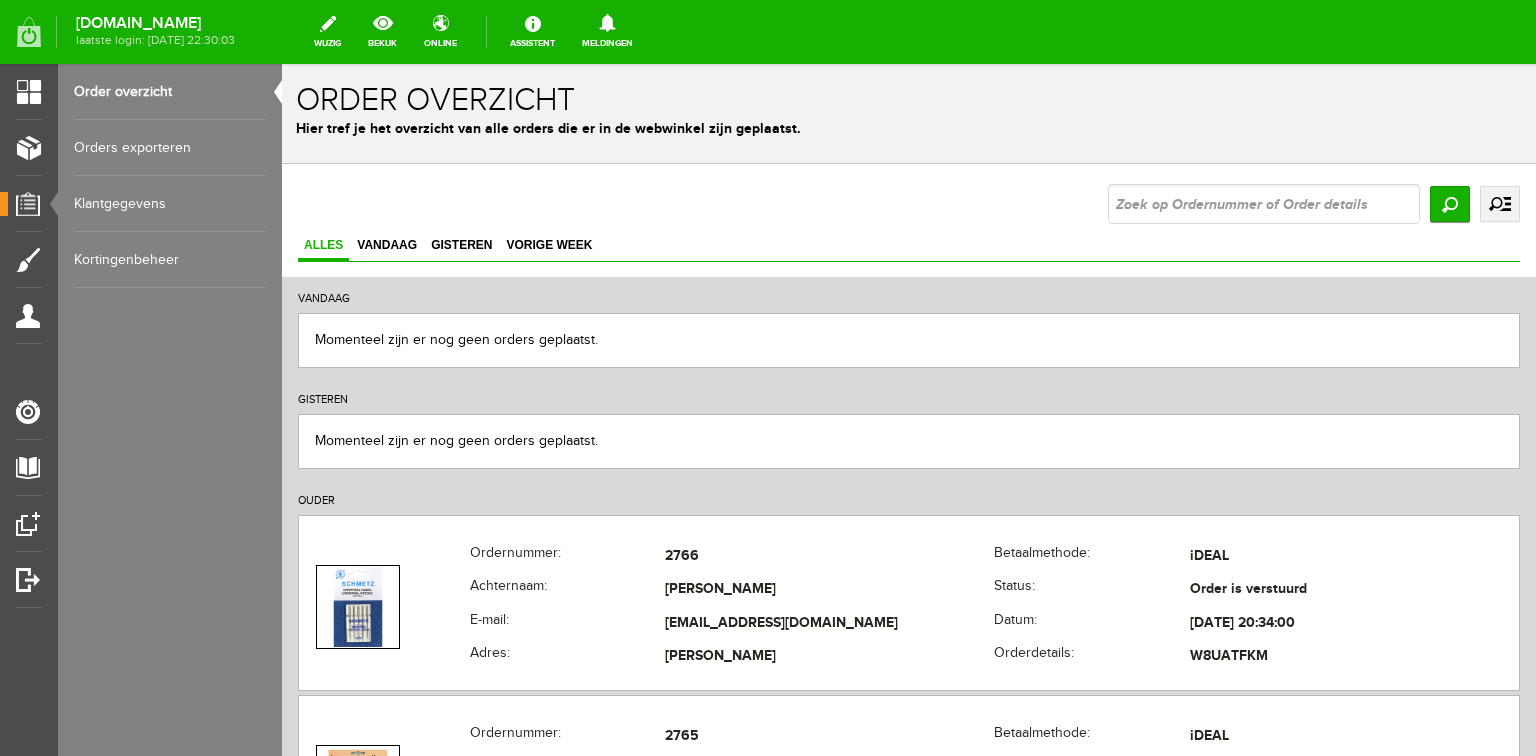 scroll, scrollTop: 0, scrollLeft: 0, axis: both 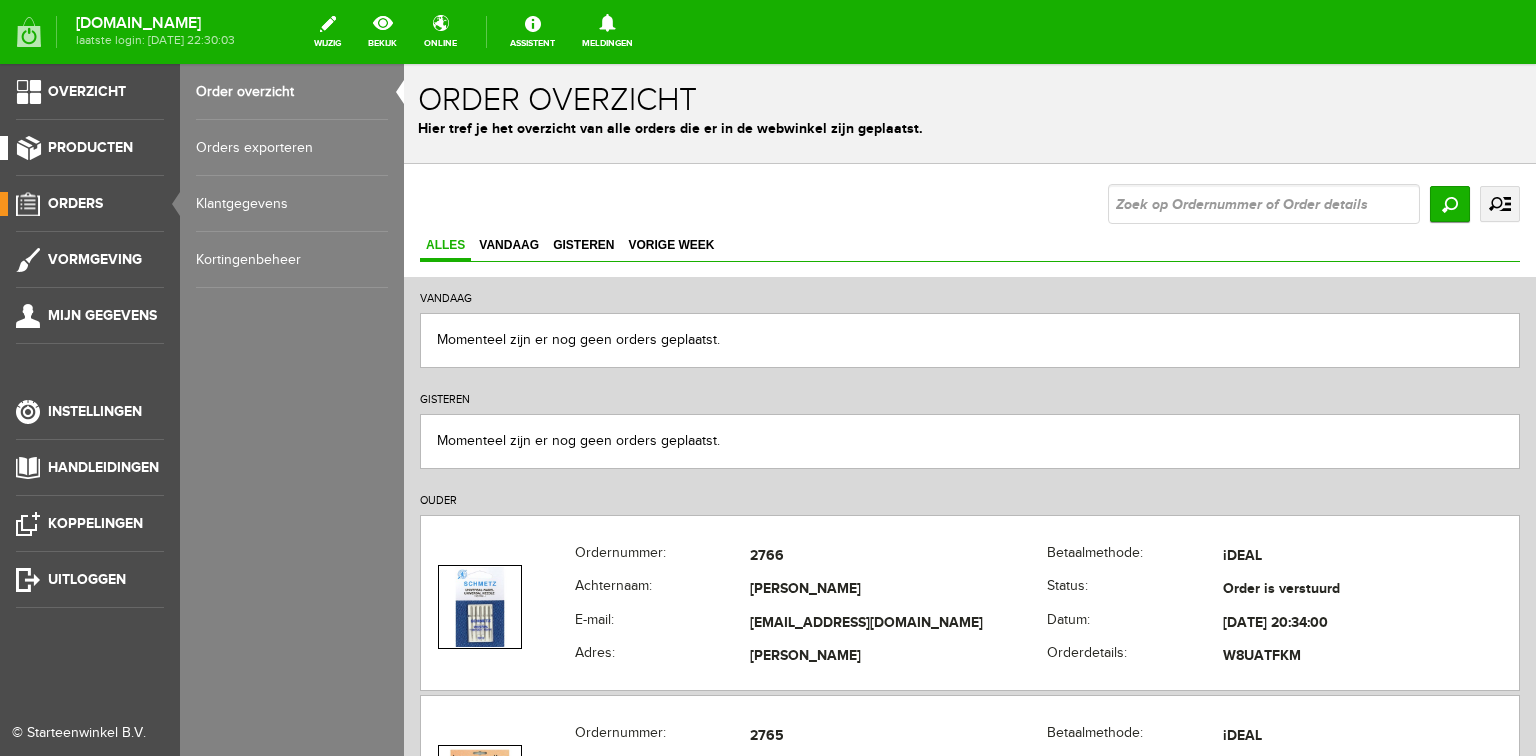 click on "Producten" at bounding box center [90, 147] 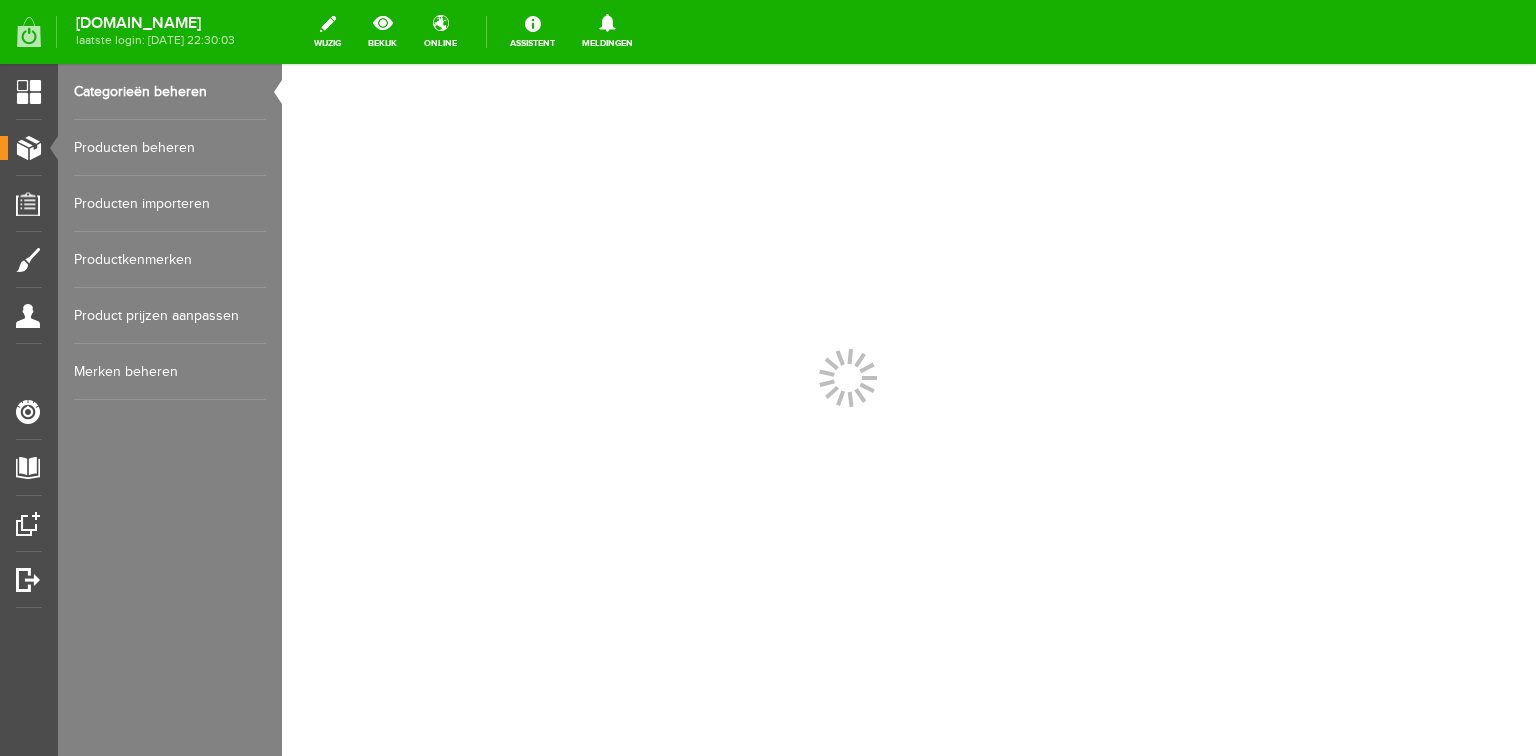 scroll, scrollTop: 0, scrollLeft: 0, axis: both 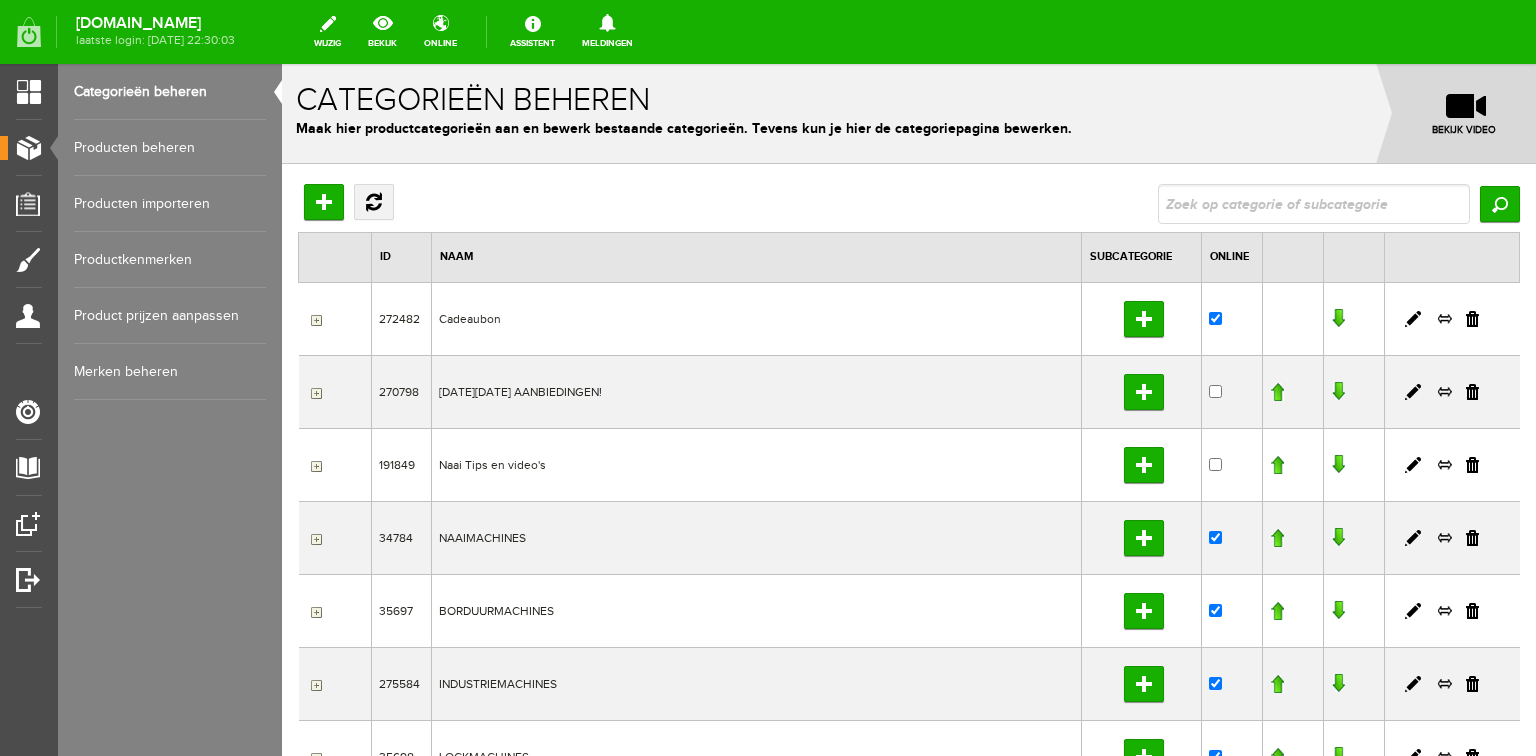 click on "Producten beheren" at bounding box center (170, 148) 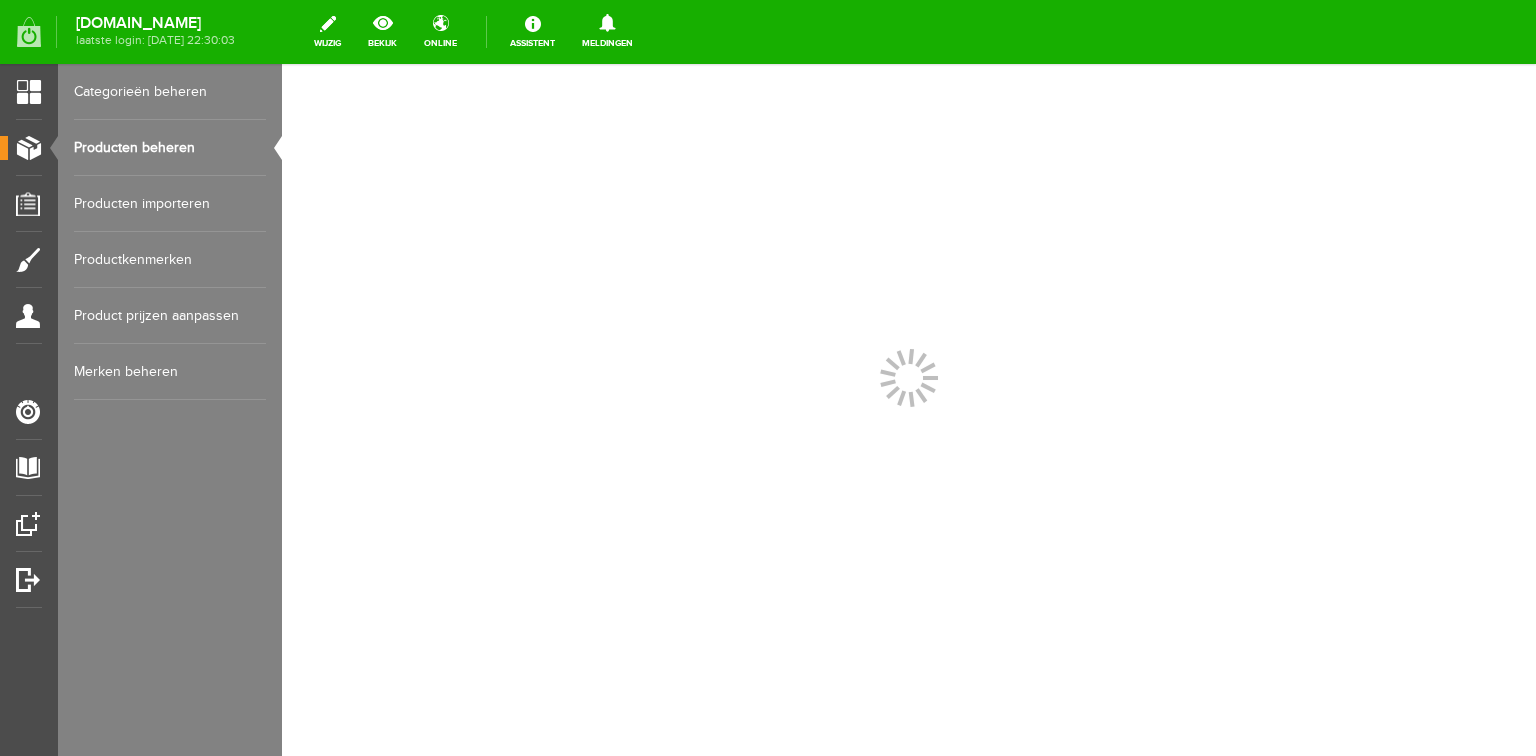 scroll, scrollTop: 0, scrollLeft: 0, axis: both 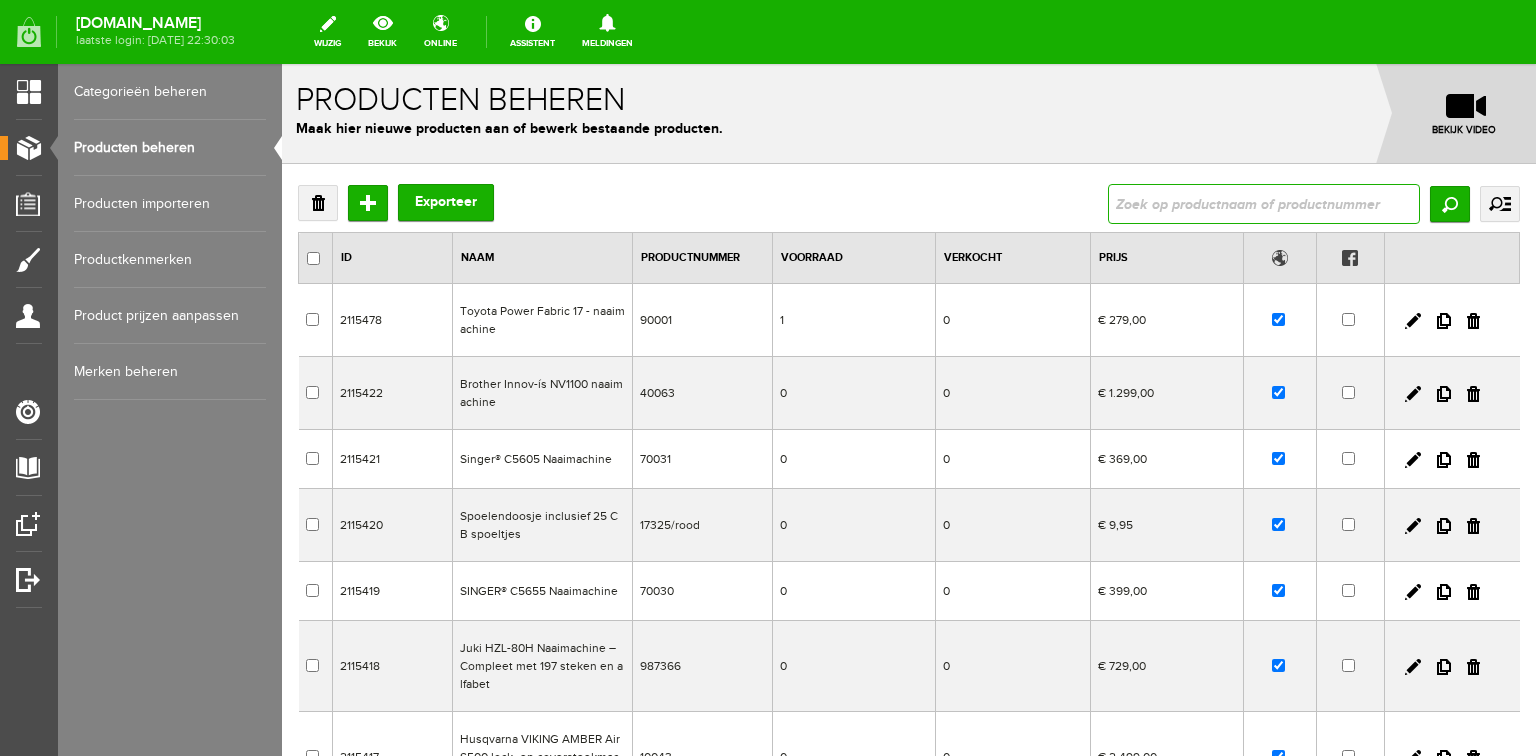 click at bounding box center (1264, 204) 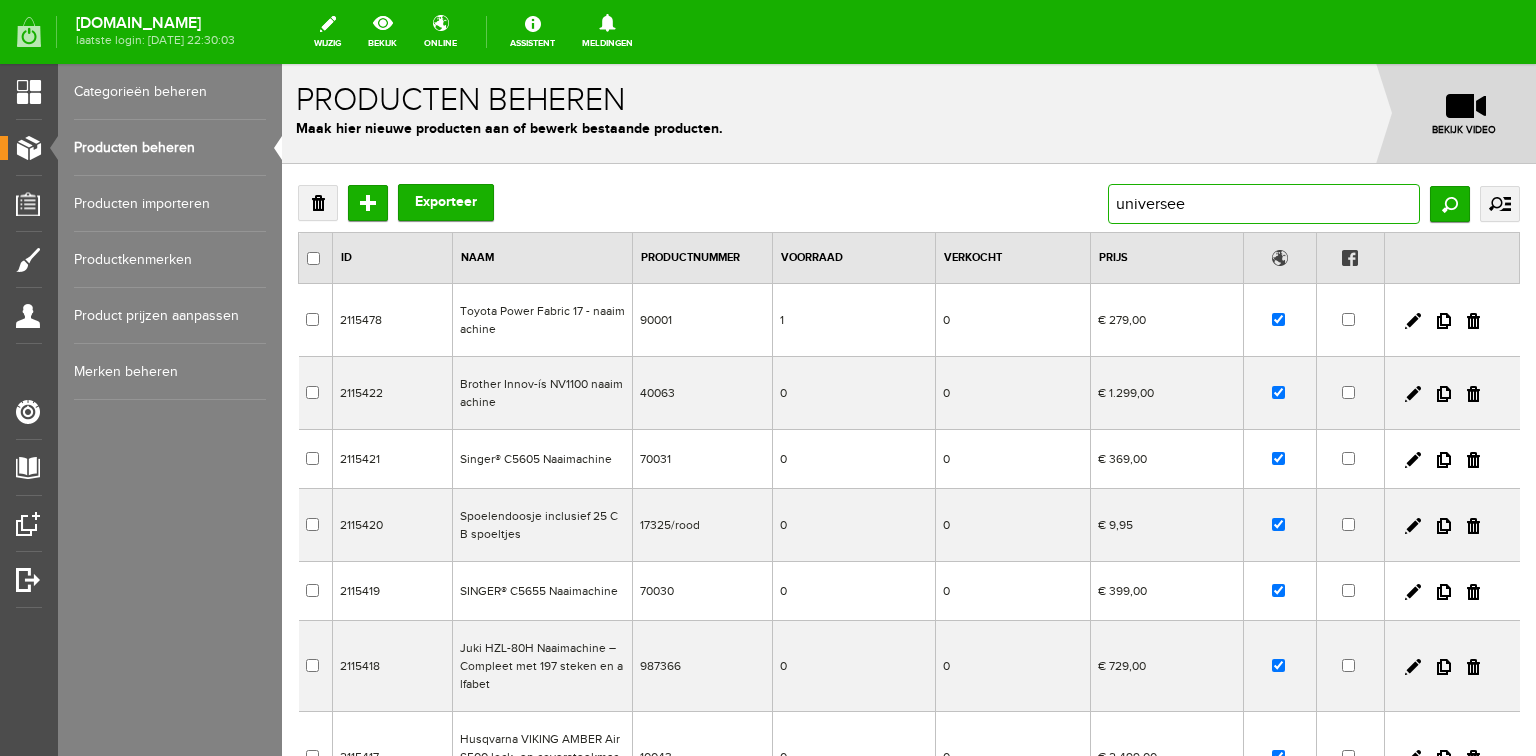 type on "universeel" 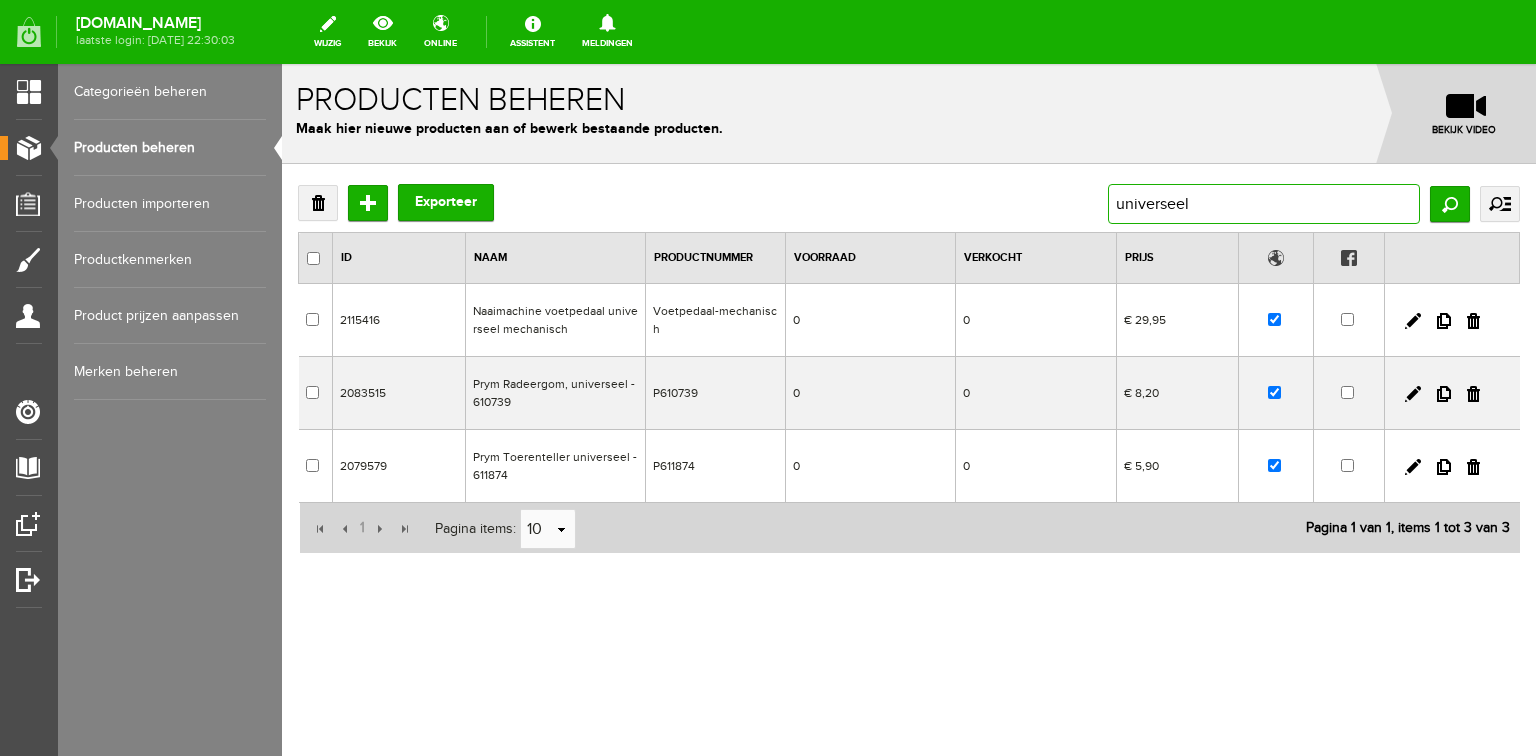 drag, startPoint x: 1208, startPoint y: 203, endPoint x: 1170, endPoint y: 204, distance: 38.013157 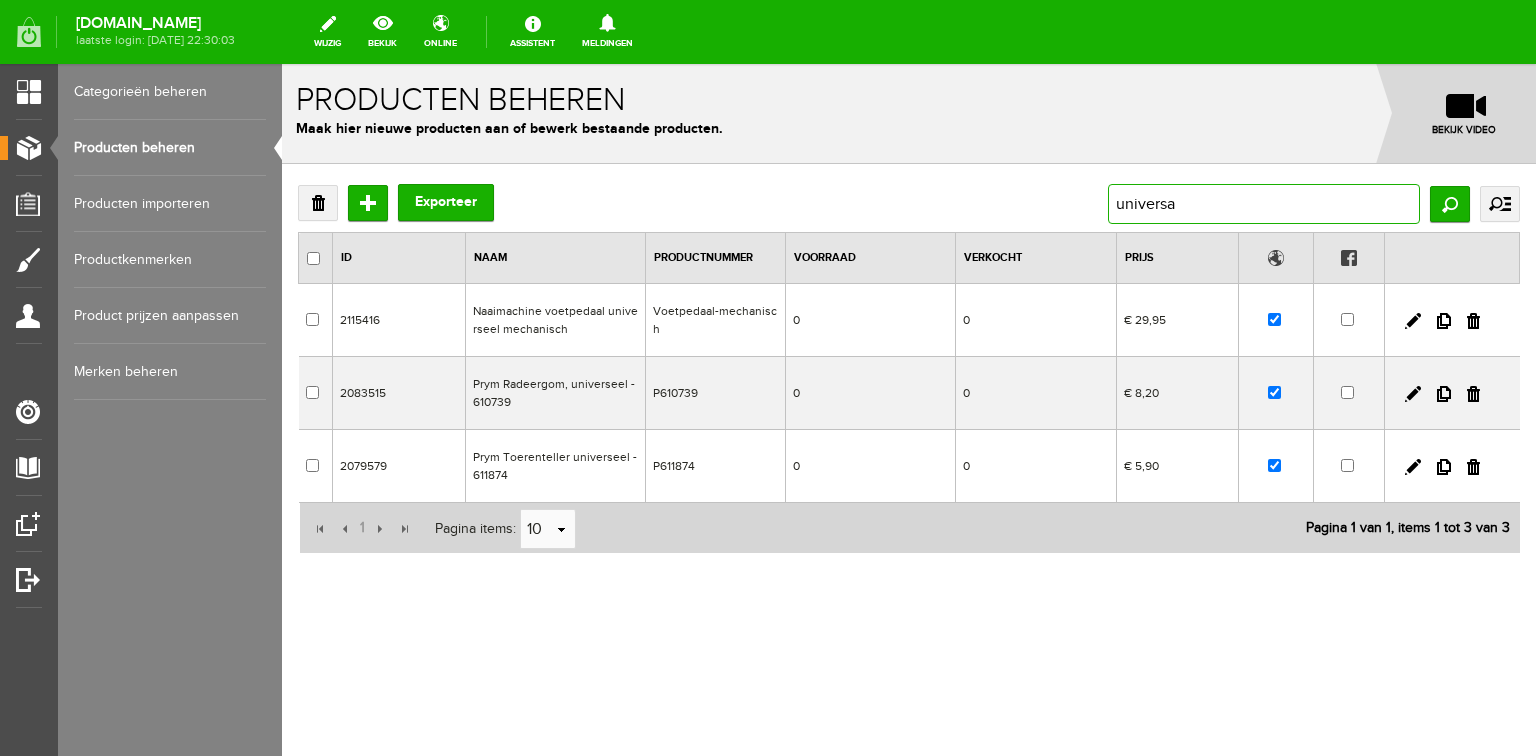 type on "universal" 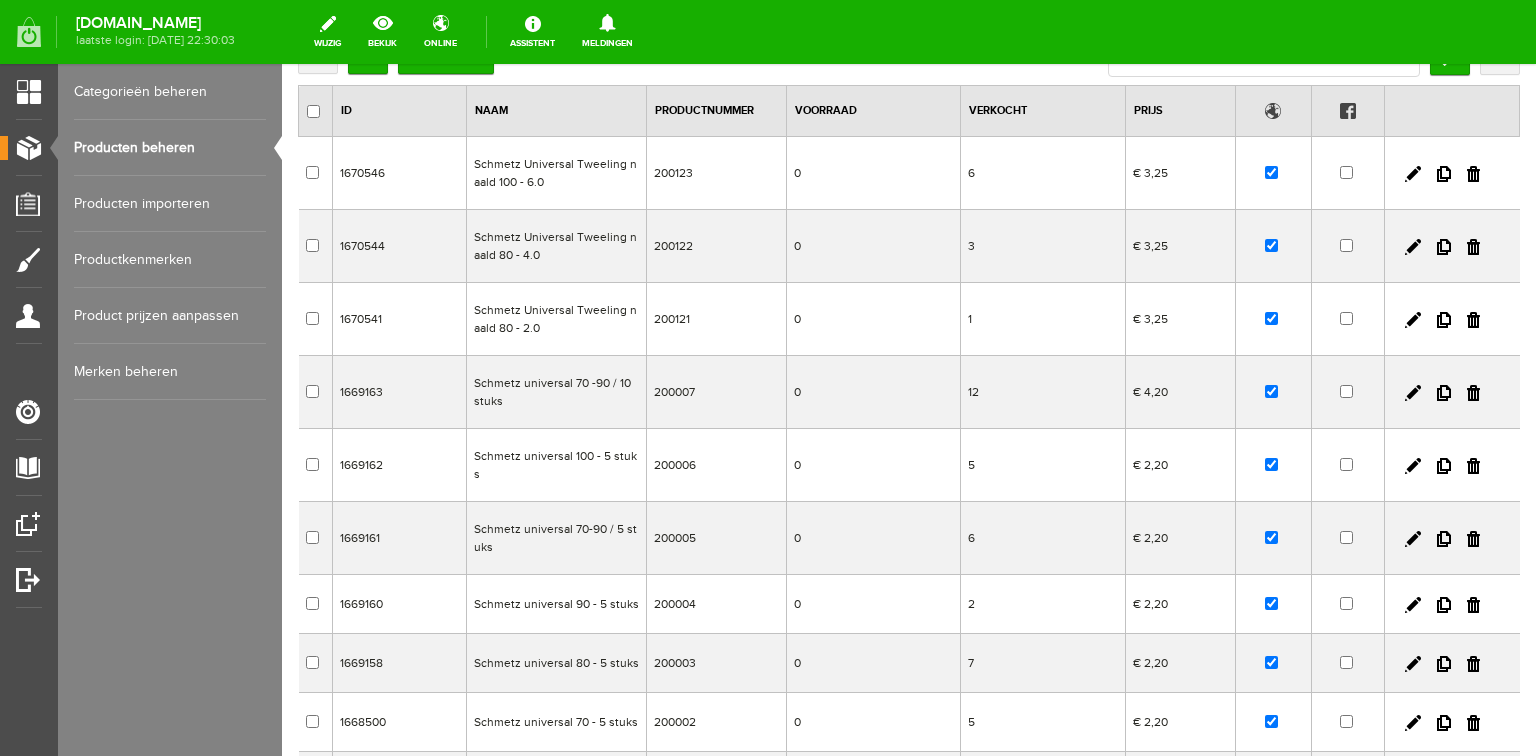 scroll, scrollTop: 160, scrollLeft: 0, axis: vertical 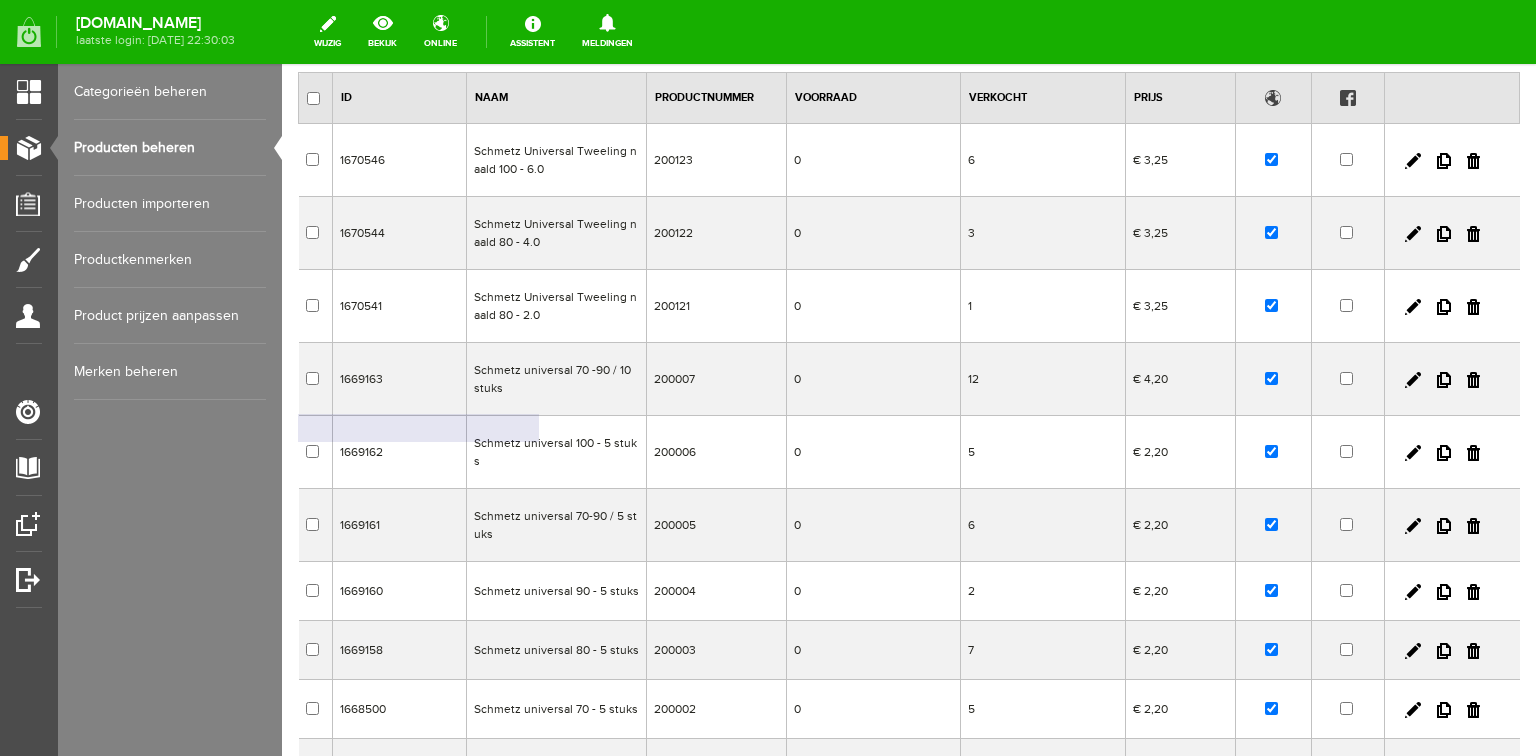 drag, startPoint x: 472, startPoint y: 445, endPoint x: 826, endPoint y: 512, distance: 360.2846 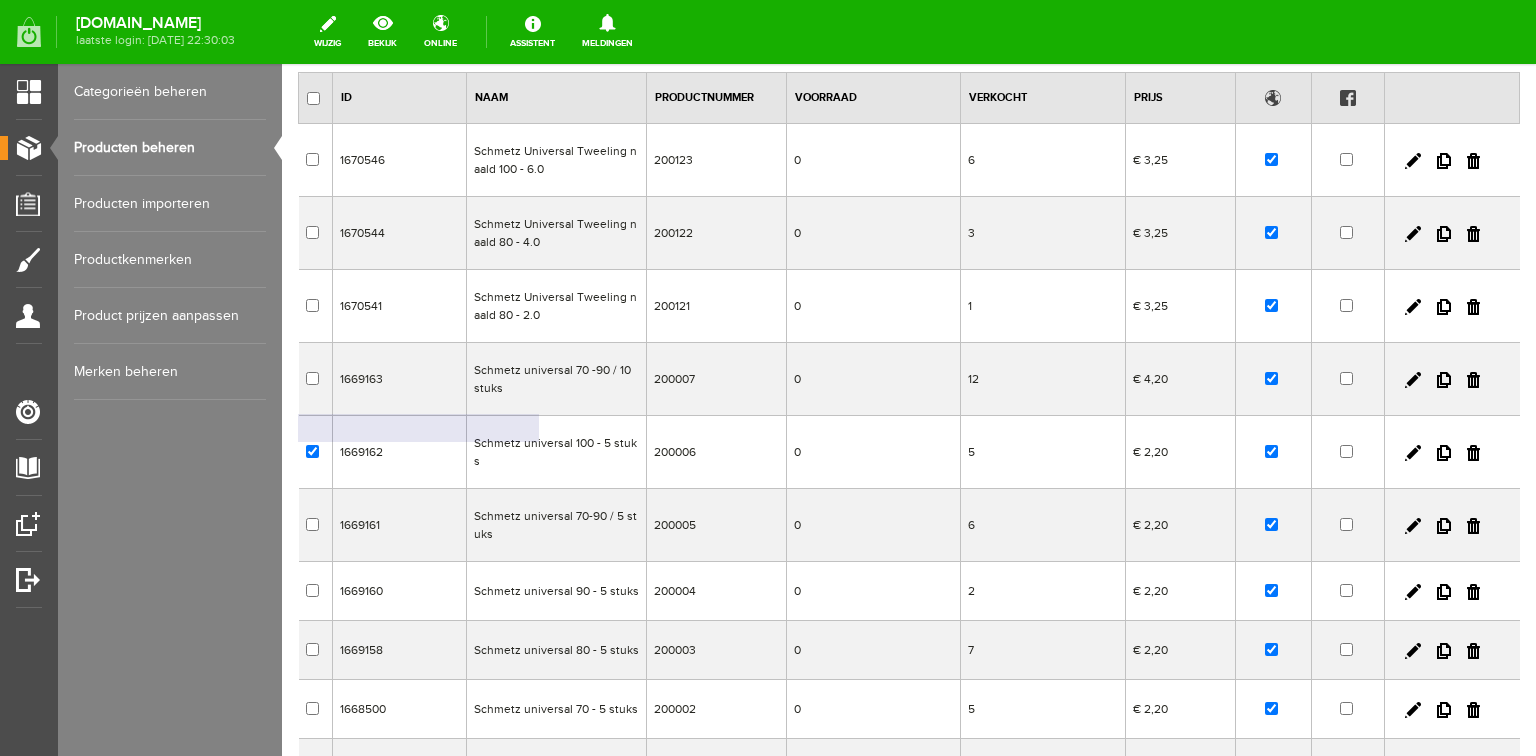 click on "Schmetz universal 100 - 5 stuks" at bounding box center (557, 452) 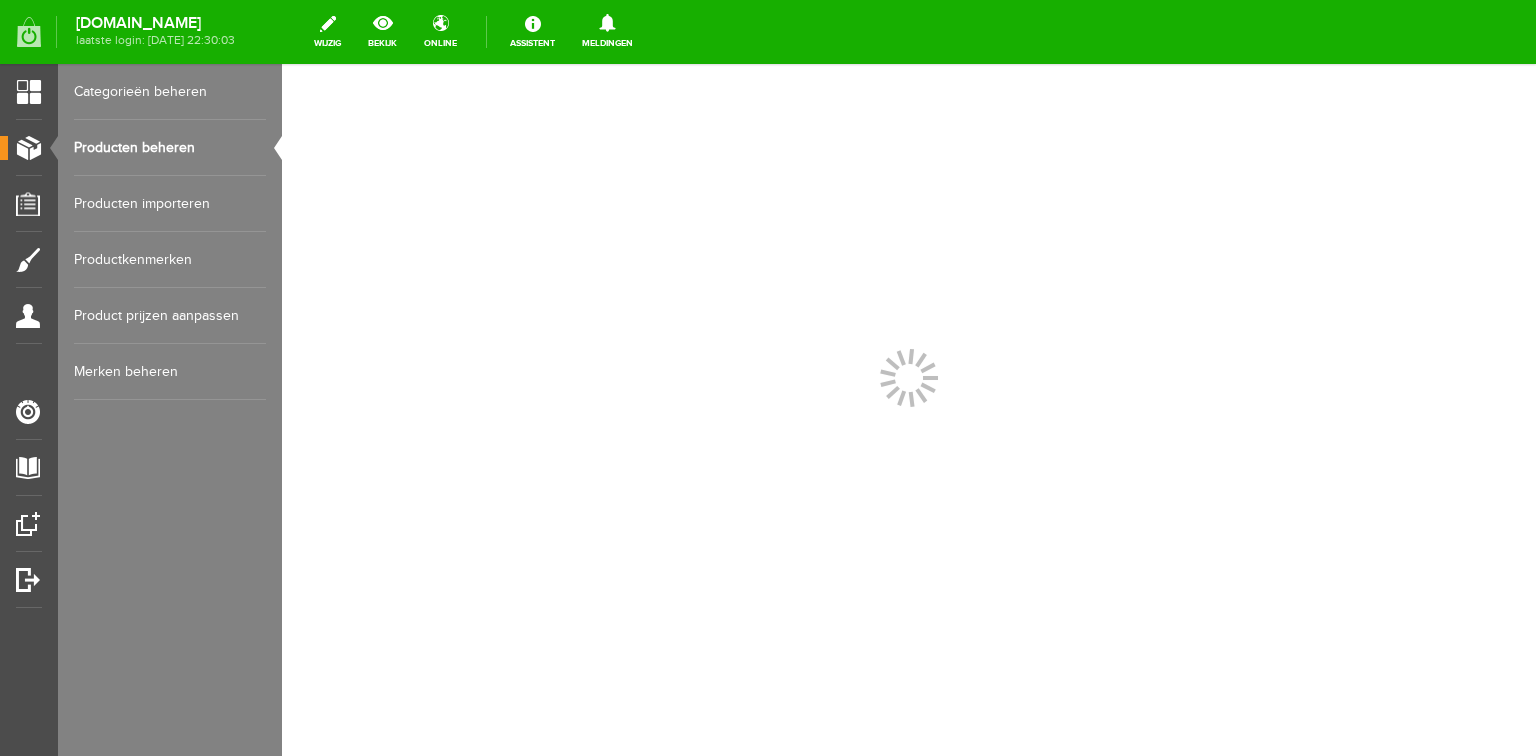 scroll, scrollTop: 0, scrollLeft: 0, axis: both 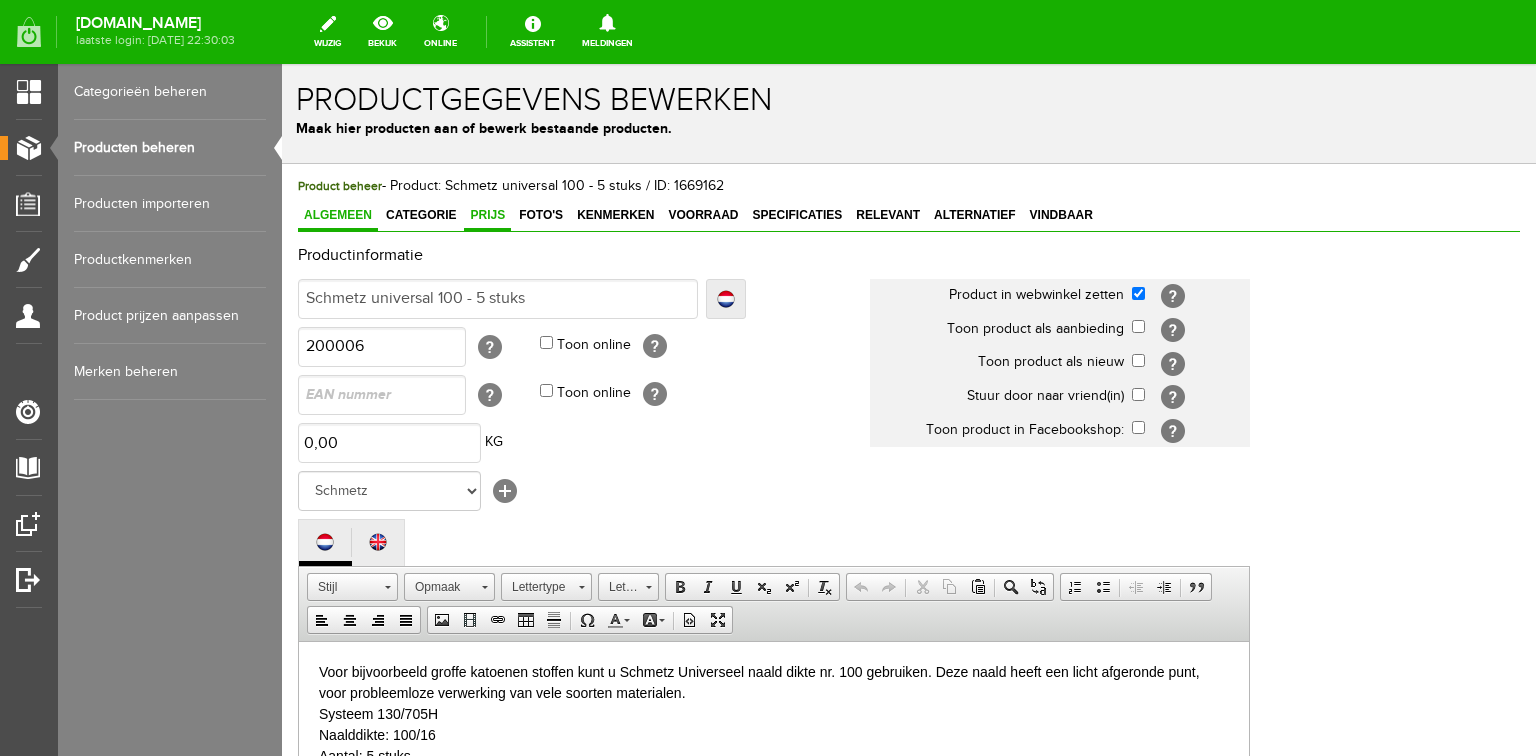 drag, startPoint x: 490, startPoint y: 212, endPoint x: 504, endPoint y: 224, distance: 18.439089 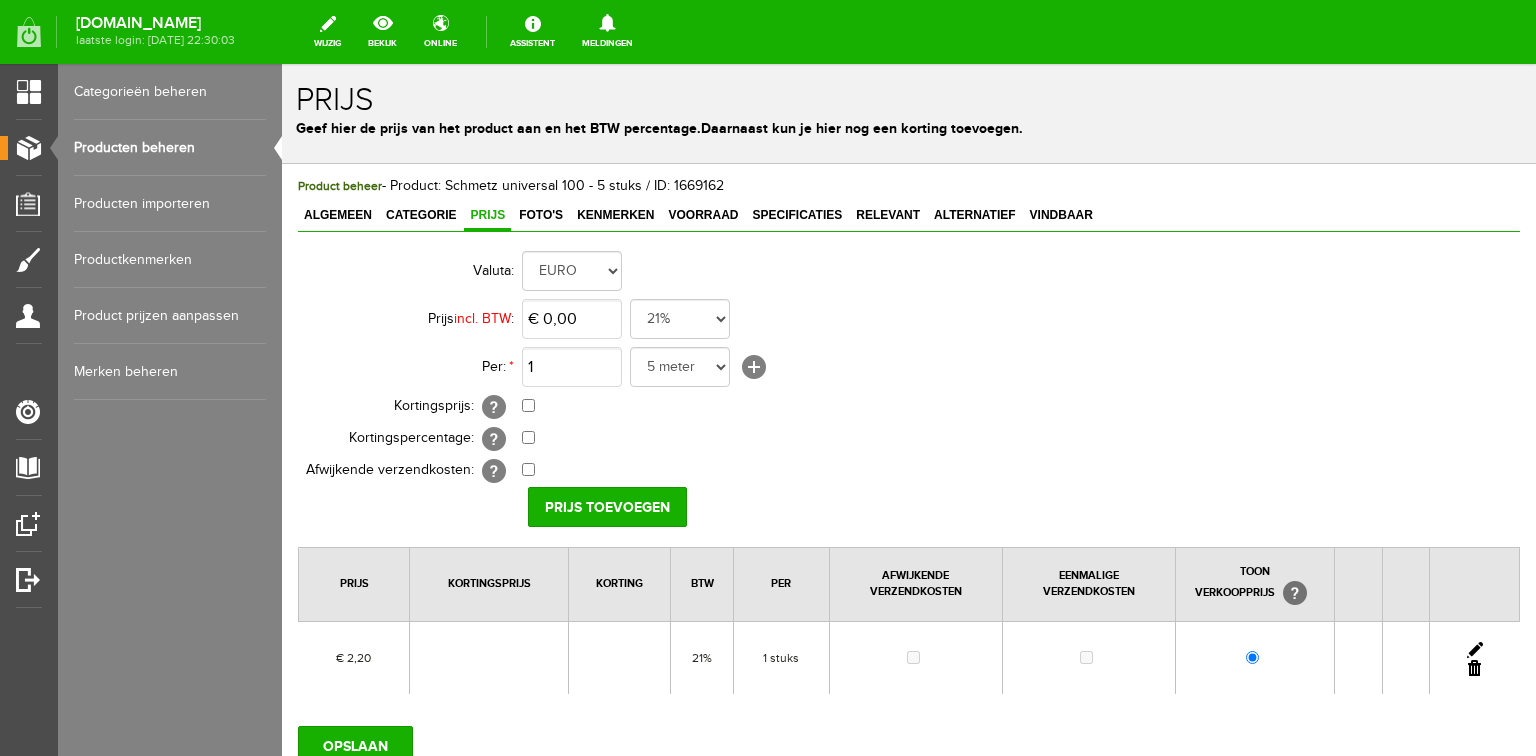 click at bounding box center [1475, 650] 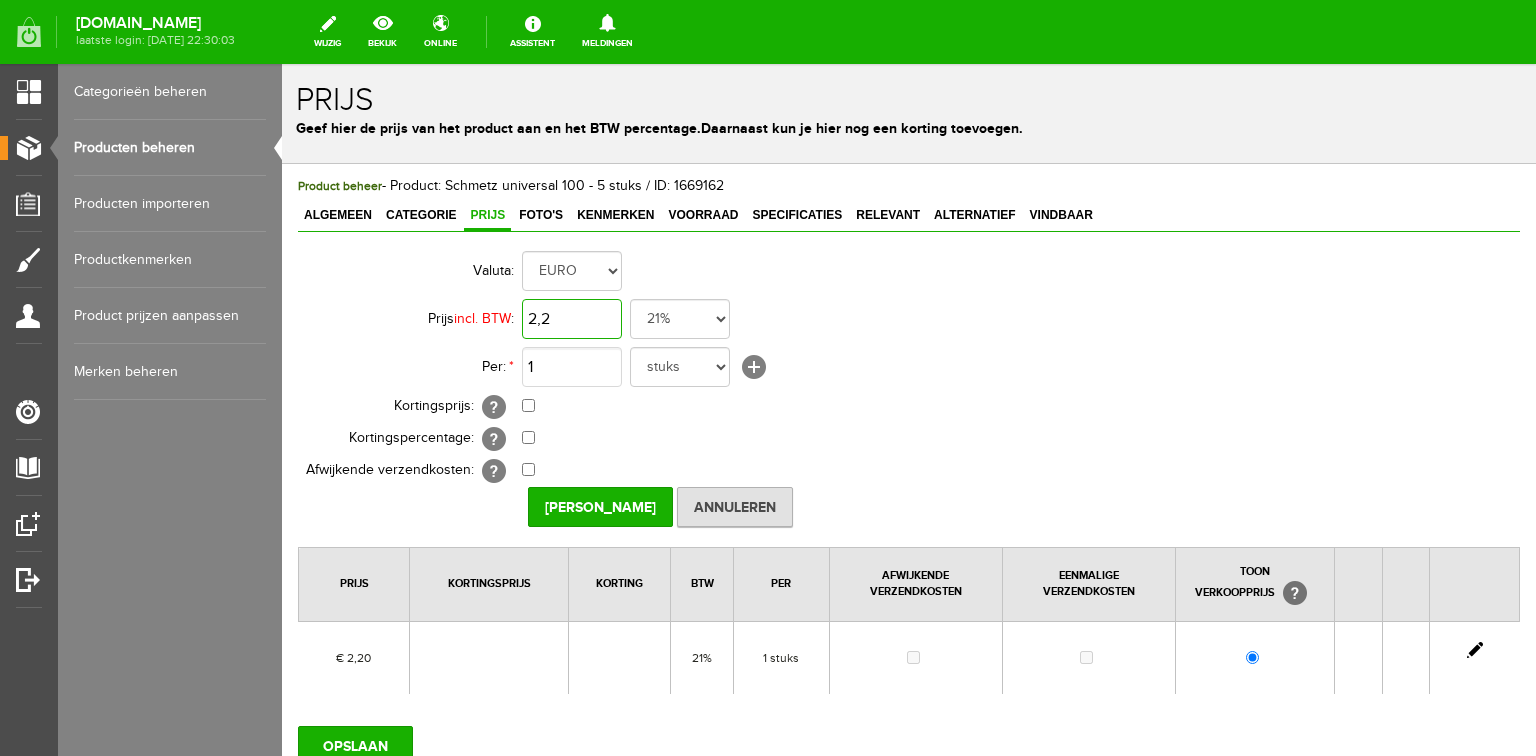 click on "2,2" at bounding box center (572, 319) 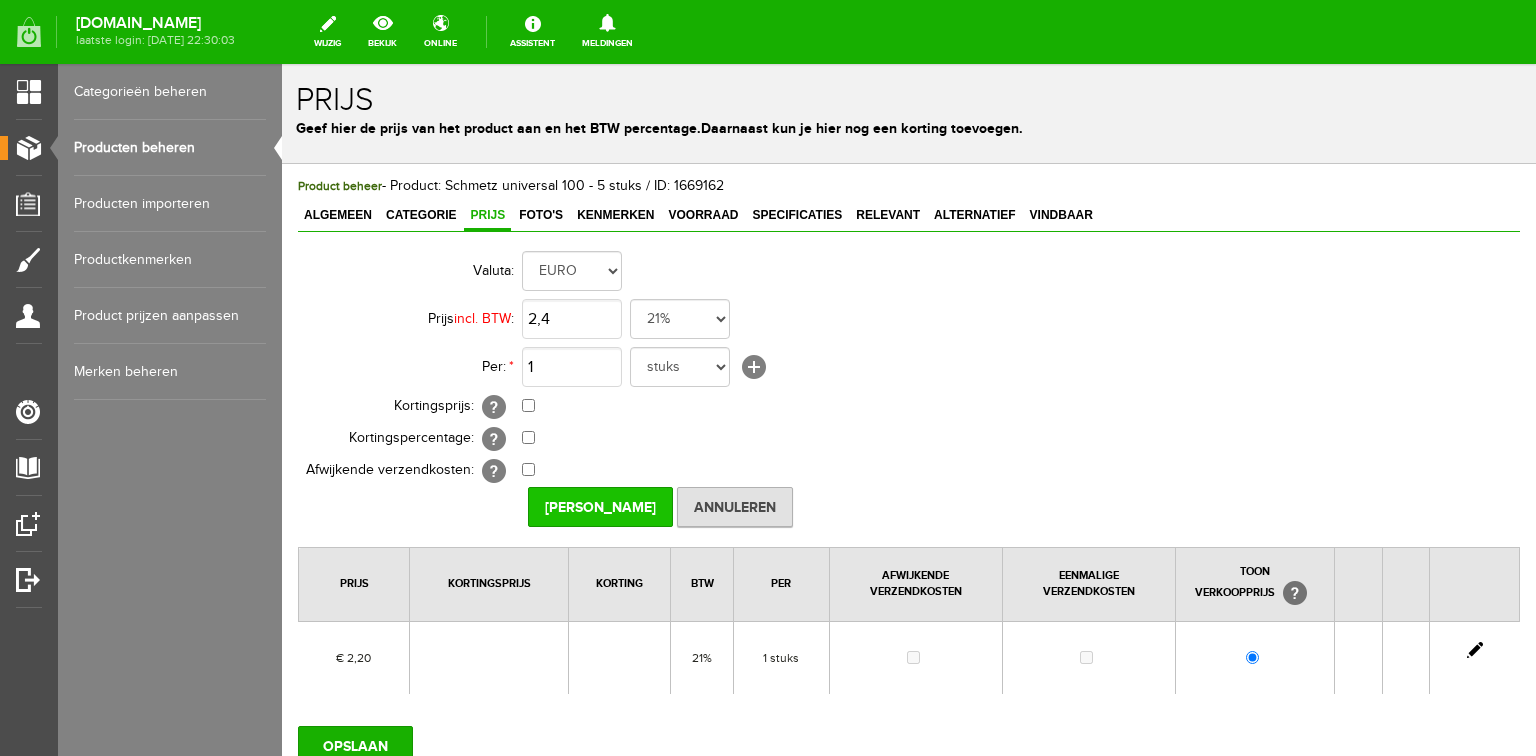 type on "€ 2,40" 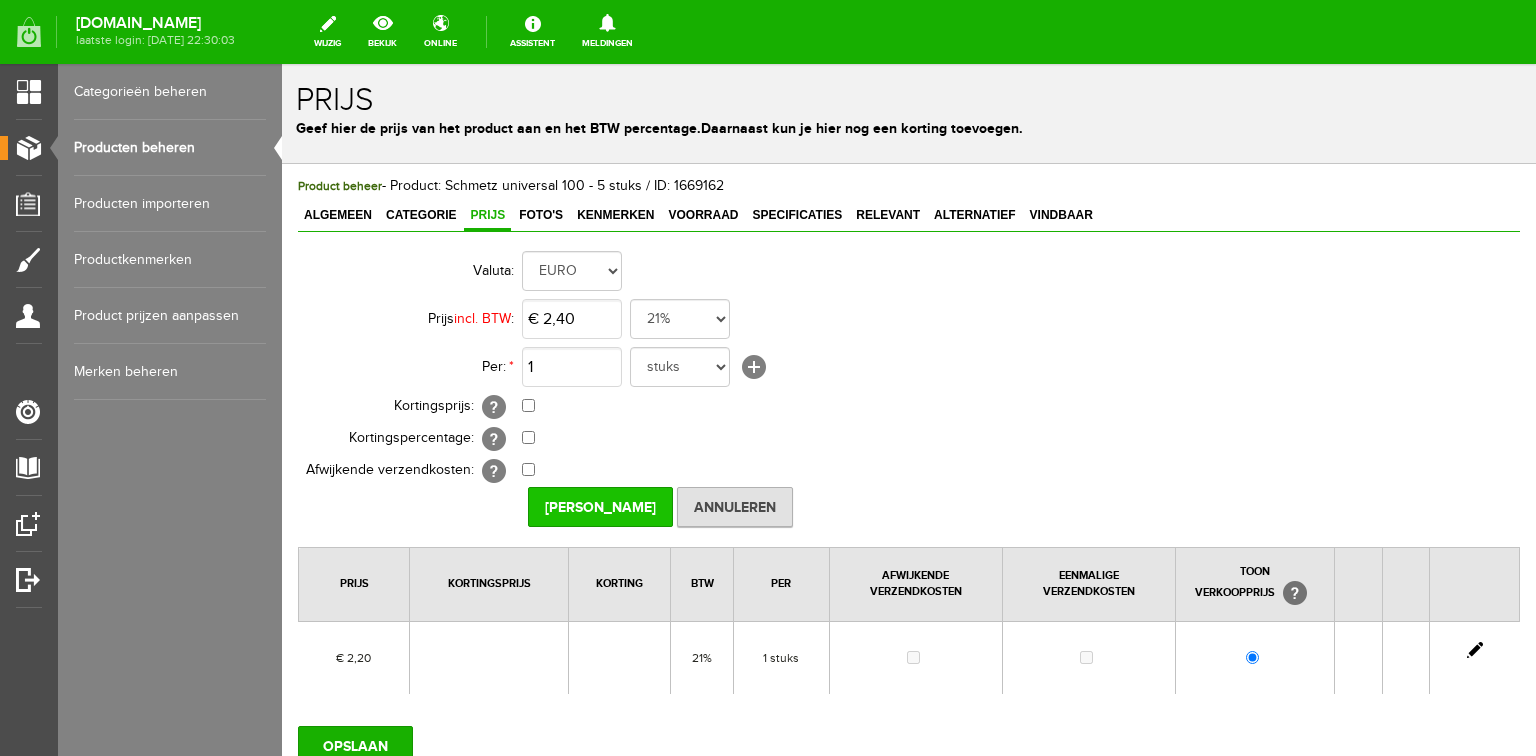 click on "[PERSON_NAME]" at bounding box center [600, 507] 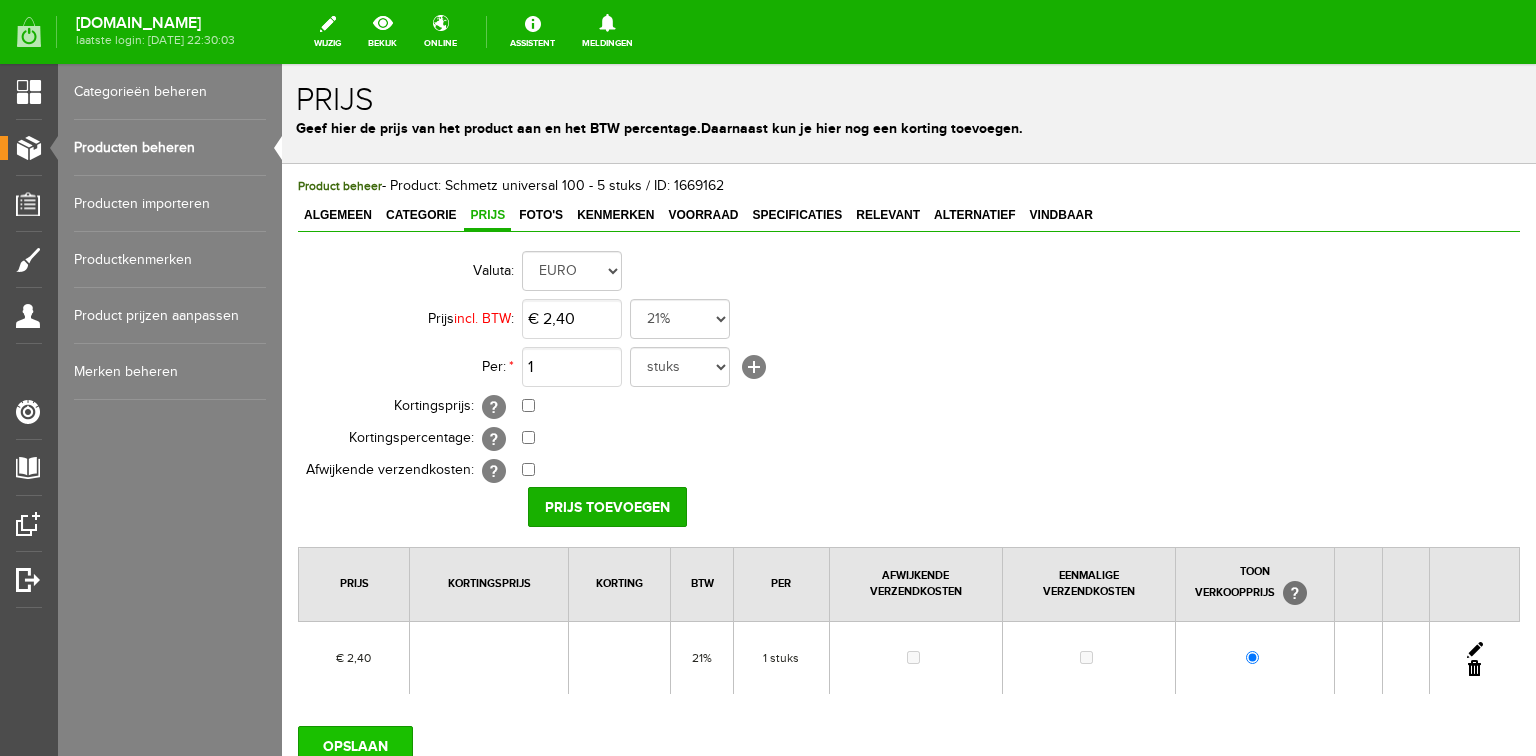 click on "OPSLAAN" at bounding box center [355, 746] 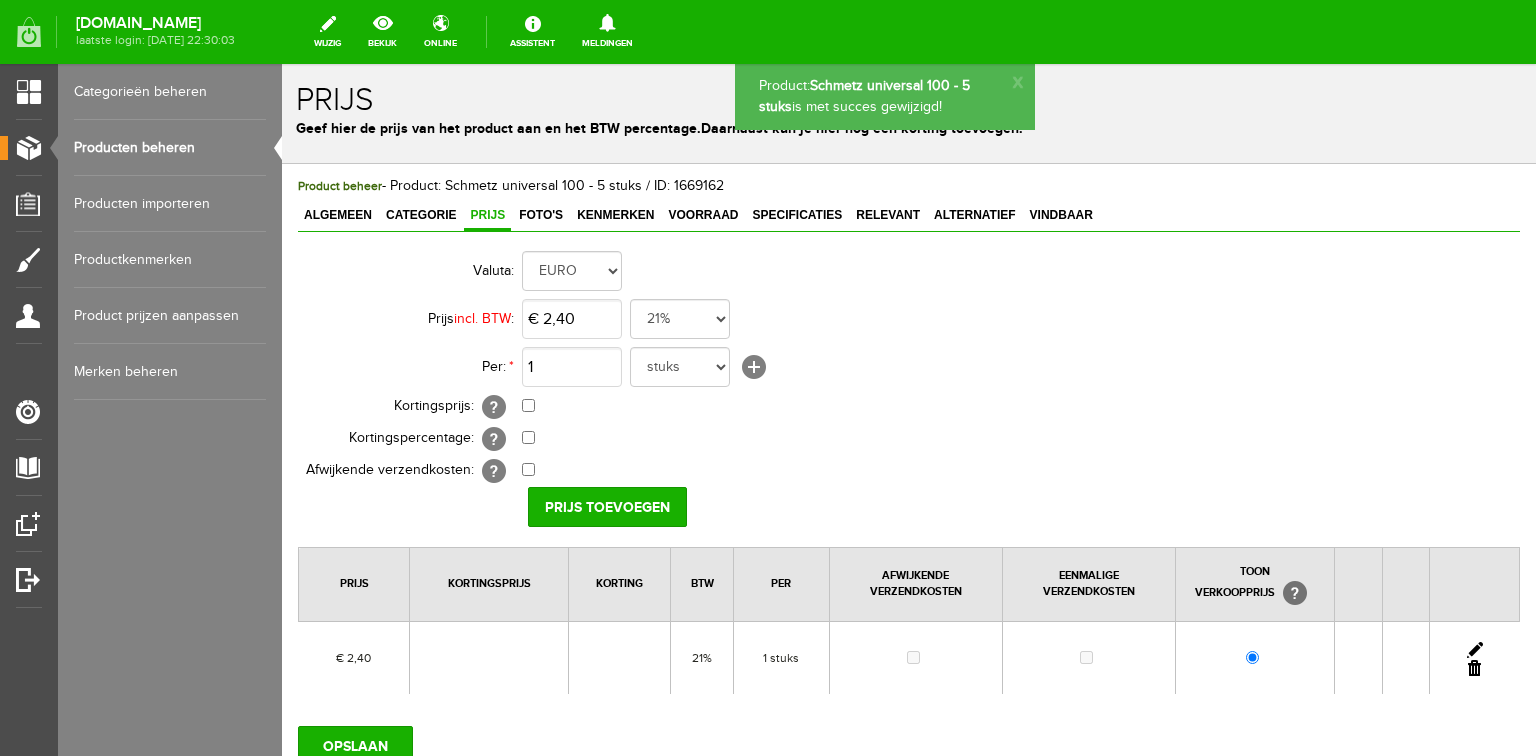 scroll, scrollTop: 0, scrollLeft: 0, axis: both 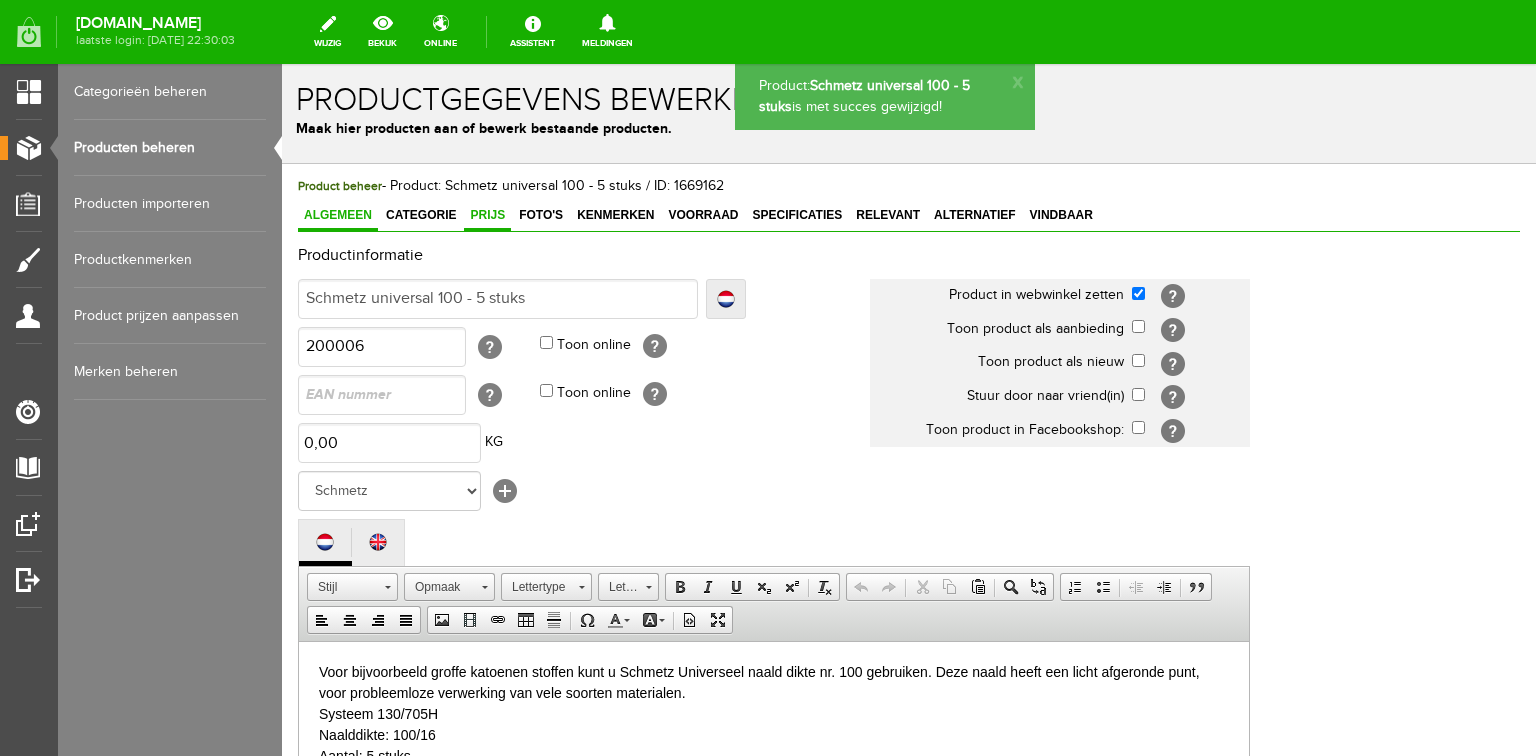 click on "Prijs" at bounding box center (487, 215) 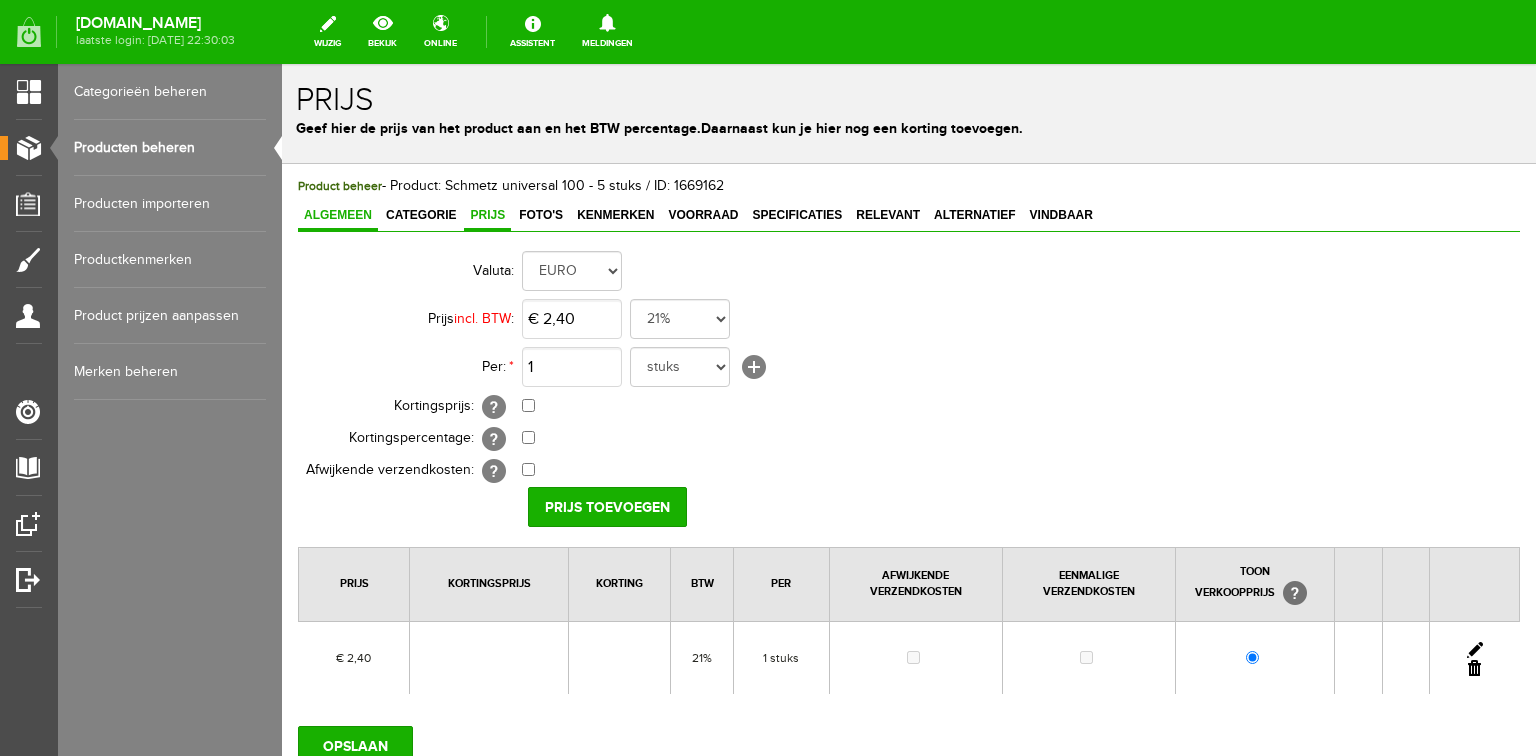 click on "Algemeen" at bounding box center [338, 215] 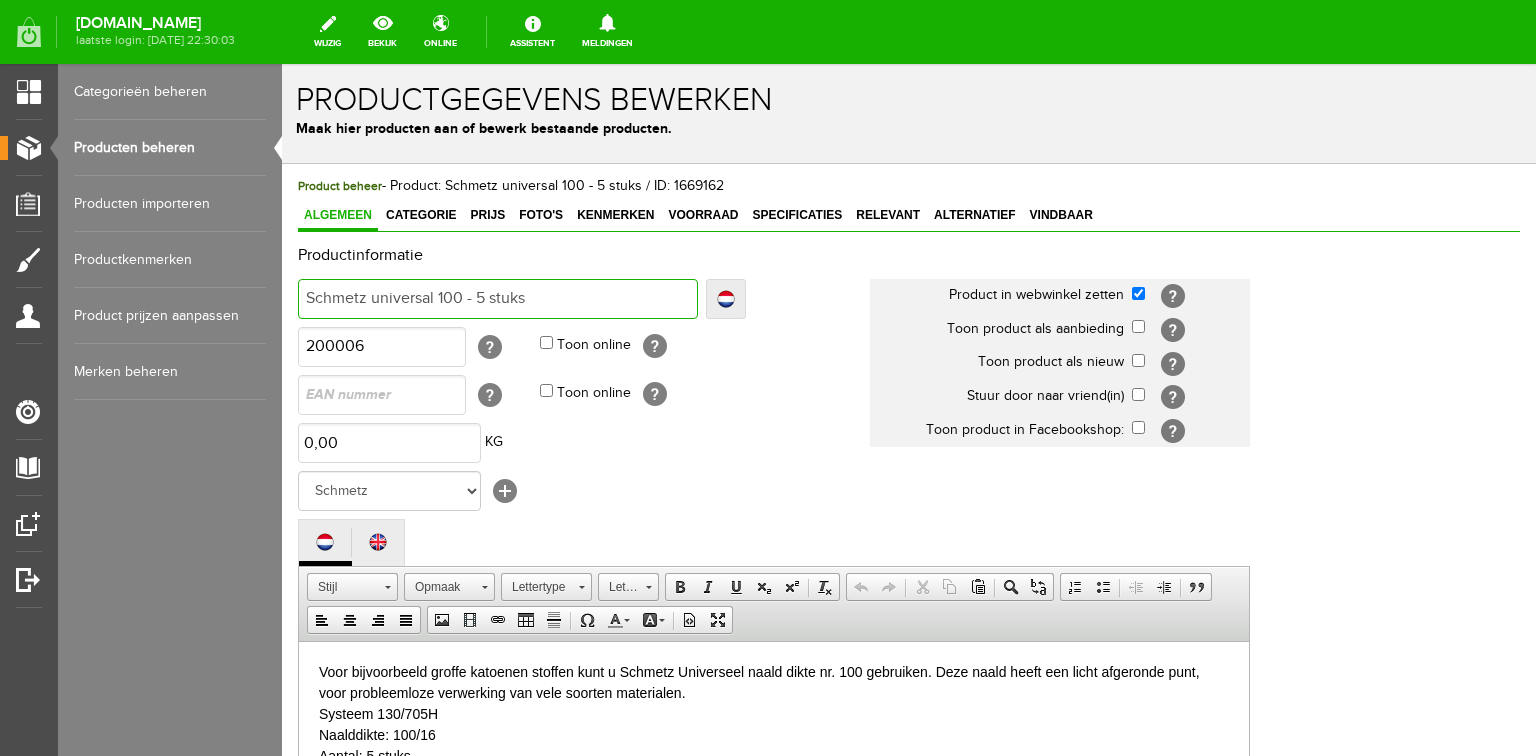 click on "Schmetz universal 100 - 5 stuks" at bounding box center (498, 299) 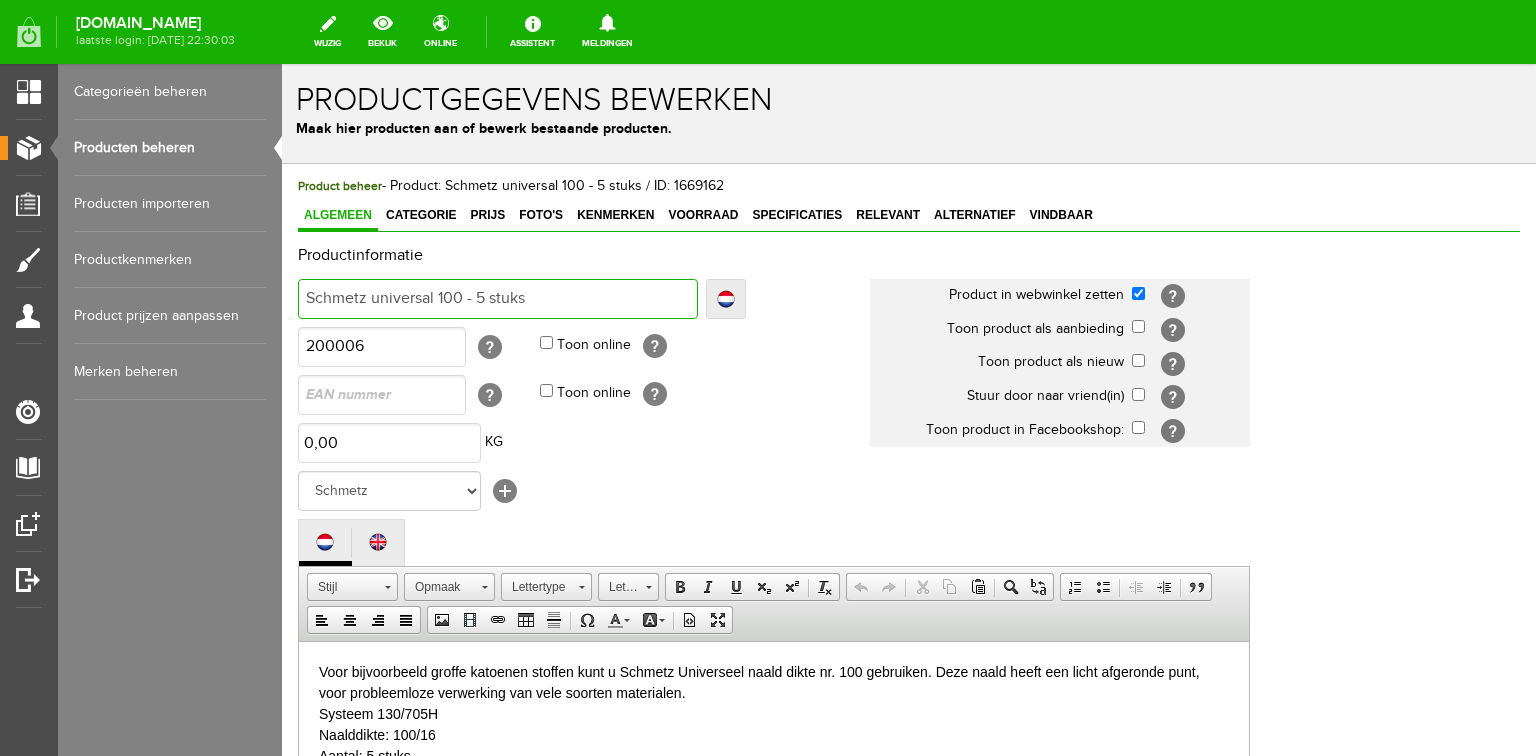 drag, startPoint x: 432, startPoint y: 296, endPoint x: 296, endPoint y: 296, distance: 136 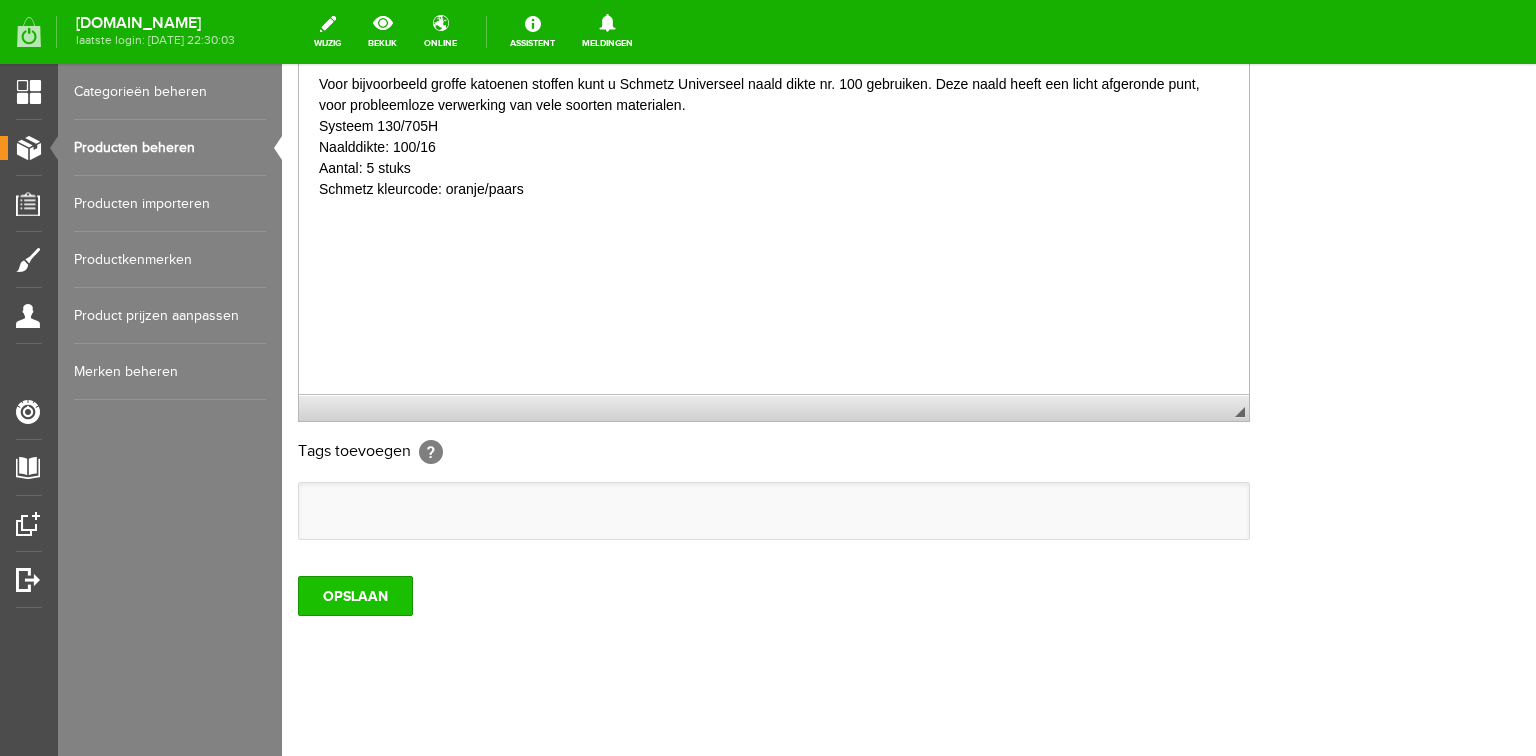 scroll, scrollTop: 592, scrollLeft: 0, axis: vertical 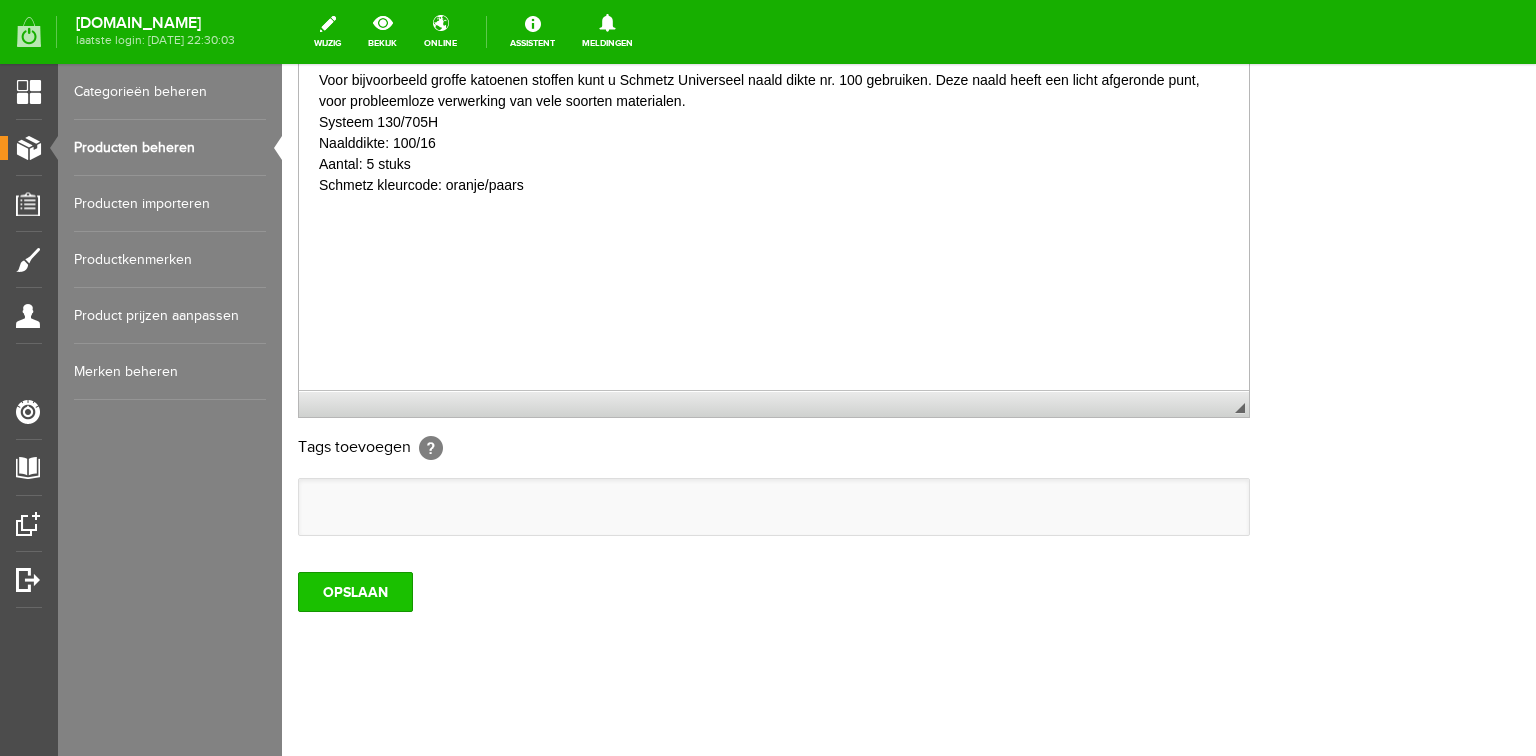 click on "OPSLAAN" at bounding box center [355, 592] 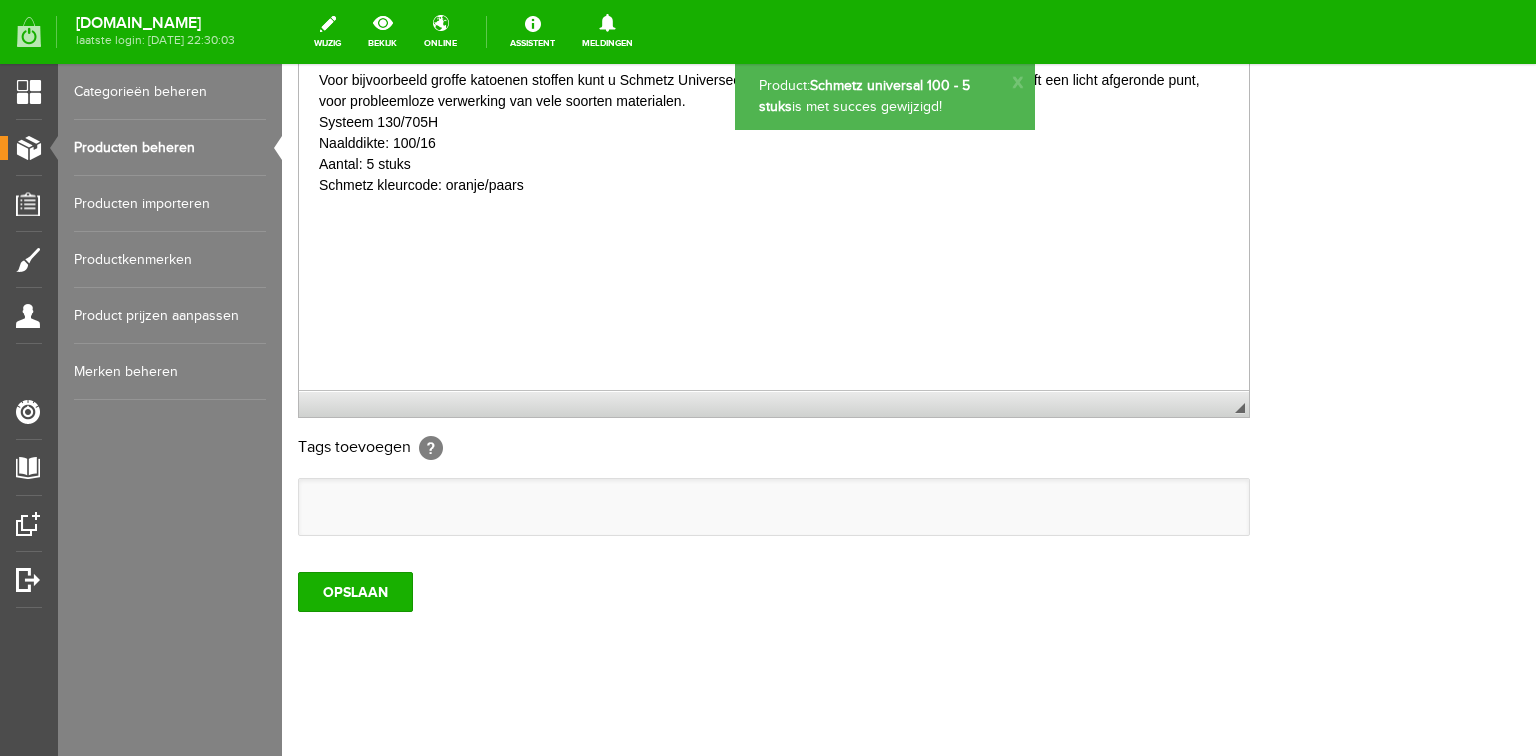 scroll, scrollTop: 0, scrollLeft: 0, axis: both 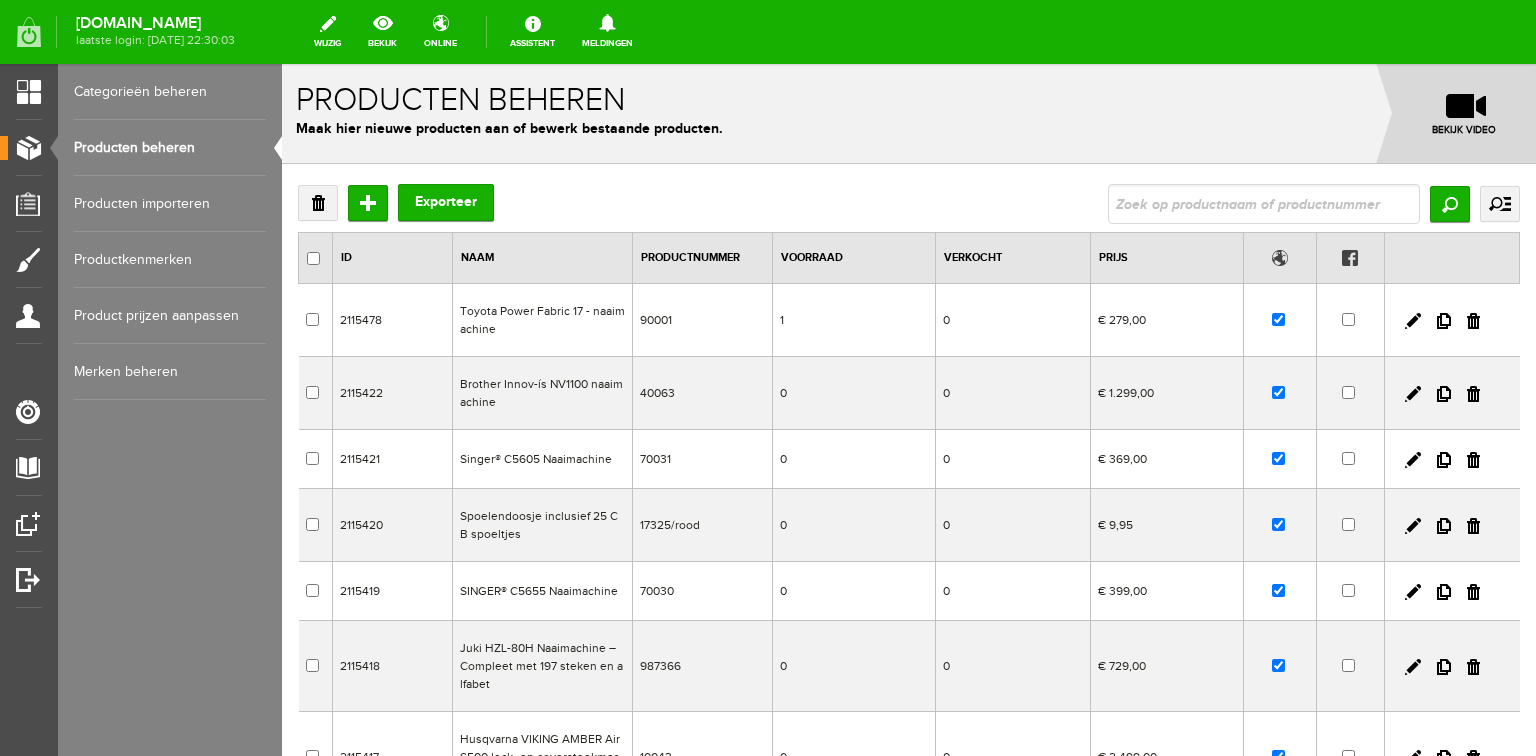 click at bounding box center [1264, 204] 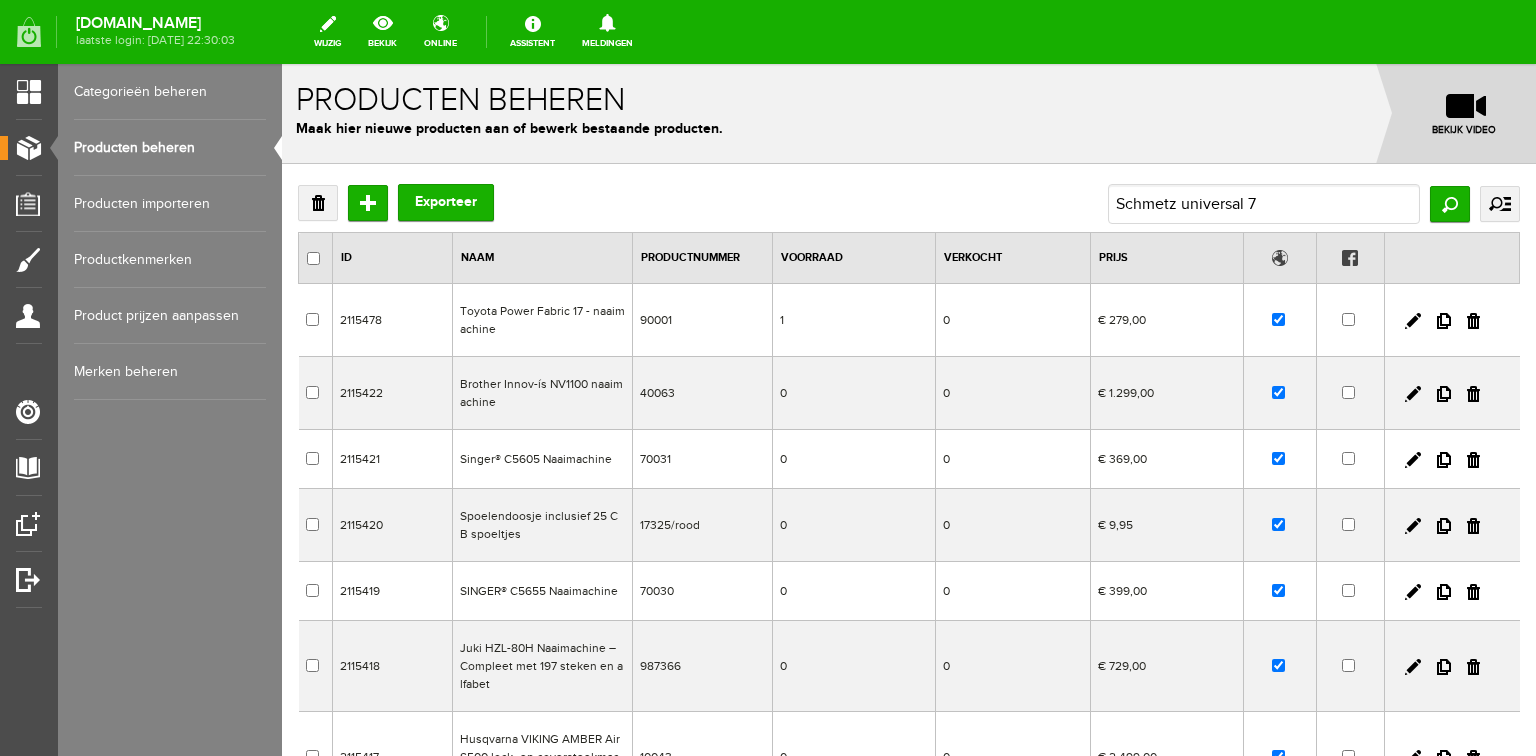 type on "Schmetz universal 70" 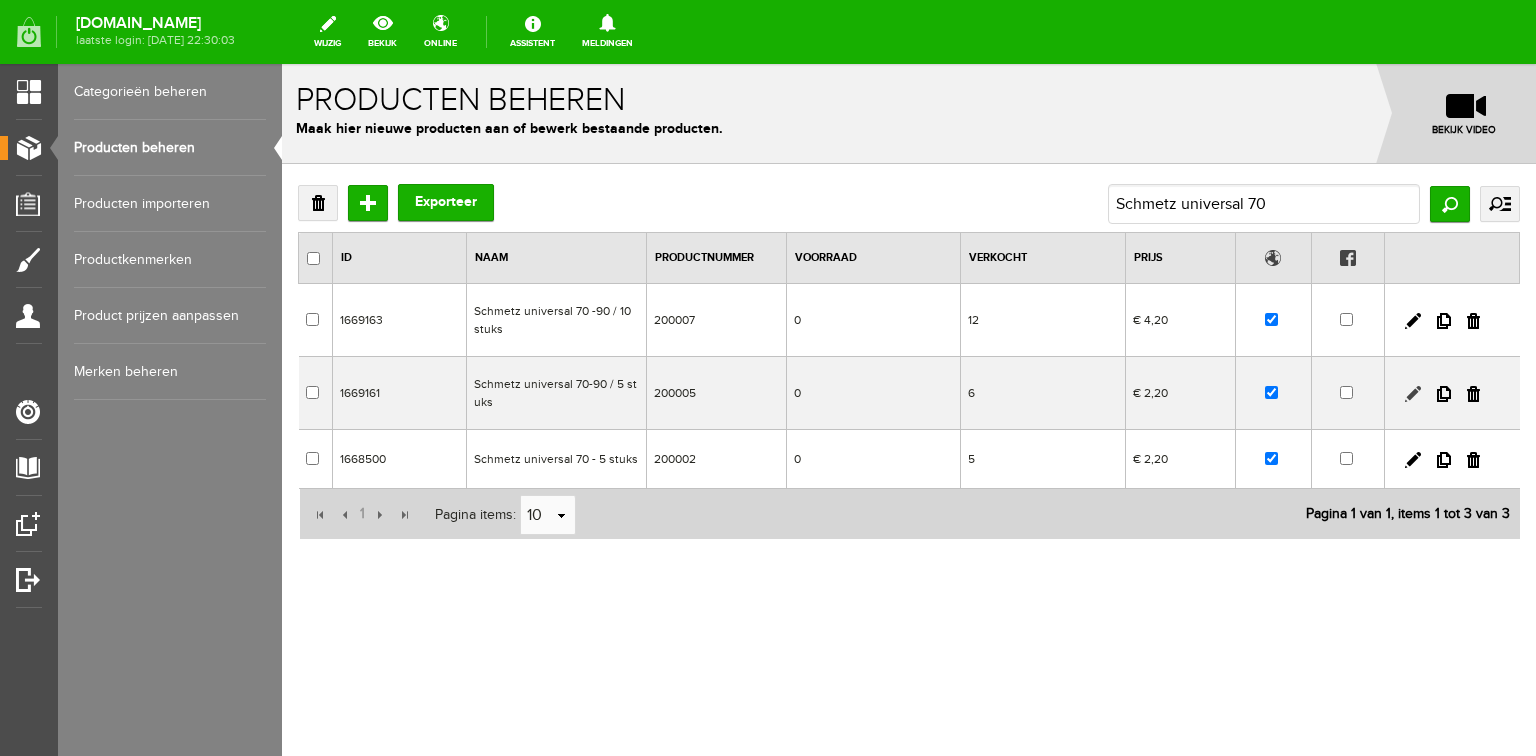 click at bounding box center [1413, 394] 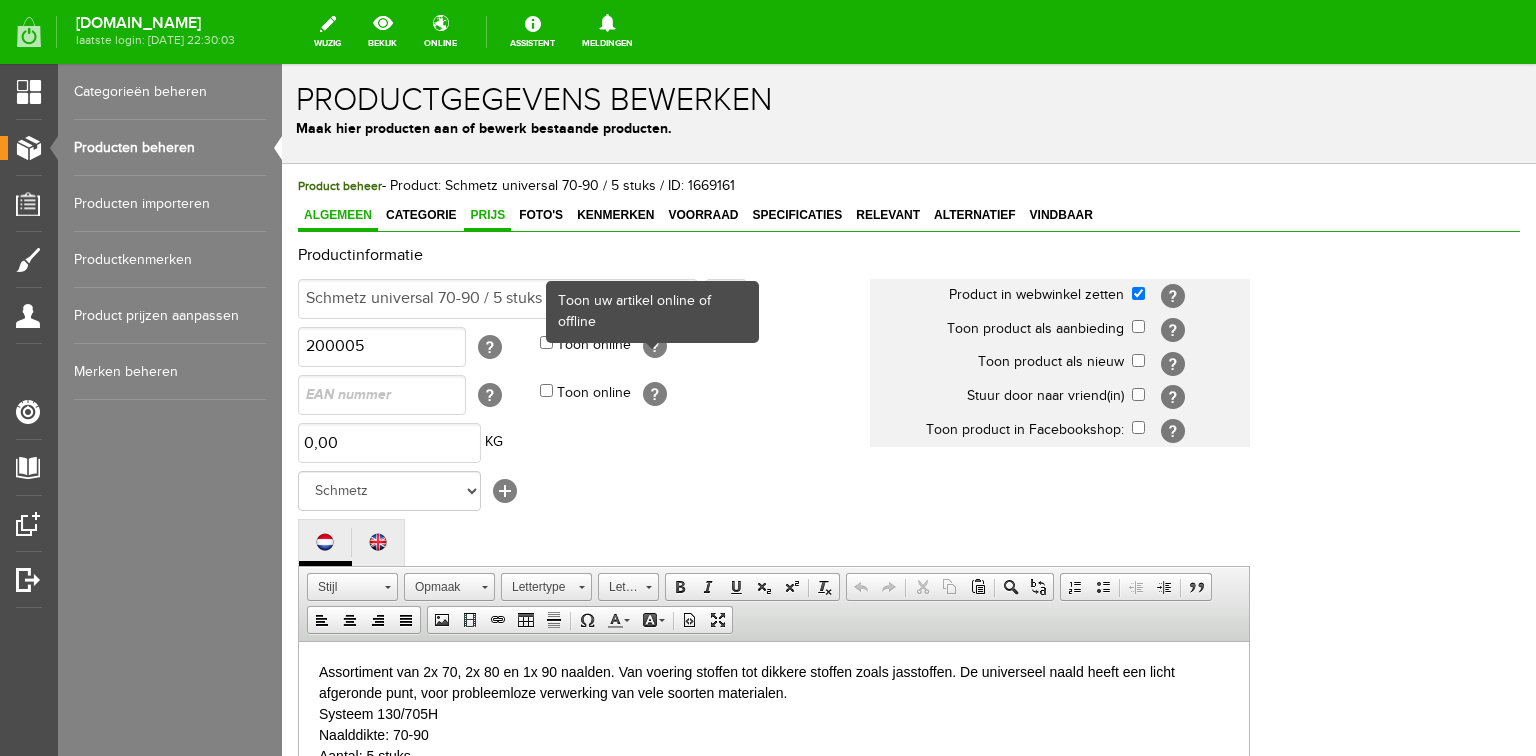 scroll, scrollTop: 0, scrollLeft: 0, axis: both 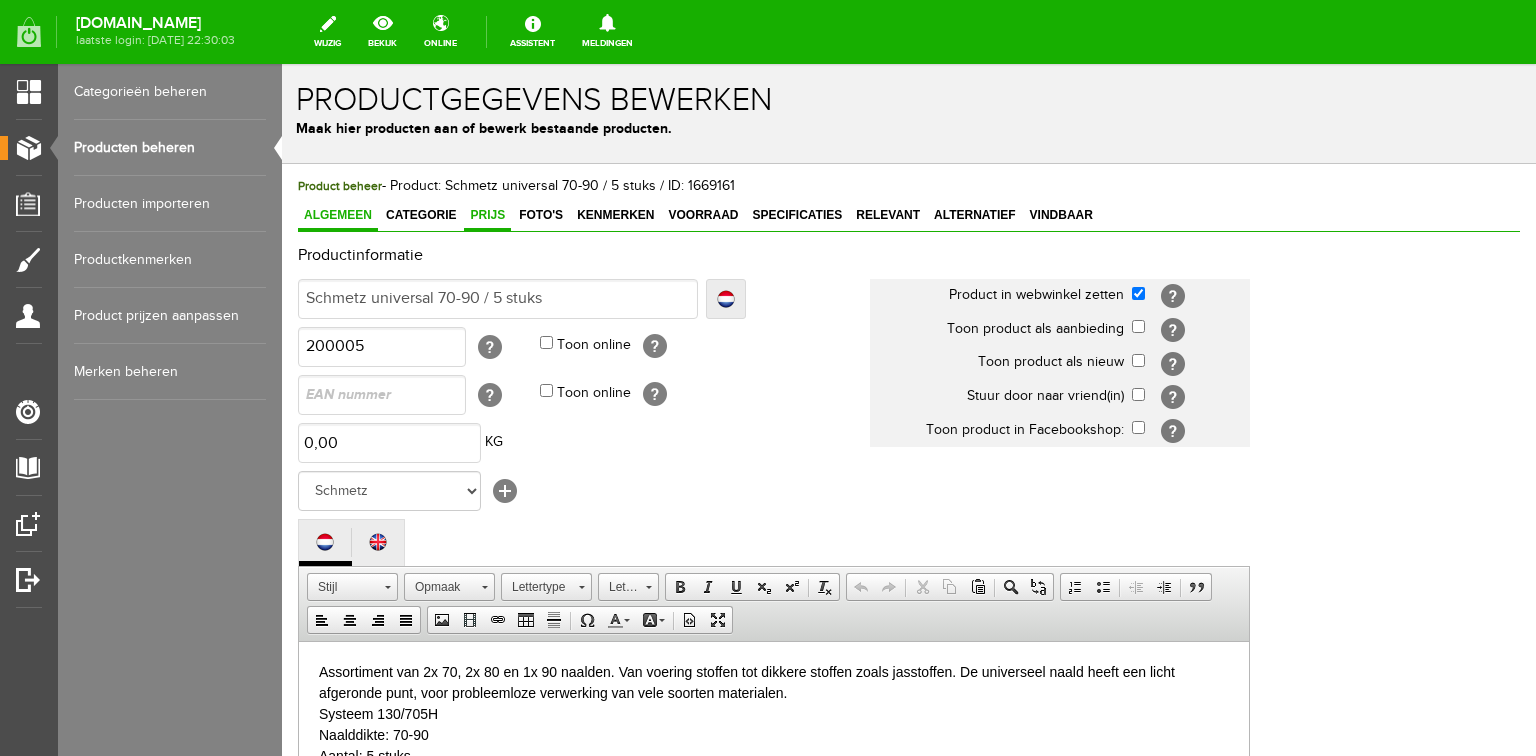 click on "Prijs" at bounding box center [487, 215] 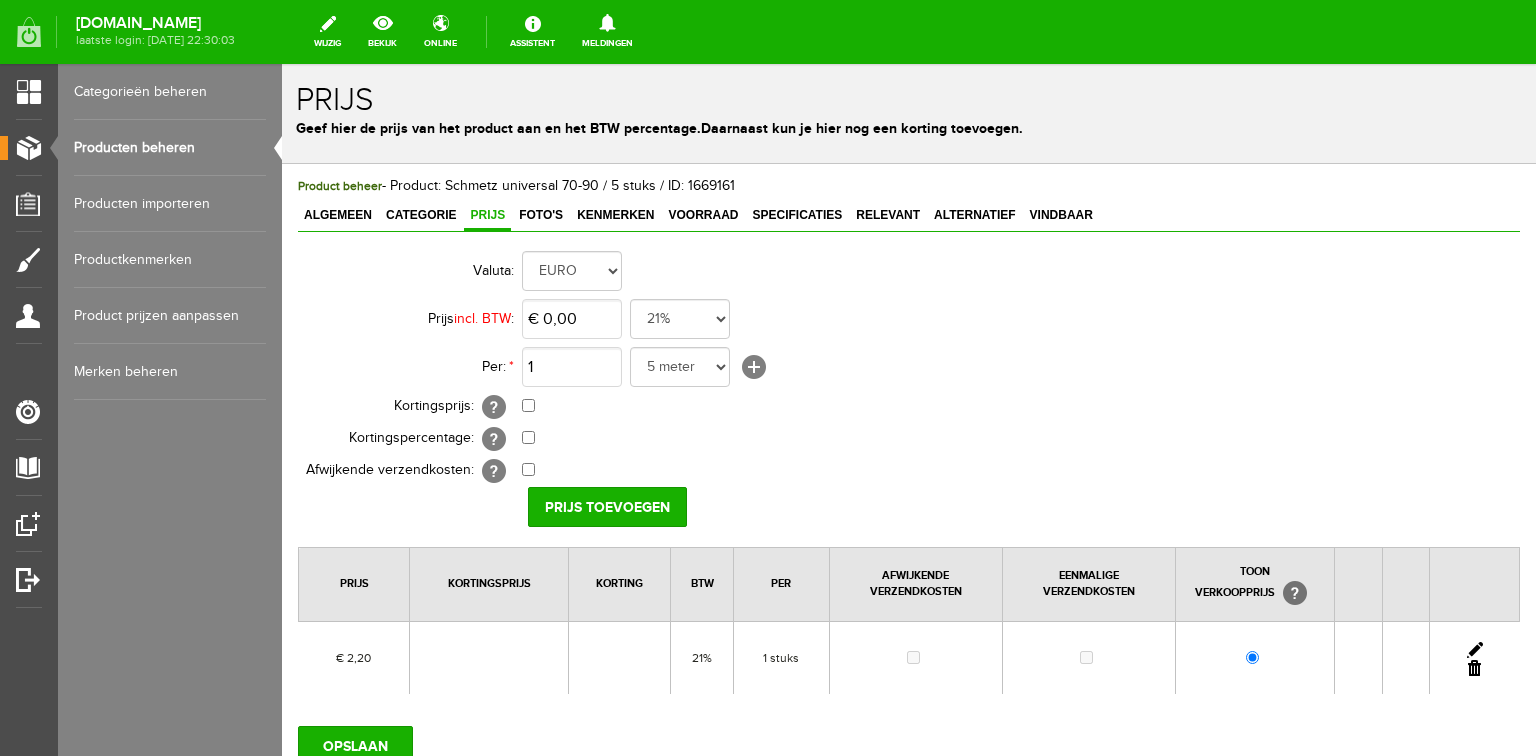 click at bounding box center [1475, 650] 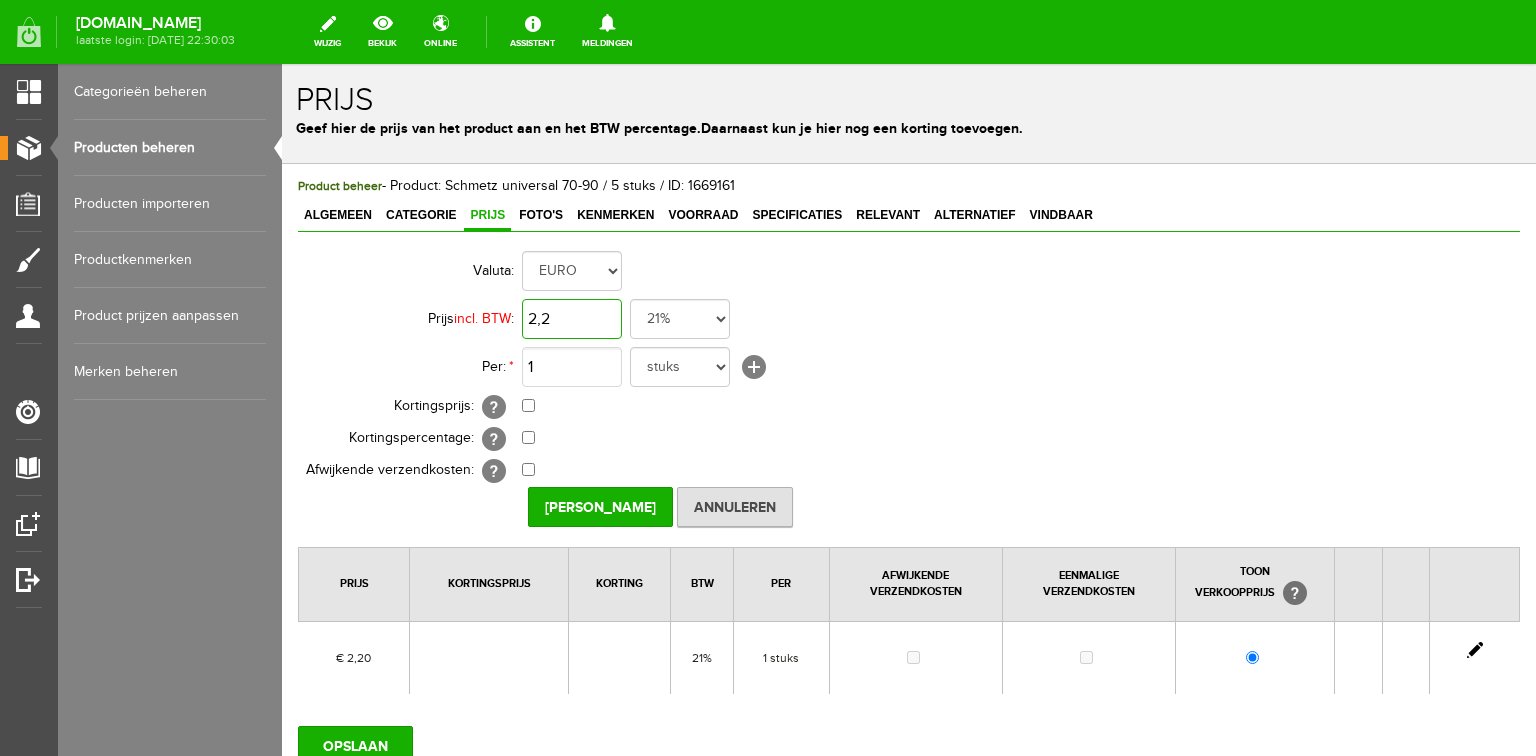 click on "2,2" at bounding box center (572, 319) 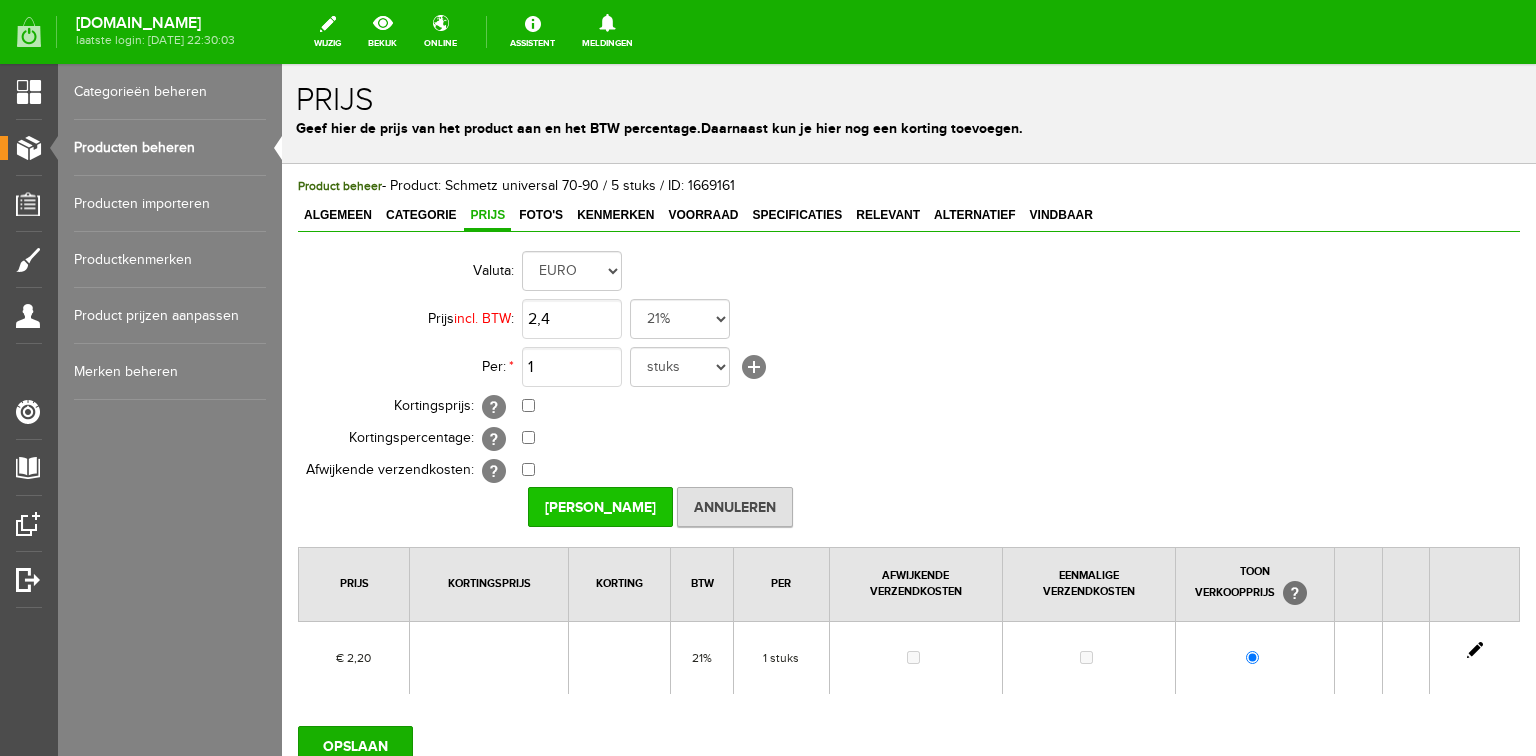 type on "€ 2,40" 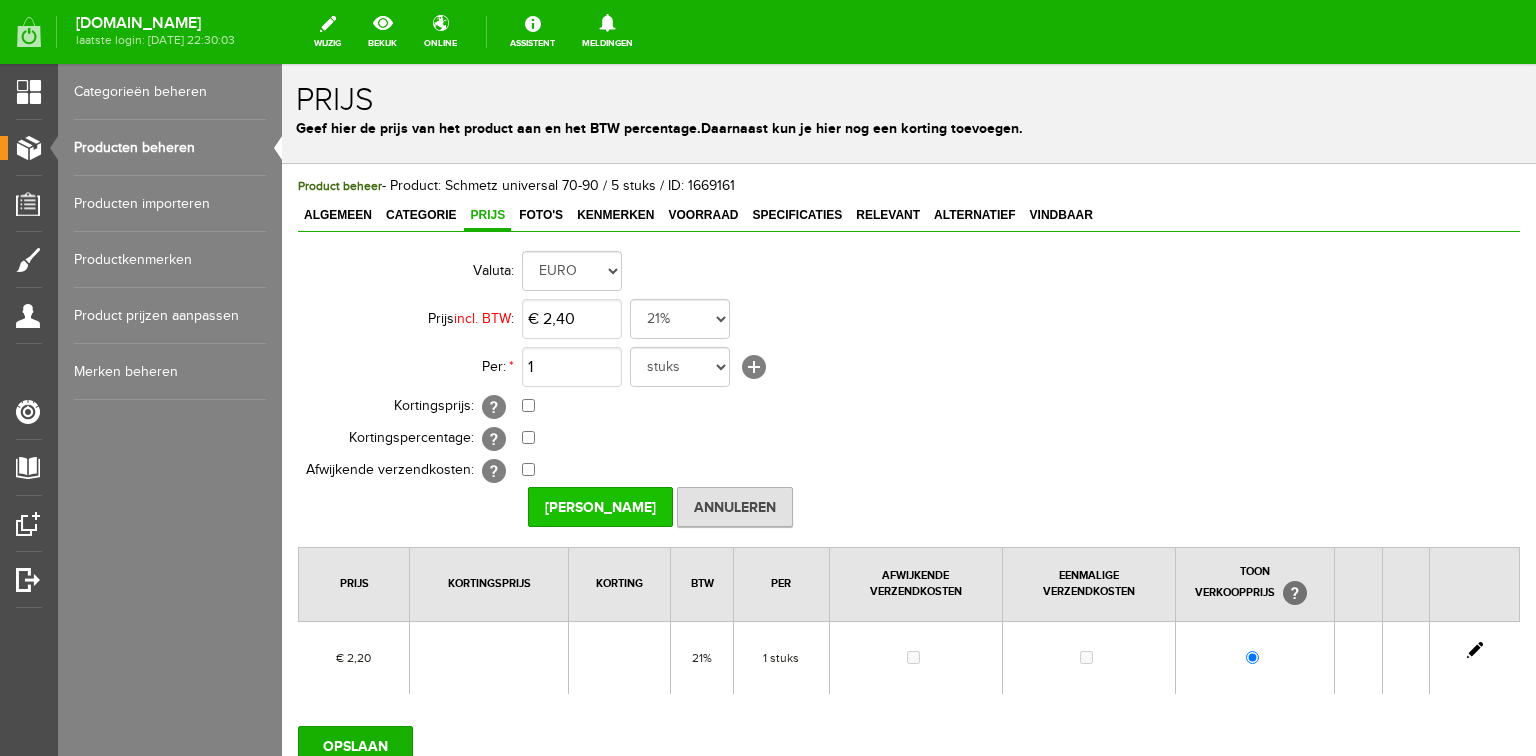 click on "[PERSON_NAME]" at bounding box center [600, 507] 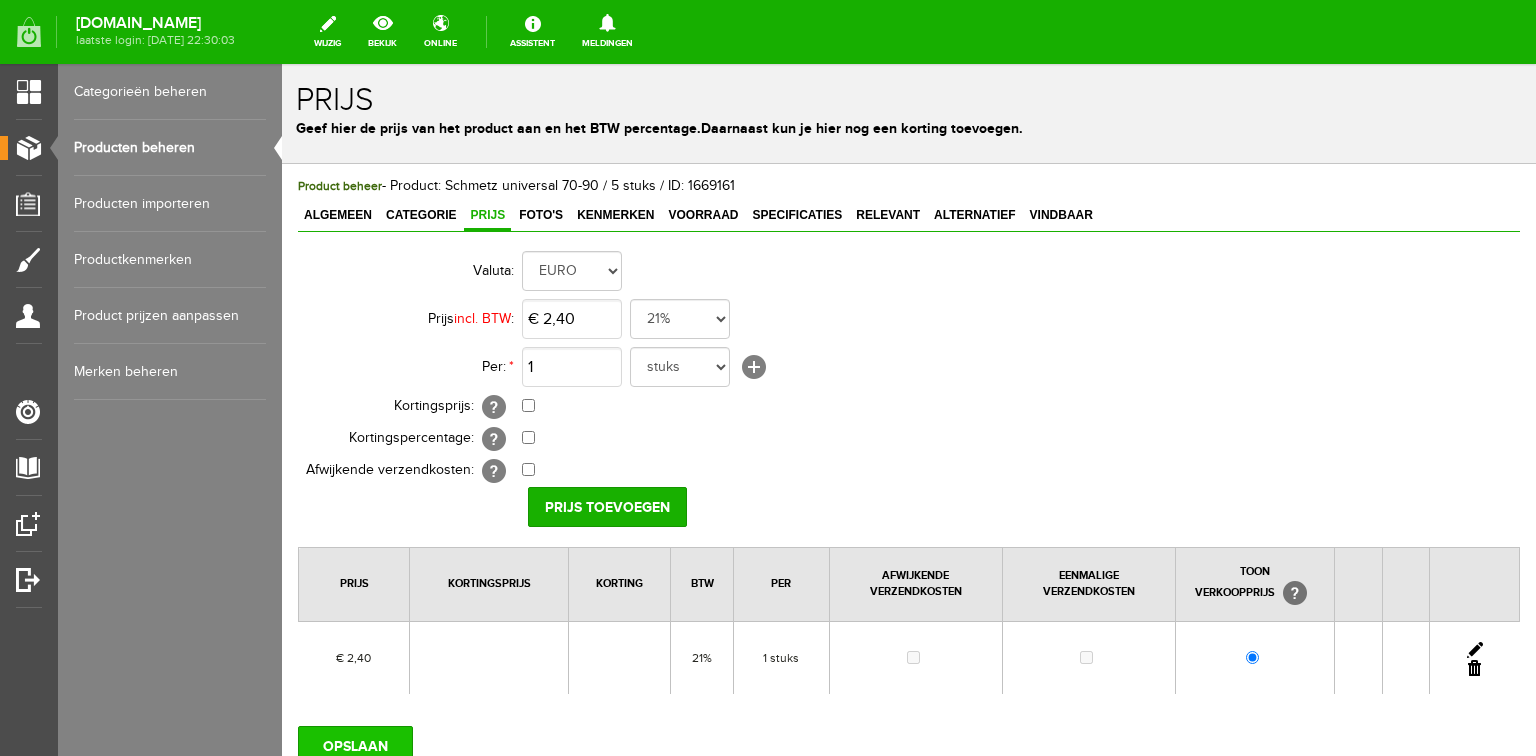 click on "OPSLAAN" at bounding box center (355, 746) 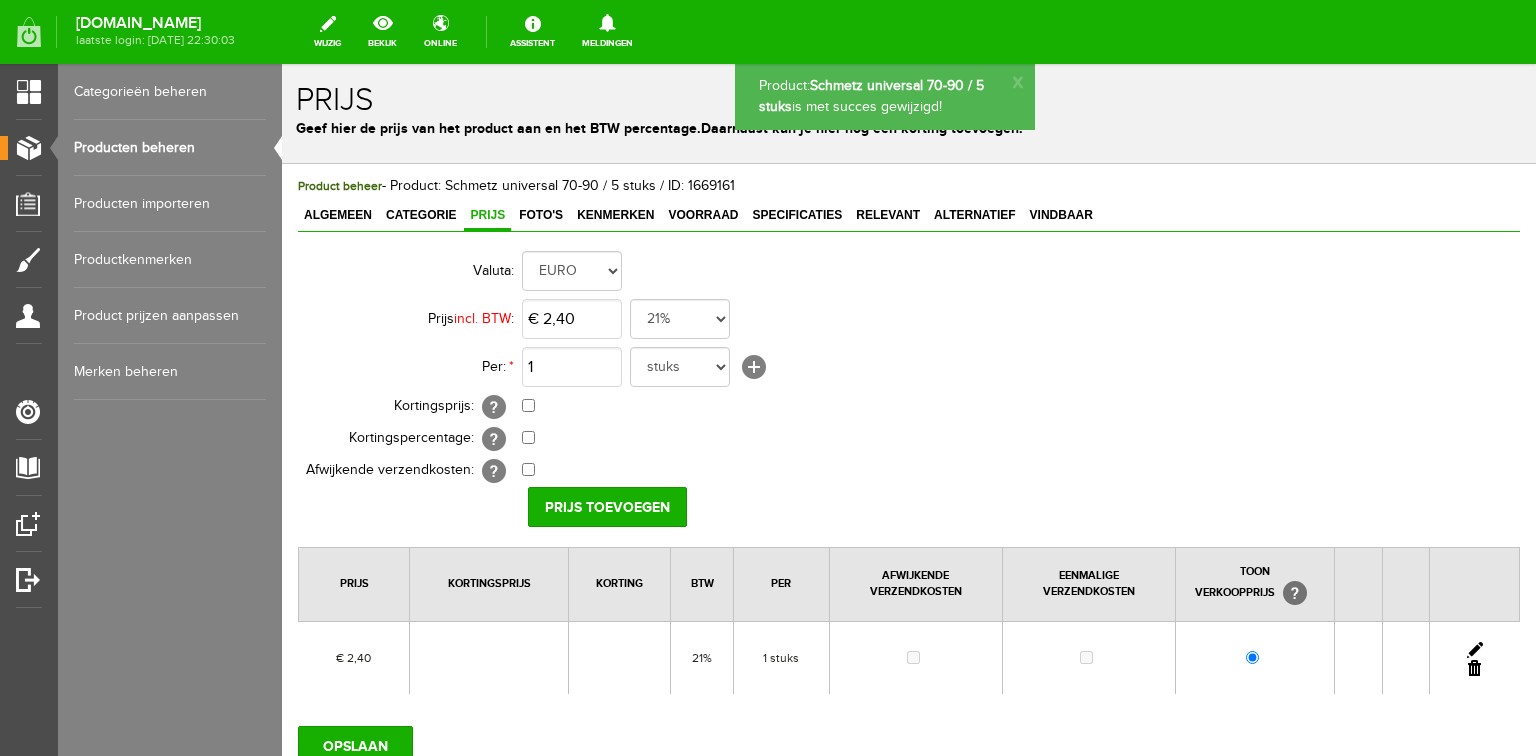 scroll, scrollTop: 0, scrollLeft: 0, axis: both 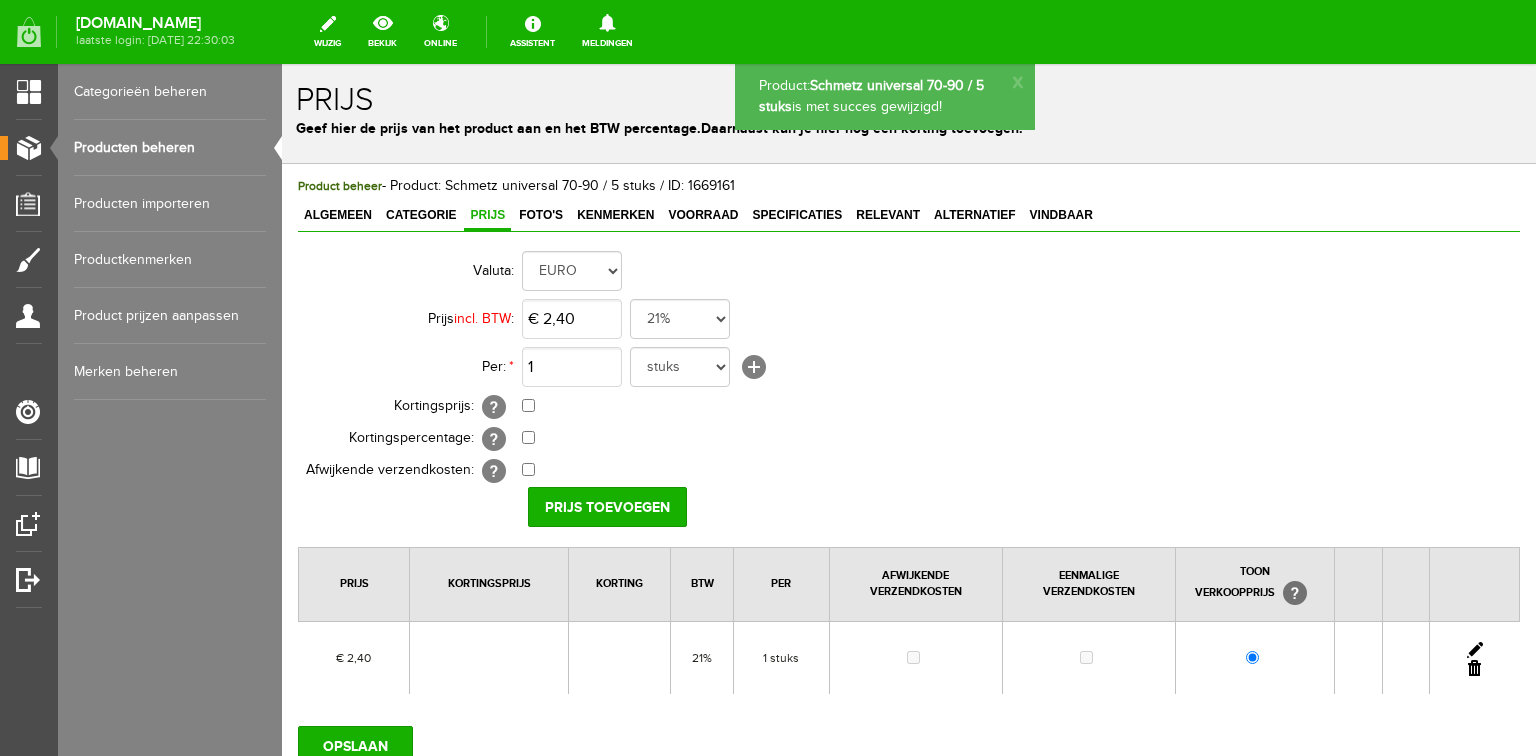 click on "Producten beheren" at bounding box center (170, 148) 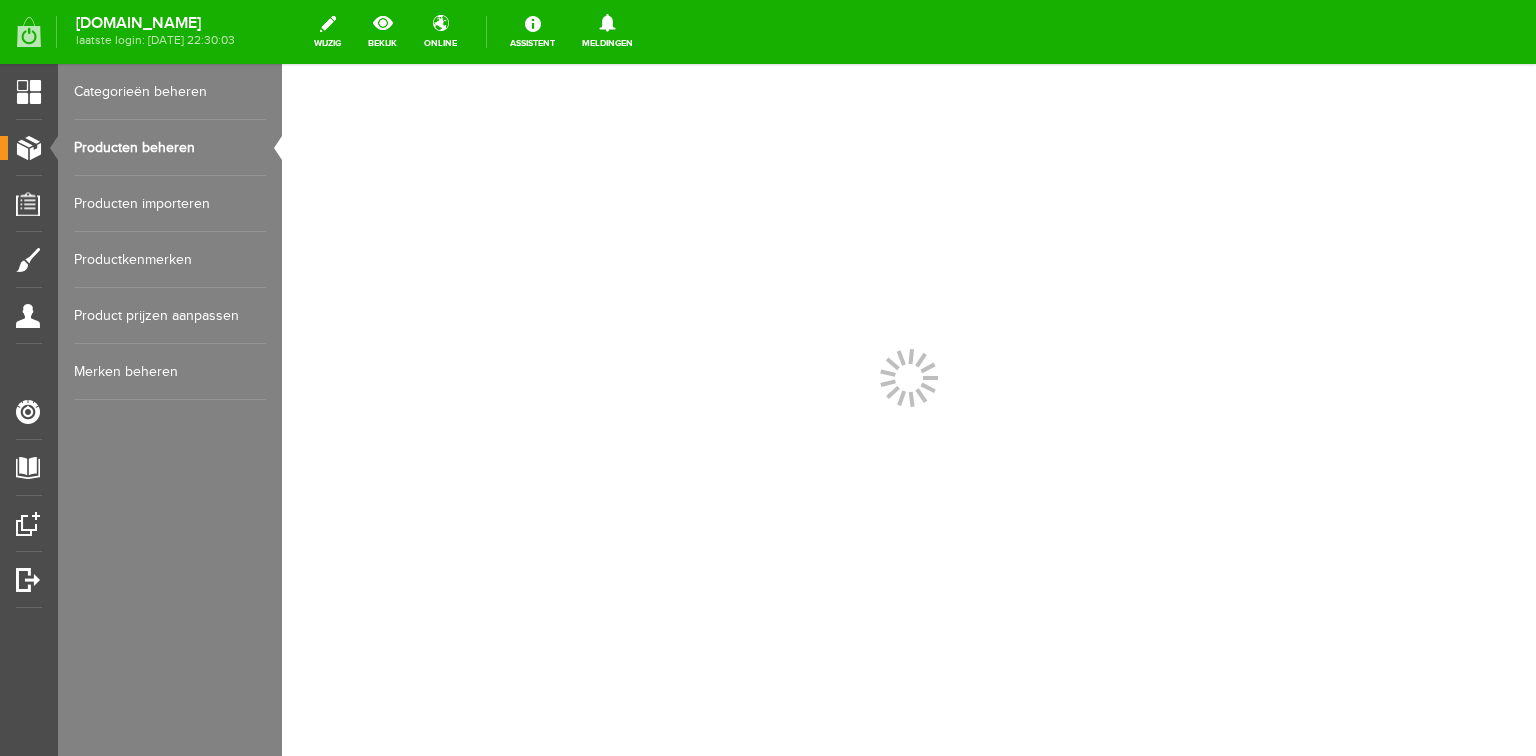 scroll, scrollTop: 0, scrollLeft: 0, axis: both 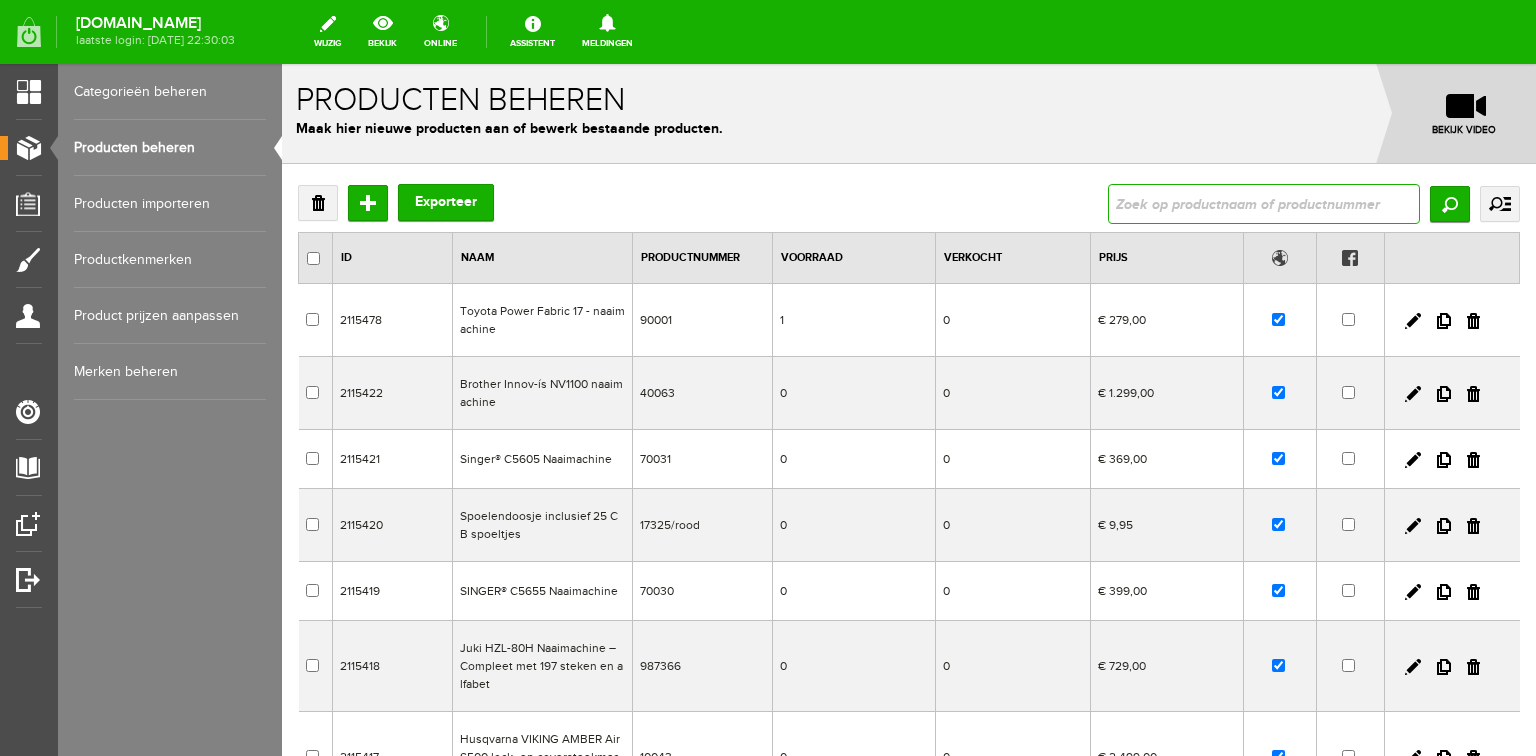 click at bounding box center [1264, 204] 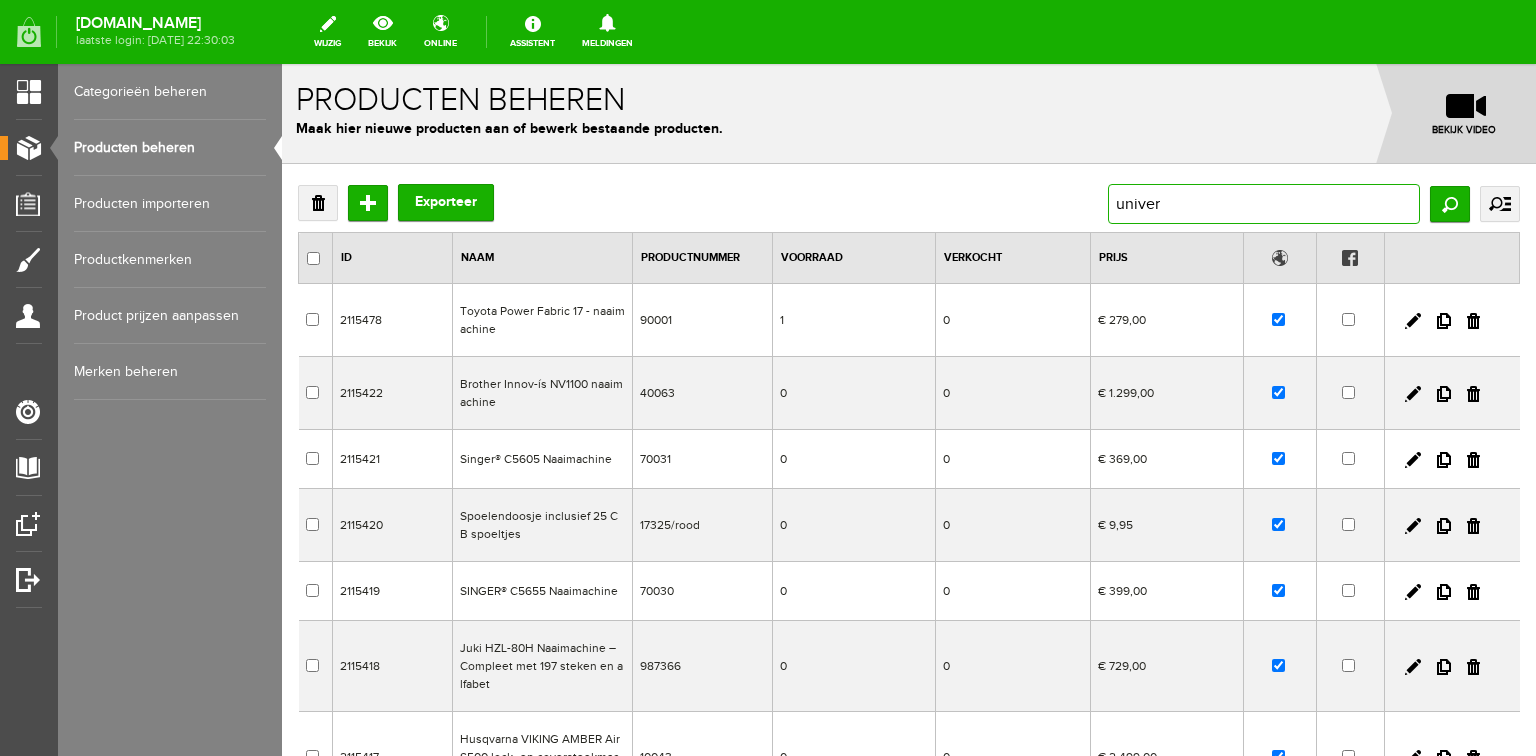 type on "univers" 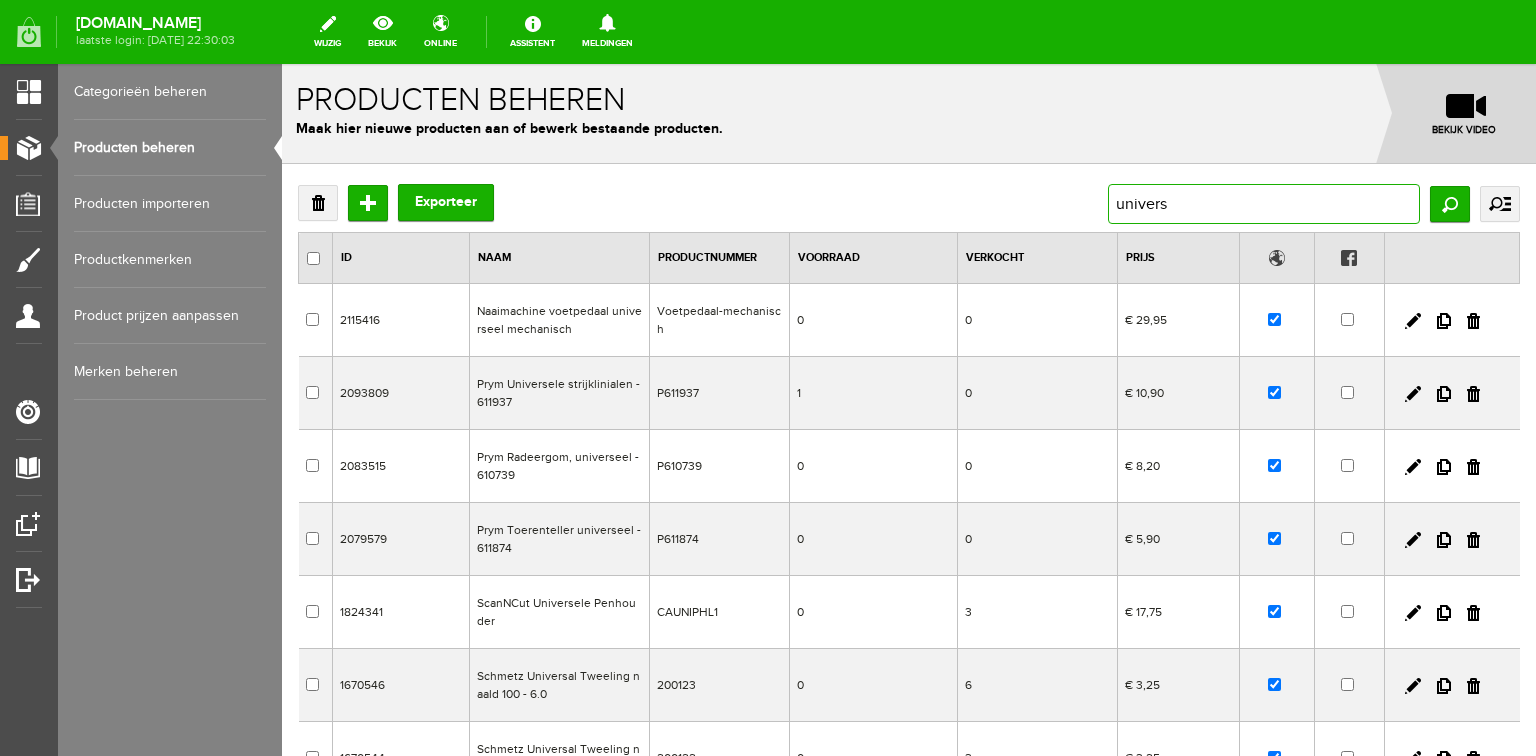 drag, startPoint x: 1175, startPoint y: 200, endPoint x: 1004, endPoint y: 204, distance: 171.04678 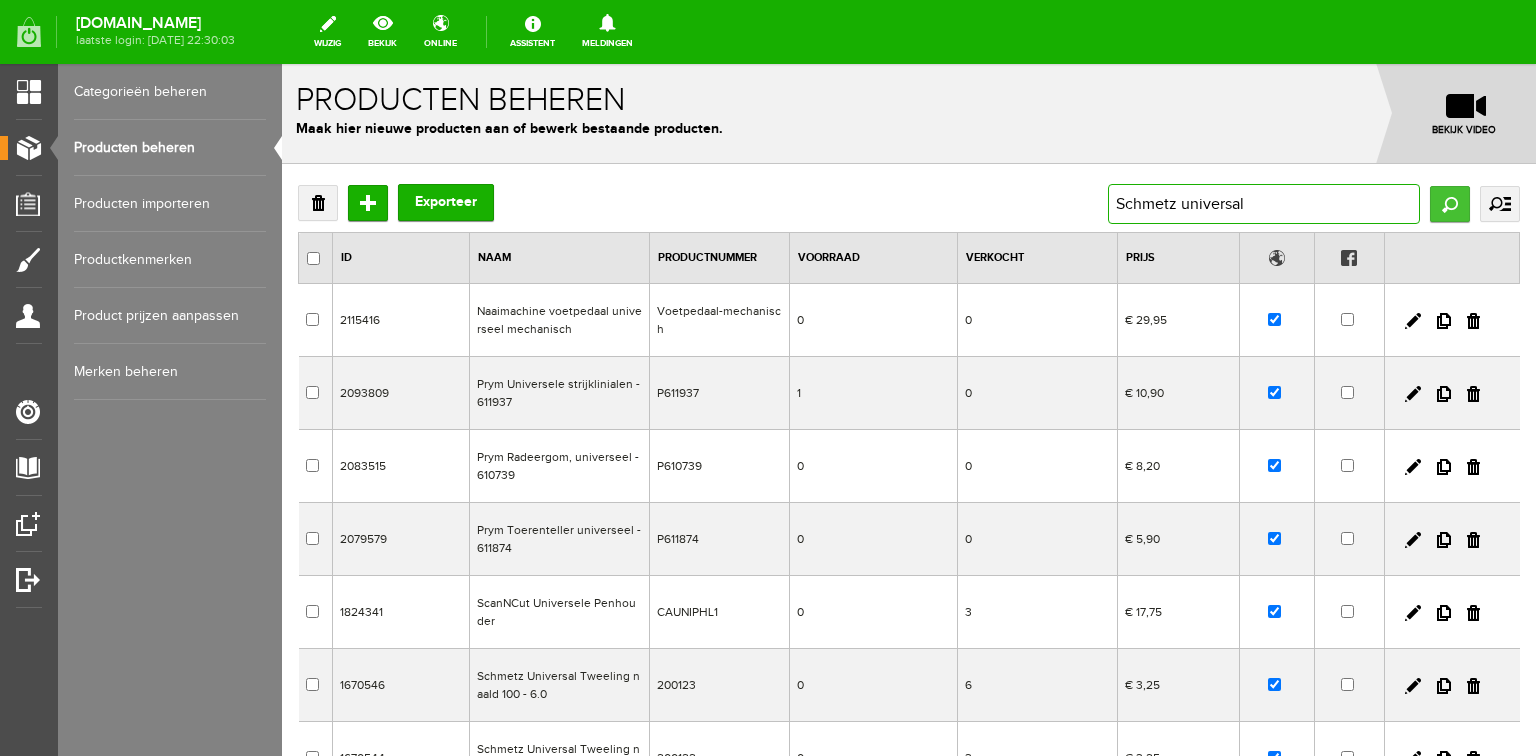 type on "Schmetz universal" 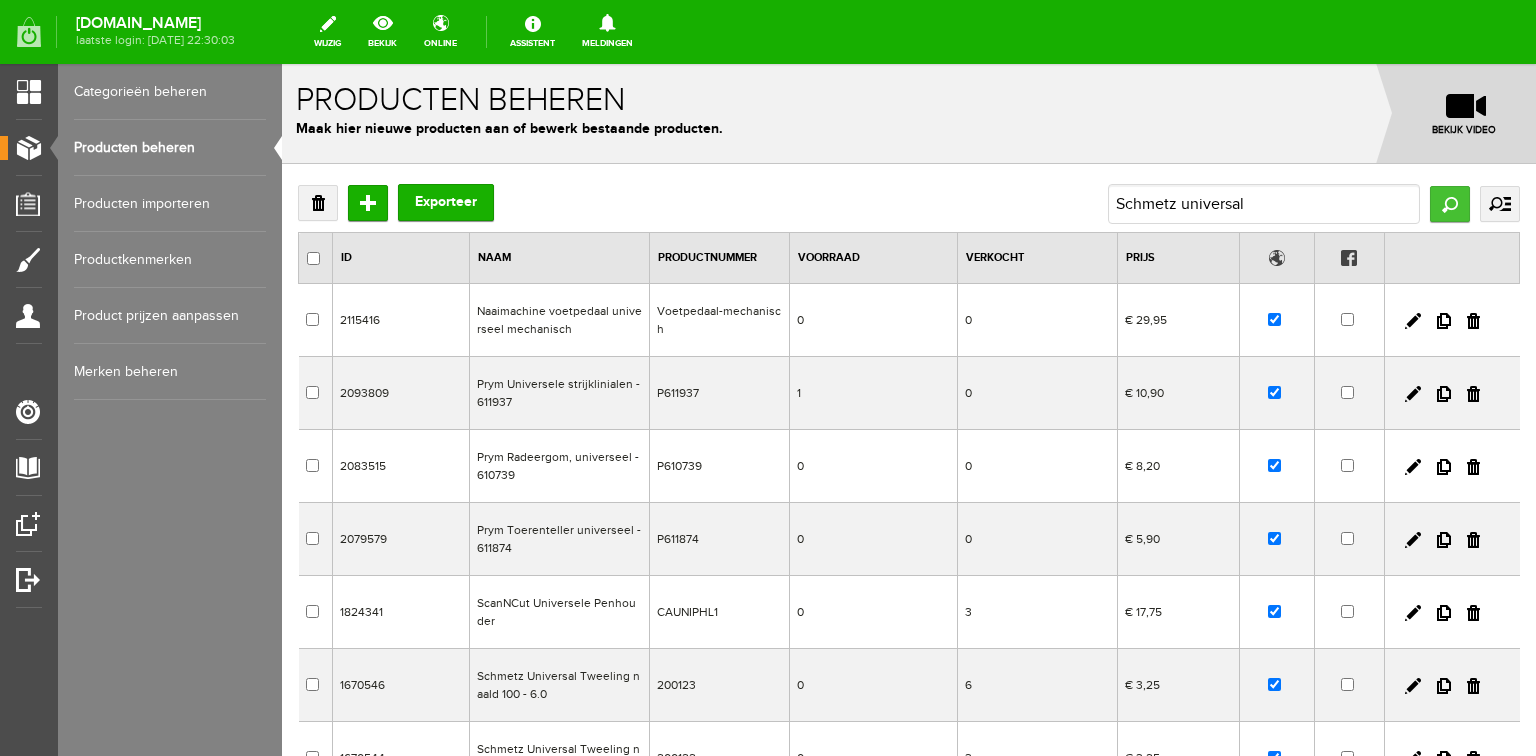 click on "Zoeken" at bounding box center [1450, 204] 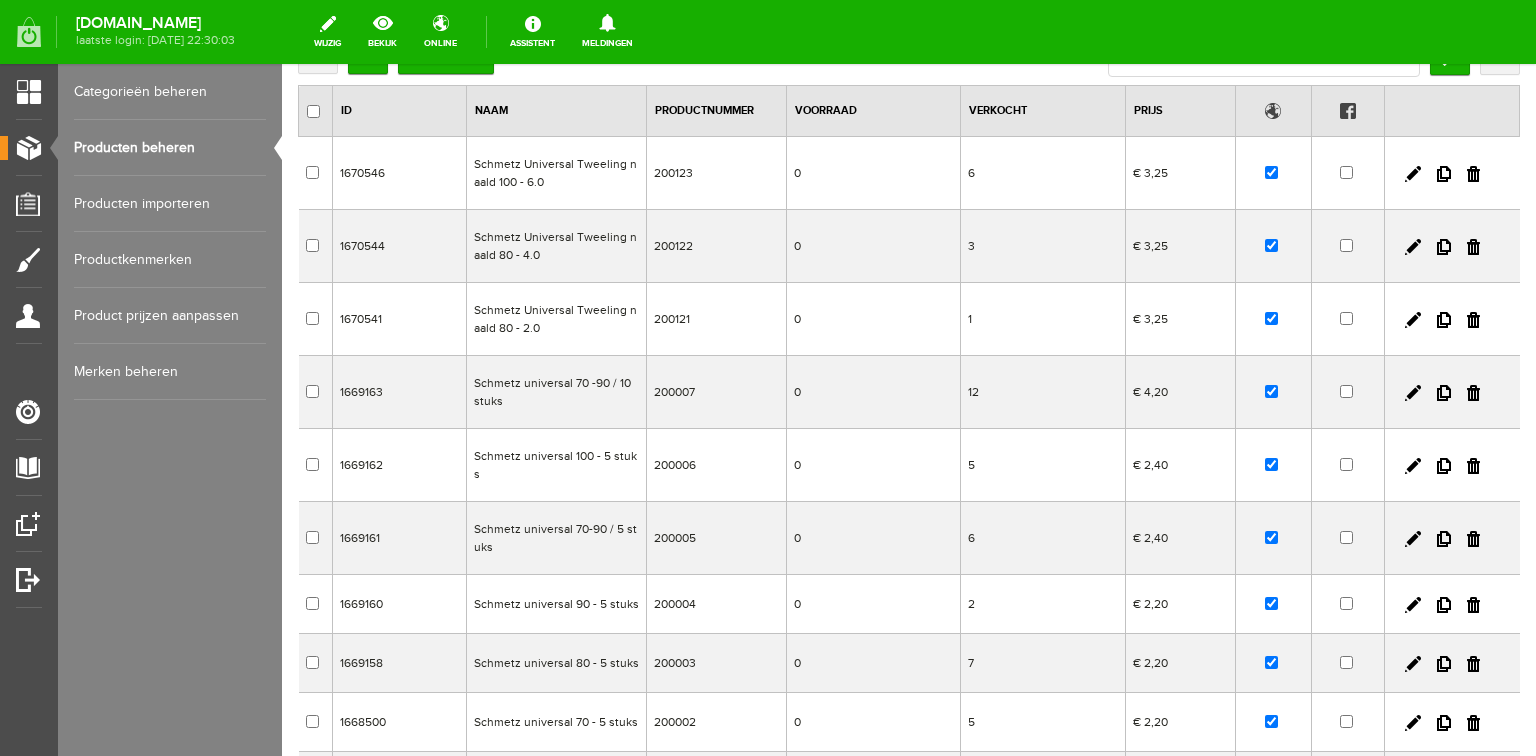 scroll, scrollTop: 160, scrollLeft: 0, axis: vertical 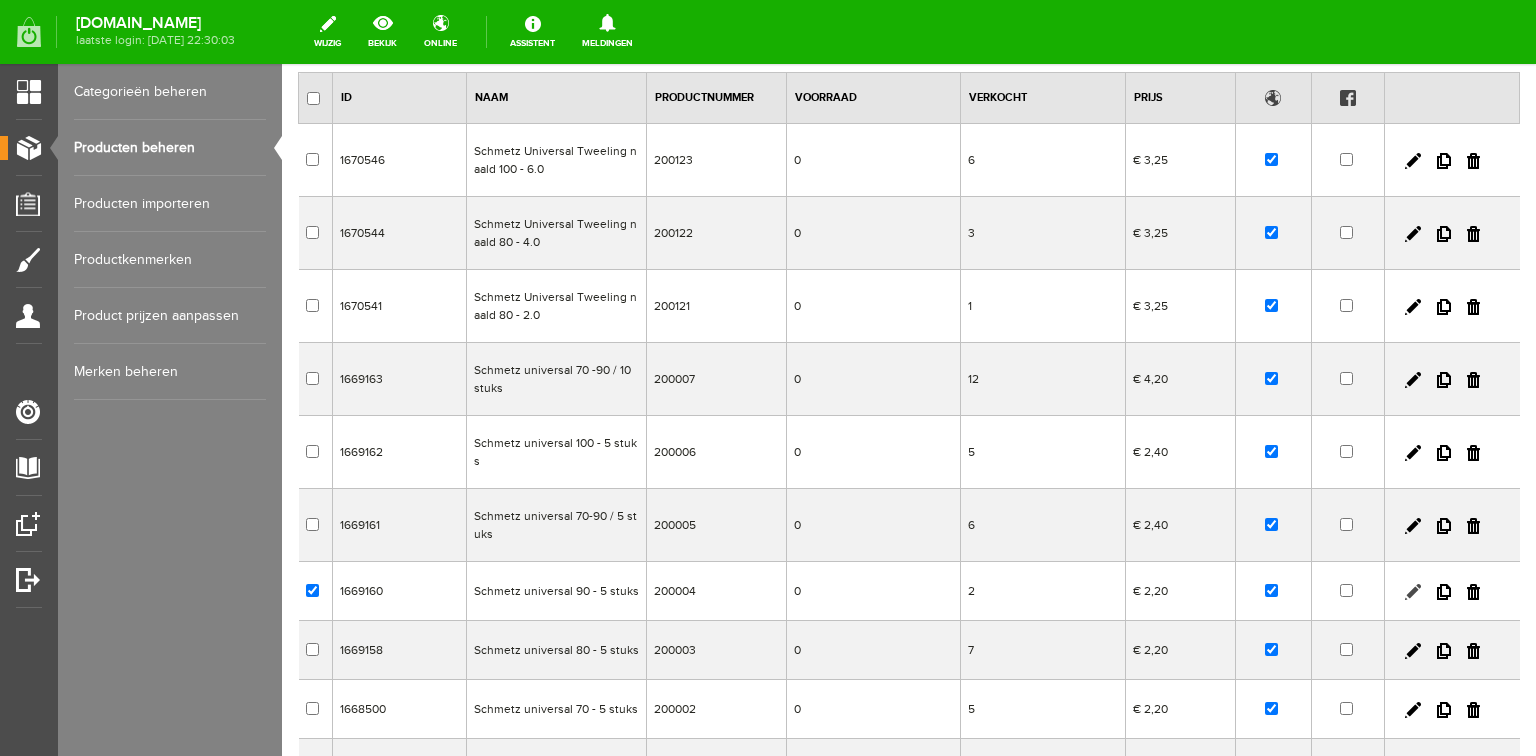 click at bounding box center [1413, 592] 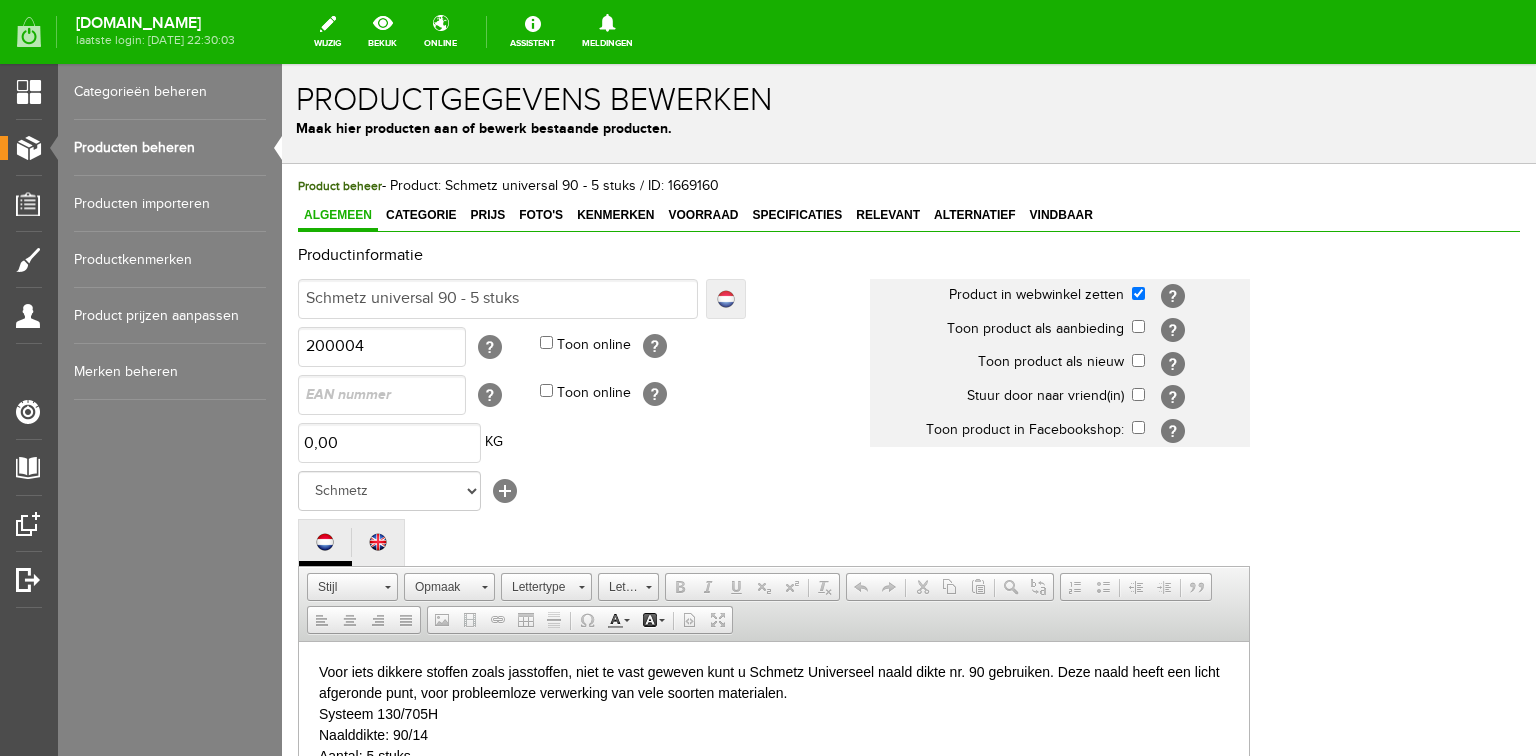 scroll, scrollTop: 0, scrollLeft: 0, axis: both 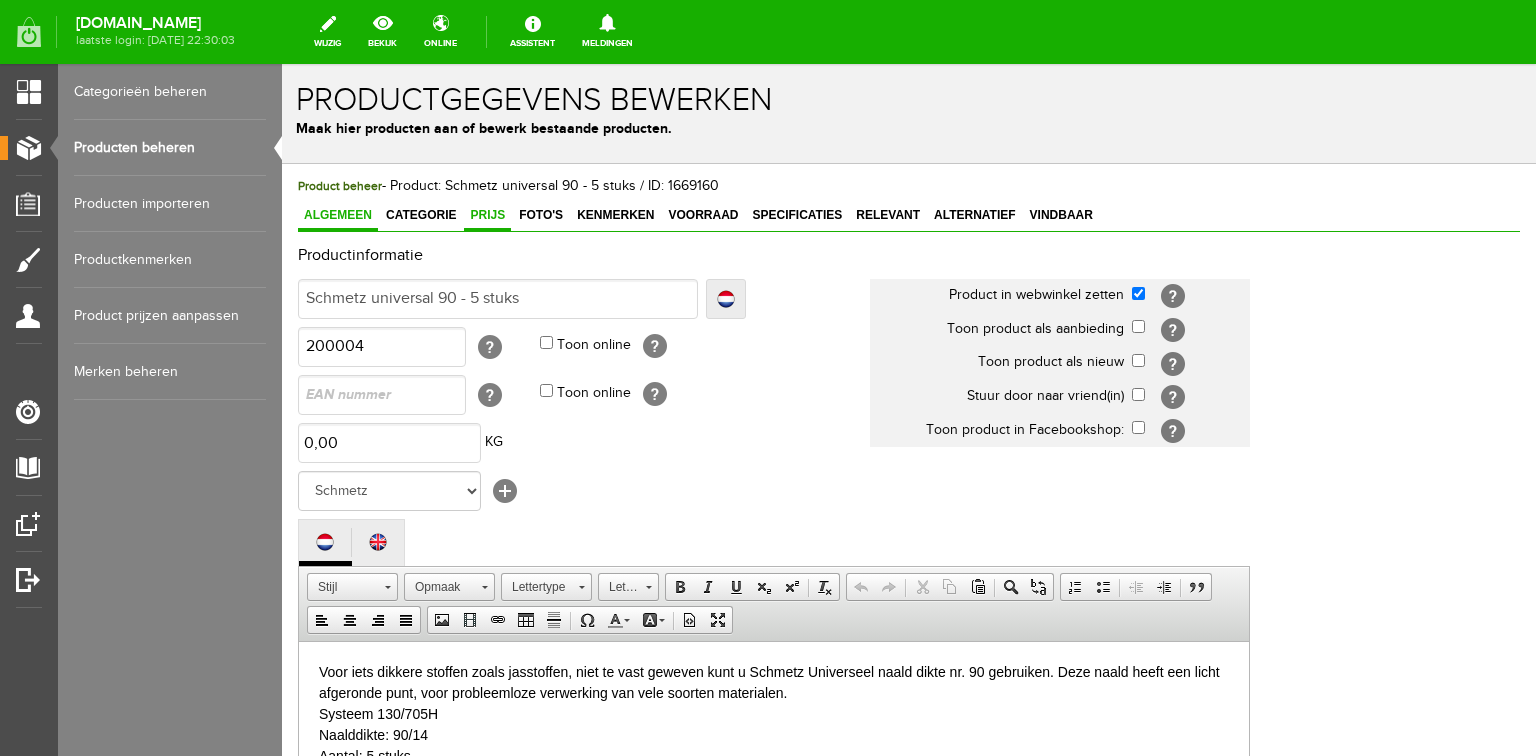 click on "Prijs" at bounding box center [487, 215] 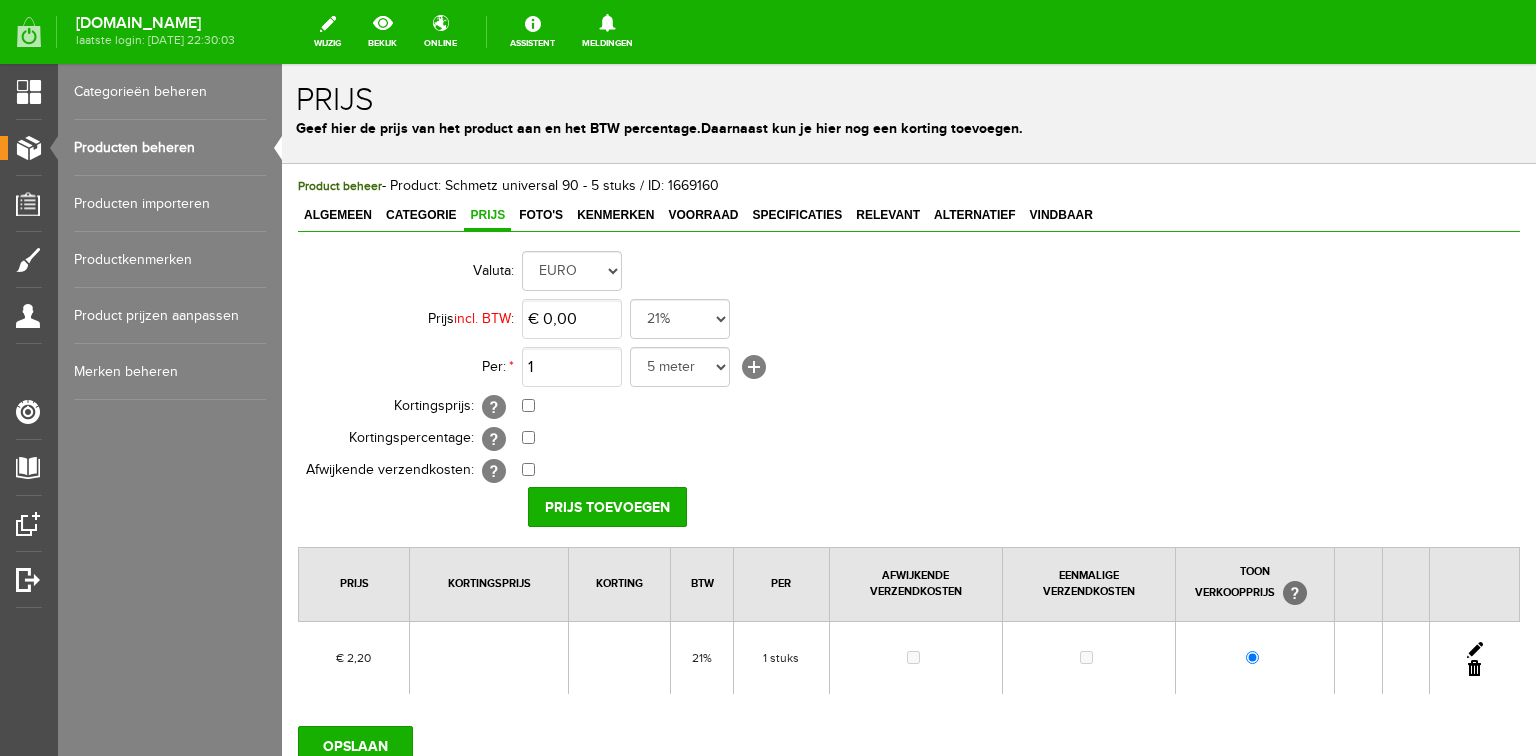 click at bounding box center [1475, 650] 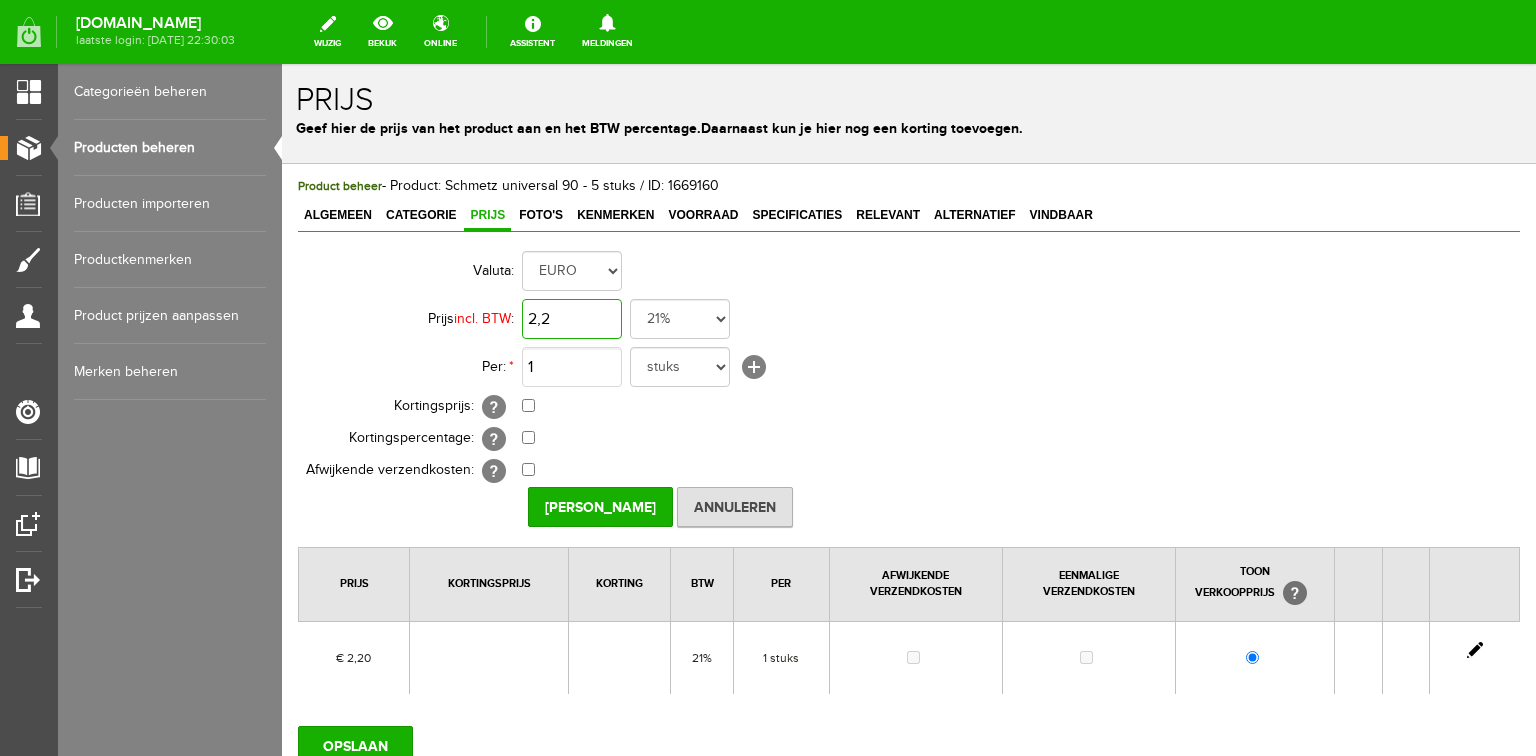 click on "2,2" at bounding box center (572, 319) 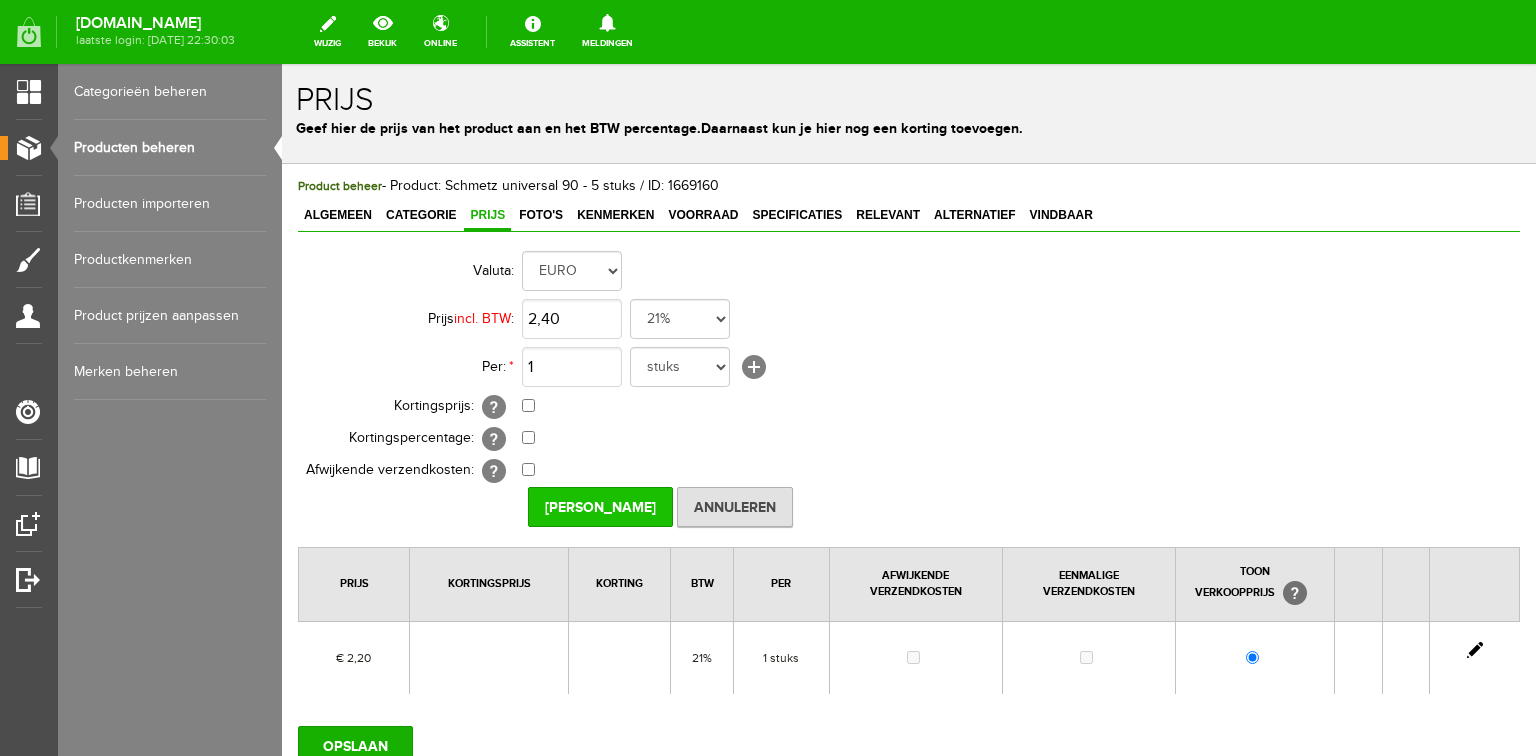 type on "€ 2,40" 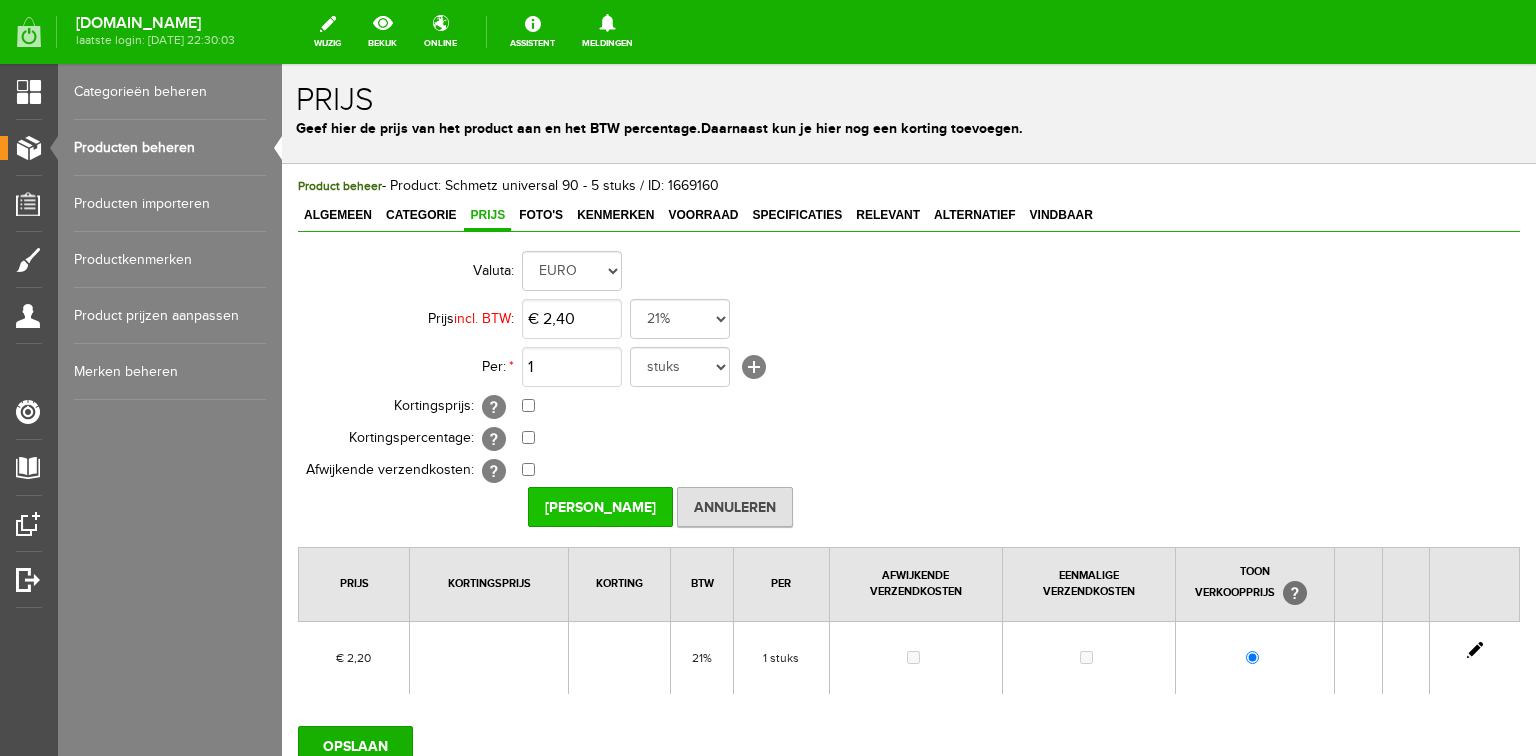 click on "[PERSON_NAME]" at bounding box center (600, 507) 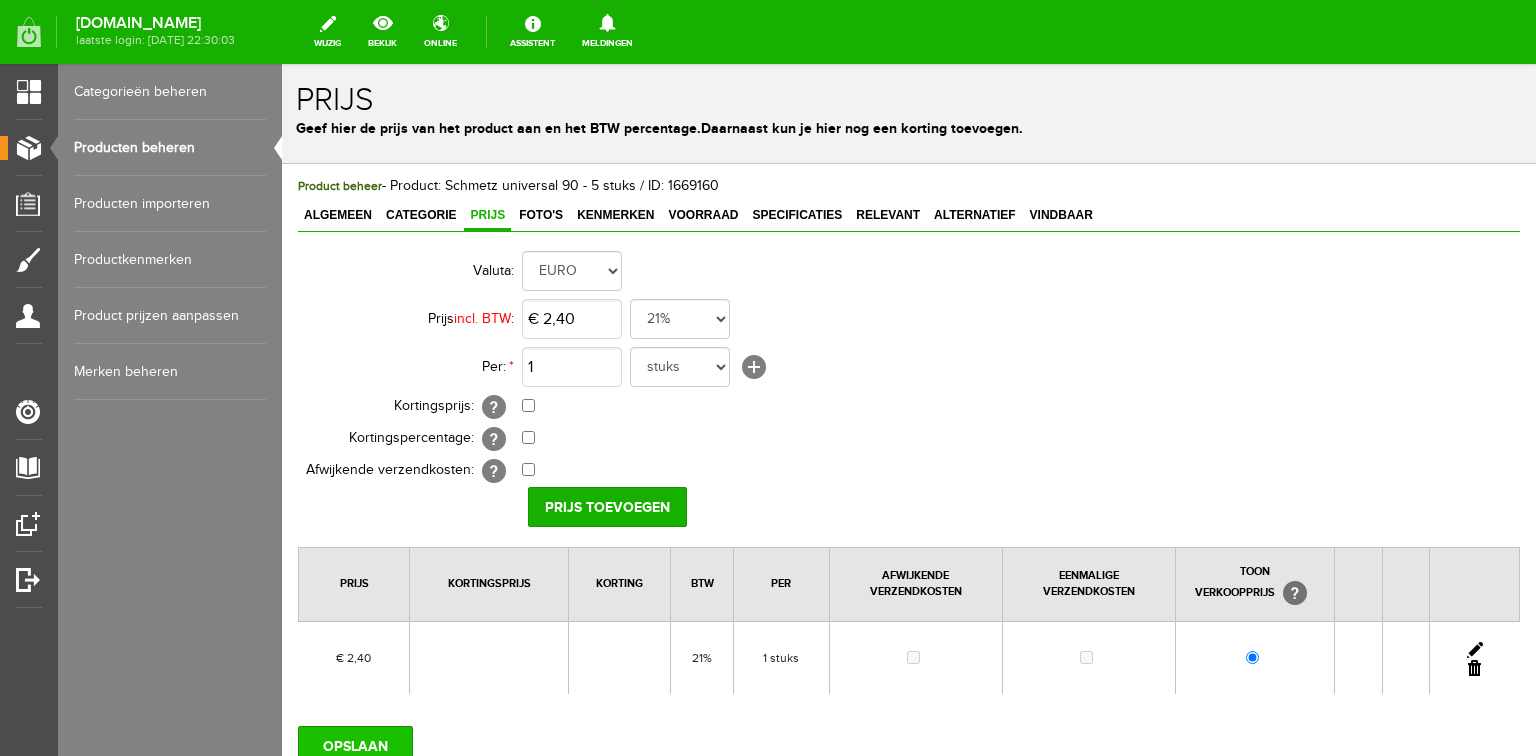 click on "OPSLAAN" at bounding box center [355, 746] 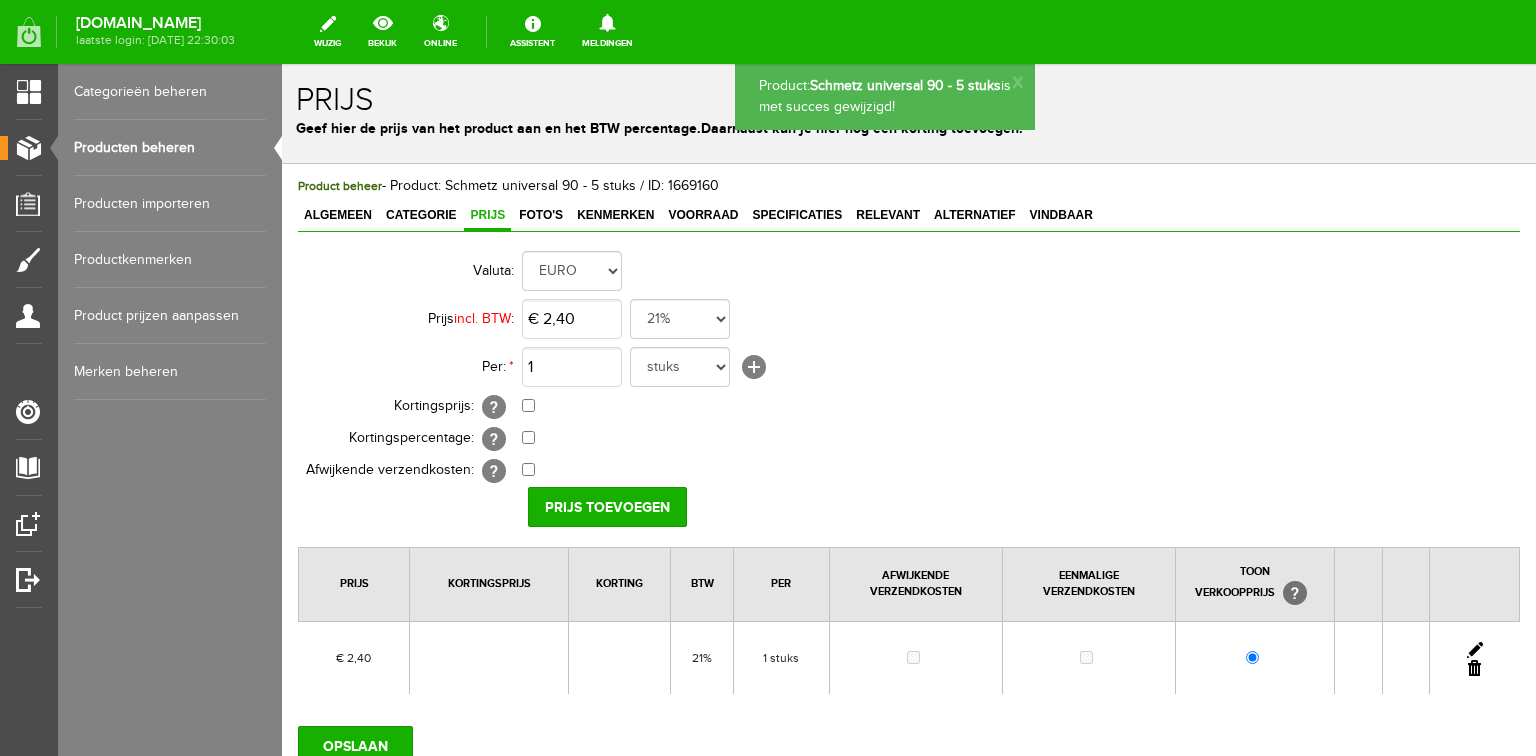 scroll, scrollTop: 0, scrollLeft: 0, axis: both 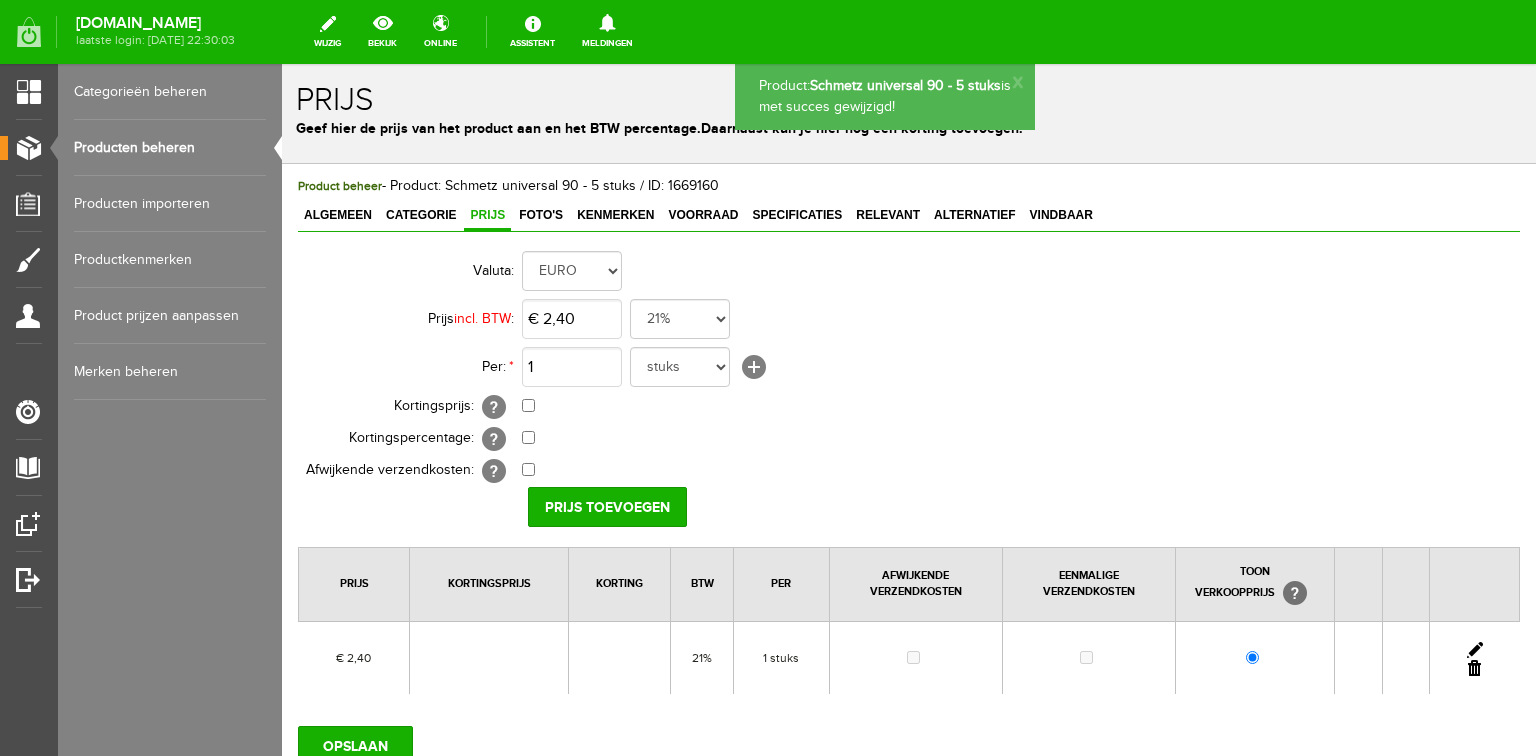 click on "Producten beheren" at bounding box center [170, 148] 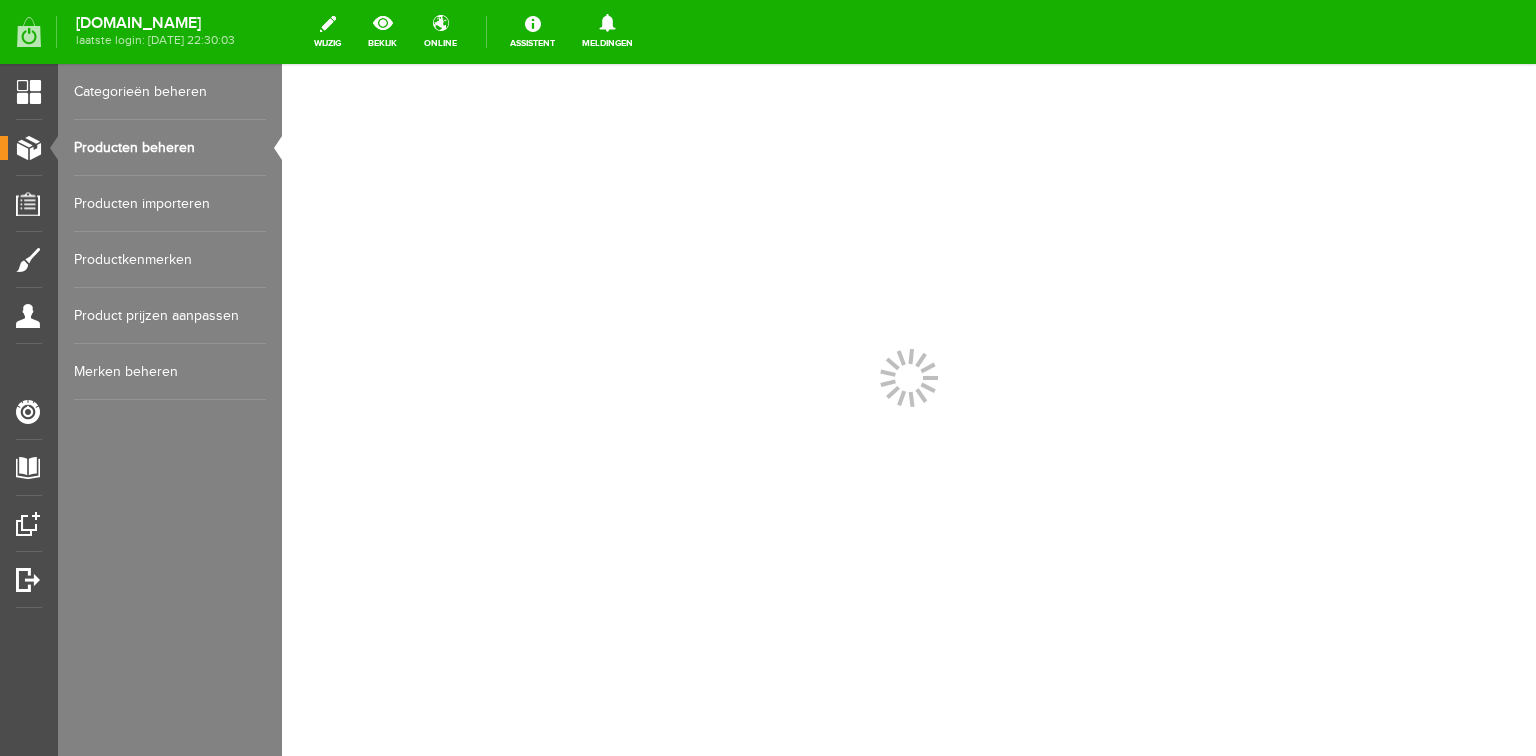 scroll, scrollTop: 0, scrollLeft: 0, axis: both 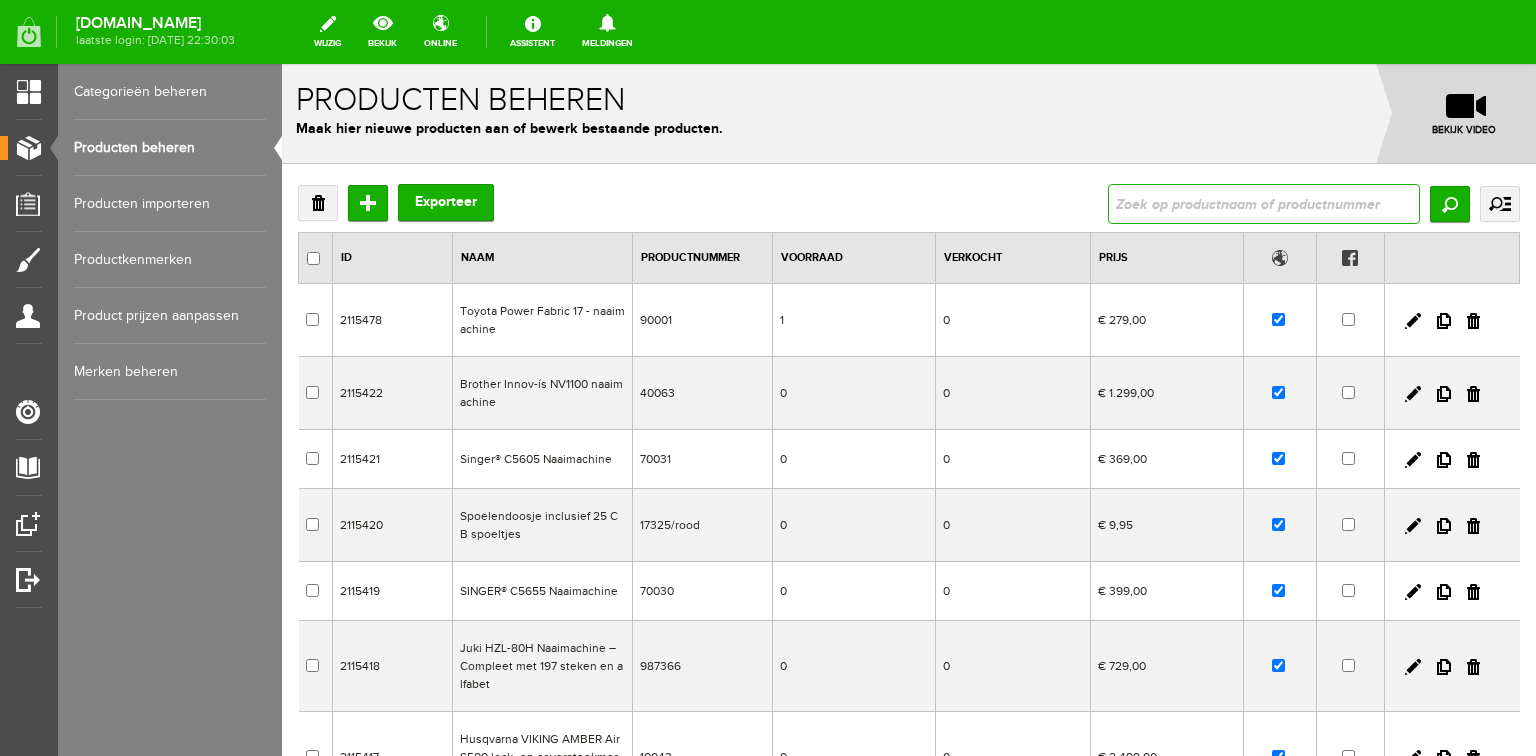 click at bounding box center (1264, 204) 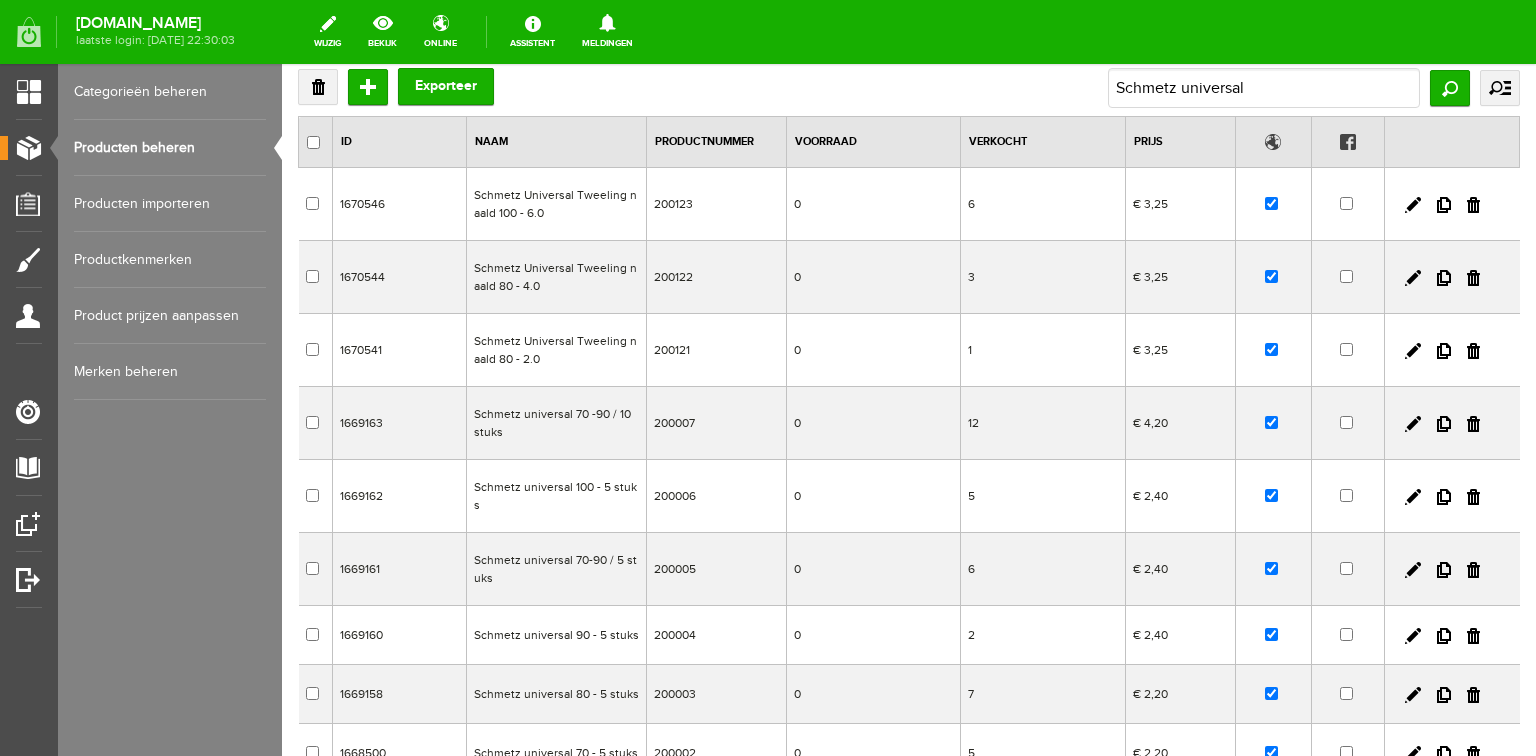 scroll, scrollTop: 320, scrollLeft: 0, axis: vertical 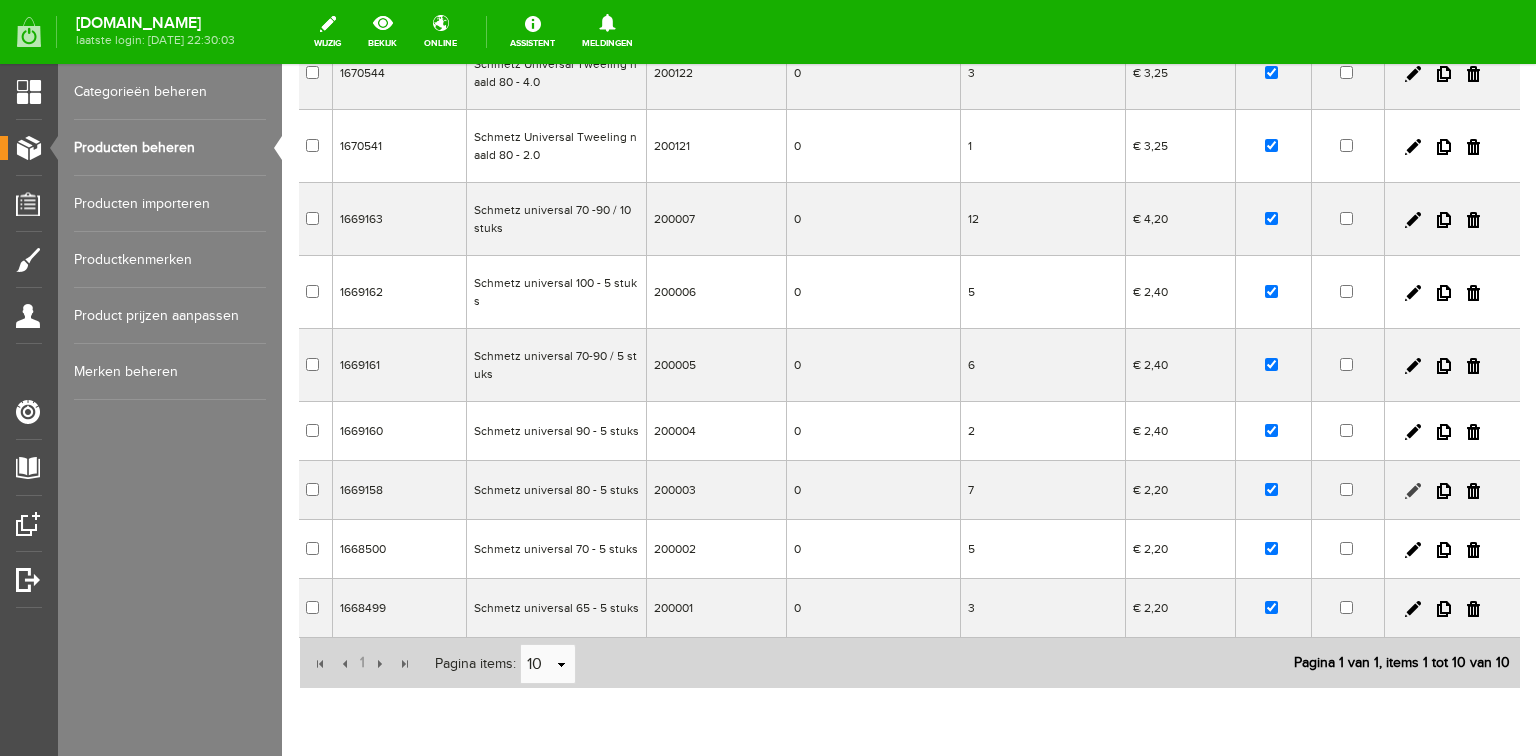 click at bounding box center (1413, 491) 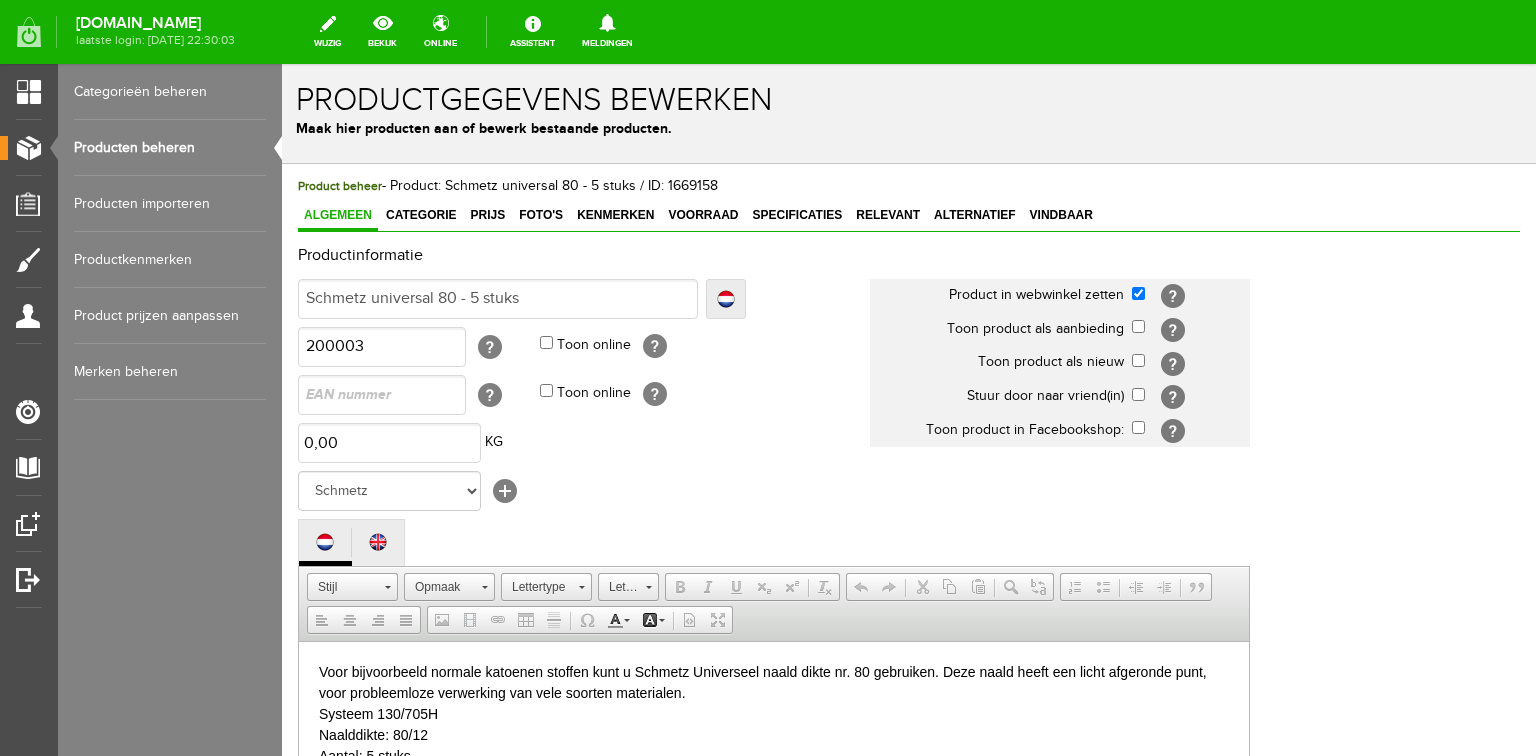 scroll, scrollTop: 0, scrollLeft: 0, axis: both 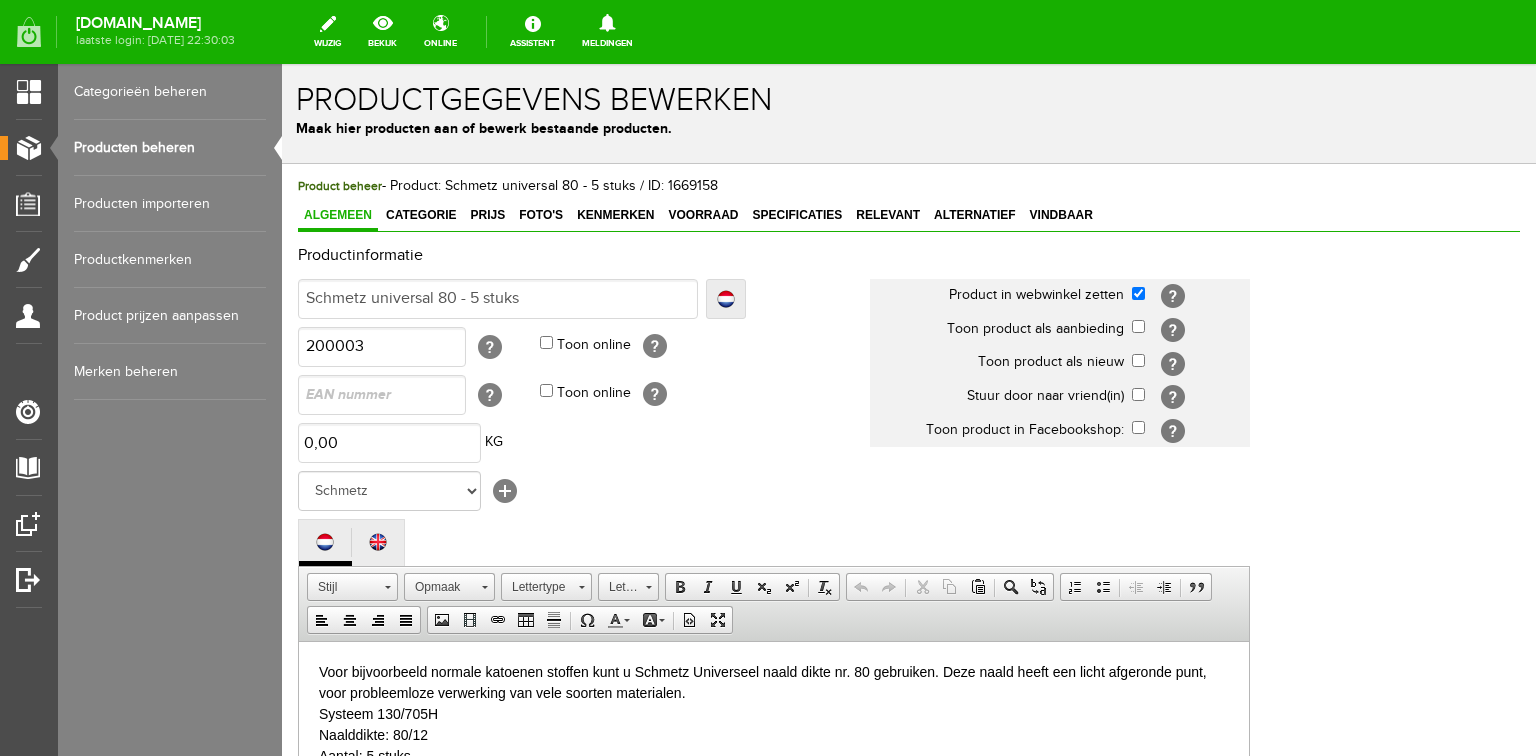 drag, startPoint x: 488, startPoint y: 208, endPoint x: 588, endPoint y: 255, distance: 110.49435 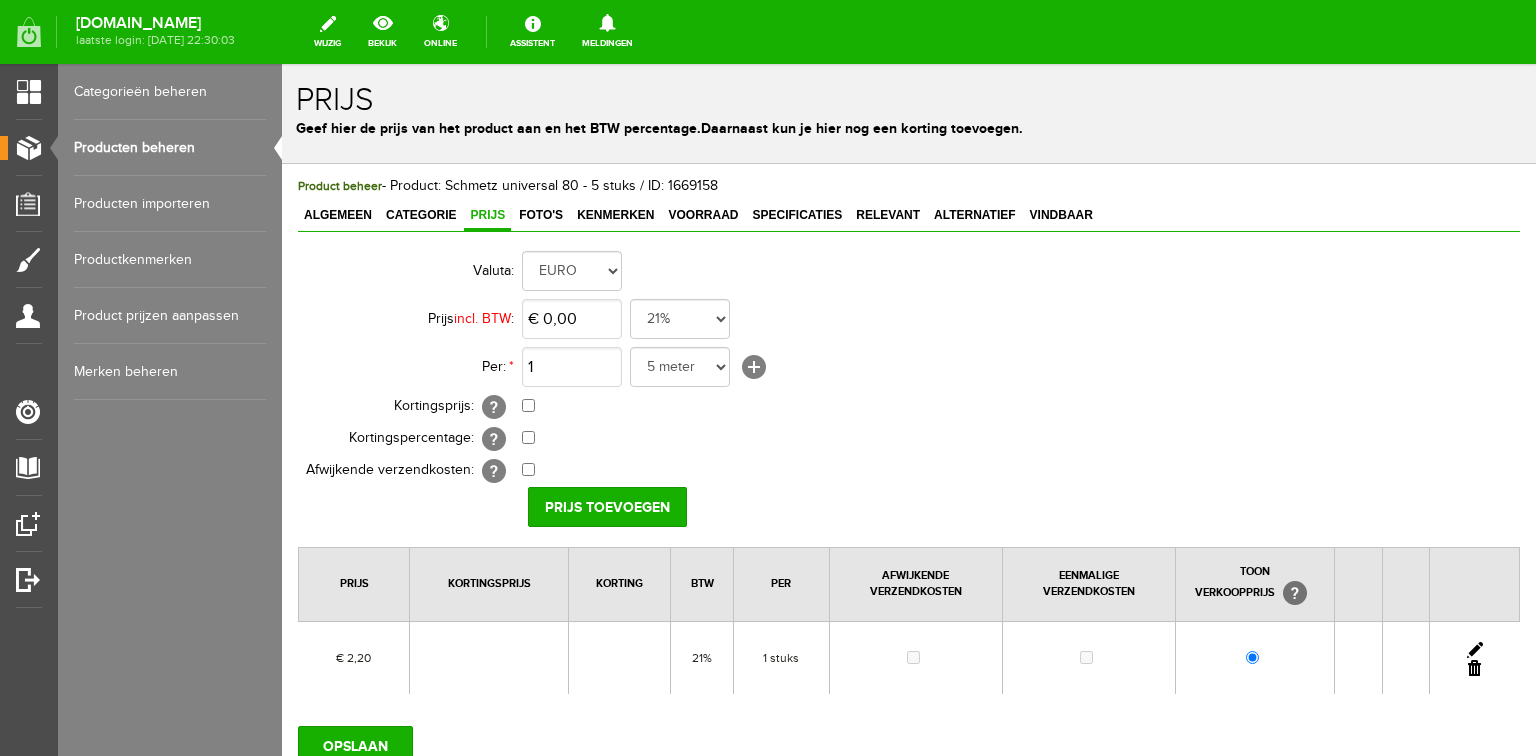 click at bounding box center [1475, 650] 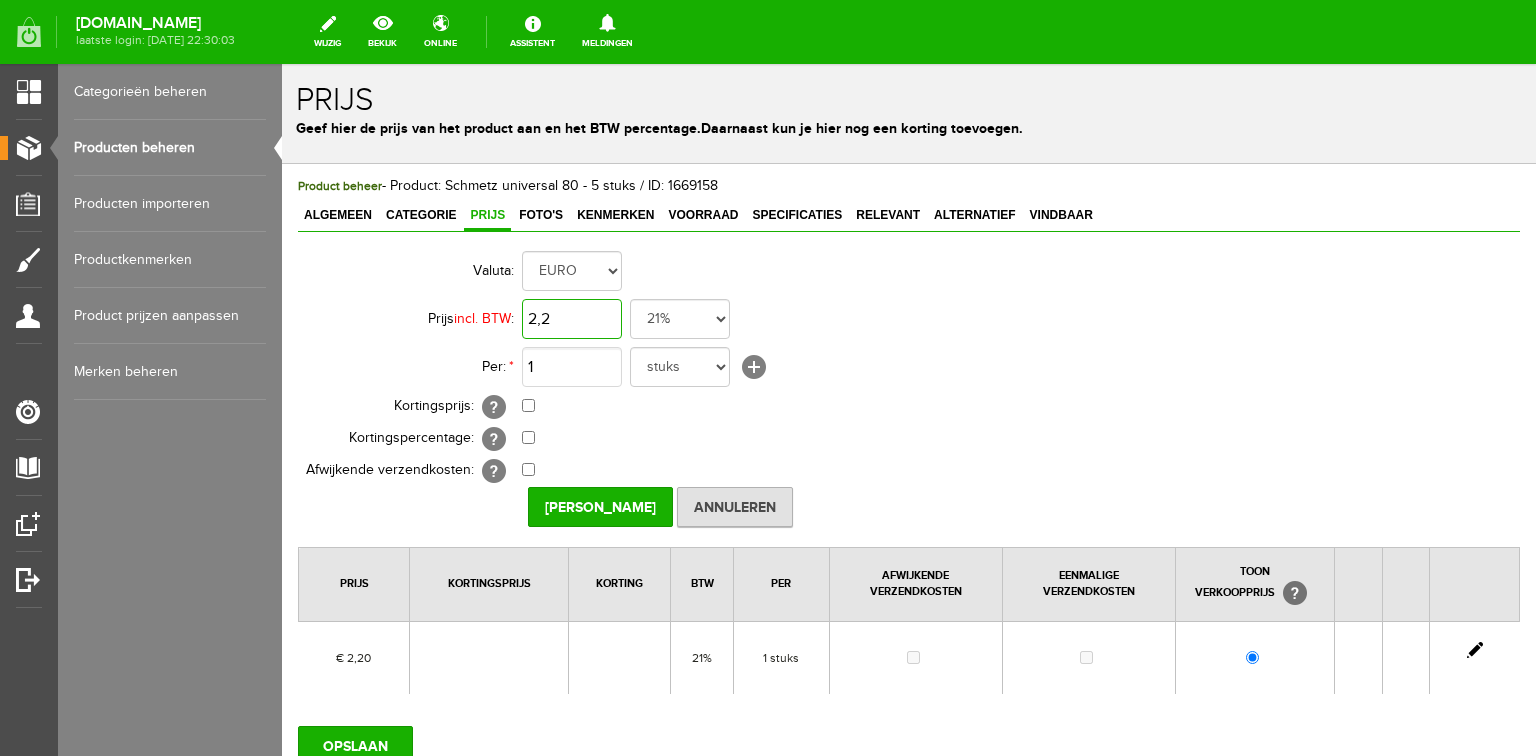 click on "2,2" at bounding box center [572, 319] 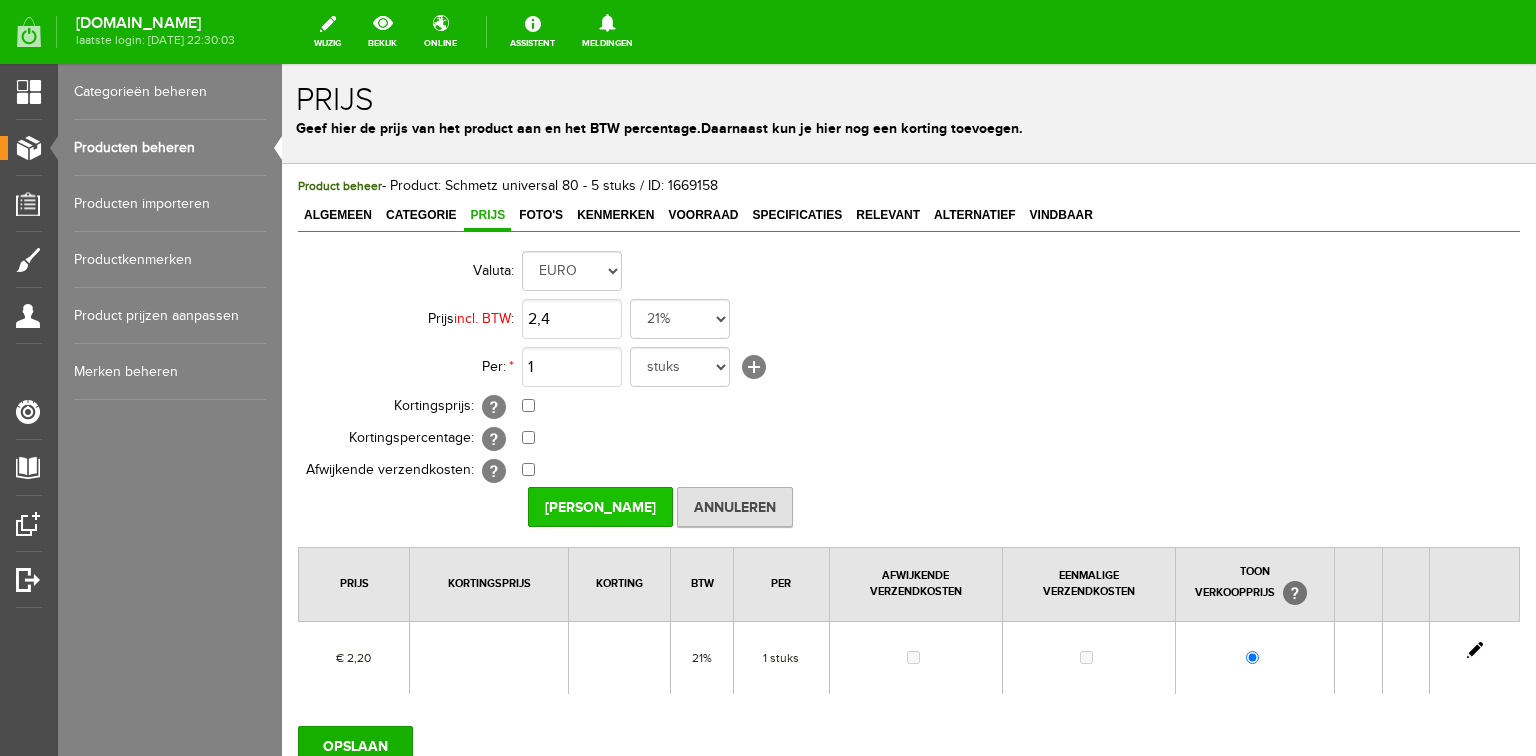 type on "€ 2,40" 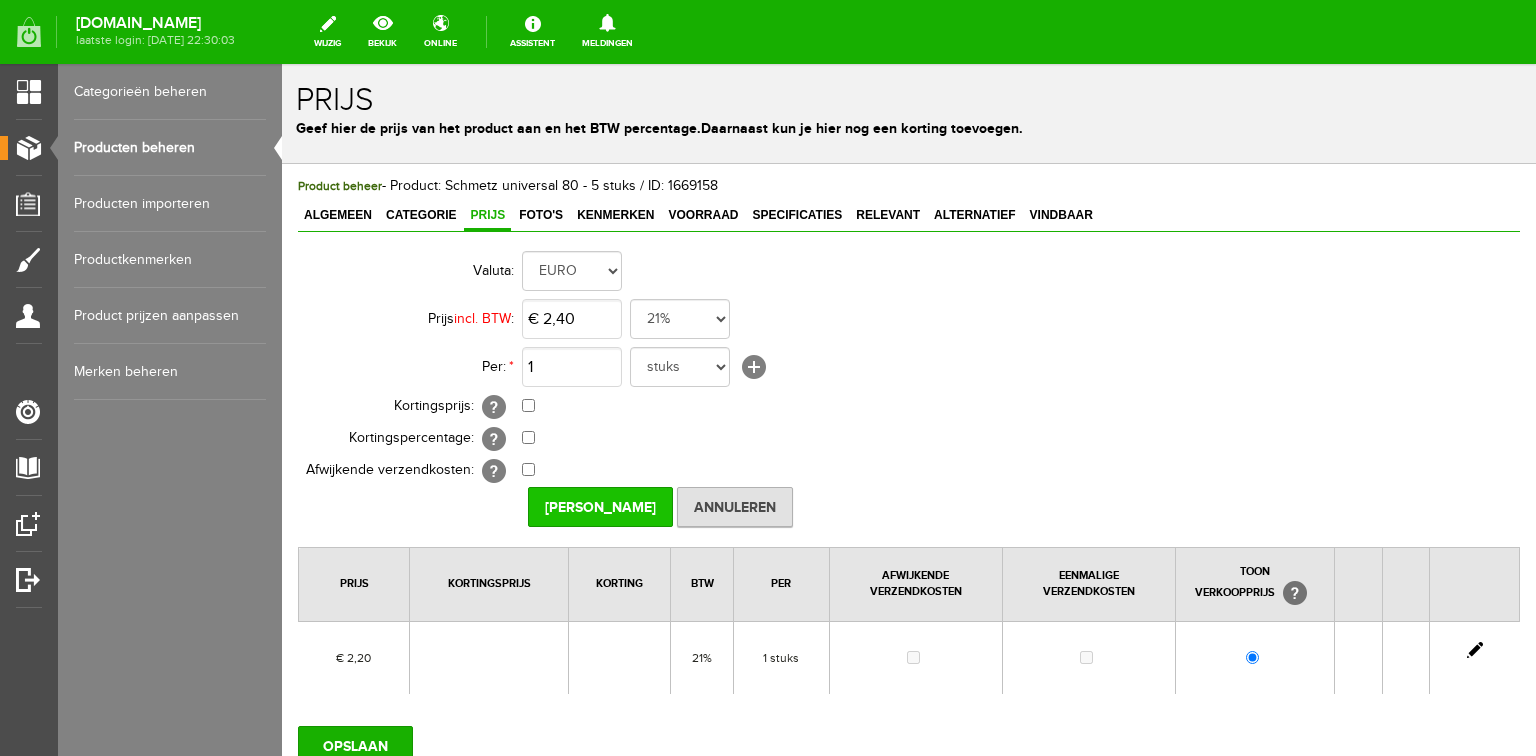 click on "[PERSON_NAME]" at bounding box center [600, 507] 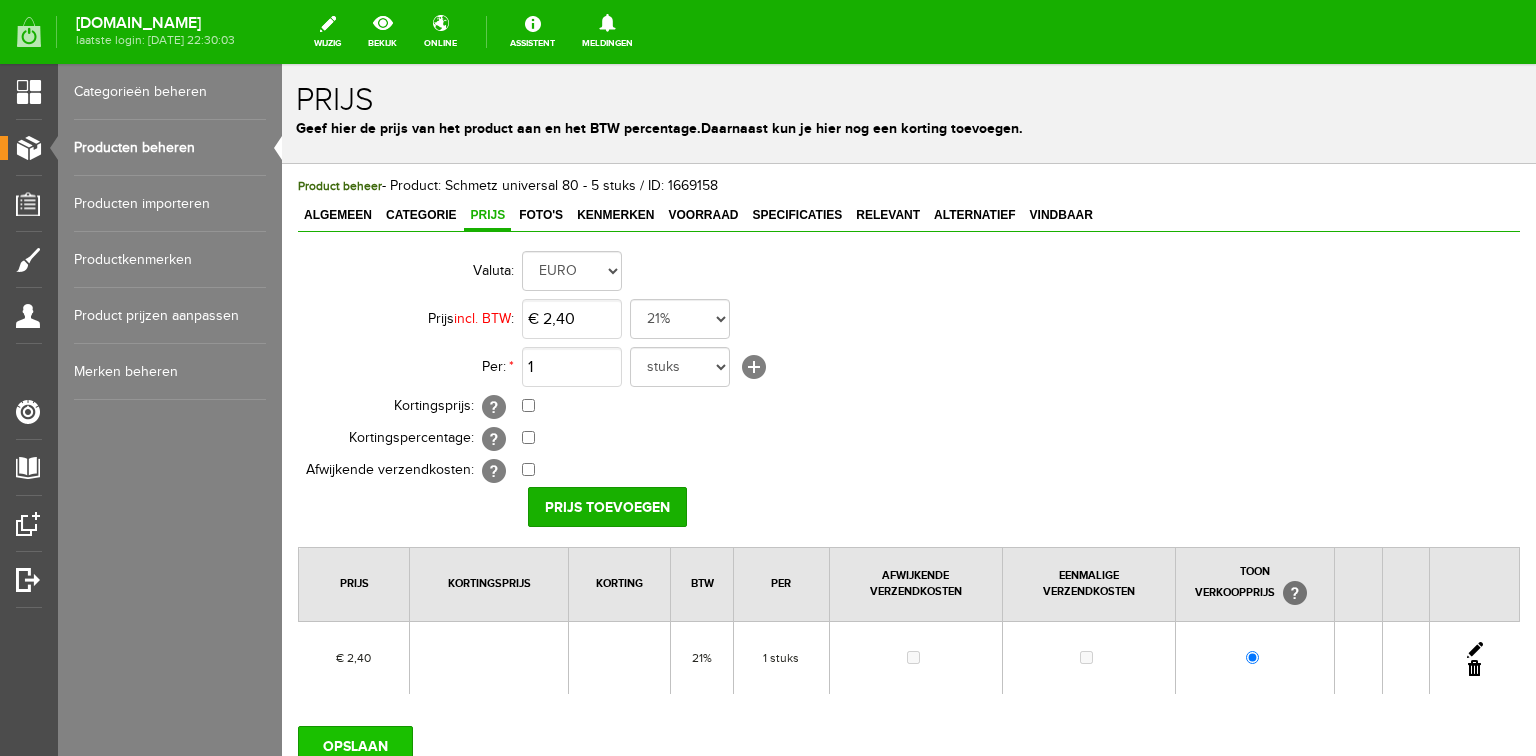 click on "OPSLAAN" at bounding box center (355, 746) 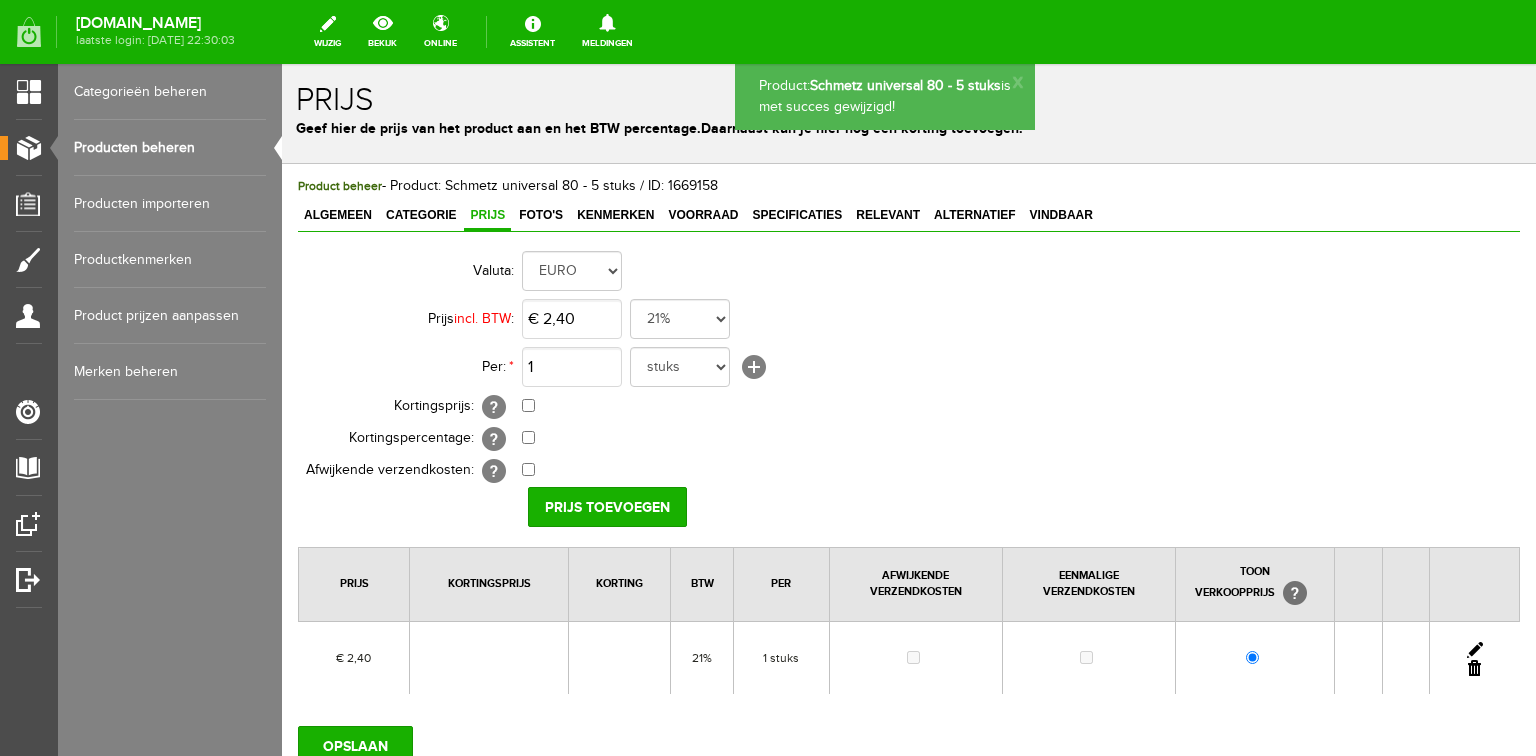scroll, scrollTop: 0, scrollLeft: 0, axis: both 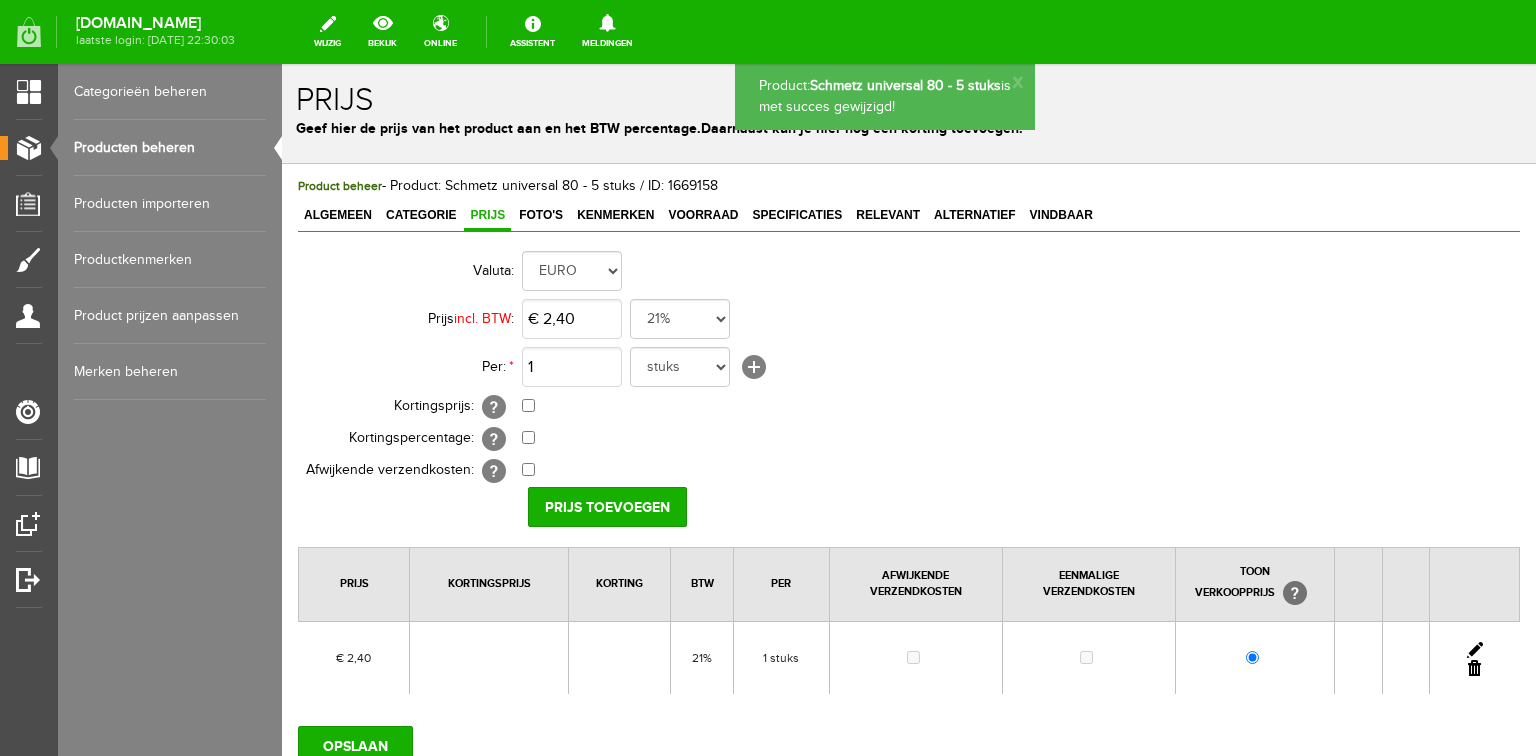 click on "Producten beheren" at bounding box center (170, 148) 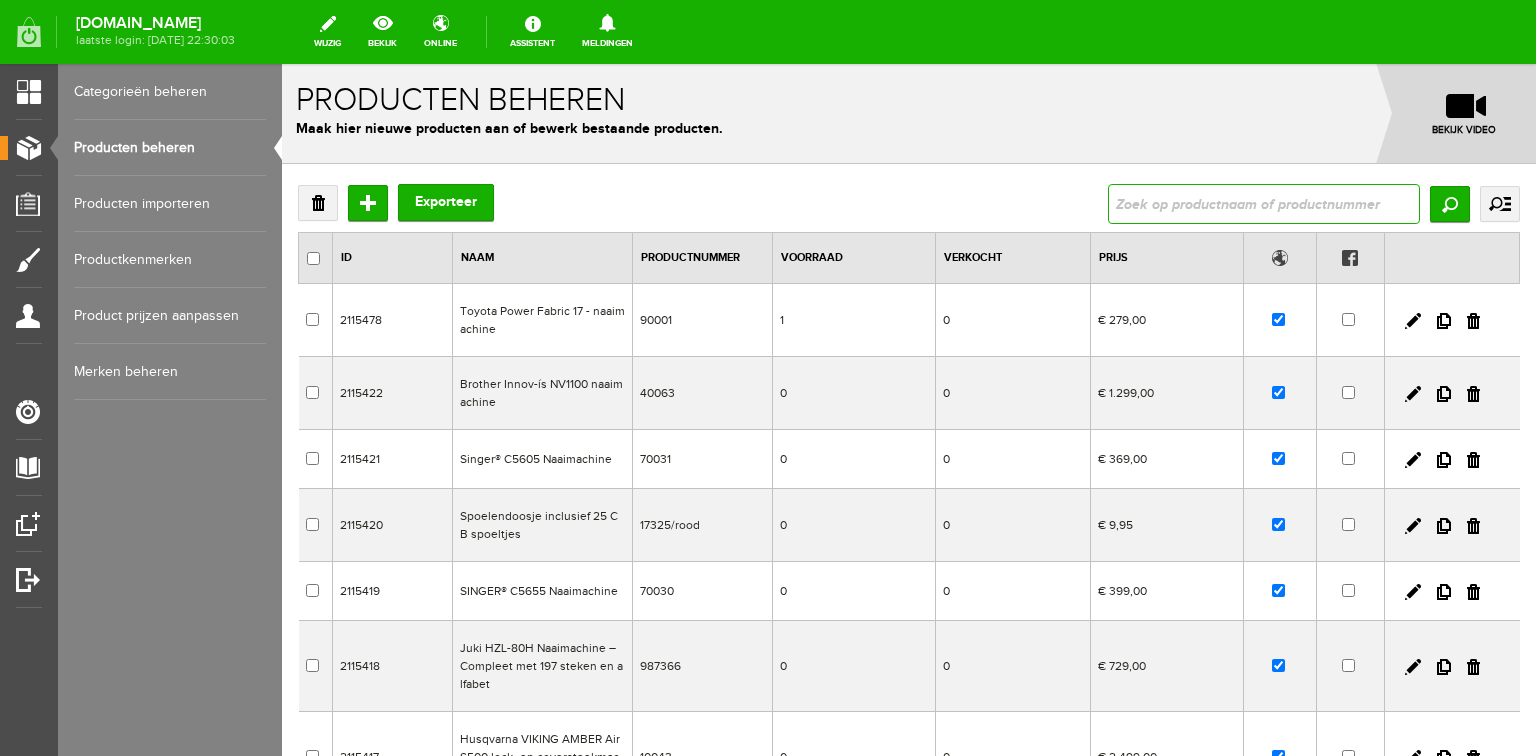 click at bounding box center (1264, 204) 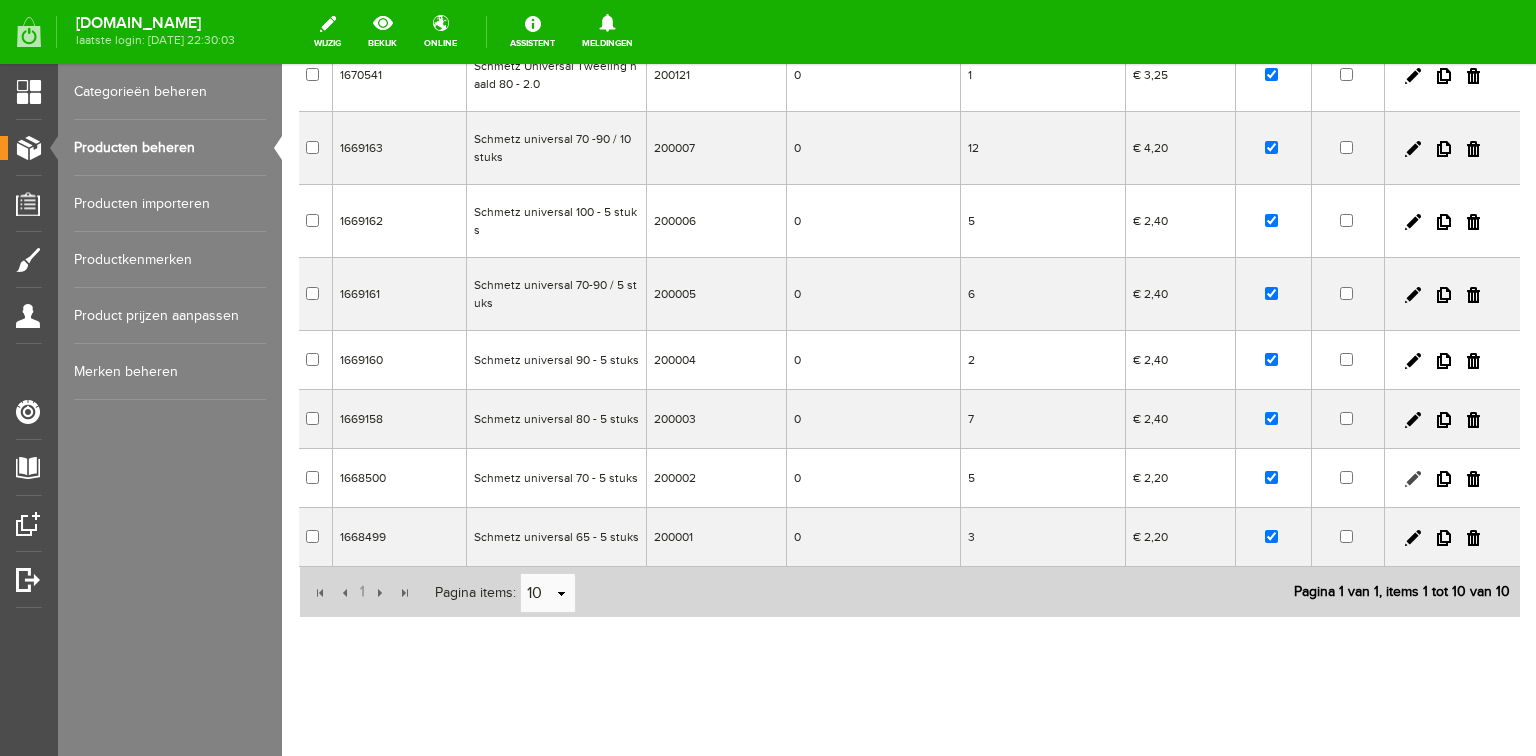 click at bounding box center (1413, 479) 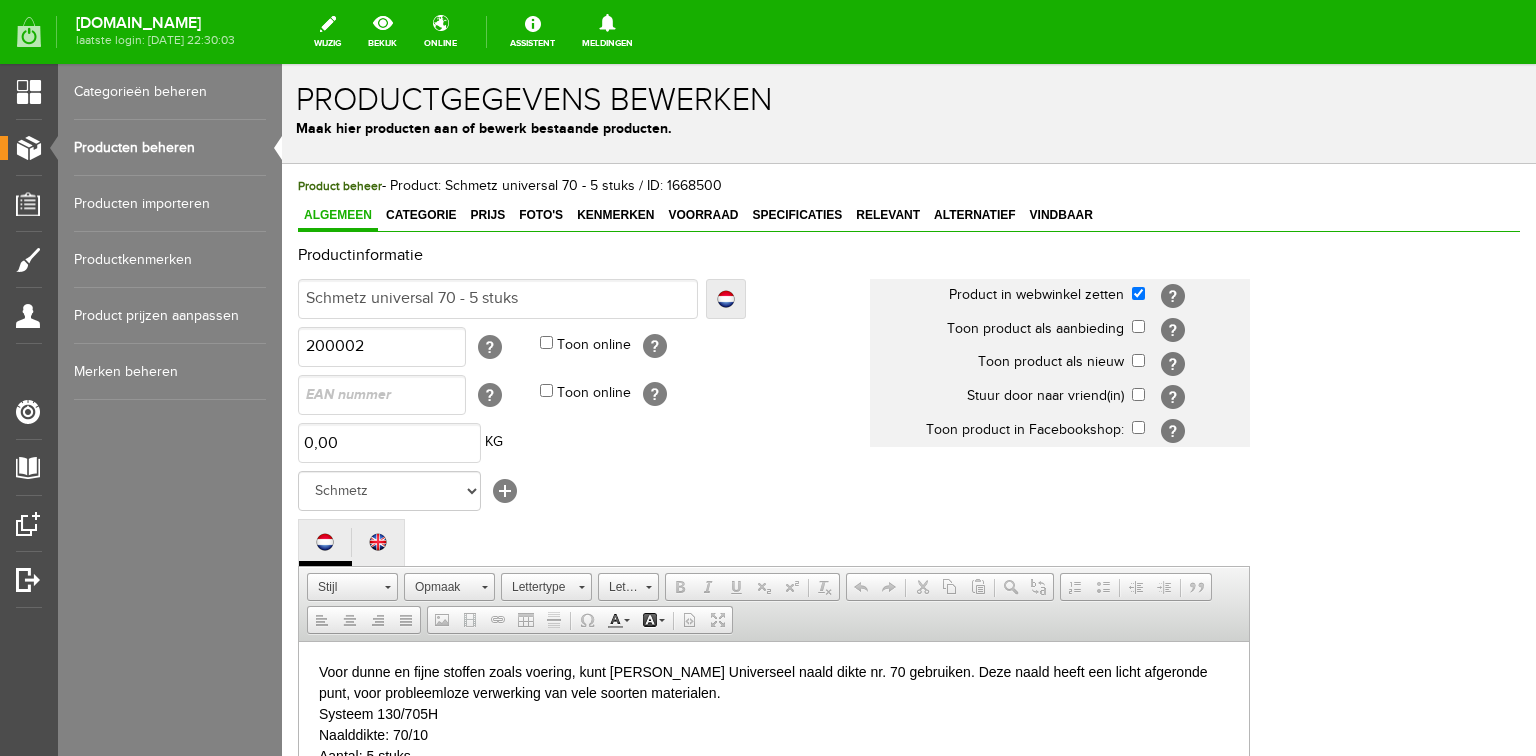 scroll, scrollTop: 0, scrollLeft: 0, axis: both 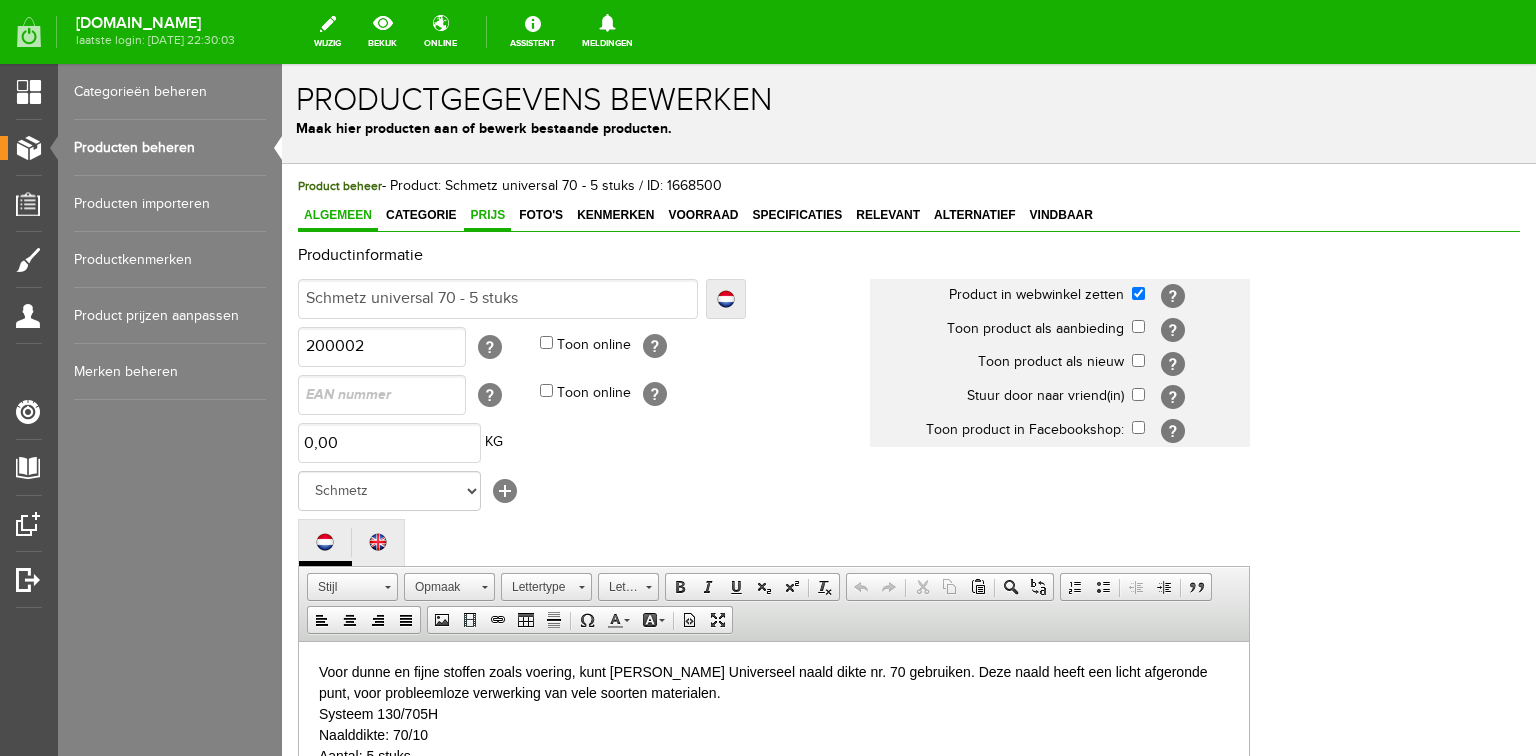 click on "Prijs" at bounding box center [487, 215] 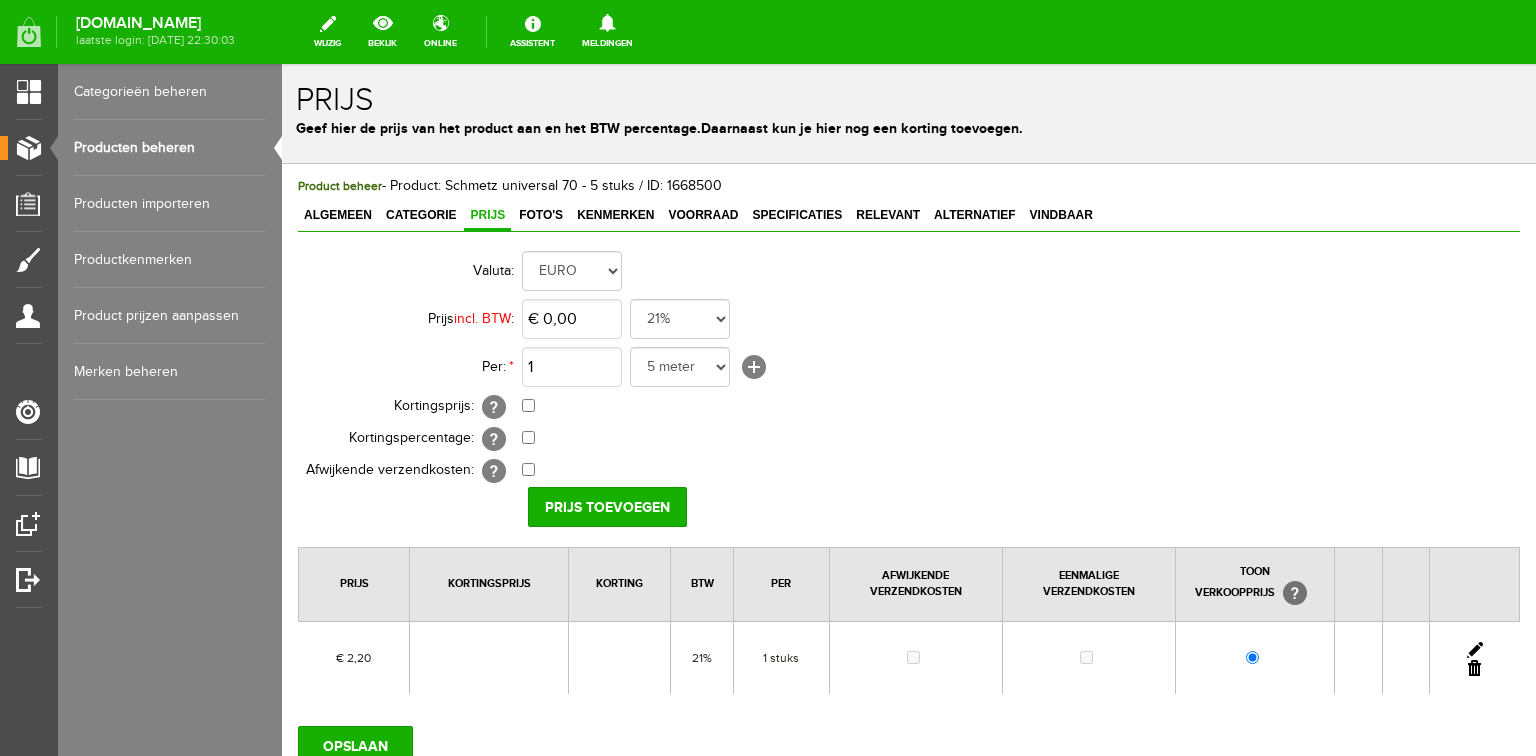 click at bounding box center [1475, 650] 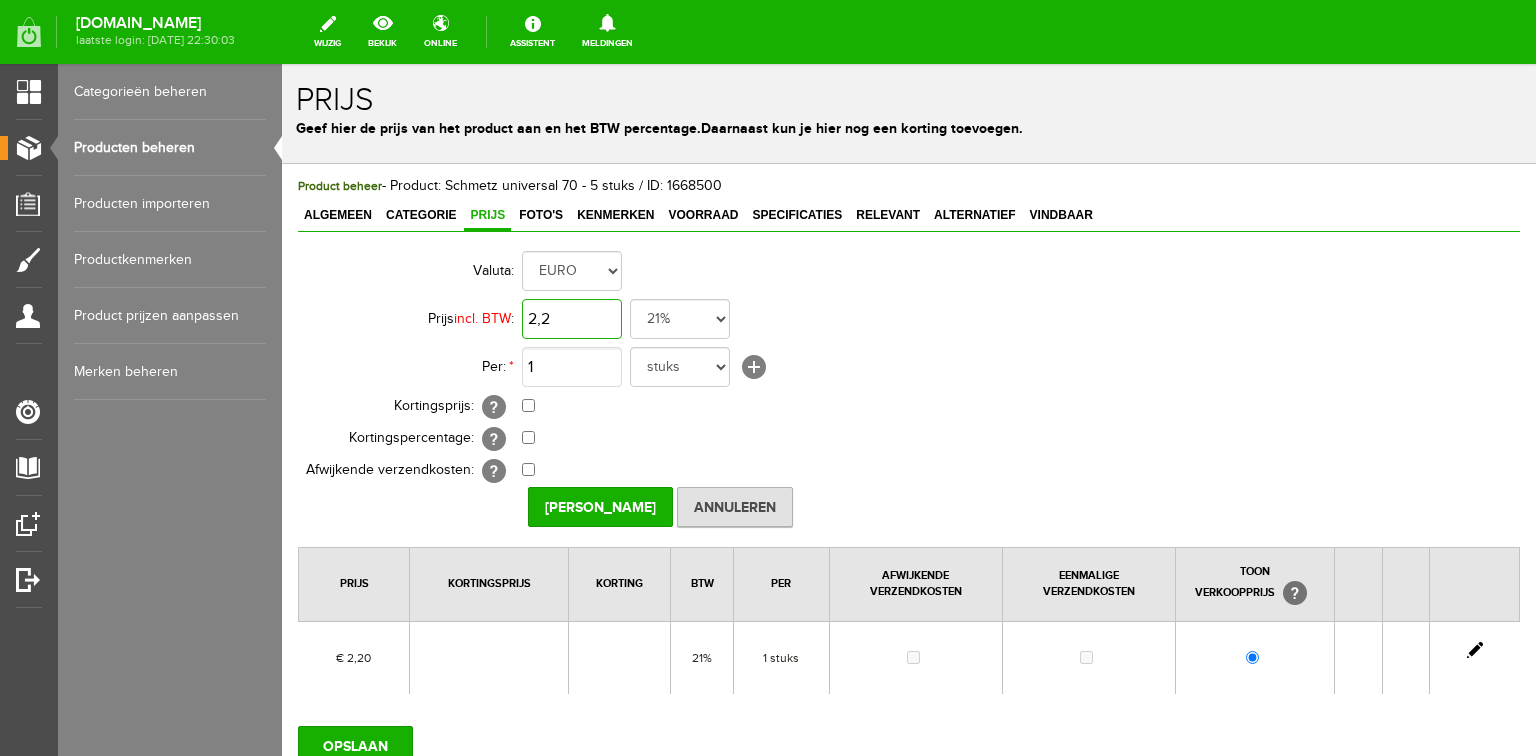 click on "2,2" at bounding box center [572, 319] 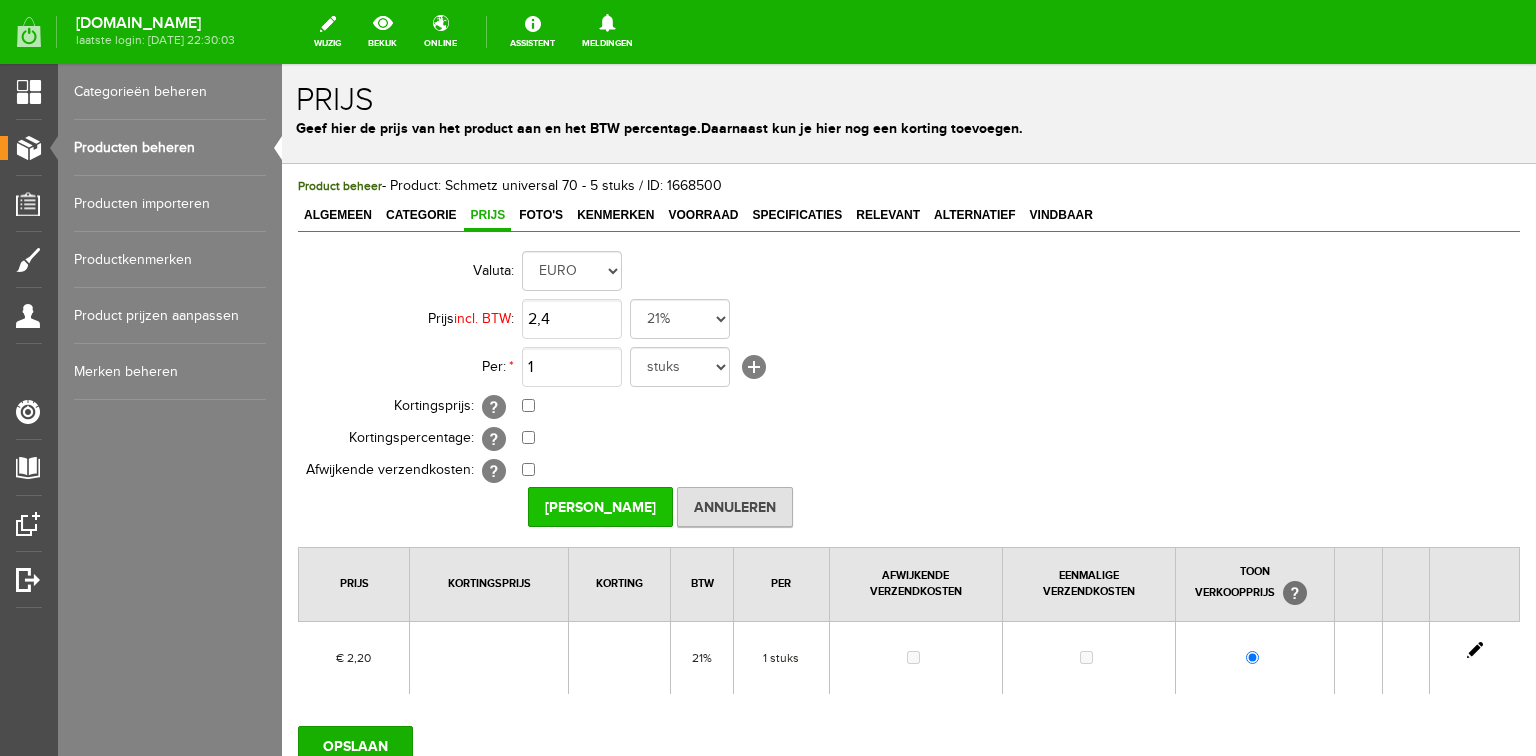 type on "€ 2,40" 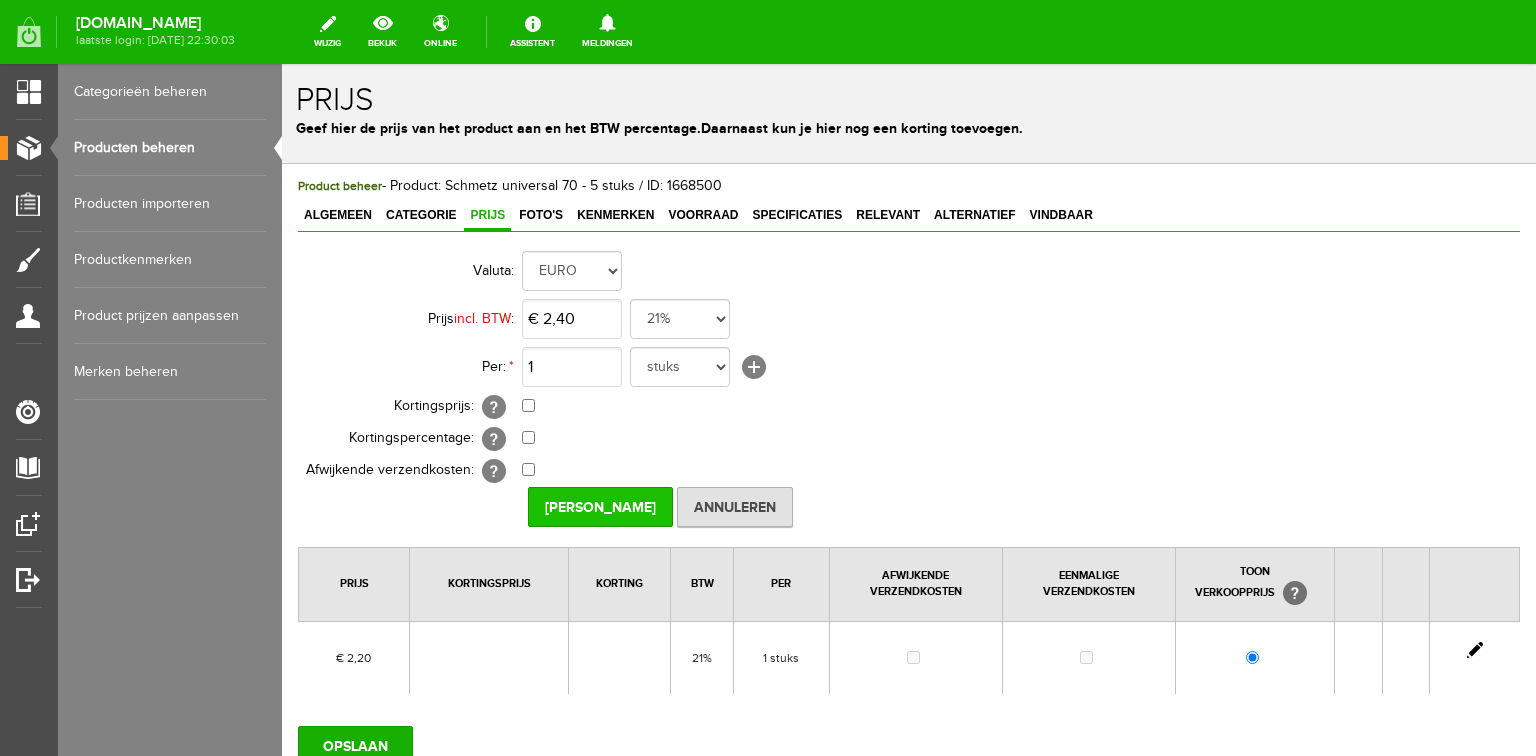 click on "[PERSON_NAME]" at bounding box center [600, 507] 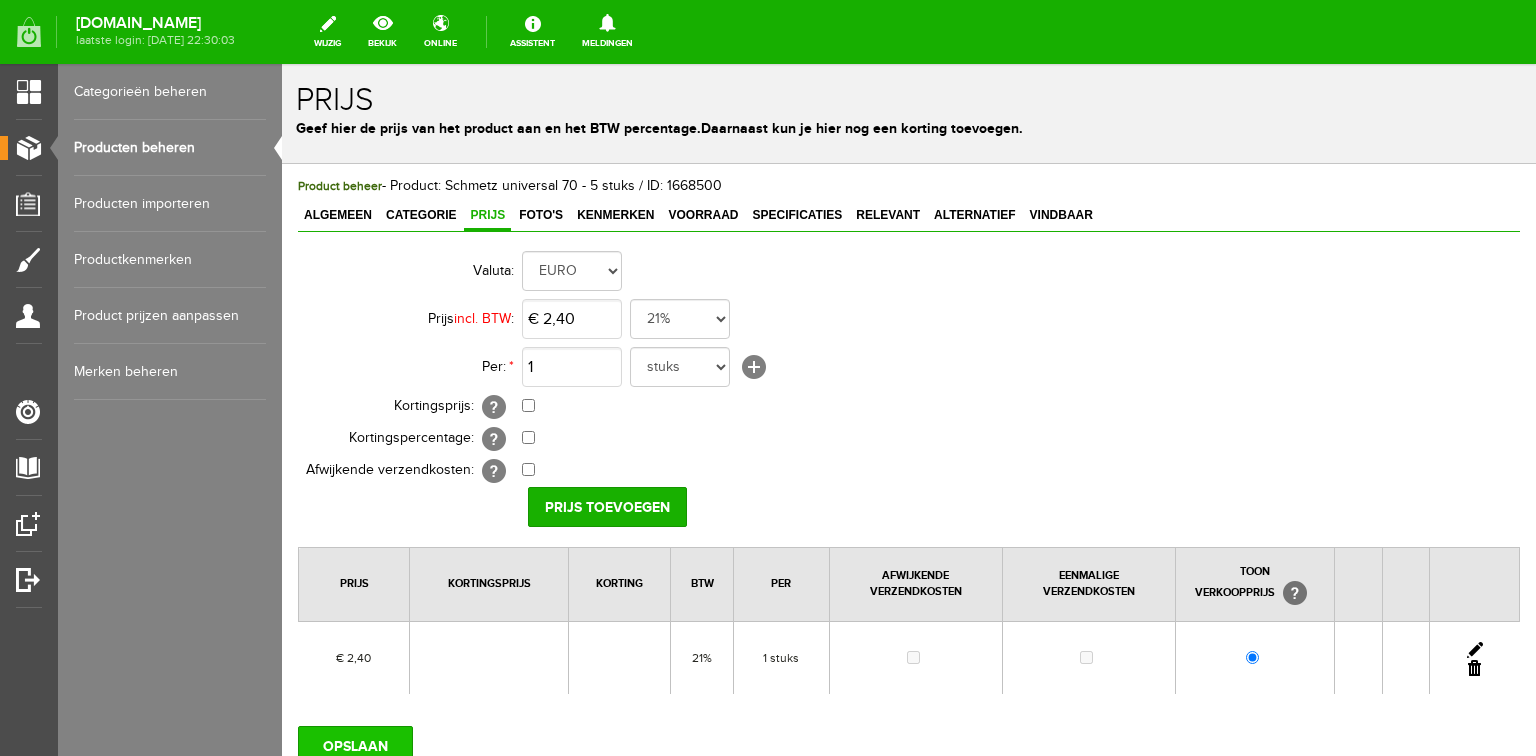 click on "OPSLAAN" at bounding box center [355, 746] 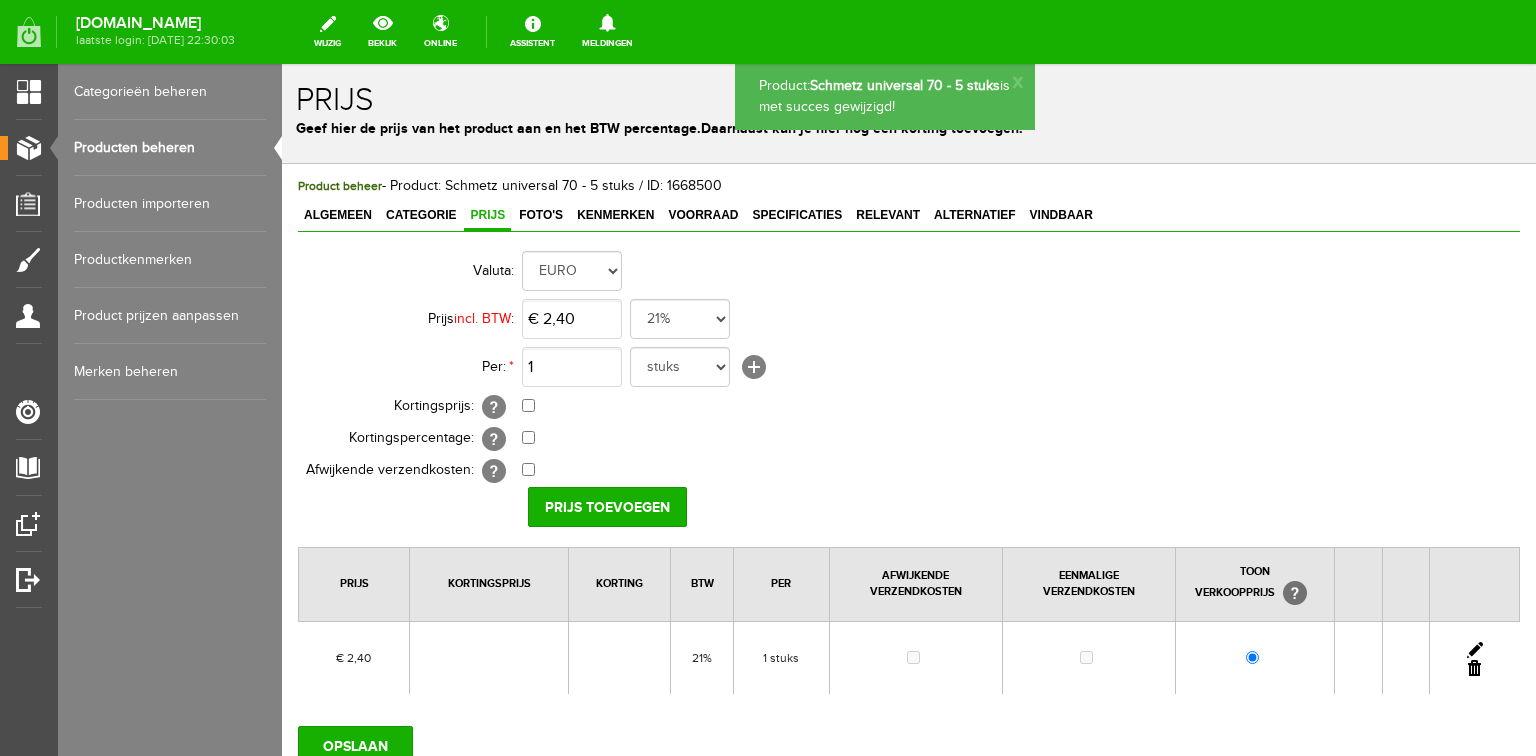 scroll, scrollTop: 0, scrollLeft: 0, axis: both 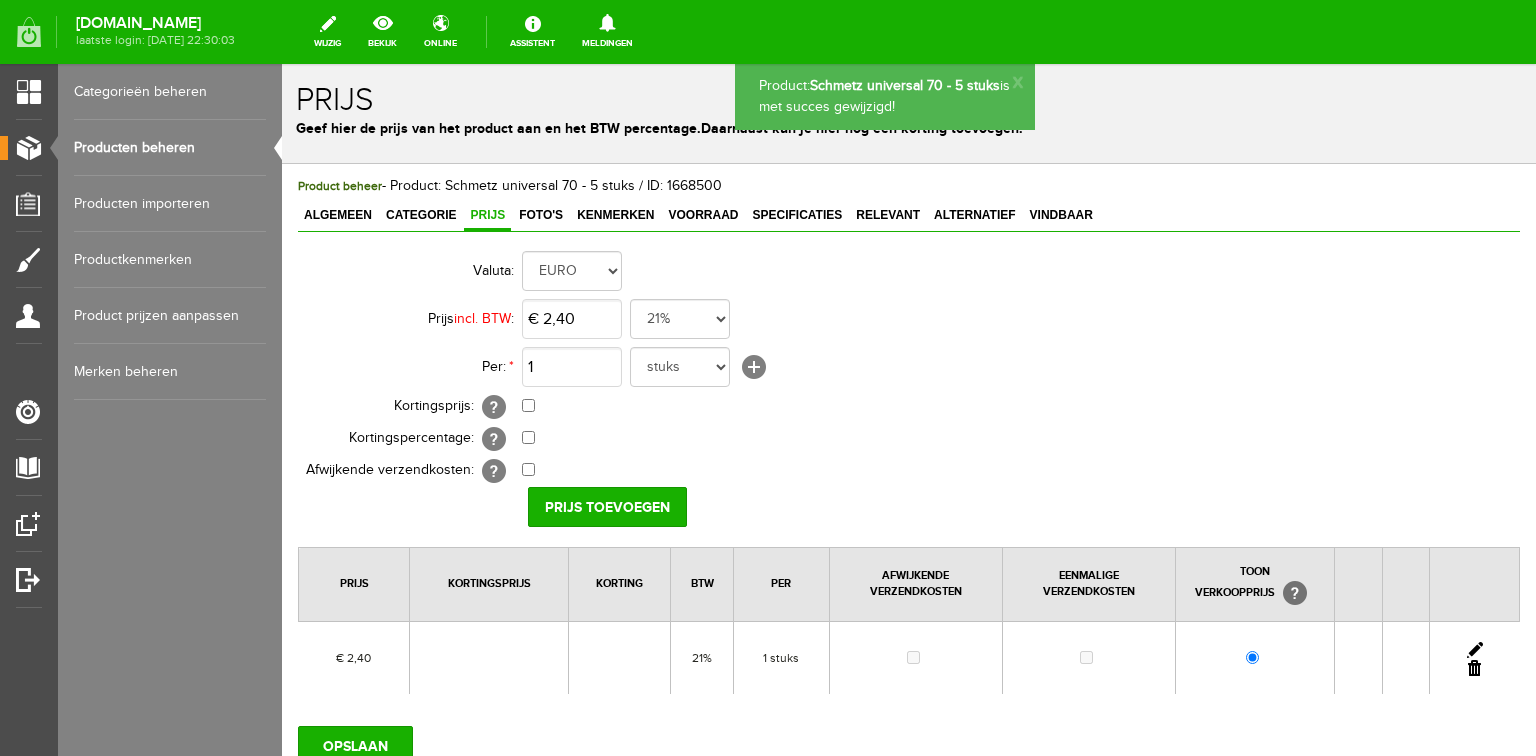 click on "Producten beheren" at bounding box center [170, 148] 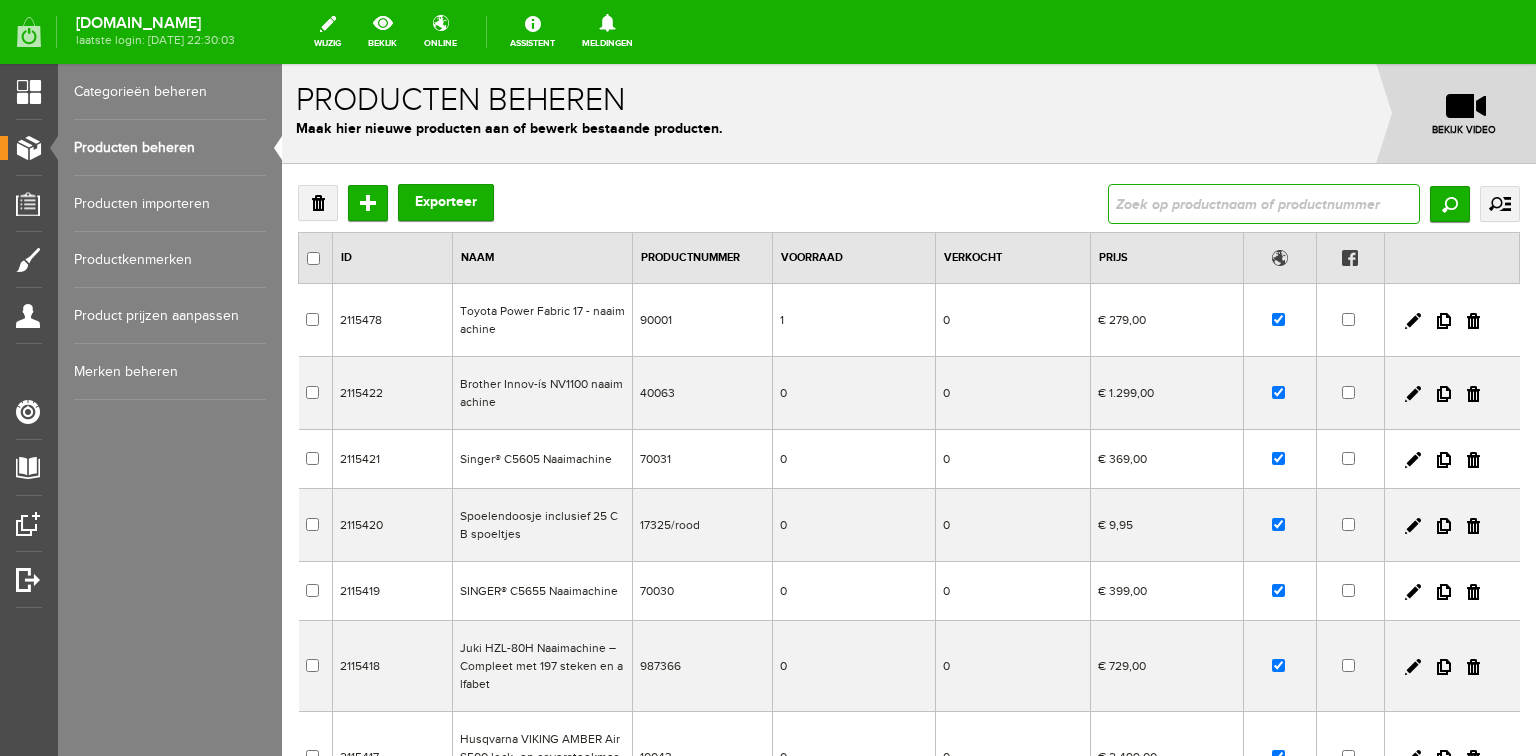click at bounding box center (1264, 204) 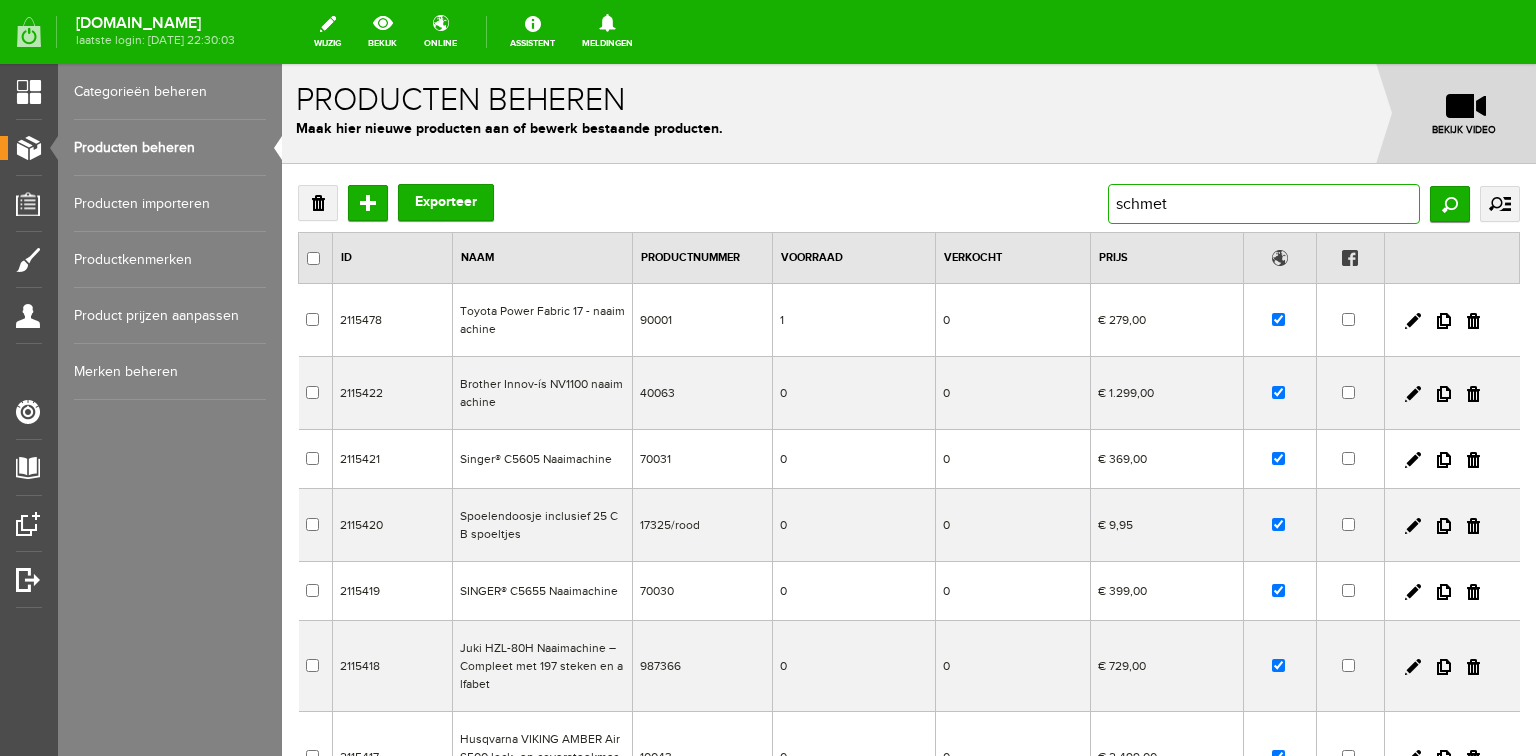 type on "schmetz" 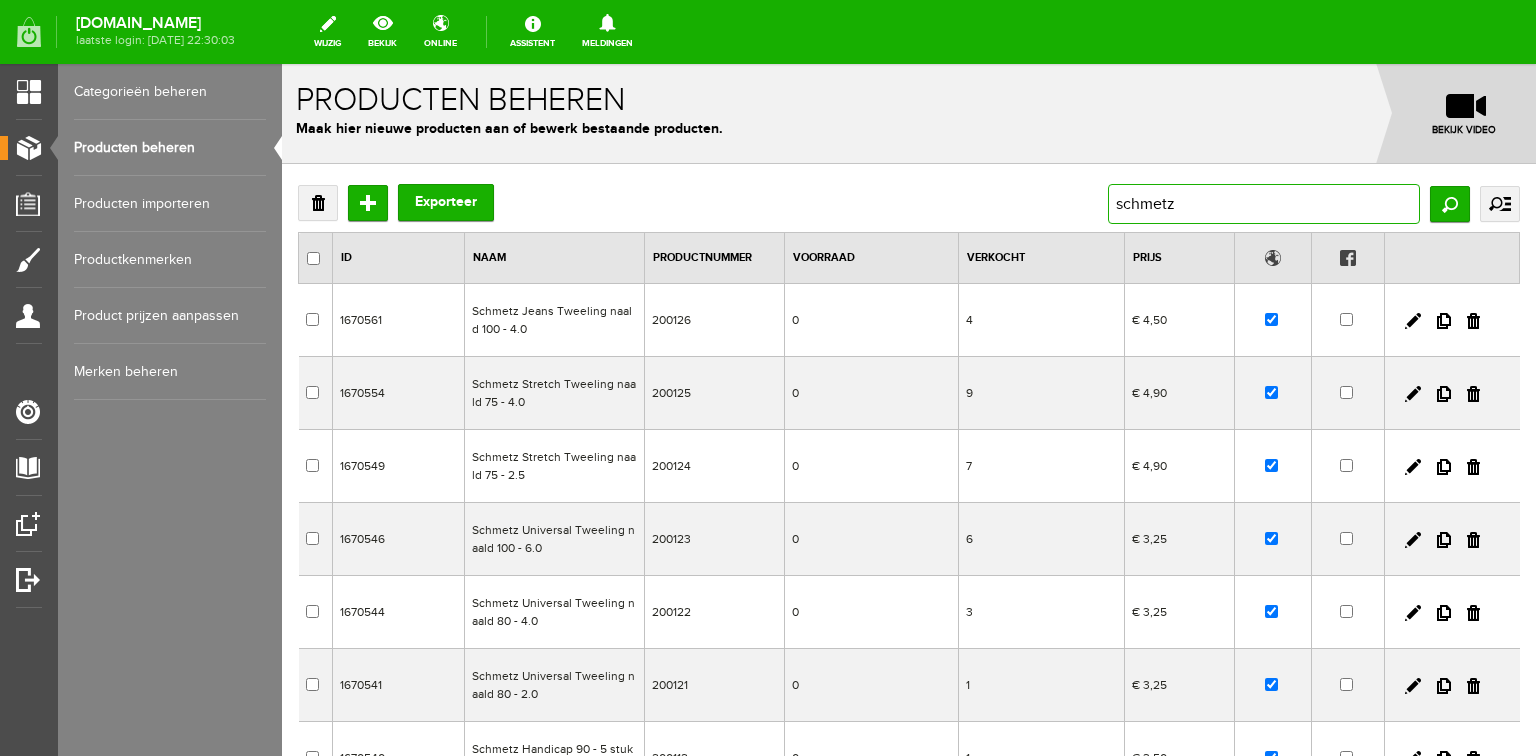 click on "schmetz" at bounding box center [1264, 204] 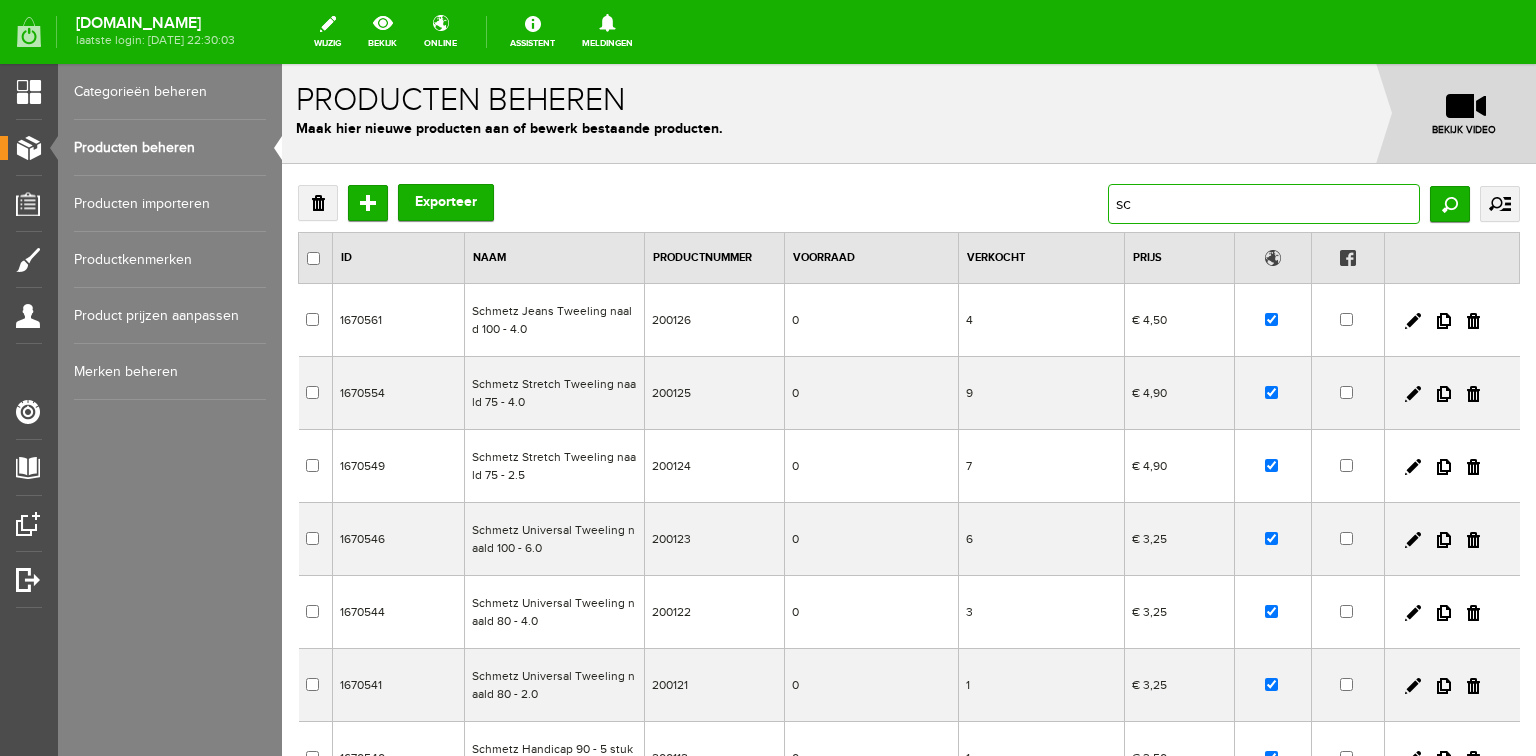 type on "s" 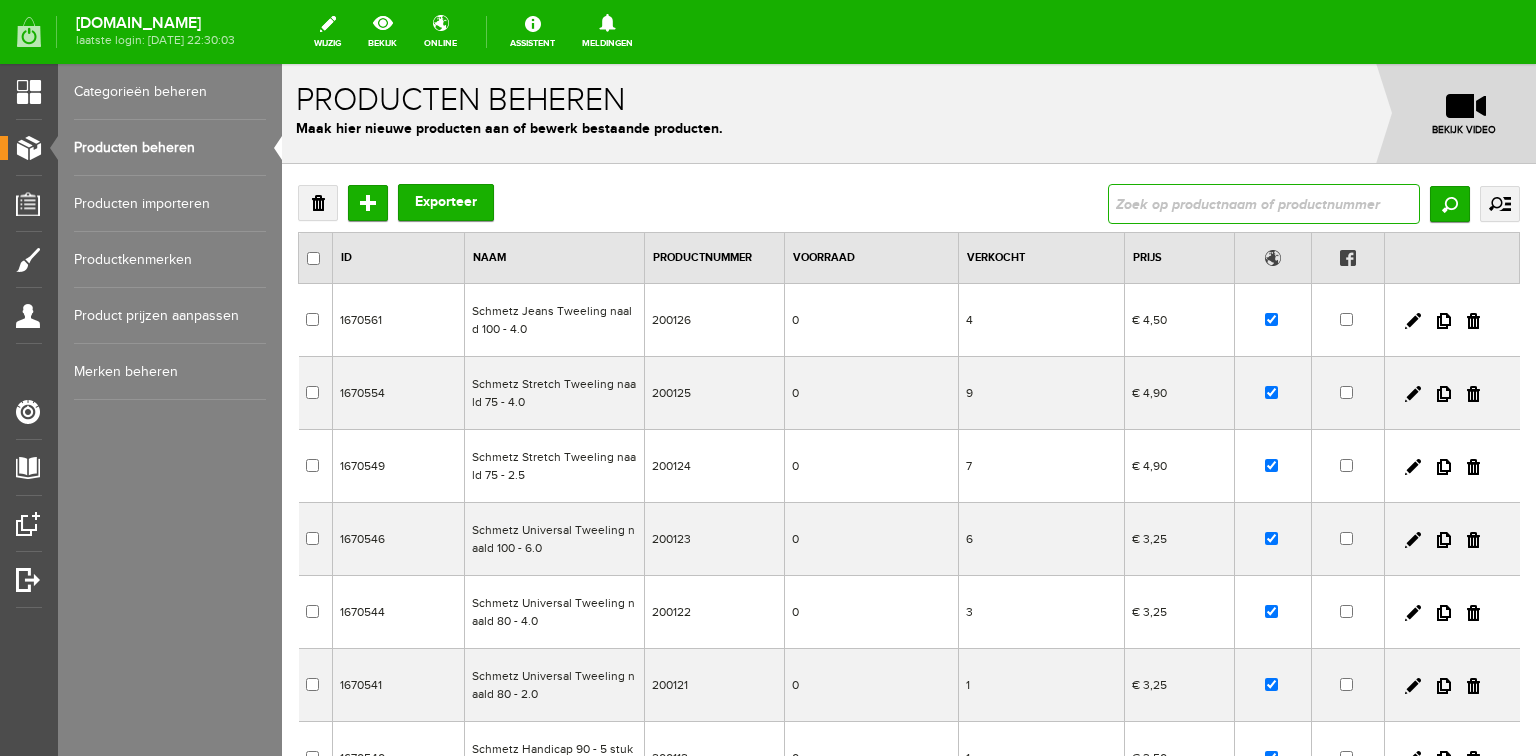 paste on "Schmetz universal" 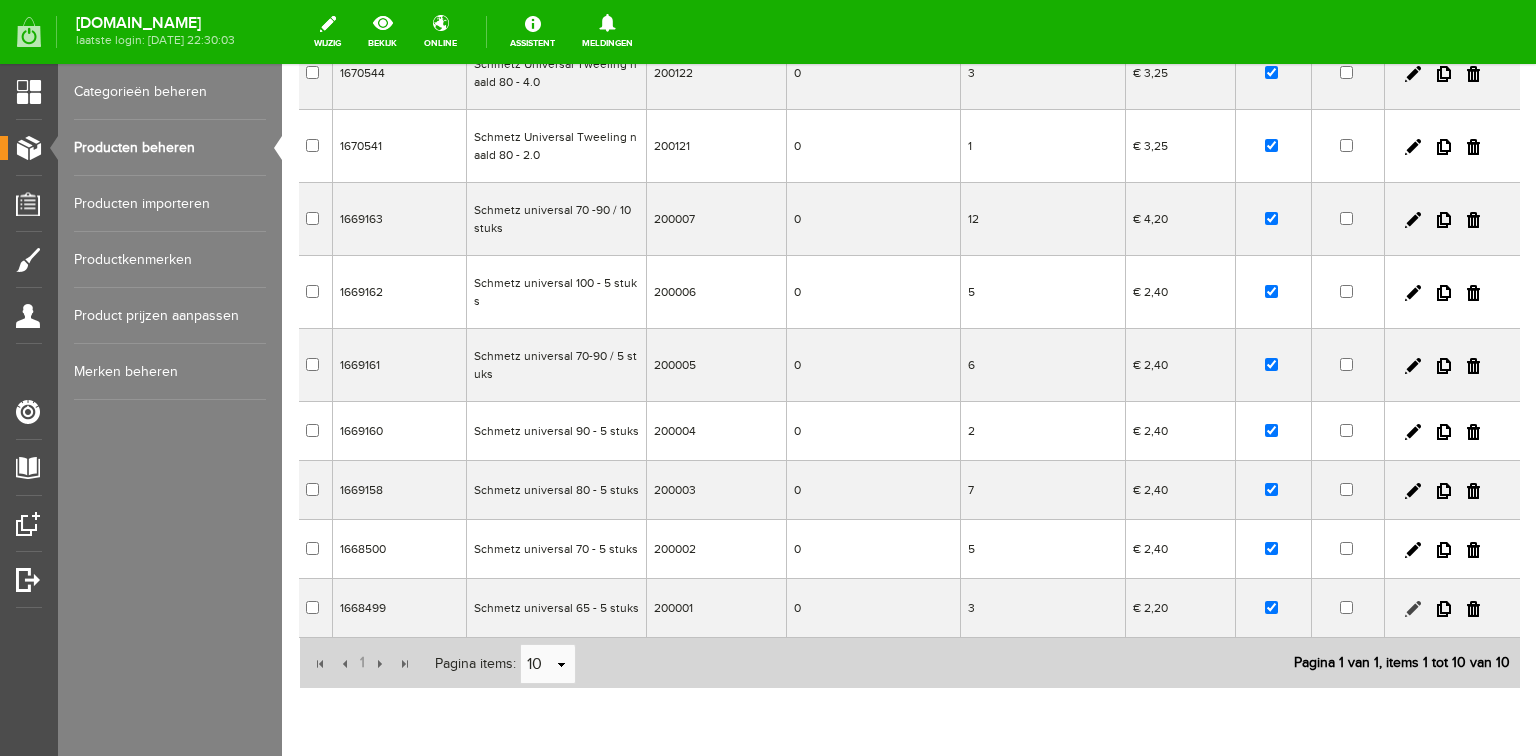 click at bounding box center (1413, 609) 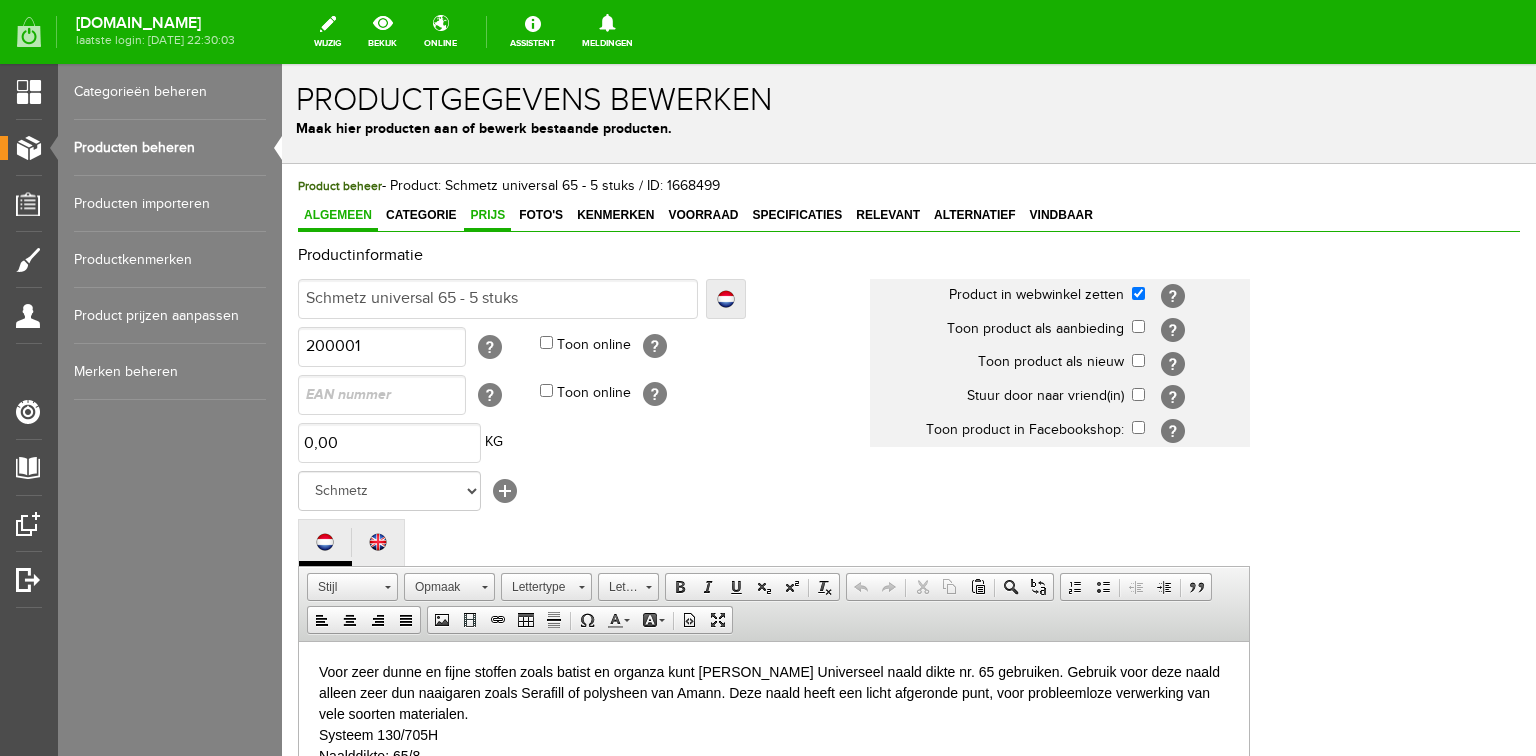 click on "Prijs" at bounding box center [487, 215] 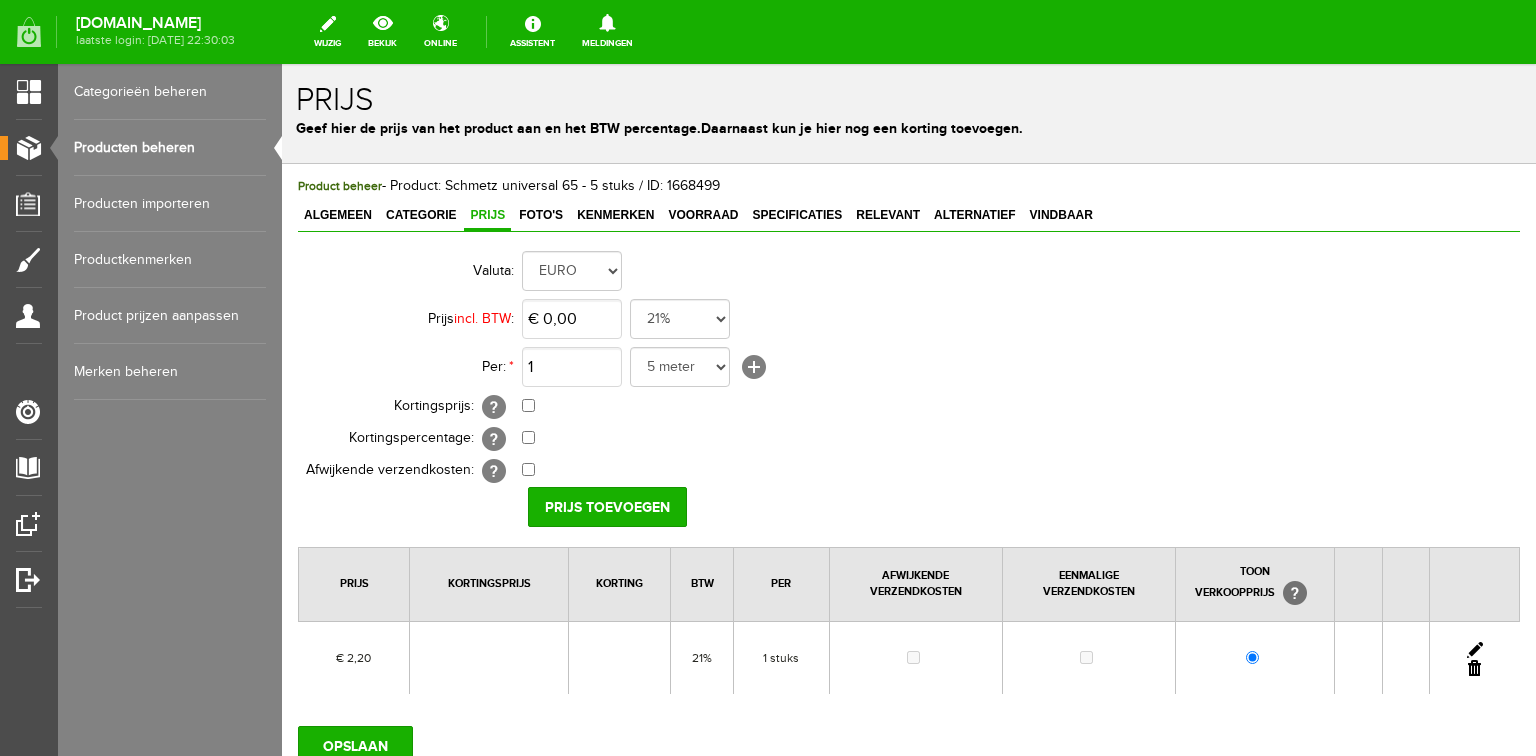 click at bounding box center (1475, 650) 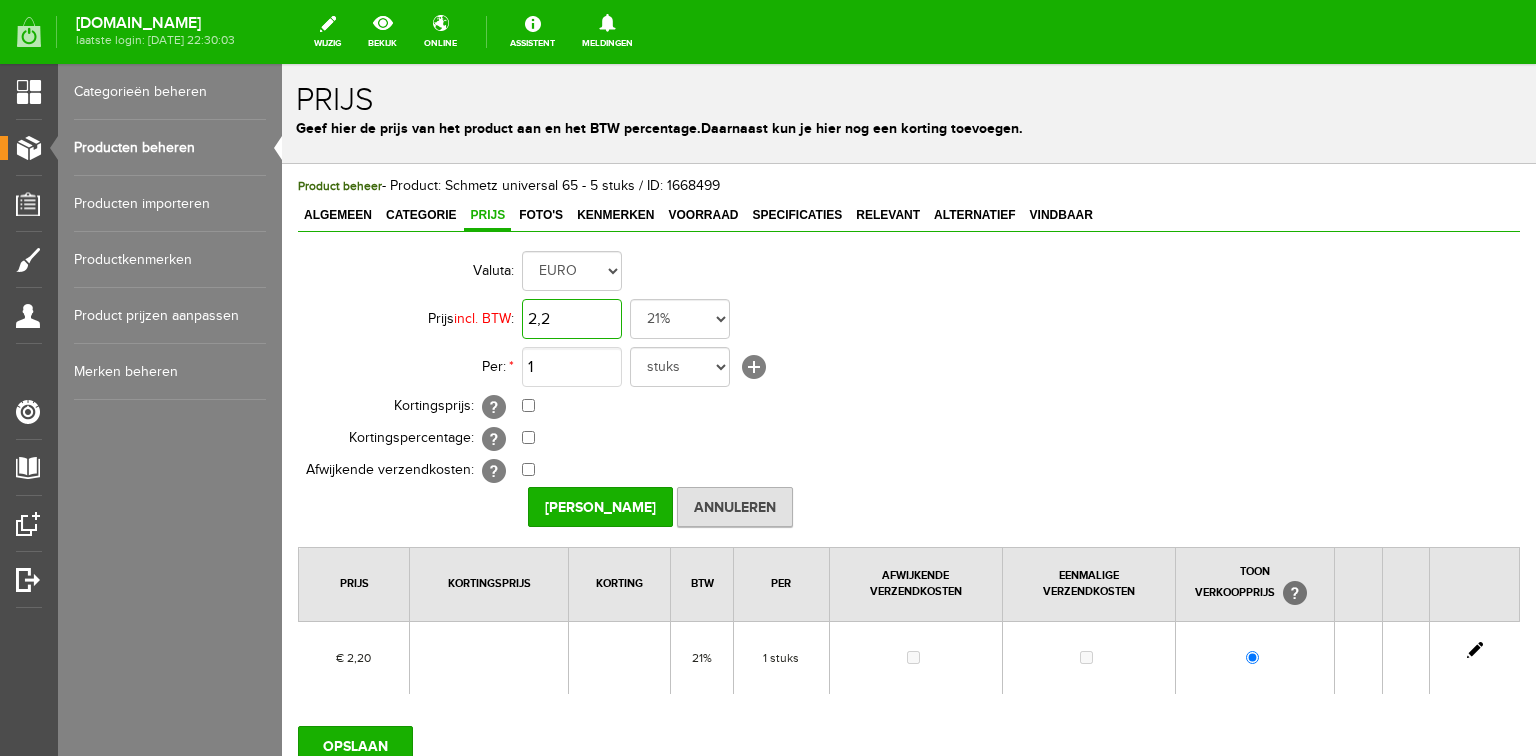 click on "2,2" at bounding box center [572, 319] 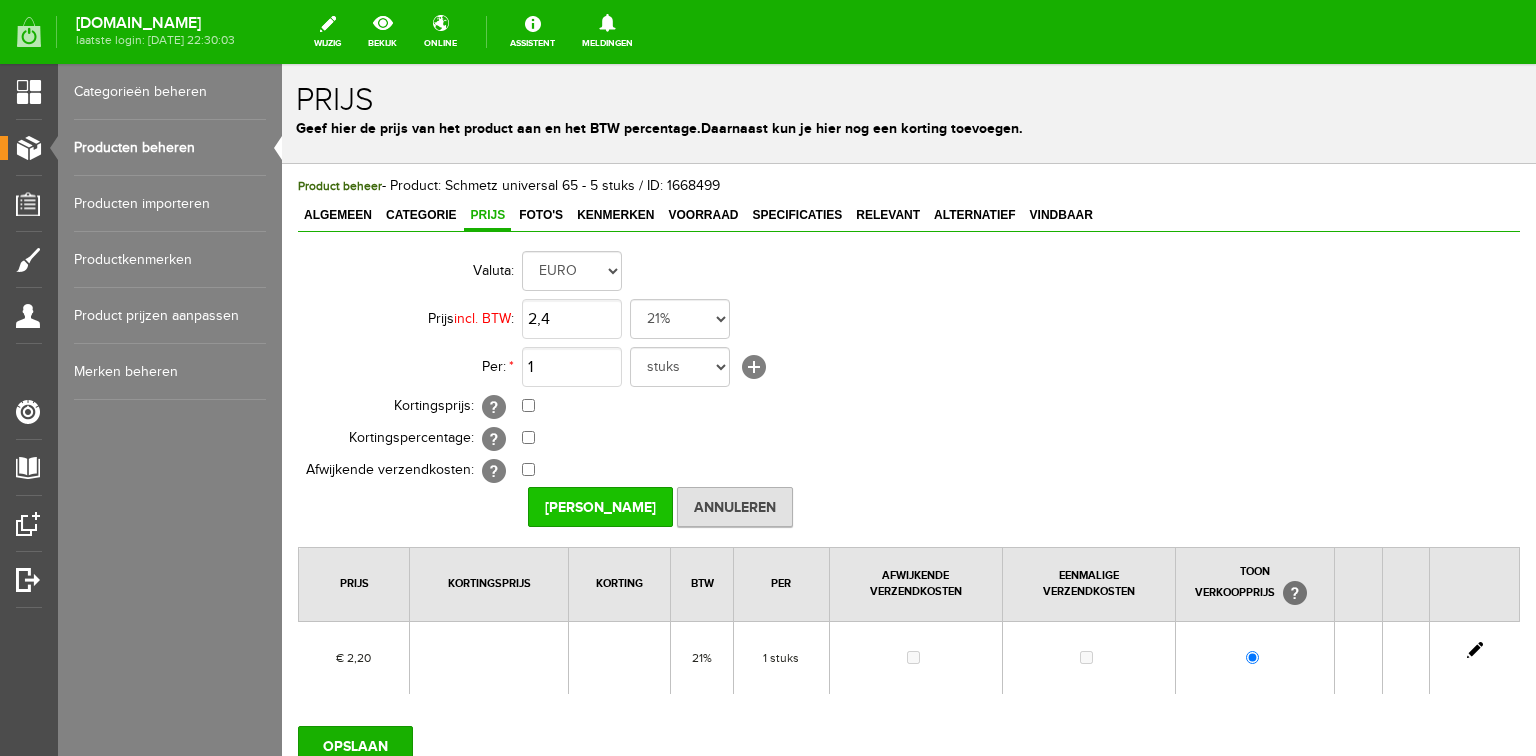 type on "€ 2,40" 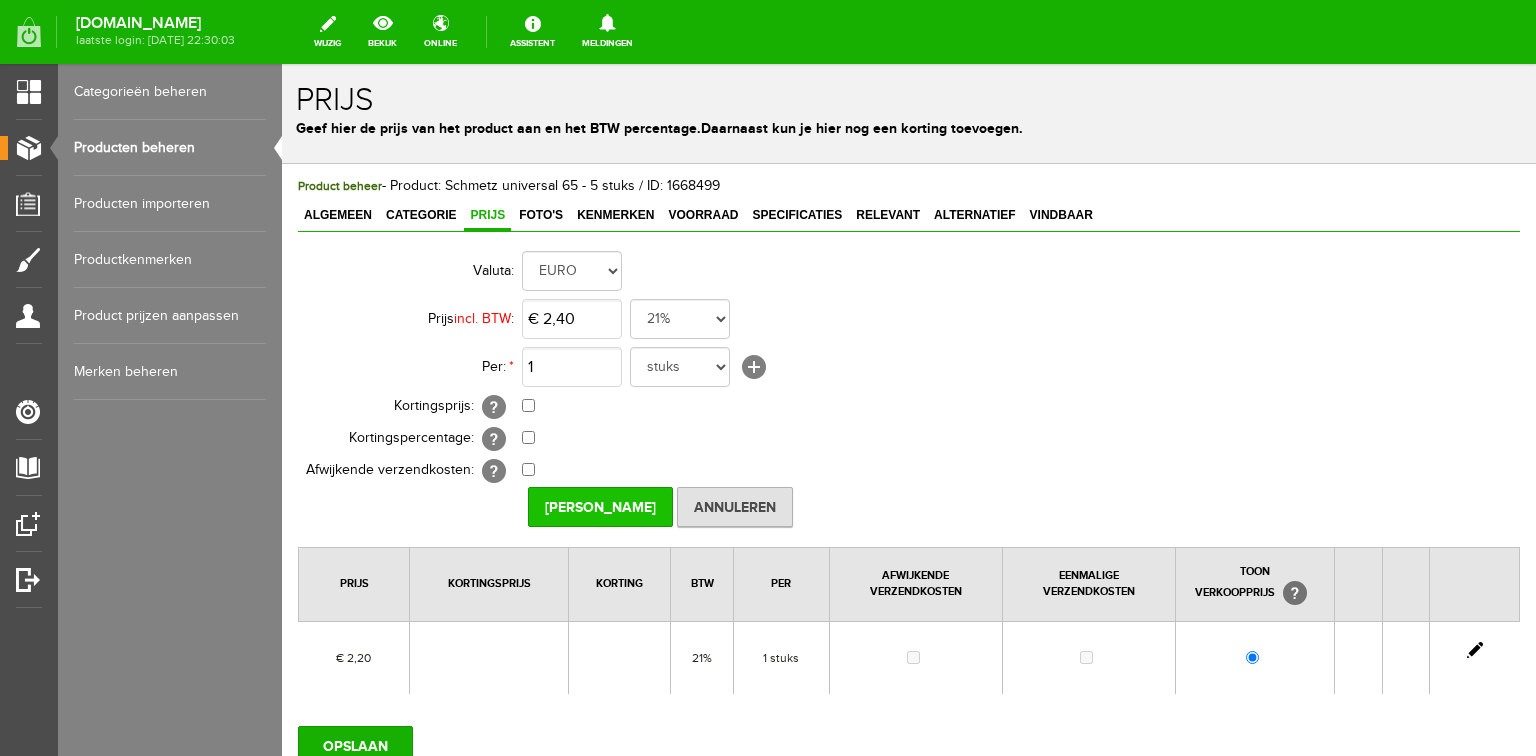 click on "[PERSON_NAME]" at bounding box center [600, 507] 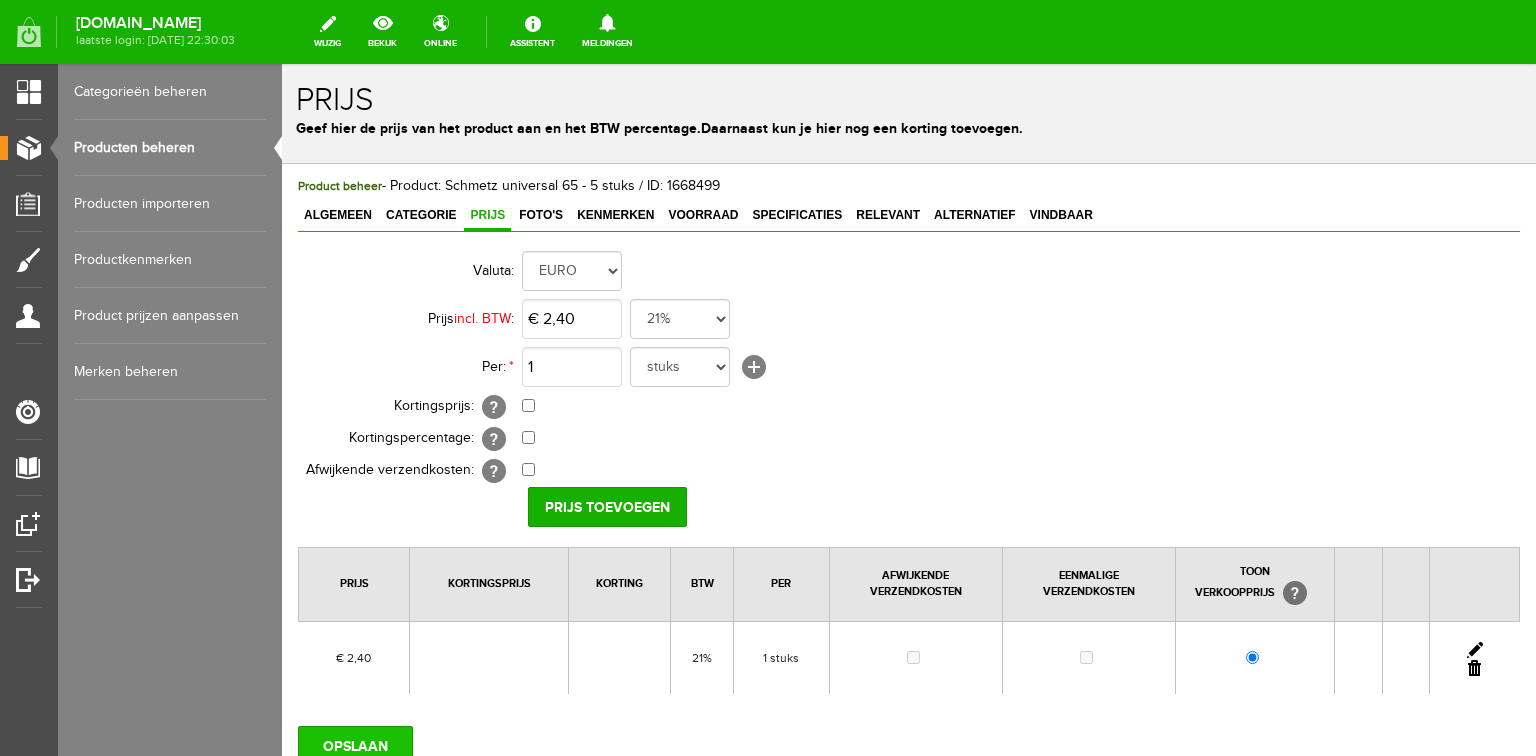 click on "OPSLAAN" at bounding box center [355, 746] 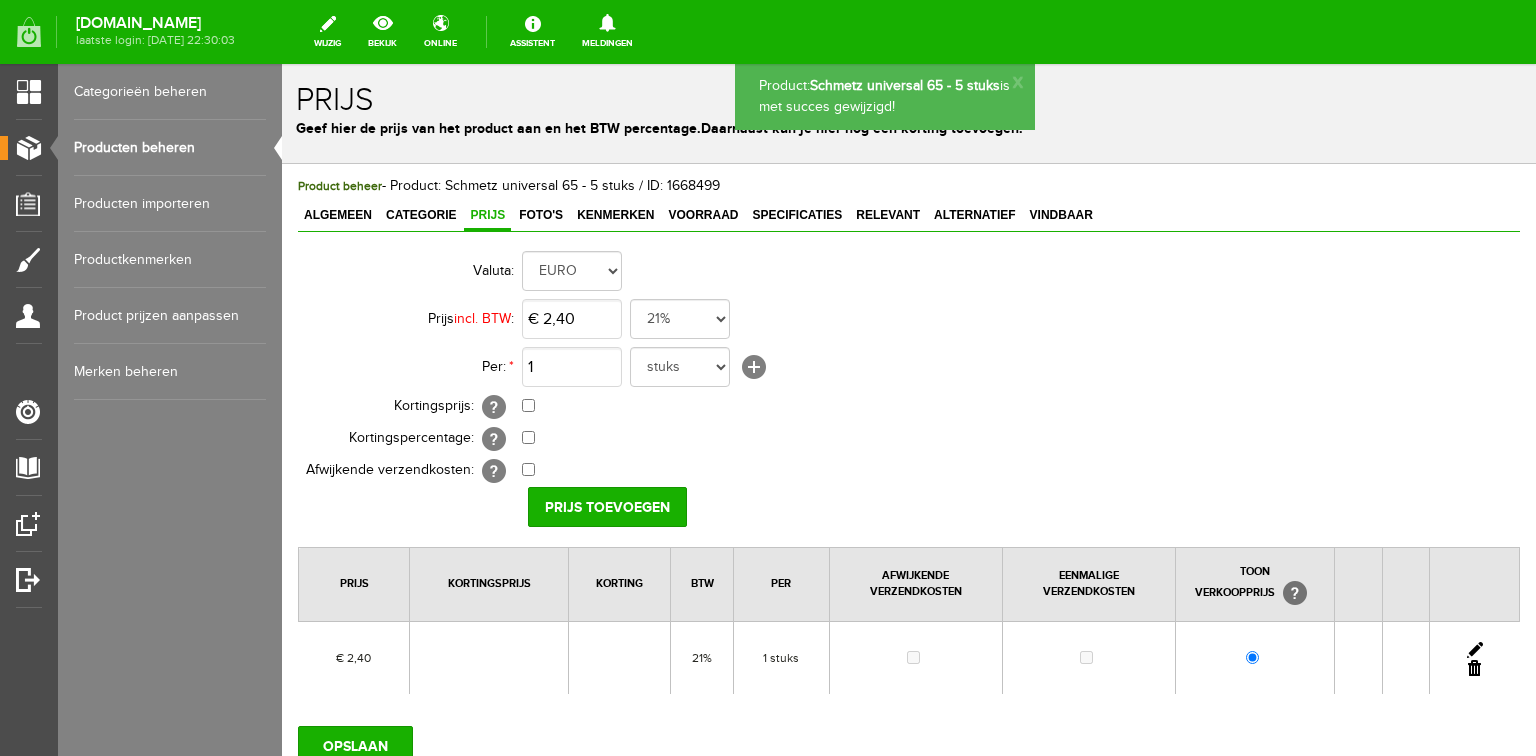 click on "Producten beheren" at bounding box center [170, 148] 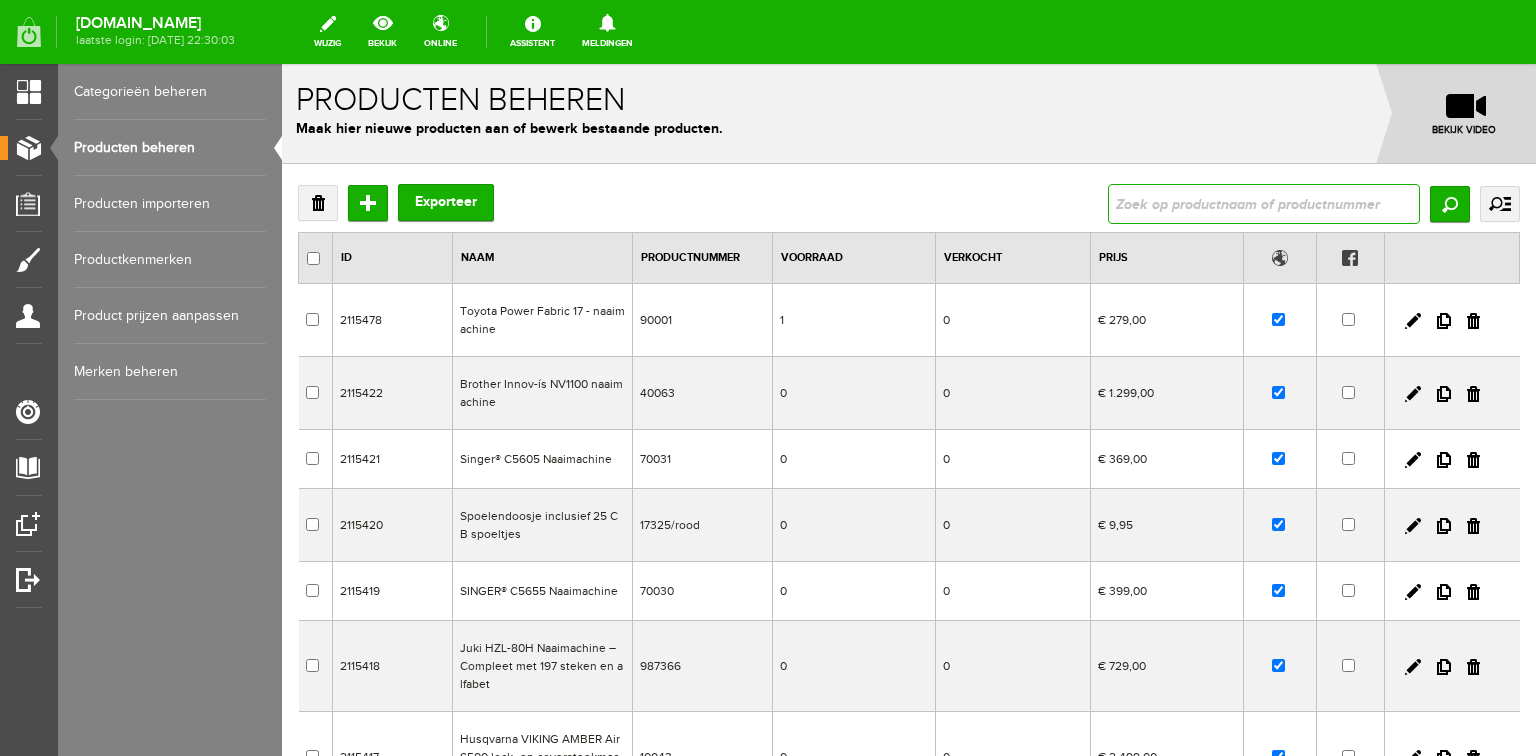 click at bounding box center [1264, 204] 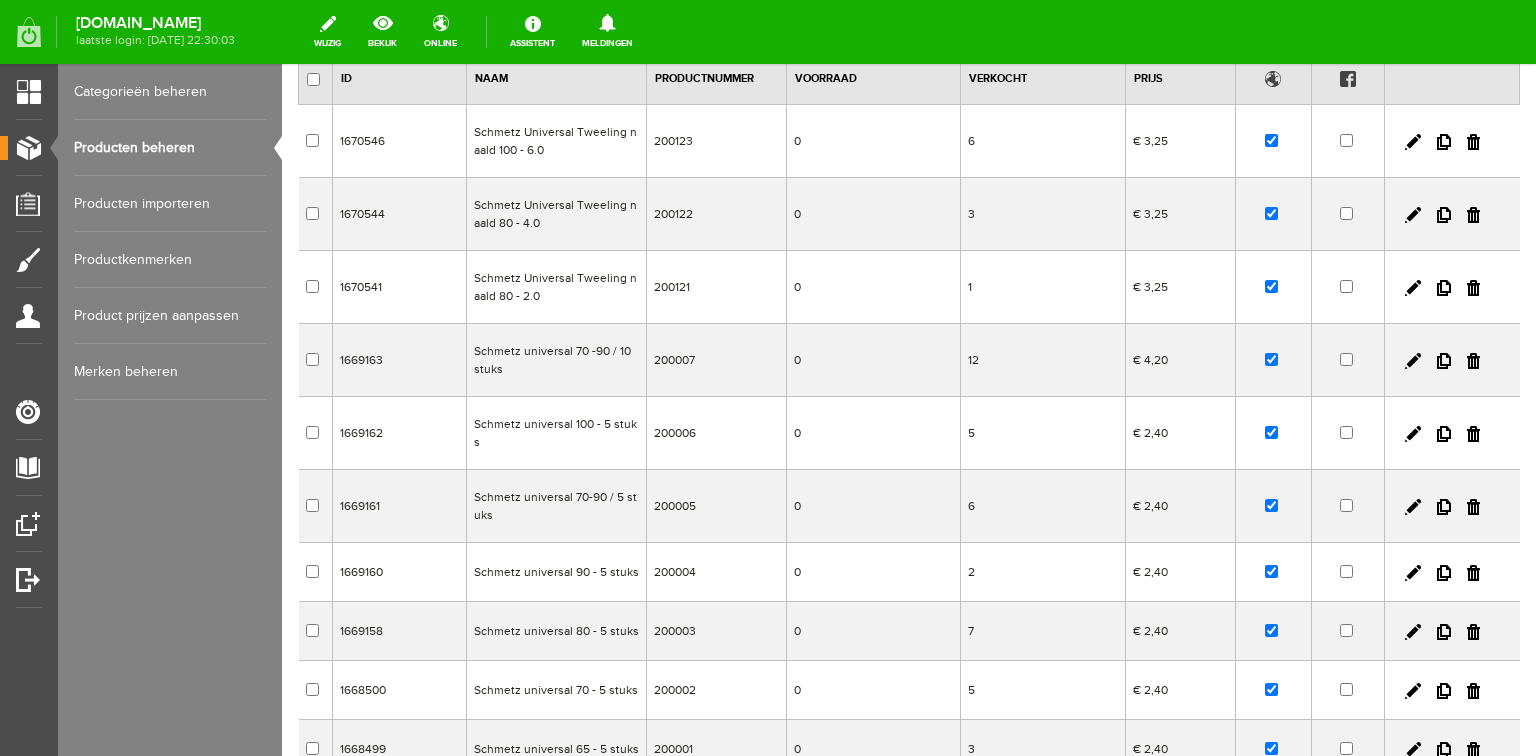 scroll, scrollTop: 151, scrollLeft: 0, axis: vertical 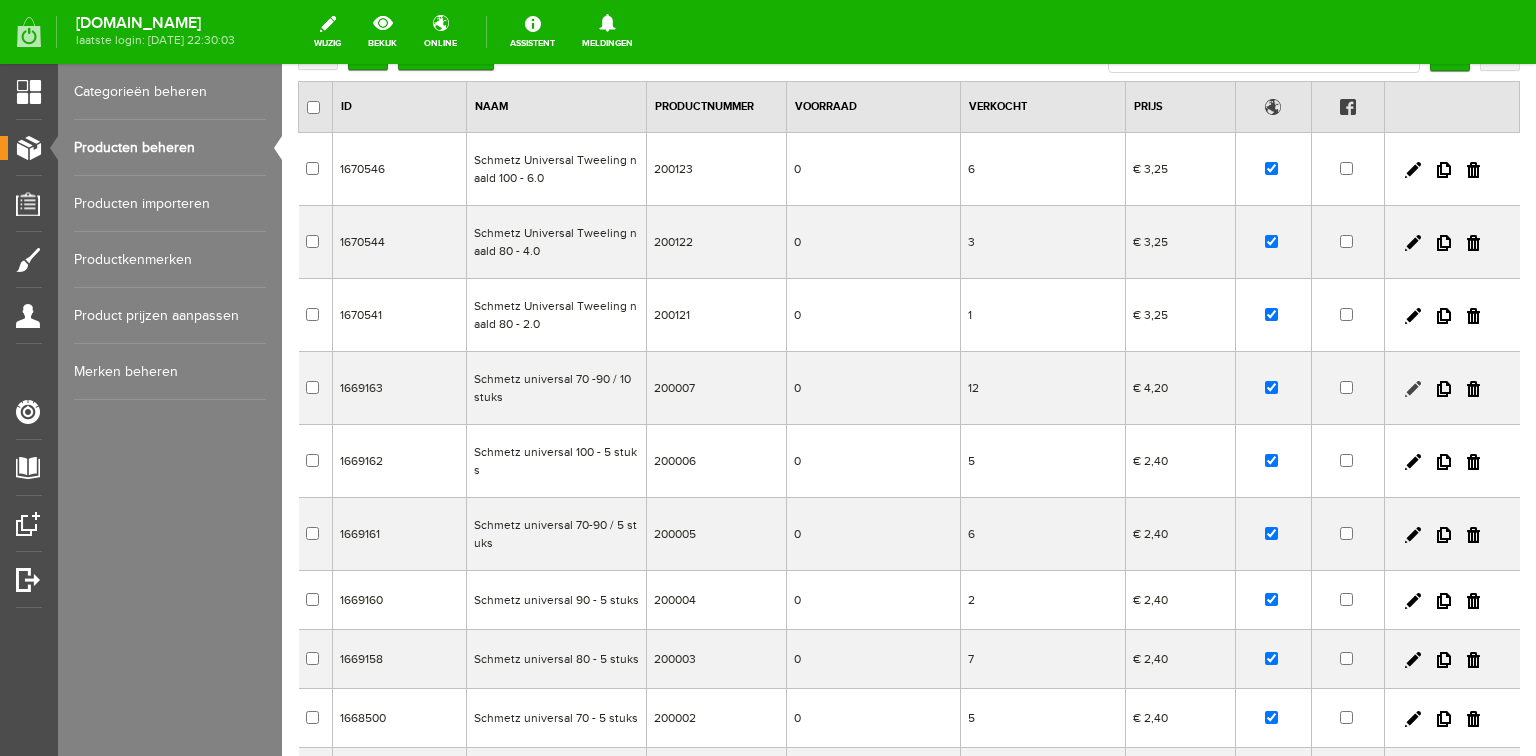 click at bounding box center [1413, 389] 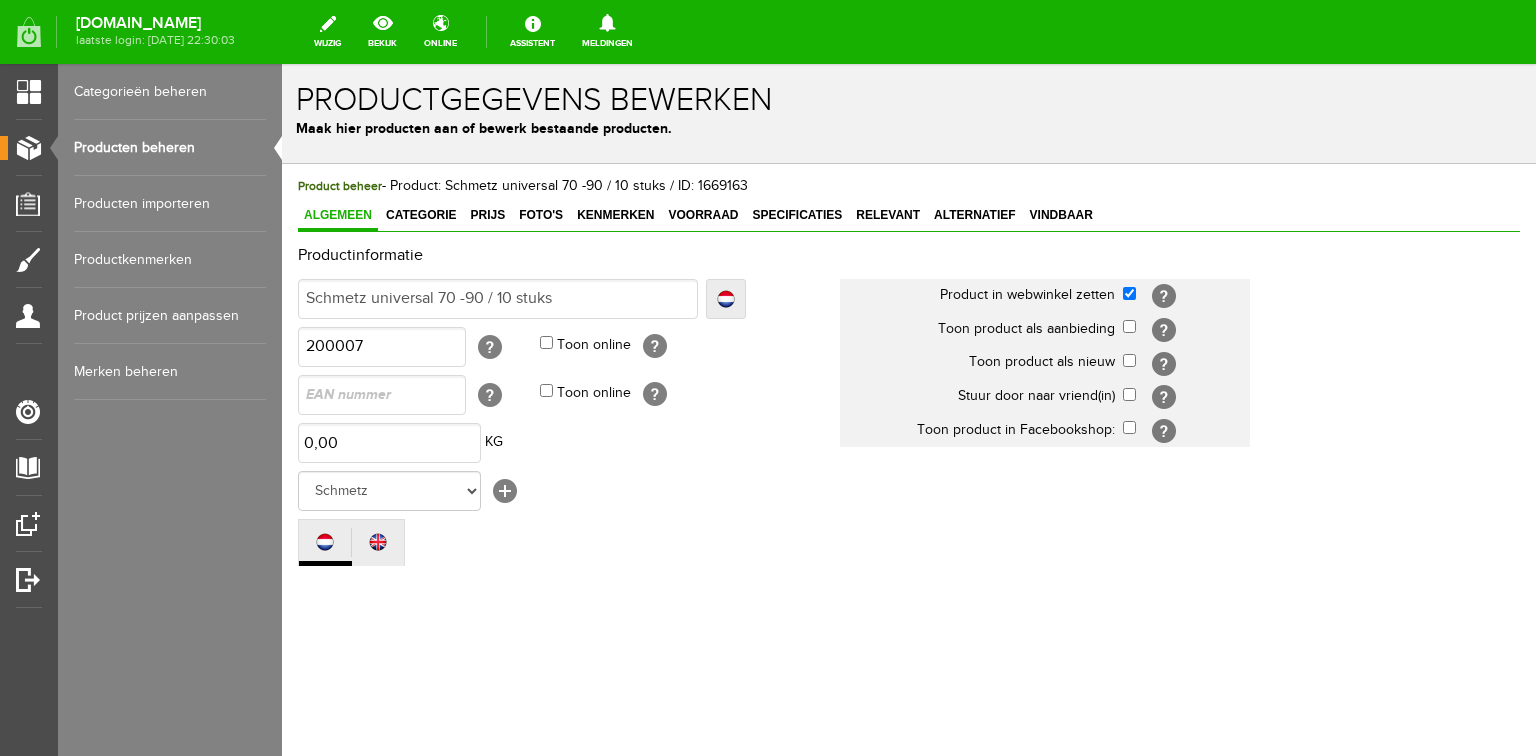scroll, scrollTop: 0, scrollLeft: 0, axis: both 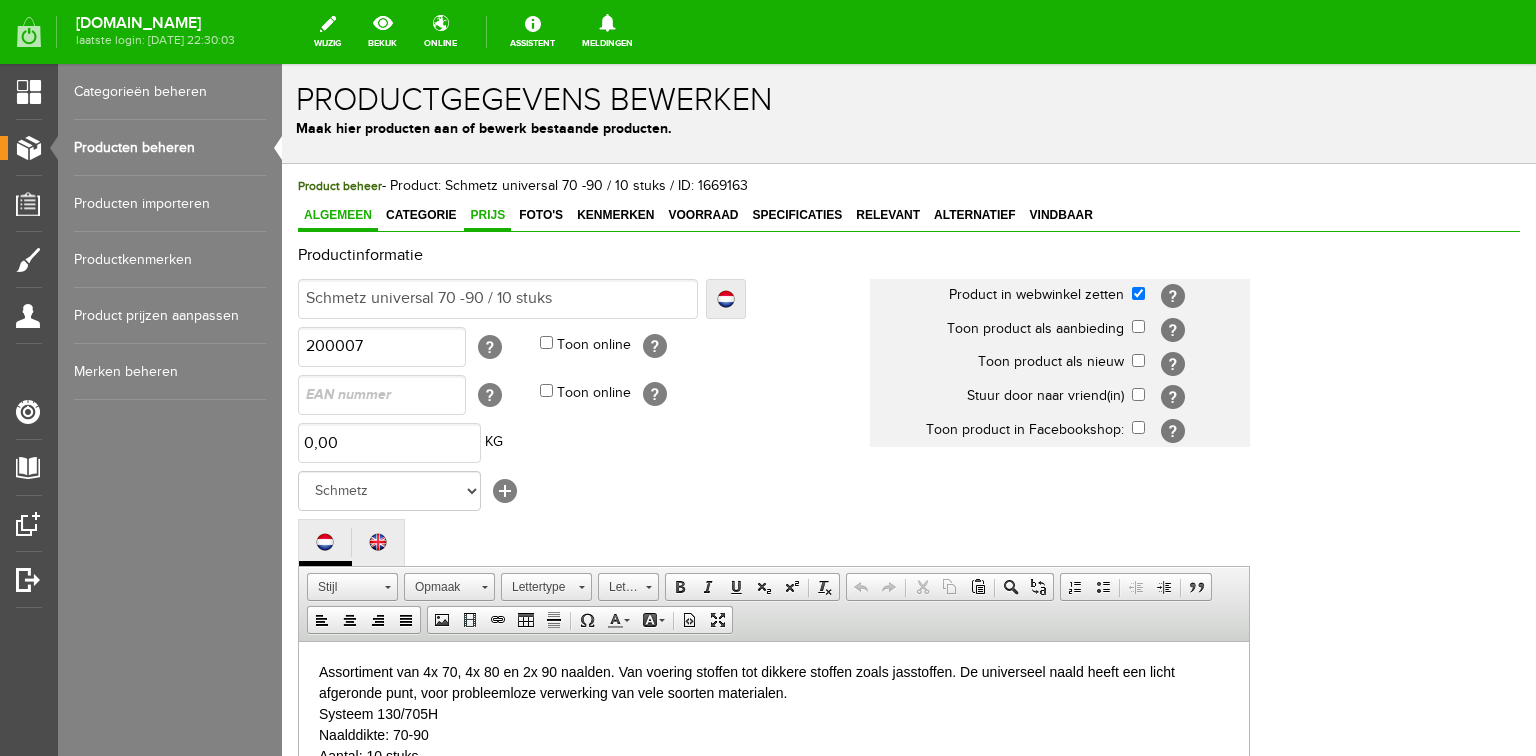 click on "Prijs" at bounding box center [487, 215] 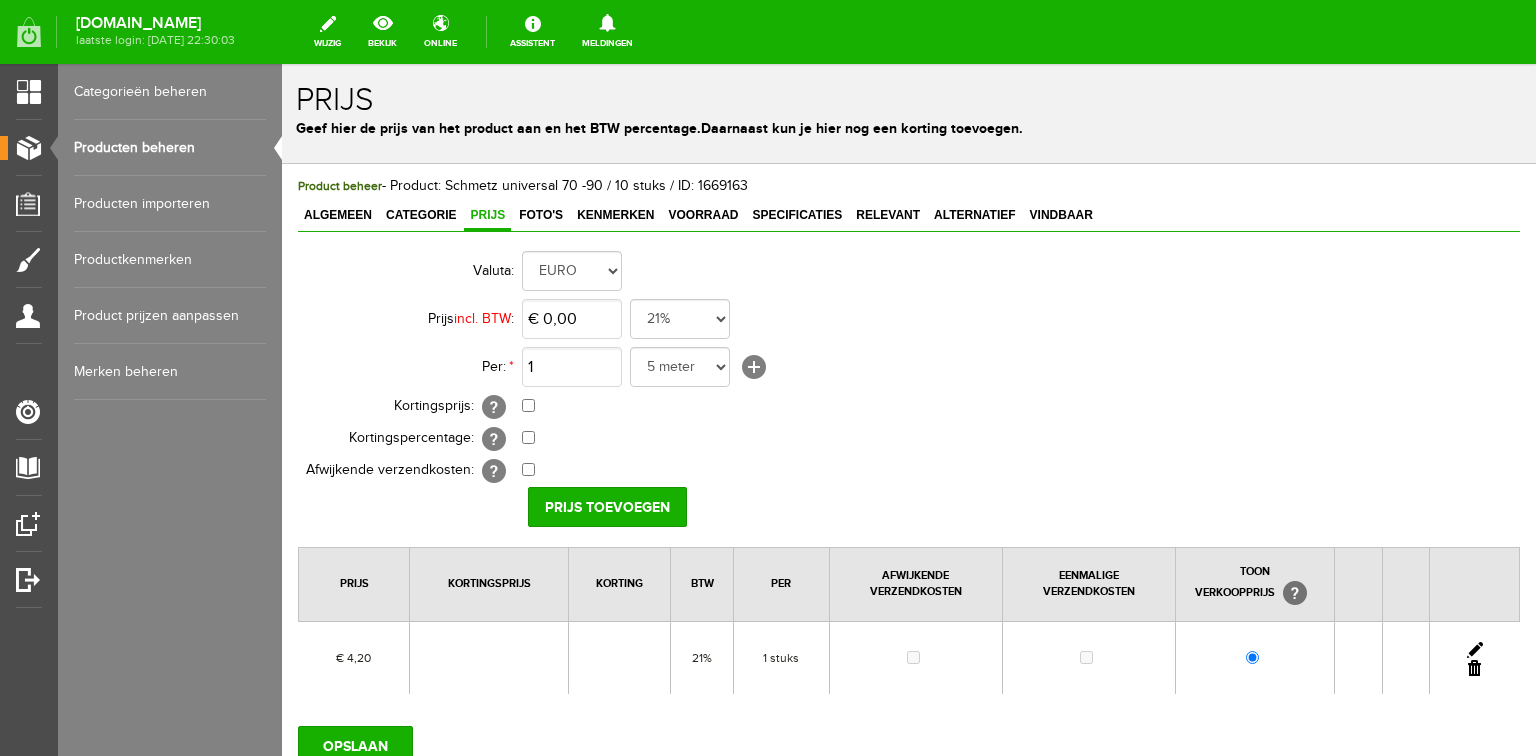 click at bounding box center (1475, 650) 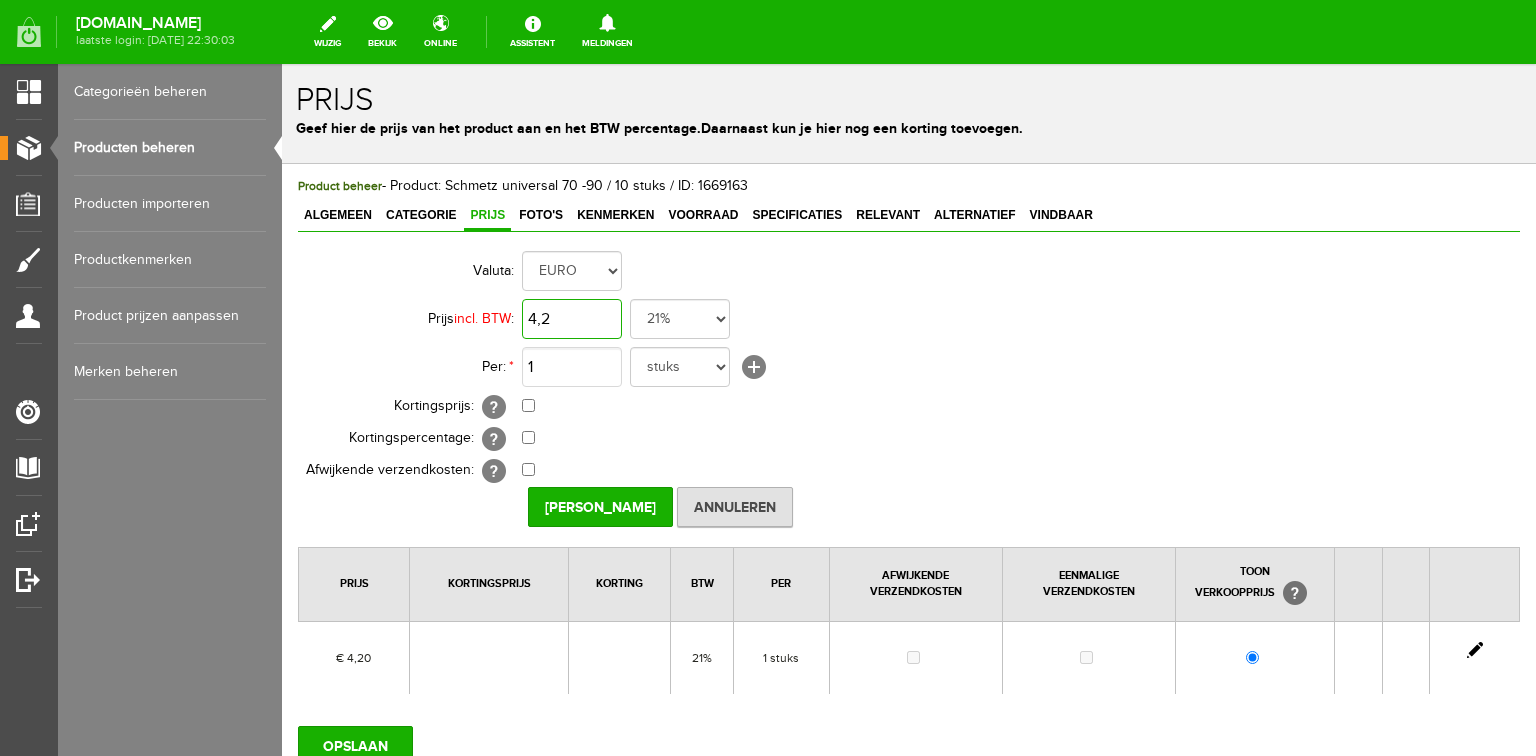 click on "4,2" at bounding box center (572, 319) 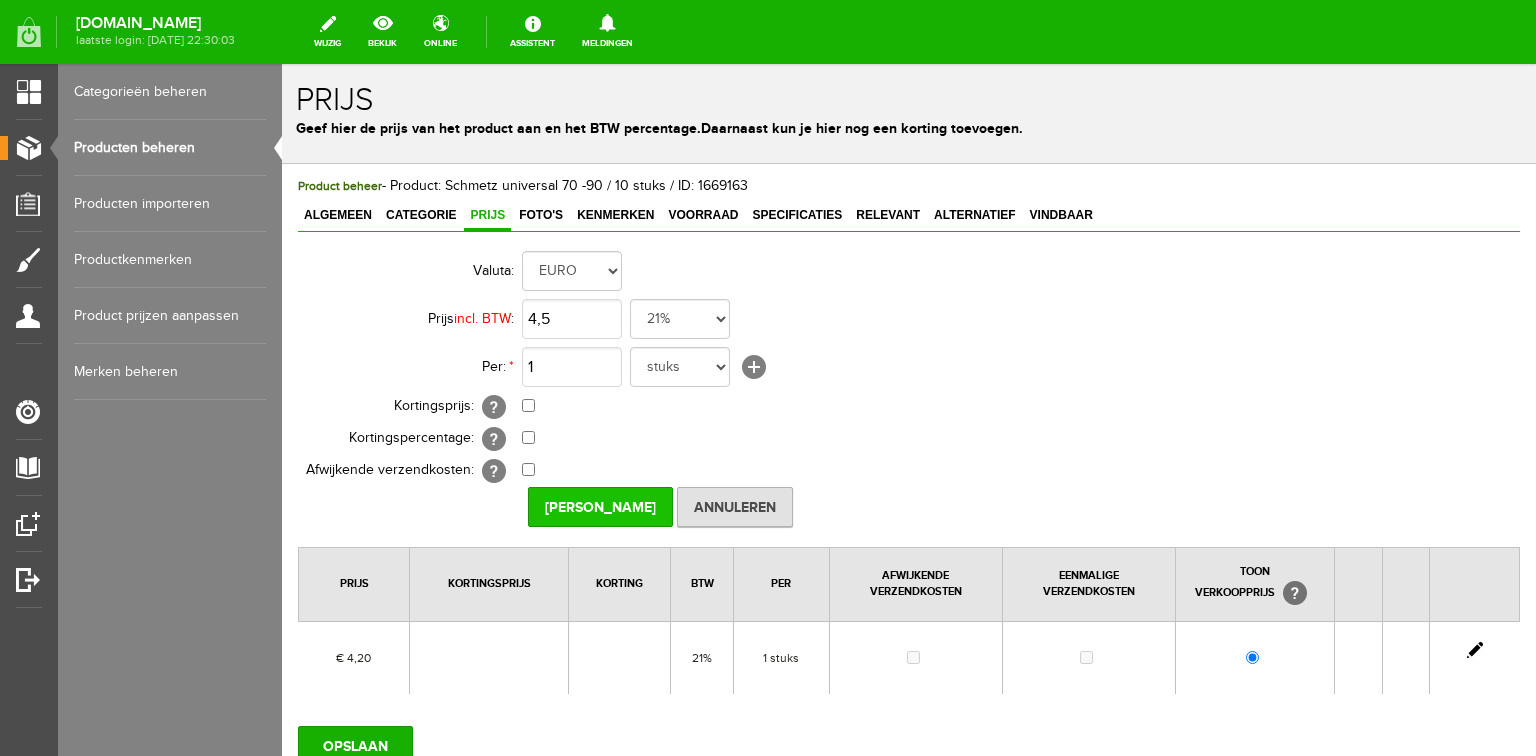 type on "€ 4,50" 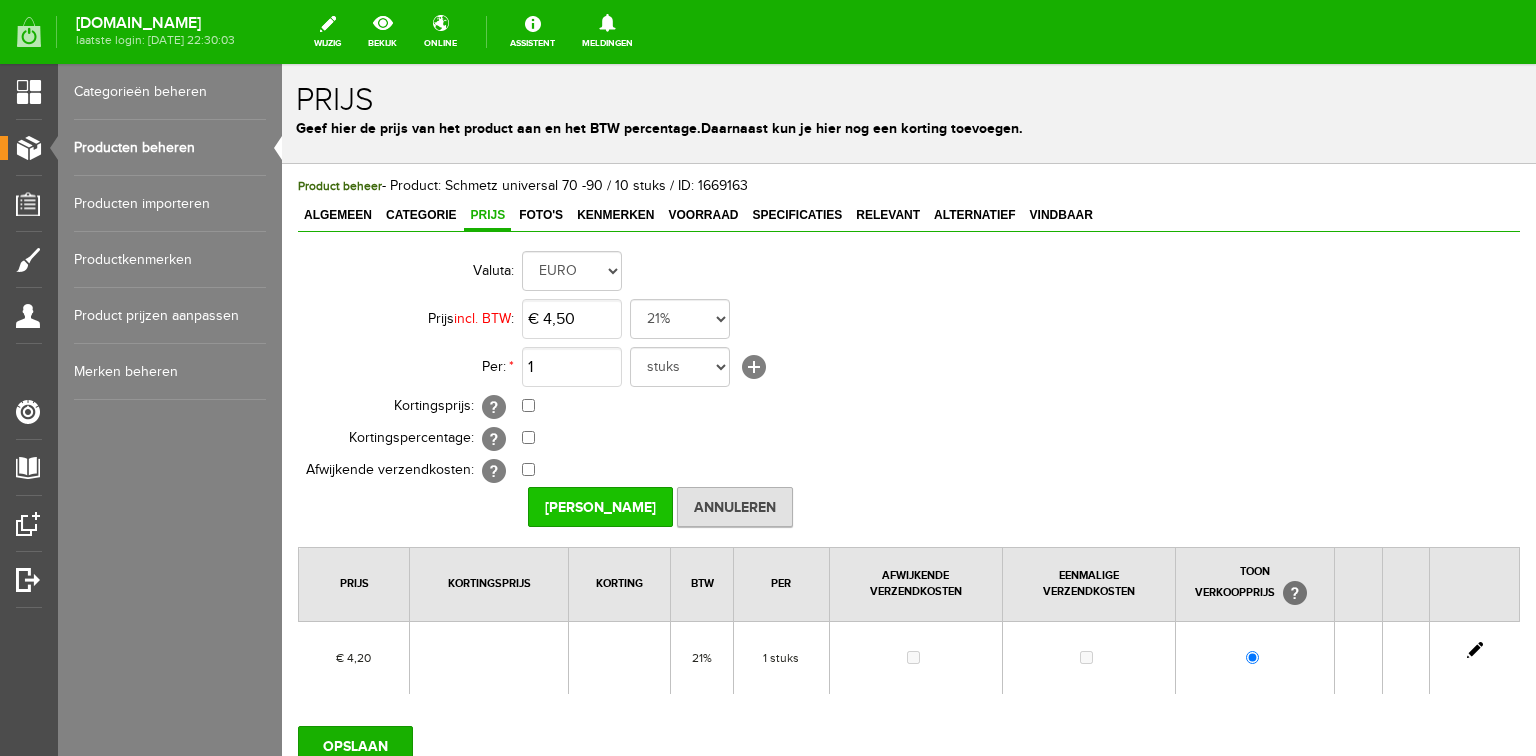 click on "[PERSON_NAME]" at bounding box center (600, 507) 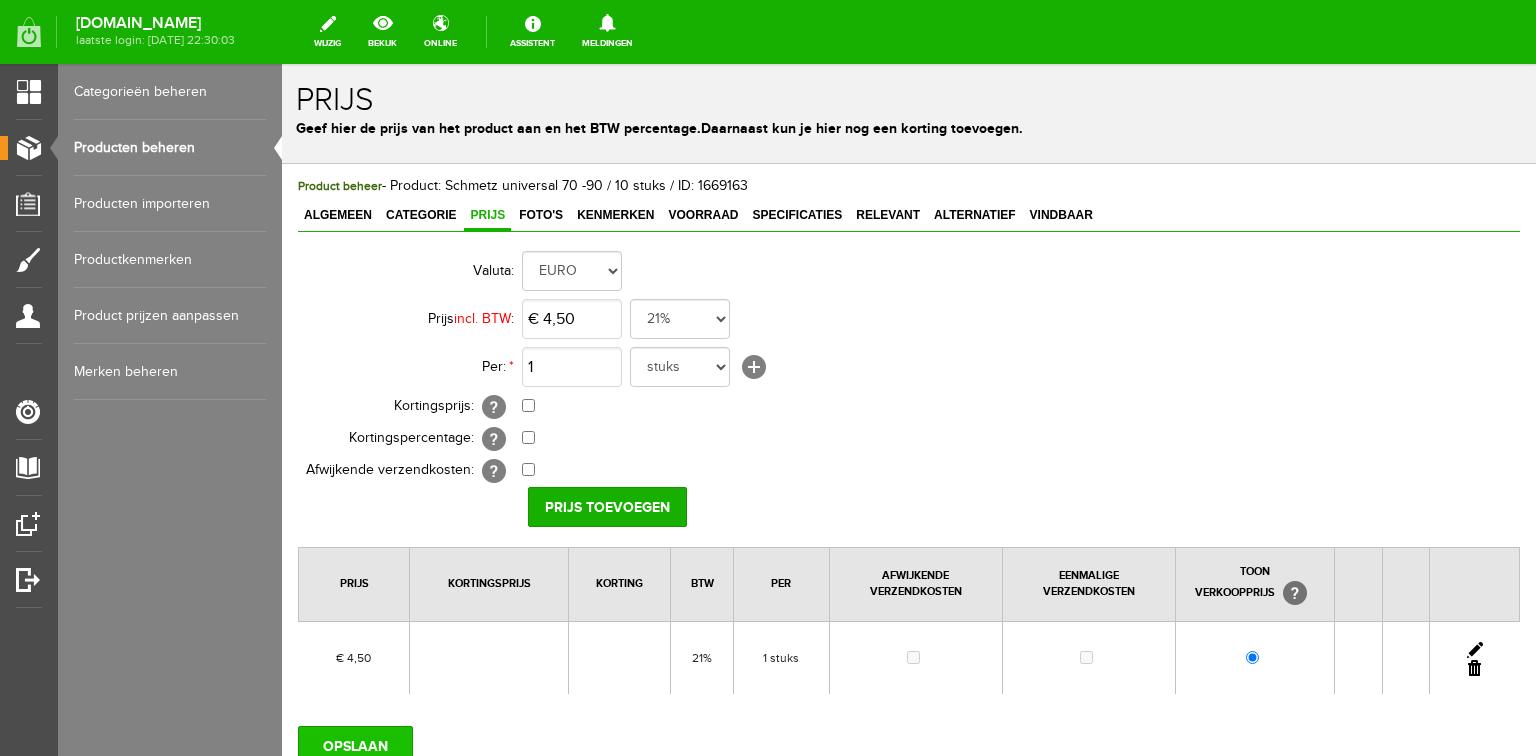 click on "OPSLAAN" at bounding box center [355, 746] 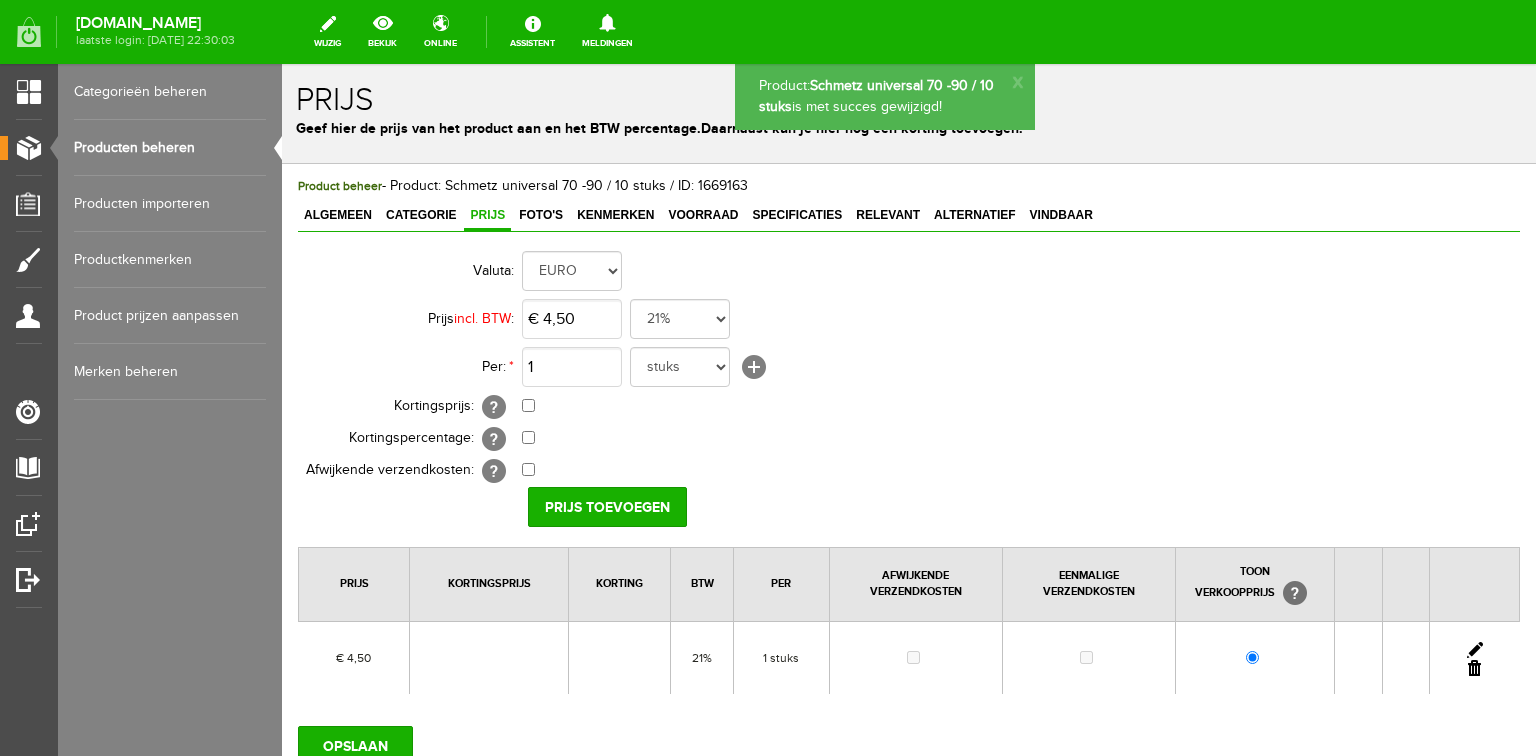 scroll, scrollTop: 0, scrollLeft: 0, axis: both 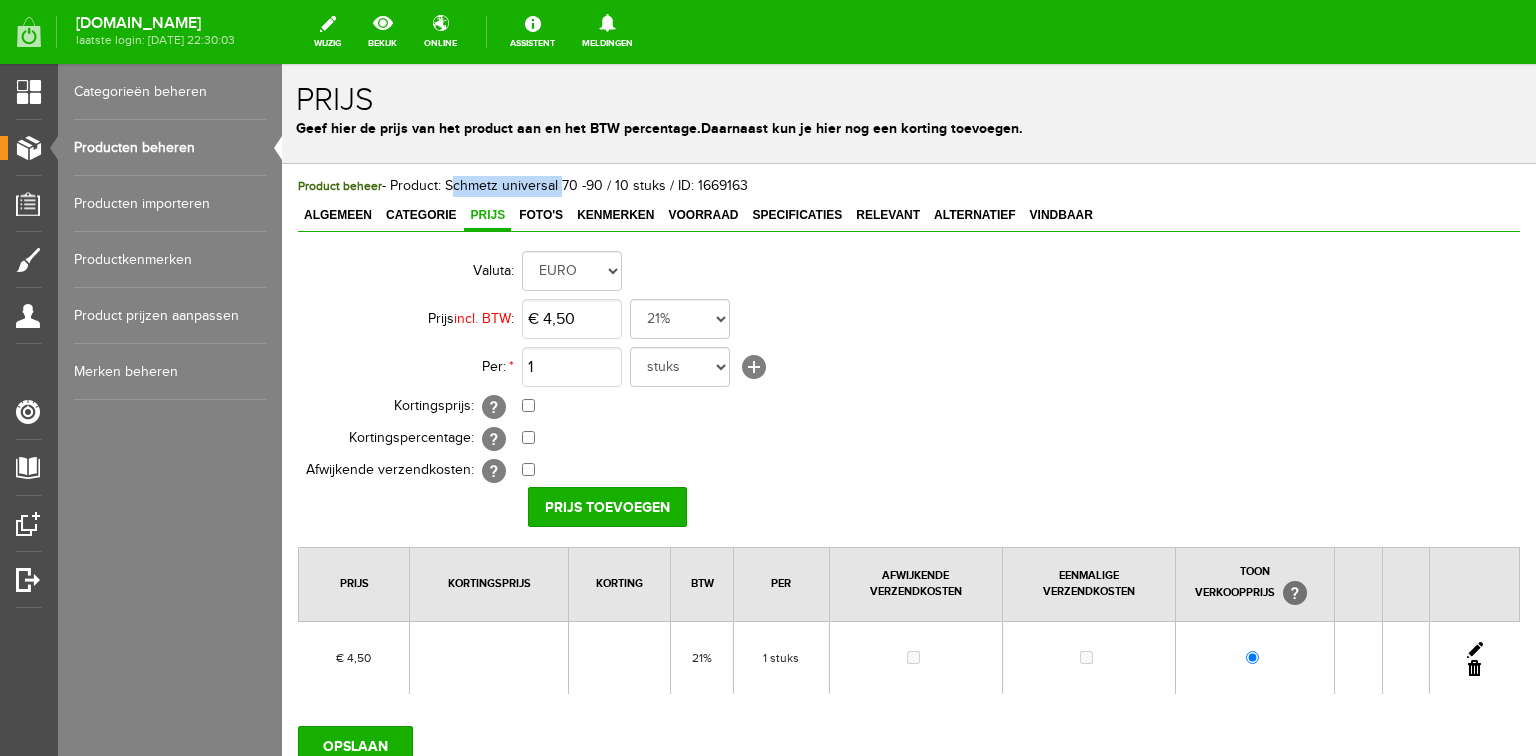 drag, startPoint x: 444, startPoint y: 184, endPoint x: 556, endPoint y: 185, distance: 112.00446 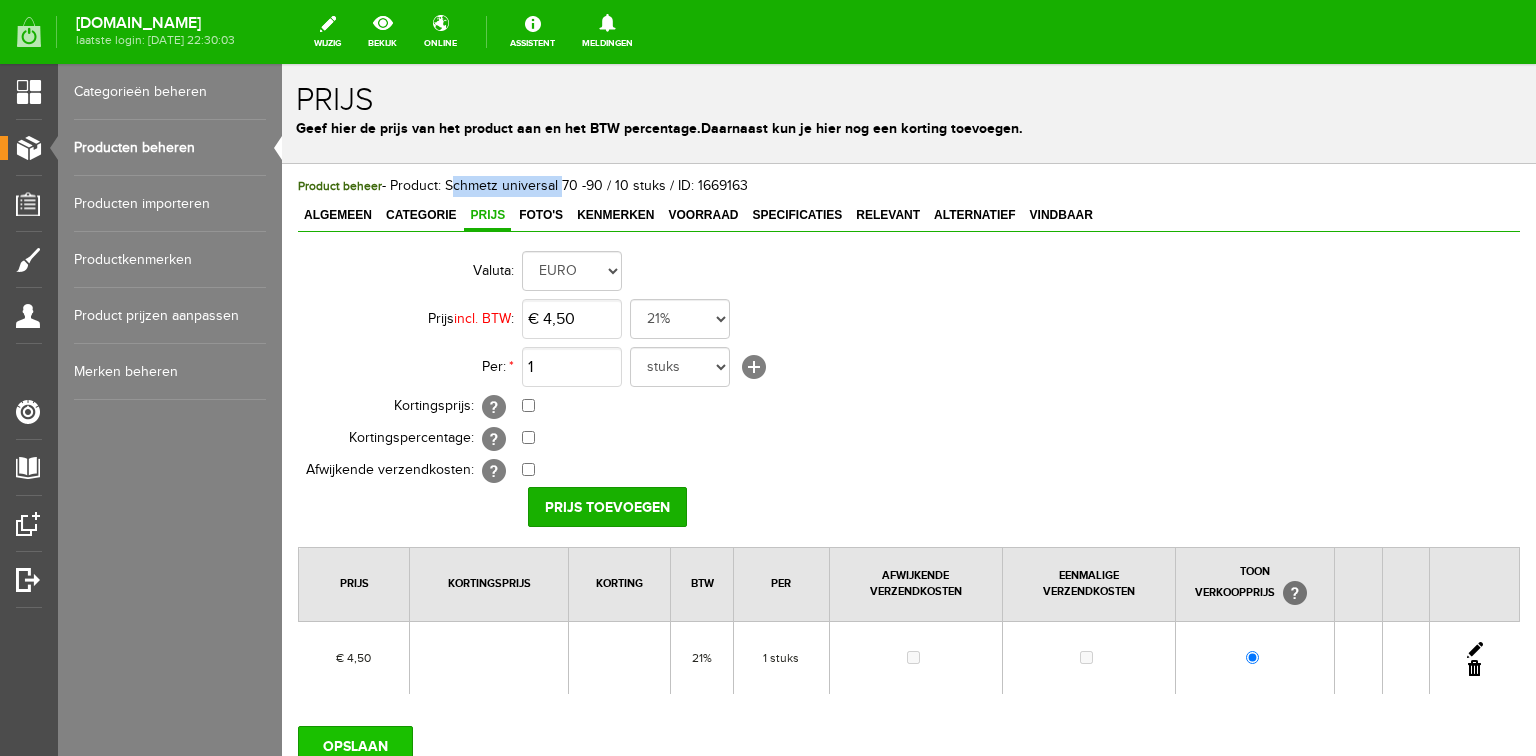 click on "OPSLAAN" at bounding box center [355, 746] 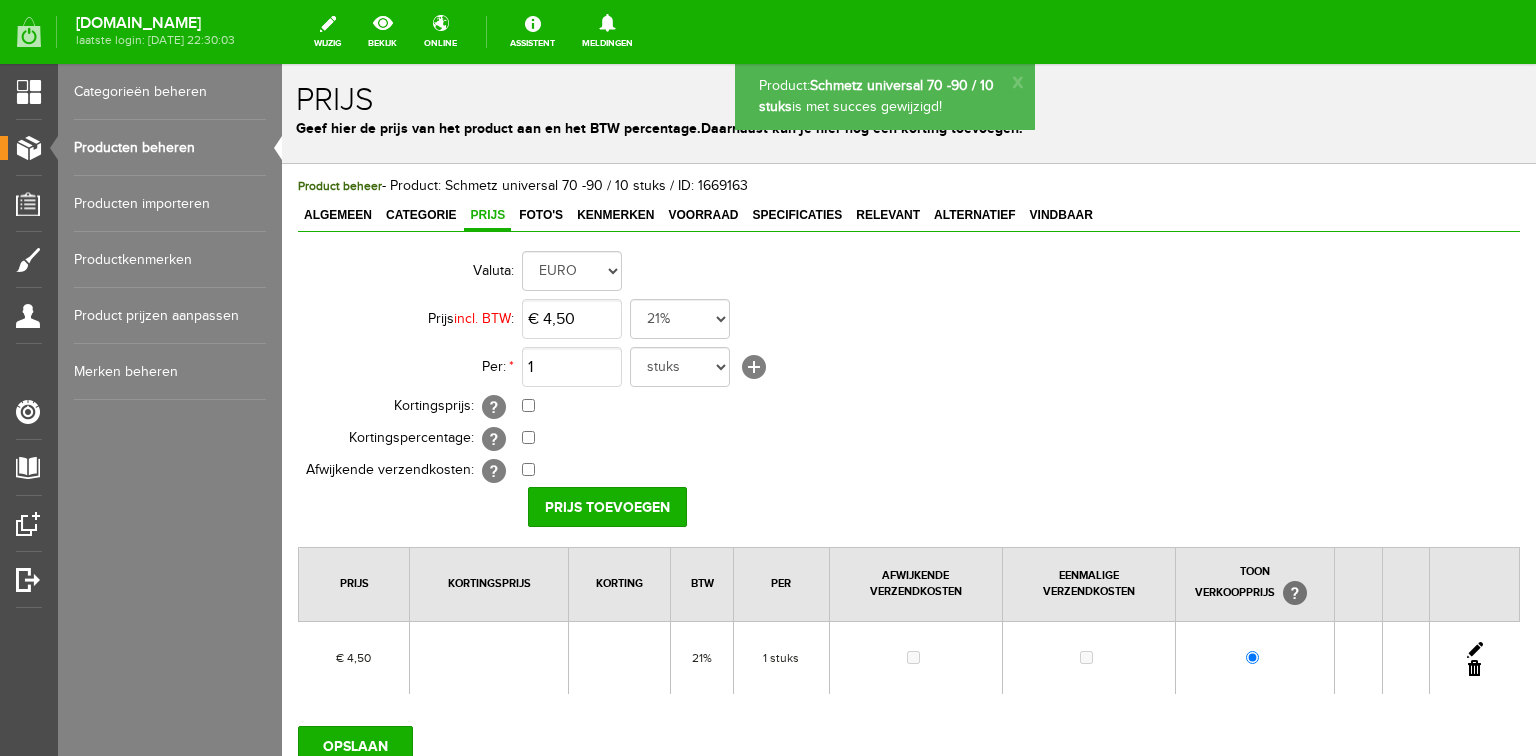 scroll, scrollTop: 0, scrollLeft: 0, axis: both 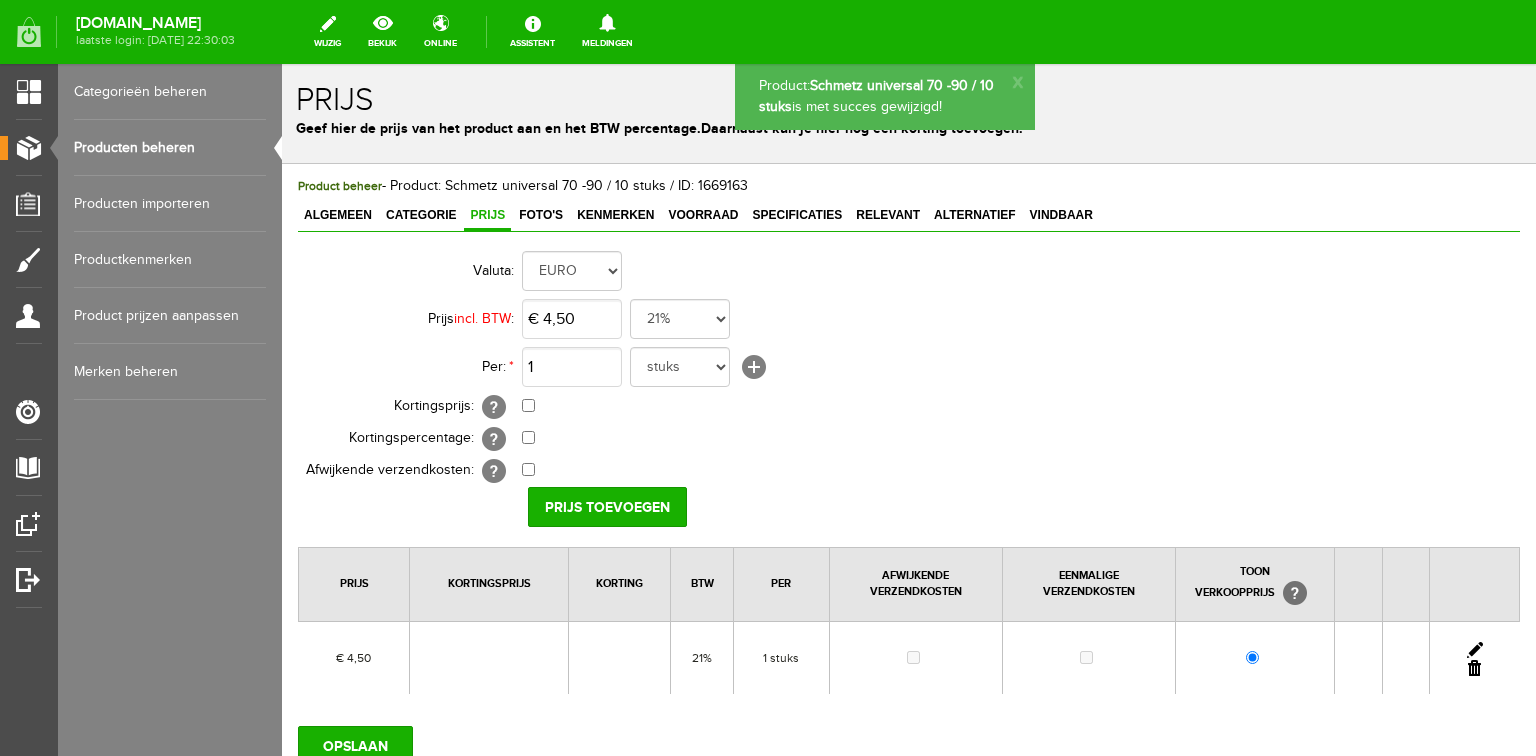 drag, startPoint x: 159, startPoint y: 145, endPoint x: 176, endPoint y: 148, distance: 17.262676 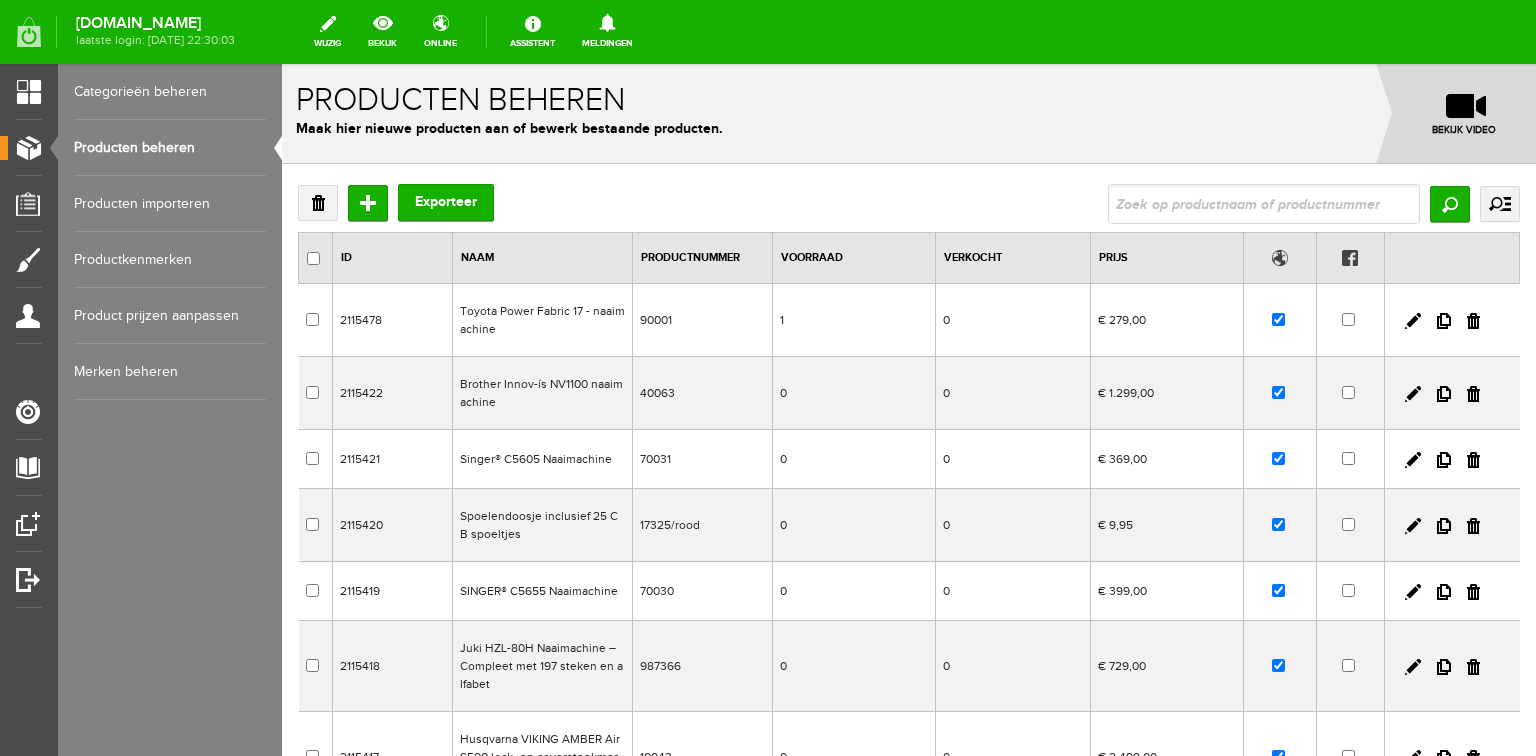 scroll, scrollTop: 0, scrollLeft: 0, axis: both 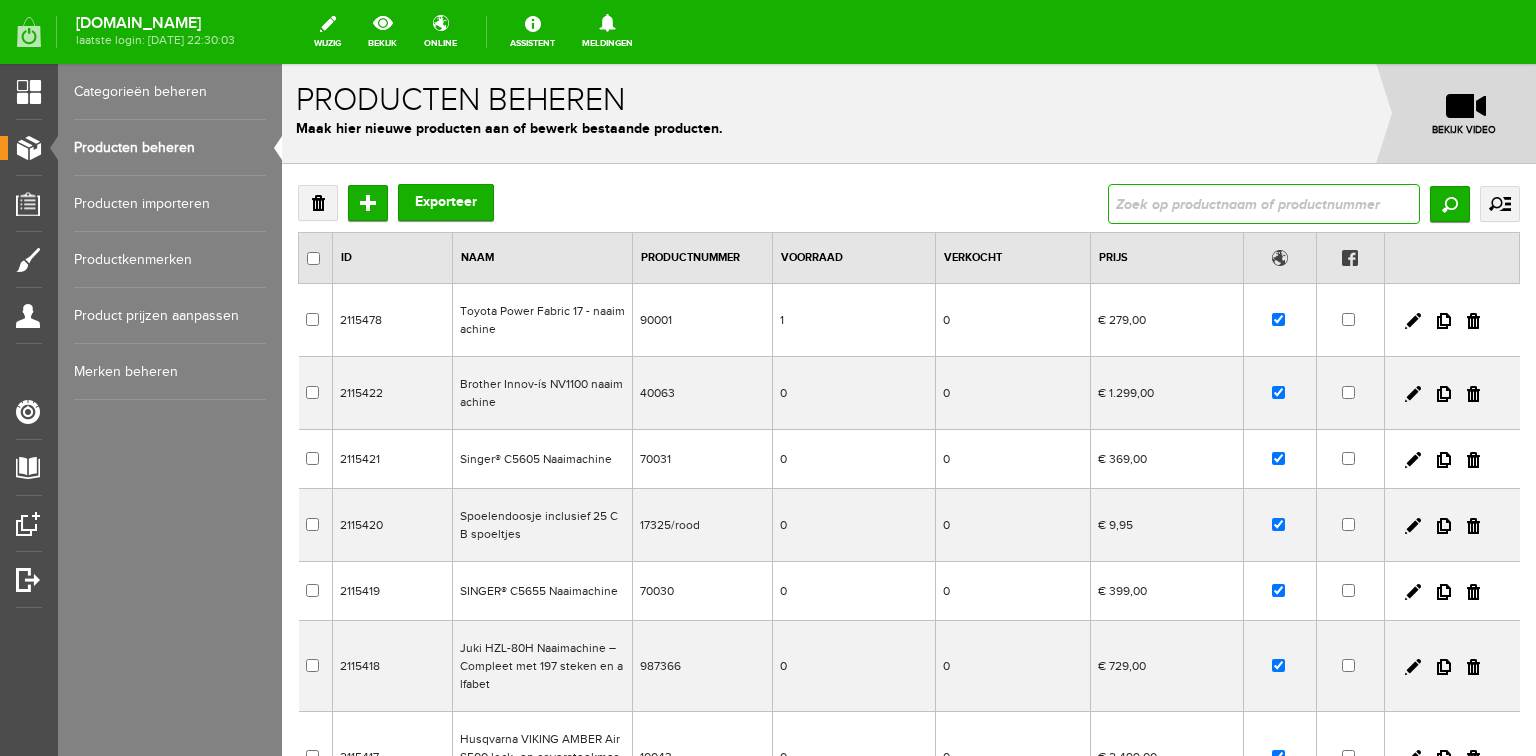 click at bounding box center (1264, 204) 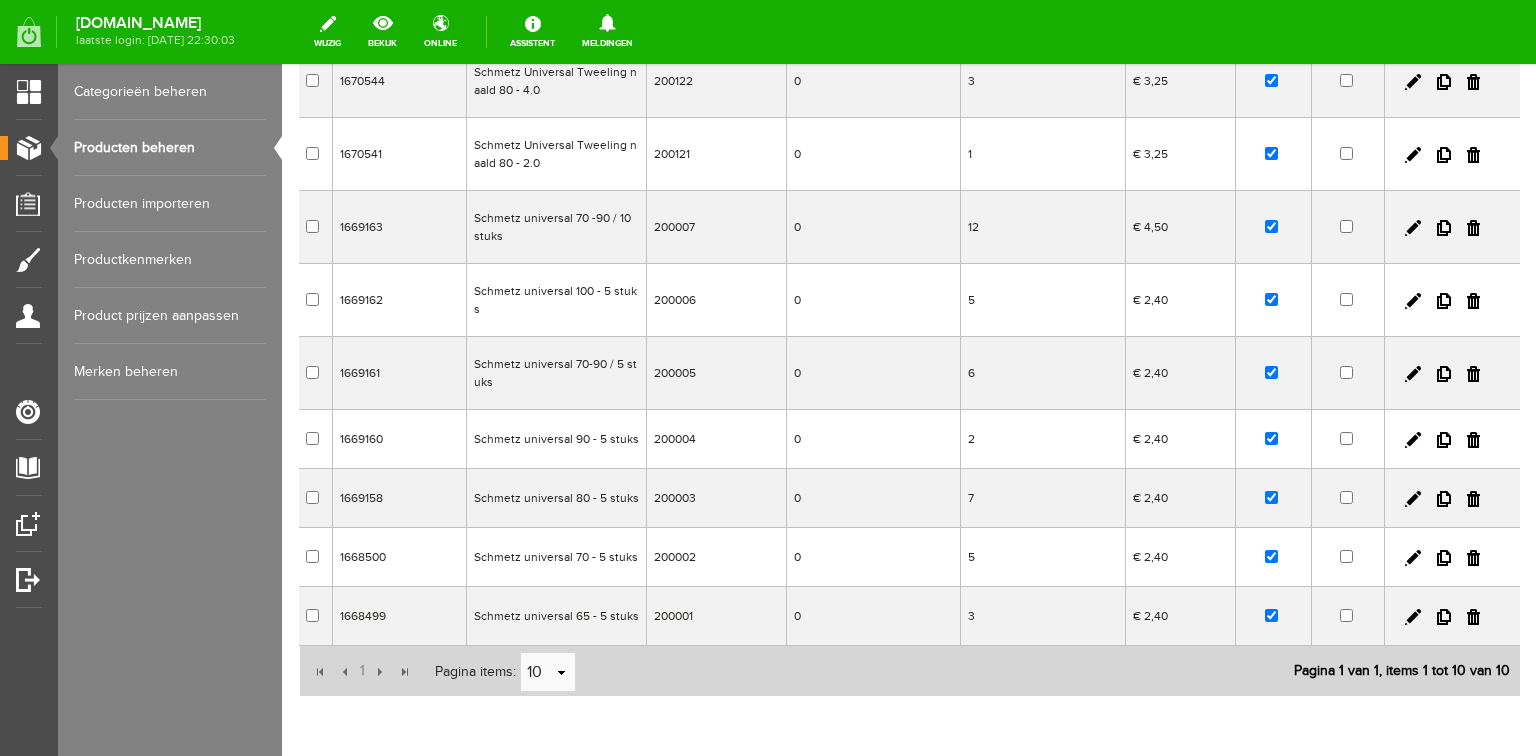 scroll, scrollTop: 311, scrollLeft: 0, axis: vertical 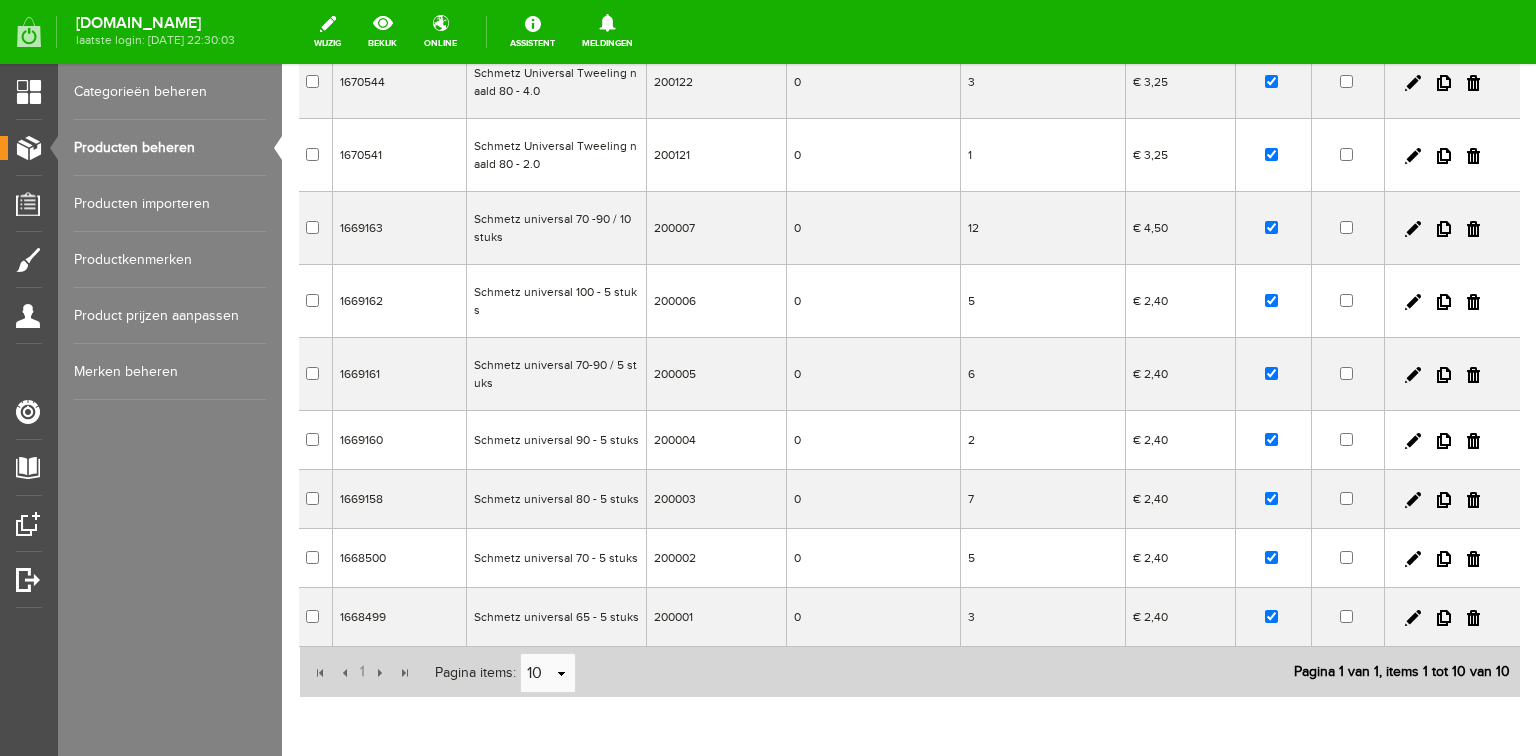 click on "Producten beheren" at bounding box center (170, 148) 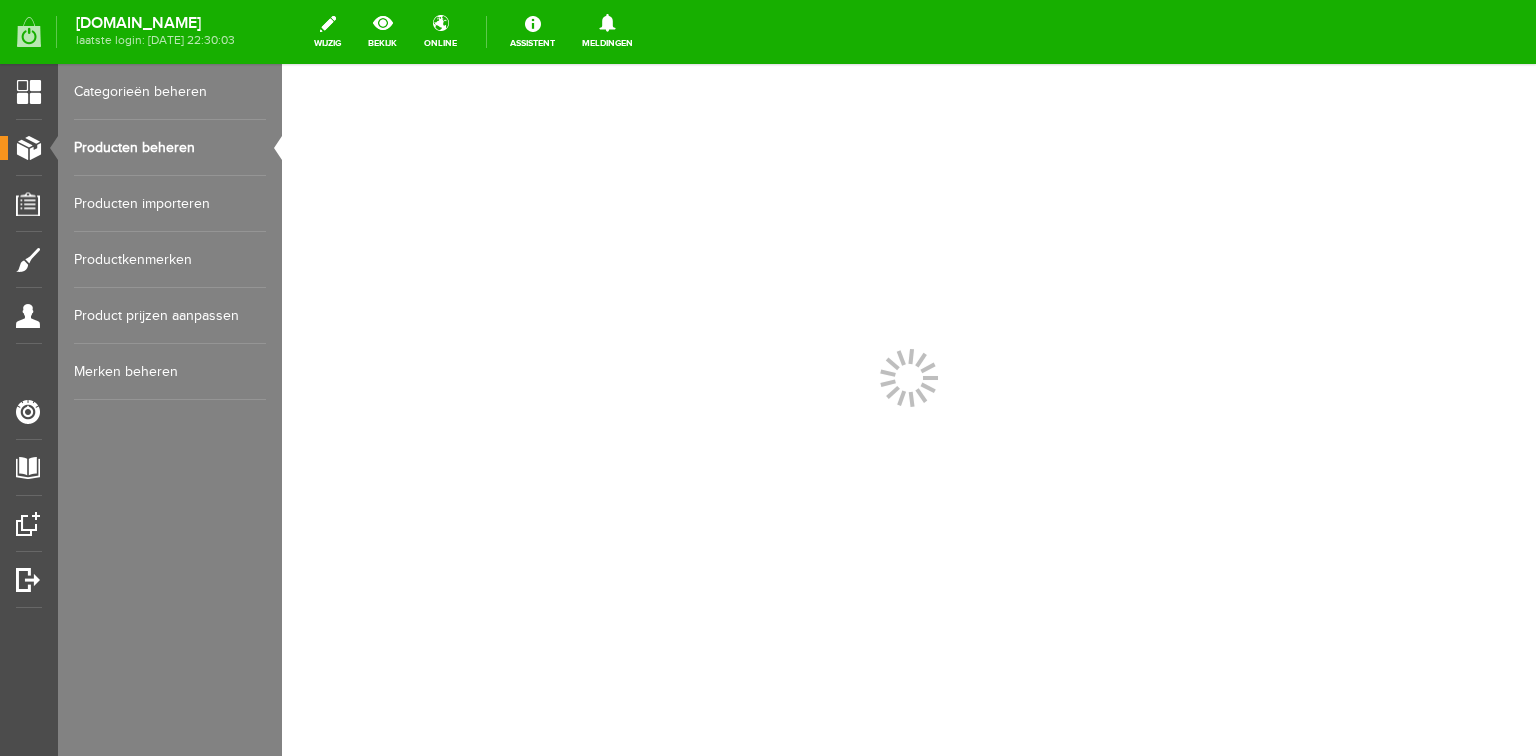 scroll, scrollTop: 0, scrollLeft: 0, axis: both 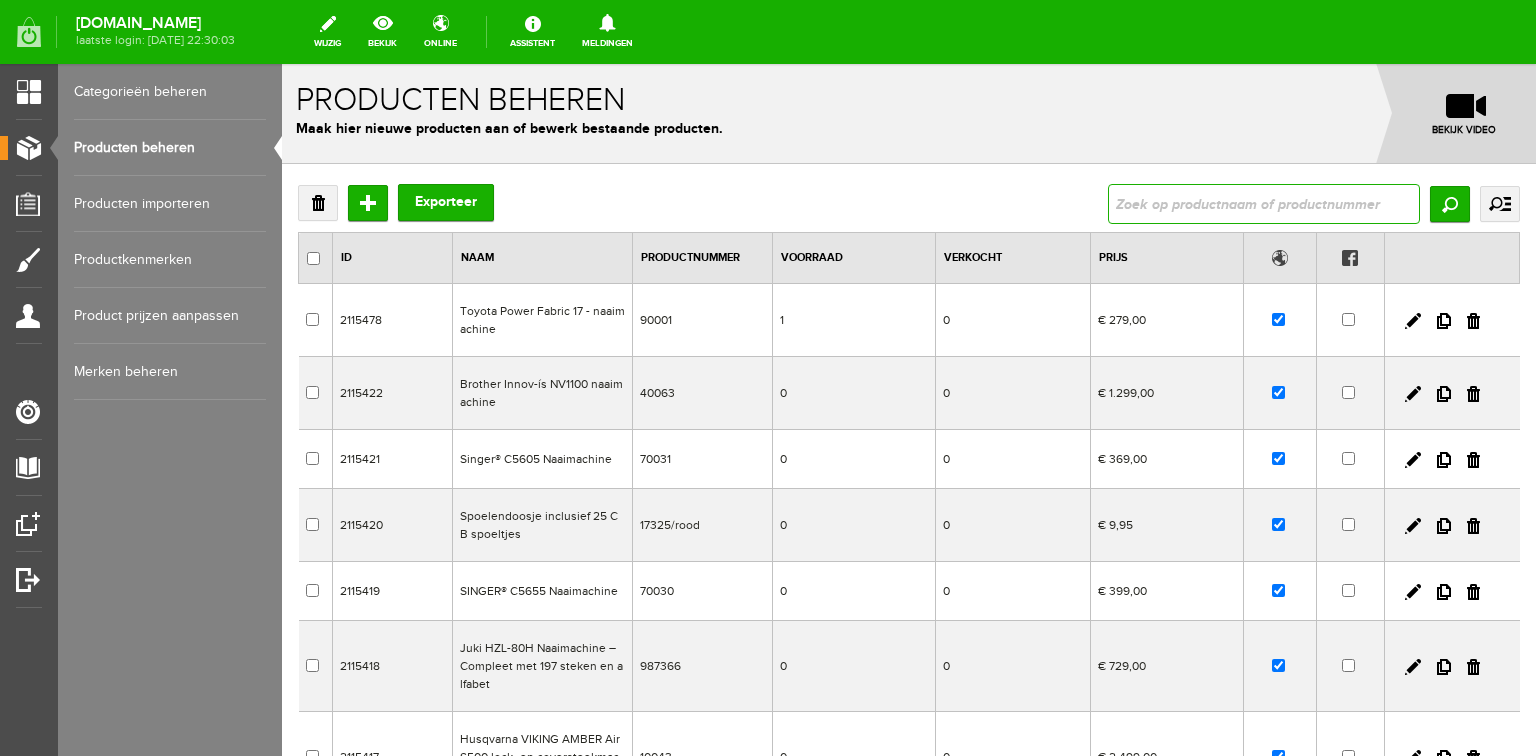 click at bounding box center [1264, 204] 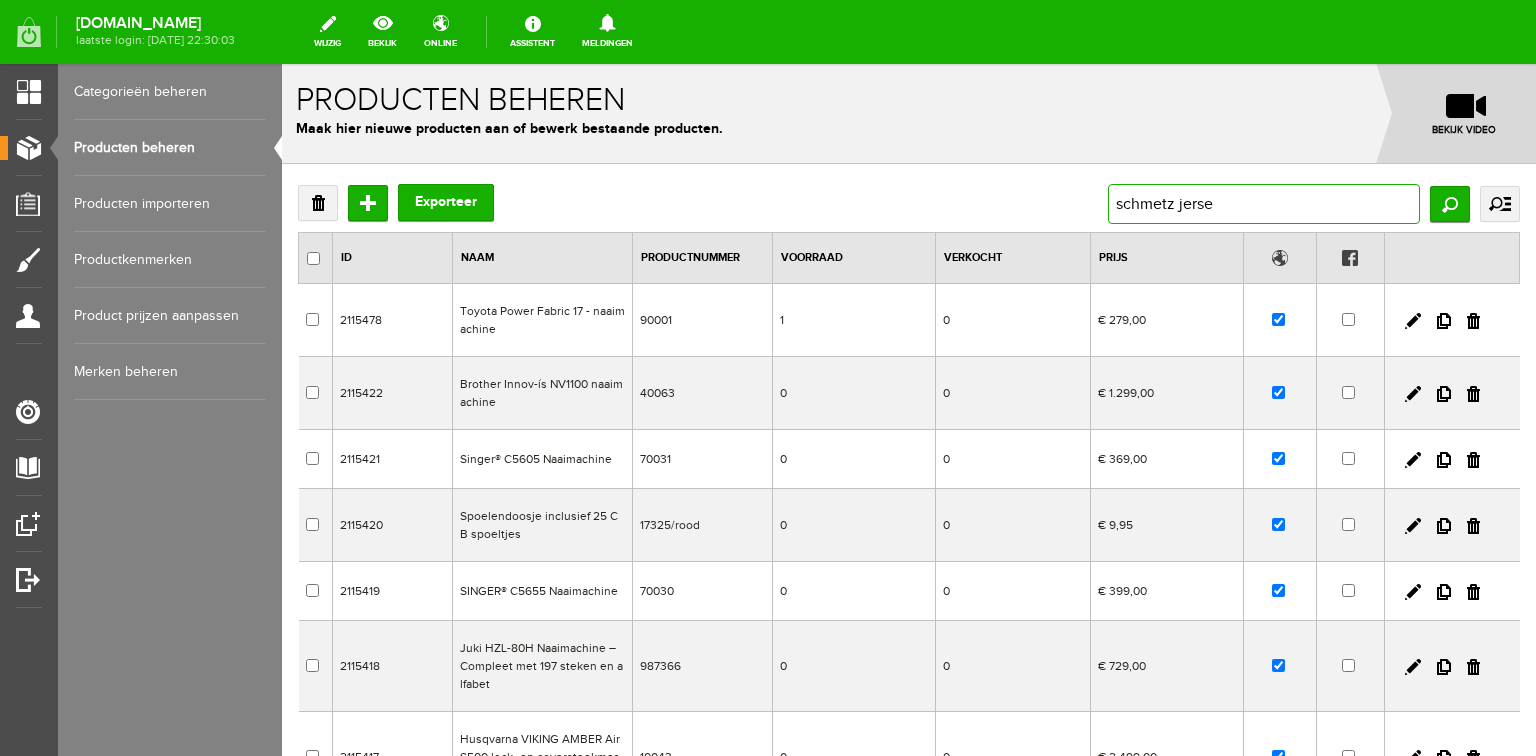 type on "schmetz jersey" 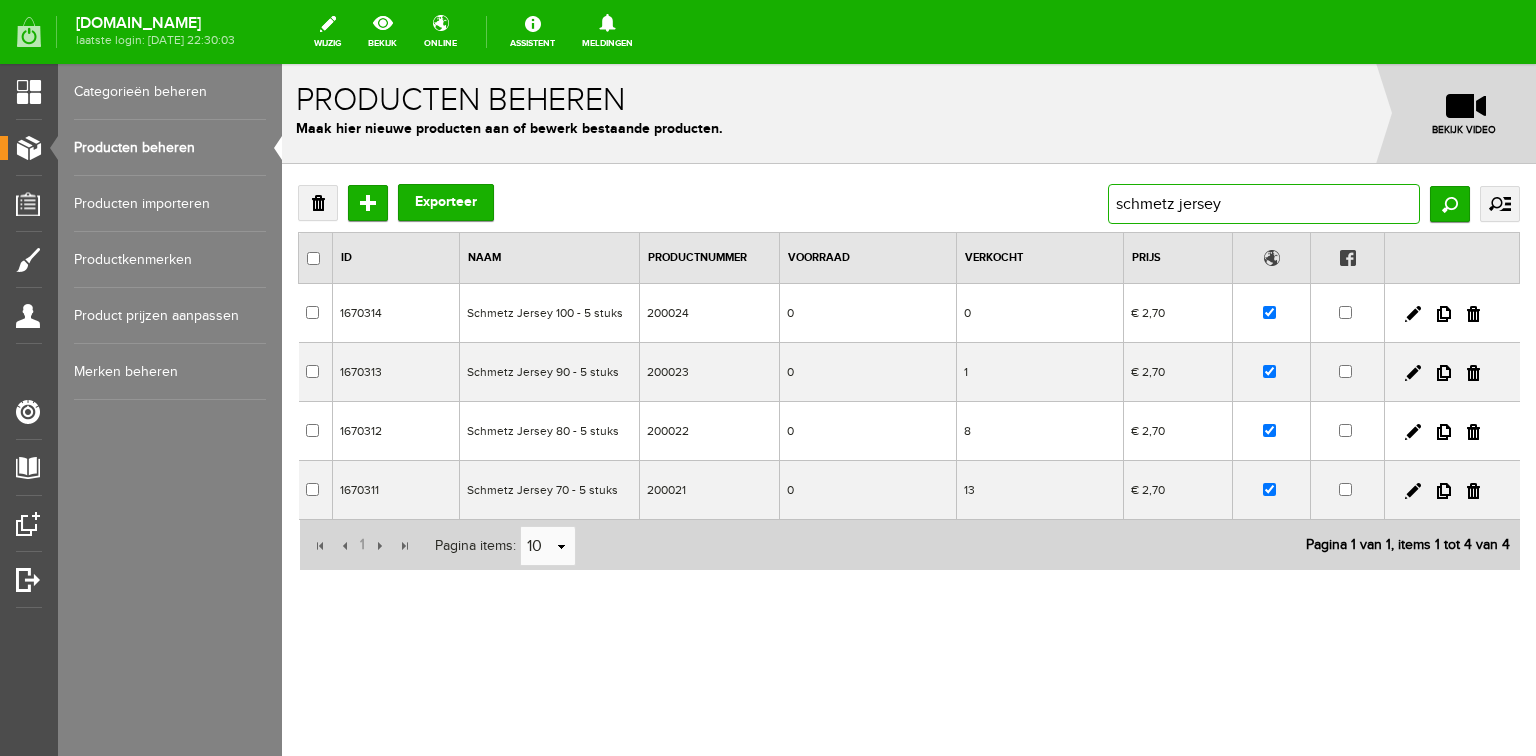 drag, startPoint x: 1240, startPoint y: 201, endPoint x: 1076, endPoint y: 199, distance: 164.01219 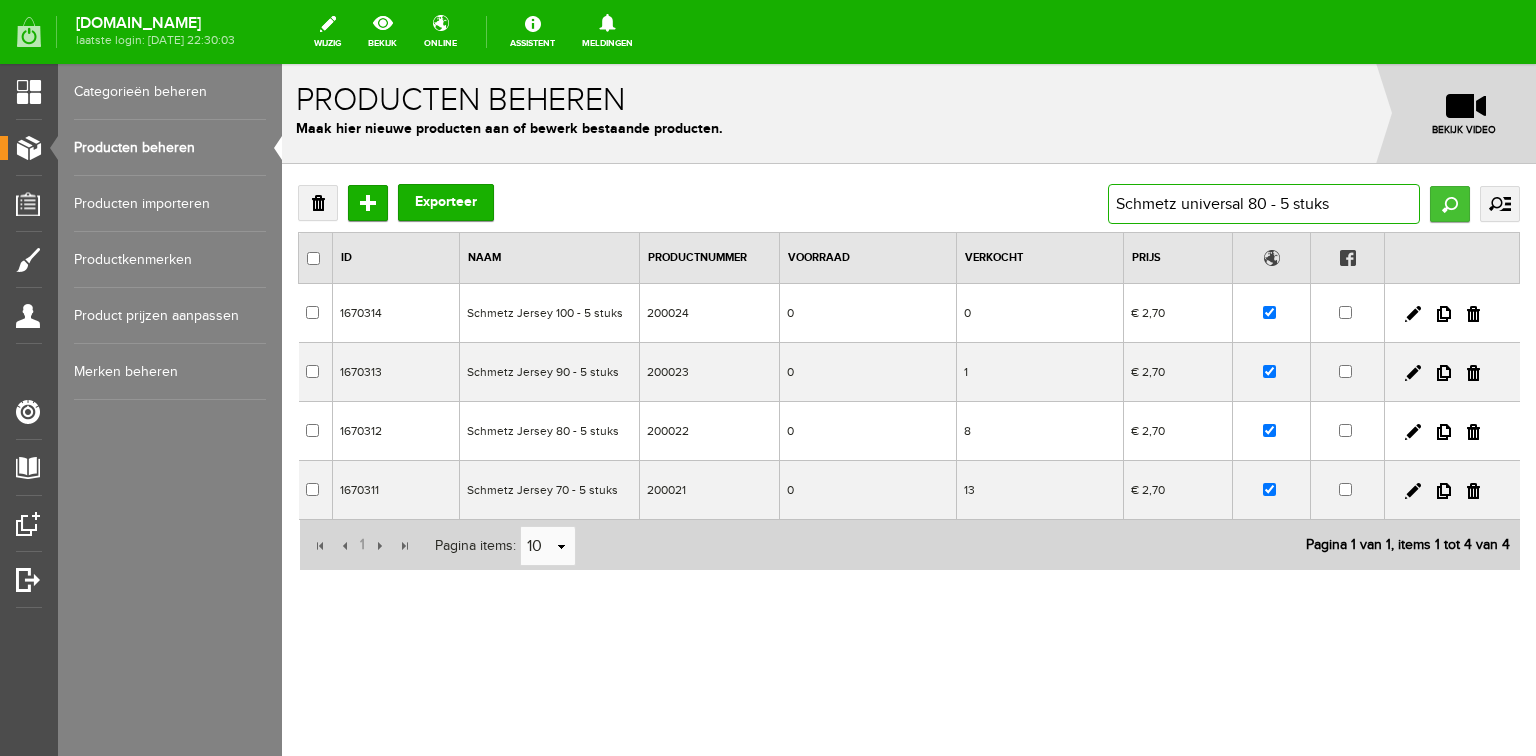 type on "Schmetz universal 80 - 5 stuks" 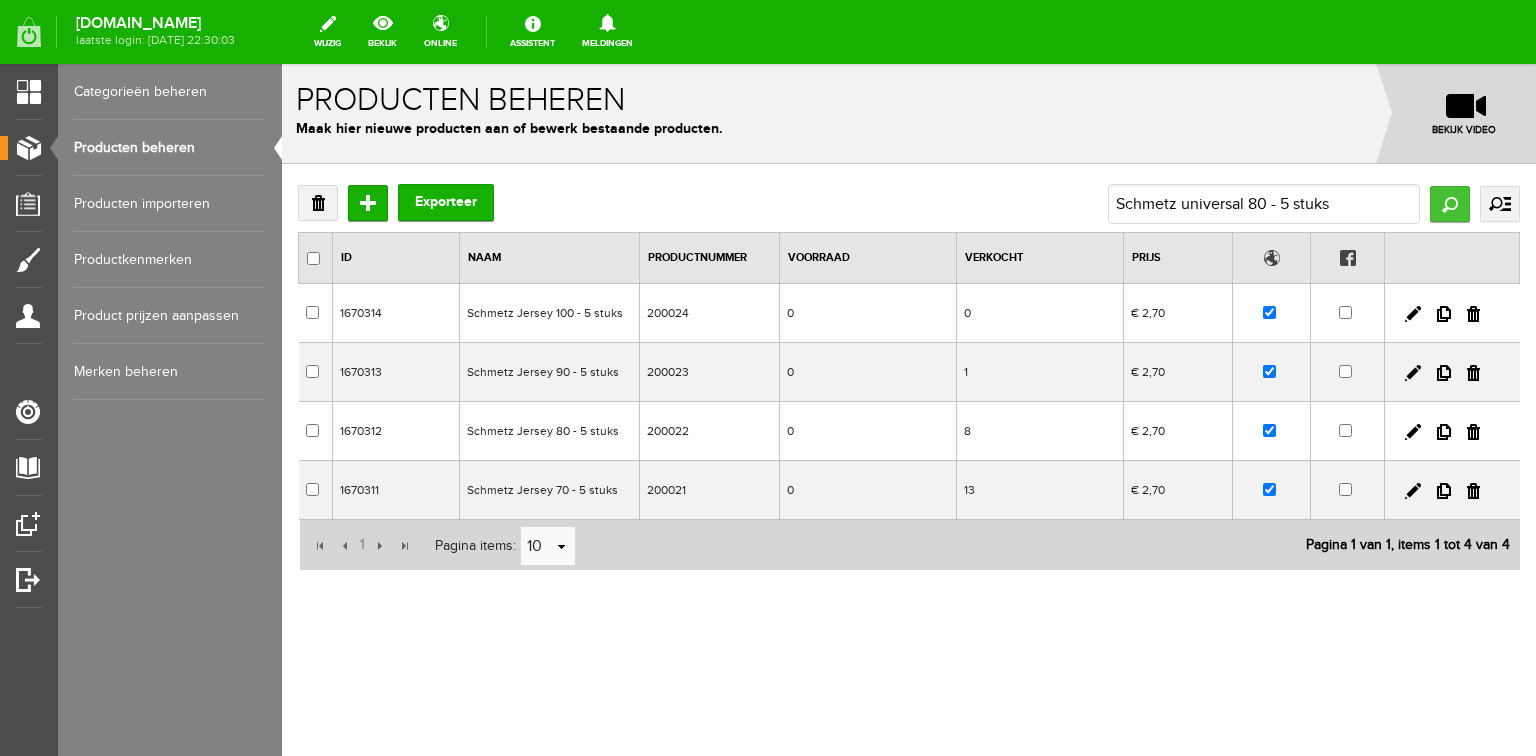 click on "Zoeken" at bounding box center (1450, 204) 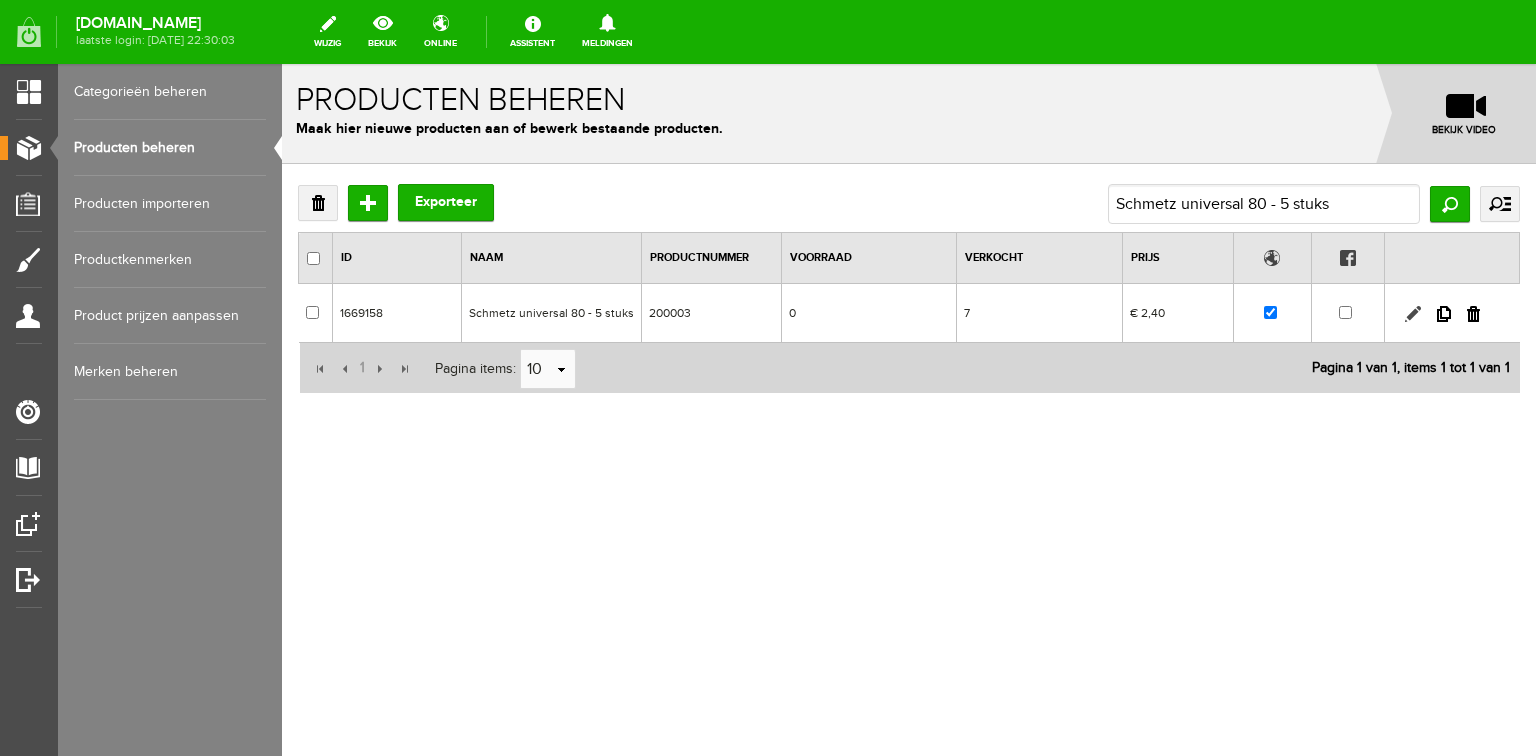 click at bounding box center (1413, 314) 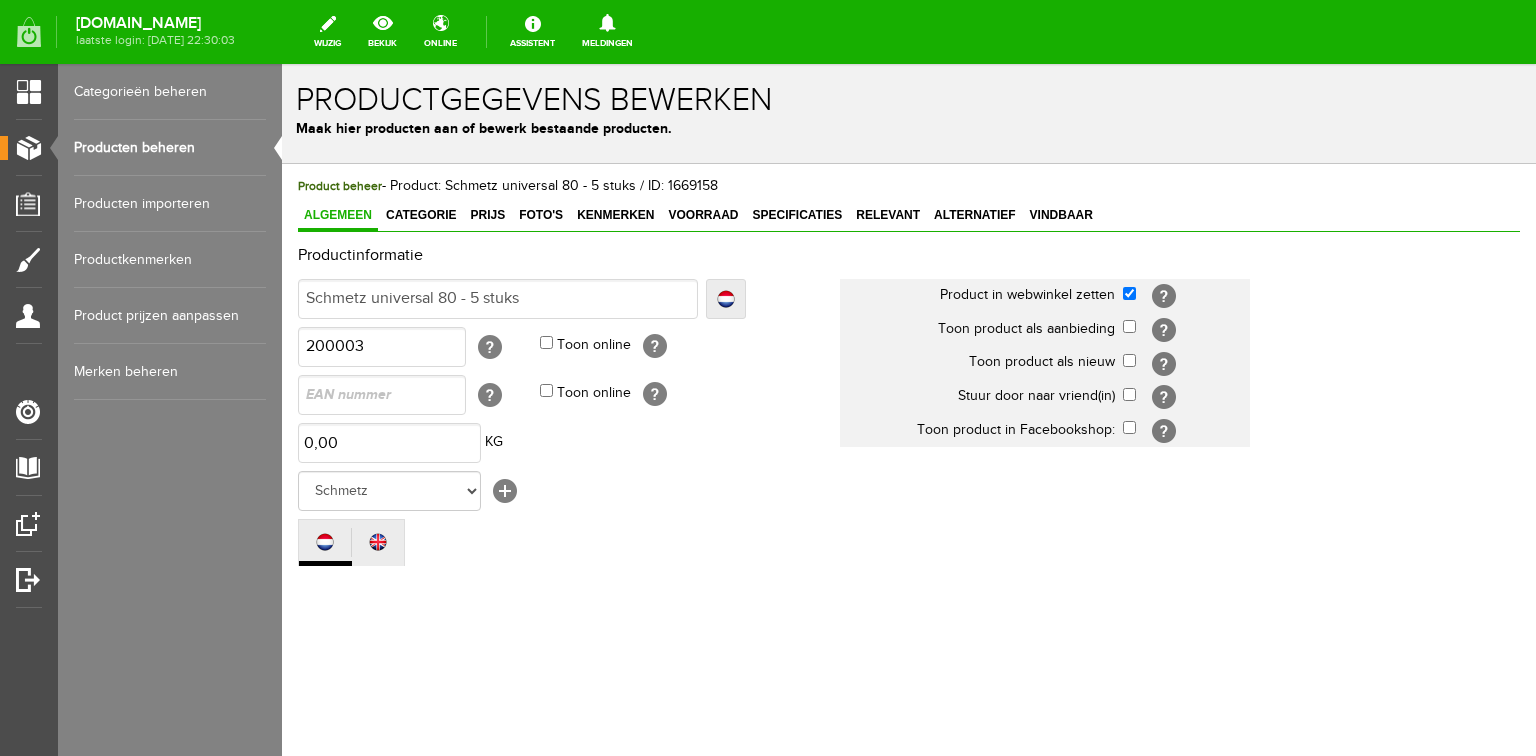 scroll, scrollTop: 0, scrollLeft: 0, axis: both 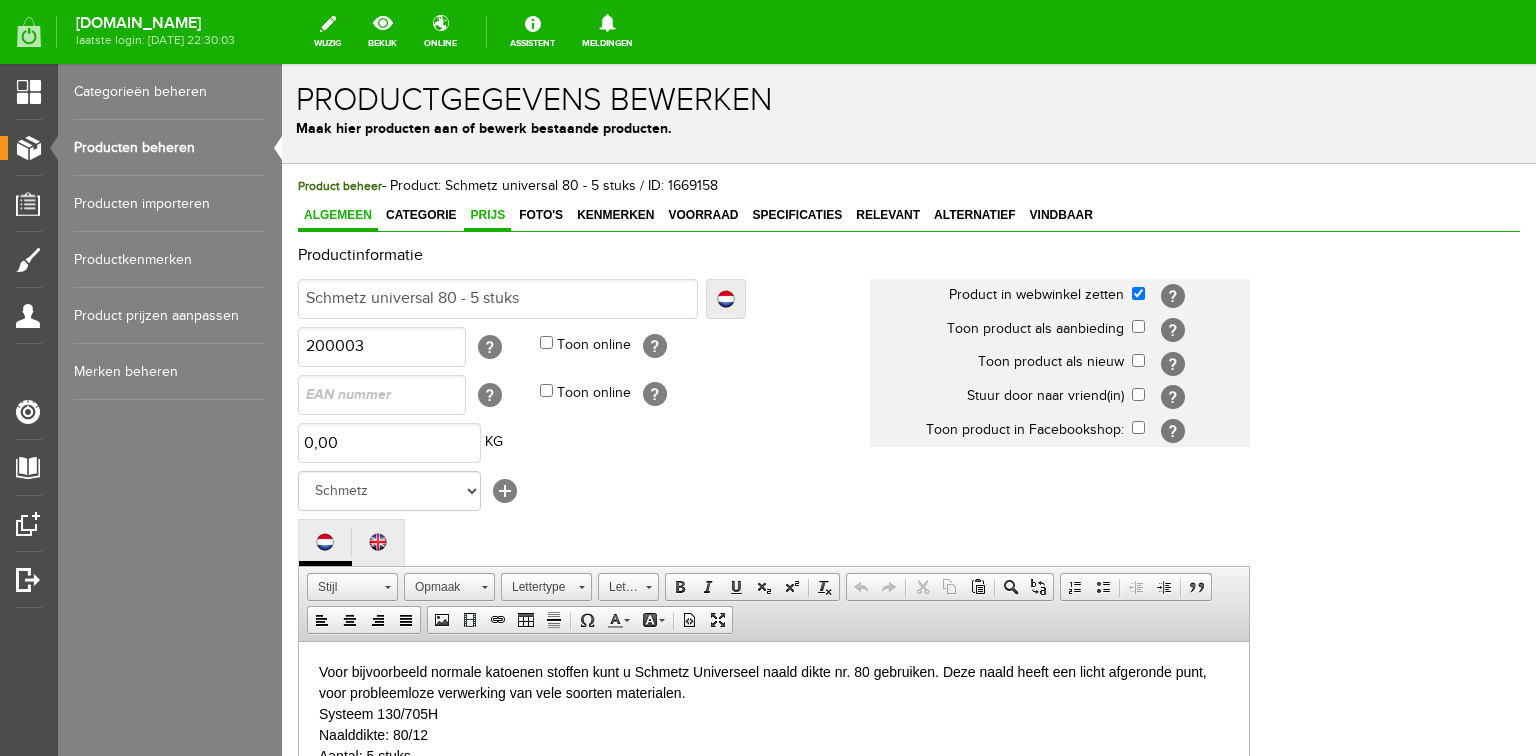 click on "Prijs" at bounding box center (487, 215) 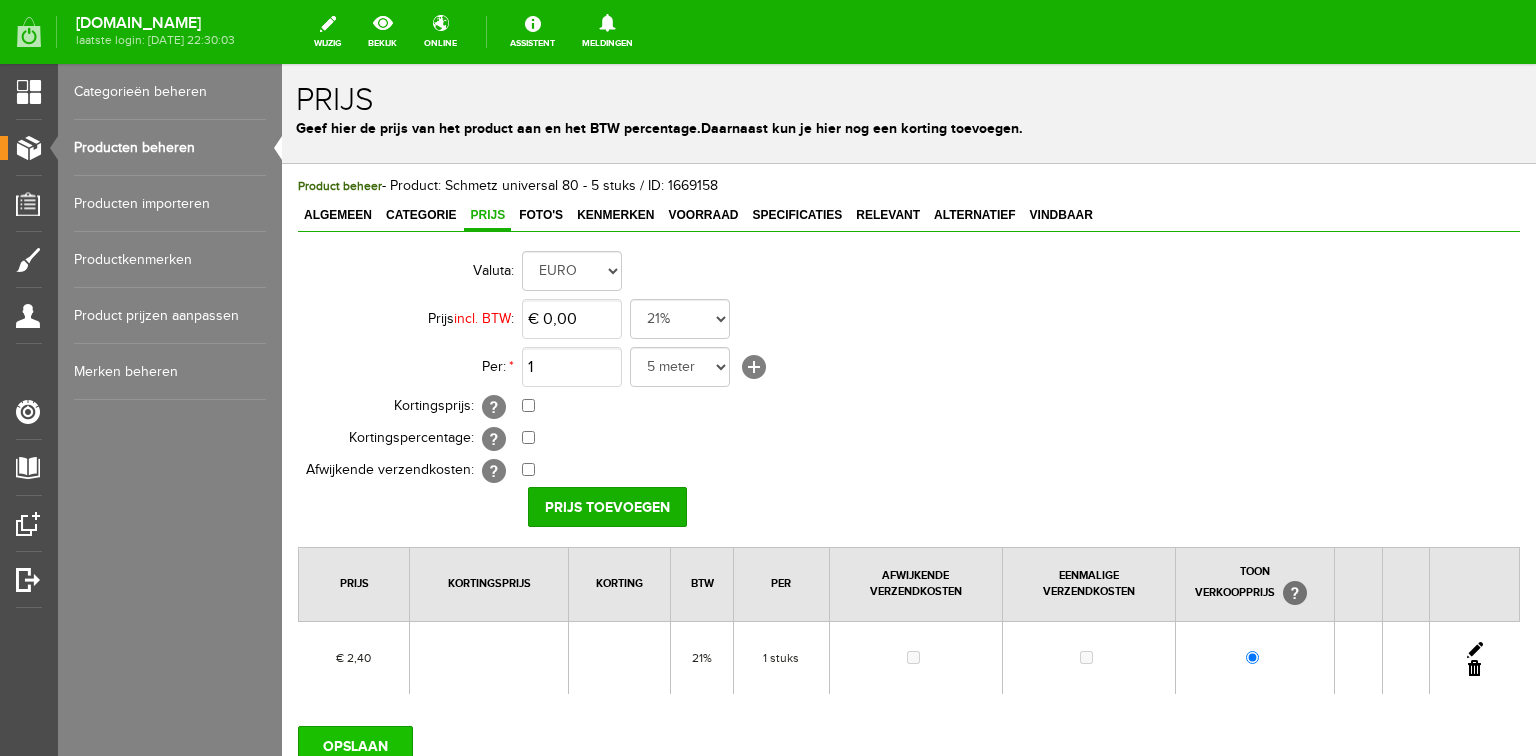 click on "OPSLAAN" at bounding box center [355, 746] 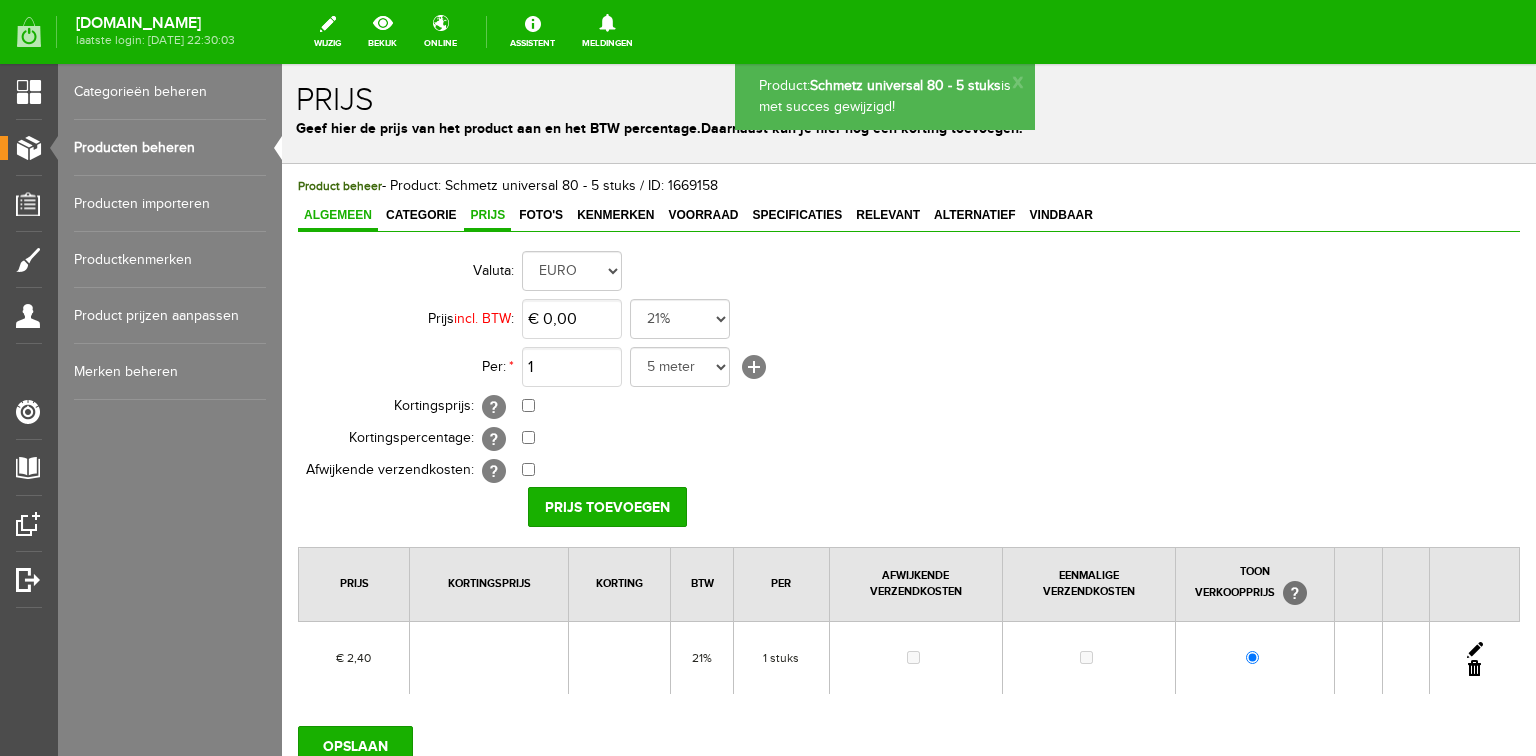 scroll, scrollTop: 0, scrollLeft: 0, axis: both 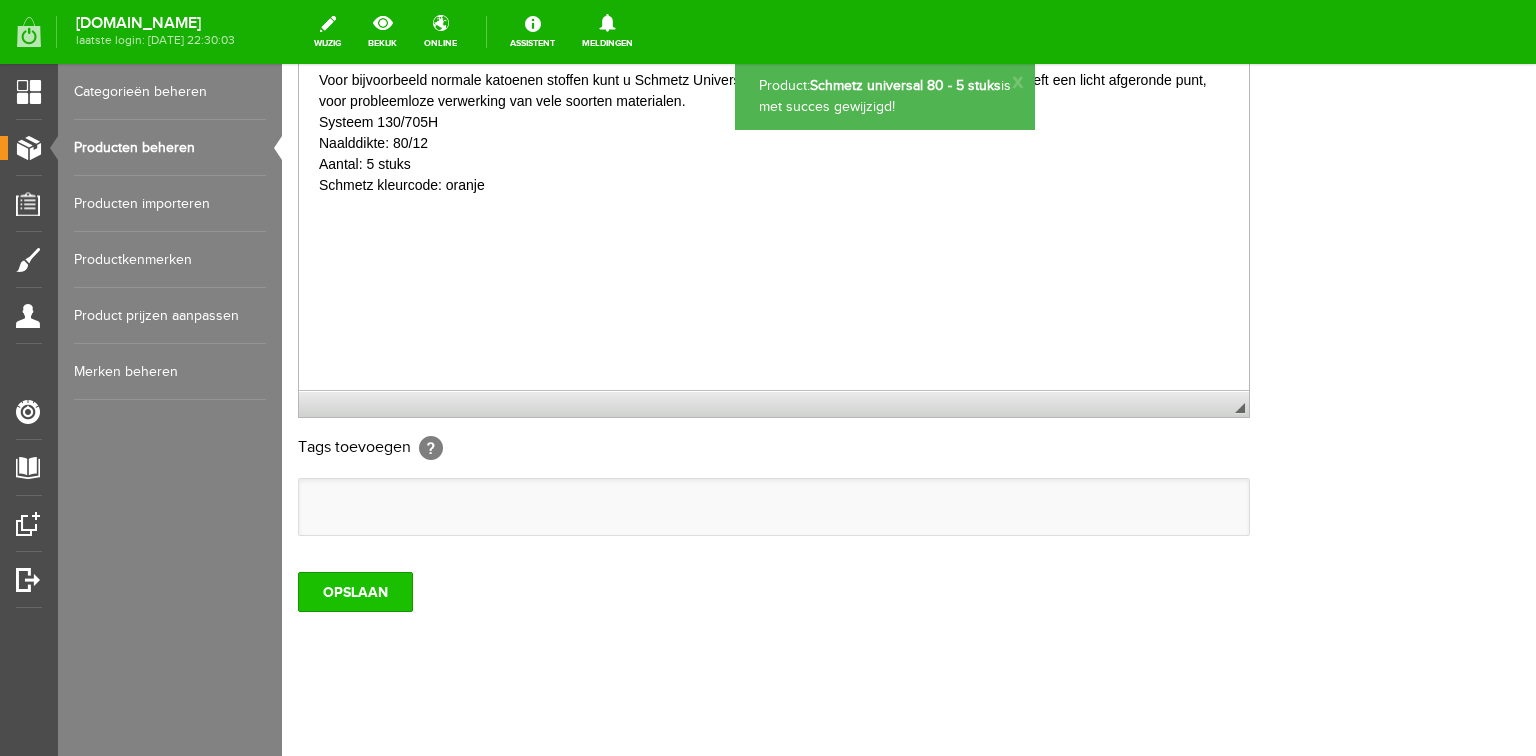 click on "OPSLAAN" at bounding box center [355, 592] 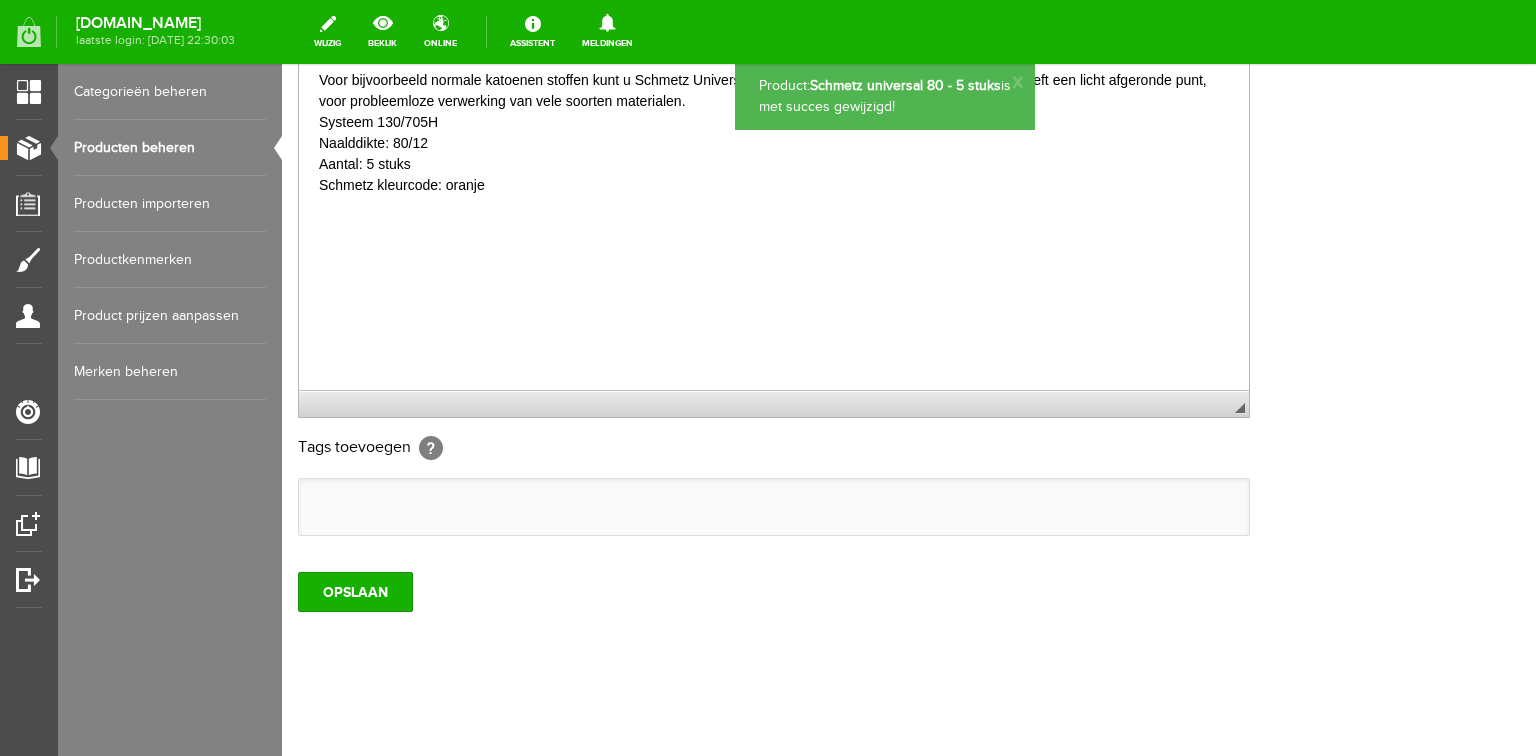 scroll, scrollTop: 0, scrollLeft: 0, axis: both 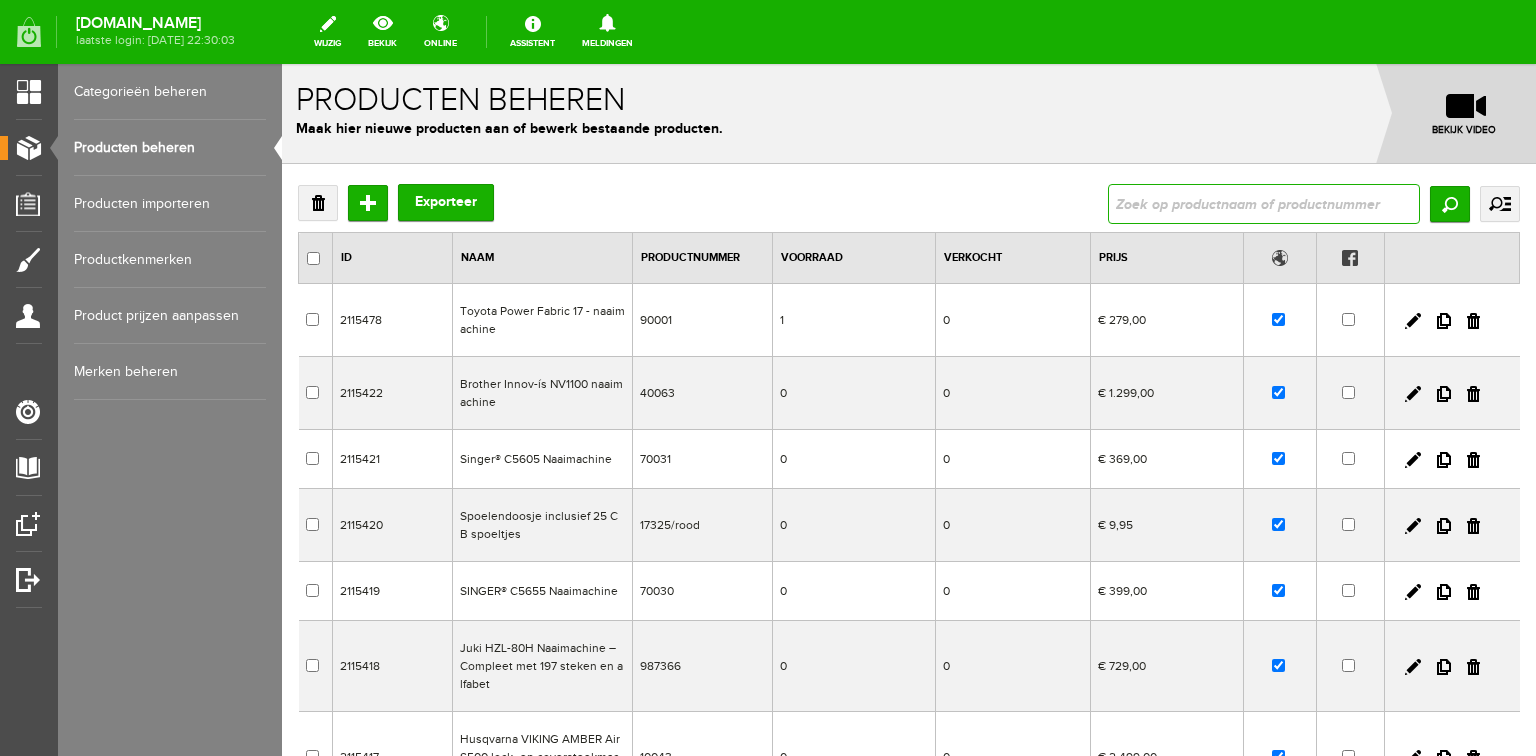 click at bounding box center [1264, 204] 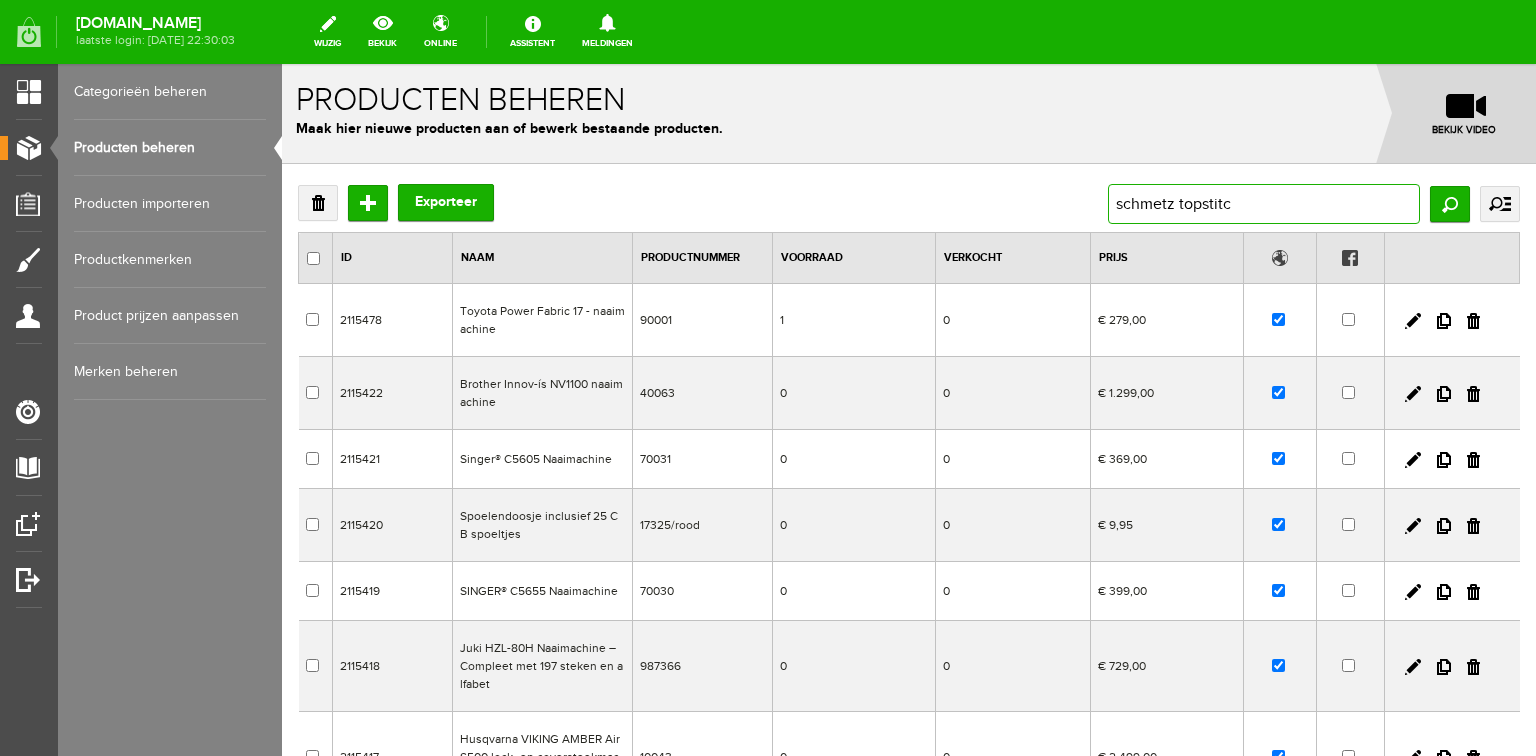 type on "schmetz topstitch" 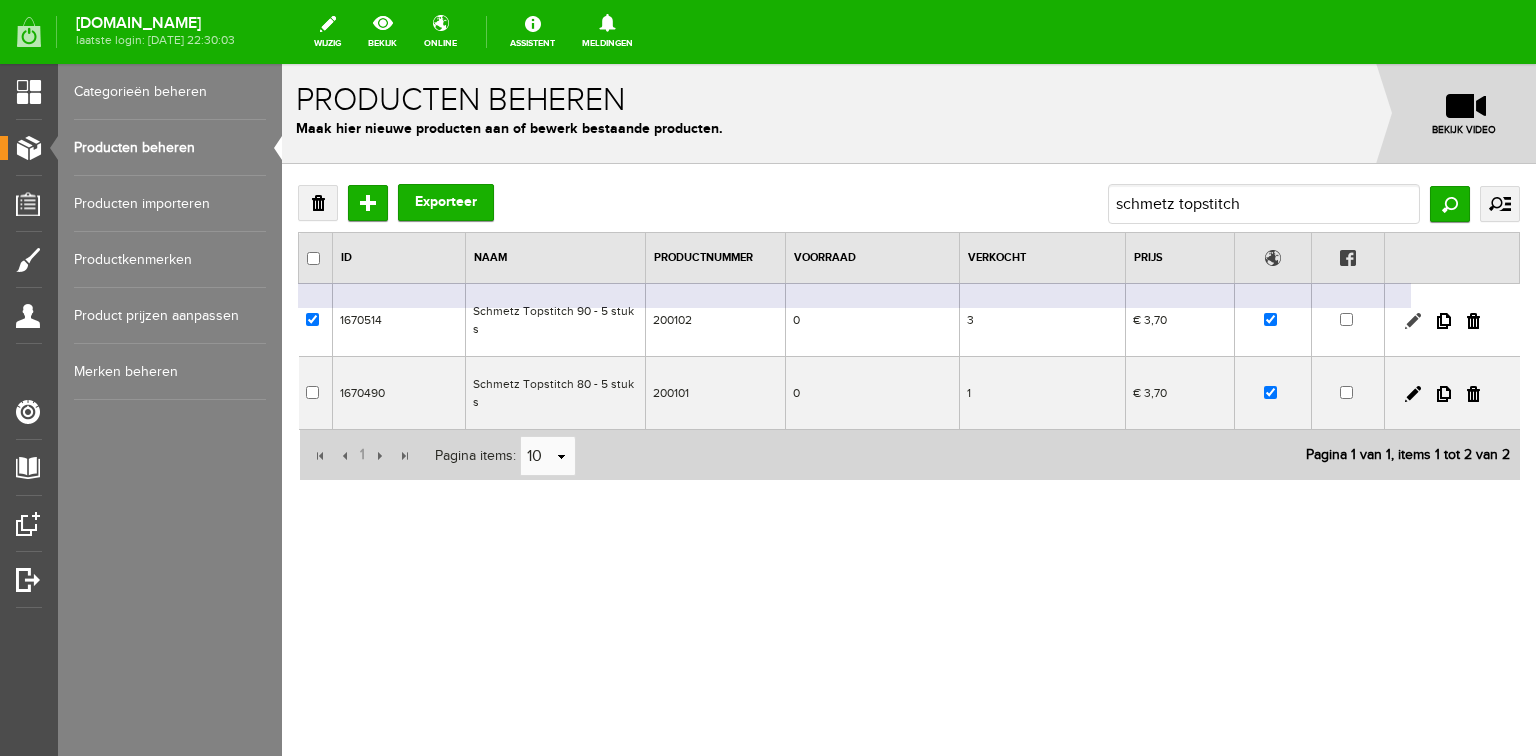 click at bounding box center [1413, 321] 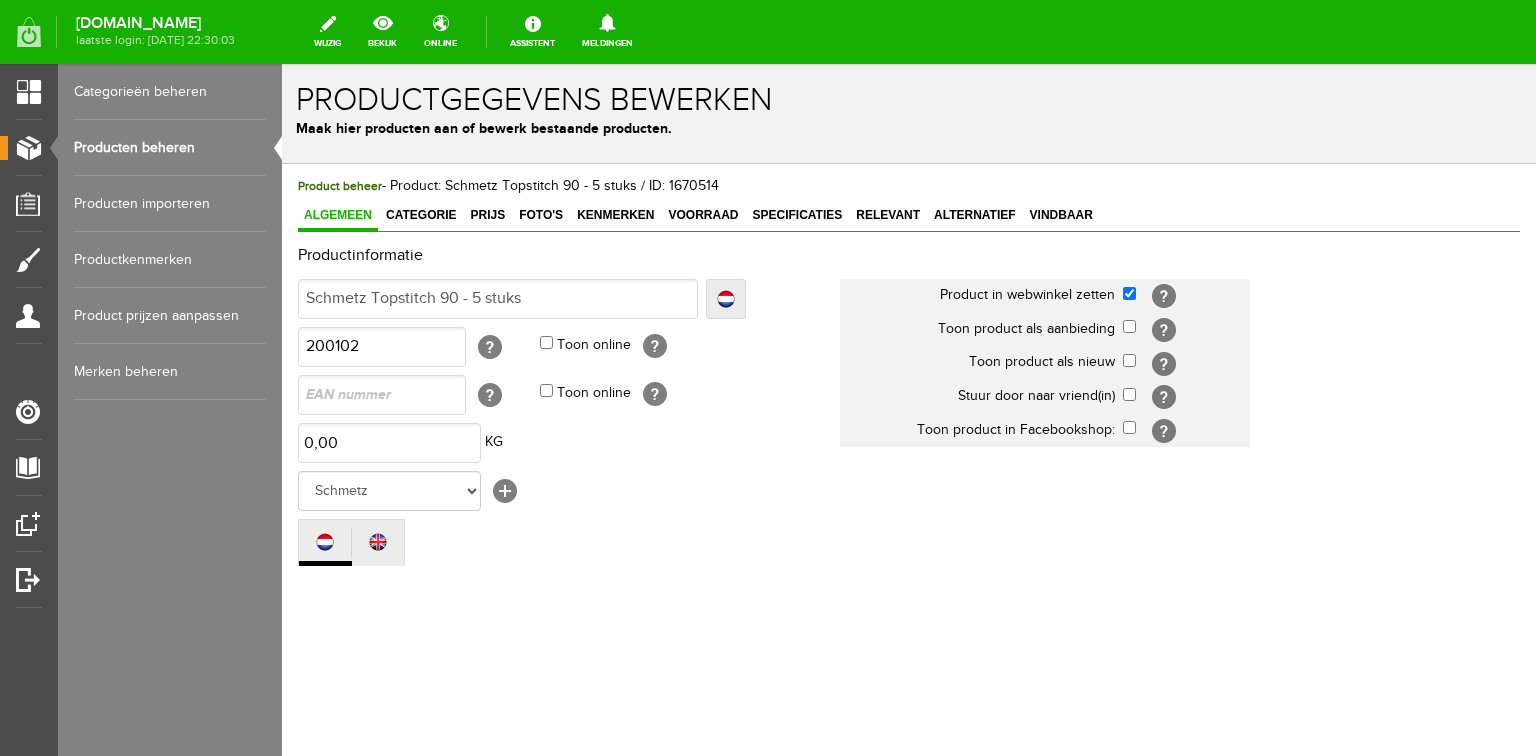 scroll, scrollTop: 0, scrollLeft: 0, axis: both 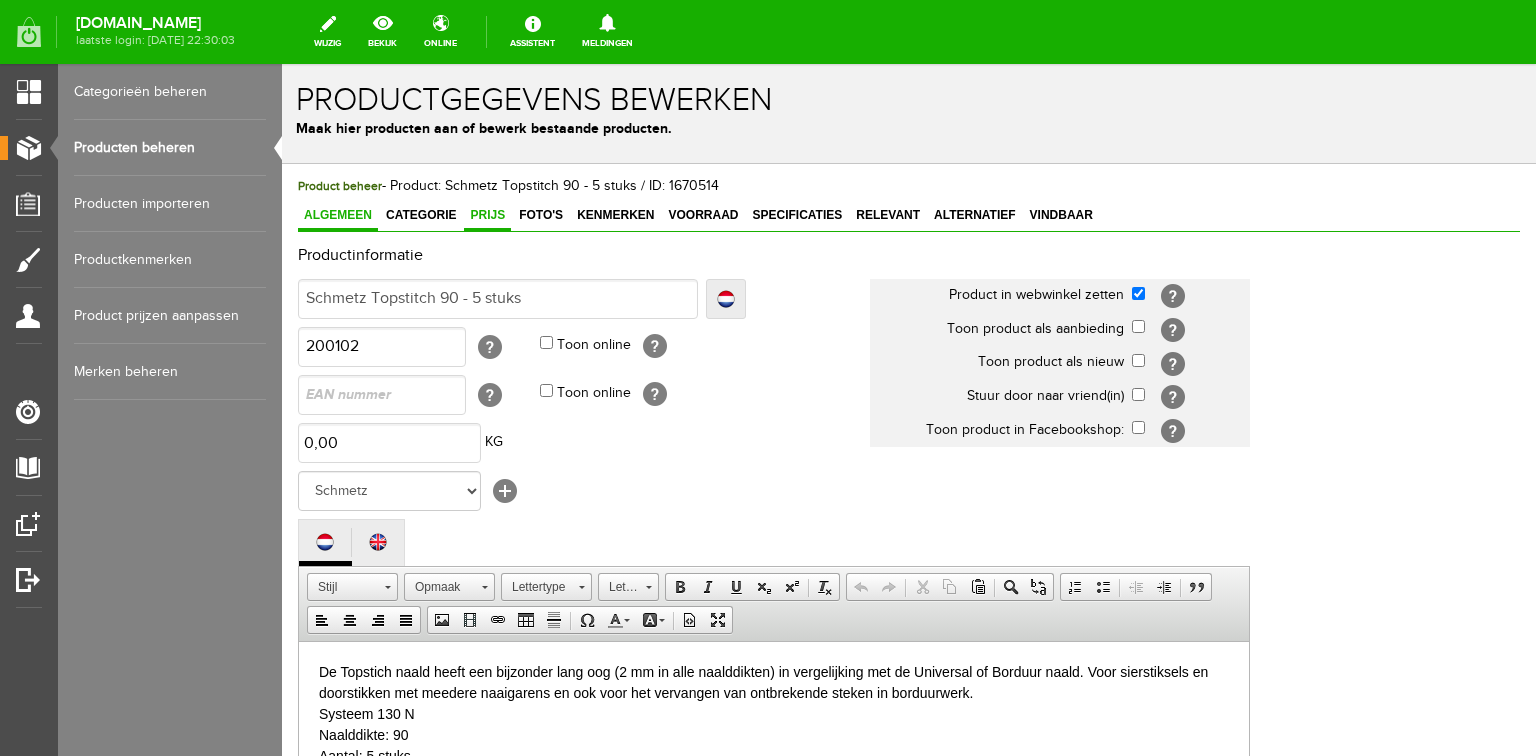 click on "Prijs" at bounding box center (487, 215) 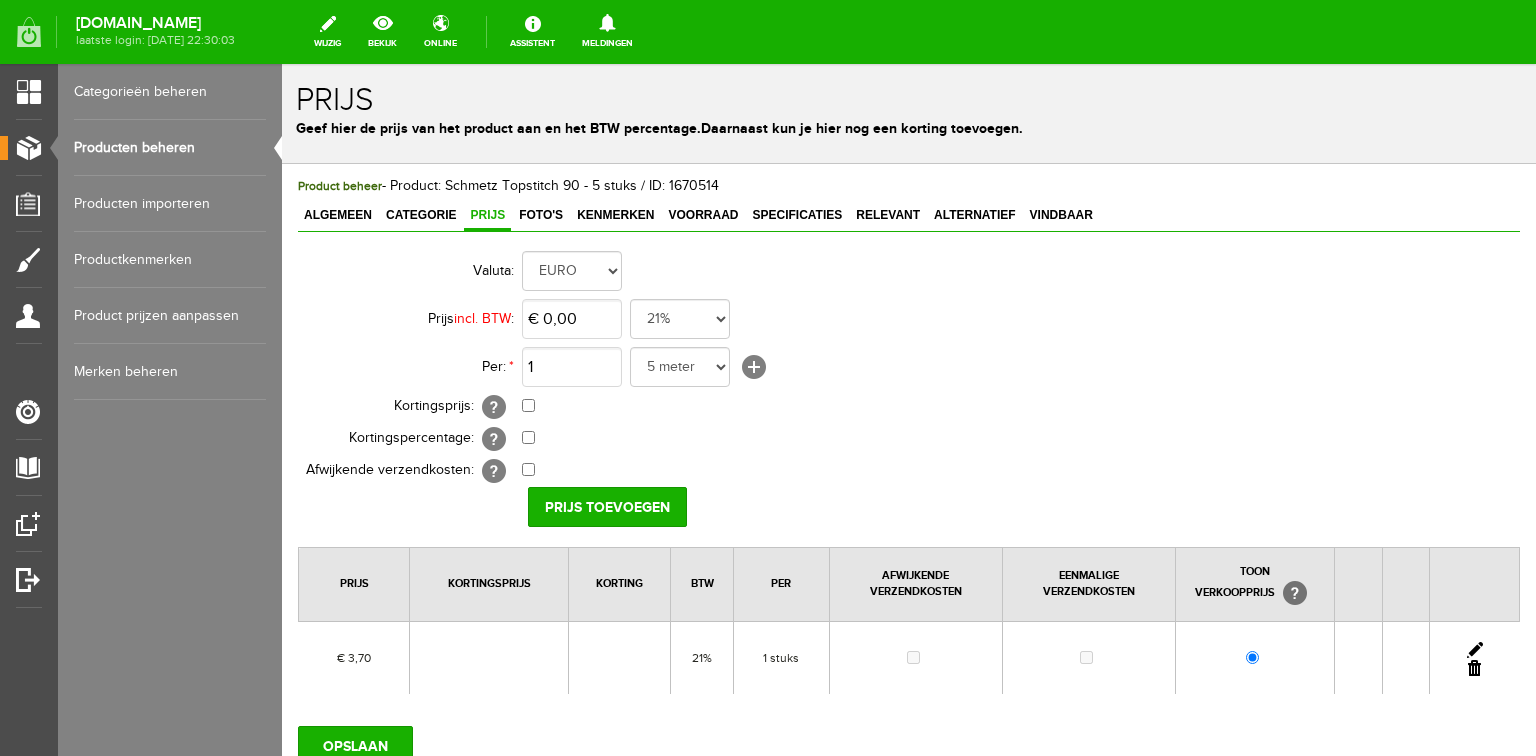 click at bounding box center [1475, 650] 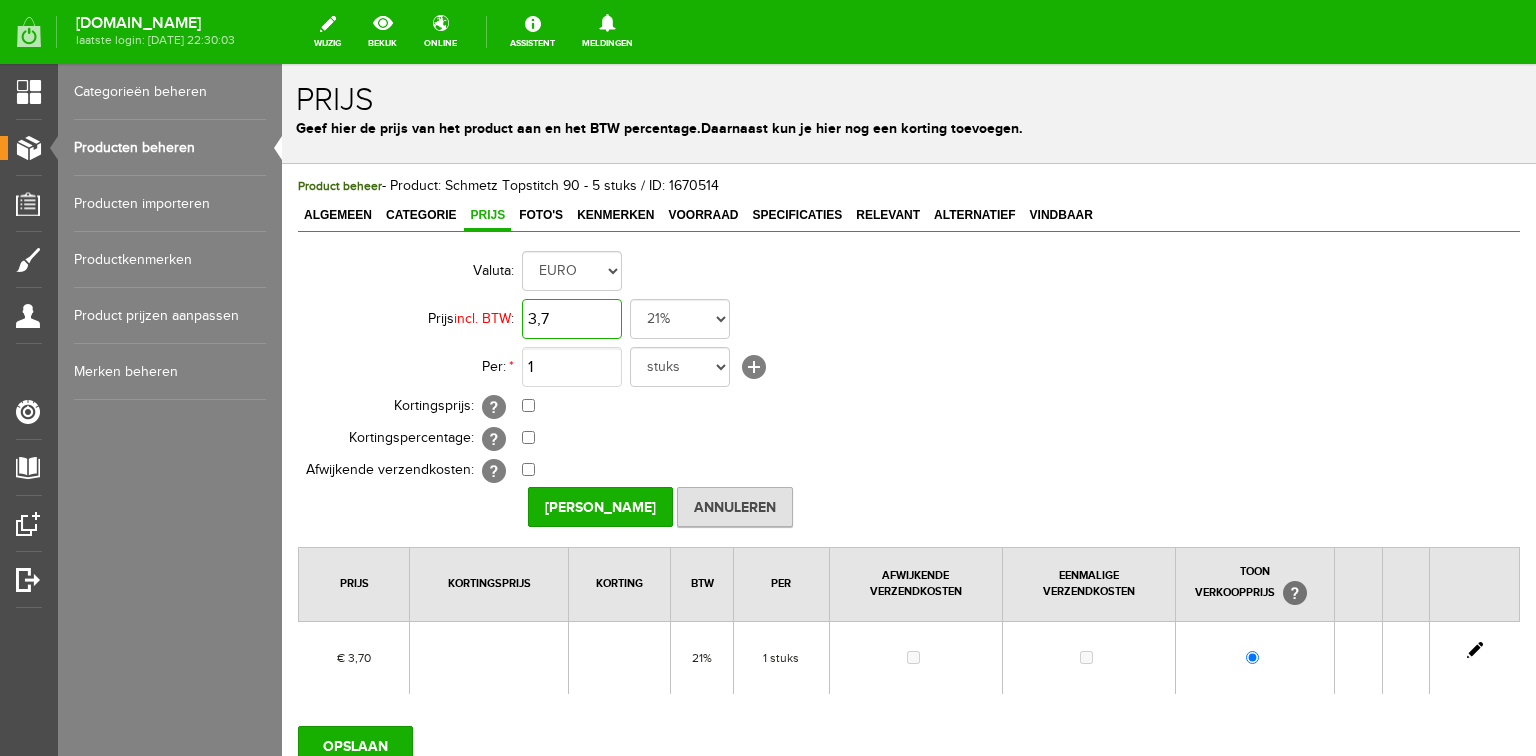click on "3,7" at bounding box center (572, 319) 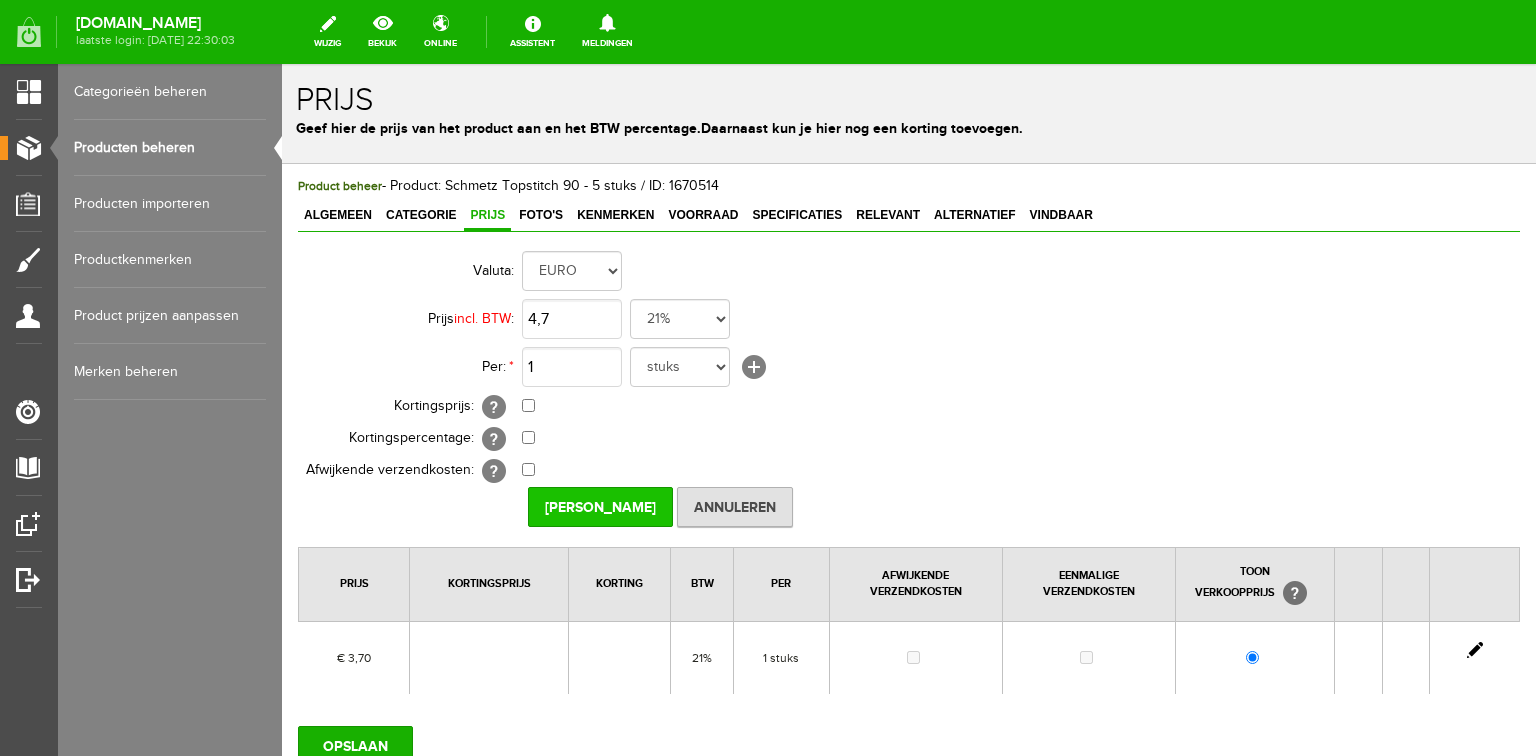 type on "€ 4,70" 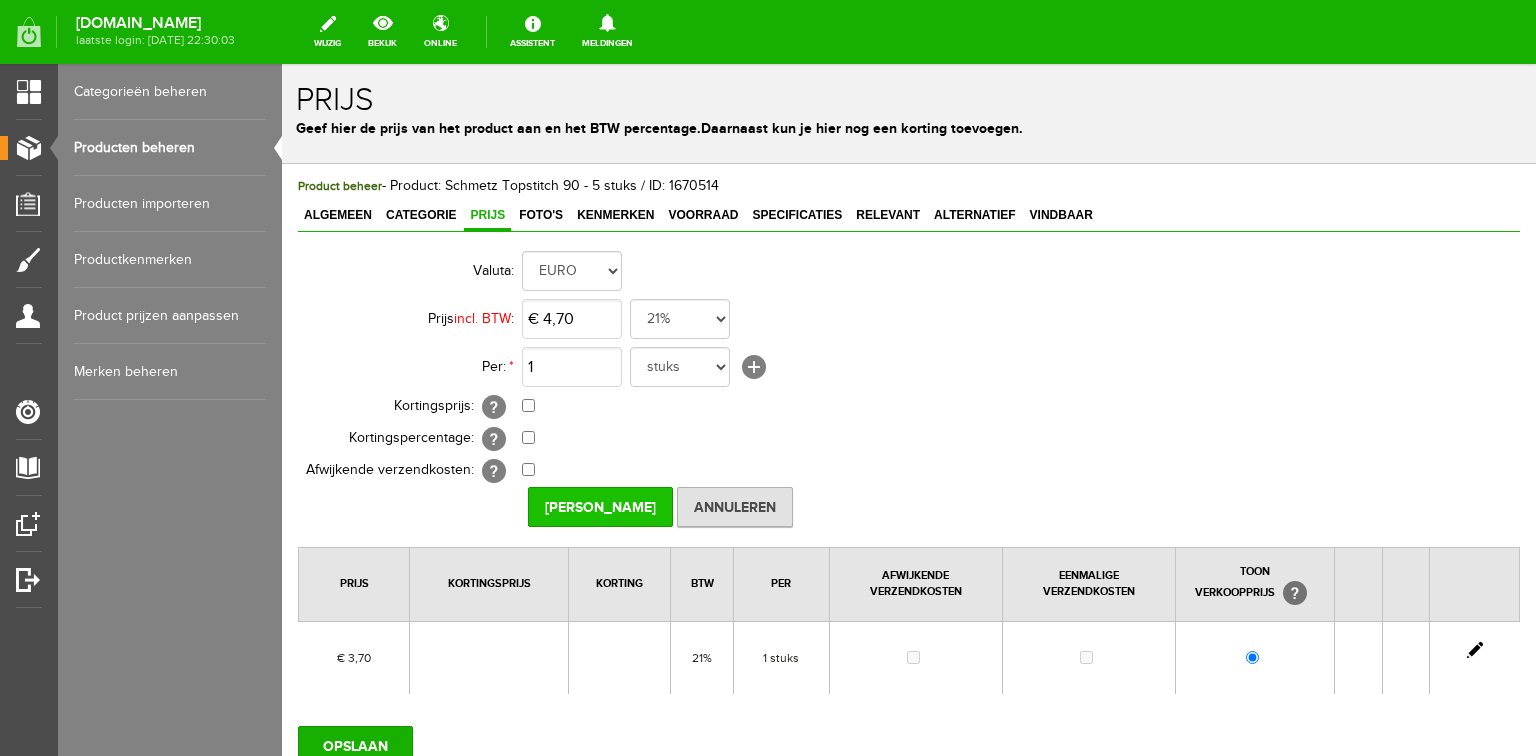 click on "[PERSON_NAME]" at bounding box center (600, 507) 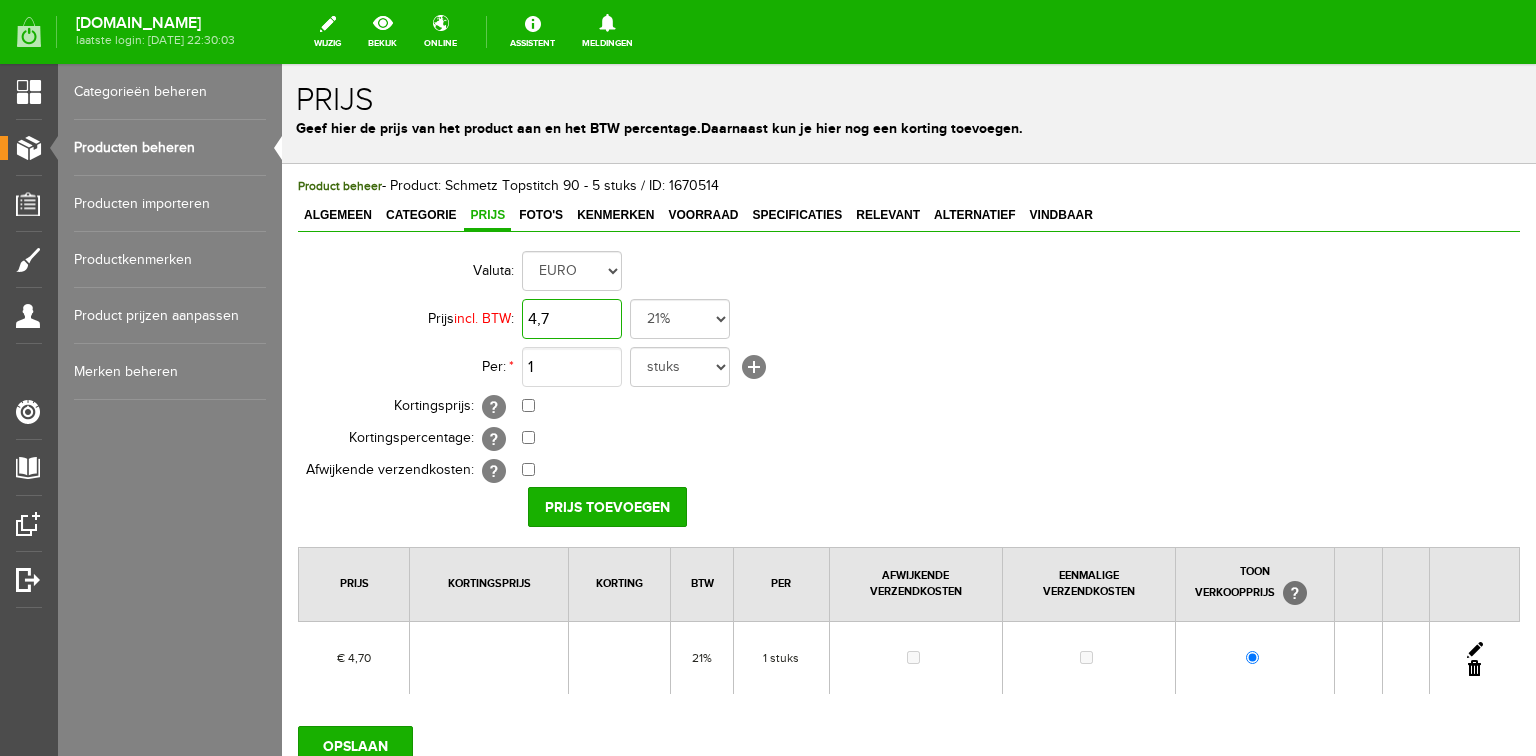 click on "4,7" at bounding box center [572, 319] 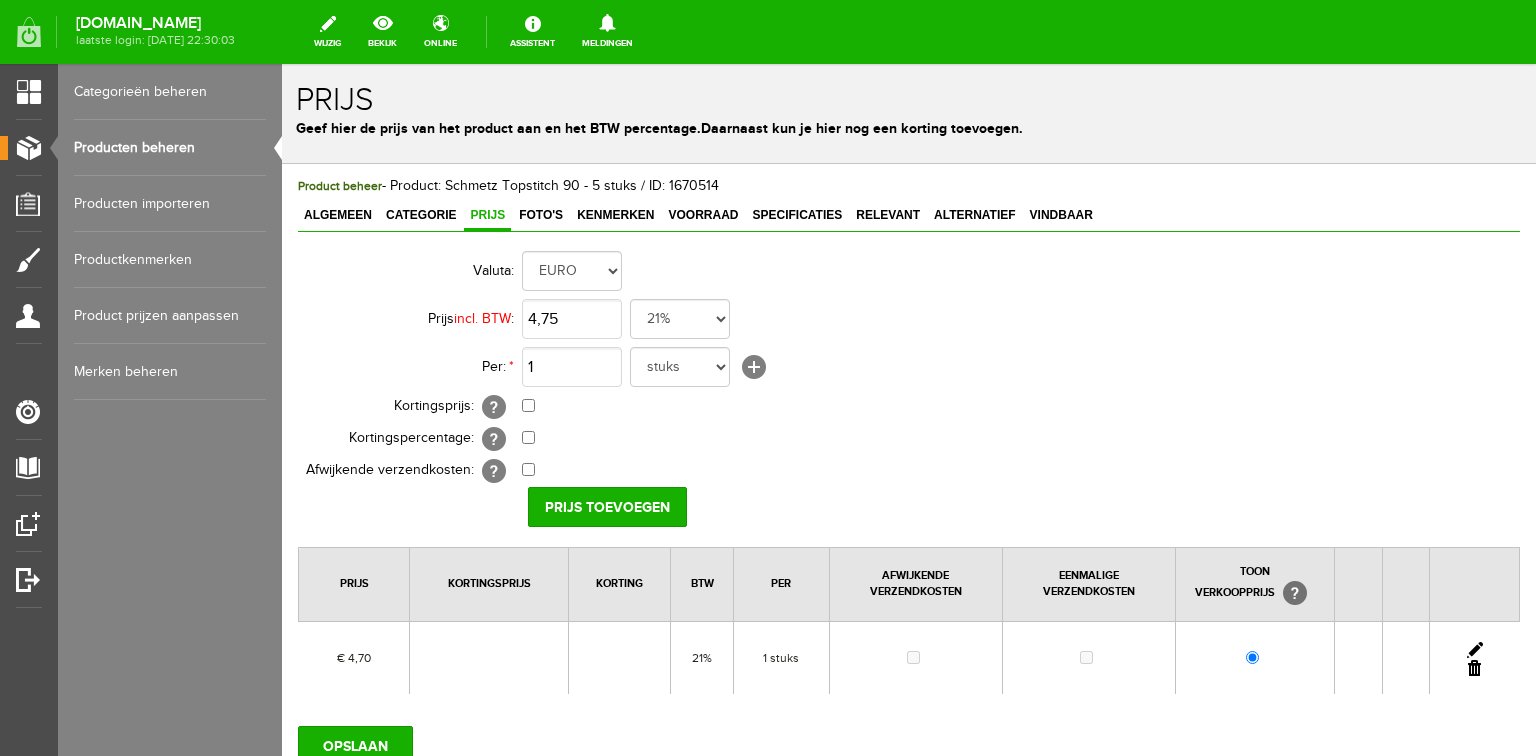 type on "€ 4,75" 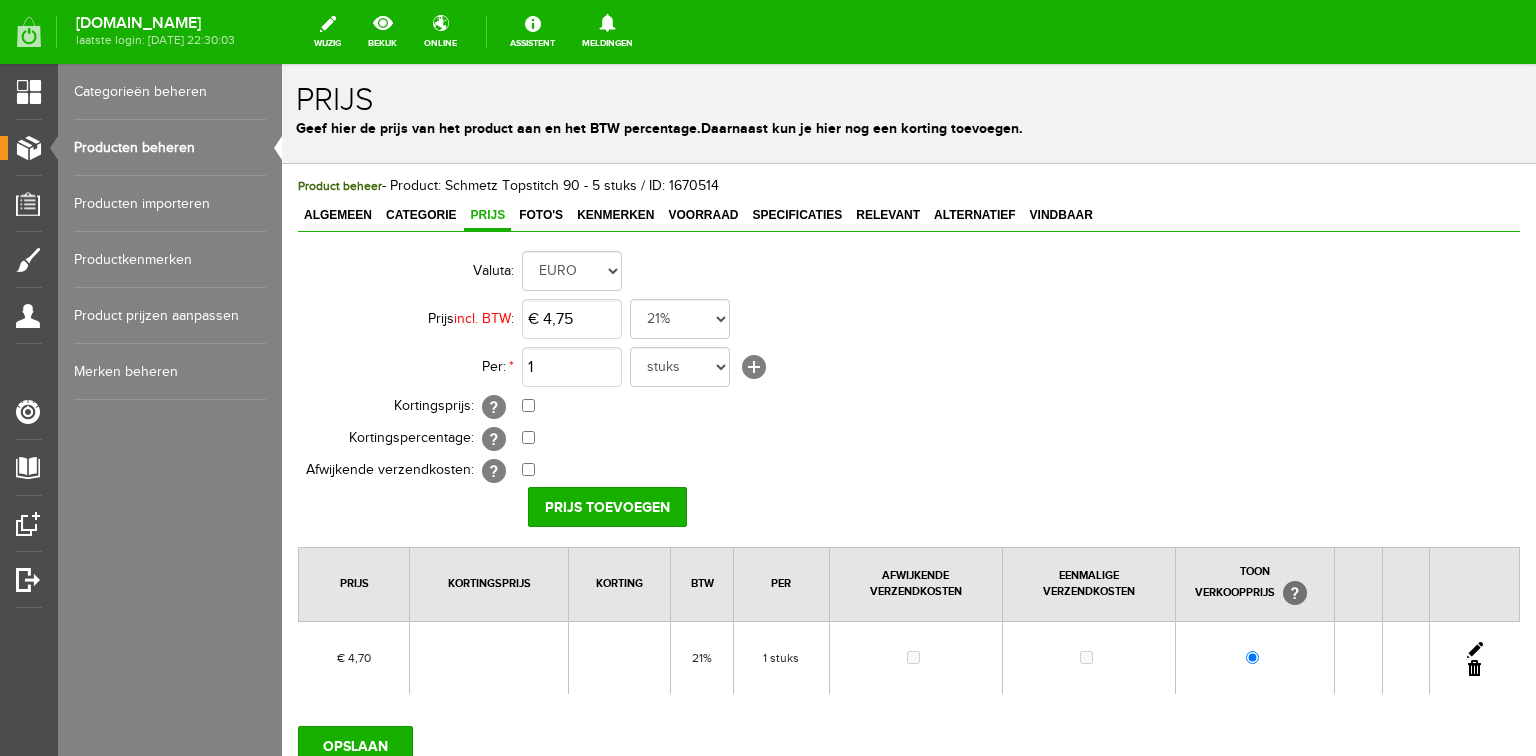 click at bounding box center [1475, 650] 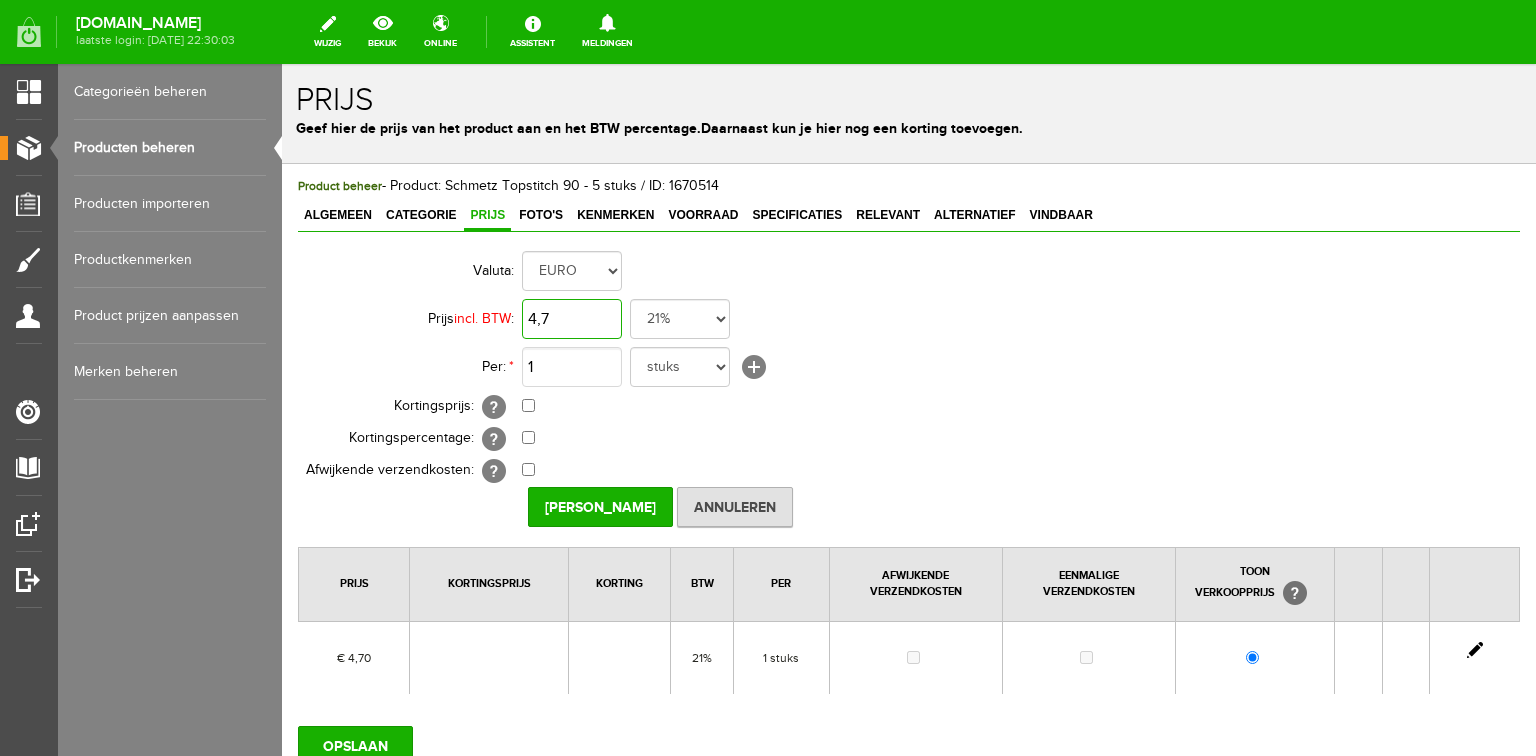 click on "4,7" at bounding box center [572, 319] 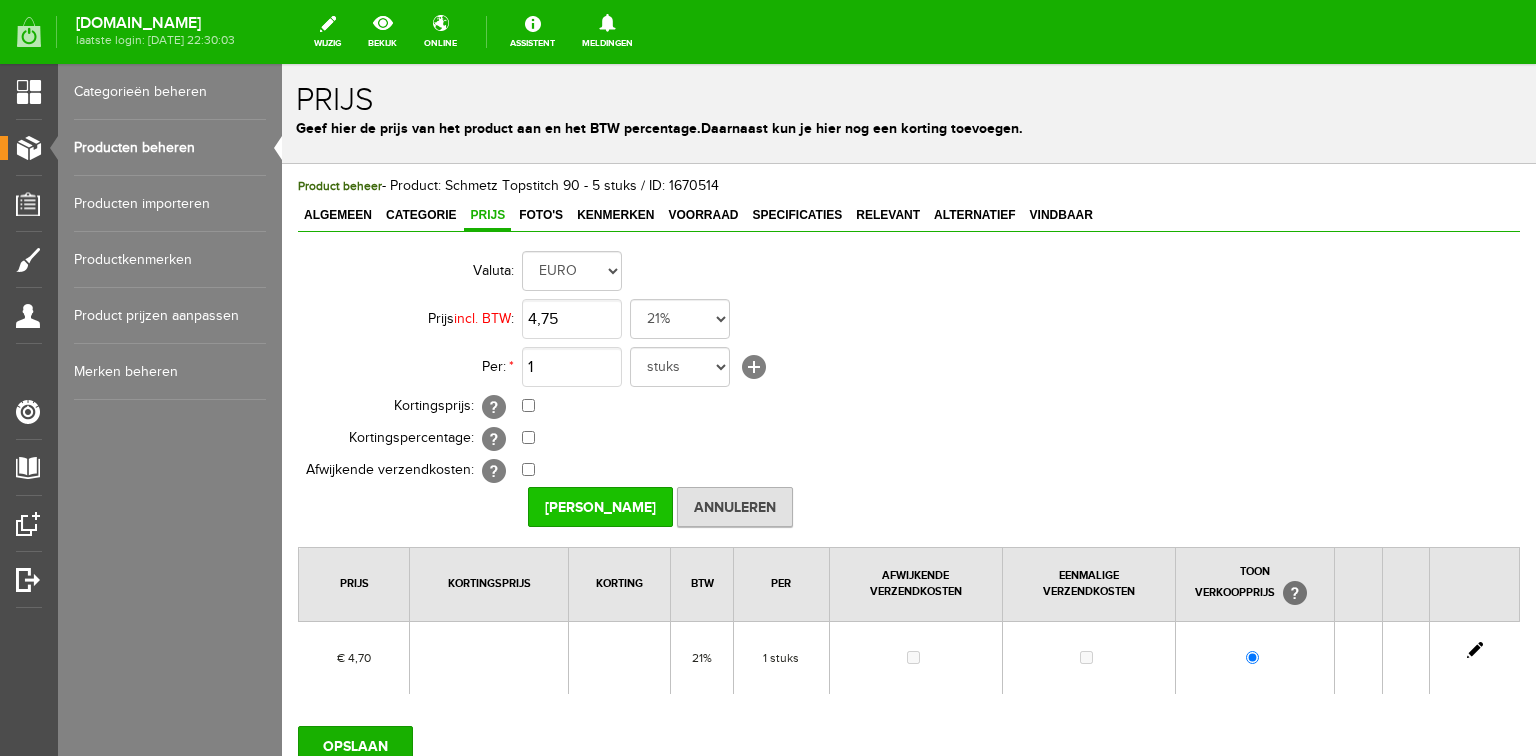 type on "€ 4,75" 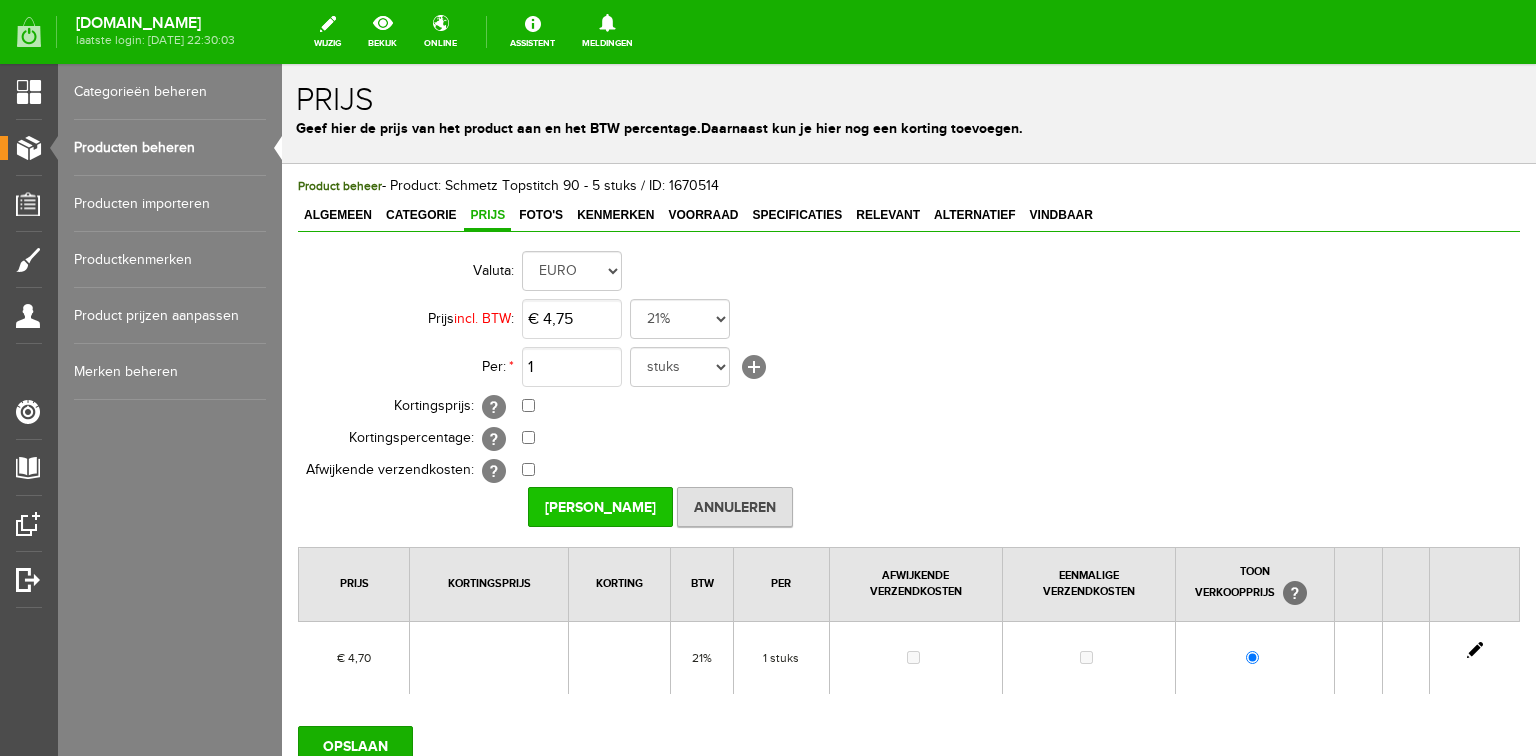 click on "[PERSON_NAME]" at bounding box center [600, 507] 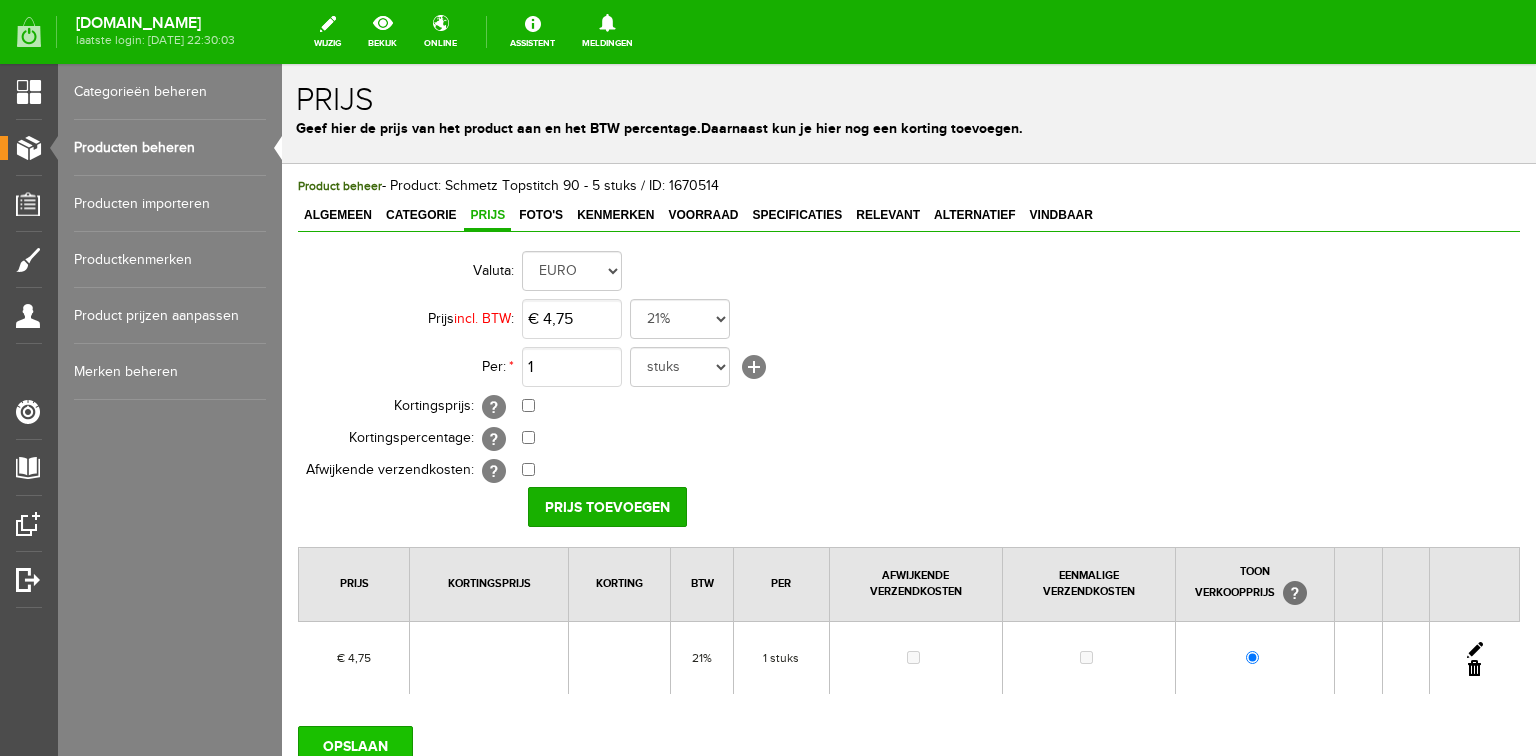 click on "OPSLAAN" at bounding box center (355, 746) 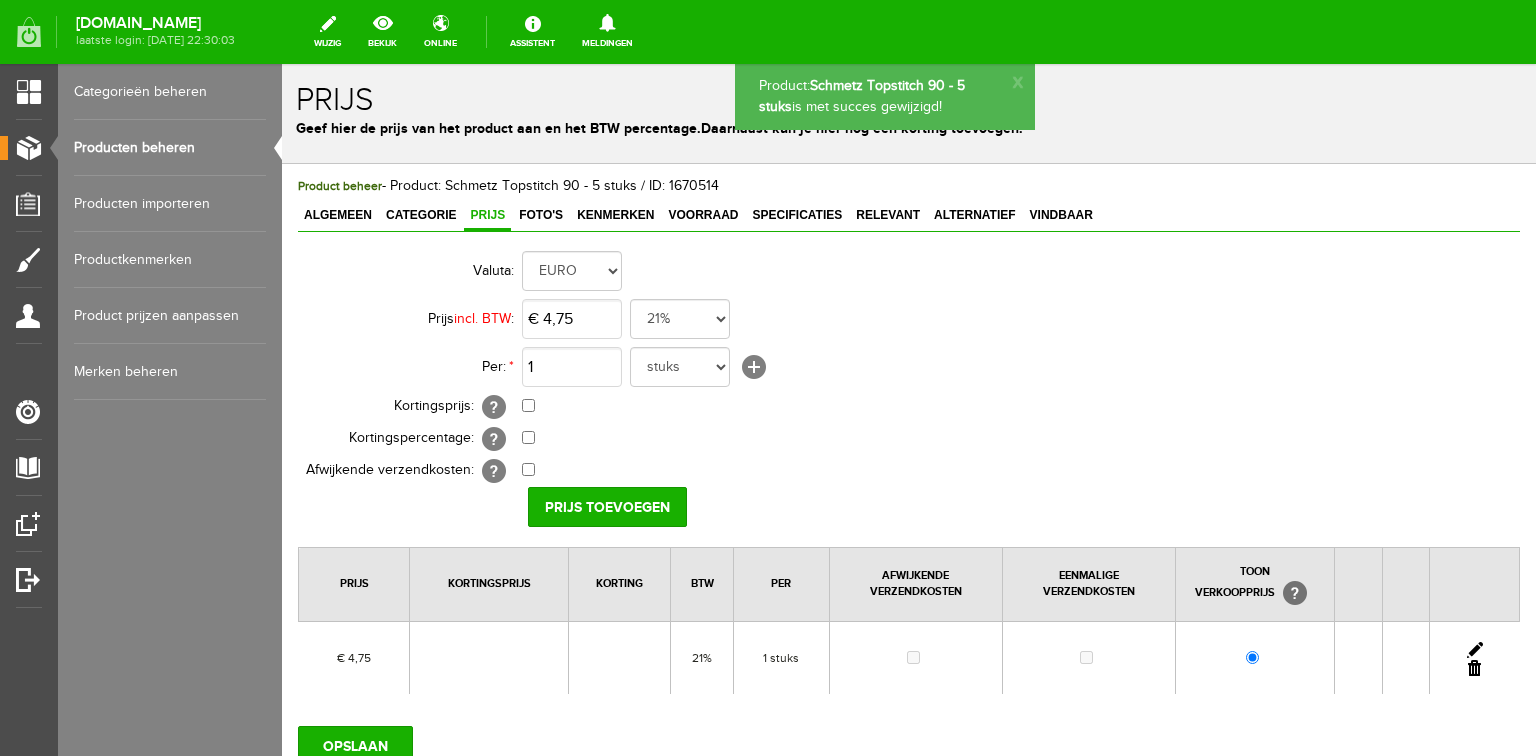 scroll, scrollTop: 0, scrollLeft: 0, axis: both 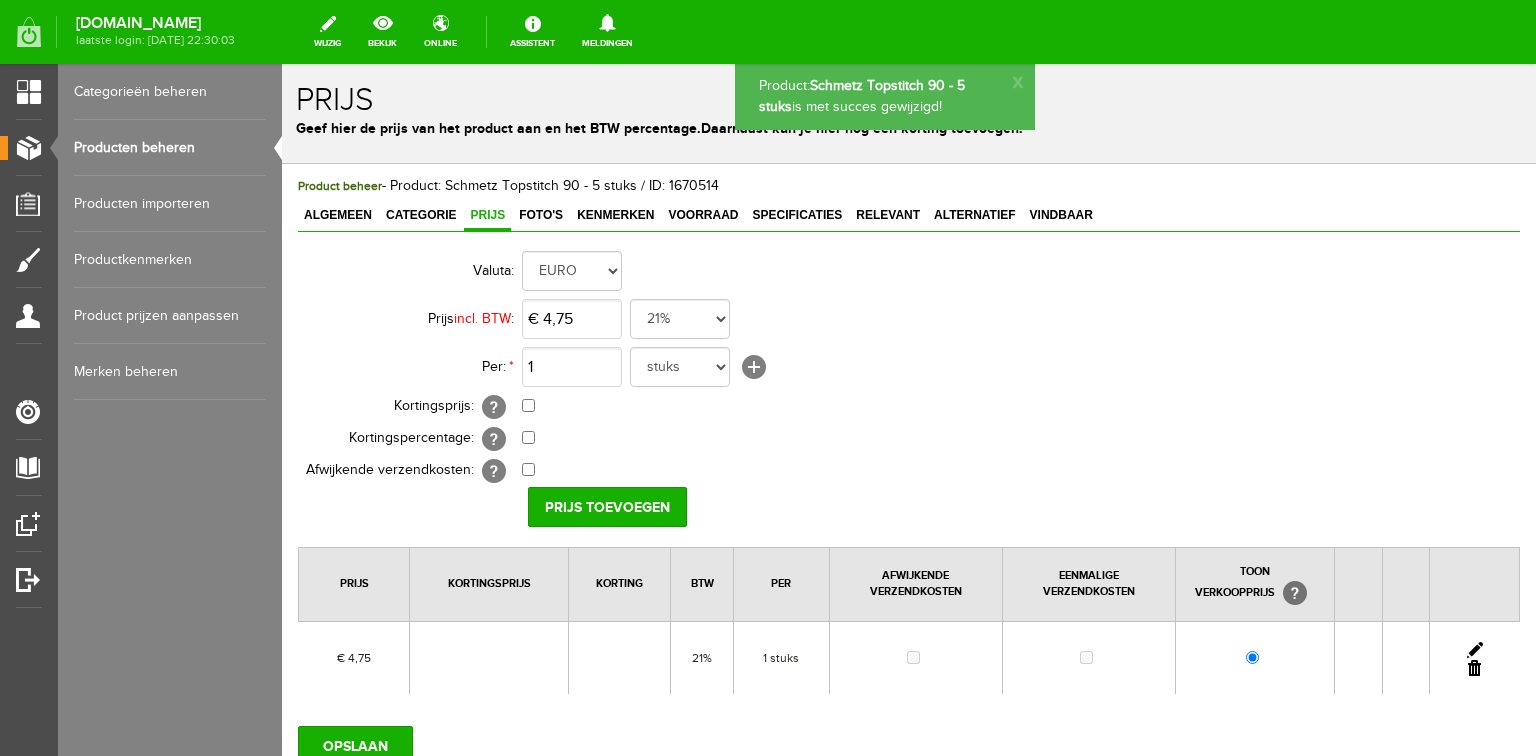 click on "Producten beheren" at bounding box center [170, 148] 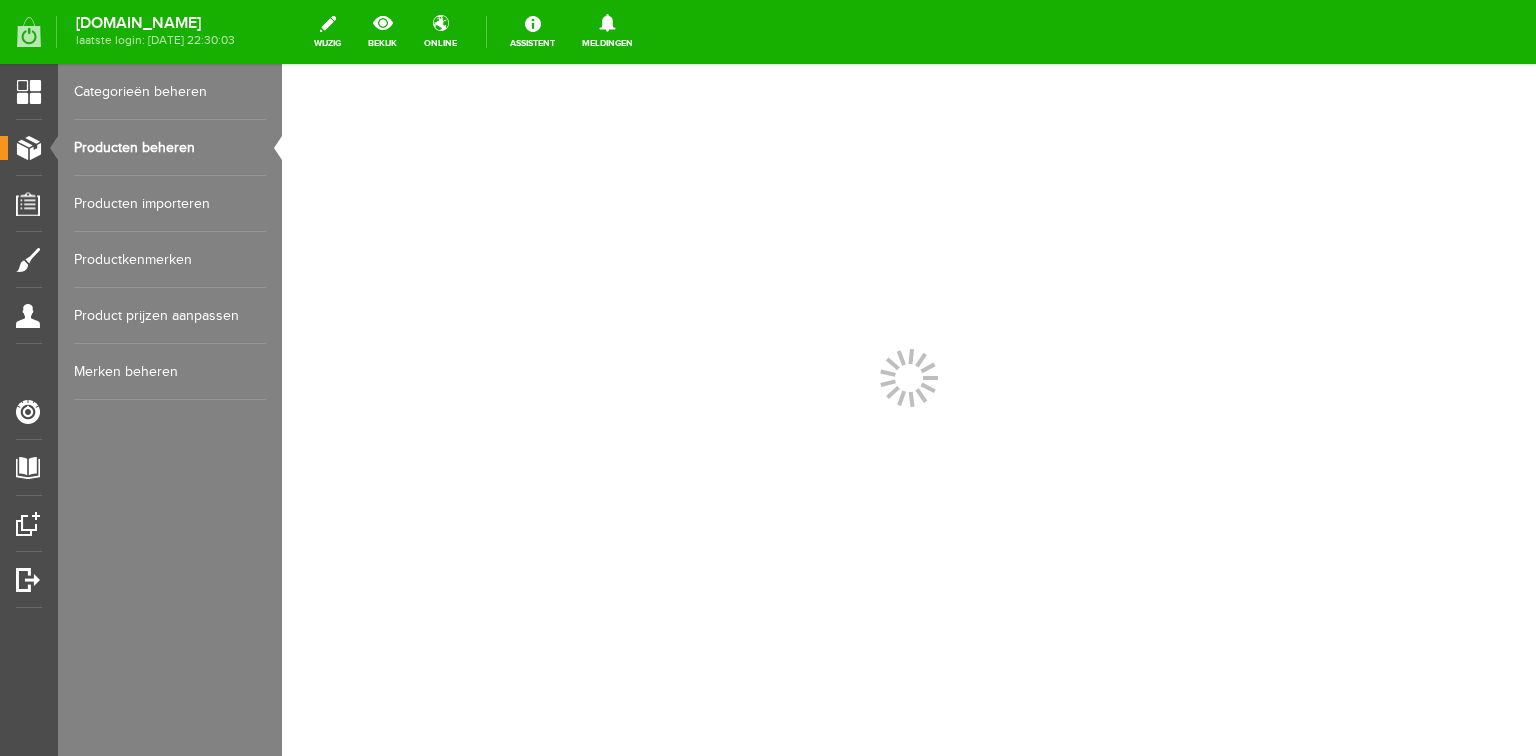 scroll, scrollTop: 0, scrollLeft: 0, axis: both 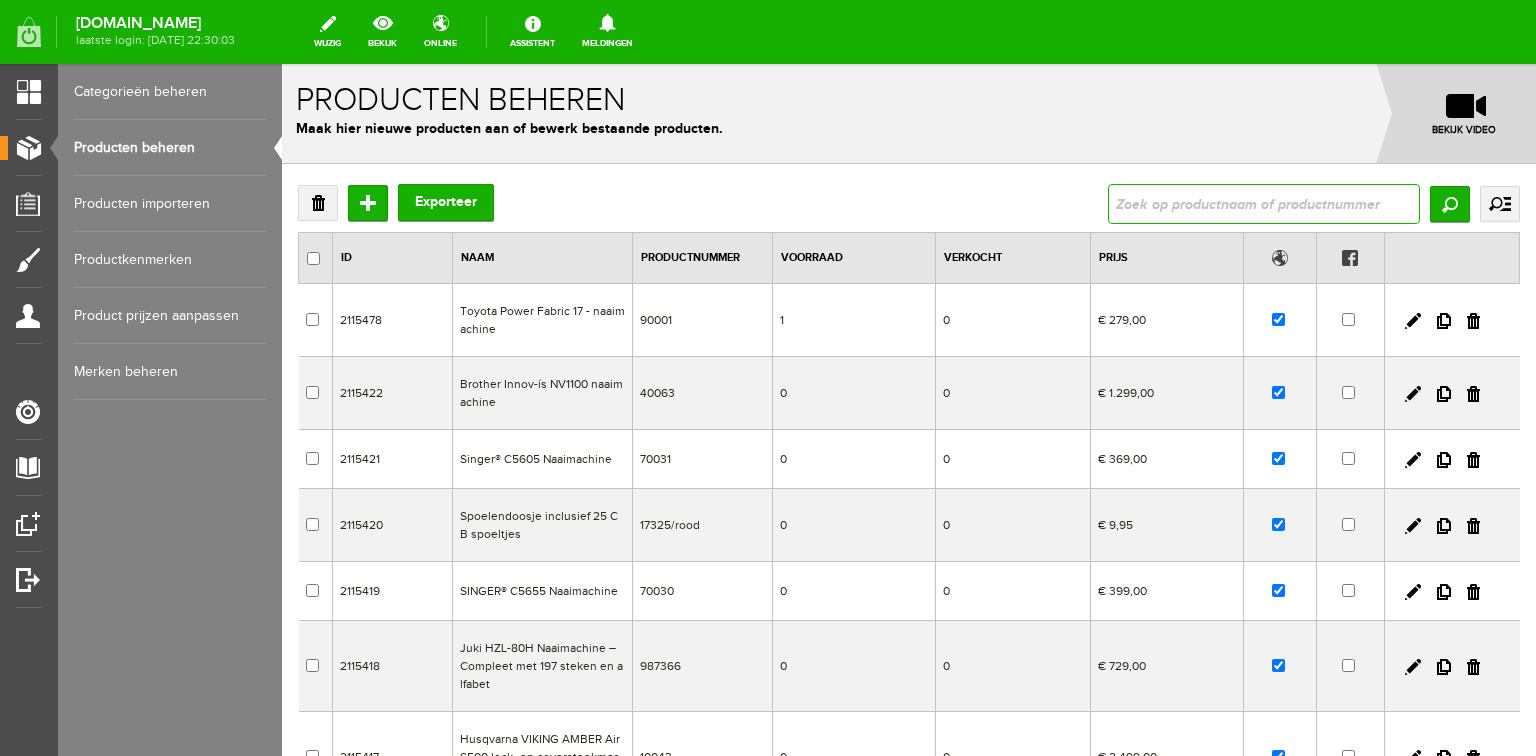 click at bounding box center [1264, 204] 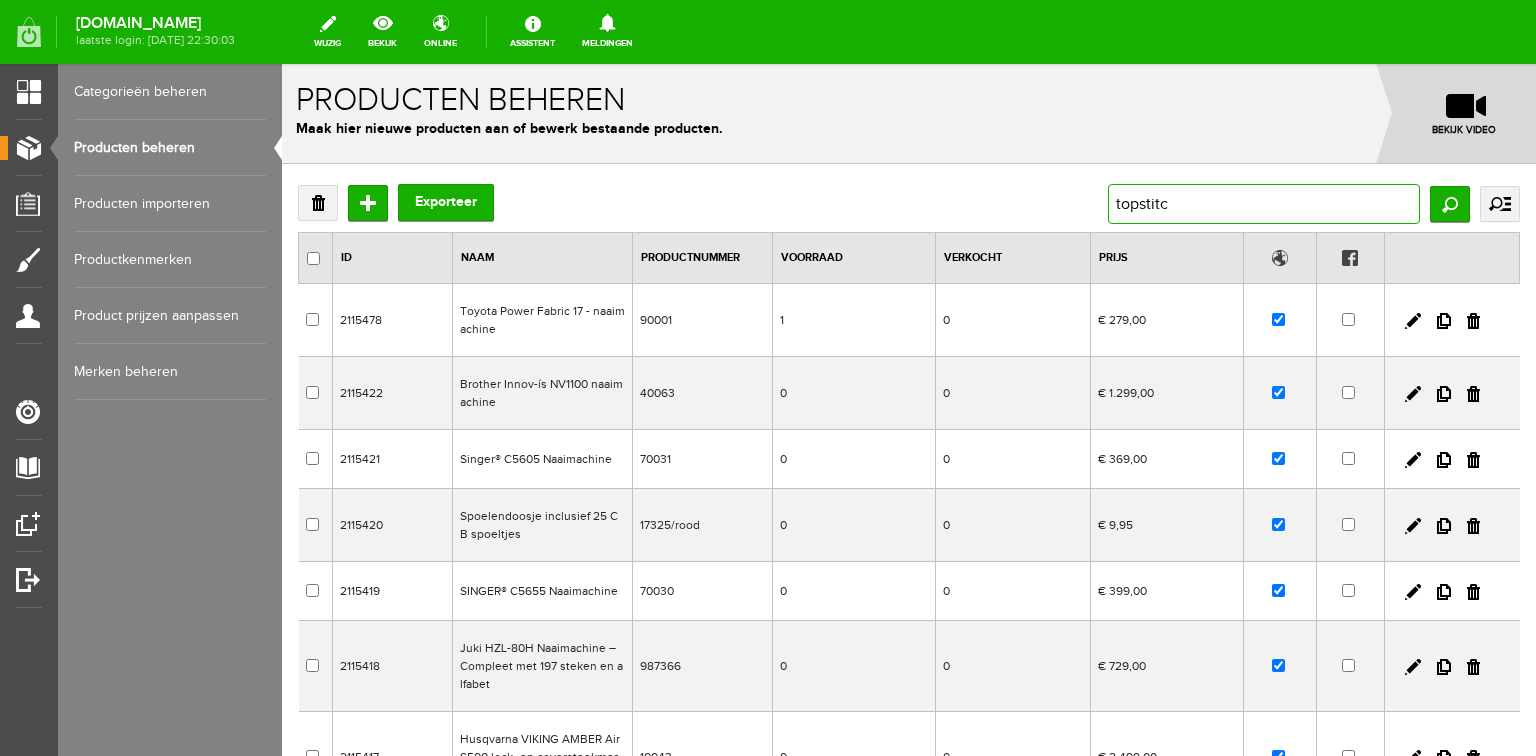 type on "topstitch" 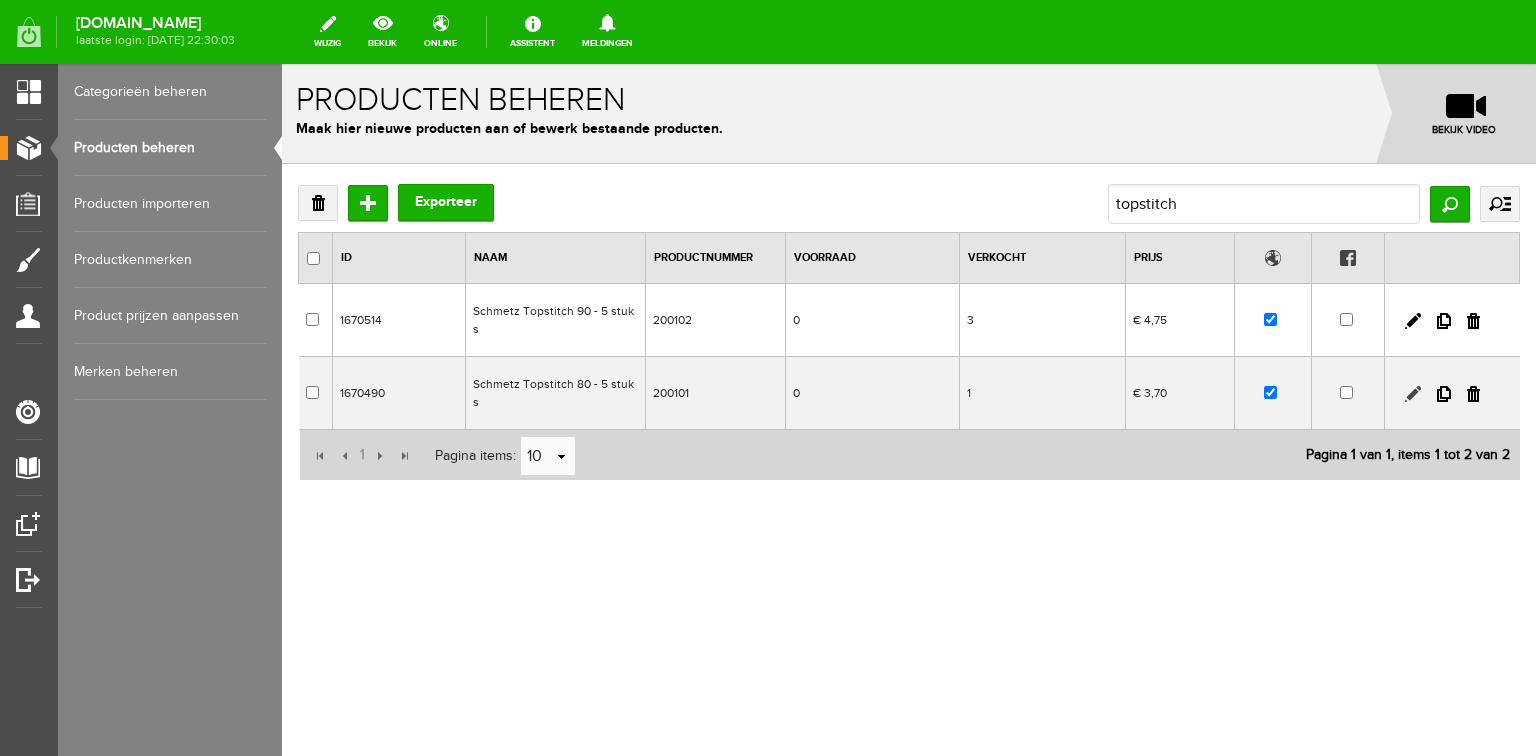click at bounding box center (1413, 394) 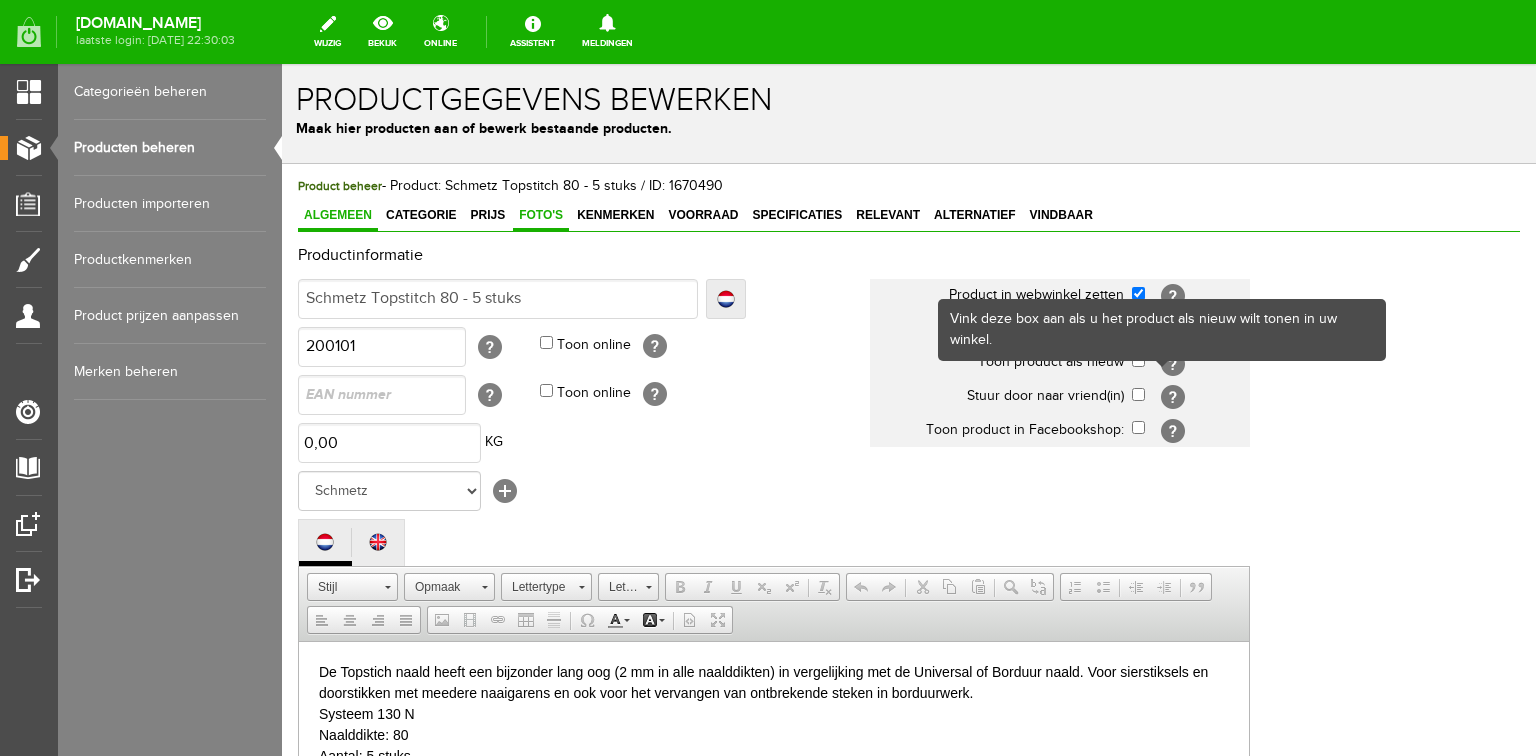 scroll, scrollTop: 0, scrollLeft: 0, axis: both 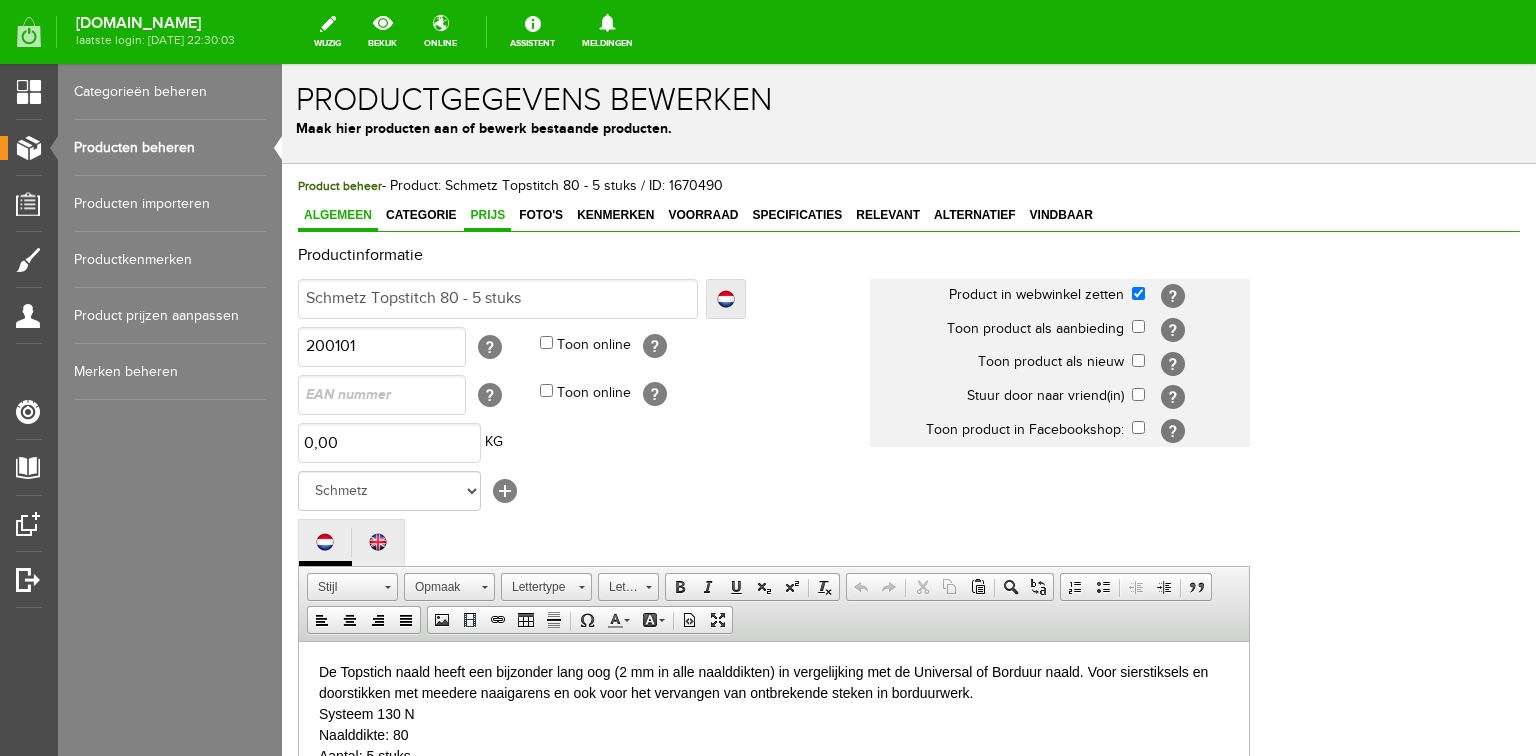 click on "Prijs" at bounding box center [487, 215] 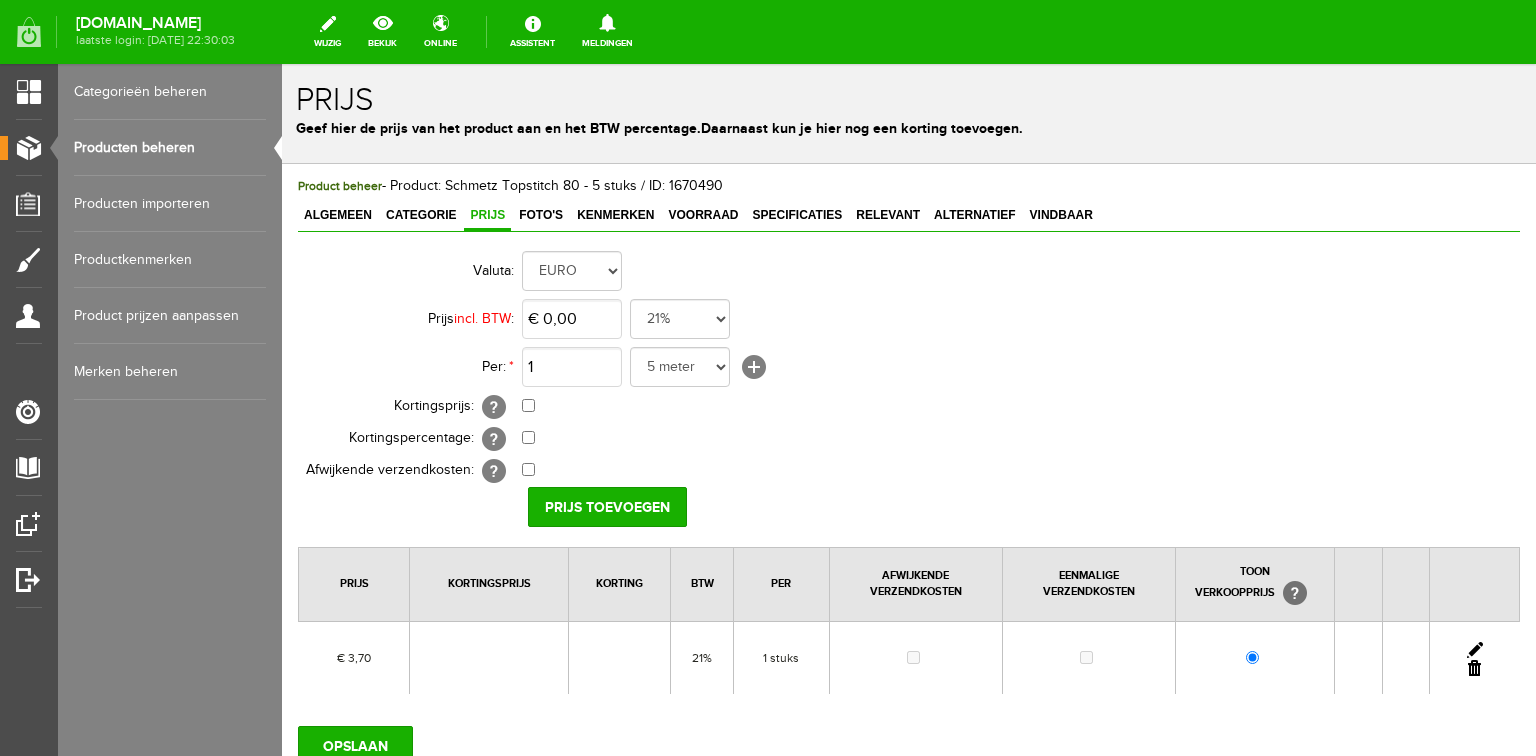 click at bounding box center (1475, 650) 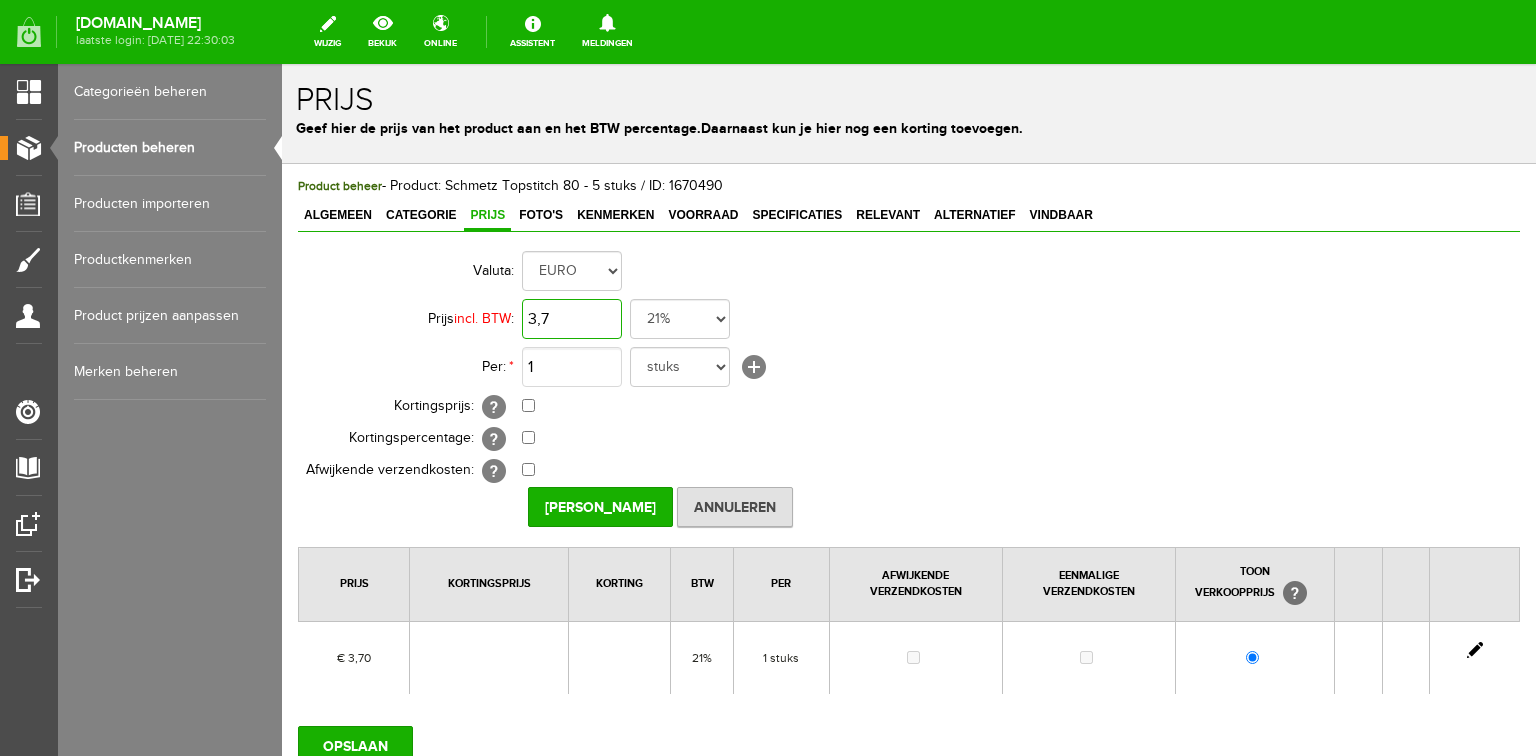 click on "3,7" at bounding box center (572, 319) 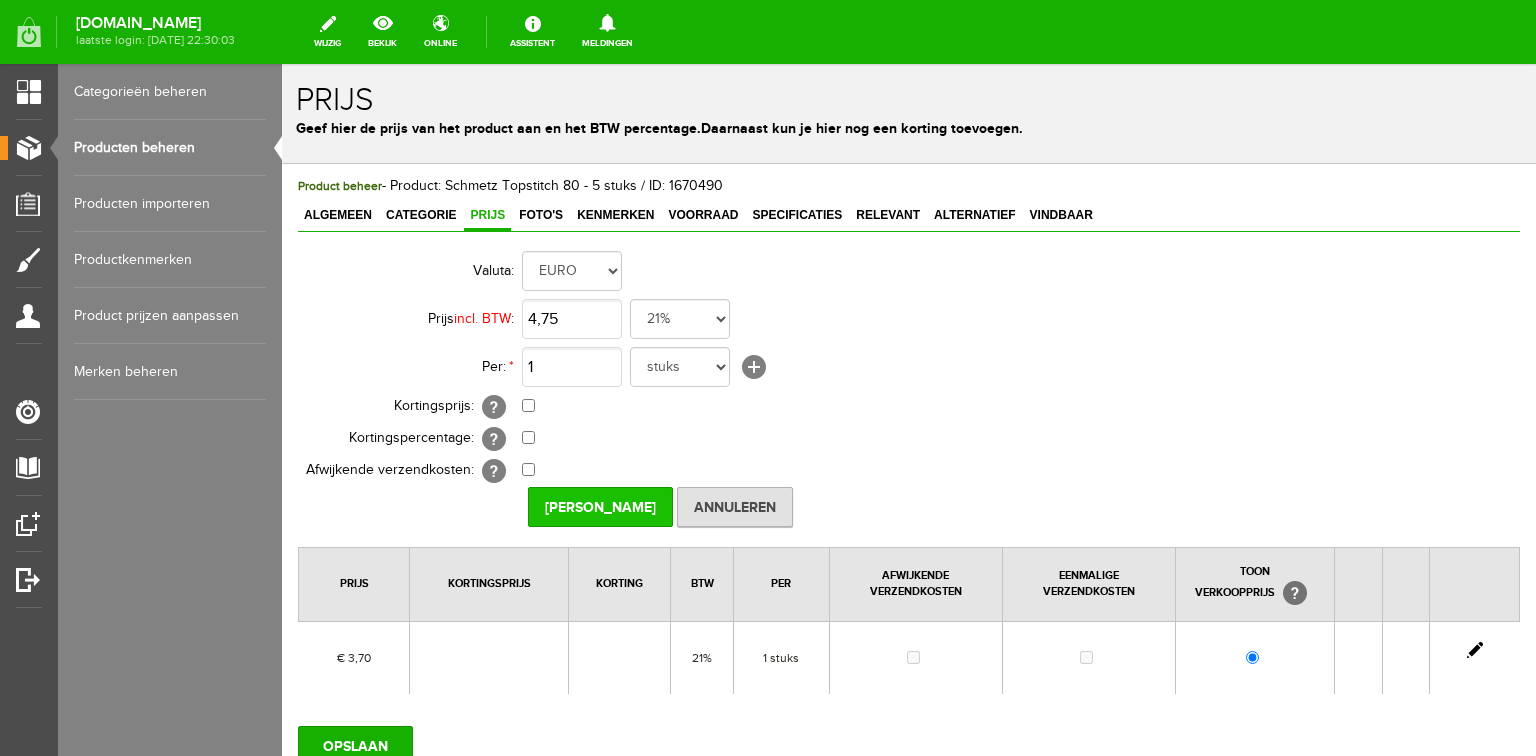 type on "€ 4,75" 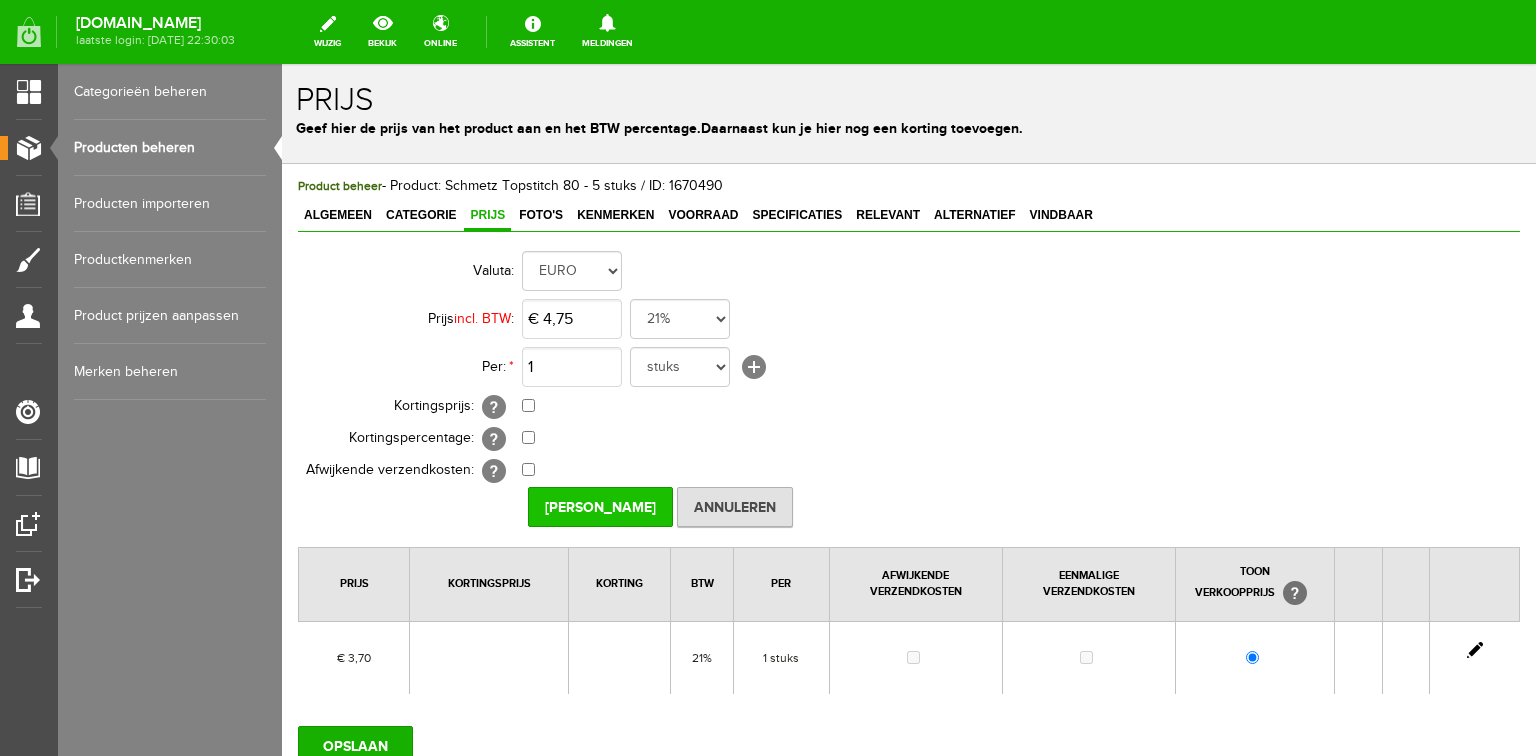 click on "[PERSON_NAME]" at bounding box center (600, 507) 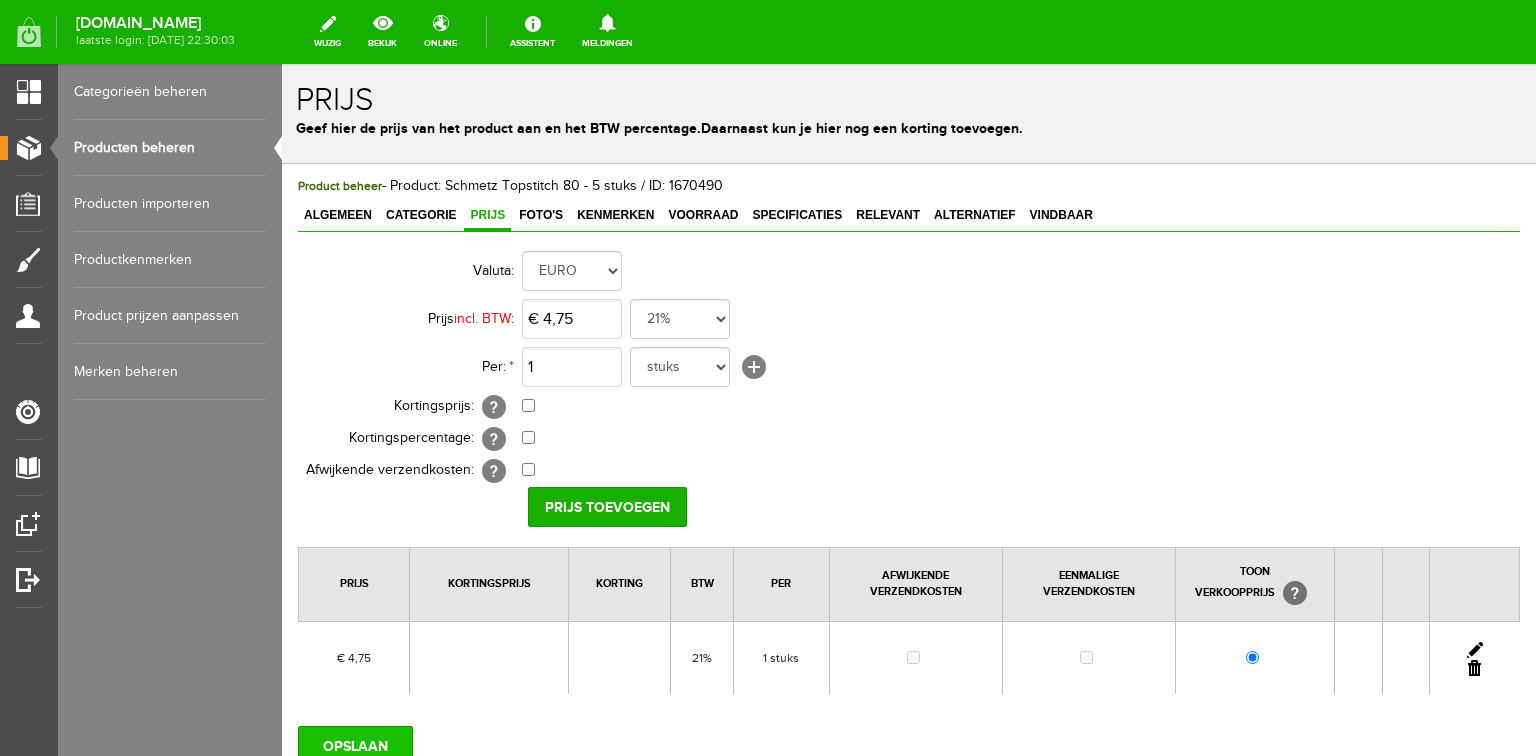 click on "OPSLAAN" at bounding box center (355, 746) 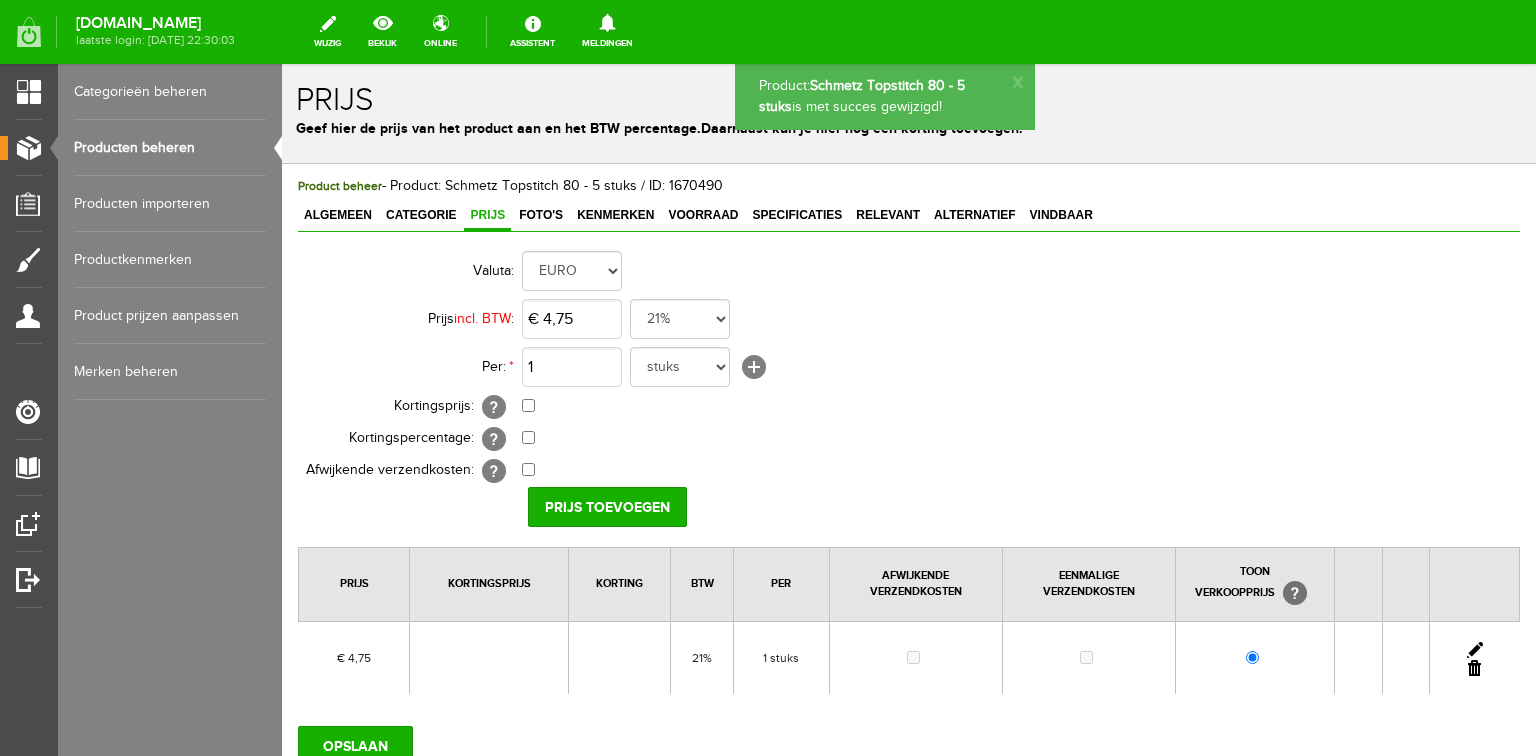 scroll, scrollTop: 0, scrollLeft: 0, axis: both 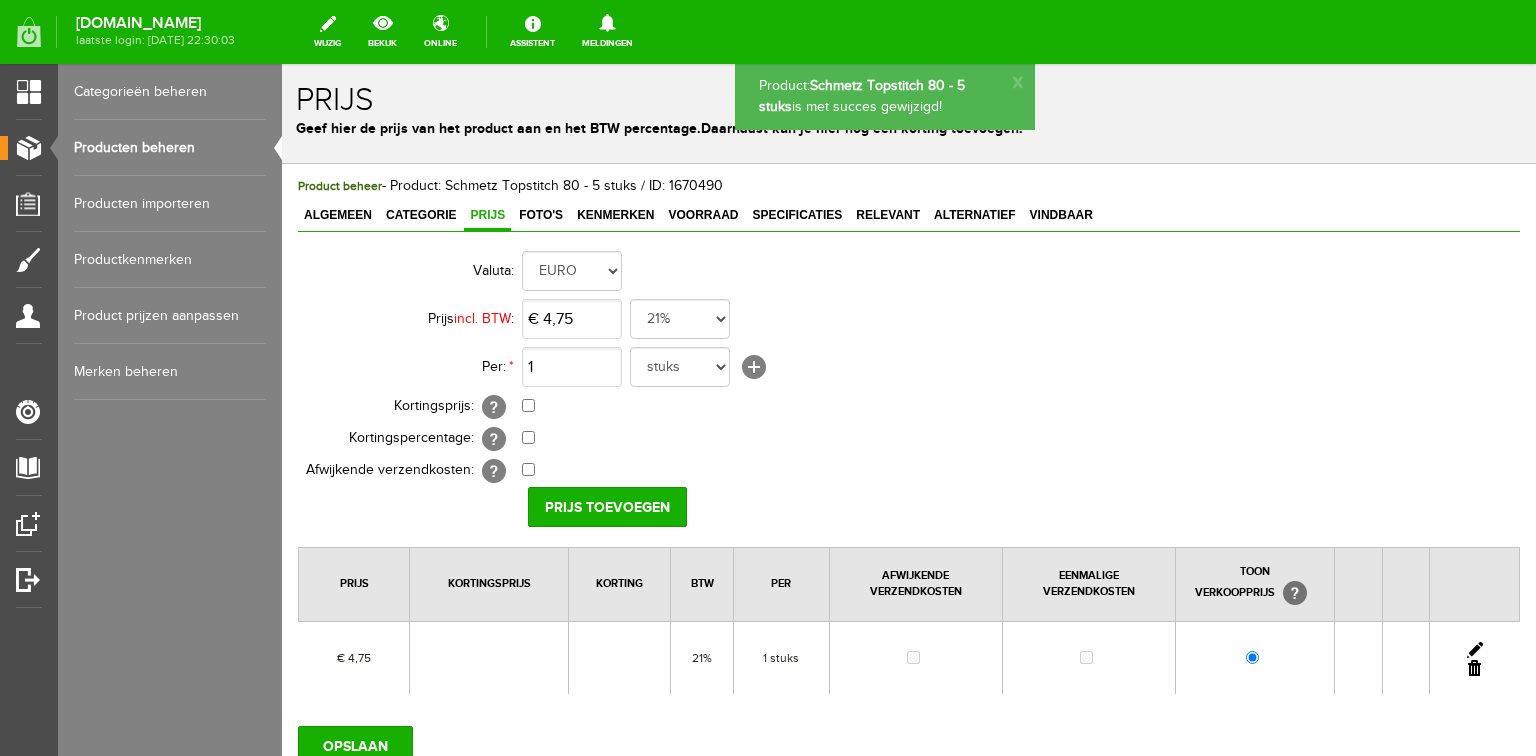 click on "Producten beheren" at bounding box center (170, 148) 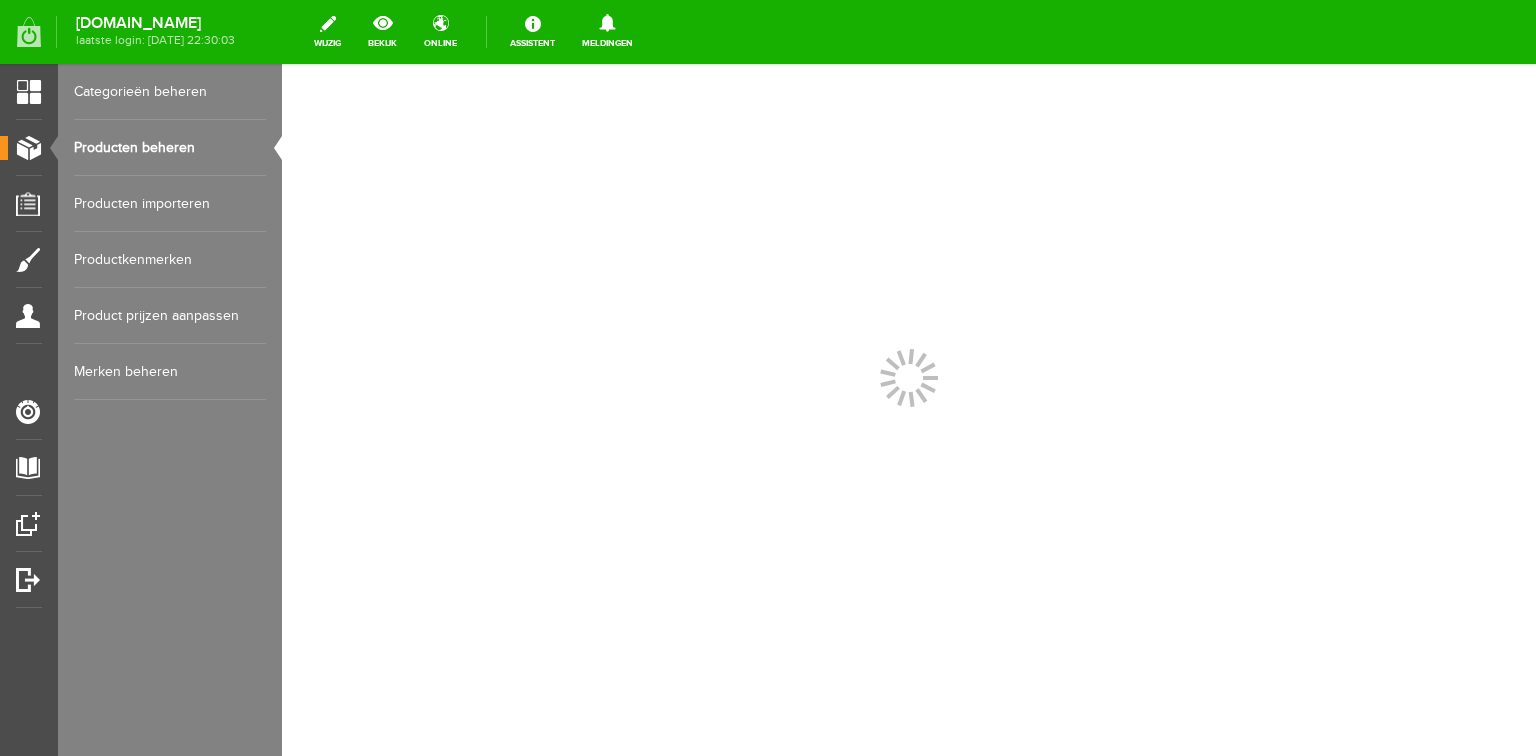 scroll, scrollTop: 0, scrollLeft: 0, axis: both 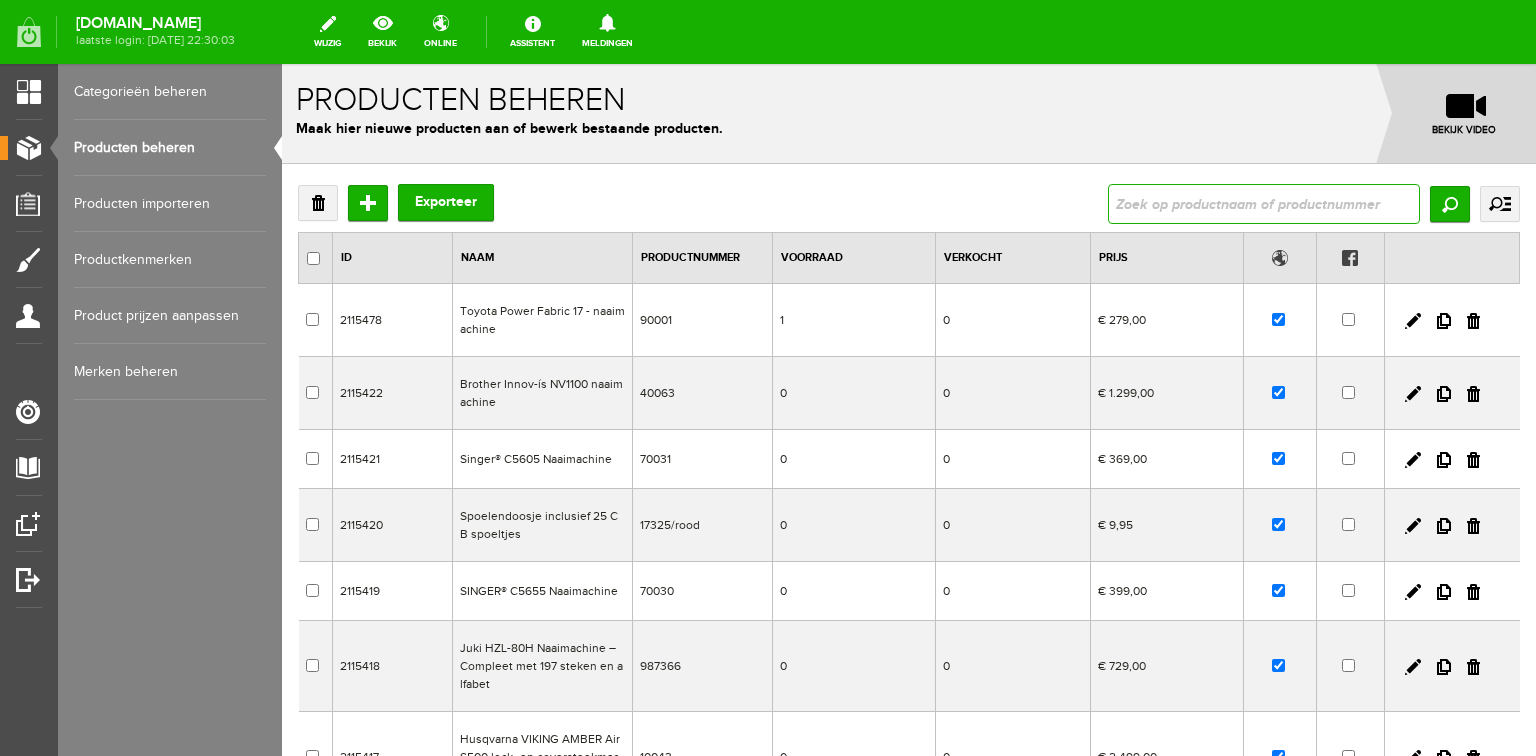 click at bounding box center (1264, 204) 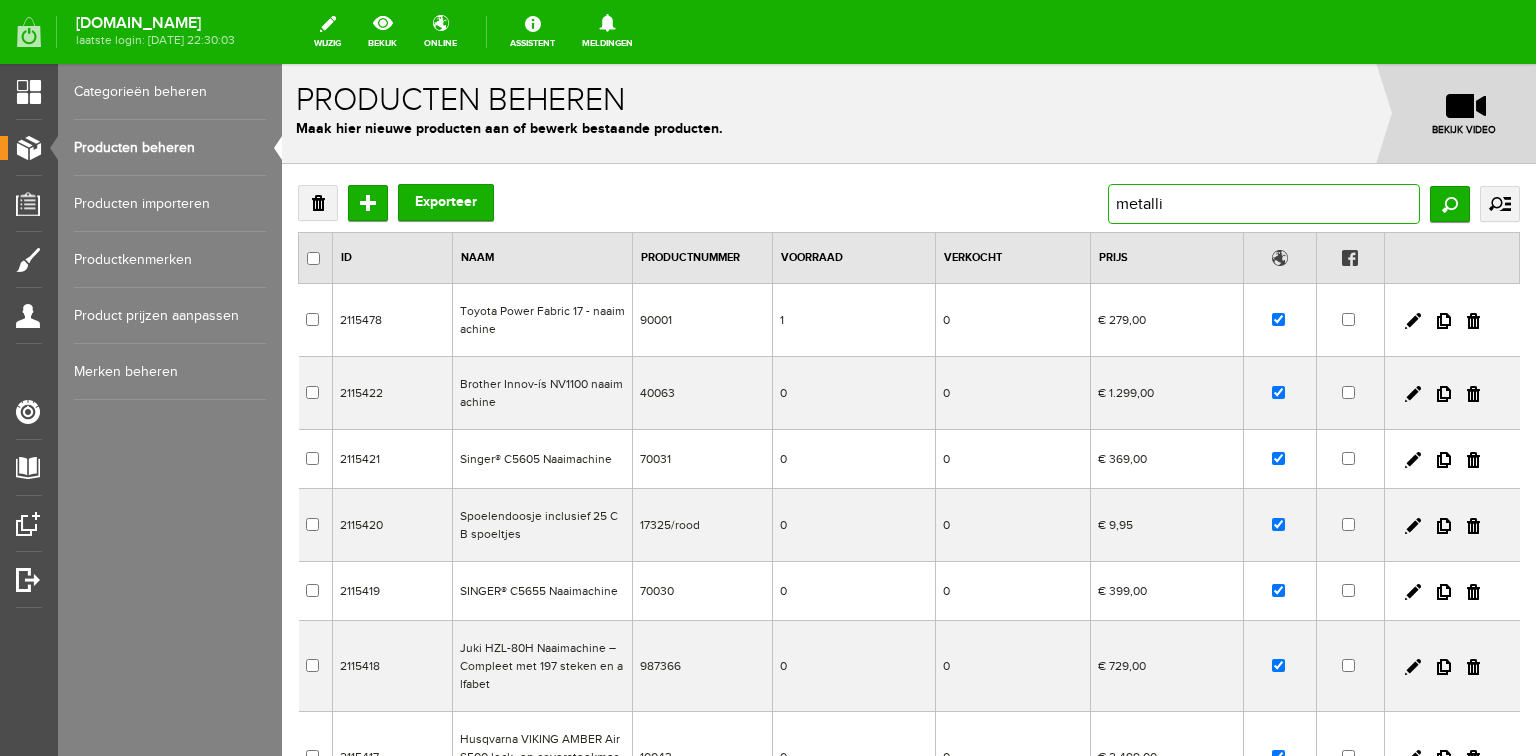 type on "metallic" 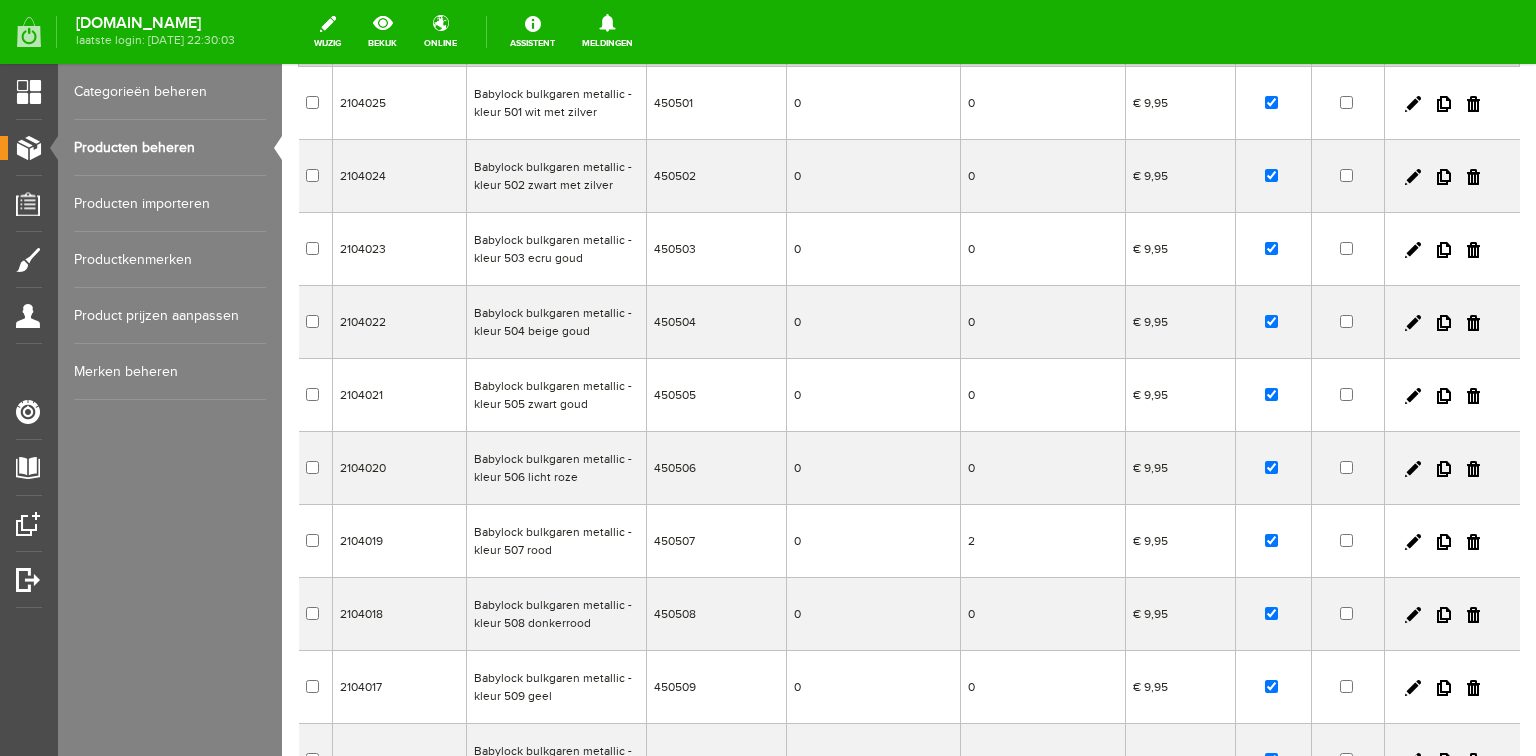 scroll, scrollTop: 320, scrollLeft: 0, axis: vertical 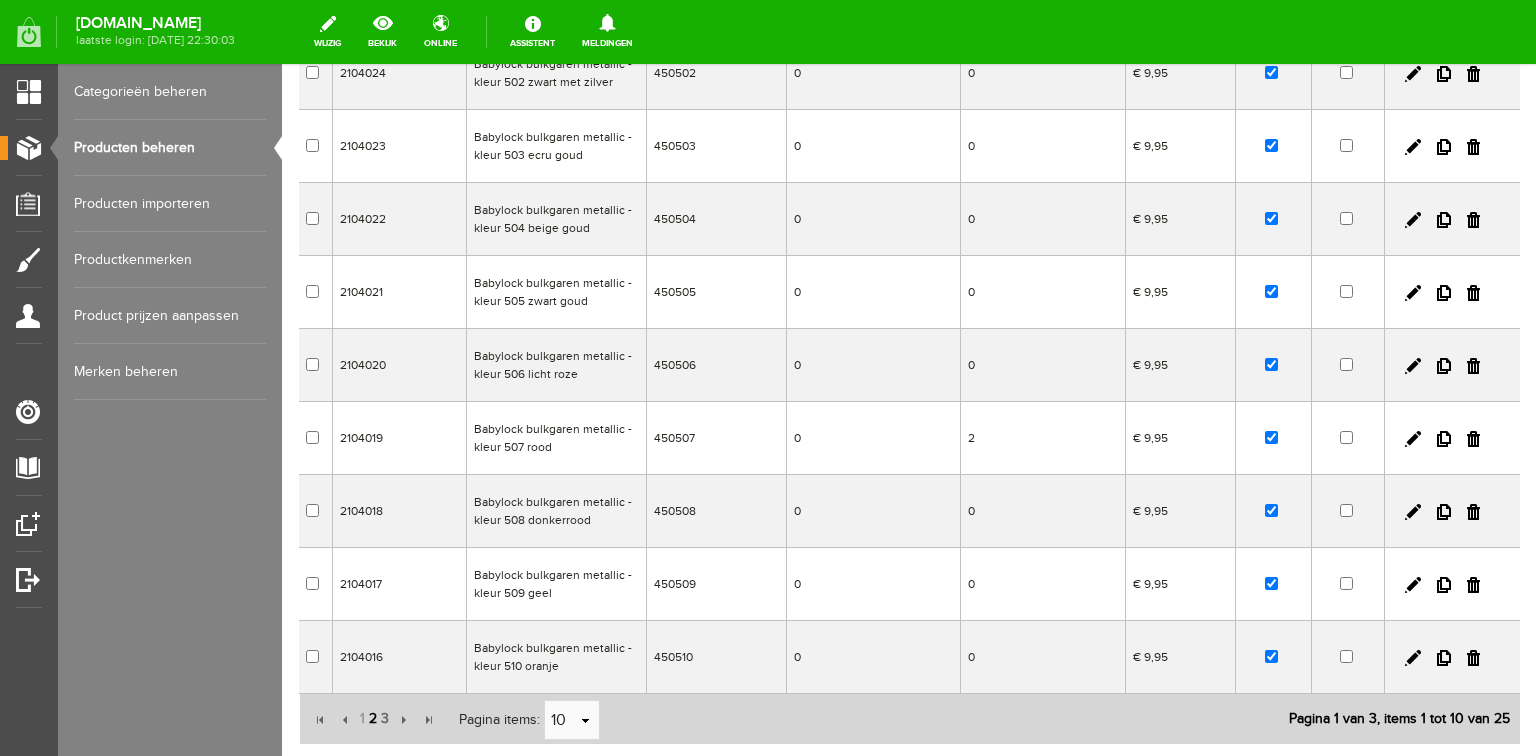 click on "2" at bounding box center (373, 719) 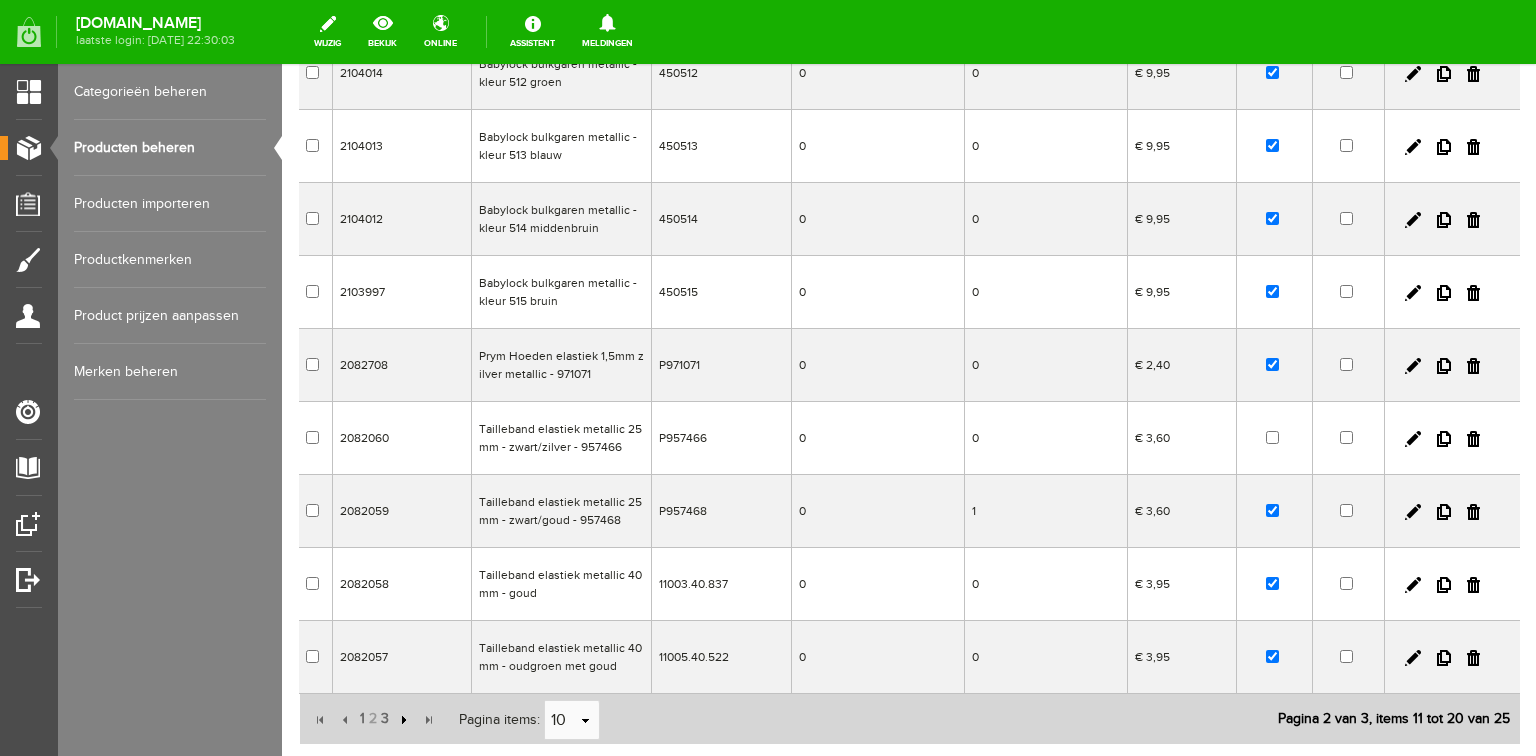 click at bounding box center (402, 720) 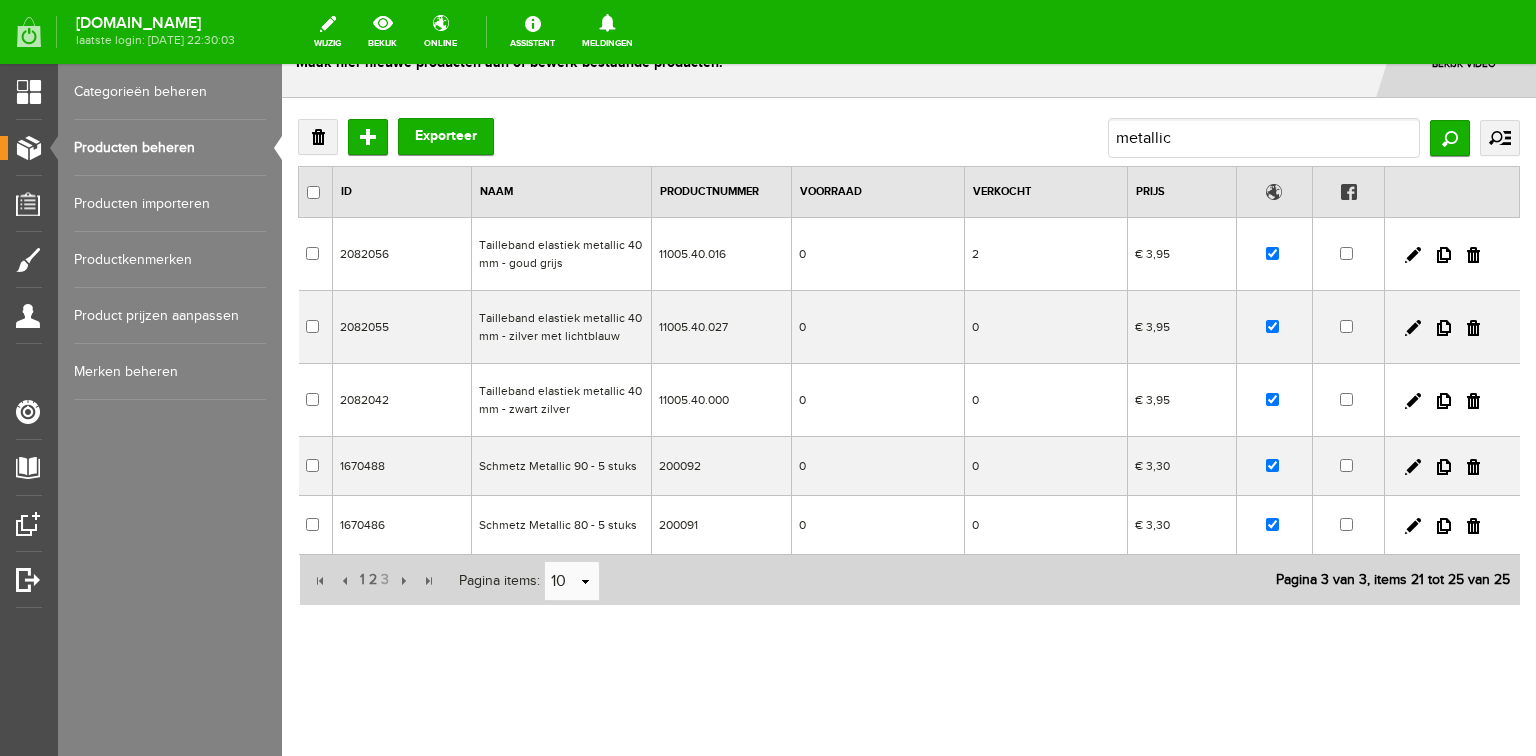 scroll, scrollTop: 66, scrollLeft: 0, axis: vertical 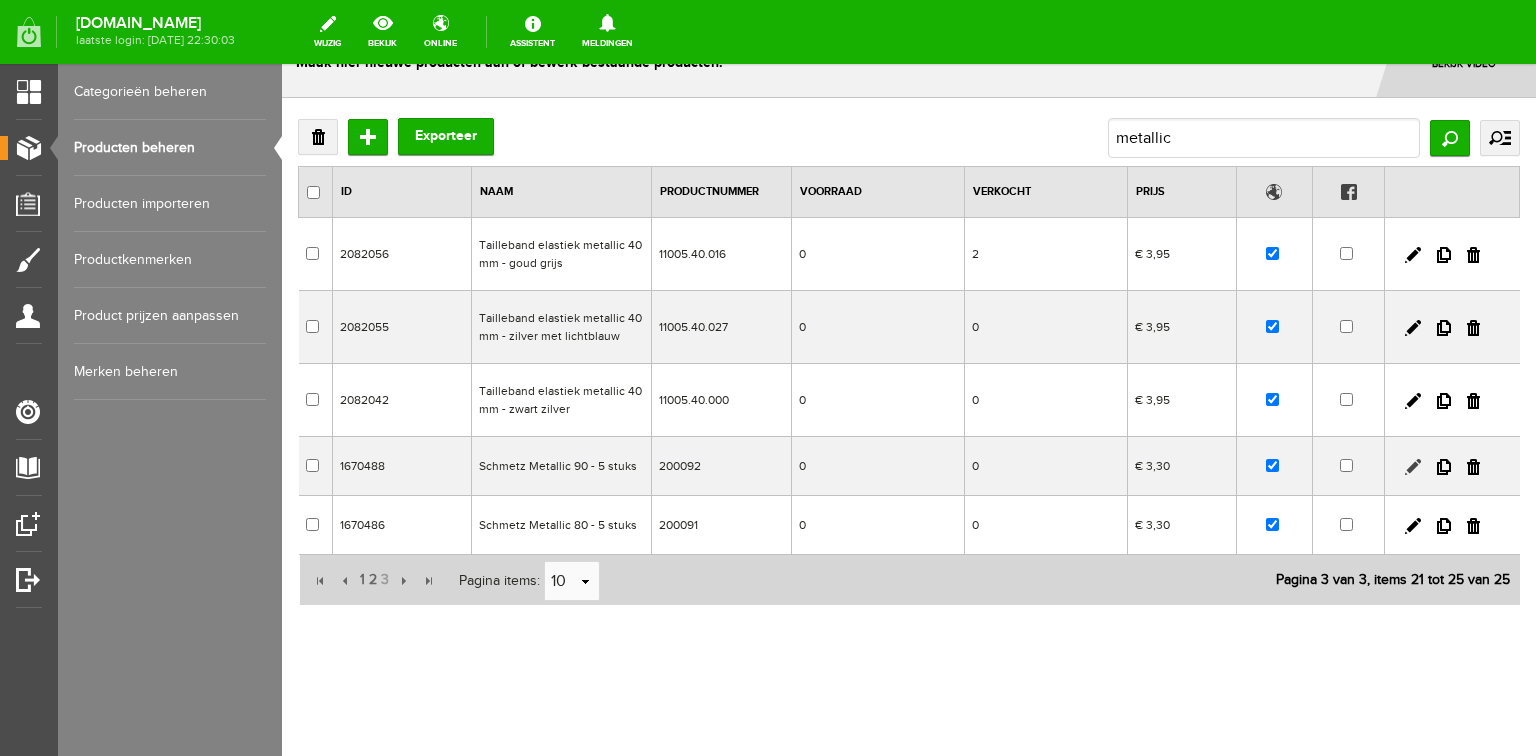click at bounding box center (1413, 467) 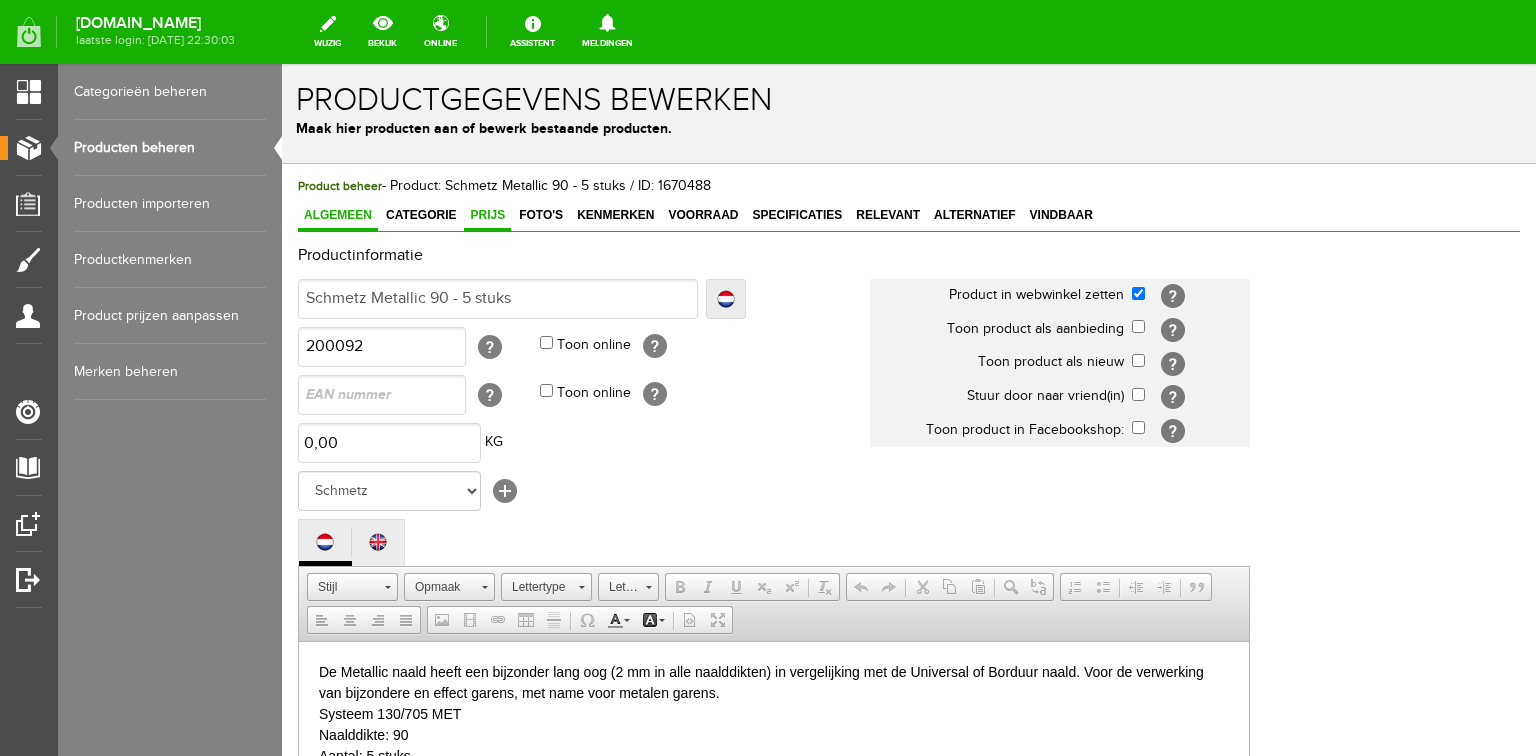 scroll, scrollTop: 0, scrollLeft: 0, axis: both 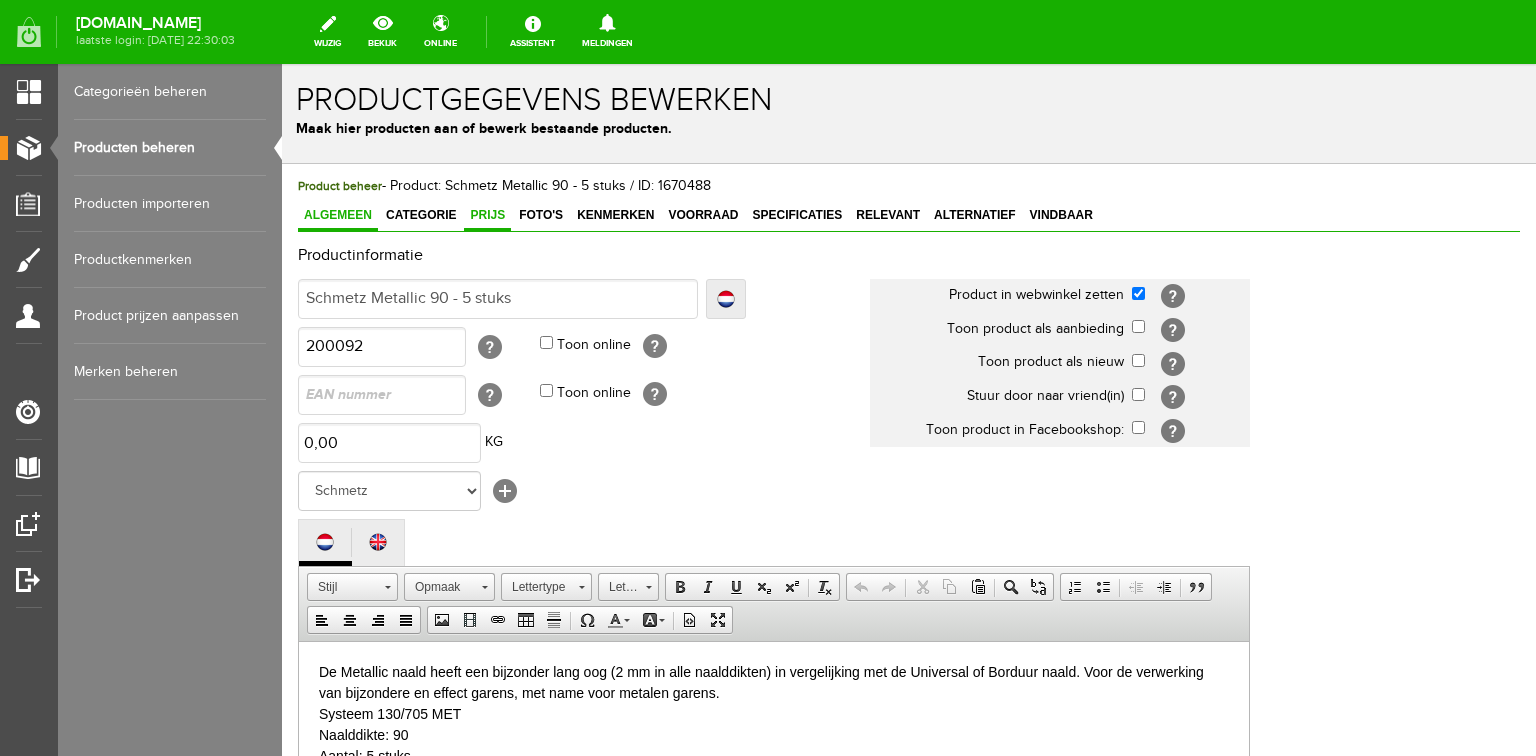 click on "Prijs" at bounding box center (487, 215) 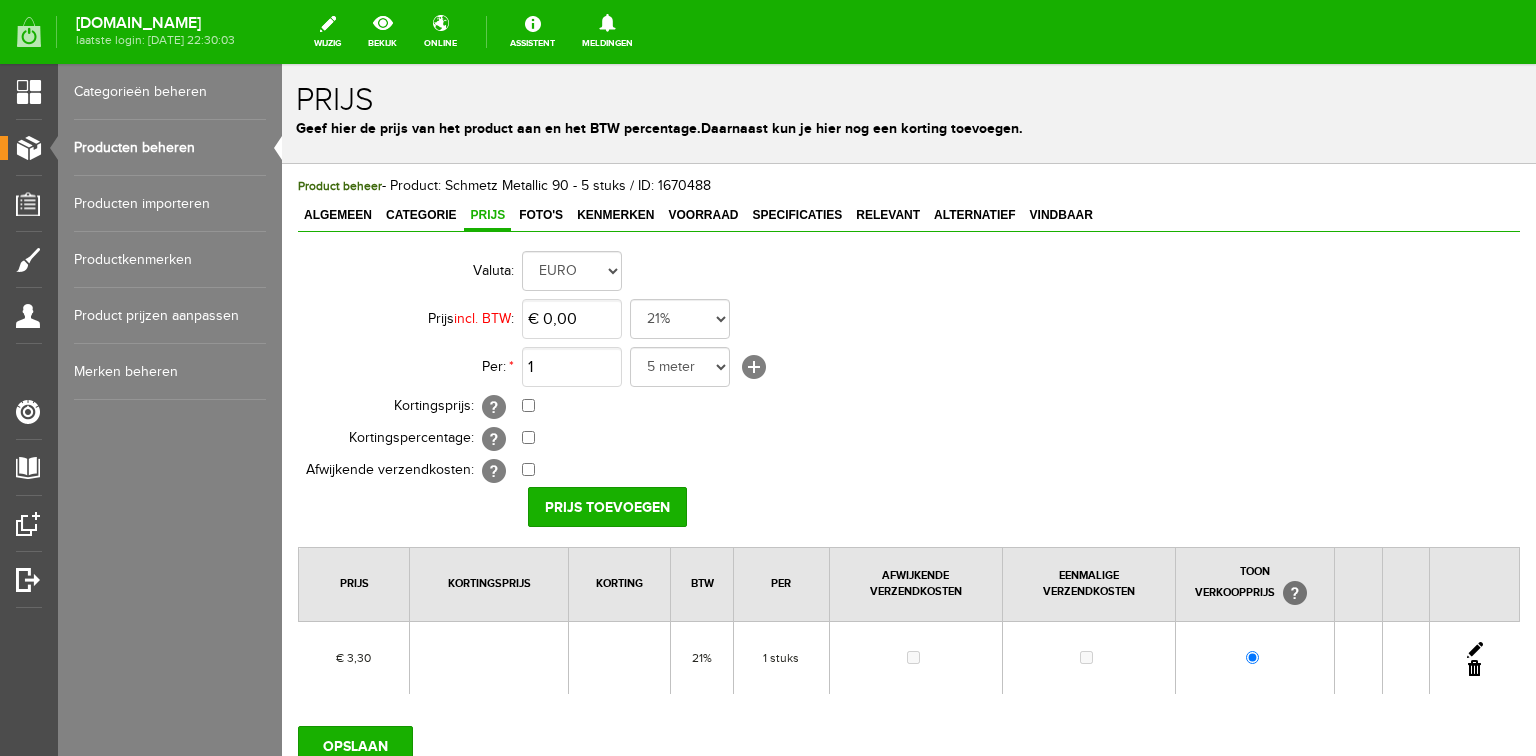 click at bounding box center (1475, 650) 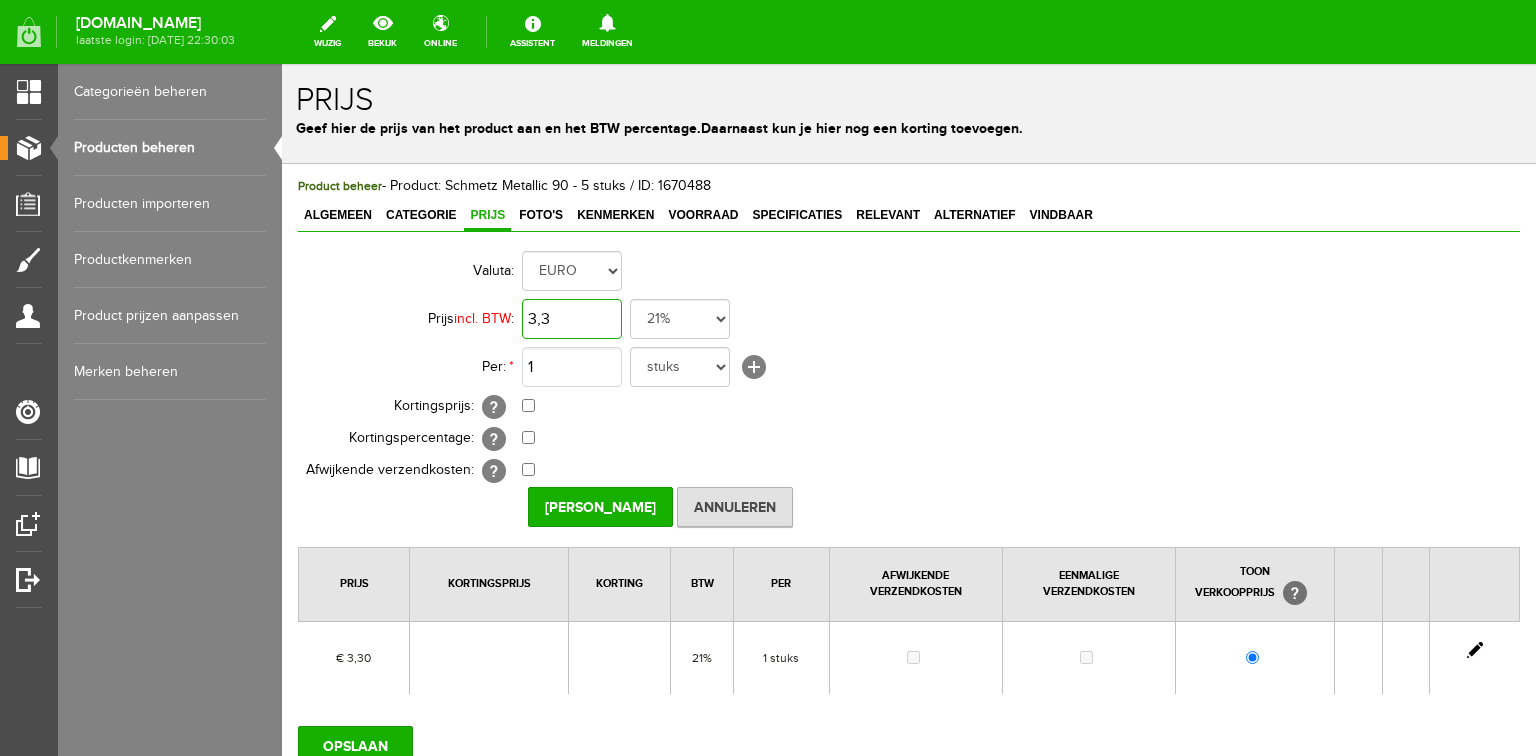 click on "3,3" at bounding box center [572, 319] 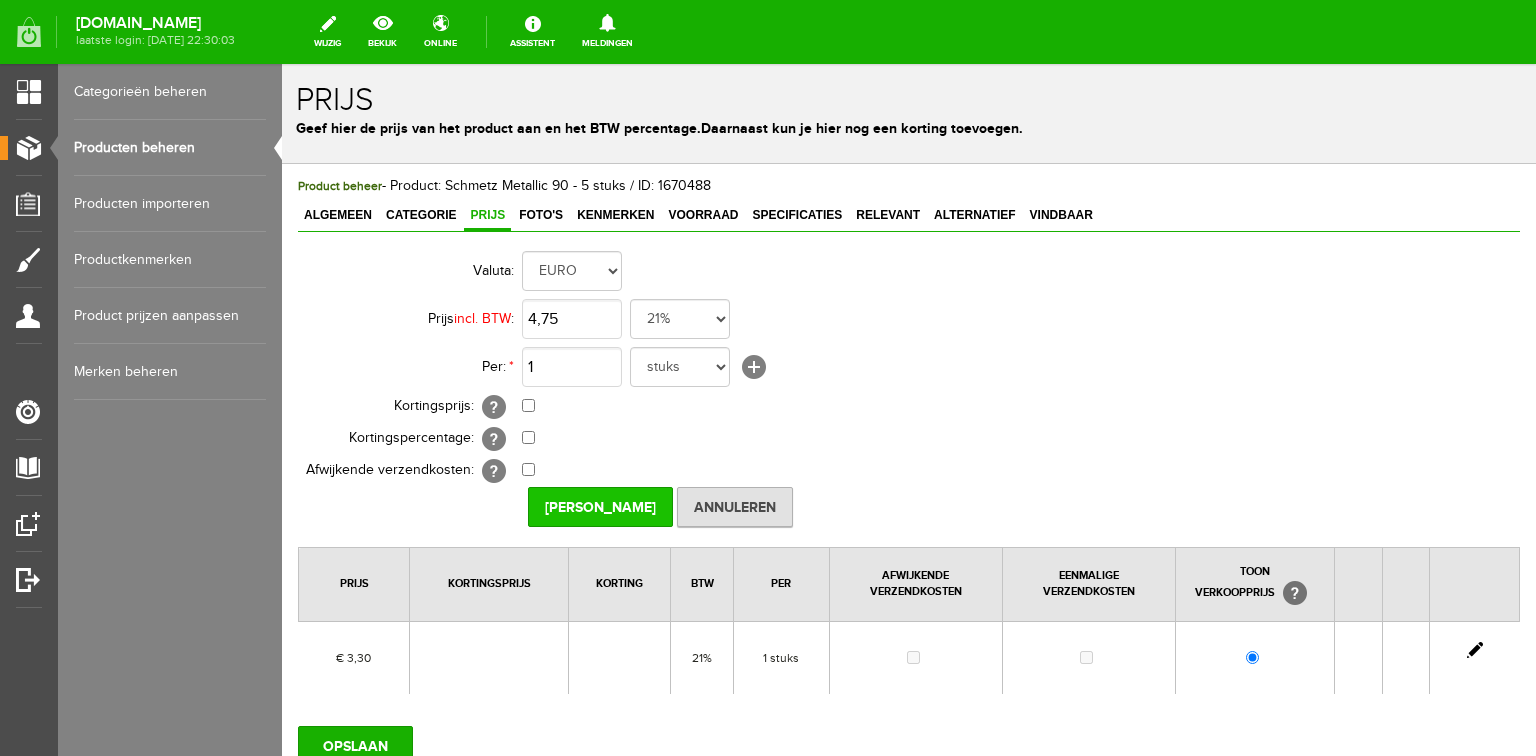 type on "€ 4,75" 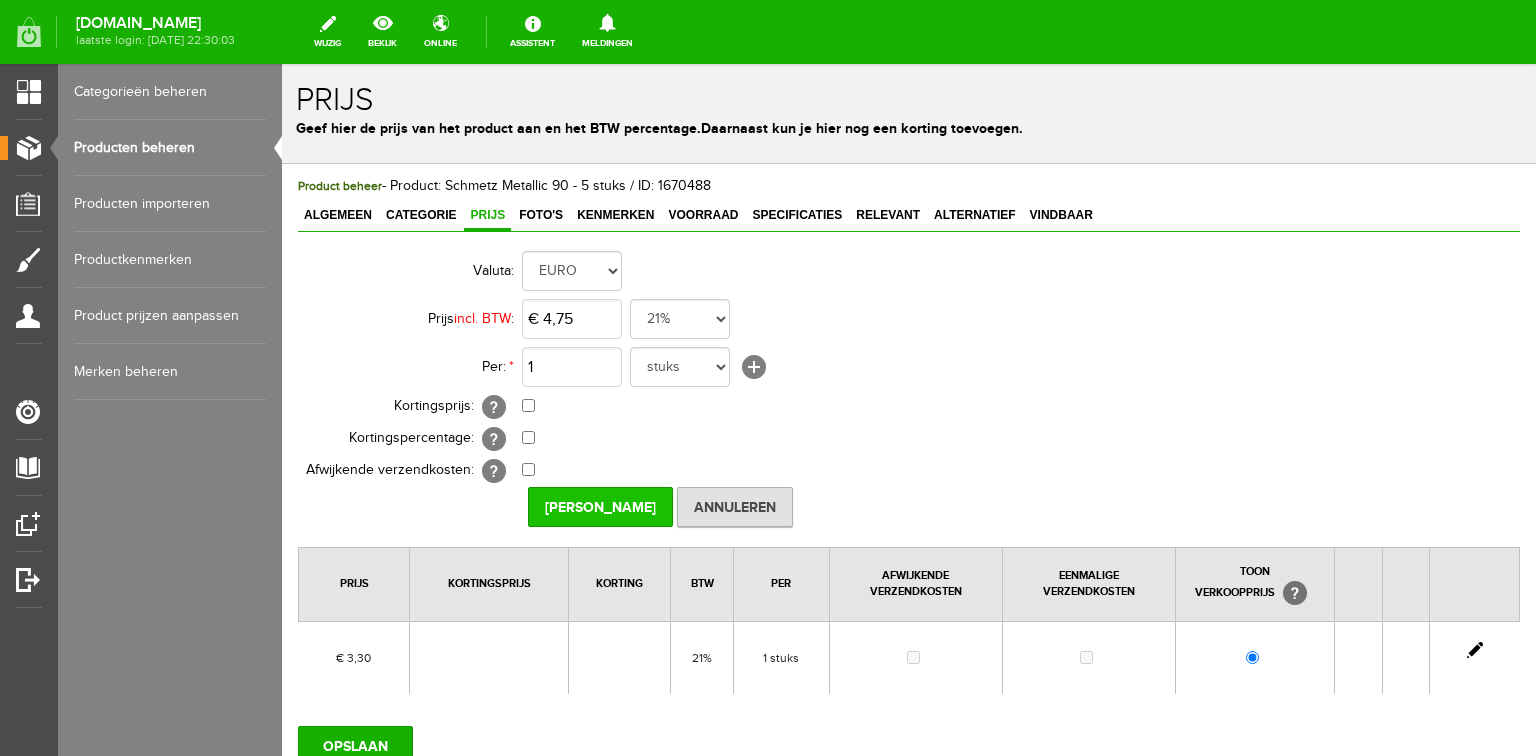 click on "[PERSON_NAME]" at bounding box center (600, 507) 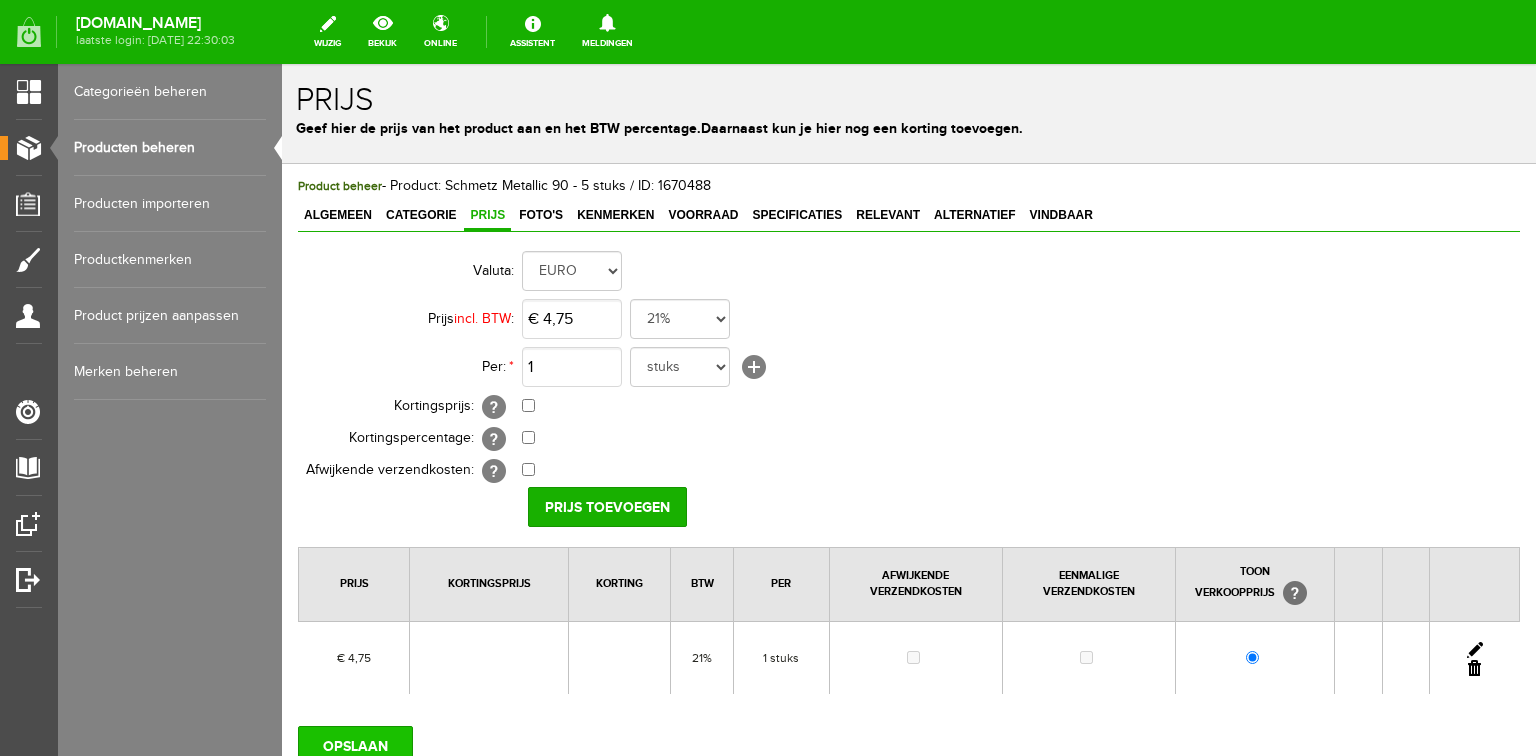click on "OPSLAAN" at bounding box center [355, 746] 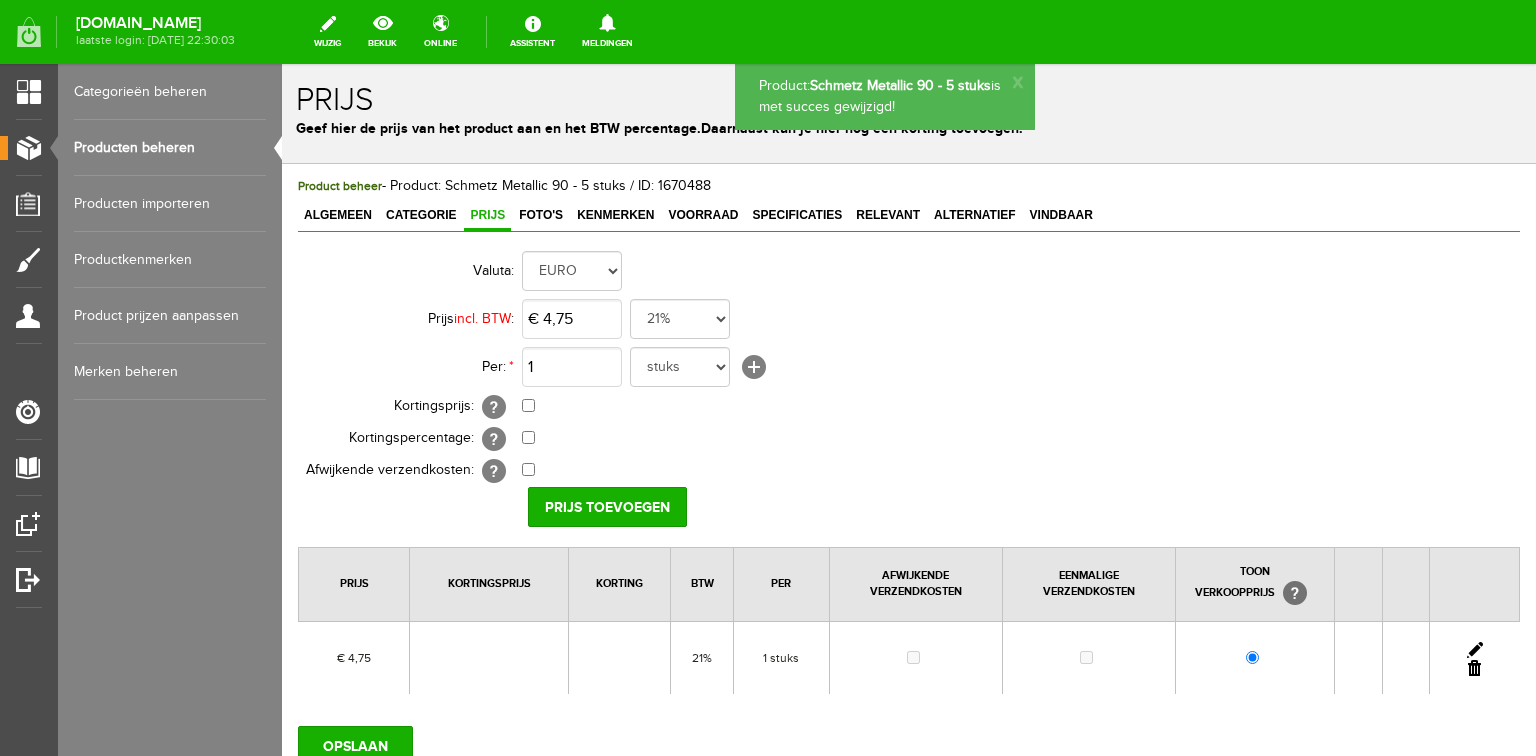 scroll, scrollTop: 0, scrollLeft: 0, axis: both 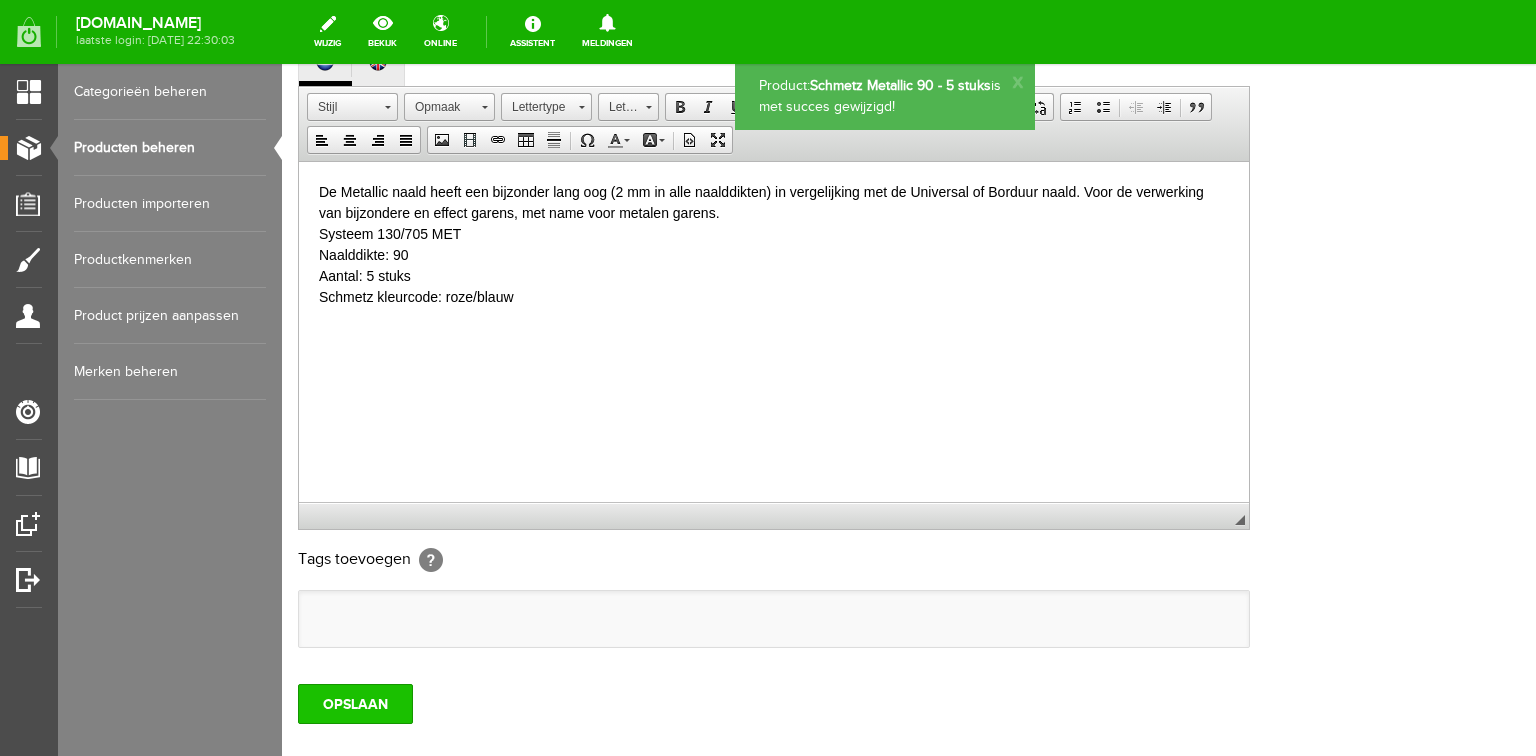 click on "OPSLAAN" at bounding box center [355, 704] 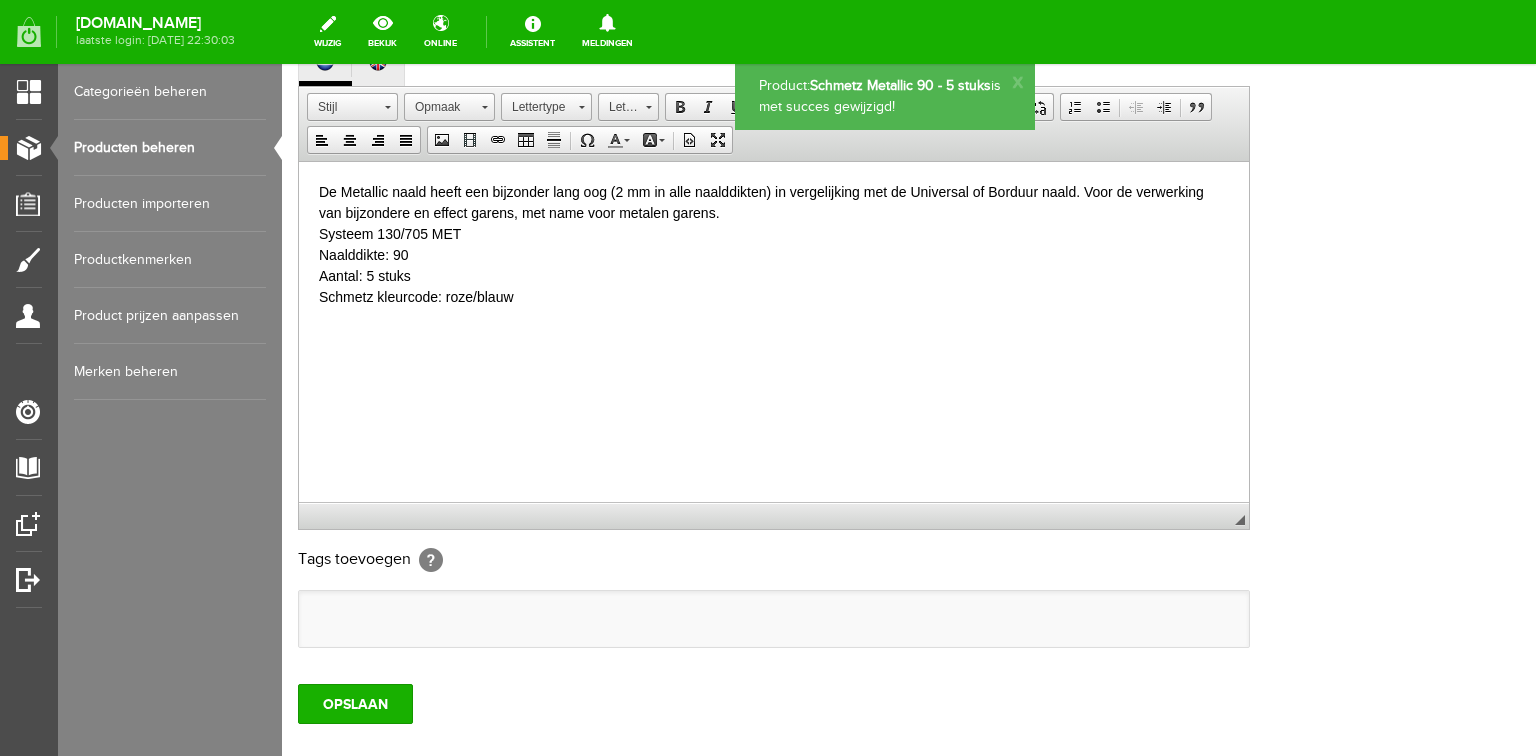 scroll, scrollTop: 0, scrollLeft: 0, axis: both 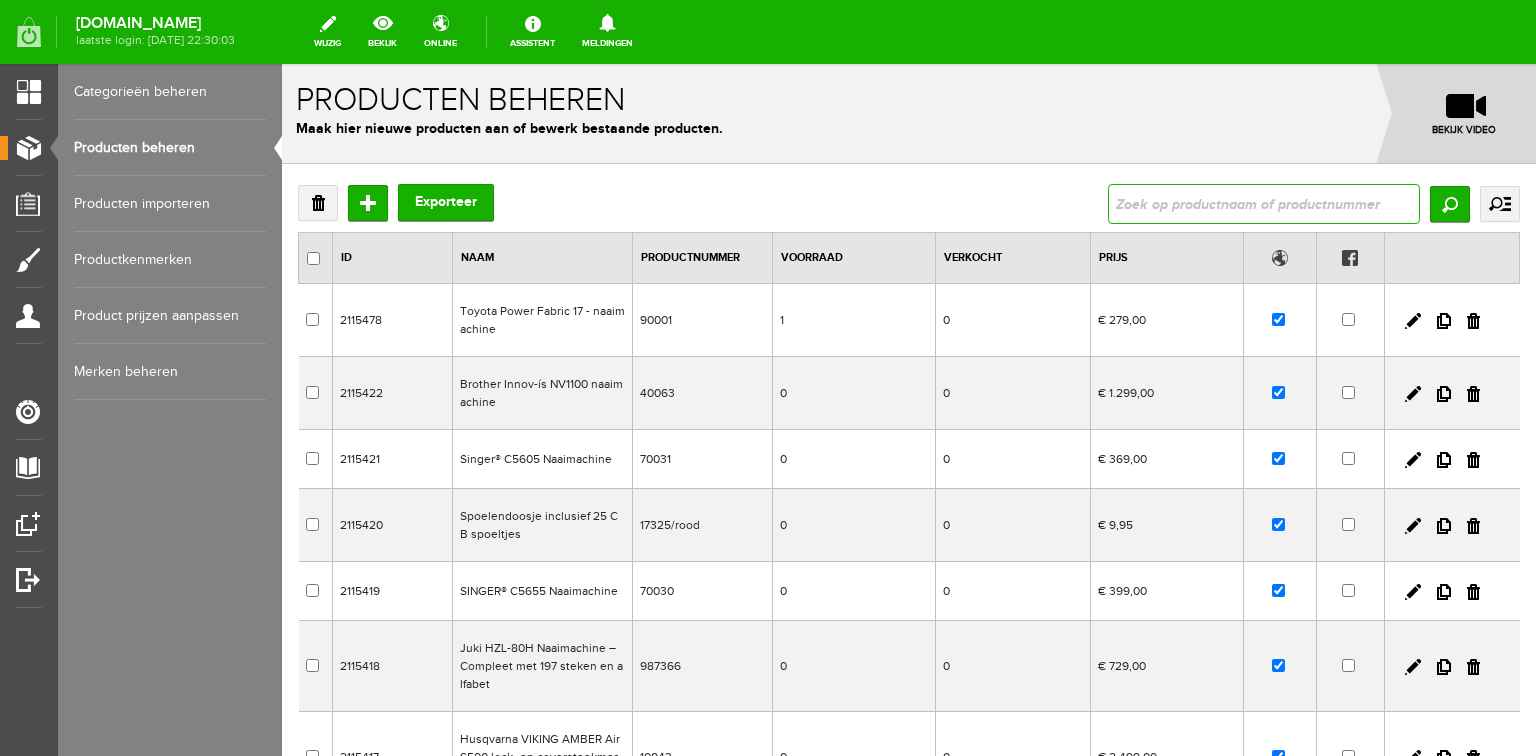 click at bounding box center [1264, 204] 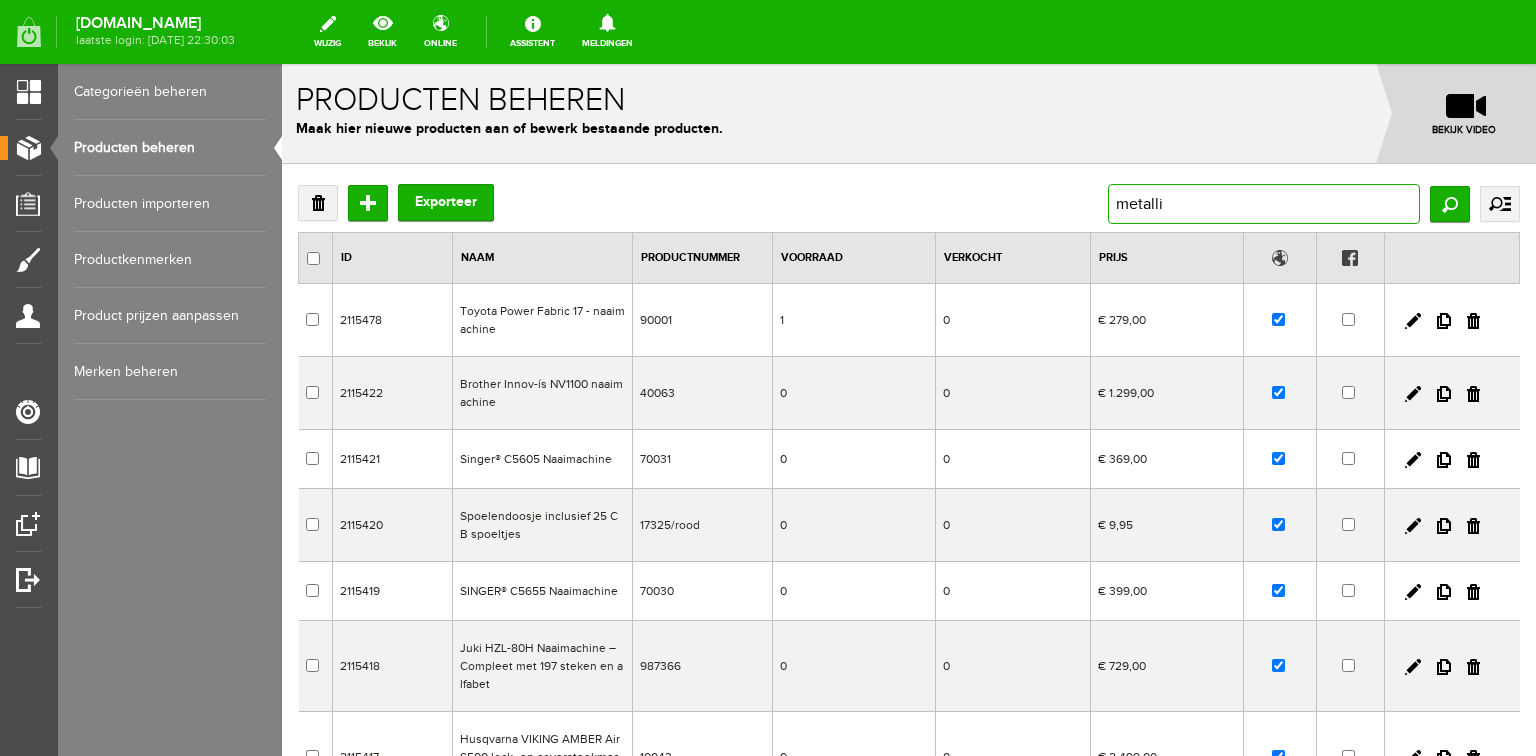 type on "metallic" 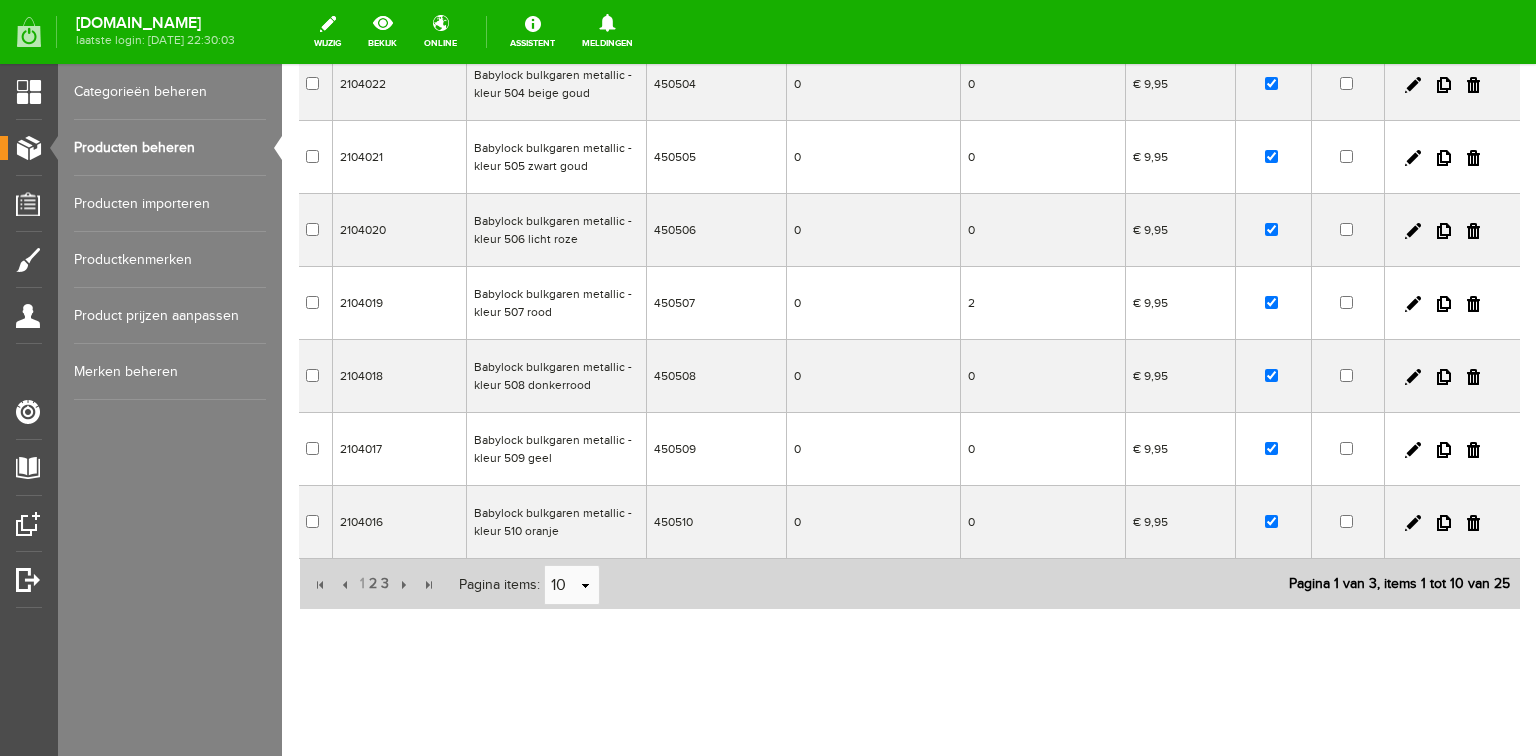 scroll, scrollTop: 456, scrollLeft: 0, axis: vertical 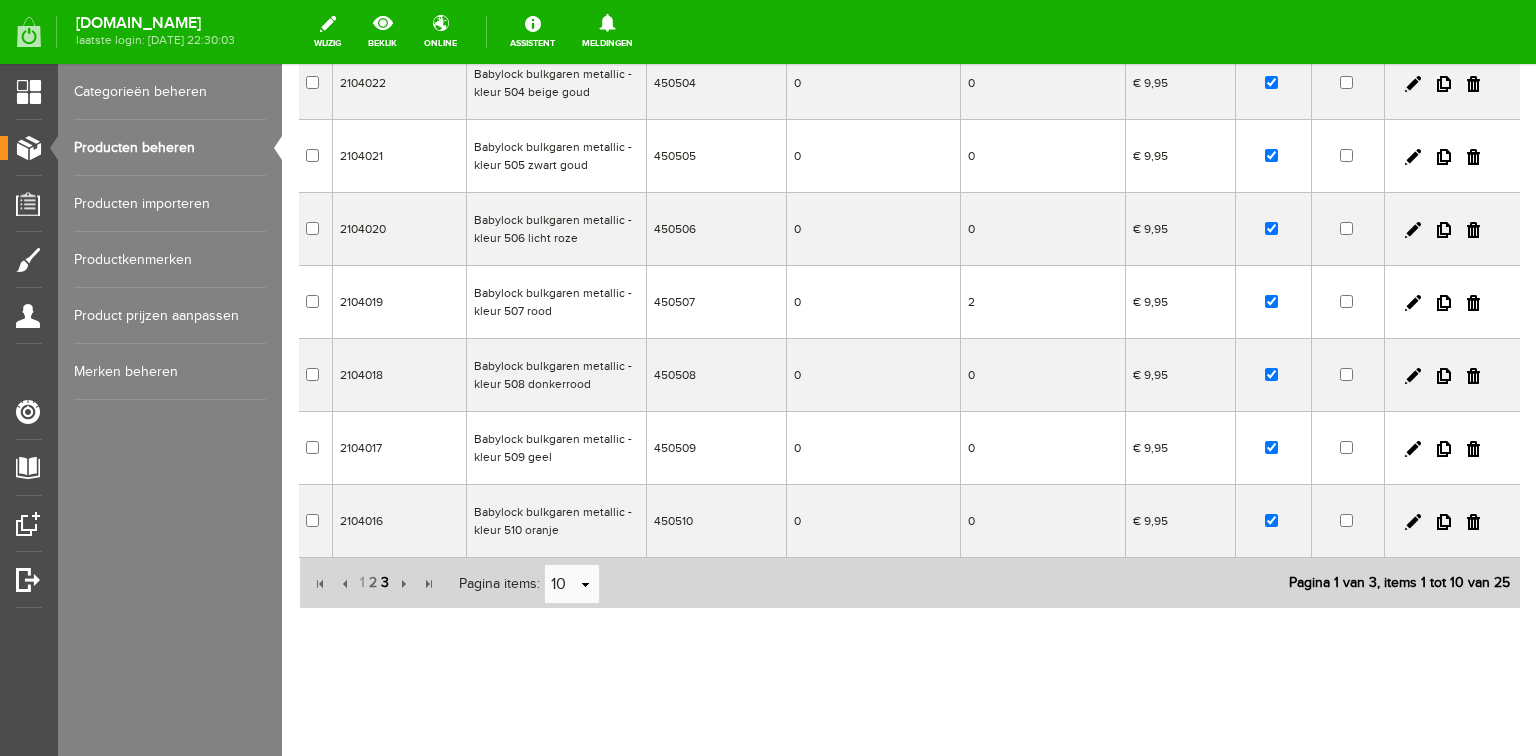 click on "3" at bounding box center [385, 583] 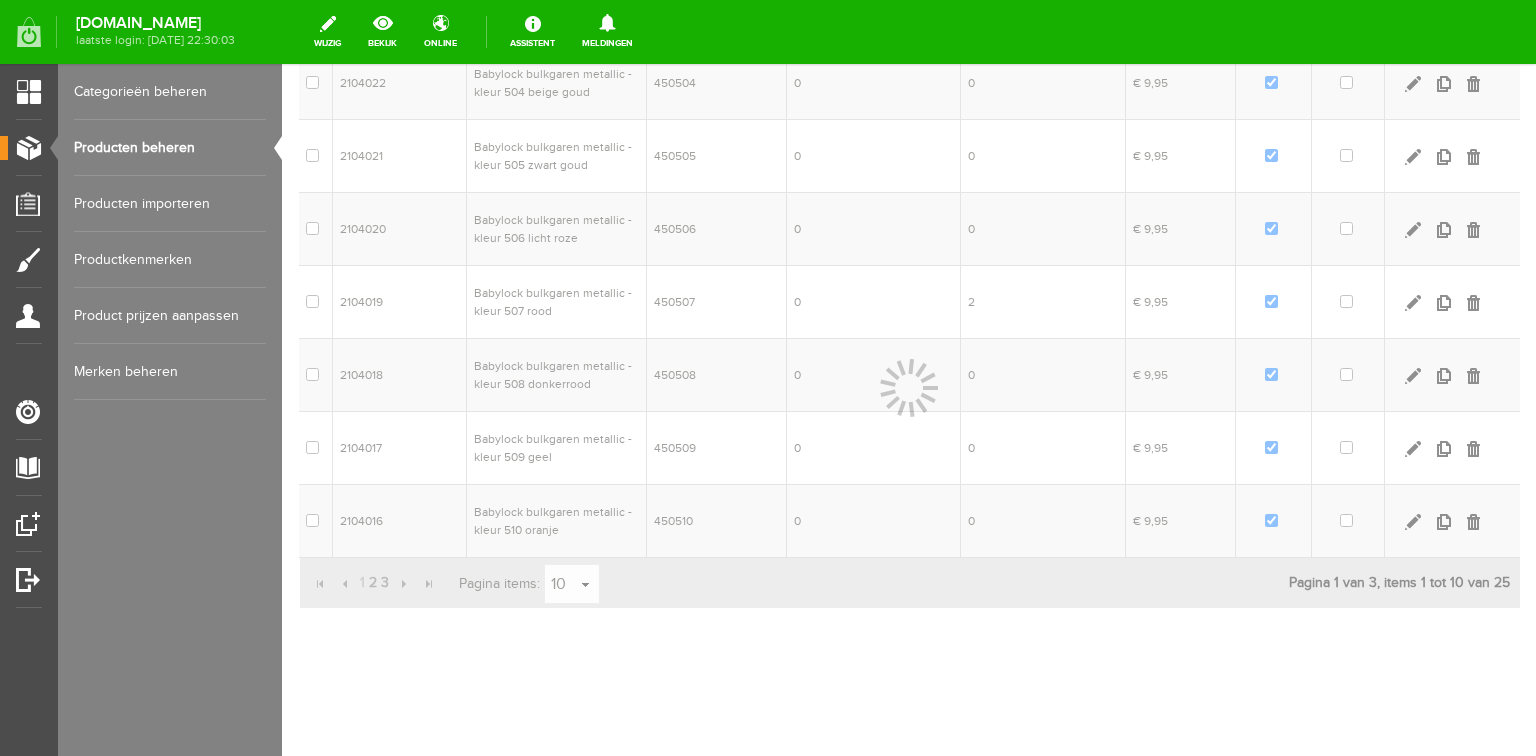 scroll, scrollTop: 66, scrollLeft: 0, axis: vertical 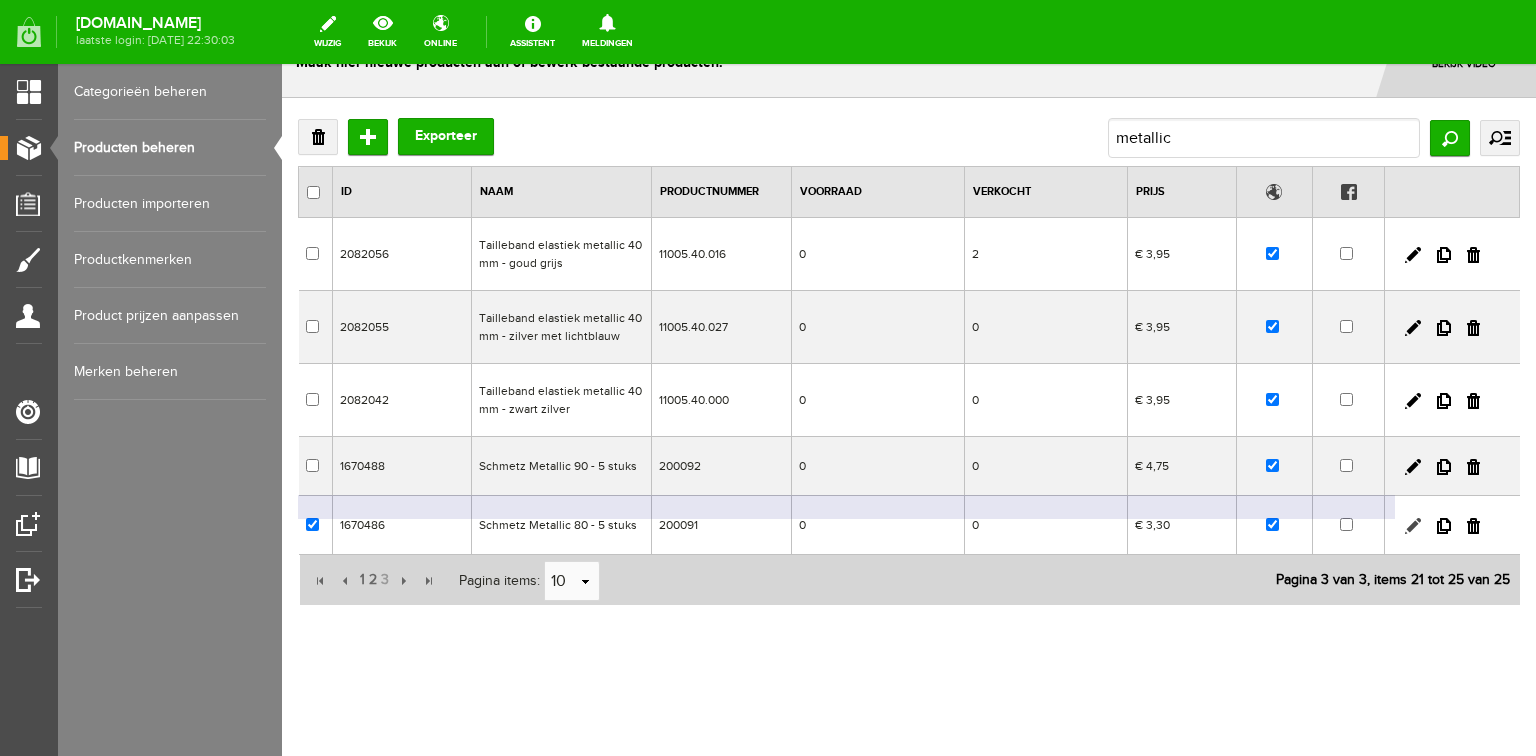 click at bounding box center [1413, 526] 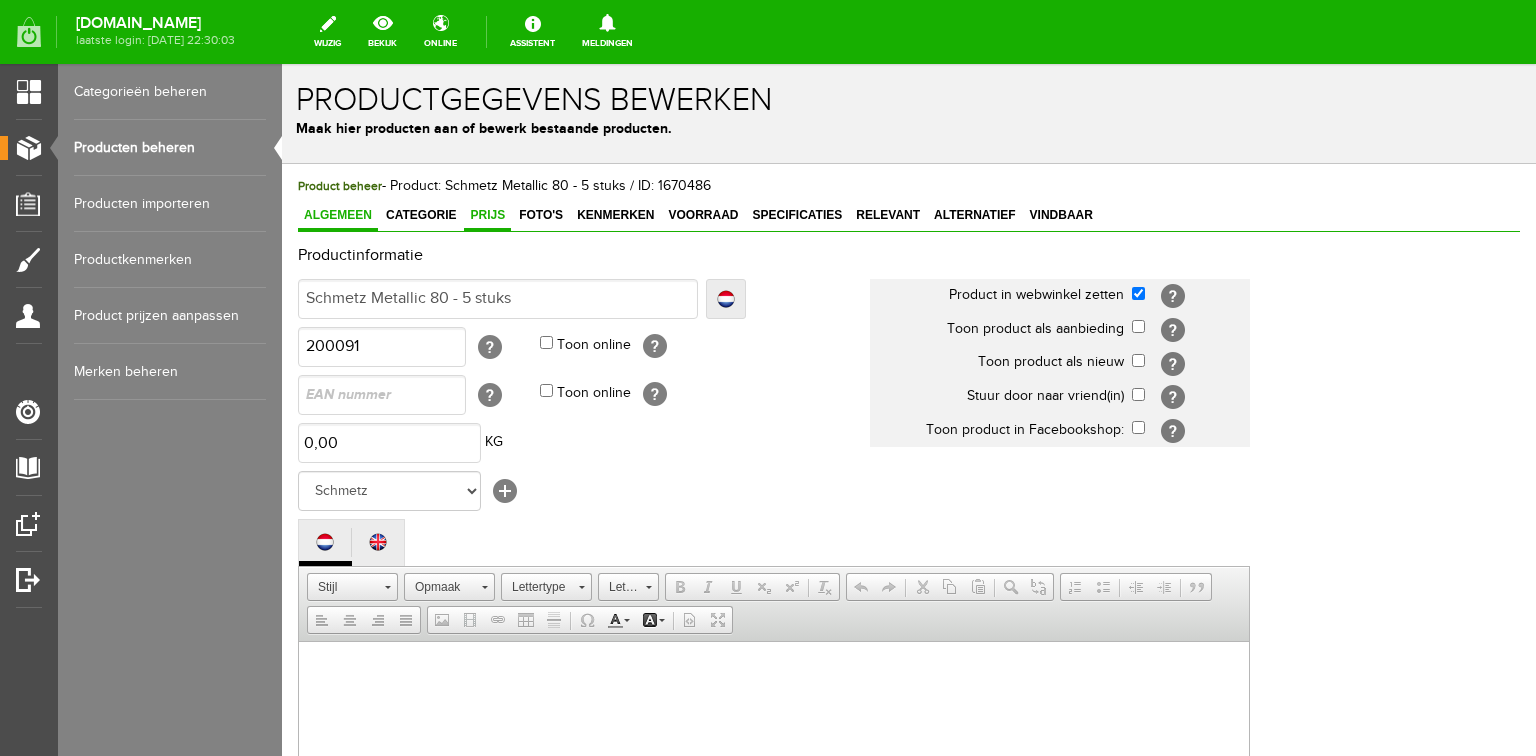 scroll, scrollTop: 0, scrollLeft: 0, axis: both 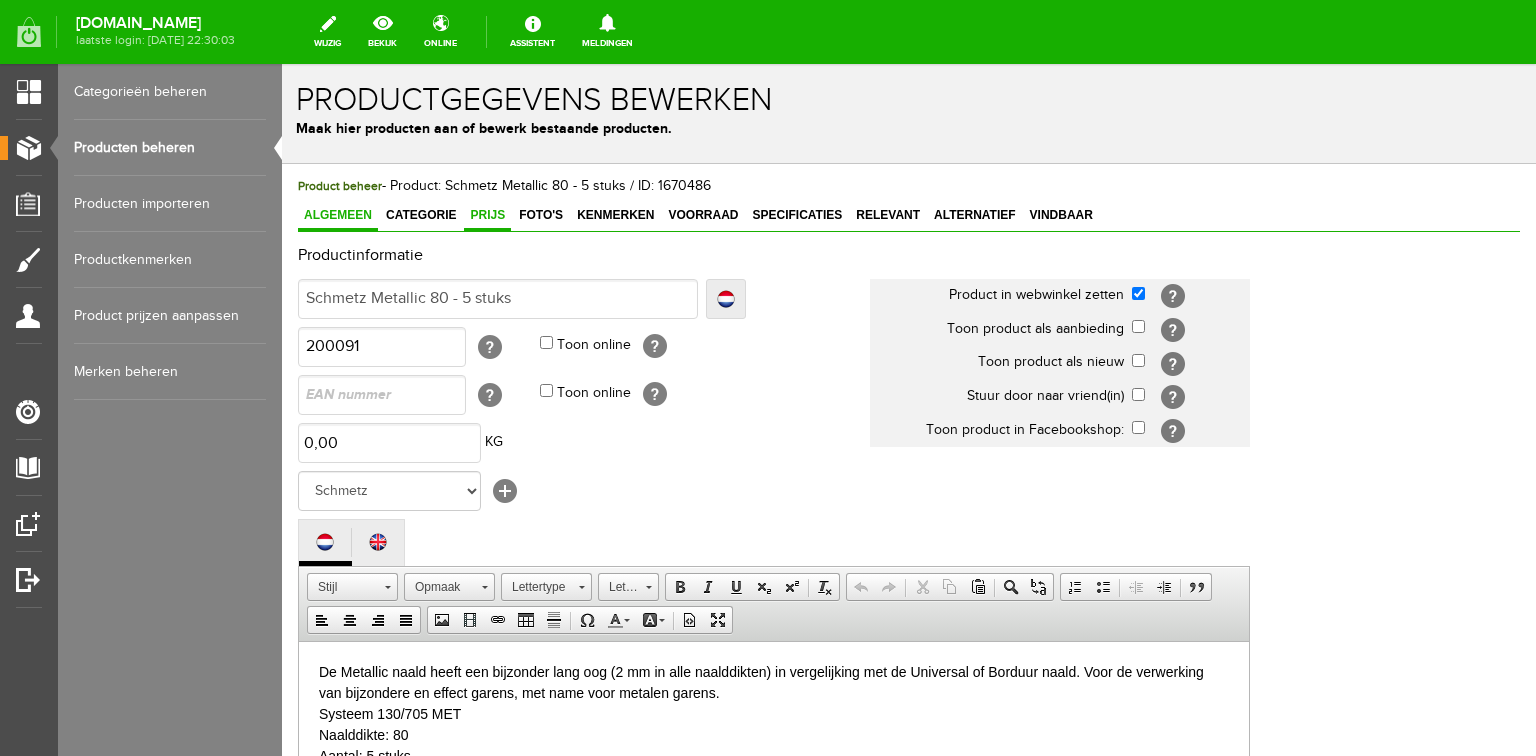 click on "Prijs" at bounding box center (487, 215) 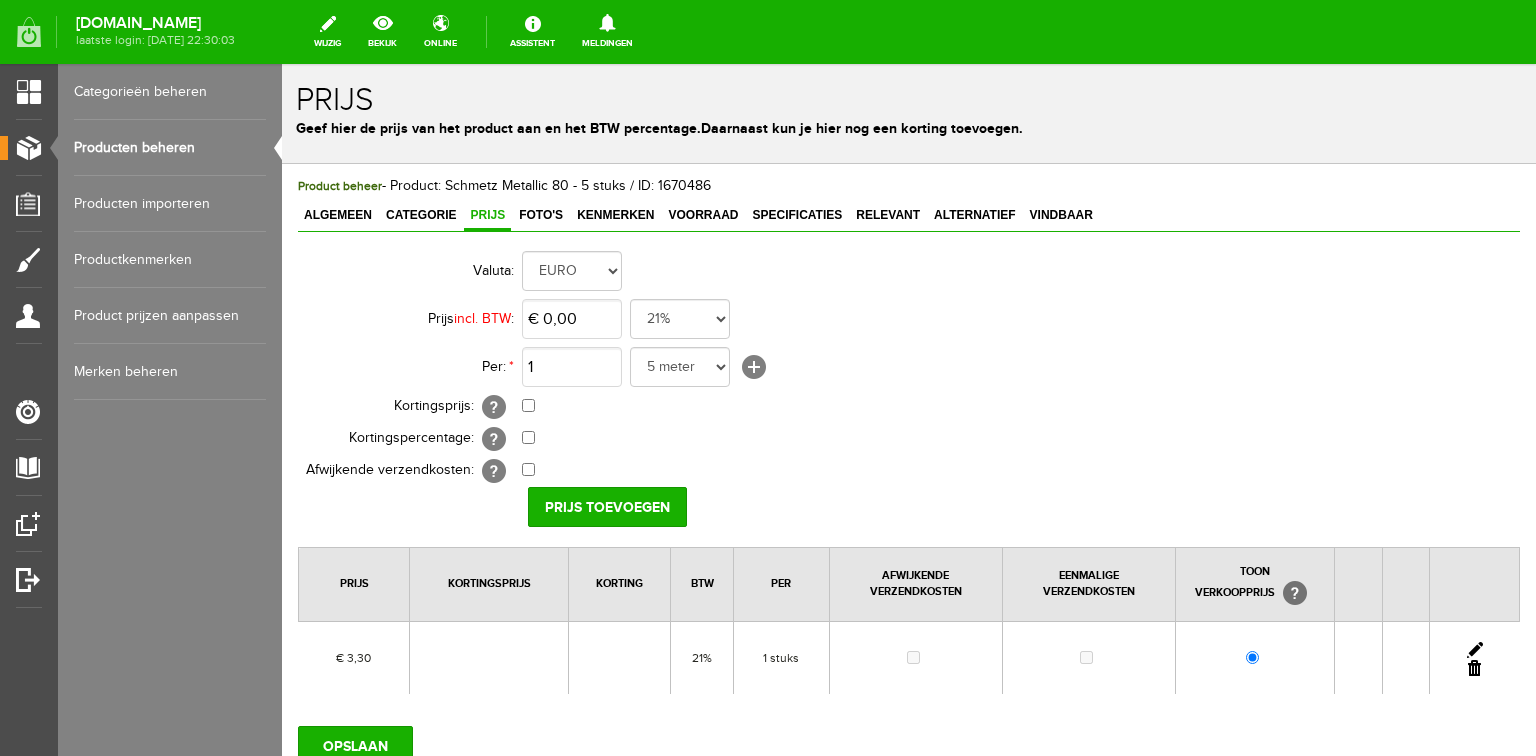 click at bounding box center [1475, 650] 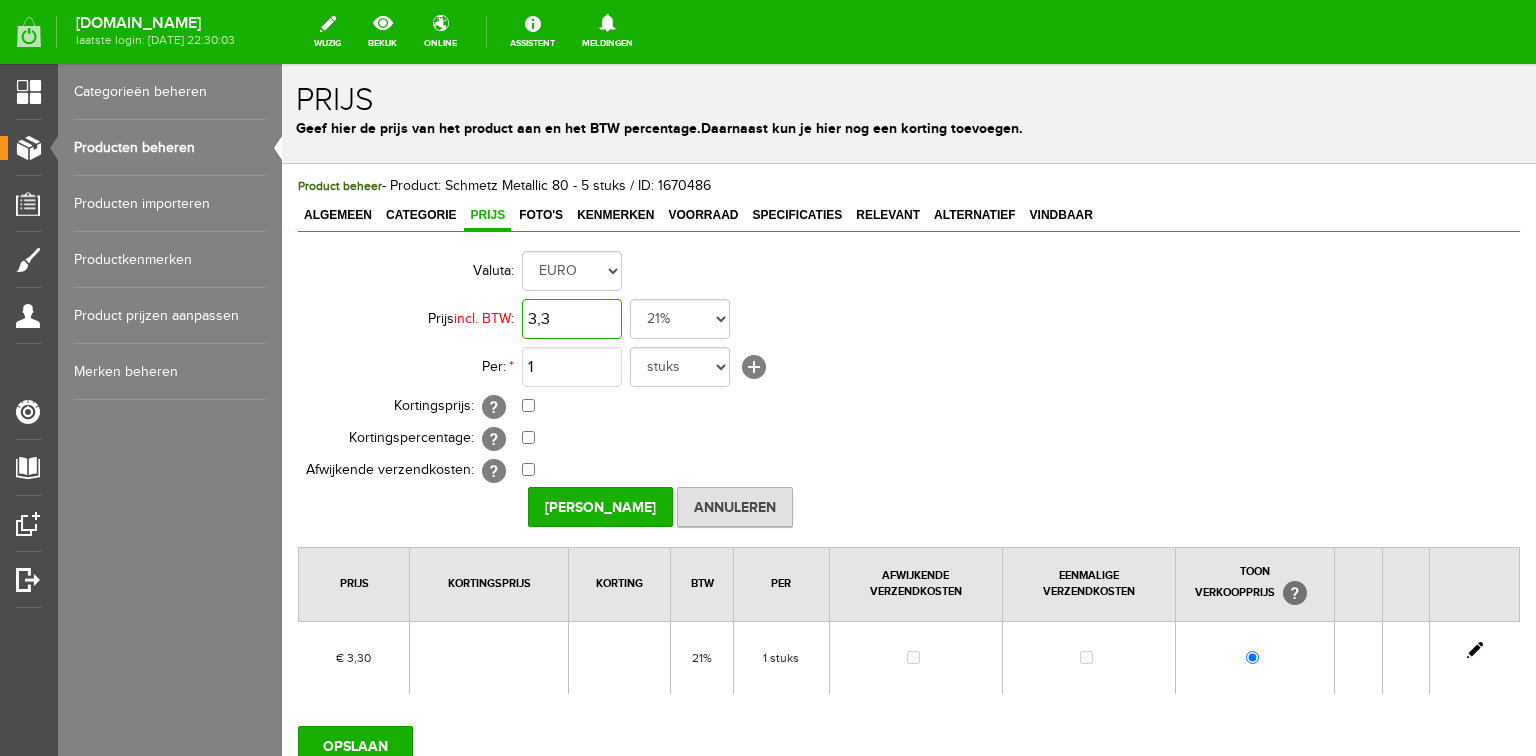 click on "3,3" at bounding box center (572, 319) 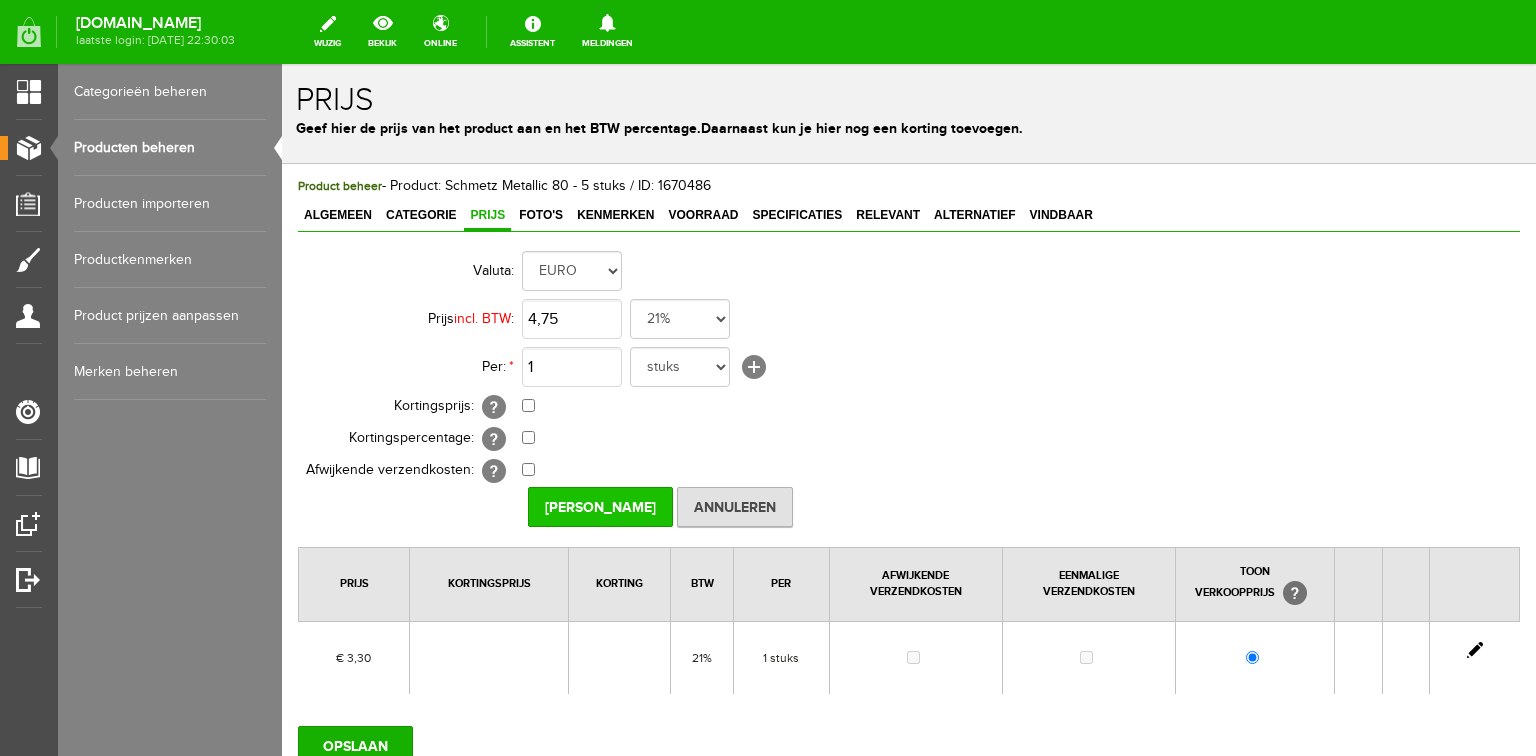 type on "€ 4,75" 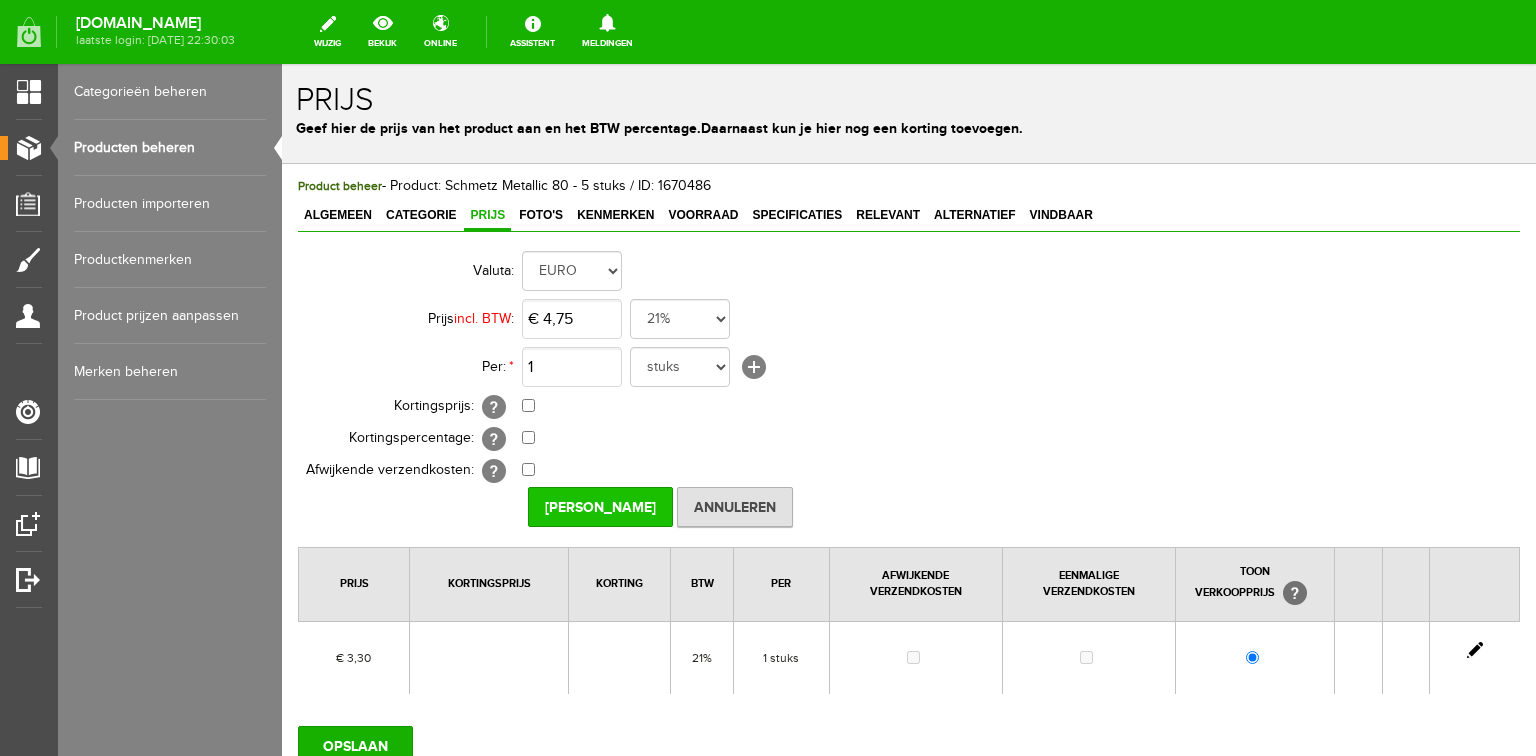 click on "[PERSON_NAME]" at bounding box center [600, 507] 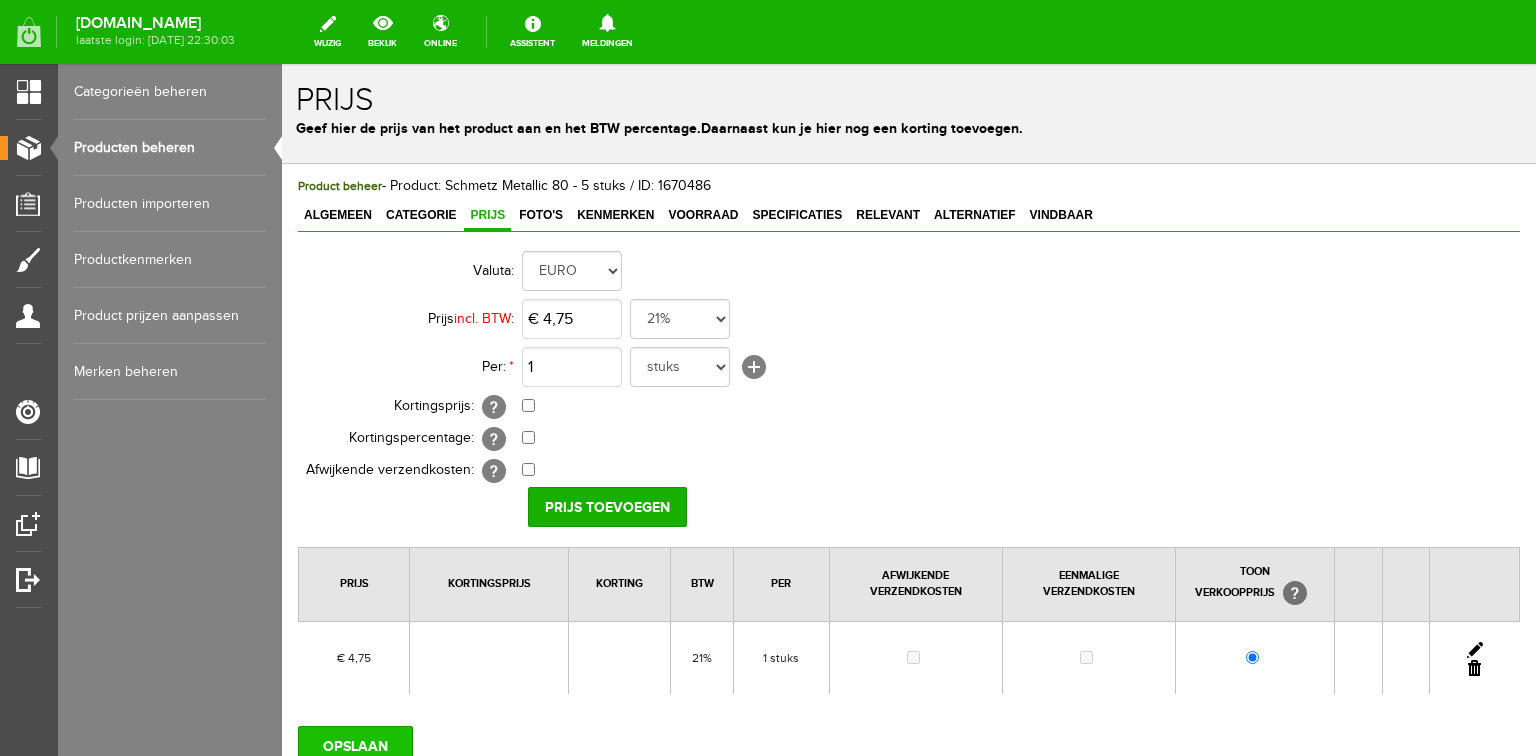 click on "OPSLAAN" at bounding box center [355, 746] 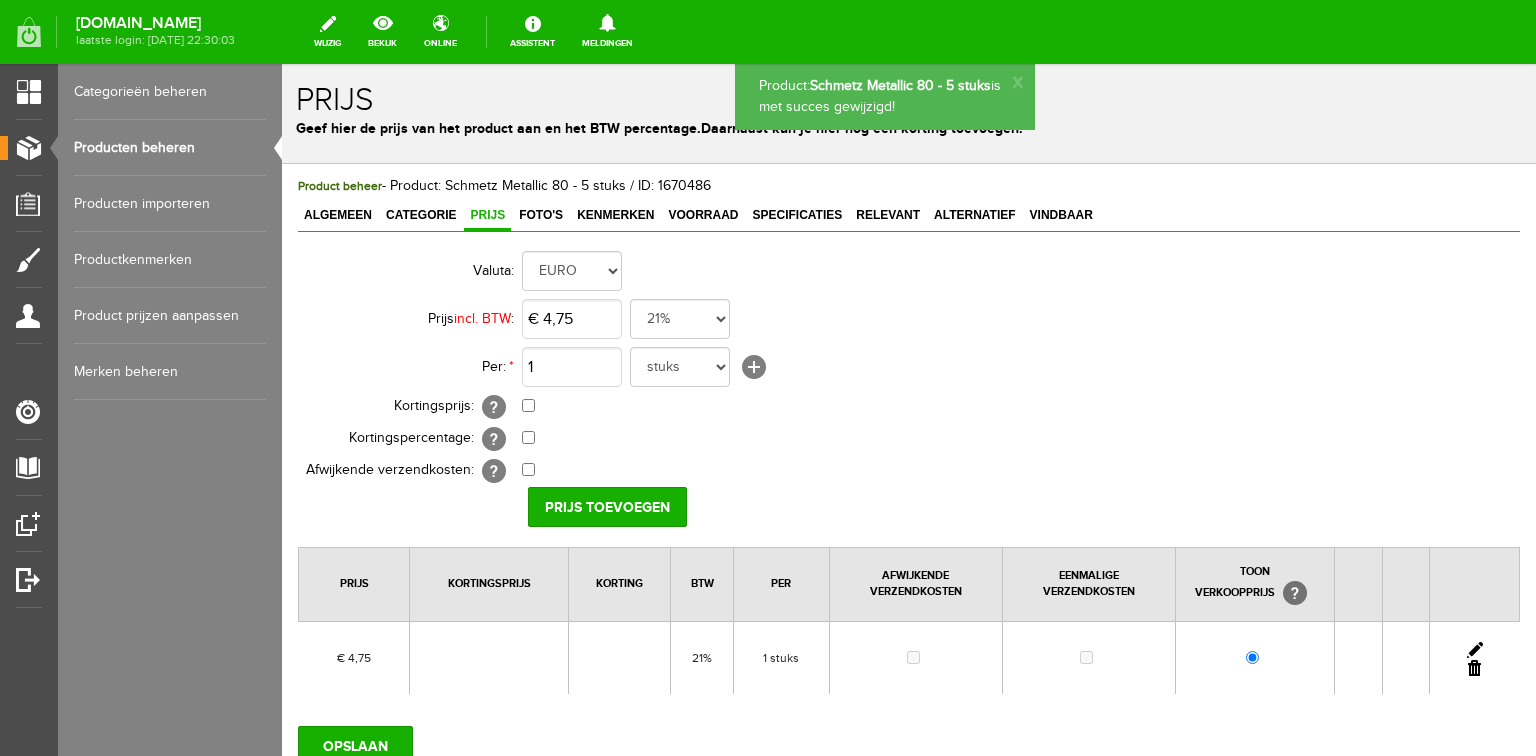 scroll, scrollTop: 0, scrollLeft: 0, axis: both 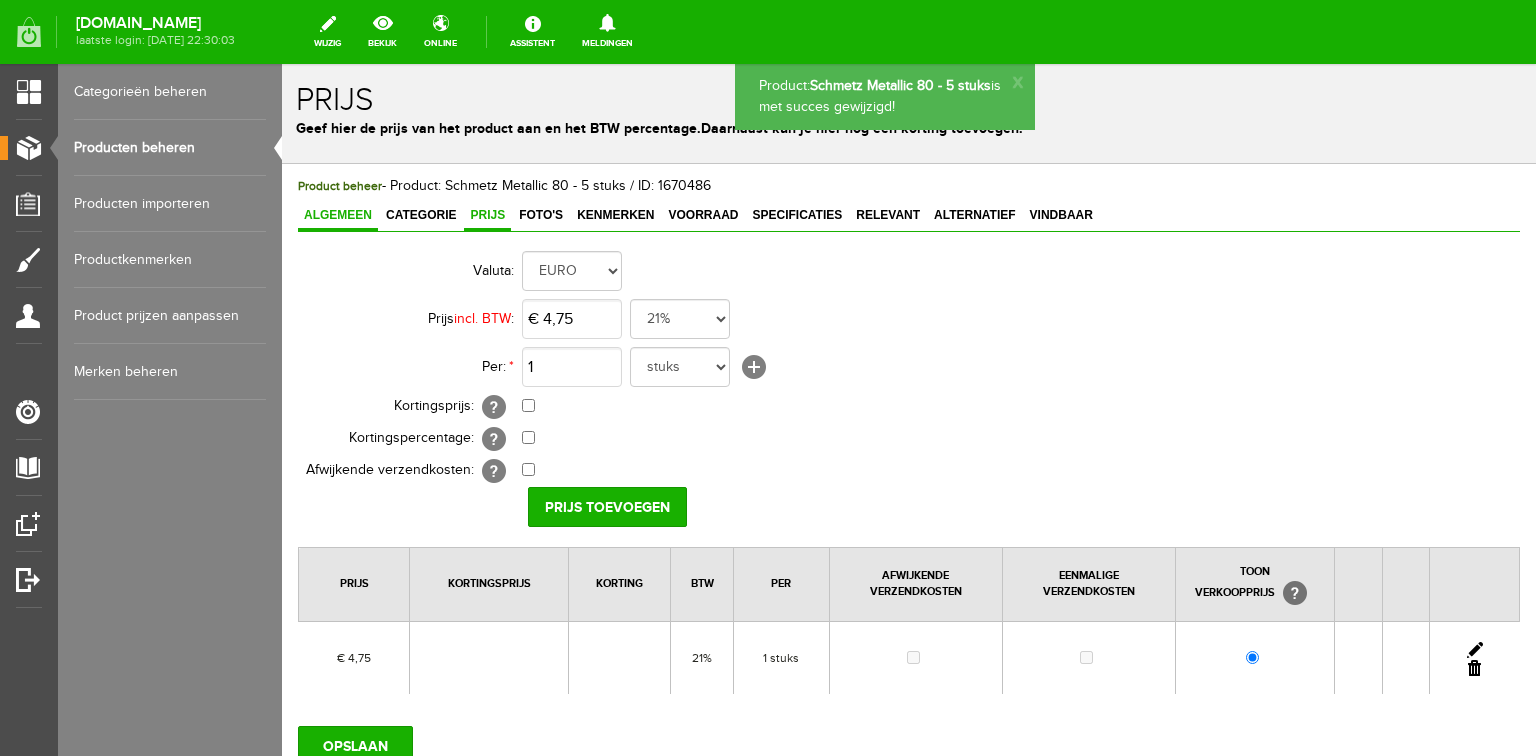 click on "Algemeen" at bounding box center [338, 215] 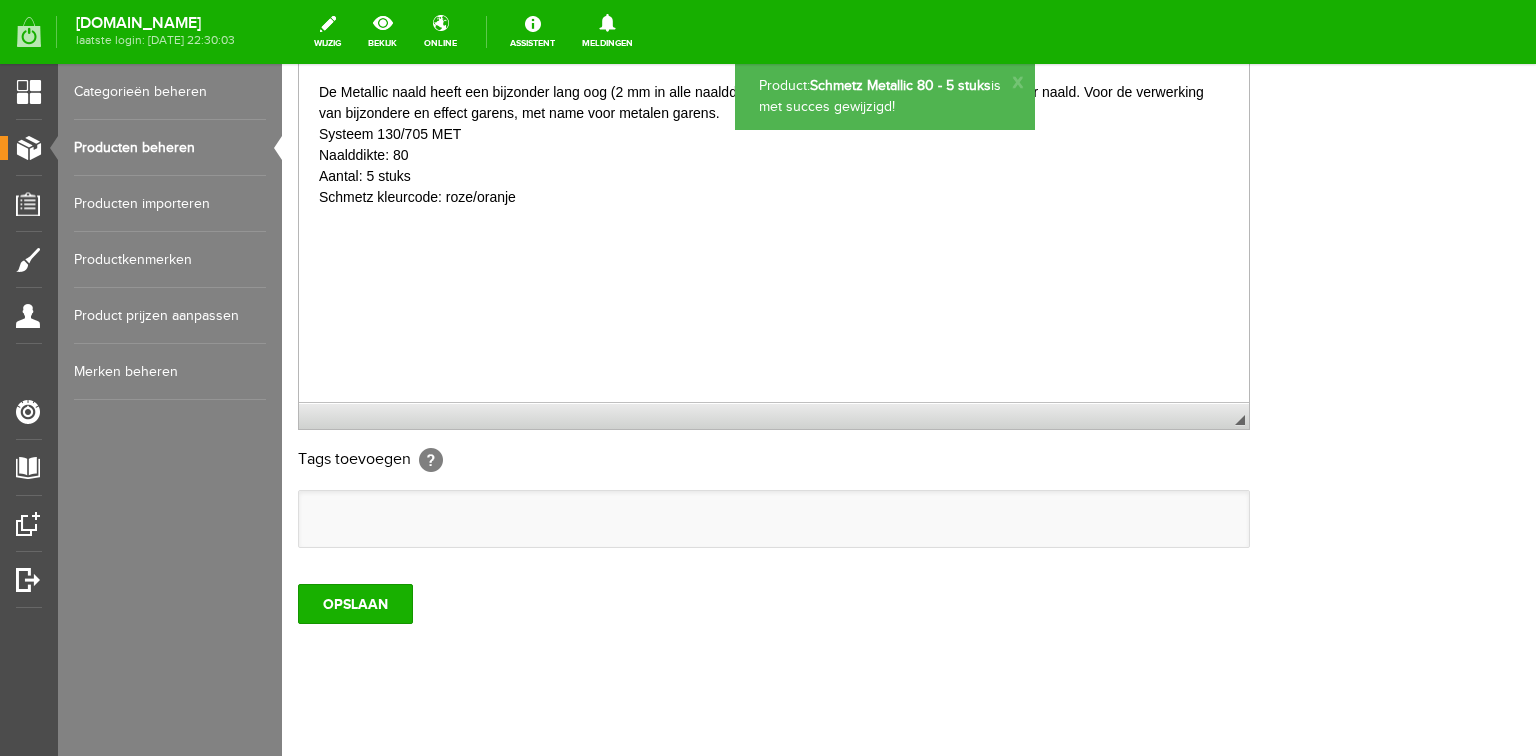 scroll, scrollTop: 592, scrollLeft: 0, axis: vertical 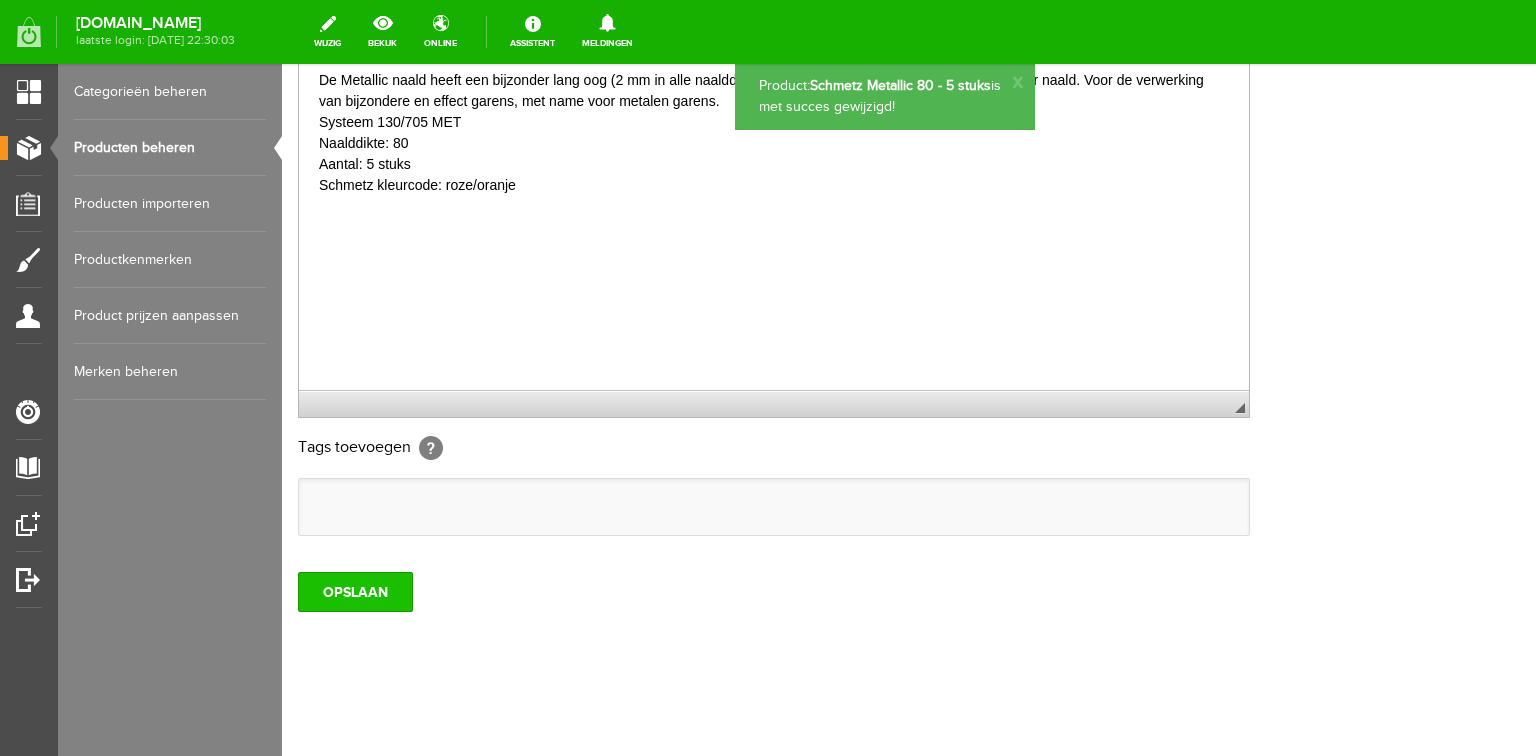 click on "OPSLAAN" at bounding box center (355, 592) 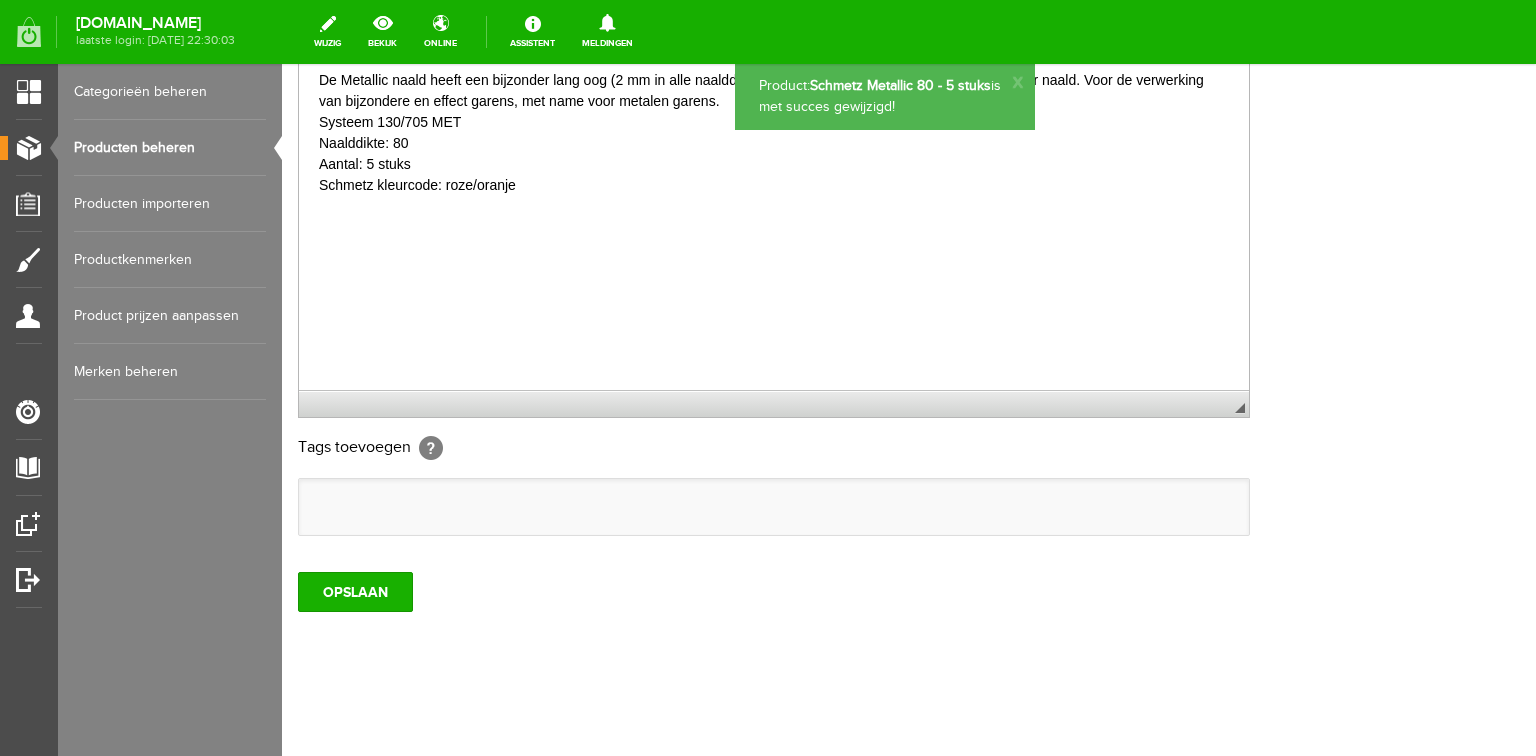 scroll, scrollTop: 0, scrollLeft: 0, axis: both 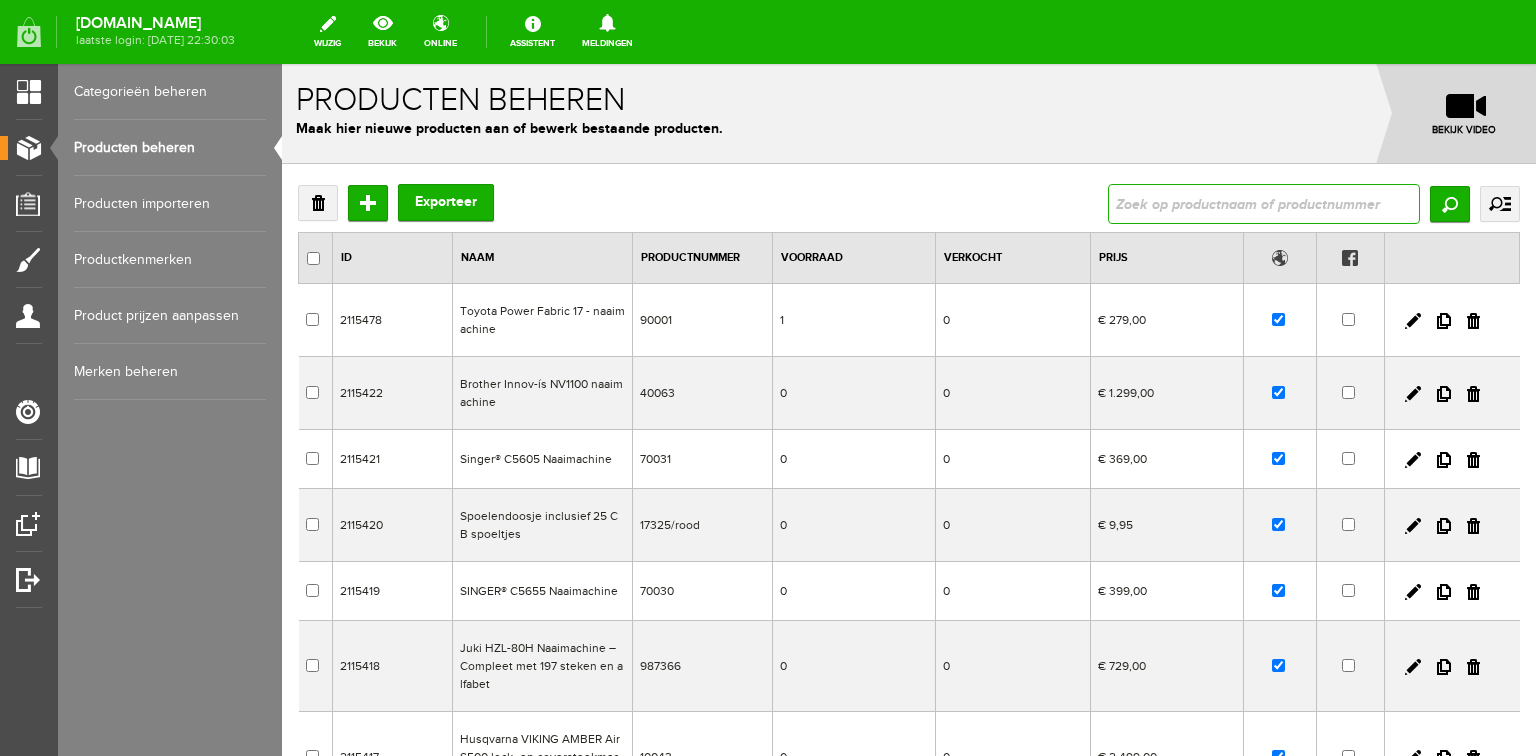 click at bounding box center (1264, 204) 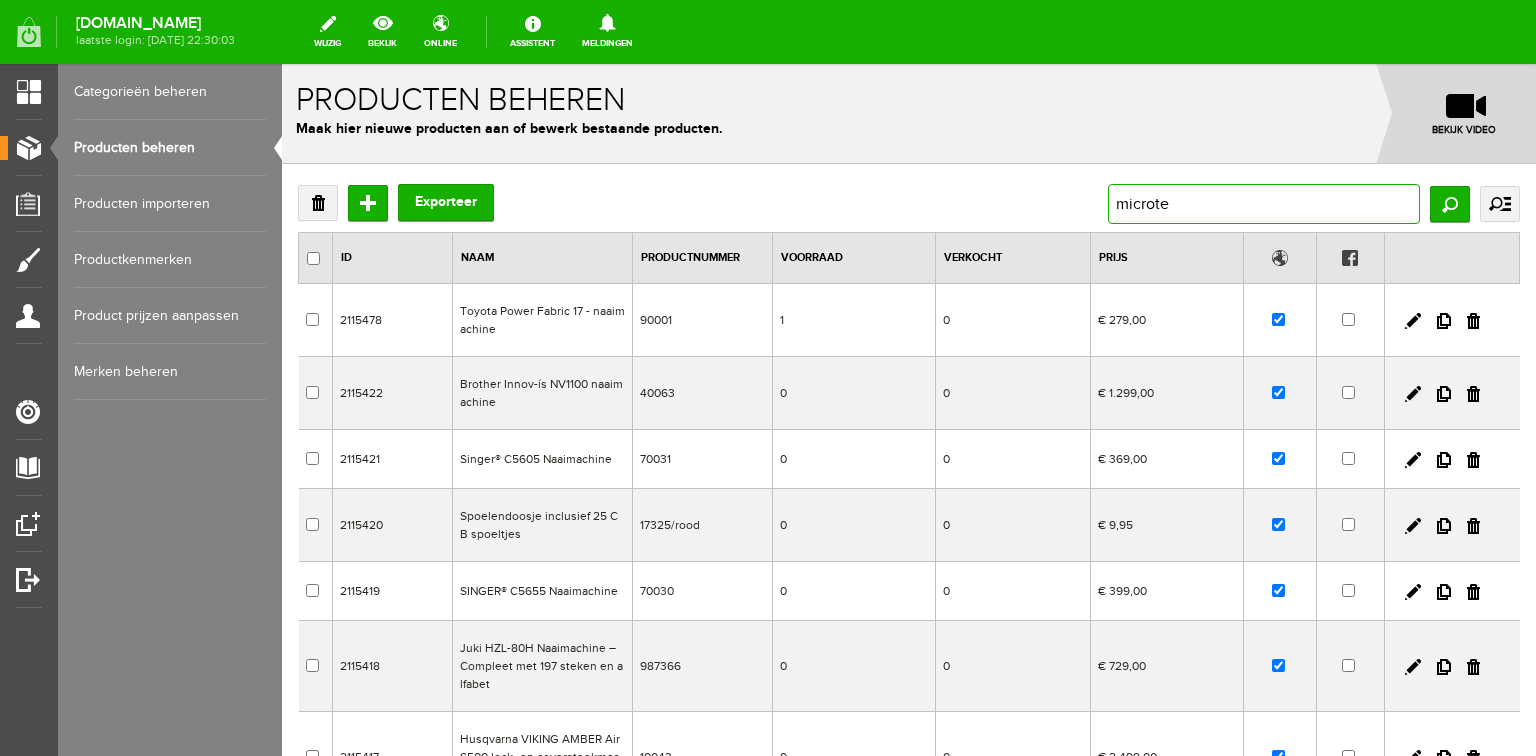 type on "microtex" 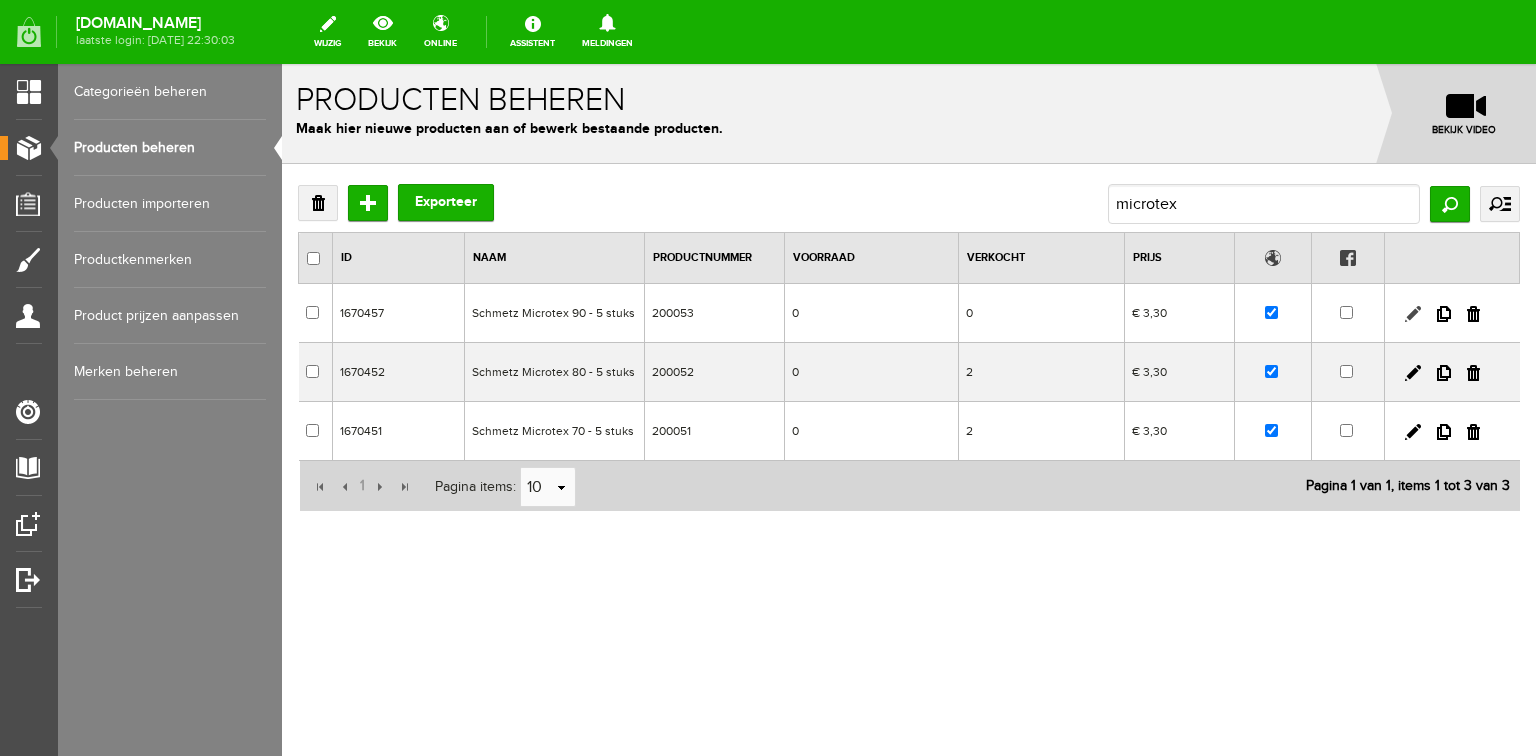 click at bounding box center [1413, 314] 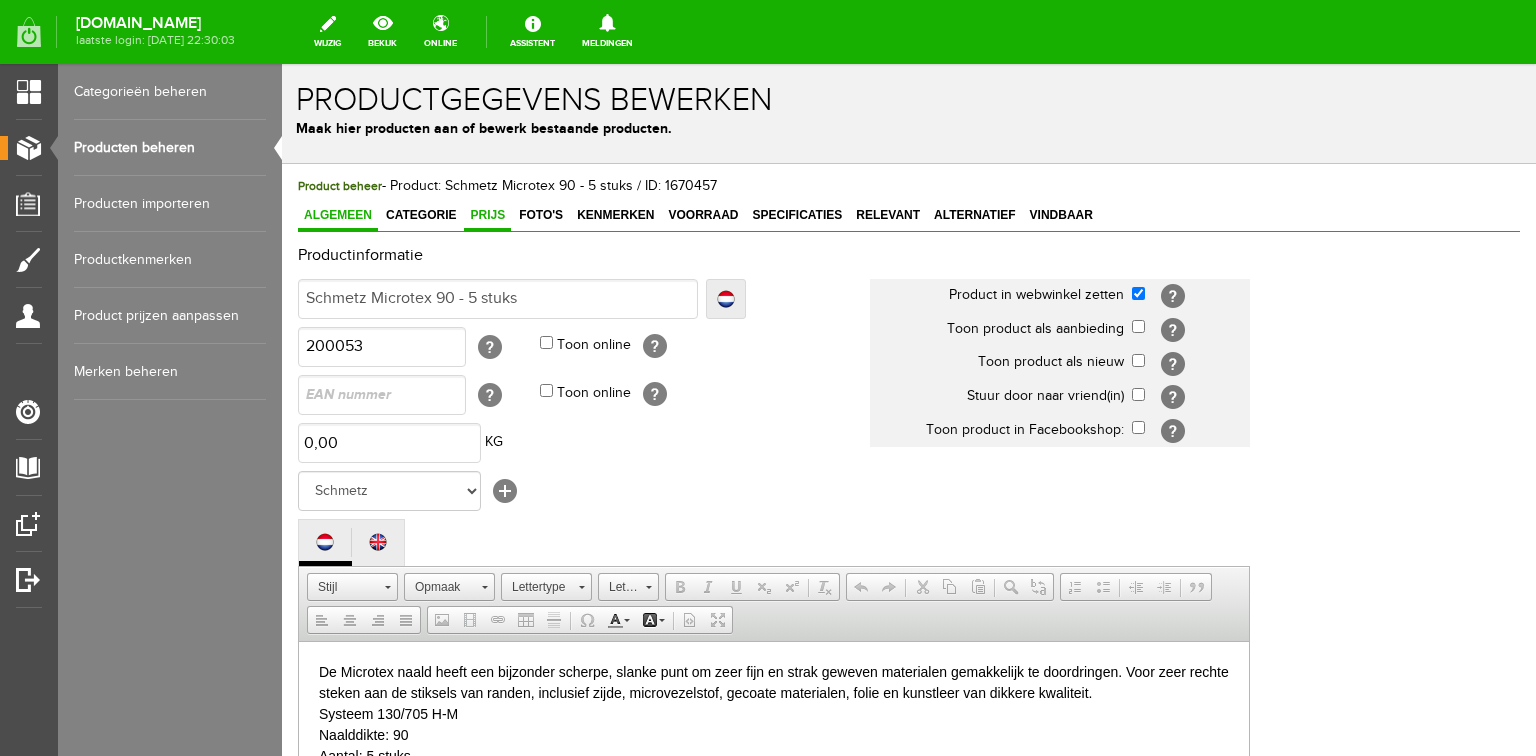 scroll, scrollTop: 0, scrollLeft: 0, axis: both 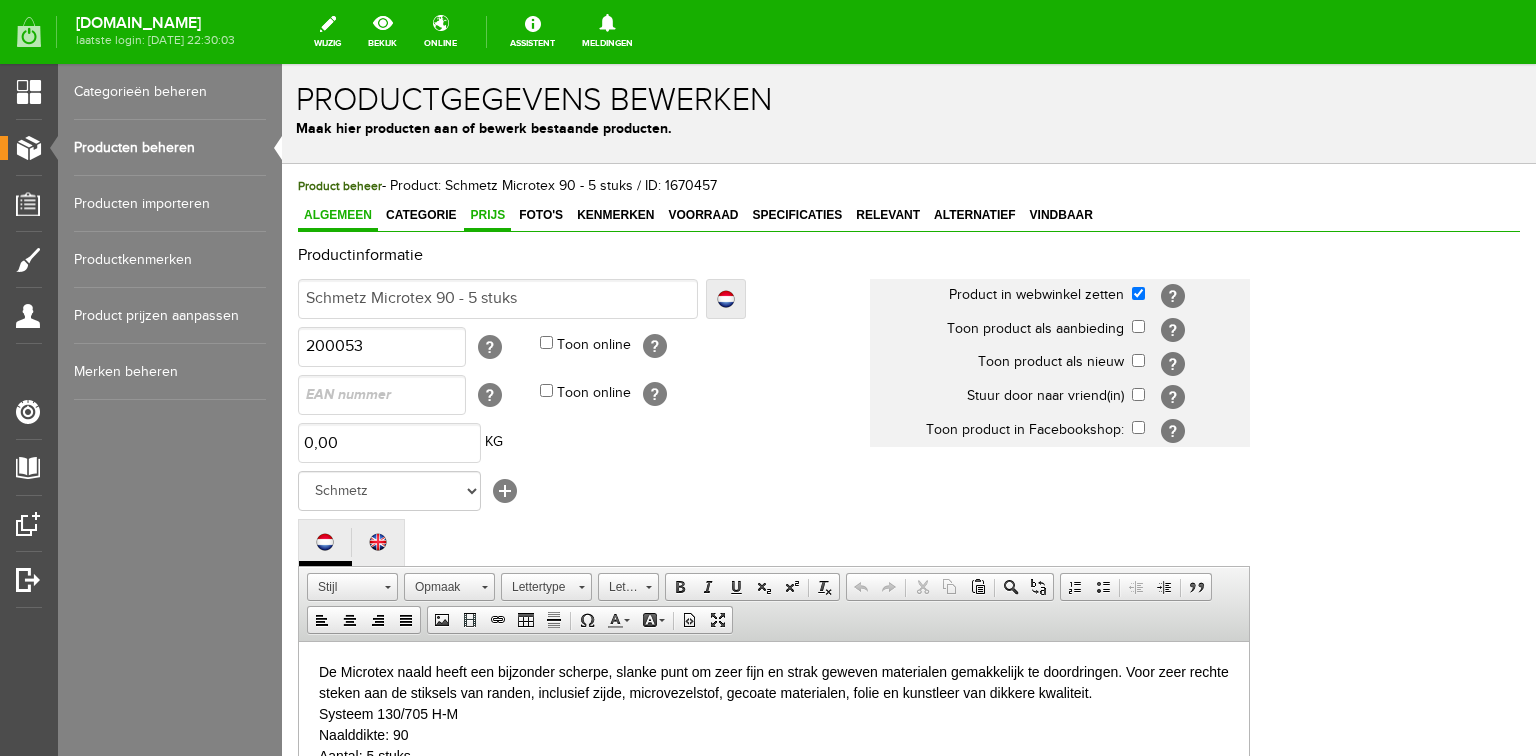 click on "Prijs" at bounding box center (487, 215) 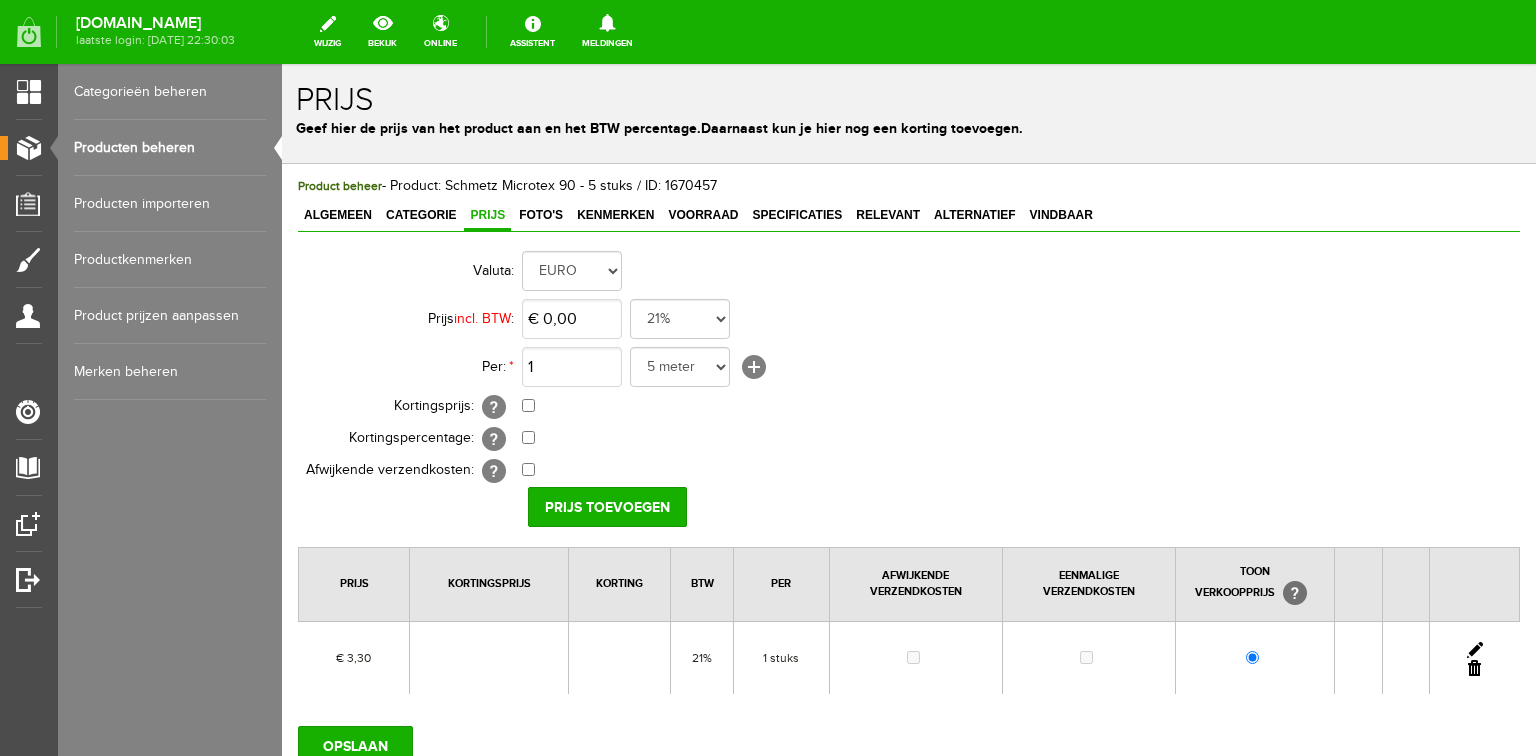 click at bounding box center [1475, 650] 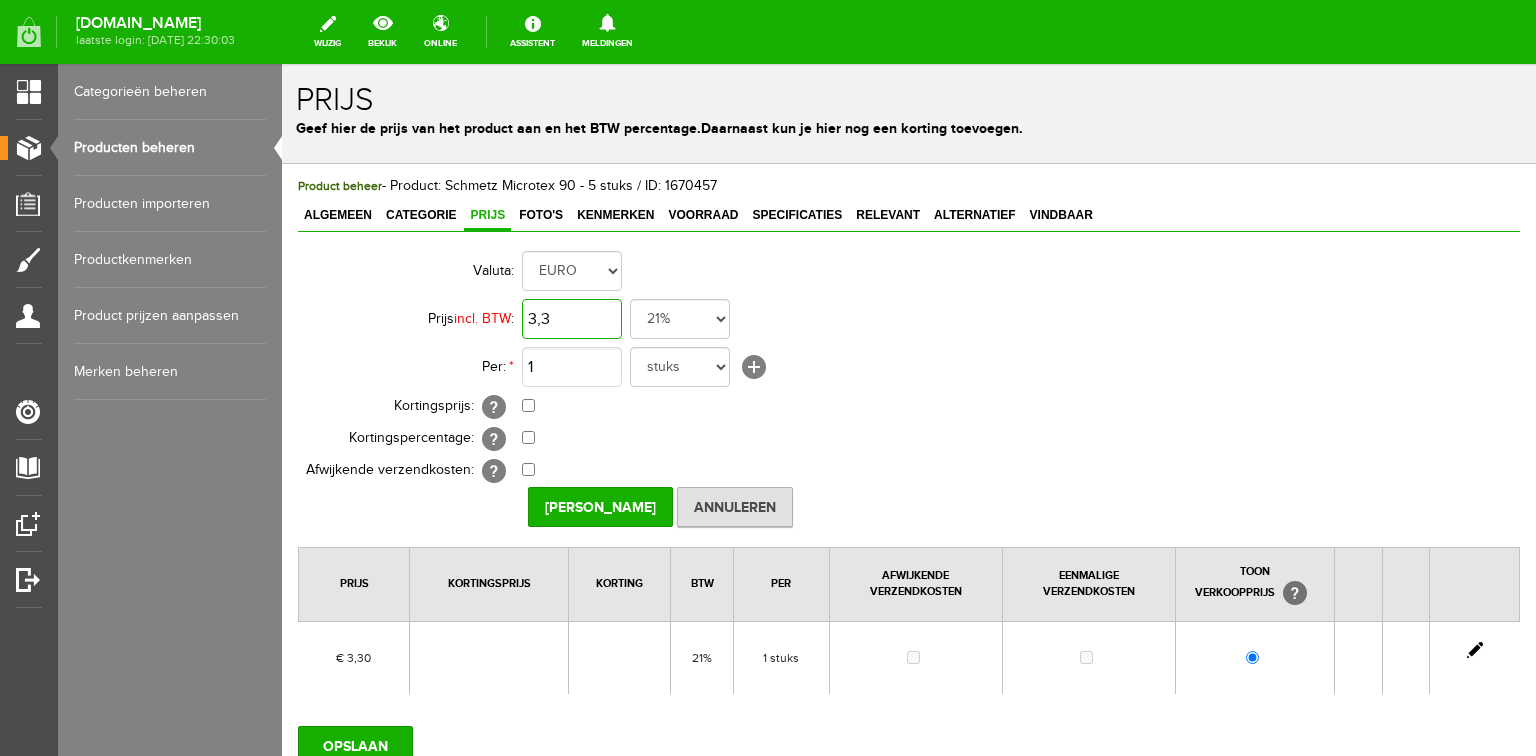 click on "3,3" at bounding box center [572, 319] 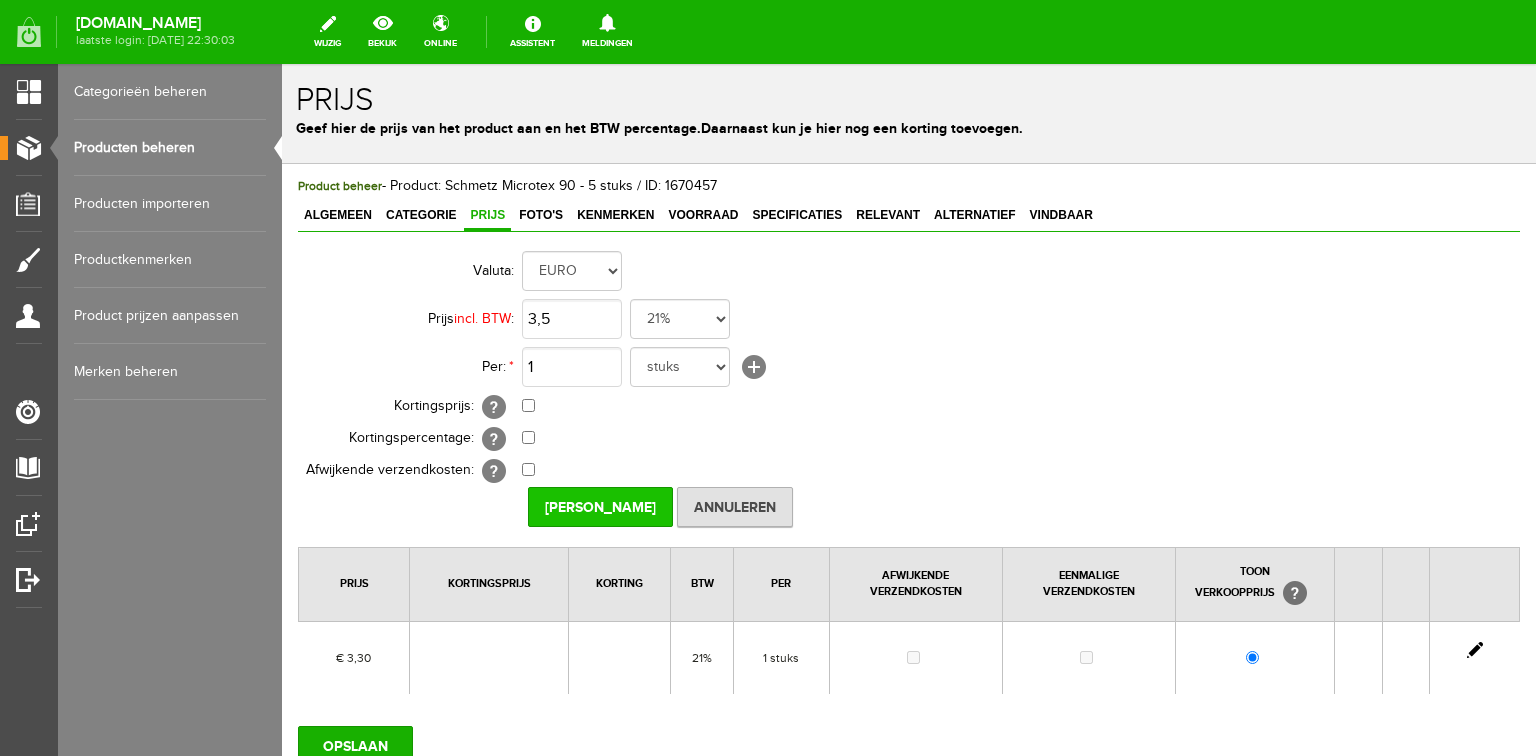 type on "€ 3,50" 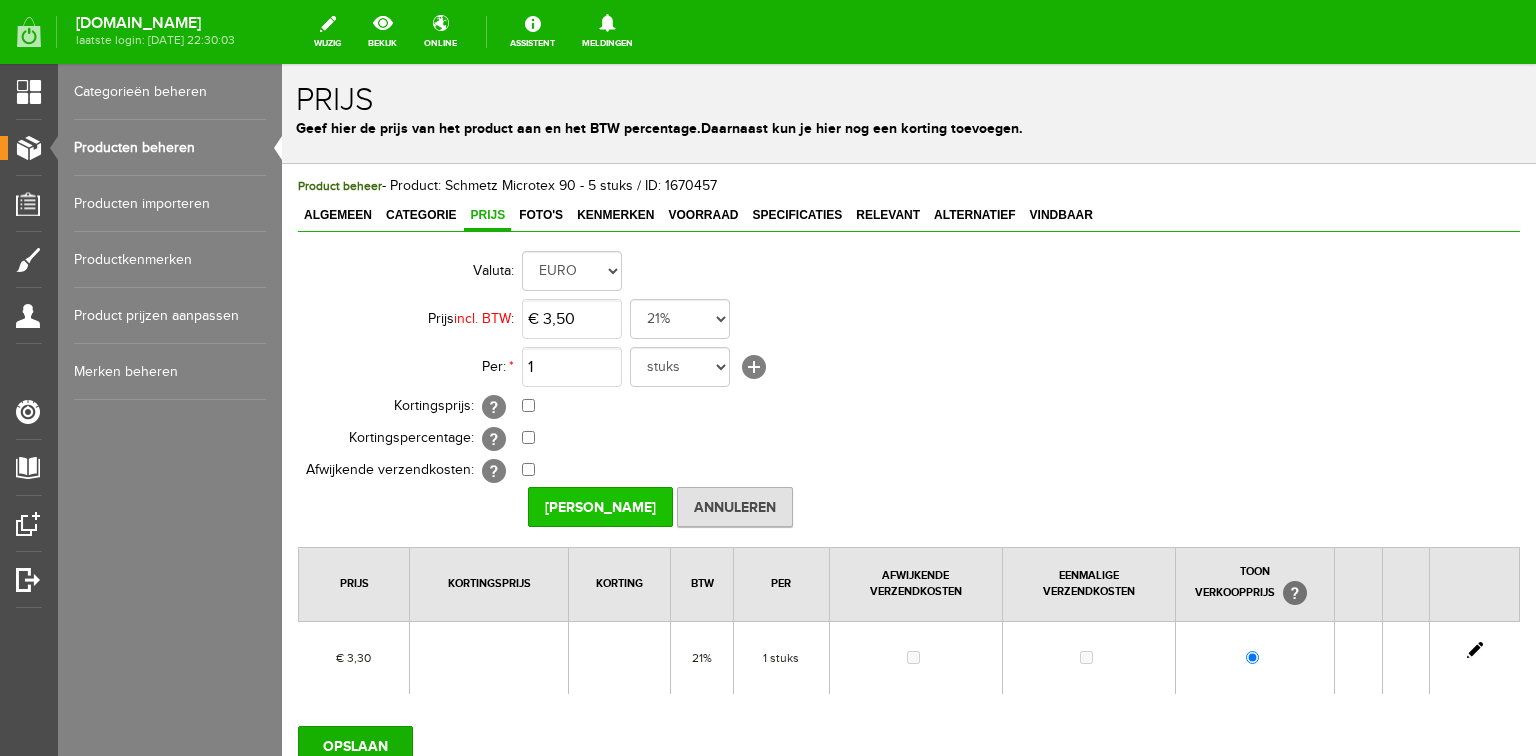click on "[PERSON_NAME]" at bounding box center [600, 507] 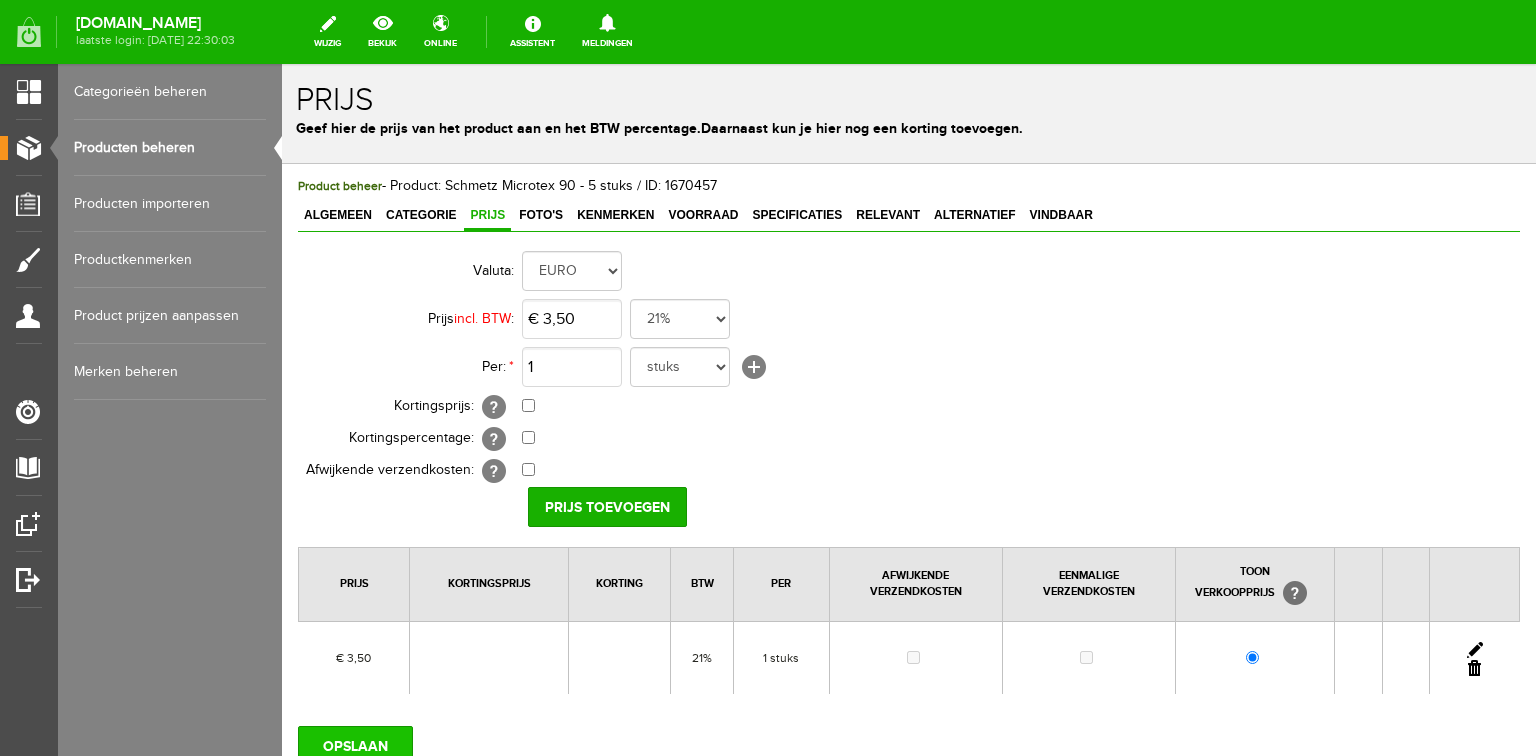 click on "OPSLAAN" at bounding box center (355, 746) 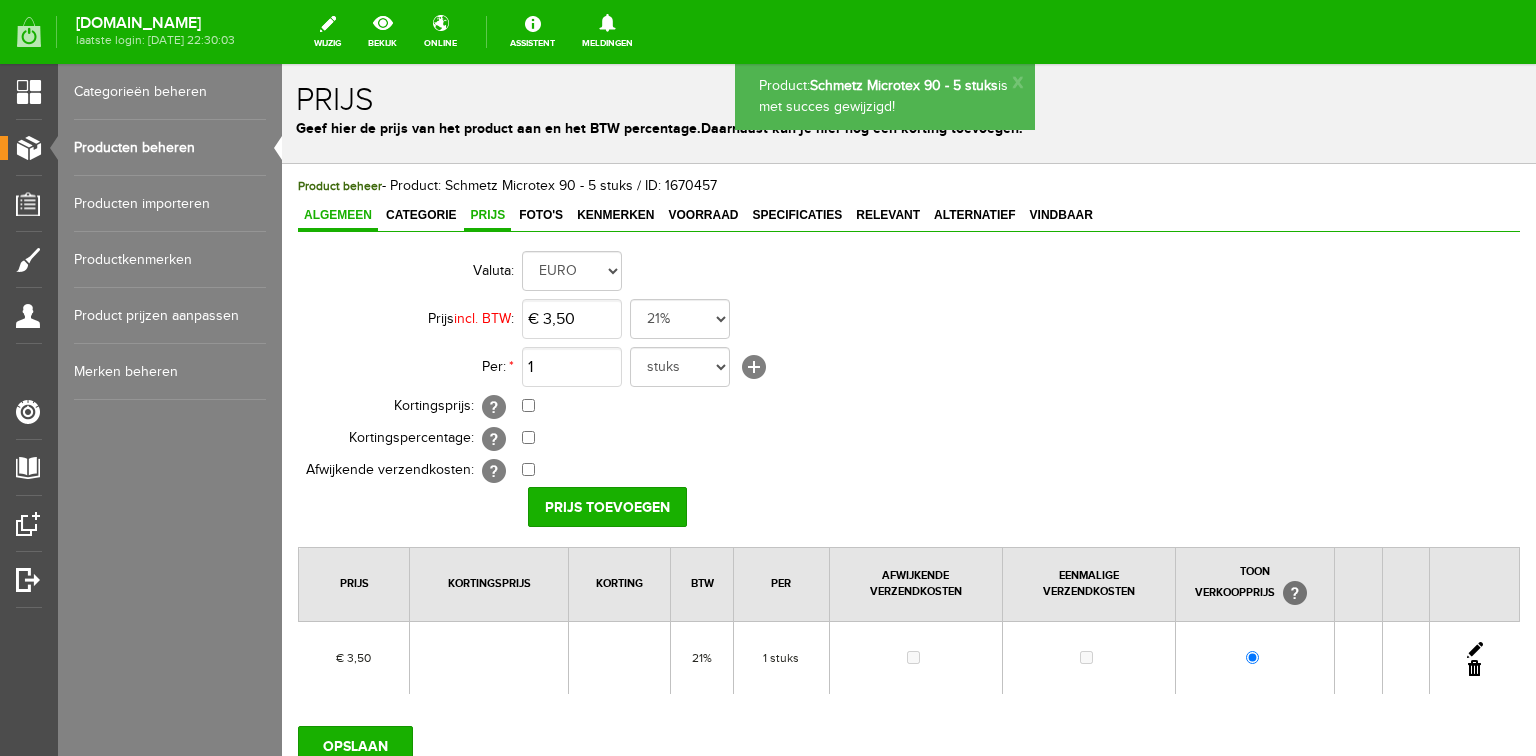 scroll, scrollTop: 0, scrollLeft: 0, axis: both 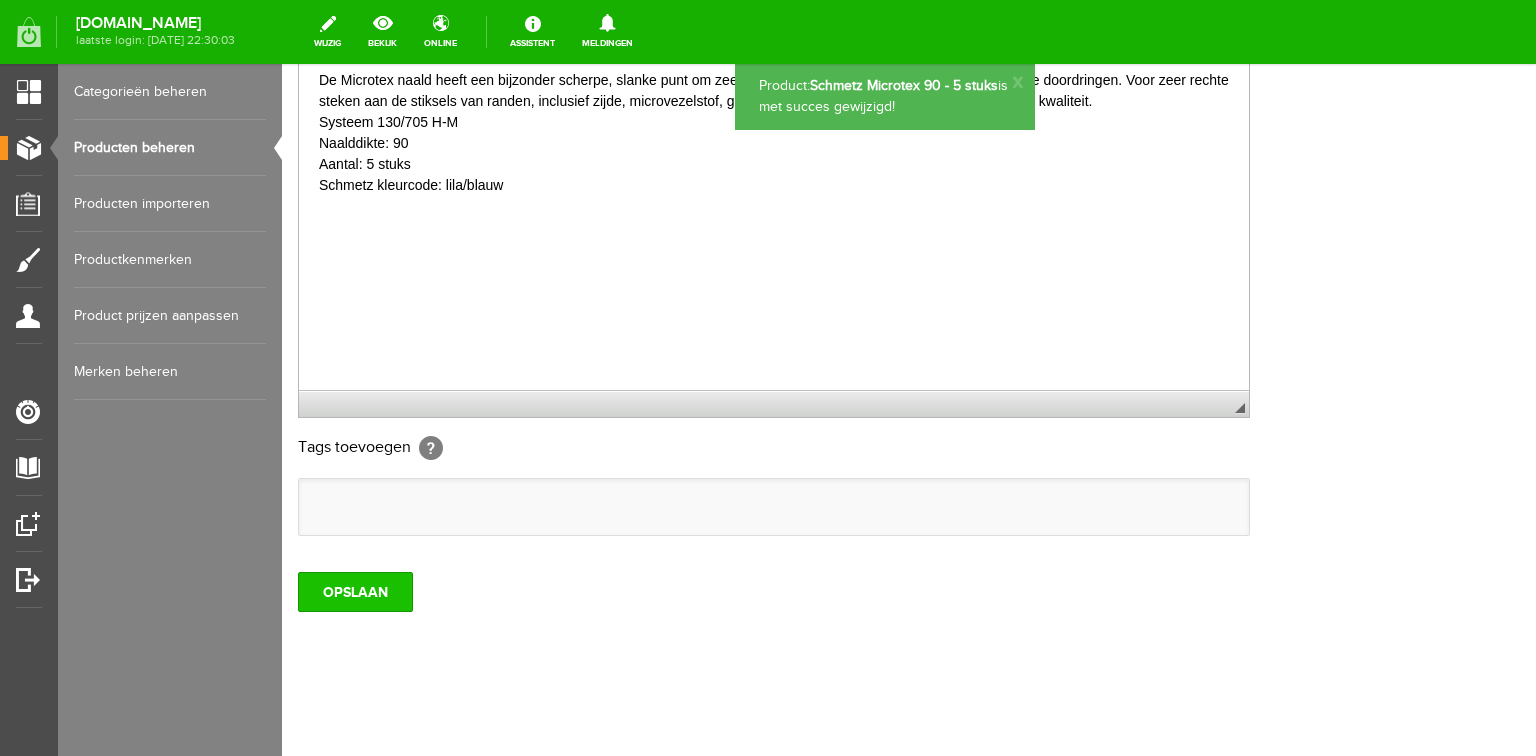 click on "OPSLAAN" at bounding box center (355, 592) 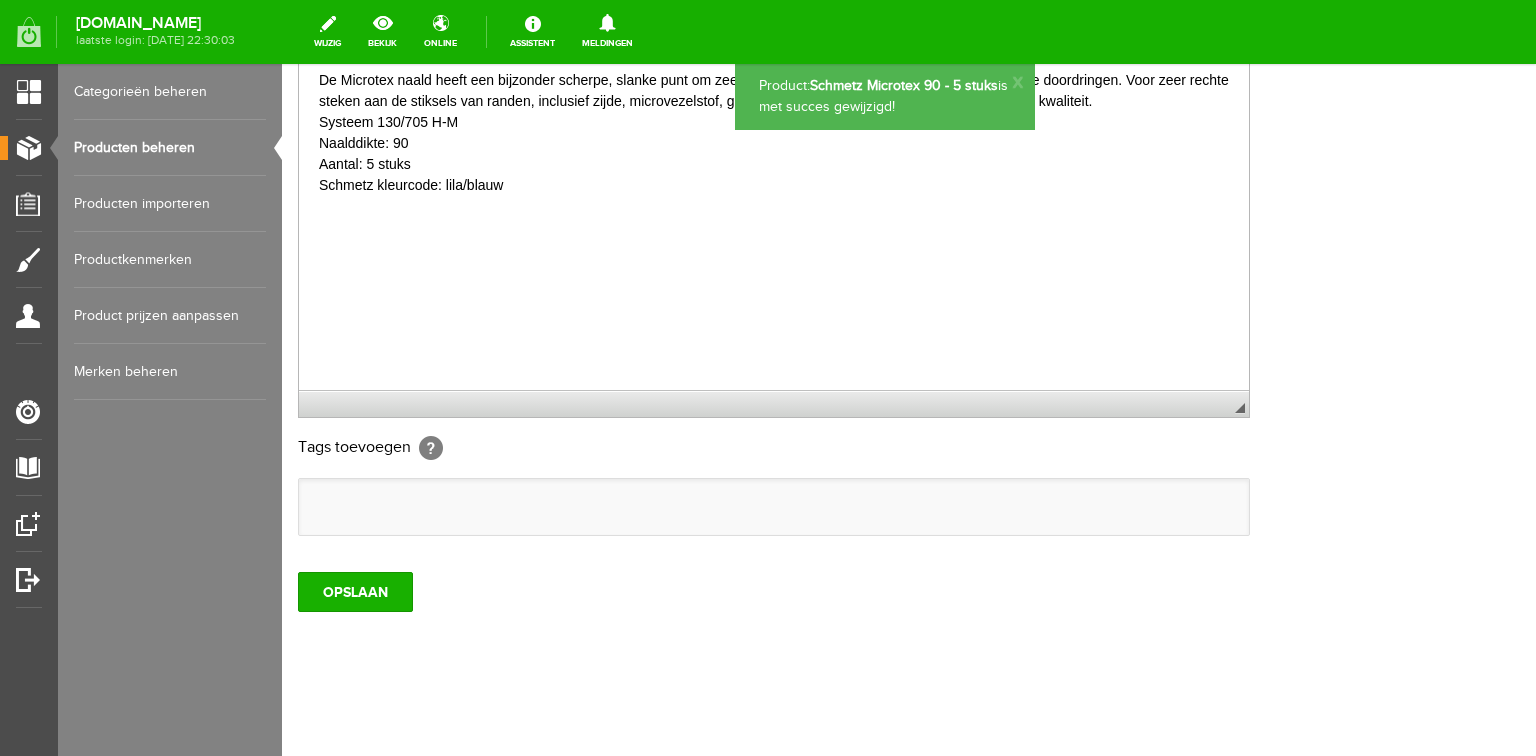 scroll, scrollTop: 0, scrollLeft: 0, axis: both 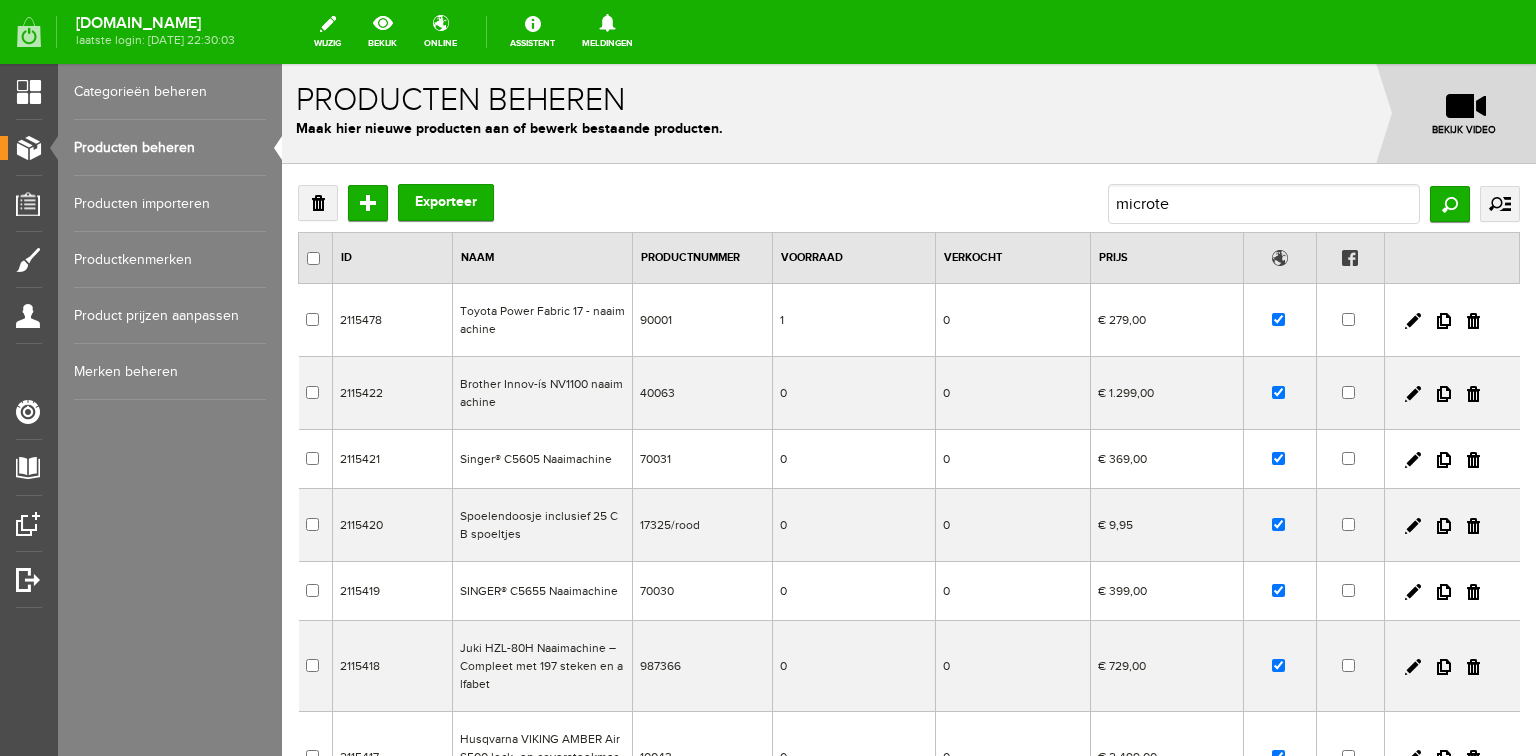 type on "microtex" 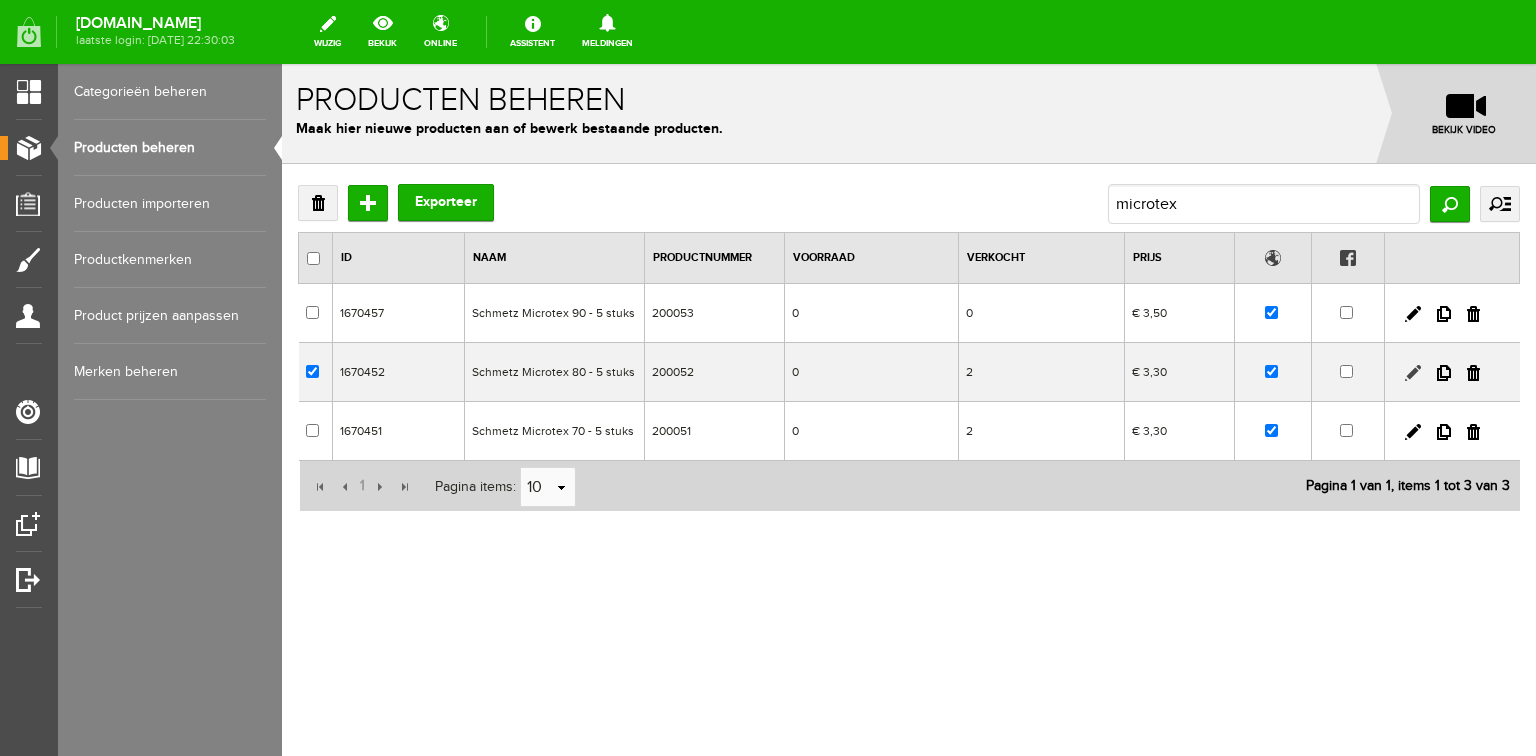 click at bounding box center [1413, 373] 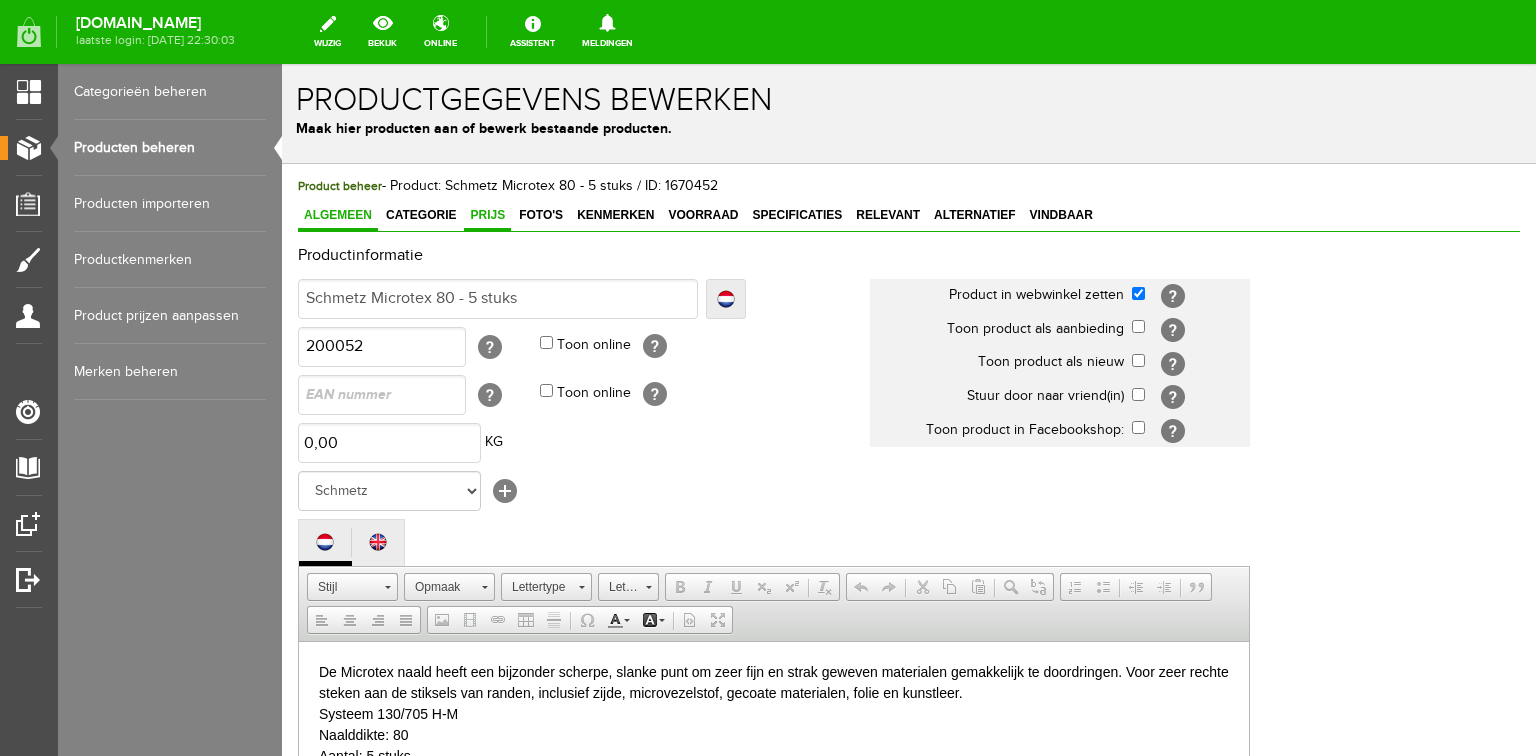 scroll, scrollTop: 0, scrollLeft: 0, axis: both 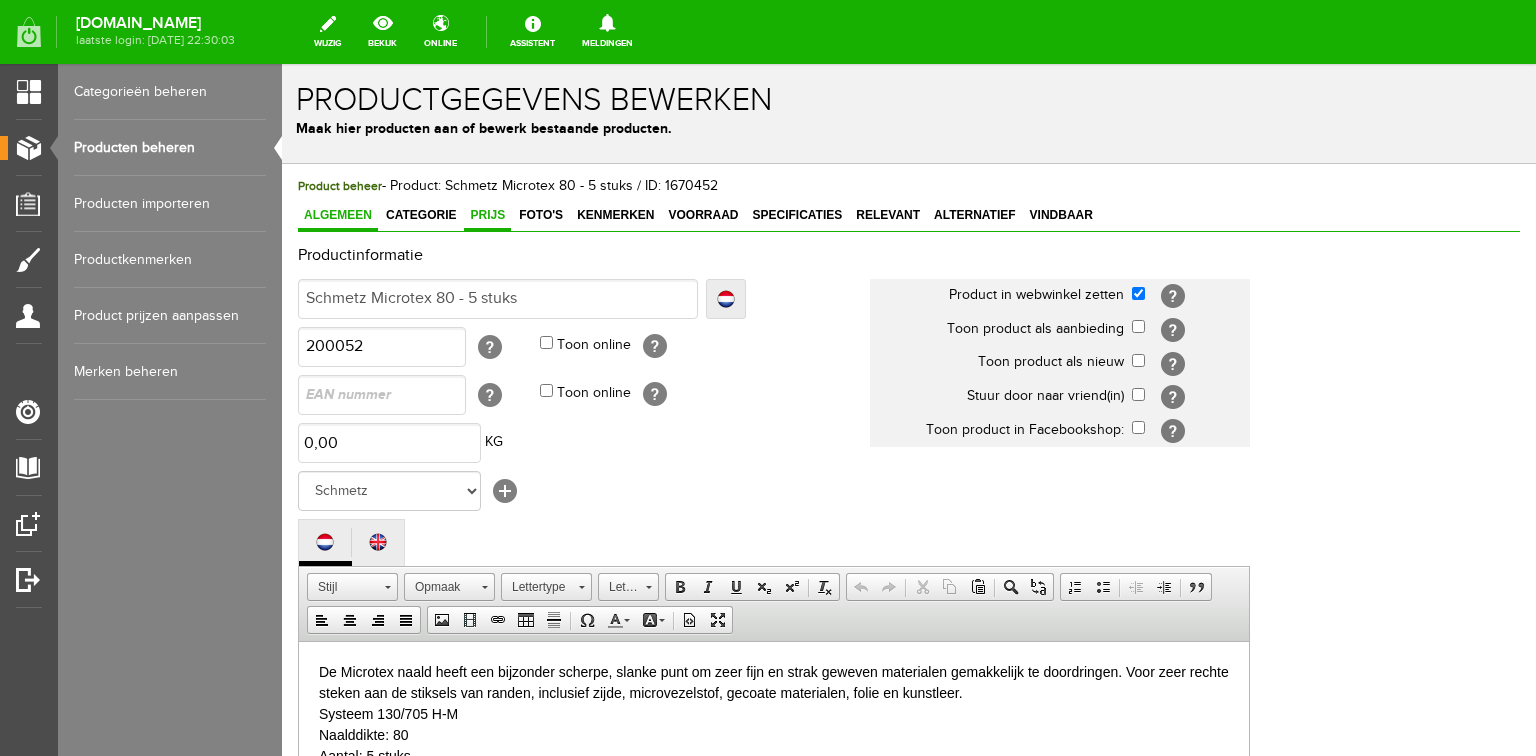click on "Prijs" at bounding box center (487, 215) 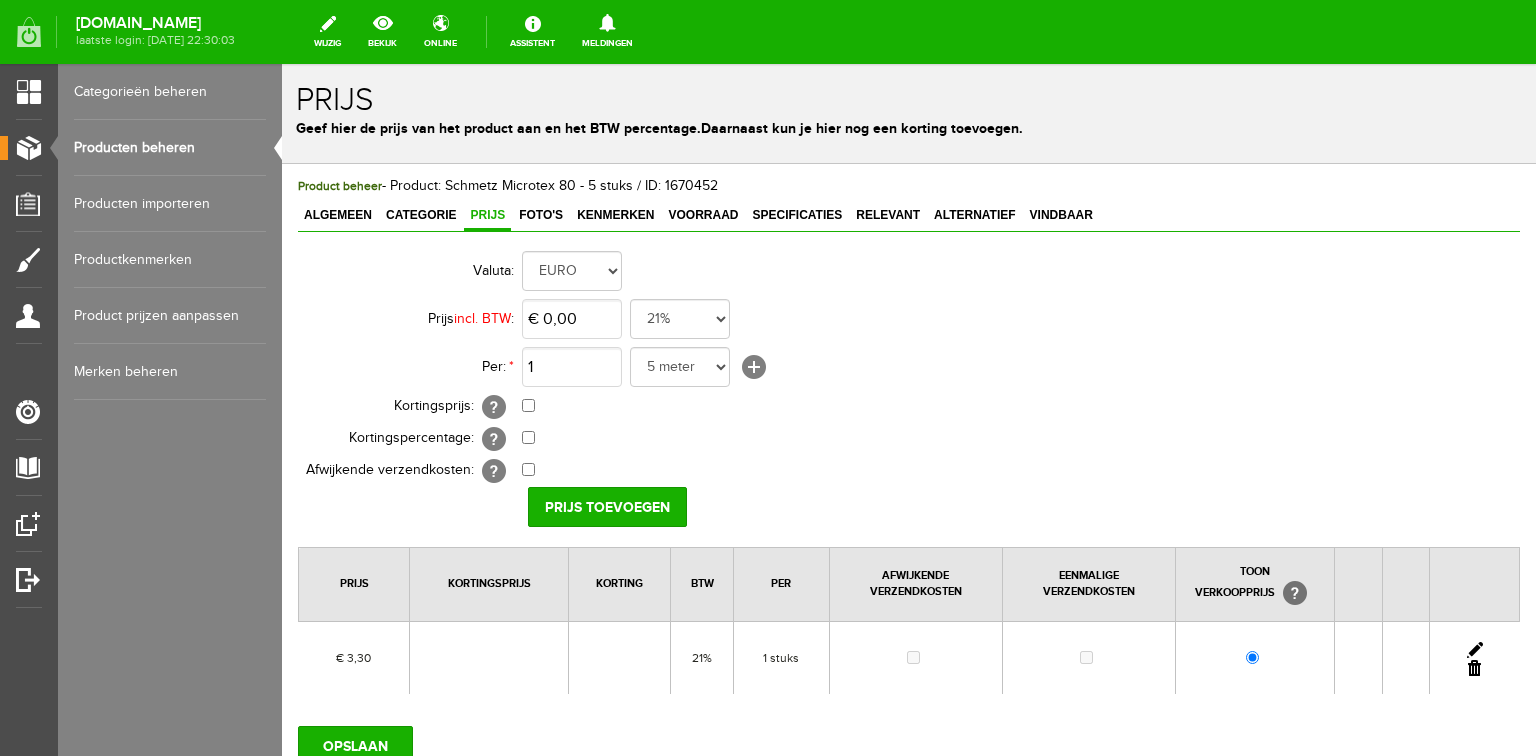 click at bounding box center (1475, 650) 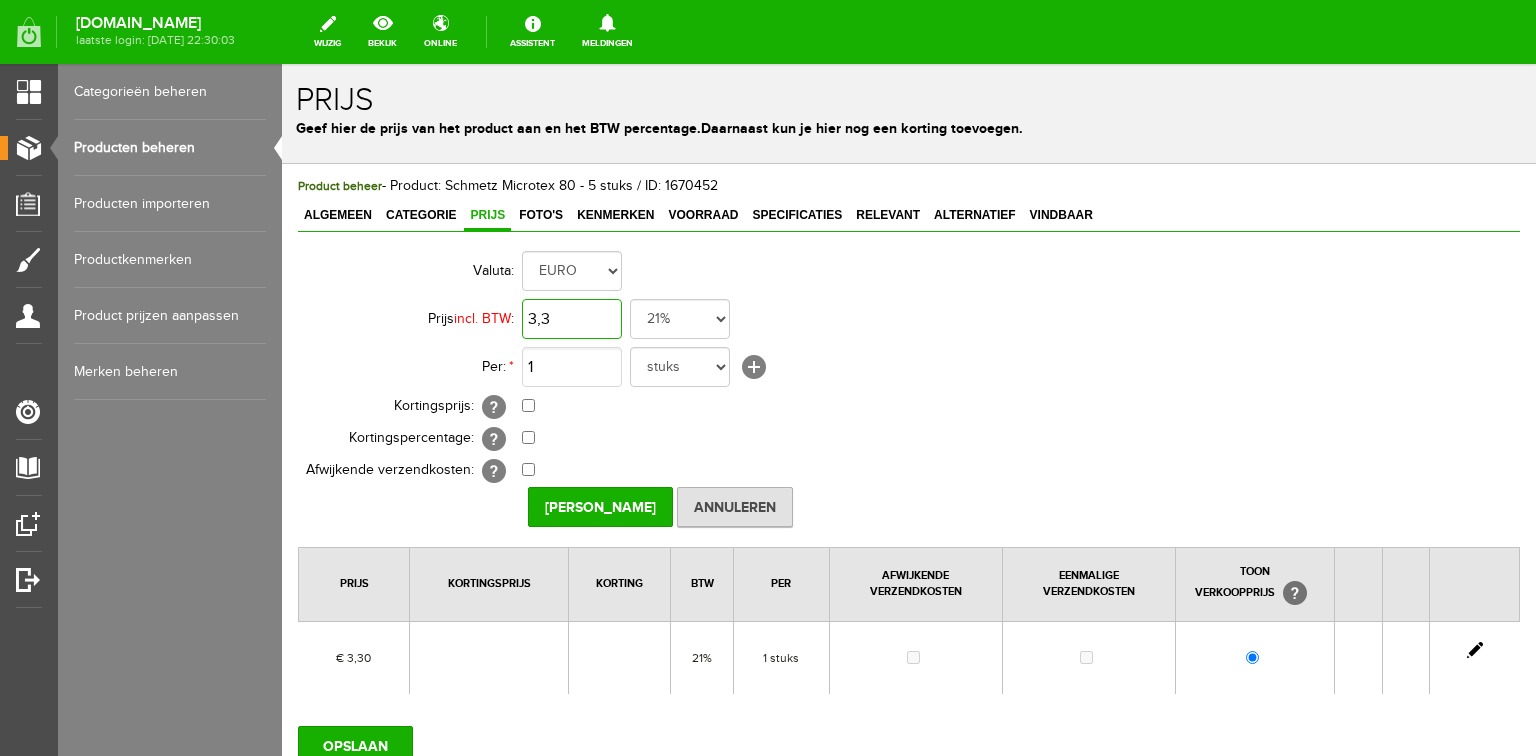 click on "3,3" at bounding box center (572, 319) 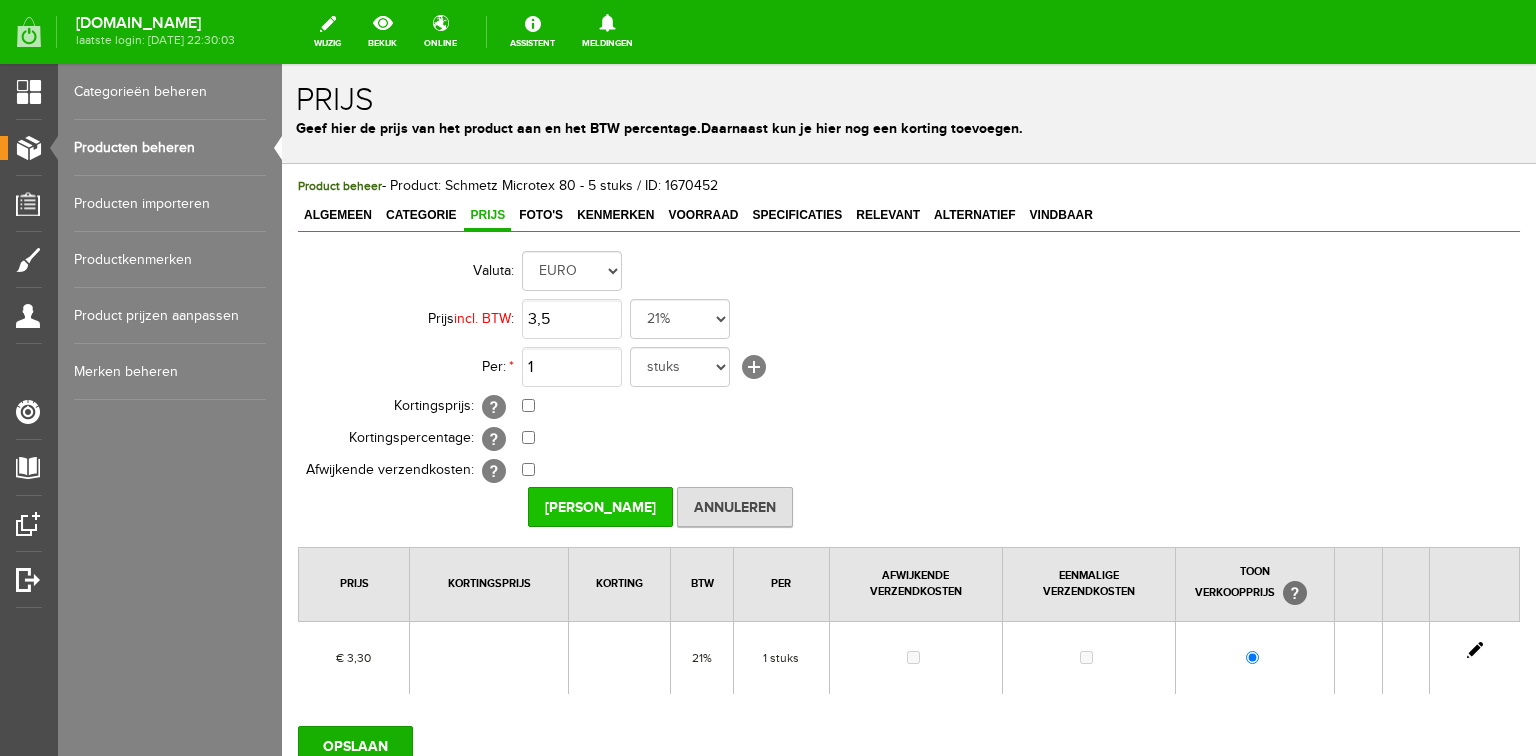 type on "€ 3,50" 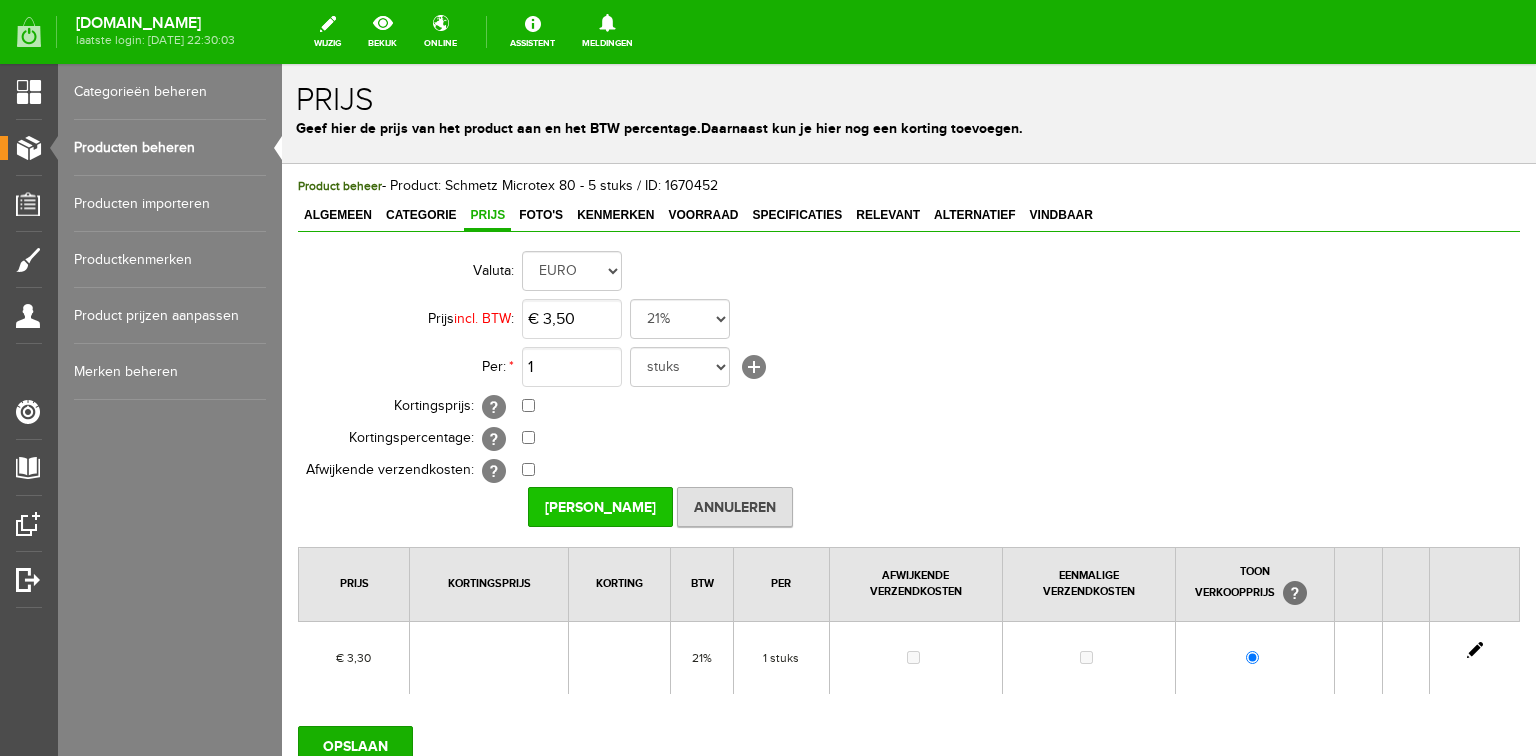 click on "[PERSON_NAME]" at bounding box center (600, 507) 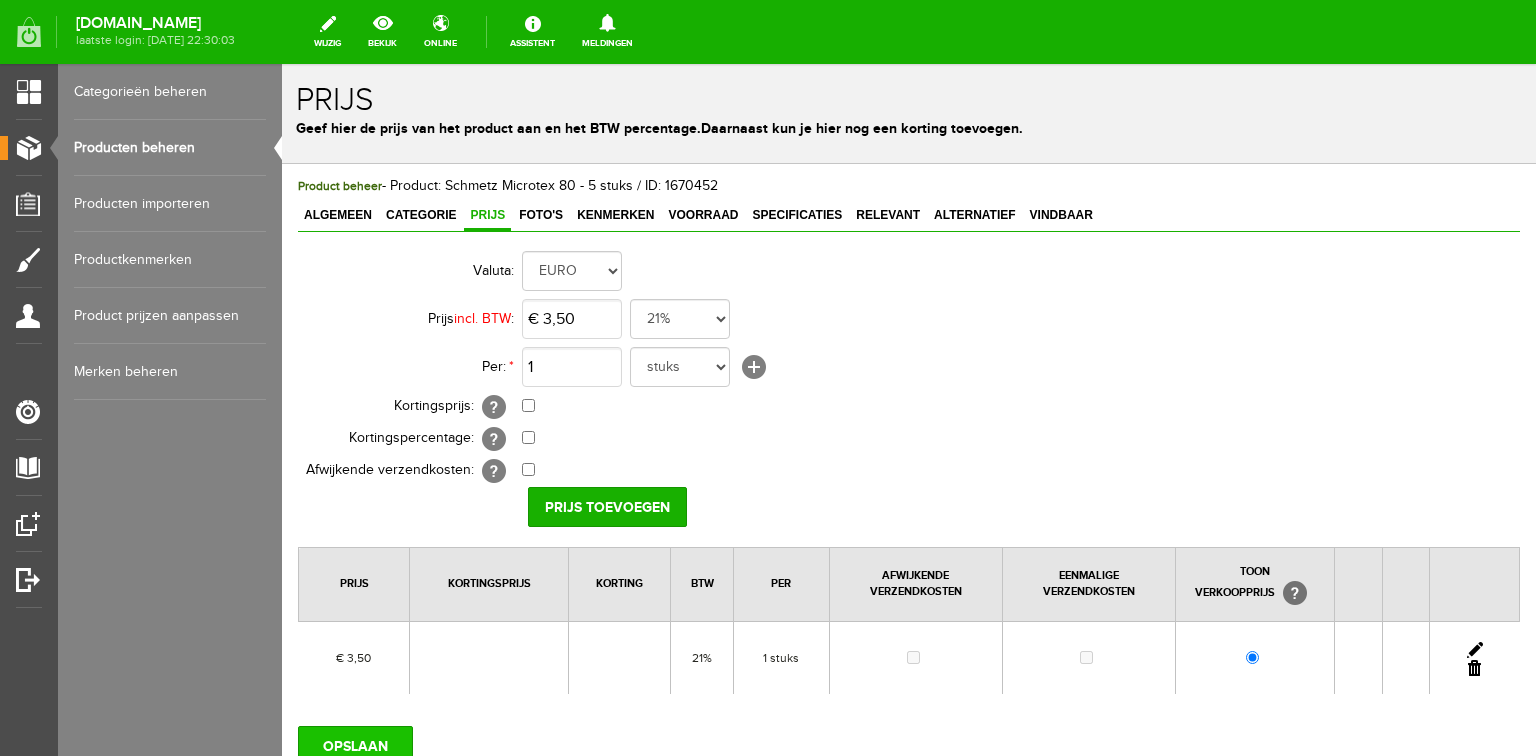 click on "OPSLAAN" at bounding box center (355, 746) 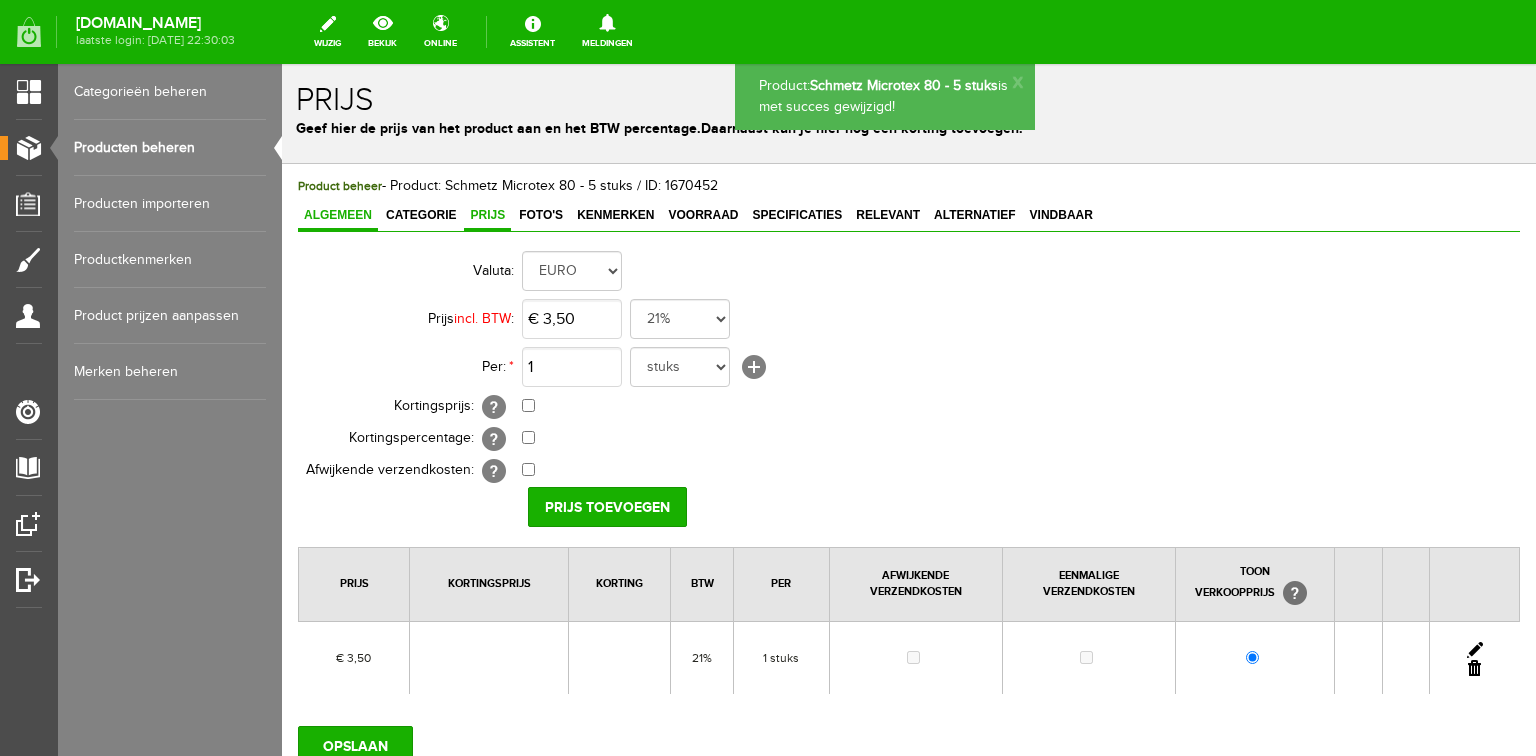 scroll, scrollTop: 0, scrollLeft: 0, axis: both 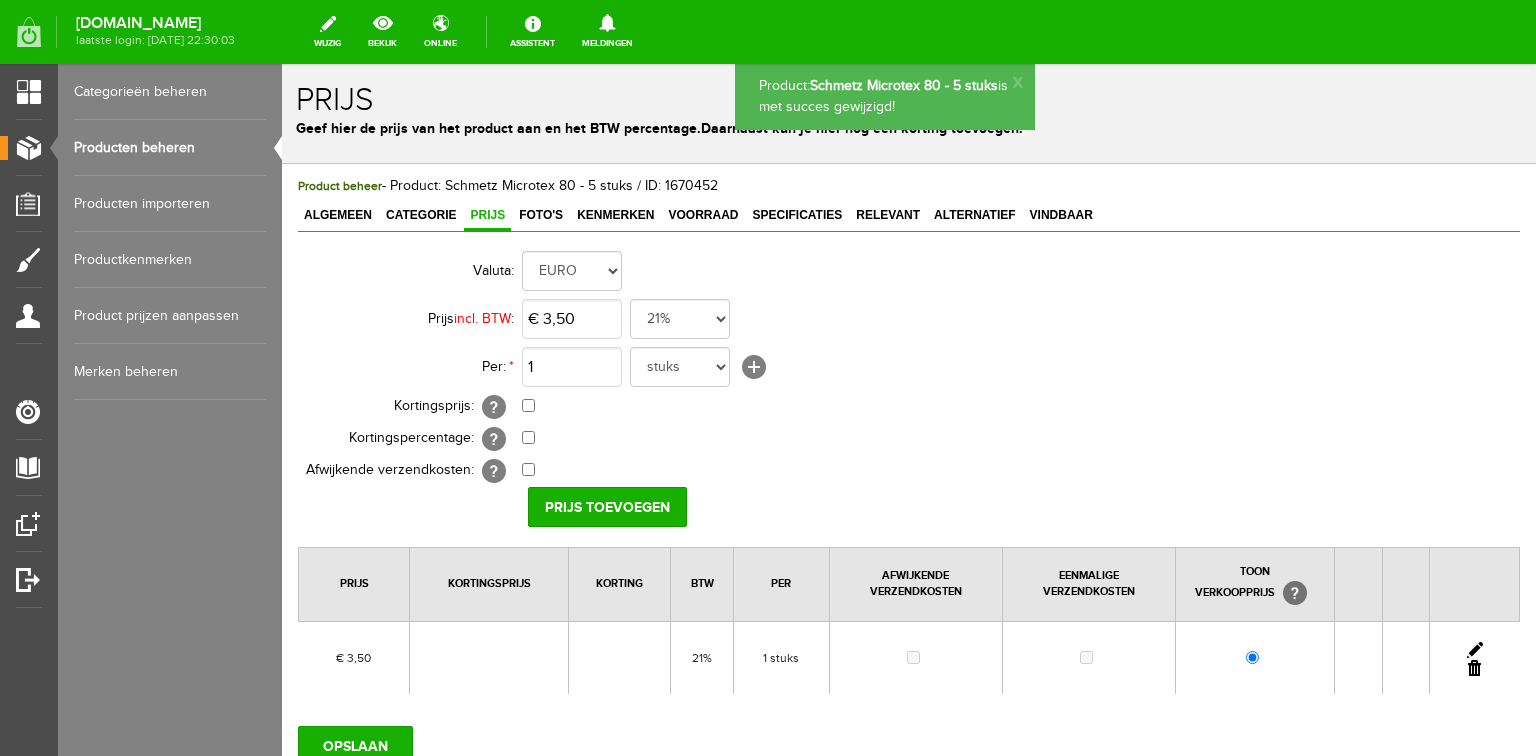 click on "Producten beheren" at bounding box center [170, 148] 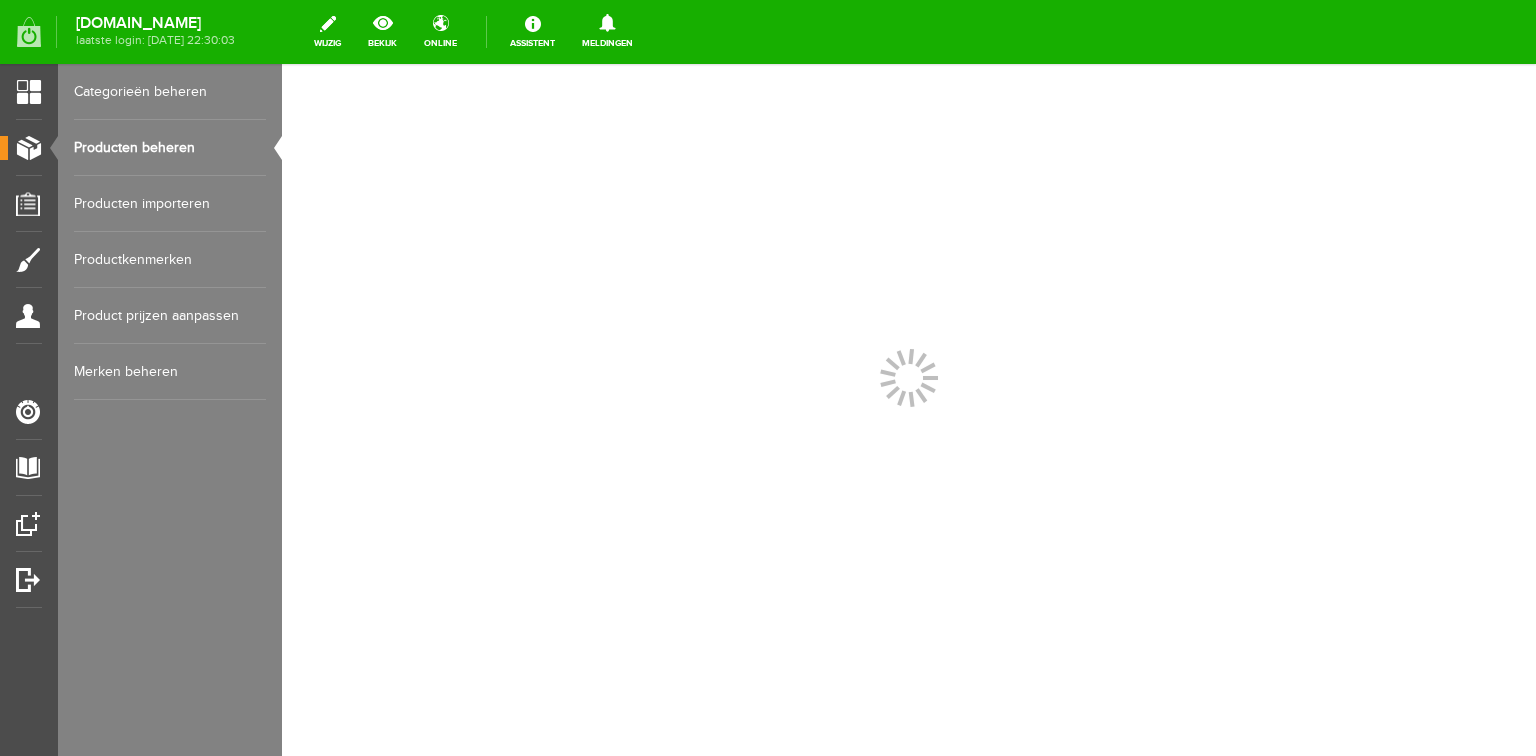 scroll, scrollTop: 0, scrollLeft: 0, axis: both 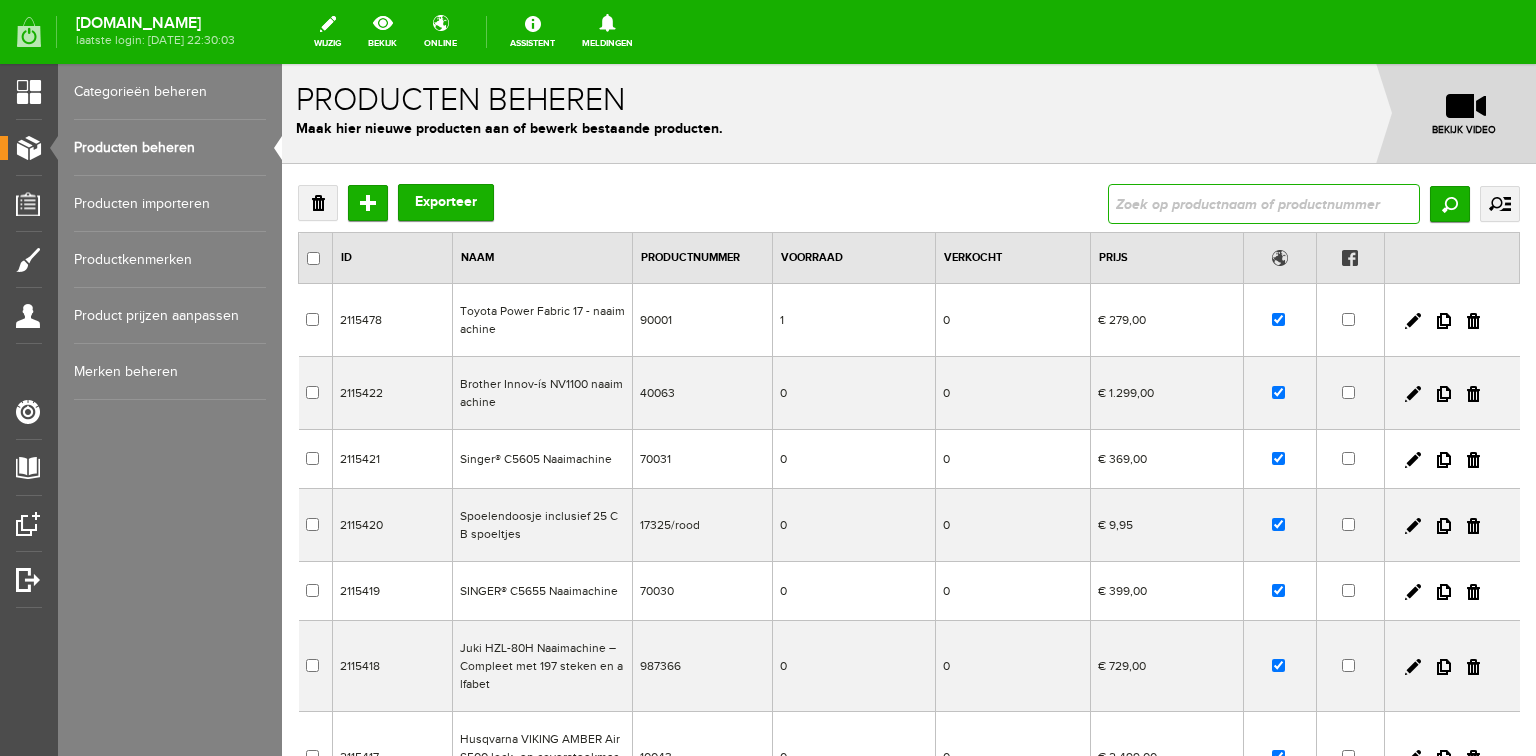 click at bounding box center (1264, 204) 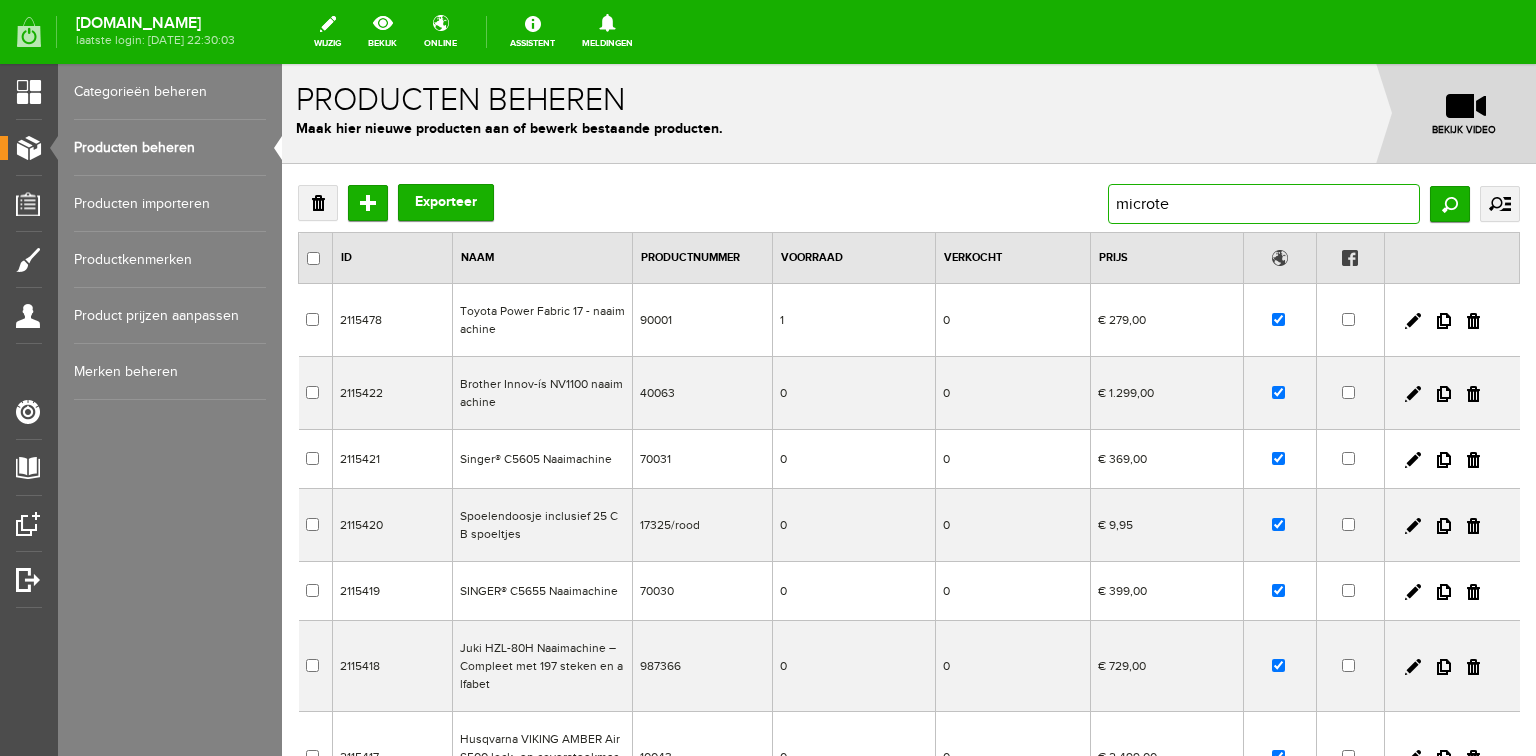 type on "microtex" 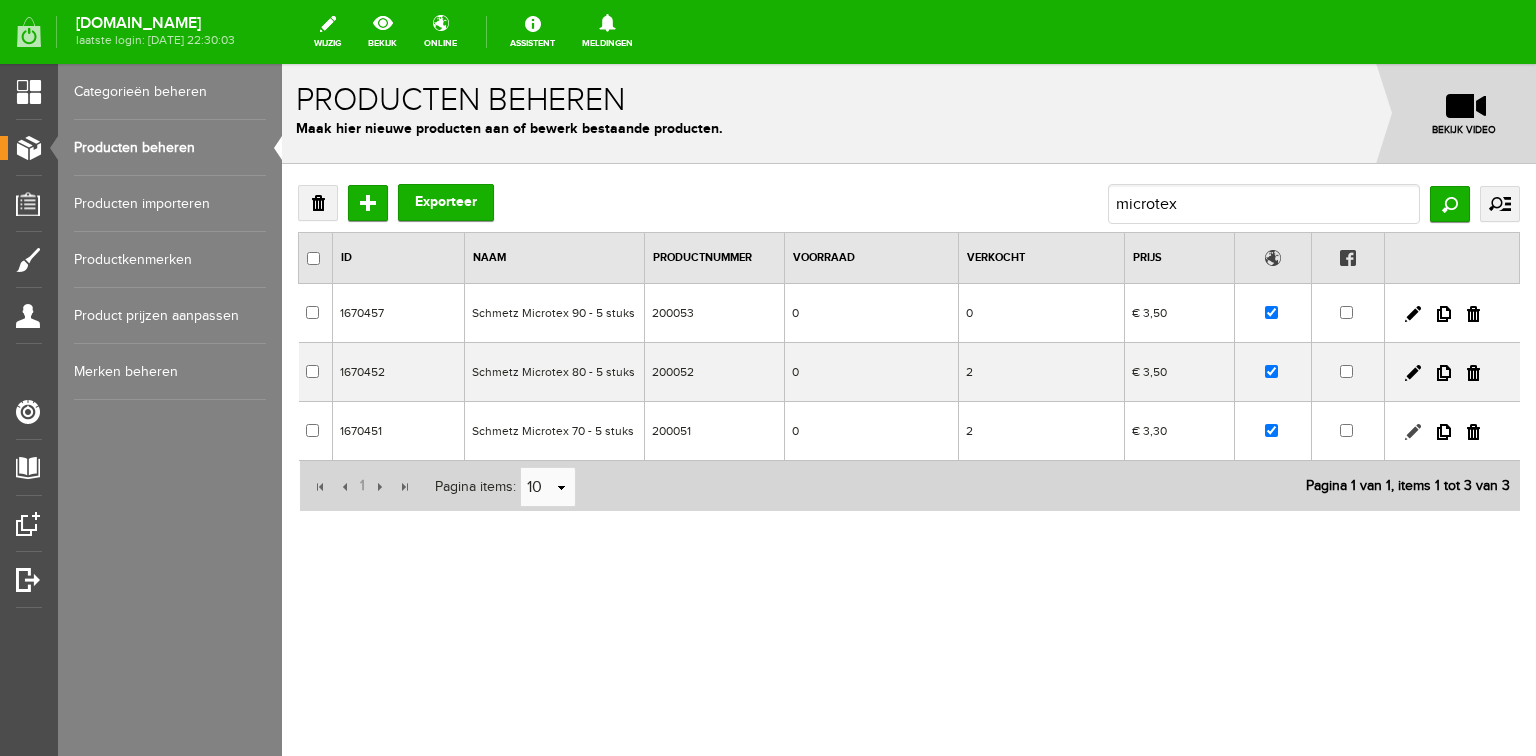click at bounding box center [1413, 432] 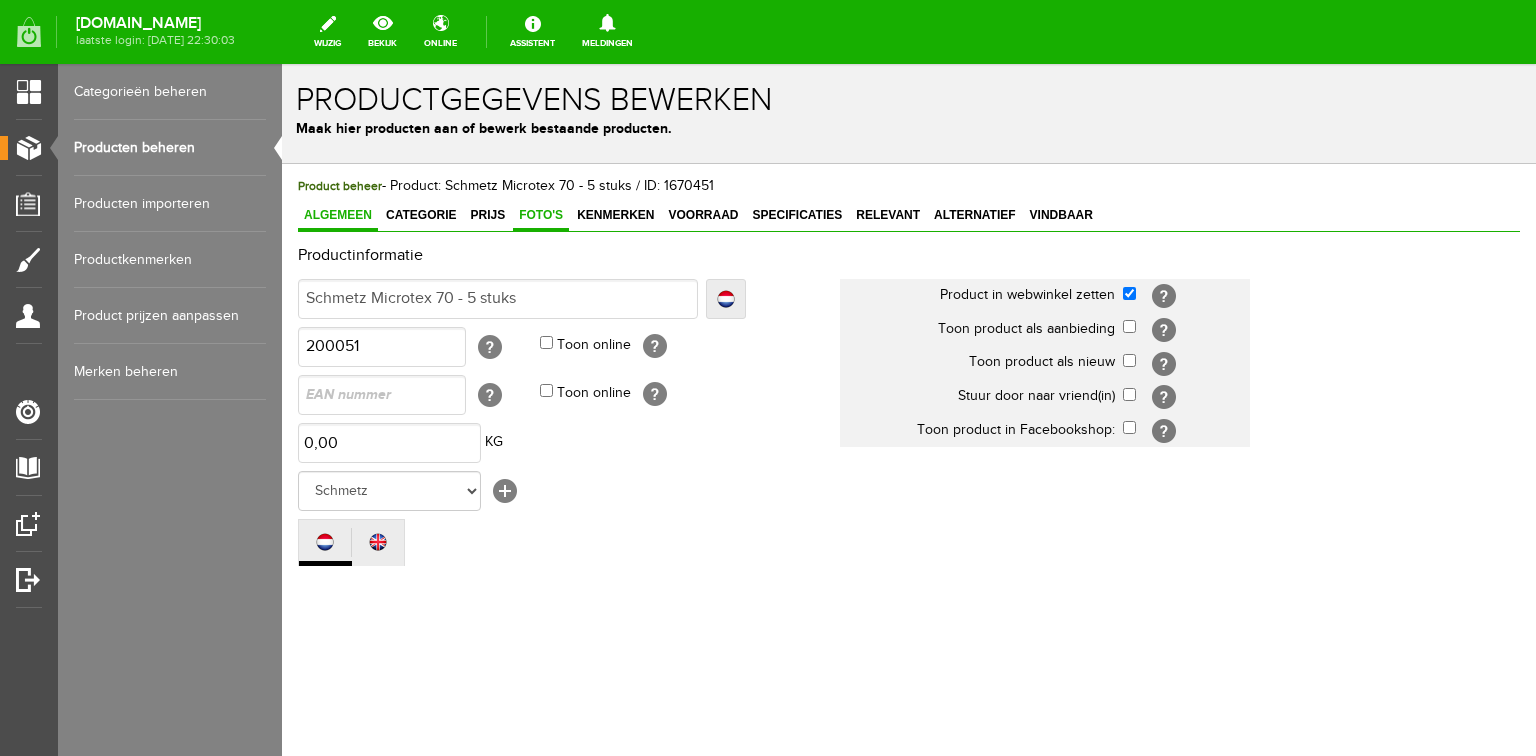 scroll, scrollTop: 0, scrollLeft: 0, axis: both 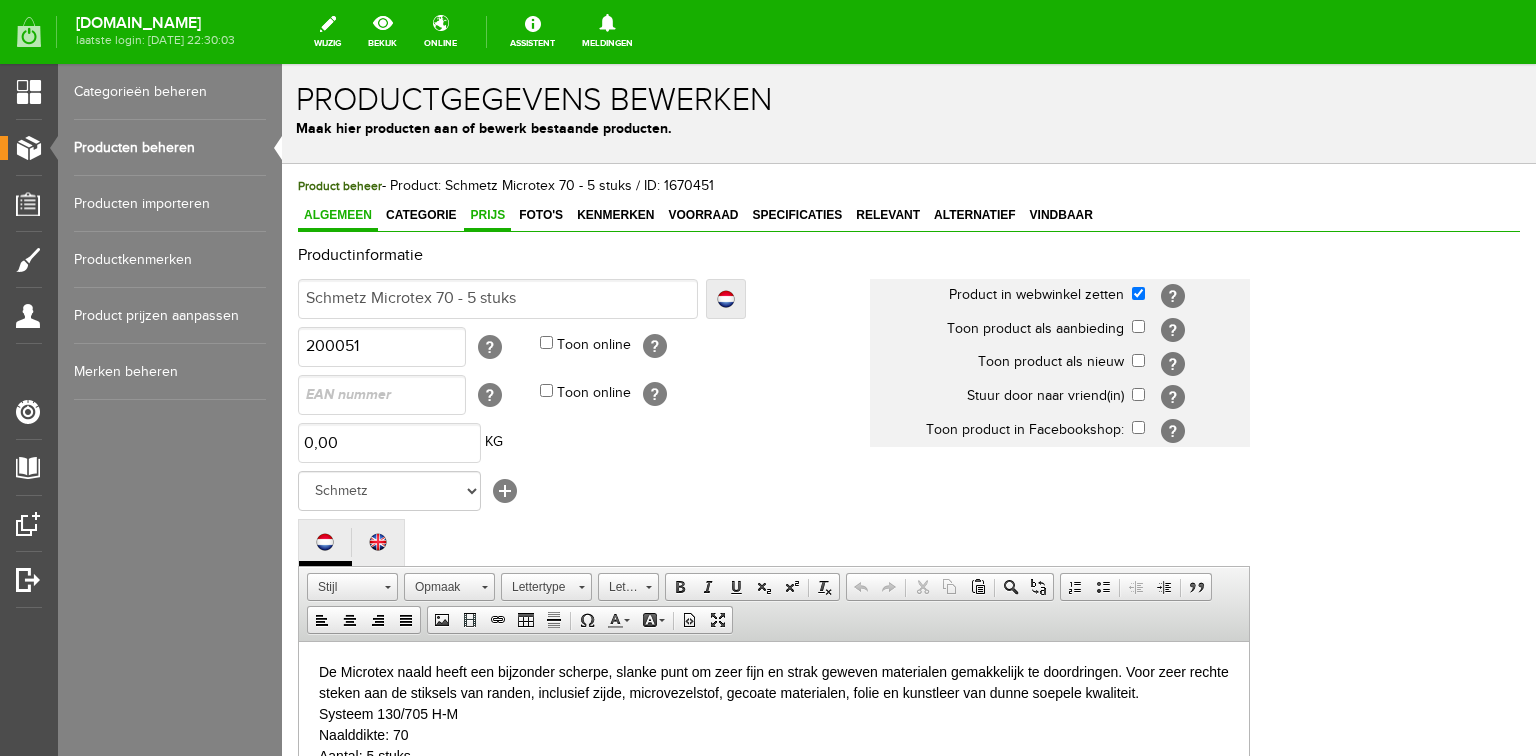 click on "Prijs" at bounding box center [487, 215] 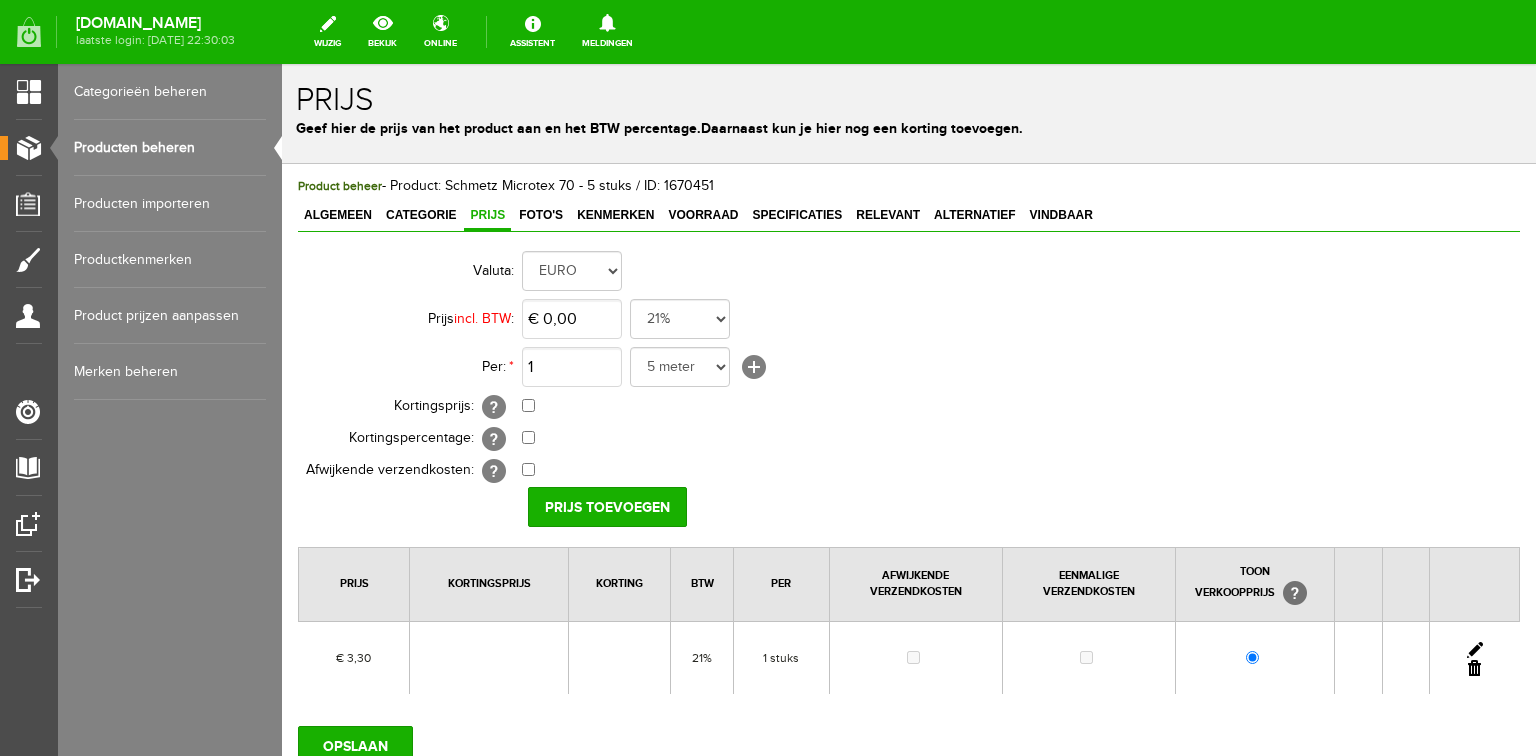click at bounding box center (1475, 650) 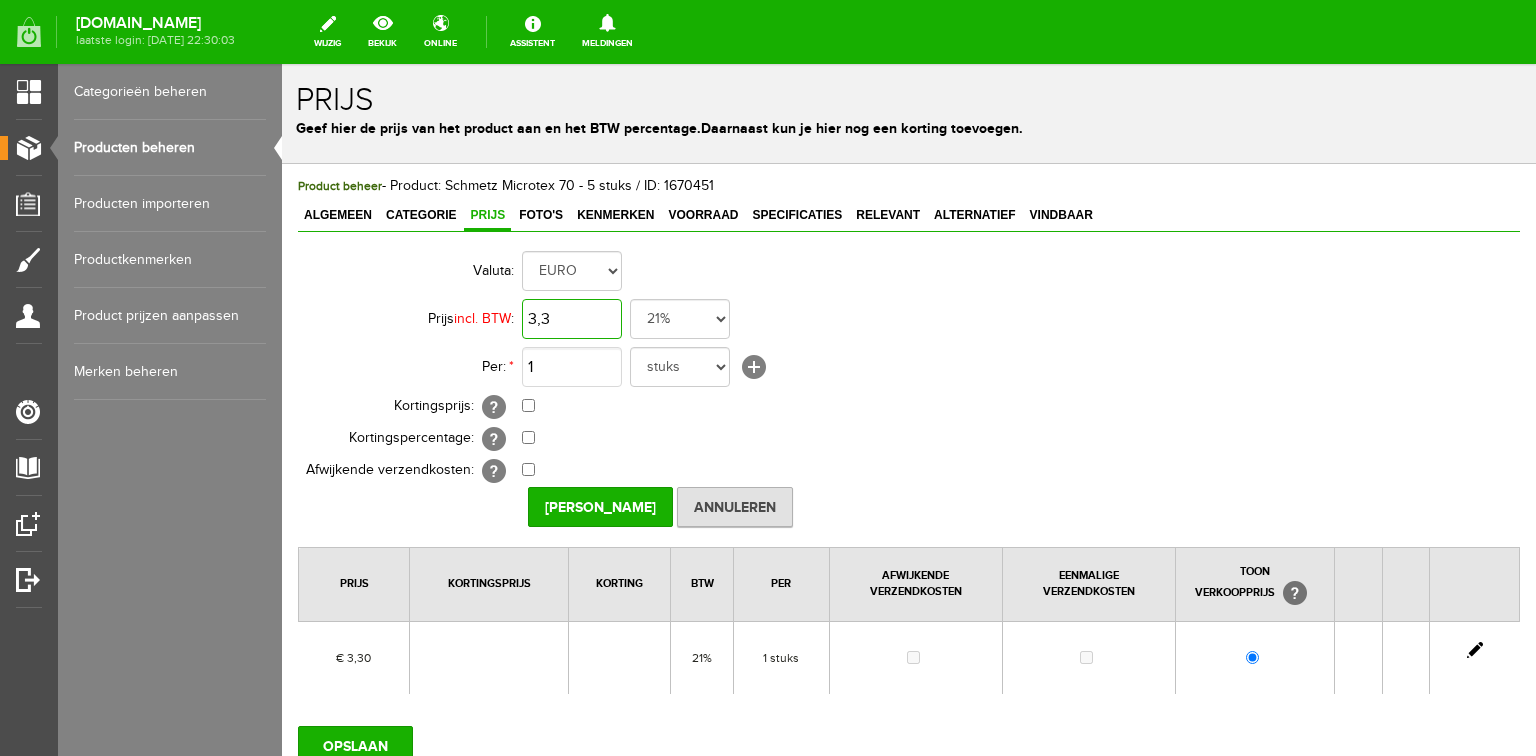 click on "3,3" at bounding box center [572, 319] 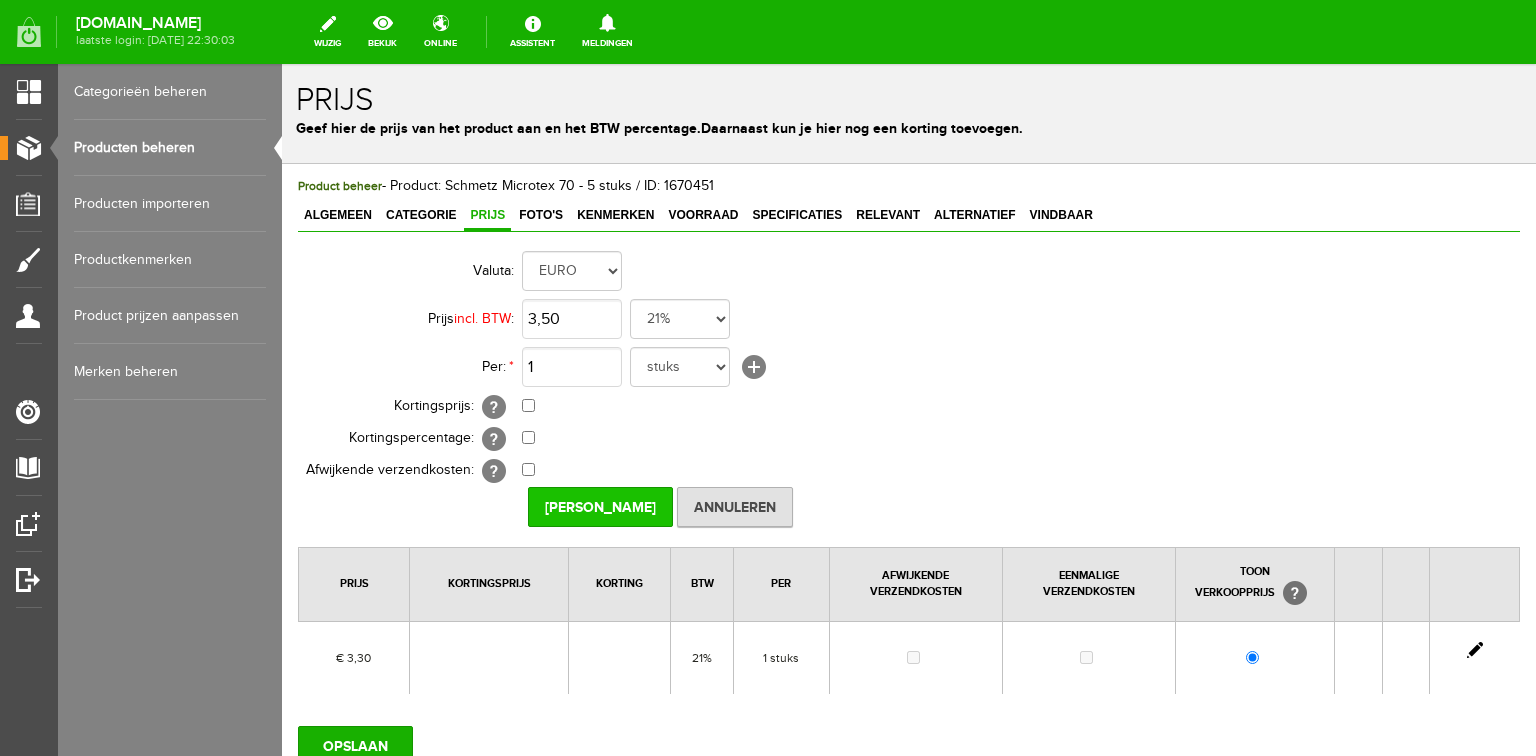 type on "€ 3,50" 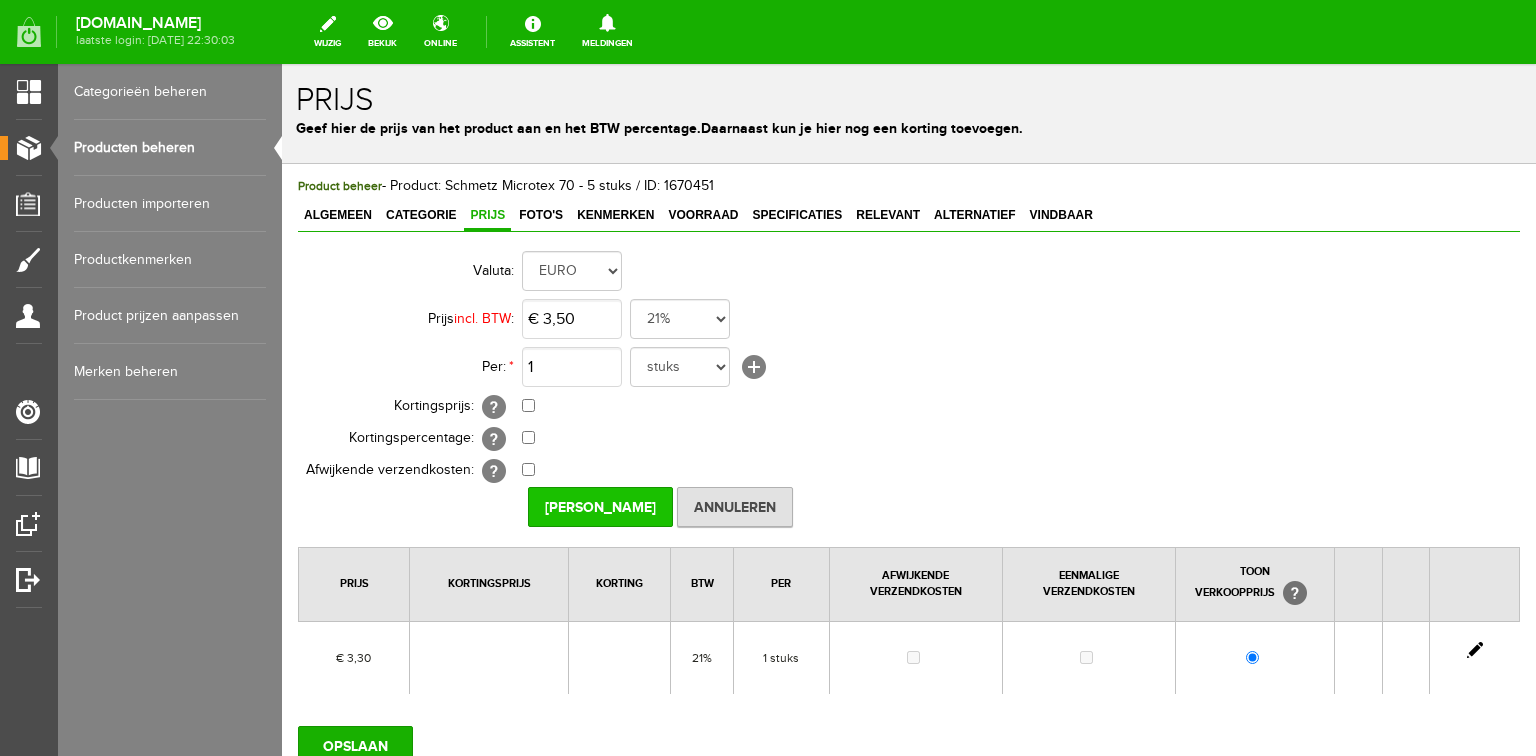 click on "[PERSON_NAME]" at bounding box center [600, 507] 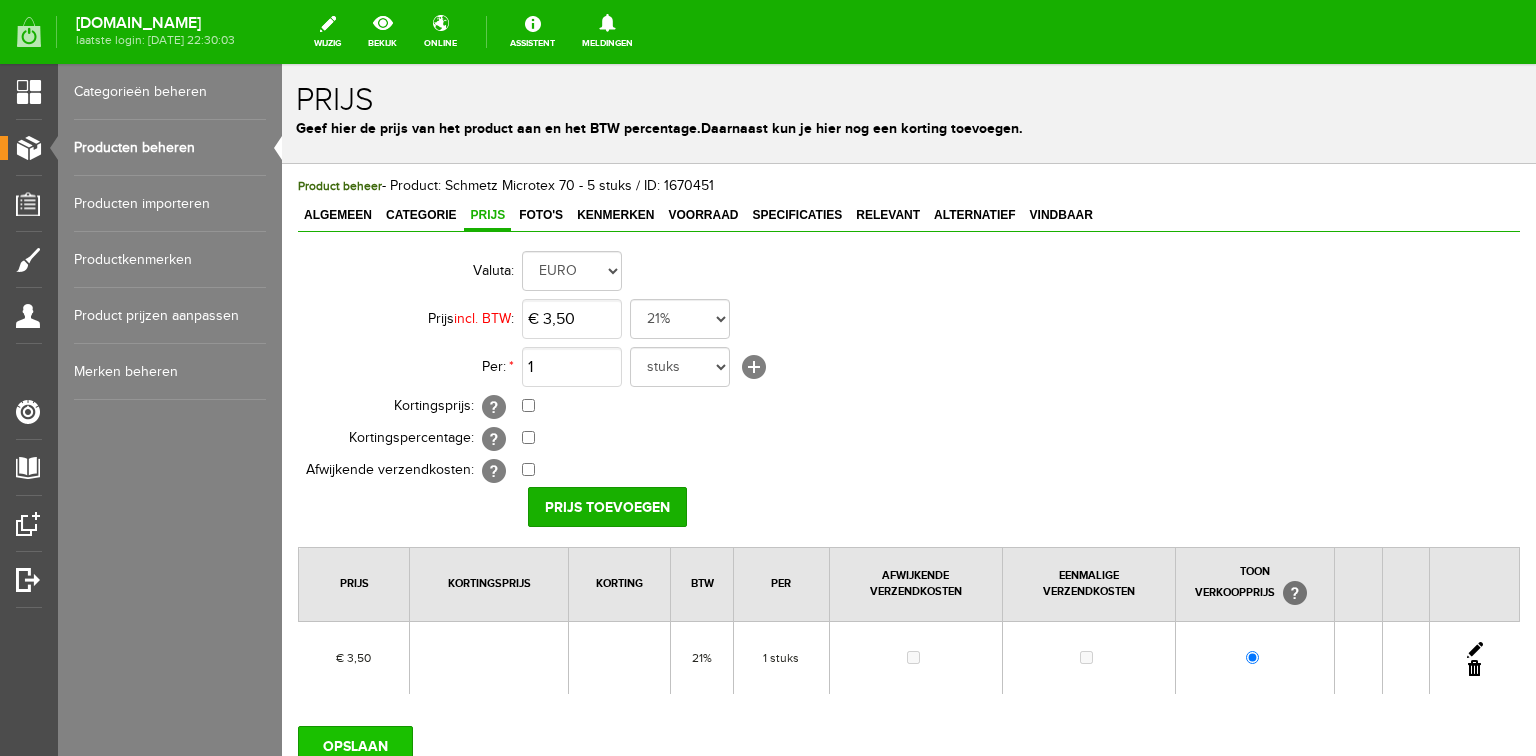 click on "OPSLAAN" at bounding box center [355, 746] 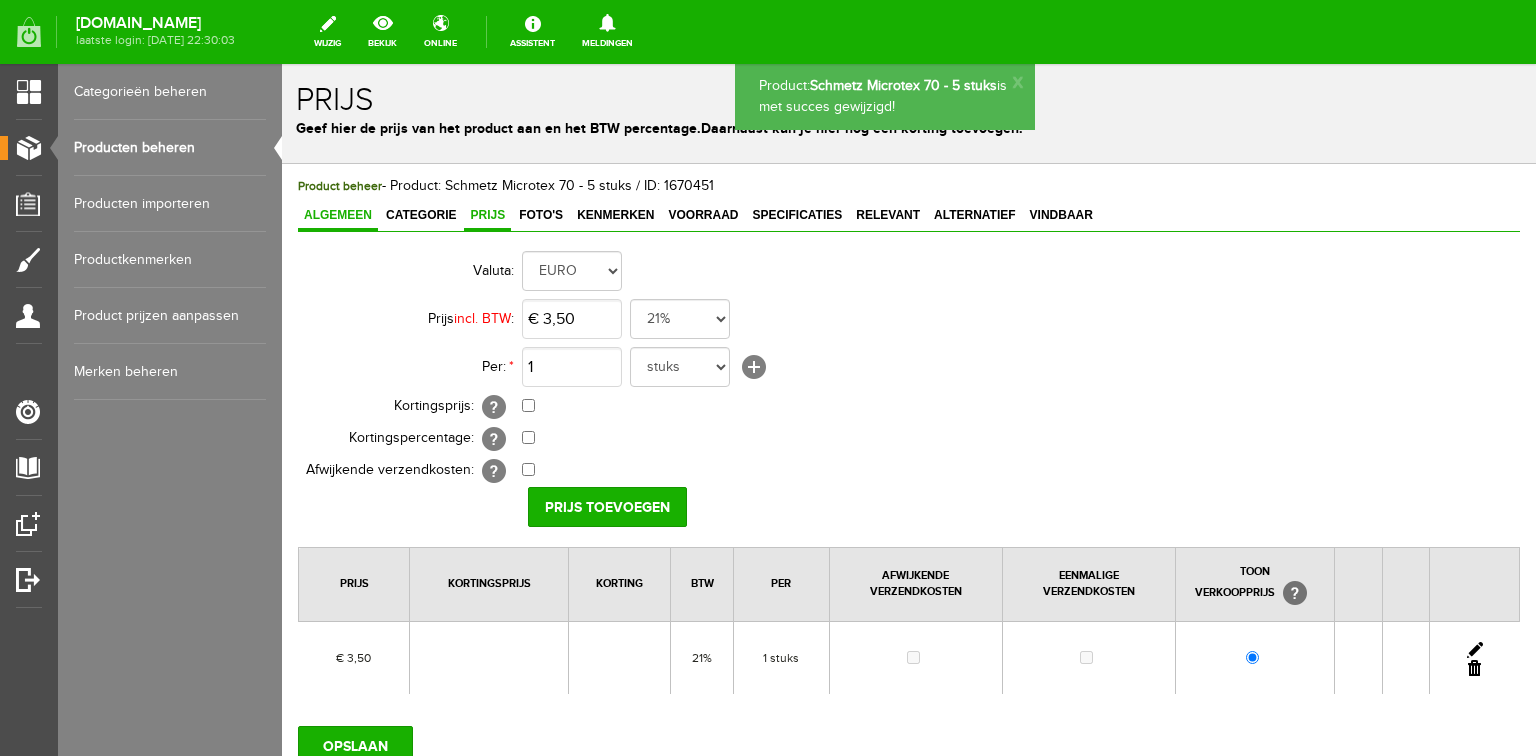 scroll, scrollTop: 0, scrollLeft: 0, axis: both 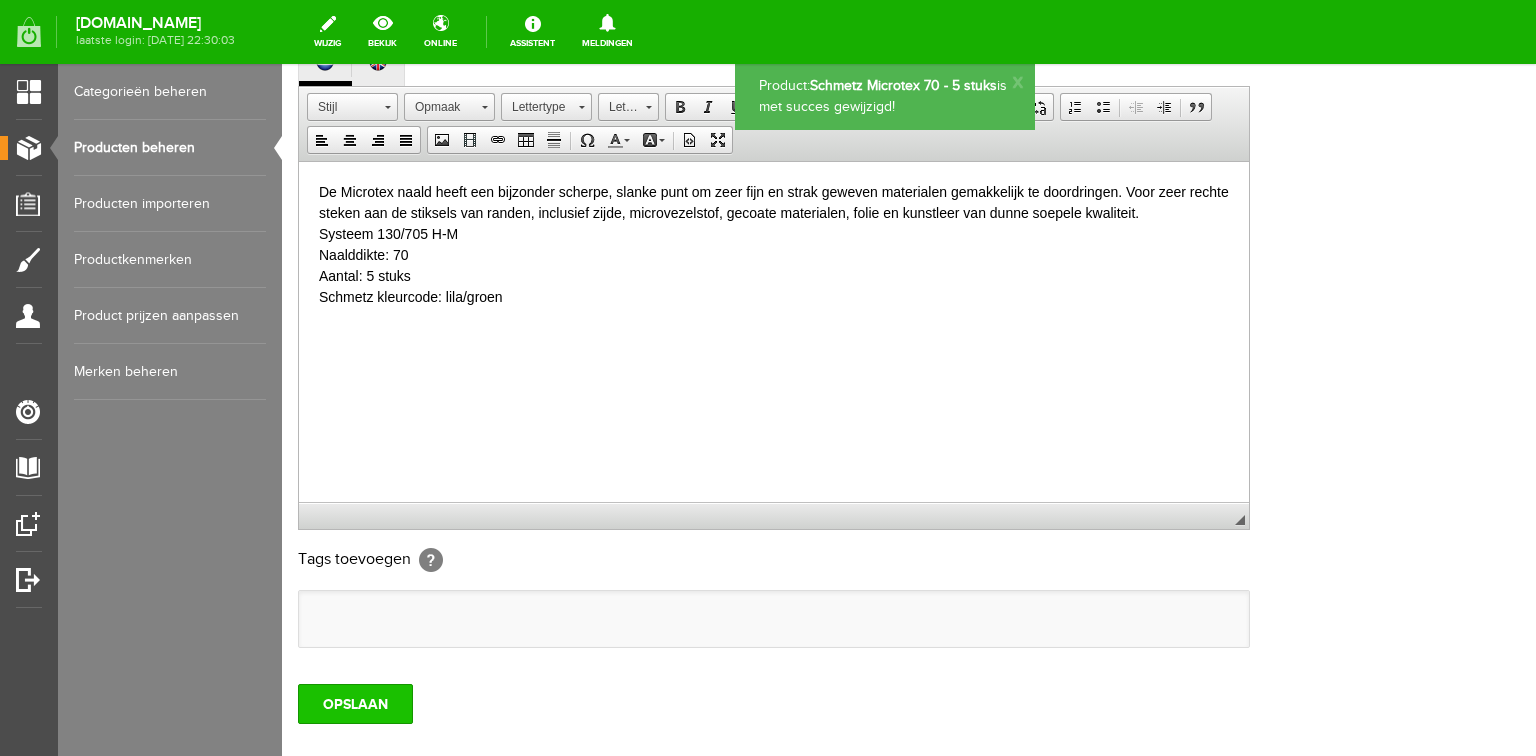 click on "OPSLAAN" at bounding box center [355, 704] 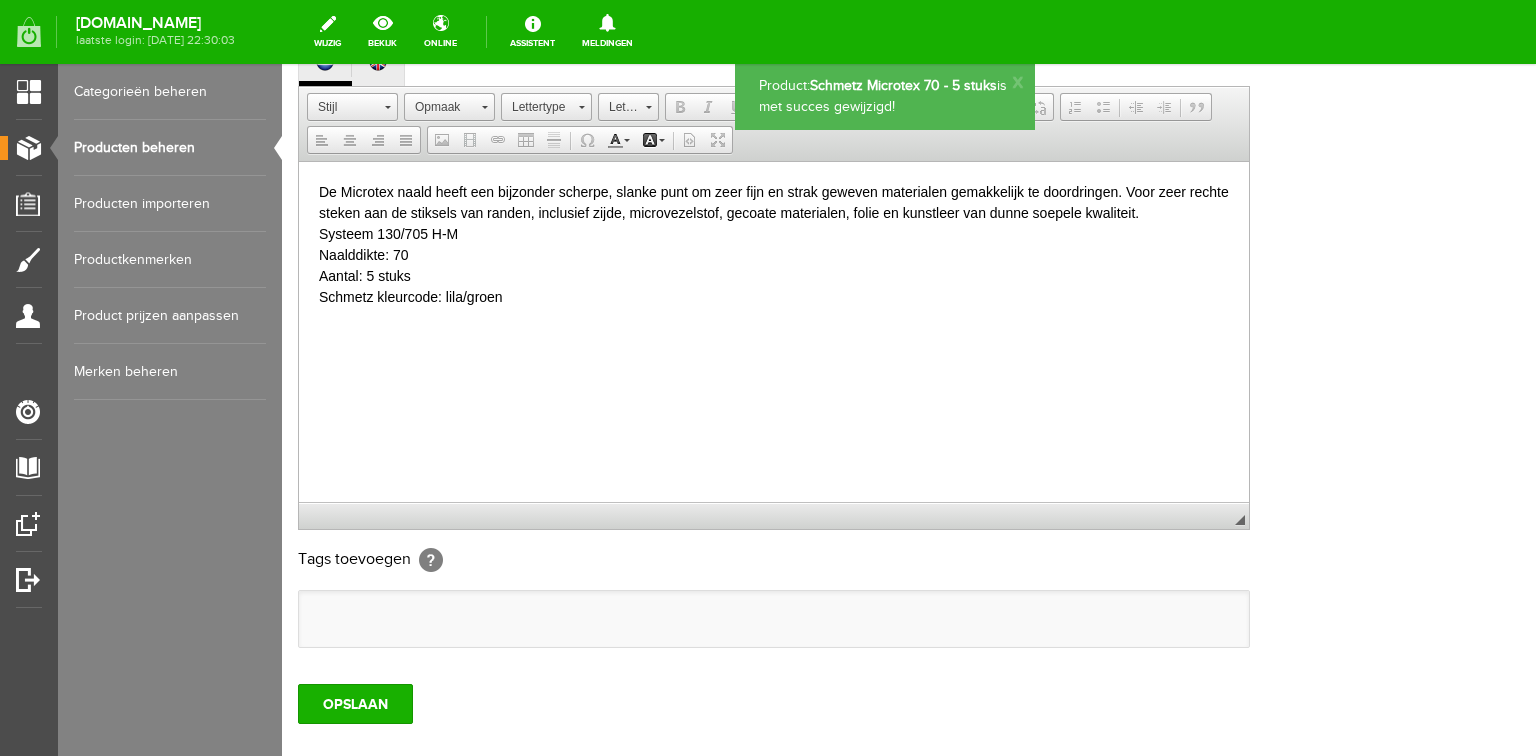 scroll, scrollTop: 0, scrollLeft: 0, axis: both 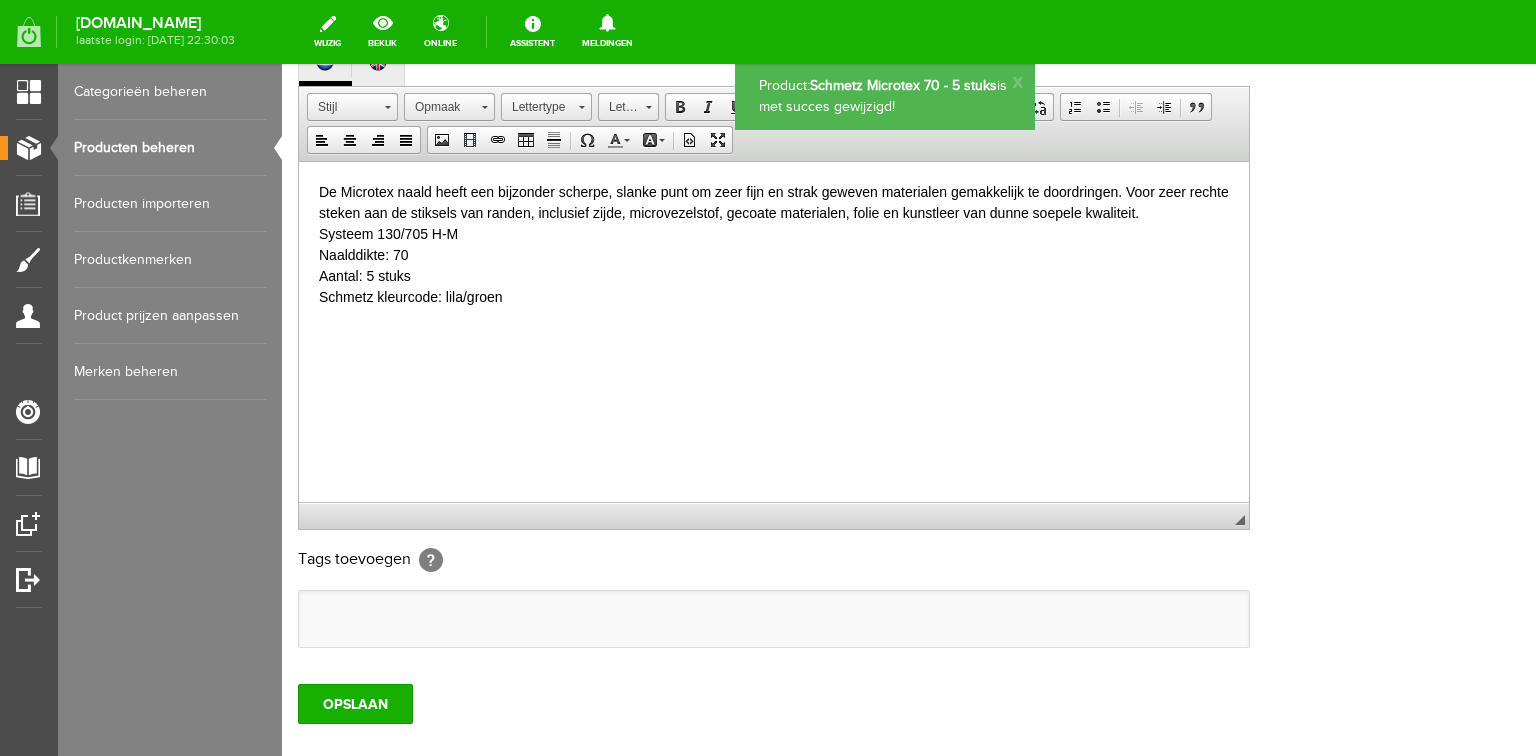 click on "Producten beheren" at bounding box center (170, 148) 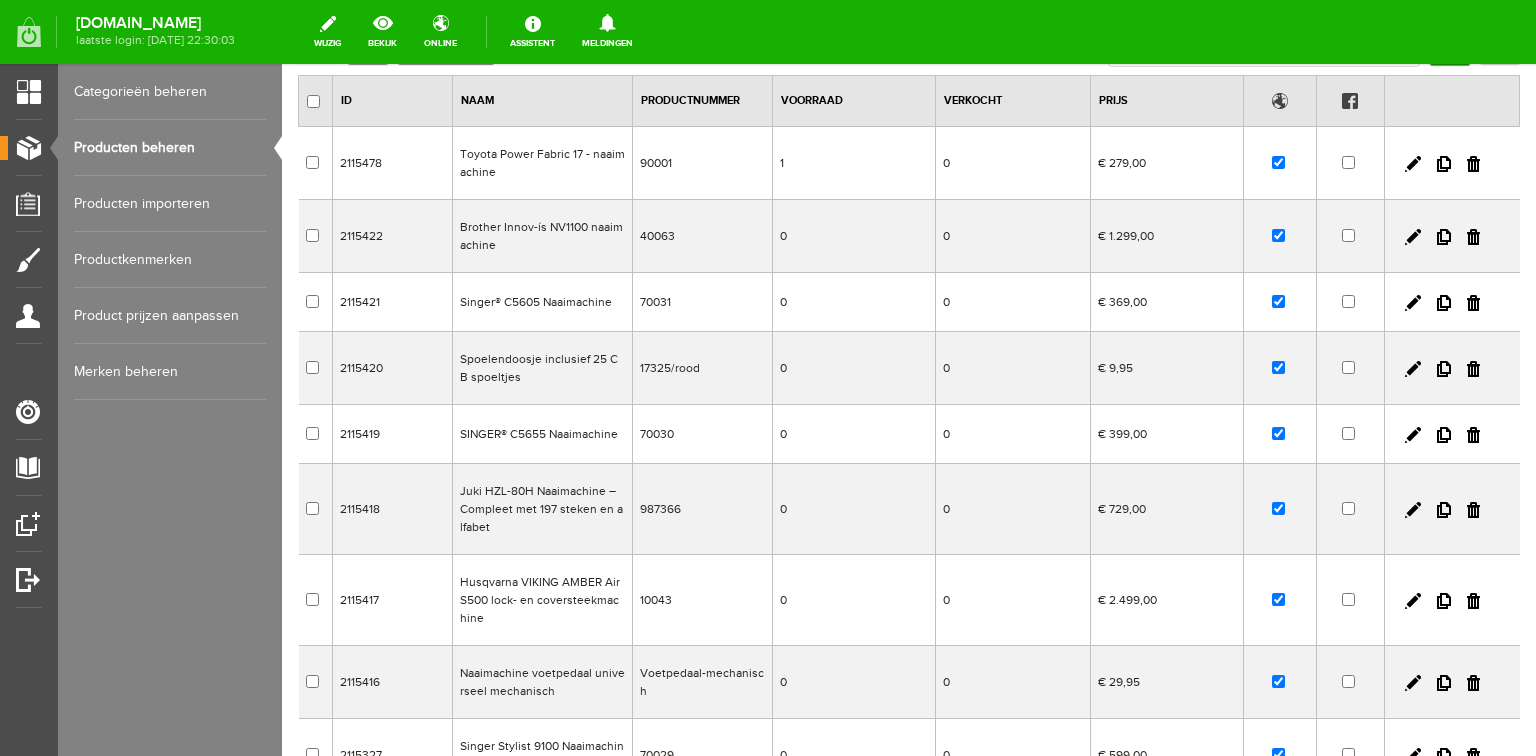 scroll, scrollTop: 0, scrollLeft: 0, axis: both 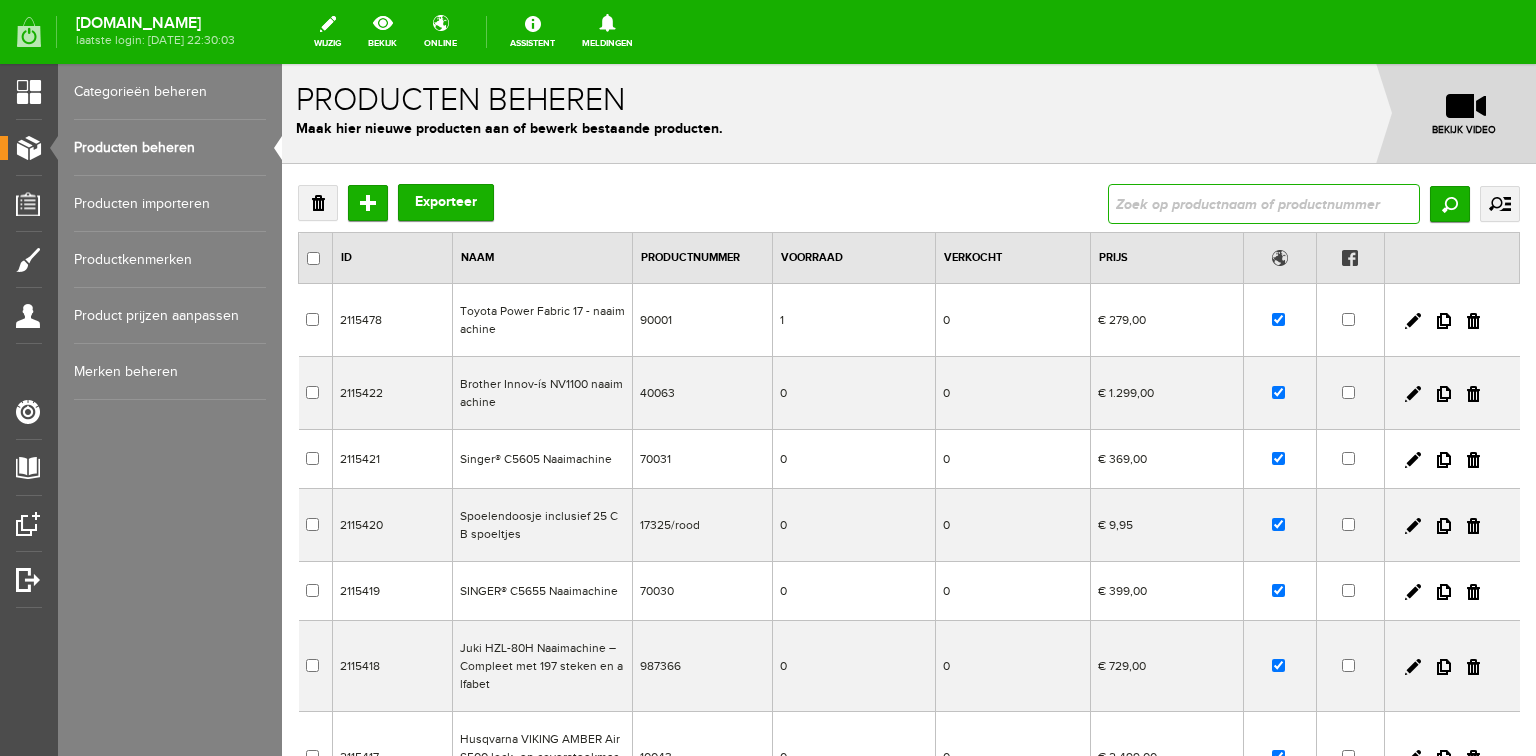 click at bounding box center [1264, 204] 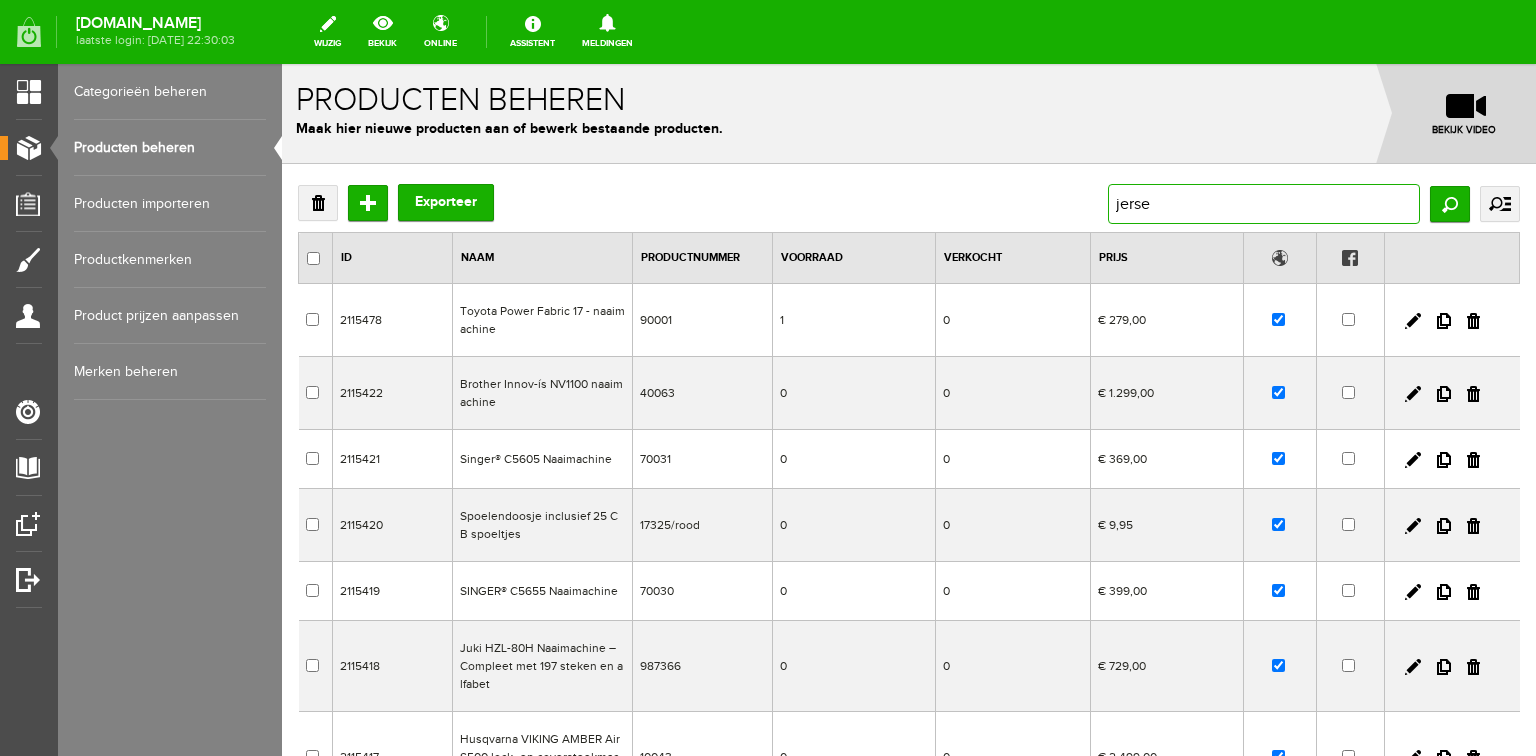 type on "jersey" 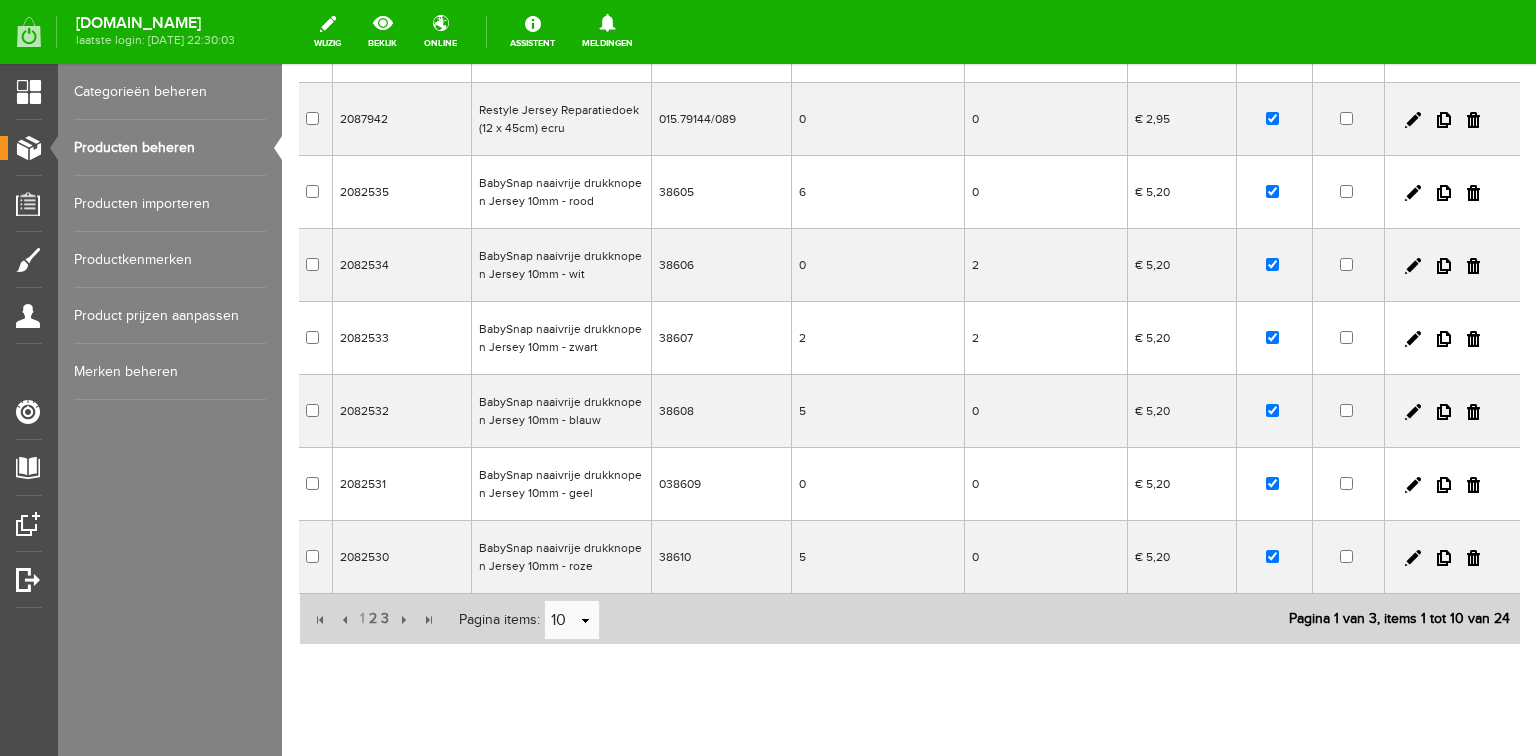 scroll, scrollTop: 456, scrollLeft: 0, axis: vertical 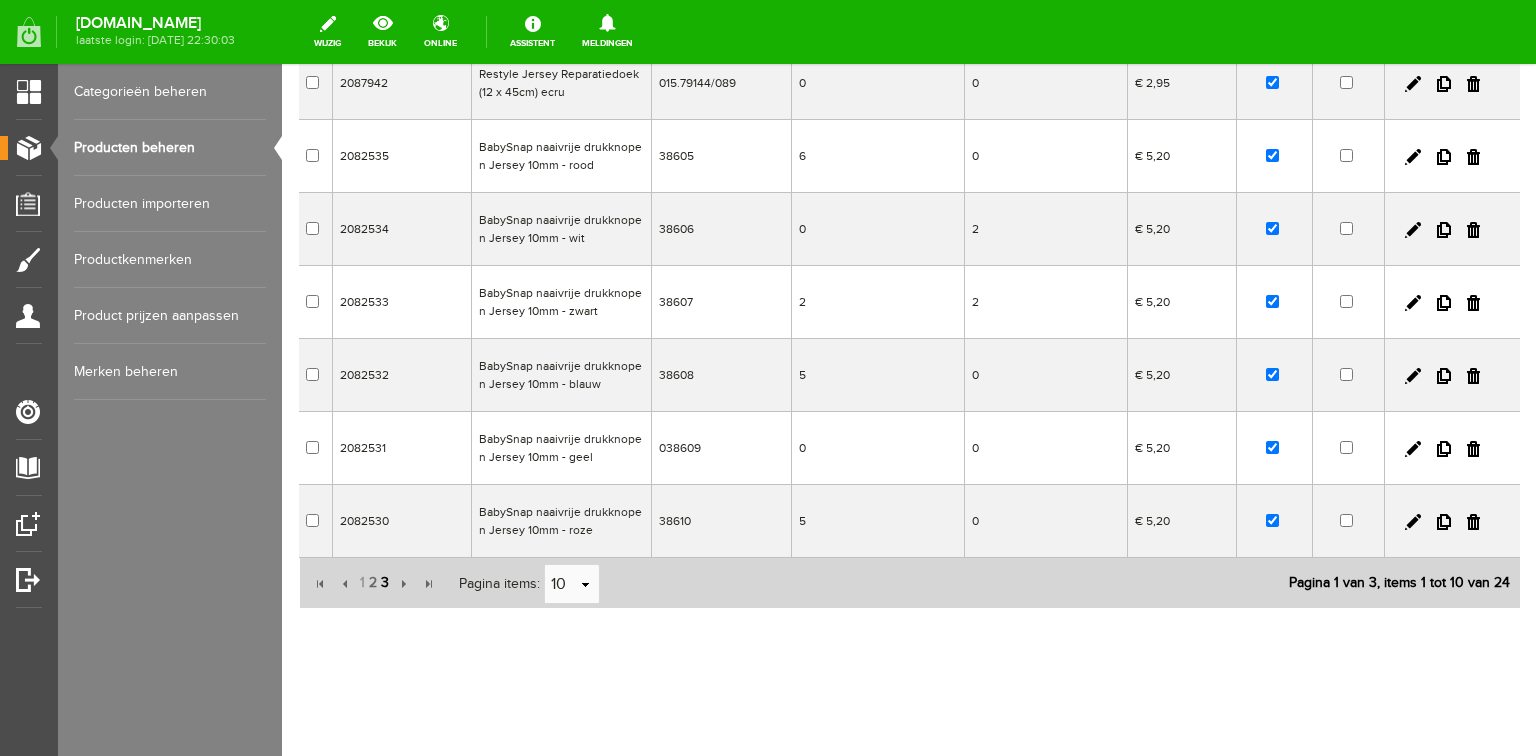 click on "3" at bounding box center (385, 583) 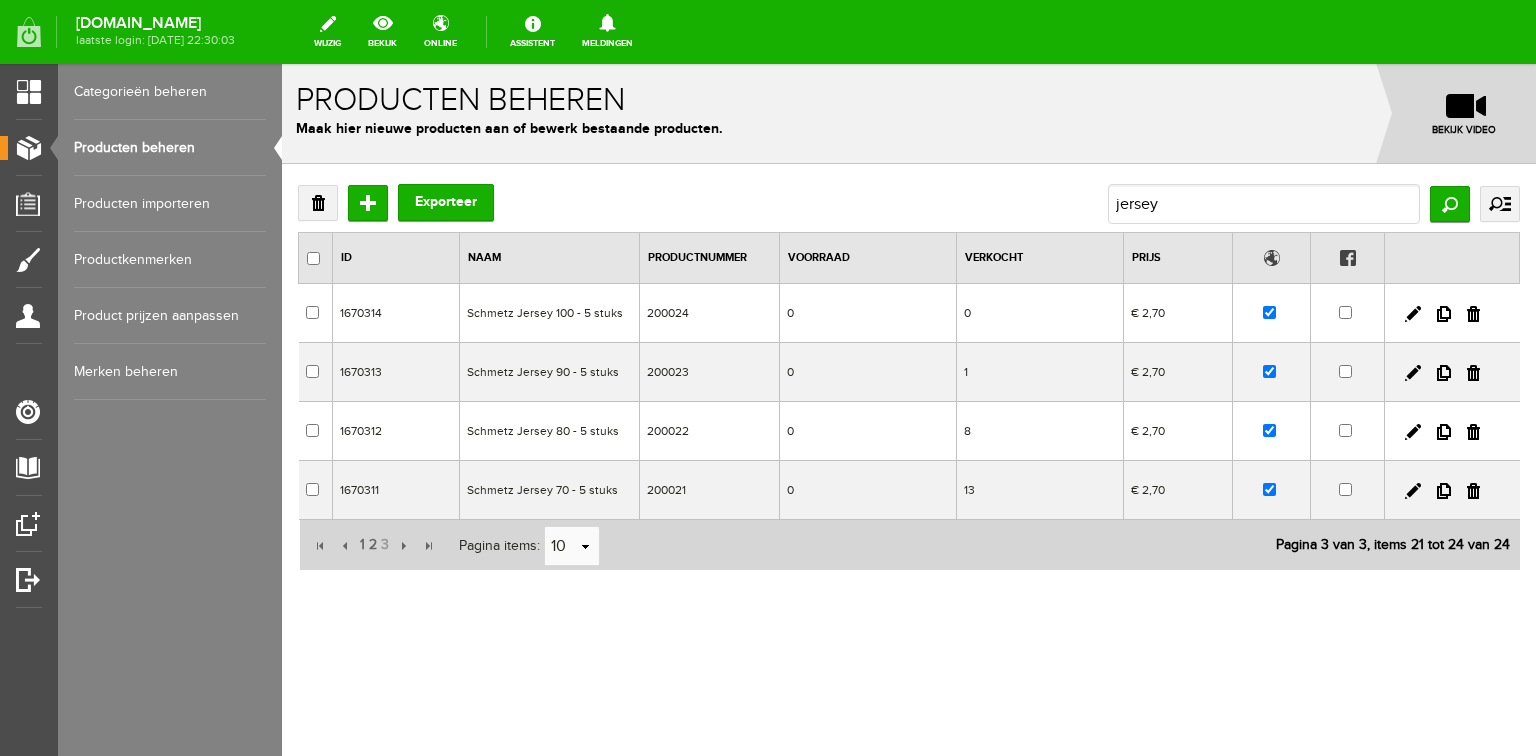 scroll, scrollTop: 0, scrollLeft: 0, axis: both 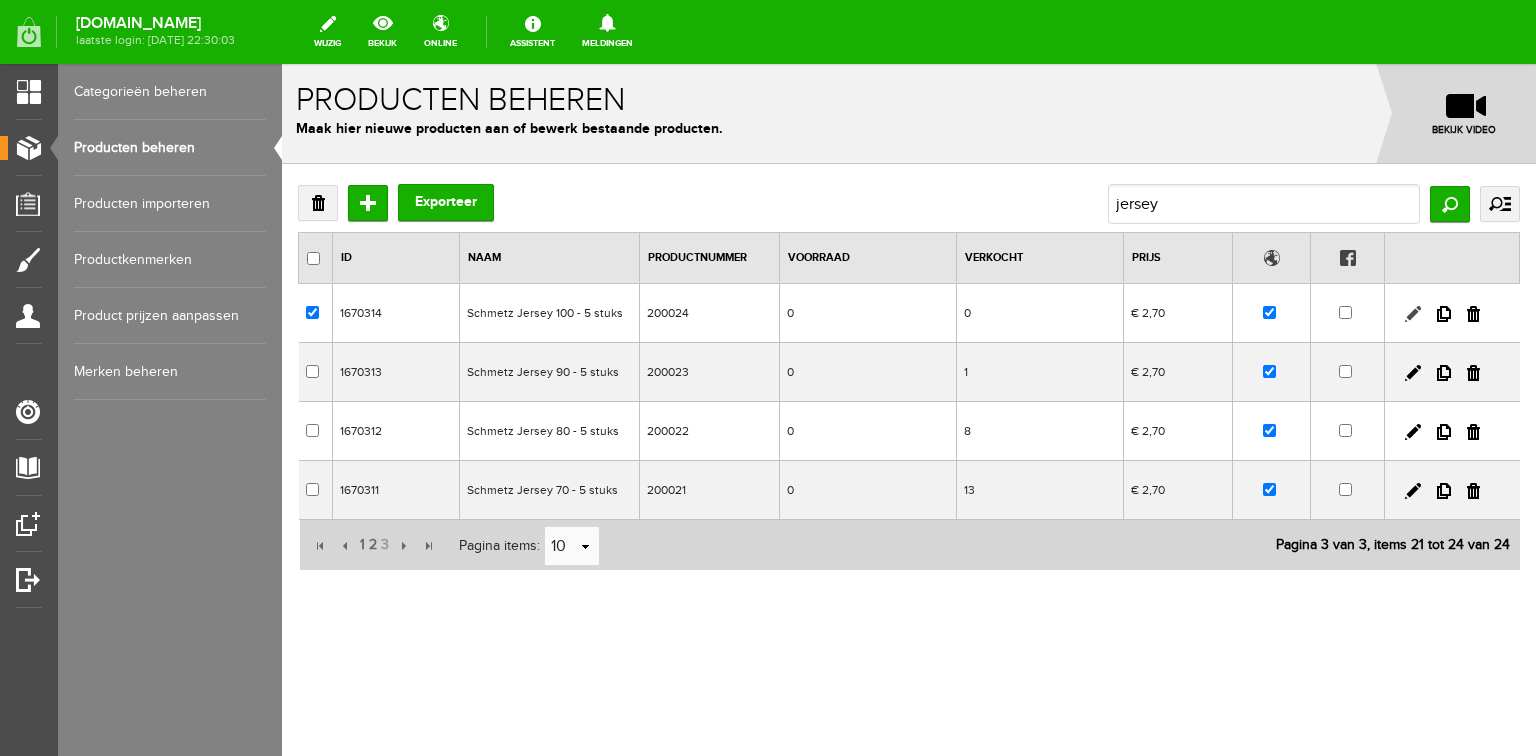 click at bounding box center (1413, 314) 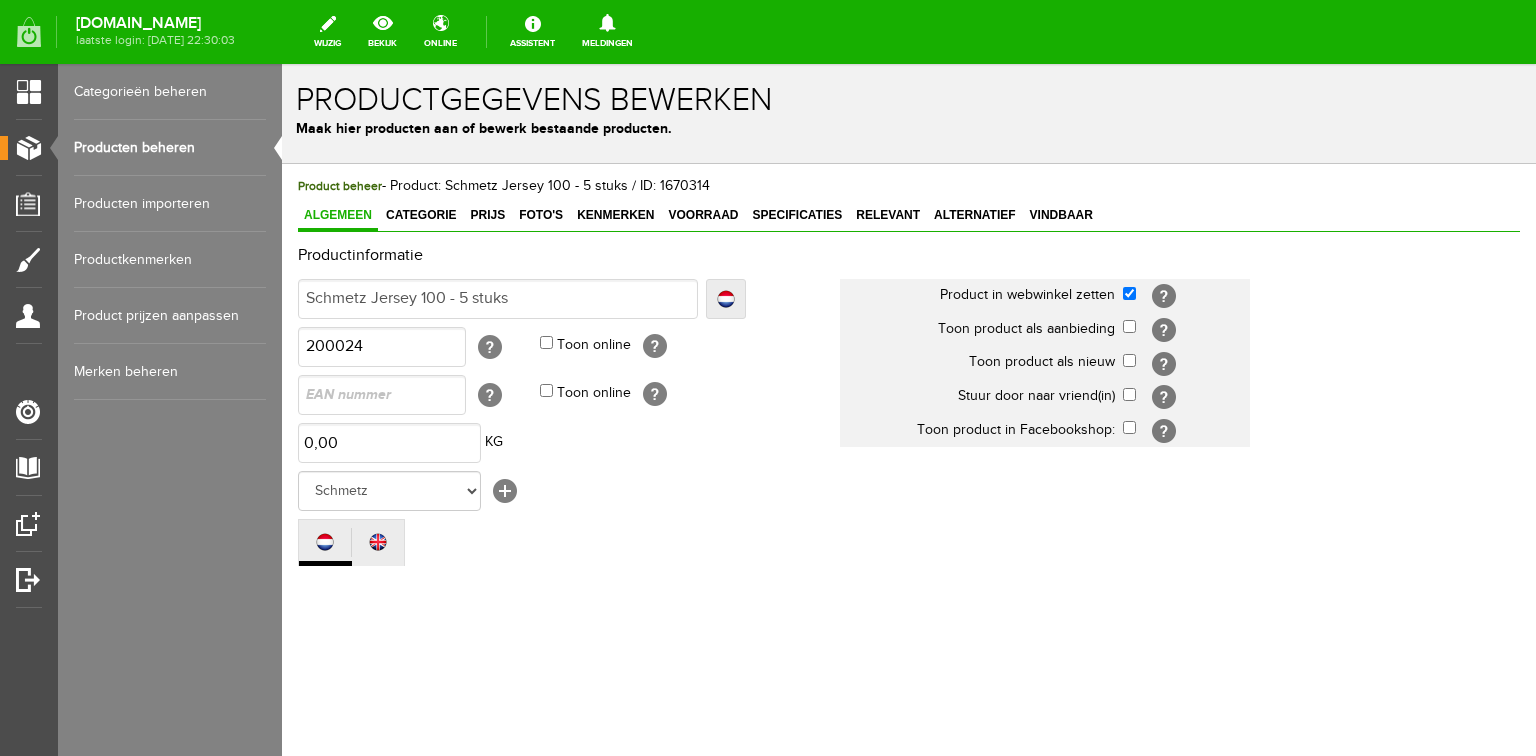 scroll, scrollTop: 0, scrollLeft: 0, axis: both 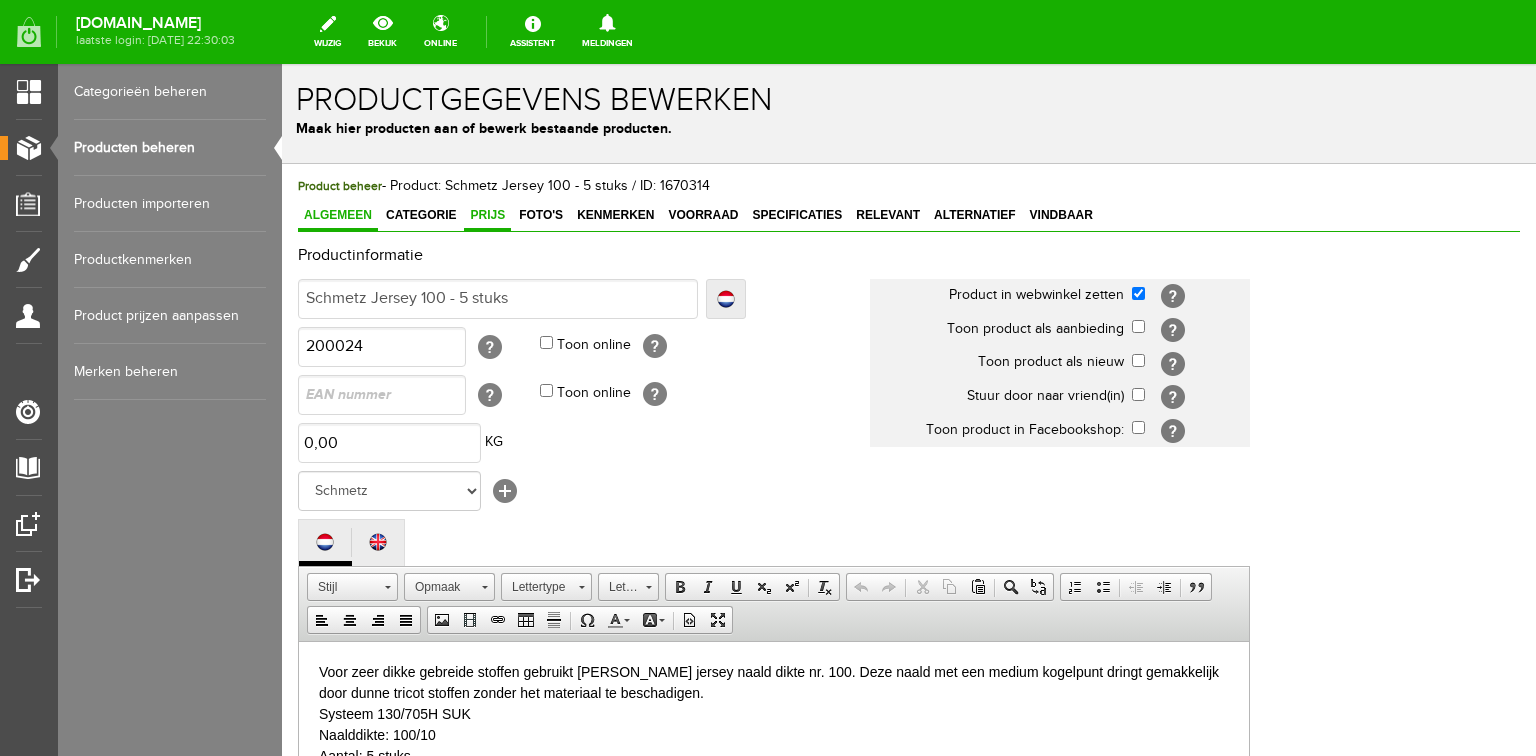click on "Prijs" at bounding box center [487, 215] 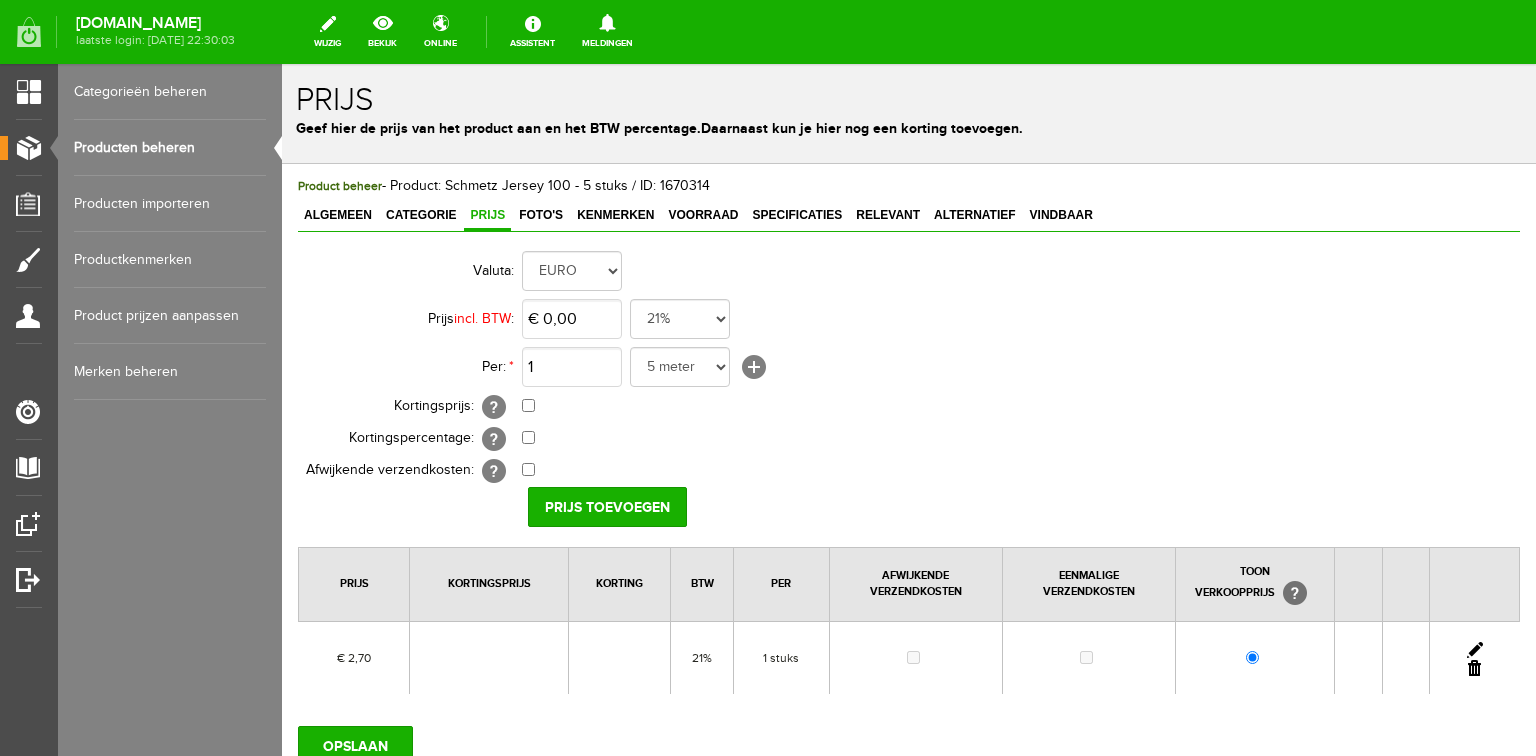 click at bounding box center [1475, 650] 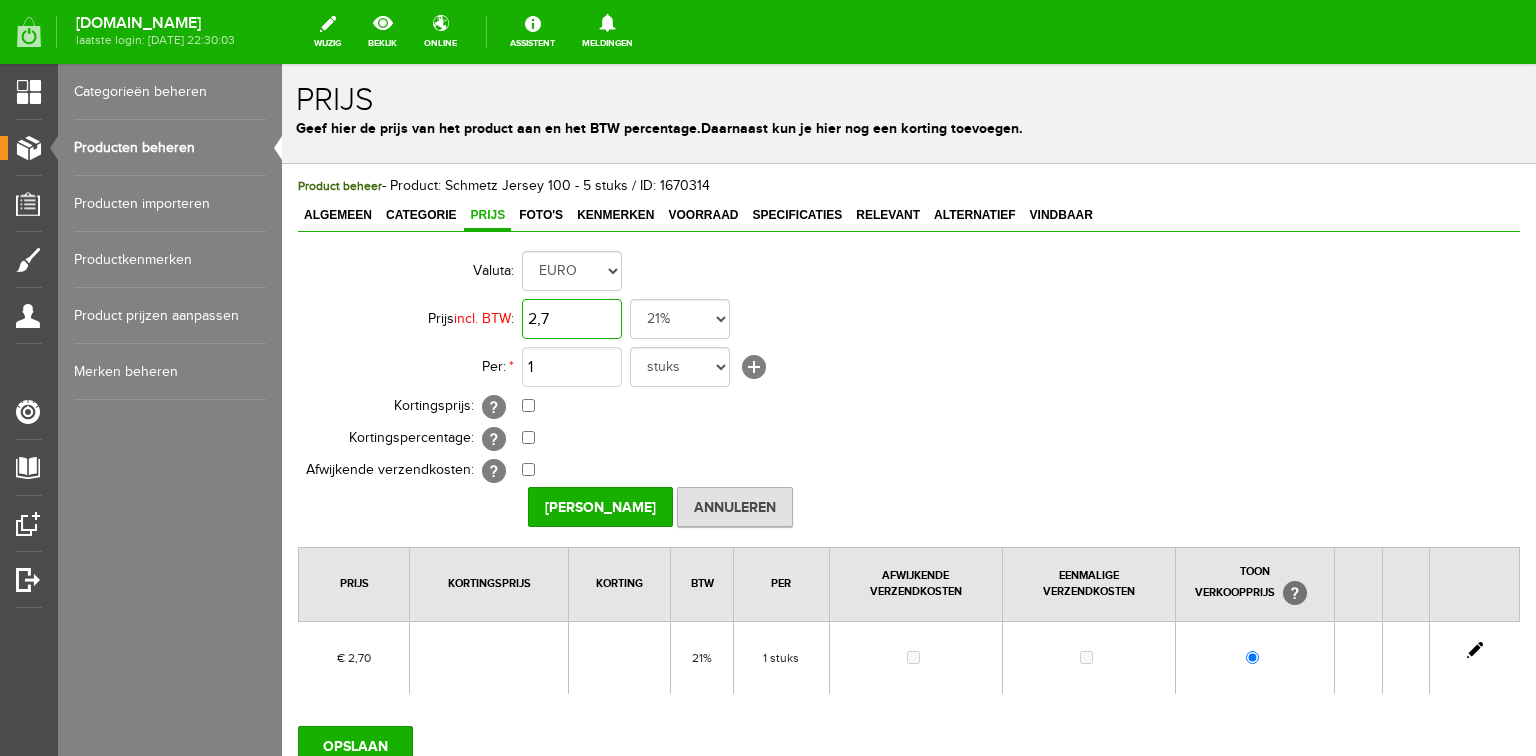 click on "2,7" at bounding box center [572, 319] 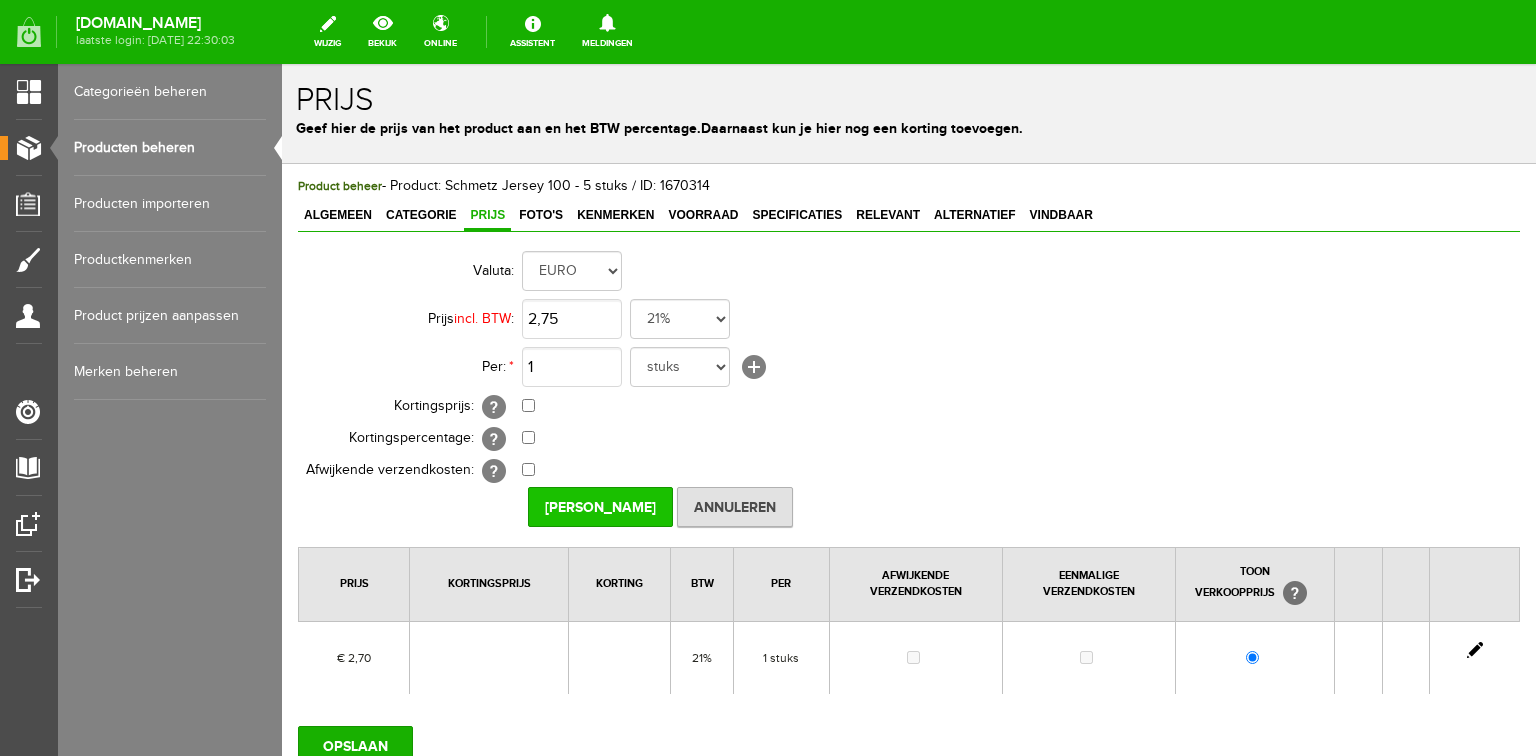 type on "€ 2,75" 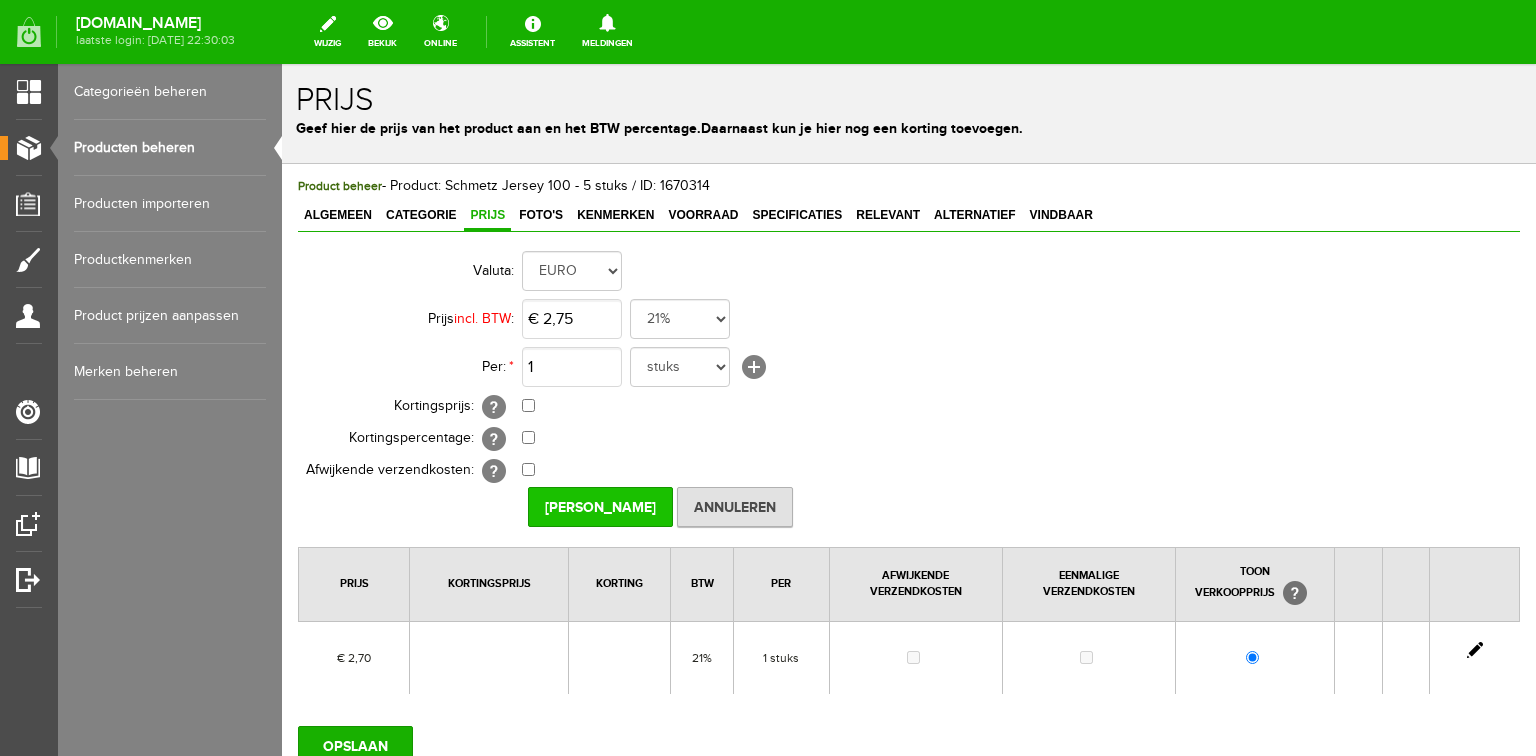 click on "[PERSON_NAME]" at bounding box center [600, 507] 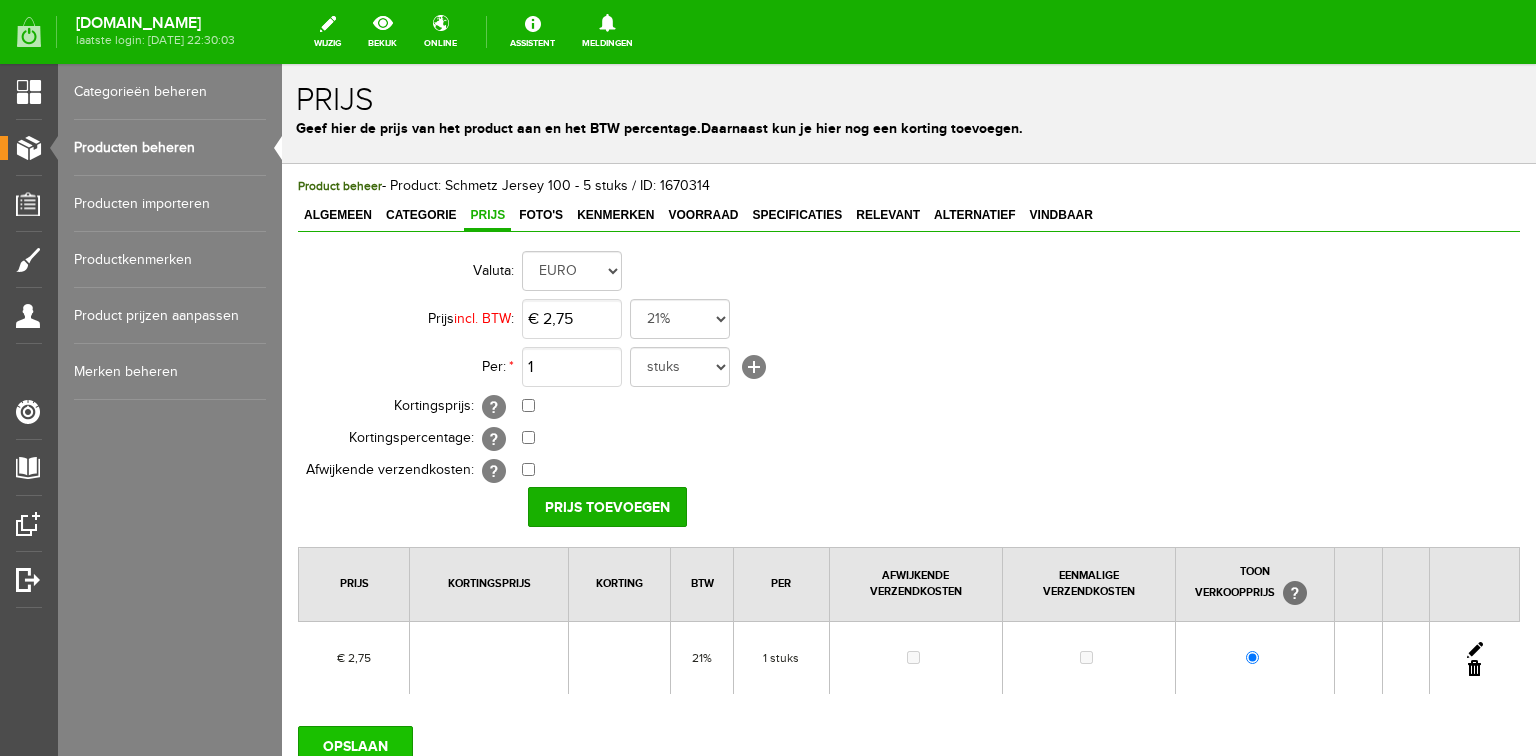 click on "OPSLAAN" at bounding box center (355, 746) 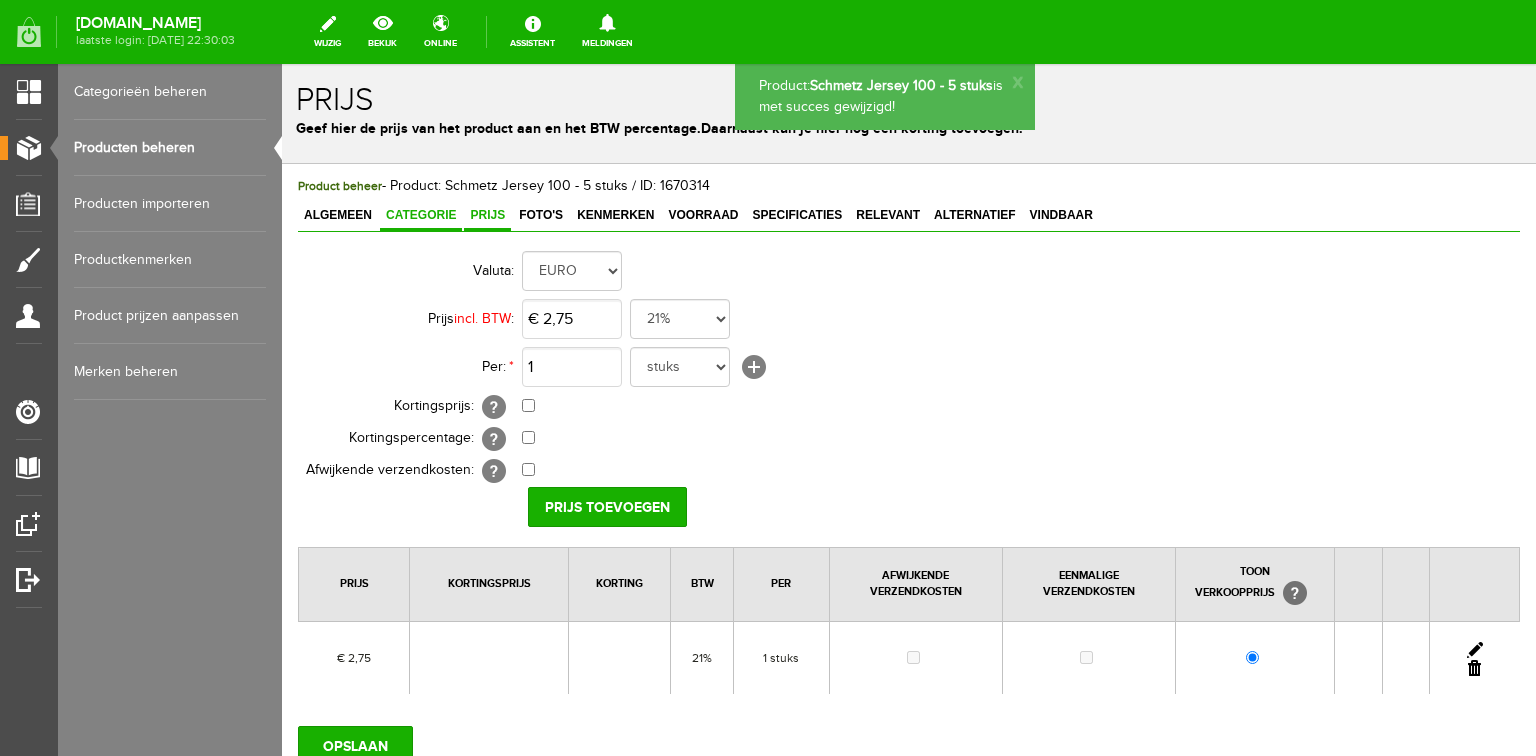 scroll, scrollTop: 0, scrollLeft: 0, axis: both 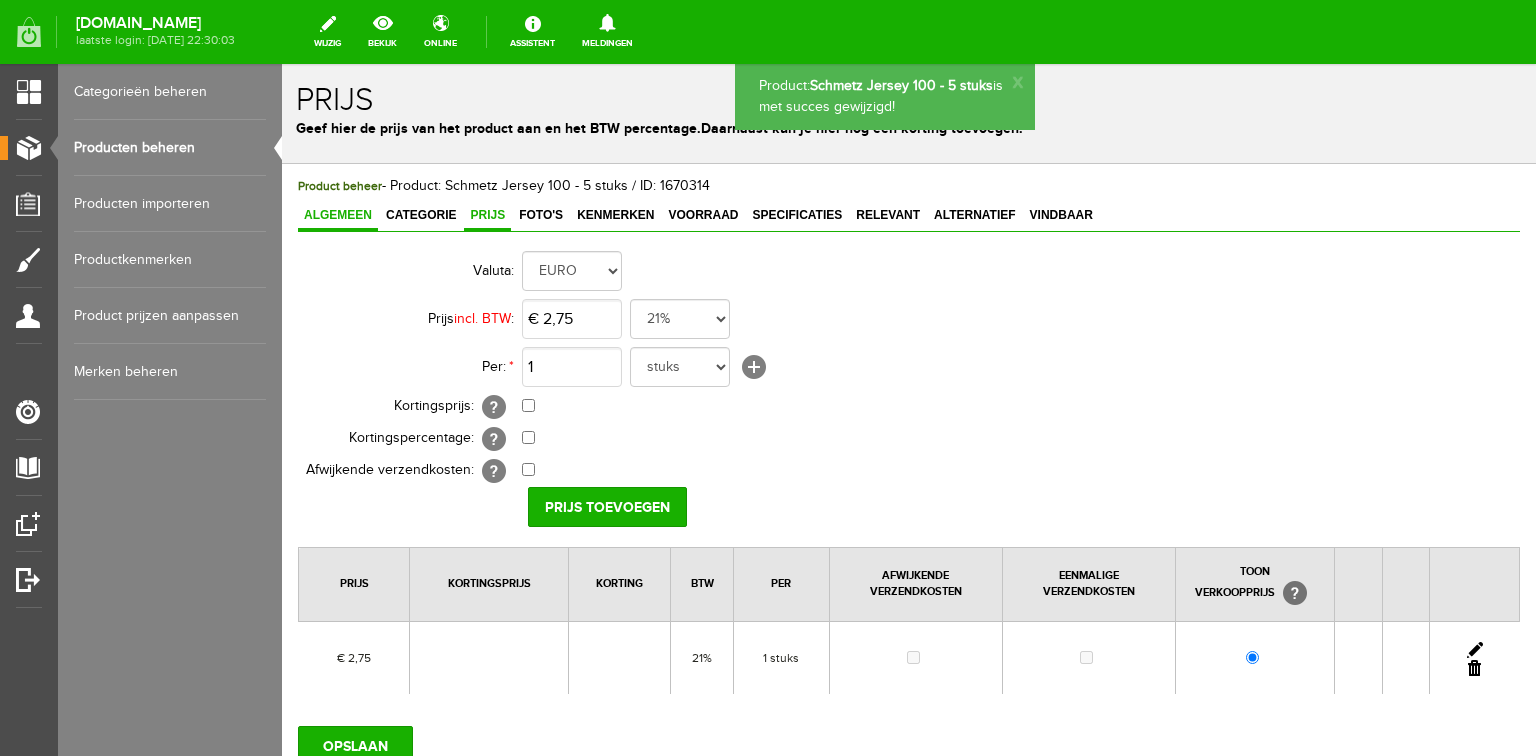 click on "Algemeen" at bounding box center [338, 215] 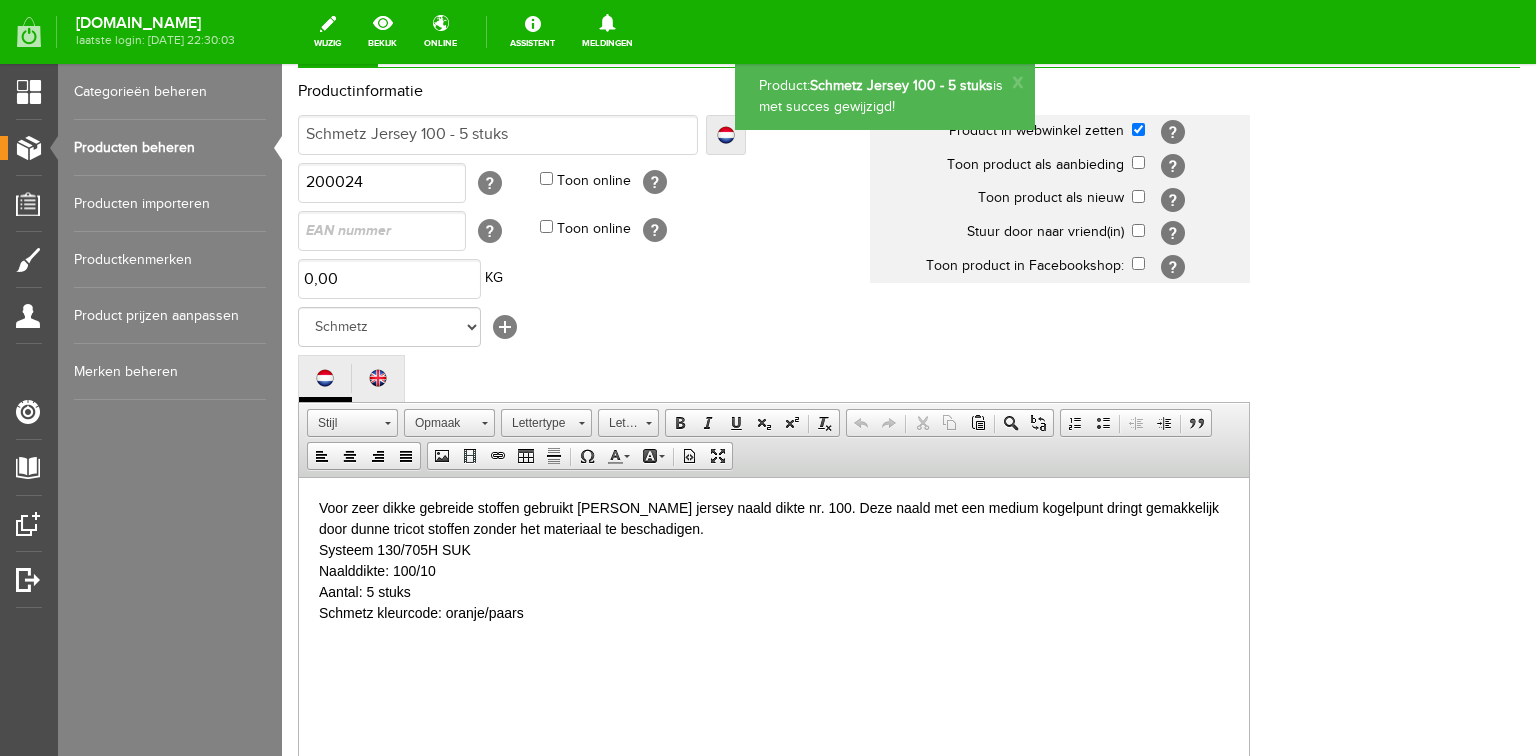 scroll, scrollTop: 480, scrollLeft: 0, axis: vertical 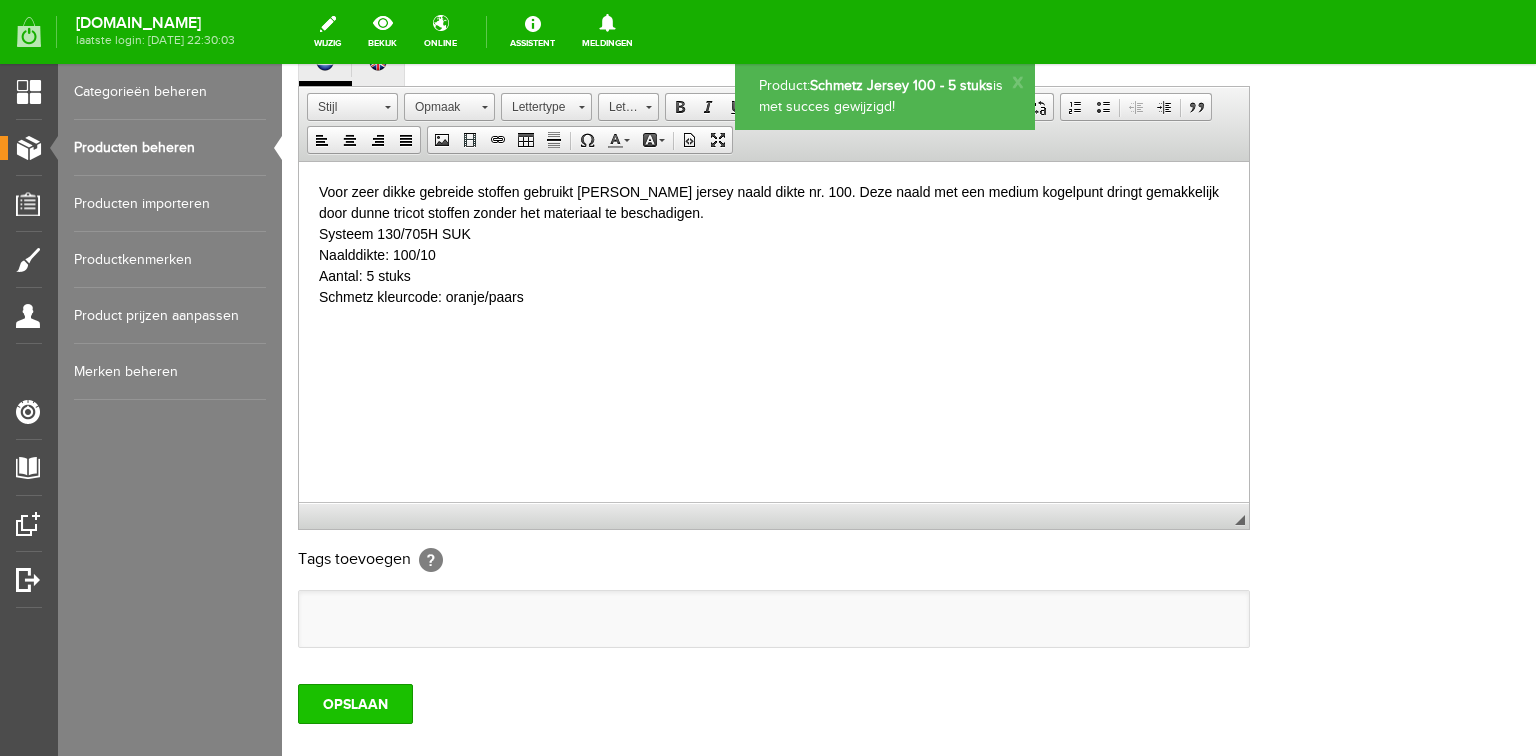 click on "OPSLAAN" at bounding box center [355, 704] 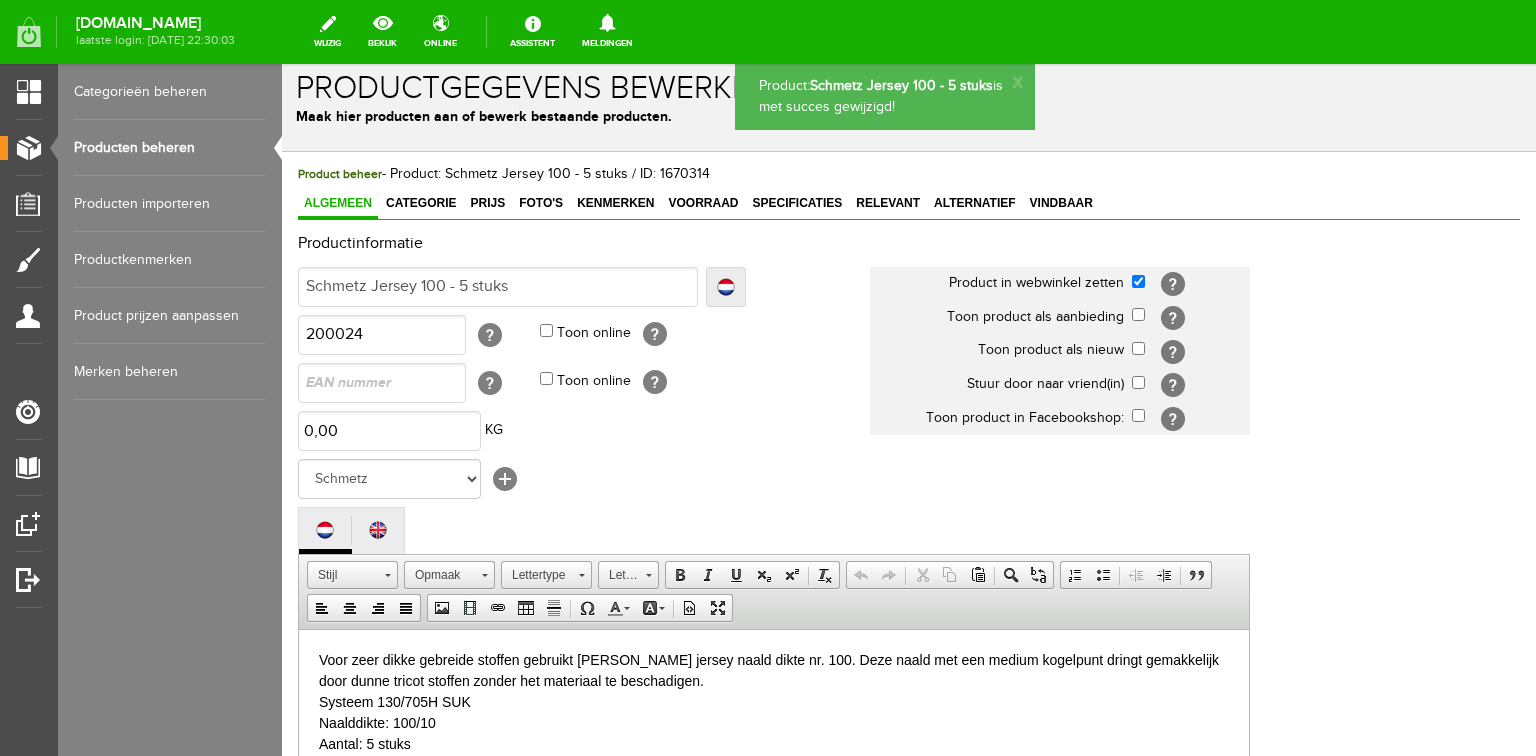 scroll, scrollTop: 0, scrollLeft: 0, axis: both 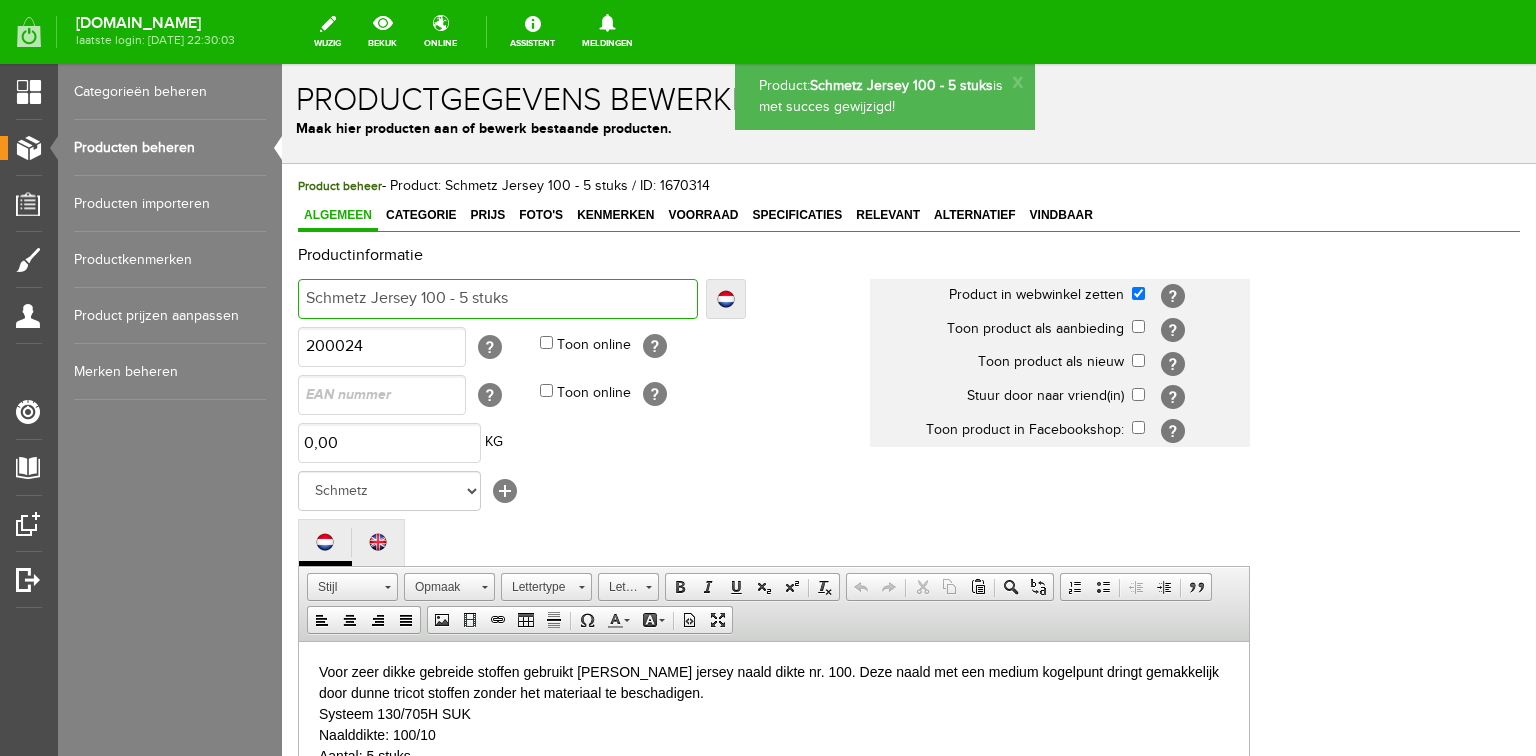 drag, startPoint x: 421, startPoint y: 296, endPoint x: 556, endPoint y: 360, distance: 149.40215 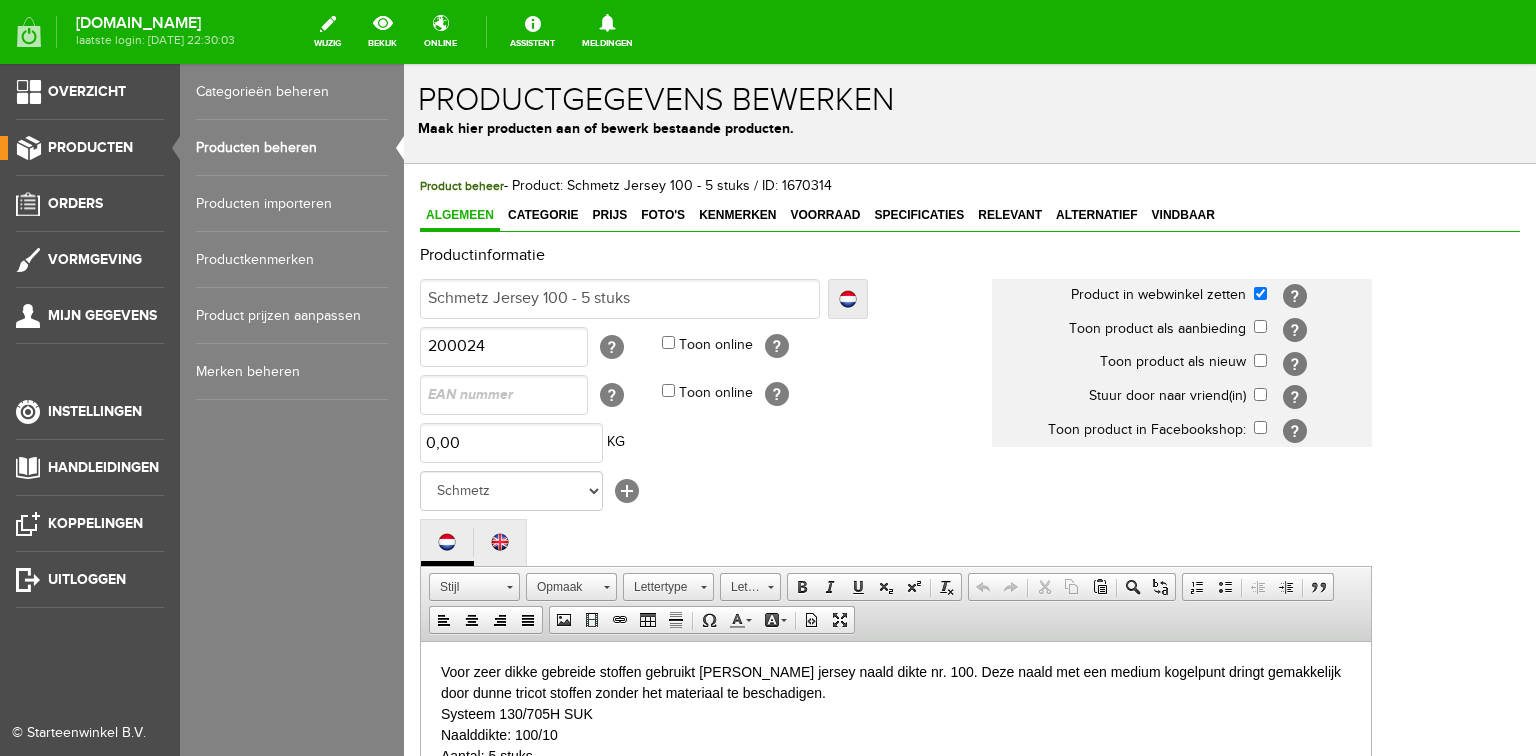 click on "Producten beheren" at bounding box center (292, 148) 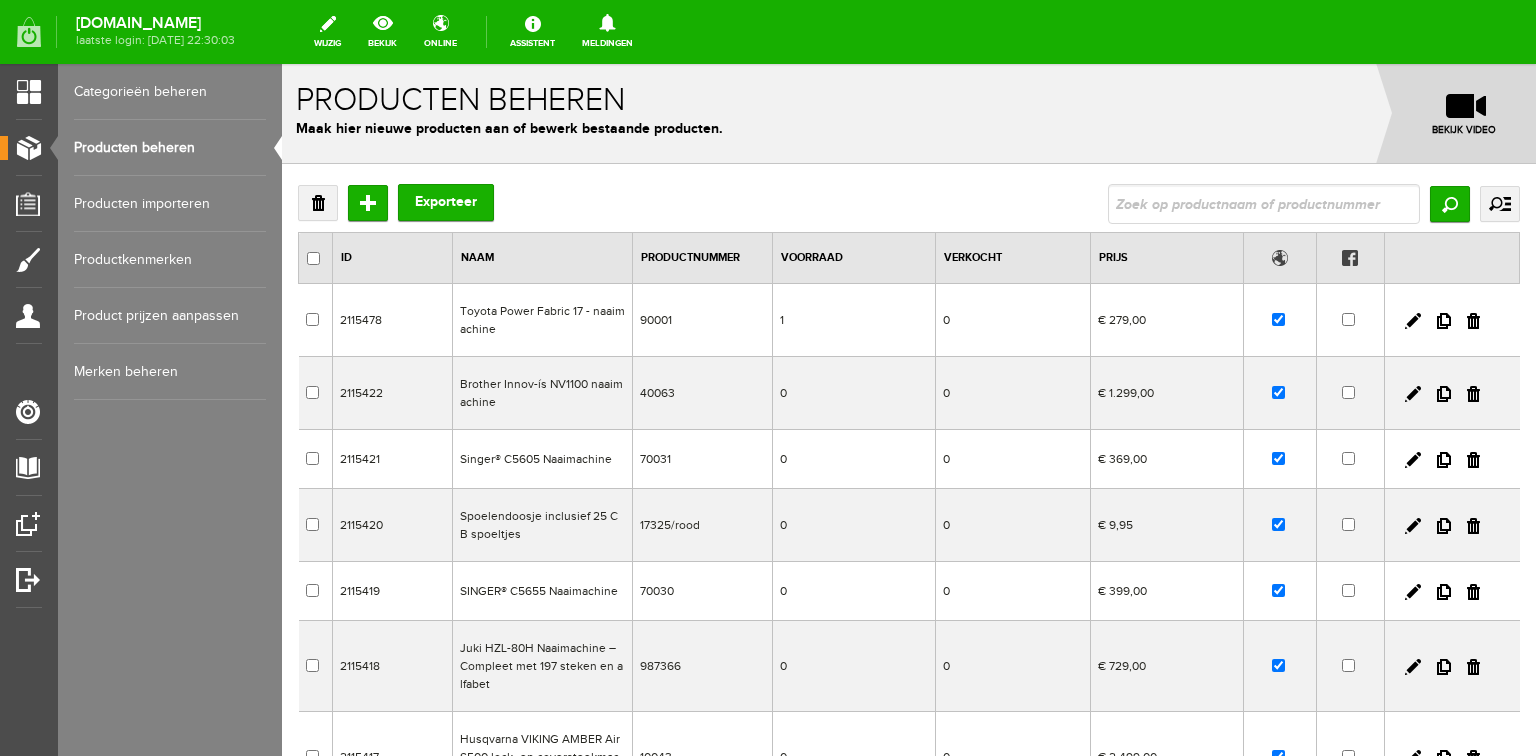 scroll, scrollTop: 0, scrollLeft: 0, axis: both 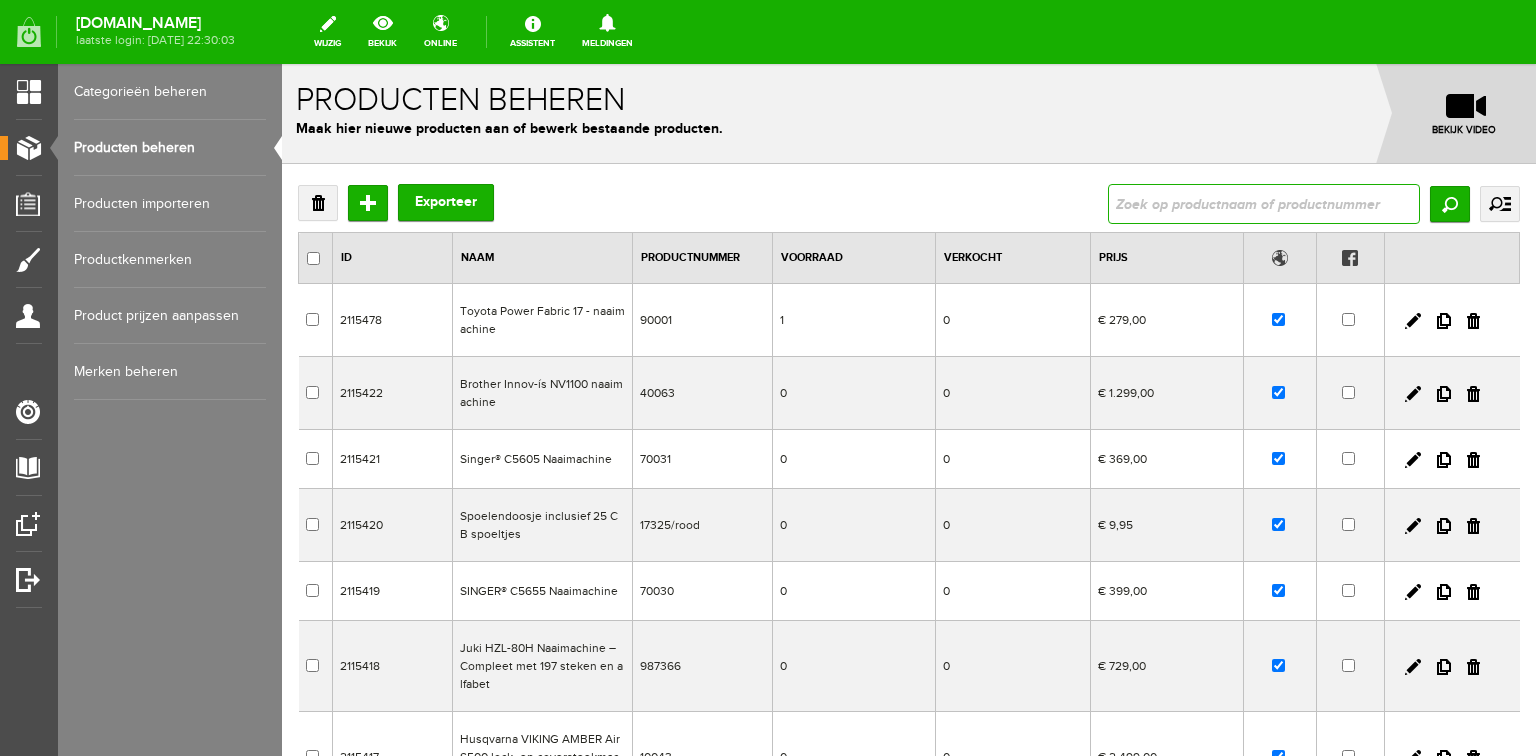 click at bounding box center [1264, 204] 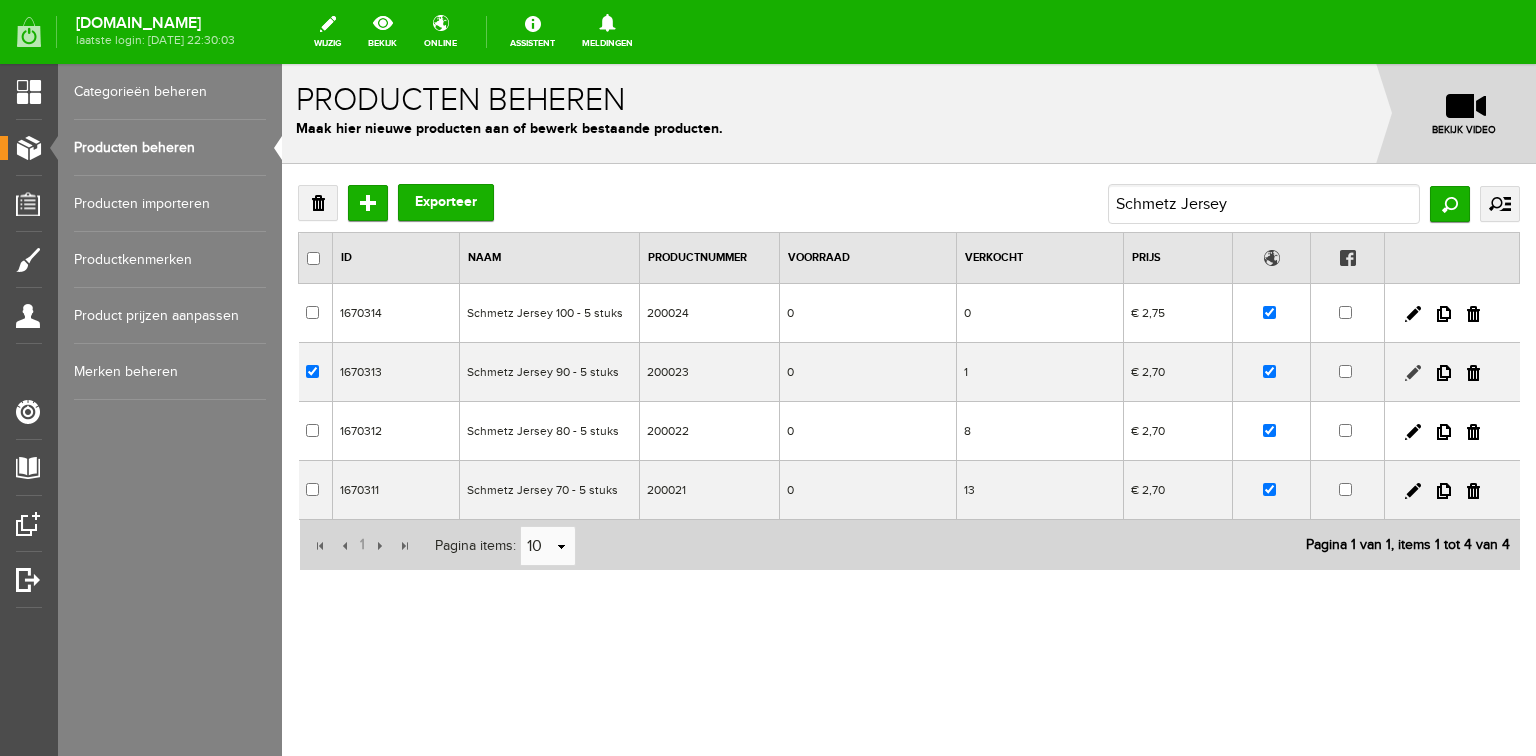click at bounding box center [1413, 373] 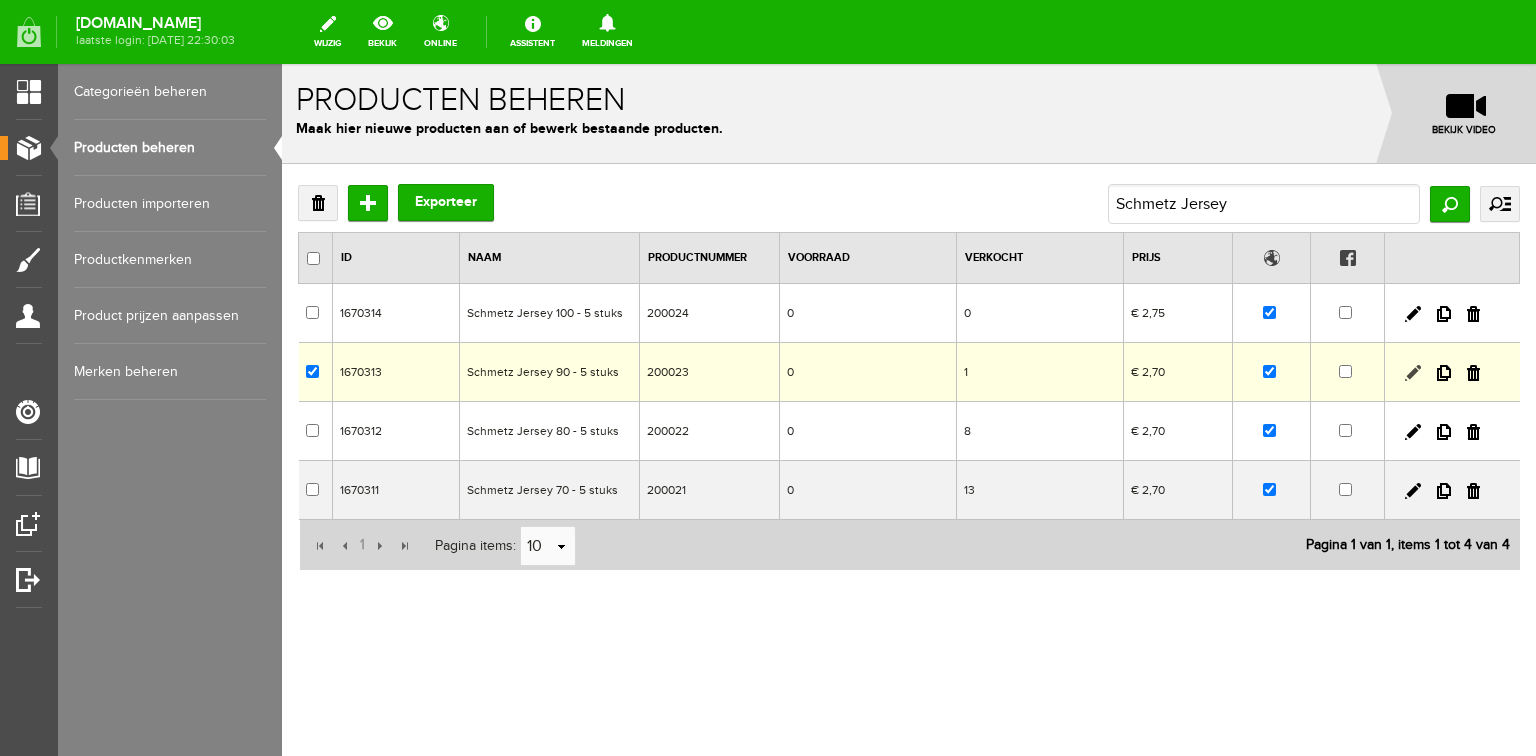 checkbox on "true" 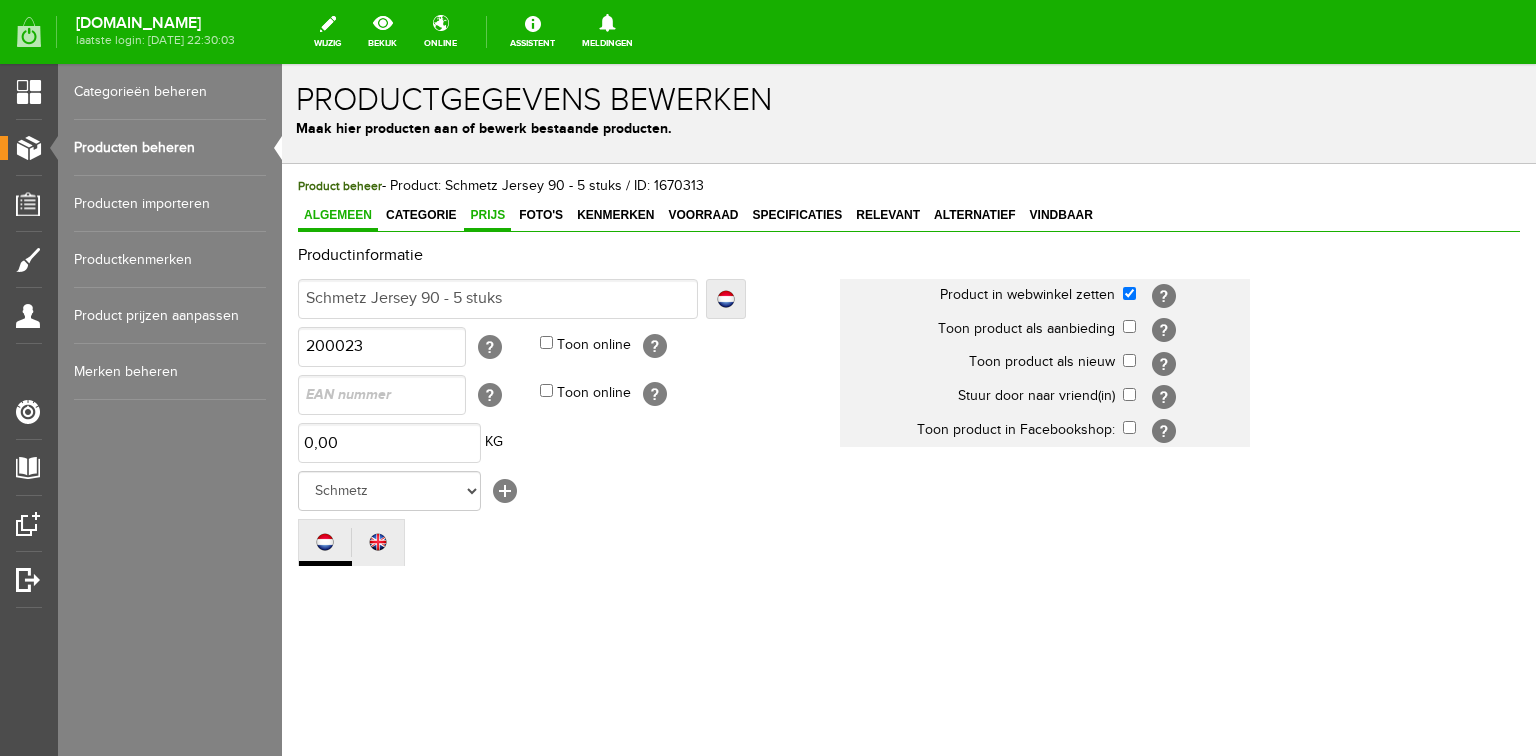 scroll, scrollTop: 0, scrollLeft: 0, axis: both 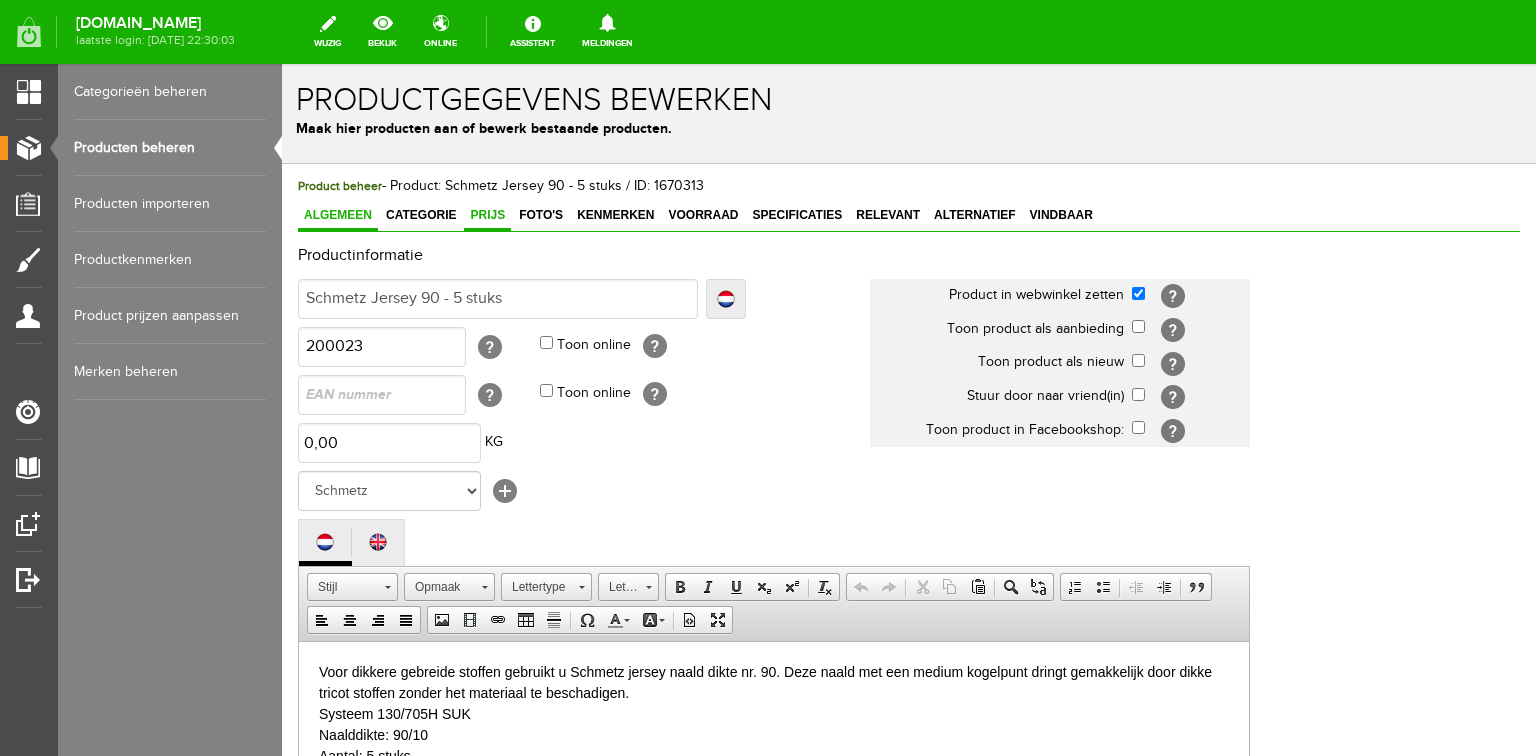 drag, startPoint x: 489, startPoint y: 210, endPoint x: 504, endPoint y: 226, distance: 21.931713 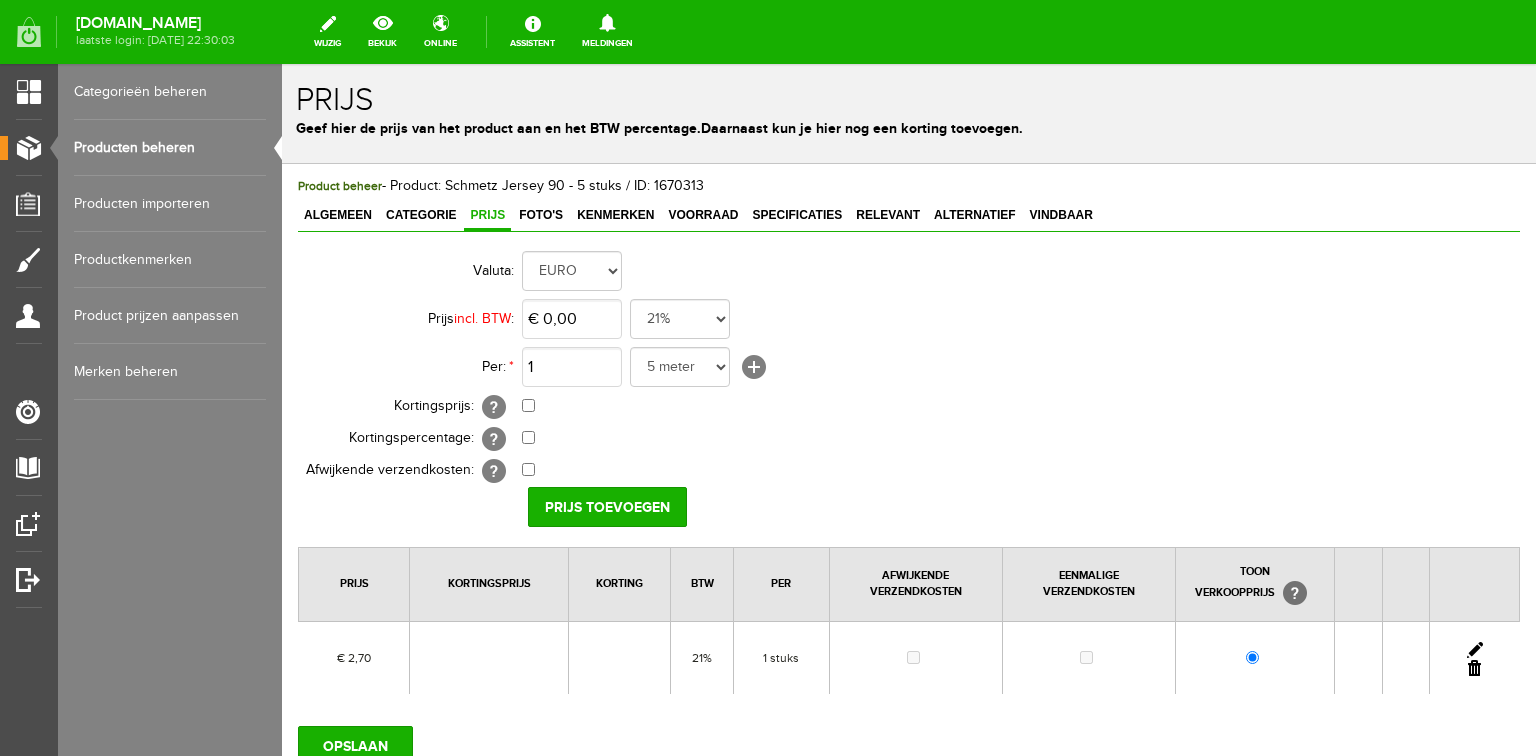 click at bounding box center [1475, 650] 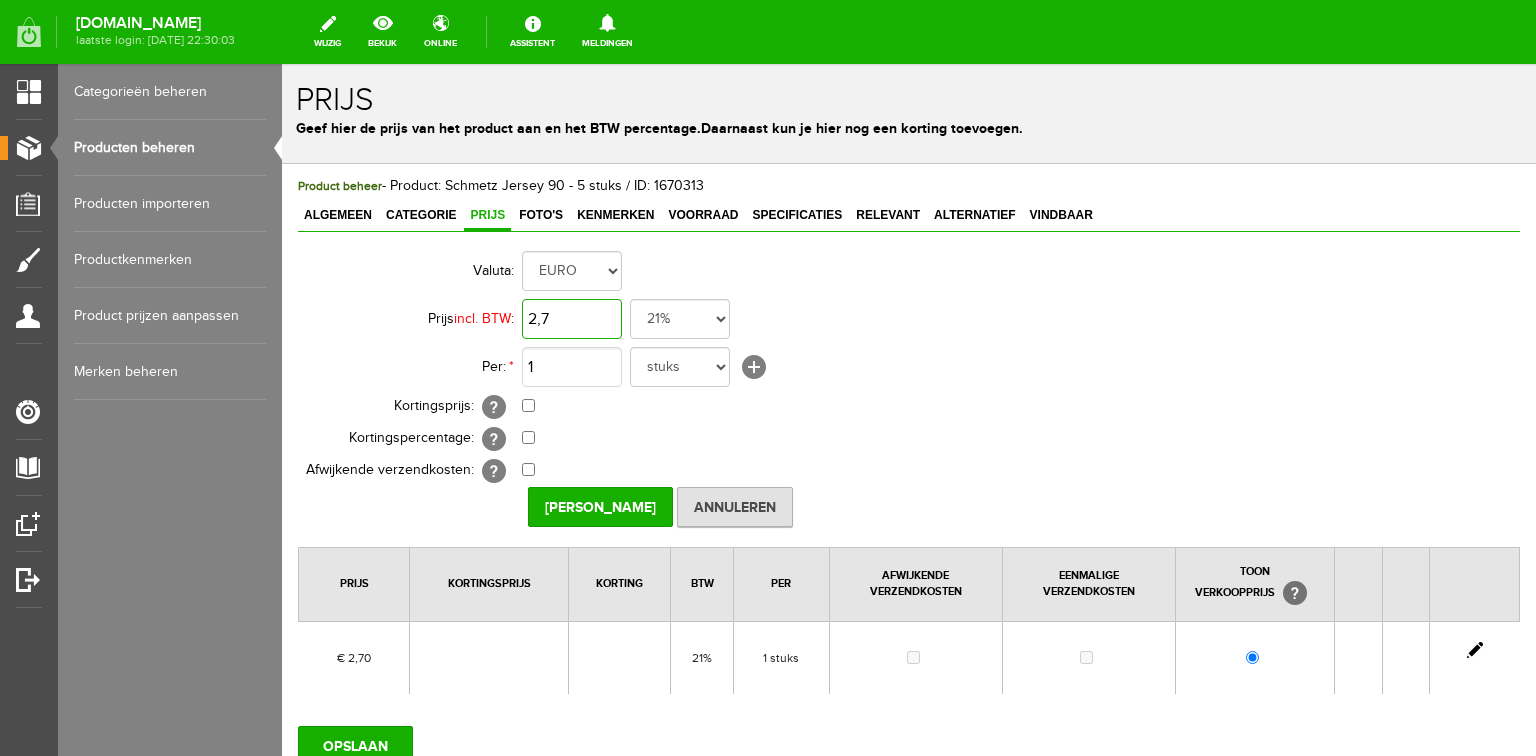 click on "2,7" at bounding box center (572, 319) 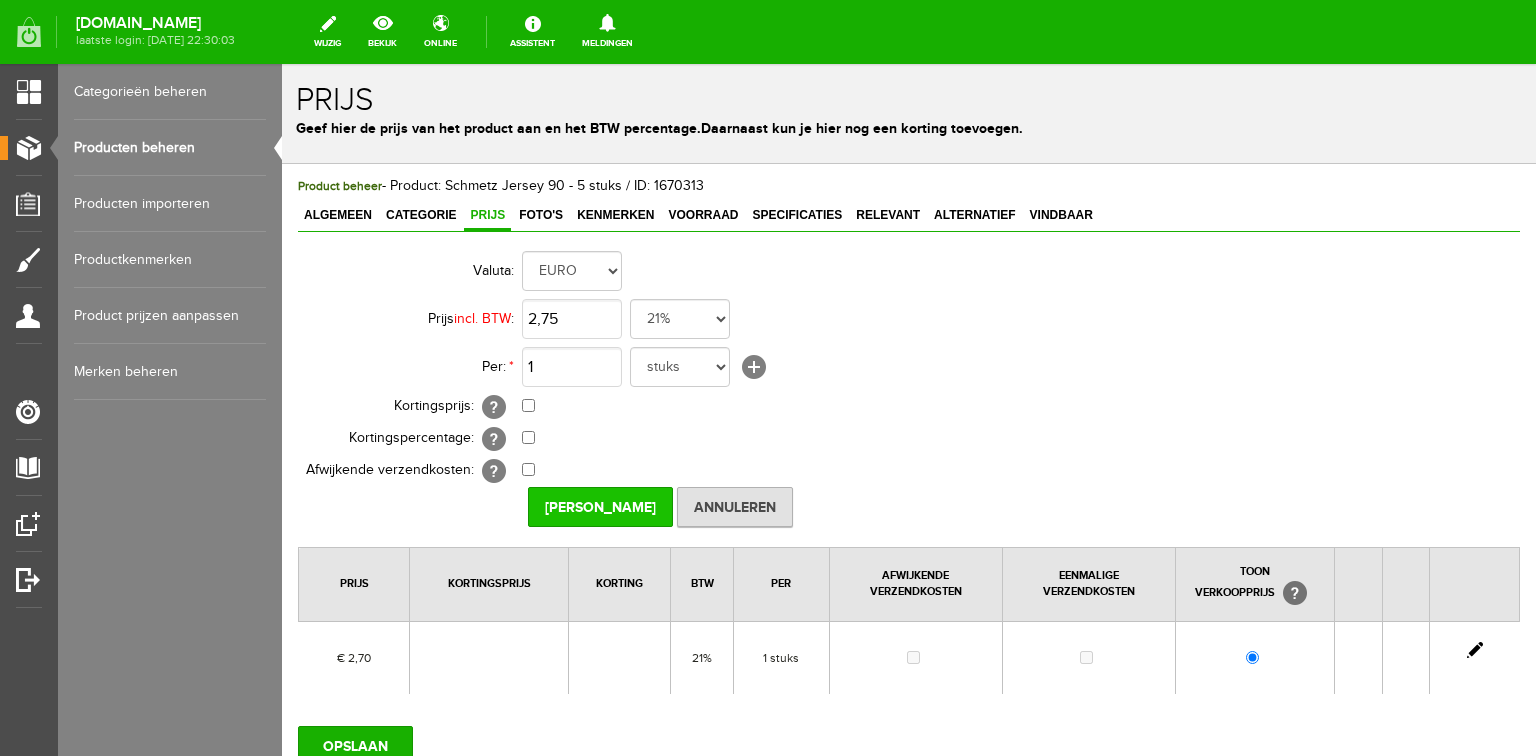 type on "€ 2,75" 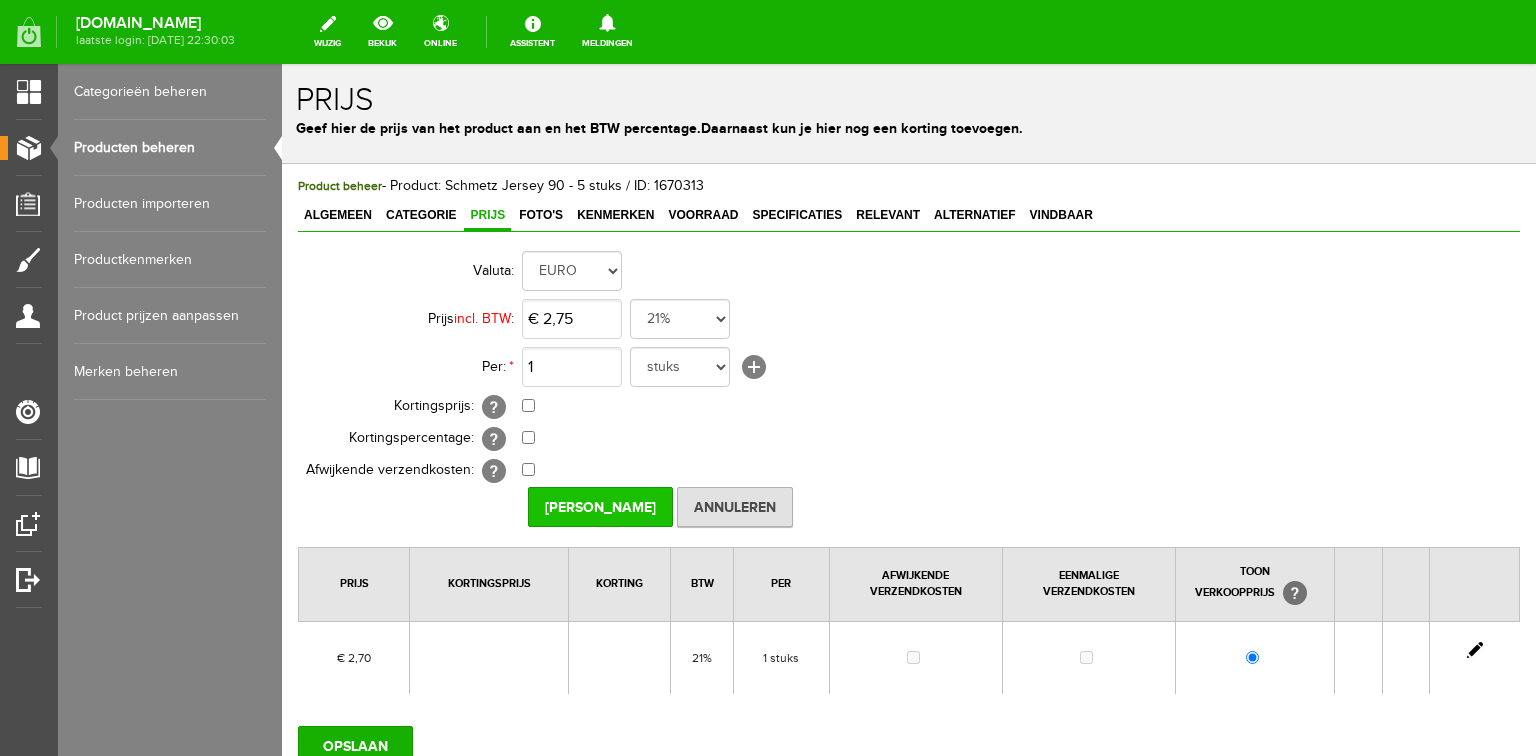click on "[PERSON_NAME]" at bounding box center (600, 507) 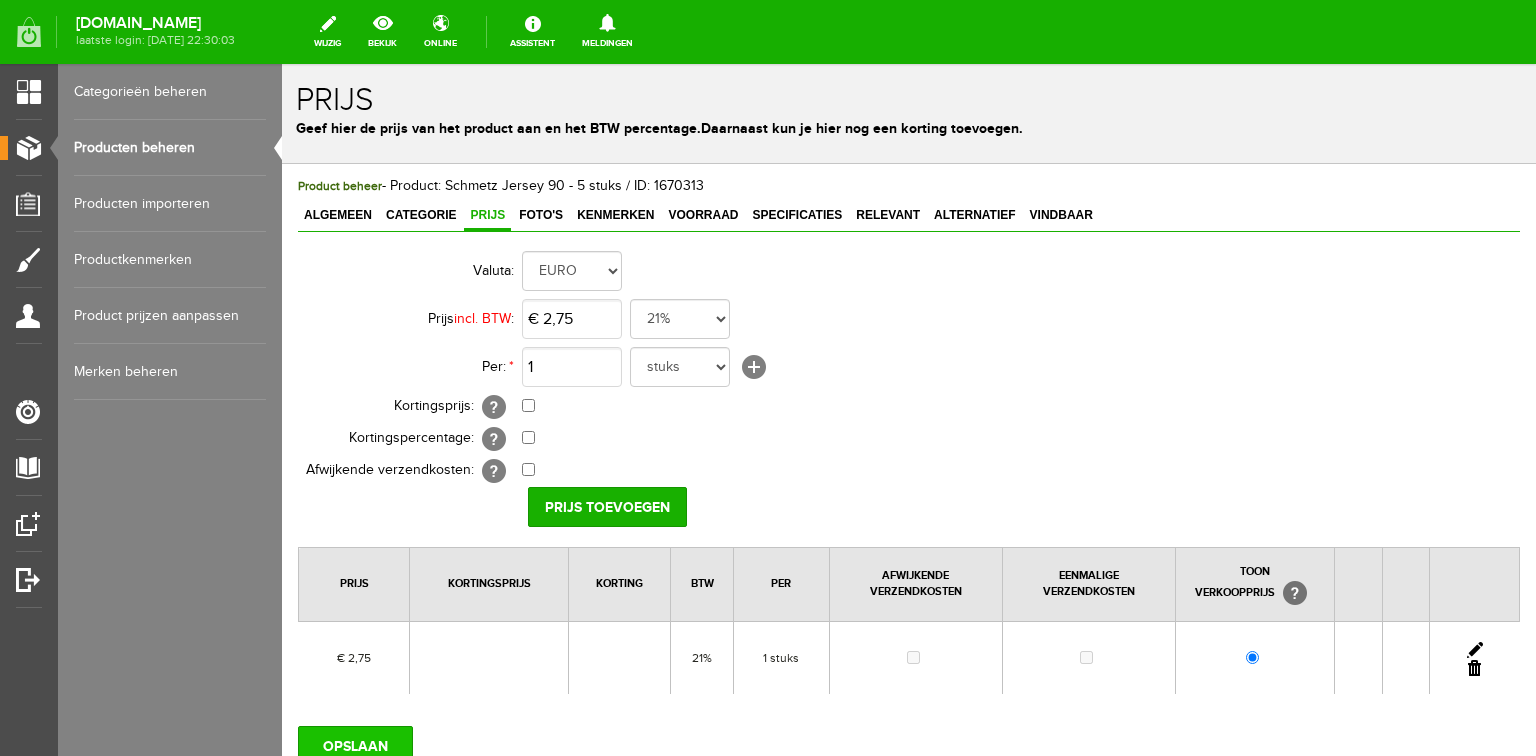 click on "OPSLAAN" at bounding box center [355, 746] 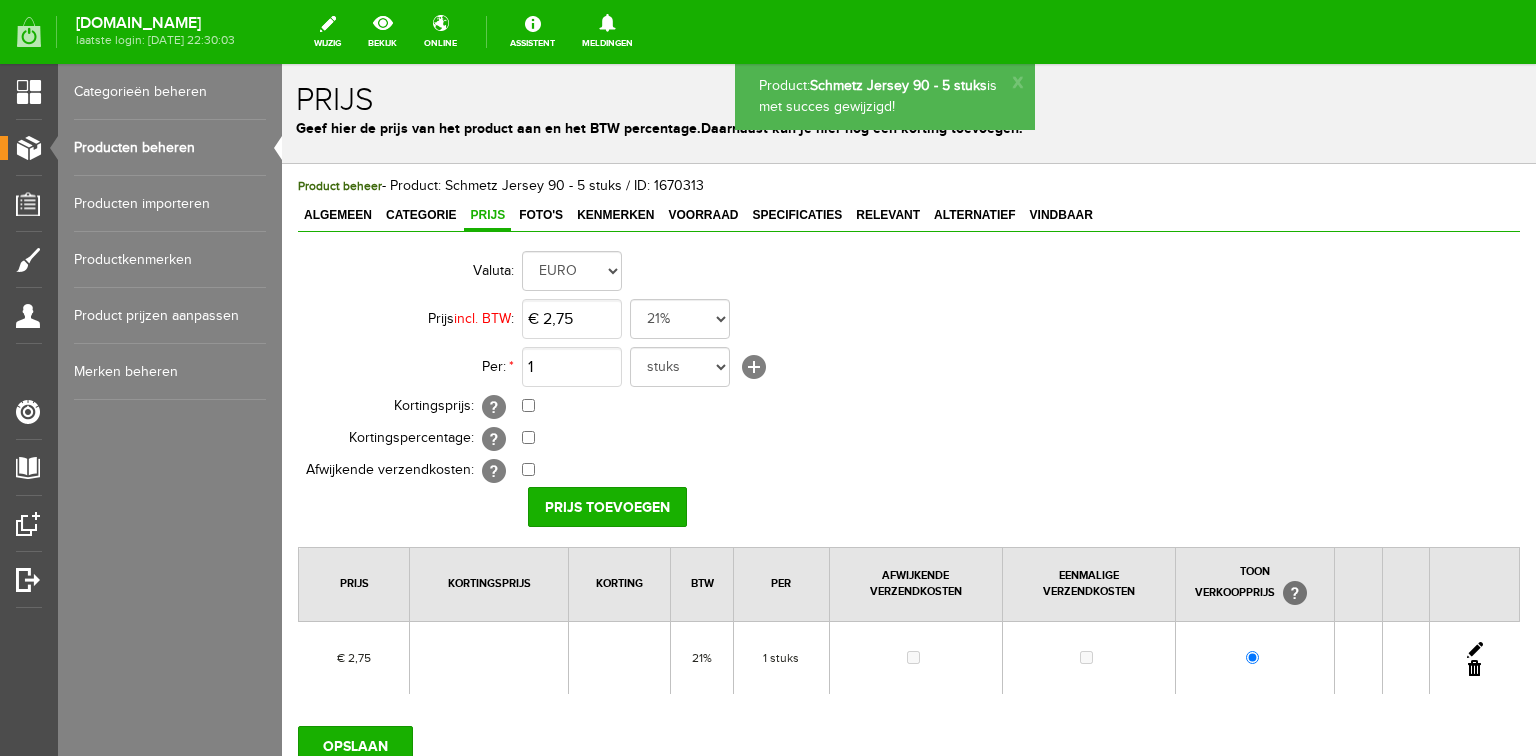 scroll, scrollTop: 0, scrollLeft: 0, axis: both 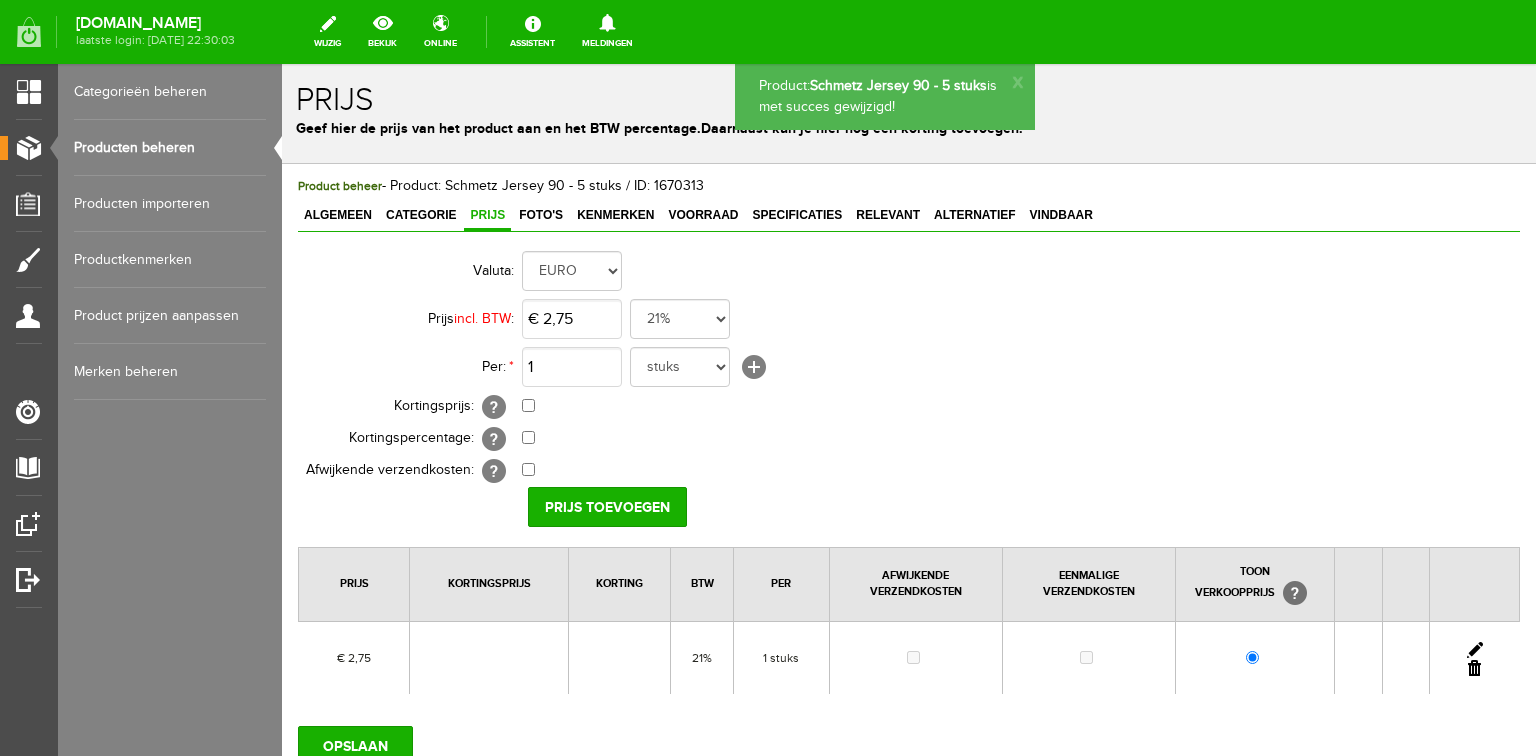 click on "Producten beheren" at bounding box center (170, 148) 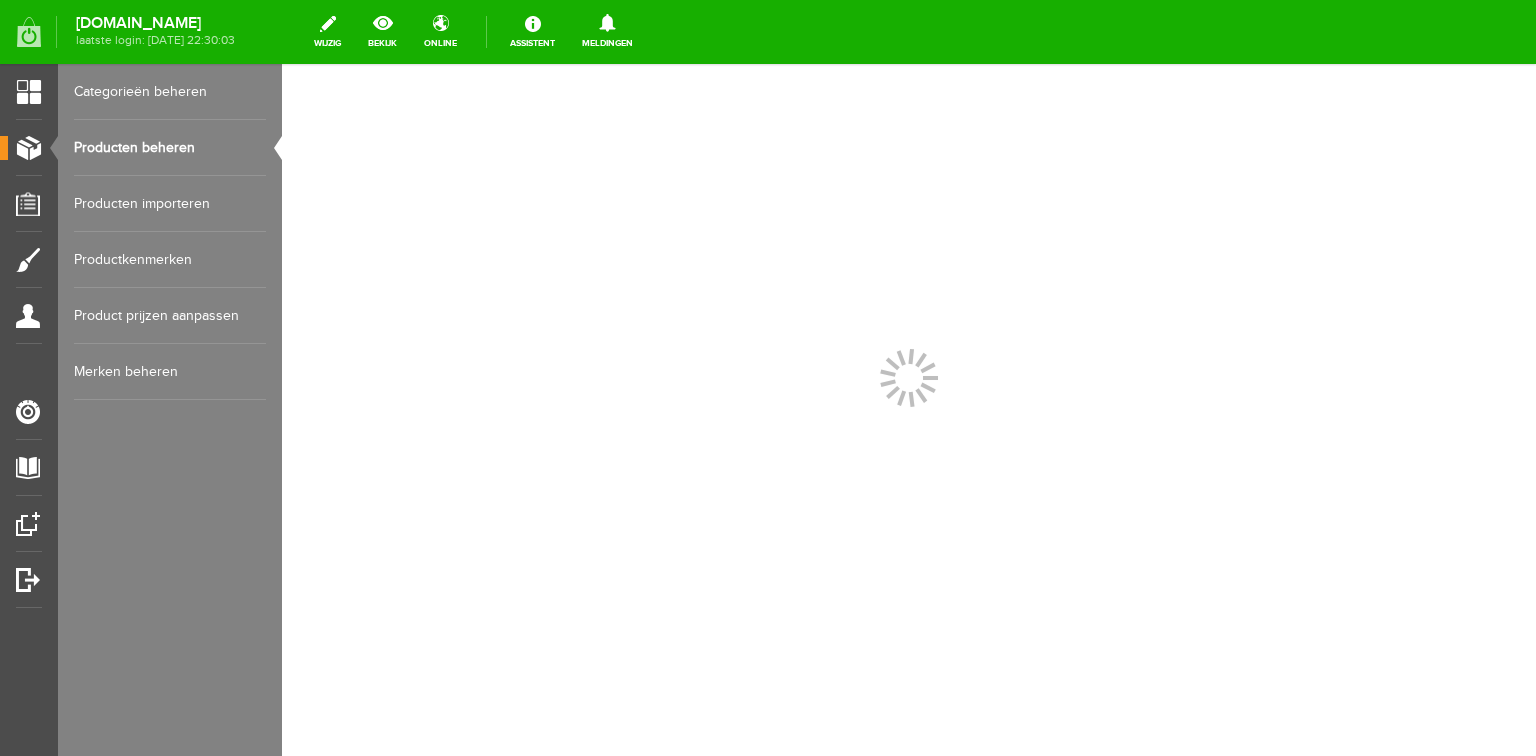 scroll, scrollTop: 0, scrollLeft: 0, axis: both 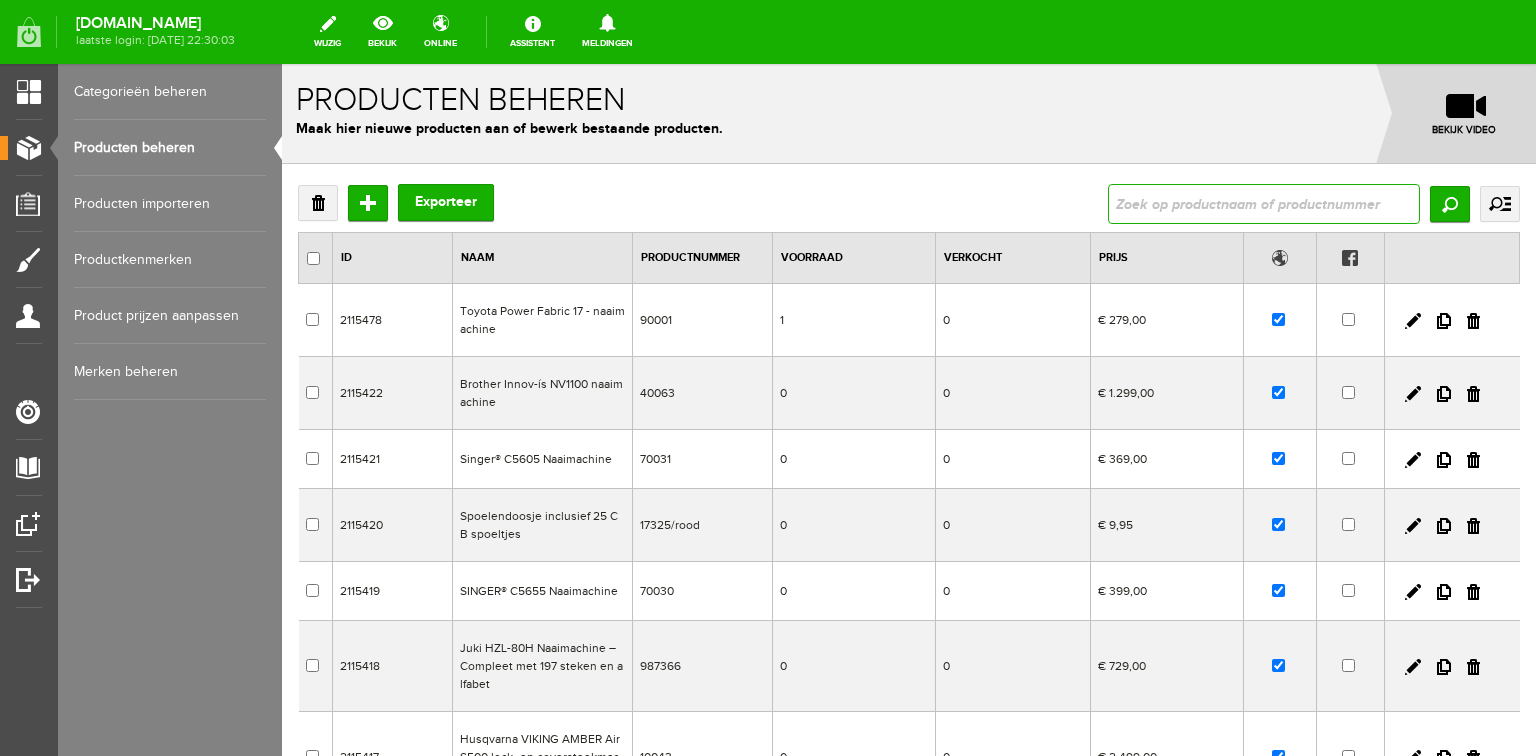 click at bounding box center [1264, 204] 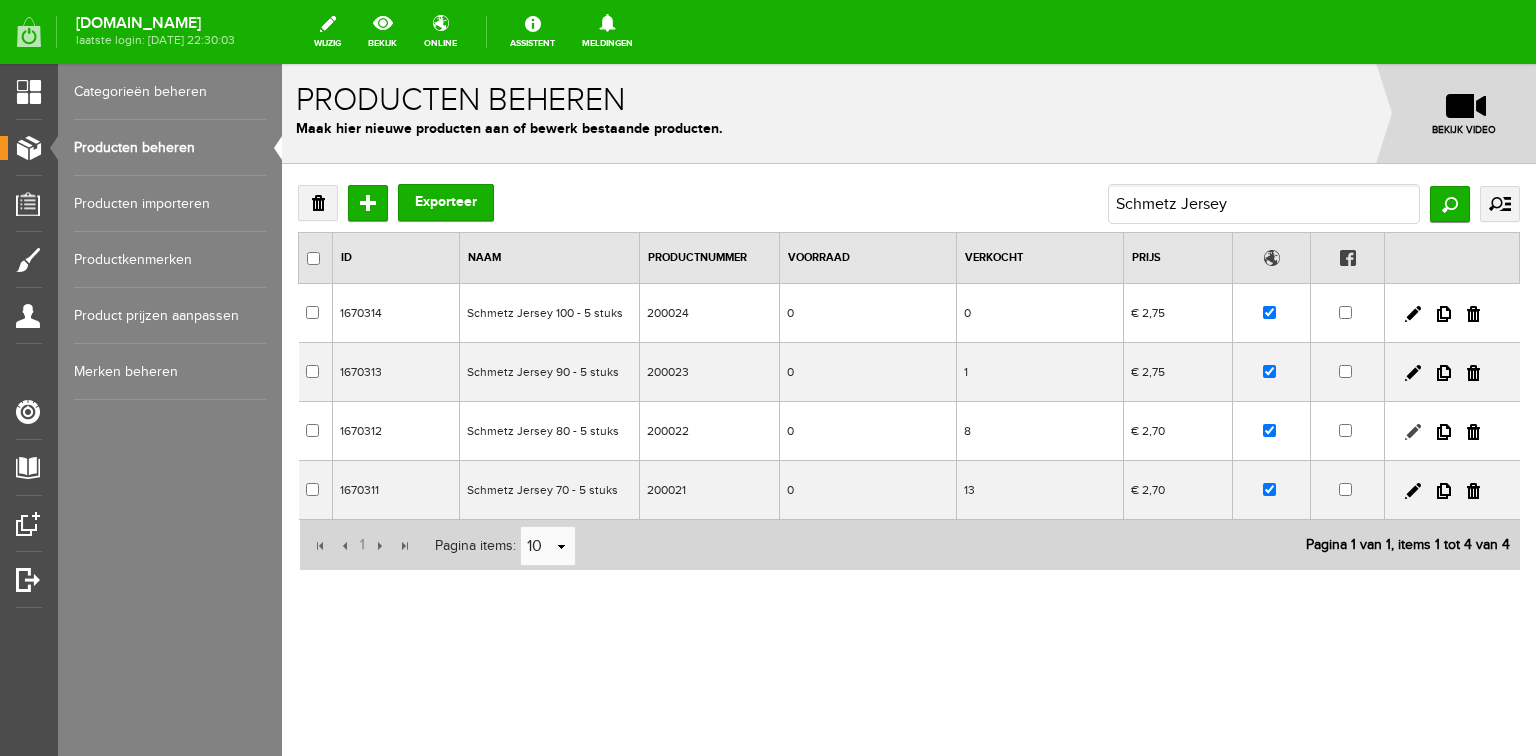 click at bounding box center [1413, 432] 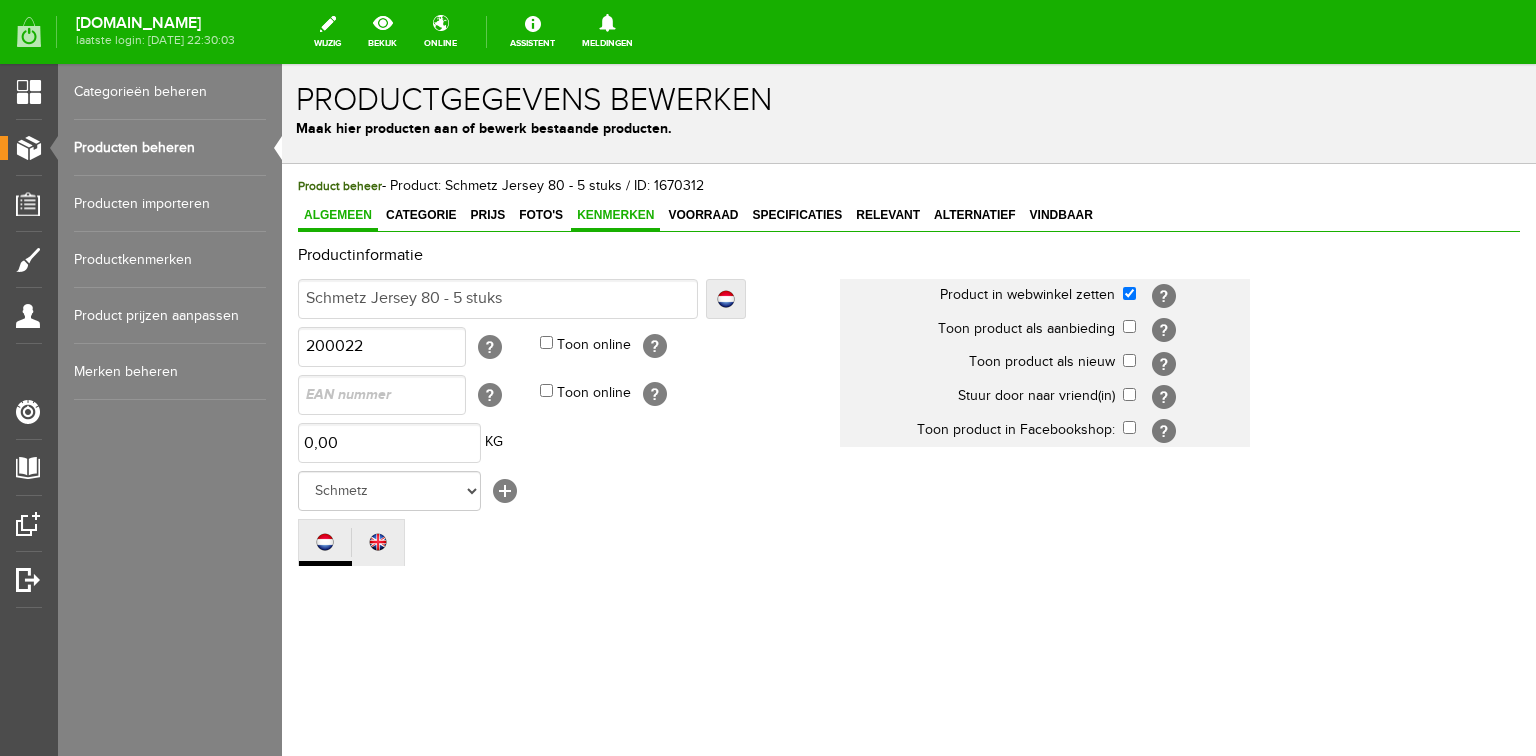 scroll, scrollTop: 0, scrollLeft: 0, axis: both 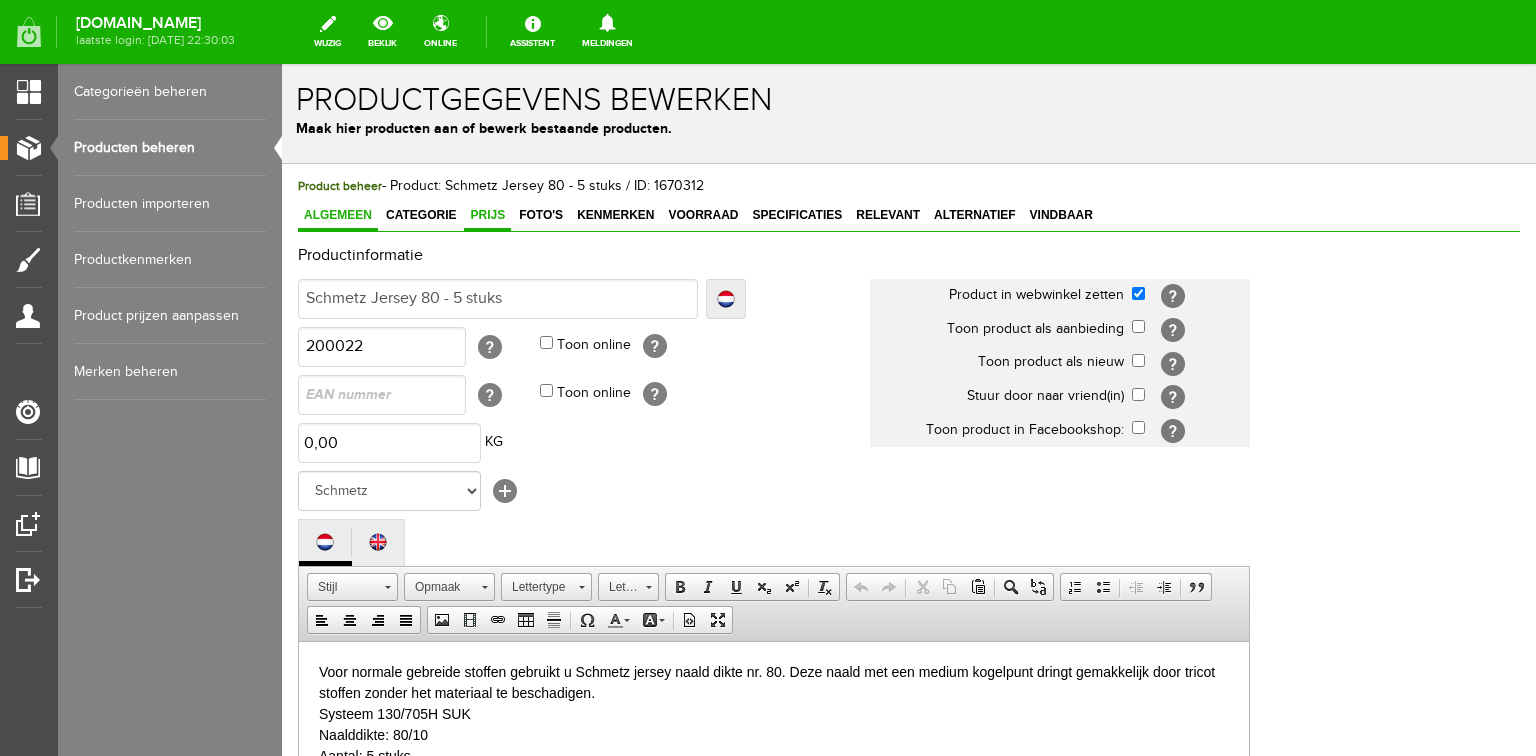 click on "Prijs" at bounding box center (487, 215) 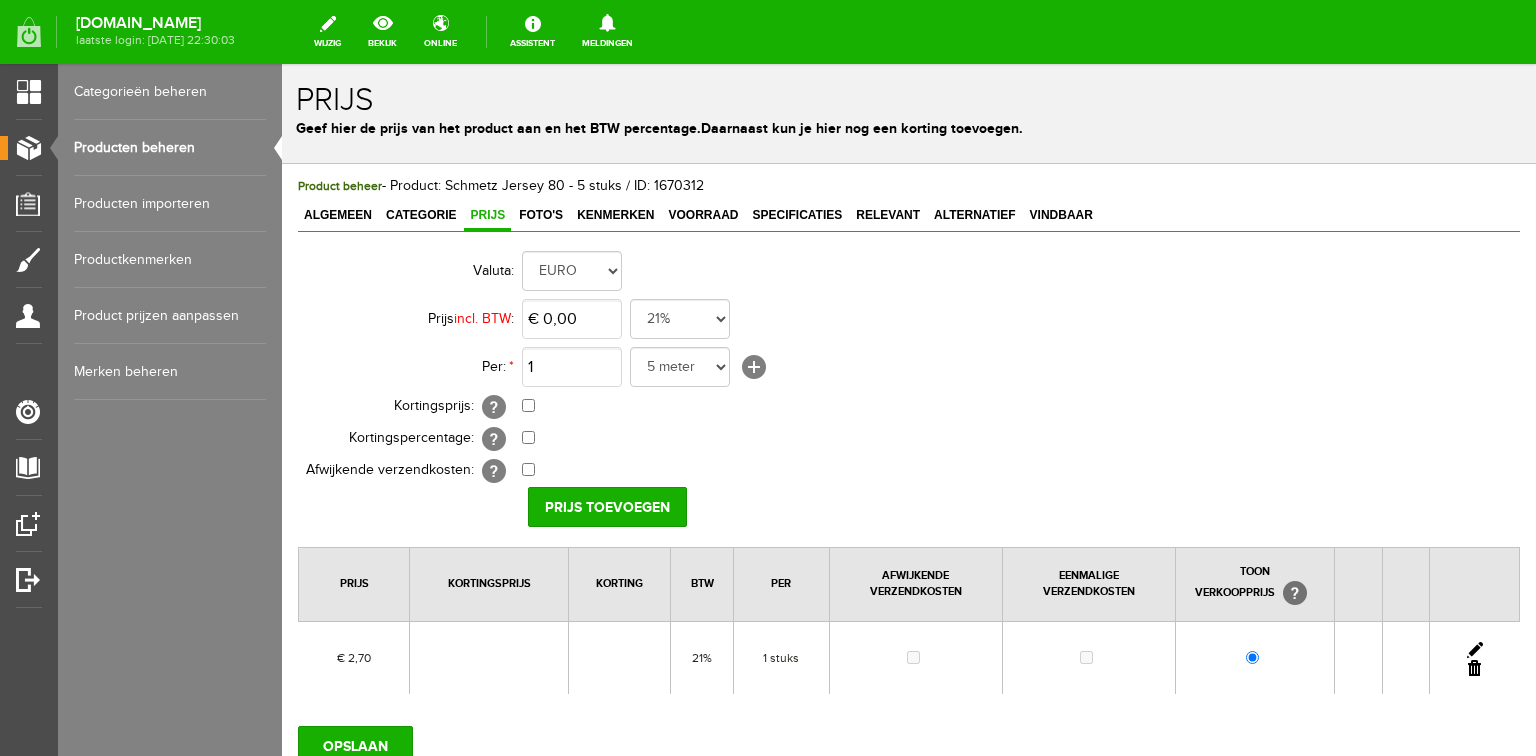 click at bounding box center [1475, 650] 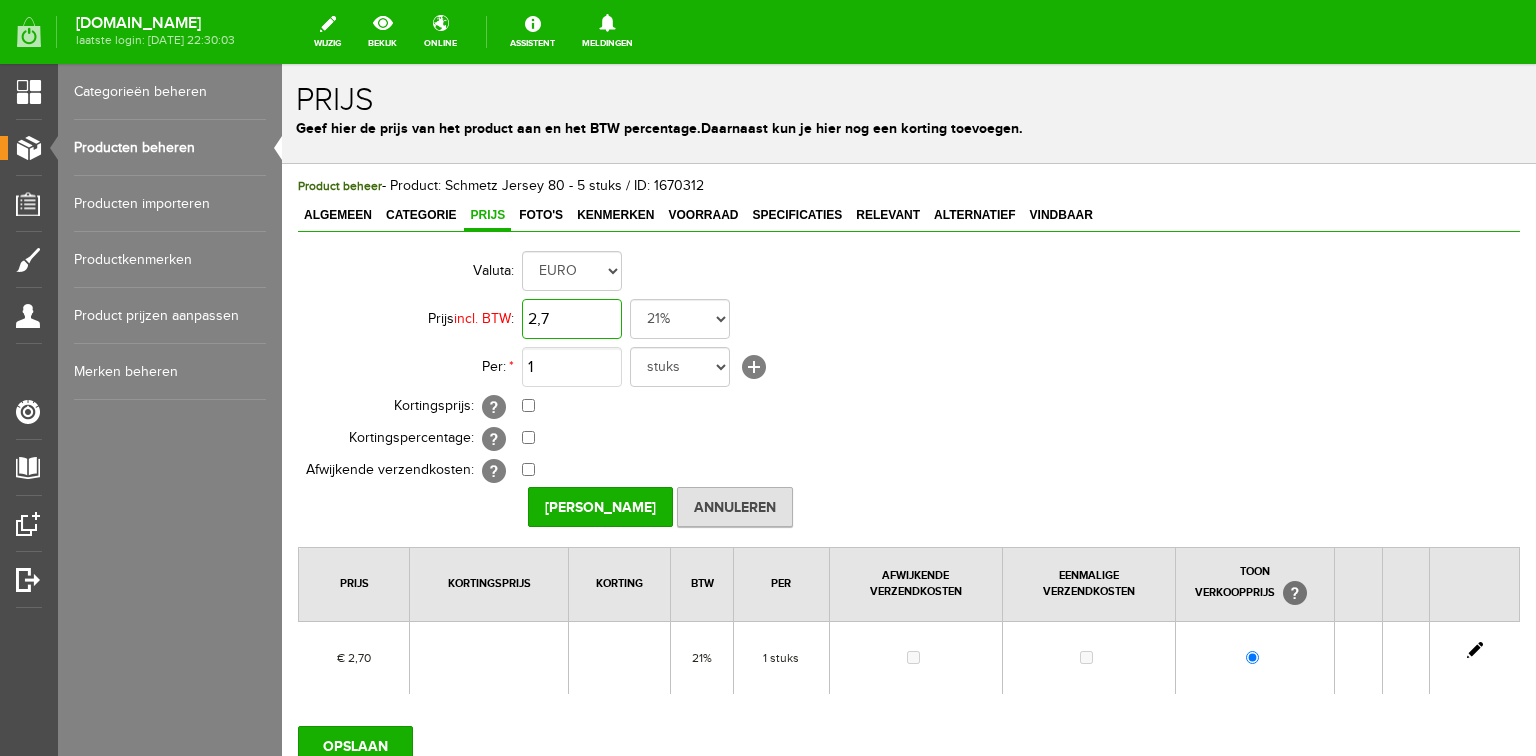 click on "2,7" at bounding box center [572, 319] 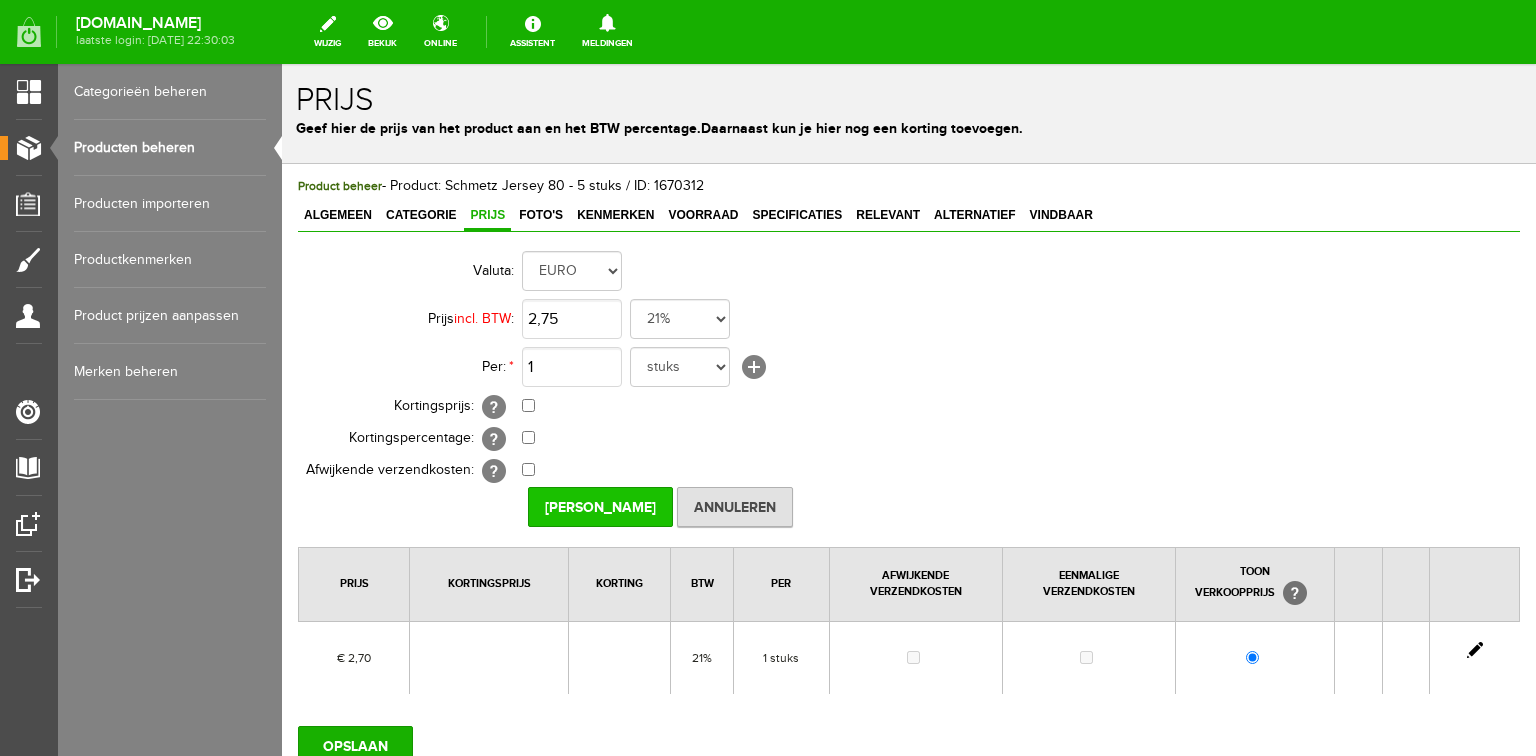 type on "€ 2,75" 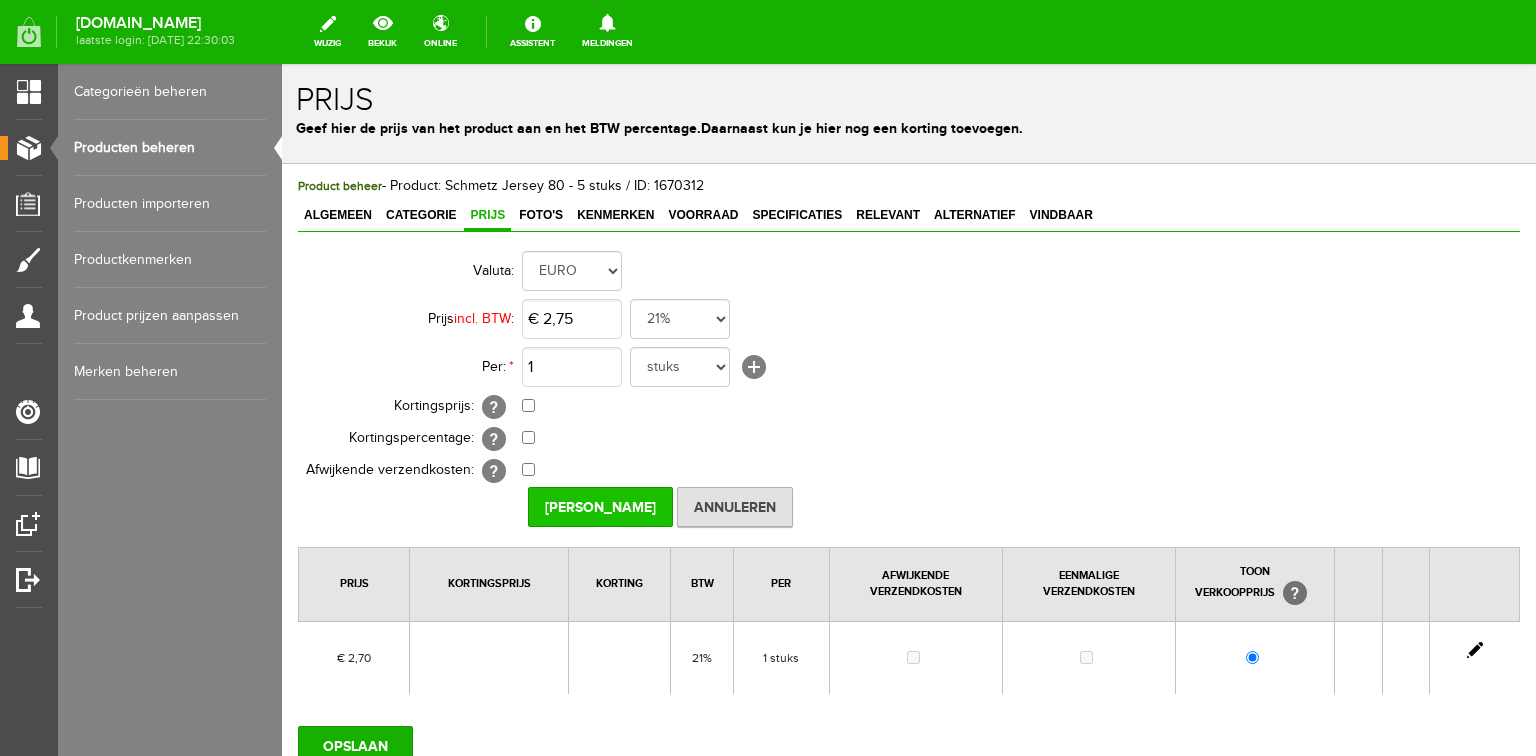 click on "[PERSON_NAME]" at bounding box center [600, 507] 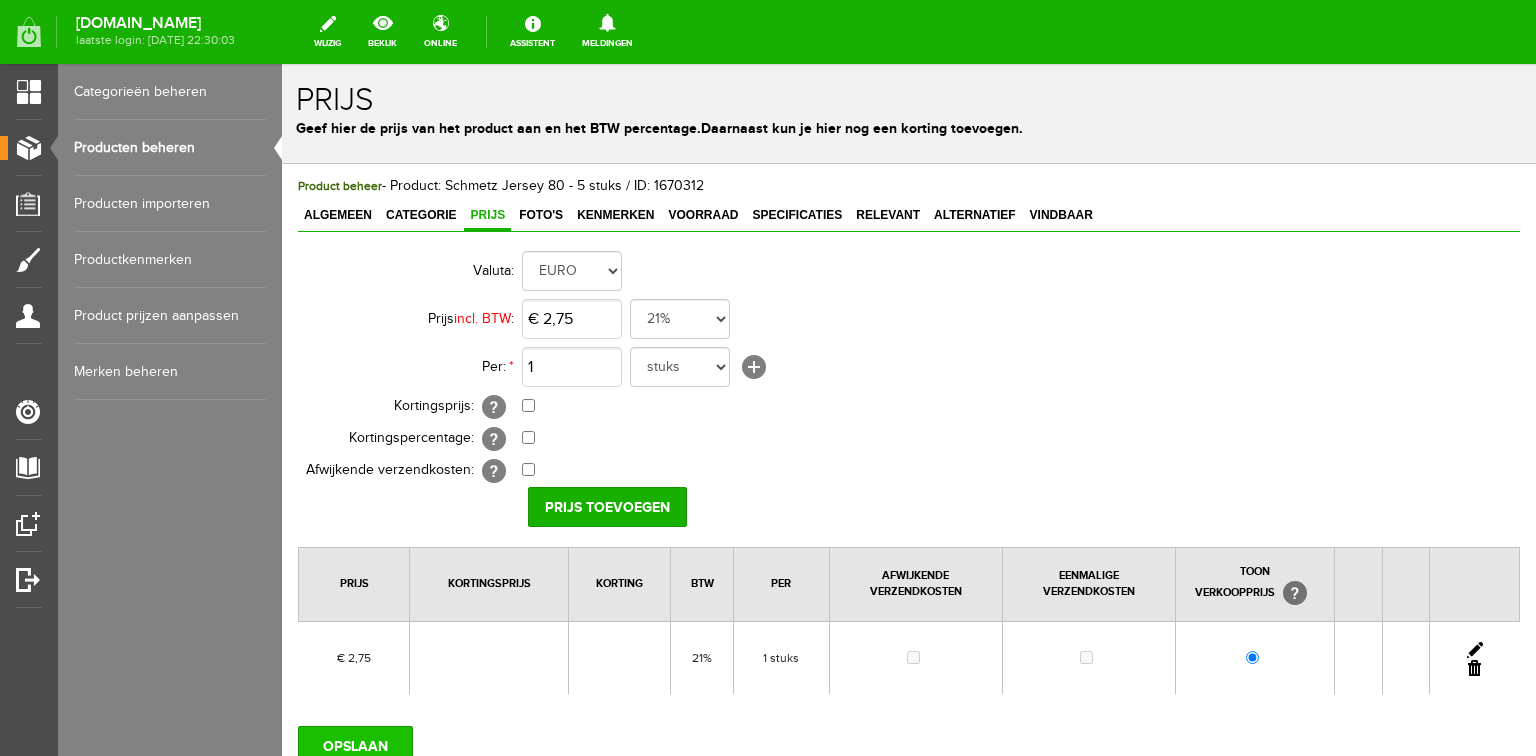 click on "OPSLAAN" at bounding box center (355, 746) 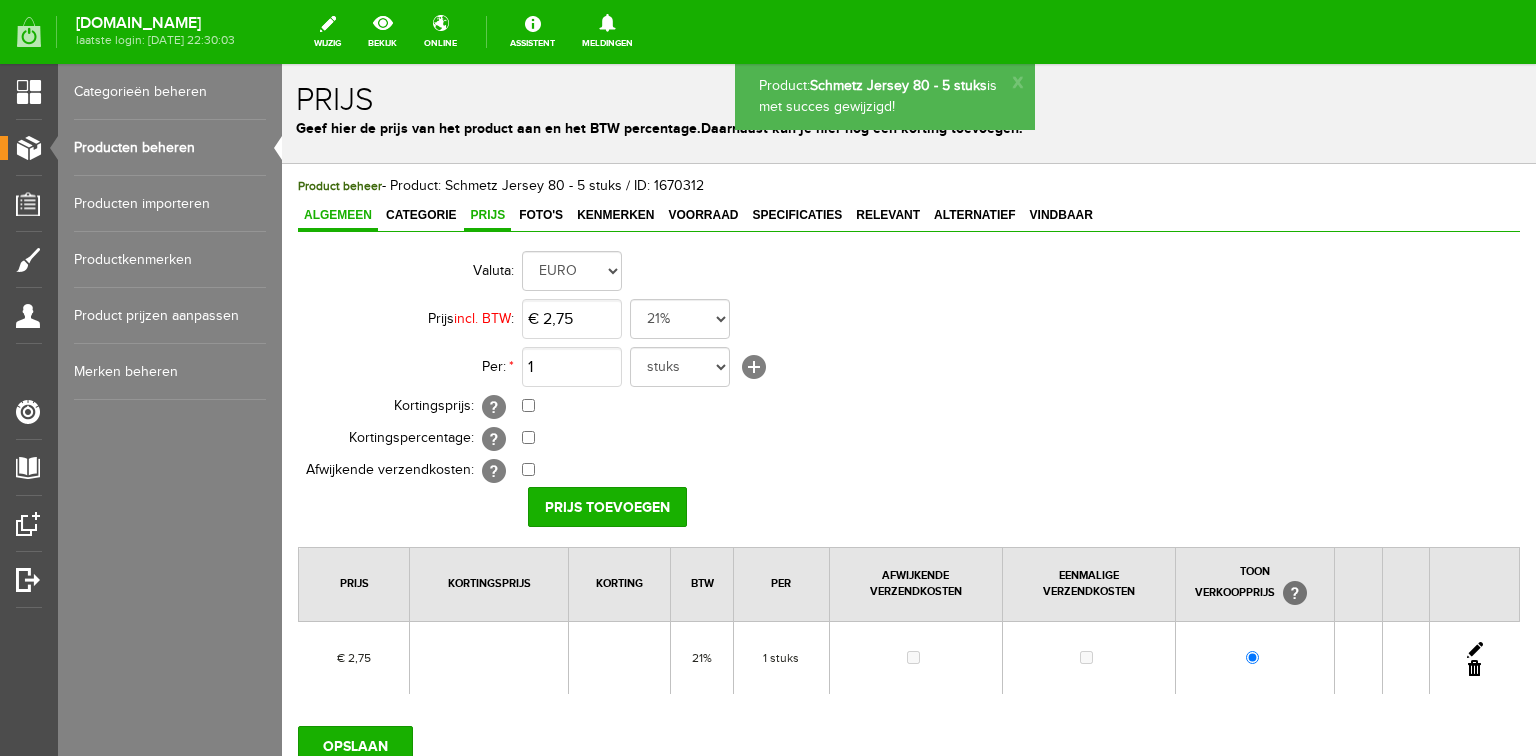click on "Algemeen" at bounding box center [338, 215] 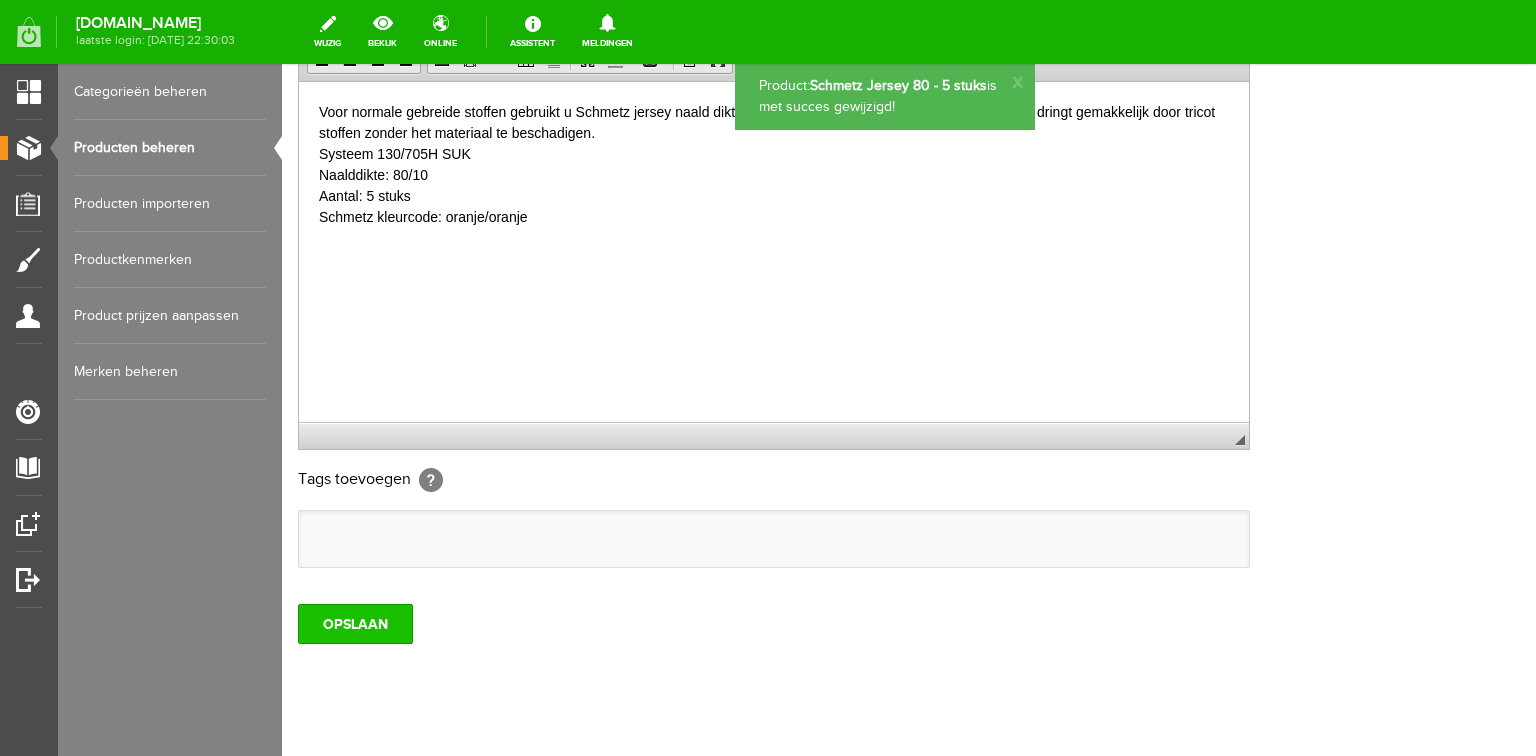 click on "OPSLAAN" at bounding box center (355, 624) 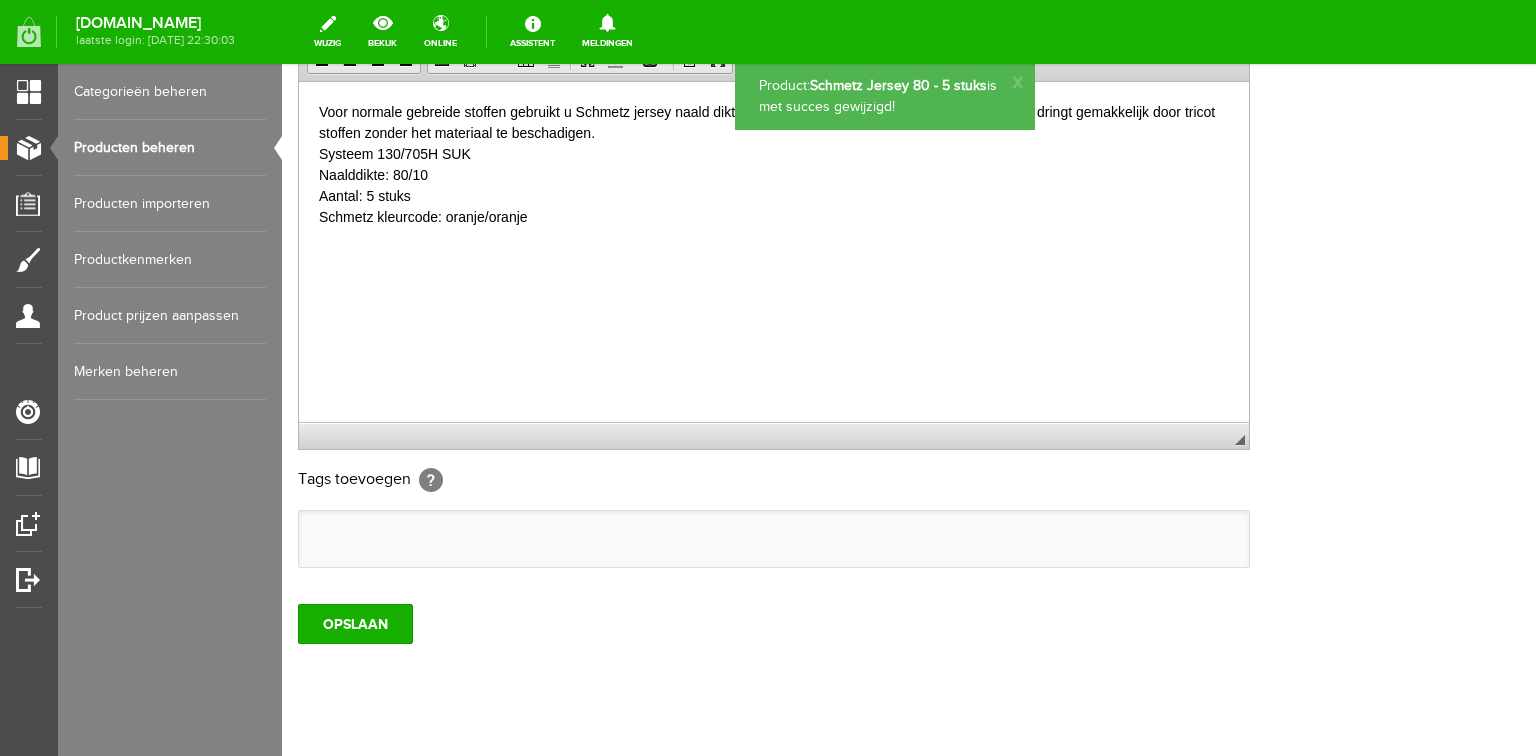 click on "Producten beheren" at bounding box center (170, 148) 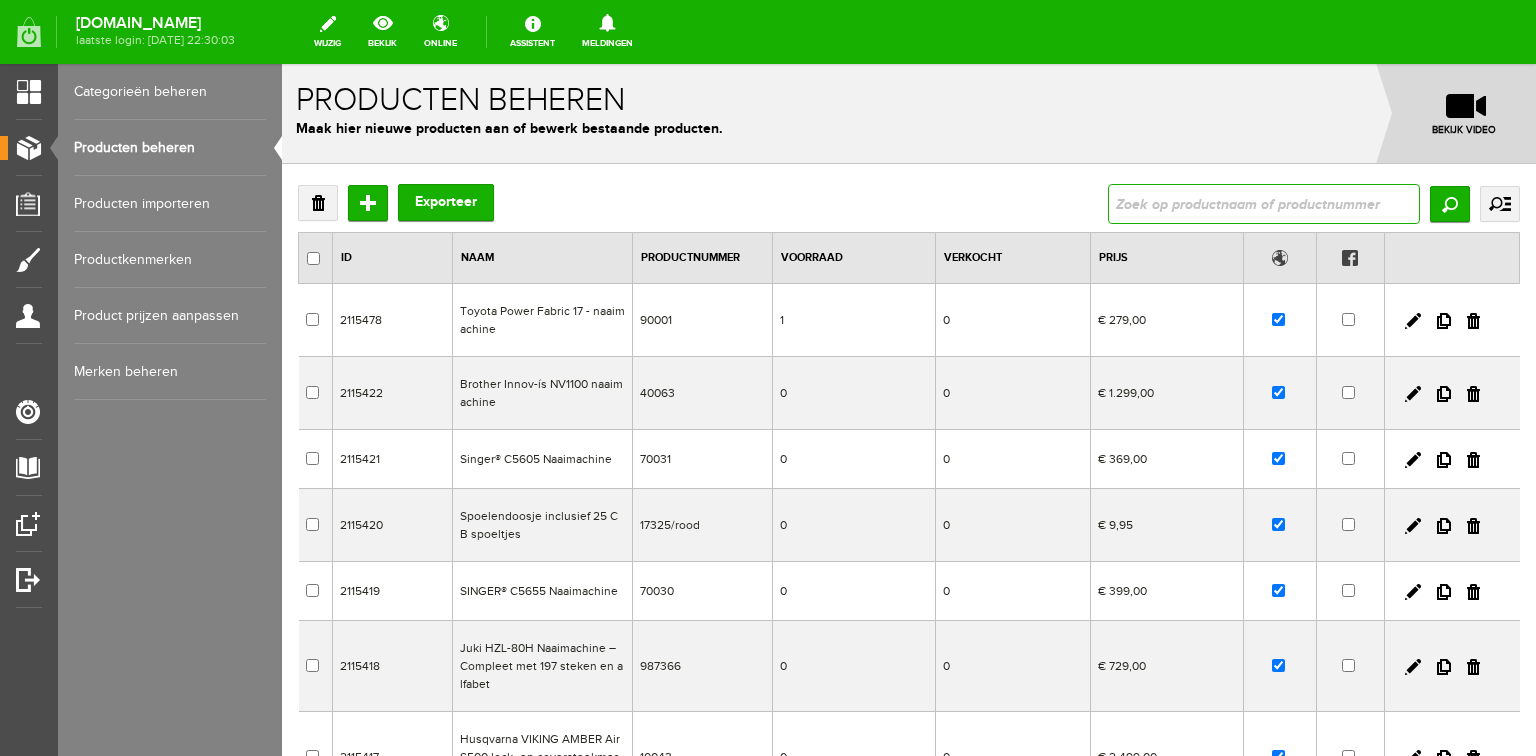 click at bounding box center [1264, 204] 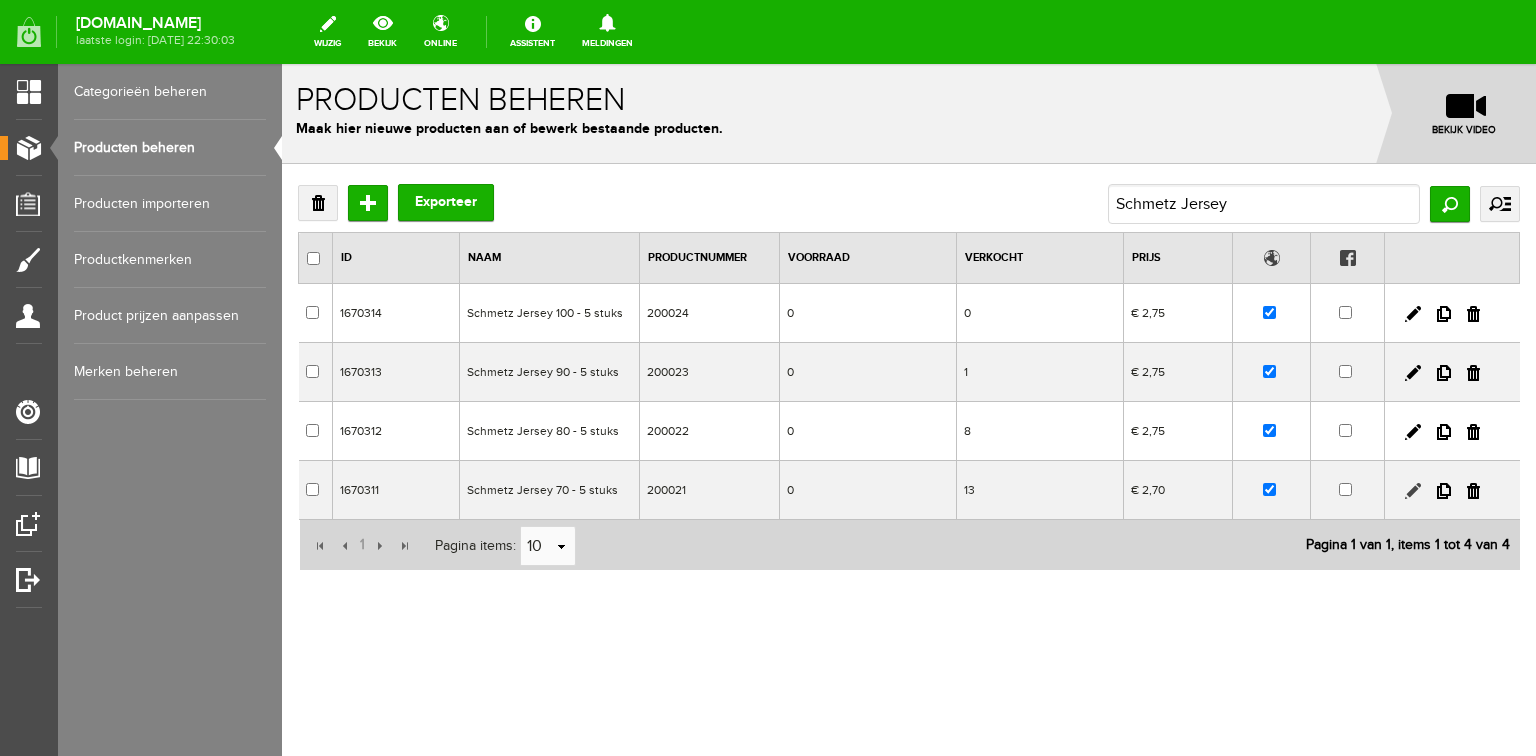click at bounding box center (1413, 491) 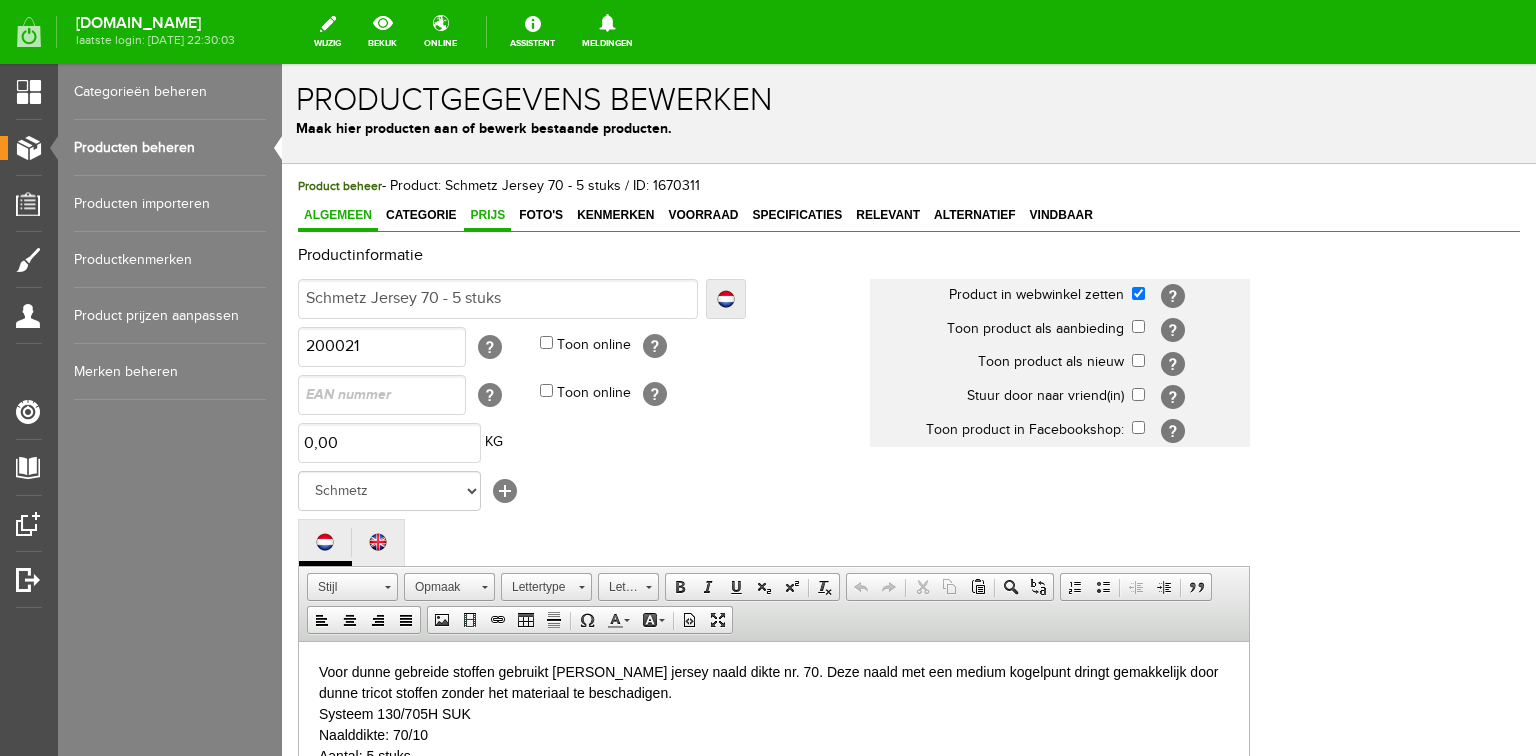 click on "Prijs" at bounding box center (487, 215) 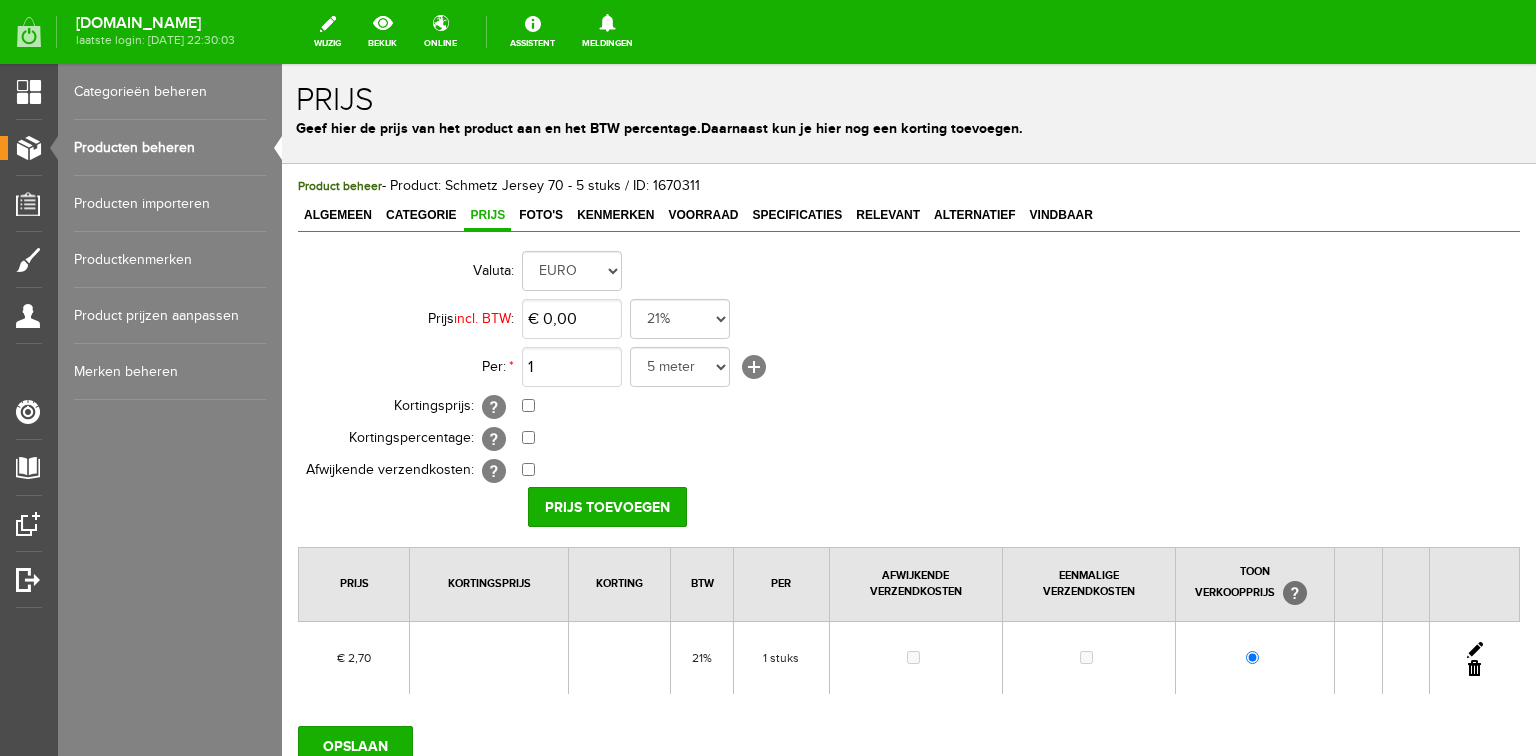 click at bounding box center (1475, 650) 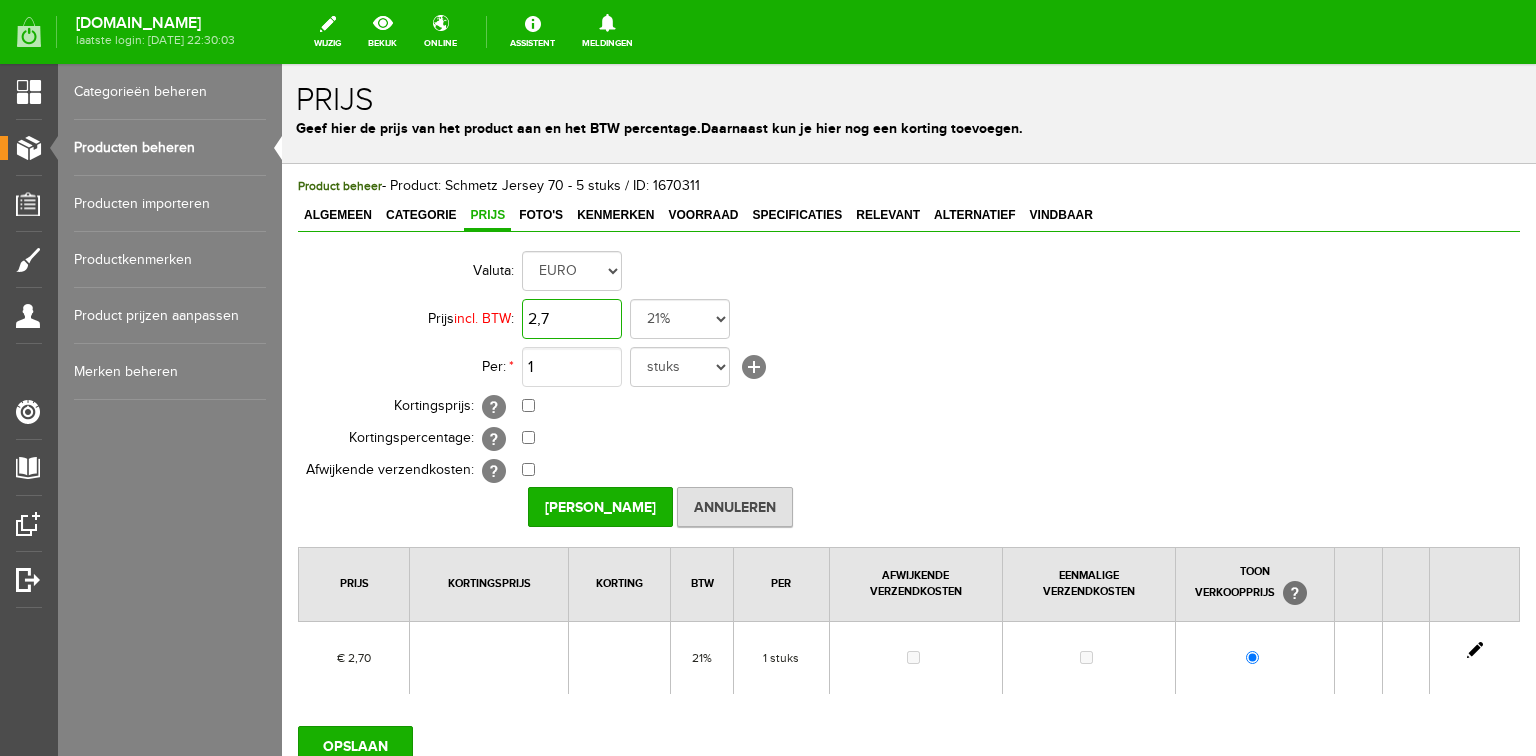 click on "2,7" at bounding box center (572, 319) 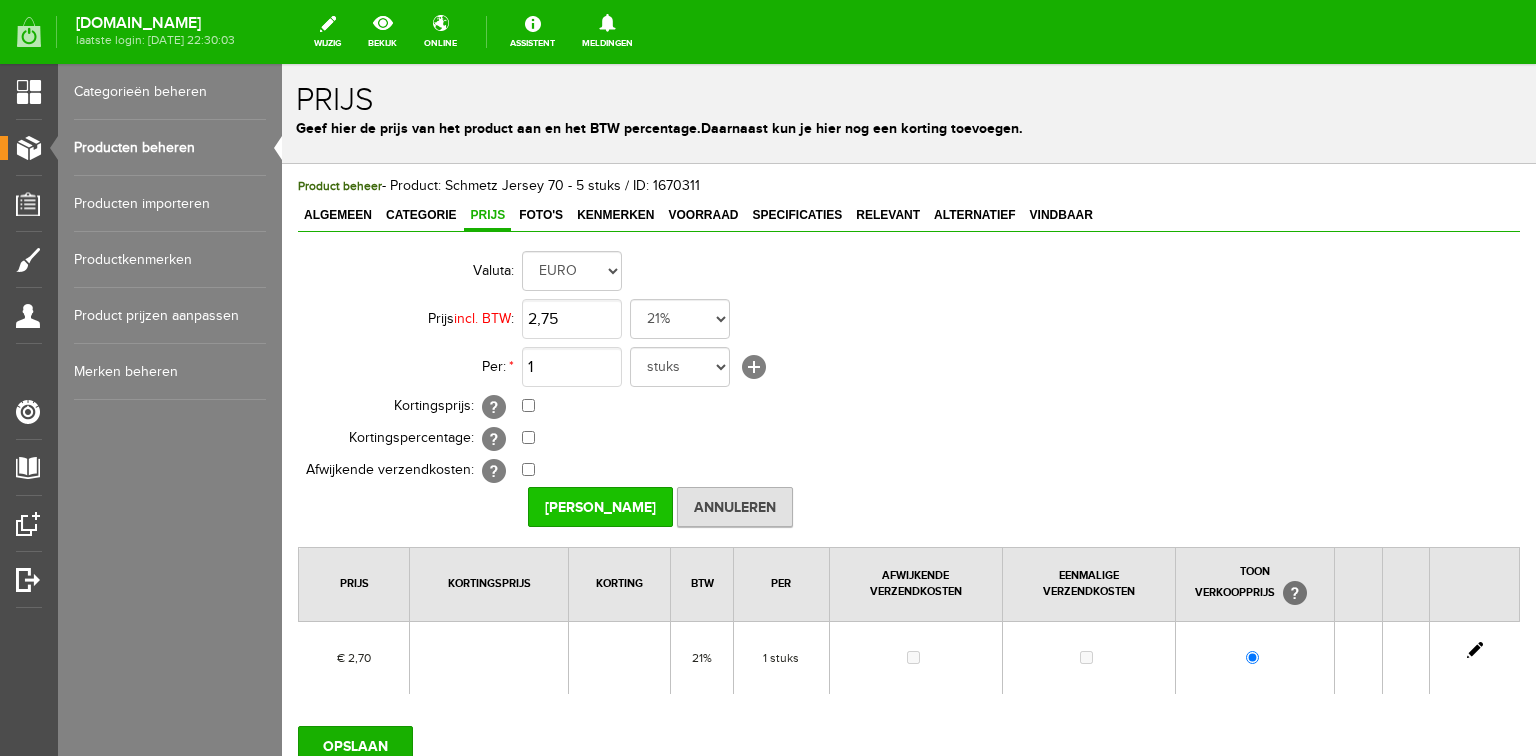 type on "€ 2,75" 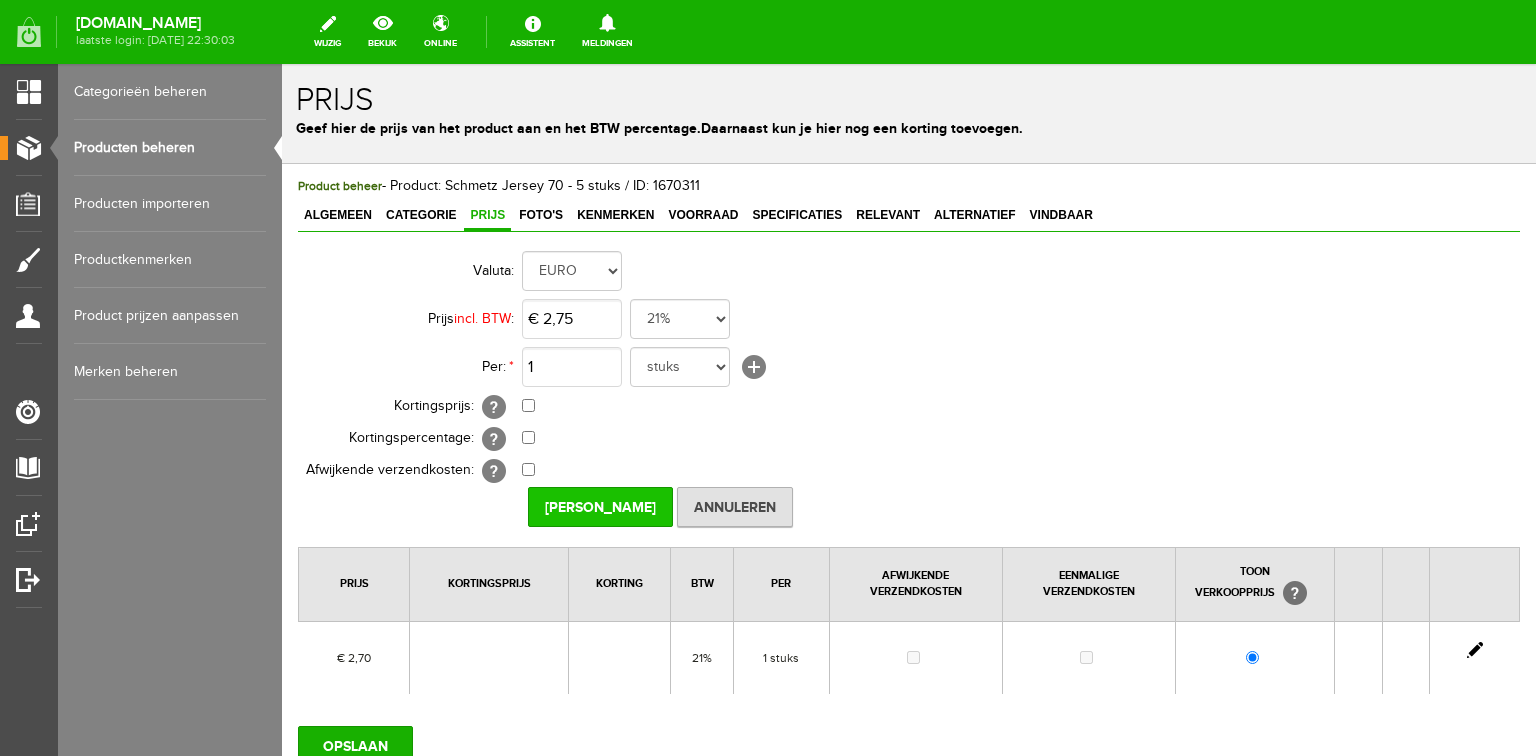 click on "[PERSON_NAME]" at bounding box center (600, 507) 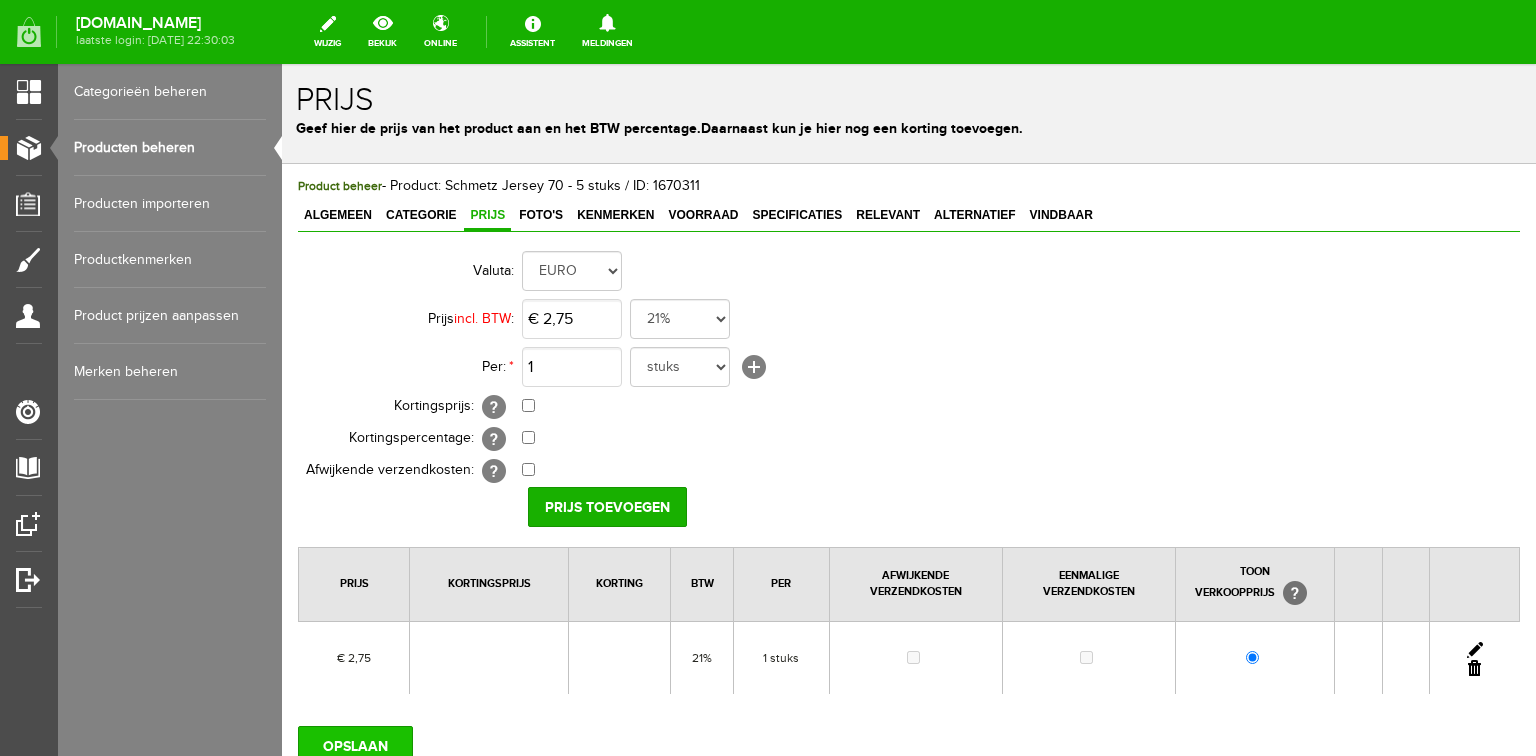 click on "OPSLAAN" at bounding box center [355, 746] 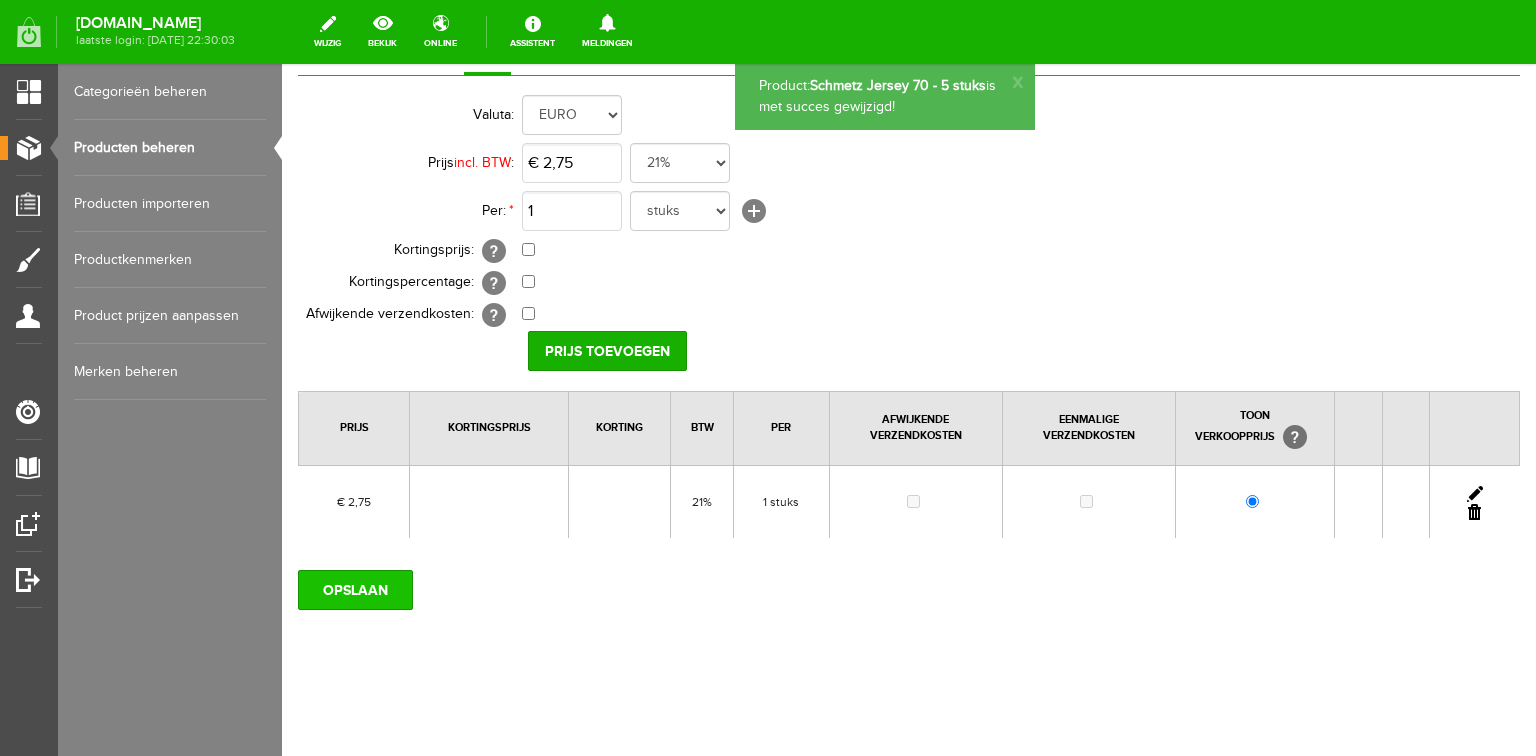 click on "OPSLAAN" at bounding box center [355, 590] 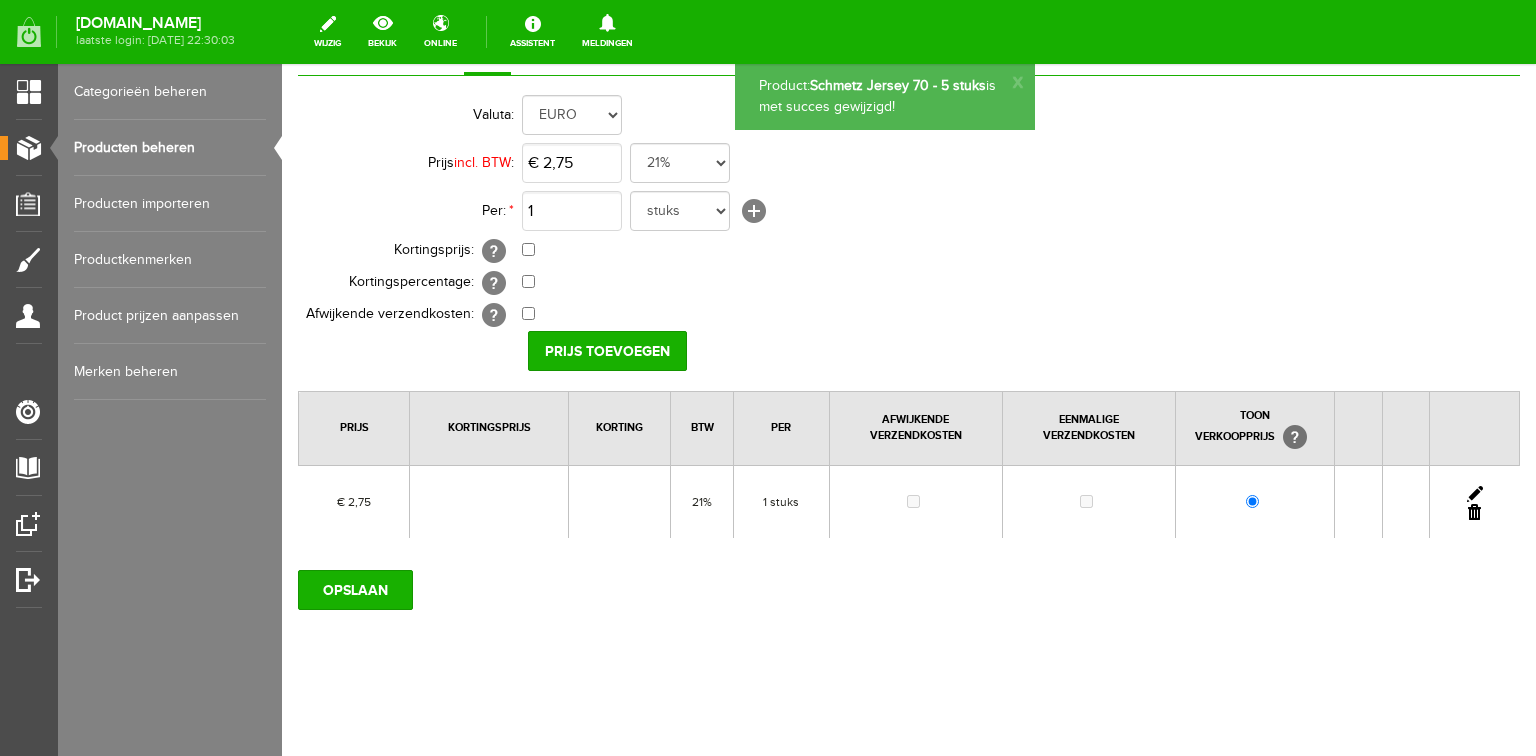 click on "Producten beheren" at bounding box center [170, 148] 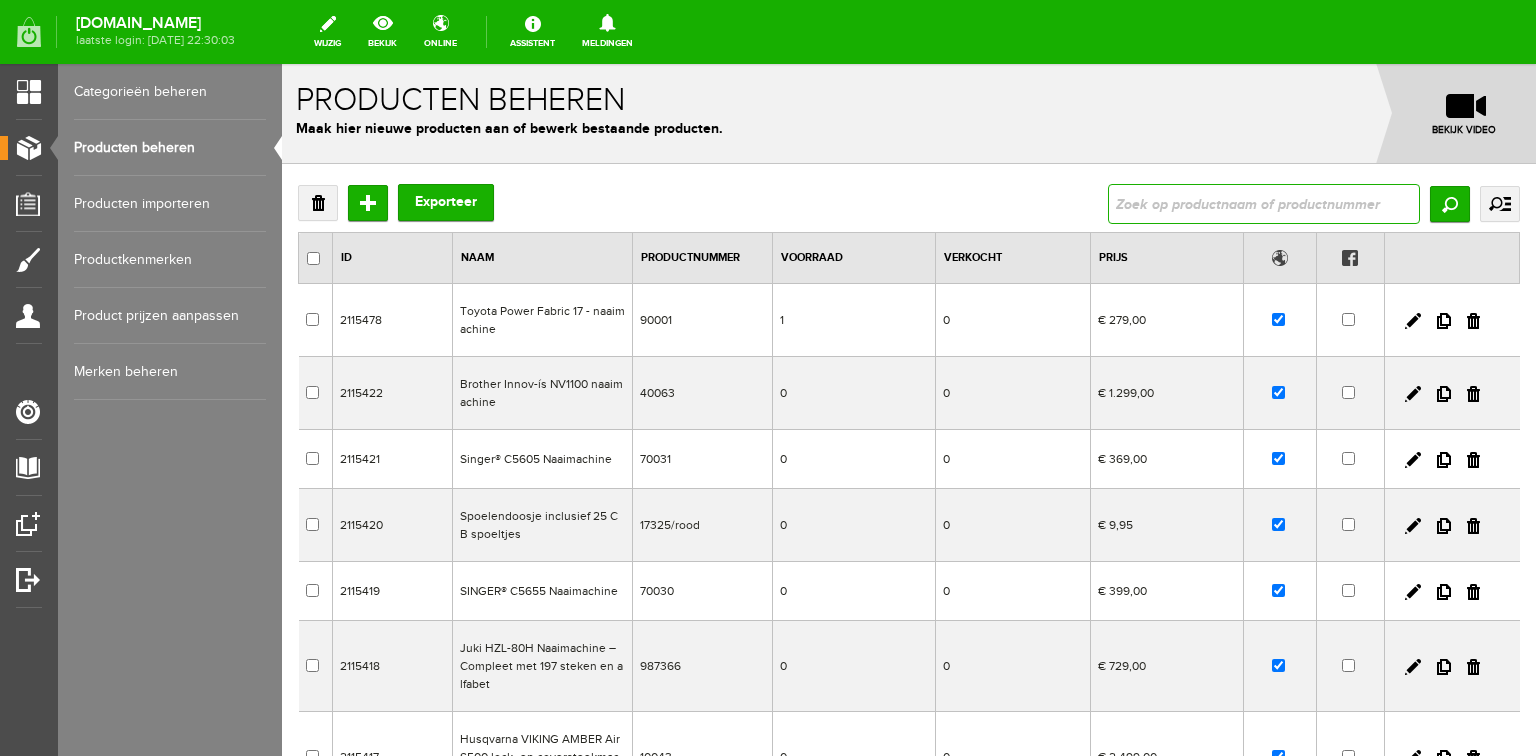 click at bounding box center (1264, 204) 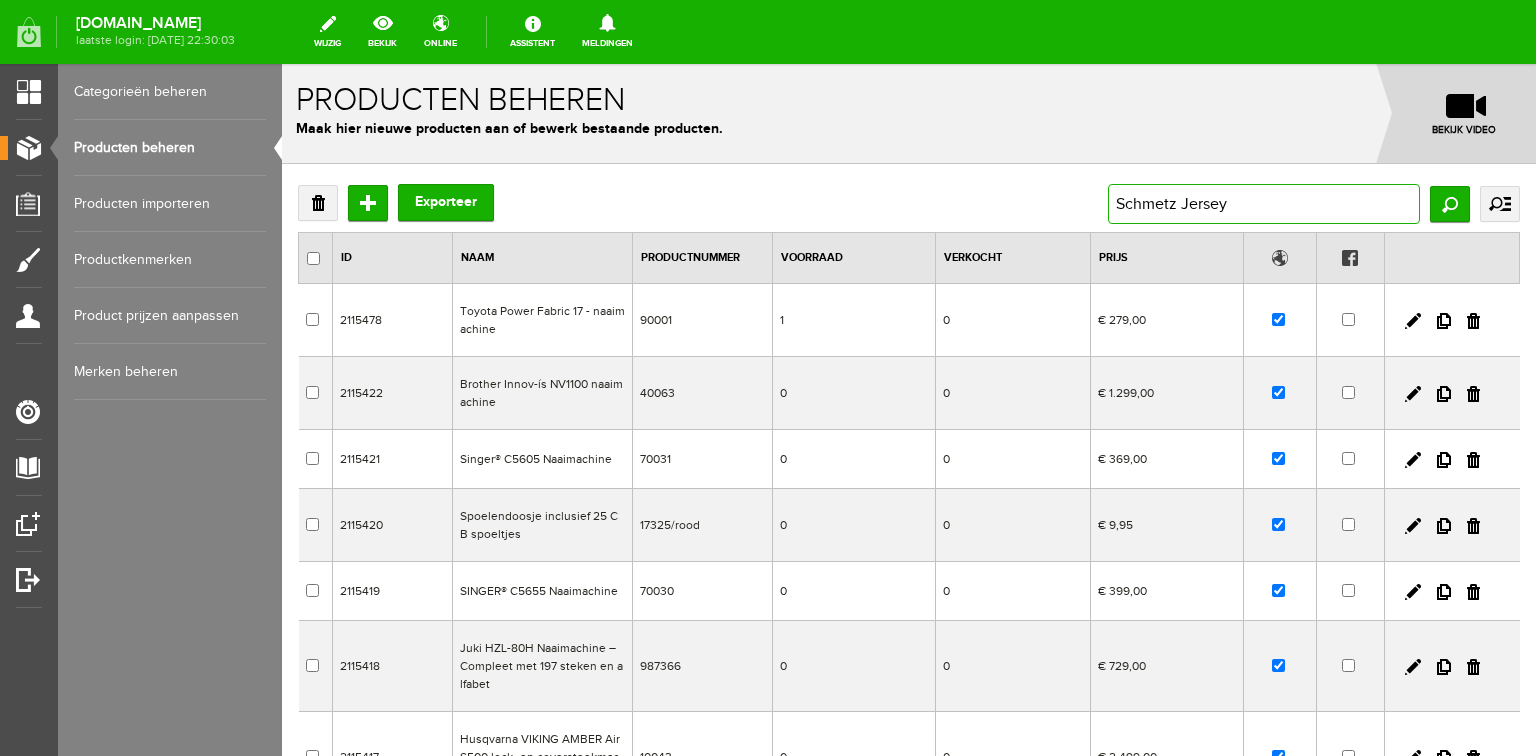 drag, startPoint x: 1248, startPoint y: 212, endPoint x: 1054, endPoint y: 203, distance: 194.20865 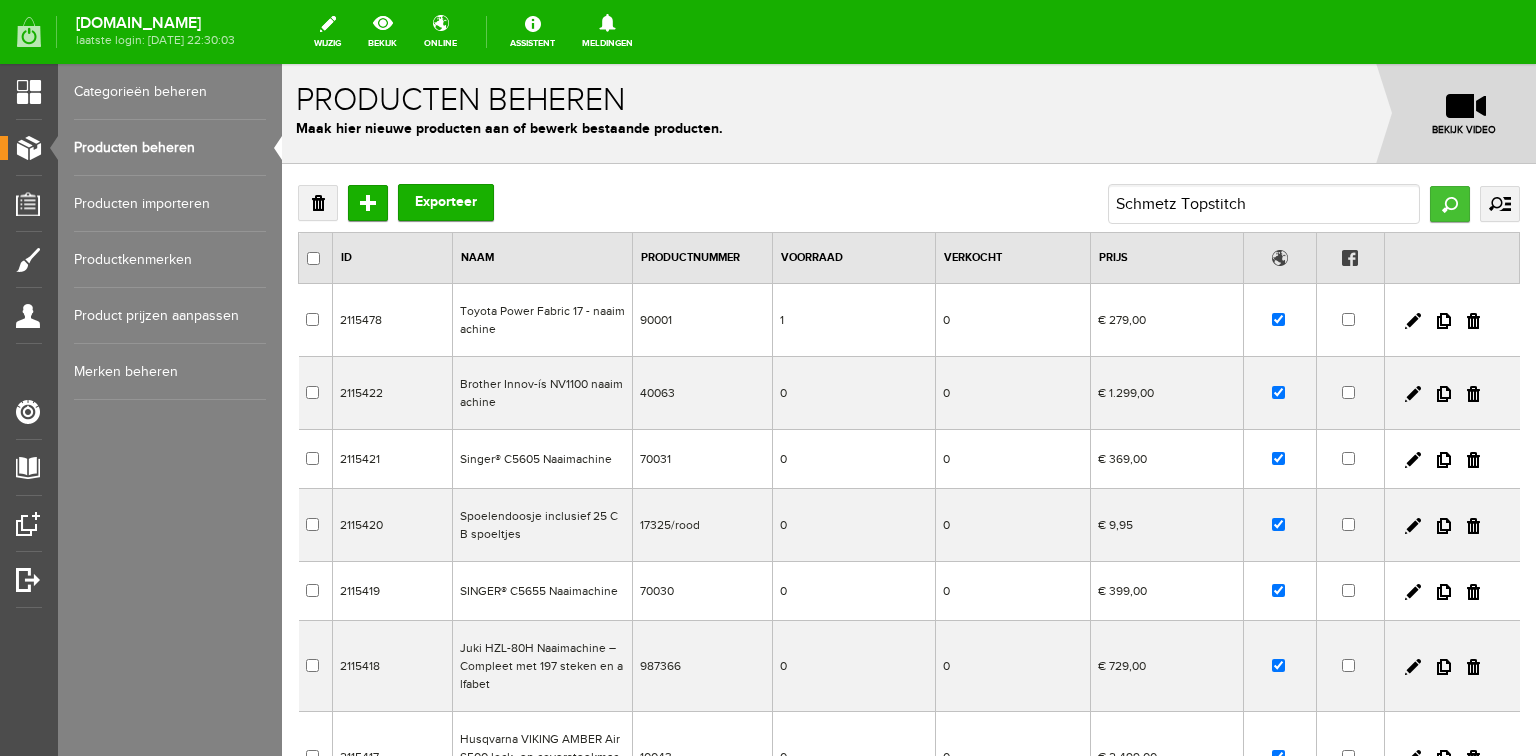 click on "Zoeken" at bounding box center (1450, 204) 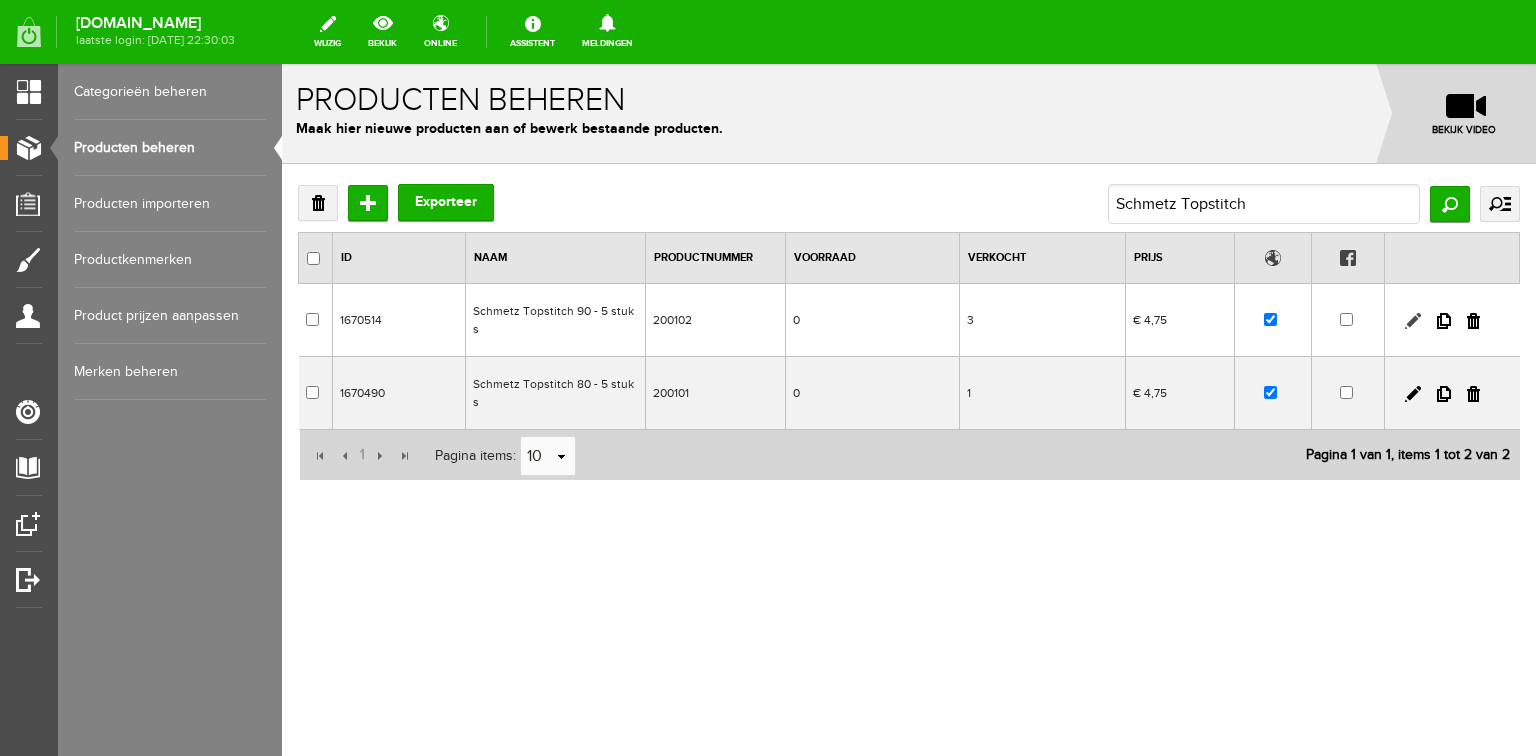 click at bounding box center (1413, 321) 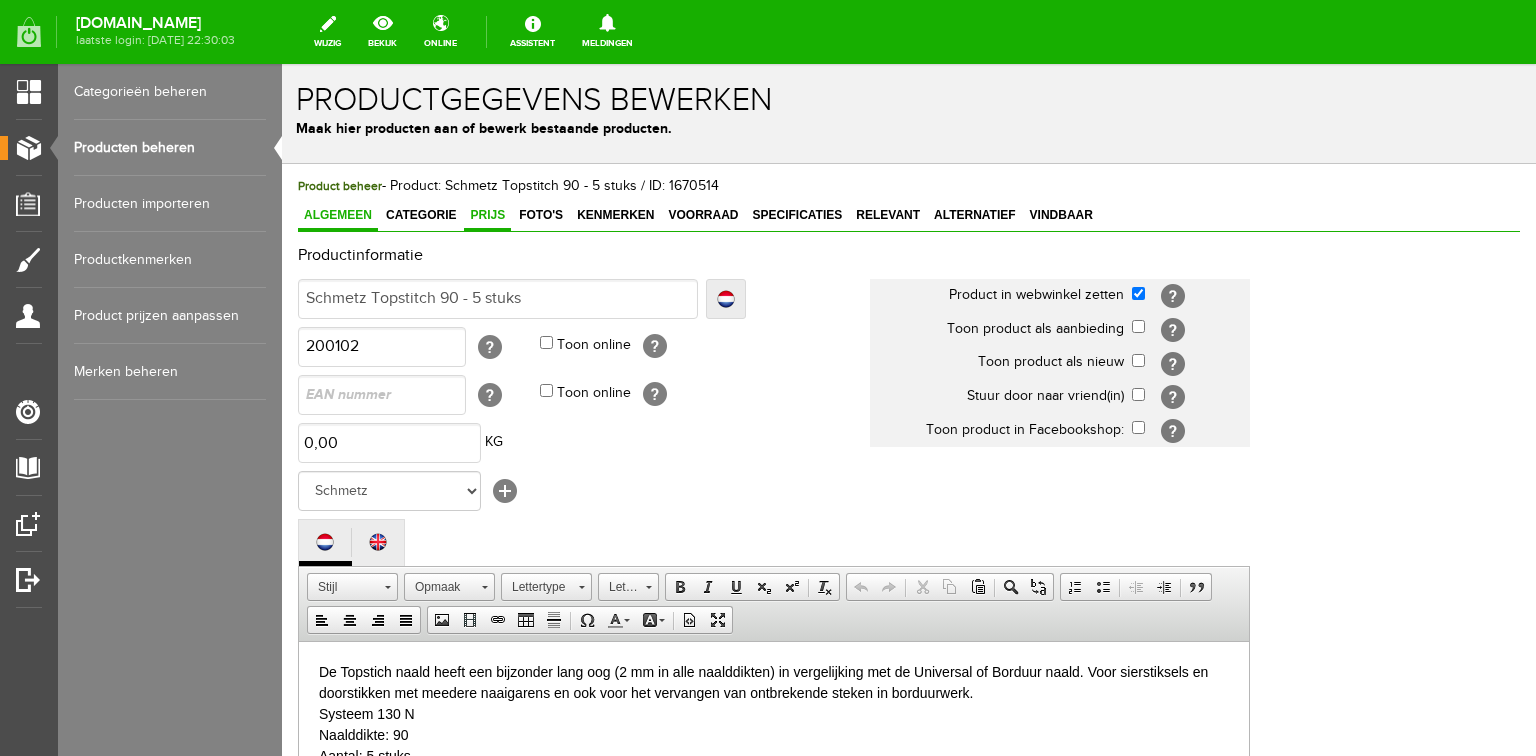 click on "Prijs" at bounding box center (487, 215) 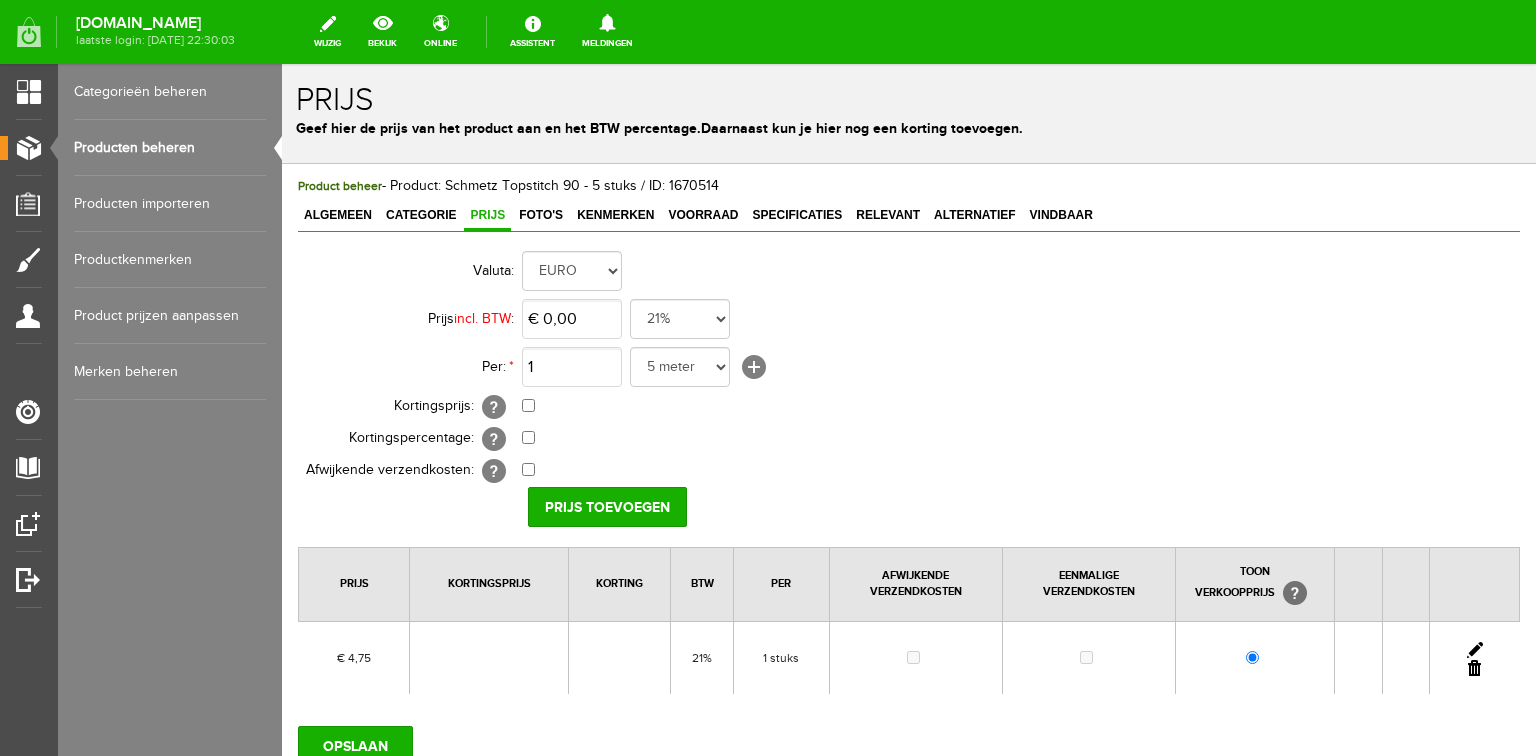 click at bounding box center (1475, 650) 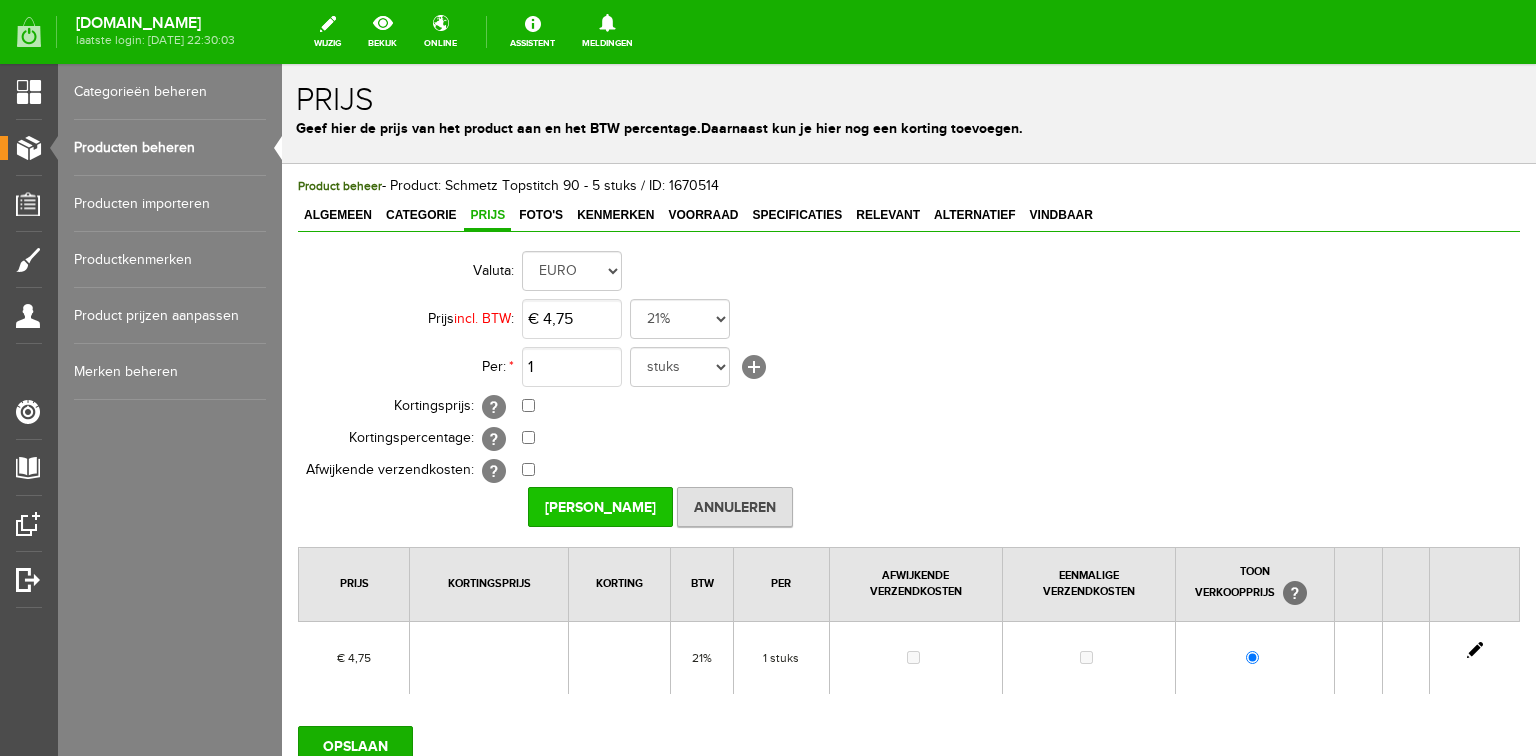 click on "[PERSON_NAME]" at bounding box center [600, 507] 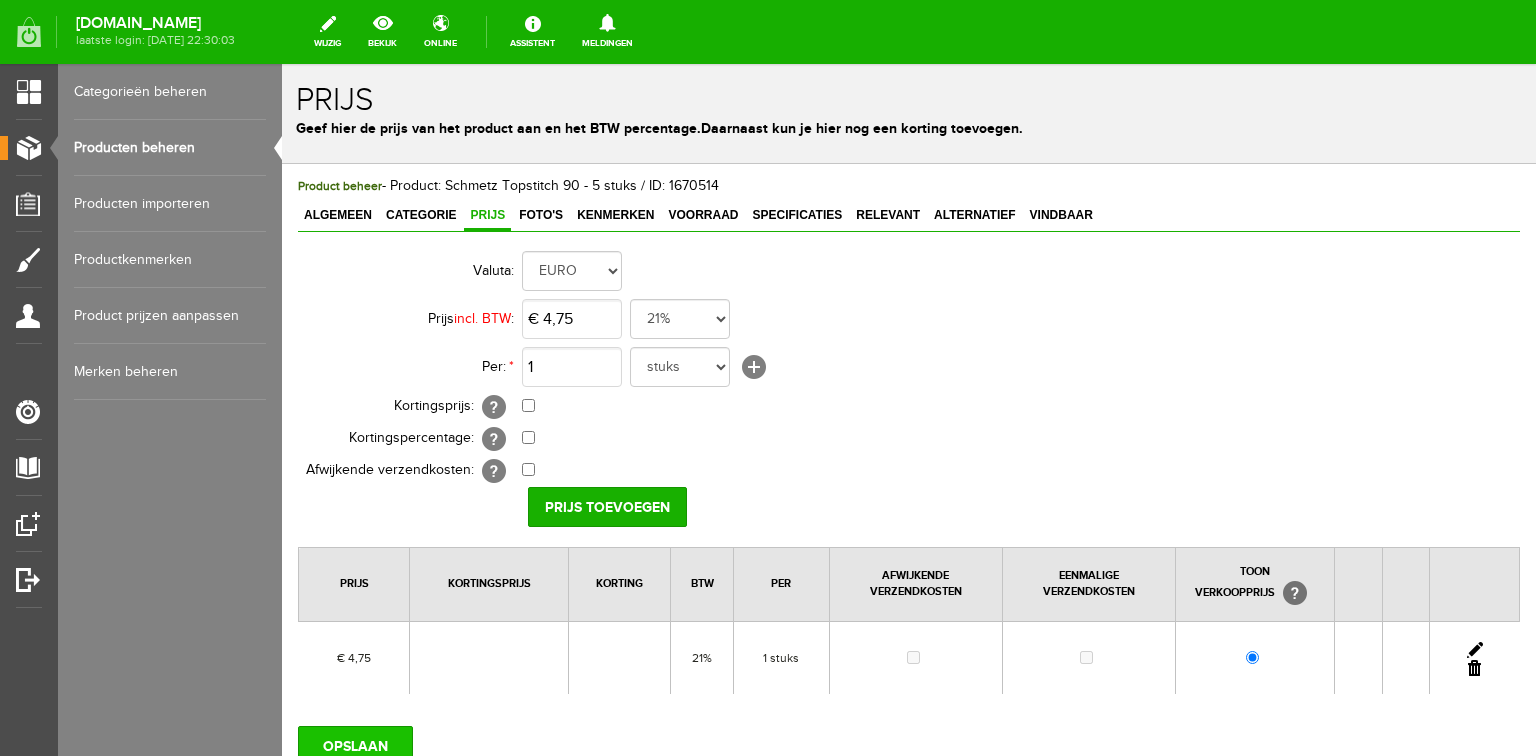 click on "OPSLAAN" at bounding box center (355, 746) 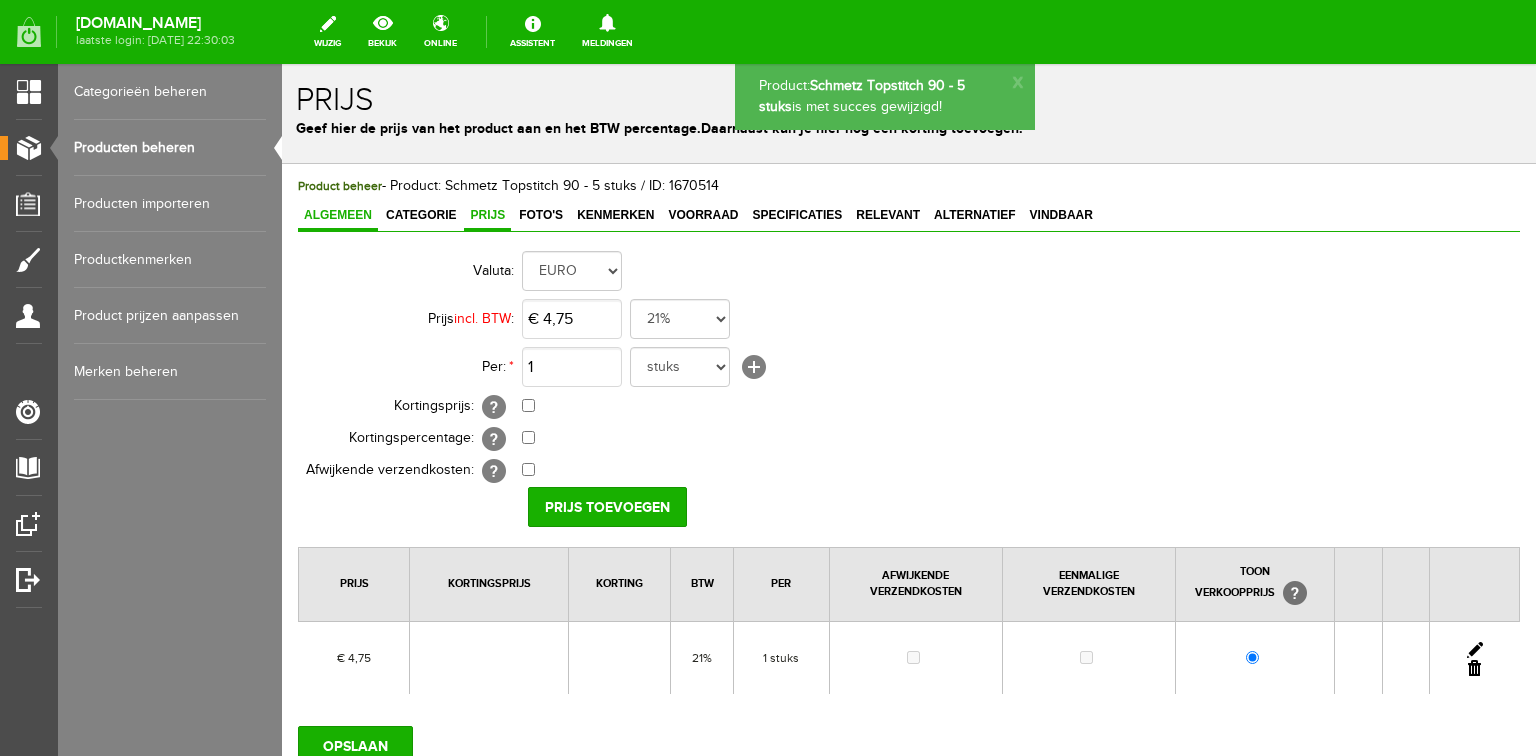 click on "Algemeen" at bounding box center [338, 215] 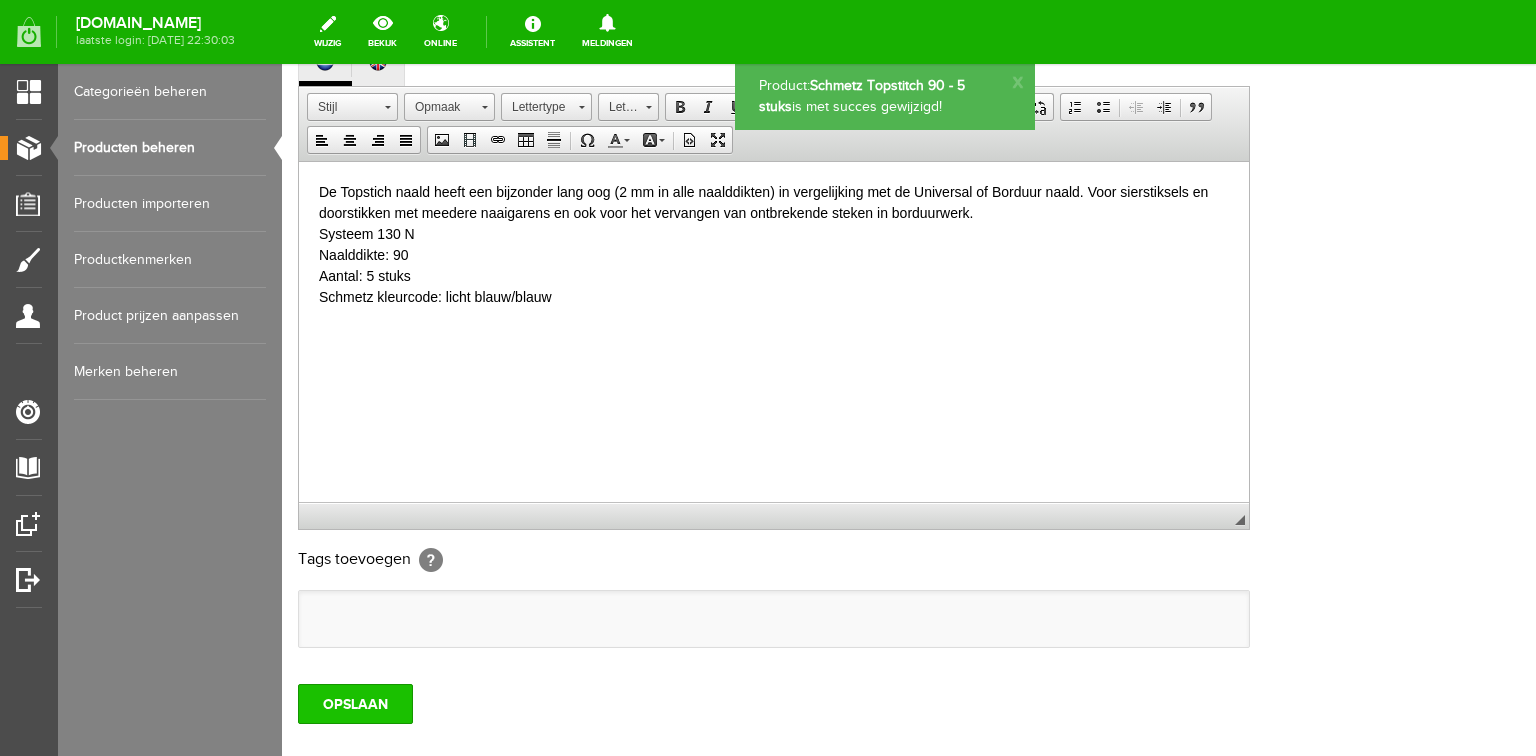 click on "OPSLAAN" at bounding box center [355, 704] 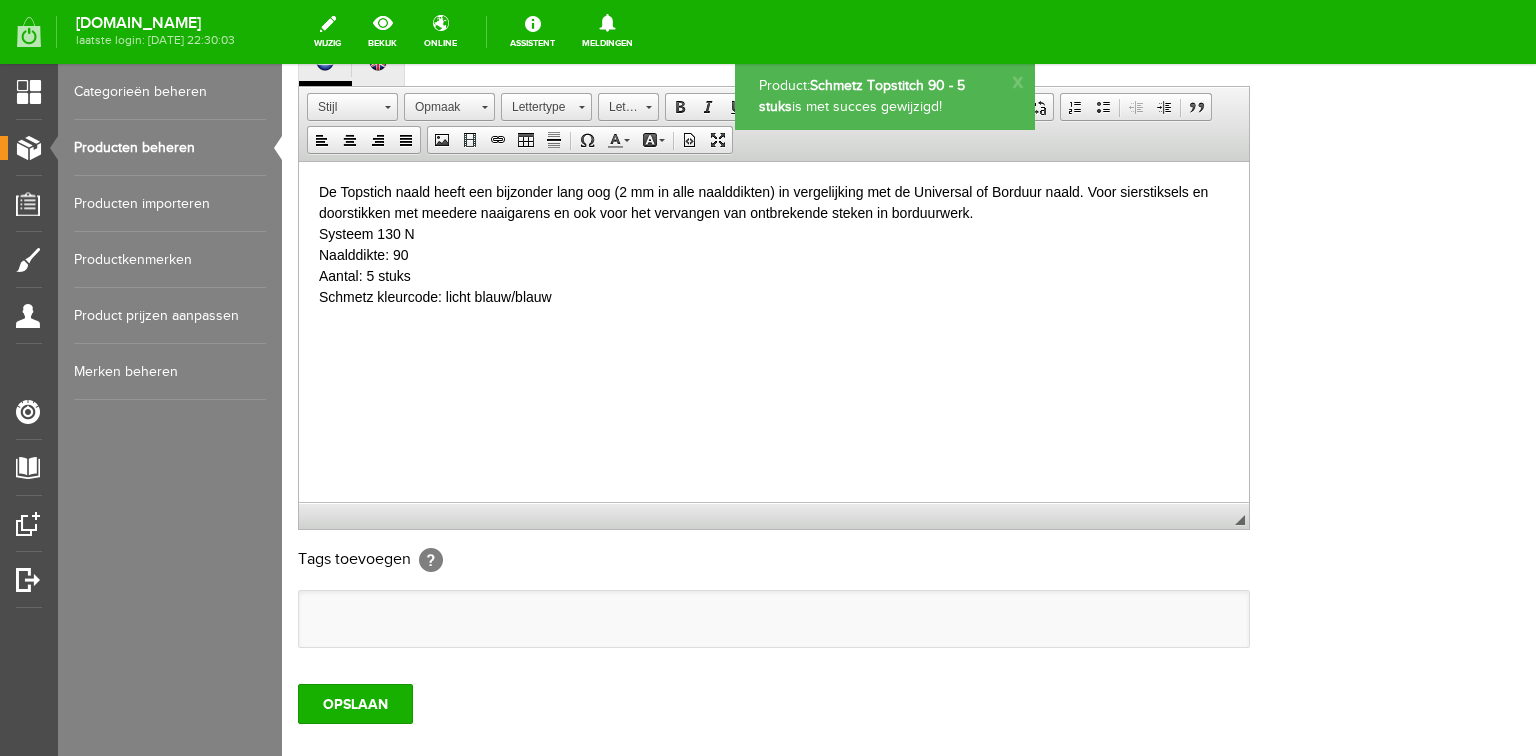 click on "Producten beheren" at bounding box center (170, 148) 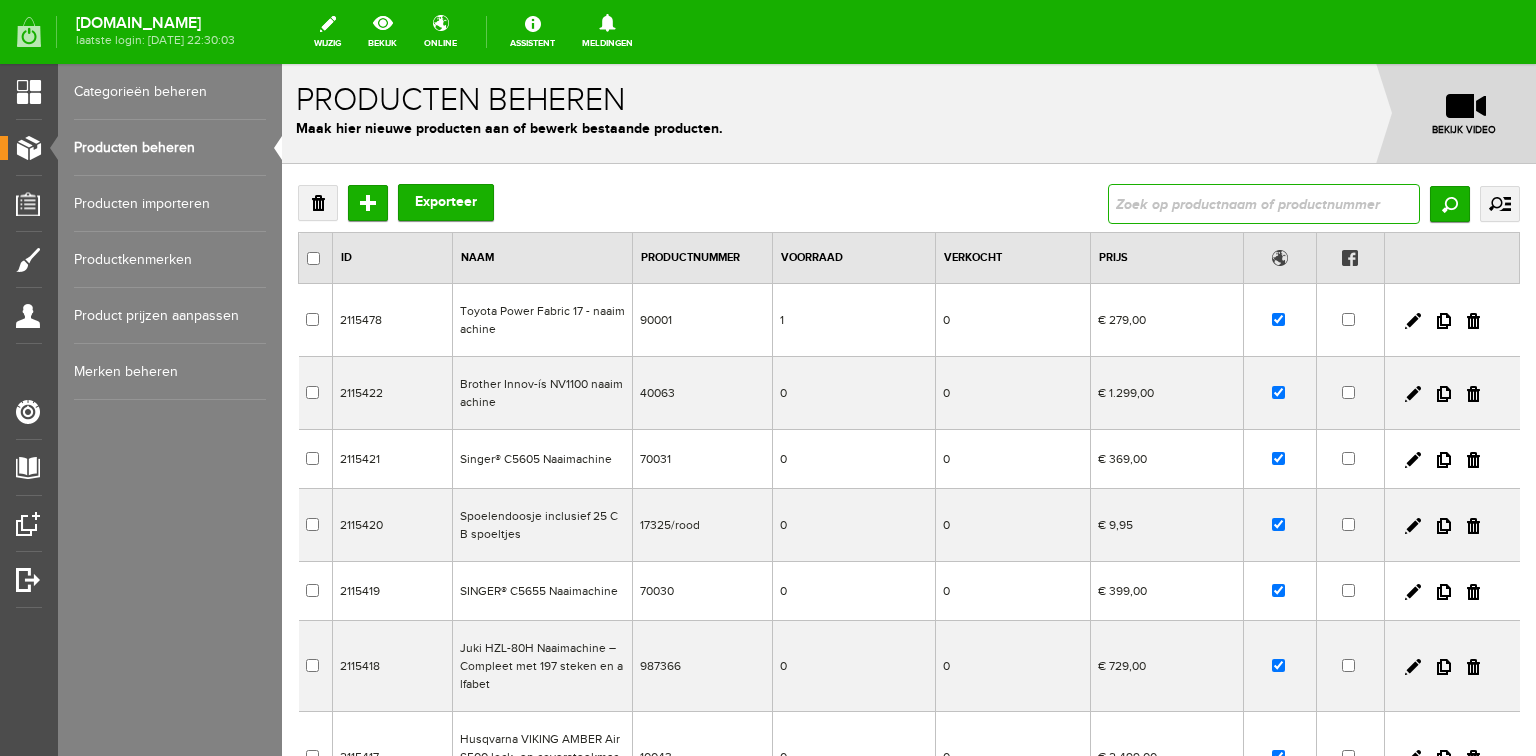 click at bounding box center [1264, 204] 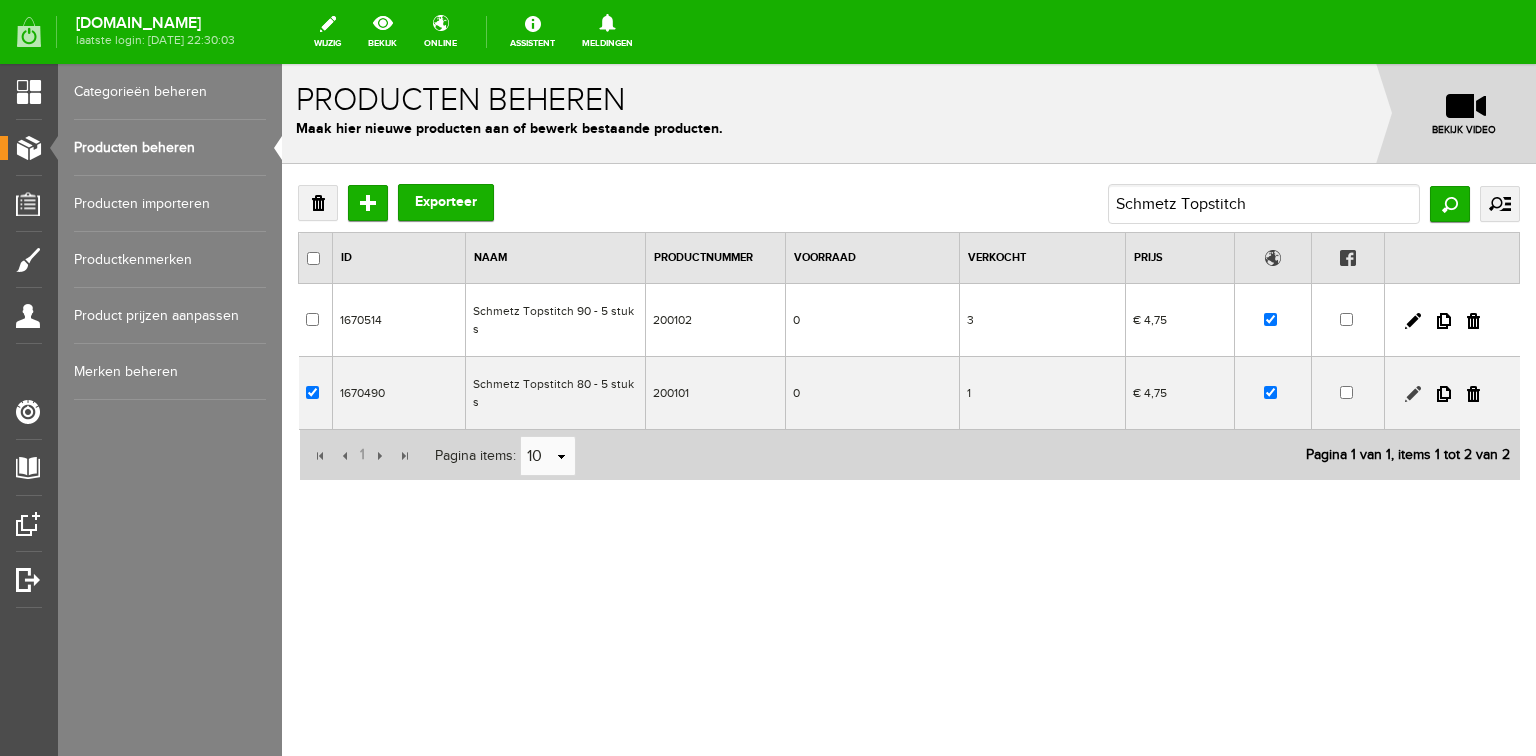 click at bounding box center [1413, 394] 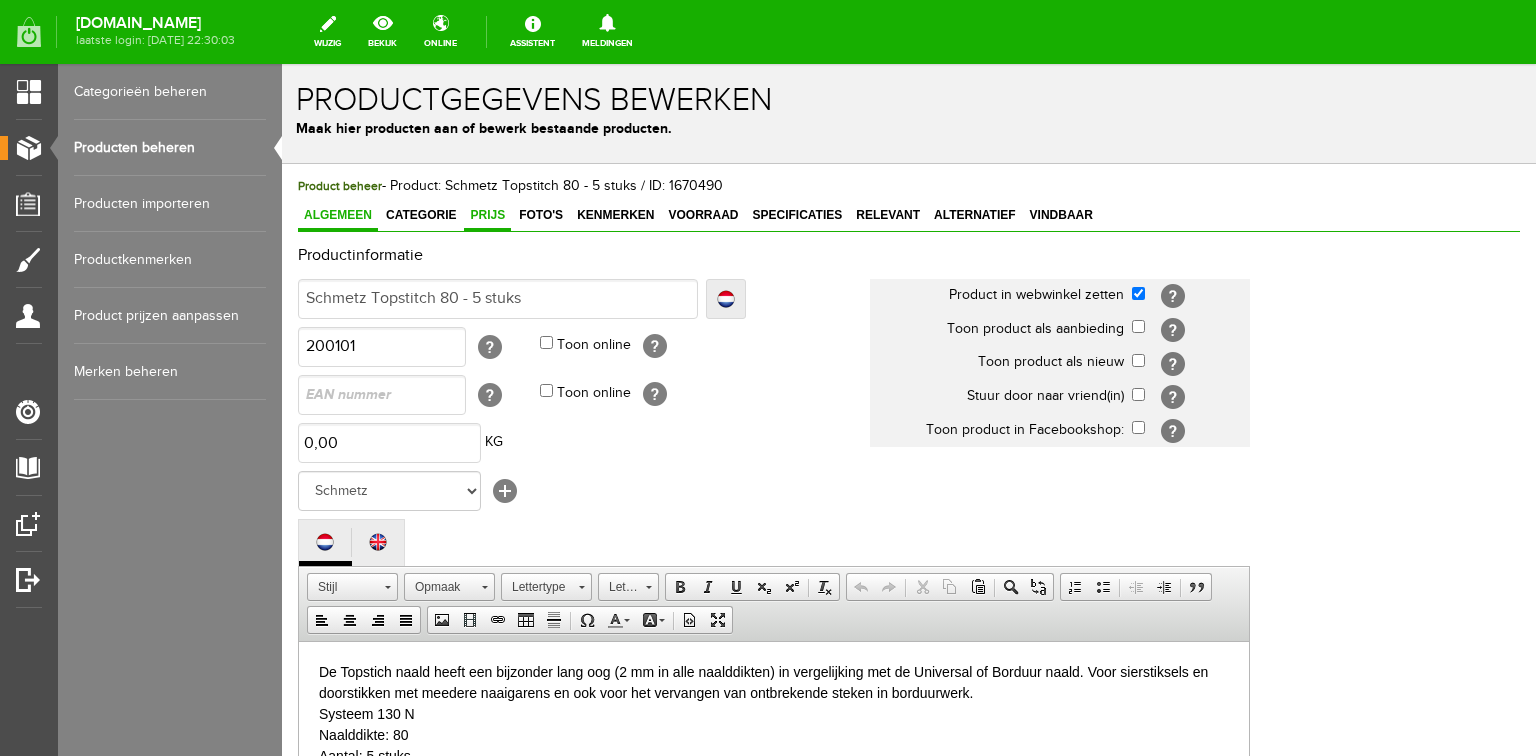 click on "Prijs" at bounding box center [487, 215] 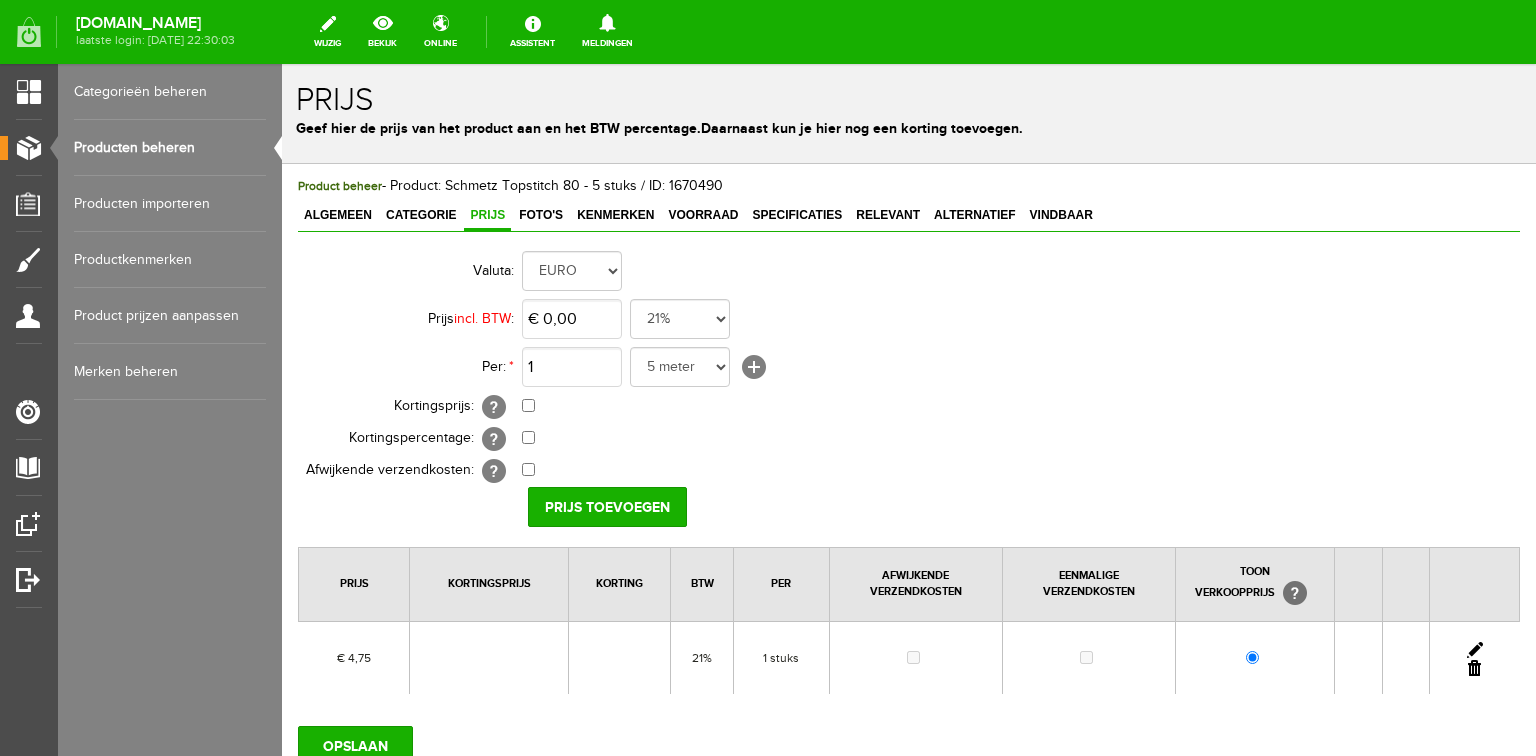 click at bounding box center (1475, 650) 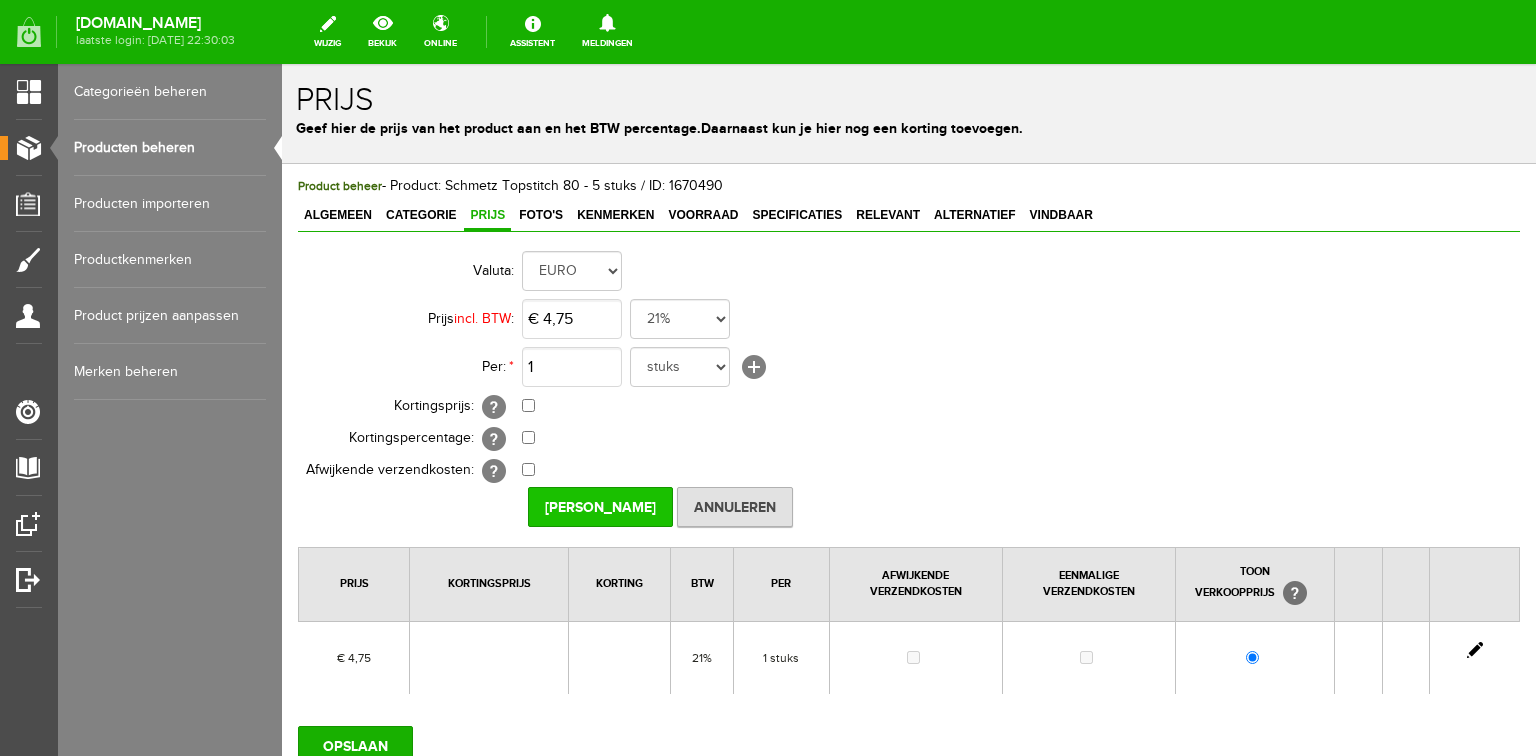 click on "[PERSON_NAME]" at bounding box center (600, 507) 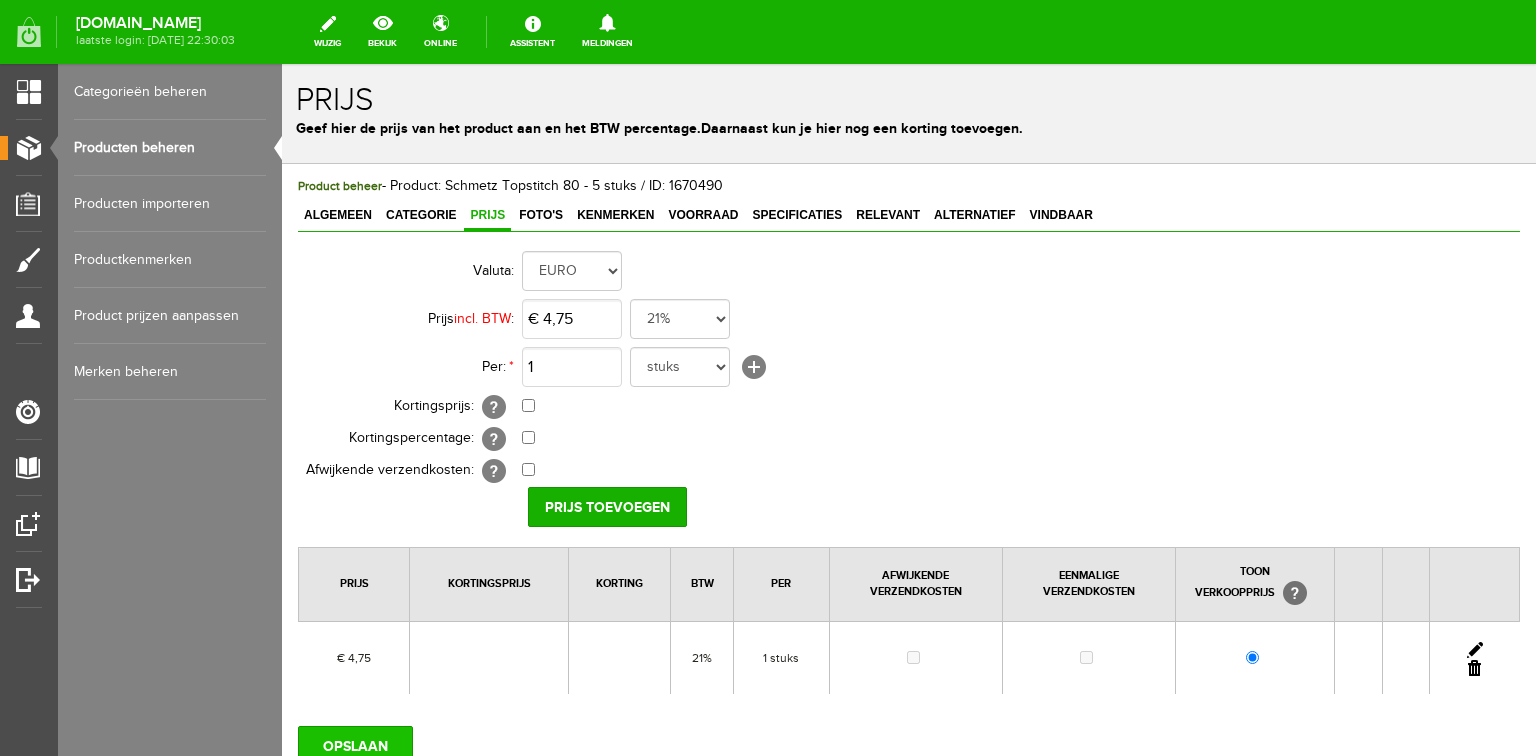 click on "OPSLAAN" at bounding box center (355, 746) 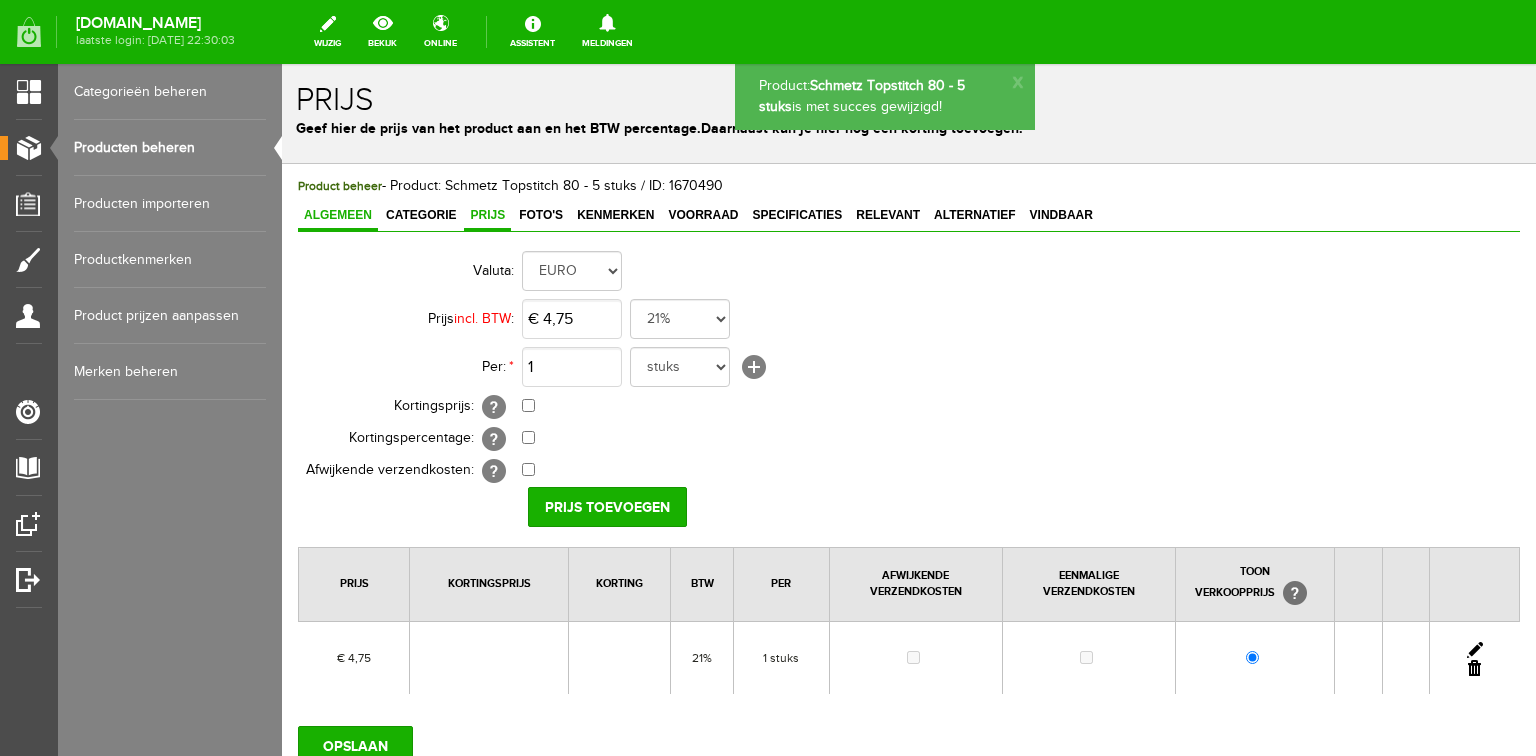 click on "Algemeen" at bounding box center [338, 215] 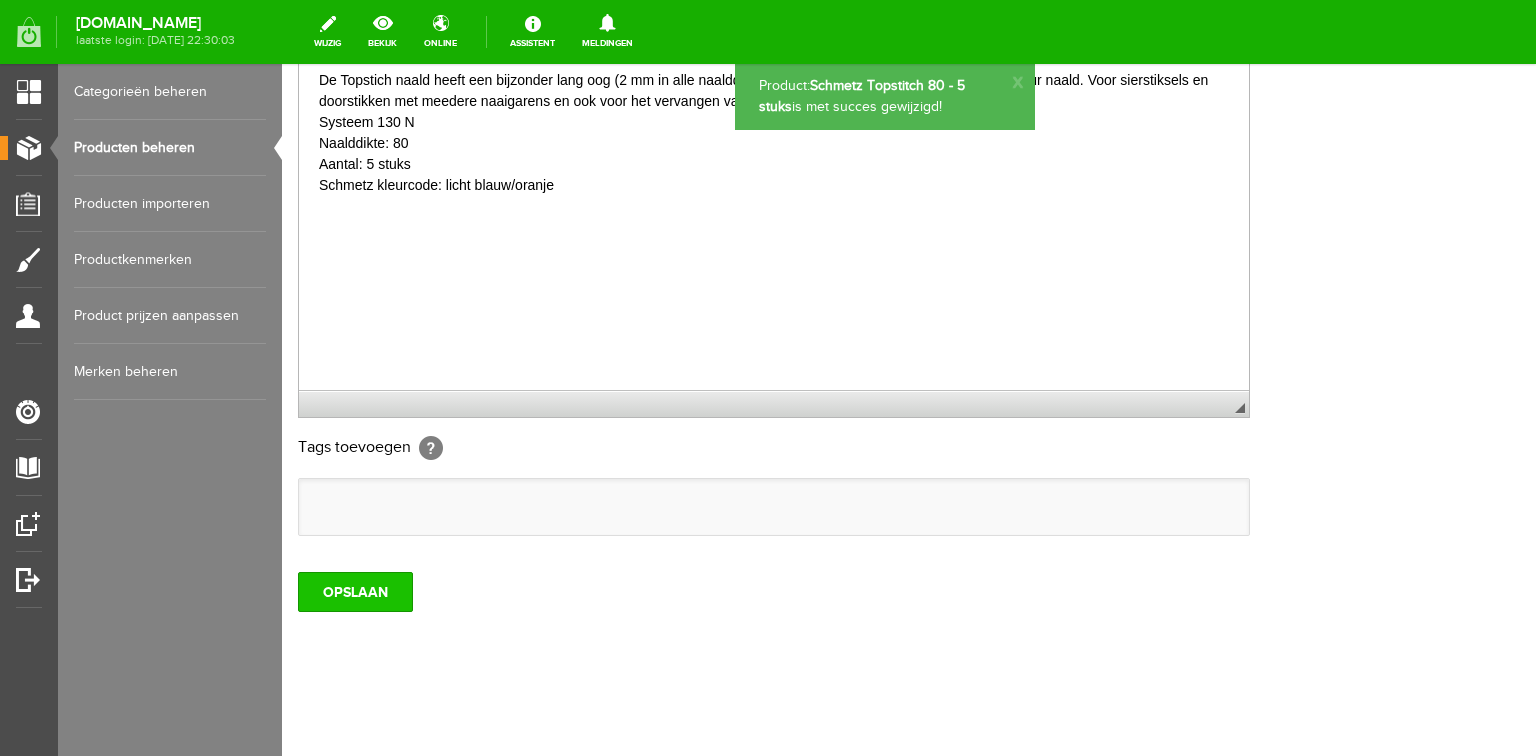 click on "OPSLAAN" at bounding box center [355, 592] 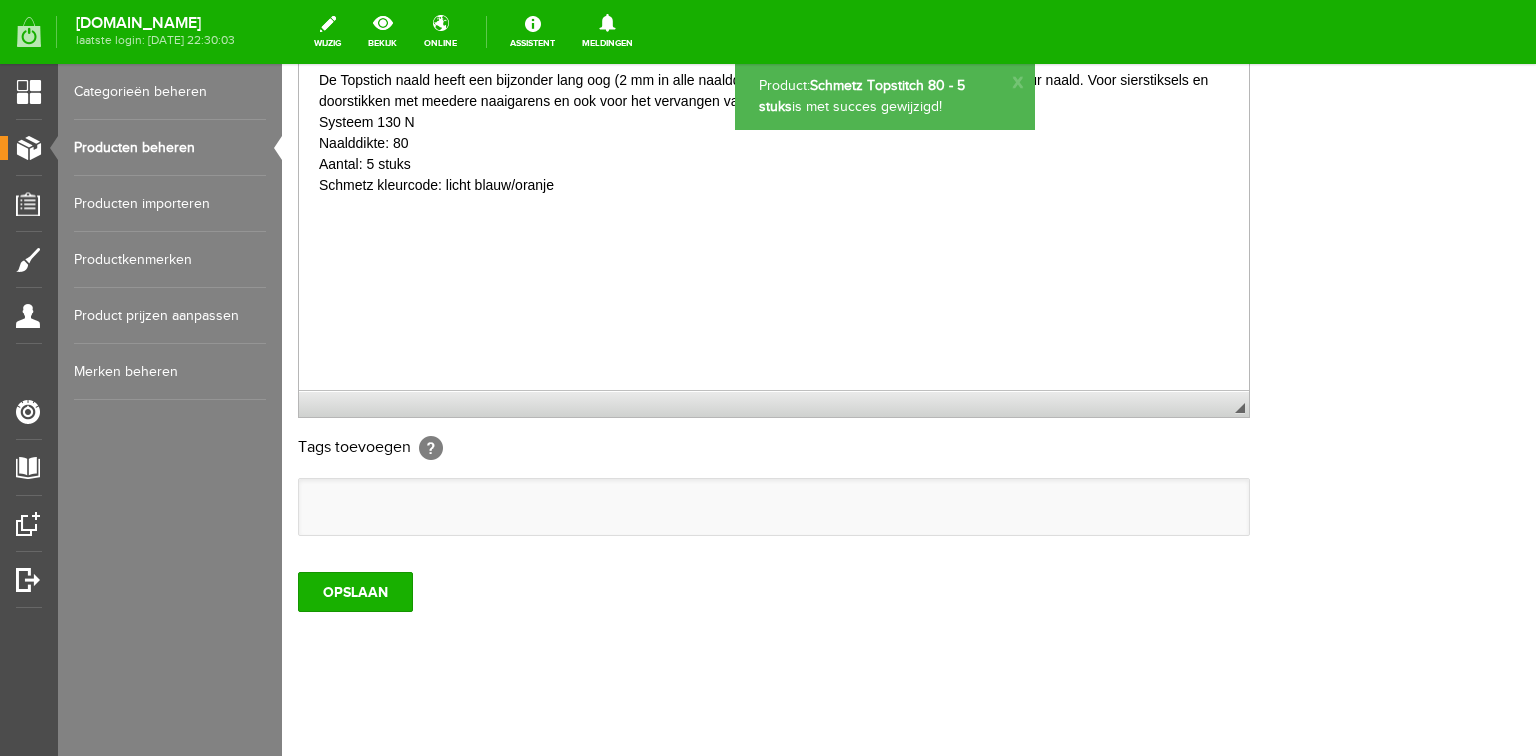 scroll, scrollTop: 0, scrollLeft: 0, axis: both 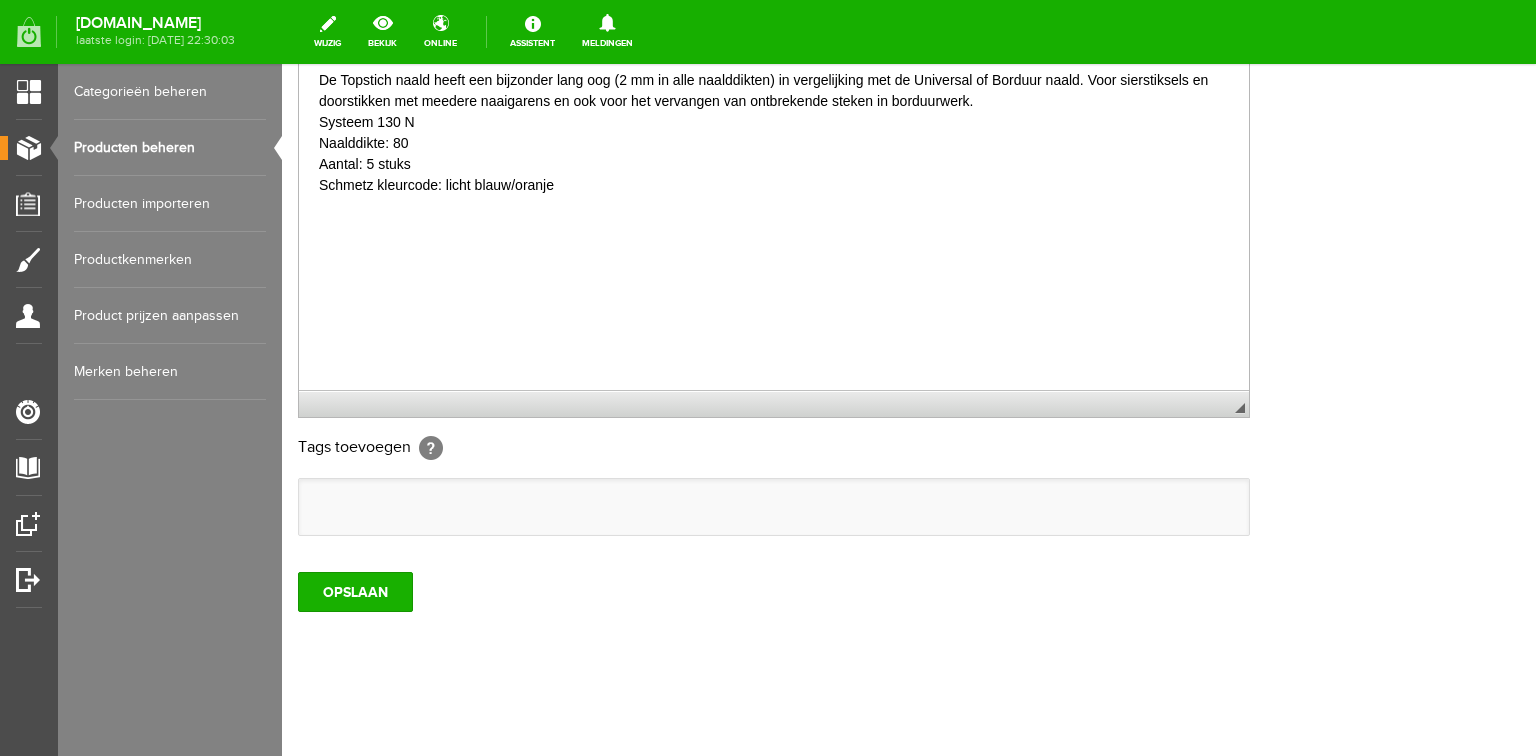 drag, startPoint x: 115, startPoint y: 147, endPoint x: 355, endPoint y: 172, distance: 241.29857 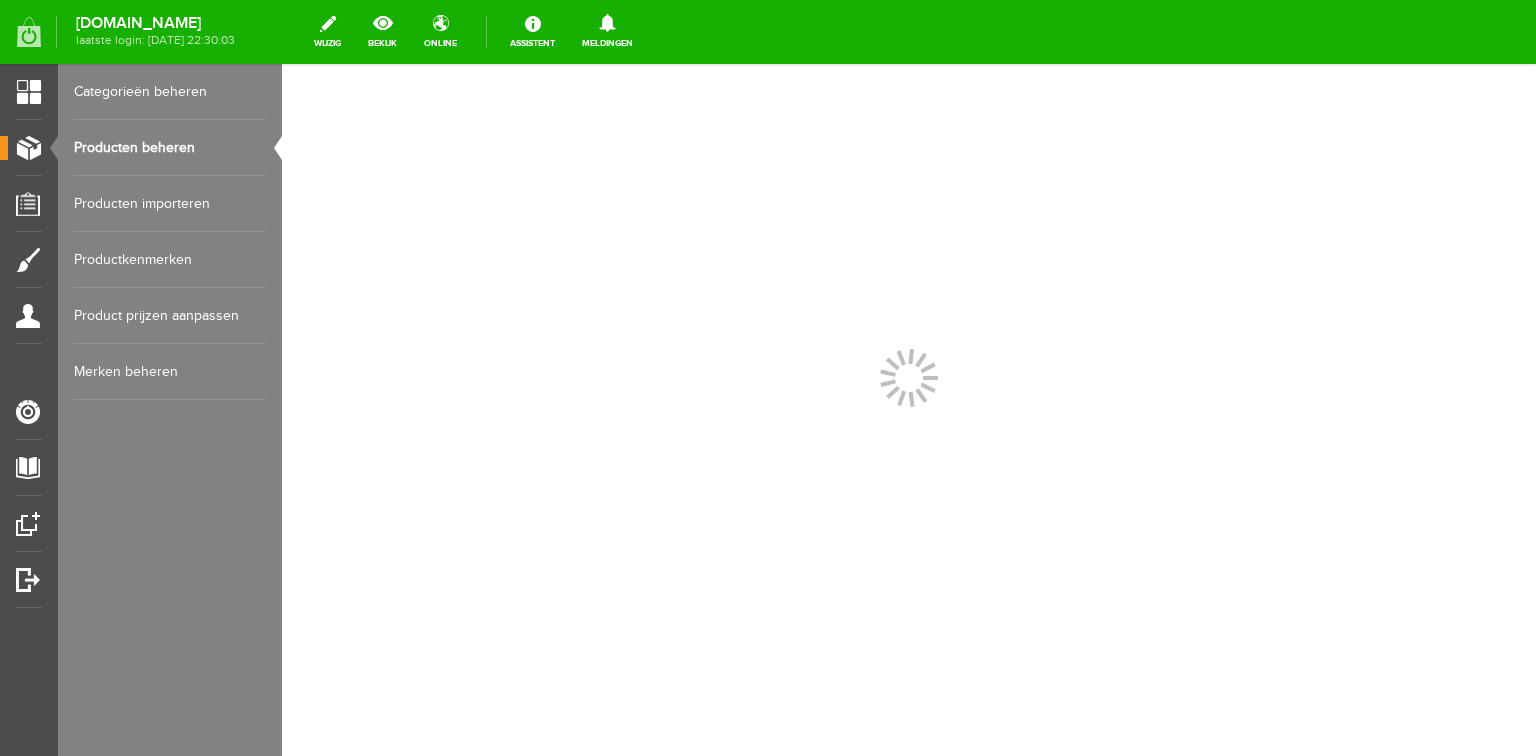 scroll, scrollTop: 0, scrollLeft: 0, axis: both 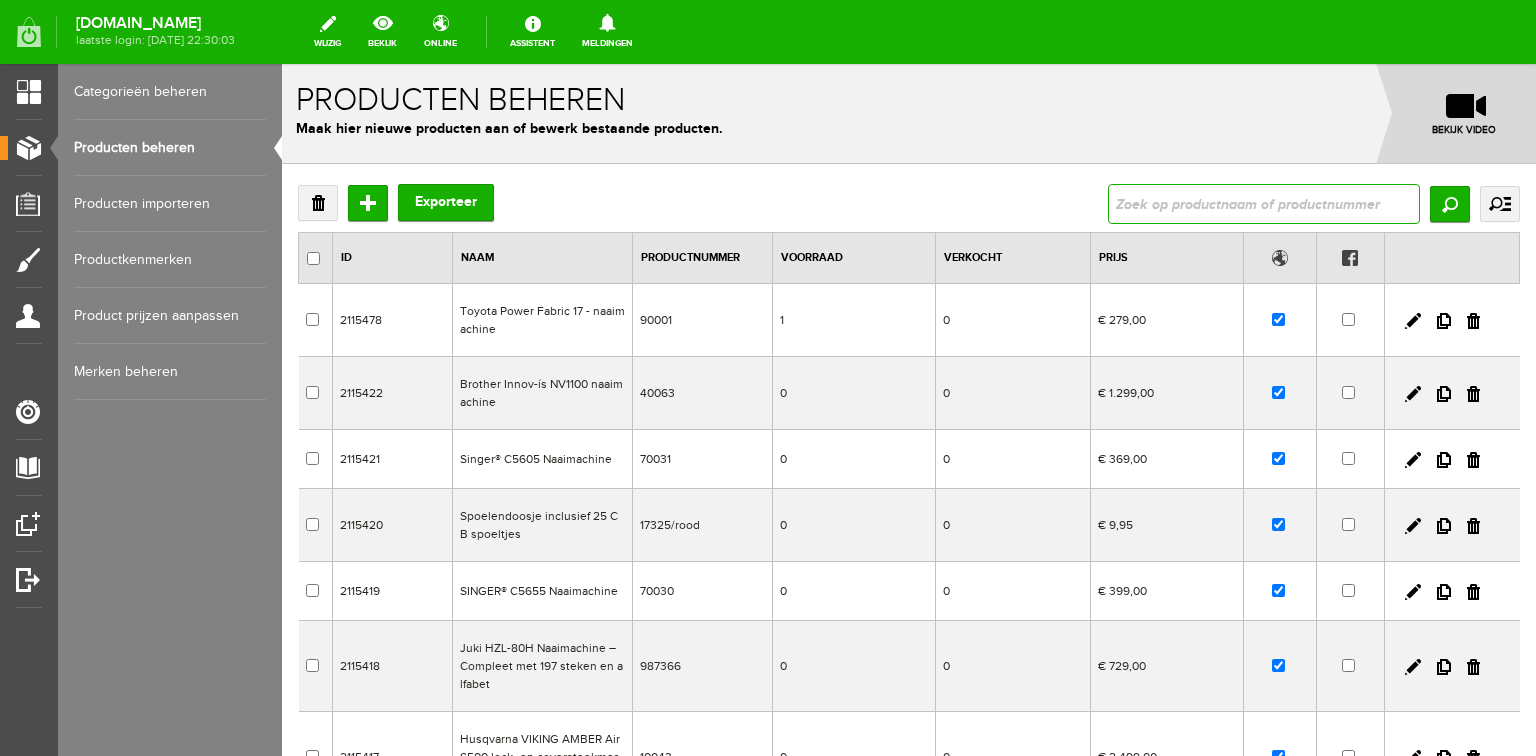 click at bounding box center [1264, 204] 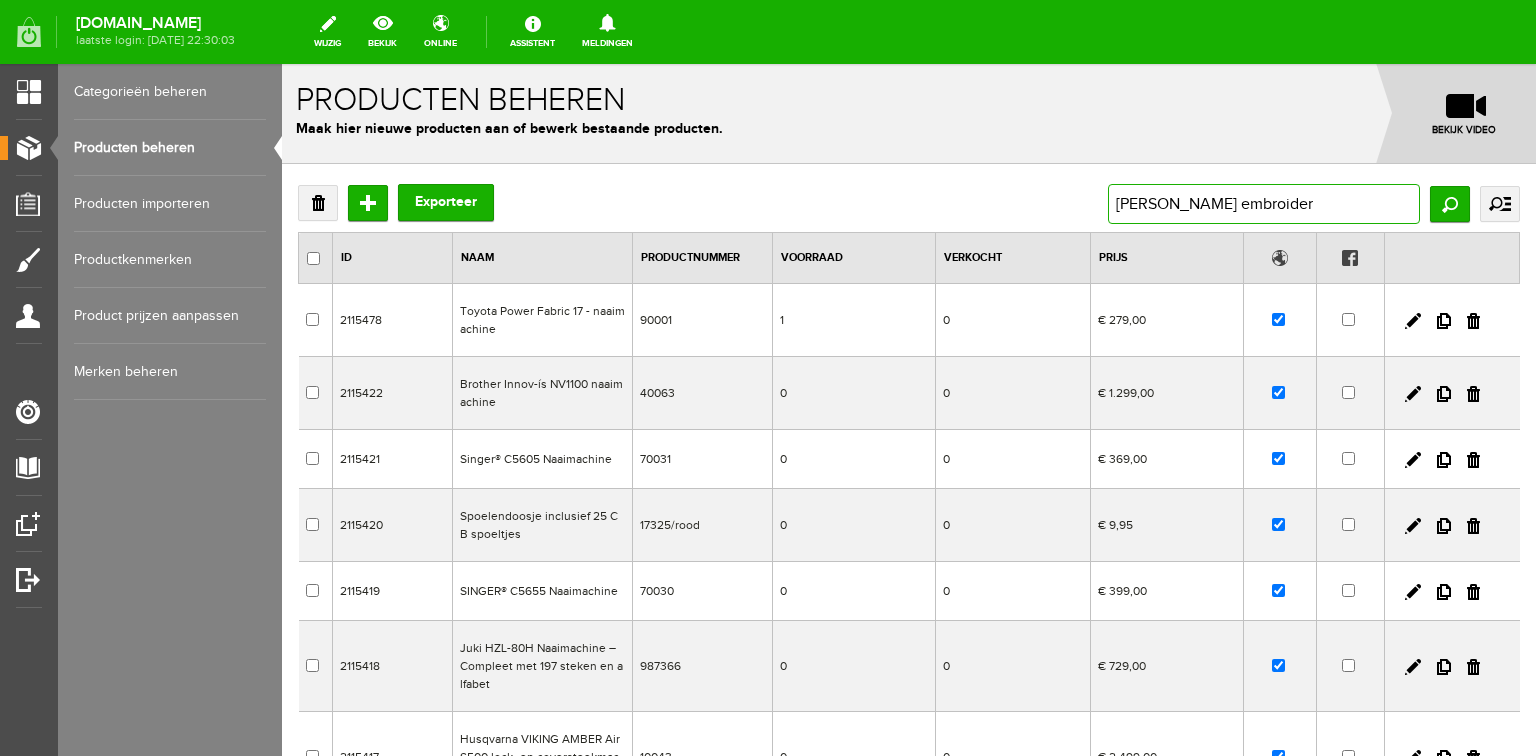 type on "Schmetz embroidery" 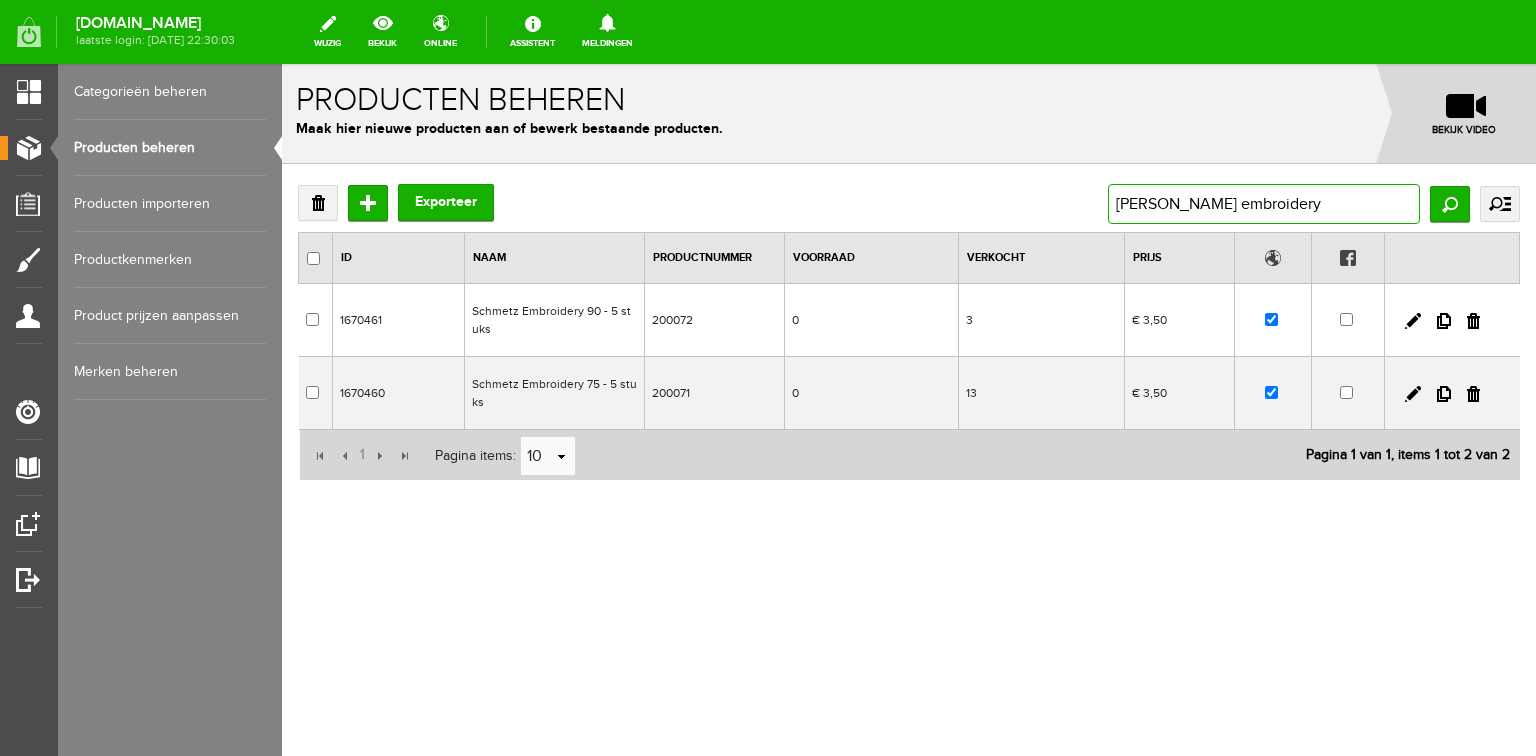 drag, startPoint x: 1299, startPoint y: 200, endPoint x: 982, endPoint y: 196, distance: 317.02524 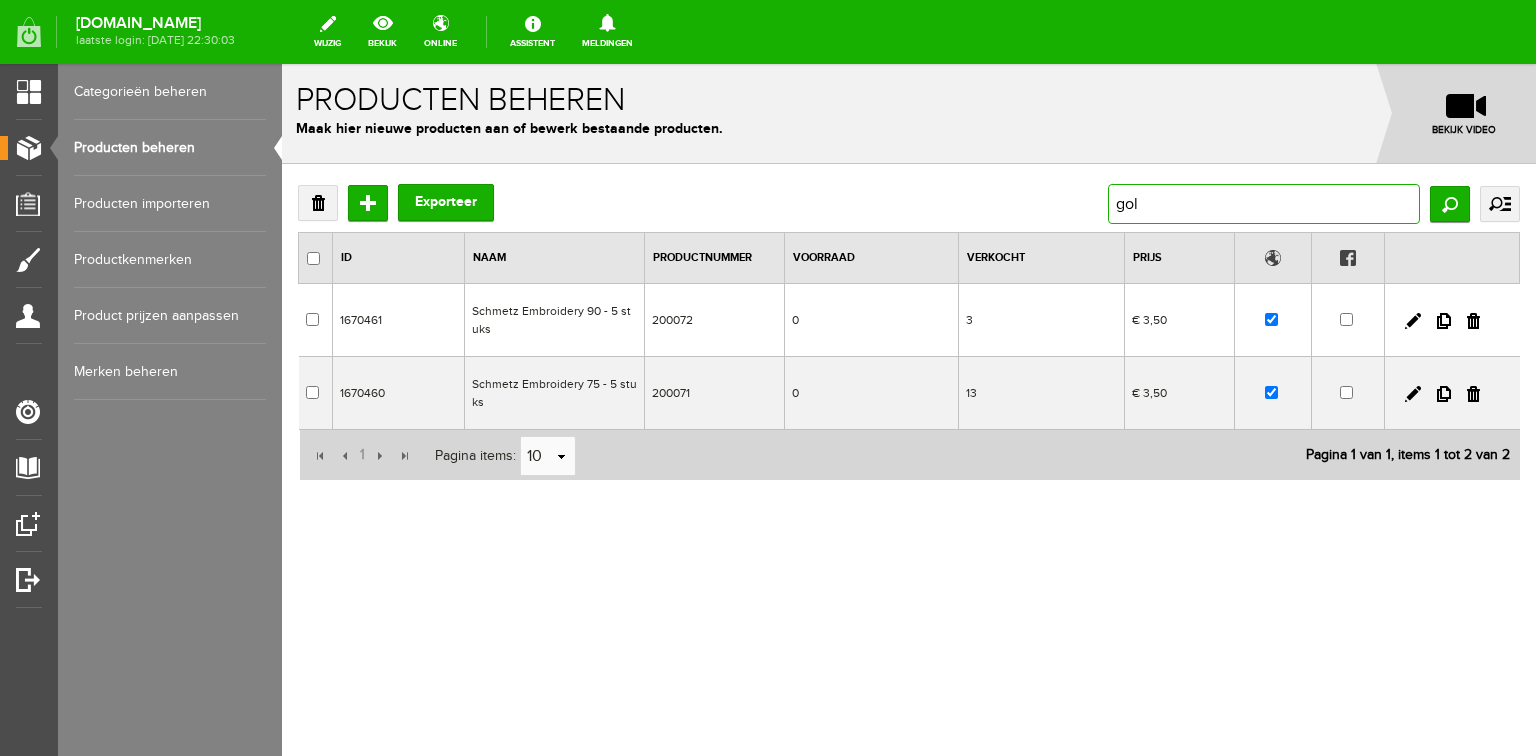 type on "gold" 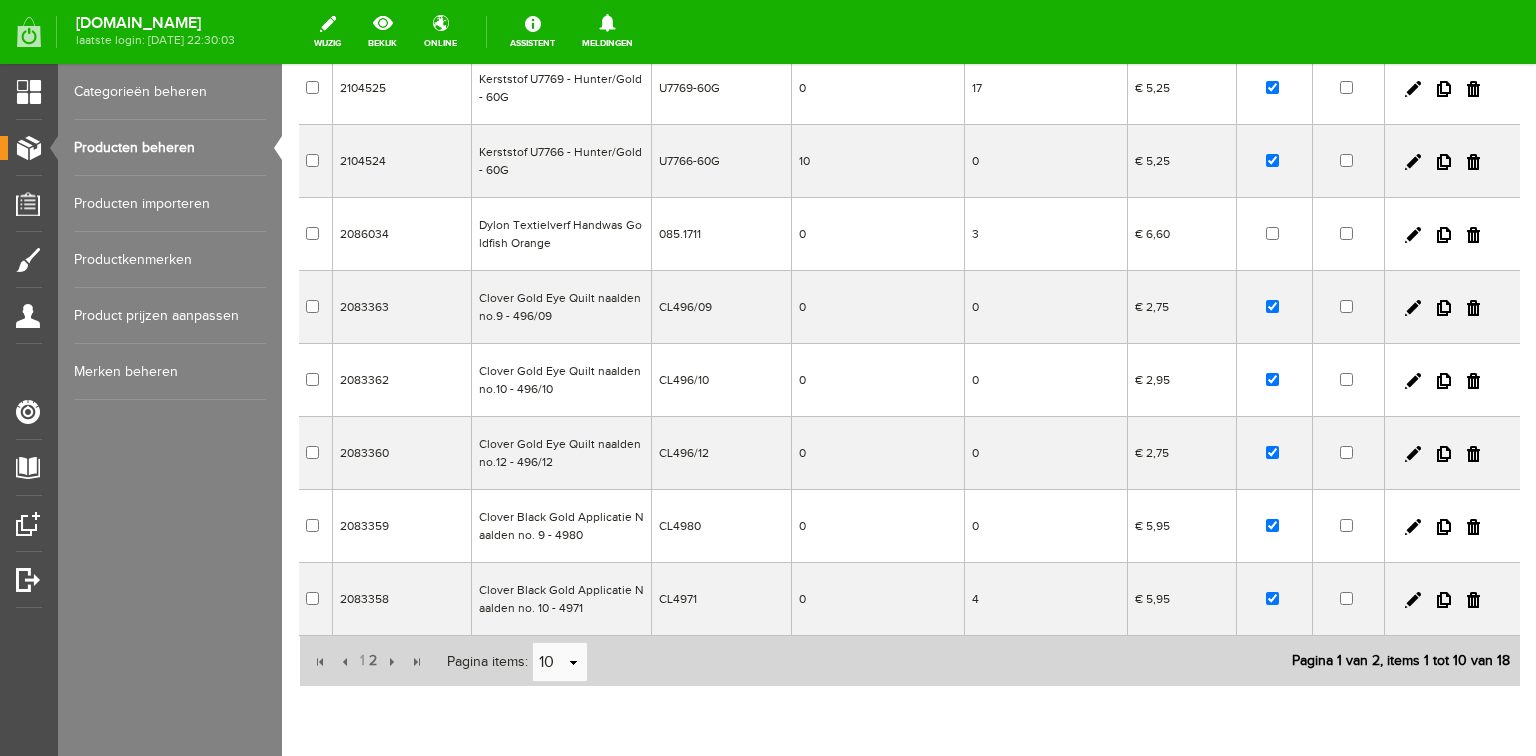 scroll, scrollTop: 456, scrollLeft: 0, axis: vertical 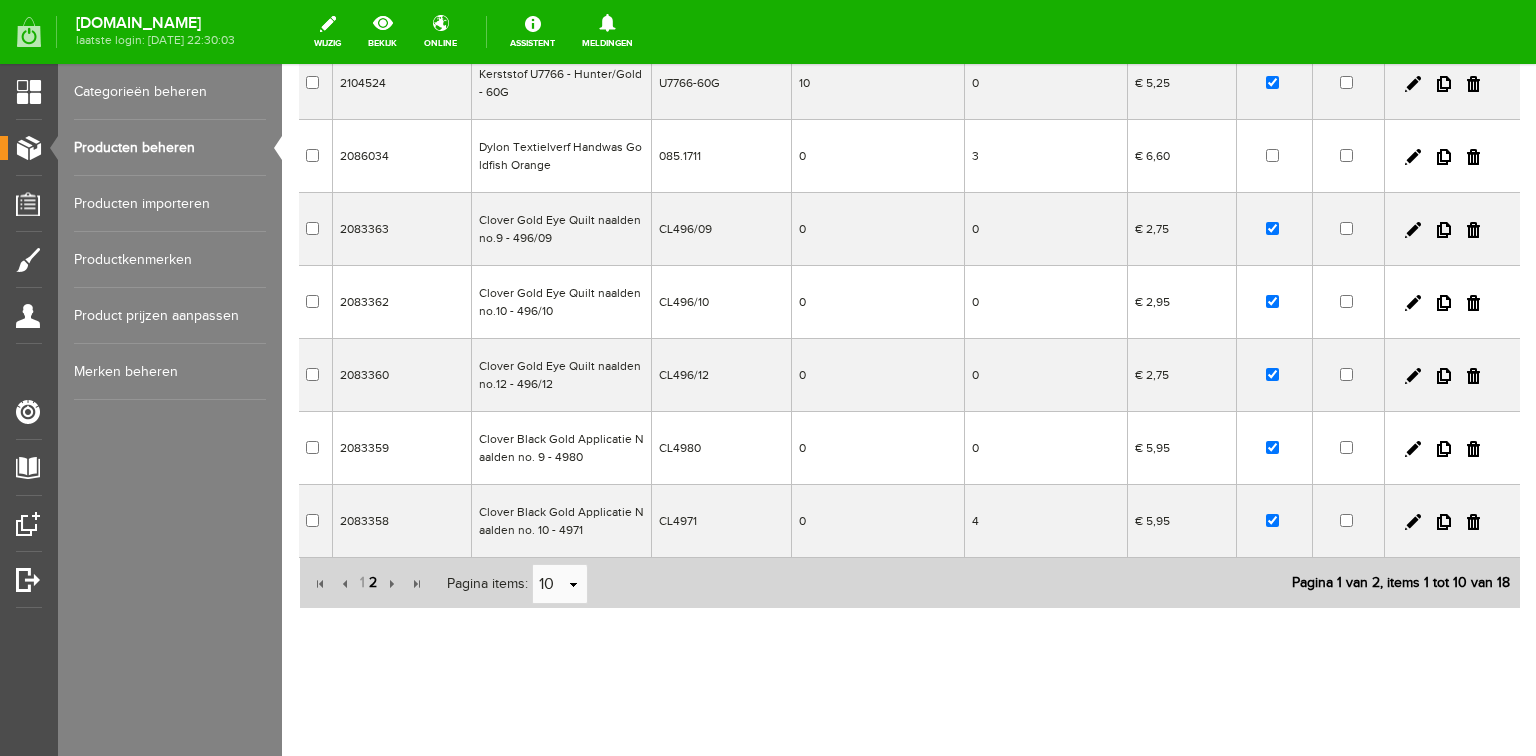 click on "2" at bounding box center (373, 583) 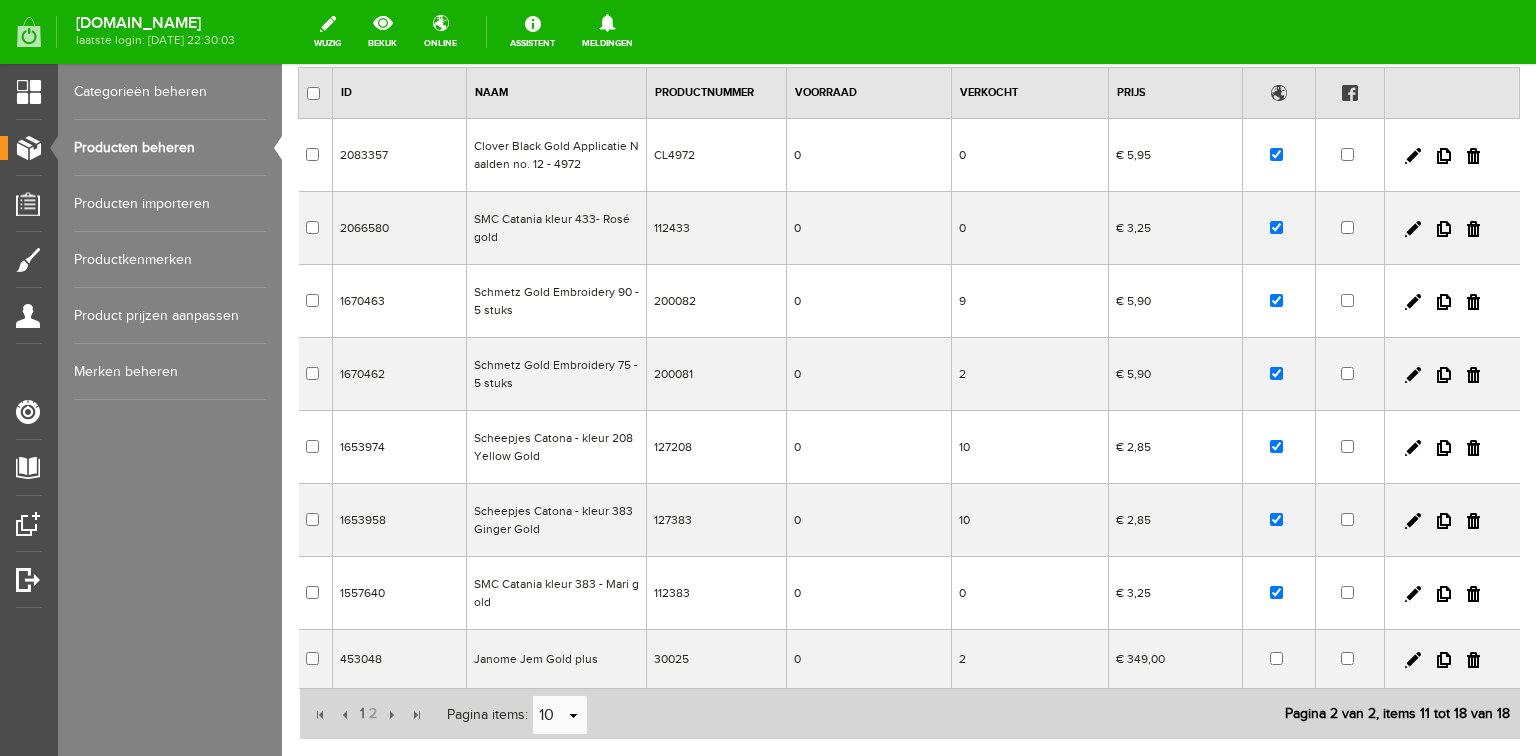 scroll, scrollTop: 137, scrollLeft: 0, axis: vertical 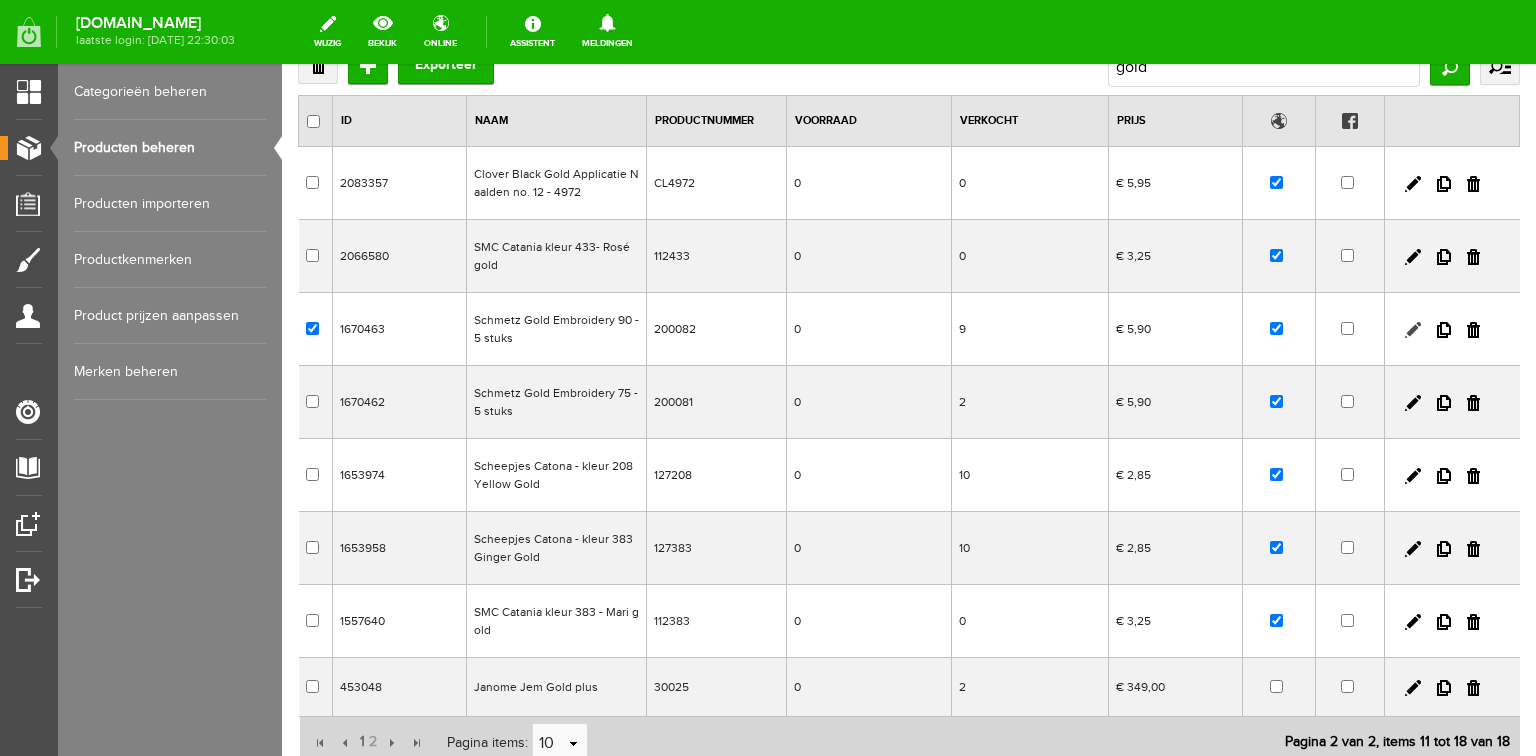 click at bounding box center [1413, 330] 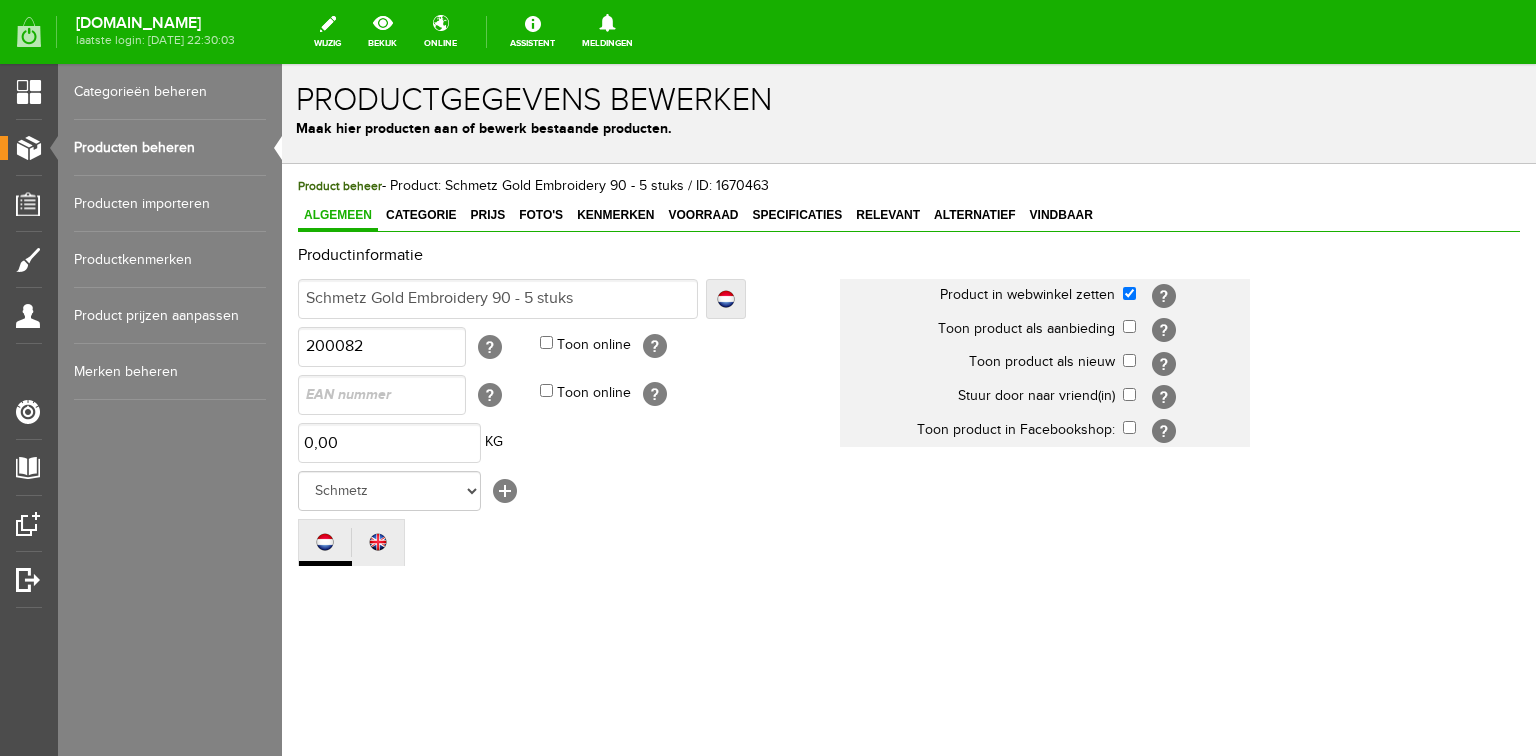 scroll, scrollTop: 0, scrollLeft: 0, axis: both 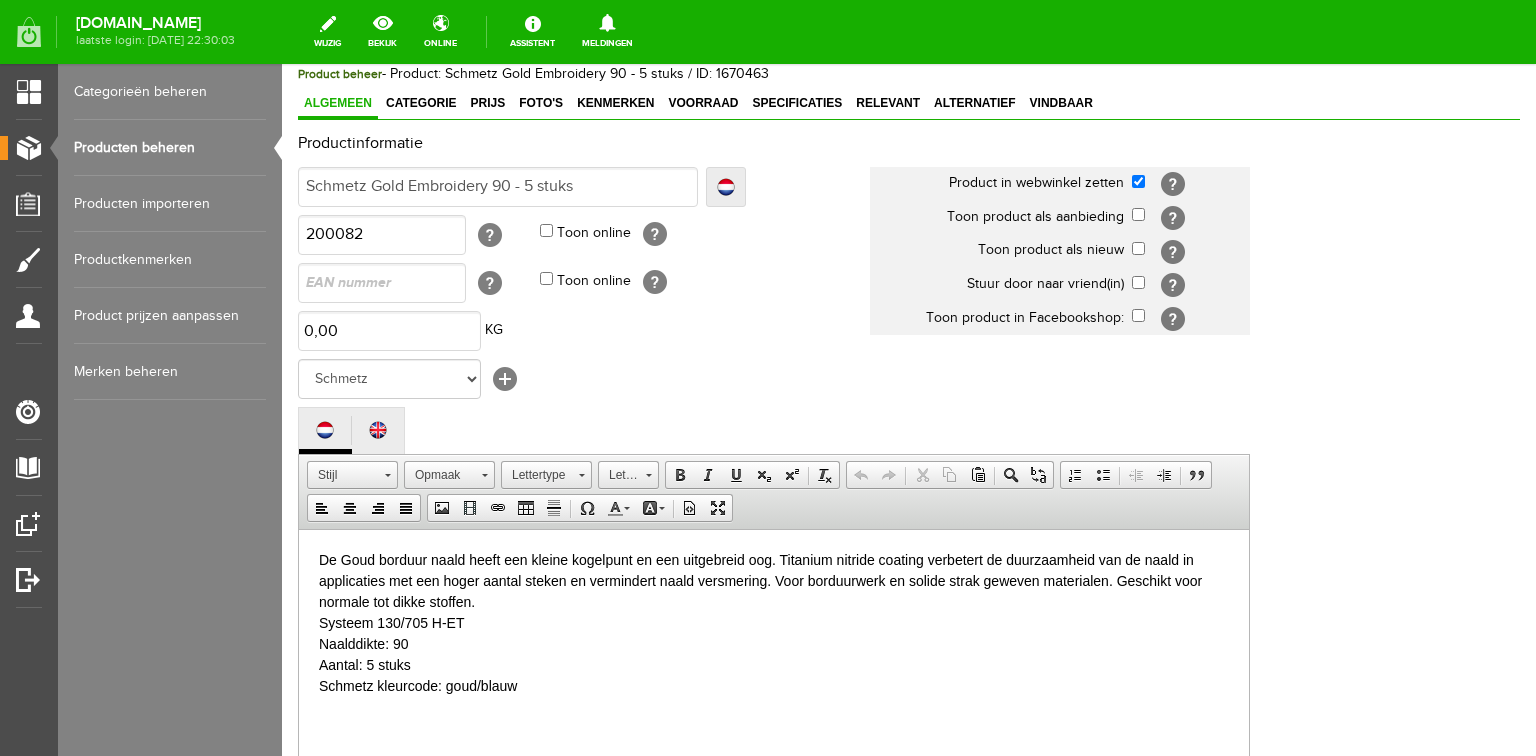 drag, startPoint x: 476, startPoint y: 99, endPoint x: 606, endPoint y: 155, distance: 141.54858 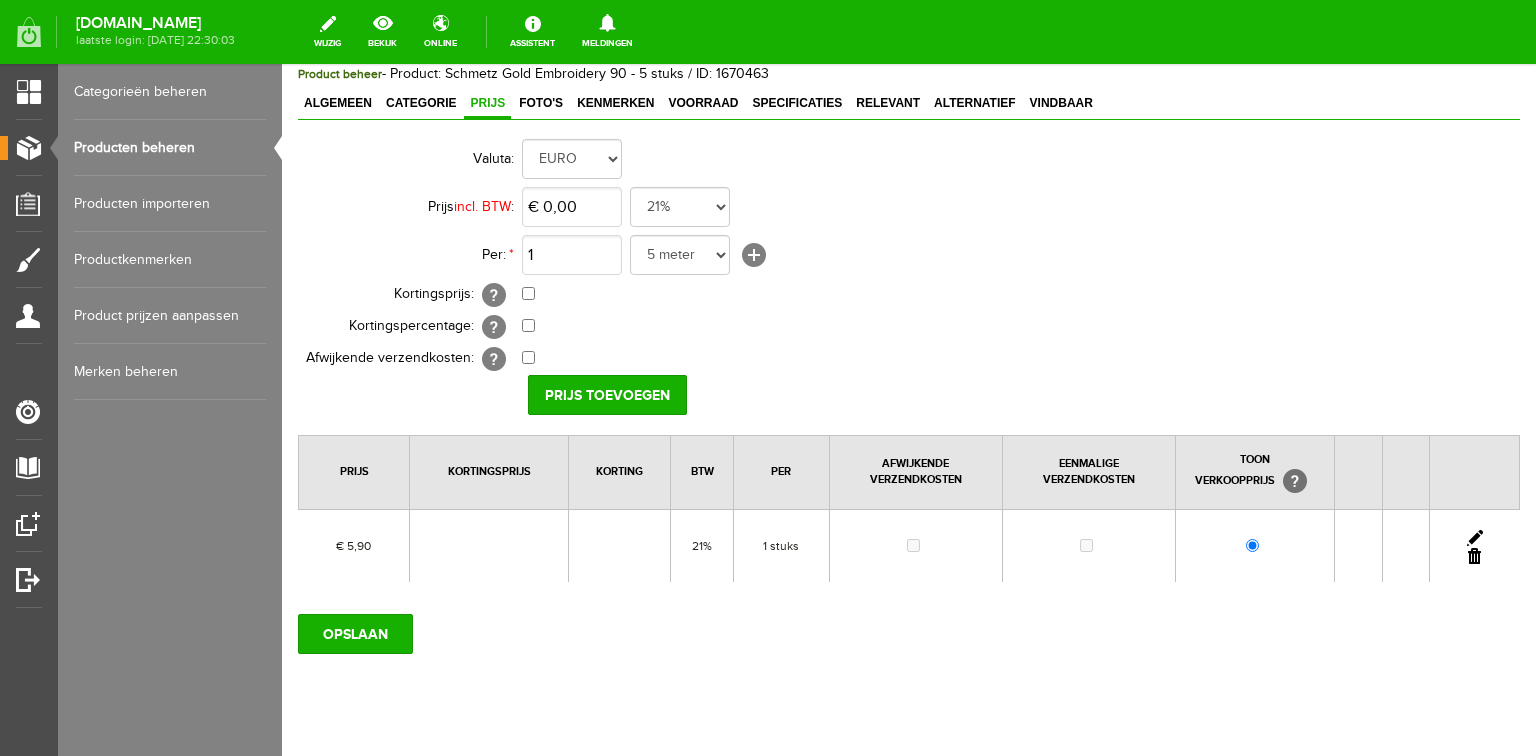 click at bounding box center [1475, 538] 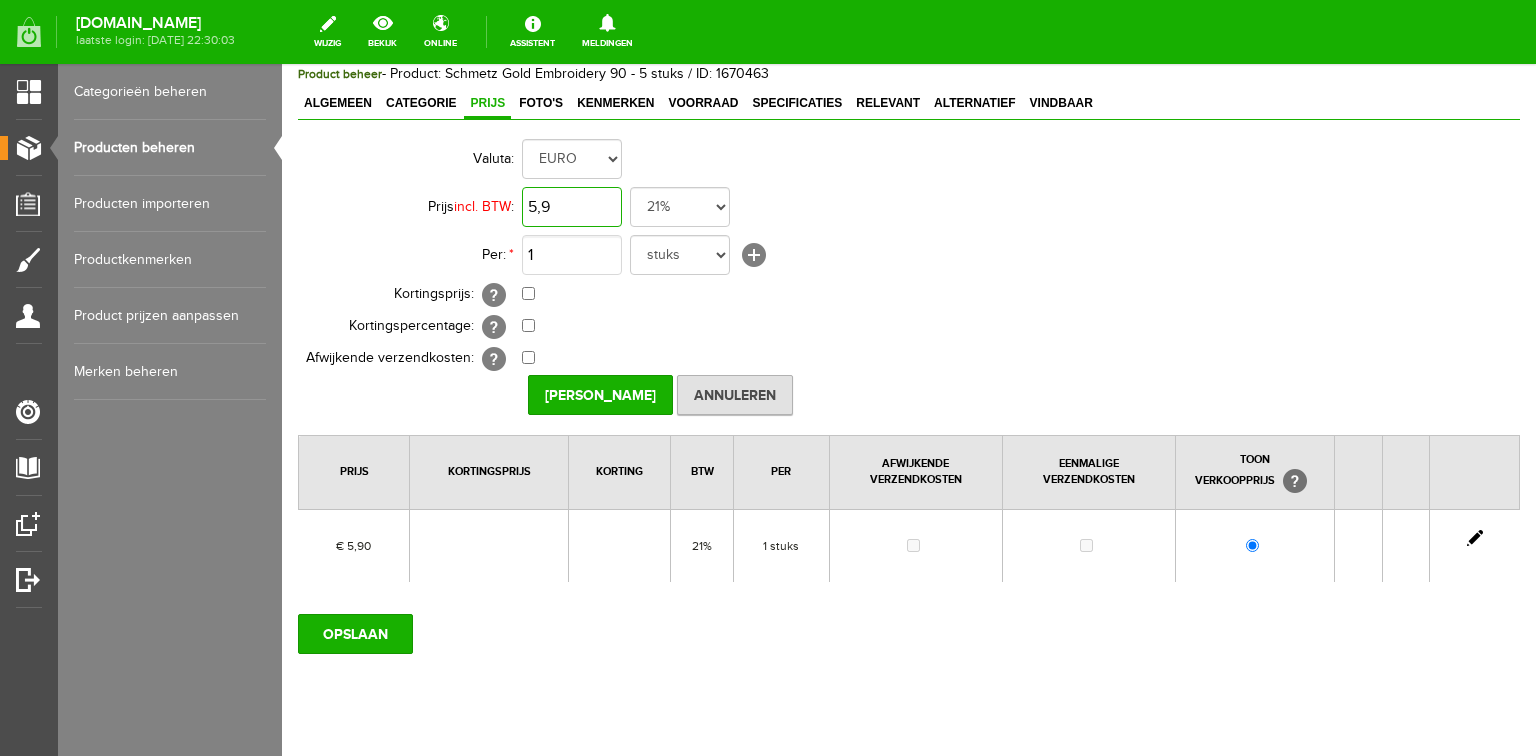 click on "5,9" at bounding box center (572, 207) 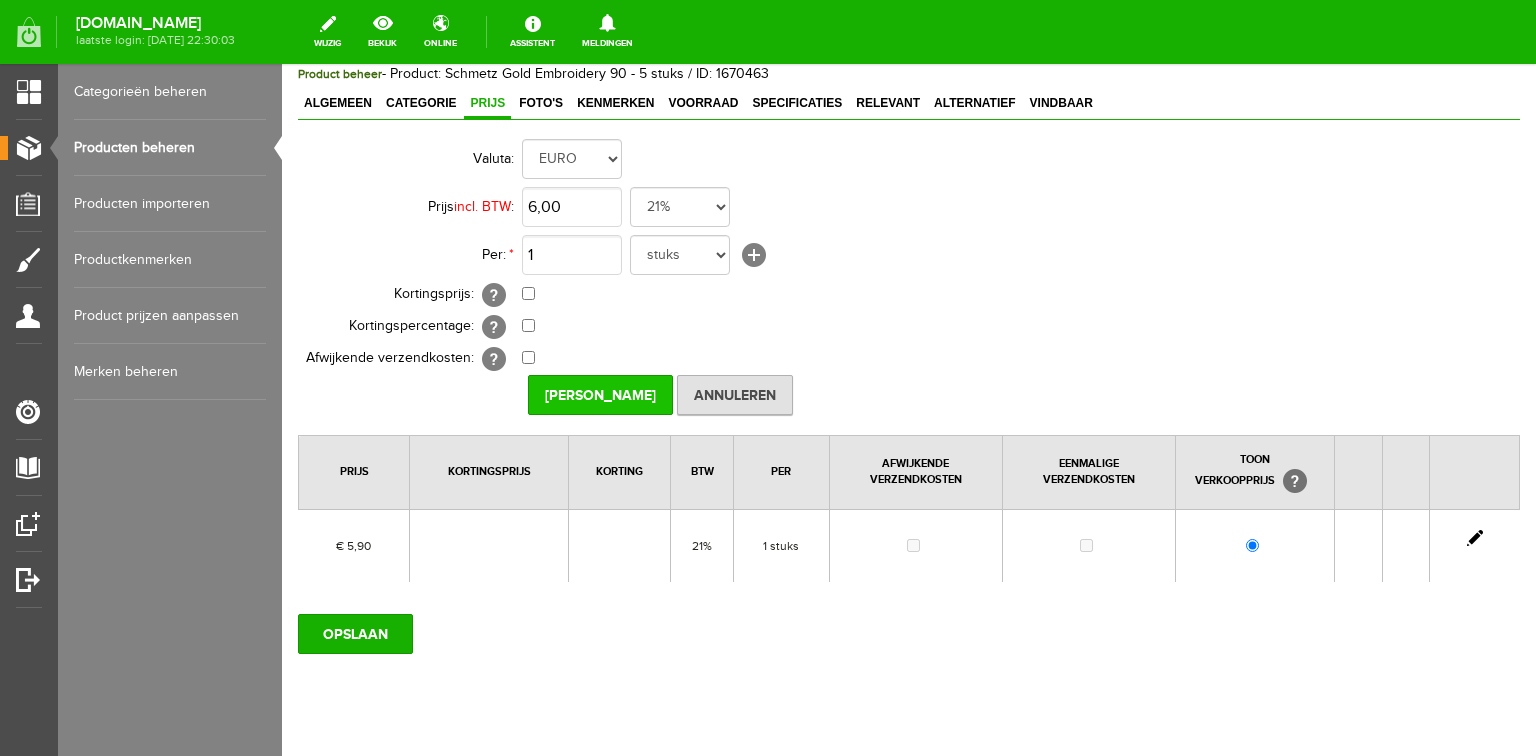 type on "€ 6,00" 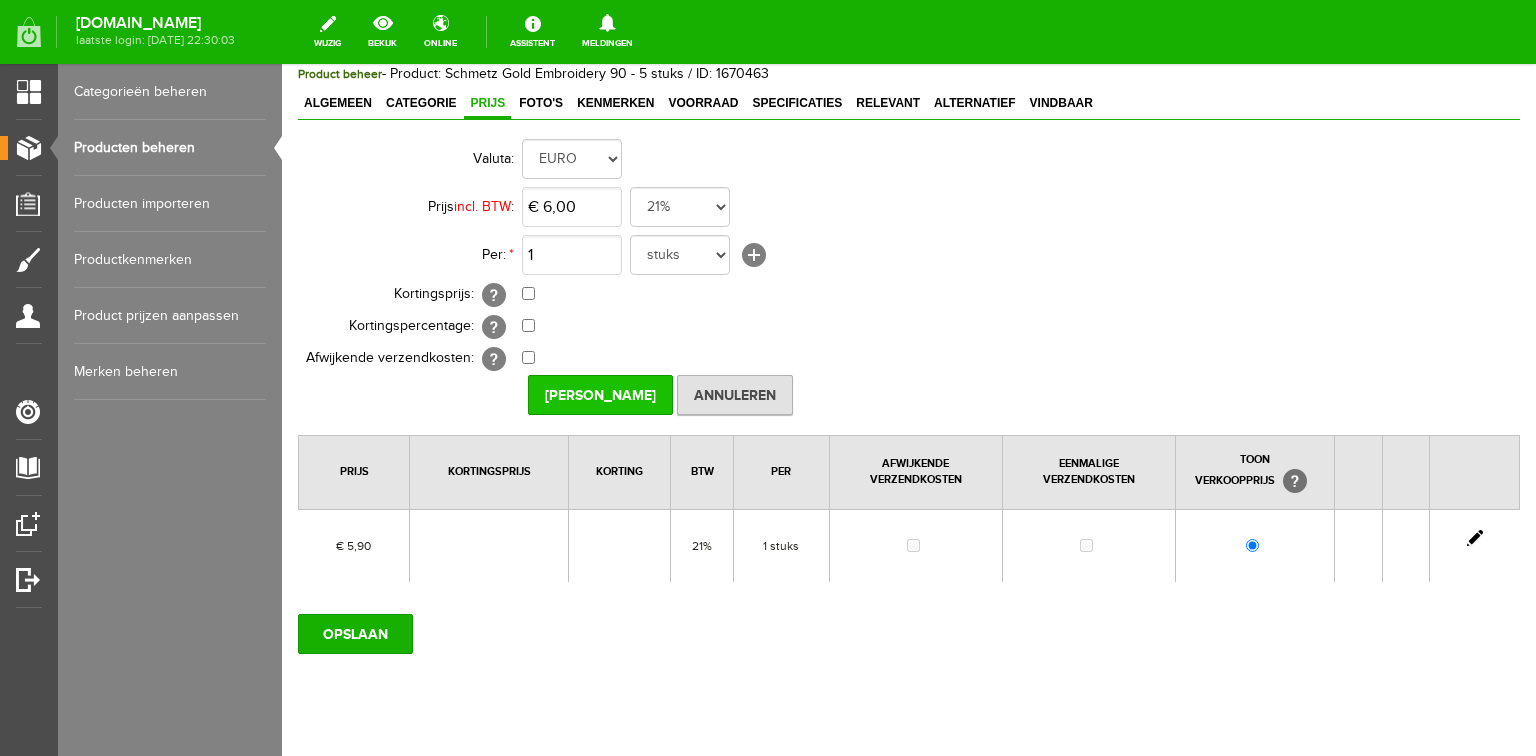 click on "[PERSON_NAME]" at bounding box center (600, 395) 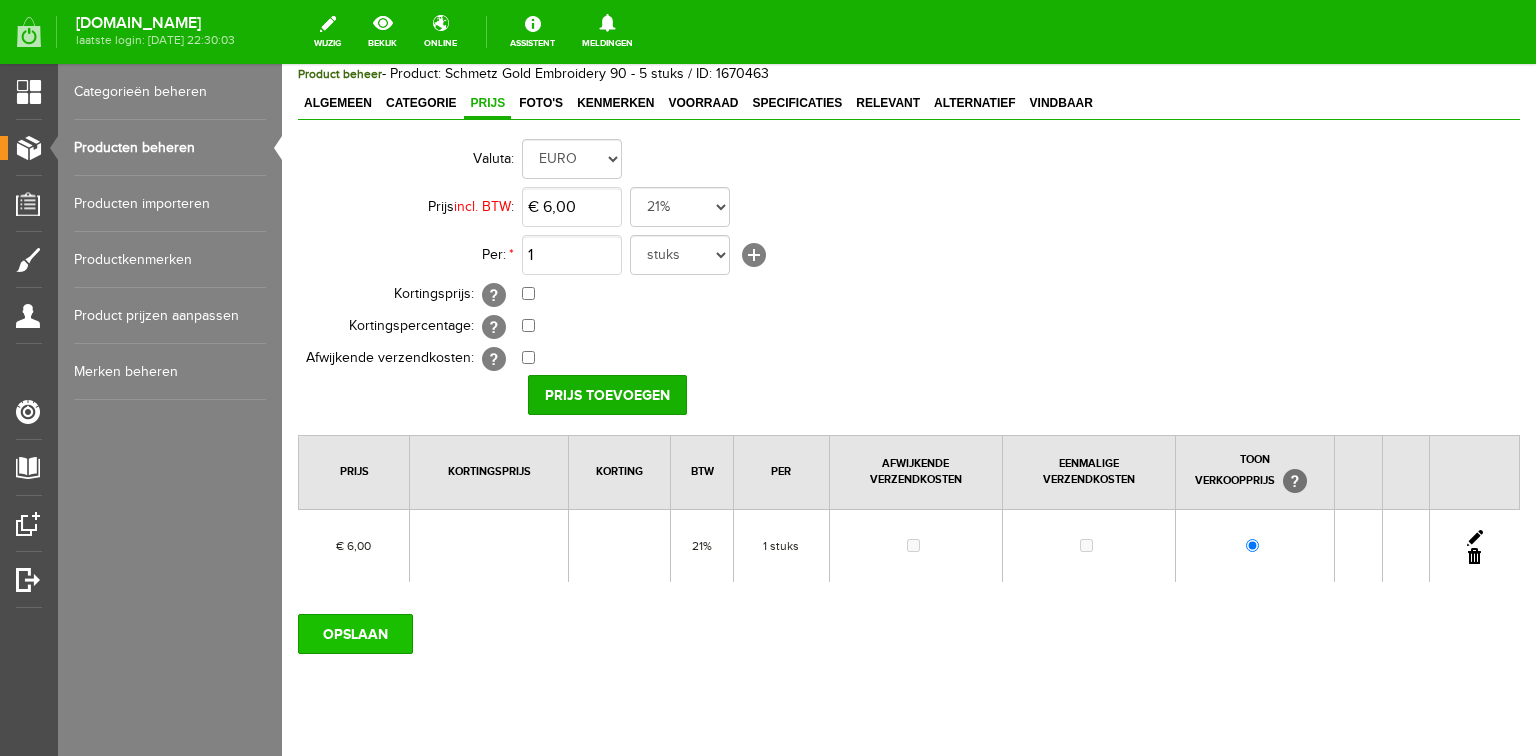 click on "OPSLAAN" at bounding box center (355, 634) 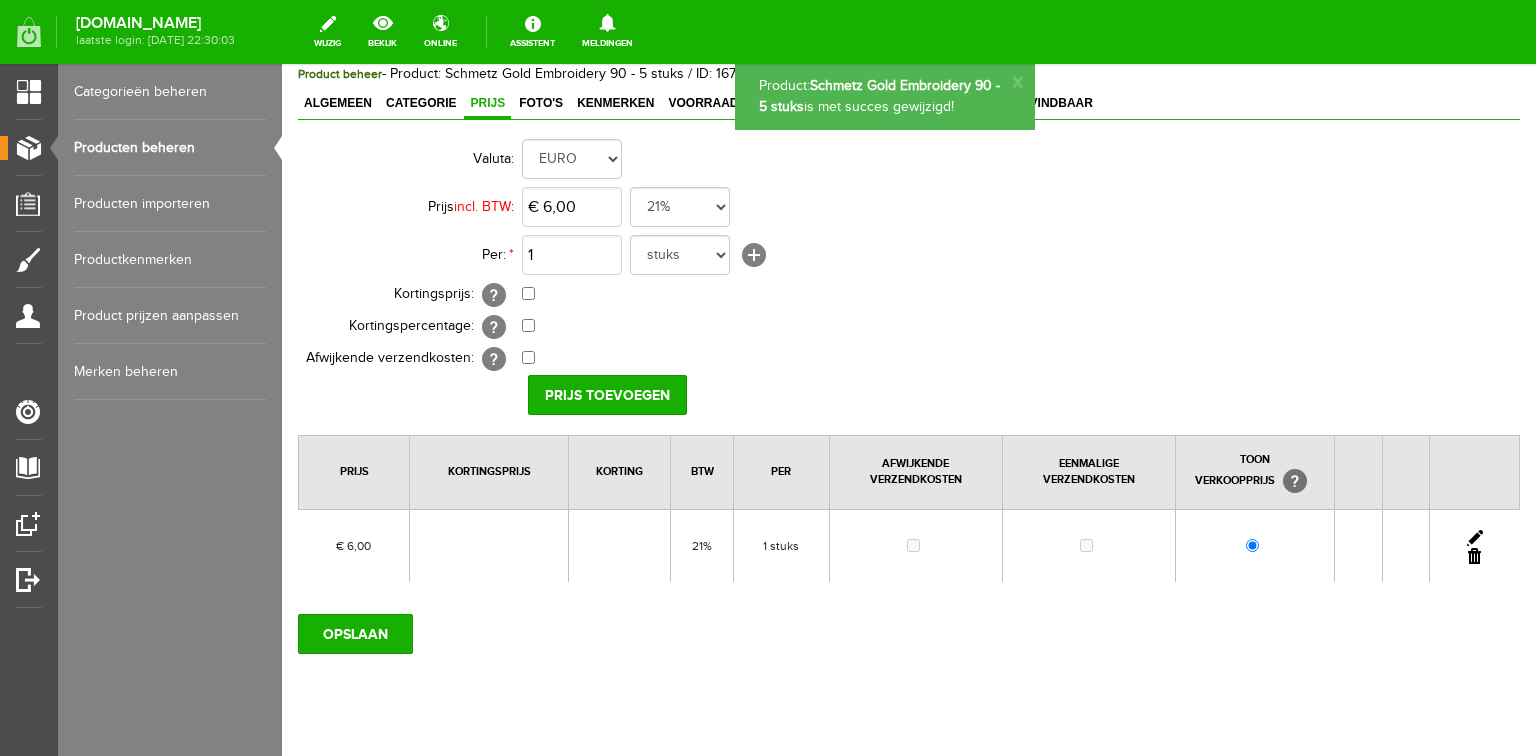 scroll, scrollTop: 0, scrollLeft: 0, axis: both 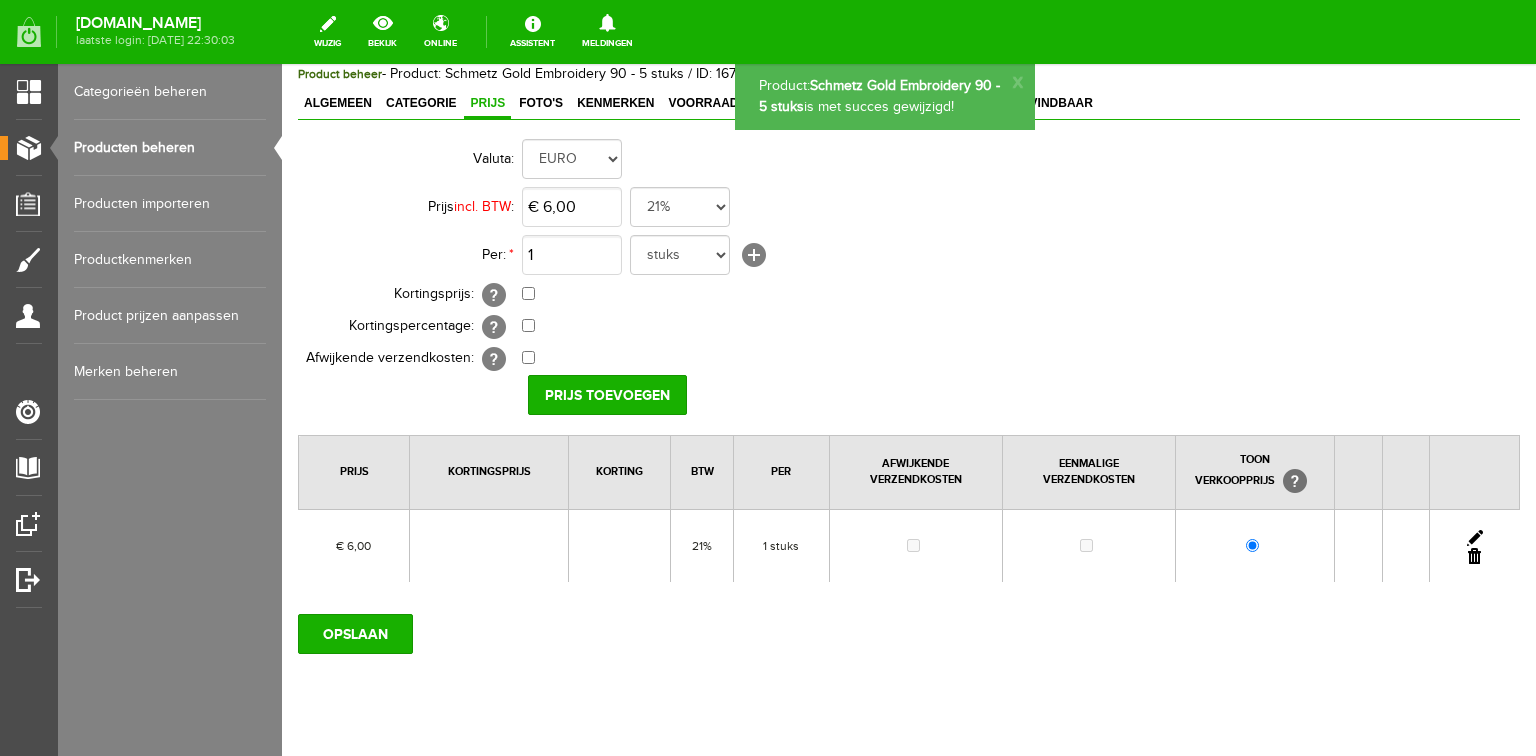 click on "Producten beheren" at bounding box center (170, 148) 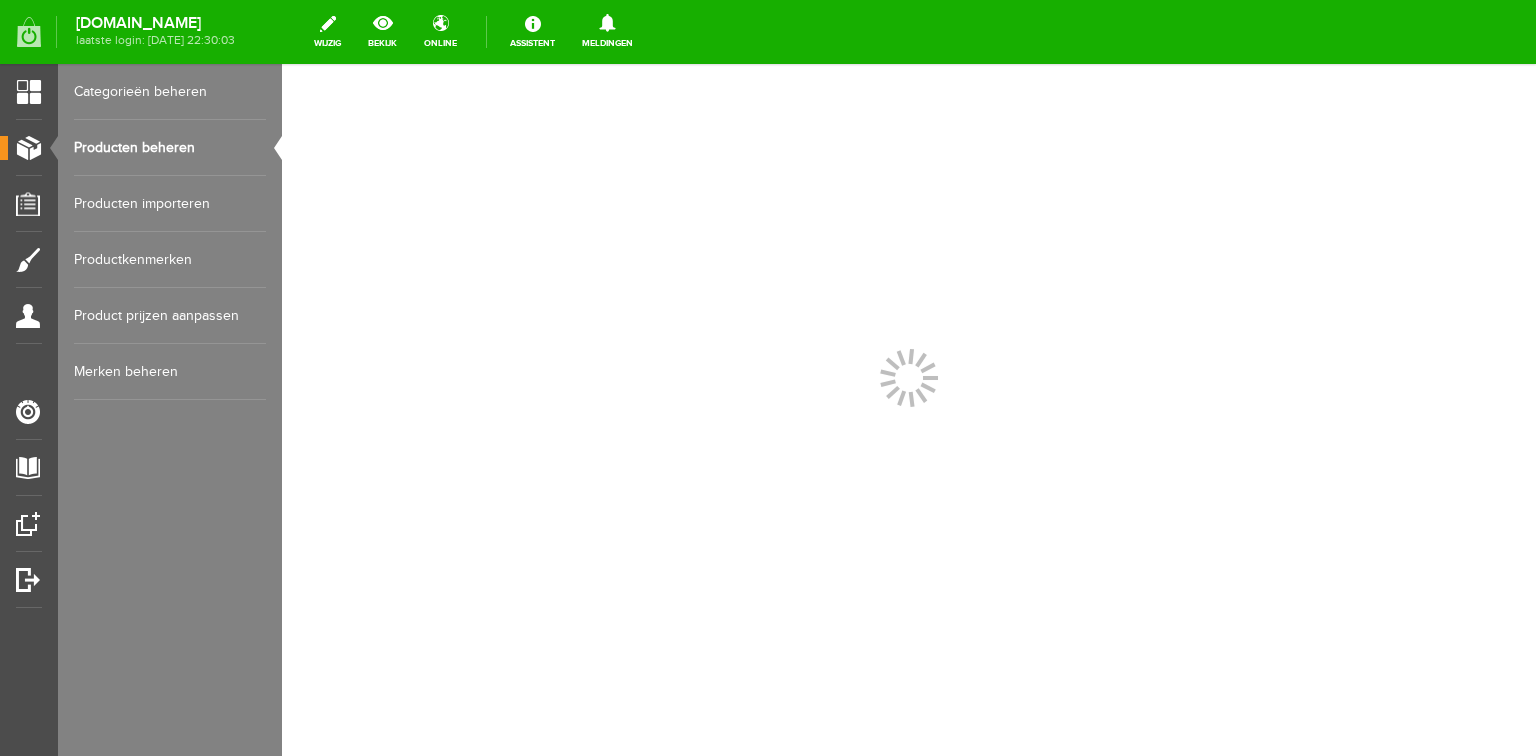 scroll, scrollTop: 0, scrollLeft: 0, axis: both 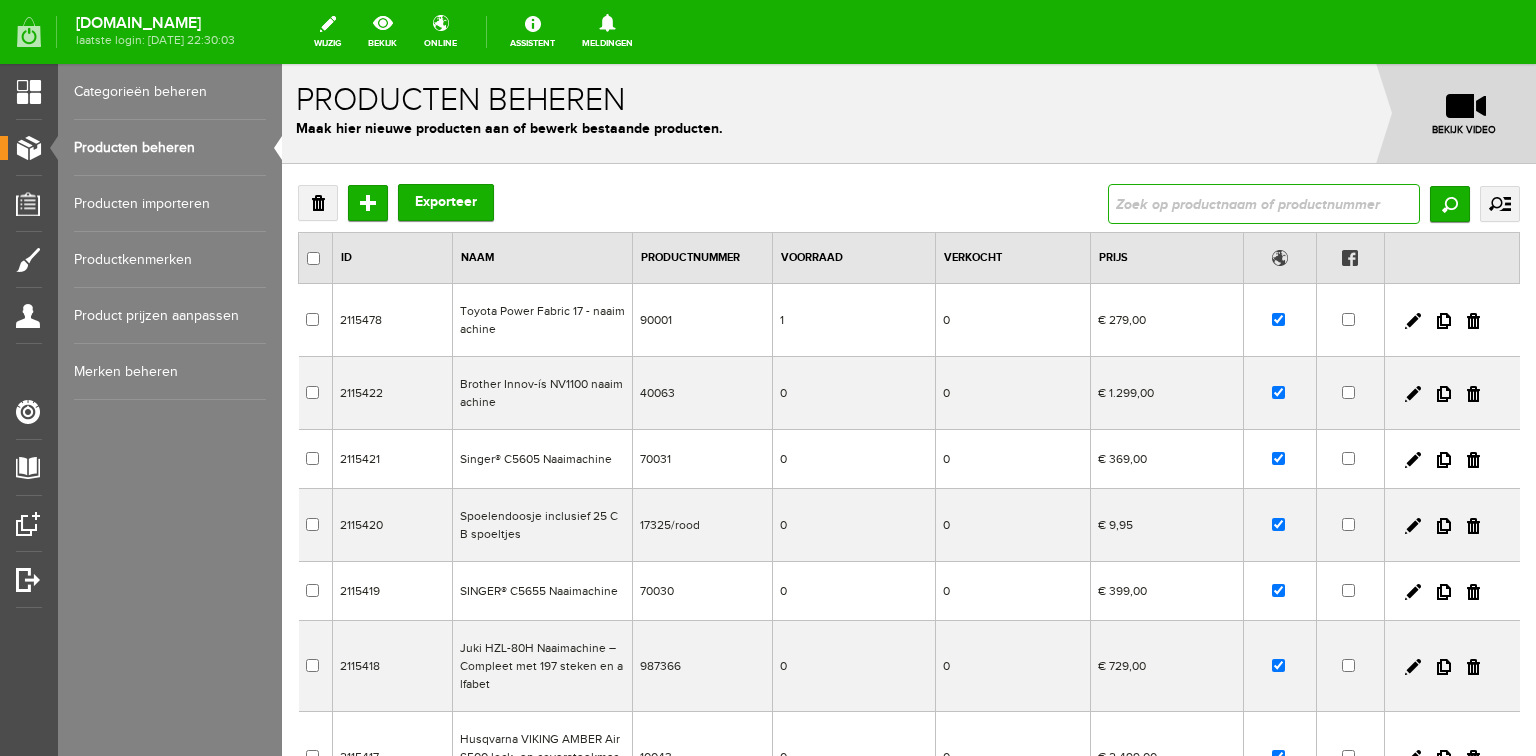 click at bounding box center (1264, 204) 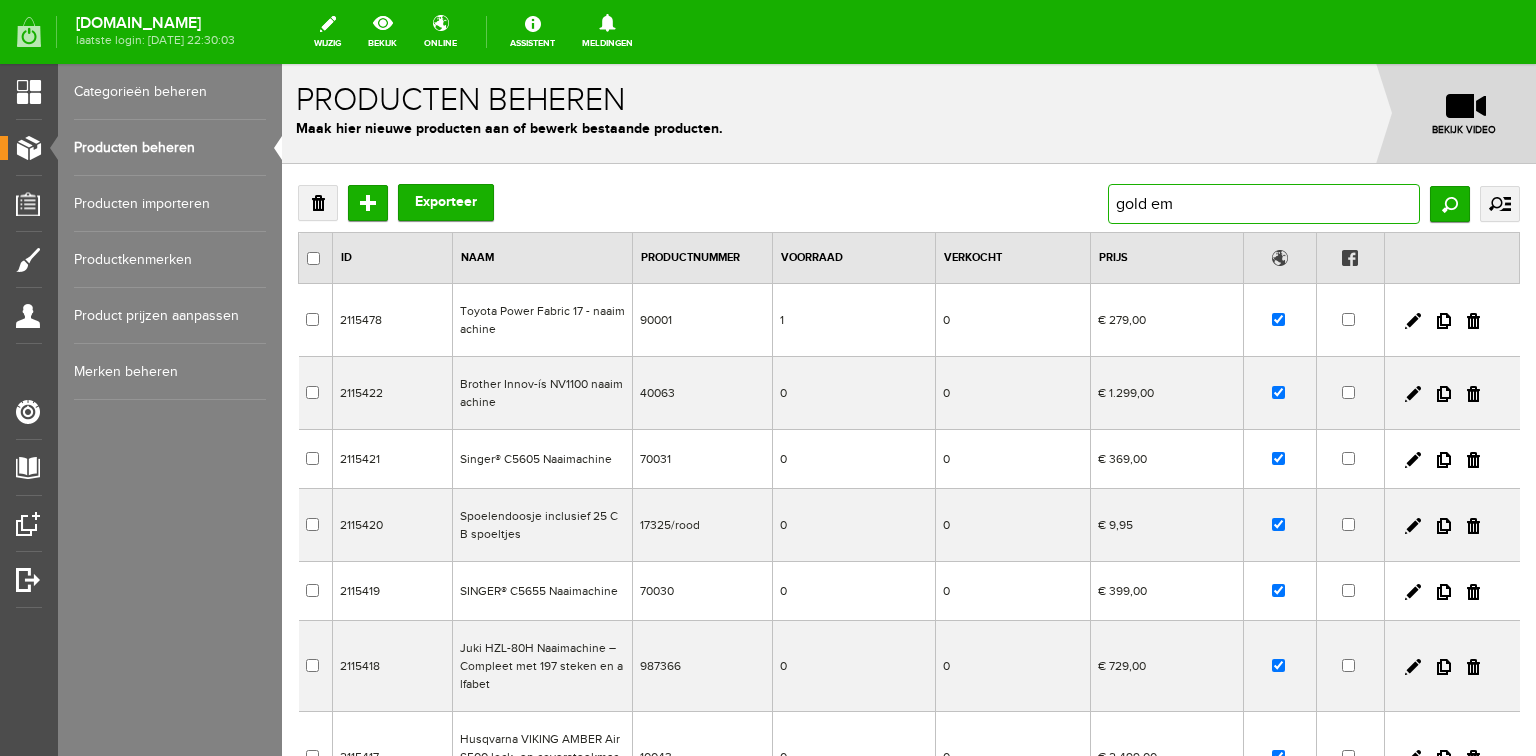 type on "gold emb" 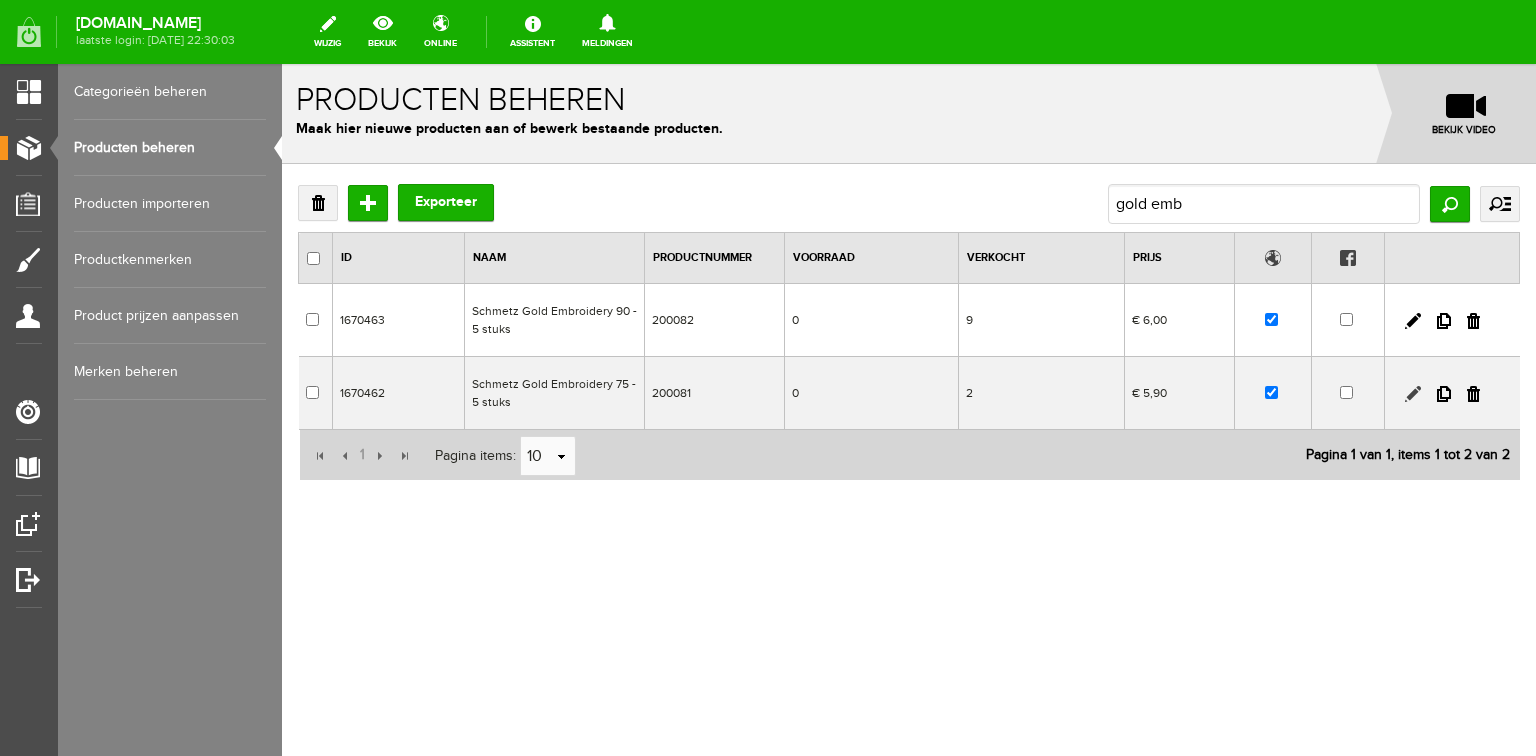 click at bounding box center (1413, 394) 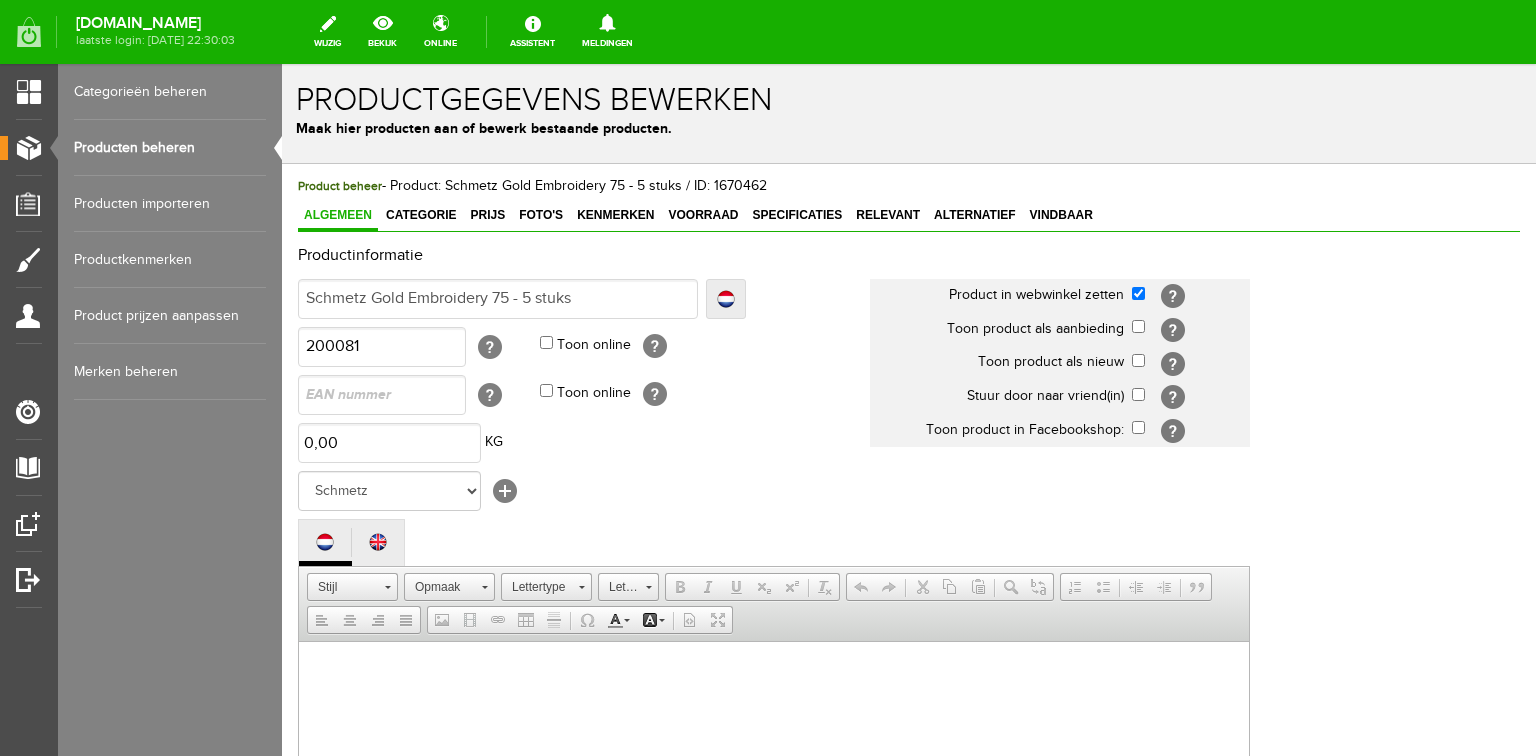 scroll, scrollTop: 0, scrollLeft: 0, axis: both 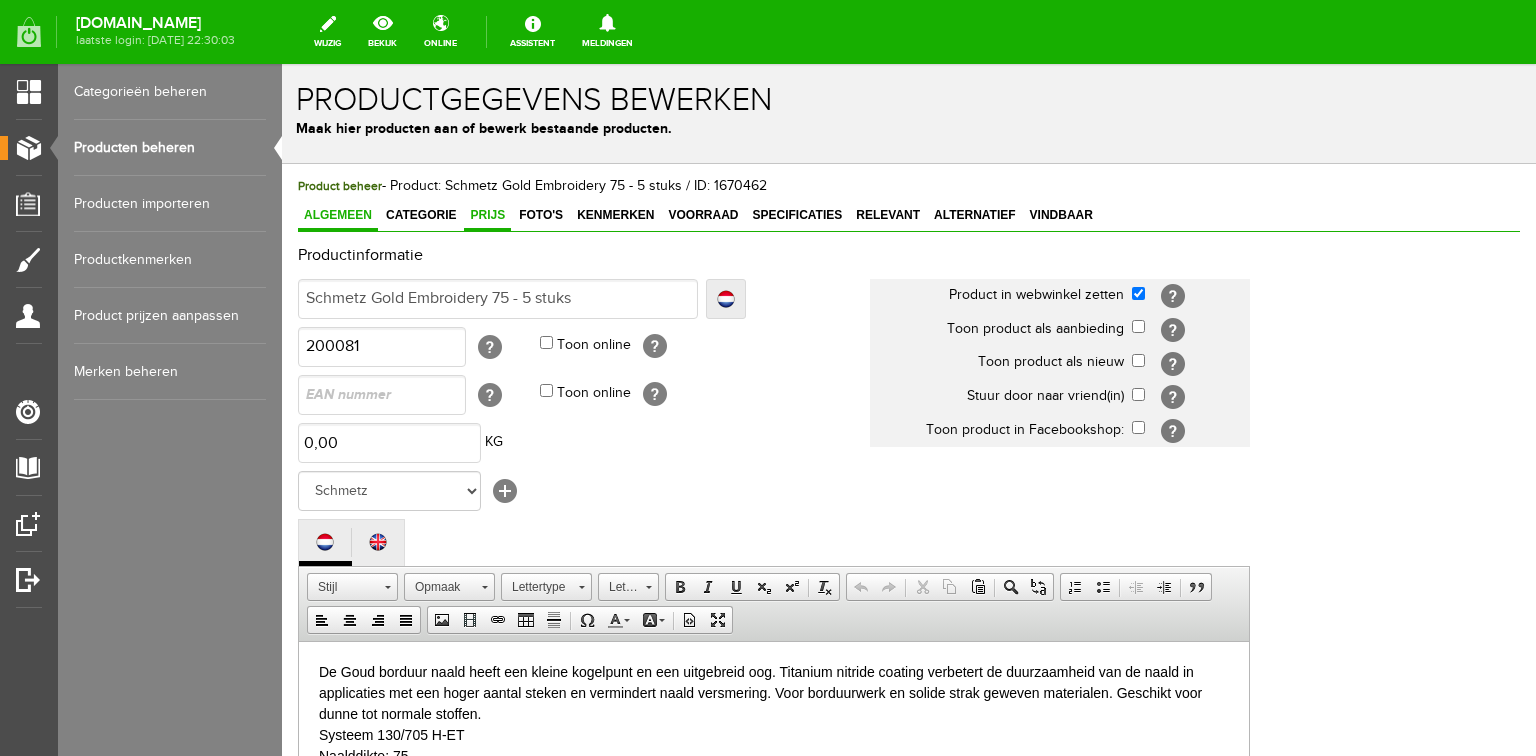 click on "Prijs" at bounding box center (487, 215) 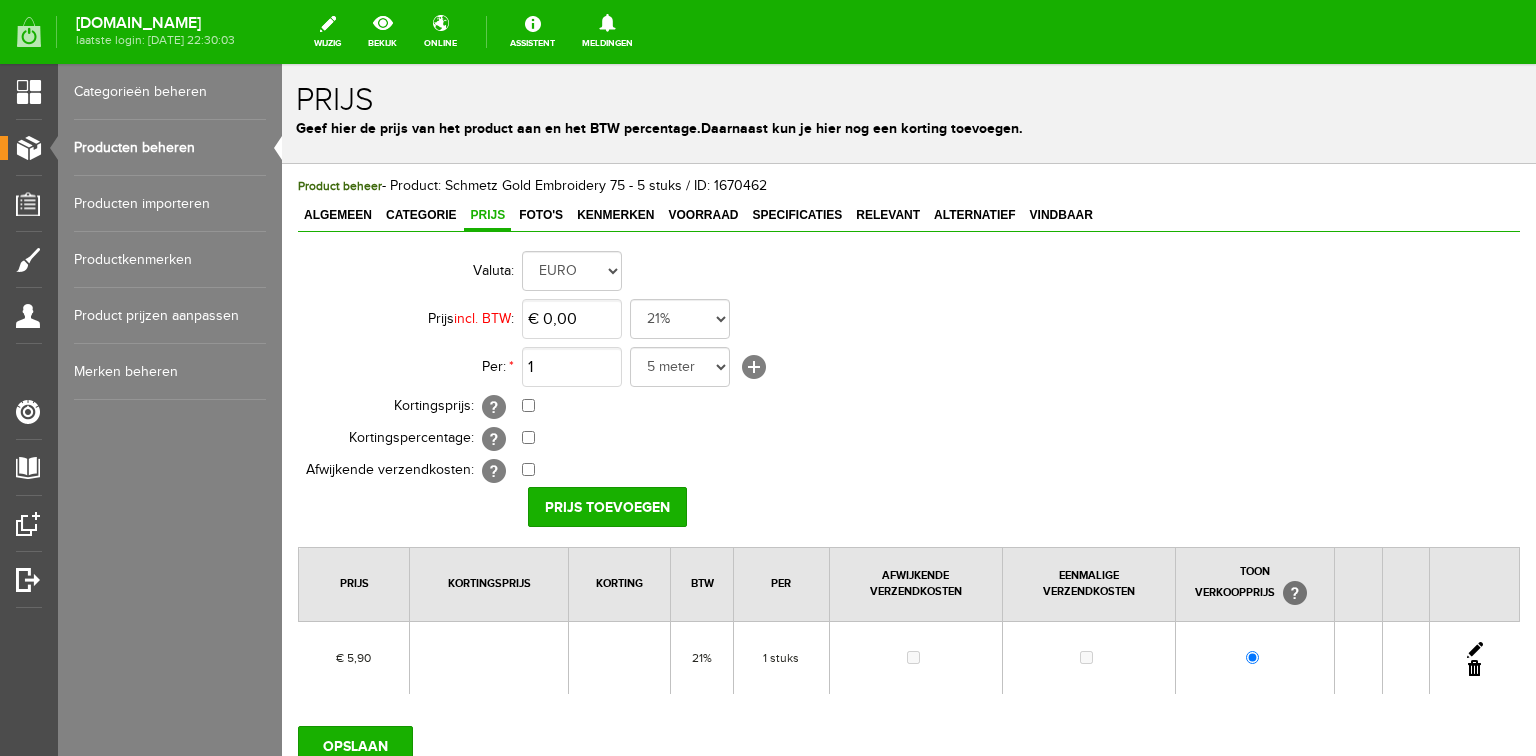 click at bounding box center (1475, 650) 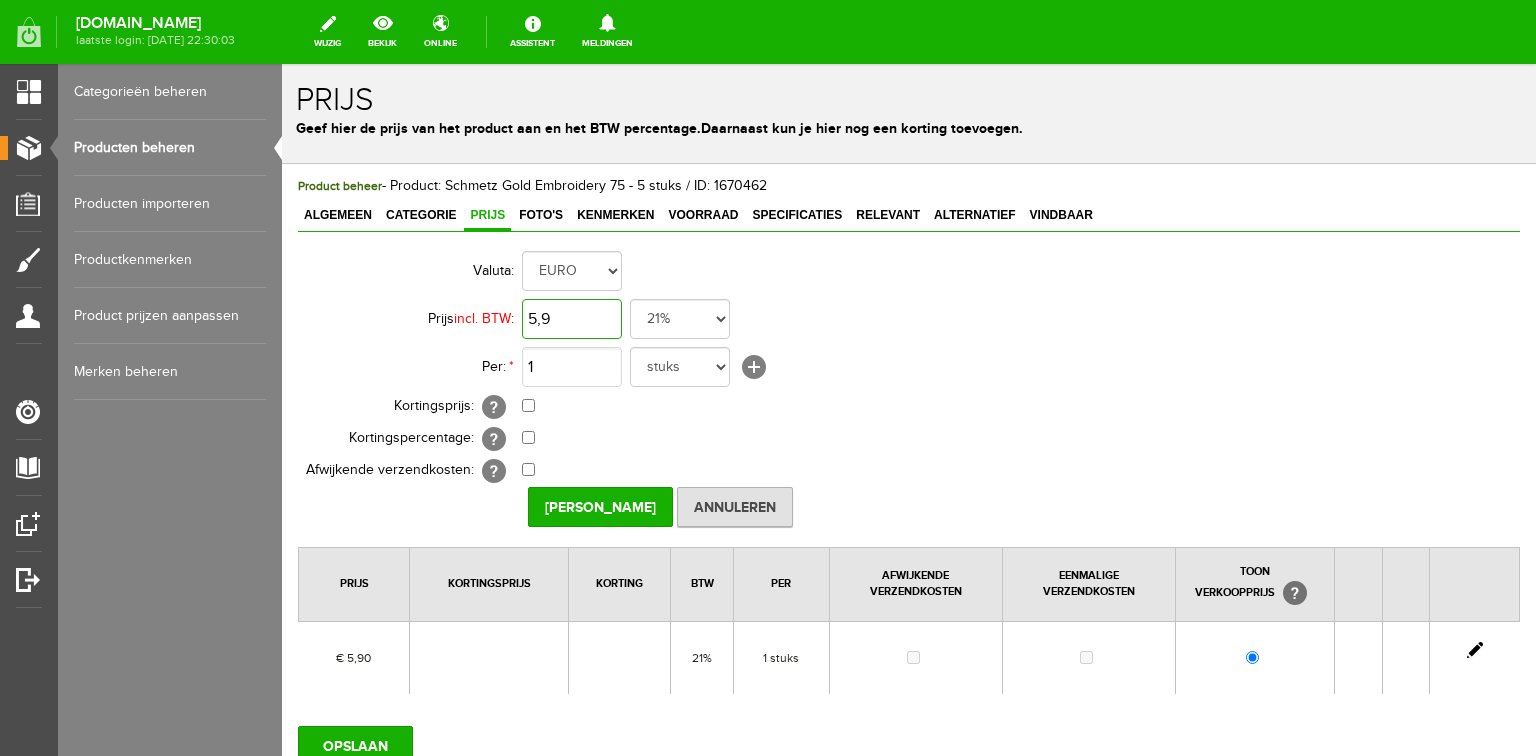 click on "5,9" at bounding box center [572, 319] 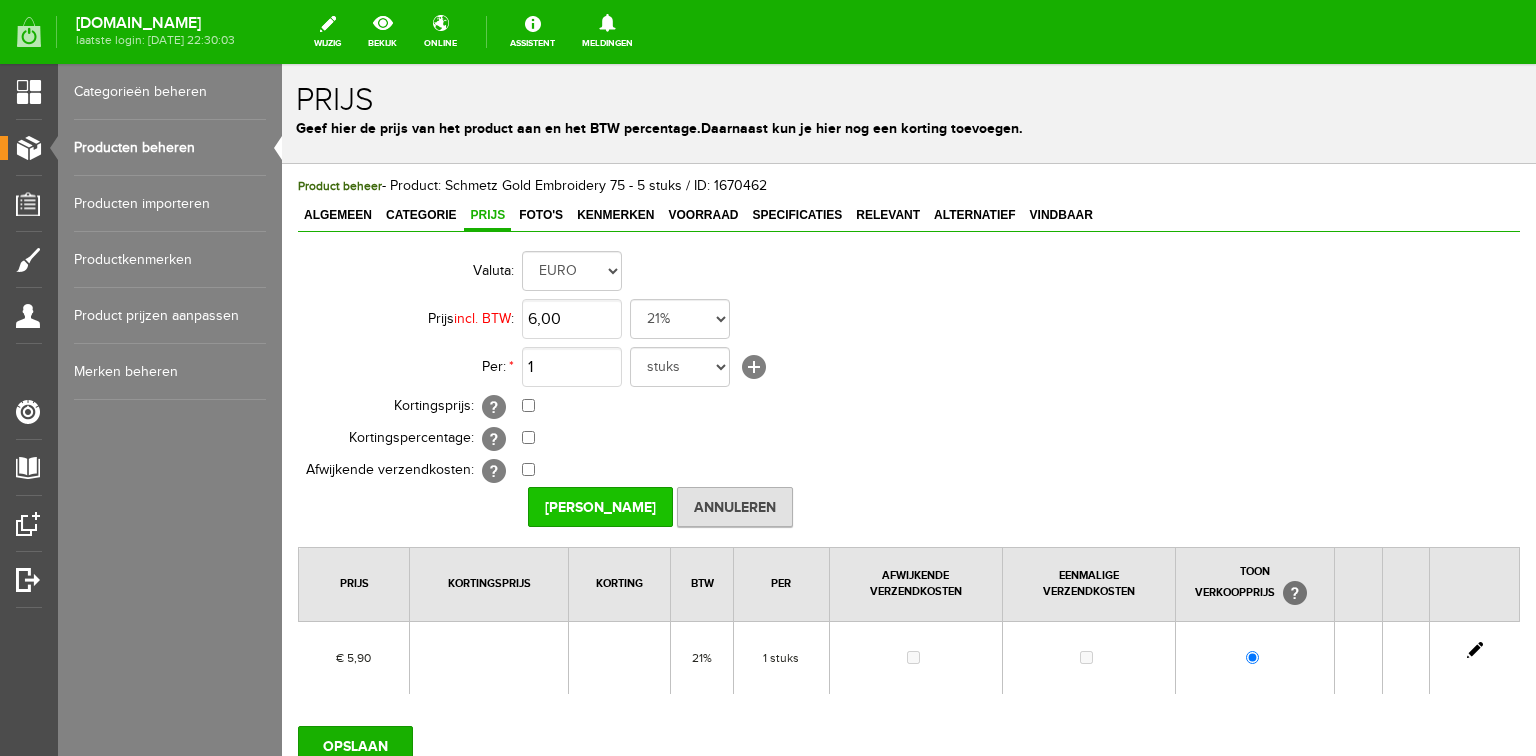 type on "€ 6,00" 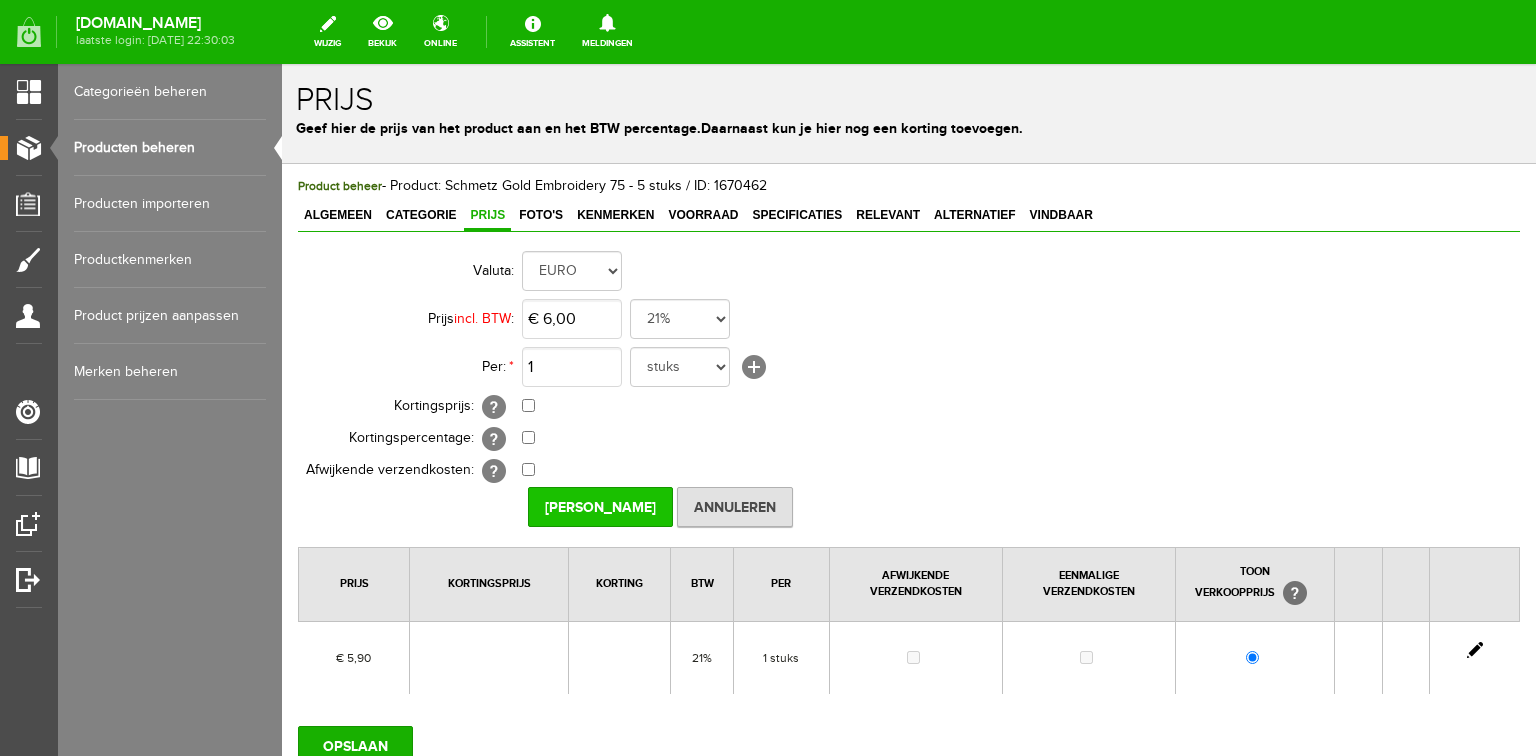 click on "[PERSON_NAME]" at bounding box center (600, 507) 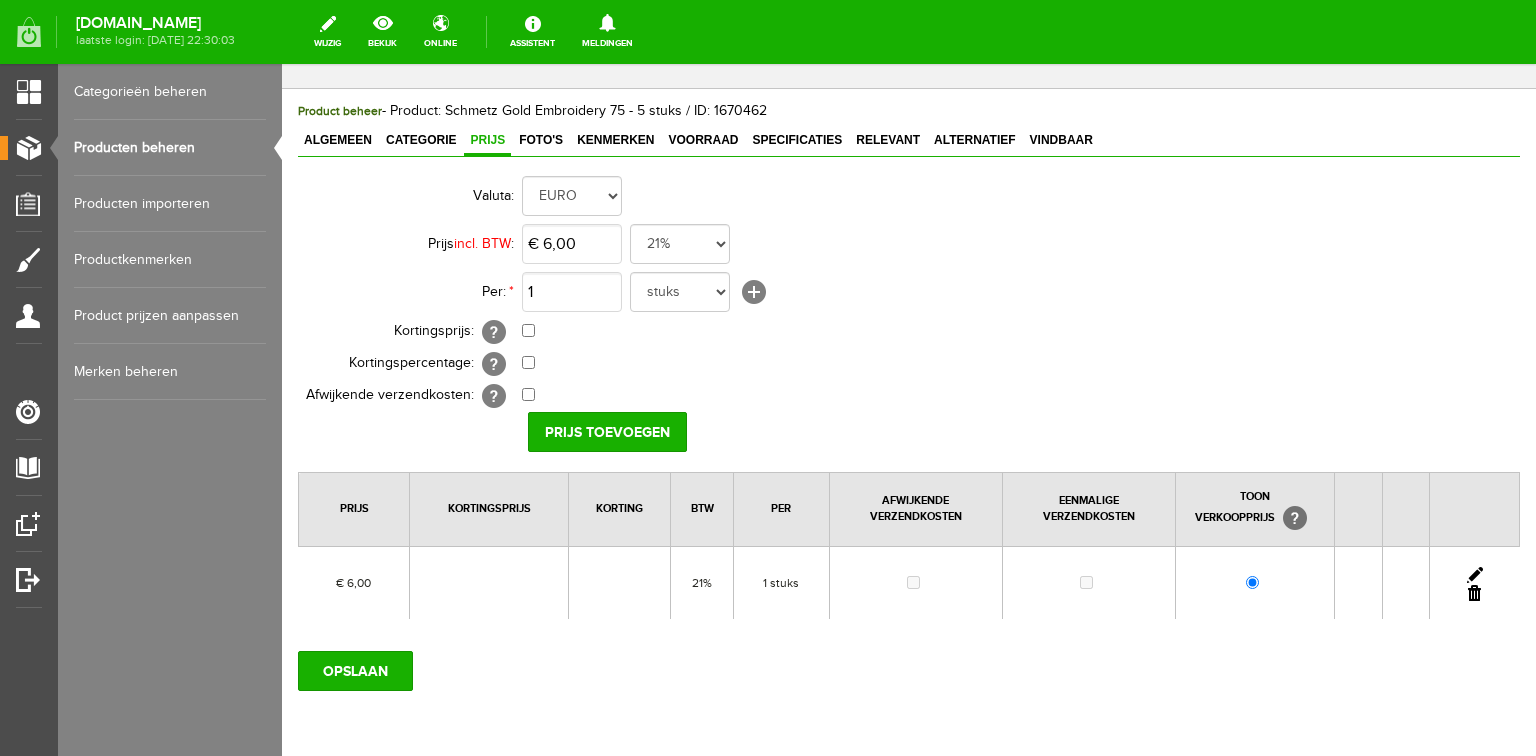 scroll, scrollTop: 156, scrollLeft: 0, axis: vertical 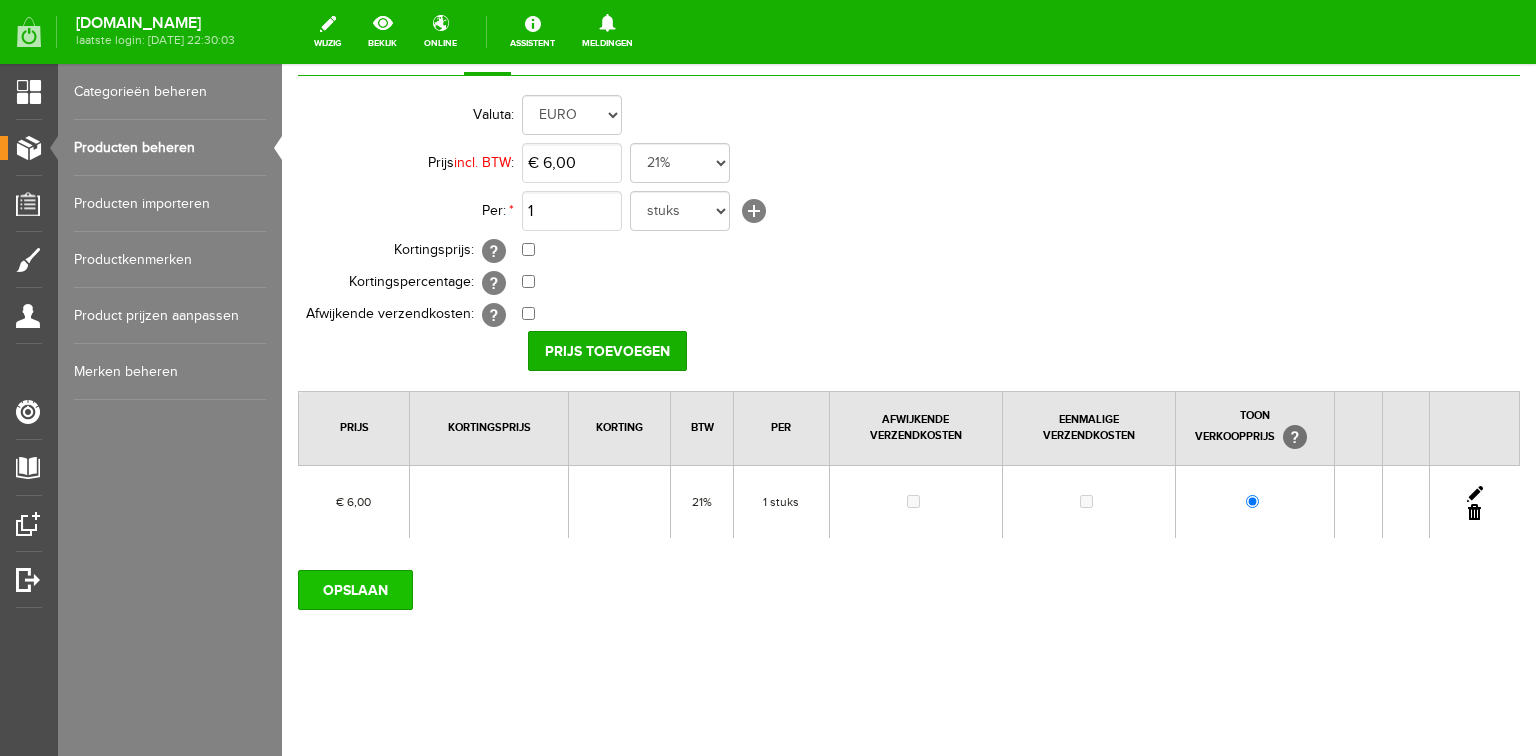 click on "OPSLAAN" at bounding box center [355, 590] 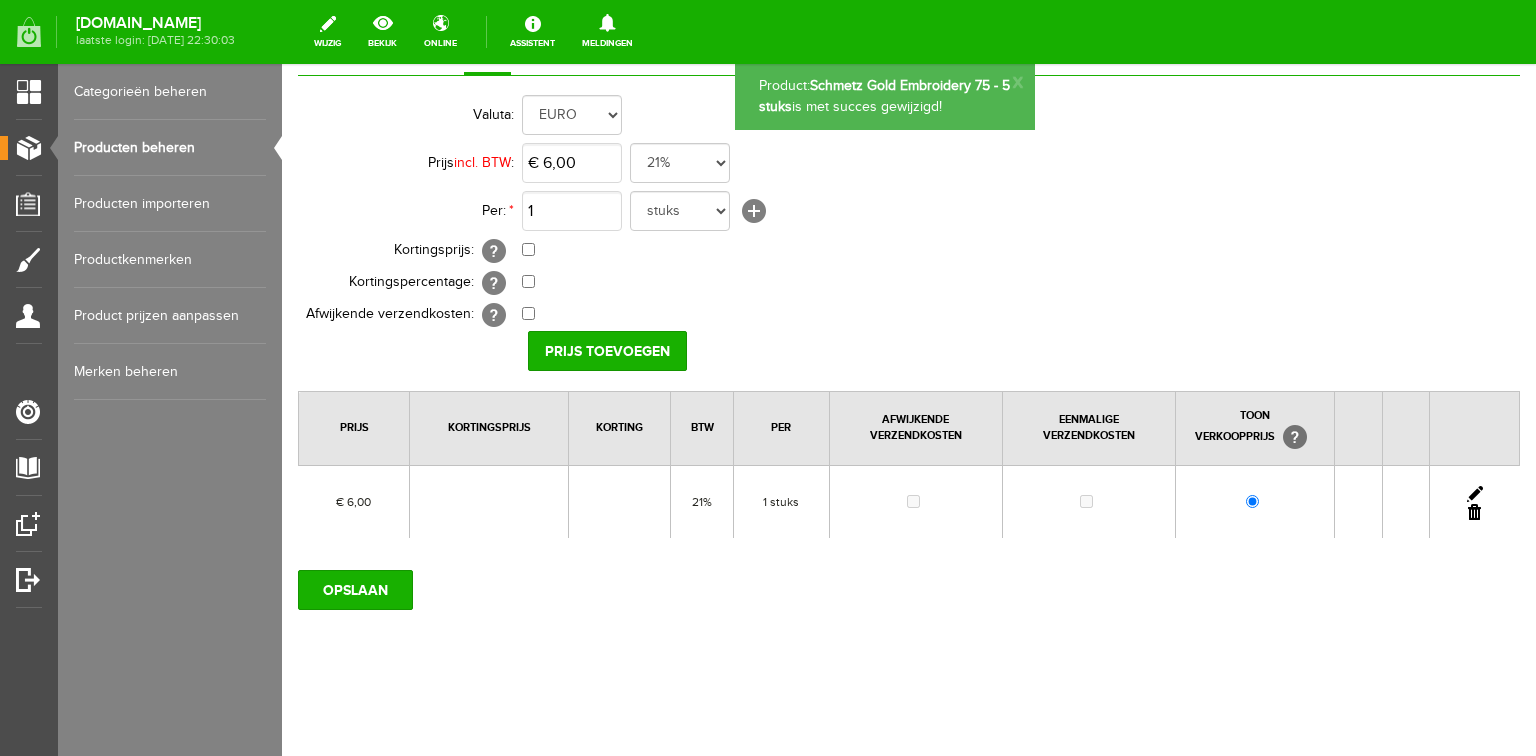 scroll, scrollTop: 0, scrollLeft: 0, axis: both 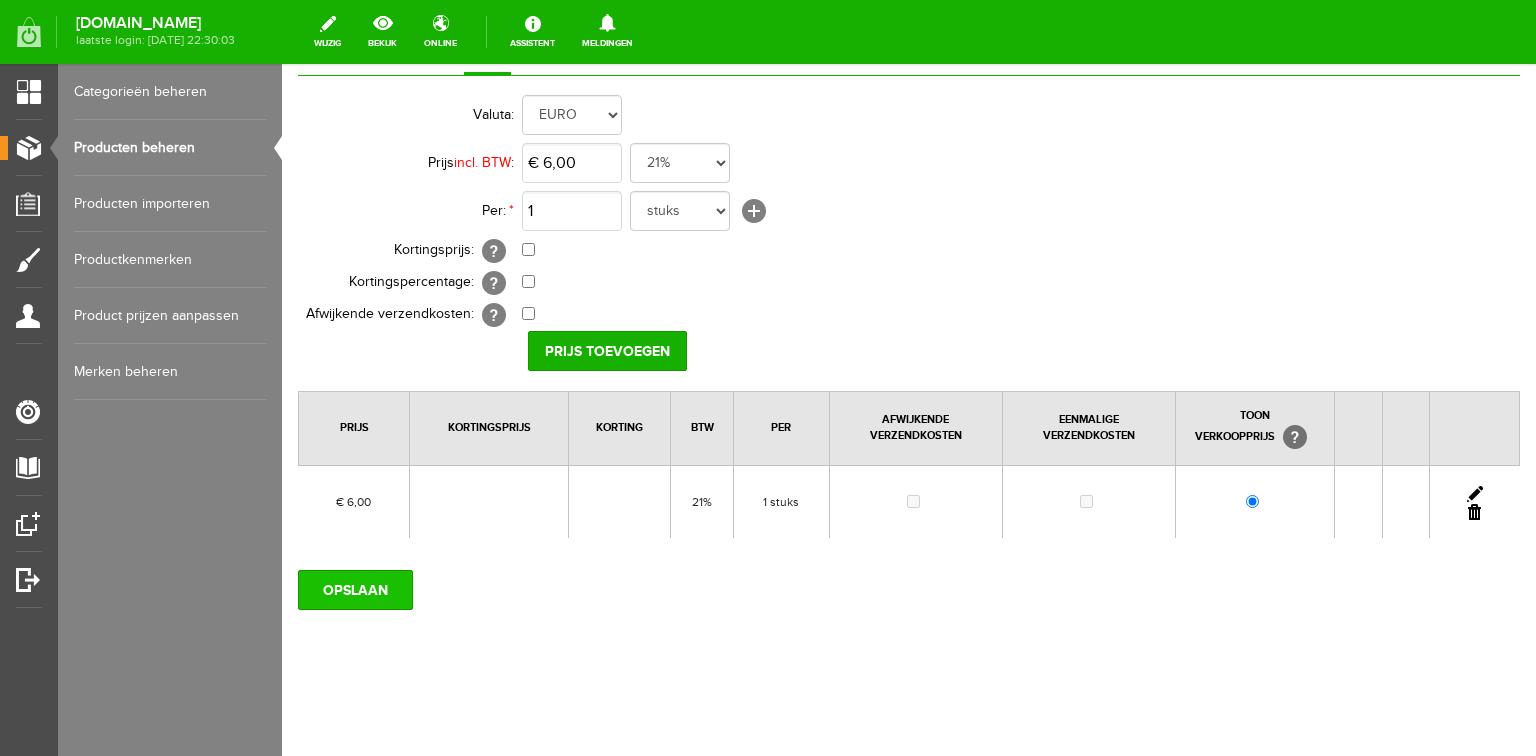 click on "OPSLAAN" at bounding box center (355, 590) 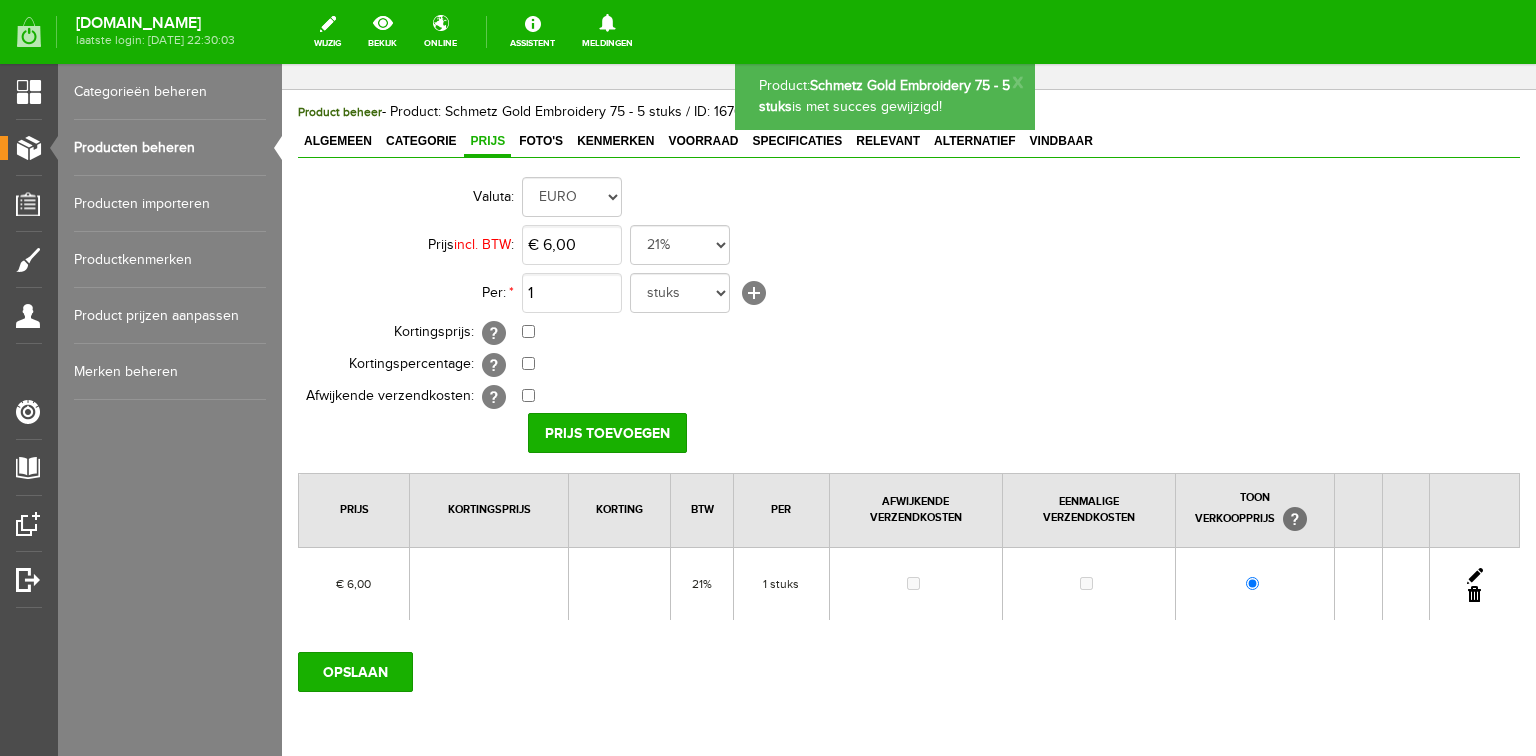 scroll, scrollTop: 0, scrollLeft: 0, axis: both 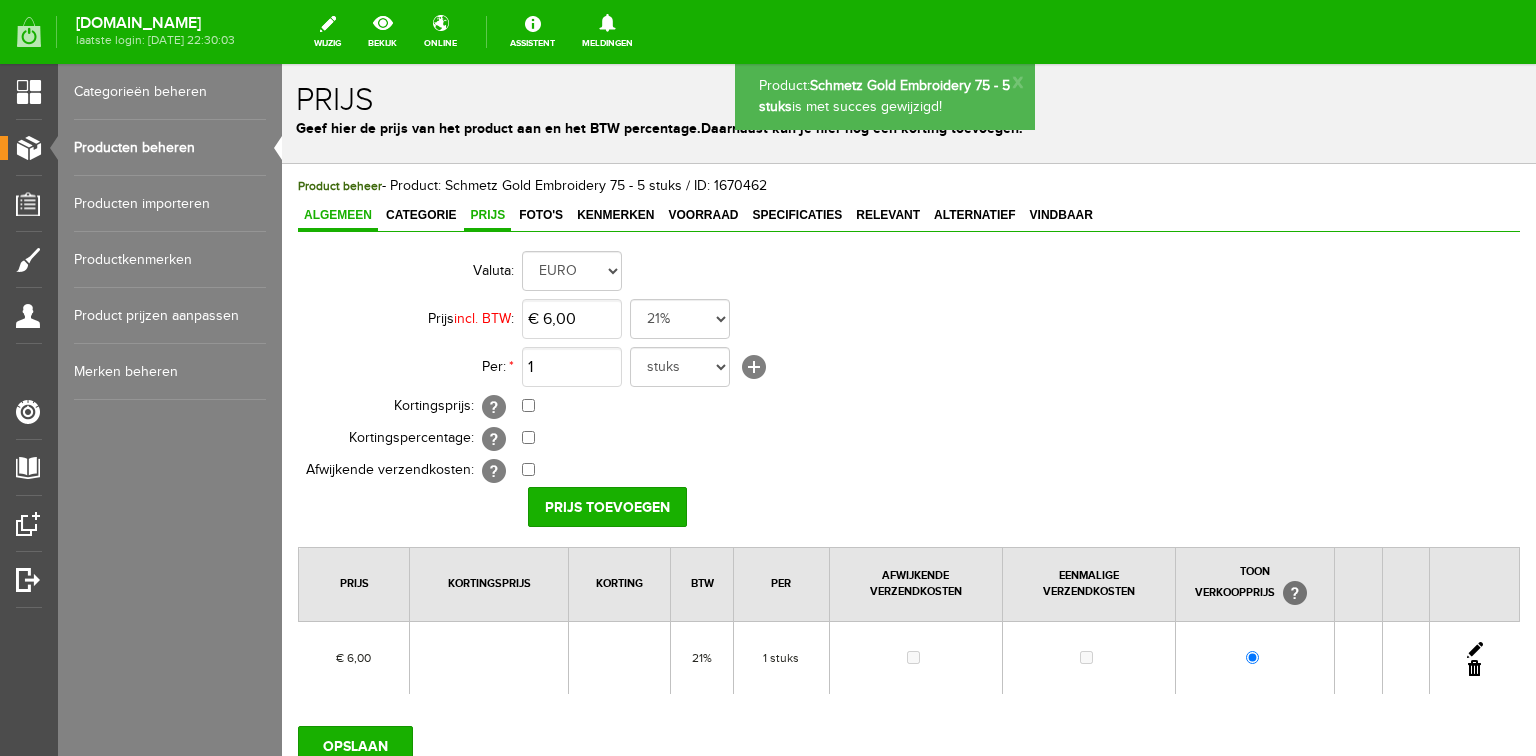 click on "Algemeen" at bounding box center (338, 215) 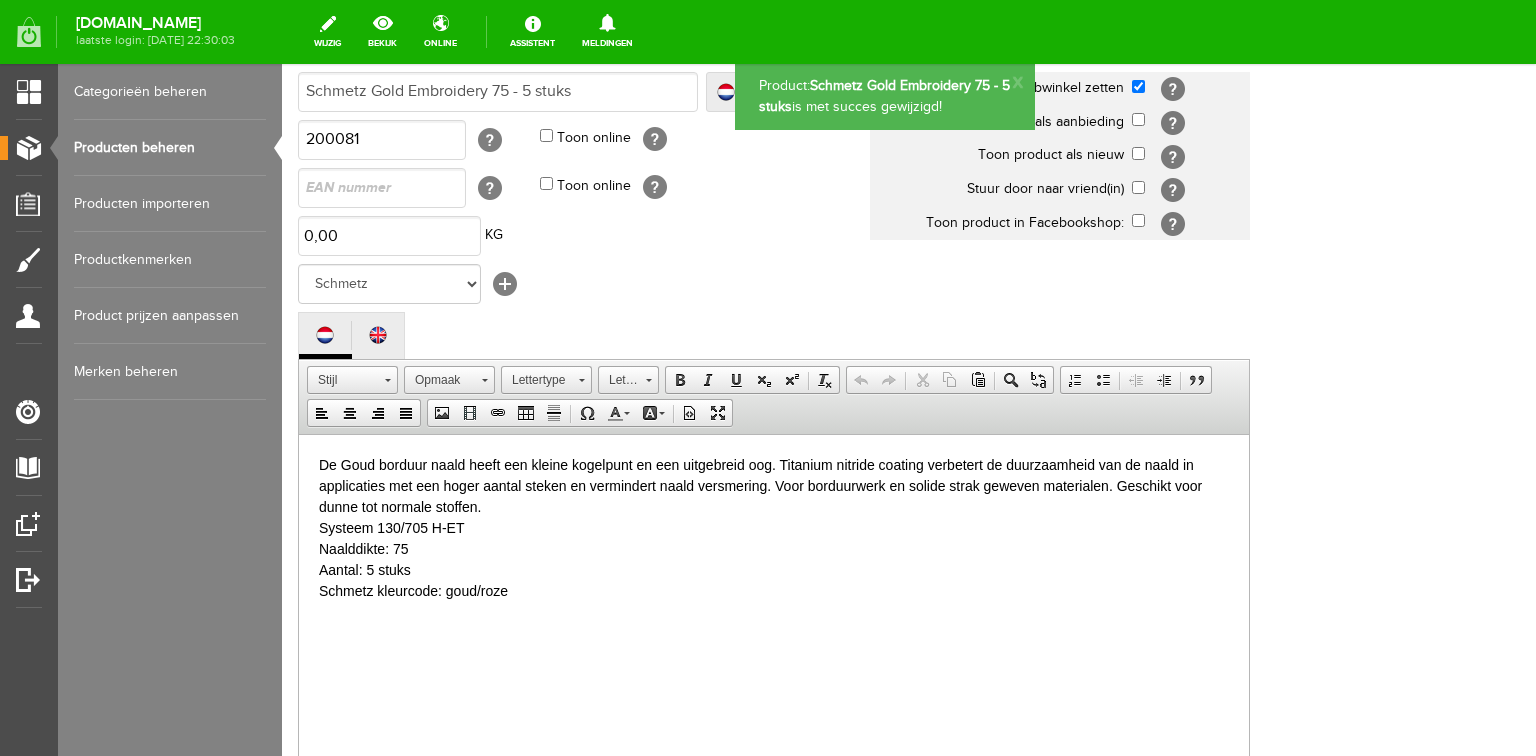 scroll, scrollTop: 480, scrollLeft: 0, axis: vertical 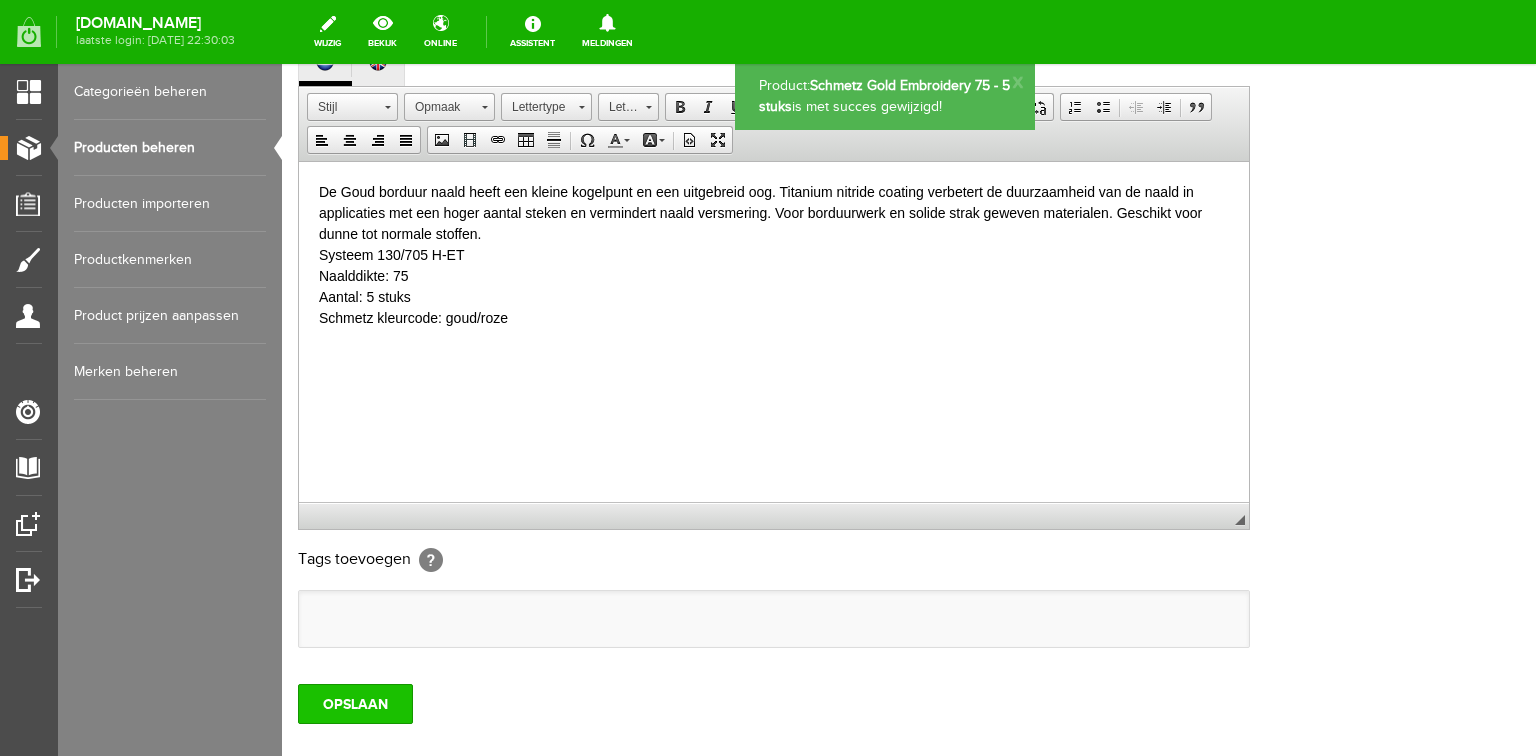 click on "OPSLAAN" at bounding box center [355, 704] 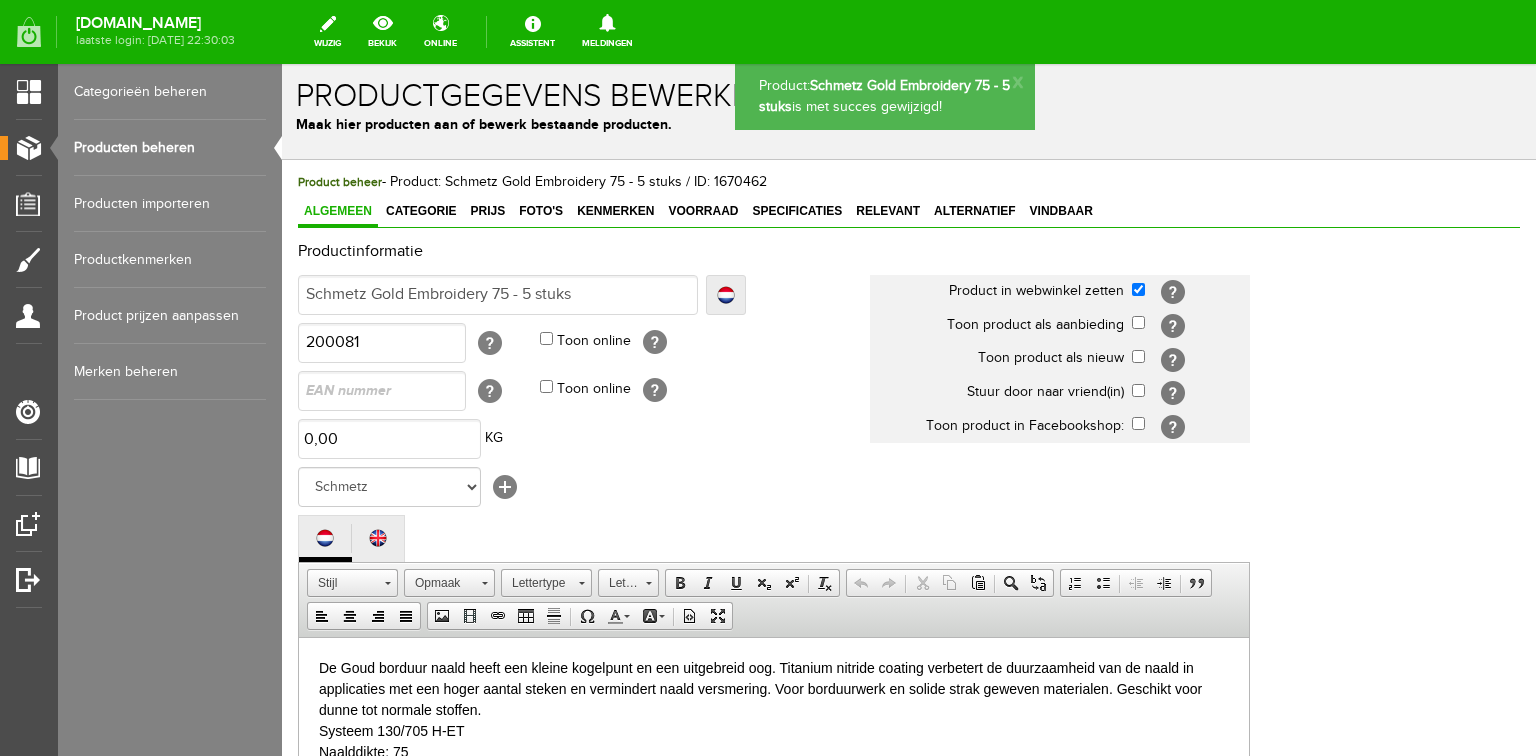 scroll, scrollTop: 0, scrollLeft: 0, axis: both 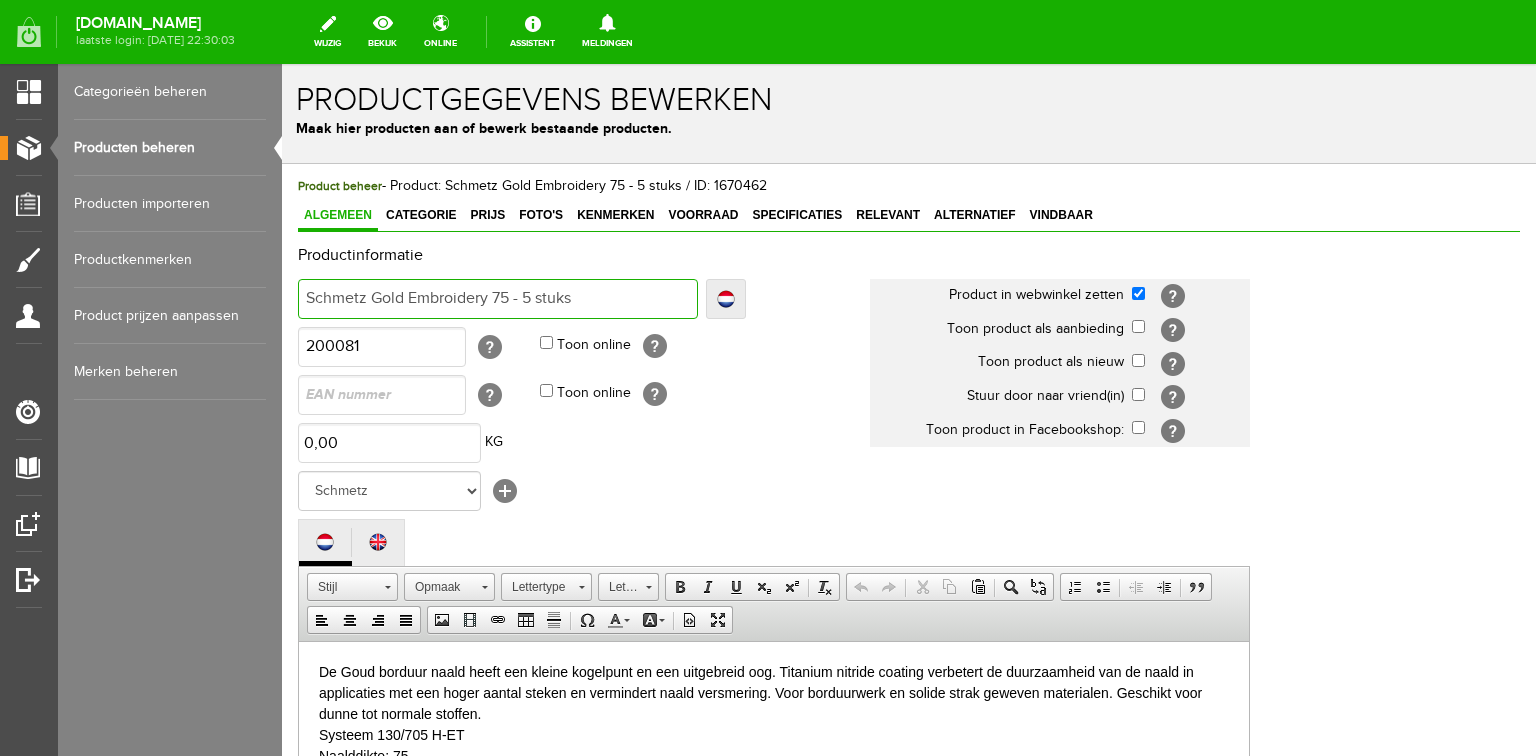 drag, startPoint x: 486, startPoint y: 298, endPoint x: 296, endPoint y: 296, distance: 190.01053 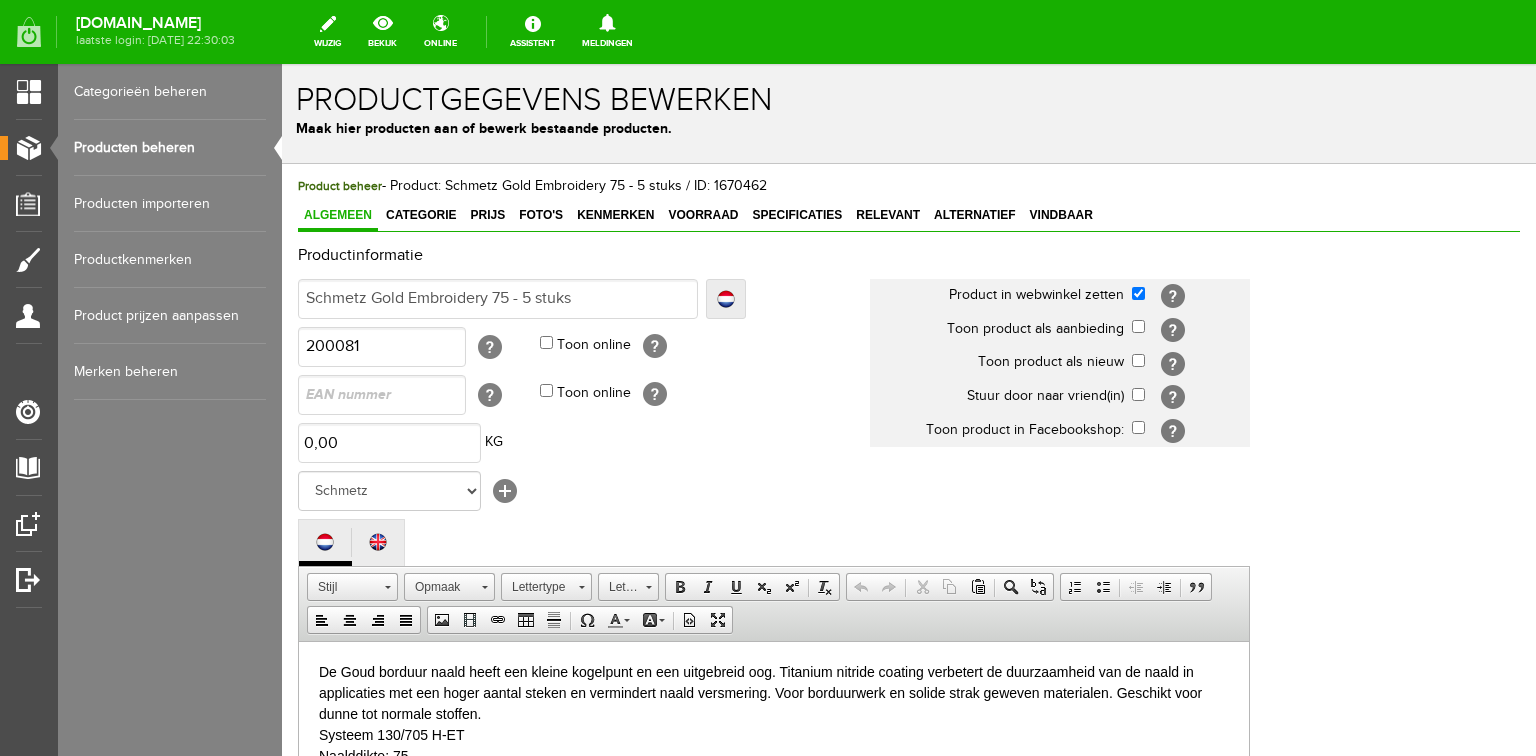 click on "Producten beheren" at bounding box center [170, 148] 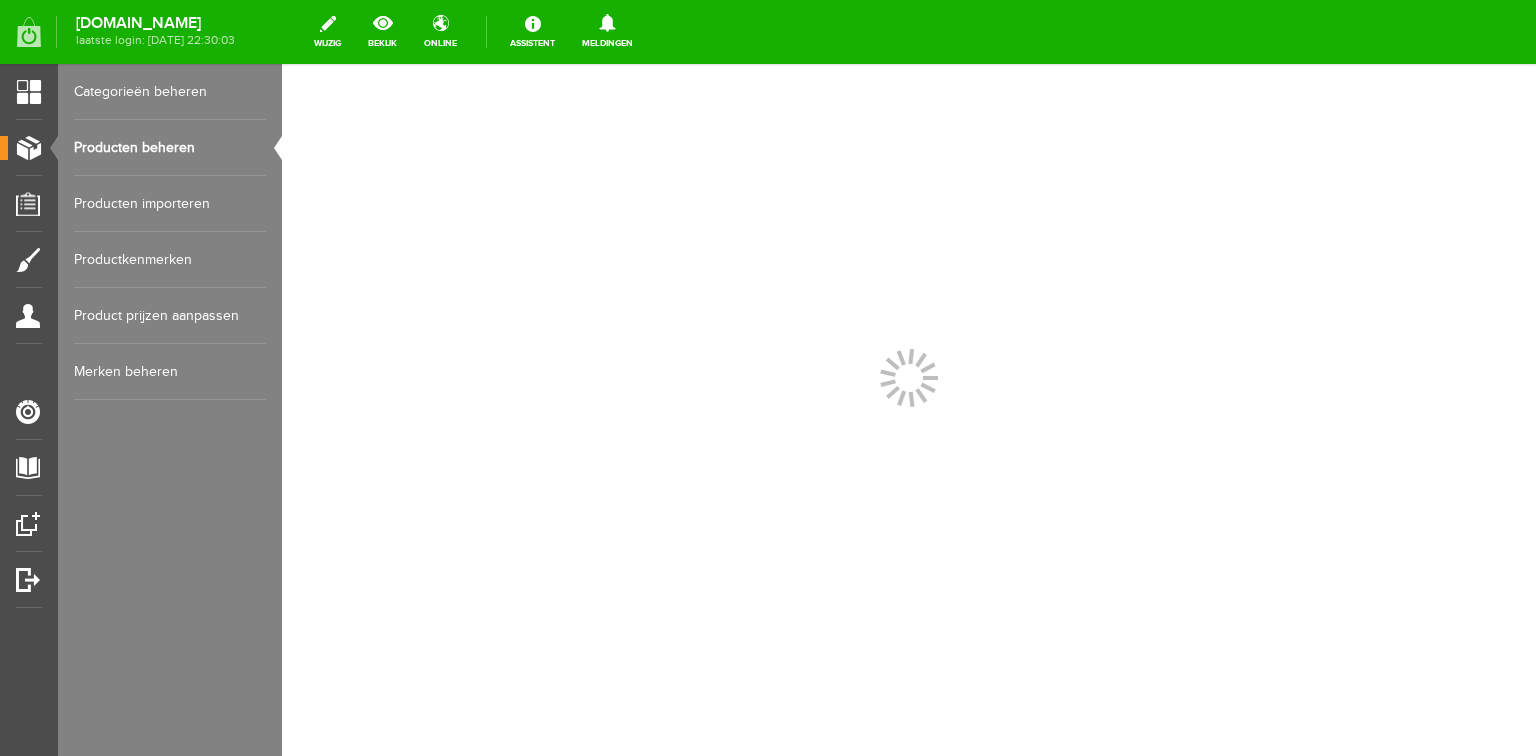 scroll, scrollTop: 0, scrollLeft: 0, axis: both 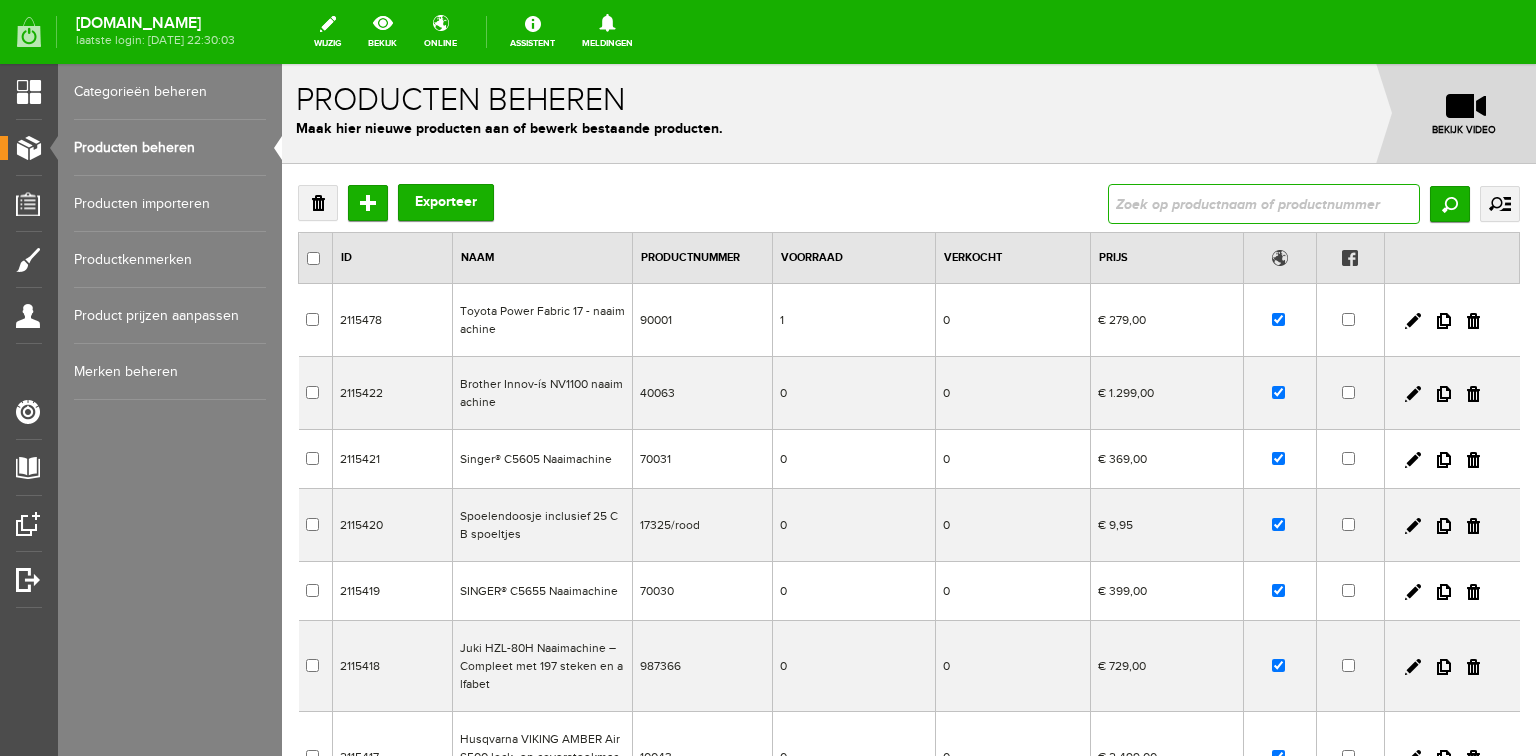click at bounding box center [1264, 204] 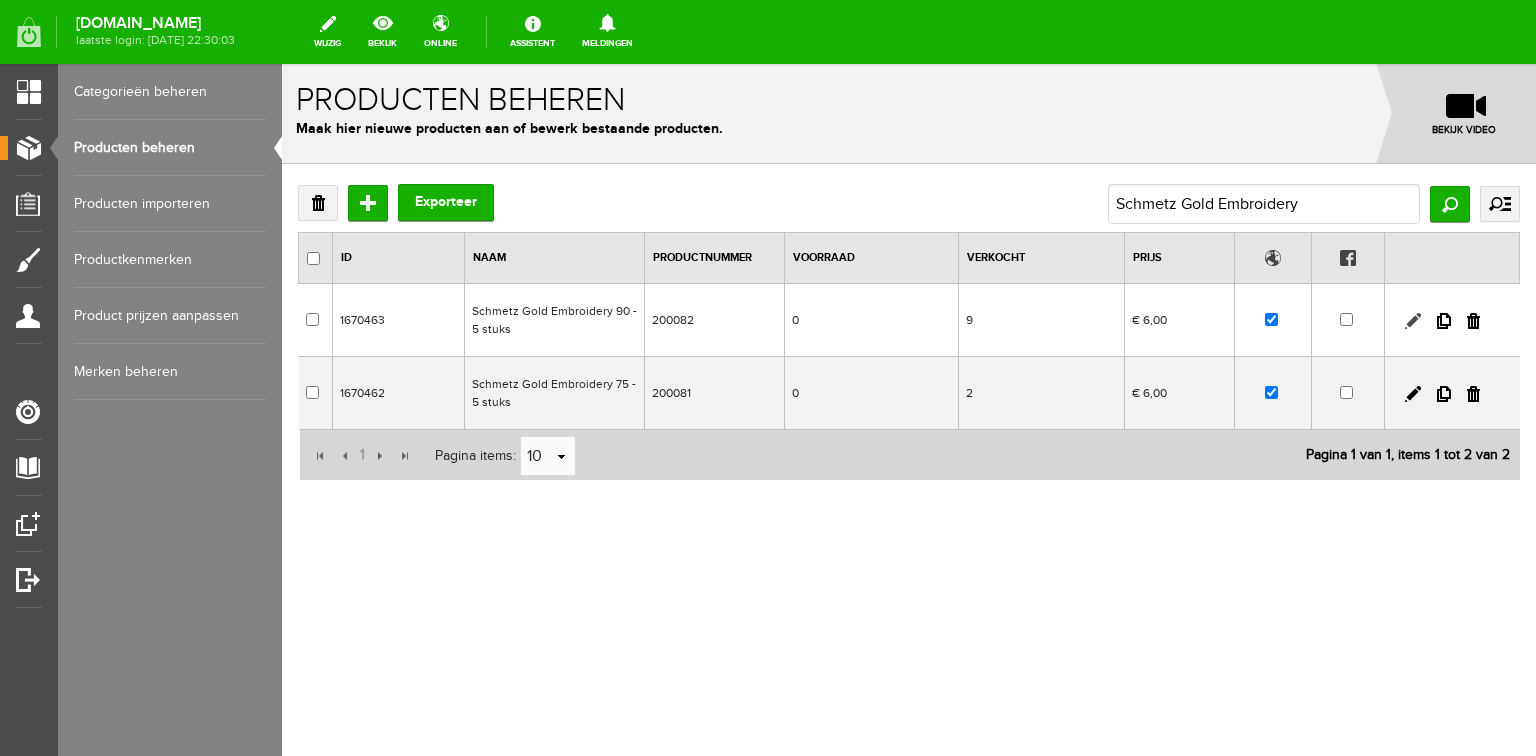 click at bounding box center (1413, 321) 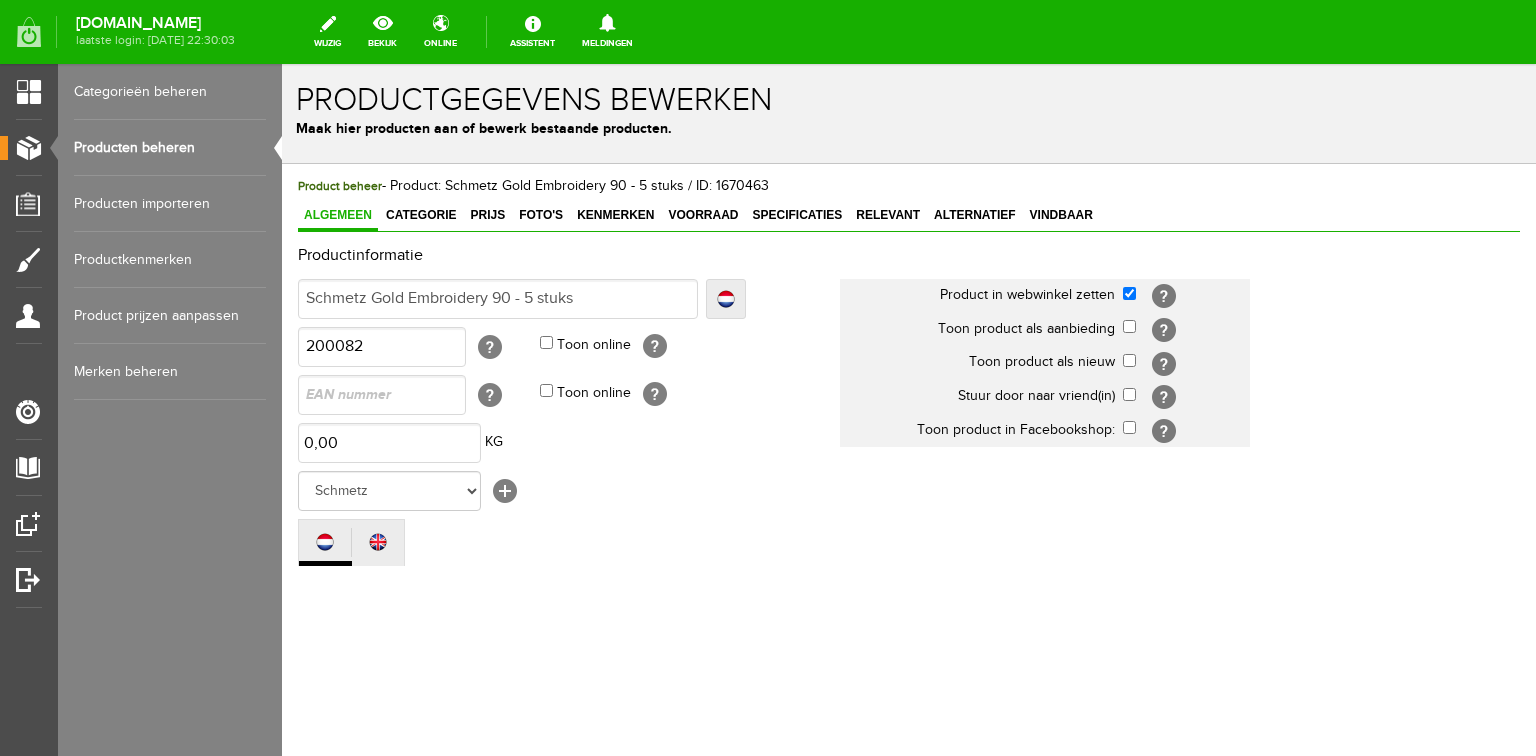 scroll, scrollTop: 0, scrollLeft: 0, axis: both 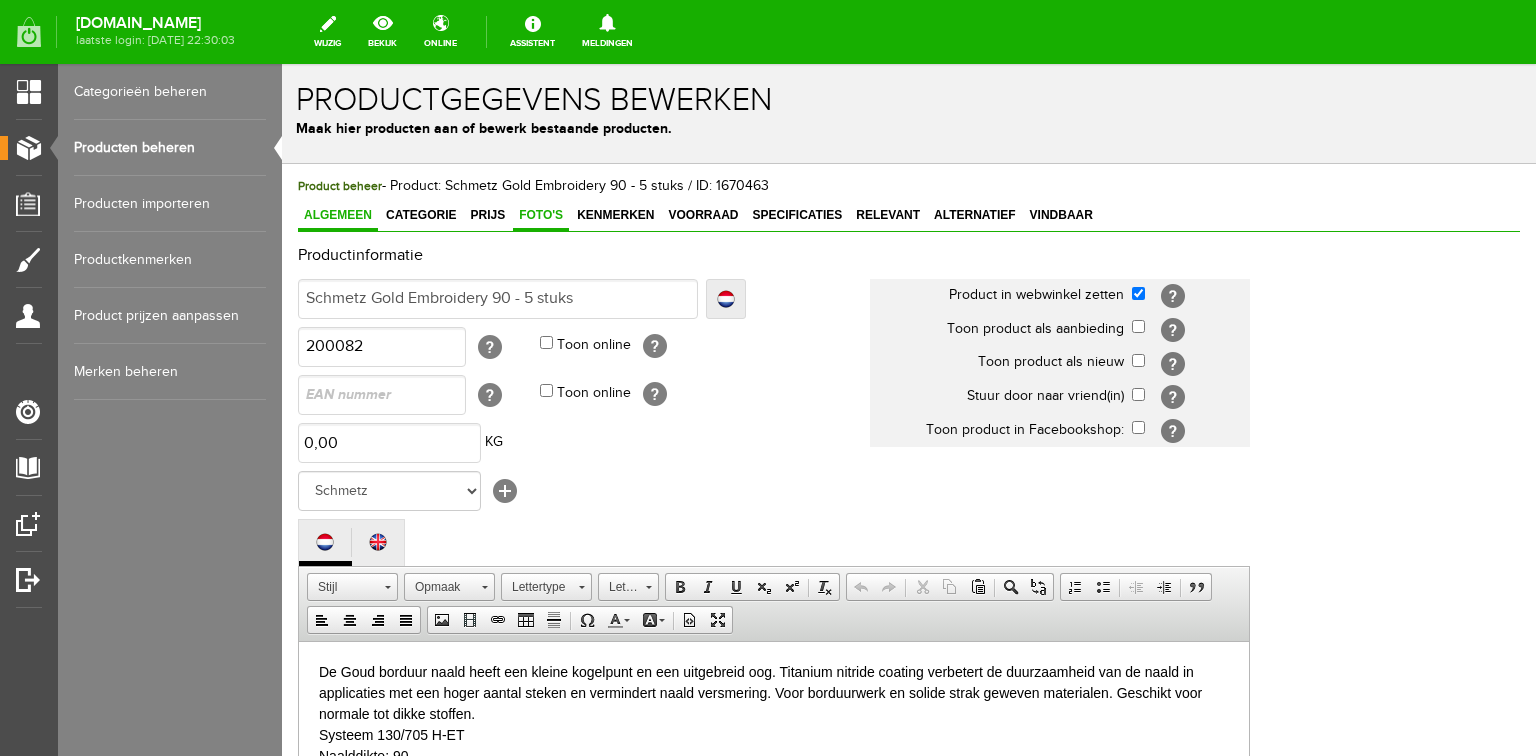 click on "Foto's" at bounding box center (541, 215) 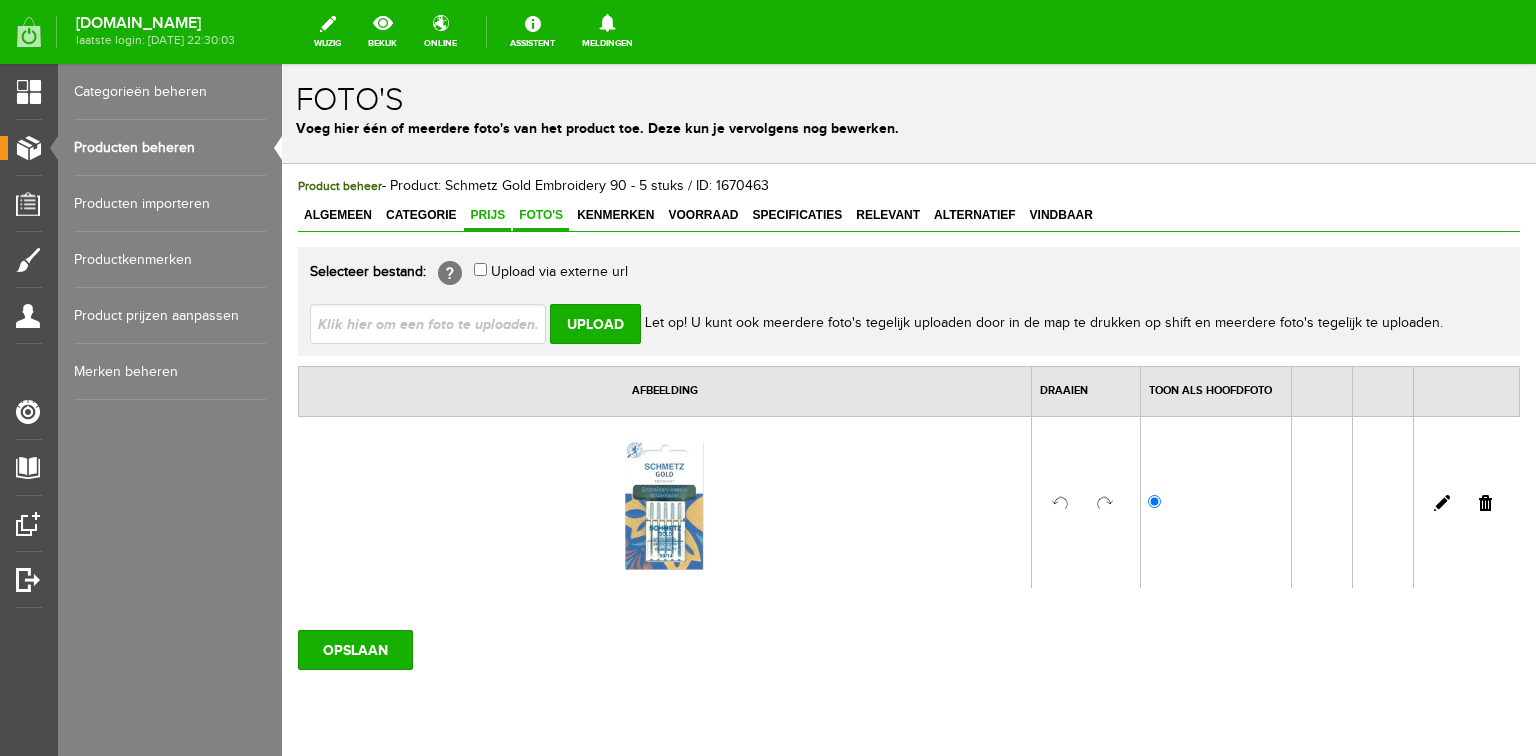 click on "Prijs" at bounding box center (487, 215) 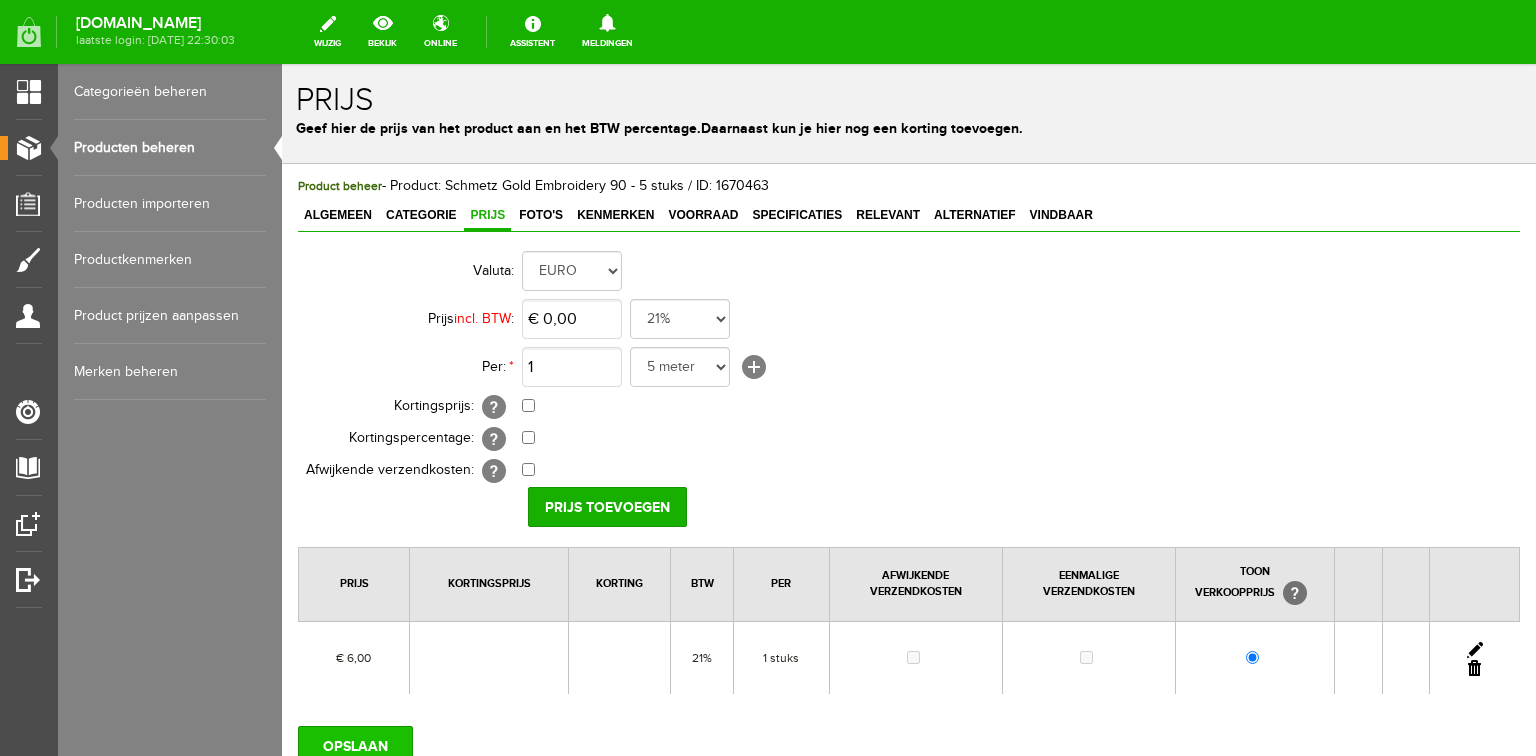 click on "OPSLAAN" at bounding box center (355, 746) 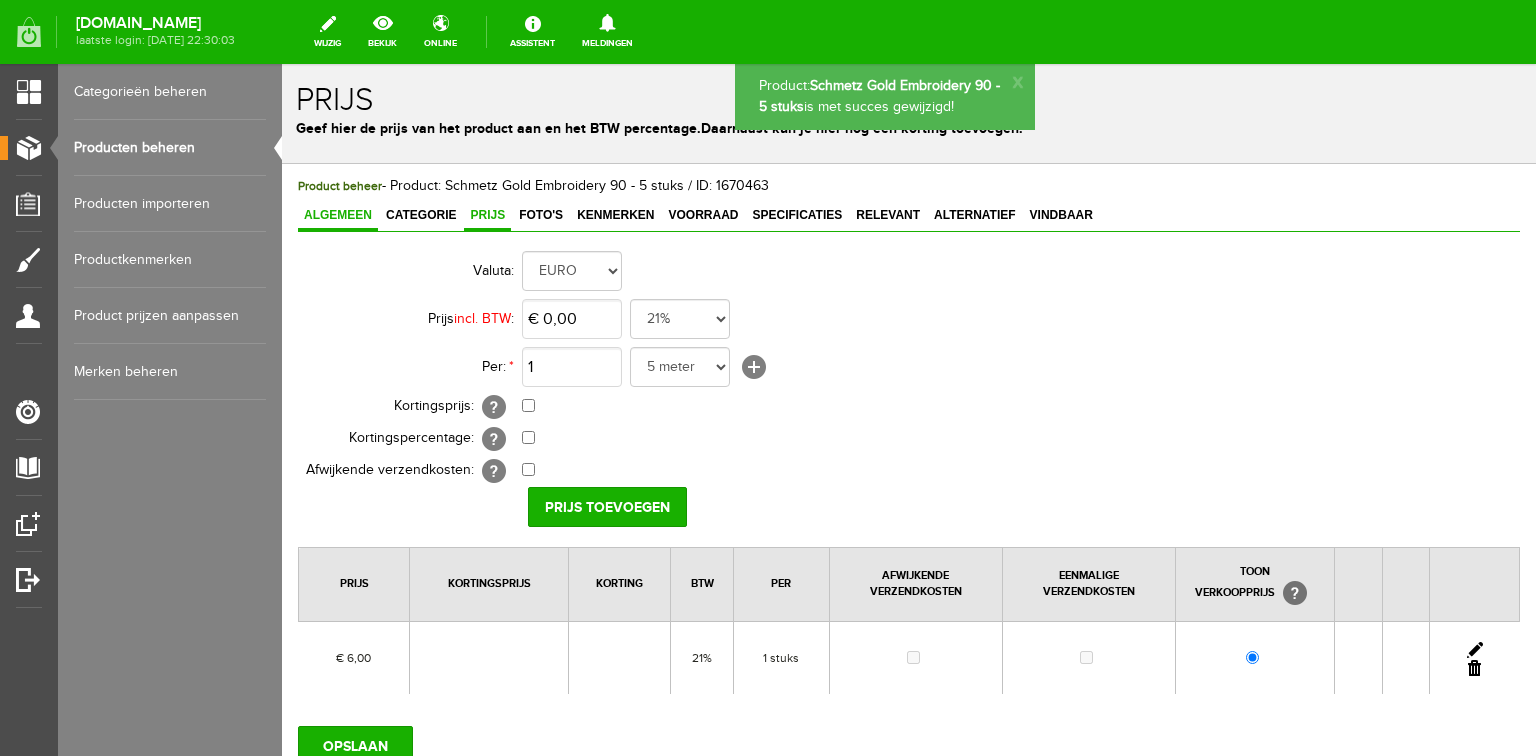 scroll, scrollTop: 0, scrollLeft: 0, axis: both 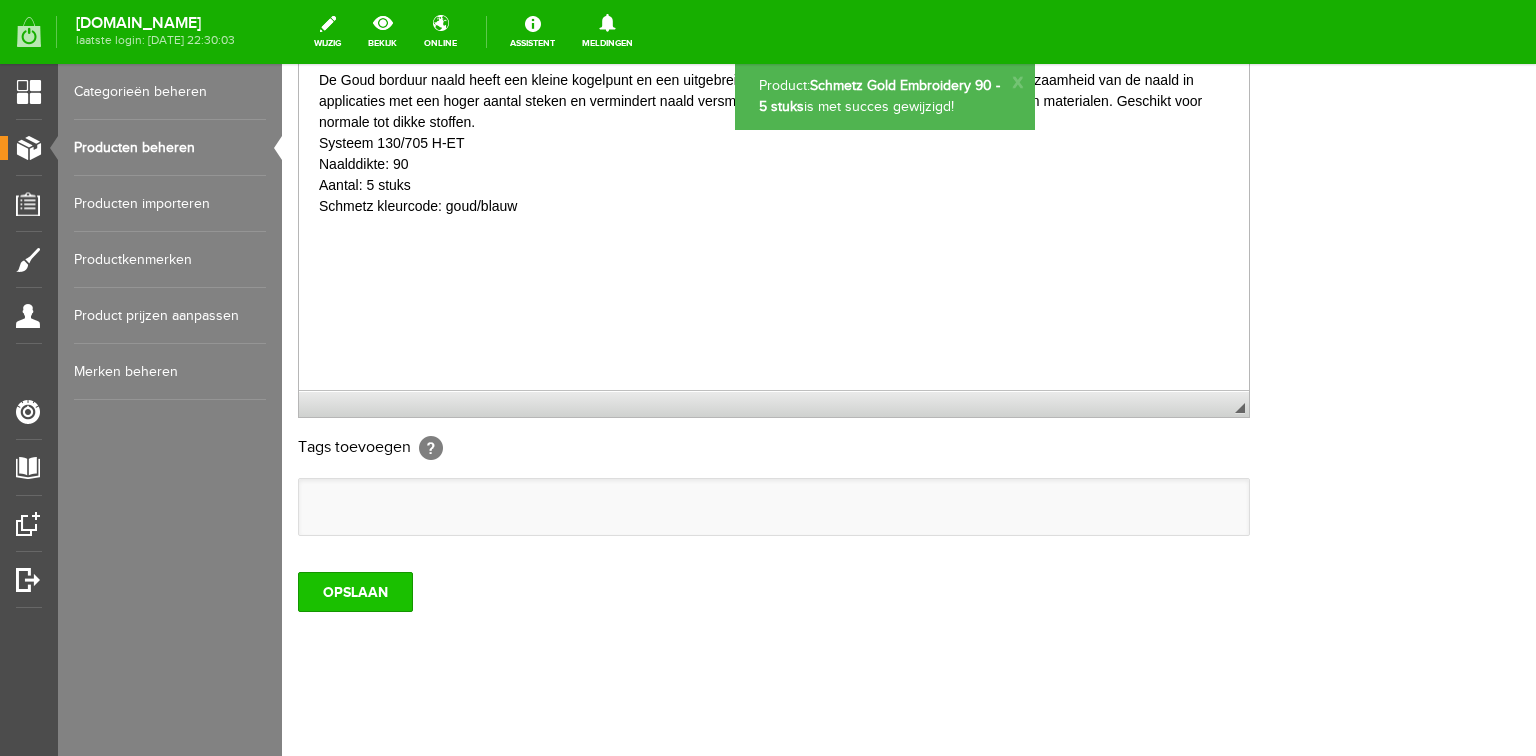 click on "OPSLAAN" at bounding box center (355, 592) 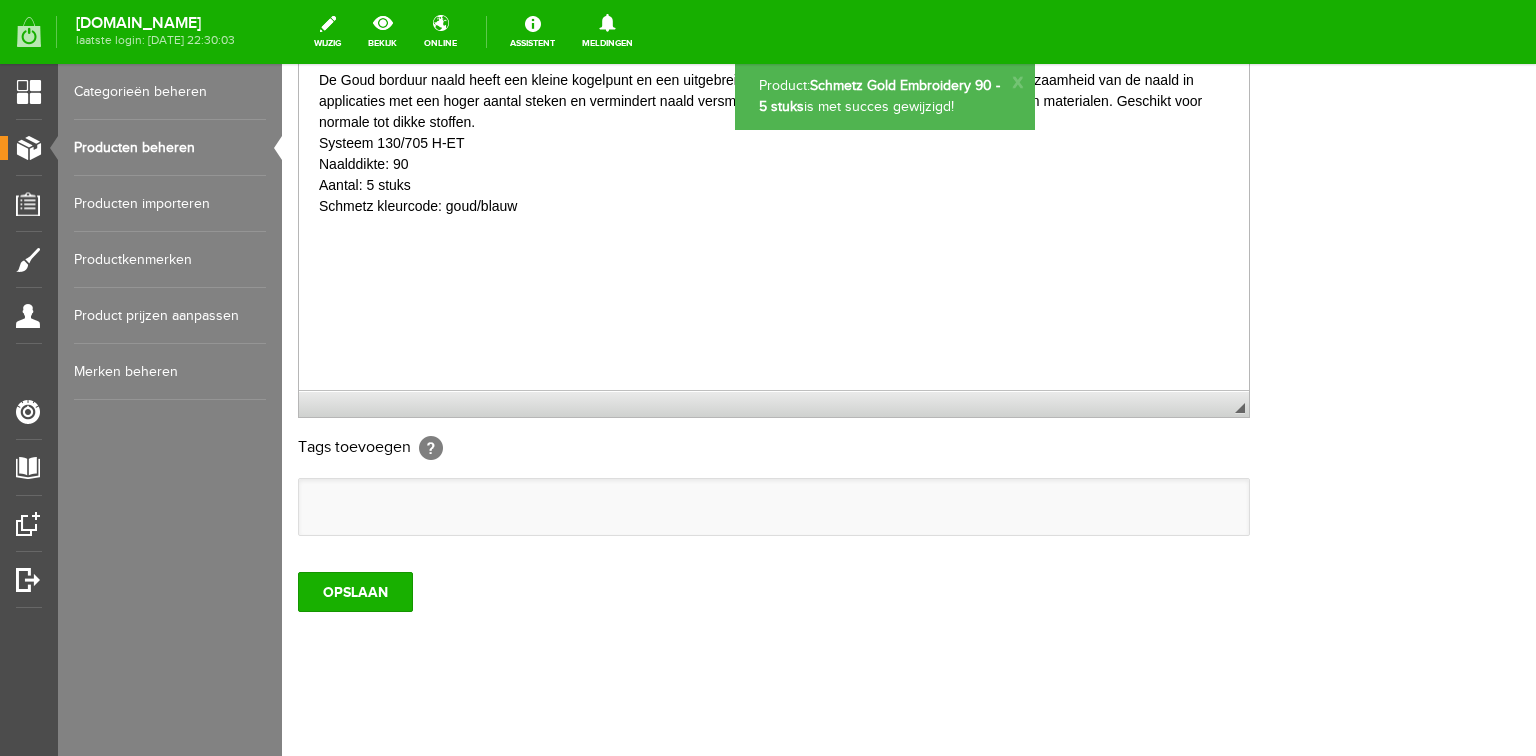 scroll, scrollTop: 0, scrollLeft: 0, axis: both 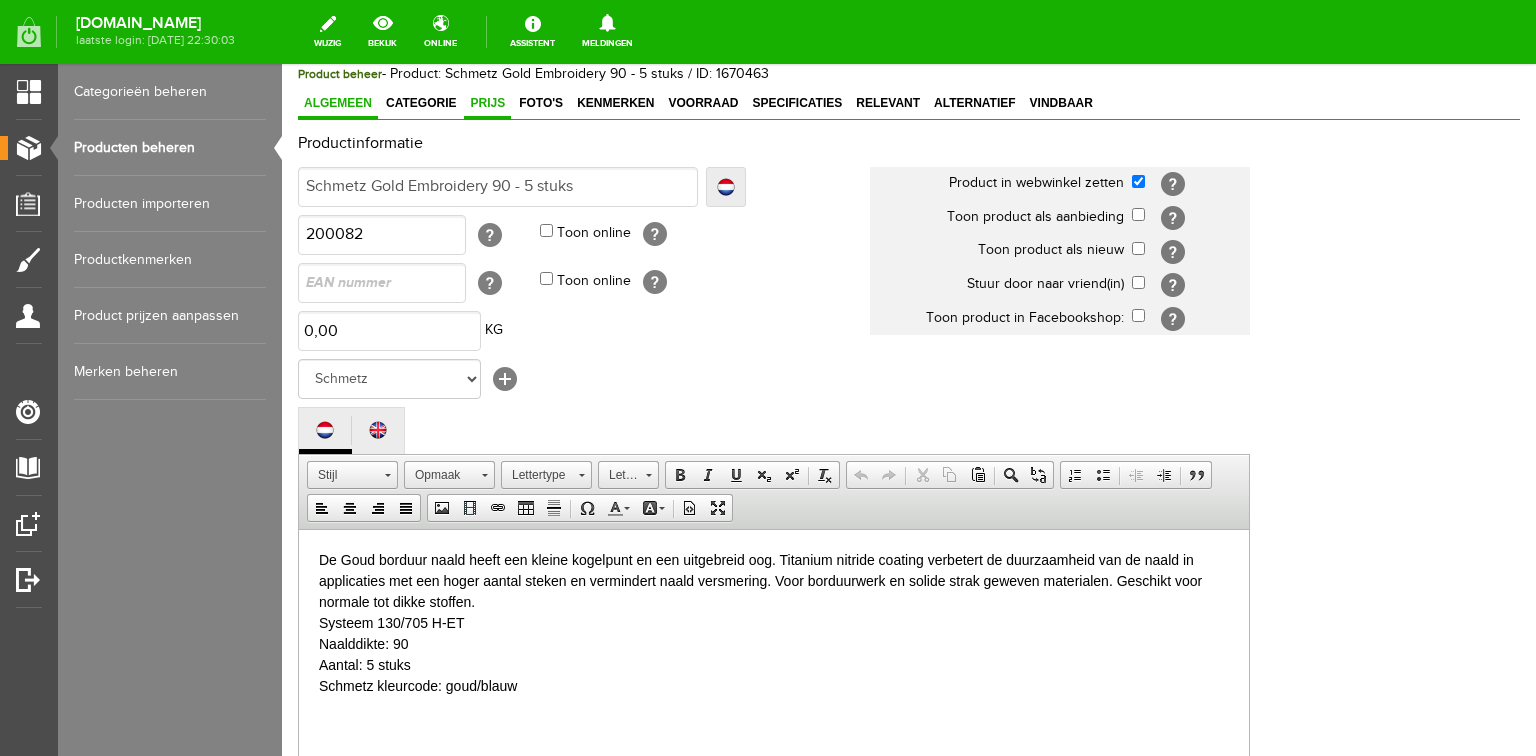 click on "Prijs" at bounding box center (487, 103) 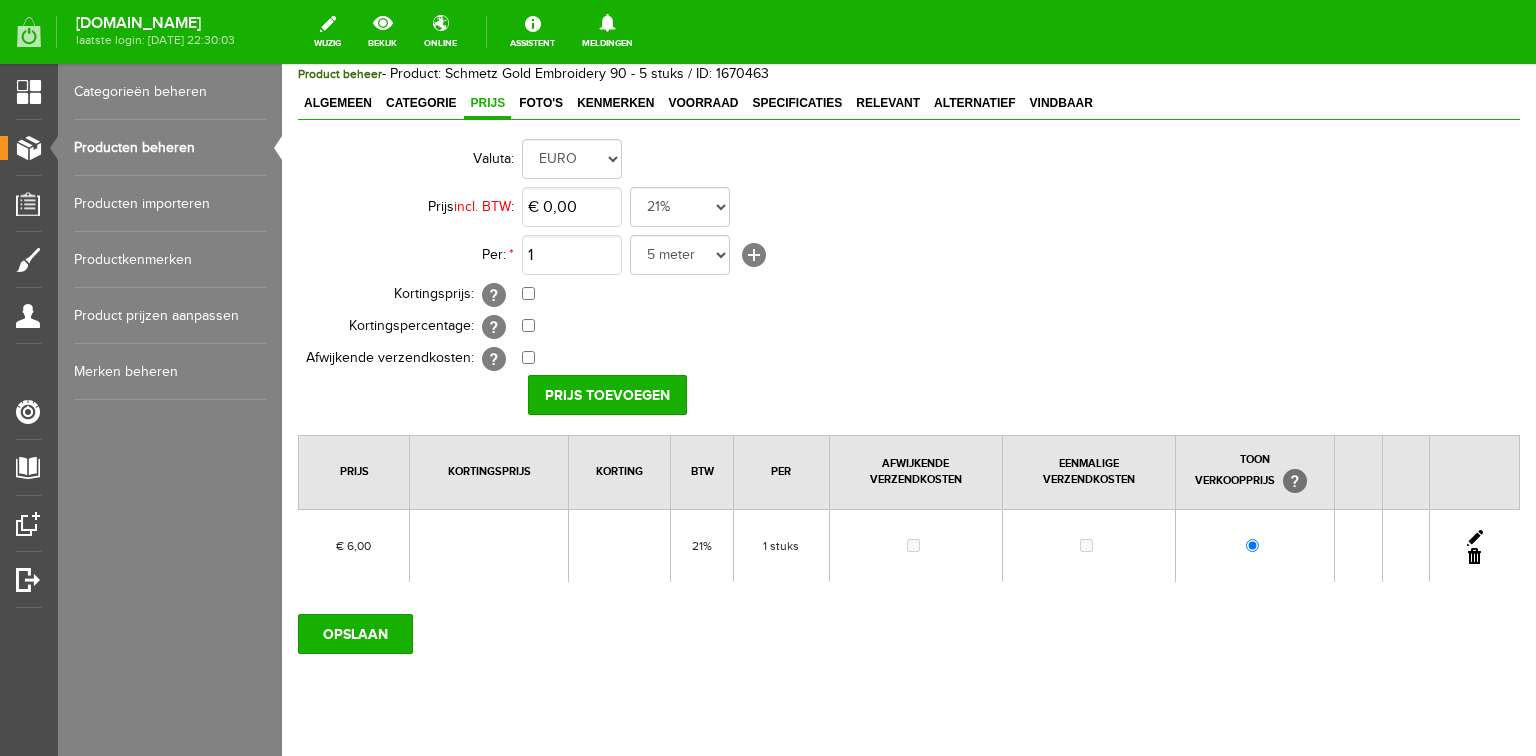 click on "Producten beheren" at bounding box center (170, 148) 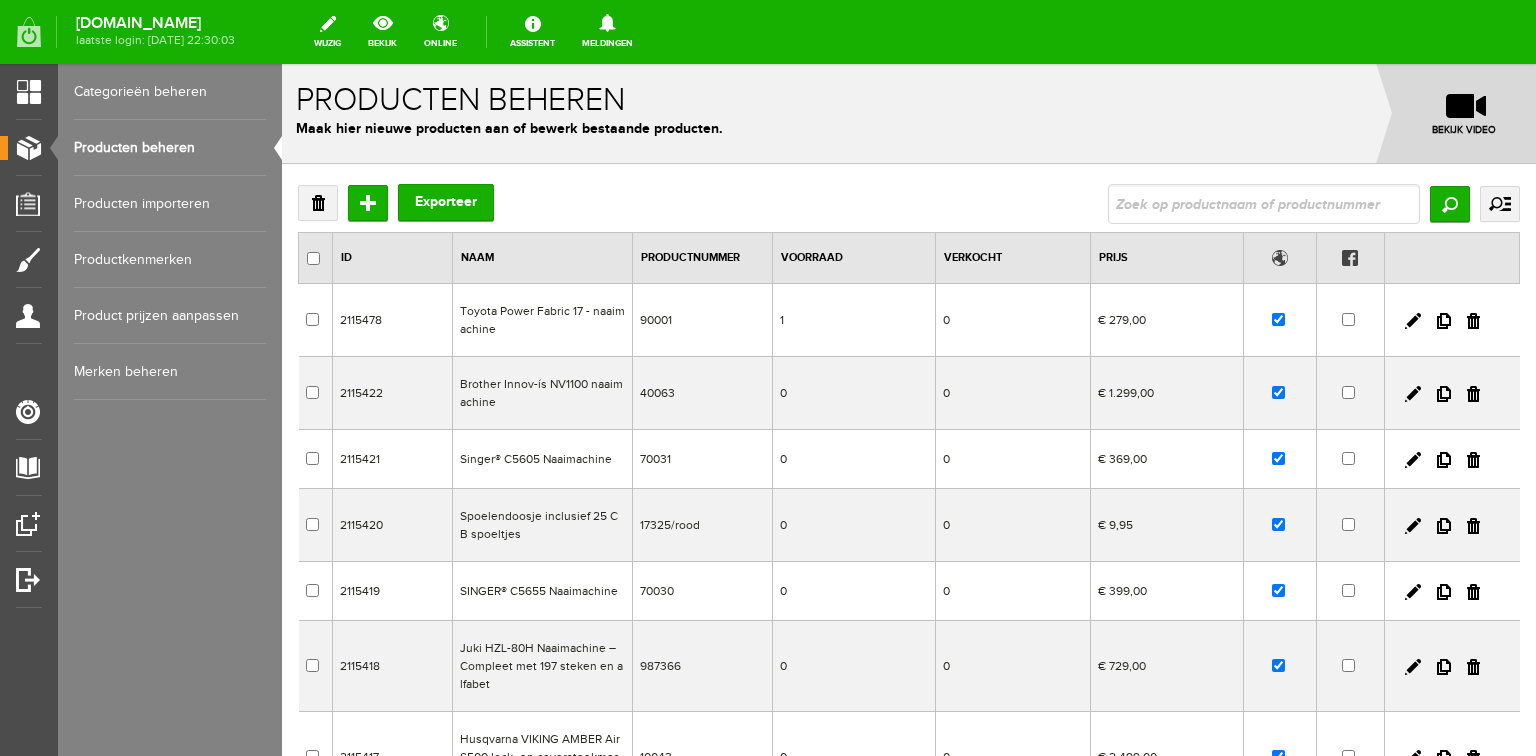 scroll, scrollTop: 0, scrollLeft: 0, axis: both 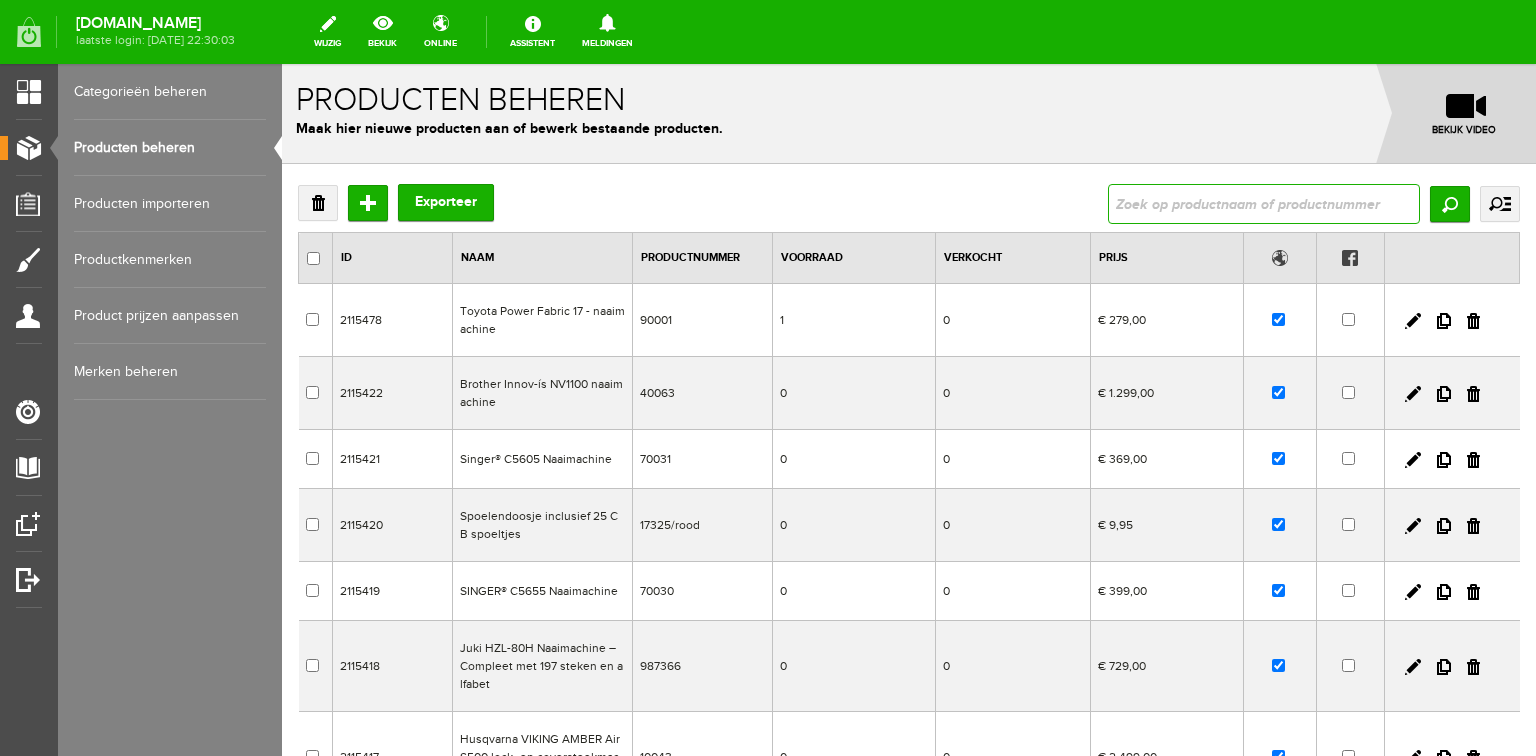 click at bounding box center [1264, 204] 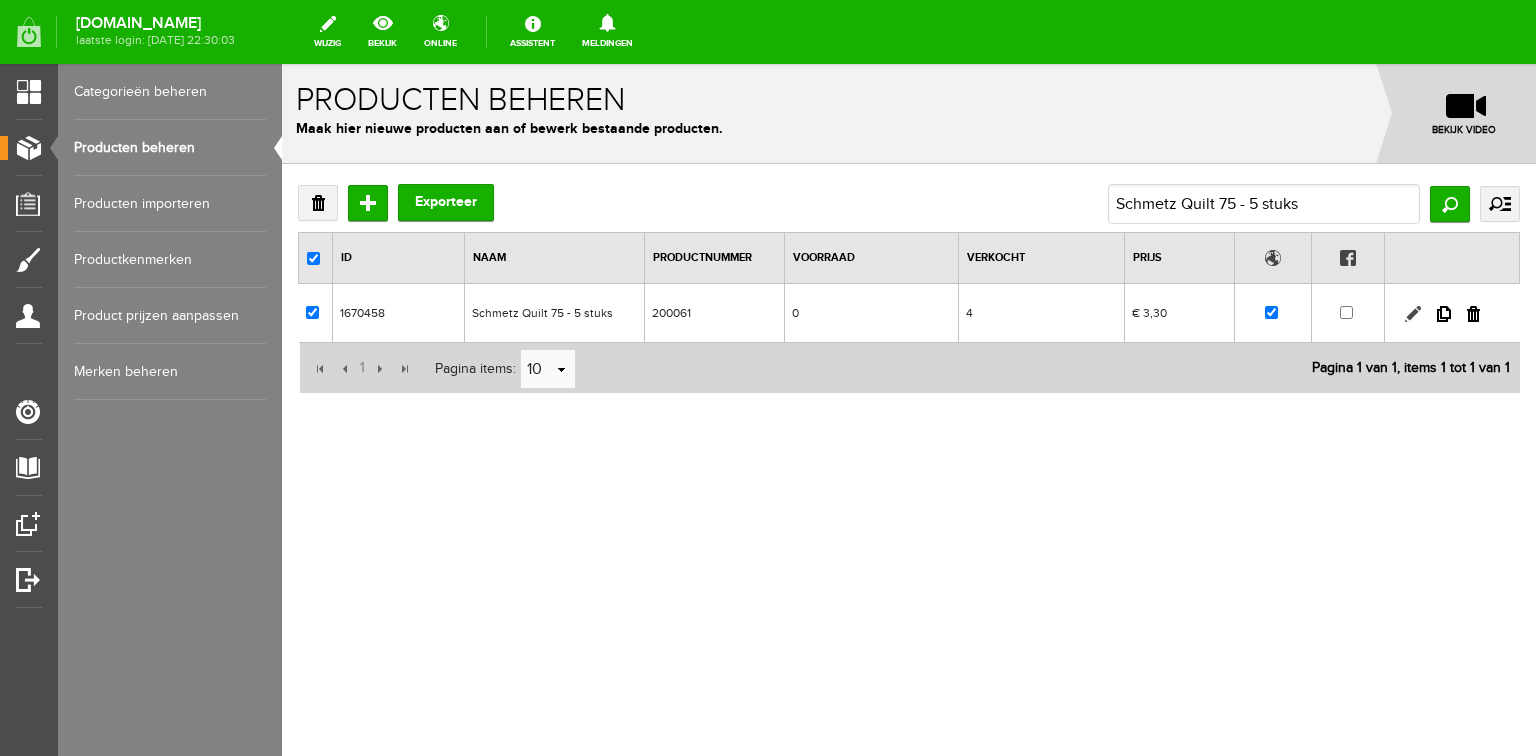 click at bounding box center (1413, 314) 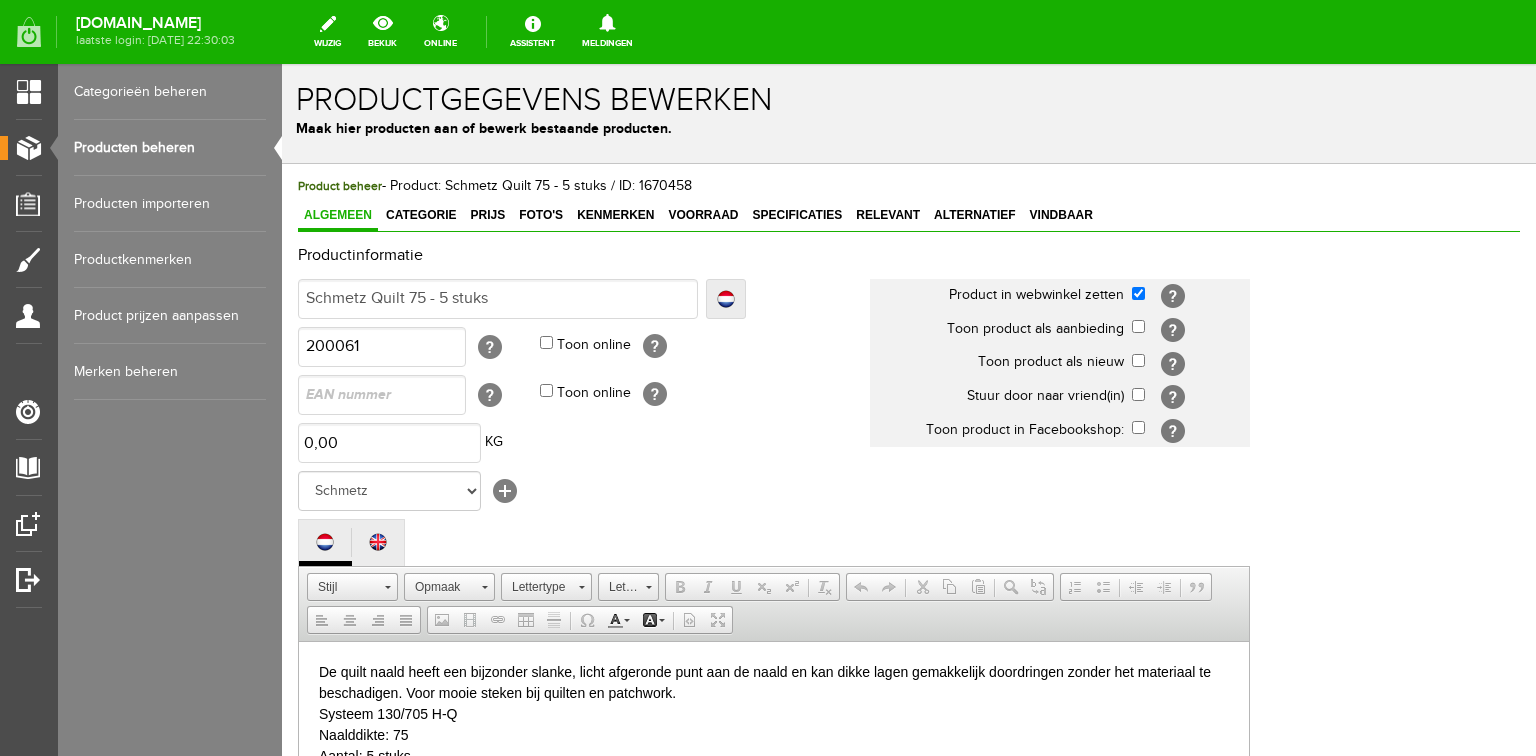 scroll, scrollTop: 0, scrollLeft: 0, axis: both 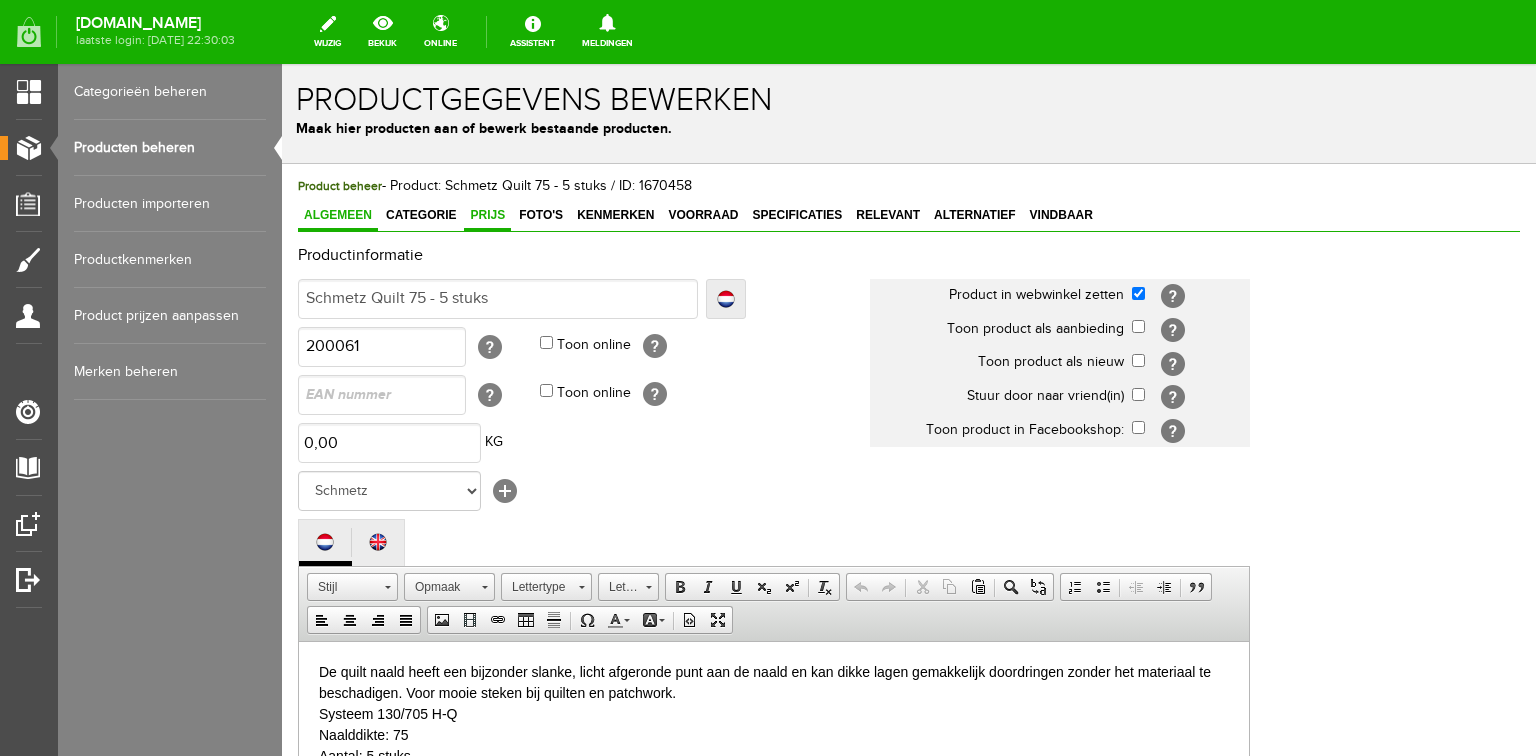 click on "Prijs" at bounding box center (487, 215) 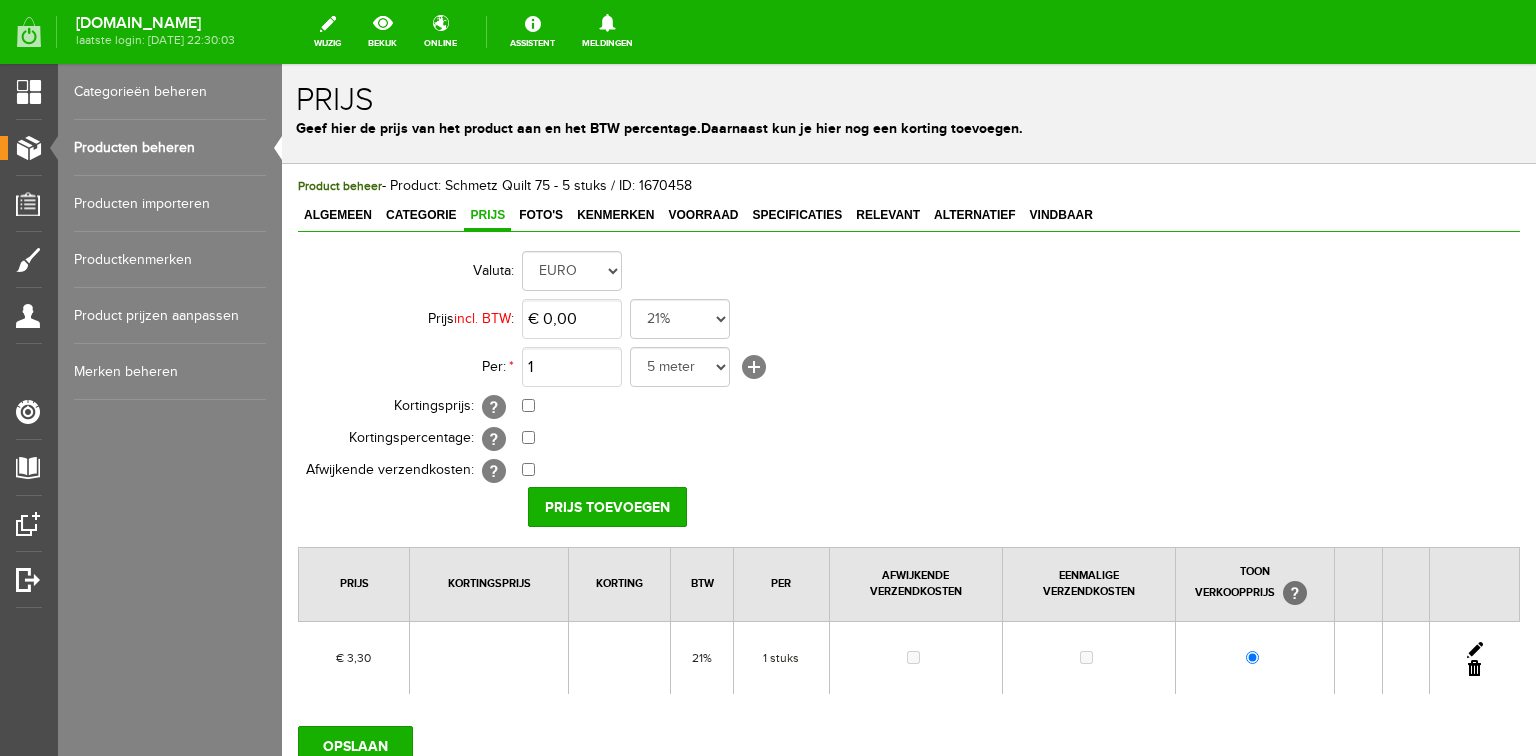 click at bounding box center [1475, 650] 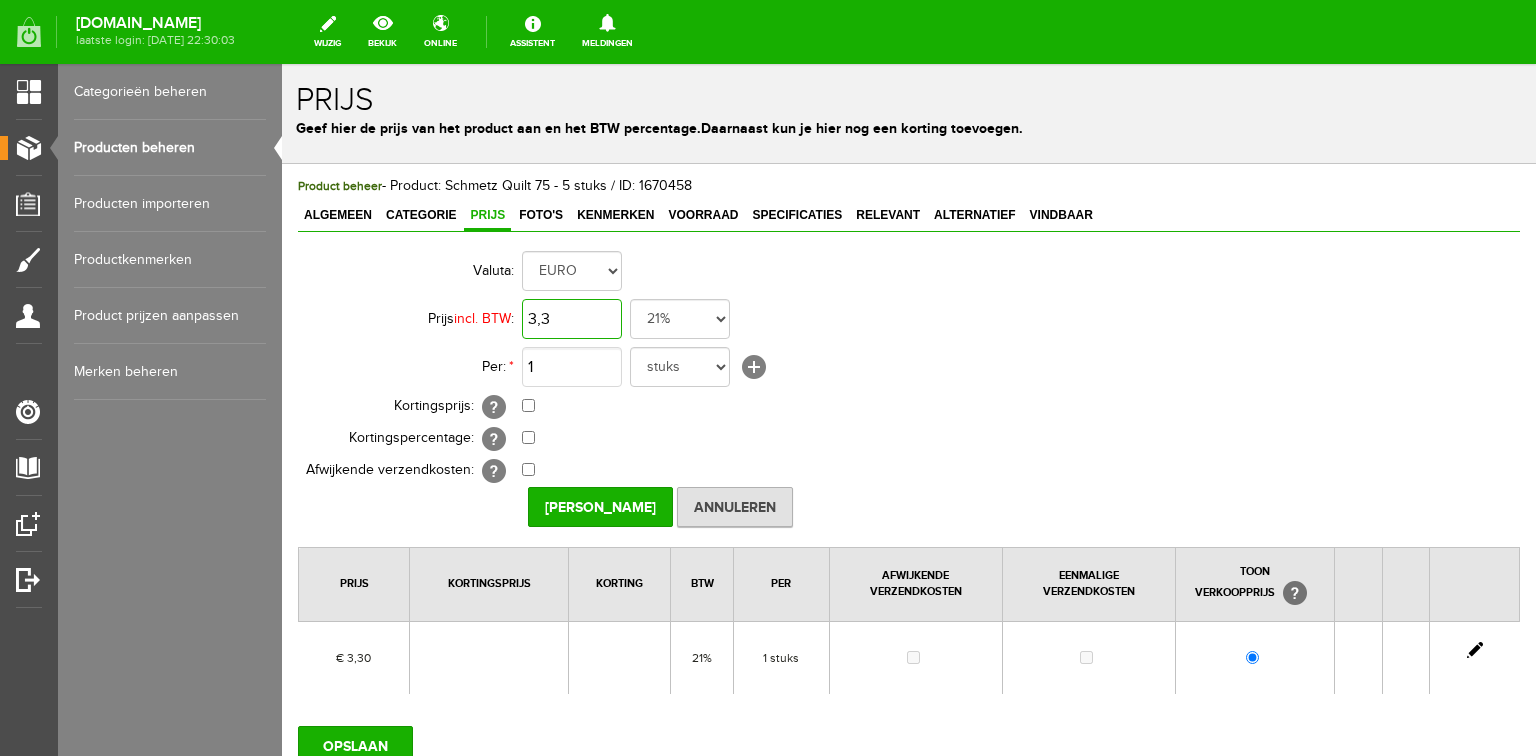 click on "3,3" at bounding box center (572, 319) 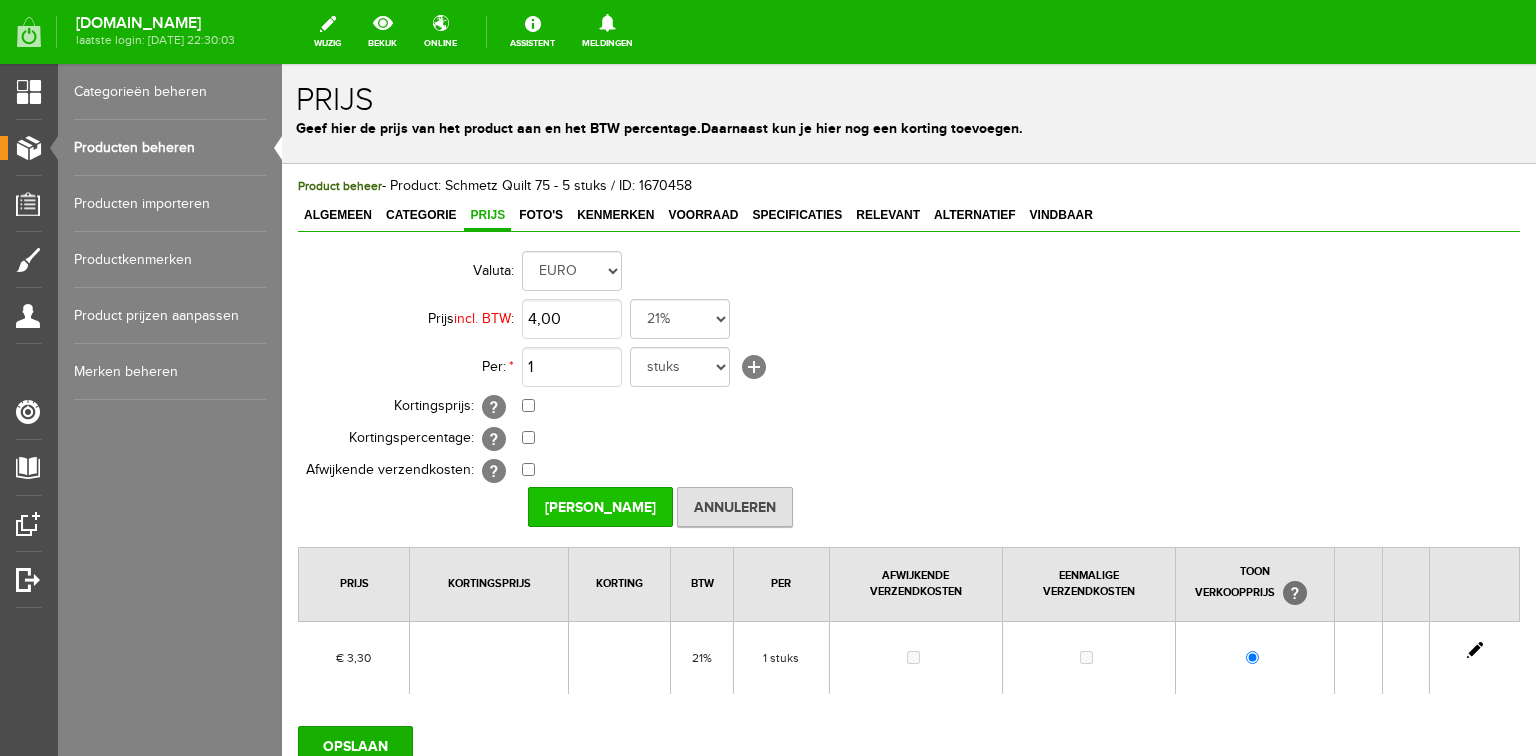 type on "€ 4,00" 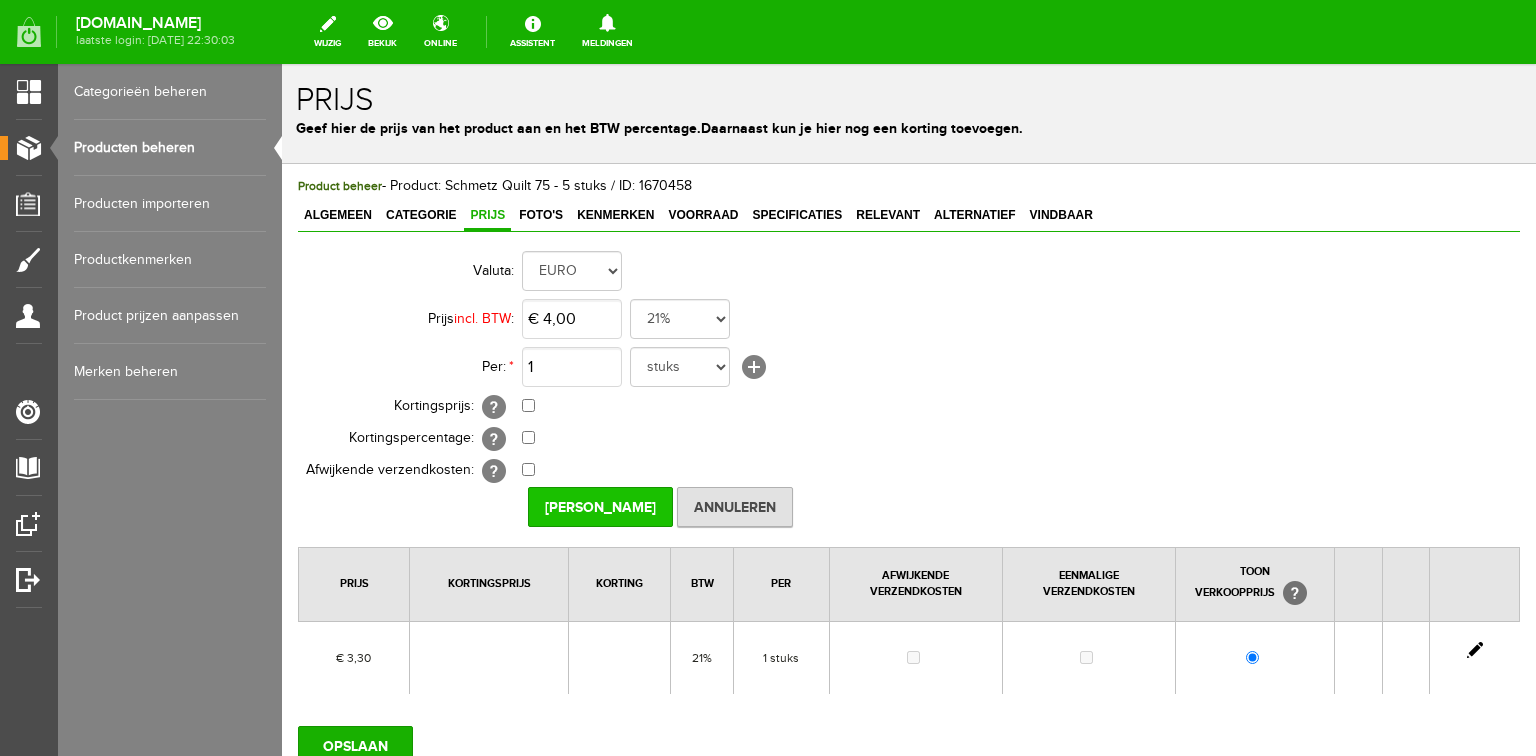 click on "[PERSON_NAME]" at bounding box center (600, 507) 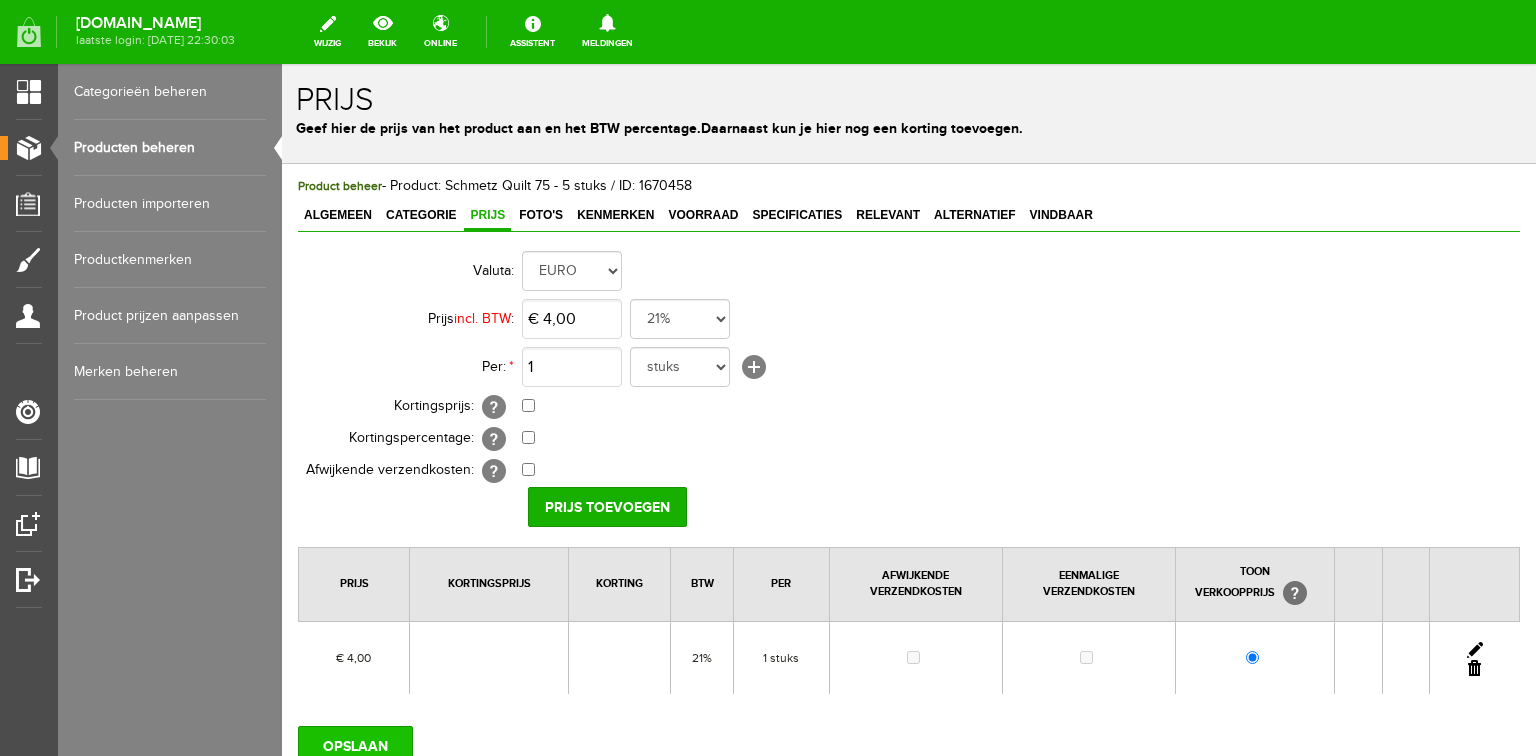 click on "OPSLAAN" at bounding box center [355, 746] 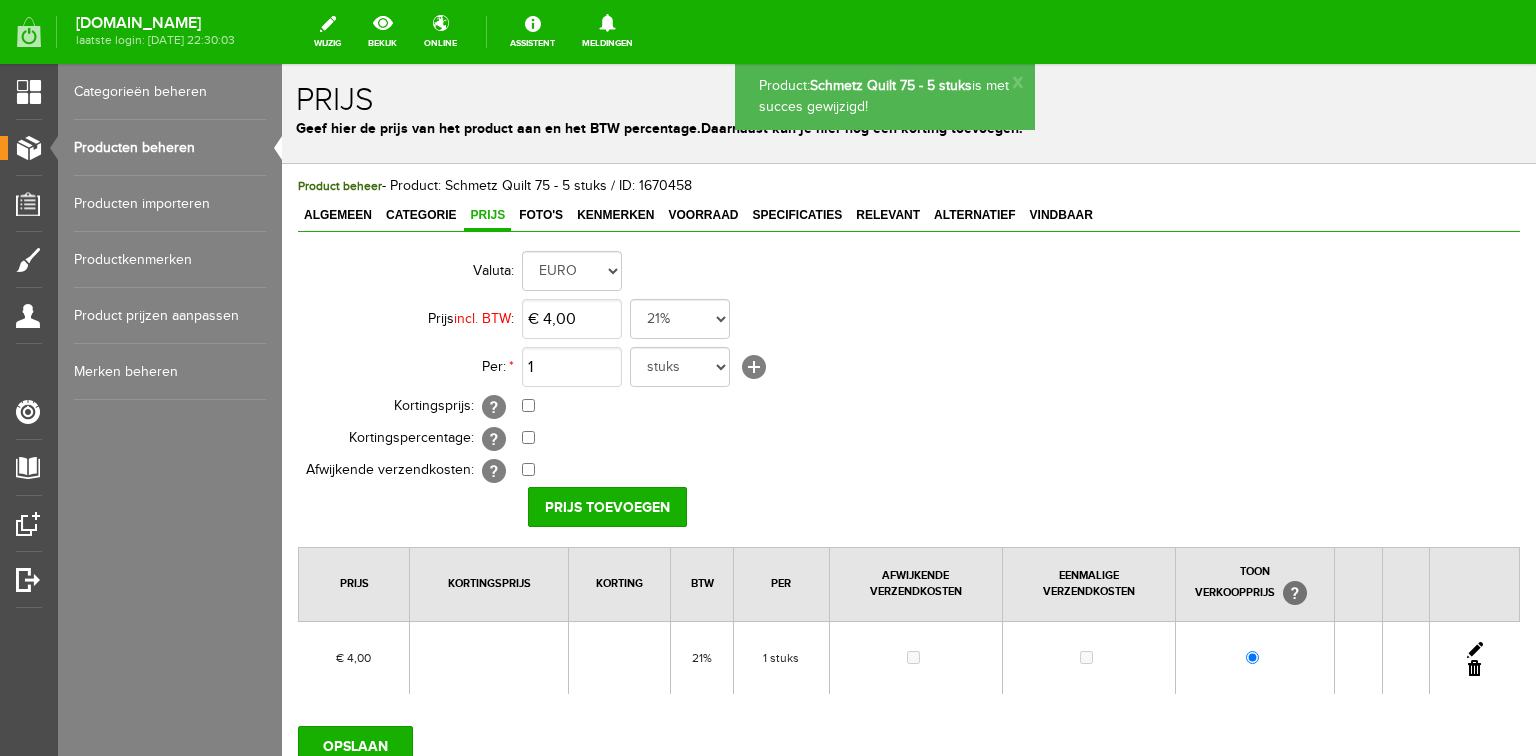 scroll, scrollTop: 0, scrollLeft: 0, axis: both 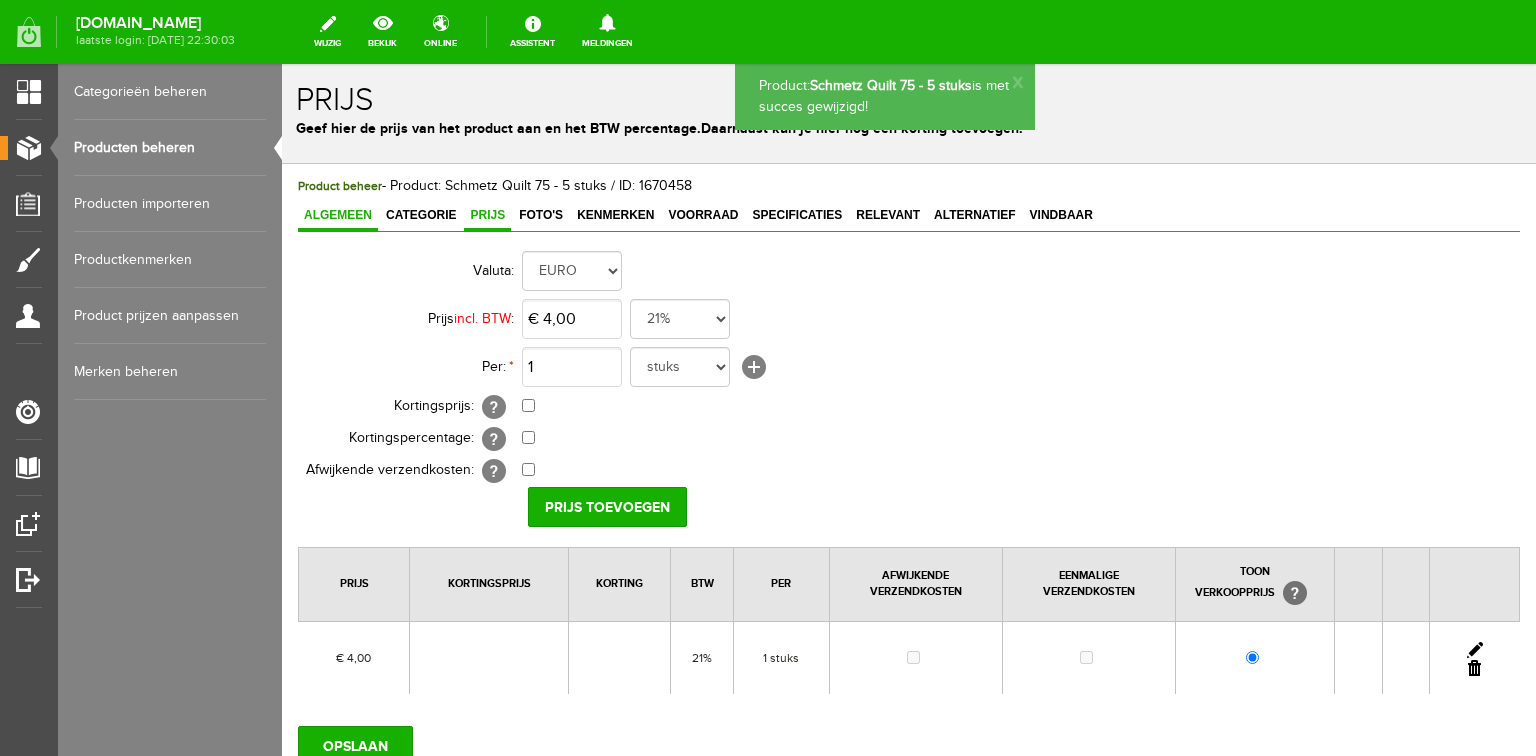 click on "Algemeen" at bounding box center (338, 215) 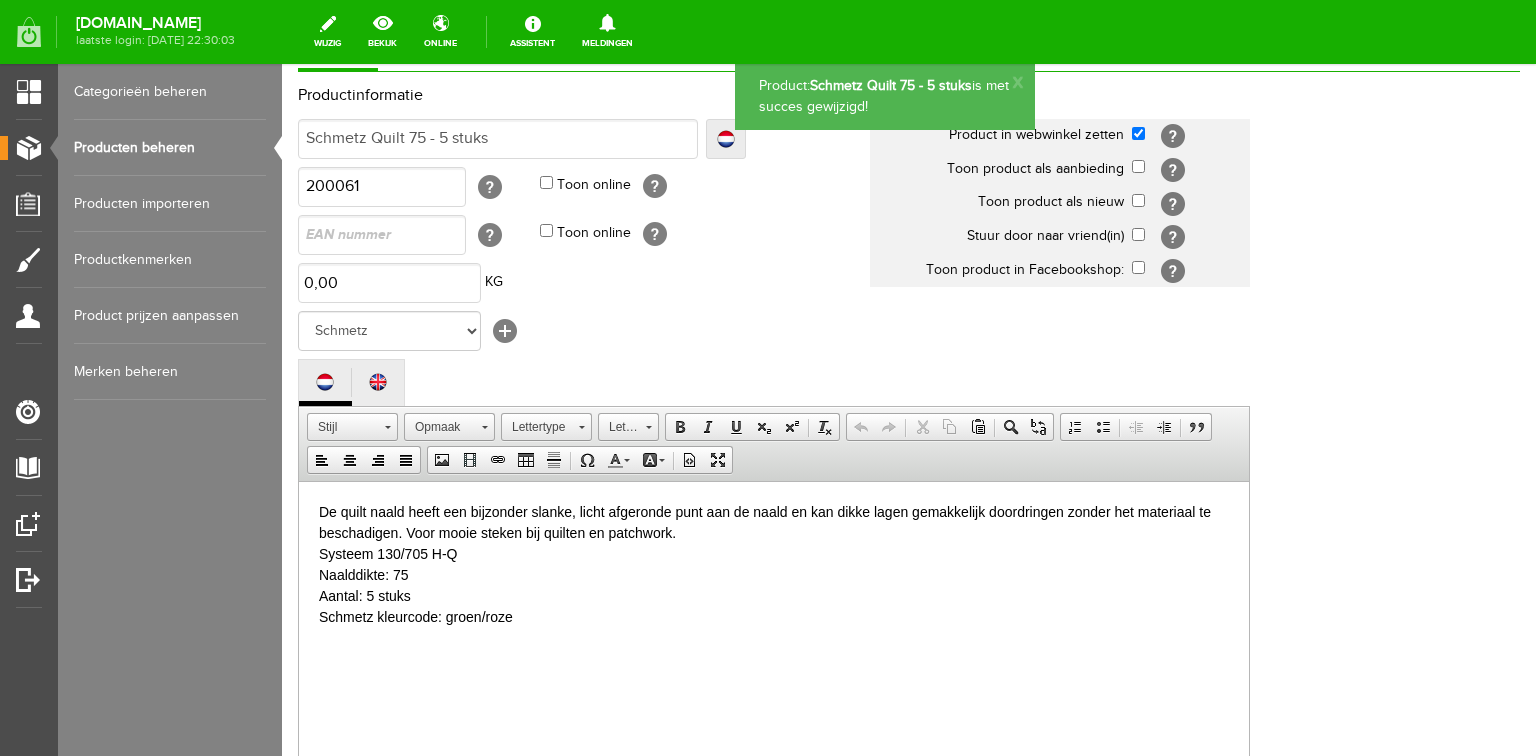 scroll, scrollTop: 480, scrollLeft: 0, axis: vertical 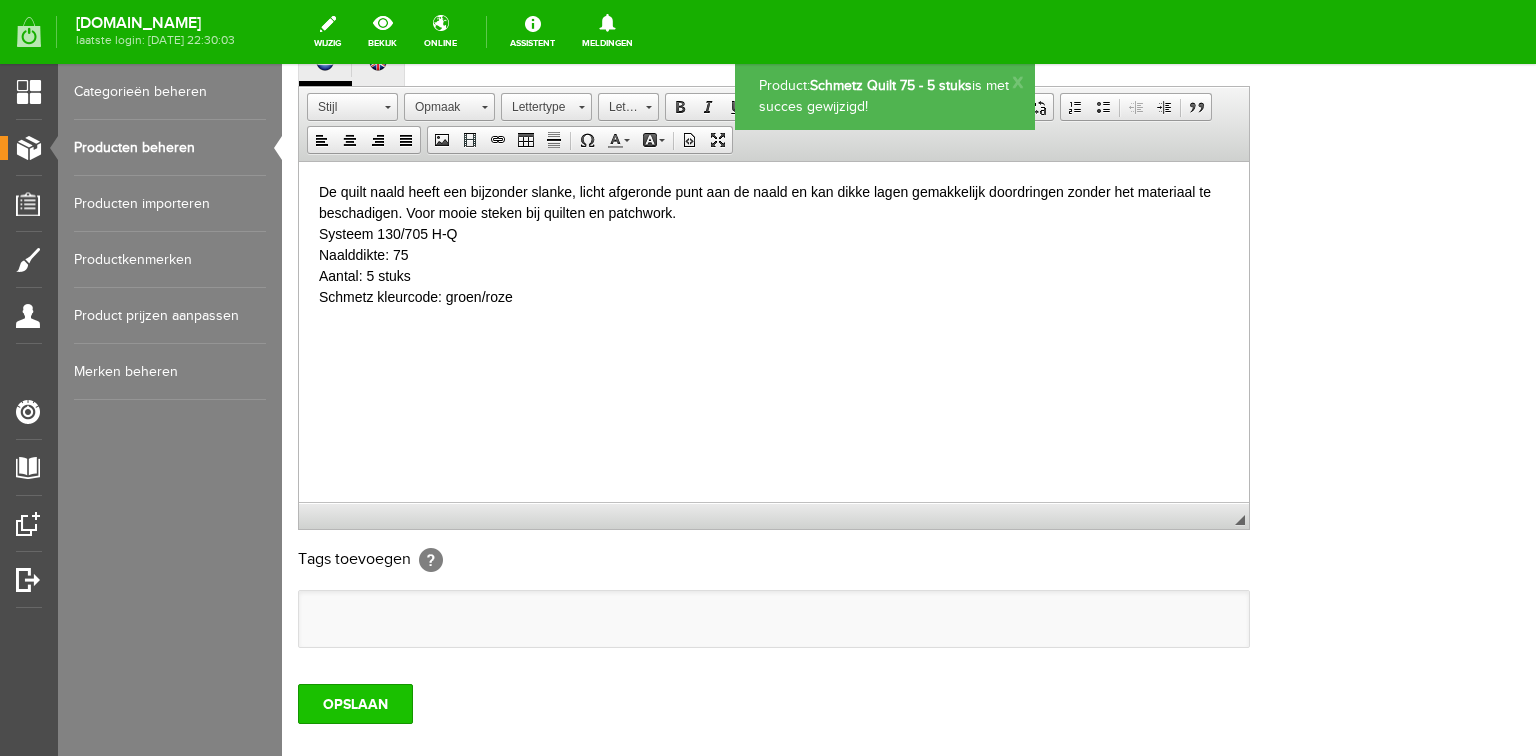 click on "OPSLAAN" at bounding box center [355, 704] 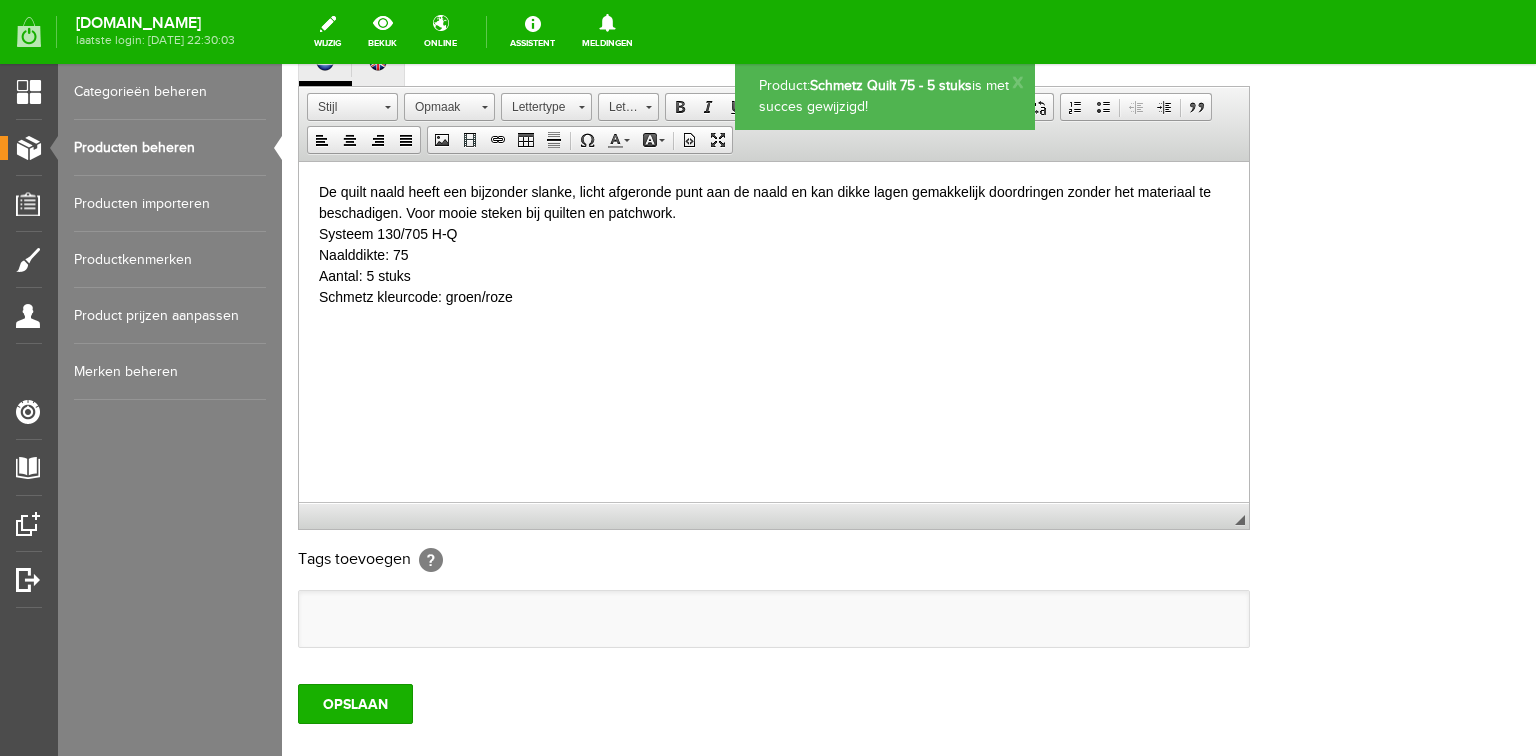 scroll, scrollTop: 0, scrollLeft: 0, axis: both 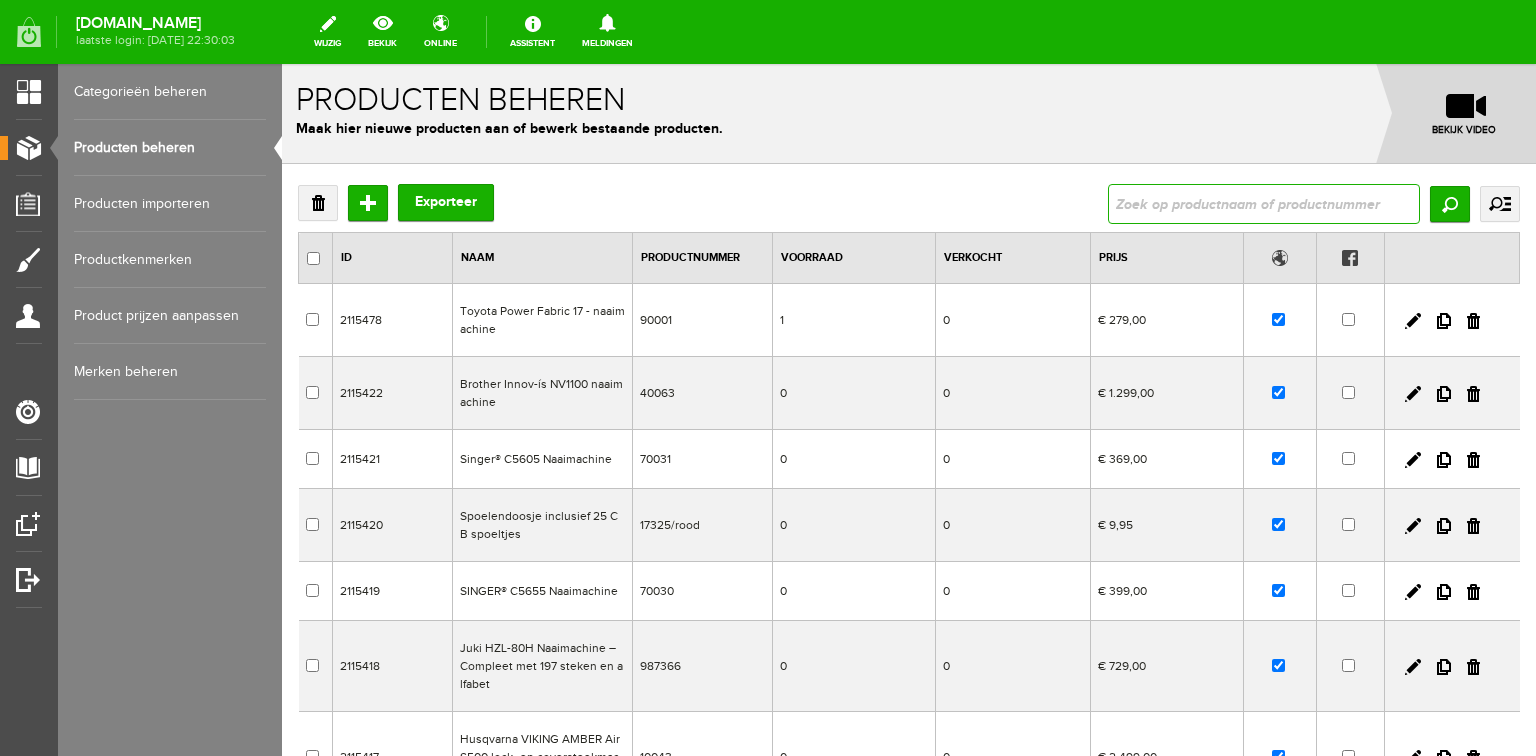 click at bounding box center (1264, 204) 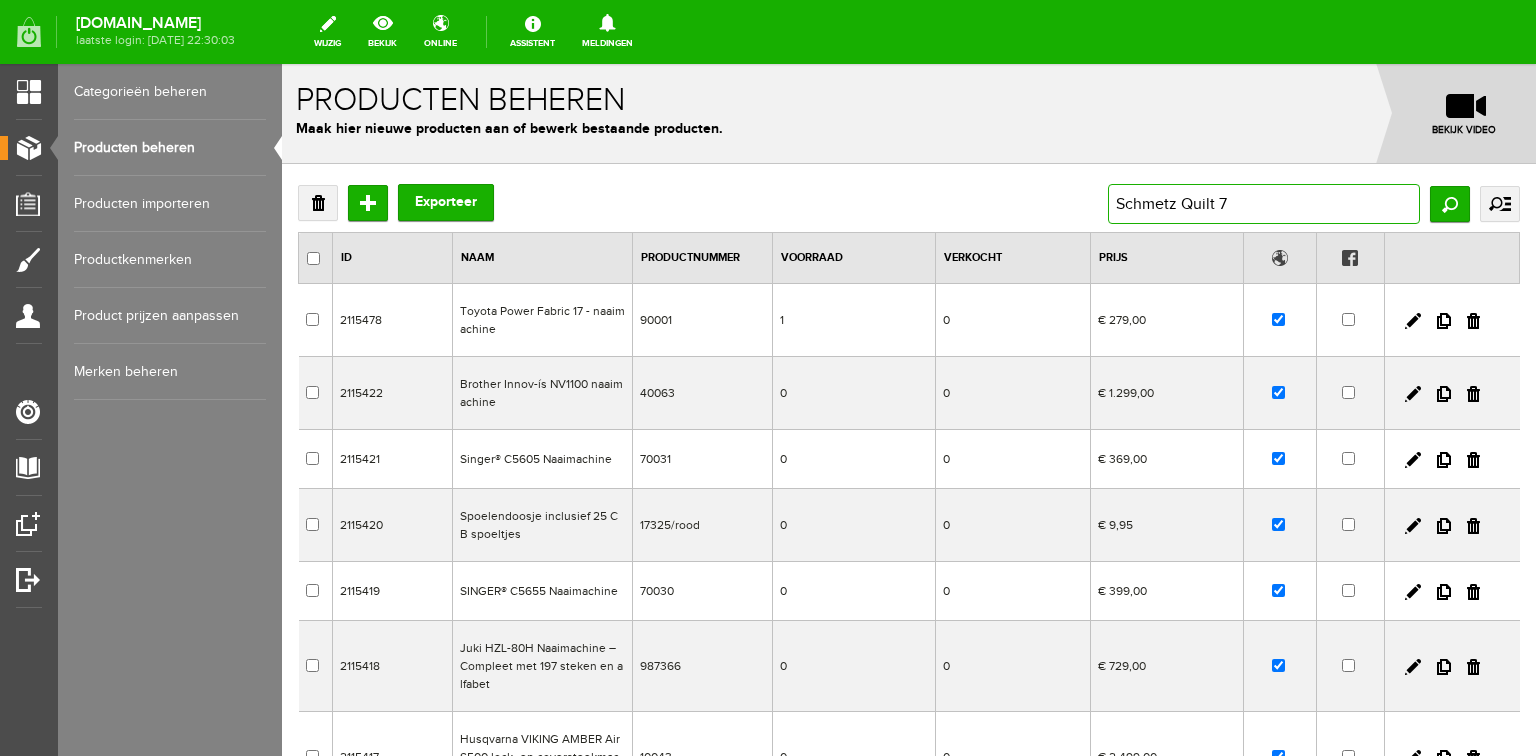 type on "Schmetz Quilt" 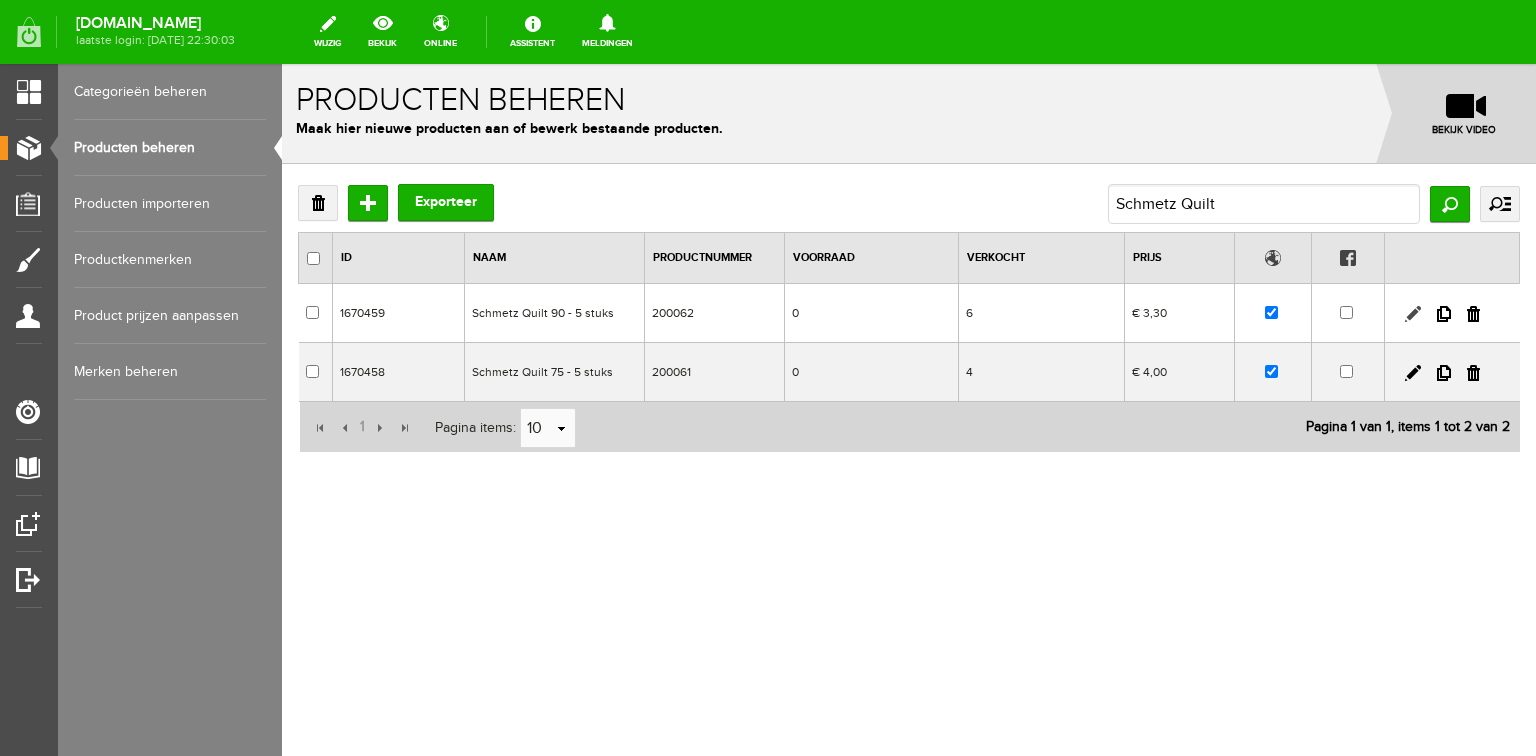 click at bounding box center (1413, 314) 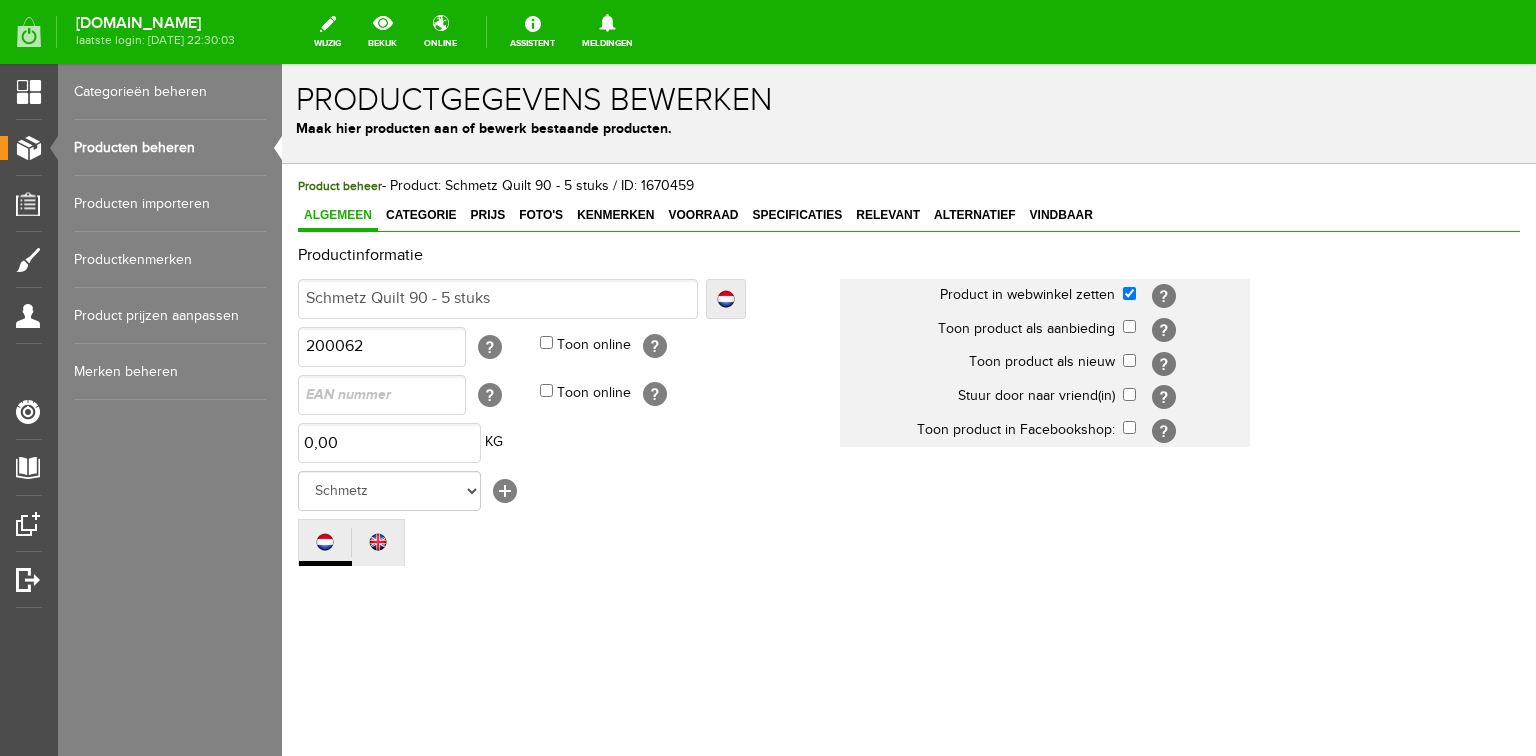 scroll, scrollTop: 0, scrollLeft: 0, axis: both 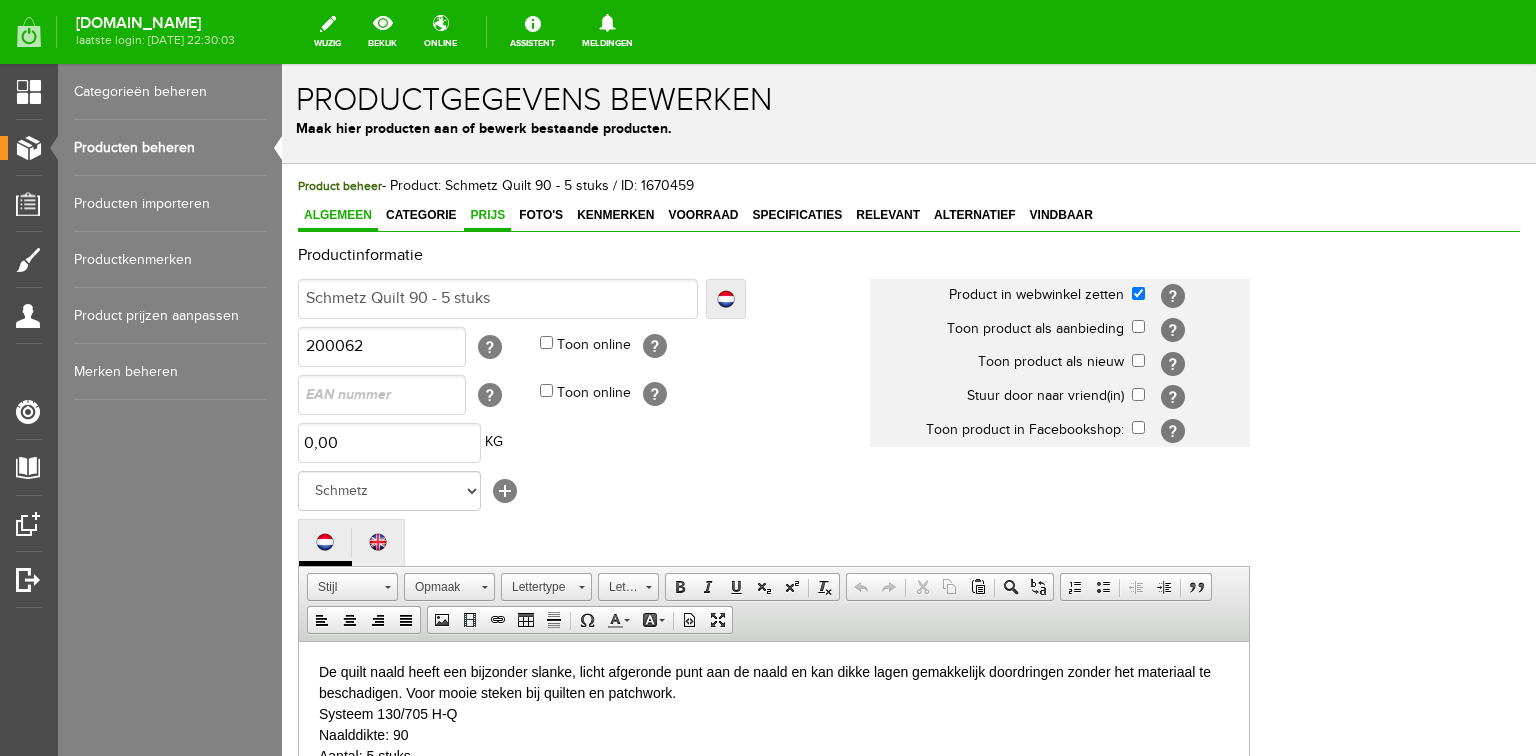 click on "Prijs" at bounding box center [487, 215] 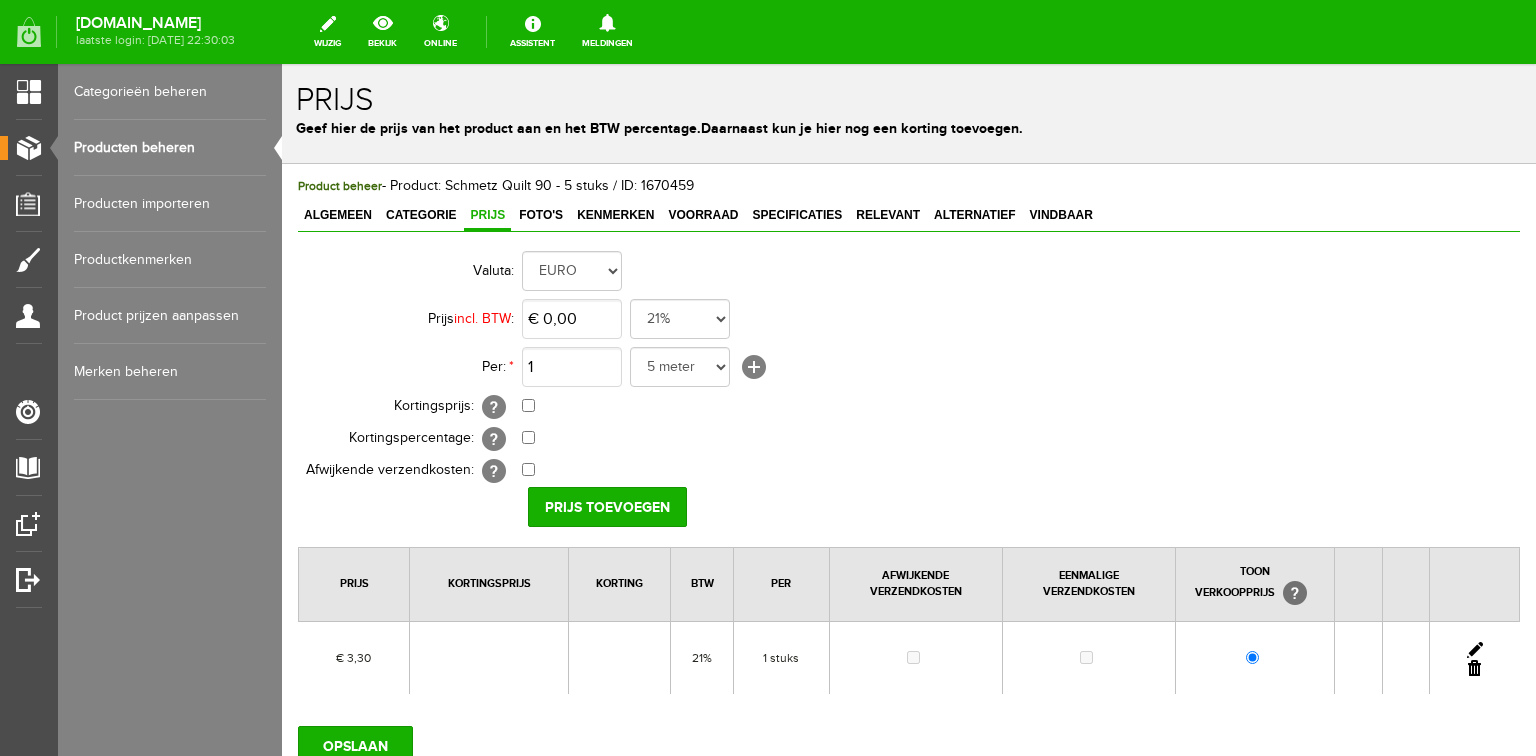 click at bounding box center (1475, 650) 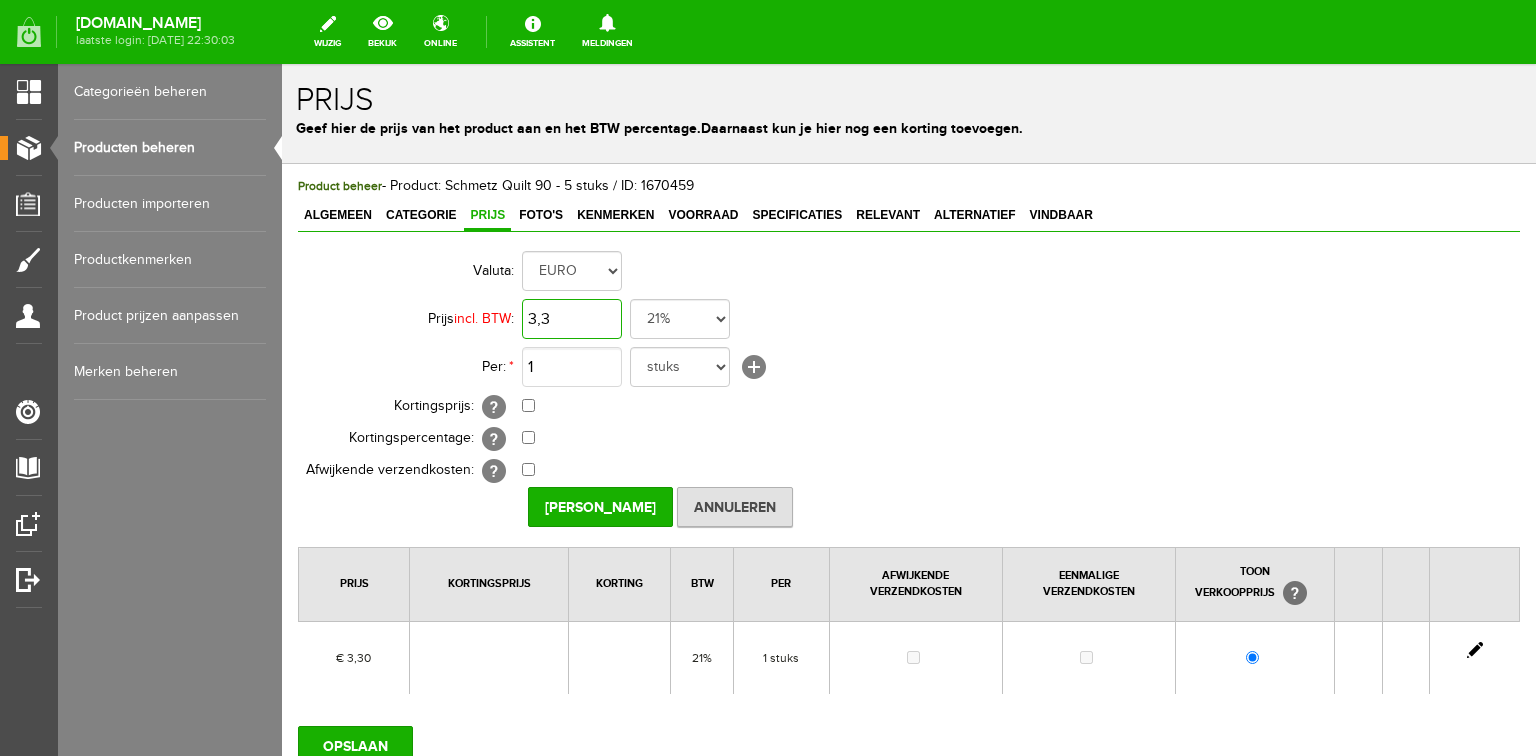 click on "3,3" at bounding box center [572, 319] 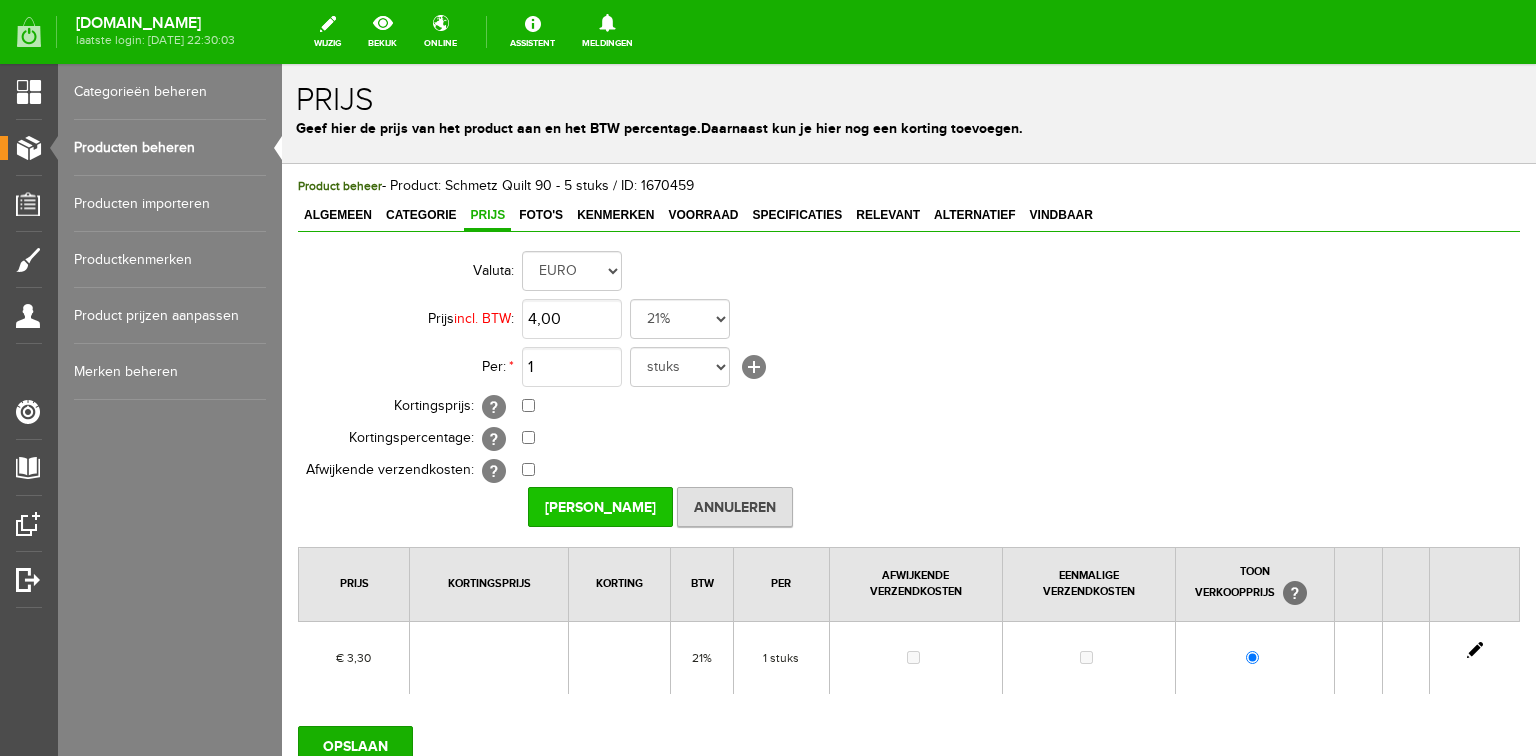 type on "€ 4,00" 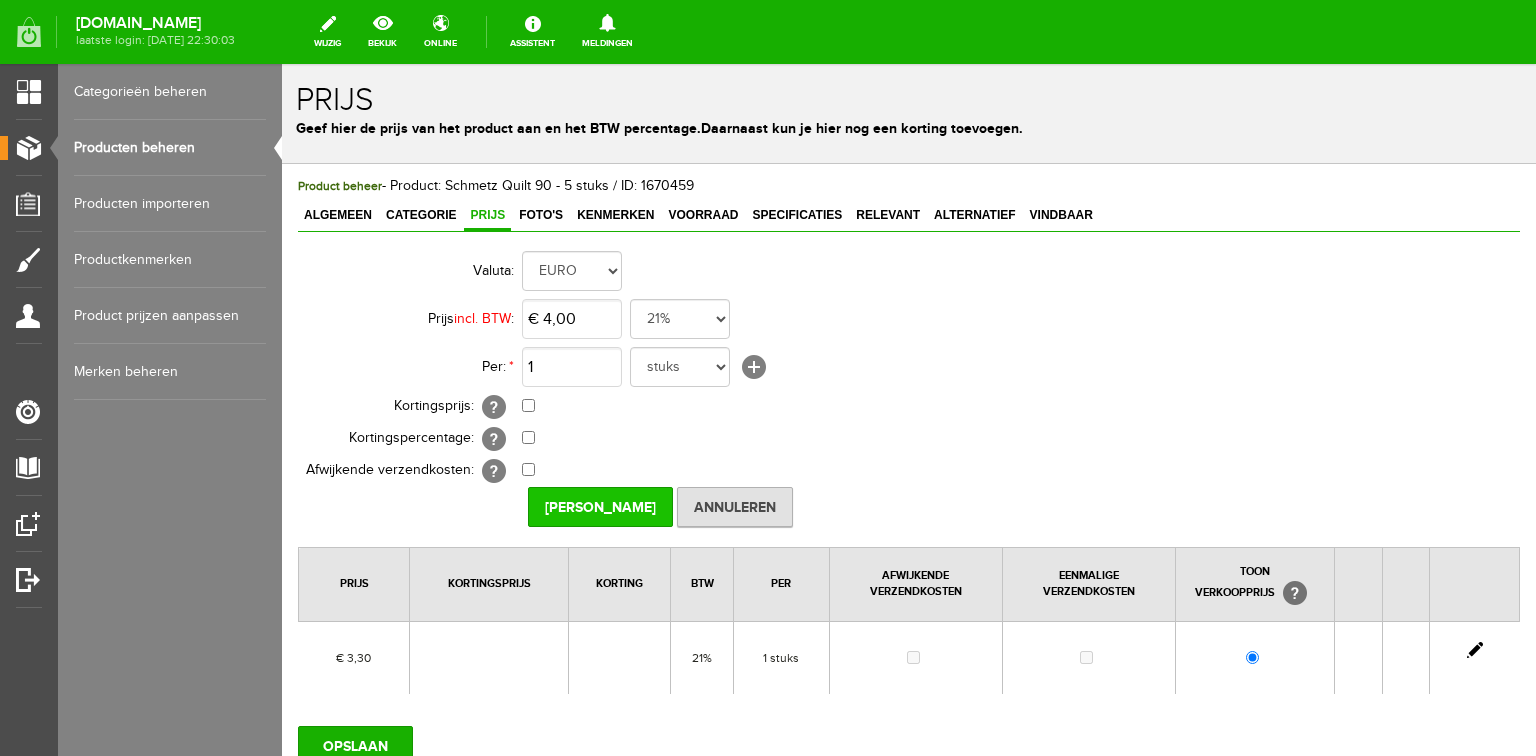click on "[PERSON_NAME]" at bounding box center (600, 507) 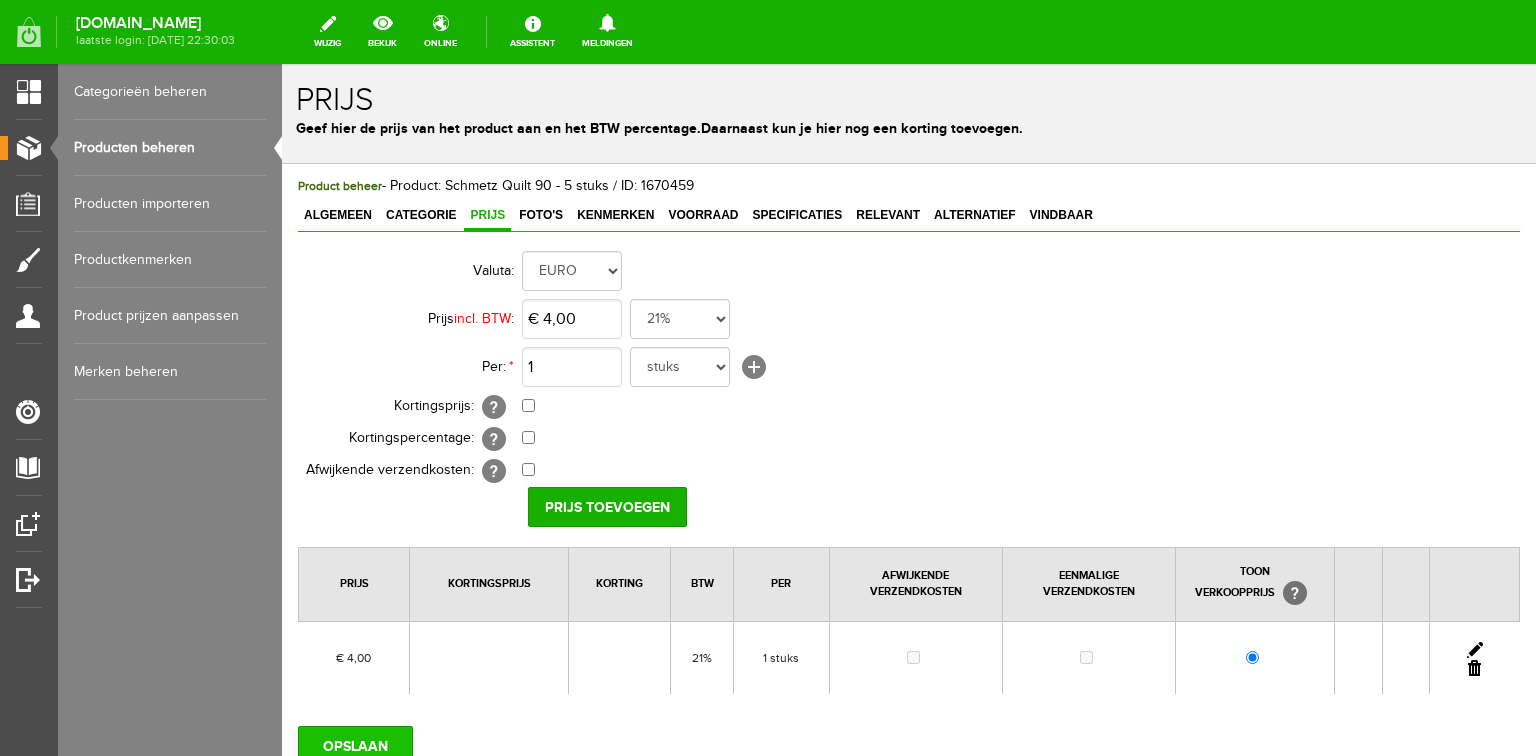 click on "OPSLAAN" at bounding box center [355, 746] 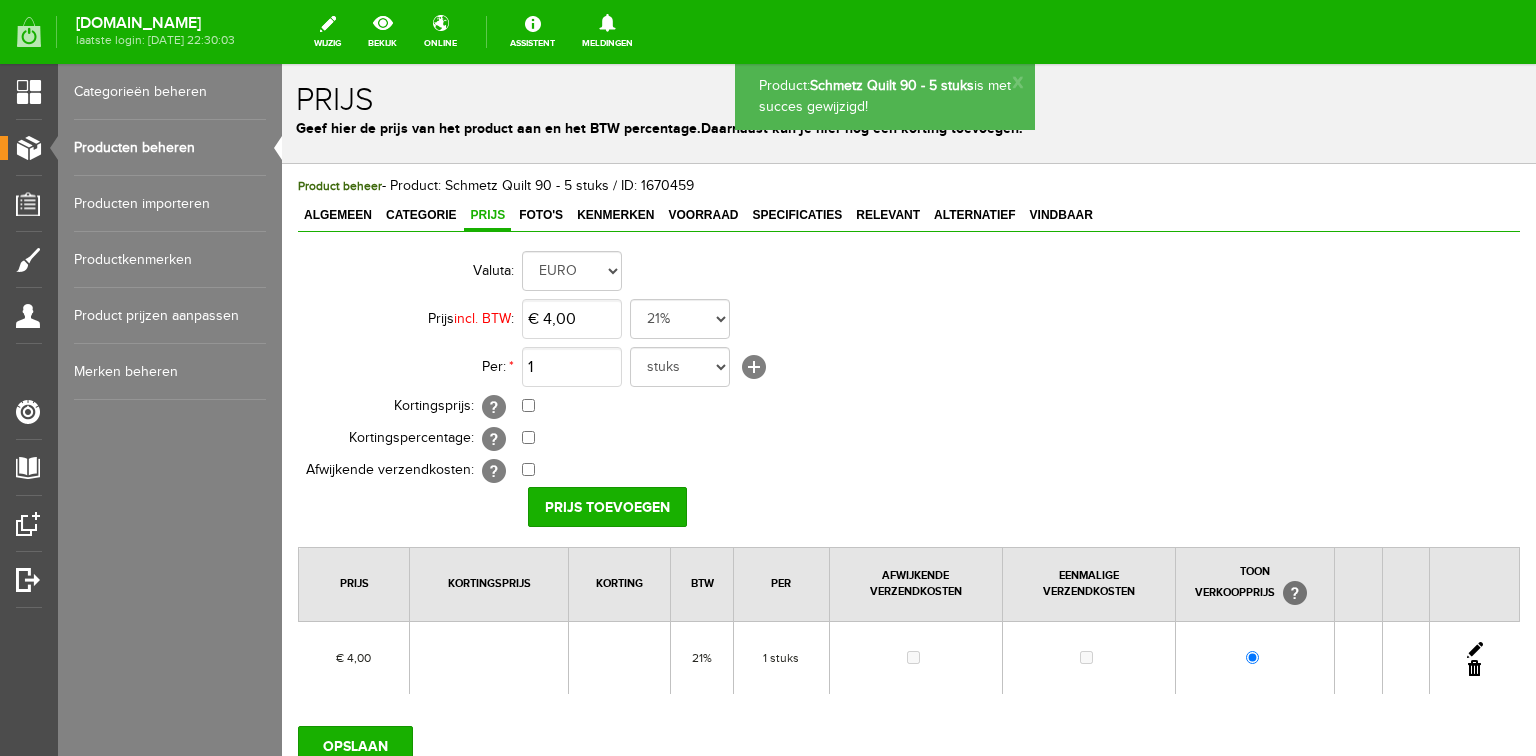 scroll, scrollTop: 0, scrollLeft: 0, axis: both 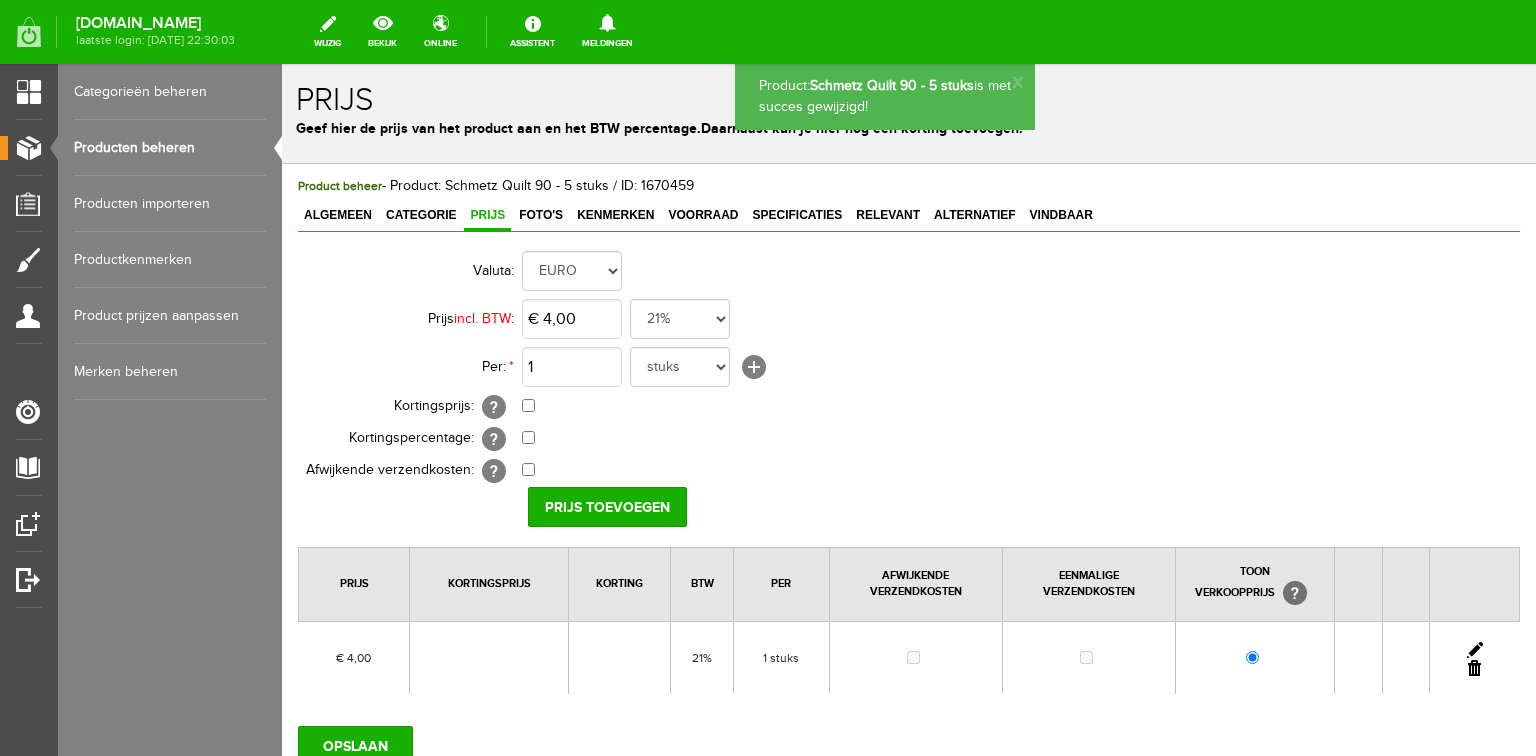 click on "Producten beheren" at bounding box center (170, 148) 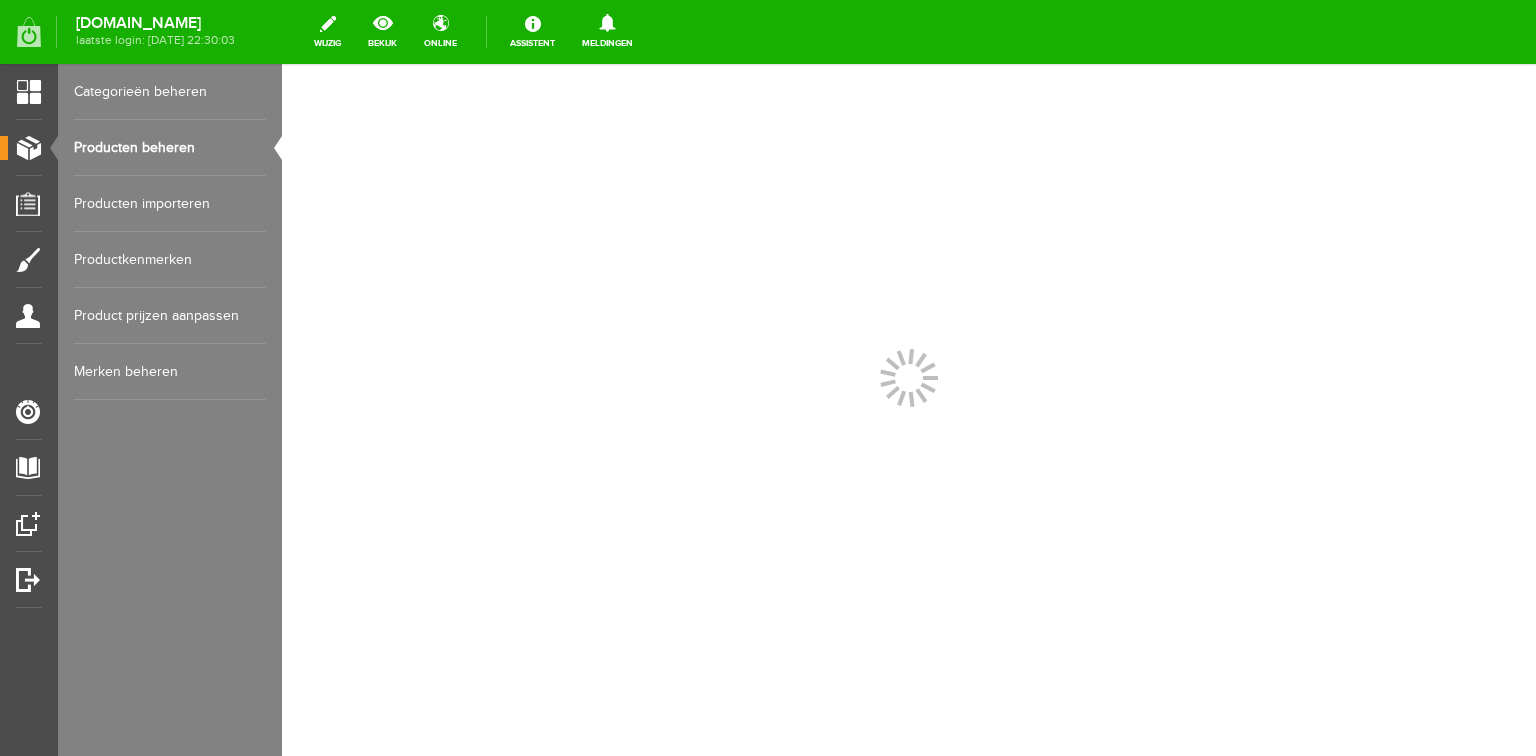 scroll, scrollTop: 0, scrollLeft: 0, axis: both 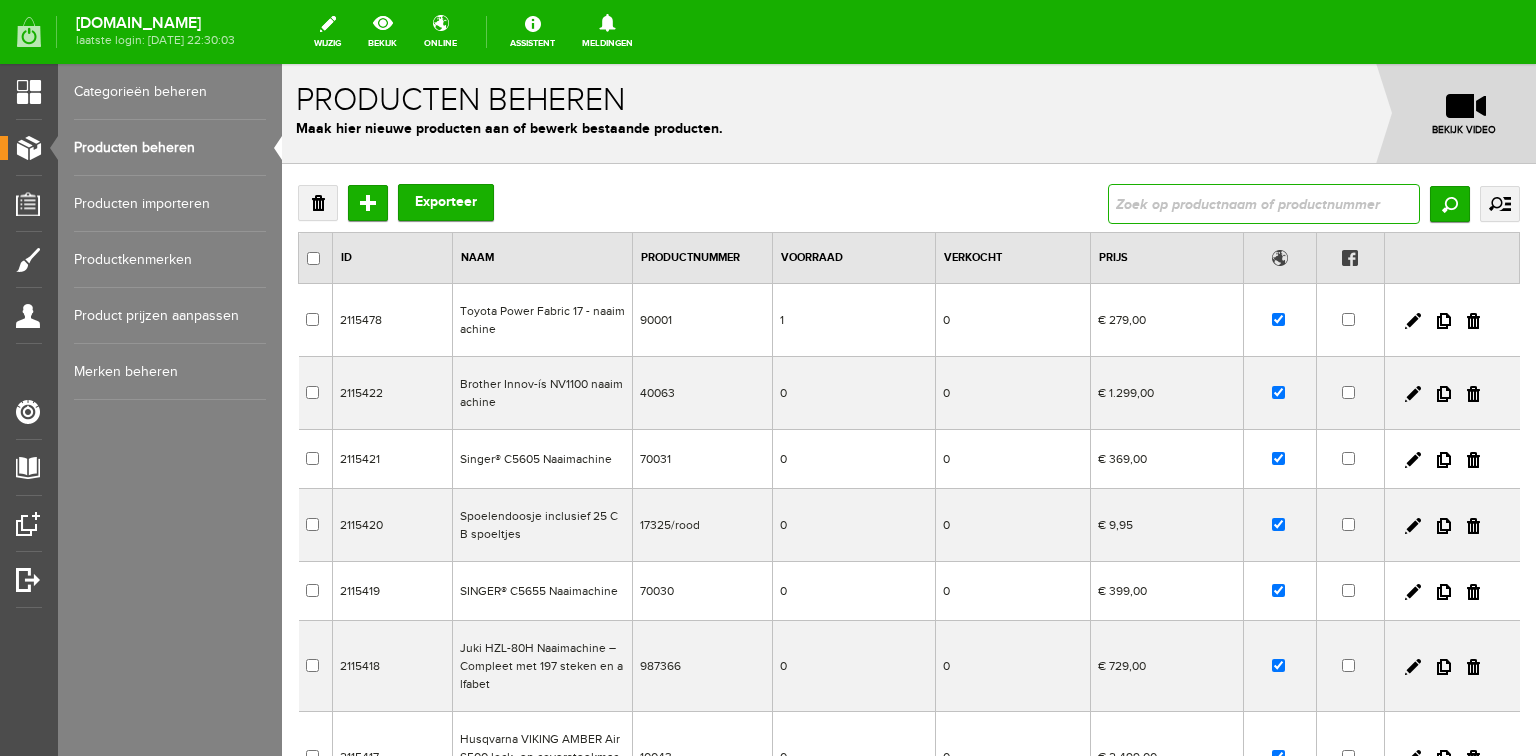 click at bounding box center (1264, 204) 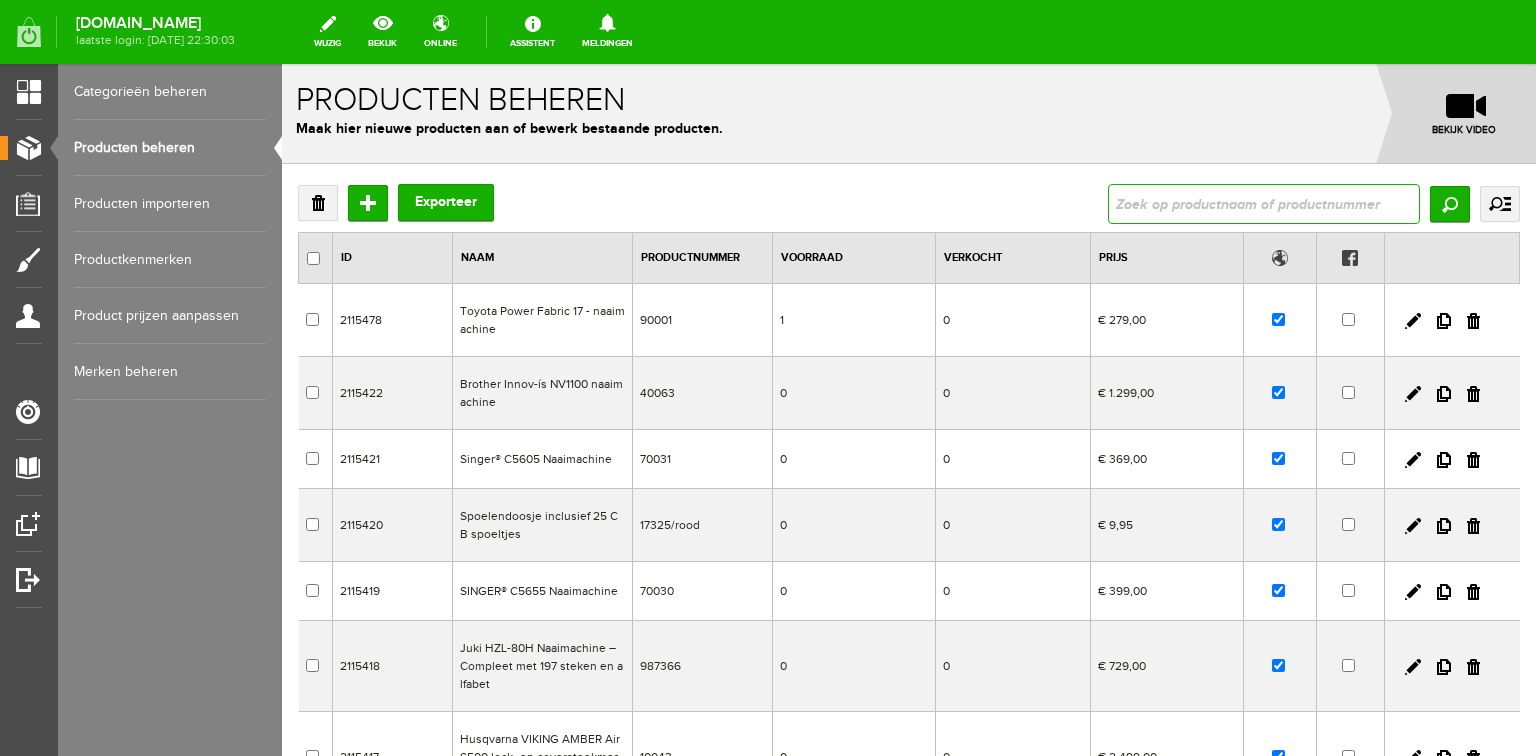 paste on "Schmetz Quilt 75 - 5 stuks" 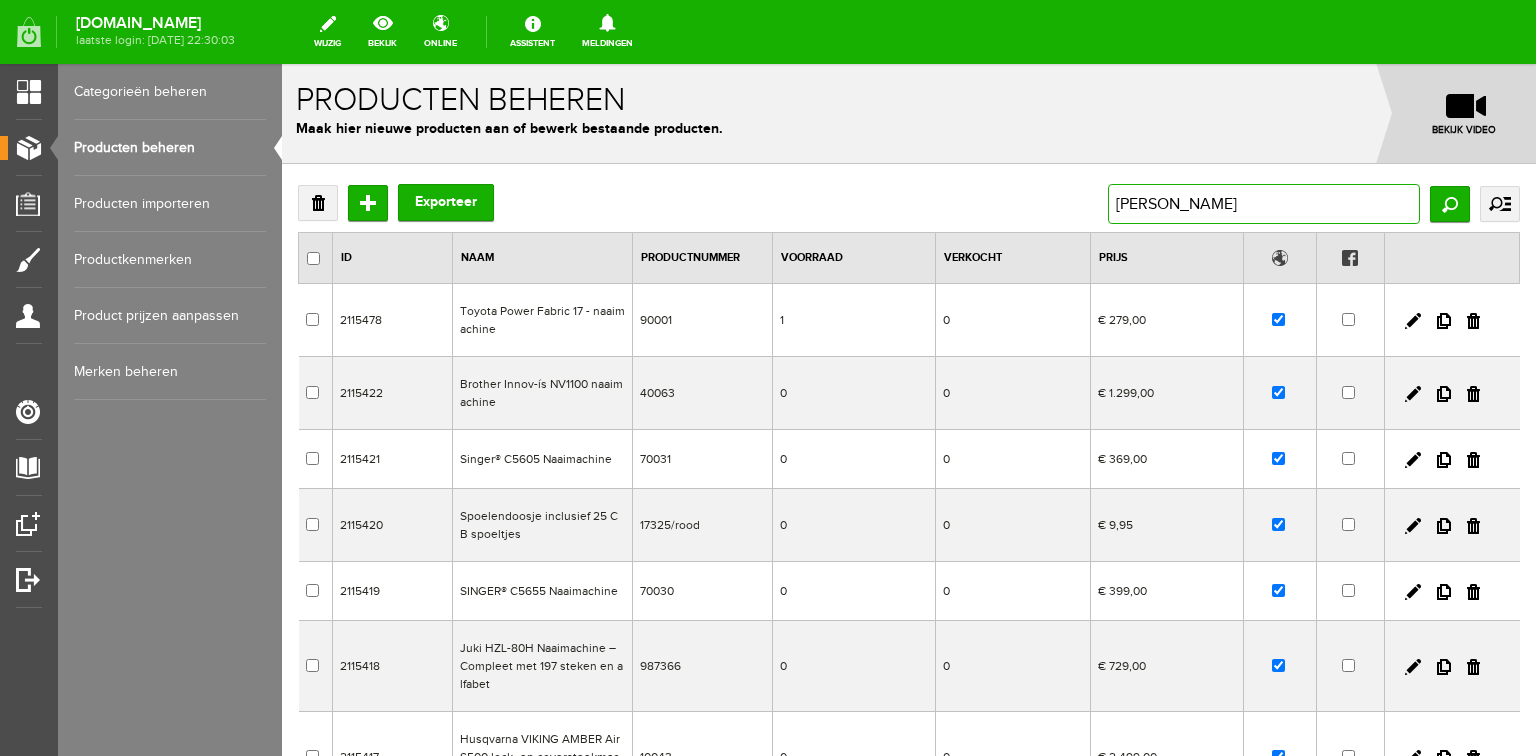 type on "Schmetz jeans" 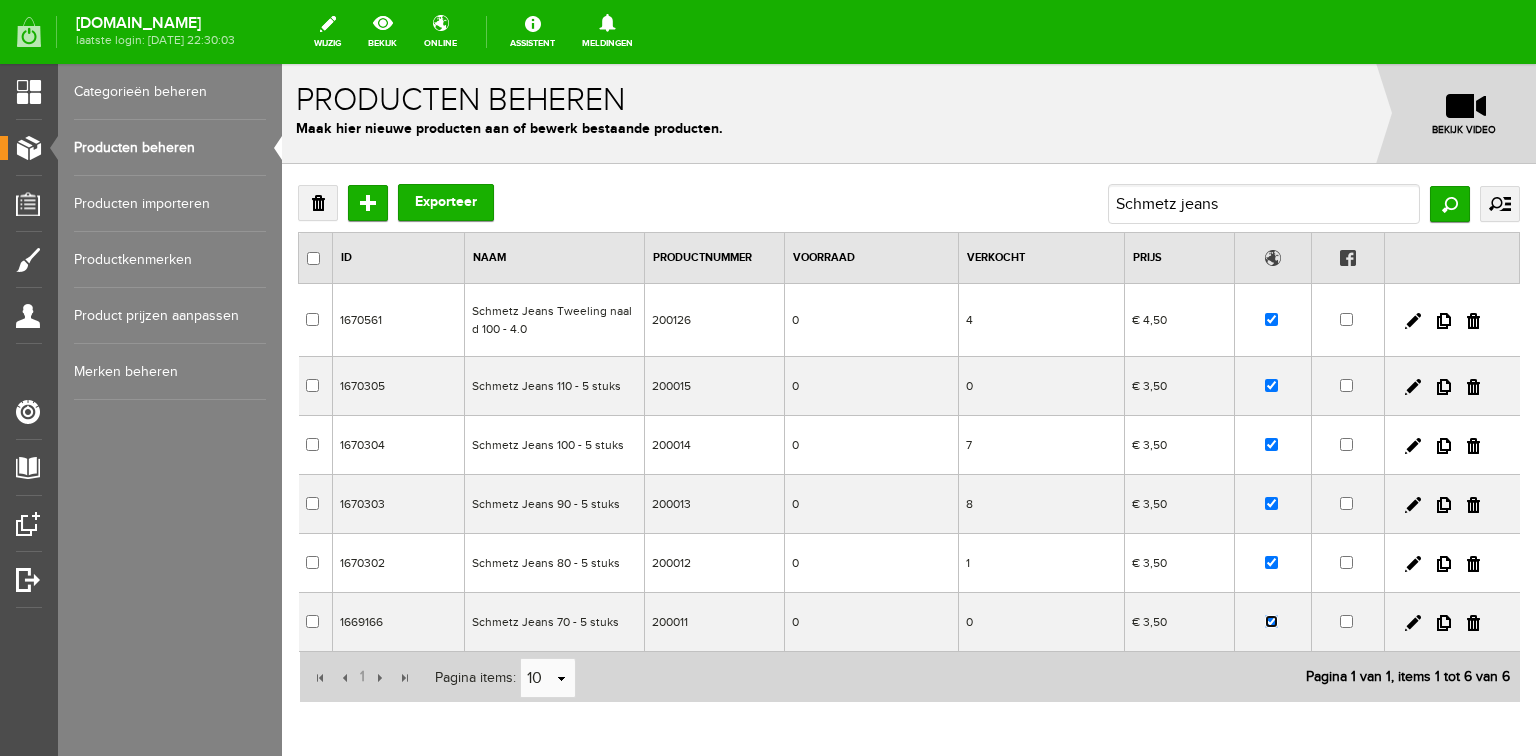 click at bounding box center (1271, 621) 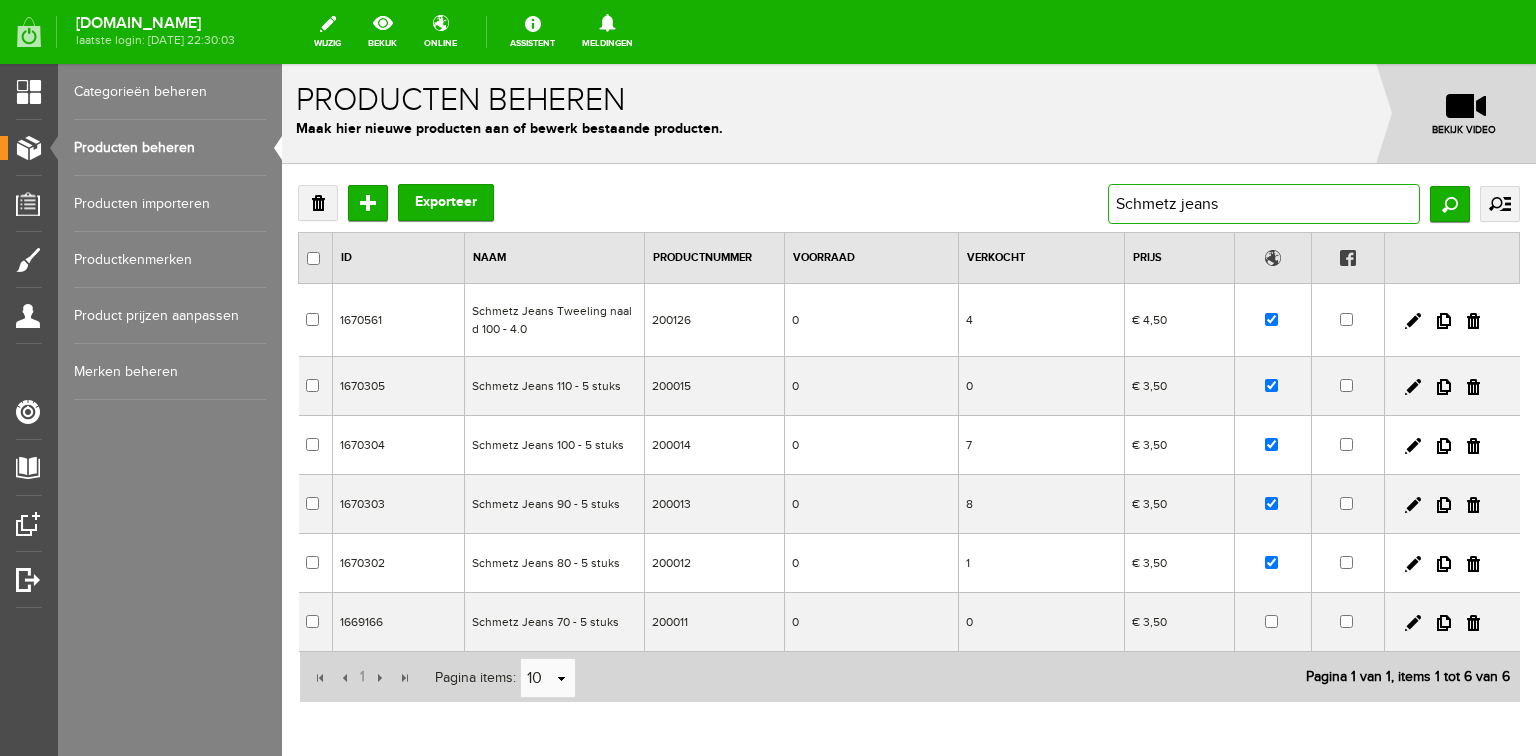 click on "Schmetz jeans" at bounding box center (1264, 204) 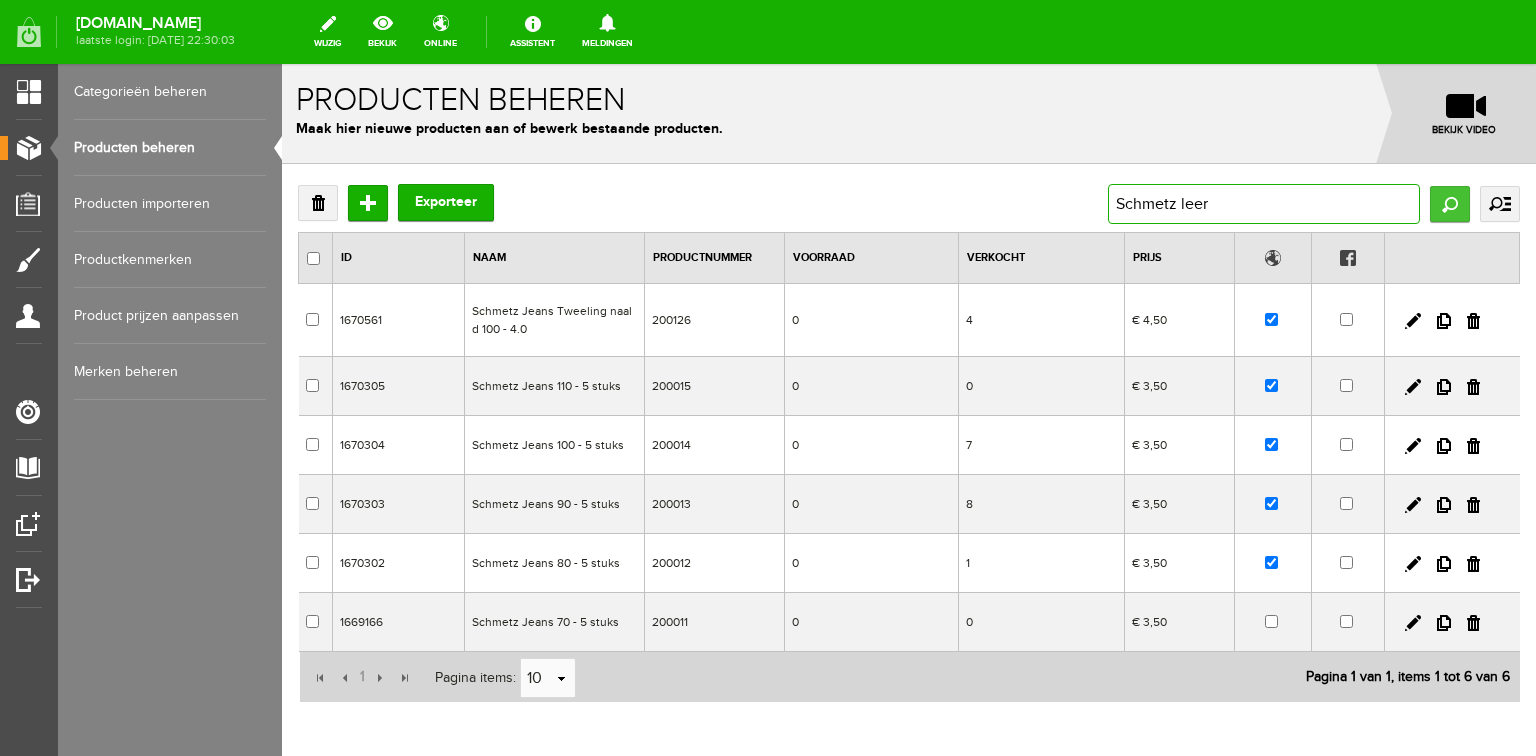type on "Schmetz leer" 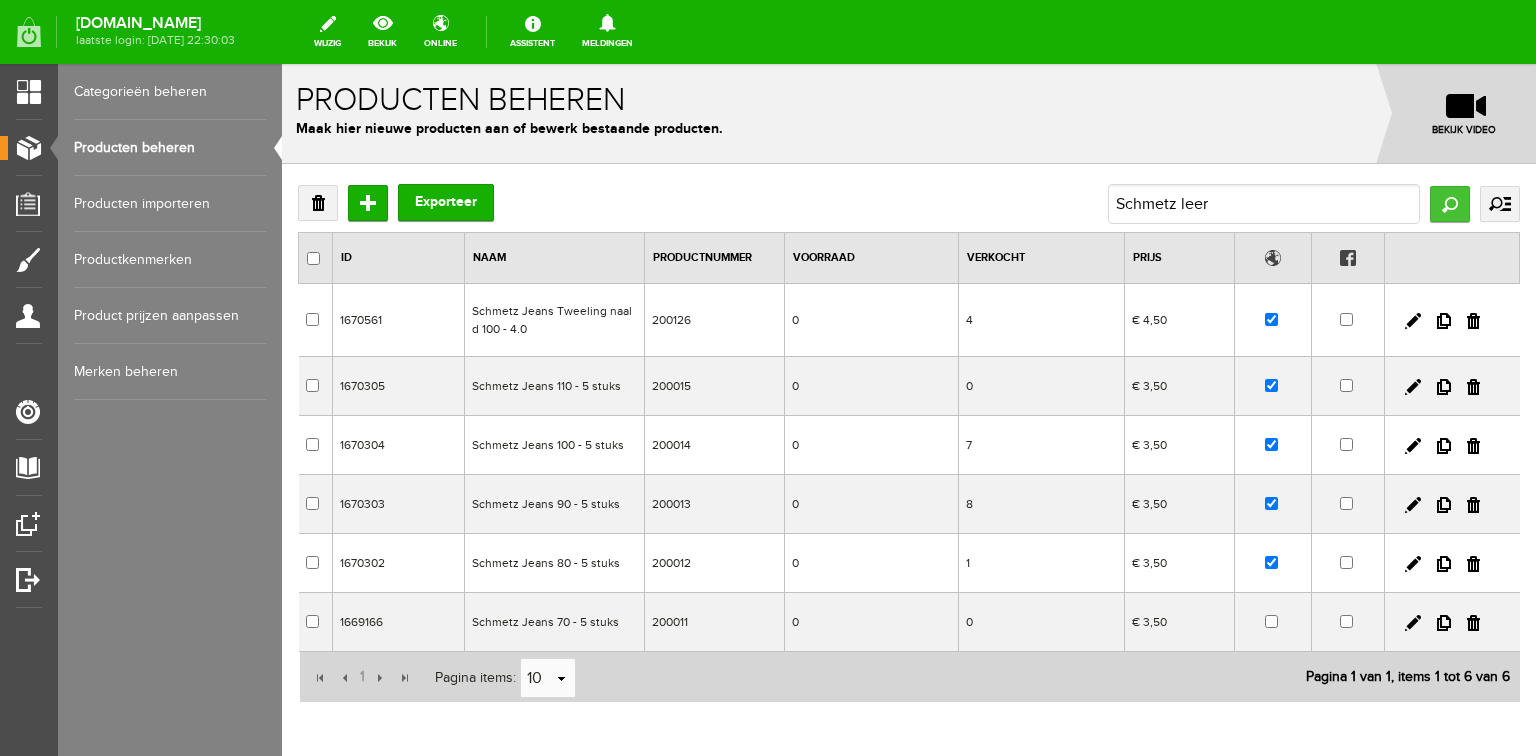 click on "Zoeken" at bounding box center (1450, 204) 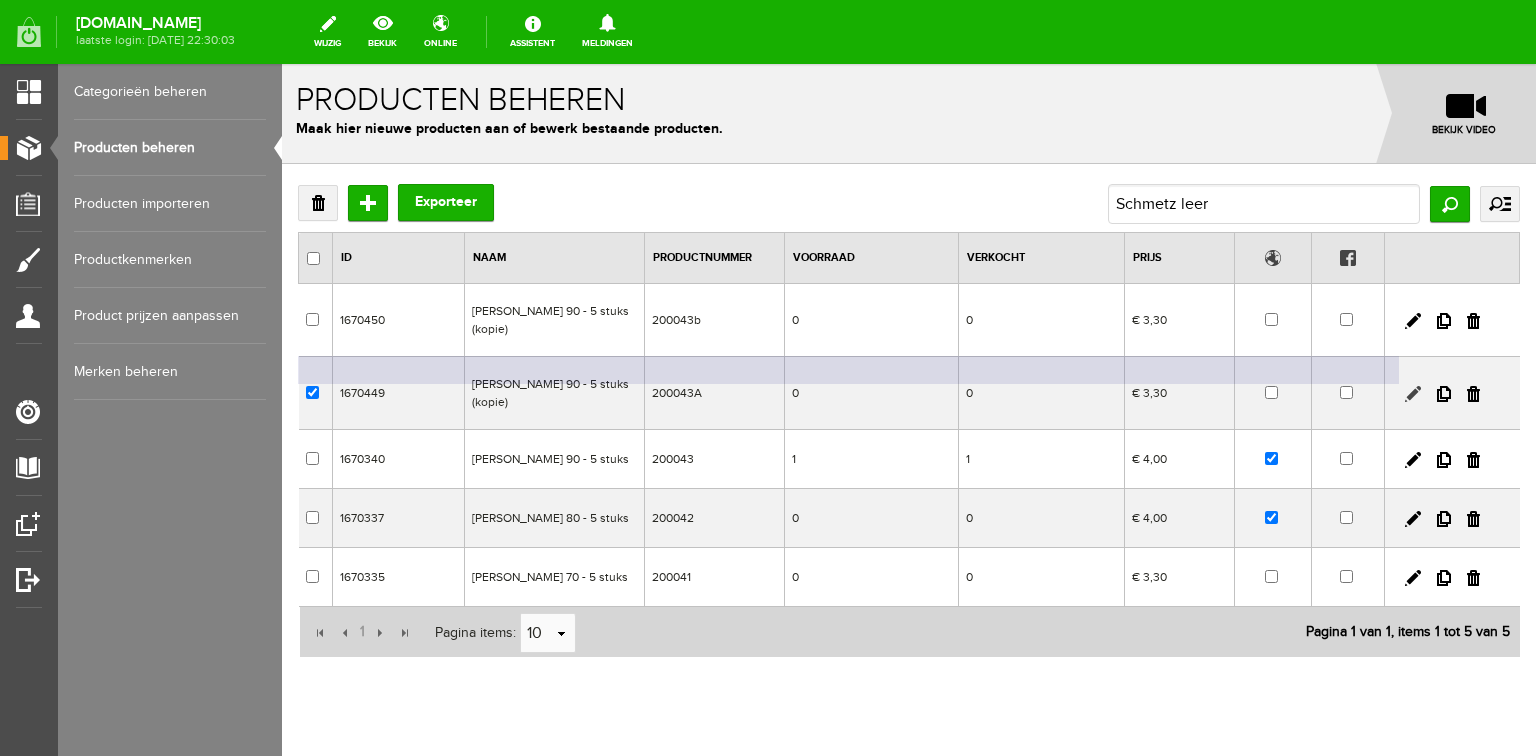 click at bounding box center [1413, 394] 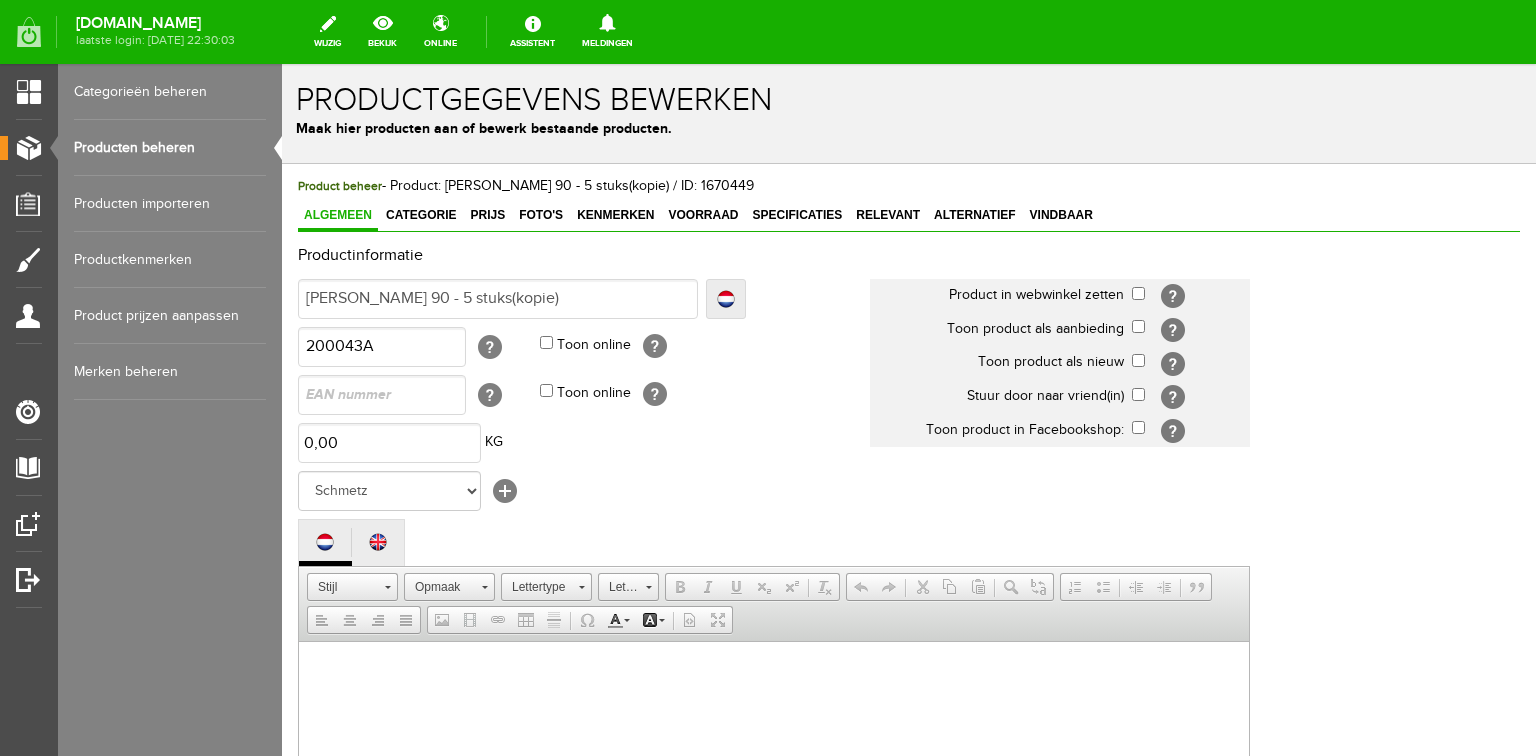 scroll, scrollTop: 0, scrollLeft: 0, axis: both 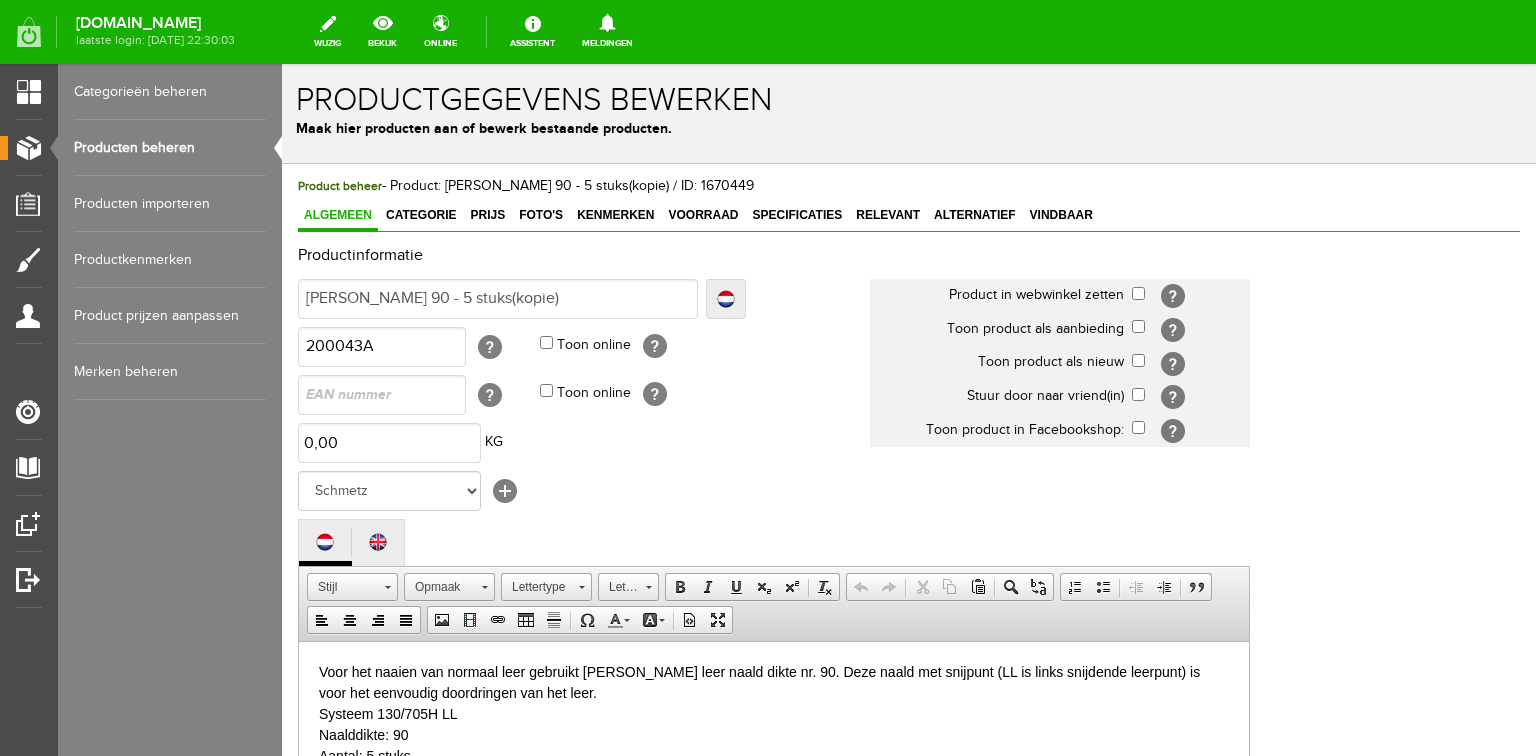 click on "Producten beheren" at bounding box center (170, 148) 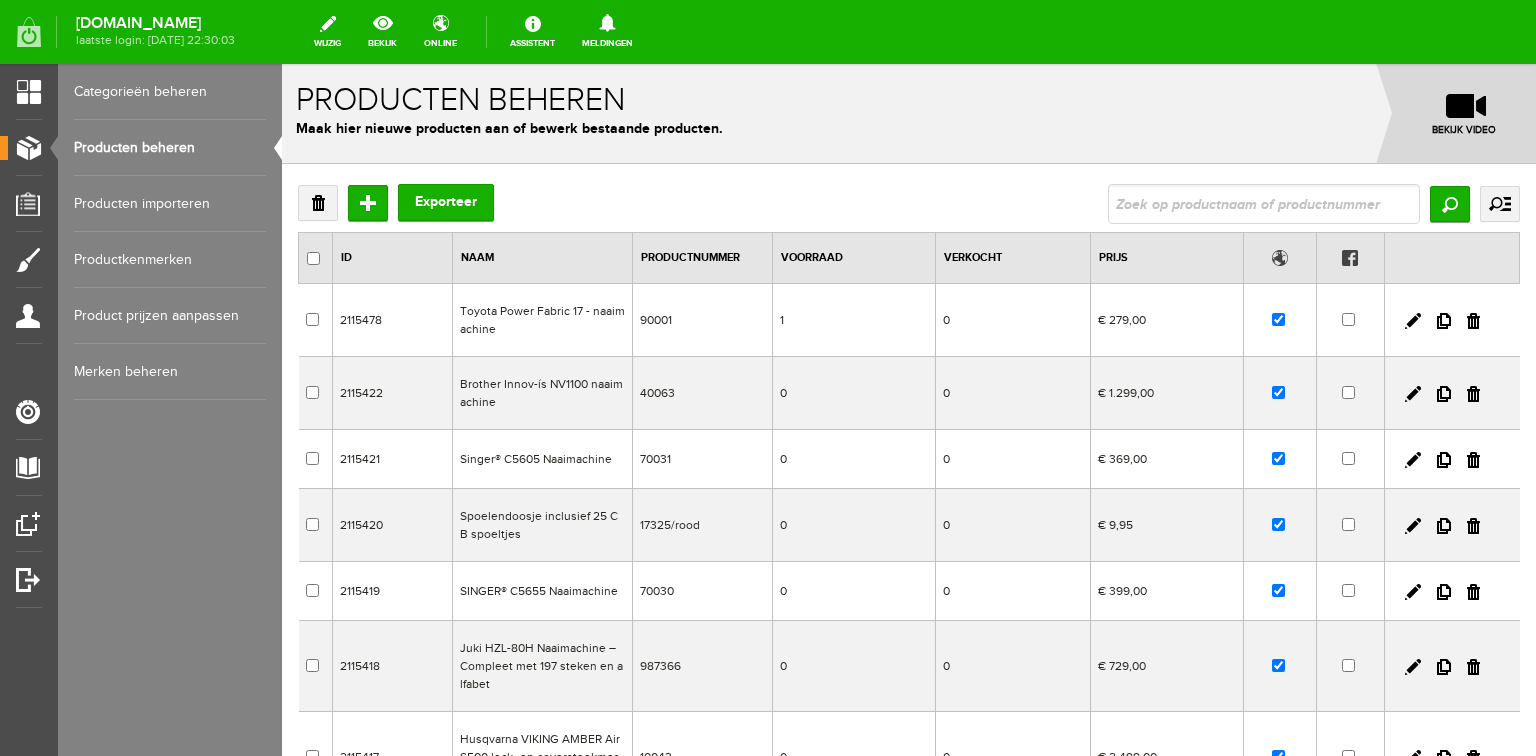 scroll, scrollTop: 0, scrollLeft: 0, axis: both 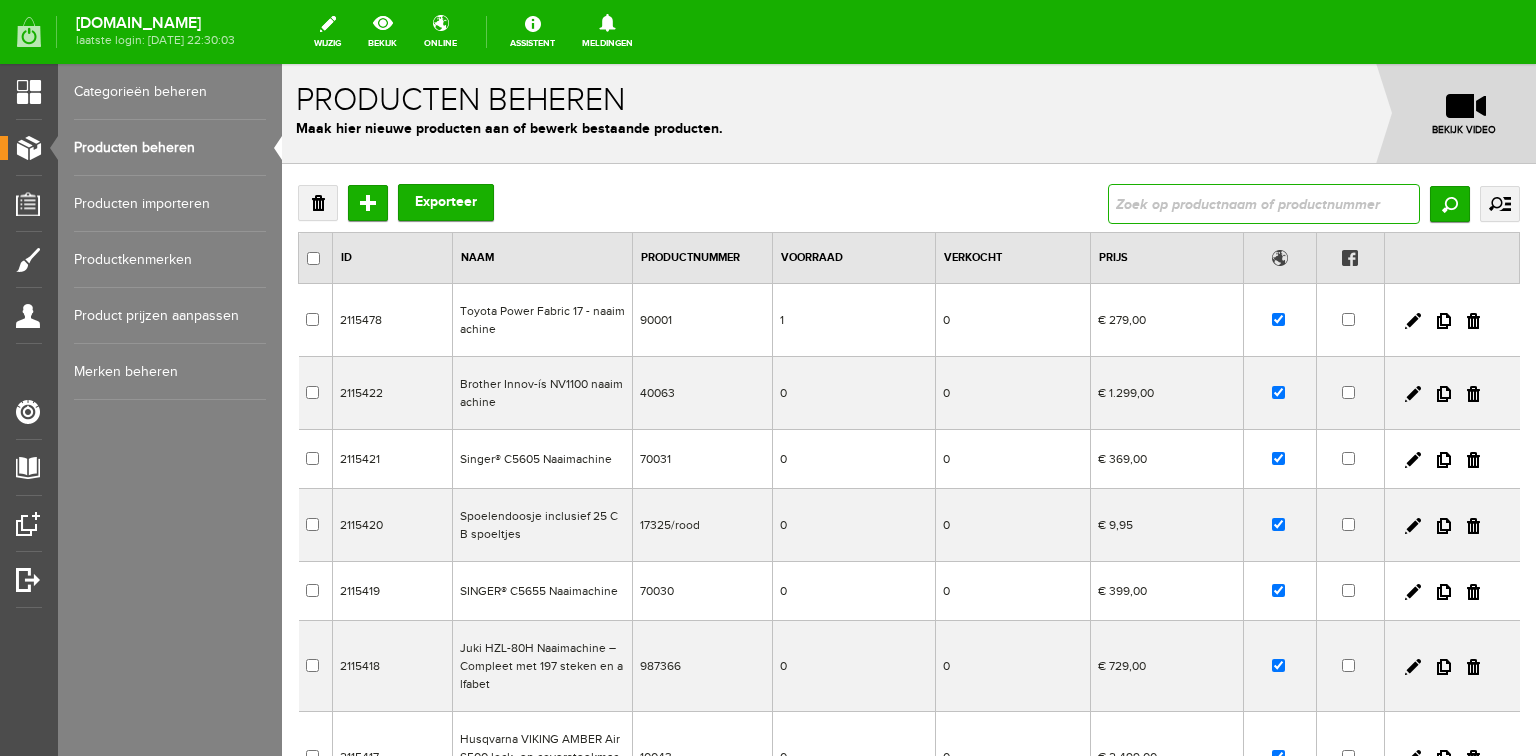 click at bounding box center (1264, 204) 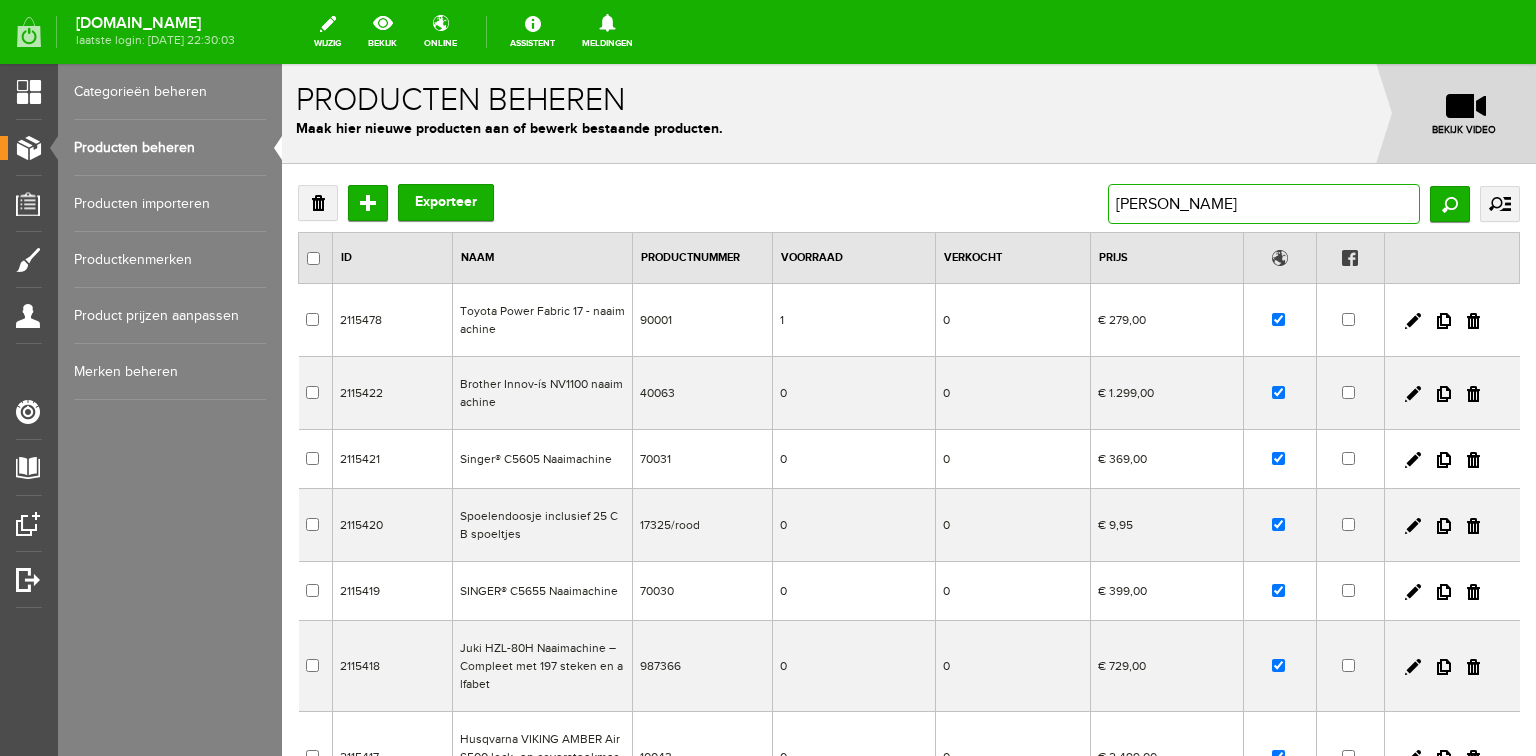 type on "schmetz leer" 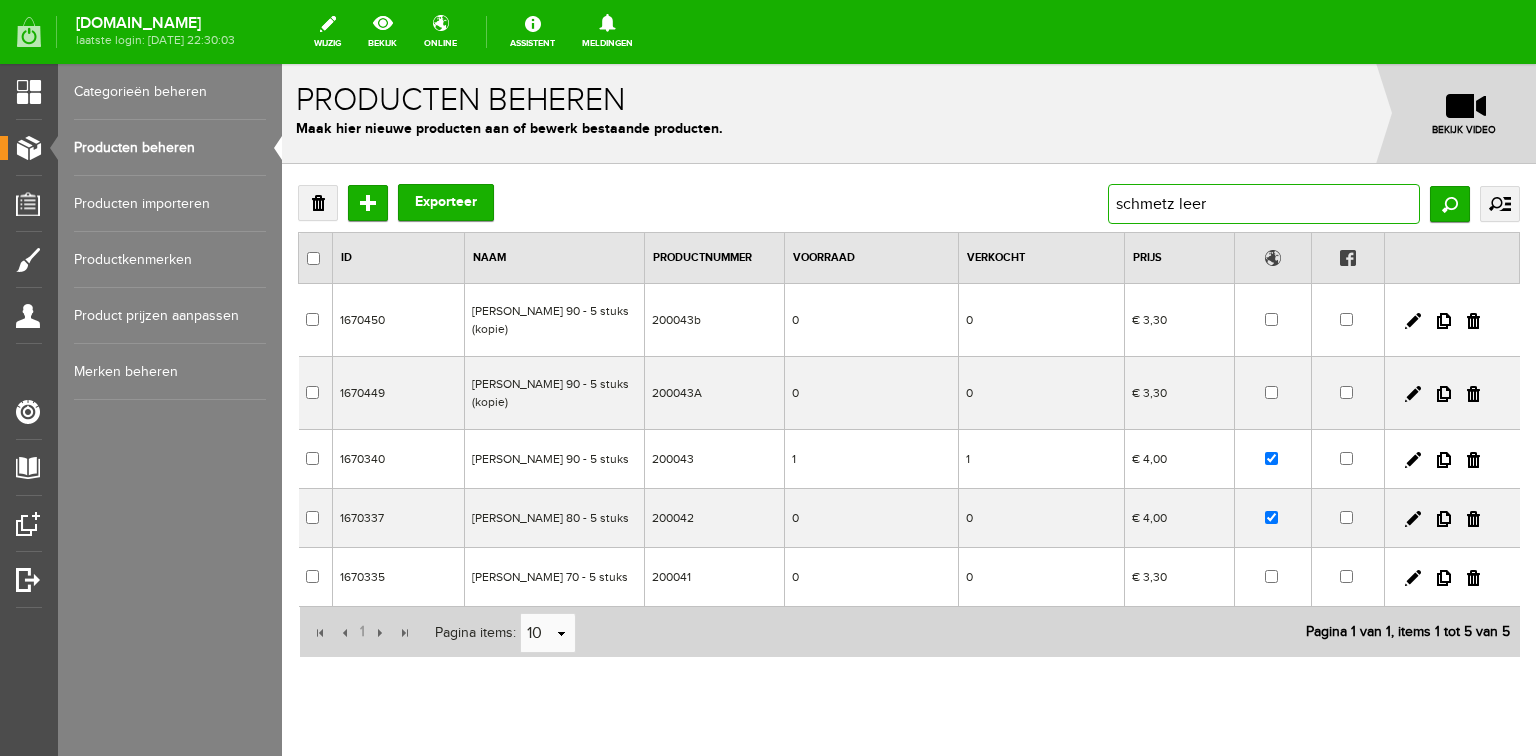 click on "schmetz leer" at bounding box center [1264, 204] 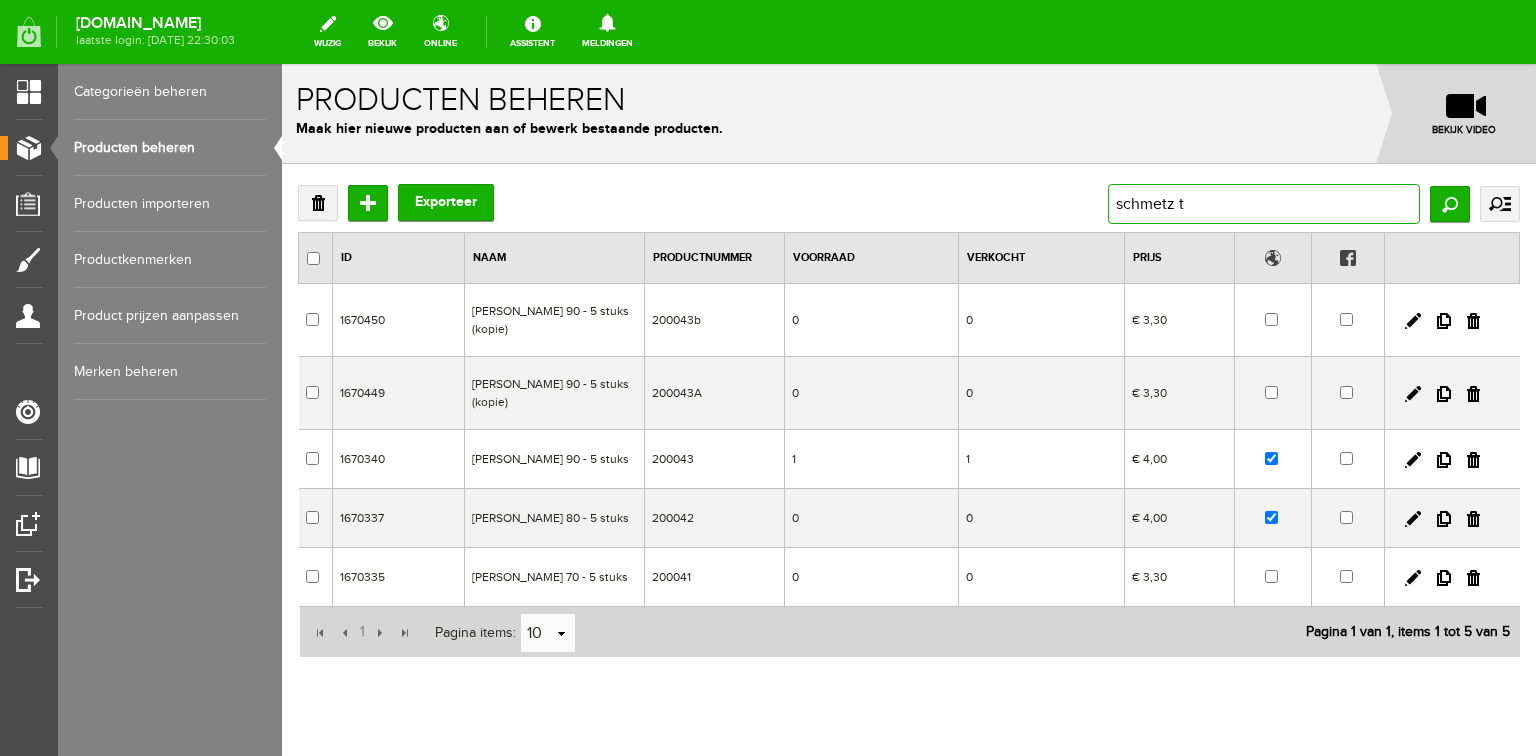 type on "schmetz tw" 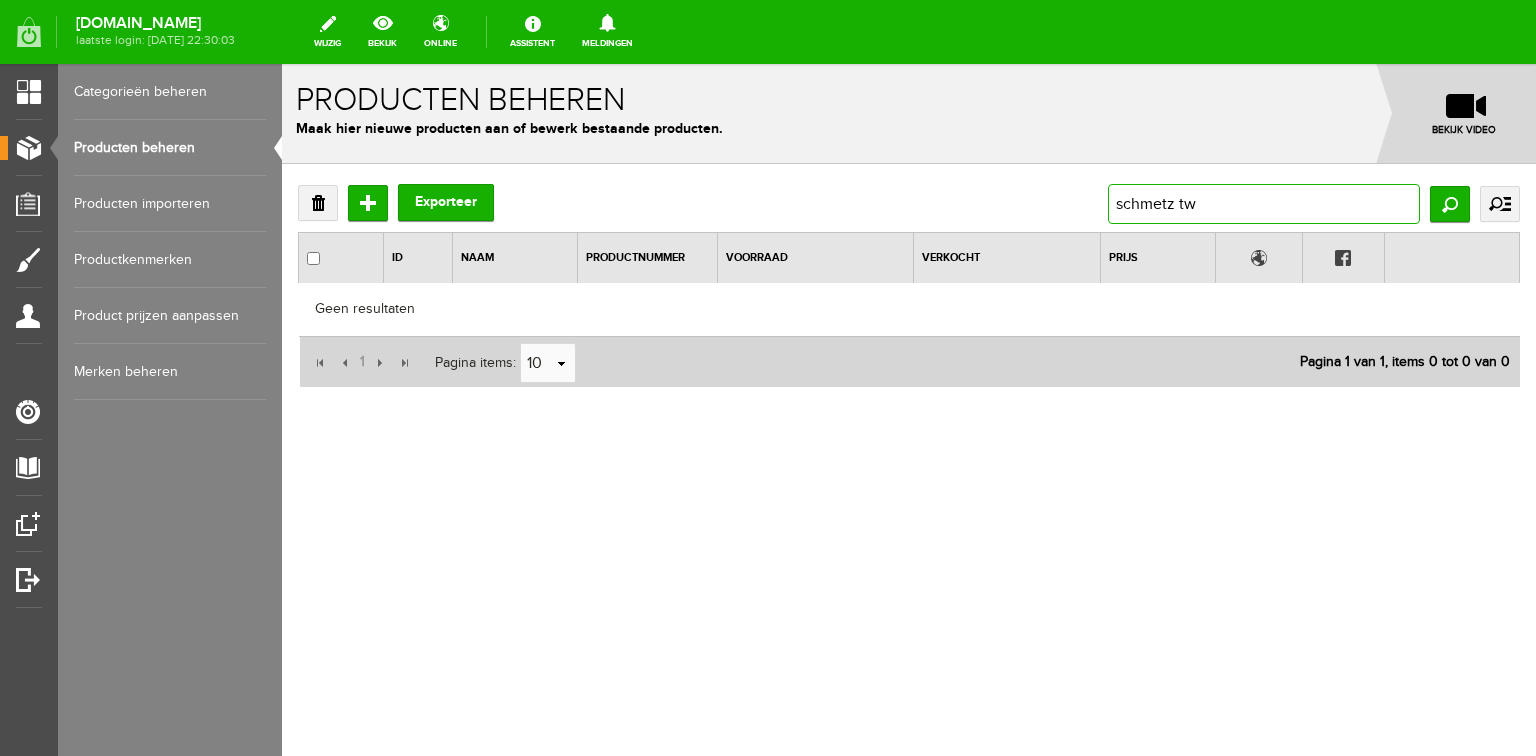 drag, startPoint x: 1208, startPoint y: 207, endPoint x: 1177, endPoint y: 203, distance: 31.257 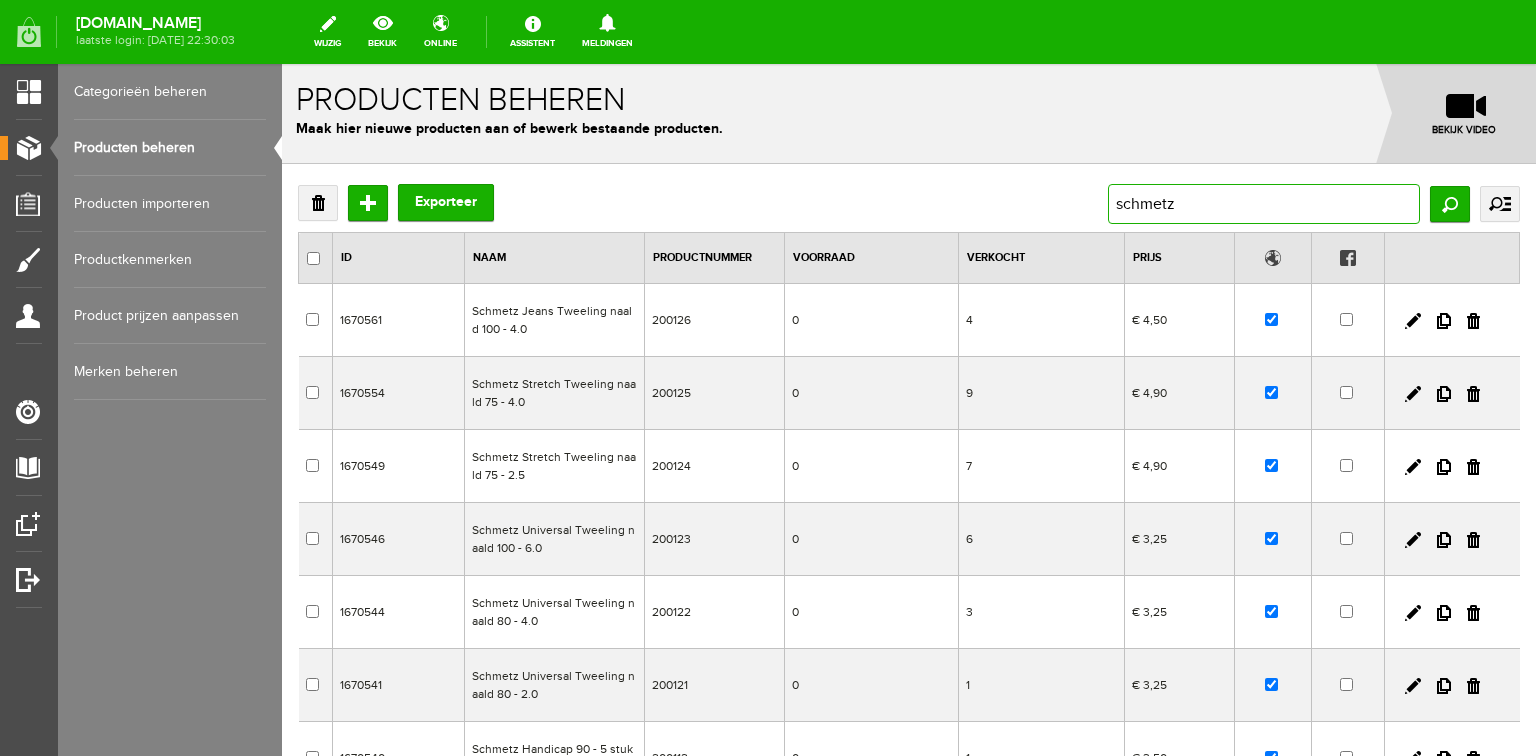 click on "schmetz" at bounding box center [1264, 204] 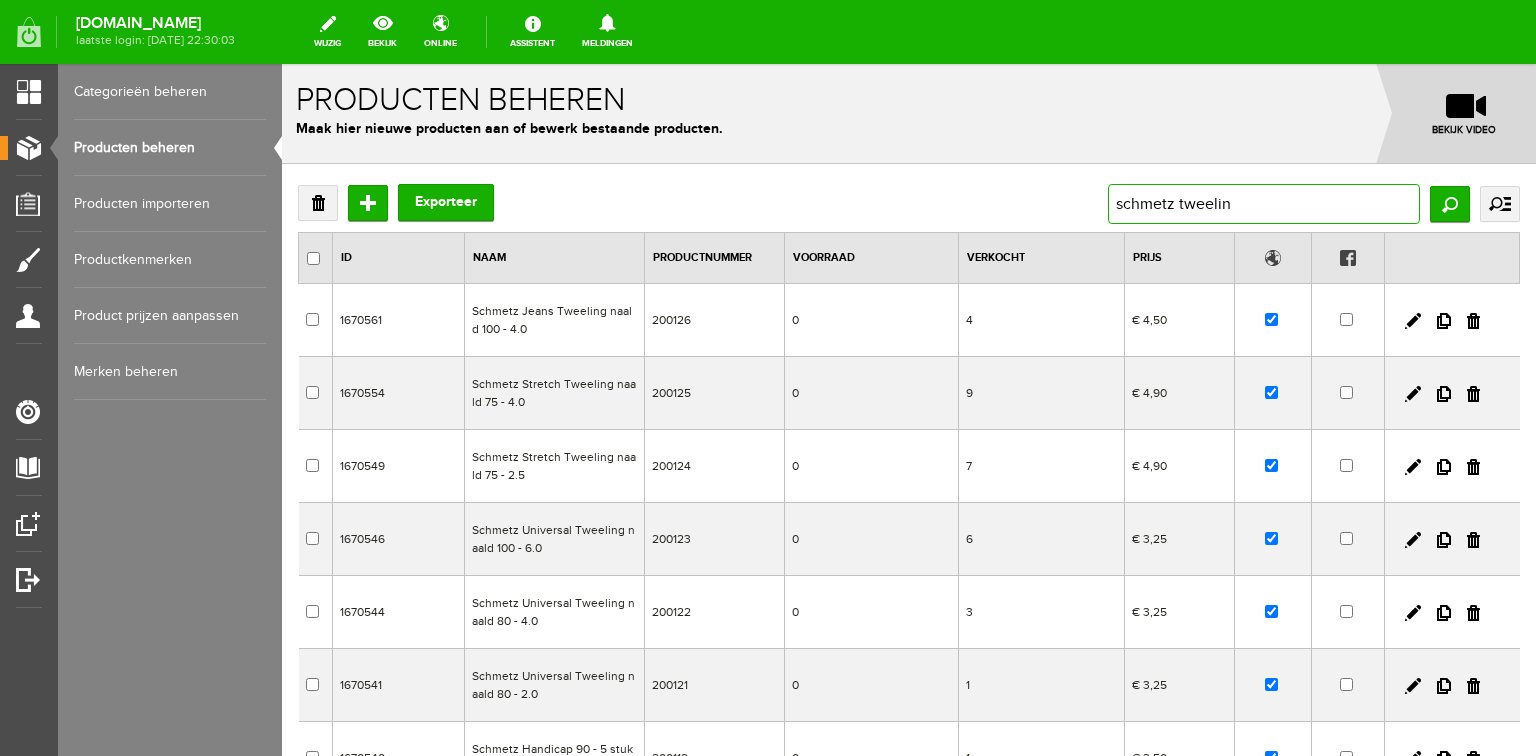 type on "schmetz tweeling" 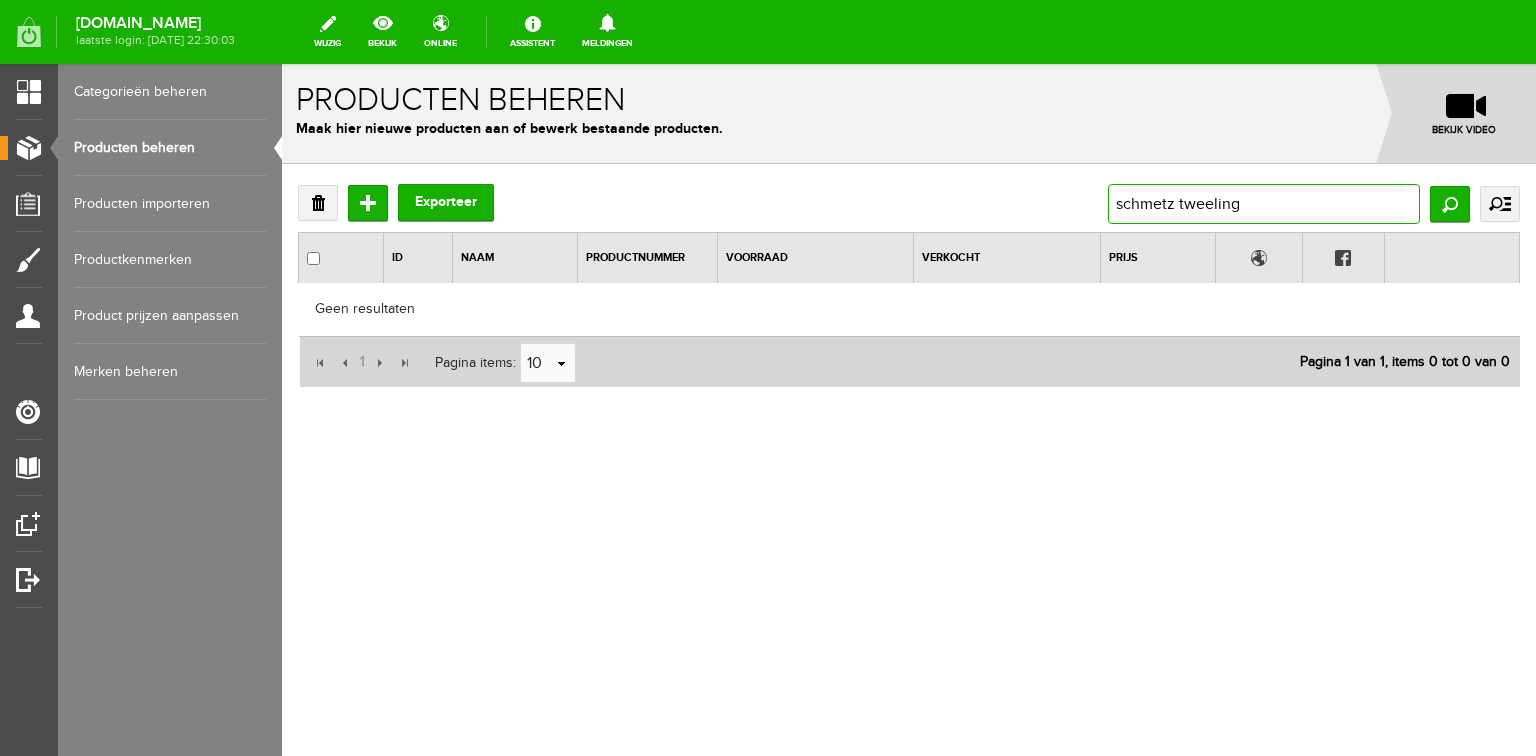 drag, startPoint x: 1245, startPoint y: 204, endPoint x: 1088, endPoint y: 209, distance: 157.0796 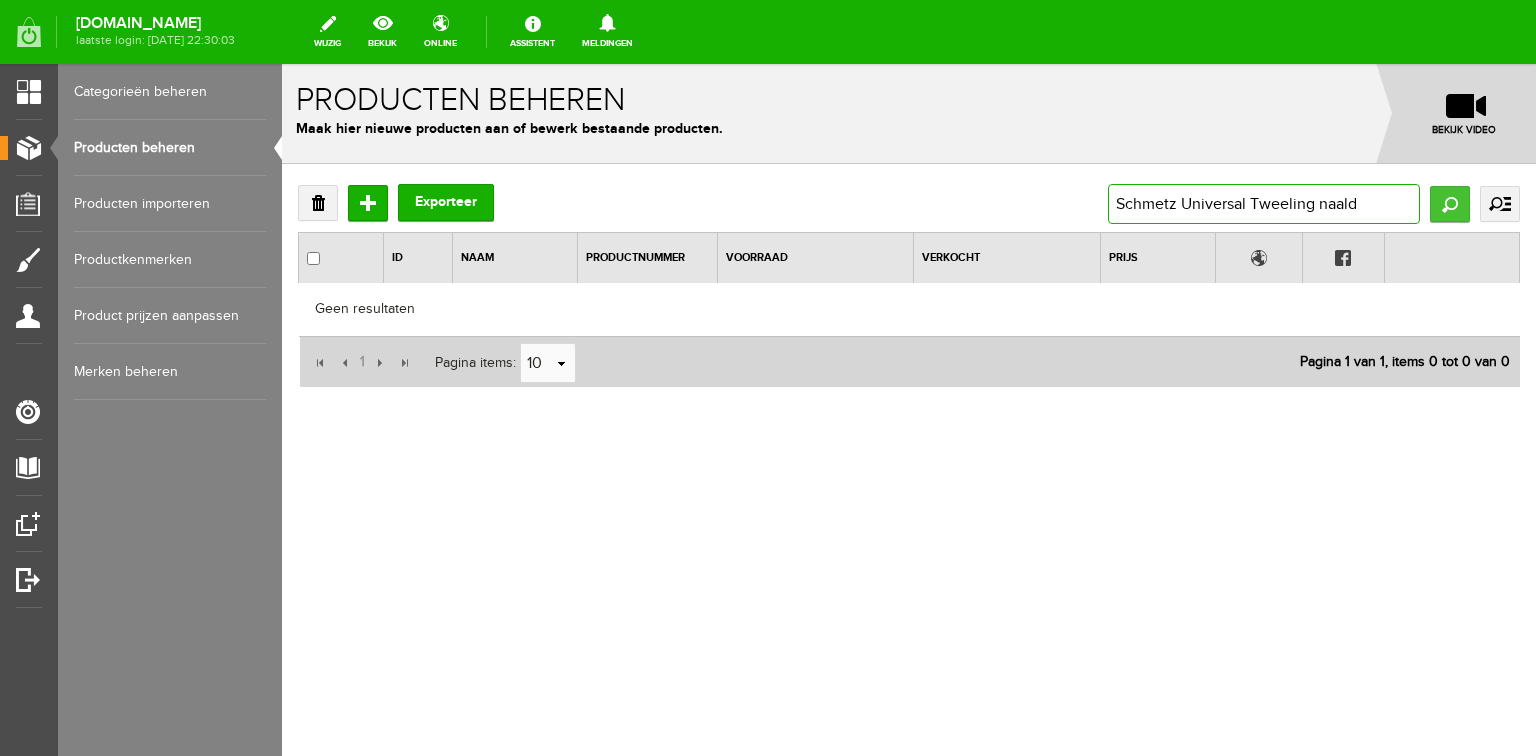 type on "Schmetz Universal Tweeling naald" 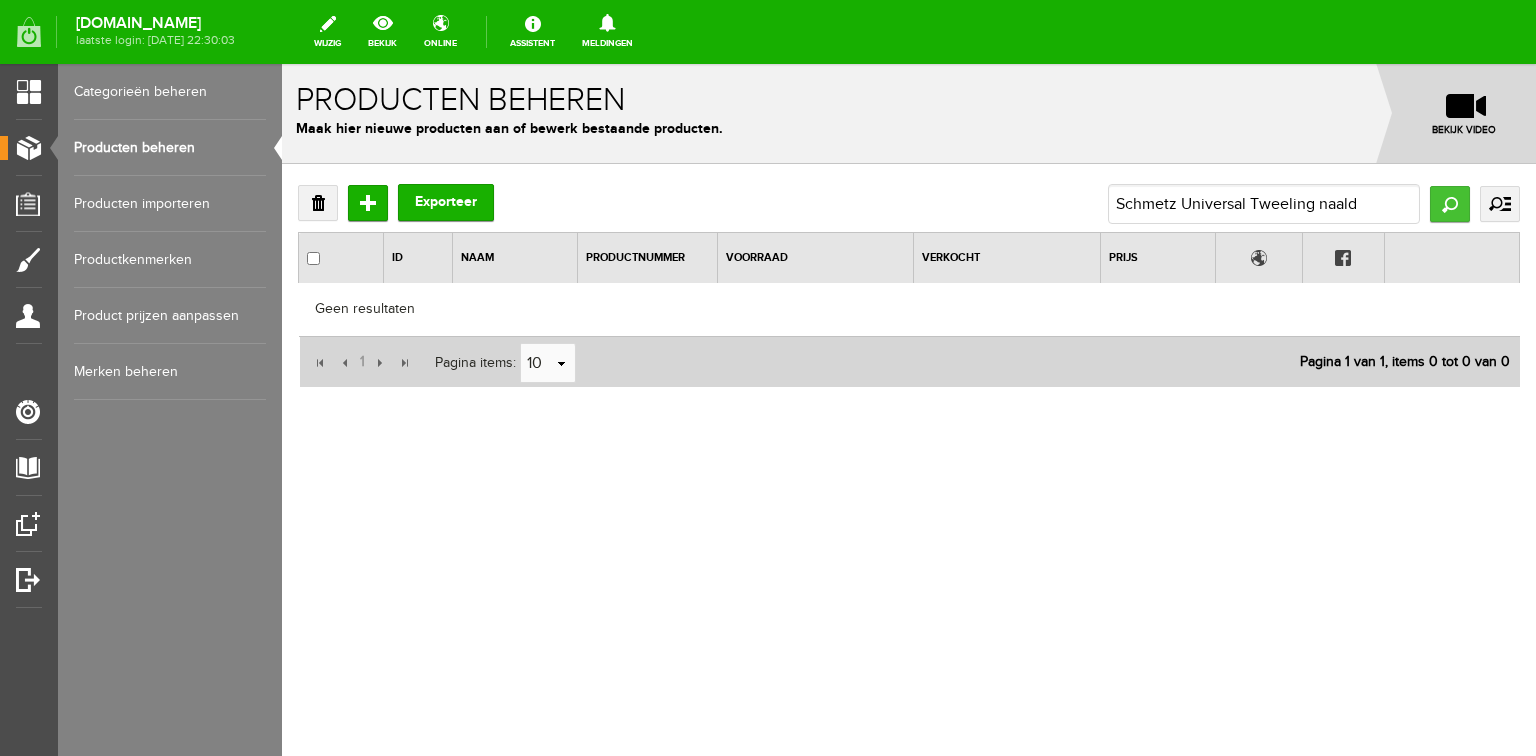 click on "Zoeken" at bounding box center (1450, 204) 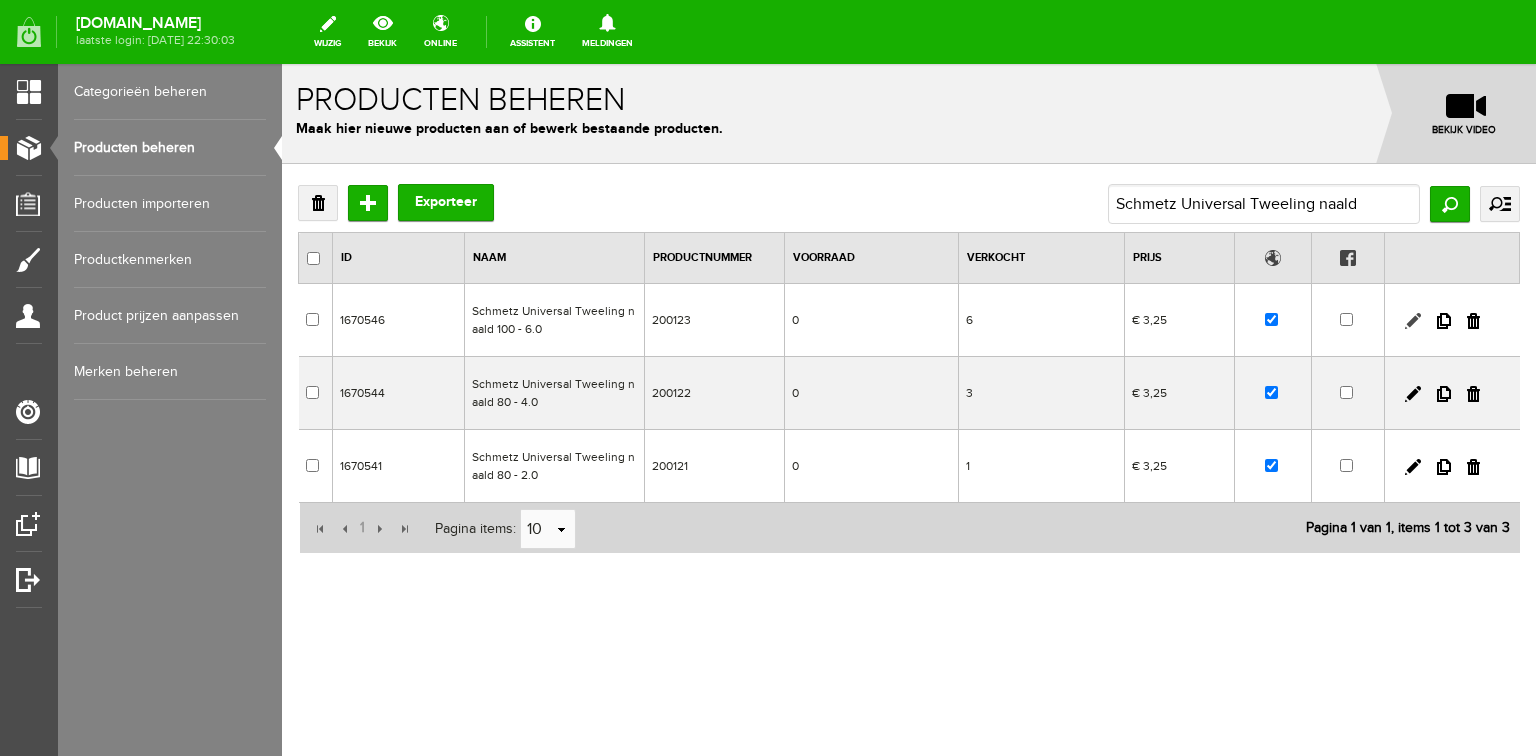 click at bounding box center (1413, 321) 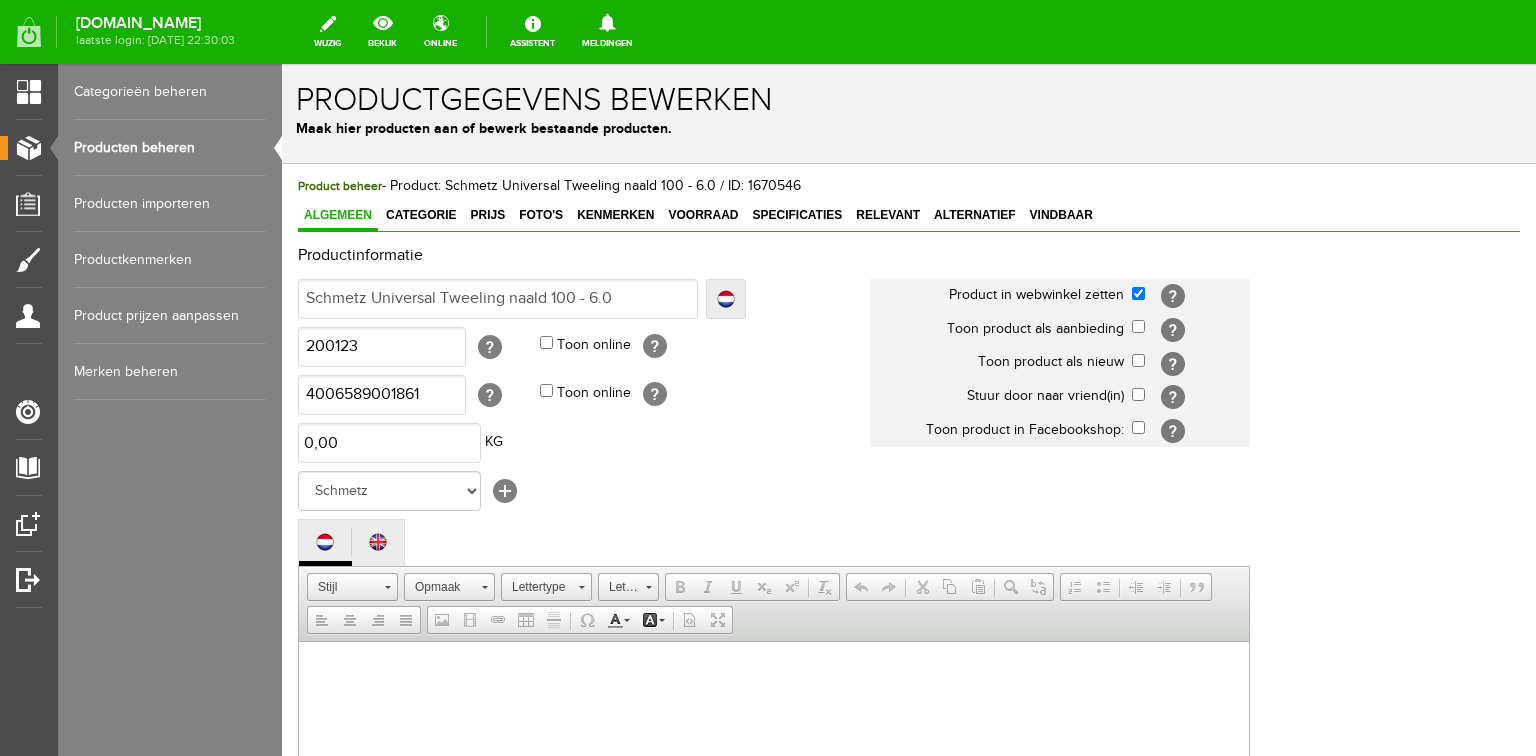 scroll, scrollTop: 0, scrollLeft: 0, axis: both 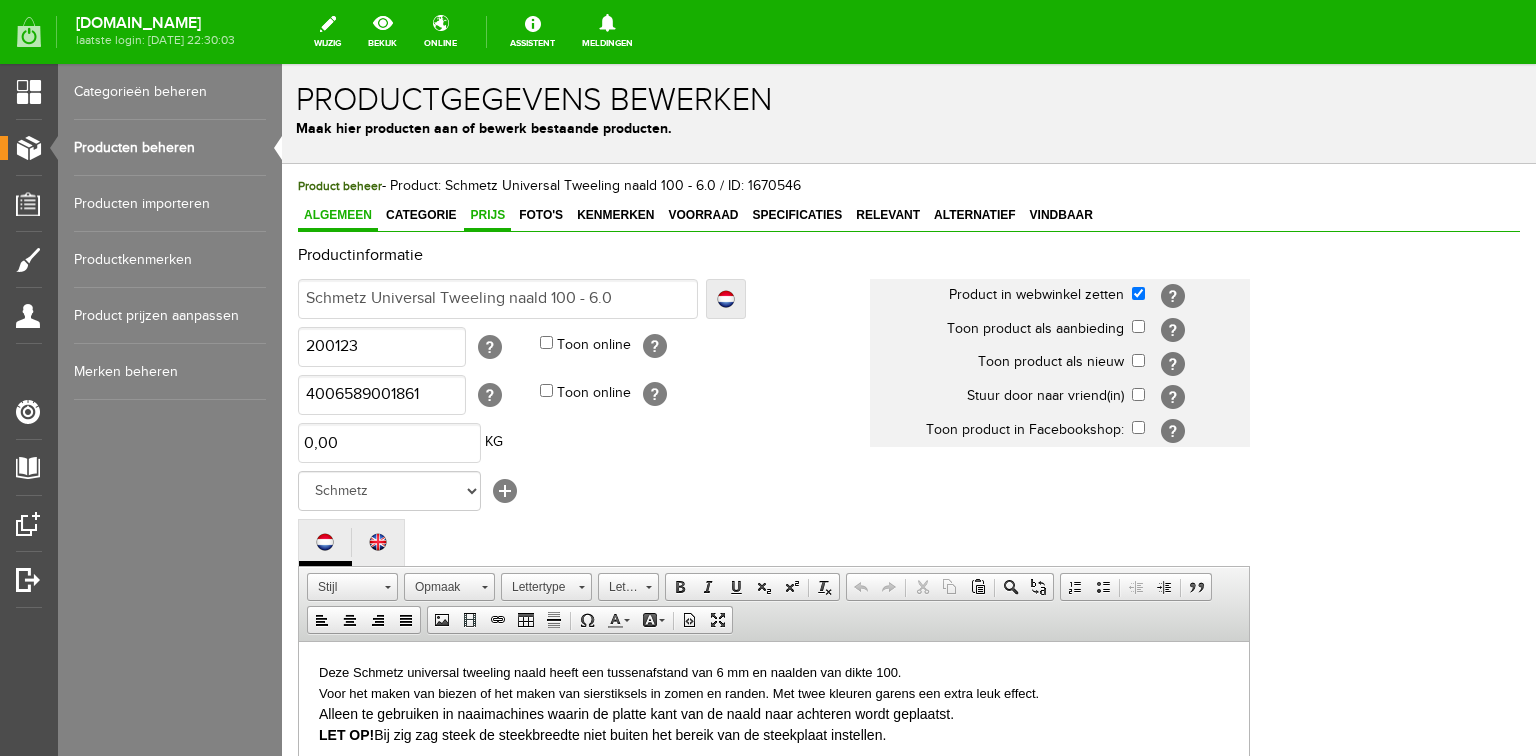 click on "Prijs" at bounding box center (487, 215) 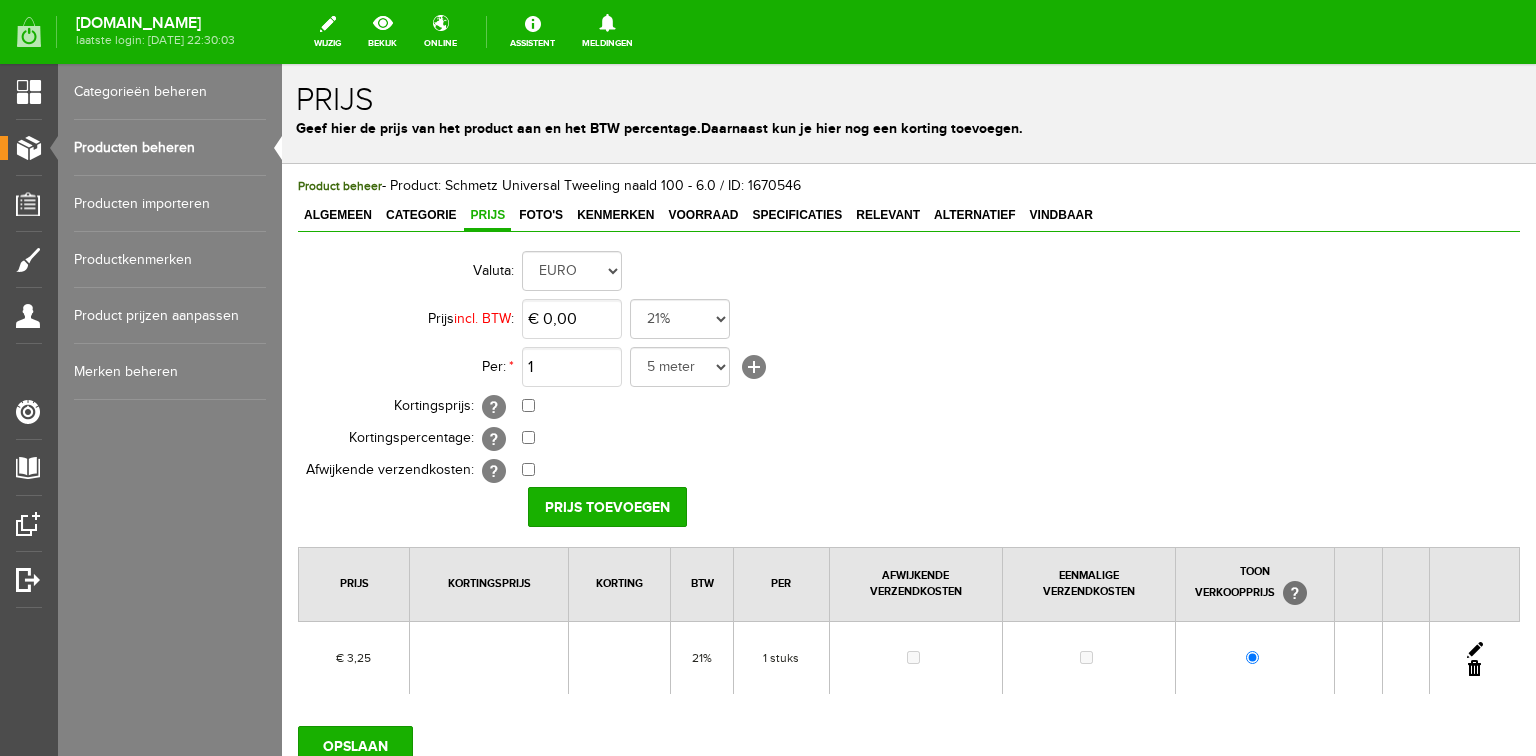 click at bounding box center [1475, 650] 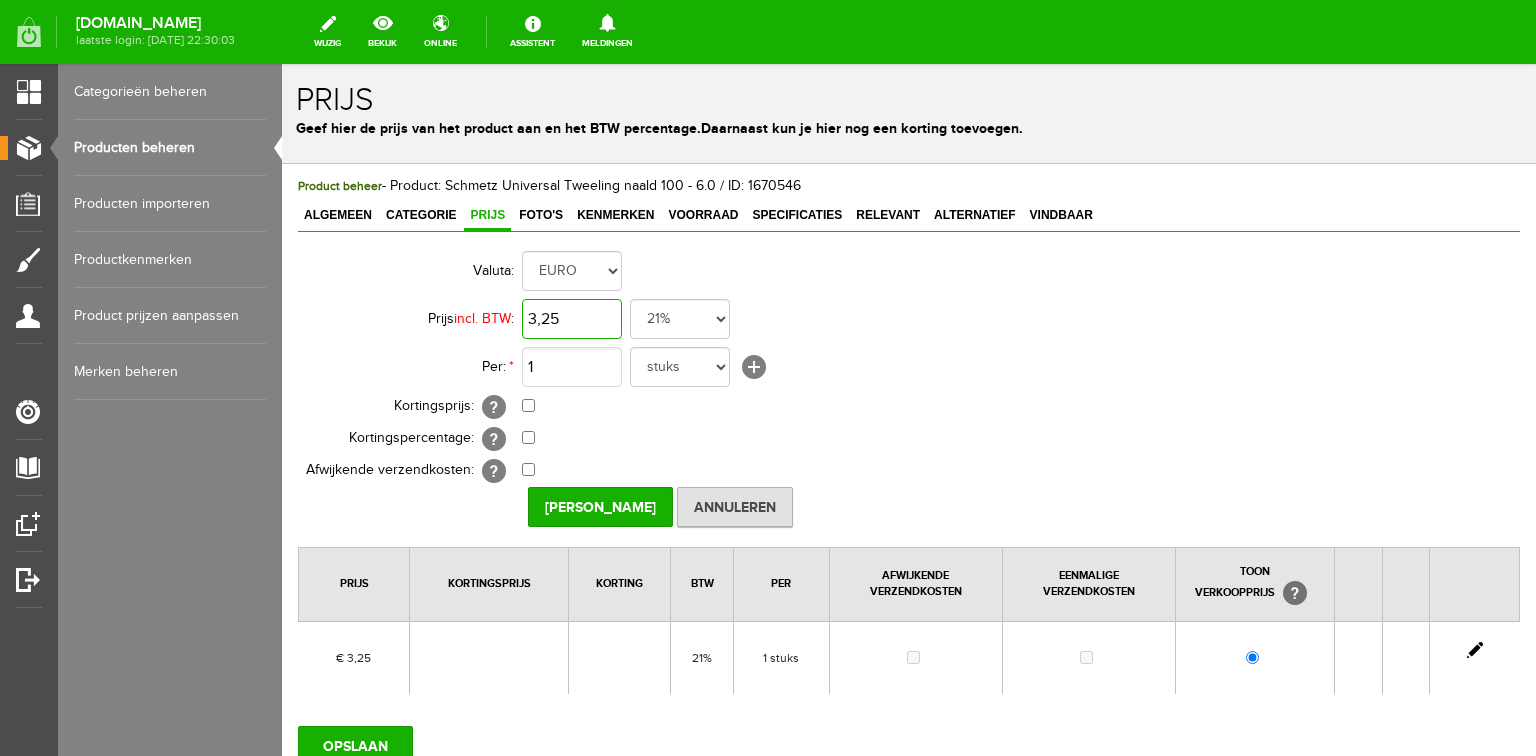 click on "3,25" at bounding box center (572, 319) 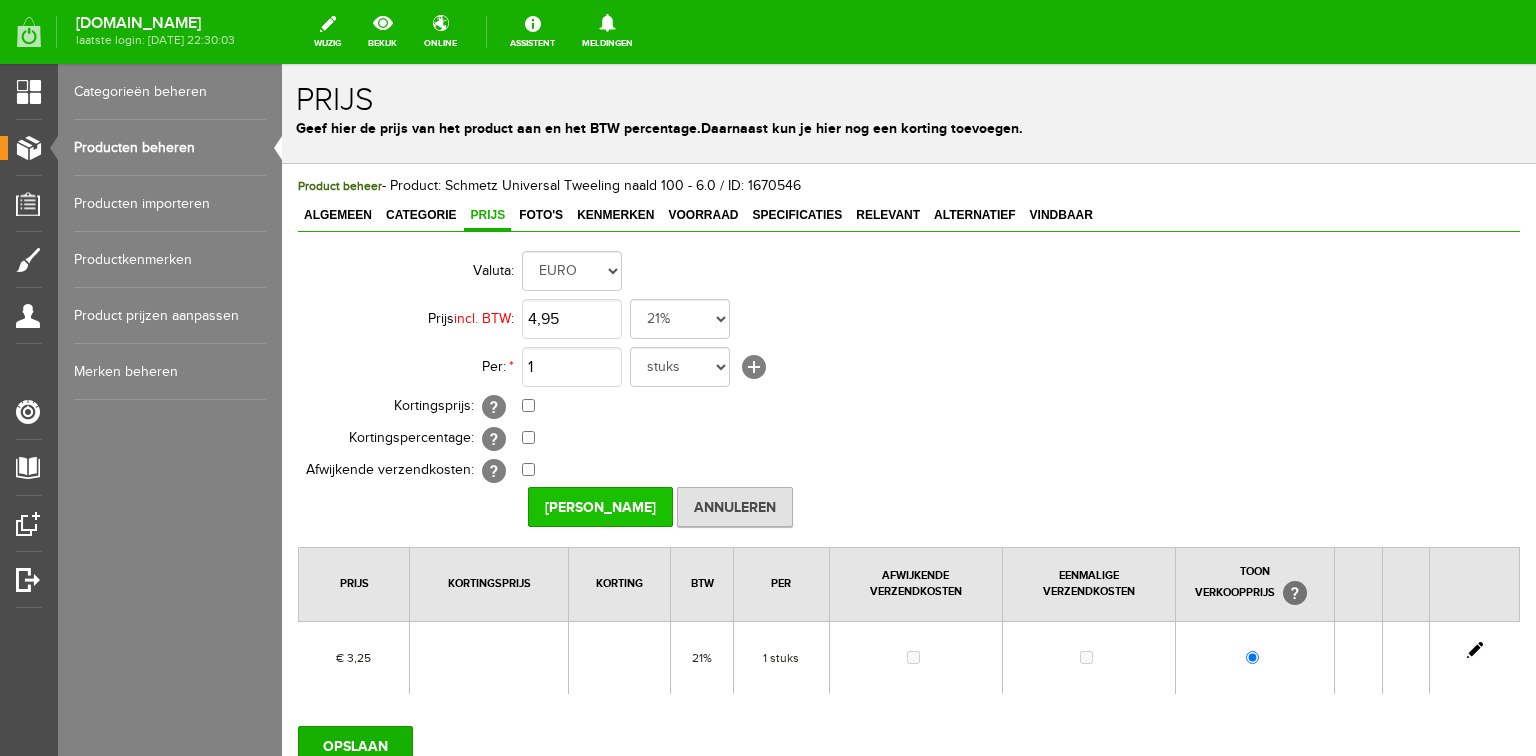 type on "€ 4,95" 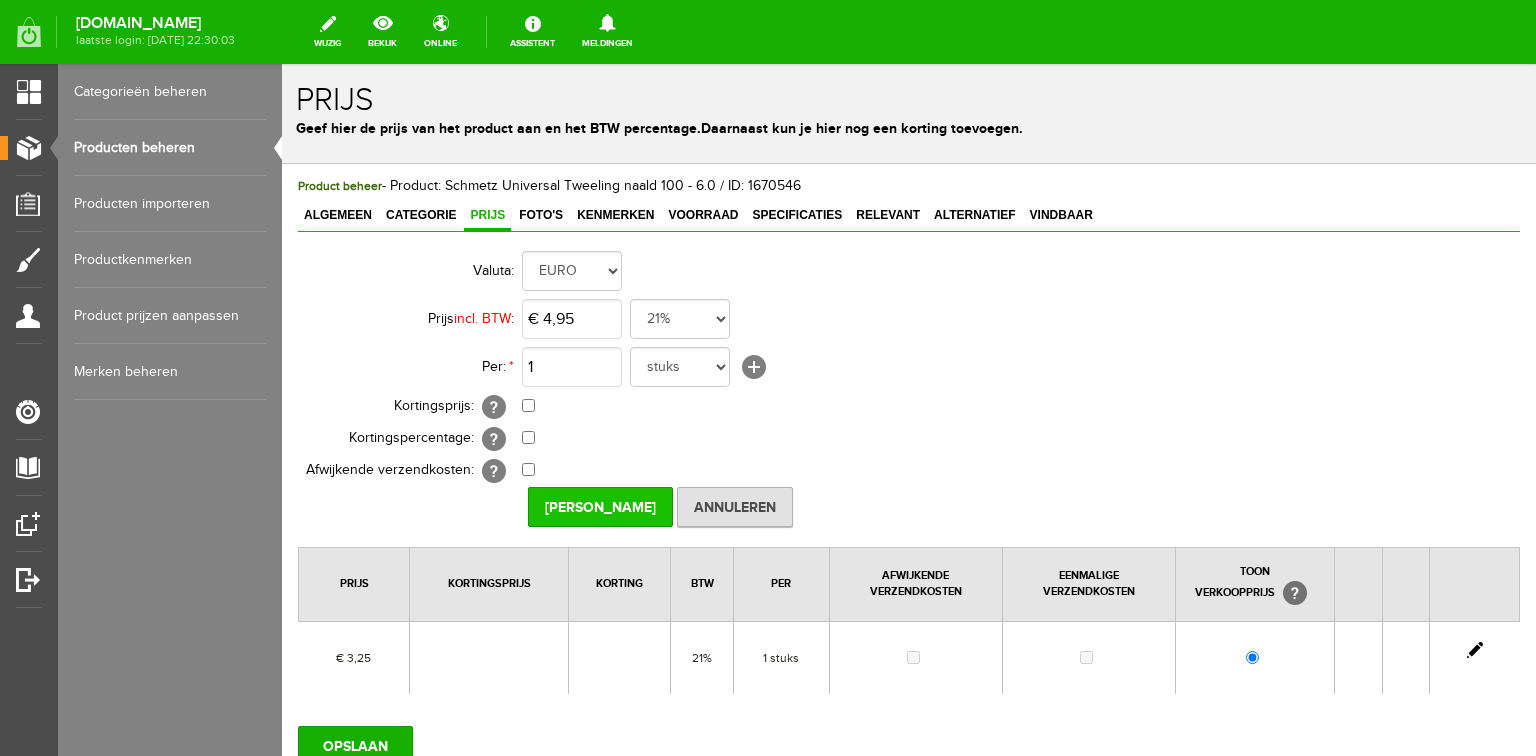 click on "[PERSON_NAME]" at bounding box center [600, 507] 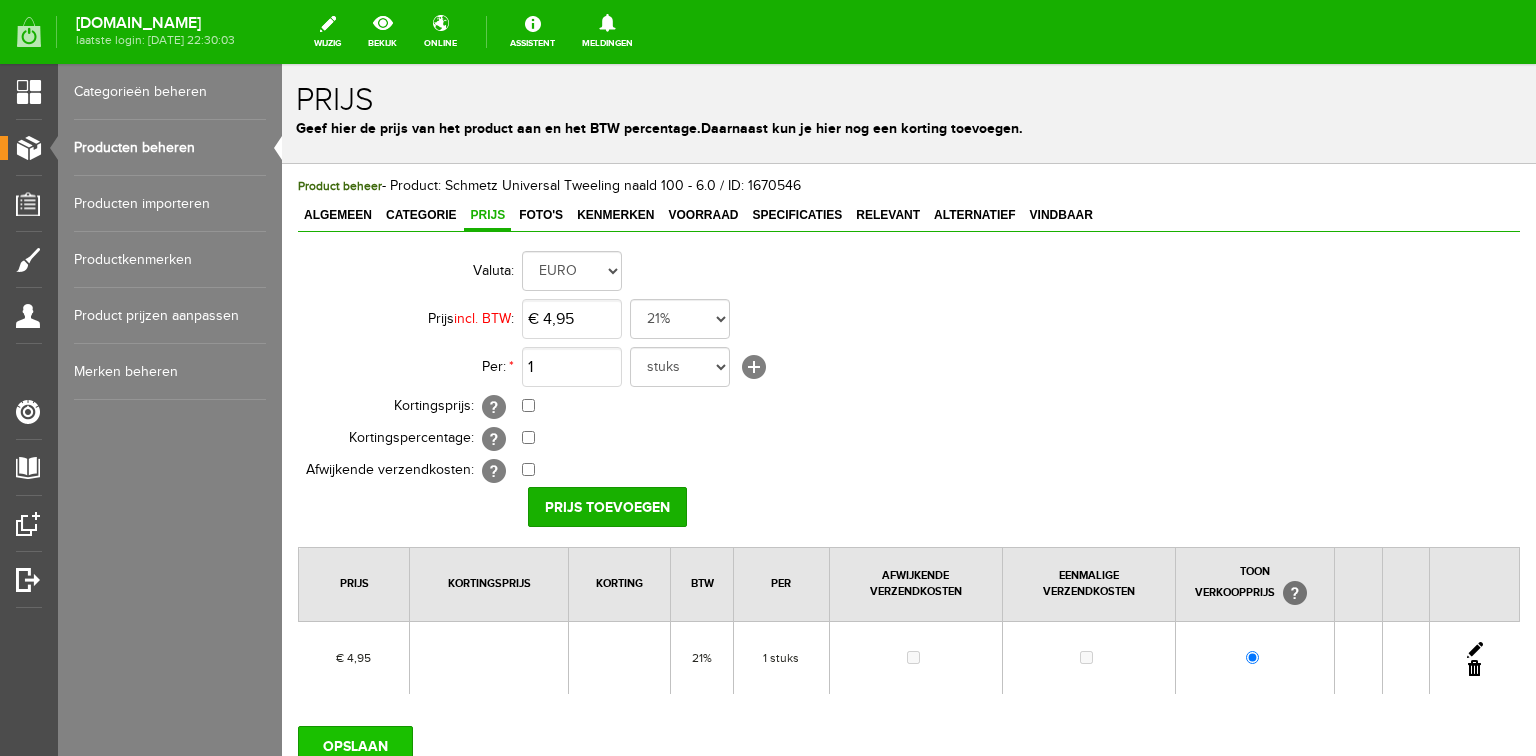 click on "OPSLAAN" at bounding box center (355, 746) 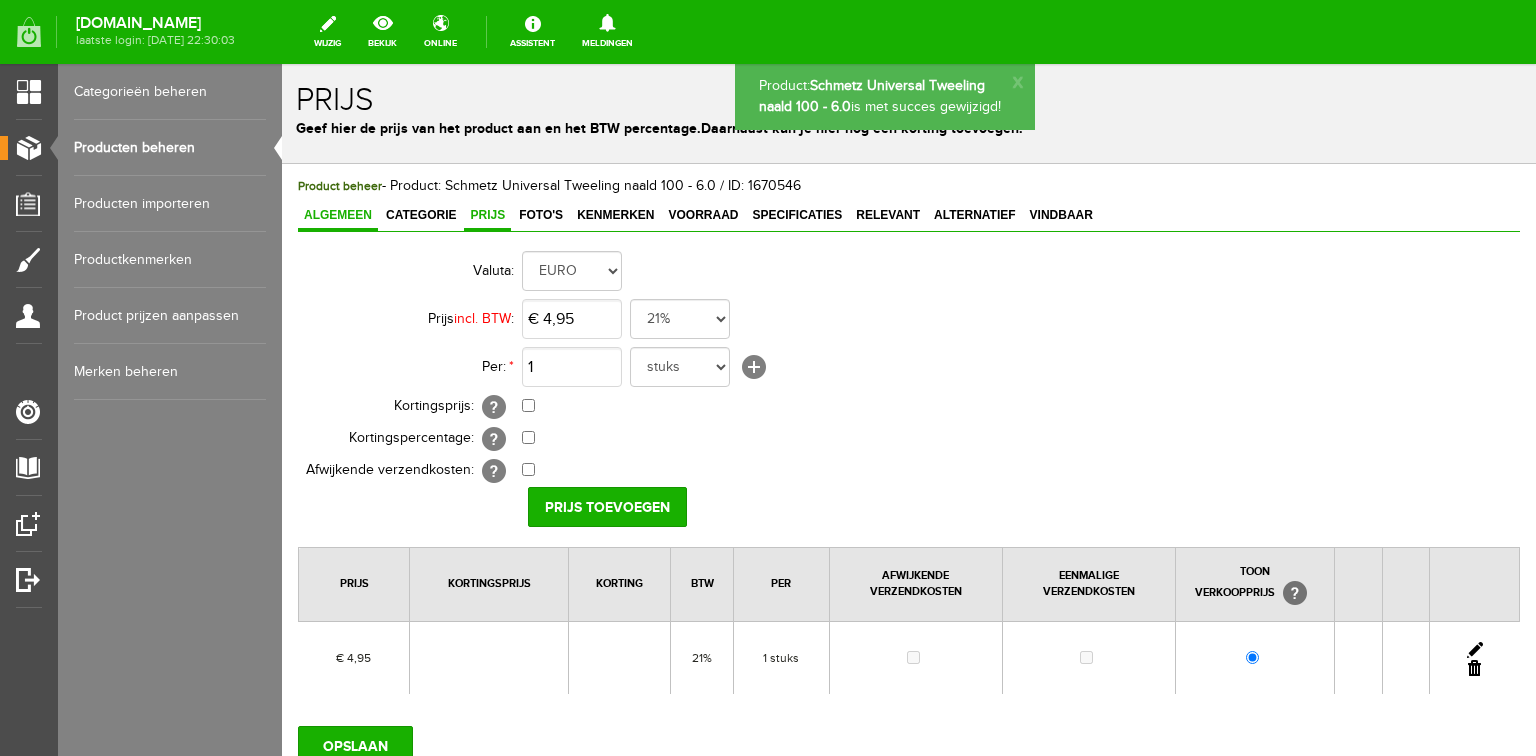 scroll, scrollTop: 0, scrollLeft: 0, axis: both 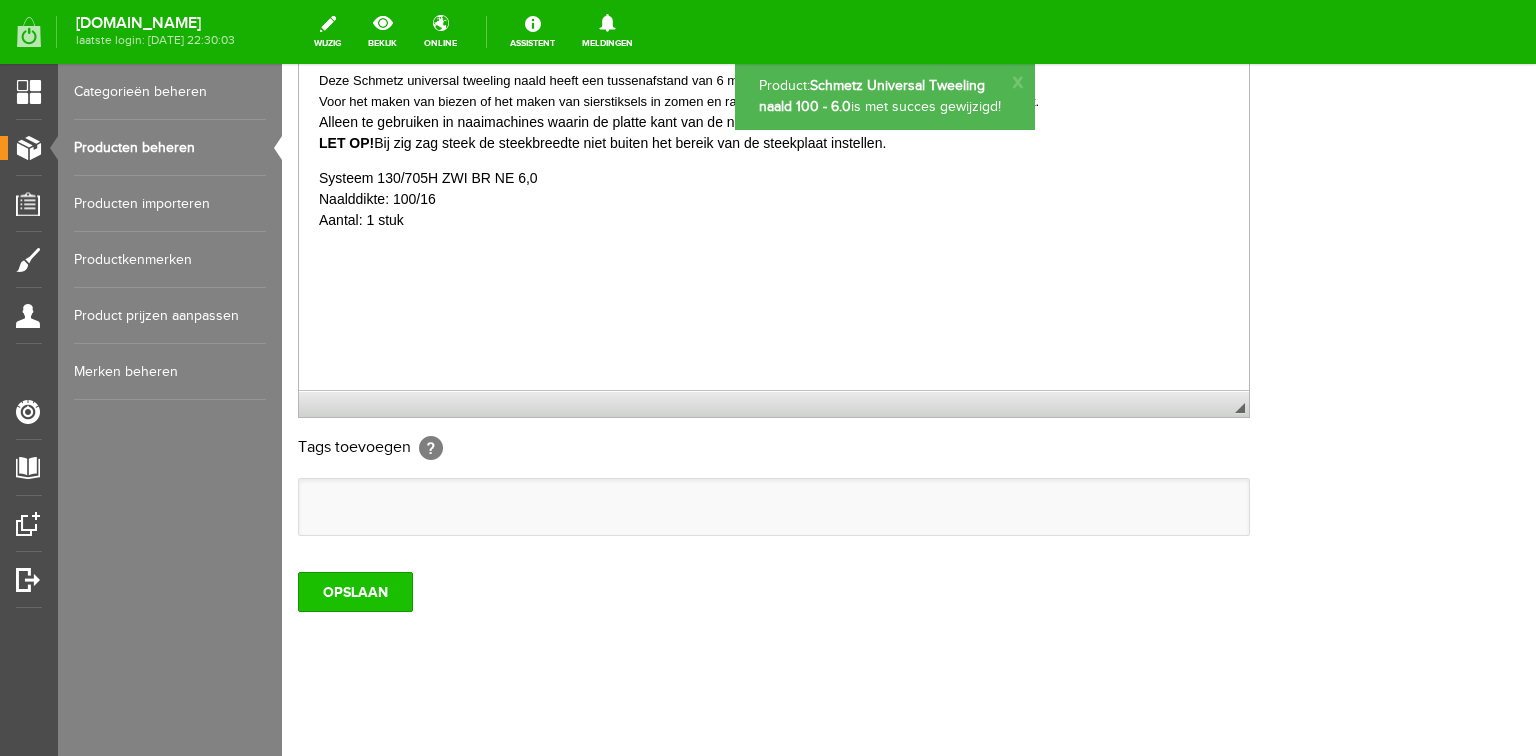 click on "OPSLAAN" at bounding box center (355, 592) 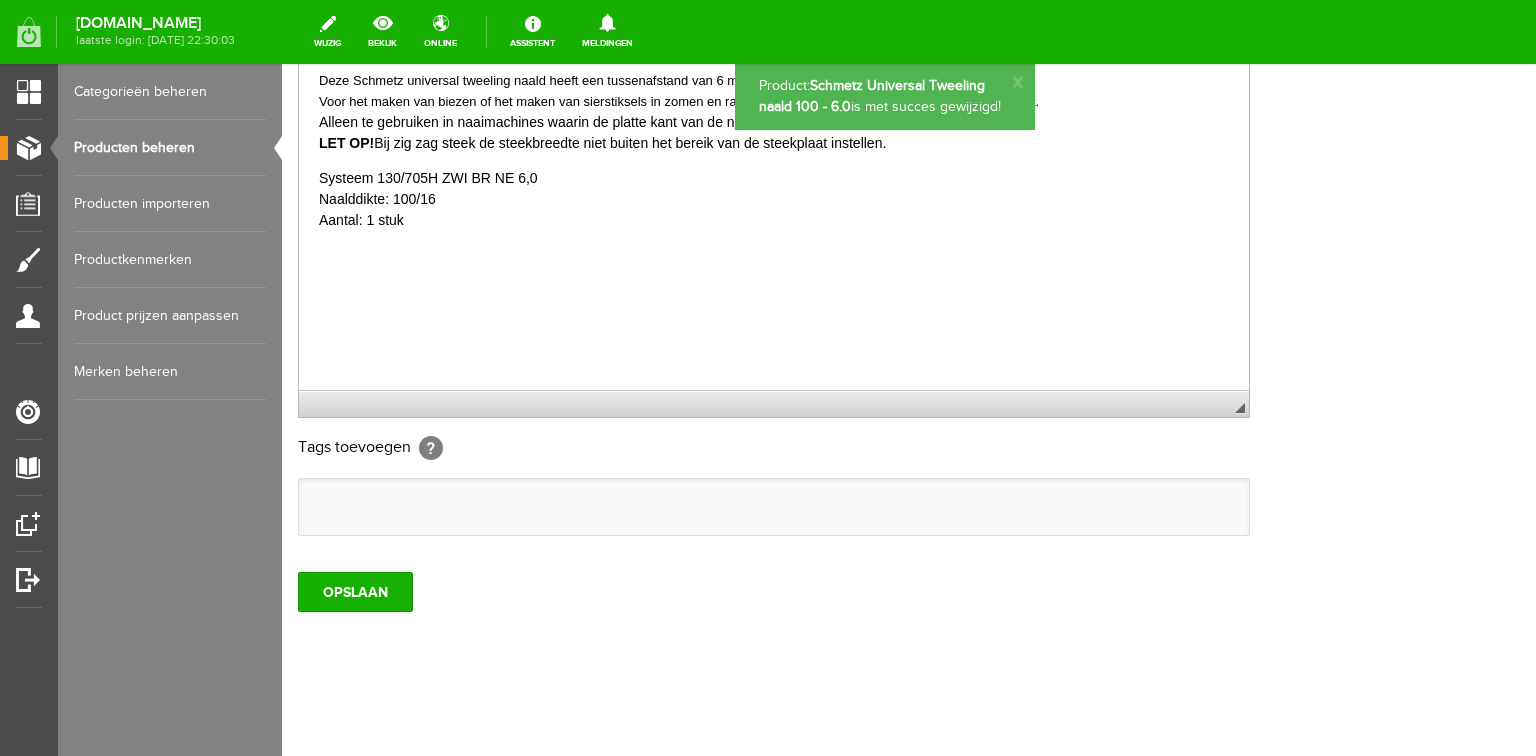 scroll, scrollTop: 0, scrollLeft: 0, axis: both 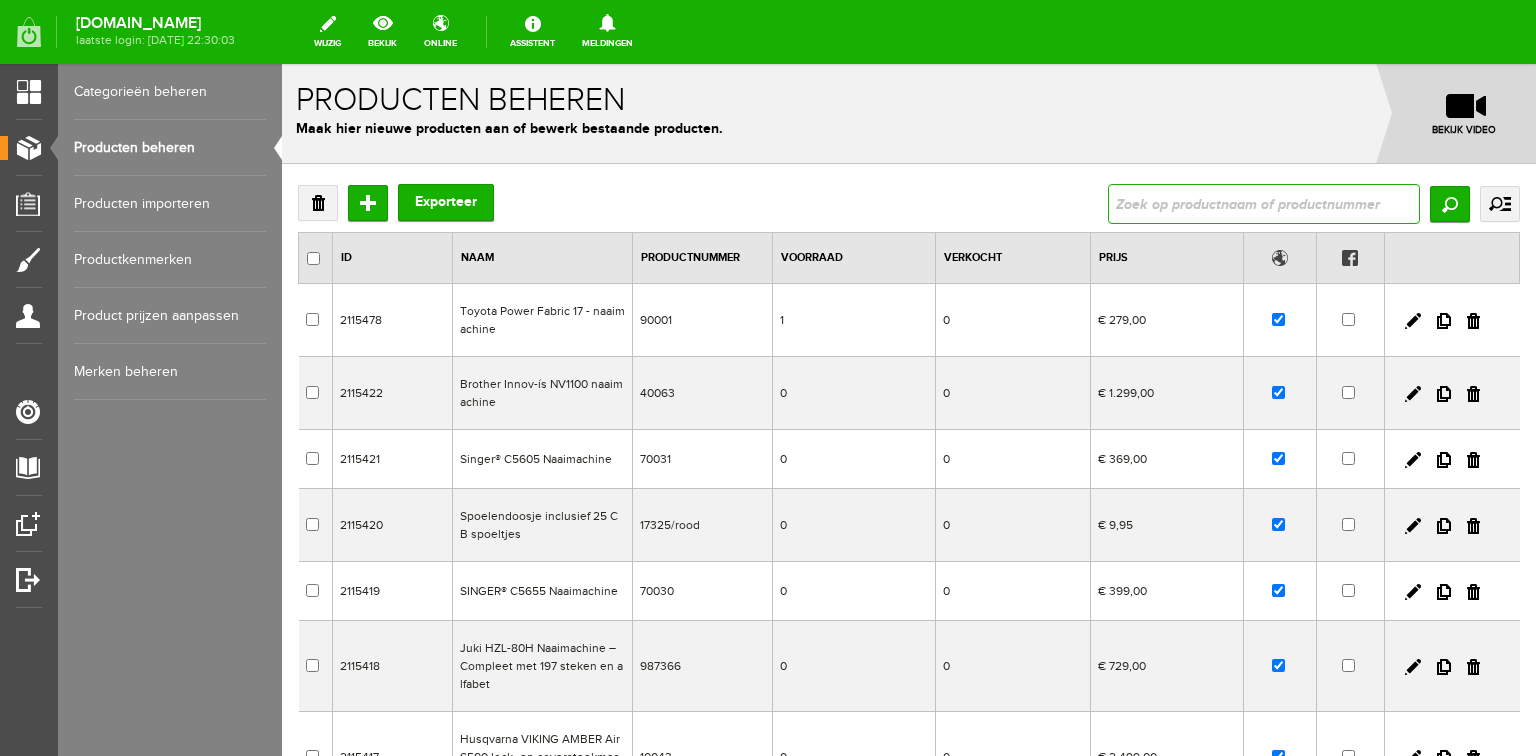 click at bounding box center (1264, 204) 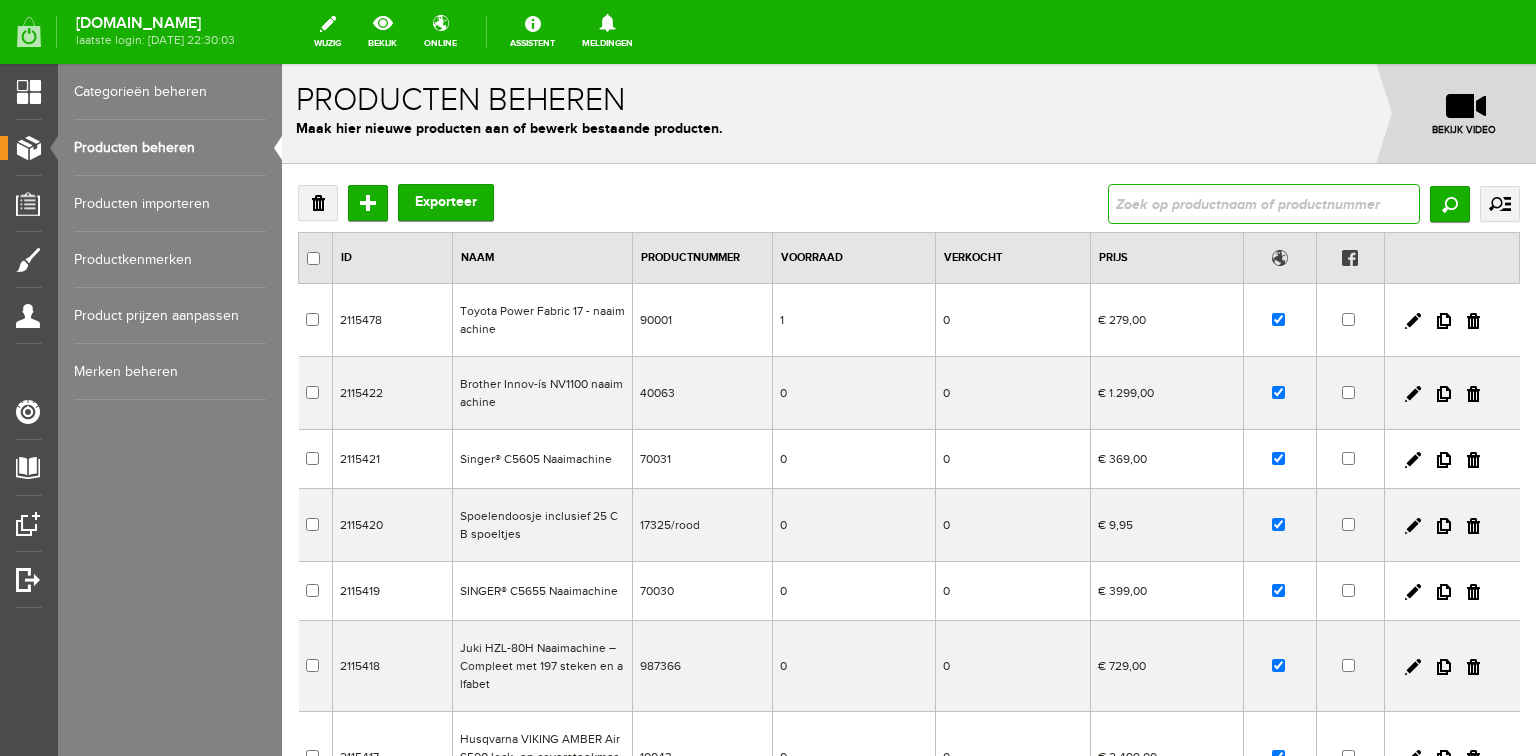 type on "Schmetz Universal Tweeling naald" 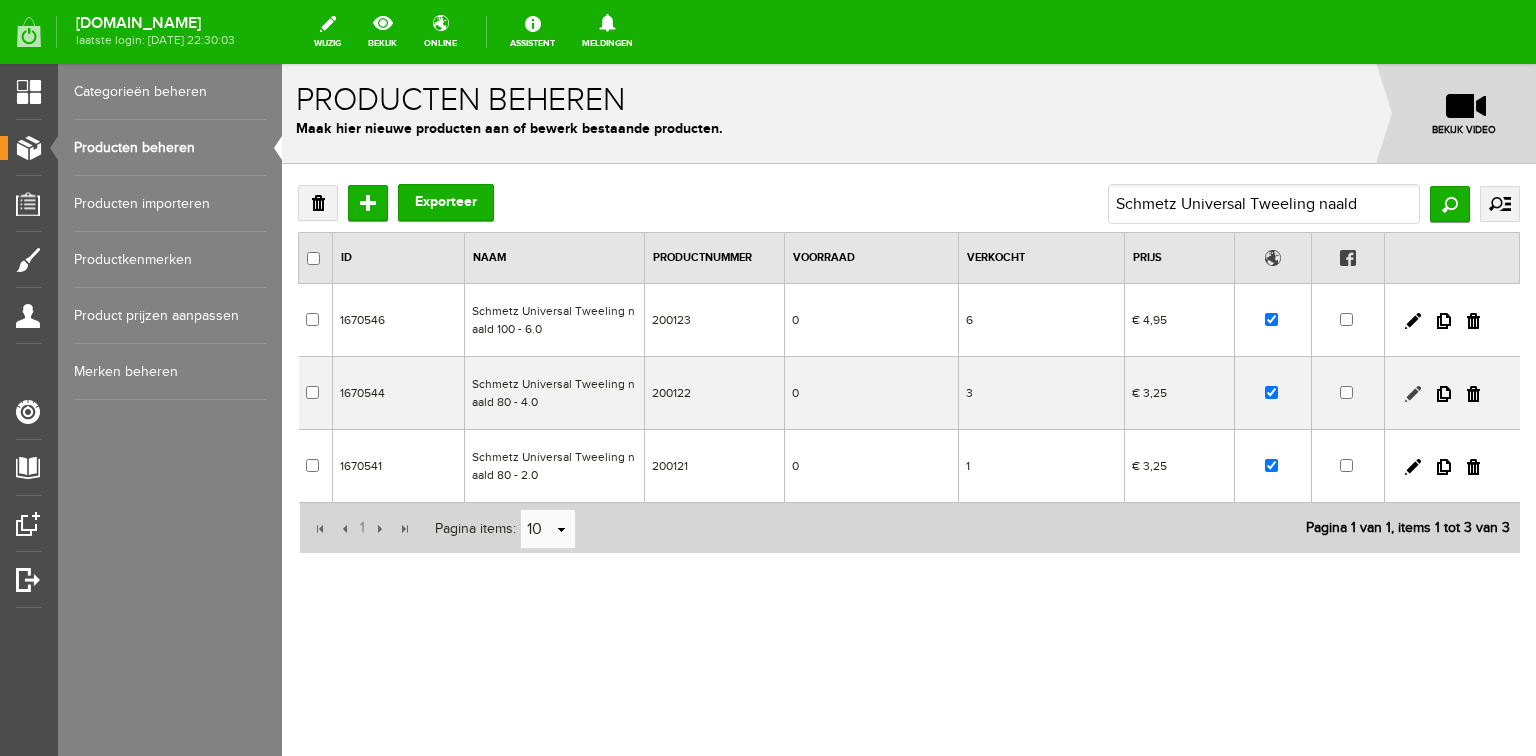 click at bounding box center (1413, 394) 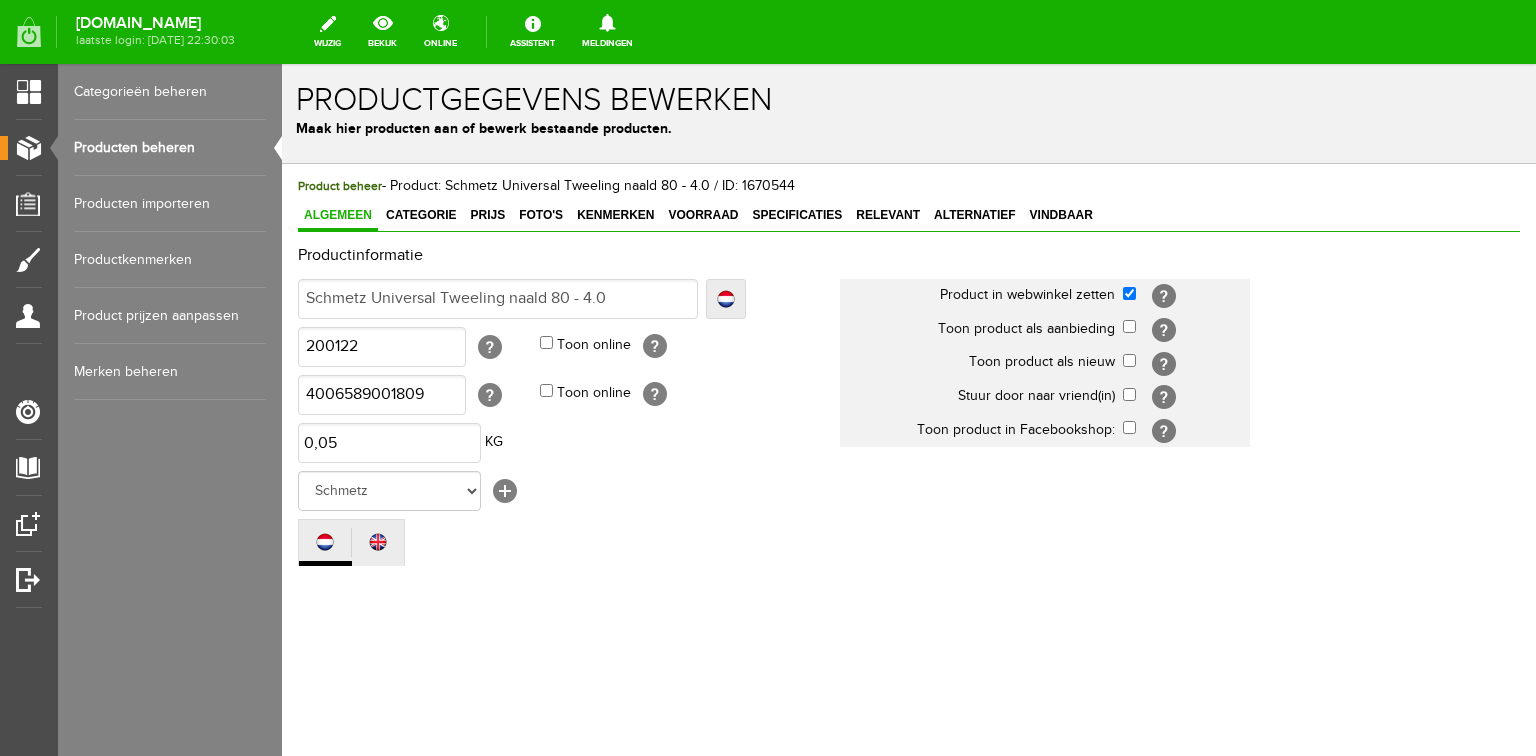 scroll, scrollTop: 0, scrollLeft: 0, axis: both 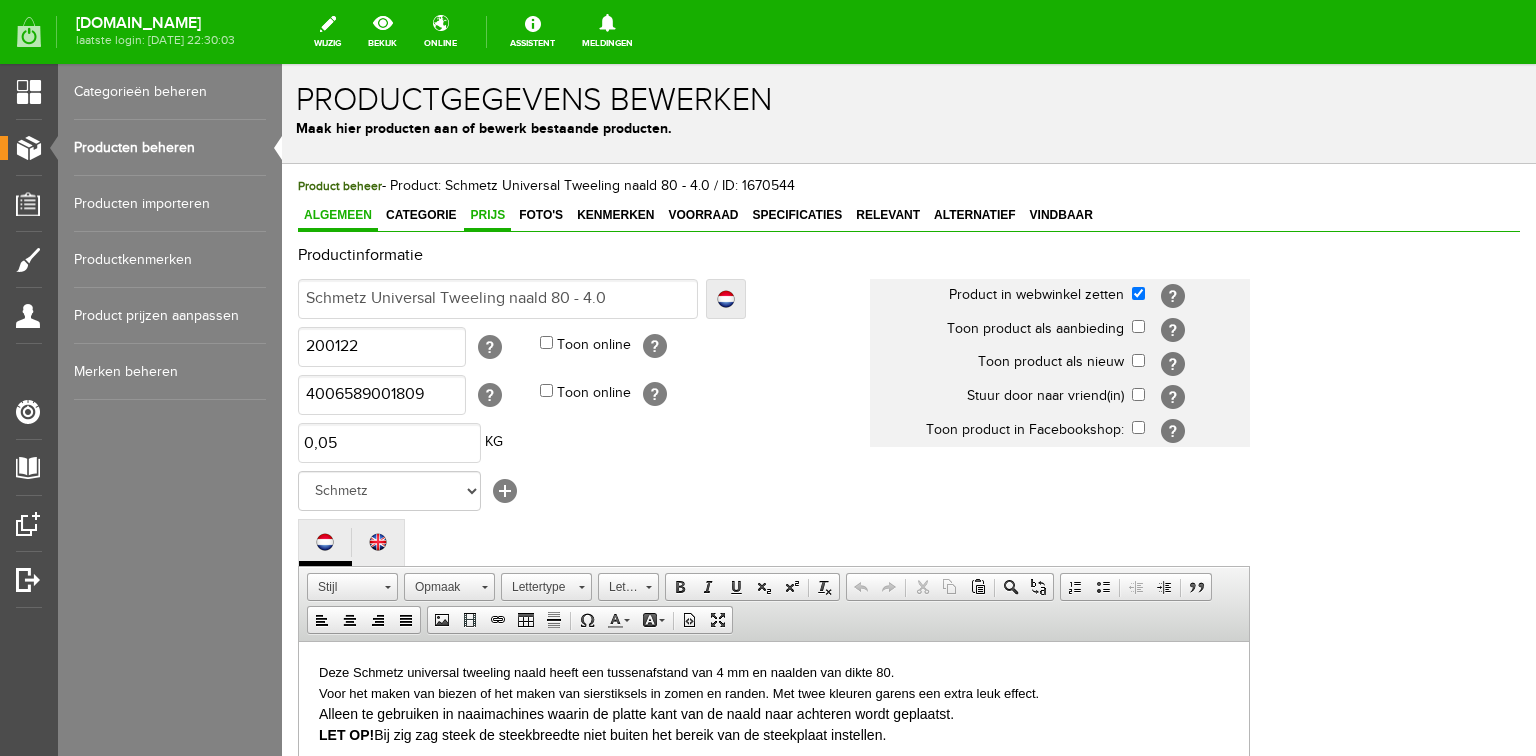 click on "Prijs" at bounding box center (487, 215) 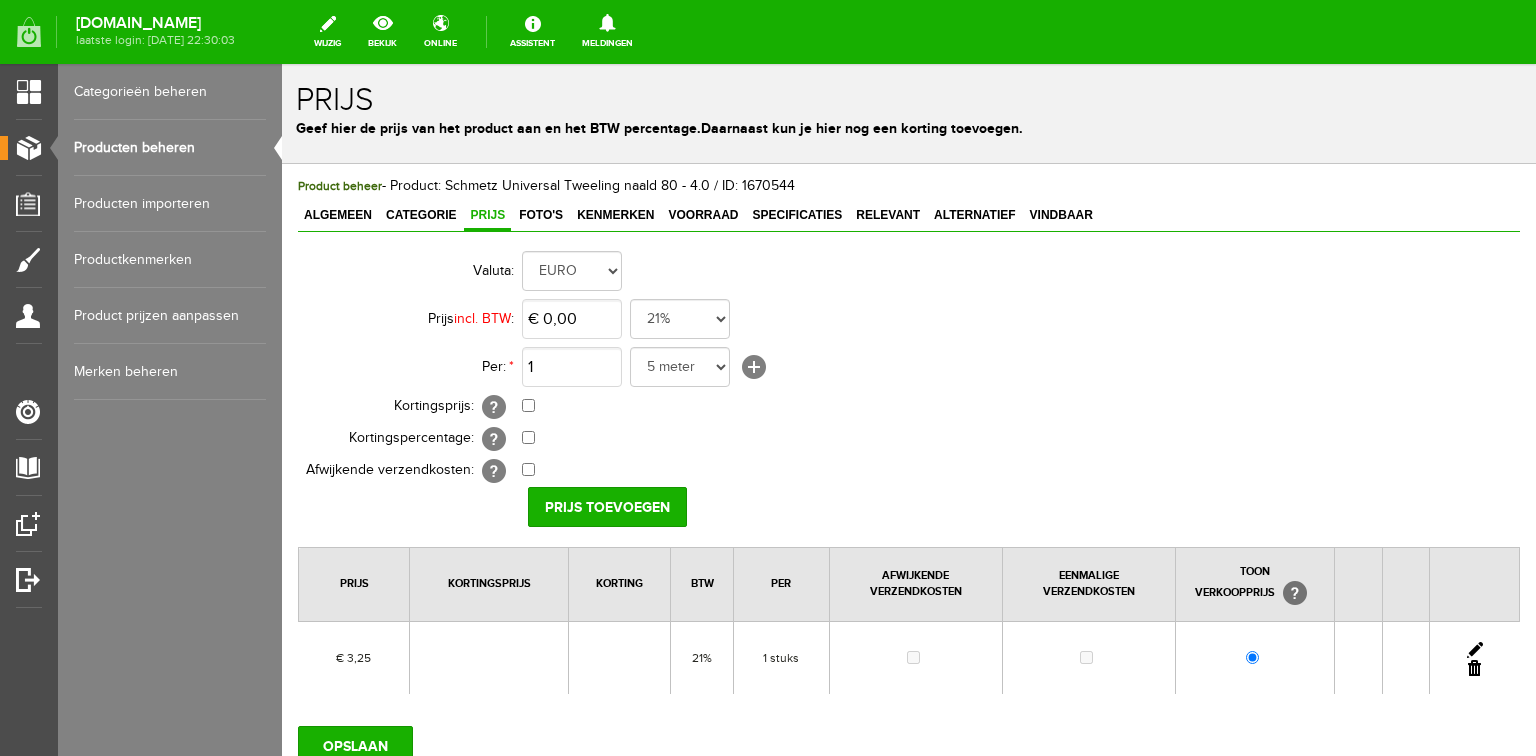 click at bounding box center (1475, 650) 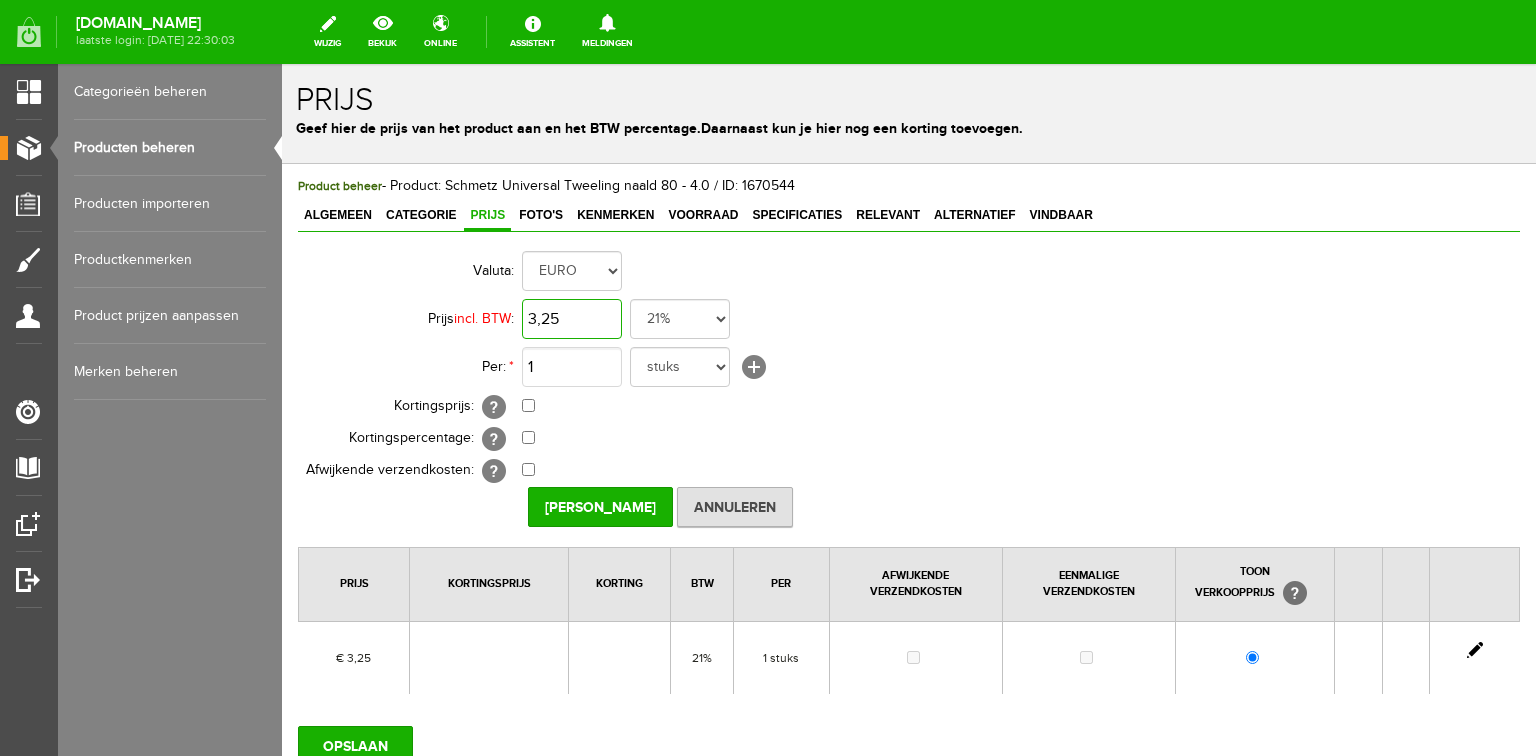 click on "3,25" at bounding box center [572, 319] 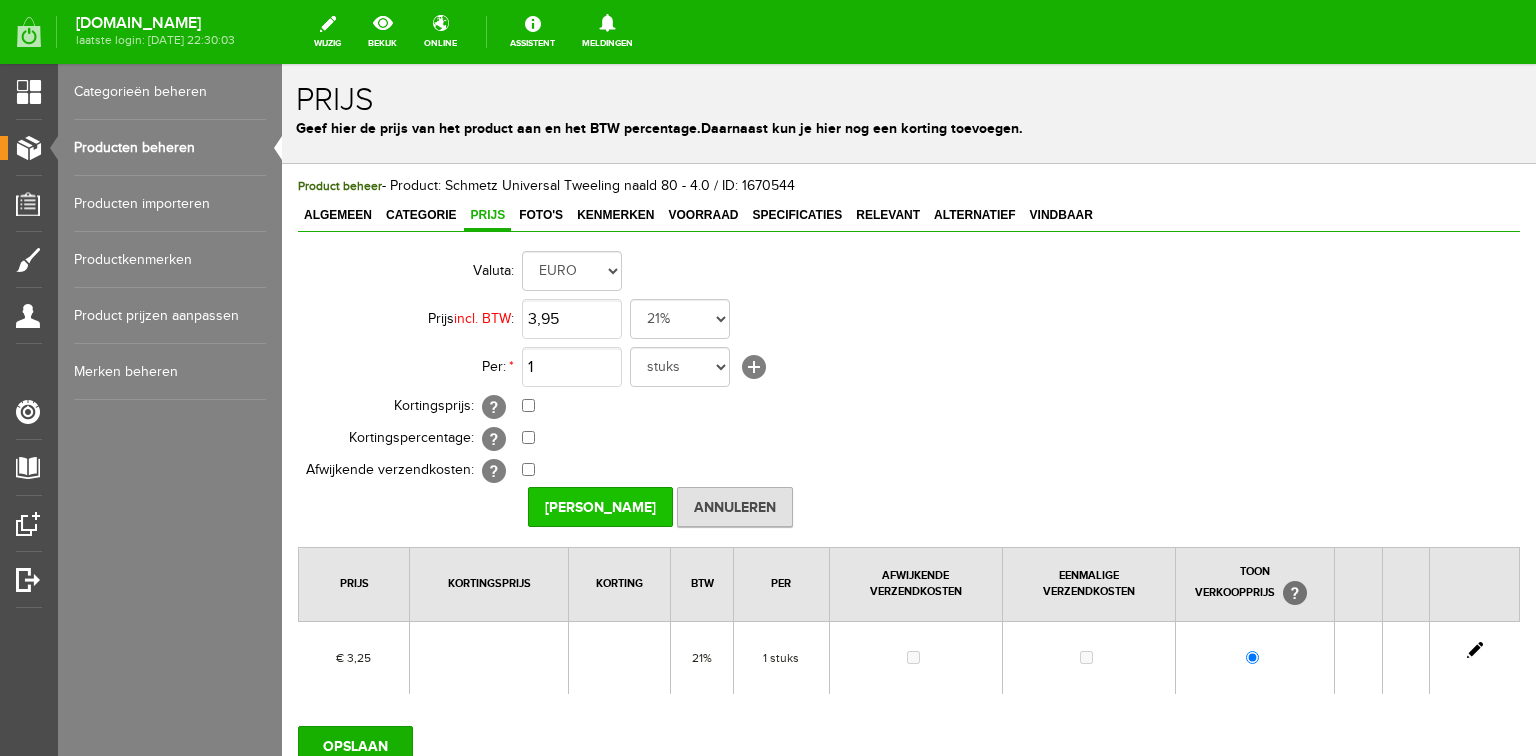 type on "€ 3,95" 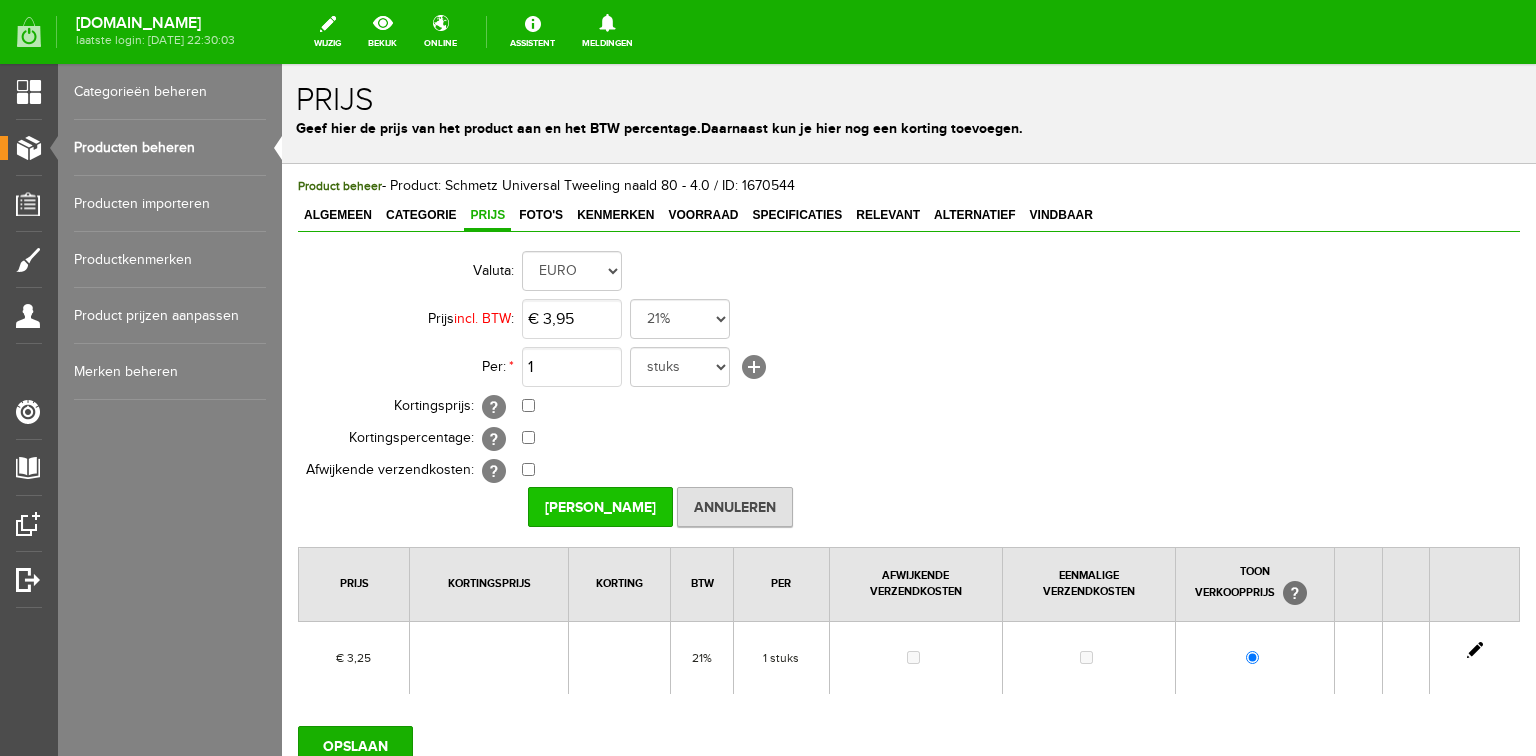 click on "[PERSON_NAME]" at bounding box center (600, 507) 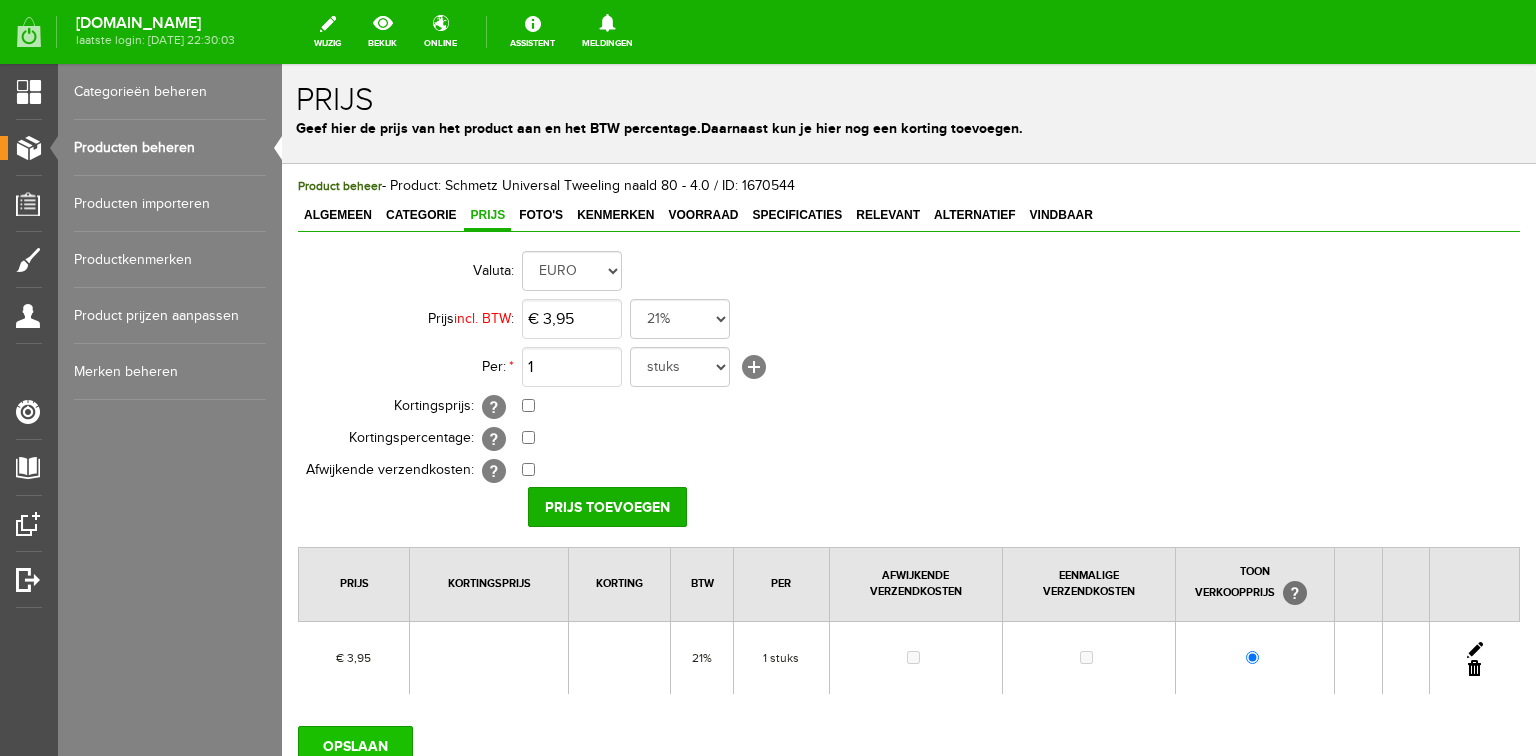 click on "OPSLAAN" at bounding box center [355, 746] 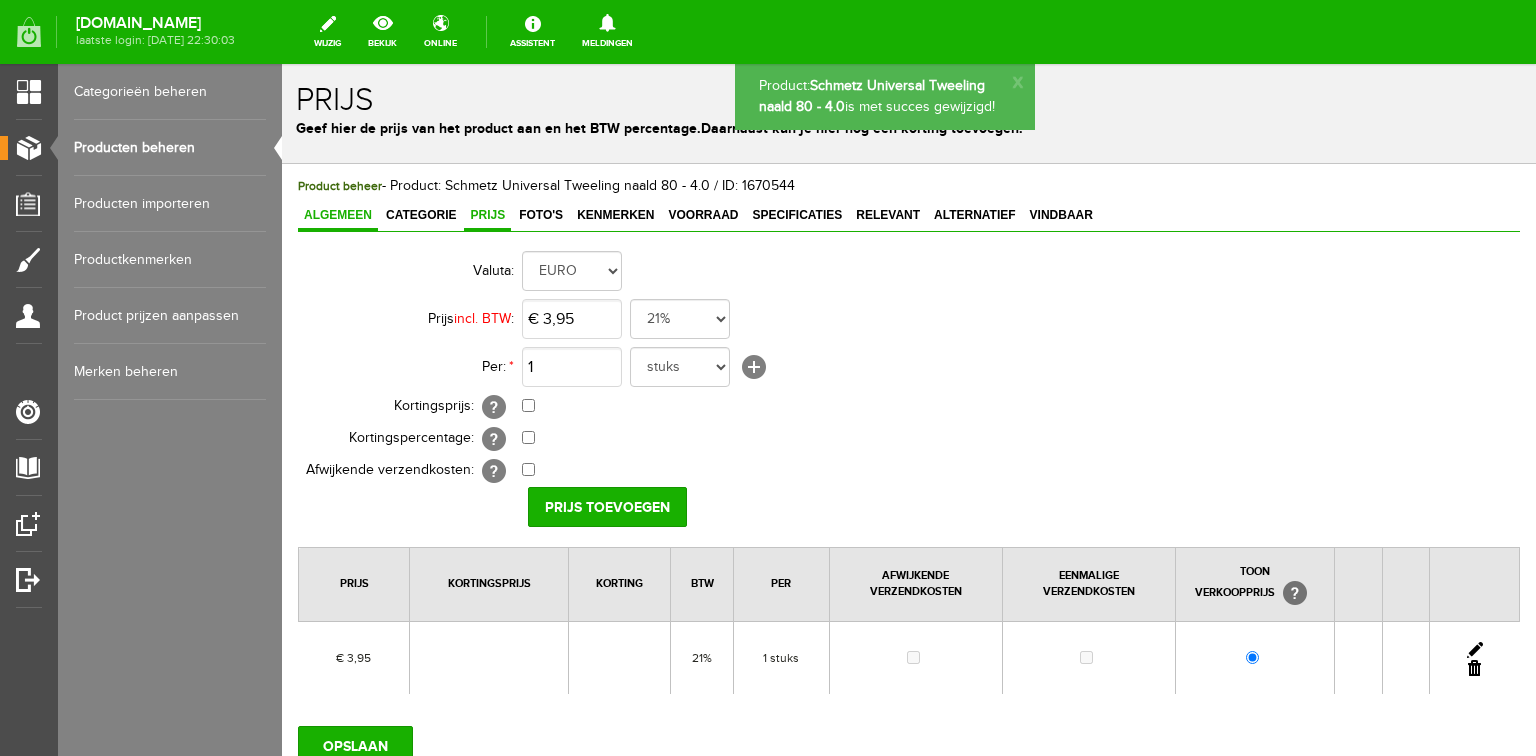scroll, scrollTop: 0, scrollLeft: 0, axis: both 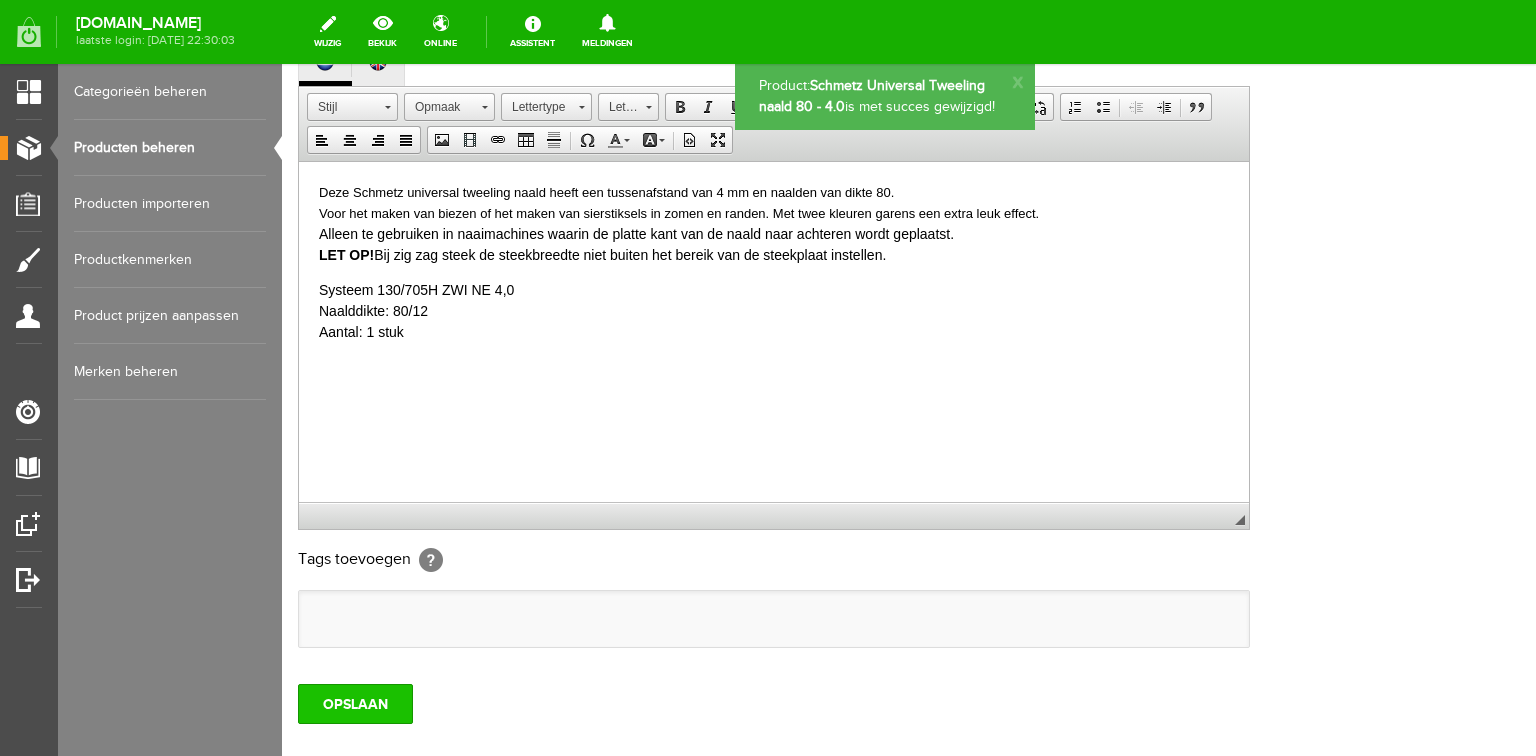 click on "OPSLAAN" at bounding box center [355, 704] 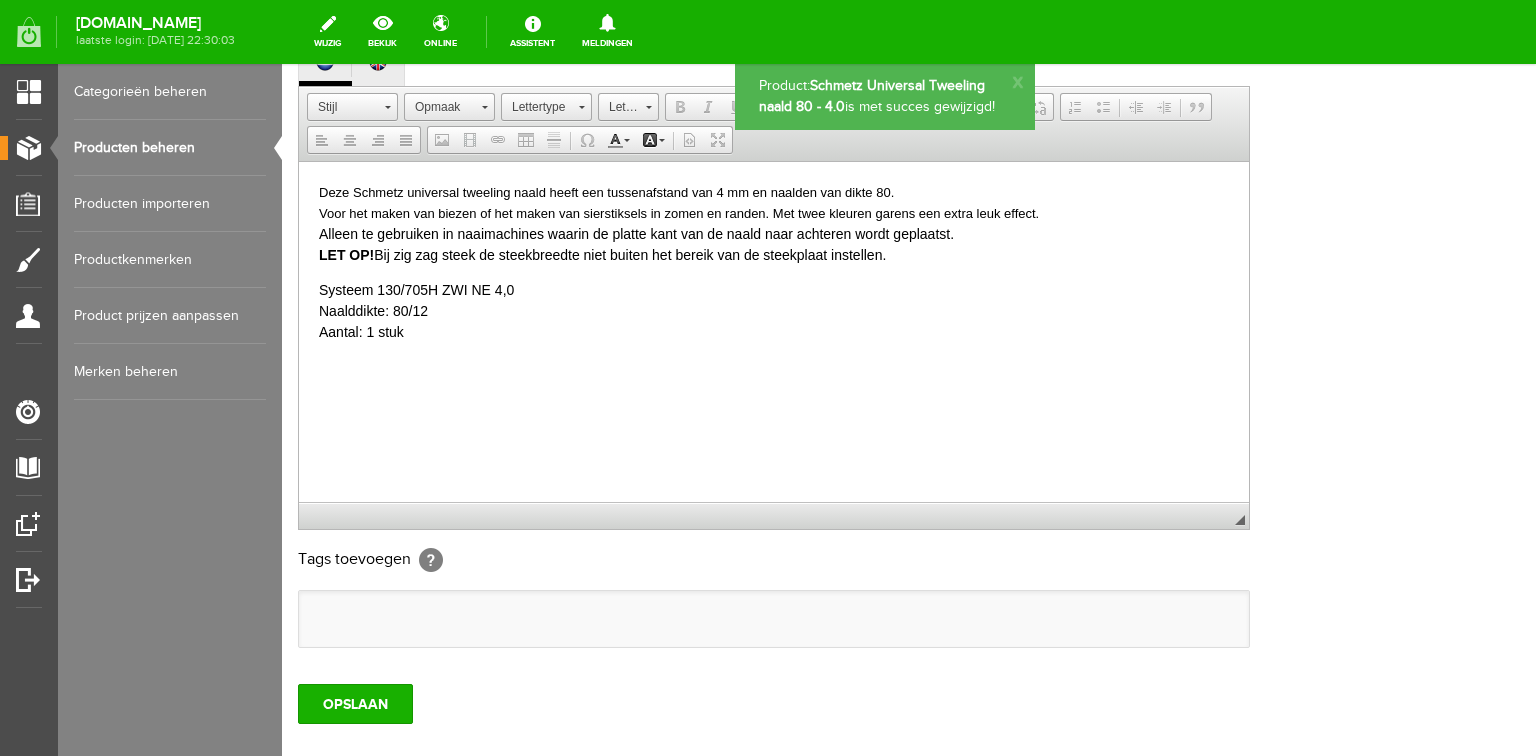 scroll, scrollTop: 0, scrollLeft: 0, axis: both 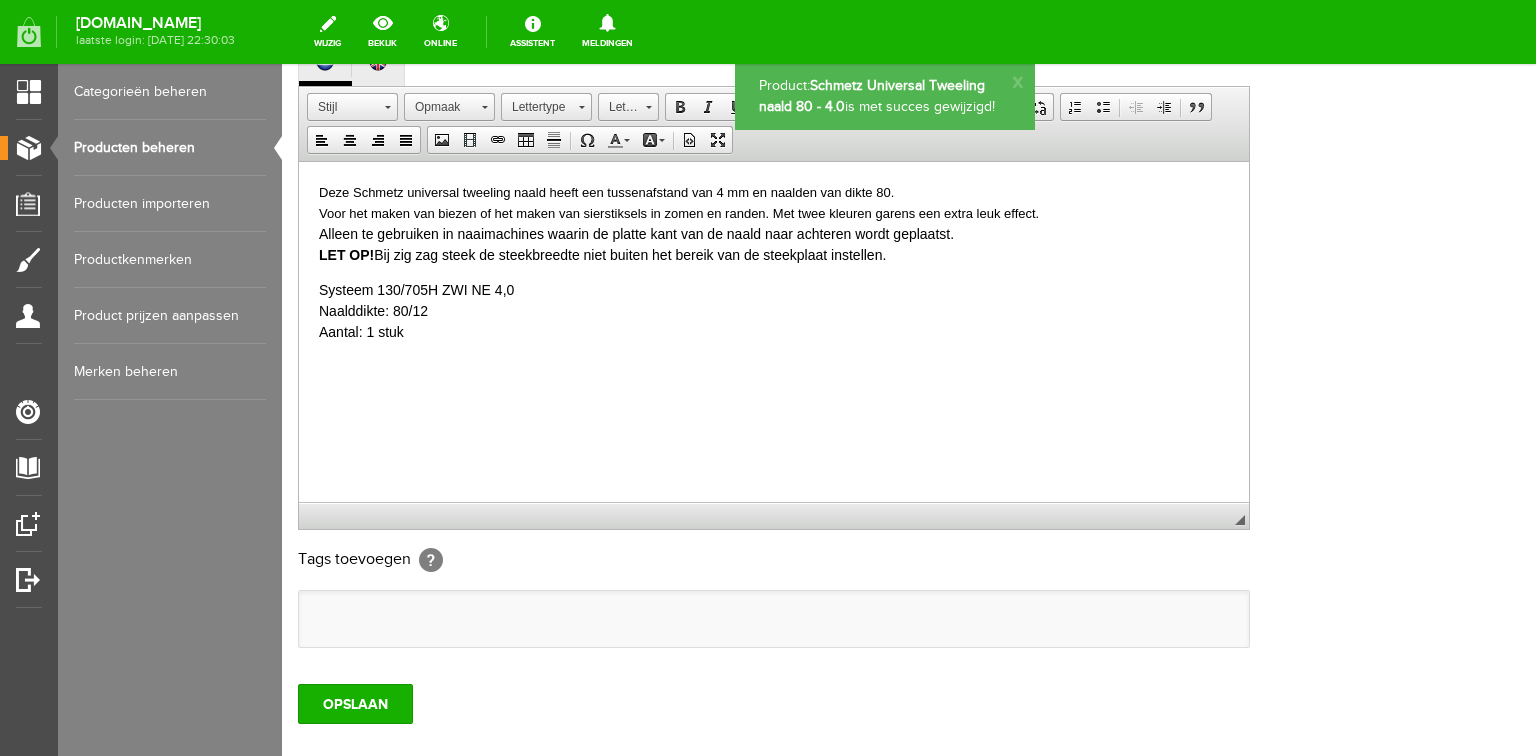 click on "Producten beheren" at bounding box center (170, 148) 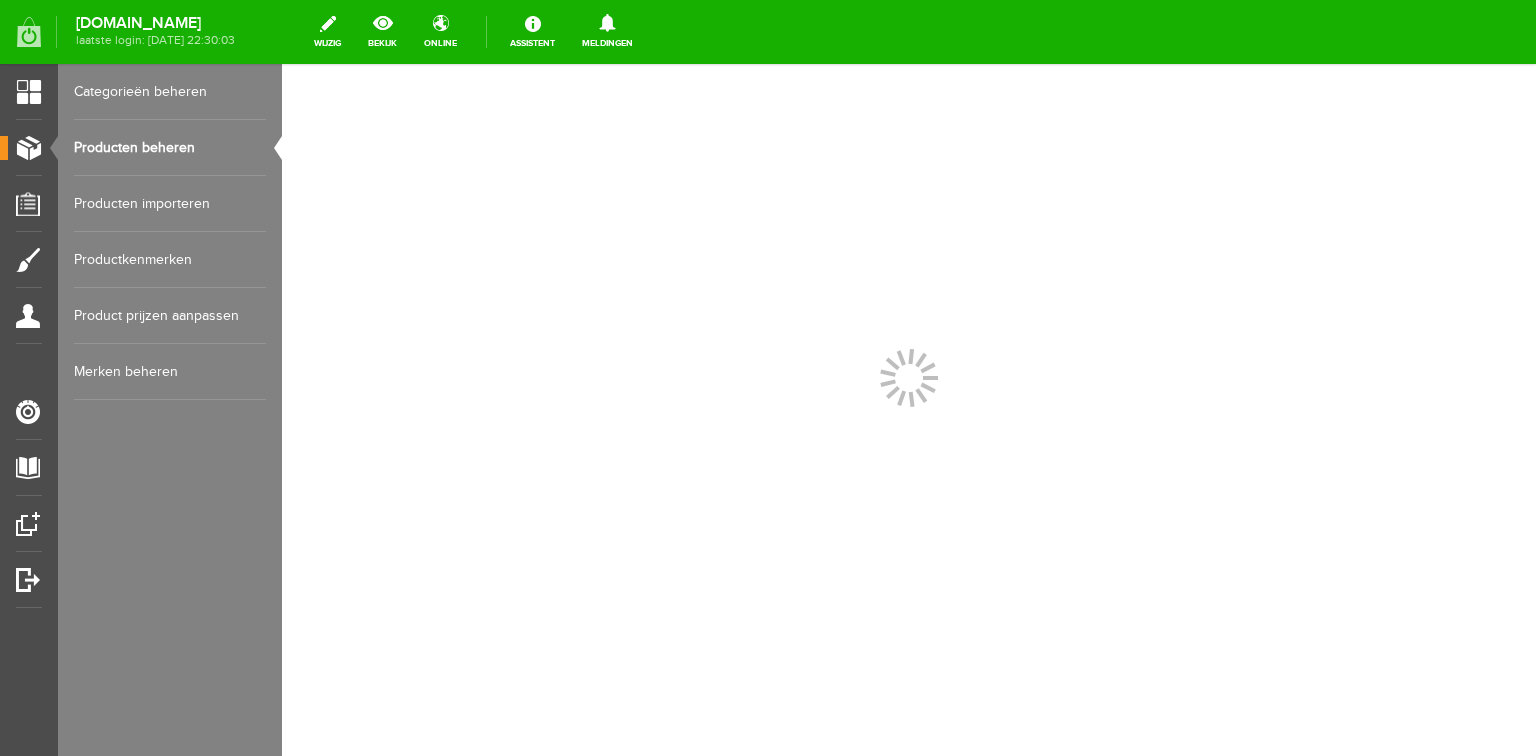scroll 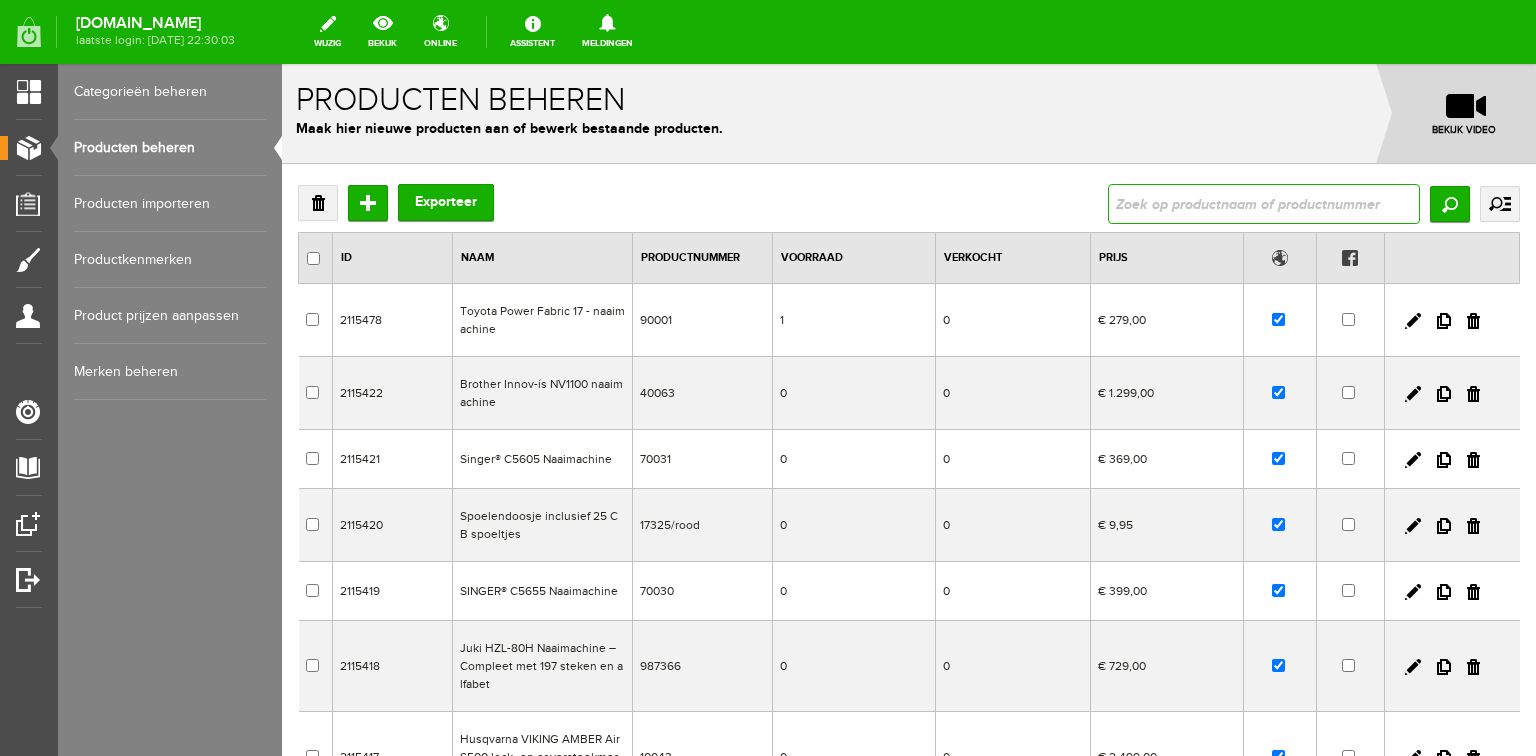 click at bounding box center (1264, 204) 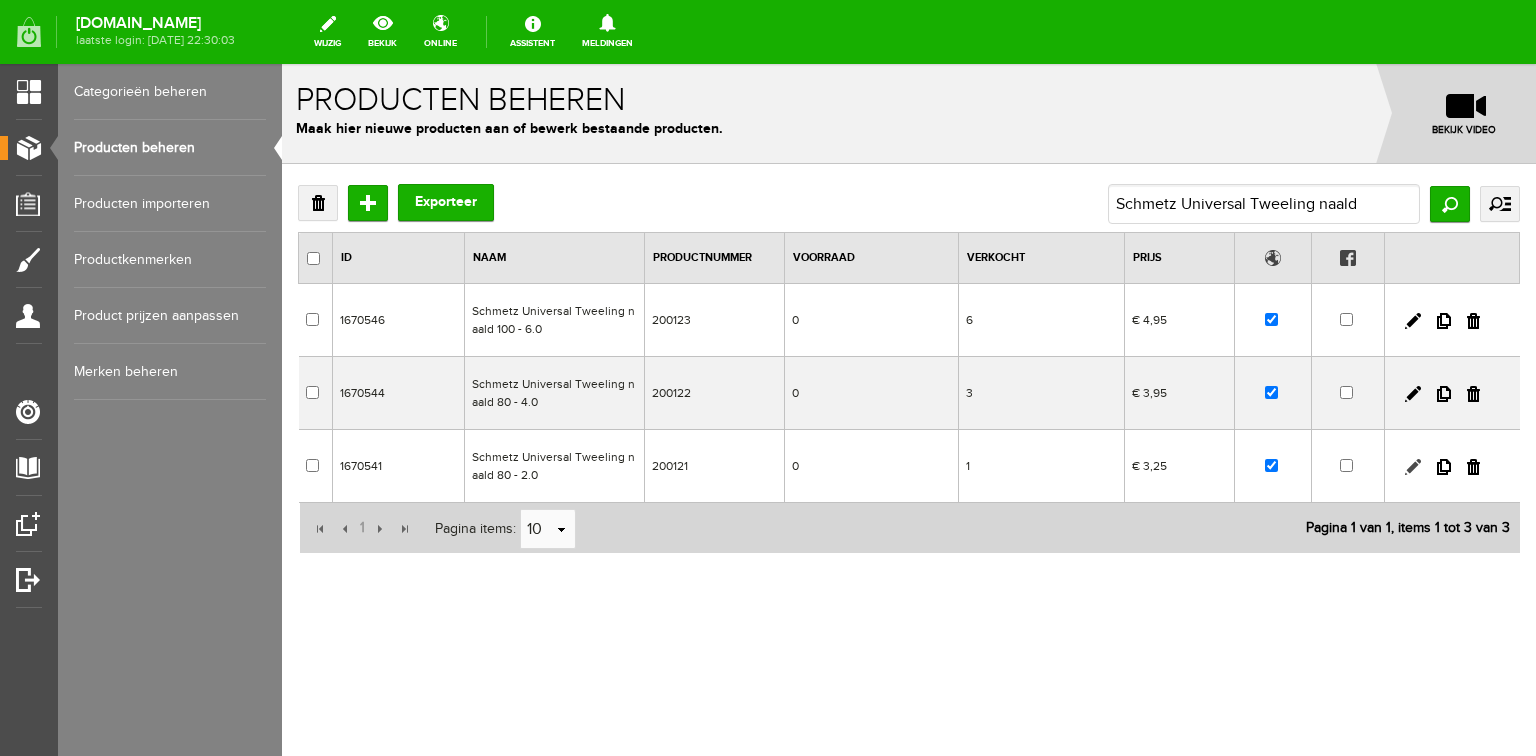 click at bounding box center [1413, 467] 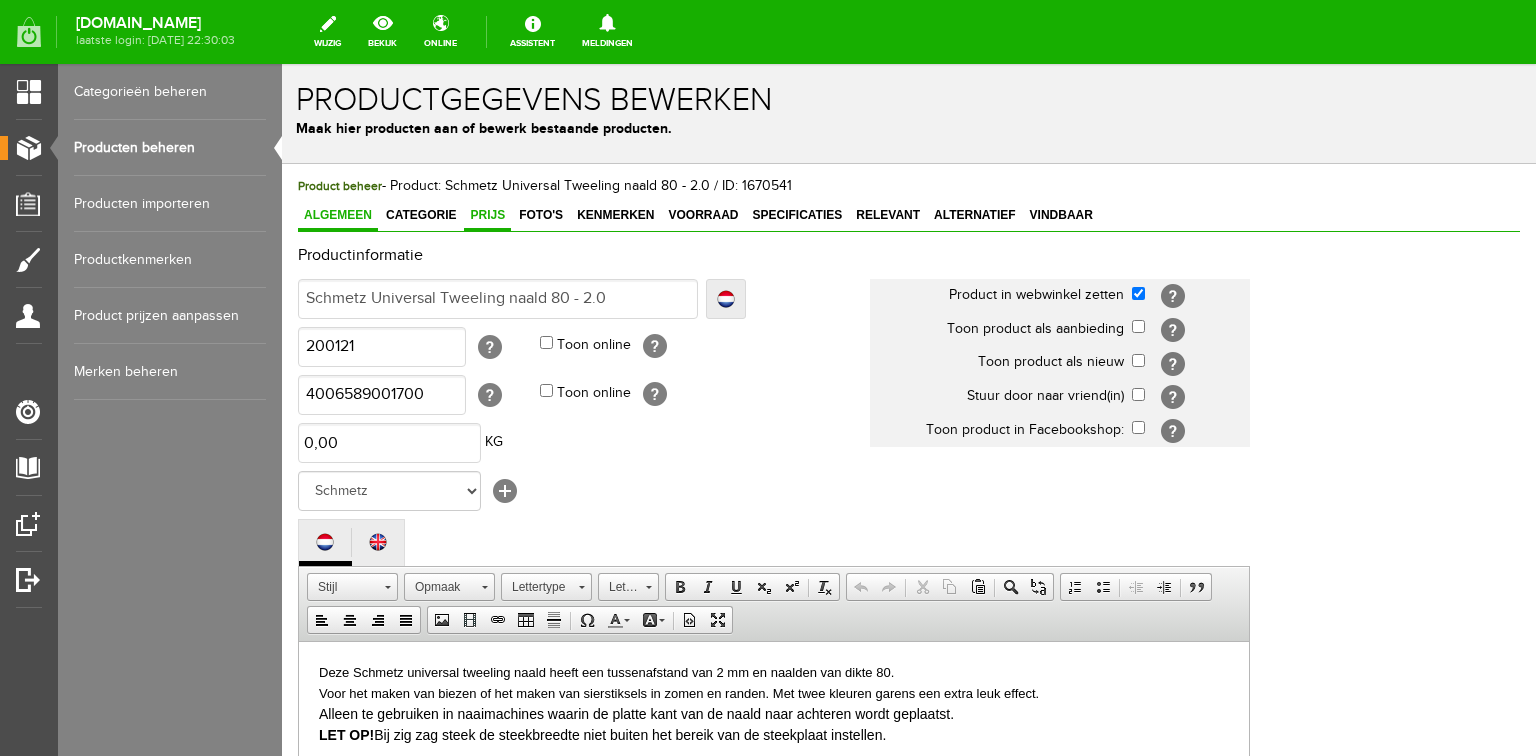 click on "Prijs" at bounding box center [487, 215] 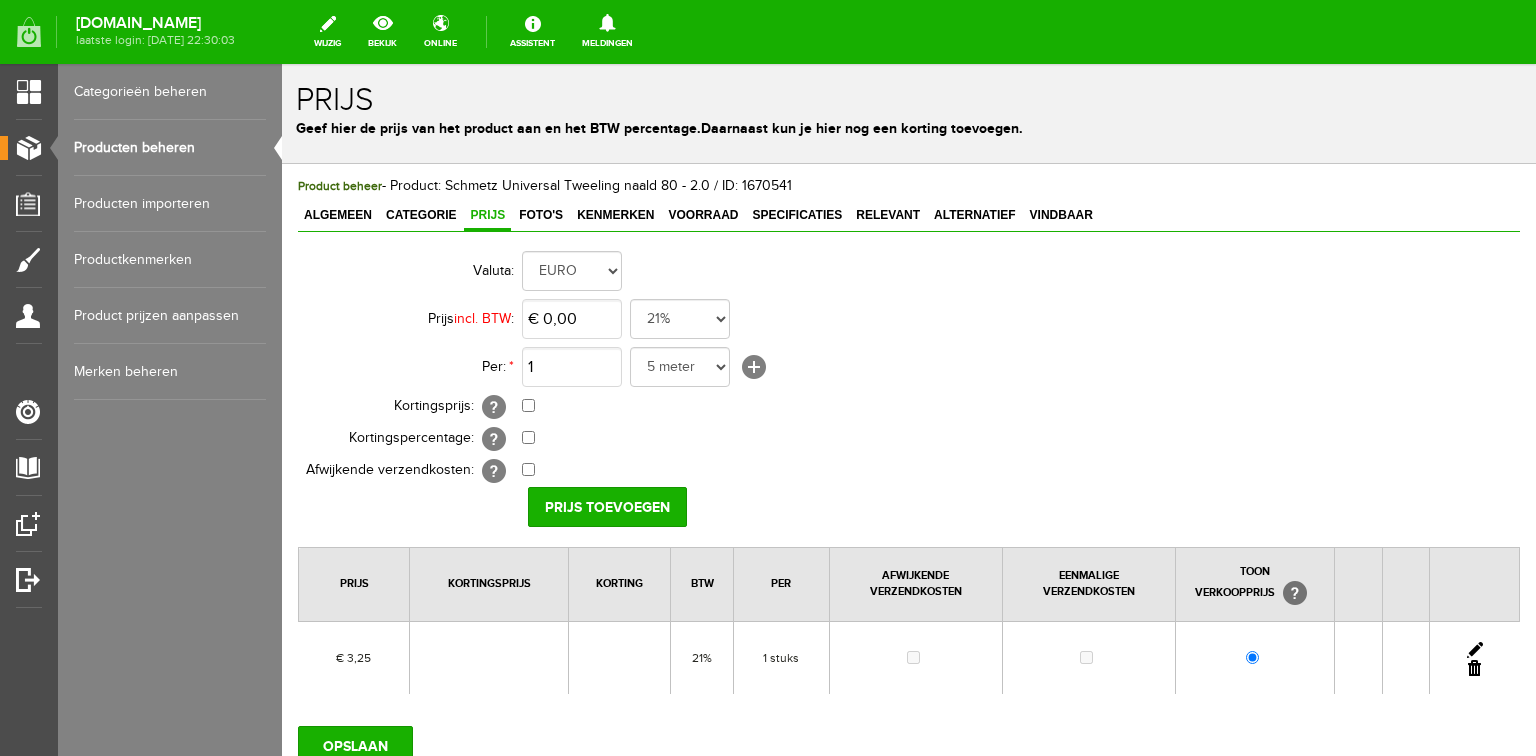 click at bounding box center [1475, 650] 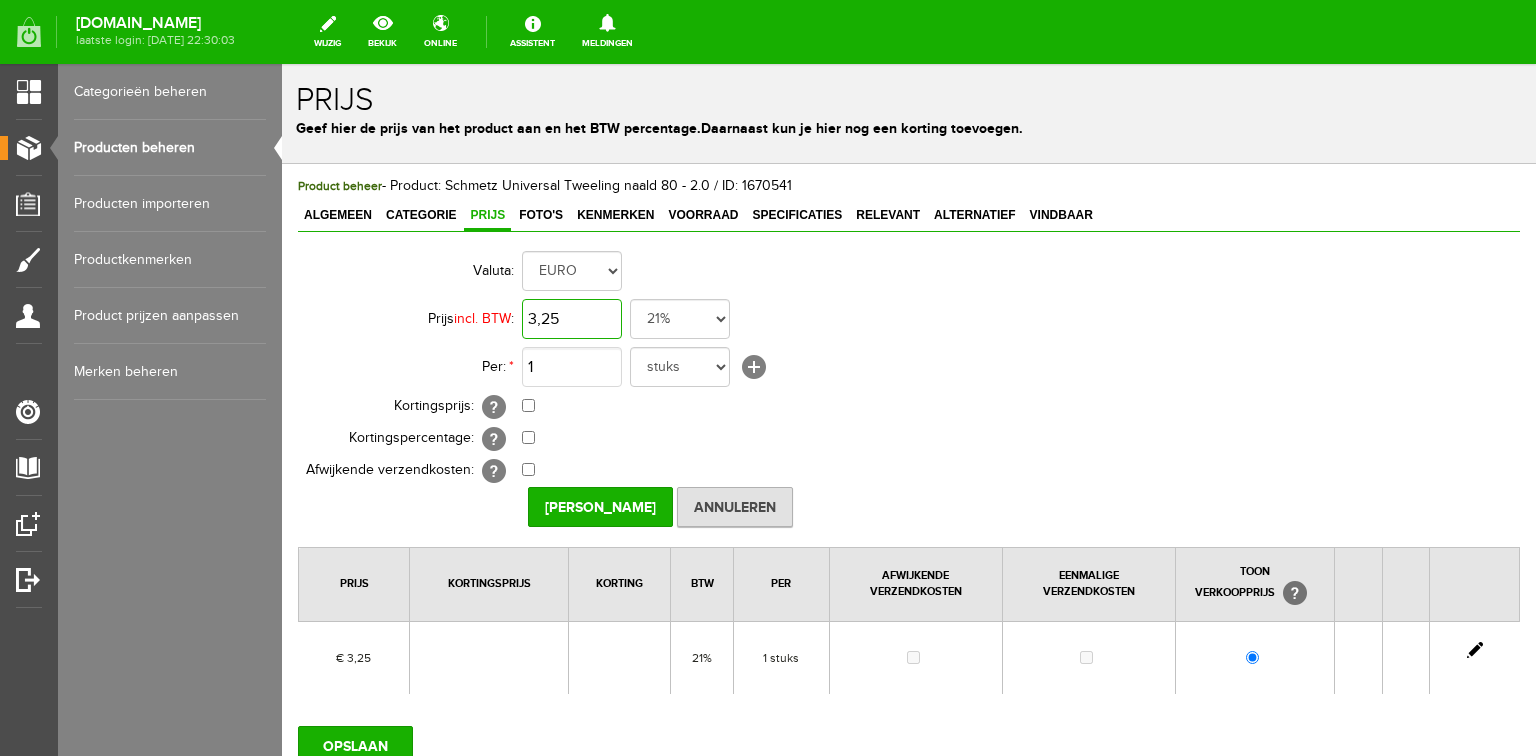 click on "3,25" at bounding box center (572, 319) 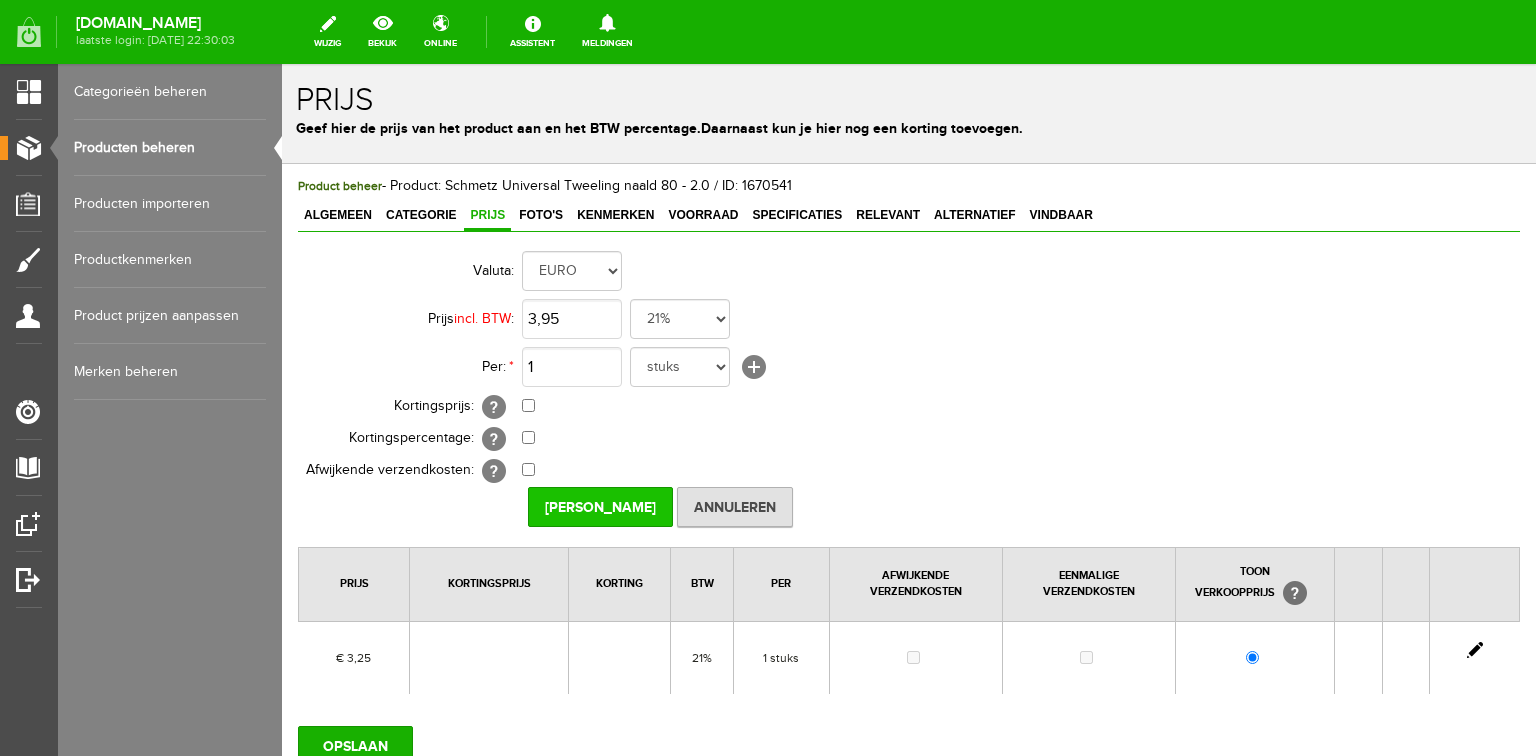 type on "€ 3,95" 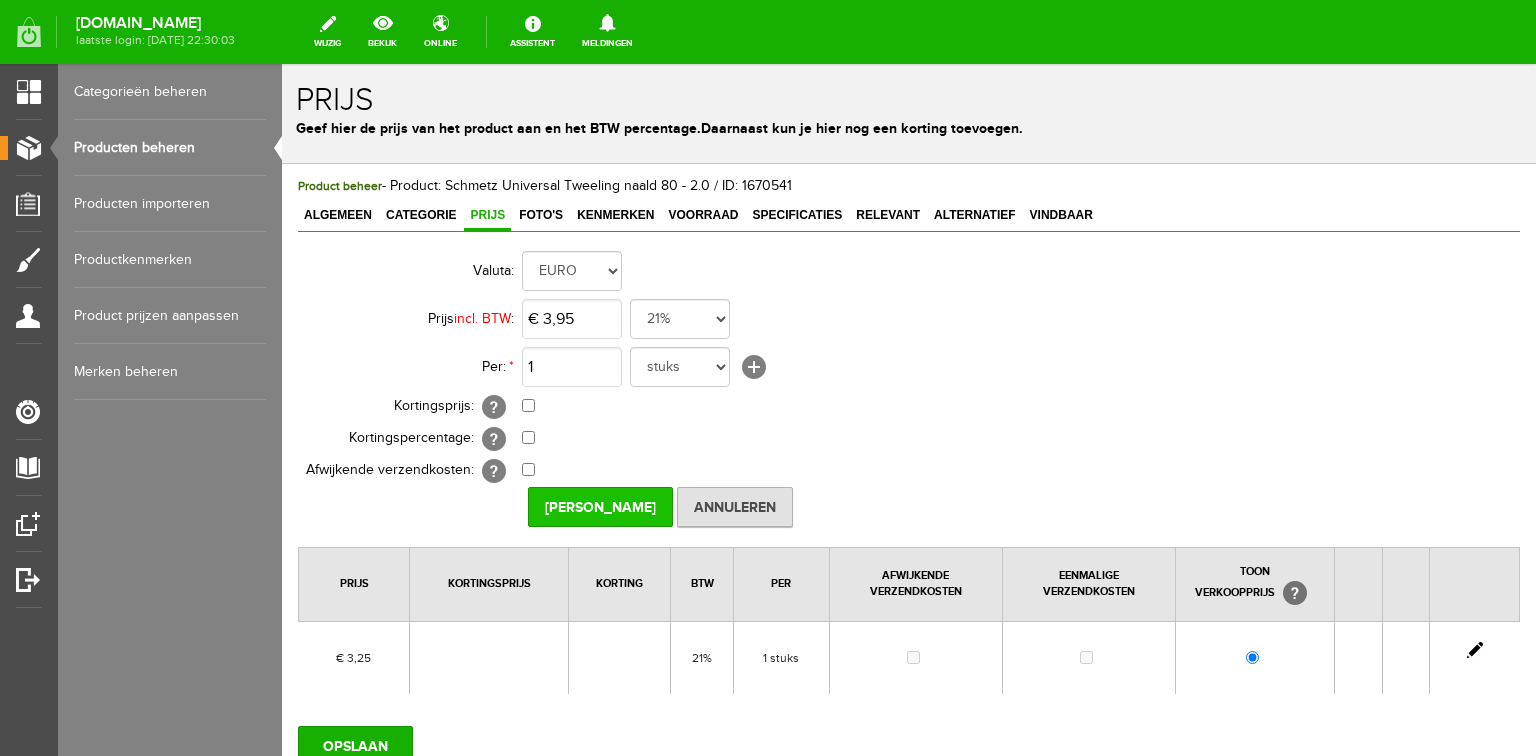 click on "[PERSON_NAME]" at bounding box center [600, 507] 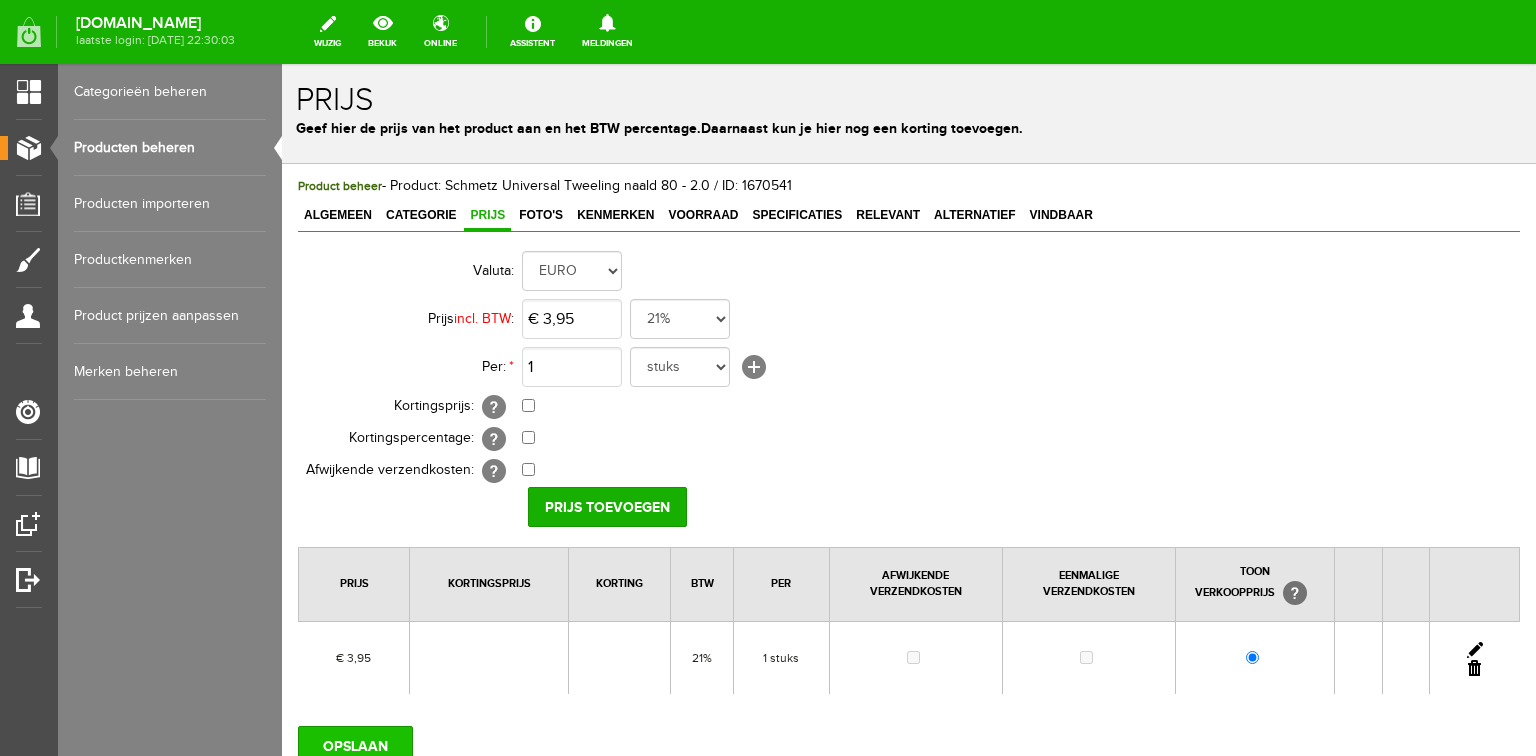 click on "OPSLAAN" at bounding box center (355, 746) 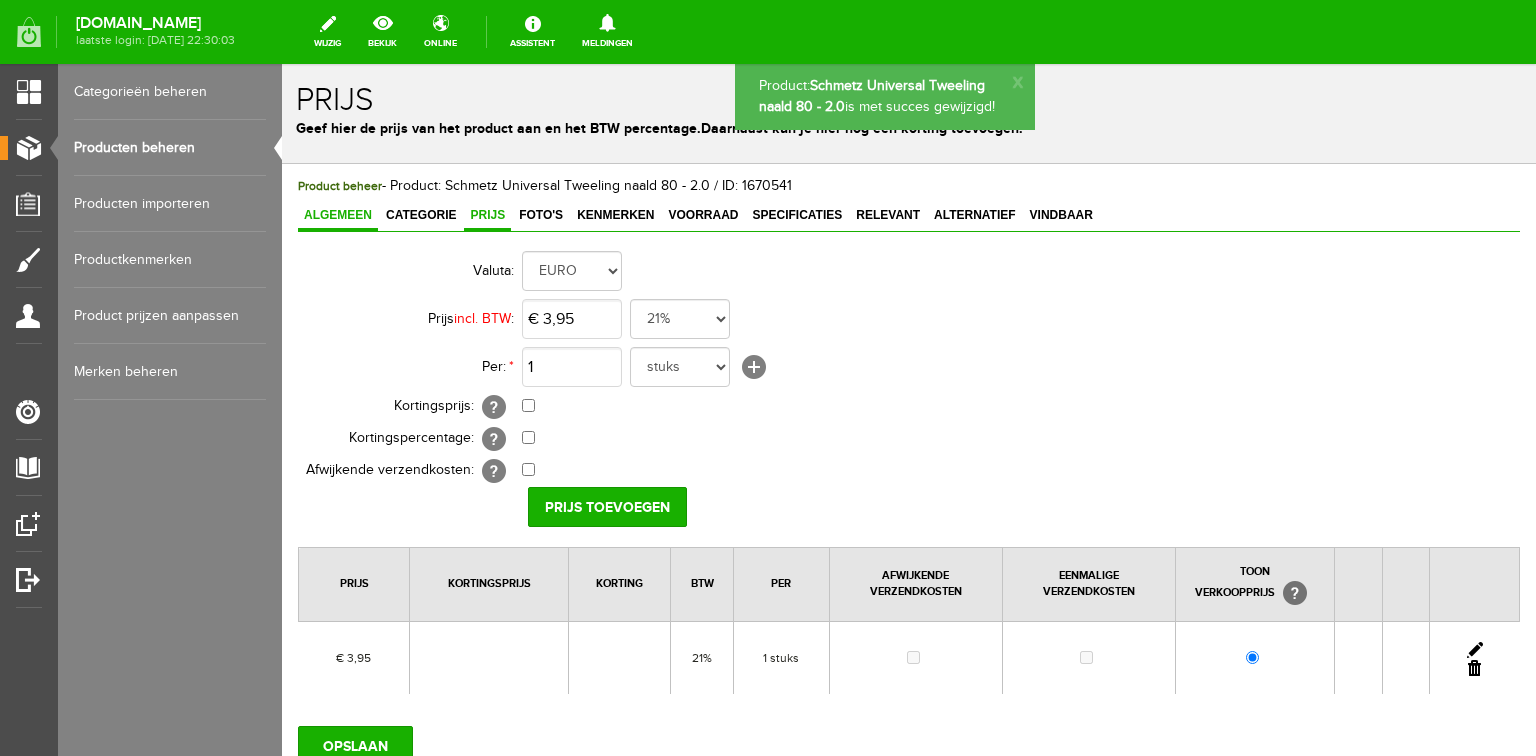 click on "Algemeen" at bounding box center (338, 215) 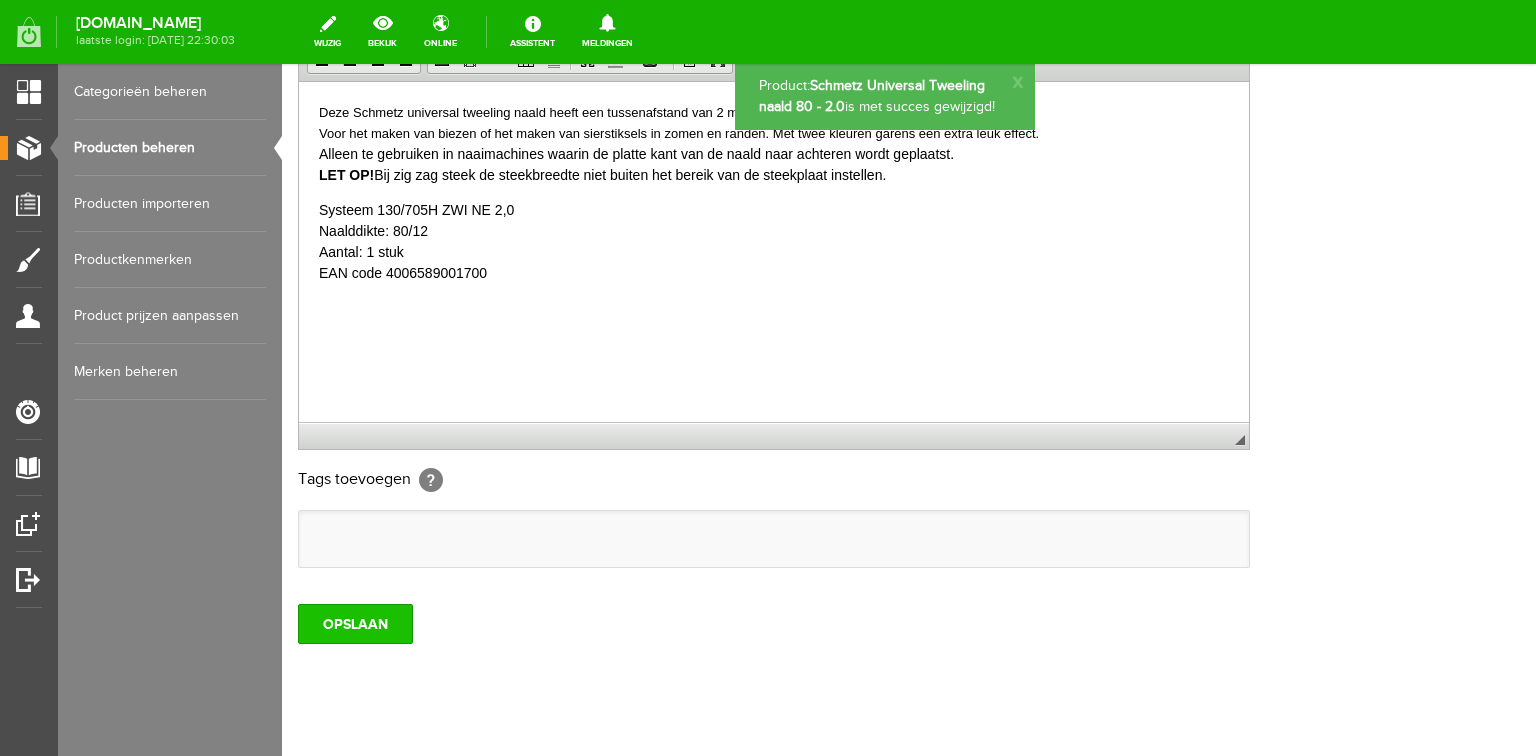 click on "OPSLAAN" at bounding box center (355, 624) 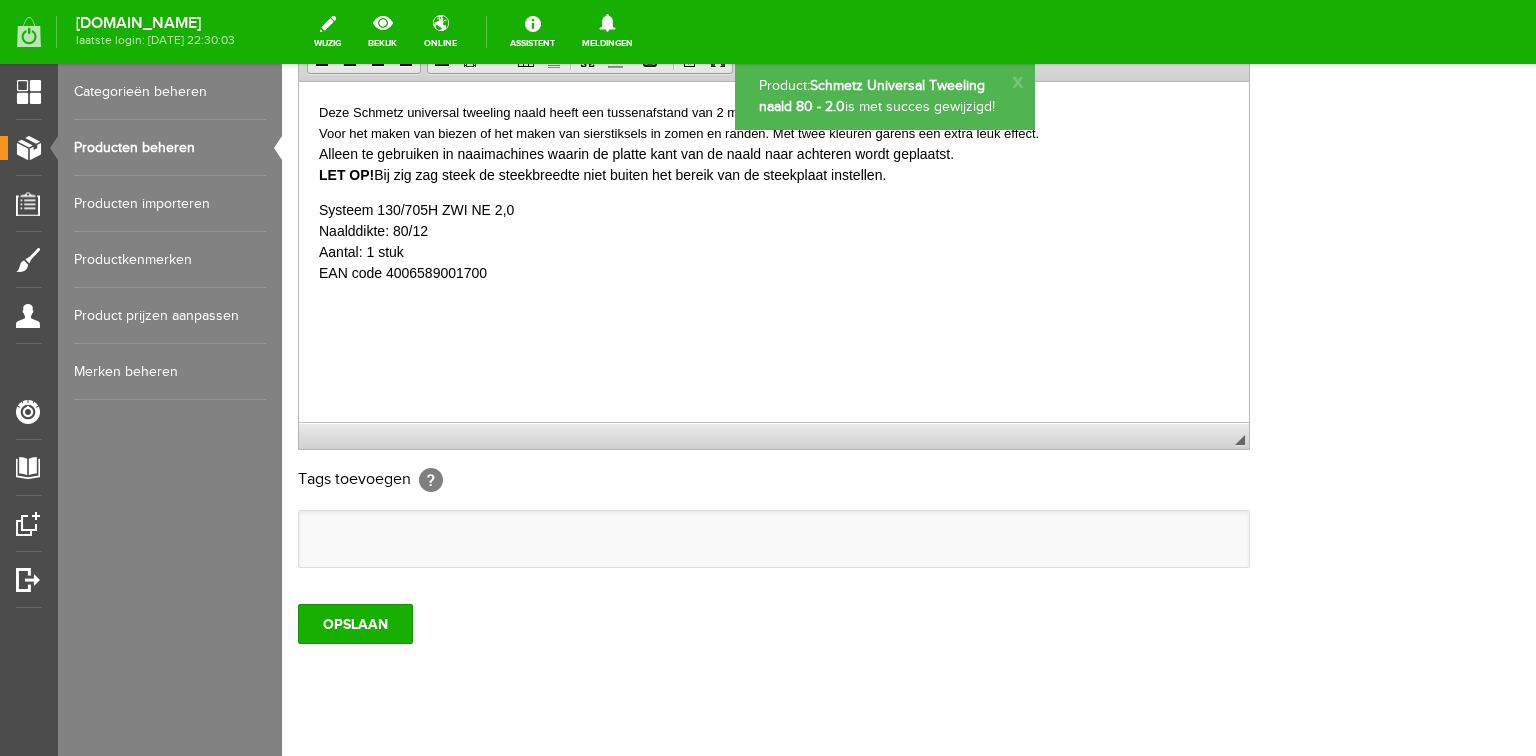 click on "Producten beheren" at bounding box center (170, 148) 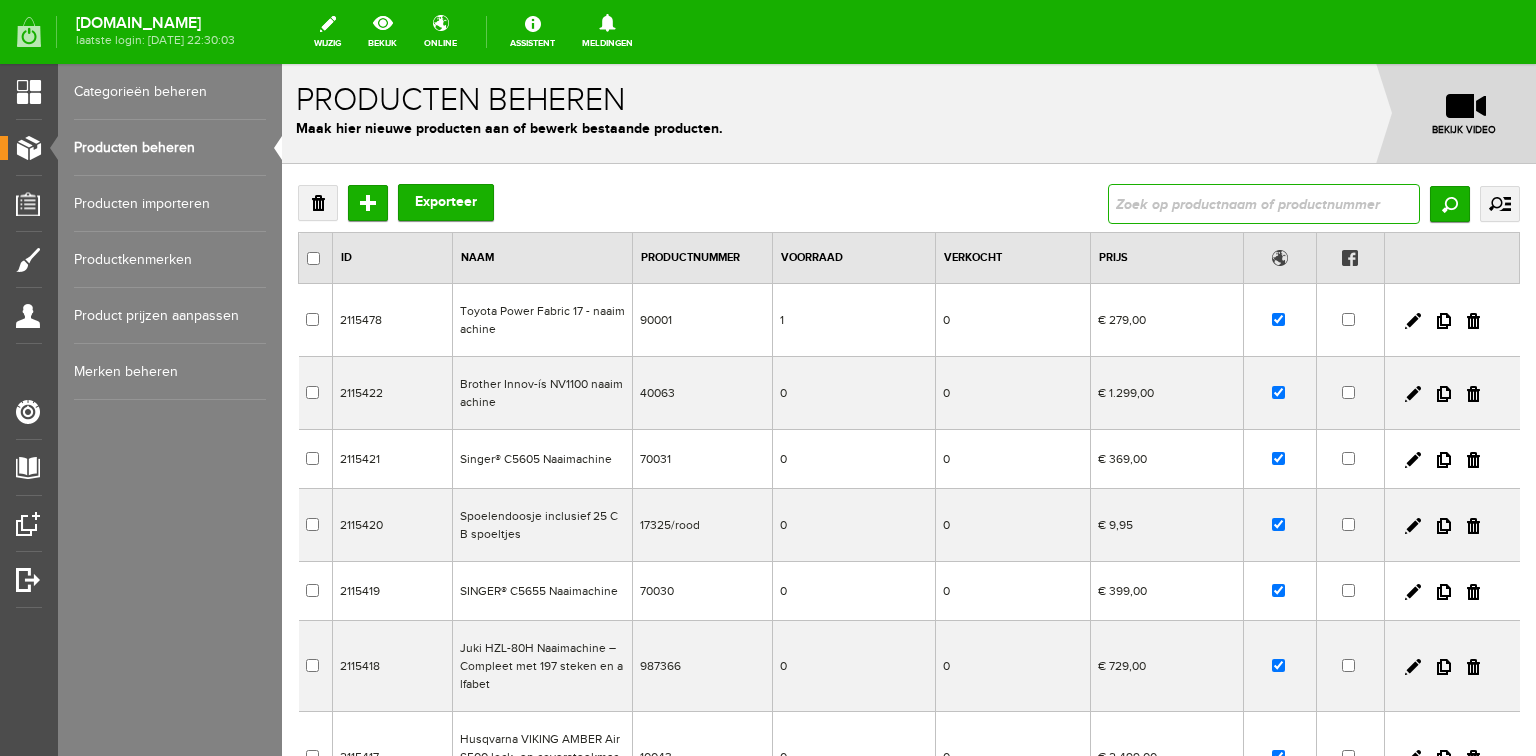 click at bounding box center [1264, 204] 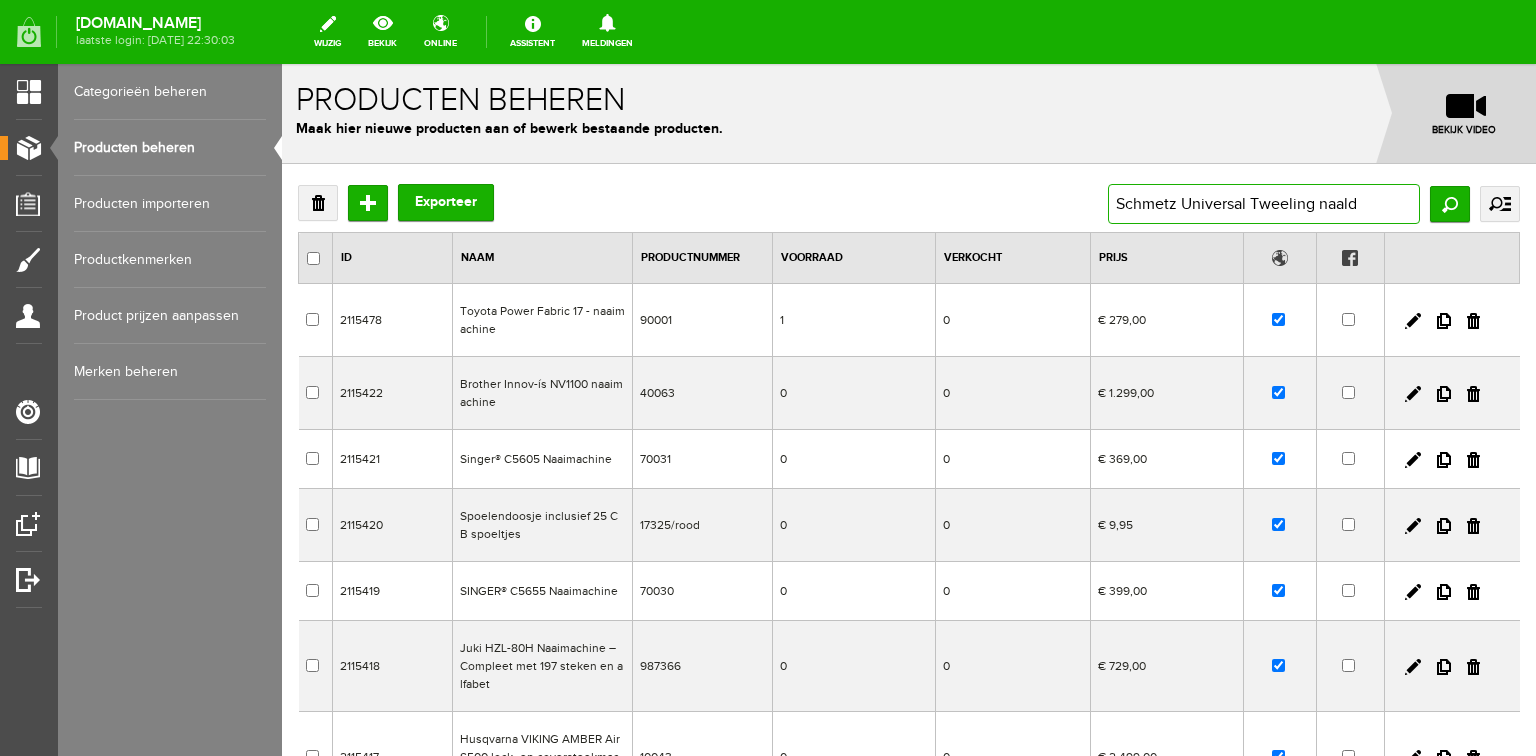 click on "Schmetz Universal Tweeling naald" at bounding box center [1264, 204] 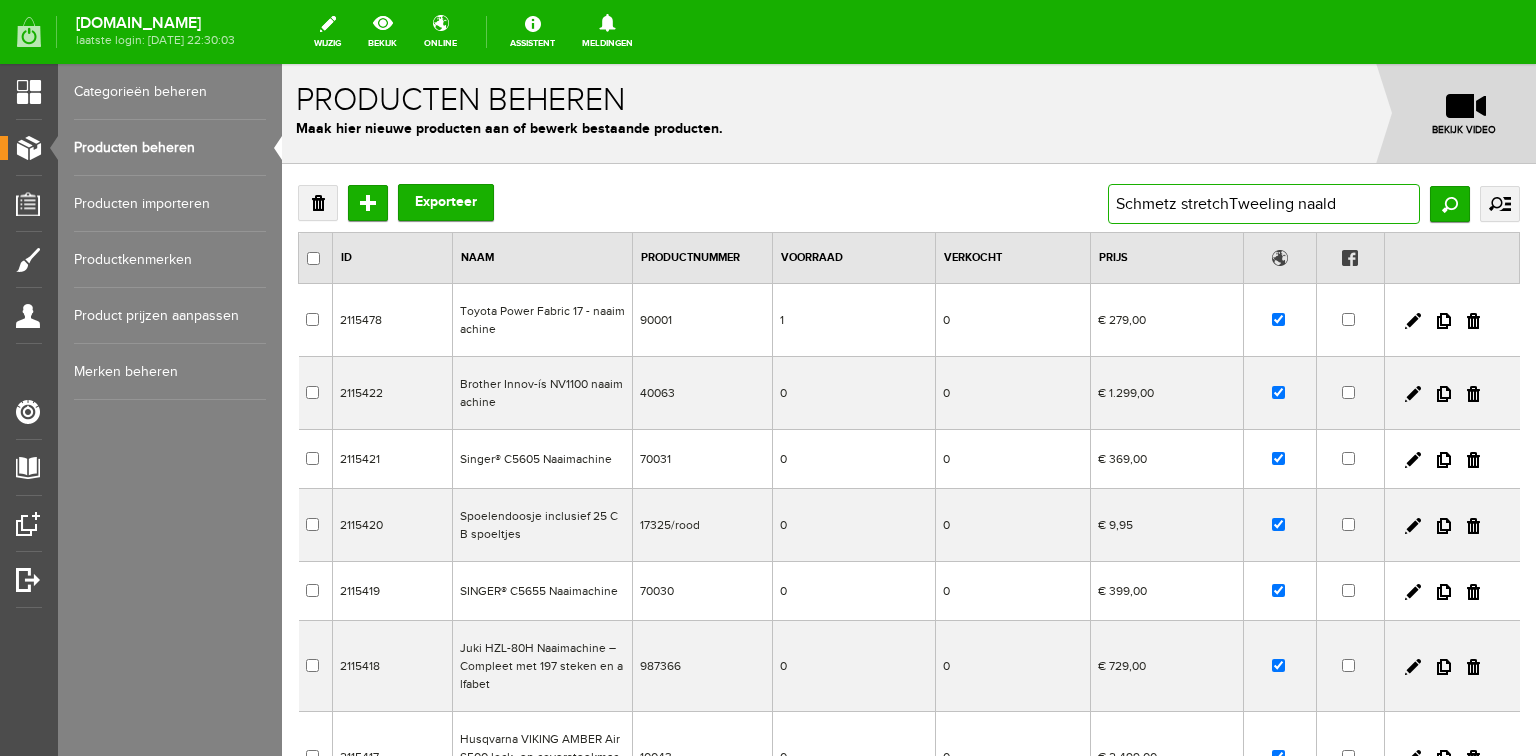 type on "Schmetz stretch Tweeling naald" 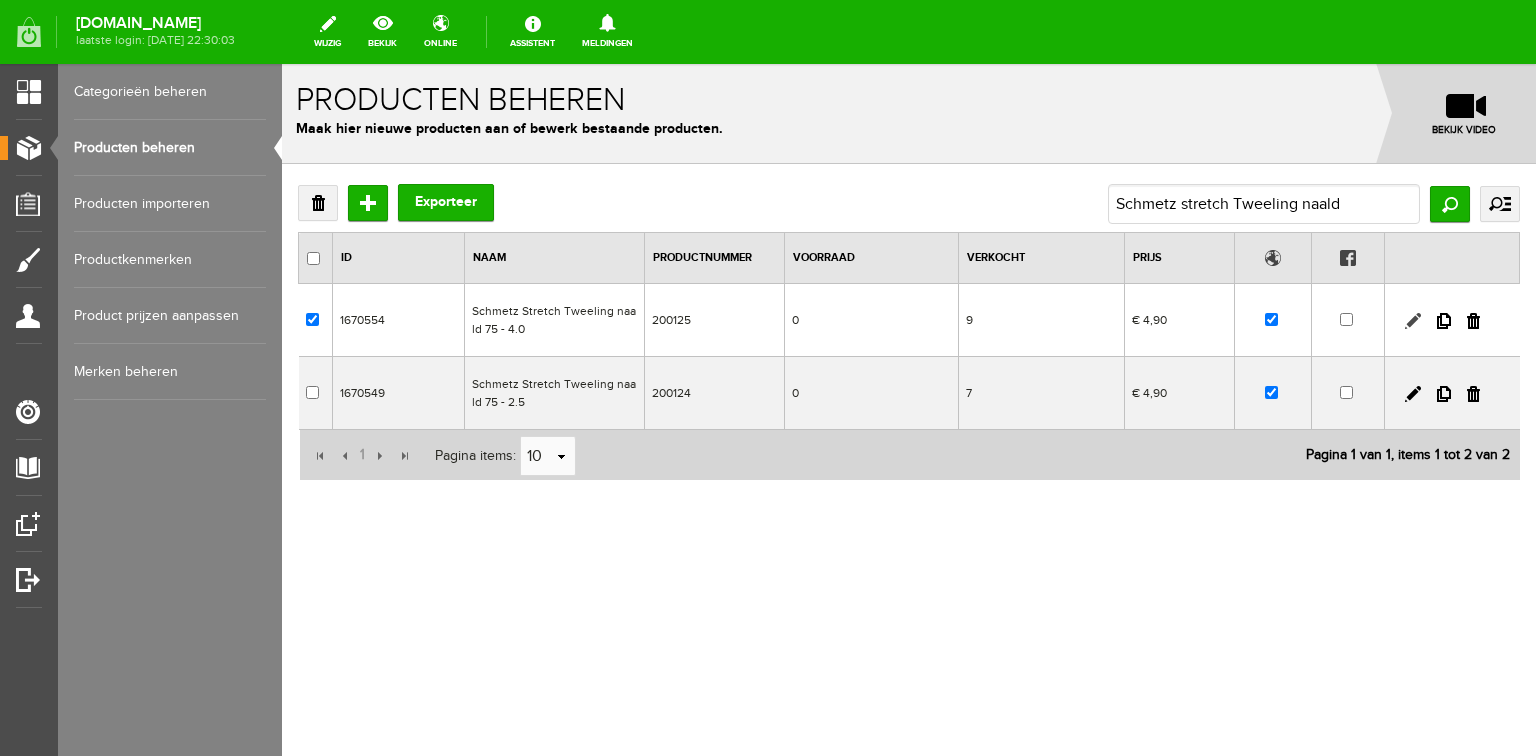 click at bounding box center (1413, 321) 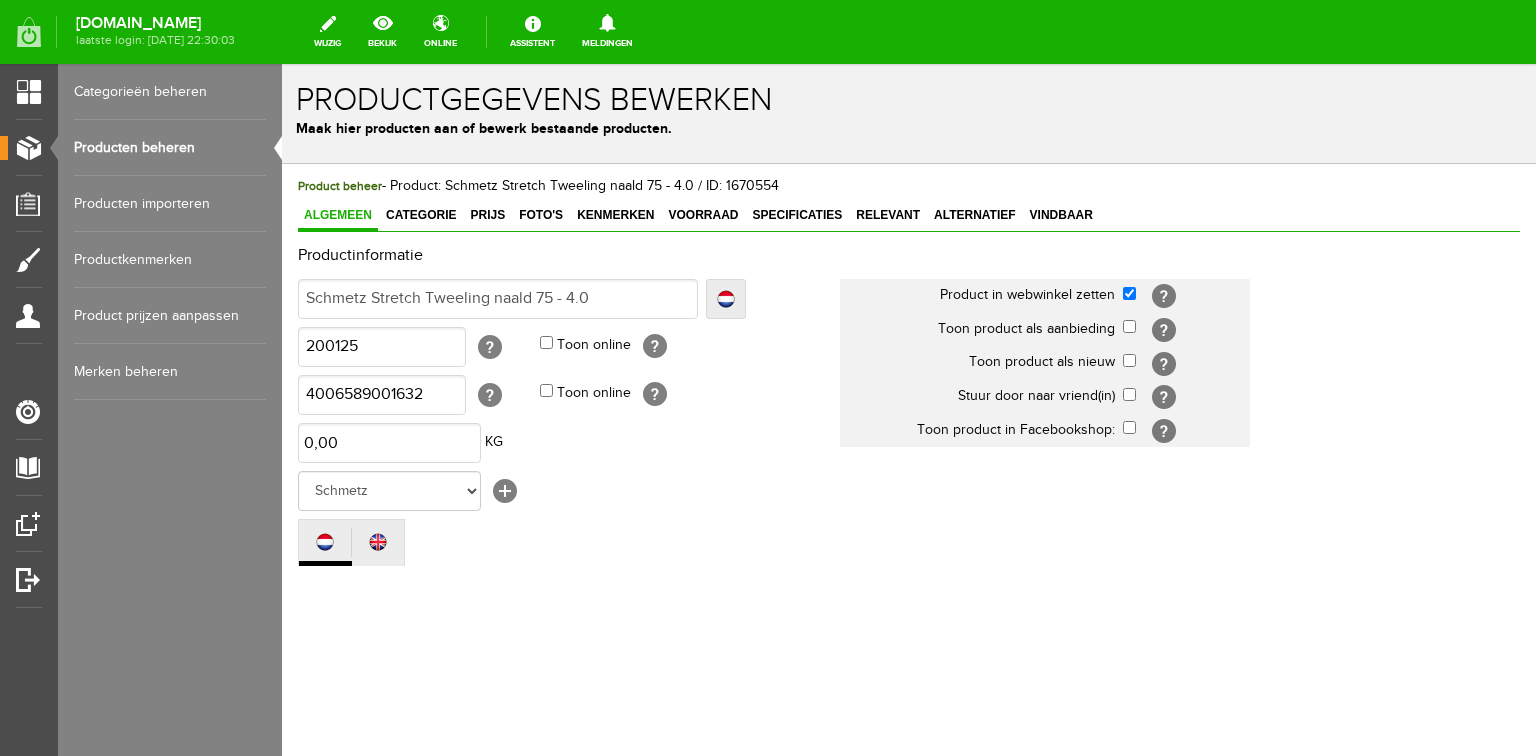 scroll, scrollTop: 0, scrollLeft: 0, axis: both 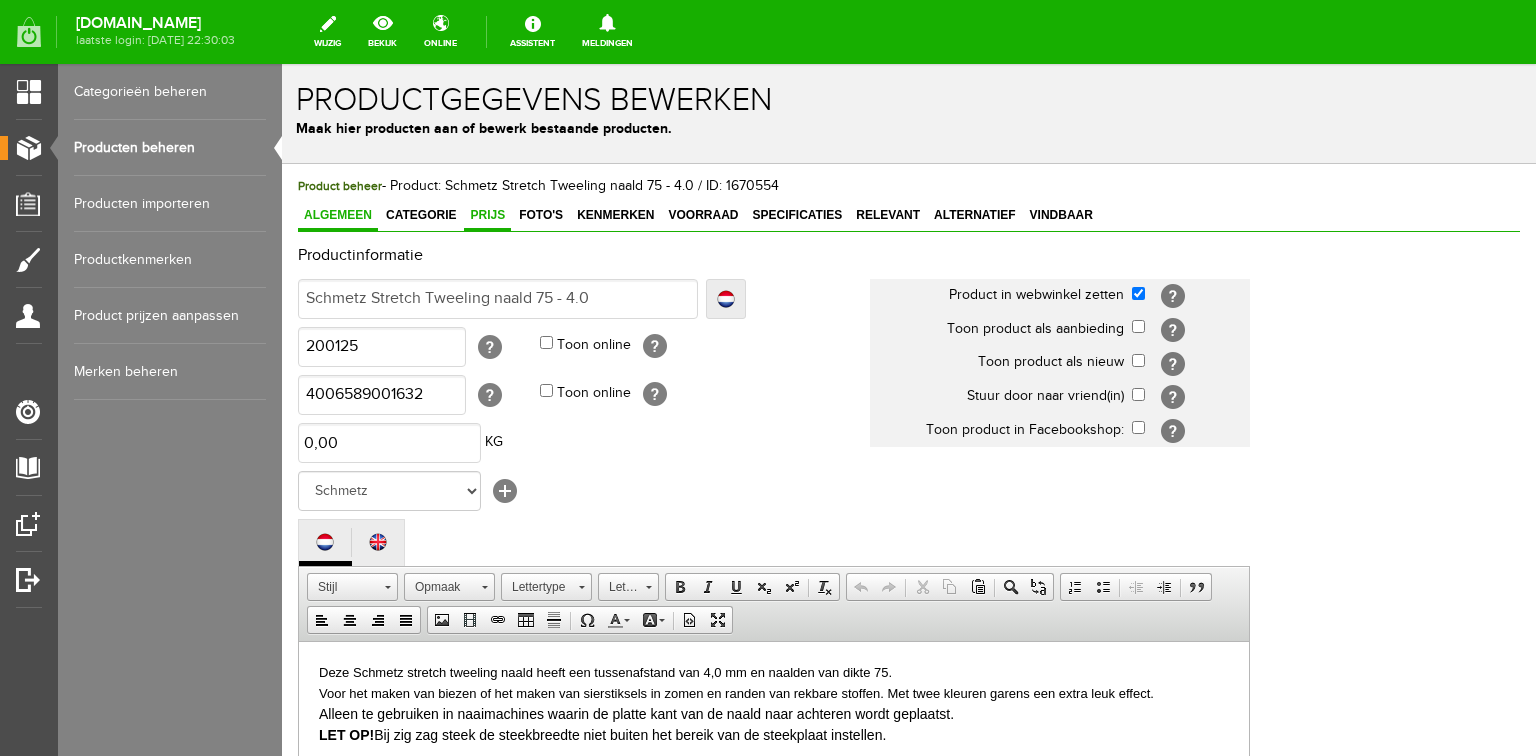 click on "Prijs" at bounding box center (487, 215) 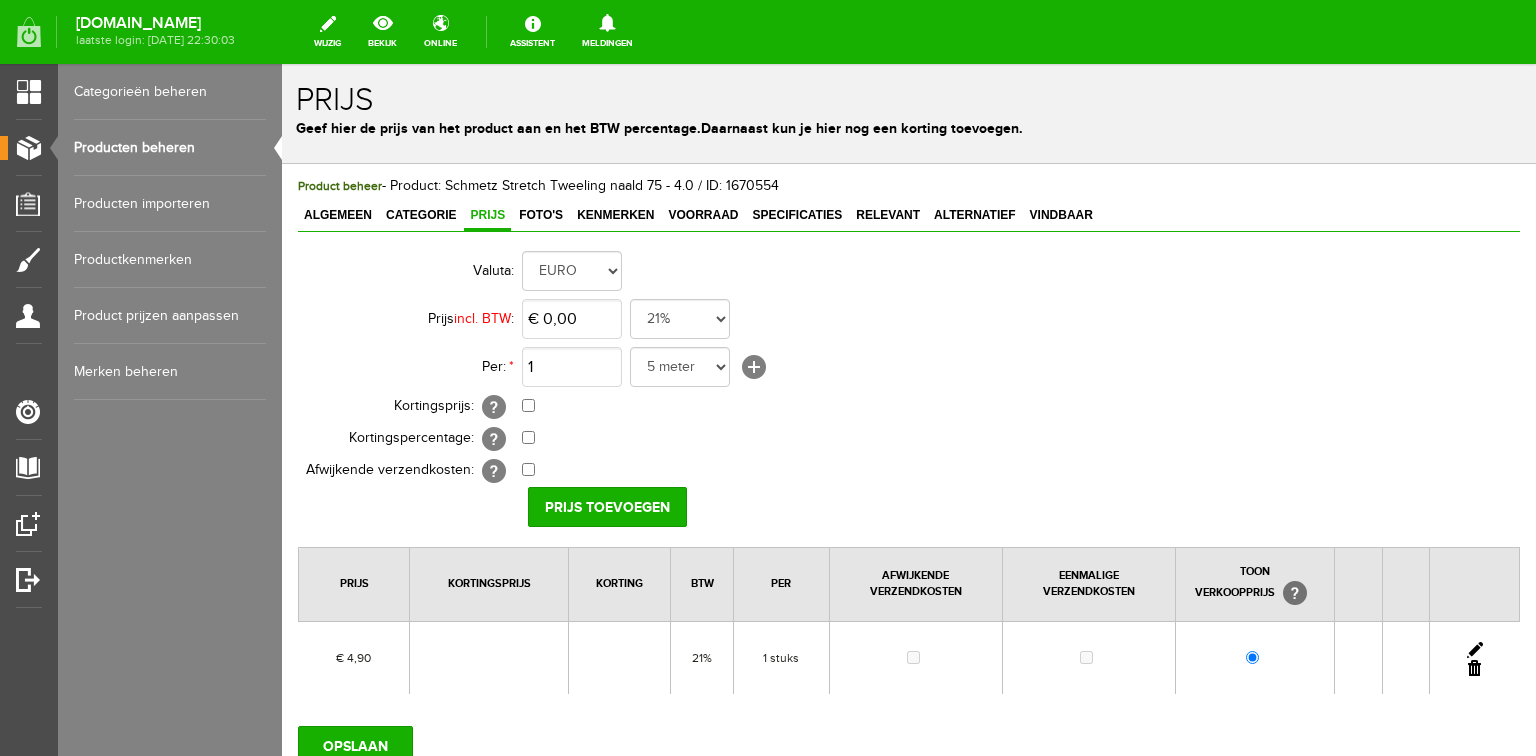 click at bounding box center [1475, 650] 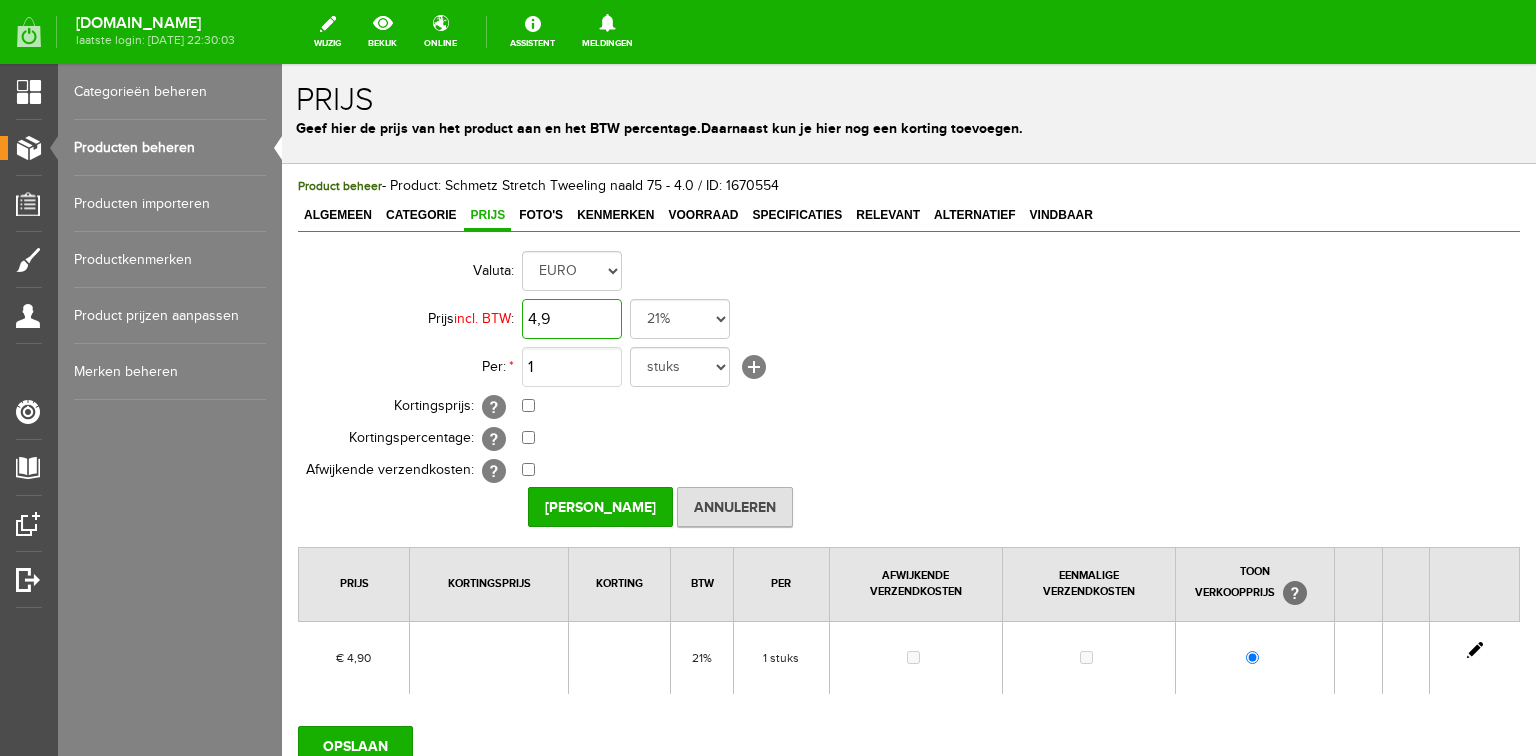 click on "4,9" at bounding box center (572, 319) 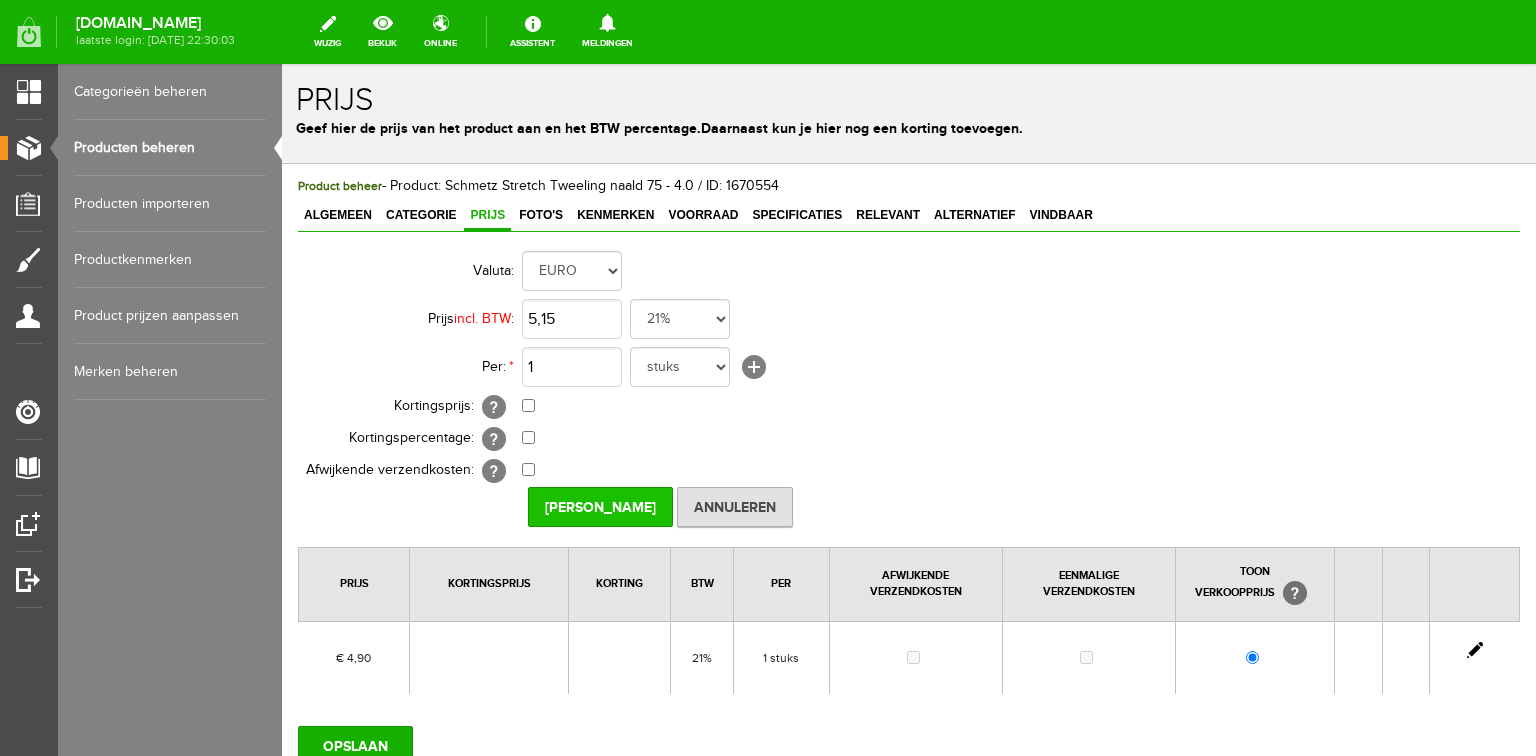 type on "€ 5,15" 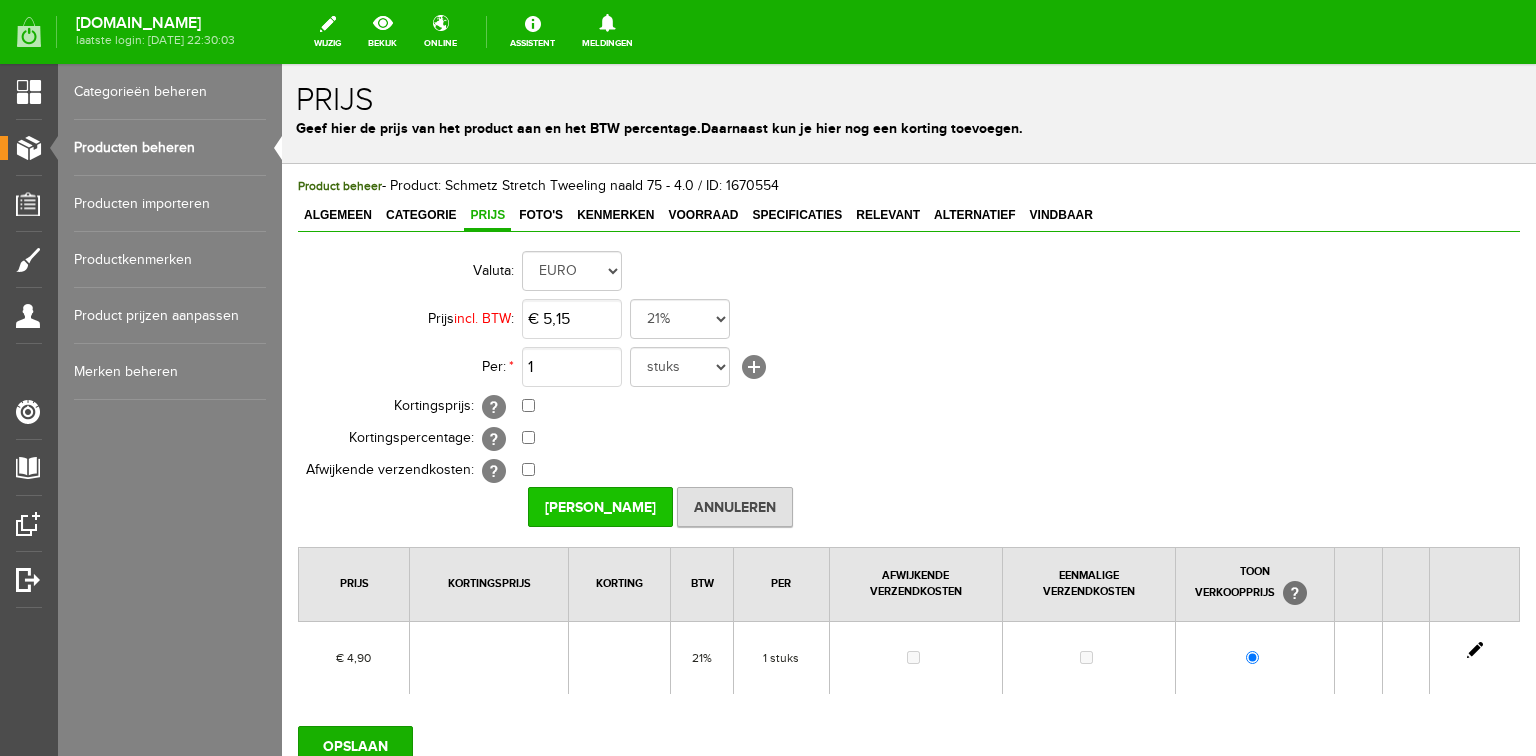 click on "[PERSON_NAME]" at bounding box center (600, 507) 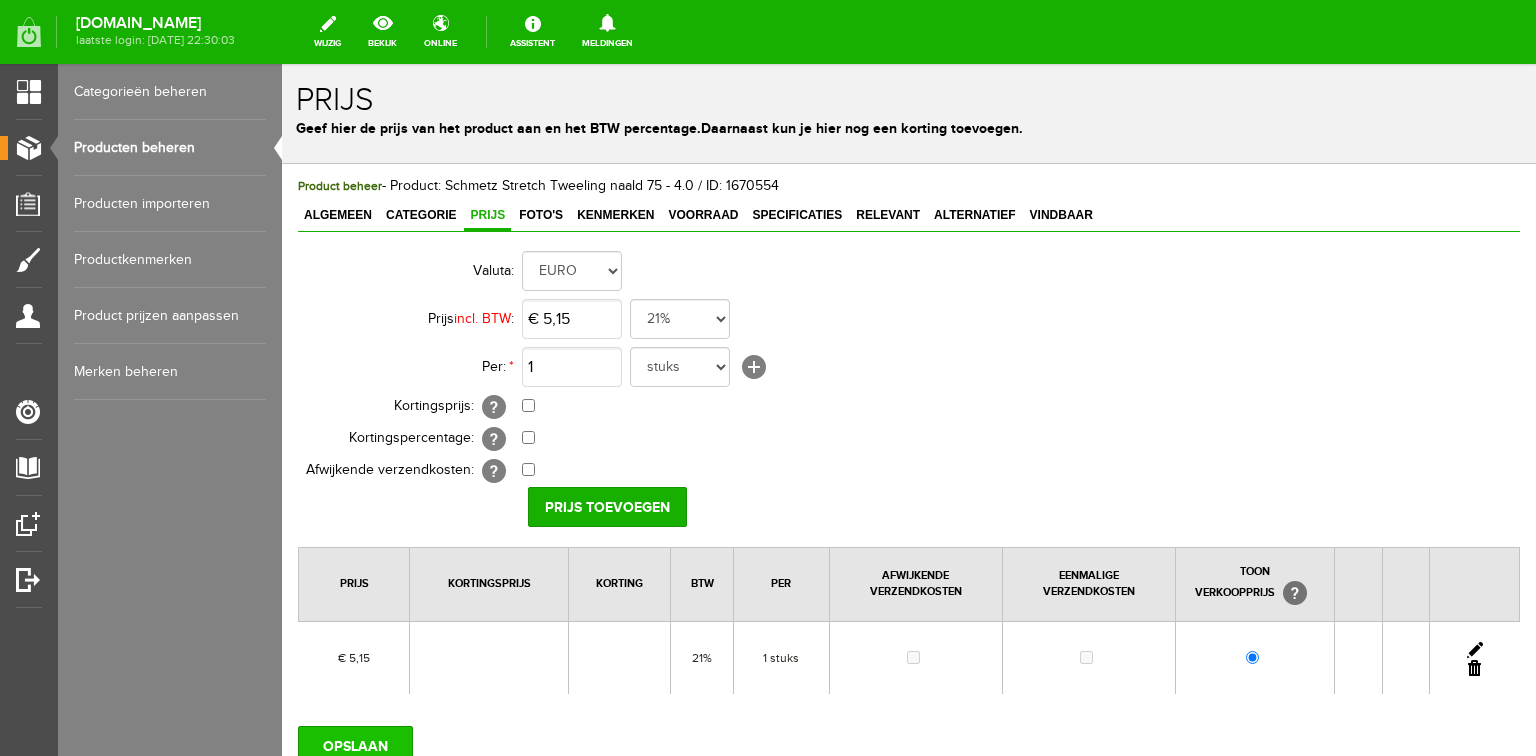 click on "OPSLAAN" at bounding box center [355, 746] 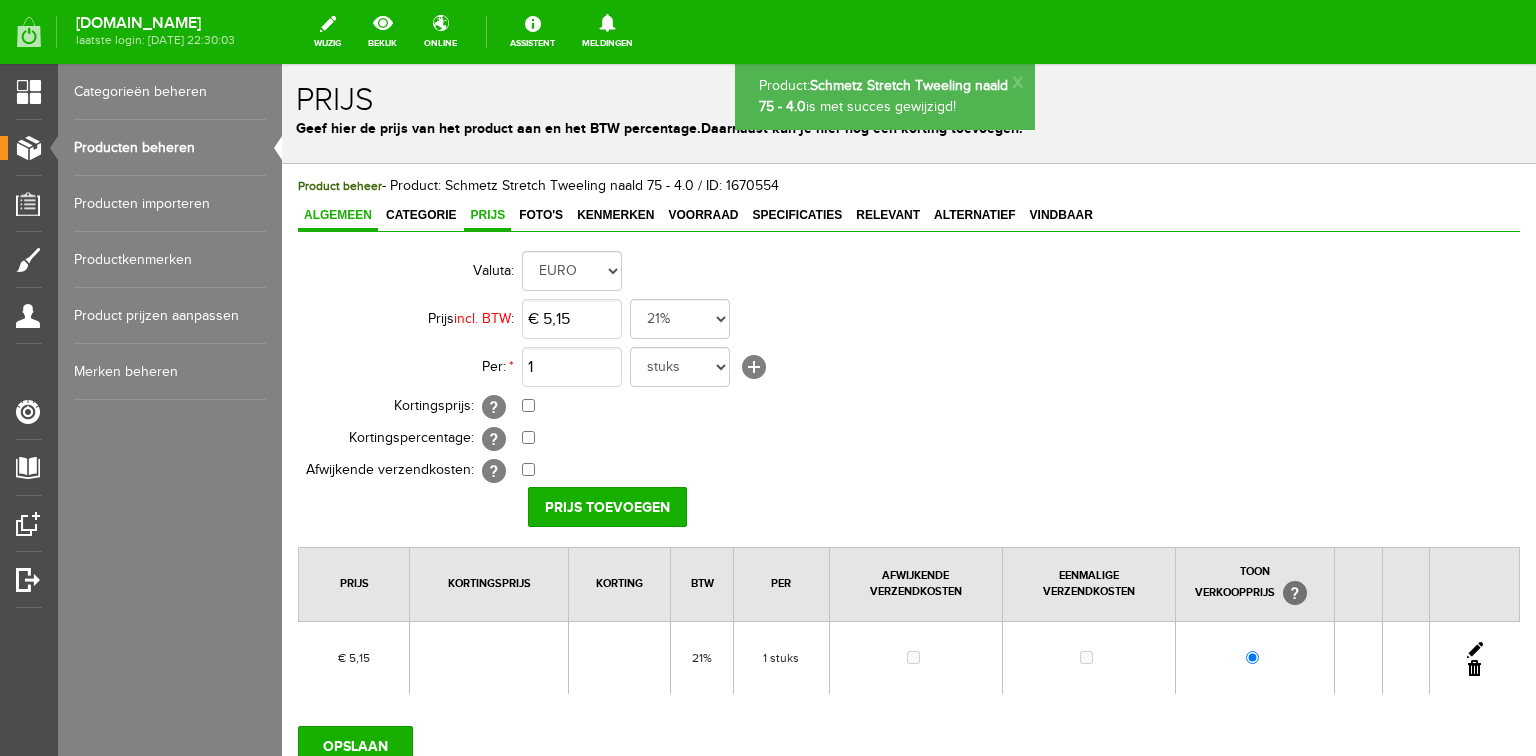 scroll, scrollTop: 0, scrollLeft: 0, axis: both 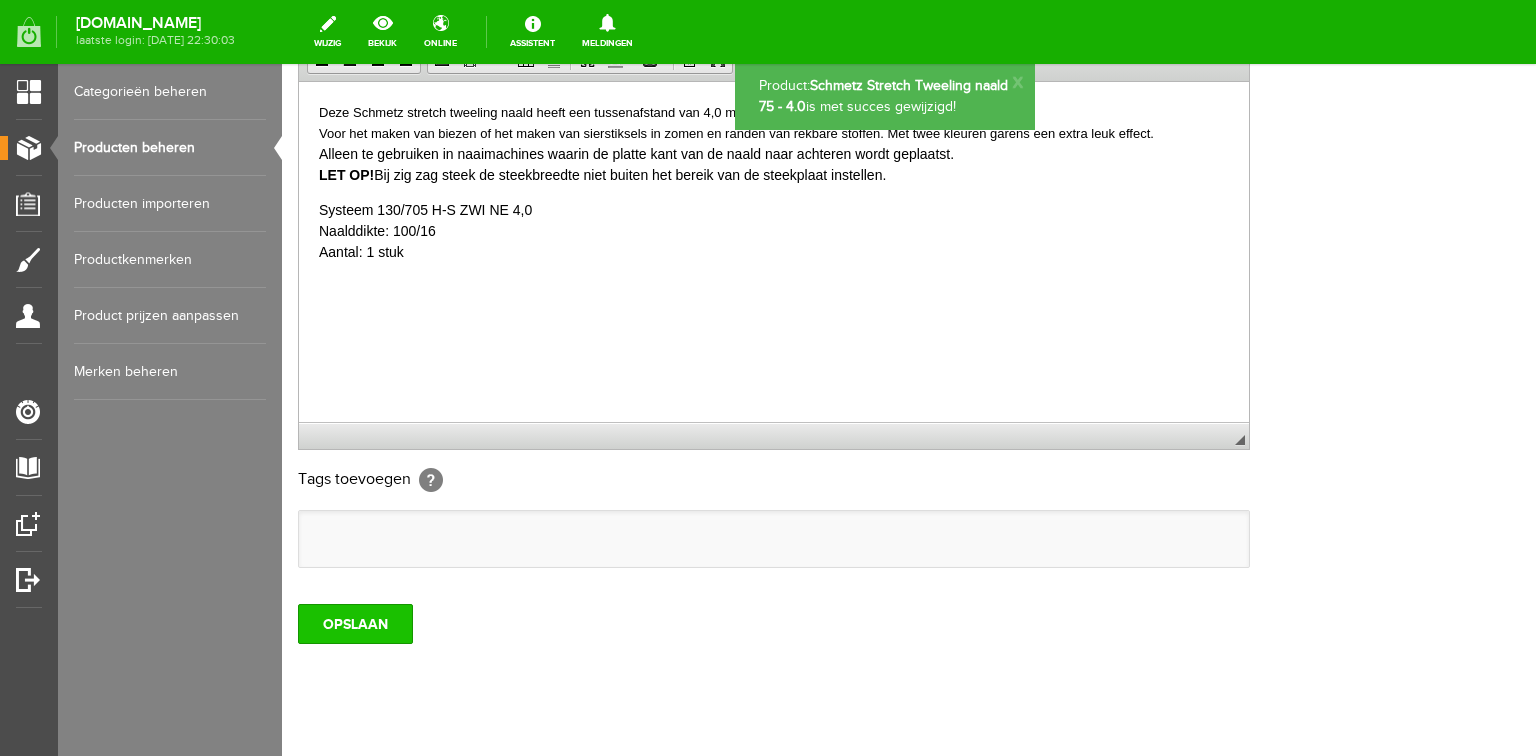 click on "OPSLAAN" at bounding box center (355, 624) 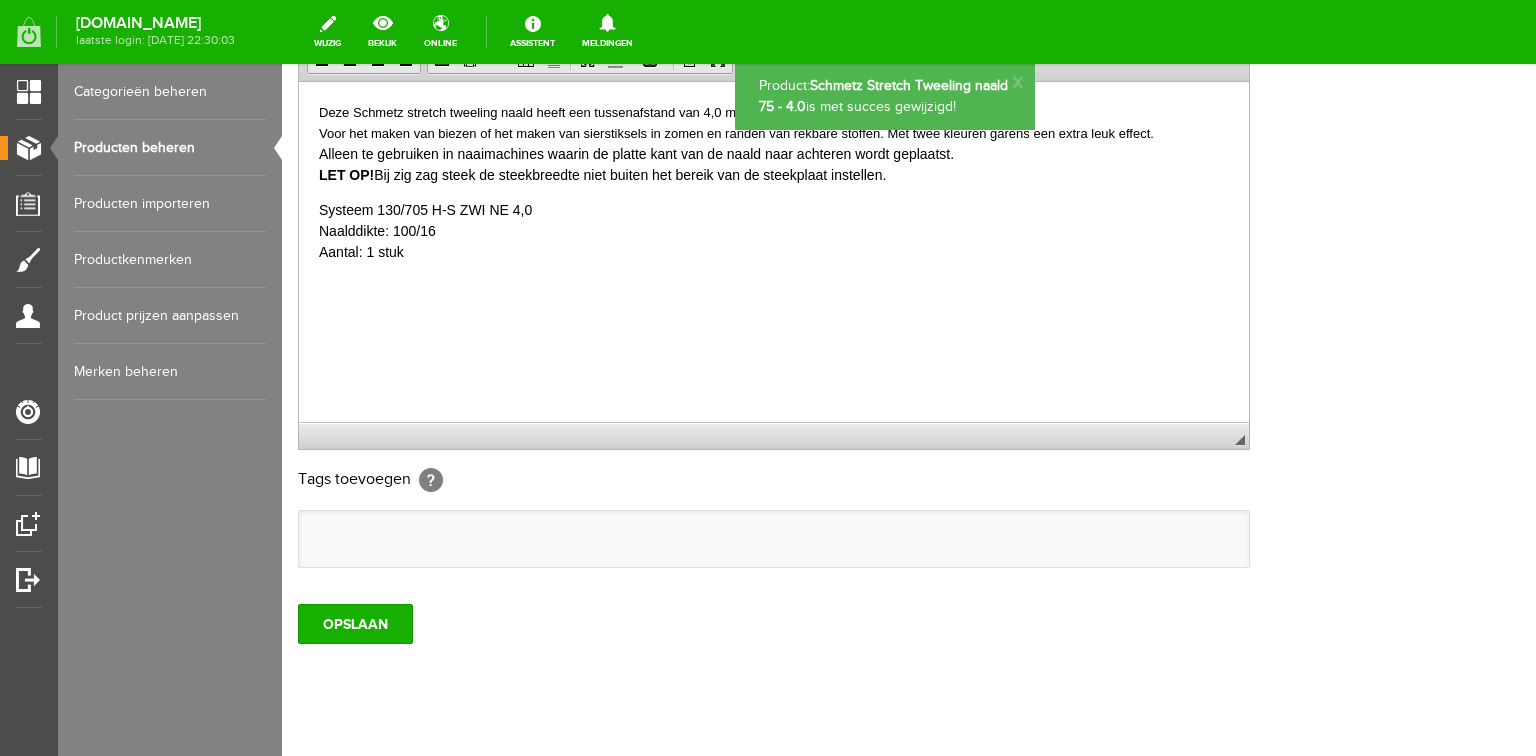 scroll, scrollTop: 0, scrollLeft: 0, axis: both 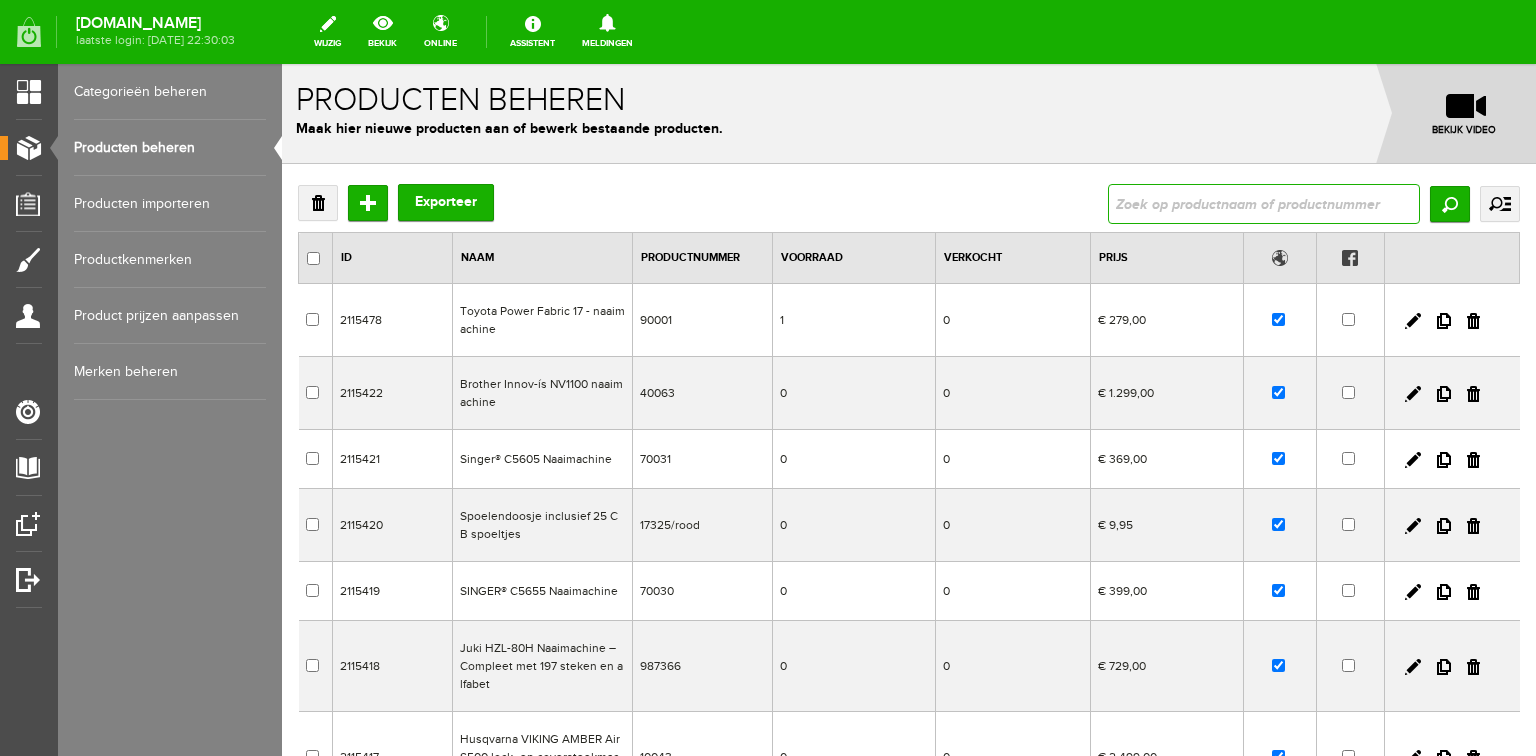 click at bounding box center (1264, 204) 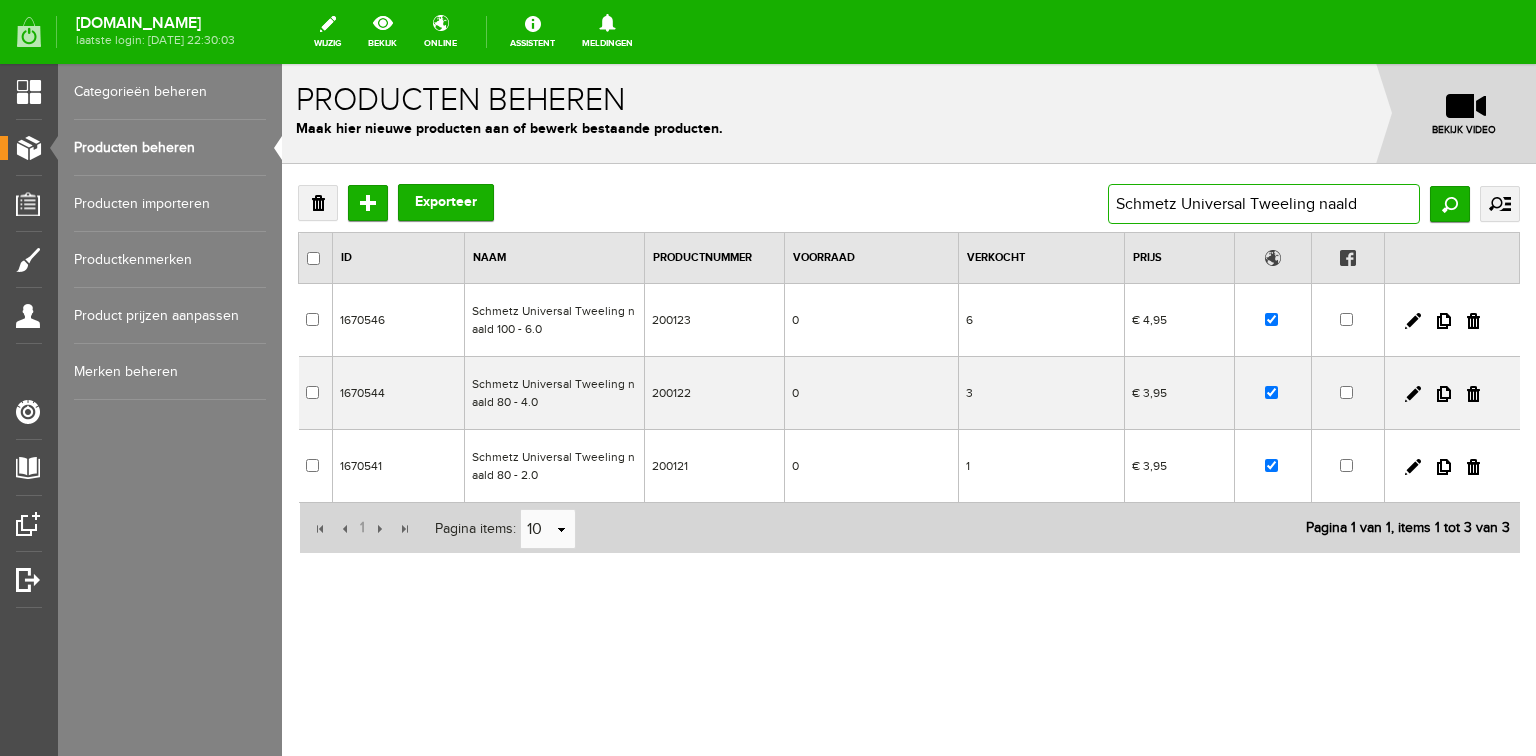 click on "Schmetz Universal Tweeling naald" at bounding box center (1264, 204) 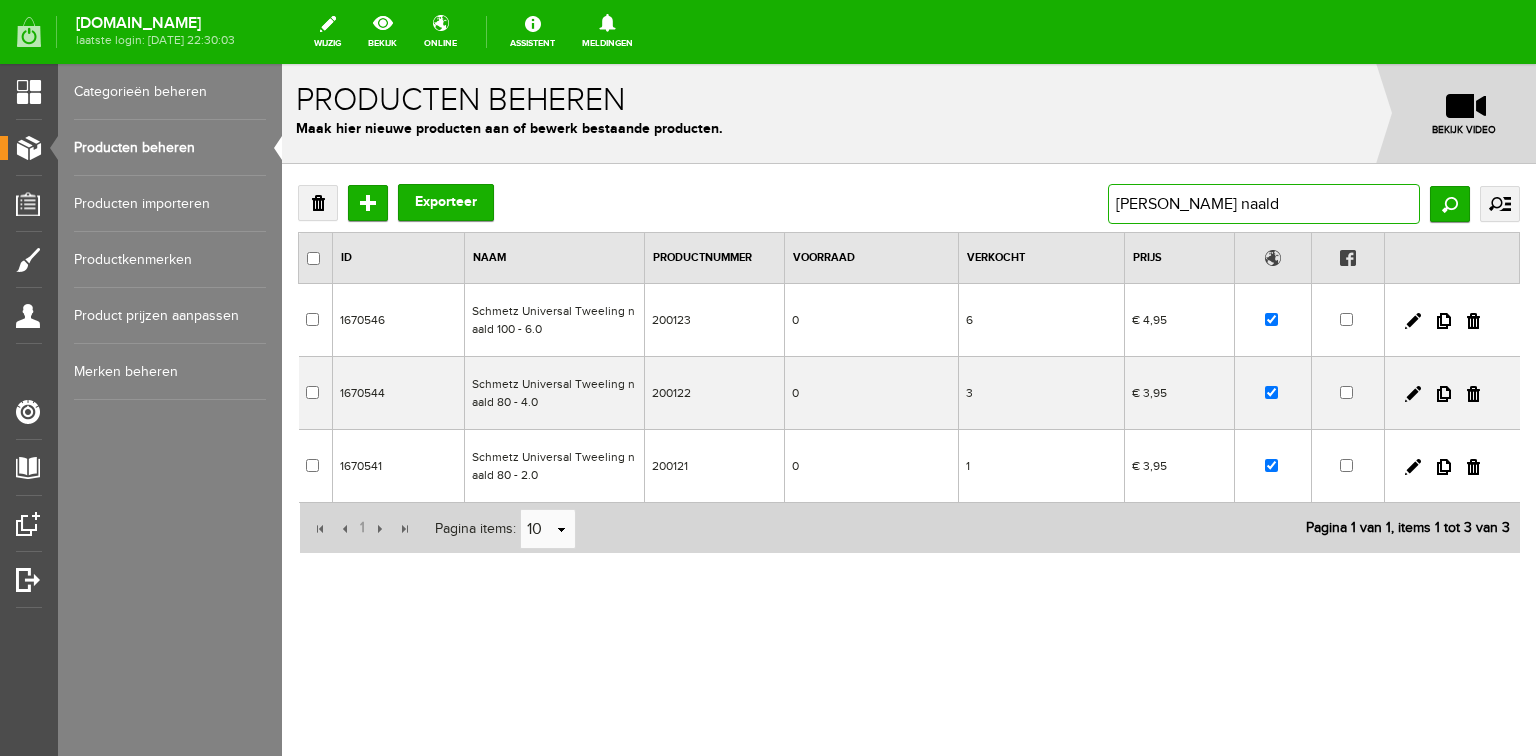 type on "Schmetz jeans Tweeling naald" 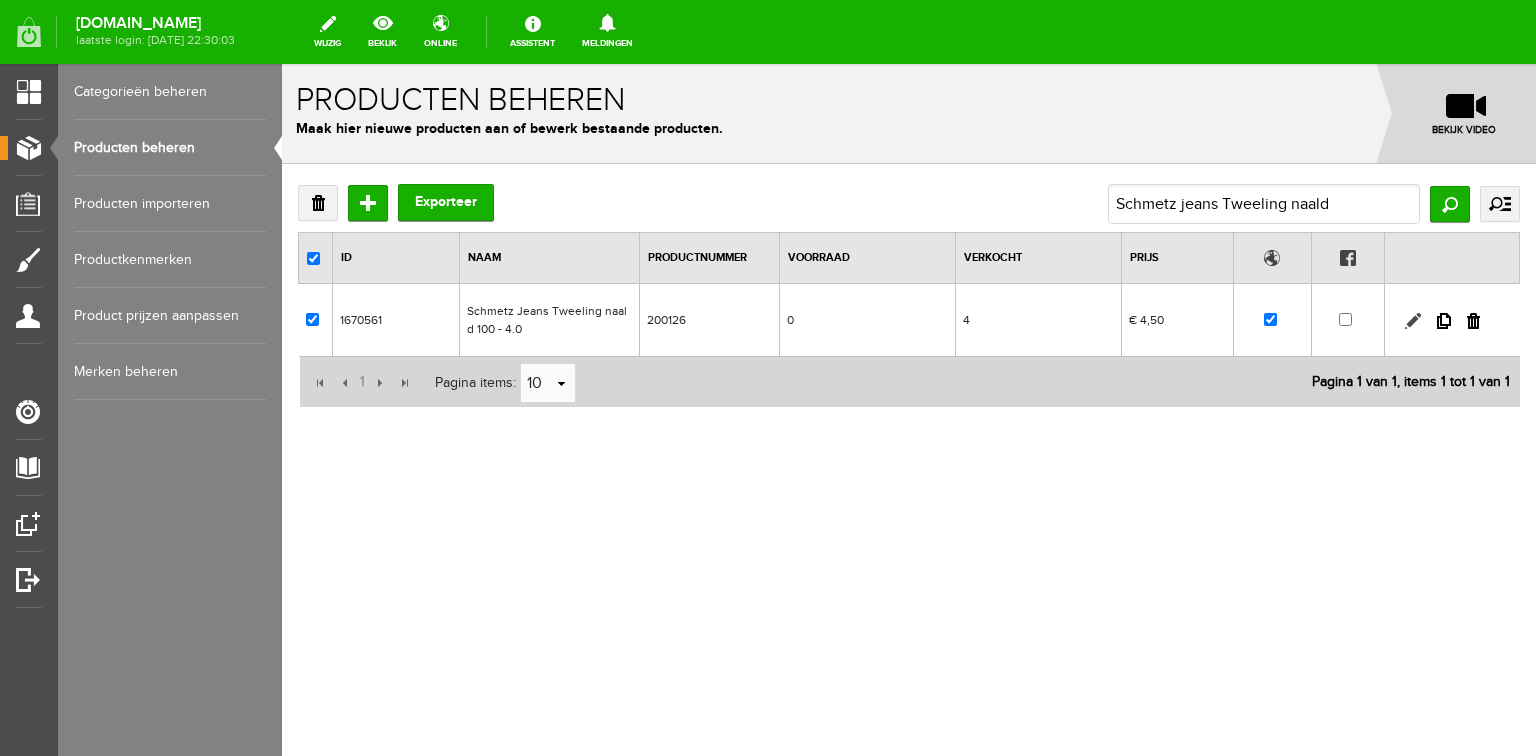 click at bounding box center (1413, 321) 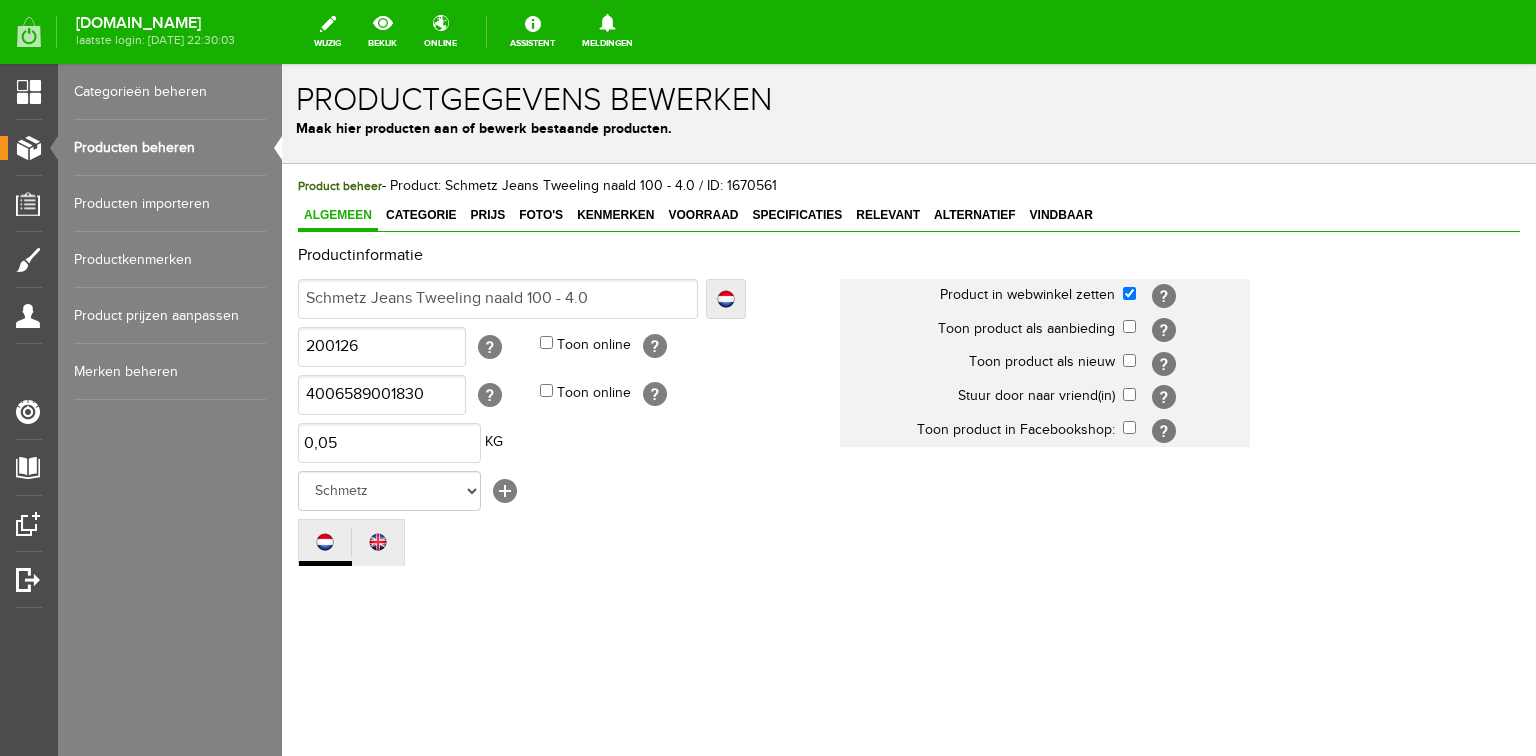 scroll, scrollTop: 0, scrollLeft: 0, axis: both 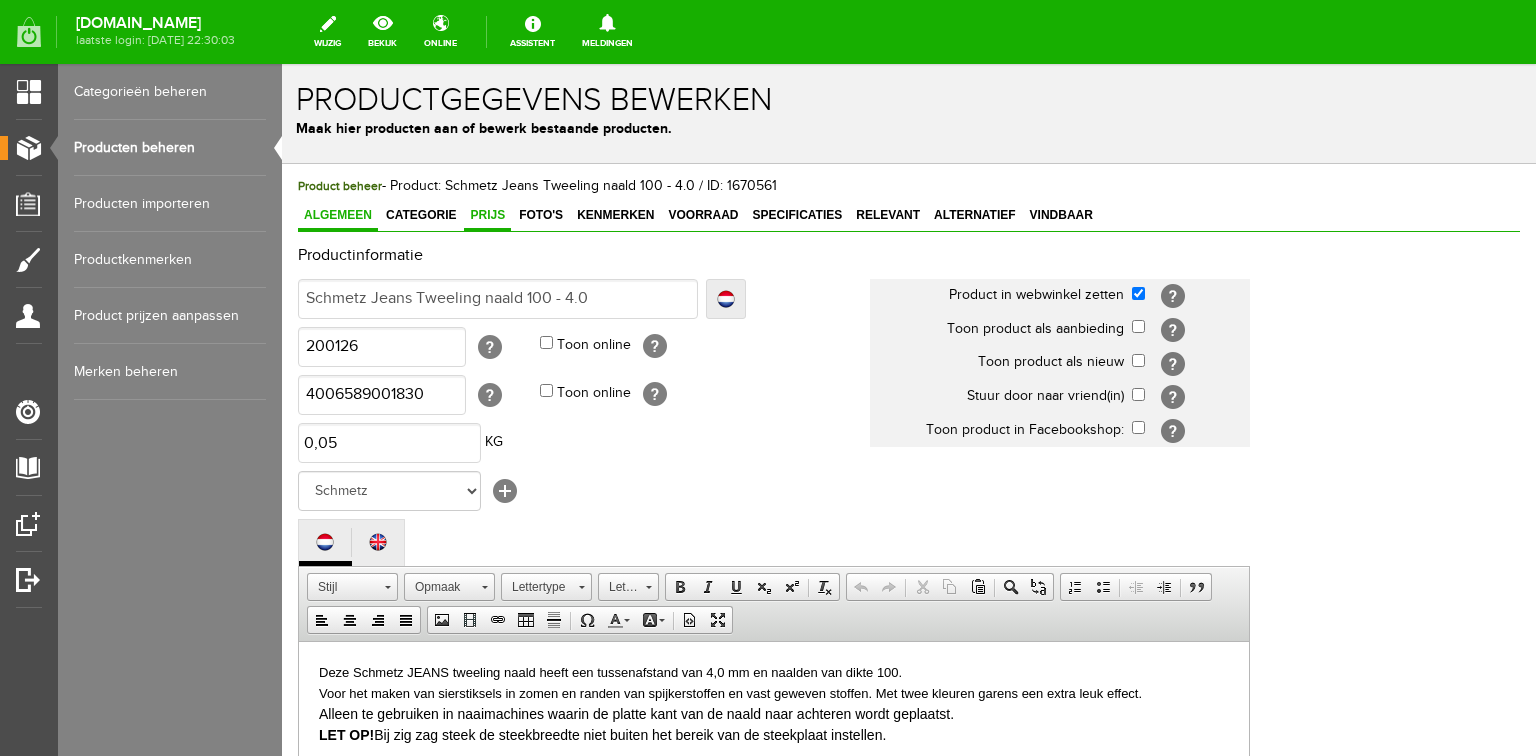 click on "Prijs" at bounding box center [487, 215] 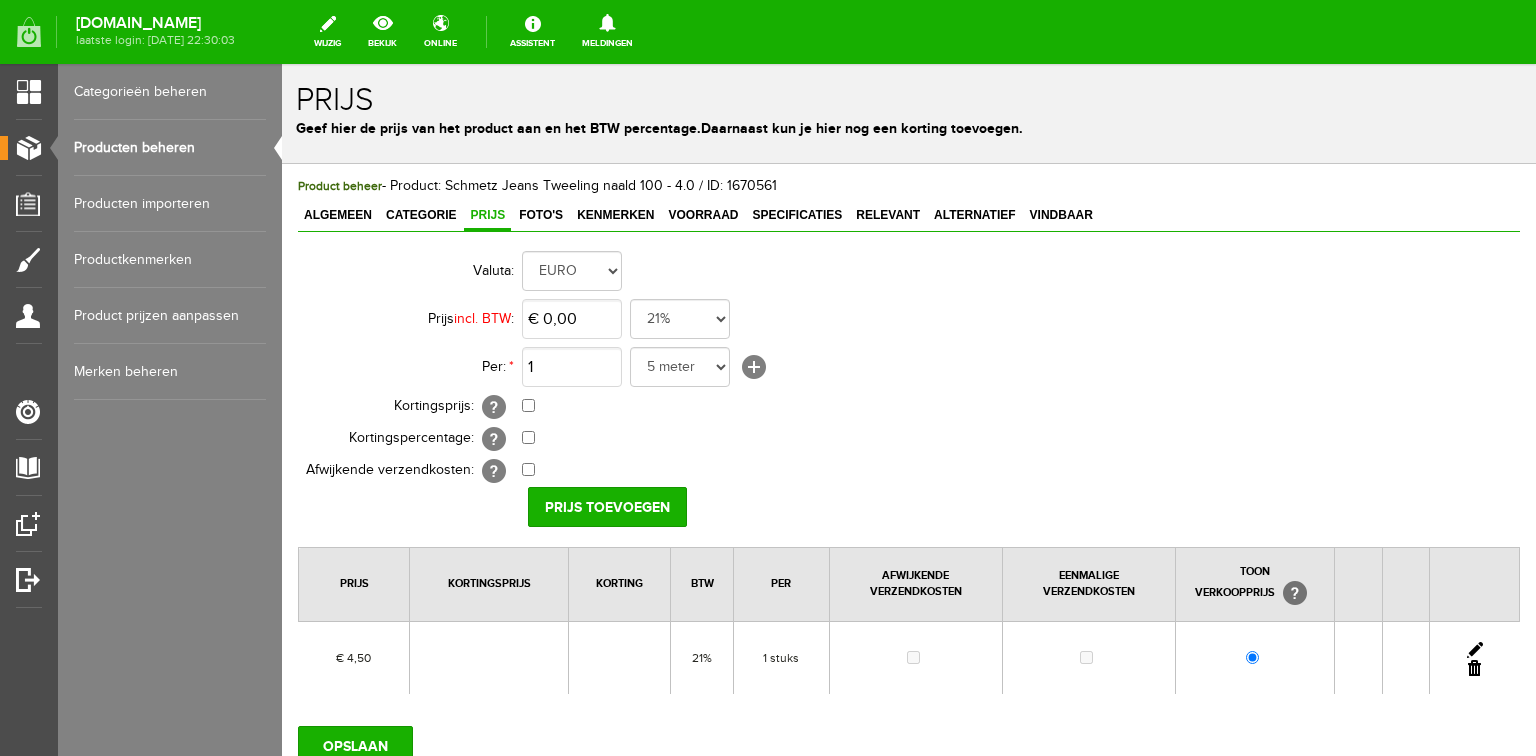 click at bounding box center [1475, 650] 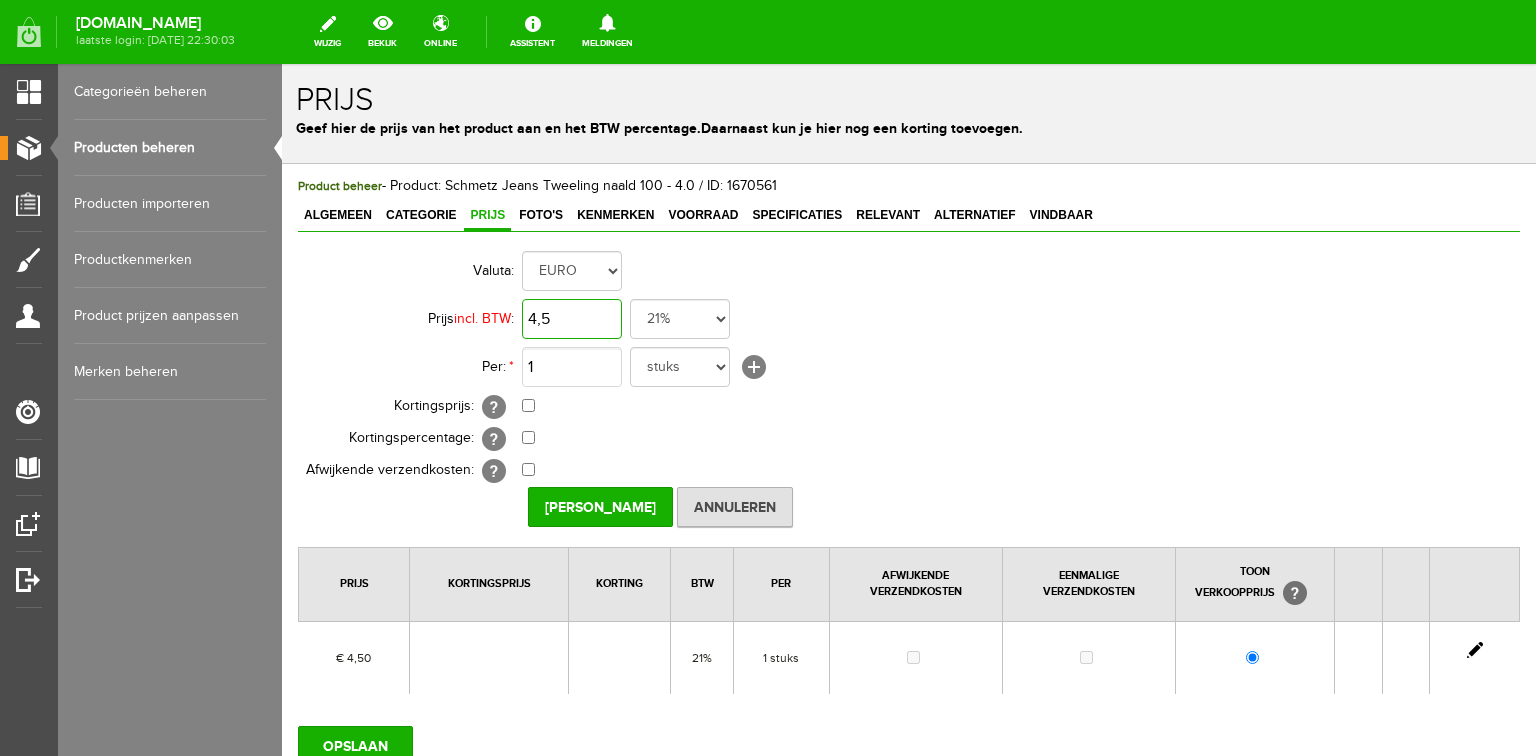 click on "4,5" at bounding box center [572, 319] 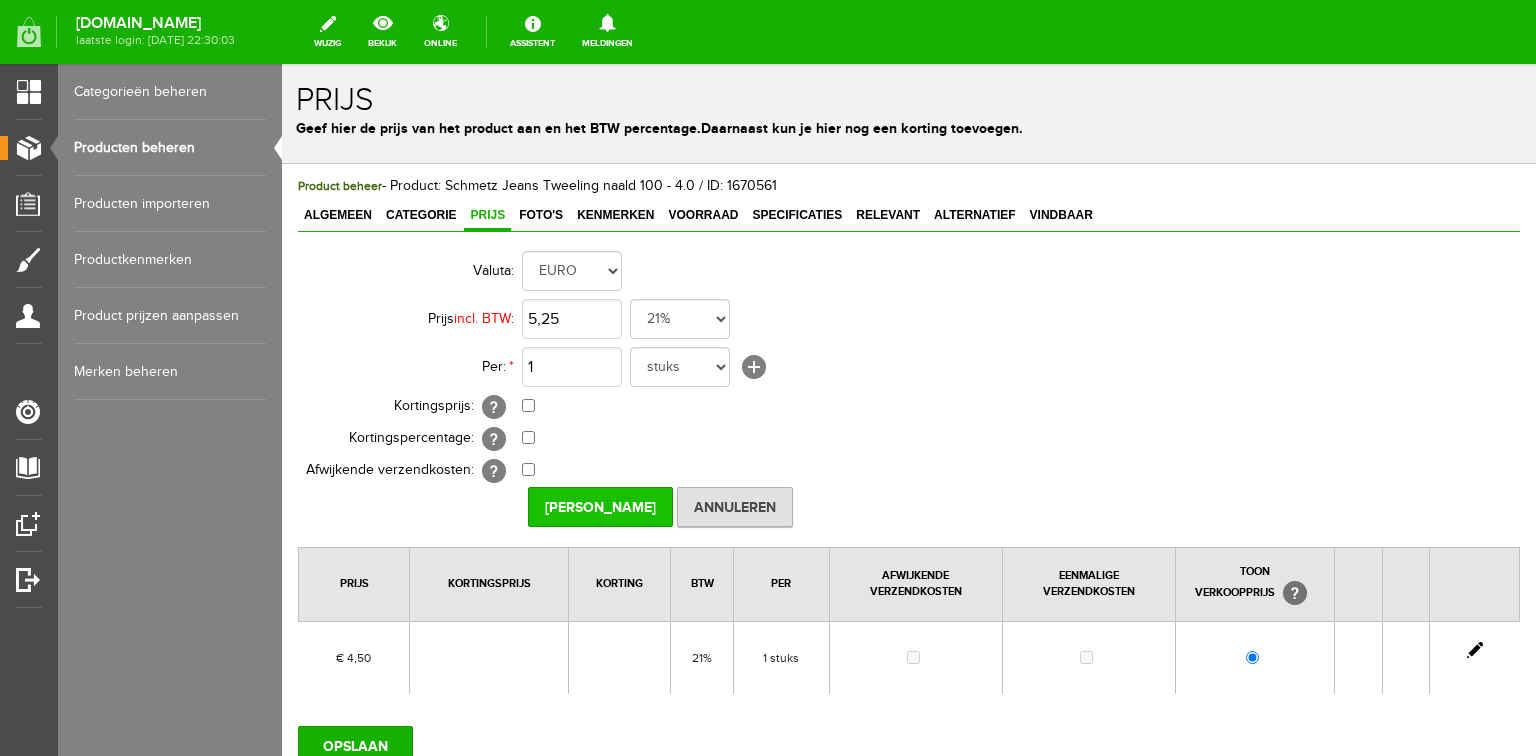 type on "€ 5,25" 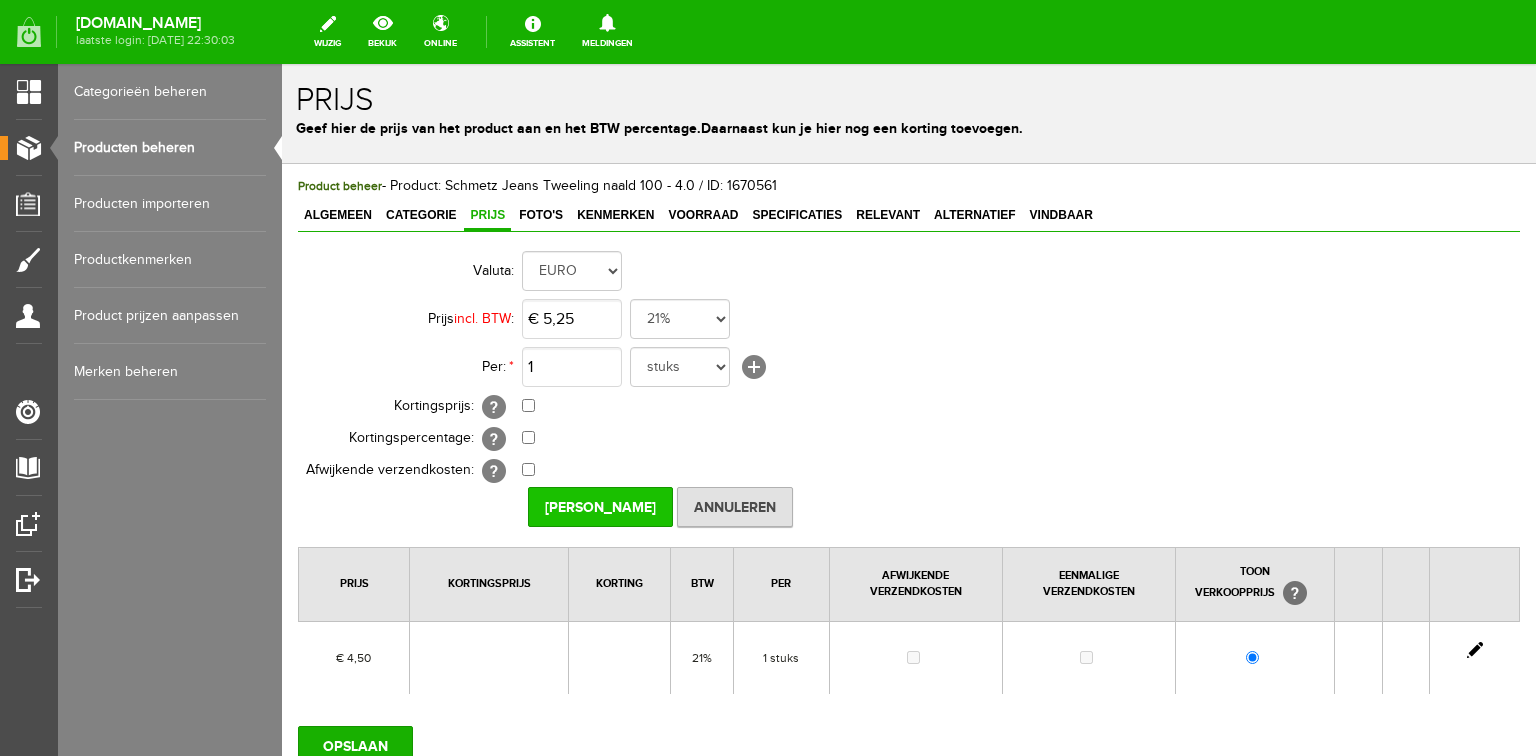 click on "[PERSON_NAME]" at bounding box center (600, 507) 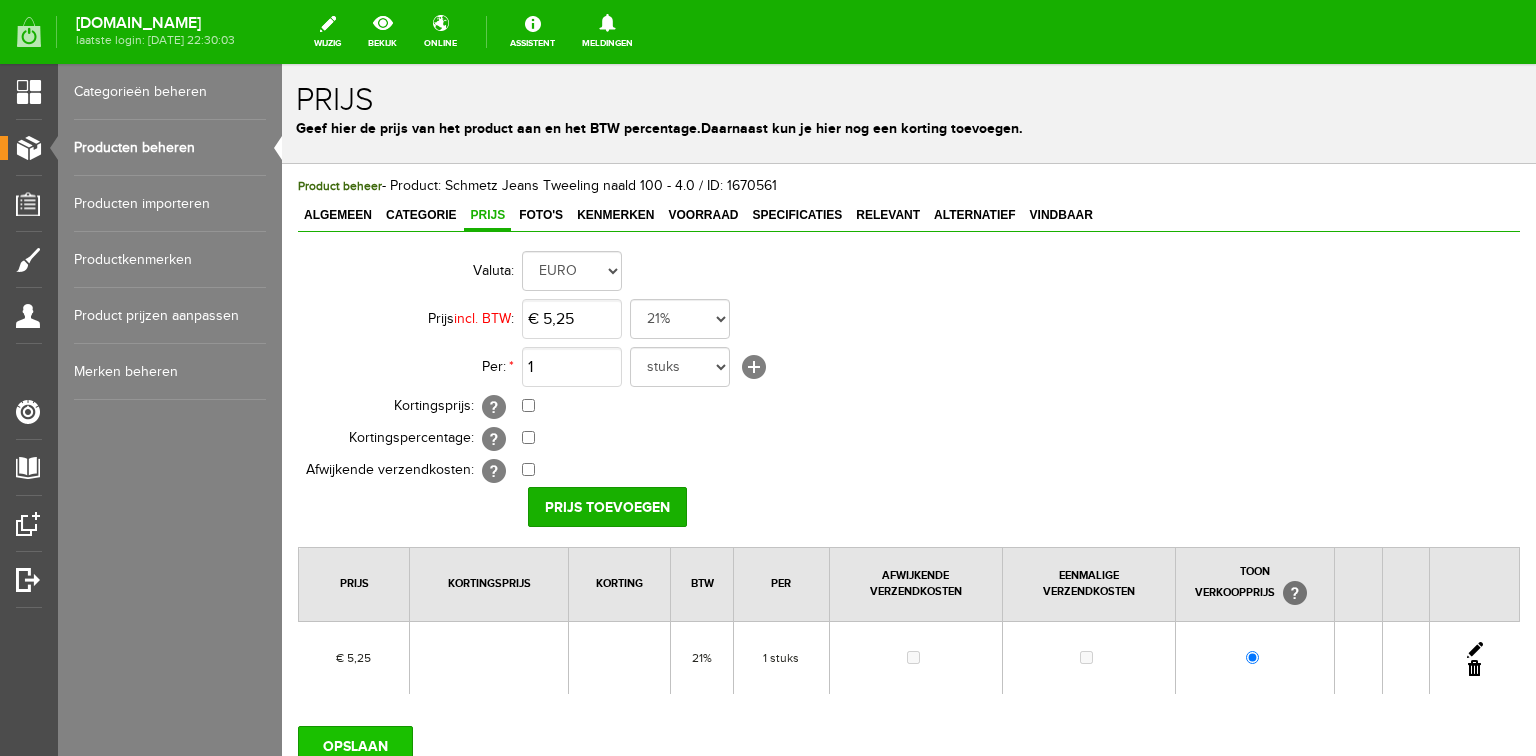 click on "OPSLAAN" at bounding box center (355, 746) 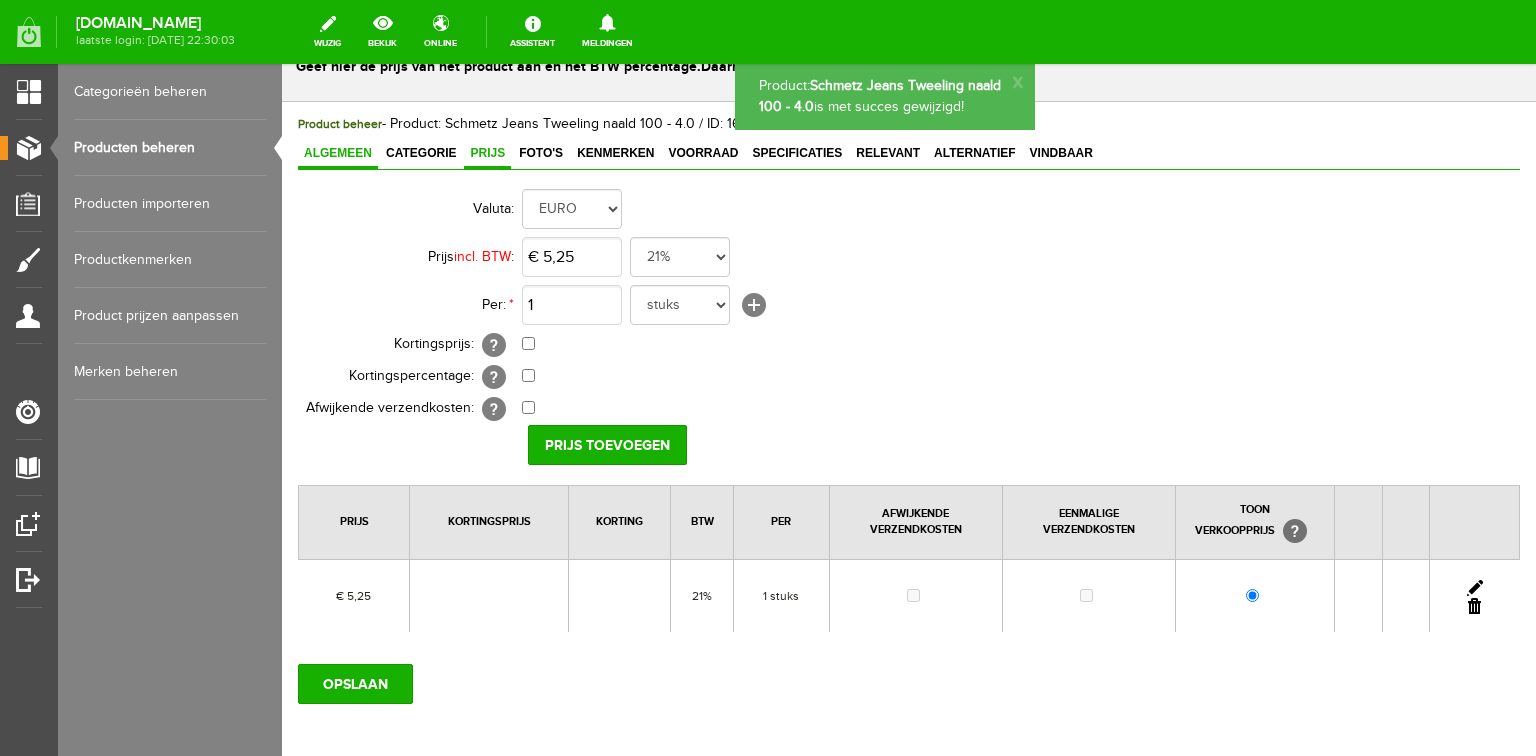 scroll, scrollTop: 0, scrollLeft: 0, axis: both 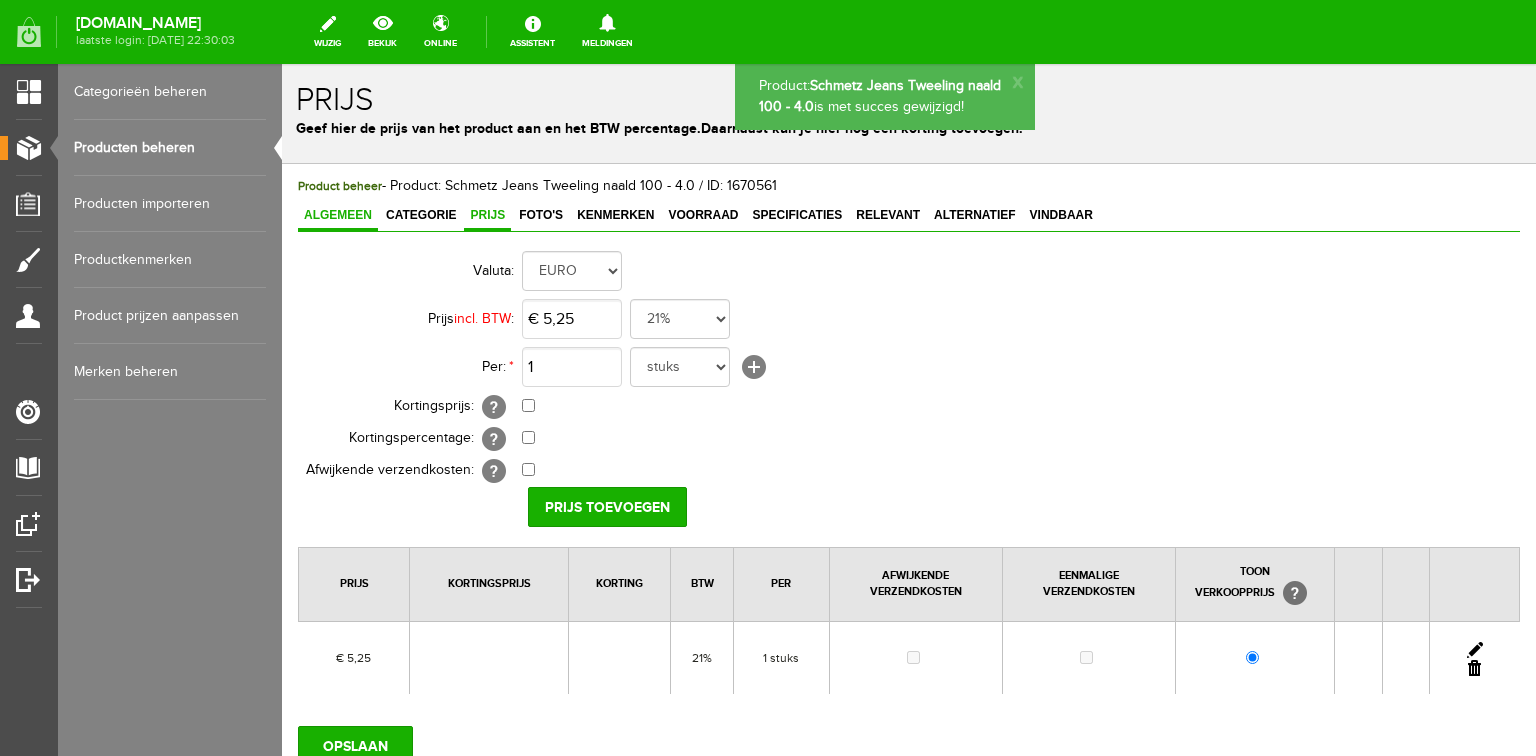 click on "Algemeen" at bounding box center (338, 215) 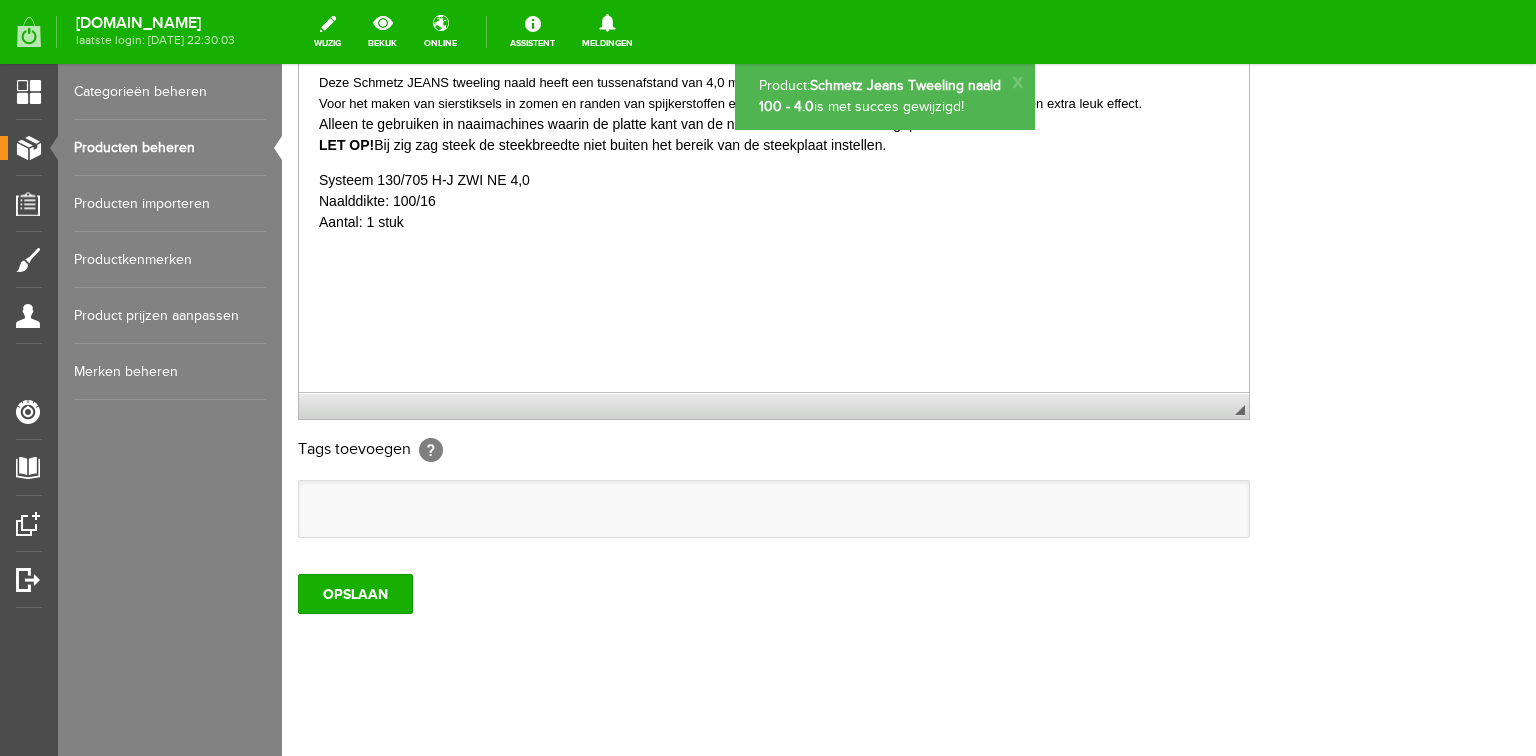 scroll, scrollTop: 592, scrollLeft: 0, axis: vertical 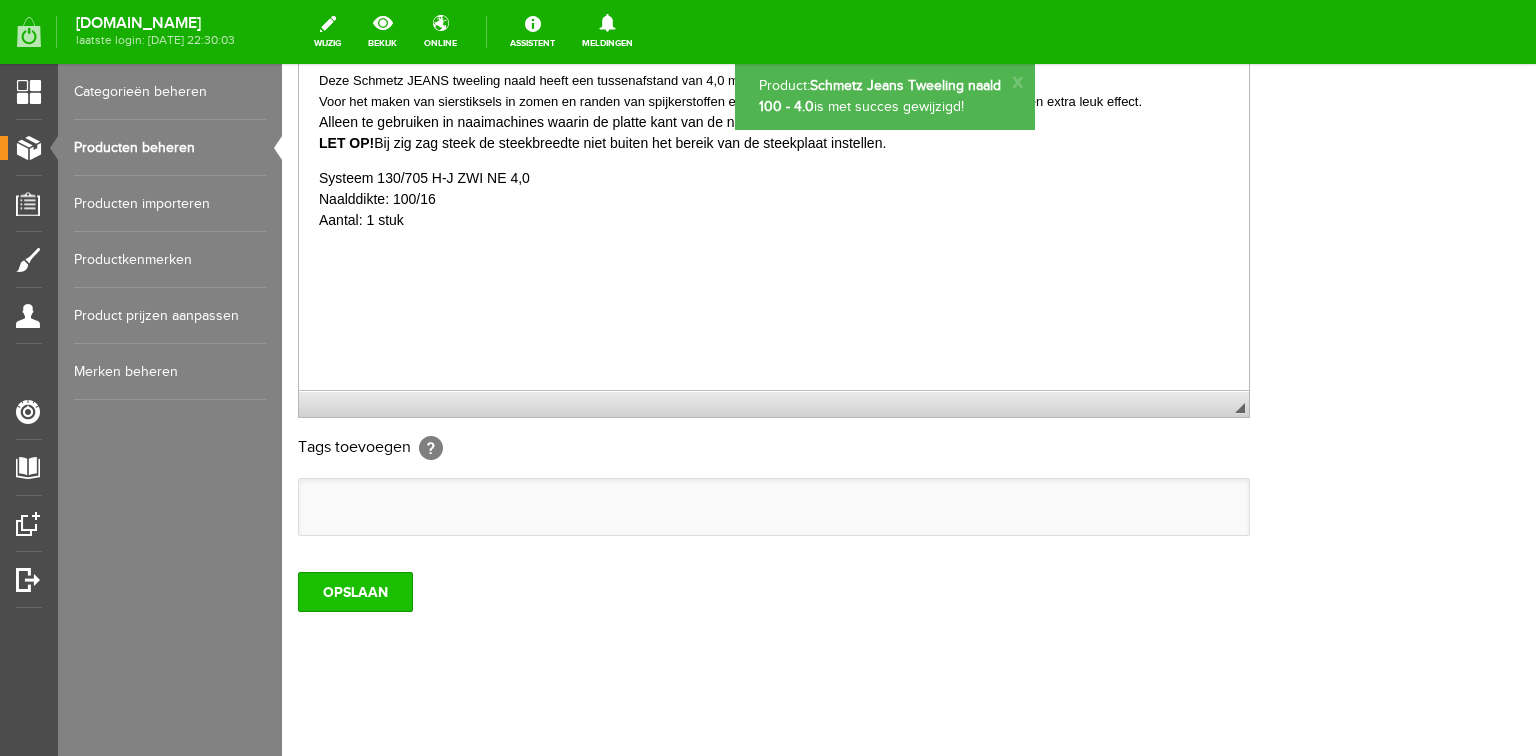 click on "OPSLAAN" at bounding box center (355, 592) 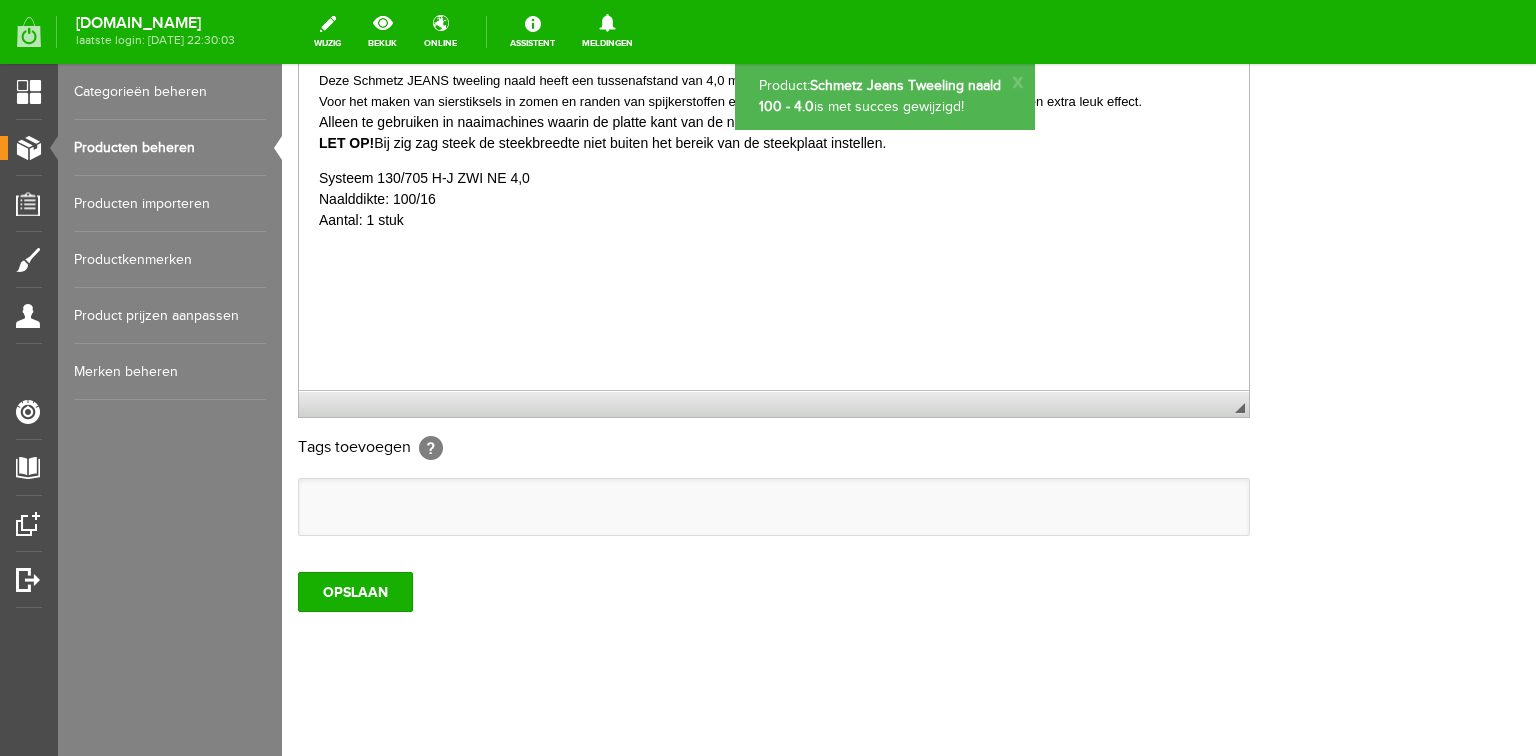 scroll, scrollTop: 0, scrollLeft: 0, axis: both 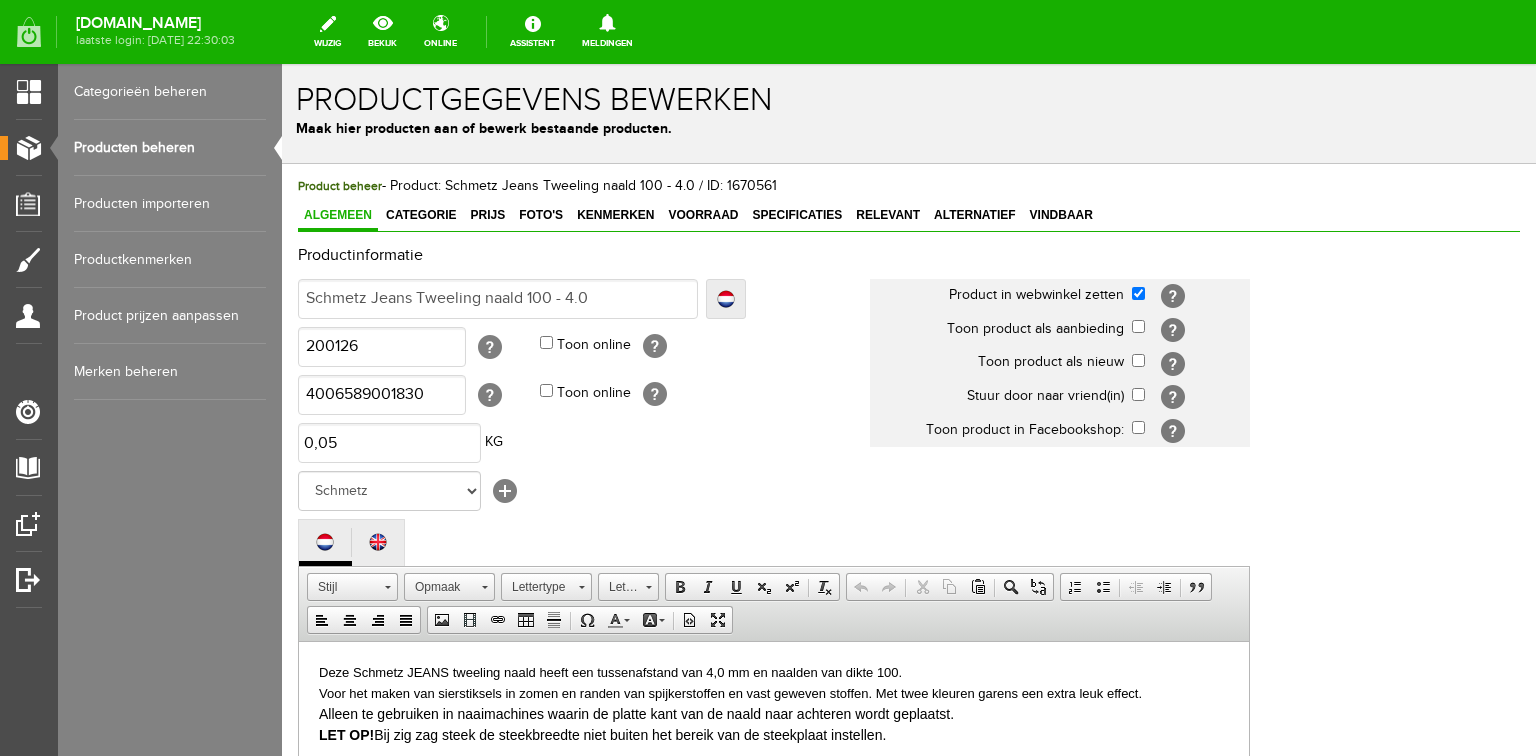 click on "Producten beheren" at bounding box center [170, 148] 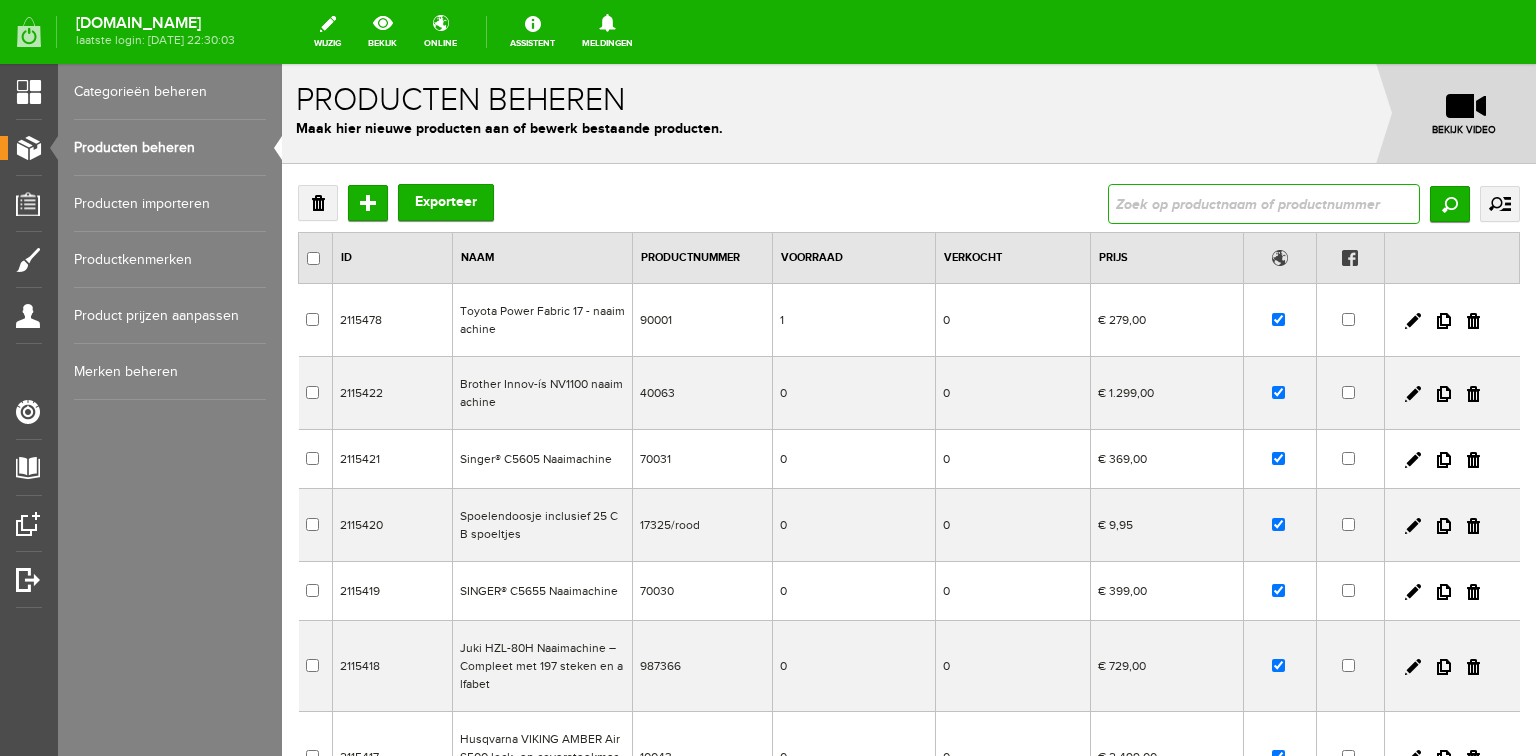click at bounding box center (1264, 204) 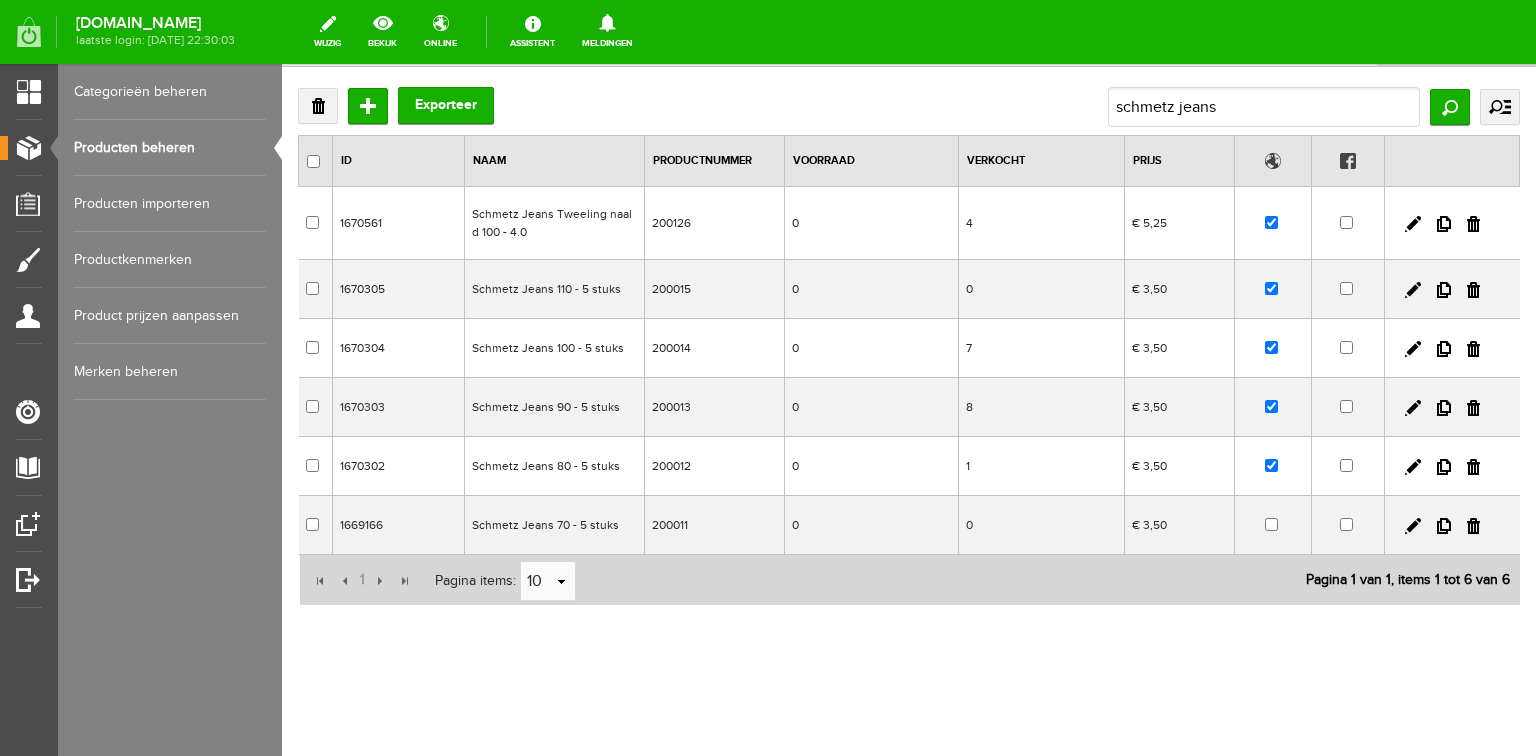 scroll, scrollTop: 1, scrollLeft: 0, axis: vertical 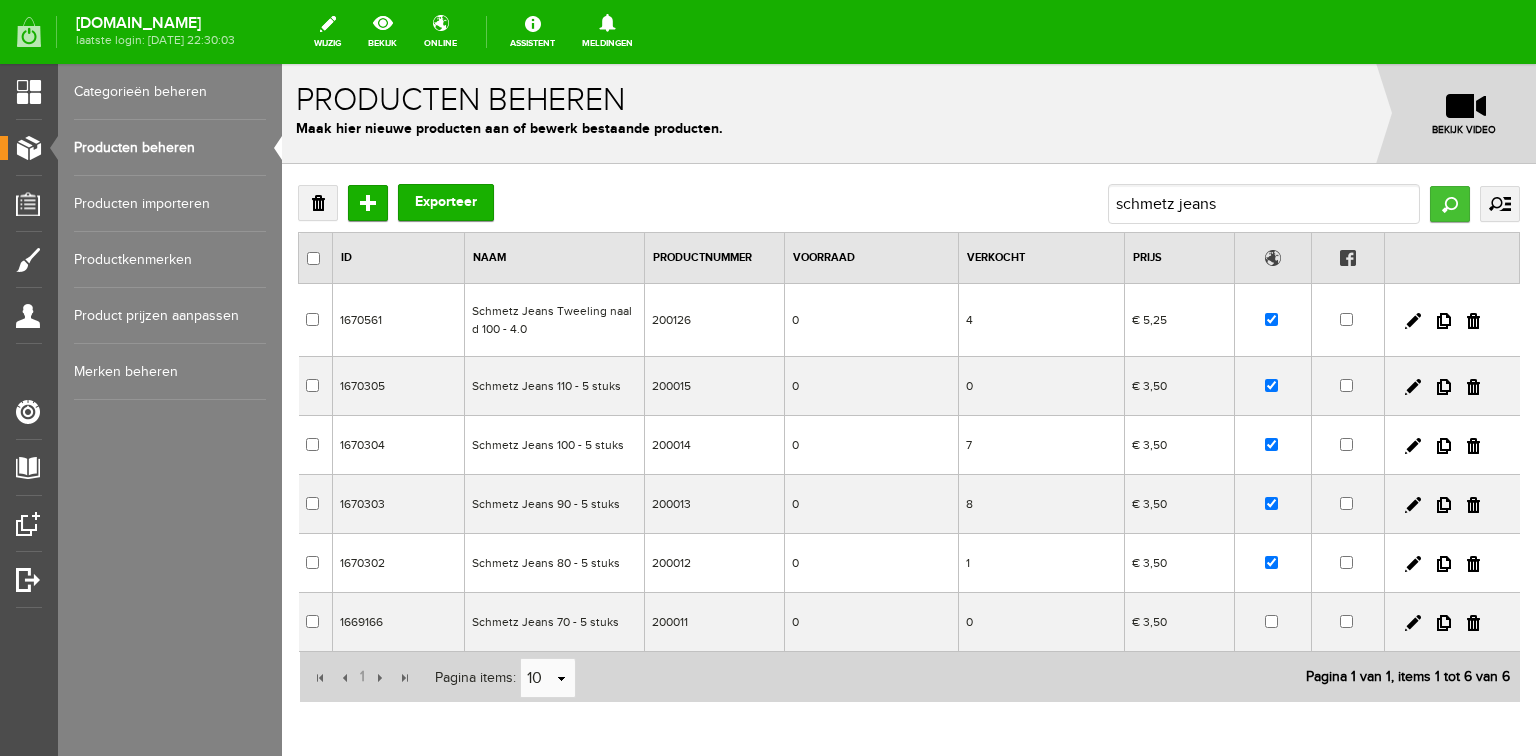 click on "Zoeken" at bounding box center [1450, 204] 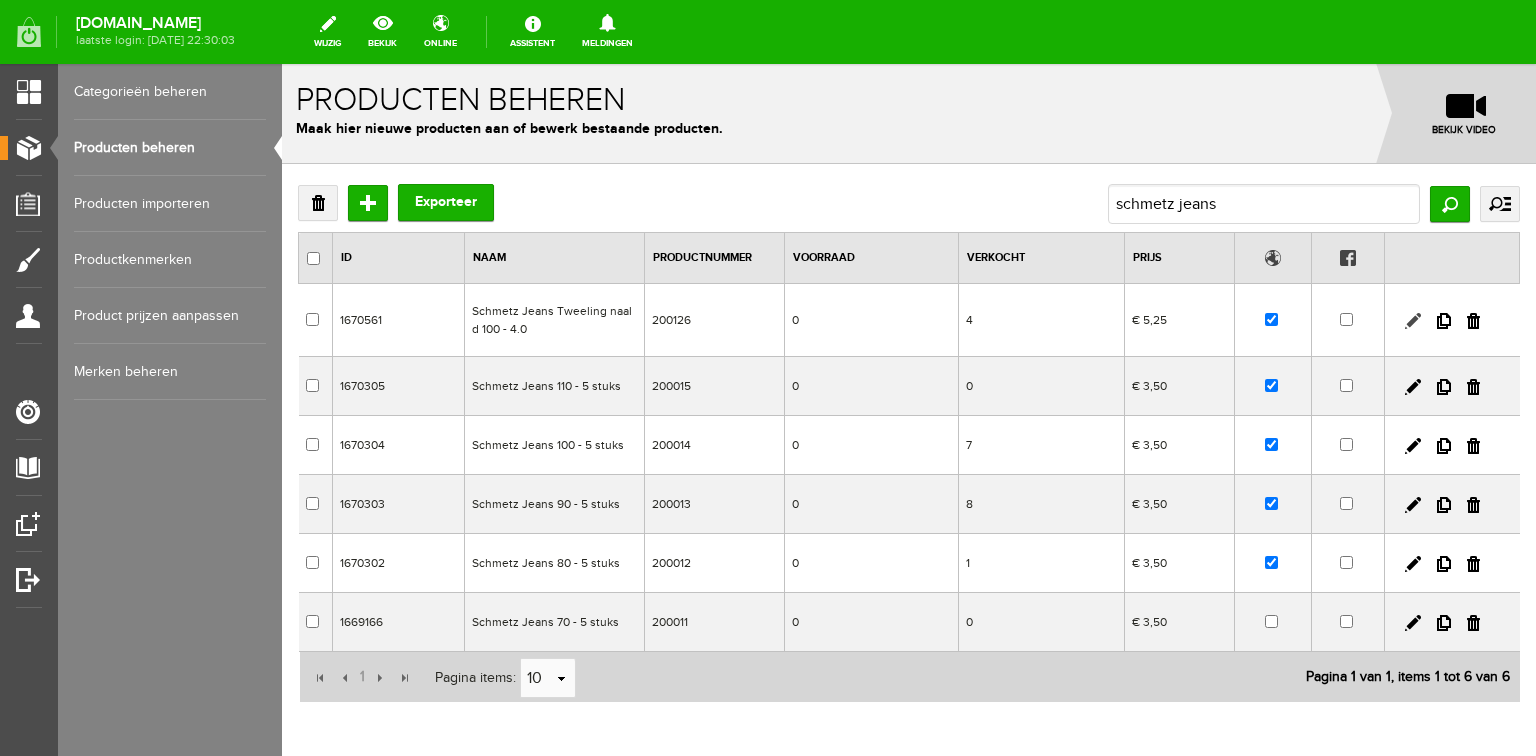 click at bounding box center [1413, 321] 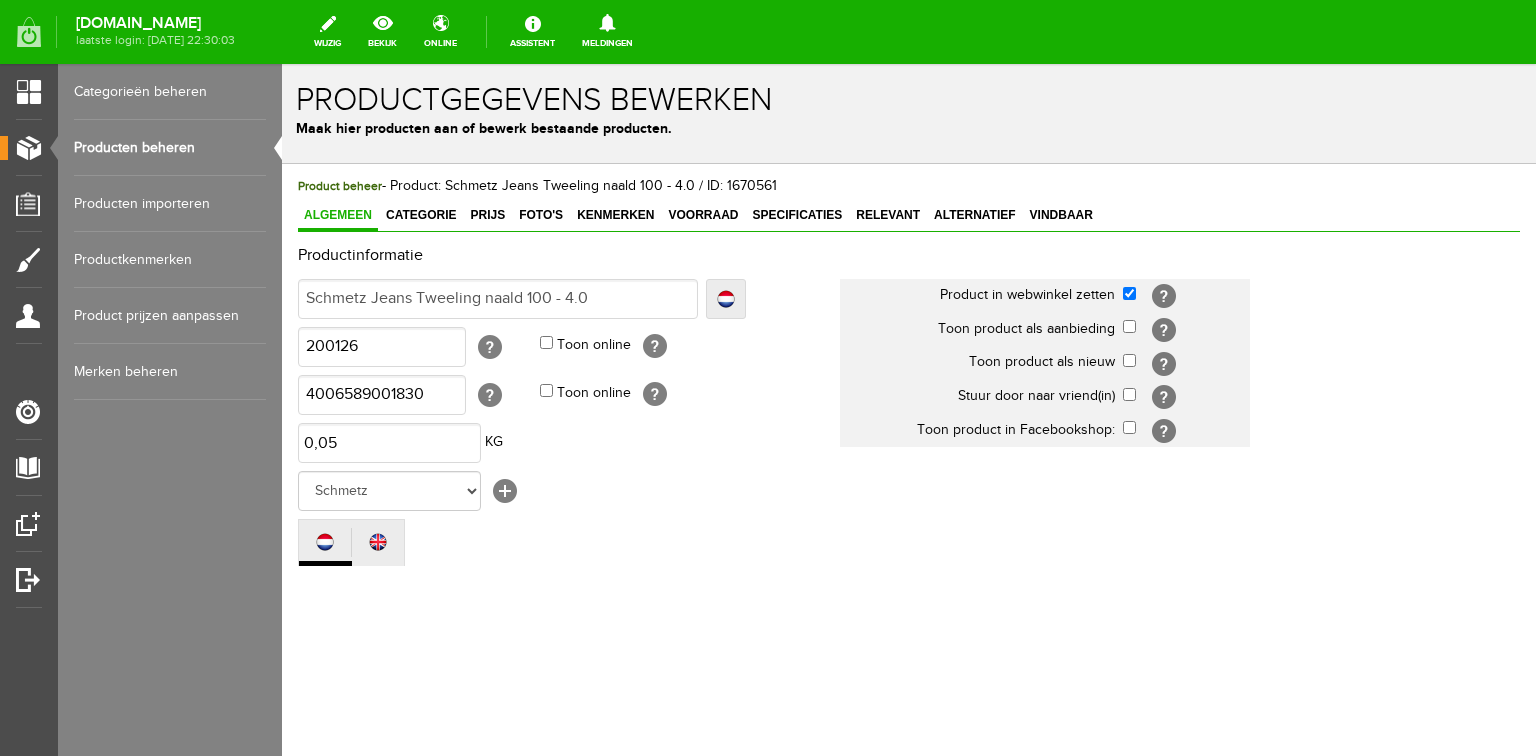 scroll, scrollTop: 0, scrollLeft: 0, axis: both 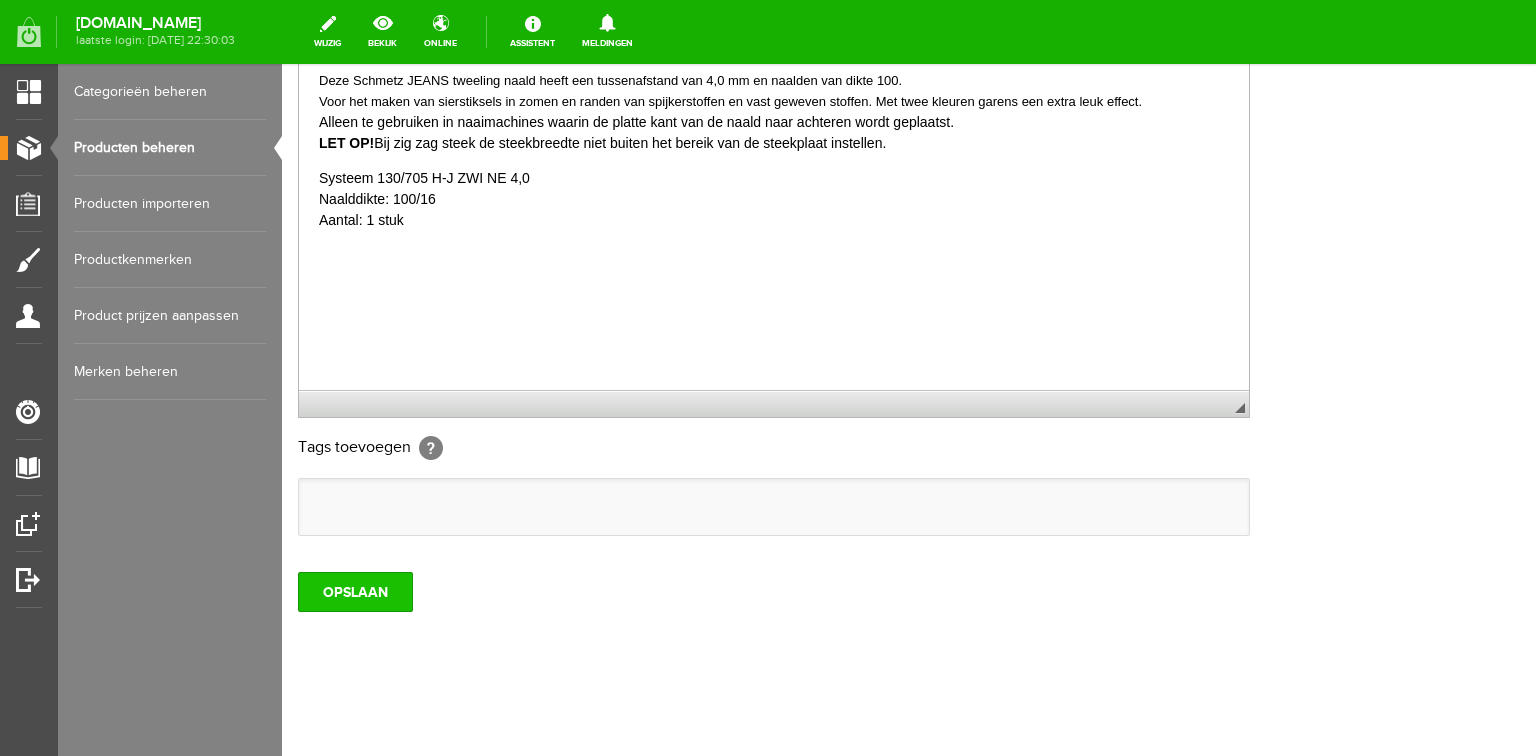 click on "OPSLAAN" at bounding box center [355, 592] 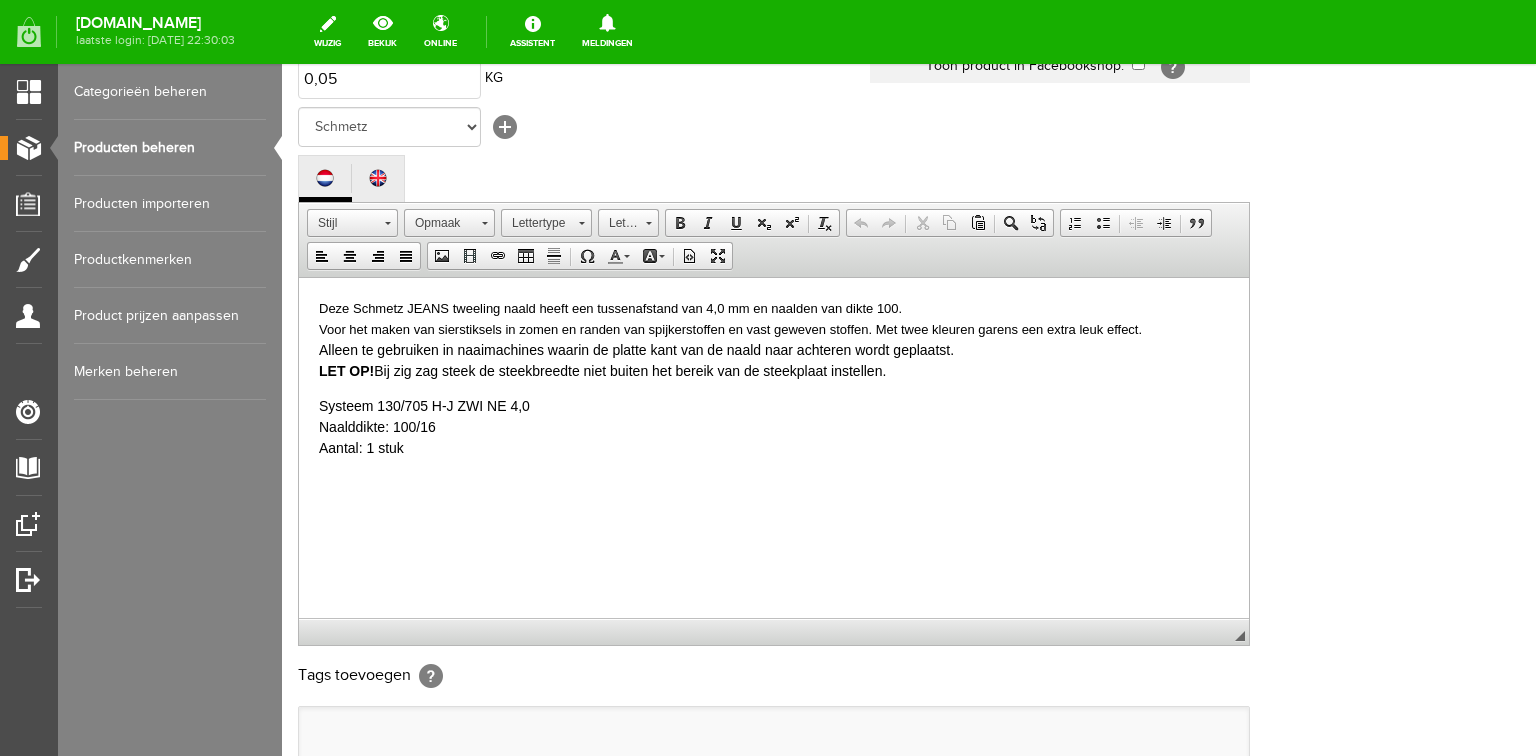 scroll, scrollTop: 112, scrollLeft: 0, axis: vertical 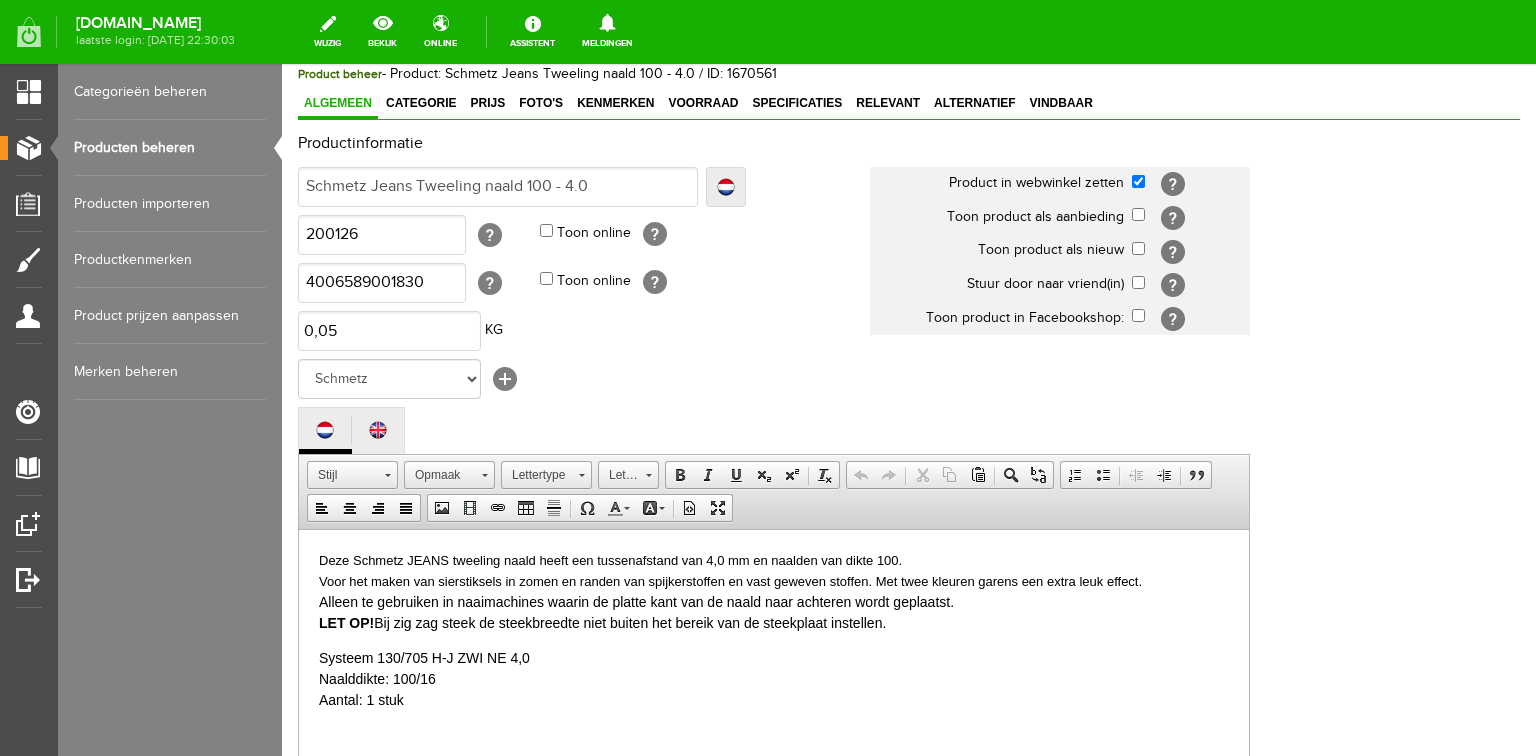 click on "Producten beheren" at bounding box center [170, 148] 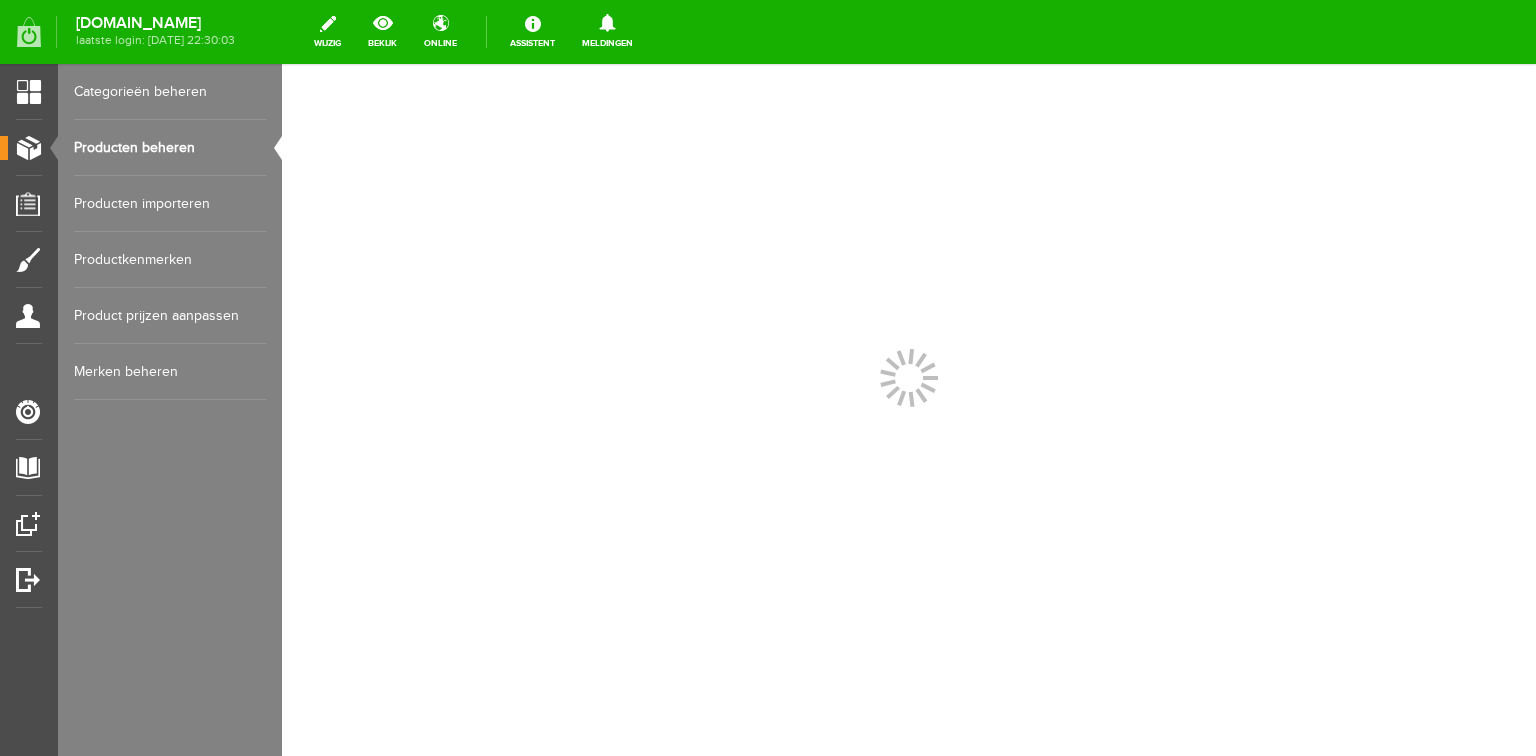 scroll, scrollTop: 0, scrollLeft: 0, axis: both 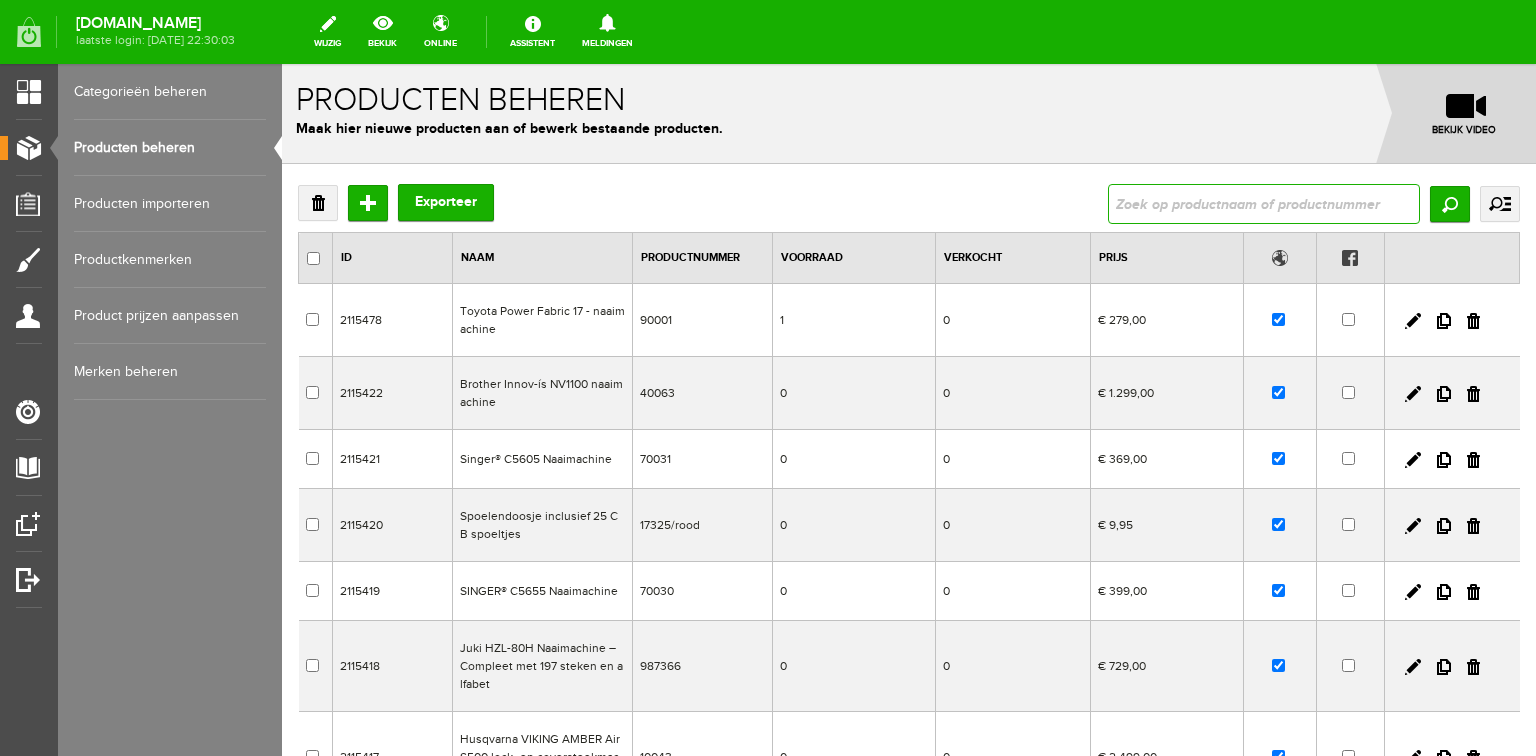 drag, startPoint x: 1115, startPoint y: 201, endPoint x: 1122, endPoint y: 191, distance: 12.206555 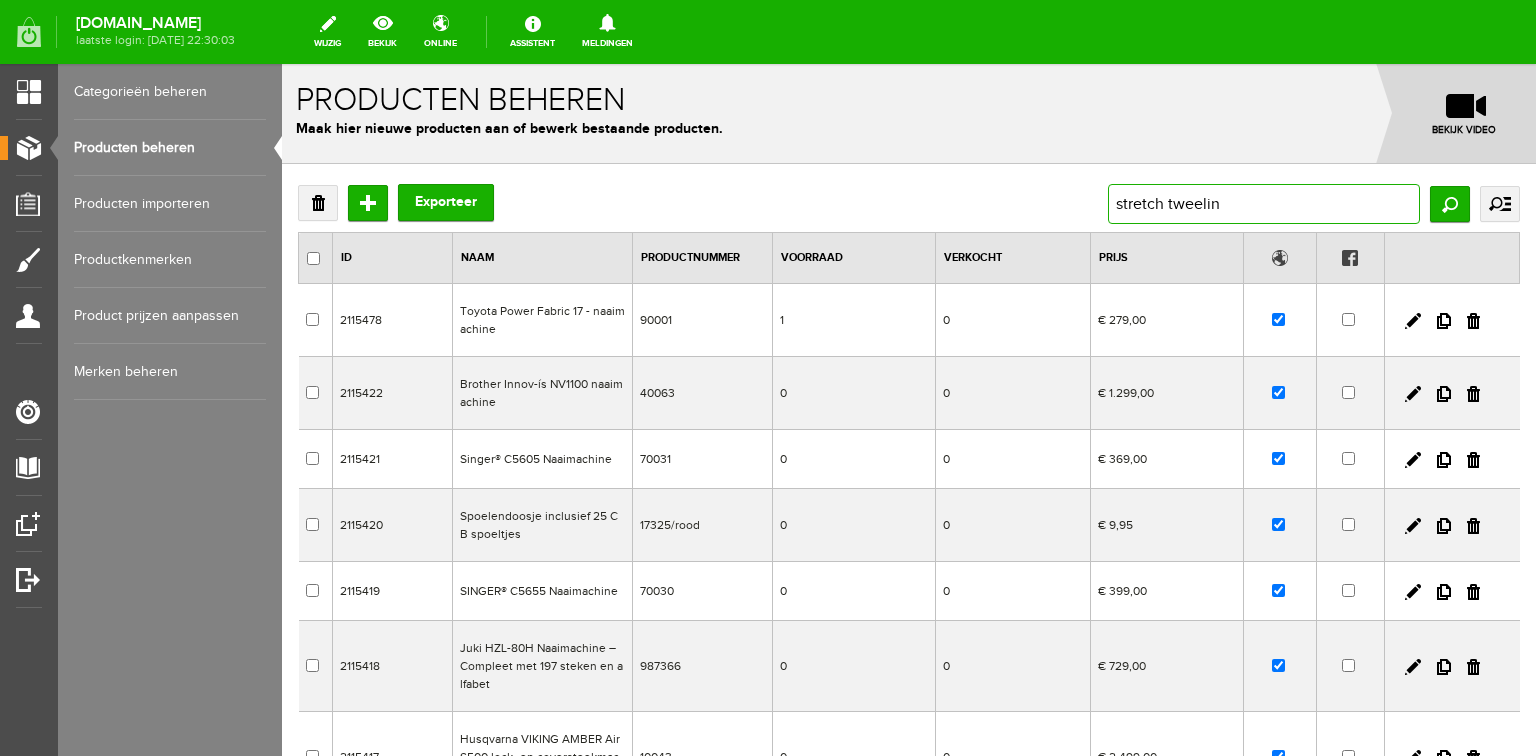 type on "stretch tweeling" 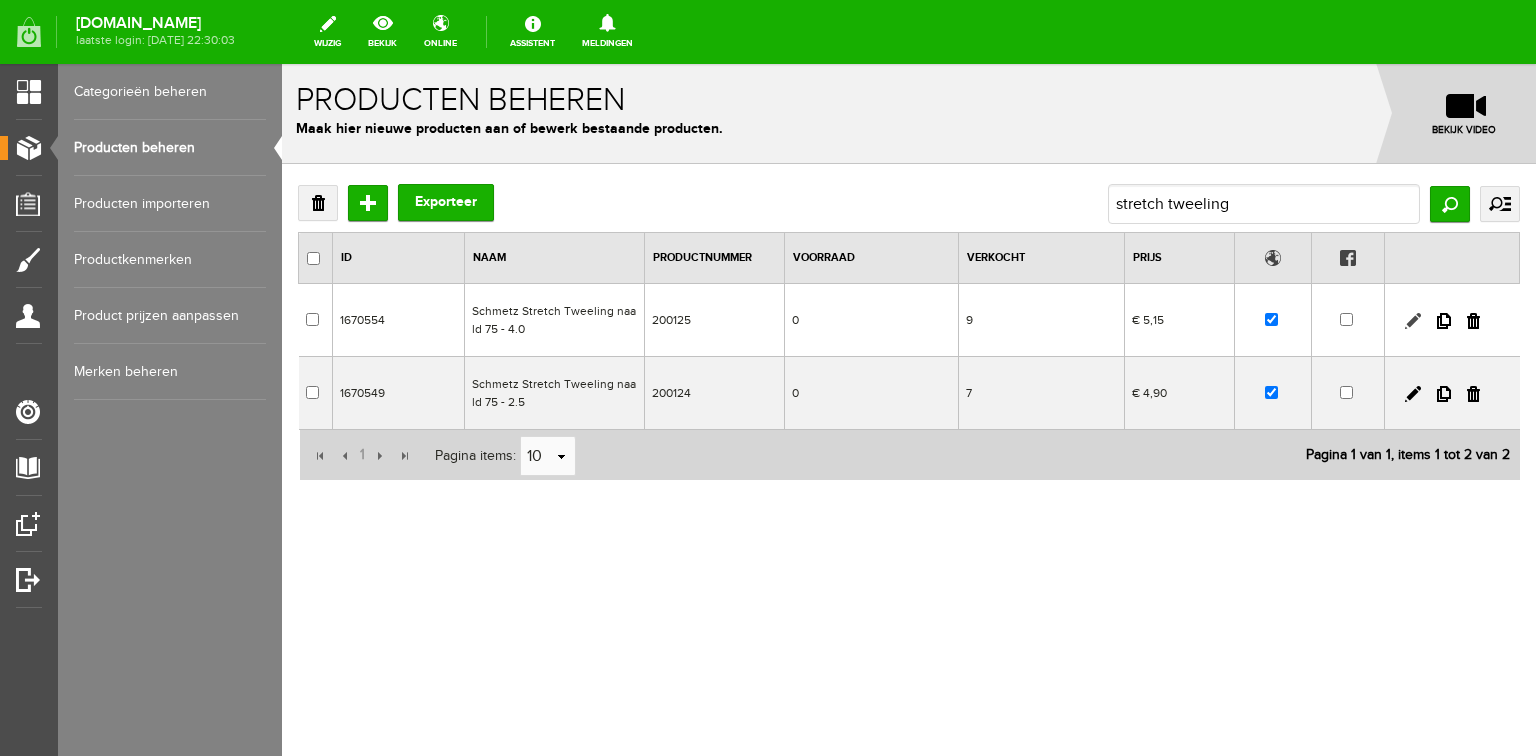 click at bounding box center (1413, 321) 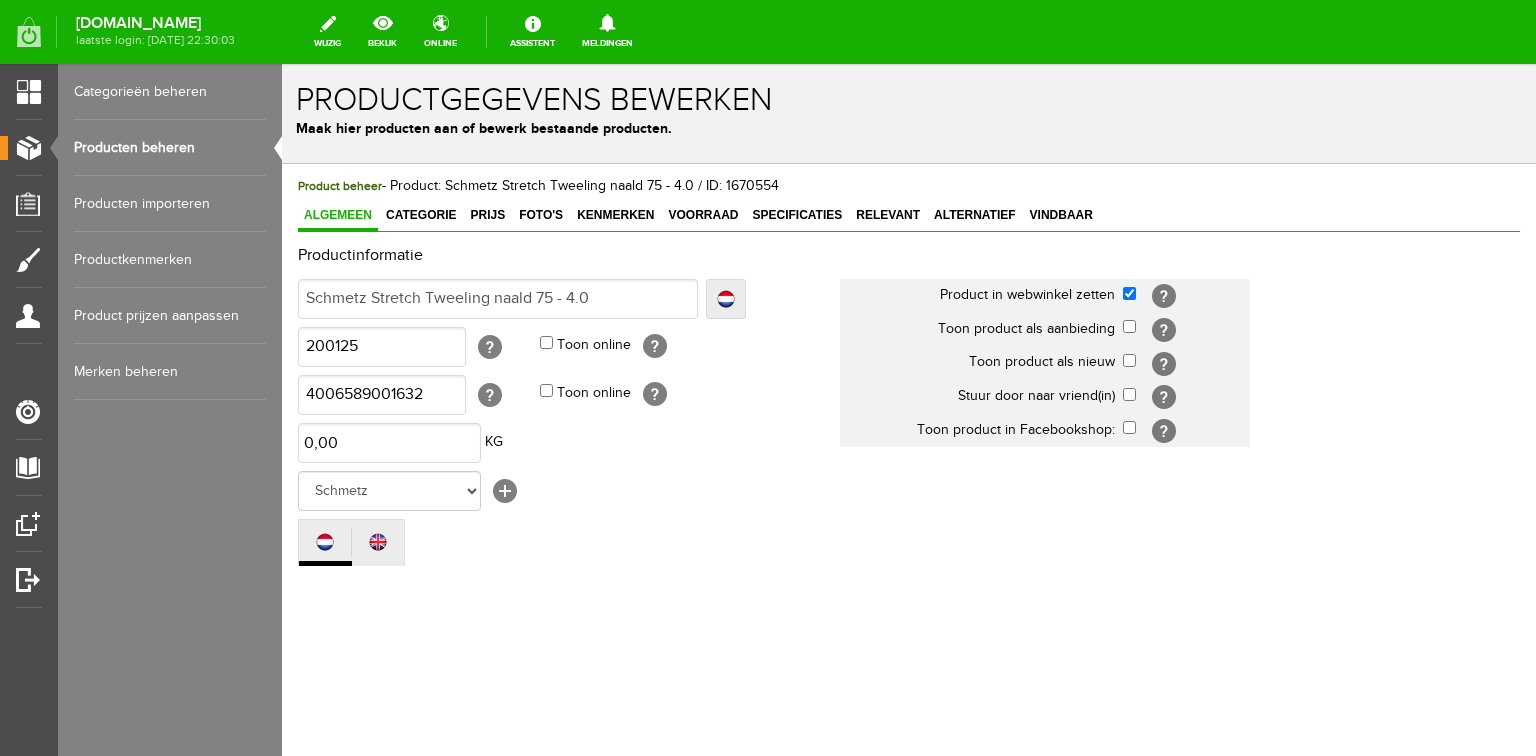 scroll, scrollTop: 0, scrollLeft: 0, axis: both 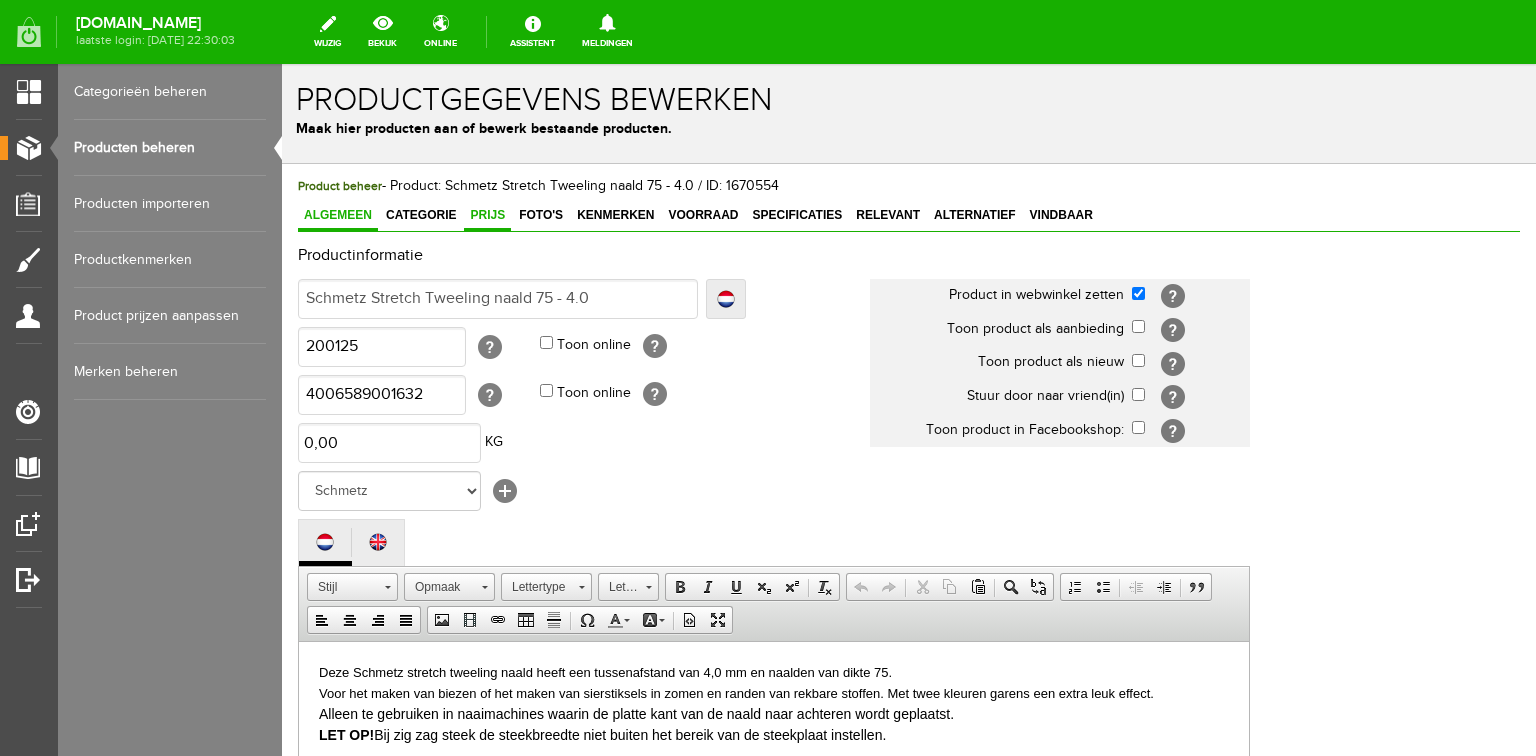 click on "Prijs" at bounding box center [487, 215] 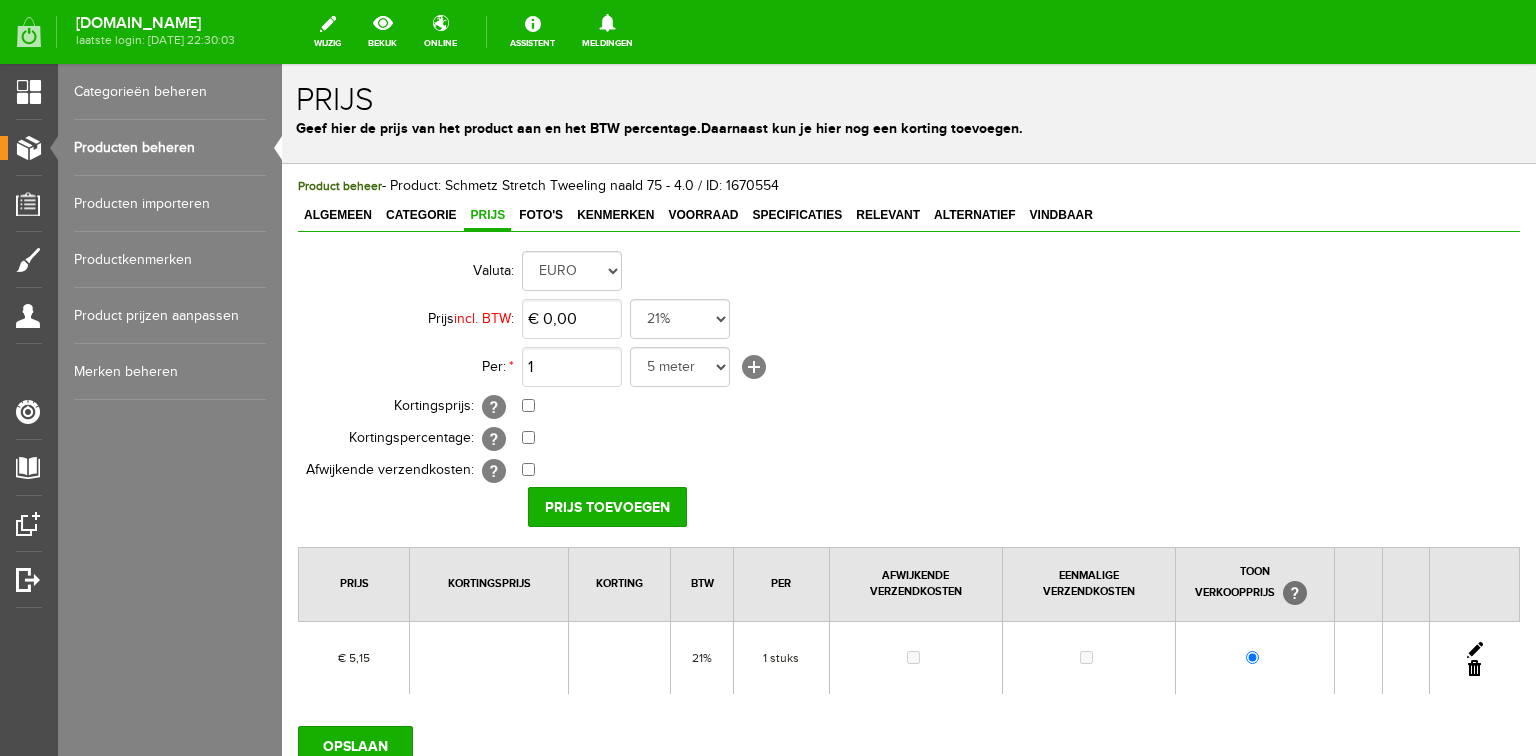 click at bounding box center [1475, 650] 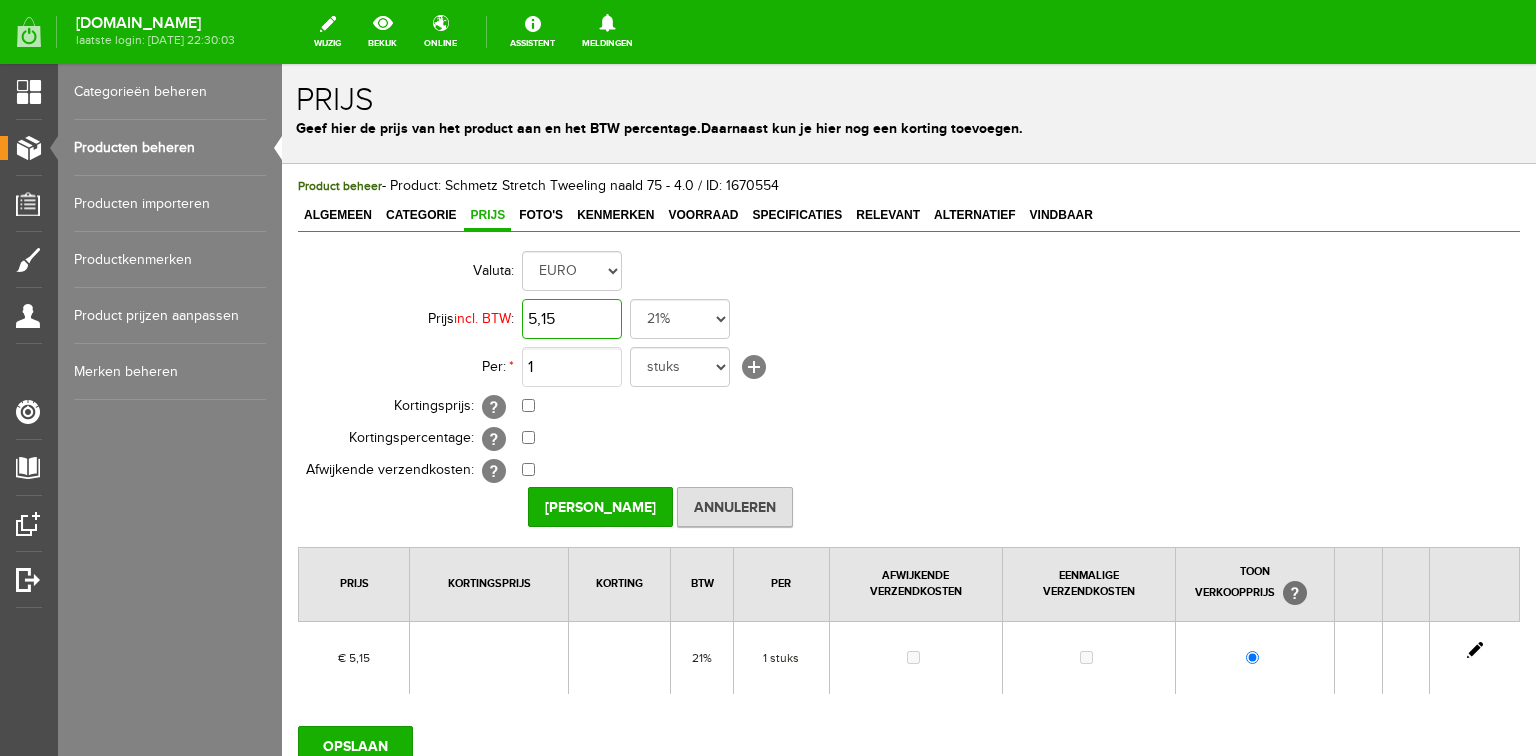 click on "5,15" at bounding box center (572, 319) 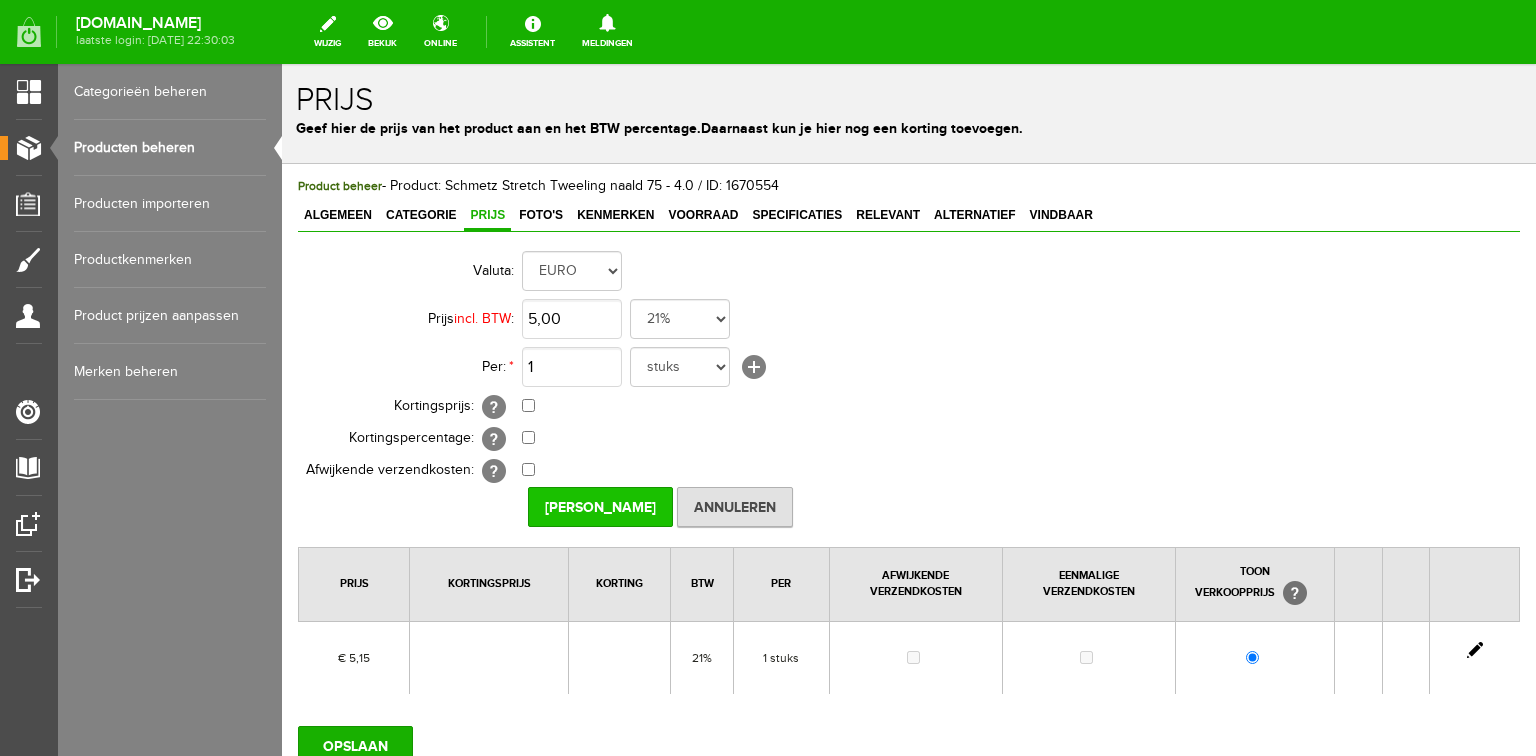 type on "€ 5,00" 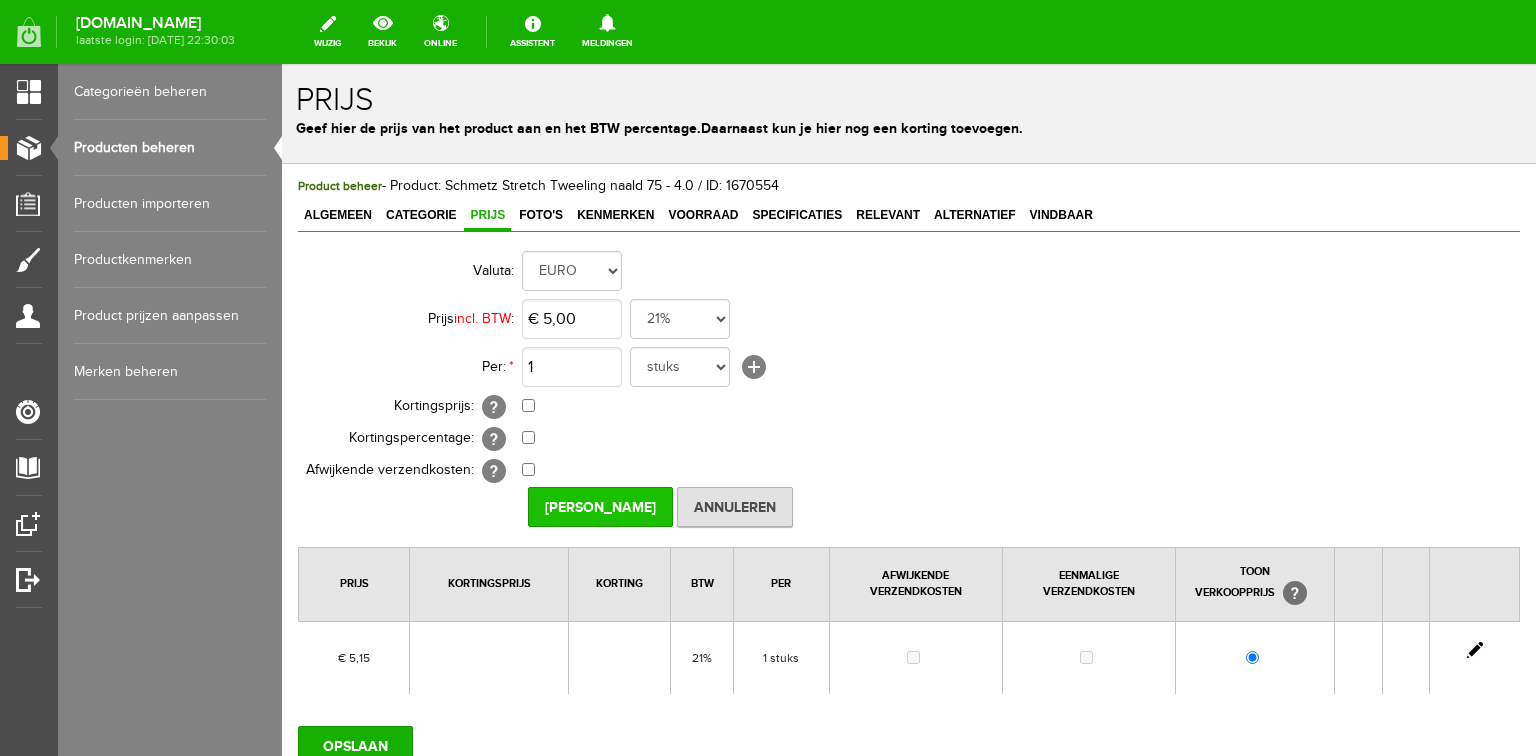 click on "[PERSON_NAME]" at bounding box center [600, 507] 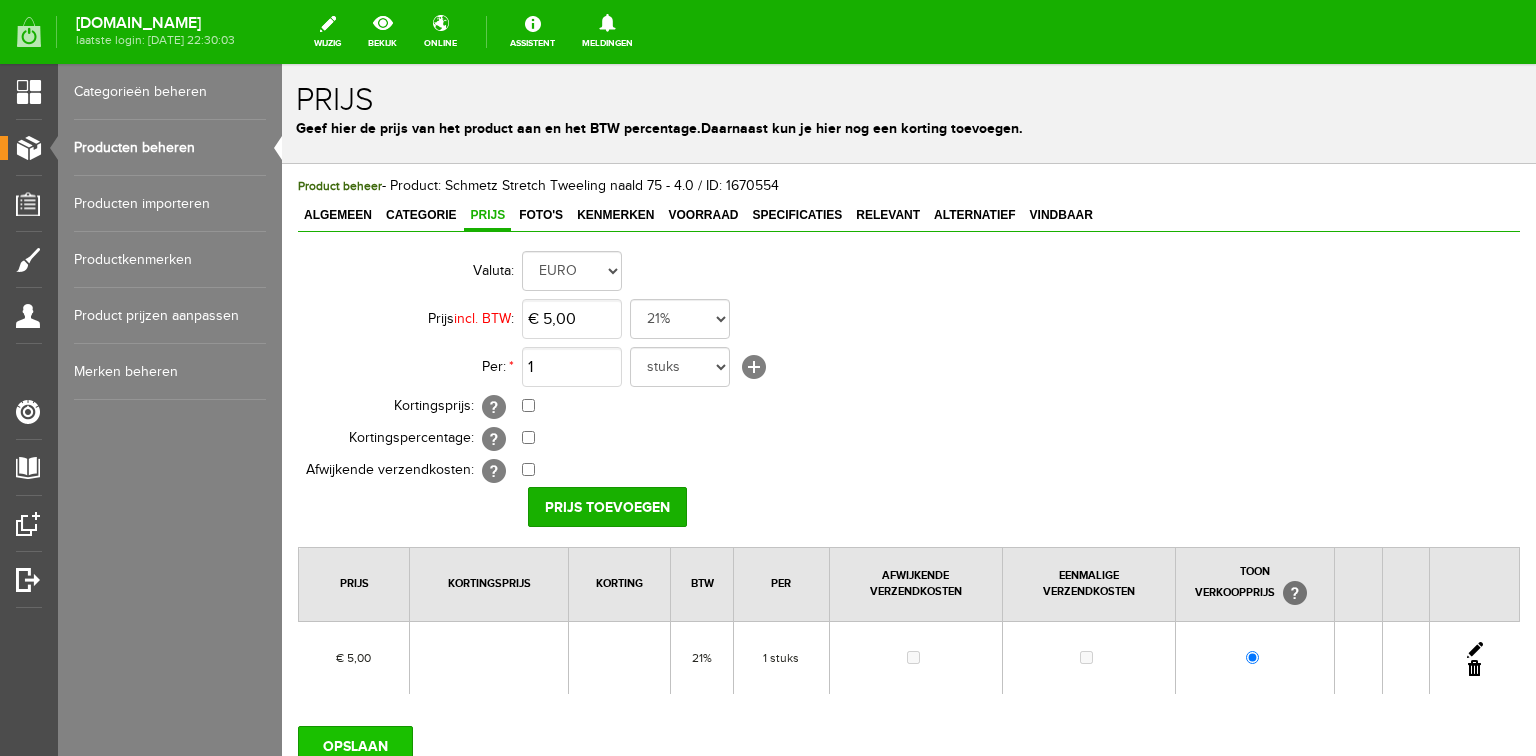 click on "OPSLAAN" at bounding box center [355, 746] 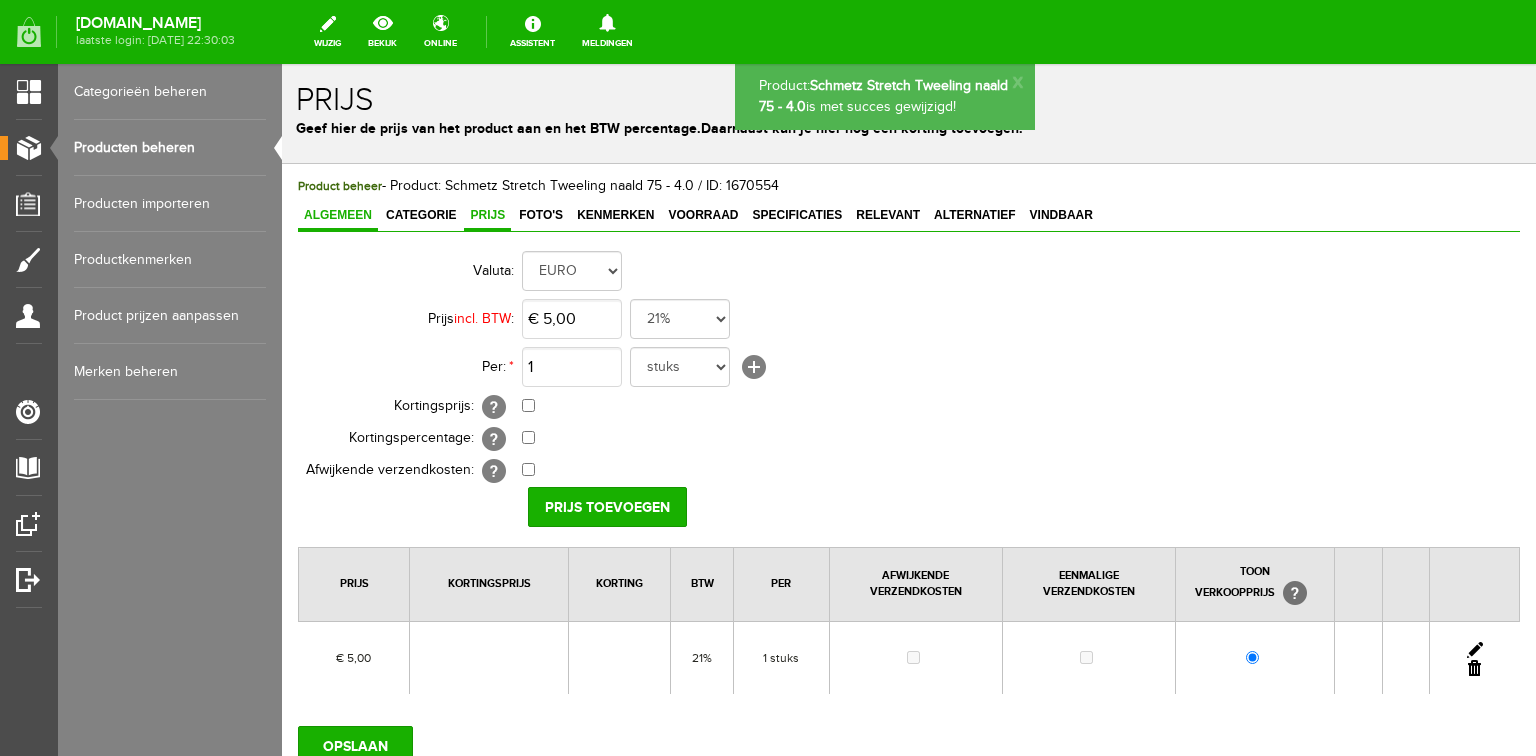 scroll, scrollTop: 0, scrollLeft: 0, axis: both 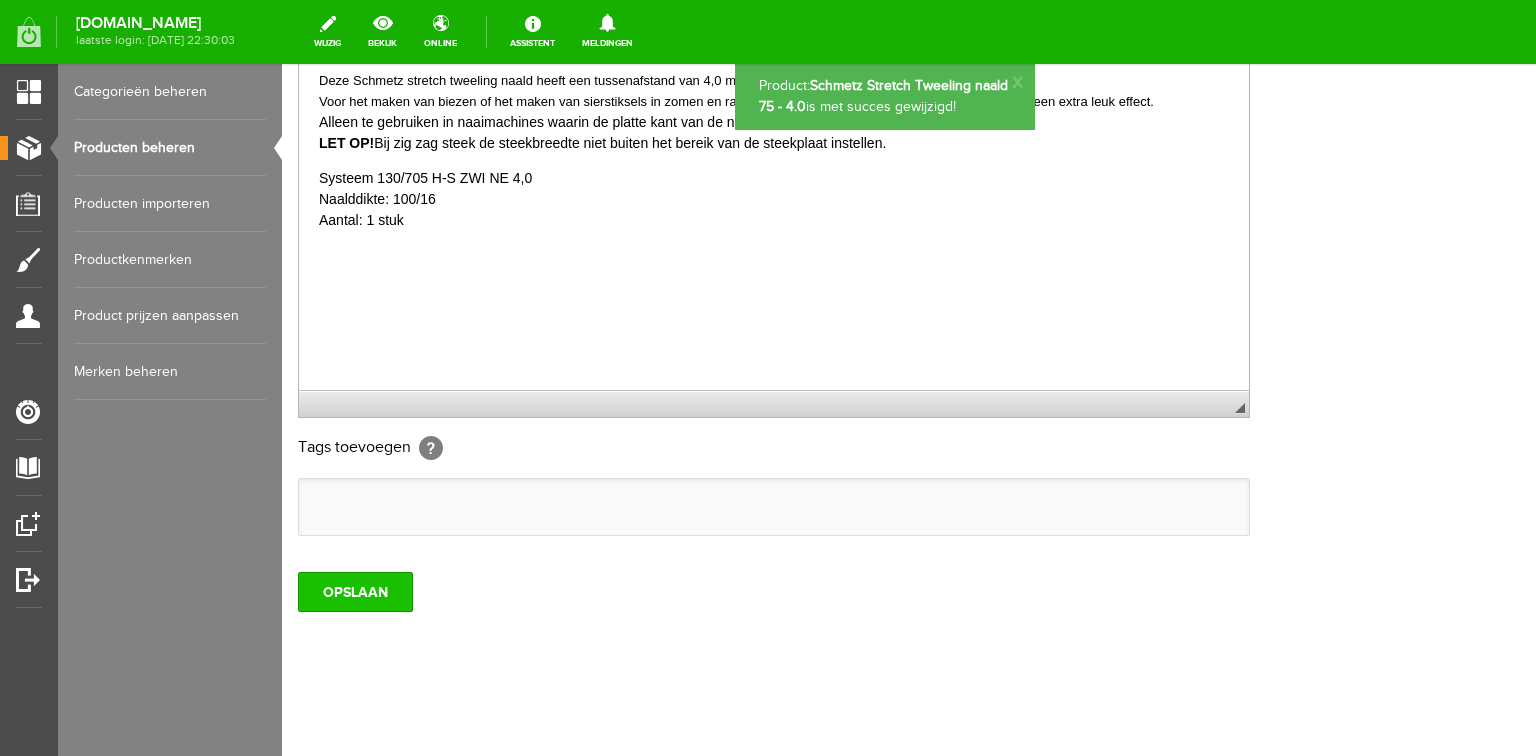 click on "OPSLAAN" at bounding box center (355, 592) 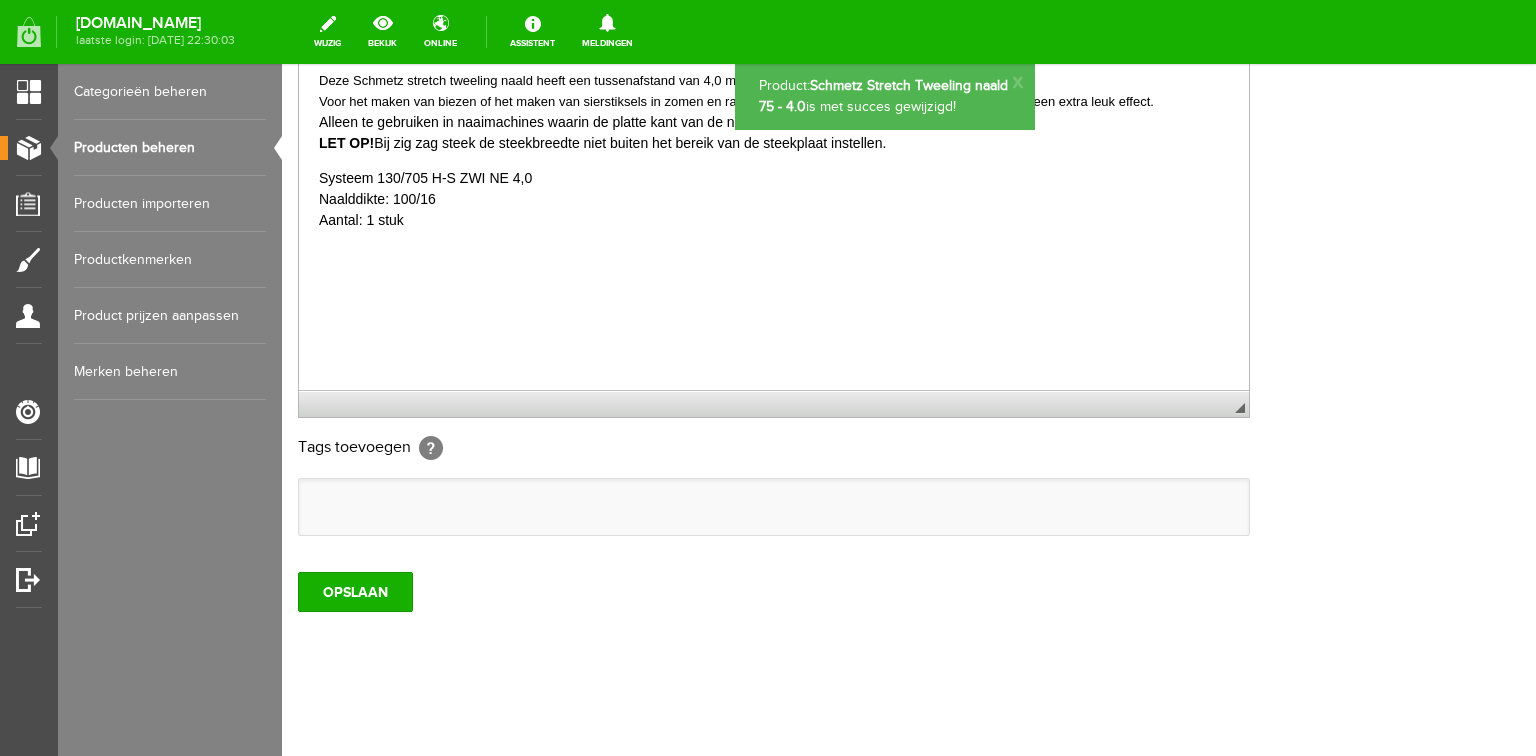 scroll, scrollTop: 0, scrollLeft: 0, axis: both 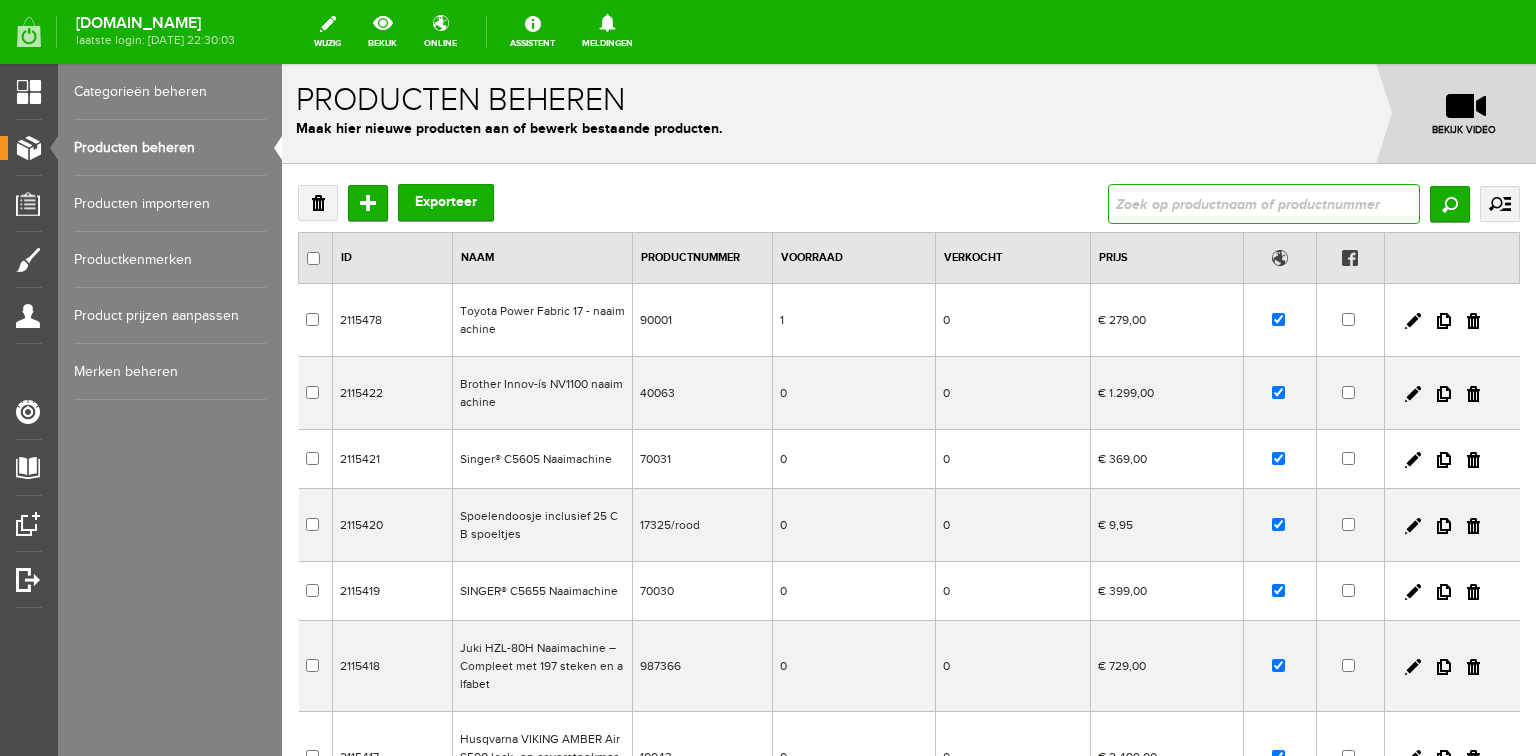 click at bounding box center [1264, 204] 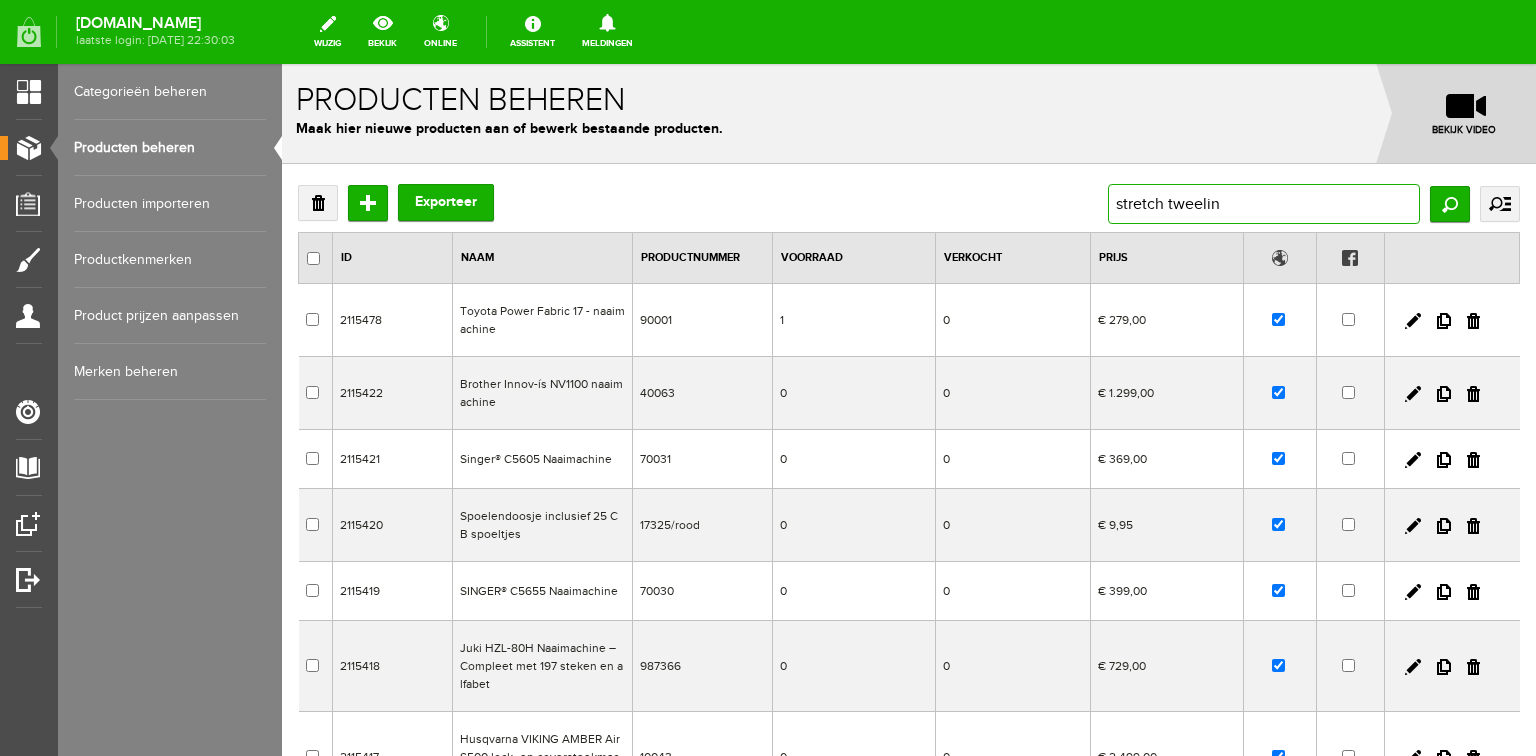 type on "stretch tweeling" 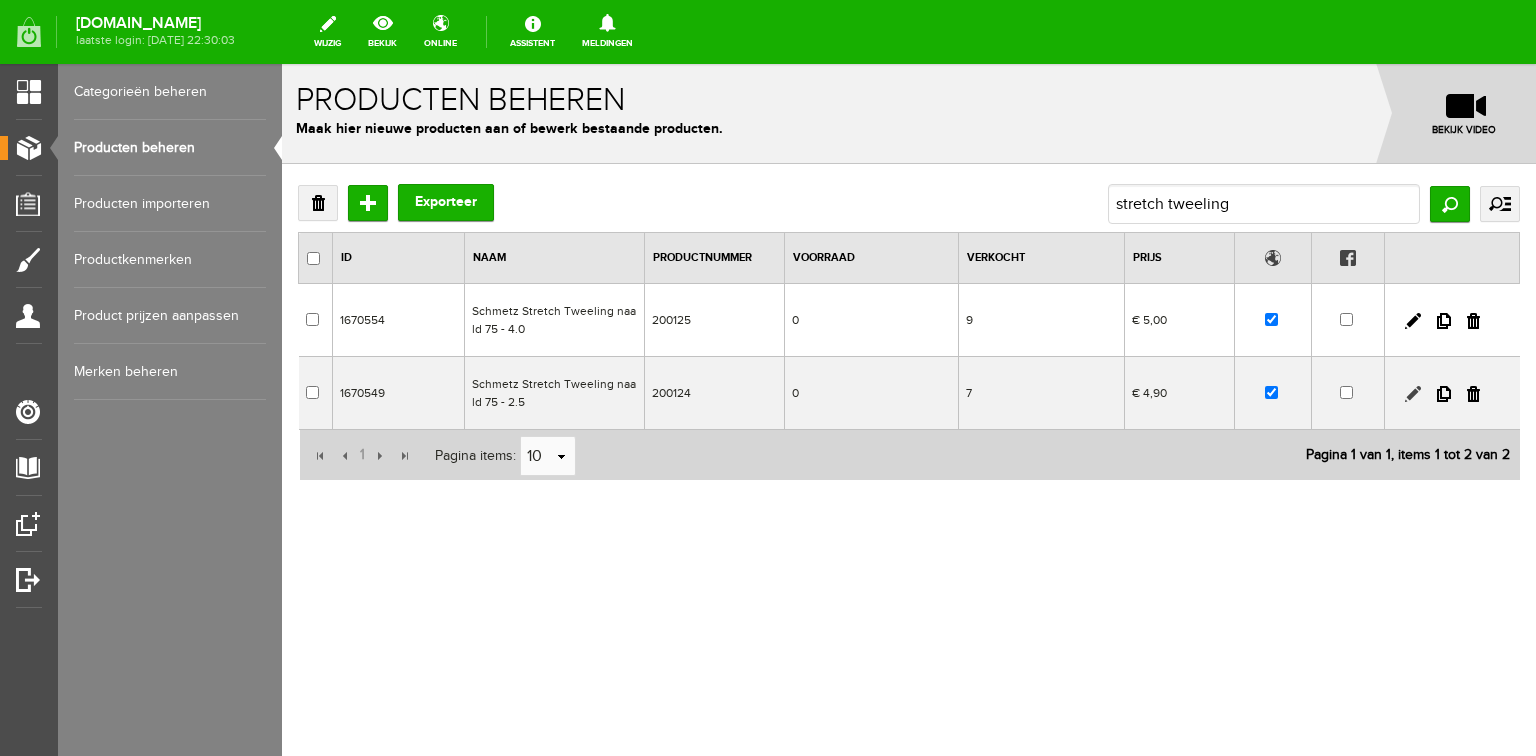 click at bounding box center [1413, 394] 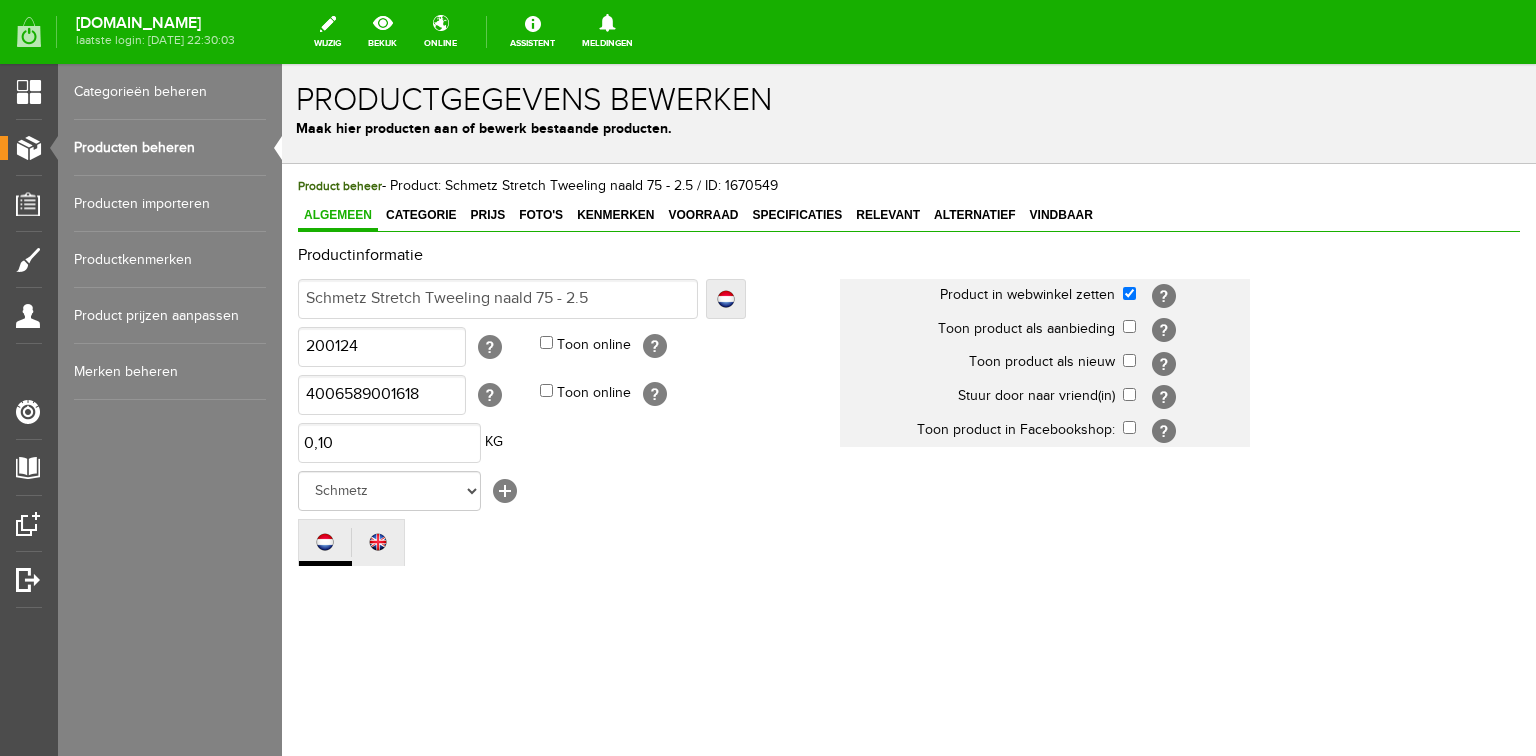 scroll, scrollTop: 0, scrollLeft: 0, axis: both 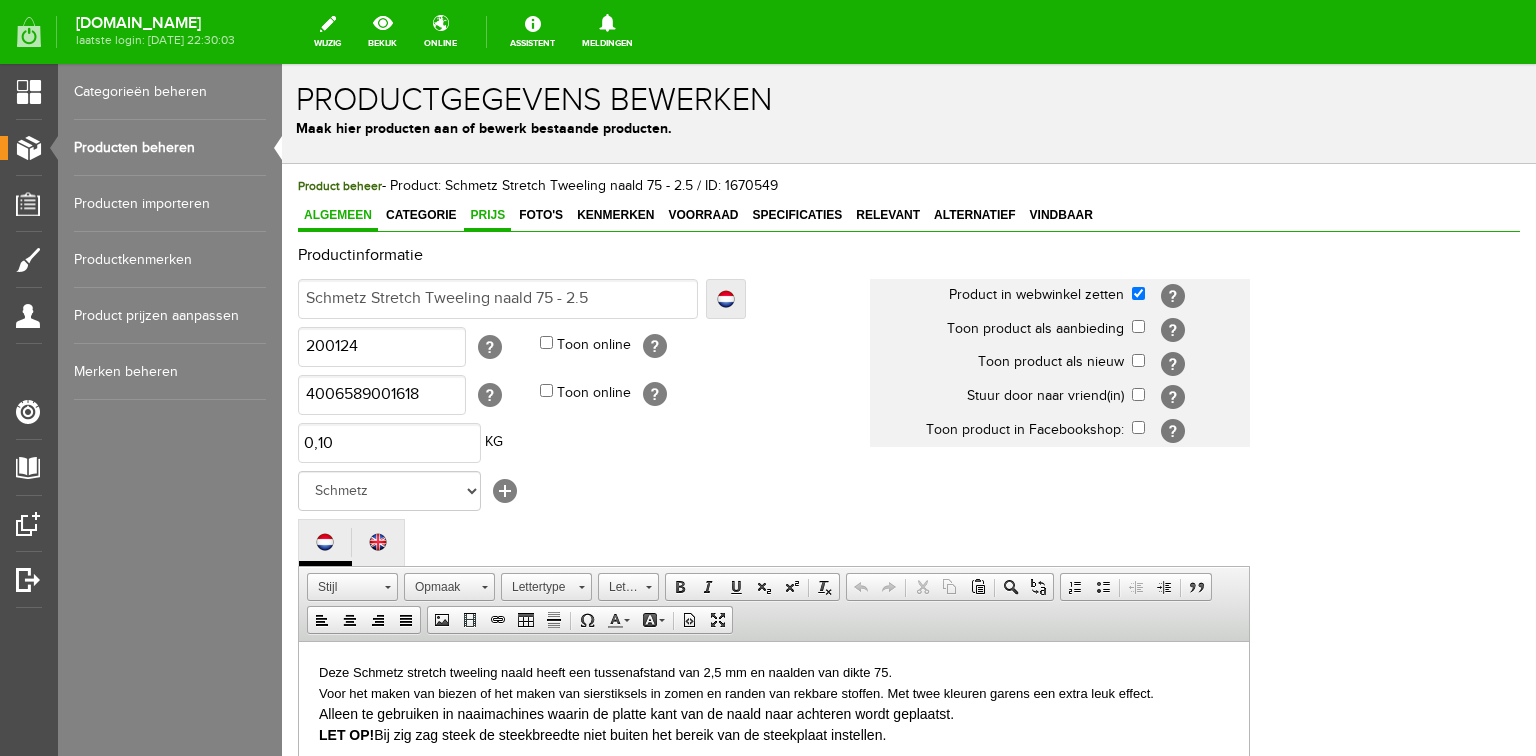 click on "Prijs" at bounding box center (487, 215) 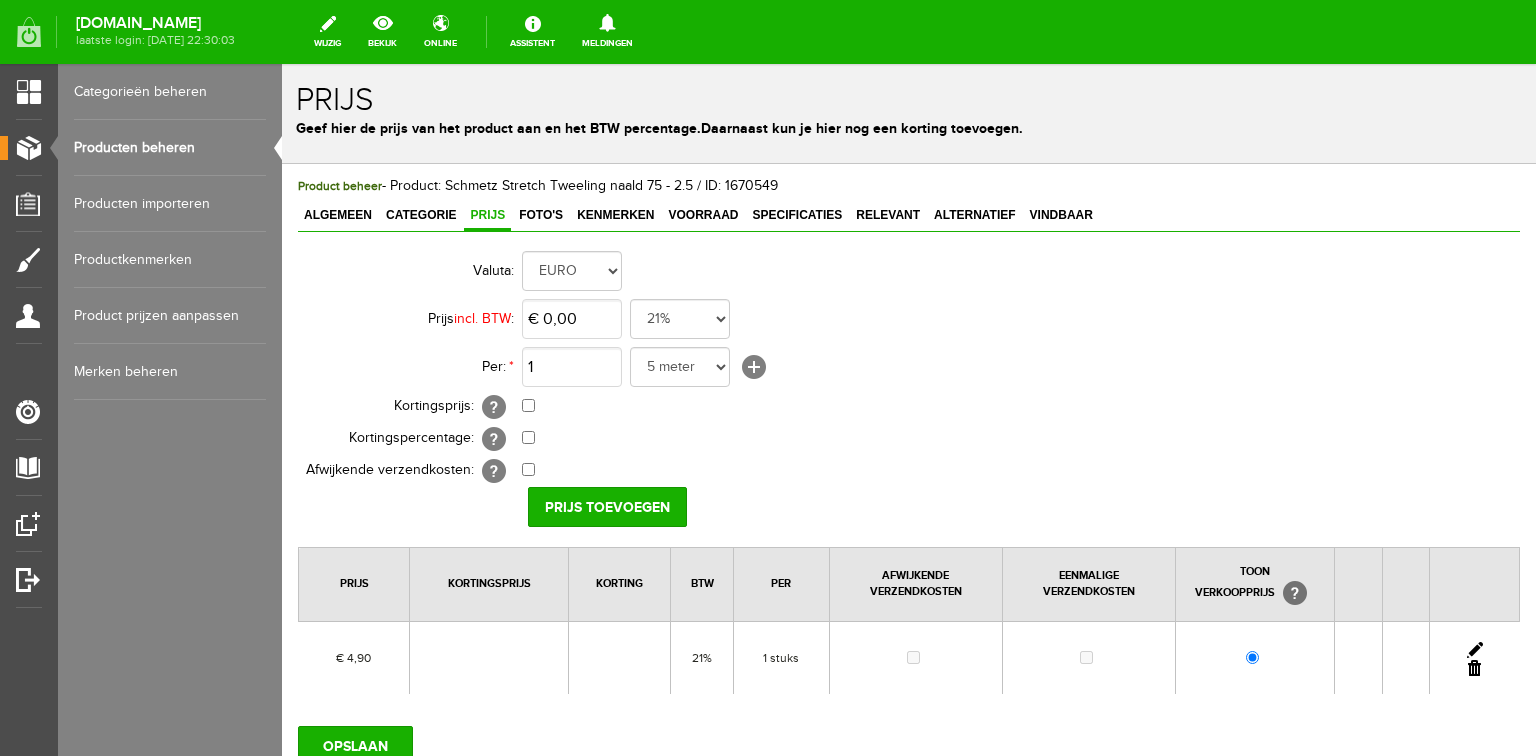 click at bounding box center (1475, 650) 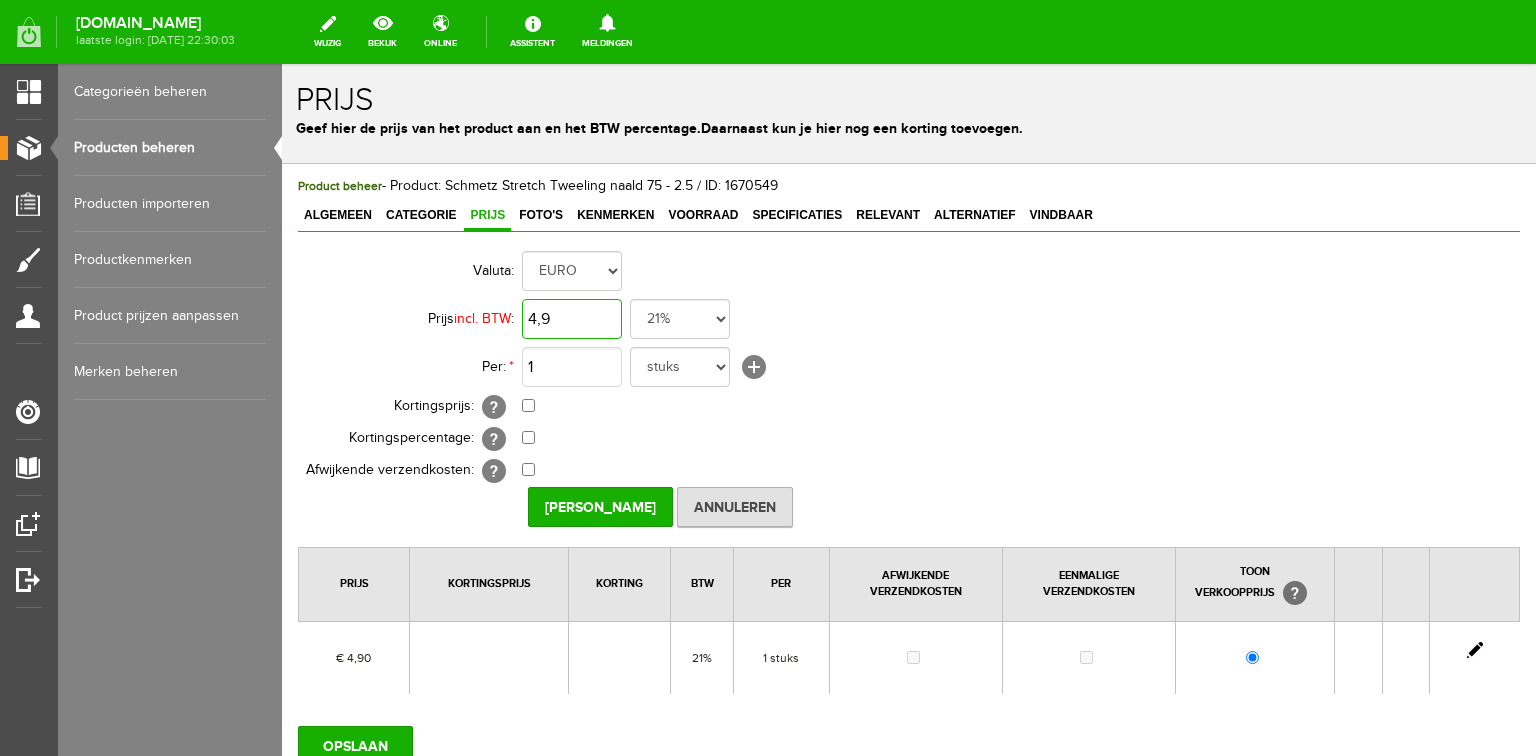 click on "4,9" at bounding box center [572, 319] 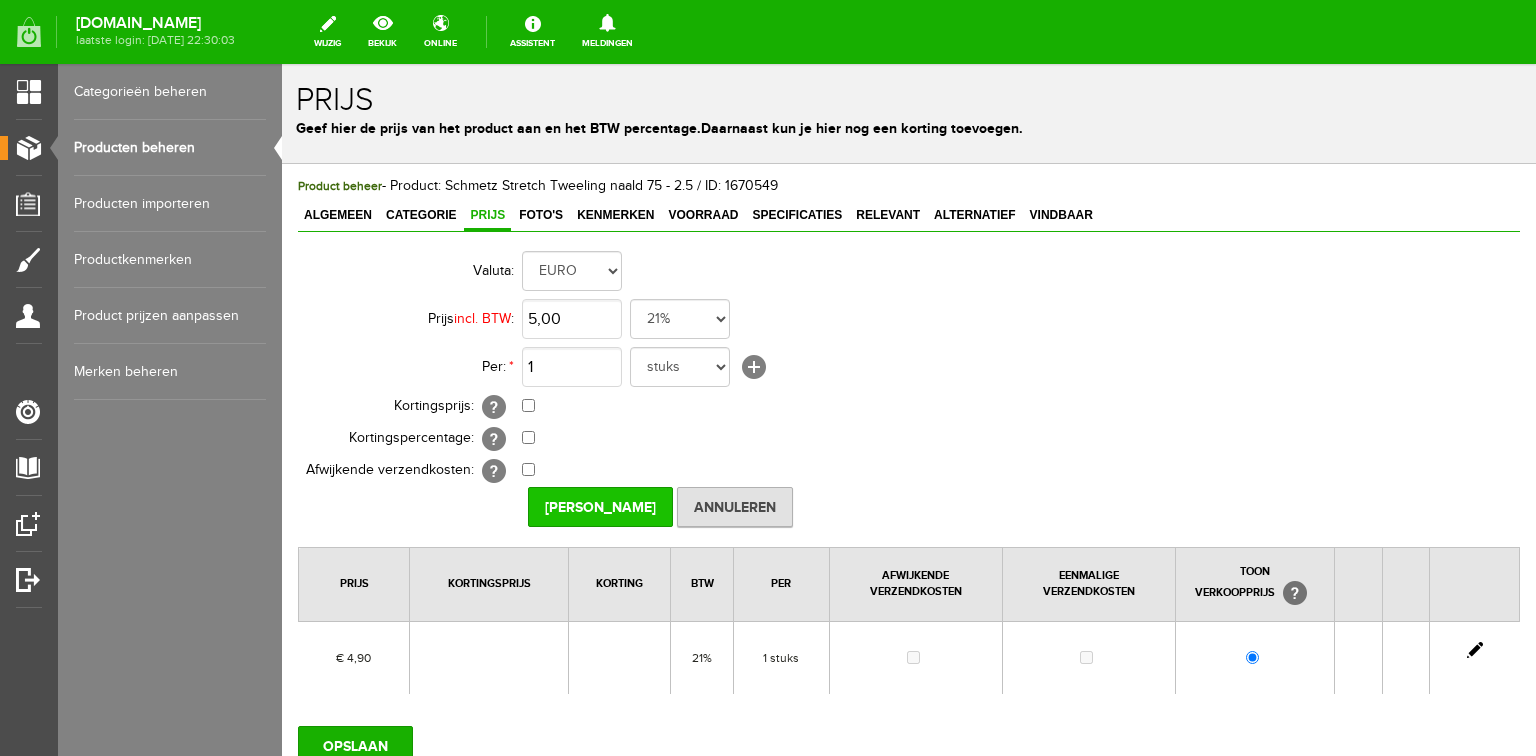 type on "€ 5,00" 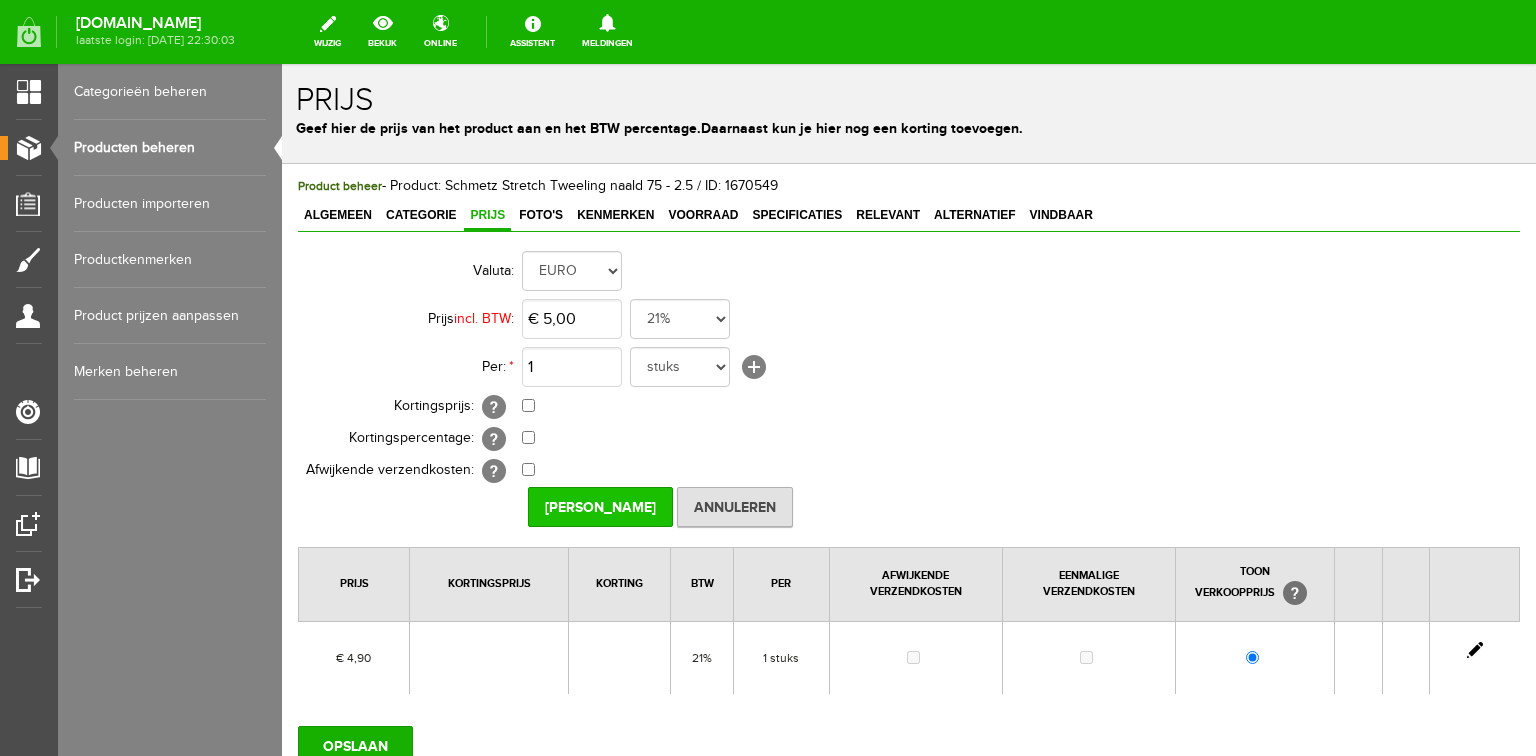 click on "[PERSON_NAME]" at bounding box center [600, 507] 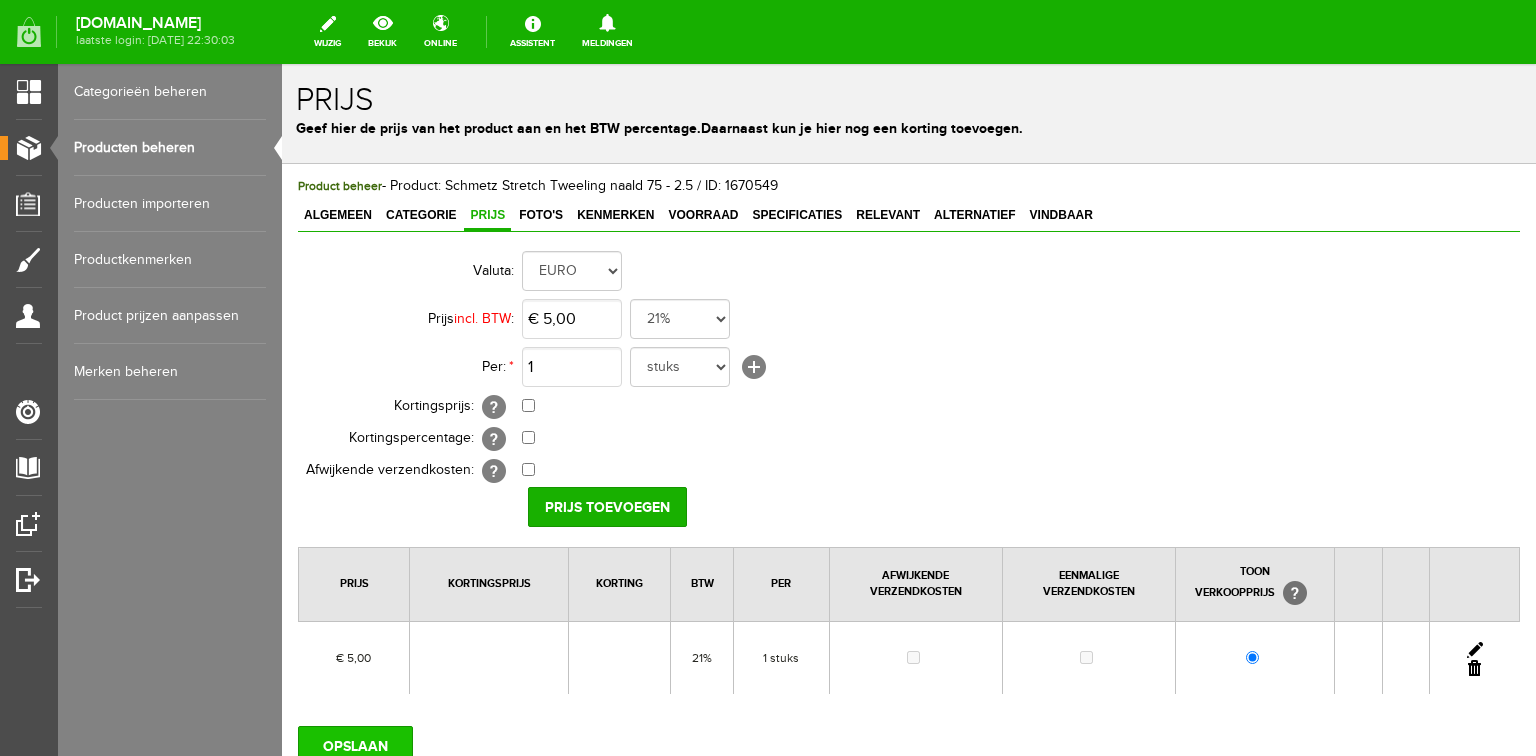 click on "OPSLAAN" at bounding box center (355, 746) 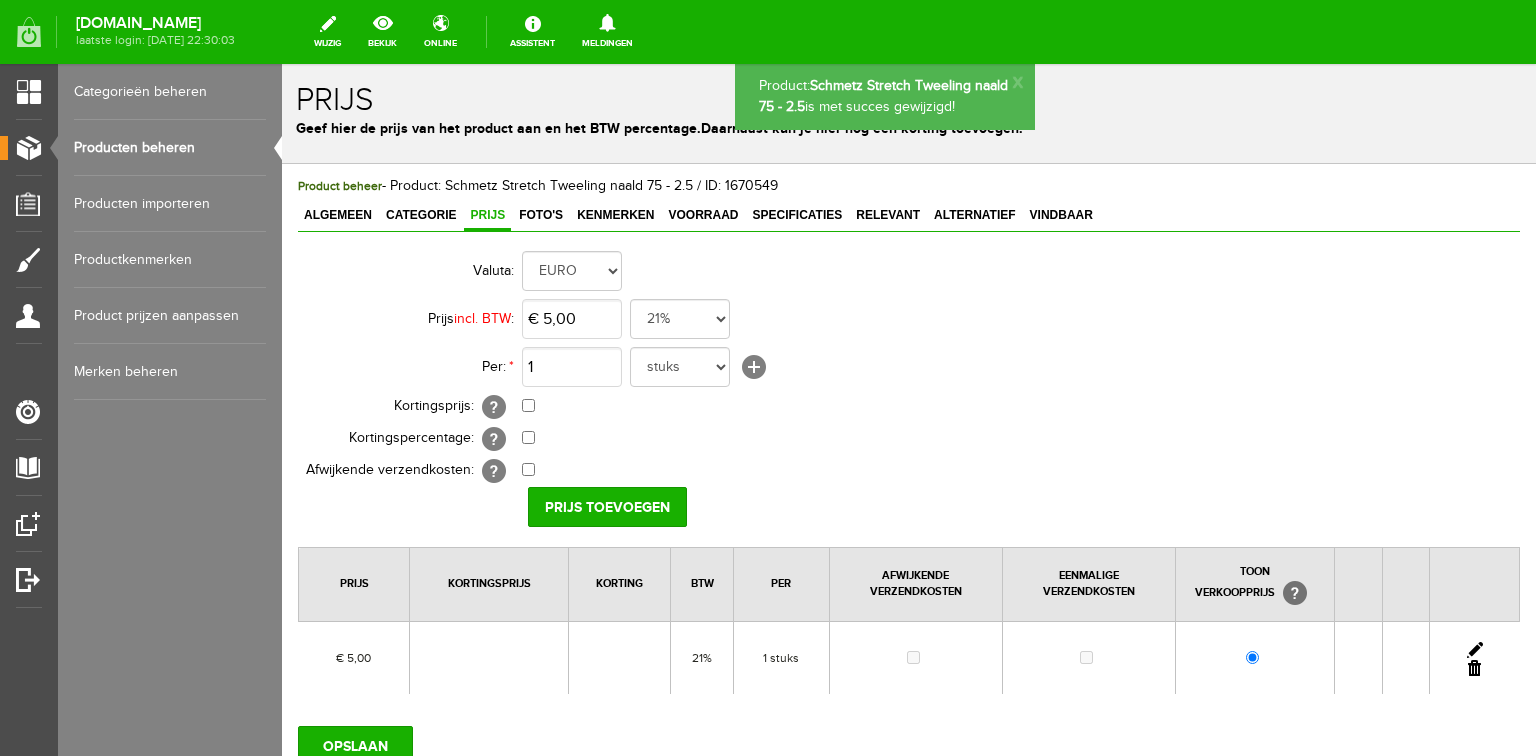 scroll, scrollTop: 0, scrollLeft: 0, axis: both 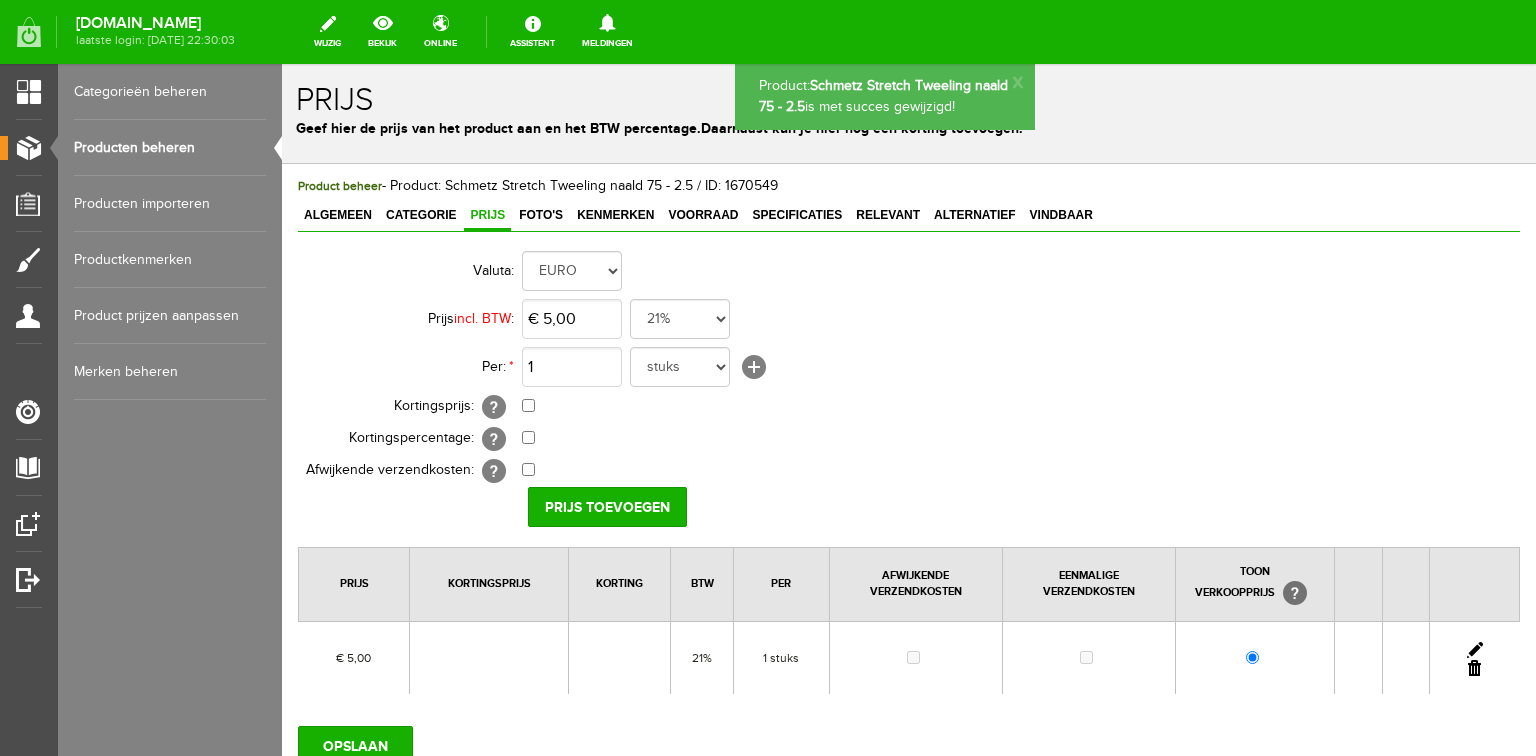 click on "Producten beheren" at bounding box center (170, 148) 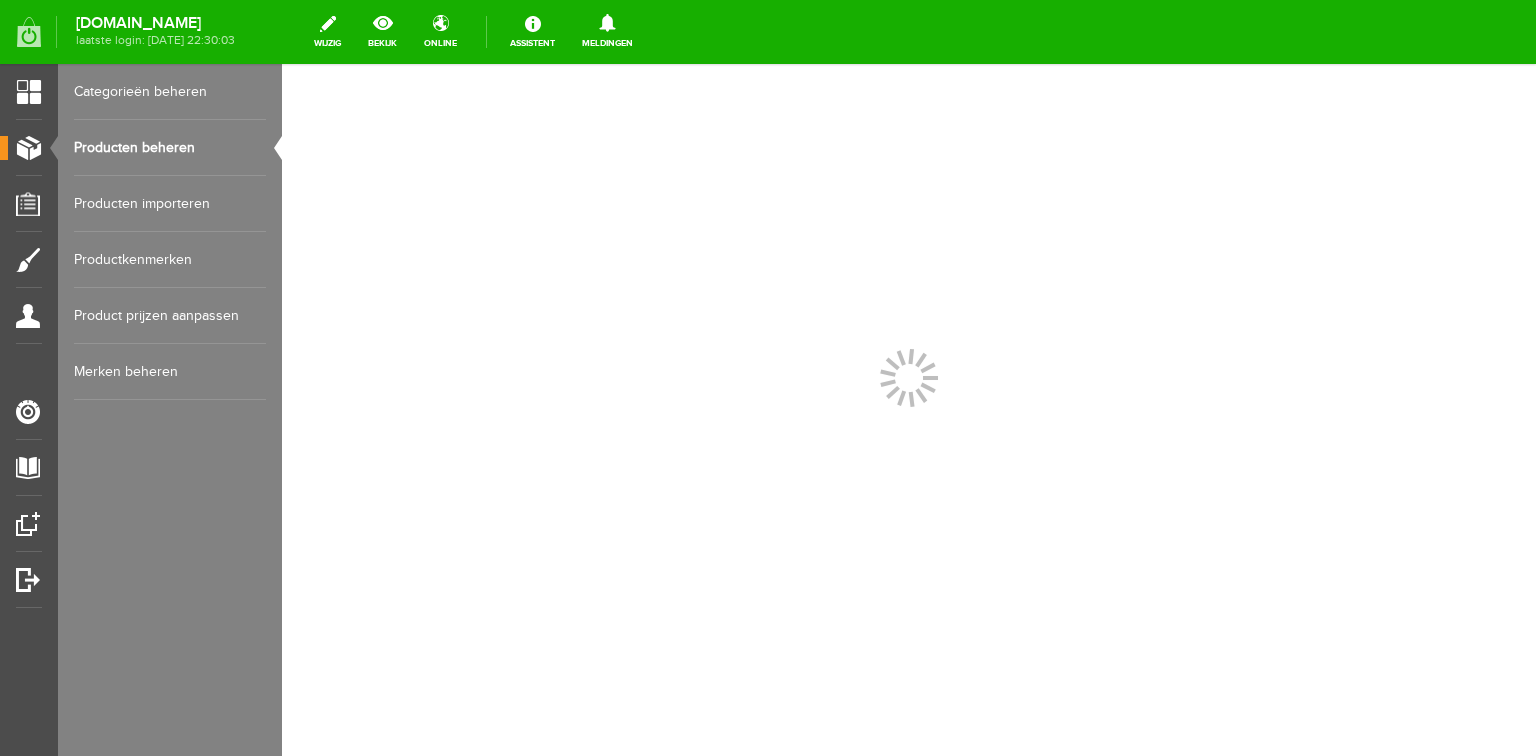 scroll, scrollTop: 0, scrollLeft: 0, axis: both 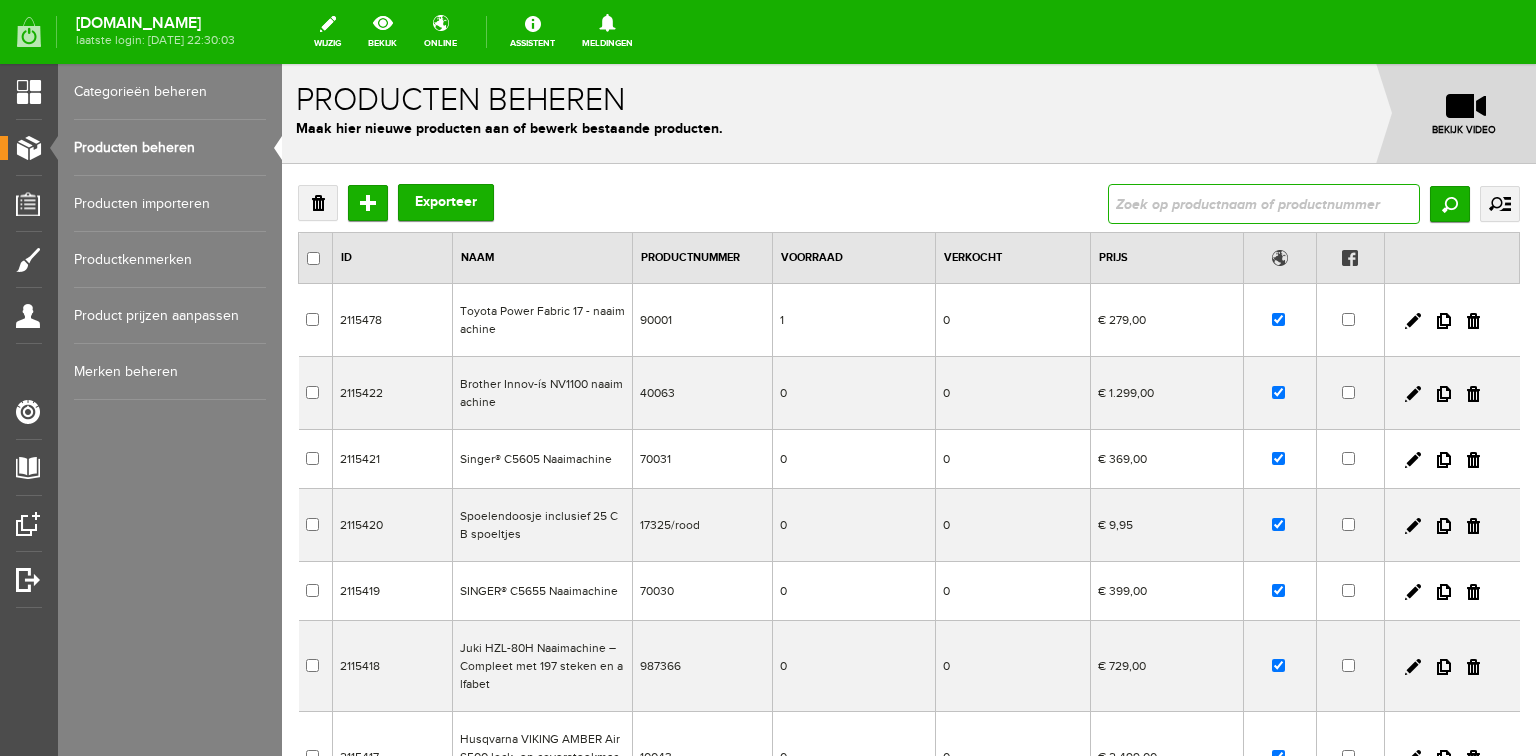 click at bounding box center [1264, 204] 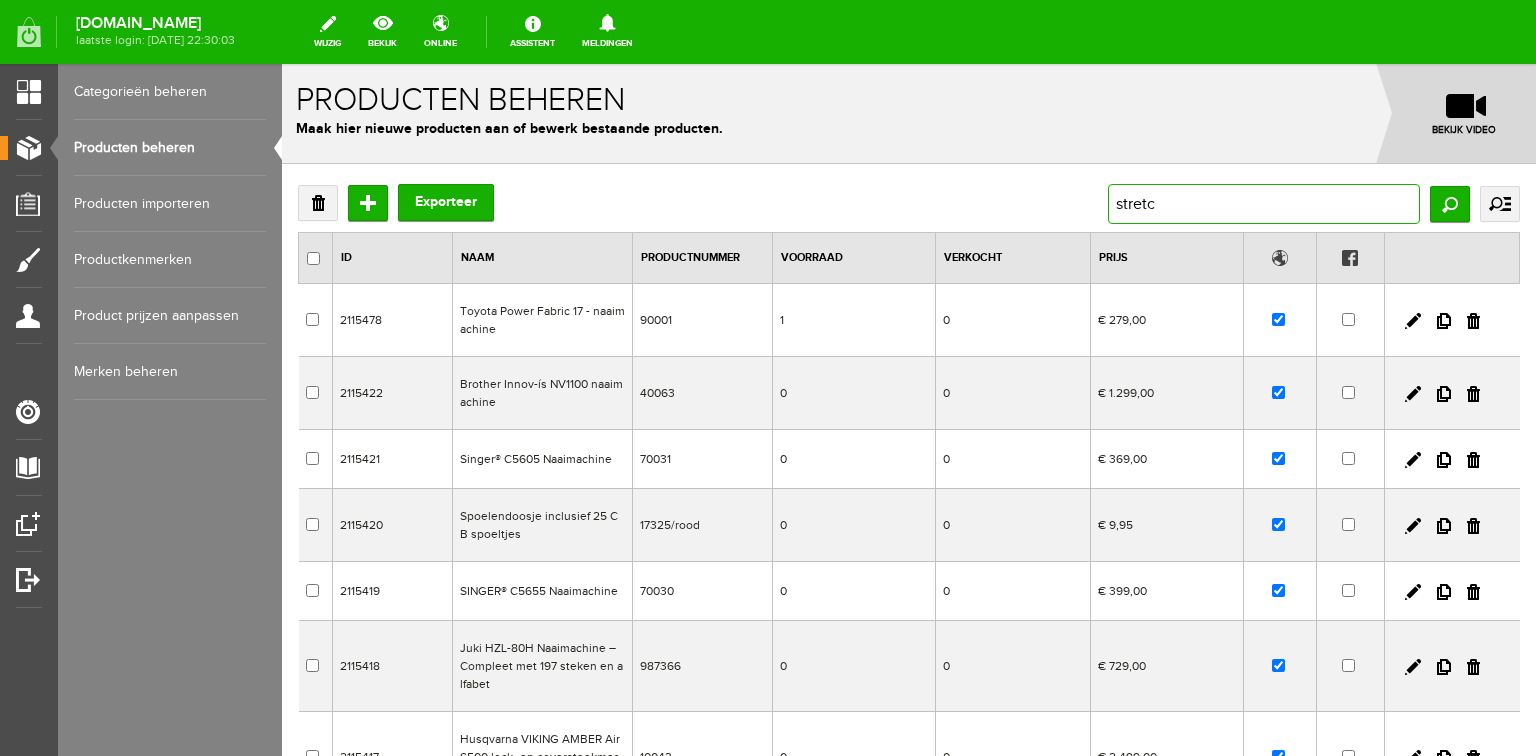 type on "stretch" 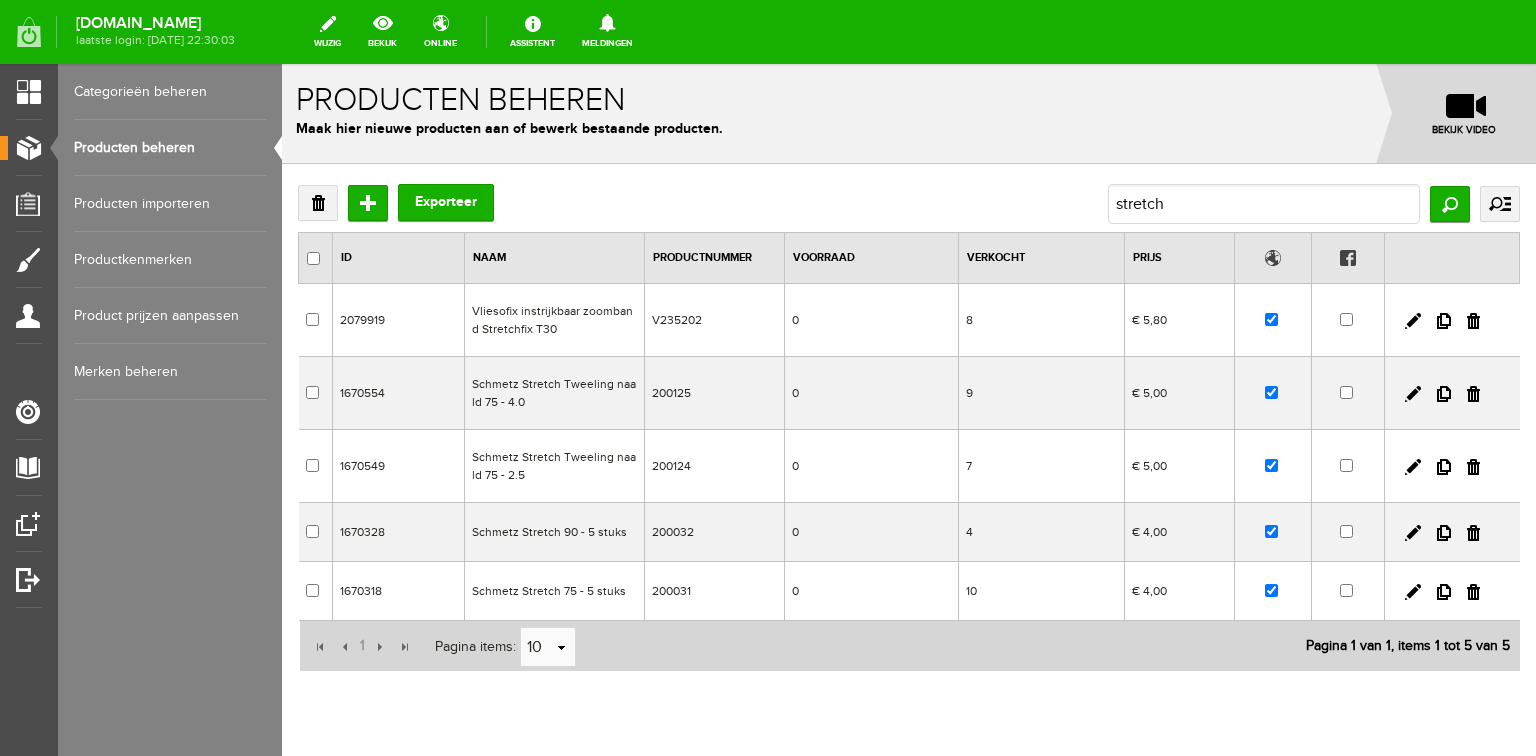 scroll, scrollTop: 0, scrollLeft: 0, axis: both 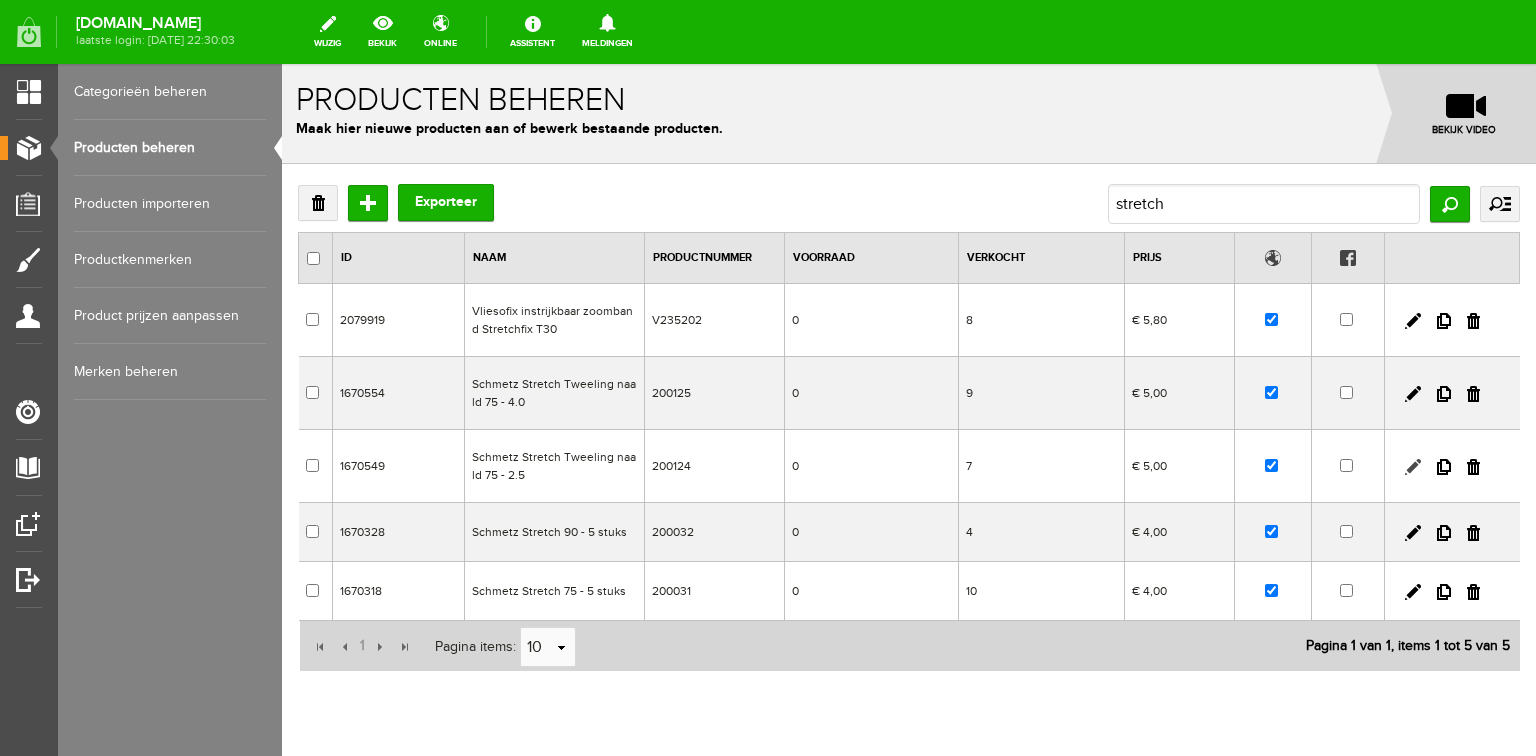 click at bounding box center (1413, 467) 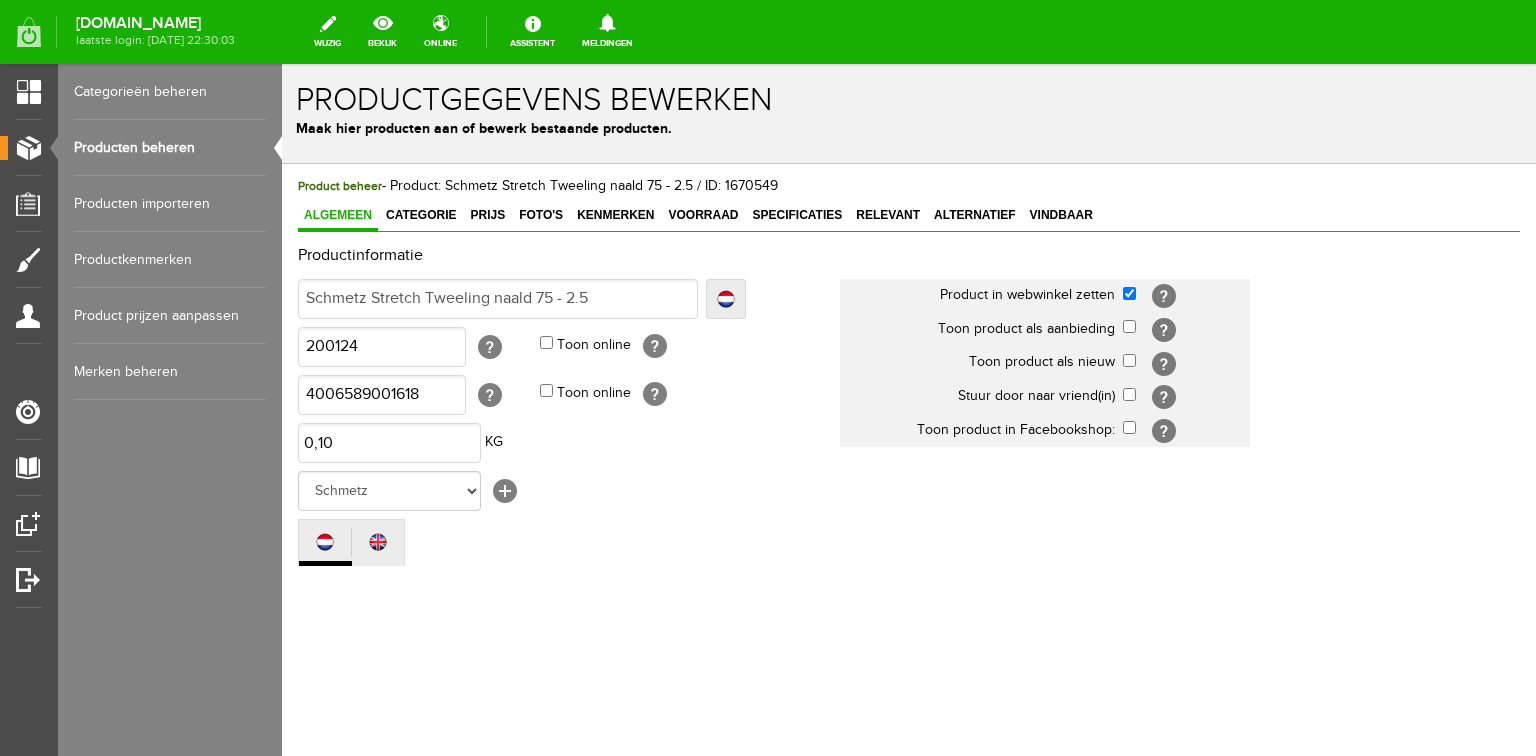 scroll, scrollTop: 0, scrollLeft: 0, axis: both 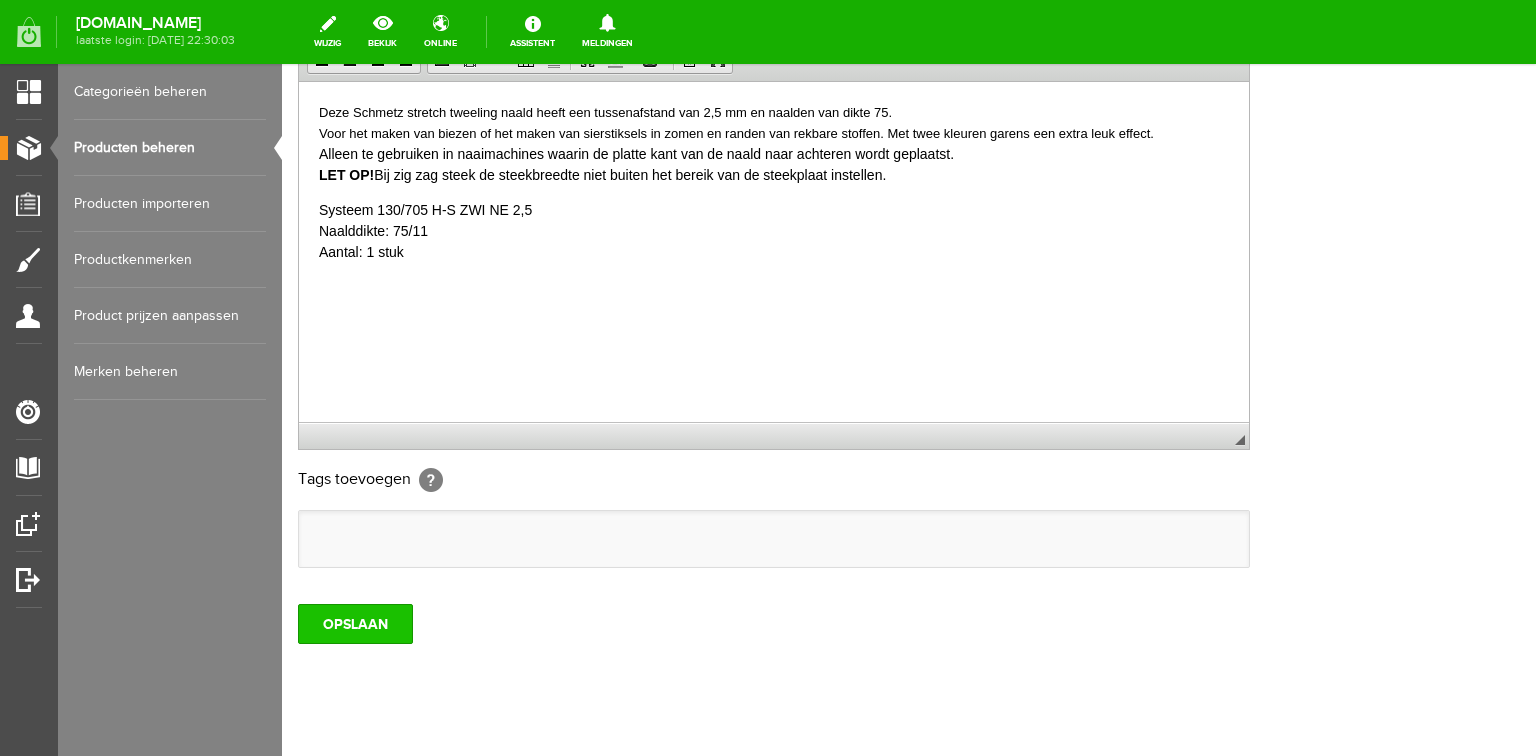 click on "OPSLAAN" at bounding box center (355, 624) 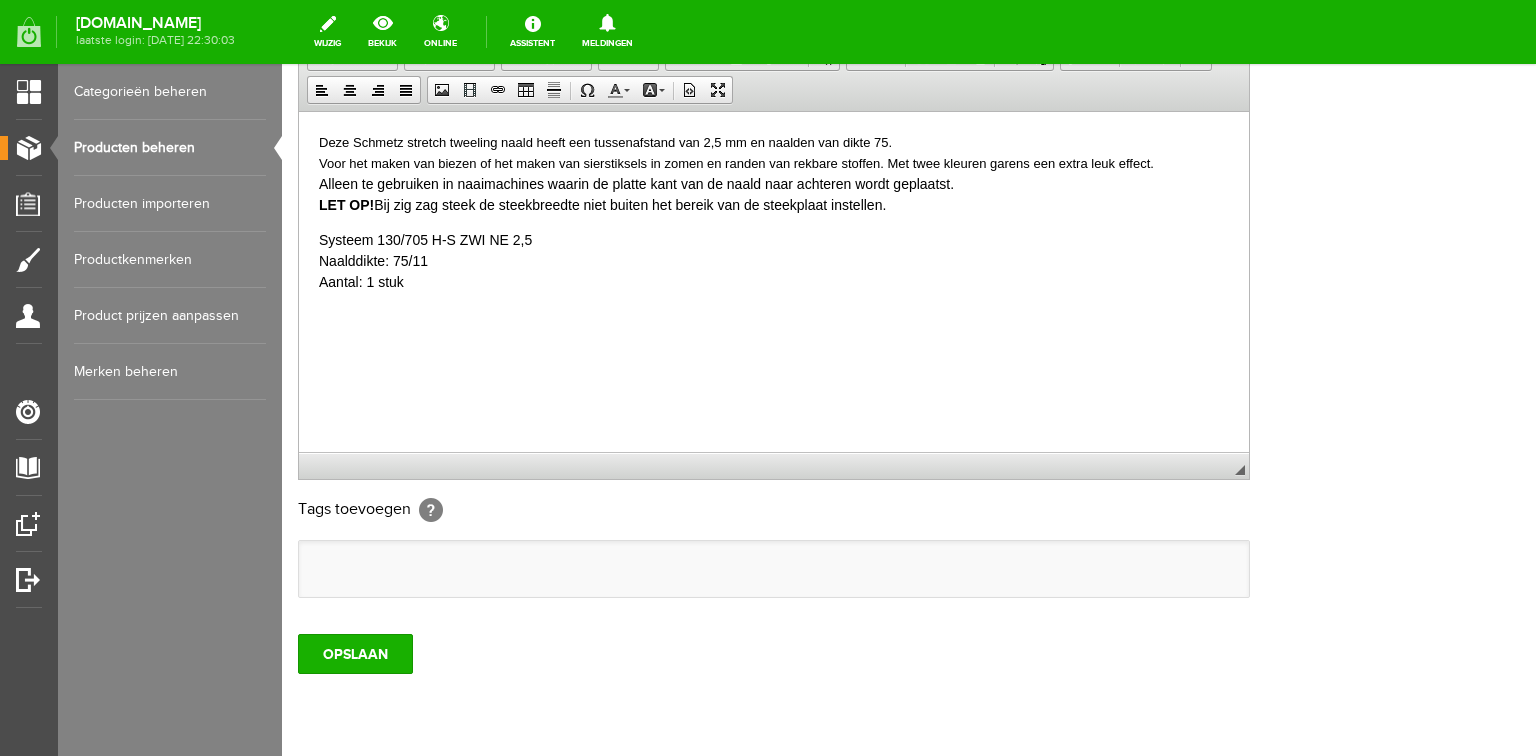 scroll, scrollTop: 592, scrollLeft: 0, axis: vertical 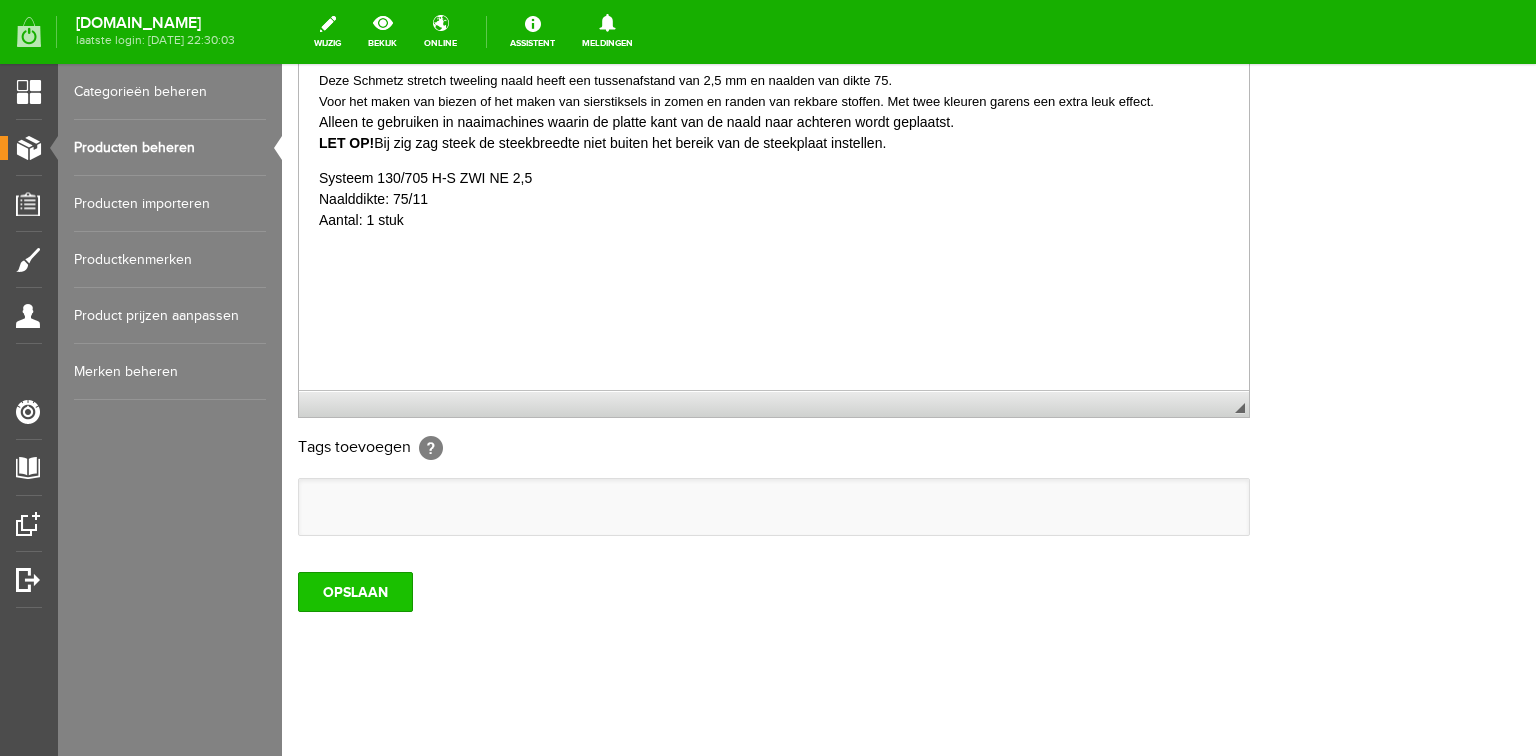 click on "OPSLAAN" at bounding box center (355, 592) 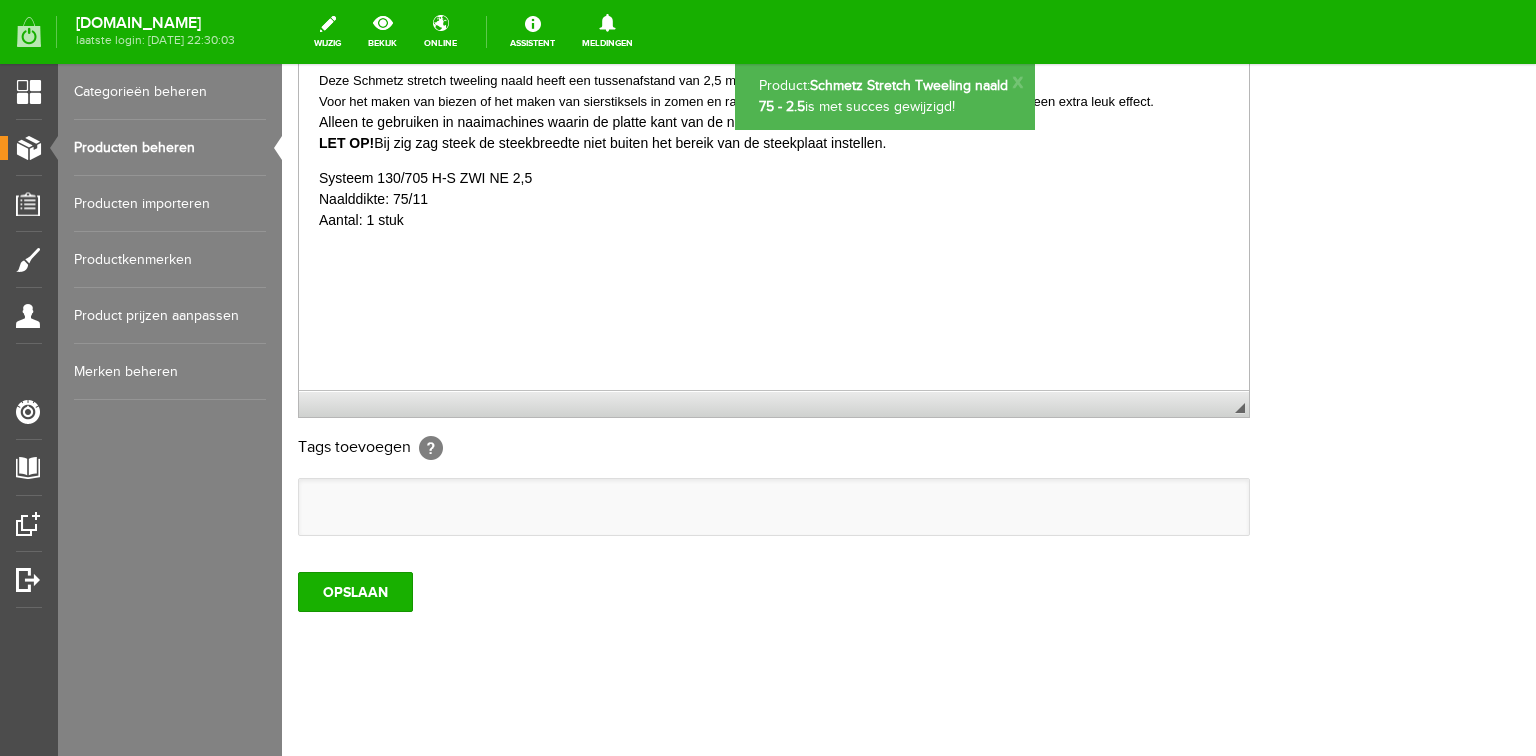 scroll, scrollTop: 0, scrollLeft: 0, axis: both 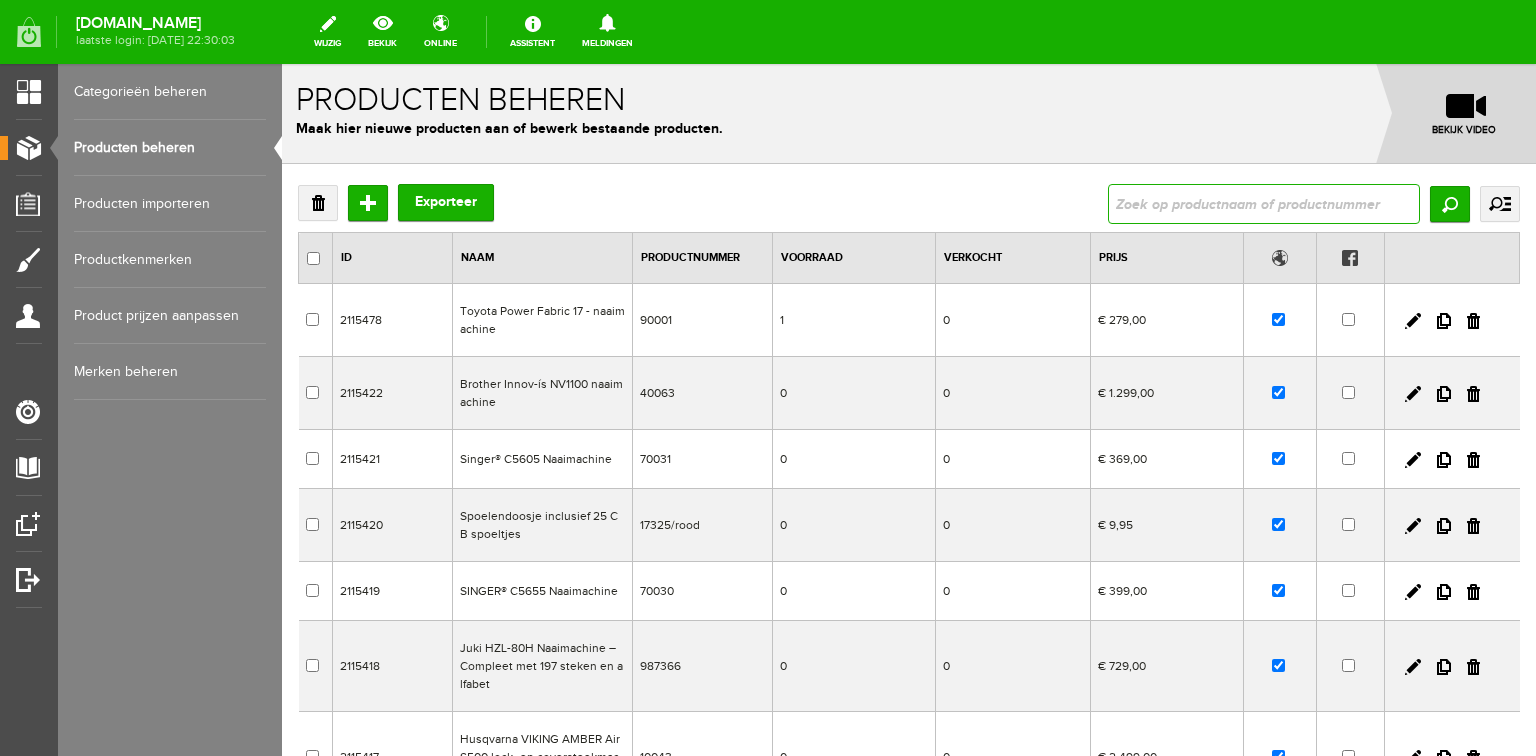 click at bounding box center [1264, 204] 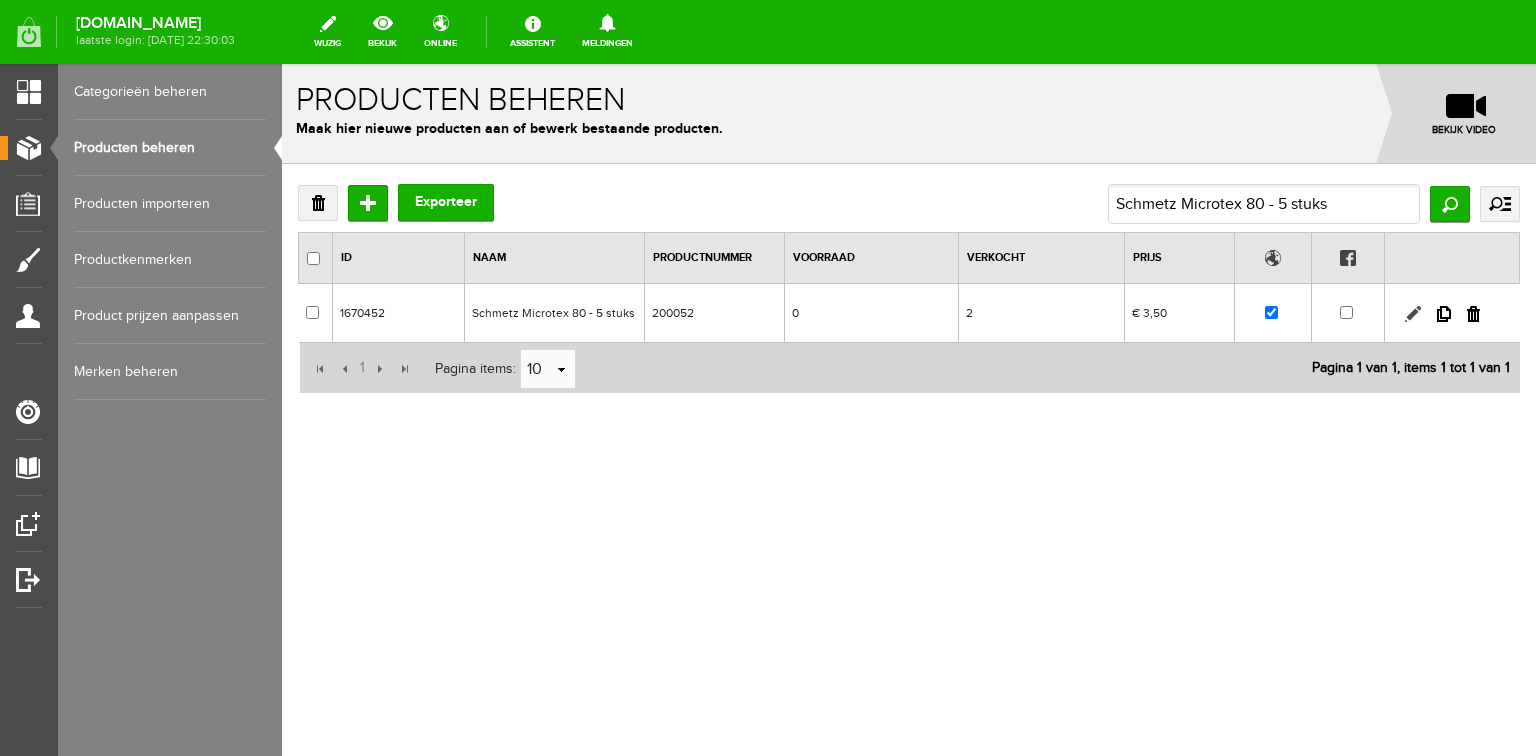 click at bounding box center [1413, 314] 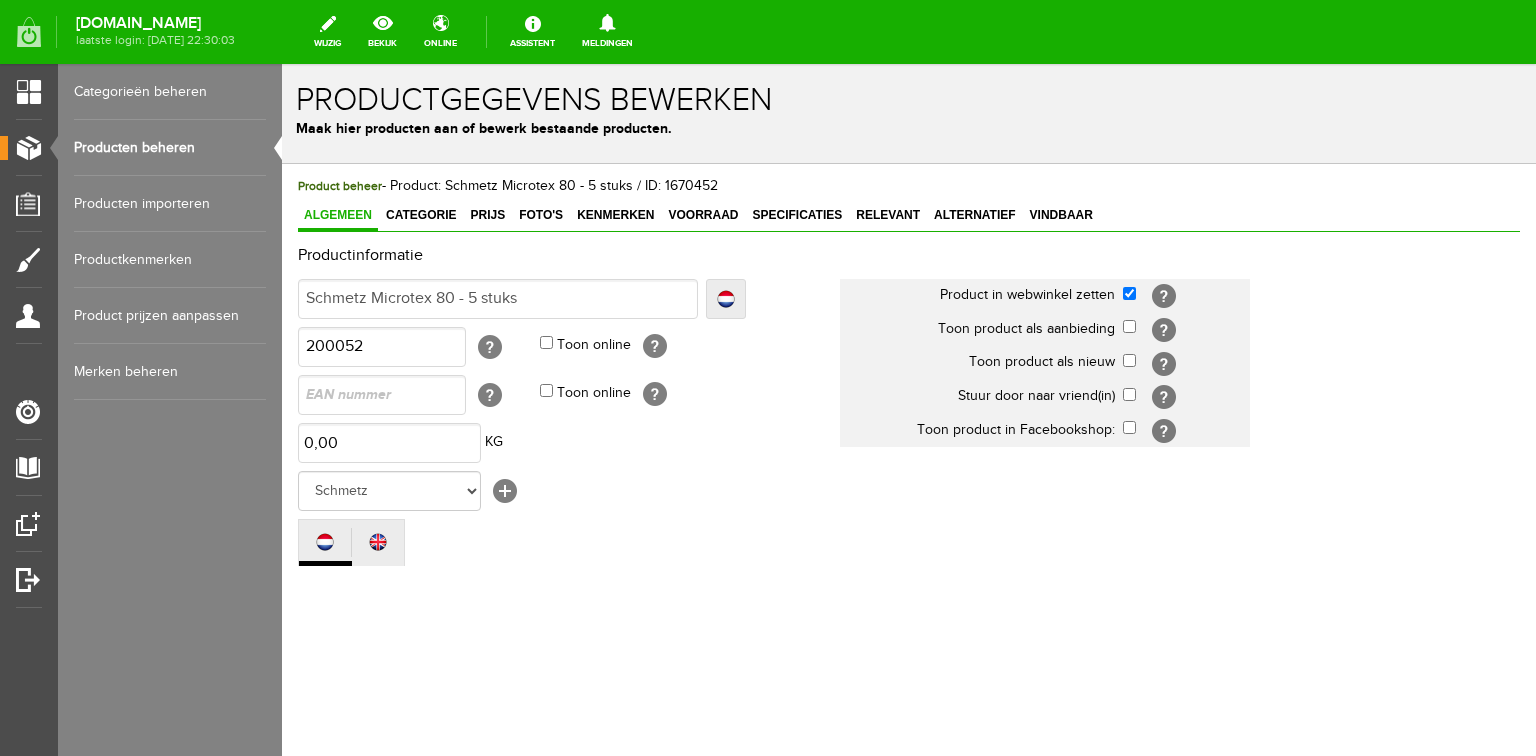 scroll, scrollTop: 0, scrollLeft: 0, axis: both 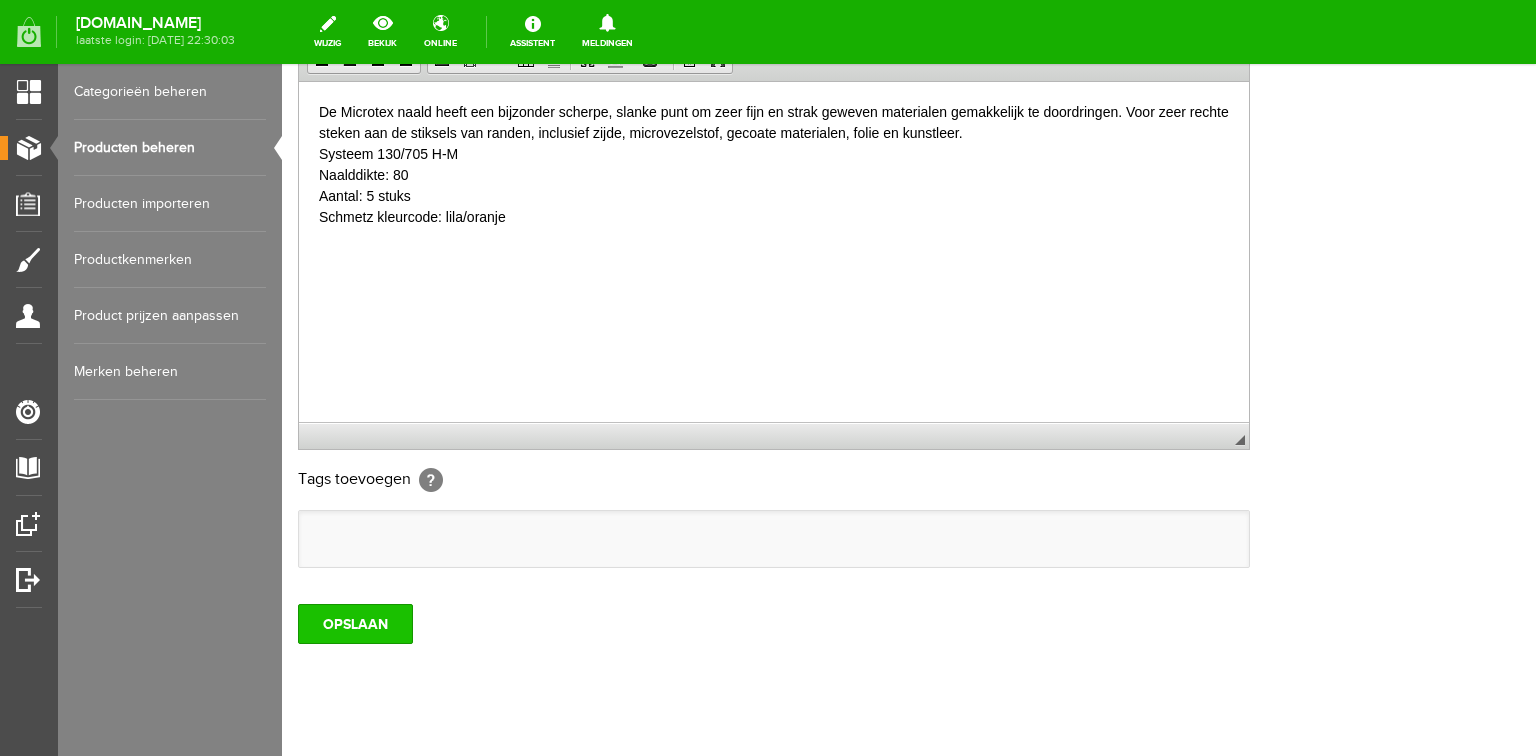 click on "OPSLAAN" at bounding box center [355, 624] 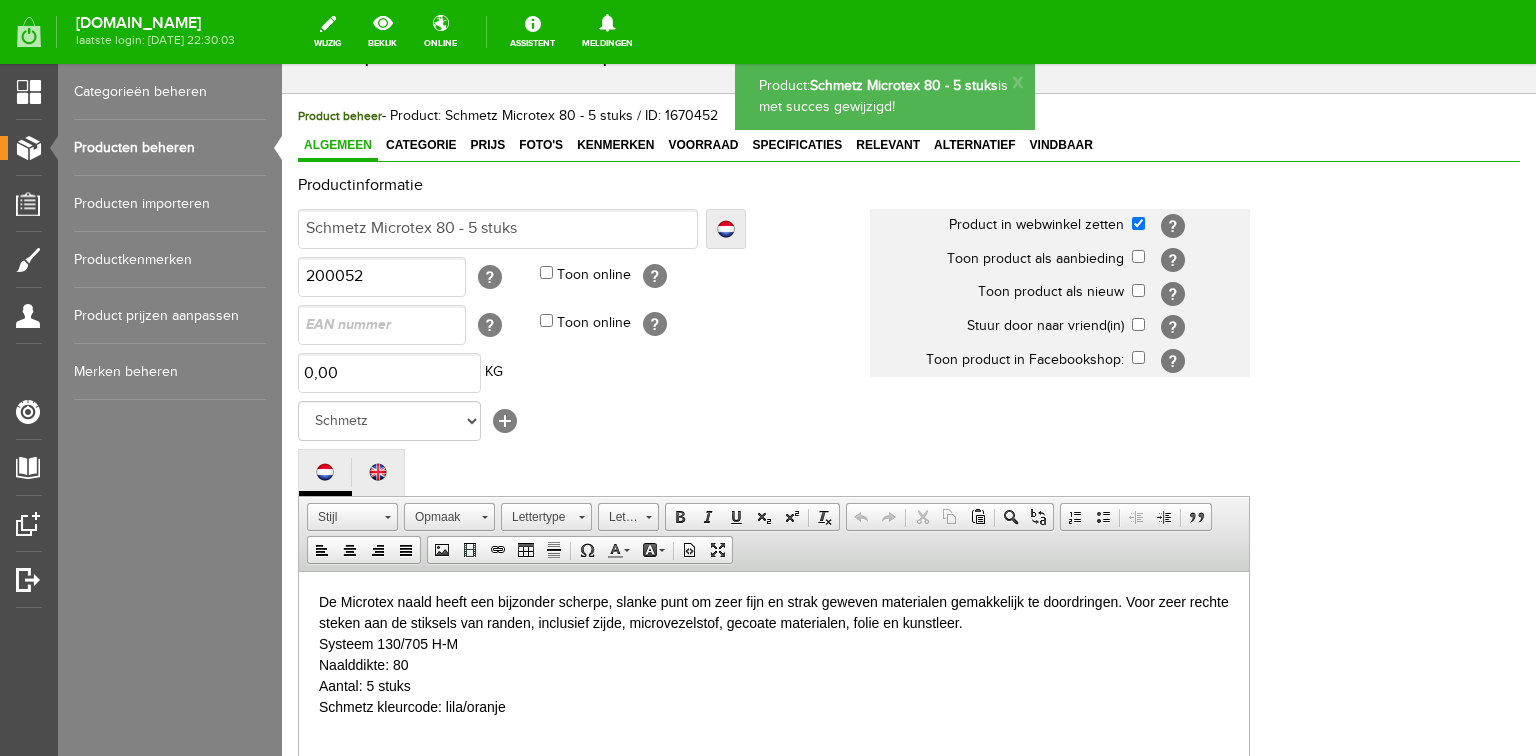 scroll, scrollTop: 0, scrollLeft: 0, axis: both 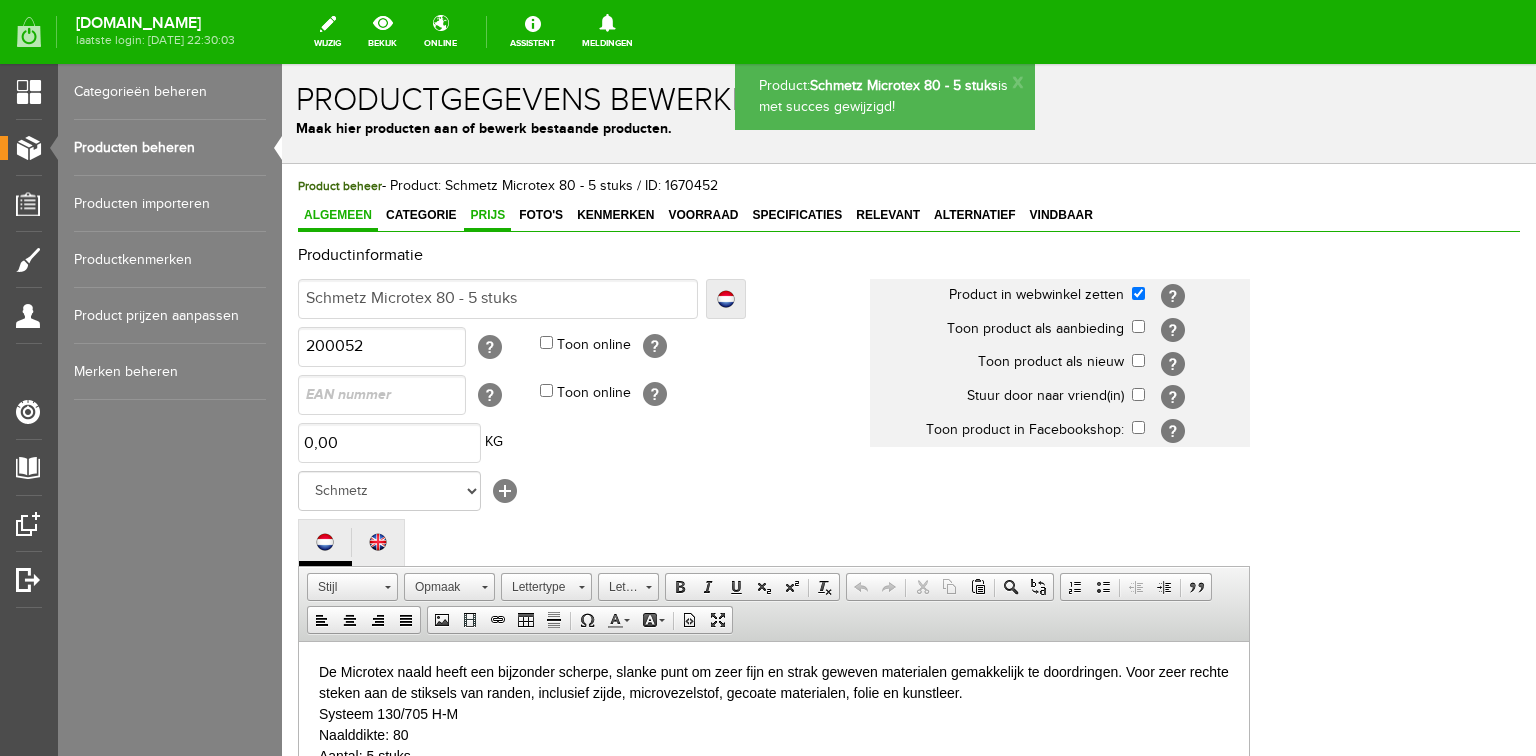 click on "Prijs" at bounding box center [487, 215] 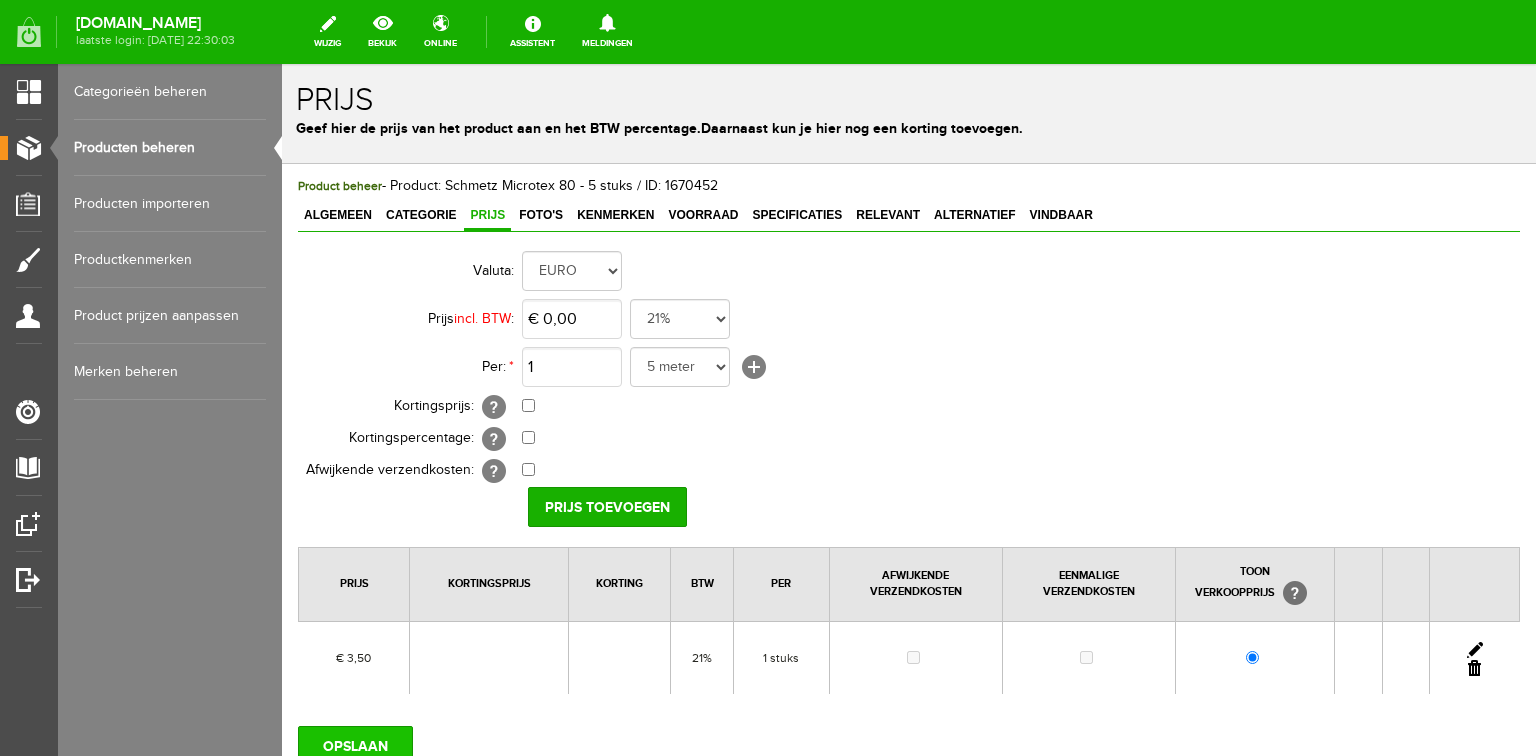 click on "OPSLAAN" at bounding box center [355, 746] 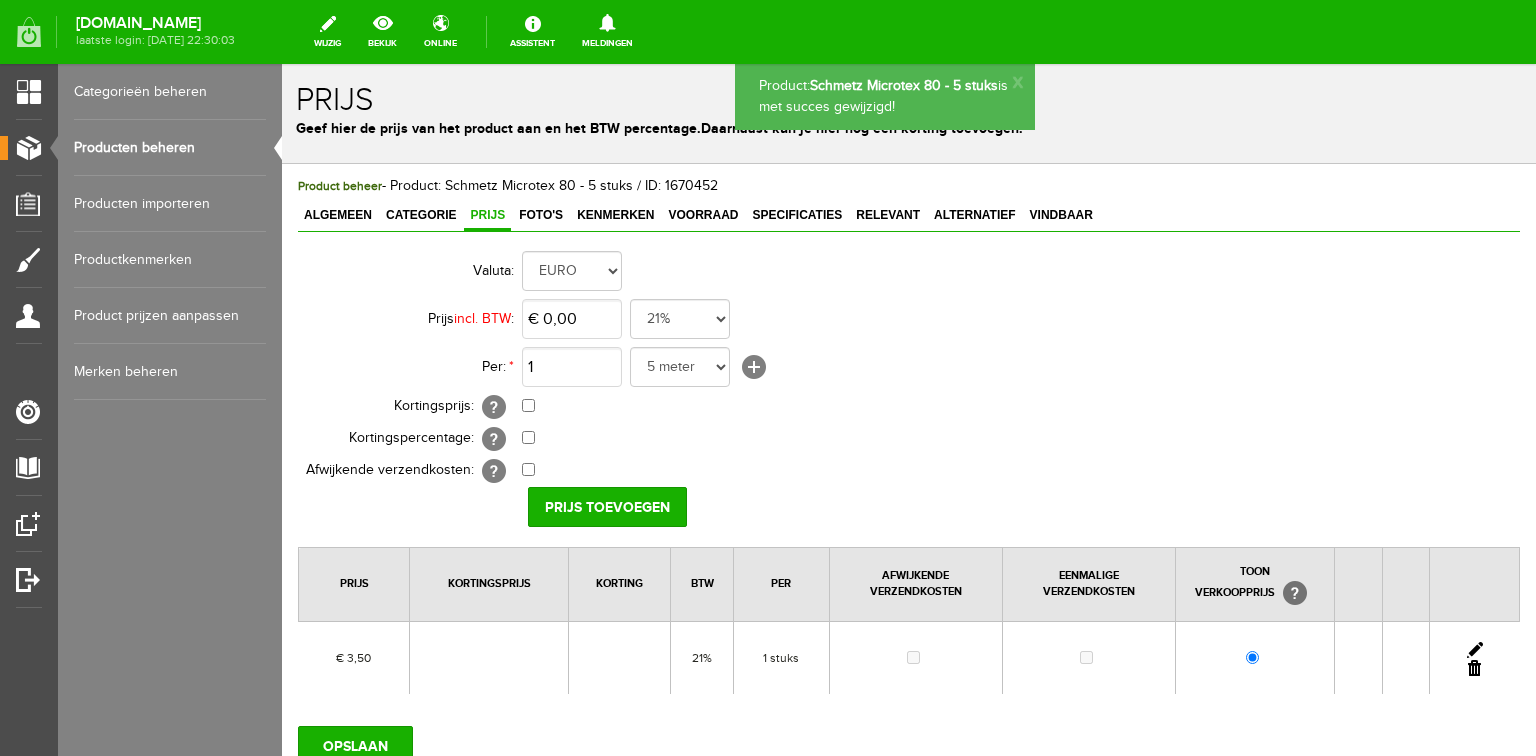 scroll, scrollTop: 0, scrollLeft: 0, axis: both 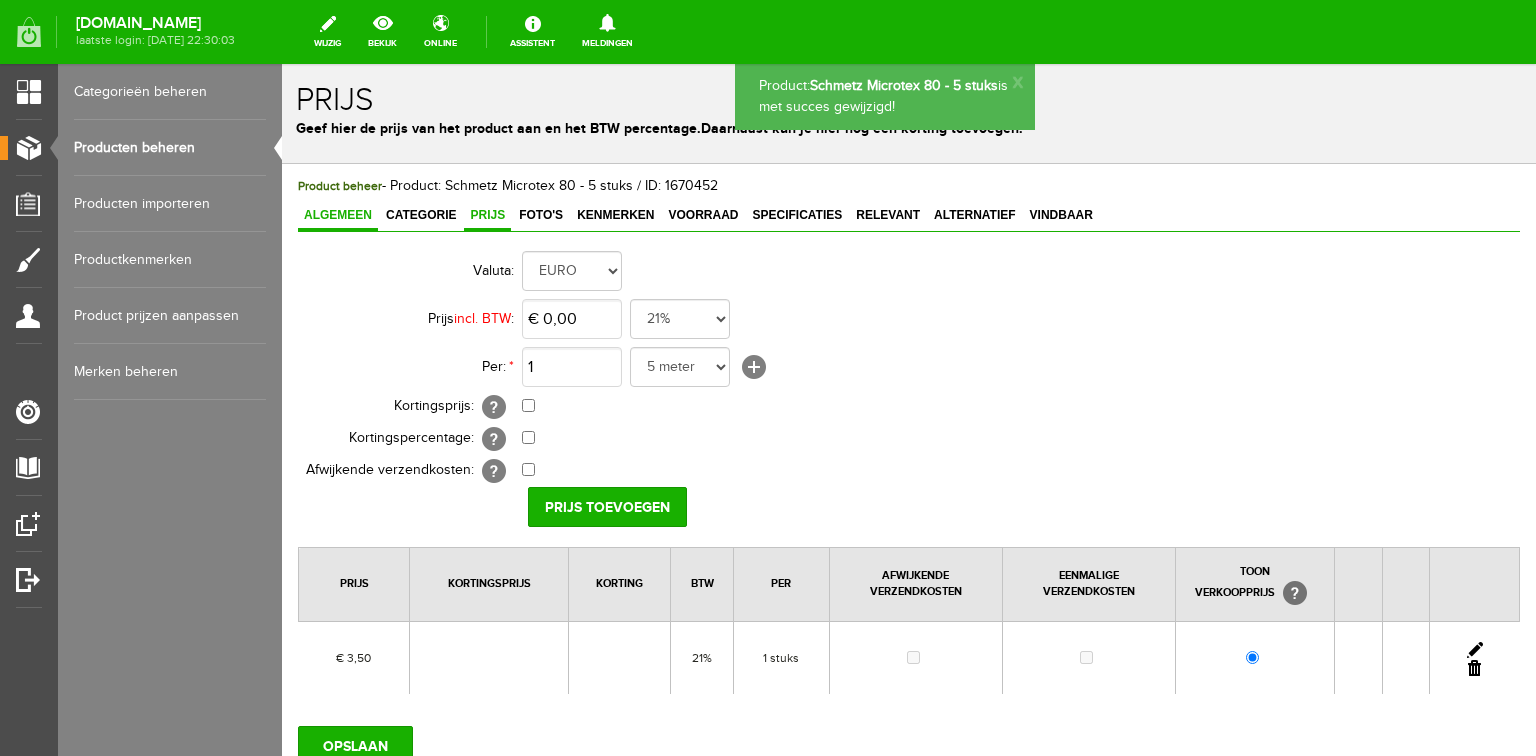 click on "Algemeen" at bounding box center (338, 215) 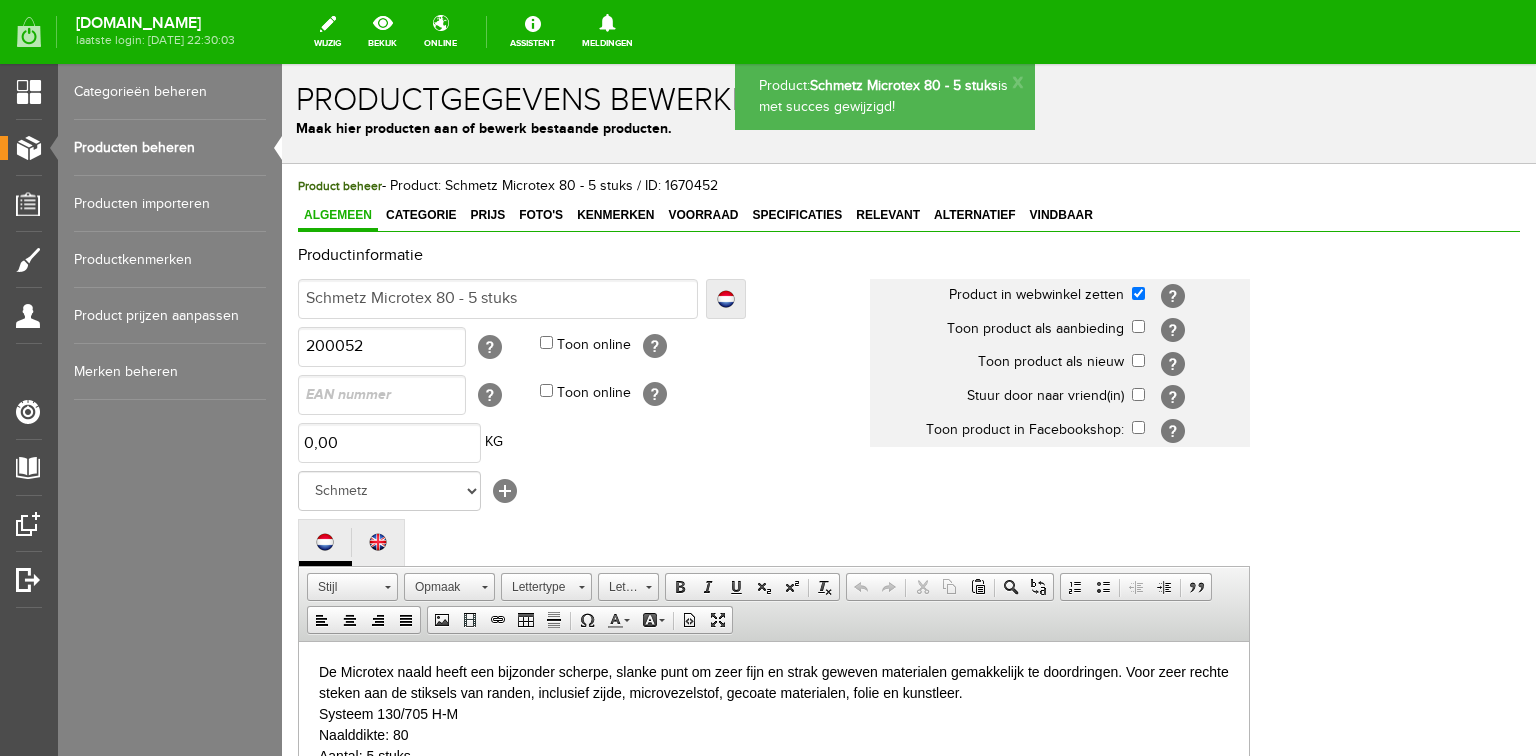 scroll, scrollTop: 560, scrollLeft: 0, axis: vertical 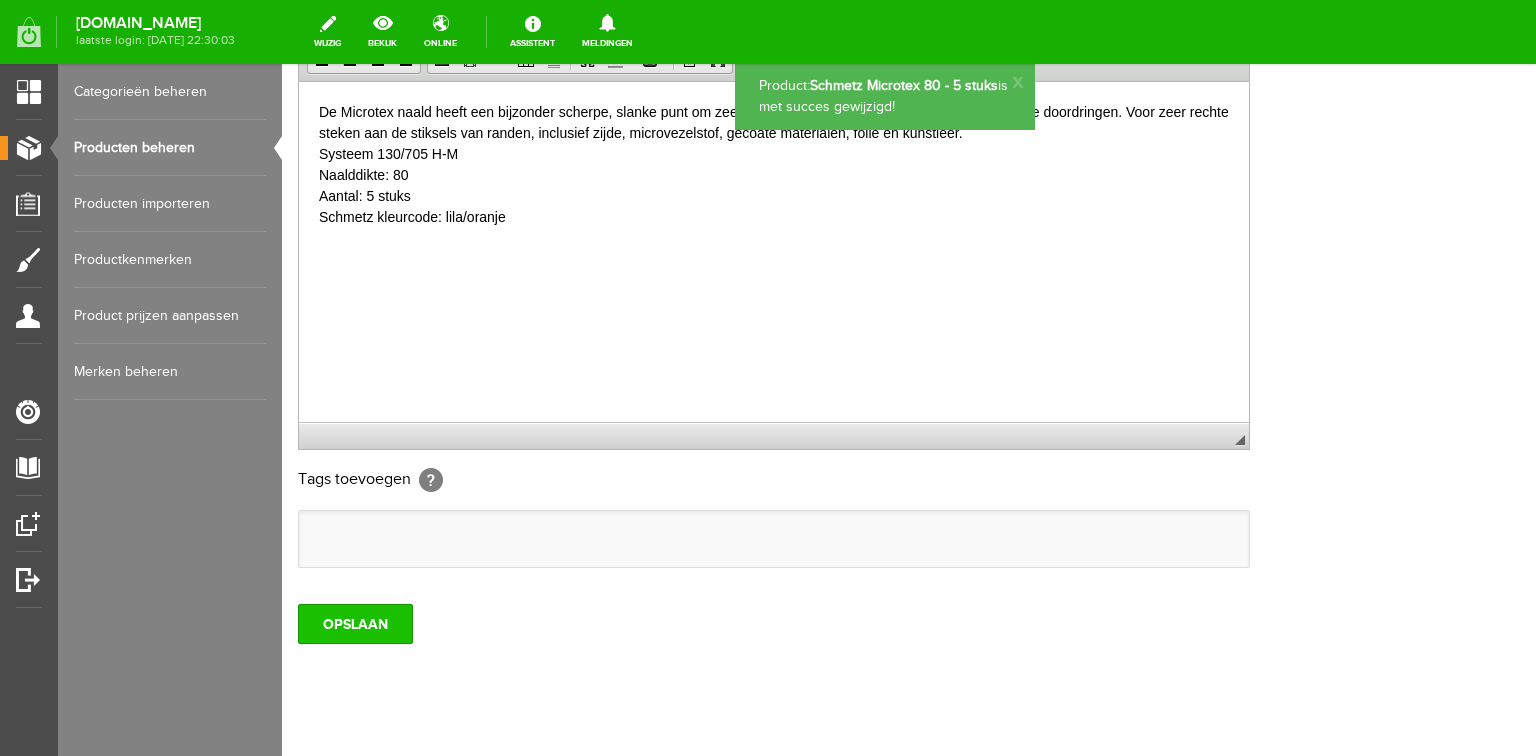 click on "OPSLAAN" at bounding box center [355, 624] 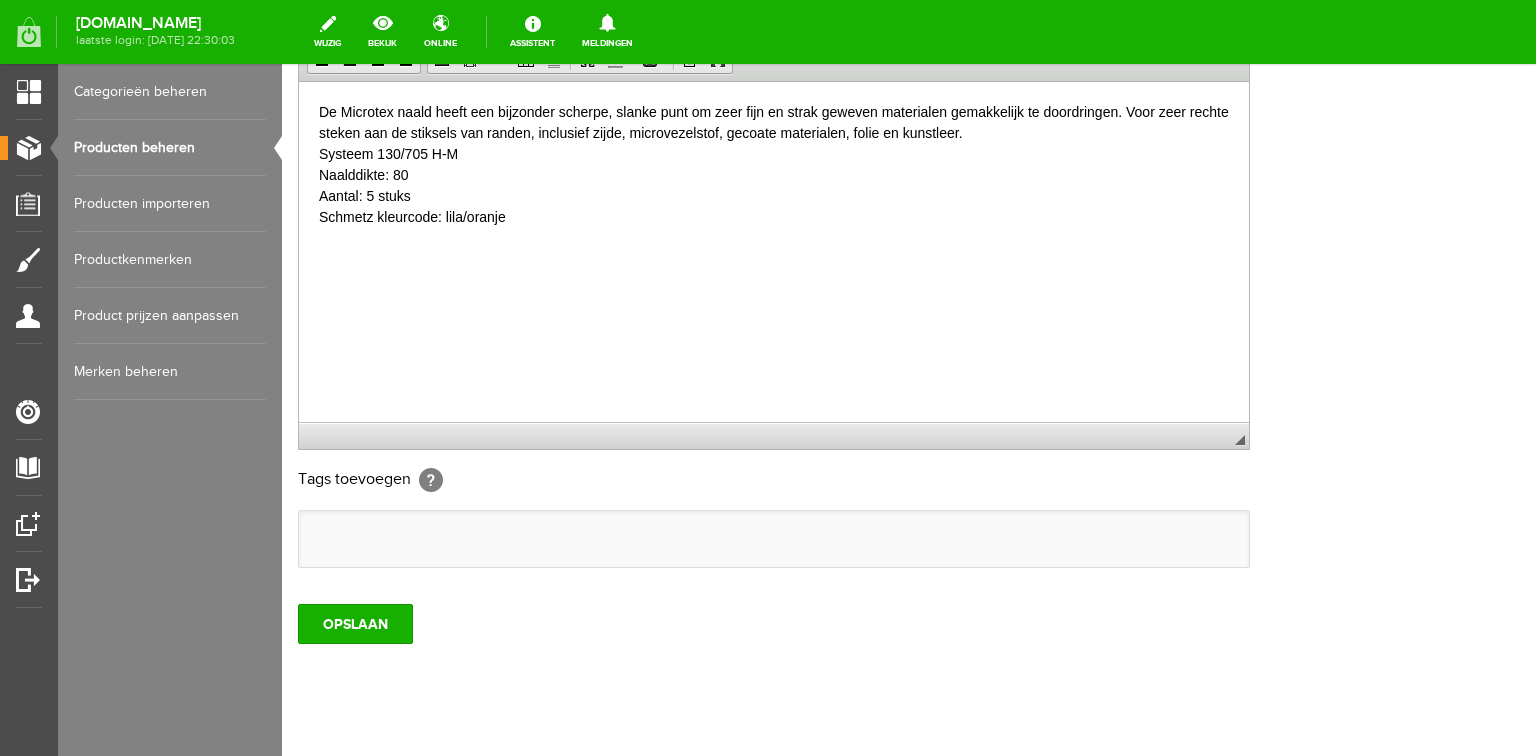 click on "Producten beheren" at bounding box center (170, 148) 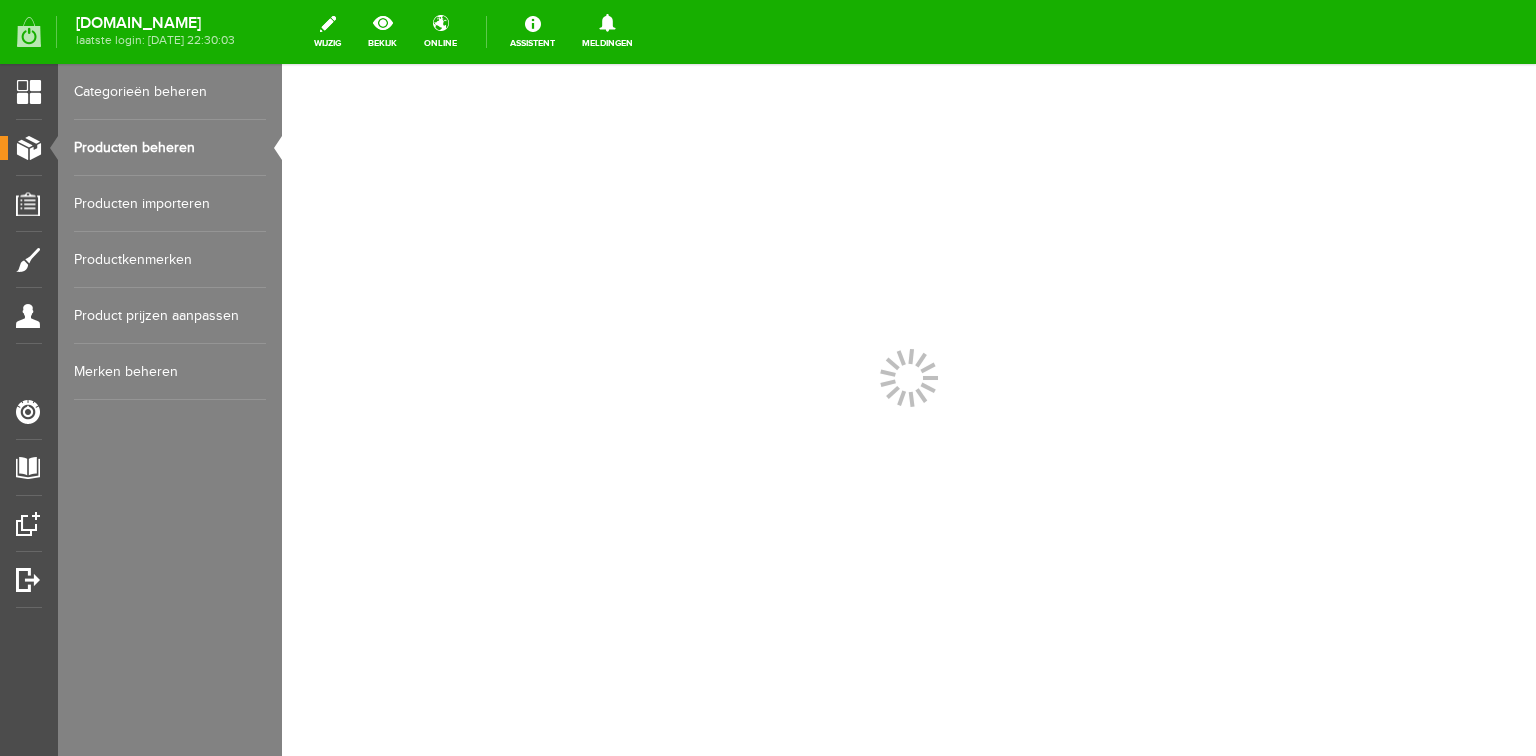 scroll, scrollTop: 0, scrollLeft: 0, axis: both 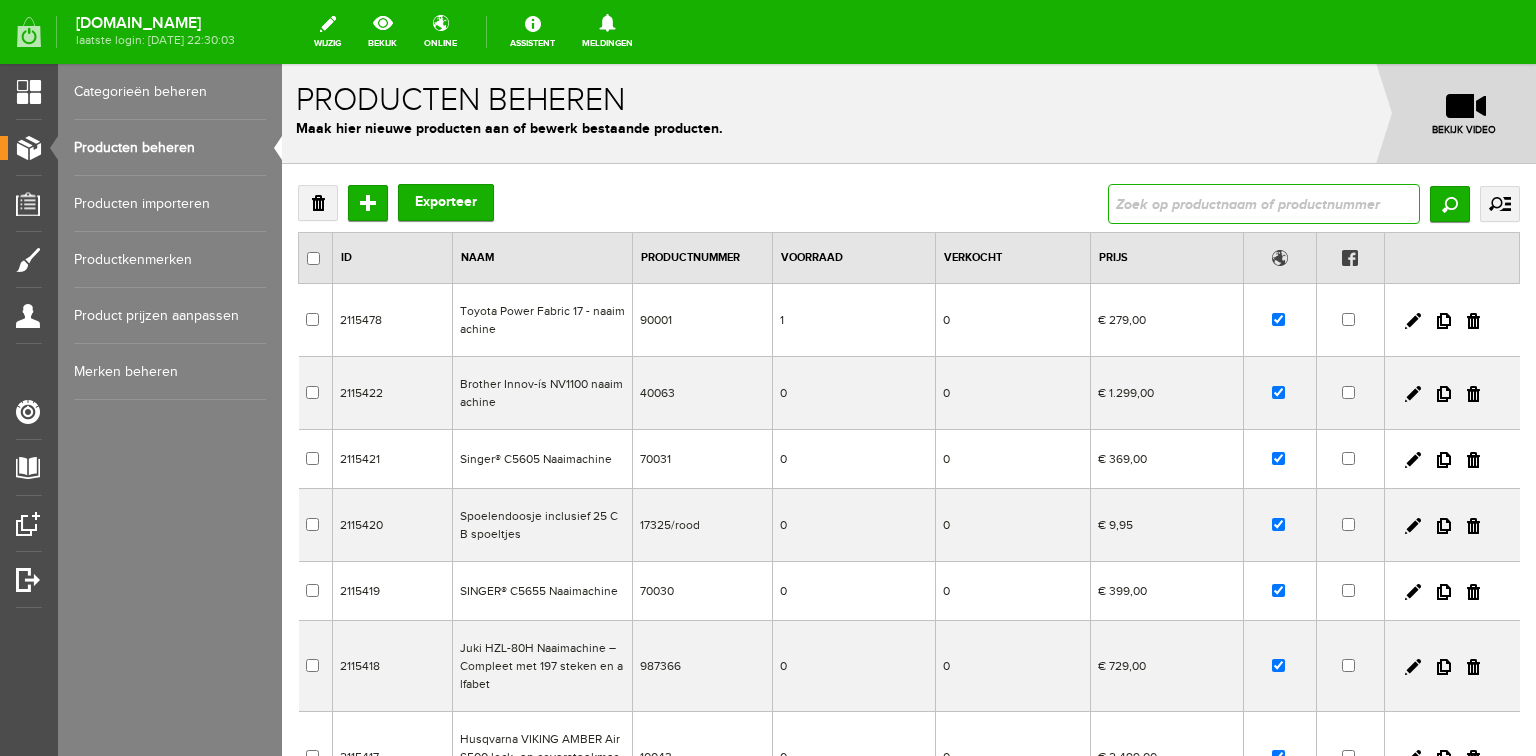 click at bounding box center [1264, 204] 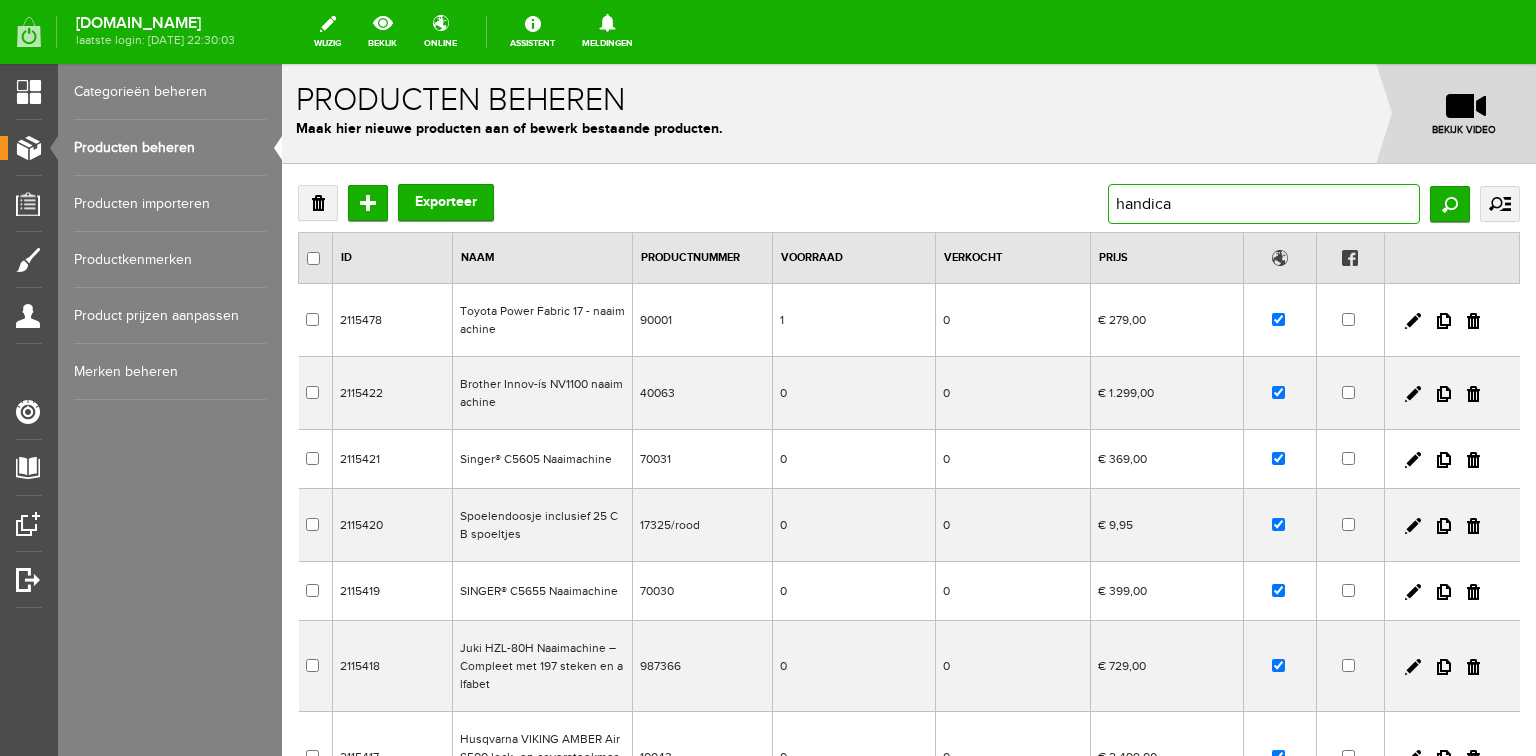 type on "handicap" 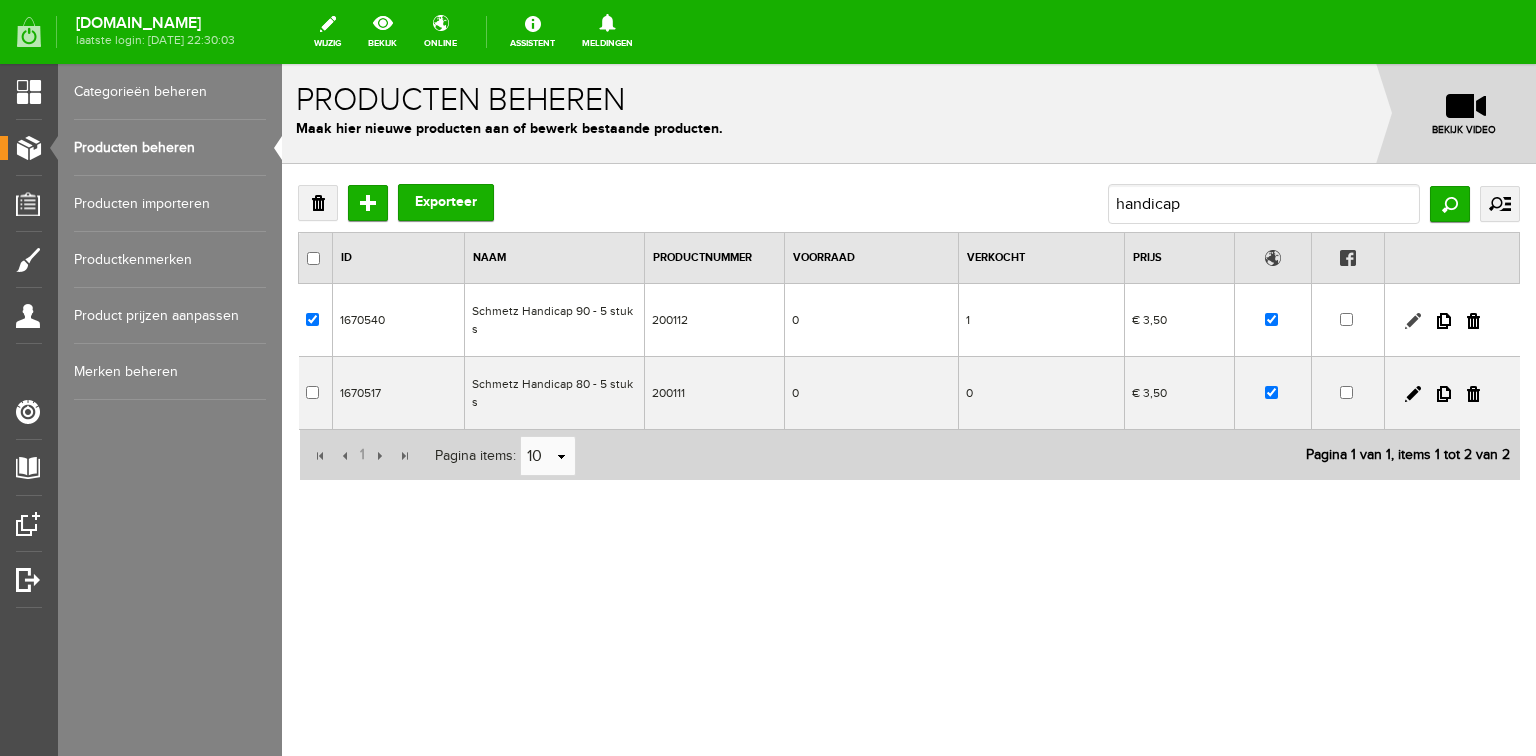click at bounding box center [1413, 321] 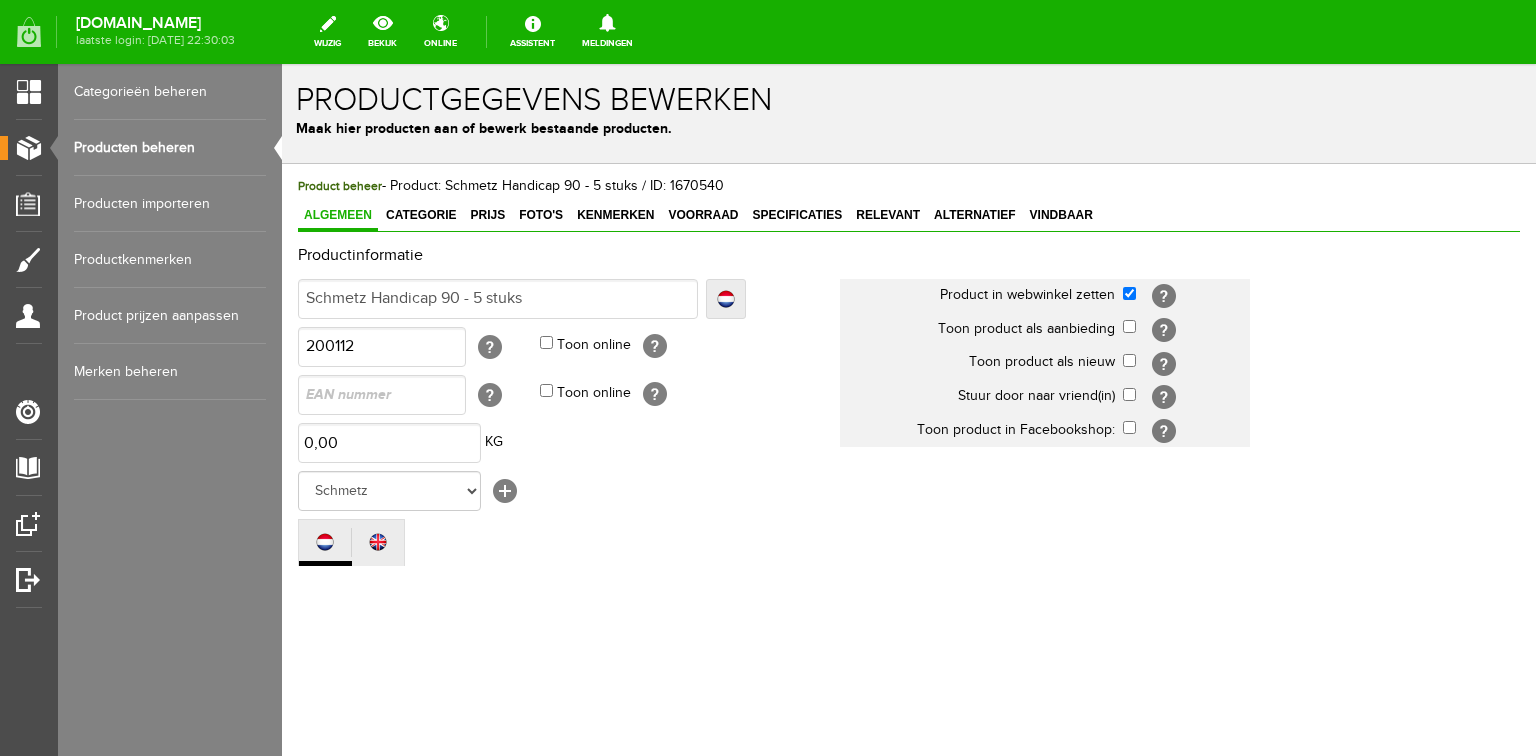 scroll, scrollTop: 0, scrollLeft: 0, axis: both 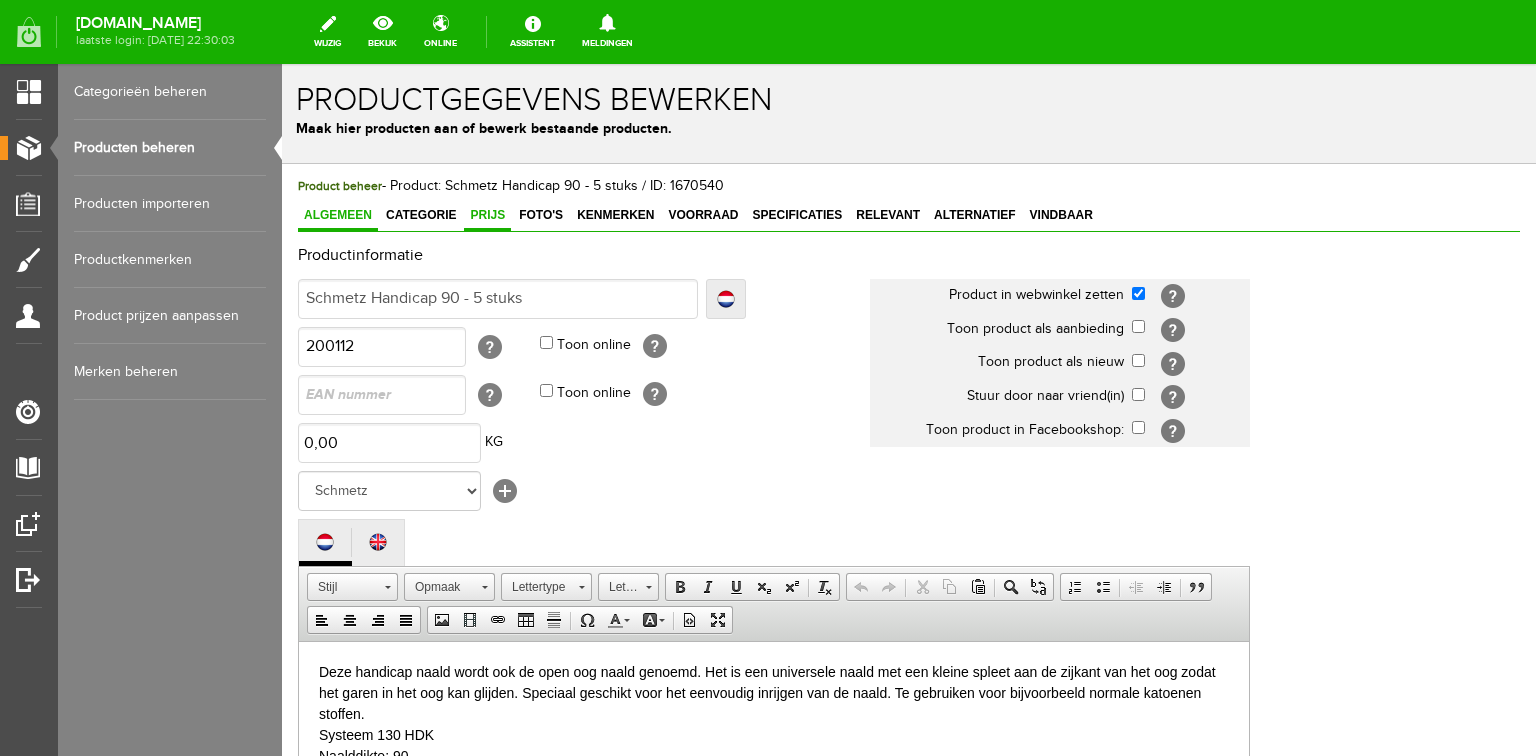 click on "Prijs" at bounding box center (487, 215) 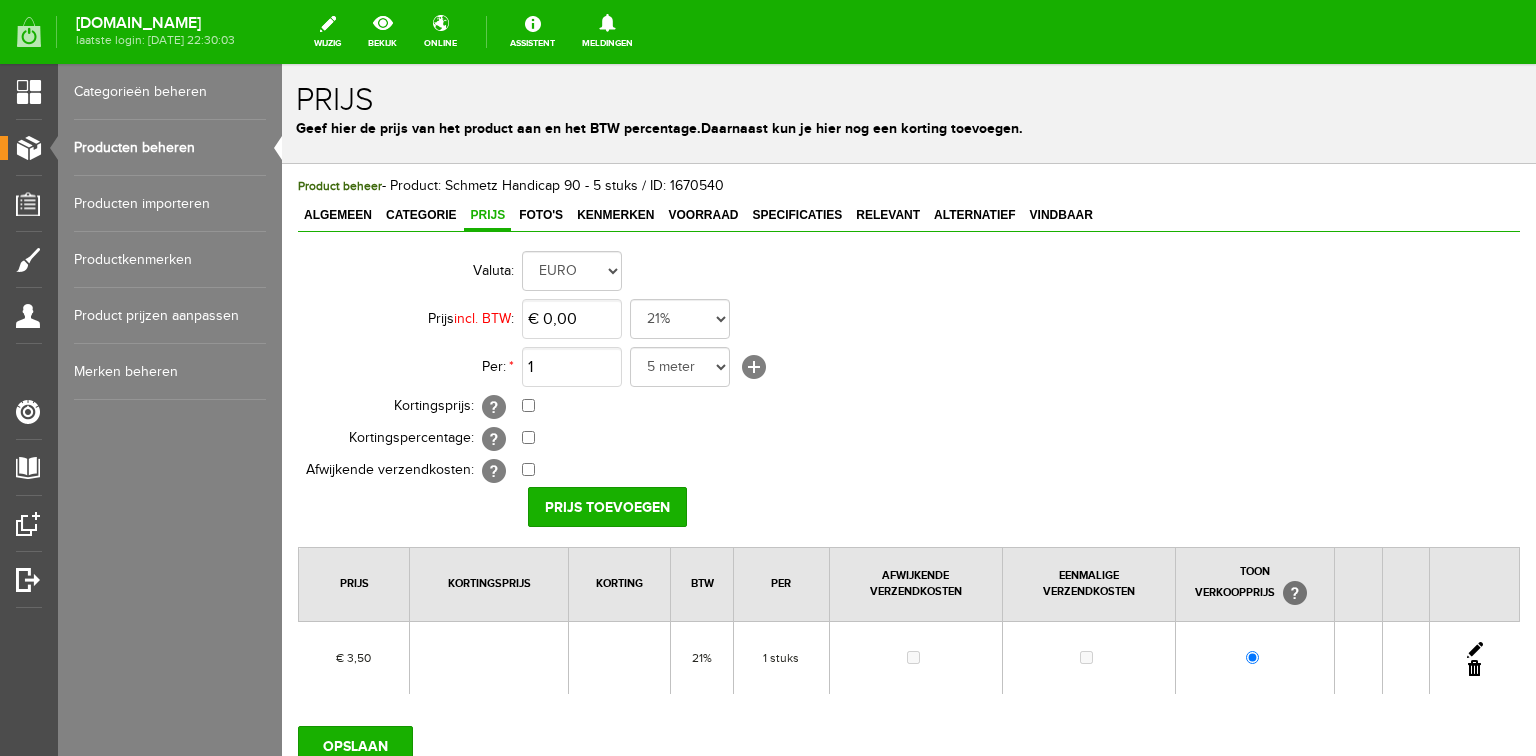 click at bounding box center (1475, 650) 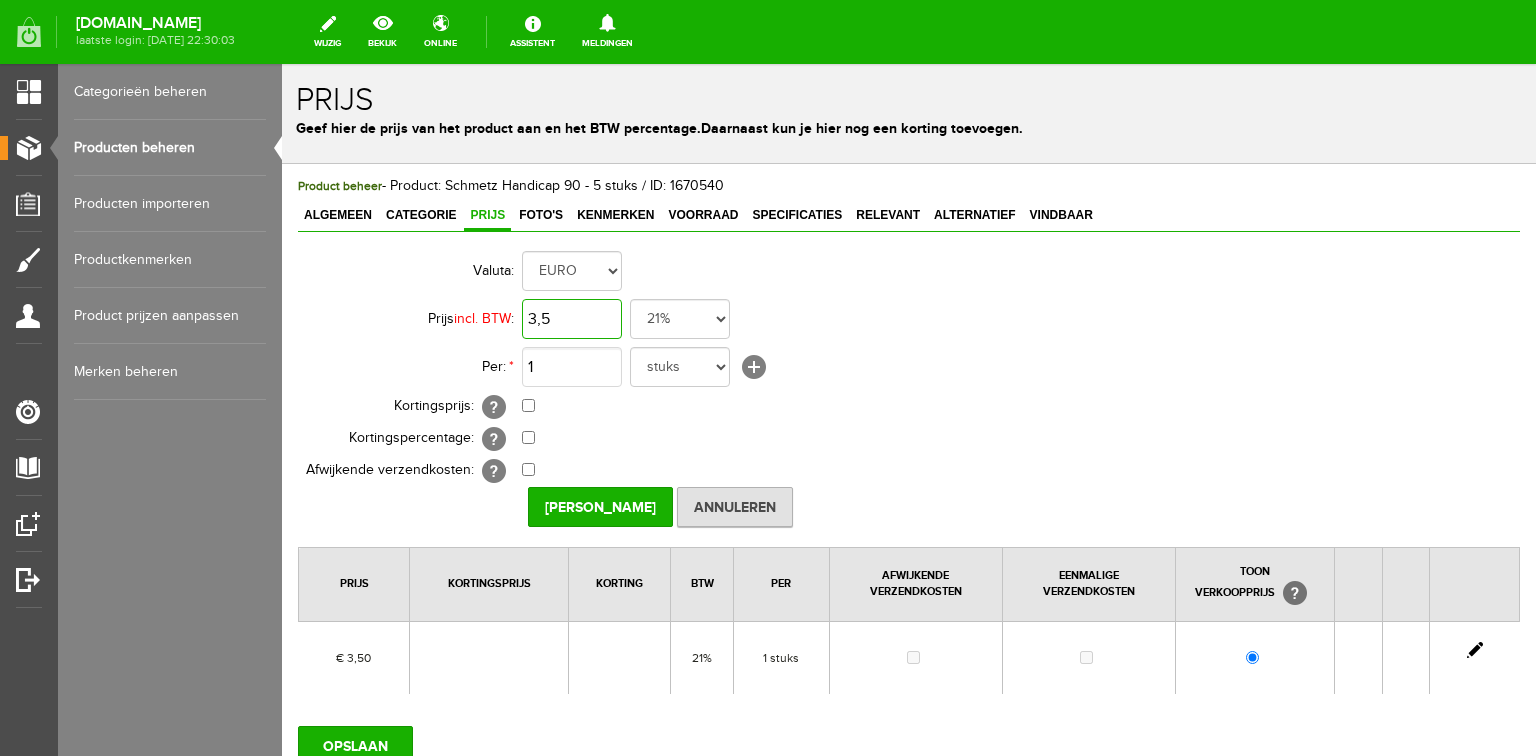 click on "3,5" at bounding box center (572, 319) 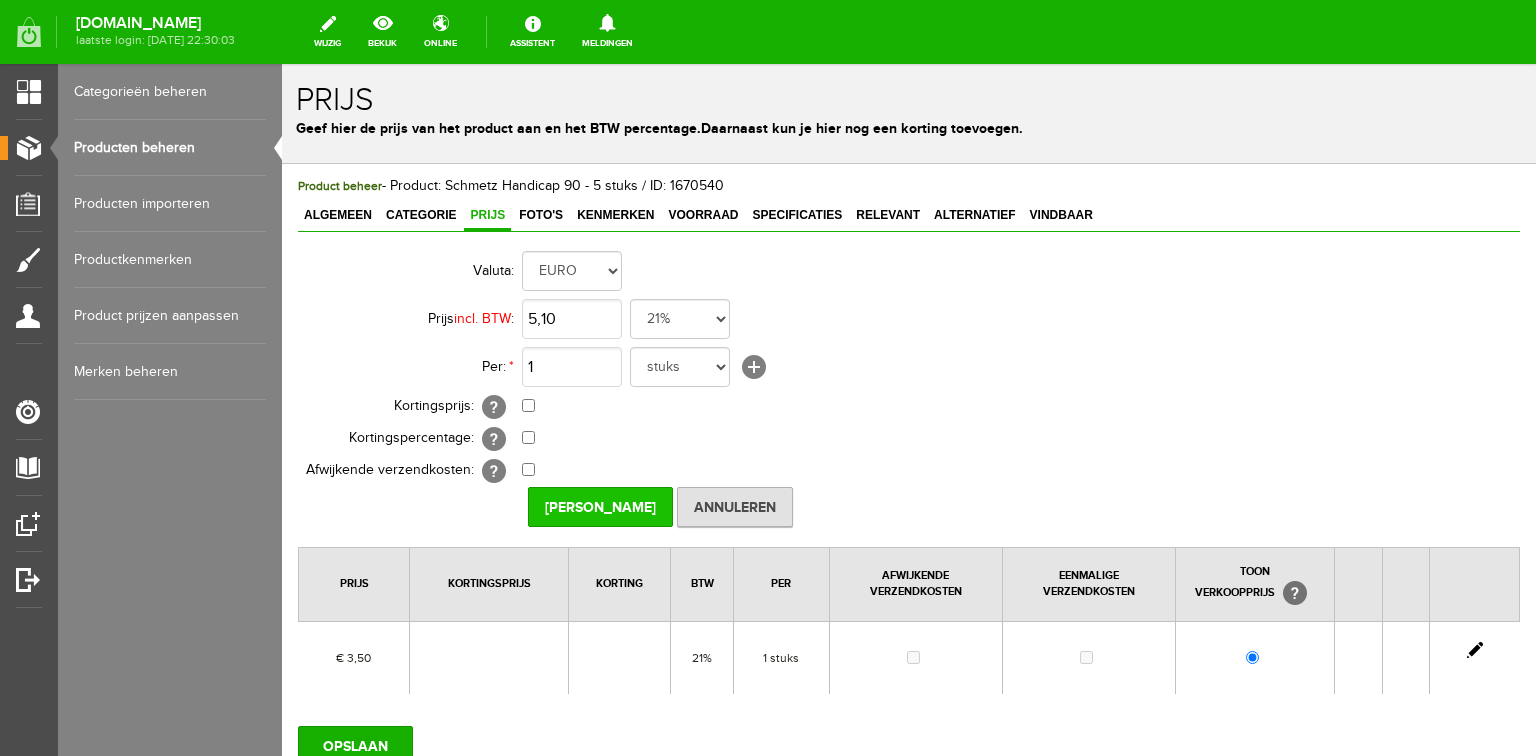 type on "€ 5,10" 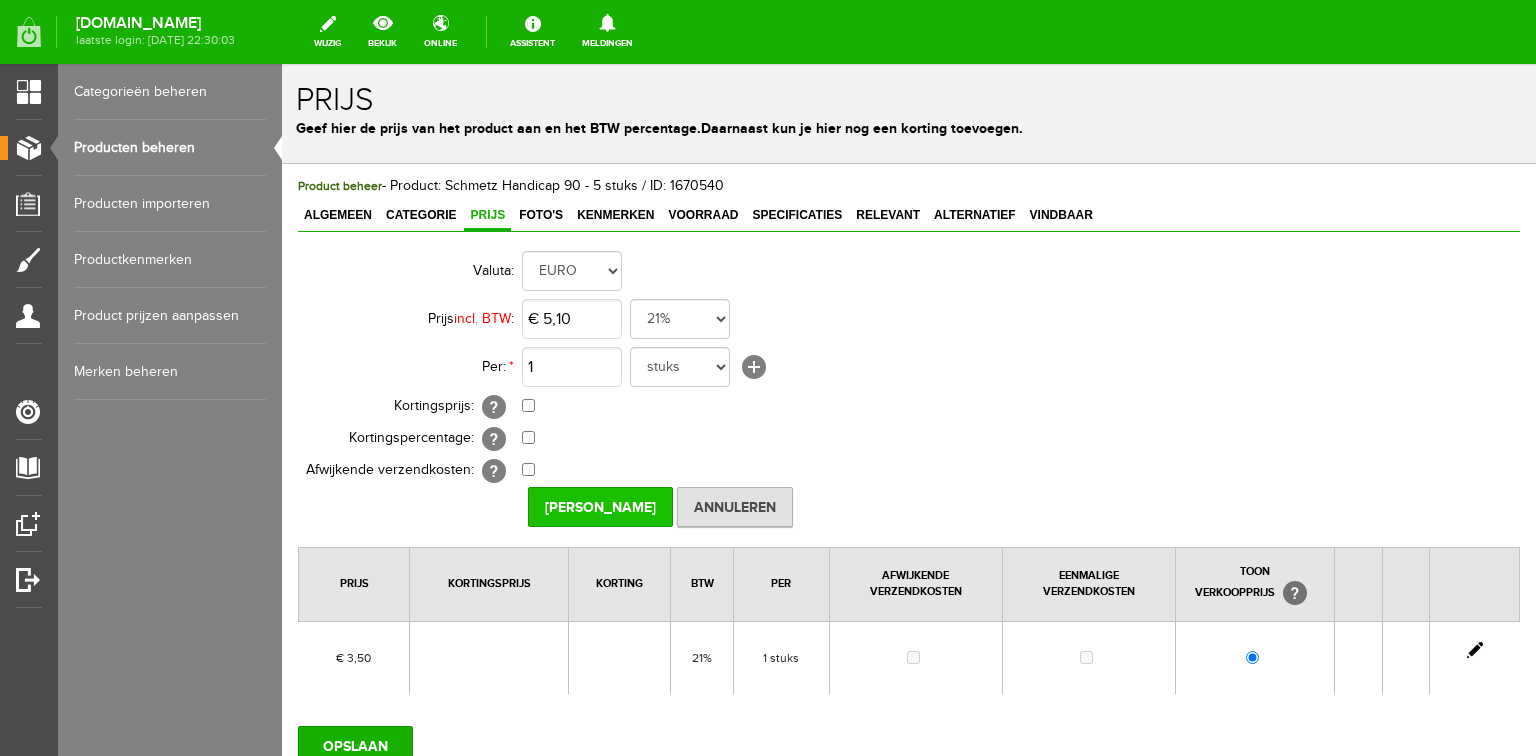 click on "[PERSON_NAME]" at bounding box center (600, 507) 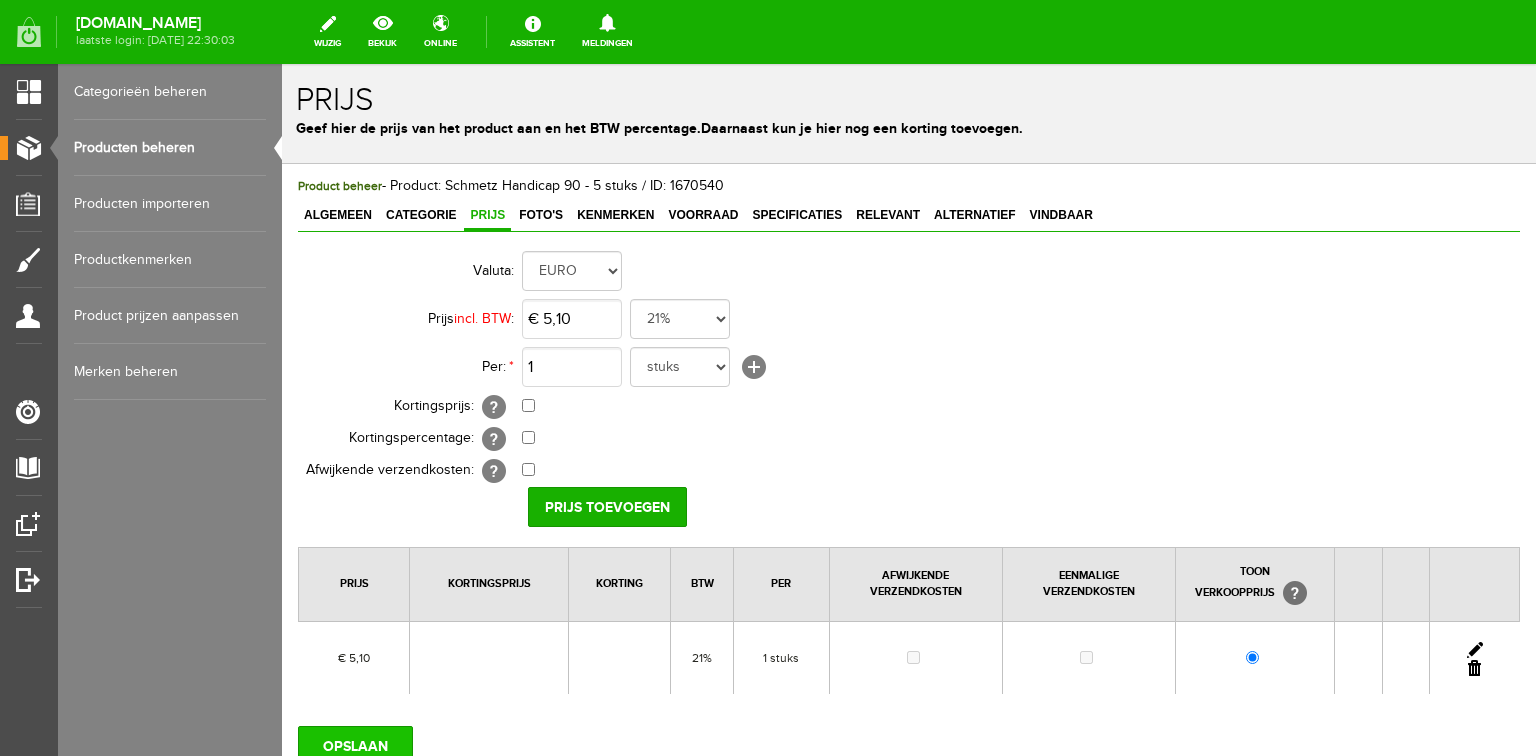click on "OPSLAAN" at bounding box center [355, 746] 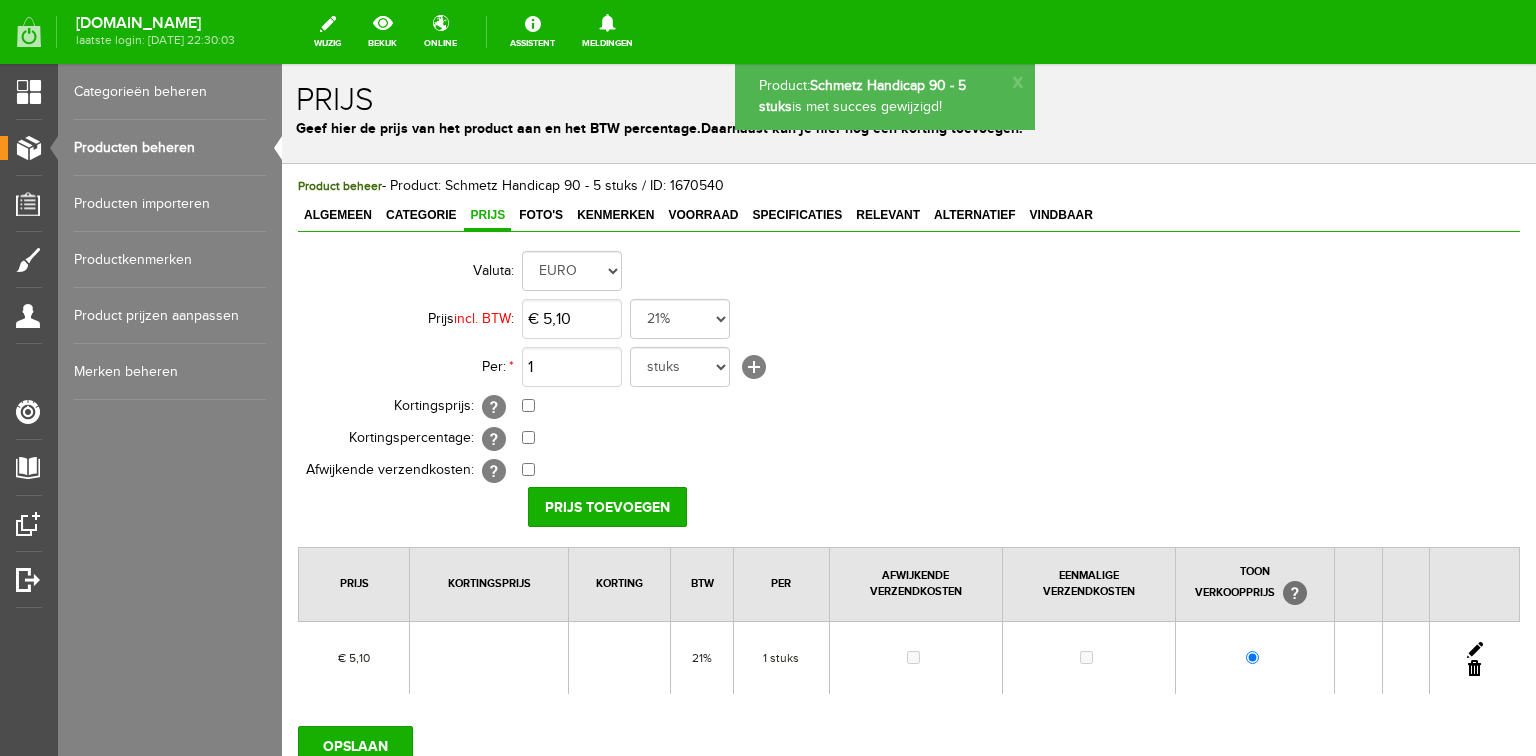 scroll, scrollTop: 0, scrollLeft: 0, axis: both 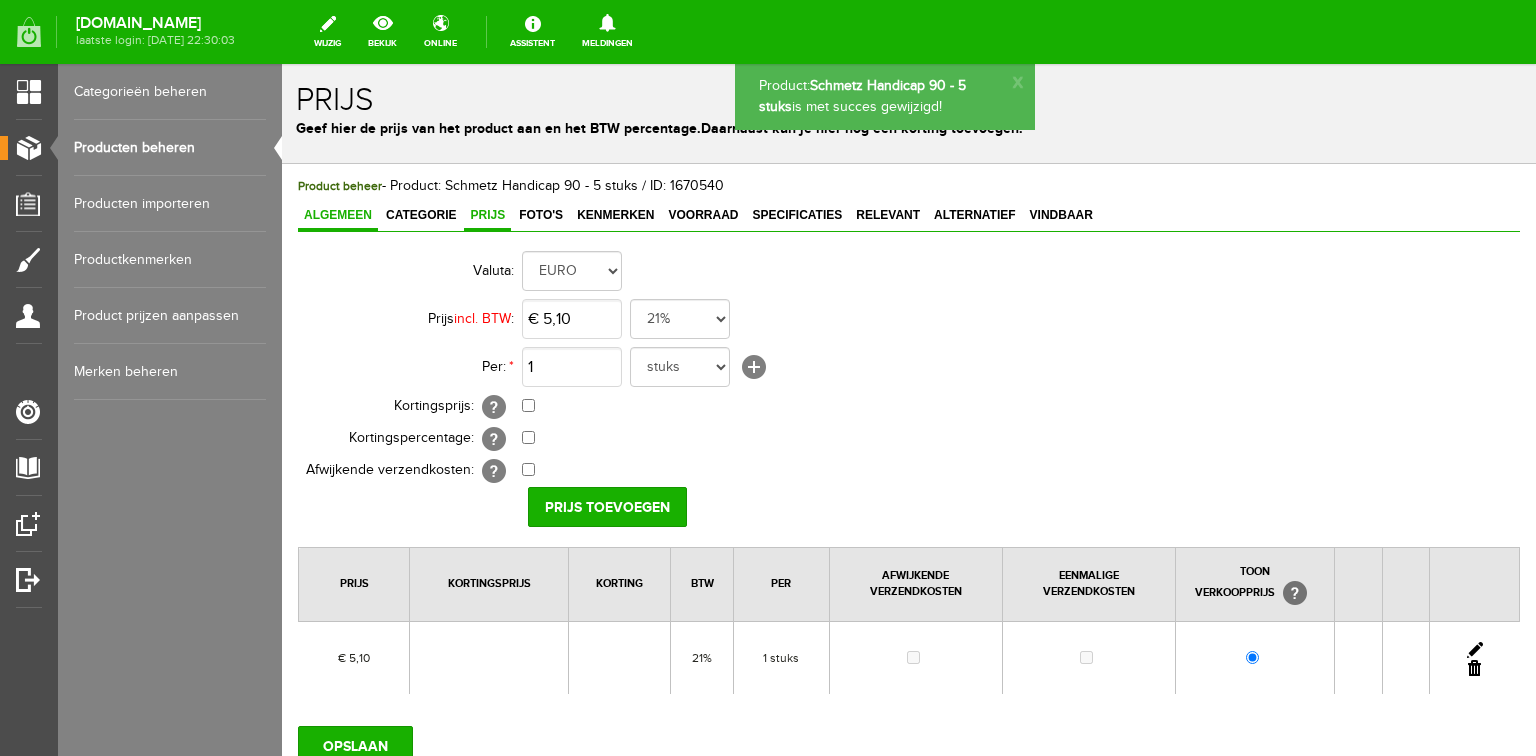 click on "Algemeen" at bounding box center [338, 215] 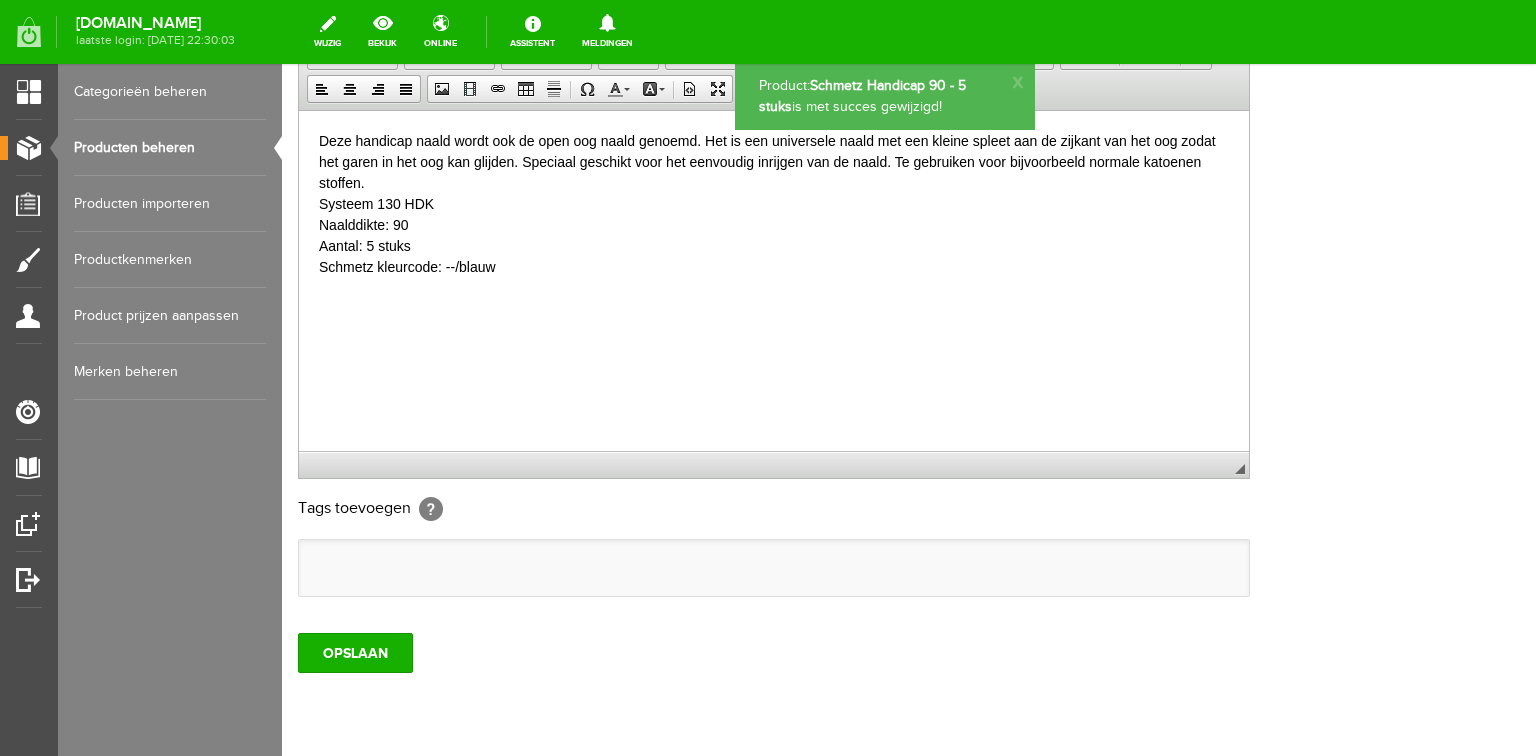 scroll, scrollTop: 592, scrollLeft: 0, axis: vertical 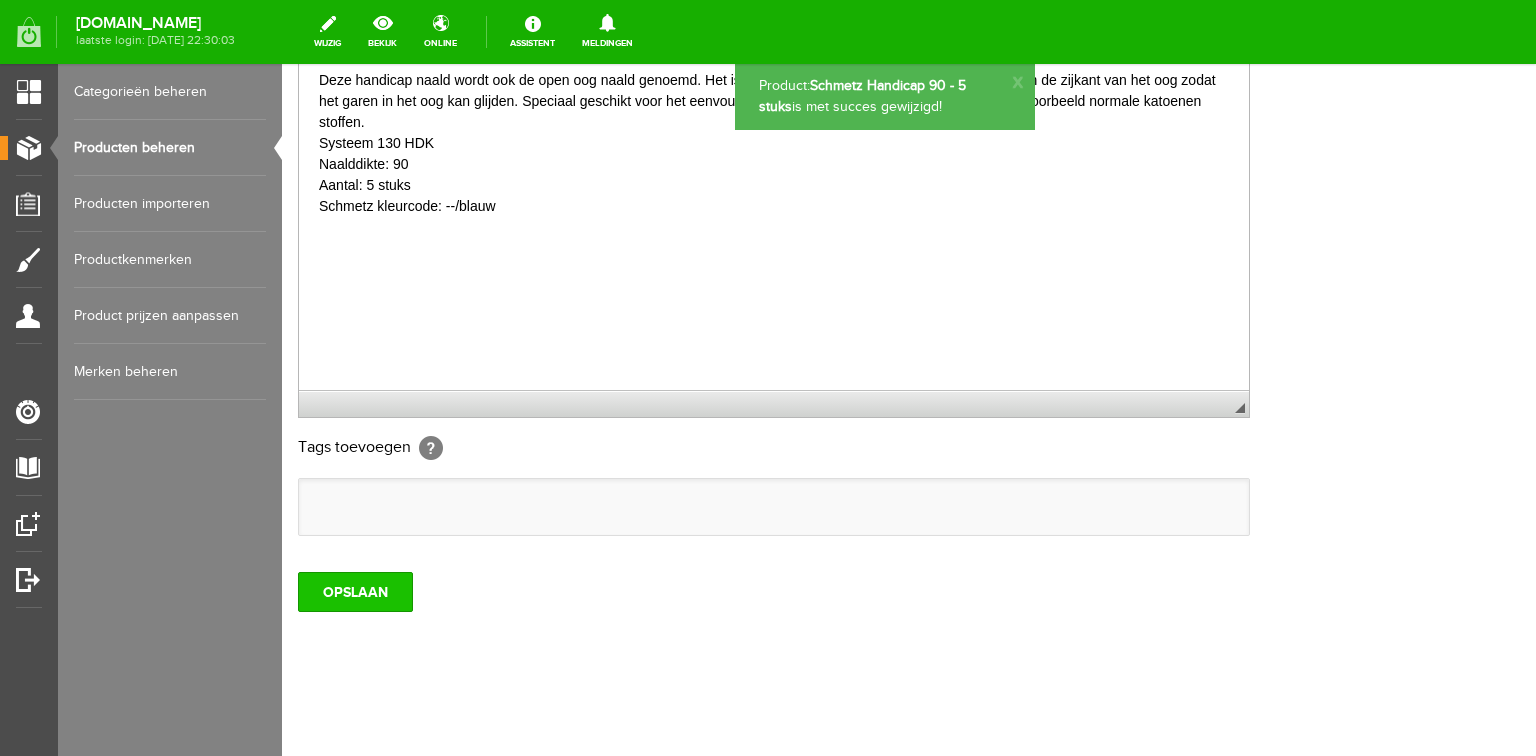 click on "OPSLAAN" at bounding box center (355, 592) 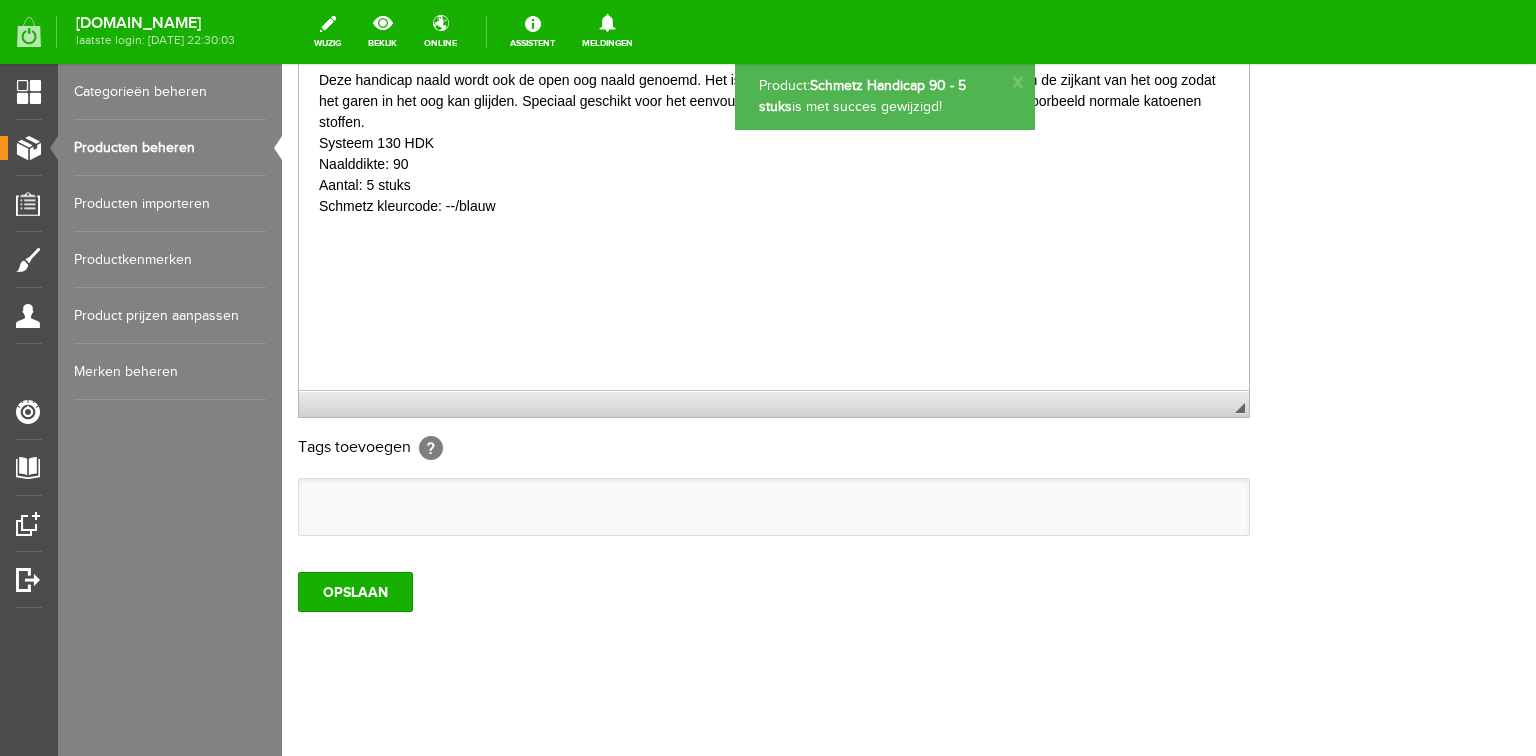 scroll, scrollTop: 0, scrollLeft: 0, axis: both 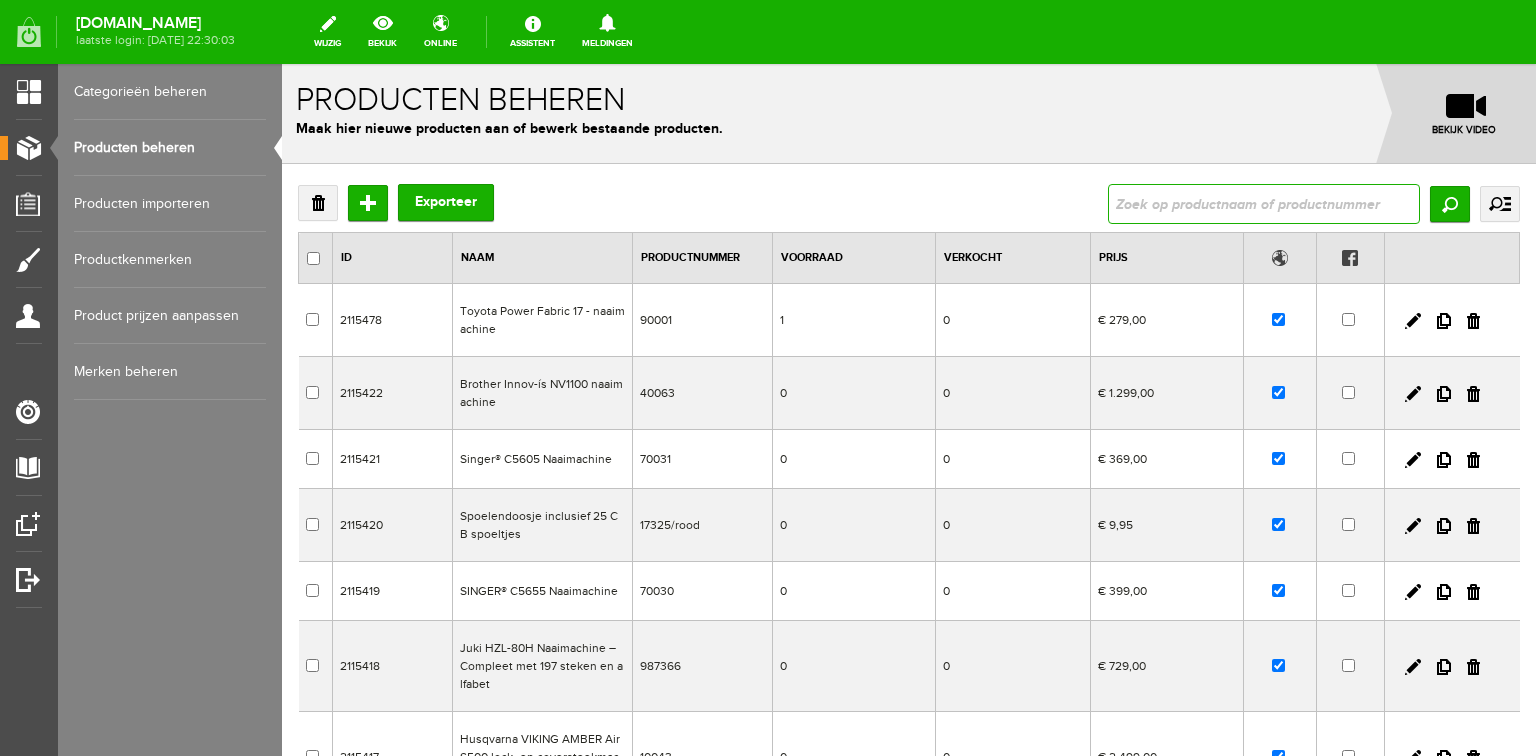 click at bounding box center (1264, 204) 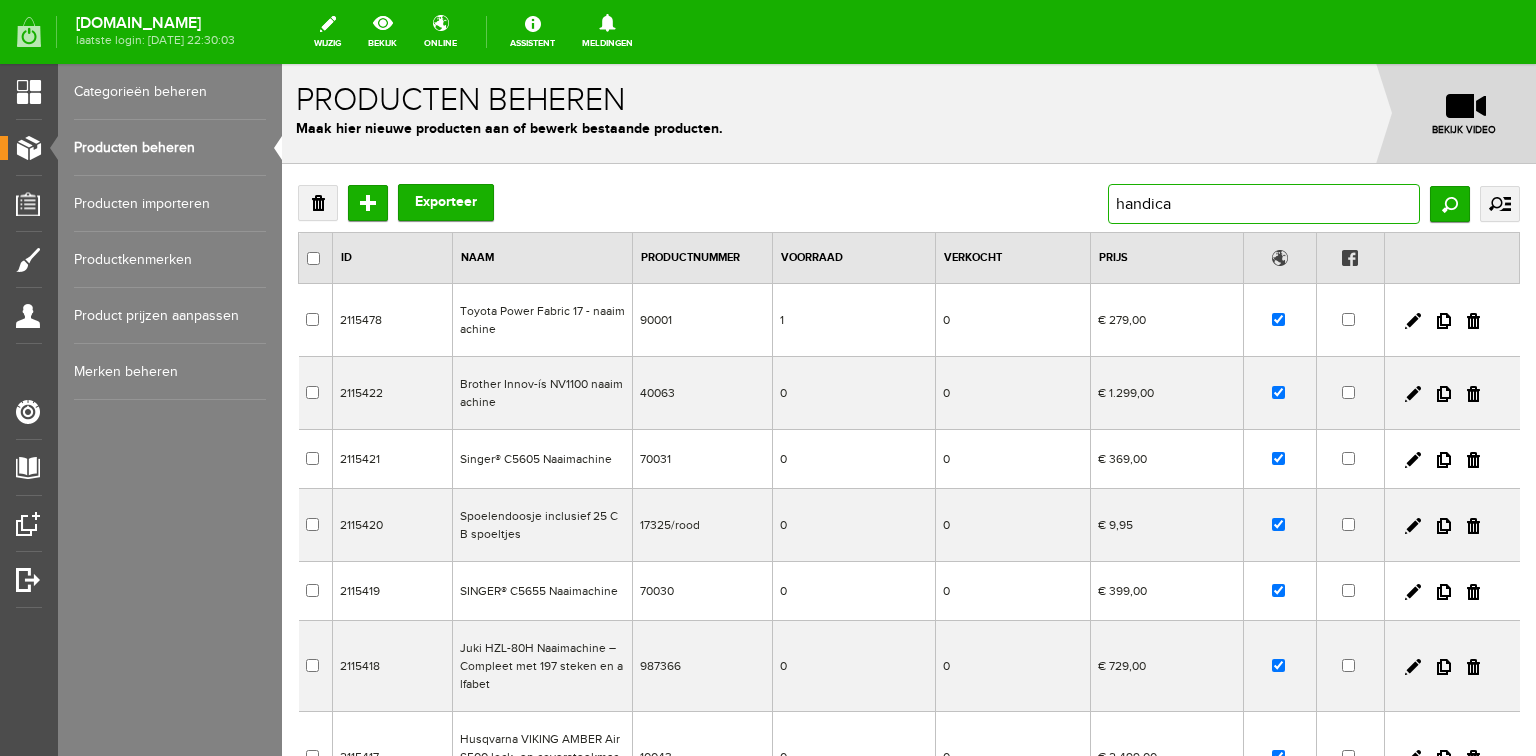type on "handicap" 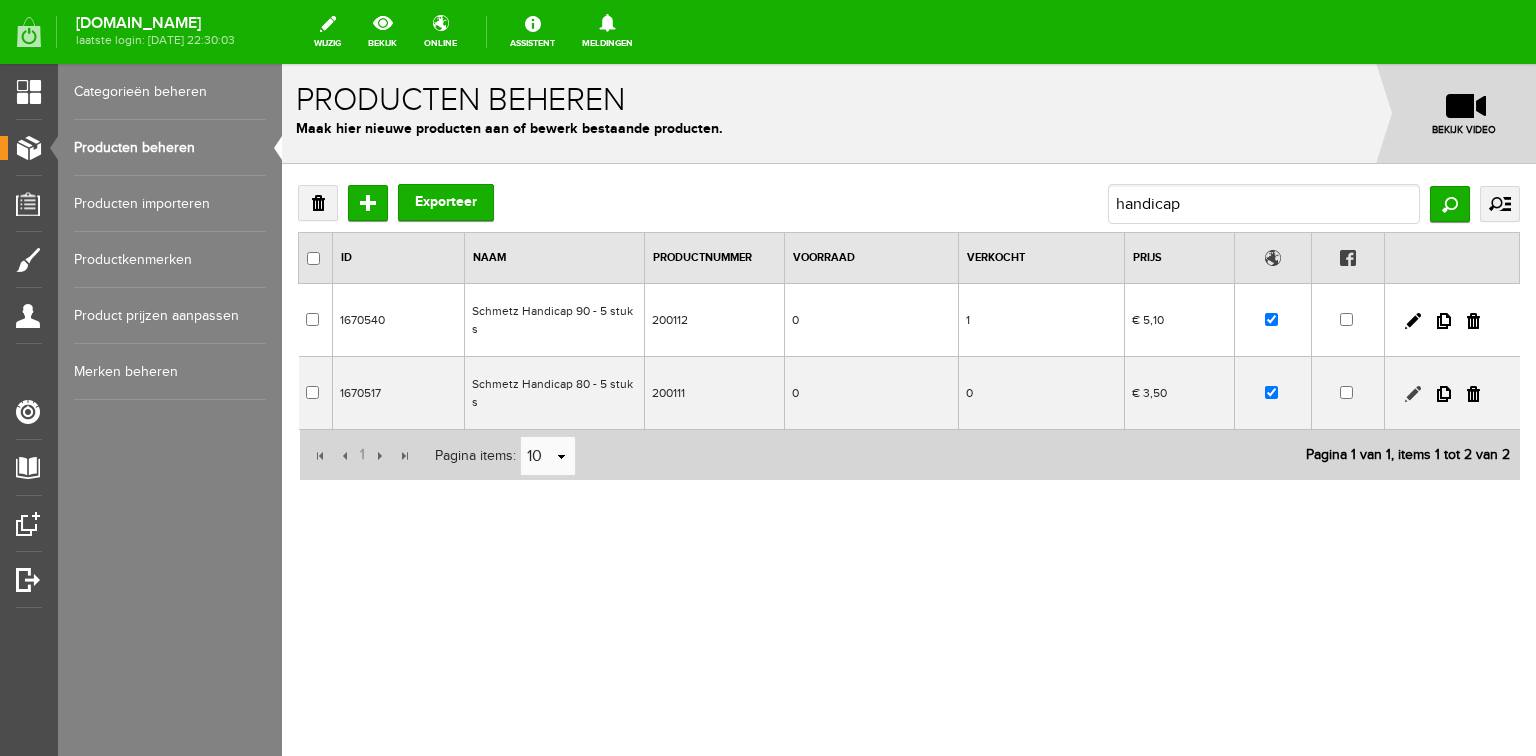 click at bounding box center [1413, 394] 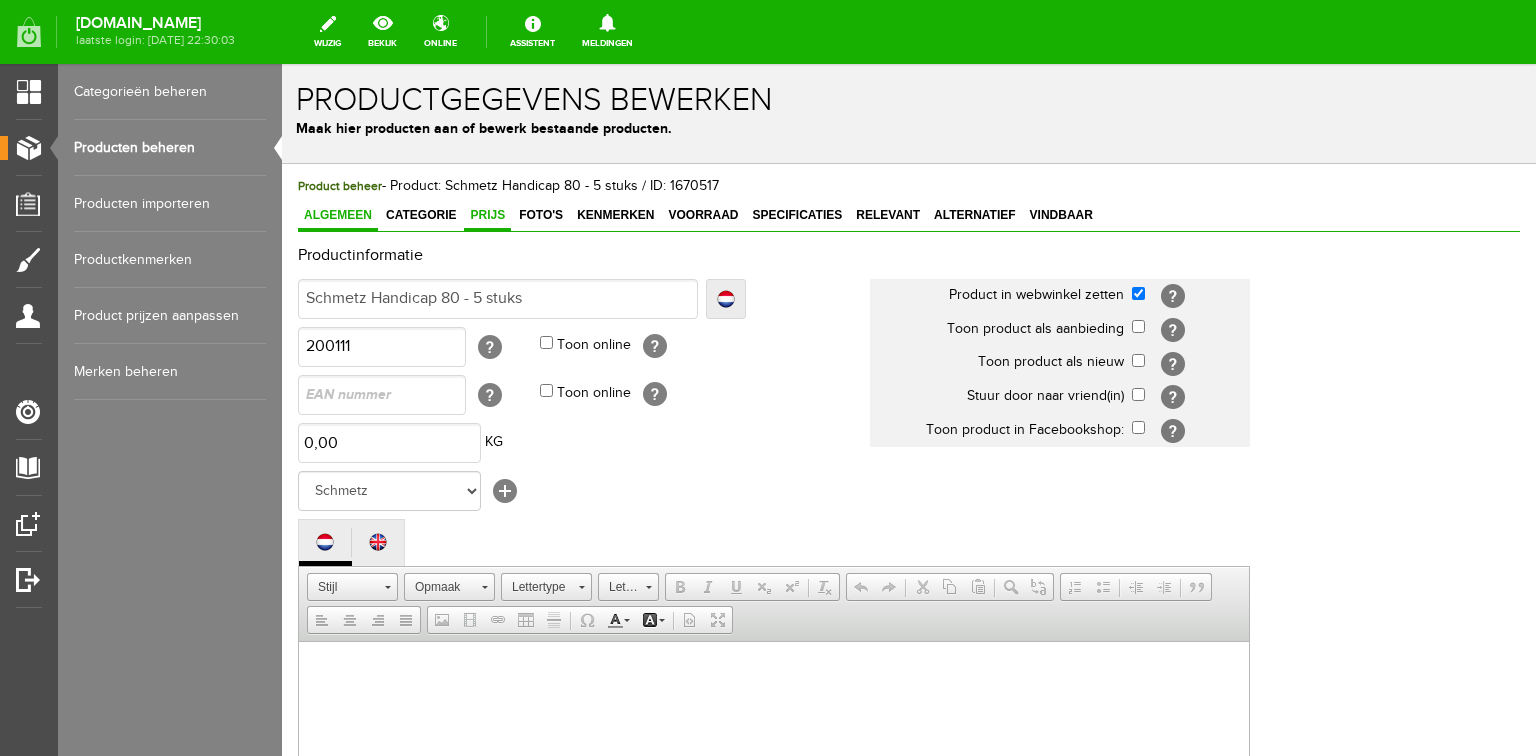 scroll, scrollTop: 0, scrollLeft: 0, axis: both 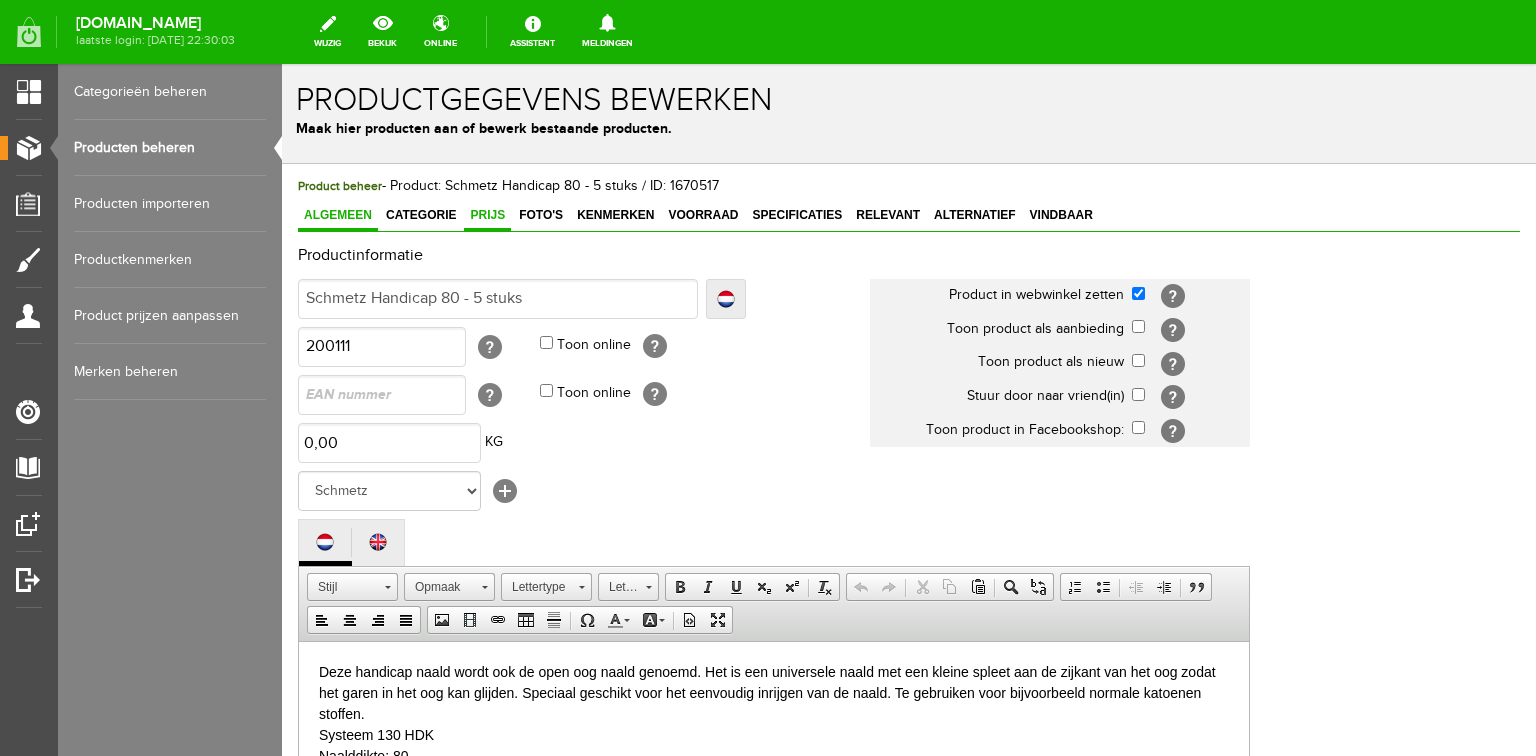 click on "Prijs" at bounding box center (487, 215) 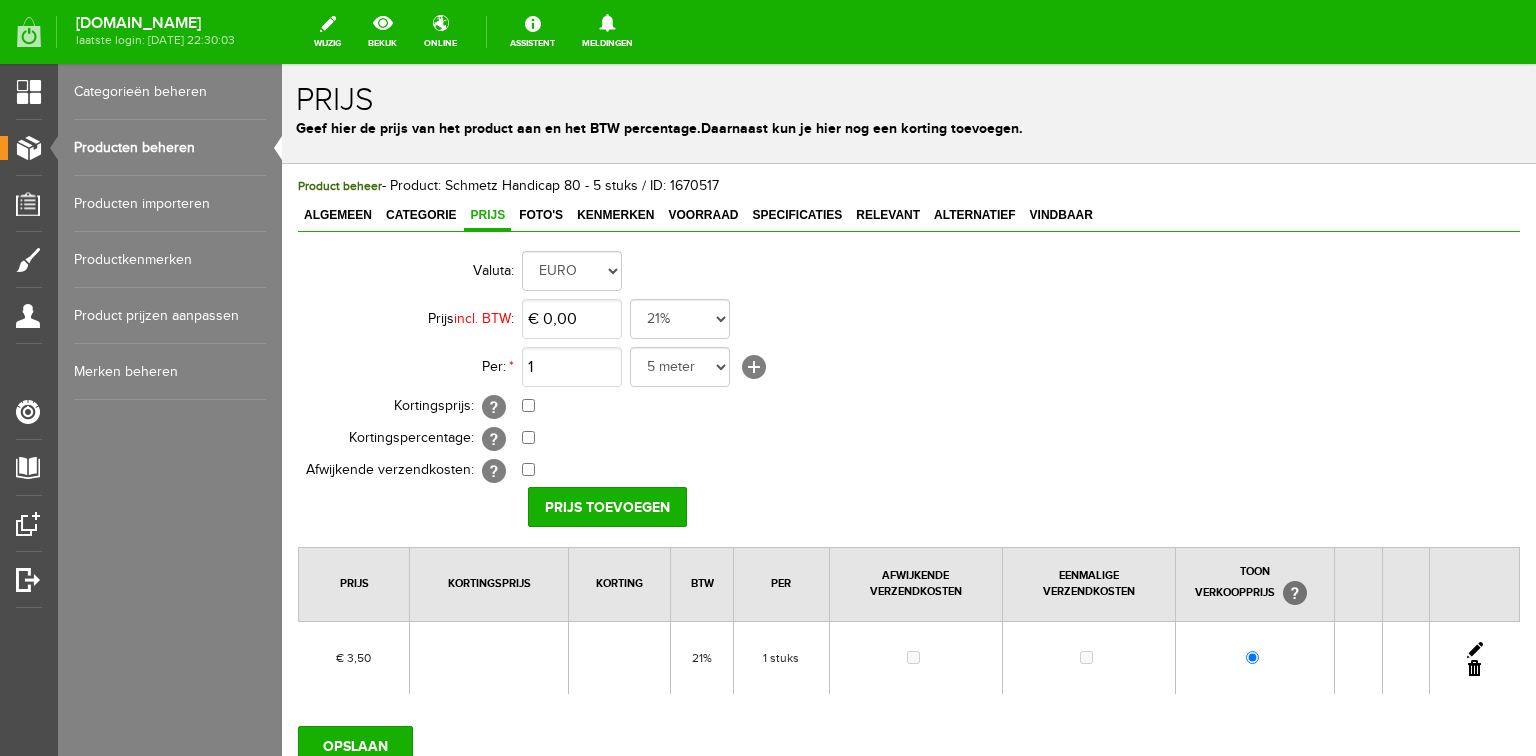 click at bounding box center [1475, 650] 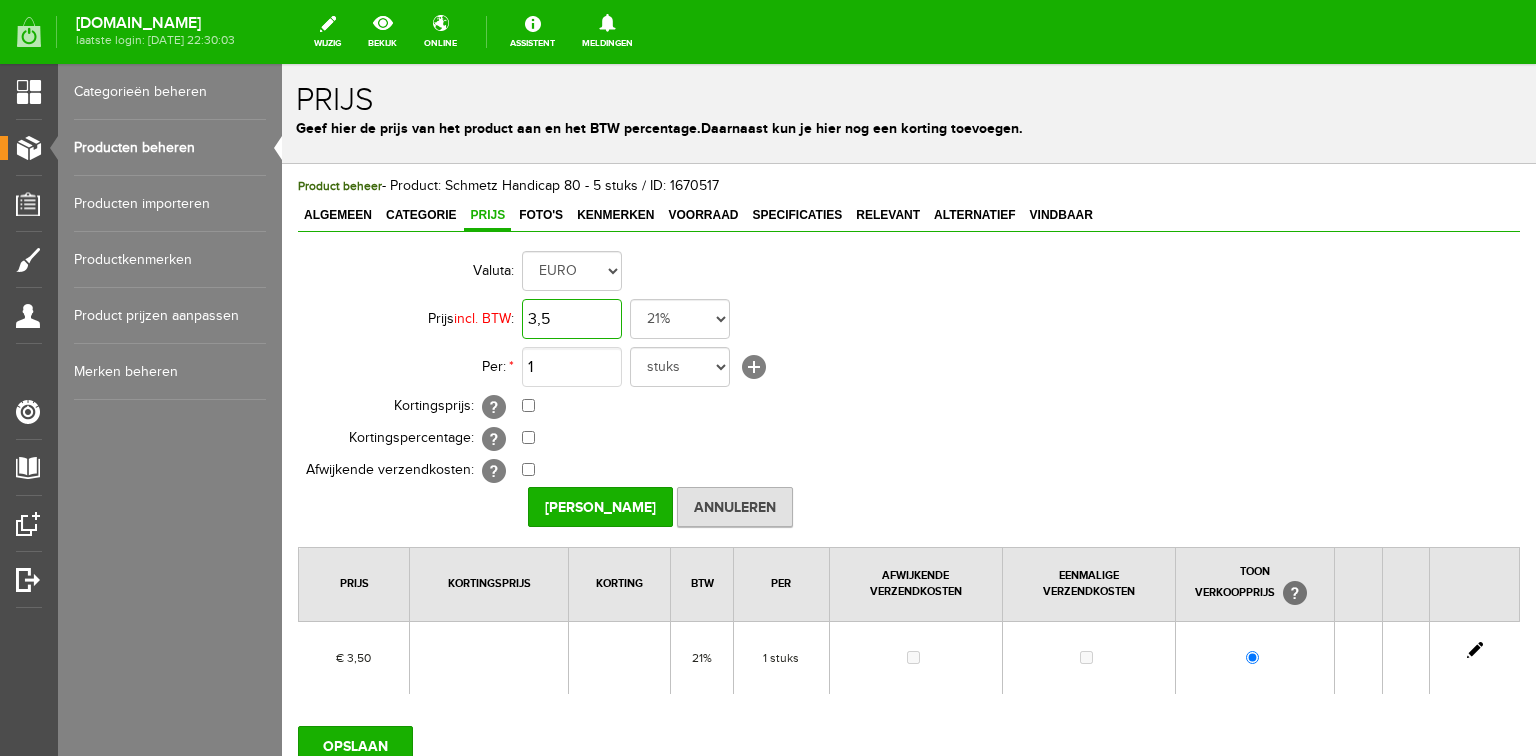 click on "3,5" at bounding box center [572, 319] 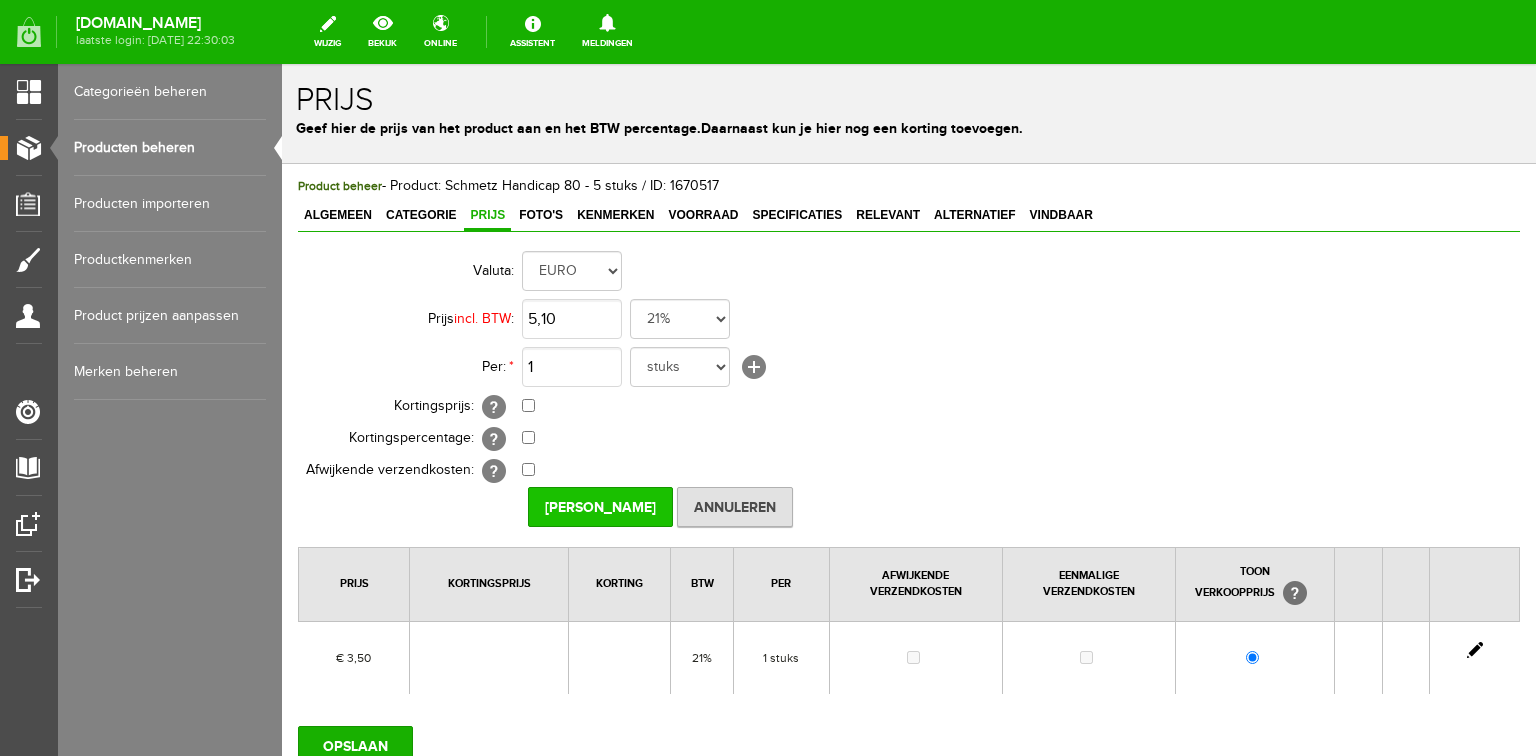 type on "€ 5,10" 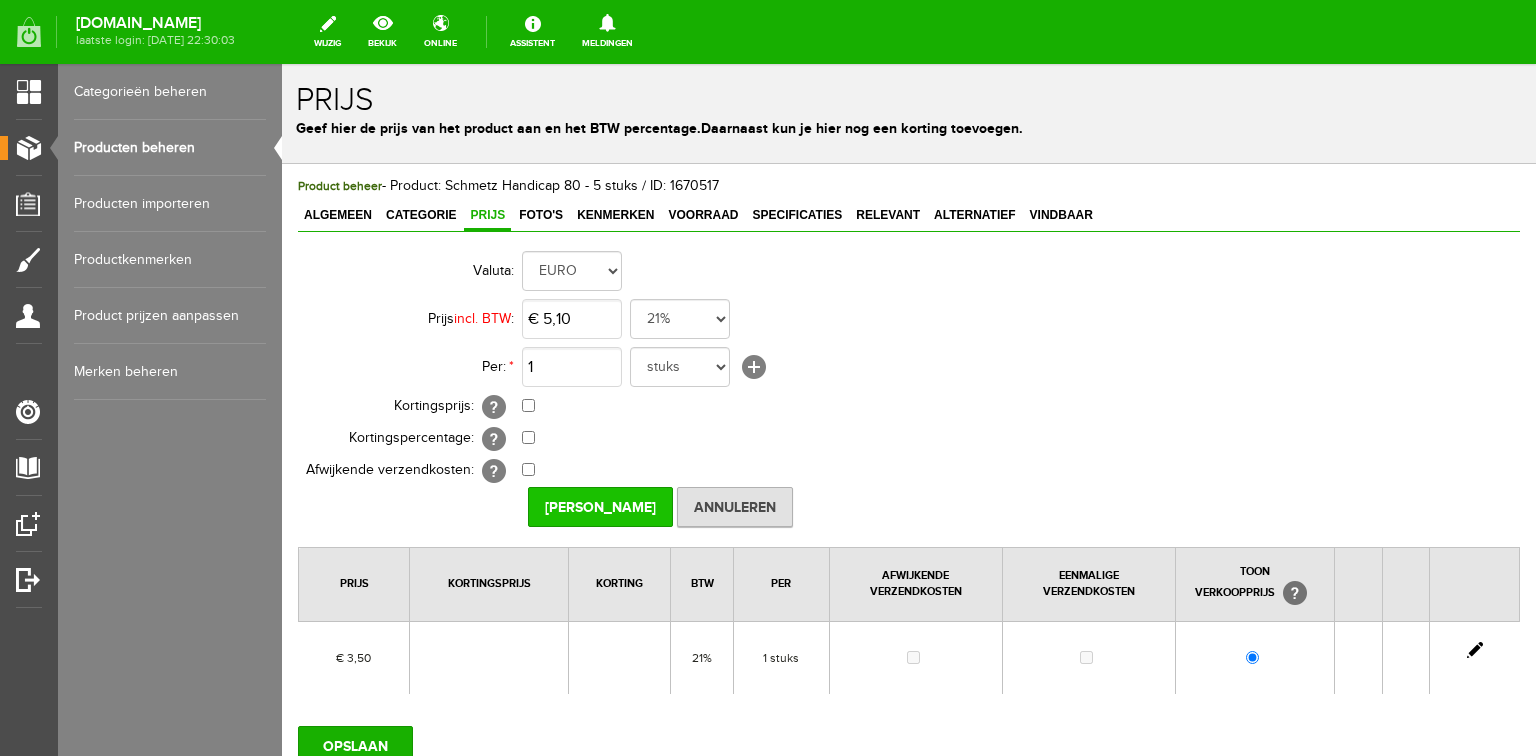 click on "[PERSON_NAME]" at bounding box center [600, 507] 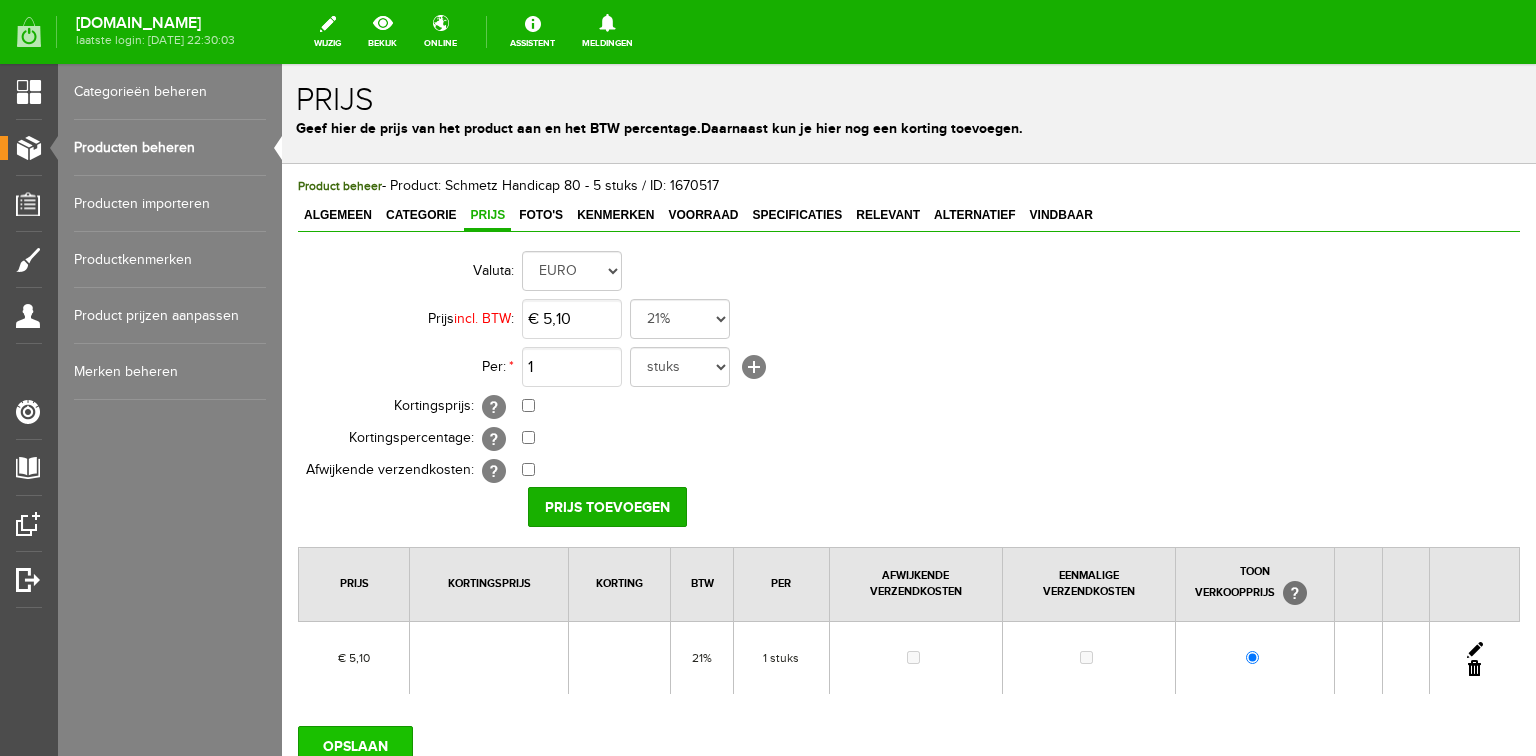 click on "OPSLAAN" at bounding box center [355, 746] 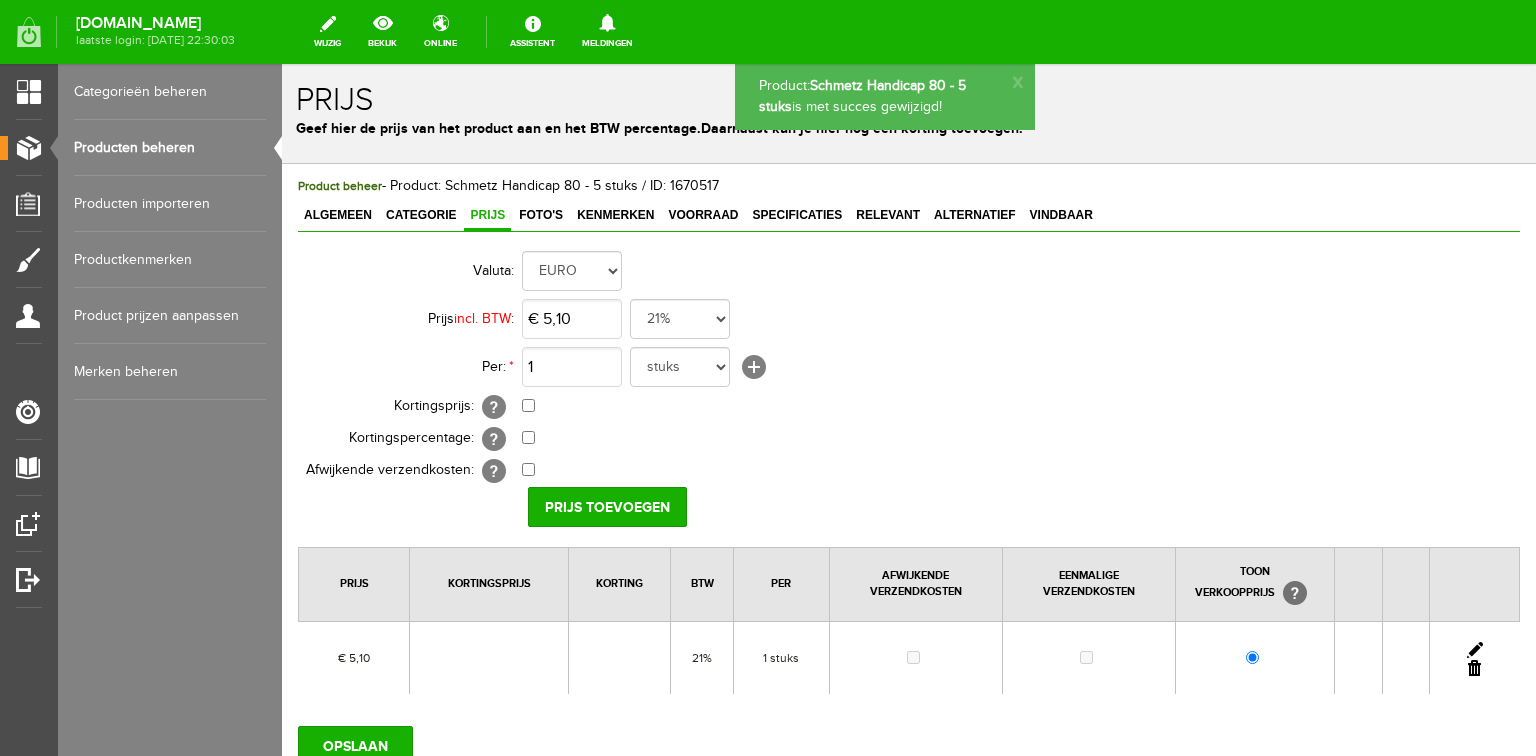 scroll, scrollTop: 0, scrollLeft: 0, axis: both 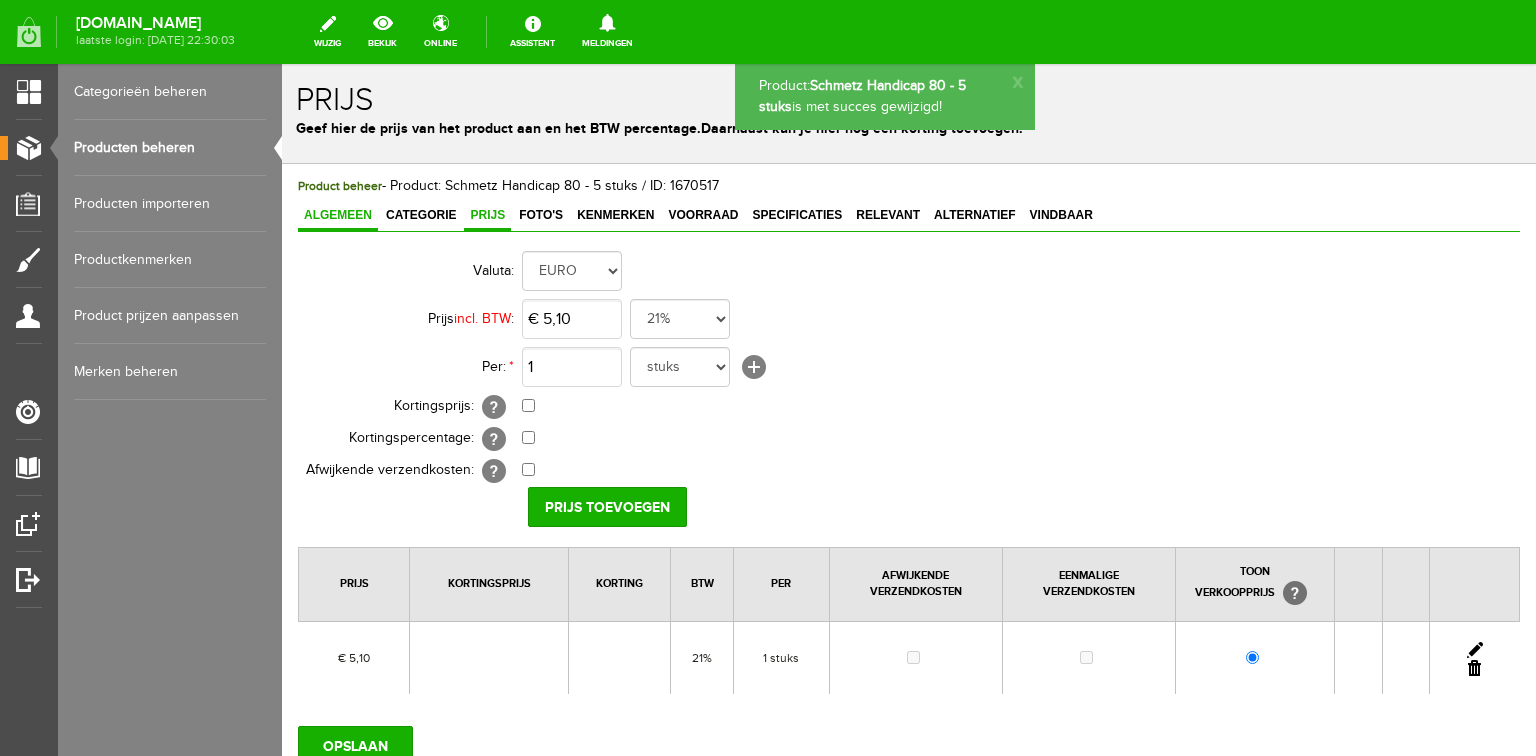 click on "Algemeen" at bounding box center (338, 215) 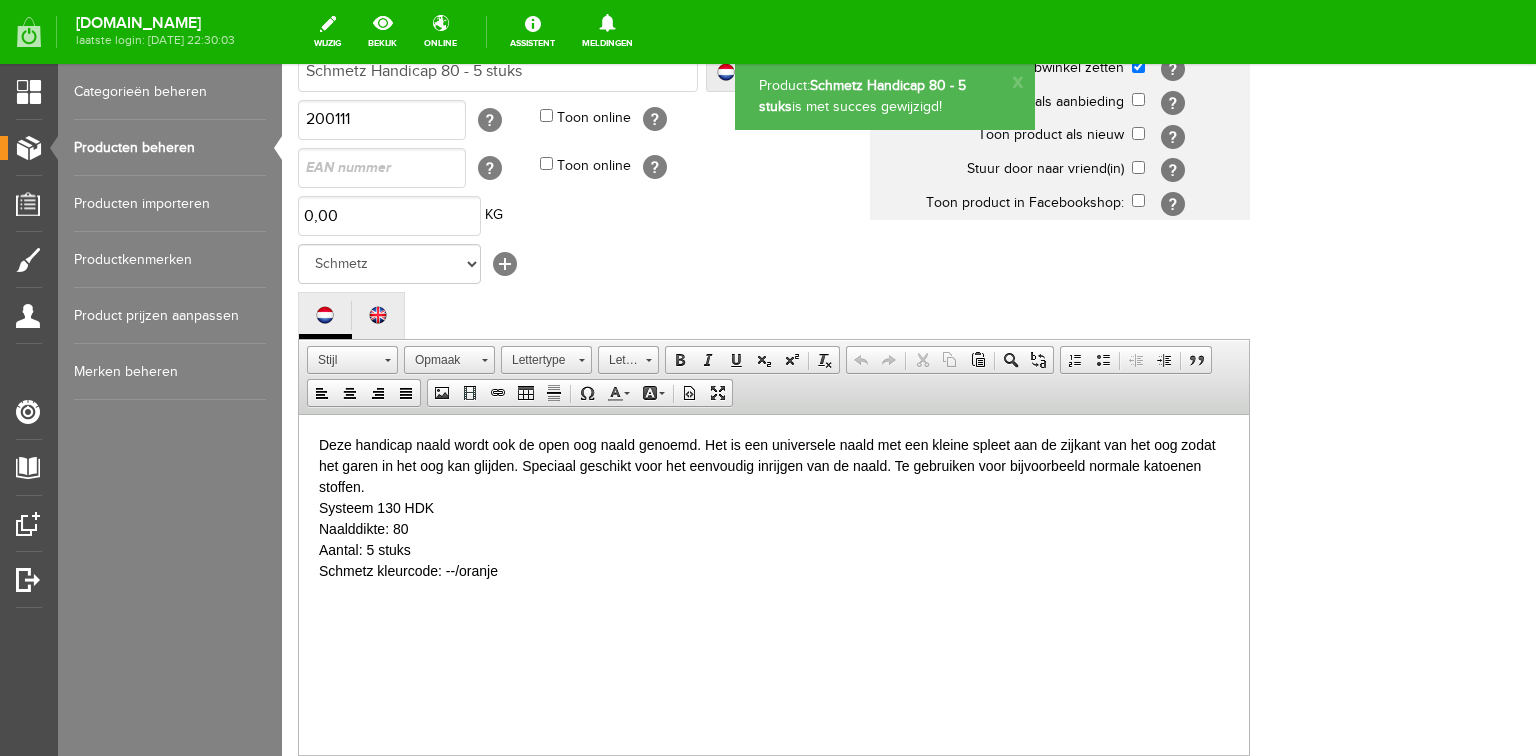 scroll, scrollTop: 560, scrollLeft: 0, axis: vertical 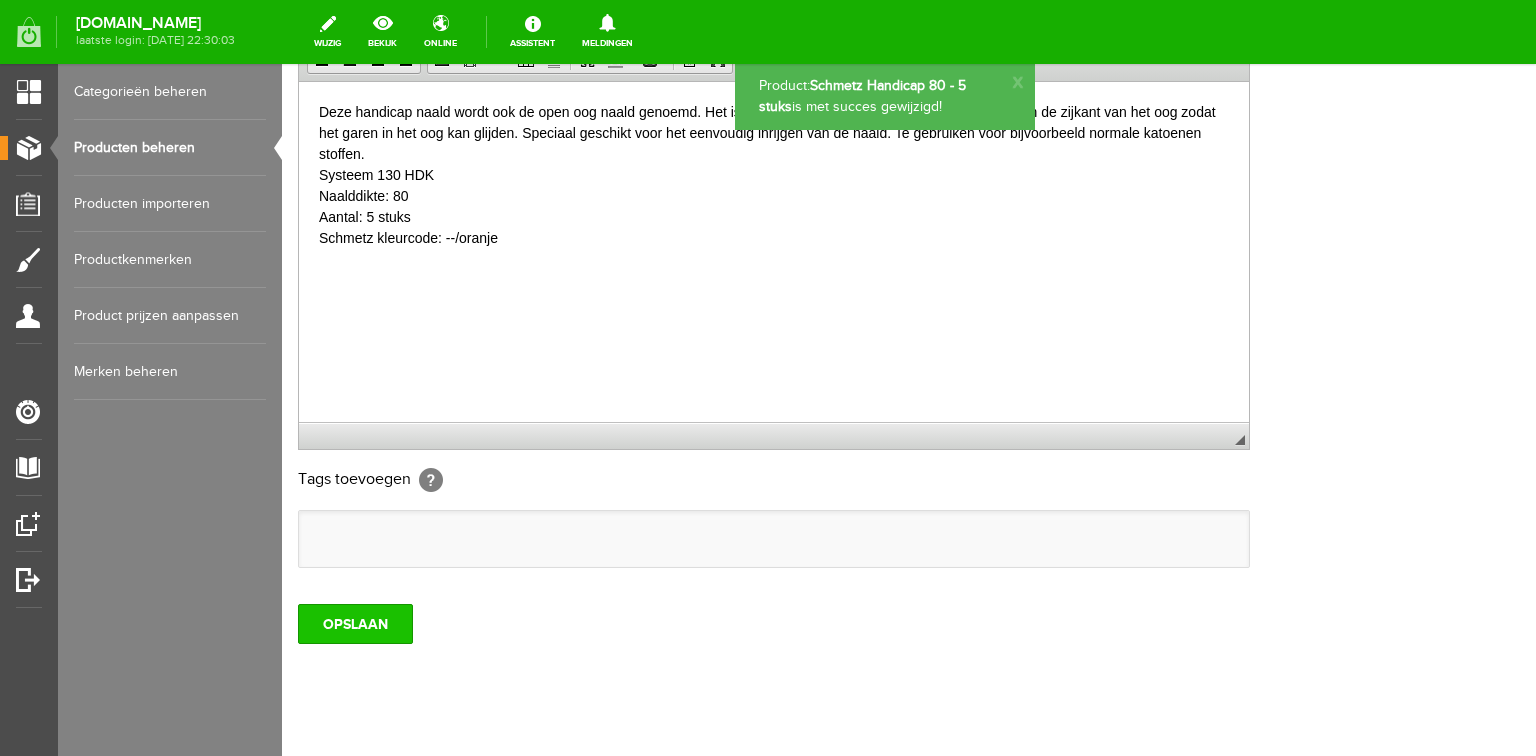 click on "OPSLAAN" at bounding box center (355, 624) 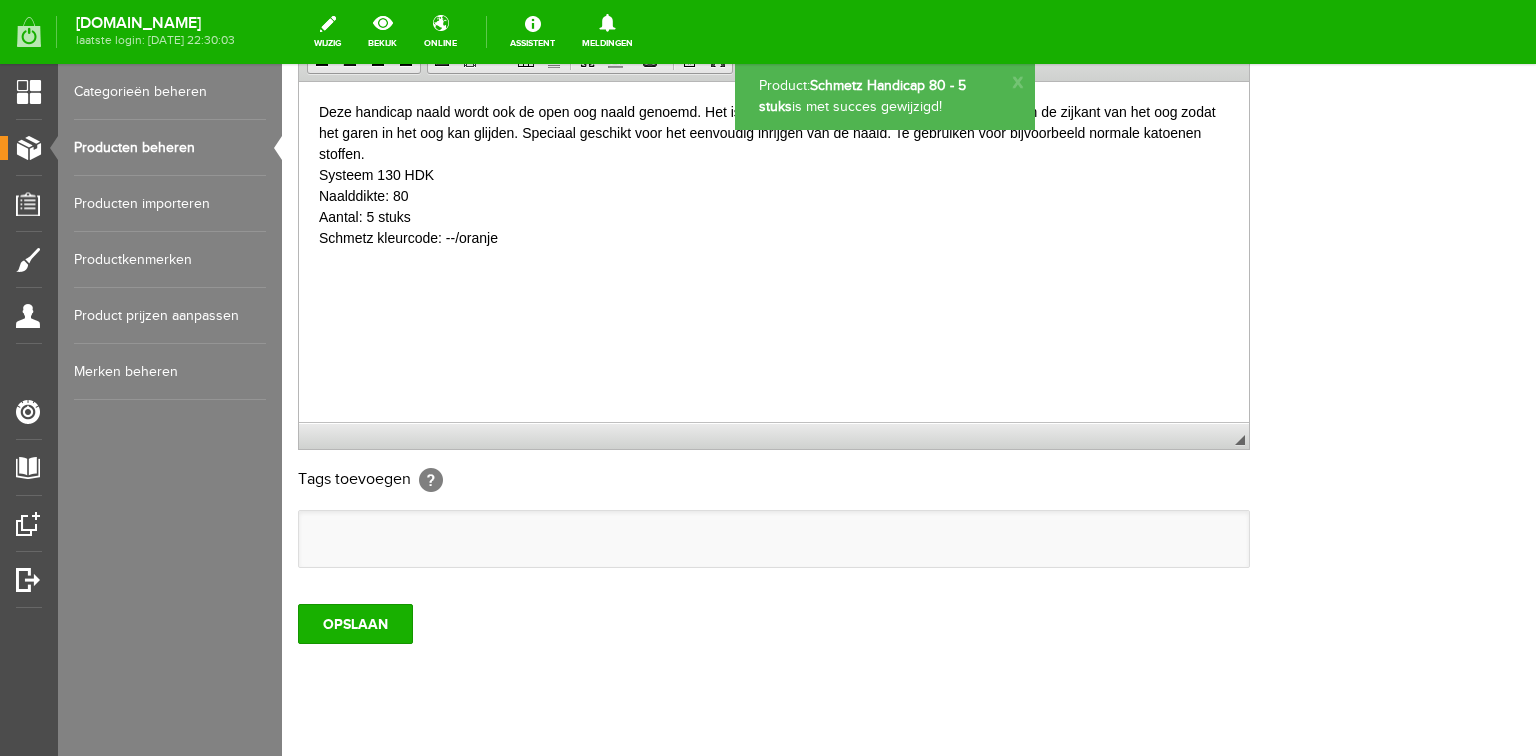 scroll, scrollTop: 0, scrollLeft: 0, axis: both 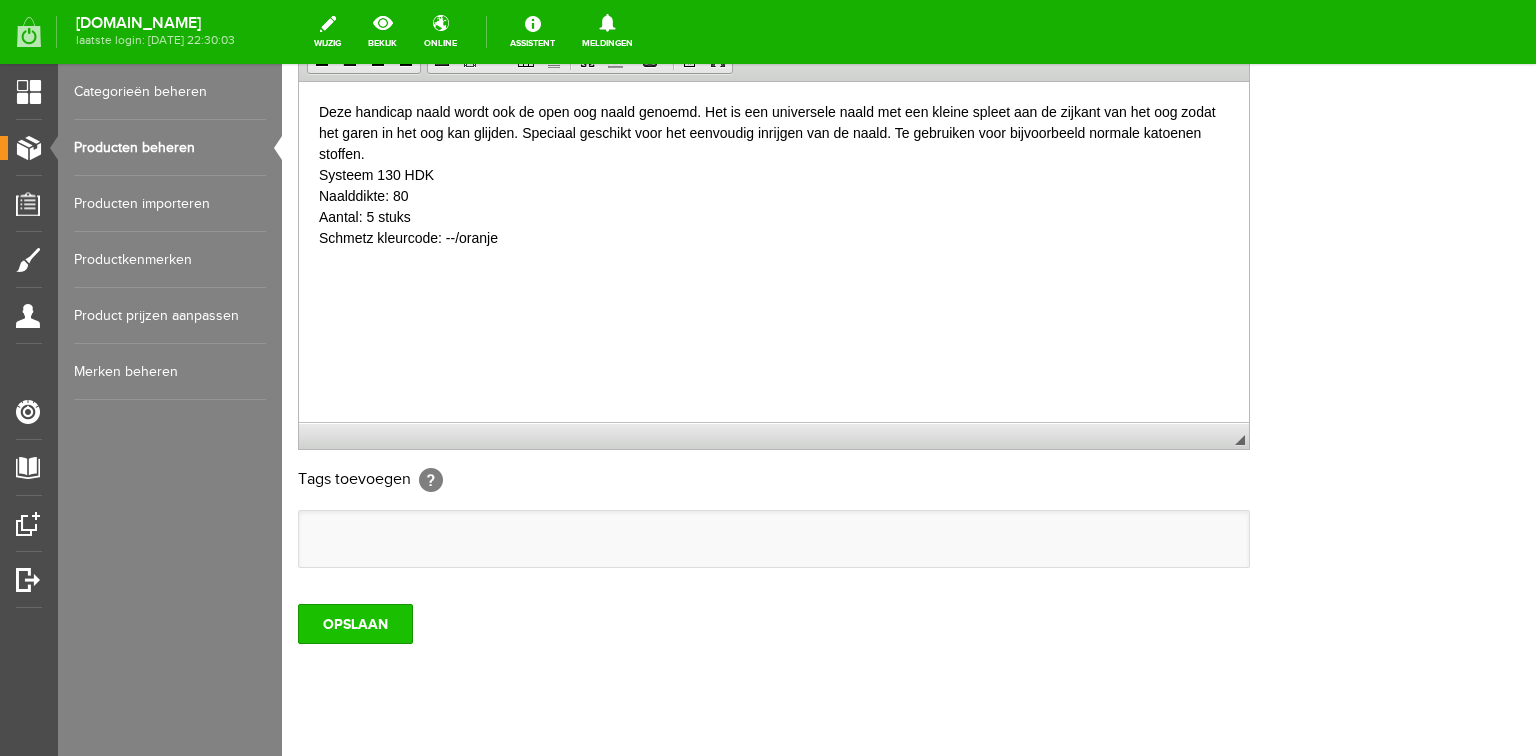 click on "OPSLAAN" at bounding box center (355, 624) 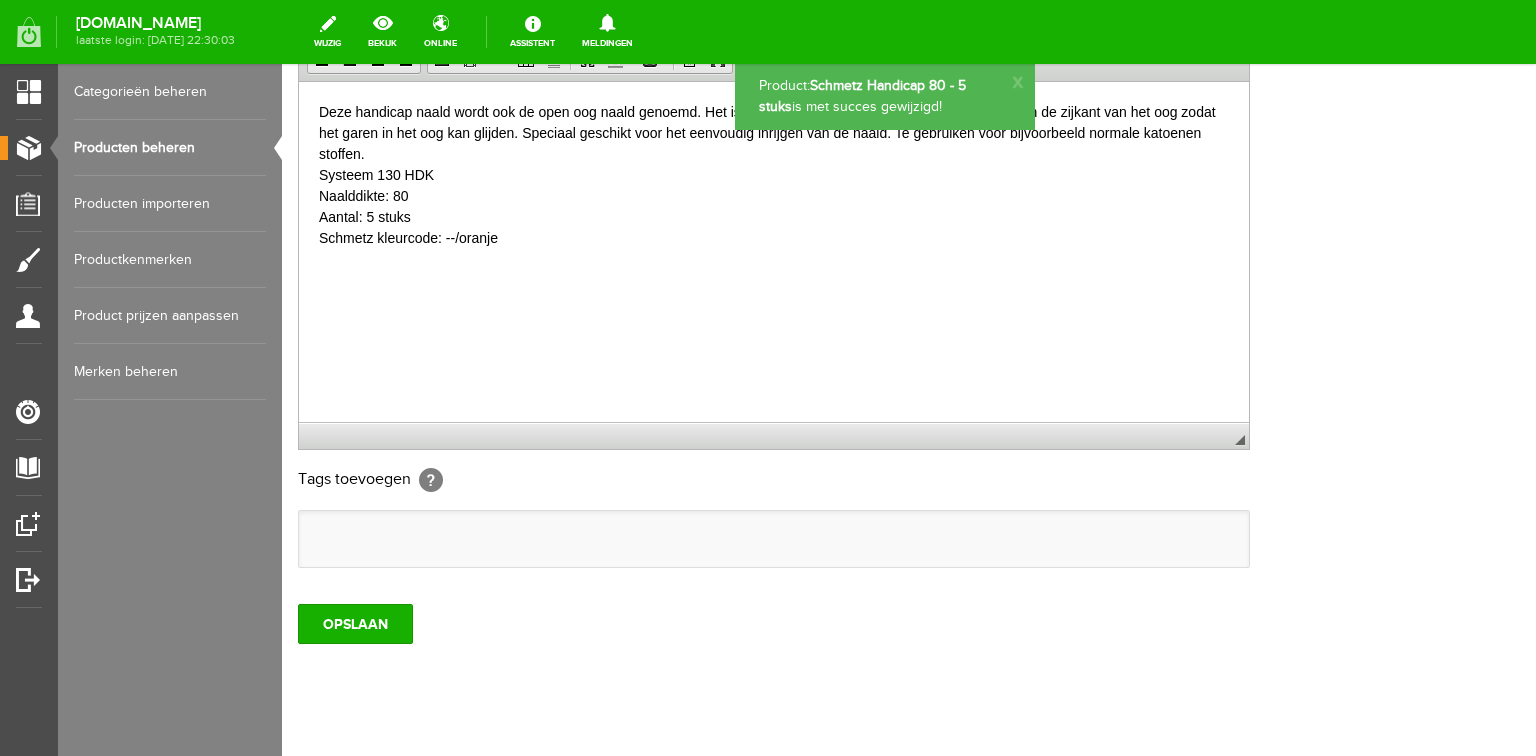 scroll, scrollTop: 0, scrollLeft: 0, axis: both 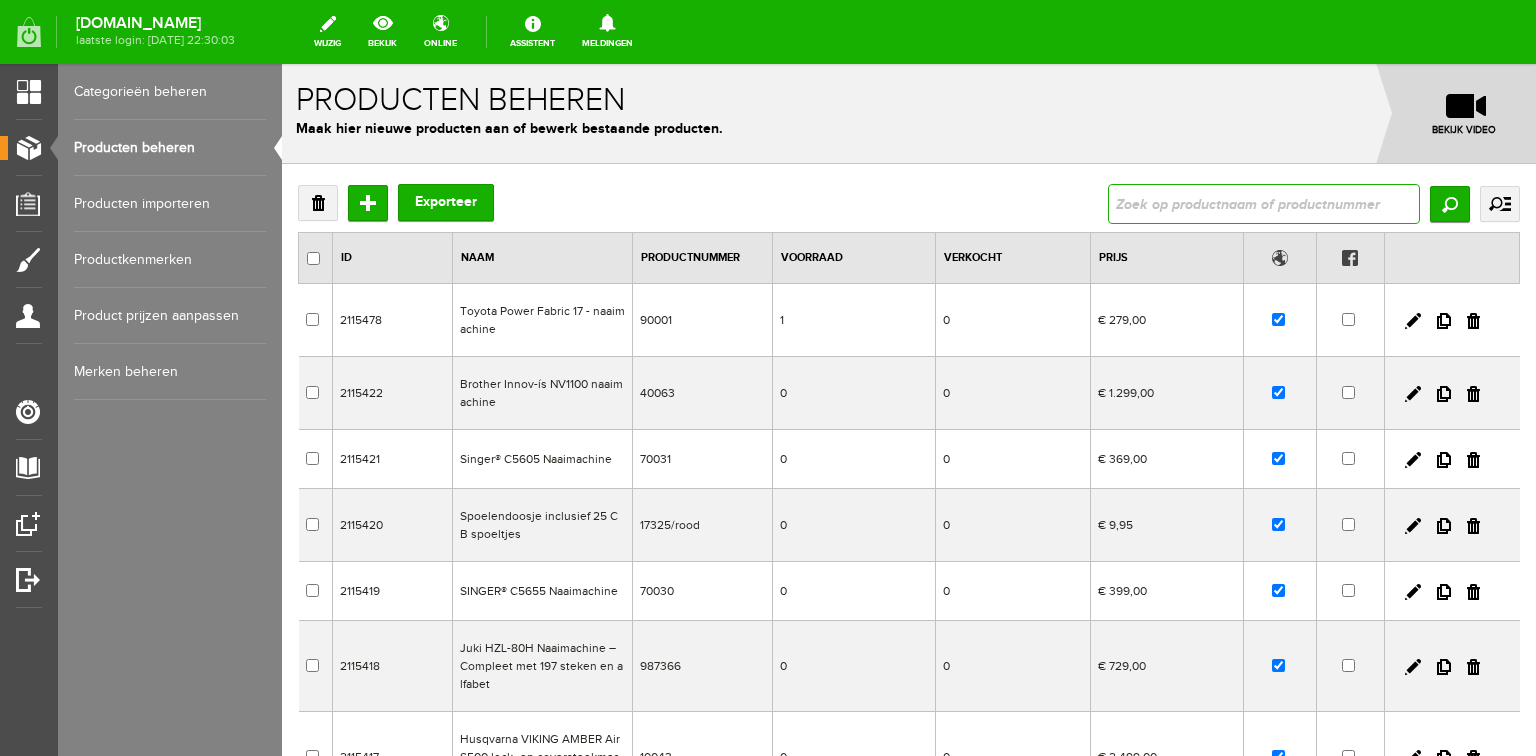 click at bounding box center (1264, 204) 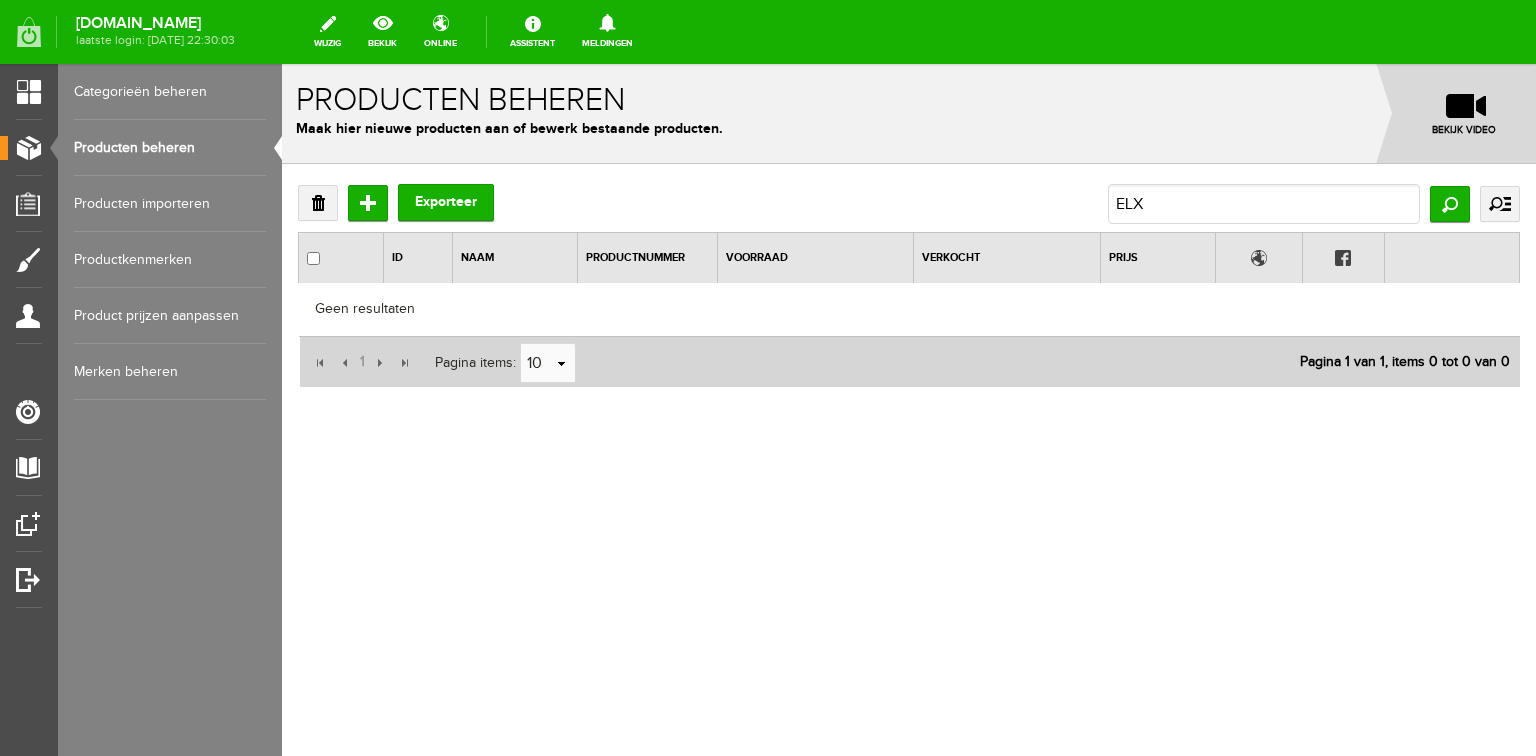 click on "Producten beheren" at bounding box center [170, 148] 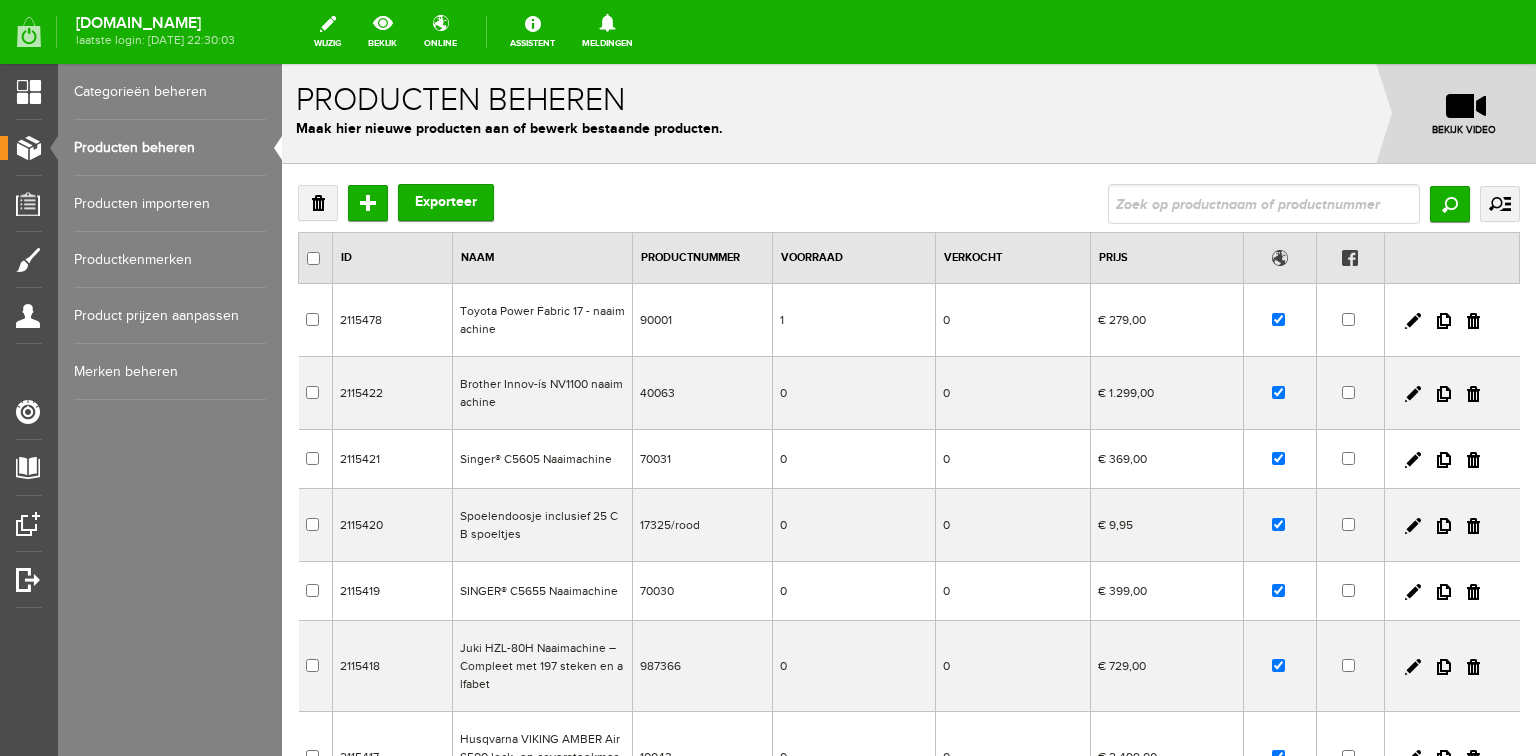 scroll, scrollTop: 0, scrollLeft: 0, axis: both 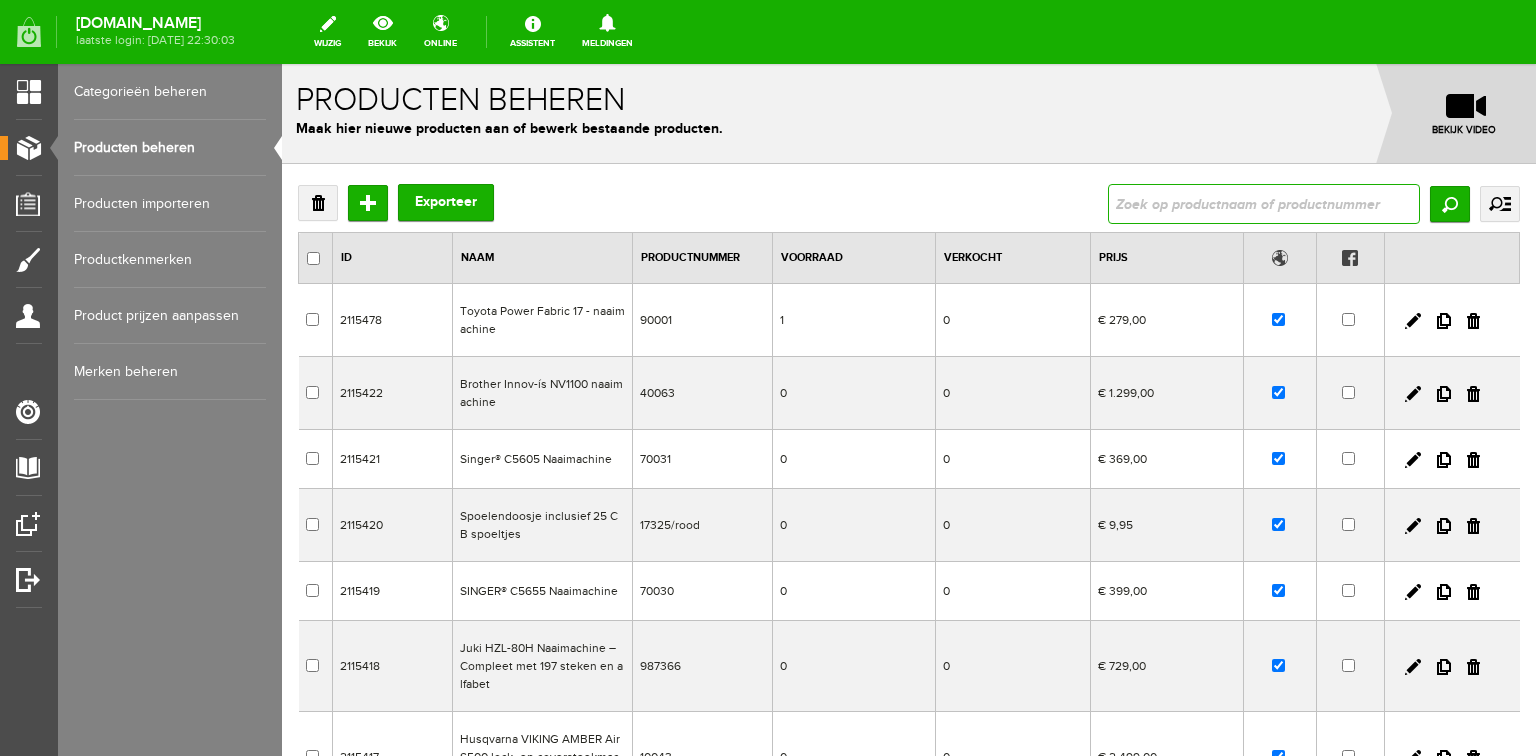 click at bounding box center (1264, 204) 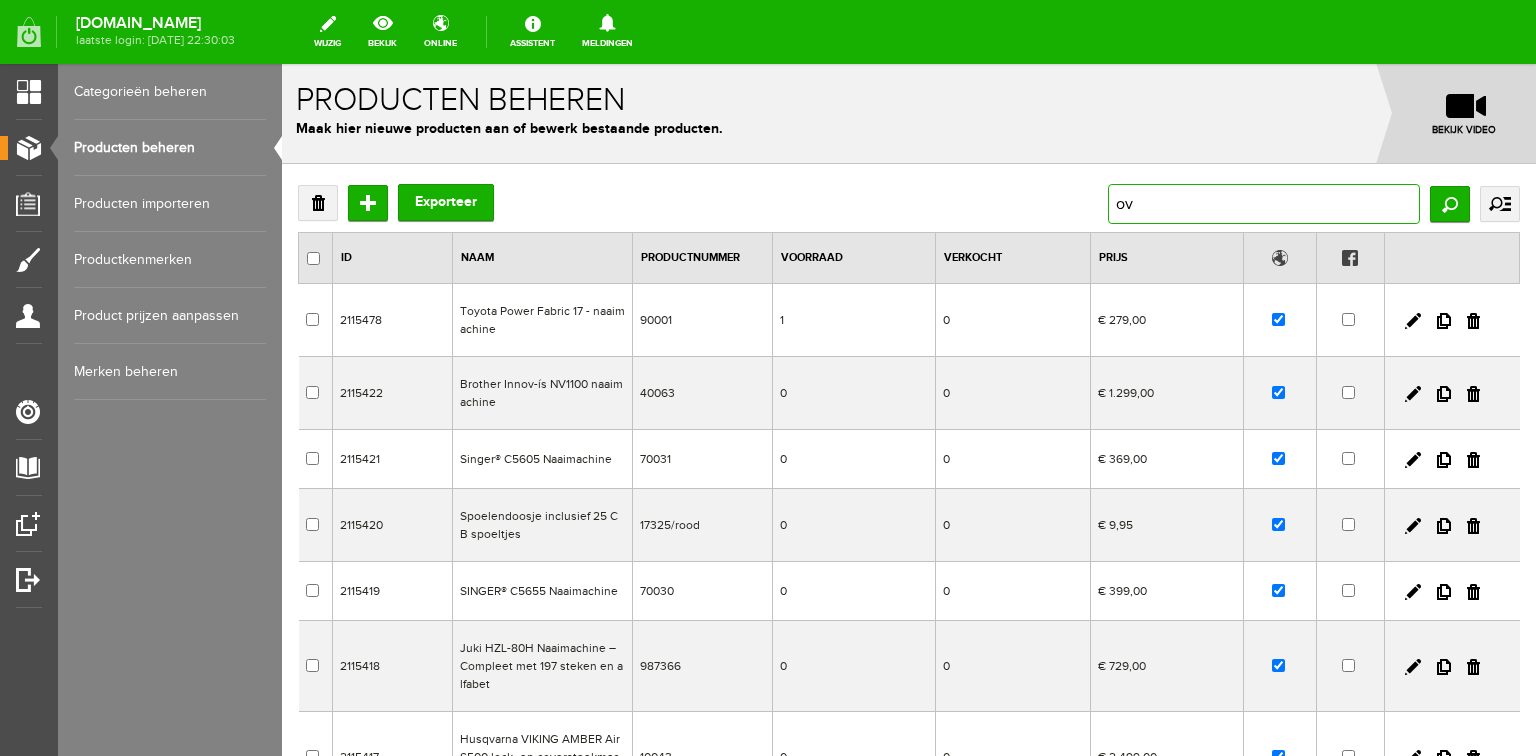 type on "o" 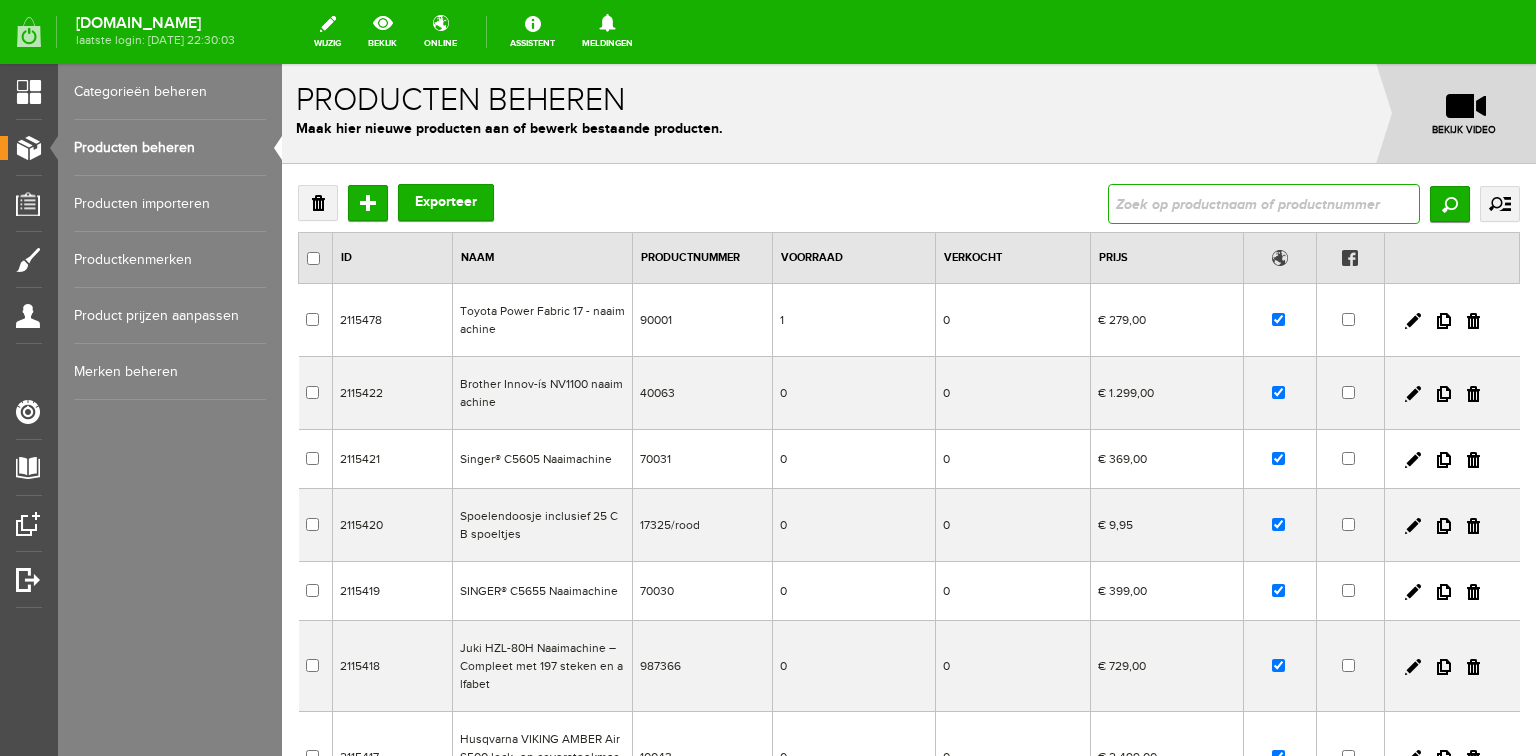 click at bounding box center [1264, 204] 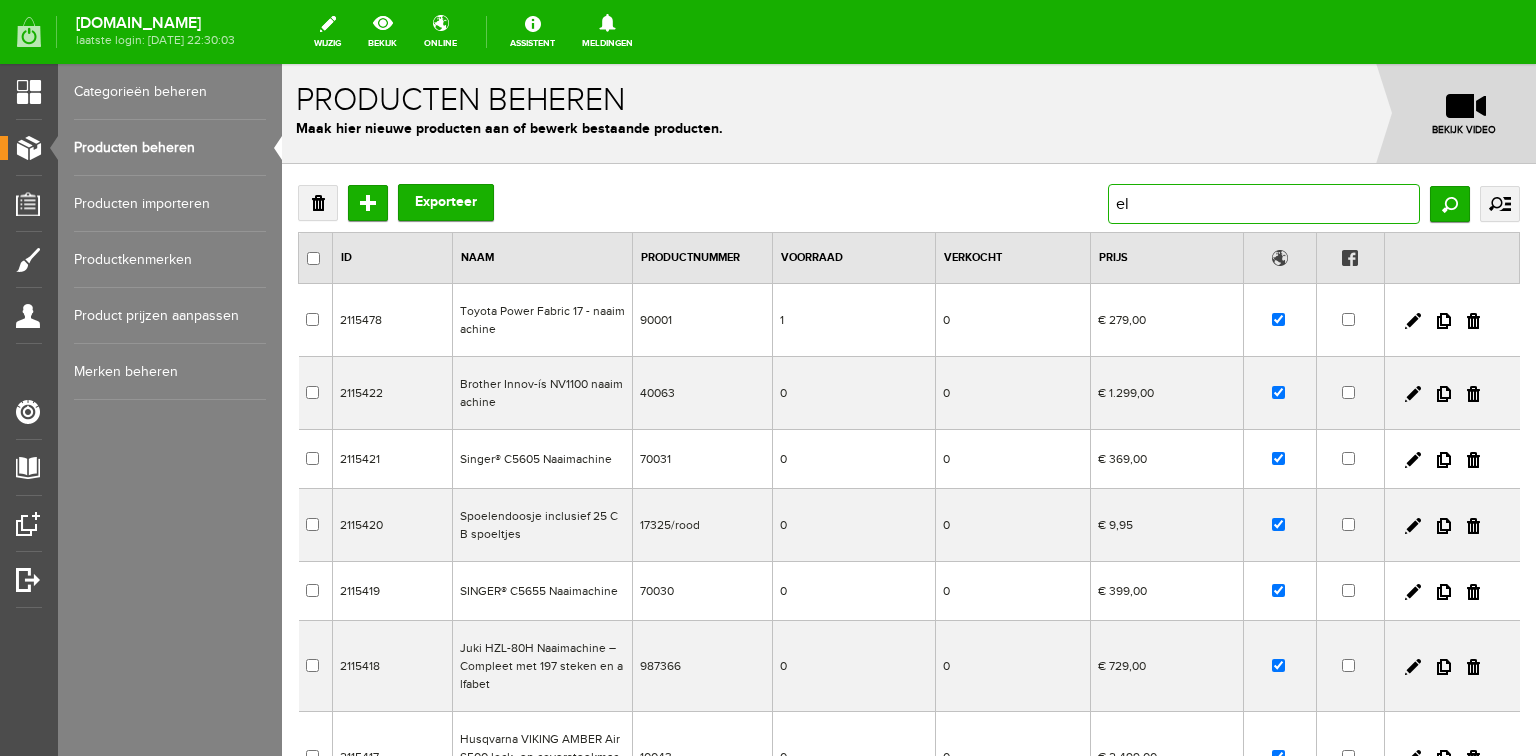 type on "elx" 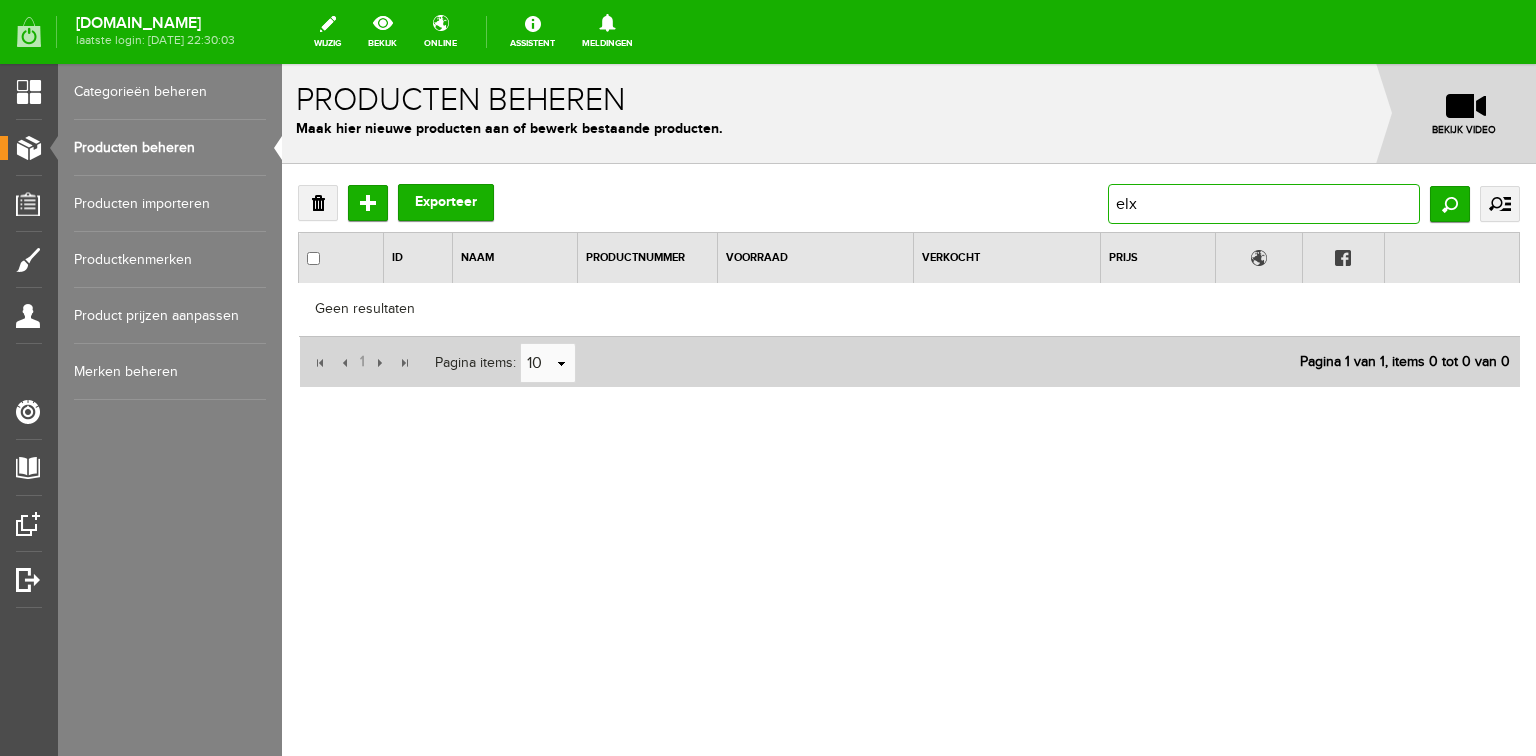 drag, startPoint x: 1153, startPoint y: 211, endPoint x: 1112, endPoint y: 204, distance: 41.59327 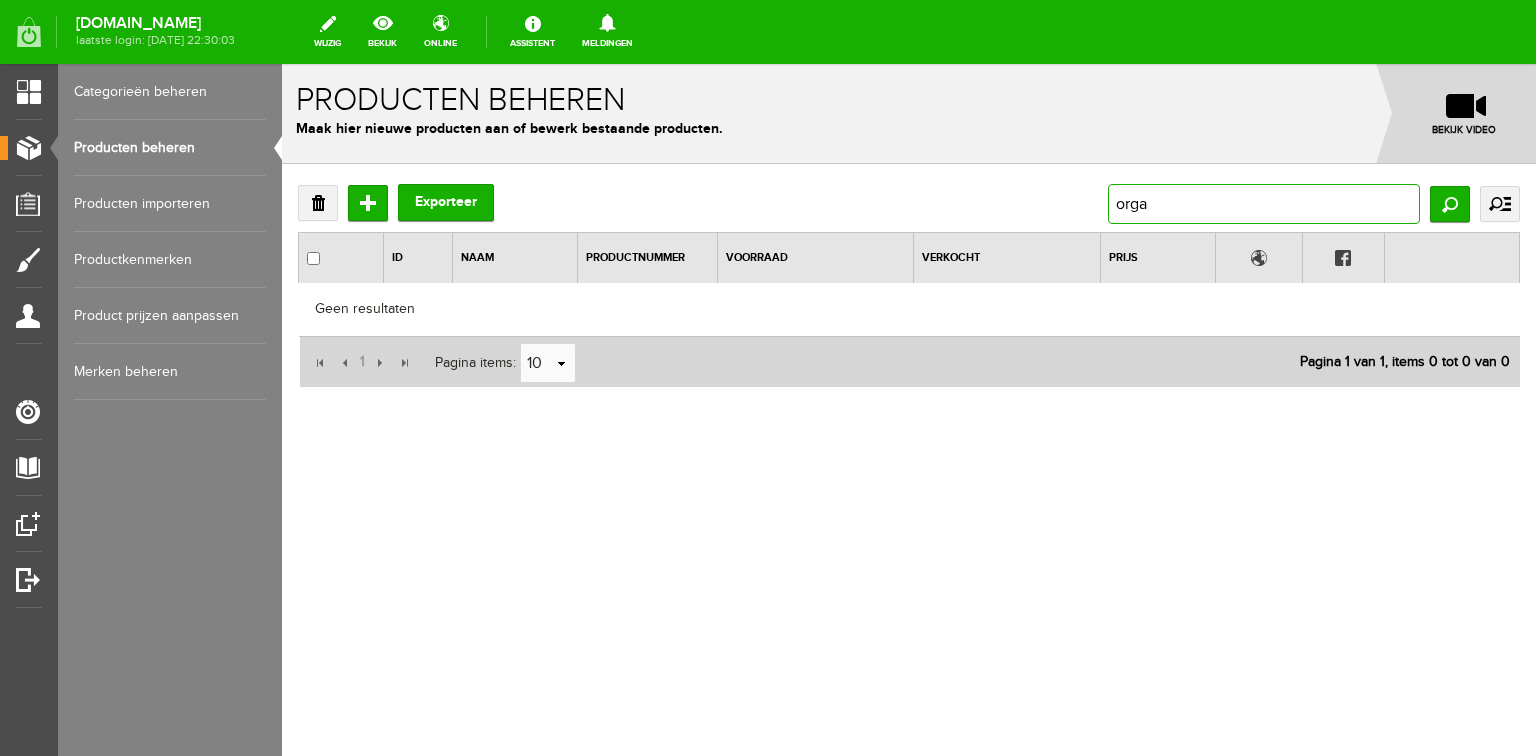 type on "organ" 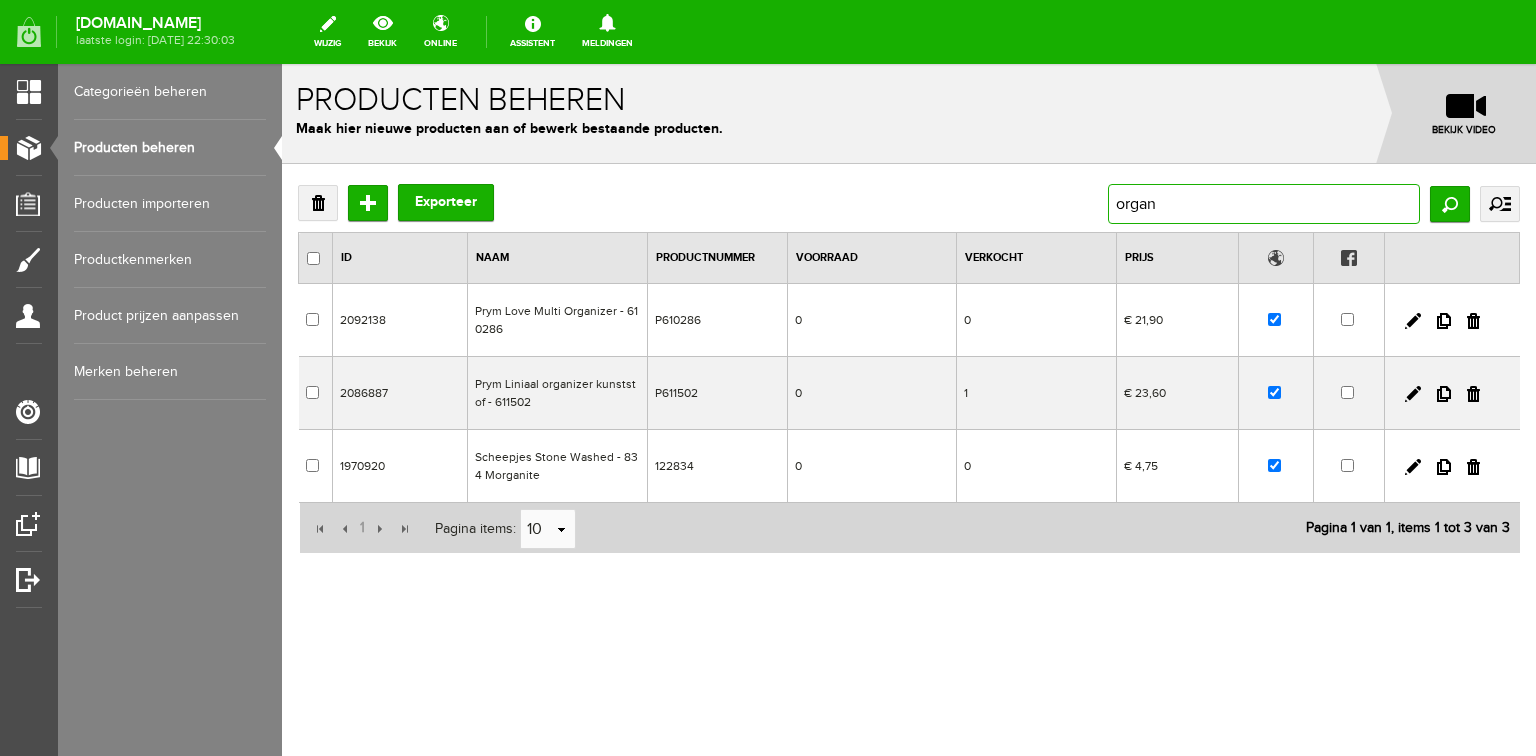 drag, startPoint x: 1172, startPoint y: 199, endPoint x: 1049, endPoint y: 201, distance: 123.01626 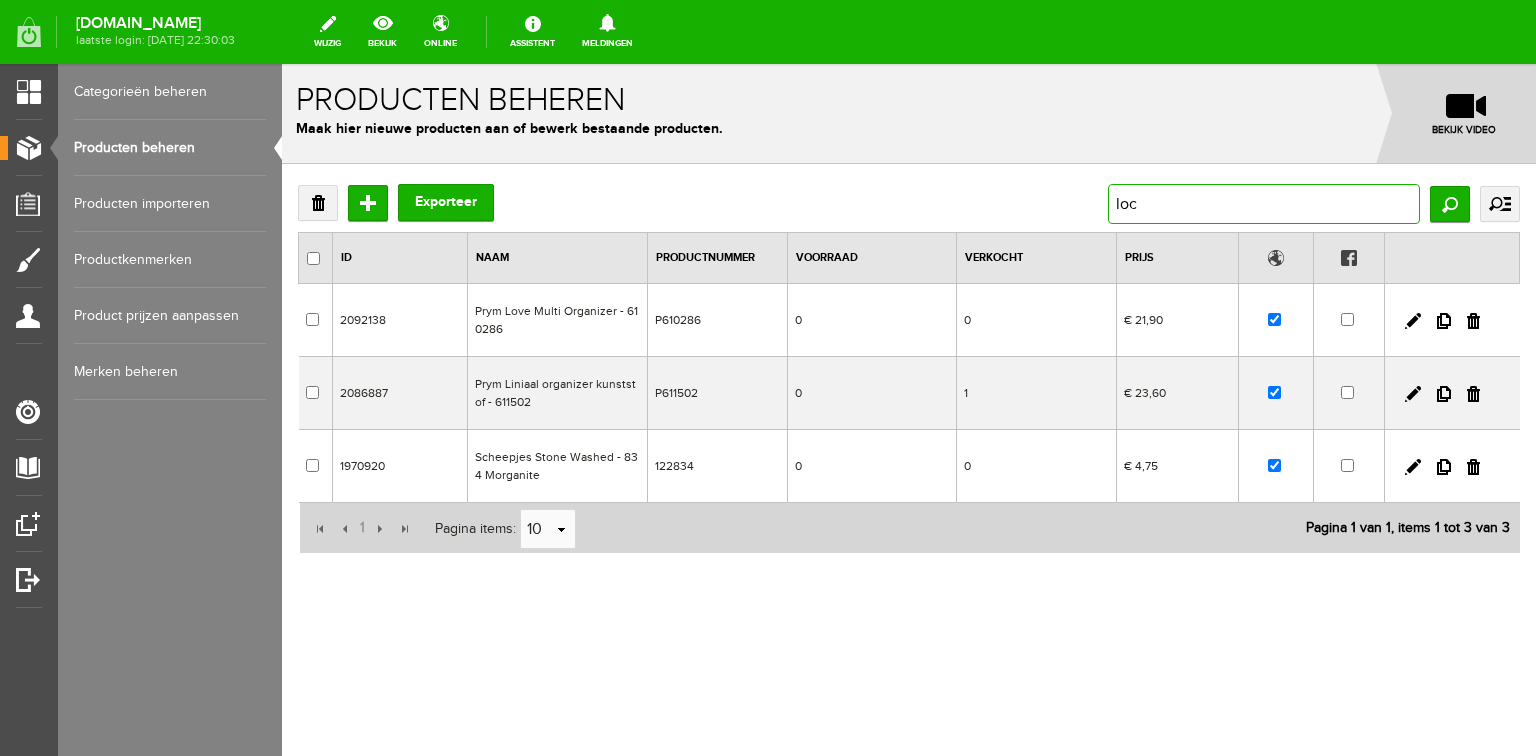 type on "lock" 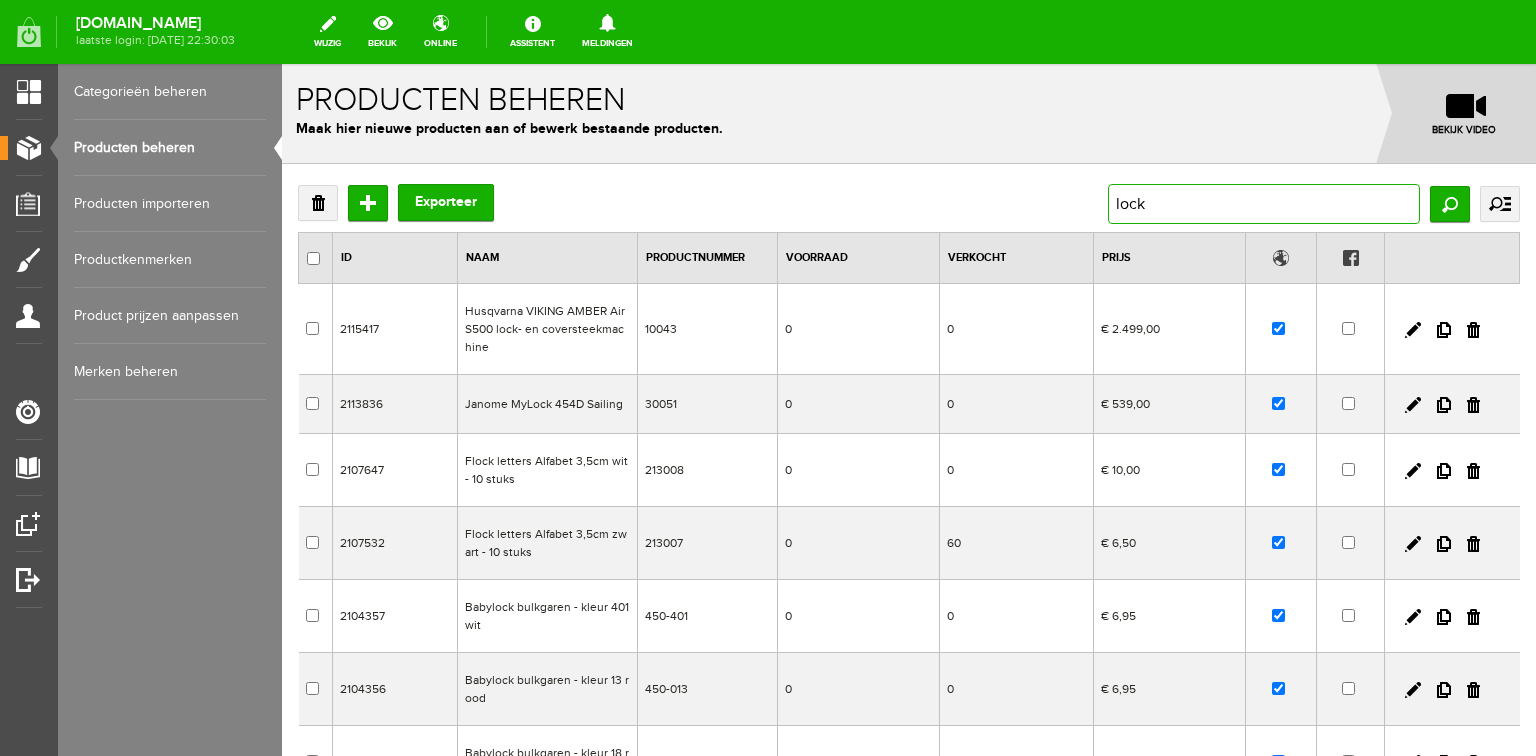 drag, startPoint x: 1150, startPoint y: 202, endPoint x: 1102, endPoint y: 204, distance: 48.04165 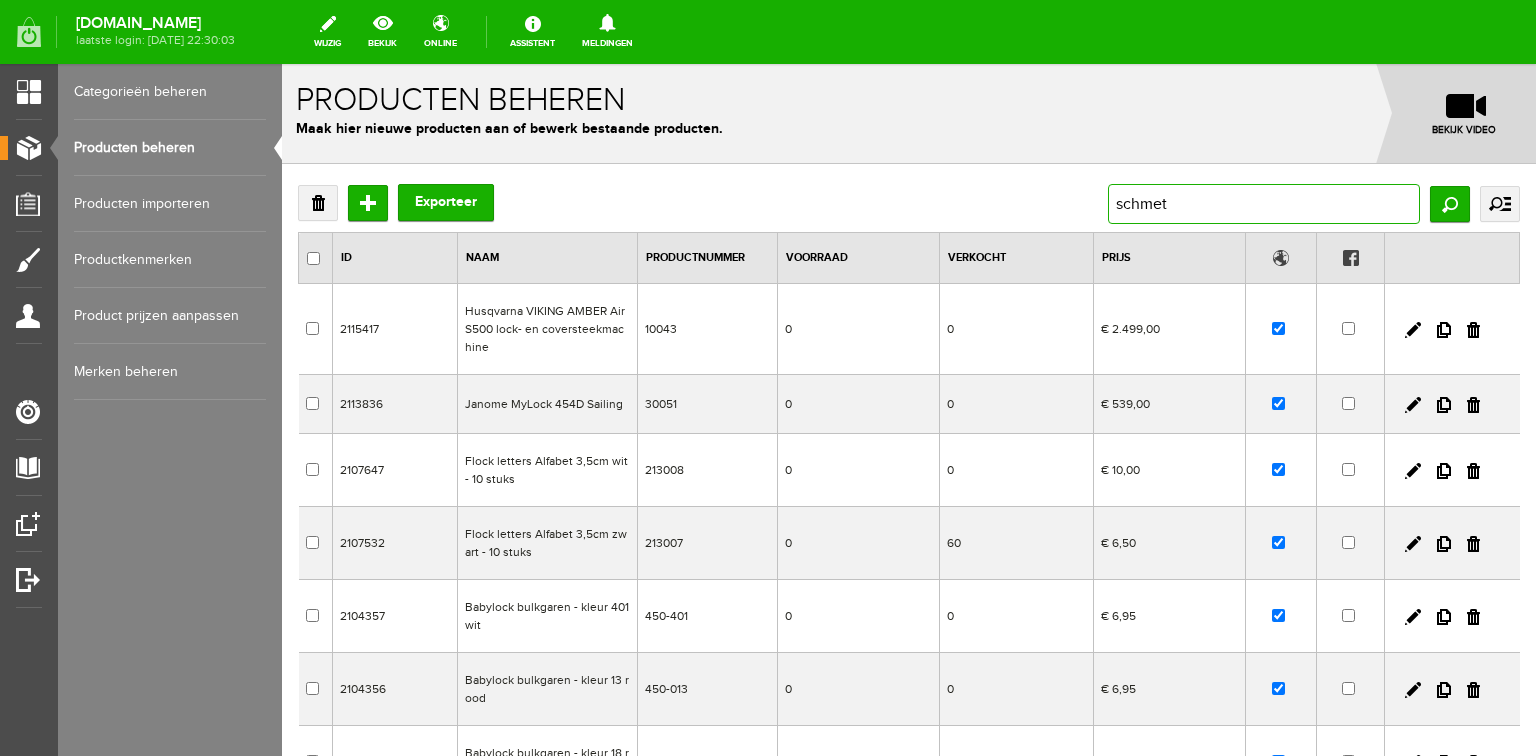 type on "schmetz" 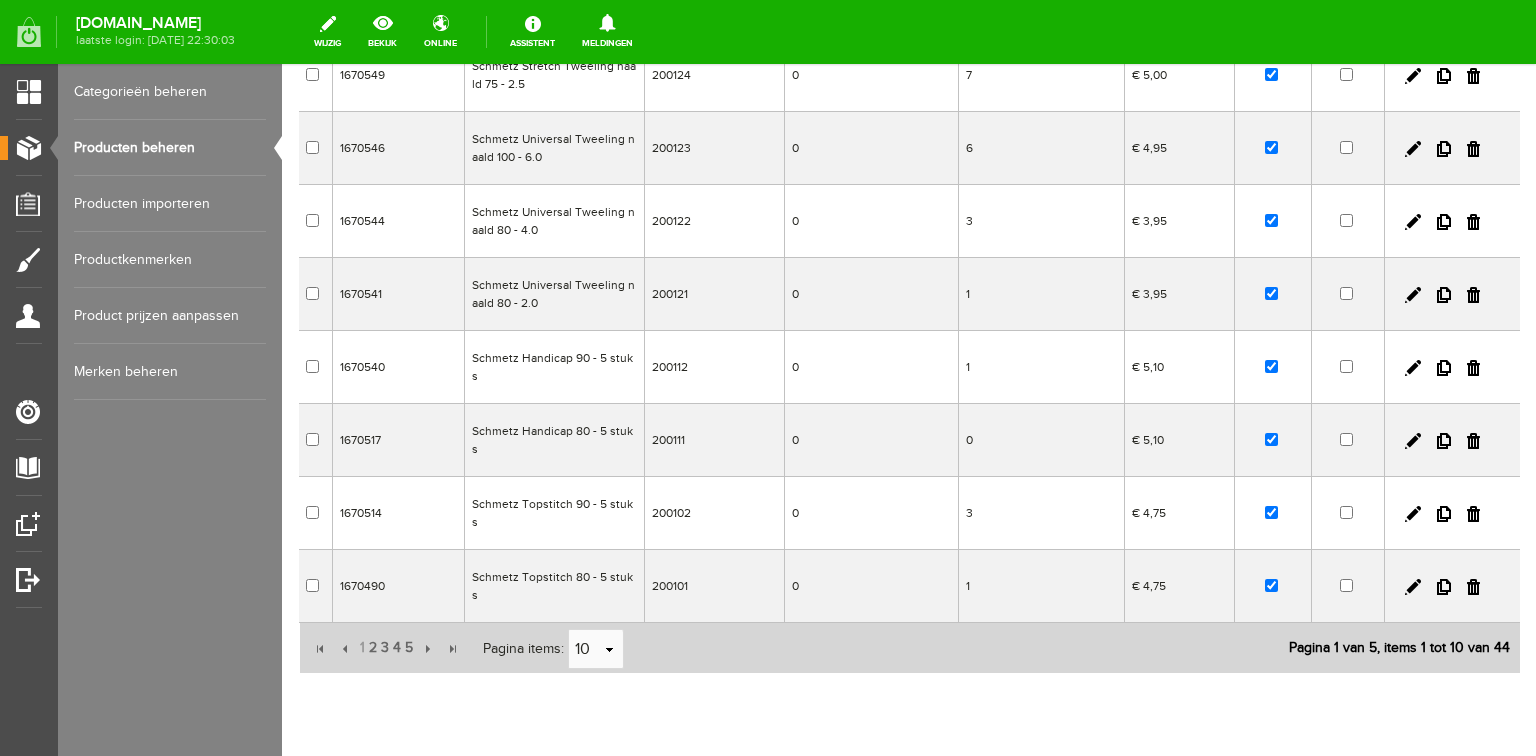 scroll, scrollTop: 400, scrollLeft: 0, axis: vertical 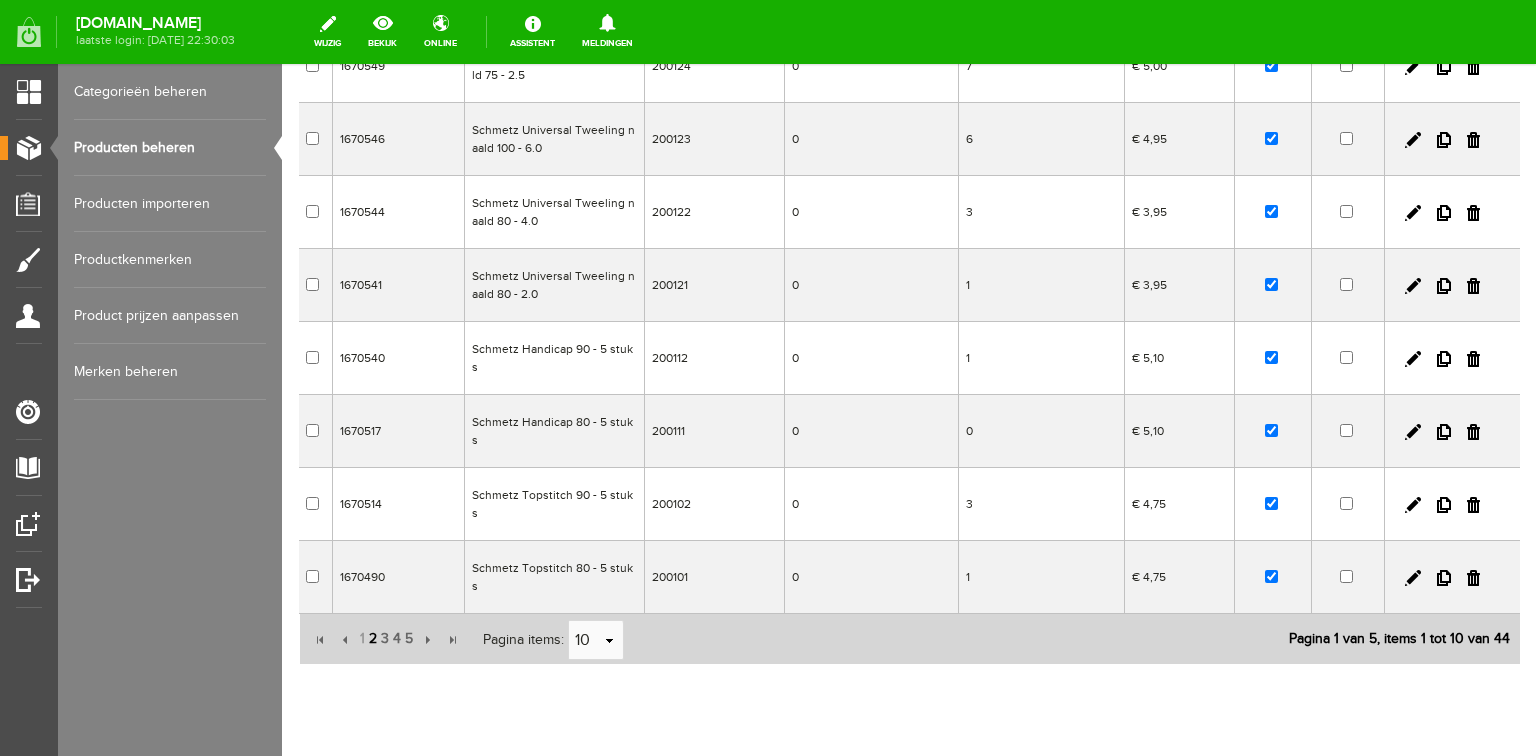 click on "2" at bounding box center (373, 639) 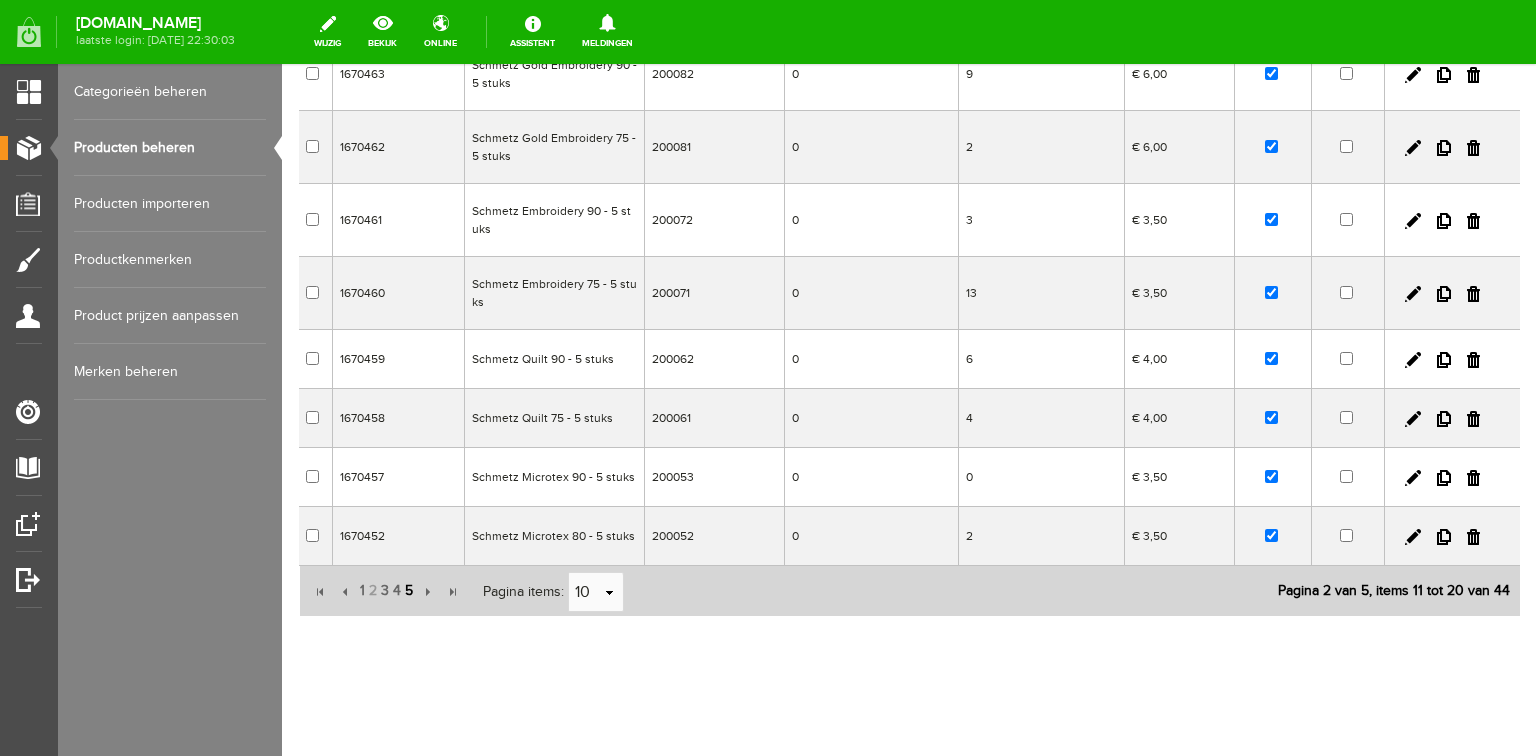 scroll, scrollTop: 378, scrollLeft: 0, axis: vertical 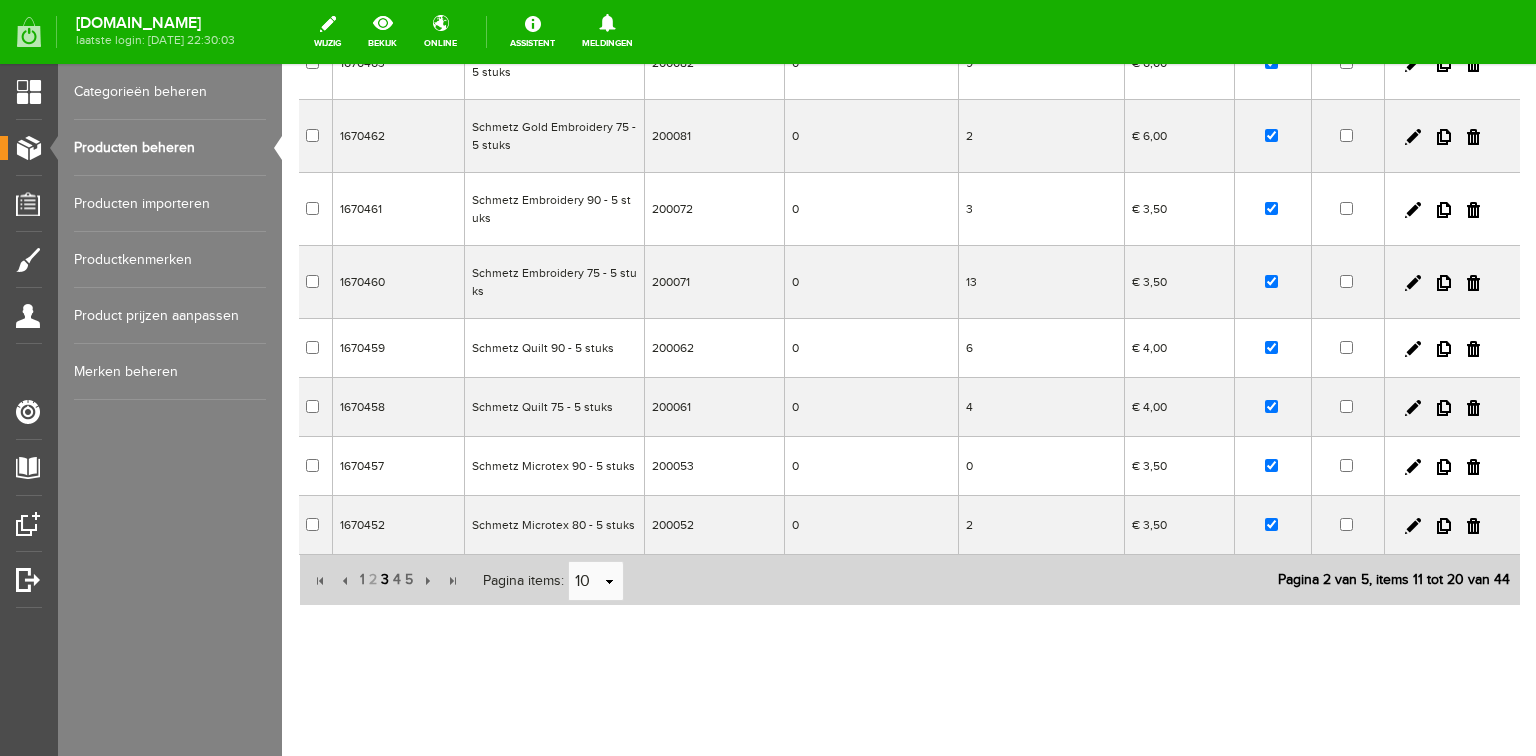 click on "3" at bounding box center (385, 580) 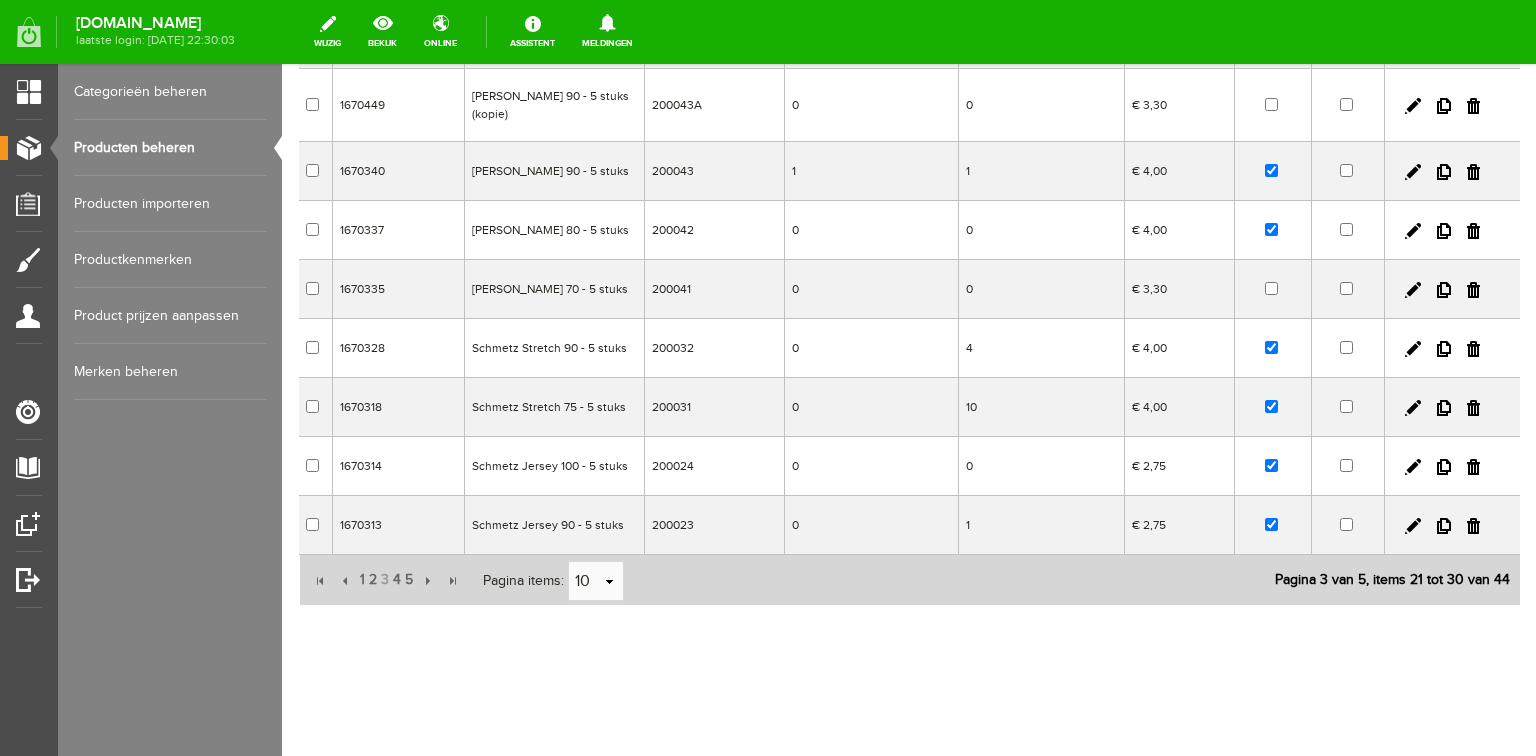 scroll, scrollTop: 352, scrollLeft: 0, axis: vertical 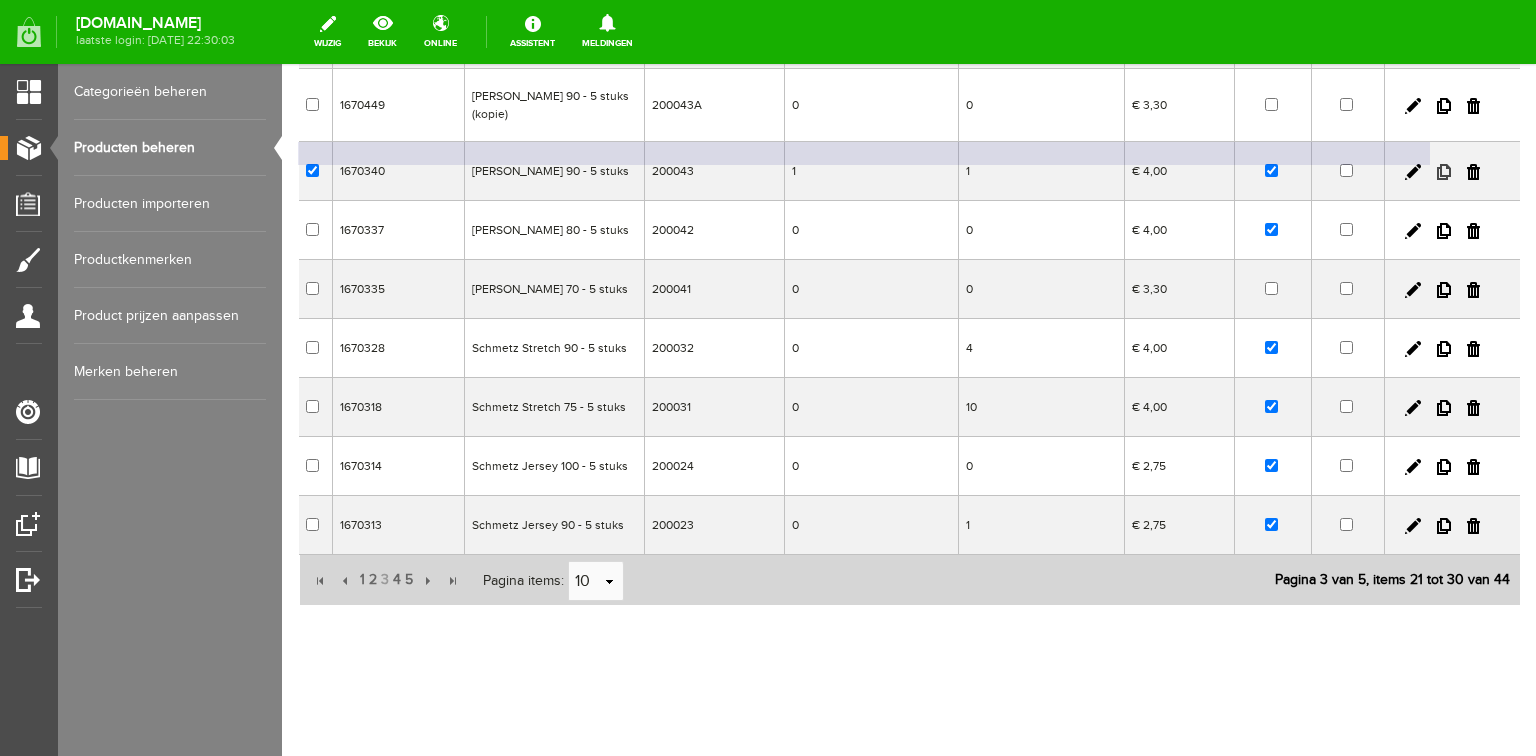 click at bounding box center [1444, 172] 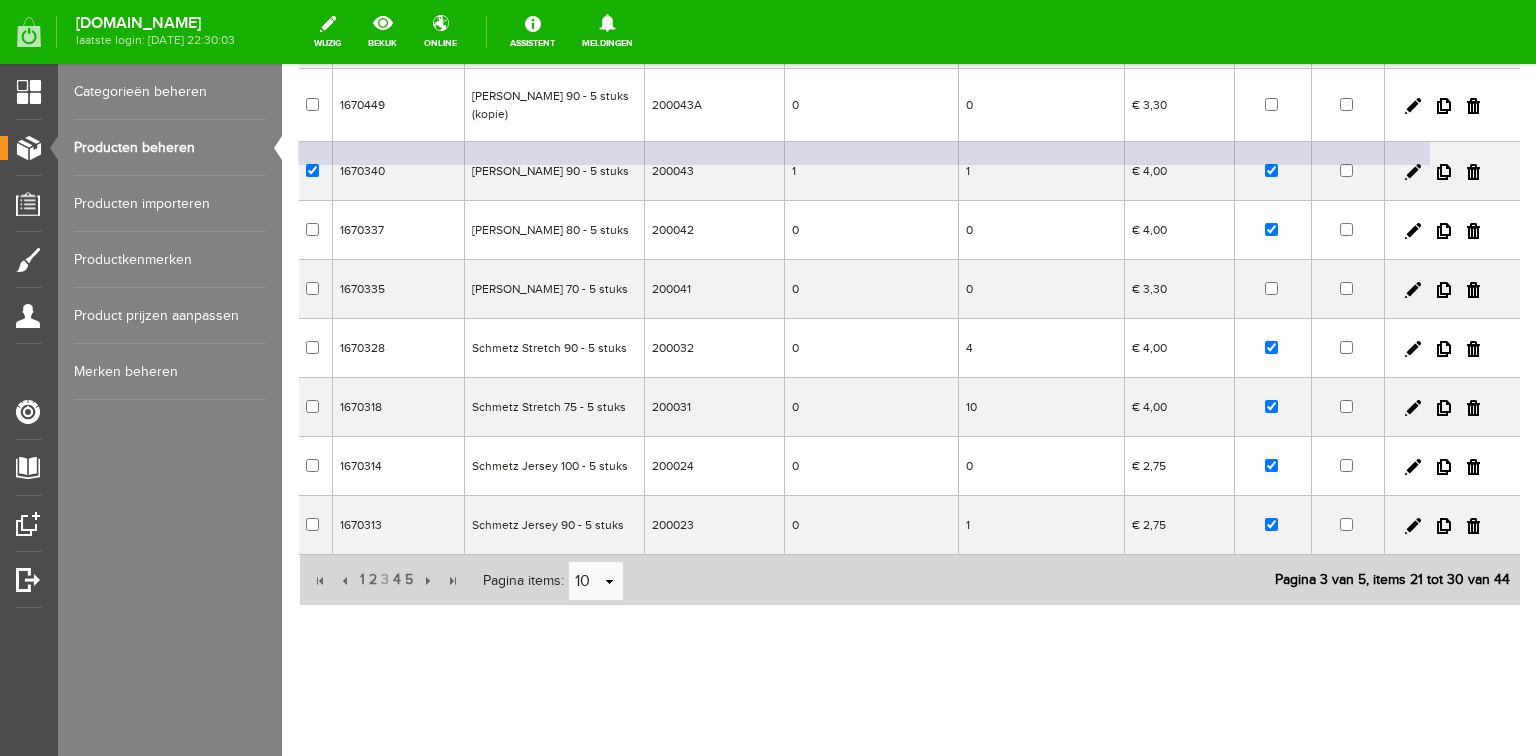 checkbox on "true" 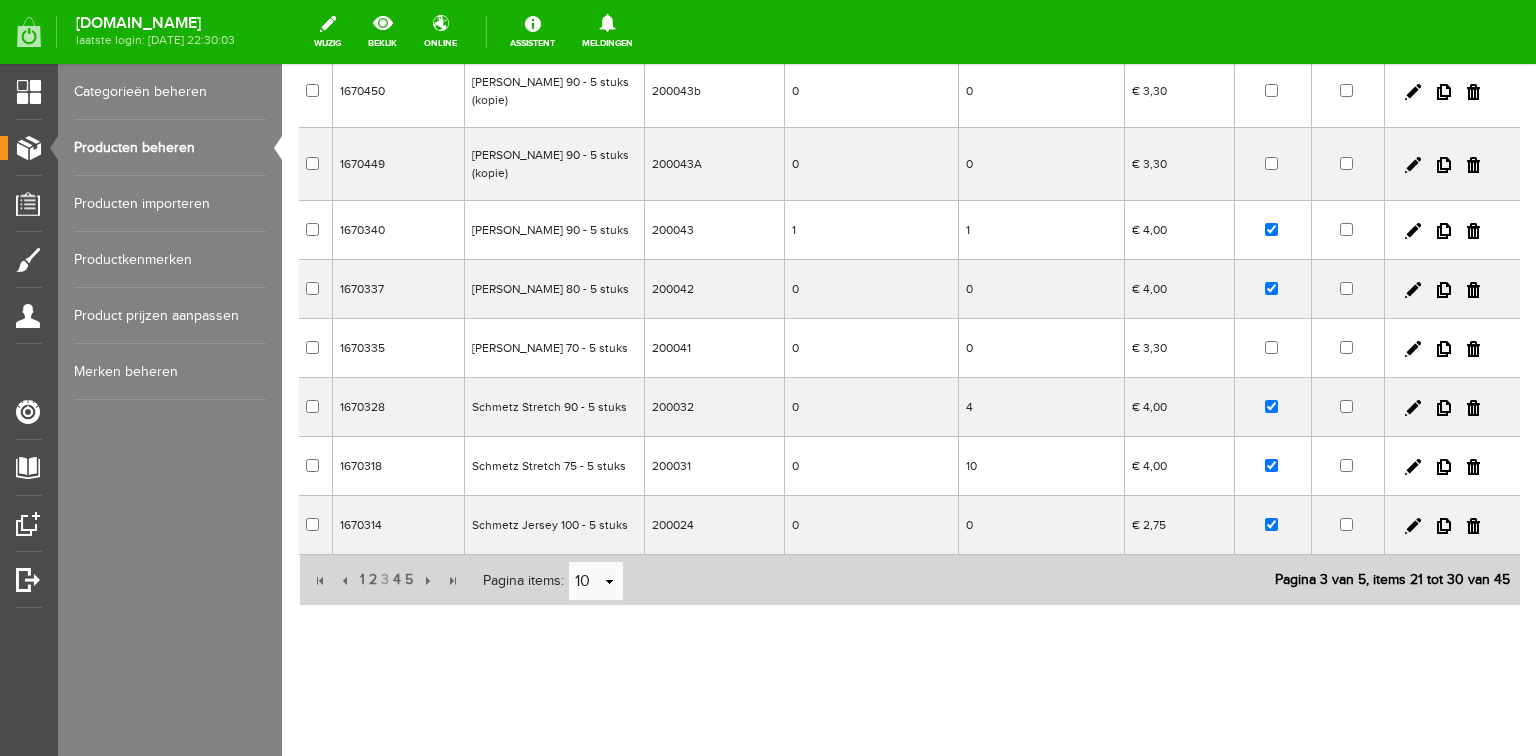 scroll, scrollTop: 0, scrollLeft: 0, axis: both 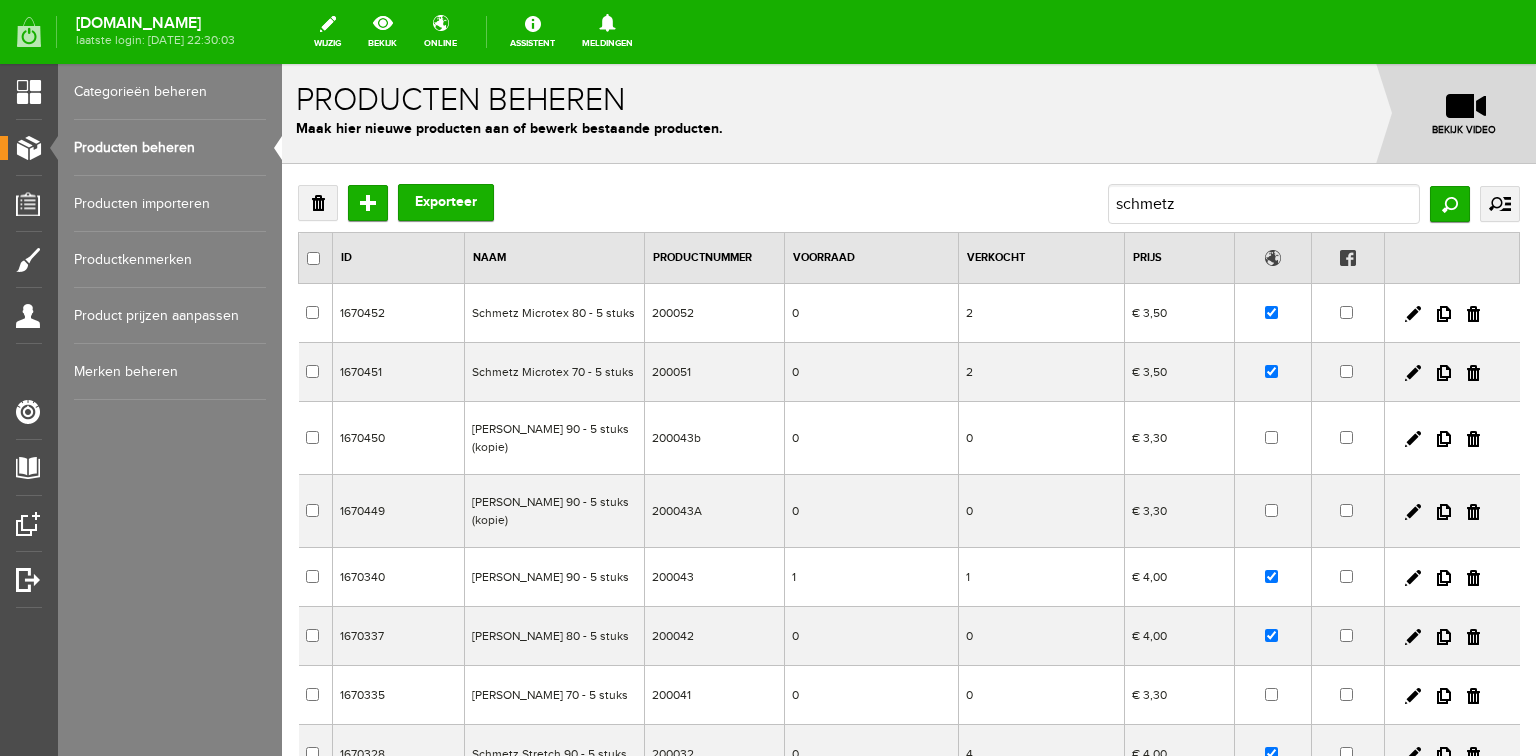 click on "Producten beheren" at bounding box center (170, 148) 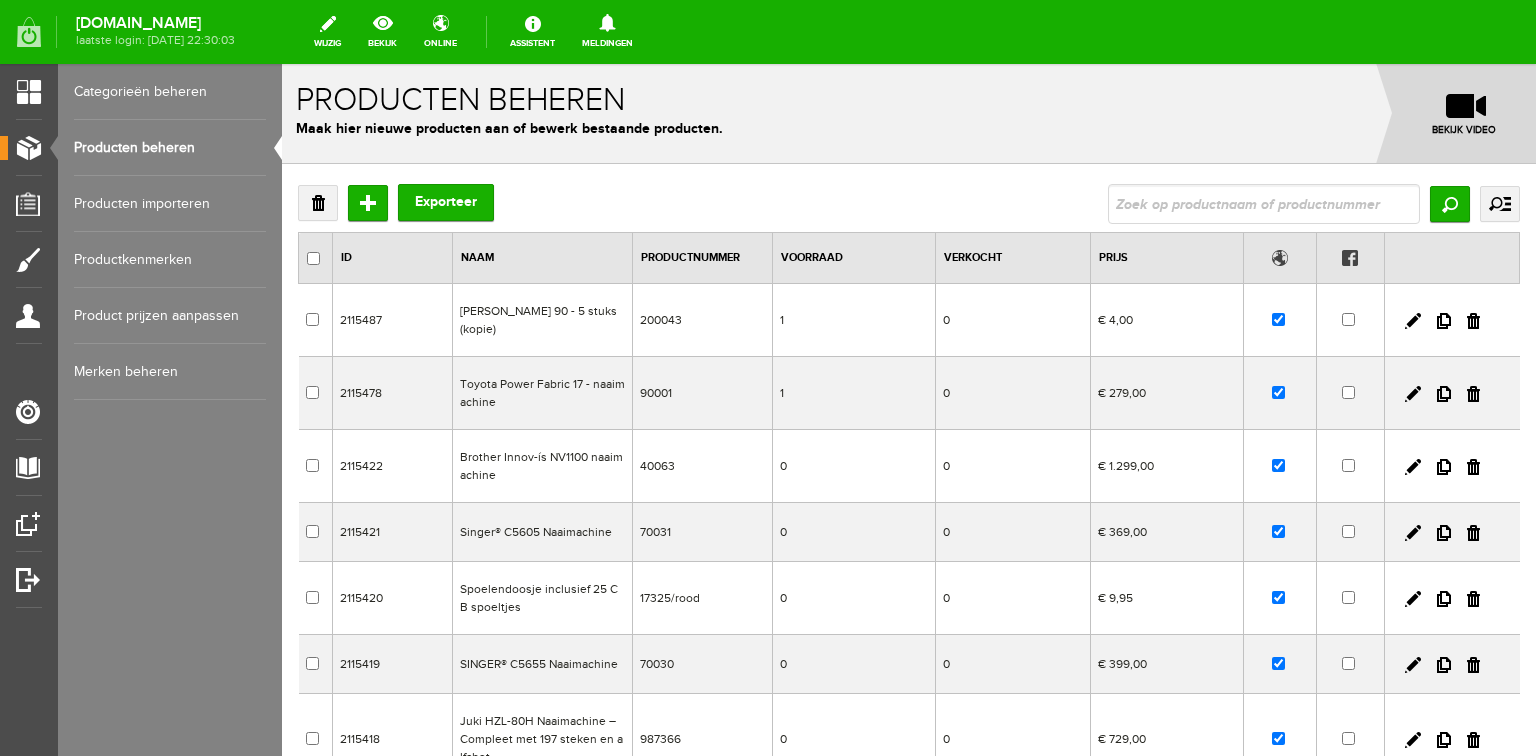 scroll, scrollTop: 0, scrollLeft: 0, axis: both 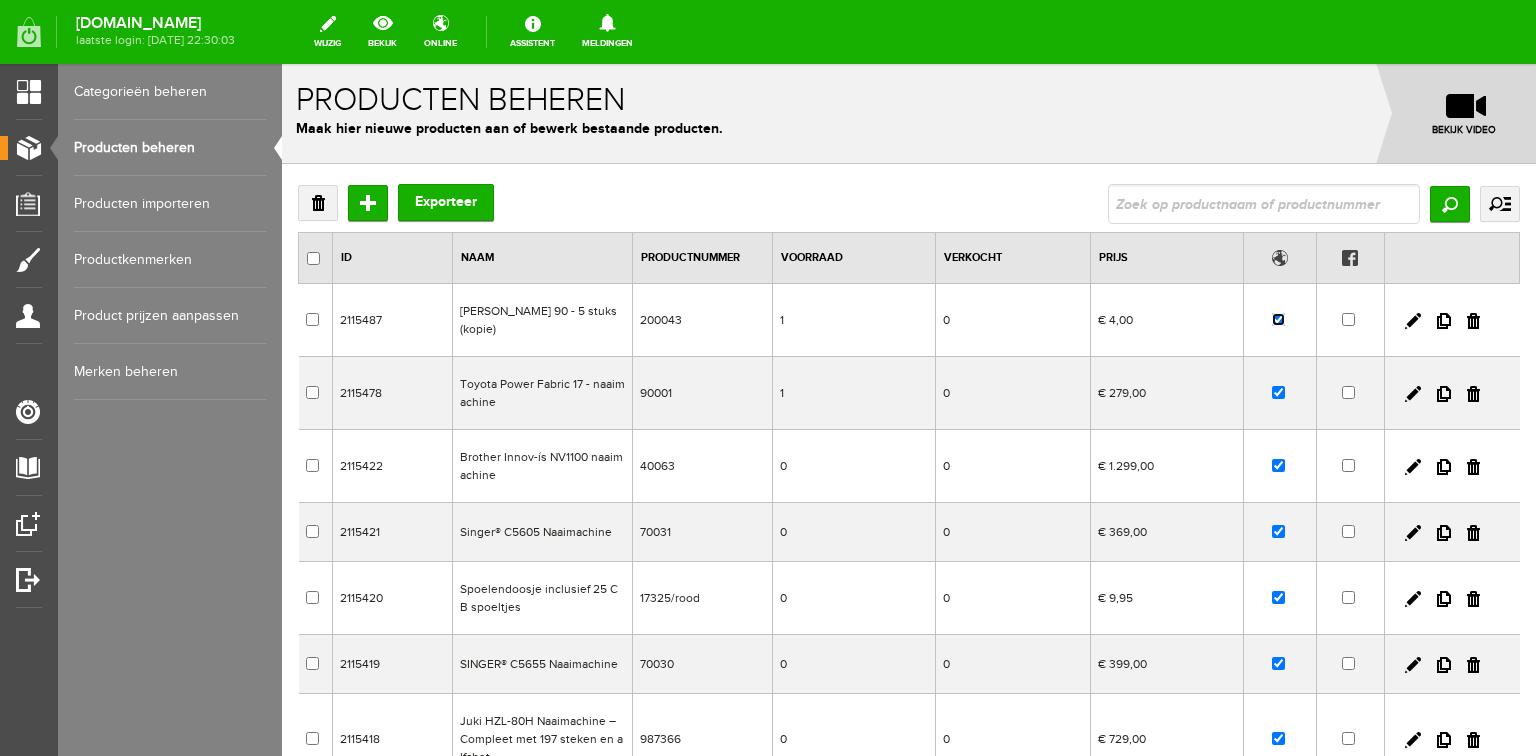 click at bounding box center (1278, 319) 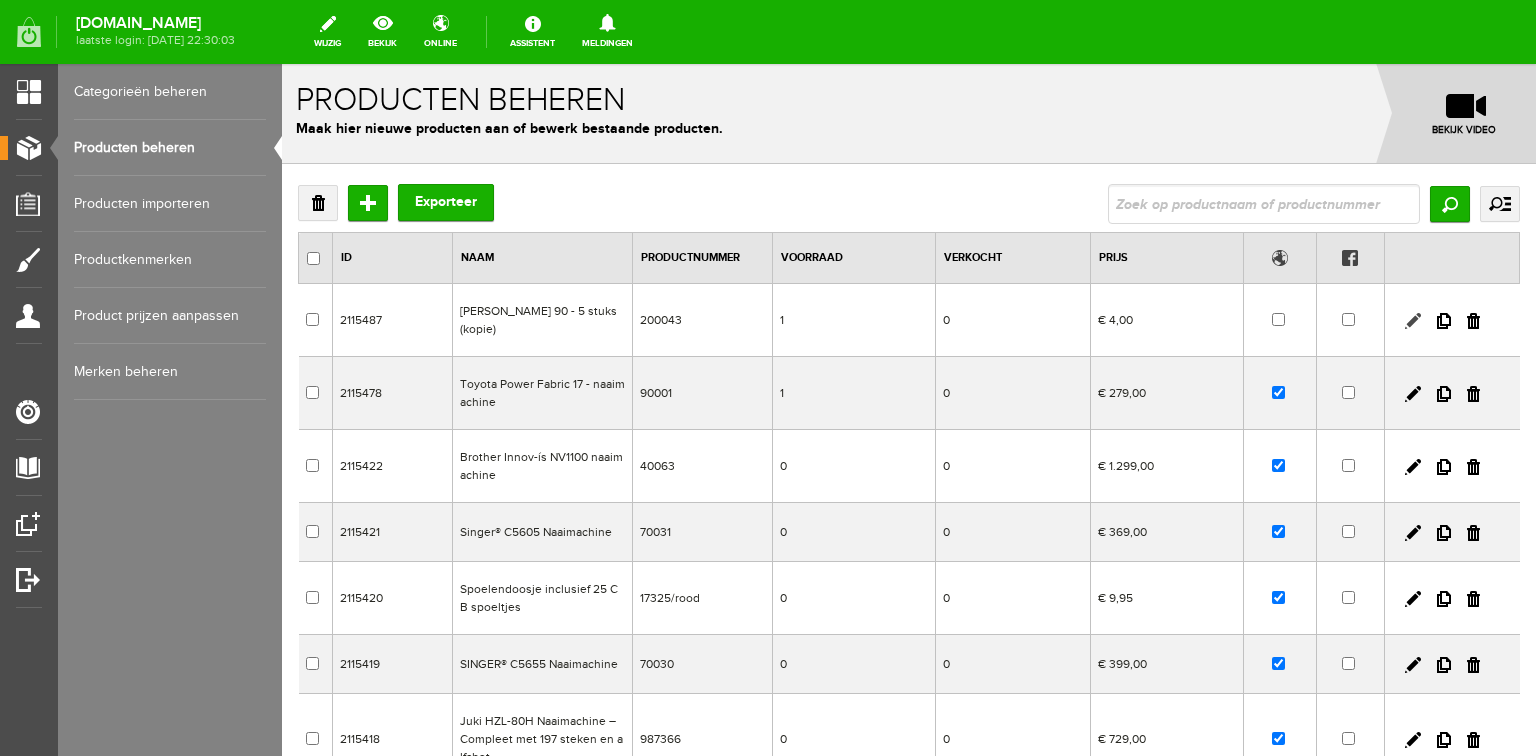 click at bounding box center (1413, 321) 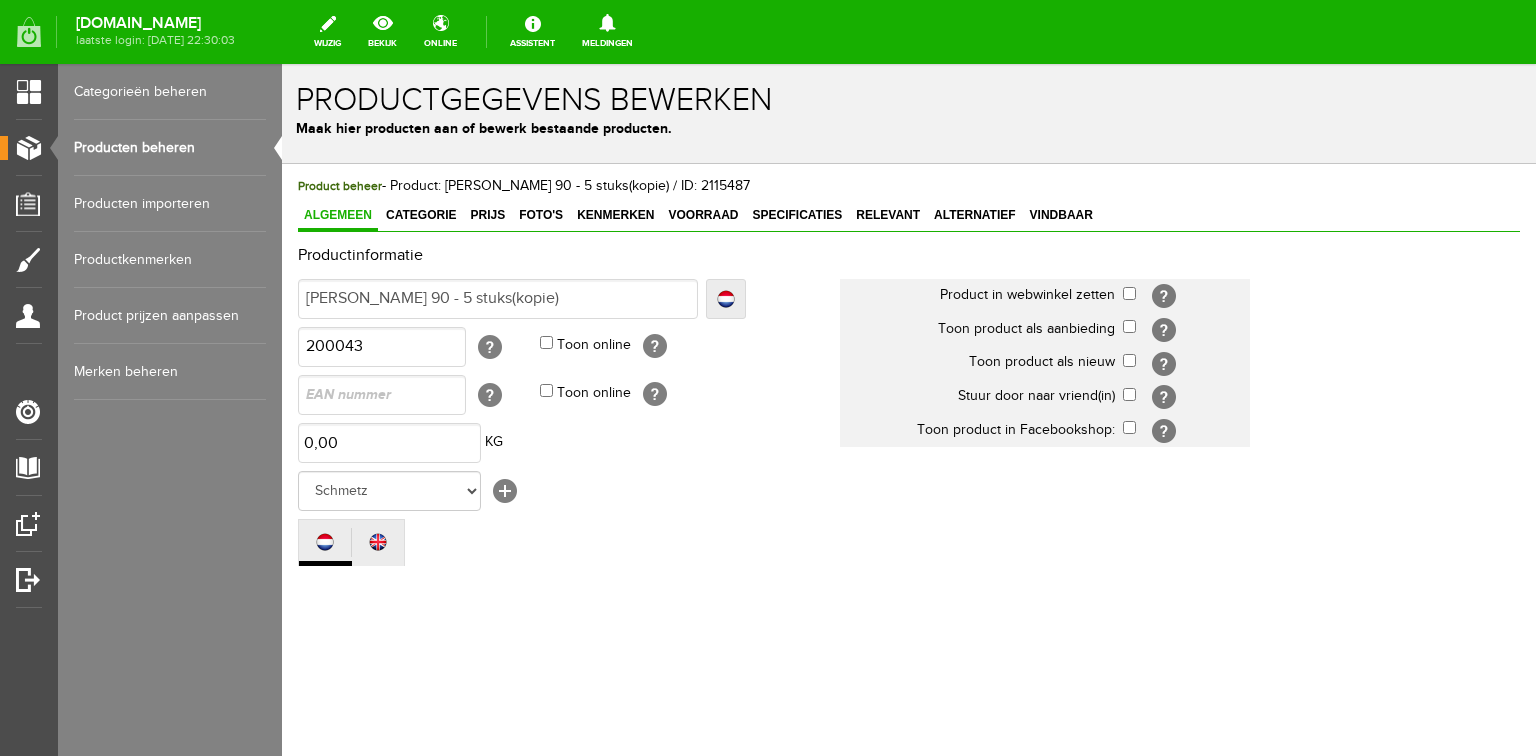 scroll, scrollTop: 0, scrollLeft: 0, axis: both 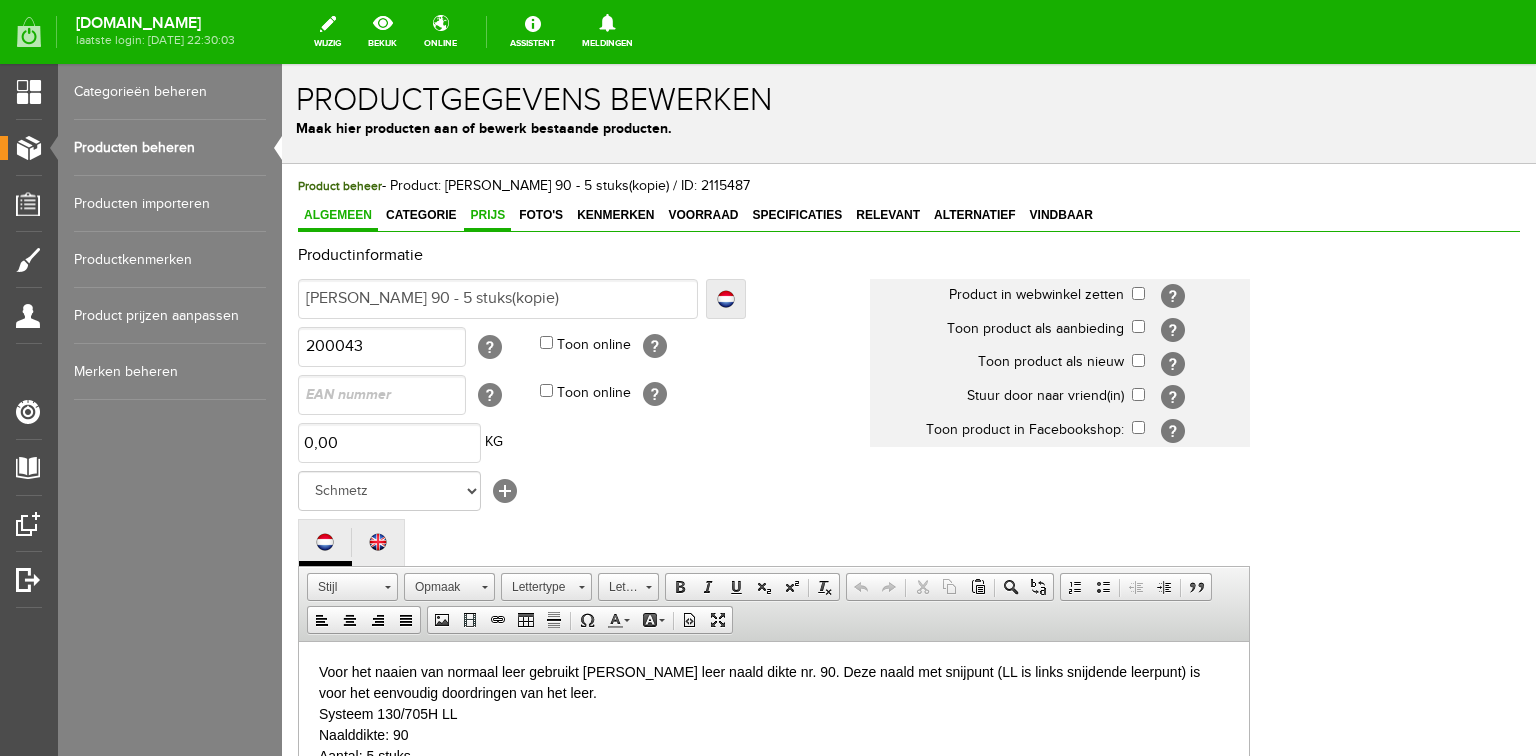 click on "Prijs" at bounding box center [487, 215] 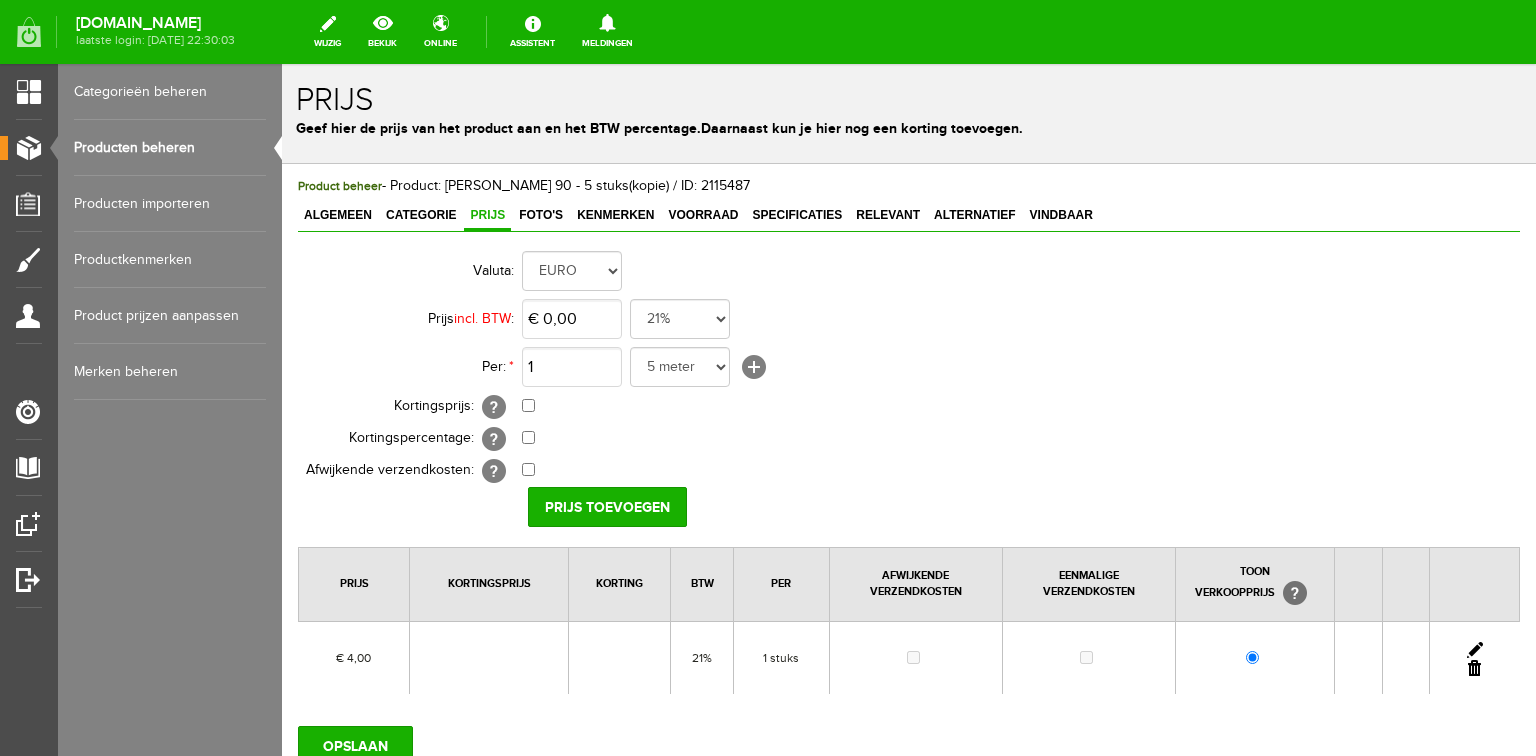click at bounding box center (1475, 650) 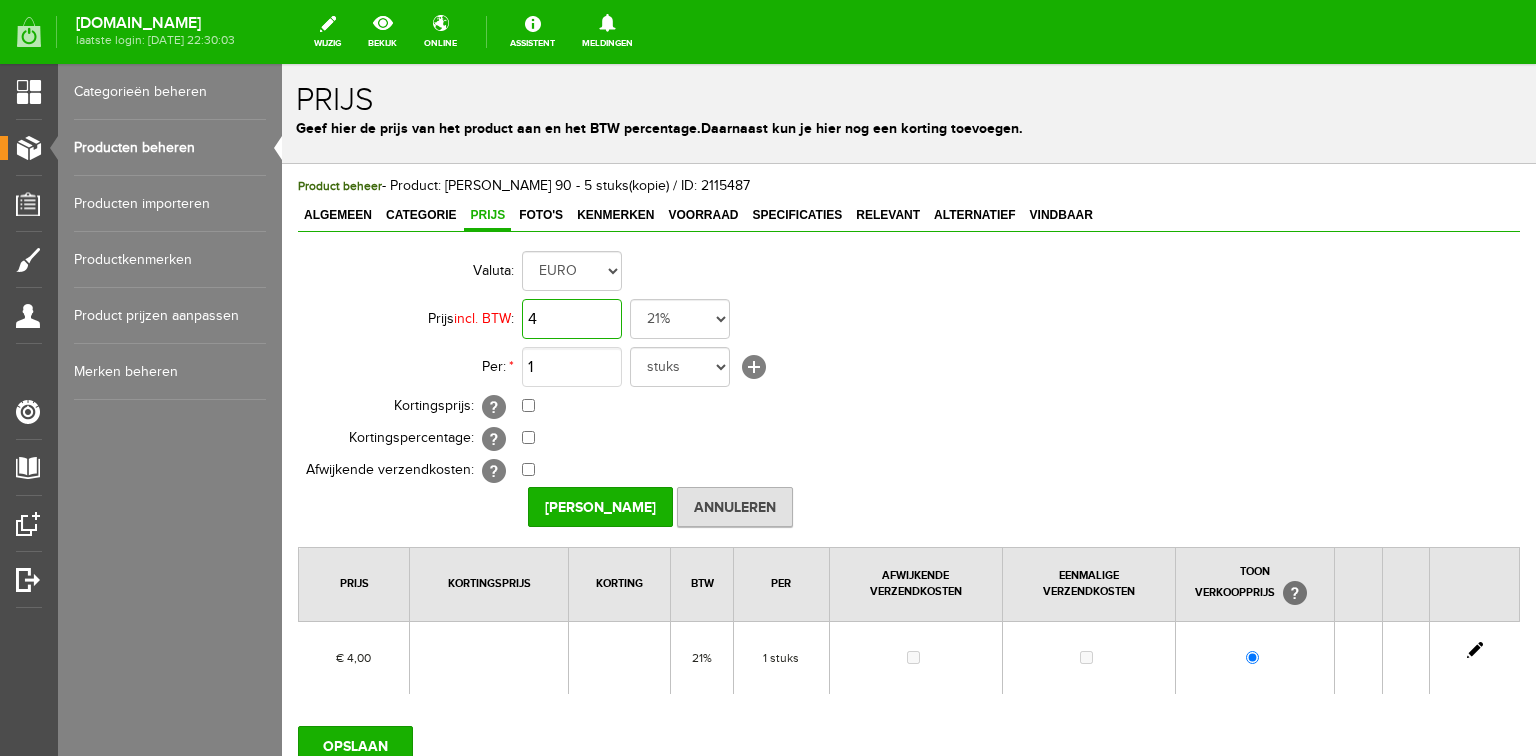click on "4" at bounding box center [572, 319] 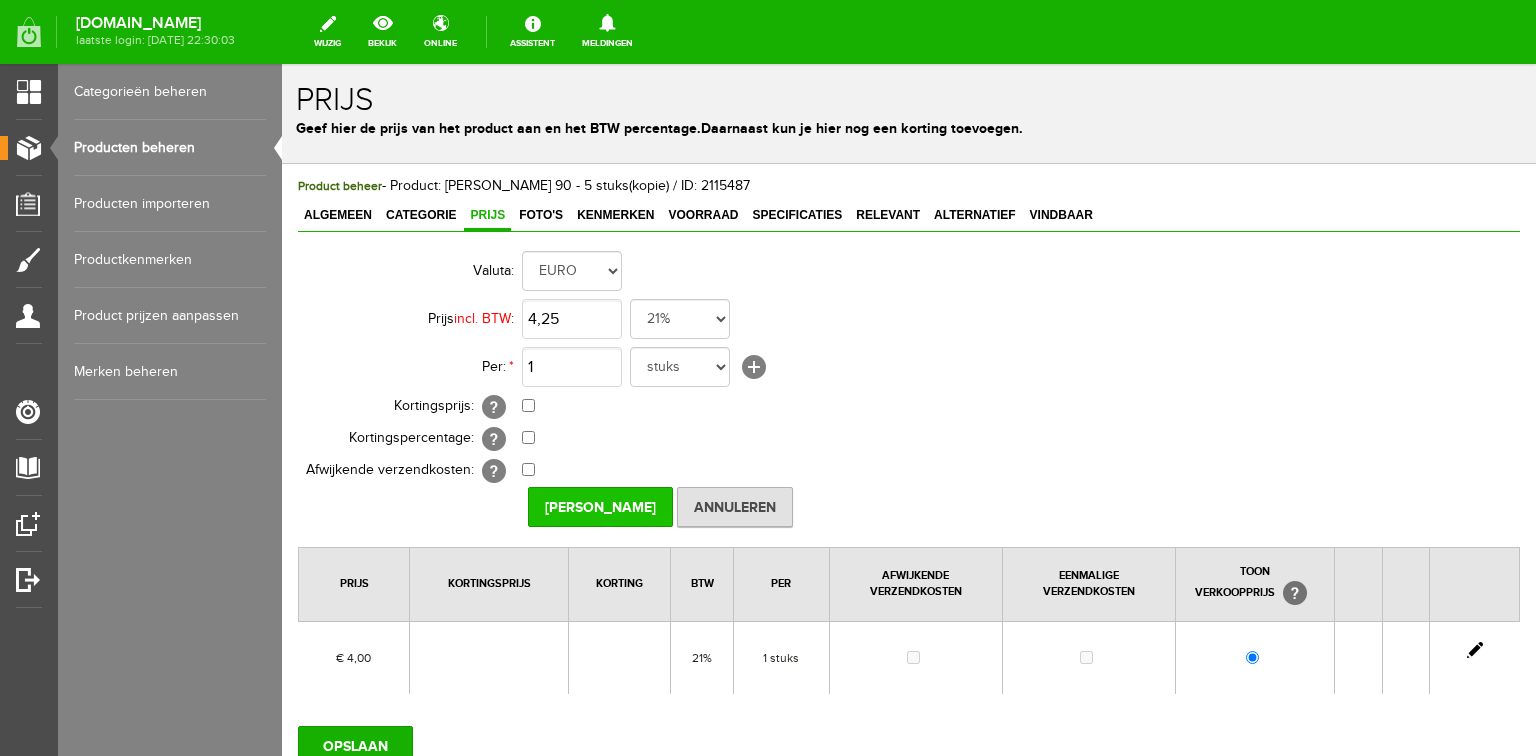 type on "€ 4,25" 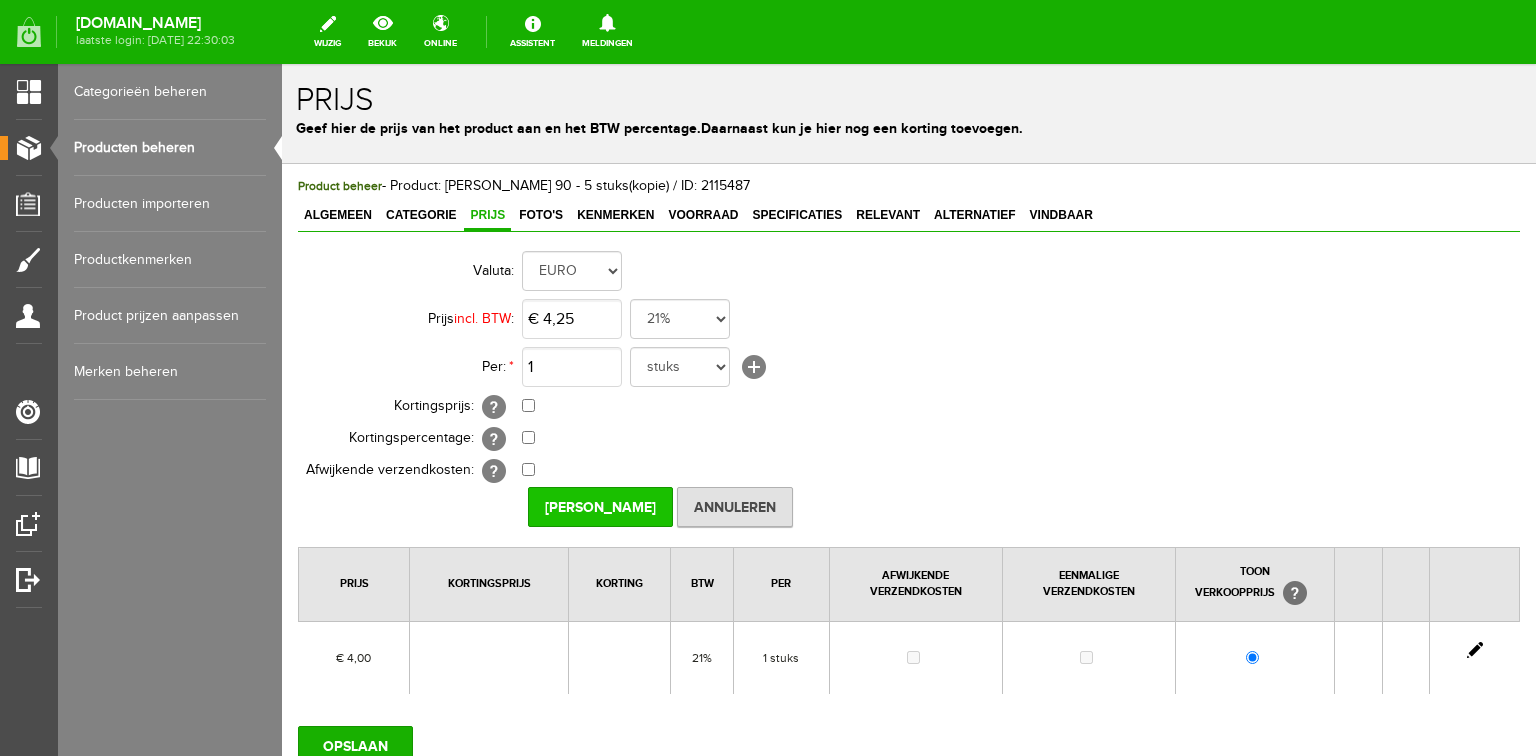 click on "[PERSON_NAME]" at bounding box center [600, 507] 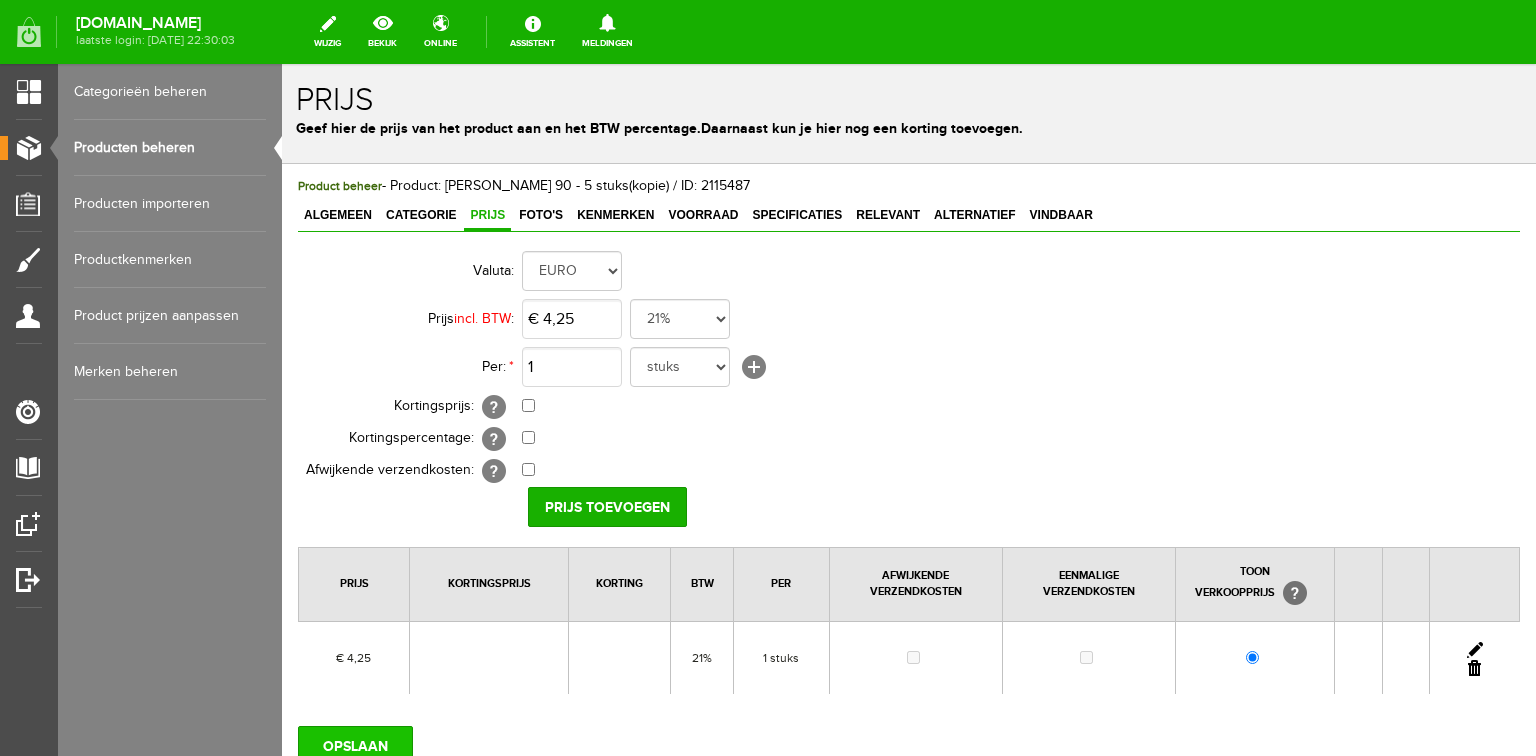 click on "OPSLAAN" at bounding box center [355, 746] 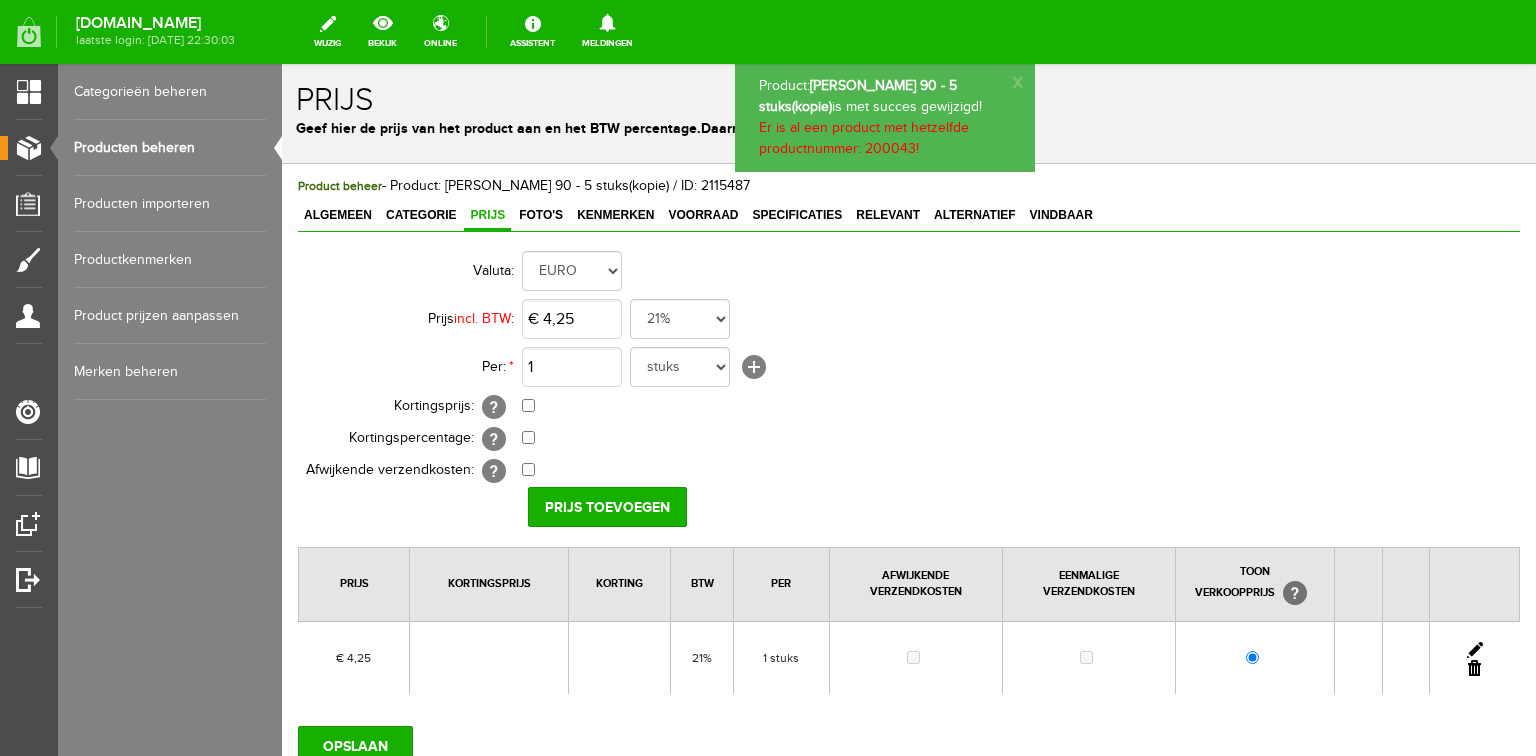 scroll, scrollTop: 0, scrollLeft: 0, axis: both 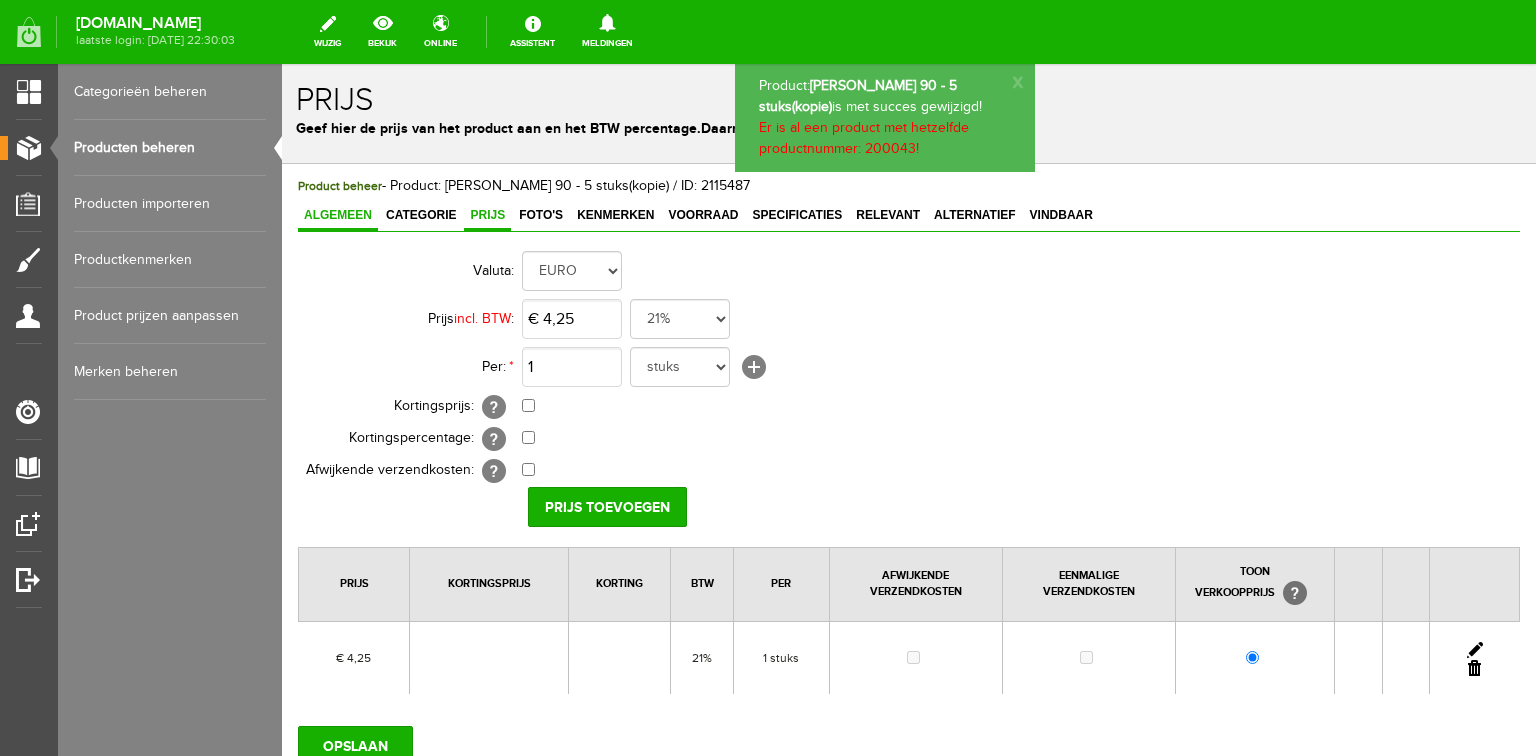 click on "Algemeen" at bounding box center (338, 215) 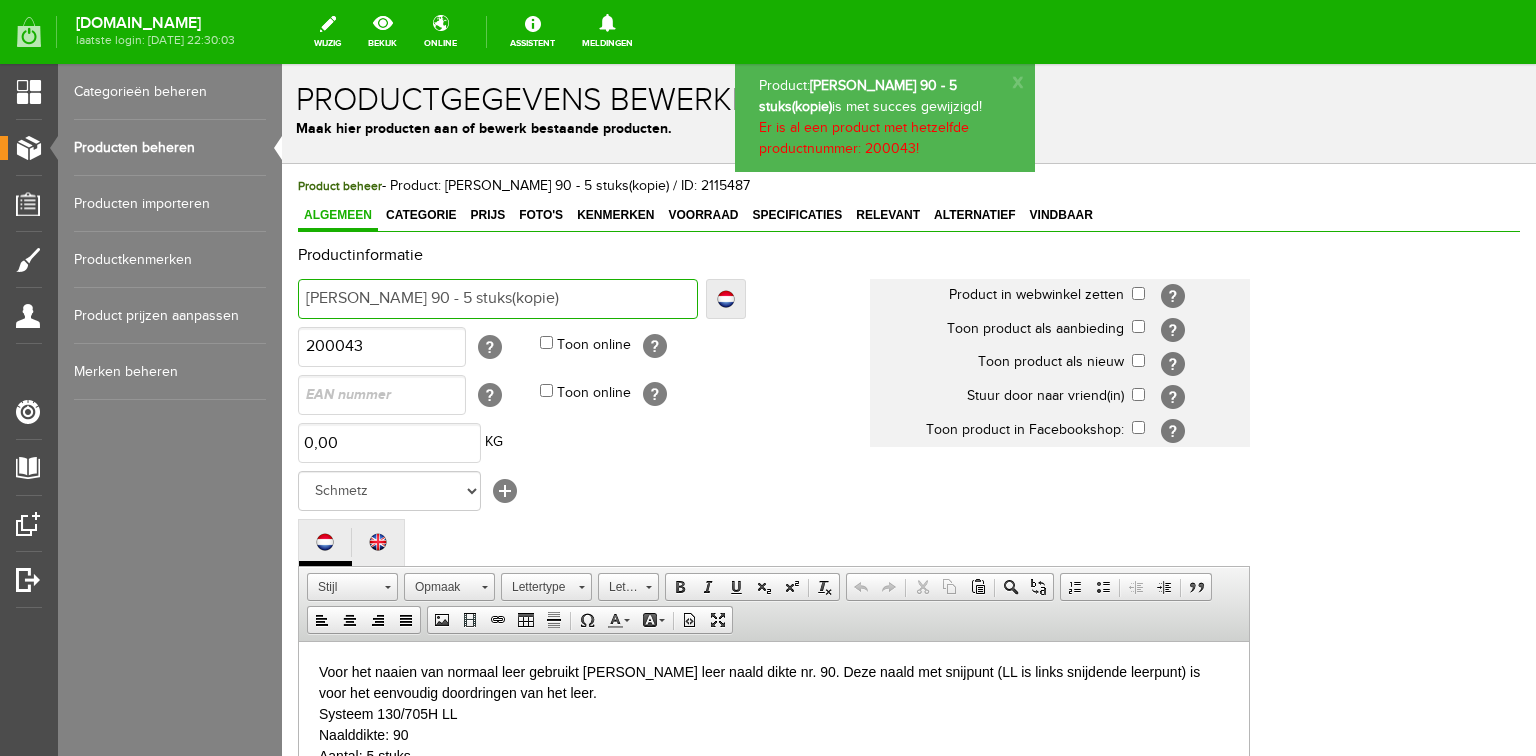 drag, startPoint x: 308, startPoint y: 292, endPoint x: 567, endPoint y: 293, distance: 259.00192 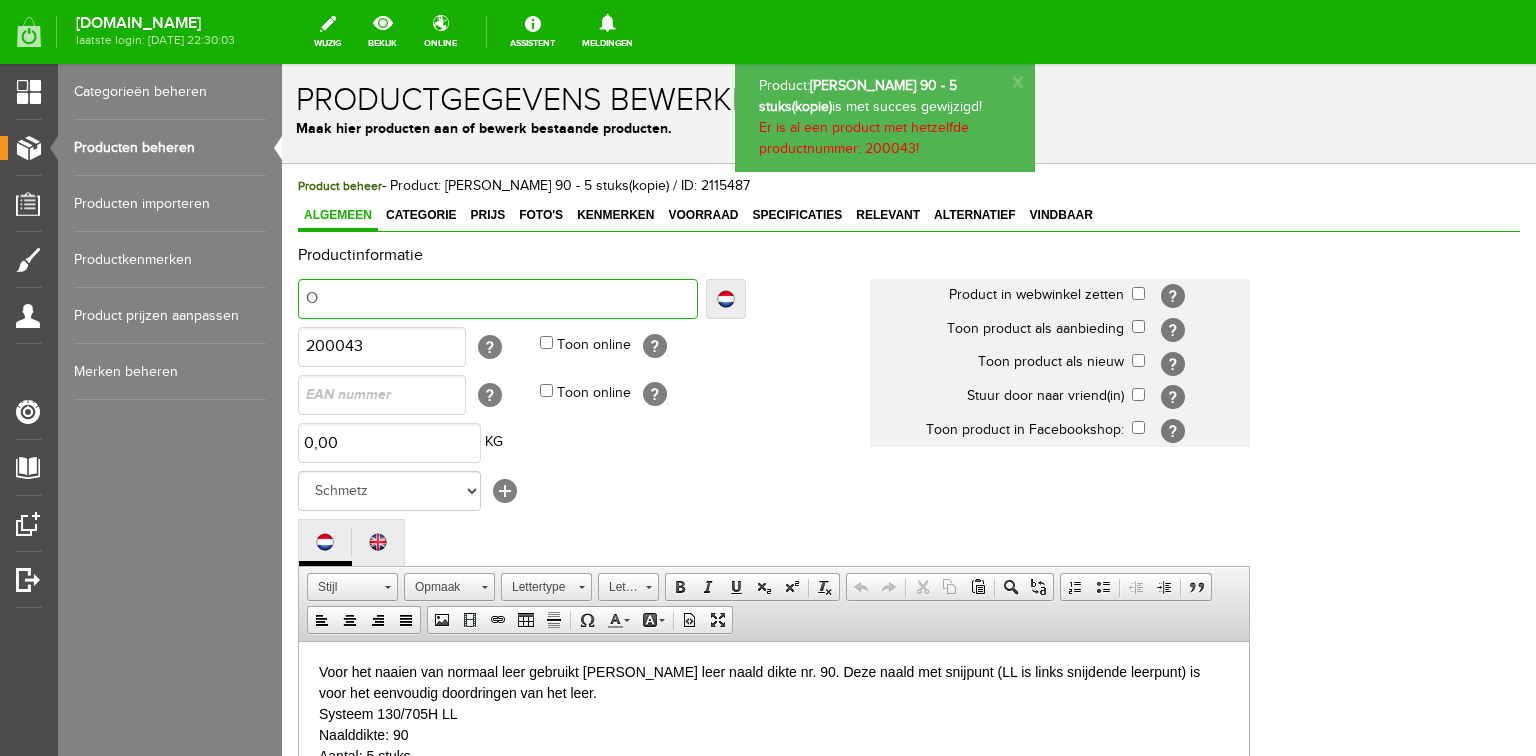 type on "O" 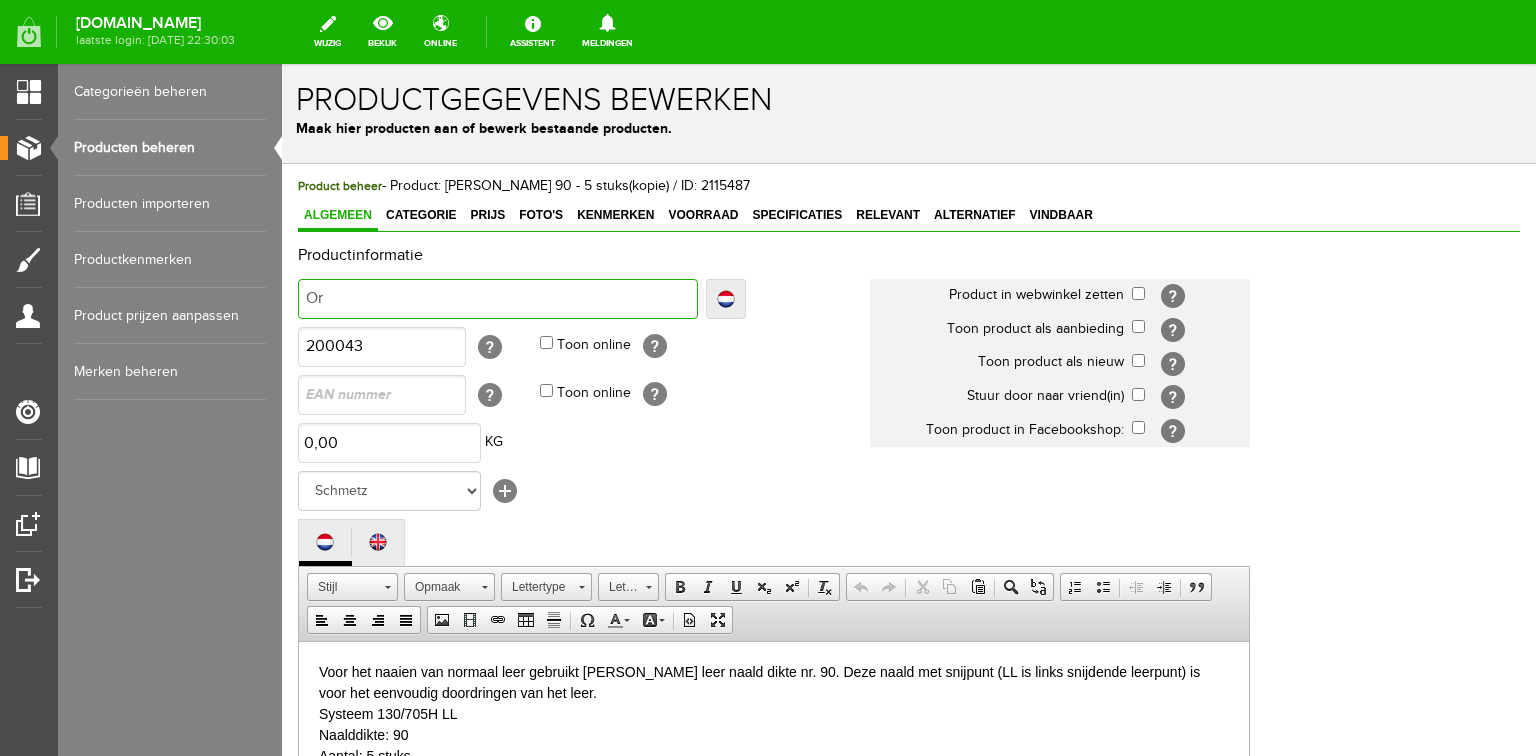type on "Or" 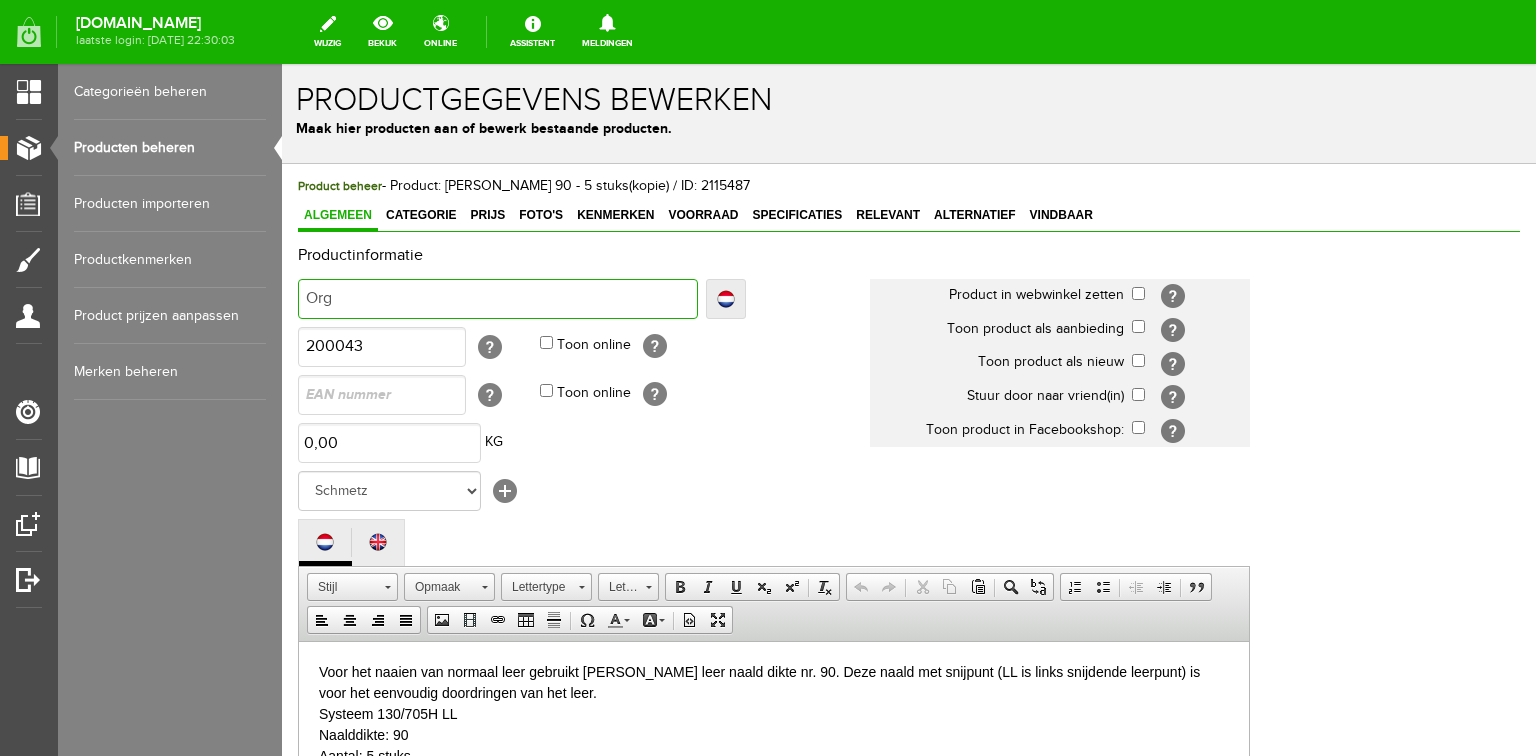 type on "Org" 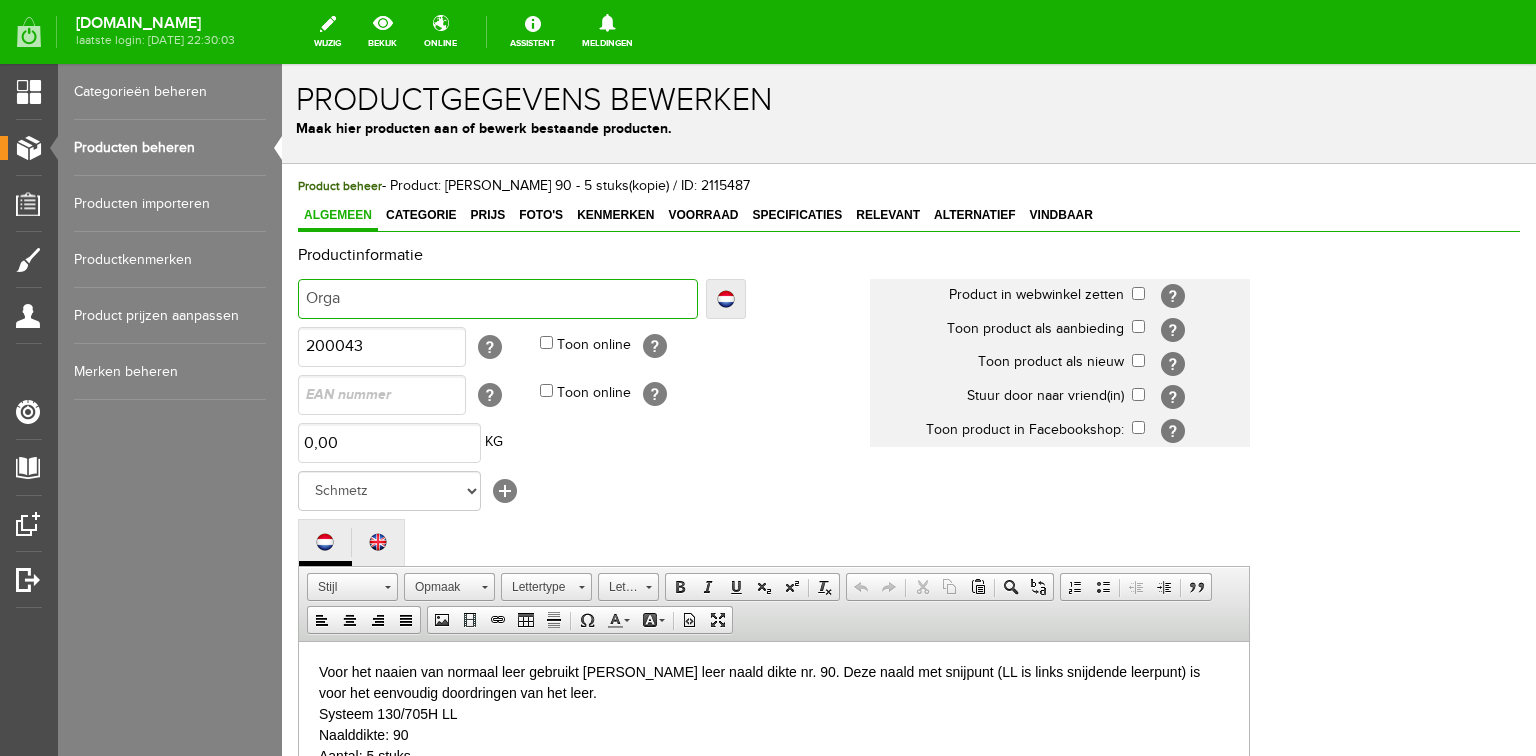 type on "Organ" 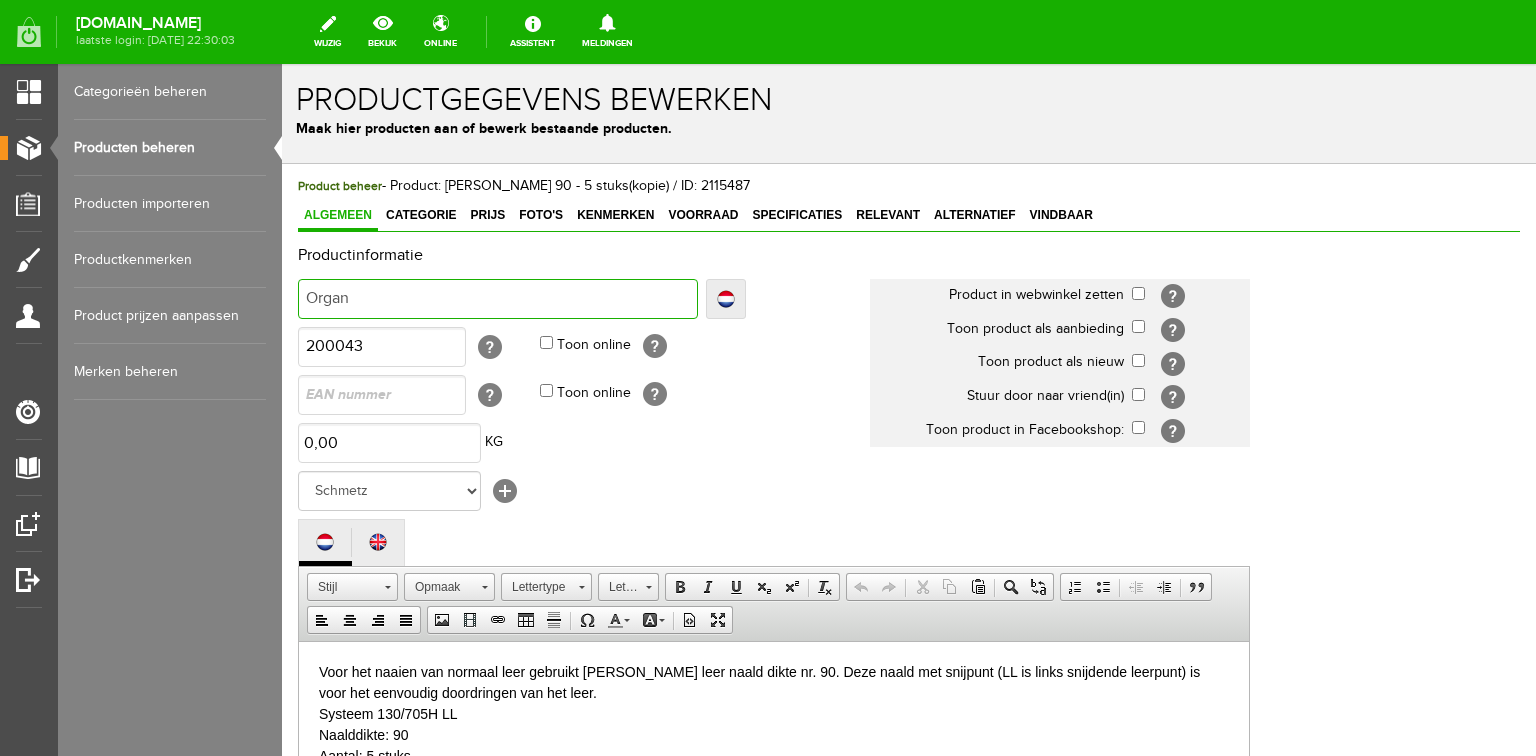 type on "Organ" 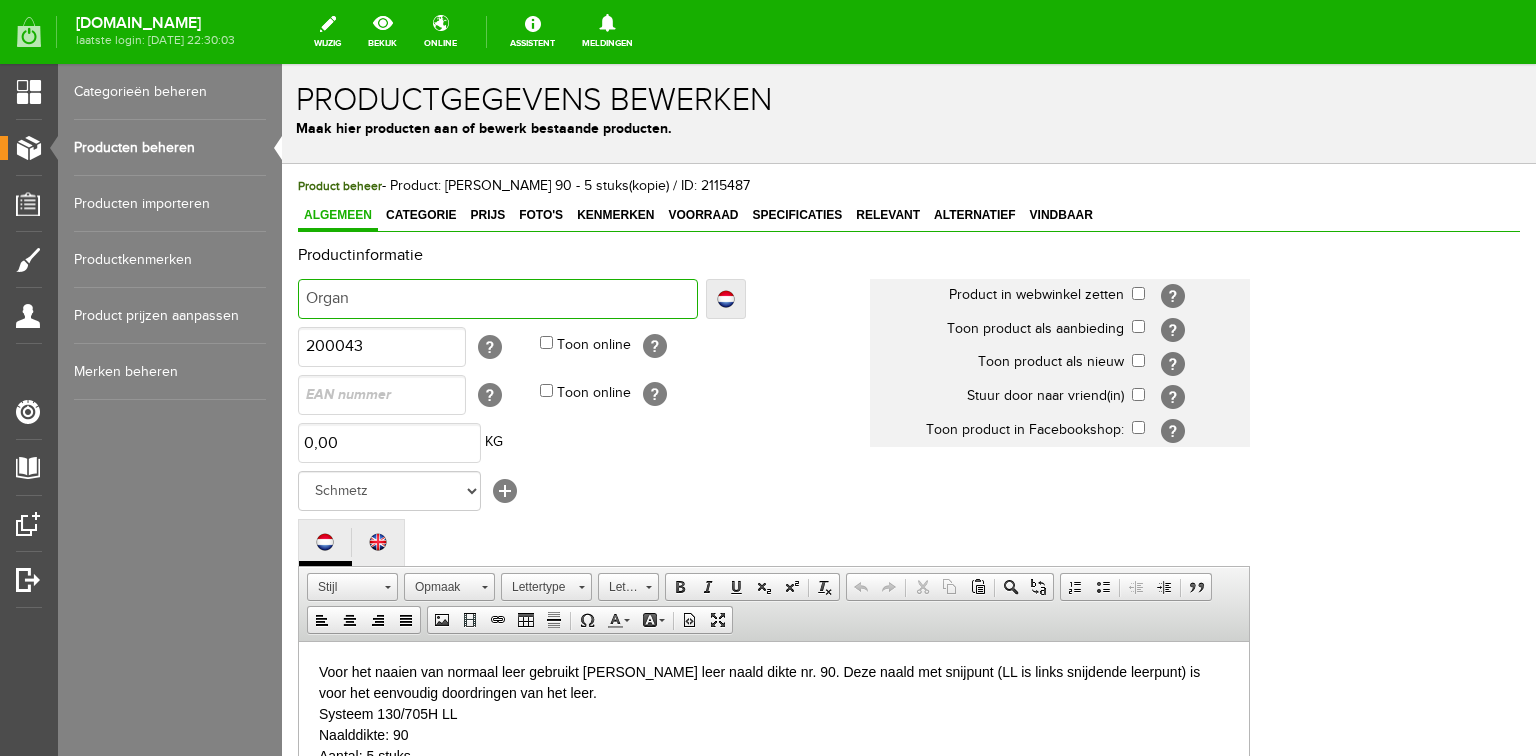 type on "Organ" 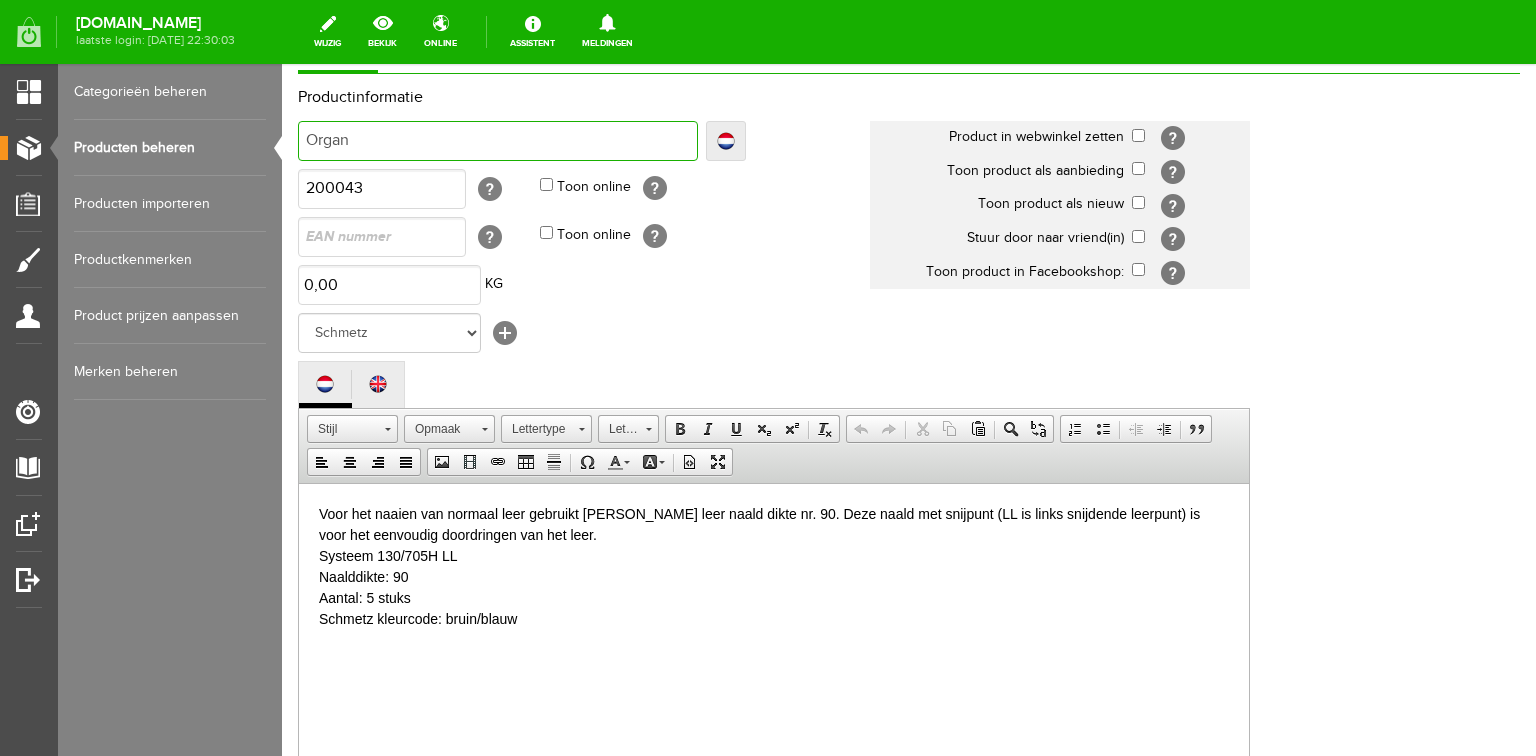 scroll, scrollTop: 160, scrollLeft: 0, axis: vertical 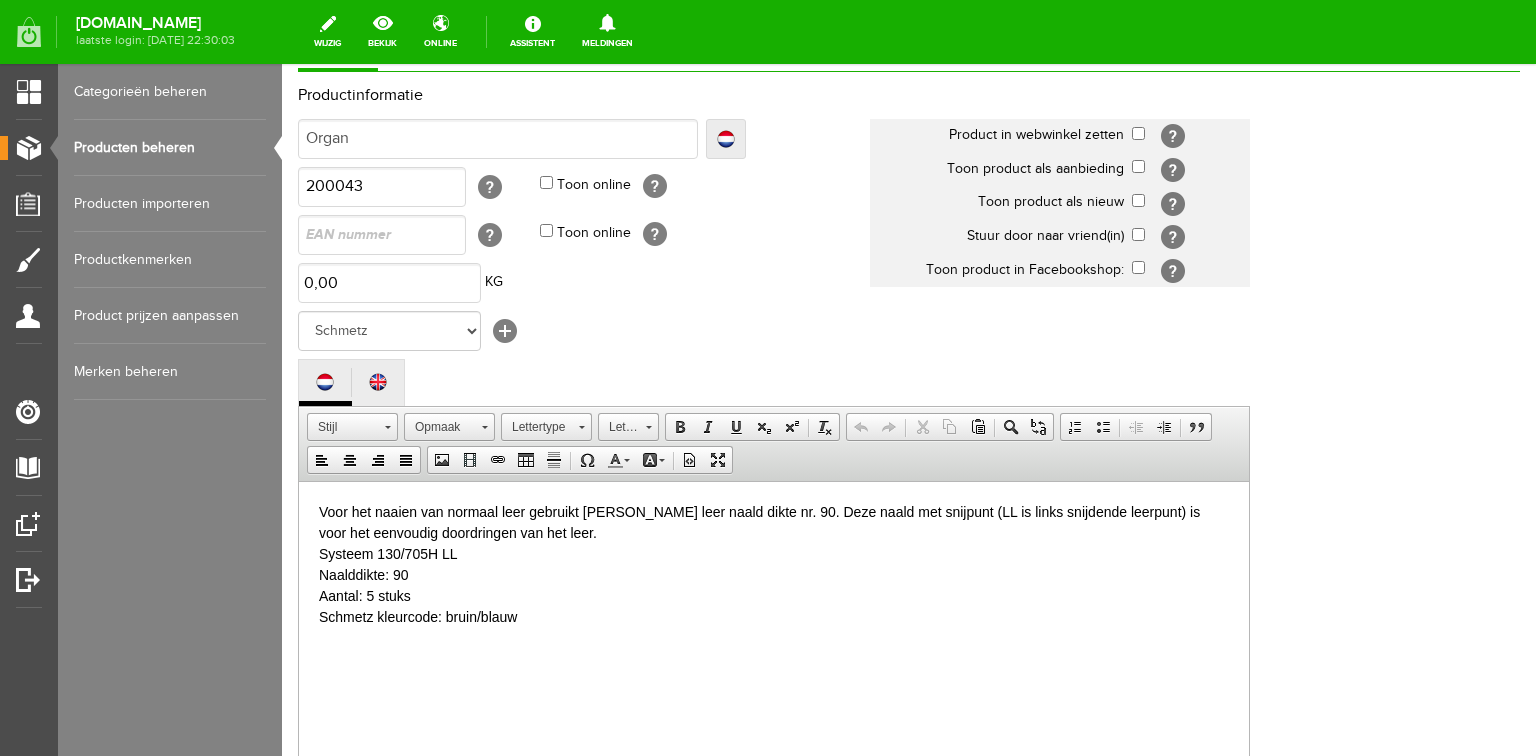 click on "Voor het naaien van normaal leer gebruikt u Schmetz leer naald dikte nr. 90. Deze naald met snijpunt (LL is links snijdende leerpunt) is voor het eenvoudig doordringen van het leer. Systeem 130/705H LL Naalddikte: 90 Aantal: 5 stuks Schmetz kleurcode: bruin/blauw" at bounding box center (774, 564) 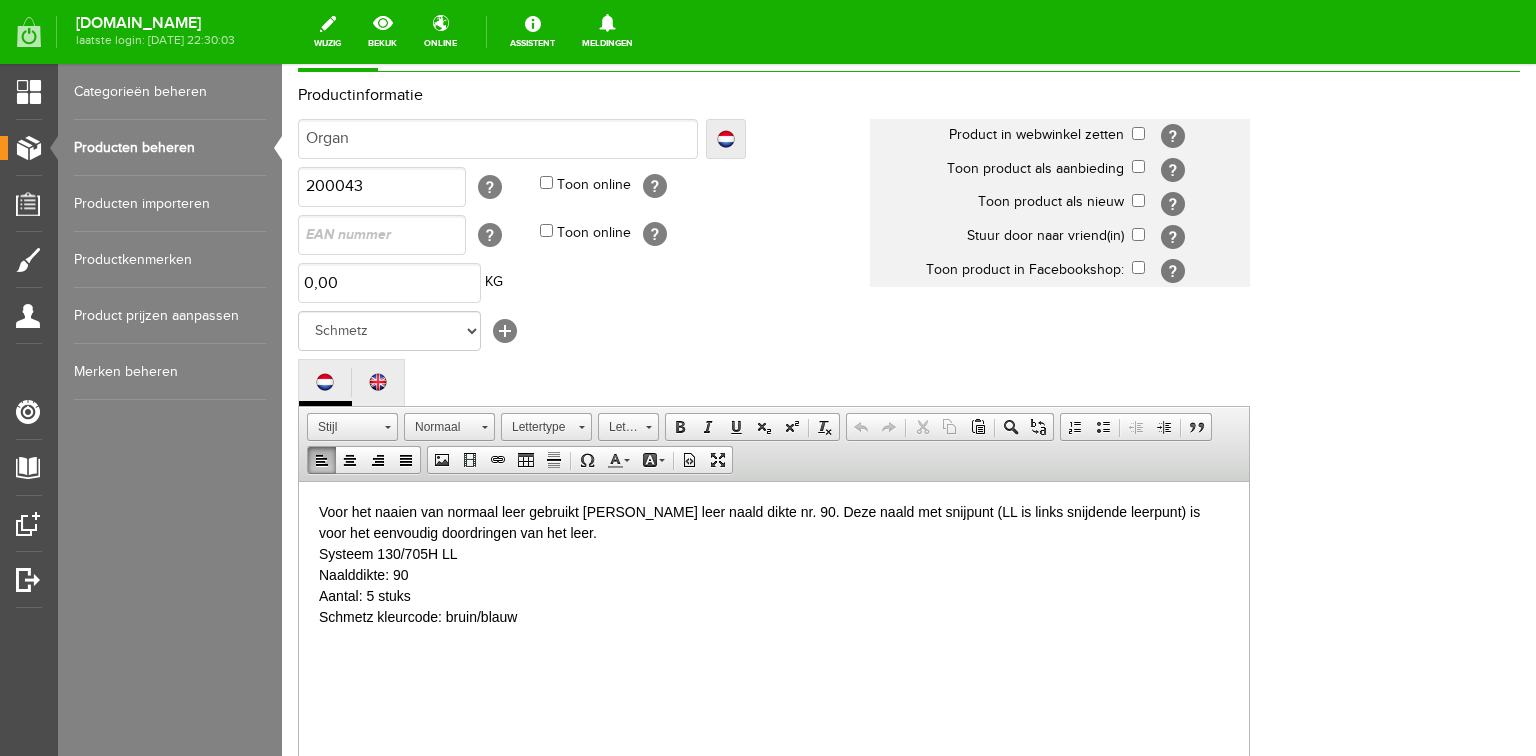 click on "Voor het naaien van normaal leer gebruikt u Schmetz leer naald dikte nr. 90. Deze naald met snijpunt (LL is links snijdende leerpunt) is voor het eenvoudig doordringen van het leer. Systeem 130/705H LL Naalddikte: 90 Aantal: 5 stuks Schmetz kleurcode: bruin/blauw" at bounding box center [774, 564] 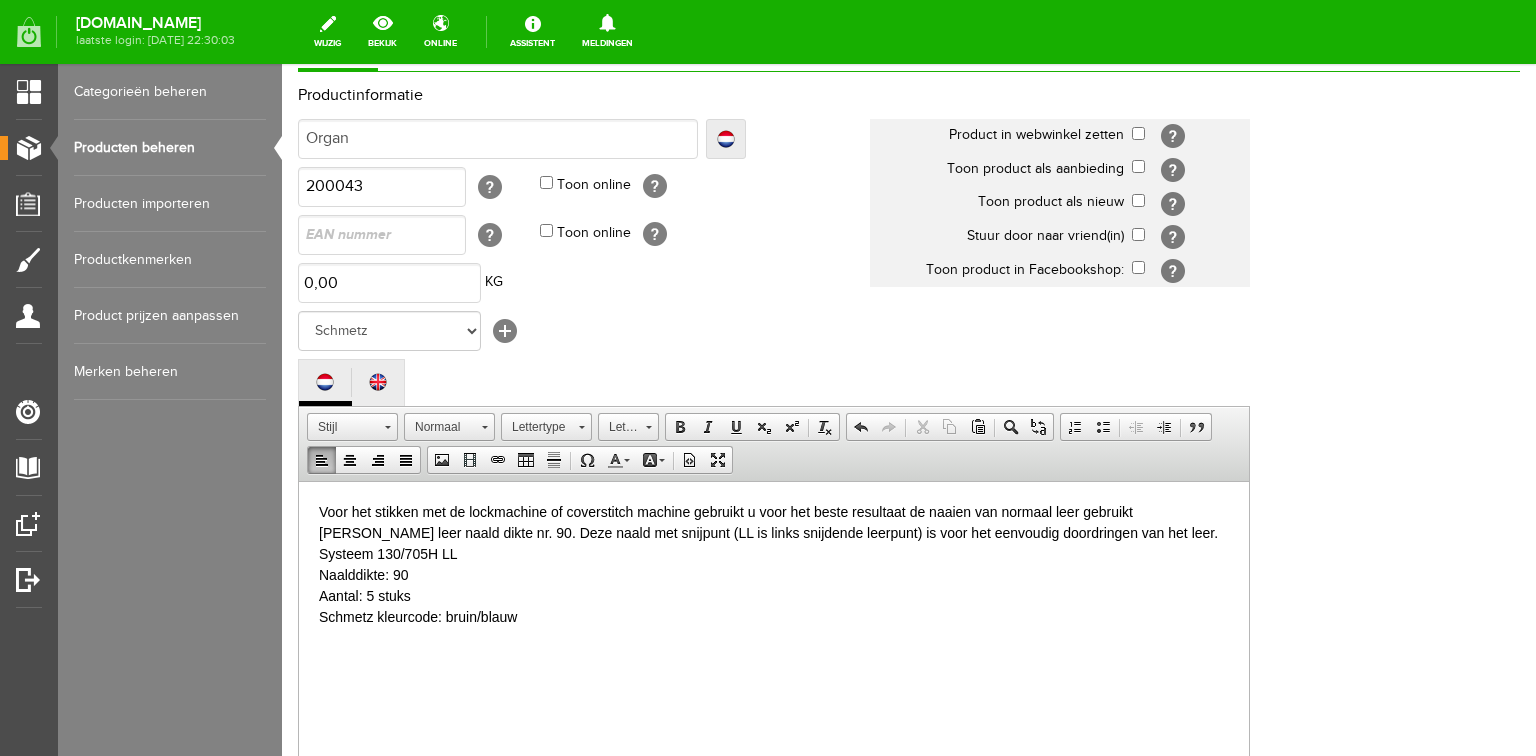 scroll, scrollTop: 0, scrollLeft: 0, axis: both 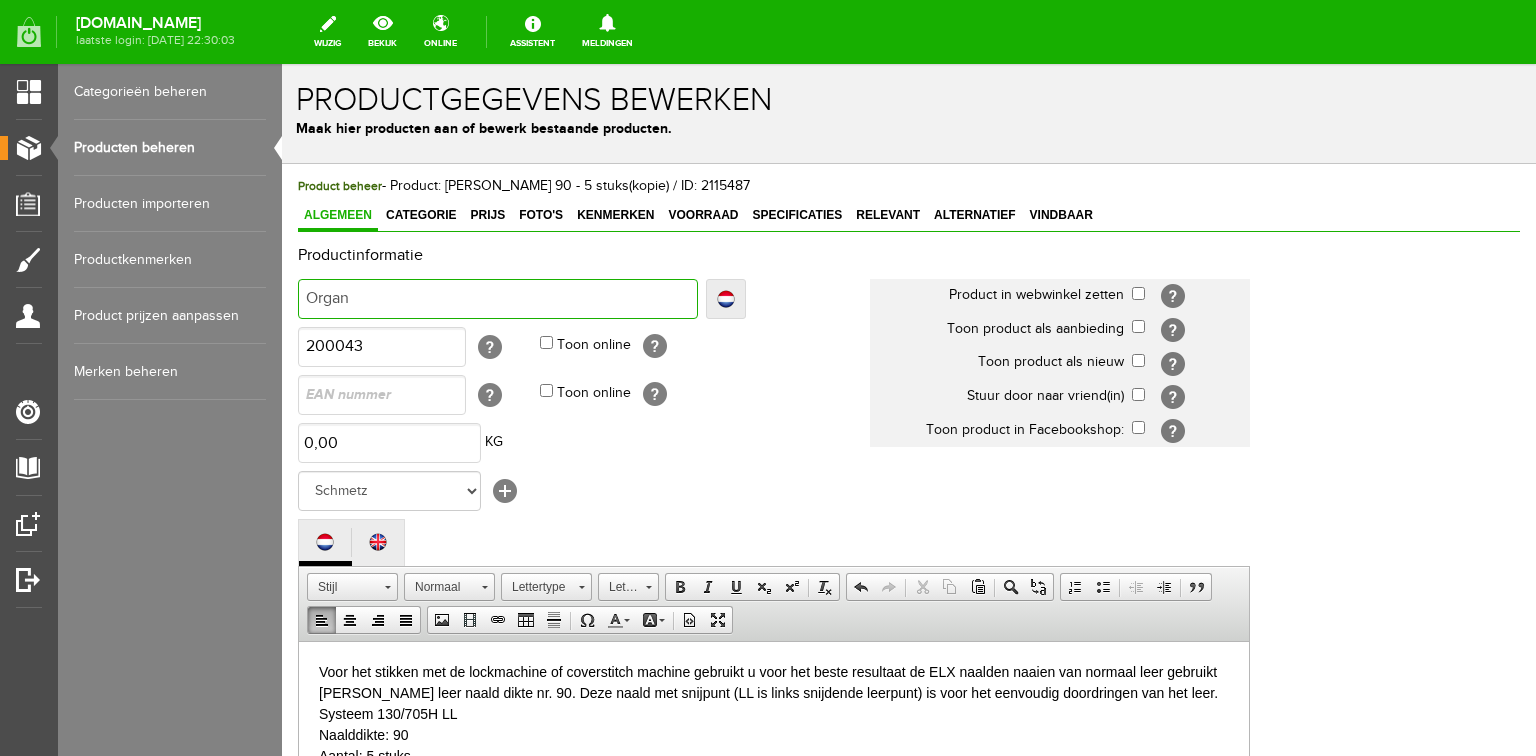 click on "Organ" at bounding box center [498, 299] 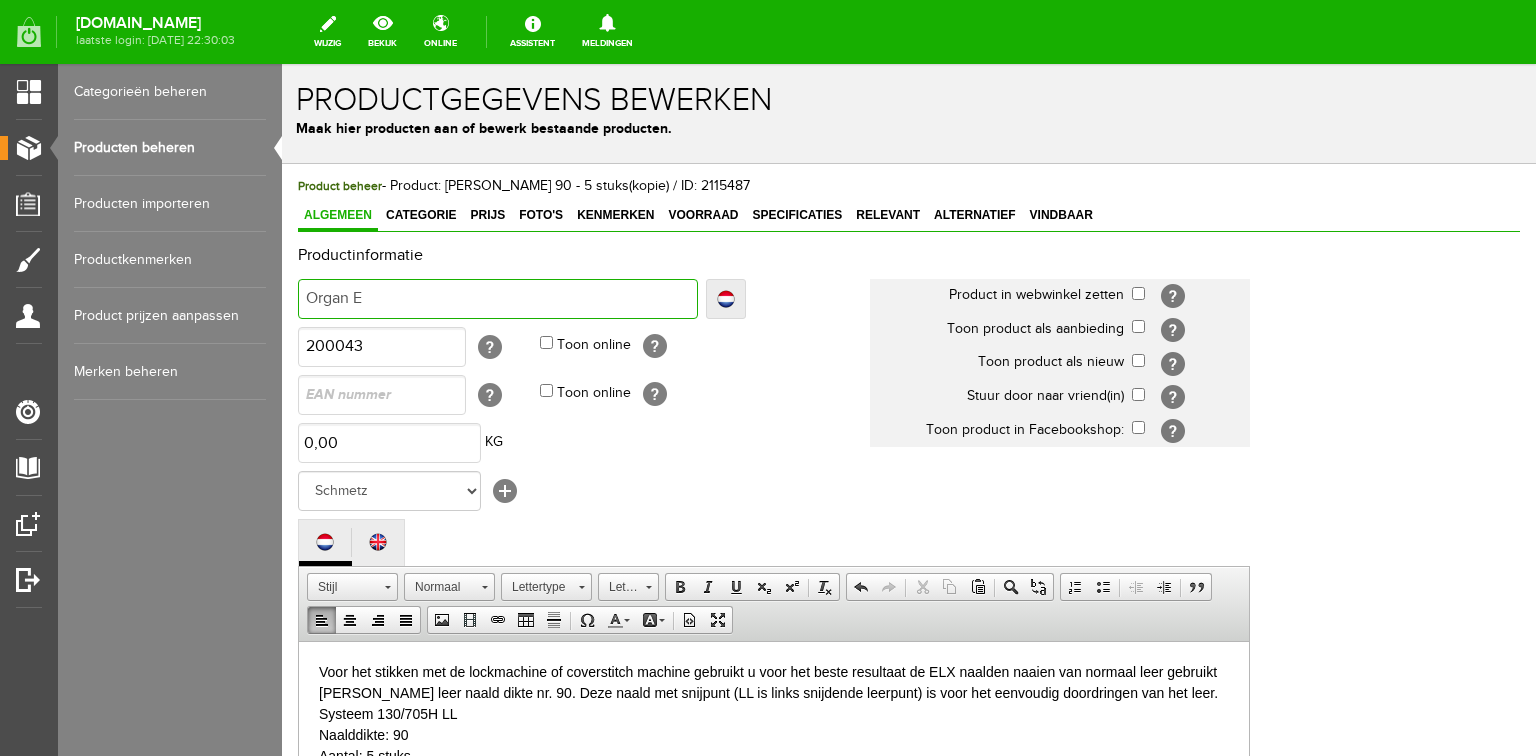 type on "Organ E" 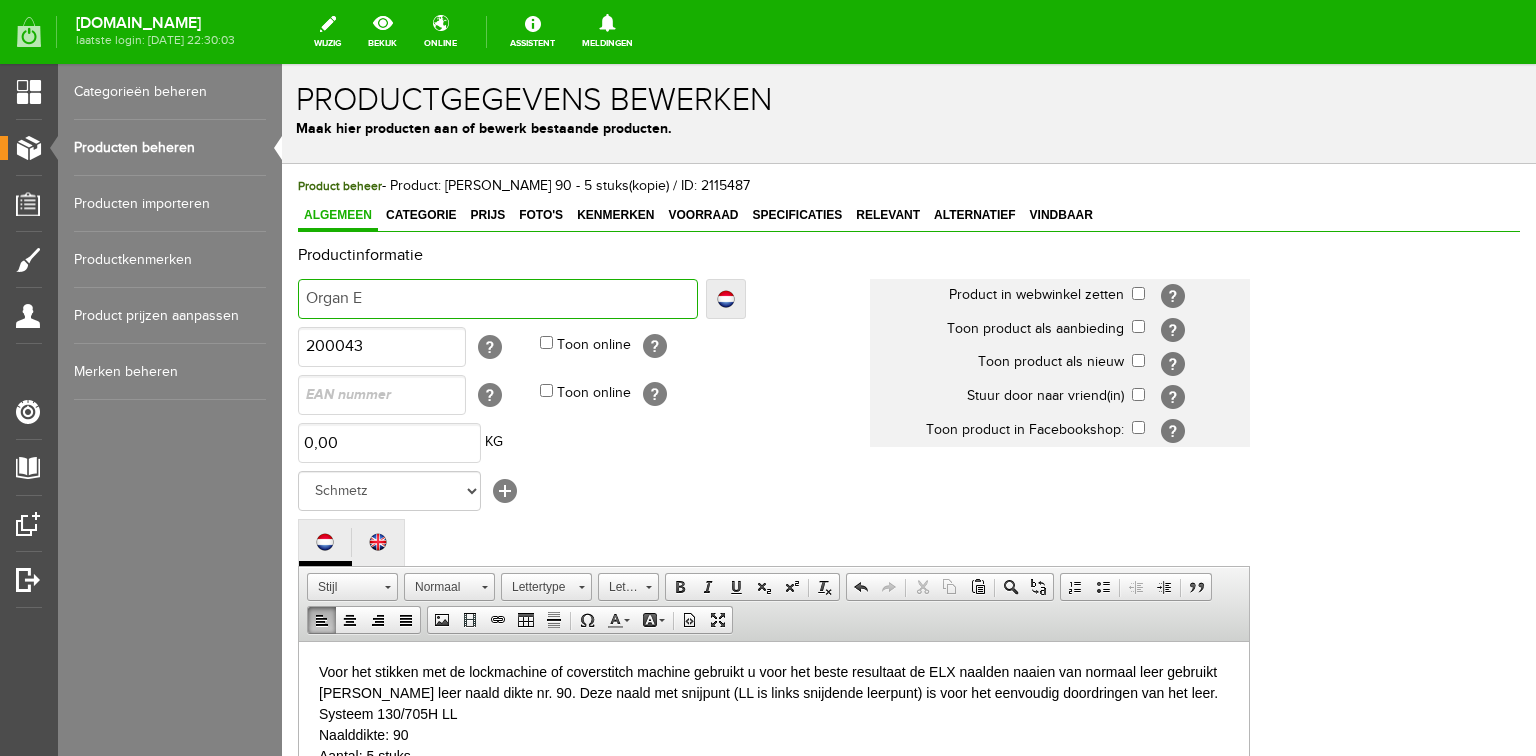 type on "Organ EL" 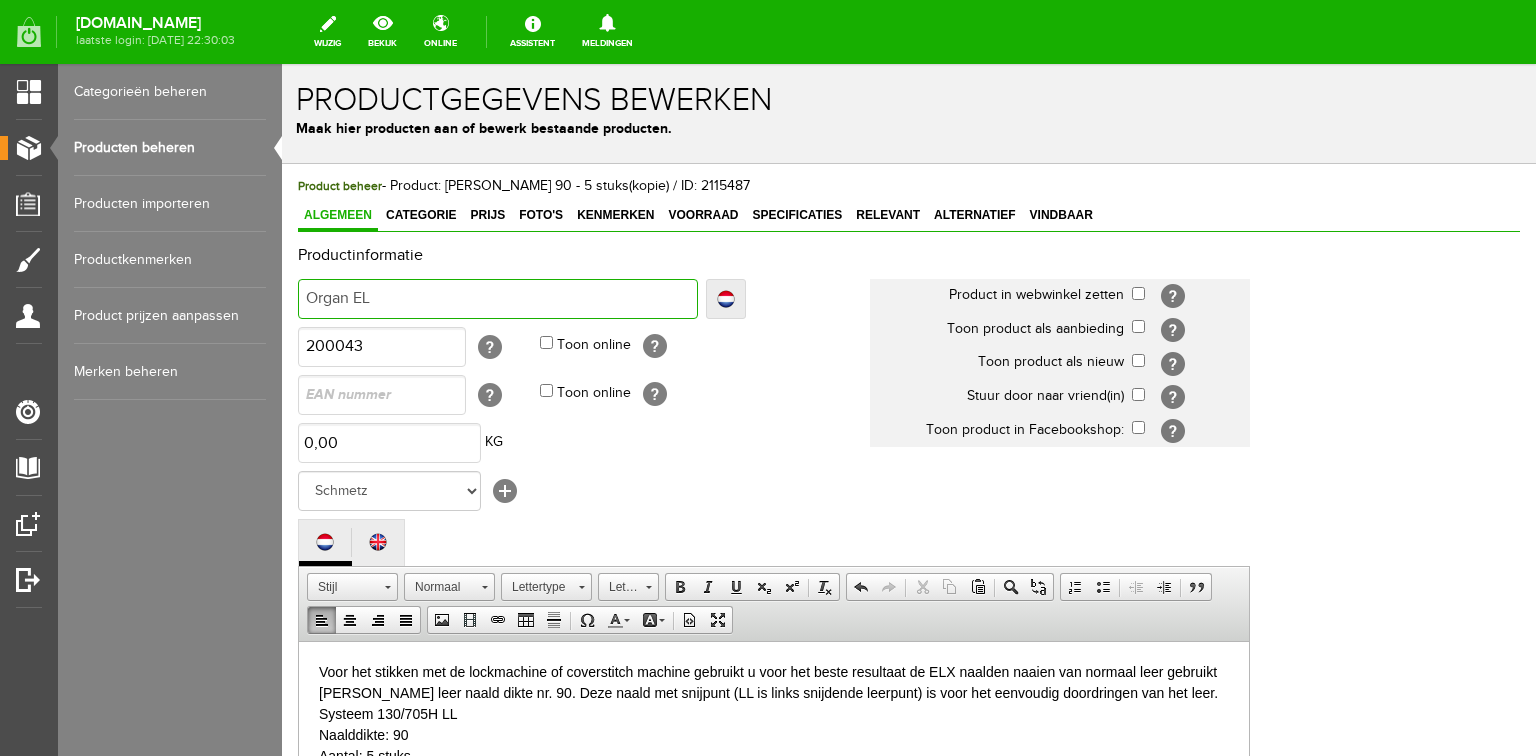 type on "Organ EL" 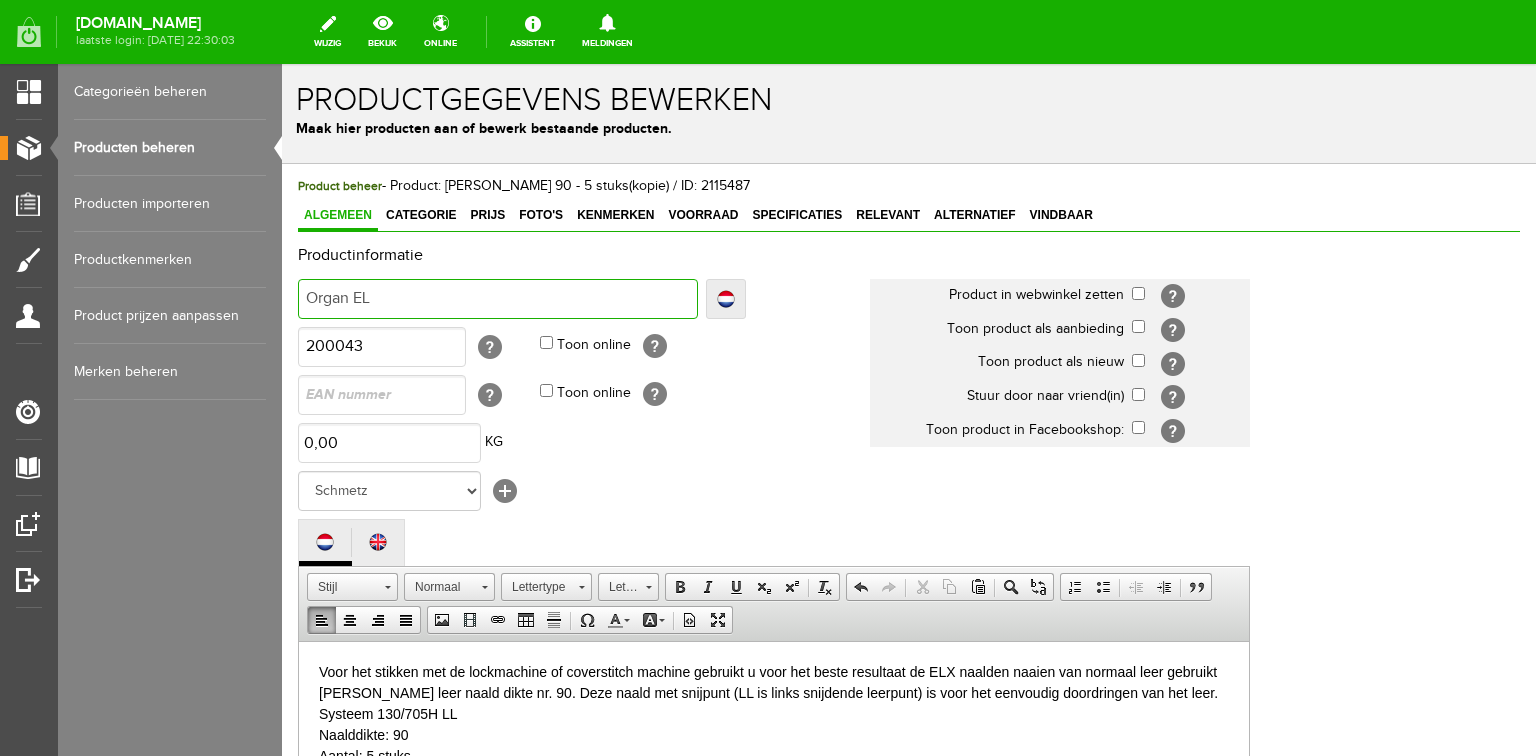 type on "Organ ELX" 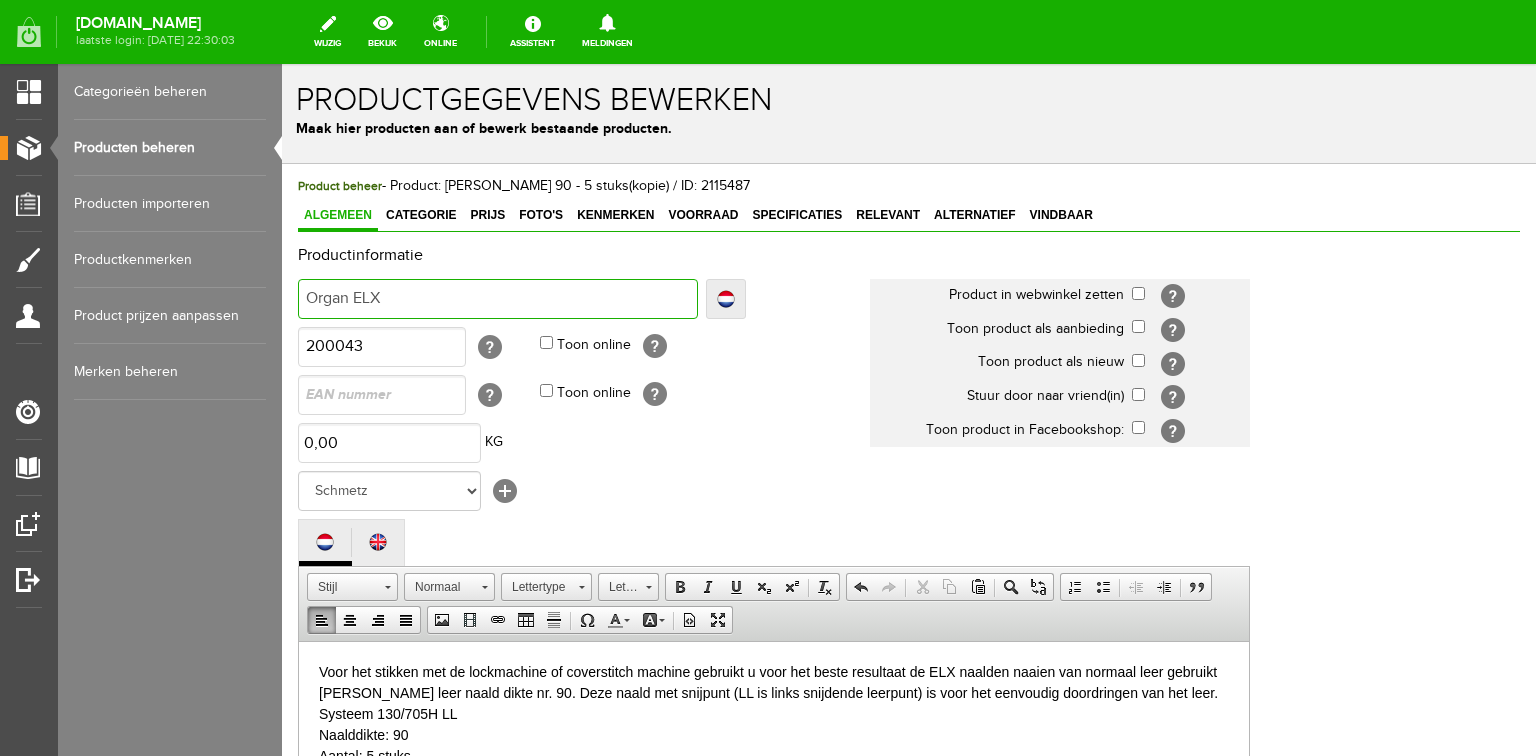 type on "Organ ELX" 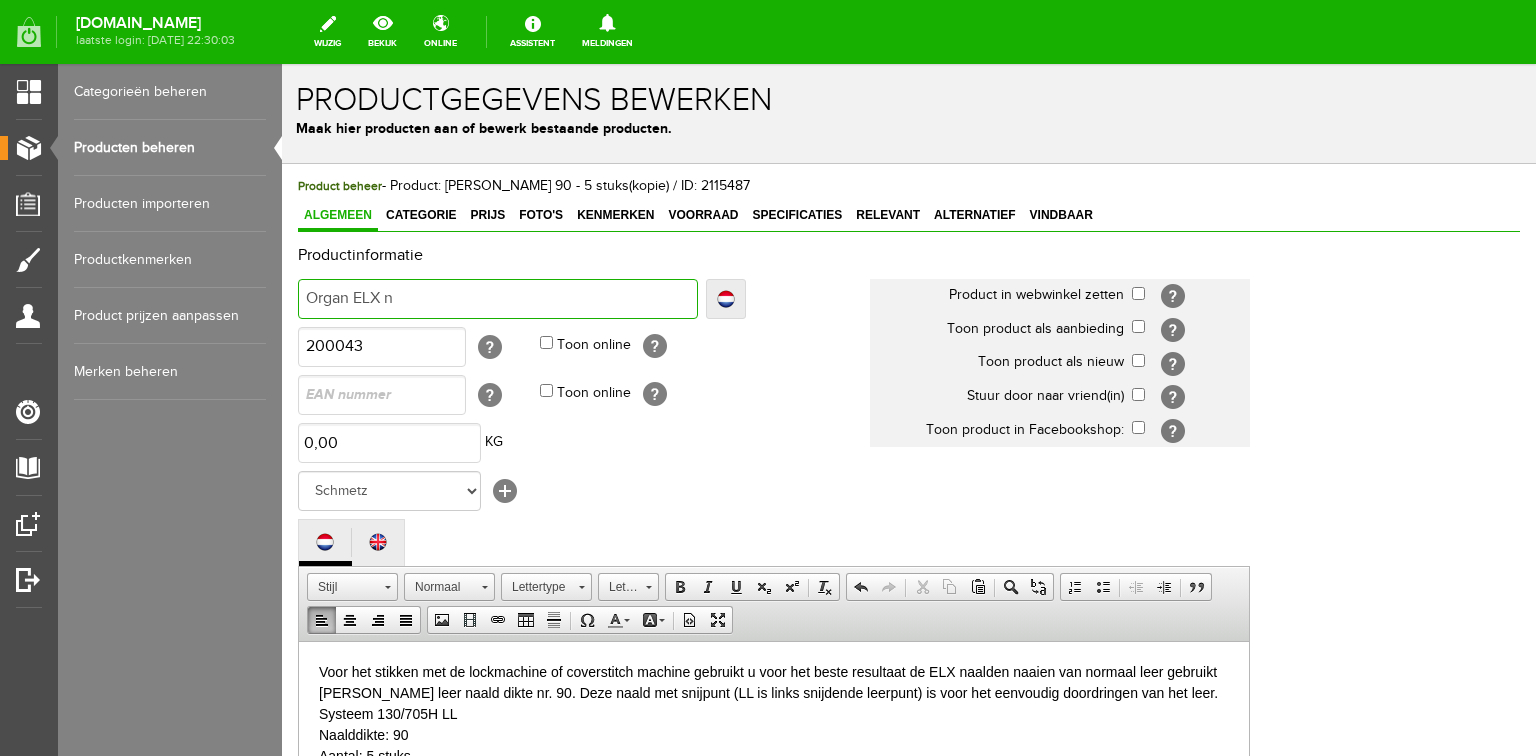 type on "Organ ELX na" 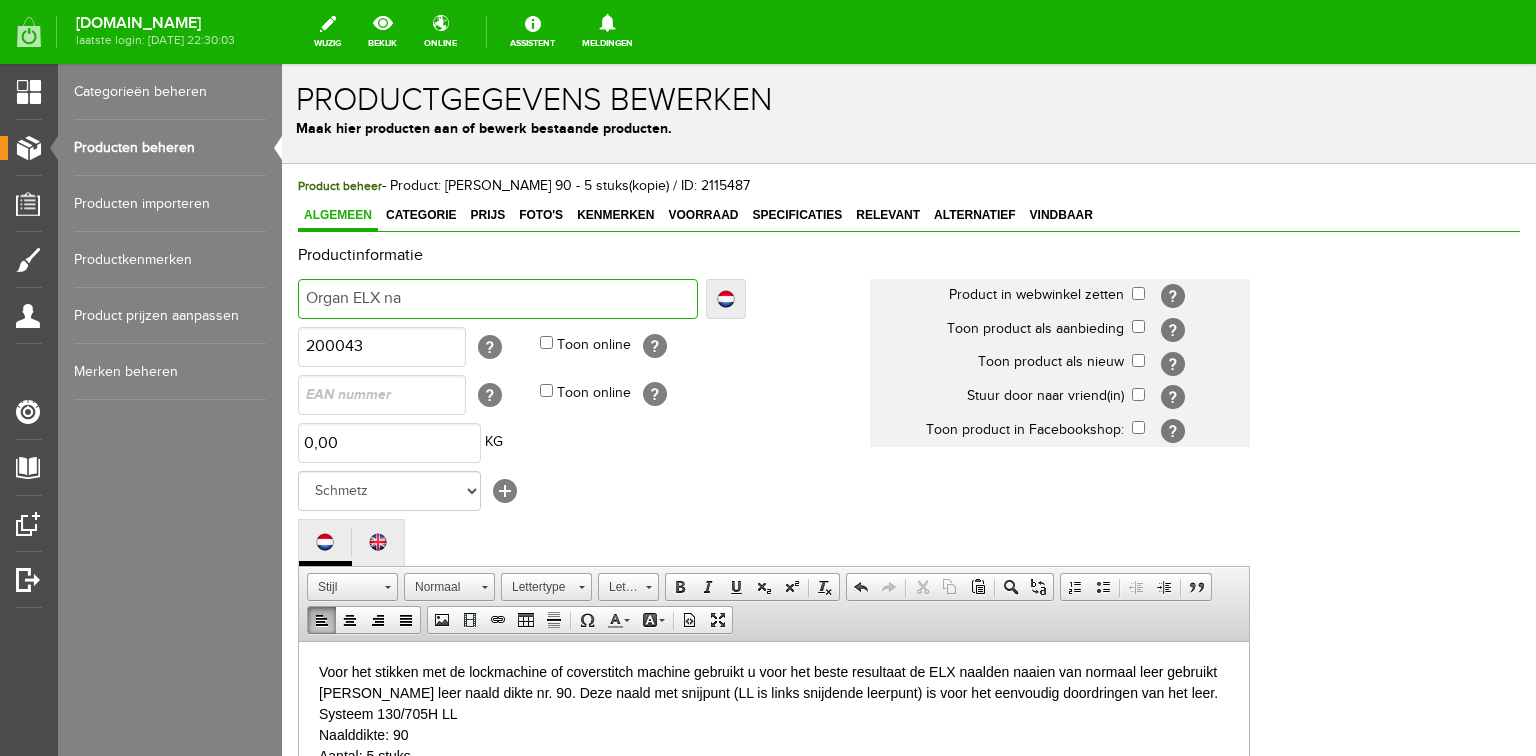 type on "Organ ELX na" 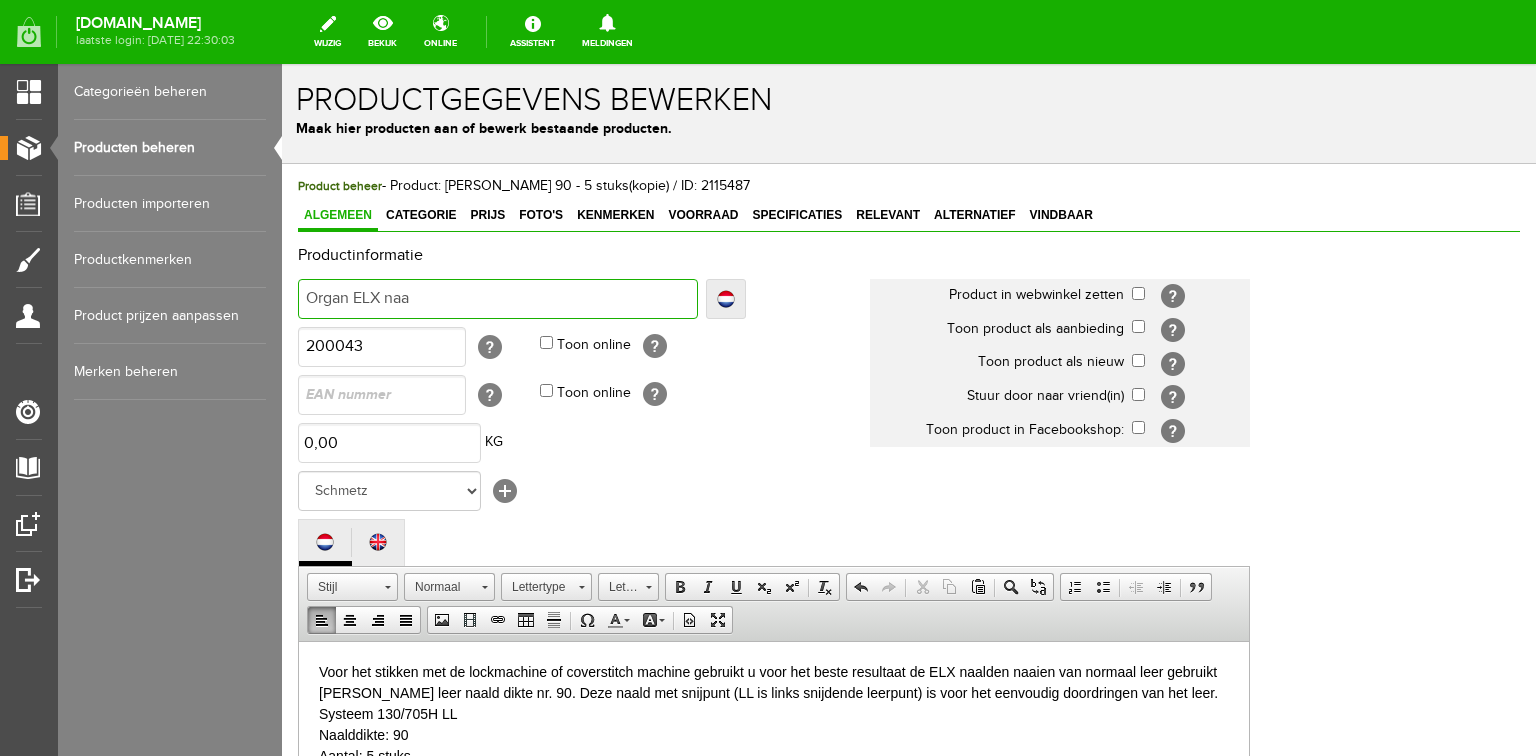 type on "Organ ELX naal" 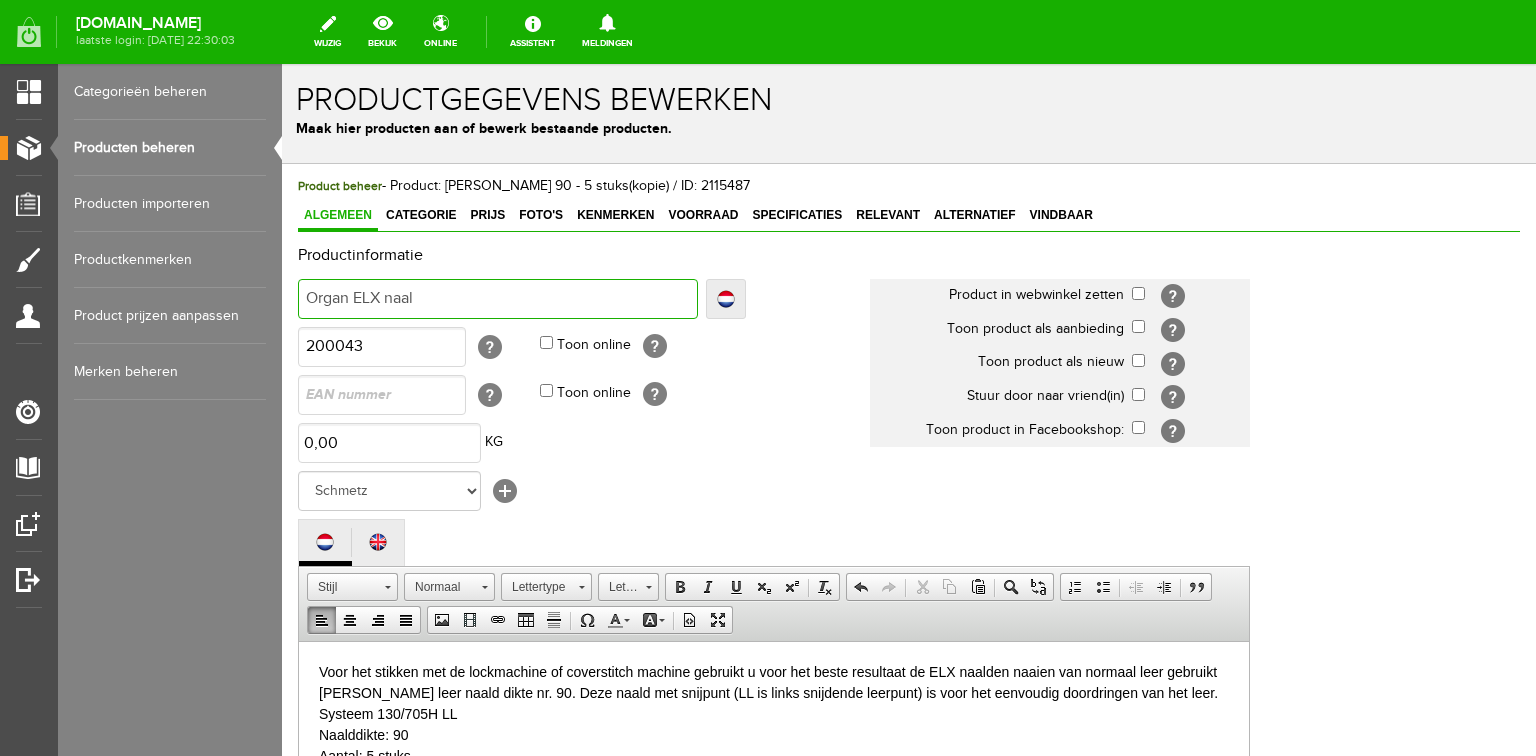 type on "Organ ELX naal" 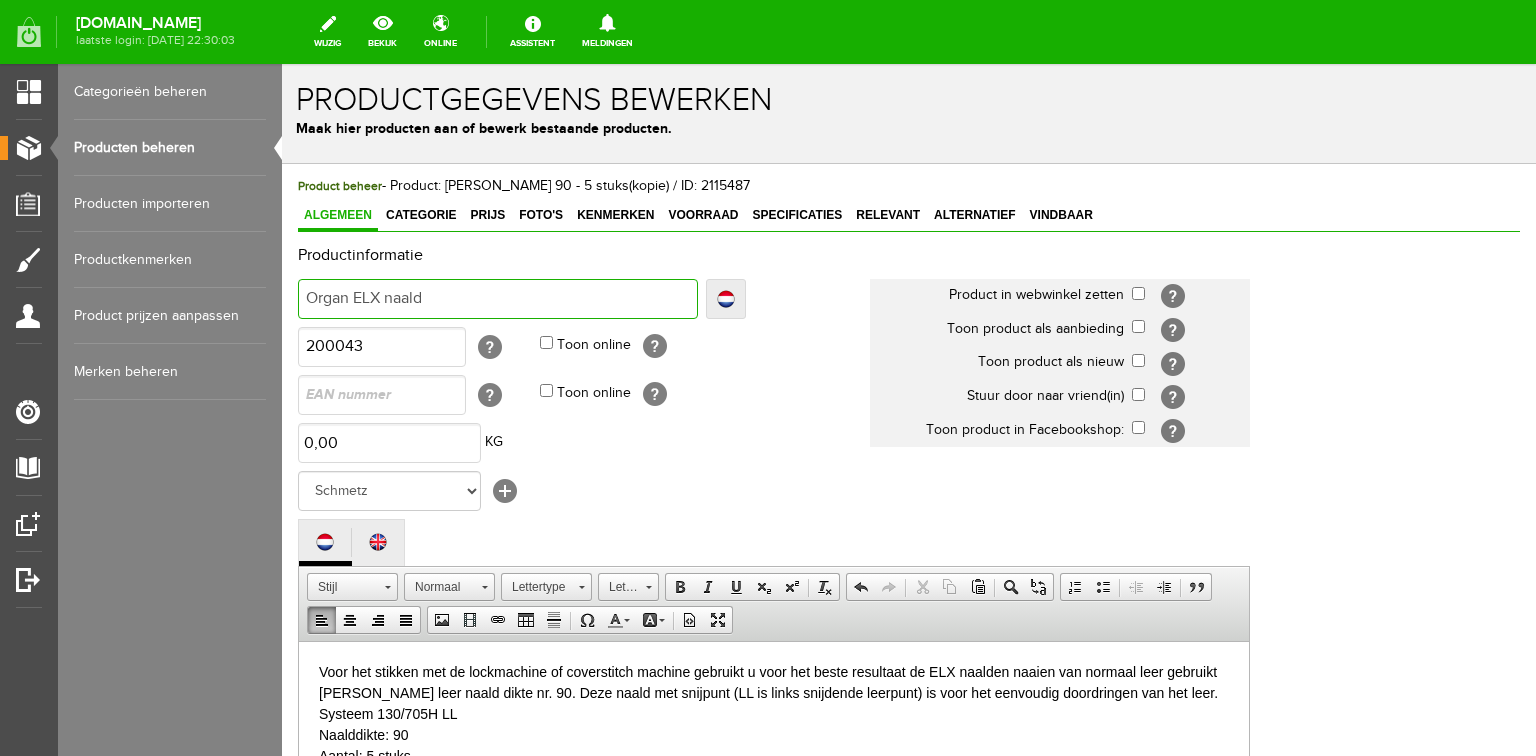 type on "Organ ELX naald" 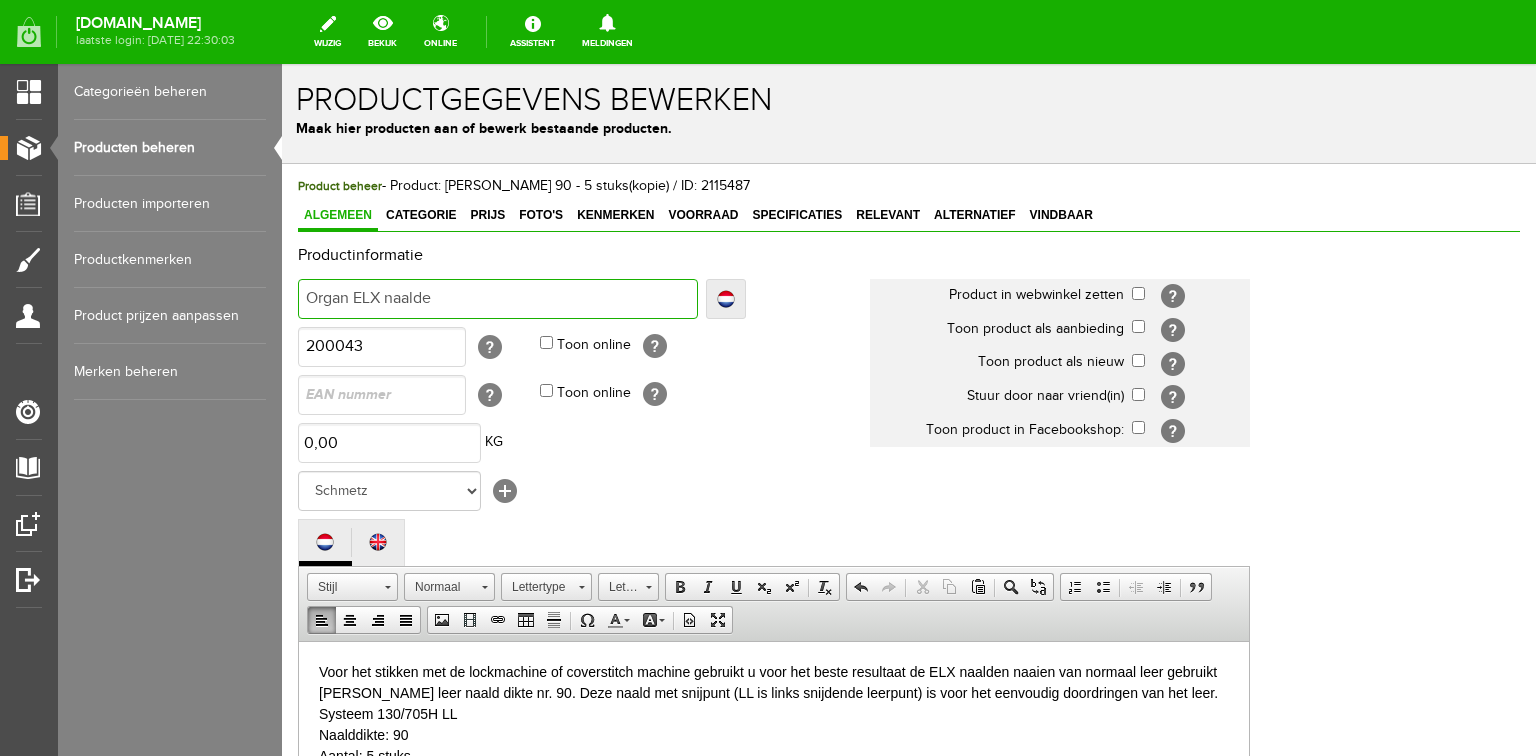 type on "Organ ELX naalden" 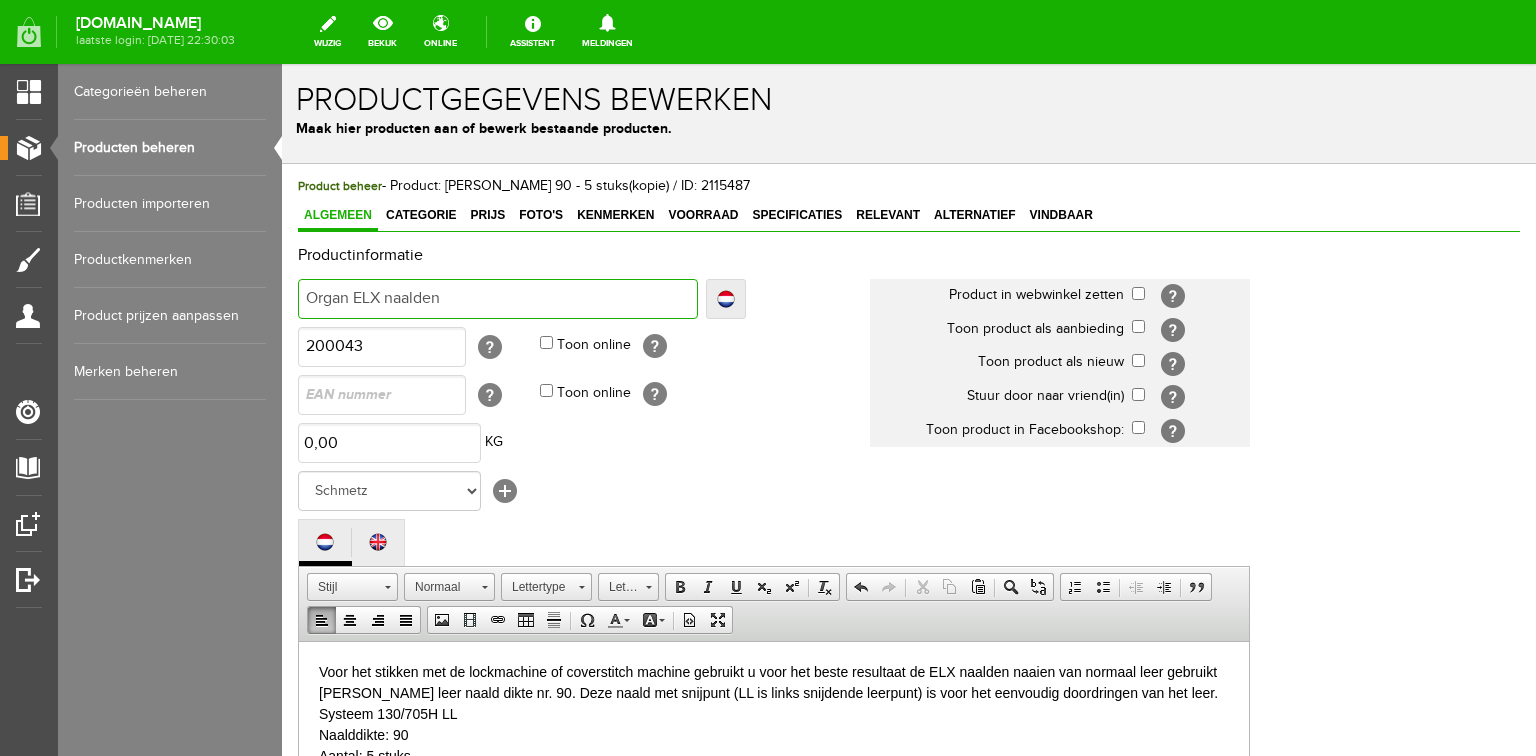 type on "Organ ELX naalden" 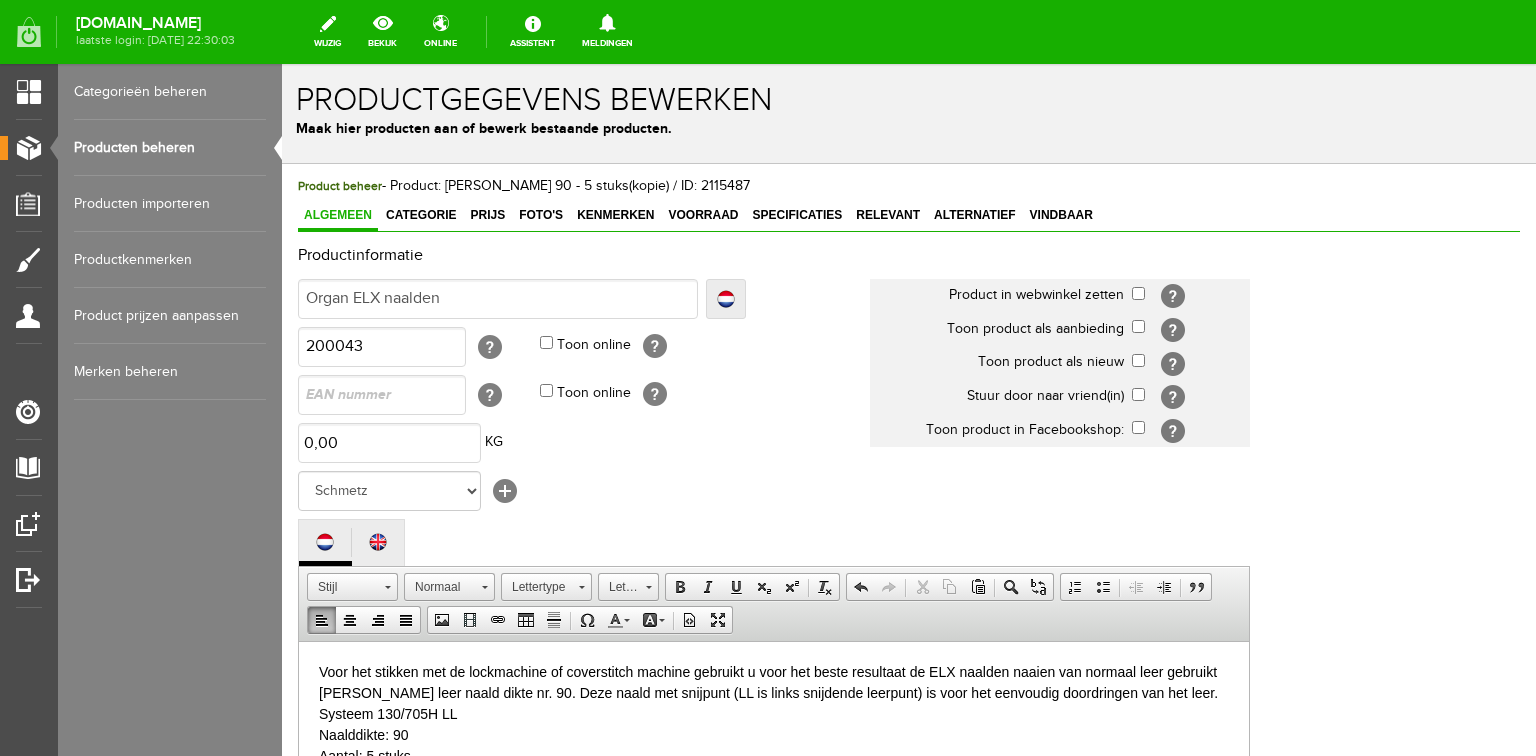 click on "Voor het stikken met de lockmachine of coverstitch machine gebruikt u voor het beste resultaat de ELX naalden naaien van normaal leer gebruikt u Schmetz leer naald dikte nr. 90. Deze naald met snijpunt (LL is links snijdende leerpunt) is voor het eenvoudig doordringen van het leer. Systeem 130/705H LL Naalddikte: 90 Aantal: 5 stuks Schmetz kleurcode: bruin/blauw" at bounding box center [774, 724] 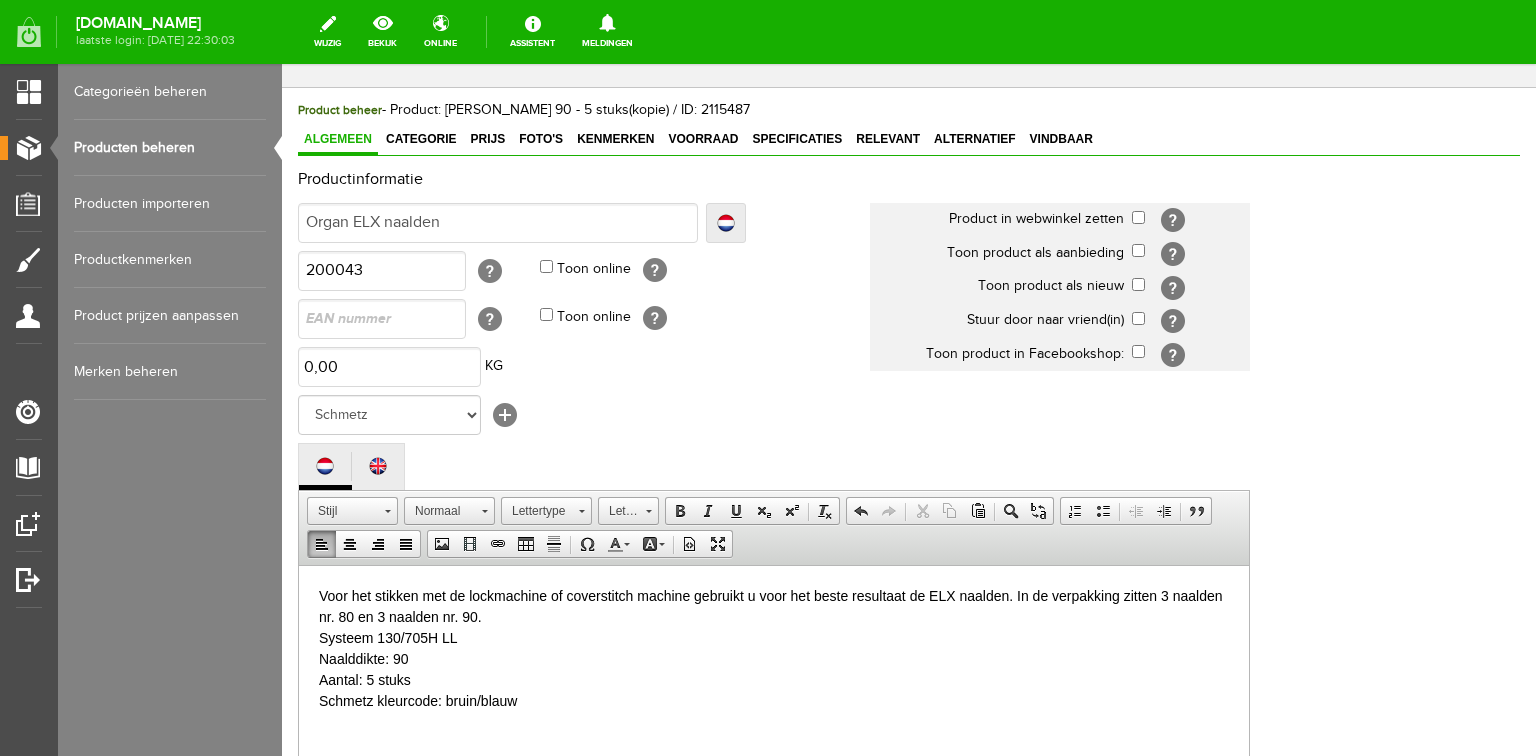 scroll, scrollTop: 240, scrollLeft: 0, axis: vertical 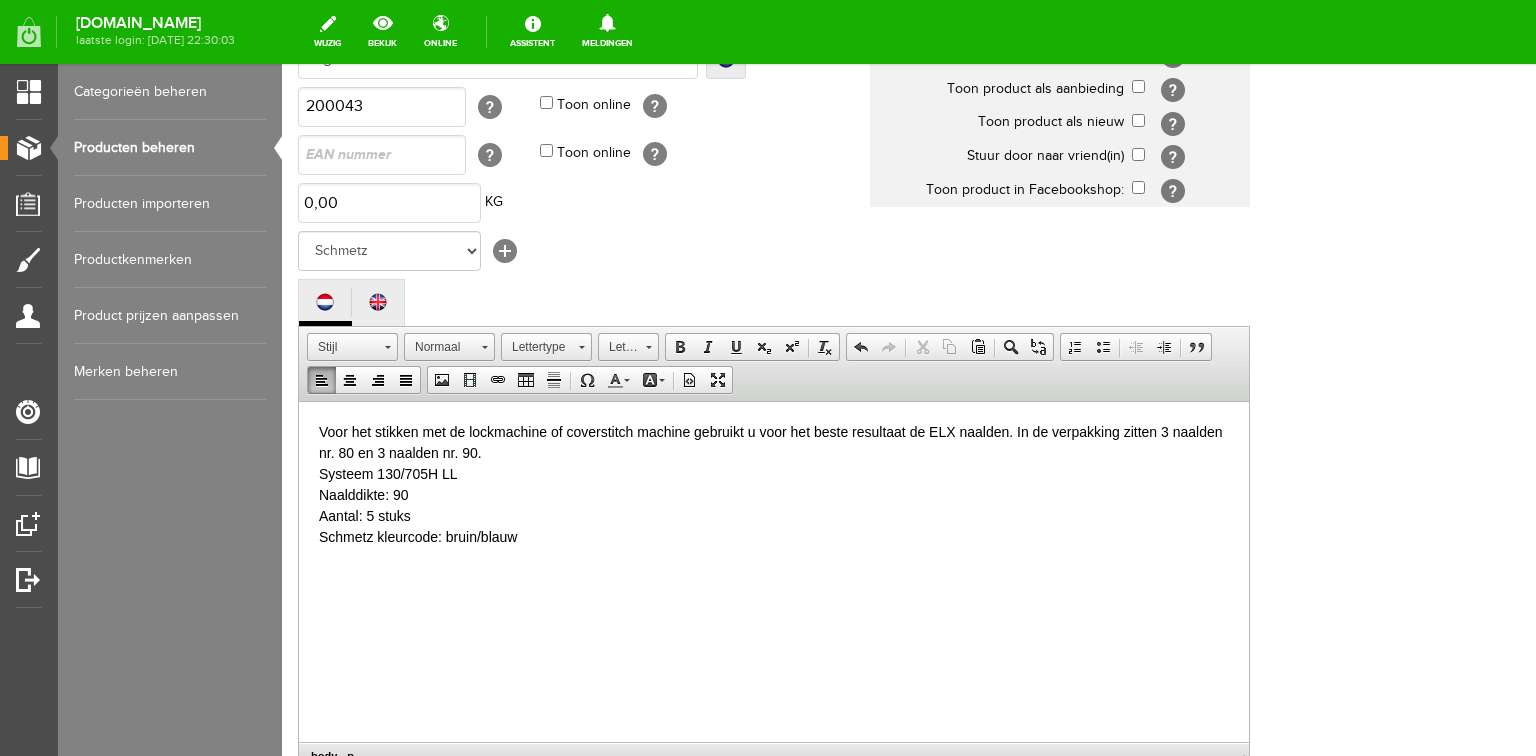 click on "Voor het stikken met de lockmachine of coverstitch machine gebruikt u voor het beste resultaat de ELX naalden. In de verpakking zitten 3 naalden nr. 80 en 3 naalden nr. 90. Systeem 130/705H LL Naalddikte: 90 Aantal: 5 stuks Schmetz kleurcode: bruin/blauw" at bounding box center [774, 484] 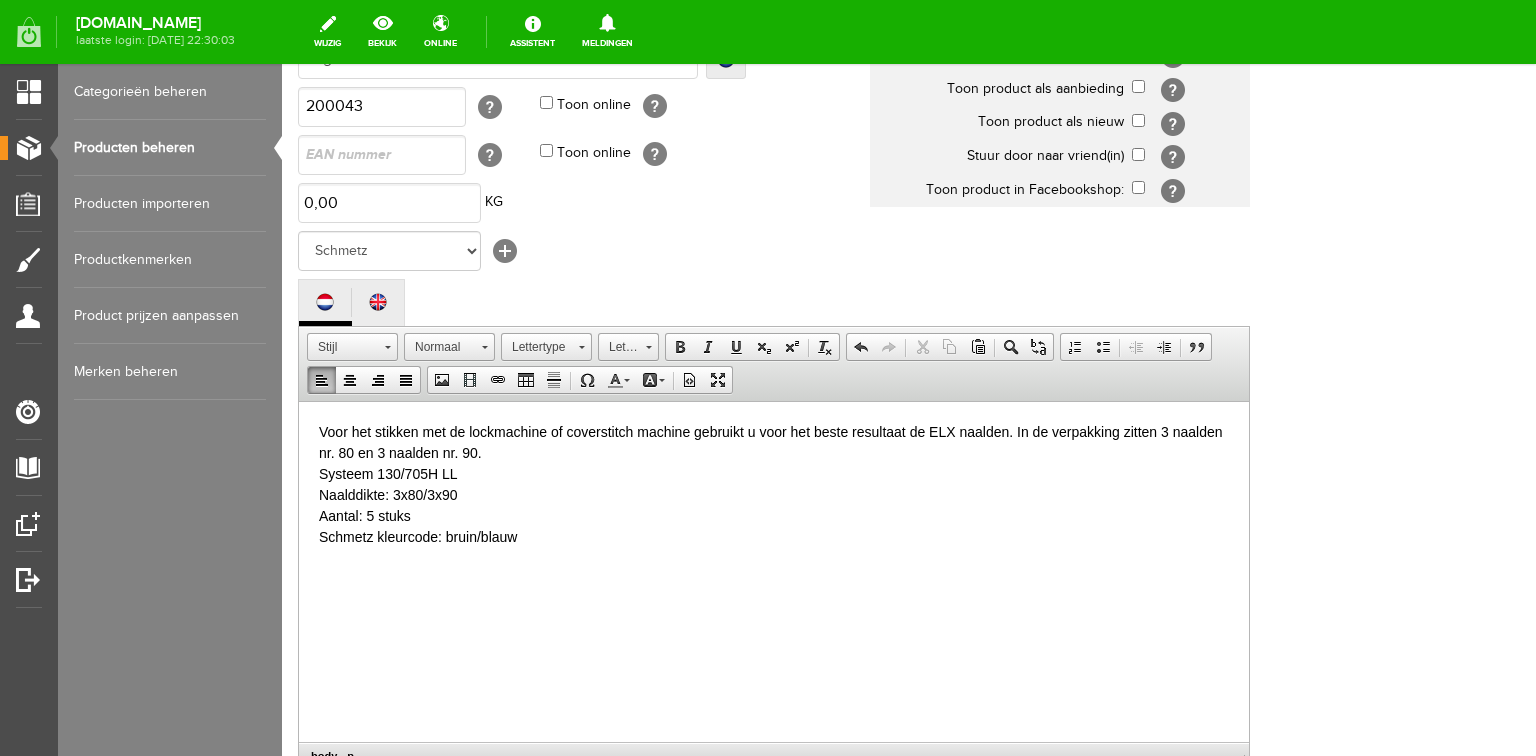 click on "Voor het stikken met de lockmachine of coverstitch machine gebruikt u voor het beste resultaat de ELX naalden. In de verpakking zitten 3 naalden nr. 80 en 3 naalden nr. 90. Systeem 130/705H LL Naalddikte: 3x80/3x90 Aantal: 5 stuks Schmetz kleurcode: bruin/blauw" at bounding box center (774, 484) 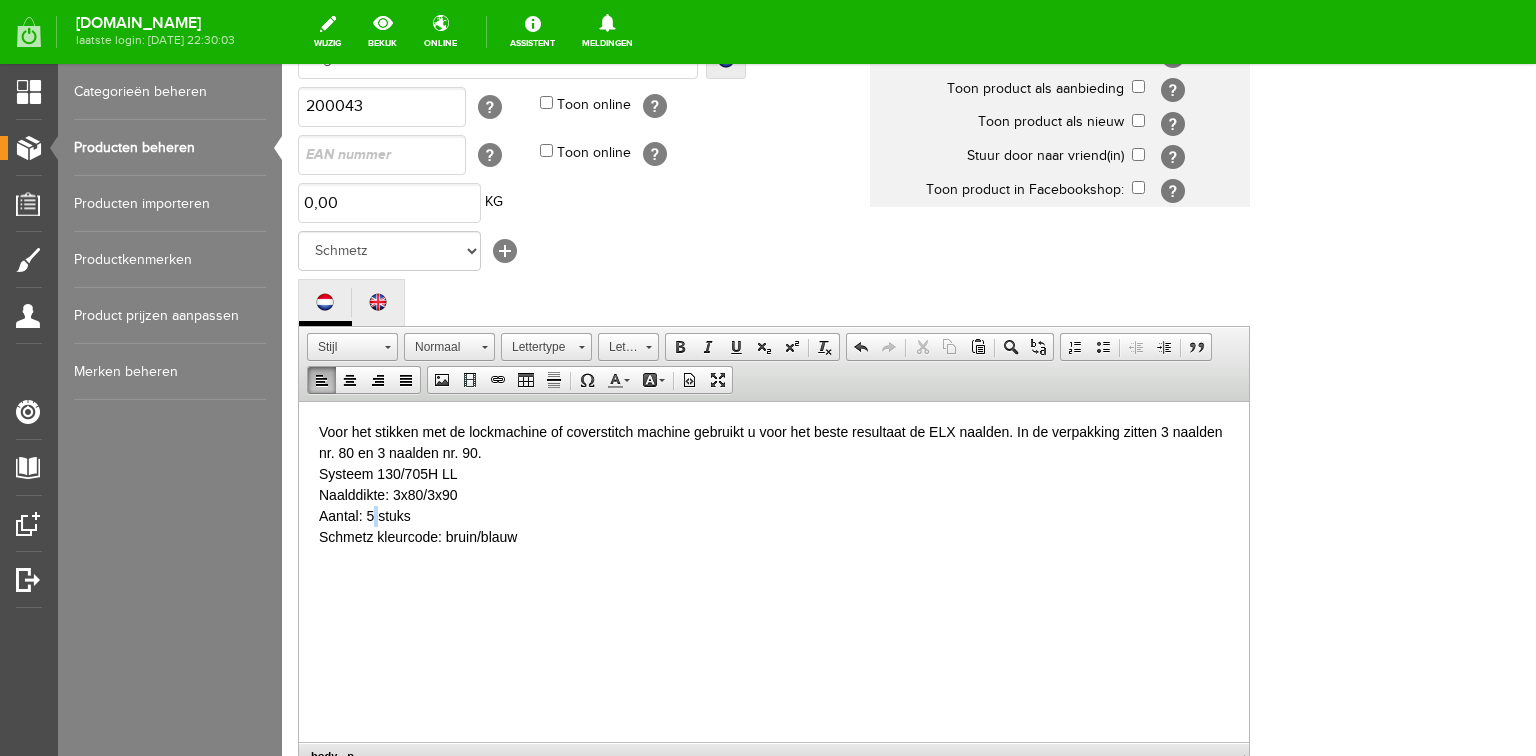 click on "Voor het stikken met de lockmachine of coverstitch machine gebruikt u voor het beste resultaat de ELX naalden. In de verpakking zitten 3 naalden nr. 80 en 3 naalden nr. 90. Systeem 130/705H LL Naalddikte: 3x80/3x90 Aantal: 5 stuks Schmetz kleurcode: bruin/blauw" at bounding box center [774, 484] 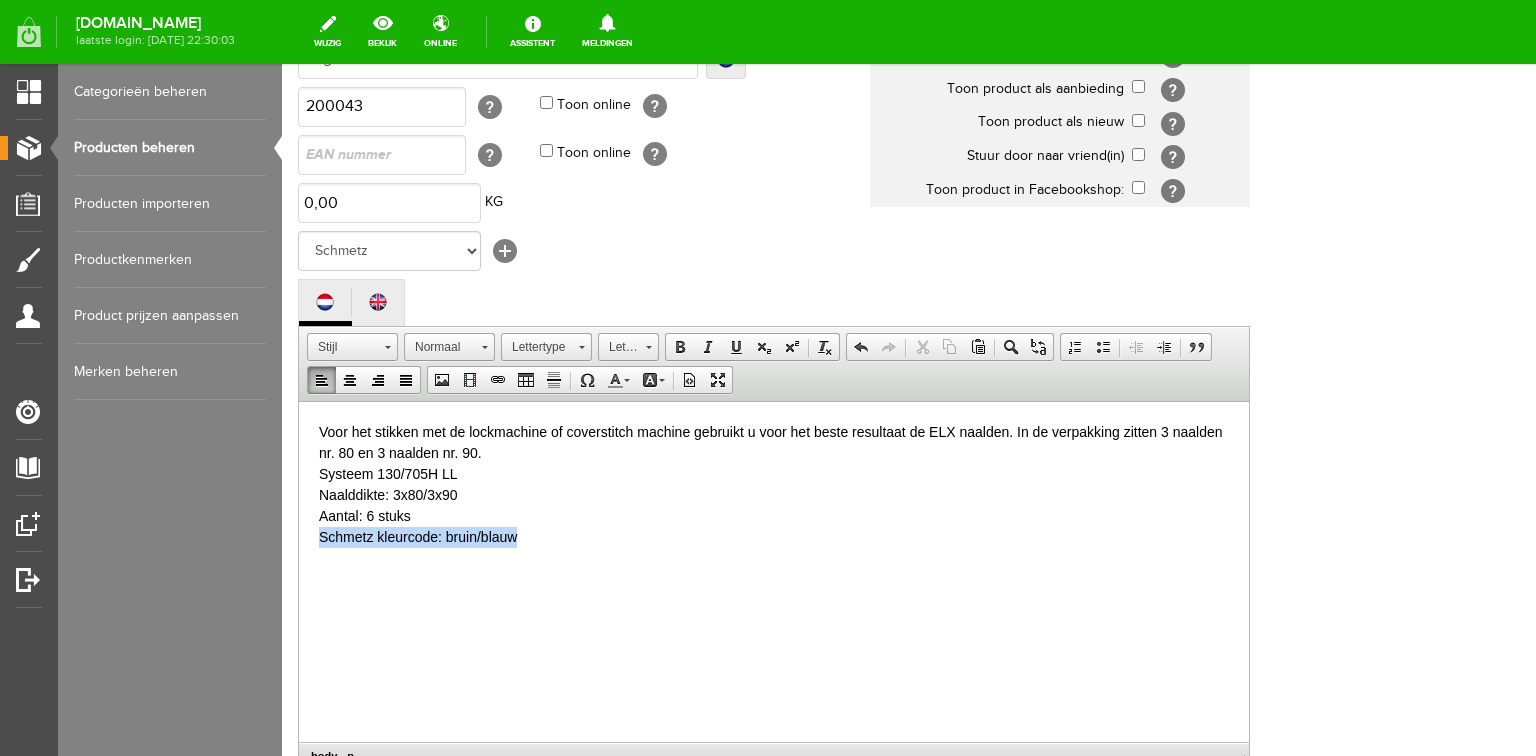 drag, startPoint x: 320, startPoint y: 536, endPoint x: 526, endPoint y: 538, distance: 206.0097 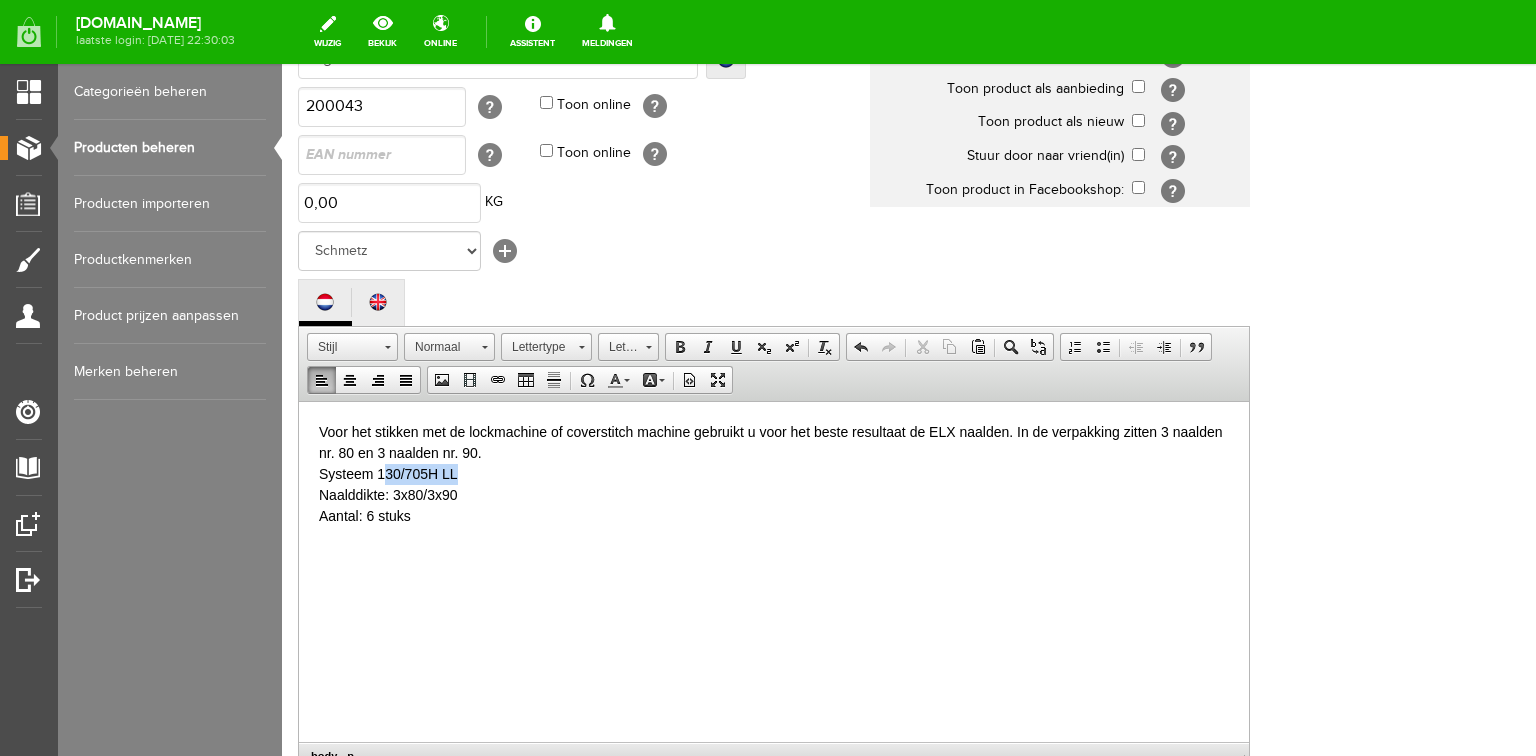 drag, startPoint x: 381, startPoint y: 470, endPoint x: 470, endPoint y: 470, distance: 89 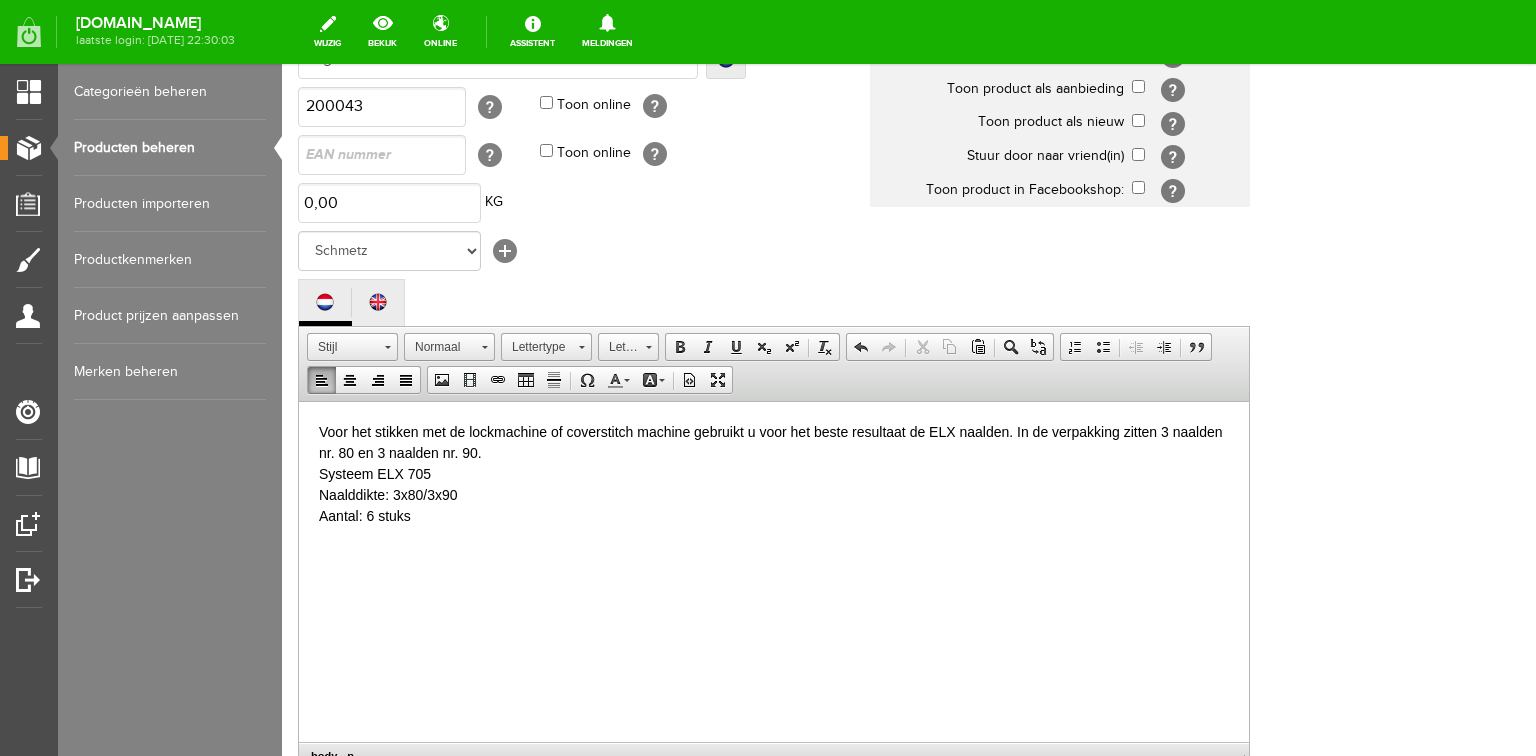 click on "Voor het stikken met de lockmachine of coverstitch machine gebruikt u voor het beste resultaat de ELX naalden. In de verpakking zitten 3 naalden nr. 80 en 3 naalden nr. 90. Systeem ELX 705 Naalddikte: 3x80/3x90 Aantal: 6 stuks" at bounding box center (774, 484) 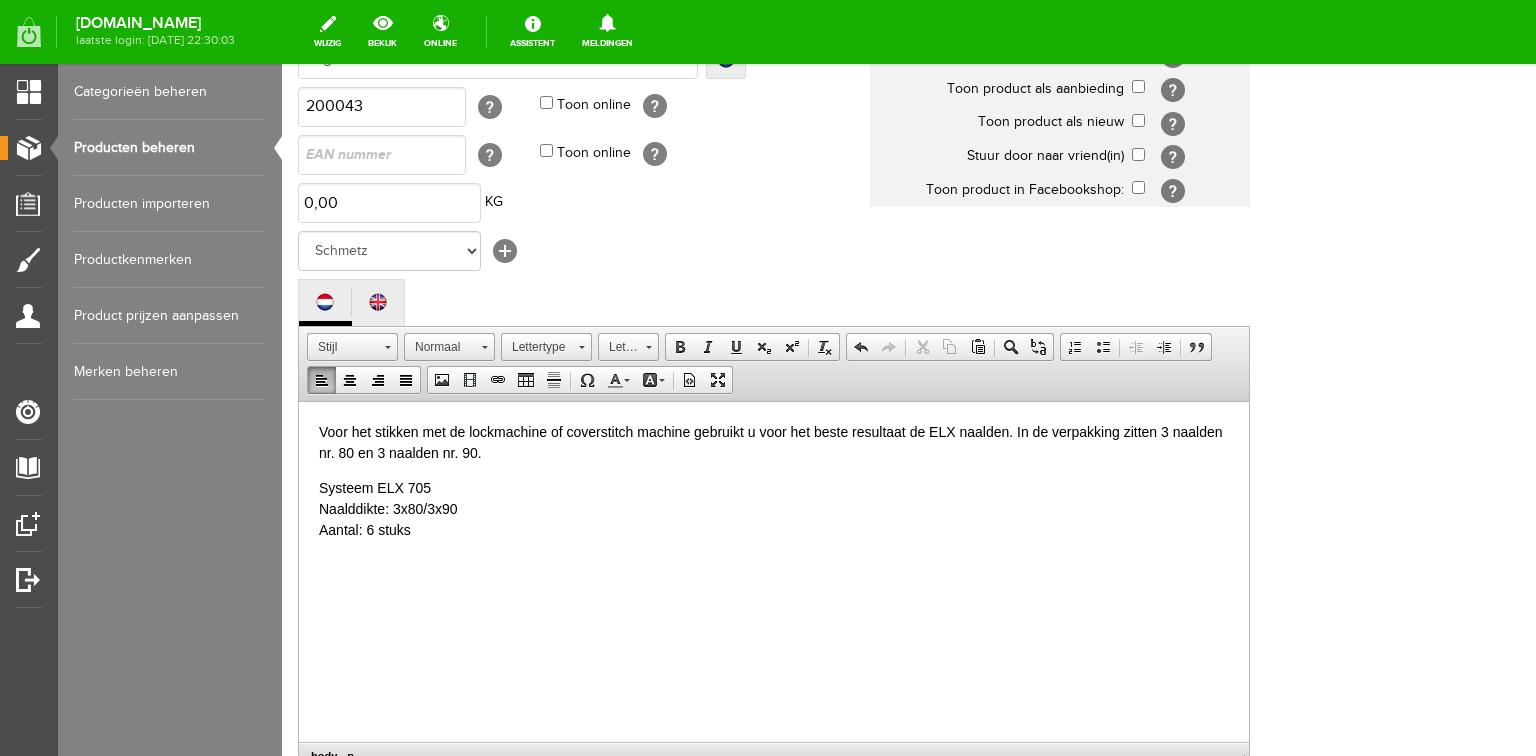 click on "Systeem ELX 705 Naalddikte: 3x80/3x90 Aantal: 6 stuks" at bounding box center (774, 519) 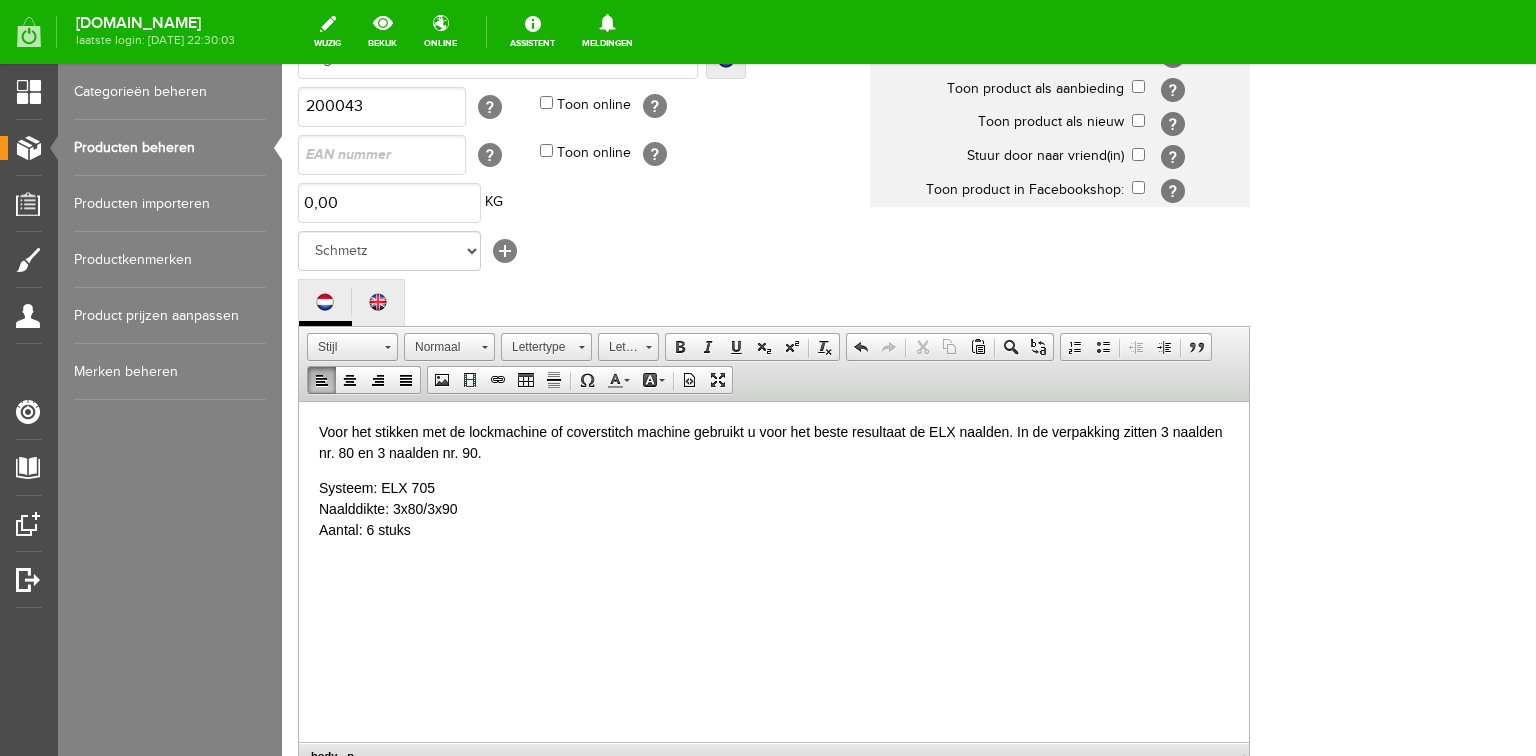 scroll, scrollTop: 80, scrollLeft: 0, axis: vertical 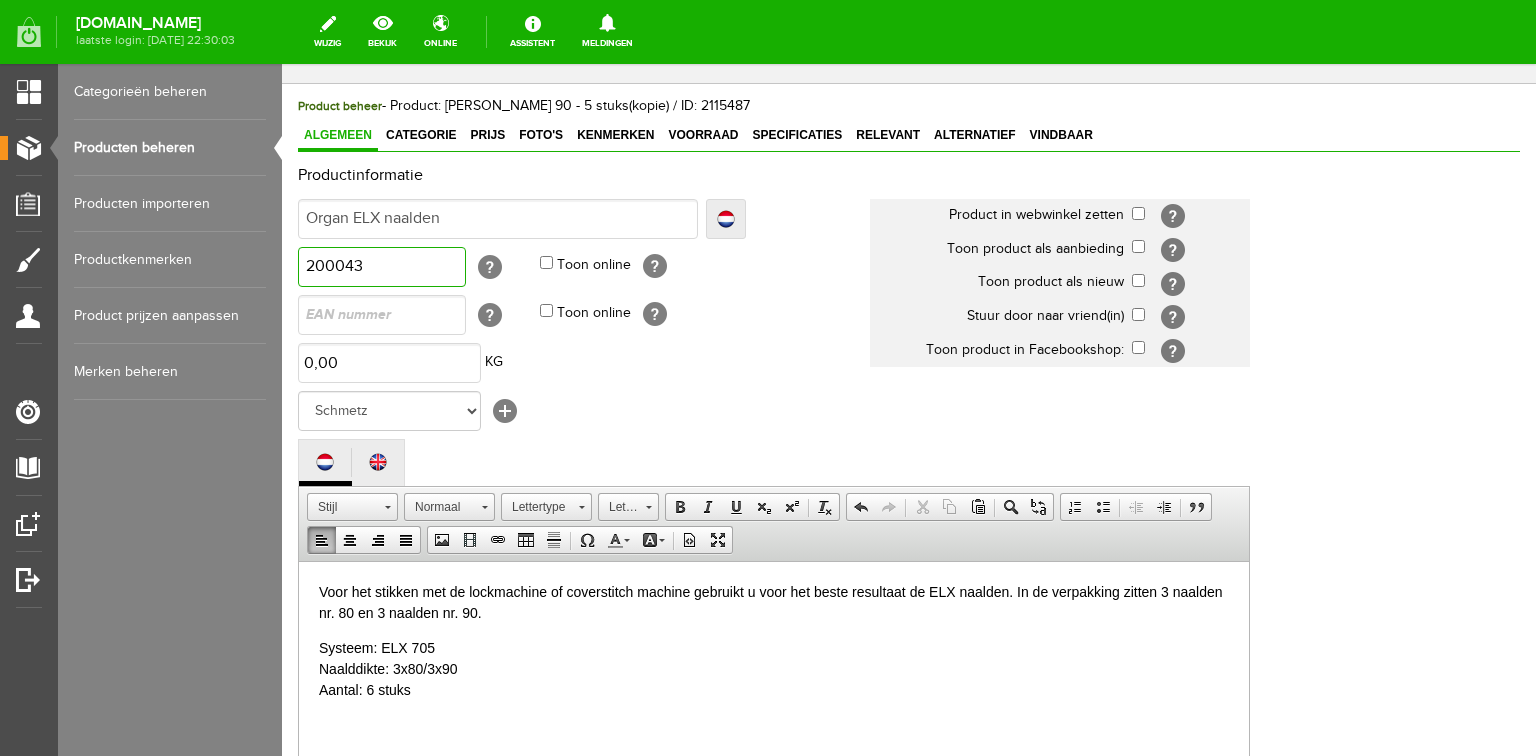 click on "200043" at bounding box center (382, 267) 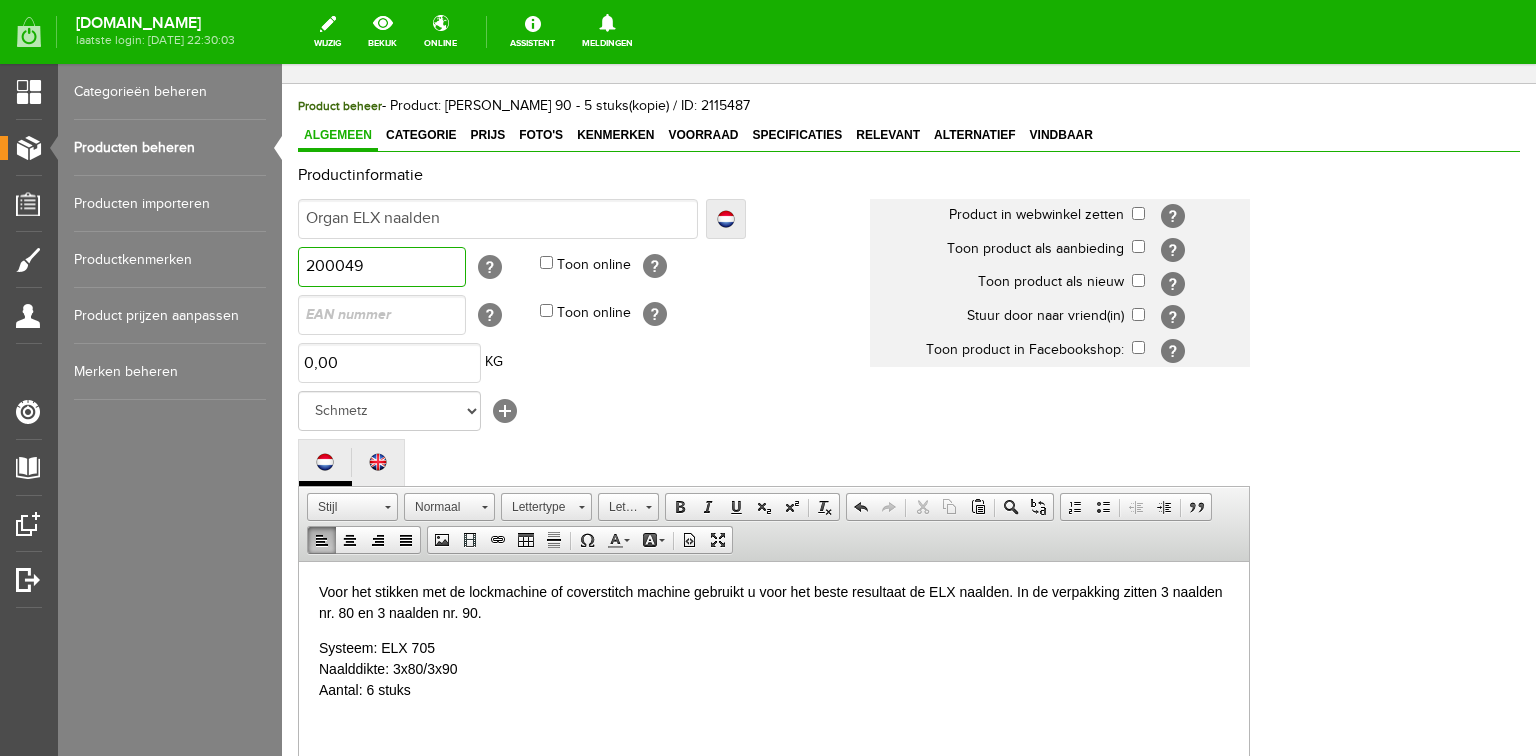 type on "200049" 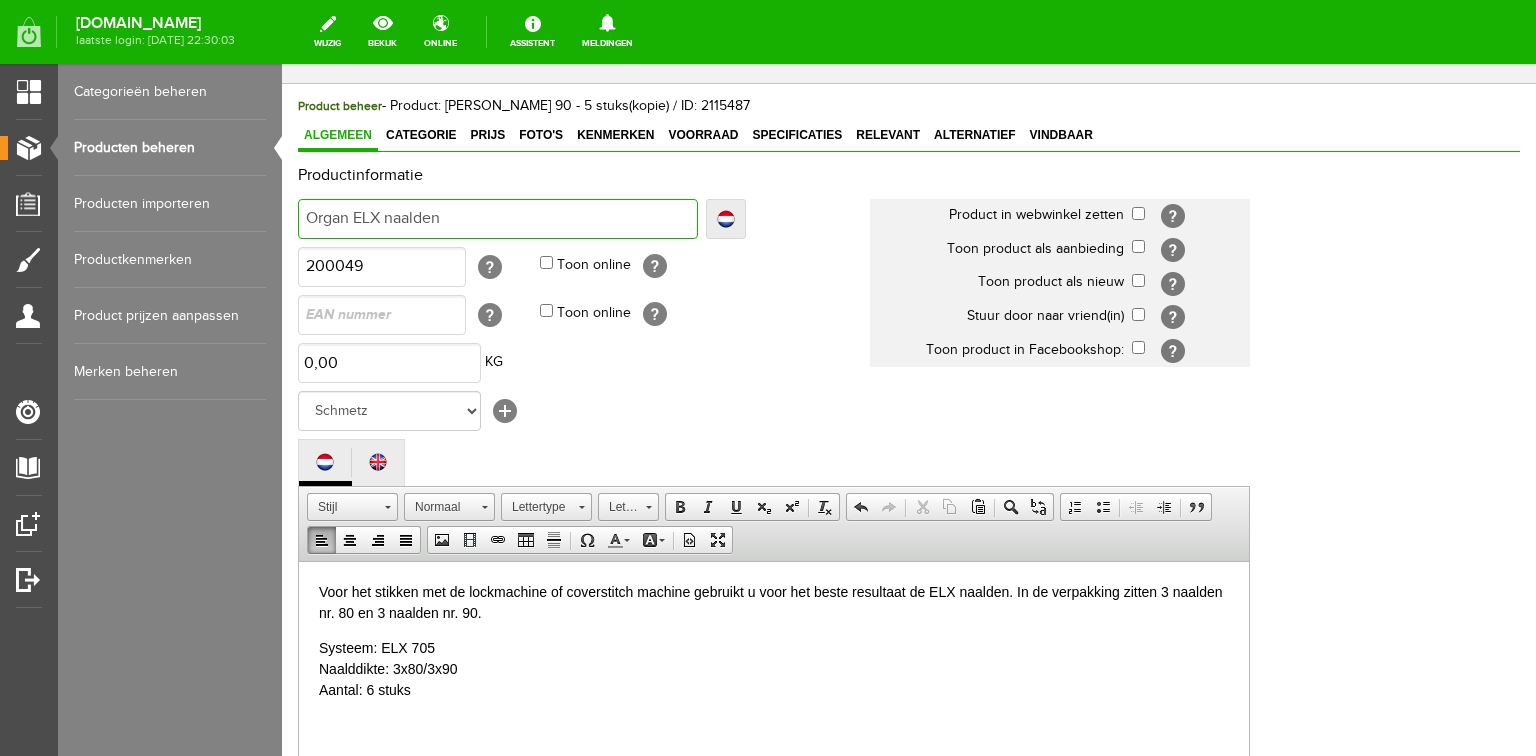 click on "Organ ELX naalden" at bounding box center (498, 219) 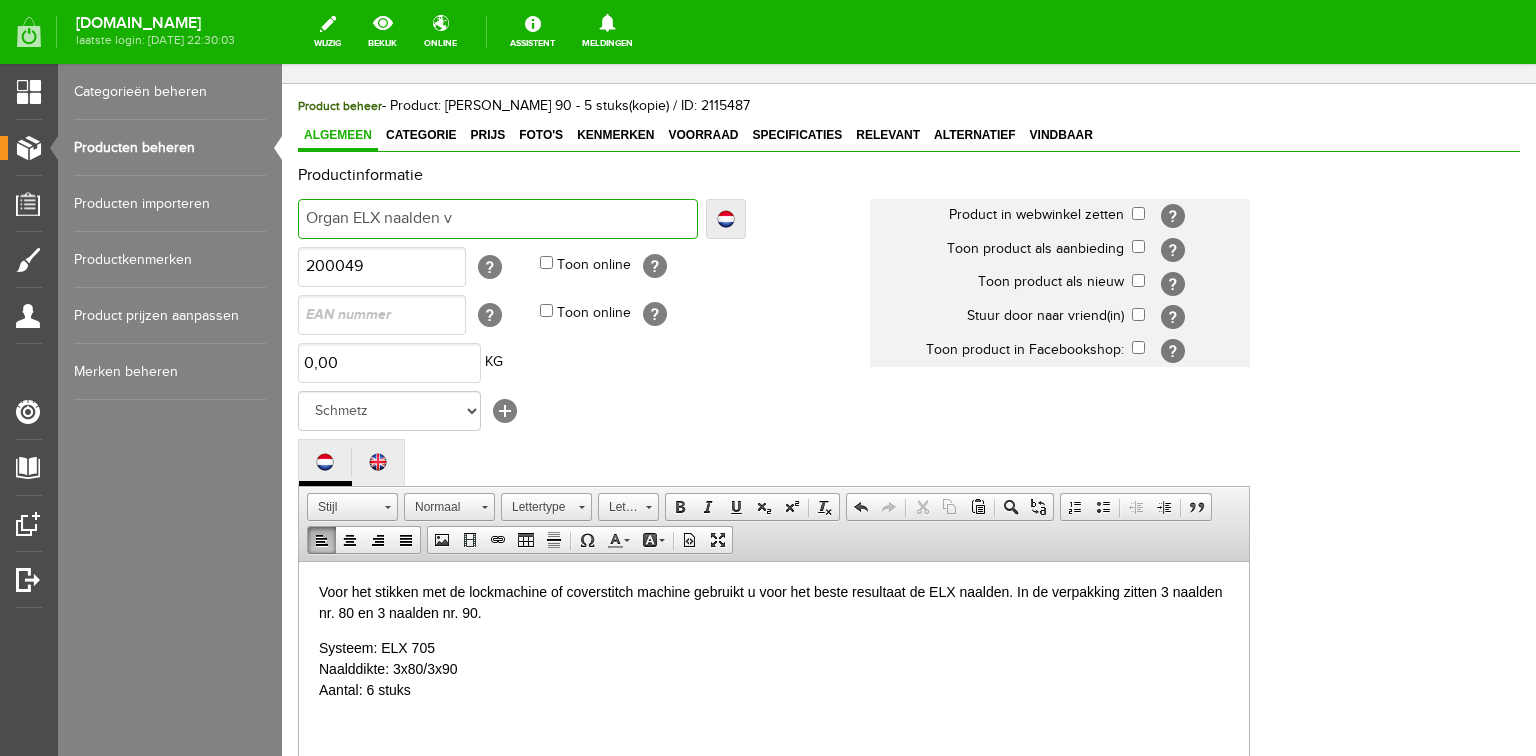 type on "Organ ELX naalden v" 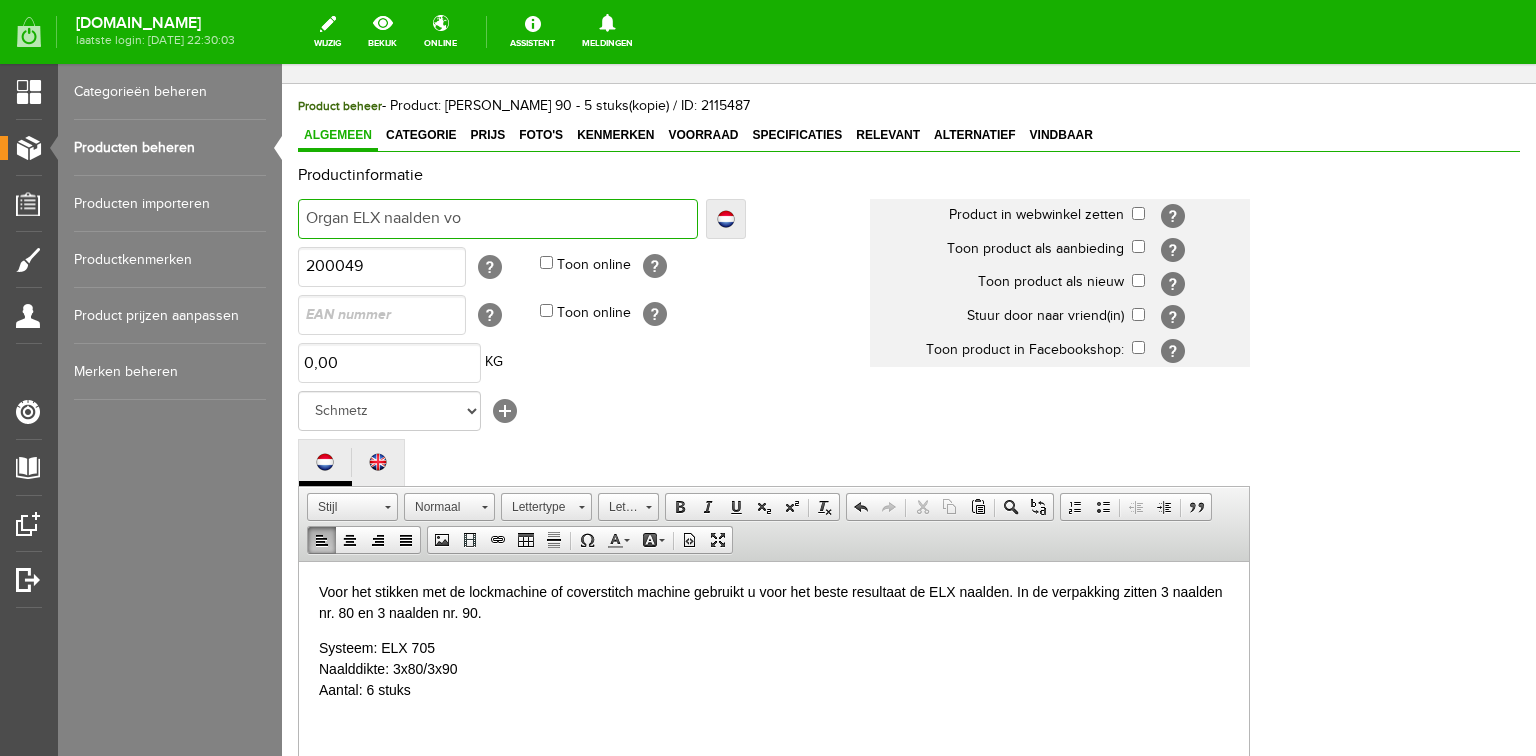 type on "Organ ELX naalden vo" 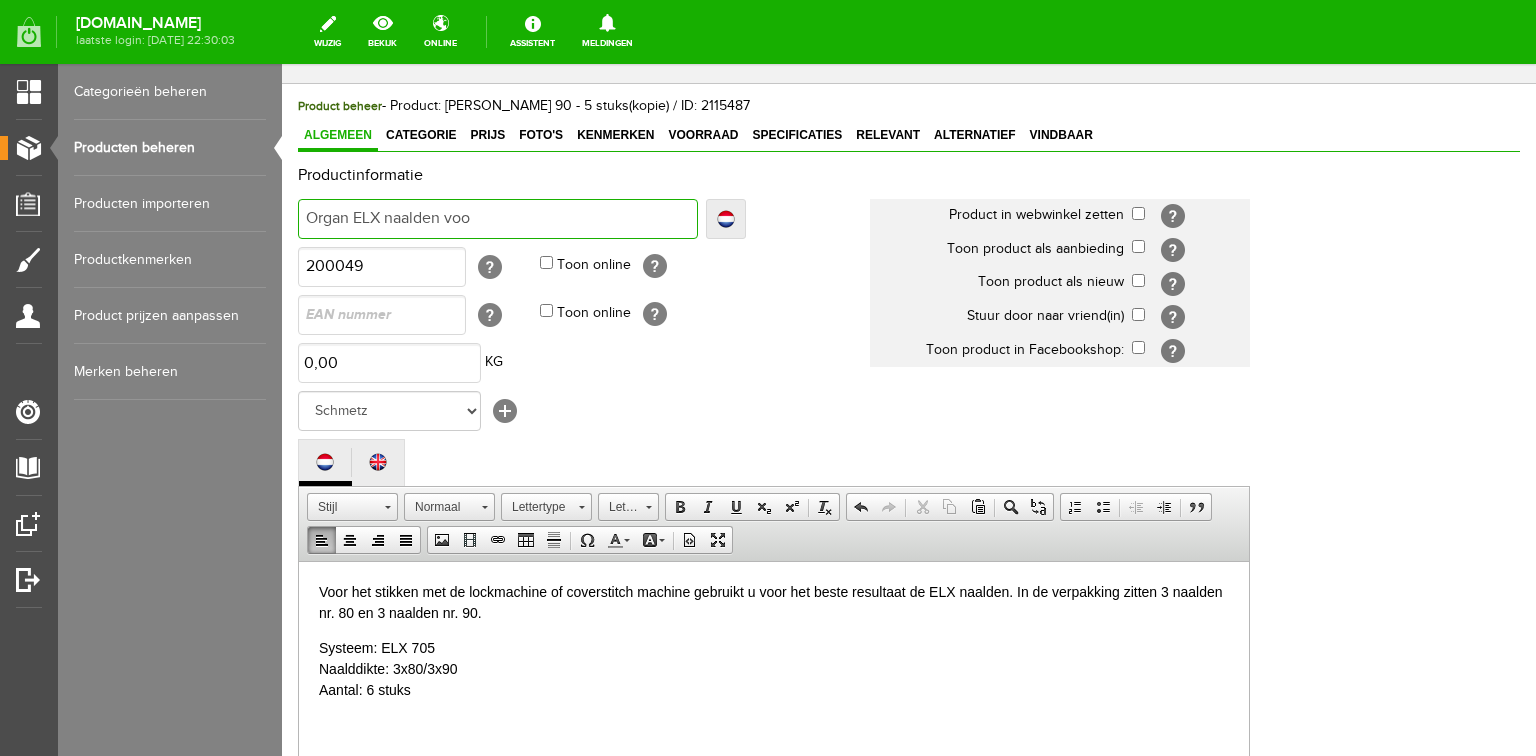 type on "Organ ELX naalden voo" 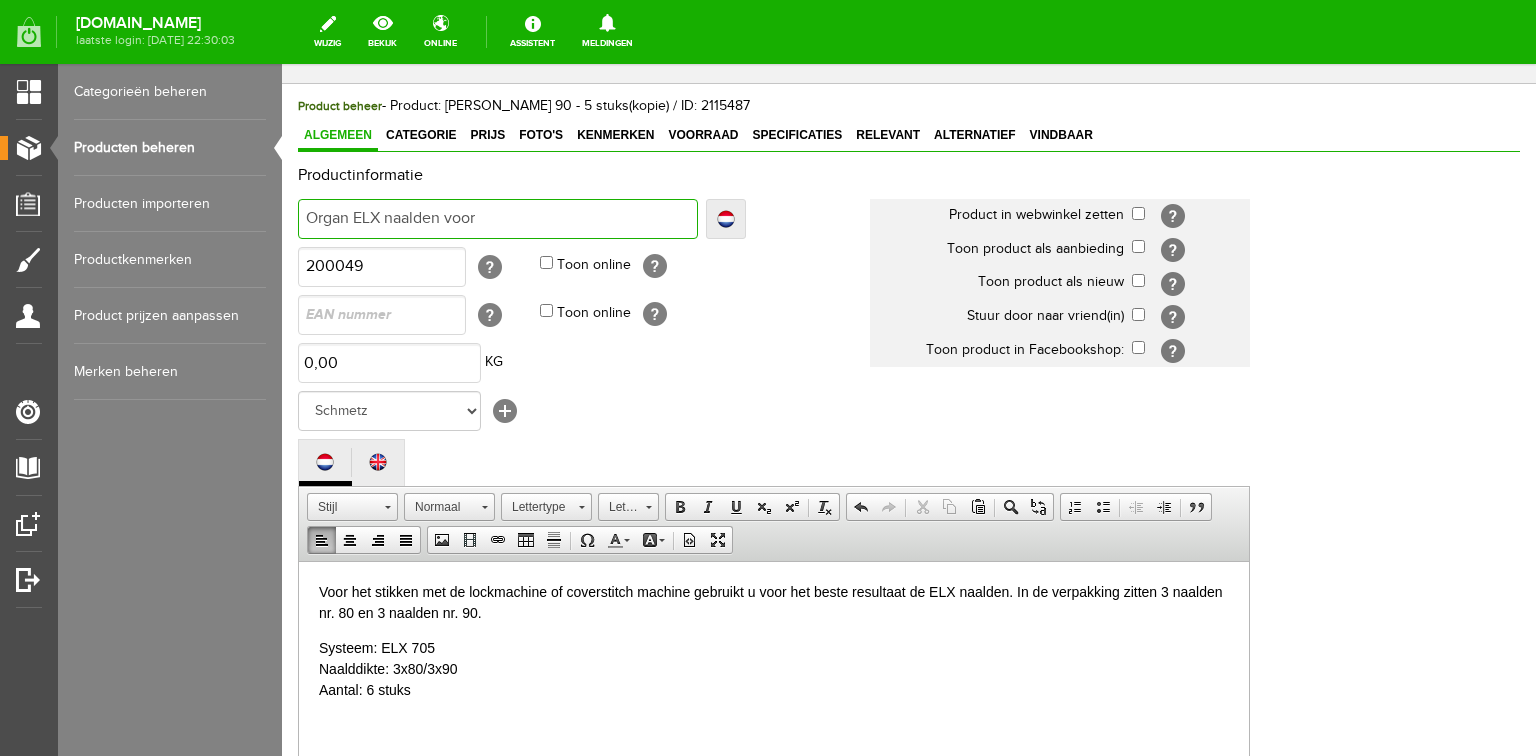 type on "Organ ELX naalden voor" 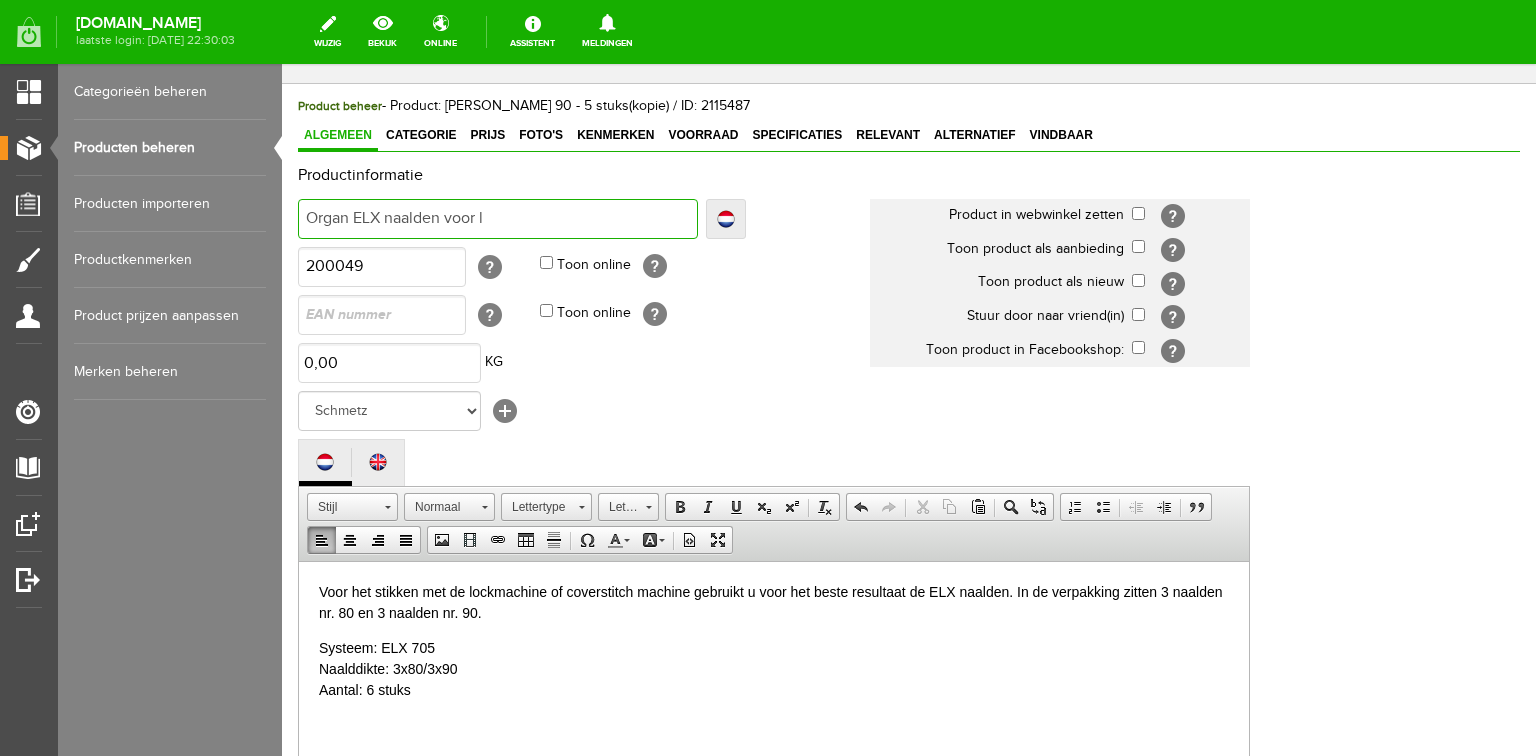type on "Organ ELX naalden voor l" 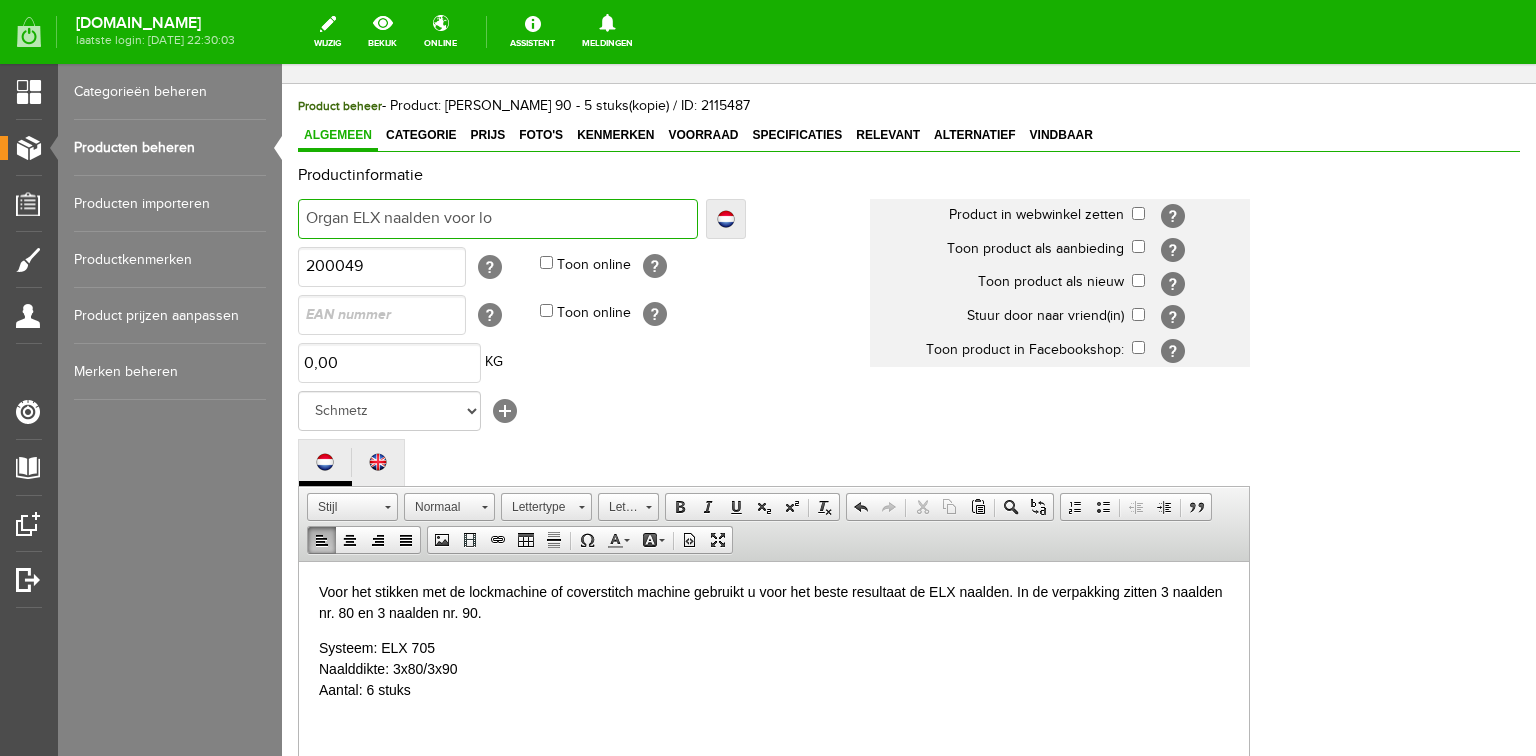 type on "Organ ELX naalden voor lo" 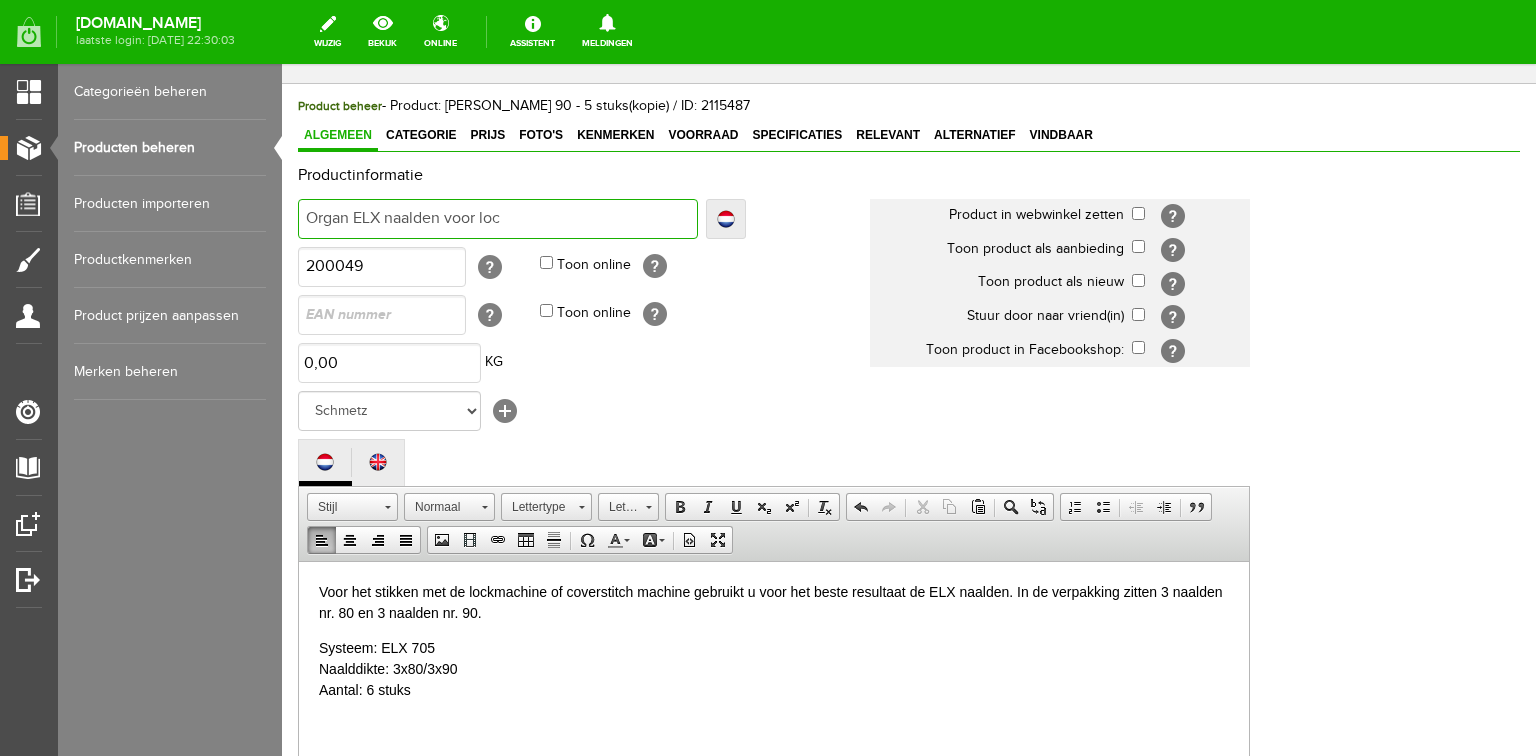 type on "Organ ELX naalden voor loc" 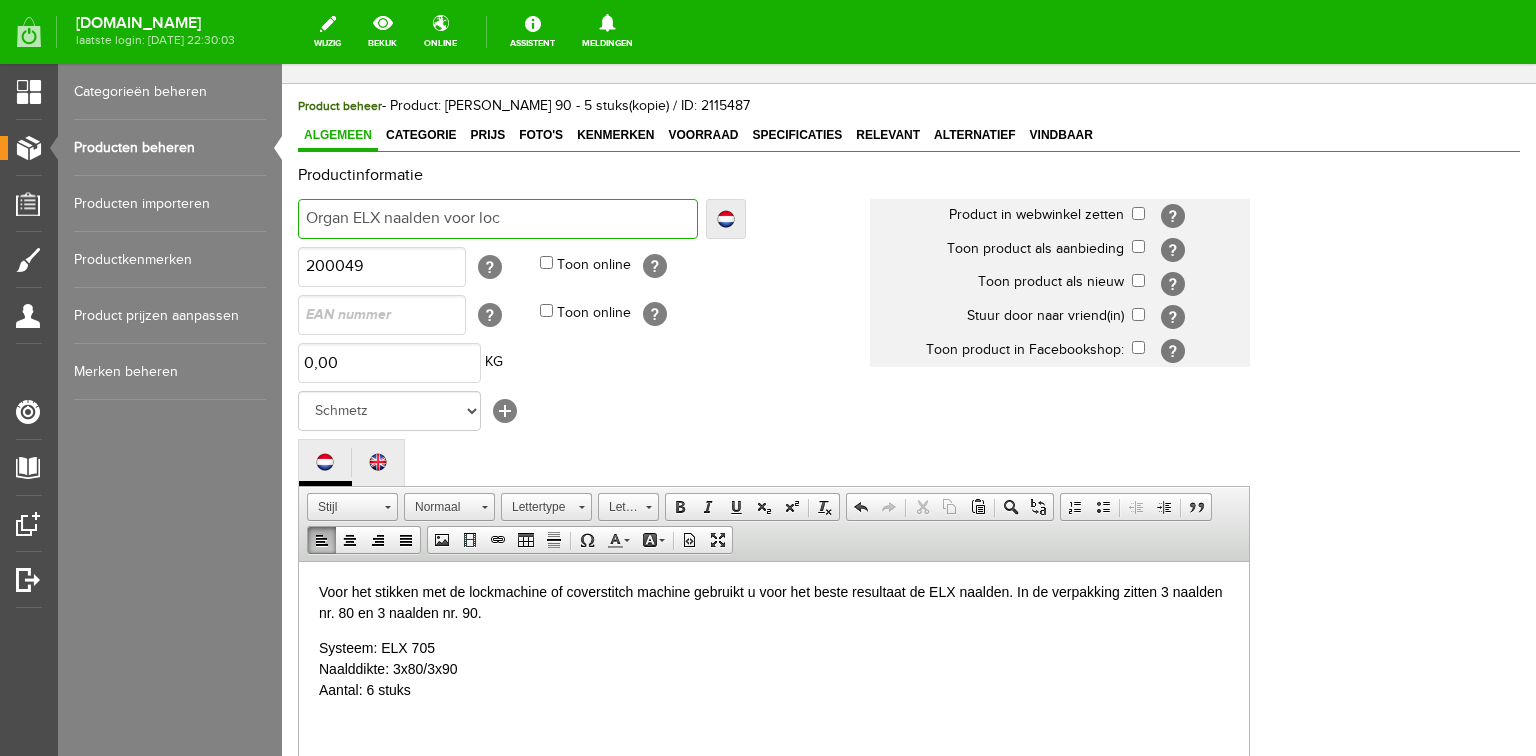 type on "Organ ELX naalden voor lock" 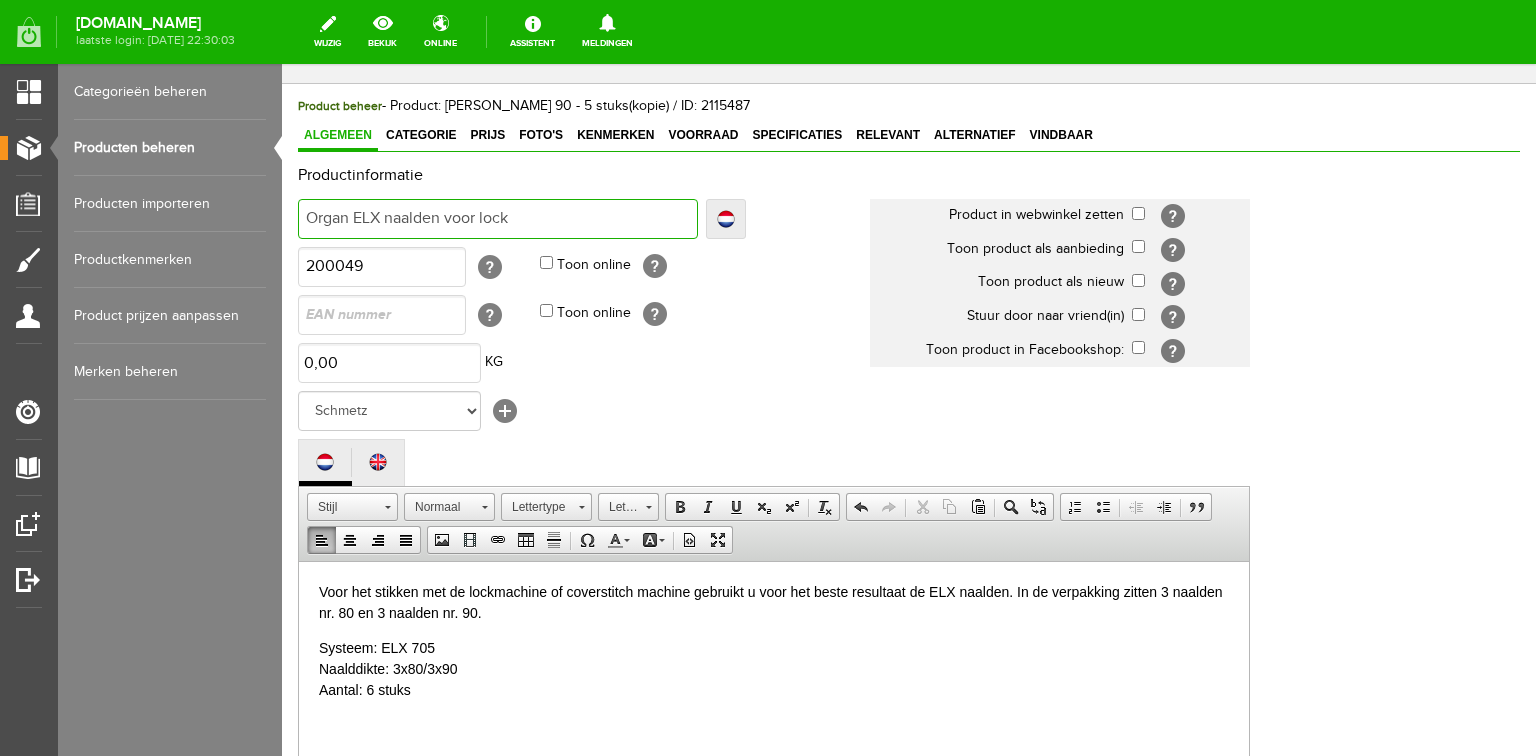 type on "Organ ELX naalden voor lock" 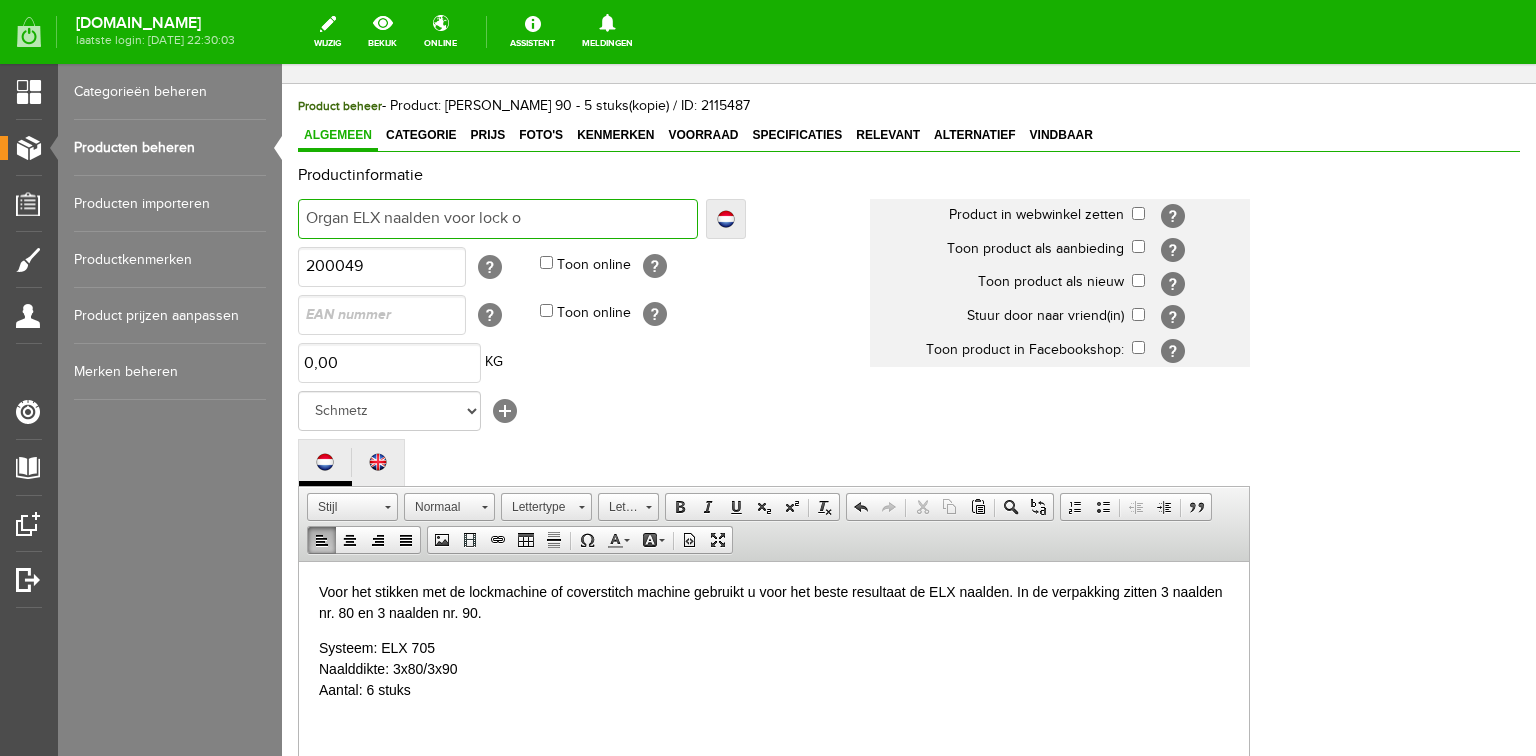 type on "Organ ELX naalden voor lock o" 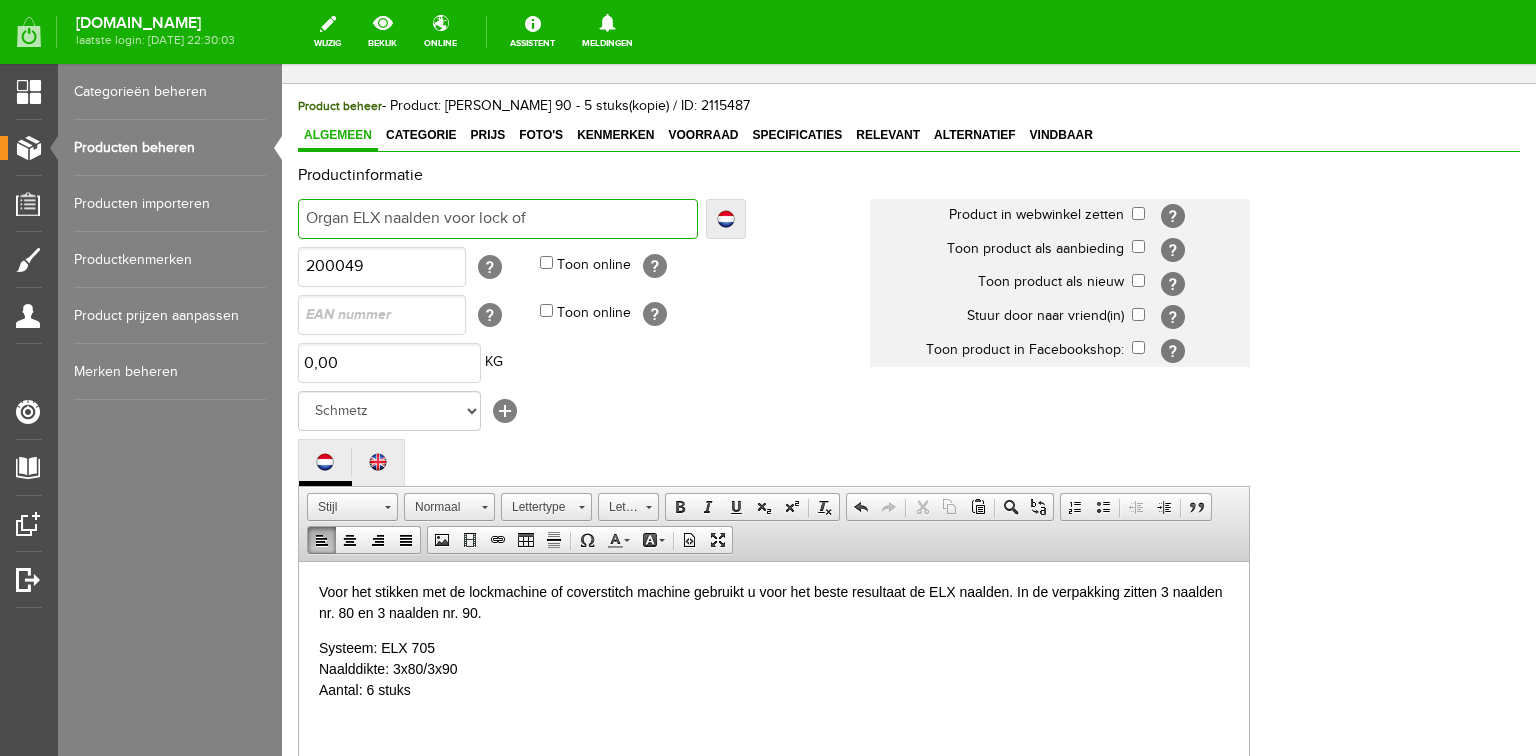 type on "Organ ELX naalden voor lock of" 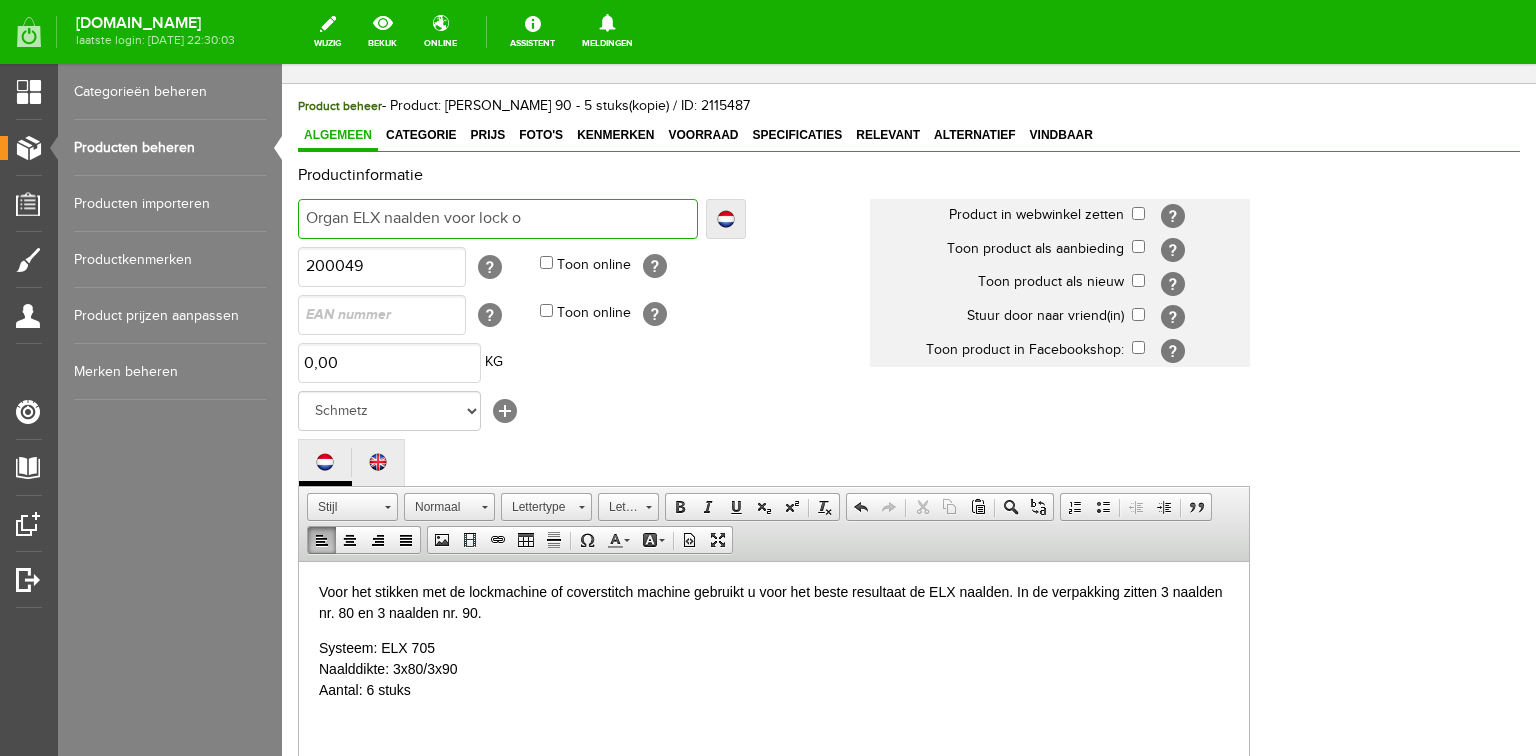 type on "Organ ELX naalden voor lock o" 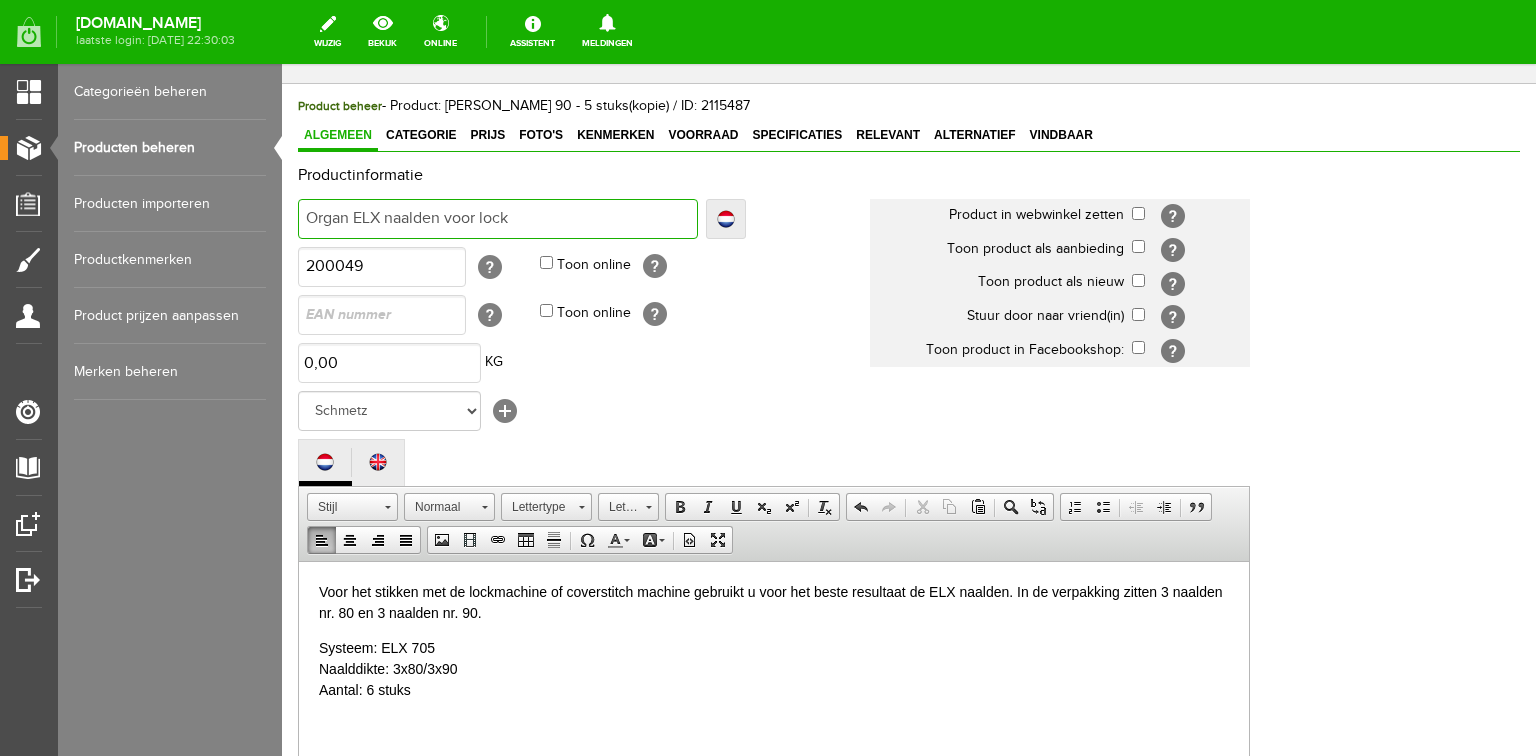 type on "Organ ELX naalden voor lock" 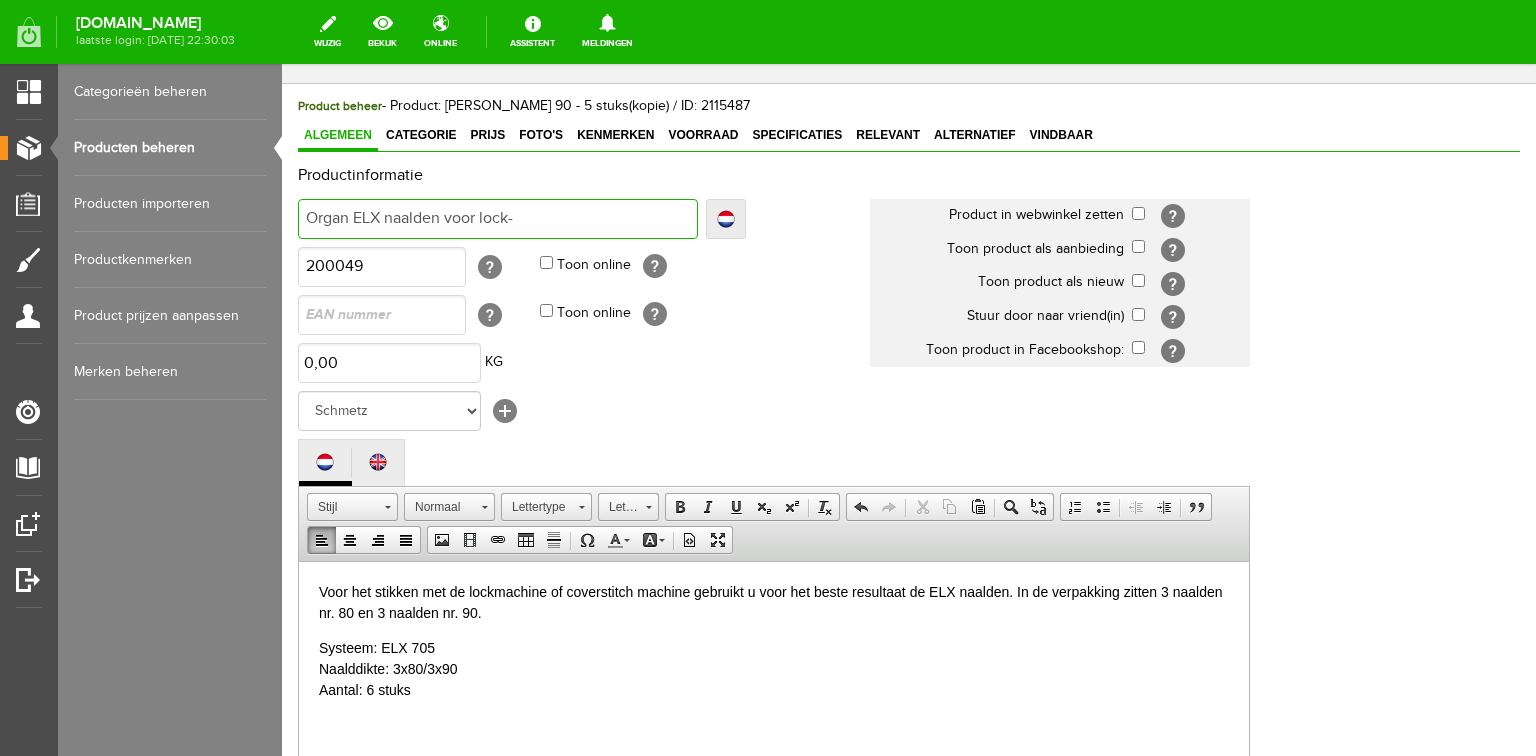type on "Organ ELX naalden voor lock-" 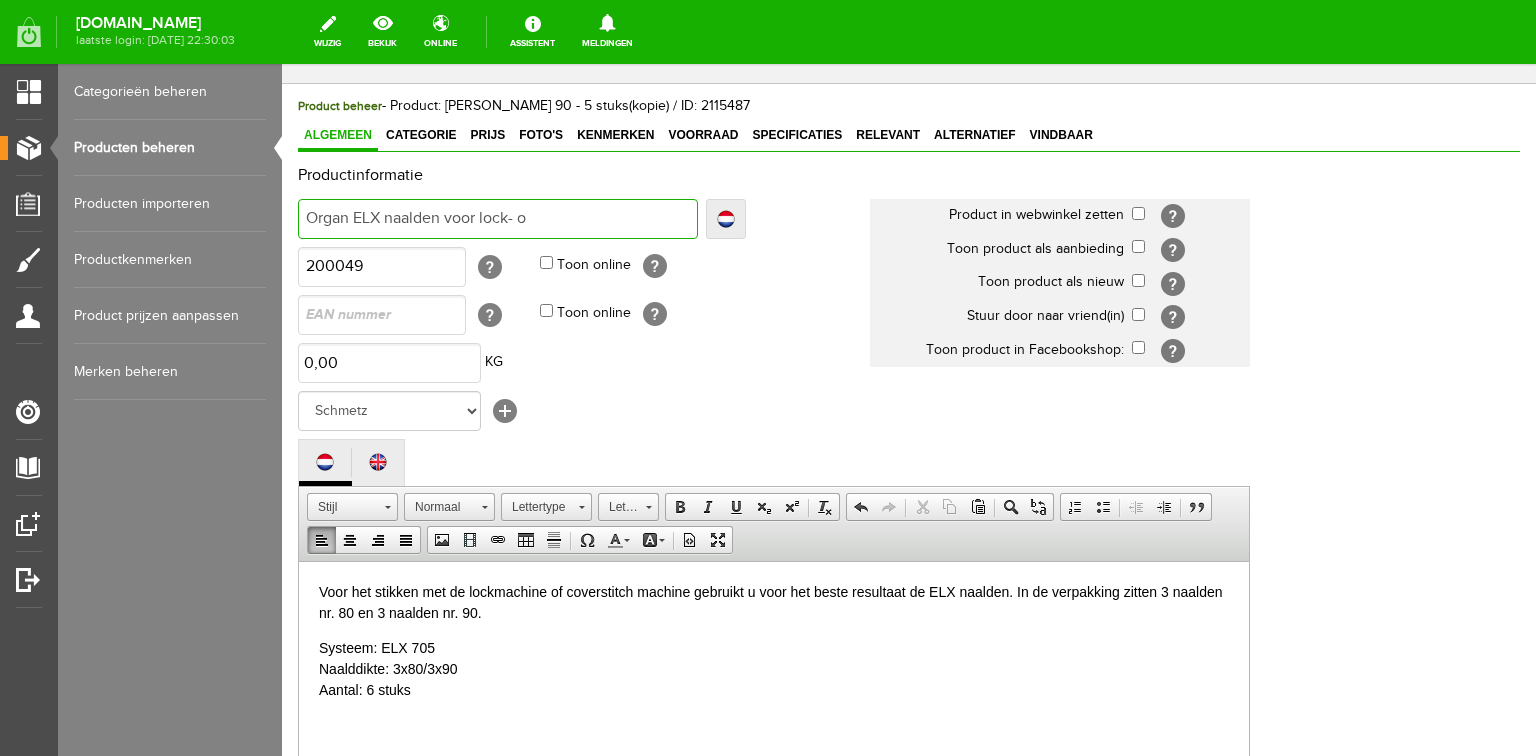 type on "Organ ELX naalden voor lock- o" 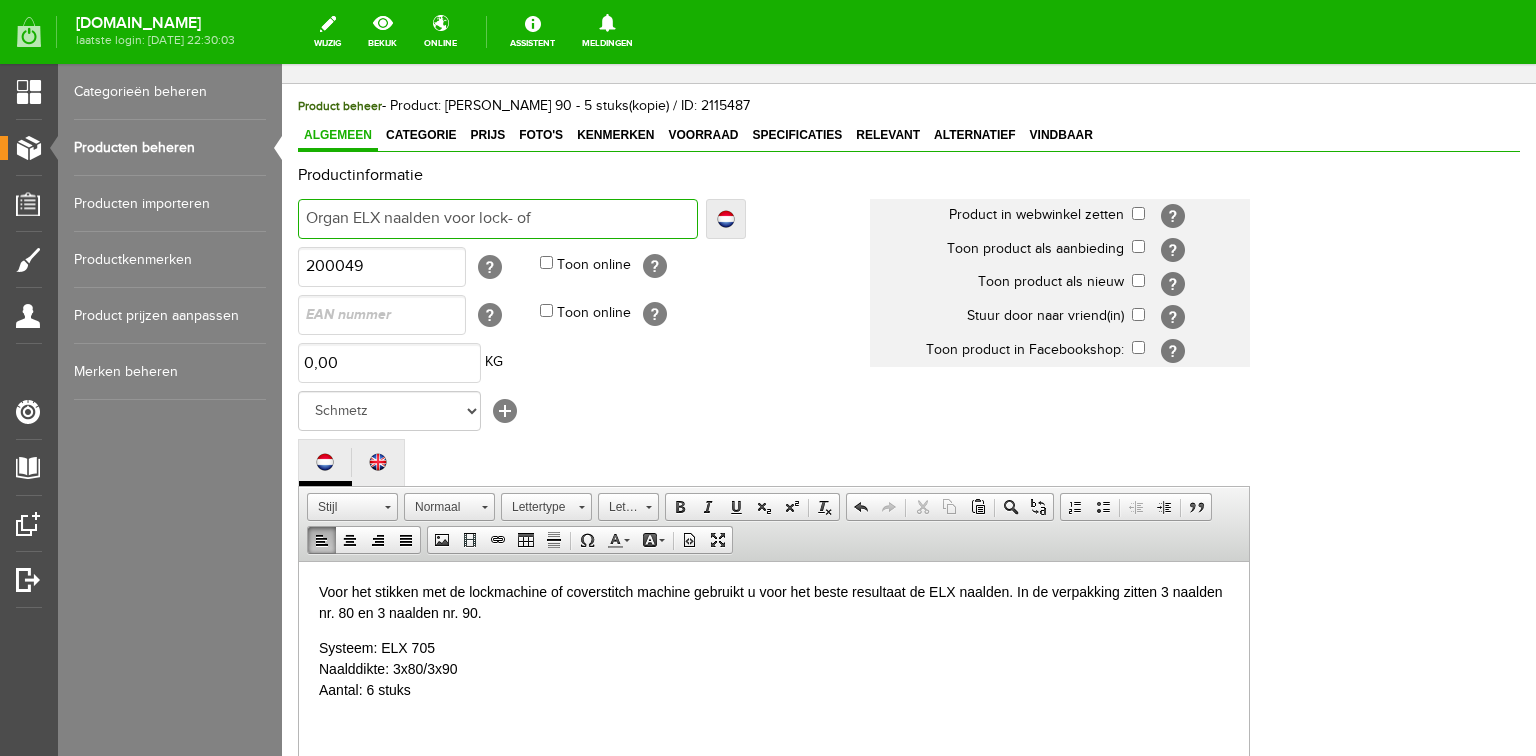 type on "Organ ELX naalden voor lock- of" 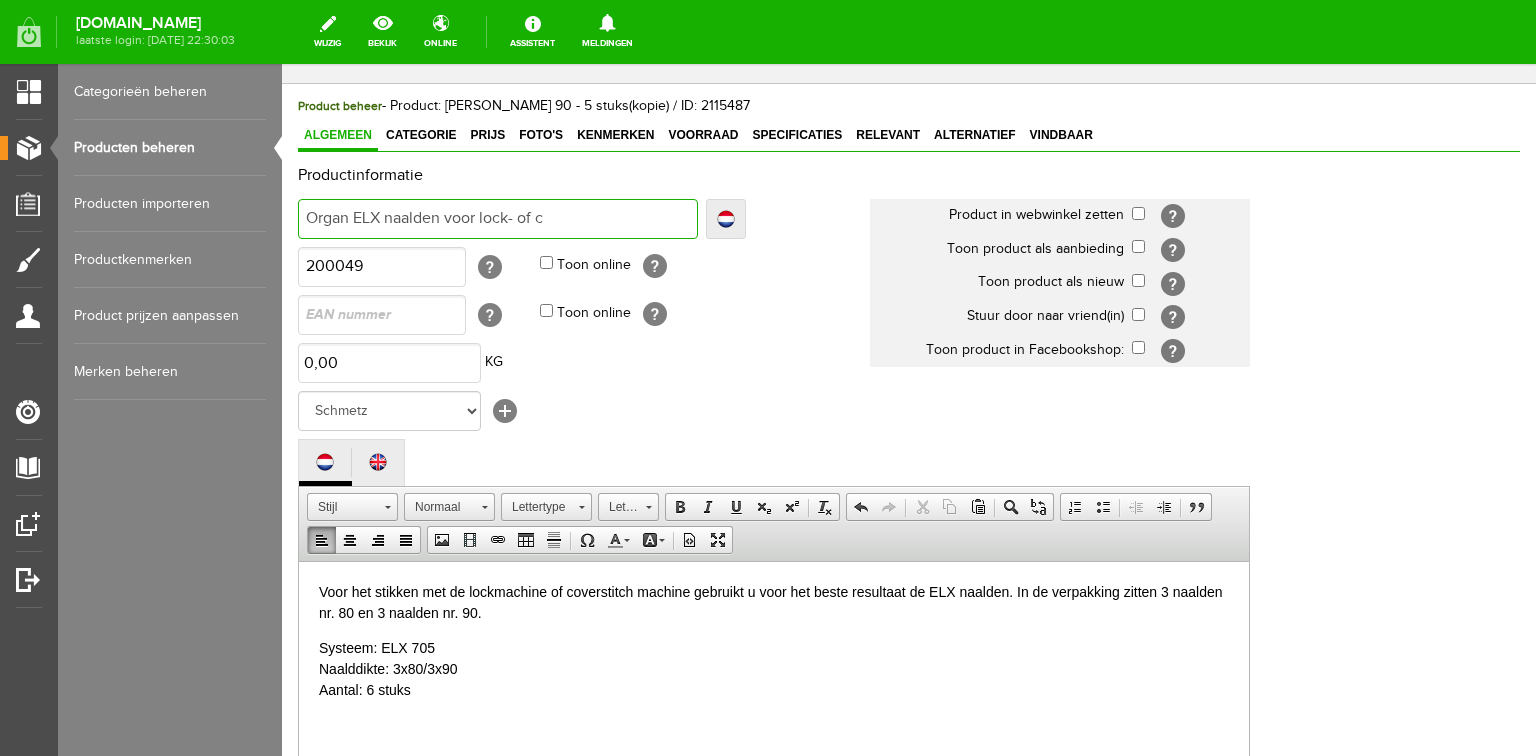 type on "Organ ELX naalden voor lock- of c" 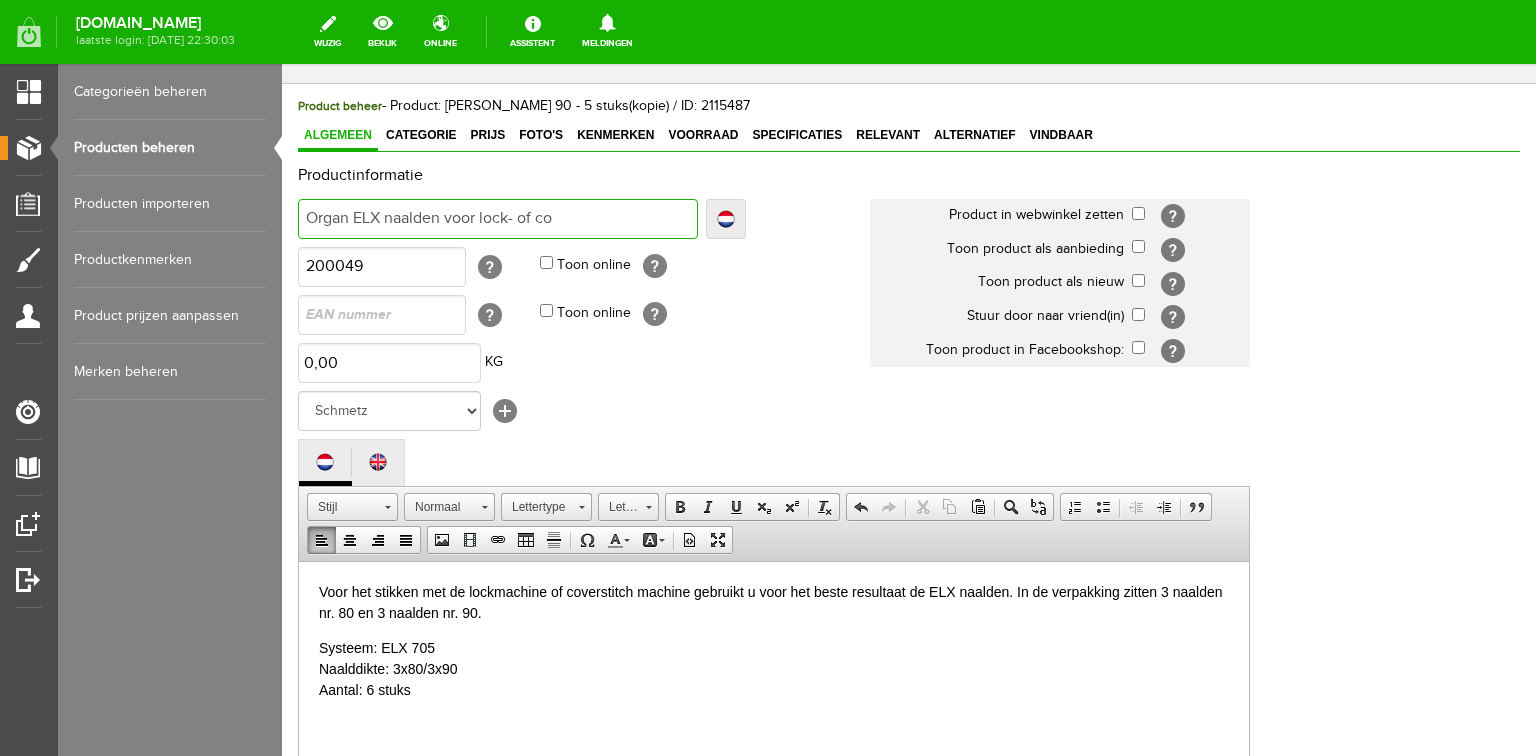 type on "Organ ELX naalden voor lock- of co" 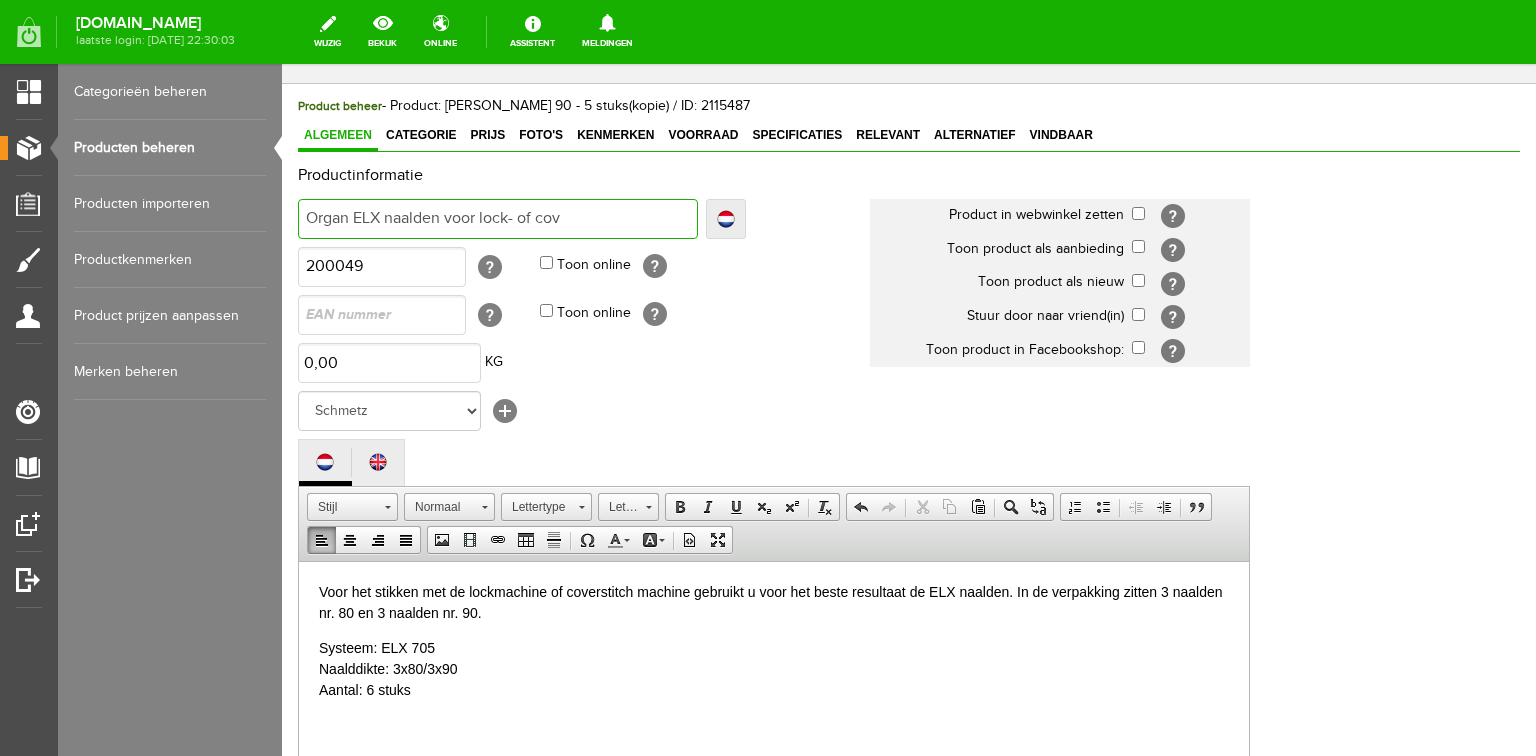 type on "Organ ELX naalden voor lock- of cov" 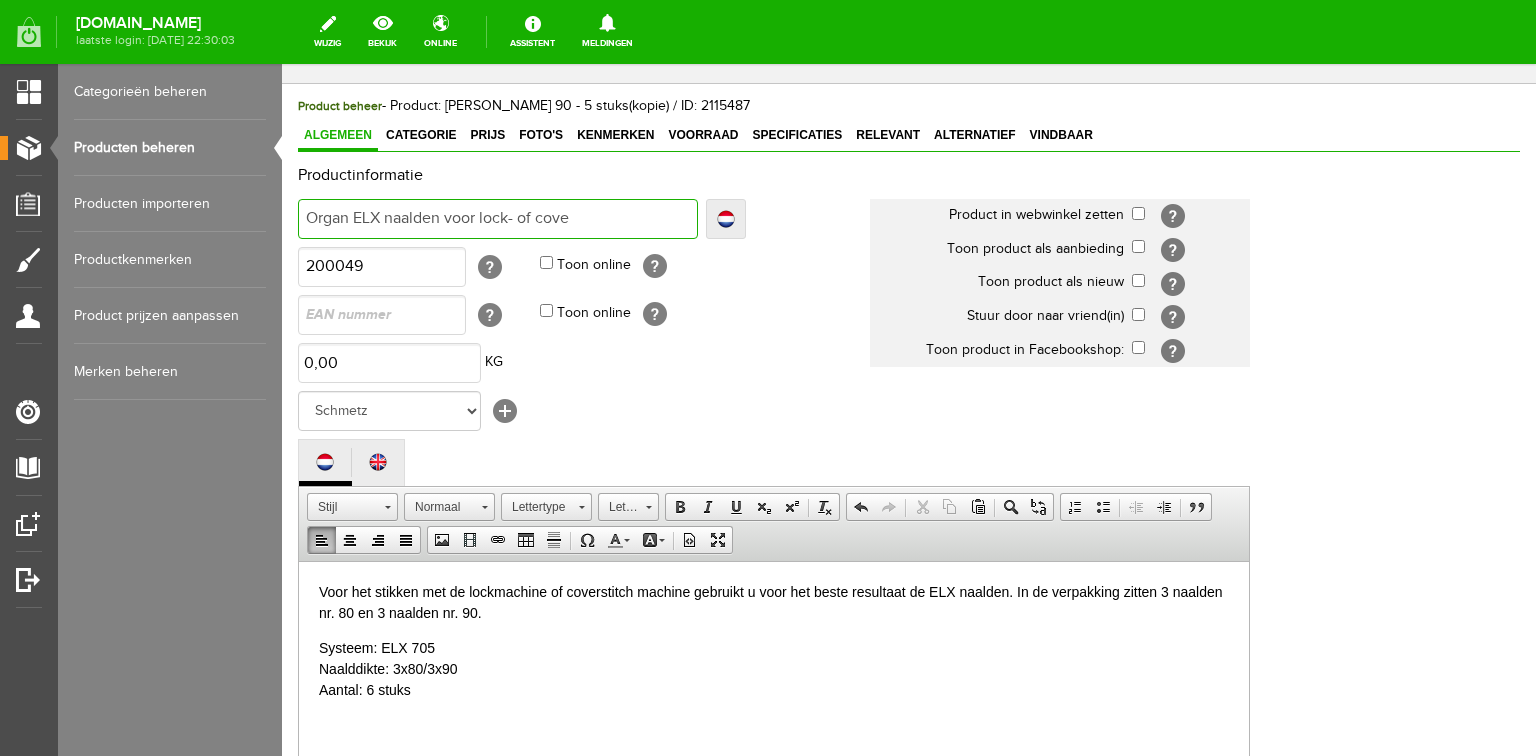 type on "Organ ELX naalden voor lock- of cover" 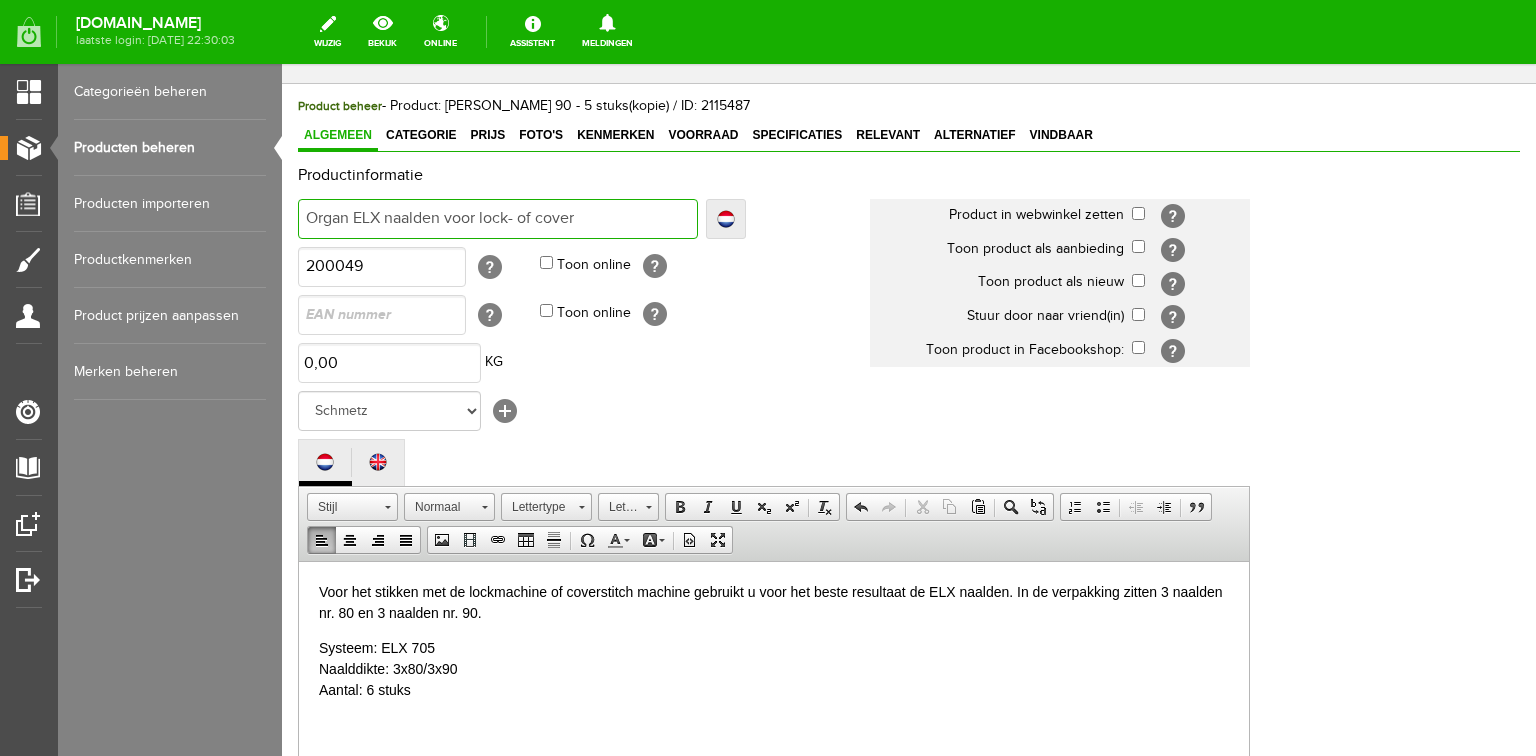 type on "Organ ELX naalden voor lock- of cover" 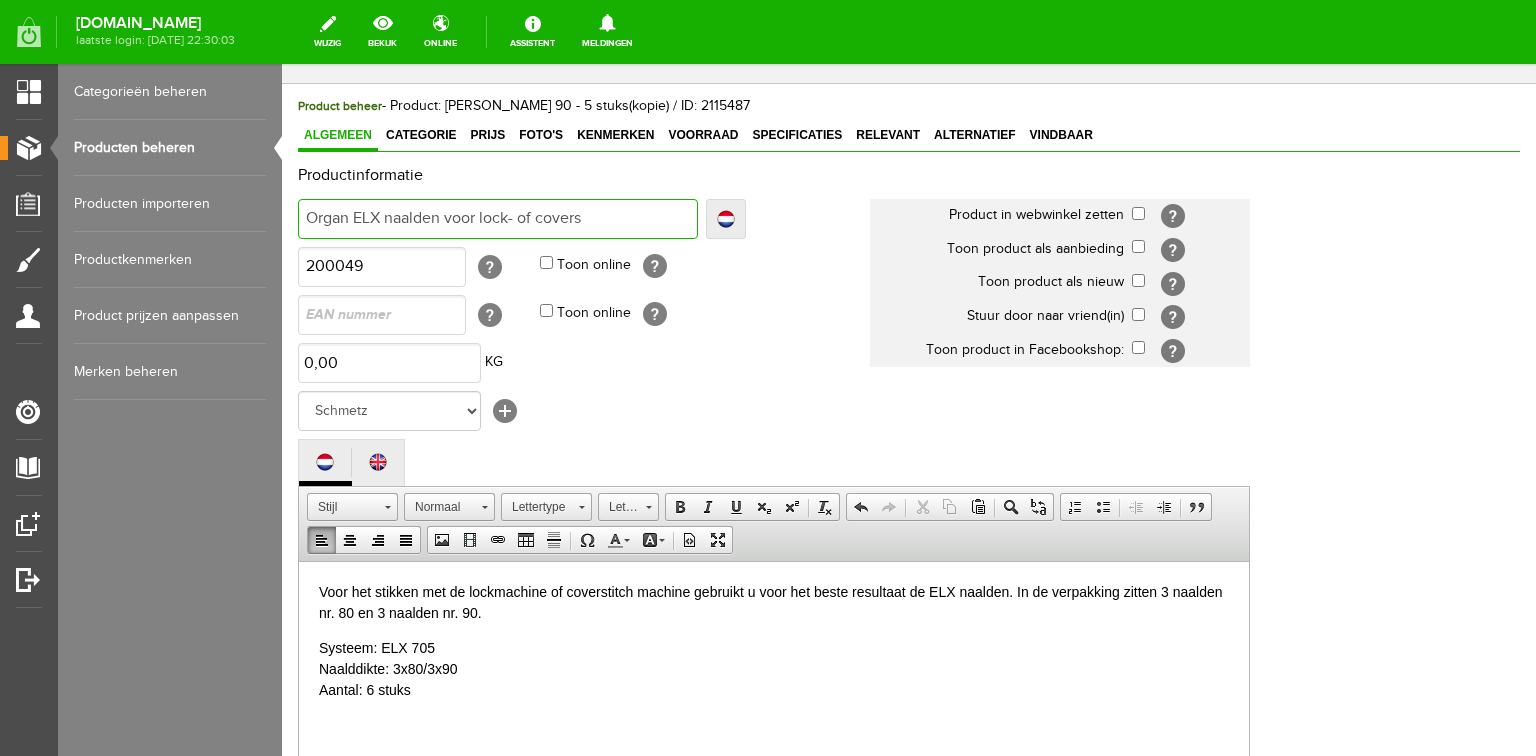 type on "Organ ELX naalden voor lock- of coverst" 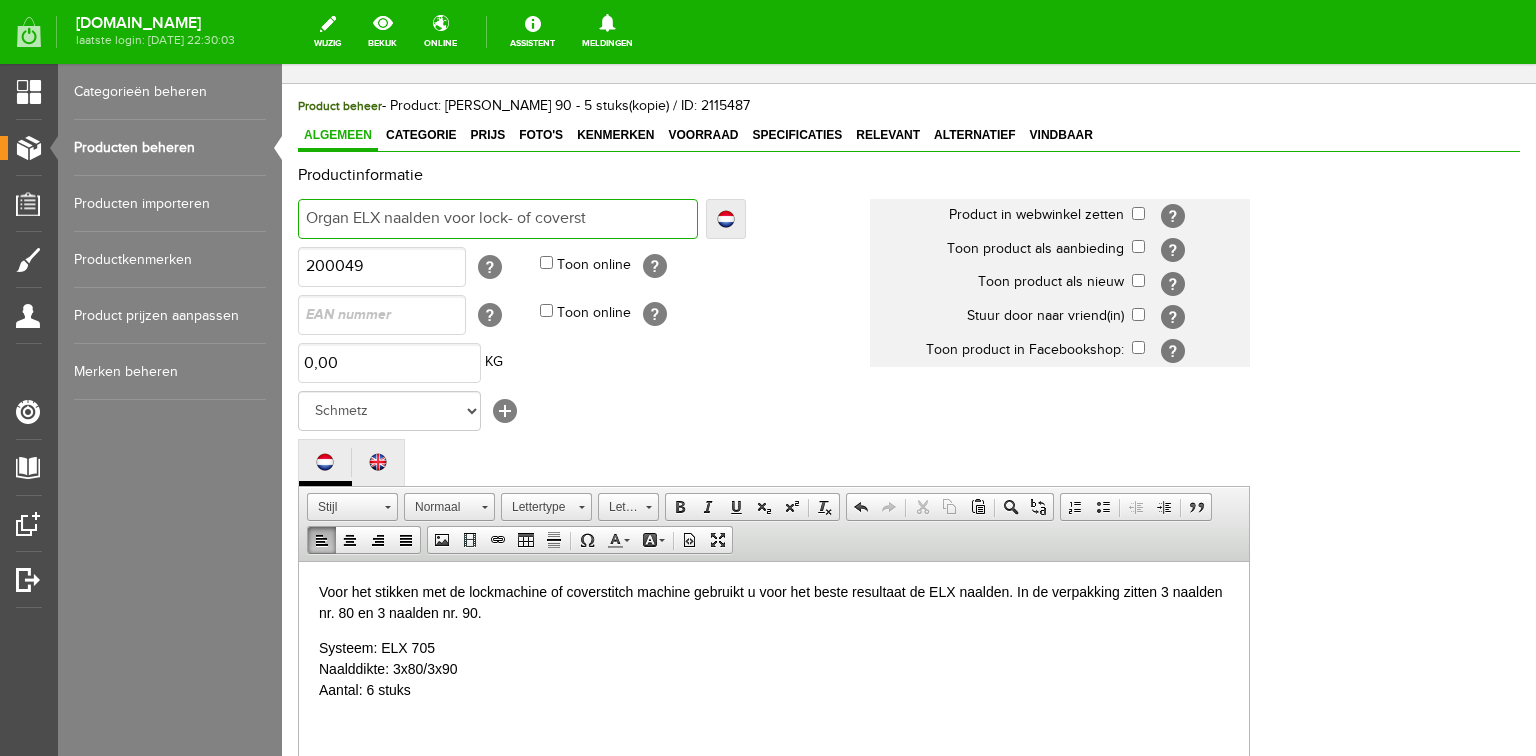 type on "Organ ELX naalden voor lock- of coverst" 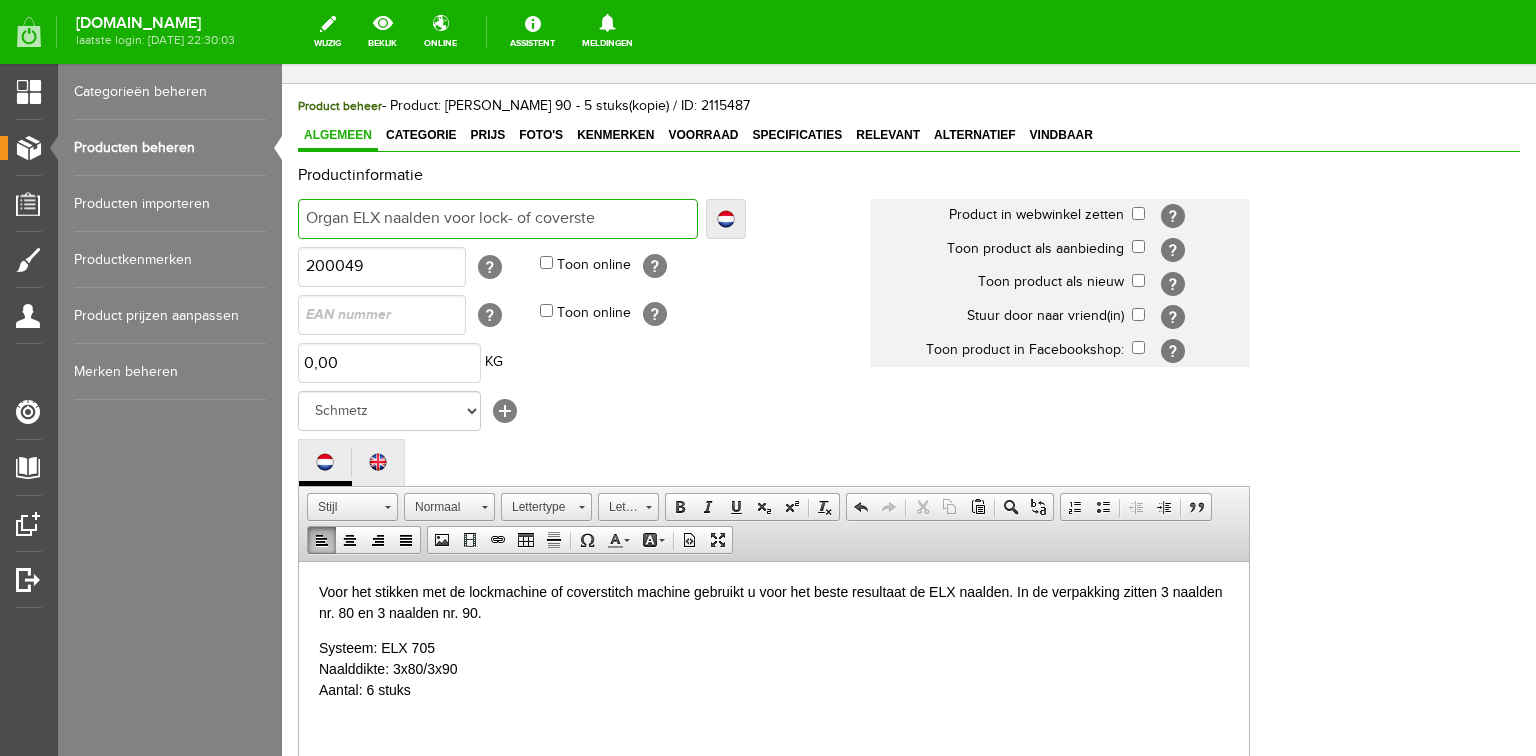 type on "Organ ELX naalden voor lock- of coverste" 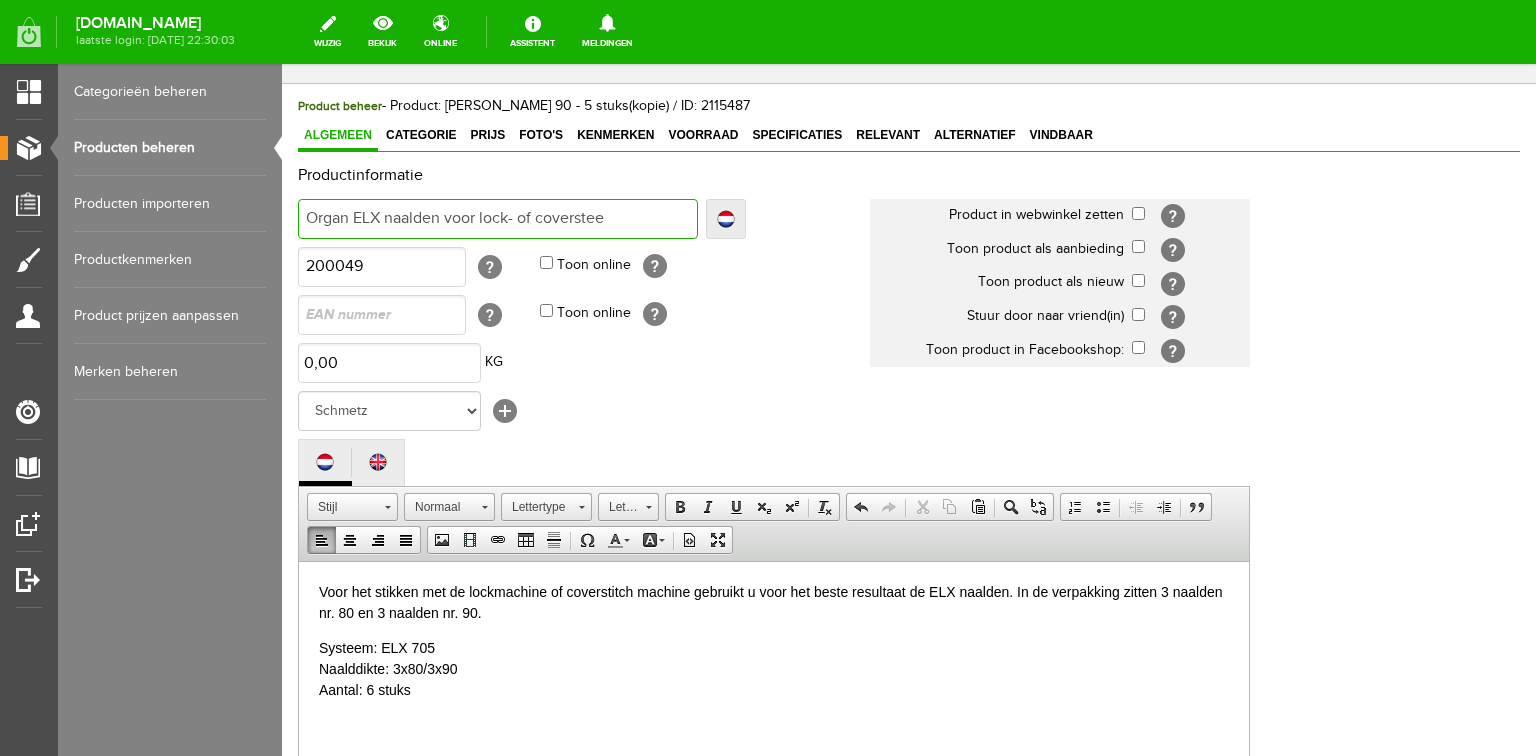 type on "Organ ELX naalden voor lock- of coversteek" 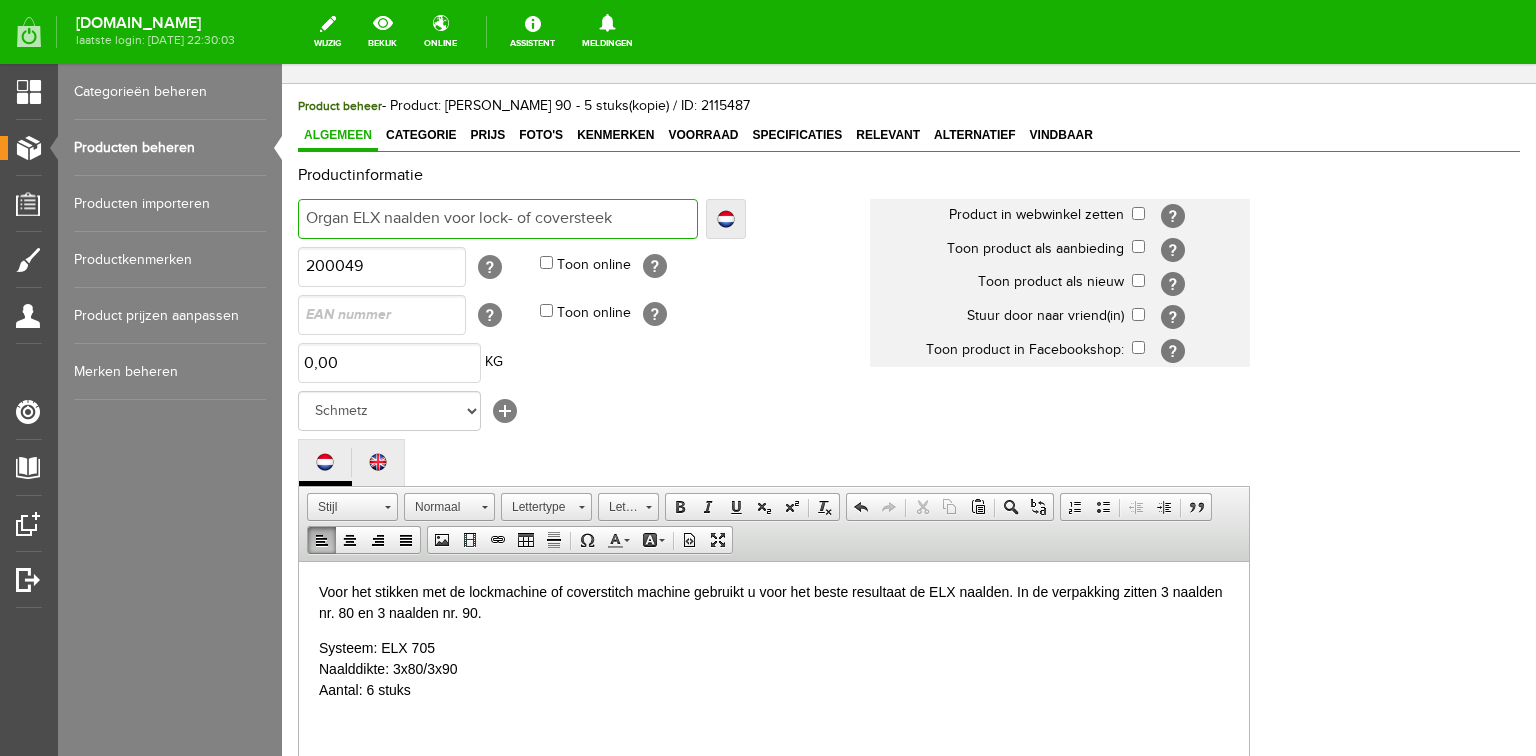 type on "Organ ELX naalden voor lock- of coversteek" 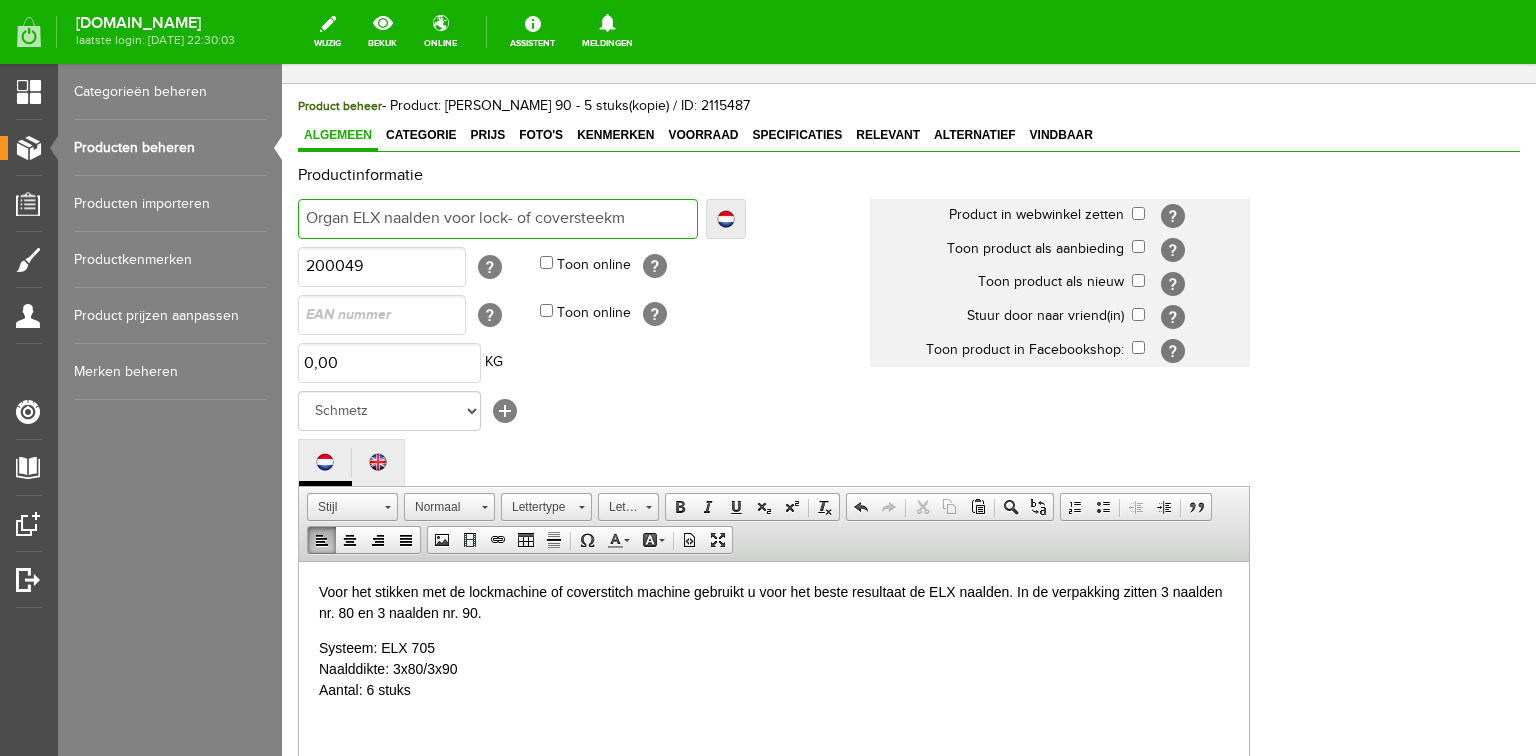 type on "Organ ELX naalden voor lock- of coversteekm" 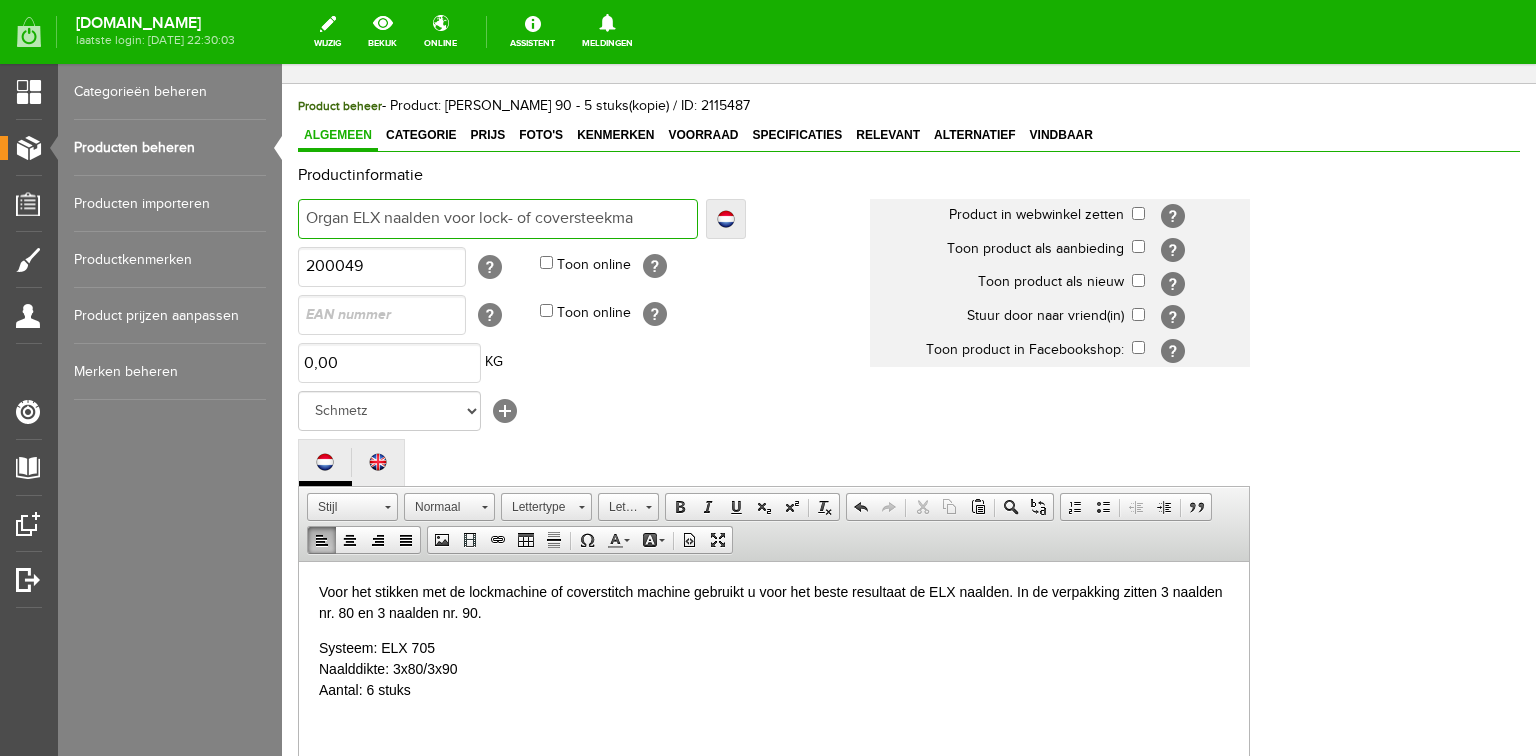 type on "Organ ELX naalden voor lock- of coversteekma" 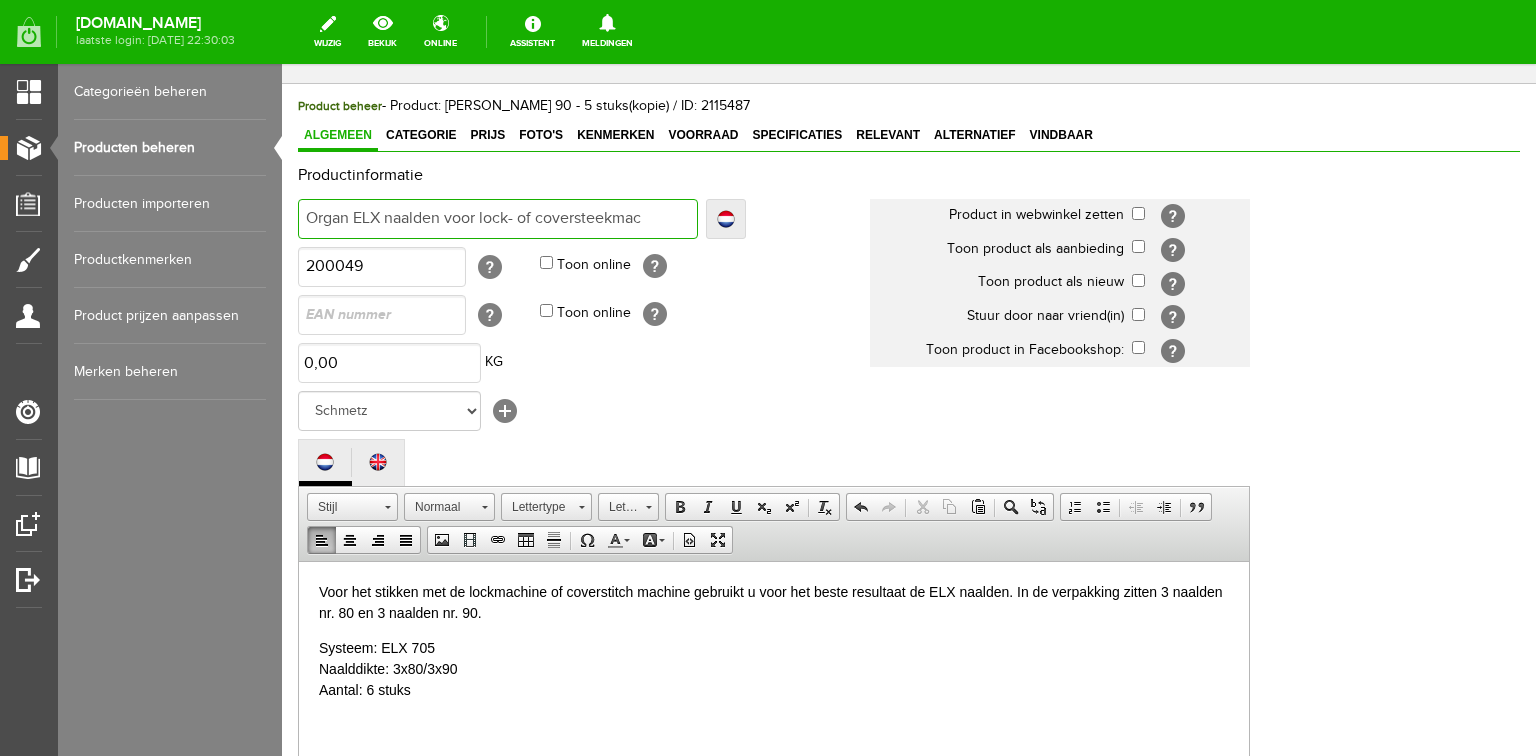 type on "Organ ELX naalden voor lock- of coversteekmach" 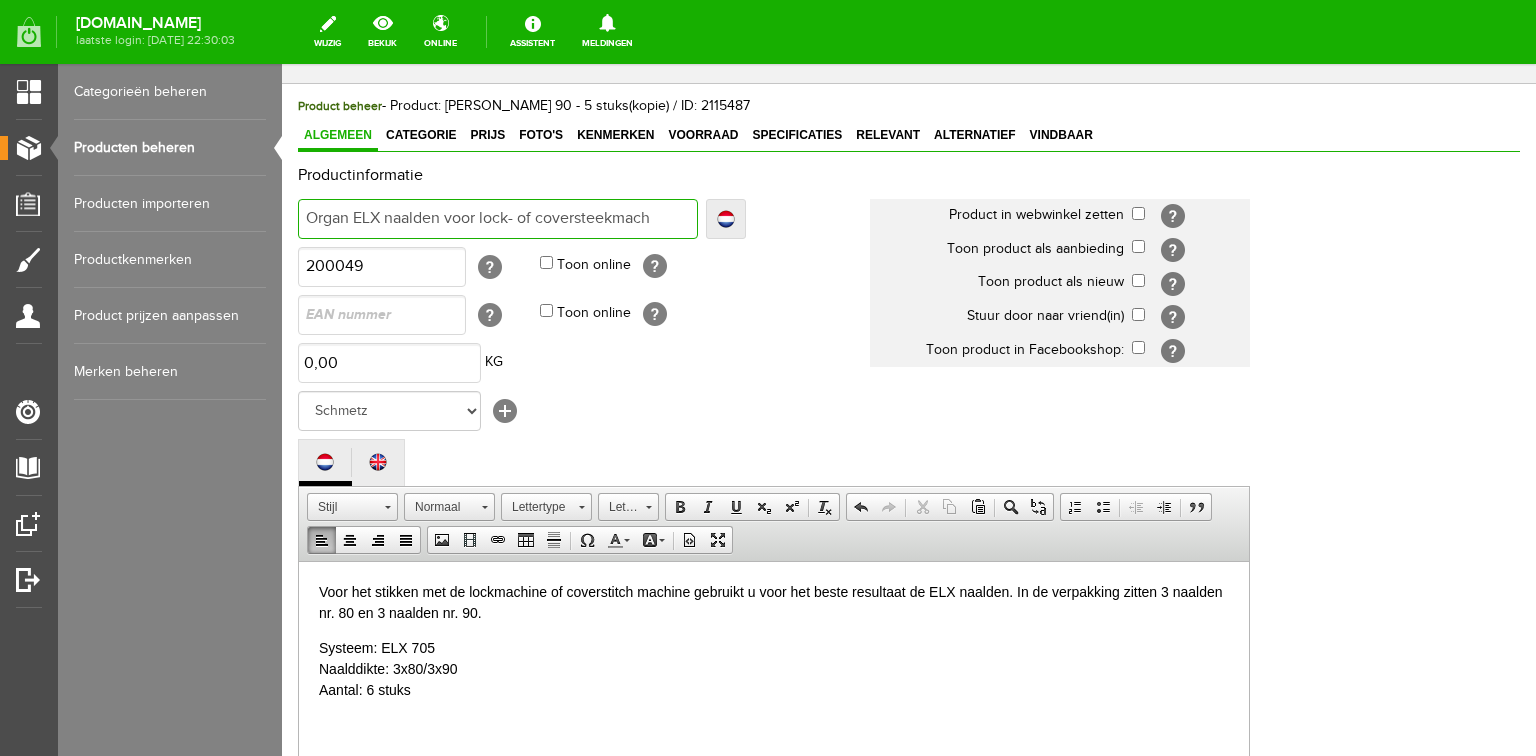 type on "Organ ELX naalden voor lock- of coversteekmach" 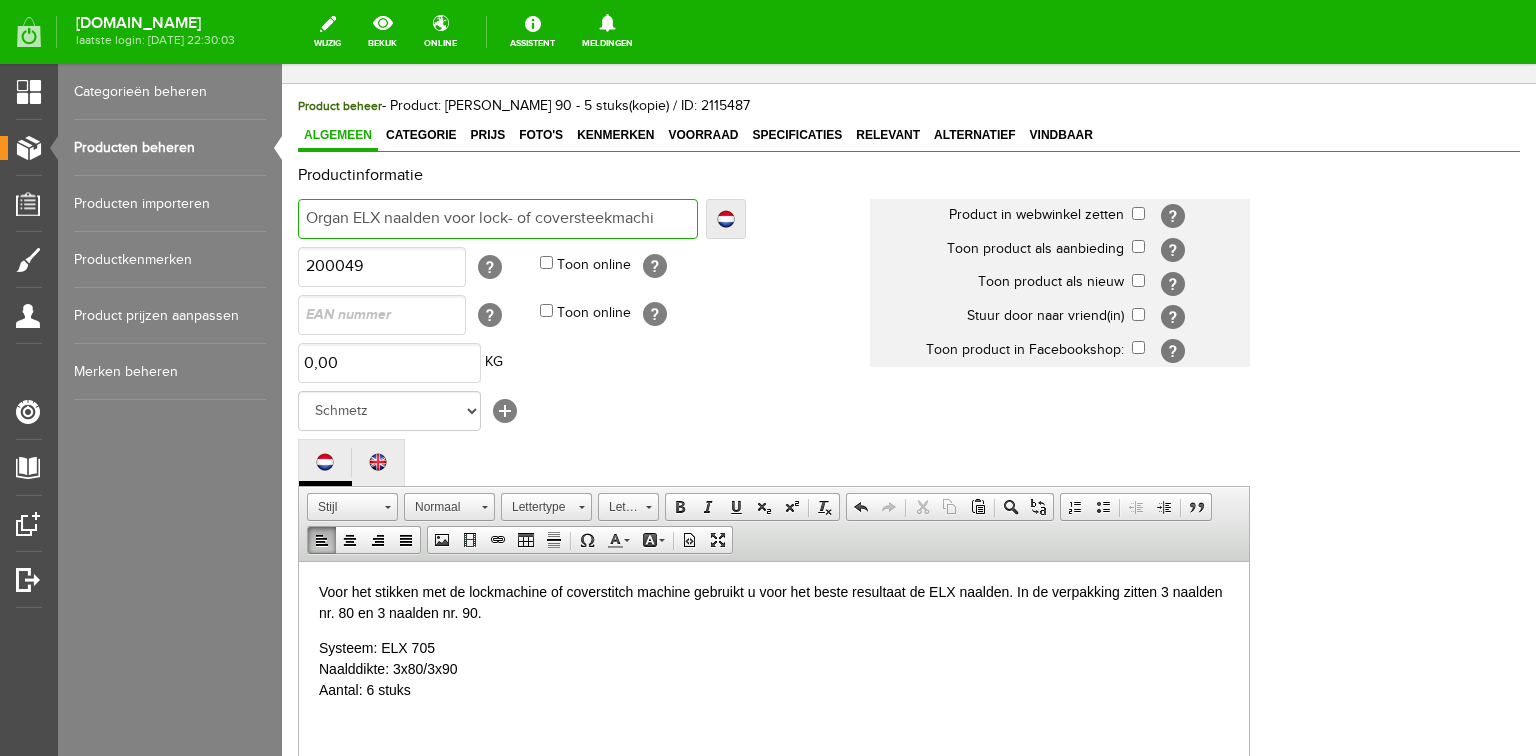 type on "Organ ELX naalden voor lock- of coversteekmachi" 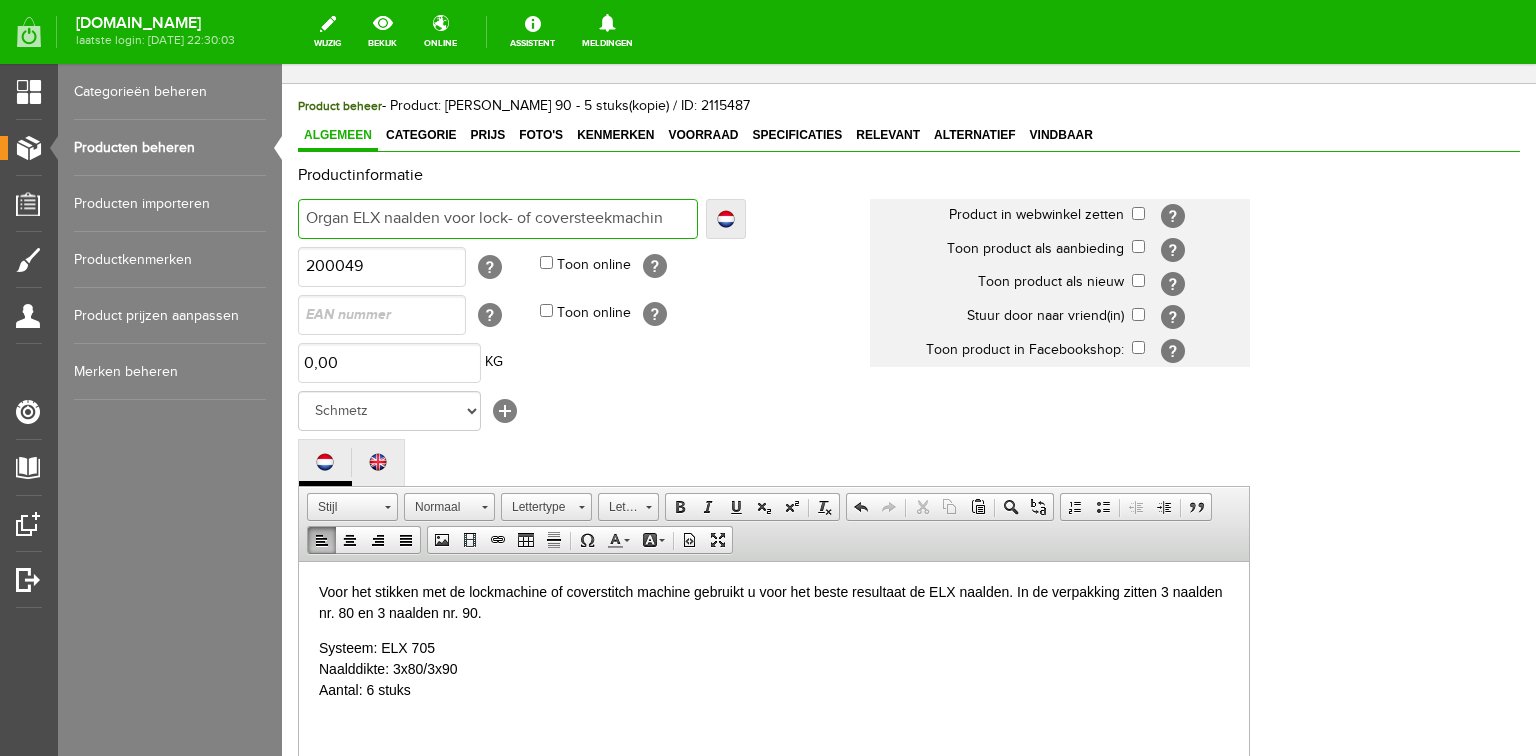 type on "Organ ELX naalden voor lock- of coversteekmachin" 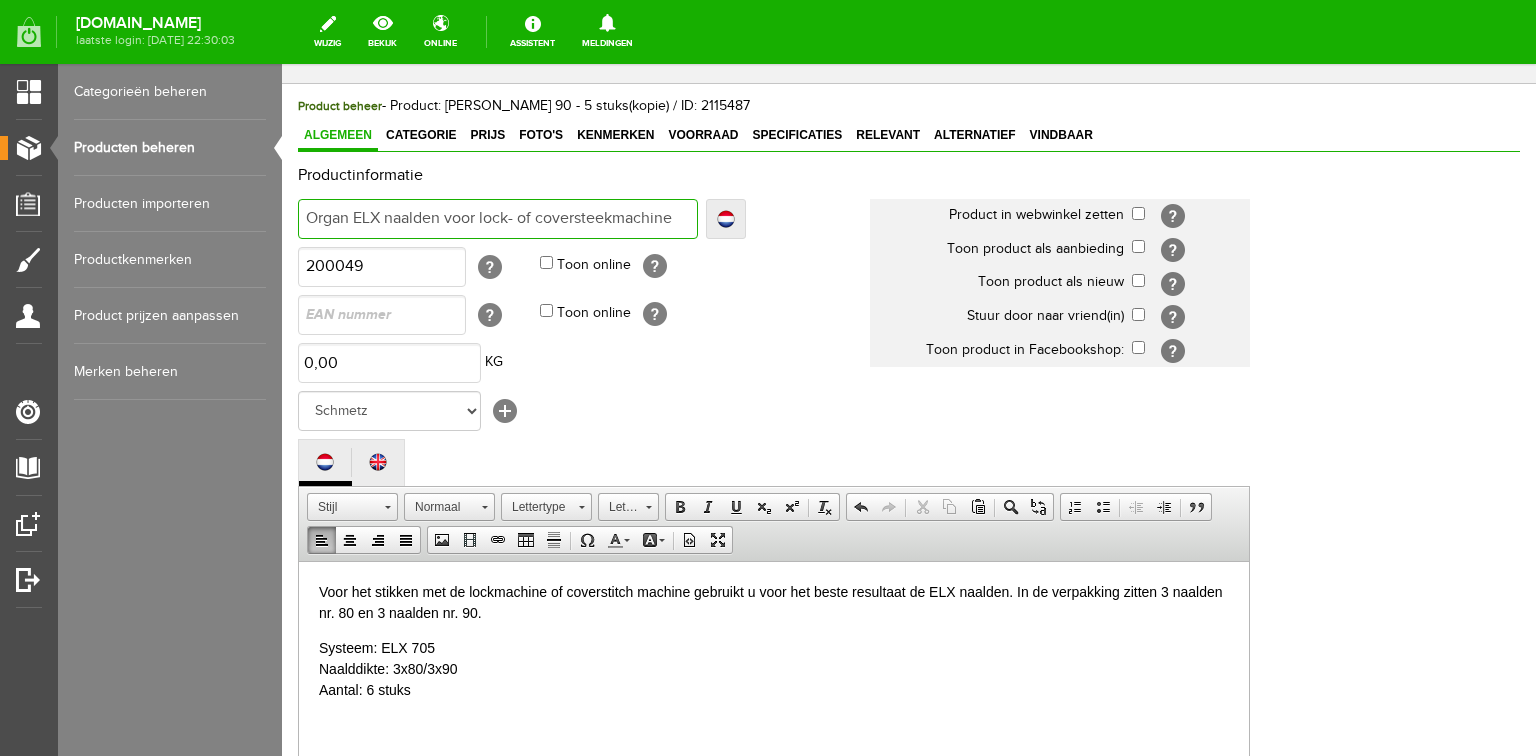 type on "Organ ELX naalden voor lock- of coversteekmachine" 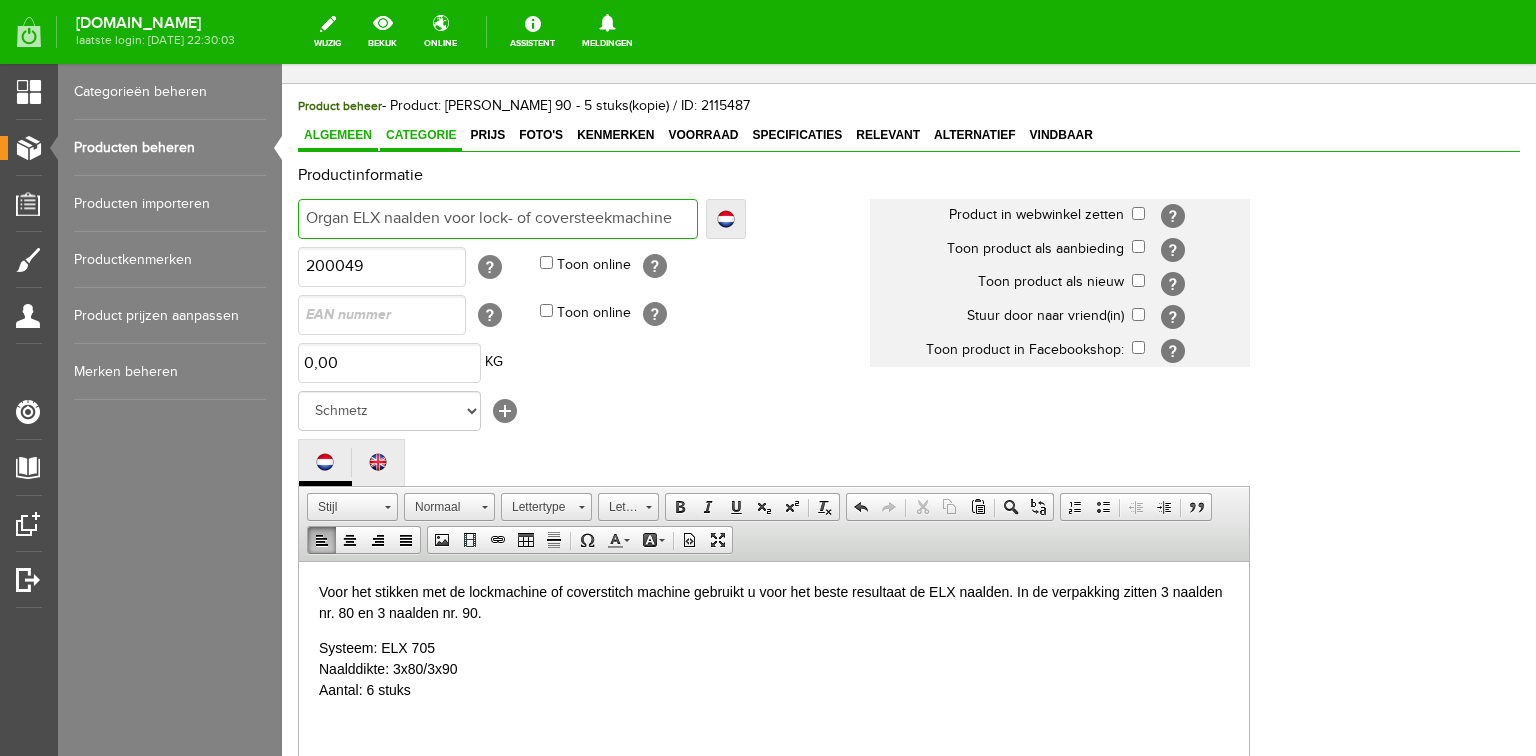 type on "Organ ELX naalden voor lock- of coversteekmachine" 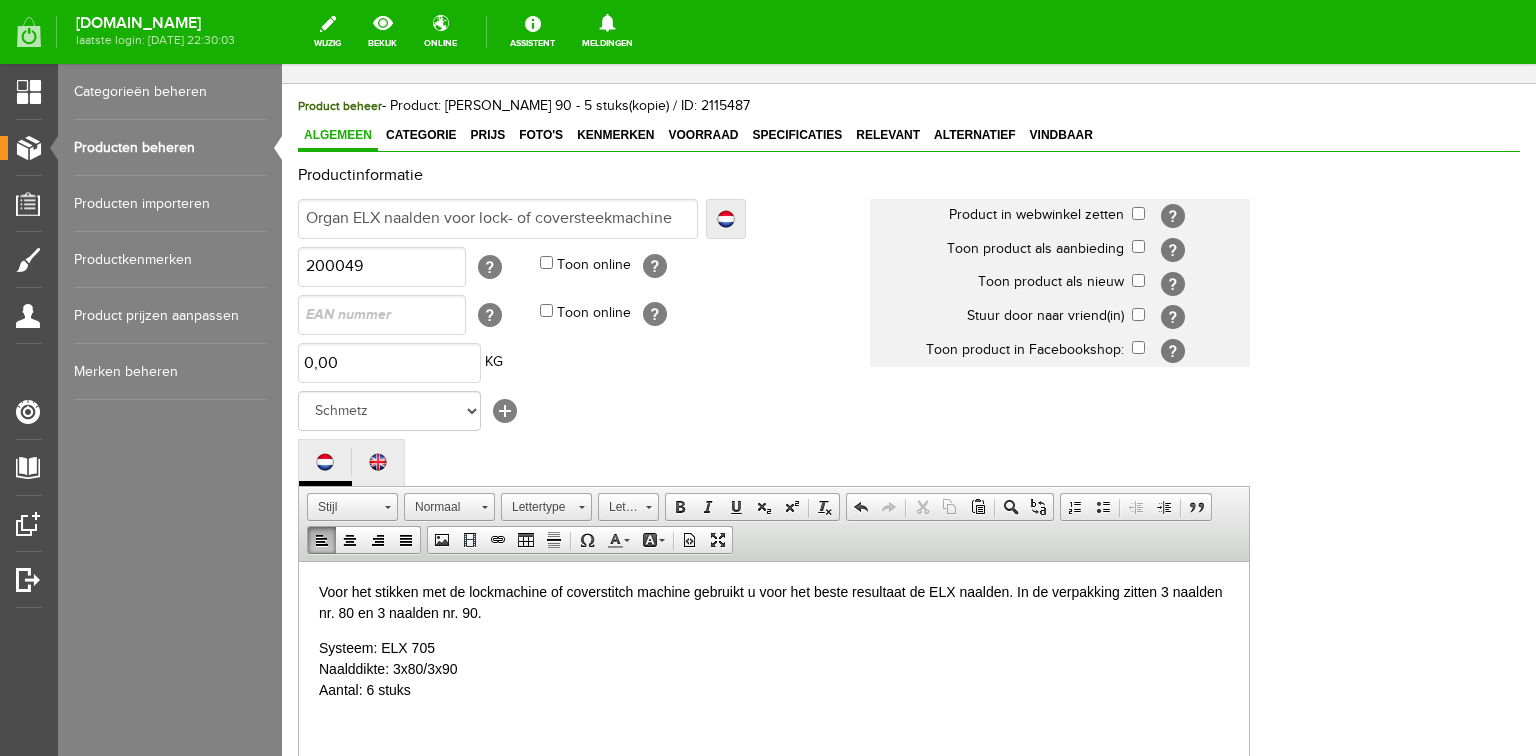 click on "Categorie" at bounding box center (421, 135) 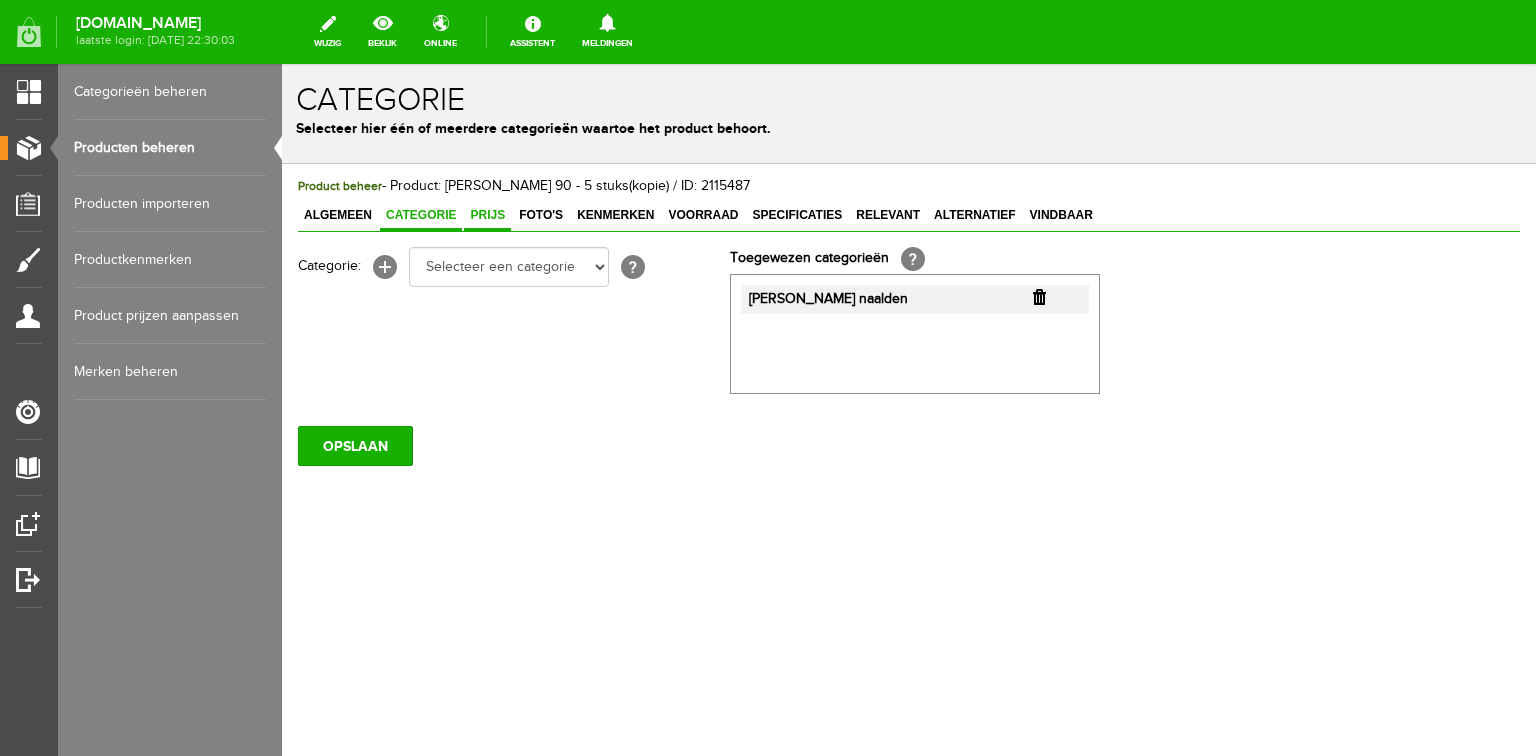 click on "Prijs" at bounding box center [487, 215] 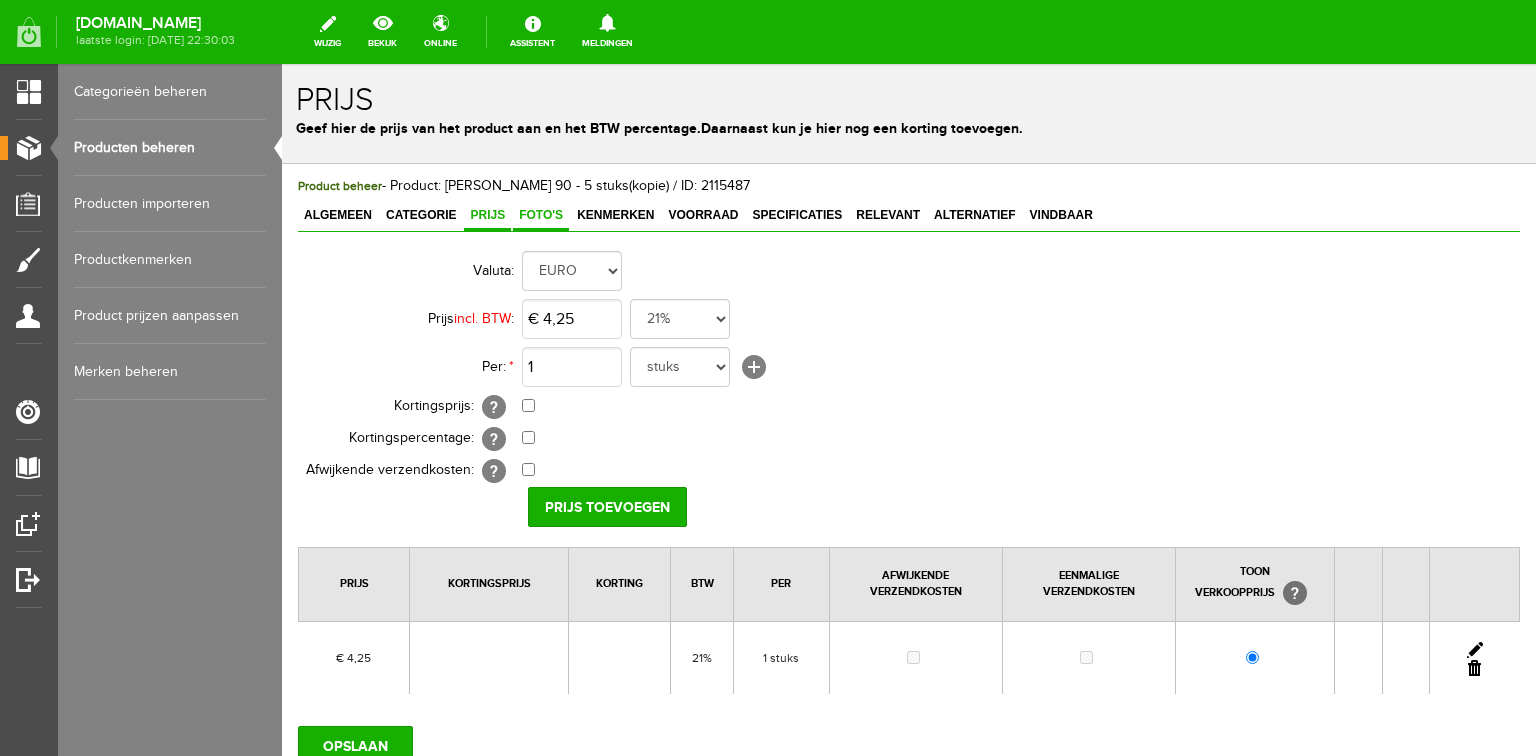 click on "Foto's" at bounding box center (541, 215) 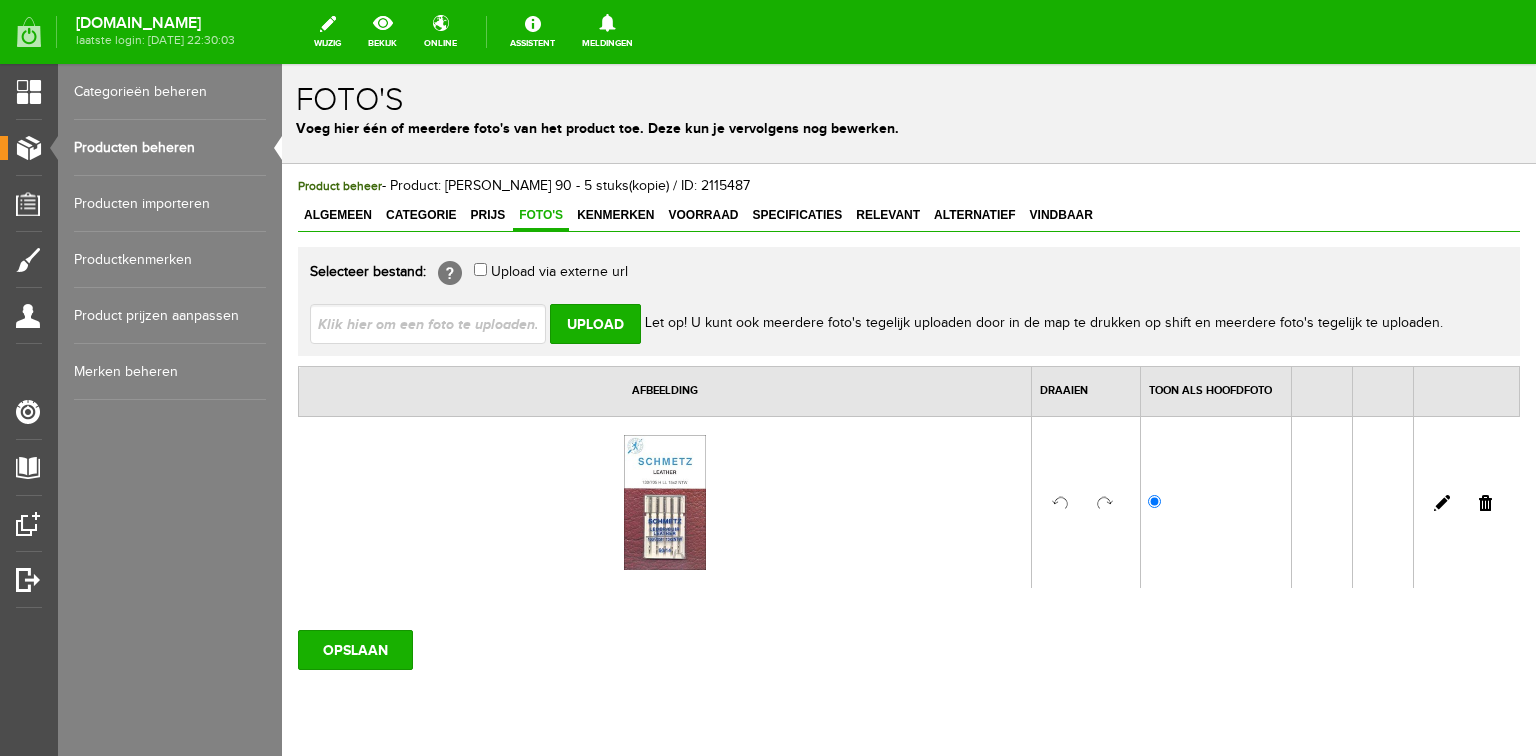 click at bounding box center (1485, 503) 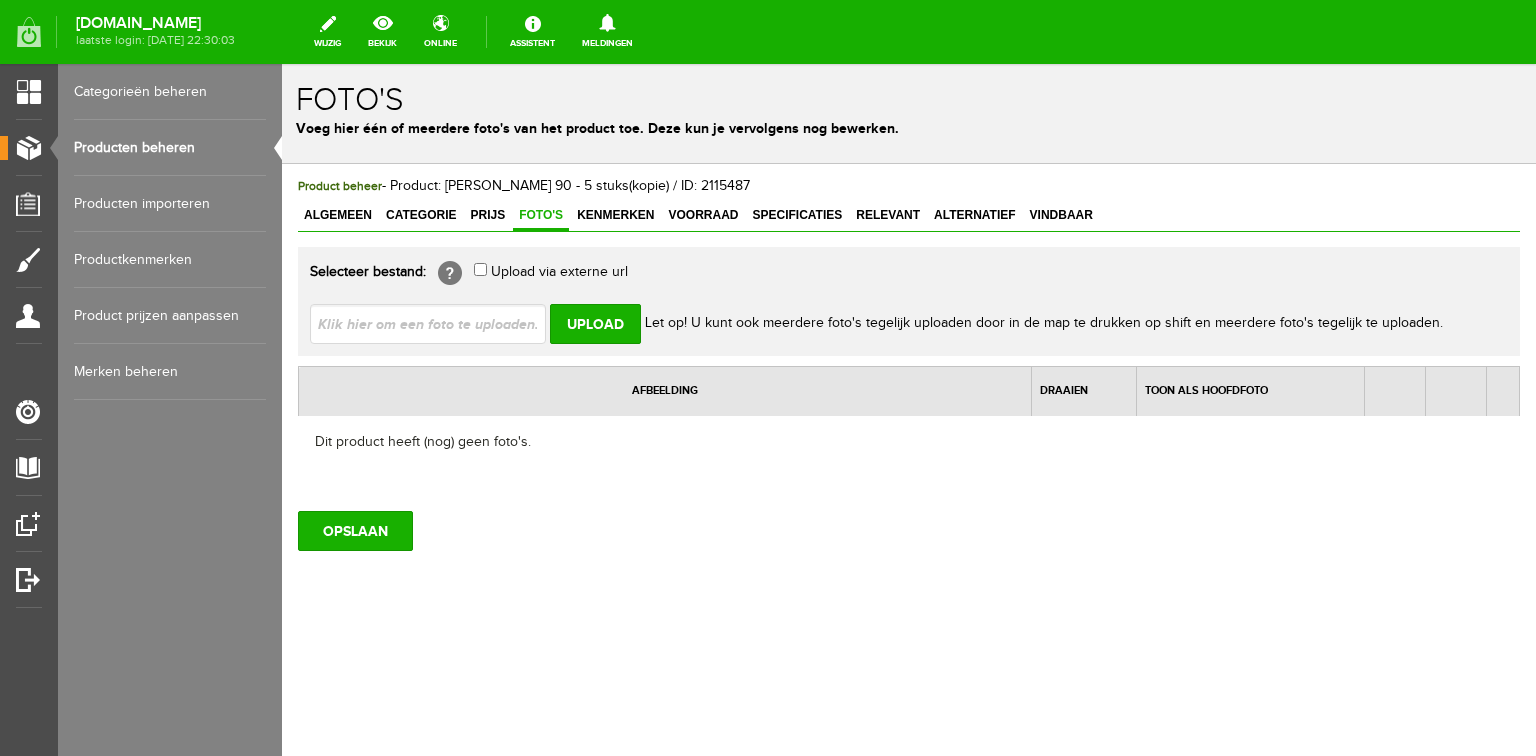 click at bounding box center (436, 323) 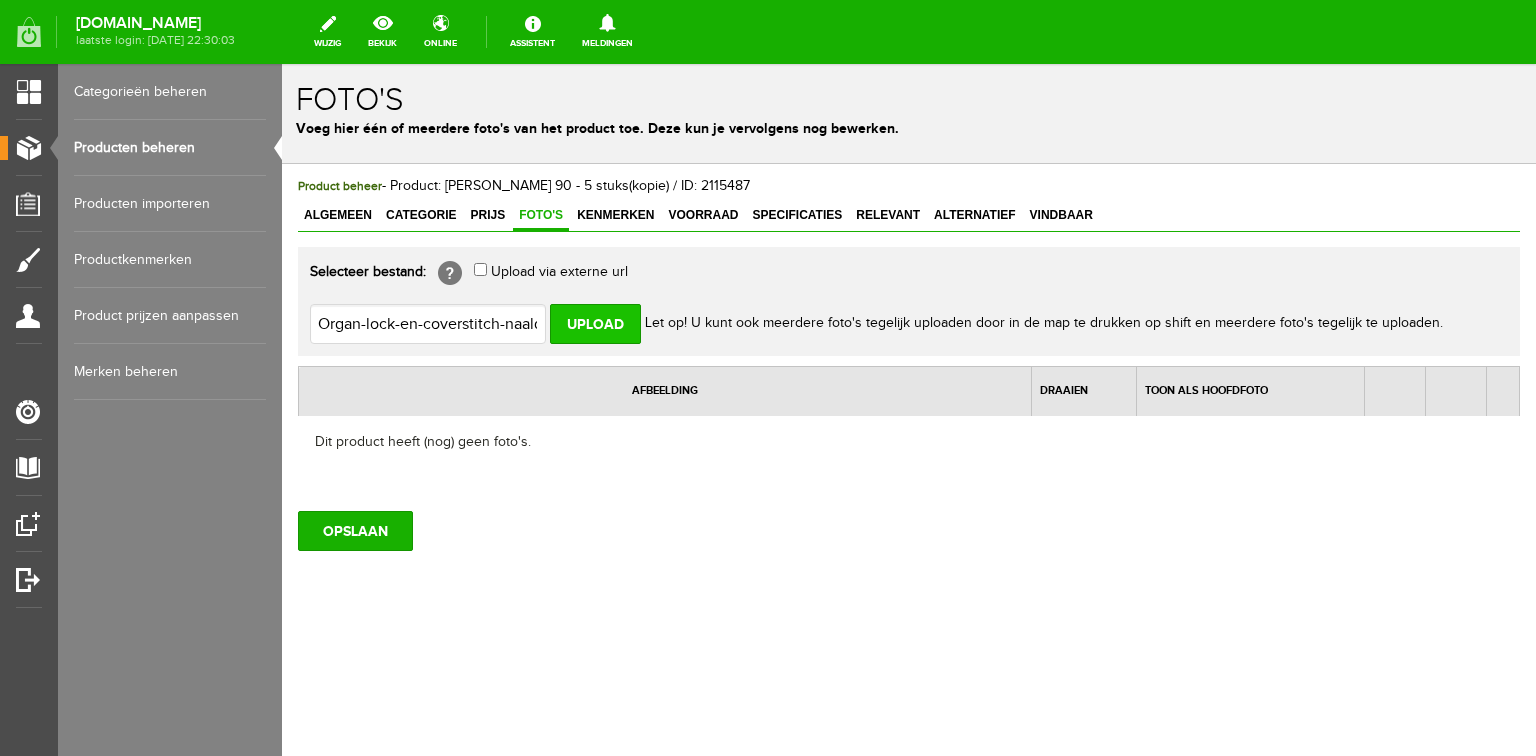 click on "Upload" at bounding box center [595, 324] 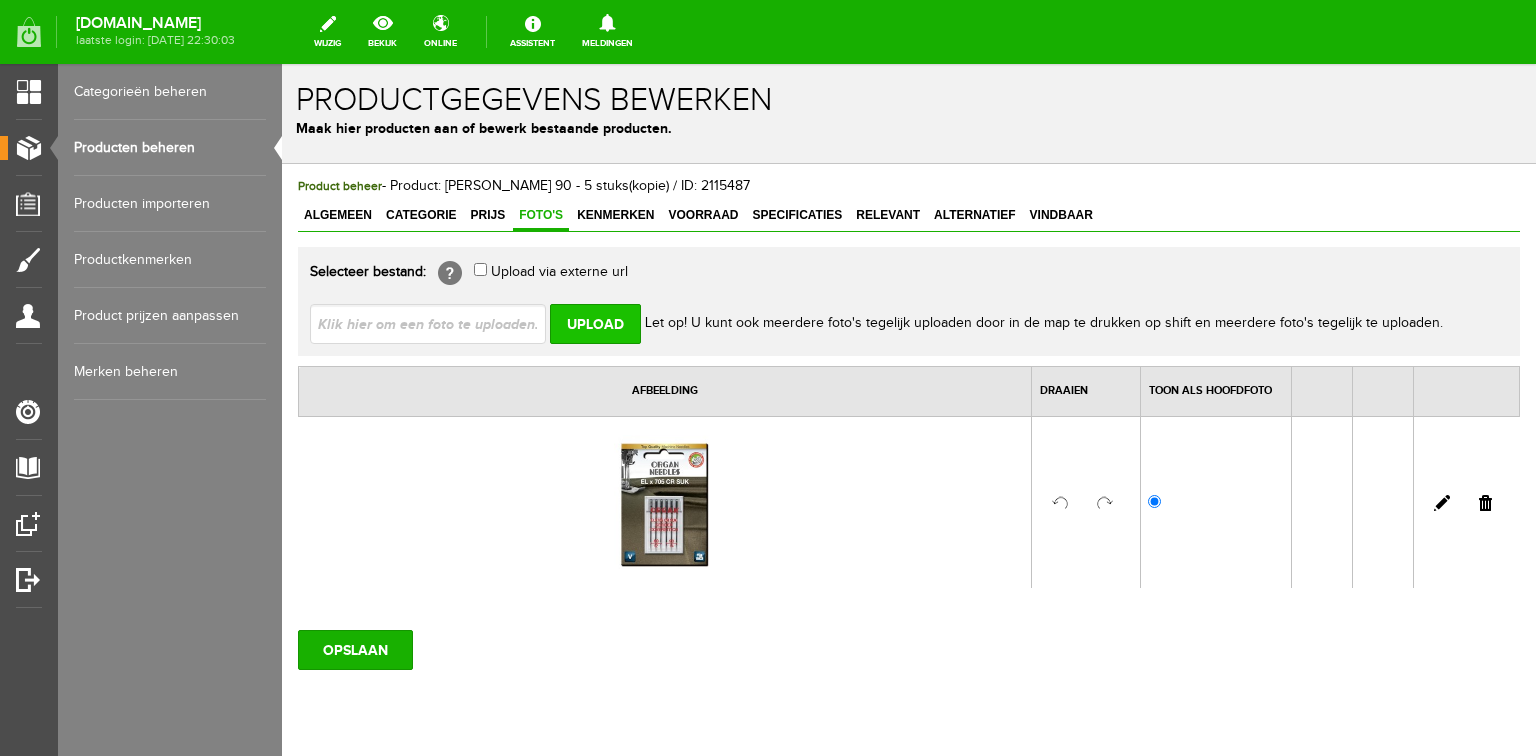 scroll, scrollTop: 0, scrollLeft: 0, axis: both 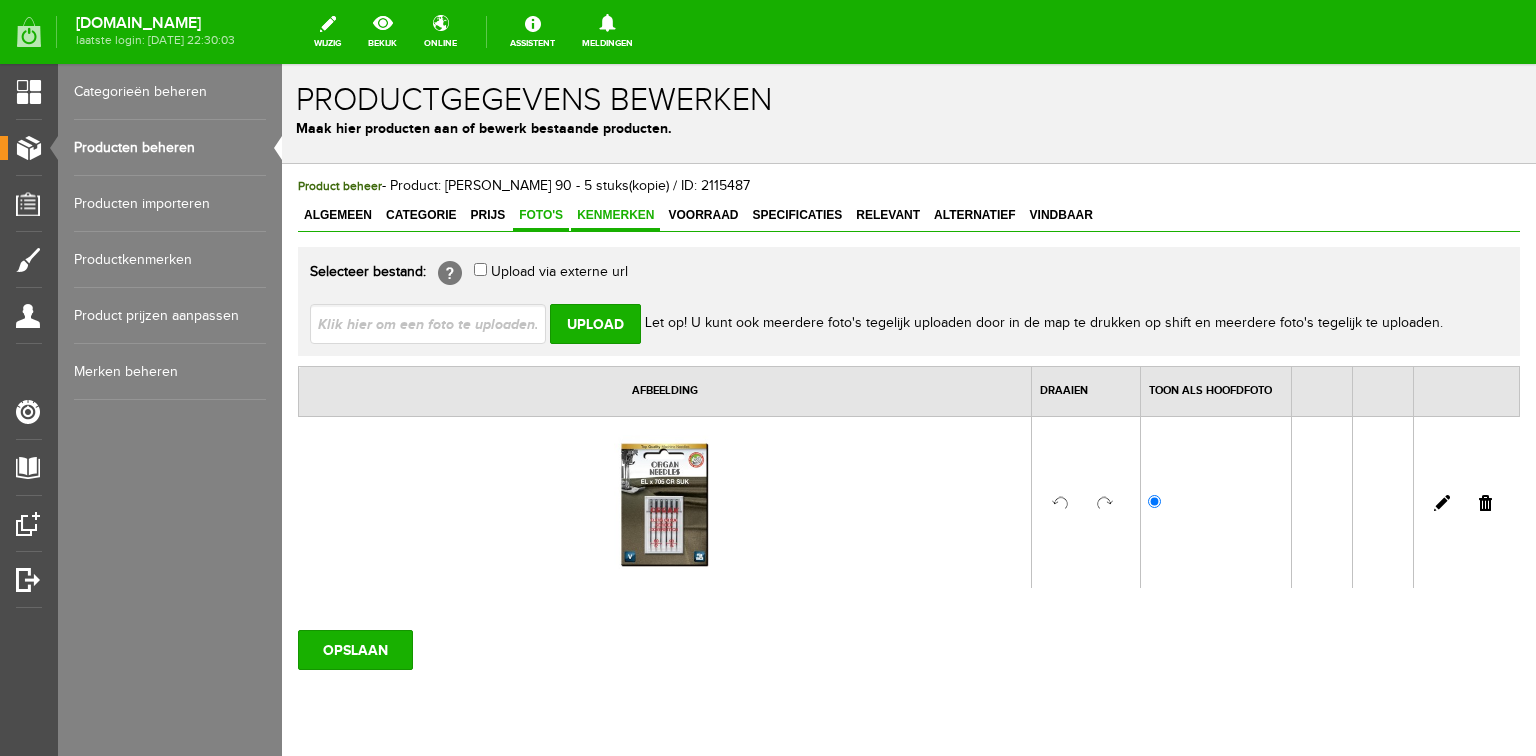 click on "Kenmerken" at bounding box center (615, 215) 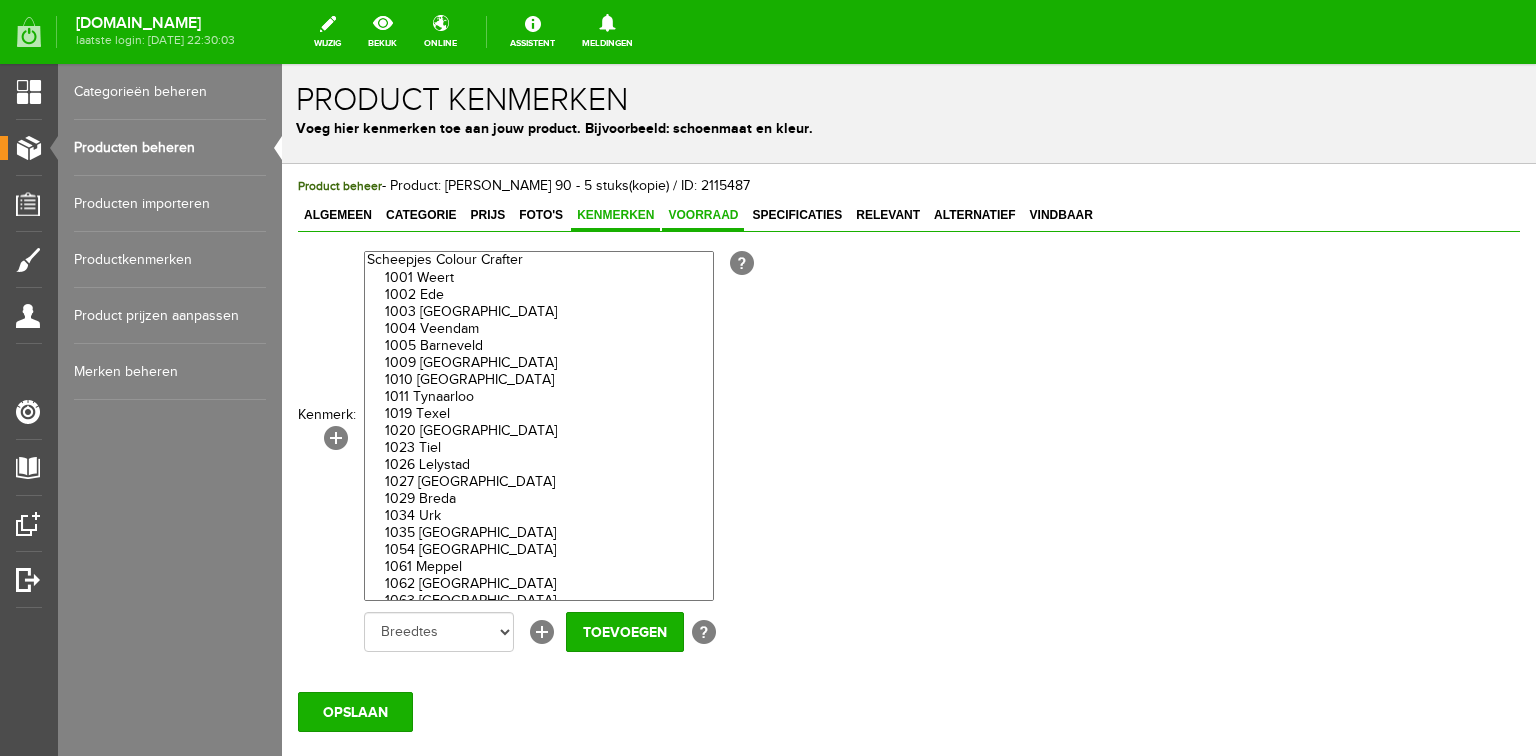 click on "Voorraad" at bounding box center (703, 215) 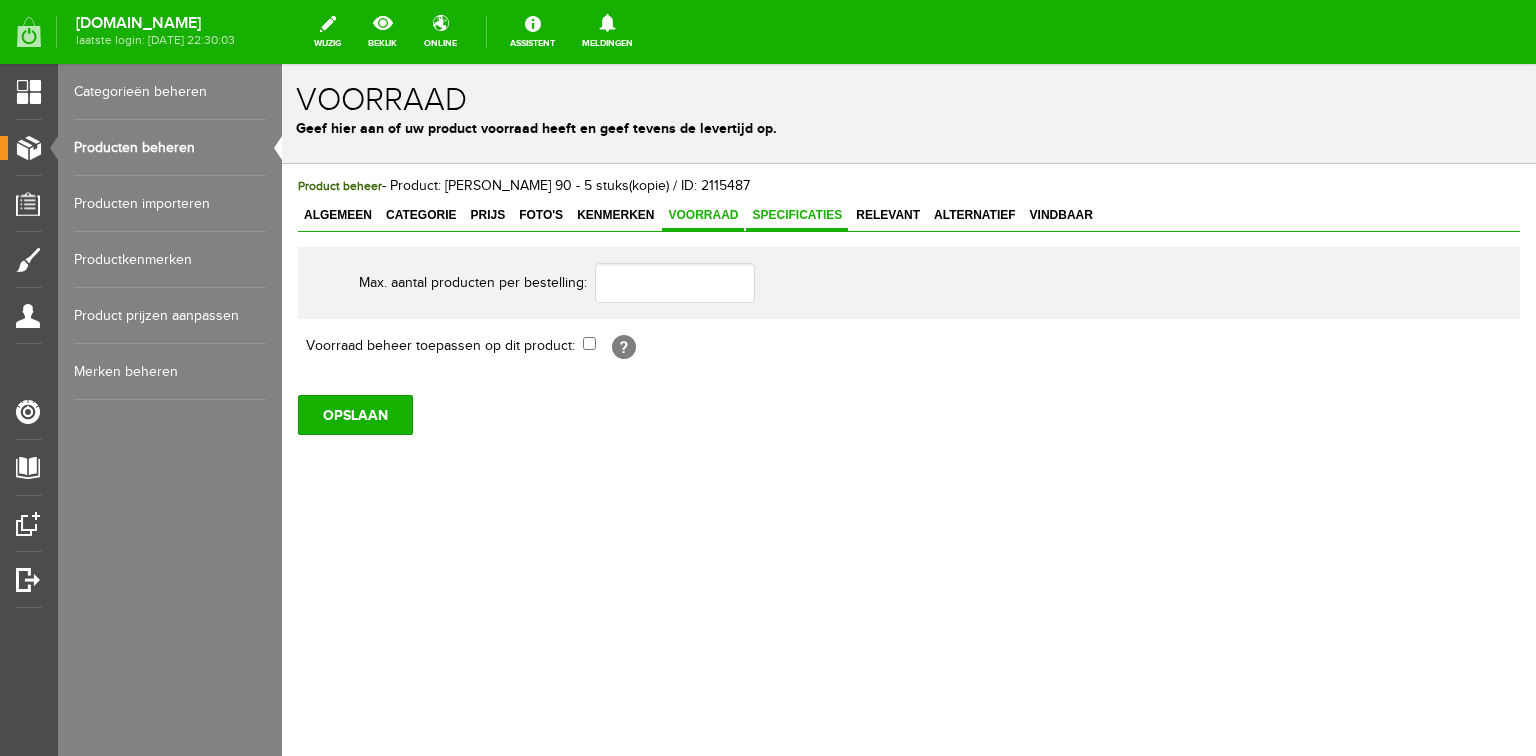 click on "Specificaties" at bounding box center [797, 215] 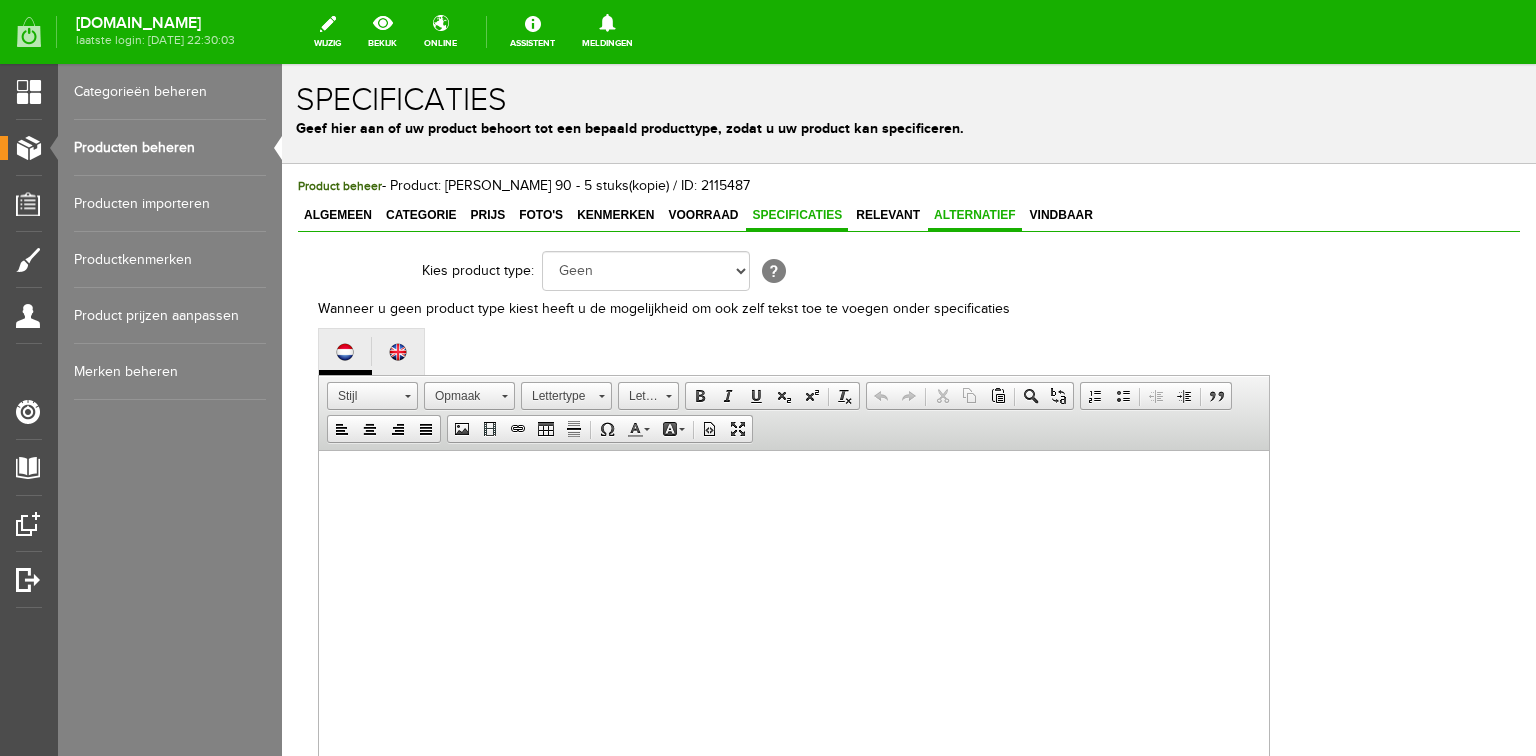 click on "Alternatief" at bounding box center (975, 215) 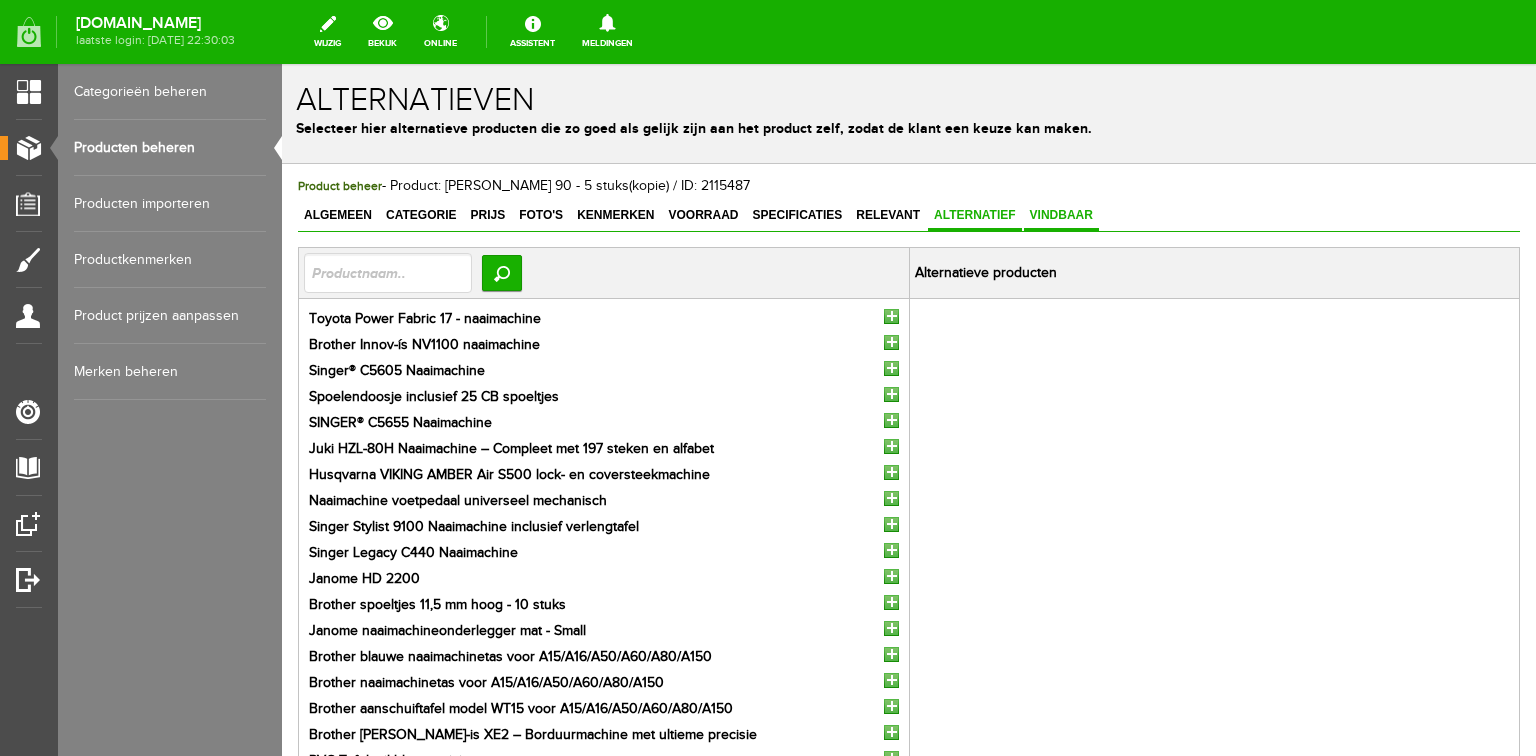 click on "Vindbaar" at bounding box center [1061, 215] 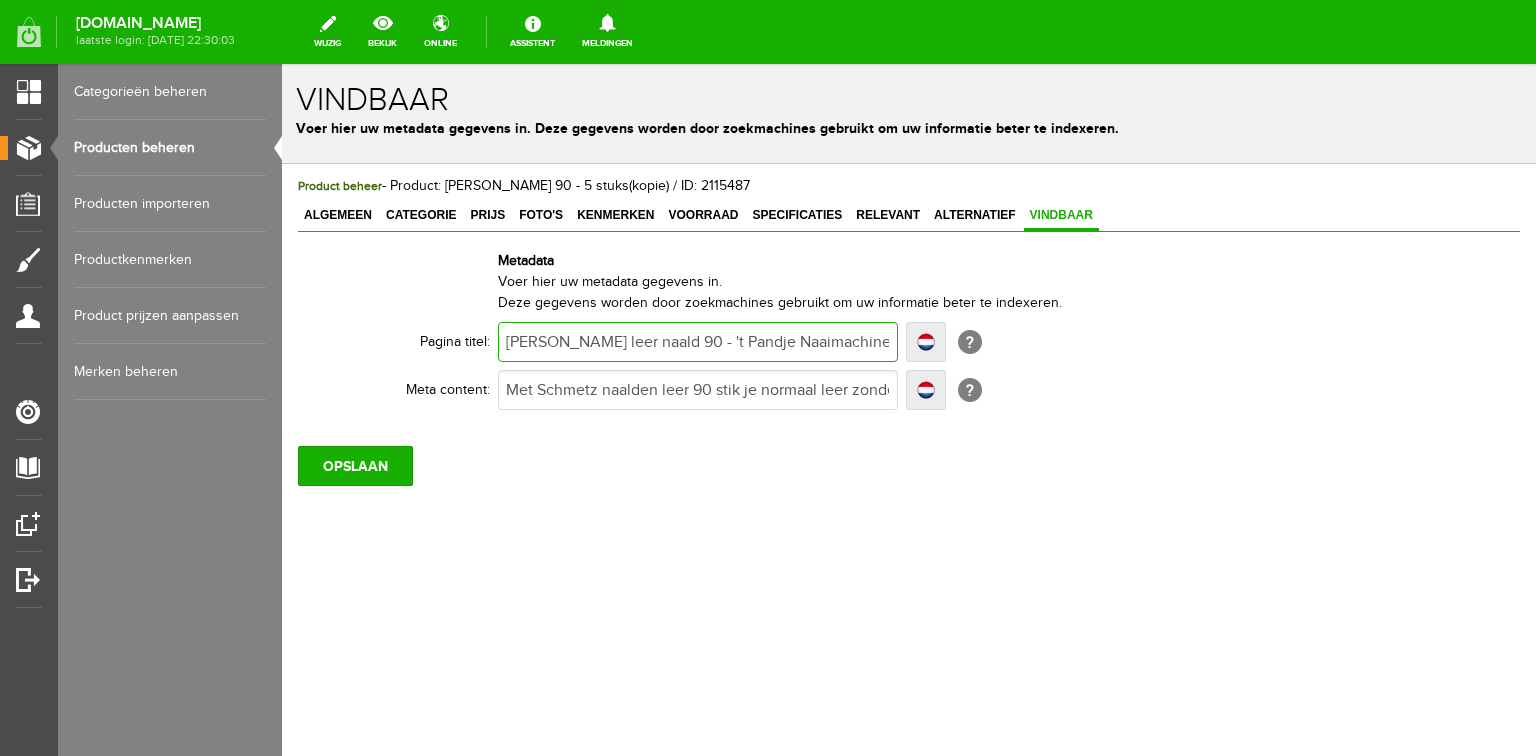 click on "Schmetz leer naald 90 - 't Pandje Naaimachines" at bounding box center (698, 342) 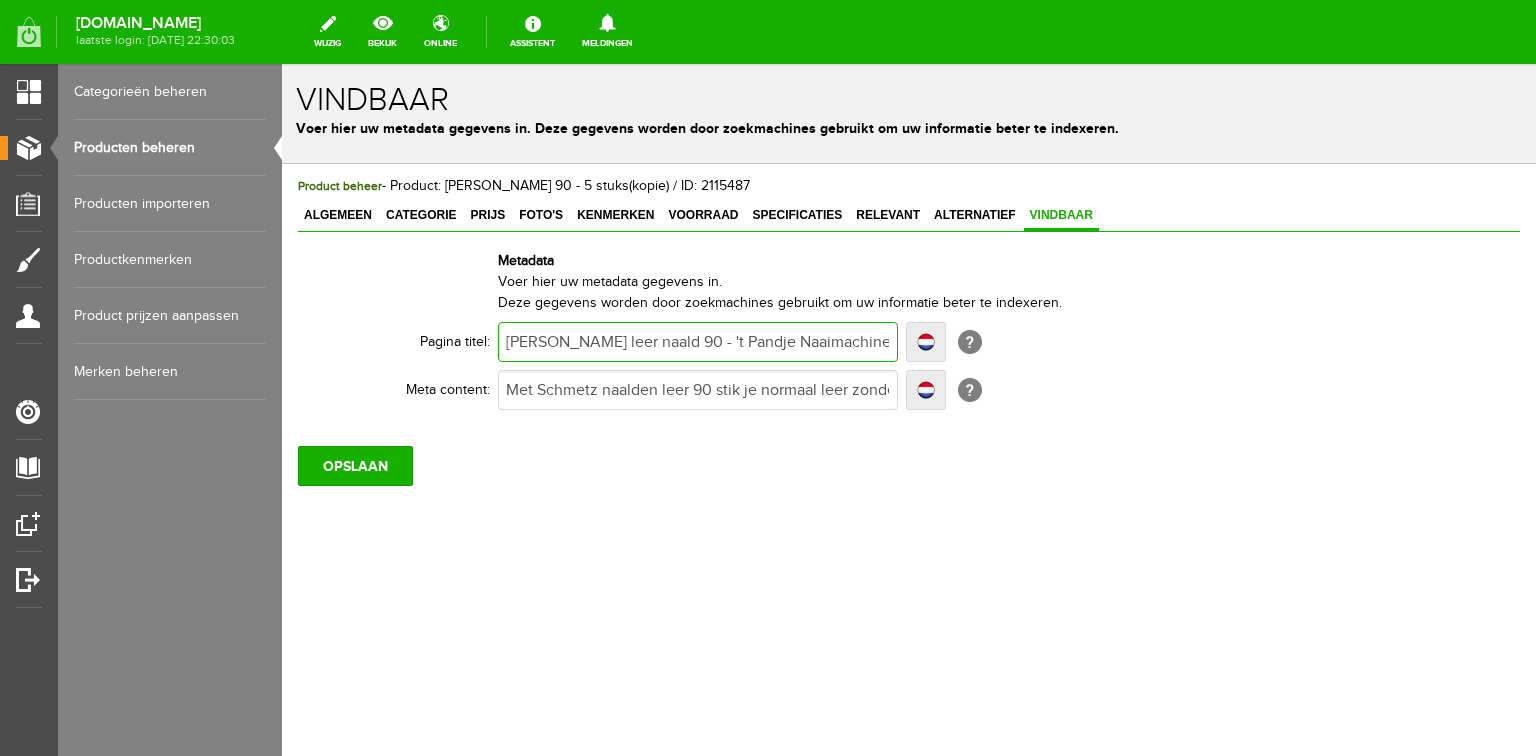 type on "chmetz leer naald 90 - 't Pandje Naaimachines" 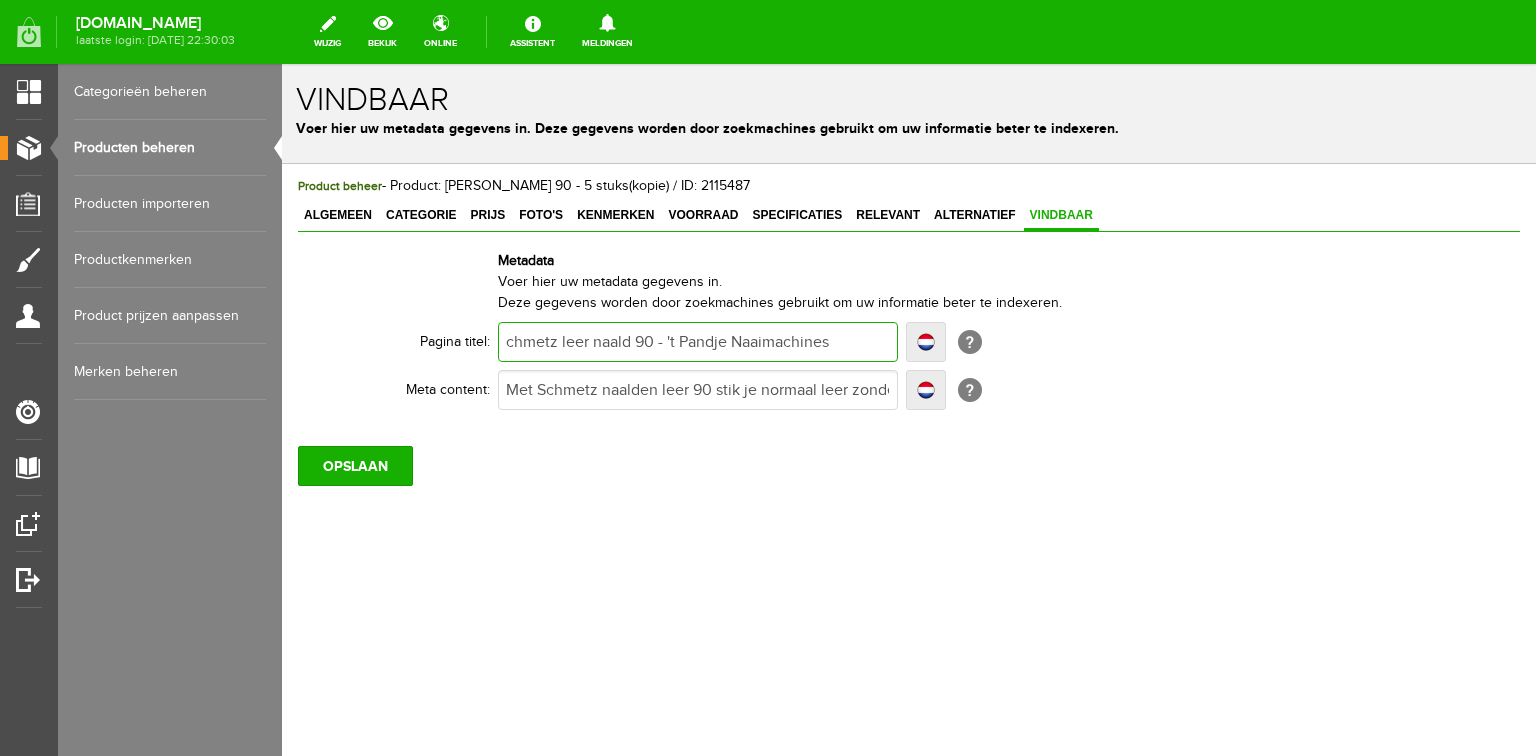 type on "chmetz leer naald 90 - 't Pandje Naaimachines" 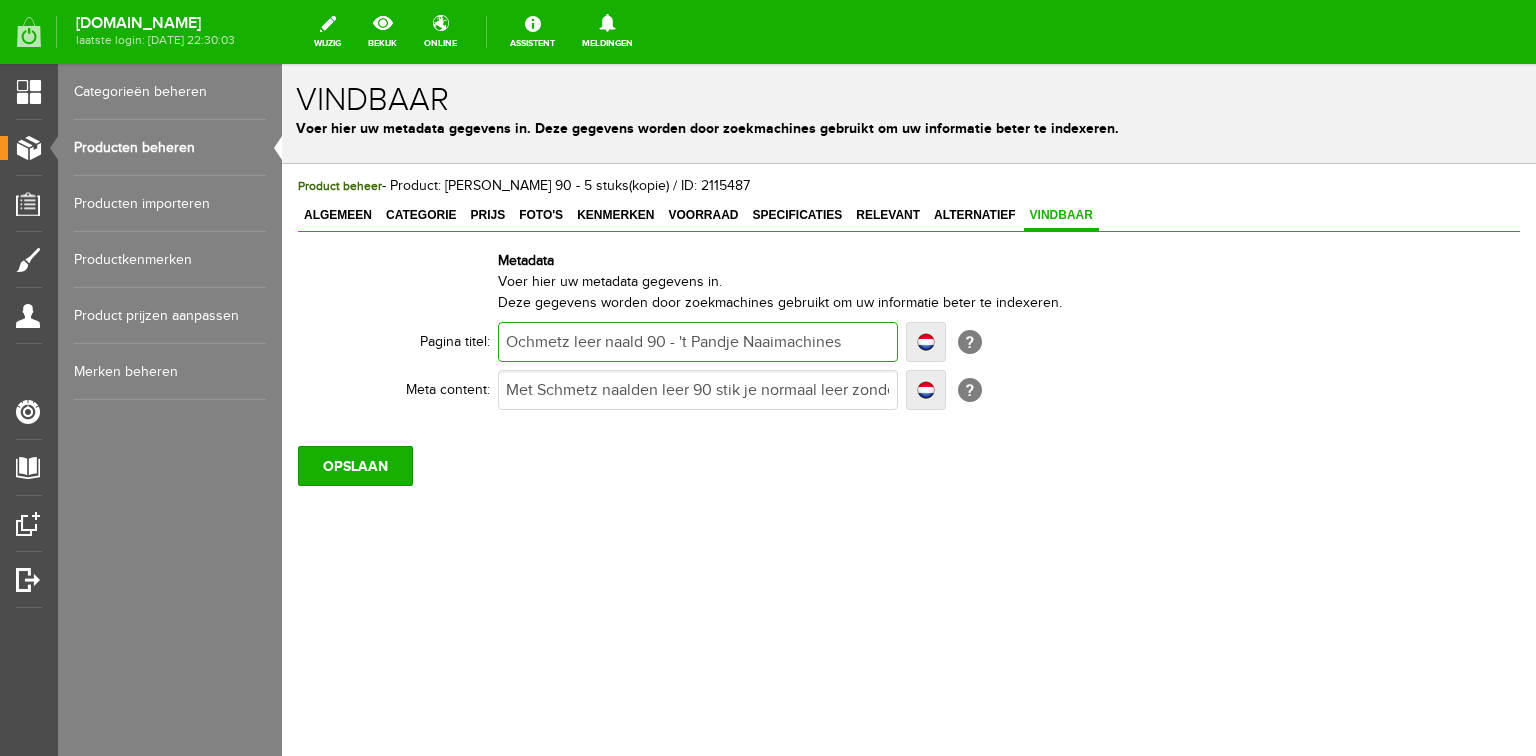 type on "Ochmetz leer naald 90 - 't Pandje Naaimachines" 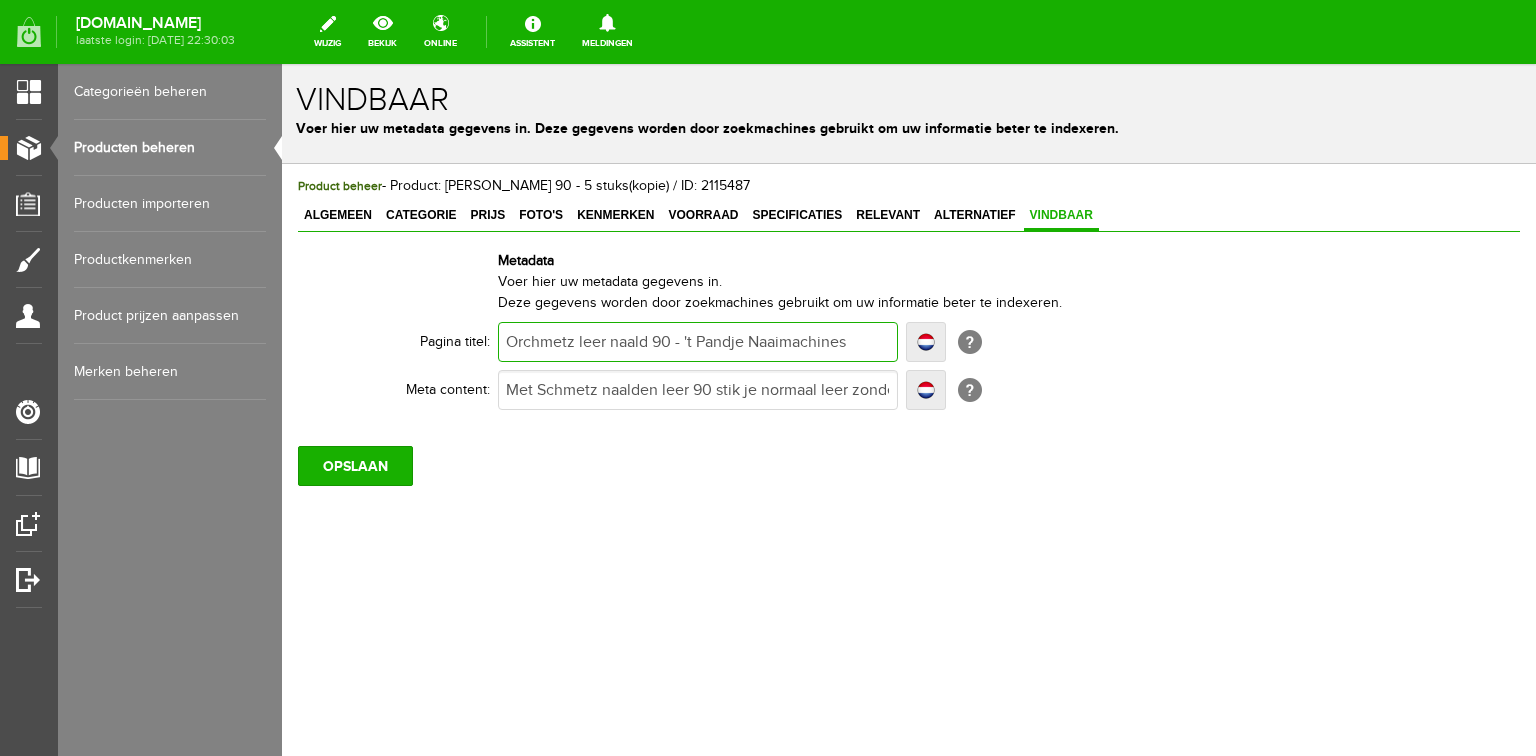 type on "Orchmetz leer naald 90 - 't Pandje Naaimachines" 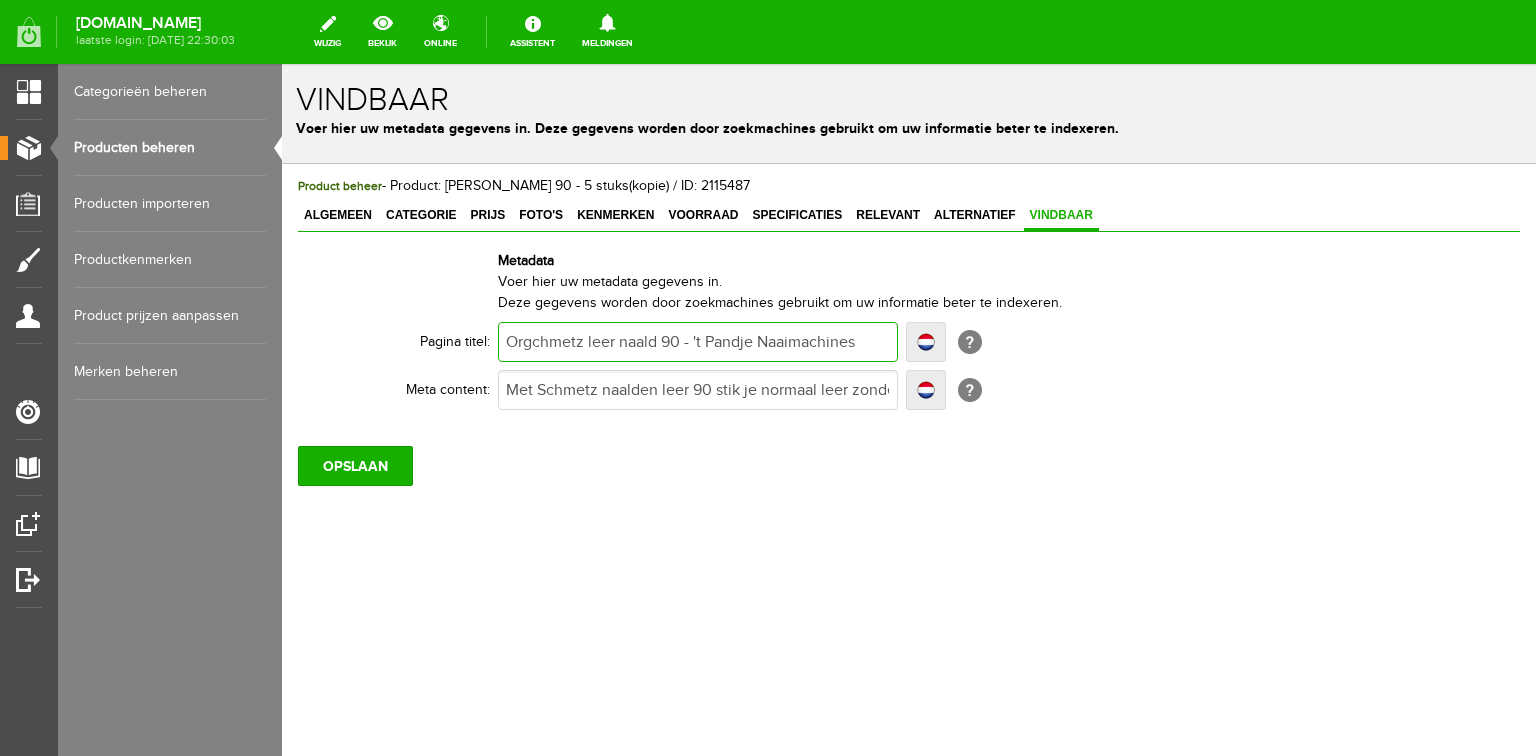 type on "Orgchmetz leer naald 90 - 't Pandje Naaimachines" 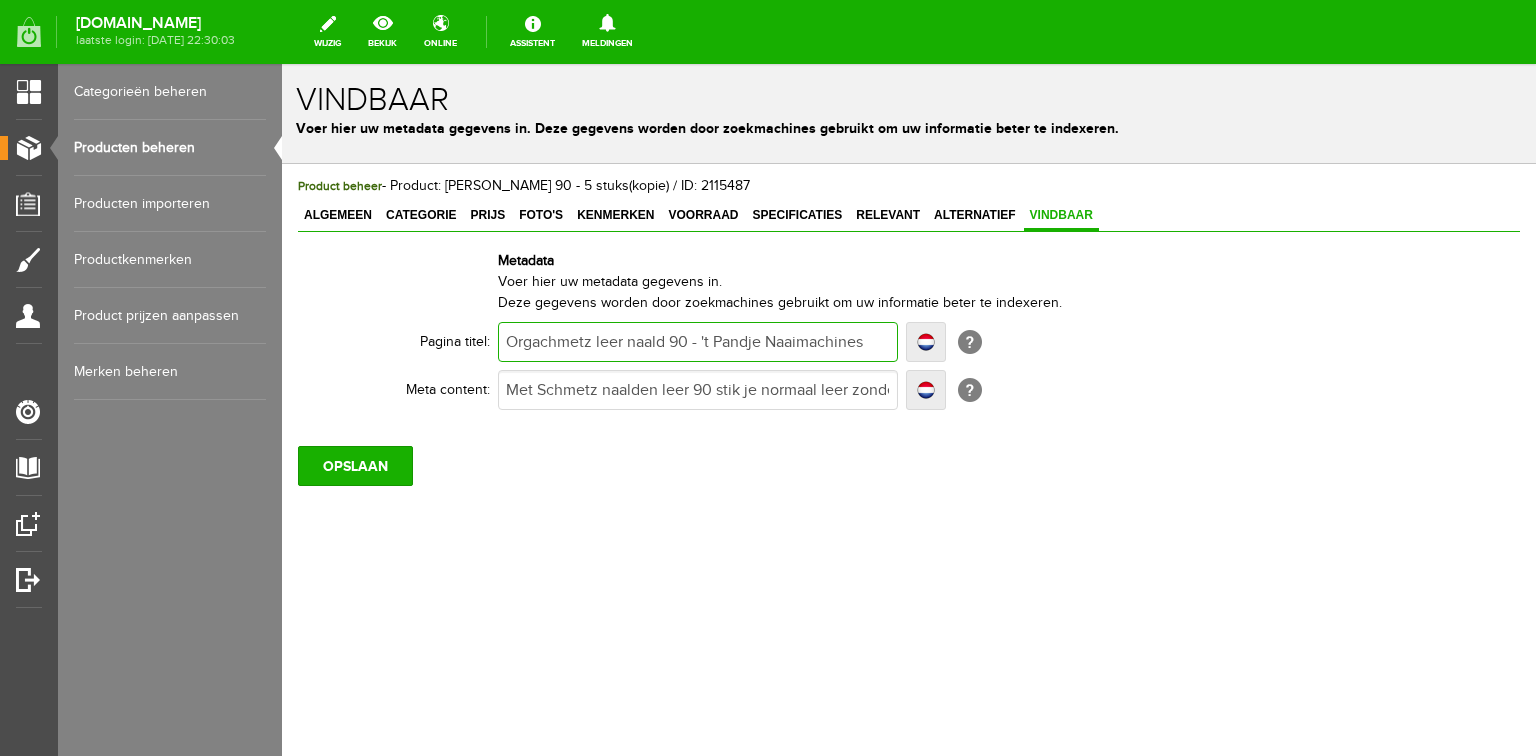 type on "Orgachmetz leer naald 90 - 't Pandje Naaimachines" 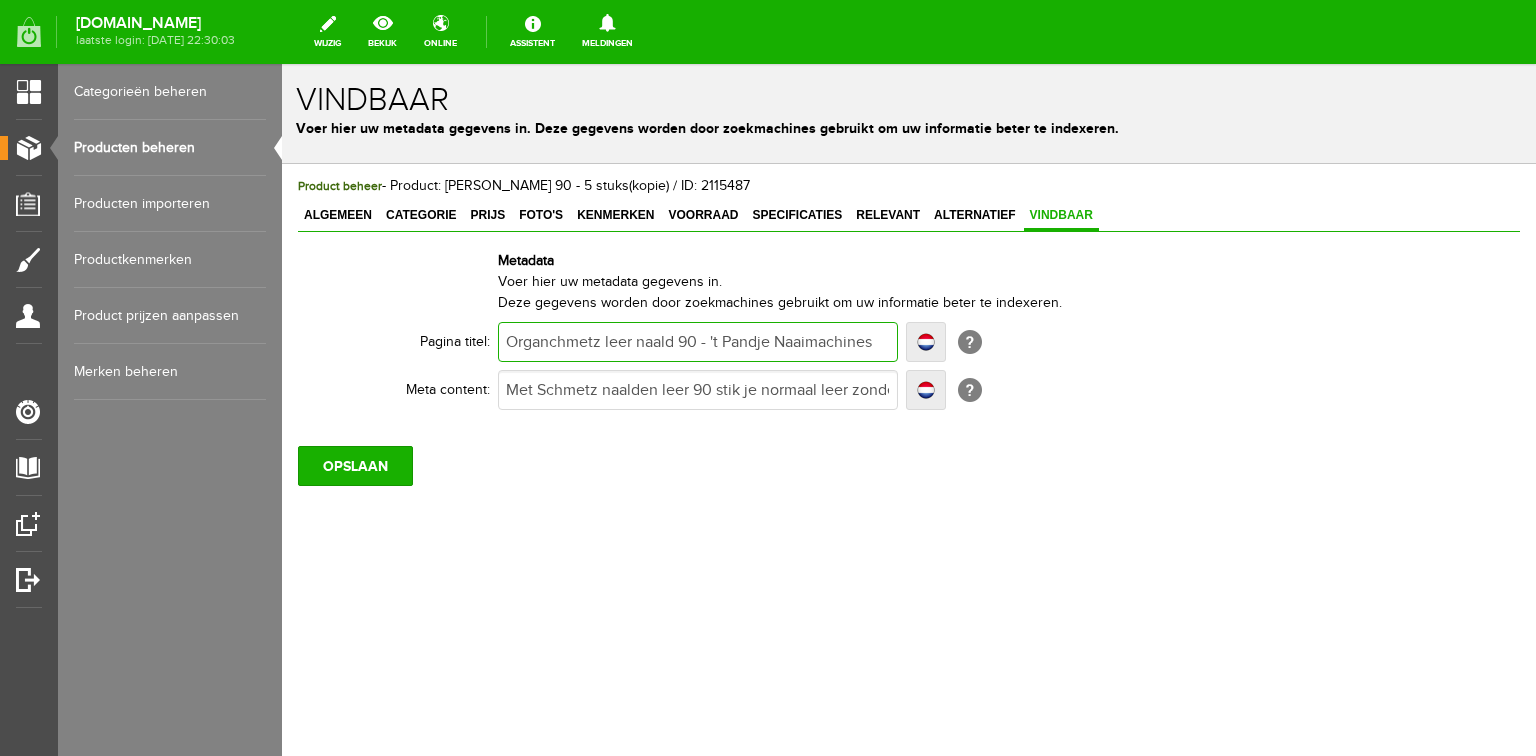 type on "Organchmetz leer naald 90 - 't Pandje Naaimachines" 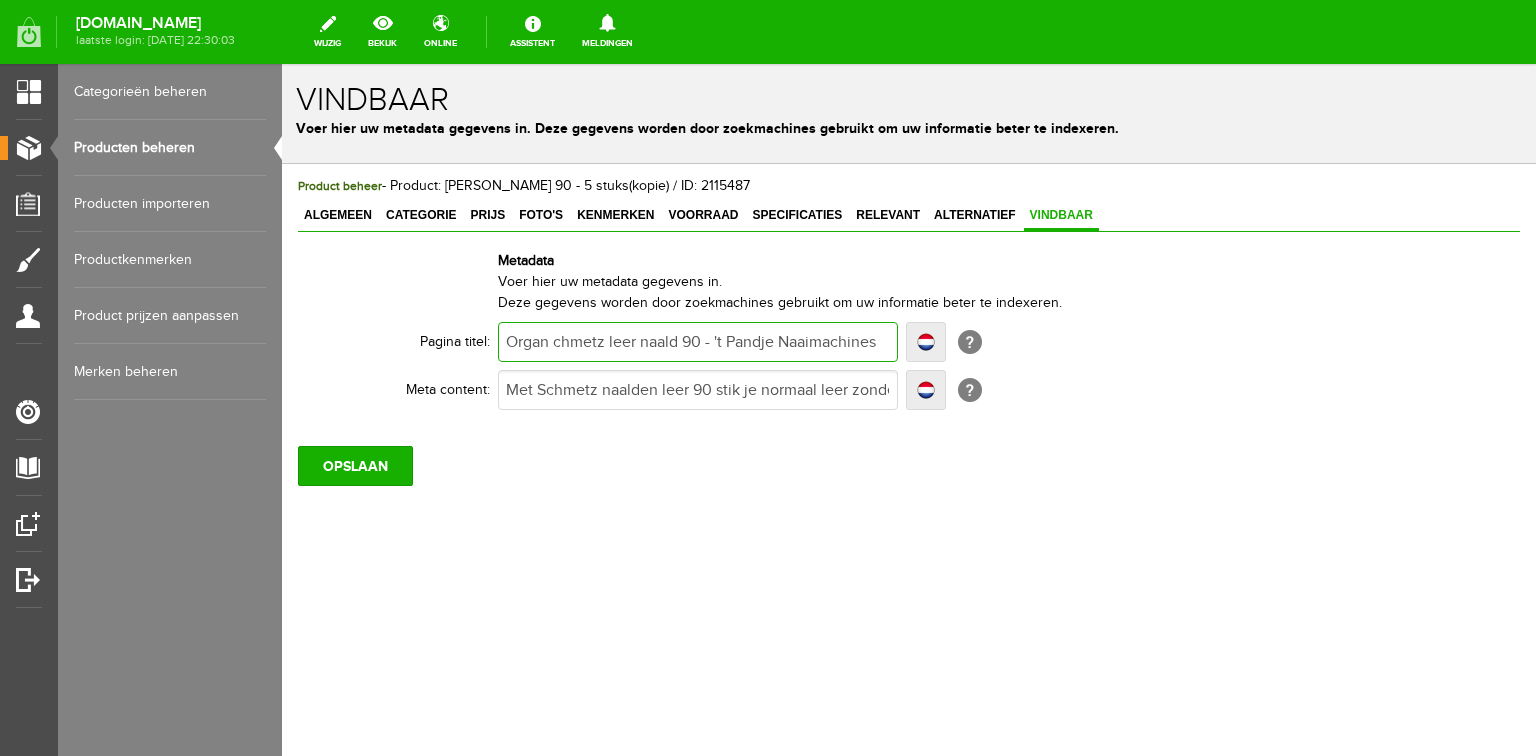 type on "Organ chmetz leer naald 90 - 't Pandje Naaimachines" 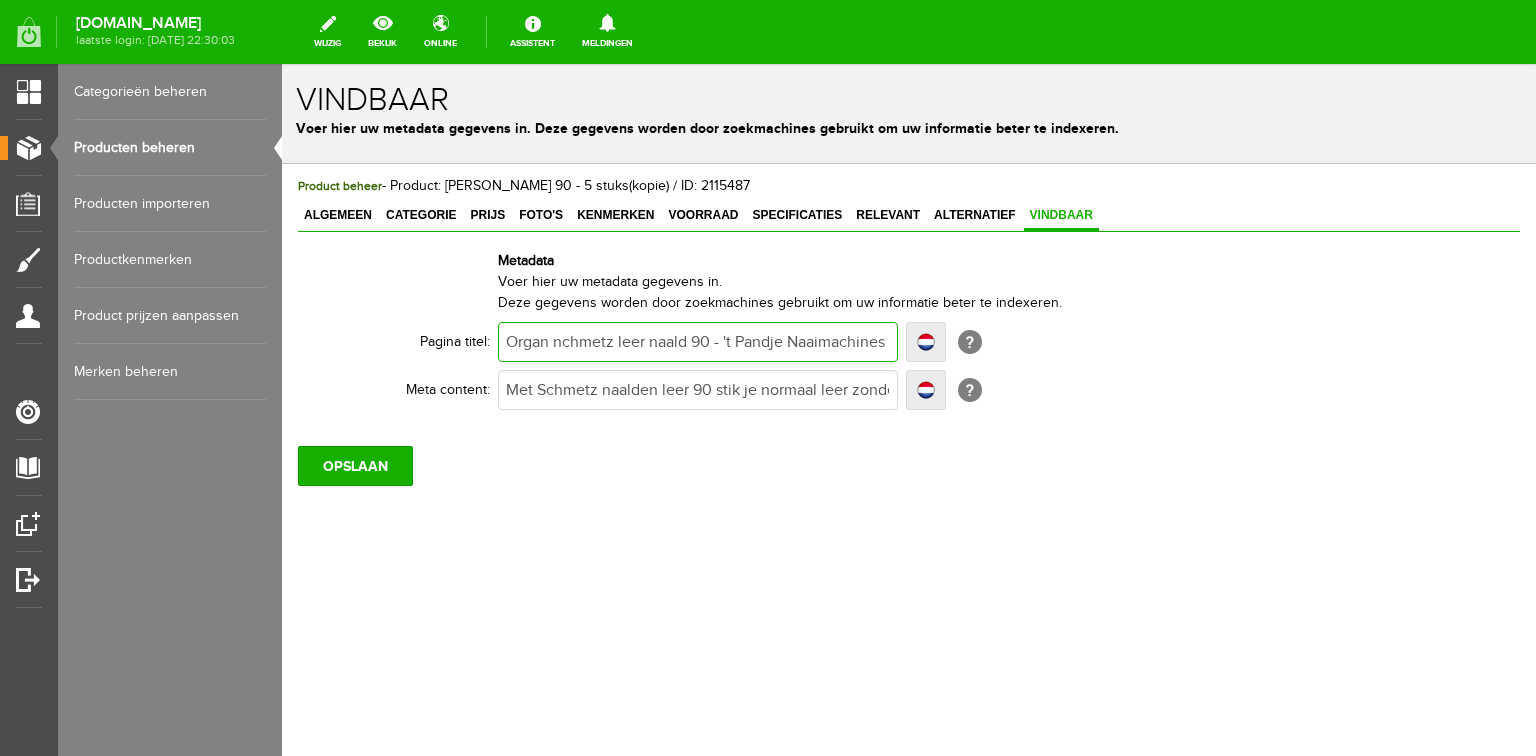 type on "Organ nchmetz leer naald 90 - 't Pandje Naaimachines" 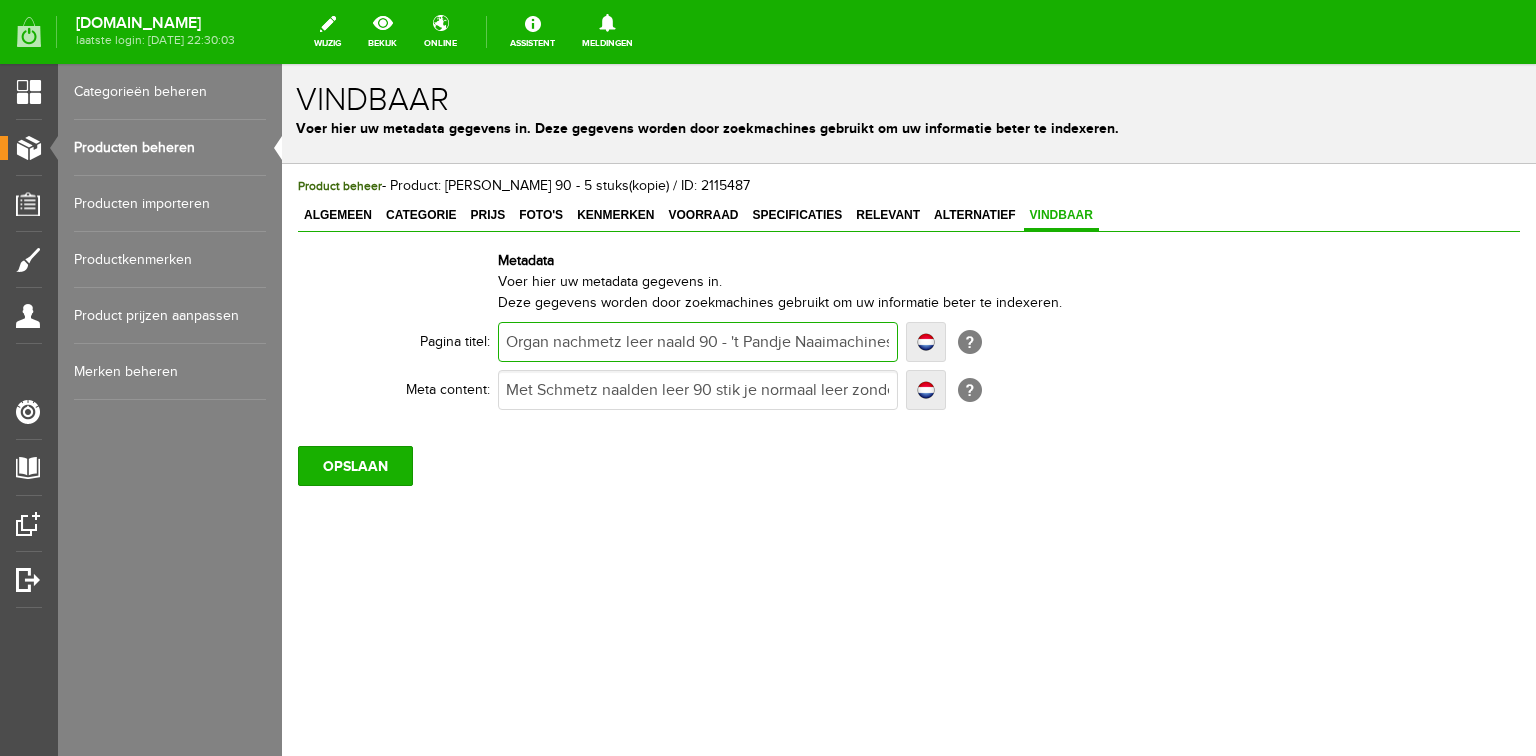 type on "Organ nachmetz leer naald 90 - 't Pandje Naaimachines" 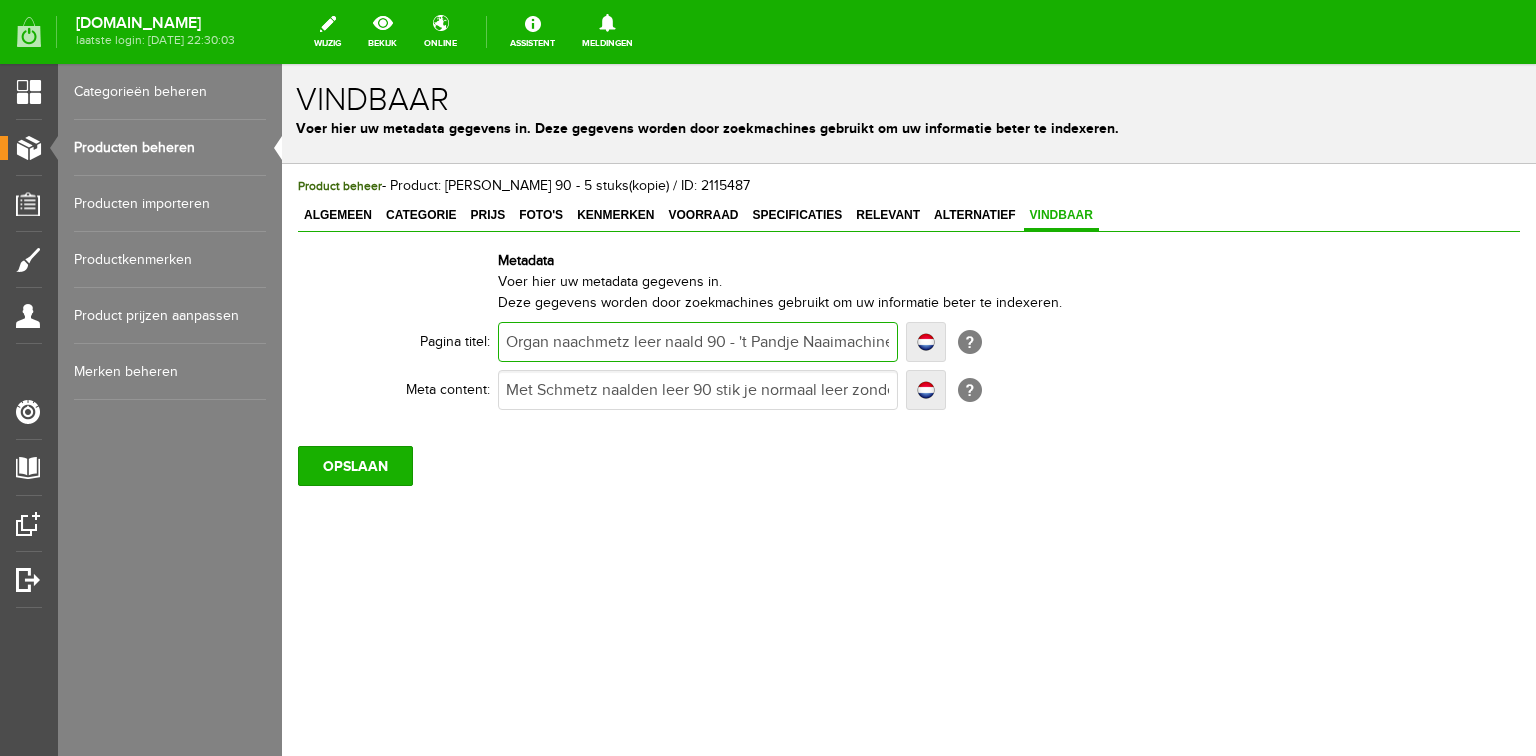 type on "Organ naachmetz leer naald 90 - 't Pandje Naaimachines" 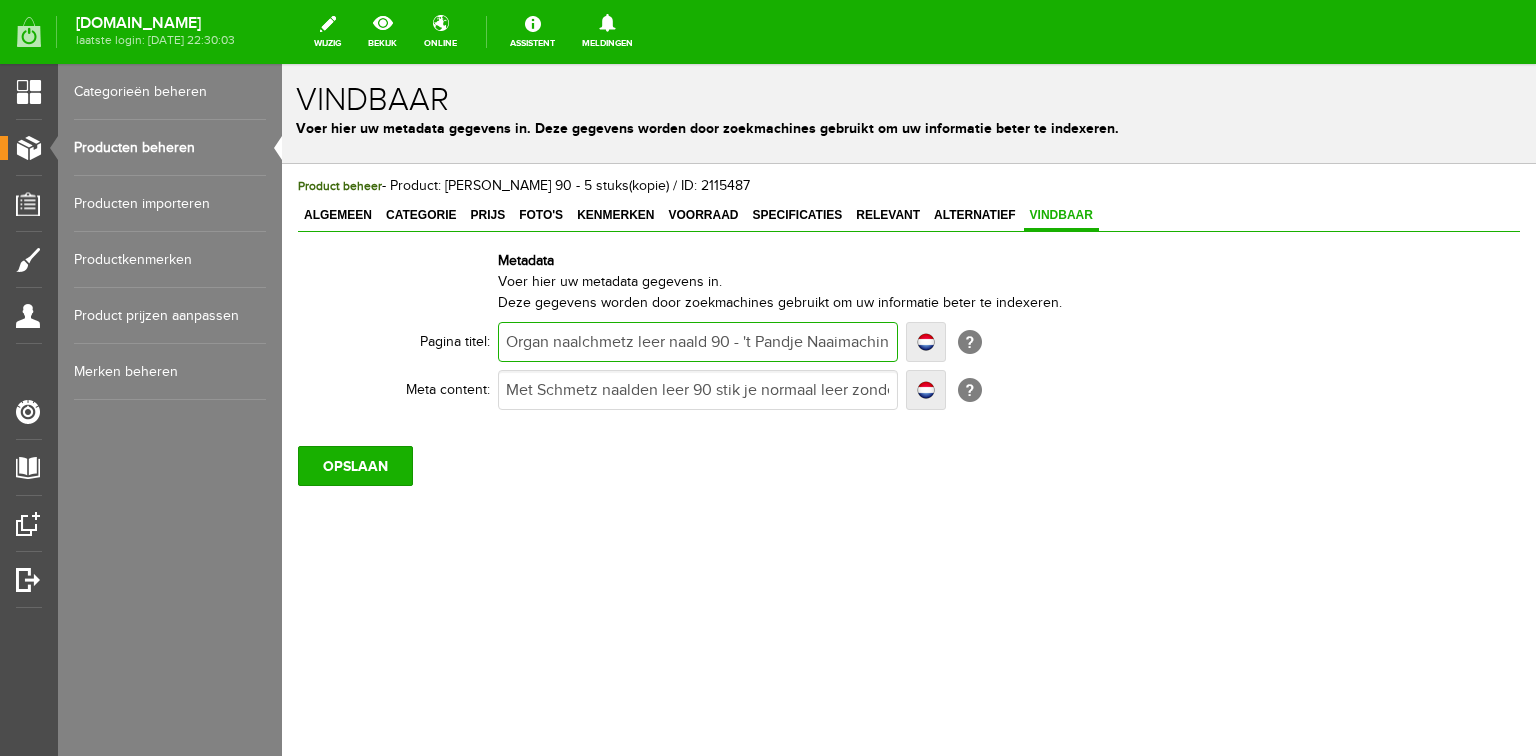 type on "Organ naalchmetz leer naald 90 - 't Pandje Naaimachines" 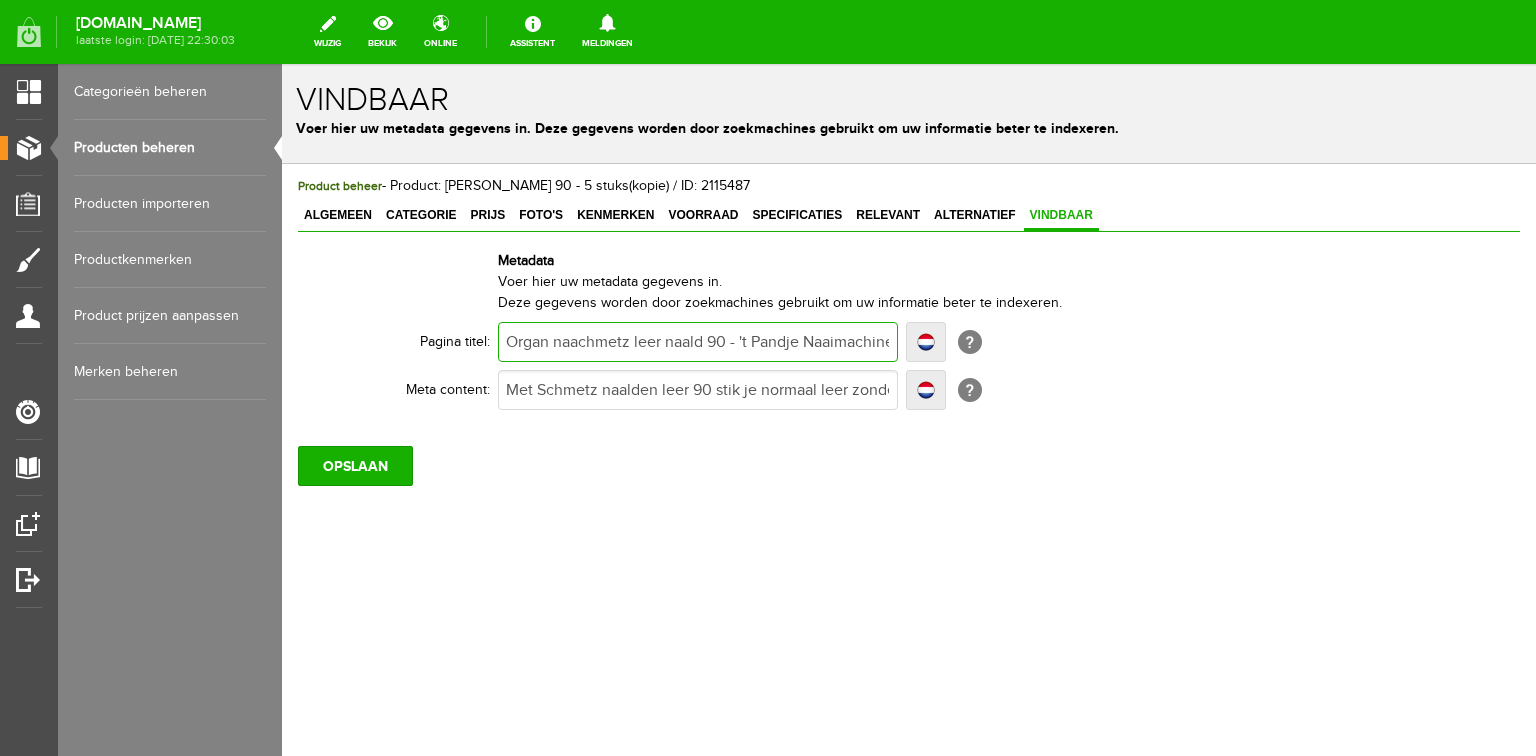 type on "Organ naachmetz leer naald 90 - 't Pandje Naaimachines" 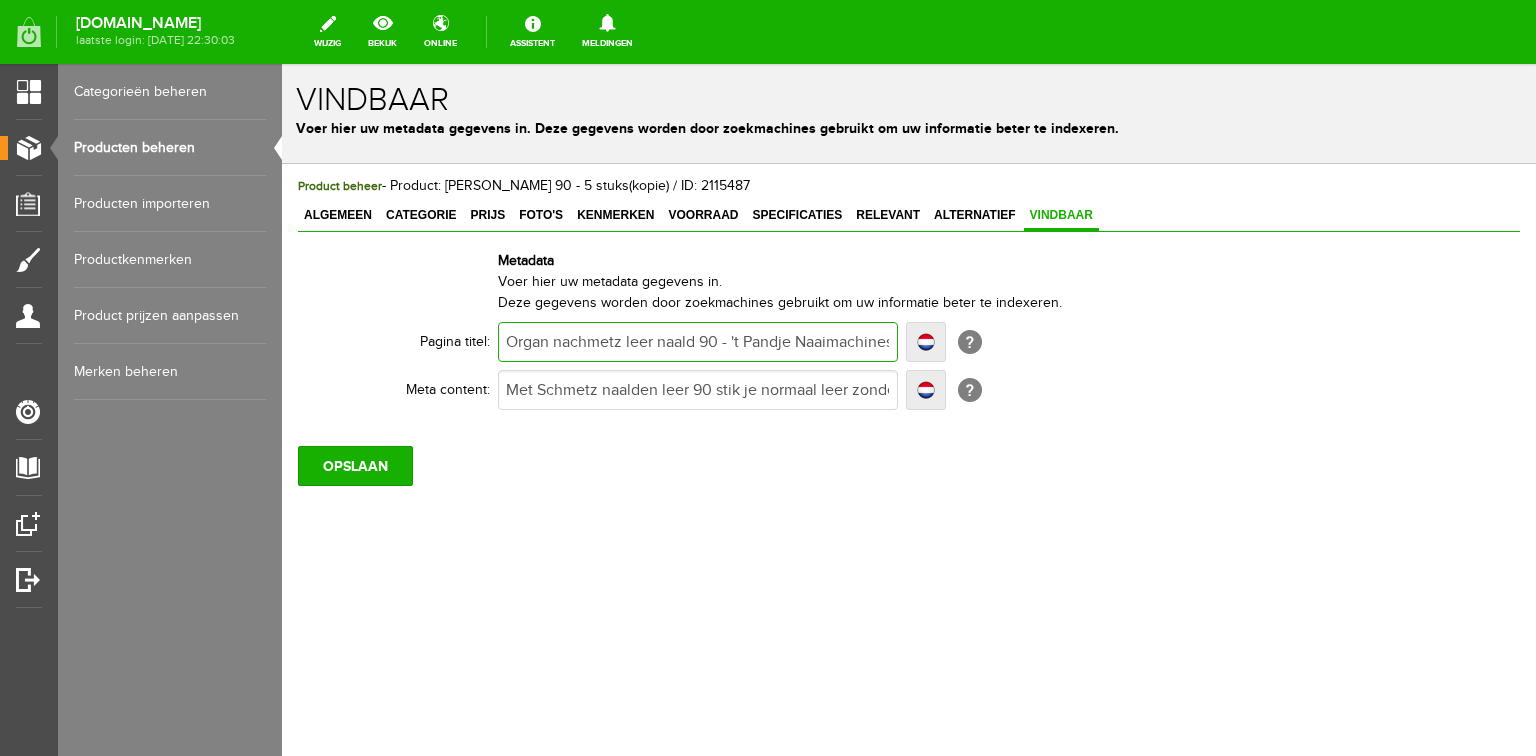 type on "Organ nachmetz leer naald 90 - 't Pandje Naaimachines" 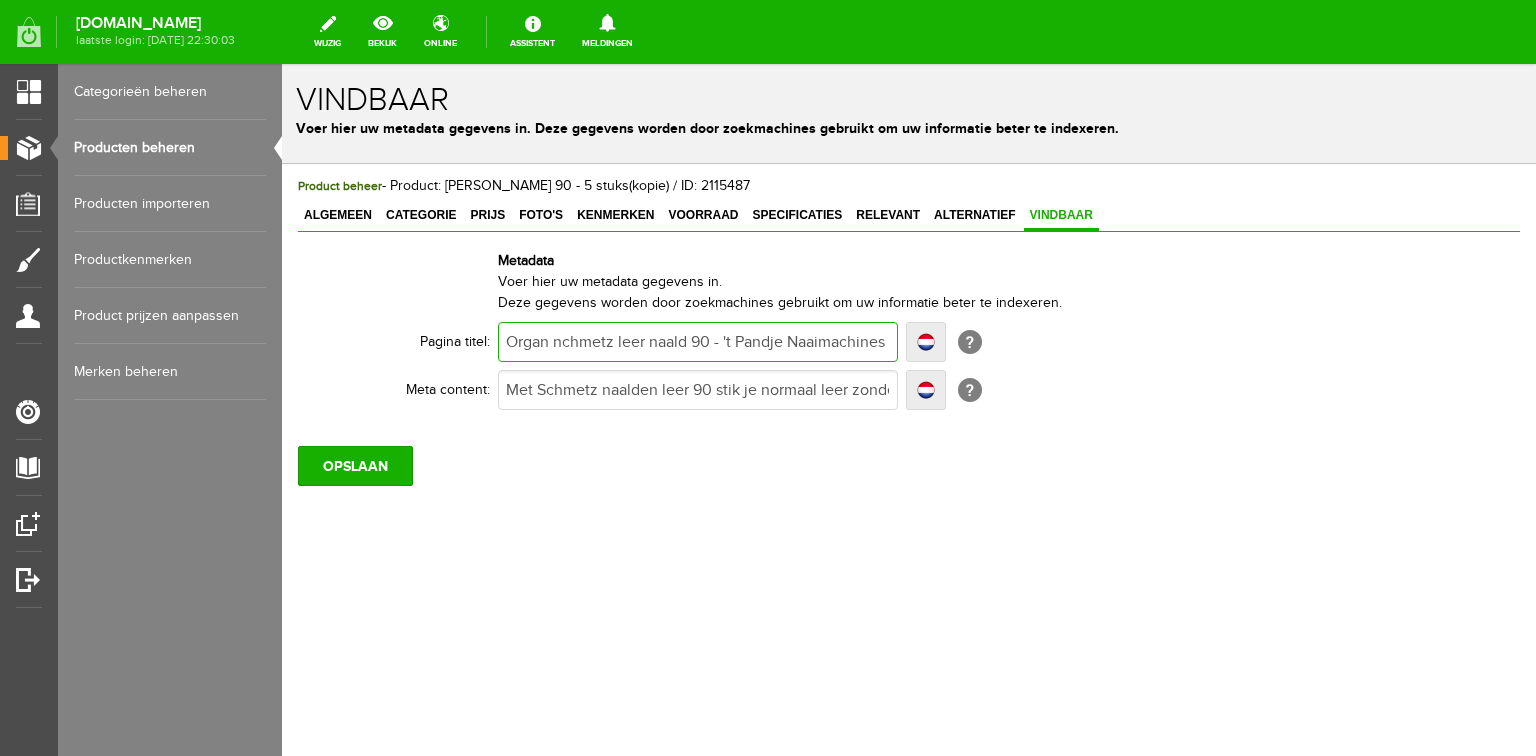 type on "Organ nchmetz leer naald 90 - 't Pandje Naaimachines" 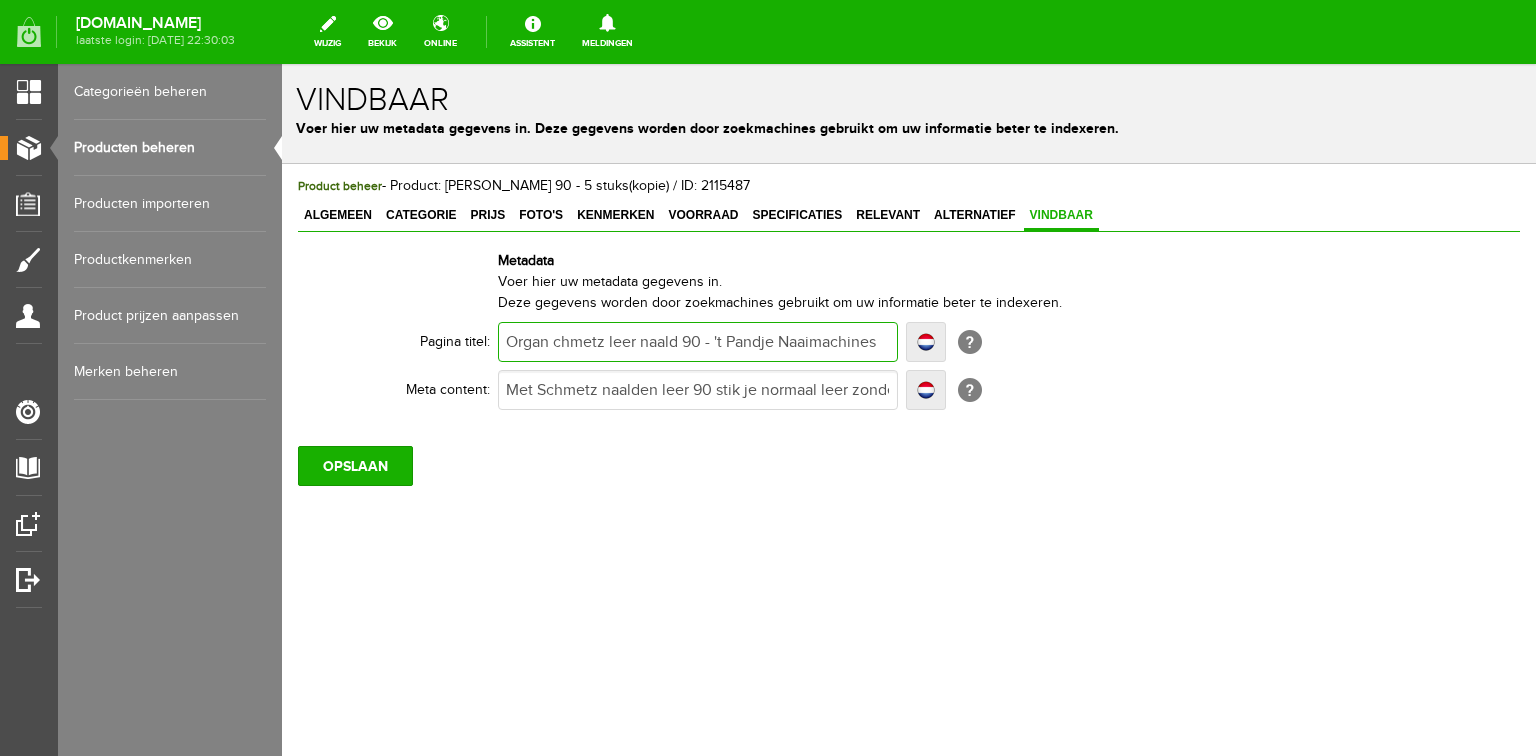 type on "Organ chmetz leer naald 90 - 't Pandje Naaimachines" 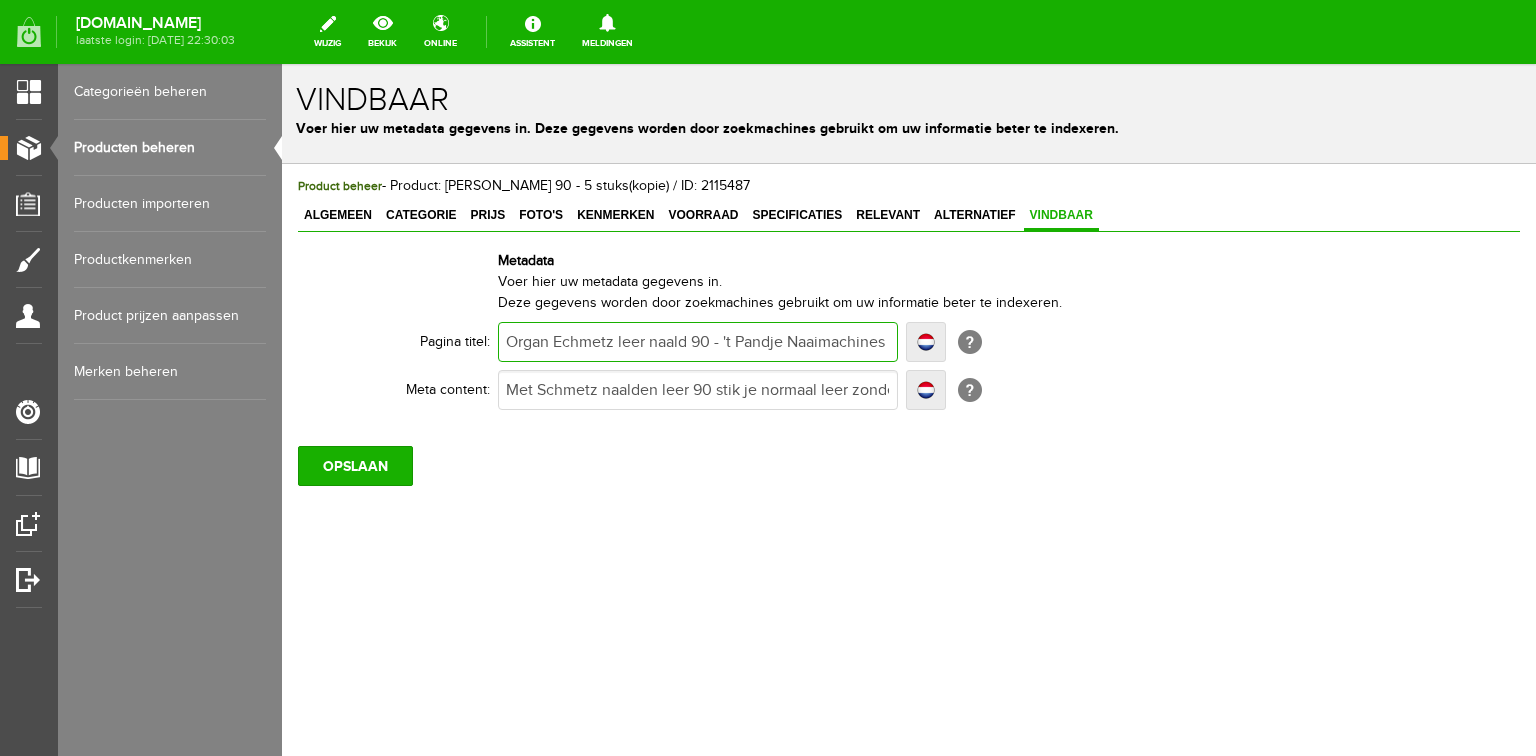 type on "Organ Echmetz leer naald 90 - 't Pandje Naaimachines" 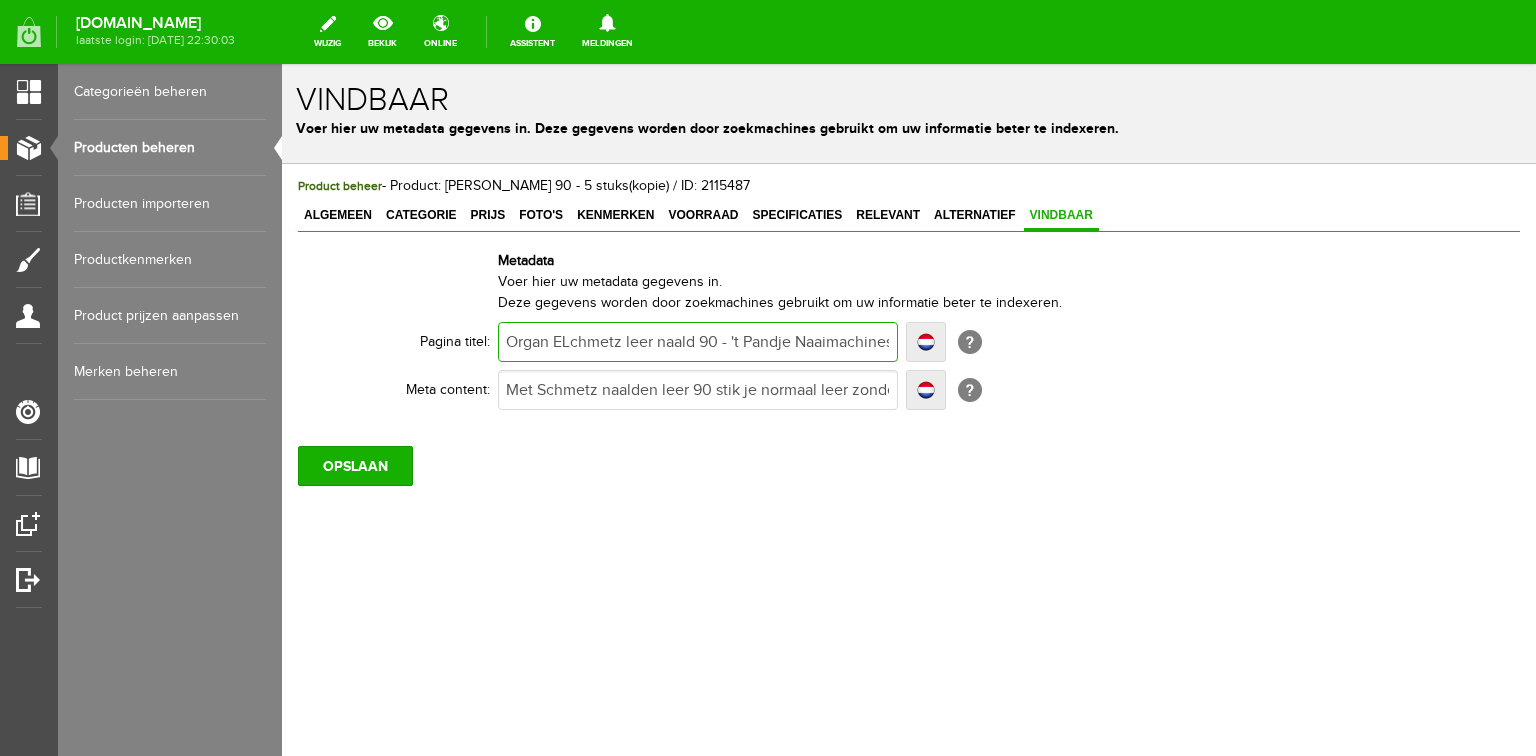 type on "Organ ELchmetz leer naald 90 - 't Pandje Naaimachines" 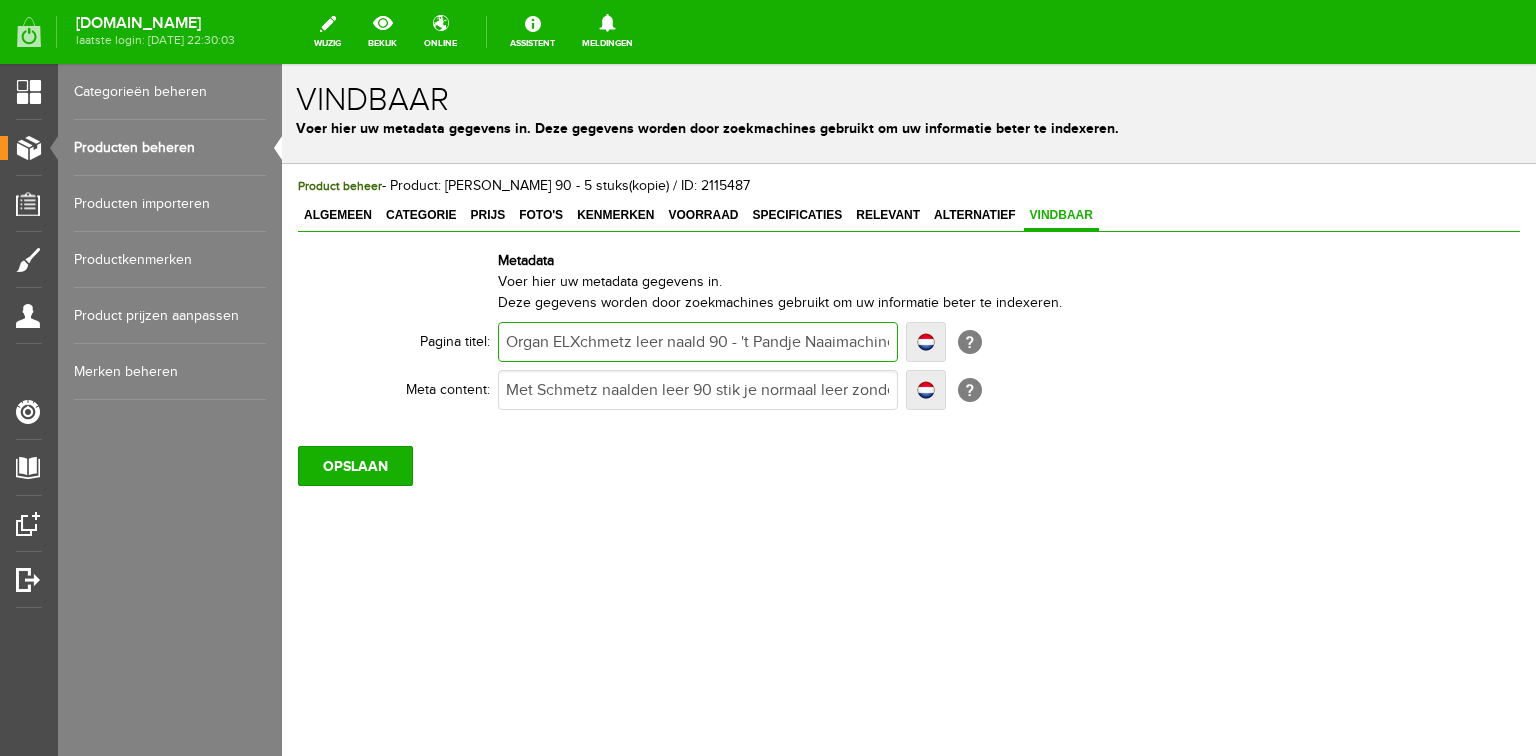 type on "Organ ELXchmetz leer naald 90 - 't Pandje Naaimachines" 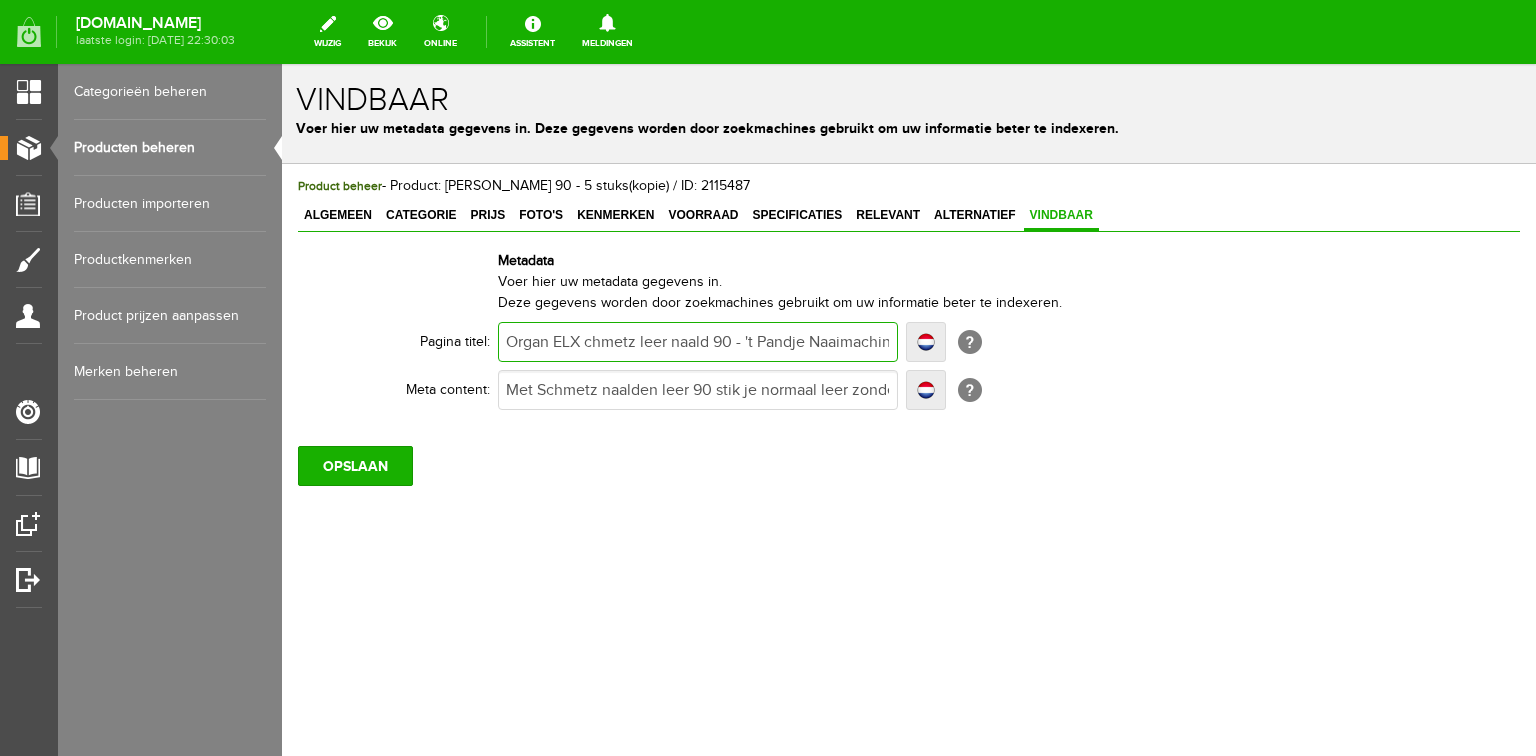 type on "Organ ELX chmetz leer naald 90 - 't Pandje Naaimachines" 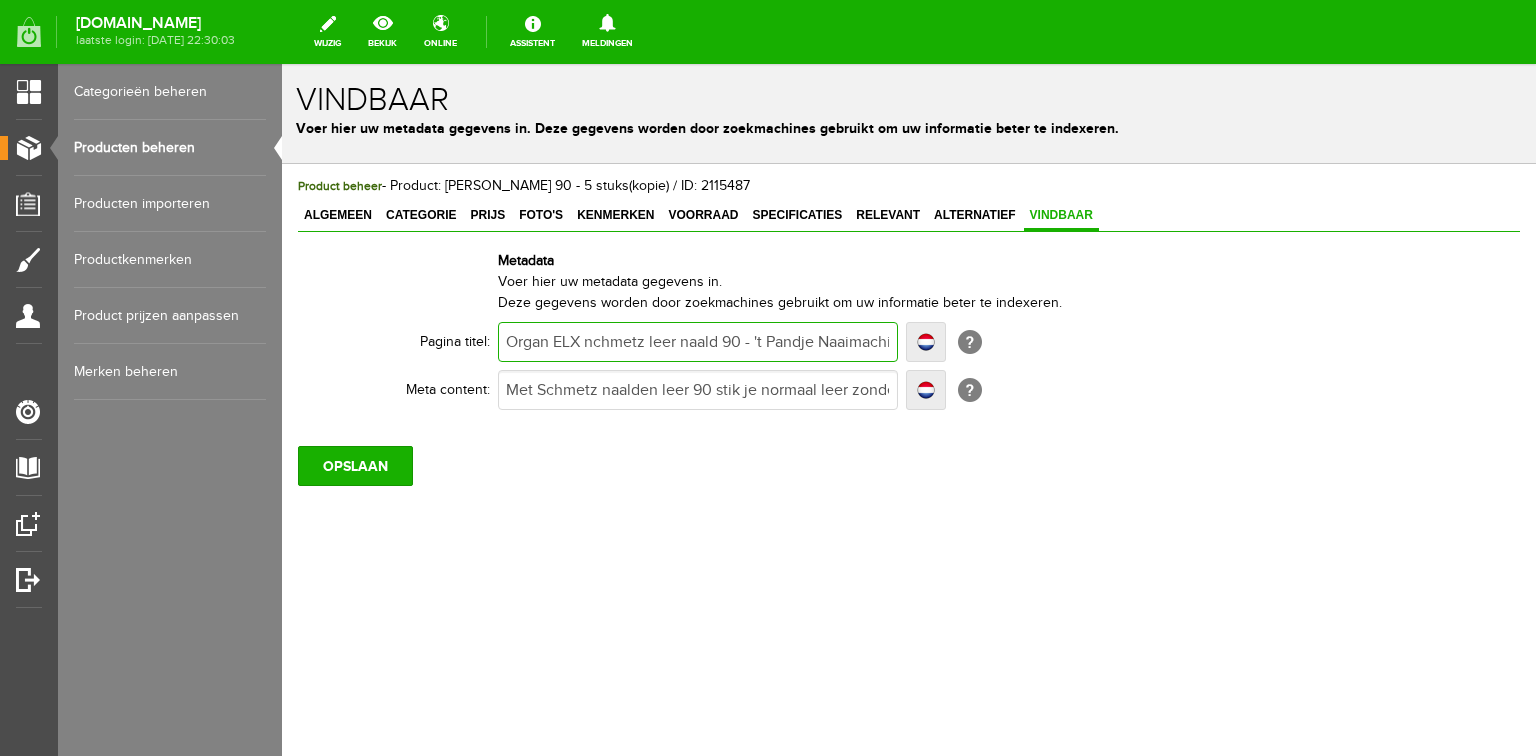 type on "Organ ELX nachmetz leer naald 90 - 't Pandje Naaimachines" 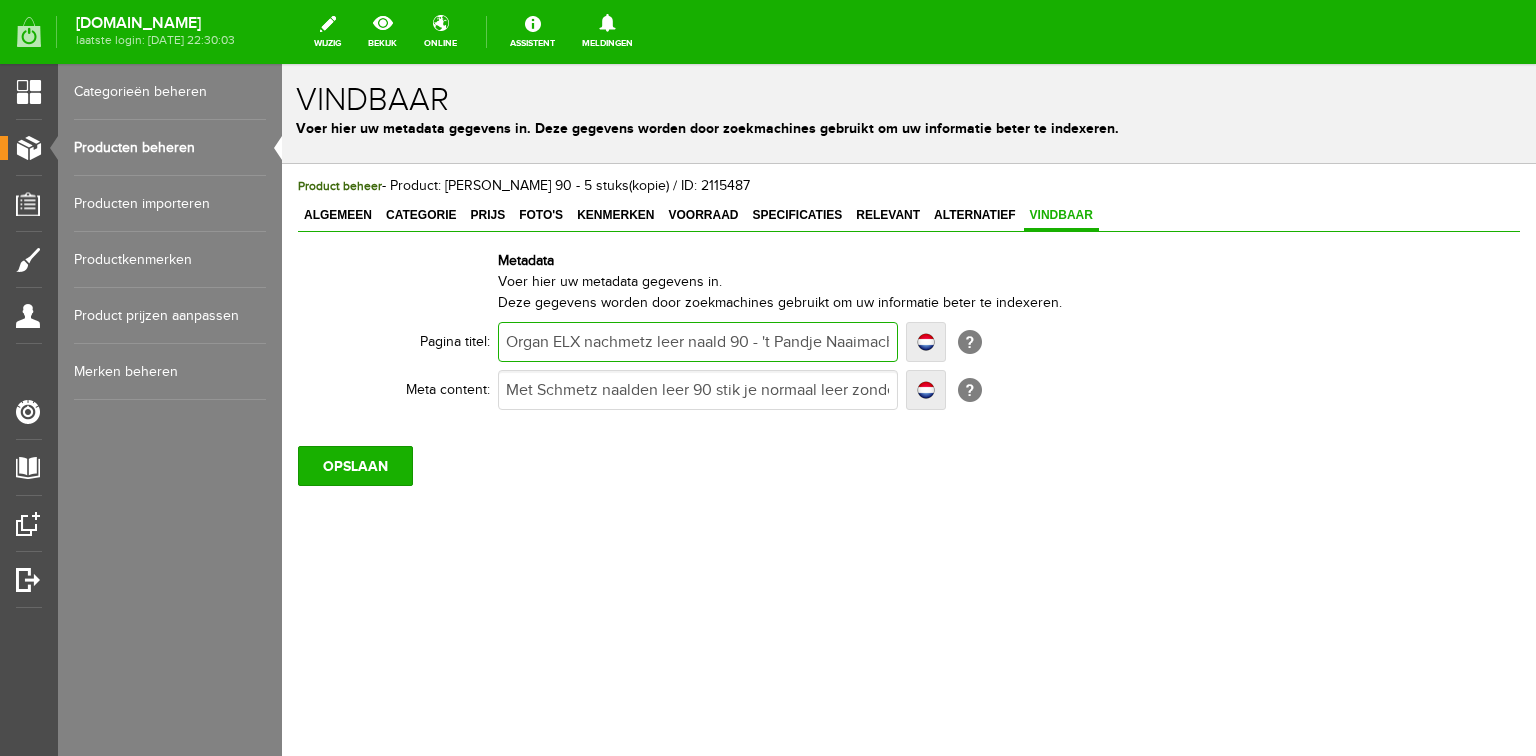 type on "Organ ELX nachmetz leer naald 90 - 't Pandje Naaimachines" 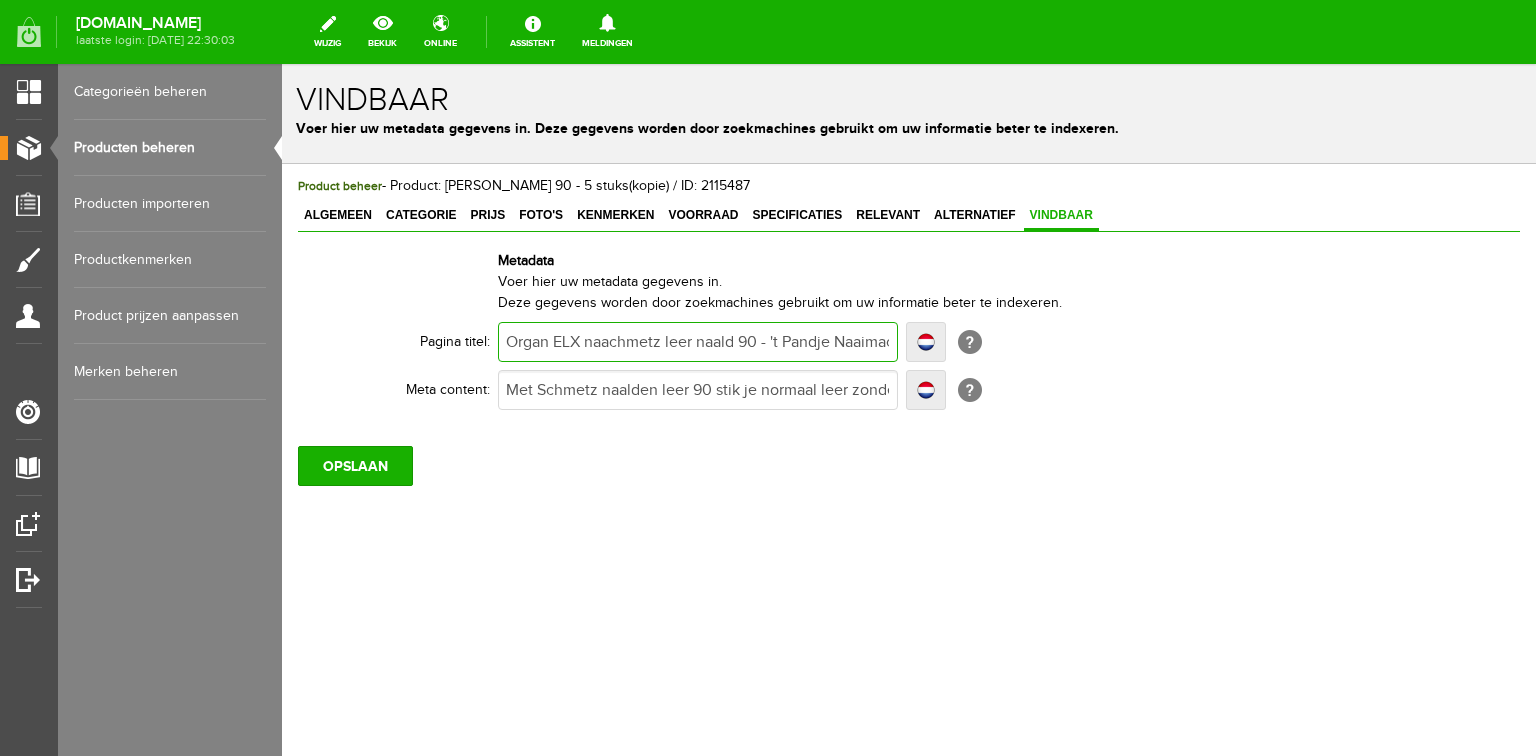type on "Organ ELX naalchmetz leer naald 90 - 't Pandje Naaimachines" 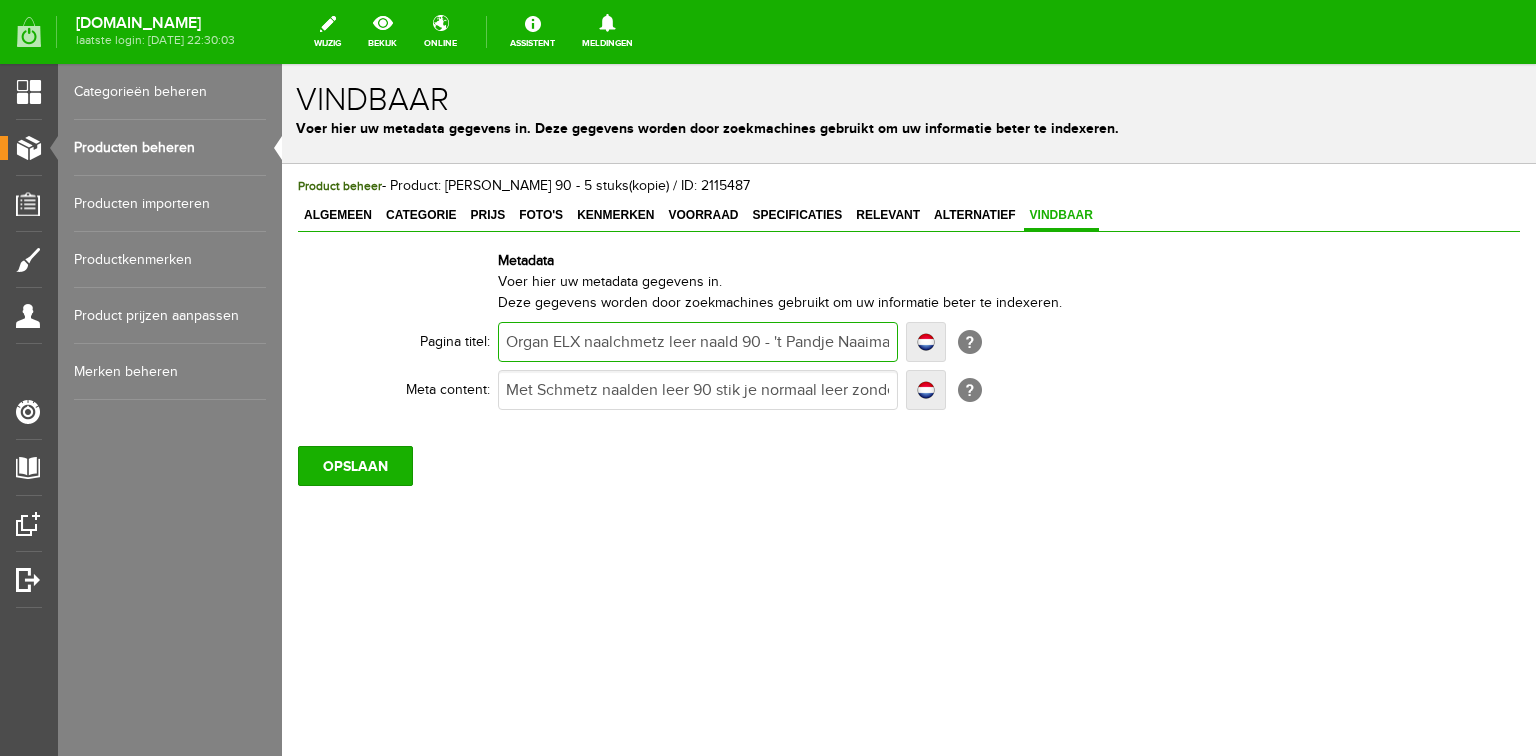 type on "Organ ELX naalchmetz leer naald 90 - 't Pandje Naaimachines" 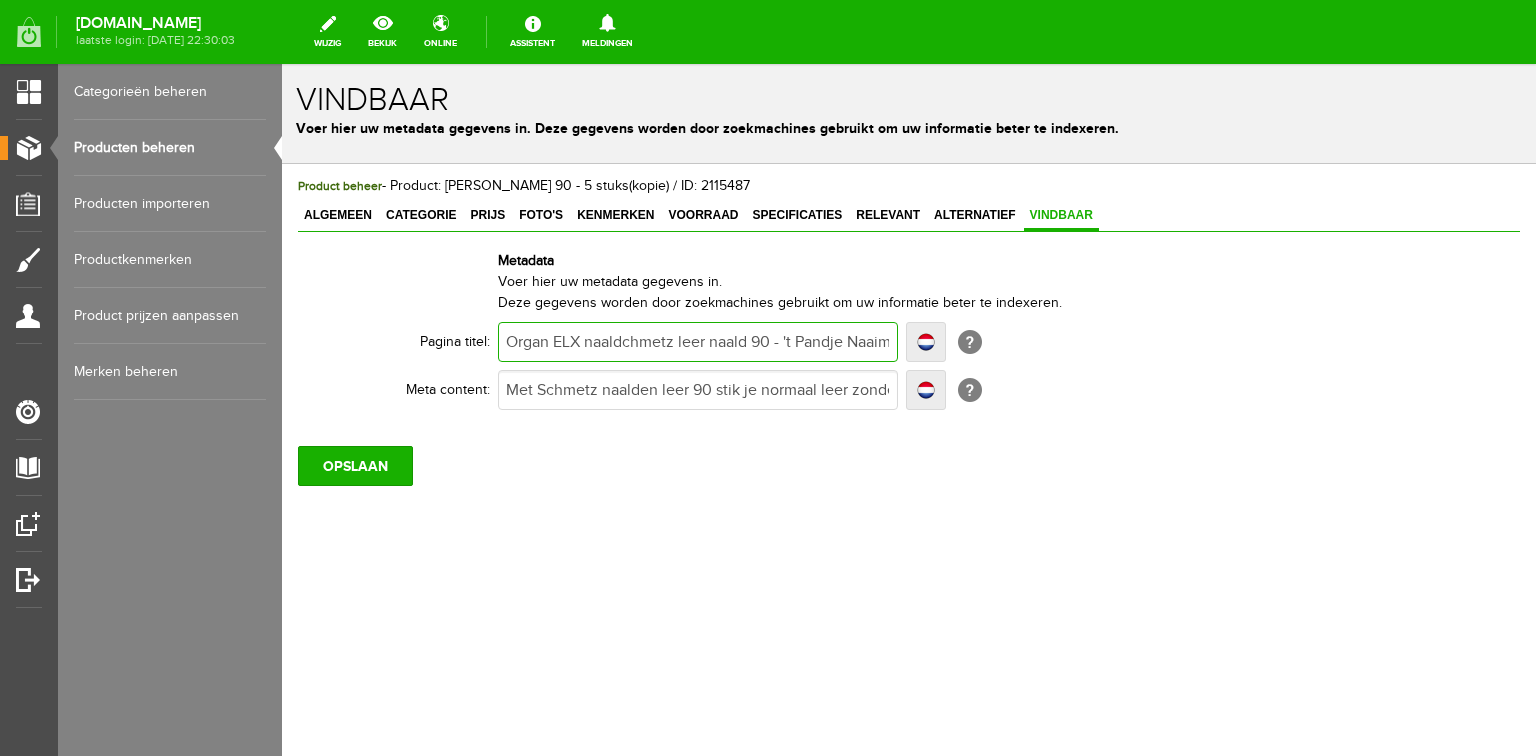 type on "Organ ELX naaldchmetz leer naald 90 - 't Pandje Naaimachines" 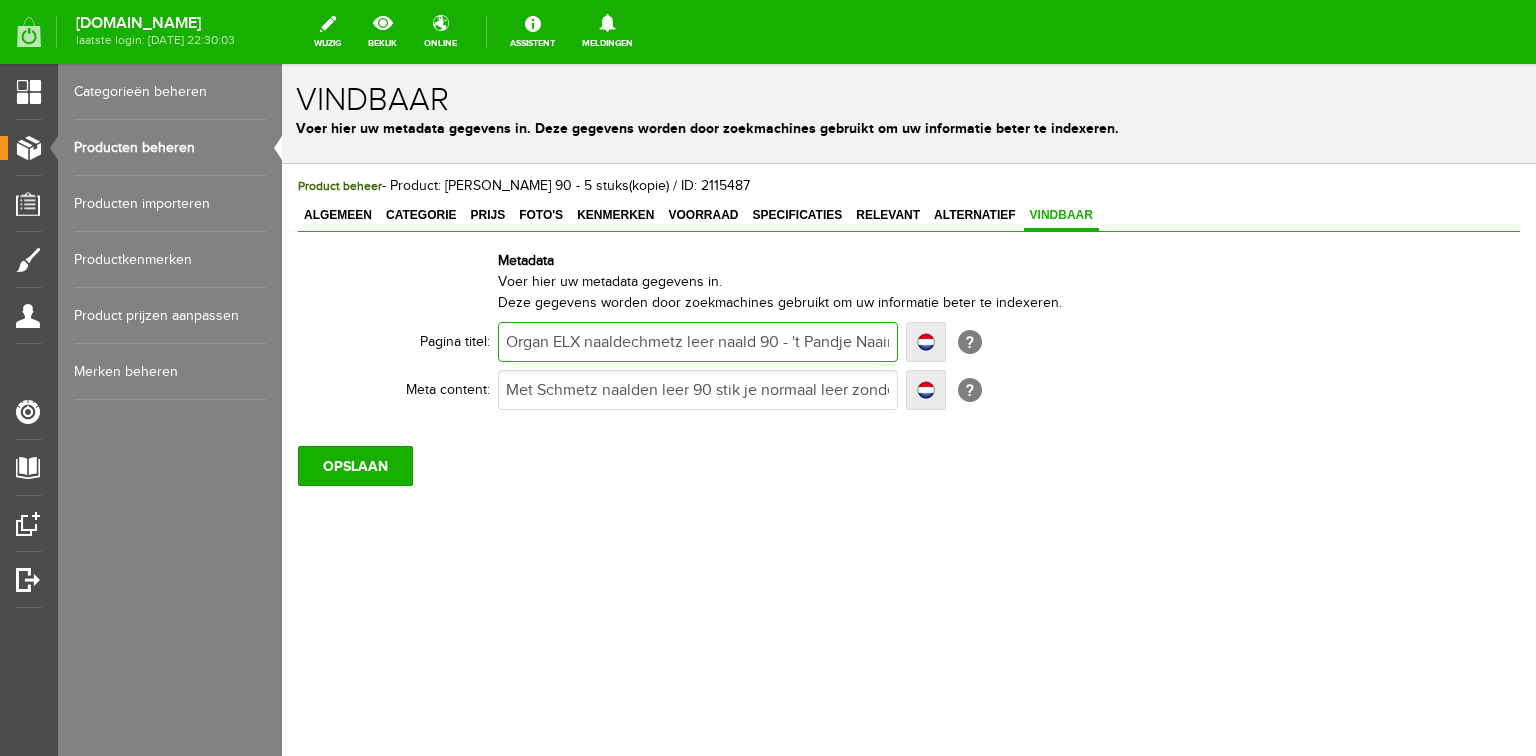 type on "Organ ELX naaldenchmetz leer naald 90 - 't Pandje Naaimachines" 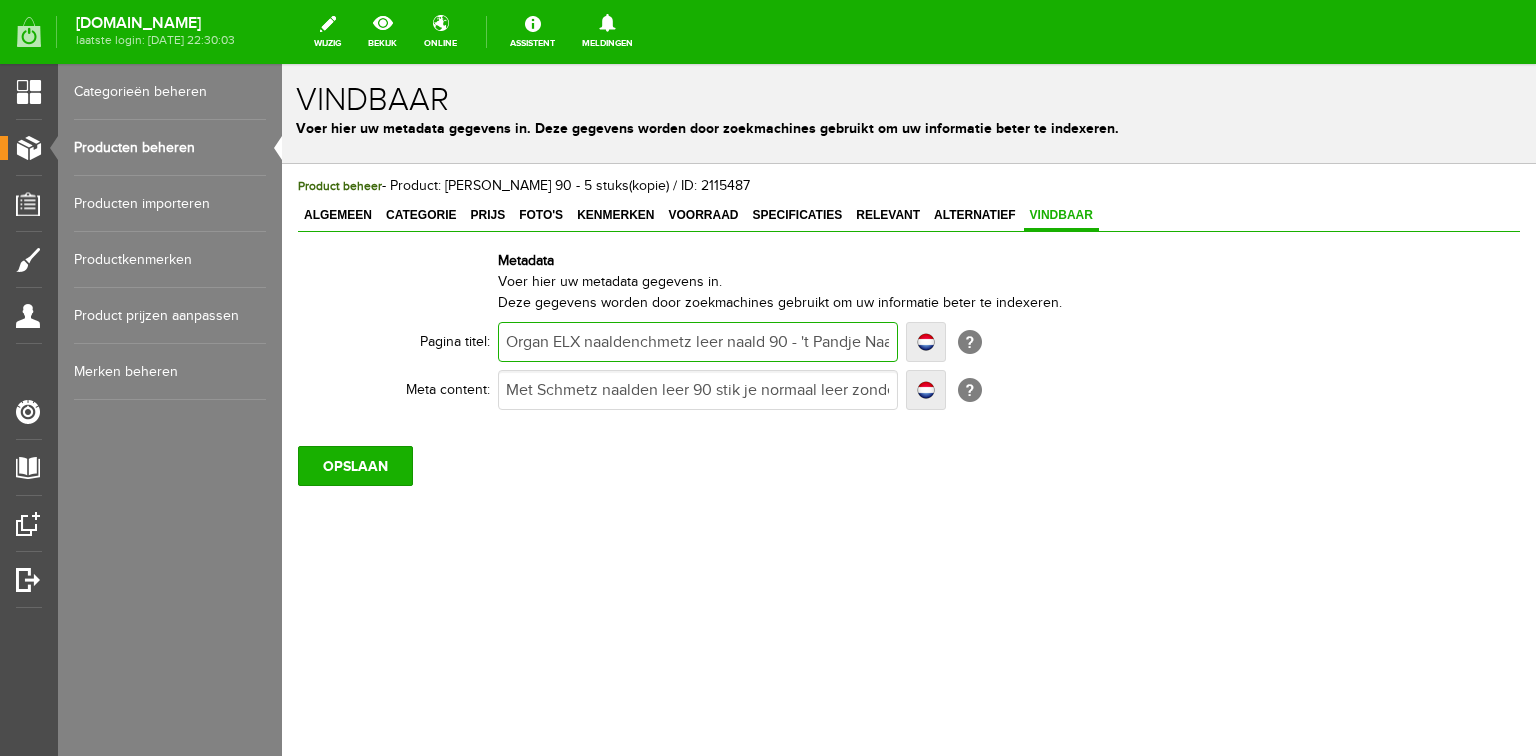 type on "Organ ELX naaldenchmetz leer naald 90 - 't Pandje Naaimachines" 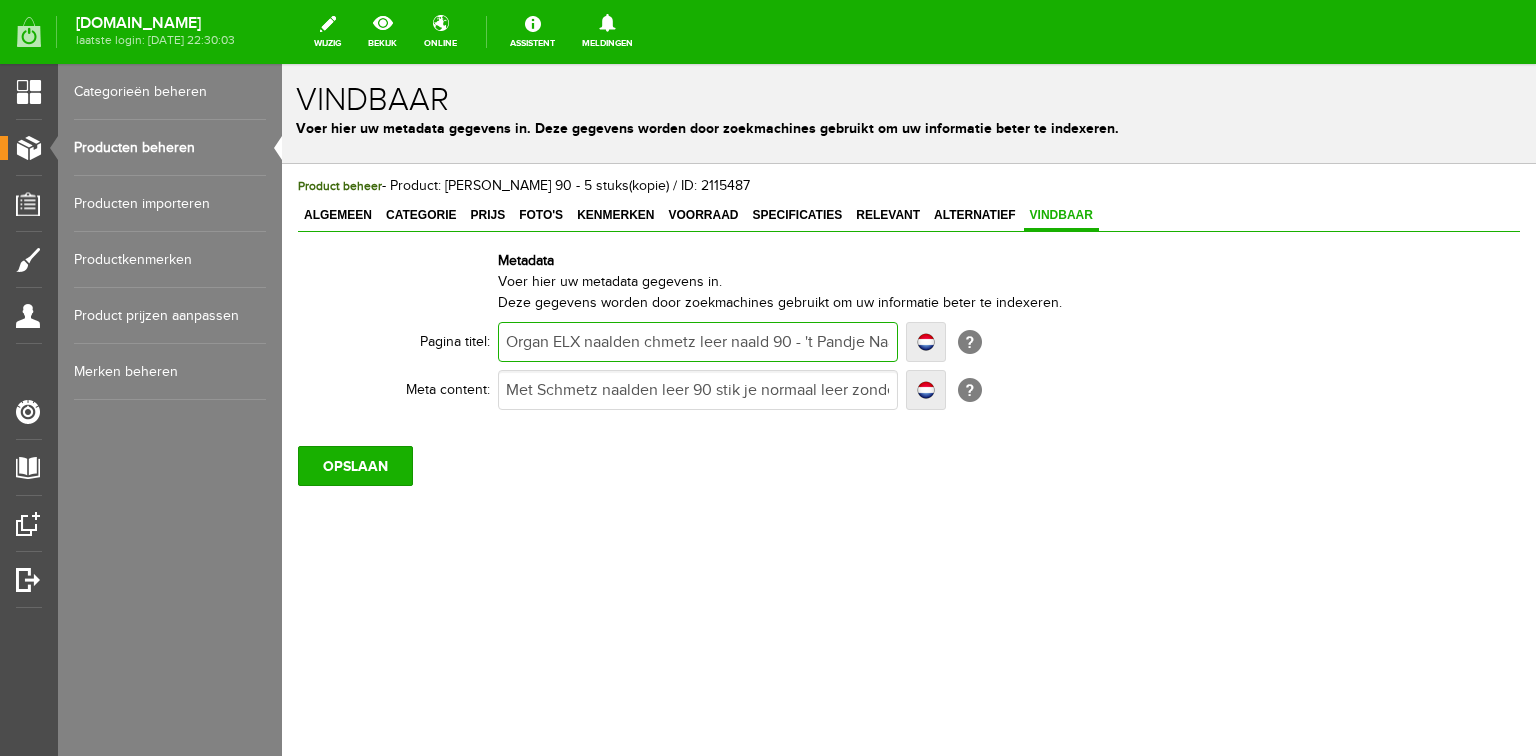 type on "Organ ELX naalden chmetz leer naald 90 - 't Pandje Naaimachines" 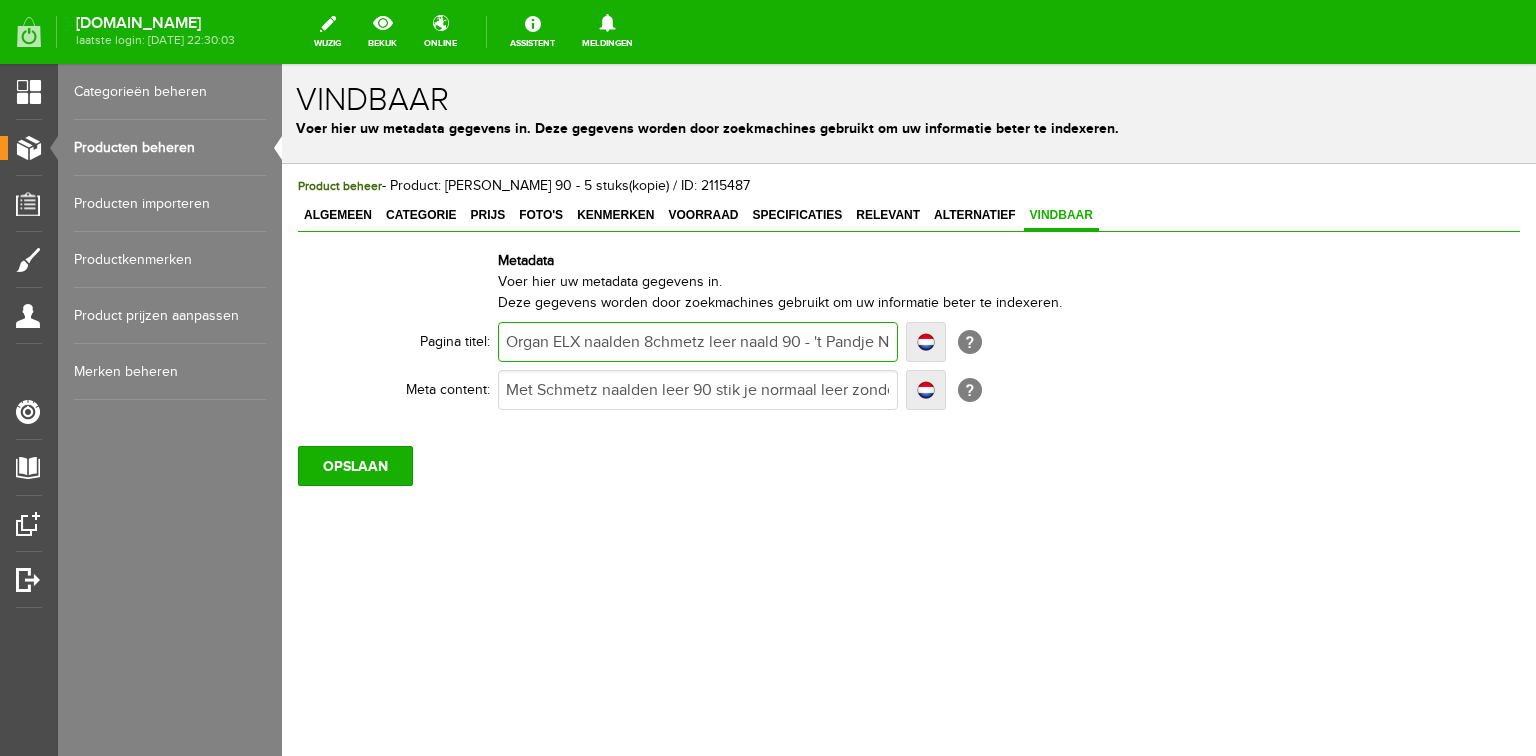 type on "Organ ELX naalden 8chmetz leer naald 90 - 't Pandje Naaimachines" 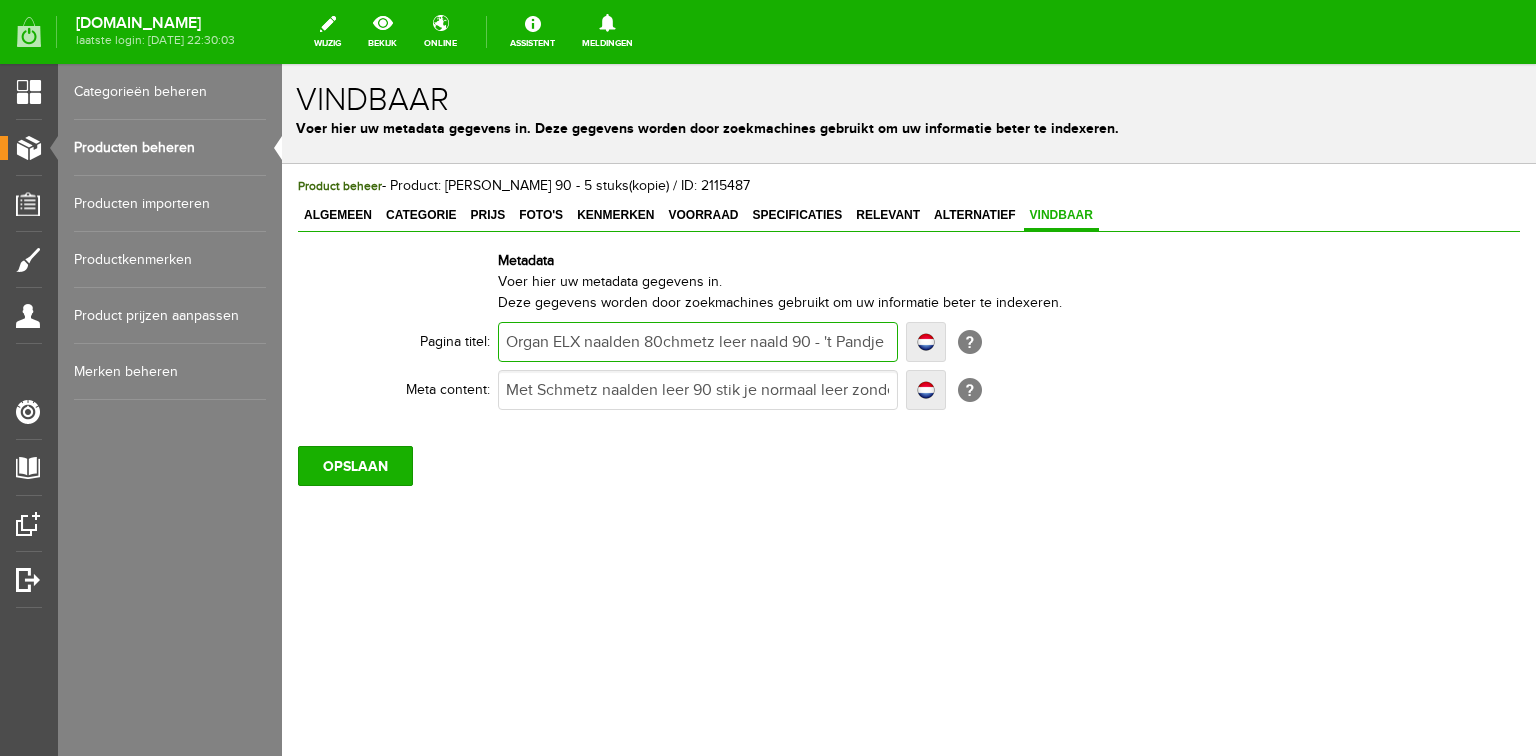 type on "Organ ELX naalden 80chmetz leer naald 90 - 't Pandje Naaimachines" 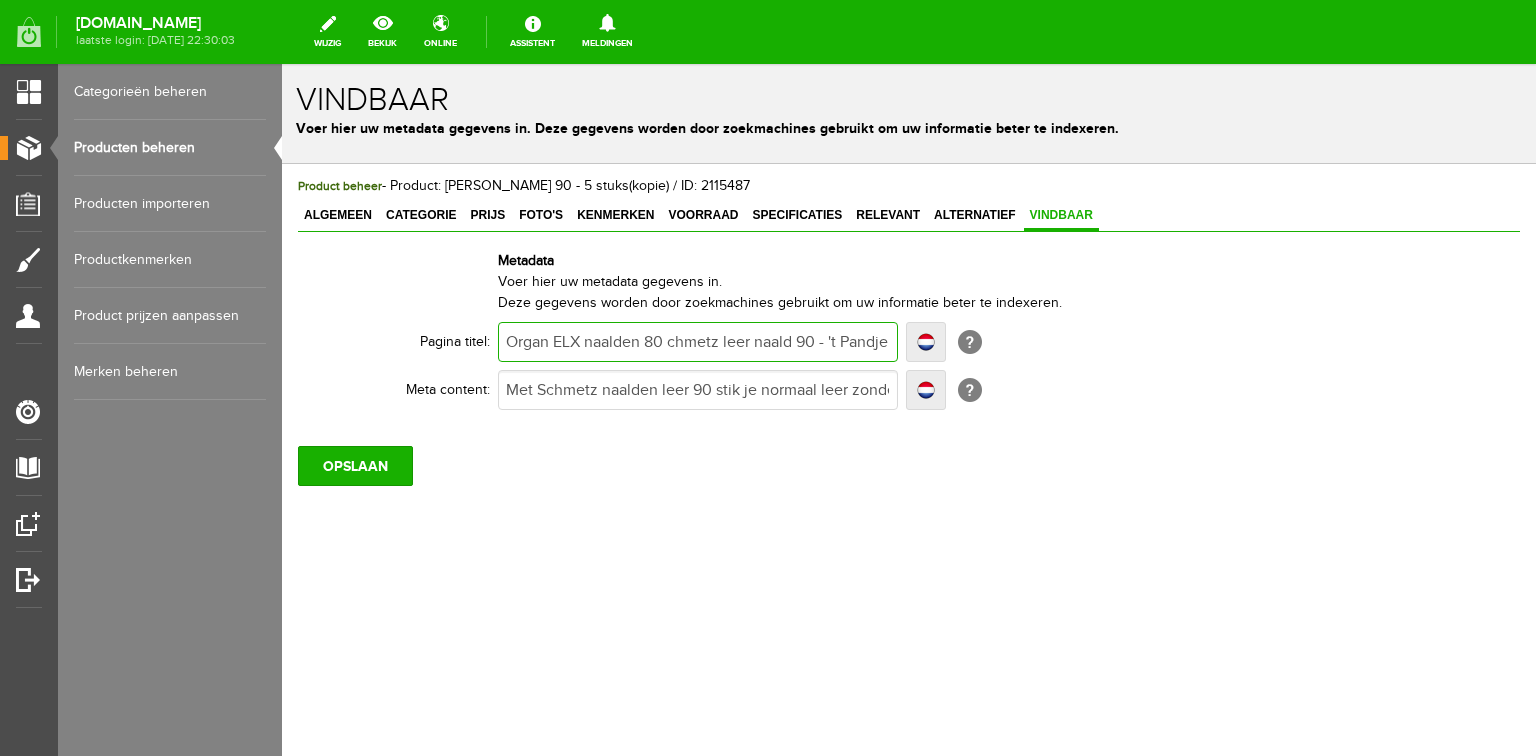 type on "Organ ELX naalden 80 chmetz leer naald 90 - 't Pandje Naaimachines" 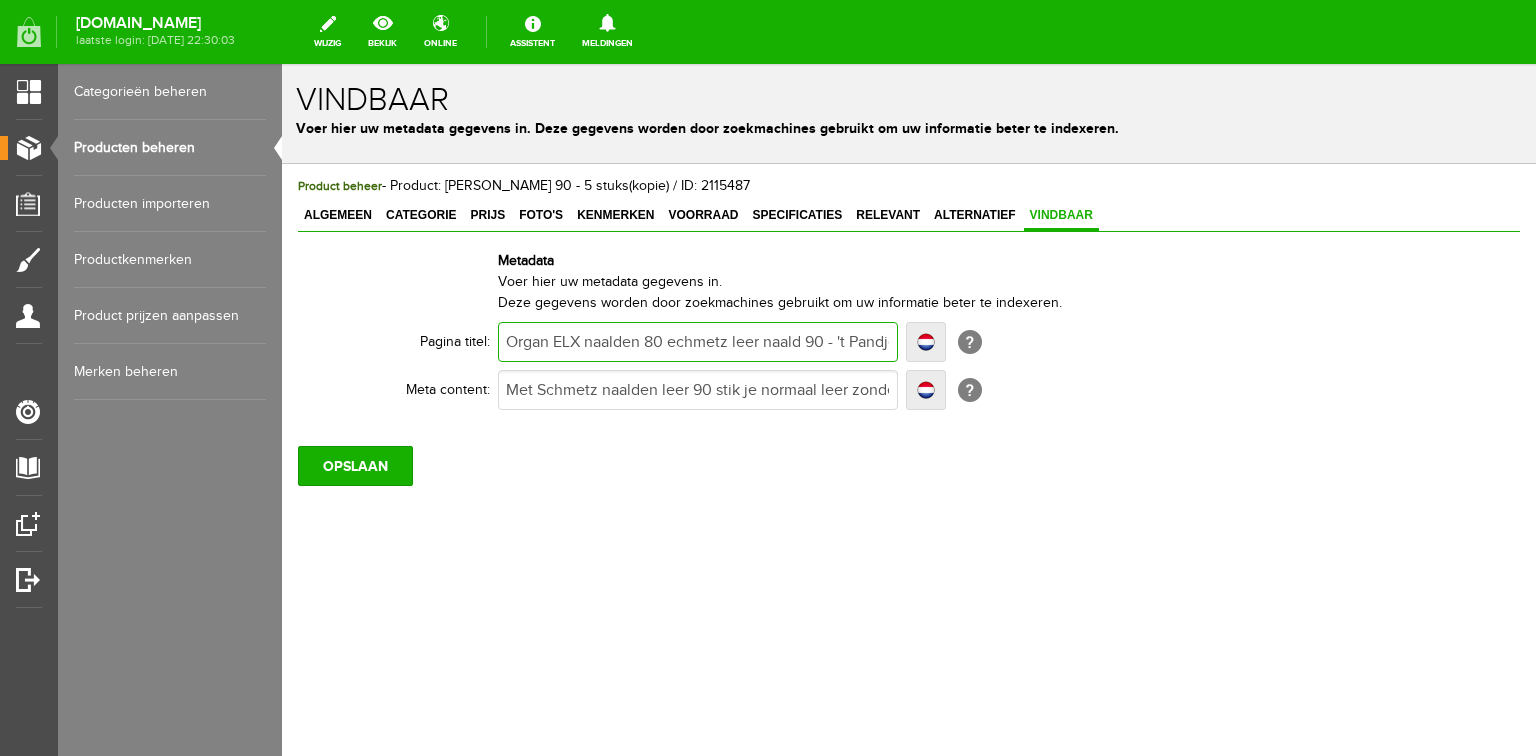 type on "Organ ELX naalden 80 enchmetz leer naald 90 - 't Pandje Naaimachines" 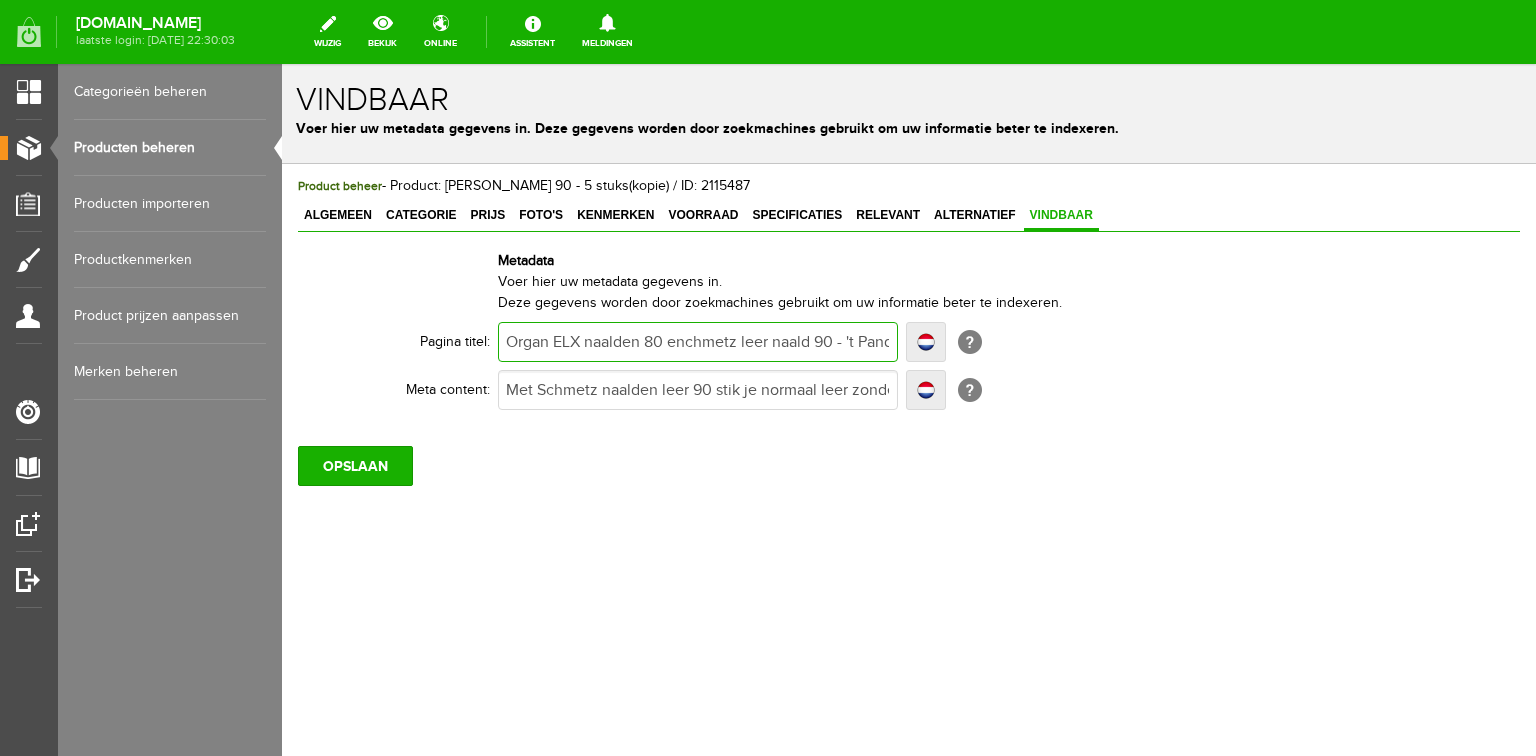 type on "Organ ELX naalden 80 enchmetz leer naald 90 - 't Pandje Naaimachines" 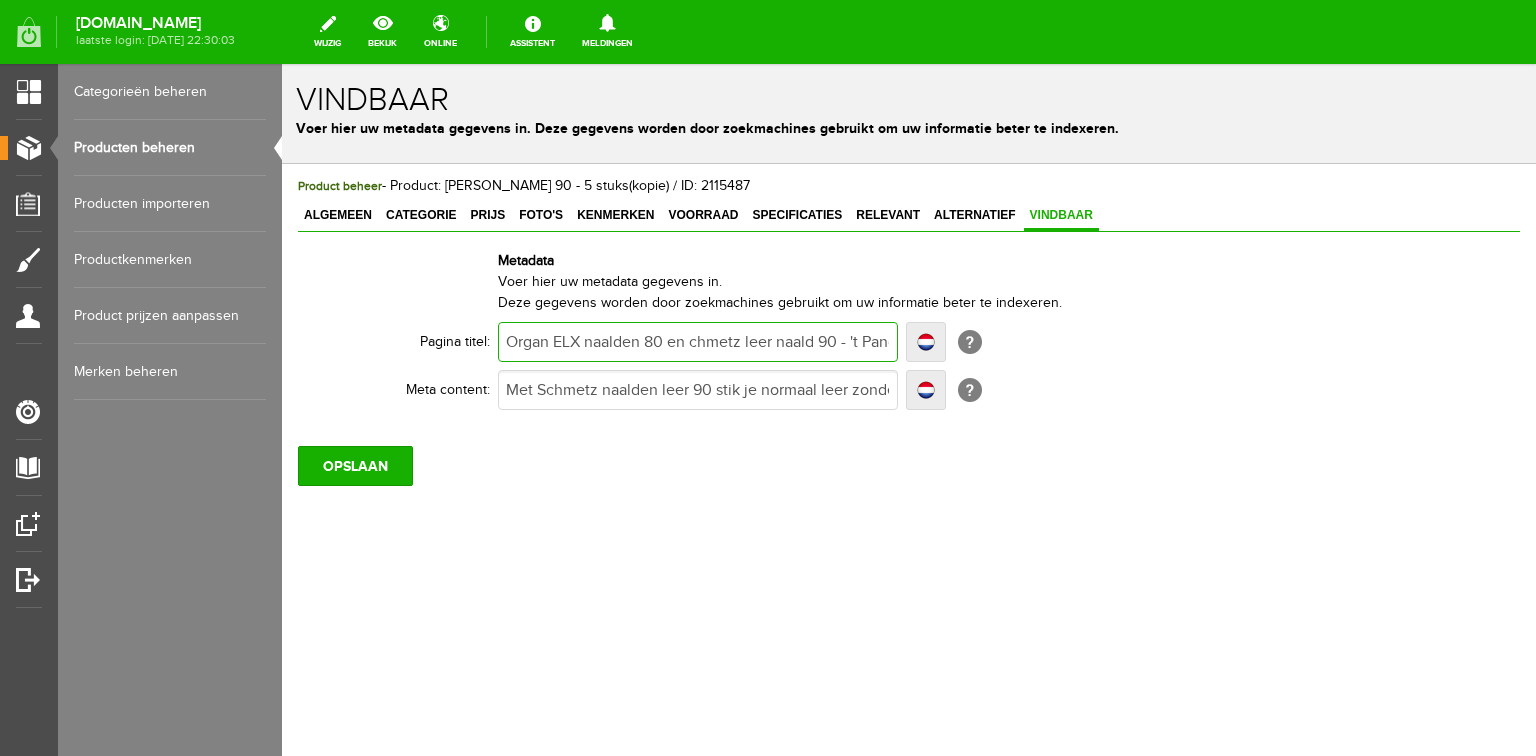 type on "Organ ELX naalden 80 en chmetz leer naald 90 - 't Pandje Naaimachines" 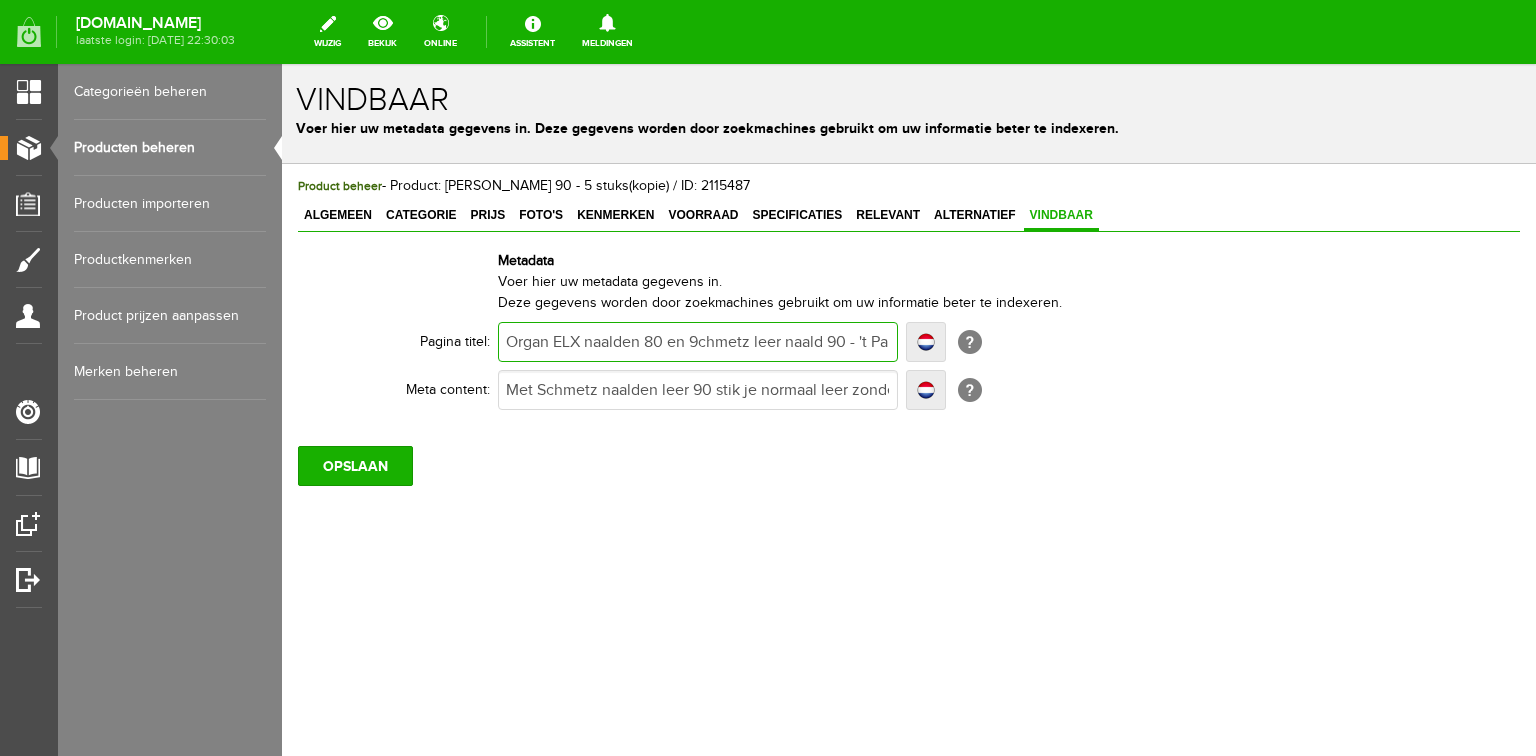 type on "Organ ELX naalden 80 en 9chmetz leer naald 90 - 't Pandje Naaimachines" 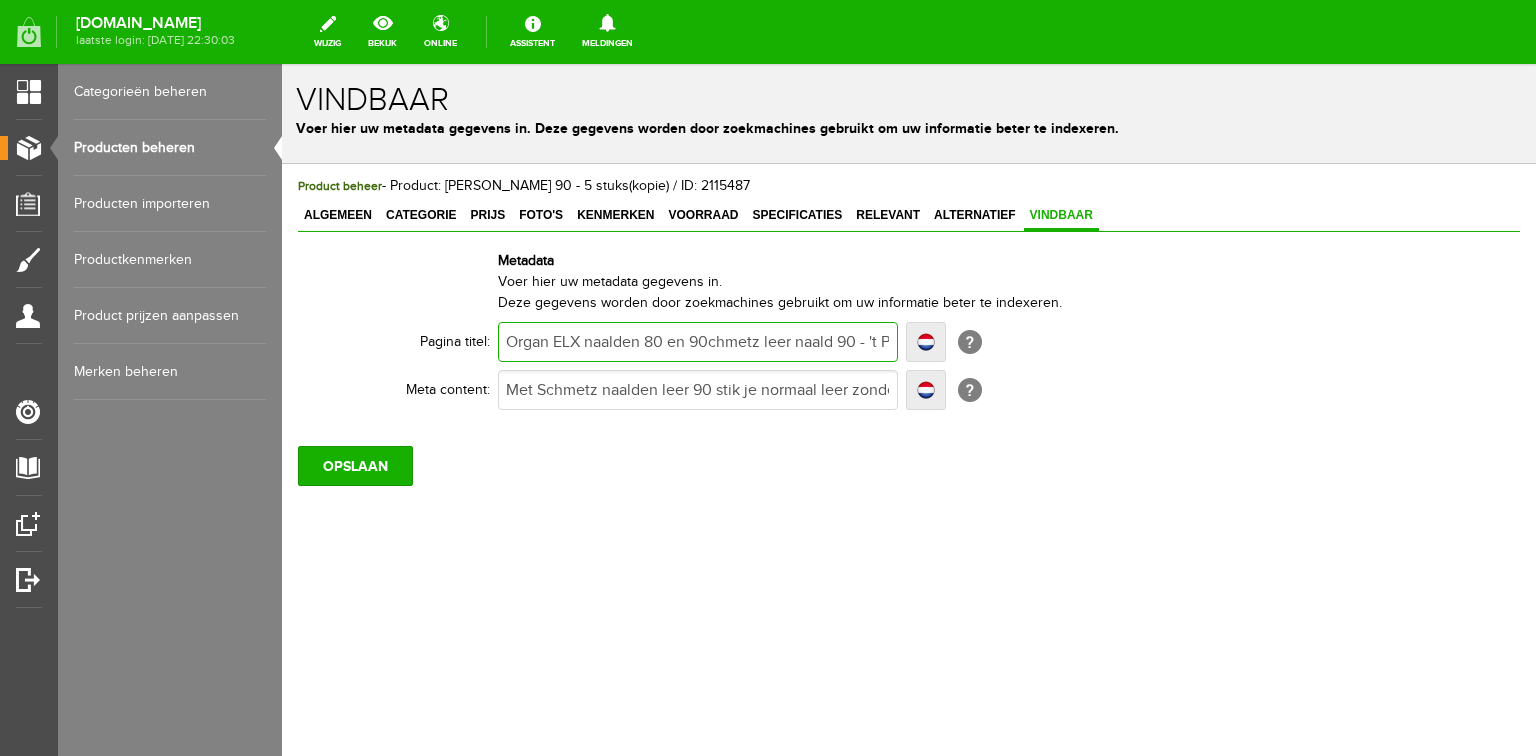 type on "Organ ELX naalden 80 en 90chmetz leer naald 90 - 't Pandje Naaimachines" 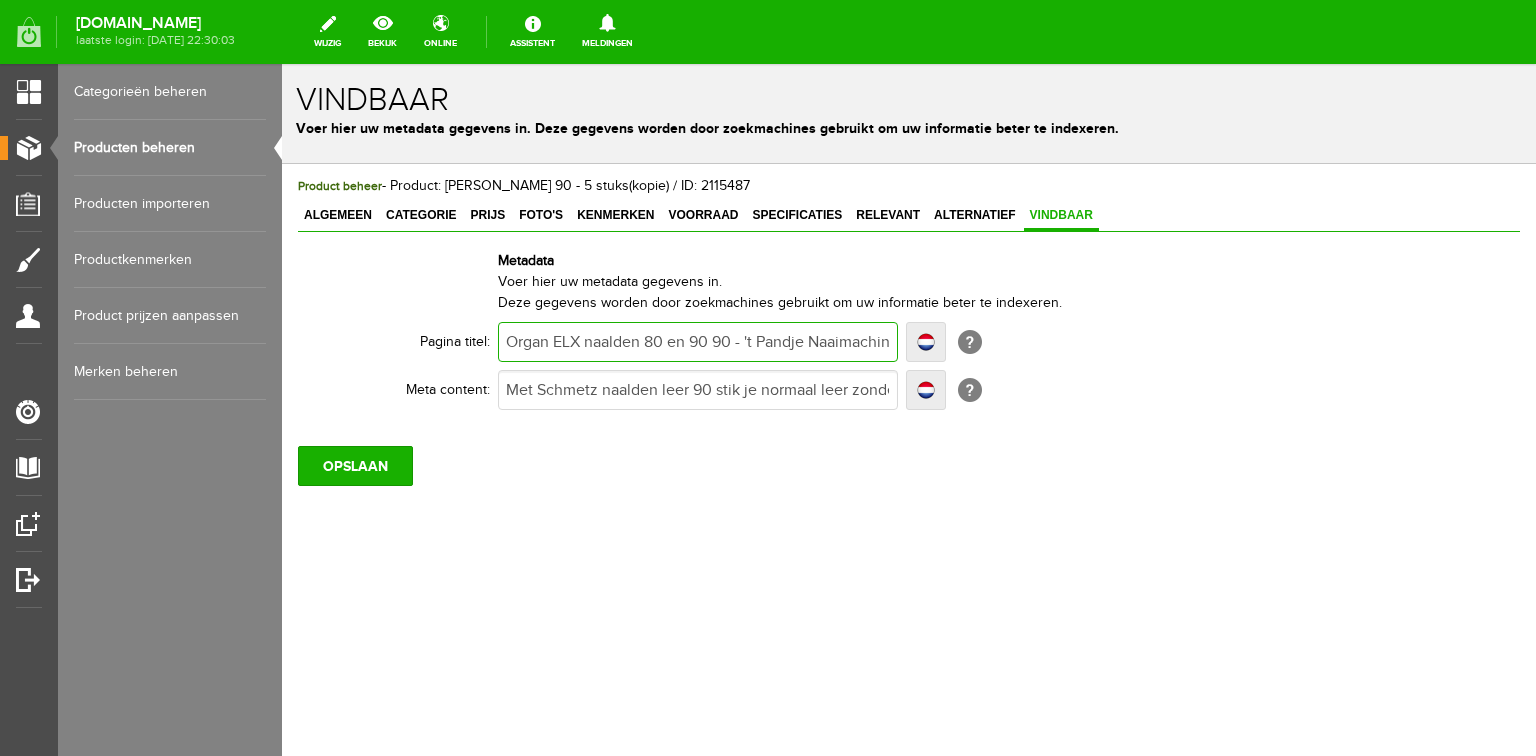 type on "Organ ELX naalden 80 en 9090 - 't Pandje Naaimachines" 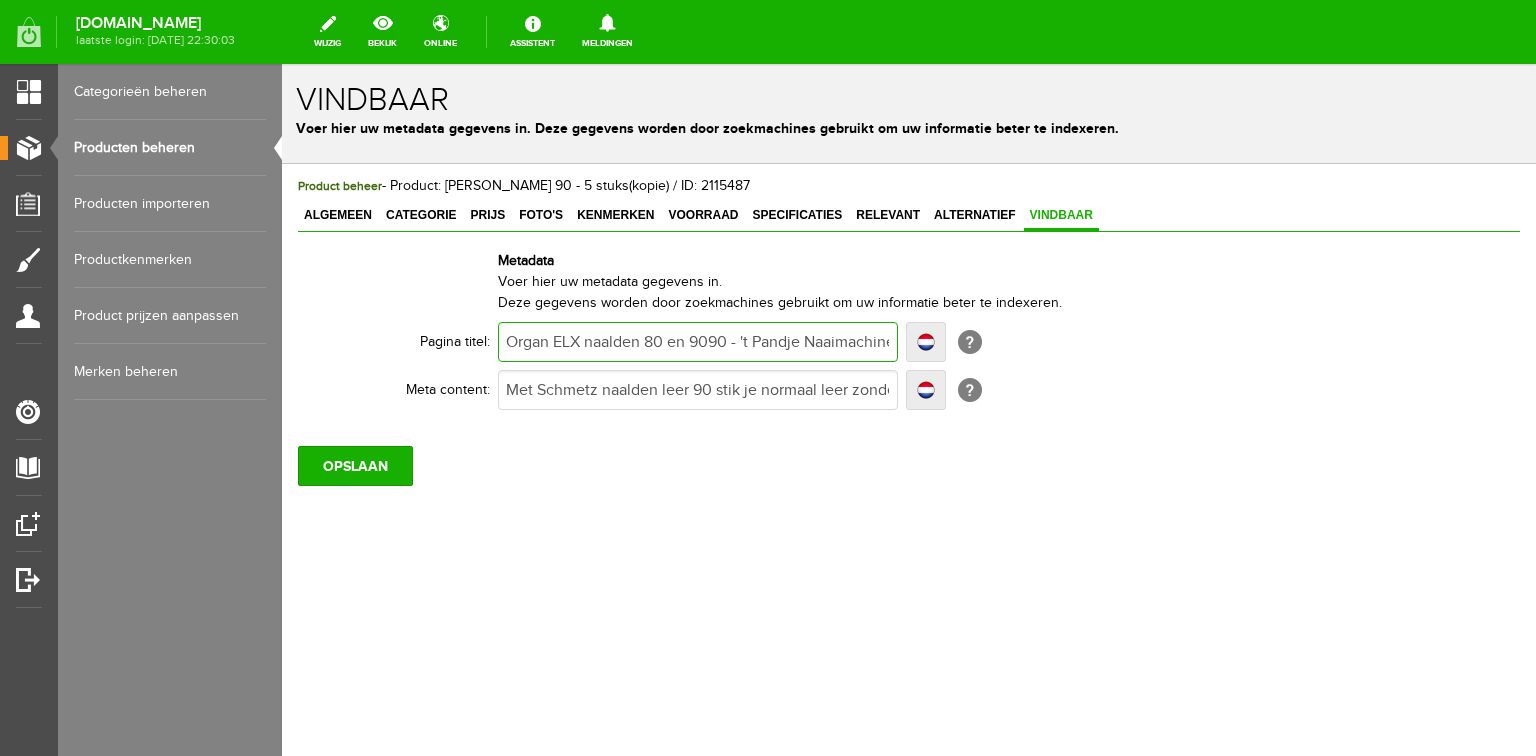 type on "Organ ELX naalden 80 en 9090 - 't Pandje Naaimachines" 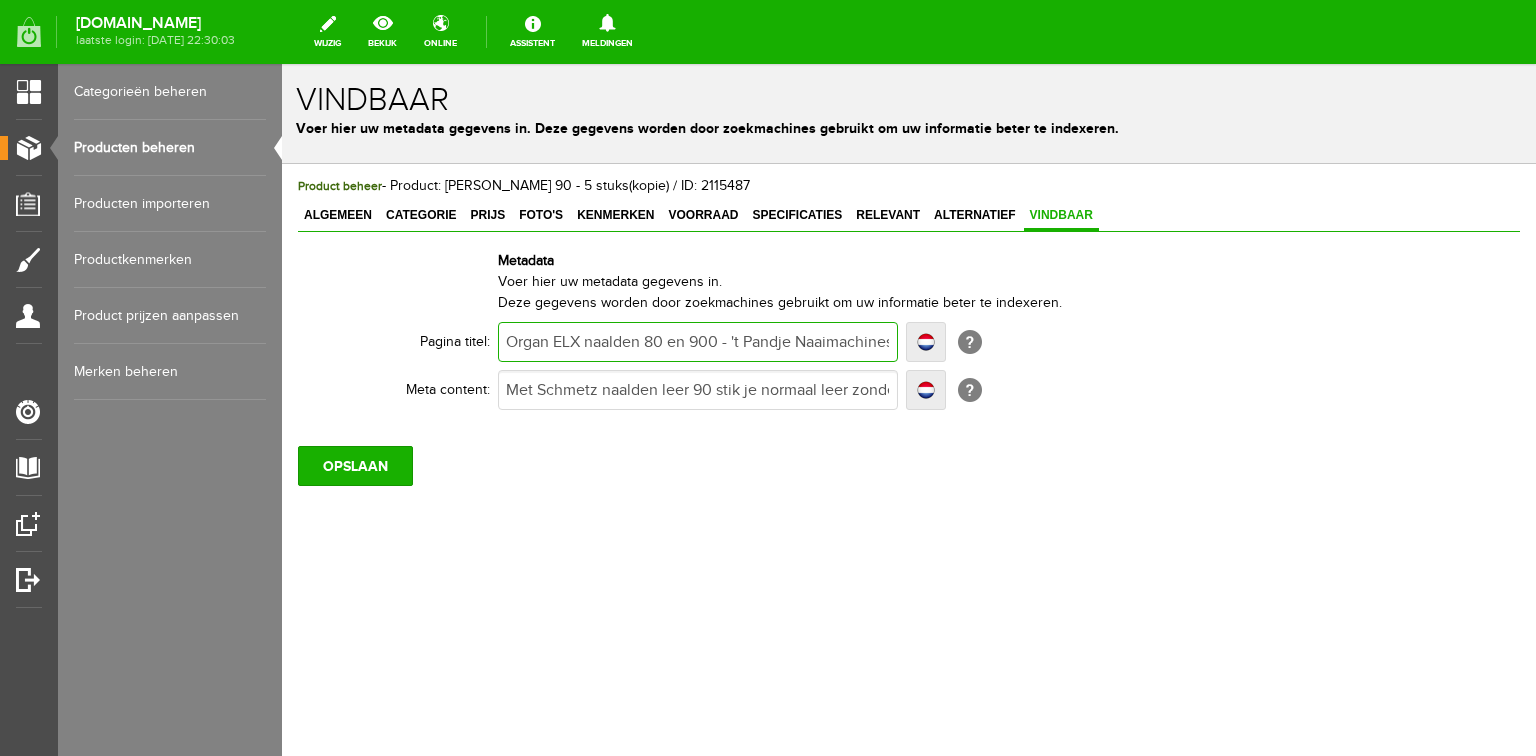 type on "Organ ELX naalden 80 en 900 - 't Pandje Naaimachines" 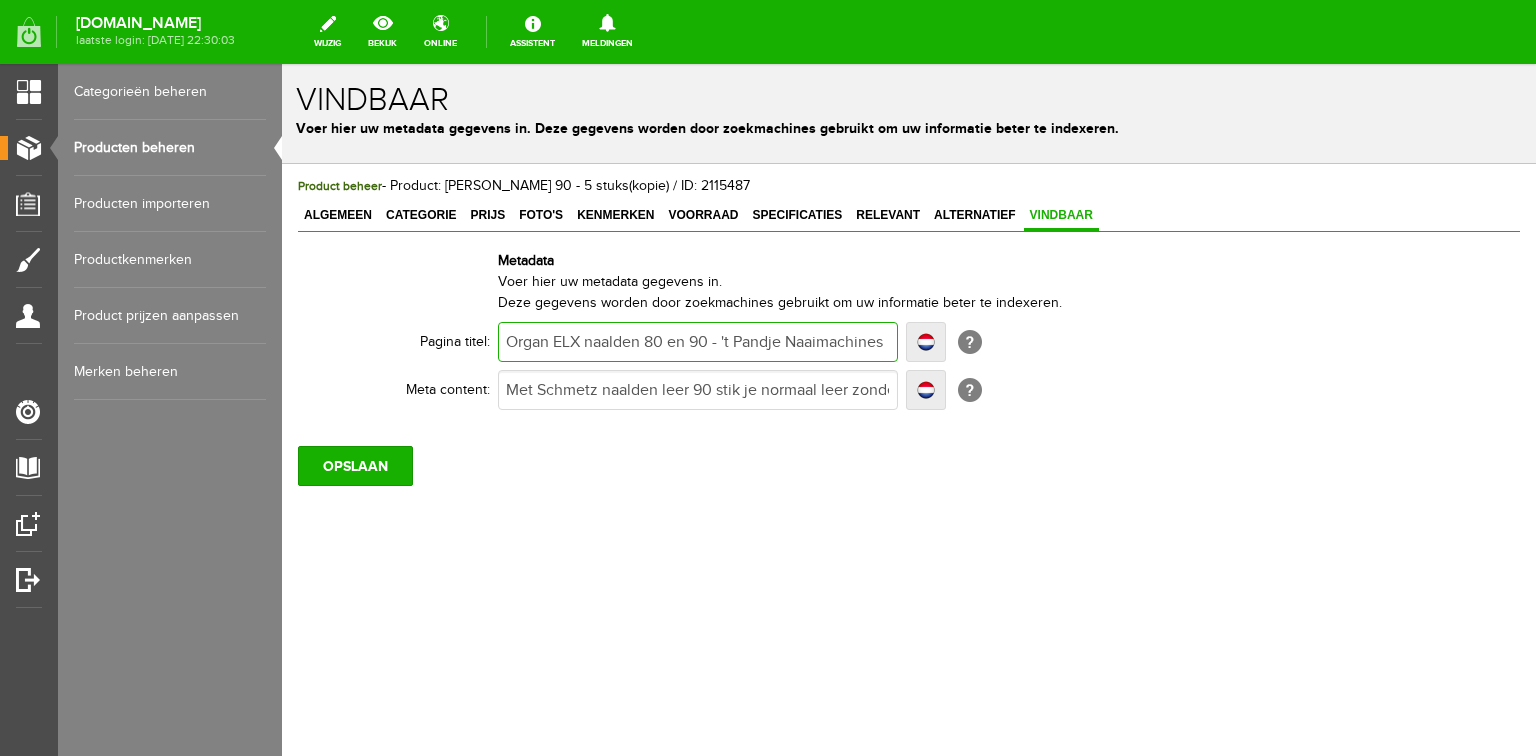 type on "Organ ELX naalden 80 en 90 - 't Pandje Naaimachines" 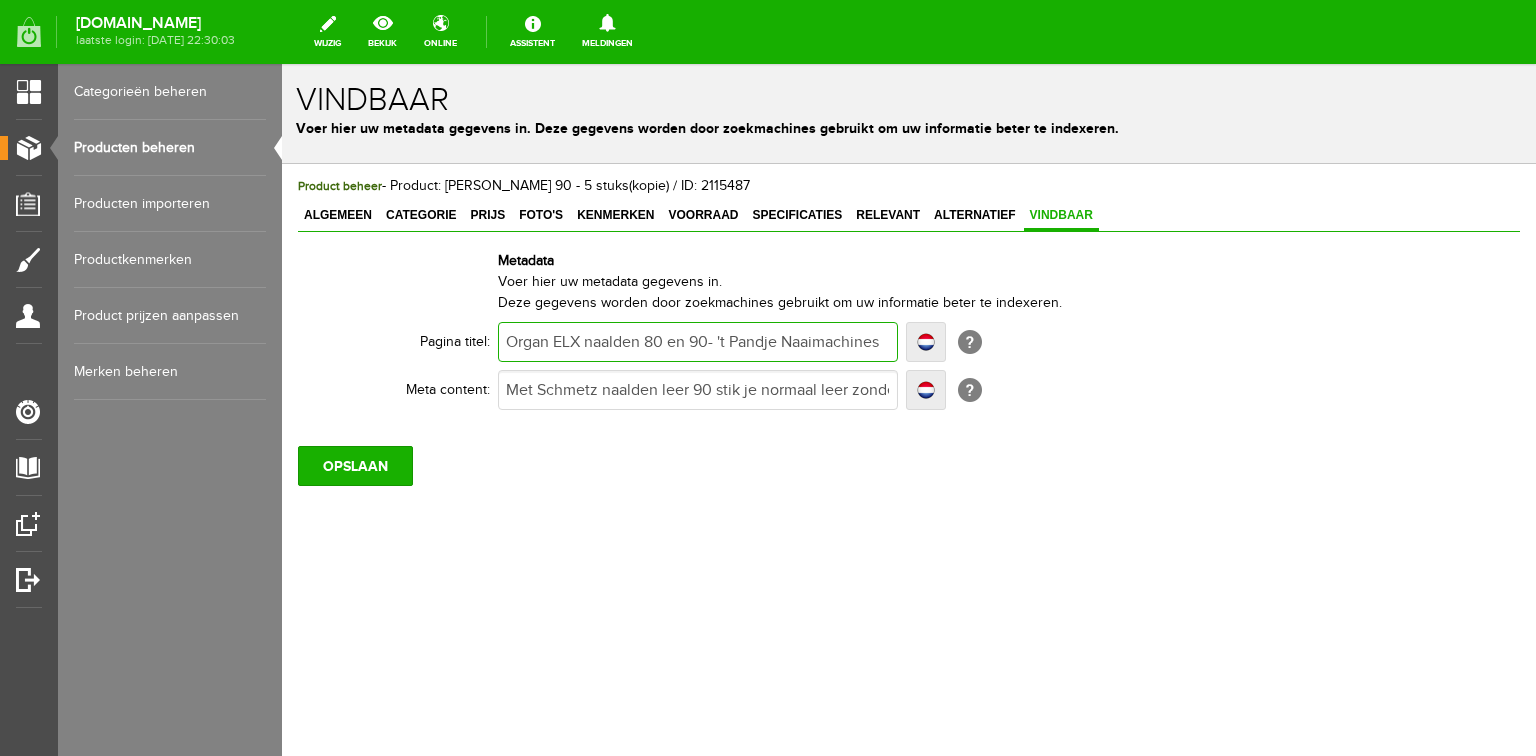 type on "Organ ELX naalden 80 en 90- 't Pandje Naaimachines" 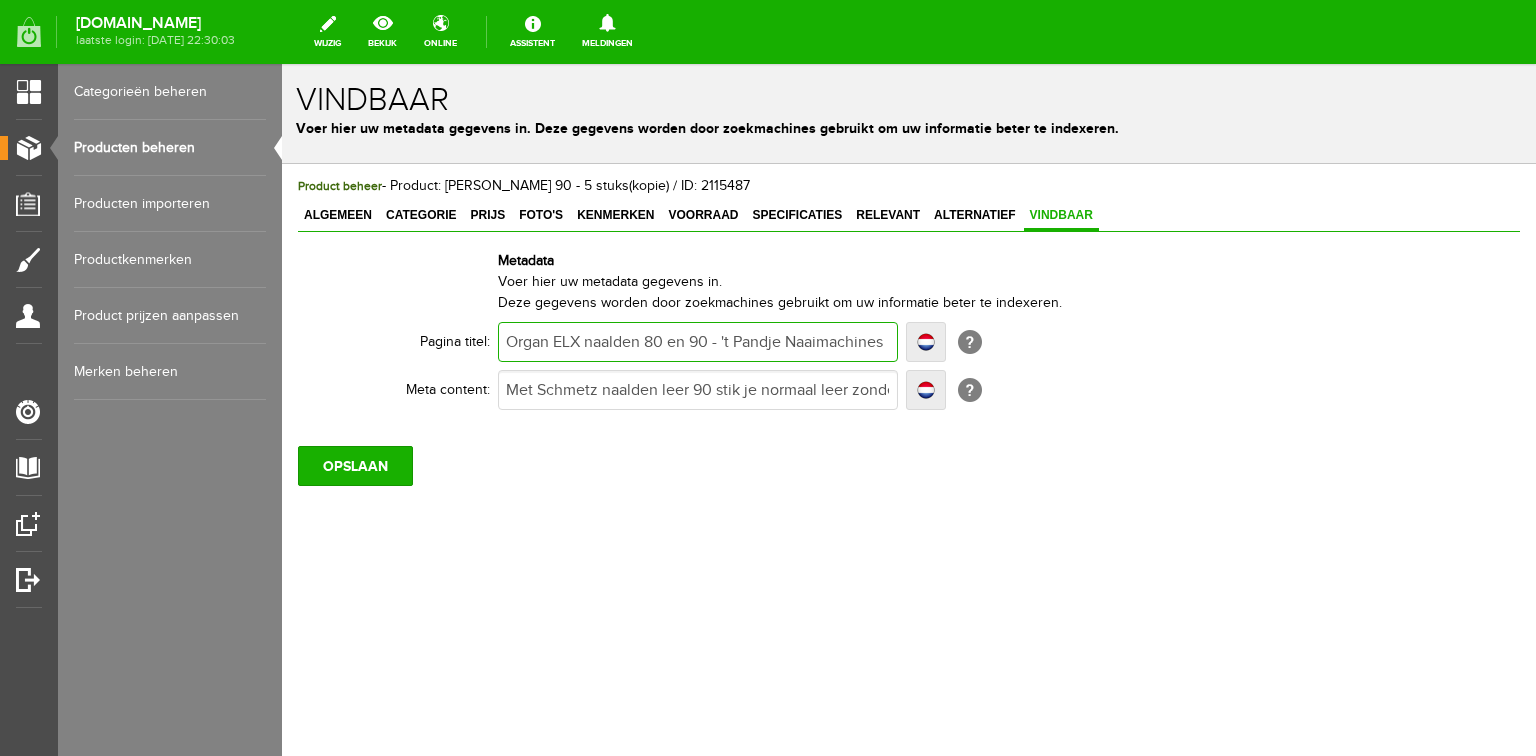 type on "Organ ELX naalden 80 en 90 - 't Pandje Naaimachines" 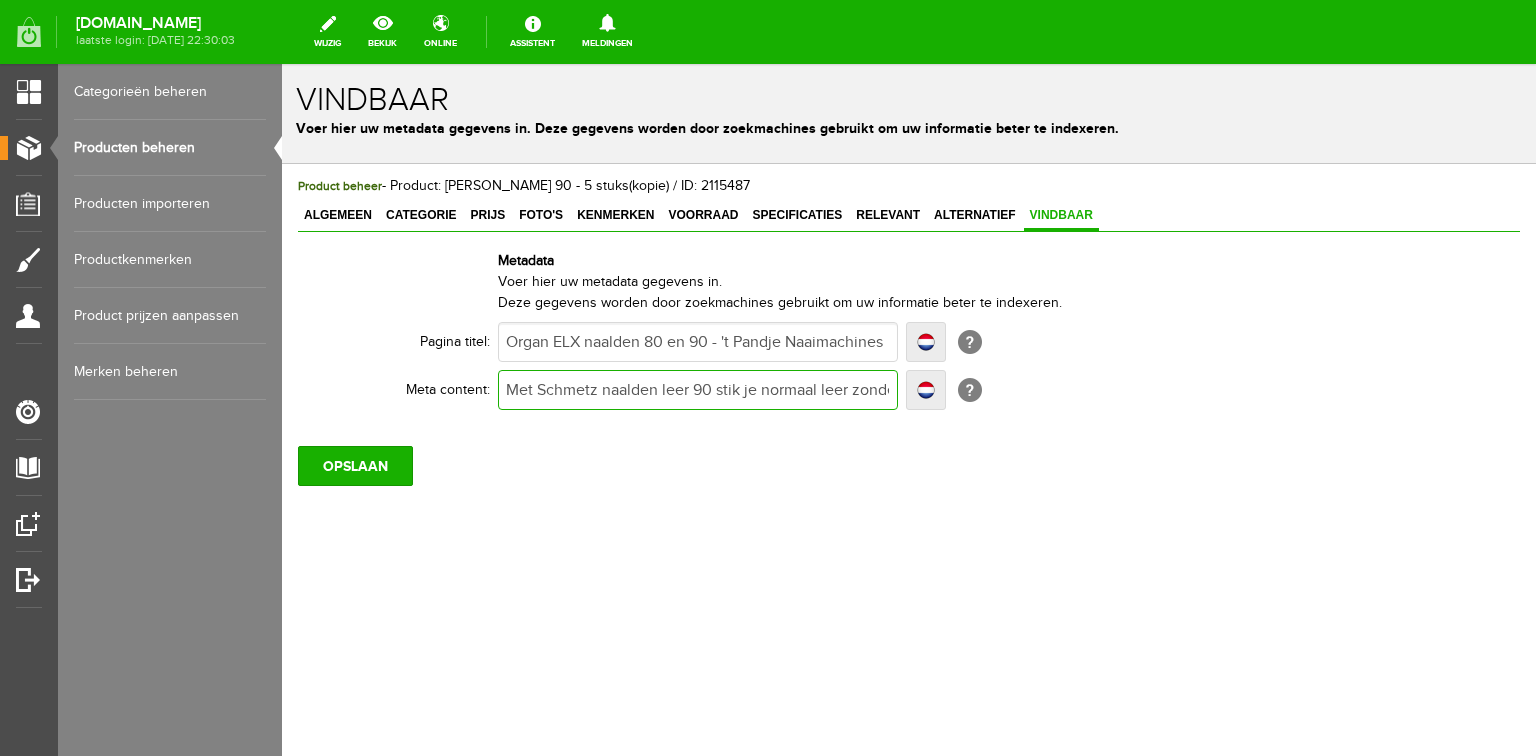 click on "Met Schmetz naalden leer 90 stik je normaal leer zonder steekoverslag. Bestel online of bezoek onze winkel." at bounding box center (698, 390) 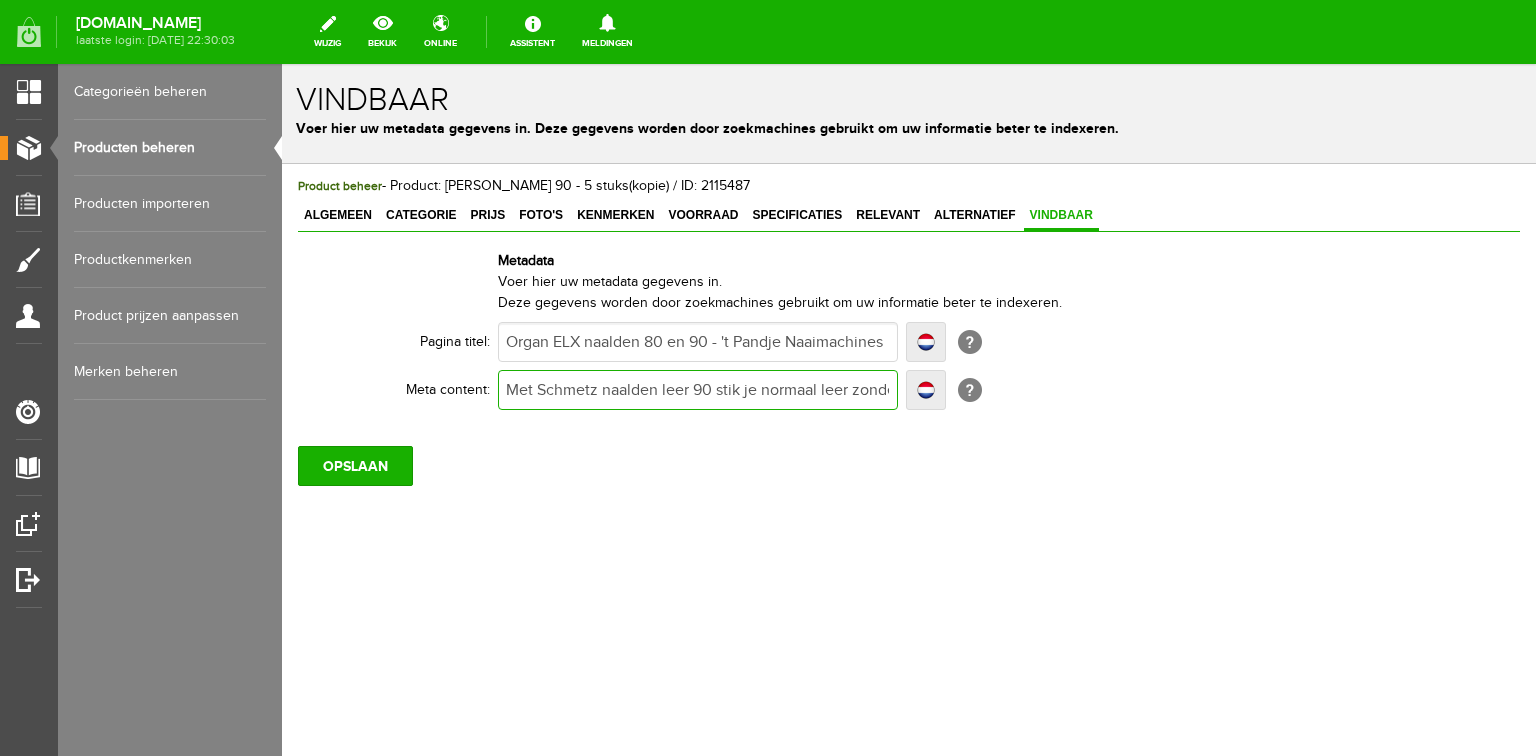 type on "MGet Schmetz naalden leer 90 stik je normaal leer zonder steekoverslag. Bestel online of bezoek onze winkel." 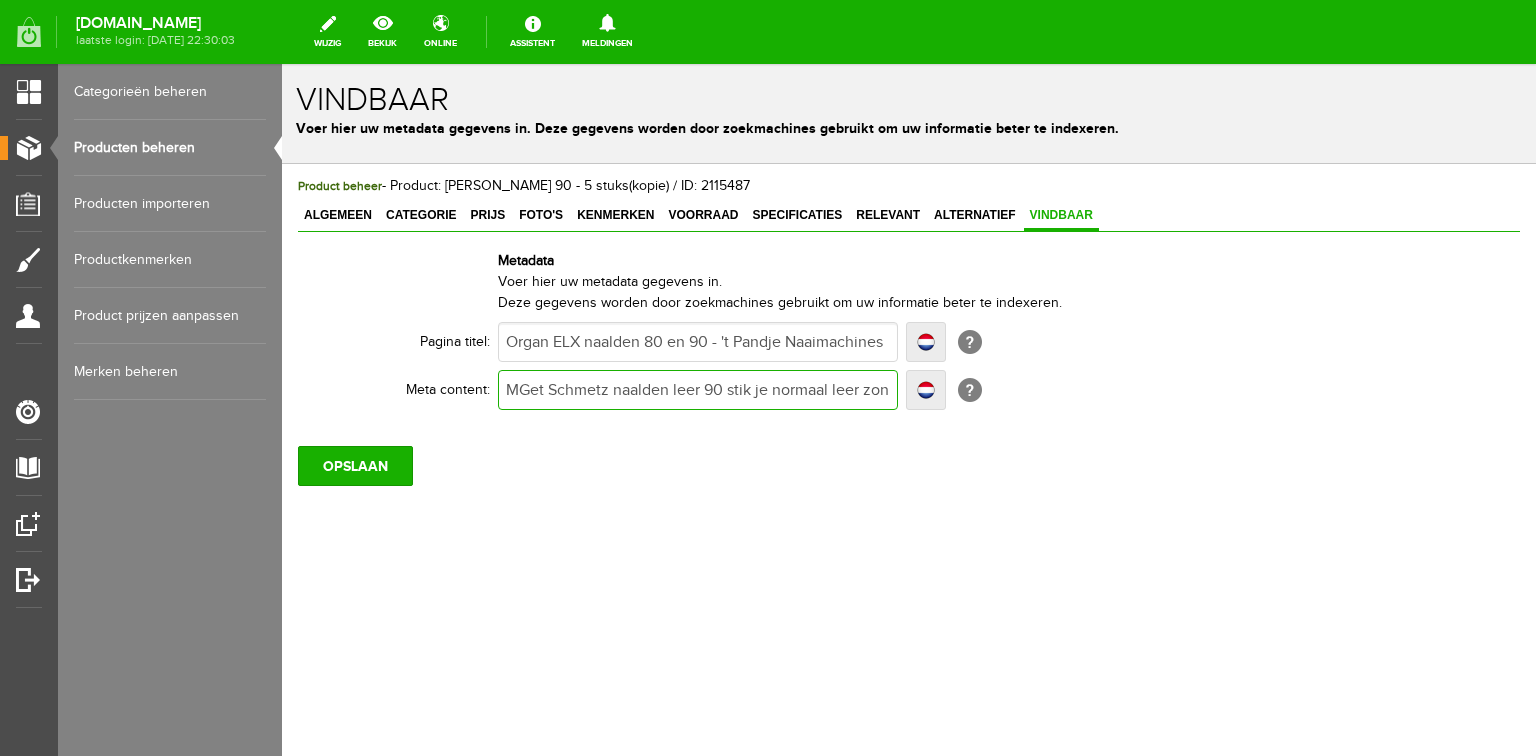 type on "MGet Schmetz naalden leer 90 stik je normaal leer zonder steekoverslag. Bestel online of bezoek onze winkel." 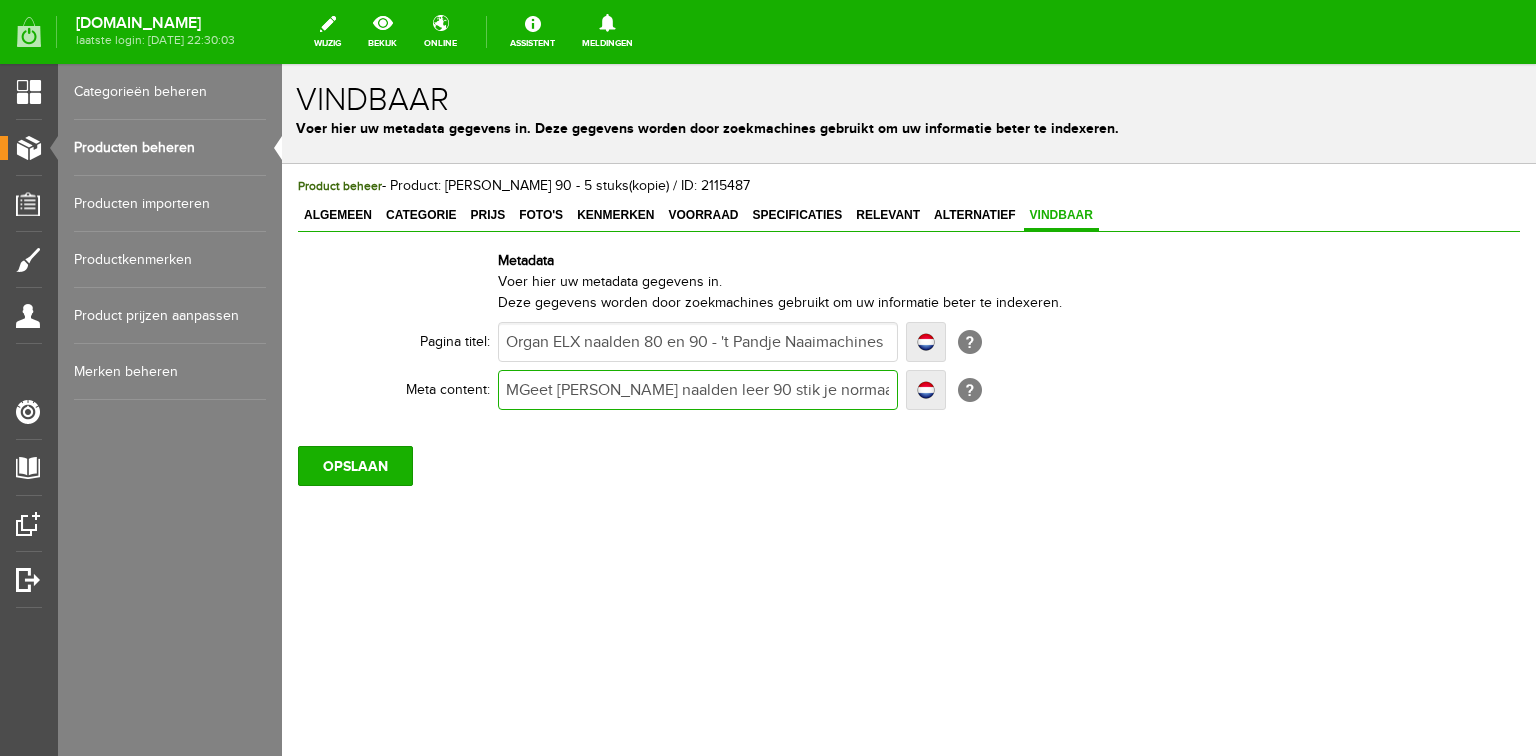 type on "MGeet Schmetz naalden leer 90 stik je normaal leer zonder steekoverslag. Bestel online of bezoek onze winkel." 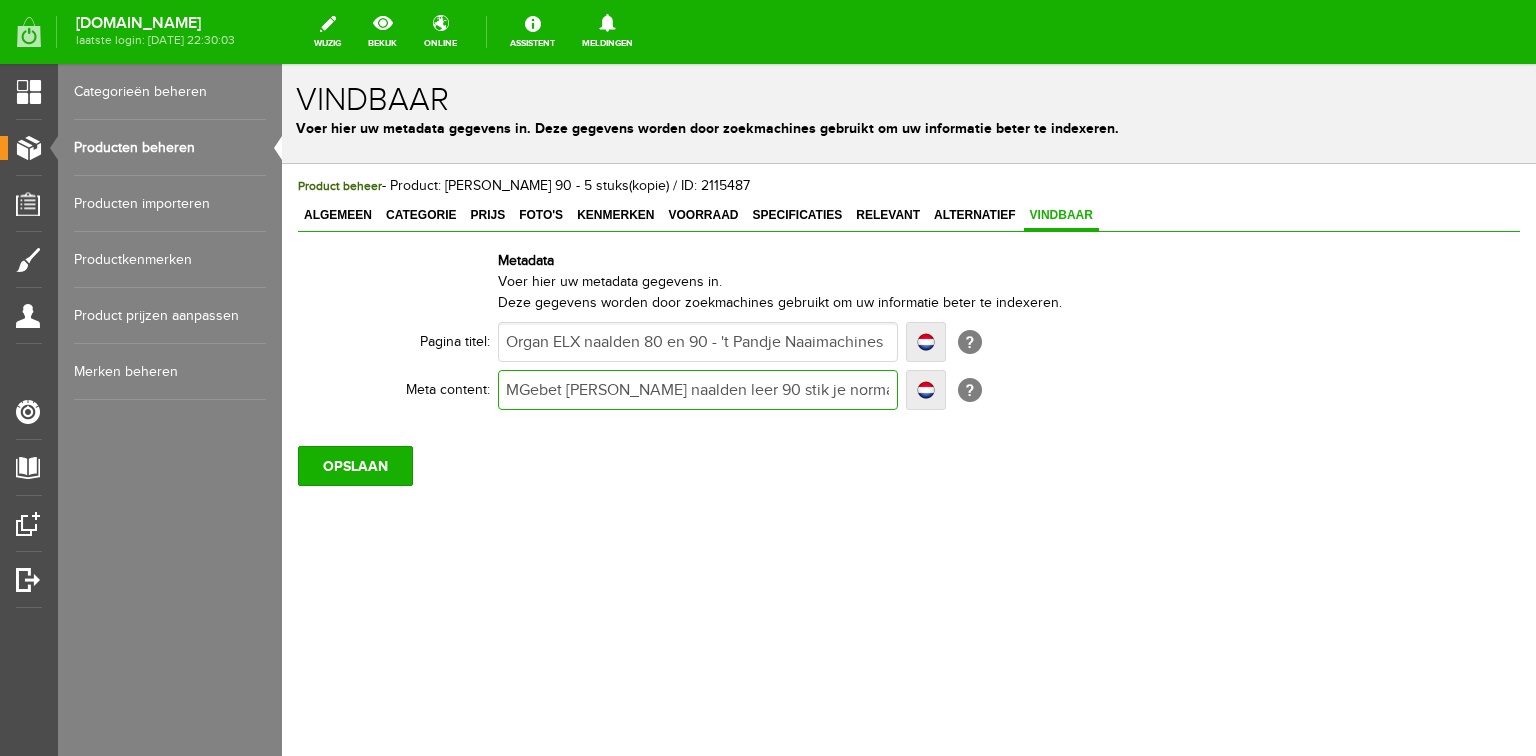 type on "MGebet Schmetz naalden leer 90 stik je normaal leer zonder steekoverslag. Bestel online of bezoek onze winkel." 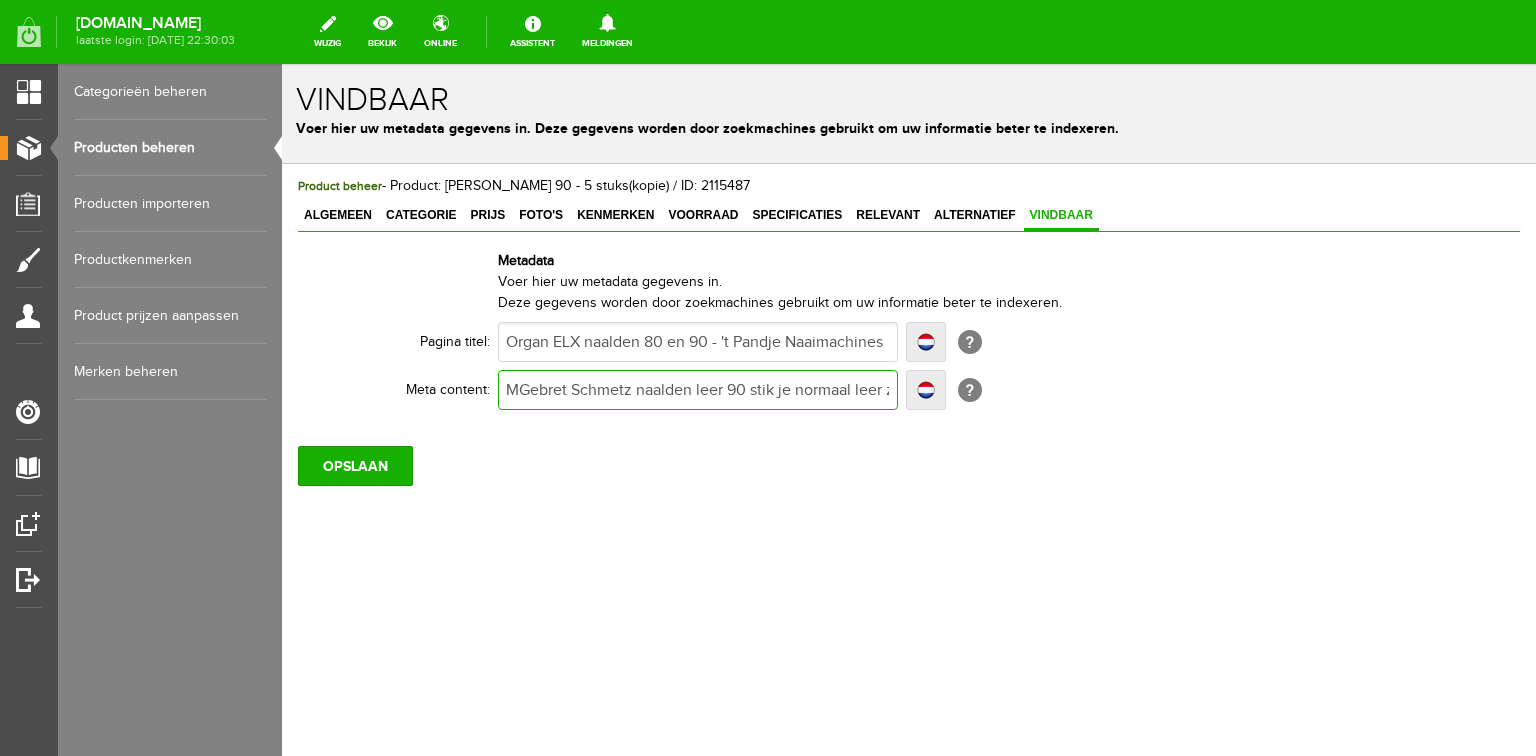 type on "MGebret Schmetz naalden leer 90 stik je normaal leer zonder steekoverslag. Bestel online of bezoek onze winkel." 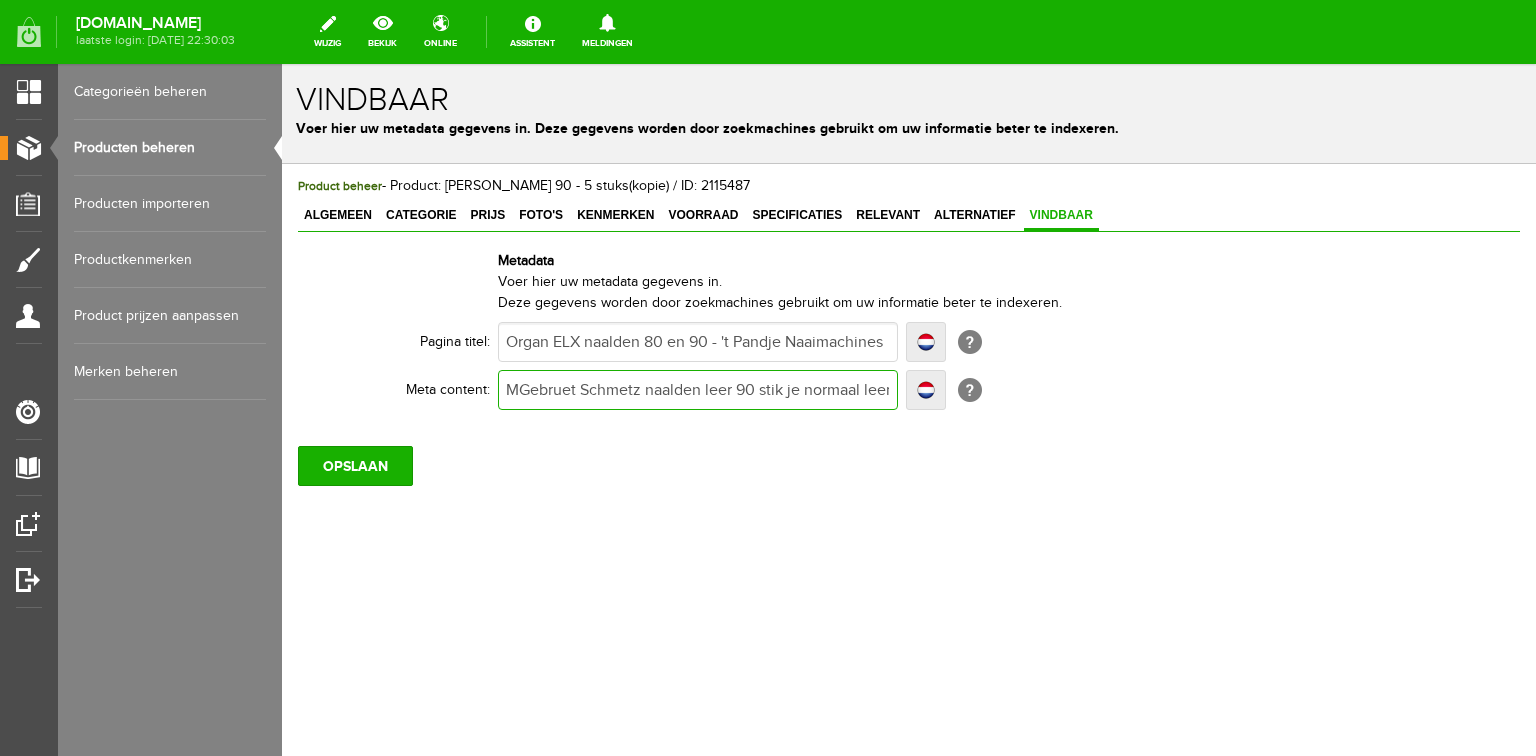 type on "MGebruiet Schmetz naalden leer 90 stik je normaal leer zonder steekoverslag. Bestel online of bezoek onze winkel." 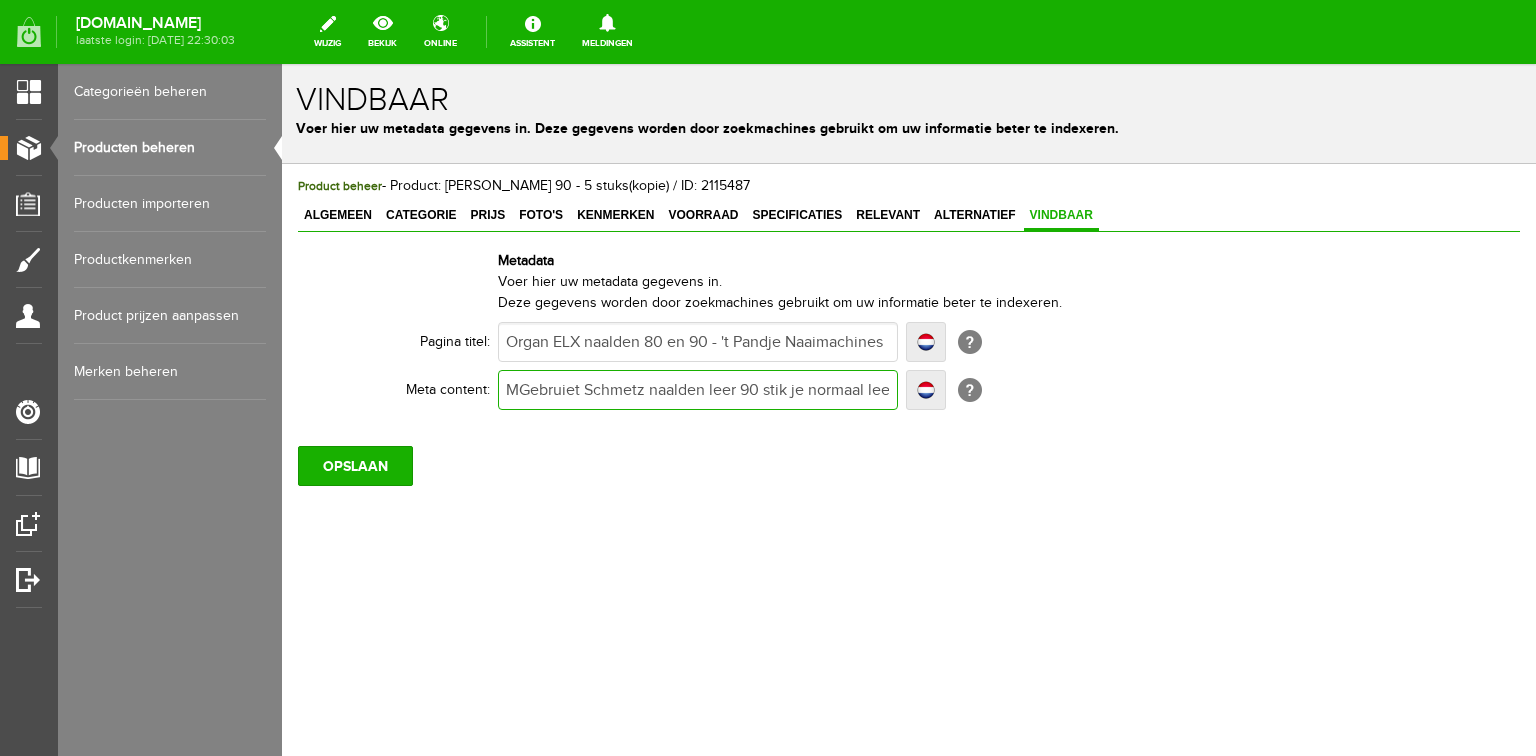 type on "MGebruiet Schmetz naalden leer 90 stik je normaal leer zonder steekoverslag. Bestel online of bezoek onze winkel." 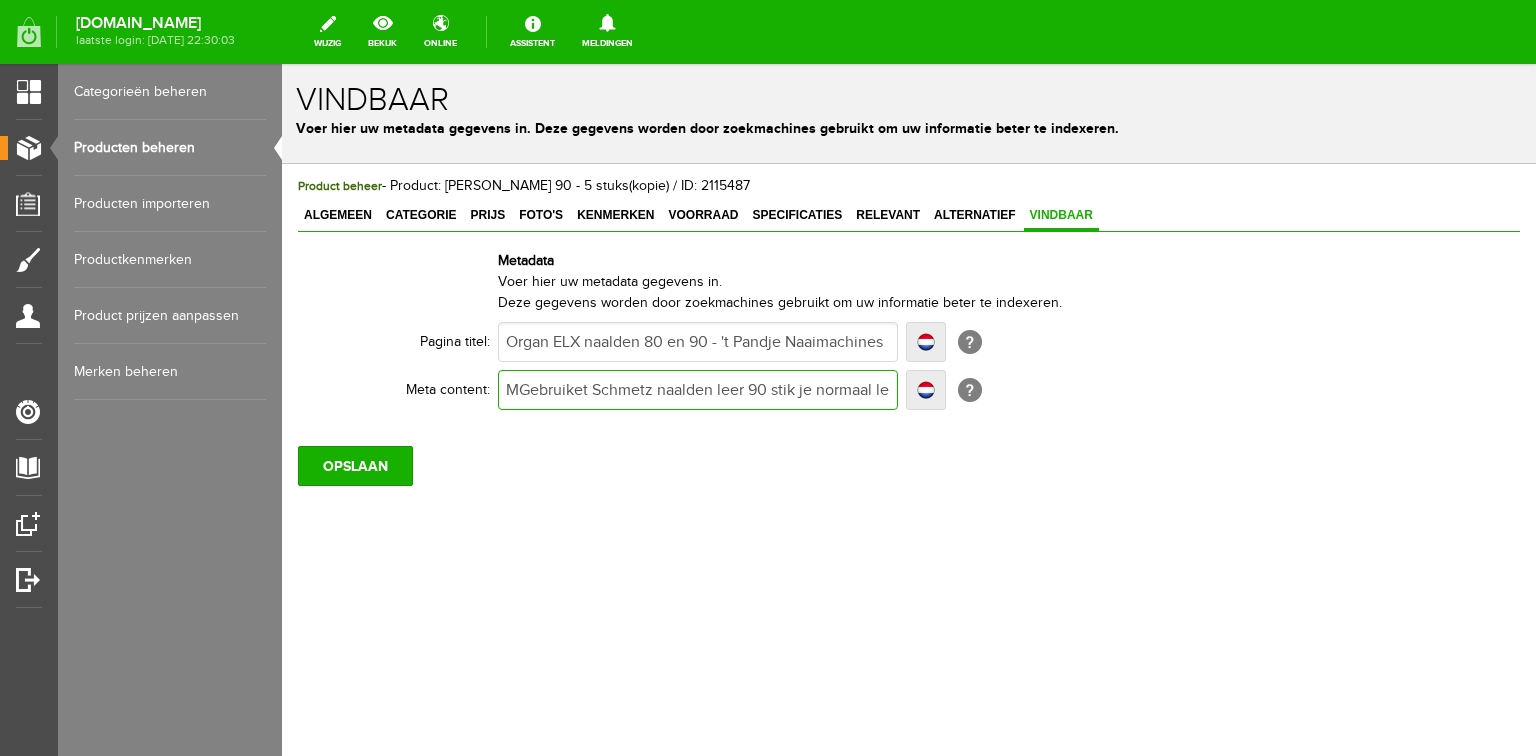 type on "MGebruik et Schmetz naalden leer 90 stik je normaal leer zonder steekoverslag. Bestel online of bezoek onze winkel." 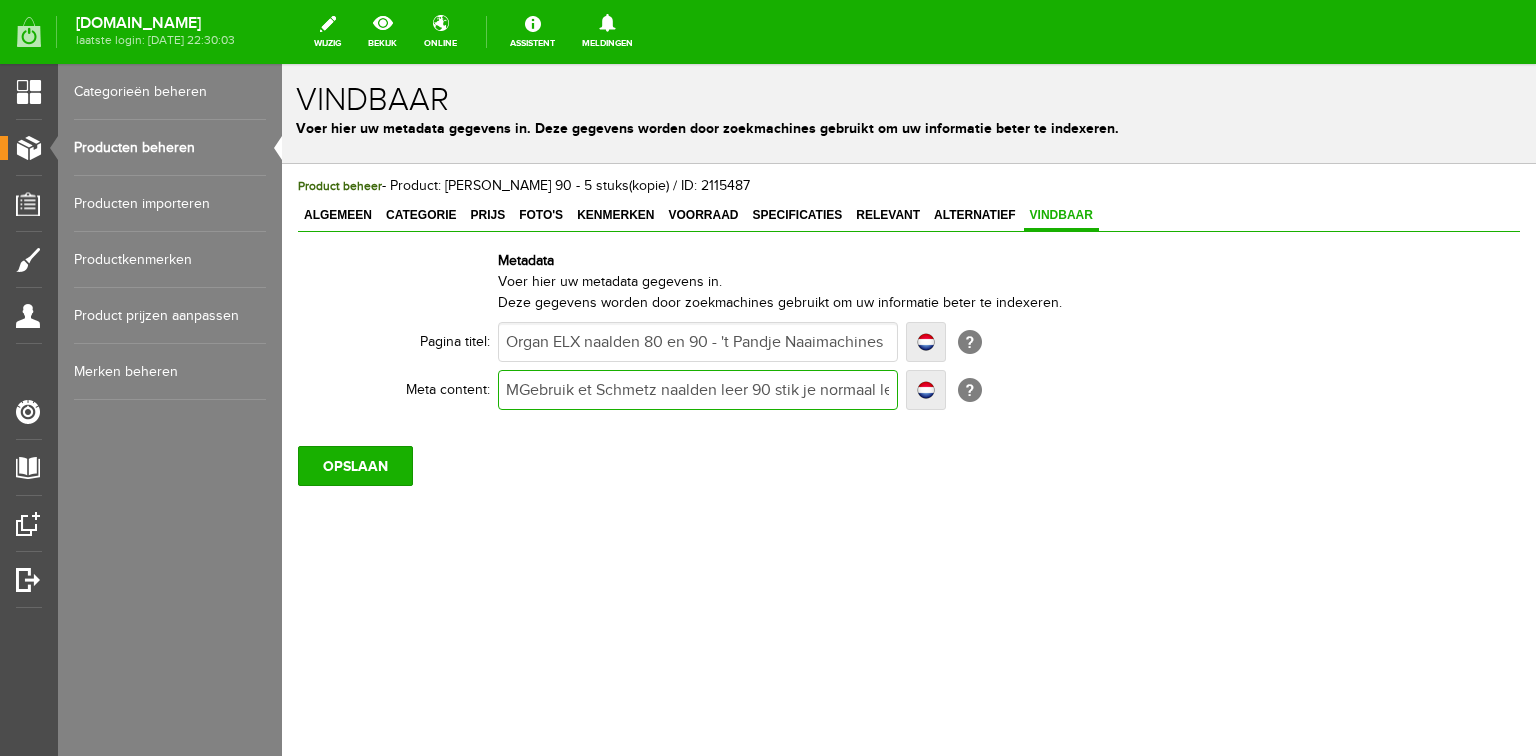 type on "MGebruik et Schmetz naalden leer 90 stik je normaal leer zonder steekoverslag. Bestel online of bezoek onze winkel." 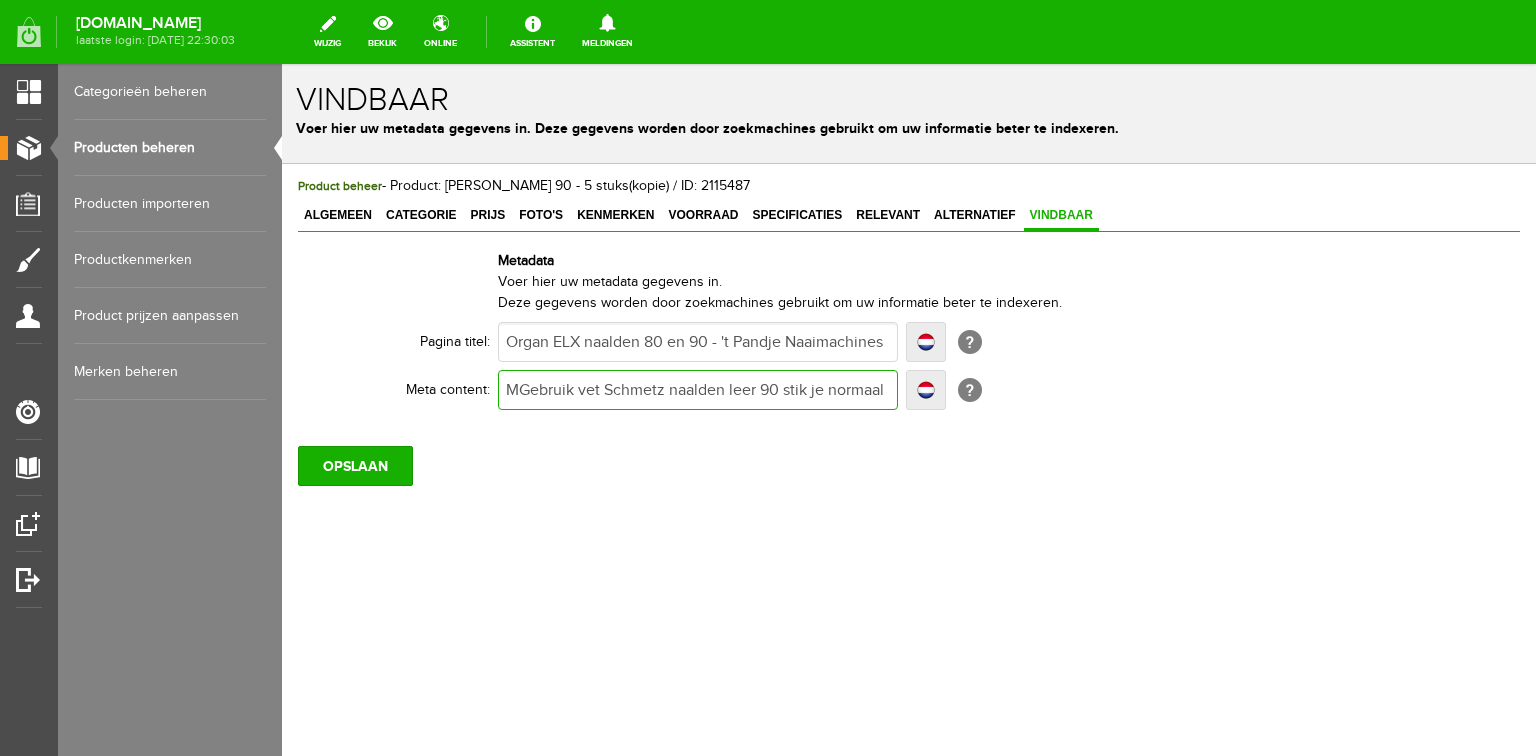 type on "MGebruik voet Schmetz naalden leer 90 stik je normaal leer zonder steekoverslag. Bestel online of bezoek onze winkel." 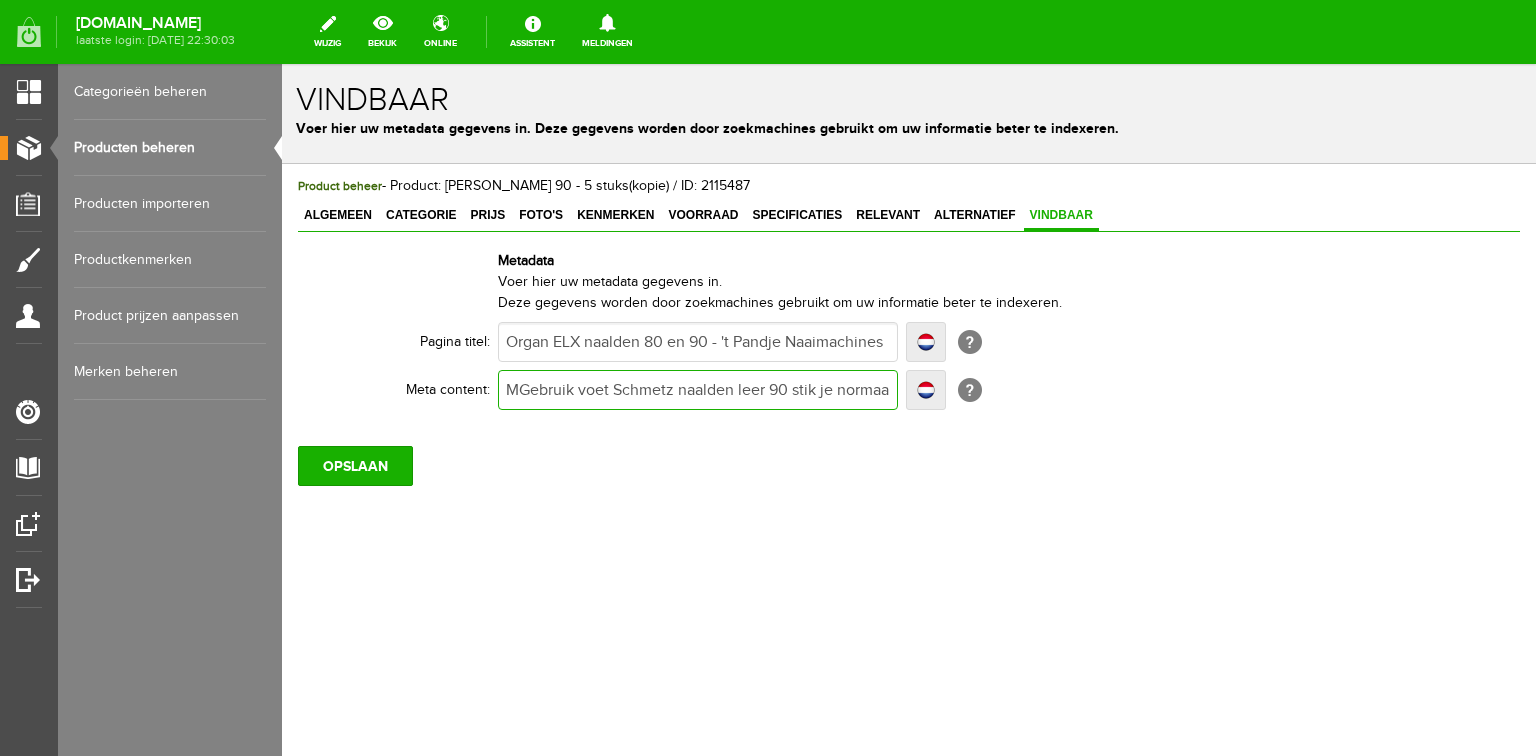 type 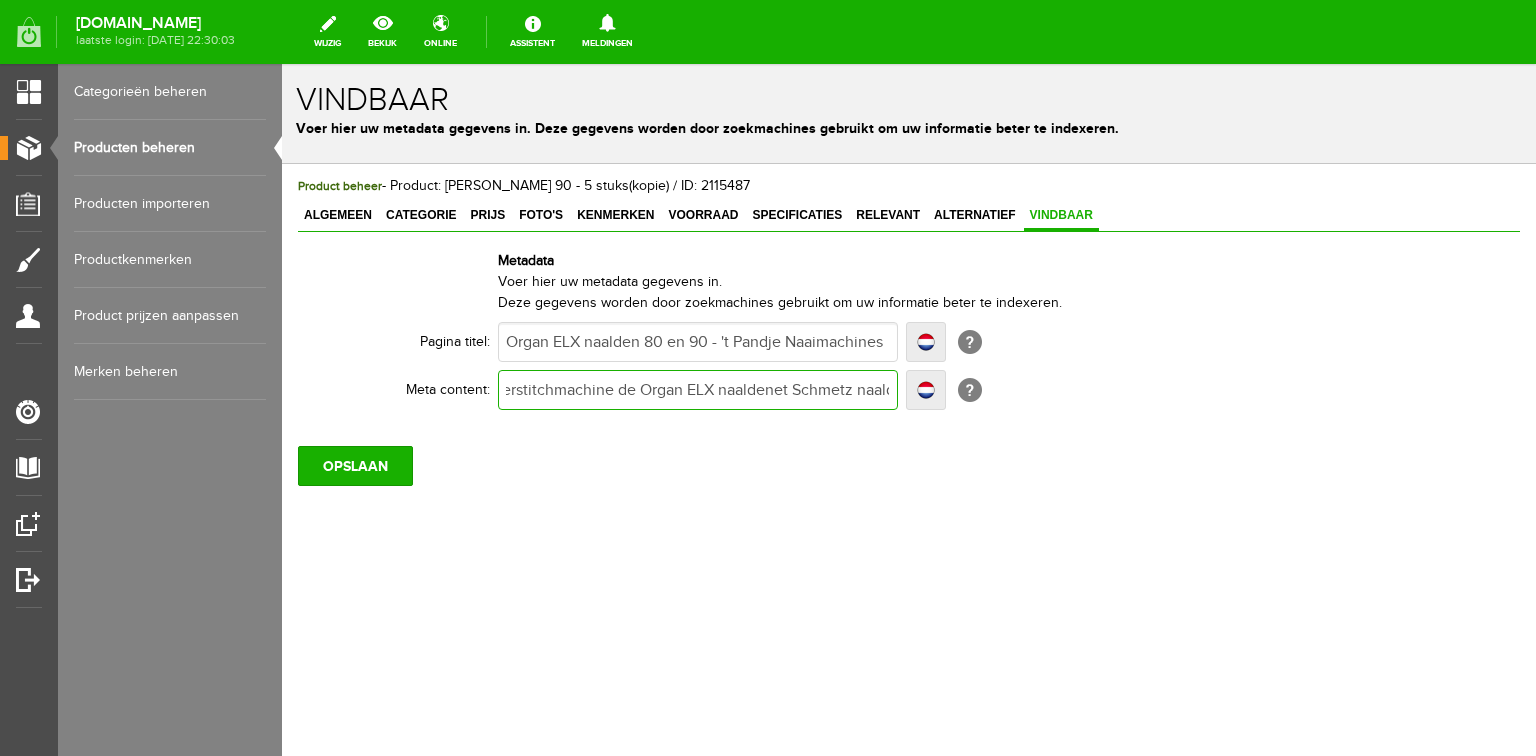 scroll, scrollTop: 0, scrollLeft: 473, axis: horizontal 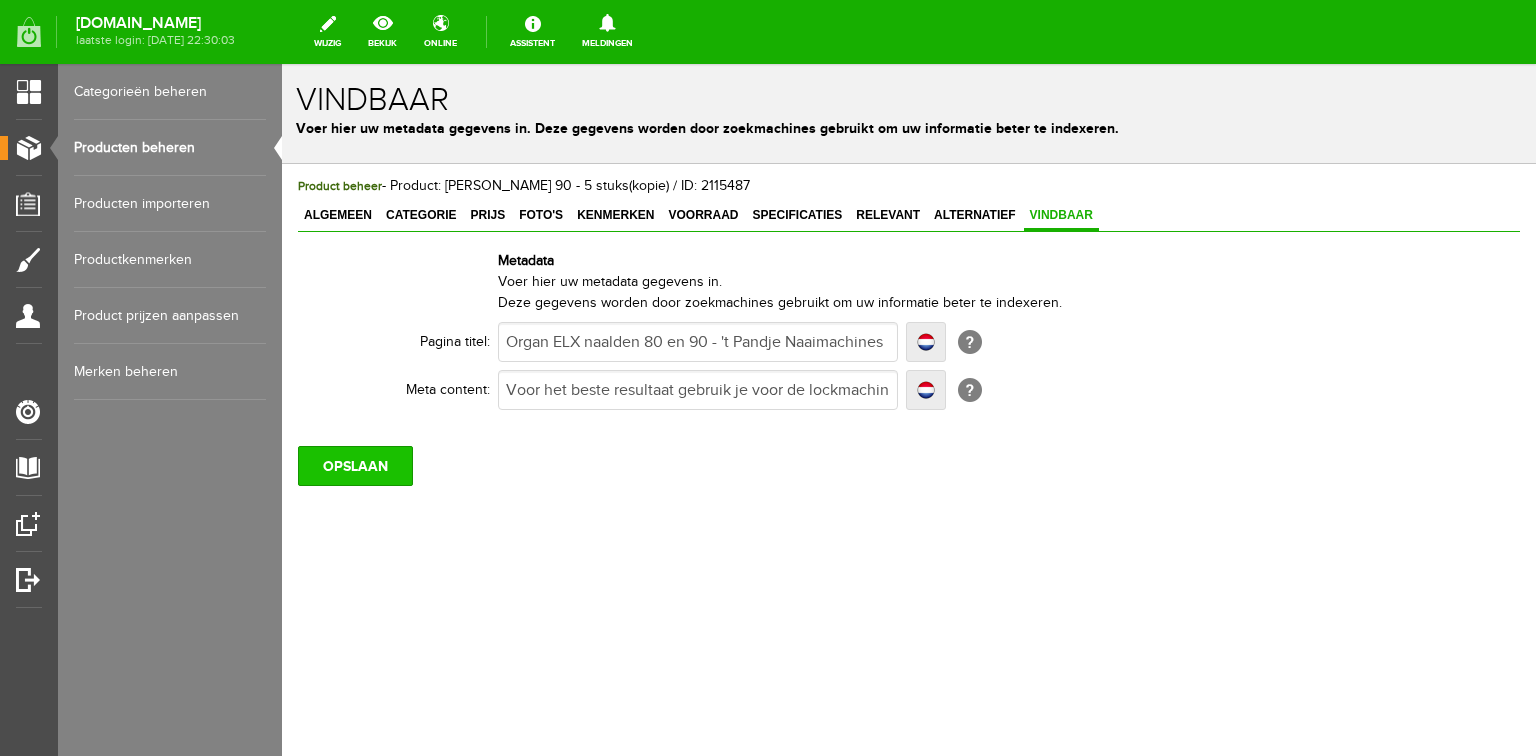 click on "OPSLAAN" at bounding box center (355, 466) 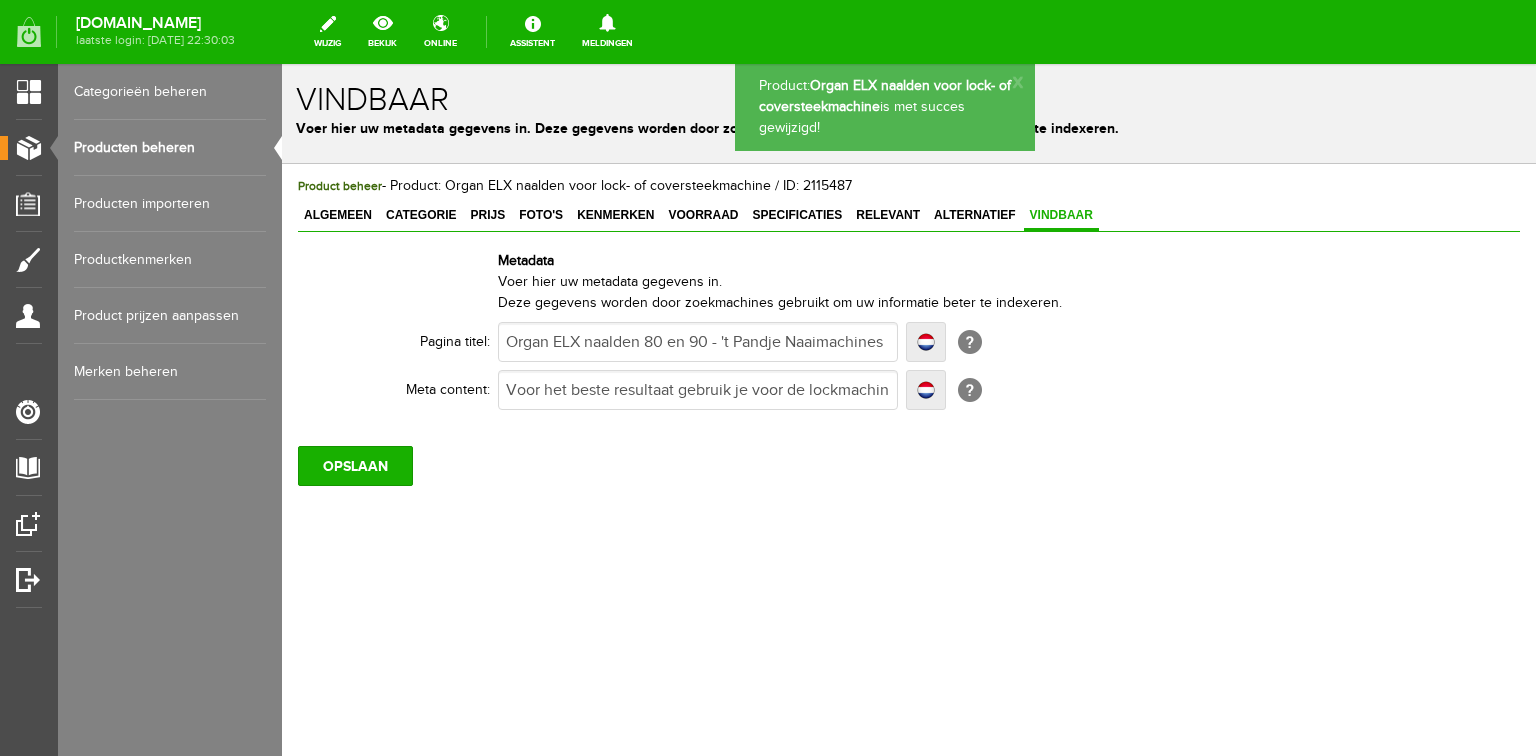 scroll, scrollTop: 0, scrollLeft: 0, axis: both 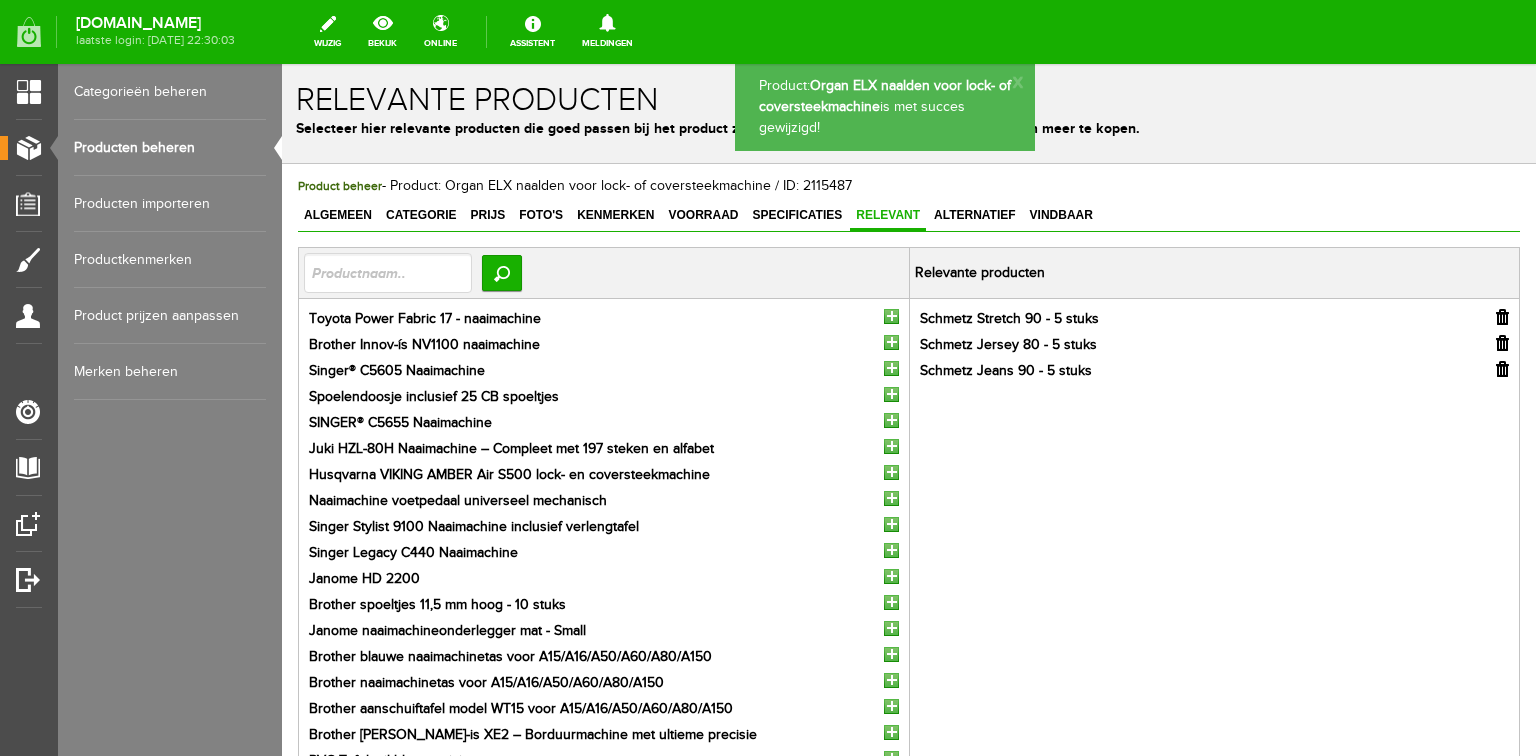 click at bounding box center (1502, 317) 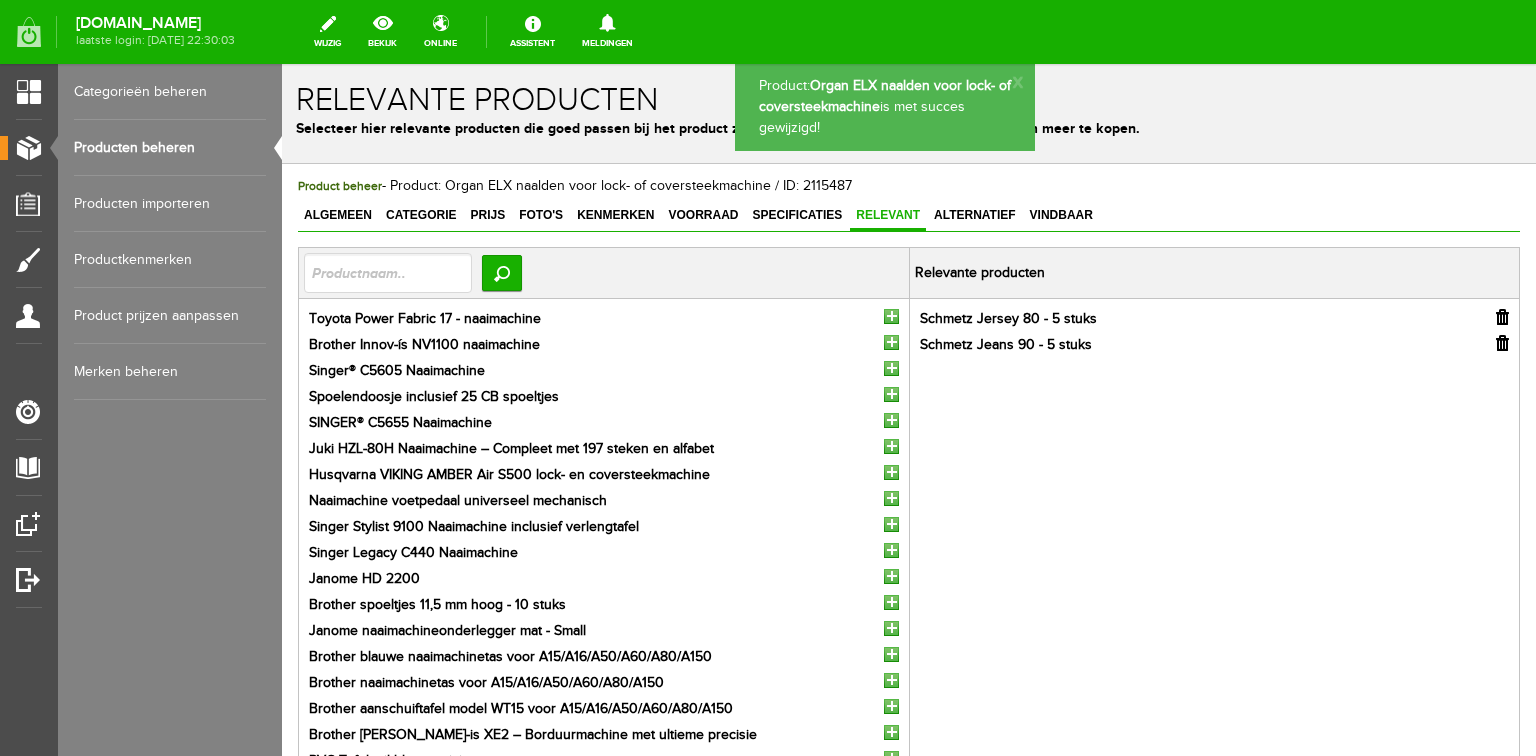 click at bounding box center [1502, 343] 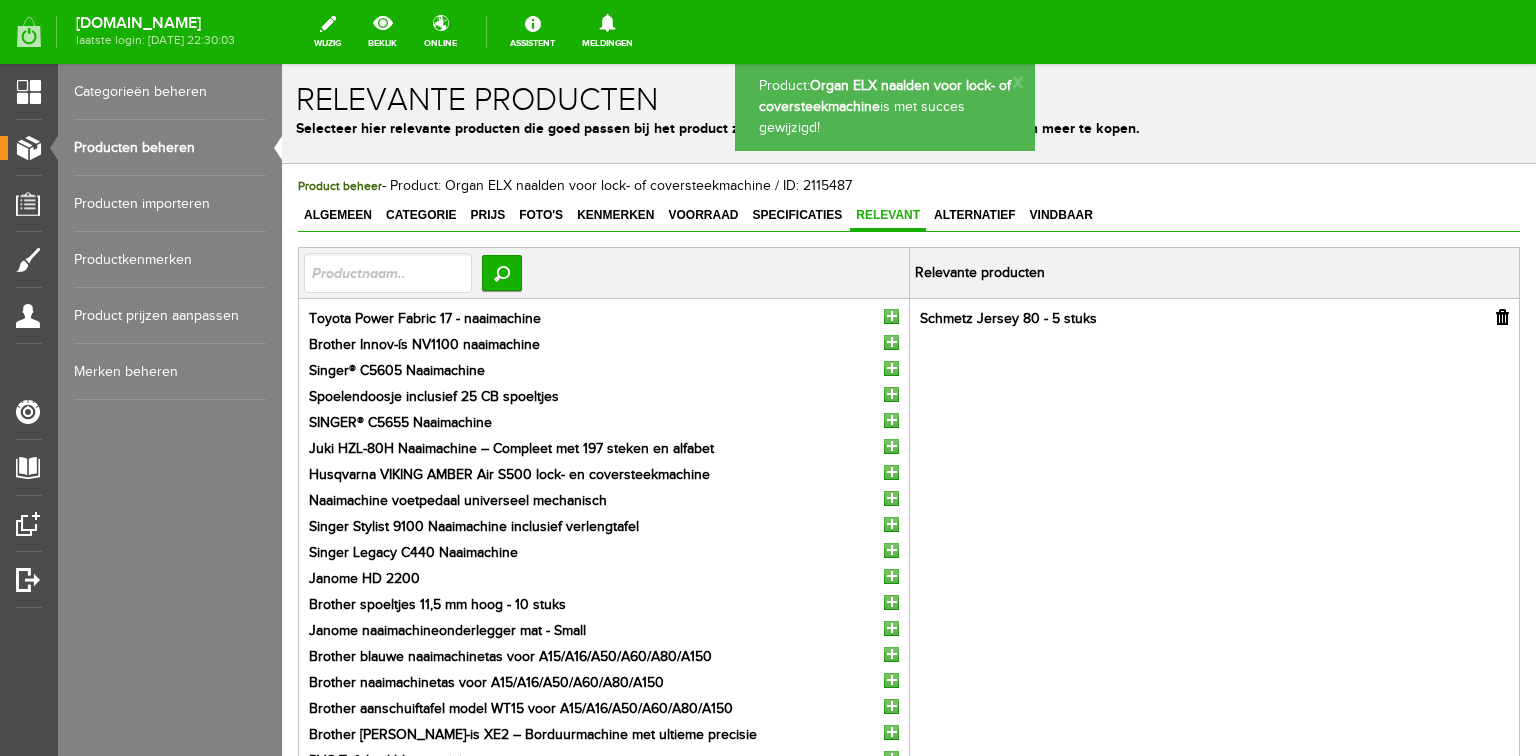 click at bounding box center (1502, 317) 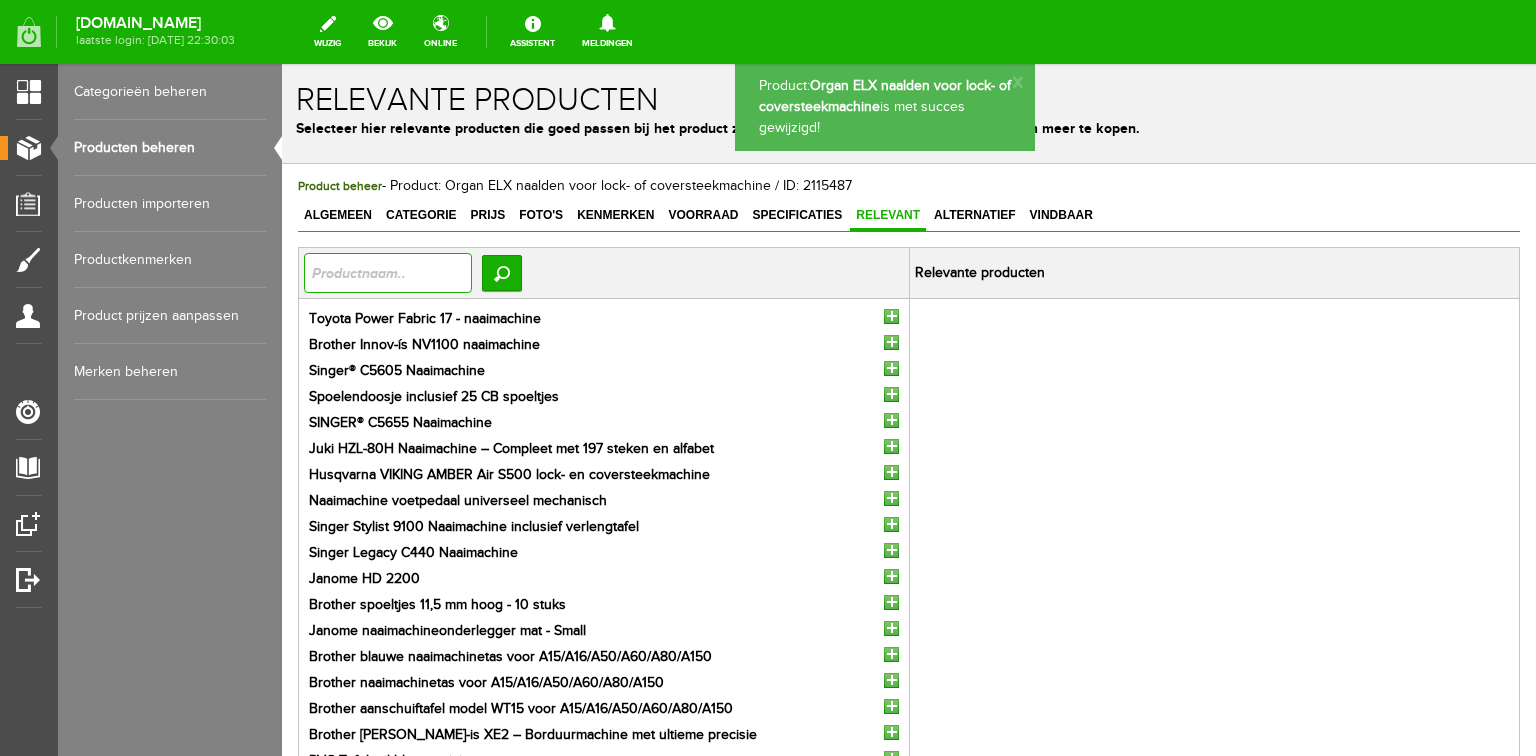 click at bounding box center (388, 273) 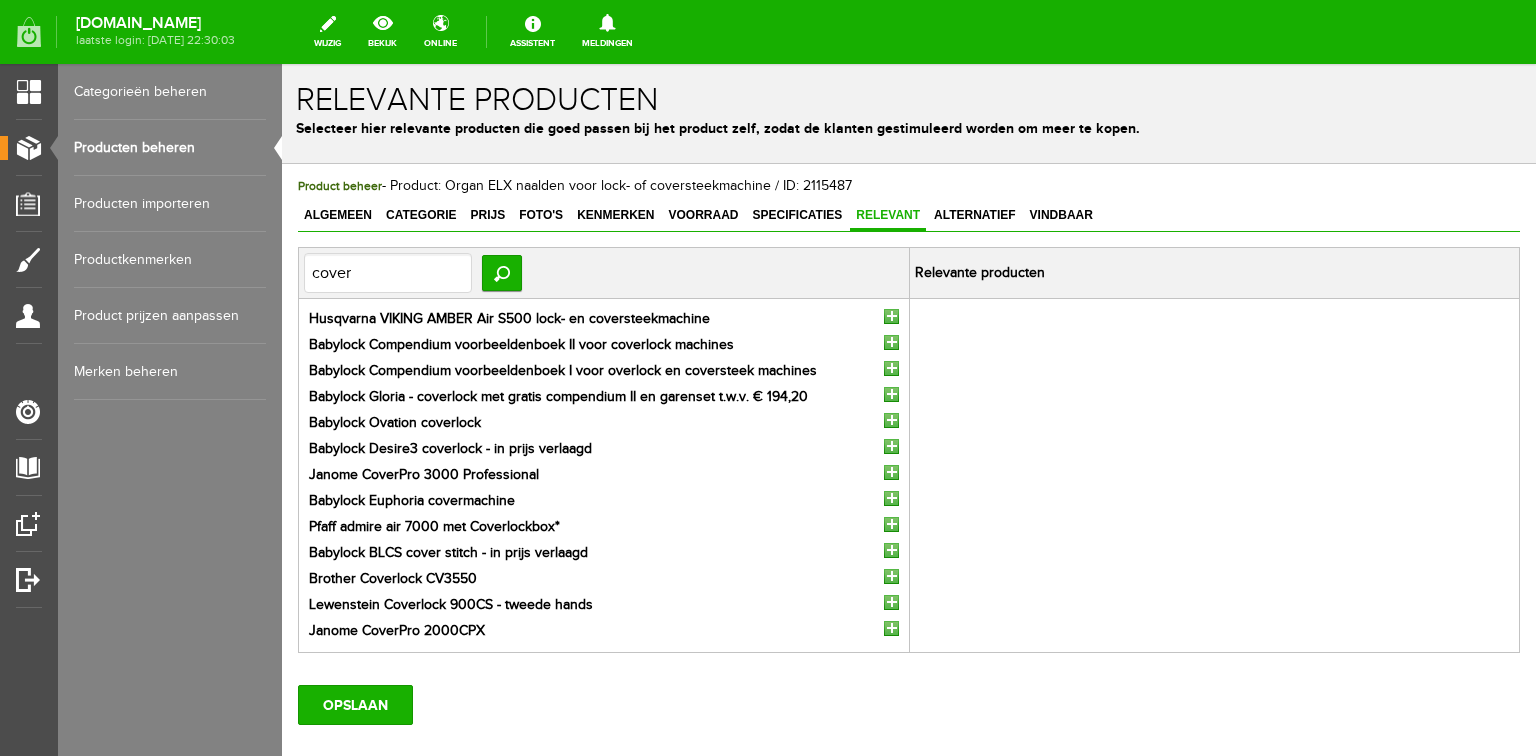click at bounding box center (891, 316) 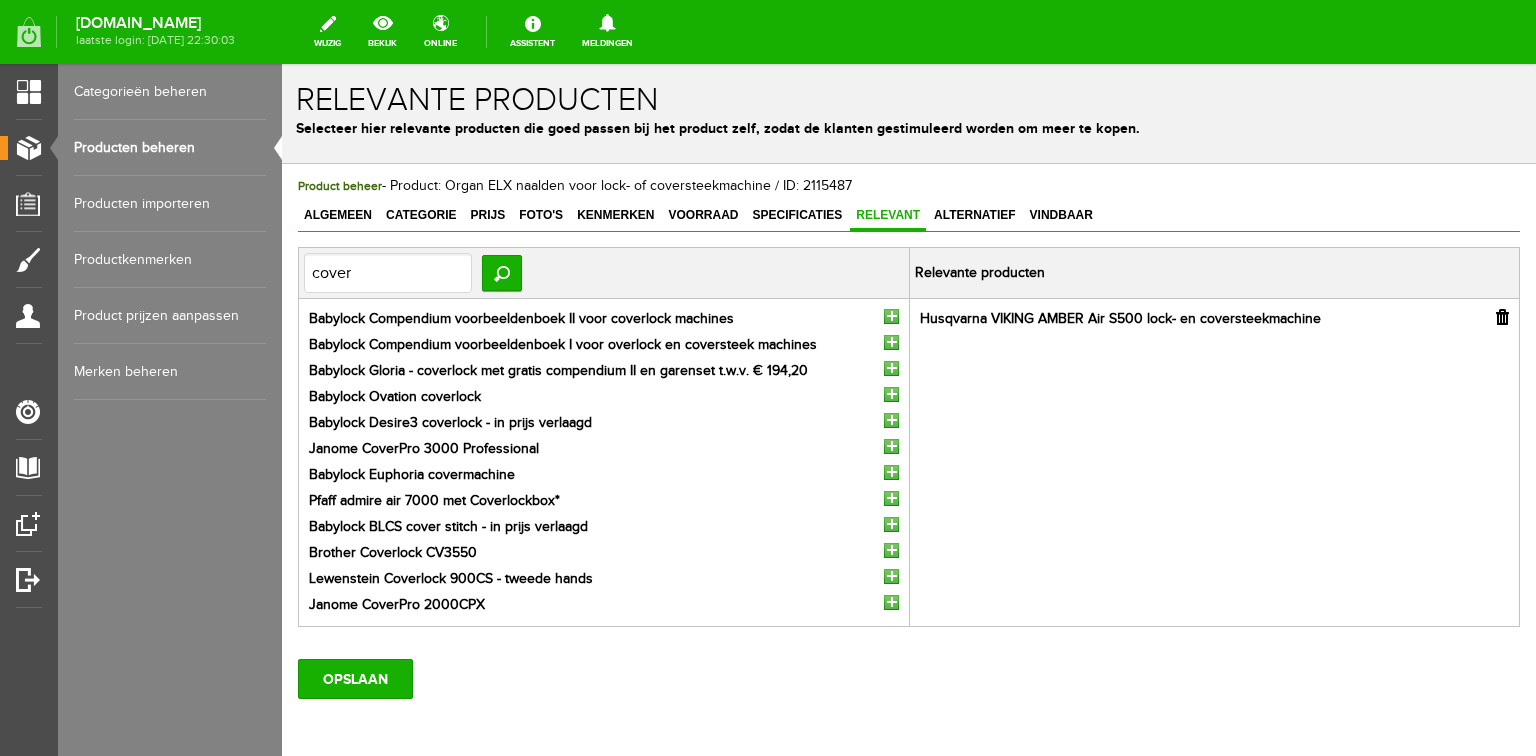click at bounding box center [891, 420] 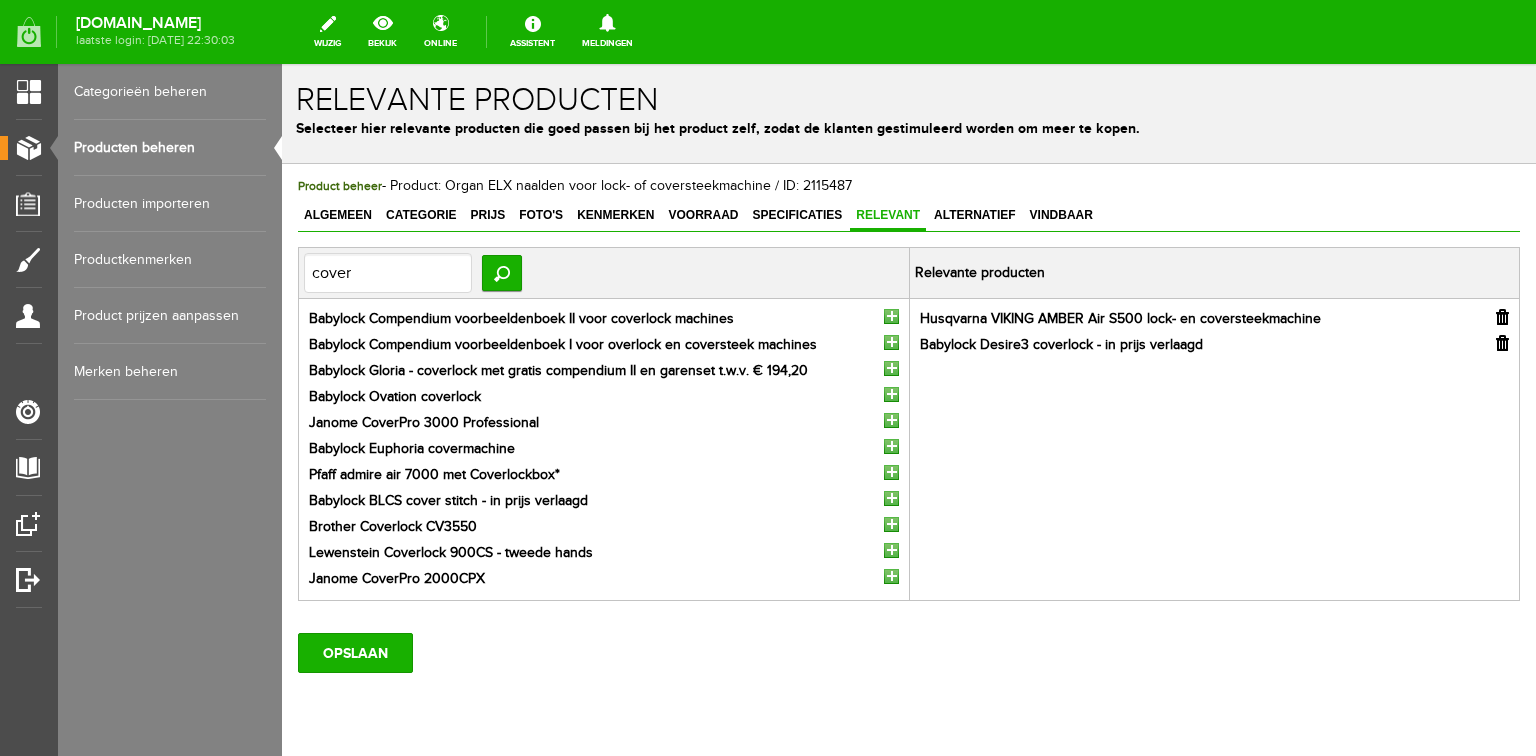 click at bounding box center [891, 576] 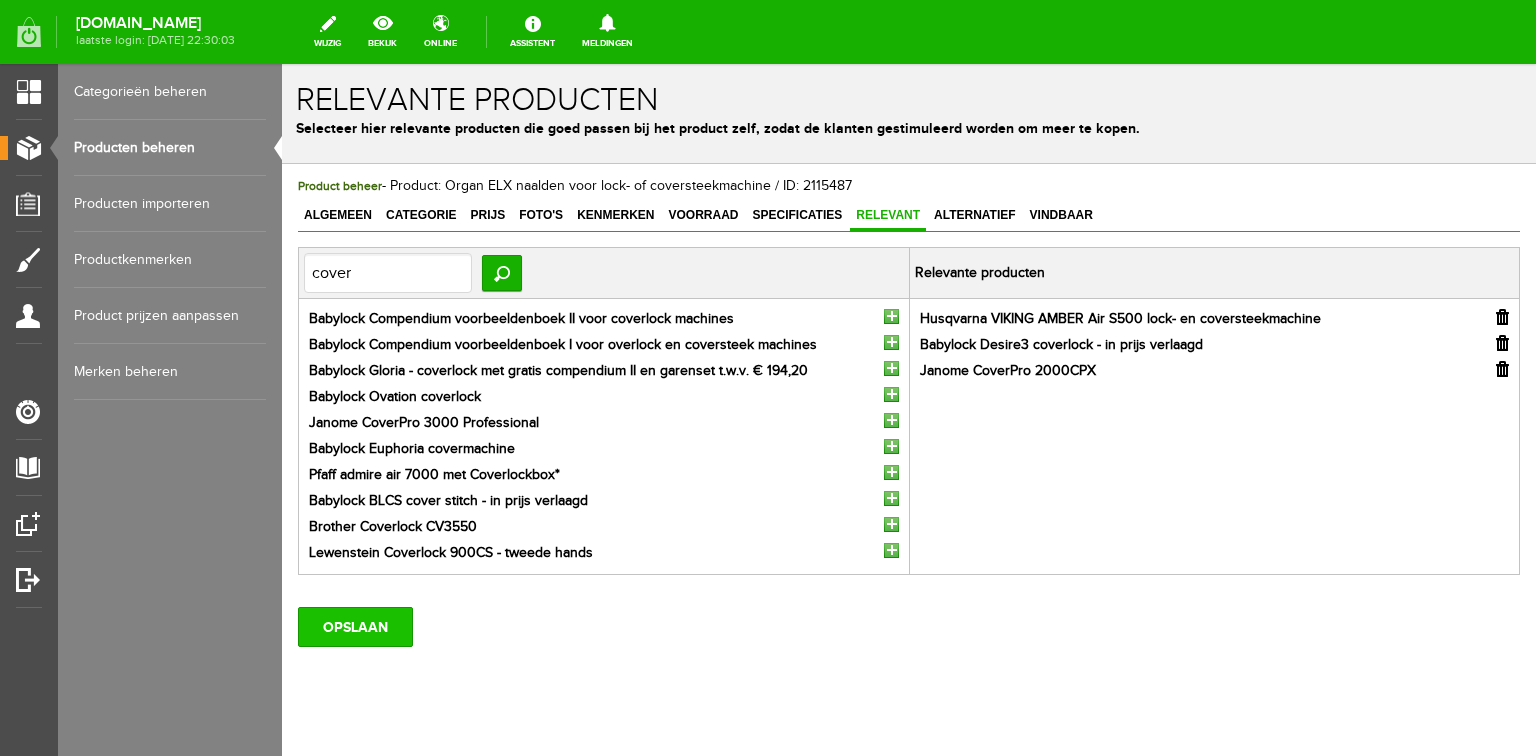 click on "OPSLAAN" at bounding box center [355, 627] 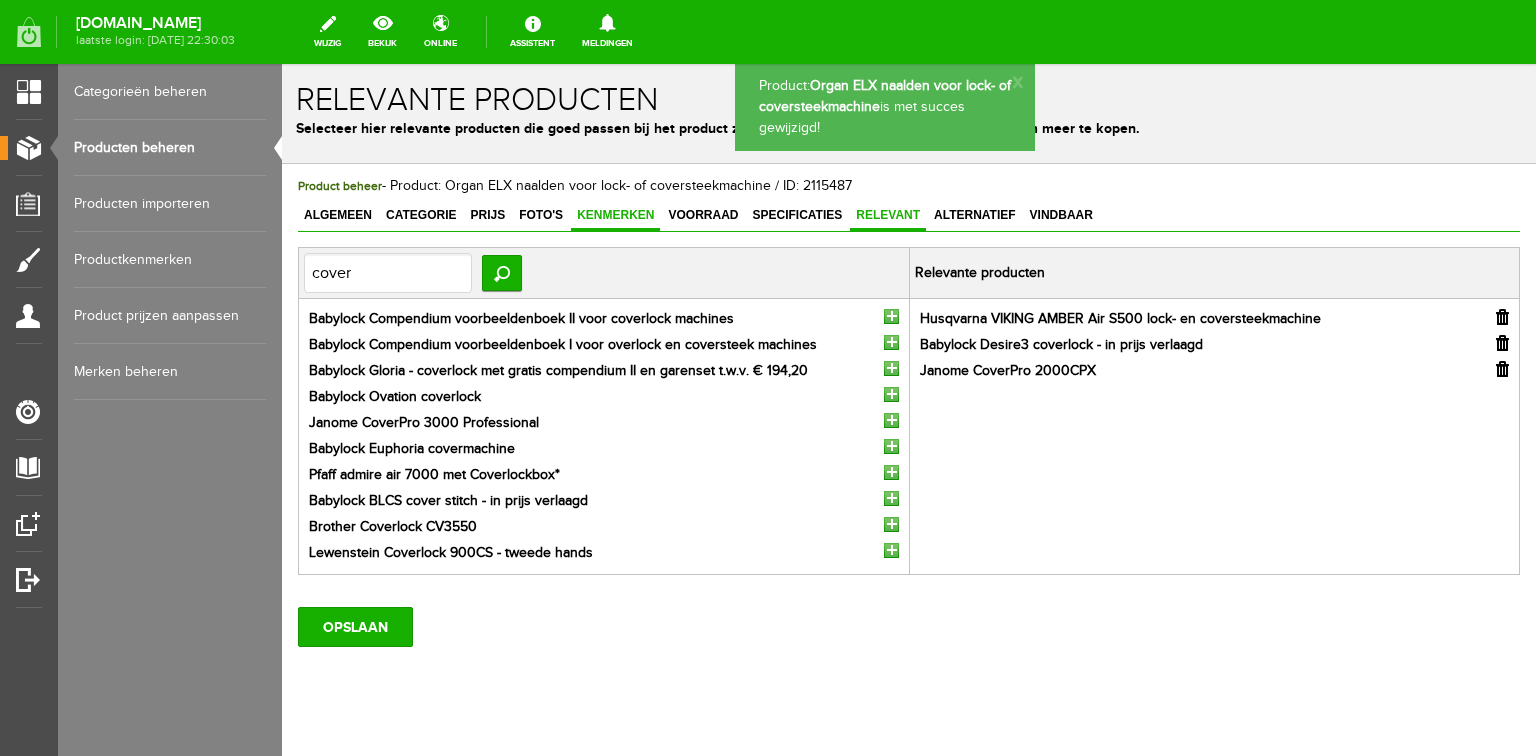 scroll, scrollTop: 0, scrollLeft: 0, axis: both 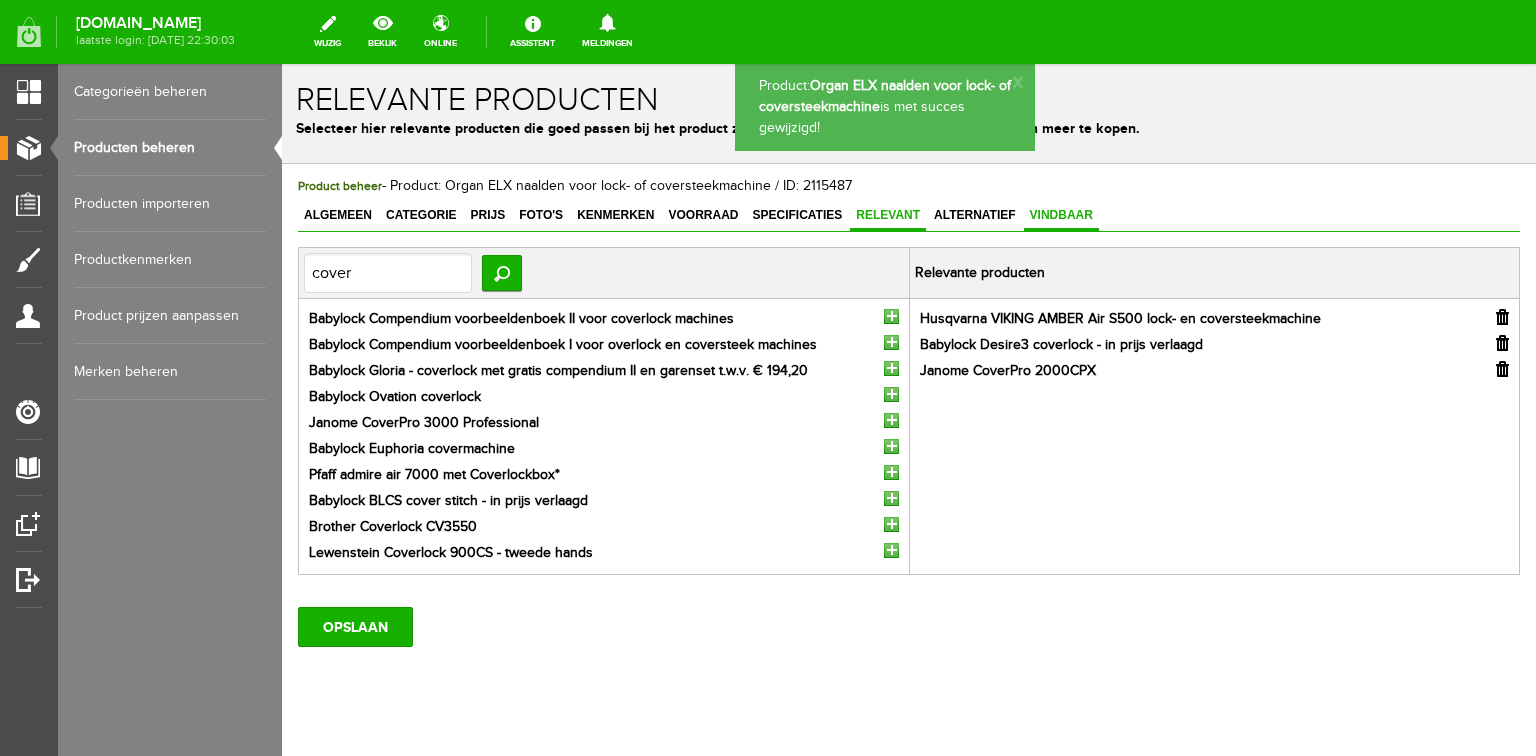 click on "Vindbaar" at bounding box center (1061, 215) 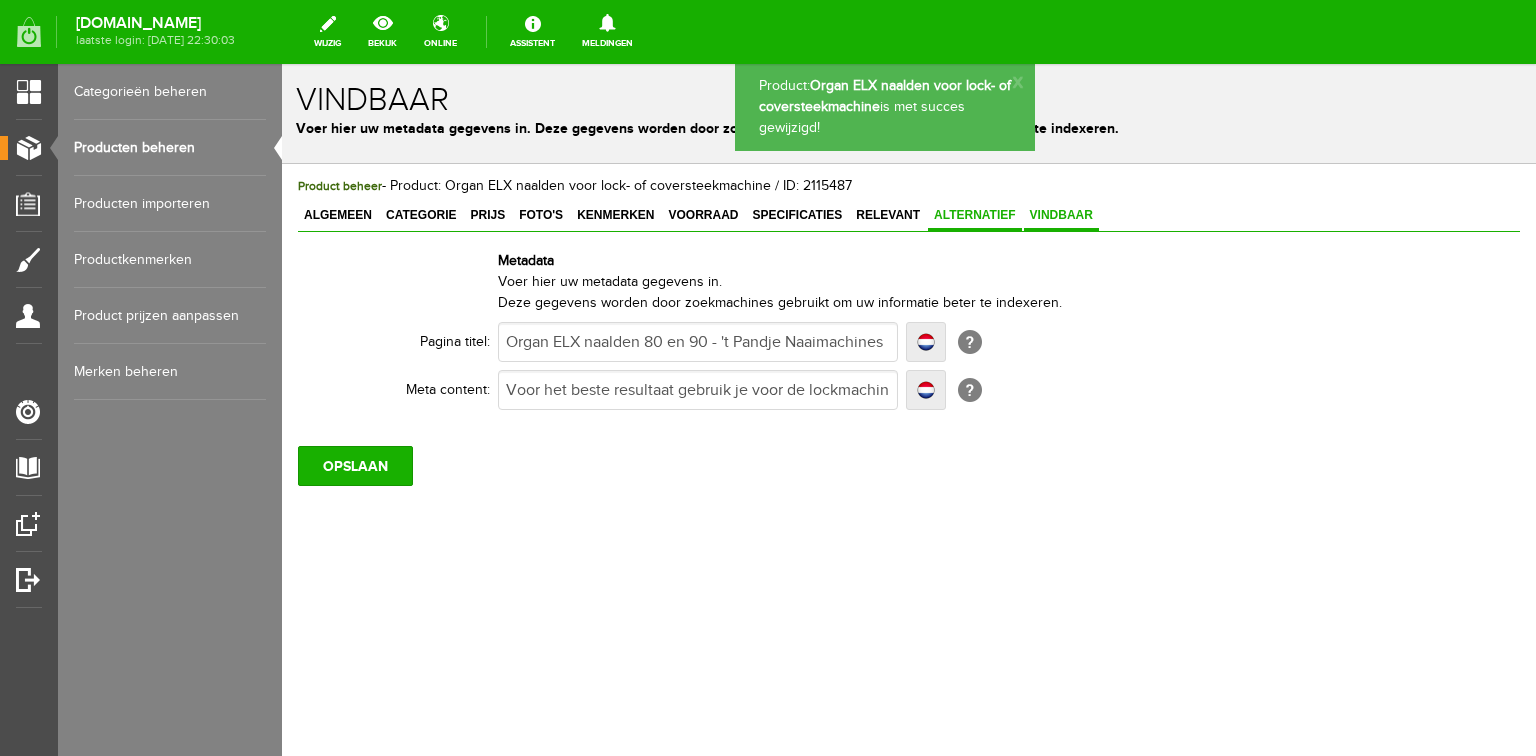 click on "Alternatief" at bounding box center (975, 215) 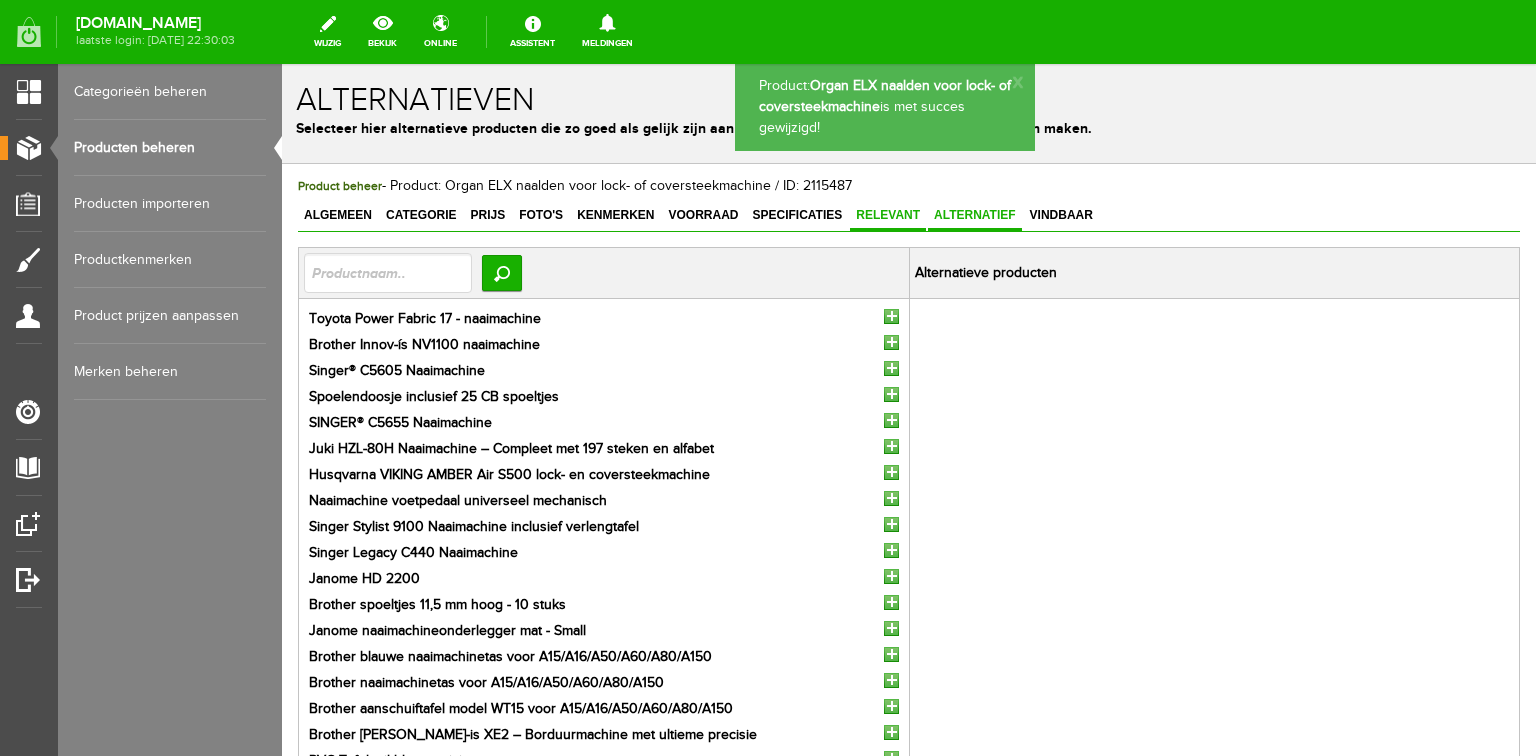 click on "Relevant" at bounding box center [888, 215] 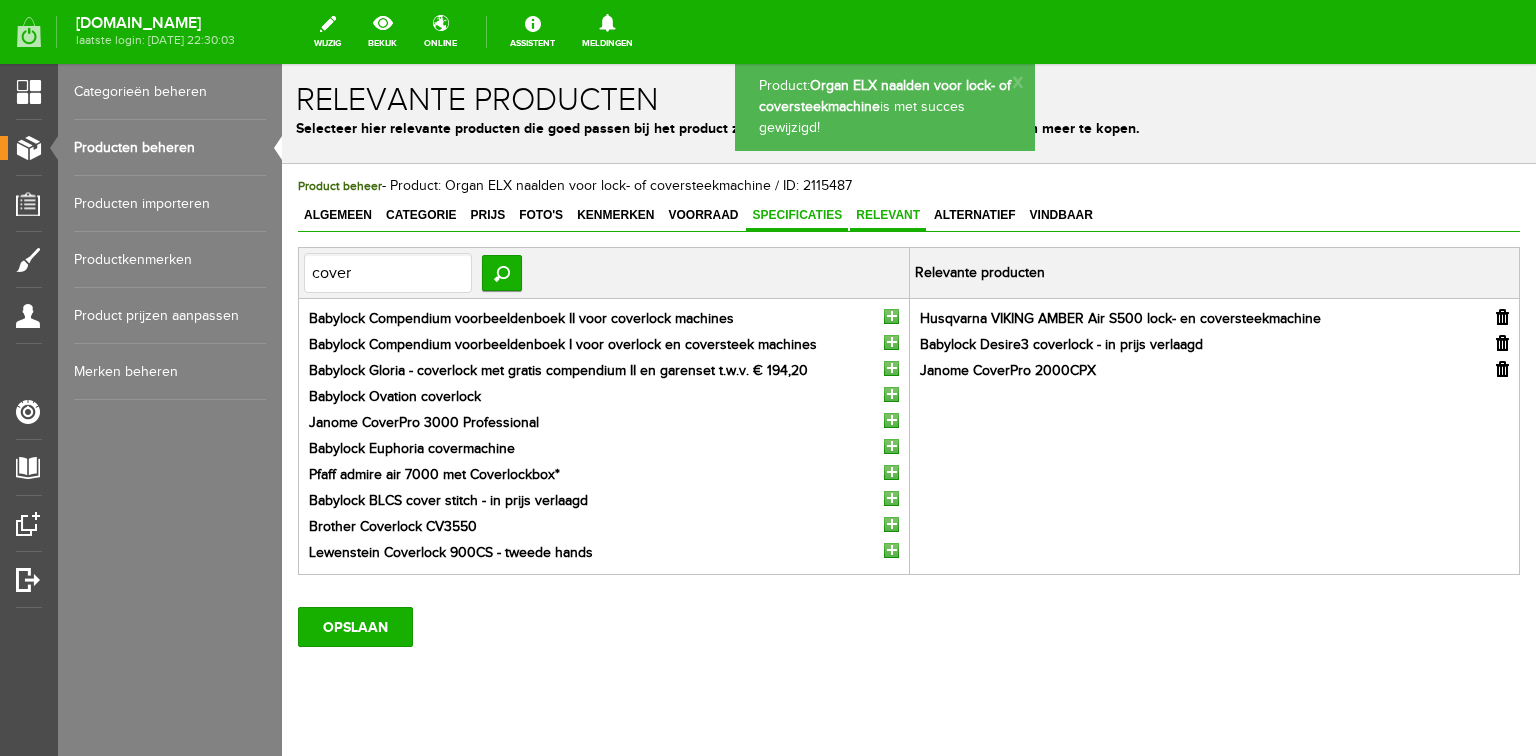 click on "Specificaties" at bounding box center [797, 215] 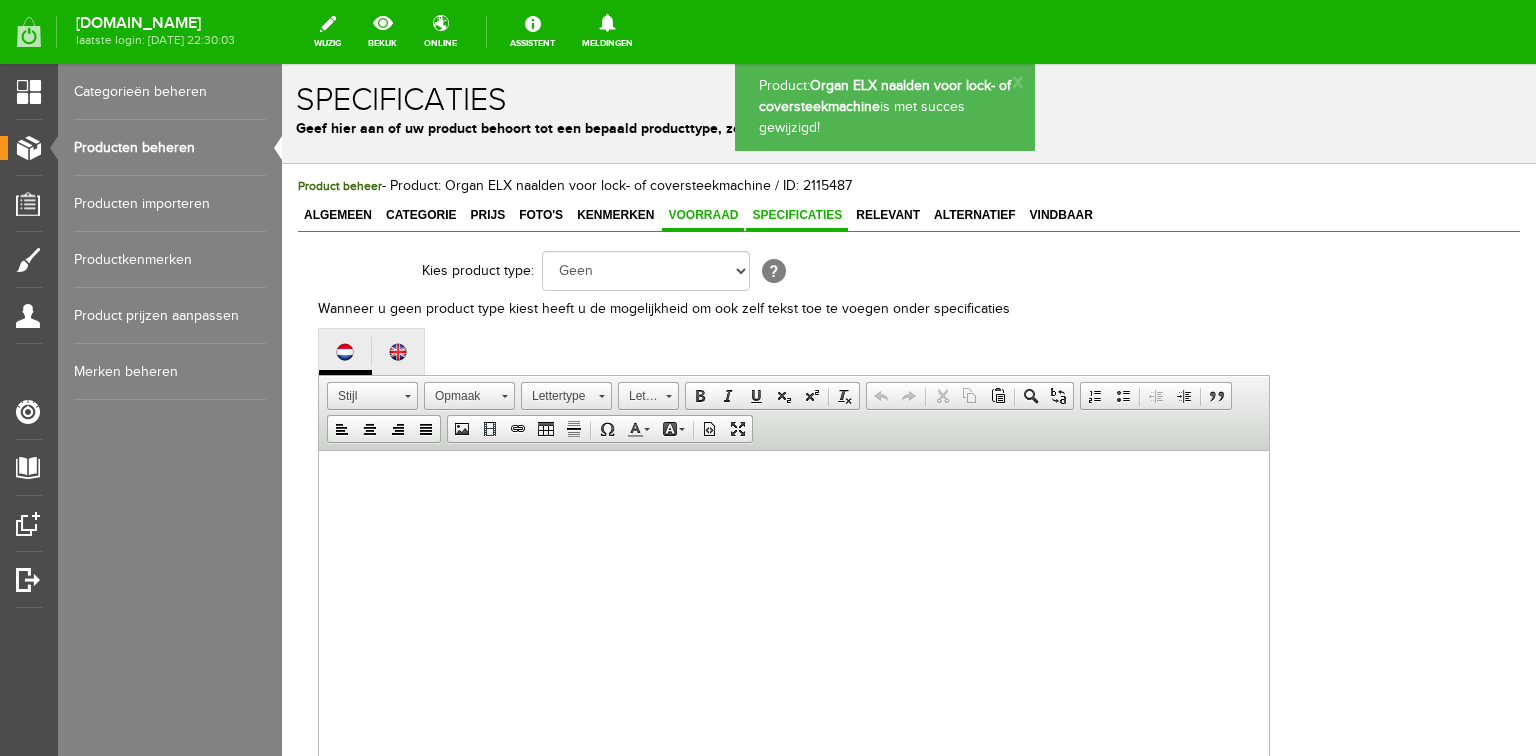 click on "Voorraad" at bounding box center [703, 215] 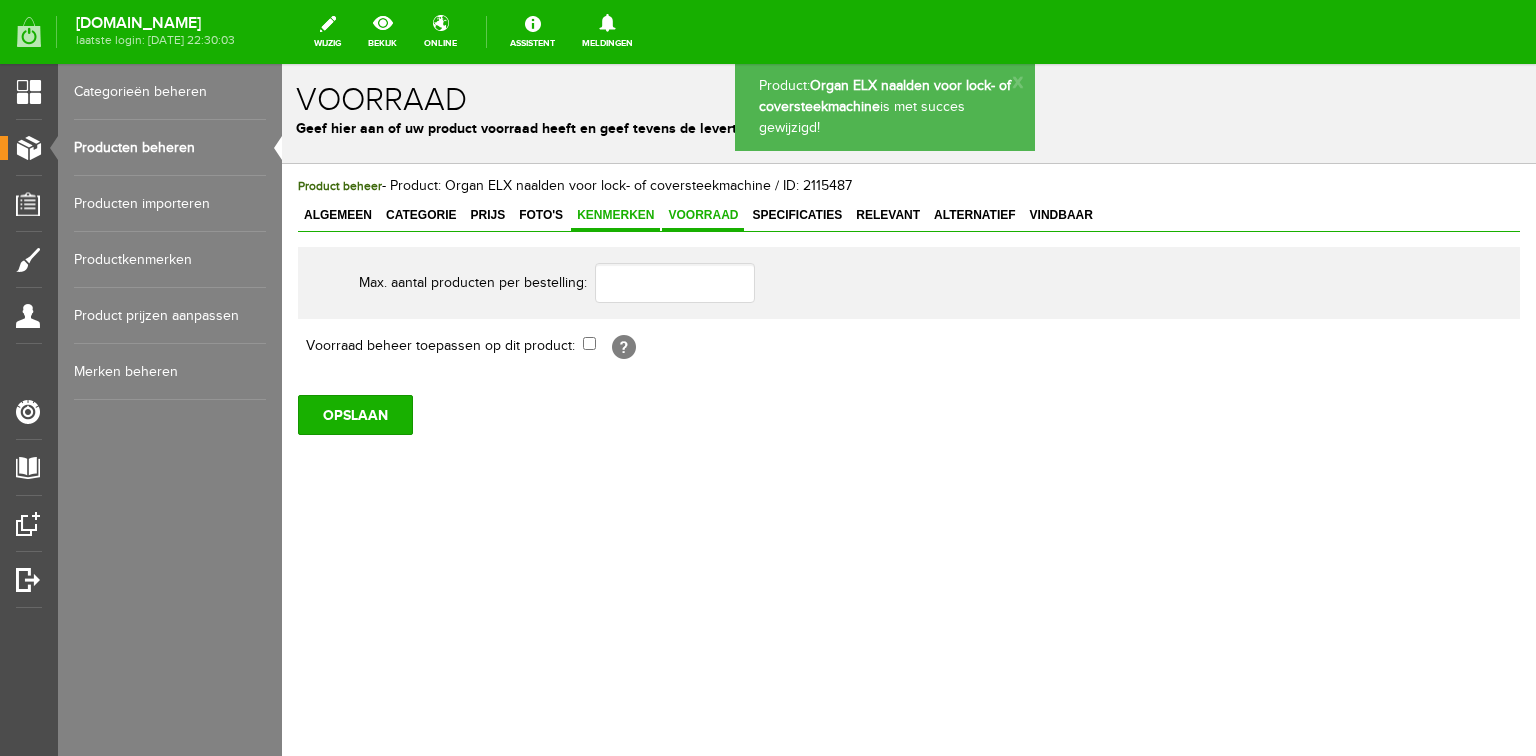 click on "Kenmerken" at bounding box center [615, 215] 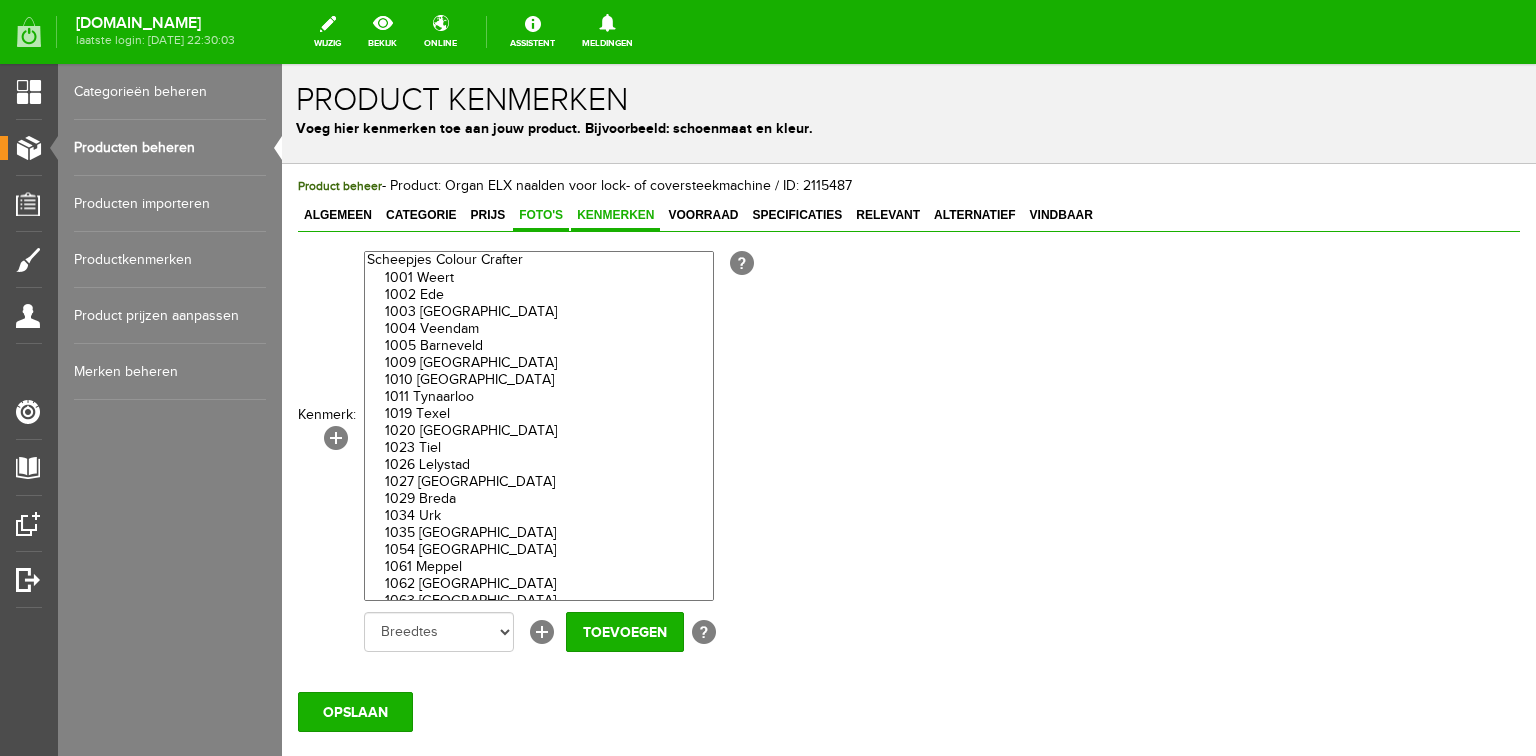 click on "Foto's" at bounding box center [541, 215] 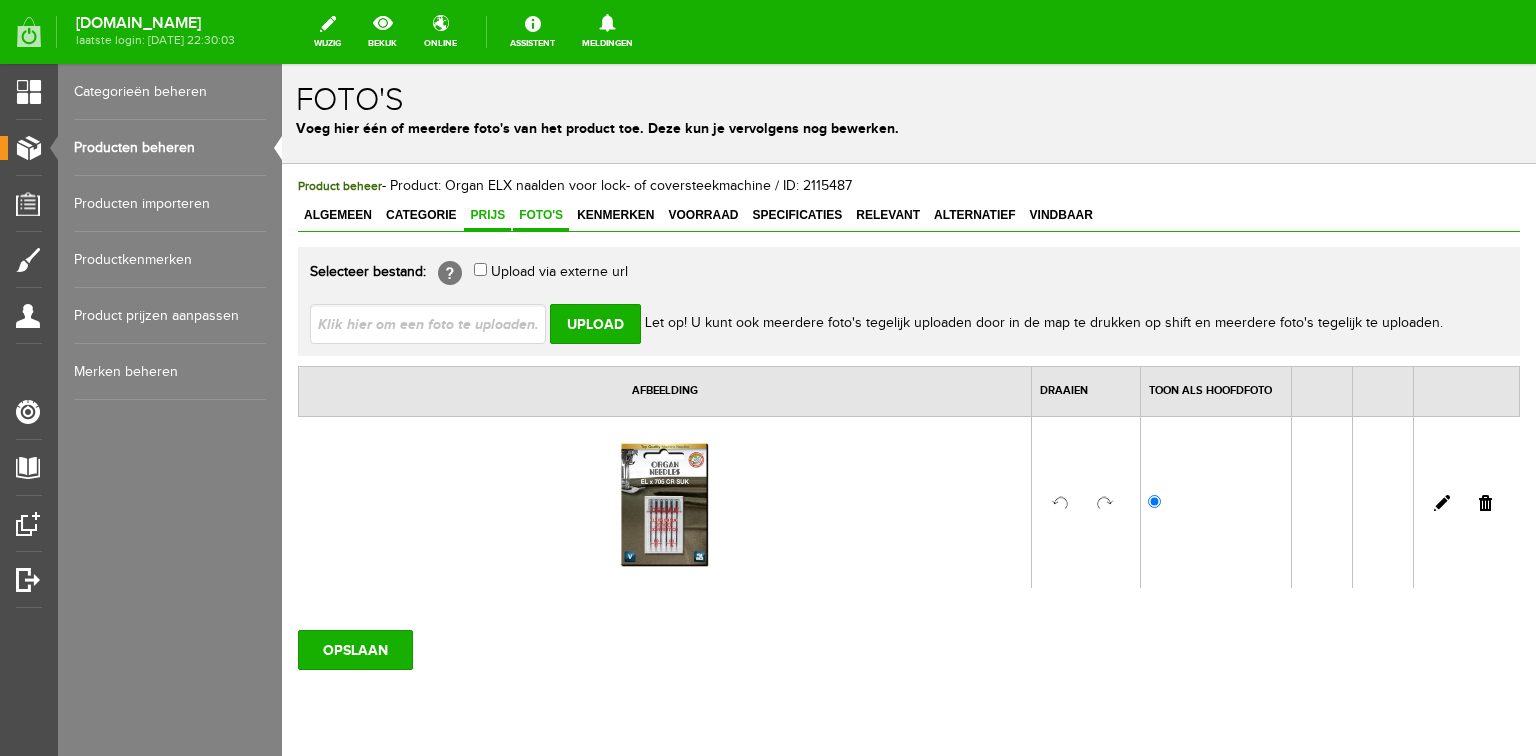 click on "Prijs" at bounding box center (487, 215) 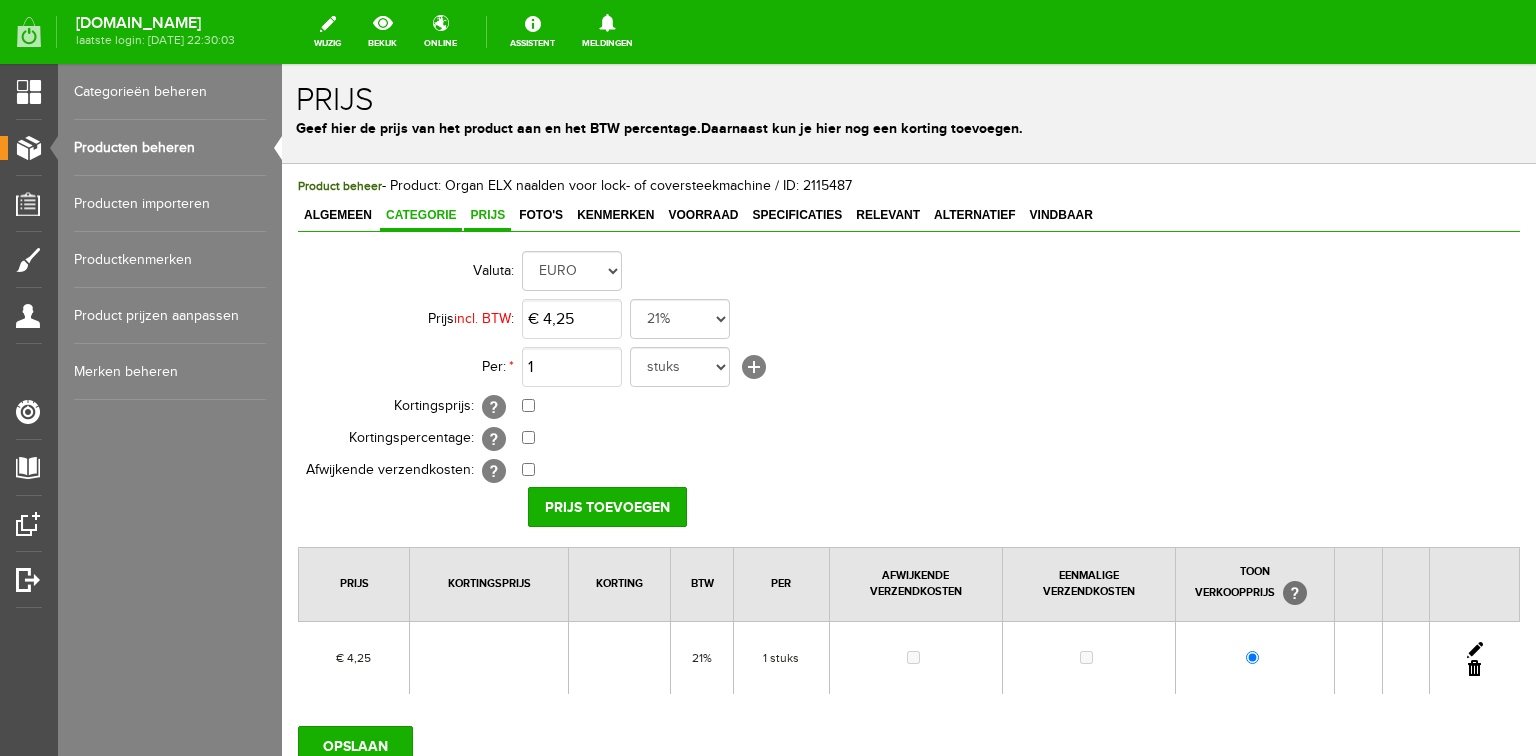 click on "Categorie" at bounding box center (421, 215) 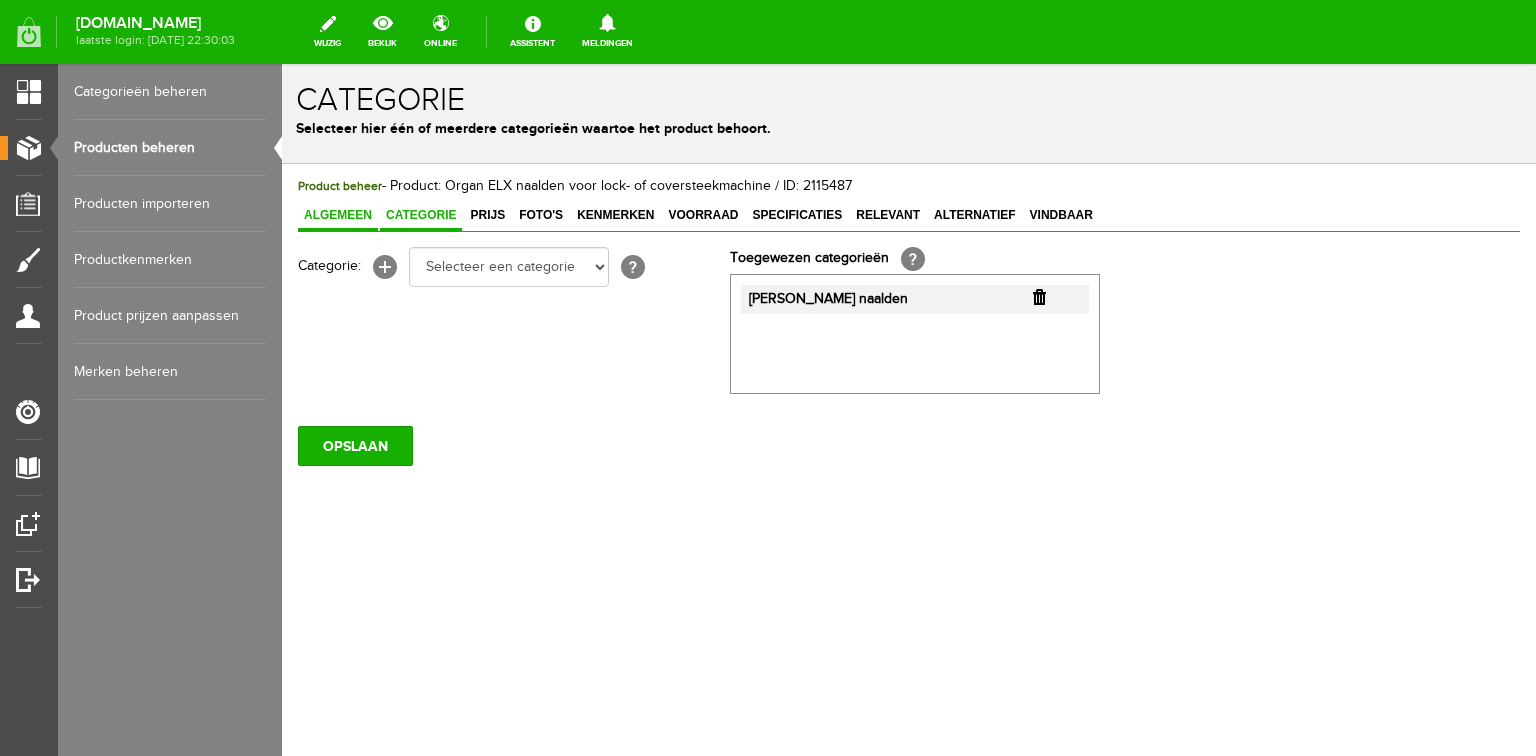 click on "Algemeen" at bounding box center [338, 215] 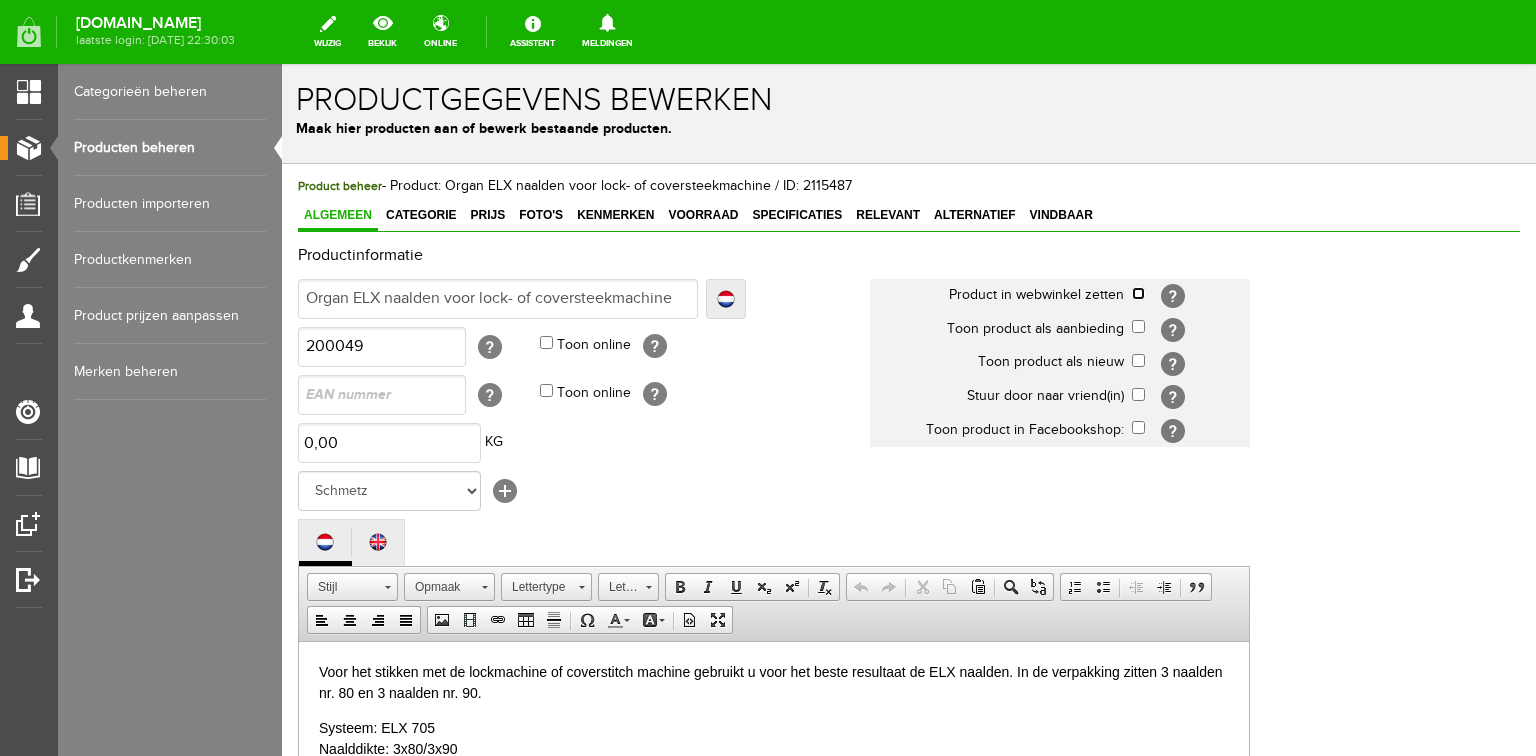 click at bounding box center [1138, 293] 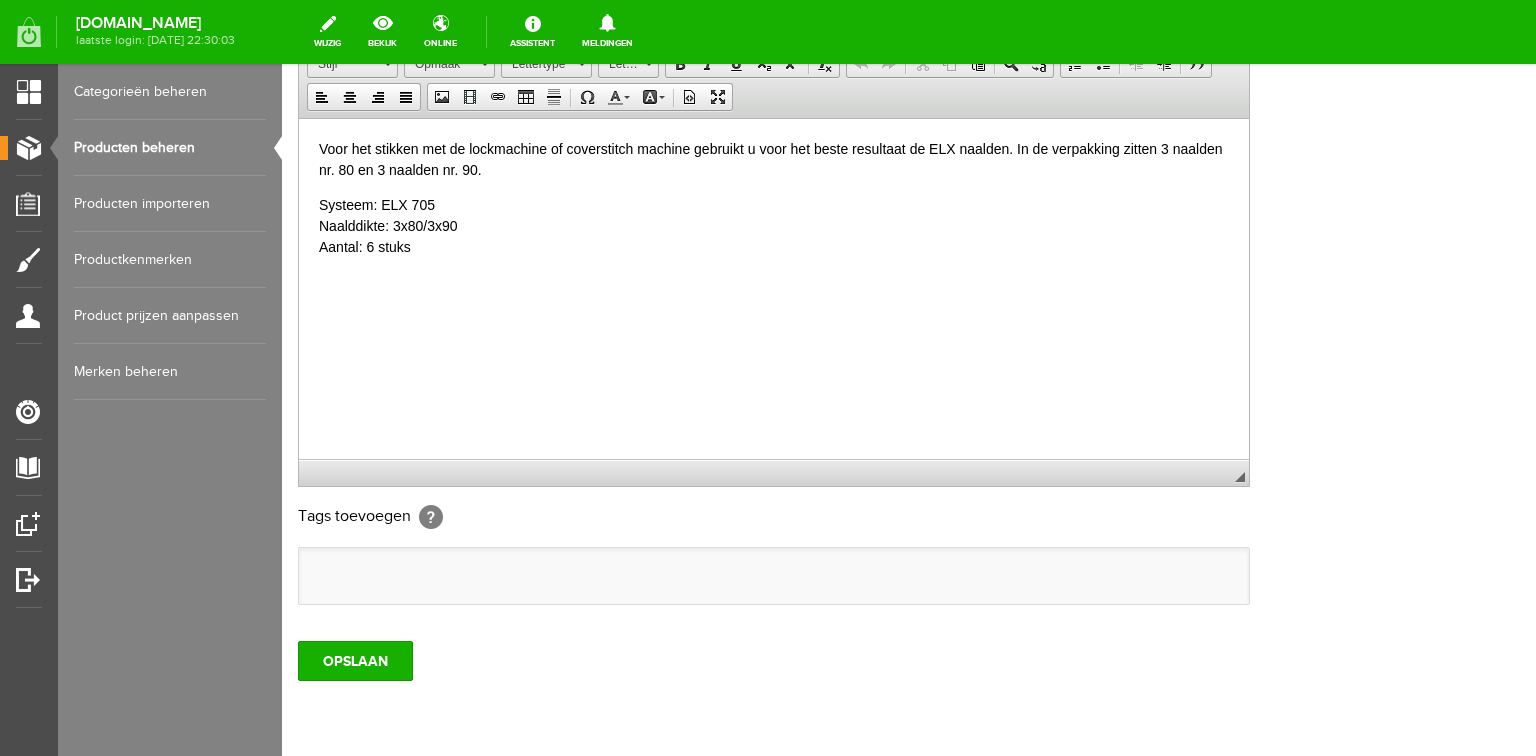 scroll, scrollTop: 592, scrollLeft: 0, axis: vertical 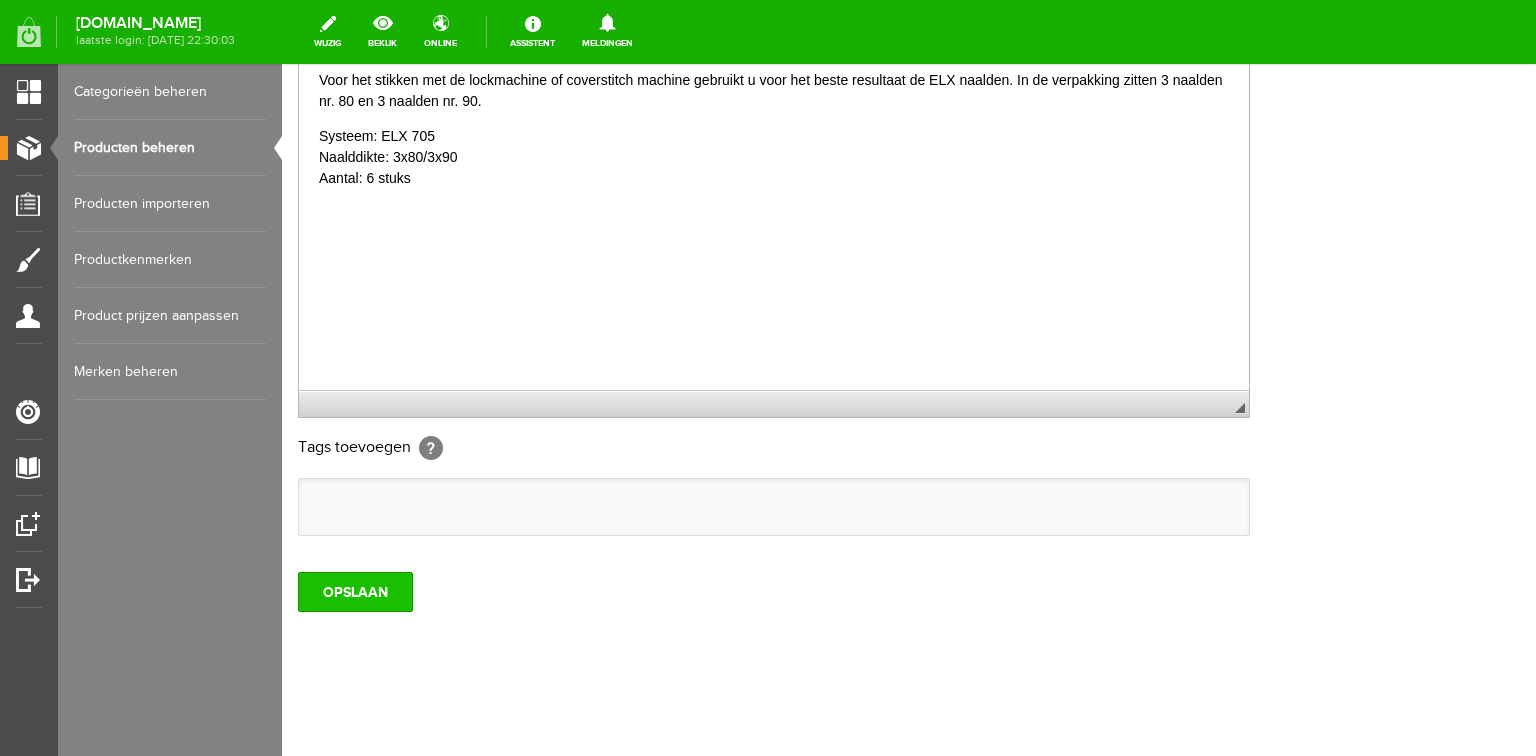 click on "OPSLAAN" at bounding box center (355, 592) 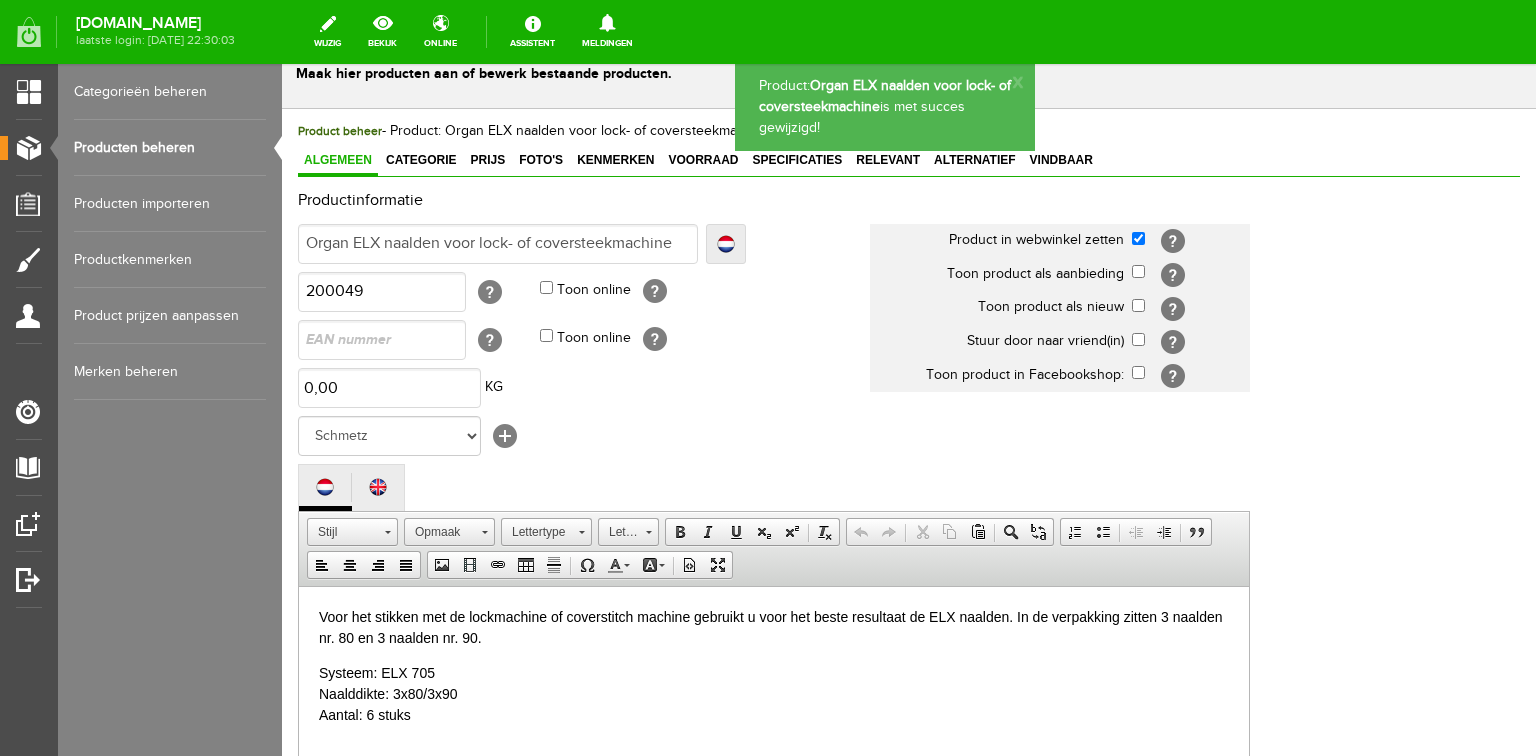 scroll, scrollTop: 0, scrollLeft: 0, axis: both 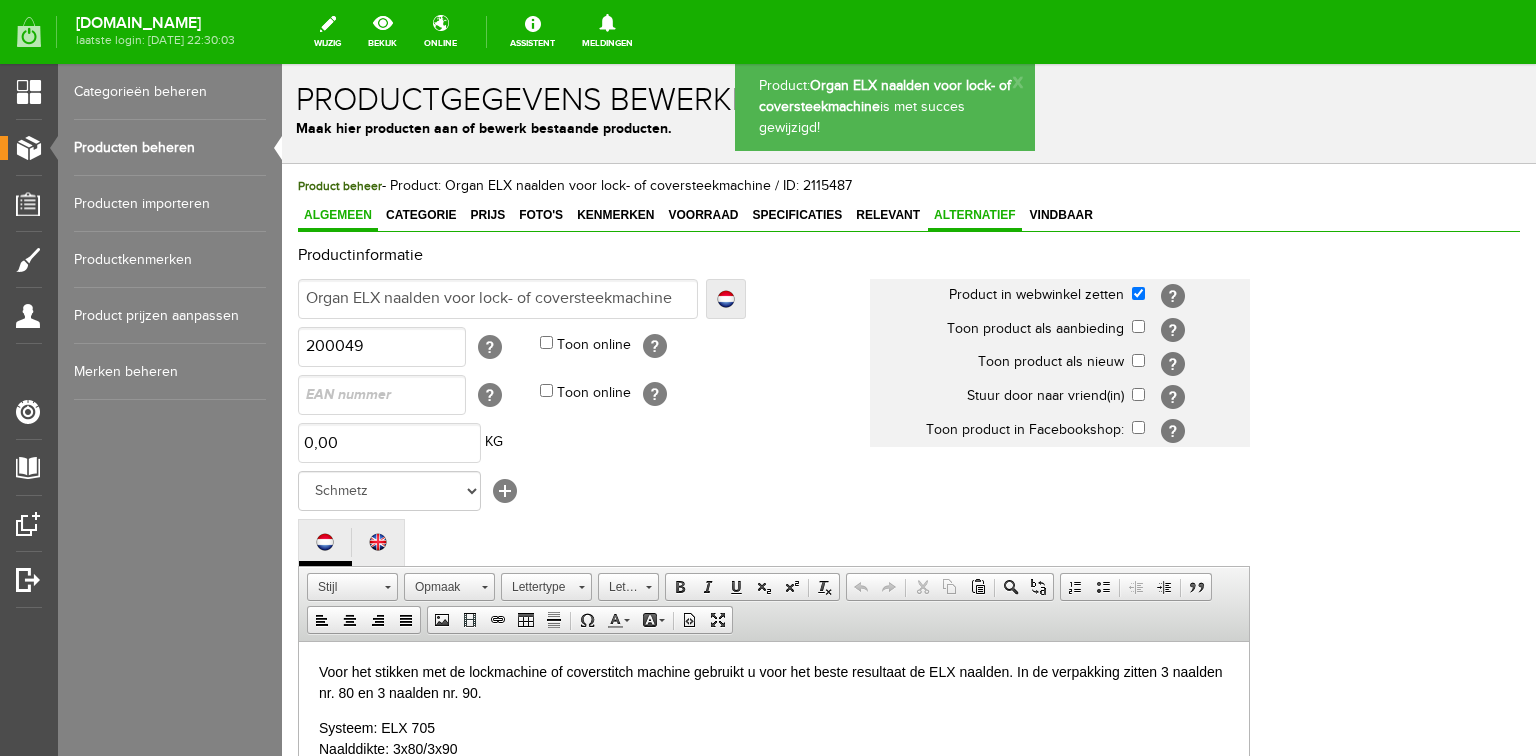 click on "Alternatief" at bounding box center (975, 215) 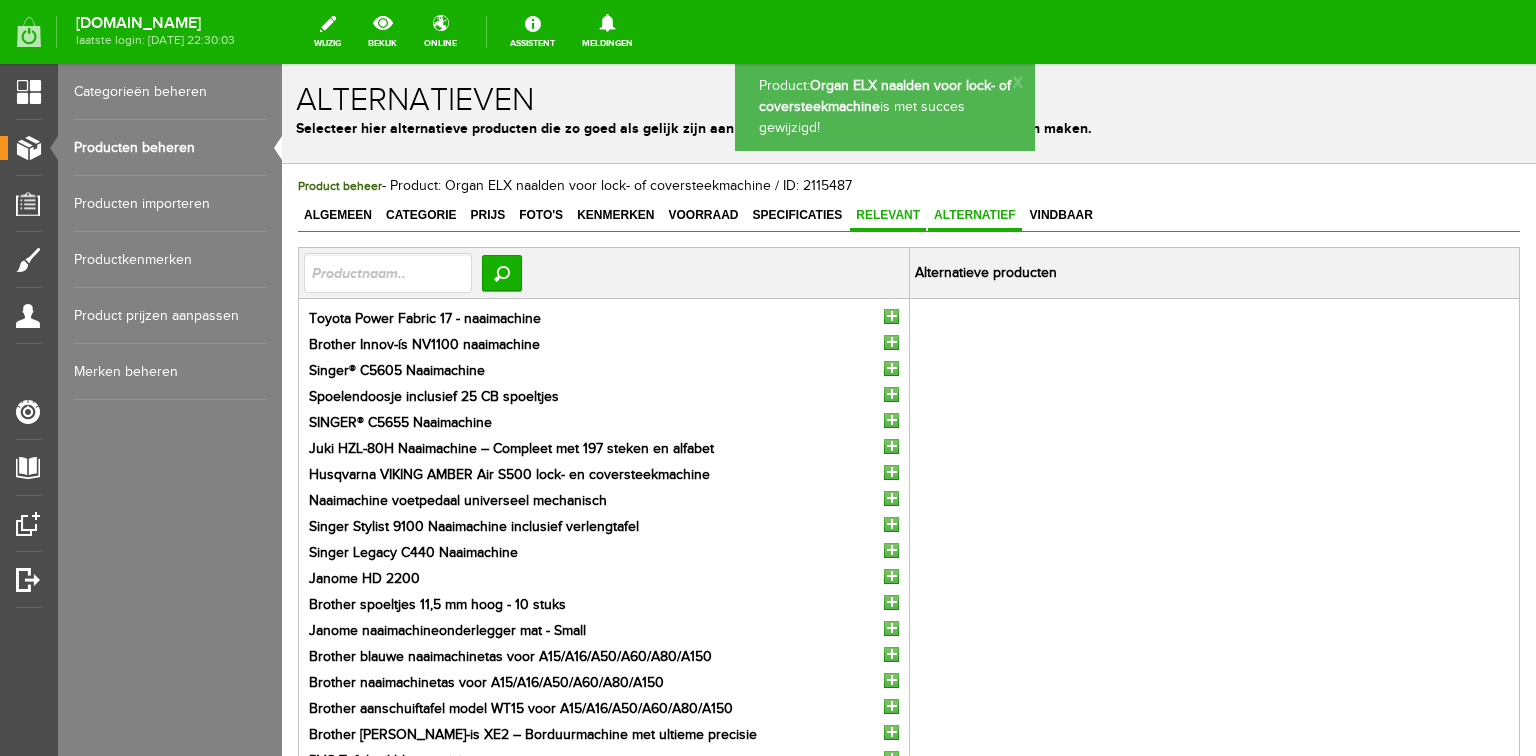 click on "Relevant" at bounding box center (888, 215) 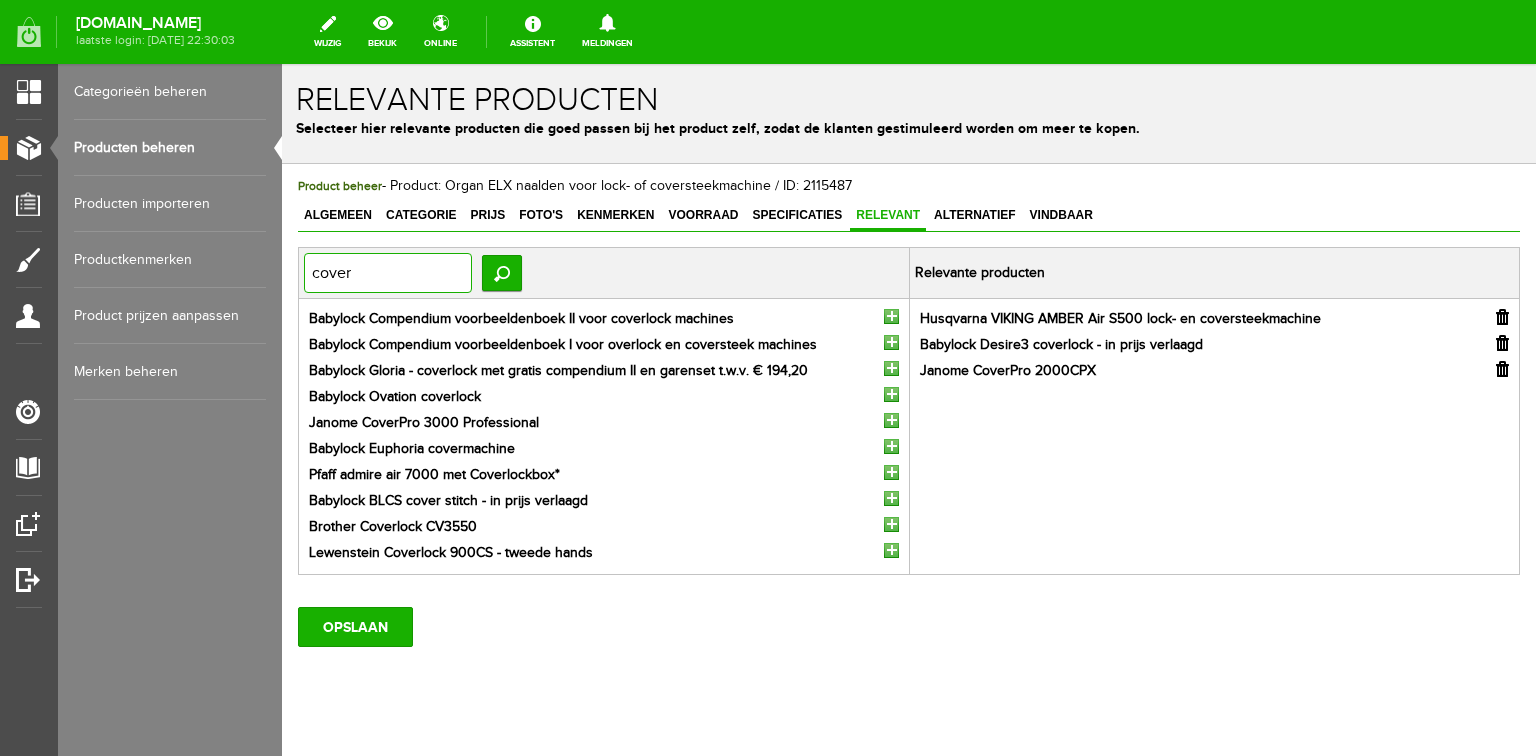 drag, startPoint x: 357, startPoint y: 276, endPoint x: 284, endPoint y: 279, distance: 73.061615 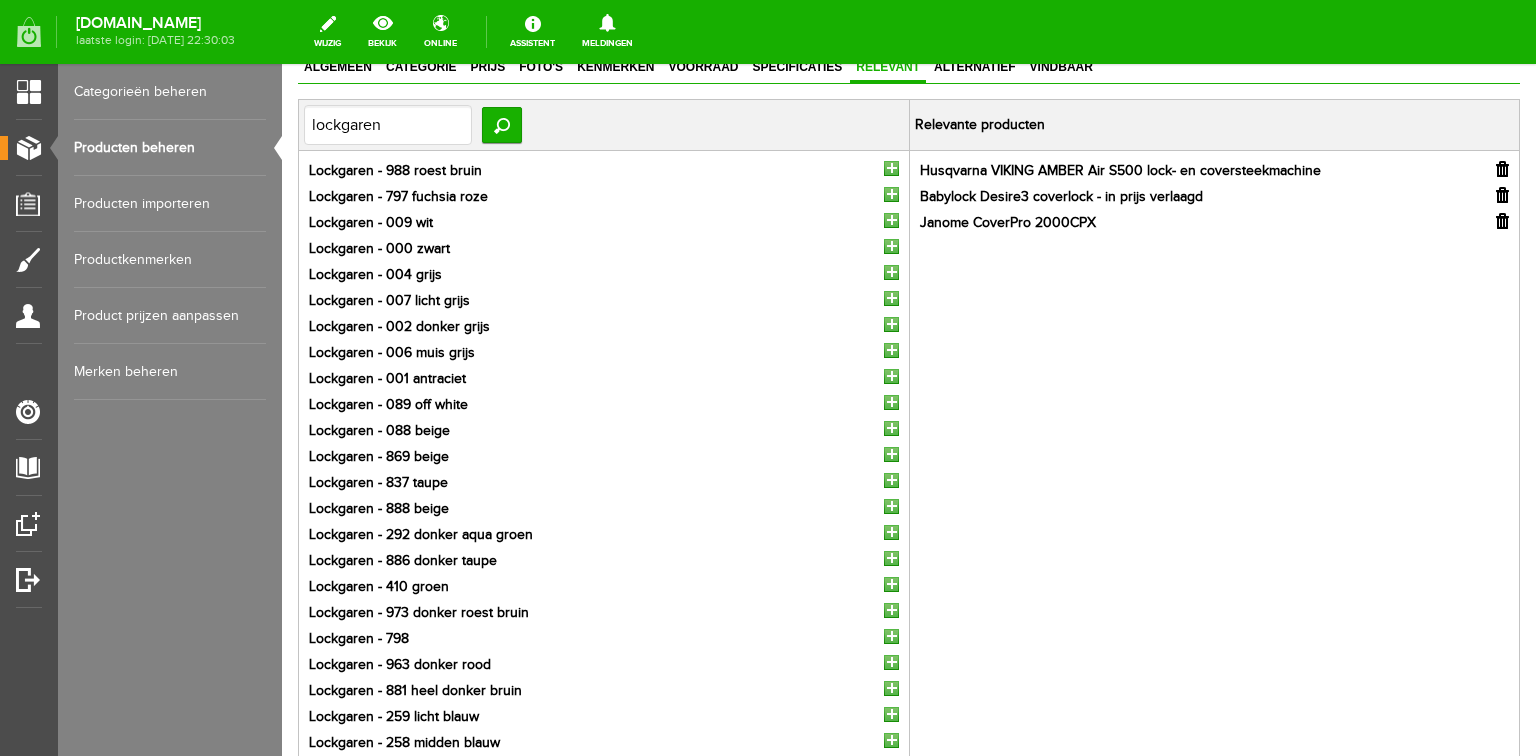 scroll, scrollTop: 160, scrollLeft: 0, axis: vertical 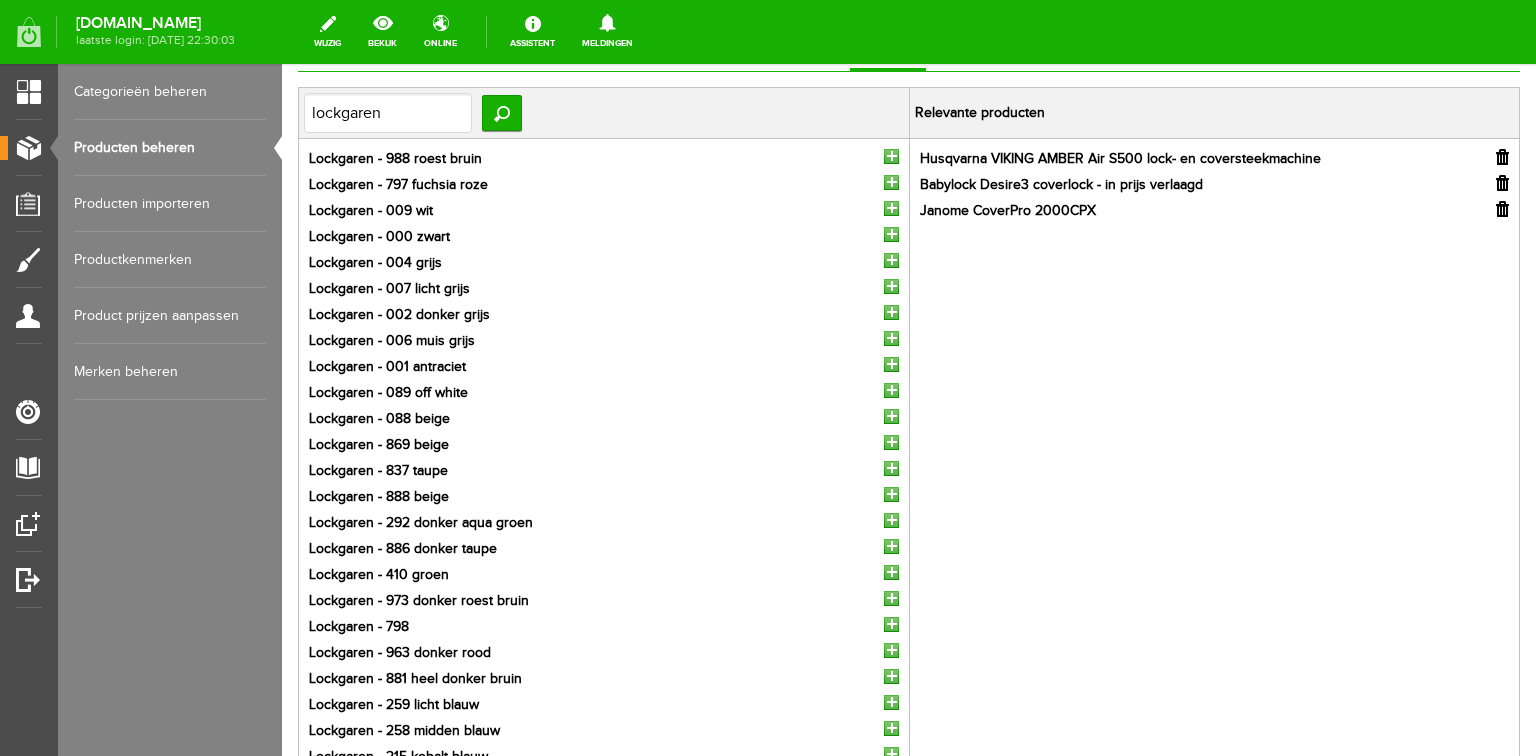 click at bounding box center [891, 208] 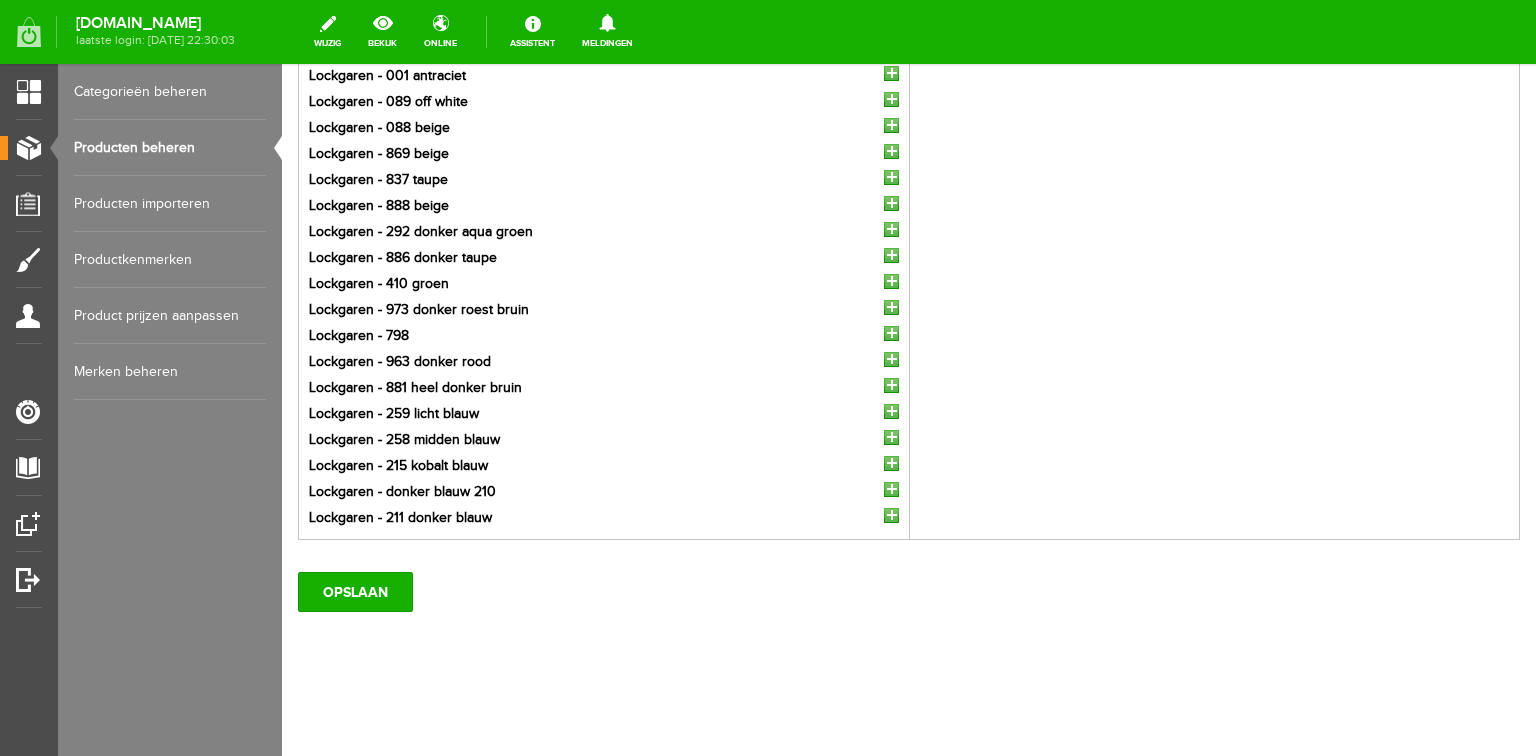 scroll, scrollTop: 428, scrollLeft: 0, axis: vertical 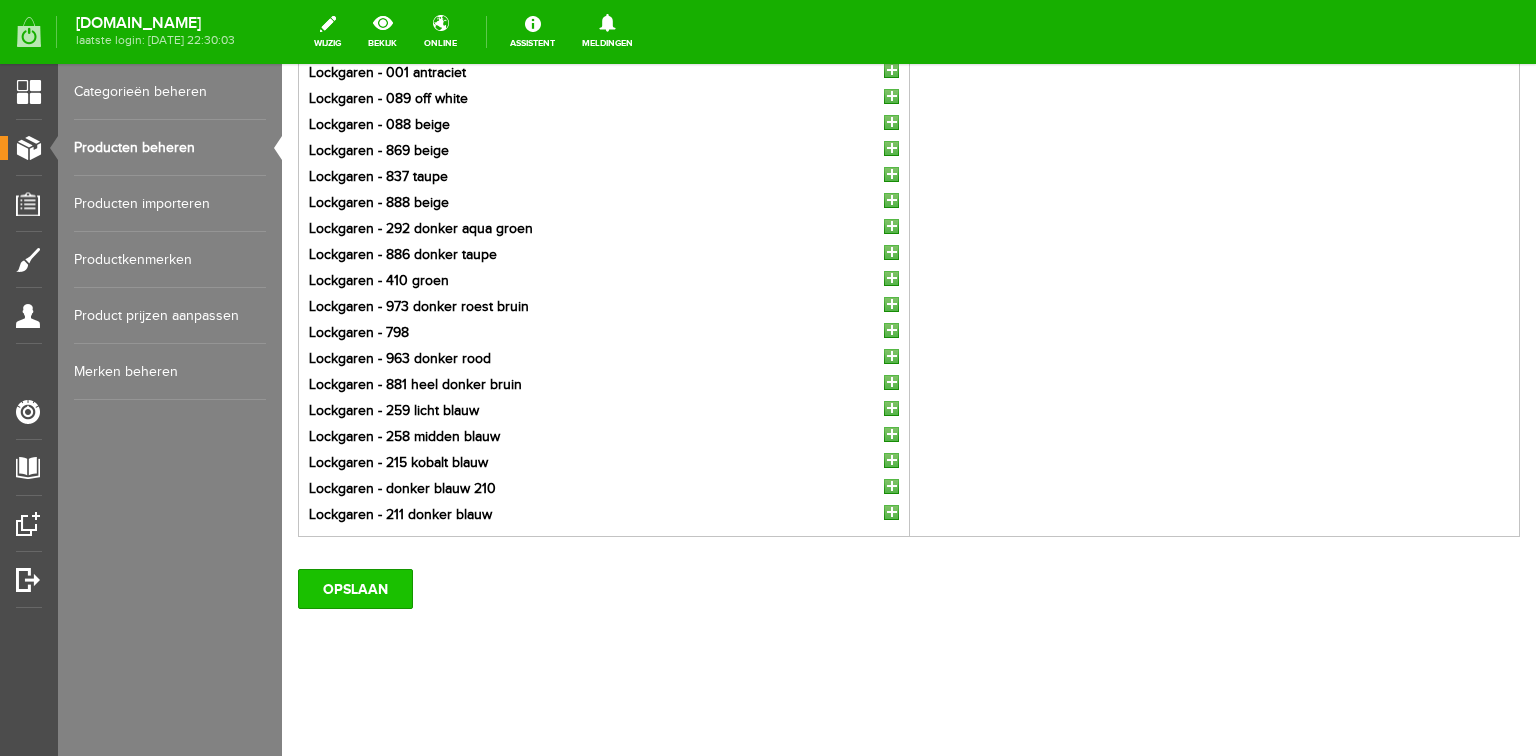 click on "OPSLAAN" at bounding box center [355, 589] 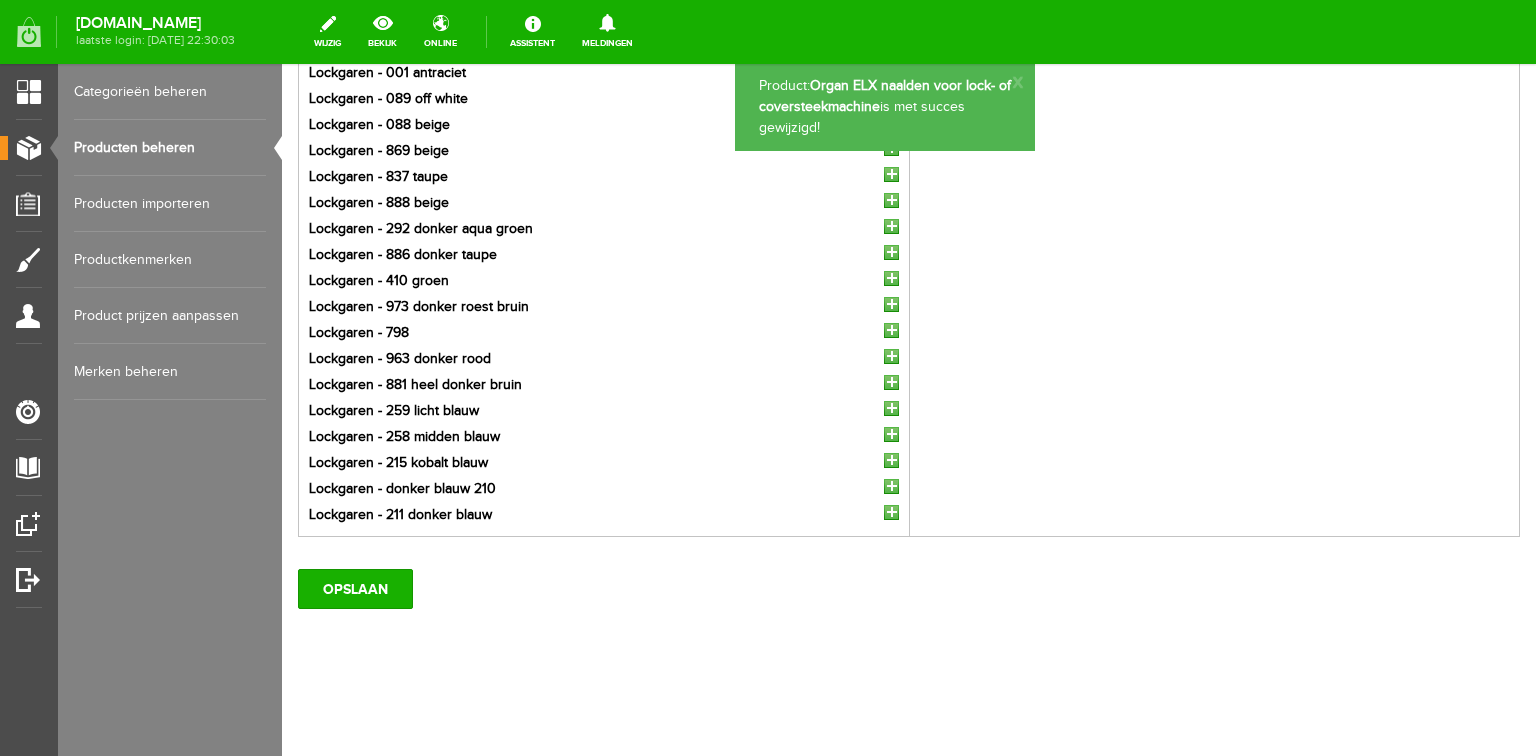 scroll, scrollTop: 0, scrollLeft: 0, axis: both 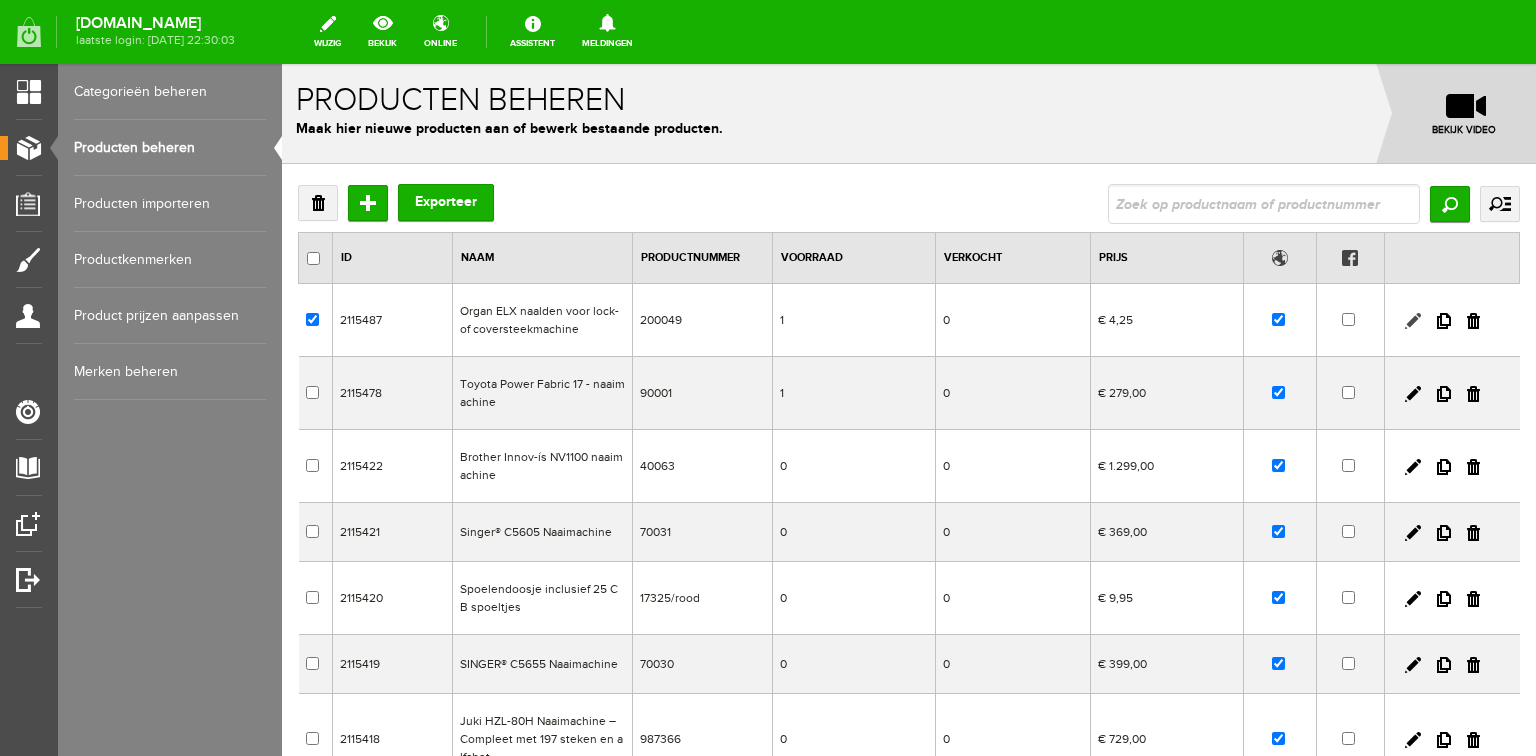 click at bounding box center [1413, 321] 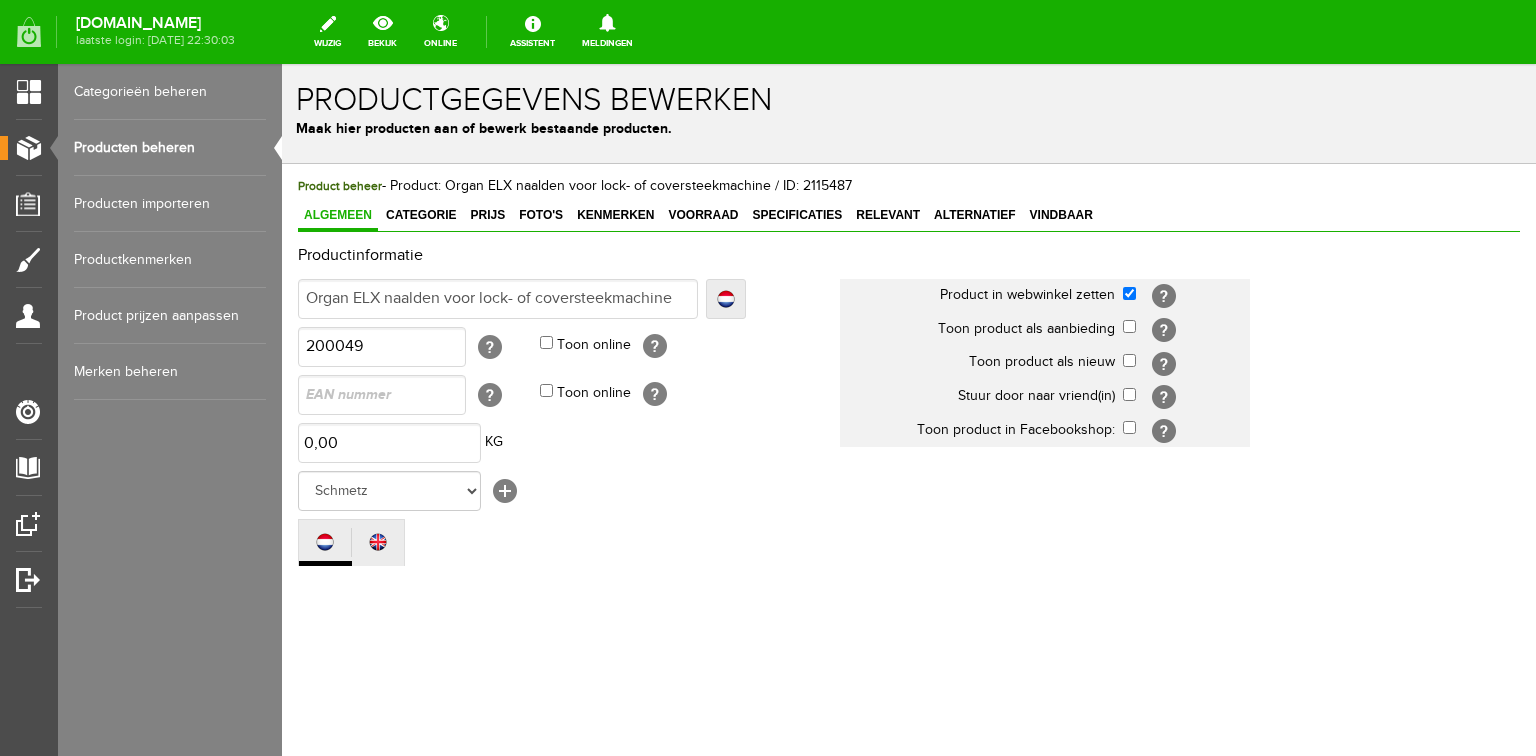scroll, scrollTop: 0, scrollLeft: 0, axis: both 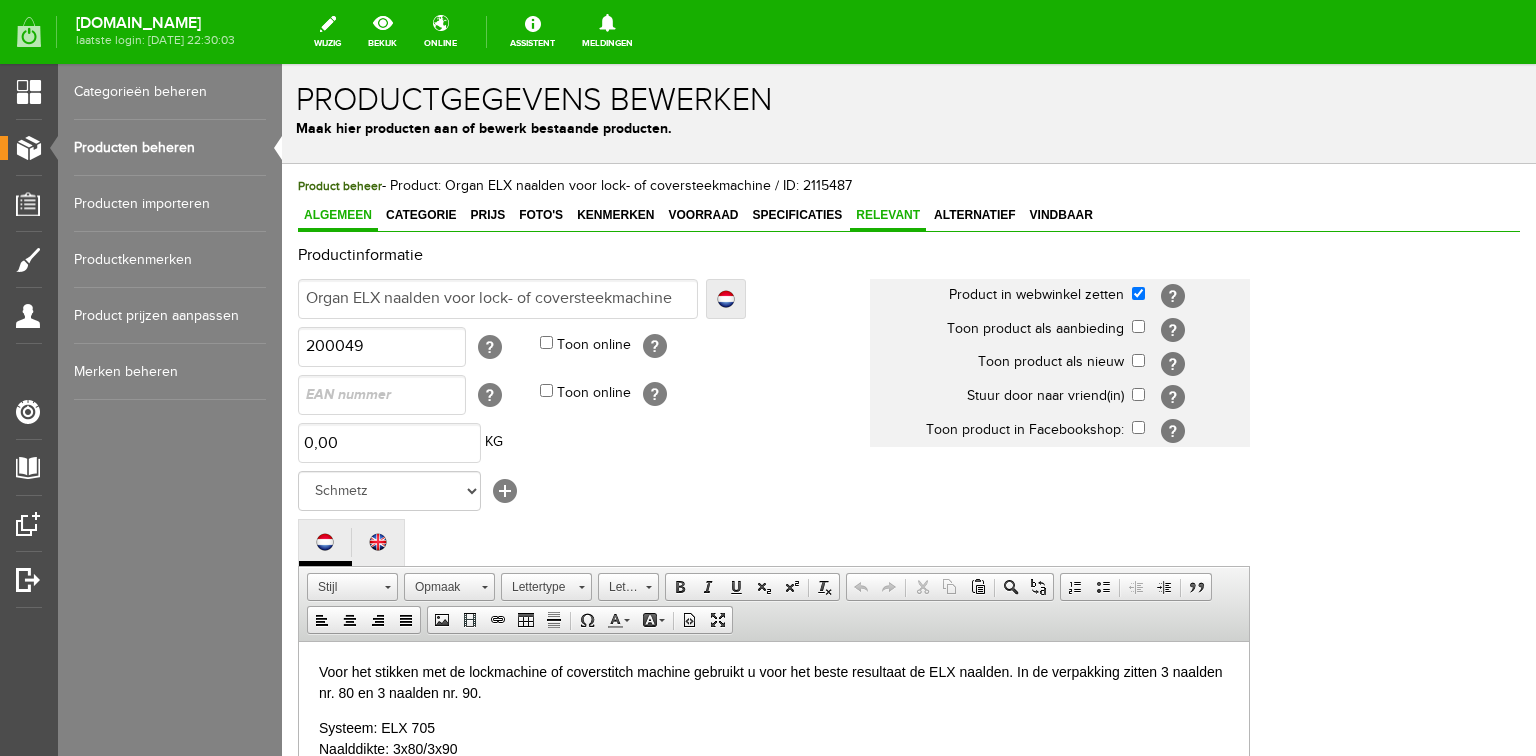 click on "Relevant" at bounding box center (888, 215) 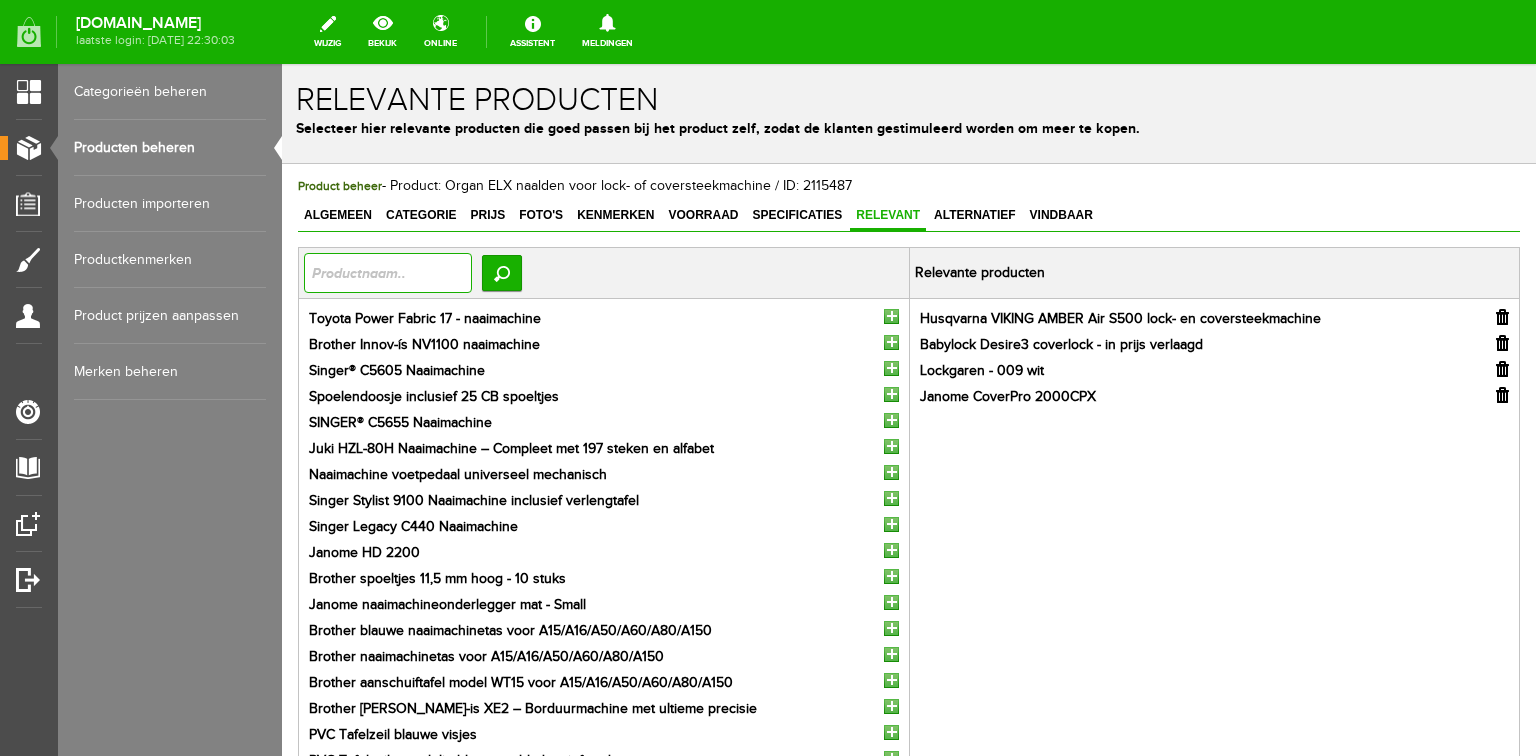 click at bounding box center (388, 273) 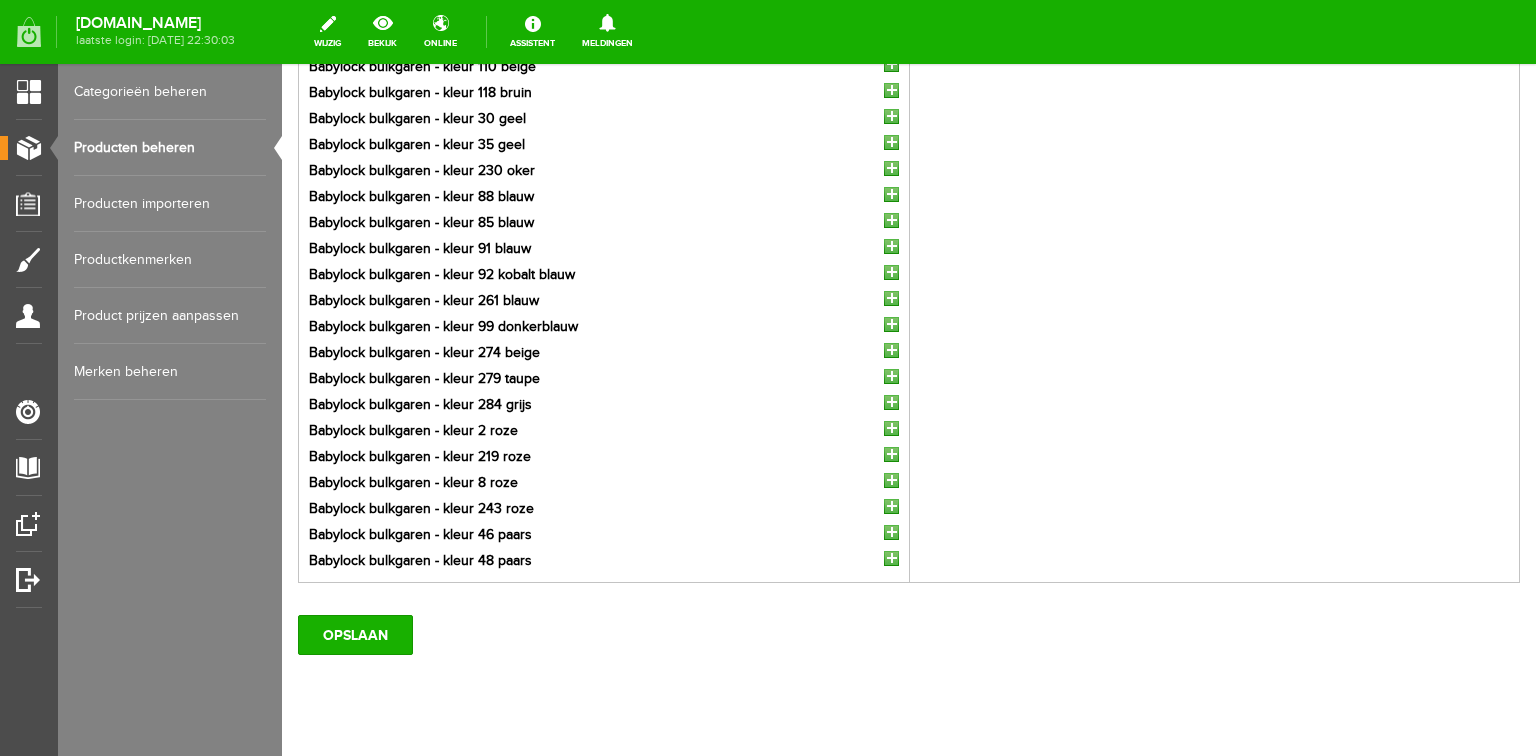 scroll, scrollTop: 400, scrollLeft: 0, axis: vertical 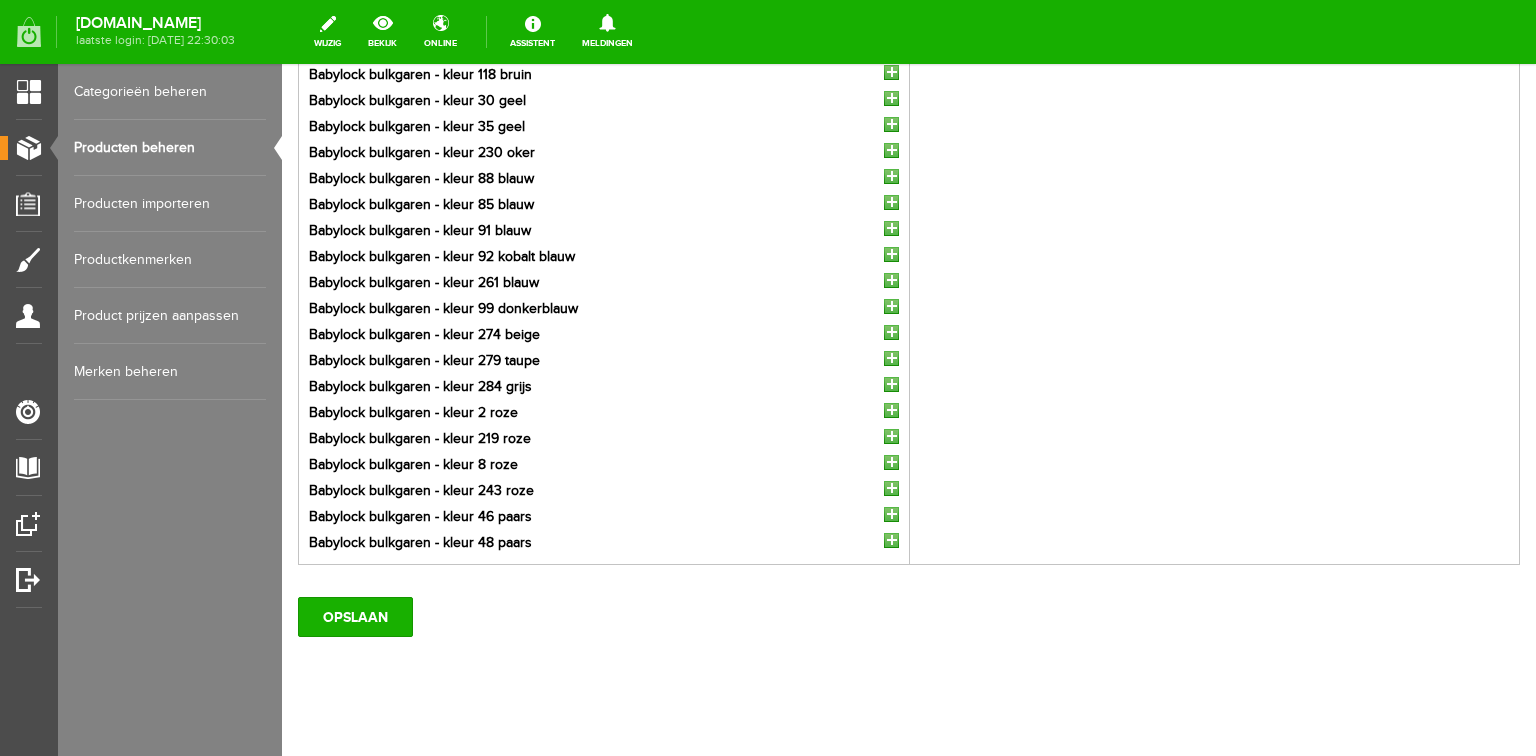 click at bounding box center (891, 410) 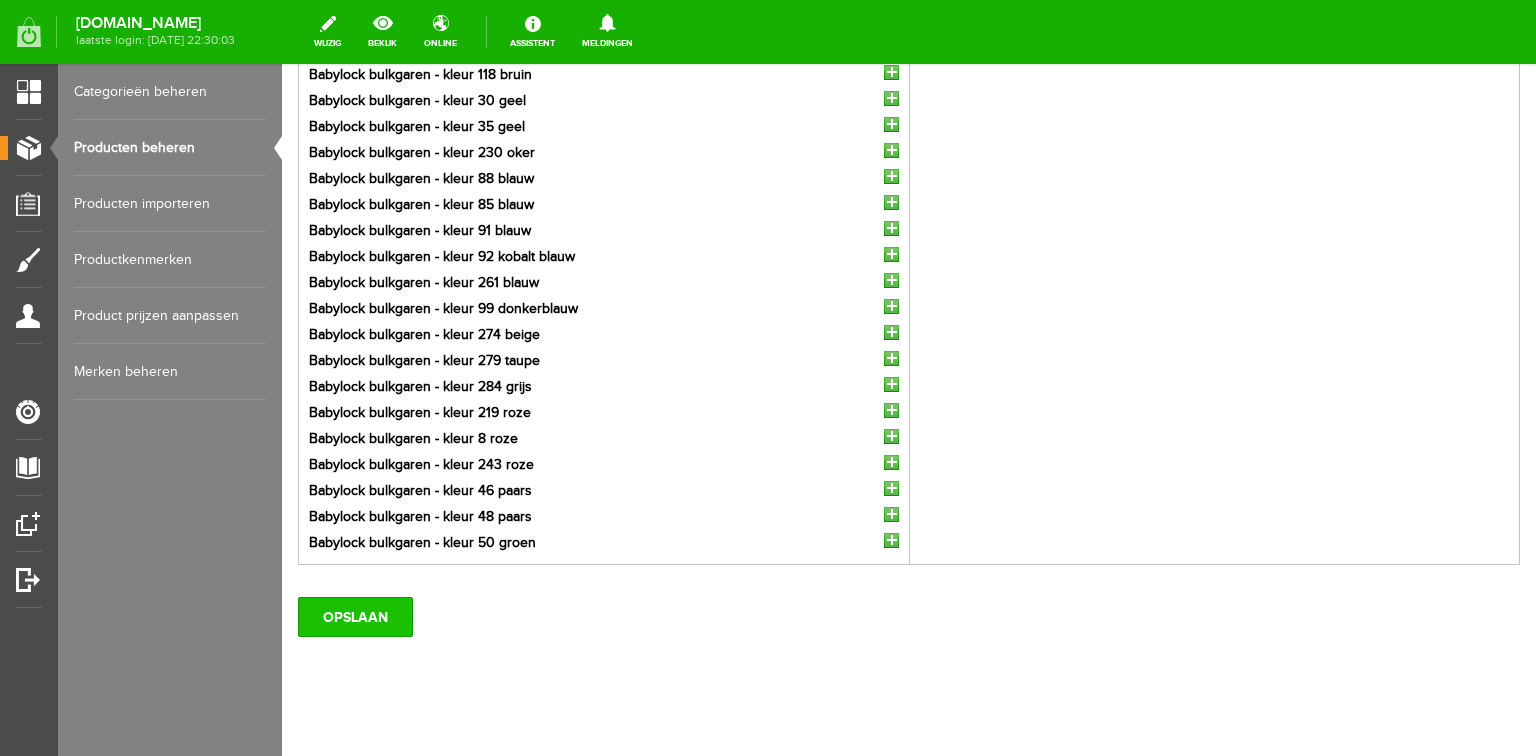 click on "OPSLAAN" at bounding box center [355, 617] 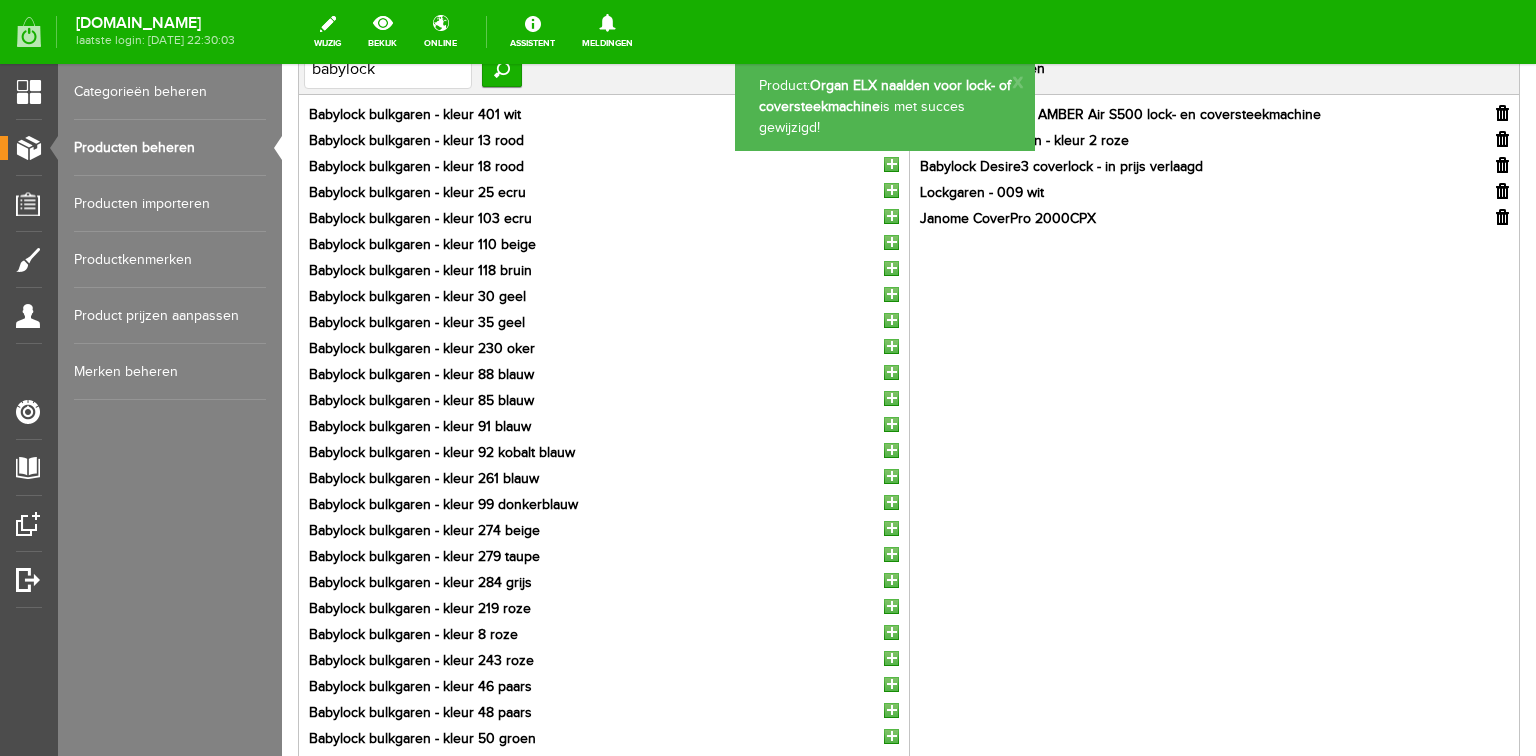 scroll, scrollTop: 0, scrollLeft: 0, axis: both 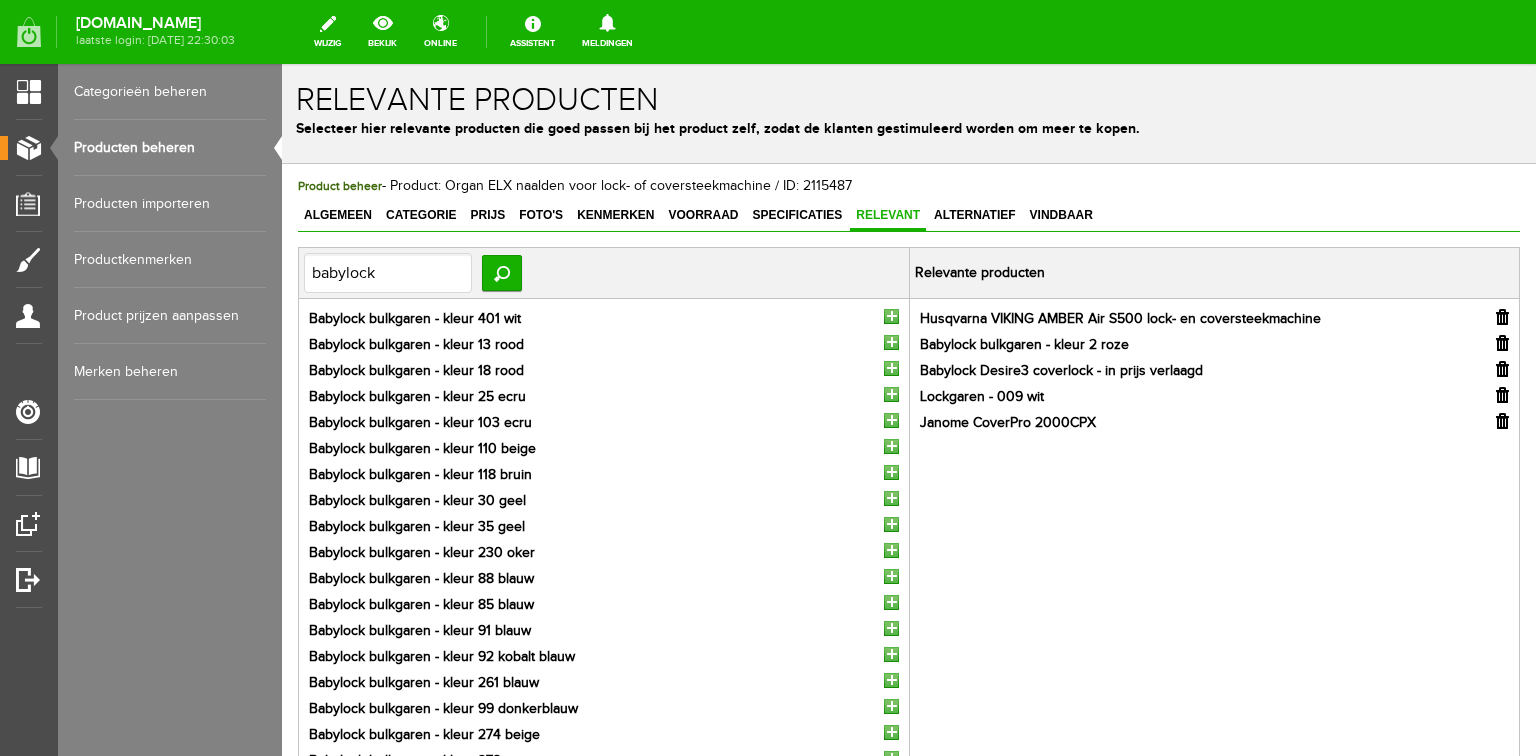 click at bounding box center (1502, 317) 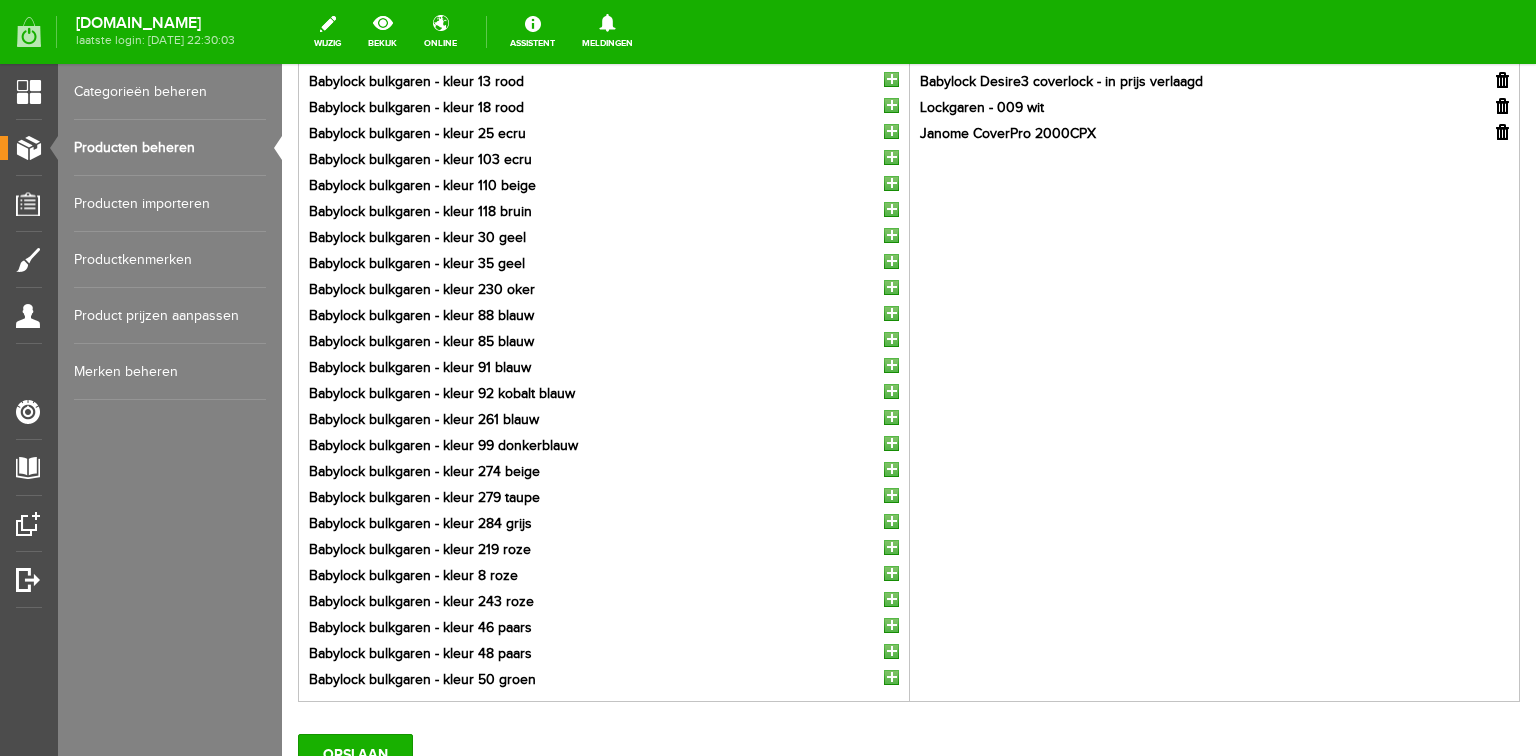 scroll, scrollTop: 428, scrollLeft: 0, axis: vertical 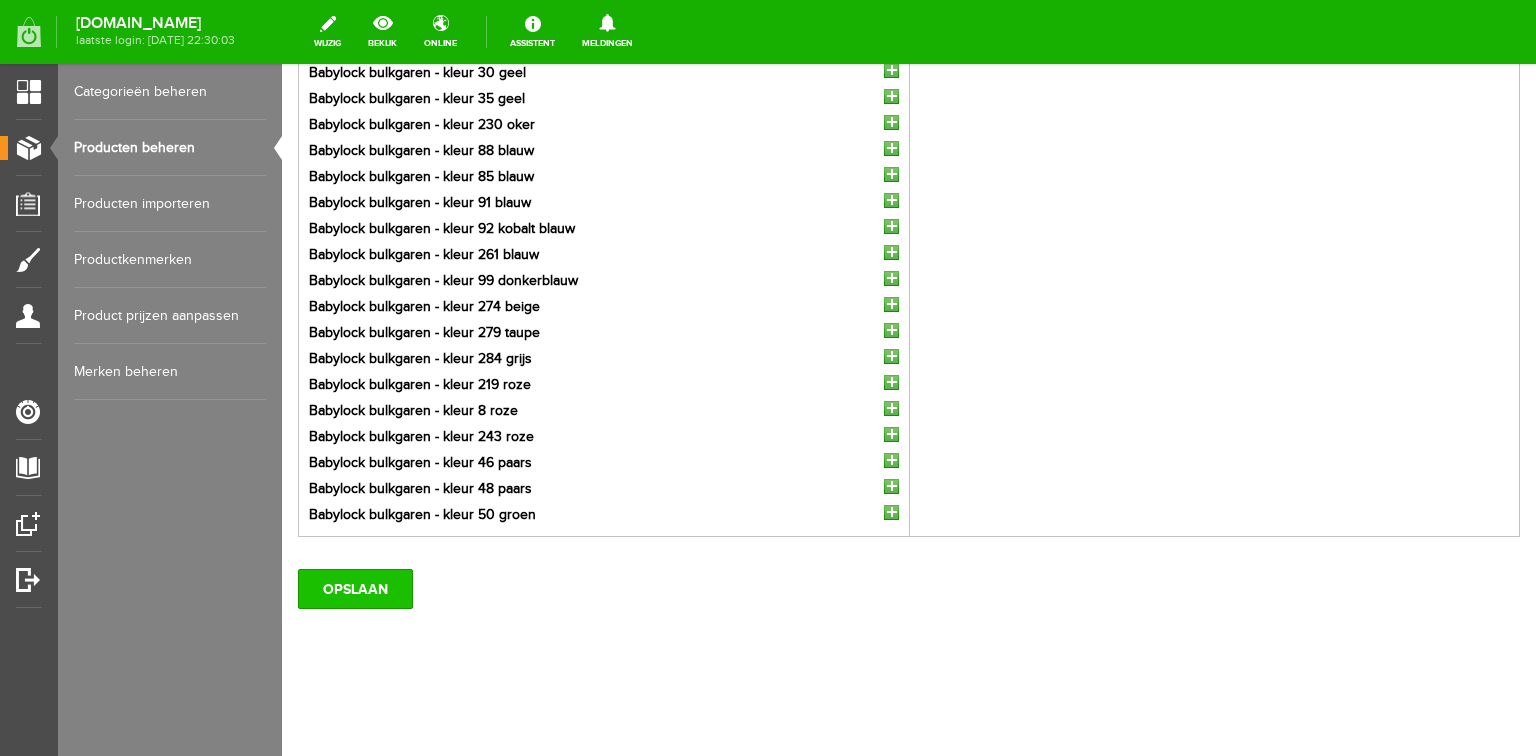 click on "OPSLAAN" at bounding box center (355, 589) 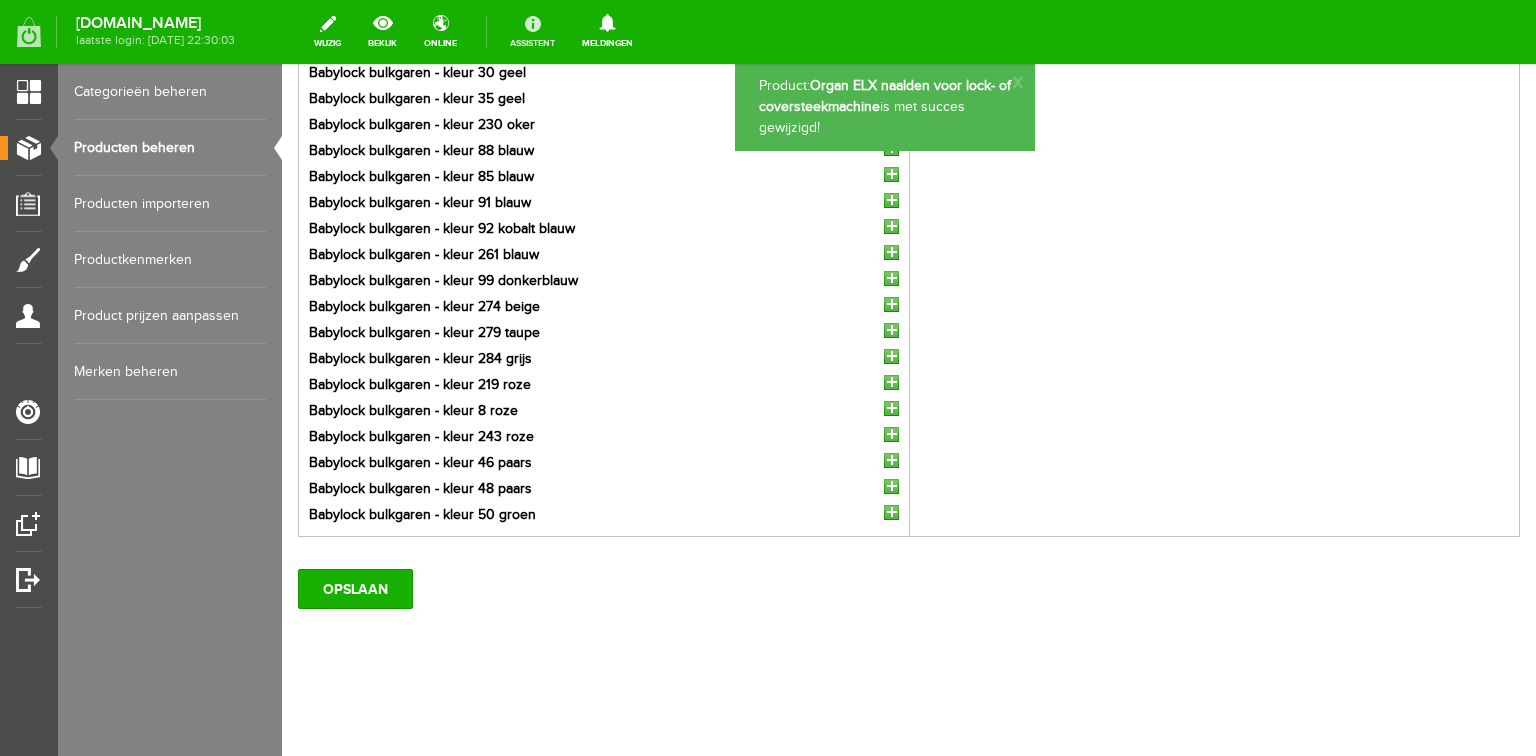 scroll, scrollTop: 0, scrollLeft: 0, axis: both 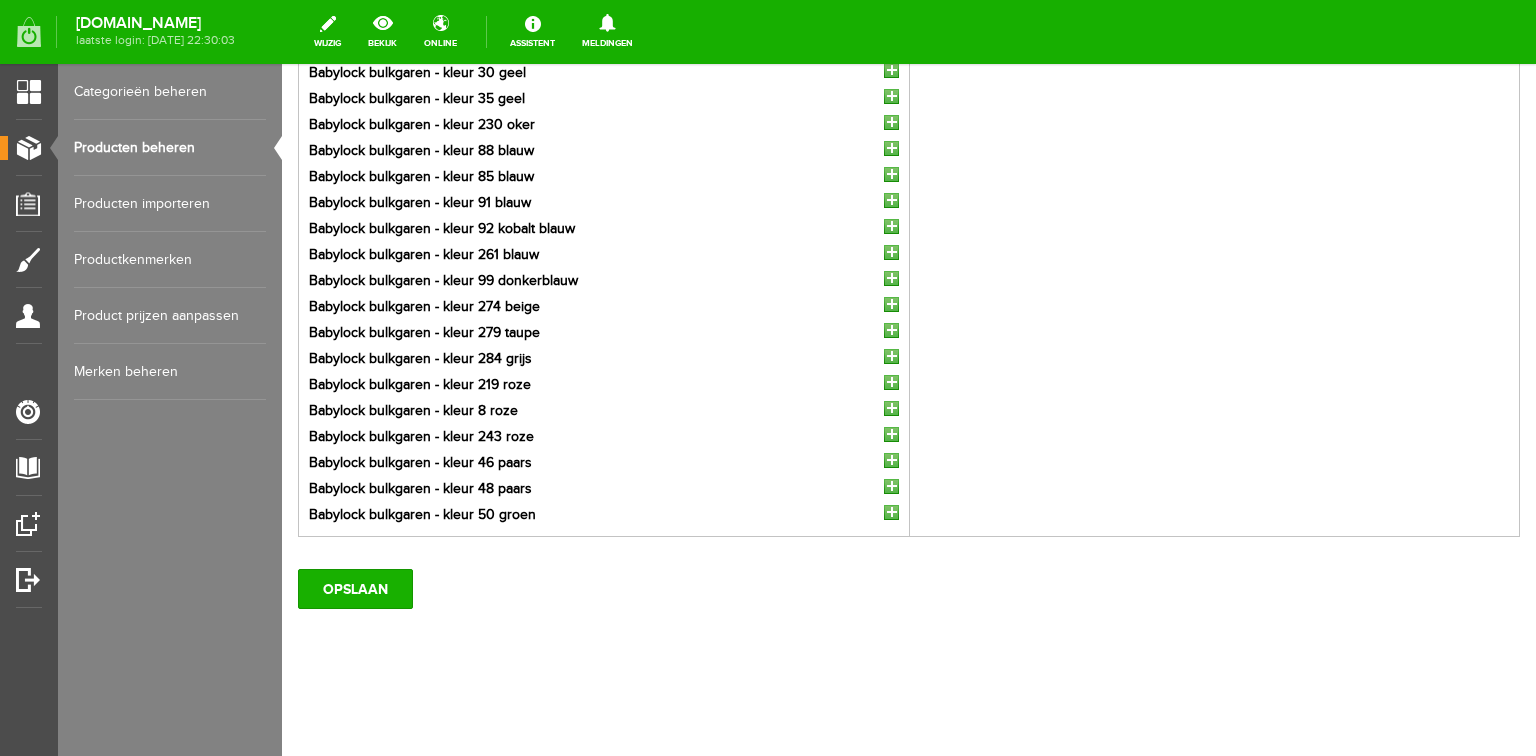 click on "Producten beheren" at bounding box center [170, 148] 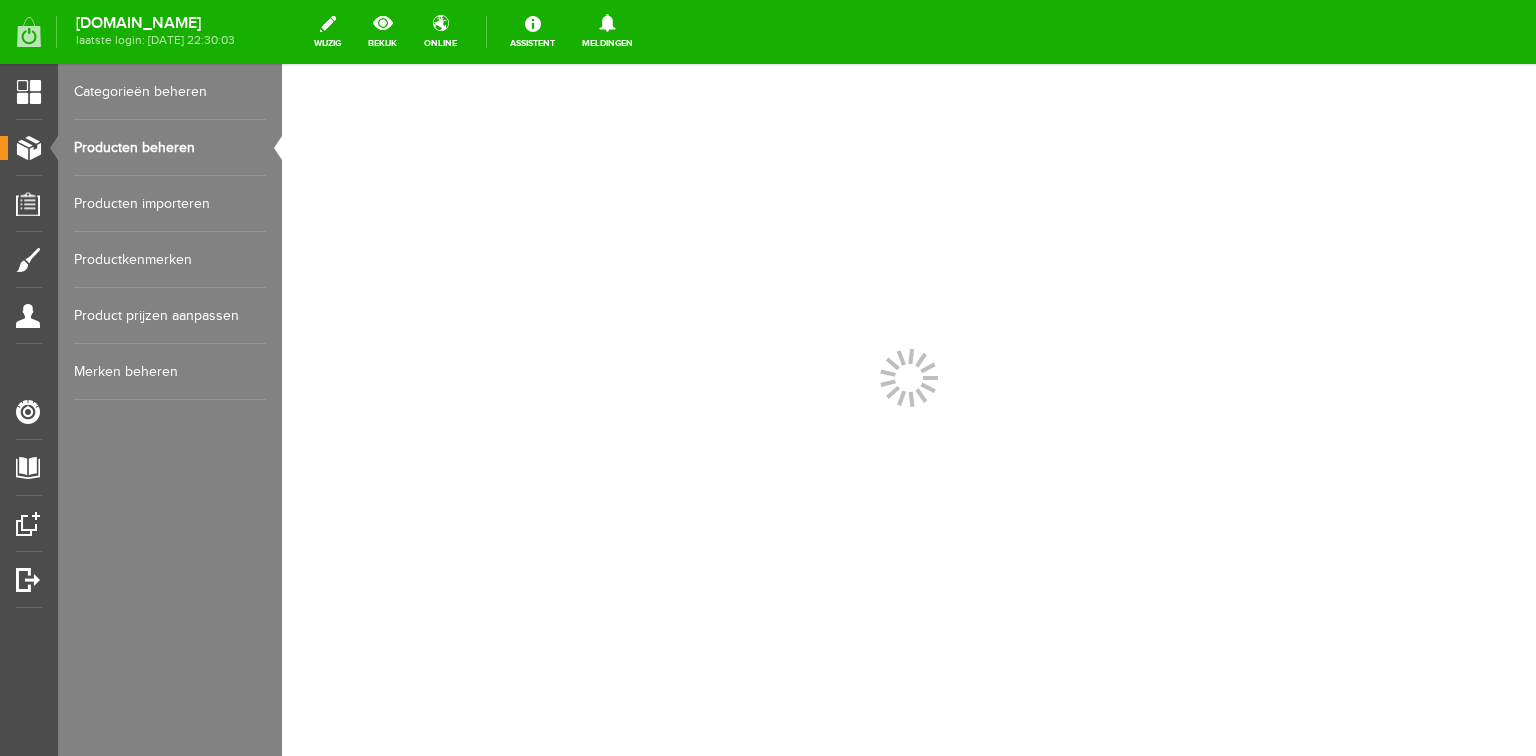 scroll, scrollTop: 0, scrollLeft: 0, axis: both 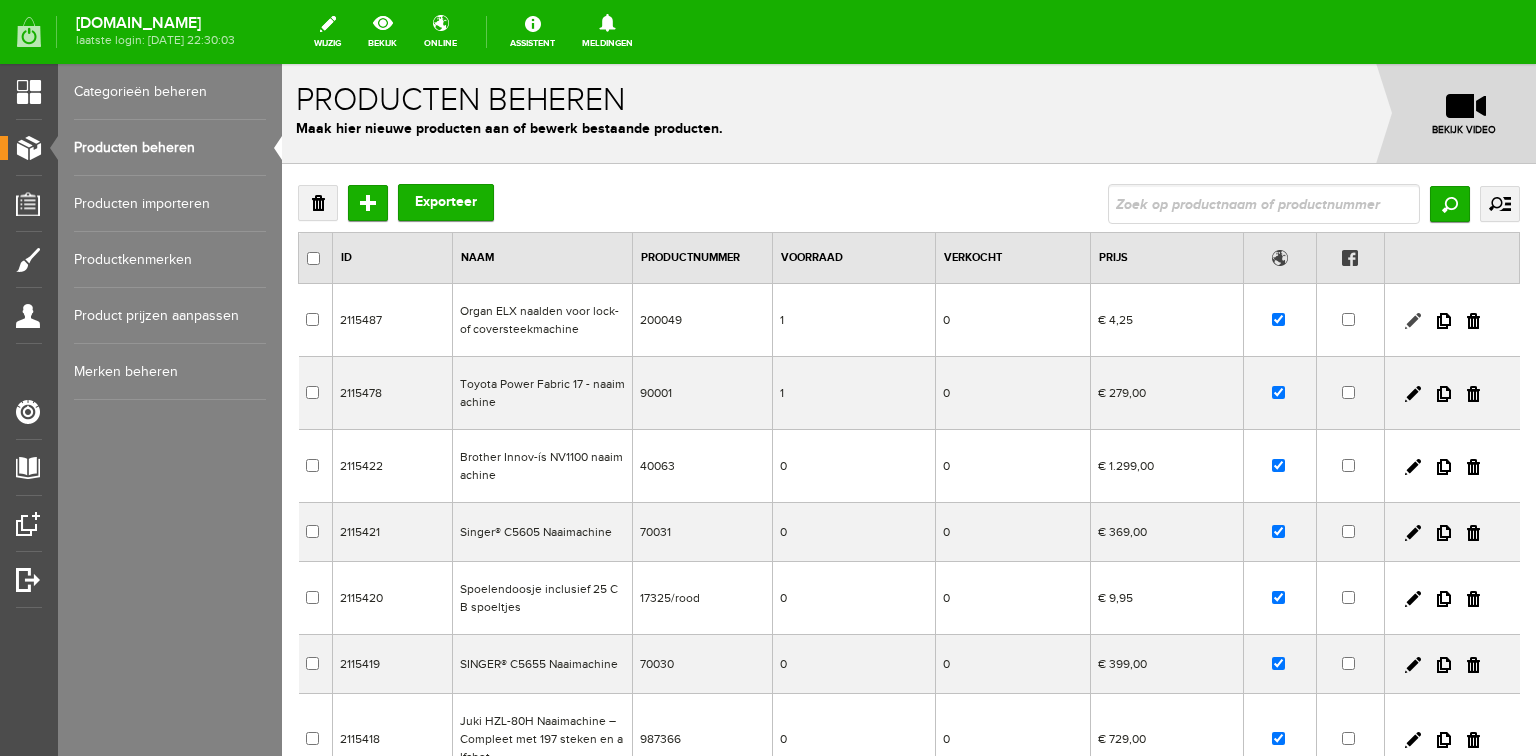click at bounding box center (1413, 321) 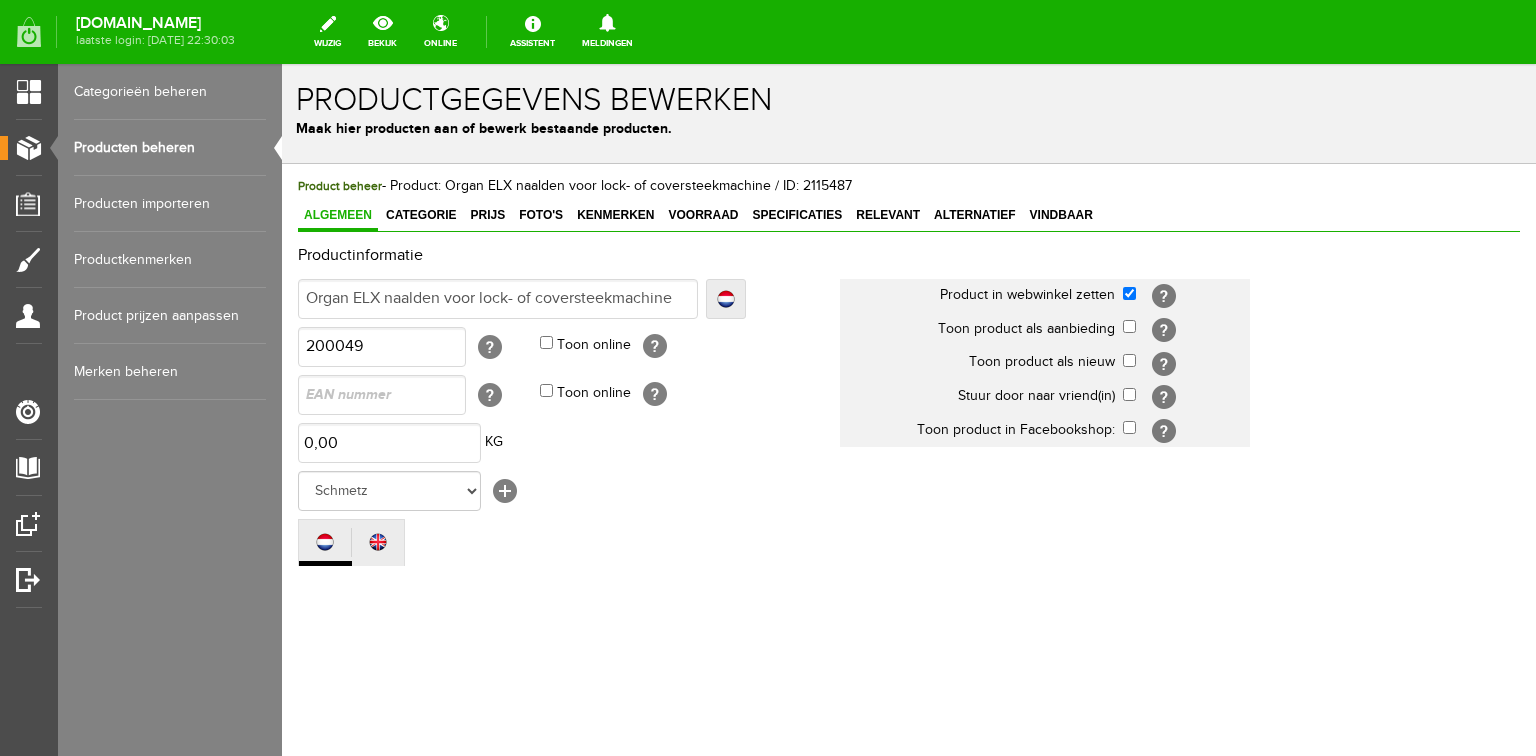 scroll, scrollTop: 0, scrollLeft: 0, axis: both 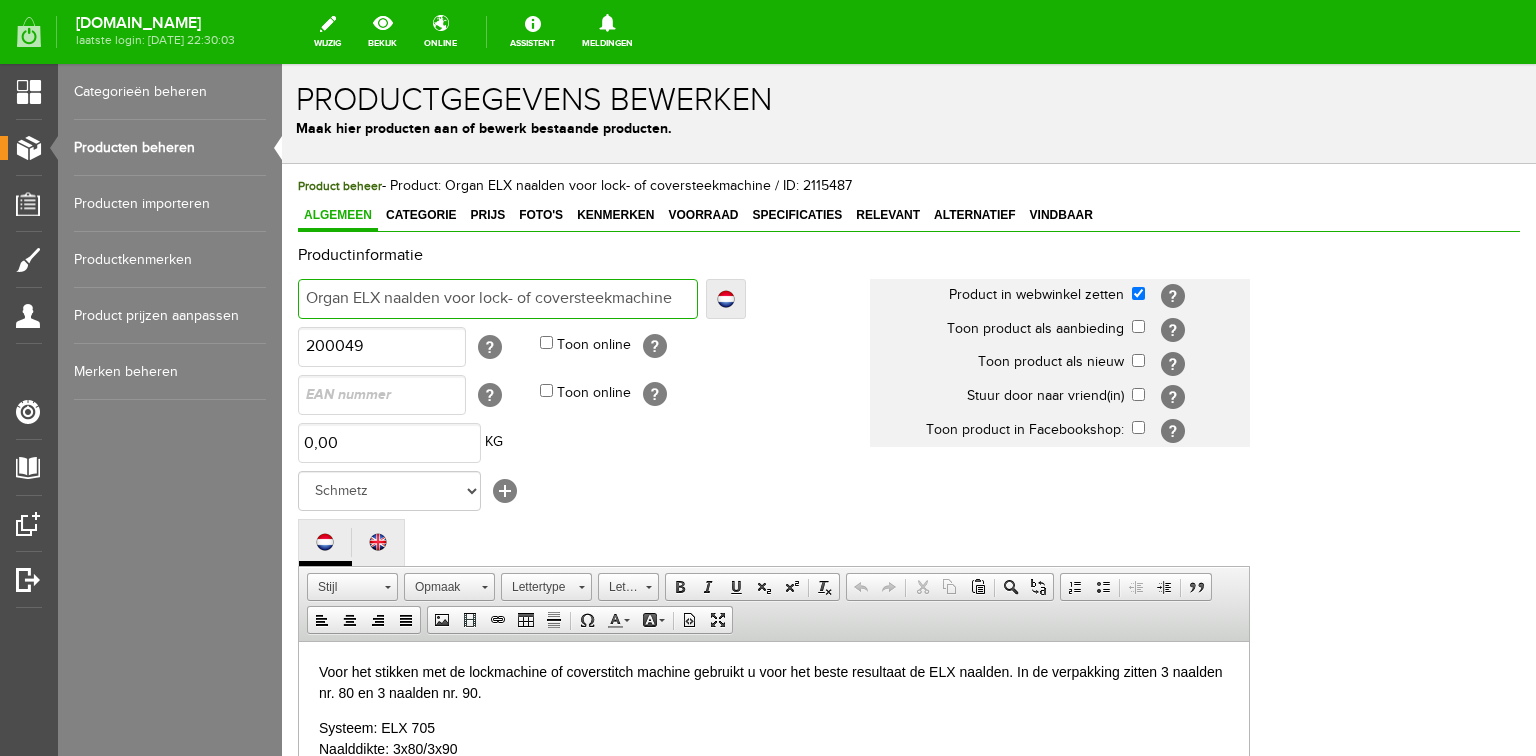 click on "Organ ELX naalden voor lock- of coversteekmachine" at bounding box center [498, 299] 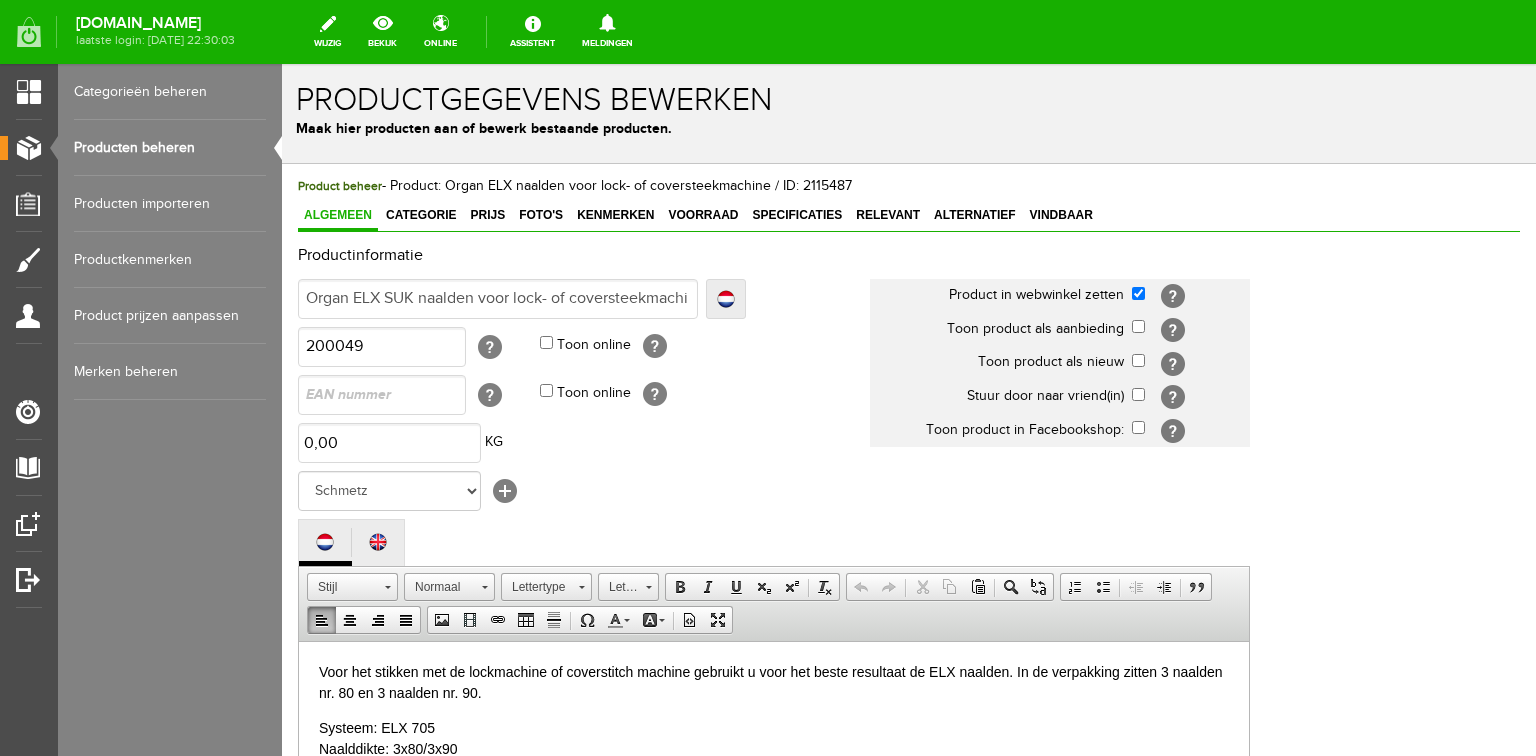 click on "Voor het stikken met de lockmachine of coverstitch machine gebruikt u voor het beste resultaat de ELX naalden. In de verpakking zitten 3 naalden nr. 80 en 3 naalden nr. 90." at bounding box center [774, 682] 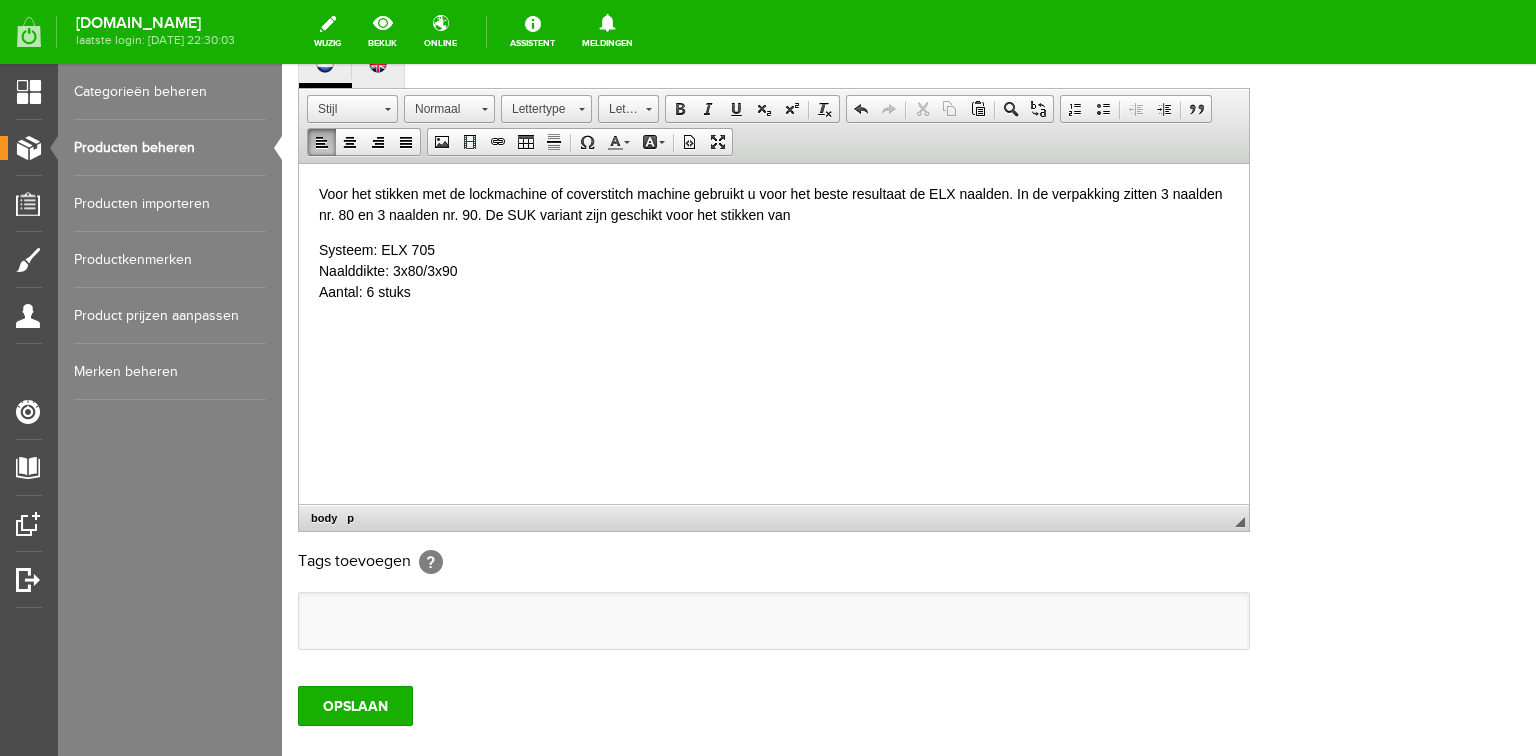 scroll, scrollTop: 480, scrollLeft: 0, axis: vertical 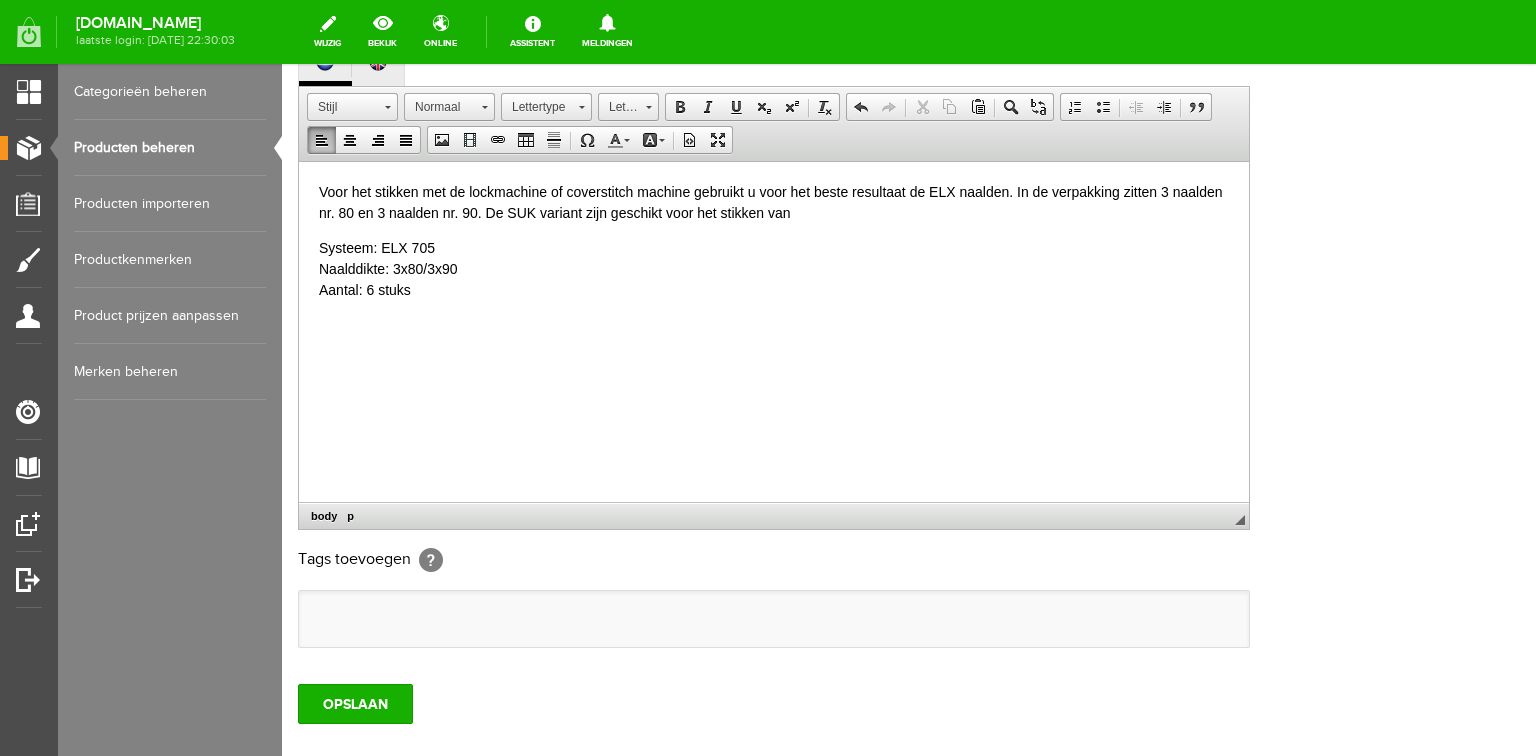click on "Systeem: ELX 705 Naalddikte: 3x80/3x90 Aantal: 6 stuks" at bounding box center [774, 279] 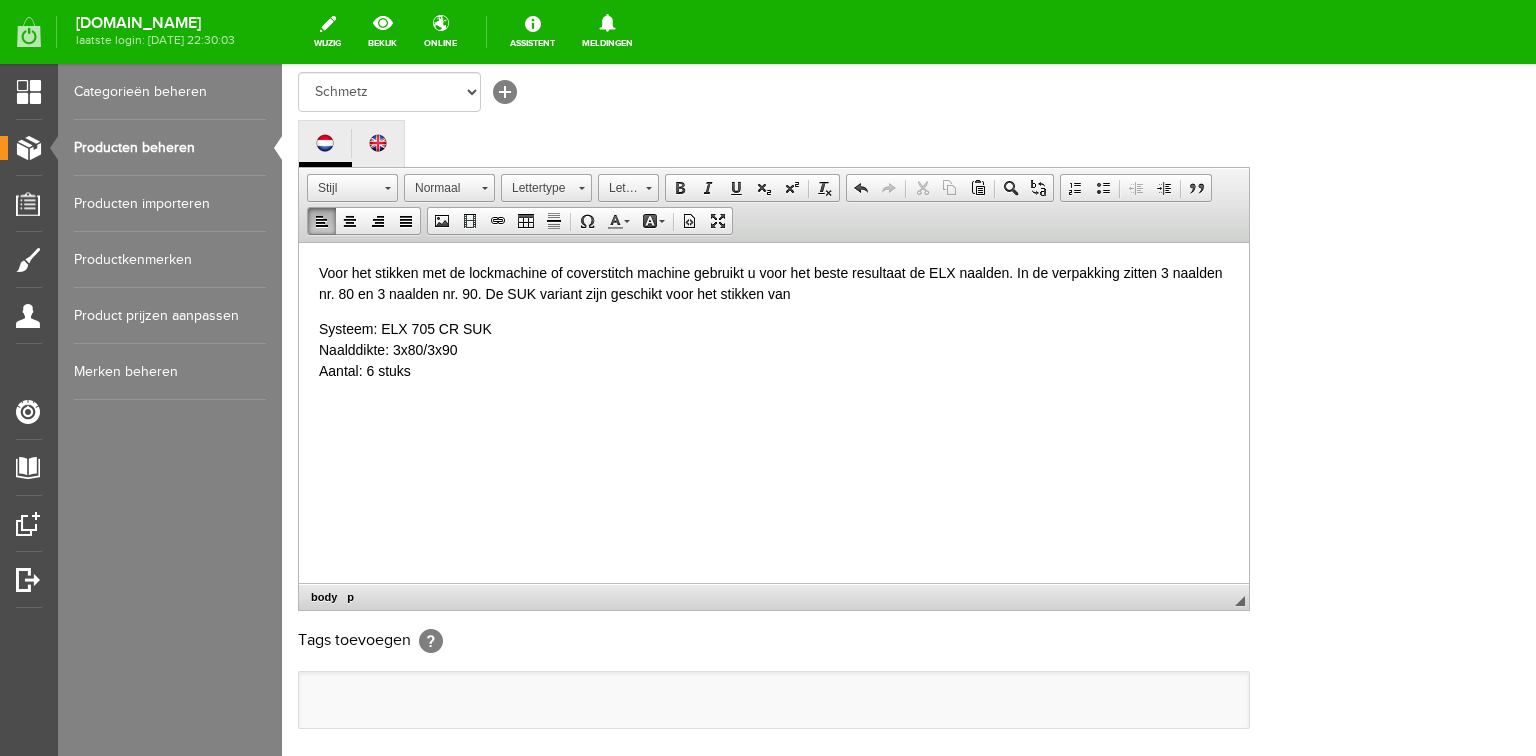 scroll, scrollTop: 240, scrollLeft: 0, axis: vertical 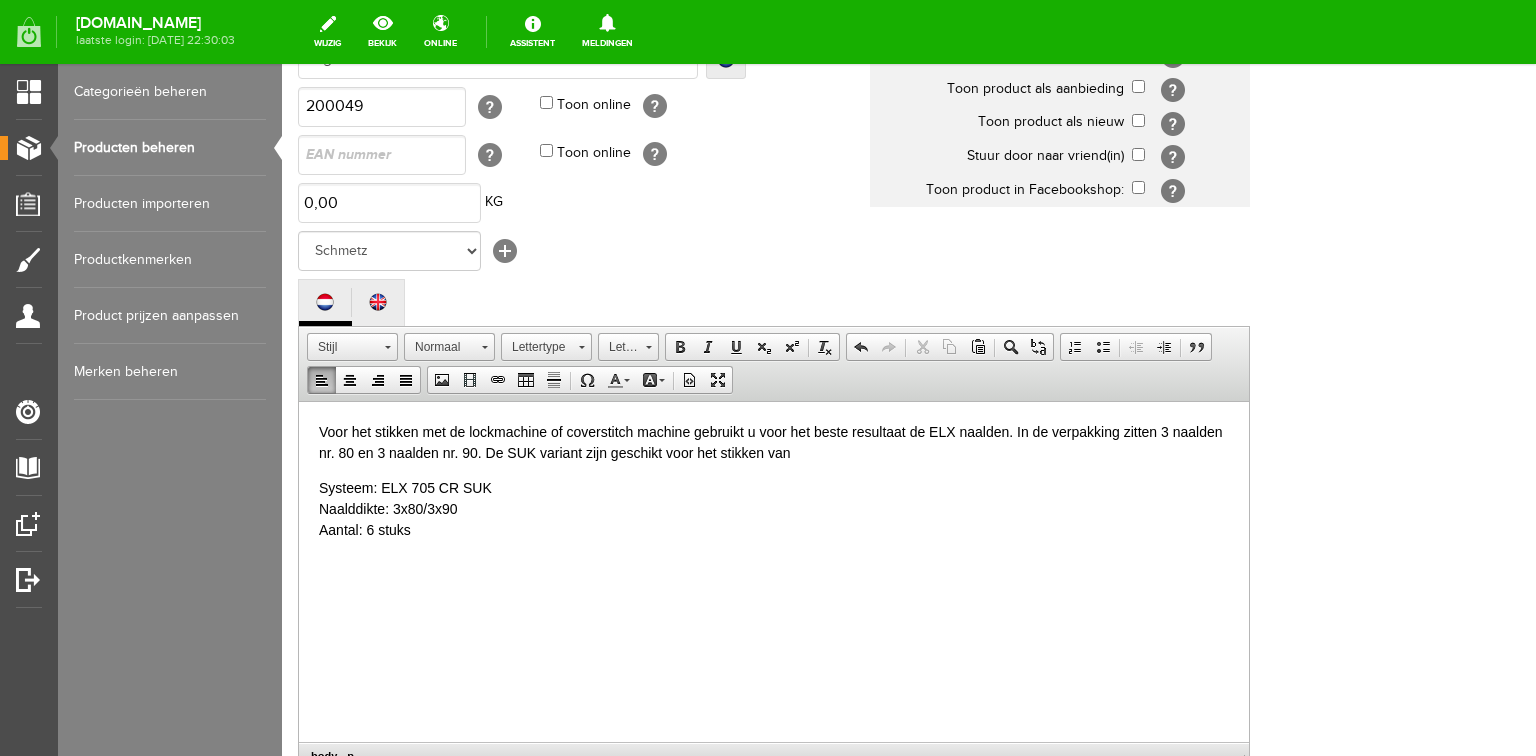 click on "Voor het stikken met de lockmachine of coverstitch machine gebruikt u voor het beste resultaat de ELX naalden. In de verpakking zitten 3 naalden nr. 80 en 3 naalden nr. 90. De SUK variant zijn geschikt voor het stikken van" at bounding box center (774, 442) 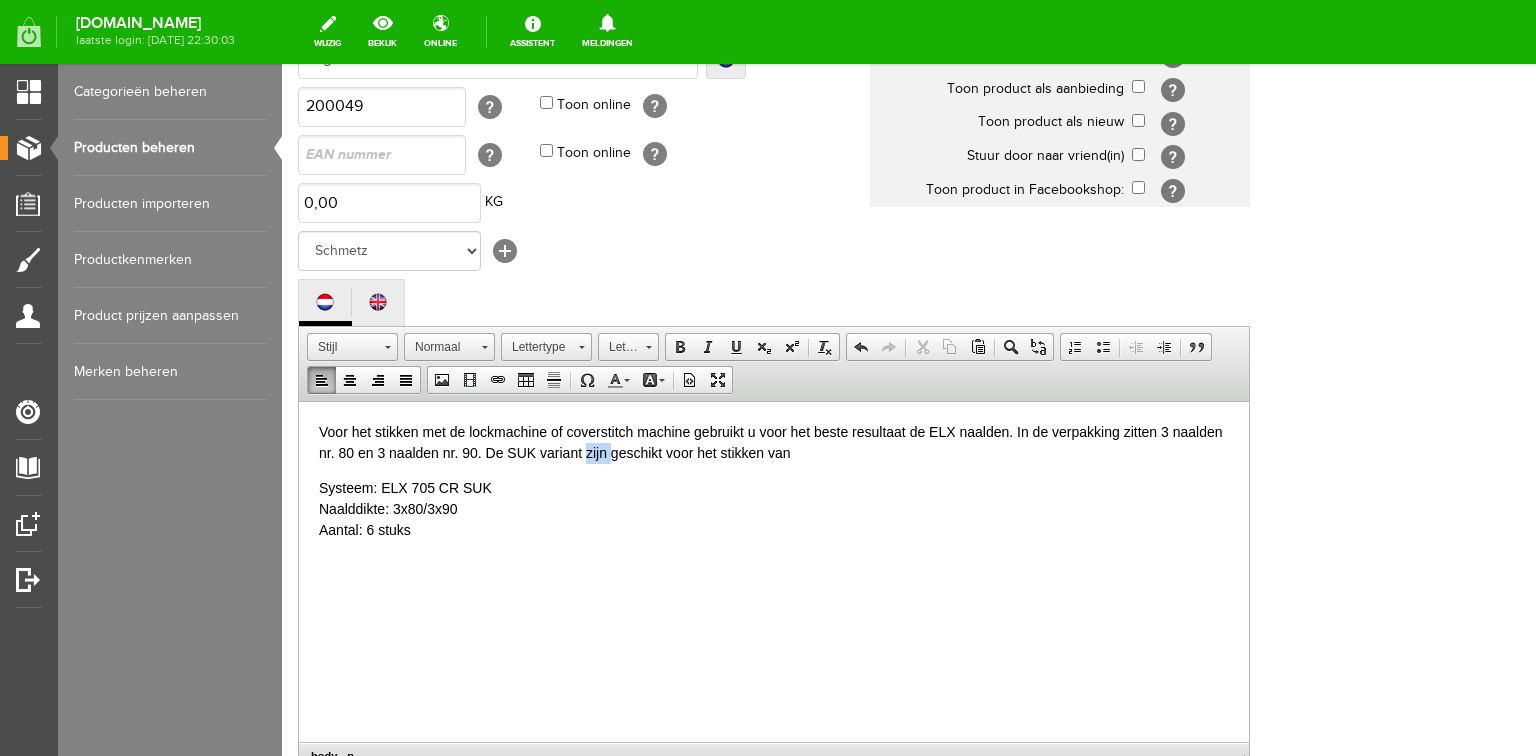click on "Voor het stikken met de lockmachine of coverstitch machine gebruikt u voor het beste resultaat de ELX naalden. In de verpakking zitten 3 naalden nr. 80 en 3 naalden nr. 90. De SUK variant zijn geschikt voor het stikken van" at bounding box center (774, 442) 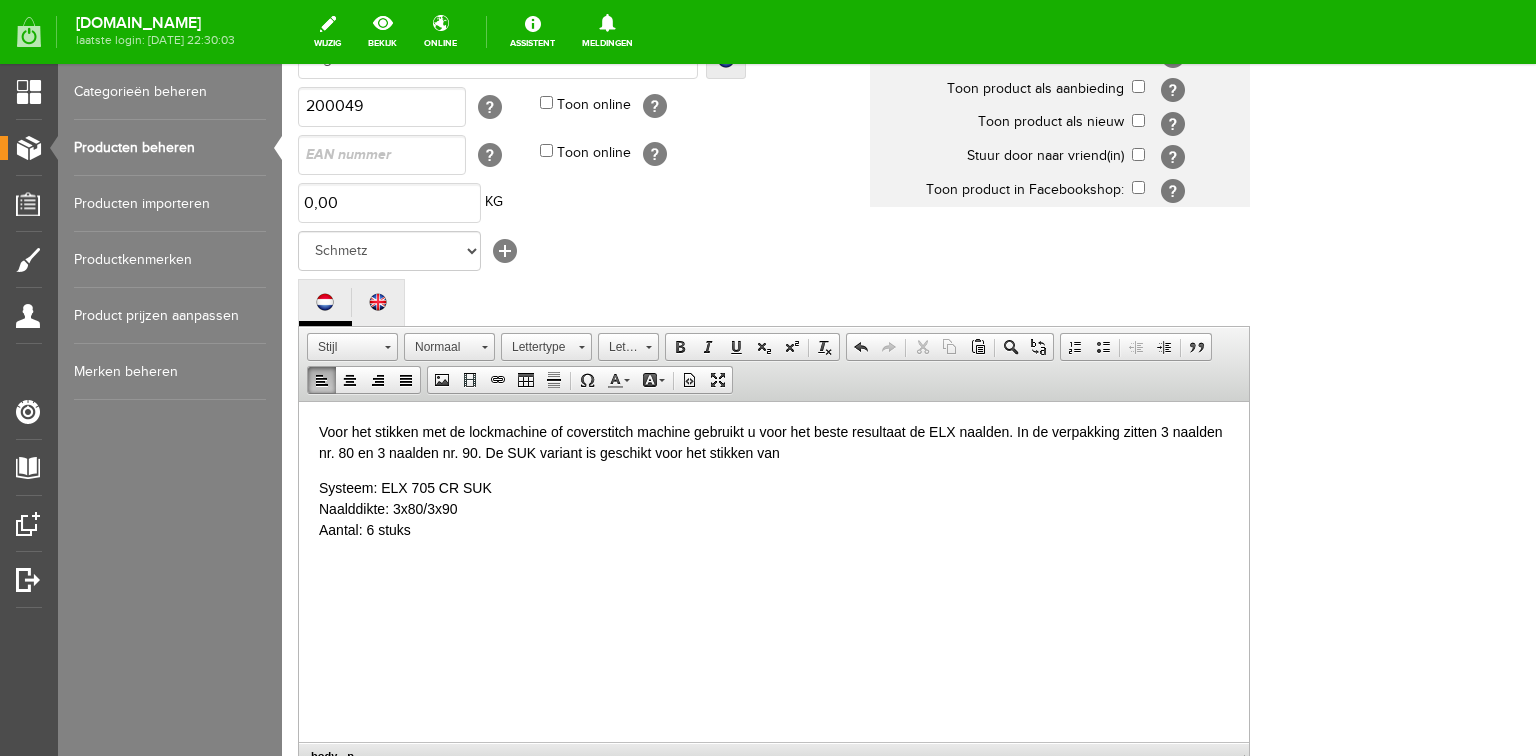 click on "Voor het stikken met de lockmachine of coverstitch machine gebruikt u voor het beste resultaat de ELX naalden. In de verpakking zitten 3 naalden nr. 80 en 3 naalden nr. 90. De SUK variant is geschikt voor het stikken van" at bounding box center (774, 442) 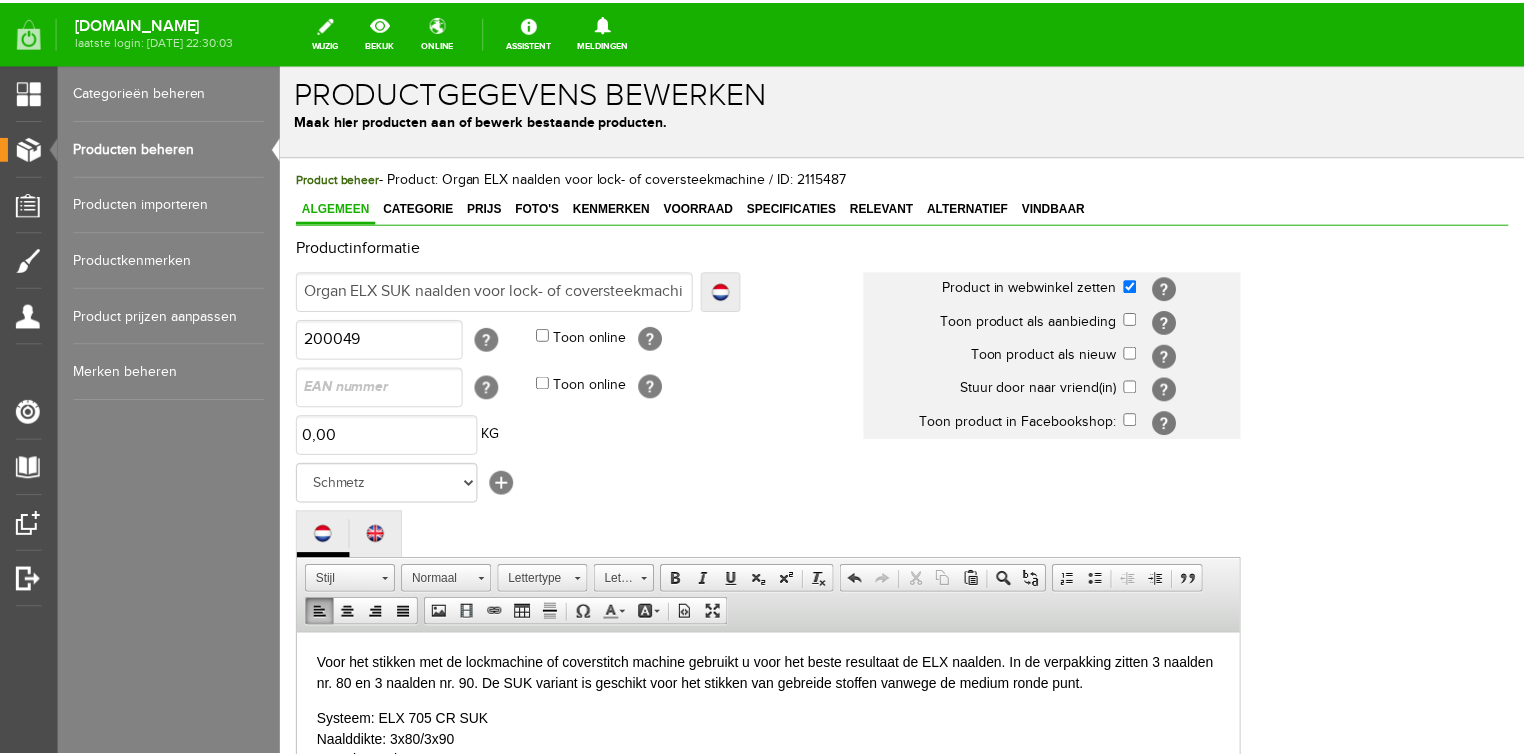 scroll, scrollTop: 0, scrollLeft: 0, axis: both 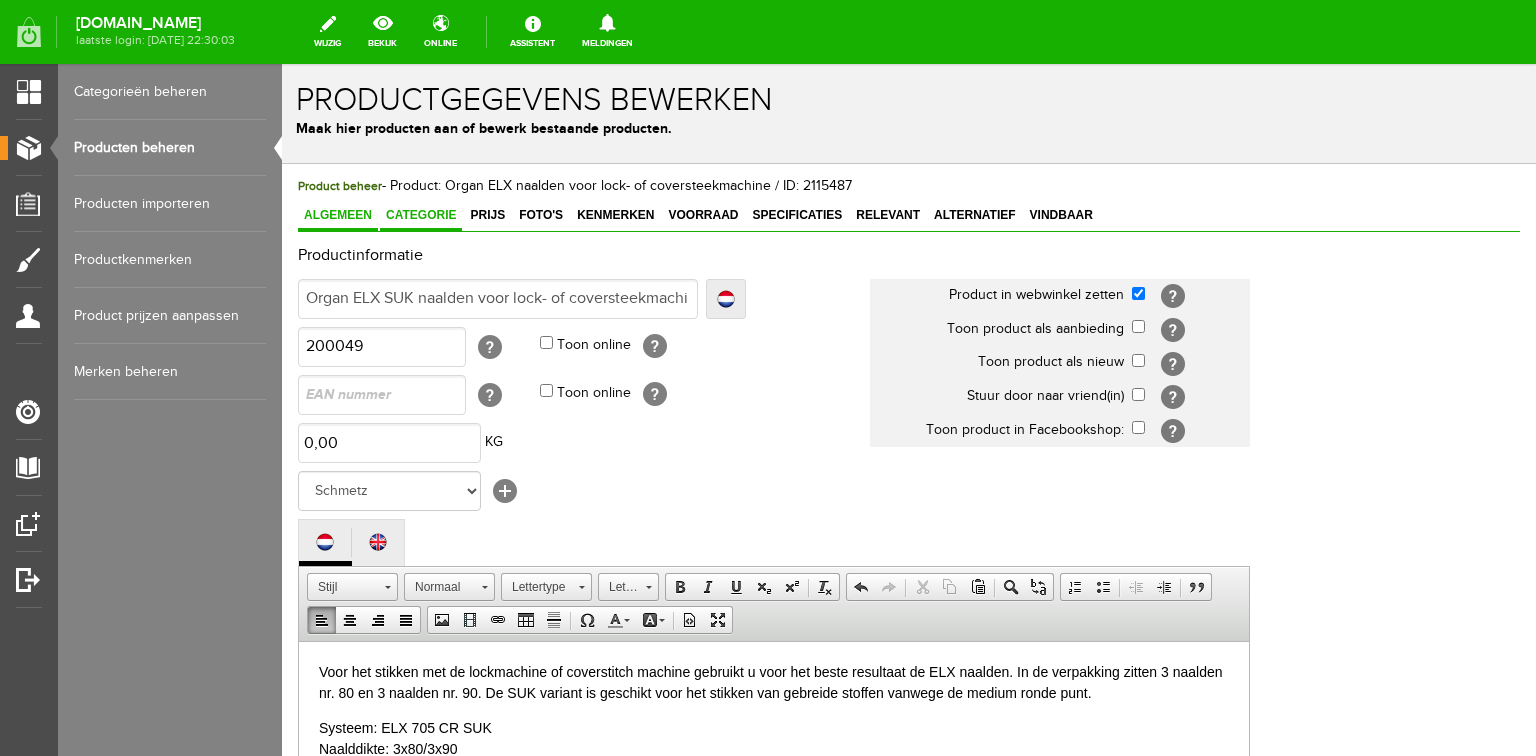 click on "Categorie" at bounding box center [421, 215] 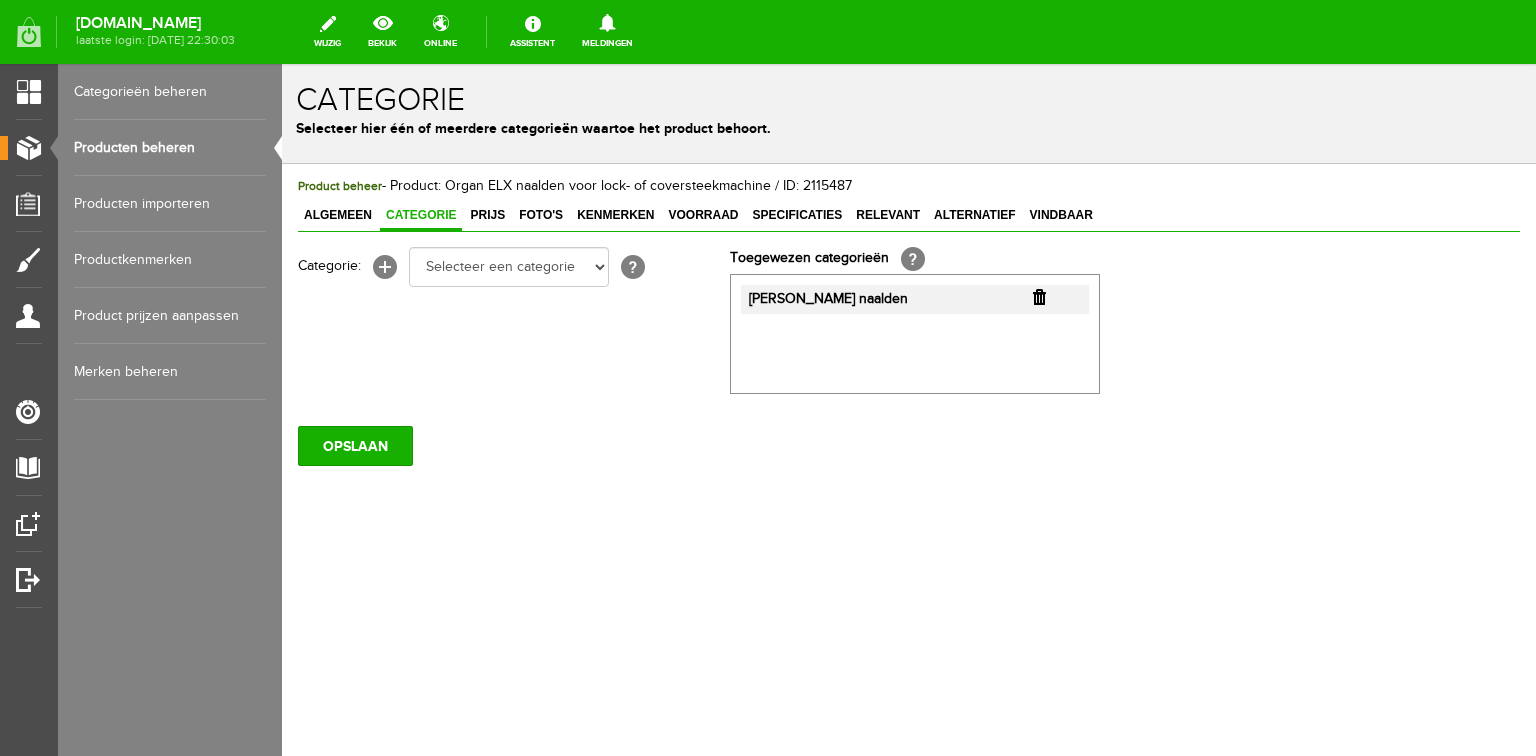 click at bounding box center (1039, 297) 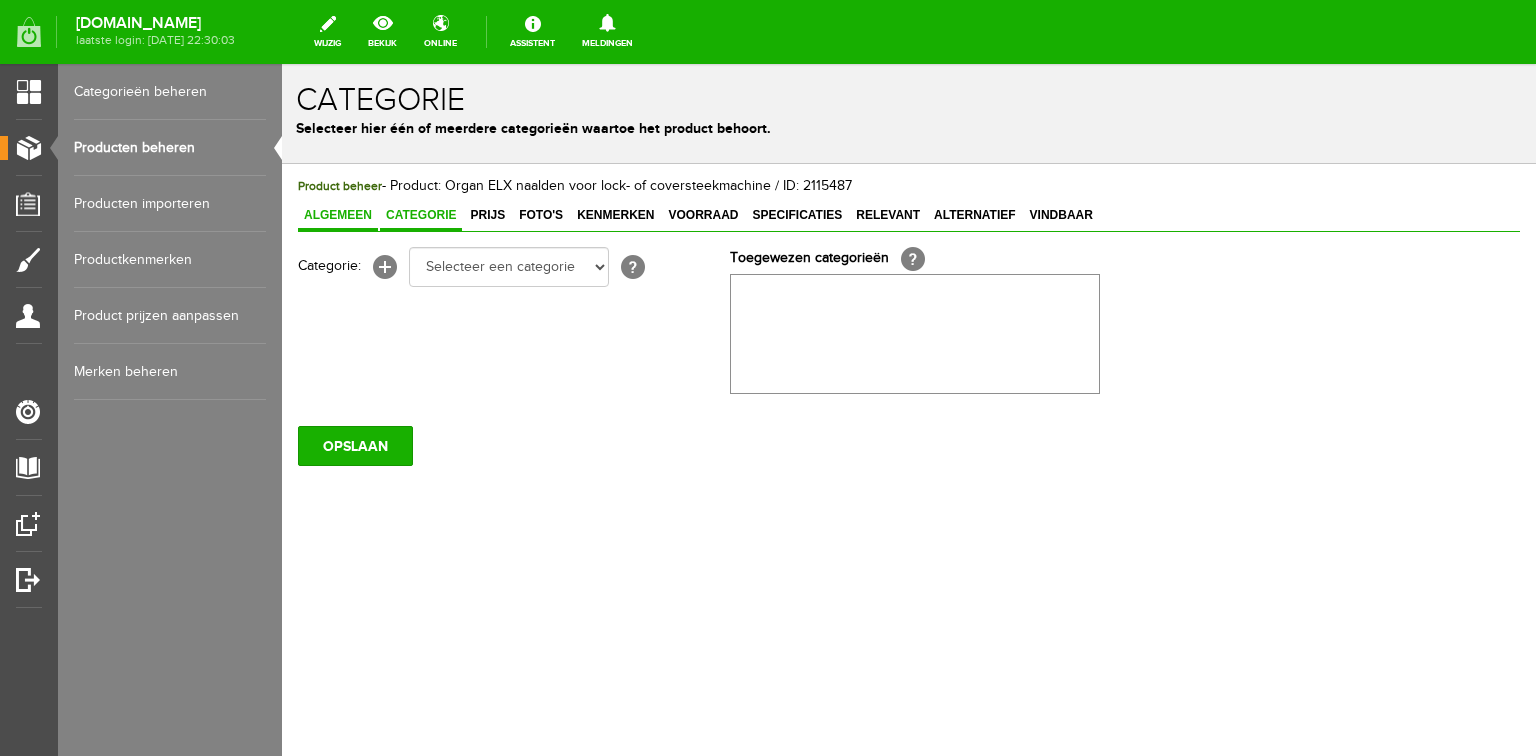 click on "Algemeen" at bounding box center [338, 215] 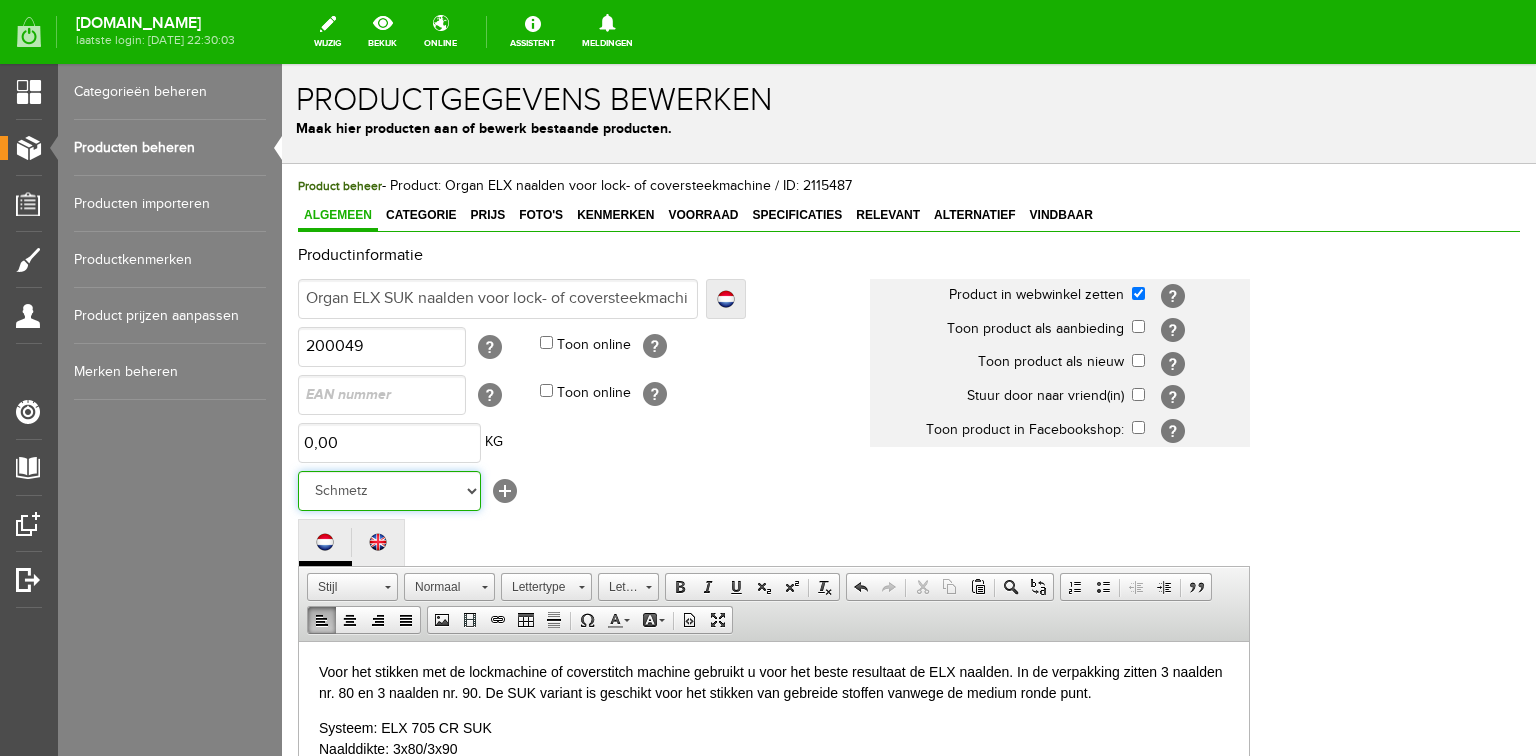 click on "Geen merk
Matilda's Own
Fixit
Odif
MUUD
Bohin
Hoechstmass
Sew Mate
Fiskars
Timeless Treasures
Curver
Hoffman Fabrics
Jalekro
Mundial
Nooteboom
Oaki Doki
Dylon
Philipp
Amann Mettler
Antex
Burda
Botter IJsselmuiden
Gütermann
Hobbs
Hemline
Madeira
Pony
Pingouin
Restyle
Tulip
Sewline
Olfa
Panda Kussenvulling
Perfect
Vlieseline
Wicotex
Opry
baby lock
BabySnap
Quality textiles
Stylecraft
Westalee
Northcott
Clover
Knitpro
Prym
Diamondspun
KNORR Prandell
Husqvarna Viking
Brother
Bernina
Pfaff
Janome
Juki
Lewenstein
Singer" at bounding box center (389, 491) 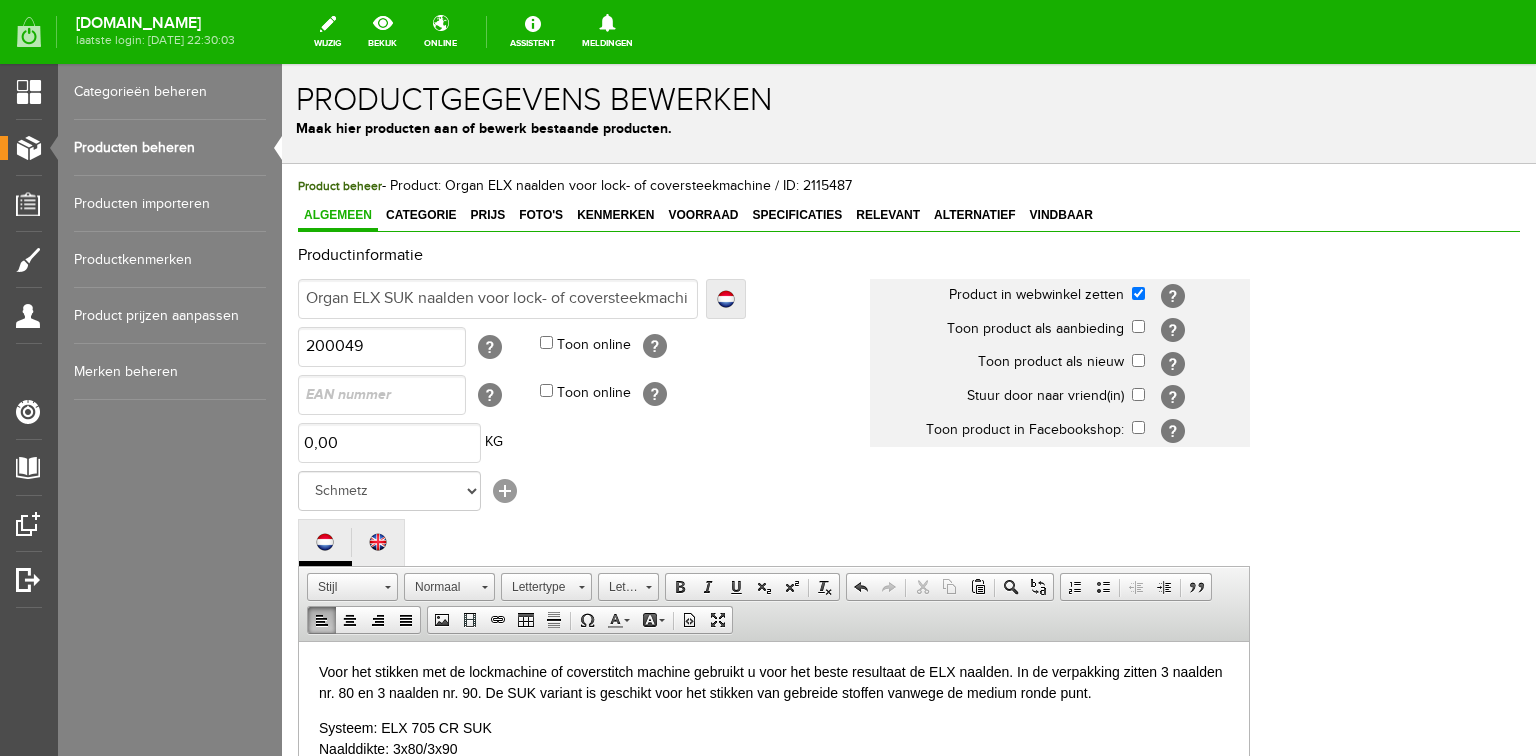 click on "[+]" at bounding box center (505, 491) 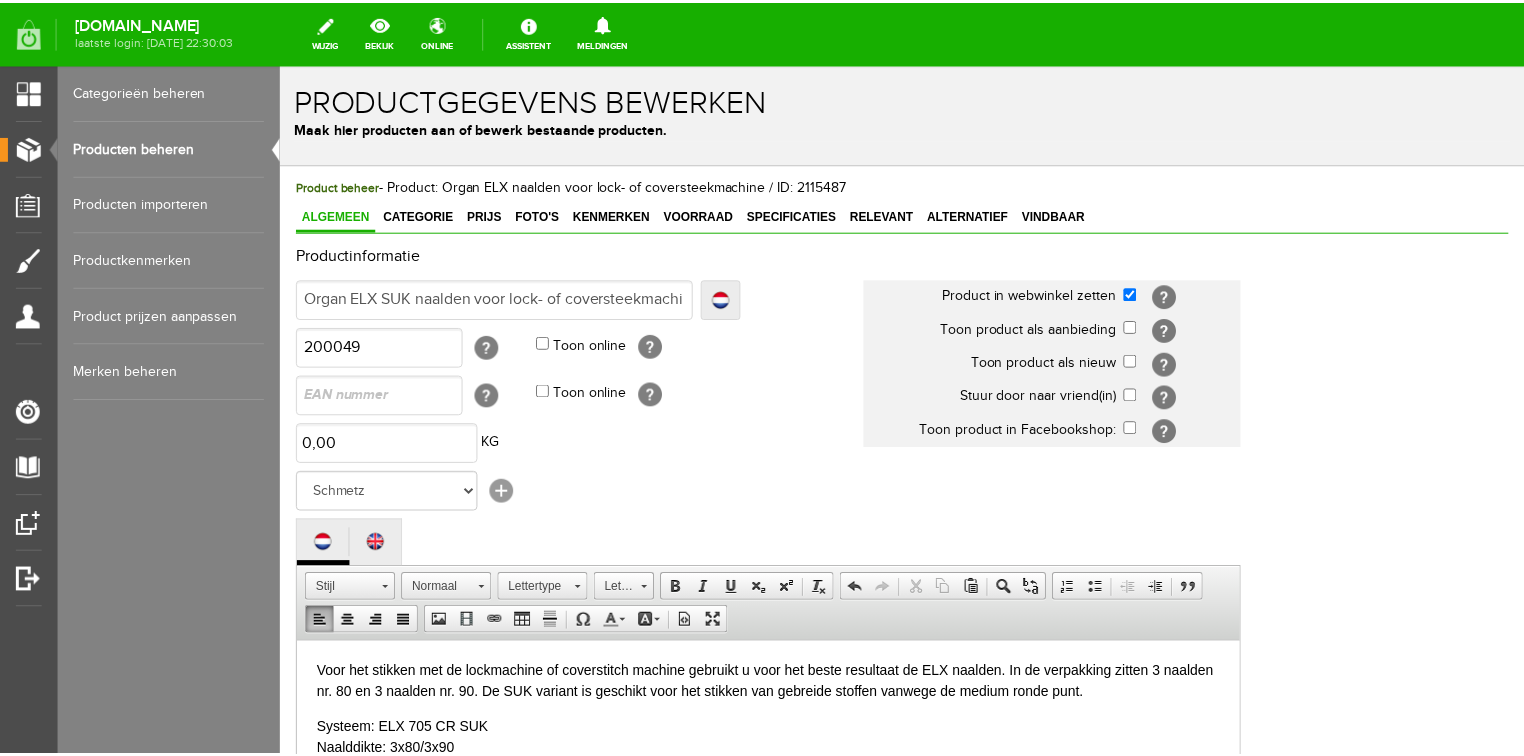 scroll, scrollTop: 6, scrollLeft: 0, axis: vertical 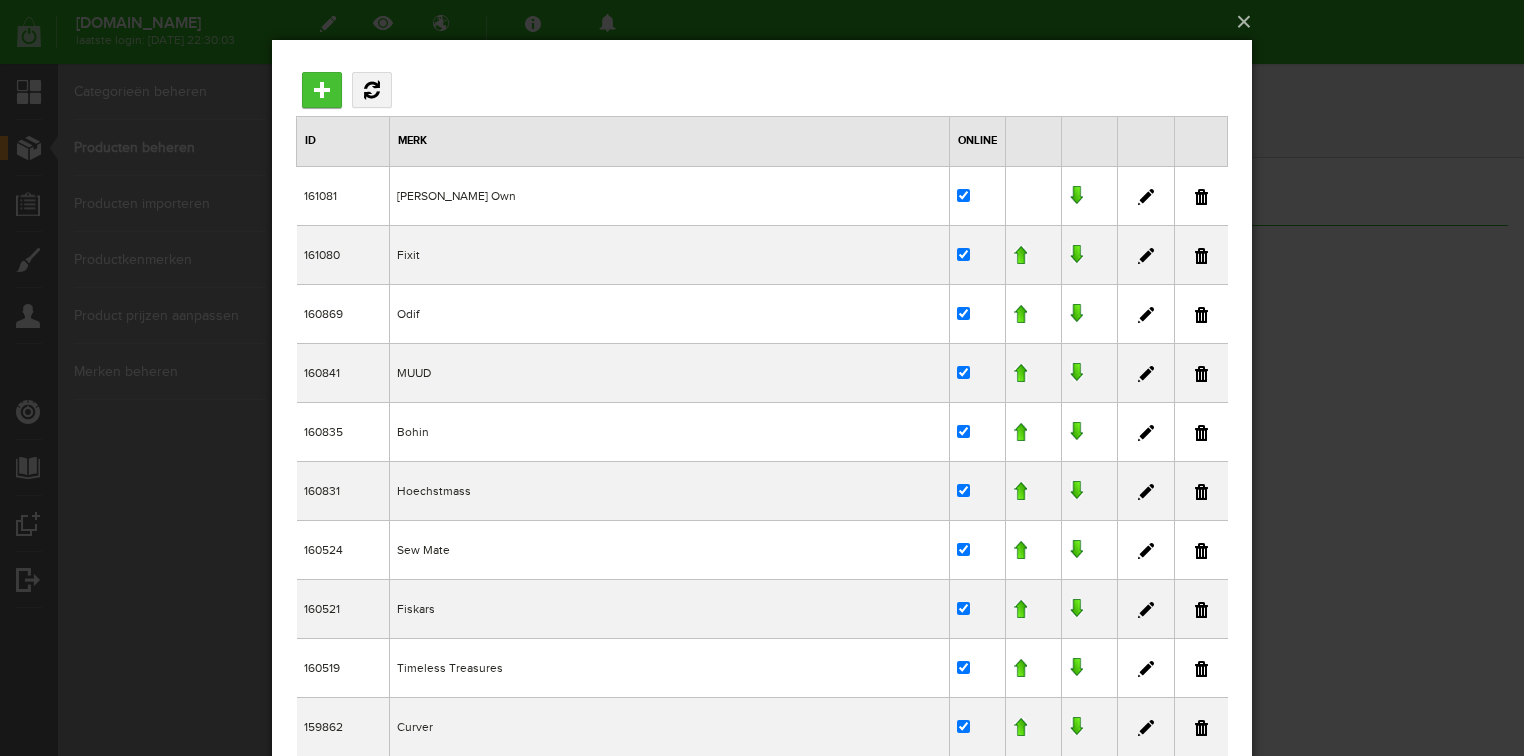 click on "Toevoegen" at bounding box center (322, 90) 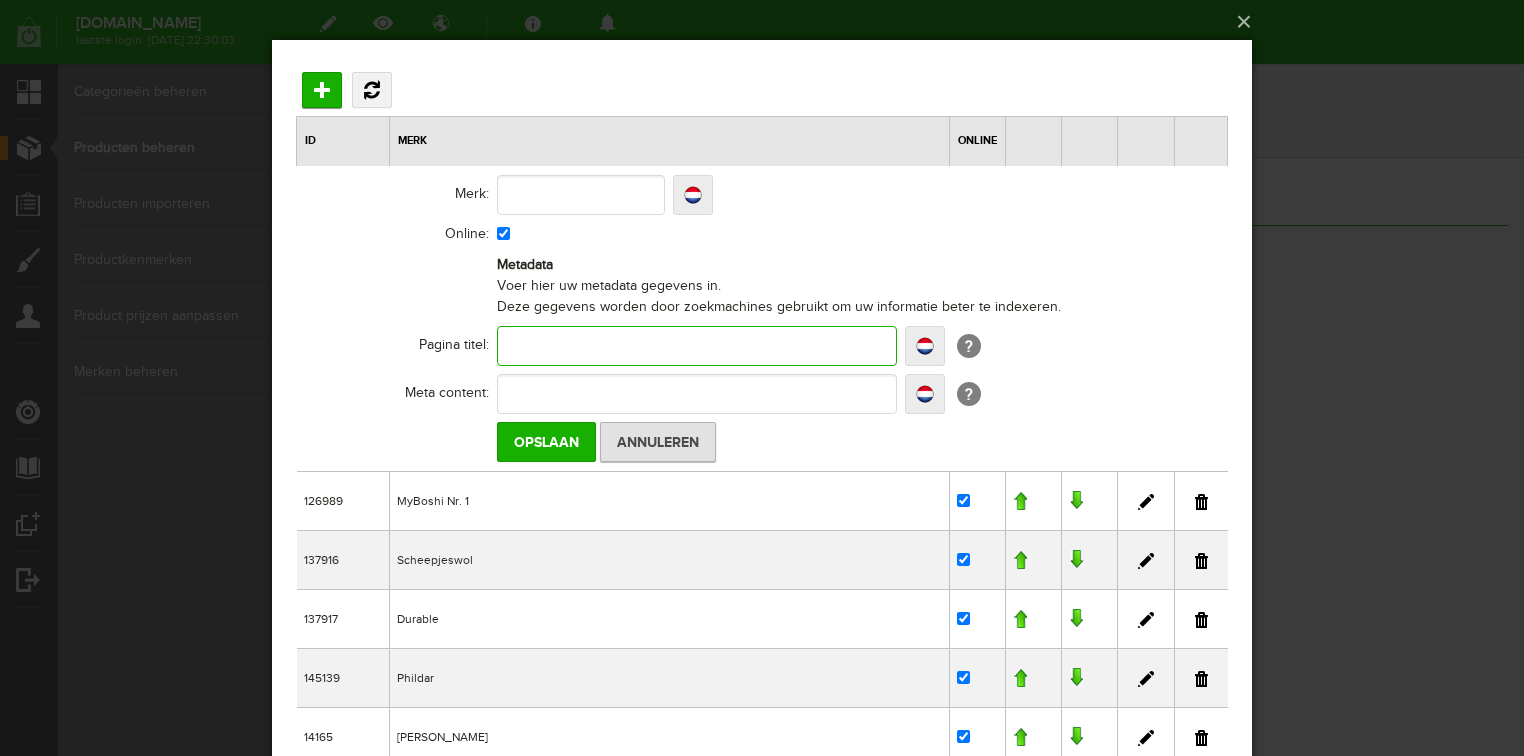 click at bounding box center (697, 346) 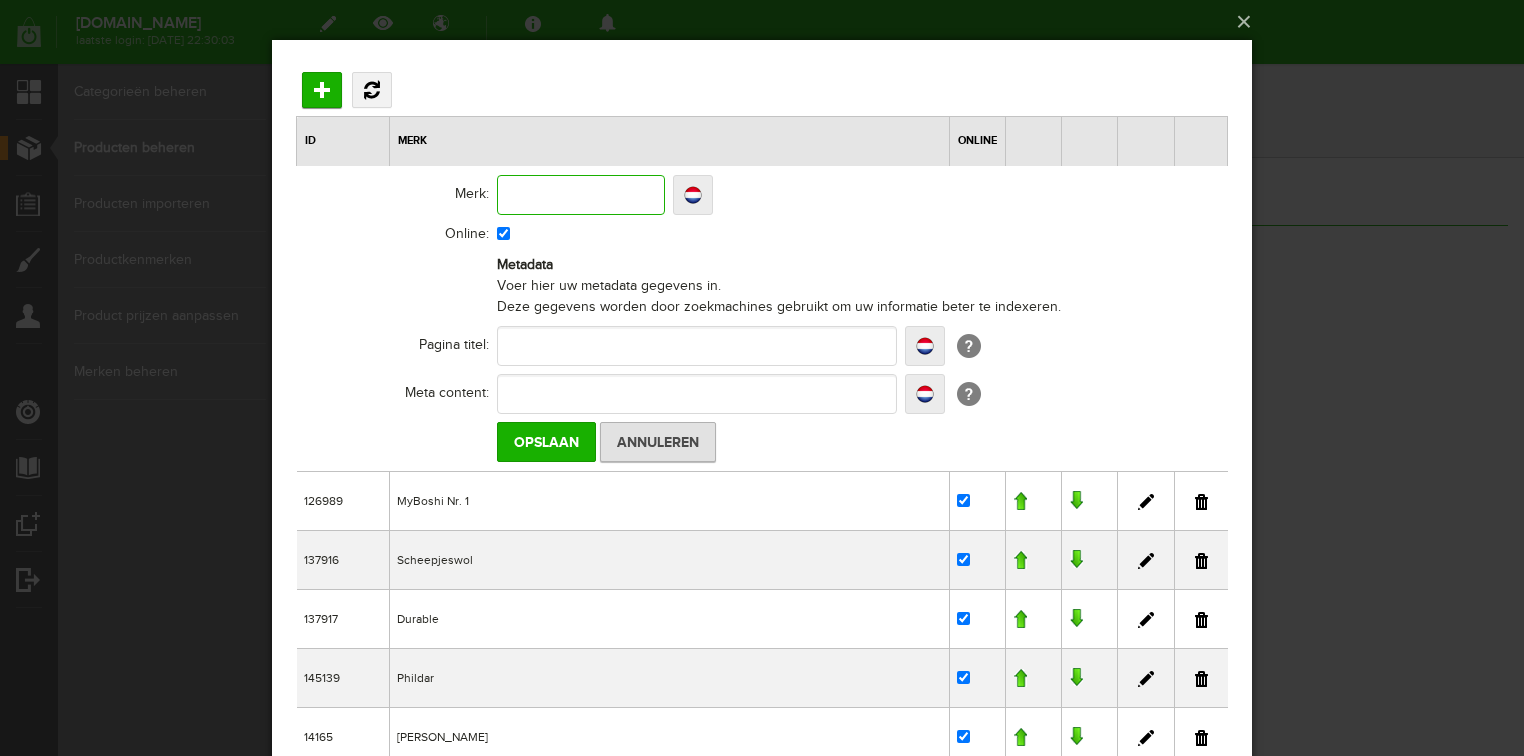 click at bounding box center (581, 195) 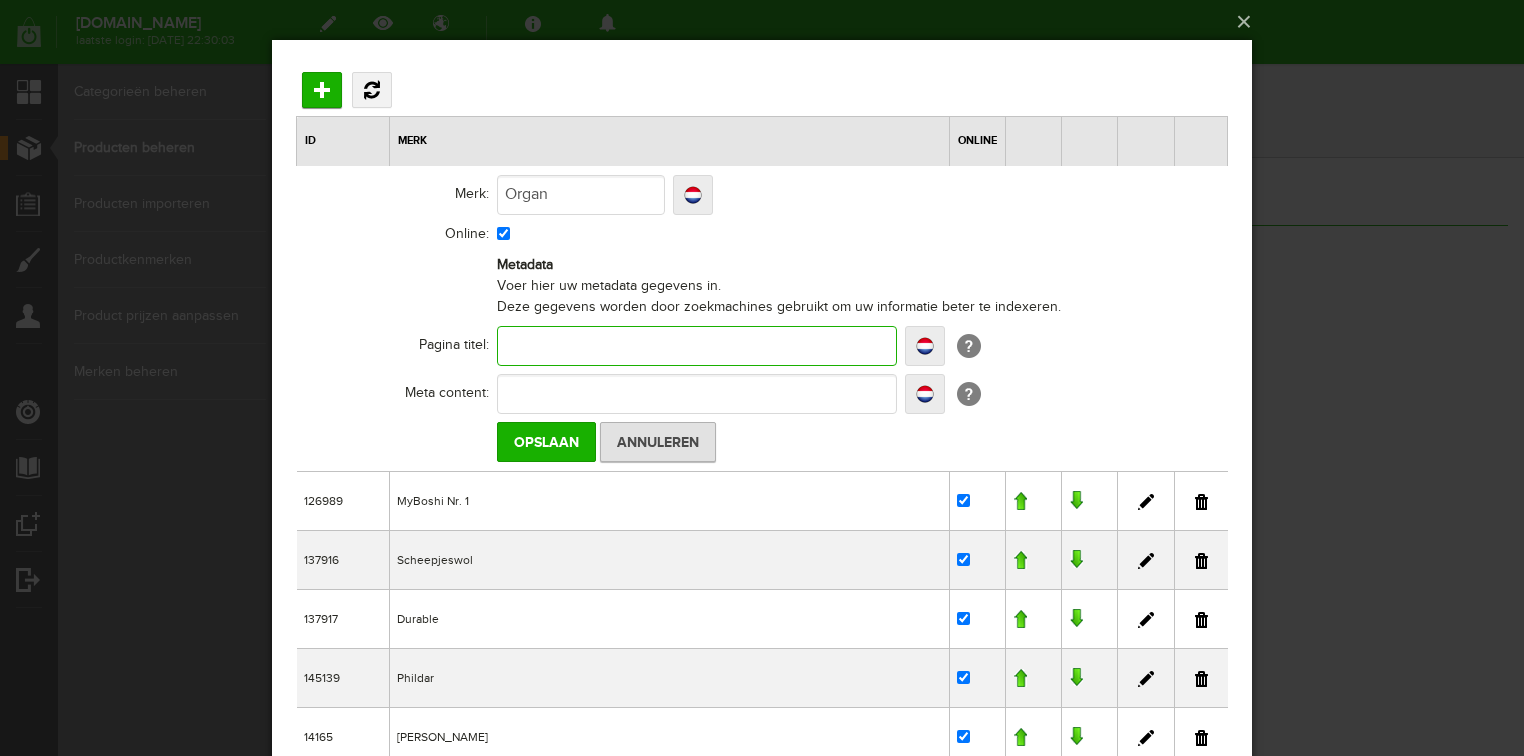 click at bounding box center (697, 346) 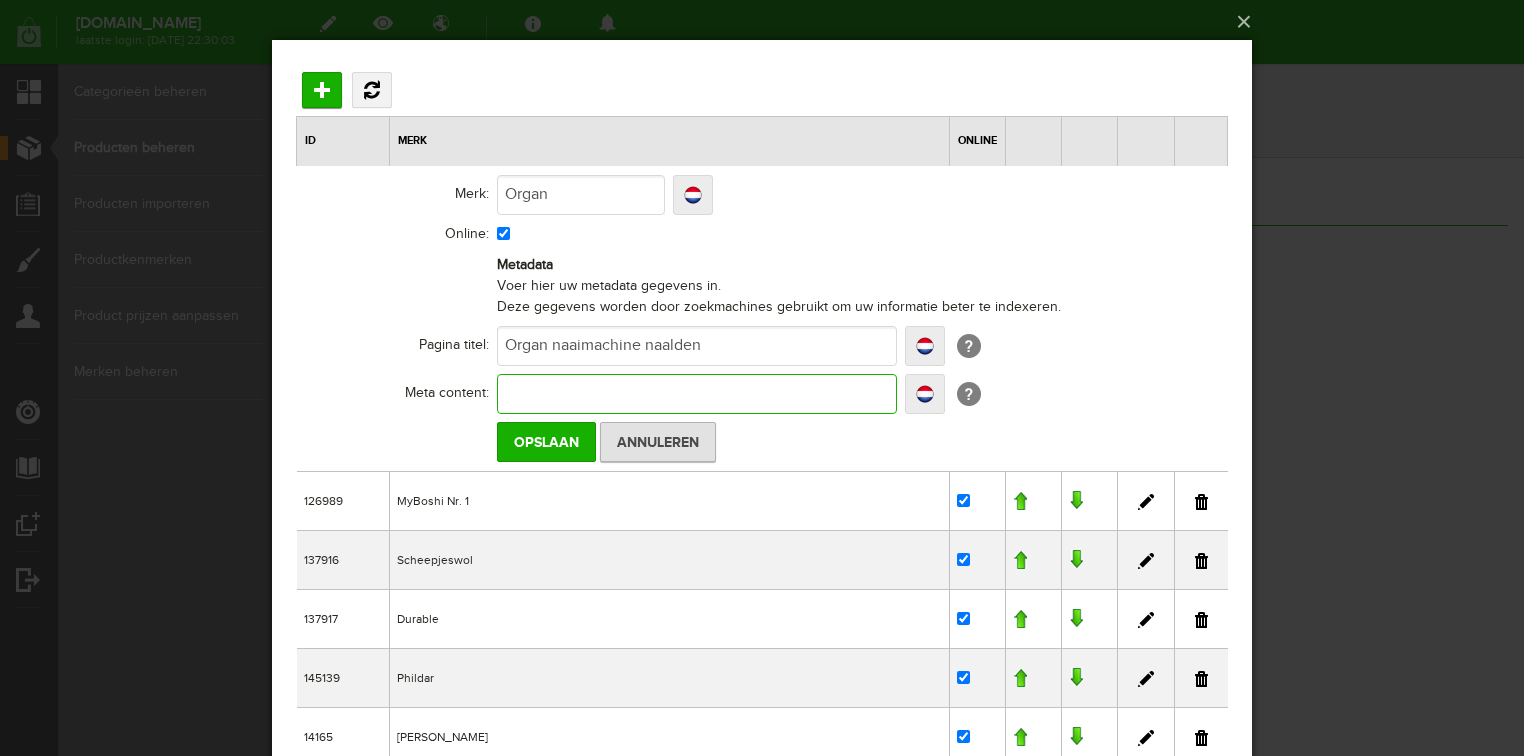 click at bounding box center (697, 394) 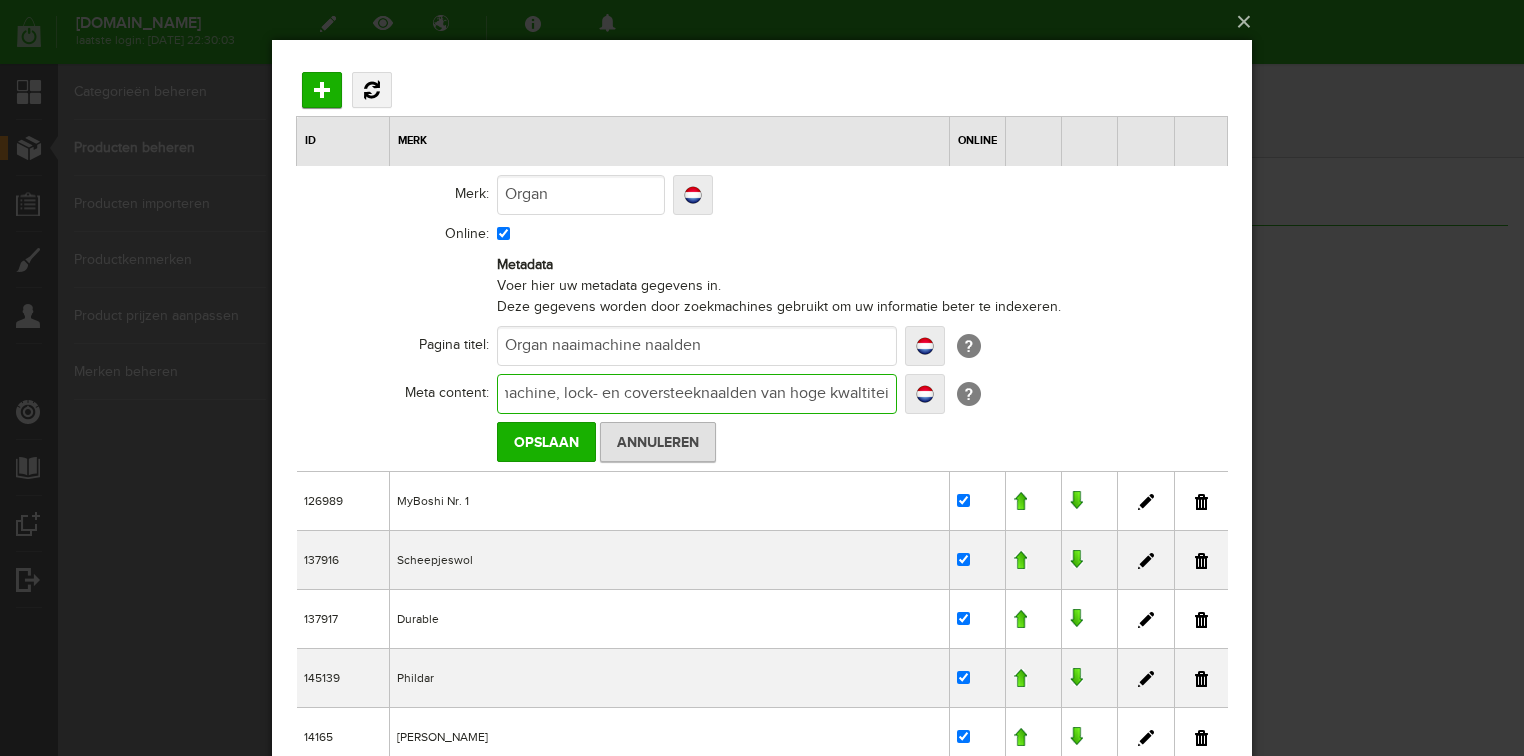 scroll, scrollTop: 0, scrollLeft: 45, axis: horizontal 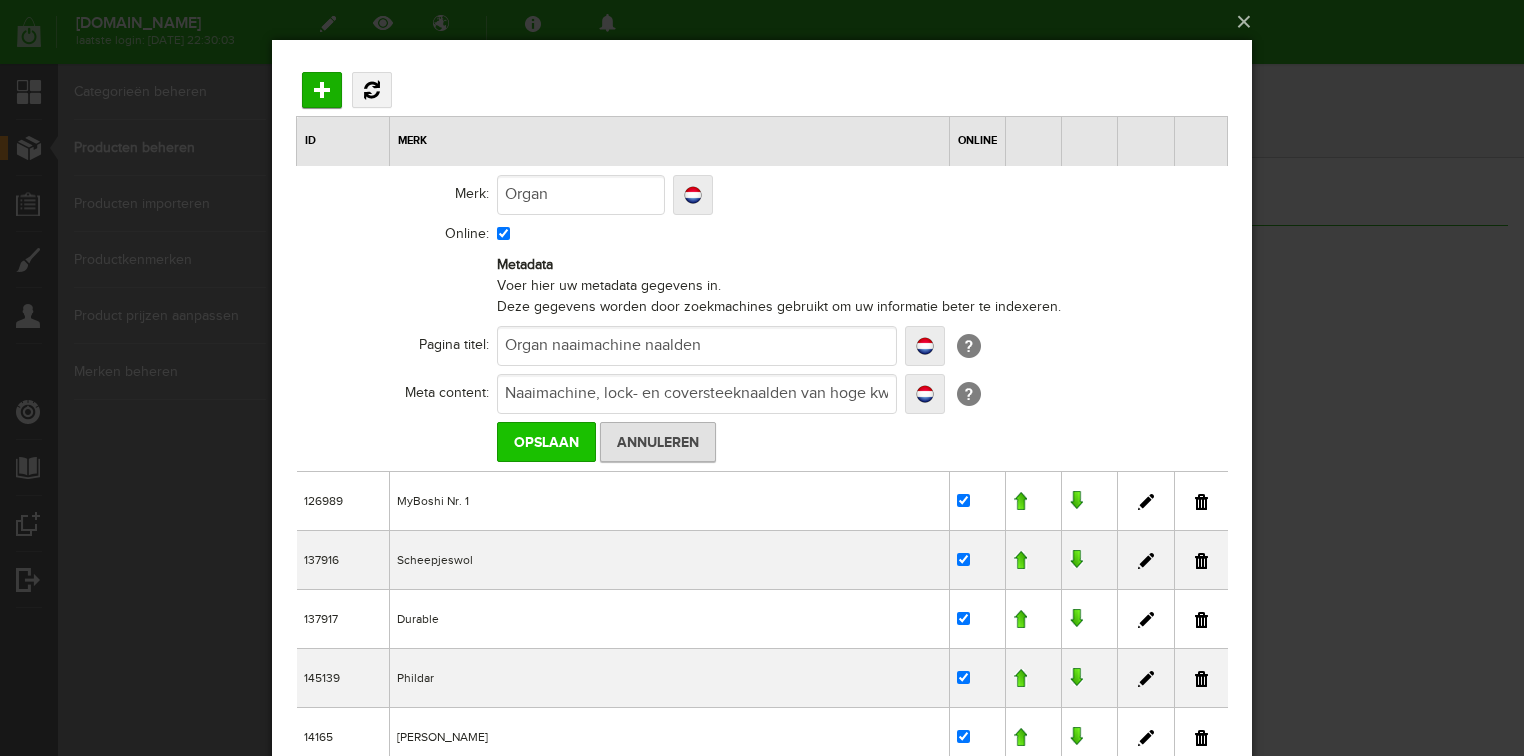click on "Opslaan" at bounding box center (546, 442) 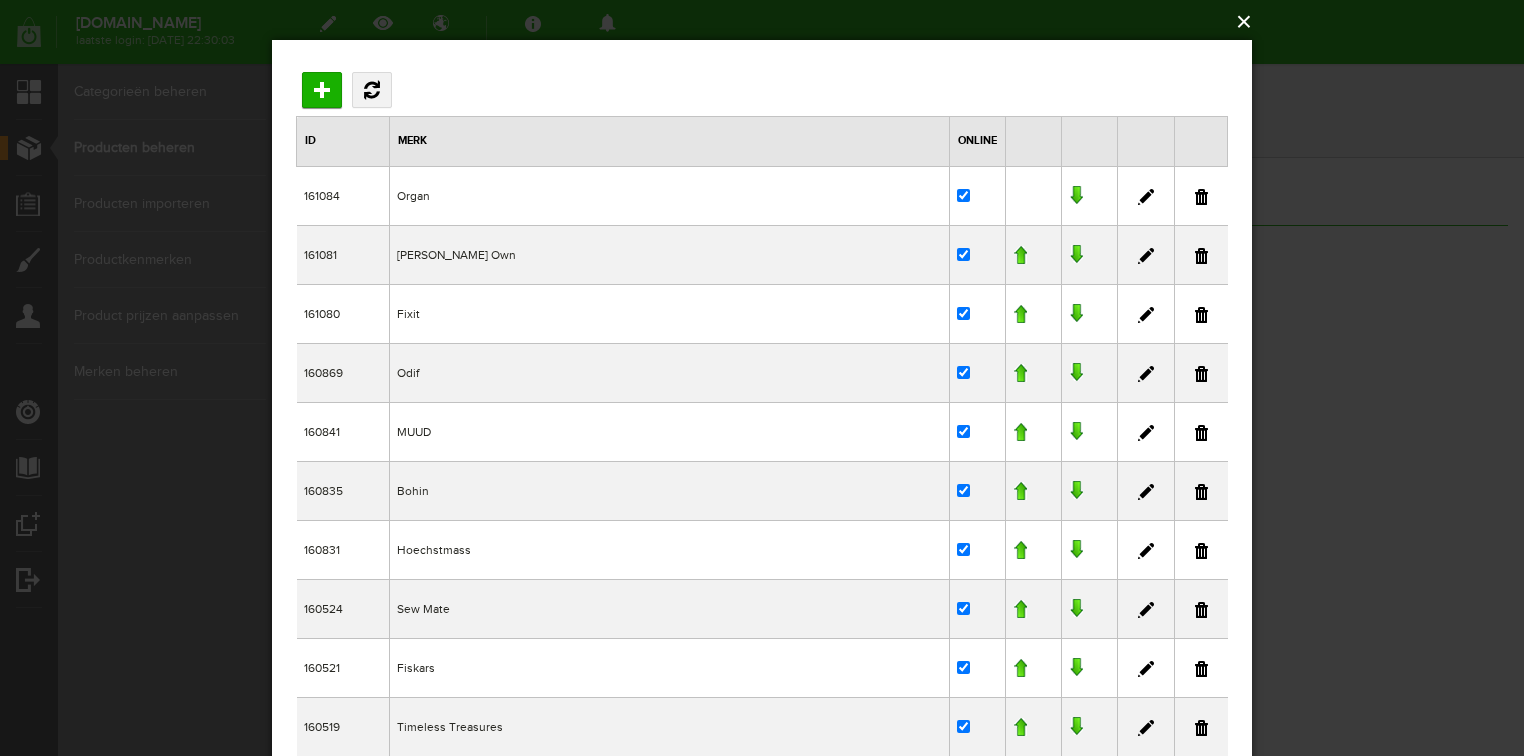 click on "×" at bounding box center (768, 22) 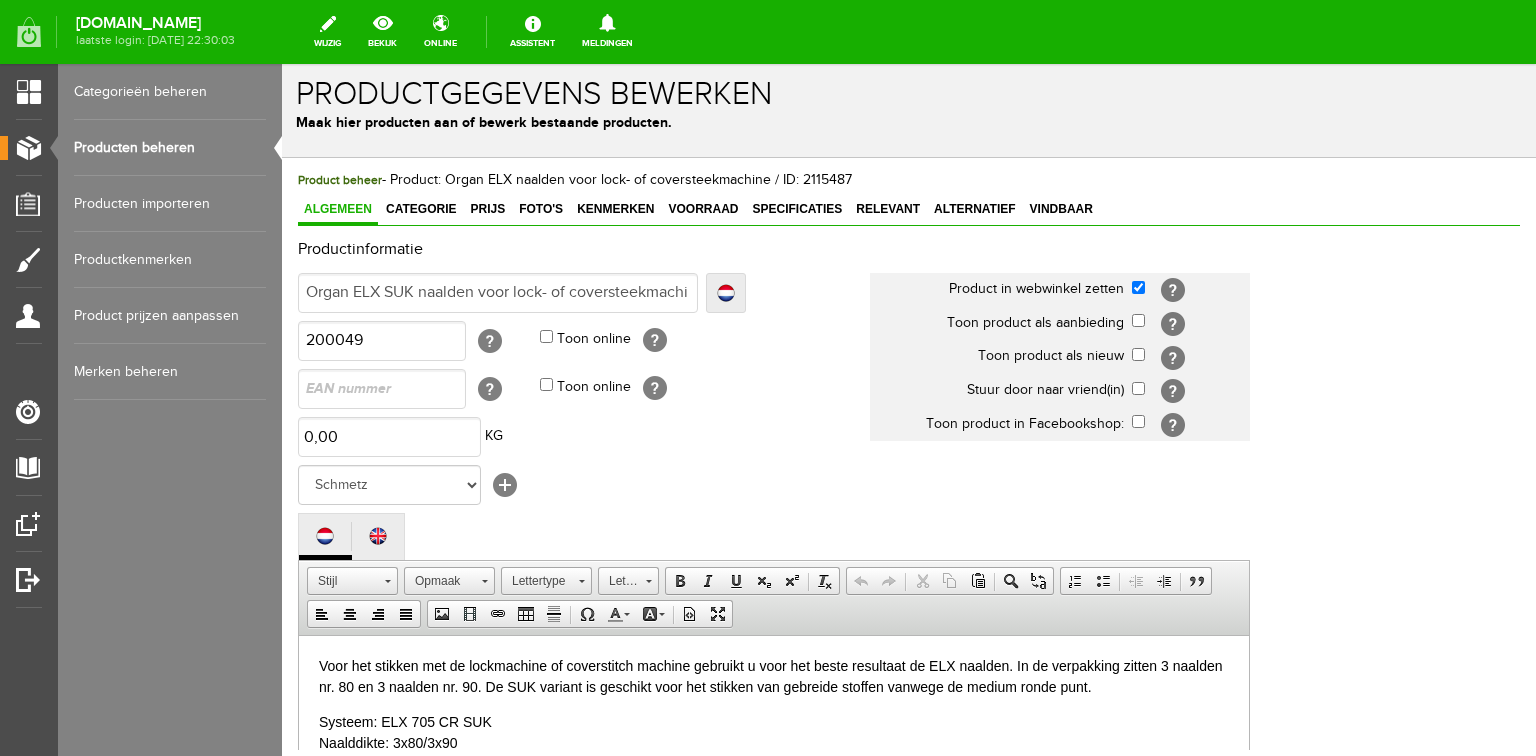 scroll, scrollTop: 0, scrollLeft: 0, axis: both 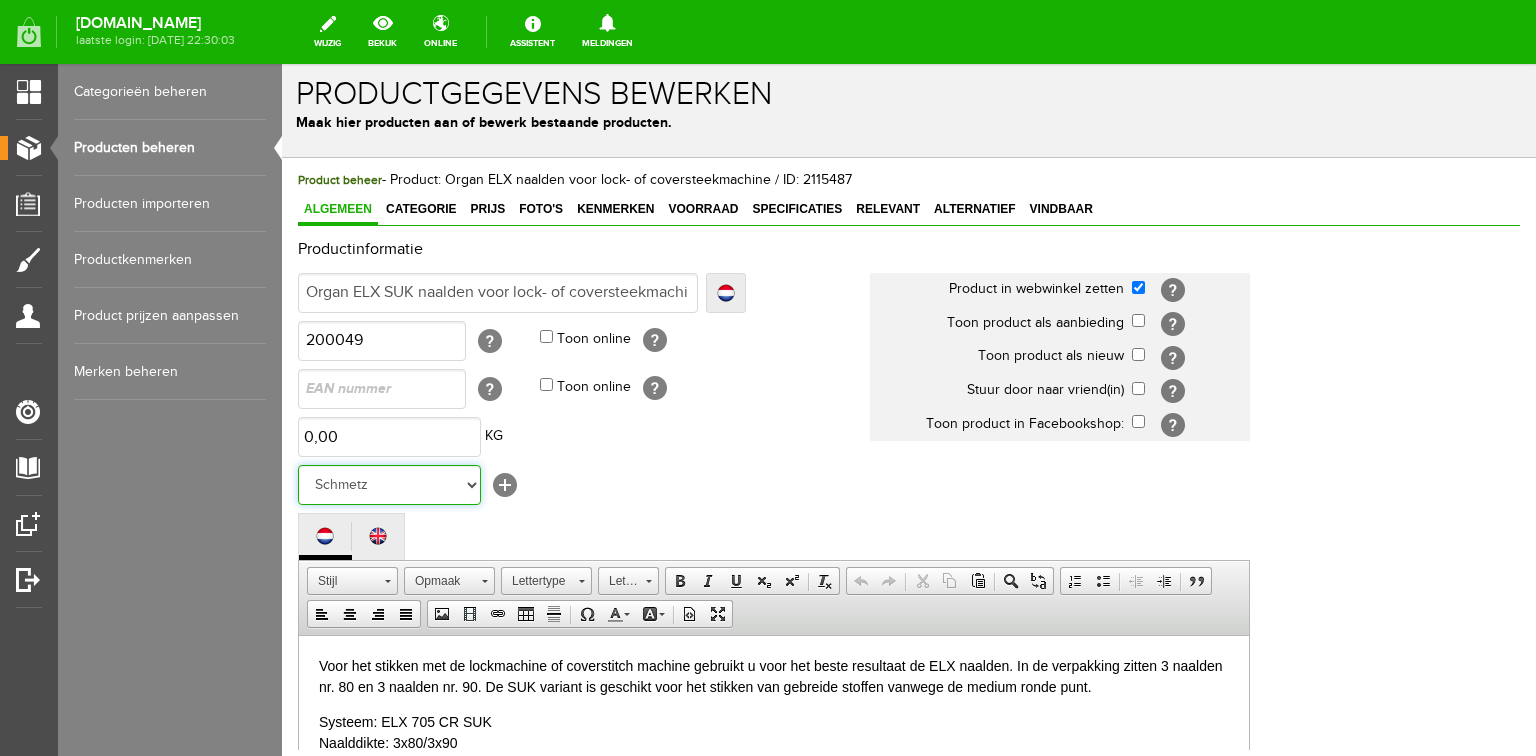 click on "Geen merk
Organ
Matilda's Own
Fixit
Odif
MUUD
Bohin
Hoechstmass
Sew Mate
Fiskars
Timeless Treasures
Curver
Hoffman Fabrics
Jalekro
Mundial
Nooteboom
Oaki Doki
Dylon
Philipp
Amann Mettler
Antex
Burda
Botter IJsselmuiden
Gütermann
Hobbs
Hemline
Madeira
Pony
Pingouin
Restyle
Tulip
Sewline
Olfa
Panda Kussenvulling
Perfect
Vlieseline
Wicotex
Opry
baby lock
BabySnap
Quality textiles
Stylecraft
Westalee
Northcott
Clover
Knitpro
Prym
Diamondspun
KNORR Prandell
Husqvarna Viking
Brother
Bernina
Pfaff
Janome
Juki
Lewenstein
Singer
Schmetz
ByClaire
DMC
SMC / Schachenmayr
Myboshi Nr. 2
MyBoshi Nr. 1
Scheepjeswol
Durable
Phildar
Gritzner
Toyota" at bounding box center [389, 485] 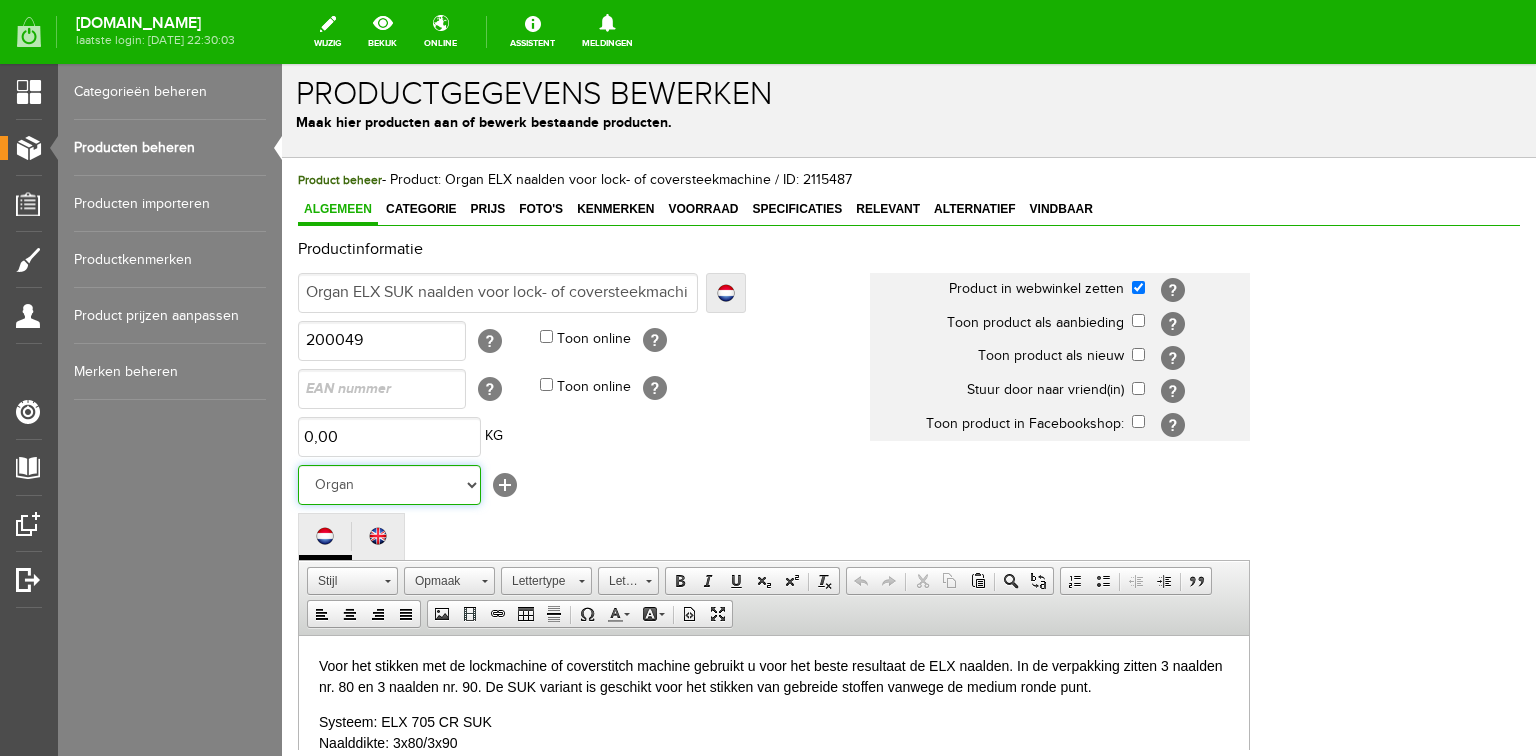 click on "Geen merk
Organ
Matilda's Own
Fixit
Odif
MUUD
Bohin
Hoechstmass
Sew Mate
Fiskars
Timeless Treasures
Curver
Hoffman Fabrics
Jalekro
Mundial
Nooteboom
Oaki Doki
Dylon
Philipp
Amann Mettler
Antex
Burda
Botter IJsselmuiden
Gütermann
Hobbs
Hemline
Madeira
Pony
Pingouin
Restyle
Tulip
Sewline
Olfa
Panda Kussenvulling
Perfect
Vlieseline
Wicotex
Opry
baby lock
BabySnap
Quality textiles
Stylecraft
Westalee
Northcott
Clover
Knitpro
Prym
Diamondspun
KNORR Prandell
Husqvarna Viking
Brother
Bernina
Pfaff
Janome
Juki
Lewenstein
Singer
Schmetz
ByClaire
DMC
SMC / Schachenmayr
Myboshi Nr. 2
MyBoshi Nr. 1
Scheepjeswol
Durable
Phildar
Gritzner
Toyota" at bounding box center (389, 485) 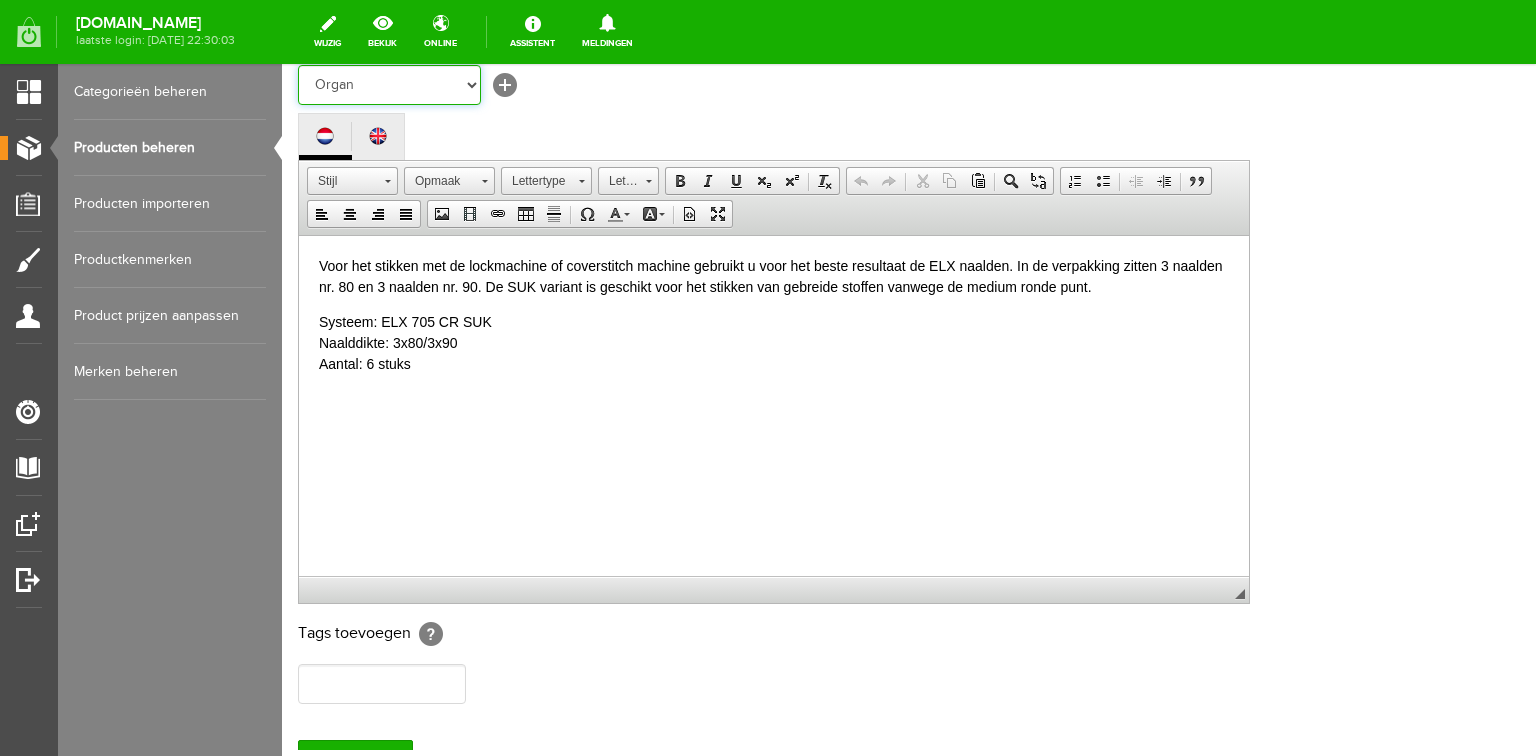 scroll, scrollTop: 574, scrollLeft: 0, axis: vertical 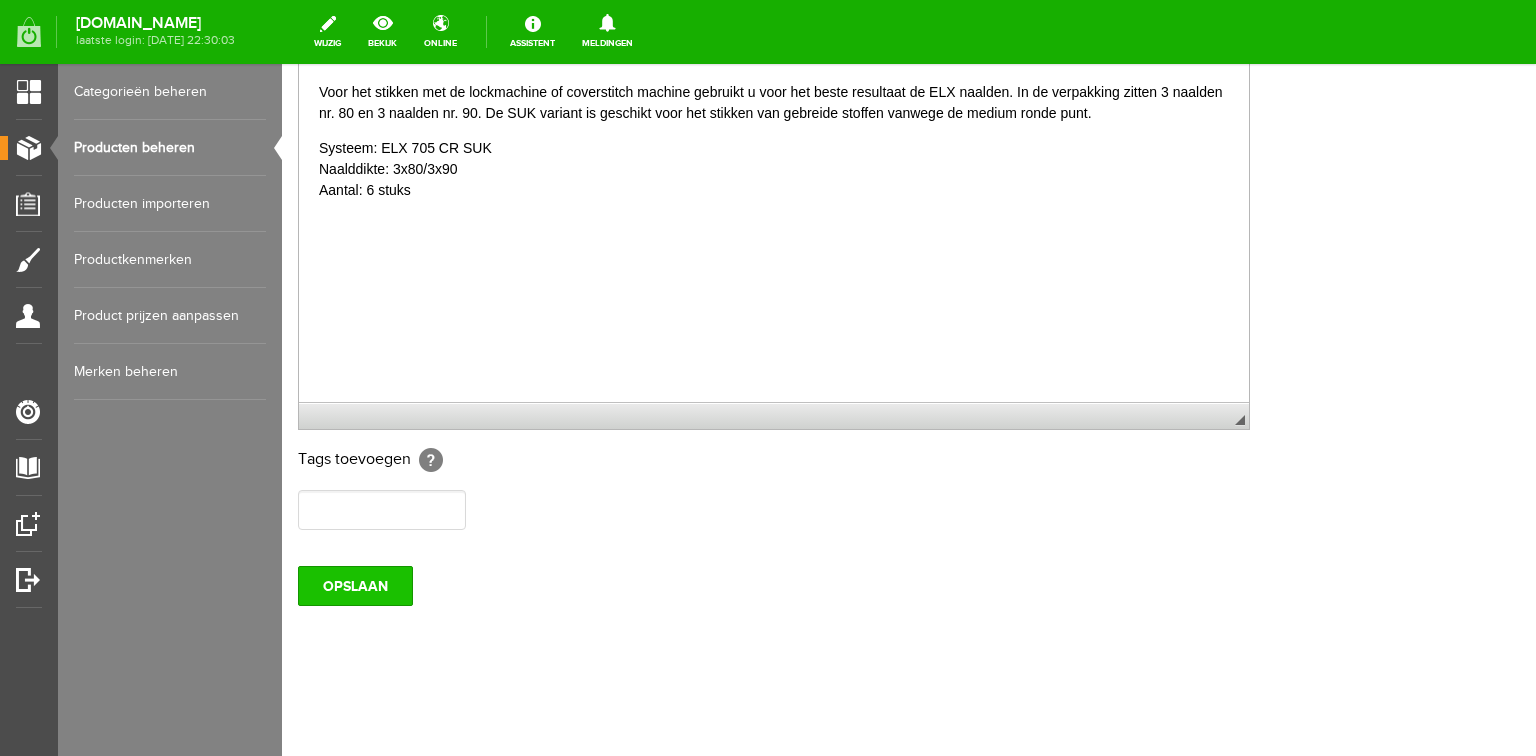 click on "OPSLAAN" at bounding box center [355, 586] 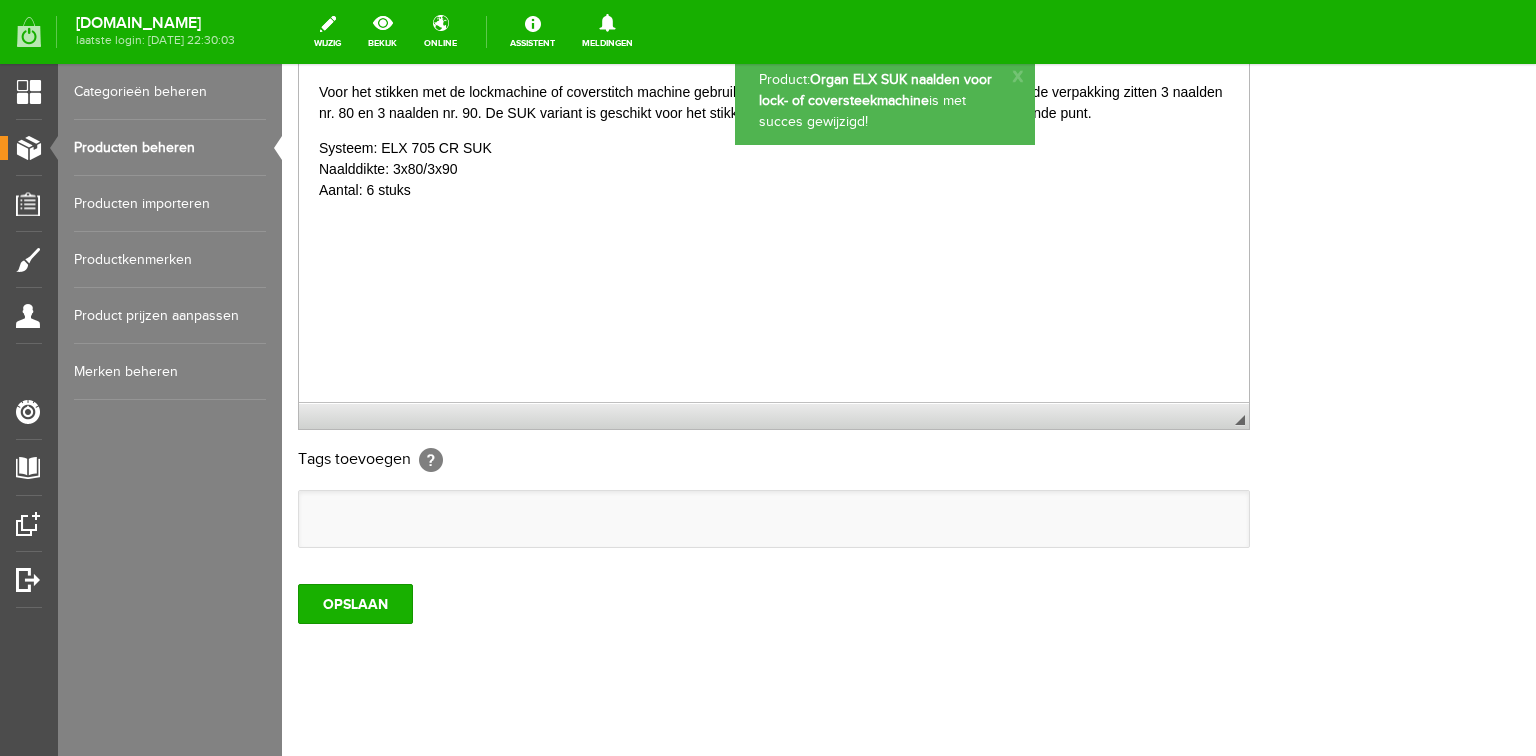 scroll, scrollTop: 0, scrollLeft: 0, axis: both 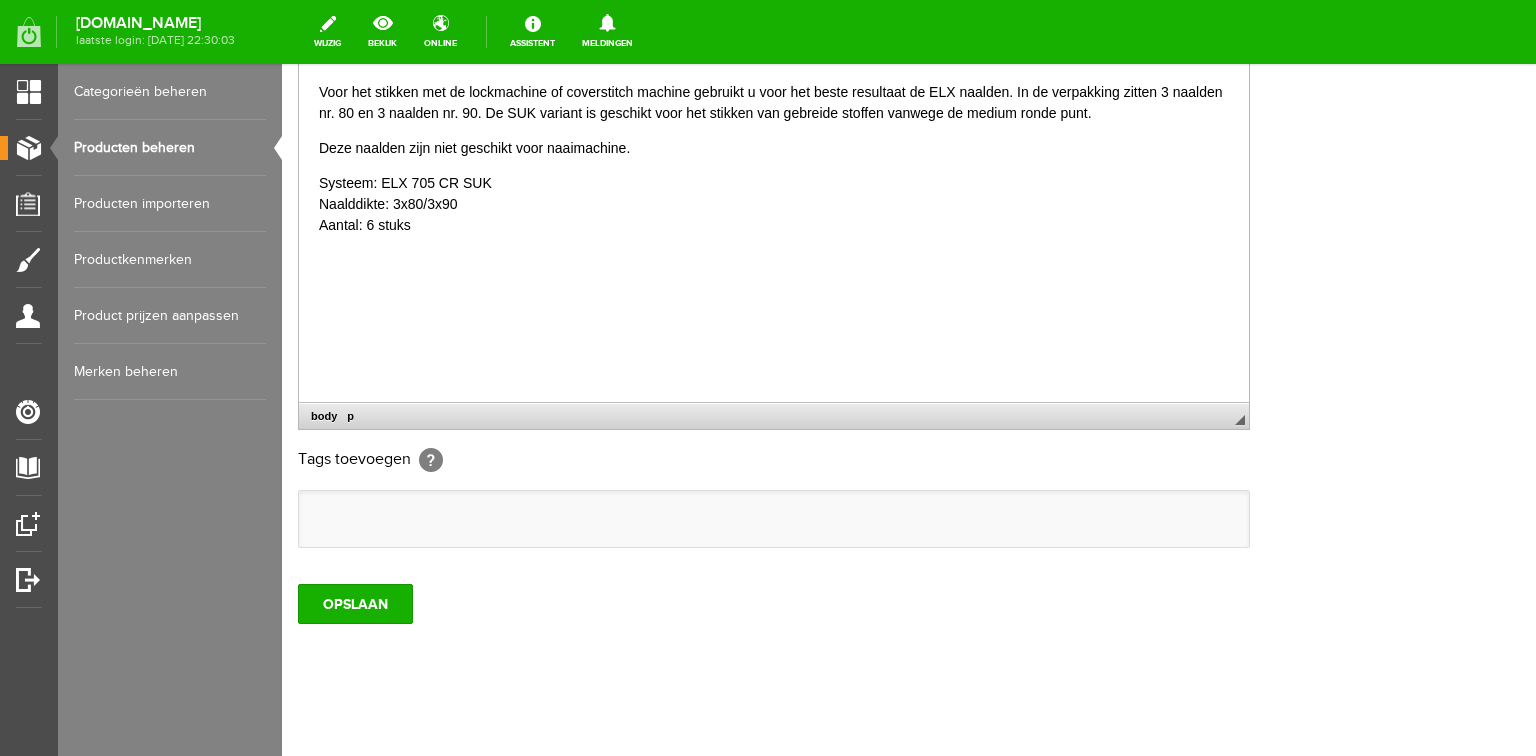 click on "Voor het stikken met de lockmachine of coverstitch machine gebruikt u voor het beste resultaat de ELX naalden. In de verpakking zitten 3 naalden nr. 80 en 3 naalden nr. 90. De SUK variant is geschikt voor het stikken van gebreide stoffen vanwege de medium ronde punt." at bounding box center (774, 102) 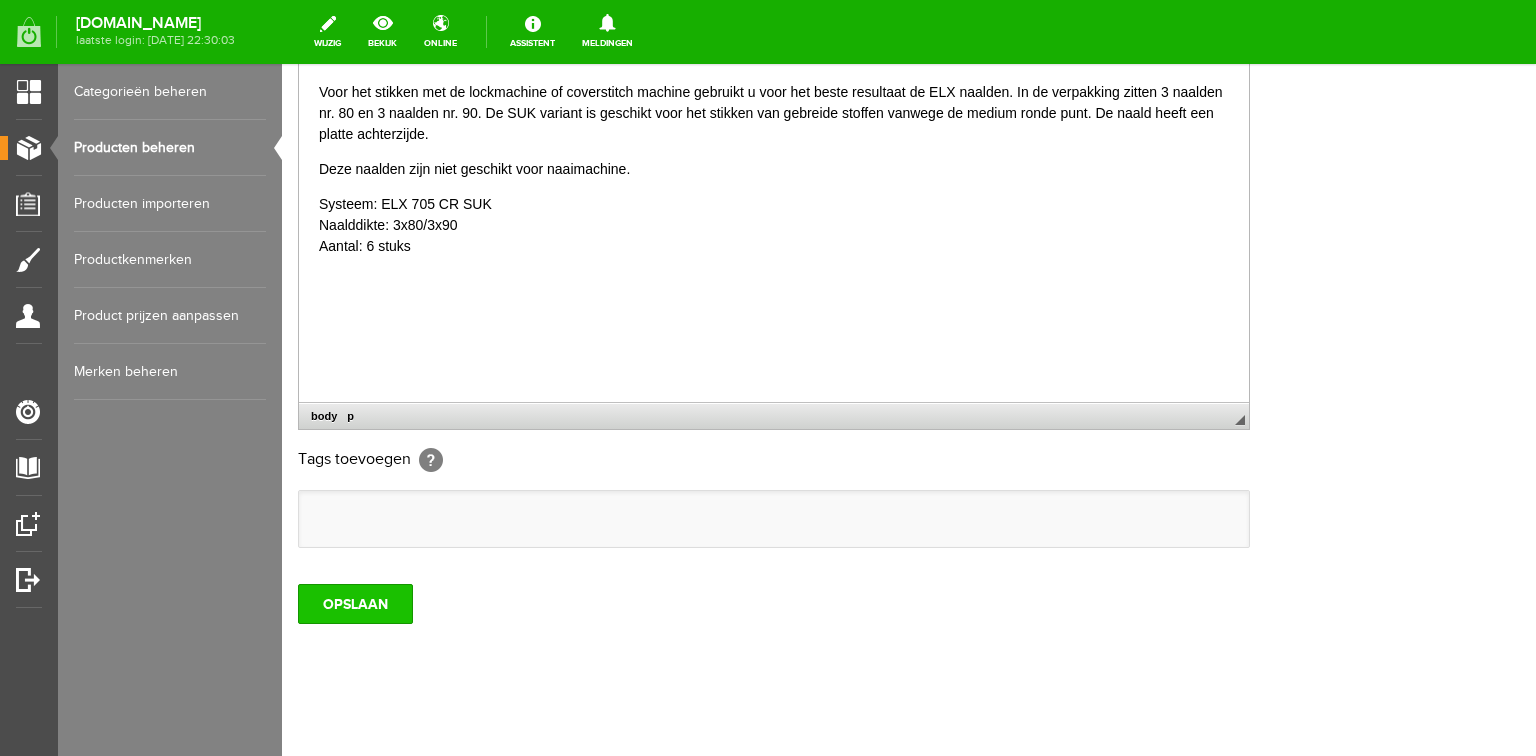 click on "OPSLAAN" at bounding box center [355, 604] 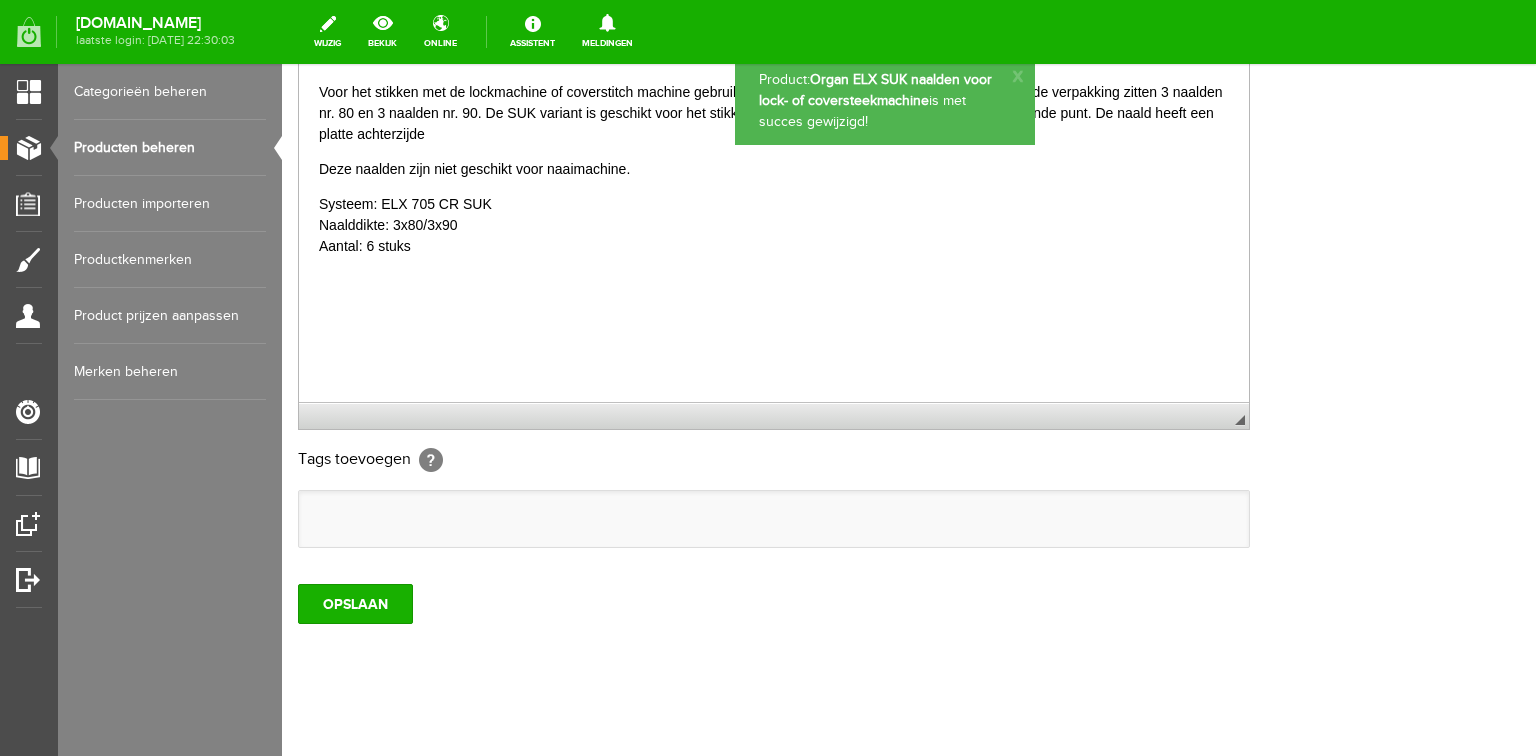 scroll, scrollTop: 0, scrollLeft: 0, axis: both 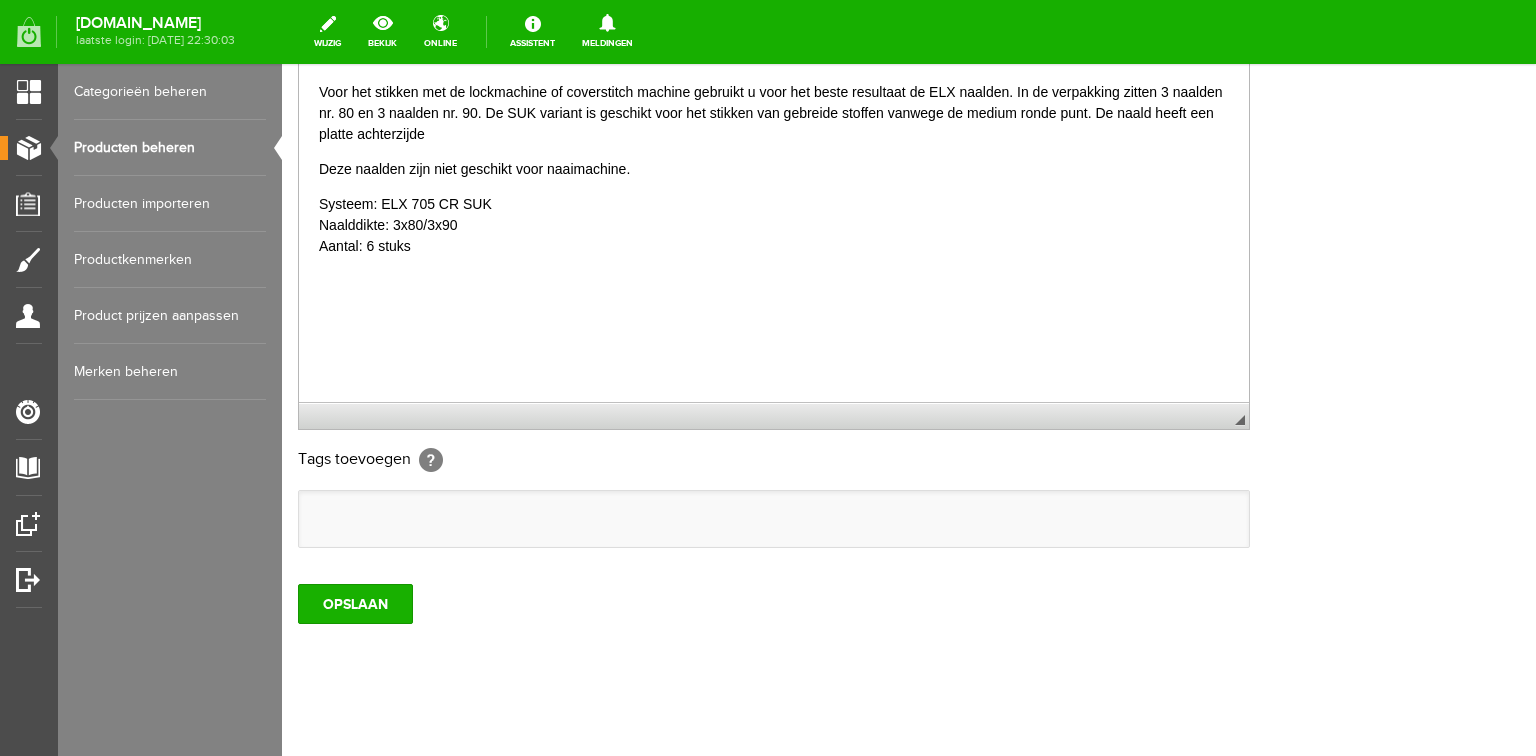 click on "Producten beheren" at bounding box center [170, 148] 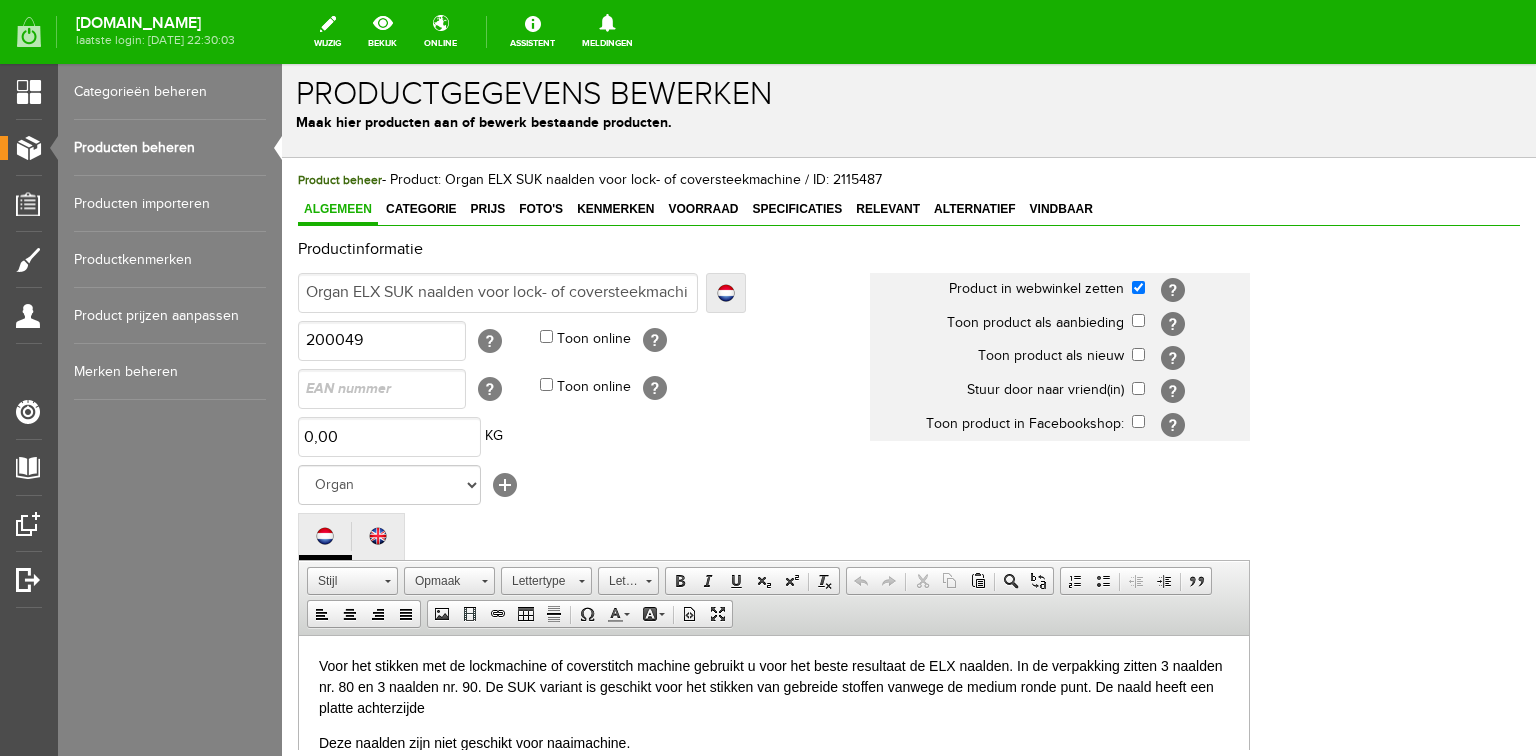 scroll, scrollTop: 0, scrollLeft: 0, axis: both 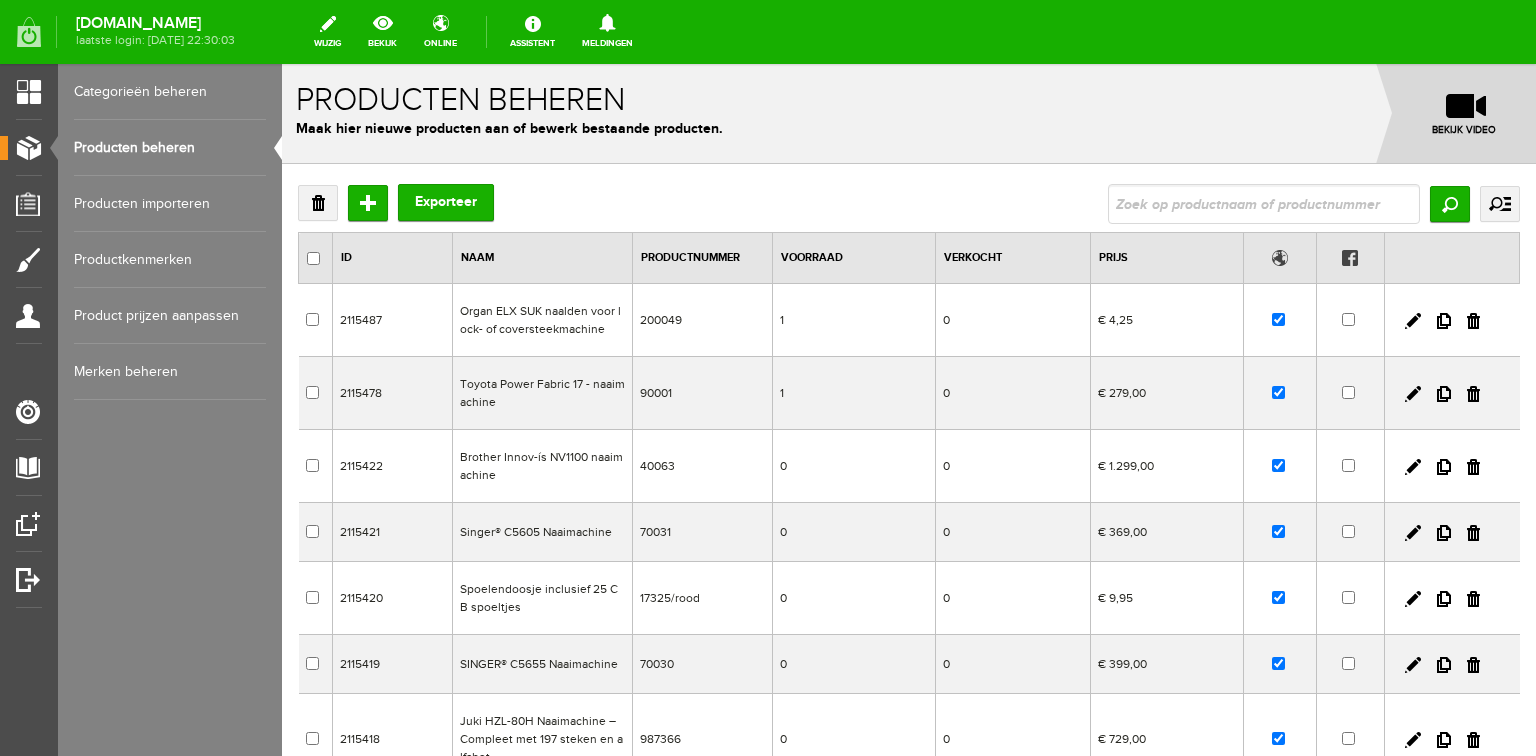 drag, startPoint x: 1438, startPoint y: 318, endPoint x: 808, endPoint y: 79, distance: 673.8108 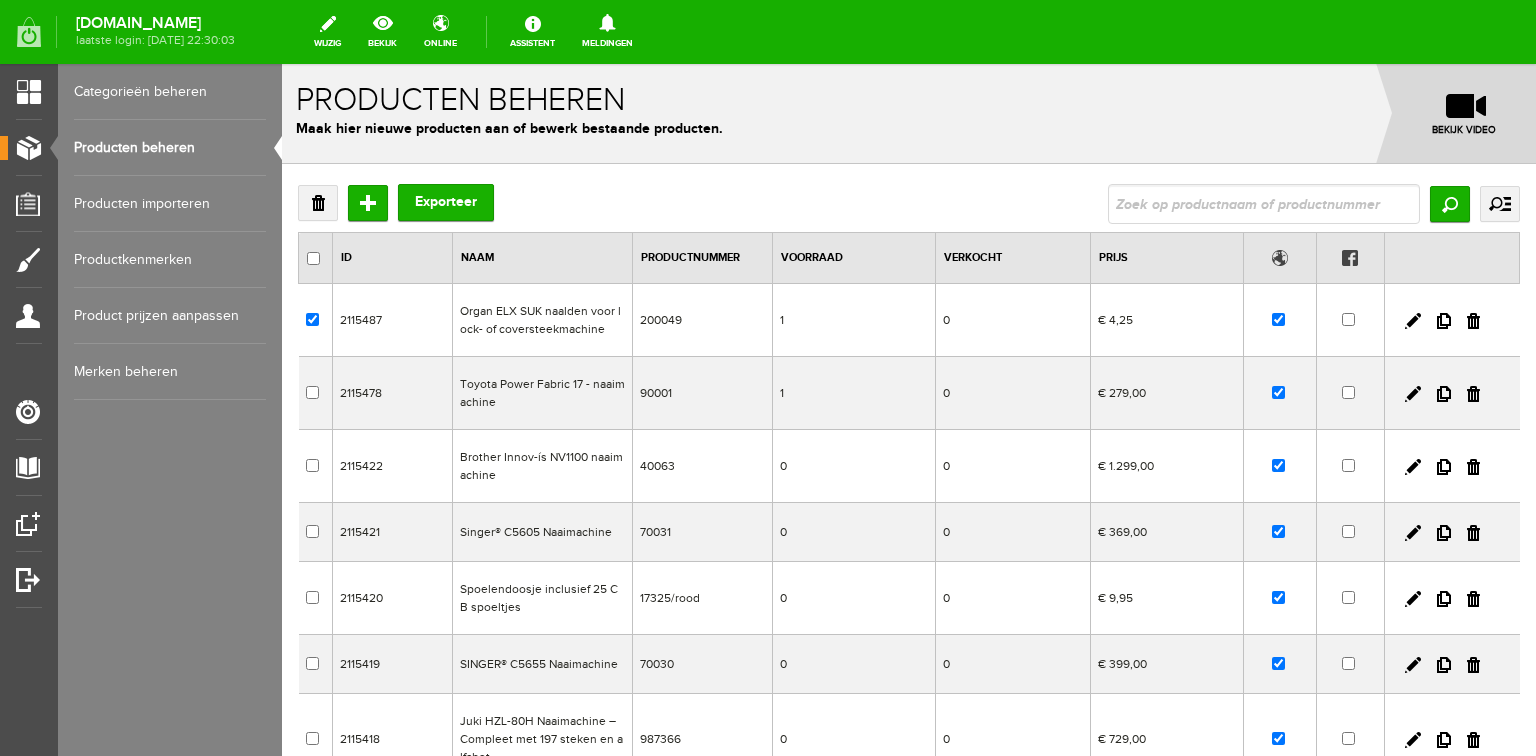 click at bounding box center (1444, 321) 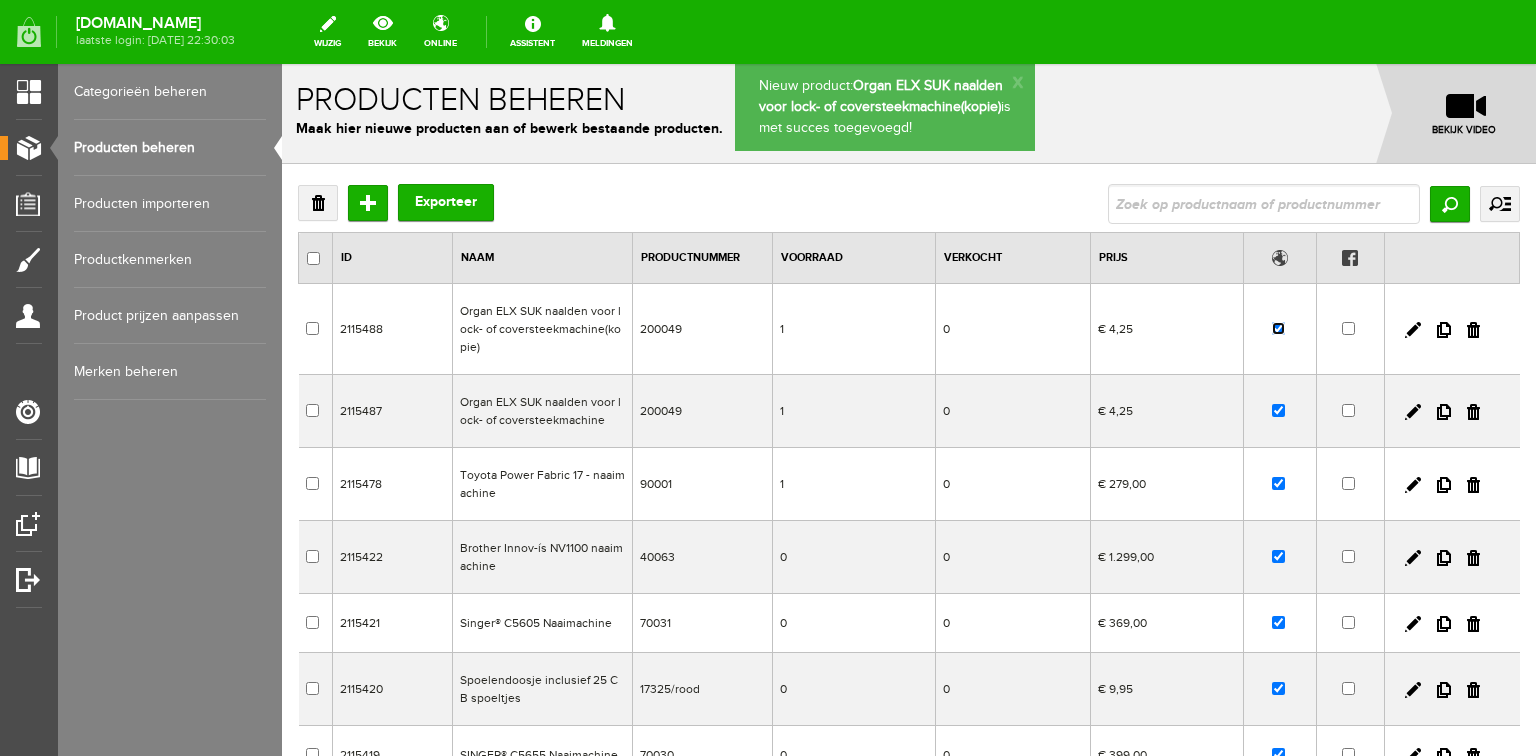 click at bounding box center (1278, 328) 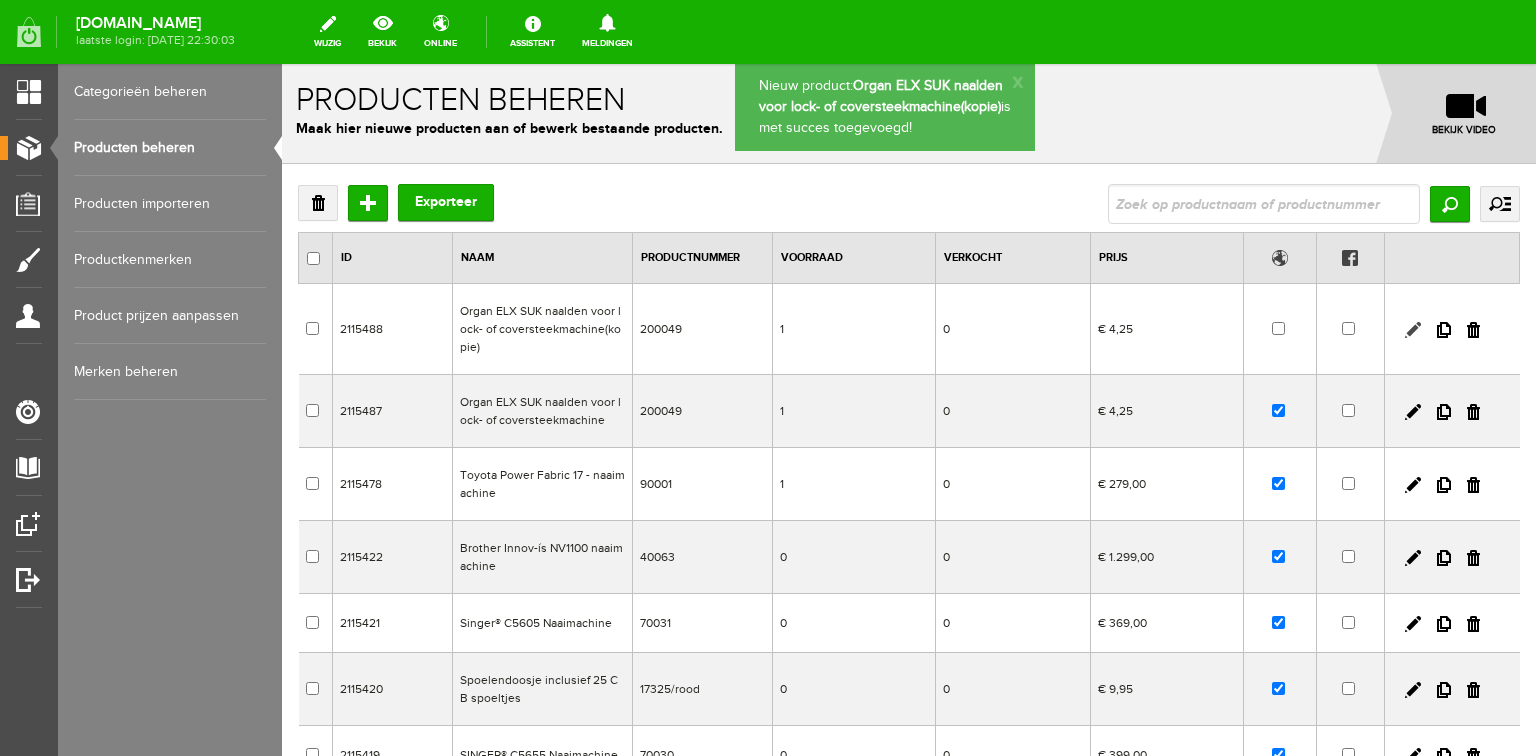 click at bounding box center [1413, 330] 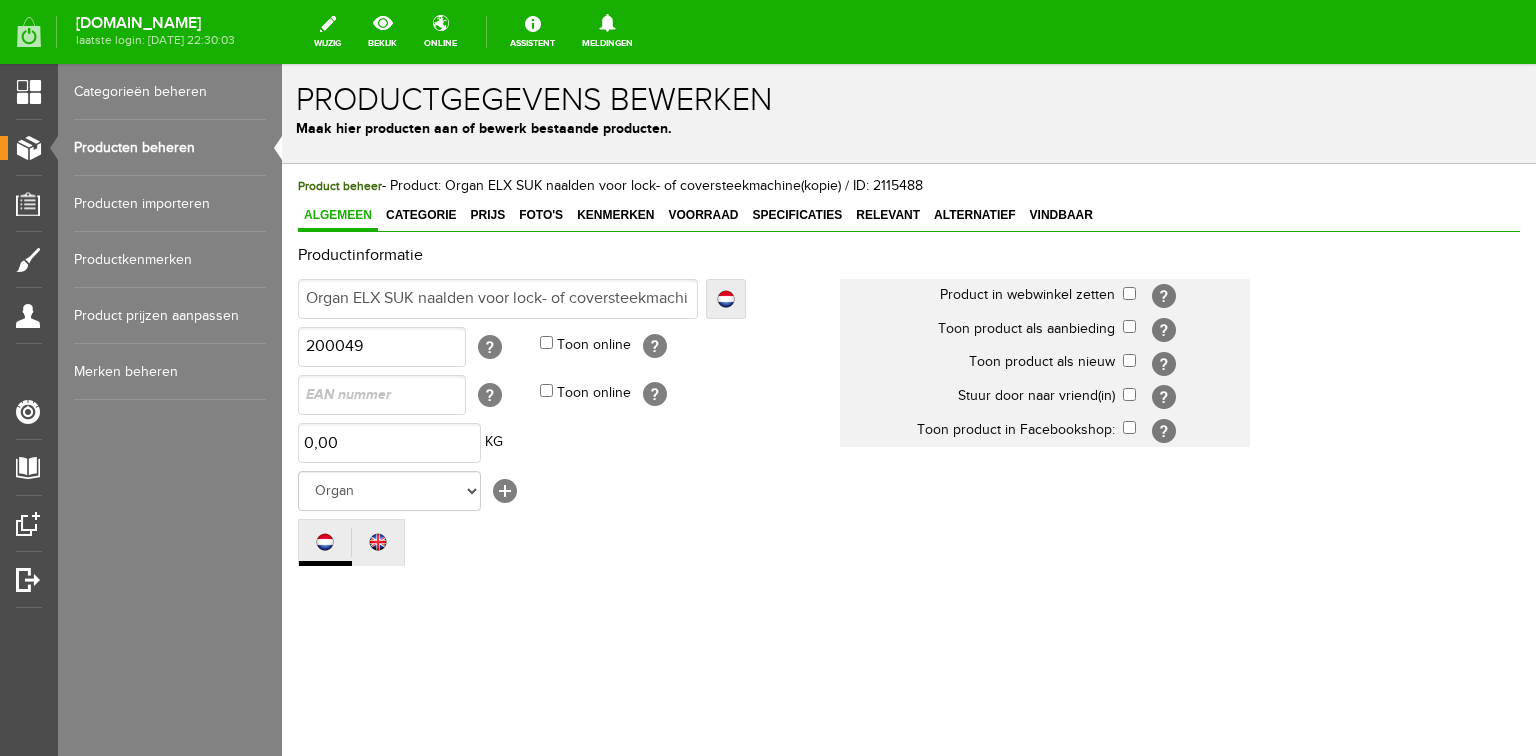 scroll, scrollTop: 0, scrollLeft: 0, axis: both 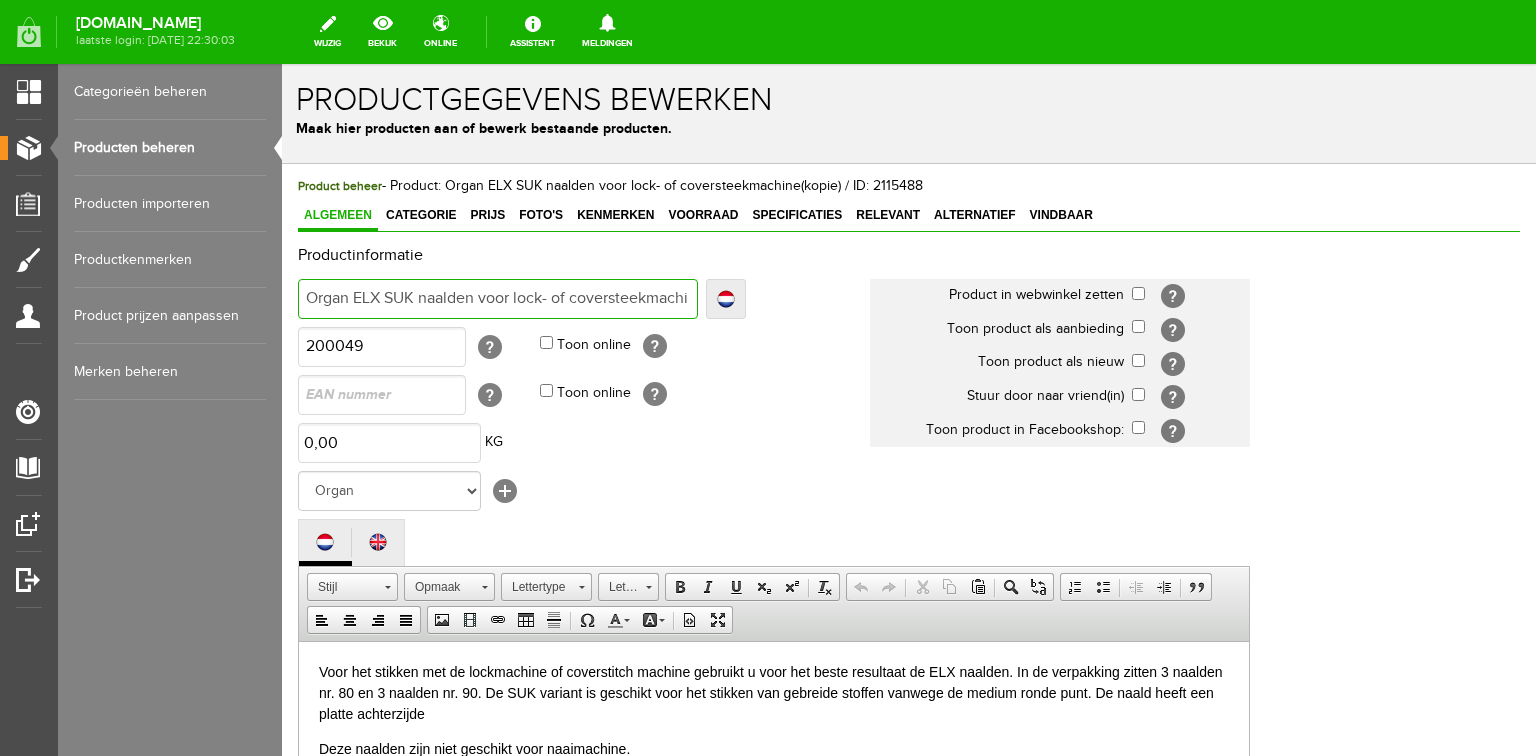 click on "Organ ELX SUK naalden voor lock- of coversteekmachine(kopie)" at bounding box center [498, 299] 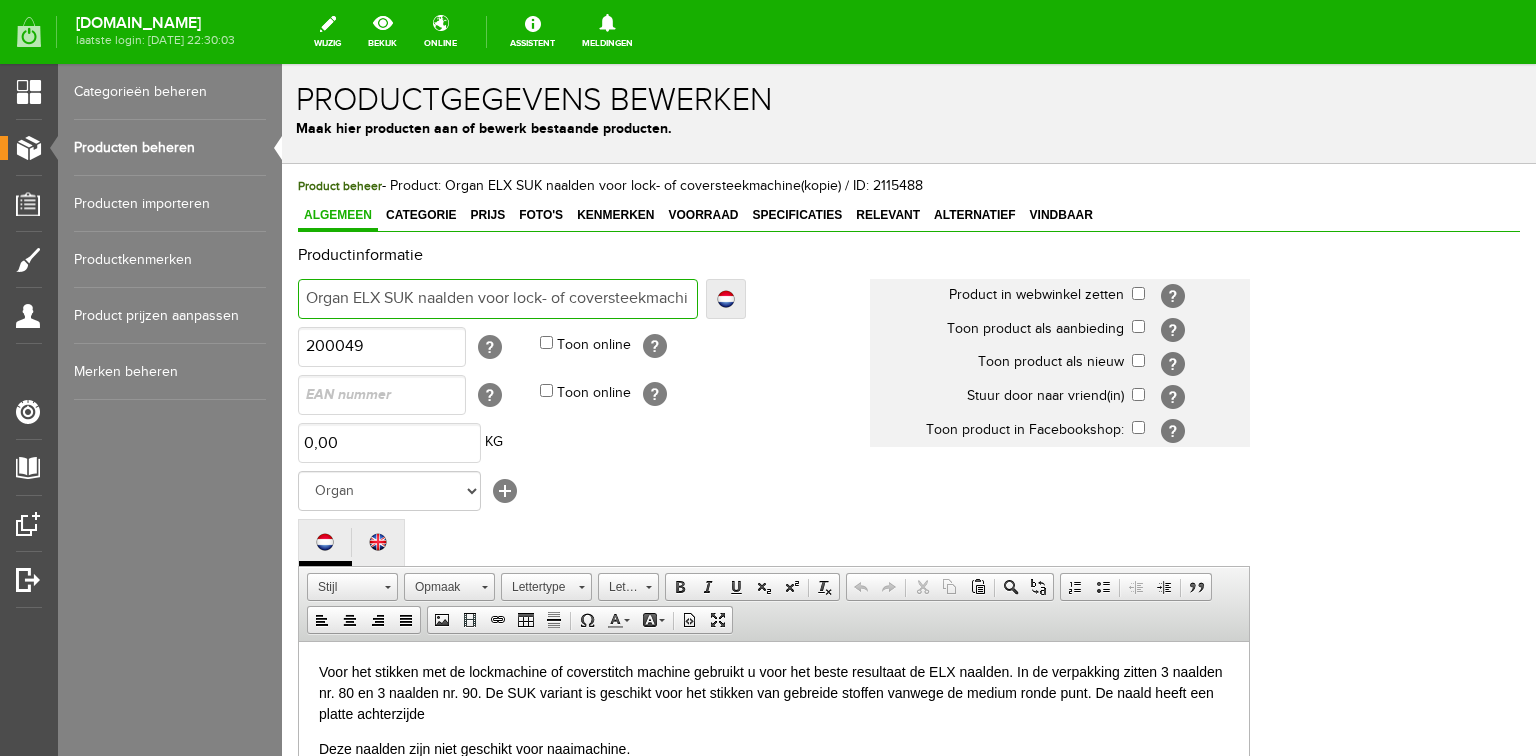 type on "Organ ELX UK naalden voor lock- of coversteekmachine(kopie)" 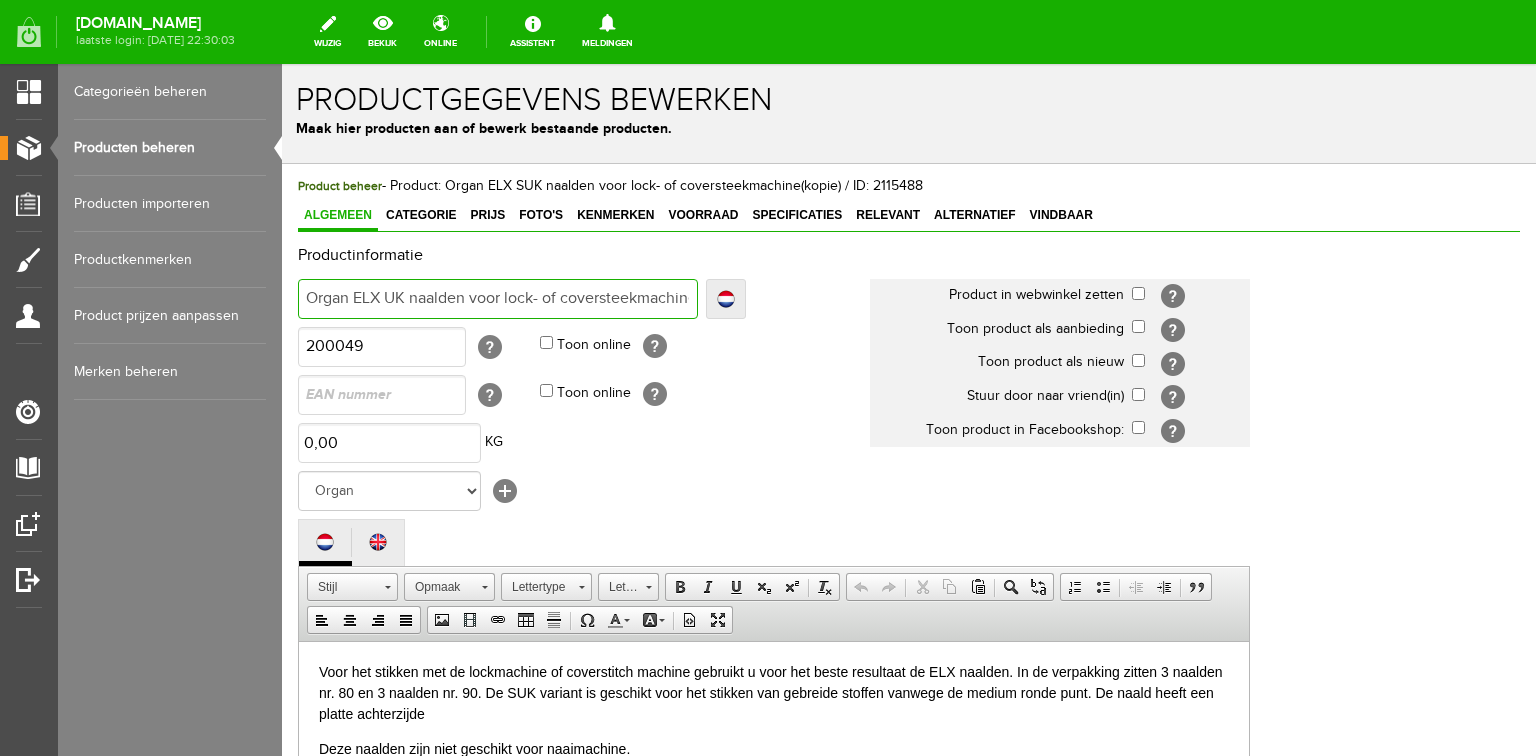 type on "Organ ELX UK naalden voor lock- of coversteekmachine(kopie)" 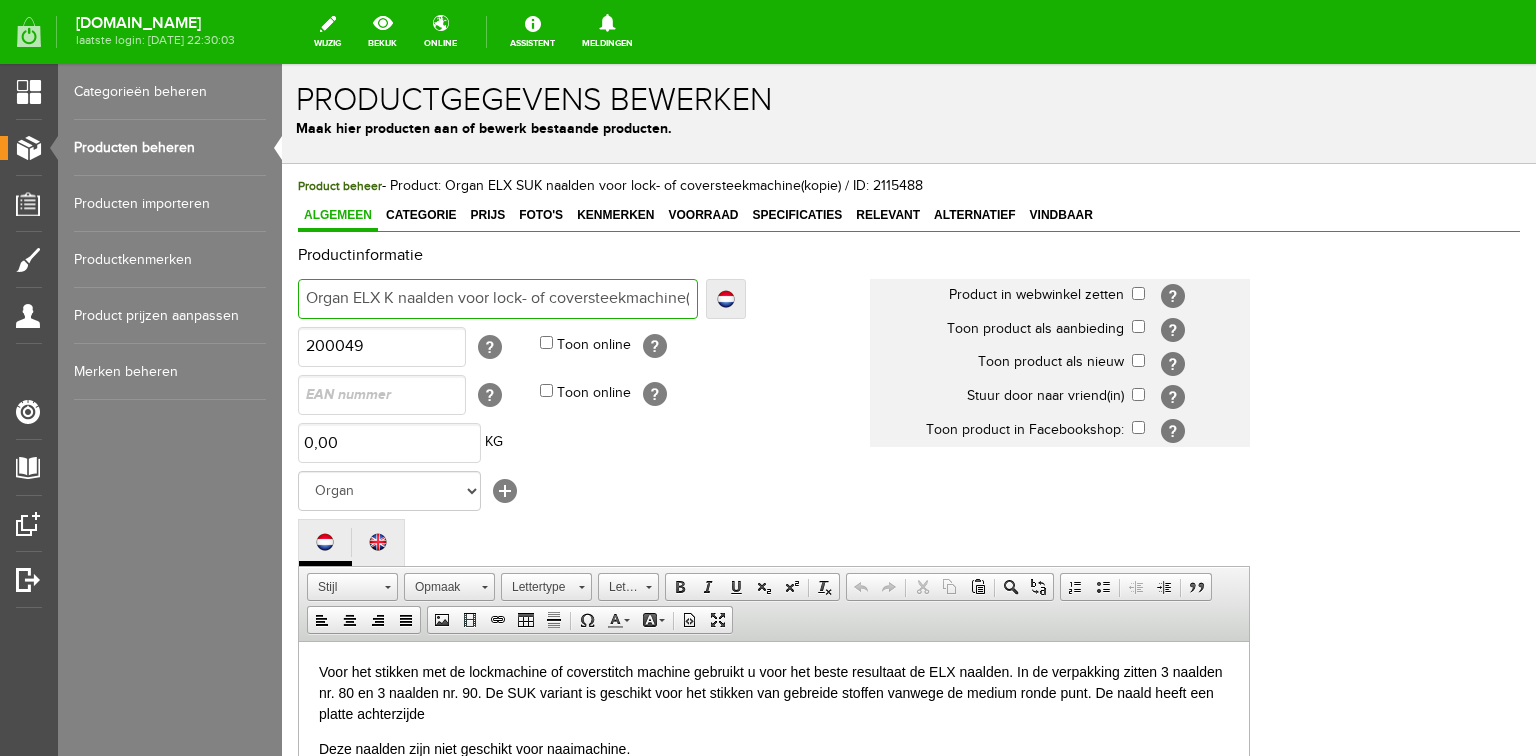 type on "Organ ELX K naalden voor lock- of coversteekmachine(kopie)" 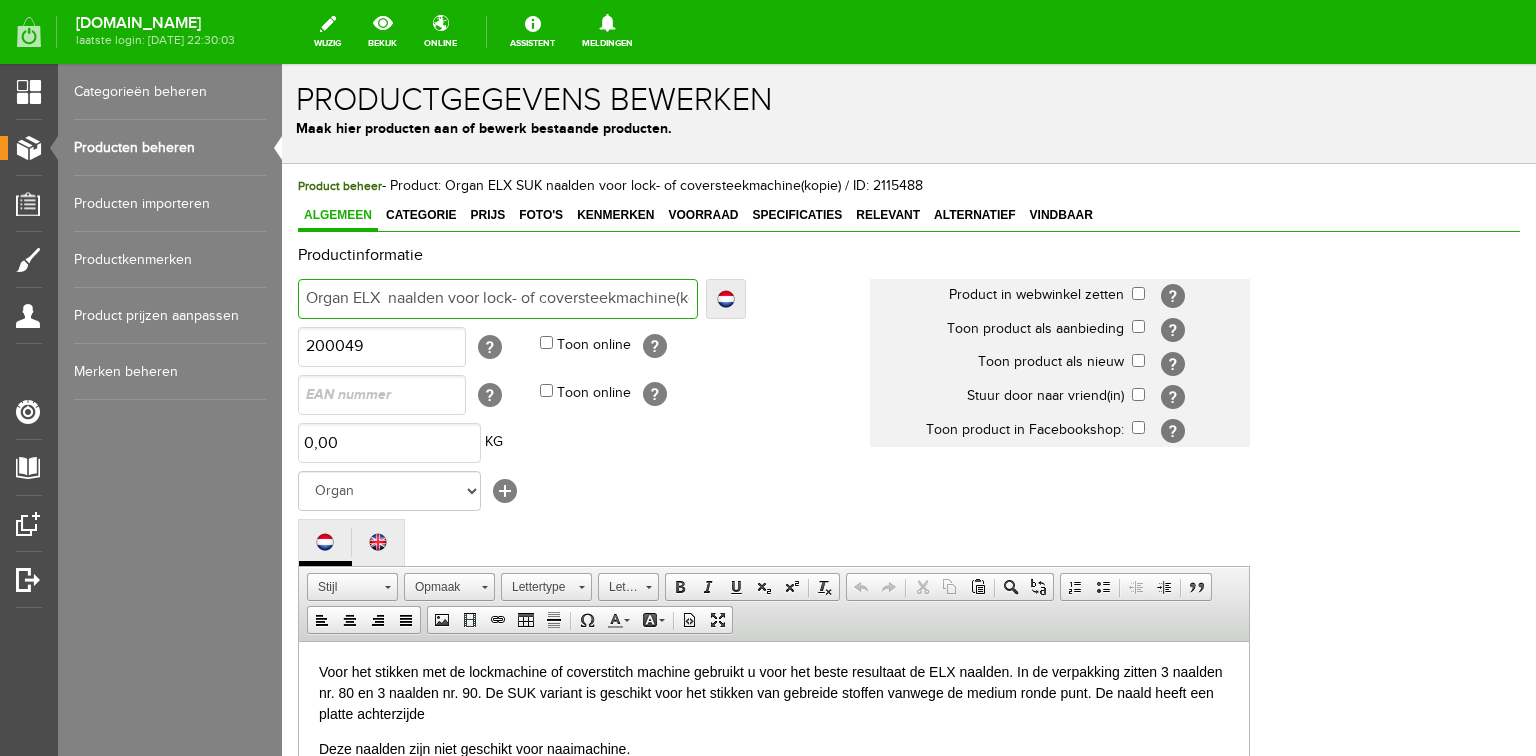 type on "Organ ELX  naalden voor lock- of coversteekmachine(kopie)" 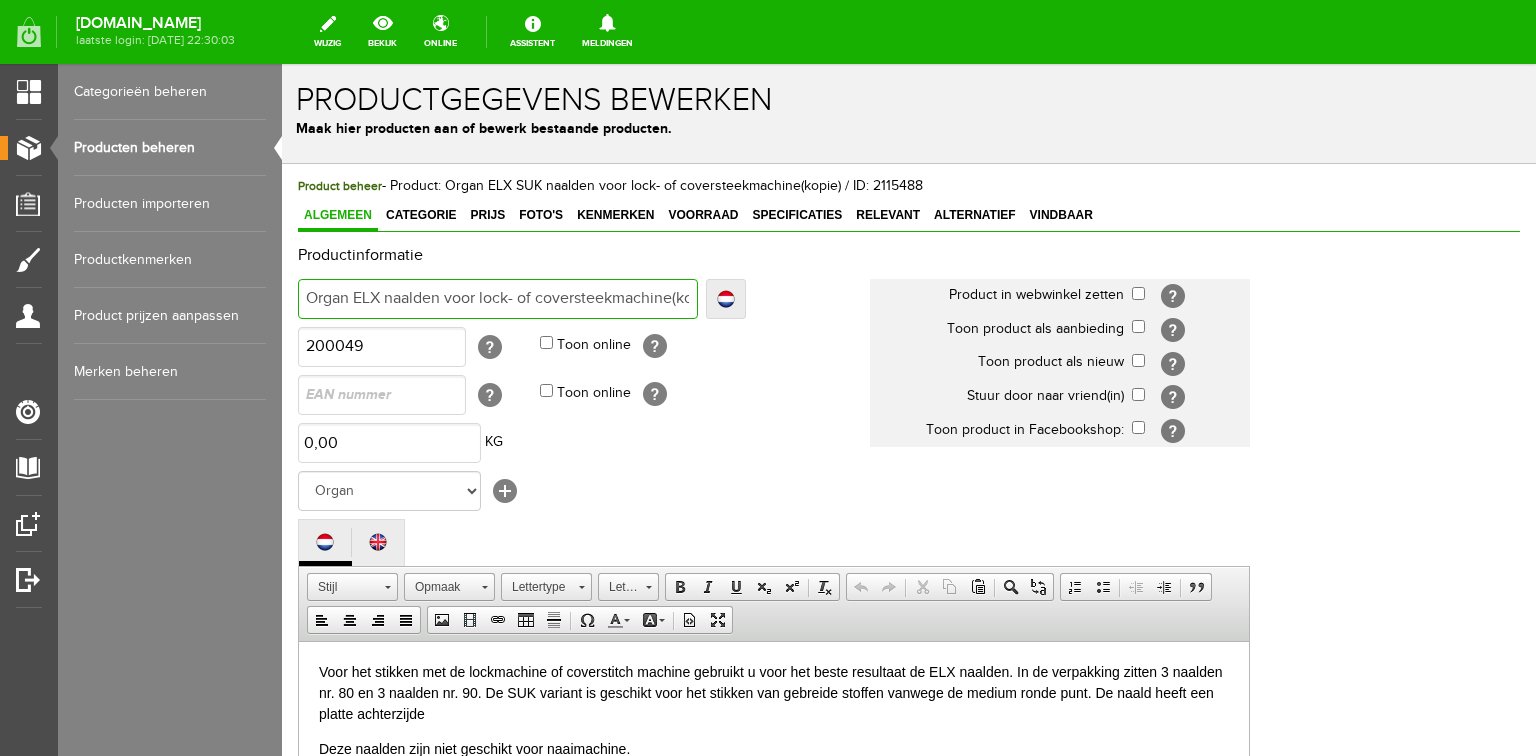 type on "Organ ELX naalden voor lock- of coversteekmachine(kopie)" 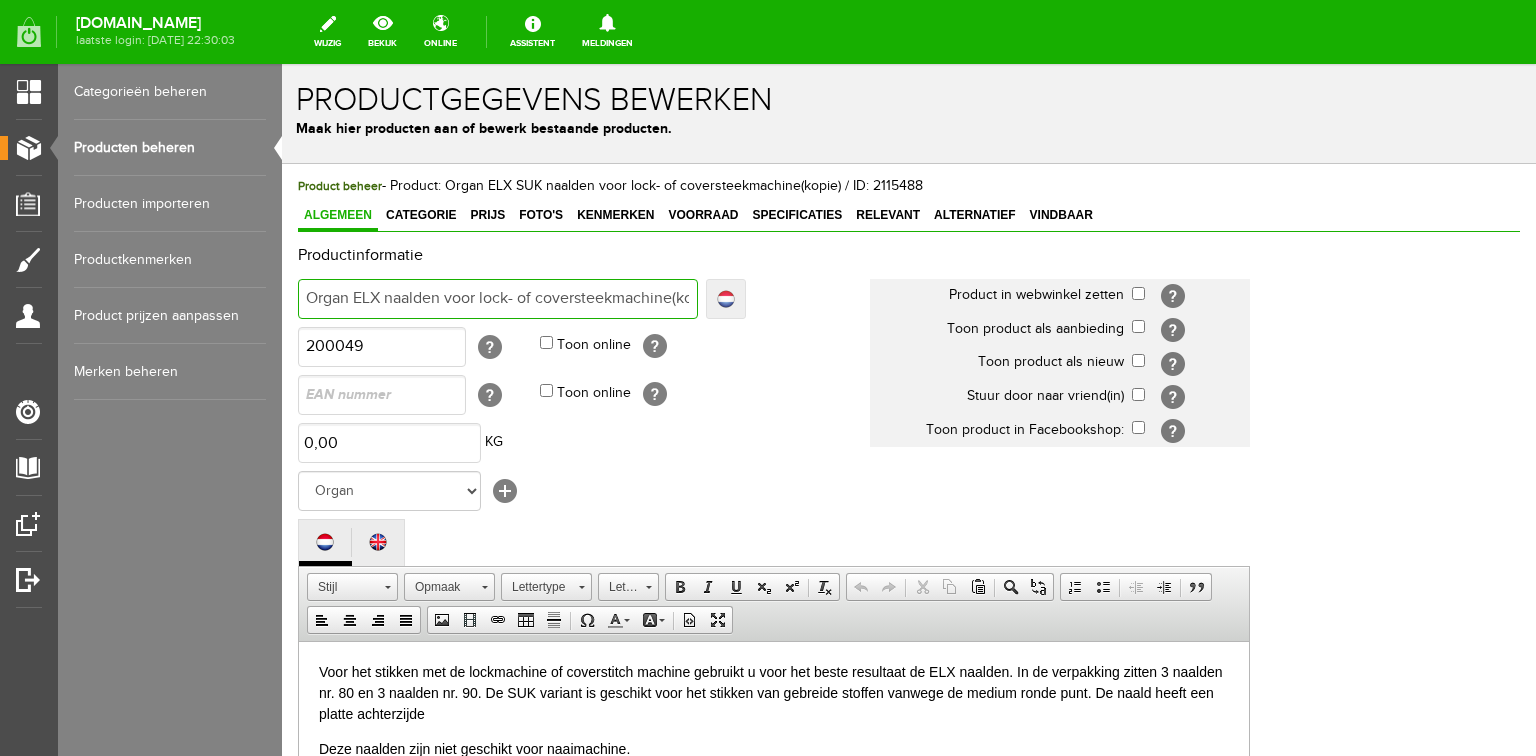 scroll, scrollTop: 0, scrollLeft: 32, axis: horizontal 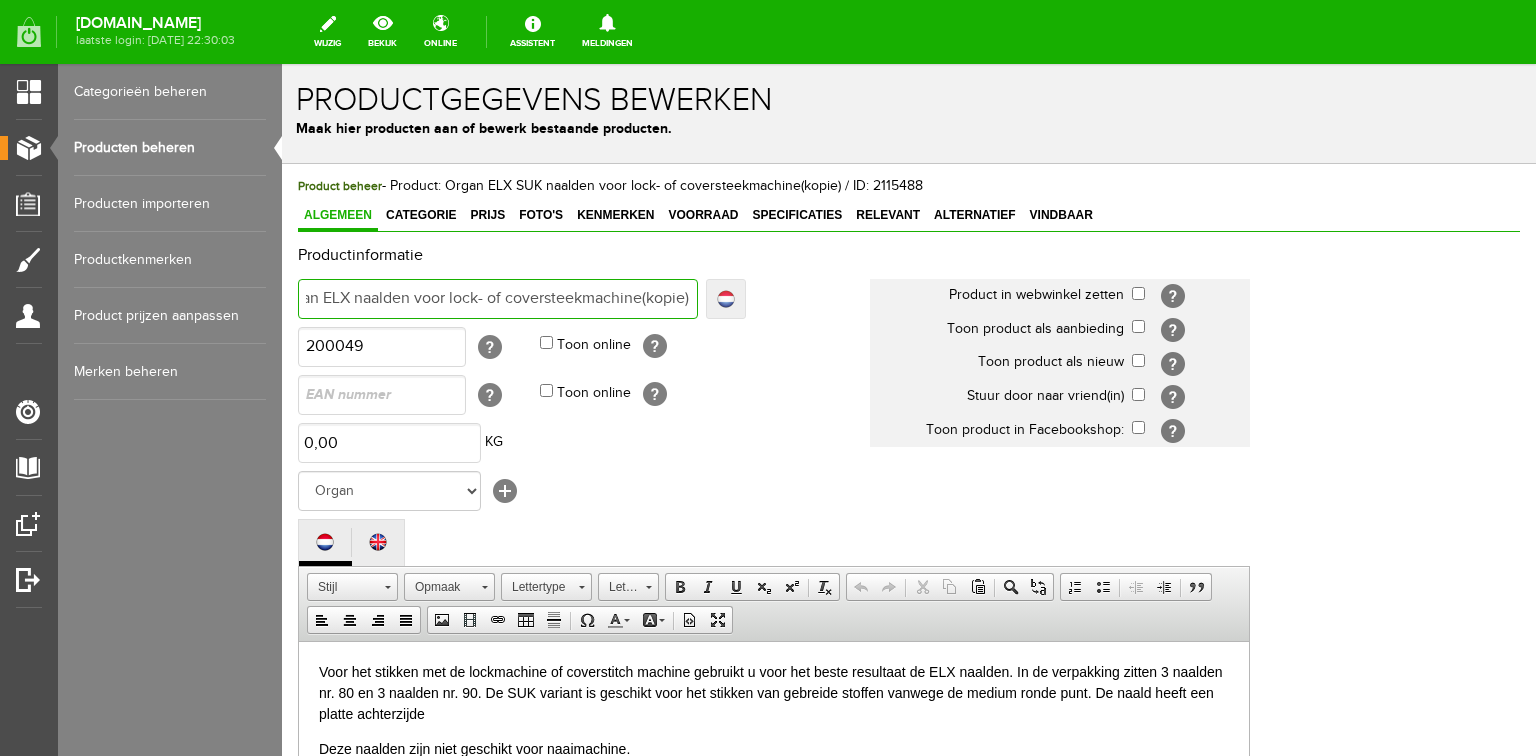 drag, startPoint x: 676, startPoint y: 297, endPoint x: 725, endPoint y: 303, distance: 49.365982 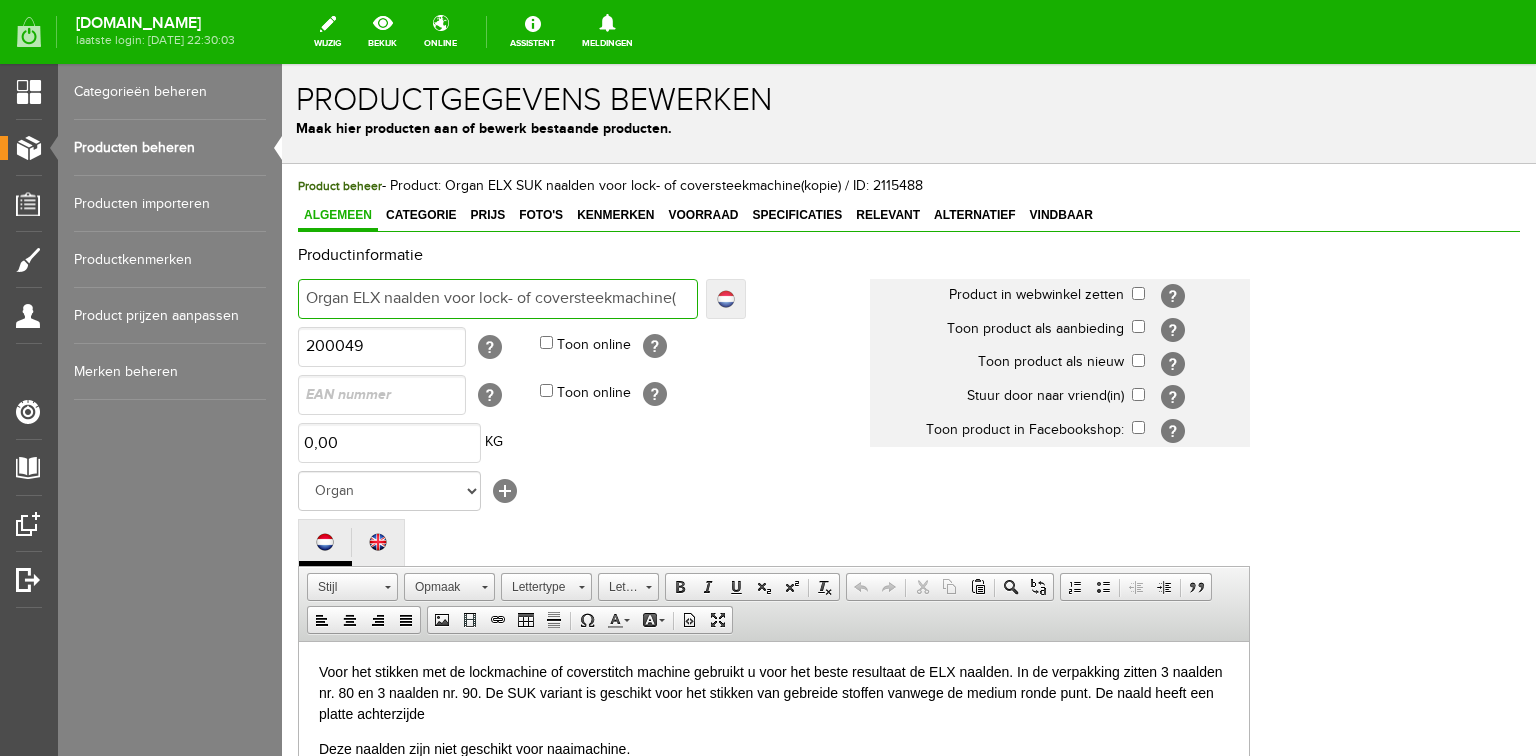 scroll, scrollTop: 0, scrollLeft: 0, axis: both 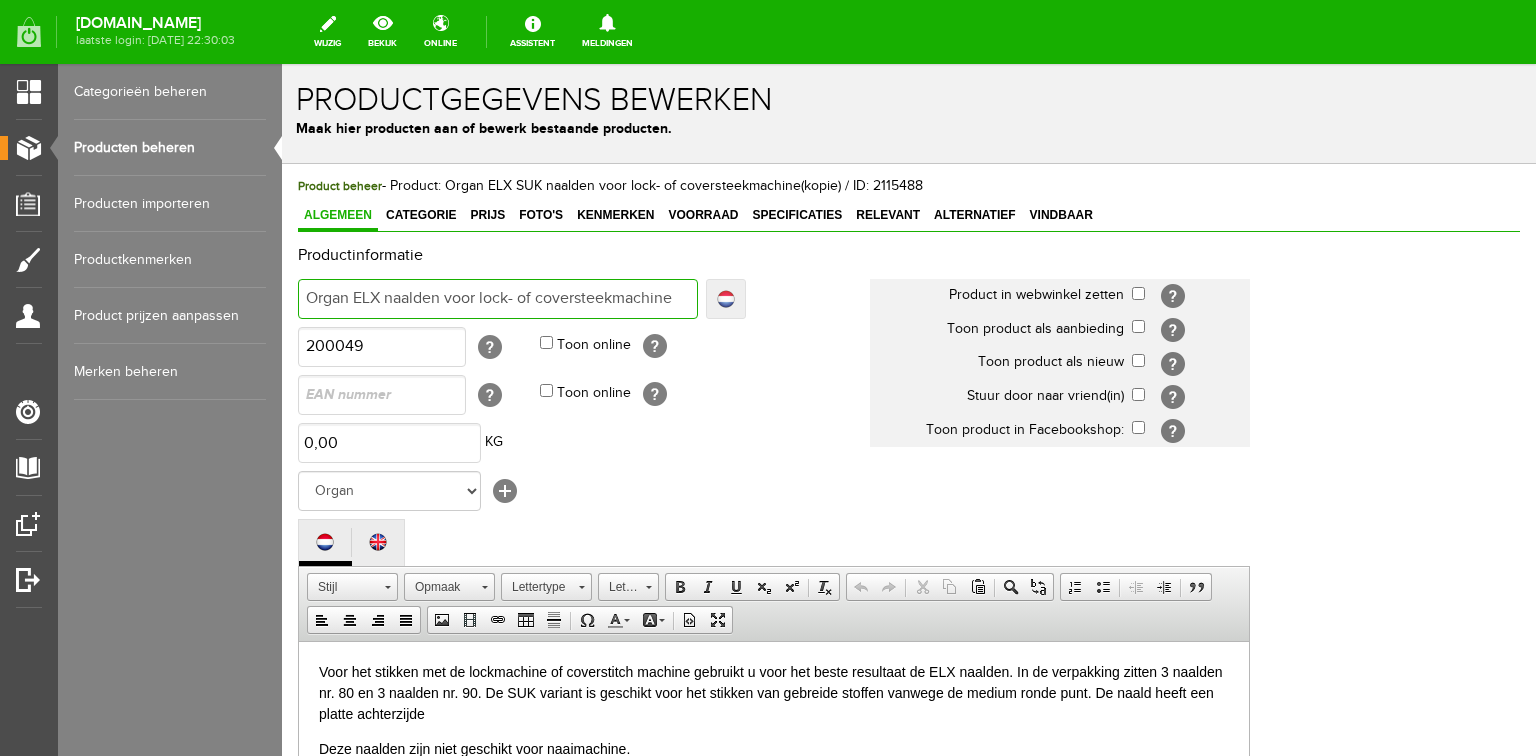 type on "Organ ELX naalden voor lock- of coversteekmachine" 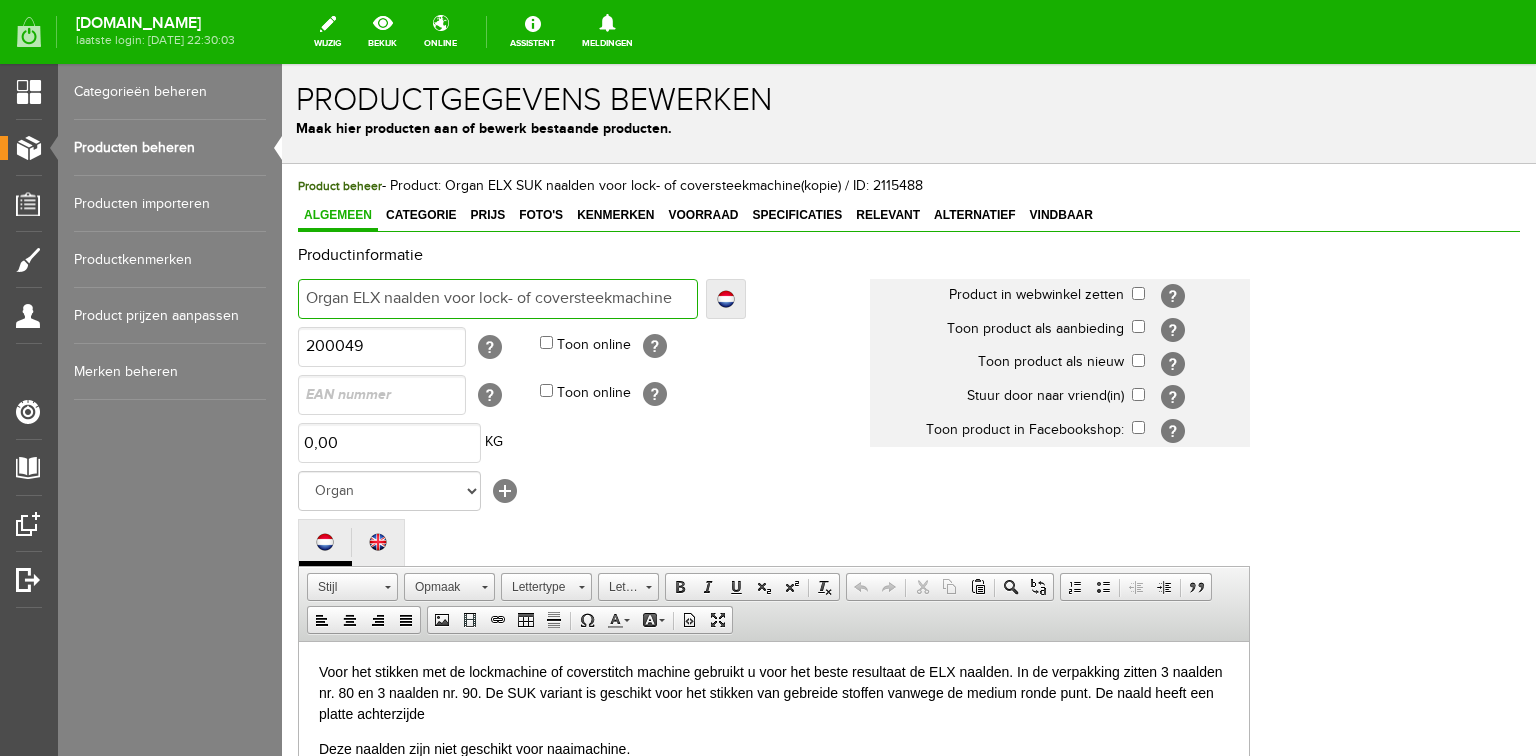 type on "Organ ELX naalden voor lock- of coversteekmachine" 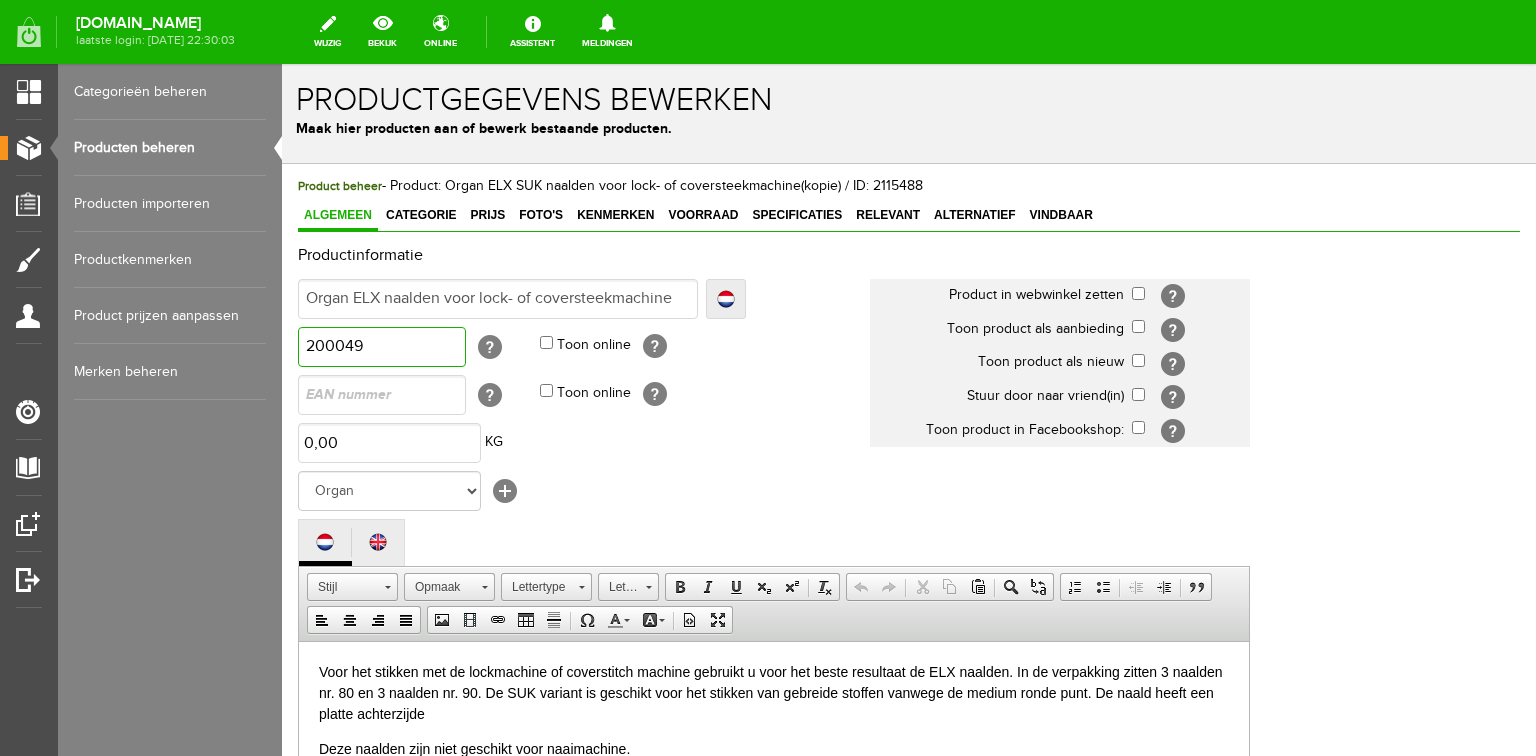 click on "200049" at bounding box center [382, 347] 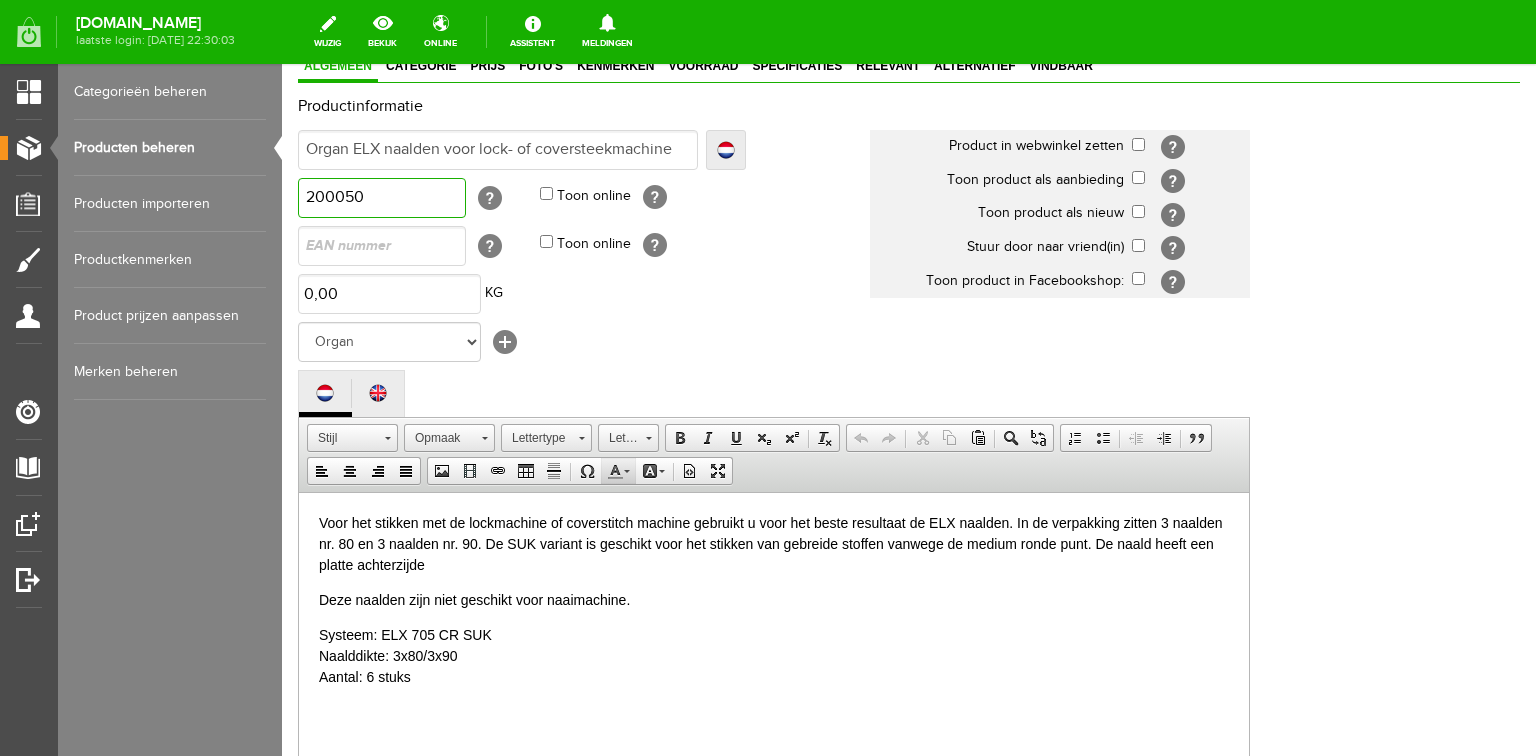 scroll, scrollTop: 160, scrollLeft: 0, axis: vertical 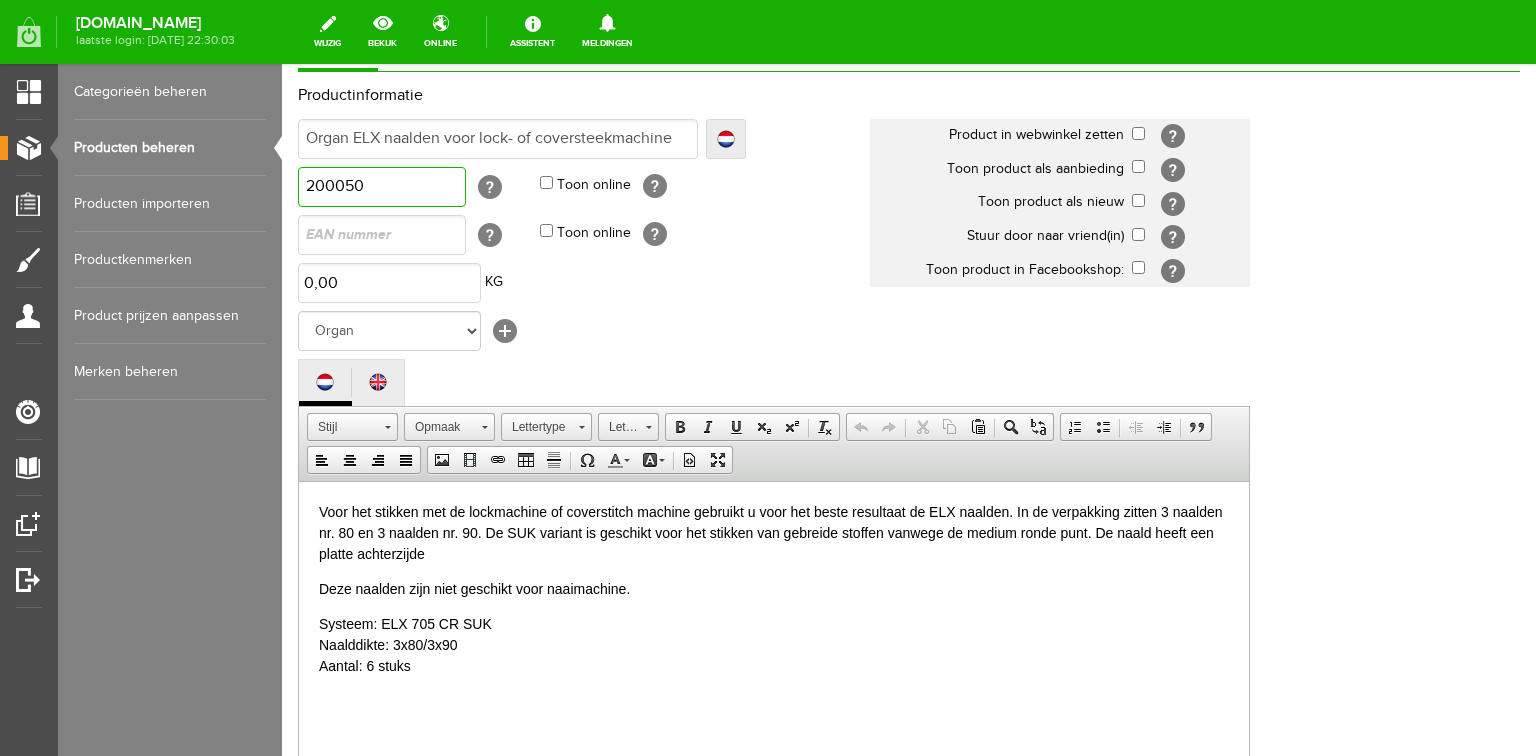 type on "200050" 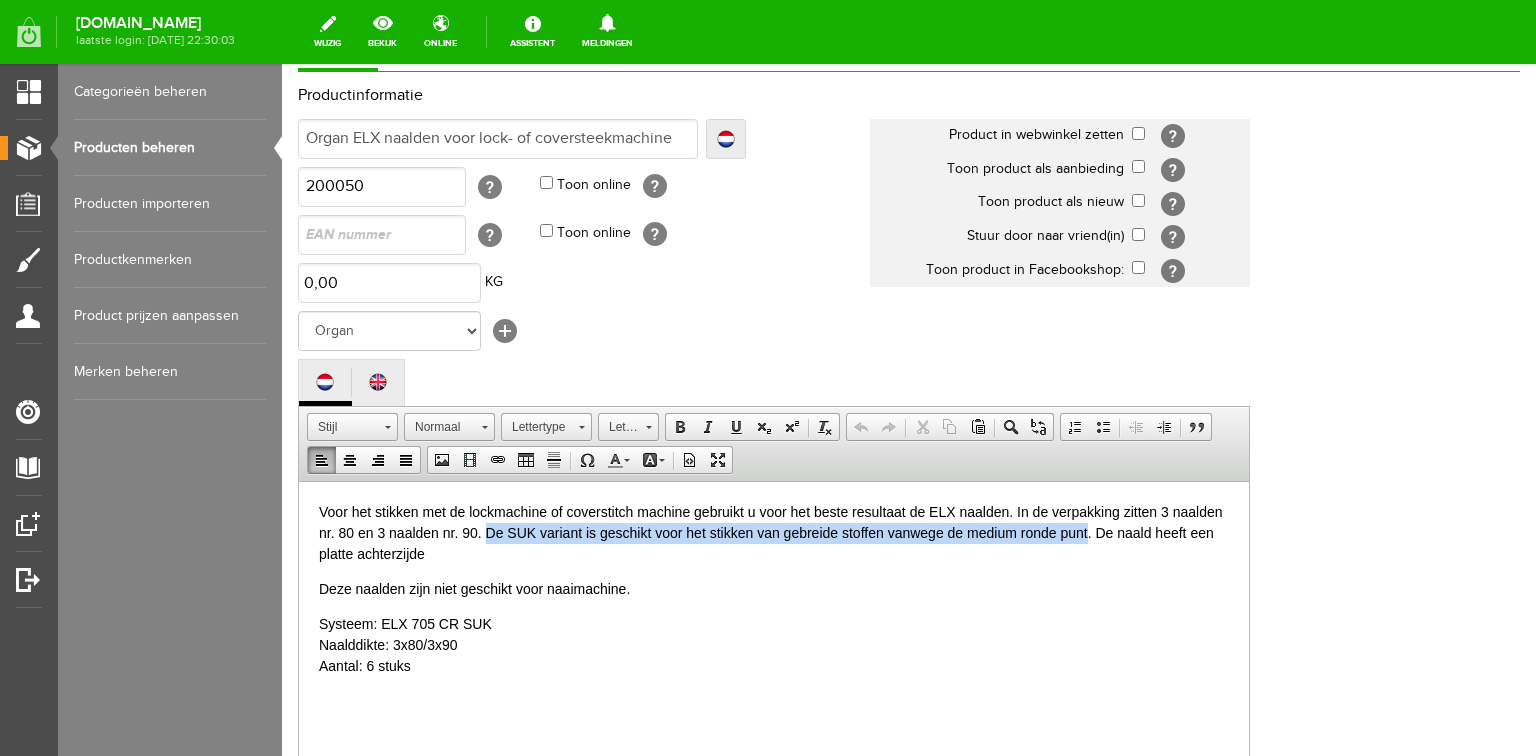 drag, startPoint x: 485, startPoint y: 531, endPoint x: 1089, endPoint y: 536, distance: 604.0207 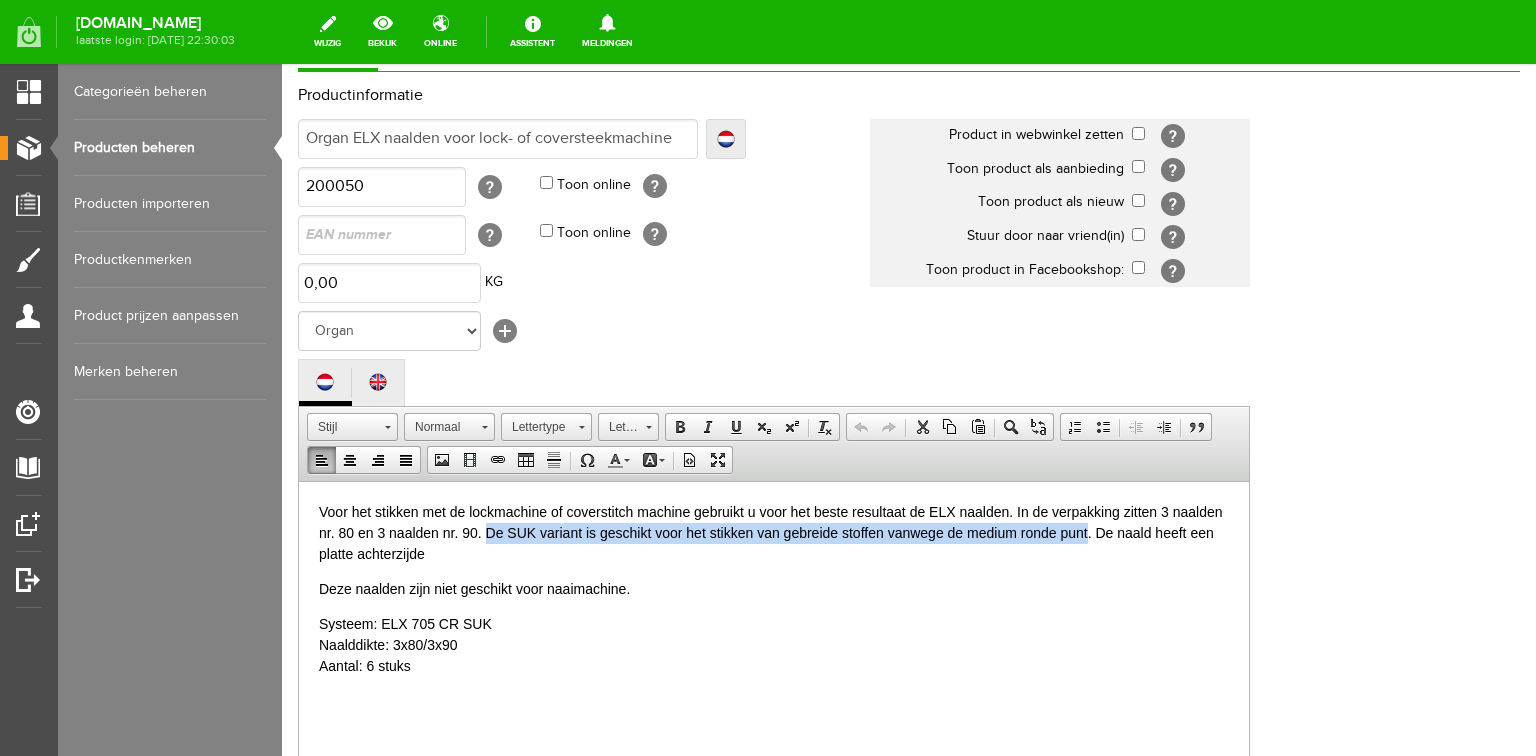 type 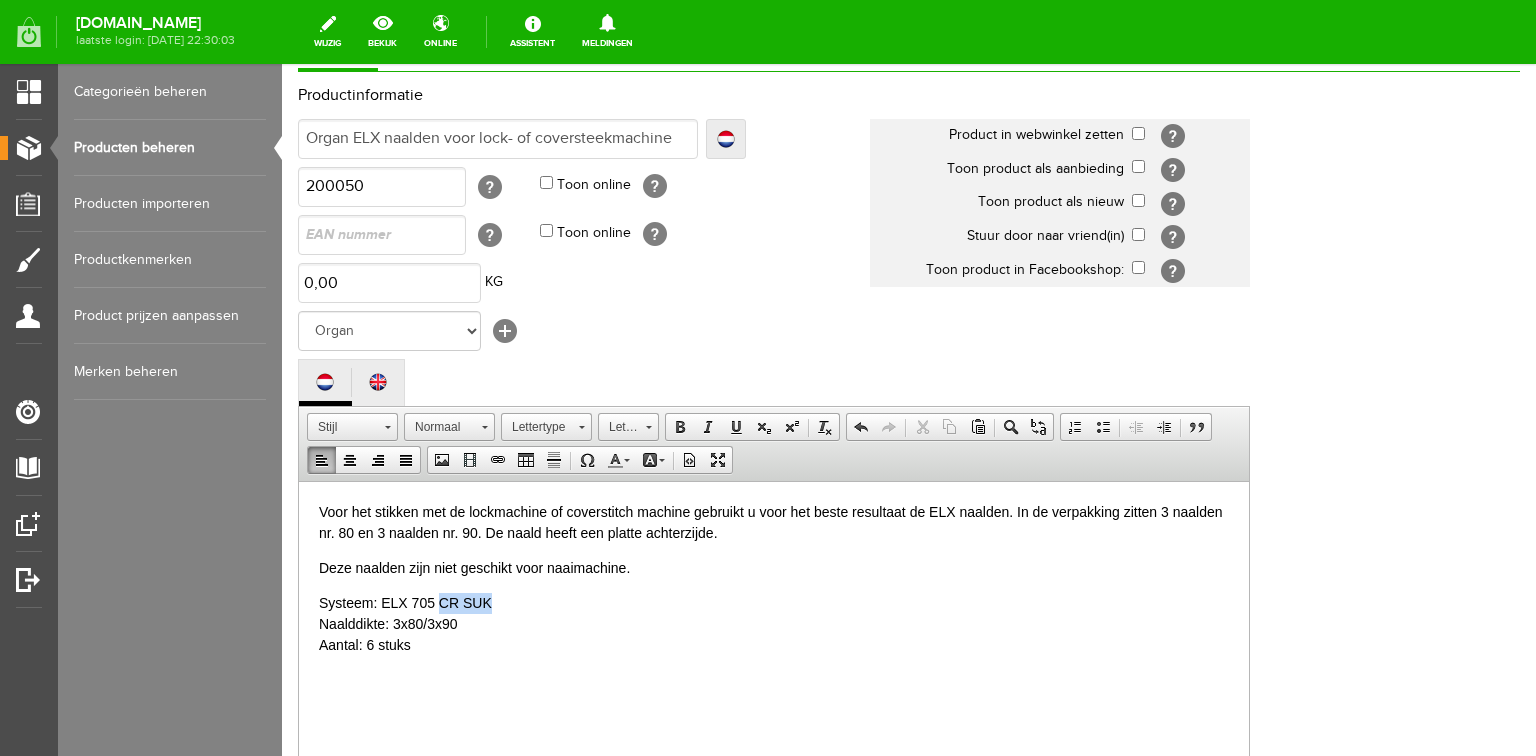 drag, startPoint x: 439, startPoint y: 602, endPoint x: 494, endPoint y: 604, distance: 55.03635 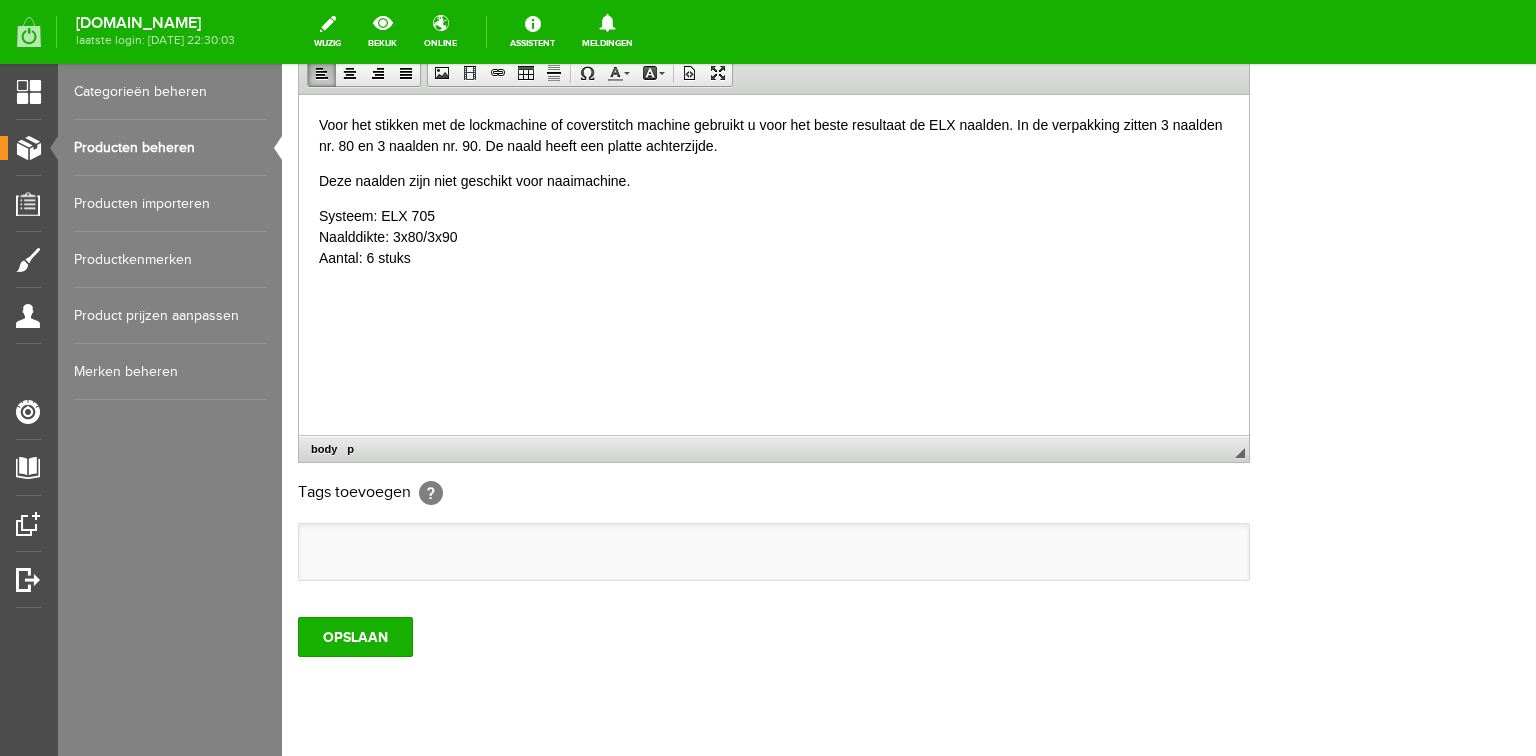scroll, scrollTop: 560, scrollLeft: 0, axis: vertical 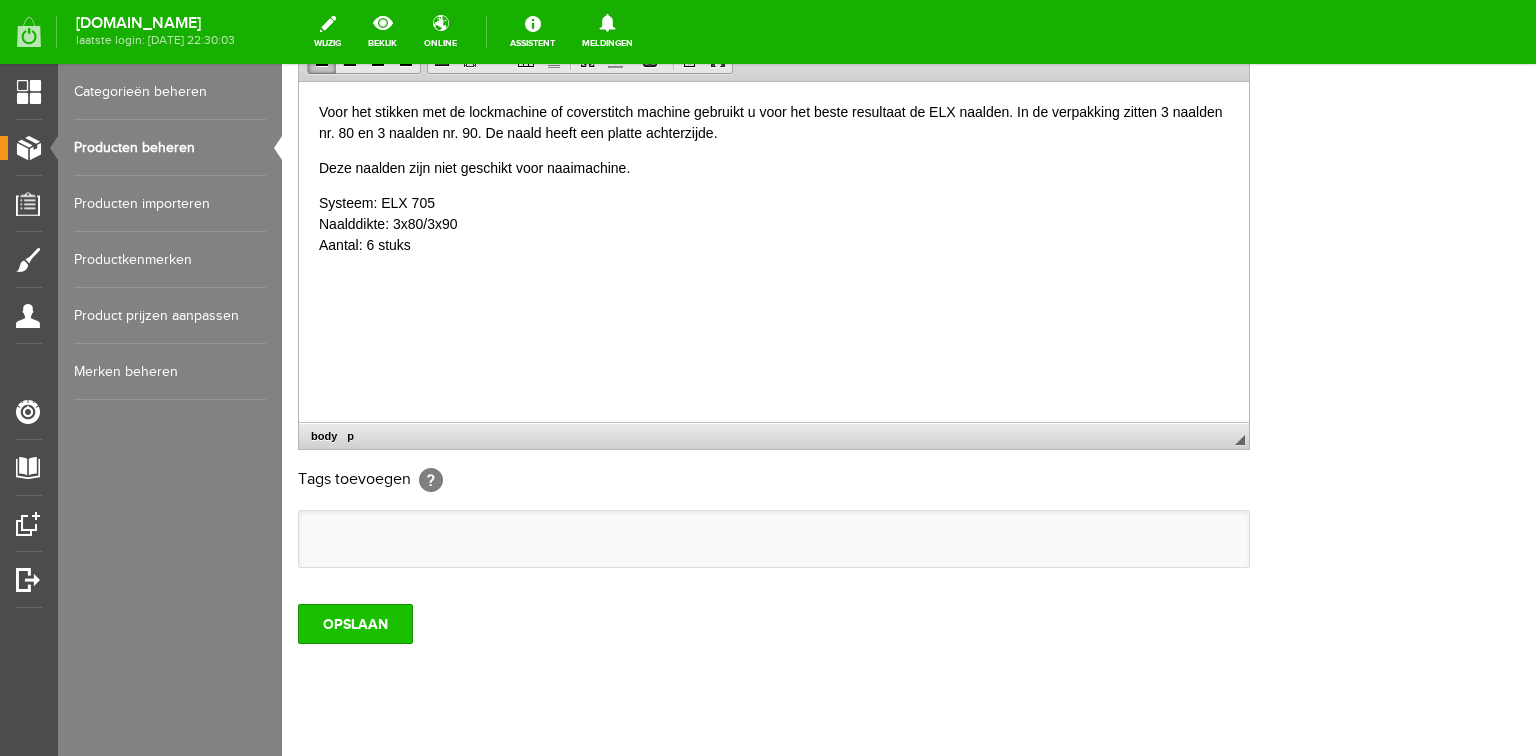 click on "OPSLAAN" at bounding box center (355, 624) 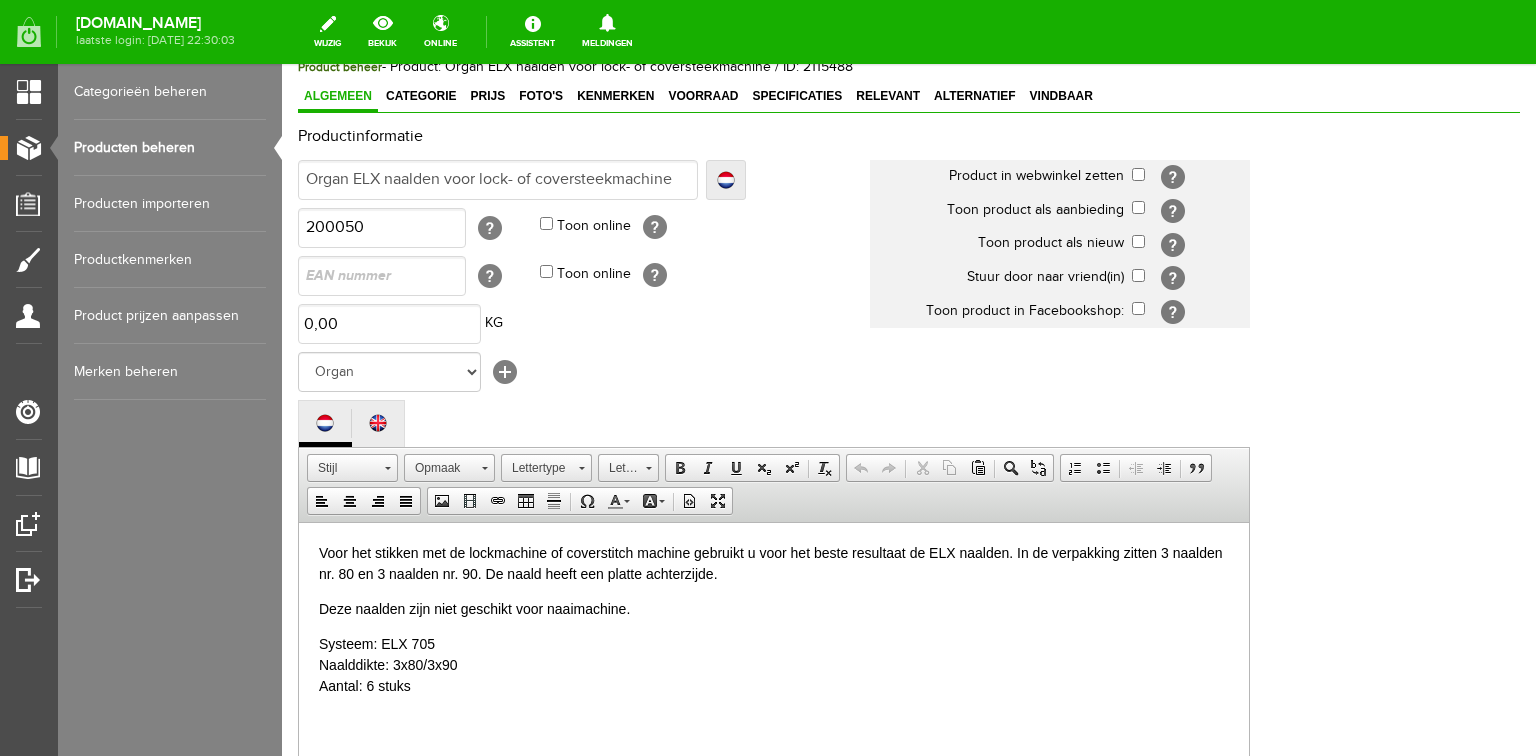 scroll, scrollTop: 0, scrollLeft: 0, axis: both 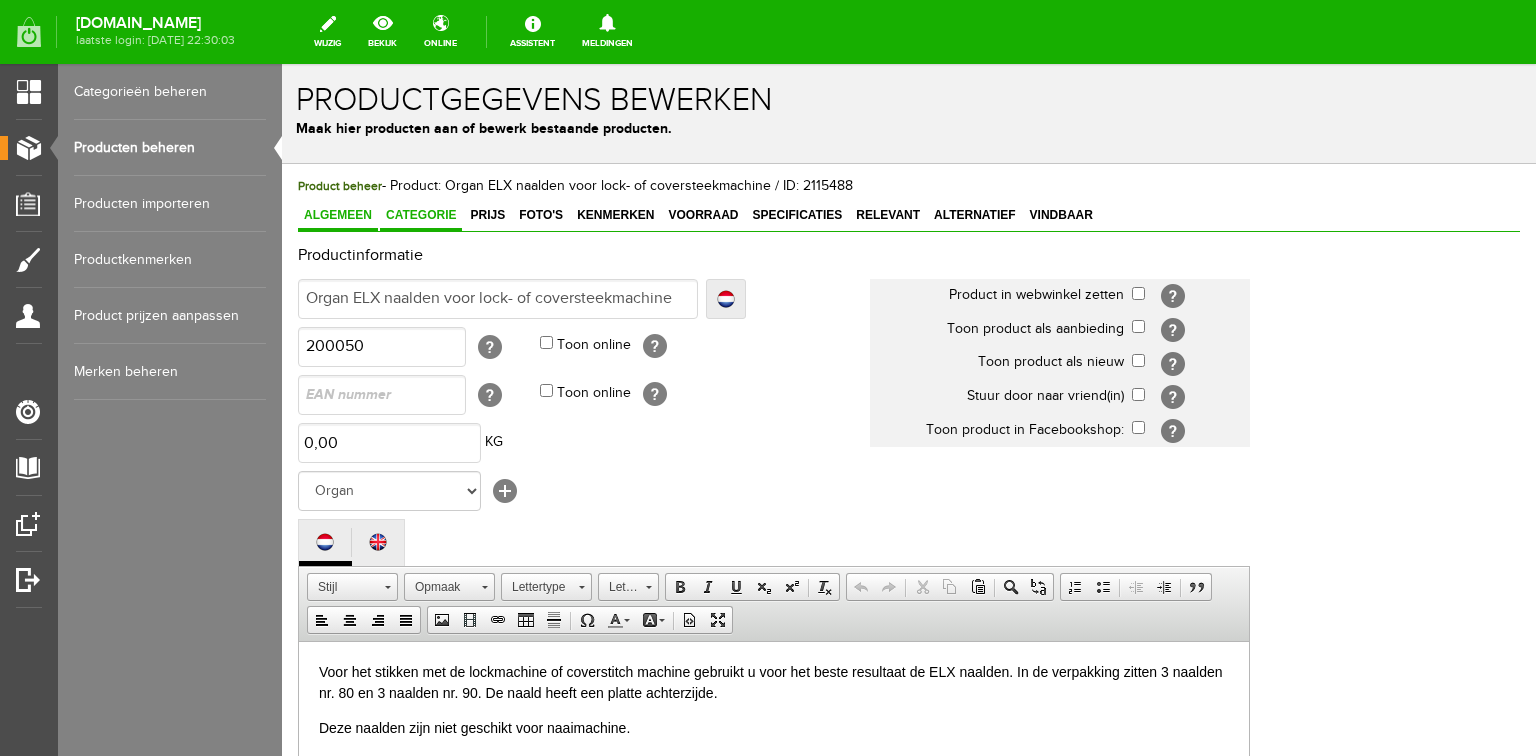 click on "Categorie" at bounding box center (421, 215) 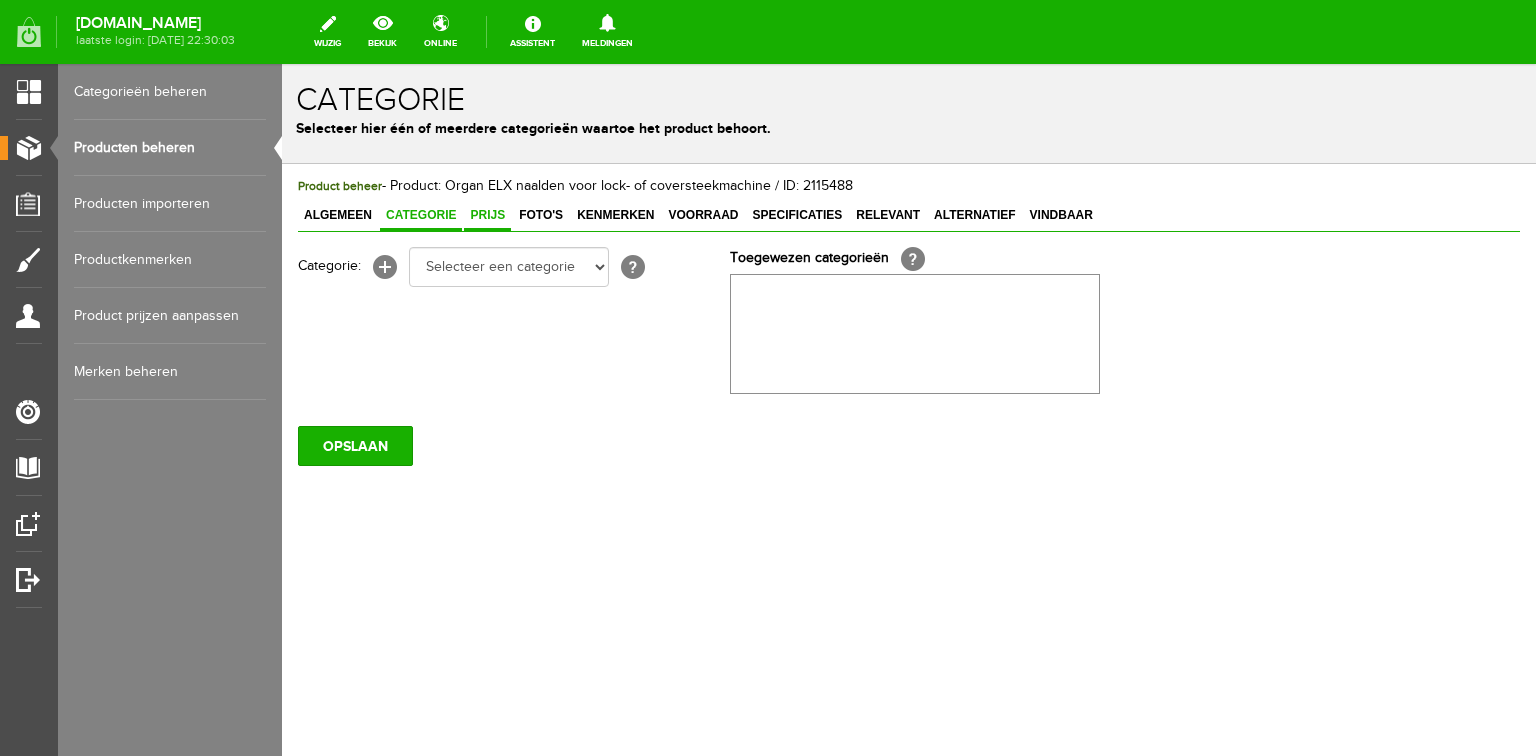 click on "Prijs" at bounding box center (487, 215) 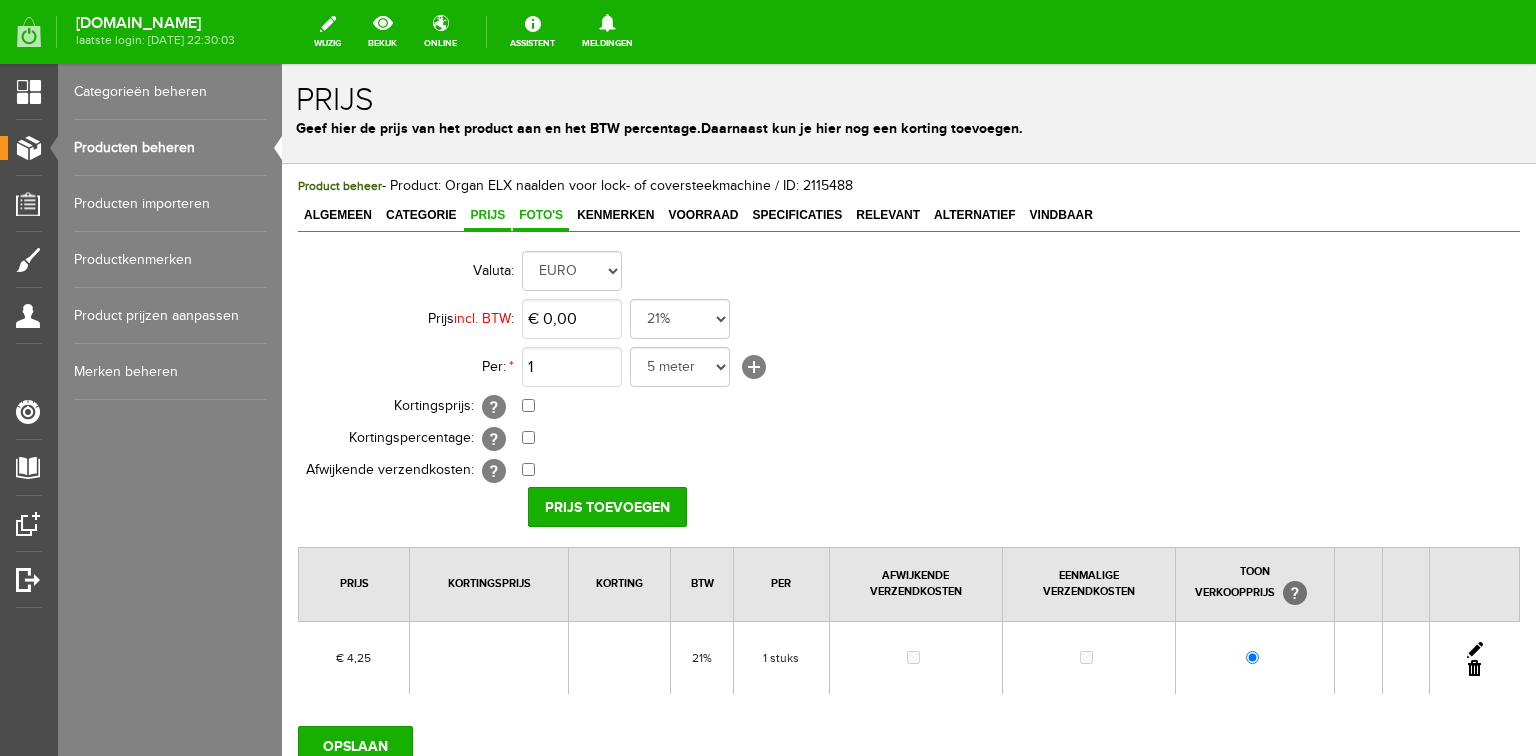 click on "Foto's" at bounding box center [541, 215] 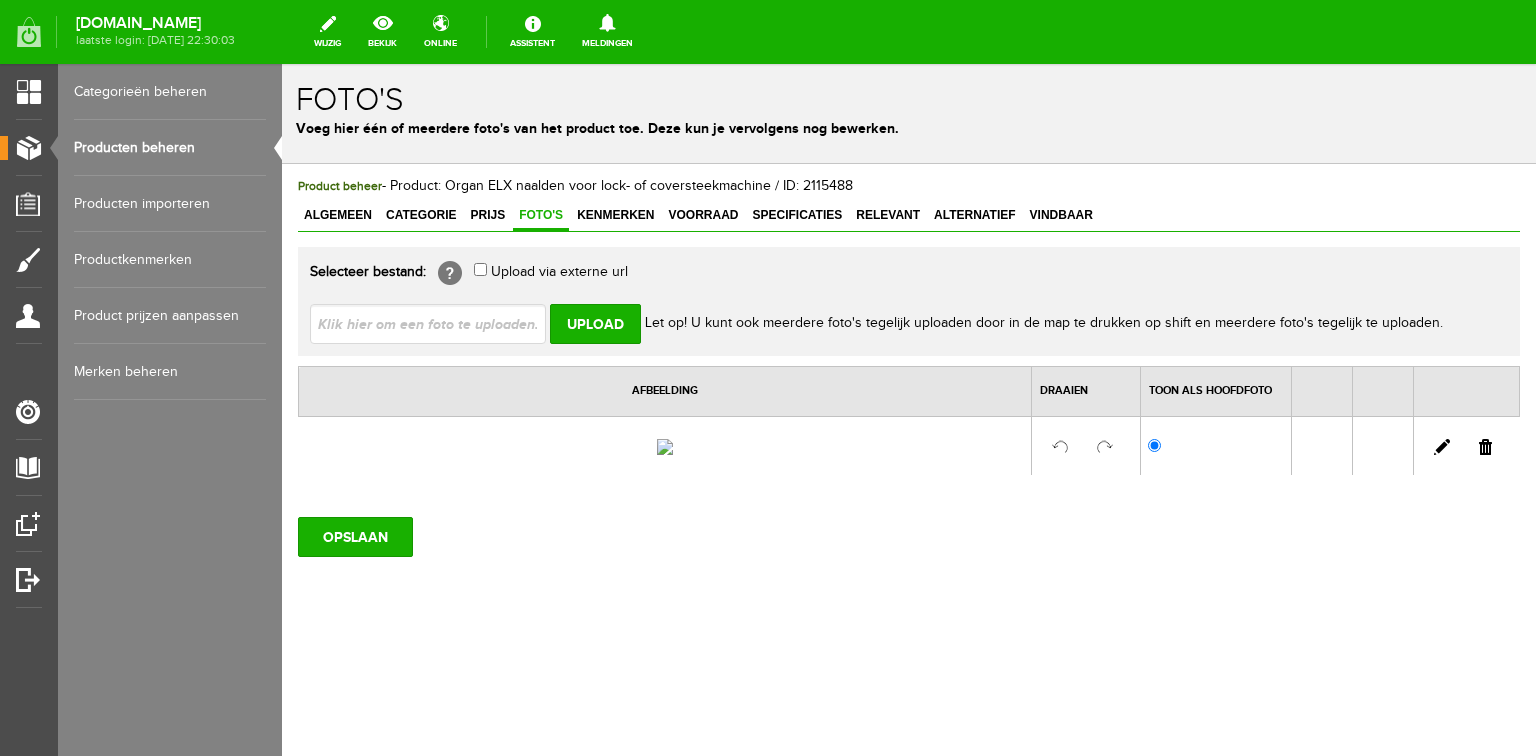 click at bounding box center [1485, 447] 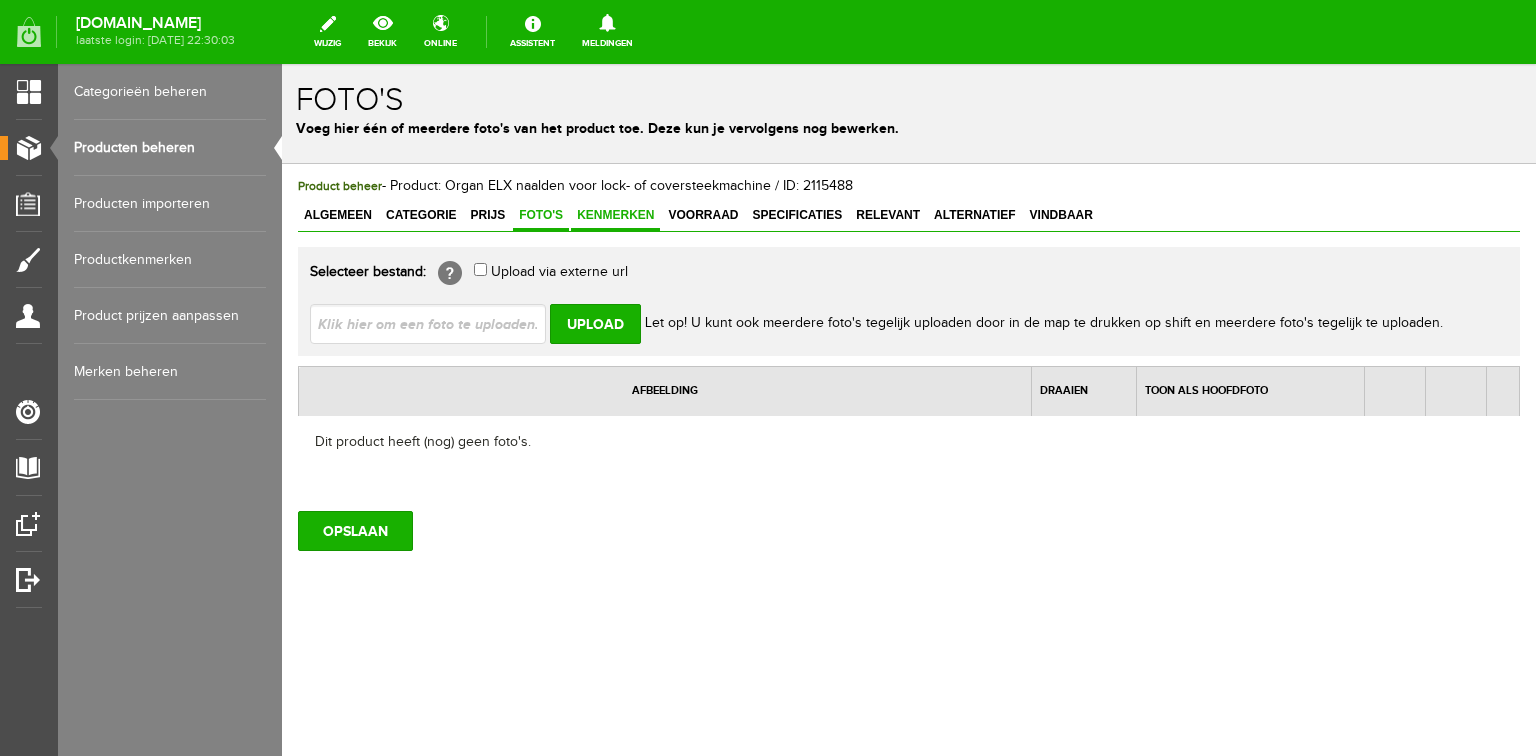 click on "Kenmerken" at bounding box center (615, 216) 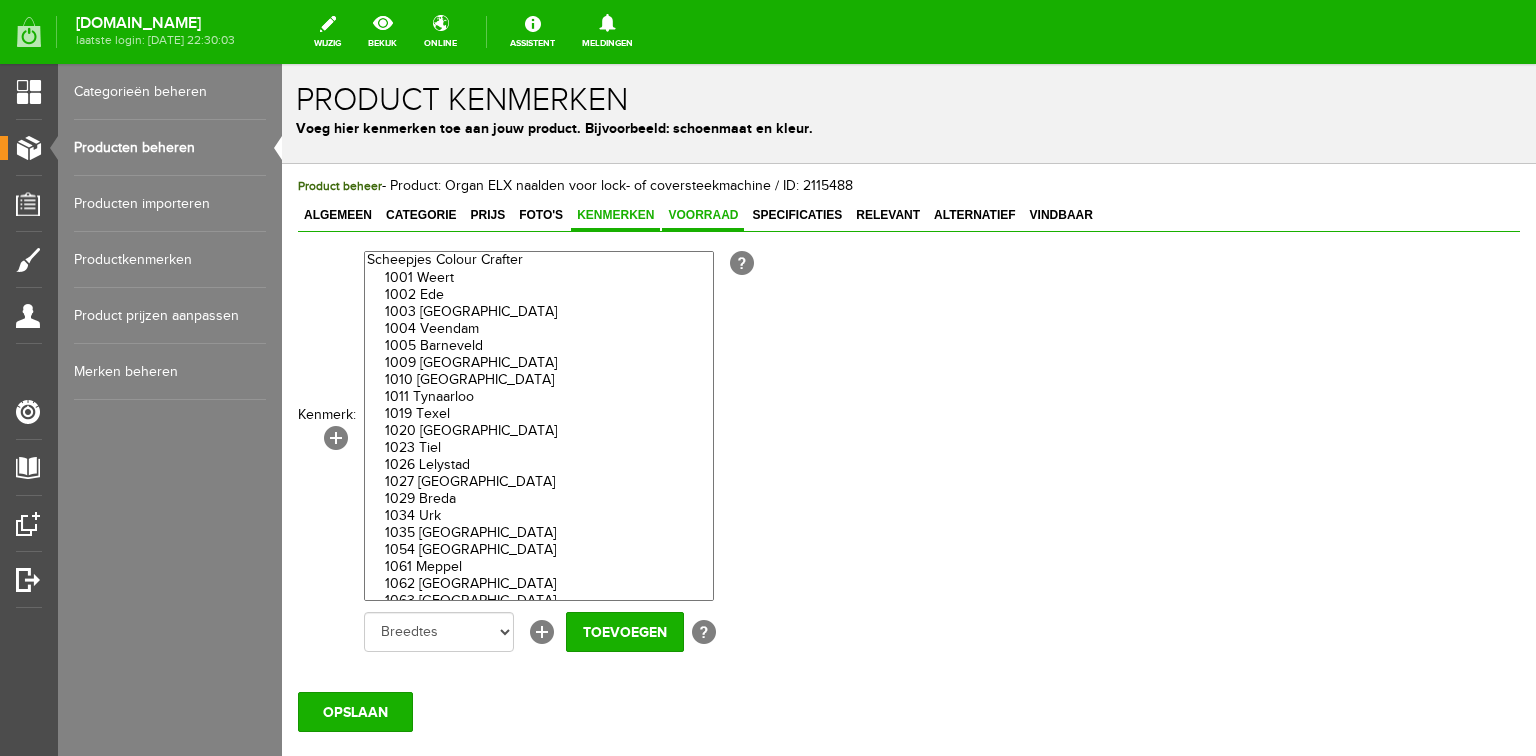 drag, startPoint x: 693, startPoint y: 219, endPoint x: 731, endPoint y: 219, distance: 38 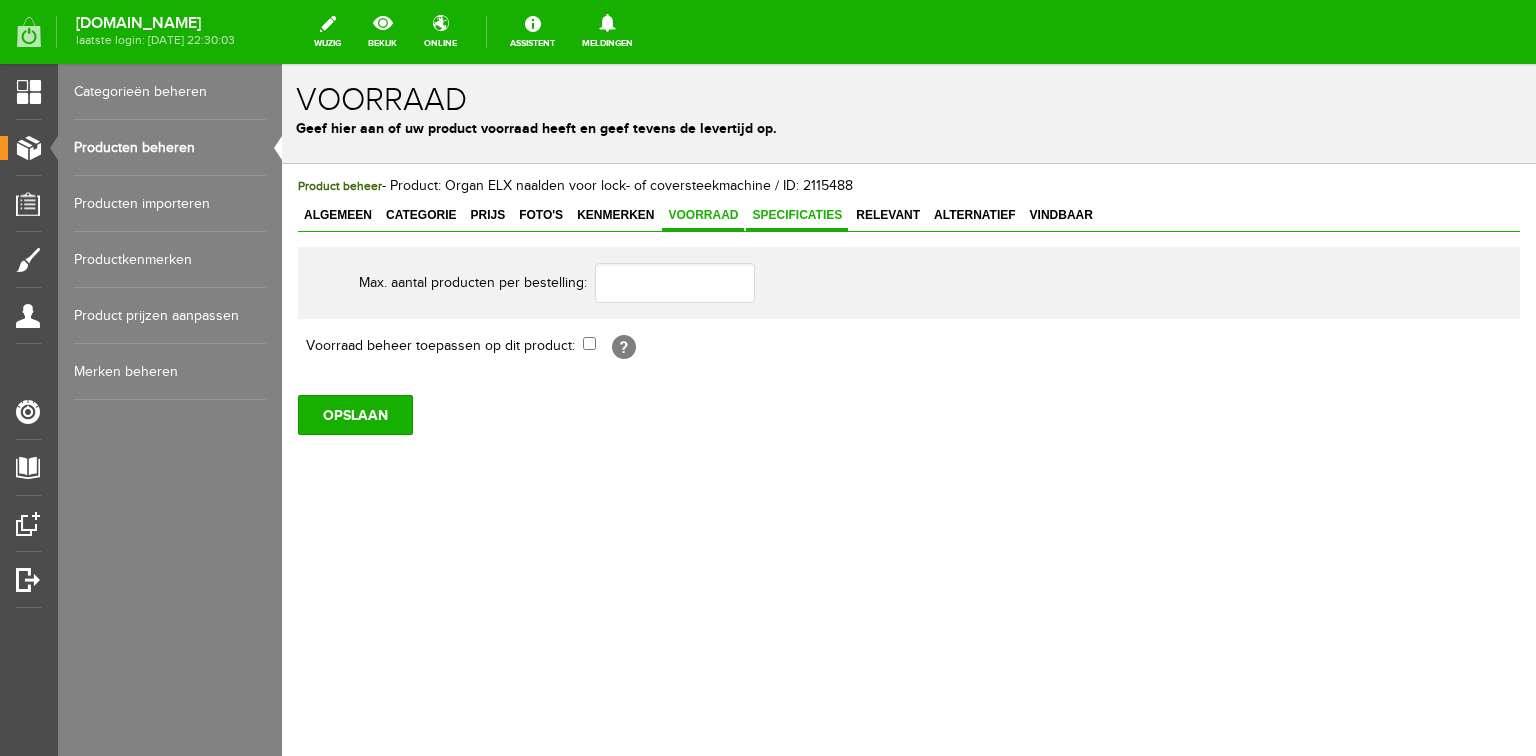 click on "Specificaties" at bounding box center [797, 215] 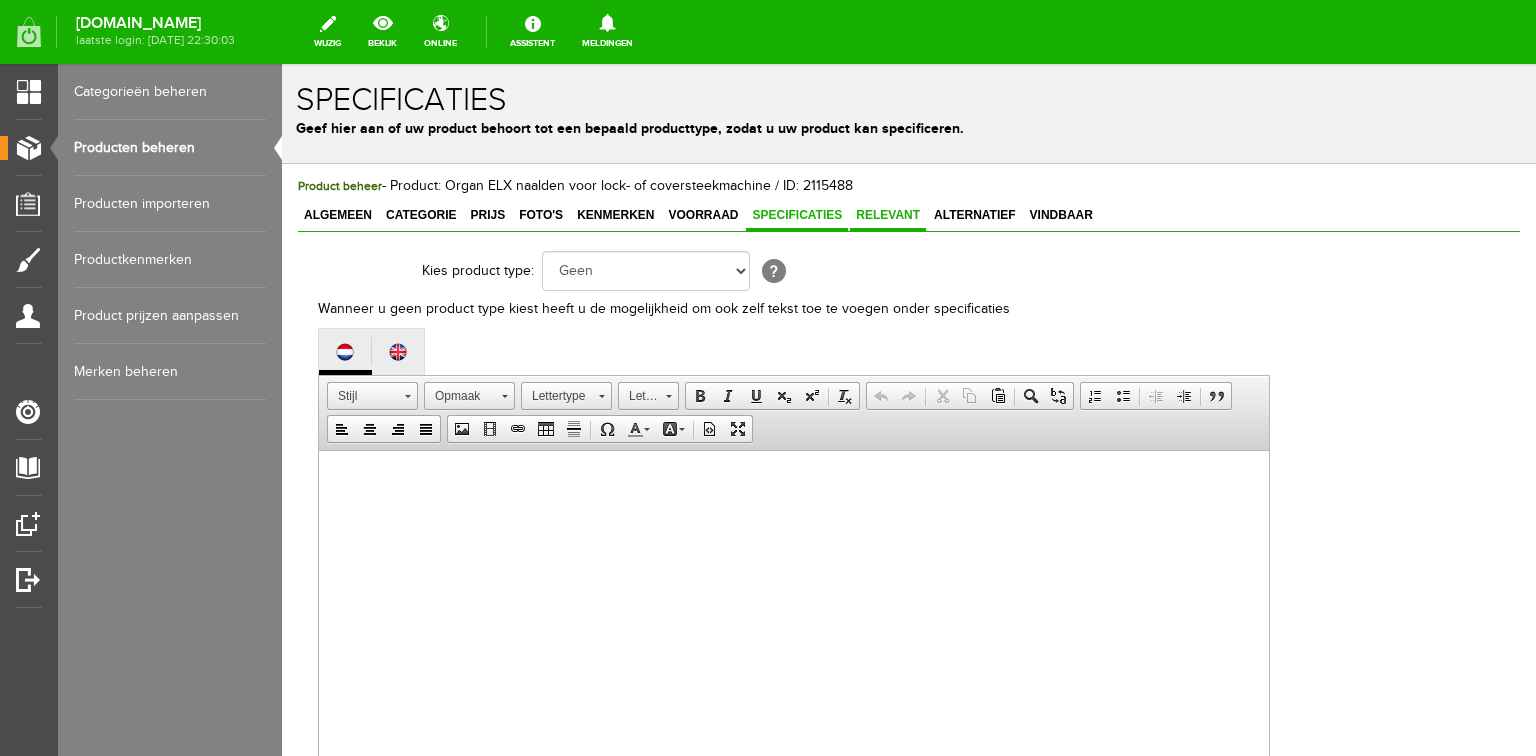 drag, startPoint x: 887, startPoint y: 208, endPoint x: 915, endPoint y: 216, distance: 29.12044 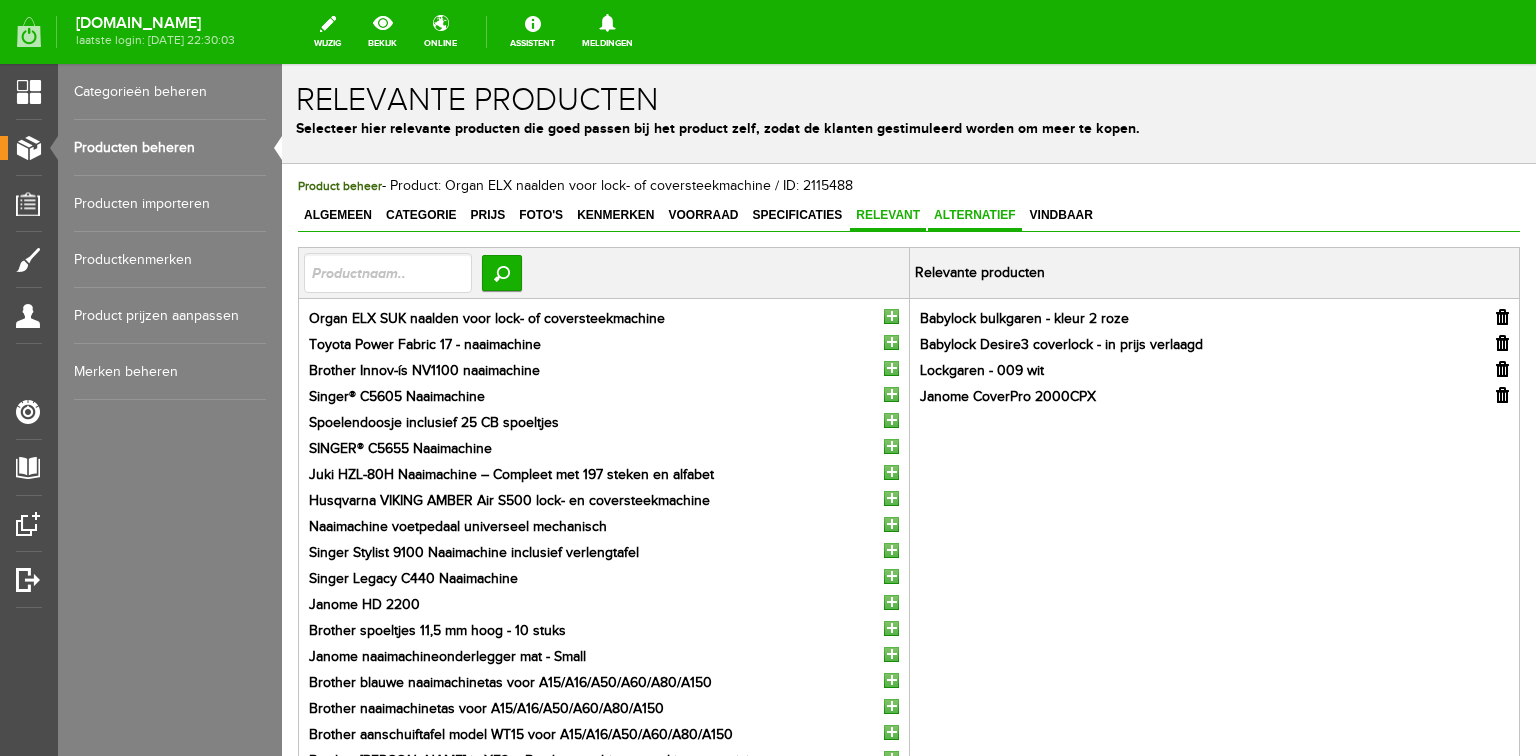 drag, startPoint x: 976, startPoint y: 214, endPoint x: 1012, endPoint y: 216, distance: 36.05551 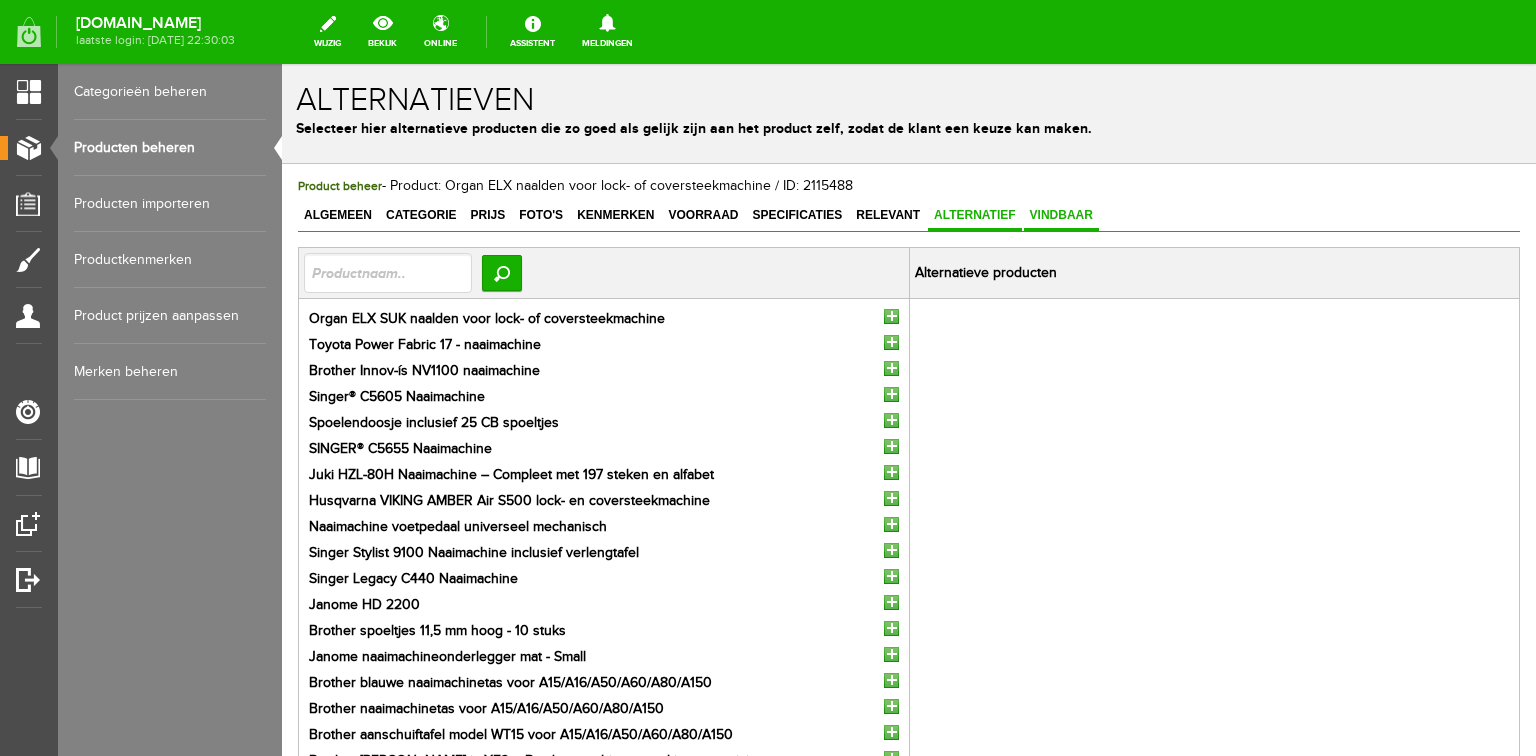 click on "Vindbaar" at bounding box center (1061, 215) 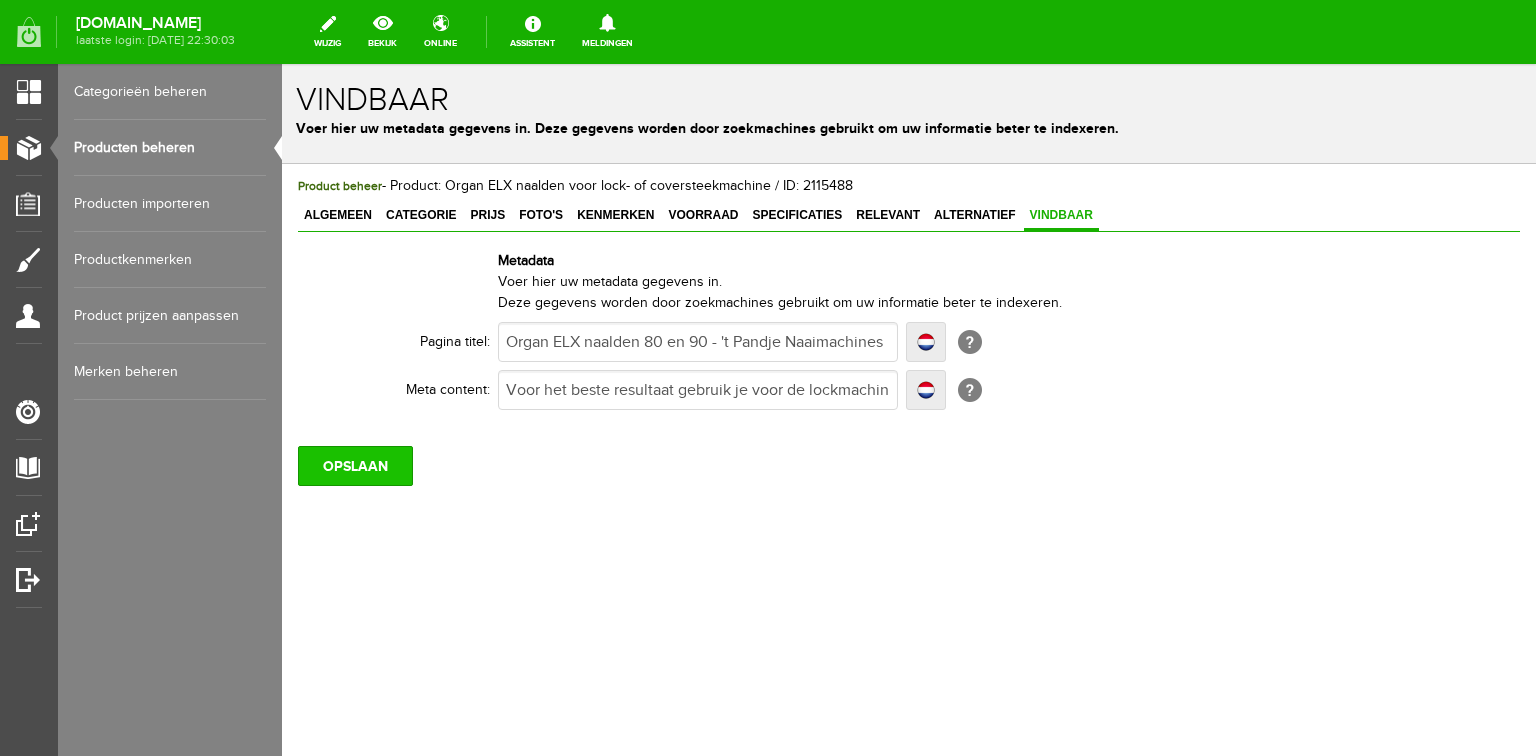 click on "OPSLAAN" at bounding box center (355, 466) 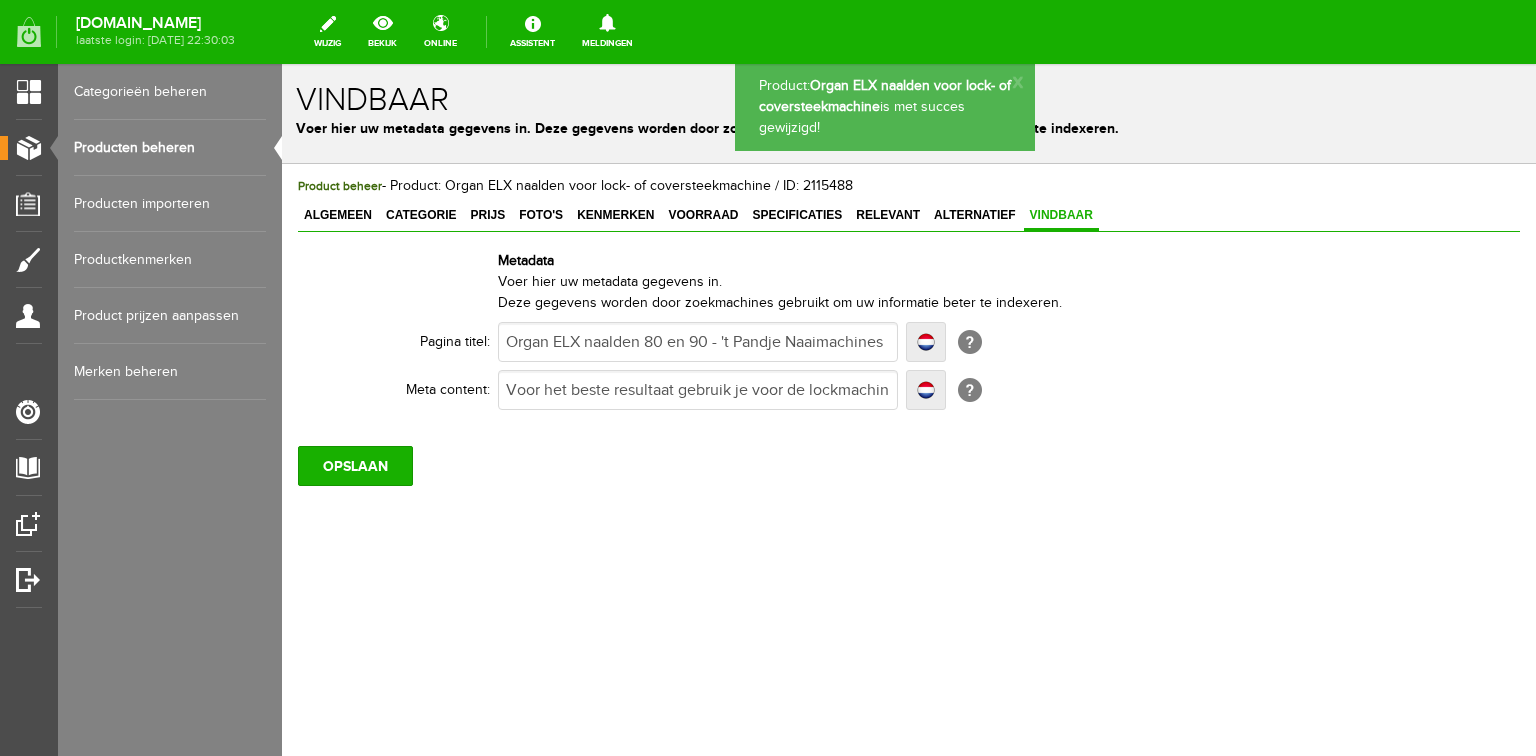 scroll, scrollTop: 0, scrollLeft: 0, axis: both 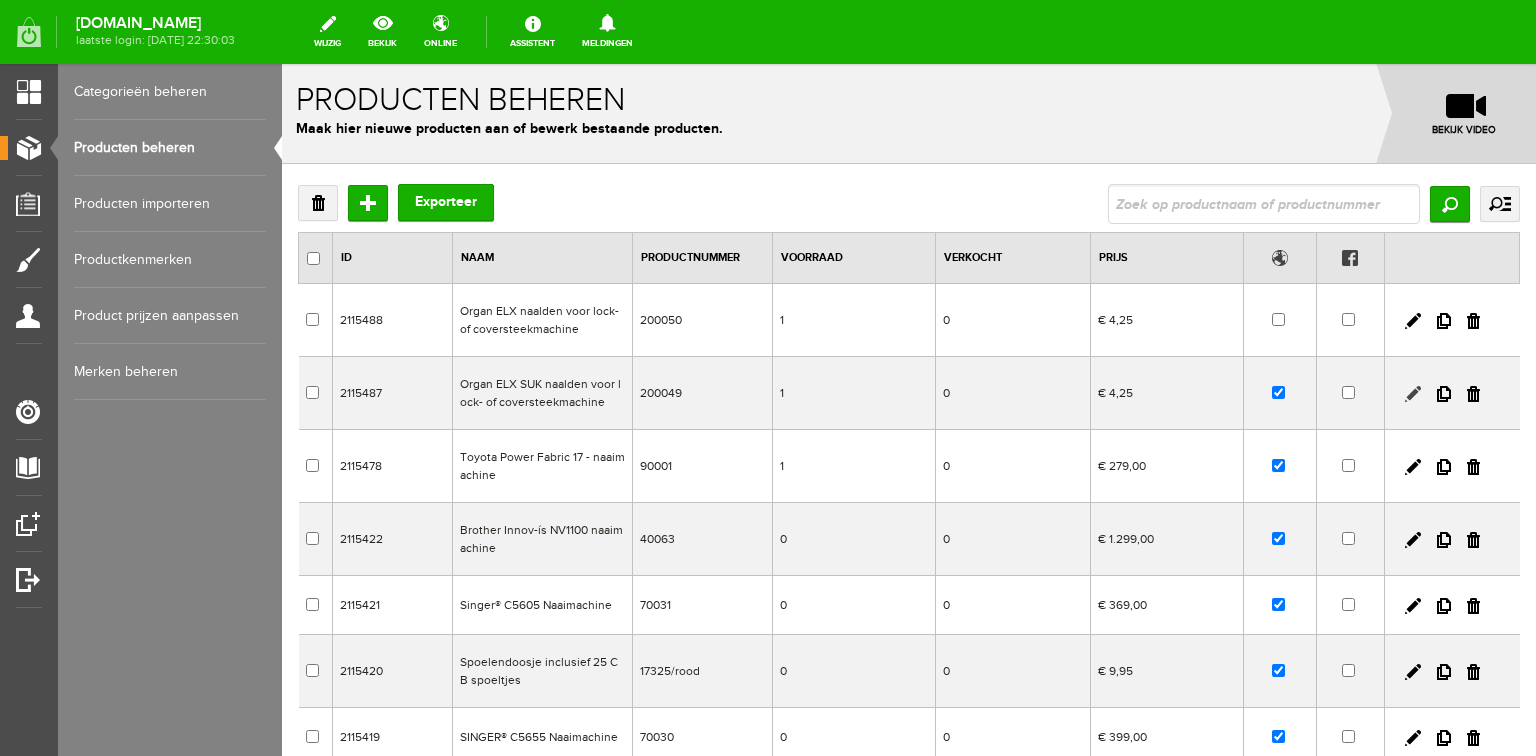 click at bounding box center [1413, 394] 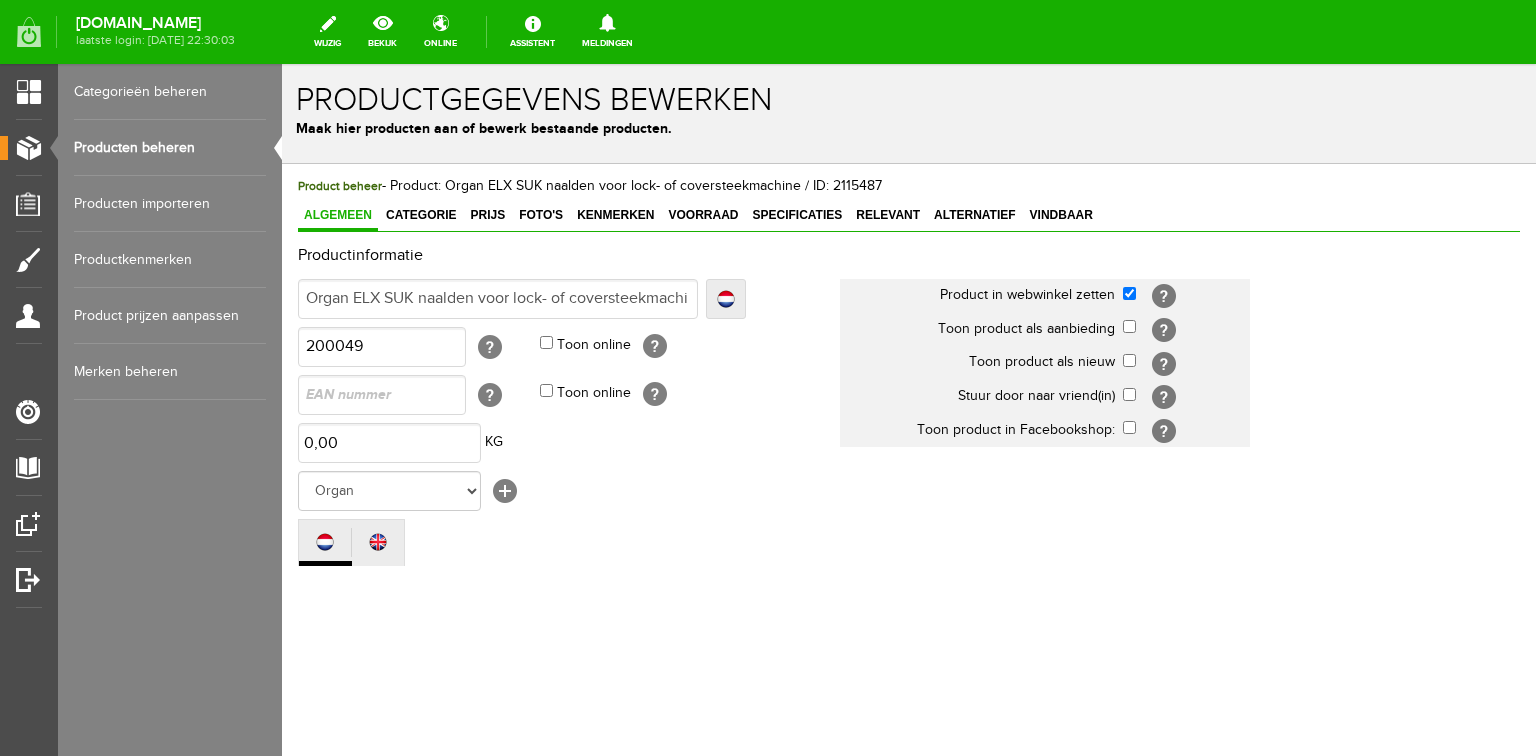scroll, scrollTop: 0, scrollLeft: 0, axis: both 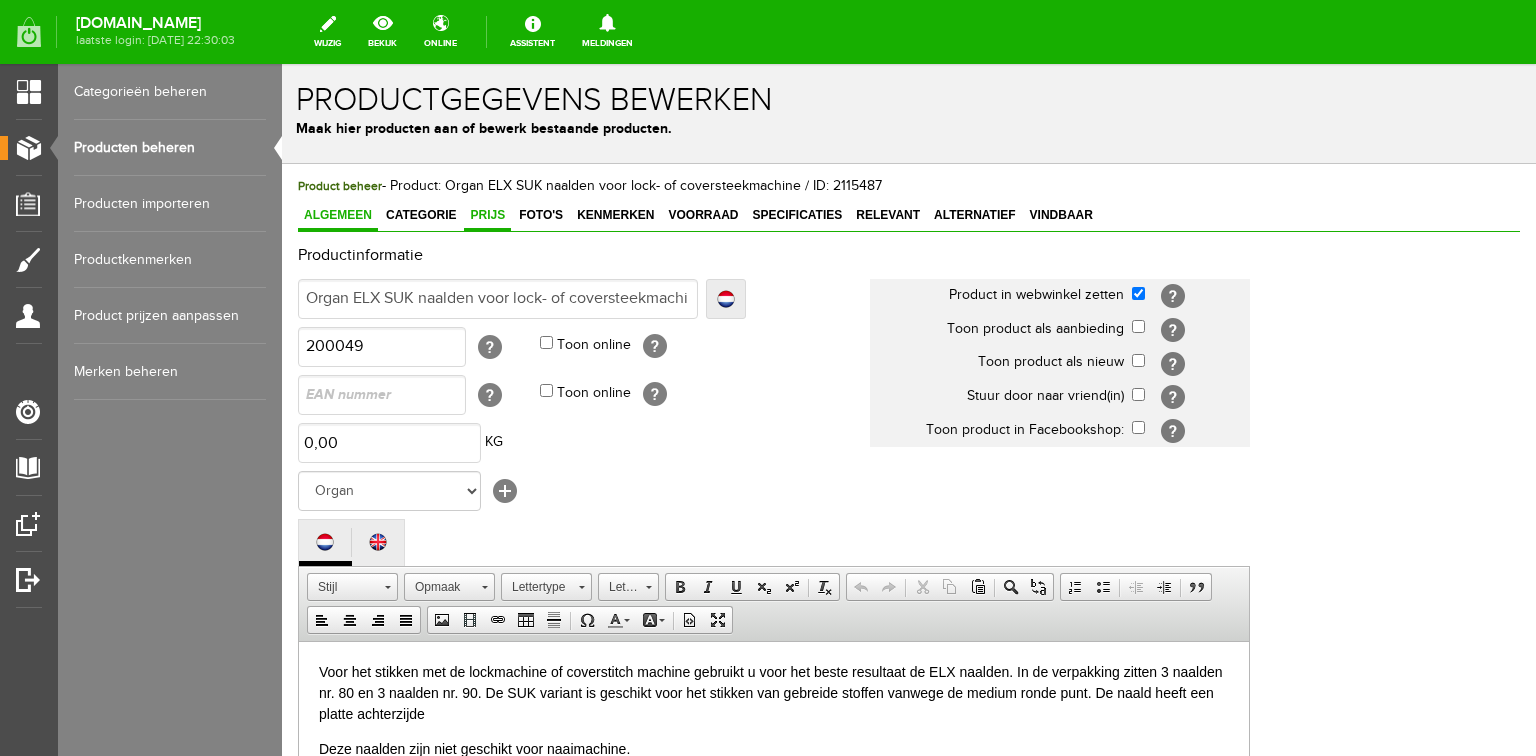 click on "Prijs" at bounding box center (487, 215) 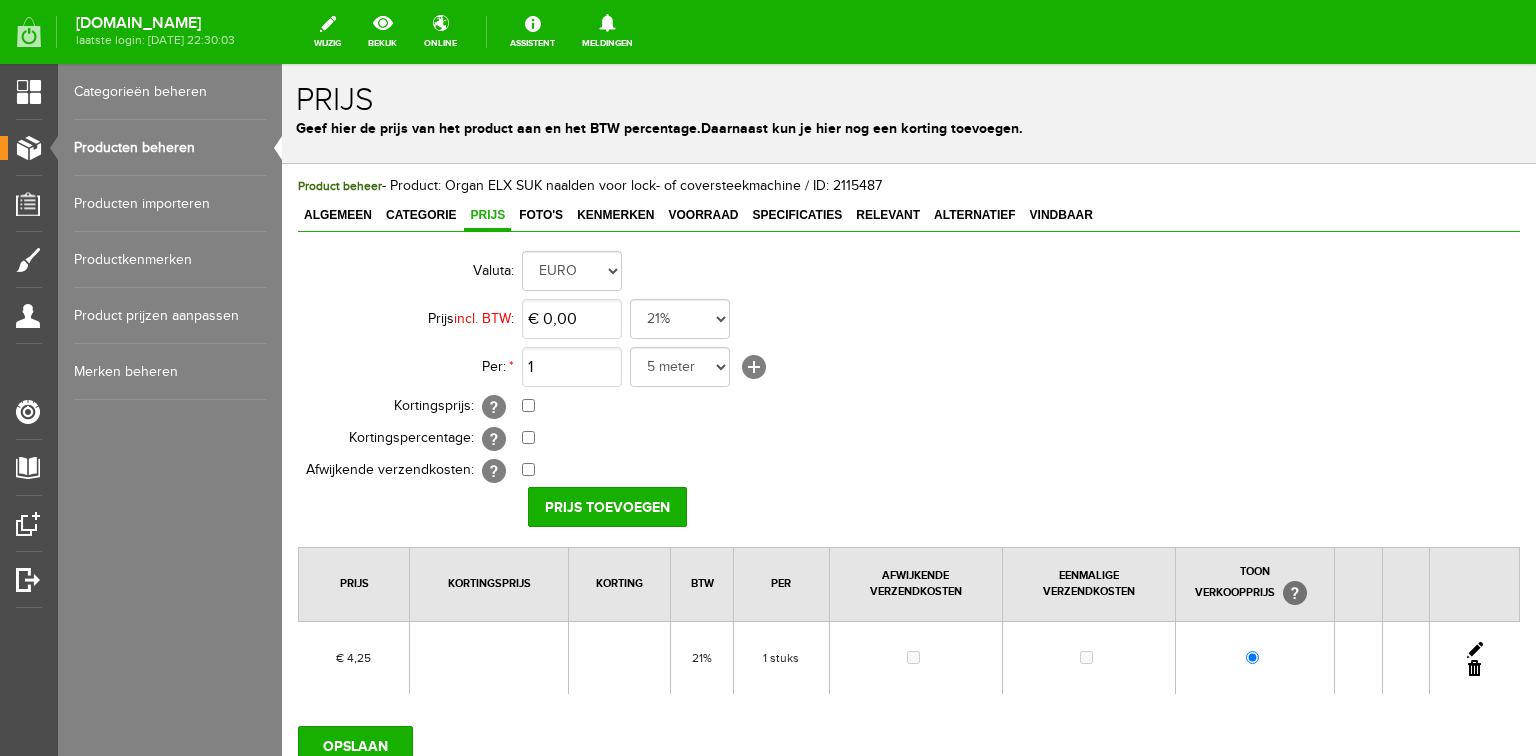click at bounding box center (1475, 650) 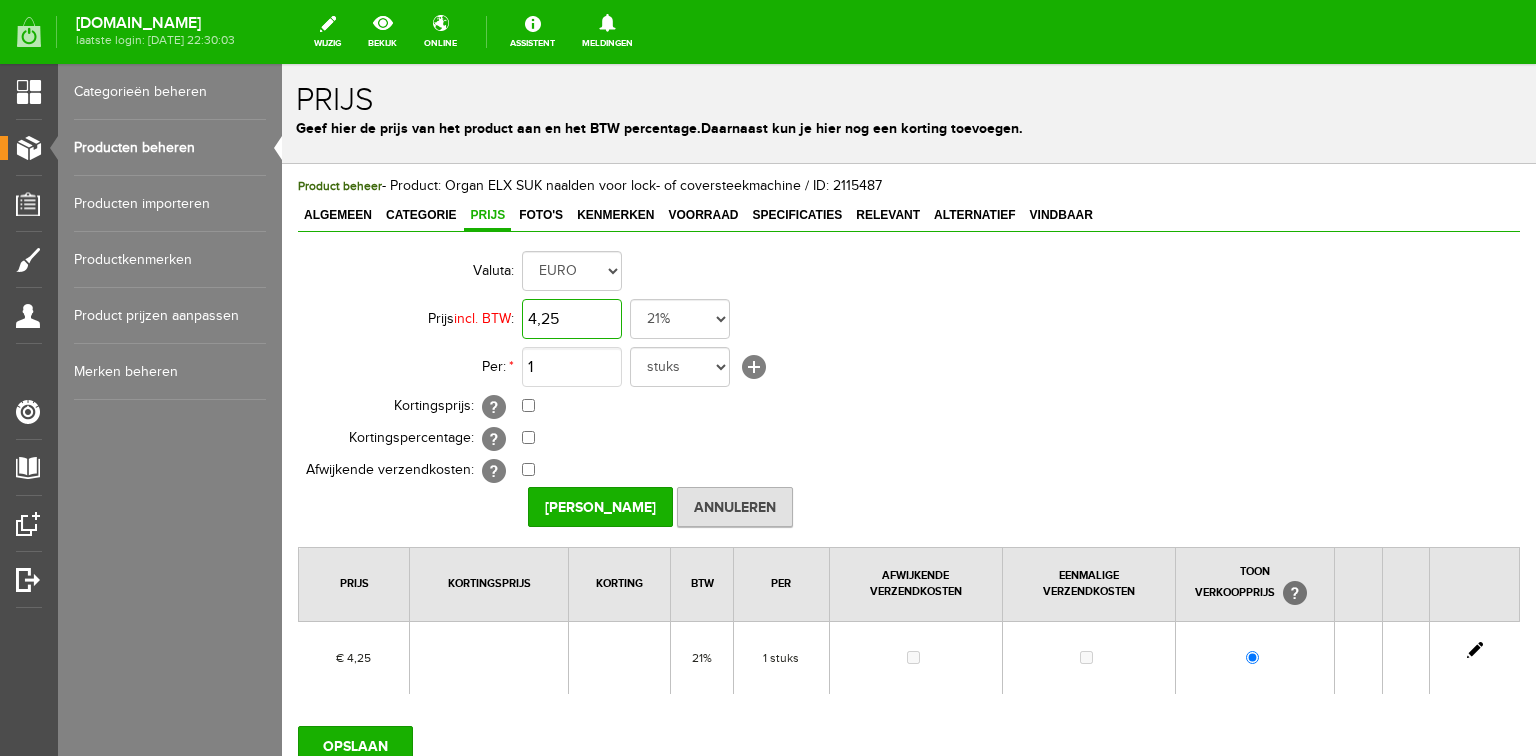 click on "4,25" at bounding box center [572, 319] 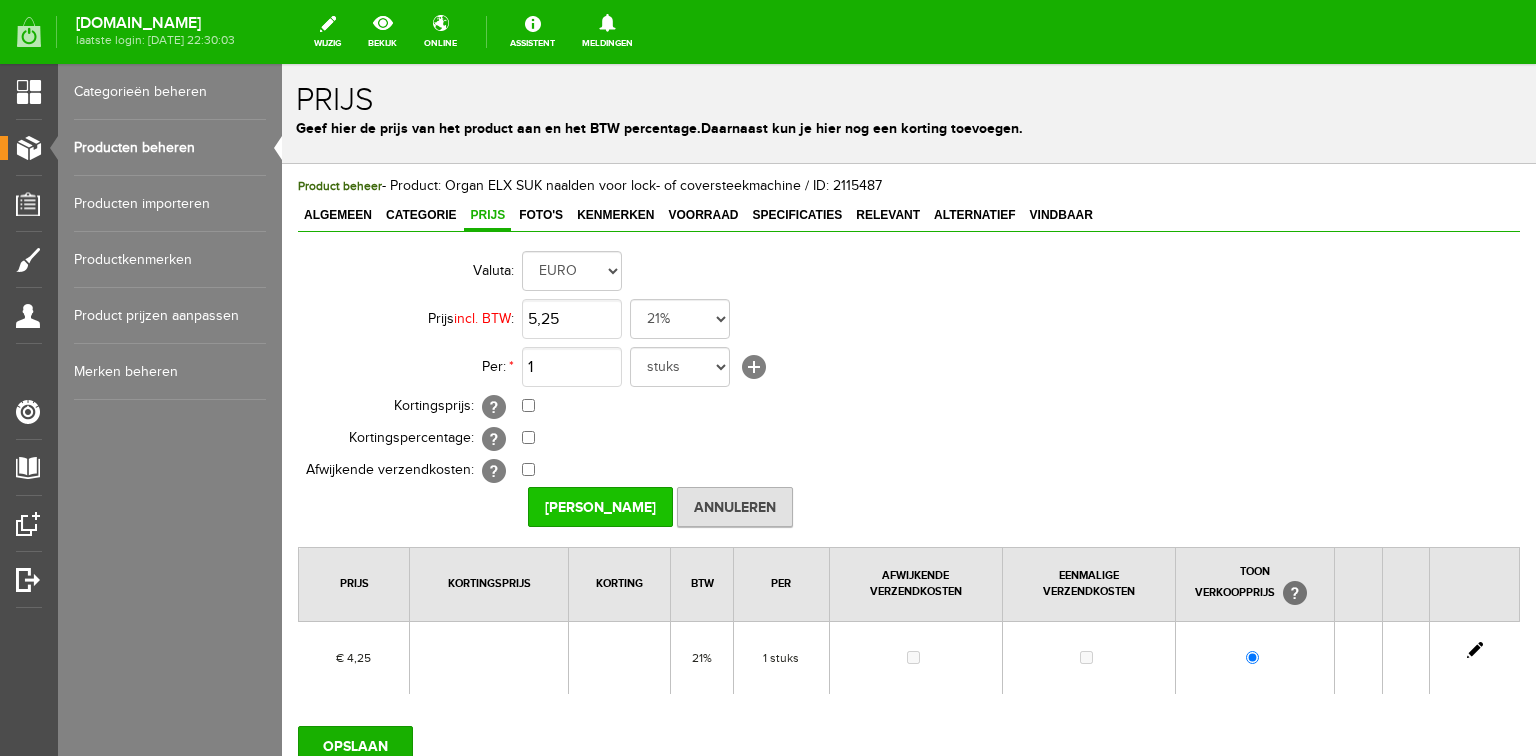 type on "€ 5,25" 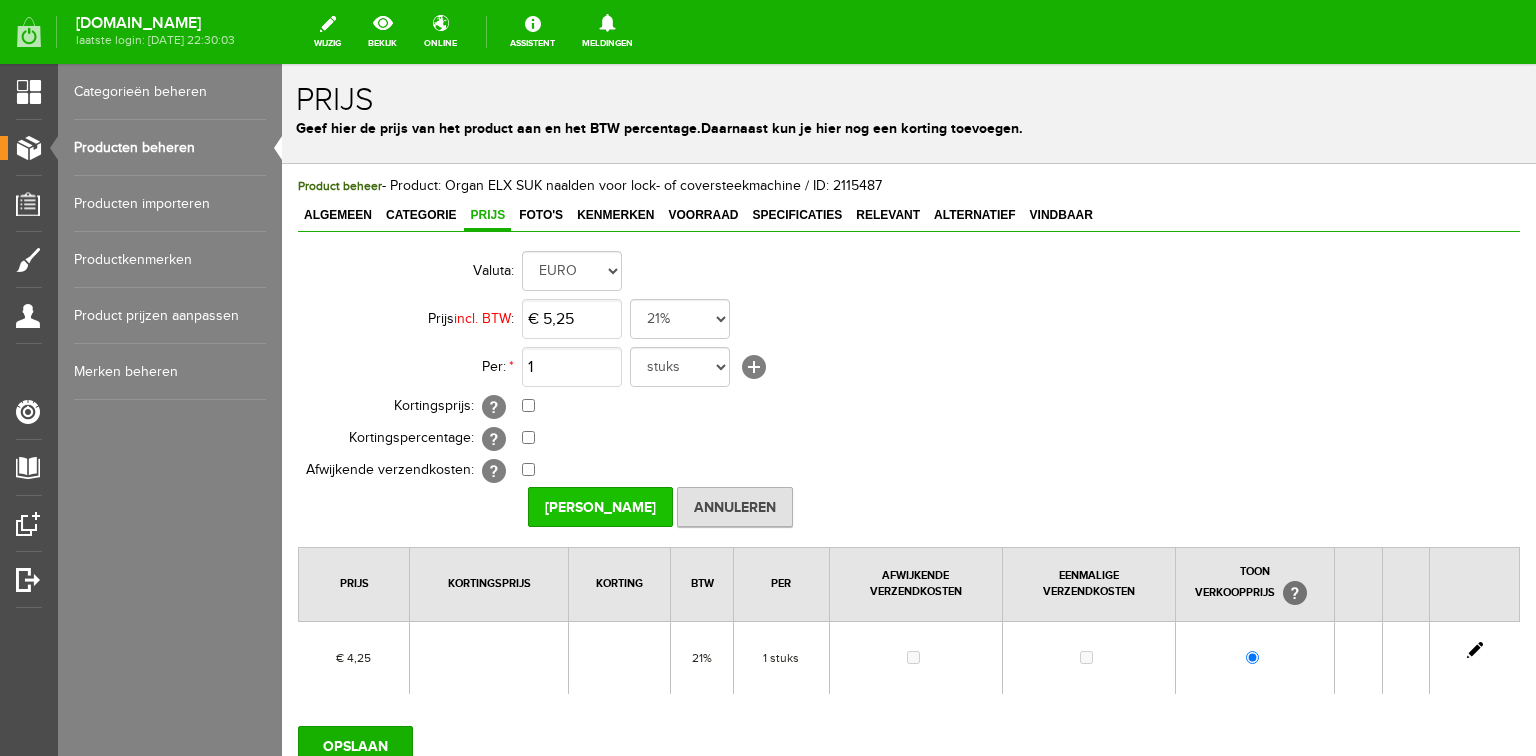 click on "[PERSON_NAME]" at bounding box center (600, 507) 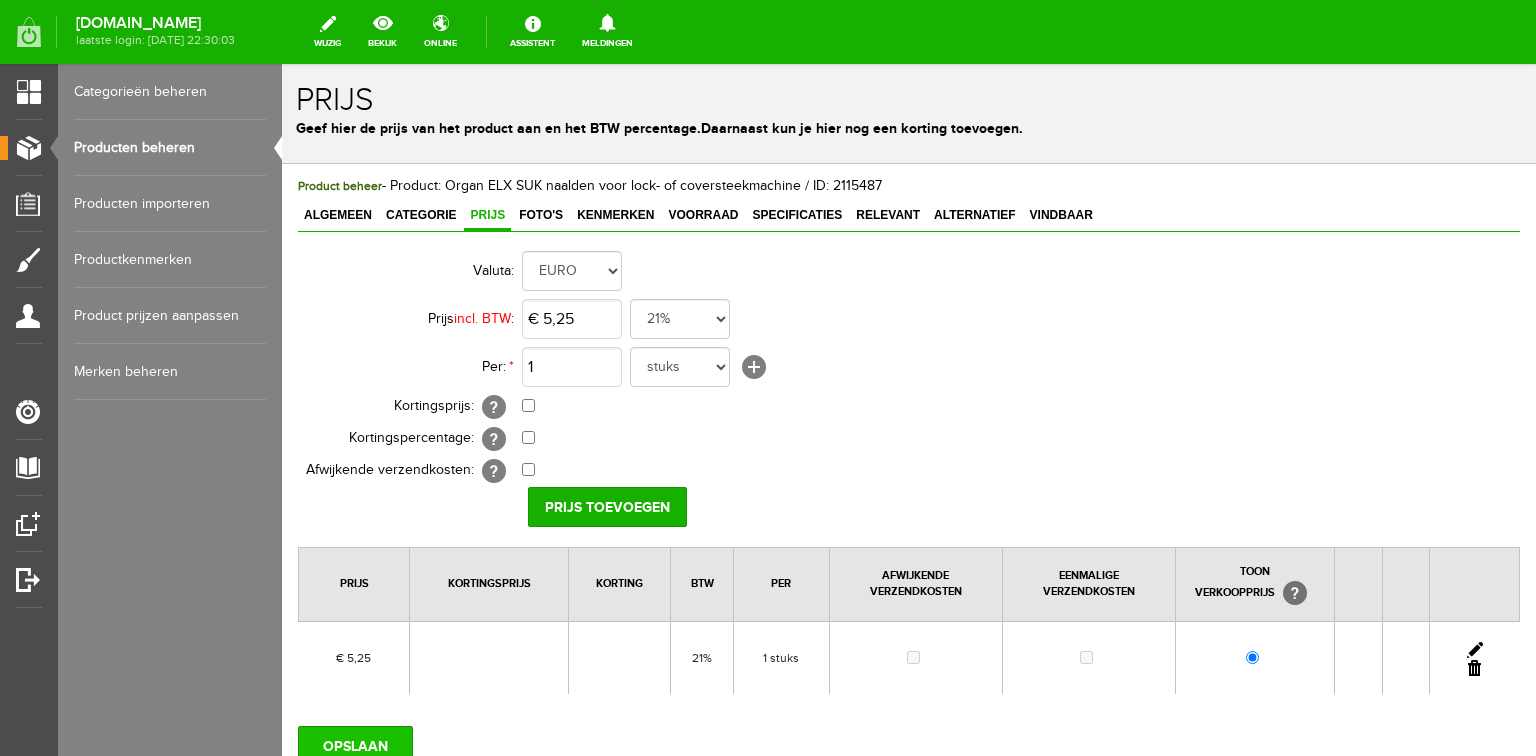 click on "OPSLAAN" at bounding box center [355, 746] 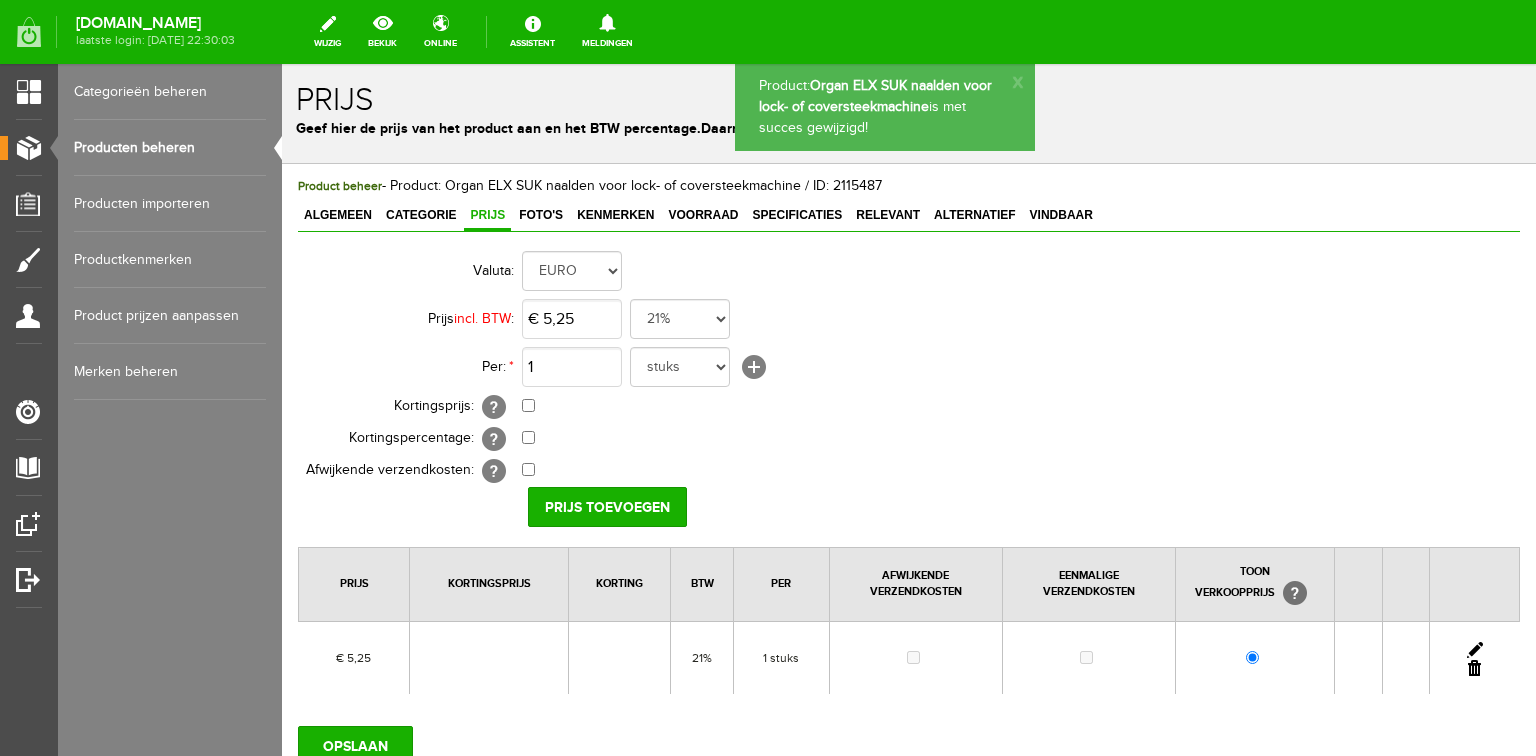 scroll, scrollTop: 0, scrollLeft: 0, axis: both 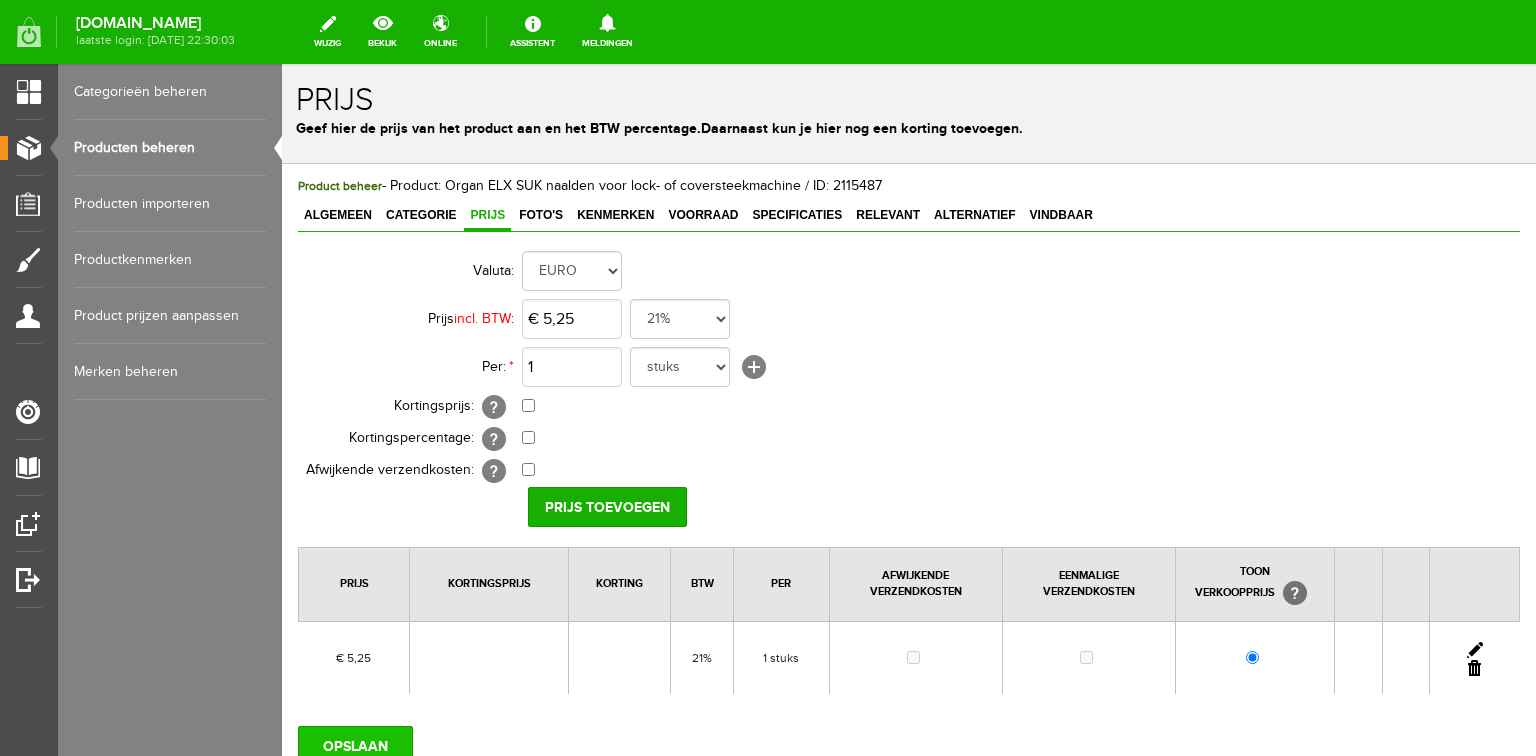 click on "OPSLAAN" at bounding box center (355, 746) 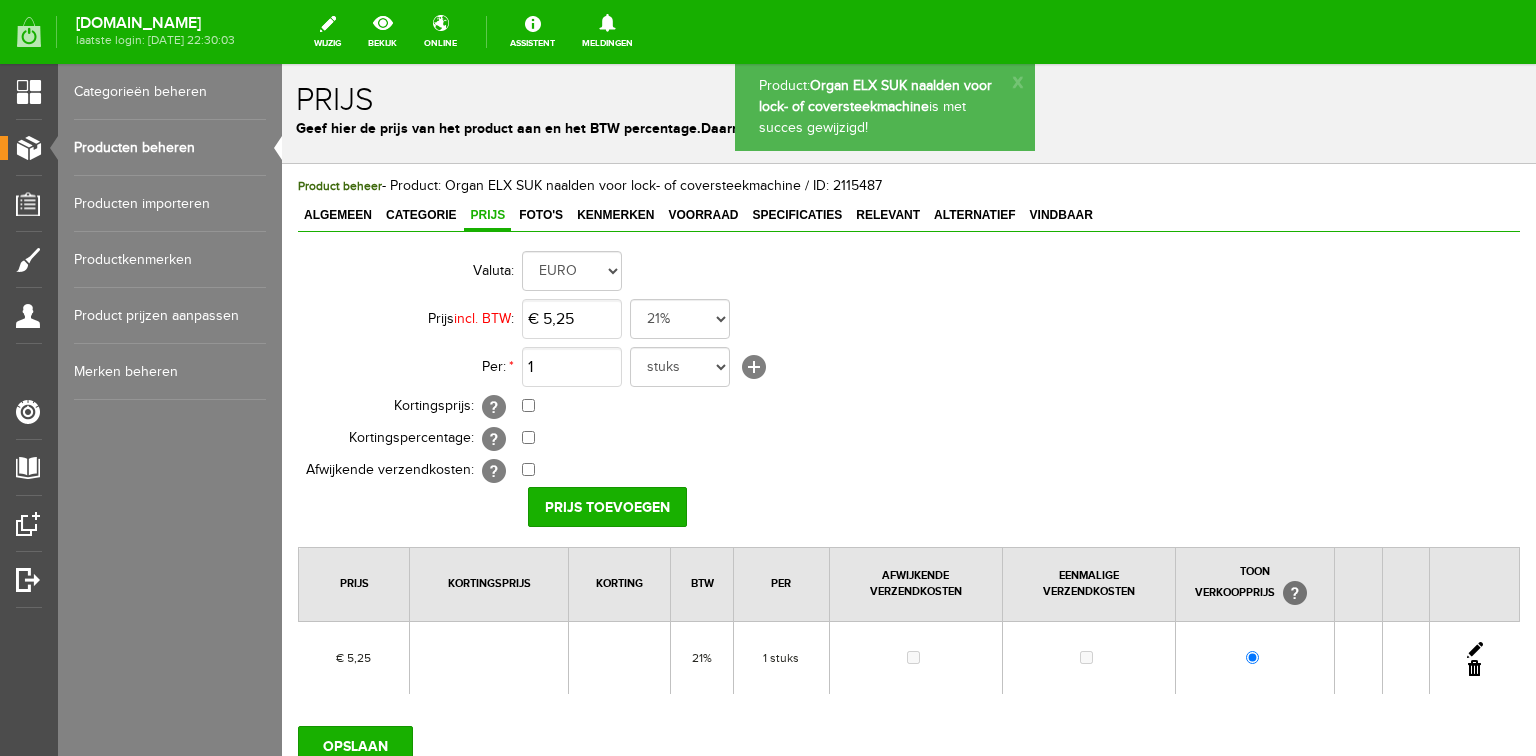 scroll, scrollTop: 0, scrollLeft: 0, axis: both 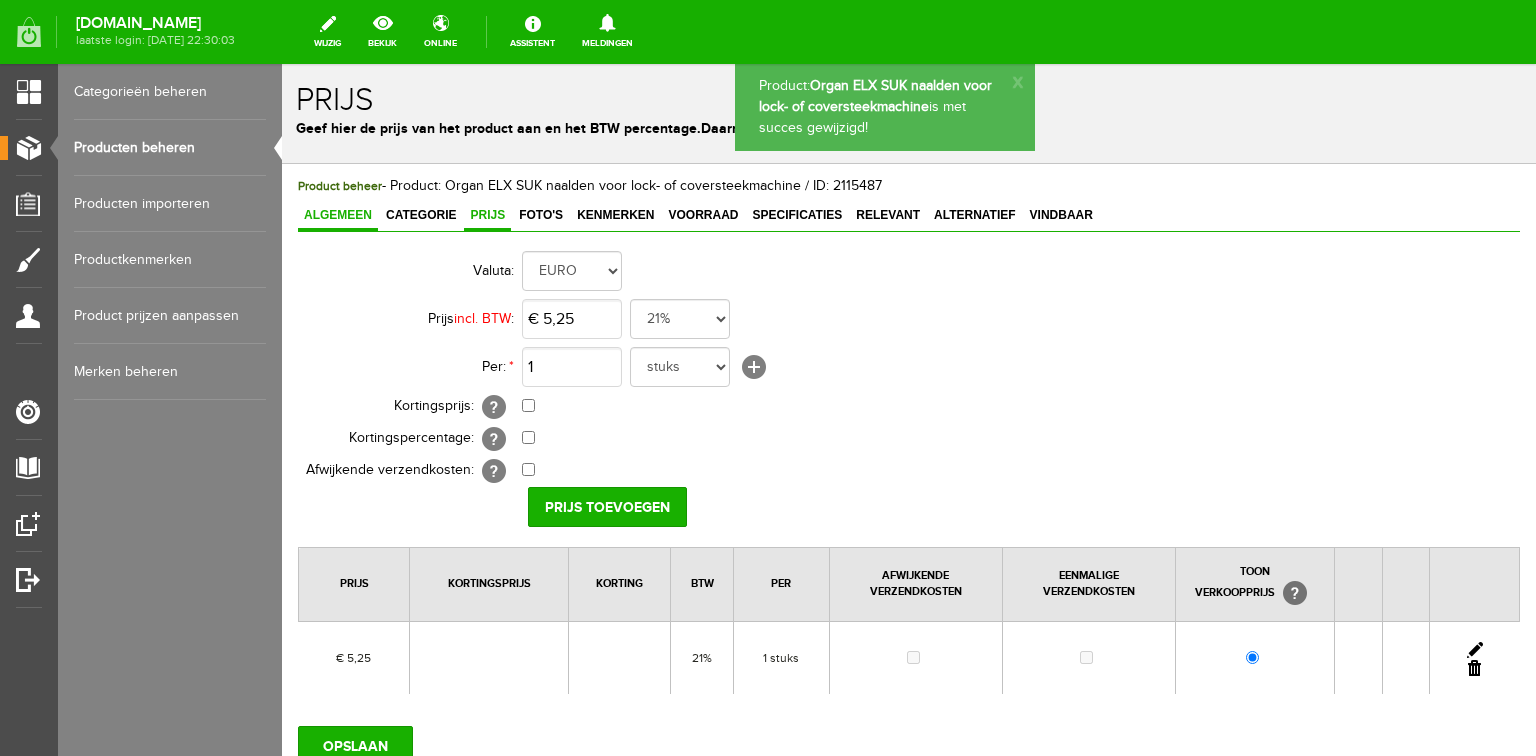 click on "Algemeen" at bounding box center [338, 215] 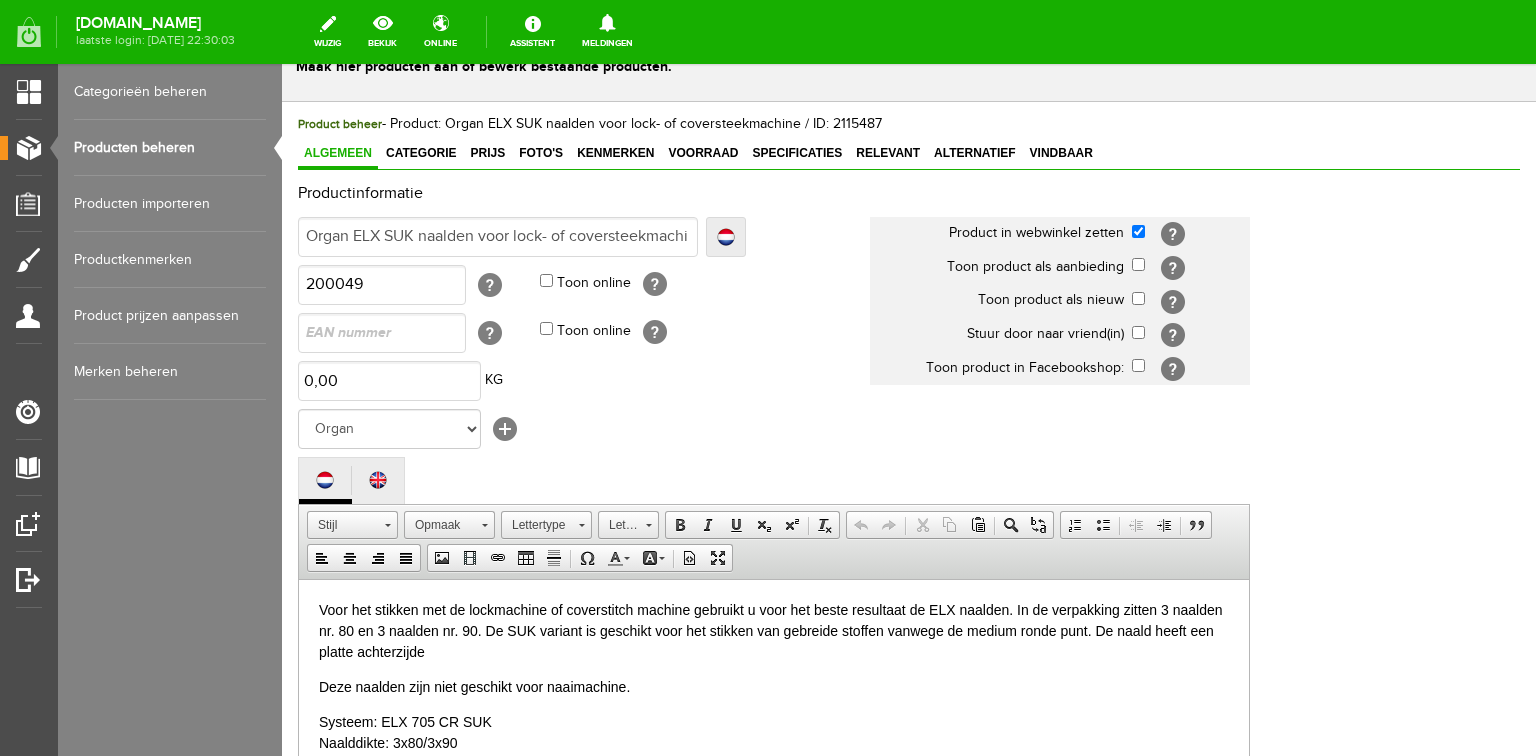 scroll, scrollTop: 0, scrollLeft: 0, axis: both 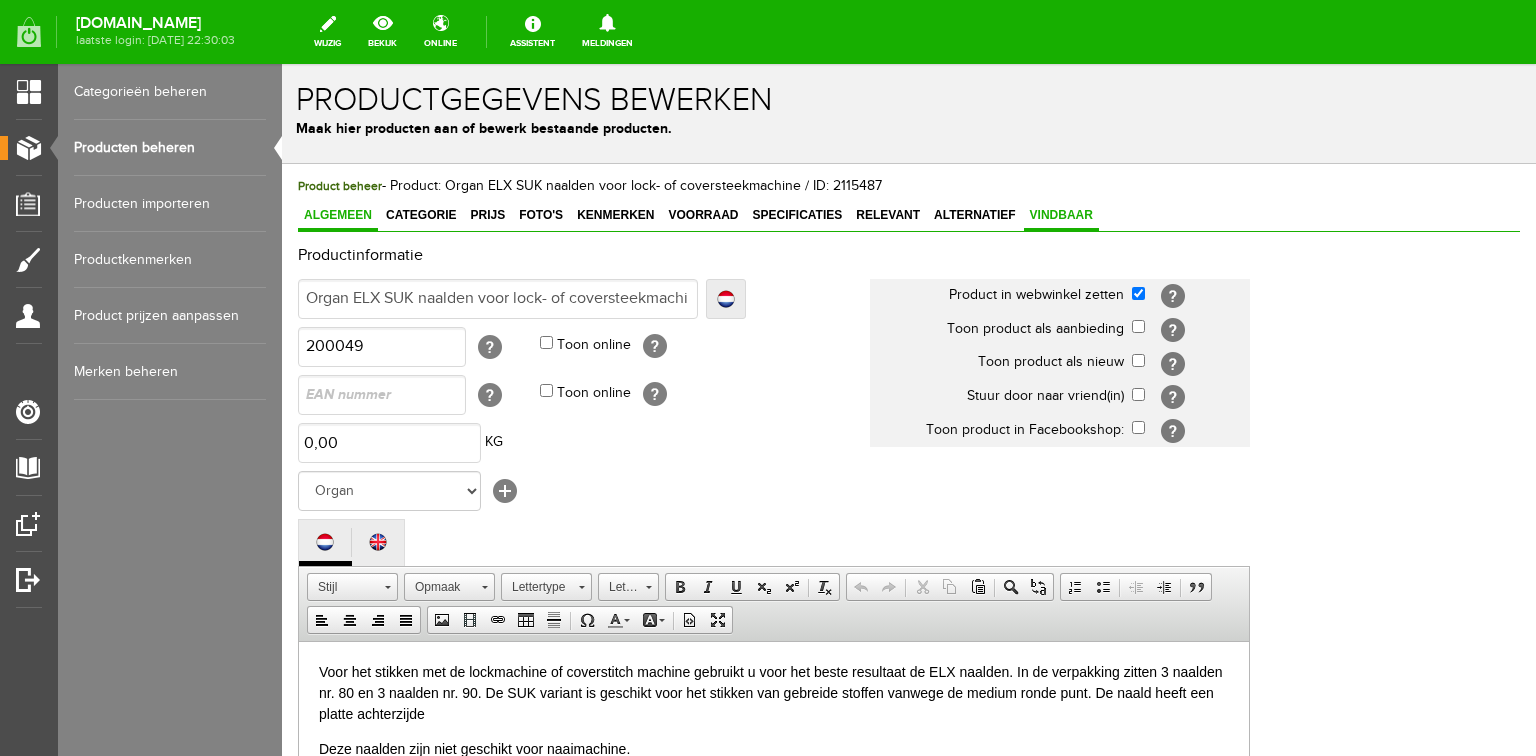 click on "Vindbaar" at bounding box center [1061, 215] 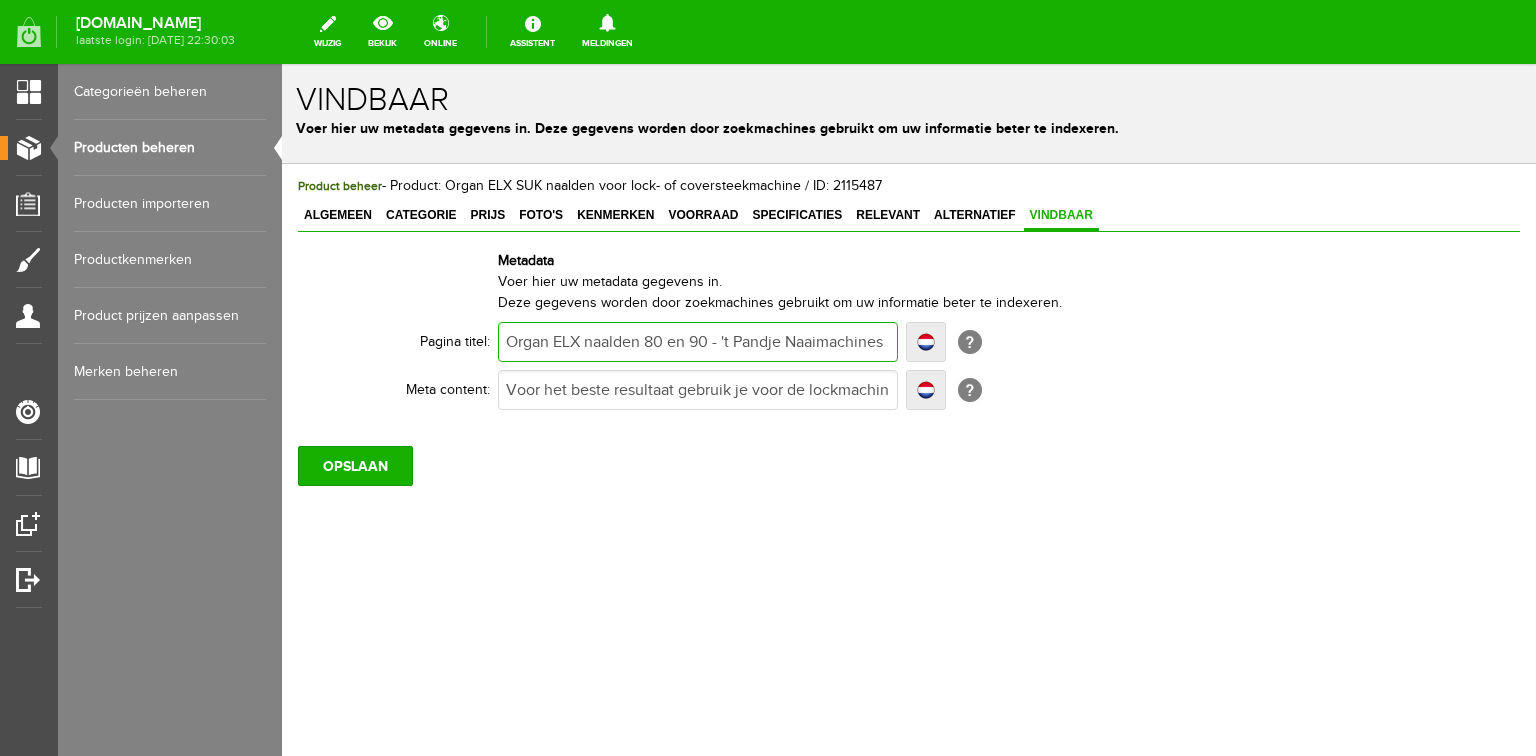 click on "Organ ELX naalden 80 en 90 - 't Pandje Naaimachines" at bounding box center [698, 342] 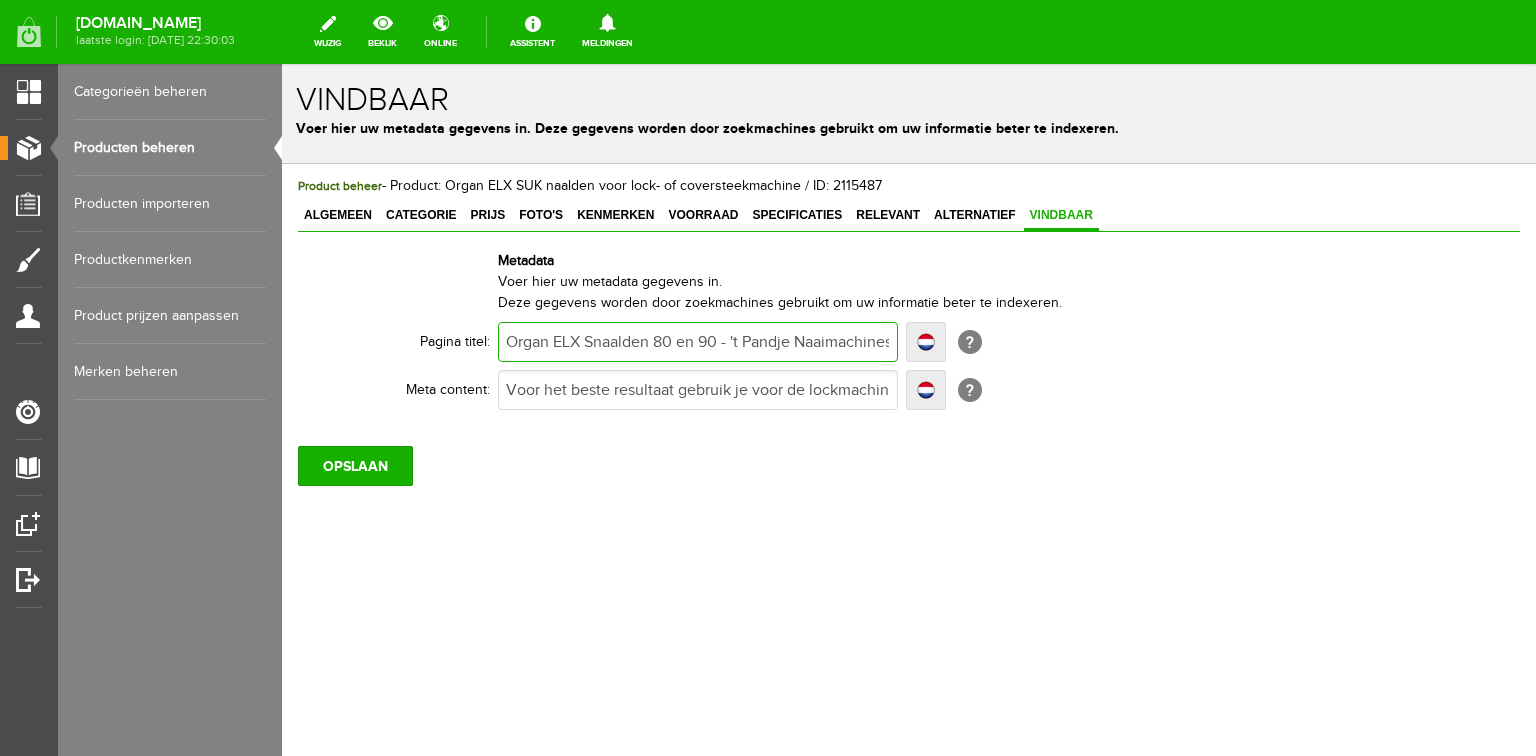 type on "Organ ELX SUnaalden 80 en 90 - 't Pandje Naaimachines" 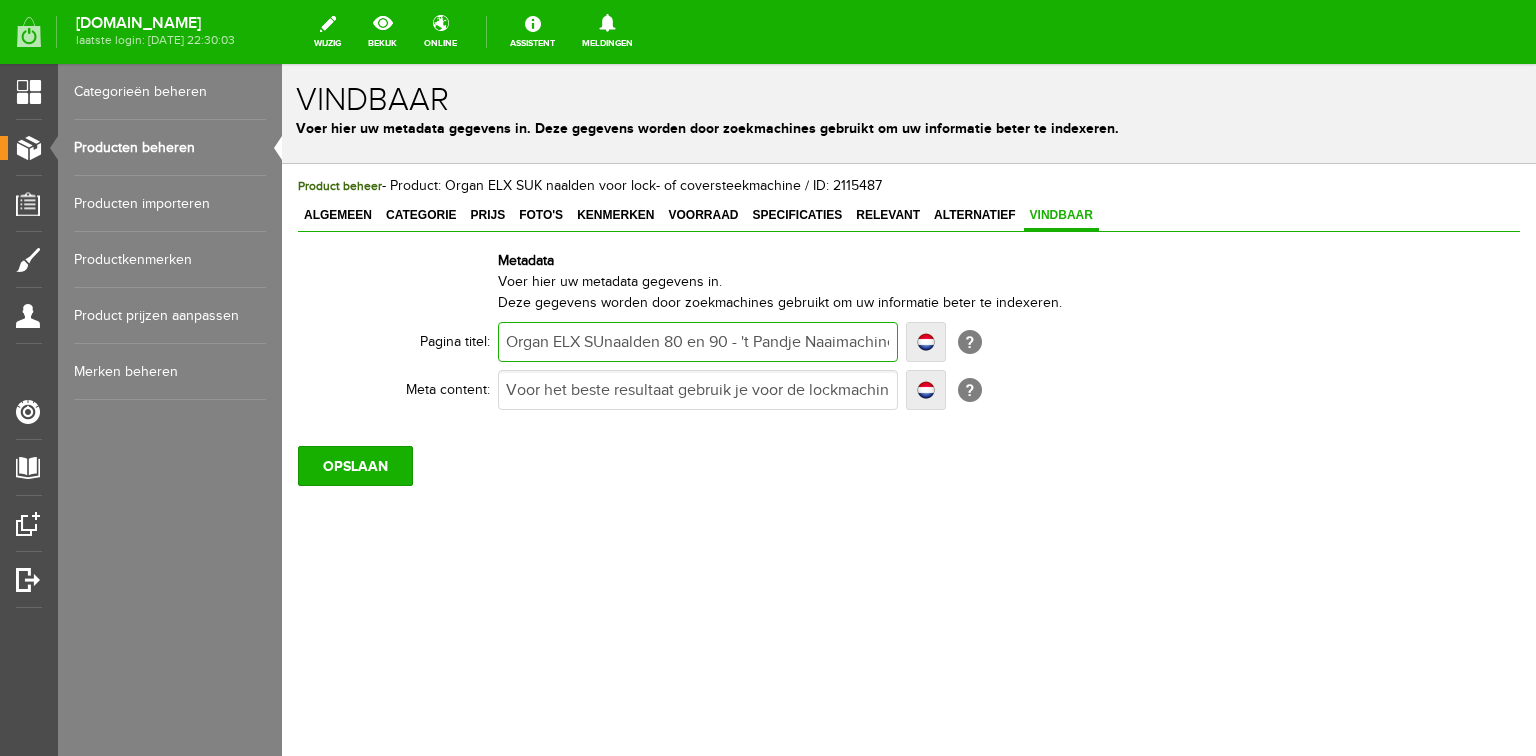 type on "Organ ELX SUnaalden 80 en 90 - 't Pandje Naaimachines" 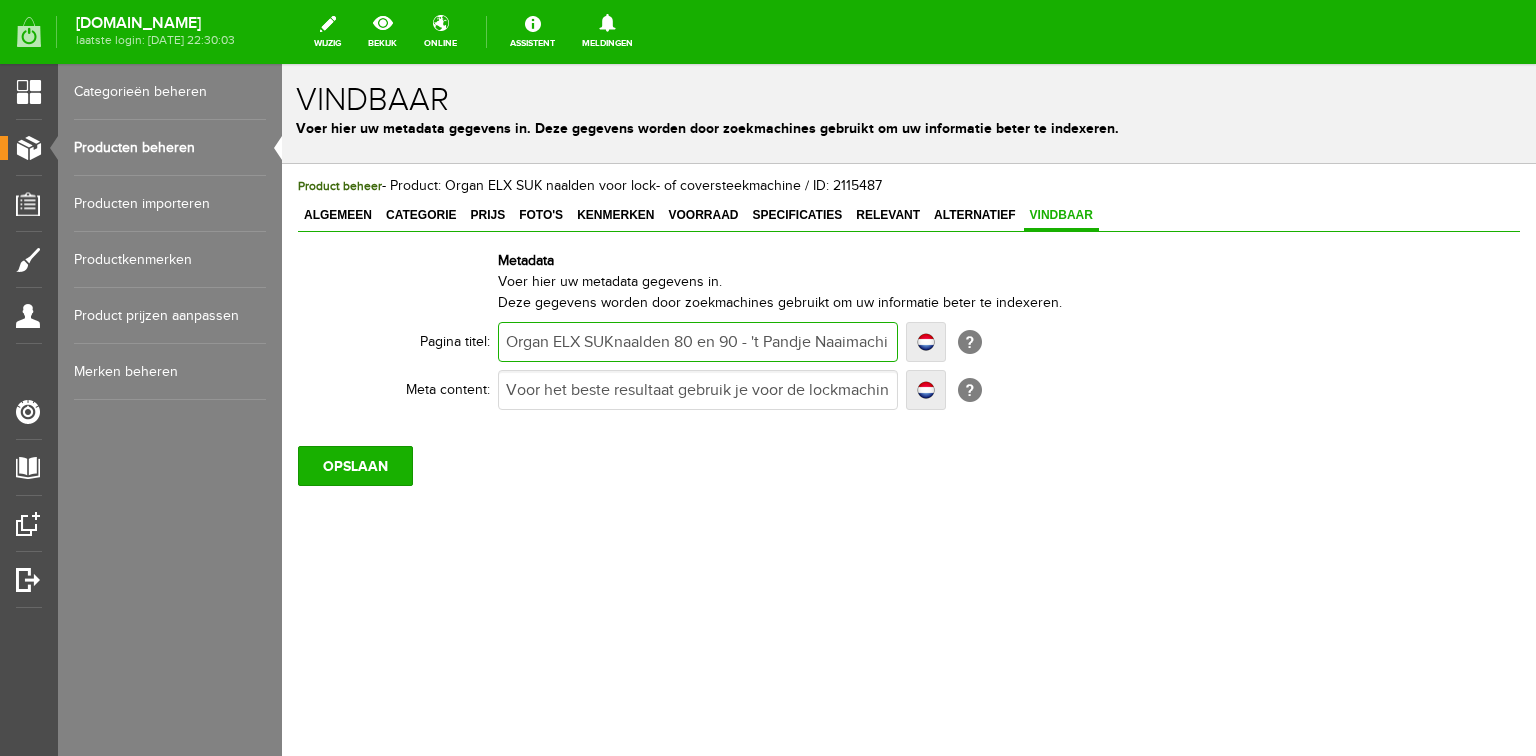 type on "Organ ELX SUKnaalden 80 en 90 - 't Pandje Naaimachines" 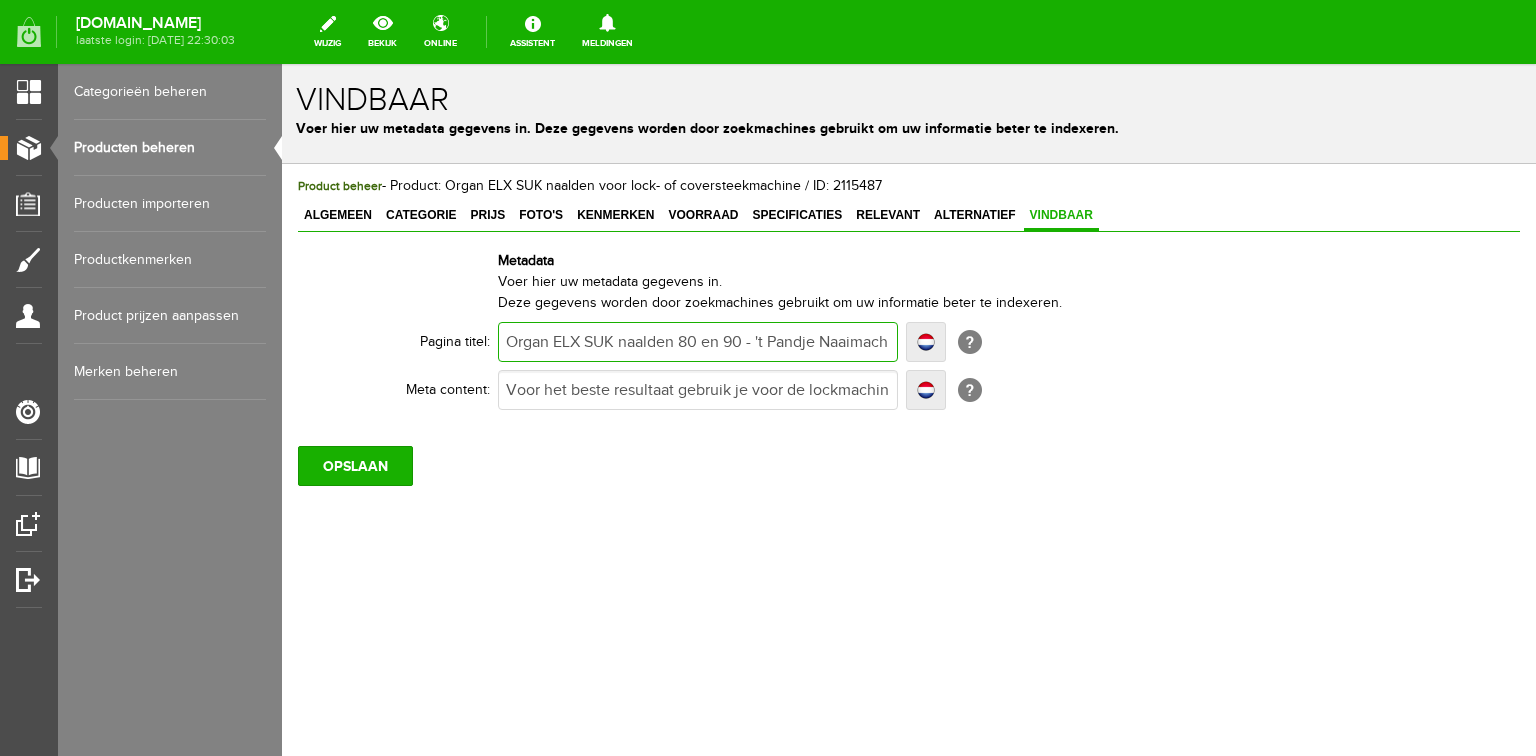 type on "Organ ELX SUK naalden 80 en 90 - 't Pandje Naaimachines" 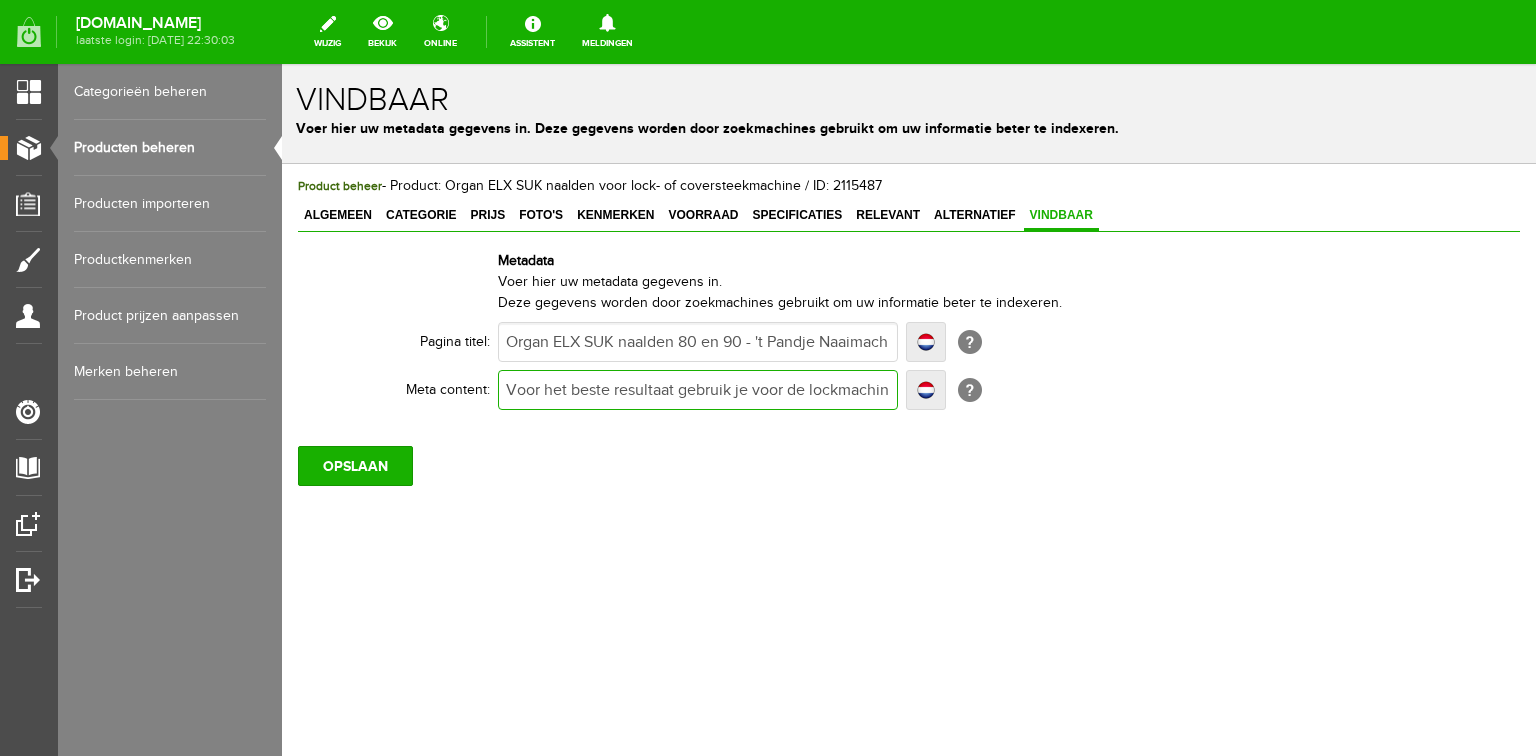 click on "Voor het beste resultaat gebruik je voor de lockmachine en coverstitchmachine de Organ ELX naalden. Bestel online of bezoek onze winkel." at bounding box center (698, 390) 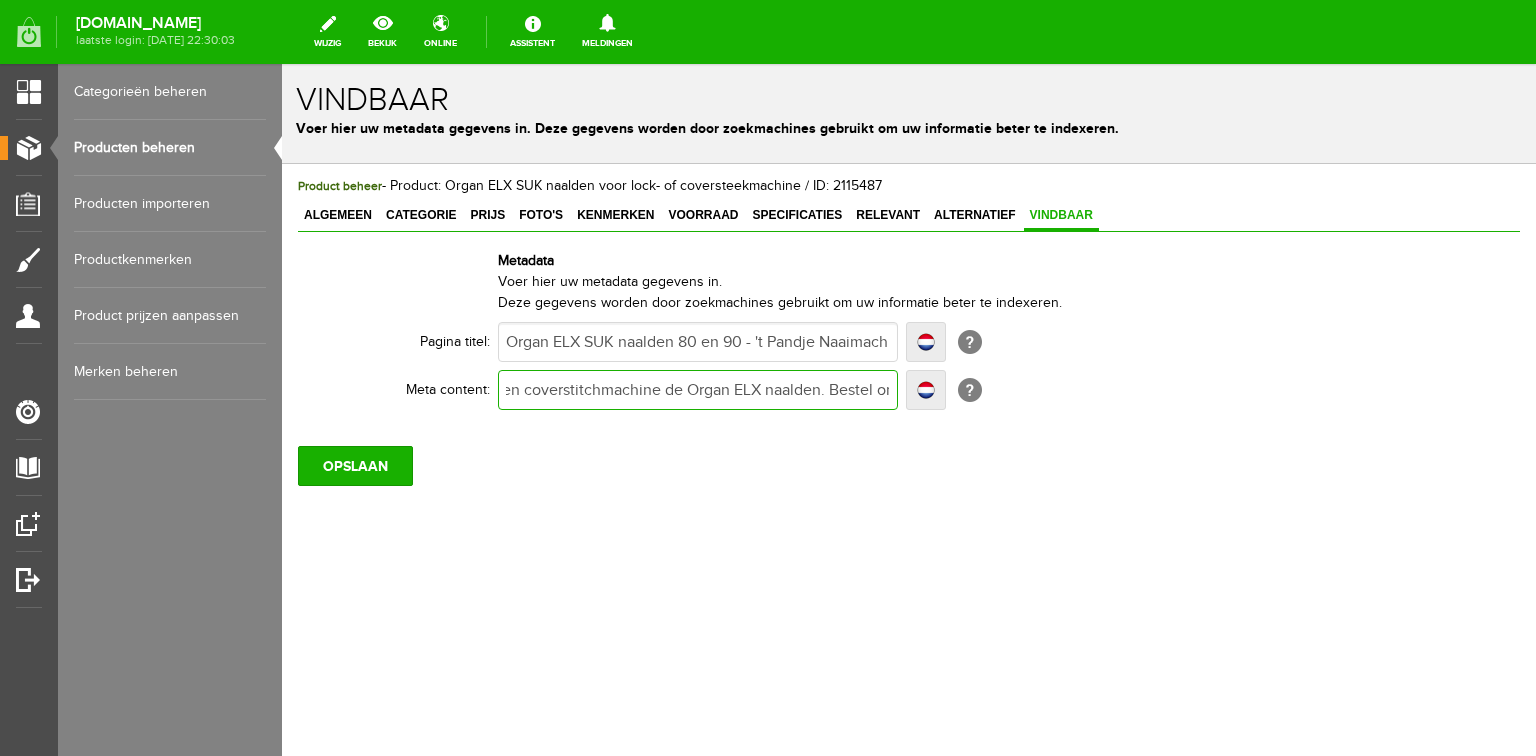 scroll, scrollTop: 0, scrollLeft: 0, axis: both 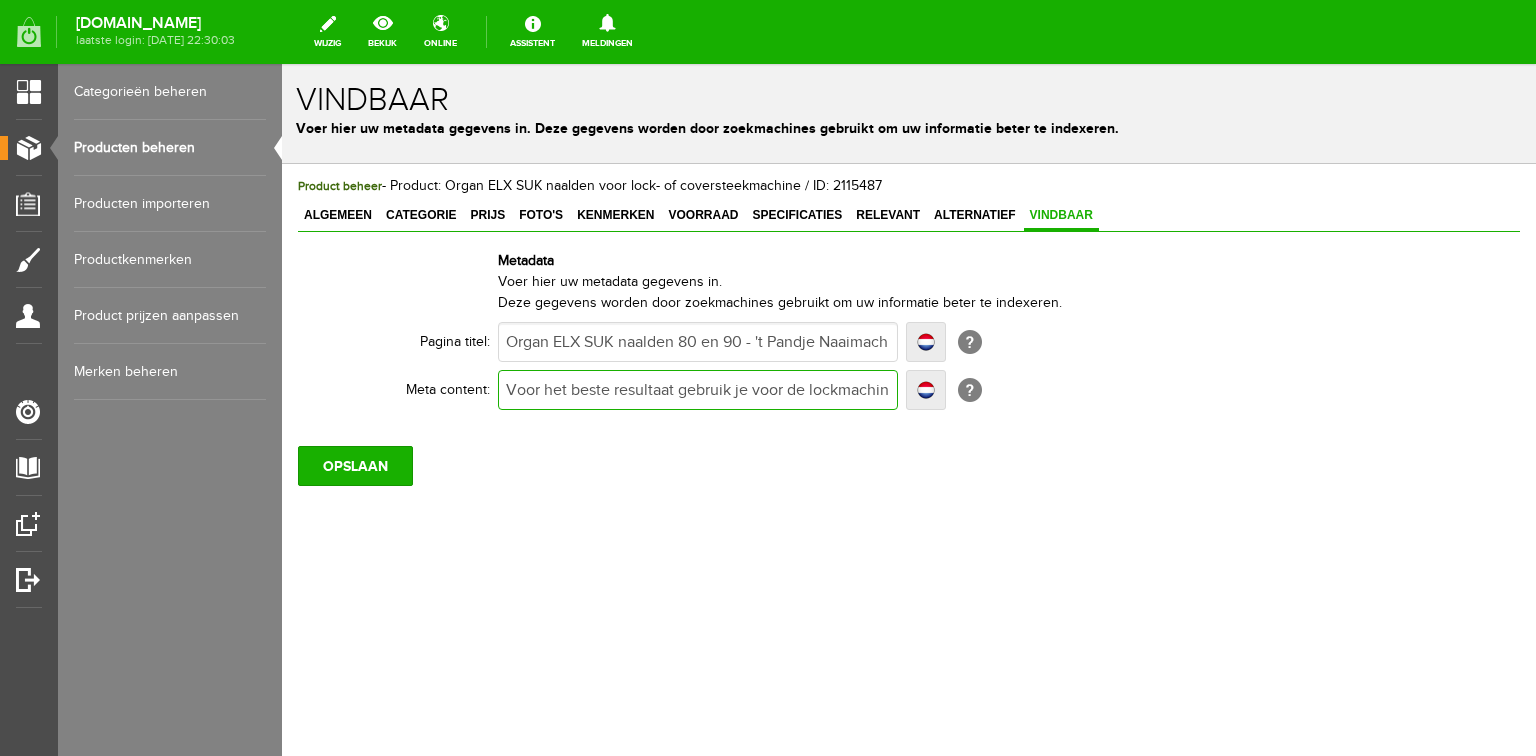click on "Voor het beste resultaat gebruik je voor de lockmachine en coverstitchmachine de Organ ELX naalden. Bestel online of bezoek onze winkel." at bounding box center [698, 390] 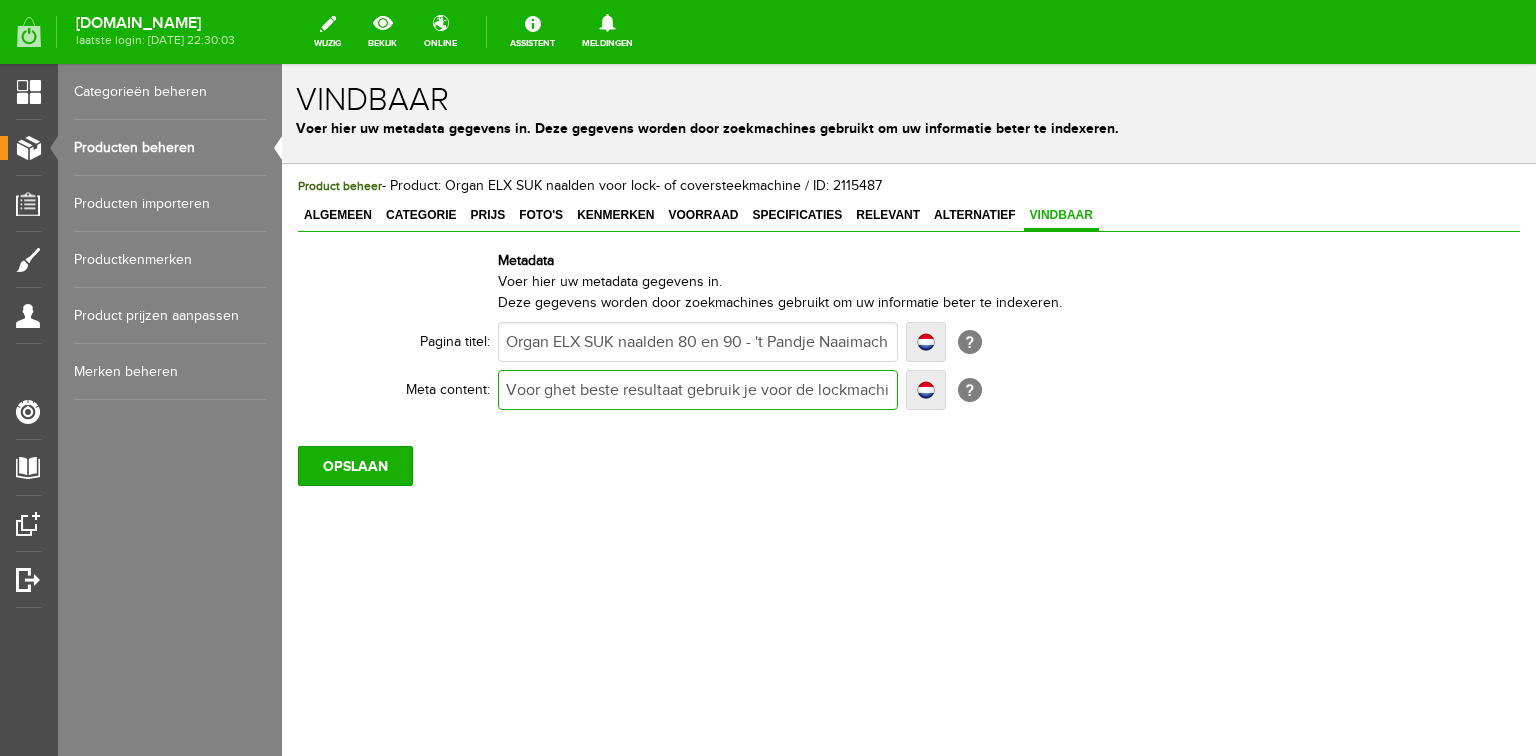 type on "Voor gehet beste resultaat gebruik je voor de lockmachine en coverstitchmachine de Organ ELX naalden. Bestel online of bezoek onze winkel." 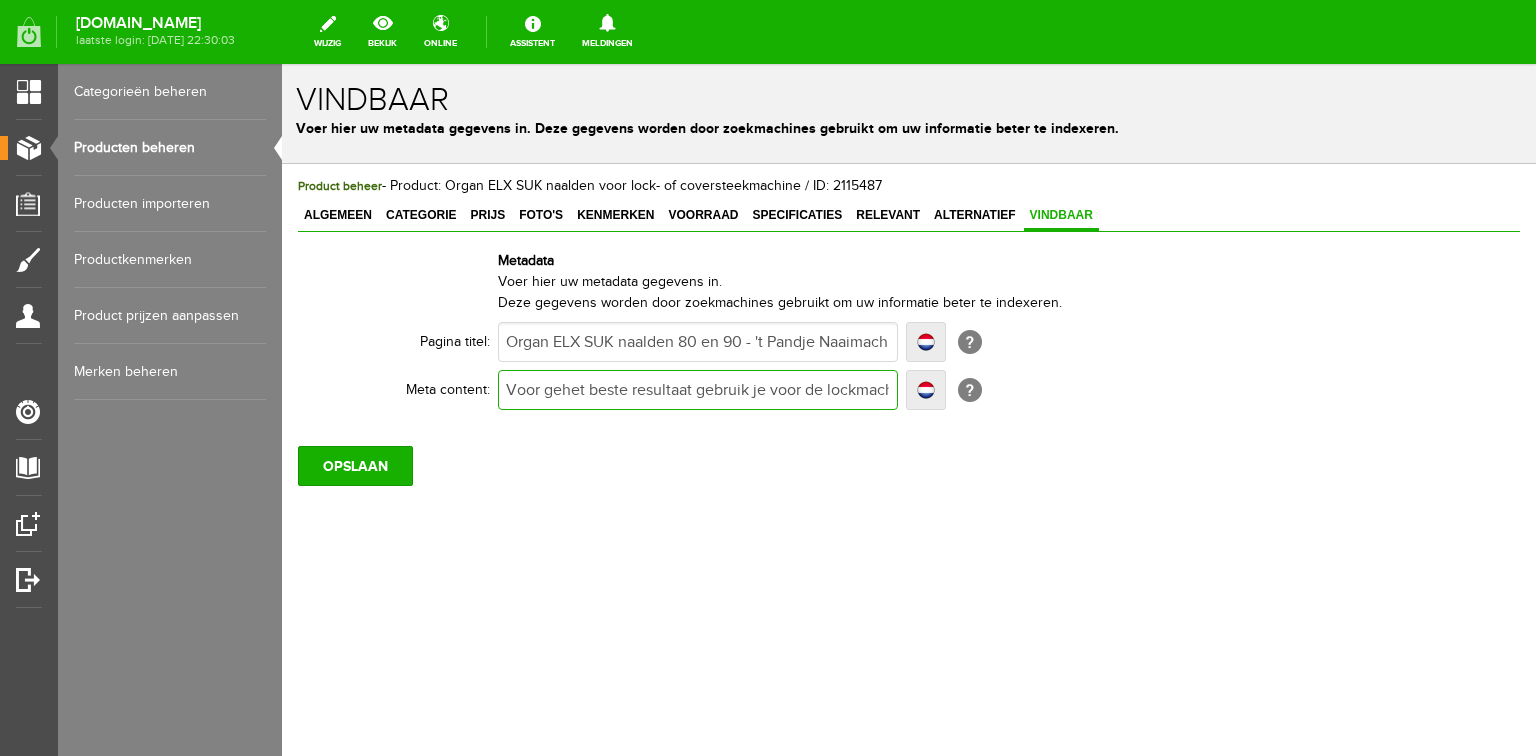 type on "Voor gehet beste resultaat gebruik je voor de lockmachine en coverstitchmachine de Organ ELX naalden. Bestel online of bezoek onze winkel." 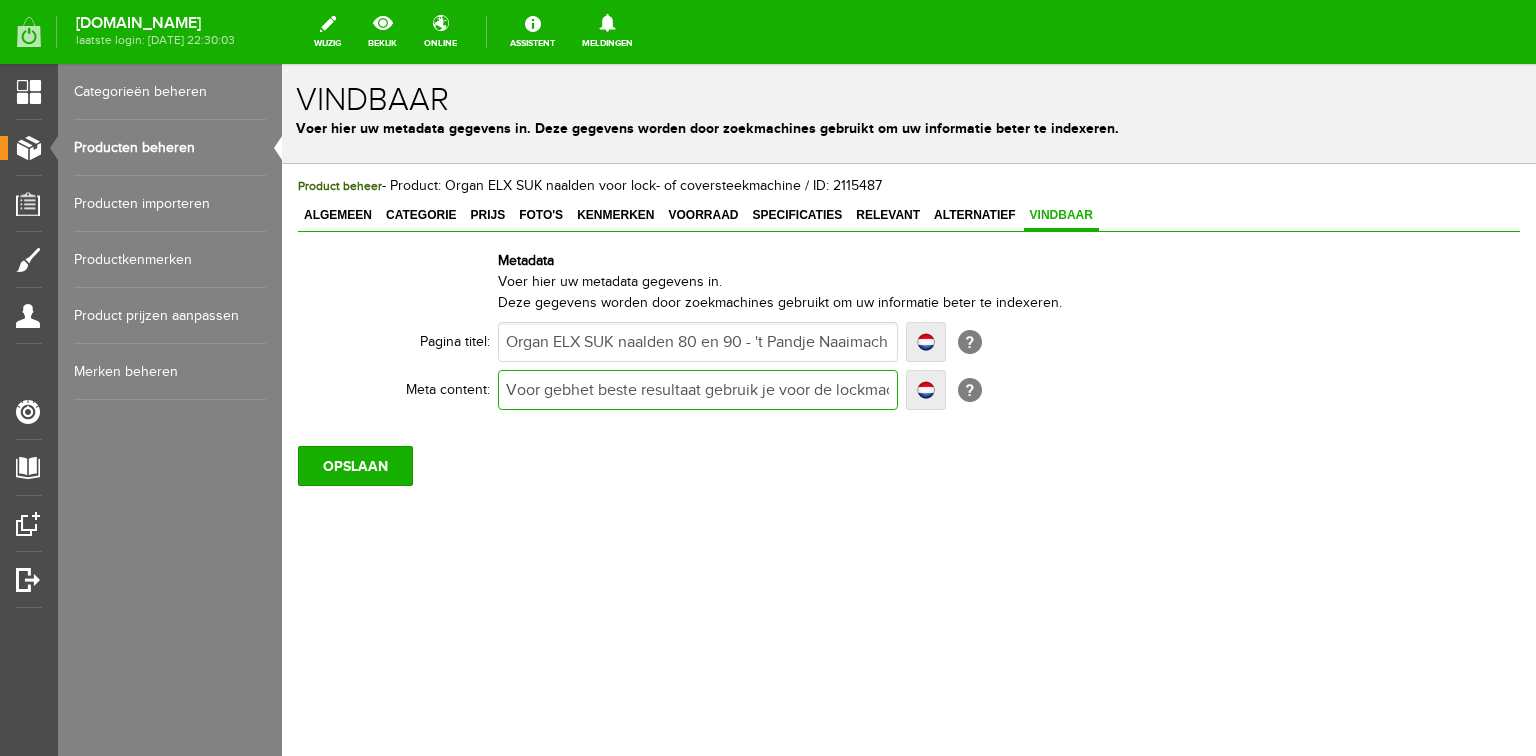 type on "Voor gebhet beste resultaat gebruik je voor de lockmachine en coverstitchmachine de Organ ELX naalden. Bestel online of bezoek onze winkel." 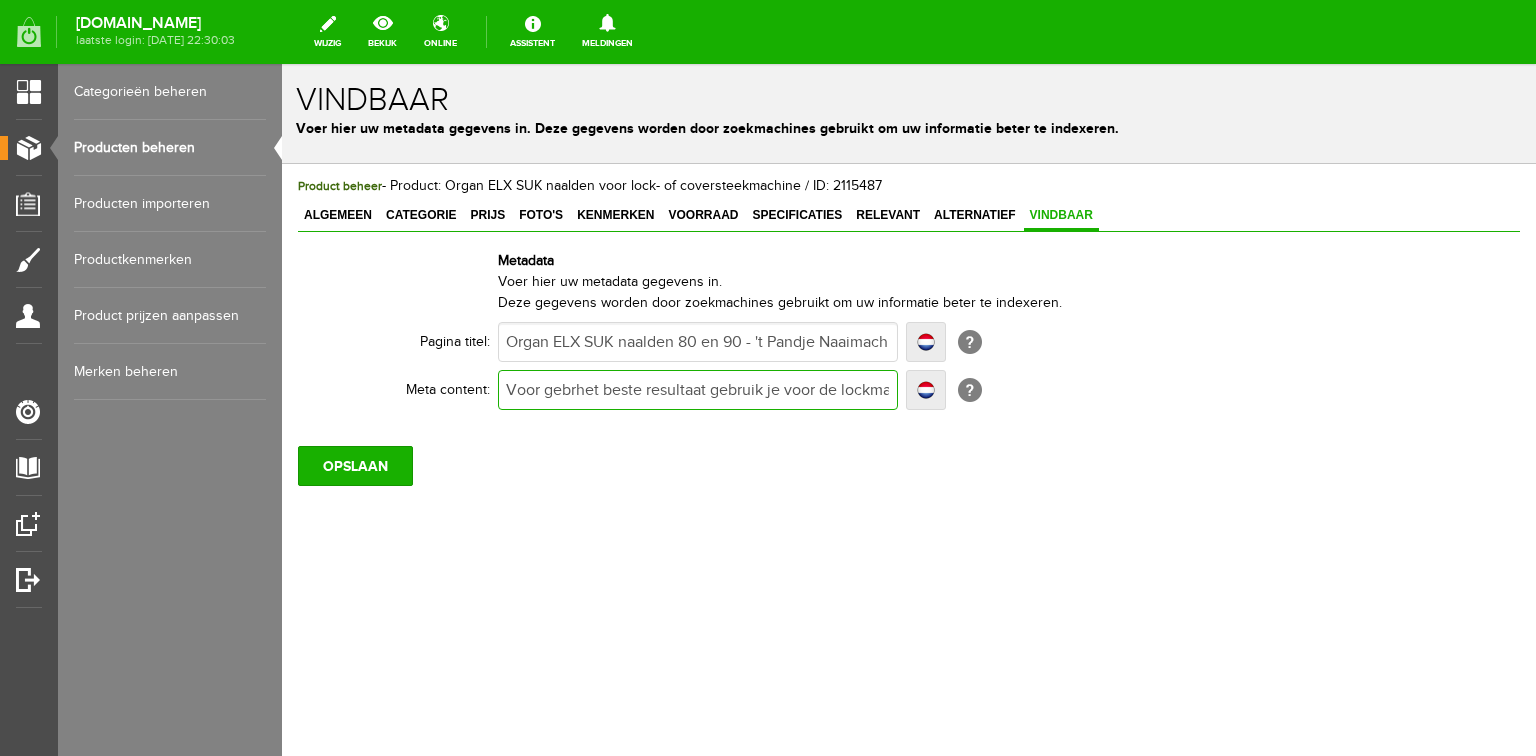 type on "Voor gebrehet beste resultaat gebruik je voor de lockmachine en coverstitchmachine de Organ ELX naalden. Bestel online of bezoek onze winkel." 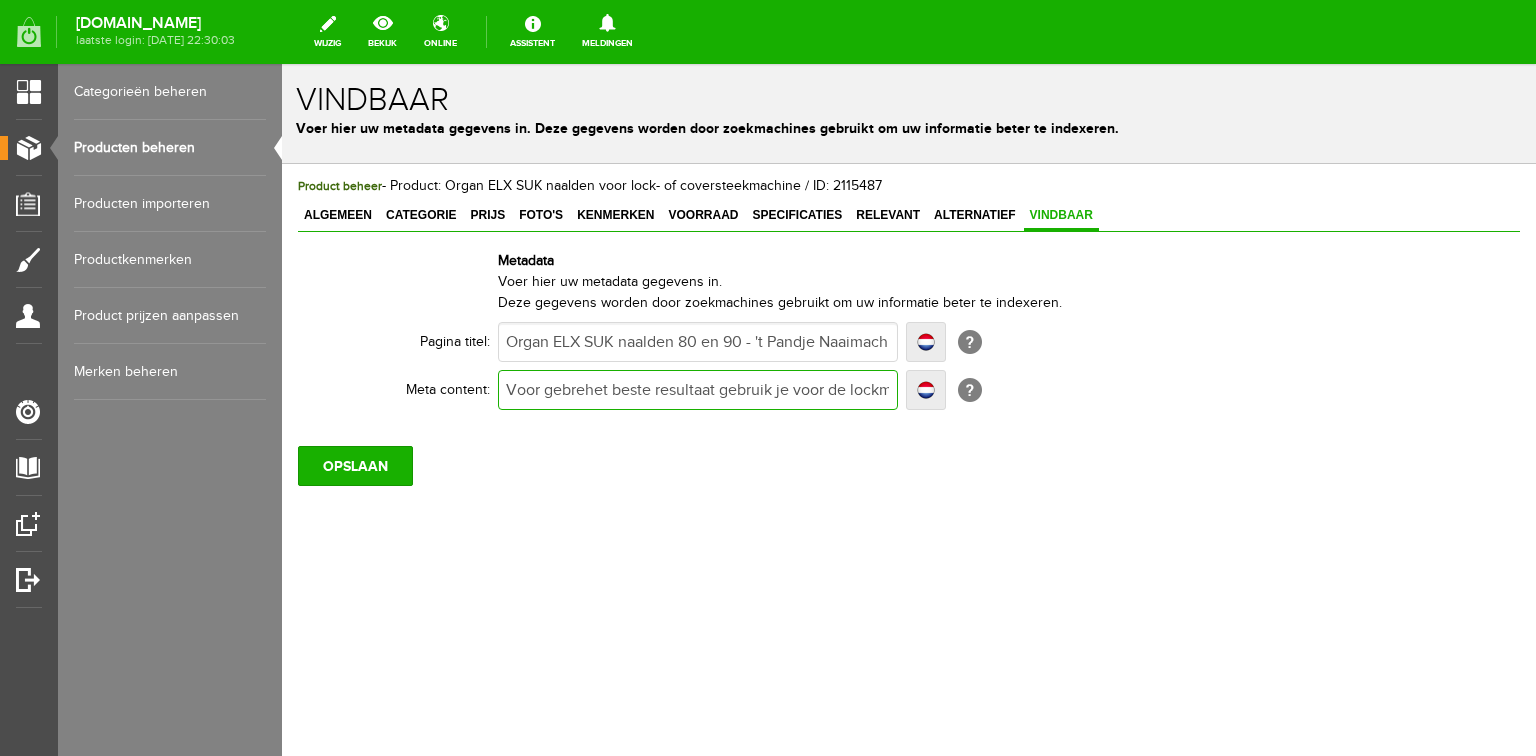 type on "Voor gebrehet beste resultaat gebruik je voor de lockmachine en coverstitchmachine de Organ ELX naalden. Bestel online of bezoek onze winkel." 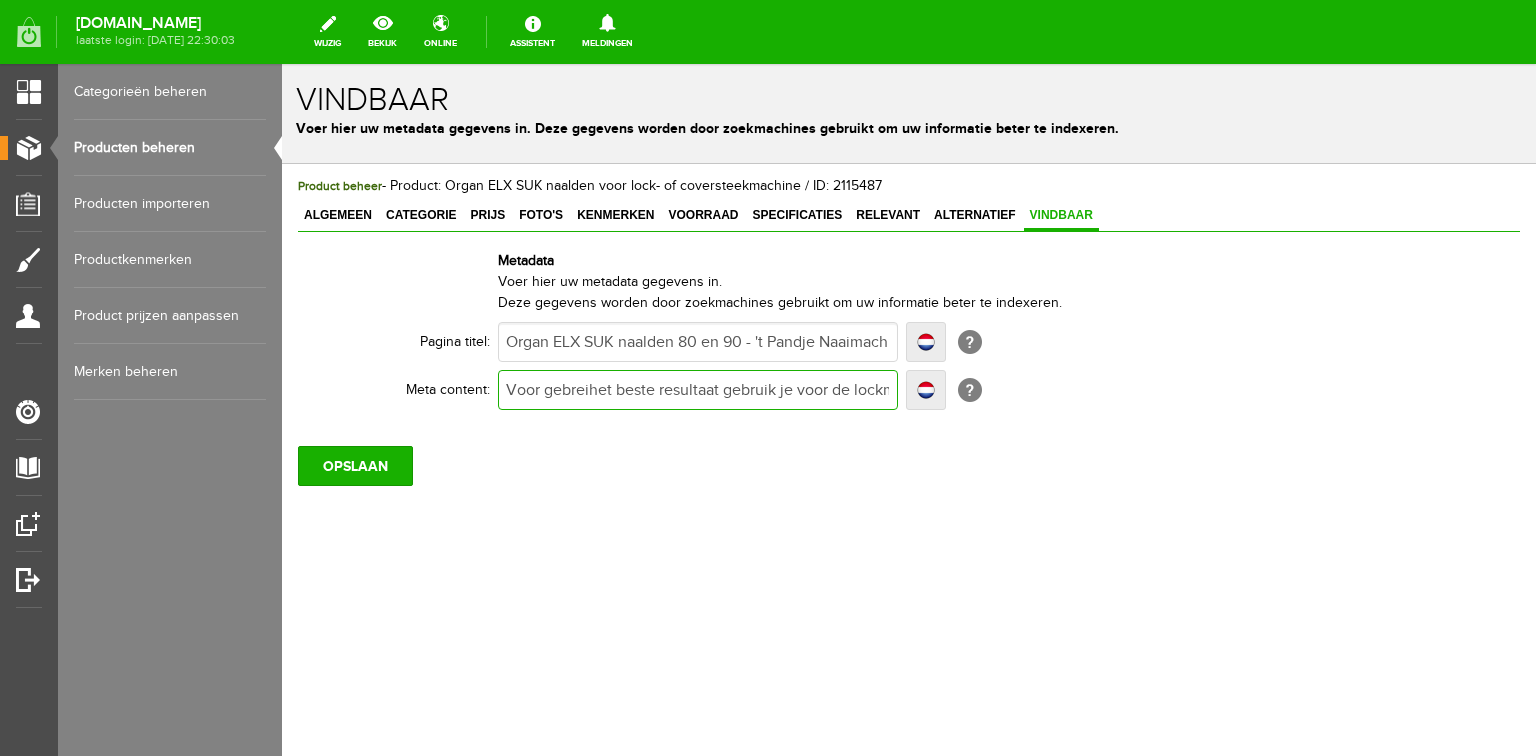 type on "Voor gebreihet beste resultaat gebruik je voor de lockmachine en coverstitchmachine de Organ ELX naalden. Bestel online of bezoek onze winkel." 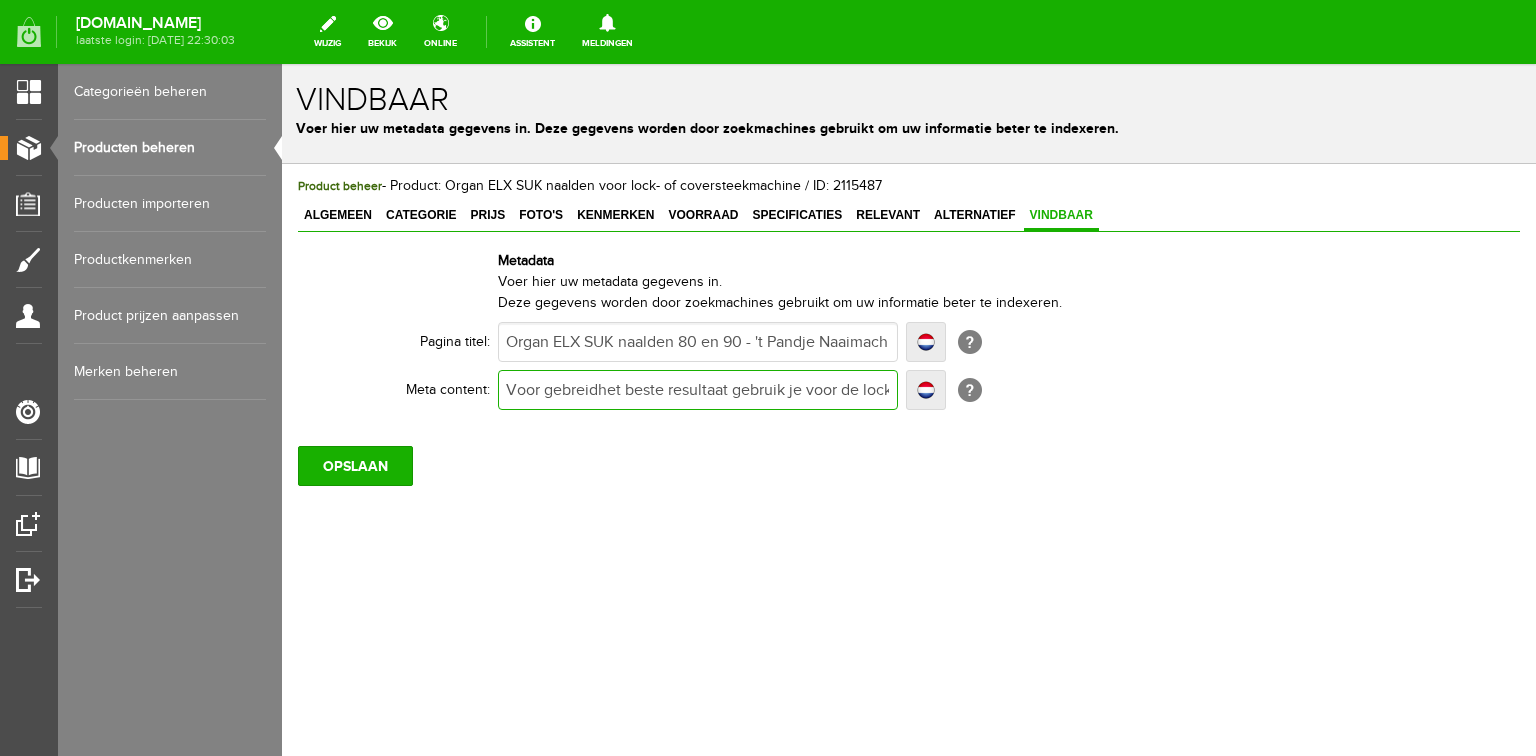 type on "Voor gebreidhet beste resultaat gebruik je voor de lockmachine en coverstitchmachine de Organ ELX naalden. Bestel online of bezoek onze winkel." 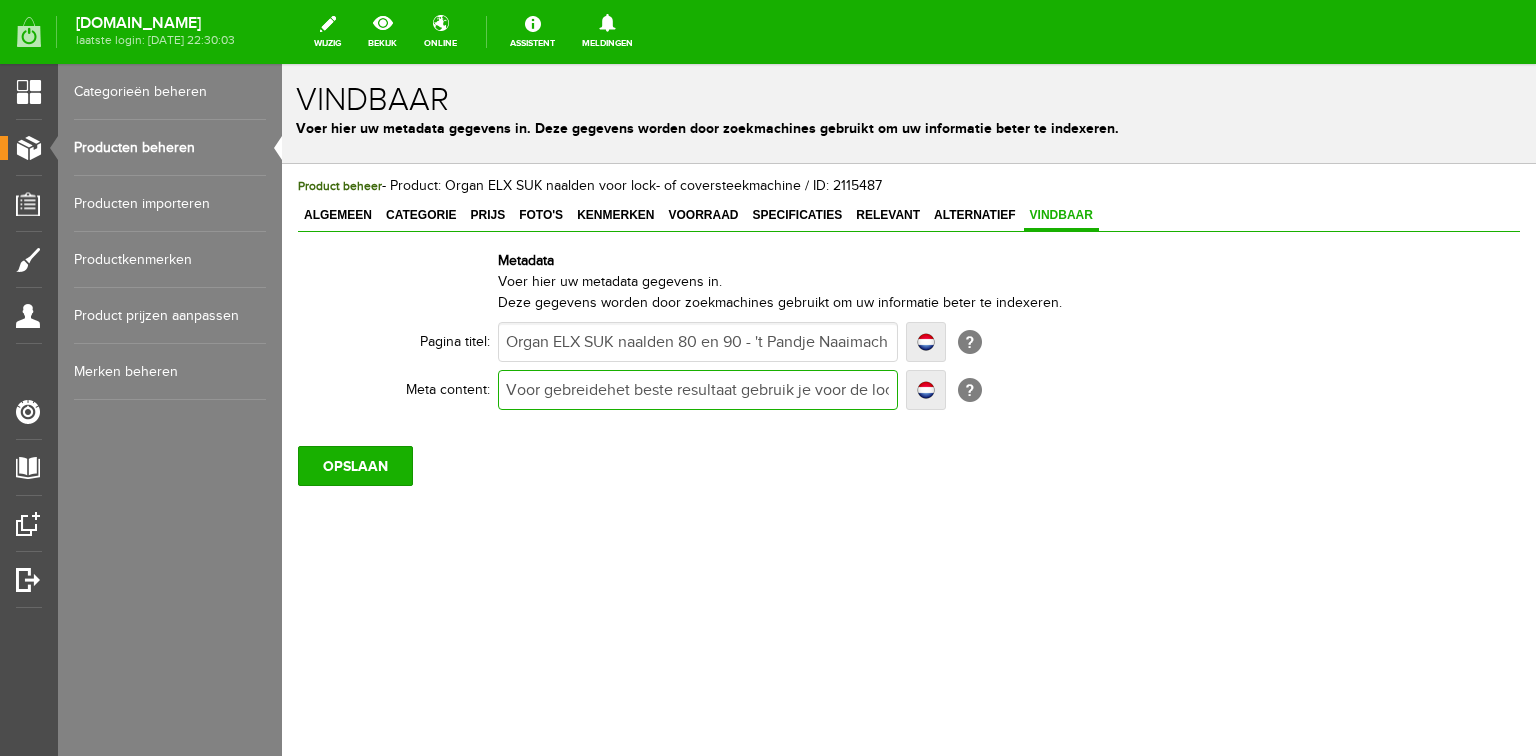 type on "Voor gebreidehet beste resultaat gebruik je voor de lockmachine en coverstitchmachine de Organ ELX naalden. Bestel online of bezoek onze winkel." 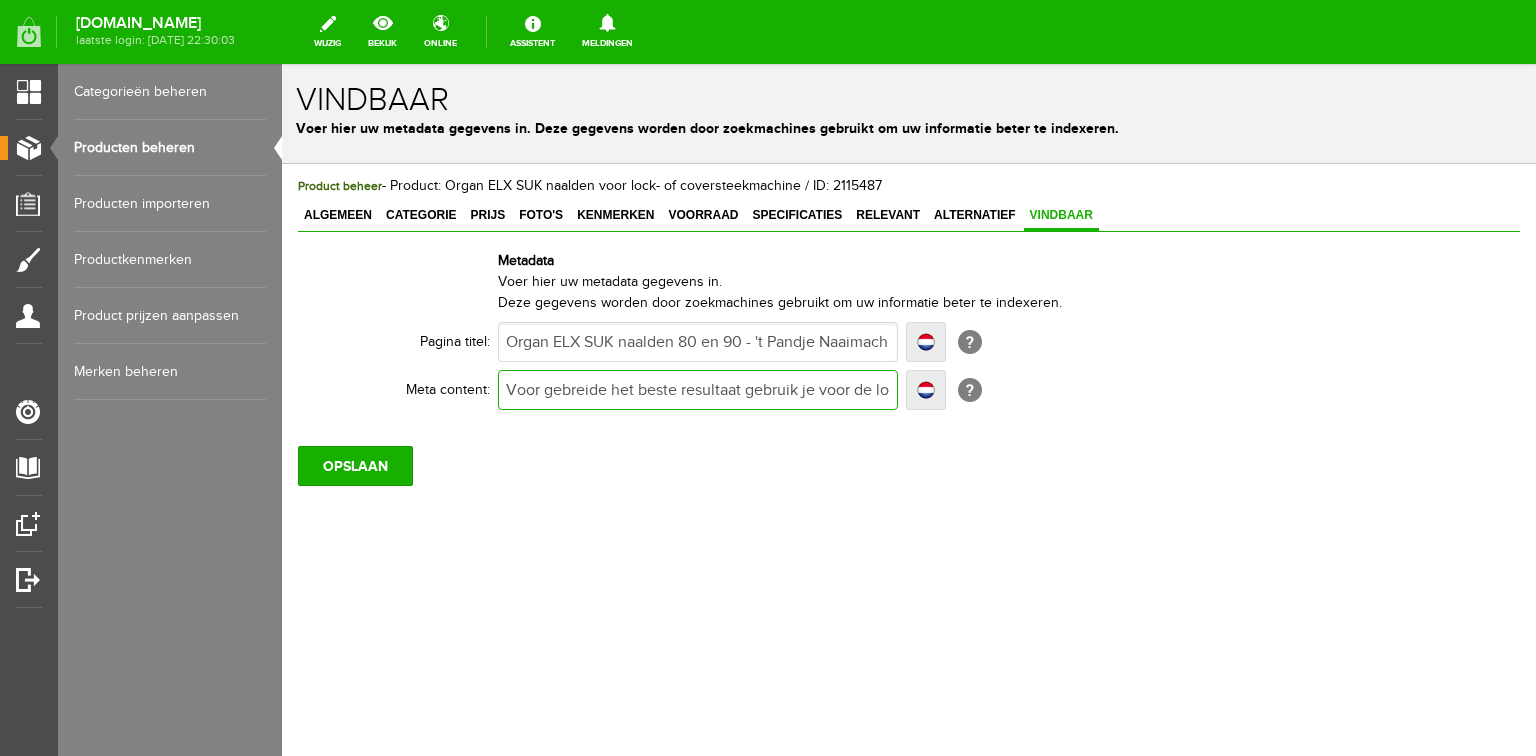 type on "Voor gebreide het beste resultaat gebruik je voor de lockmachine en coverstitchmachine de Organ ELX naalden. Bestel online of bezoek onze winkel." 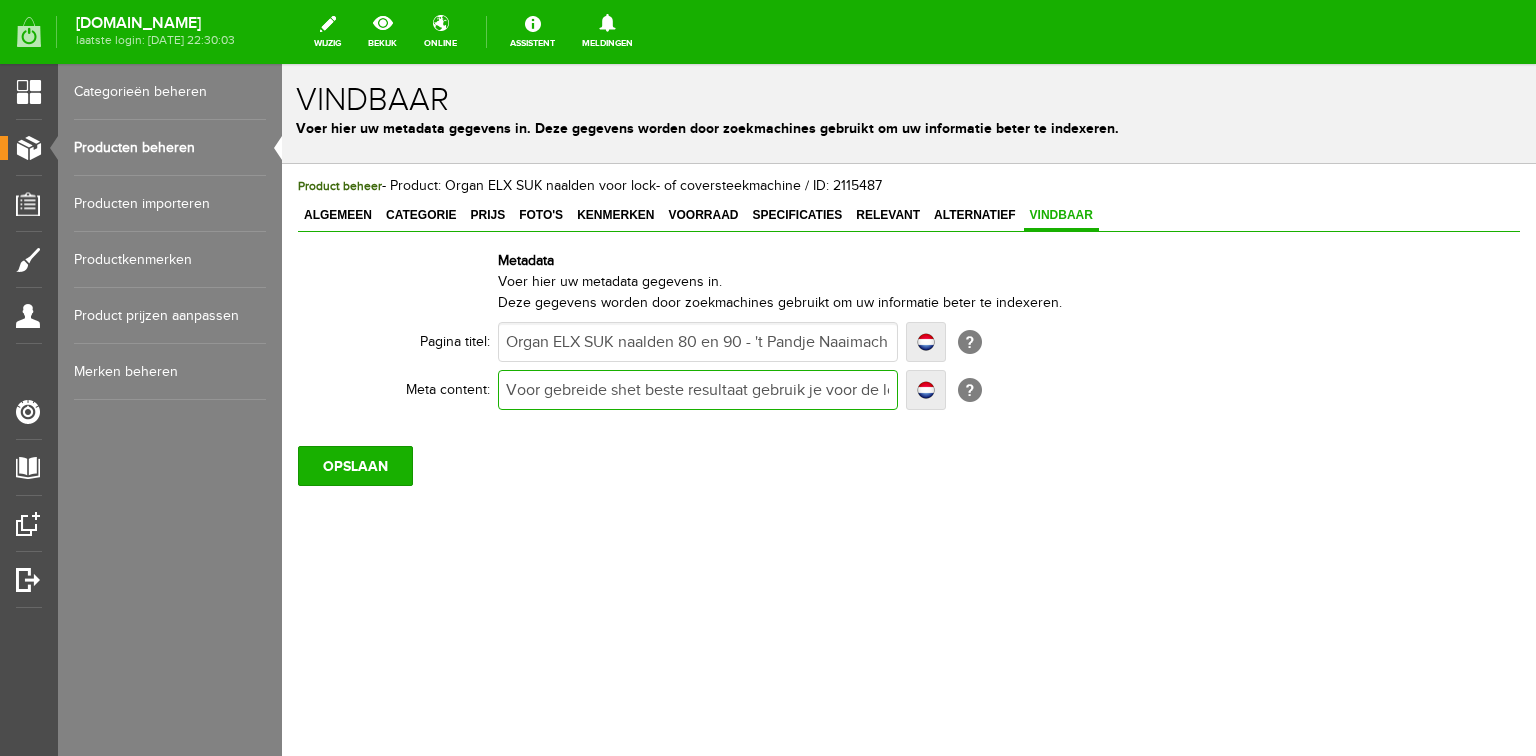 type on "Voor gebreide shet beste resultaat gebruik je voor de lockmachine en coverstitchmachine de Organ ELX naalden. Bestel online of bezoek onze winkel." 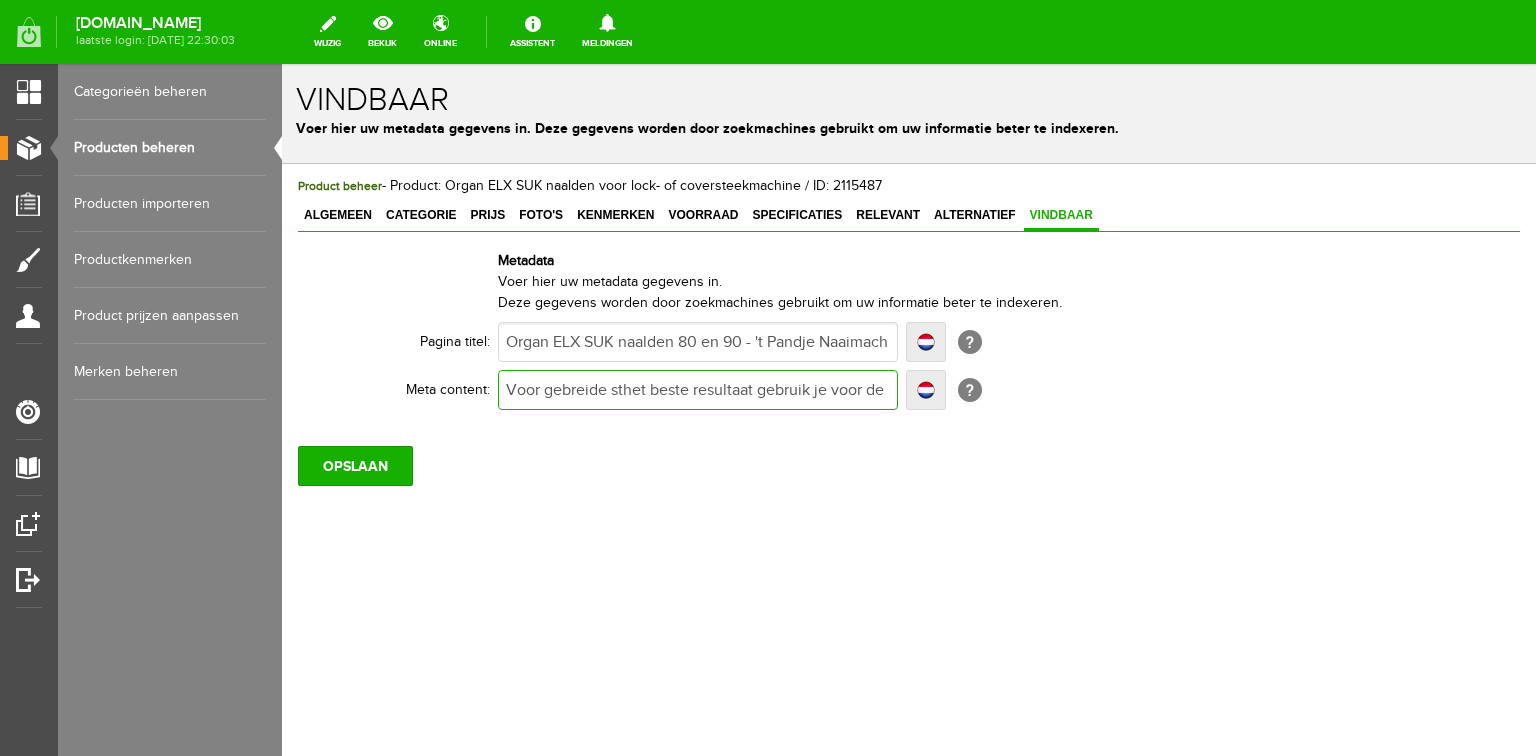 type on "Voor gebreide sthet beste resultaat gebruik je voor de lockmachine en coverstitchmachine de Organ ELX naalden. Bestel online of bezoek onze winkel." 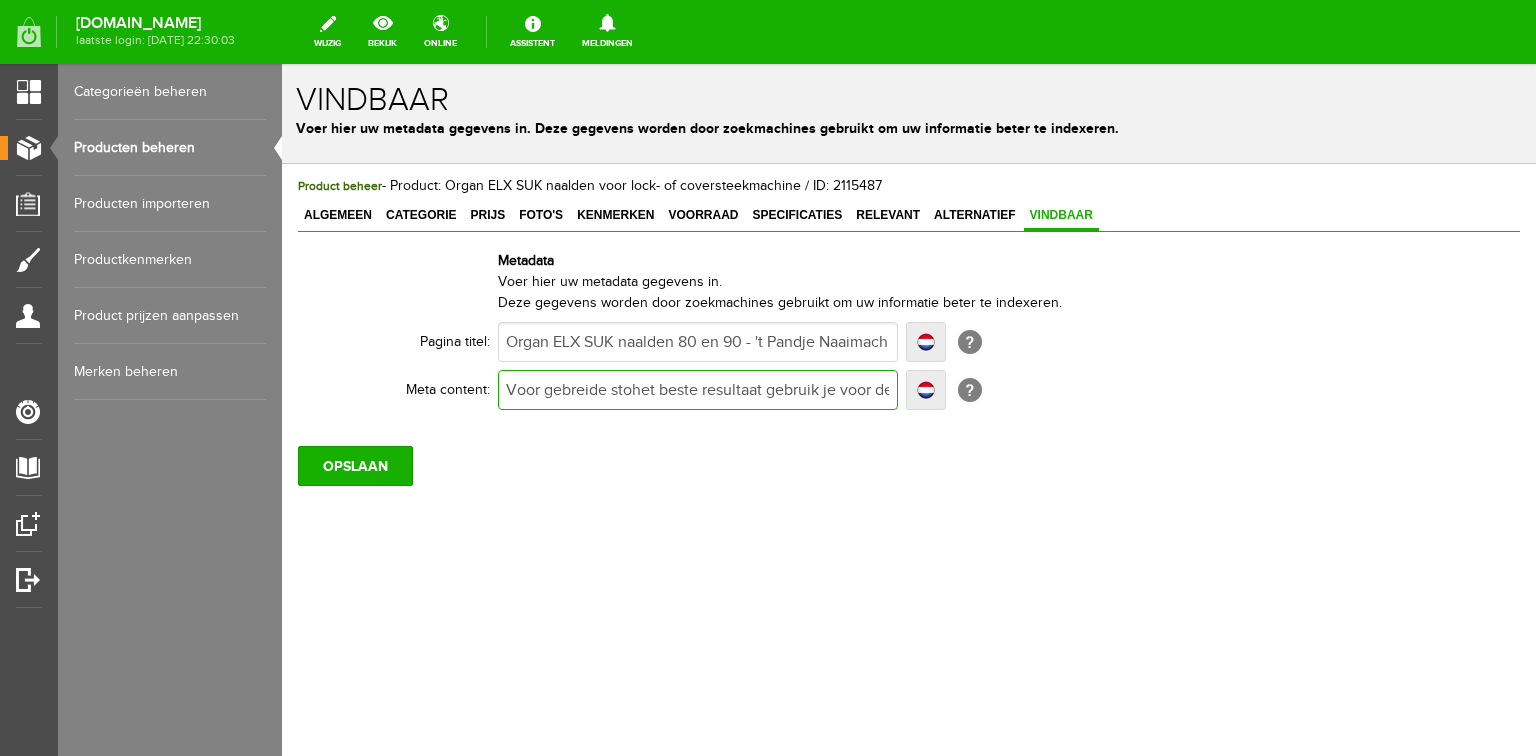 type on "Voor gebreide stohet beste resultaat gebruik je voor de lockmachine en coverstitchmachine de Organ ELX naalden. Bestel online of bezoek onze winkel." 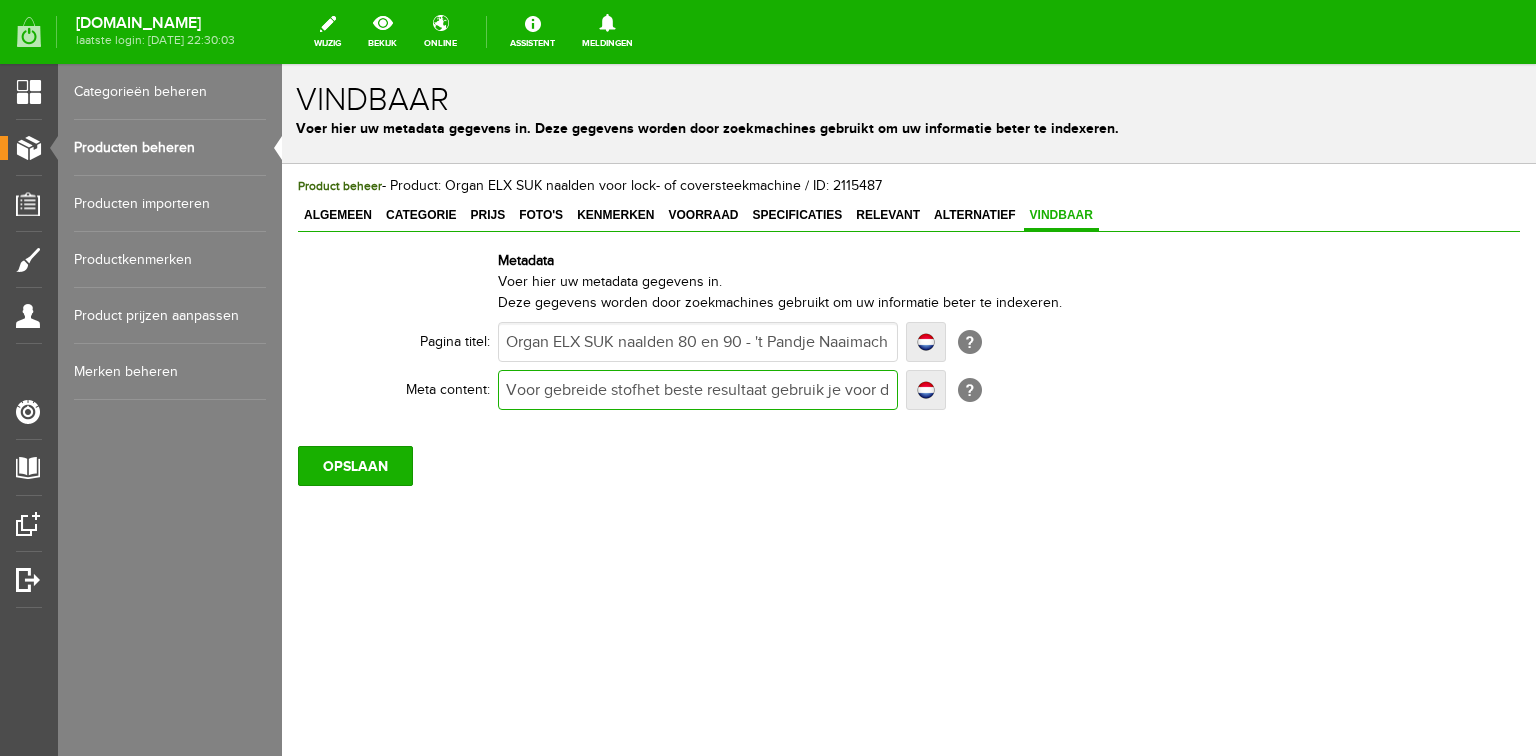 type on "Voor gebreide stofhet beste resultaat gebruik je voor de lockmachine en coverstitchmachine de Organ ELX naalden. Bestel online of bezoek onze winkel." 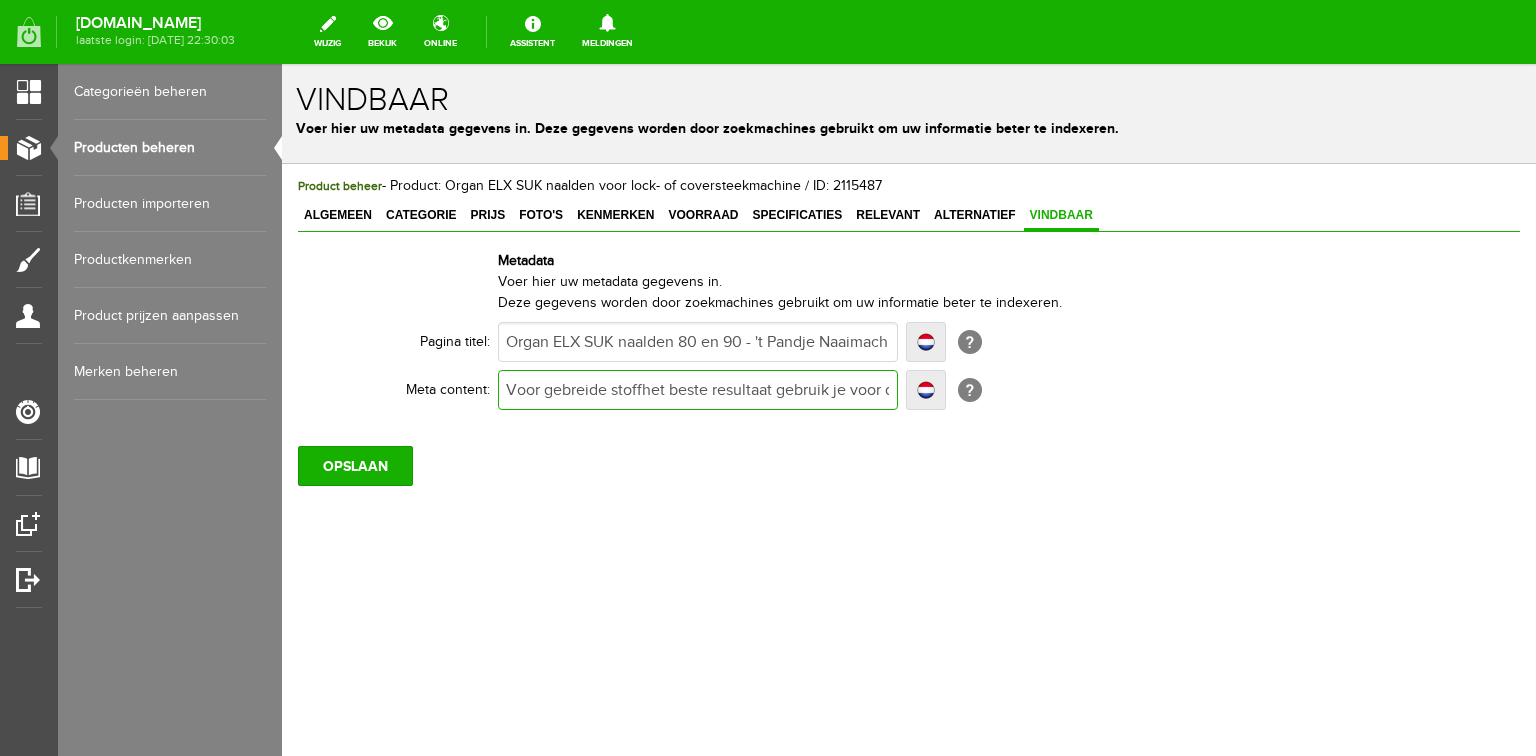 type on "Voor gebreide stoffhet beste resultaat gebruik je voor de lockmachine en coverstitchmachine de Organ ELX naalden. Bestel online of bezoek onze winkel." 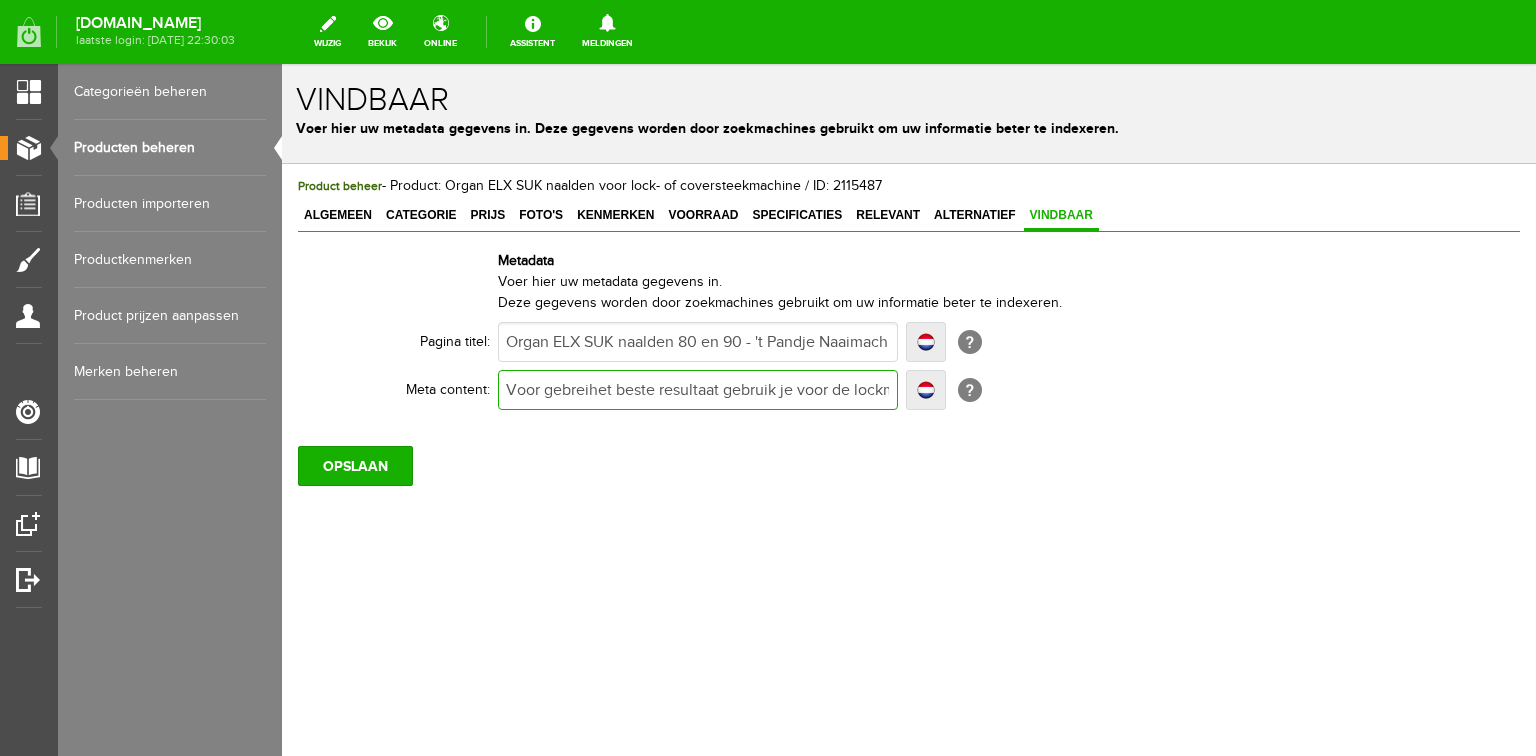 type on "Voor gebrehet beste resultaat gebruik je voor de lockmachine en coverstitchmachine de Organ ELX naalden. Bestel online of bezoek onze winkel." 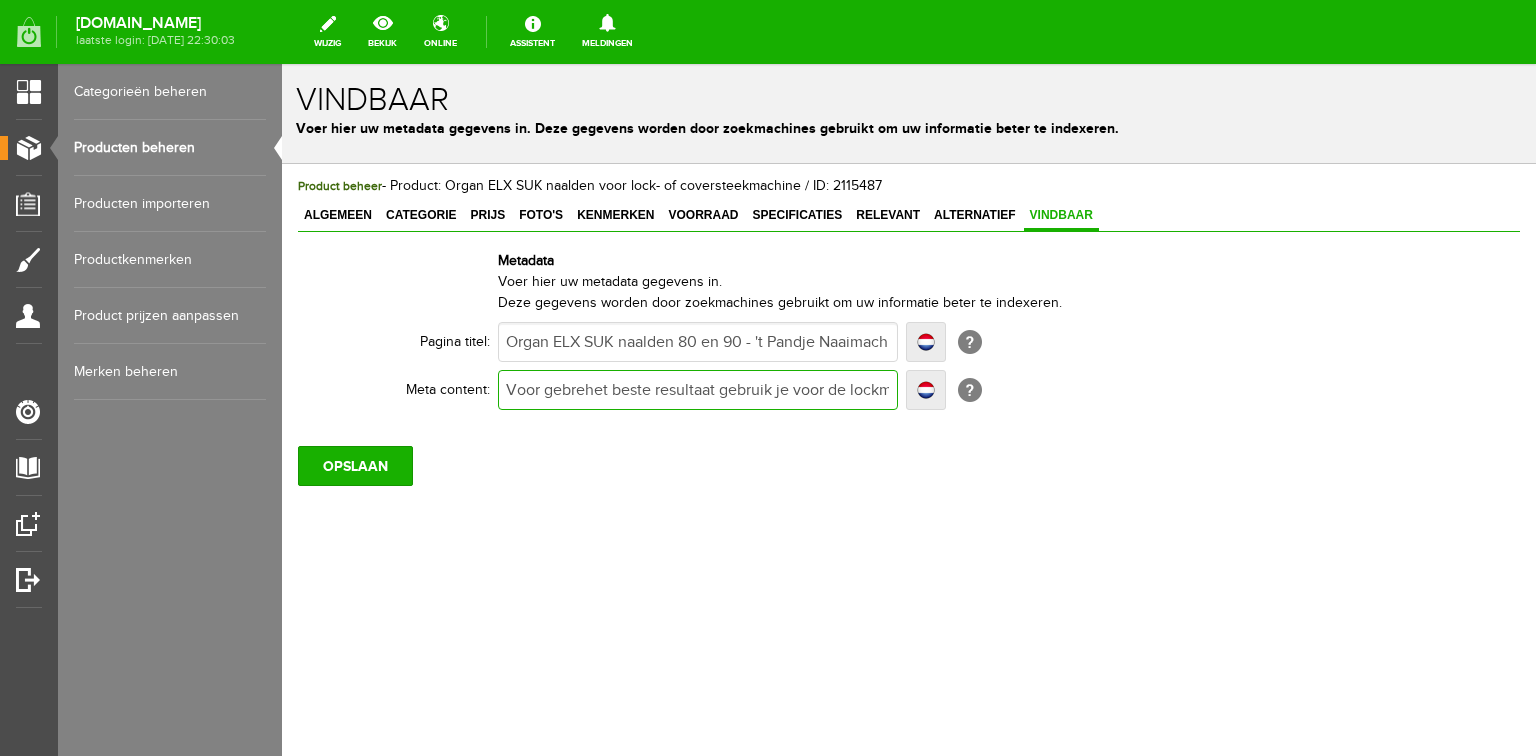 type on "Voor gebrehet beste resultaat gebruik je voor de lockmachine en coverstitchmachine de Organ ELX naalden. Bestel online of bezoek onze winkel." 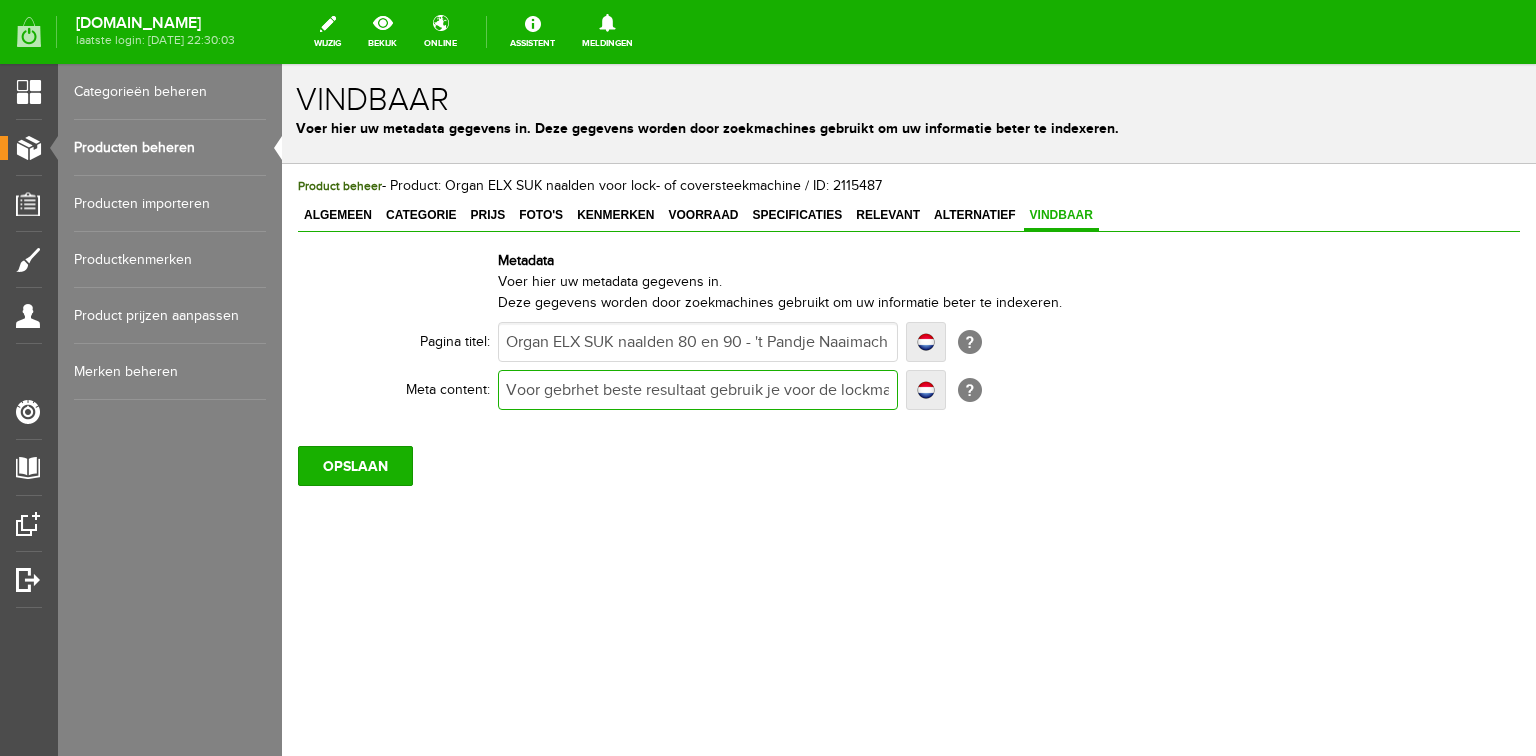 type on "Voor gebrhet beste resultaat gebruik je voor de lockmachine en coverstitchmachine de Organ ELX naalden. Bestel online of bezoek onze winkel." 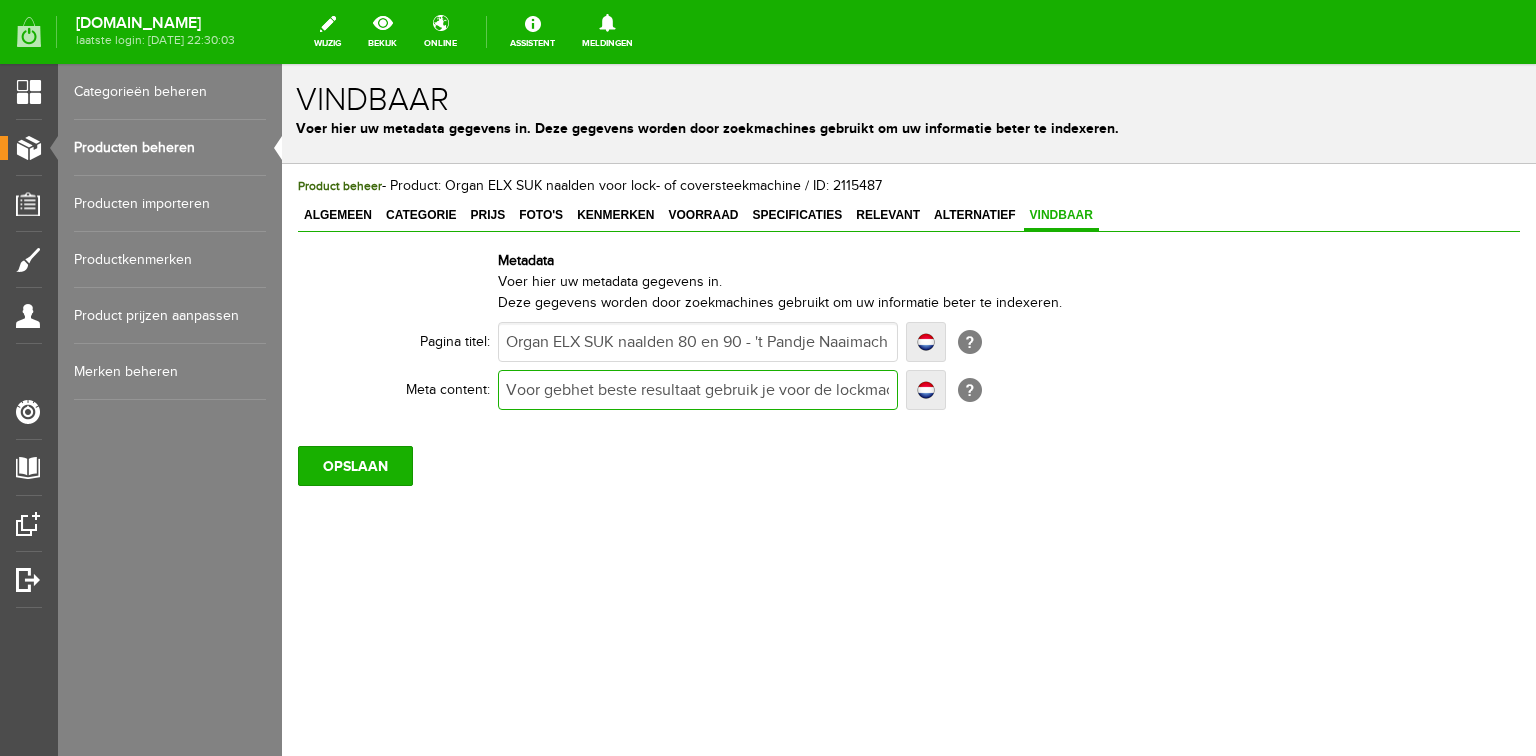 type on "Voor gebhet beste resultaat gebruik je voor de lockmachine en coverstitchmachine de Organ ELX naalden. Bestel online of bezoek onze winkel." 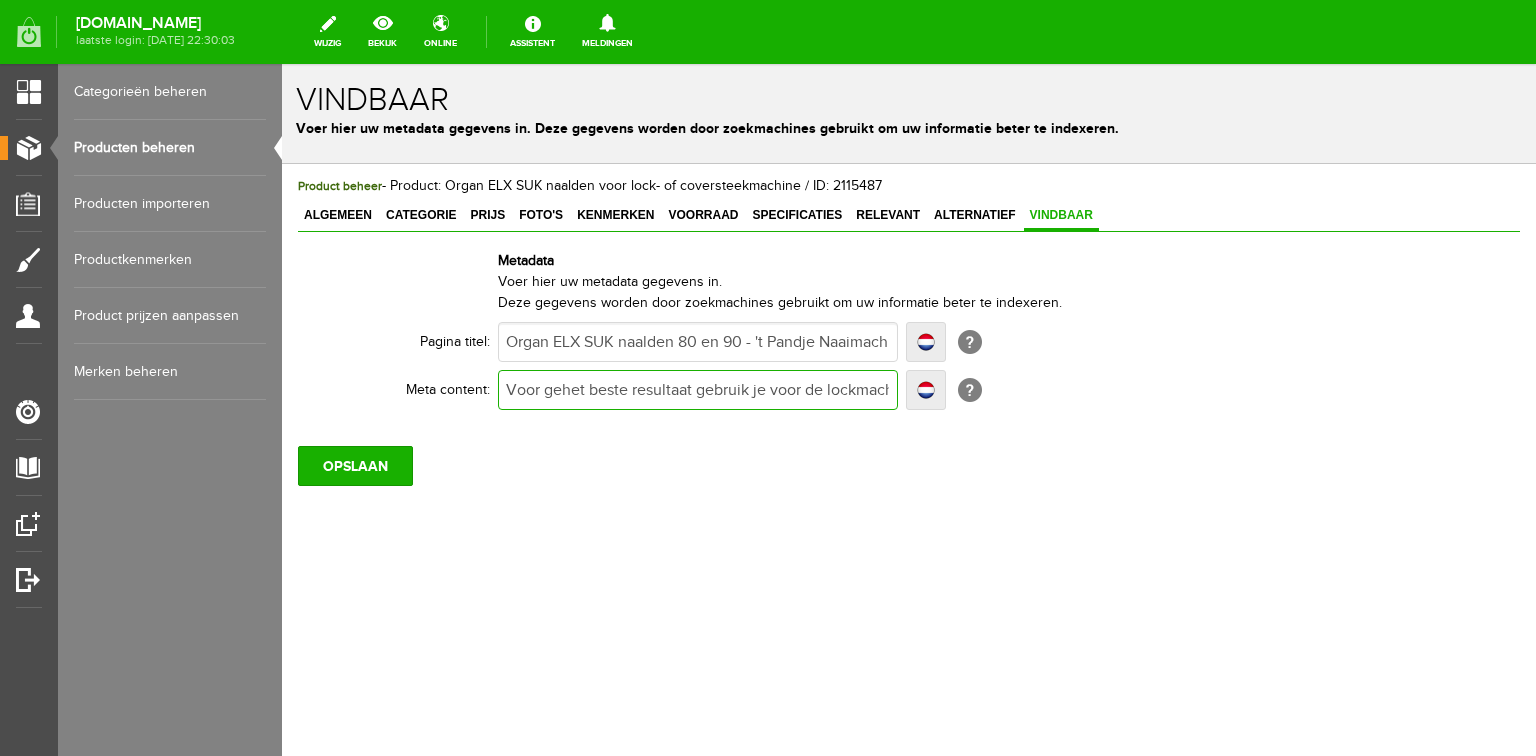 type on "Voor gehet beste resultaat gebruik je voor de lockmachine en coverstitchmachine de Organ ELX naalden. Bestel online of bezoek onze winkel." 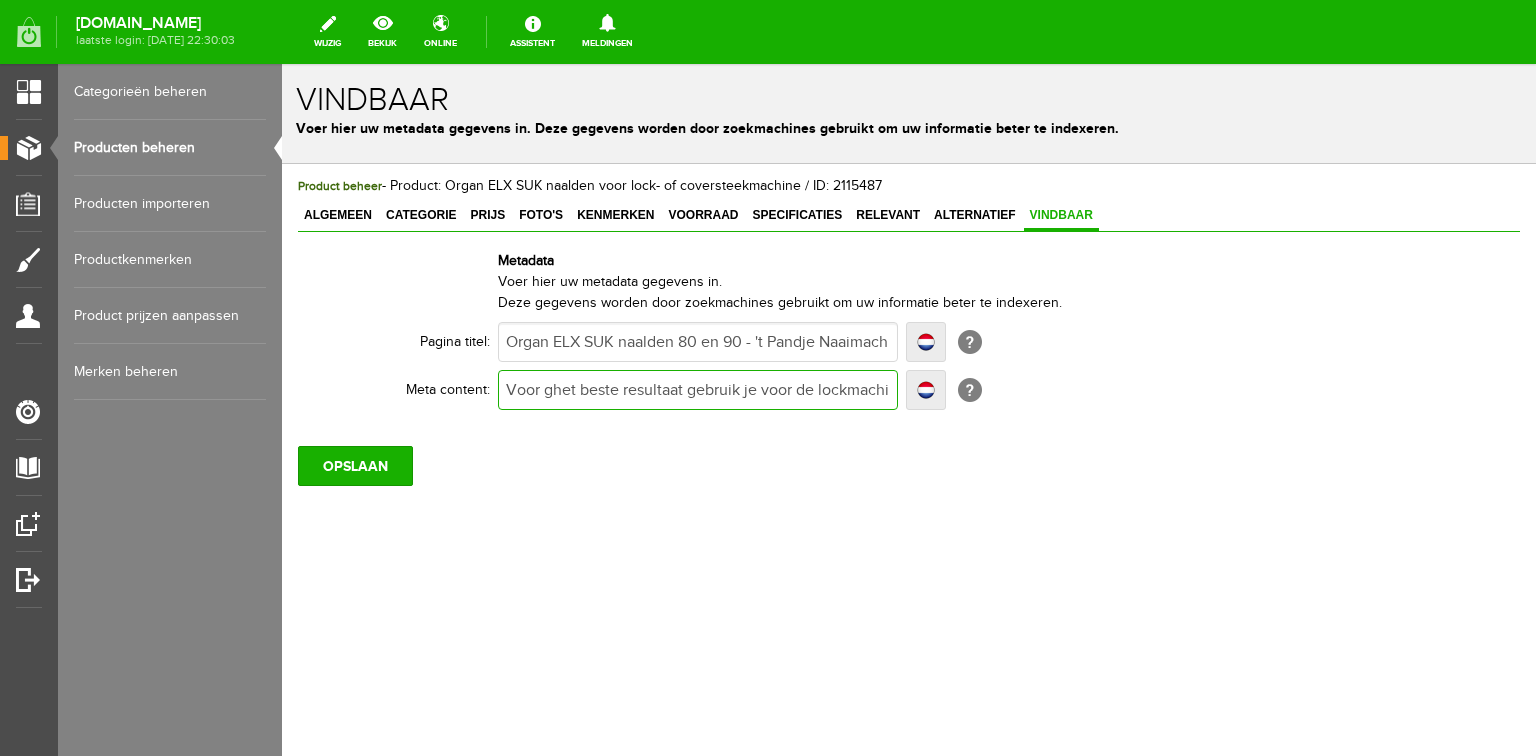 type on "Voor ghet beste resultaat gebruik je voor de lockmachine en coverstitchmachine de Organ ELX naalden. Bestel online of bezoek onze winkel." 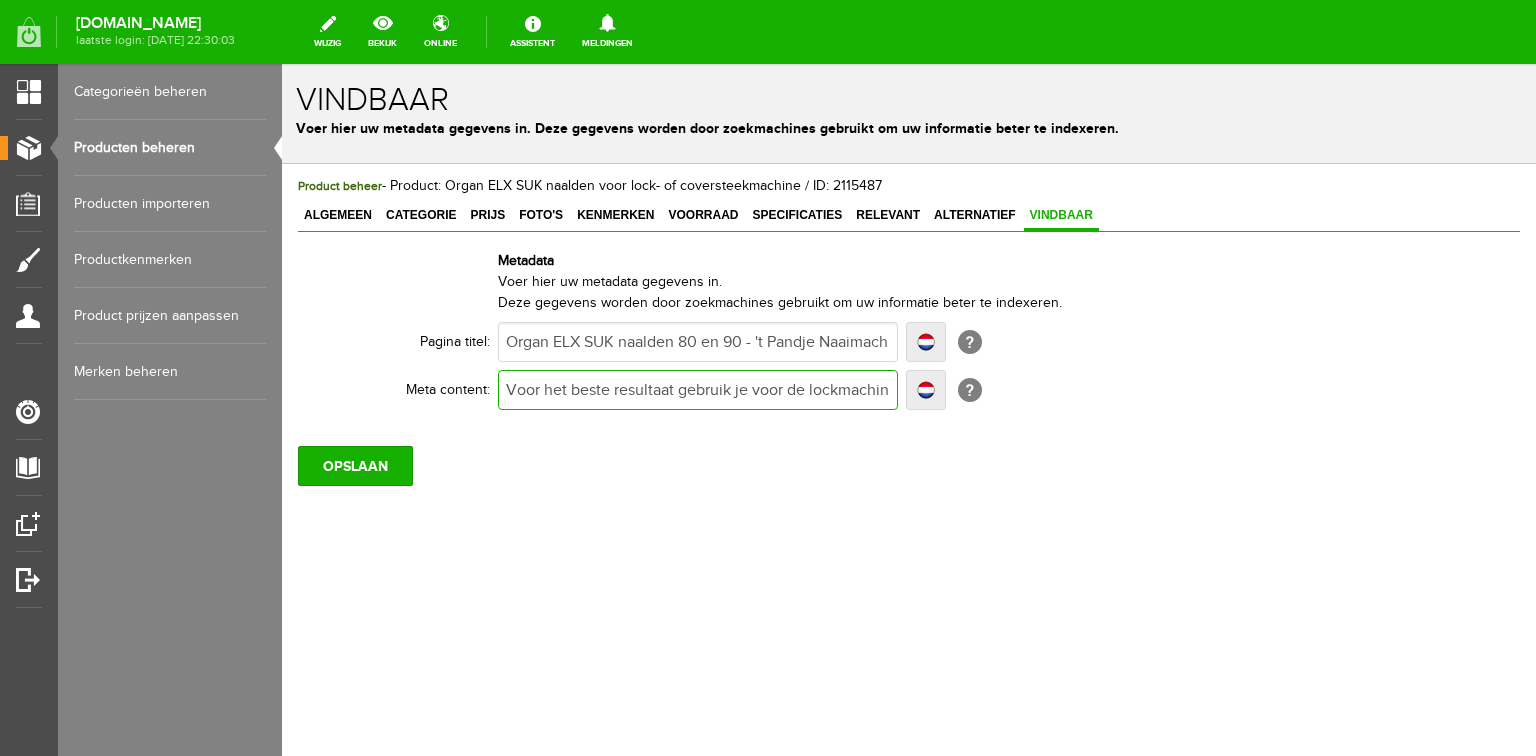 type on "Voor het beste resultaat gebruik je voor de lockmachine en coverstitchmachine de Organ ELX naalden. Bestel online of bezoek onze winkel." 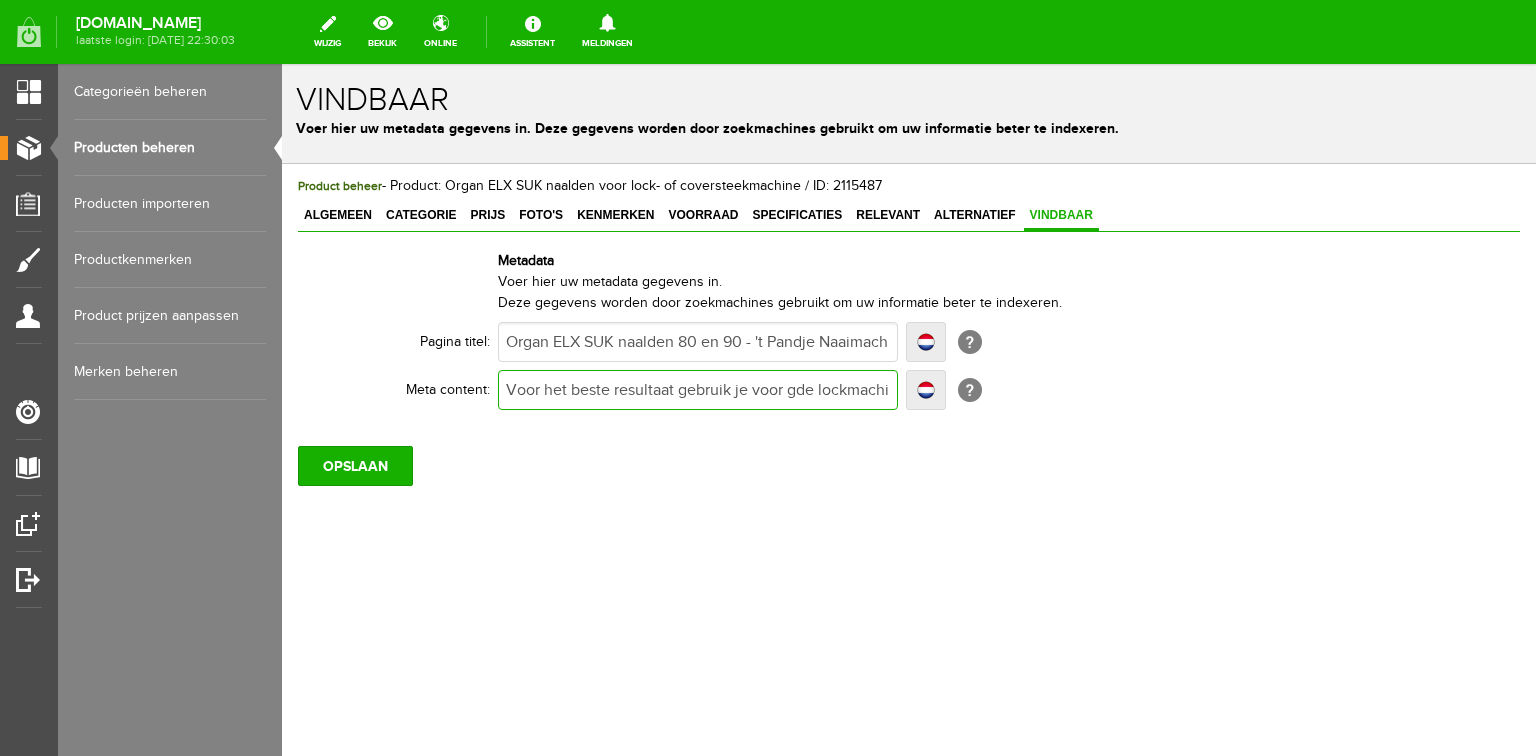 type on "Voor het beste resultaat gebruik je voor gede lockmachine en coverstitchmachine de Organ ELX naalden. Bestel online of bezoek onze winkel." 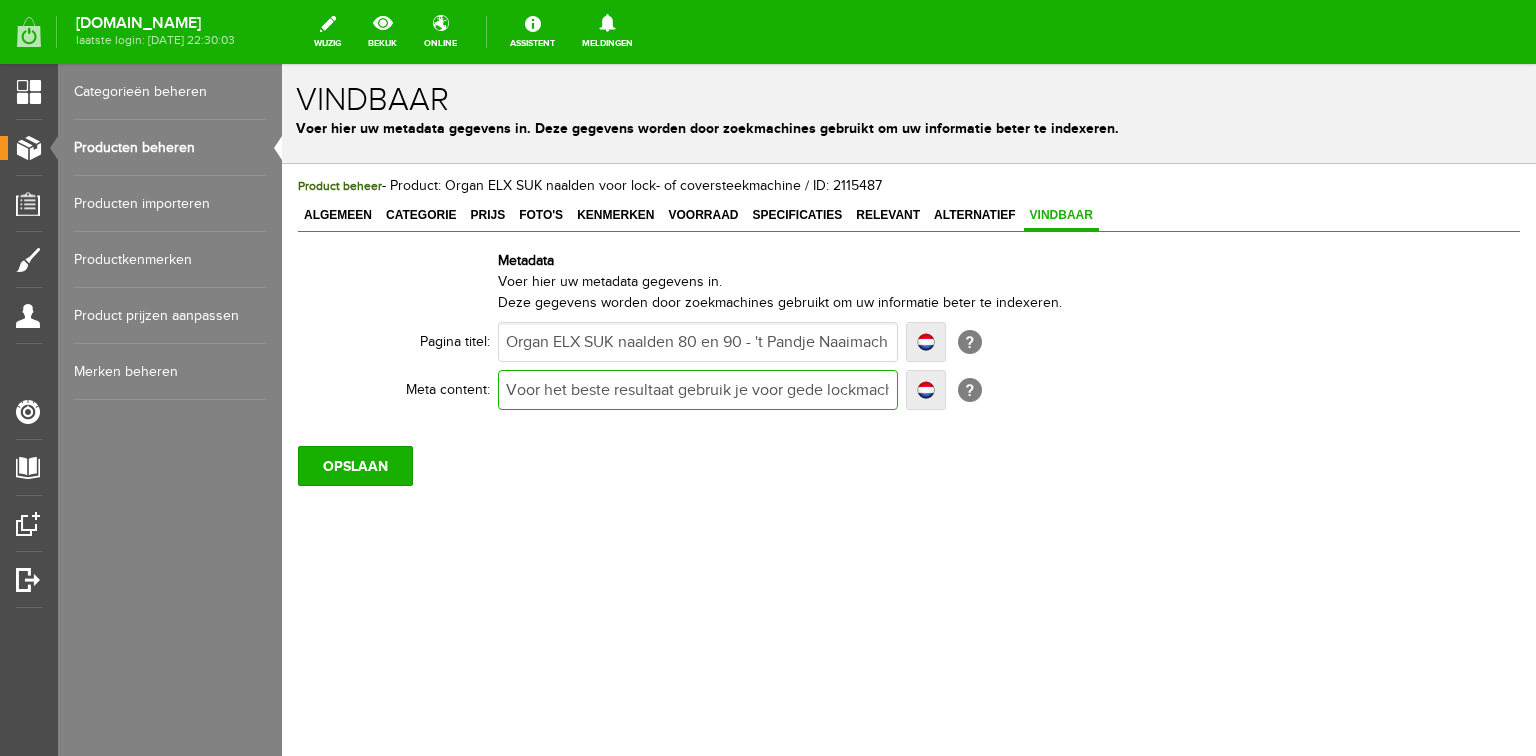type on "Voor het beste resultaat gebruik je voor gede lockmachine en coverstitchmachine de Organ ELX naalden. Bestel online of bezoek onze winkel." 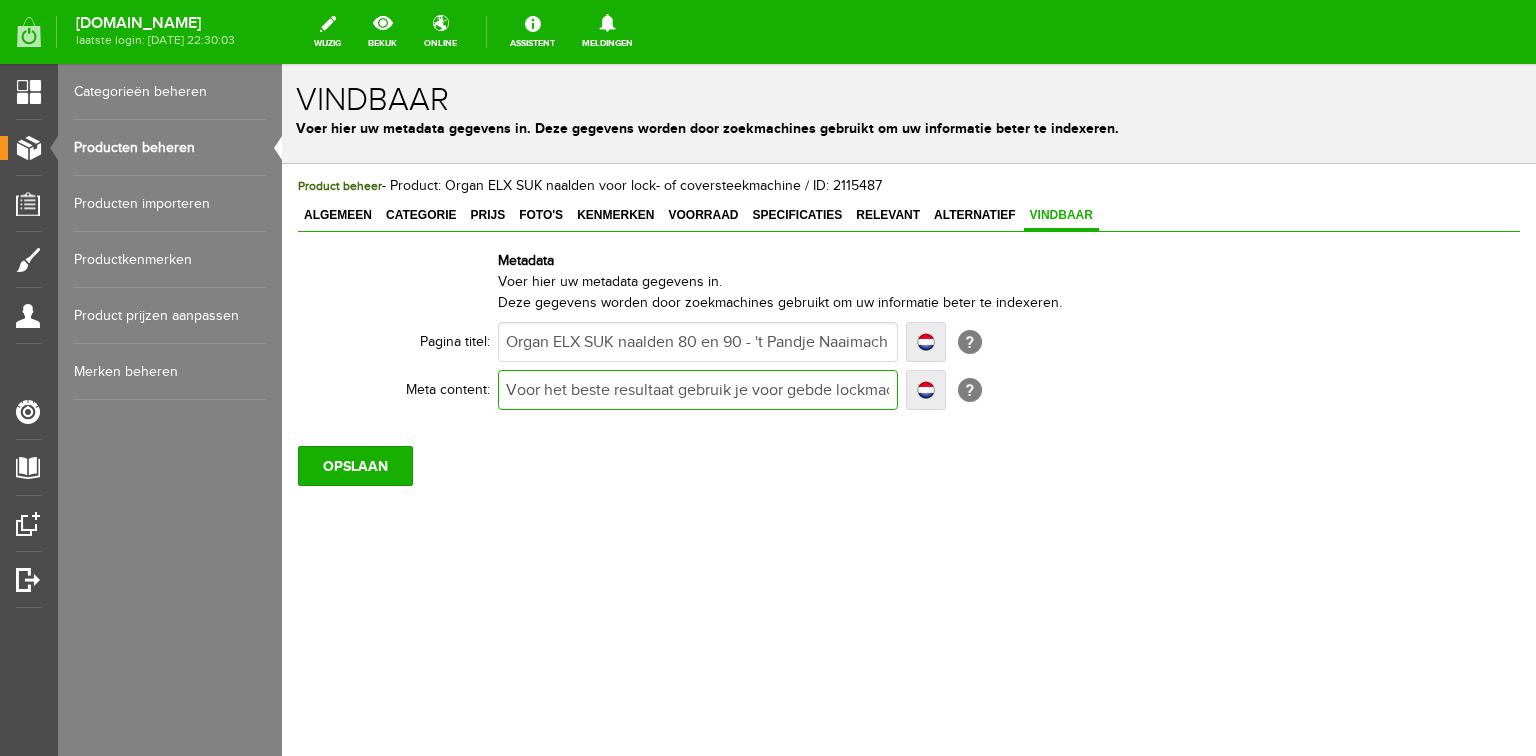 type on "Voor het beste resultaat gebruik je voor gebde lockmachine en coverstitchmachine de Organ ELX naalden. Bestel online of bezoek onze winkel." 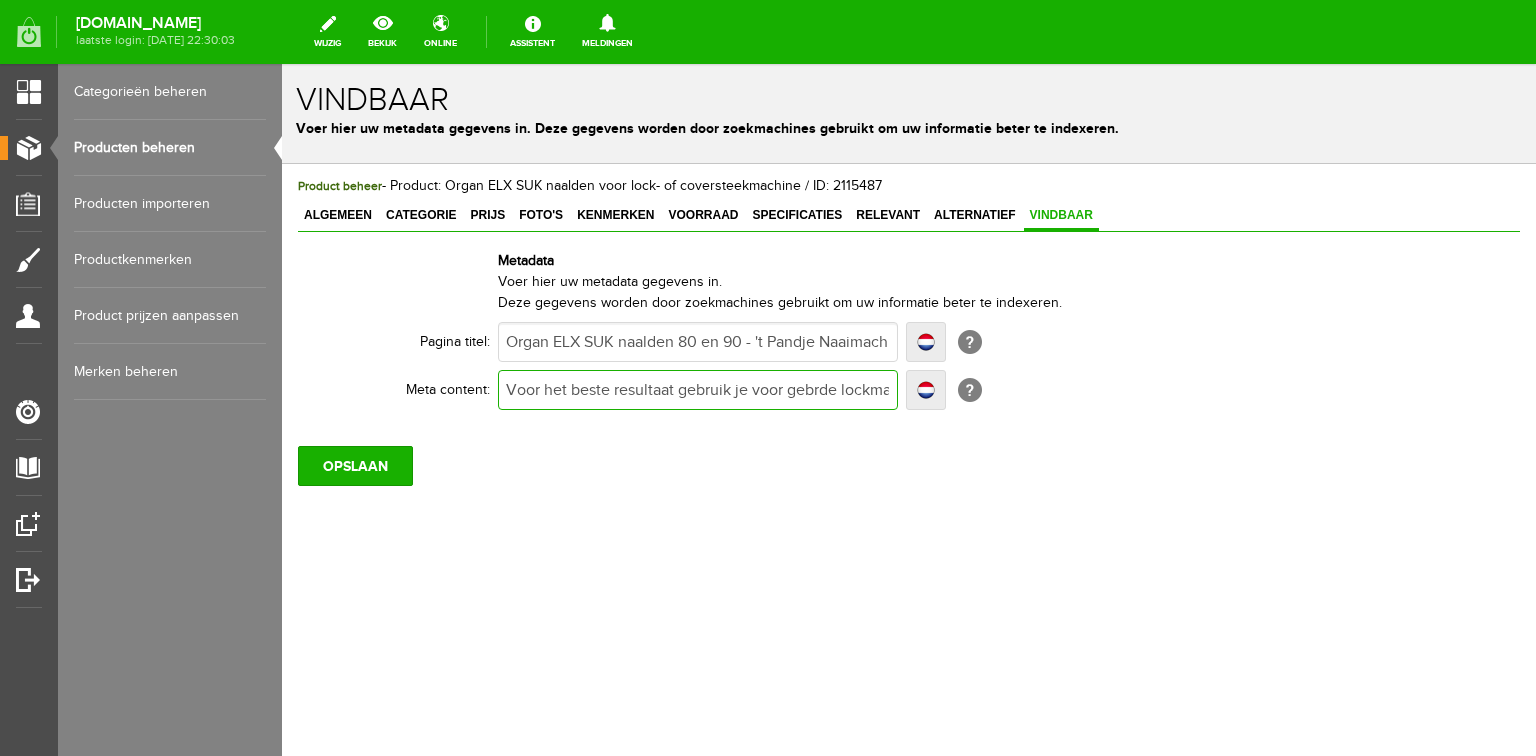type on "Voor het beste resultaat gebruik je voor gebrede lockmachine en coverstitchmachine de Organ ELX naalden. Bestel online of bezoek onze winkel." 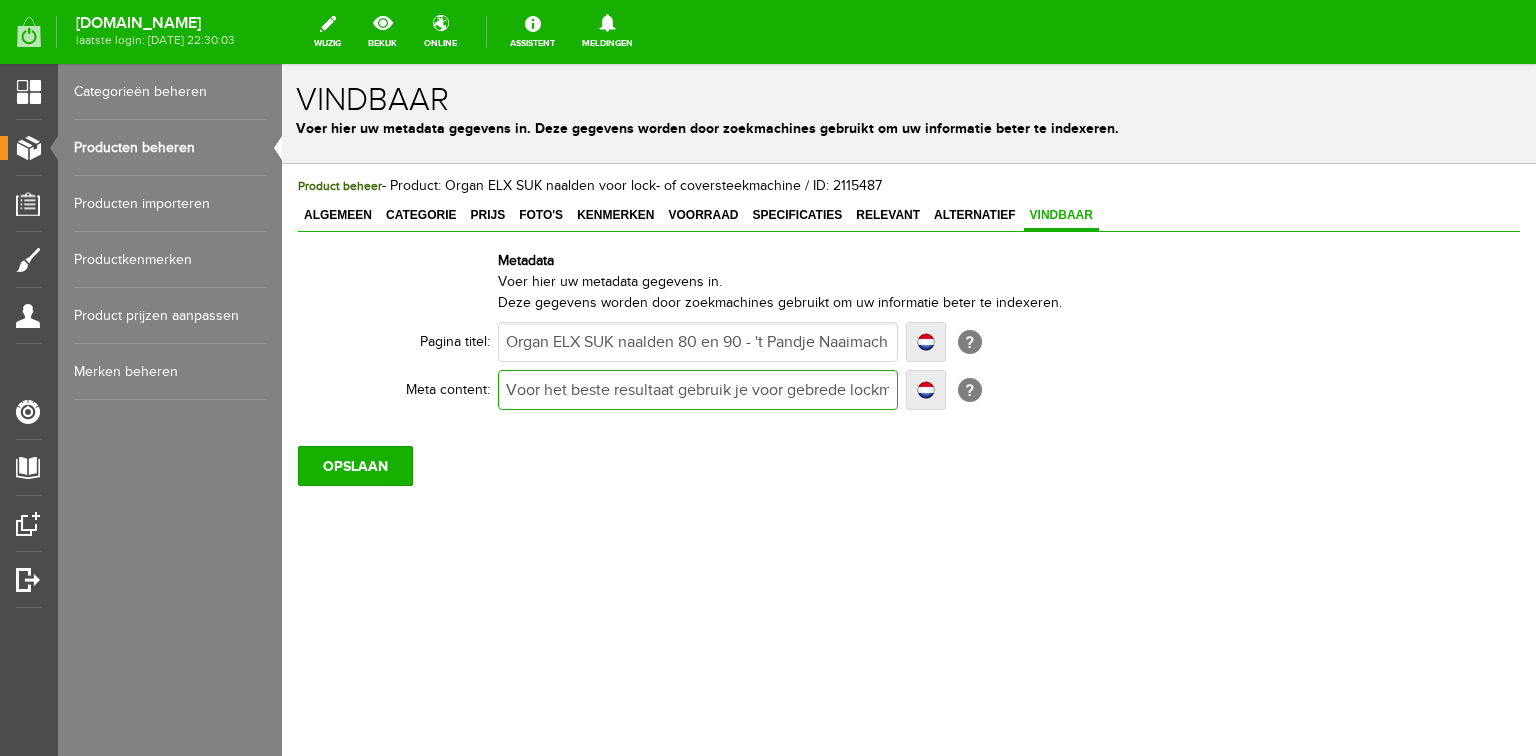 type on "Voor het beste resultaat gebruik je voor gebrede lockmachine en coverstitchmachine de Organ ELX naalden. Bestel online of bezoek onze winkel." 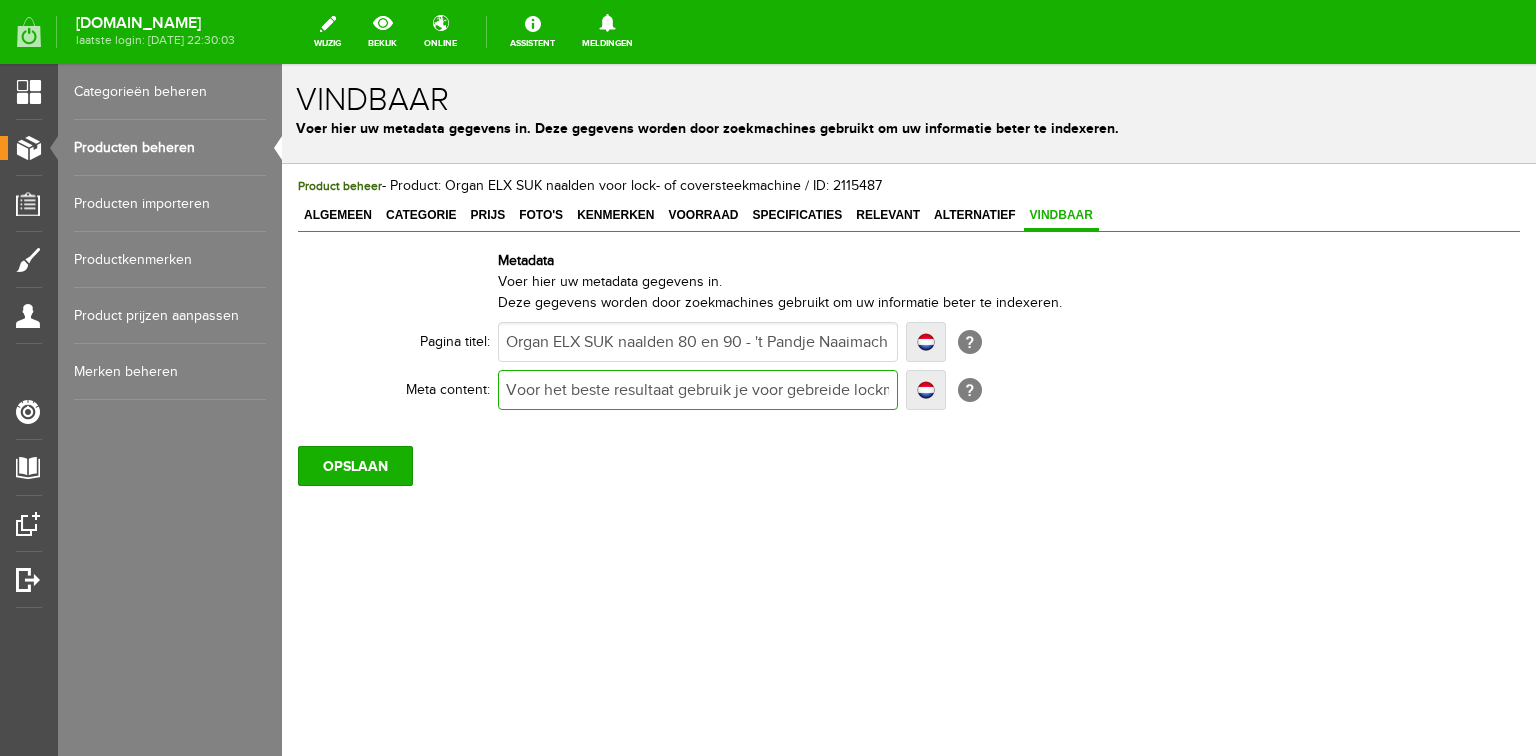 type on "Voor het beste resultaat gebruik je voor gebreide lockmachine en coverstitchmachine de Organ ELX naalden. Bestel online of bezoek onze winkel." 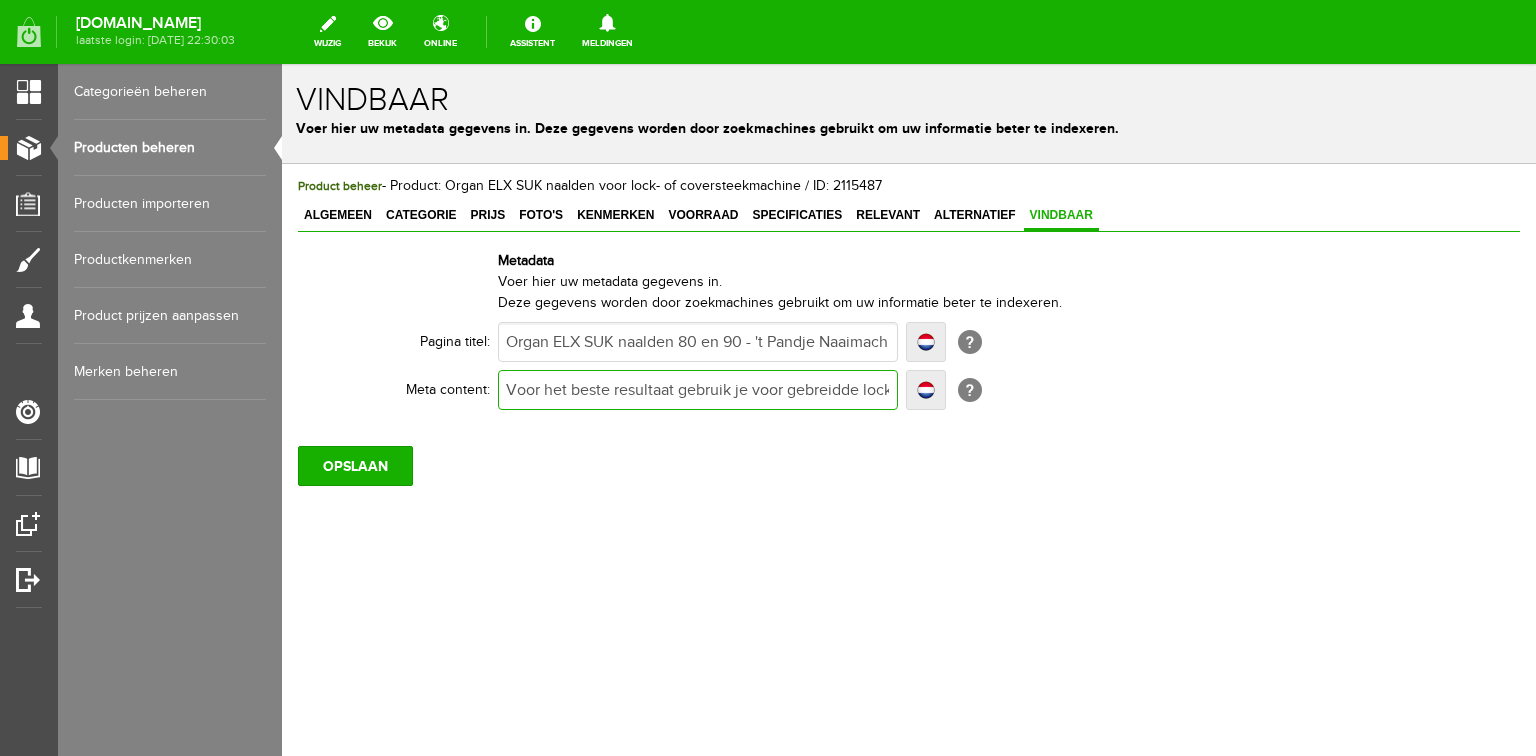 type on "Voor het beste resultaat gebruik je voor gebreidde lockmachine en coverstitchmachine de Organ ELX naalden. Bestel online of bezoek onze winkel." 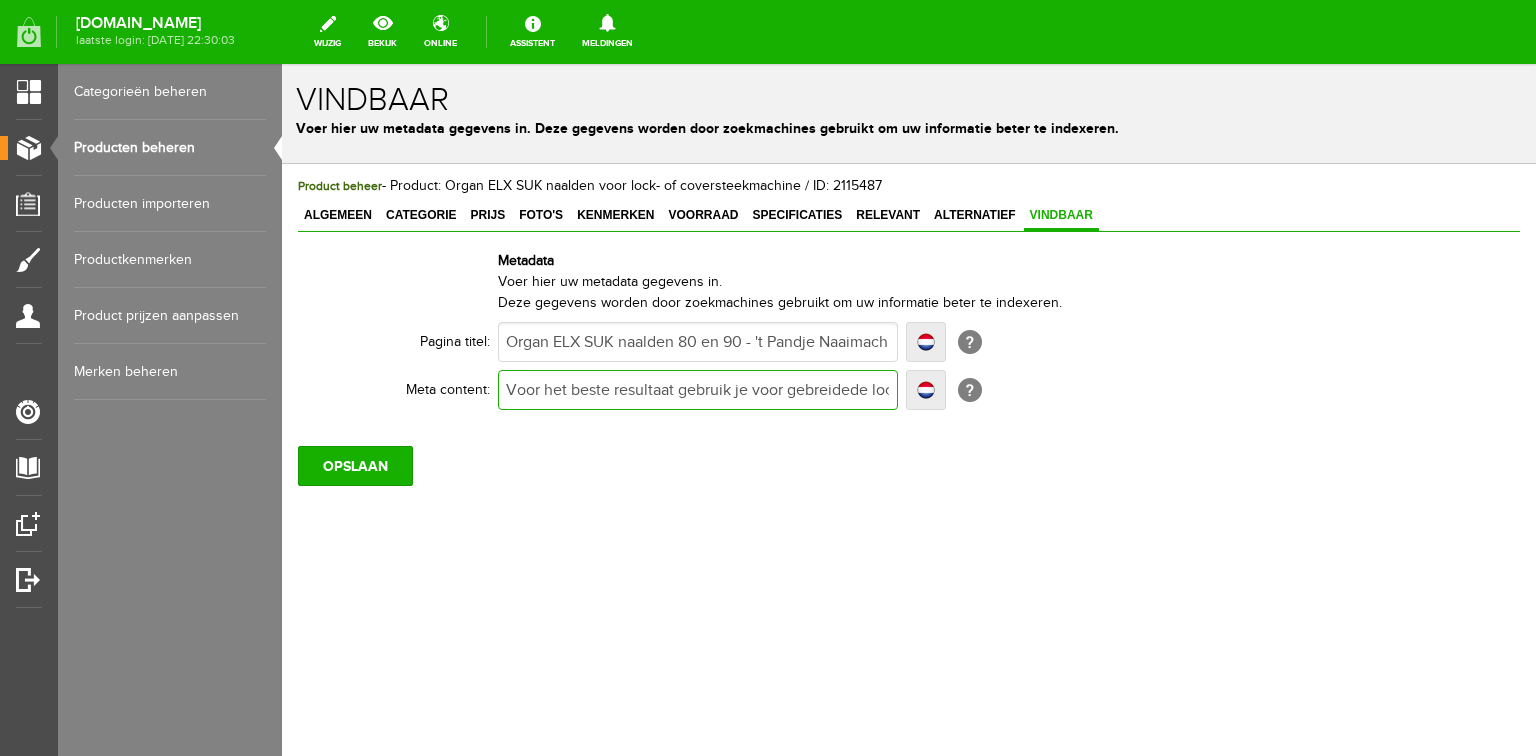 type on "Voor het beste resultaat gebruik je voor gebreidede lockmachine en coverstitchmachine de Organ ELX naalden. Bestel online of bezoek onze winkel." 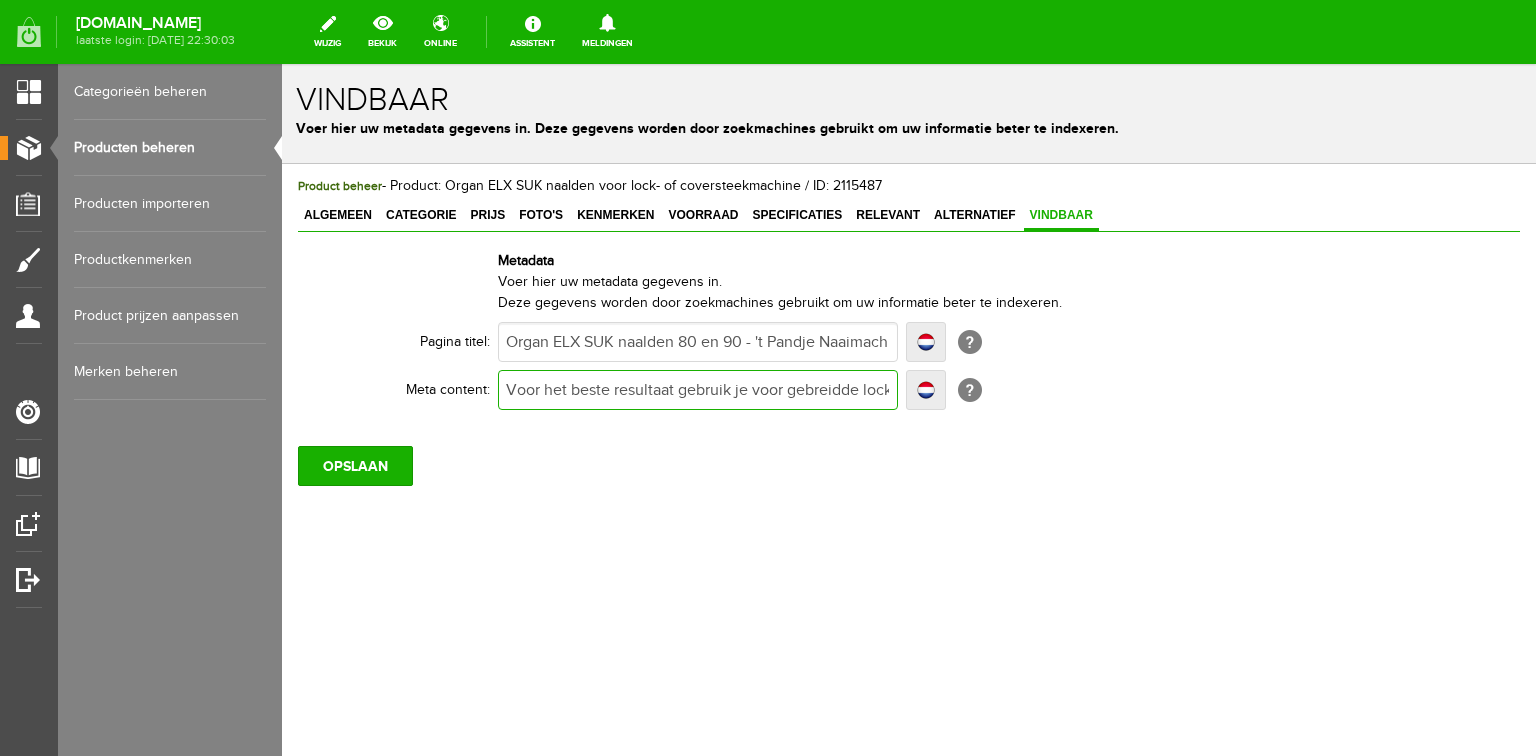 type on "Voor het beste resultaat gebruik je voor gebreidde lockmachine en coverstitchmachine de Organ ELX naalden. Bestel online of bezoek onze winkel." 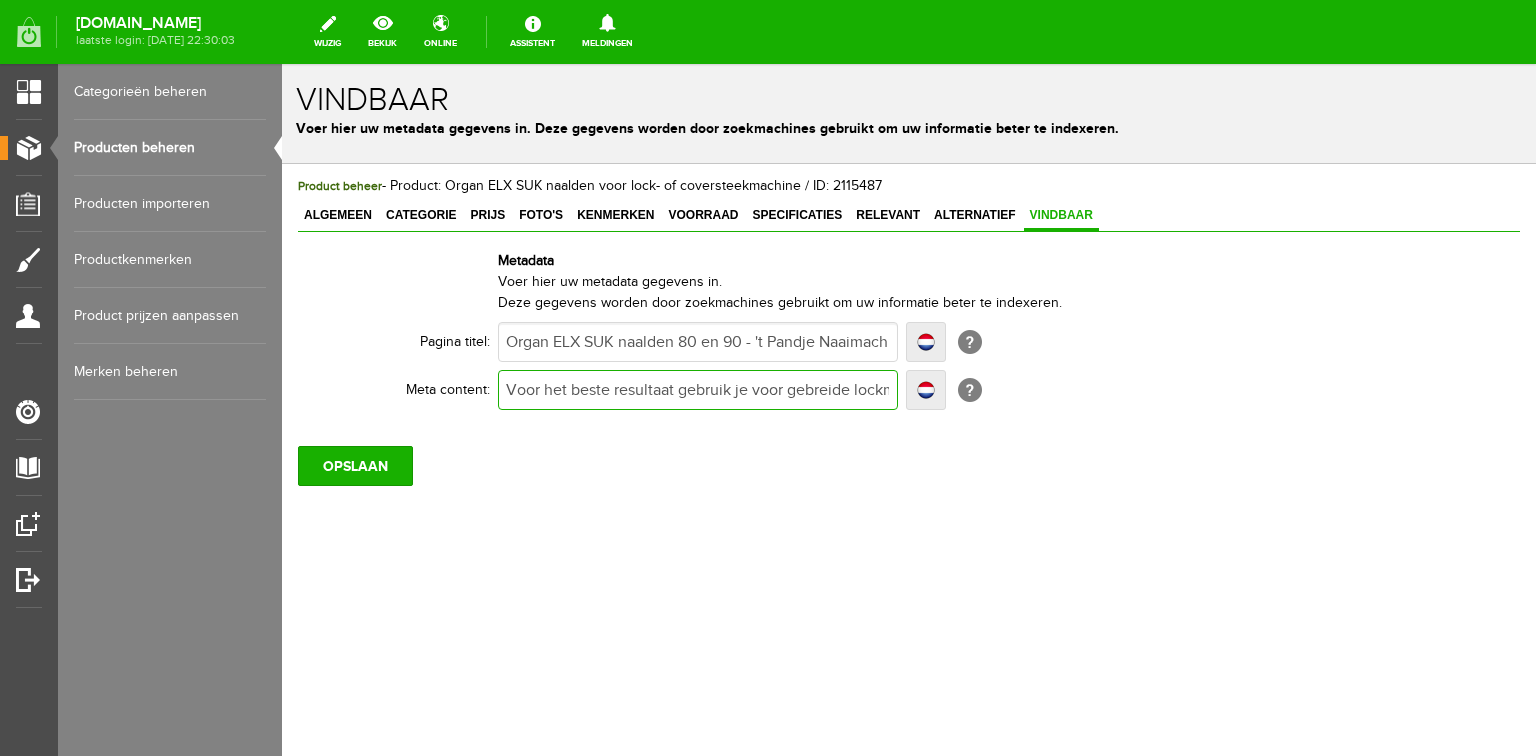 type on "Voor het beste resultaat gebruik je voor gebreide lockmachine en coverstitchmachine de Organ ELX naalden. Bestel online of bezoek onze winkel." 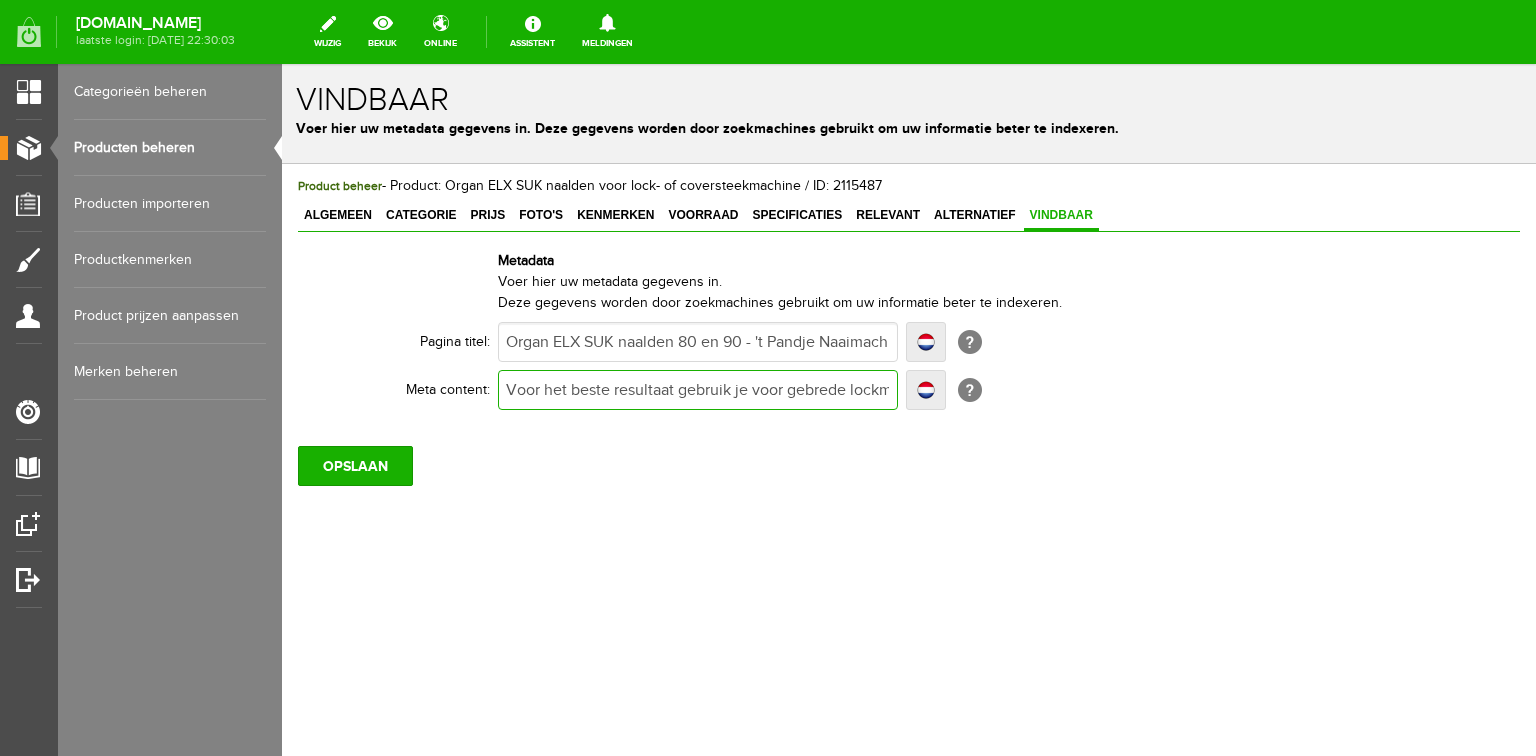 type on "Voor het beste resultaat gebruik je voor gebrede lockmachine en coverstitchmachine de Organ ELX naalden. Bestel online of bezoek onze winkel." 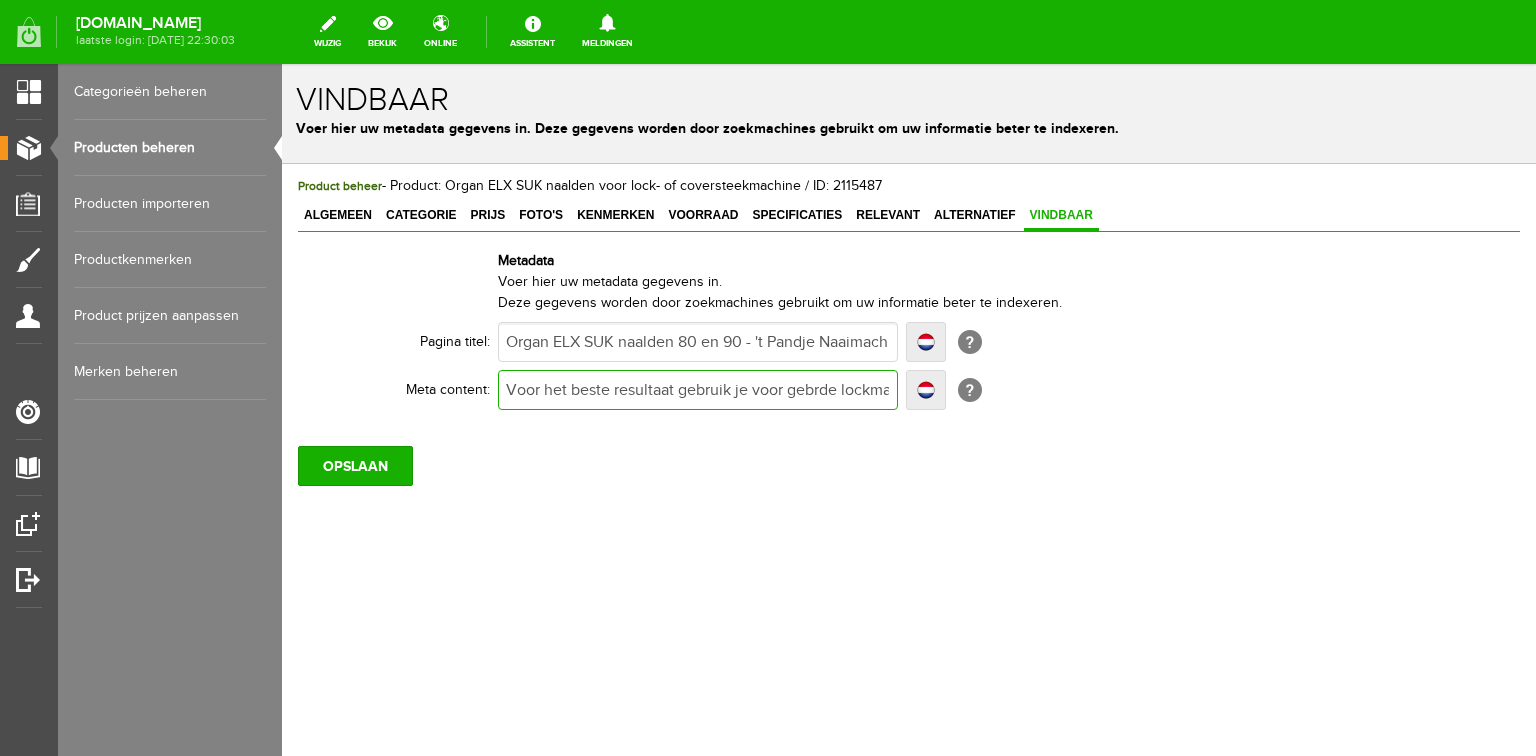 type on "Voor het beste resultaat gebruik je voor gebrde lockmachine en coverstitchmachine de Organ ELX naalden. Bestel online of bezoek onze winkel." 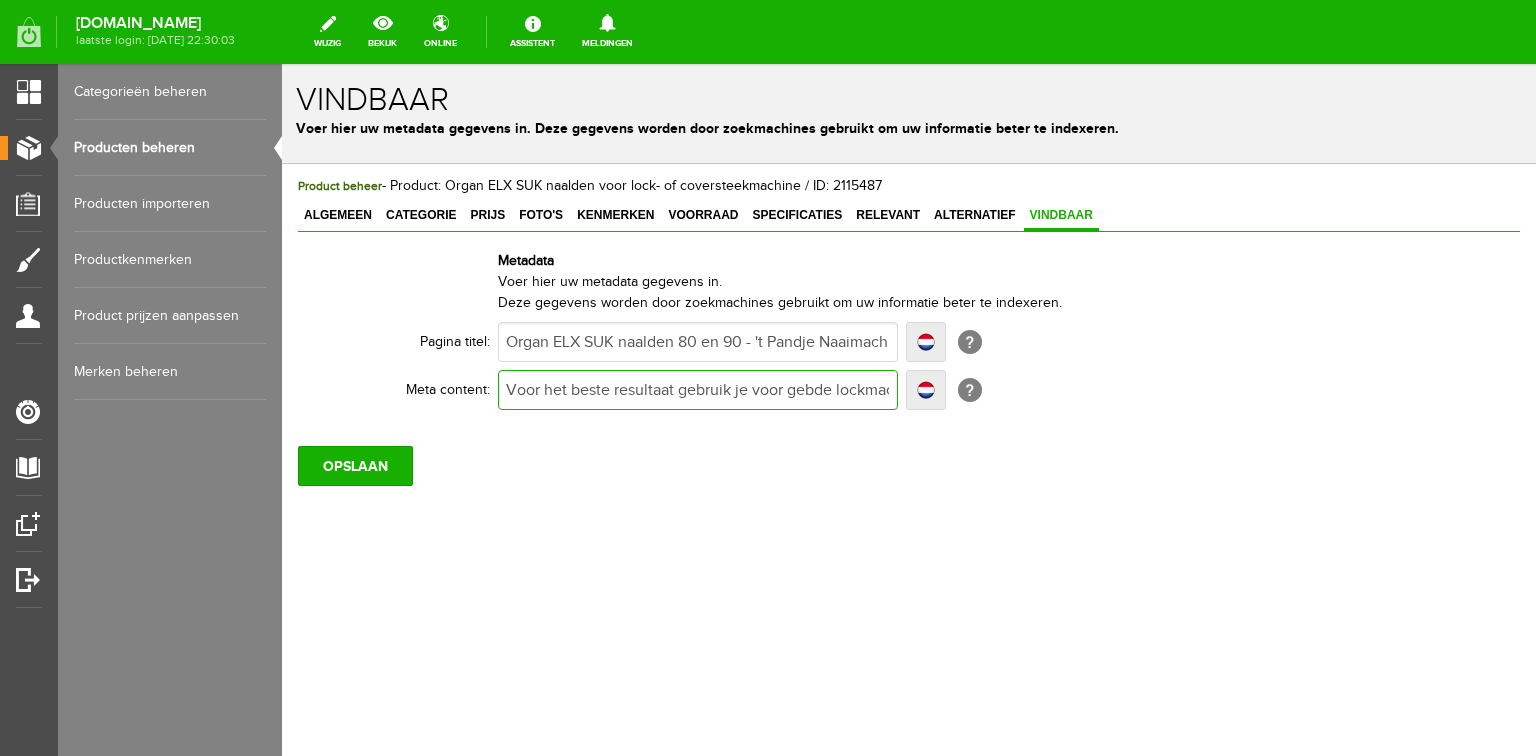 type on "Voor het beste resultaat gebruik je voor gebde lockmachine en coverstitchmachine de Organ ELX naalden. Bestel online of bezoek onze winkel." 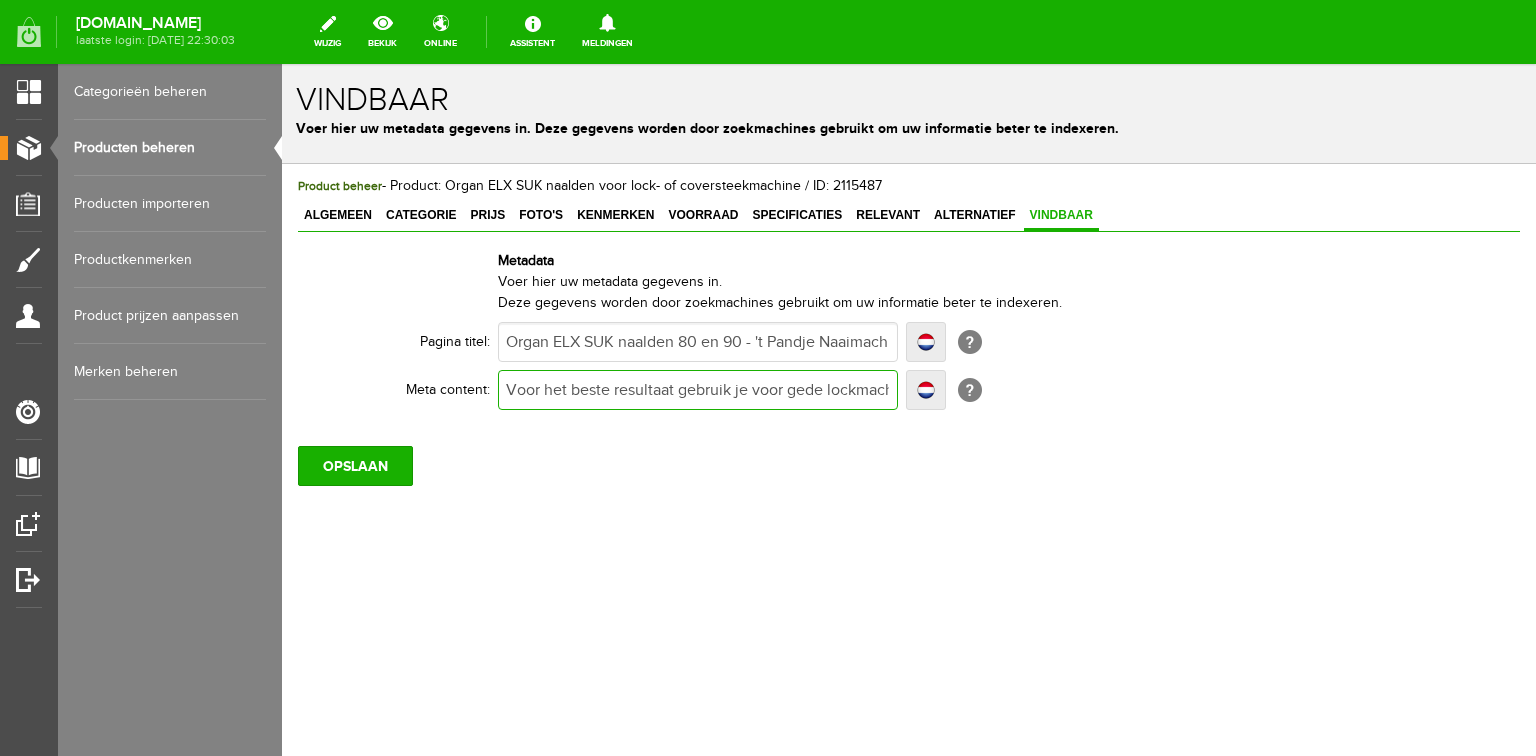 type on "Voor het beste resultaat gebruik je voor gede lockmachine en coverstitchmachine de Organ ELX naalden. Bestel online of bezoek onze winkel." 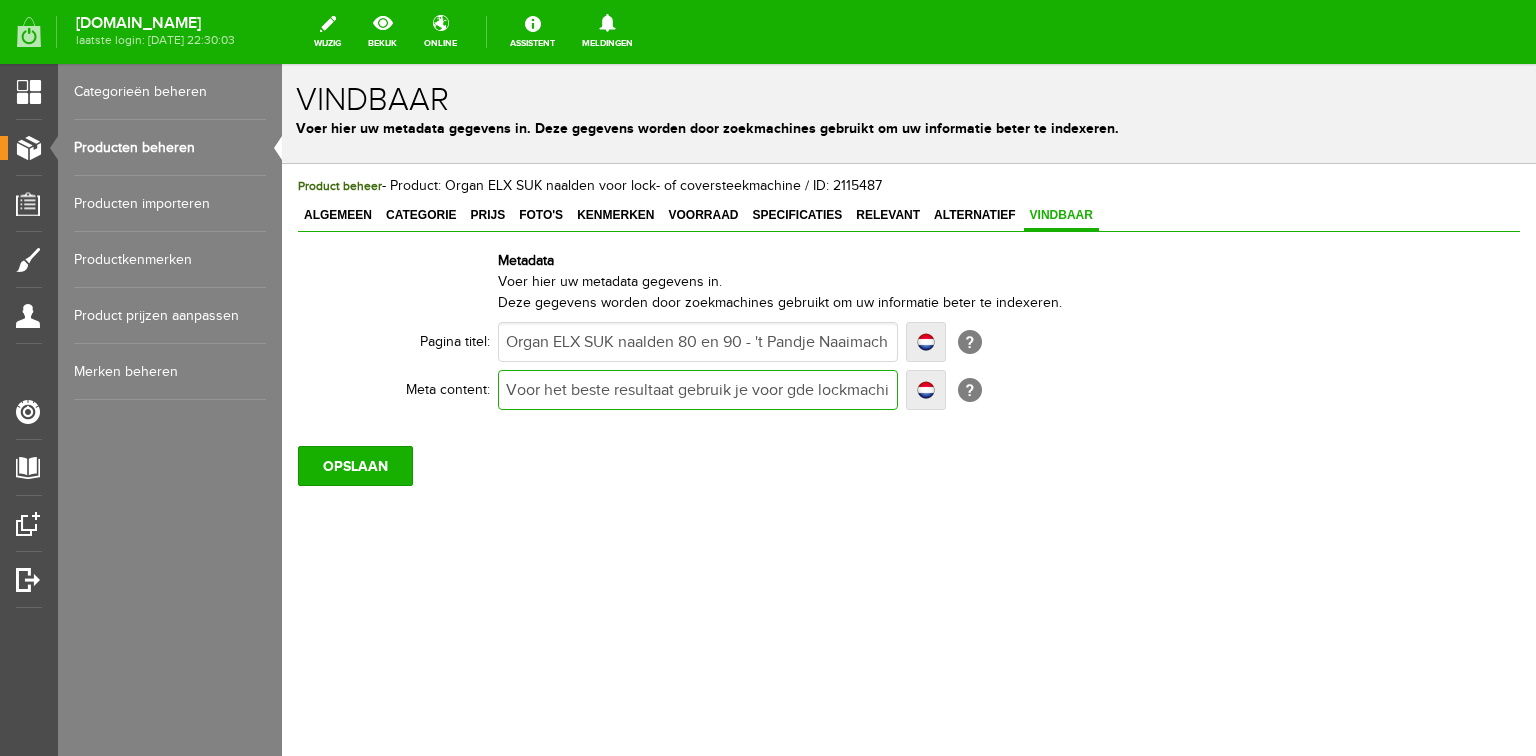 type on "Voor het beste resultaat gebruik je voor gde lockmachine en coverstitchmachine de Organ ELX naalden. Bestel online of bezoek onze winkel." 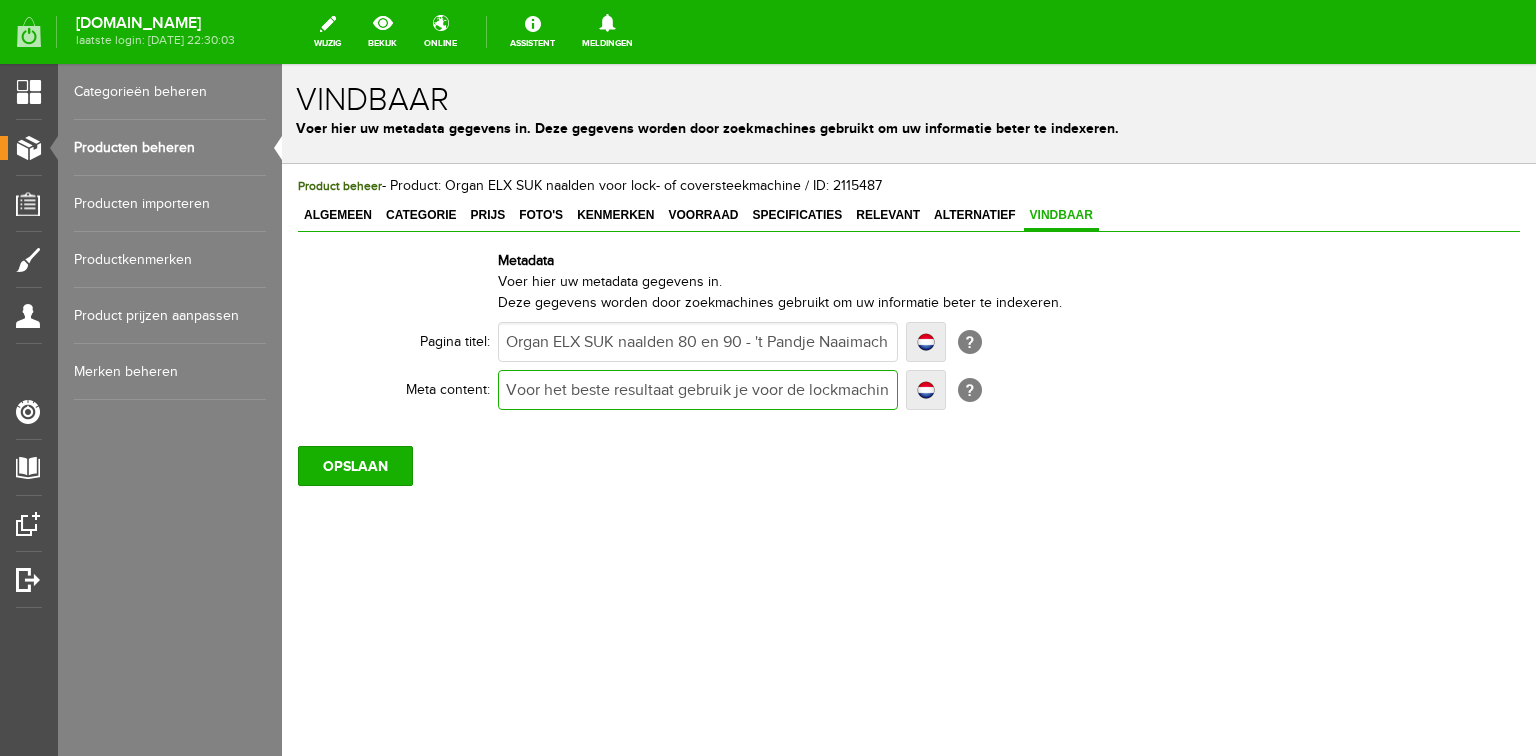 type on "Voor het beste resultaat gebruik je voor de lockmachine en coverstitchmachine de Organ ELX naalden. Bestel online of bezoek onze winkel." 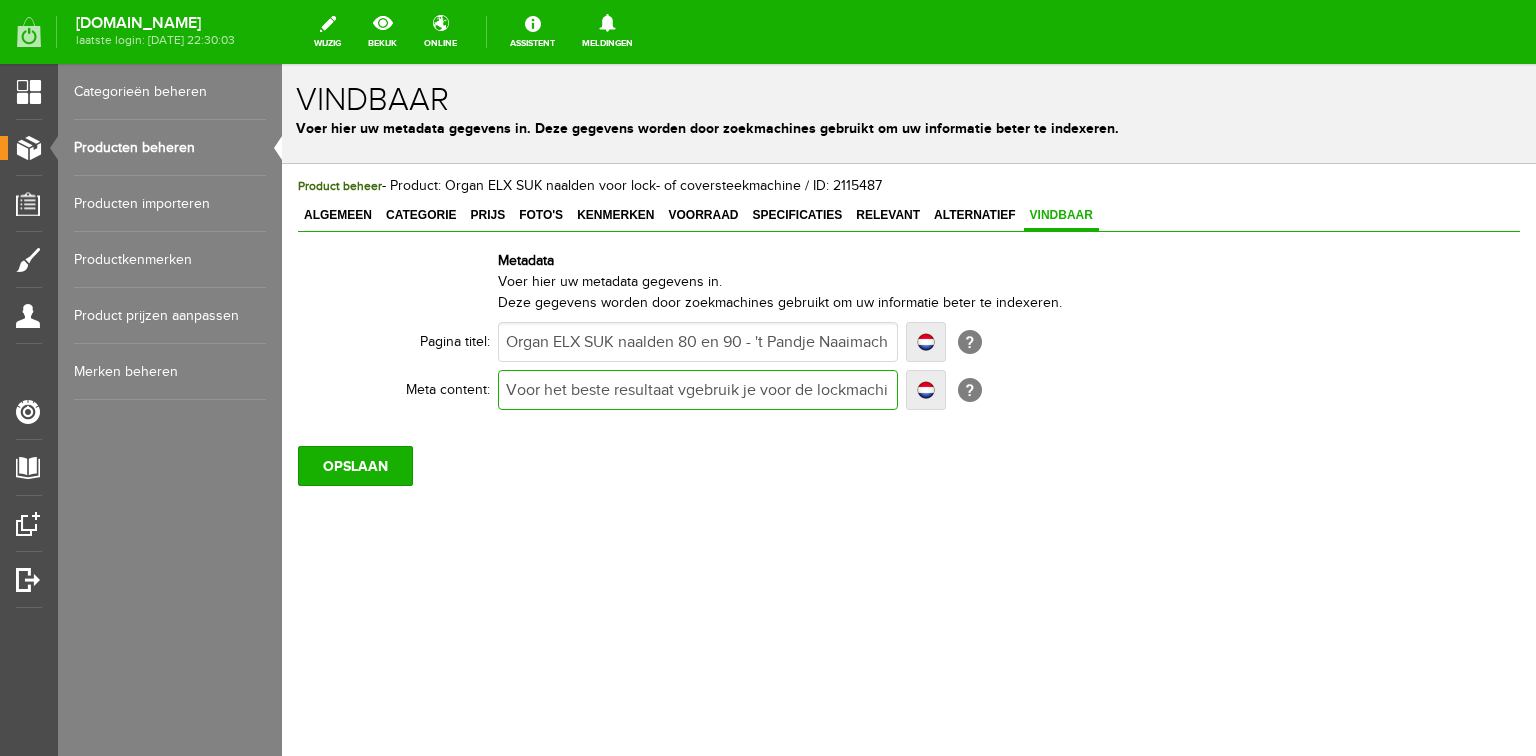 type on "Voor het beste resultaat vgebruik je voor de lockmachine en coverstitchmachine de Organ ELX naalden. Bestel online of bezoek onze winkel." 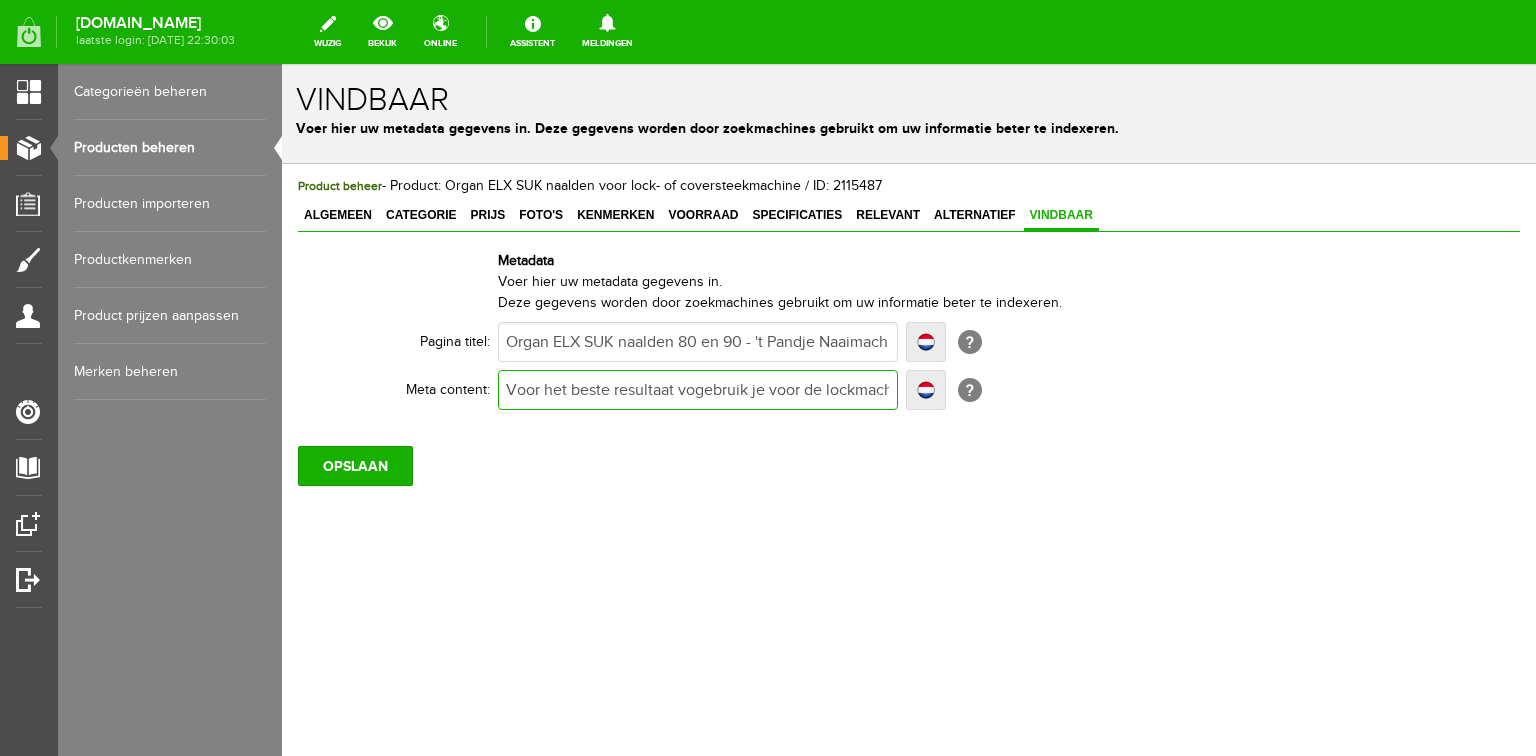 type on "Voor het beste resultaat vogebruik je voor de lockmachine en coverstitchmachine de Organ ELX naalden. Bestel online of bezoek onze winkel." 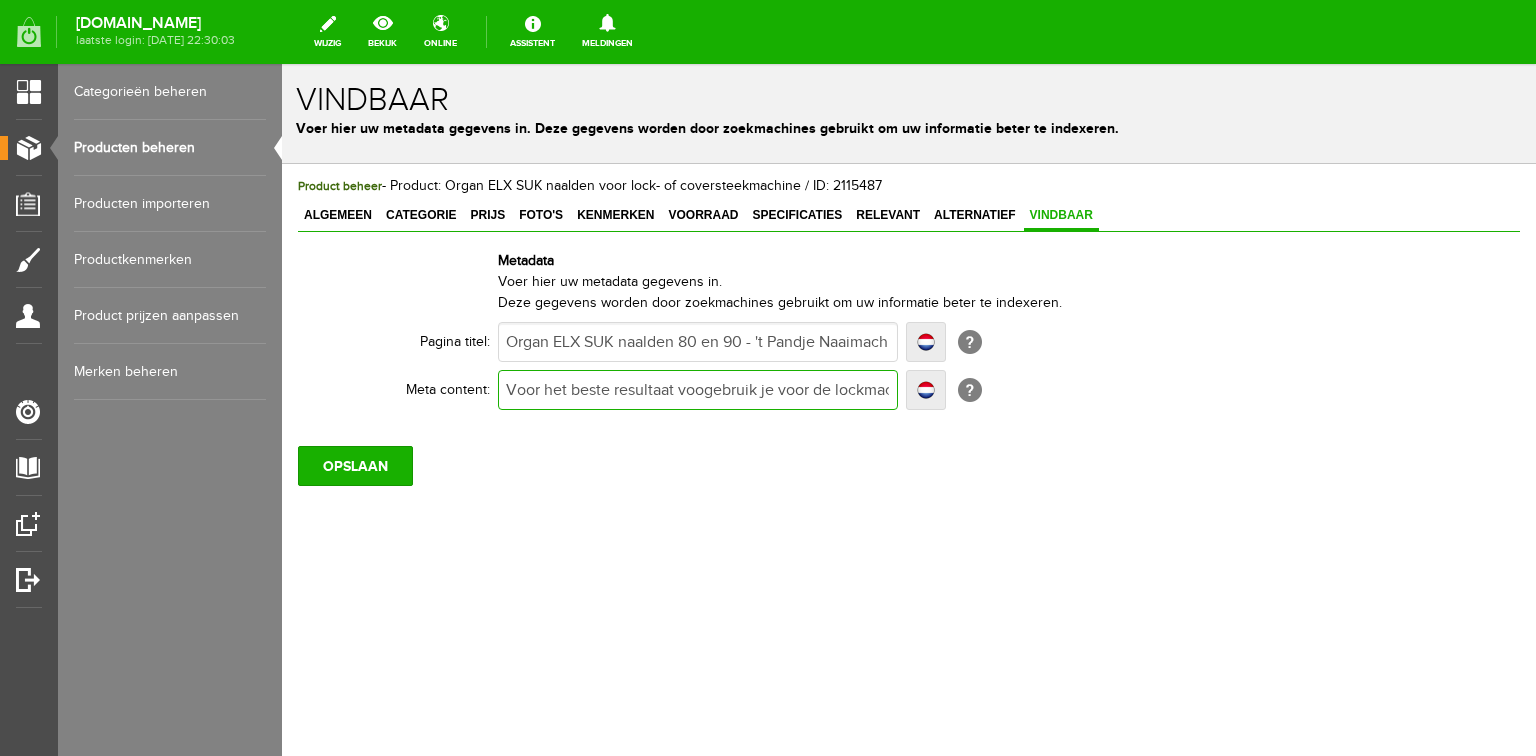 type on "Voor het beste resultaat voogebruik je voor de lockmachine en coverstitchmachine de Organ ELX naalden. Bestel online of bezoek onze winkel." 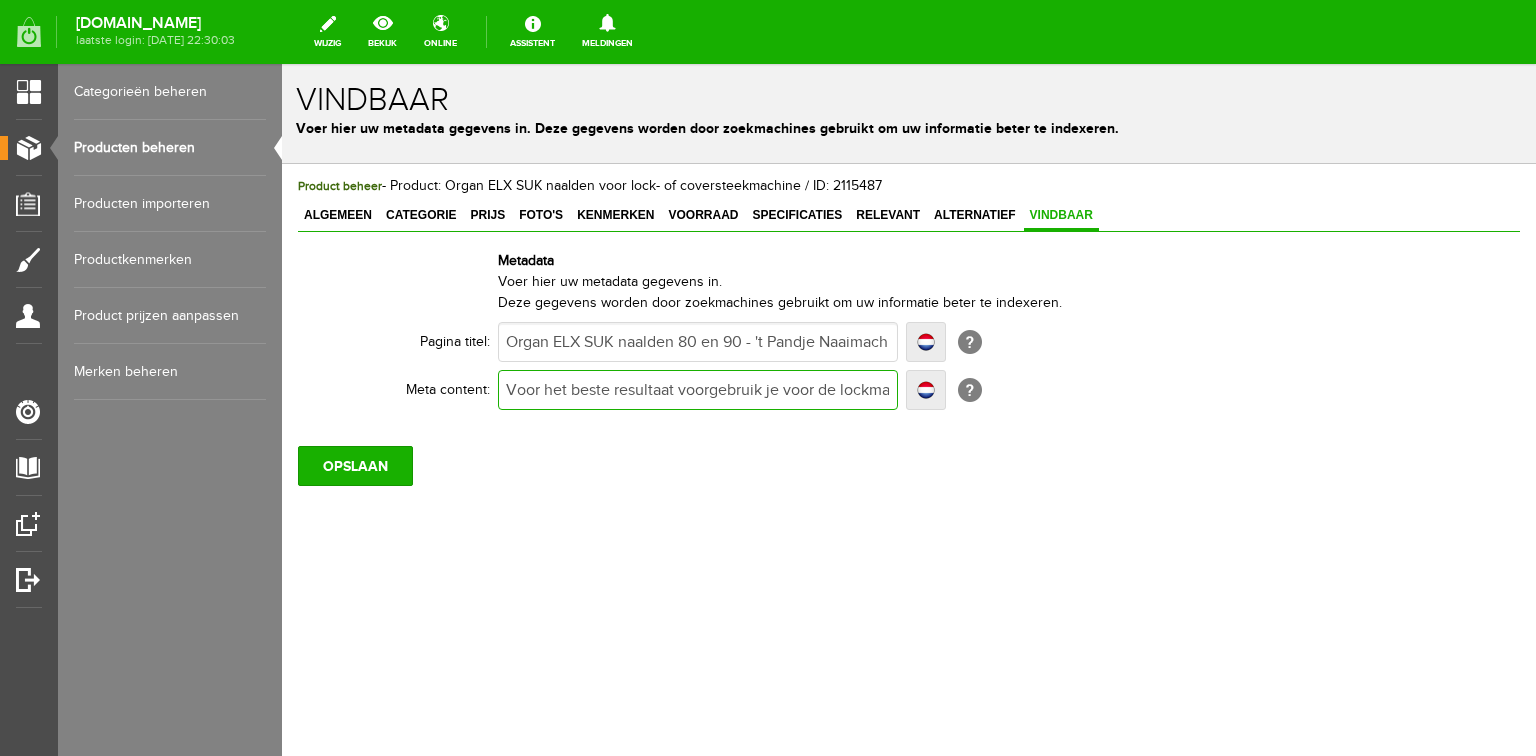 type on "Voor het beste resultaat voorgebruik je voor de lockmachine en coverstitchmachine de Organ ELX naalden. Bestel online of bezoek onze winkel." 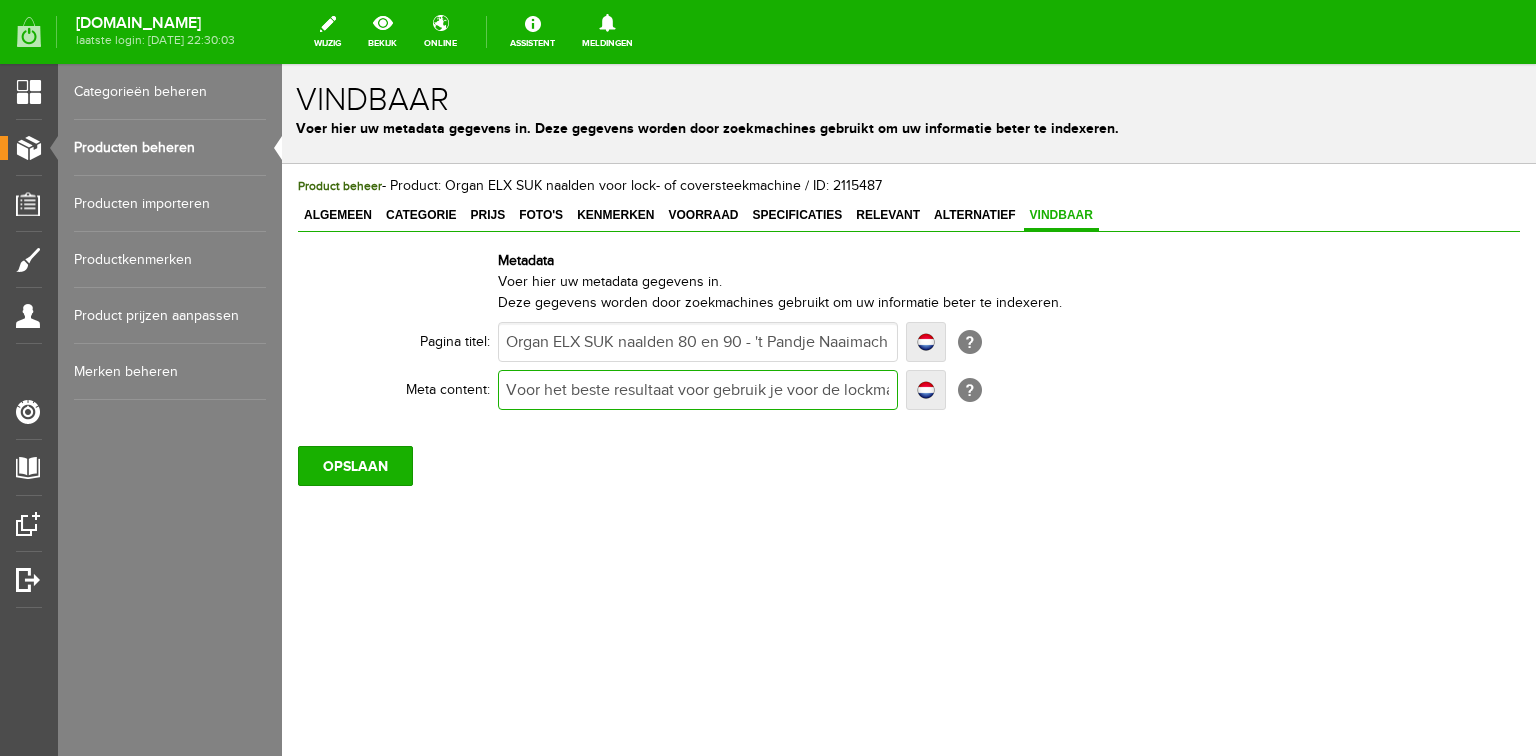 type on "Voor het beste resultaat voor ggebruik je voor de lockmachine en coverstitchmachine de Organ ELX naalden. Bestel online of bezoek onze winkel." 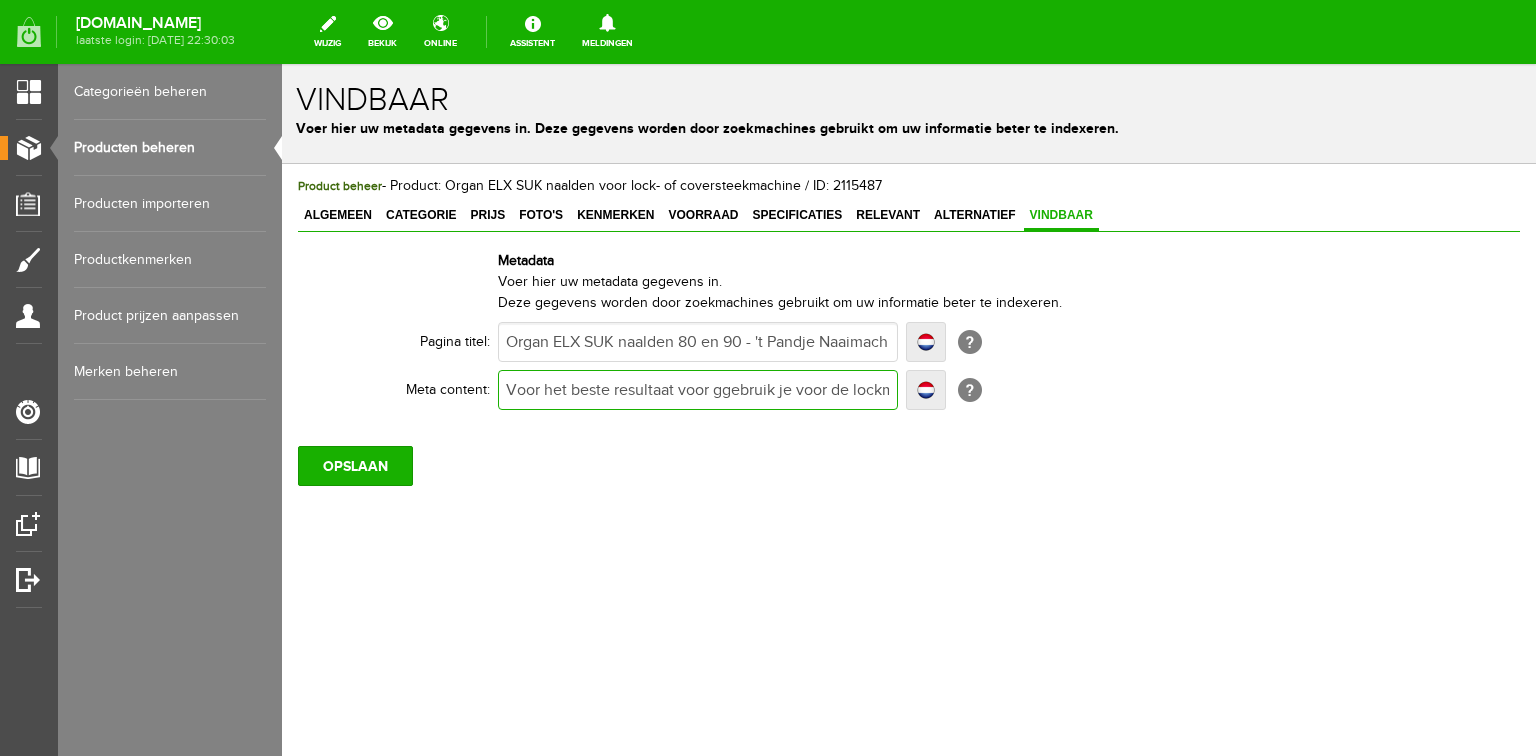 type on "Voor het beste resultaat voor gegebruik je voor de lockmachine en coverstitchmachine de Organ ELX naalden. Bestel online of bezoek onze winkel." 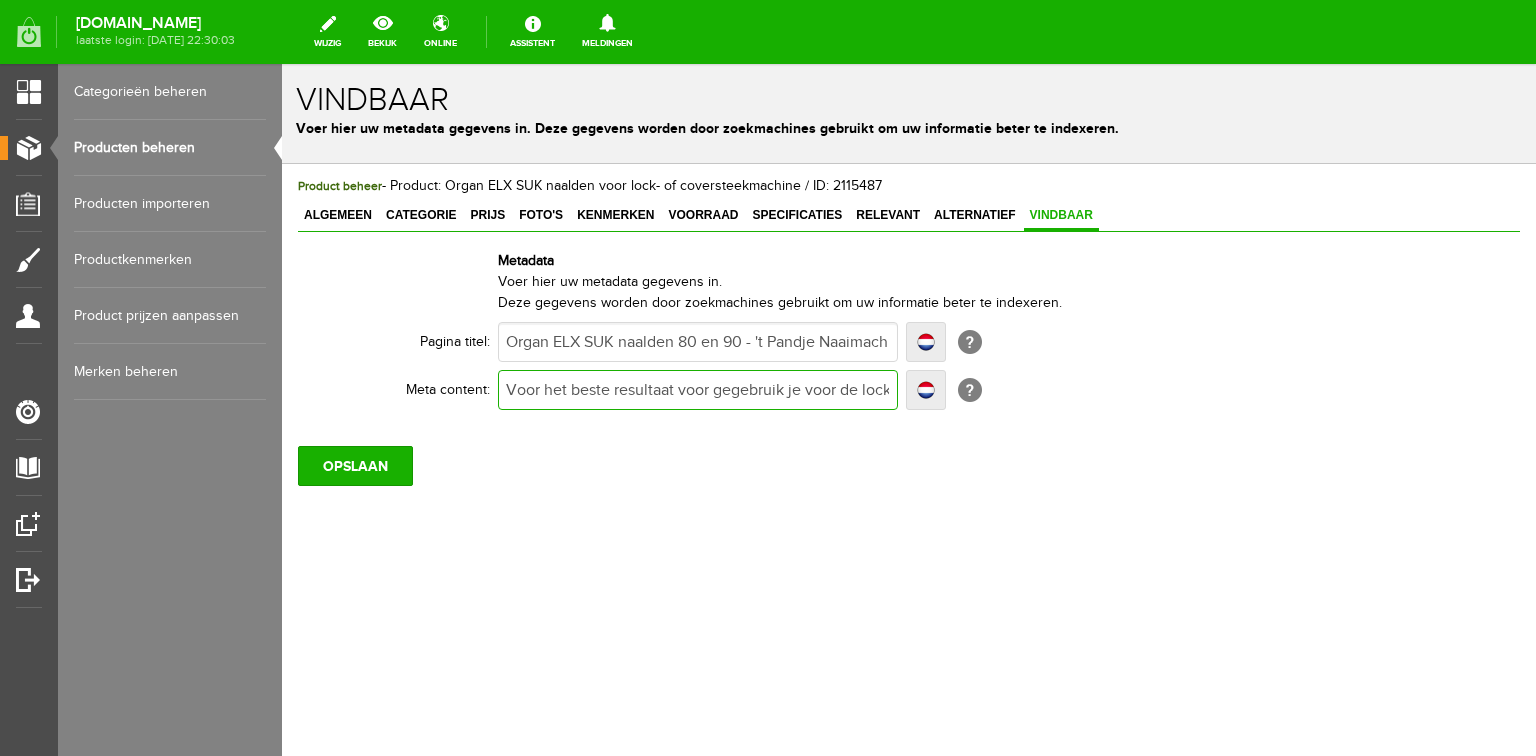 type on "Voor het beste resultaat voor gegebruik je voor de lockmachine en coverstitchmachine de Organ ELX naalden. Bestel online of bezoek onze winkel." 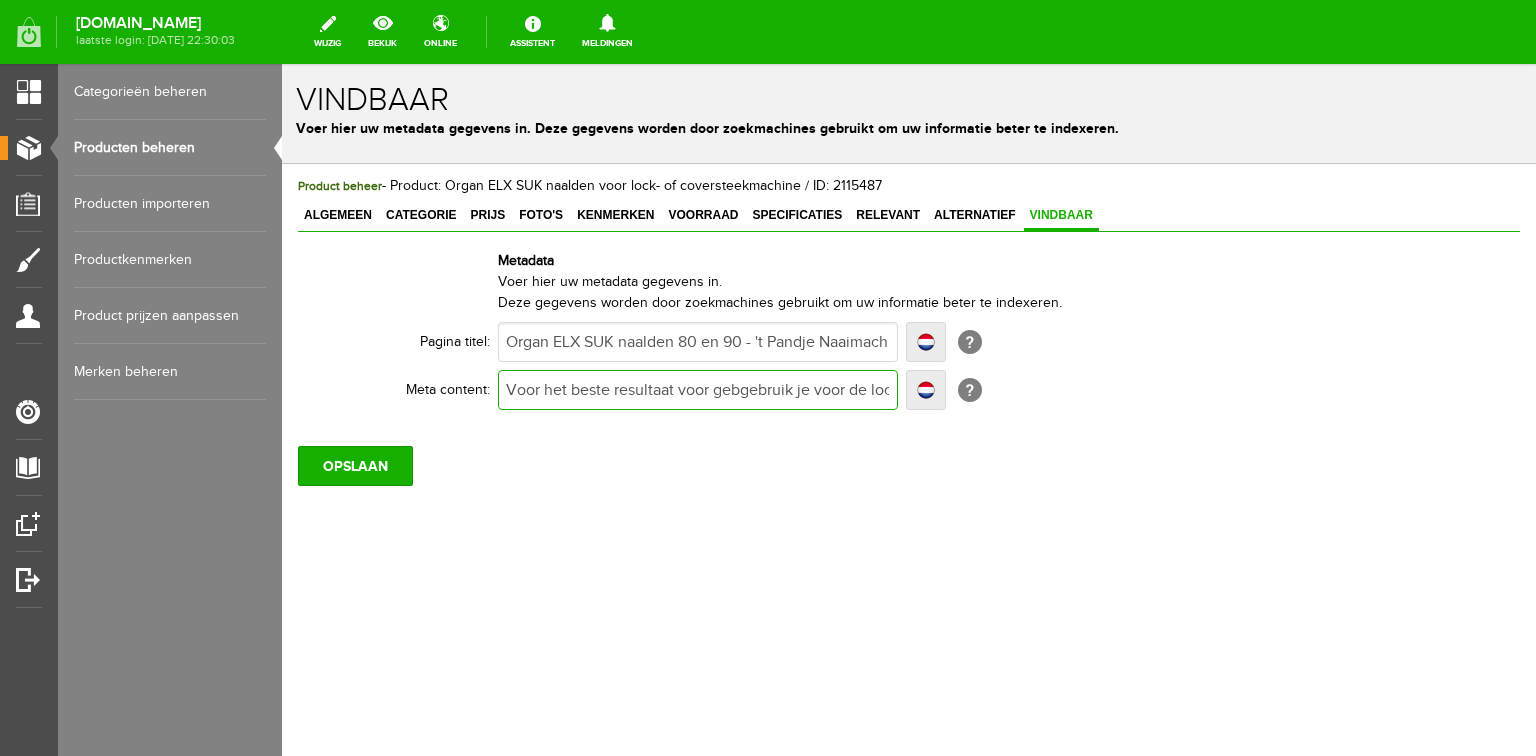 type on "Voor het beste resultaat voor gebgebruik je voor de lockmachine en coverstitchmachine de Organ ELX naalden. Bestel online of bezoek onze winkel." 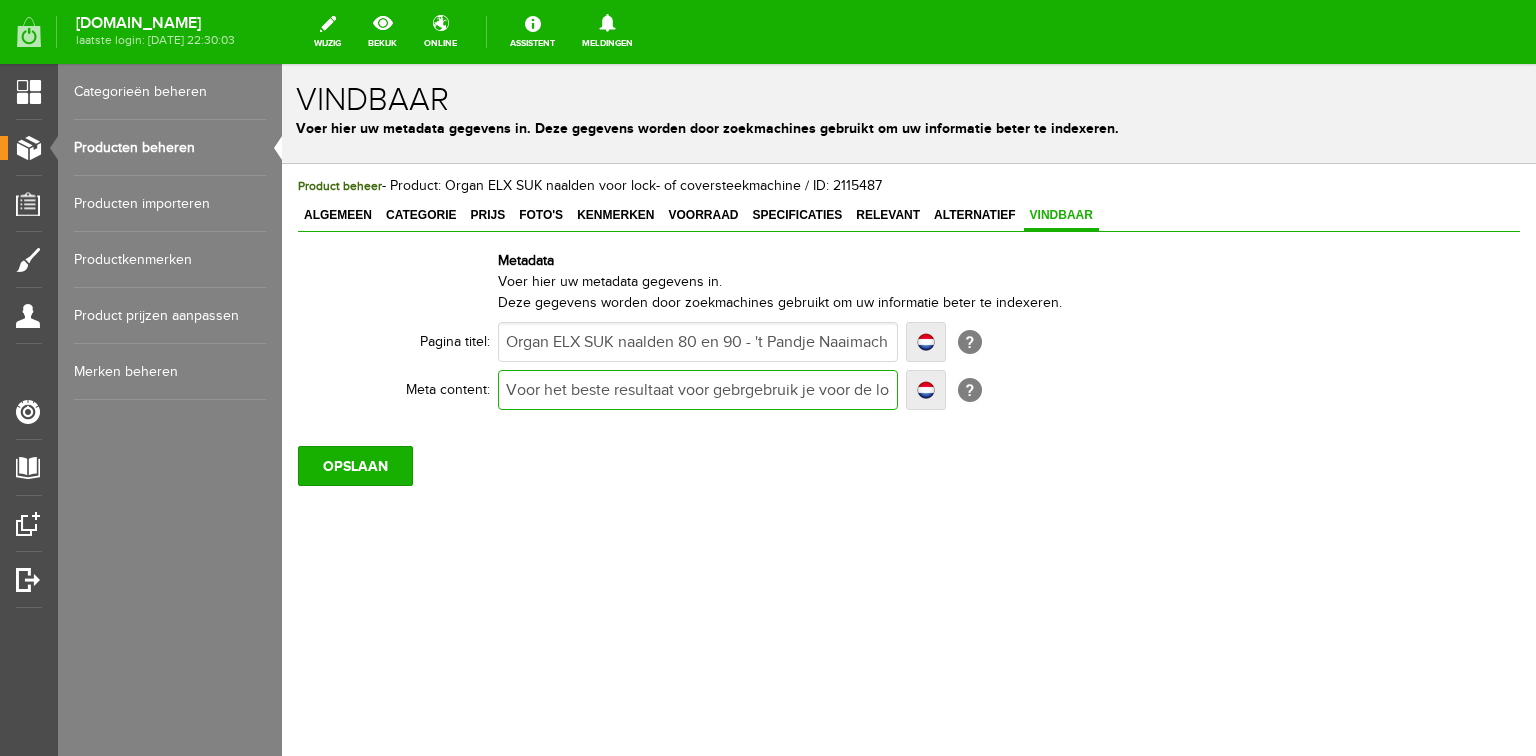 type on "Voor het beste resultaat voor gebregebruik je voor de lockmachine en coverstitchmachine de Organ ELX naalden. Bestel online of bezoek onze winkel." 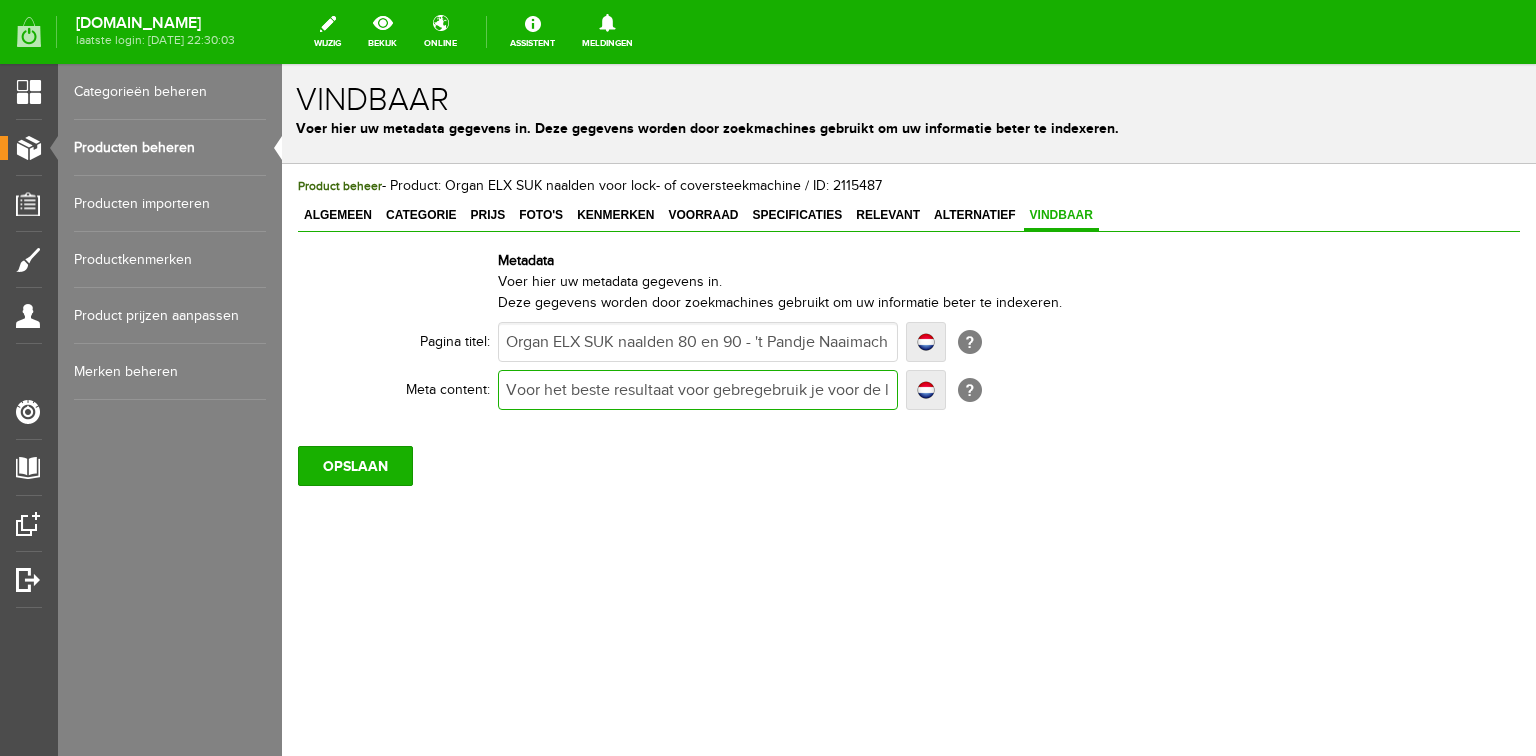 type on "Voor het beste resultaat voor gebregebruik je voor de lockmachine en coverstitchmachine de Organ ELX naalden. Bestel online of bezoek onze winkel." 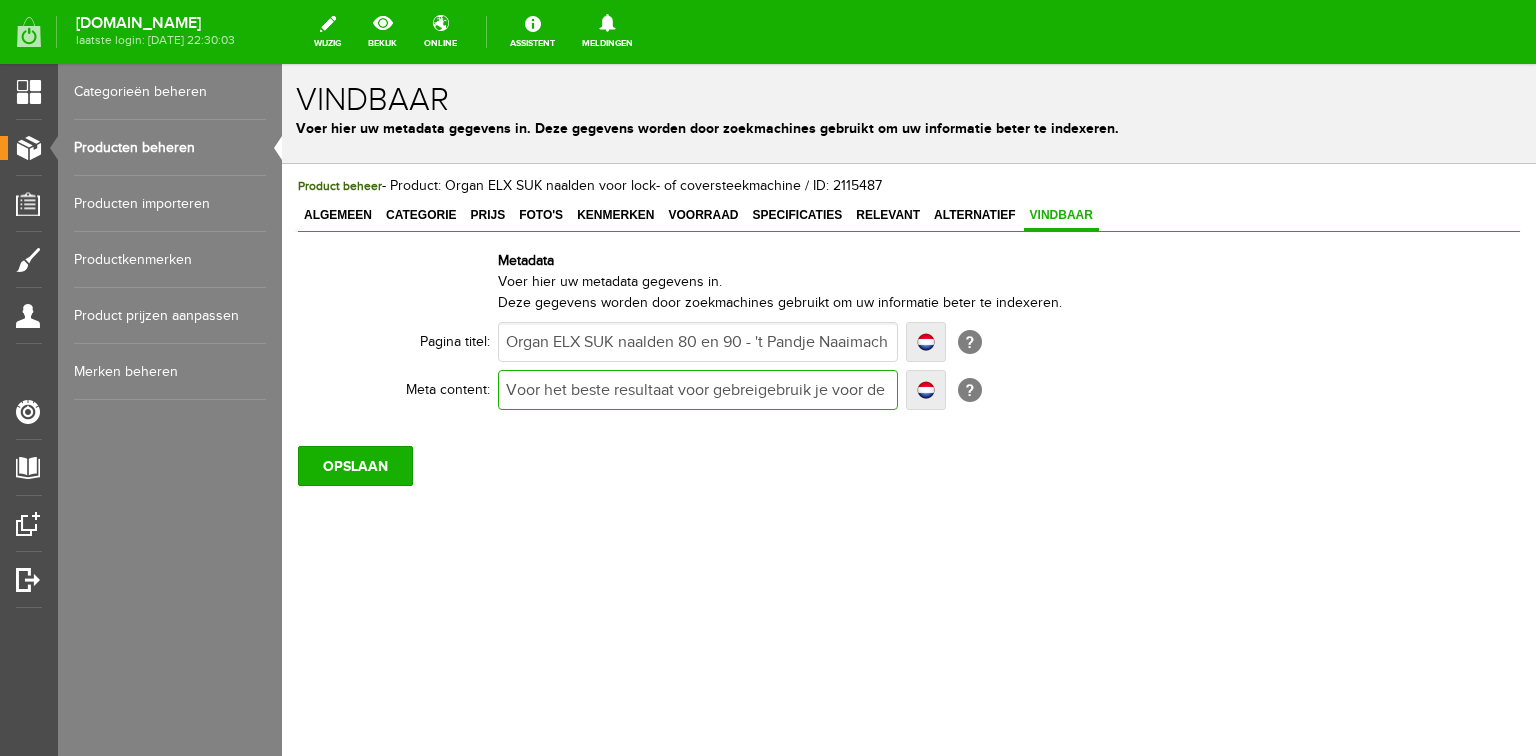 type on "Voor het beste resultaat voor gebreigebruik je voor de lockmachine en coverstitchmachine de Organ ELX naalden. Bestel online of bezoek onze winkel." 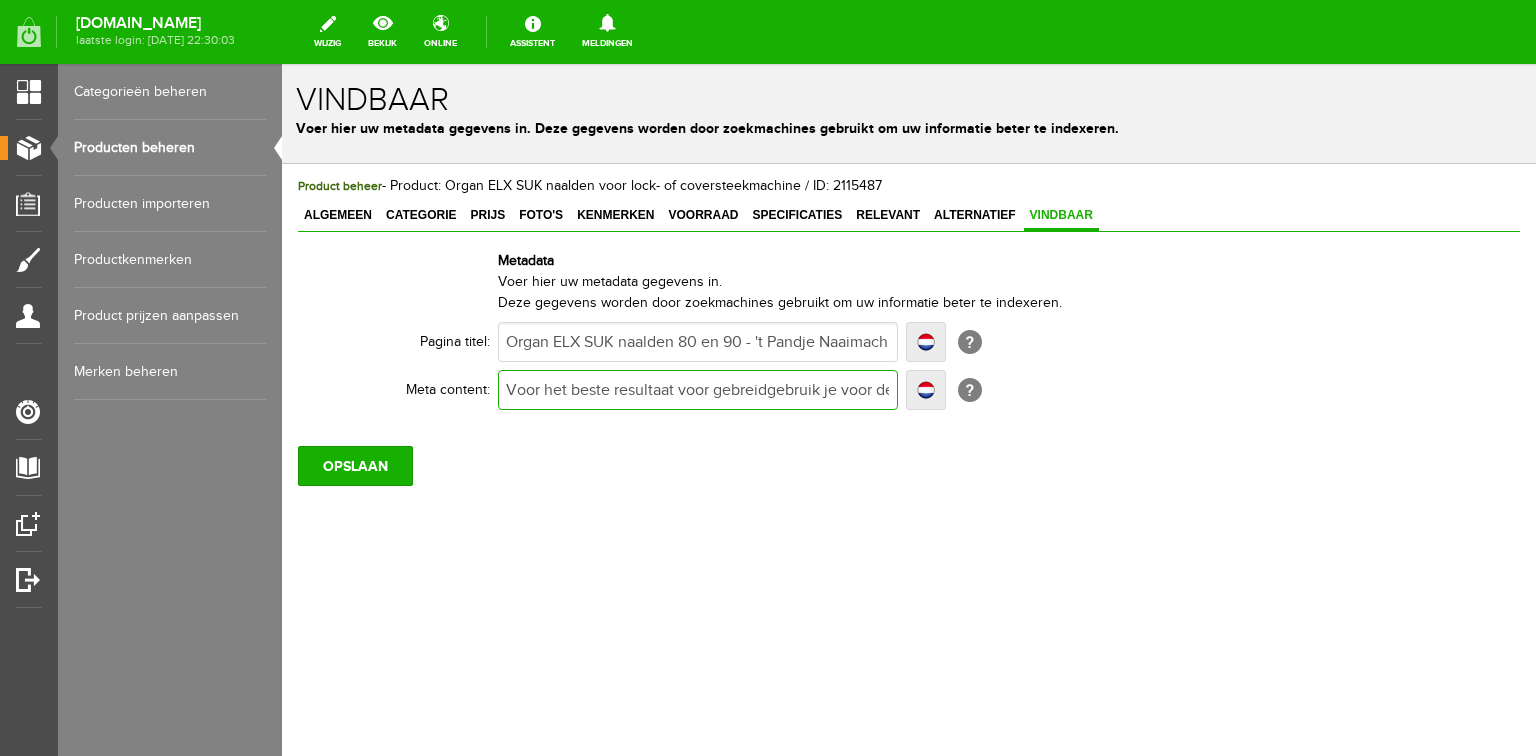 type on "Voor het beste resultaat voor gebreidgebruik je voor de lockmachine en coverstitchmachine de Organ ELX naalden. Bestel online of bezoek onze winkel." 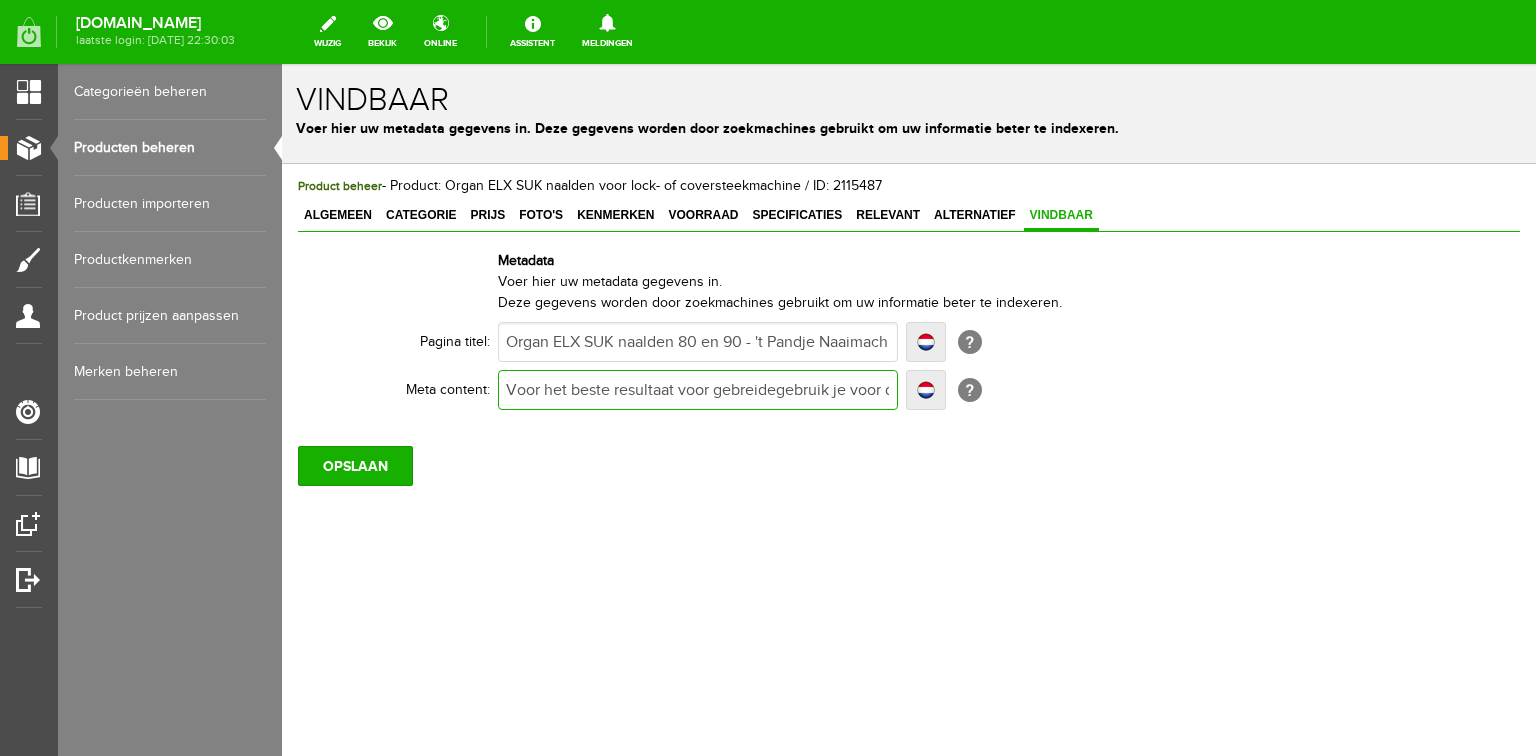 type on "Voor het beste resultaat voor gebreidegebruik je voor de lockmachine en coverstitchmachine de Organ ELX naalden. Bestel online of bezoek onze winkel." 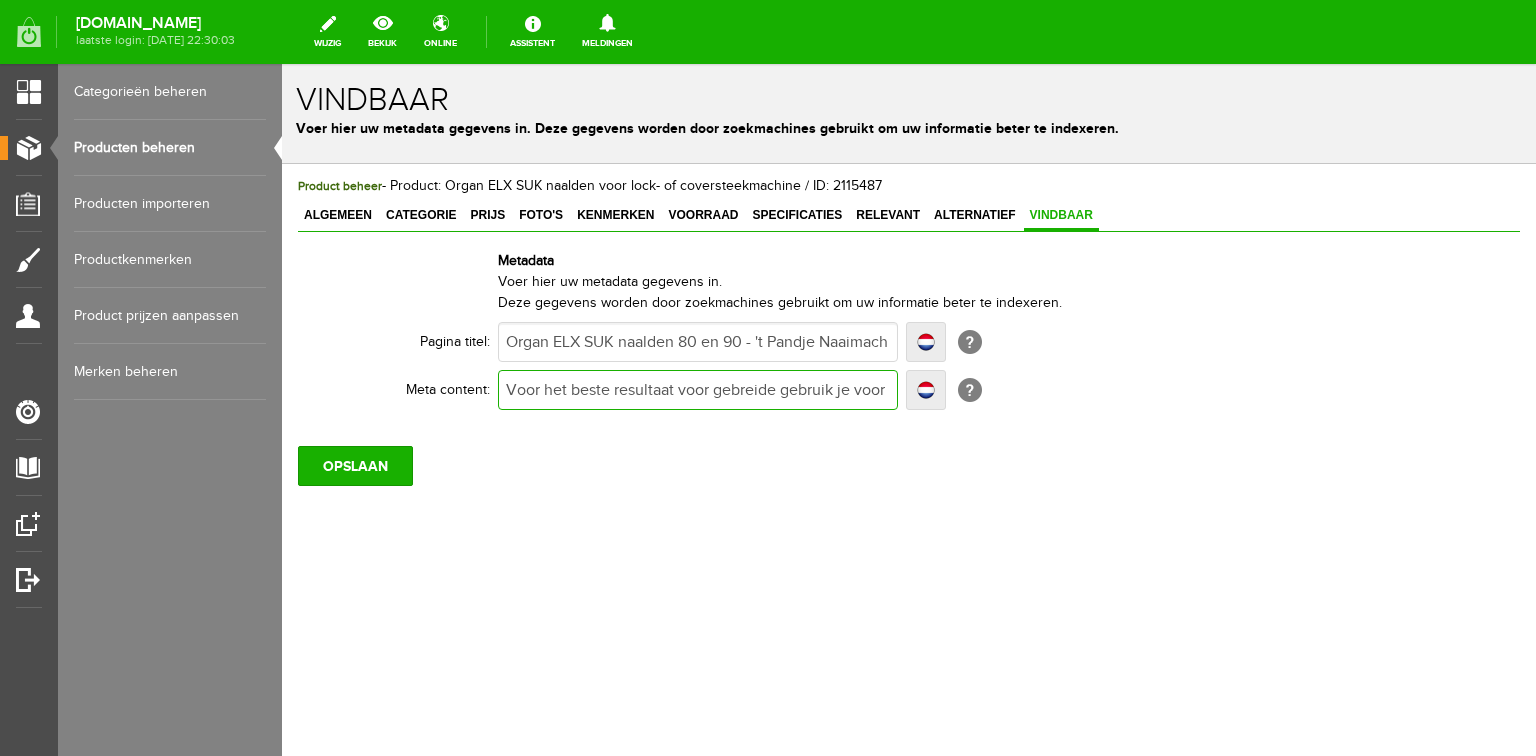 type on "Voor het beste resultaat voor gebreide gebruik je voor de lockmachine en coverstitchmachine de Organ ELX naalden. Bestel online of bezoek onze winkel." 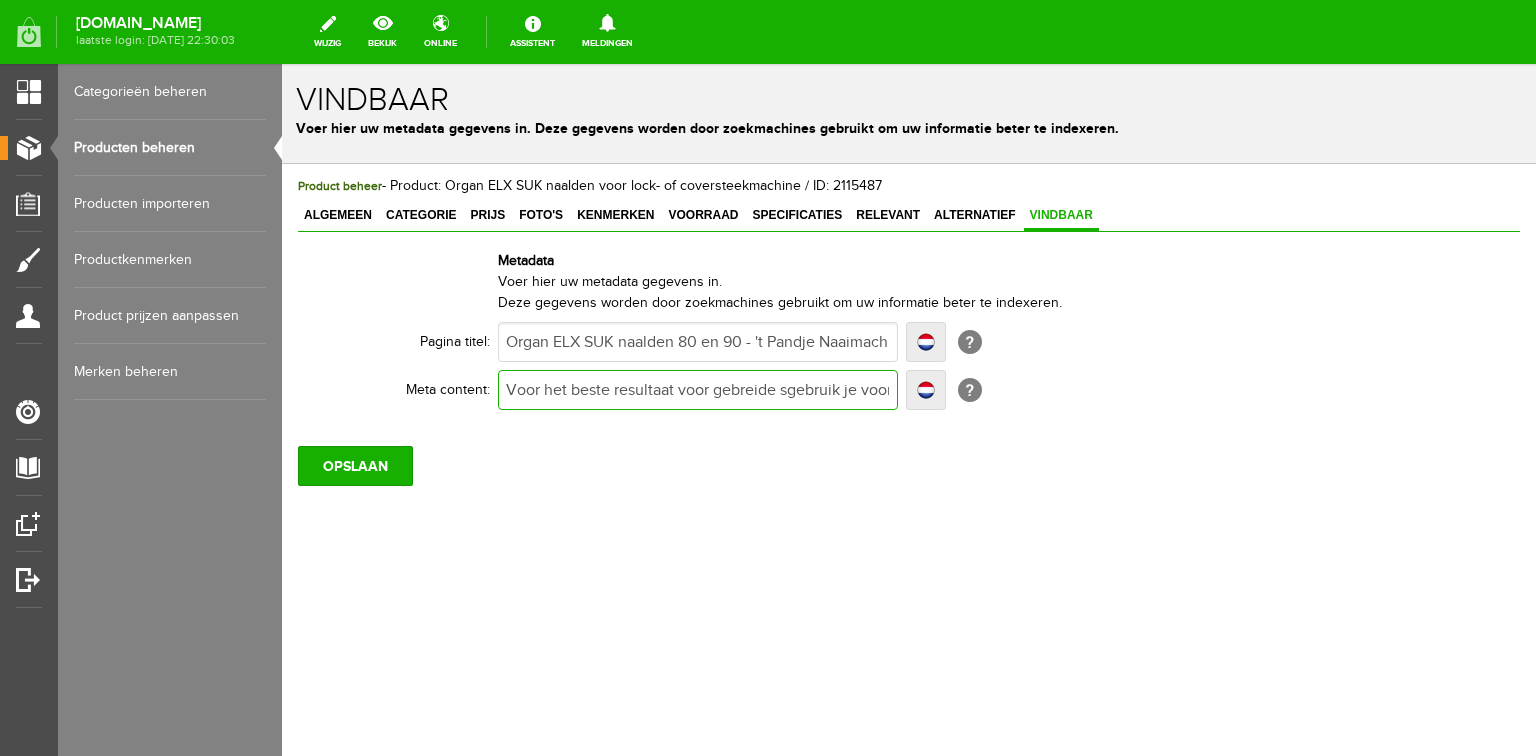 type on "Voor het beste resultaat voor gebreide sgebruik je voor de lockmachine en coverstitchmachine de Organ ELX naalden. Bestel online of bezoek onze winkel." 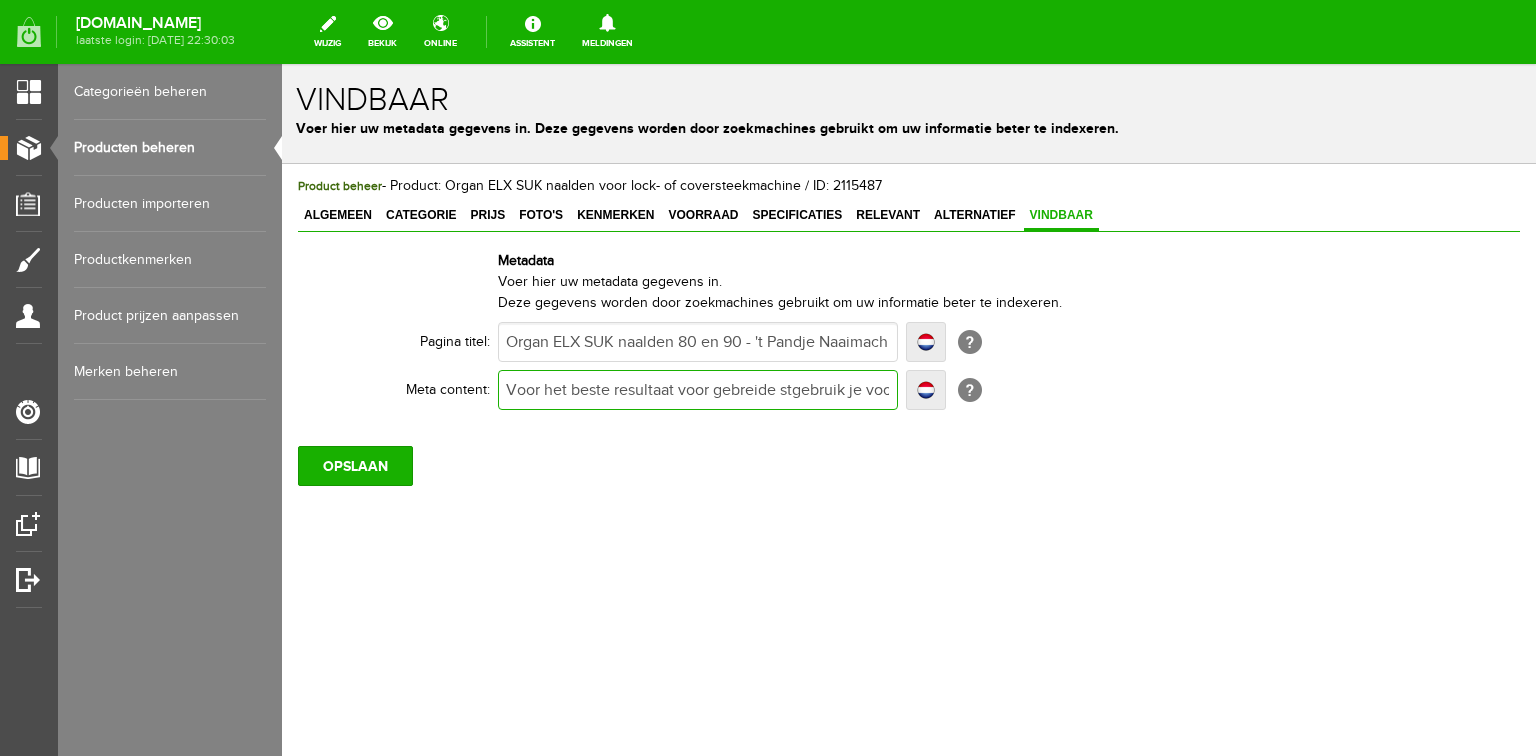type on "Voor het beste resultaat voor gebreide stgebruik je voor de lockmachine en coverstitchmachine de Organ ELX naalden. Bestel online of bezoek onze winkel." 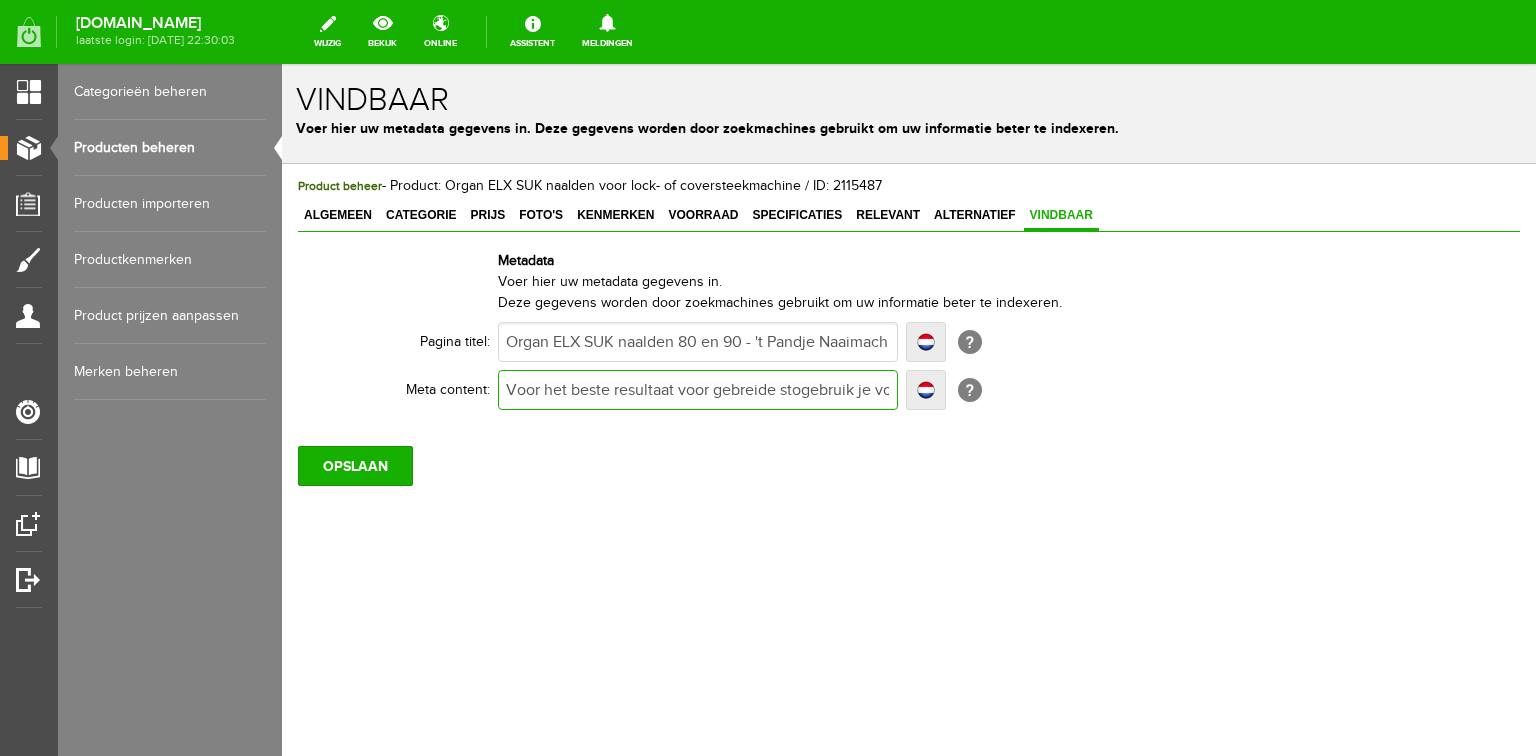 type on "Voor het beste resultaat voor gebreide stogebruik je voor de lockmachine en coverstitchmachine de Organ ELX naalden. Bestel online of bezoek onze winkel." 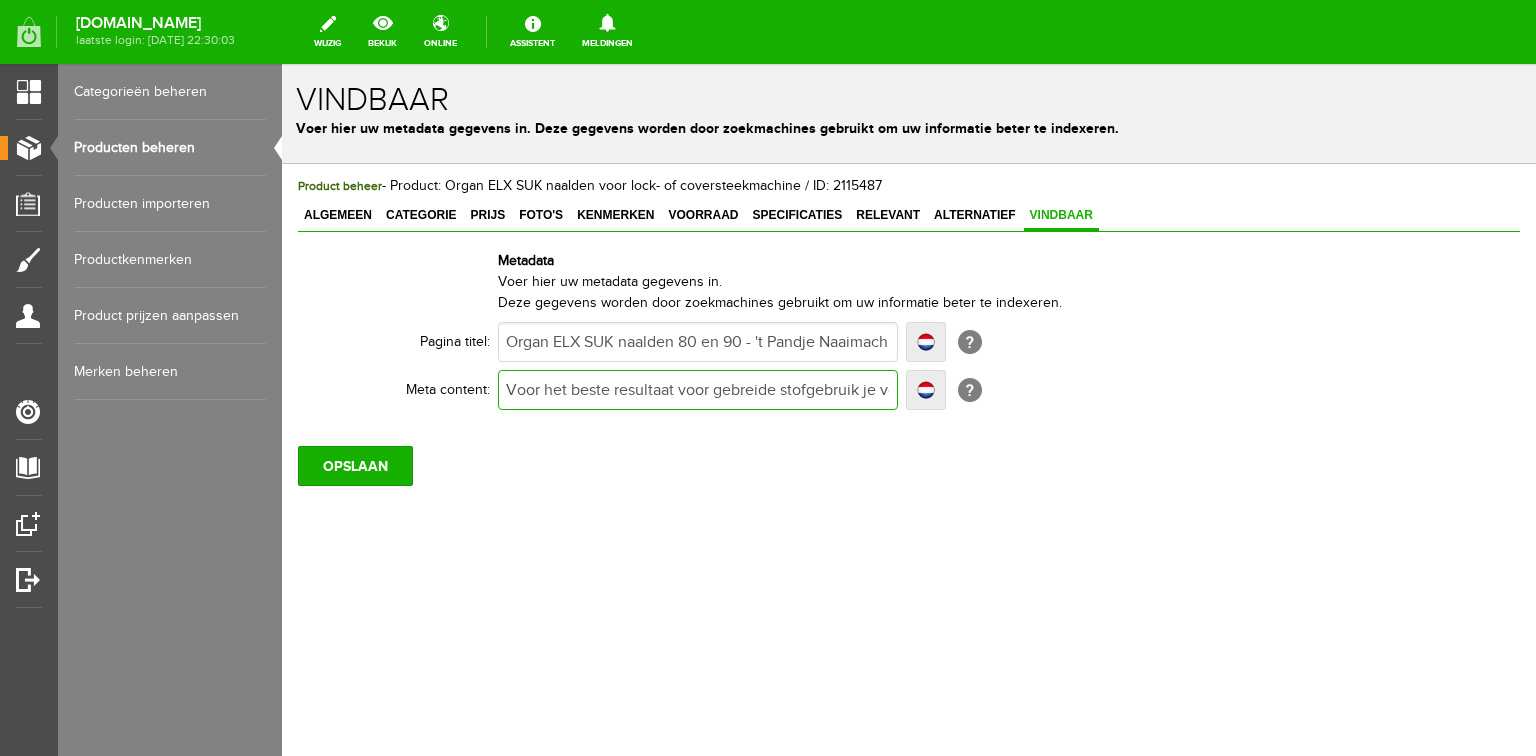 type on "Voor het beste resultaat voor gebreide stofgebruik je voor de lockmachine en coverstitchmachine de Organ ELX naalden. Bestel online of bezoek onze winkel." 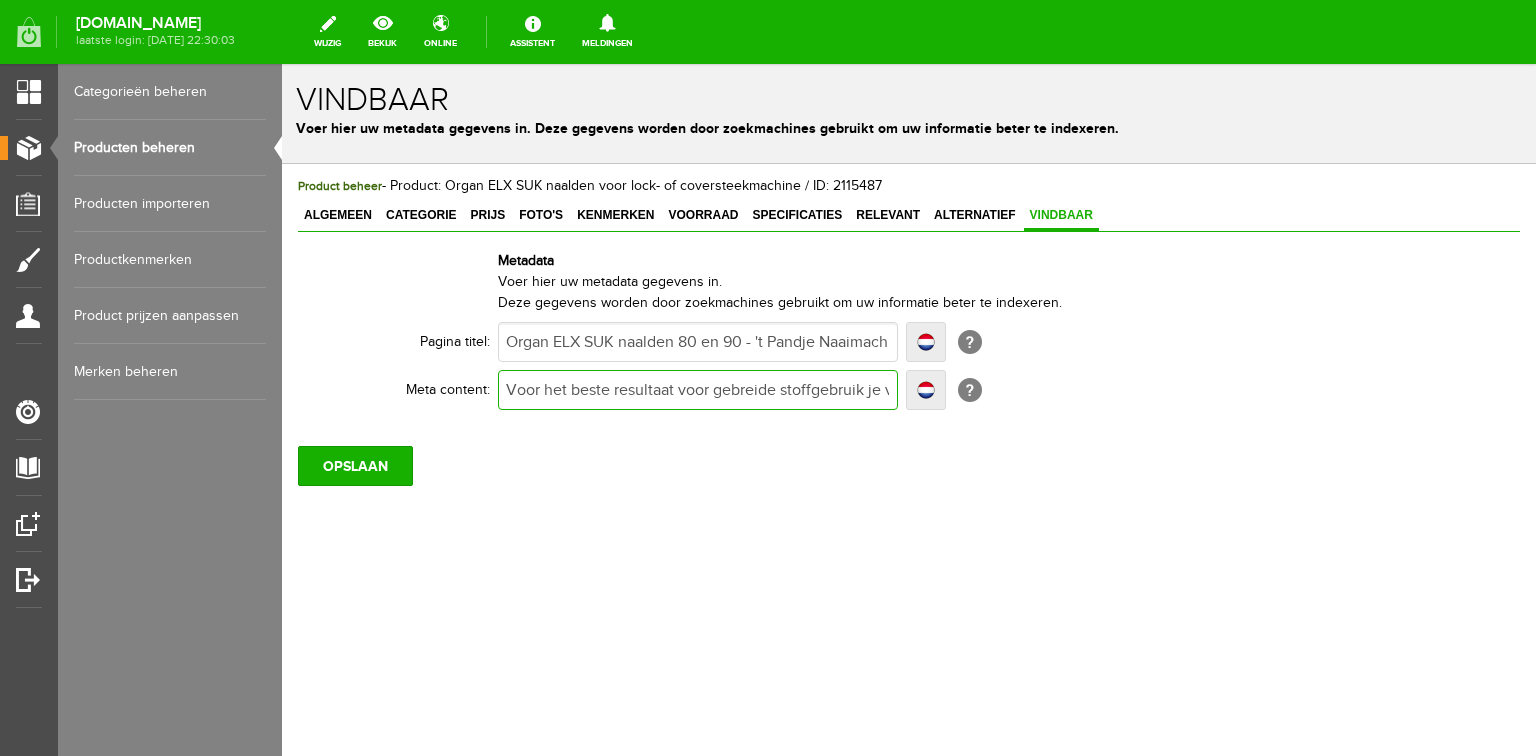 type on "Voor het beste resultaat voor gebreide stoffegebruik je voor de lockmachine en coverstitchmachine de Organ ELX naalden. Bestel online of bezoek onze winkel." 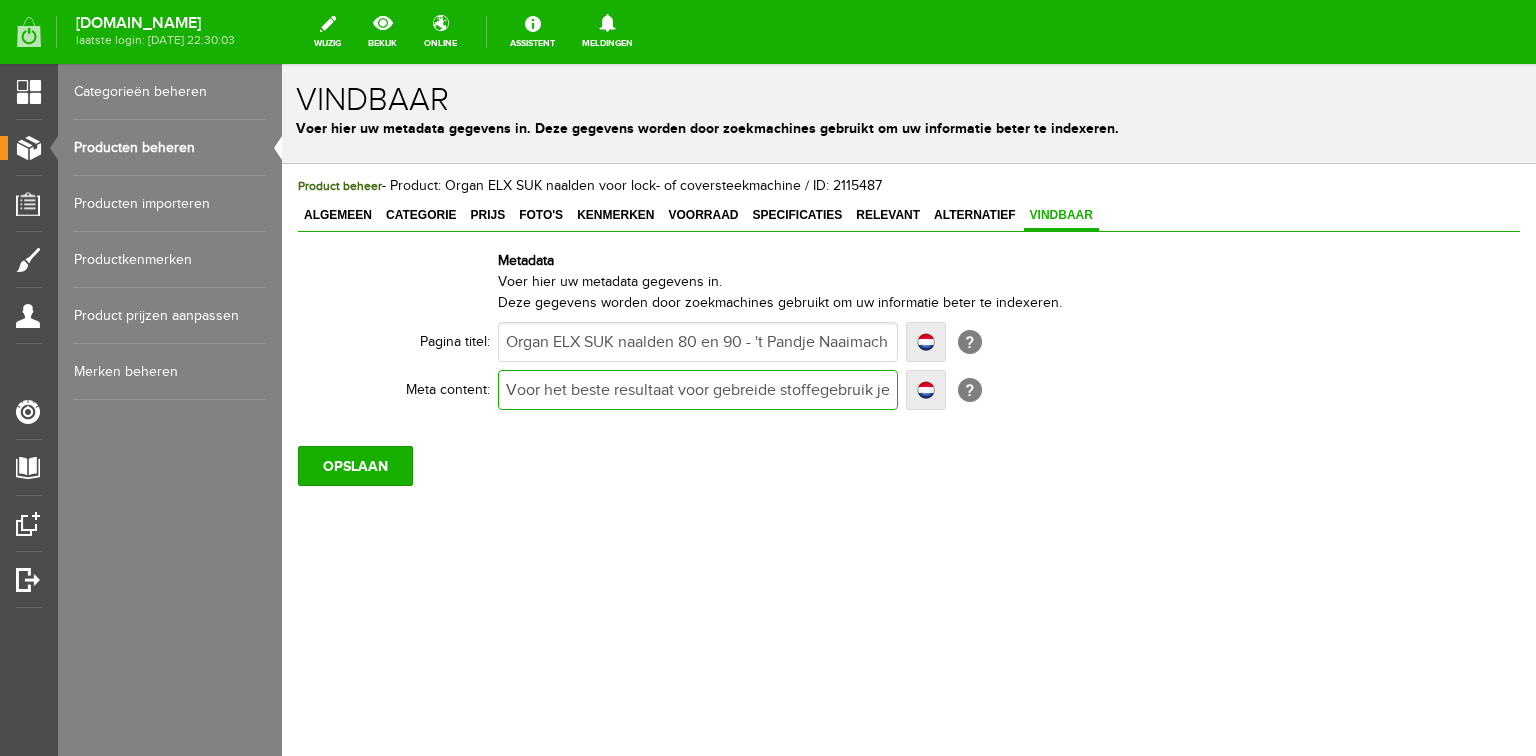 type on "Voor het beste resultaat voor gebreide stoffegebruik je voor de lockmachine en coverstitchmachine de Organ ELX naalden. Bestel online of bezoek onze winkel." 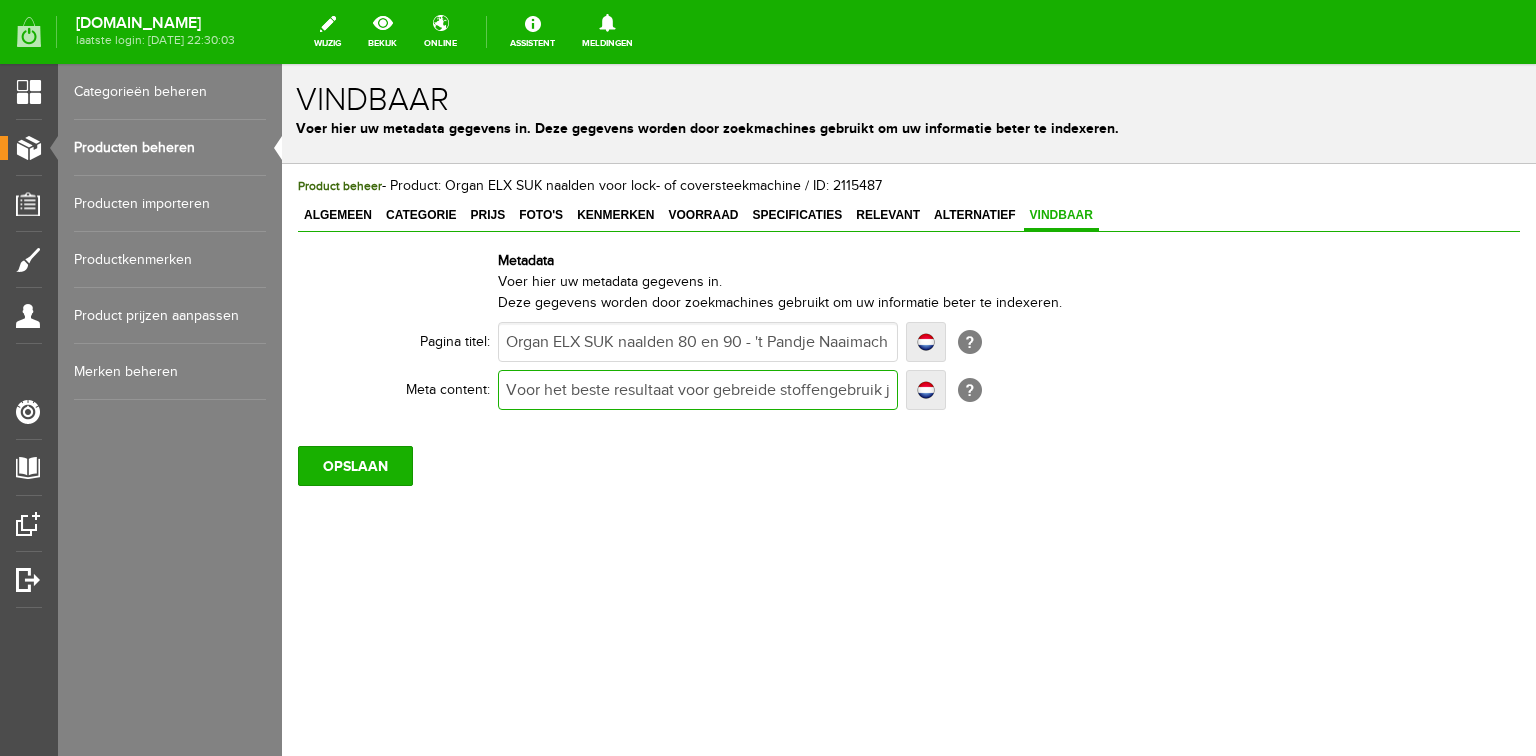 type on "Voor het beste resultaat voor gebreide stoffengebruik je voor de lockmachine en coverstitchmachine de Organ ELX naalden. Bestel online of bezoek onze winkel." 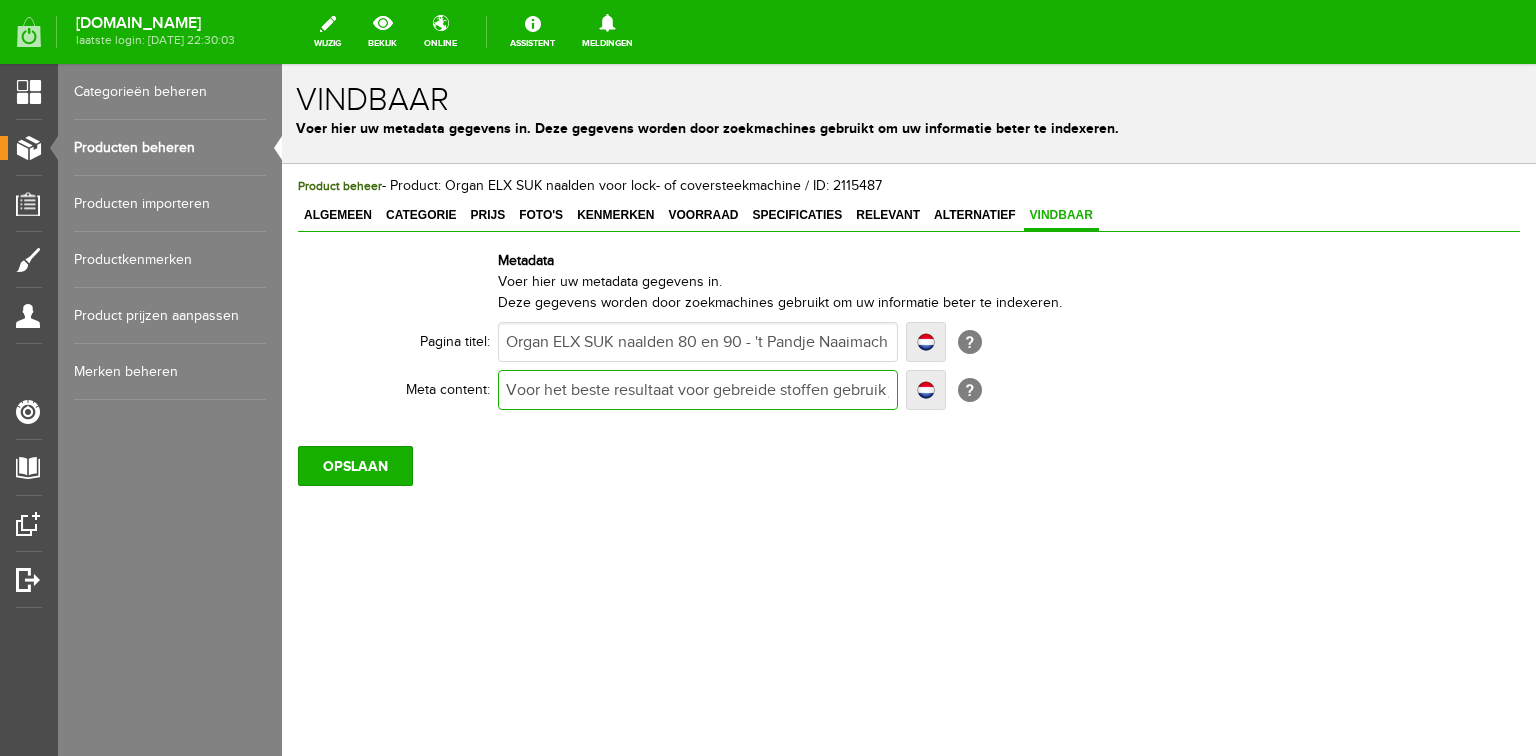 type on "Voor het beste resultaat voor gebreide stoffen gebruik je voor de lockmachine en coverstitchmachine de Organ ELX naalden. Bestel online of bezoek onze winkel." 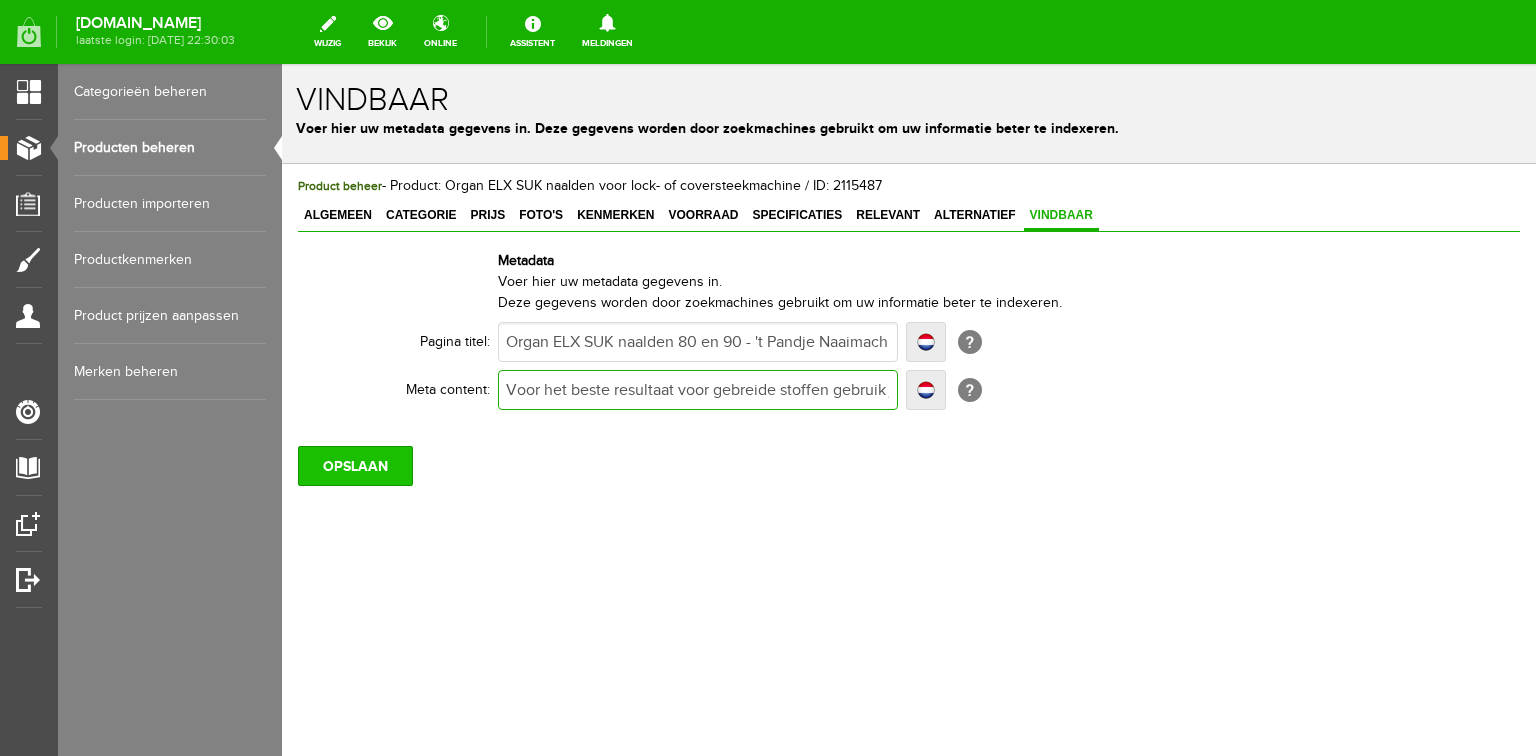 type on "Voor het beste resultaat voor gebreide stoffen gebruik je voor de lockmachine en coverstitchmachine de Organ ELX naalden. Bestel online of bezoek onze winkel." 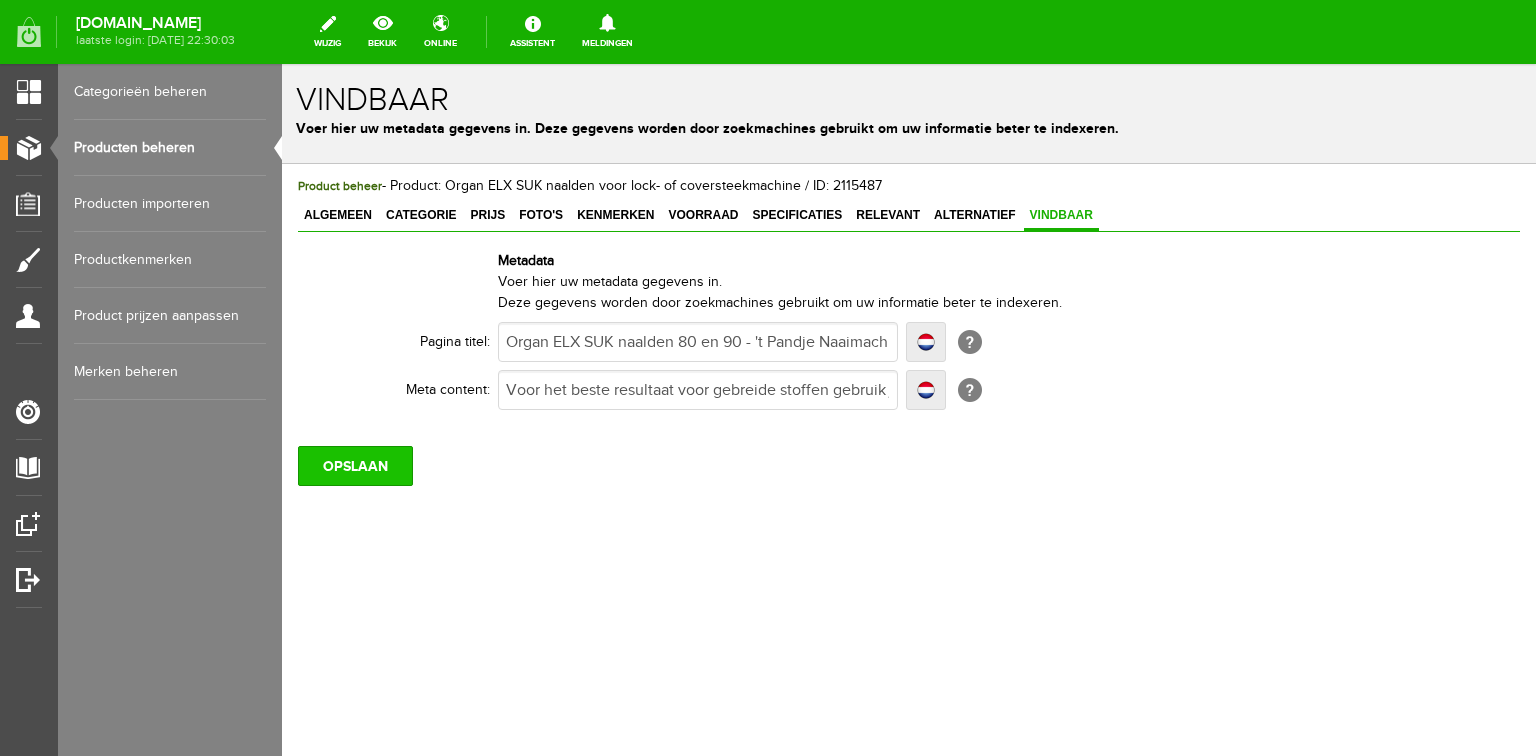 click on "OPSLAAN" at bounding box center [355, 466] 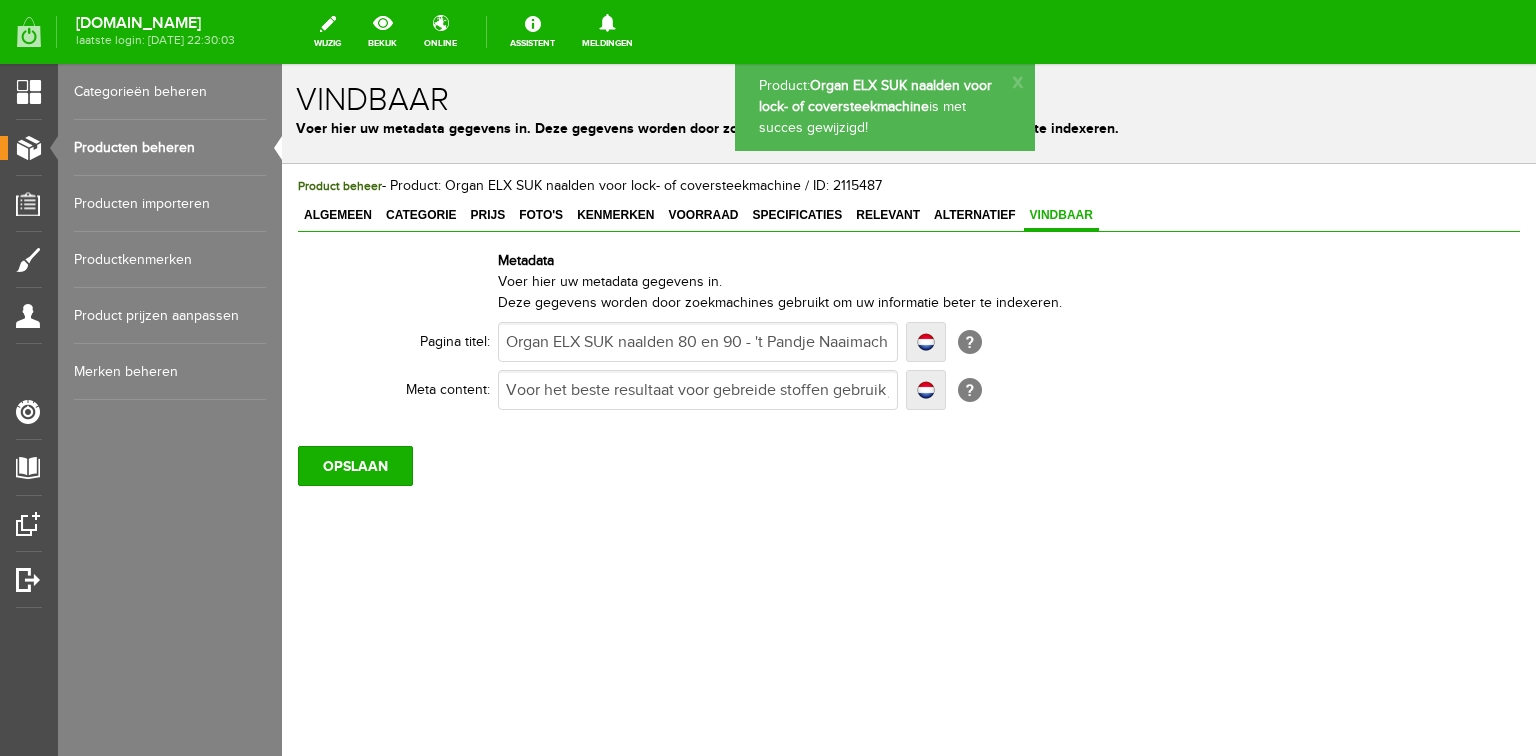 scroll, scrollTop: 0, scrollLeft: 0, axis: both 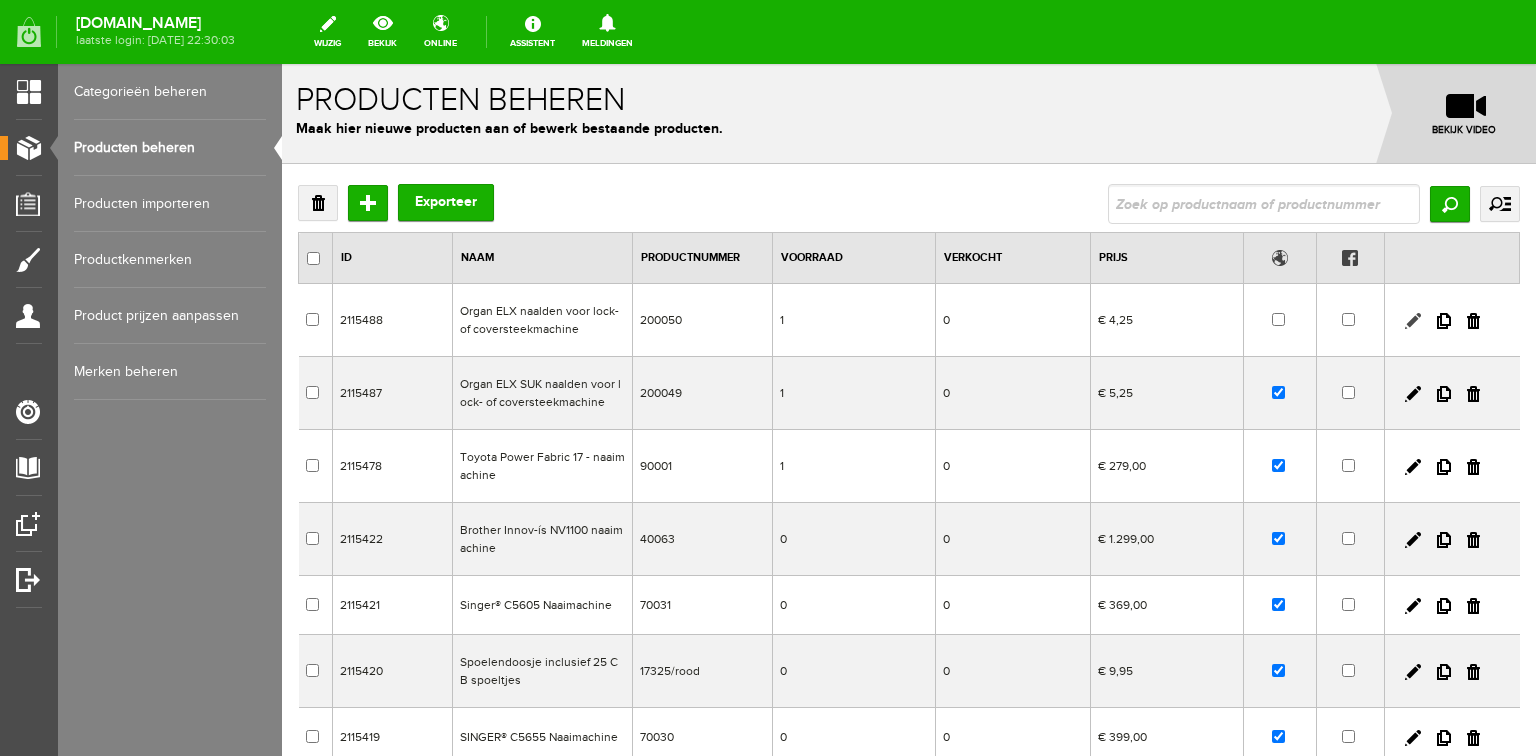 click at bounding box center [1413, 321] 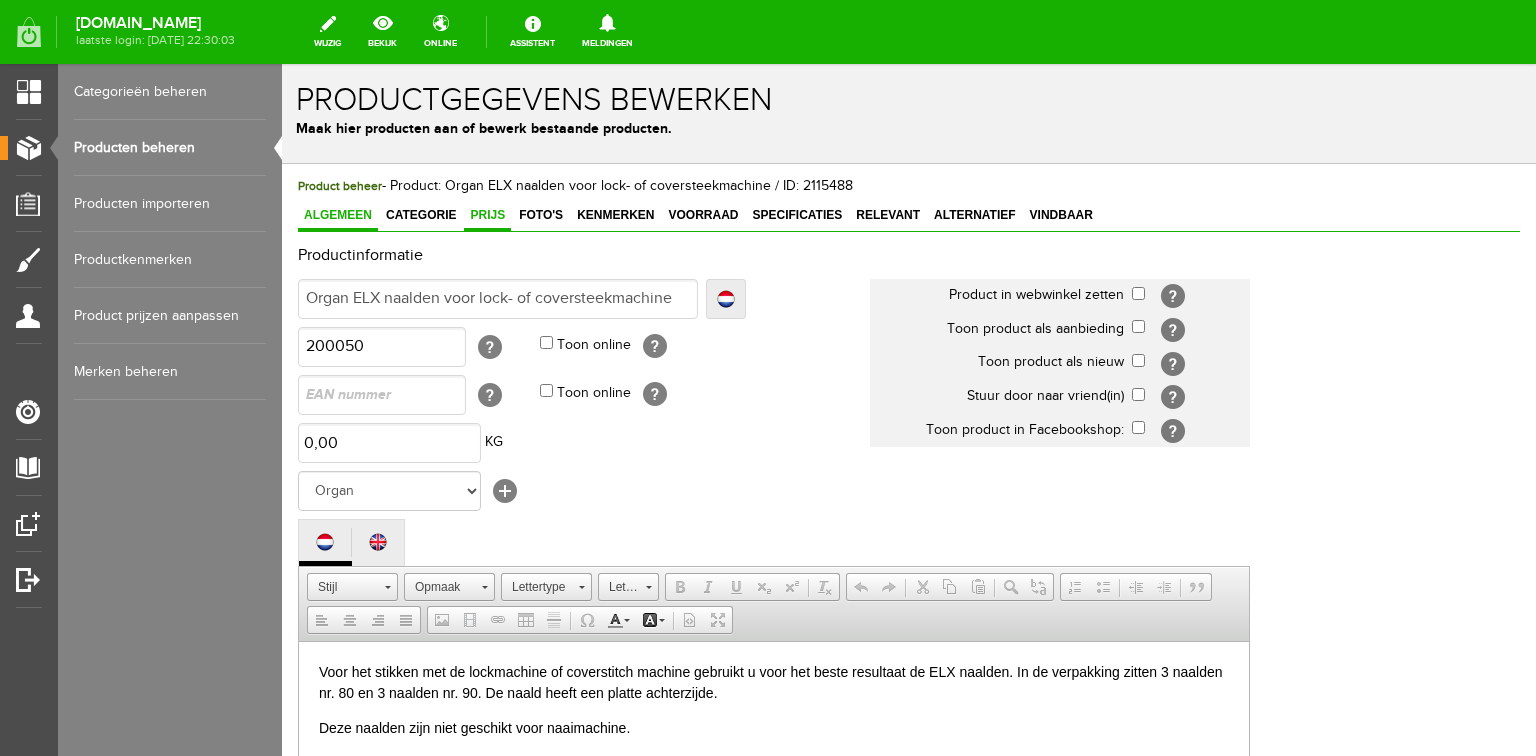 scroll, scrollTop: 0, scrollLeft: 0, axis: both 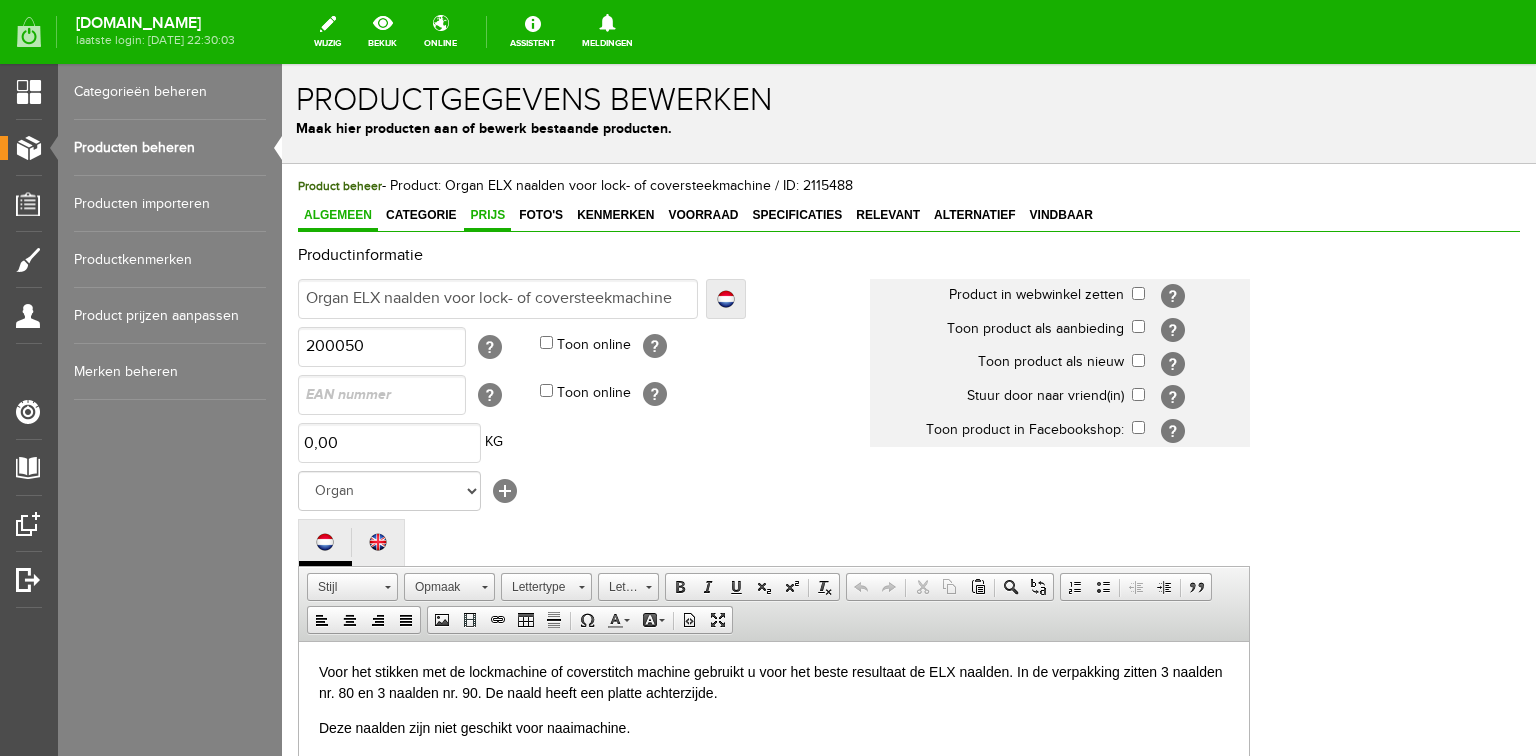 drag, startPoint x: 482, startPoint y: 212, endPoint x: 520, endPoint y: 230, distance: 42.047592 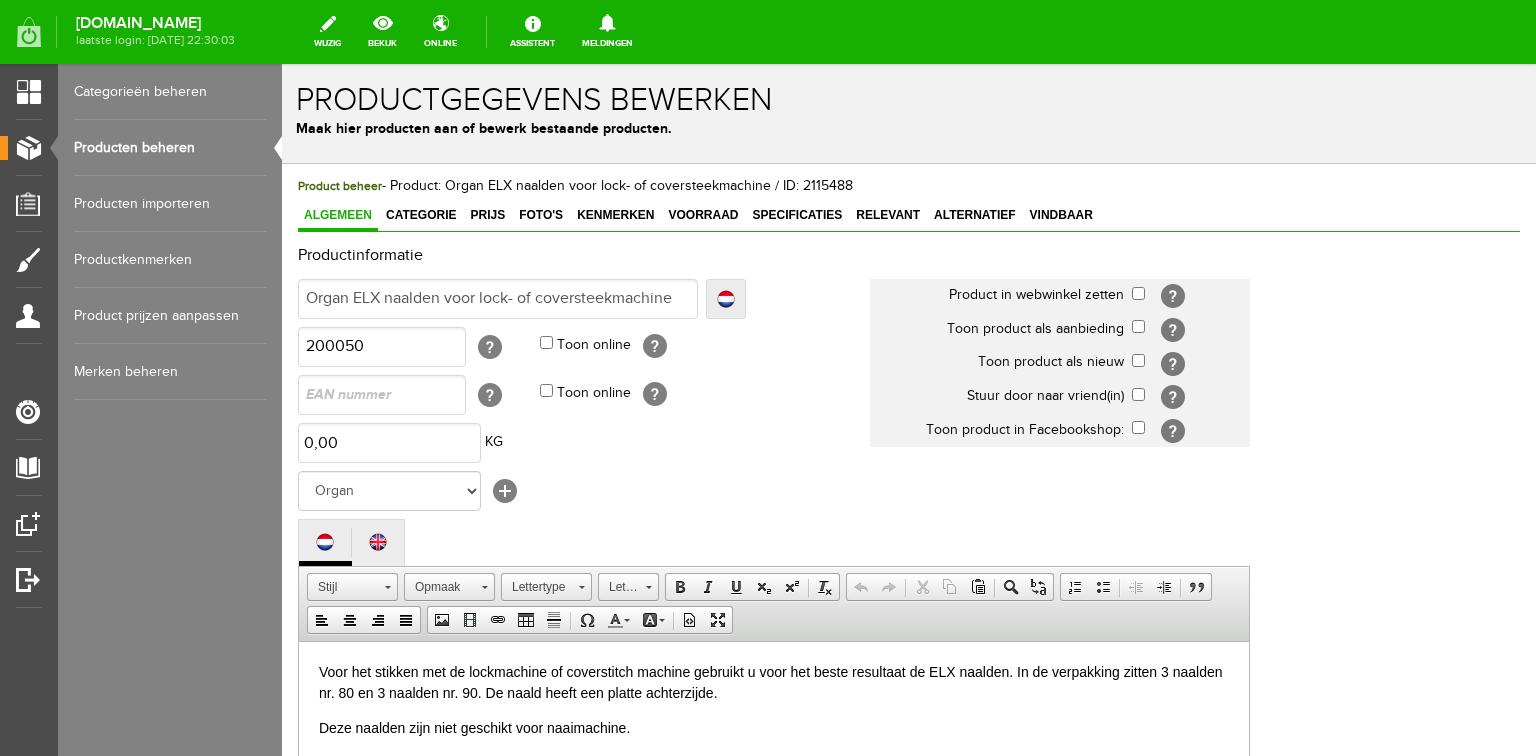 click on "Prijs" at bounding box center [487, 215] 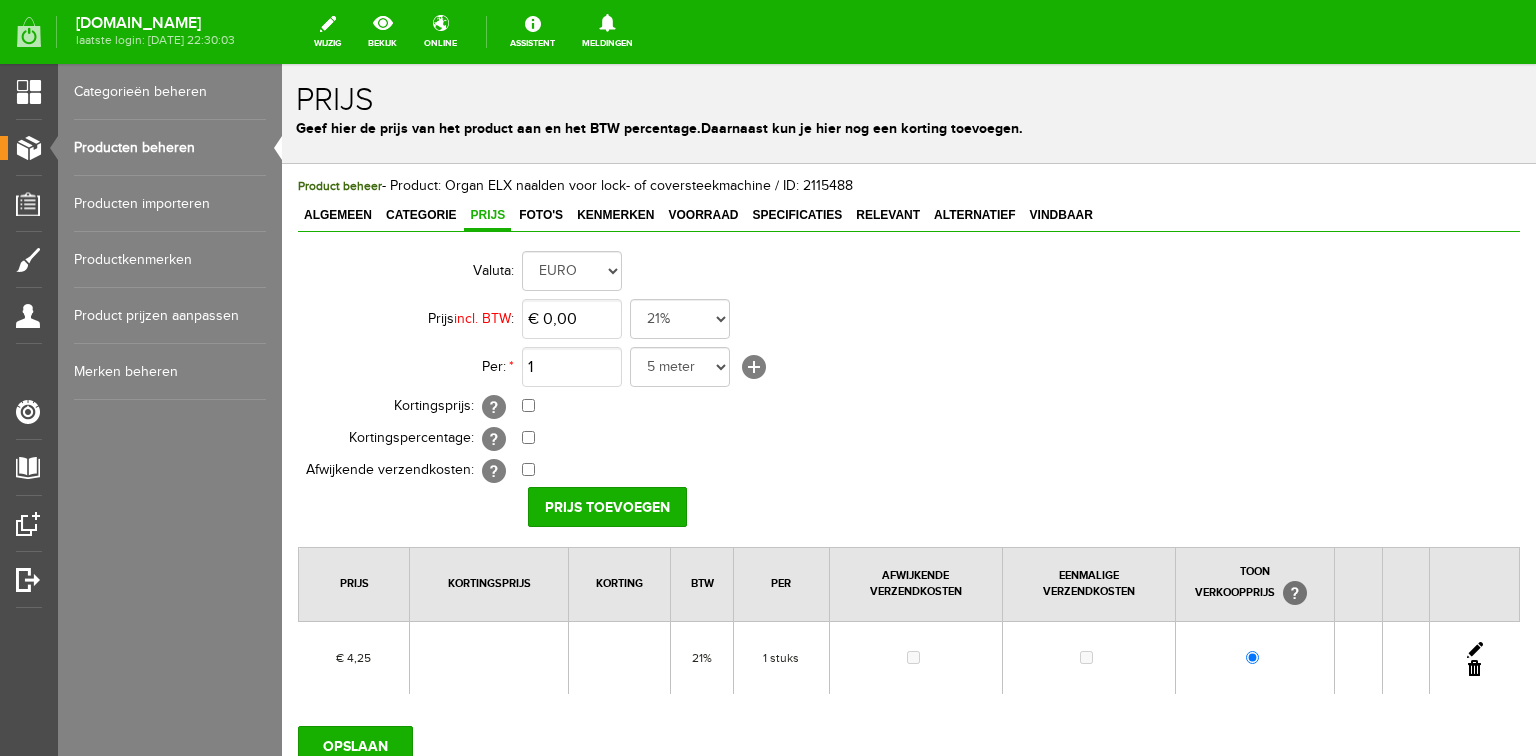 click at bounding box center [1475, 650] 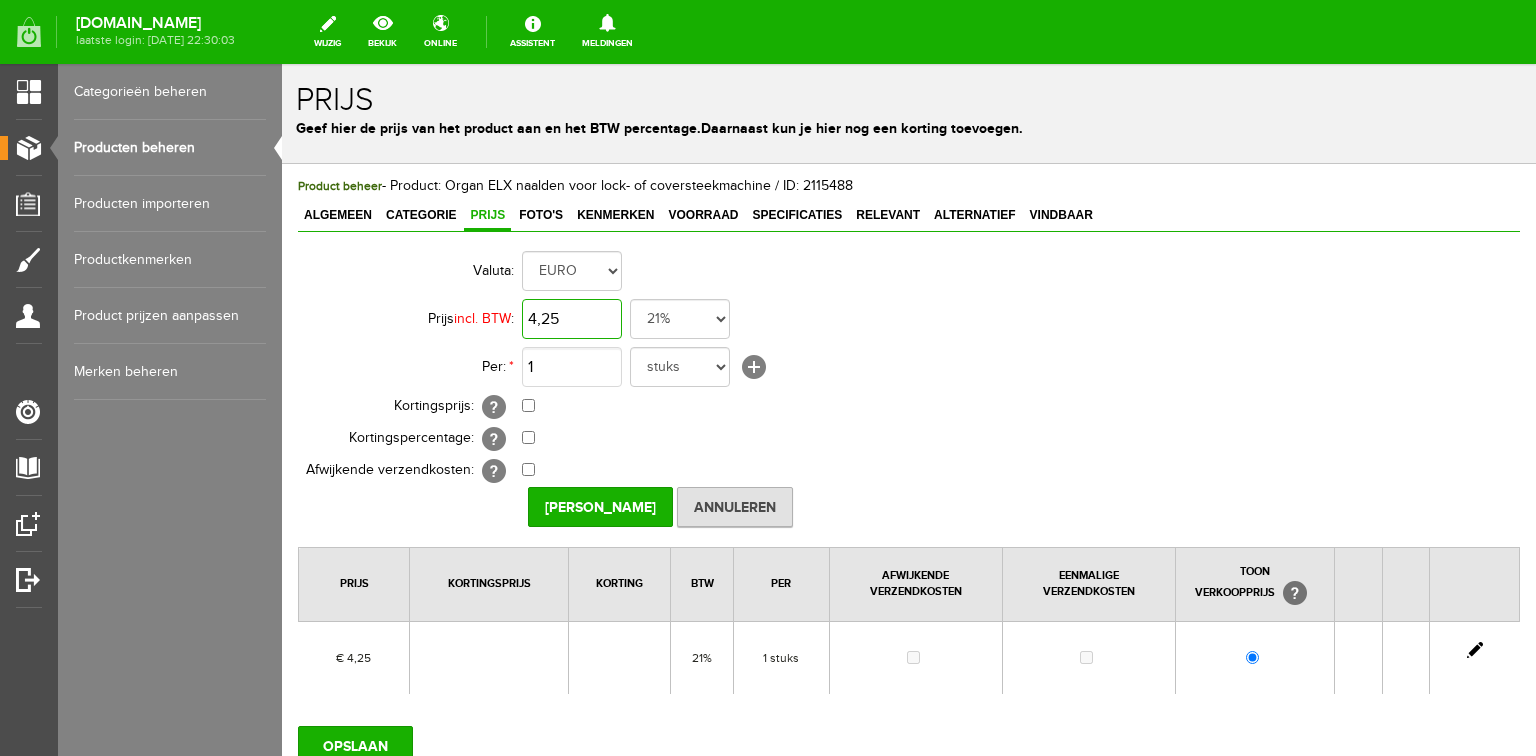 click on "4,25" at bounding box center (572, 319) 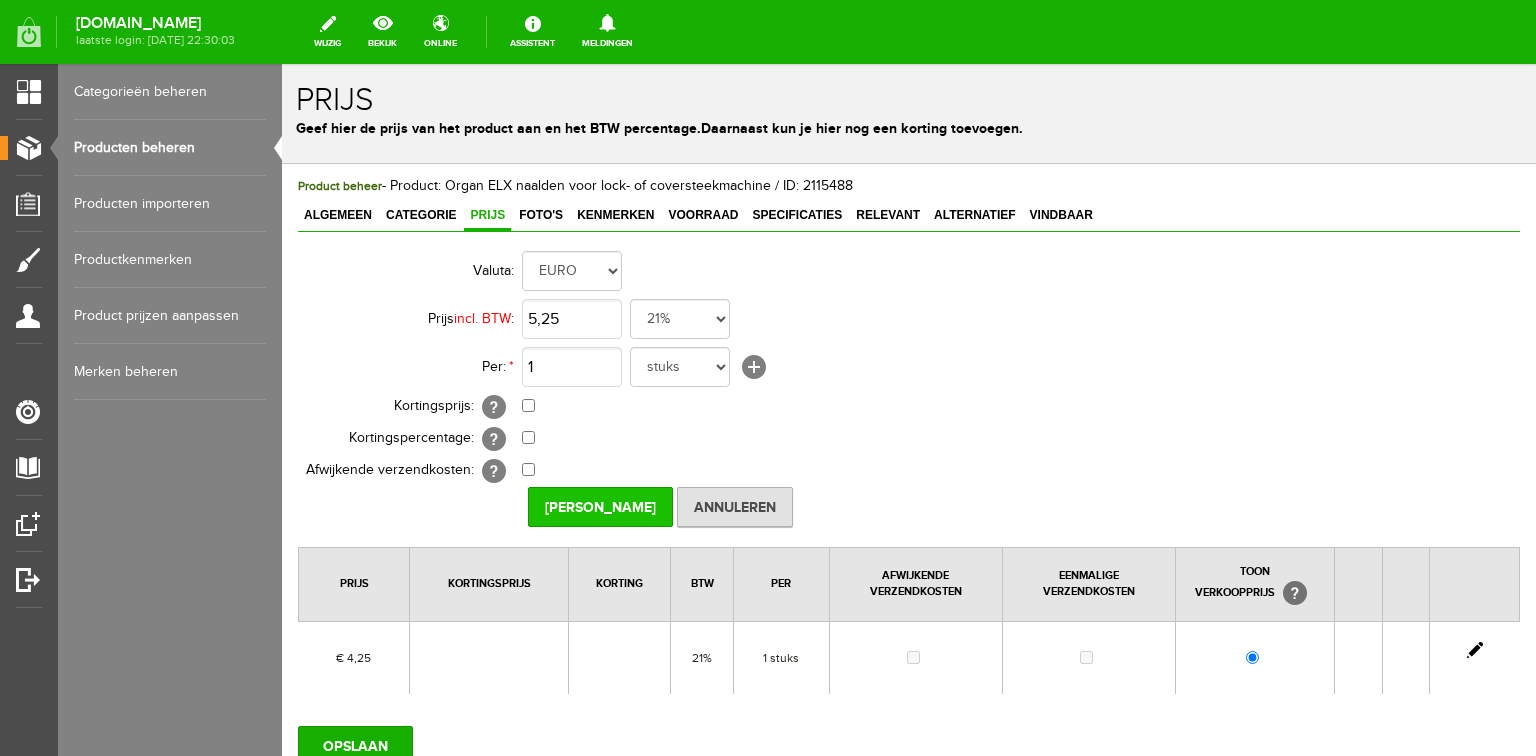 type on "€ 5,25" 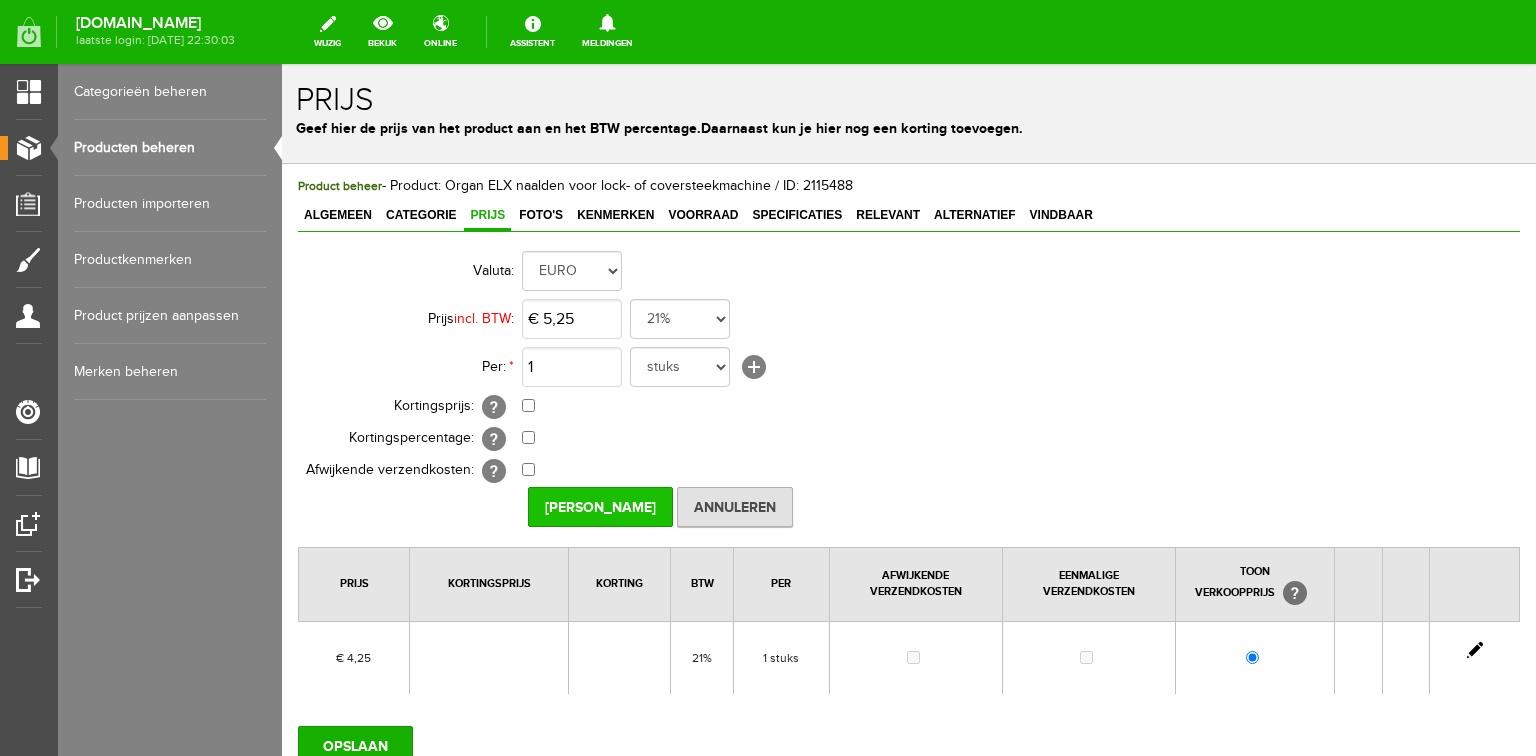 click on "[PERSON_NAME]" at bounding box center [600, 507] 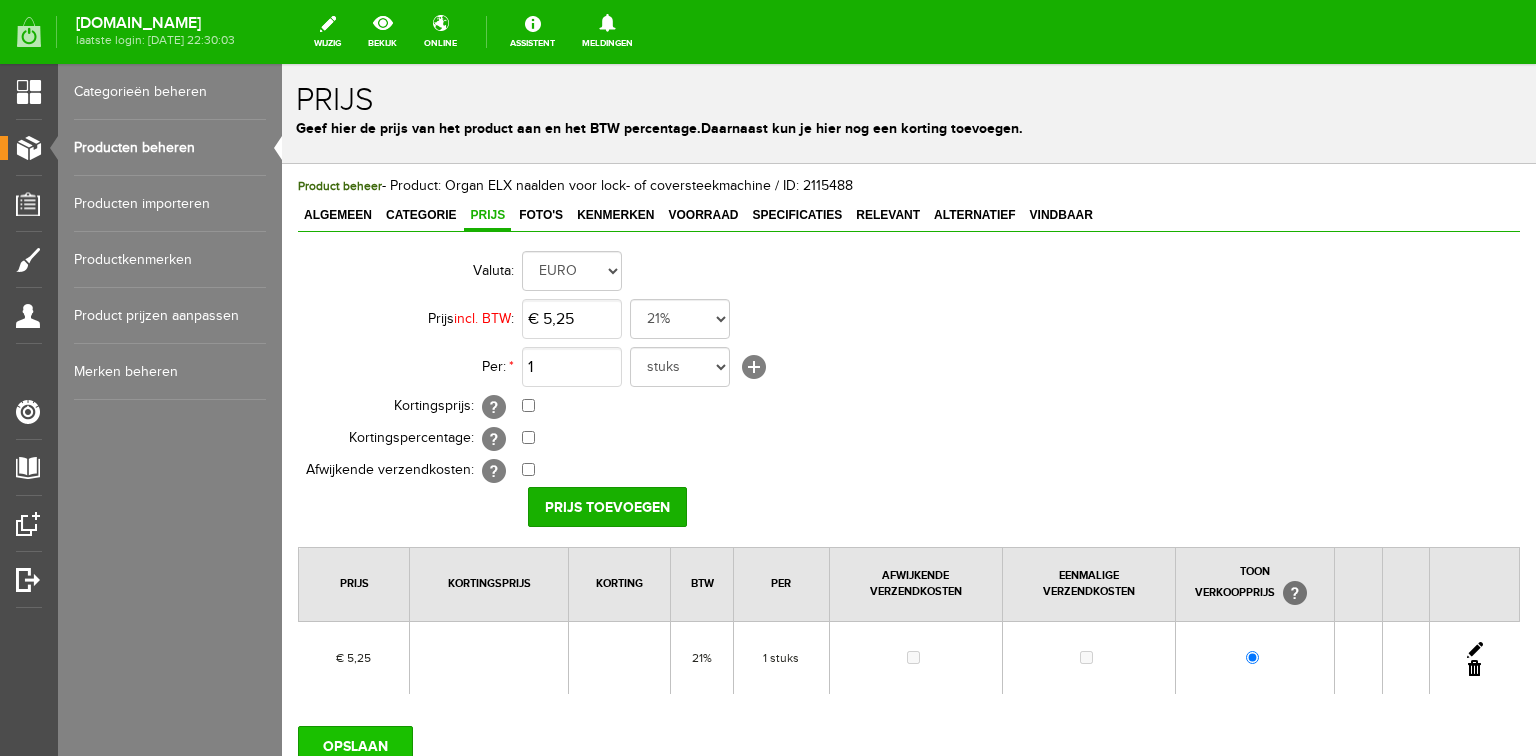 click on "OPSLAAN" at bounding box center [355, 746] 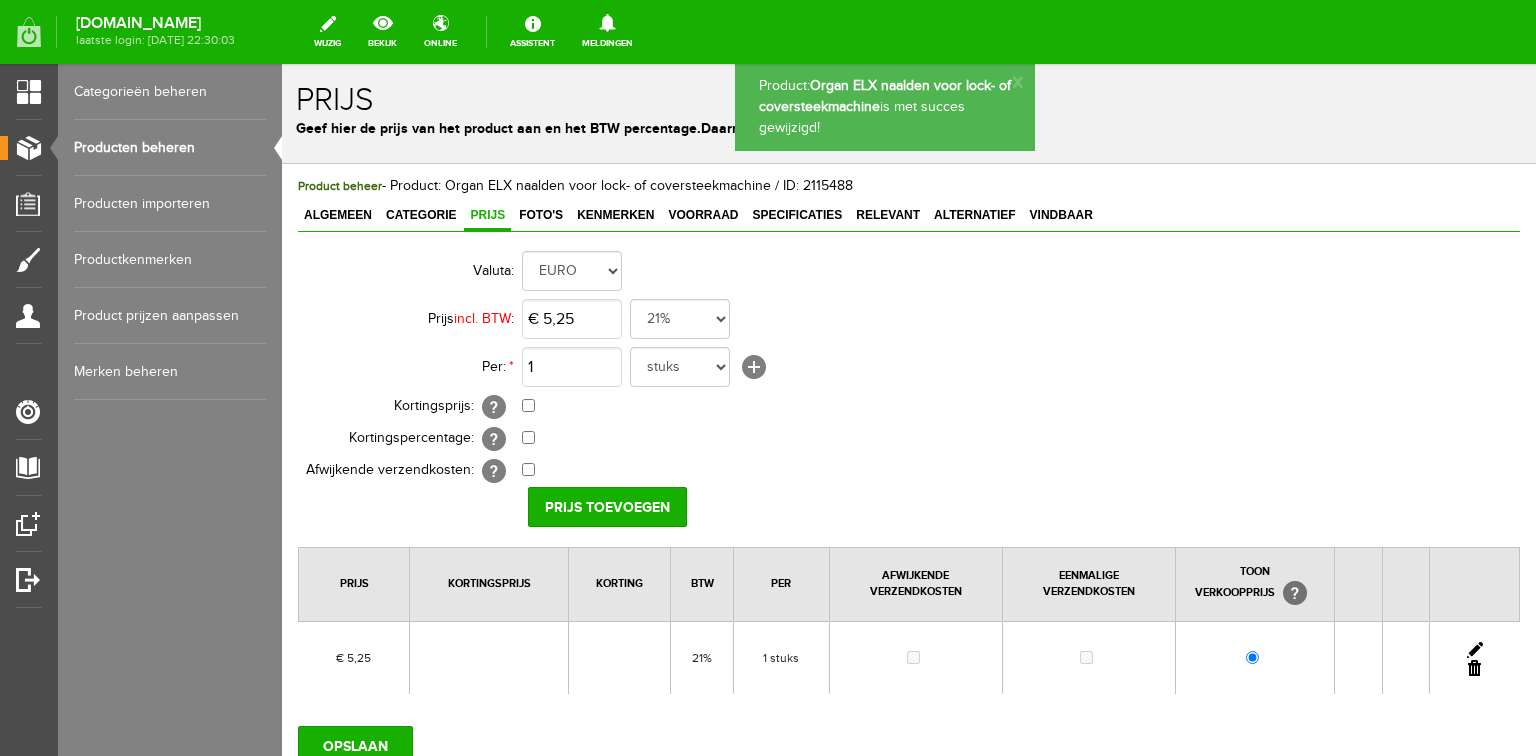 scroll, scrollTop: 0, scrollLeft: 0, axis: both 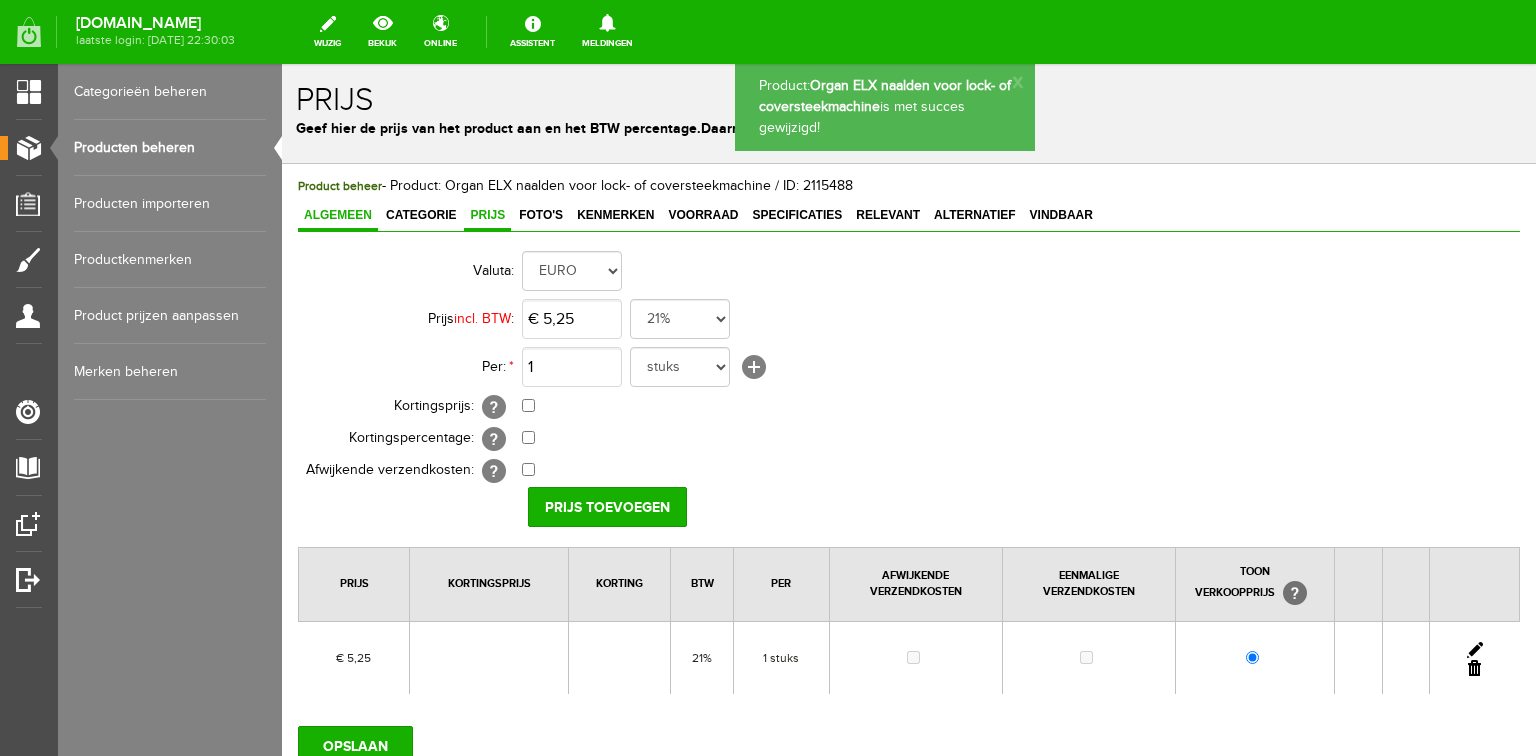 click on "Algemeen" at bounding box center (338, 216) 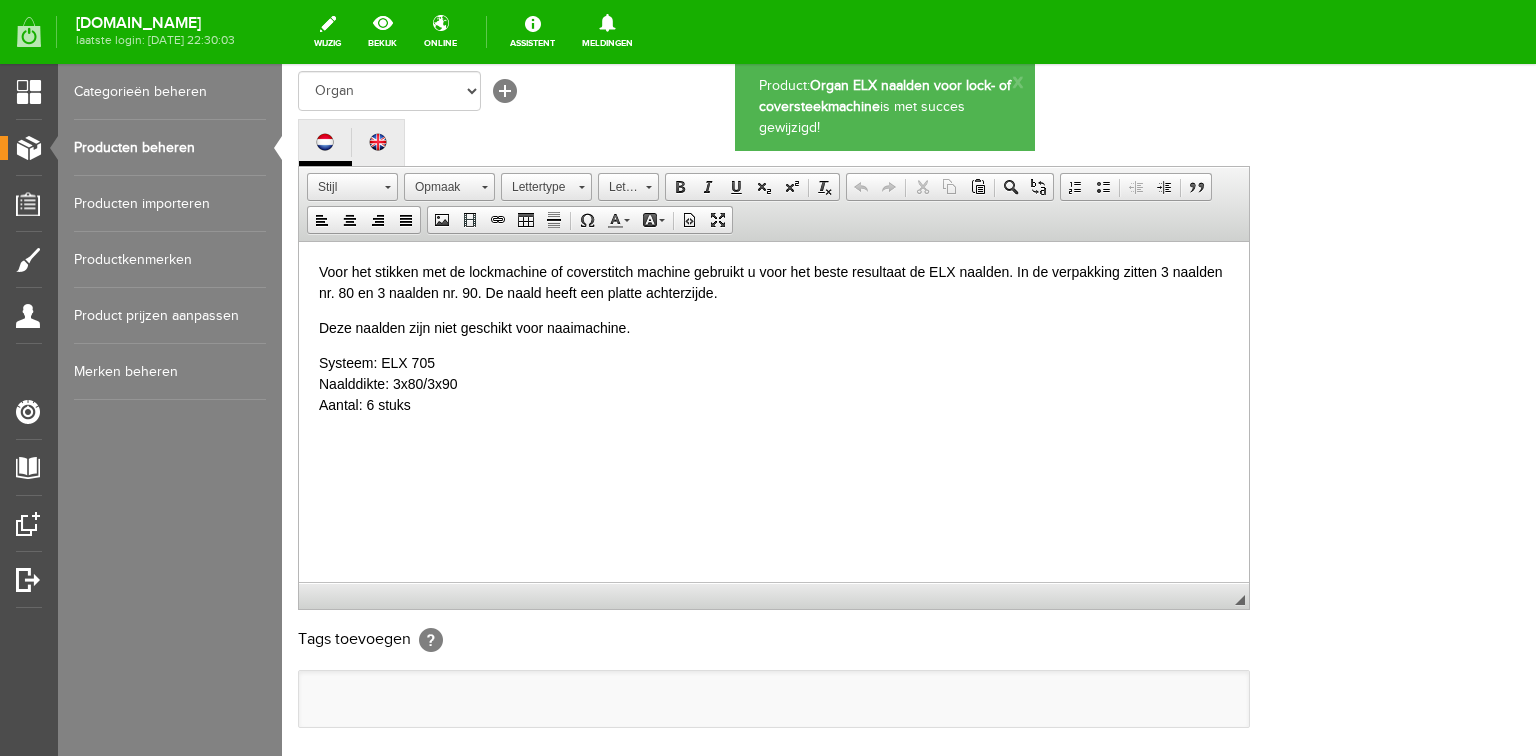 scroll, scrollTop: 592, scrollLeft: 0, axis: vertical 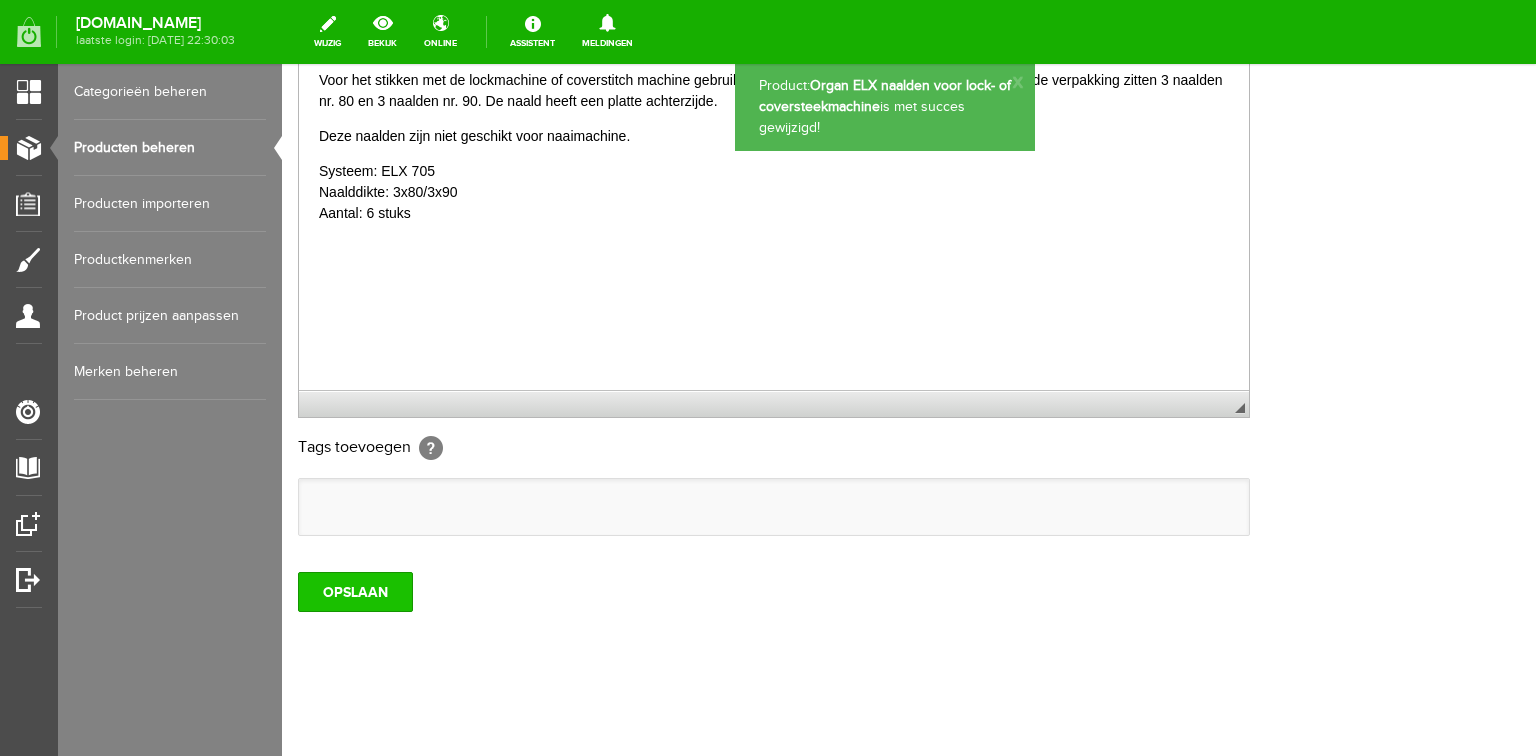 click on "OPSLAAN" at bounding box center [355, 592] 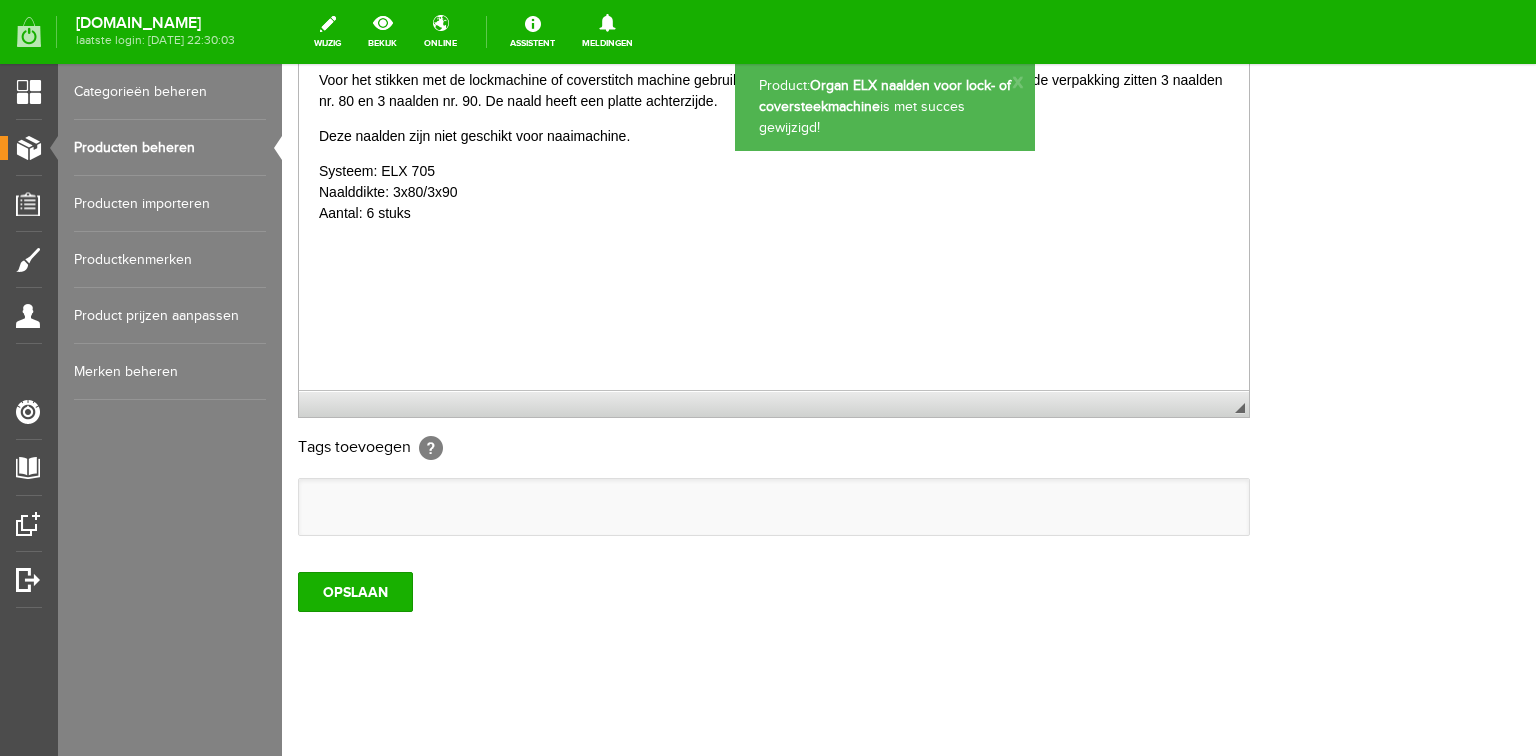 scroll, scrollTop: 0, scrollLeft: 0, axis: both 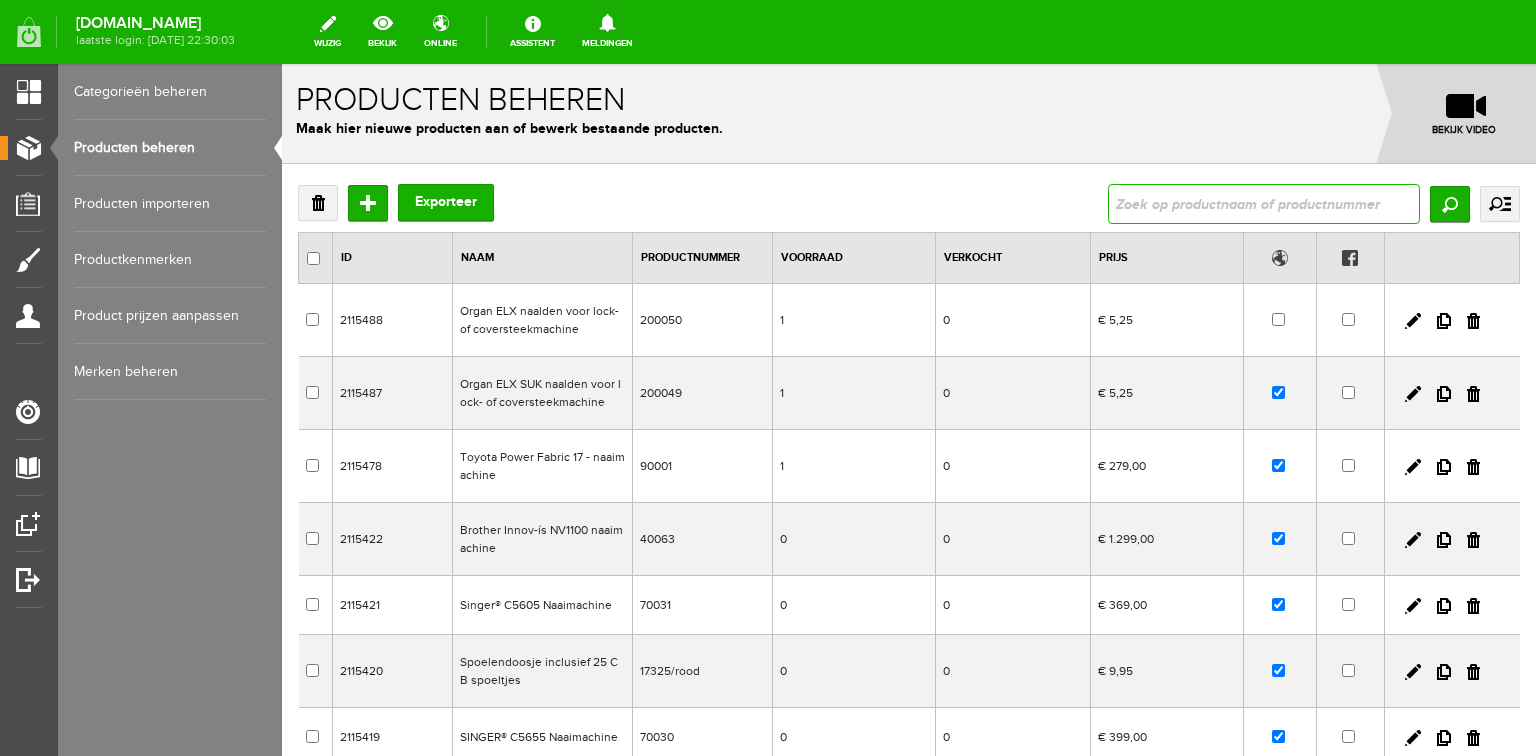 click at bounding box center (1264, 204) 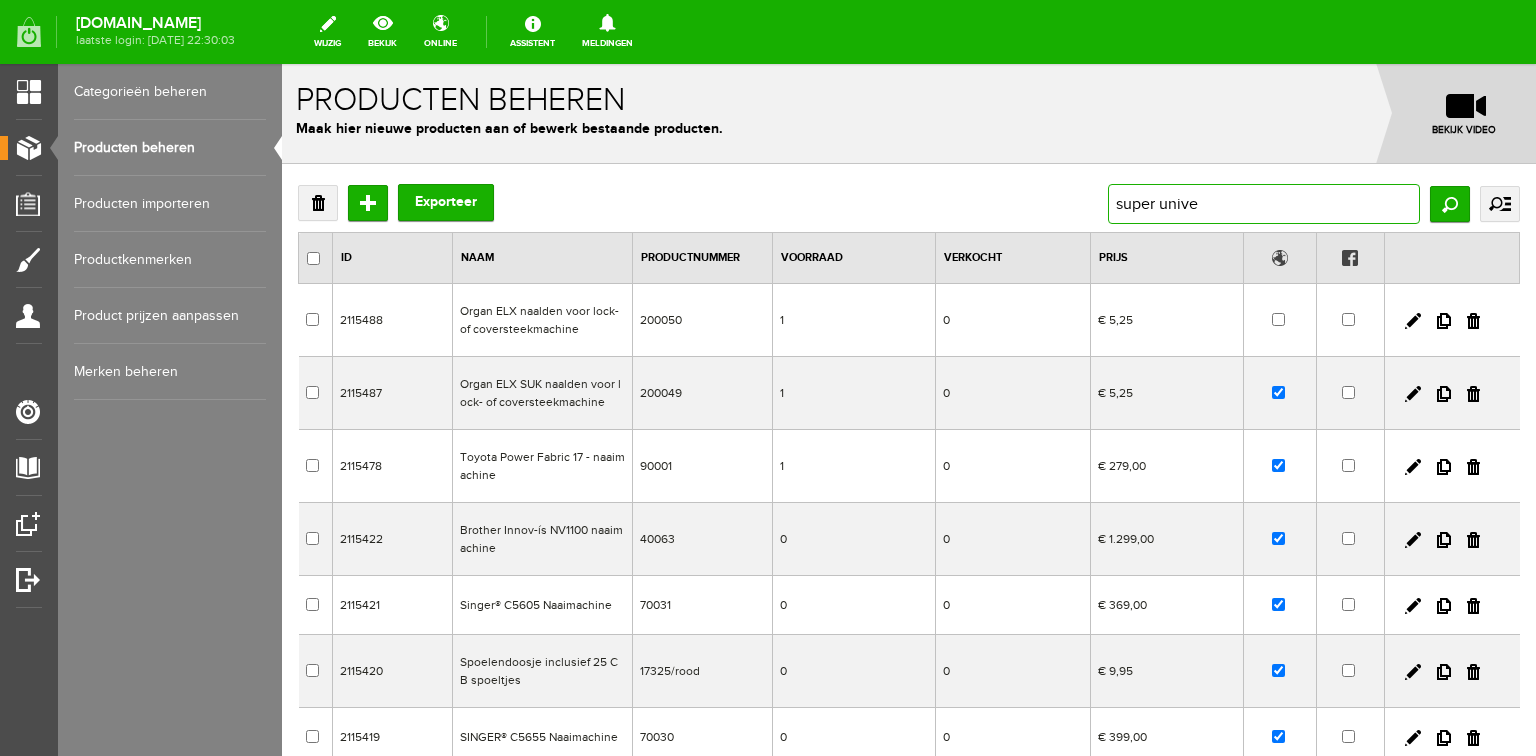 type on "super univer" 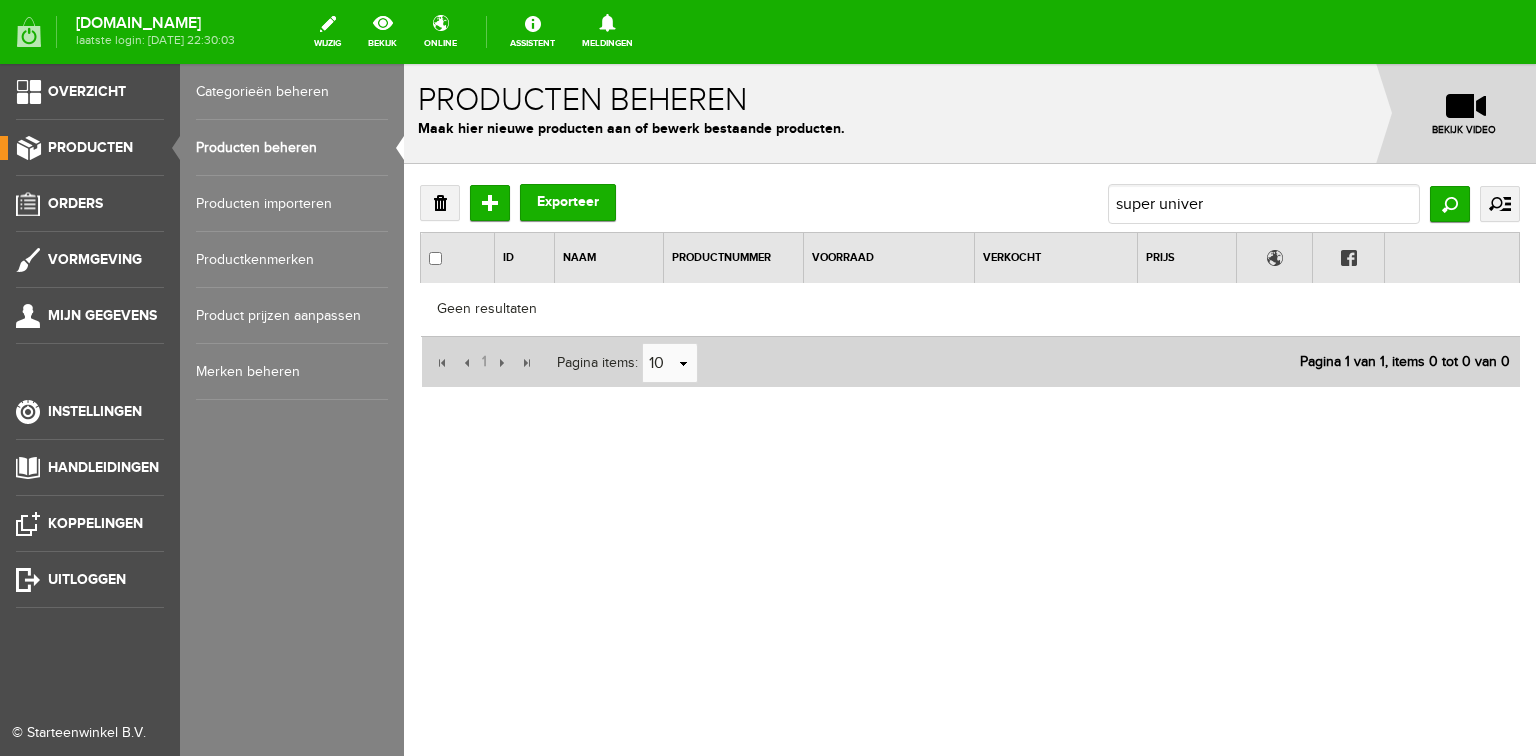 click on "Producten beheren" at bounding box center [292, 148] 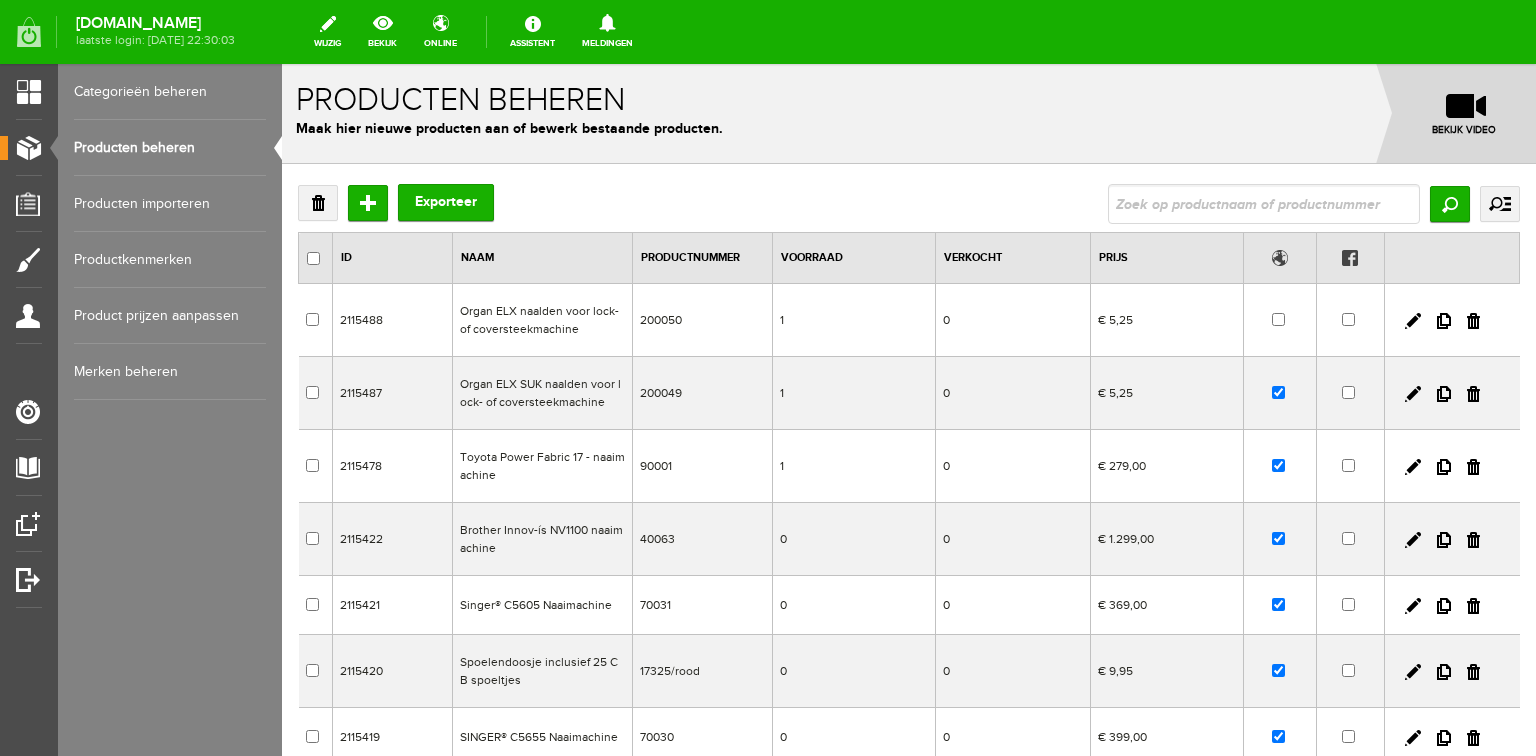 scroll, scrollTop: 0, scrollLeft: 0, axis: both 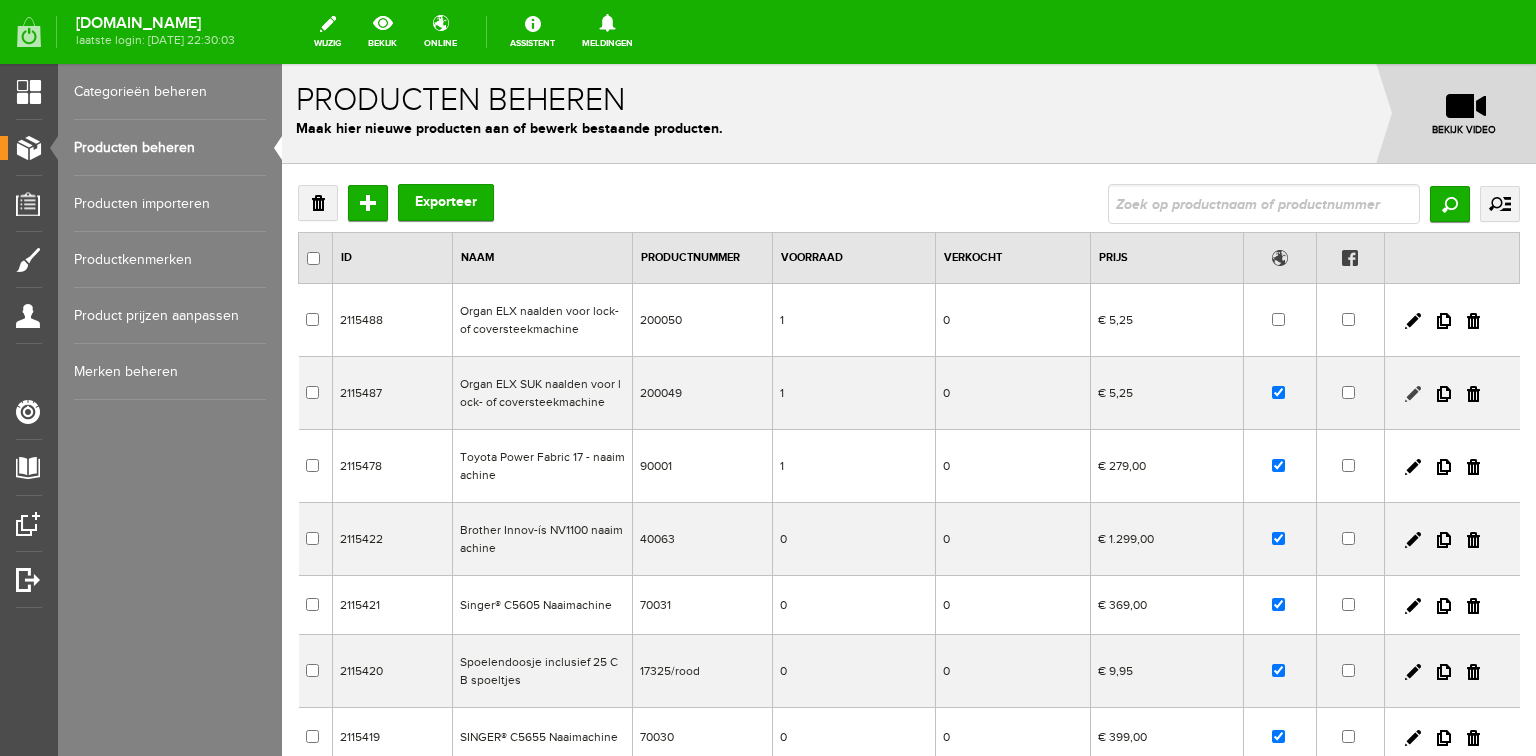 click at bounding box center [1413, 394] 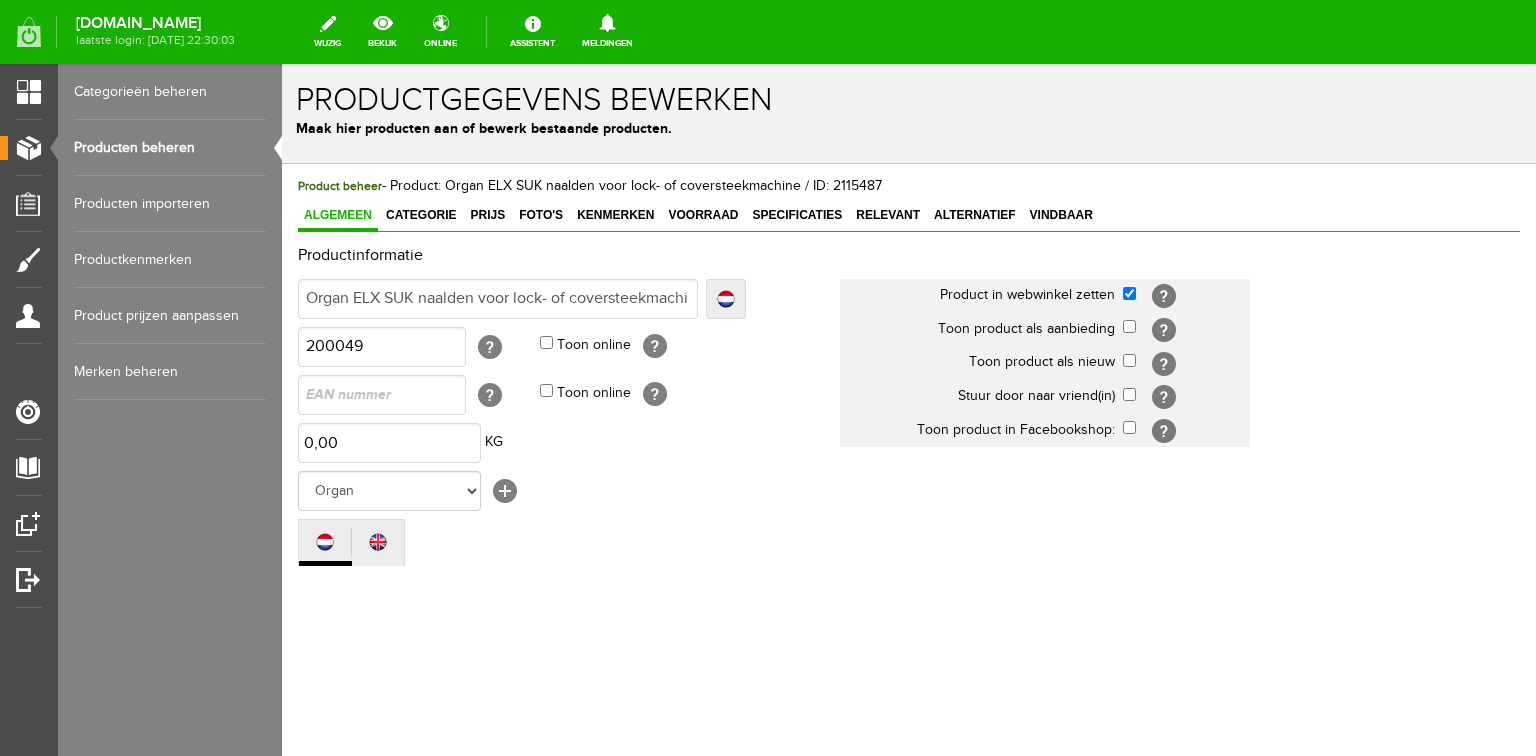 scroll, scrollTop: 0, scrollLeft: 0, axis: both 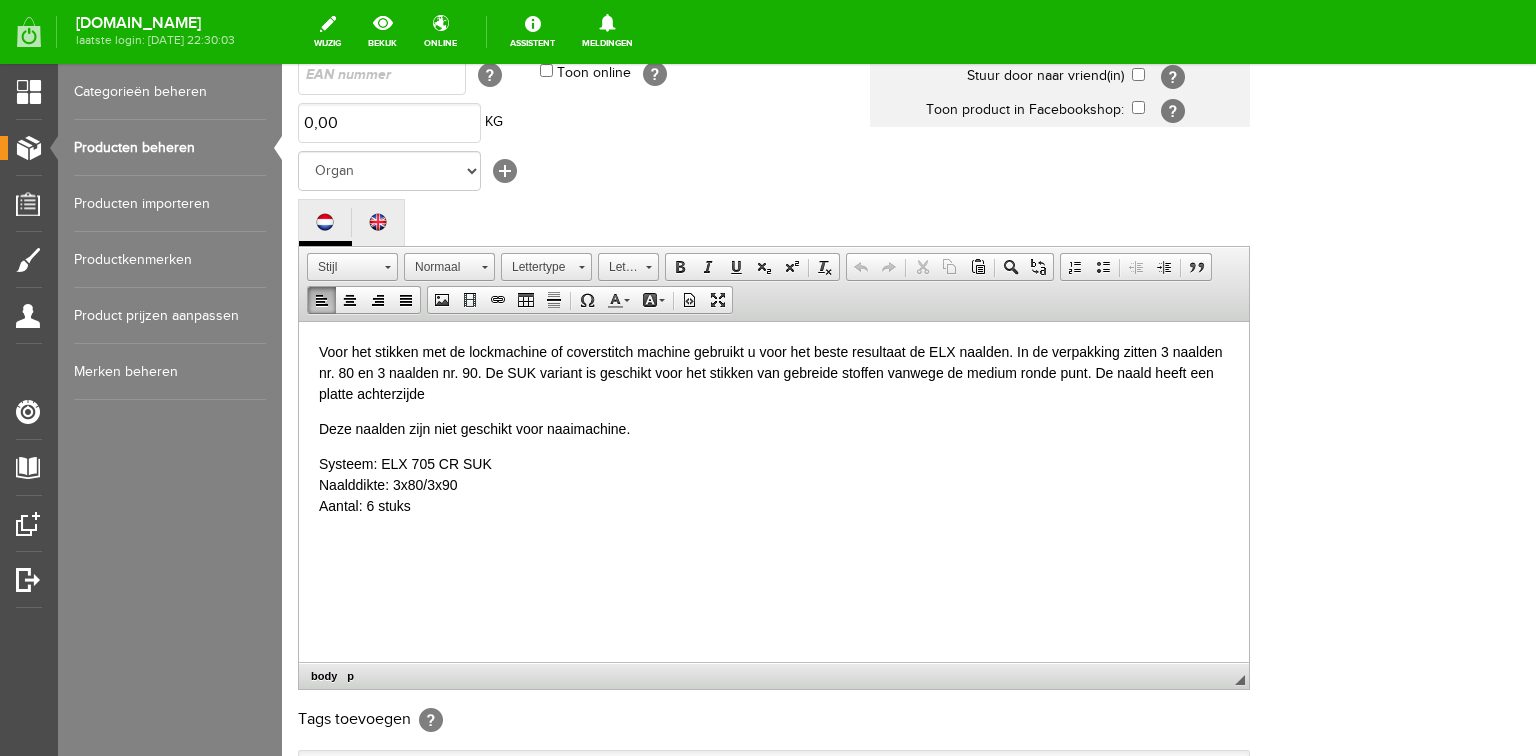 click on "Deze naalden zijn niet geschikt voor naaimachine." at bounding box center (774, 428) 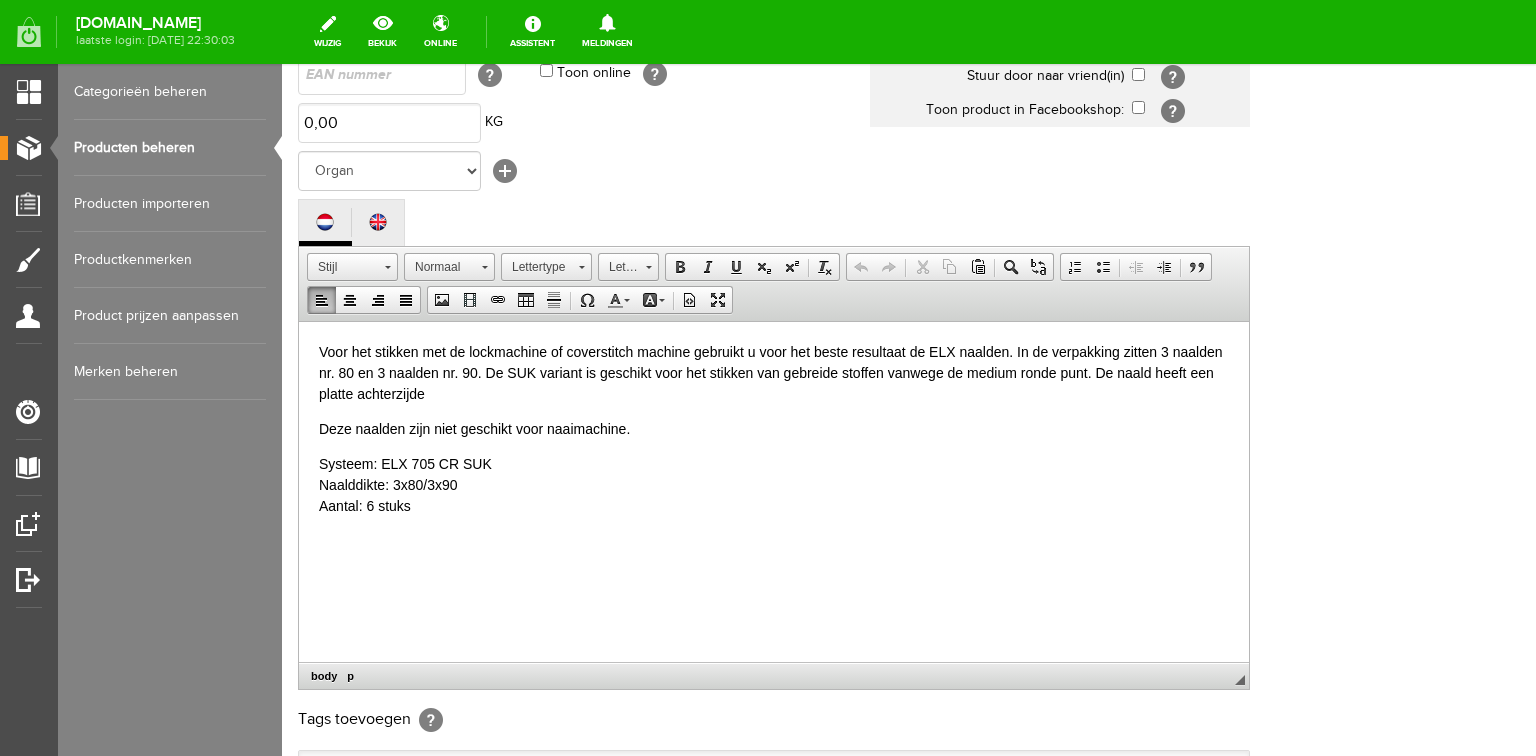 type 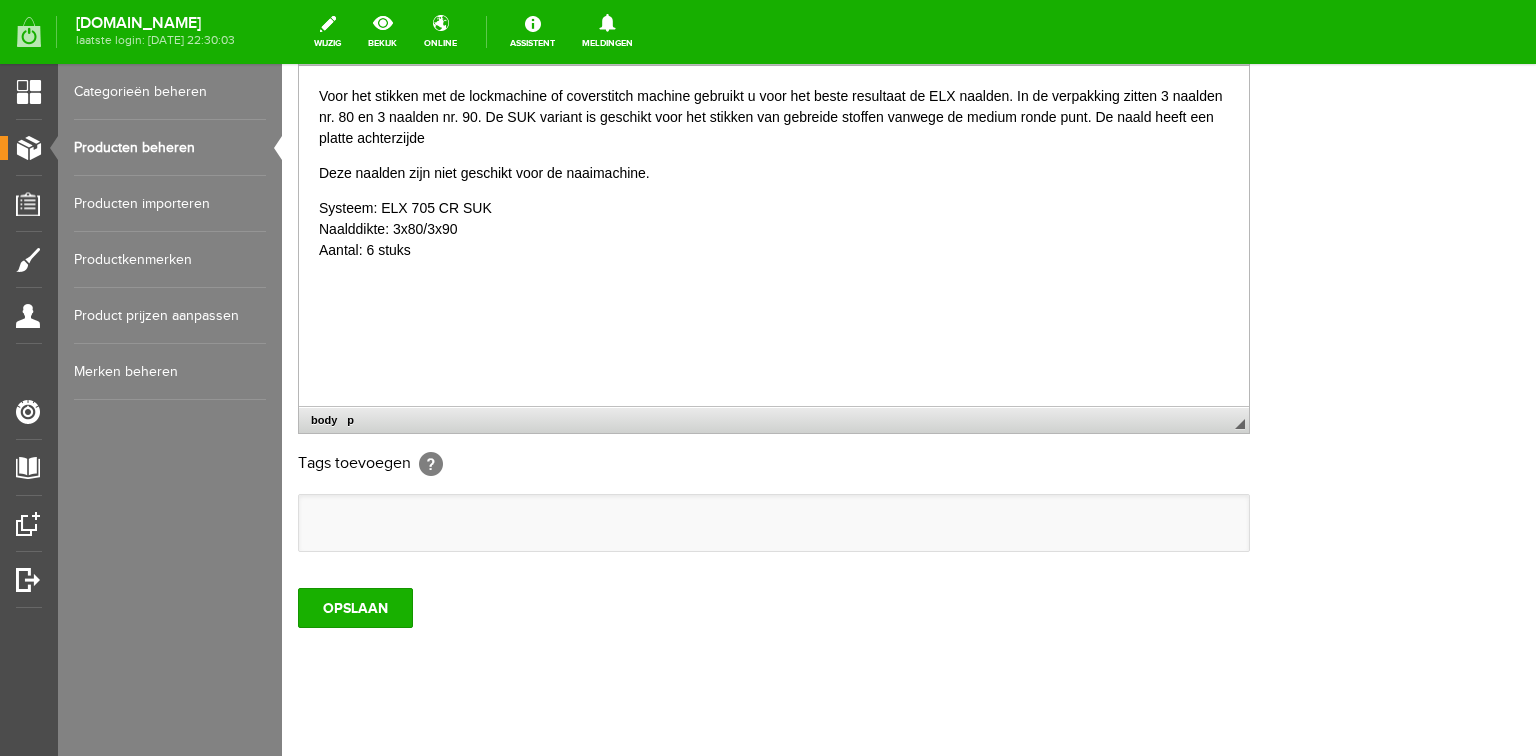 scroll, scrollTop: 592, scrollLeft: 0, axis: vertical 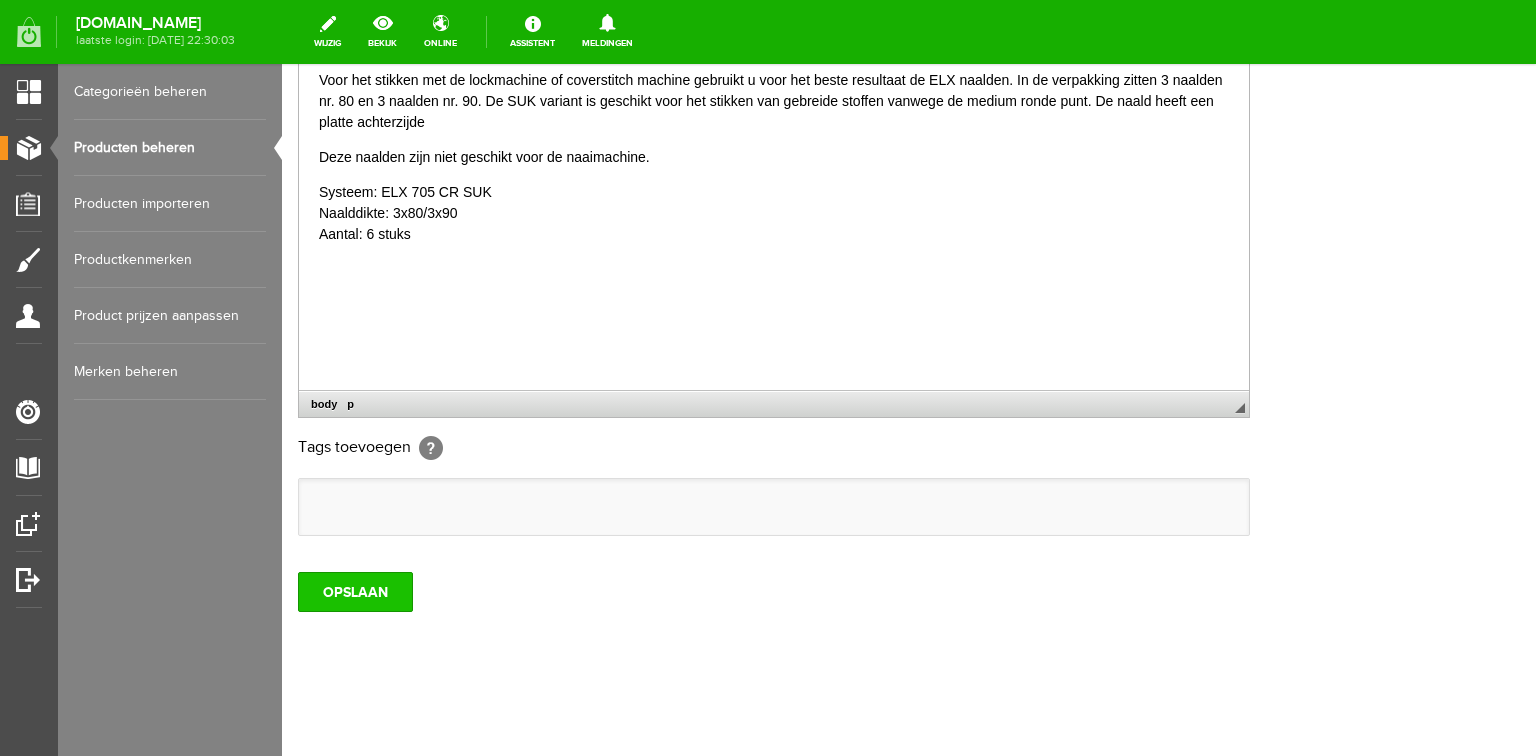 click on "OPSLAAN" at bounding box center (355, 592) 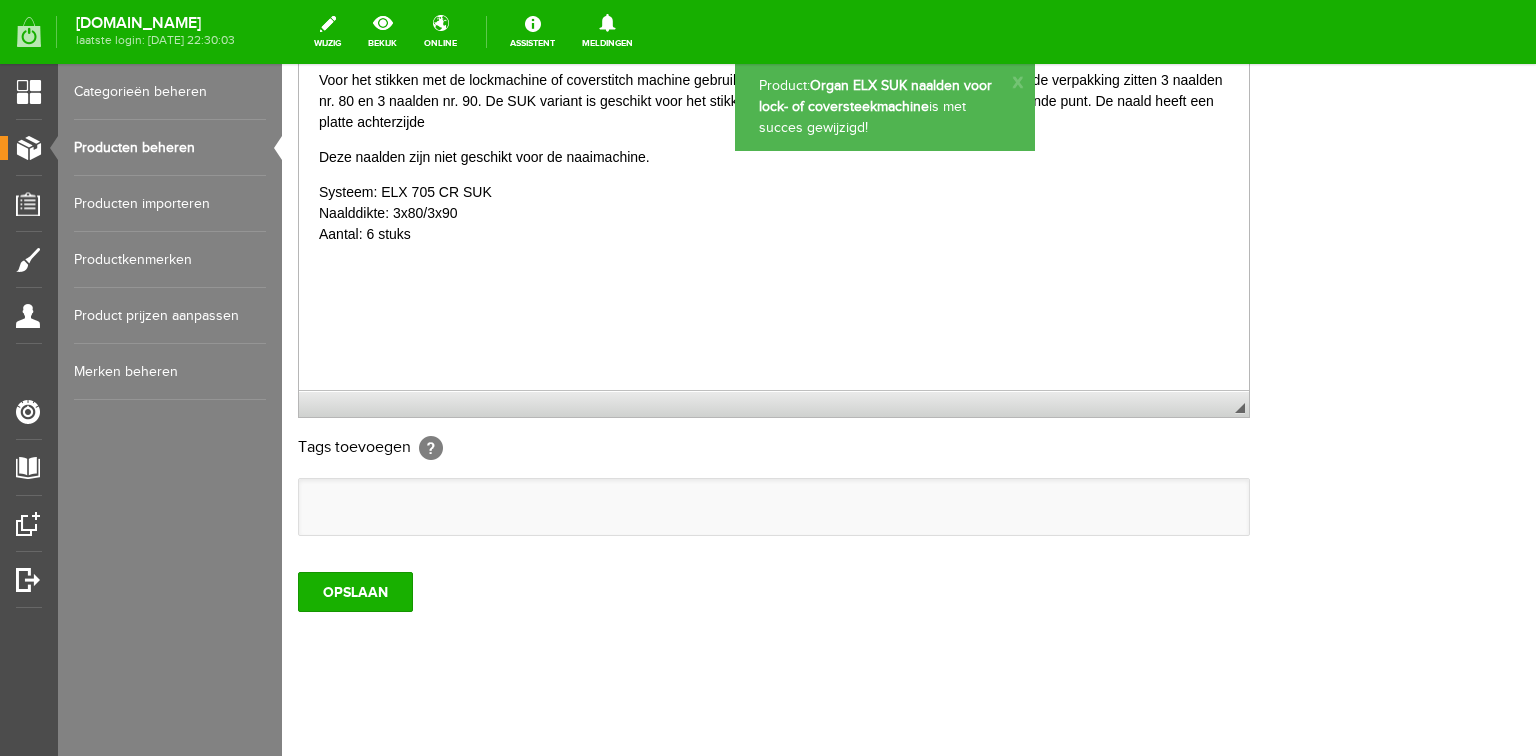scroll, scrollTop: 0, scrollLeft: 0, axis: both 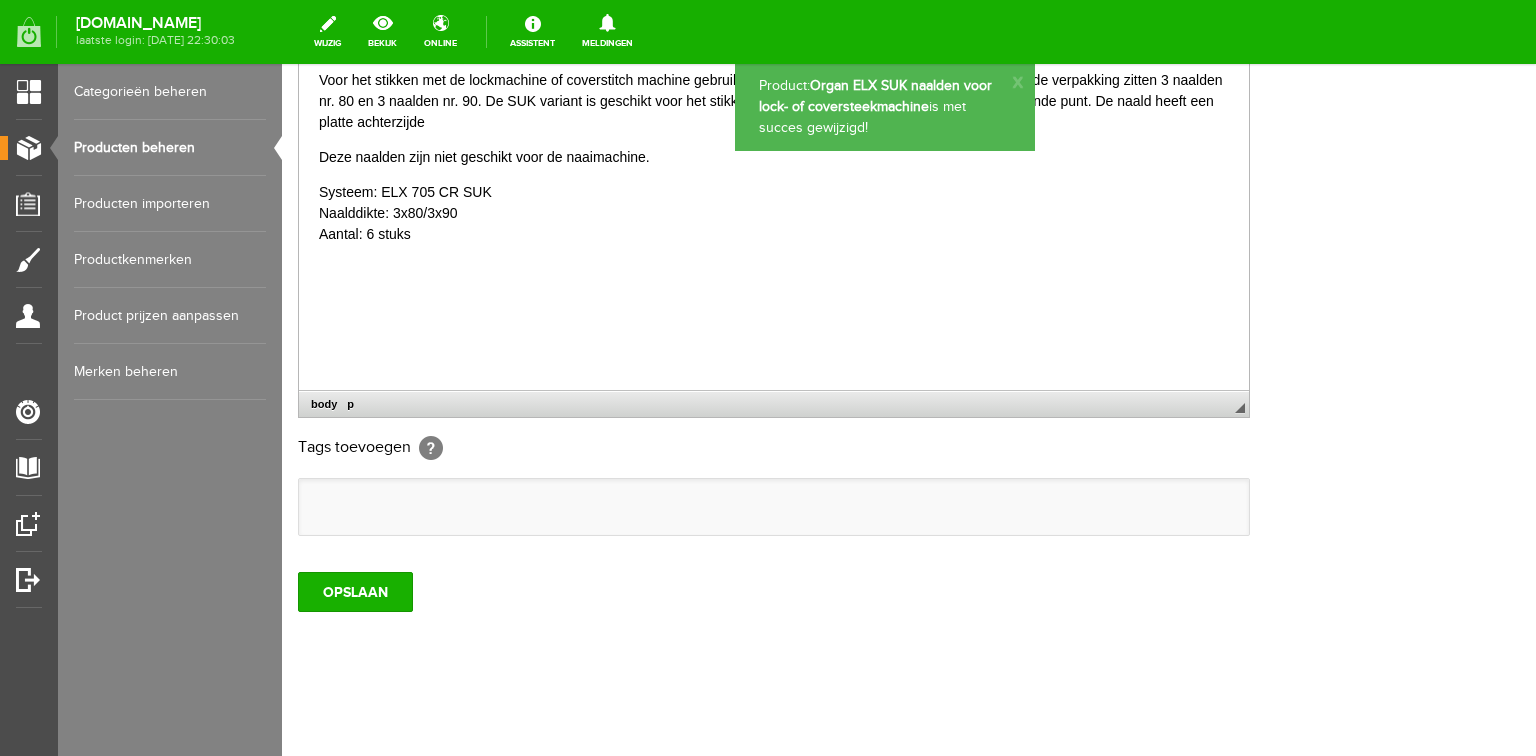 type 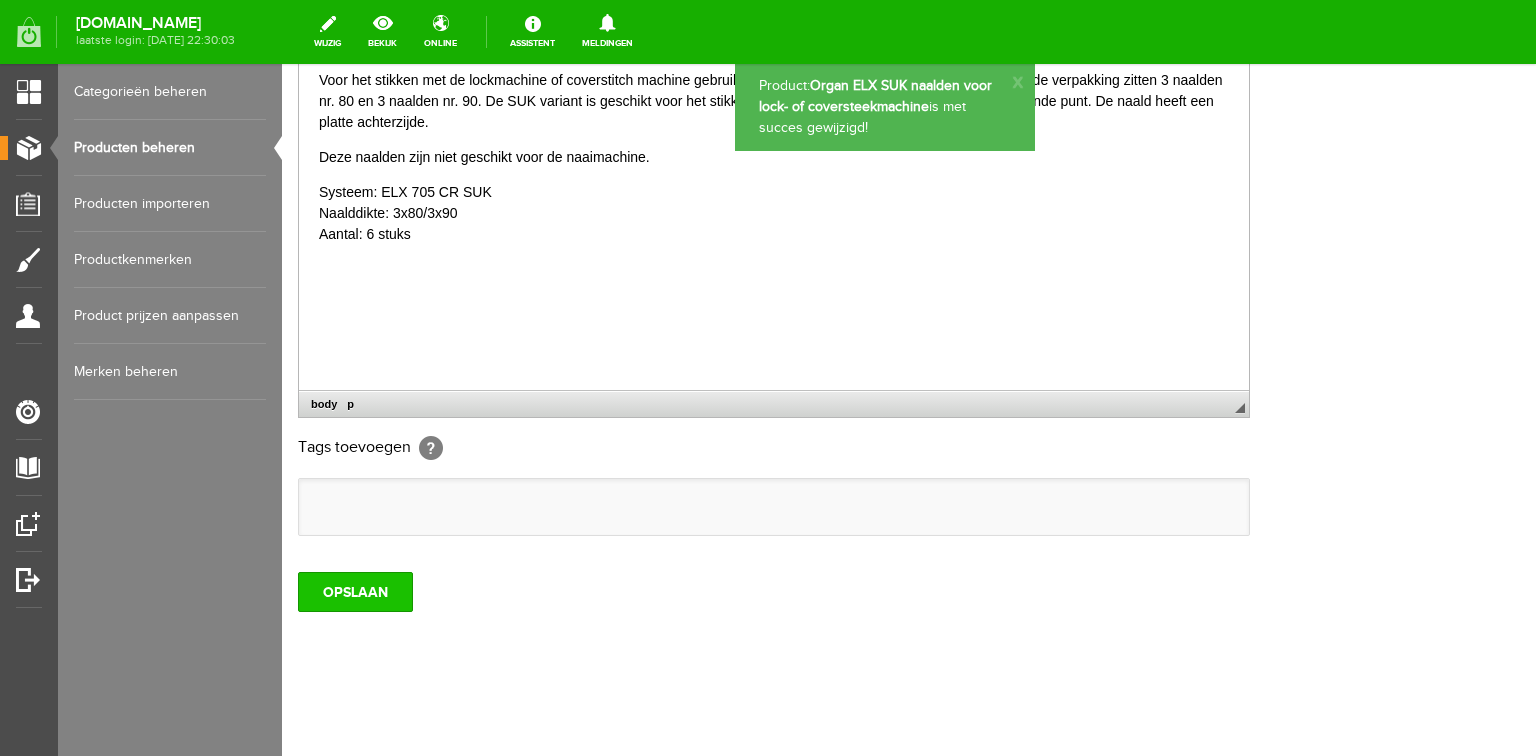 click on "OPSLAAN" at bounding box center (355, 592) 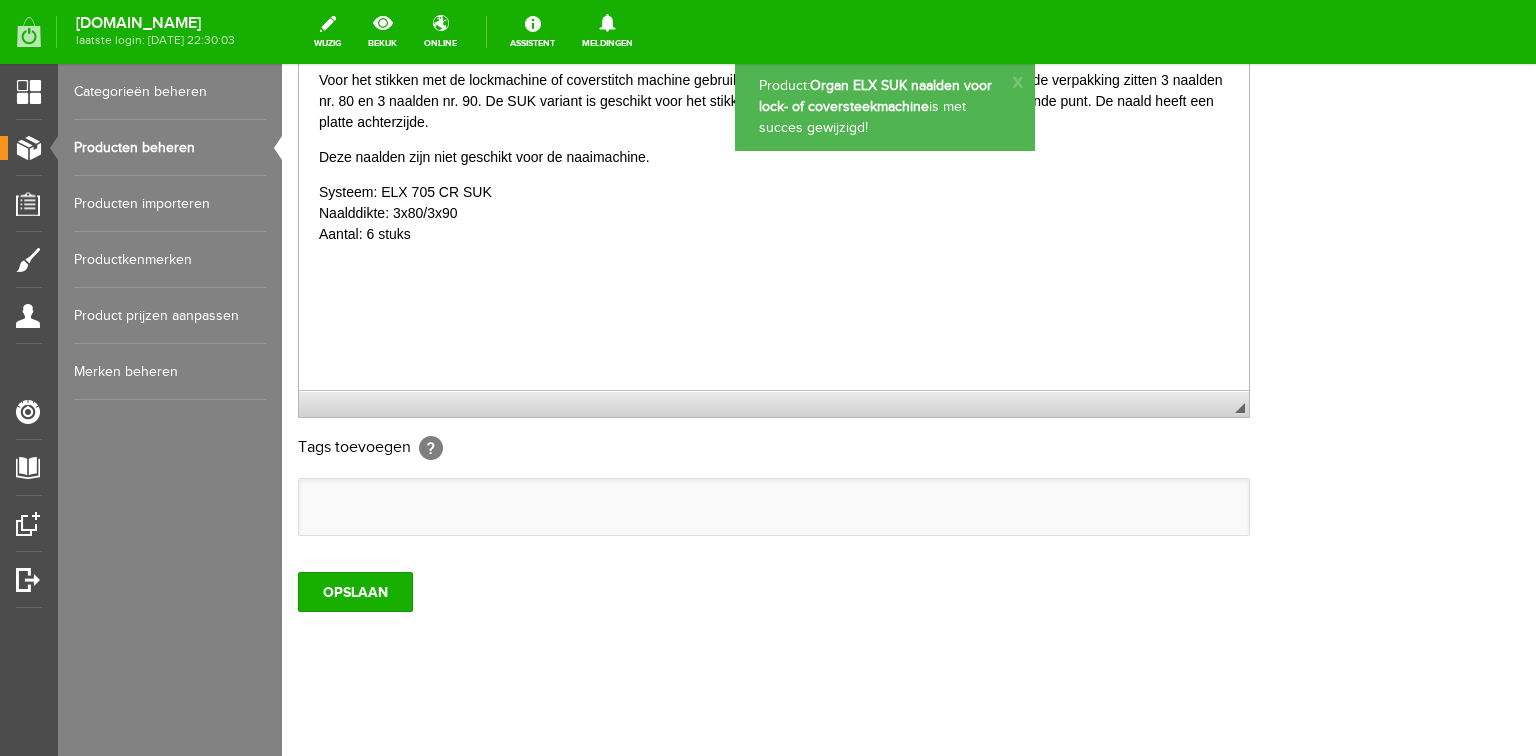 scroll, scrollTop: 0, scrollLeft: 0, axis: both 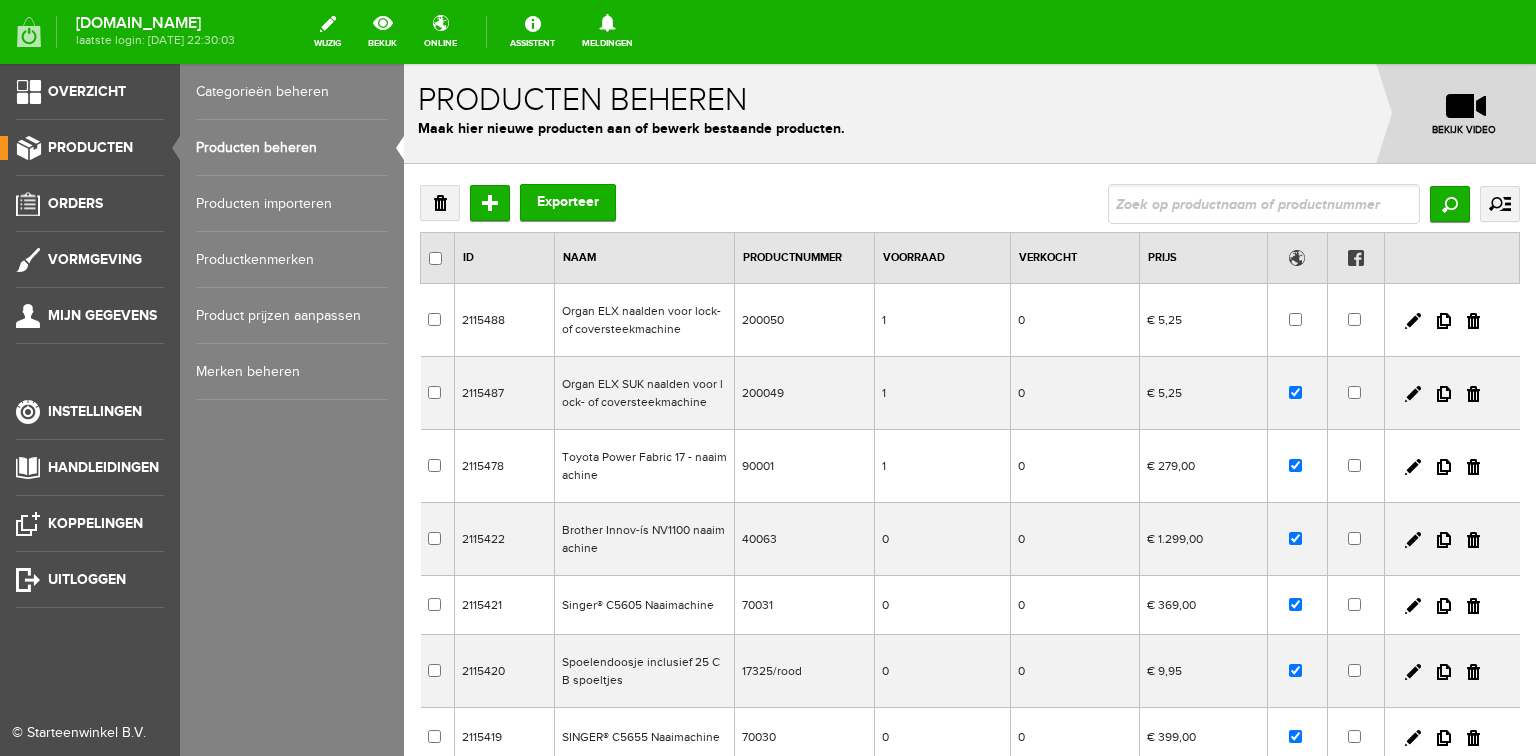click on "Producten beheren" at bounding box center (292, 148) 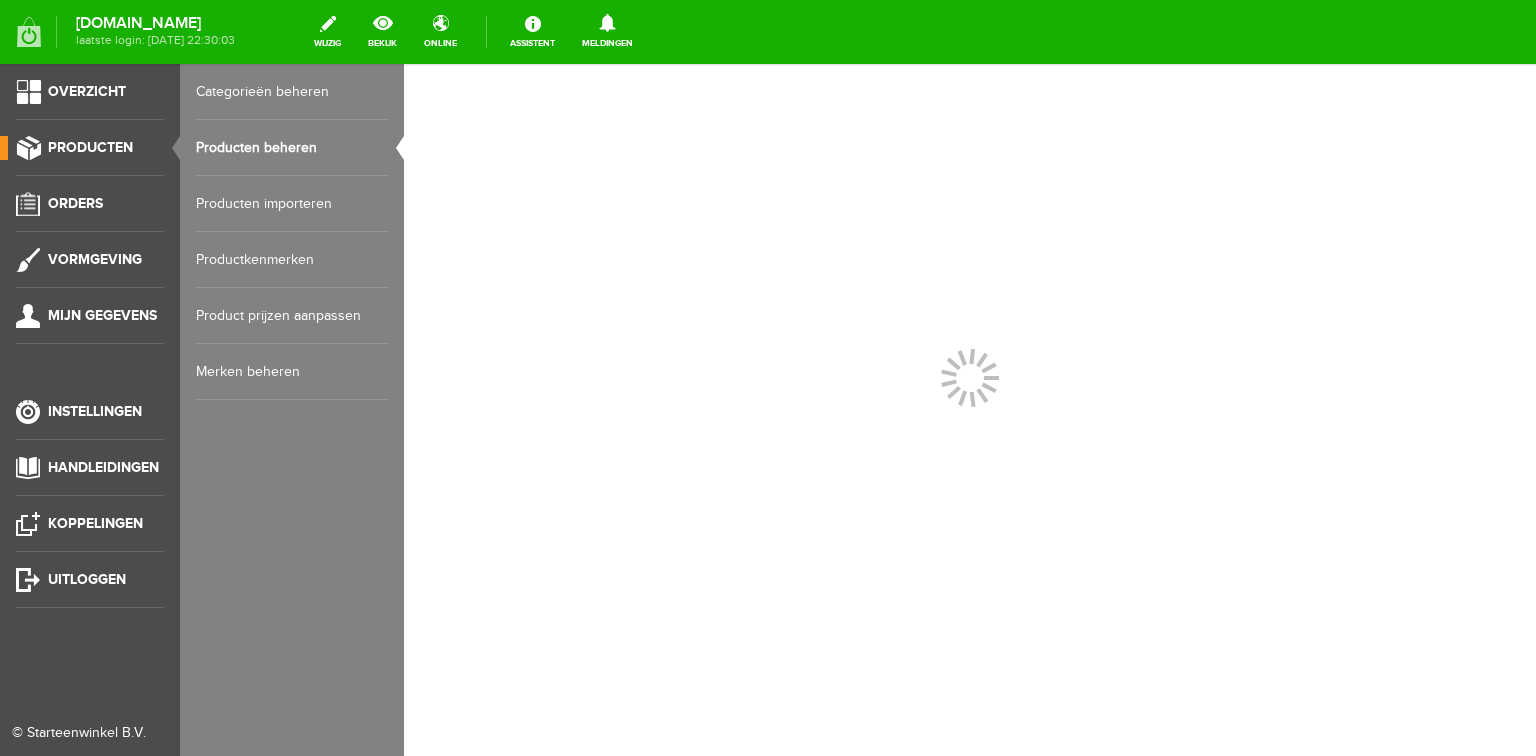 scroll, scrollTop: 0, scrollLeft: 0, axis: both 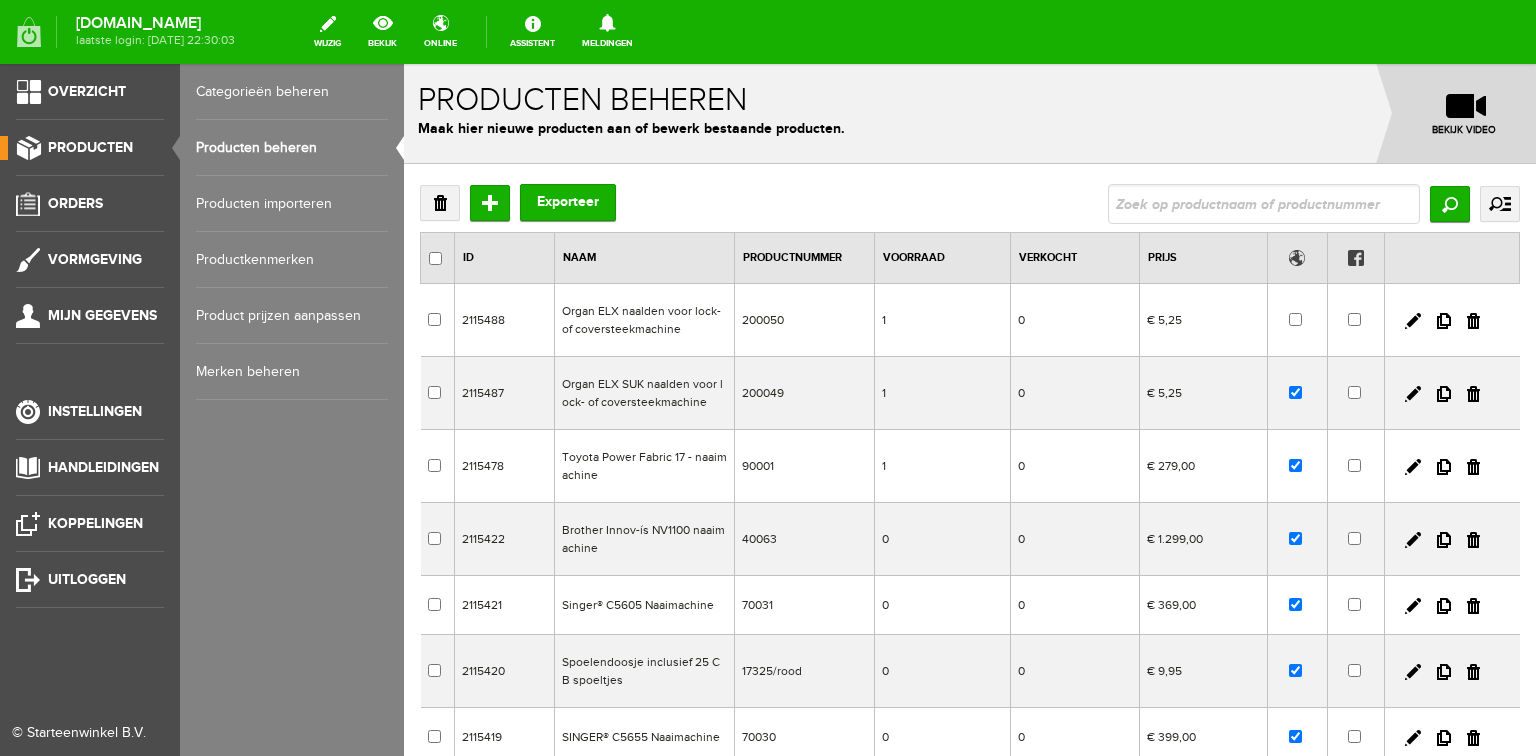 click on "Producten" at bounding box center (90, 147) 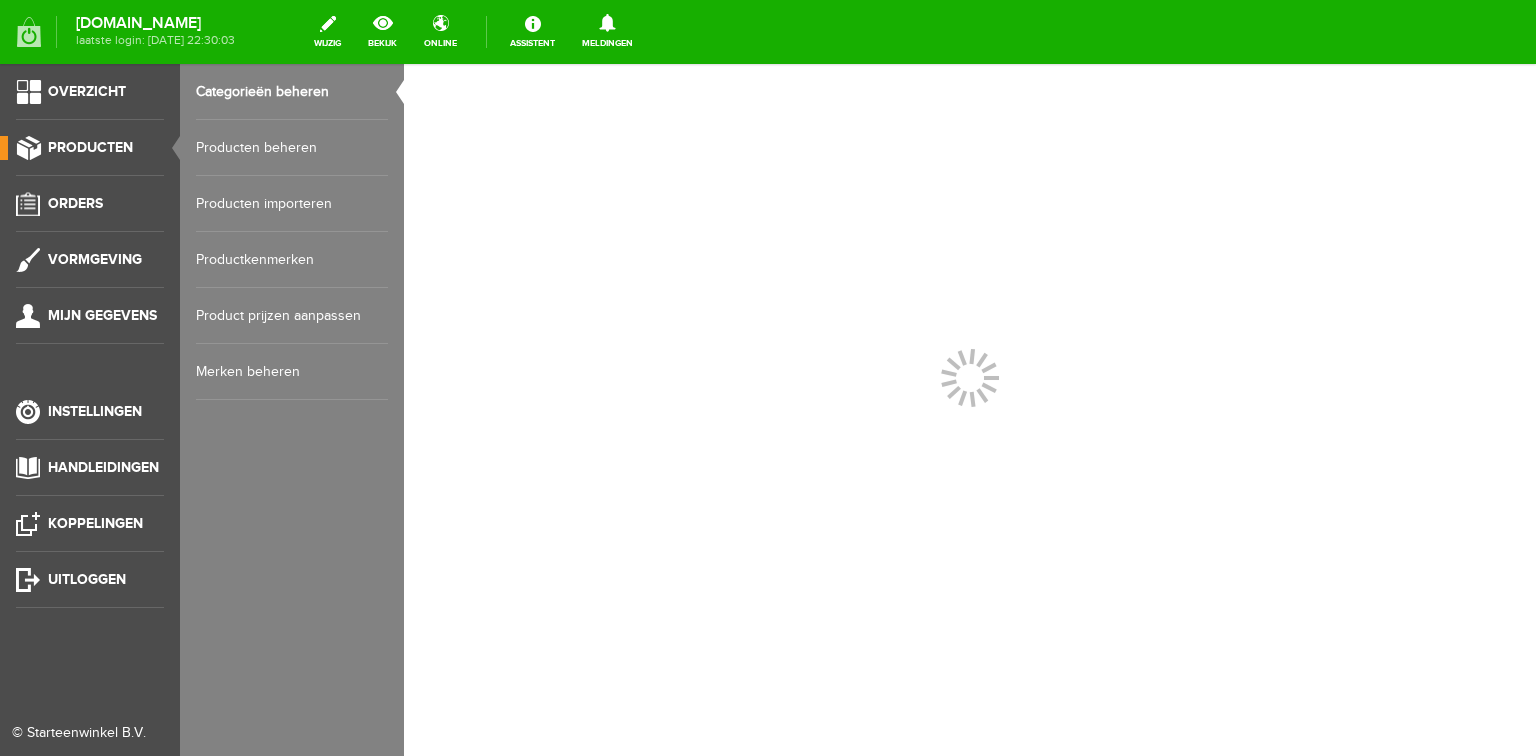scroll, scrollTop: 0, scrollLeft: 0, axis: both 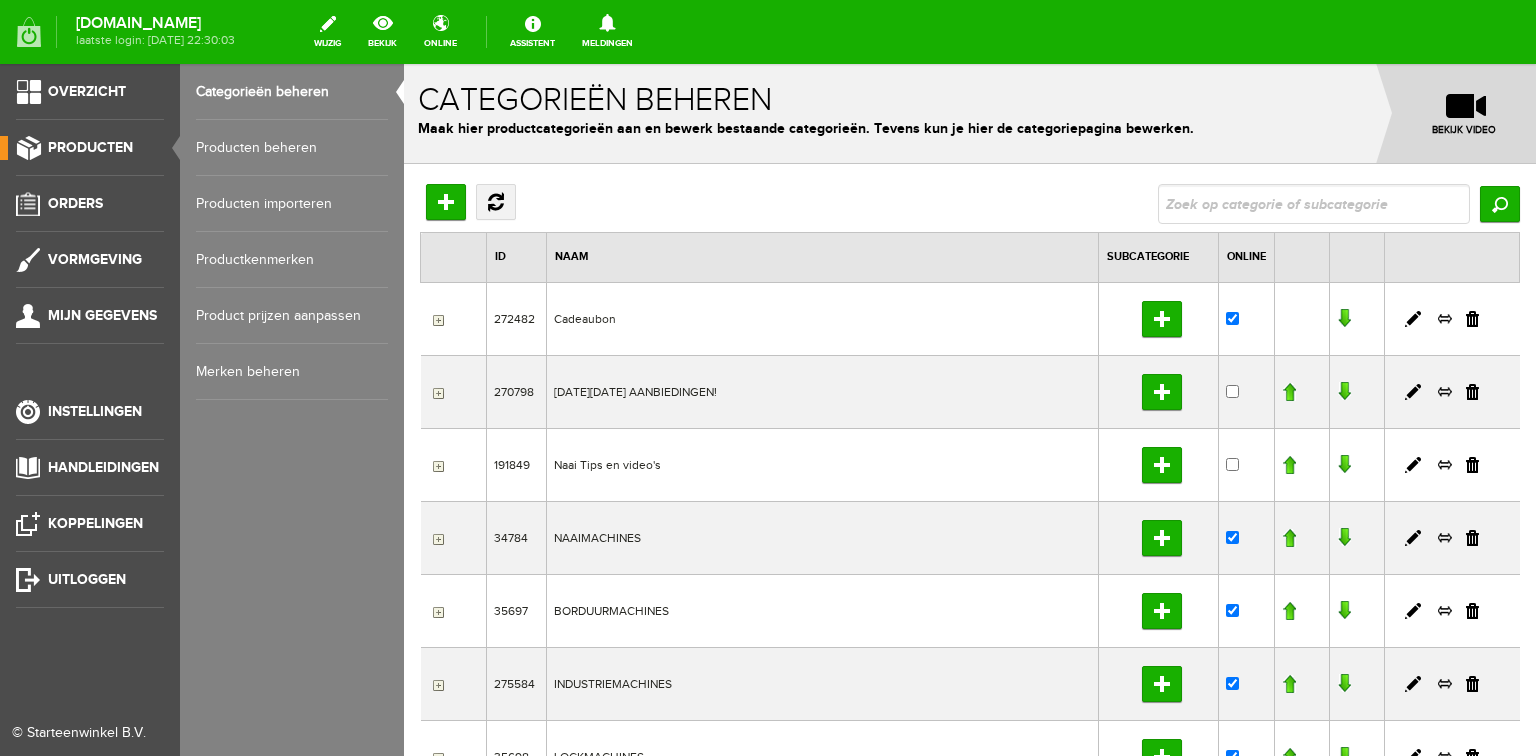 click on "Producten beheren" at bounding box center (292, 148) 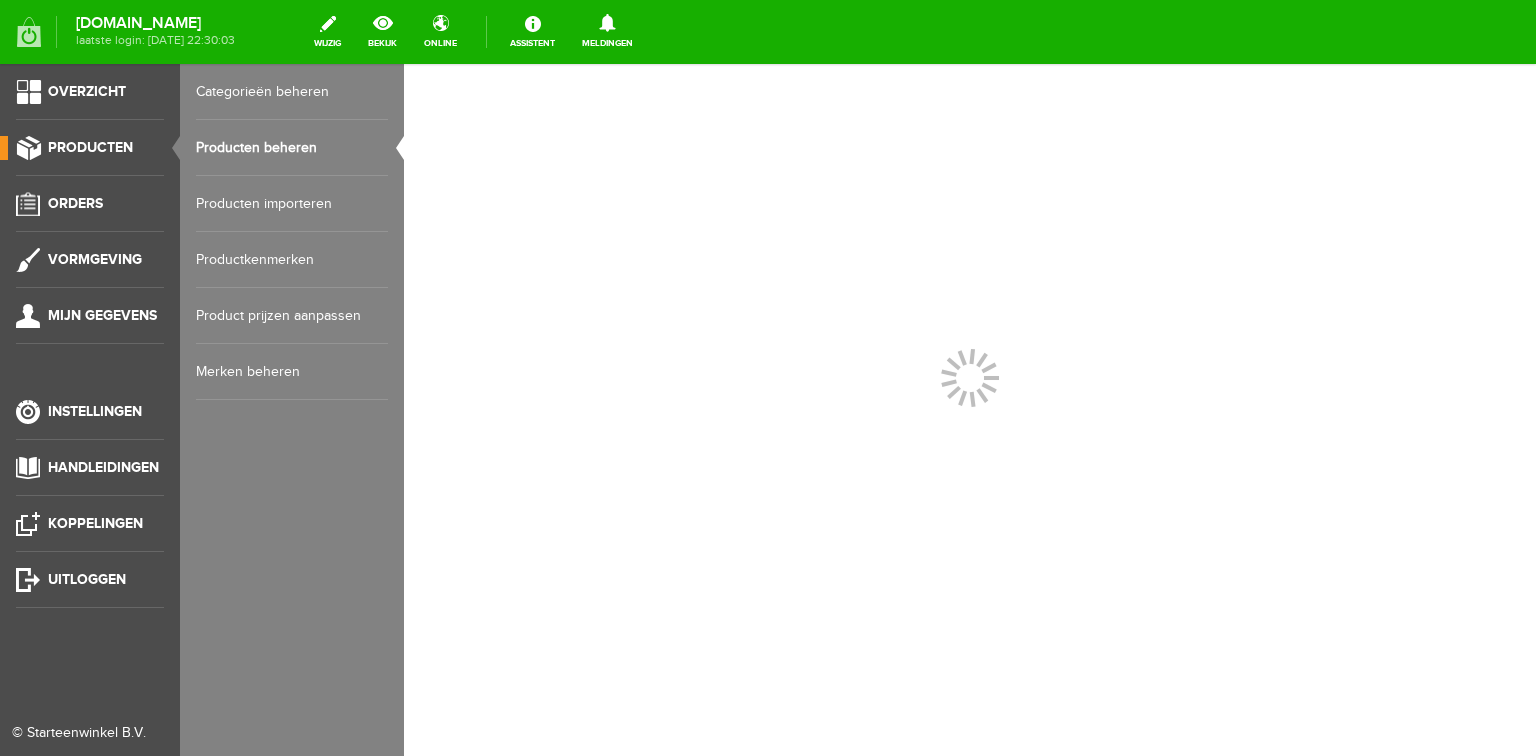 scroll, scrollTop: 0, scrollLeft: 0, axis: both 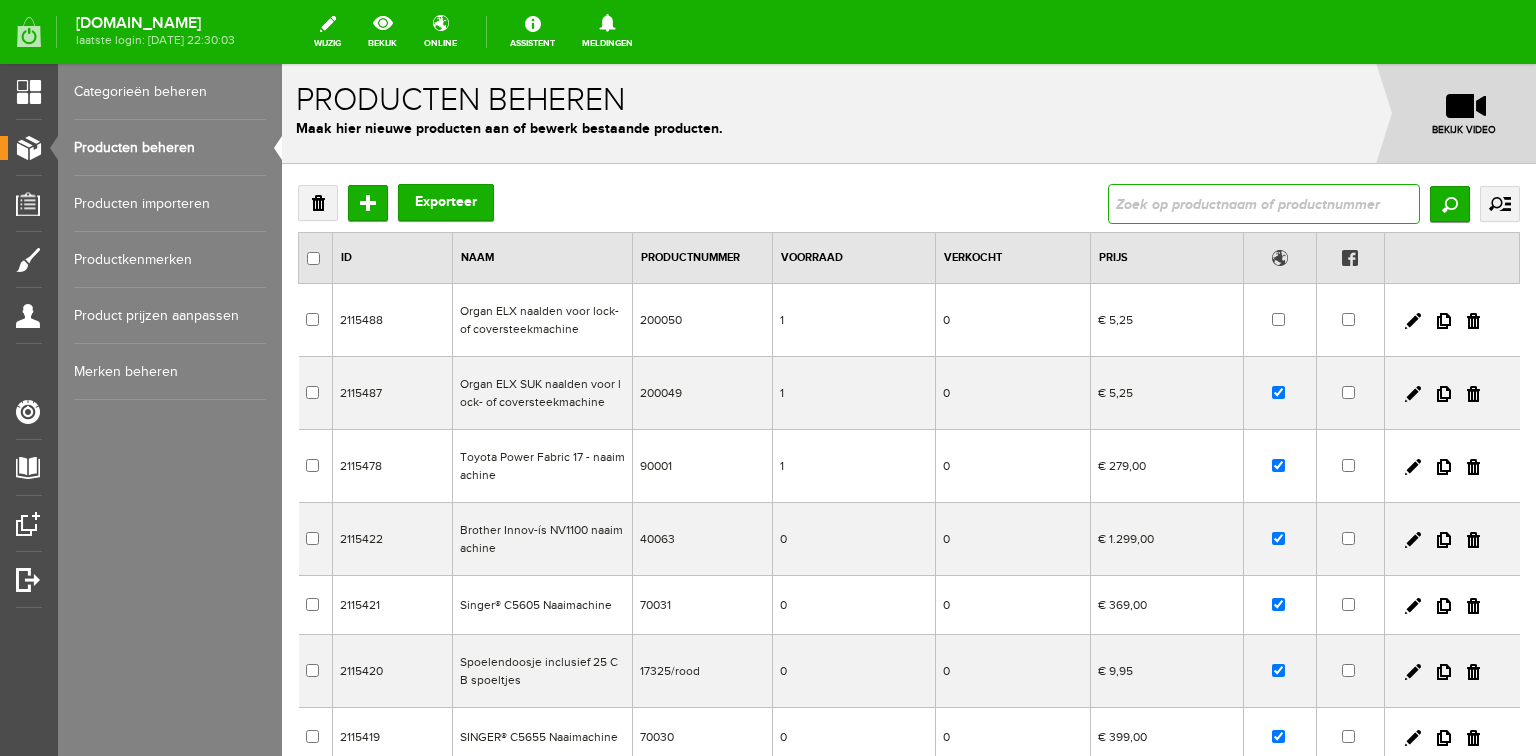 click at bounding box center (1264, 204) 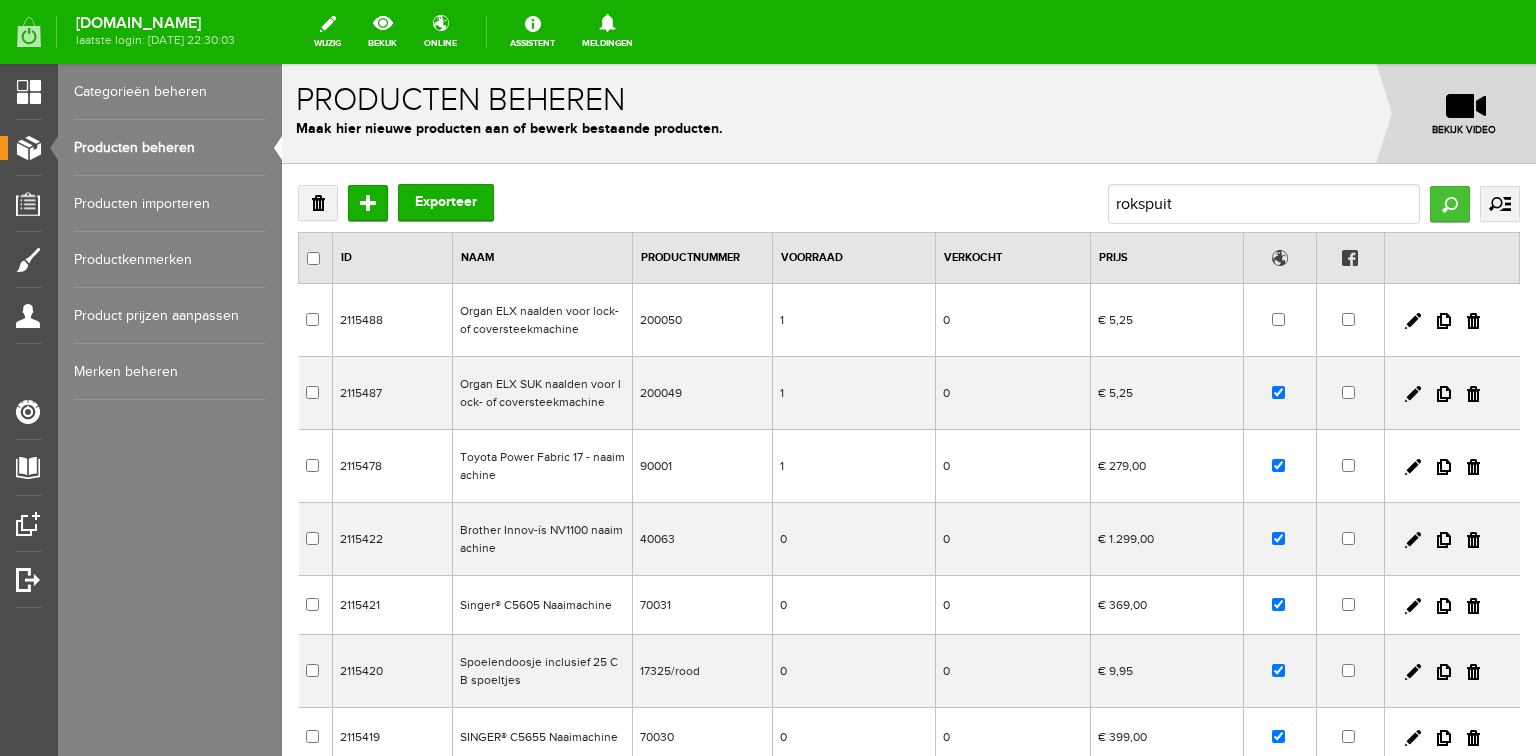 click on "Zoeken" at bounding box center (1450, 204) 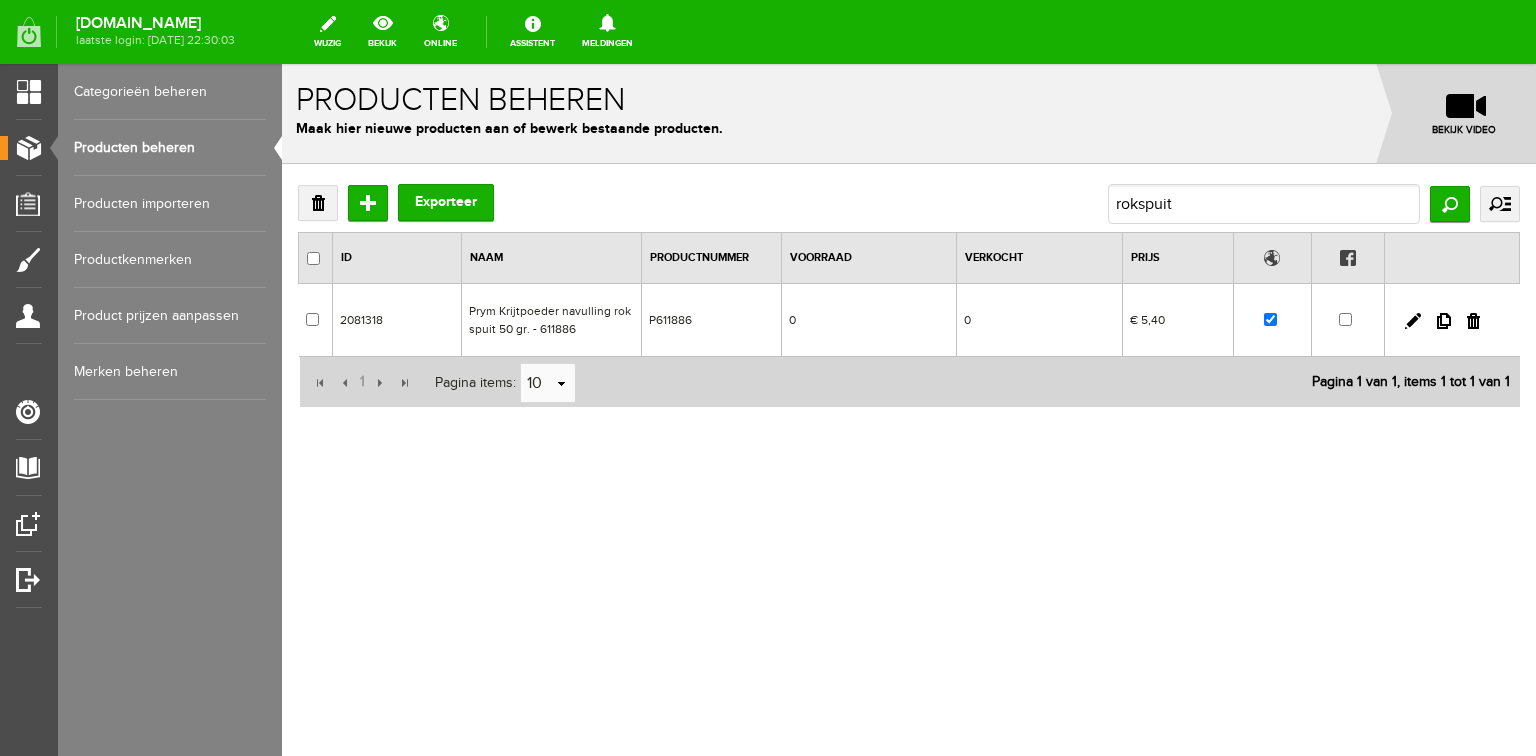 click on "Producten beheren" at bounding box center [170, 148] 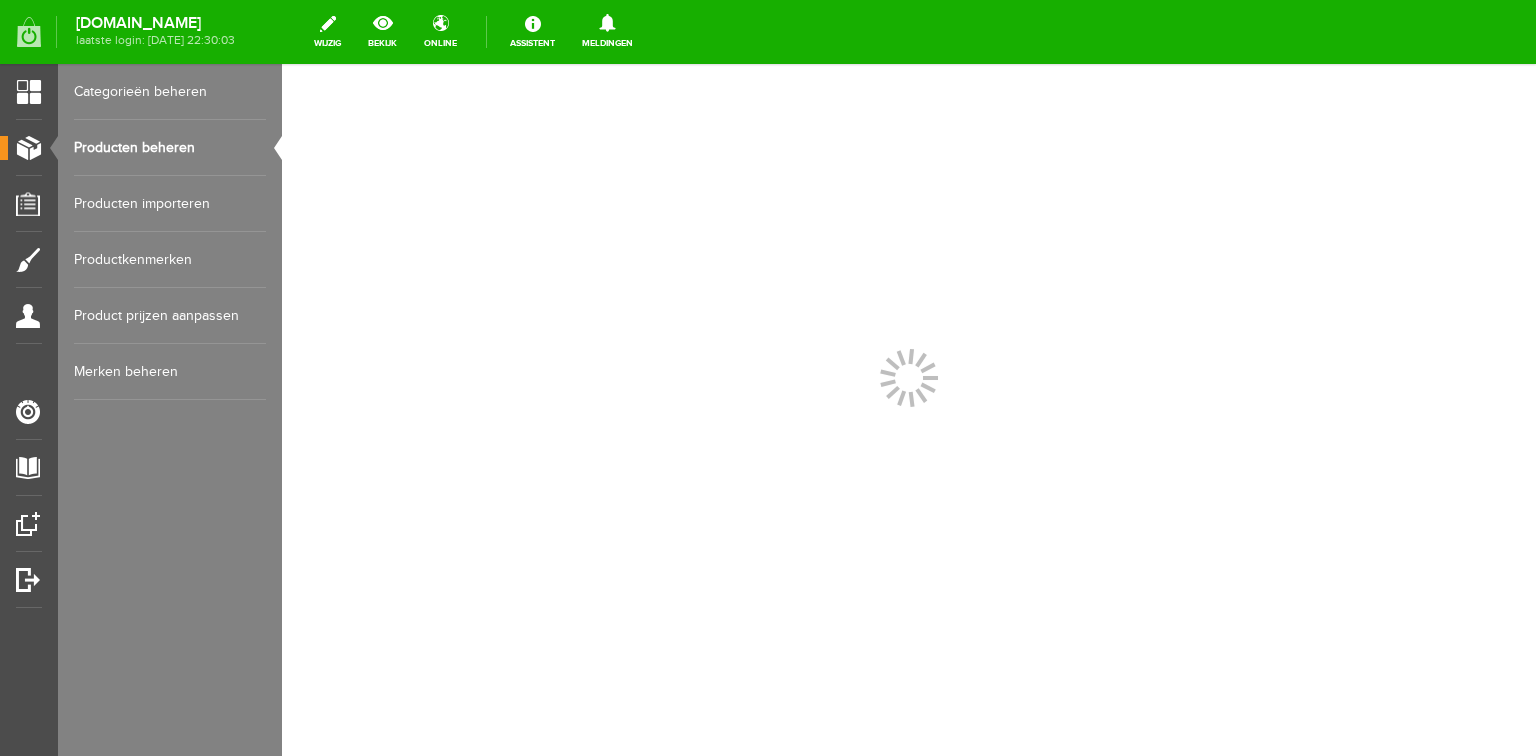 scroll, scrollTop: 0, scrollLeft: 0, axis: both 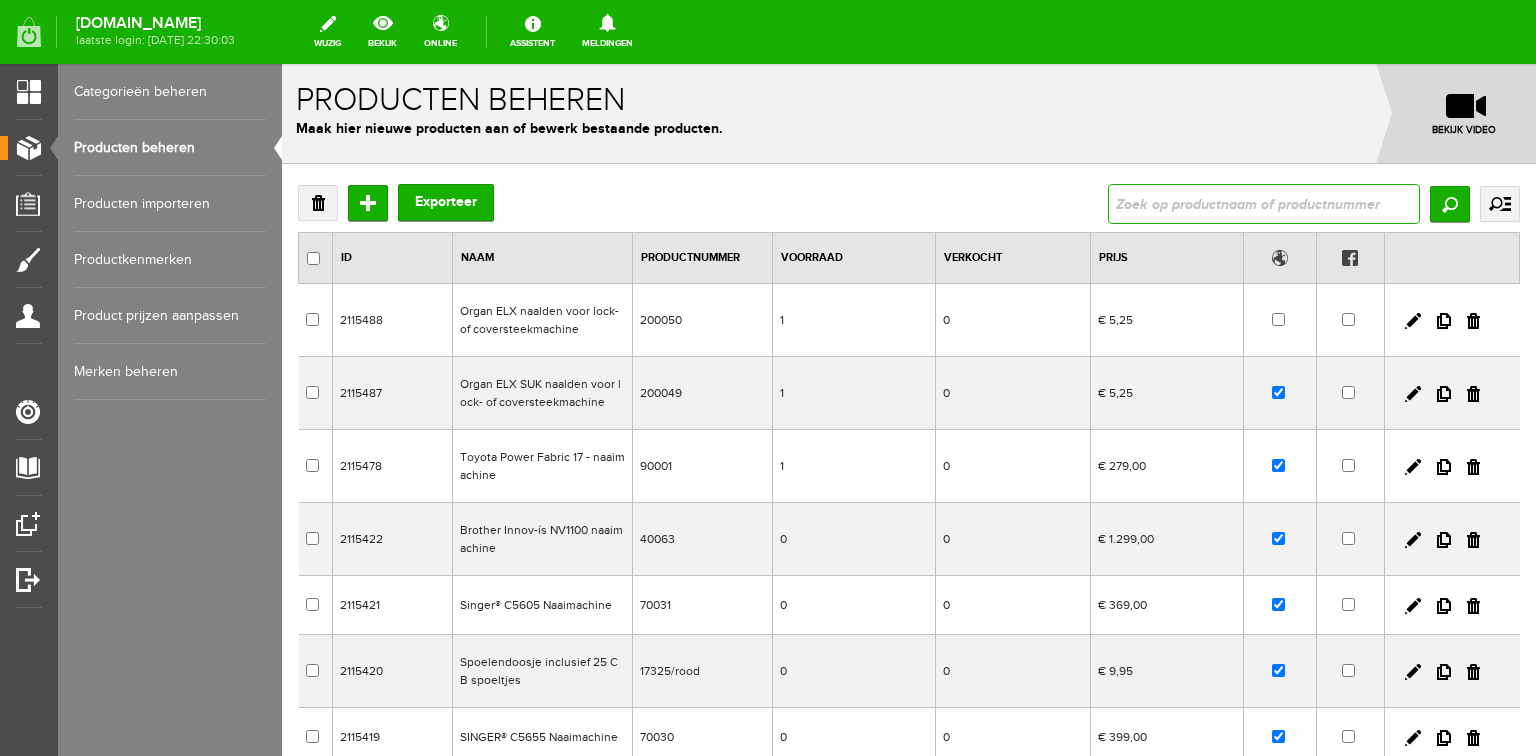 click at bounding box center [1264, 204] 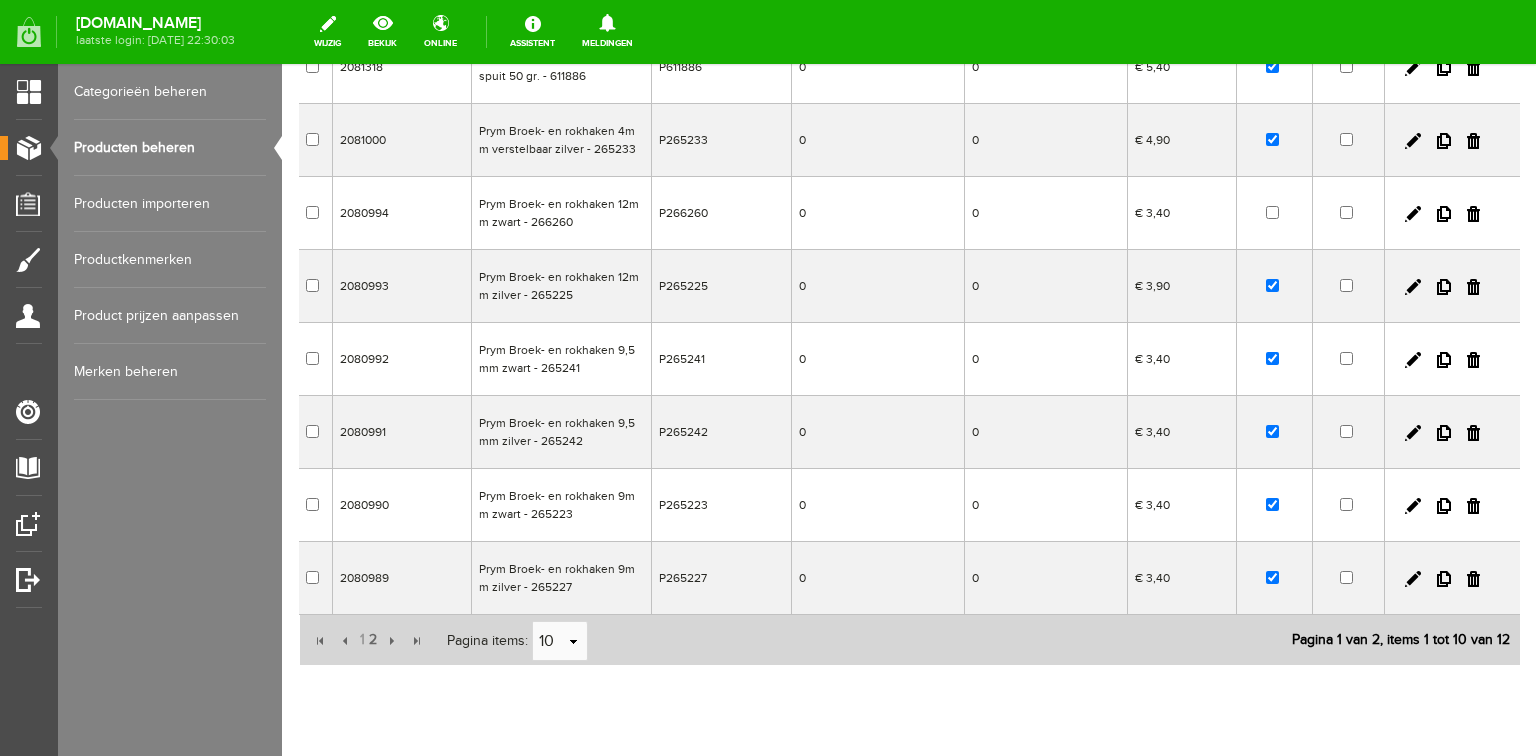 scroll, scrollTop: 400, scrollLeft: 0, axis: vertical 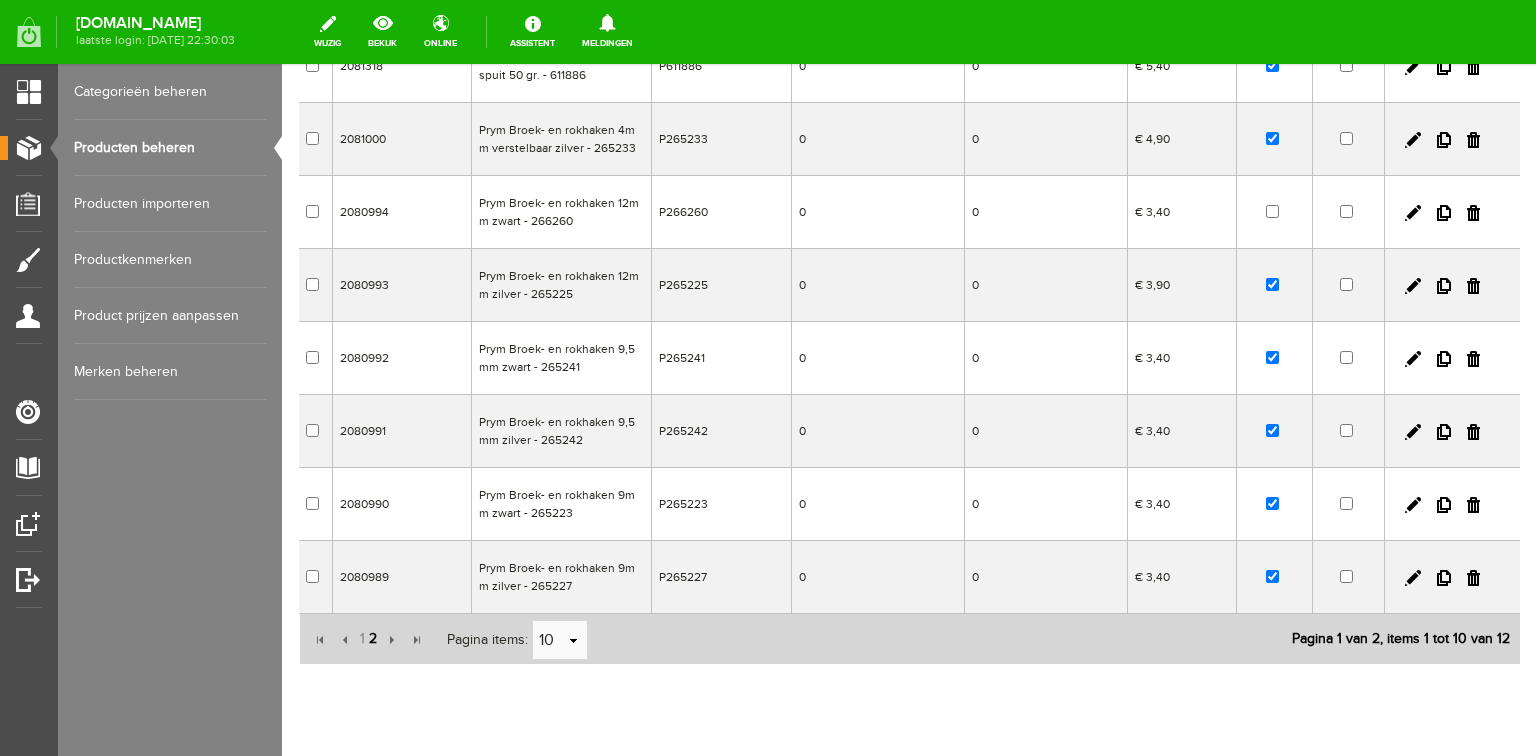 click on "2" at bounding box center [373, 639] 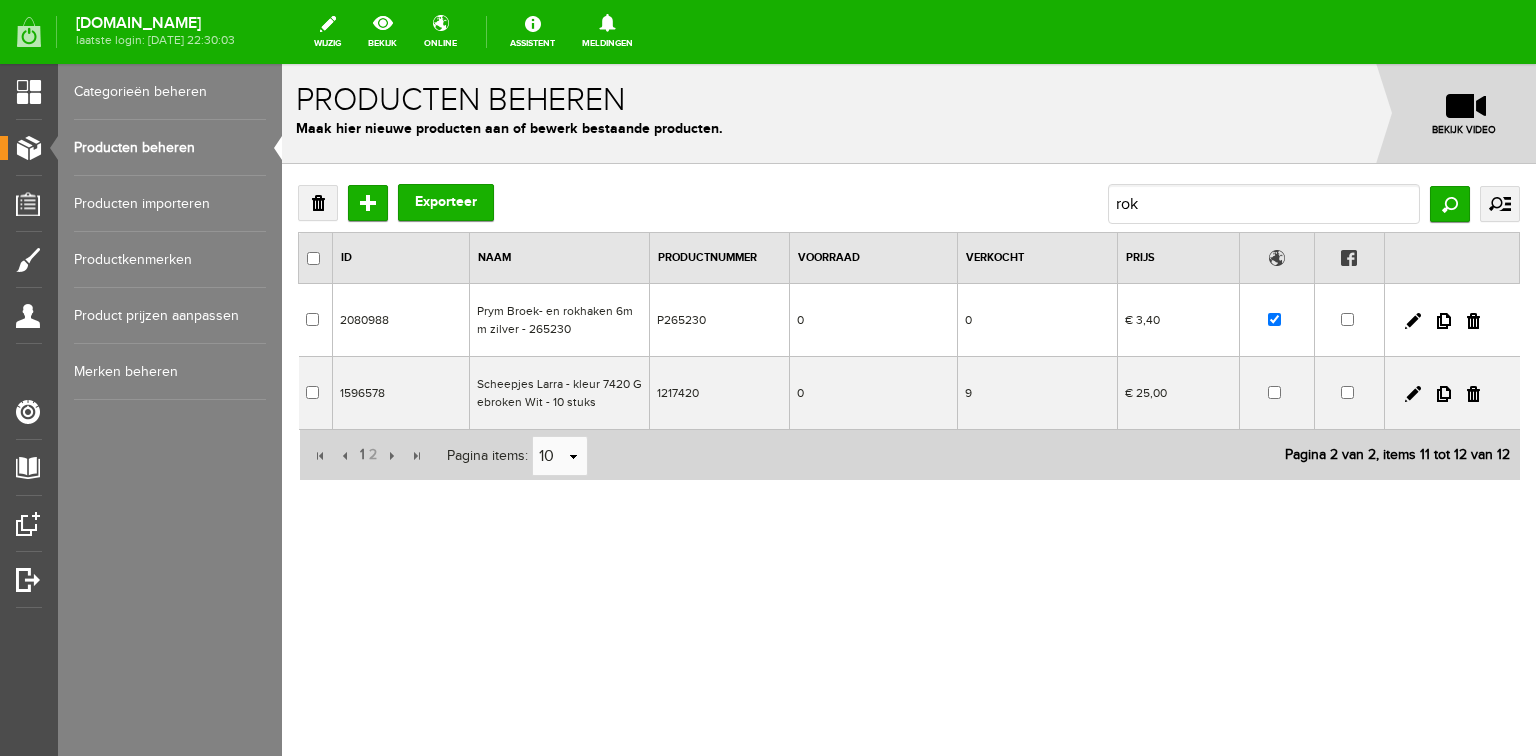 scroll, scrollTop: 0, scrollLeft: 0, axis: both 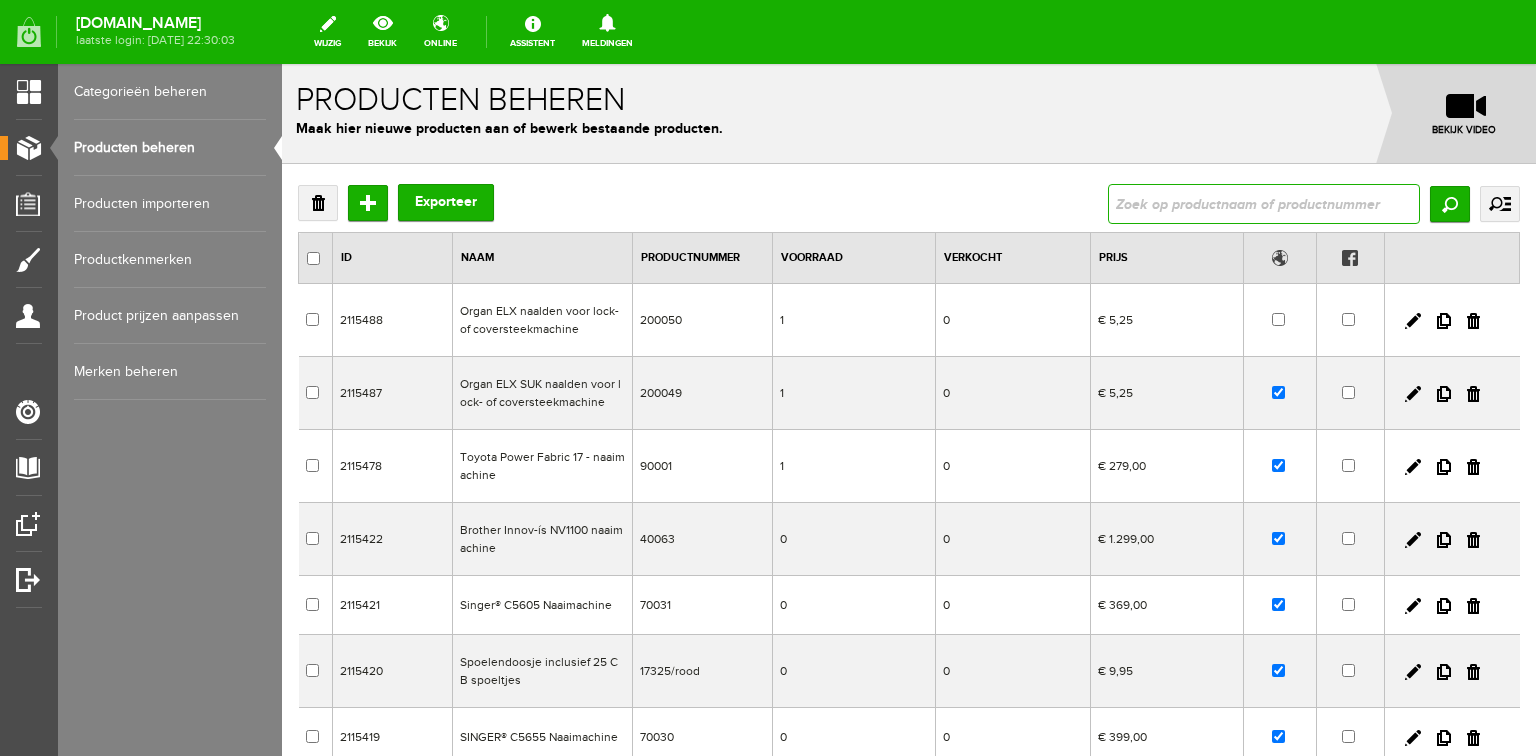 click at bounding box center [1264, 204] 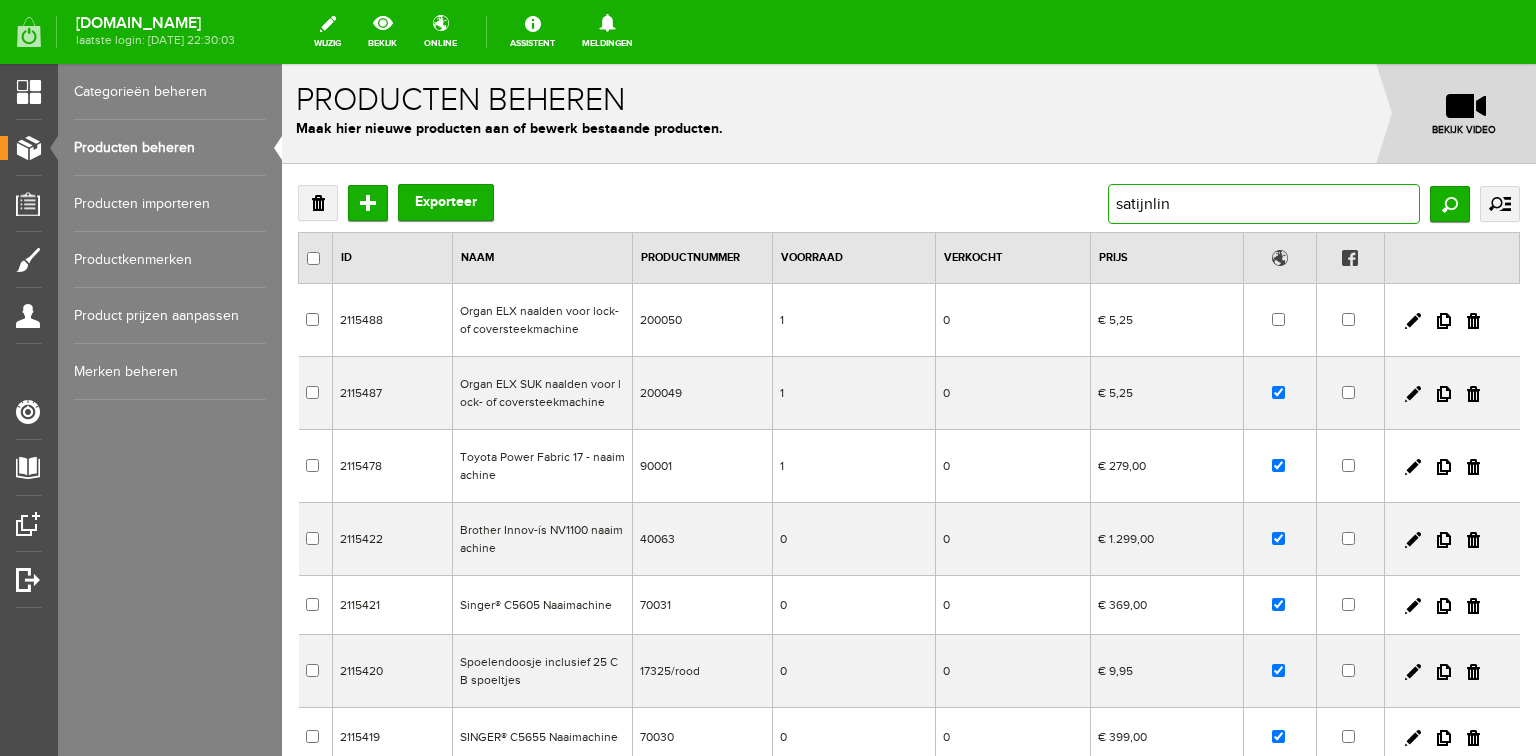 type on "satijnlint" 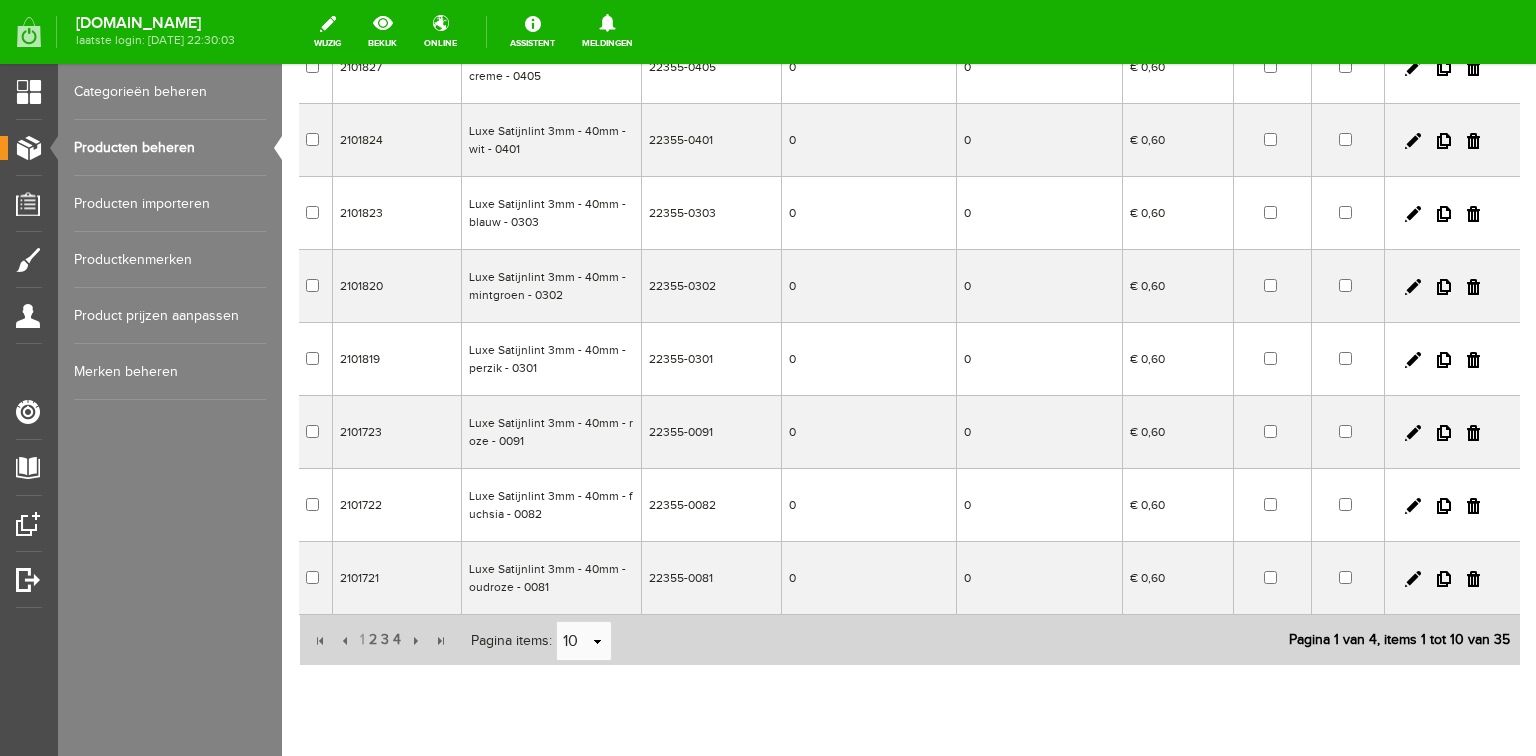 scroll, scrollTop: 400, scrollLeft: 0, axis: vertical 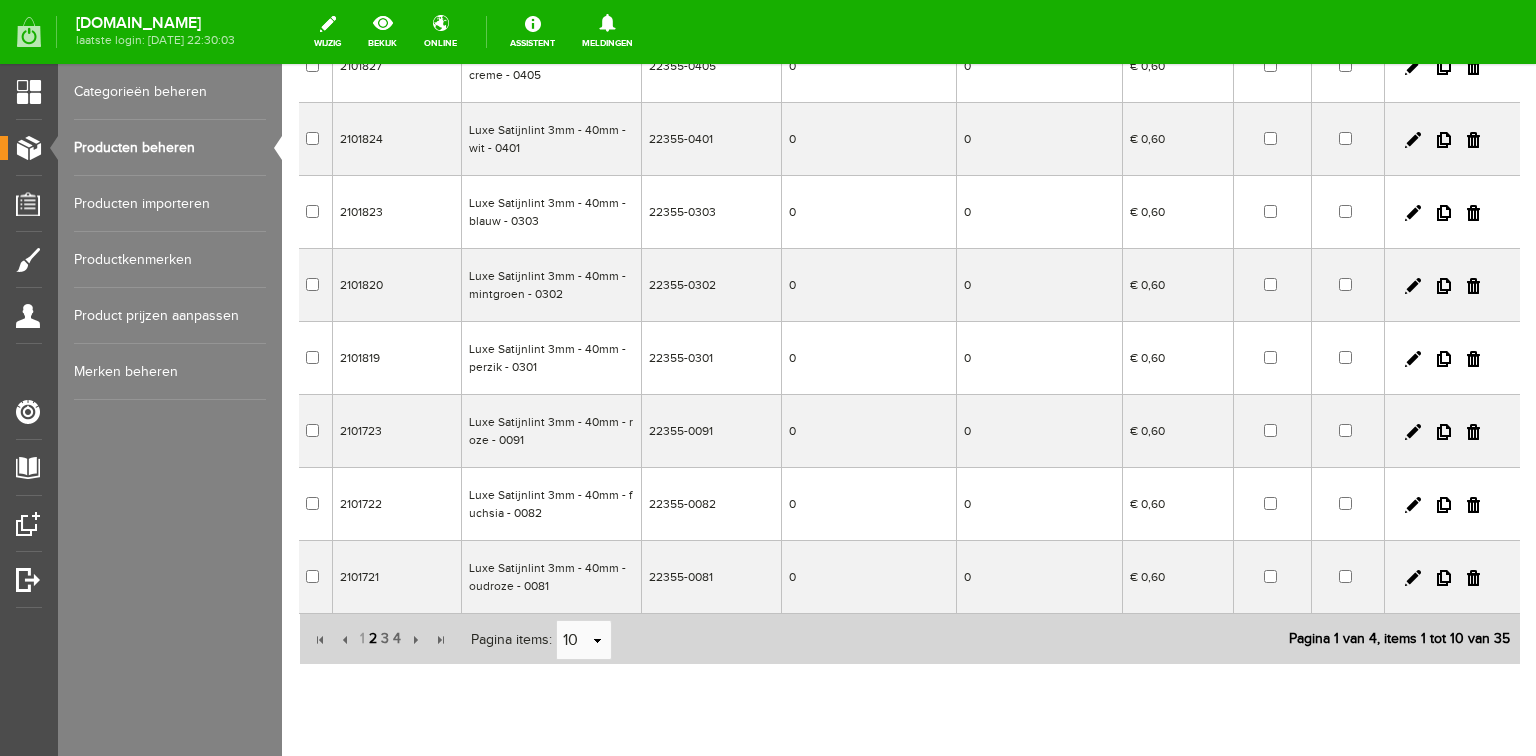 click on "2" at bounding box center (373, 639) 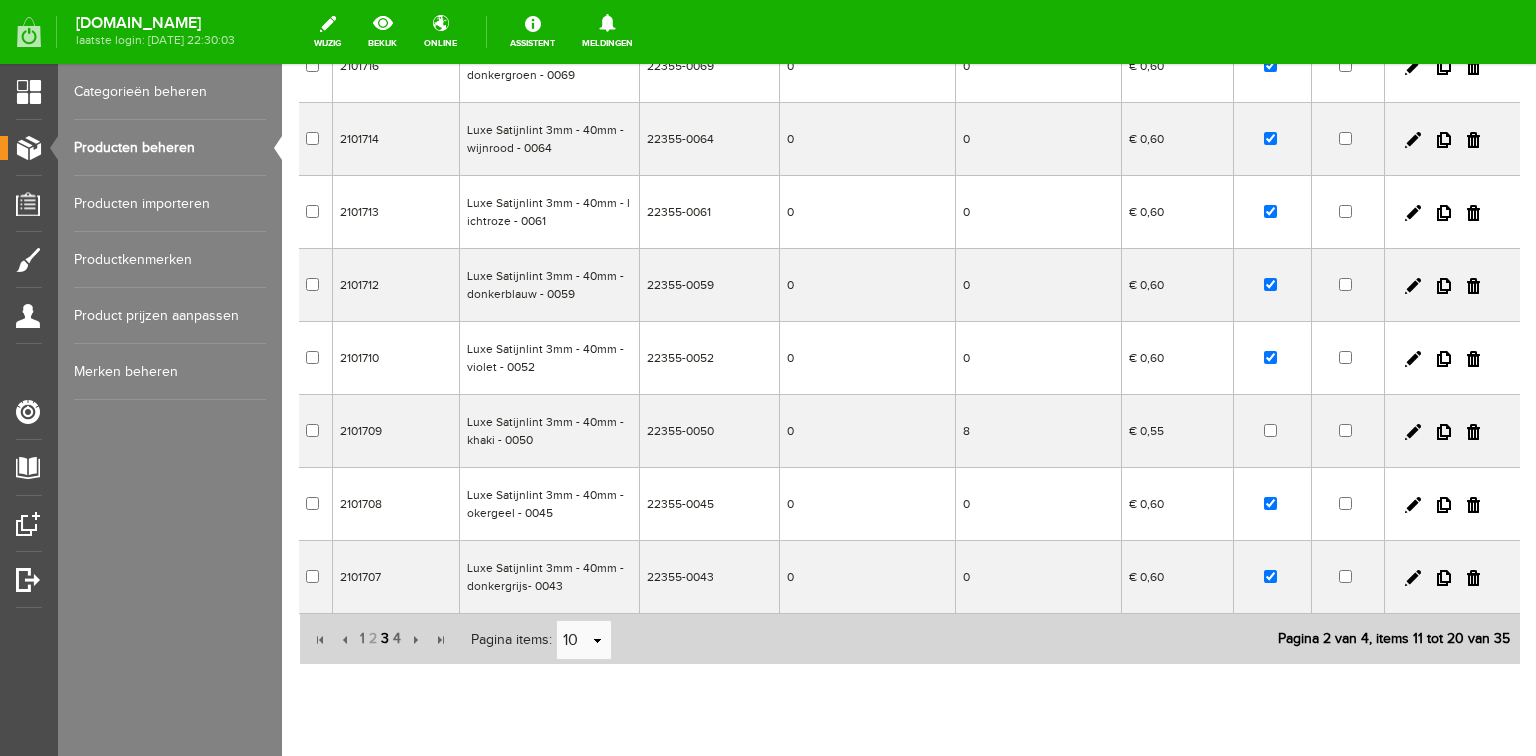 click on "3" at bounding box center (385, 639) 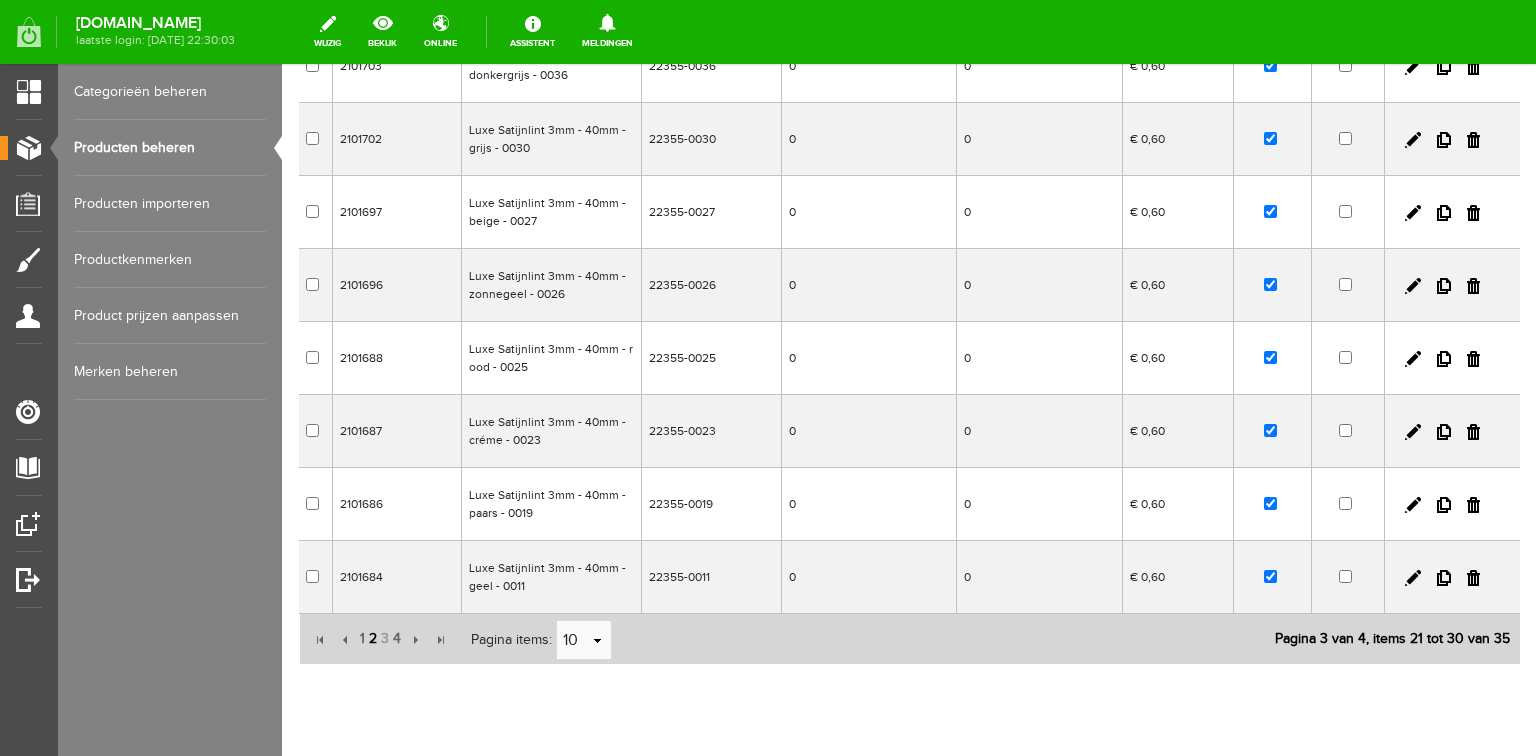click on "2" at bounding box center (373, 639) 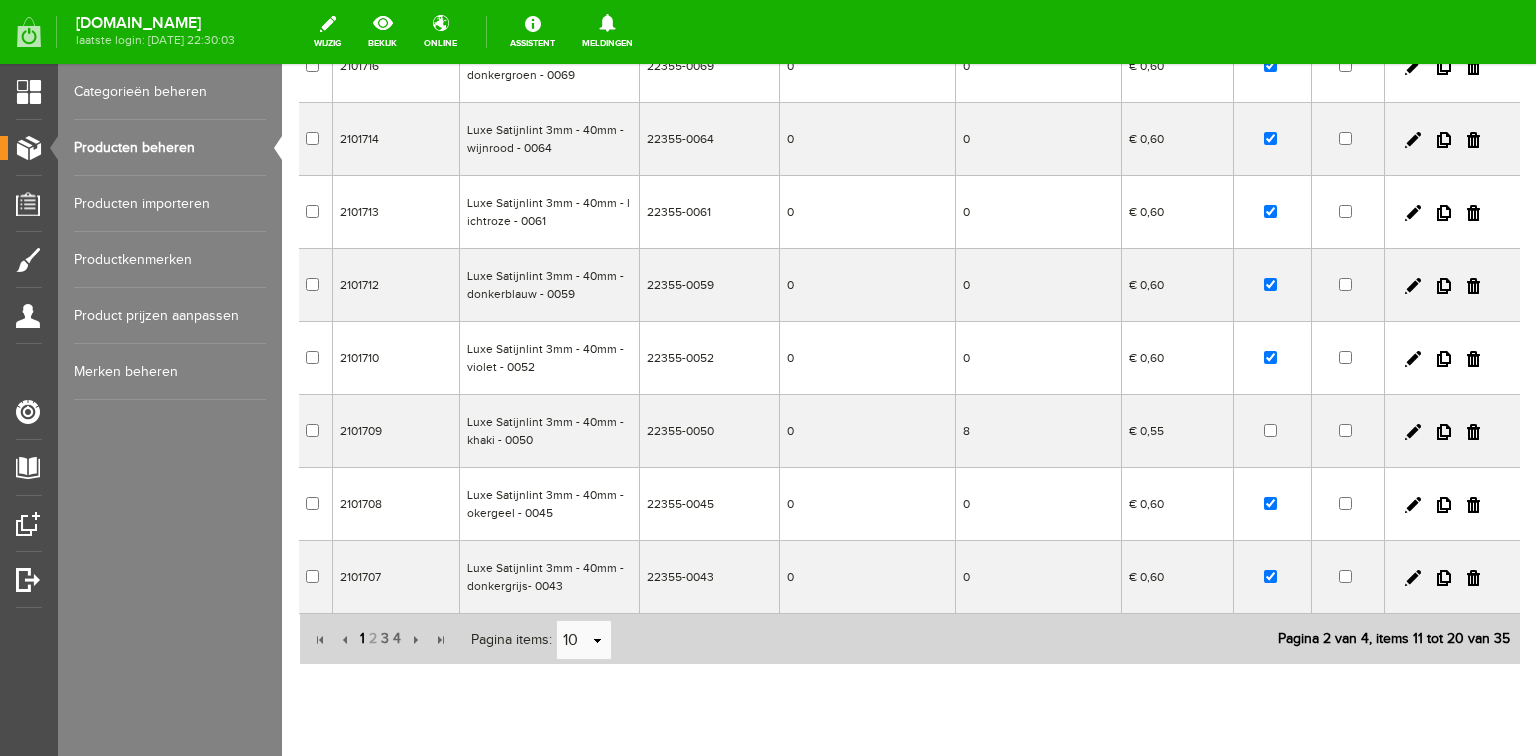 click on "1" at bounding box center (362, 639) 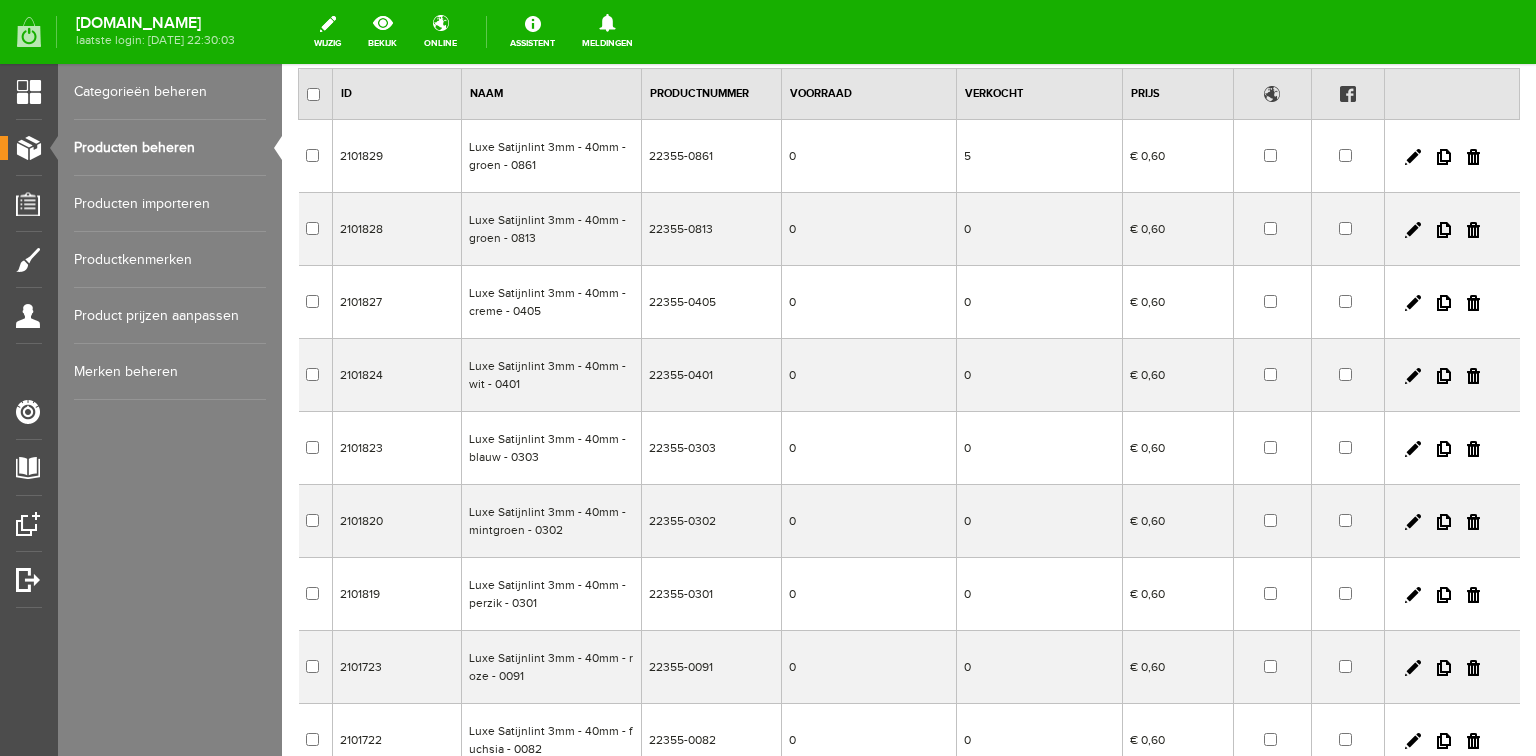 scroll, scrollTop: 160, scrollLeft: 0, axis: vertical 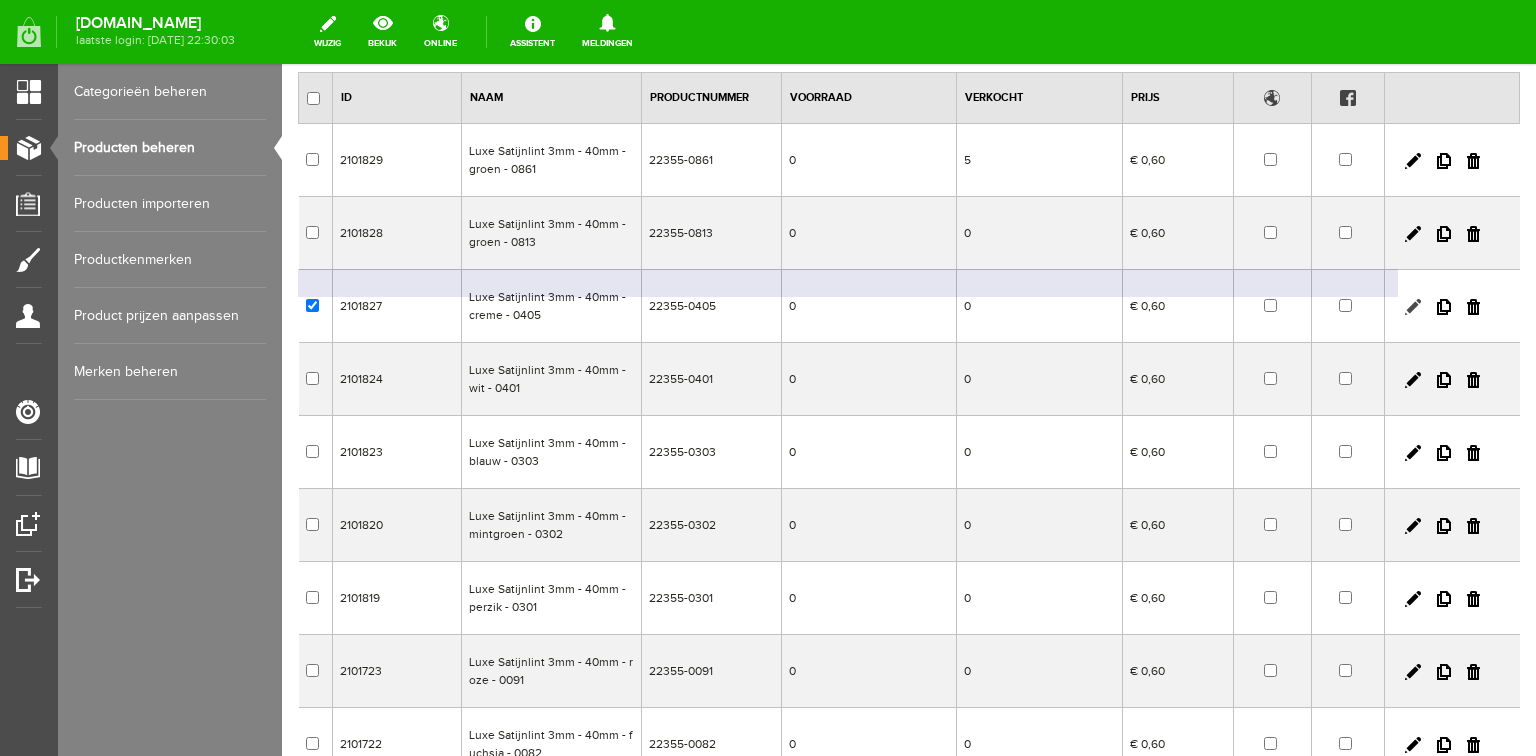 click at bounding box center [1413, 307] 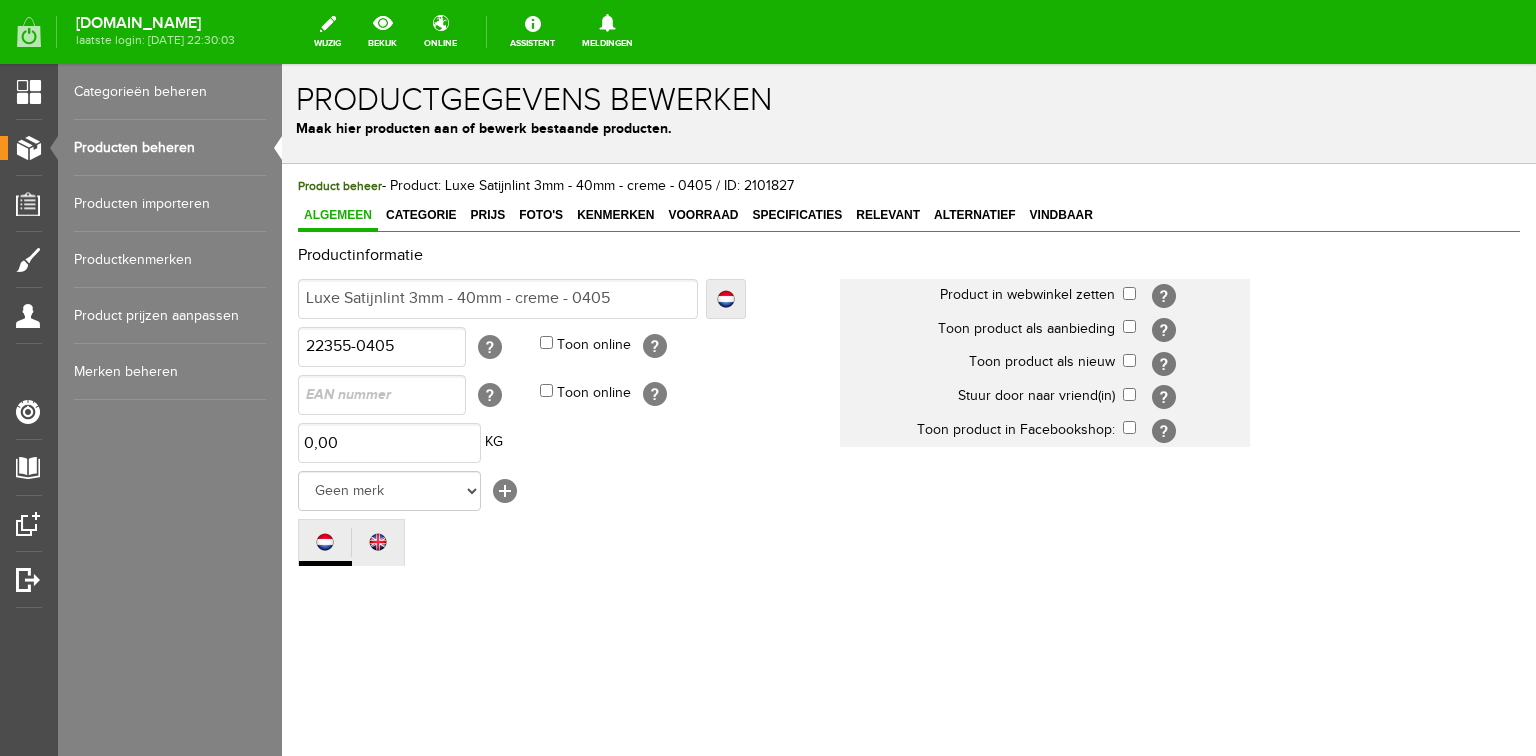 scroll, scrollTop: 0, scrollLeft: 0, axis: both 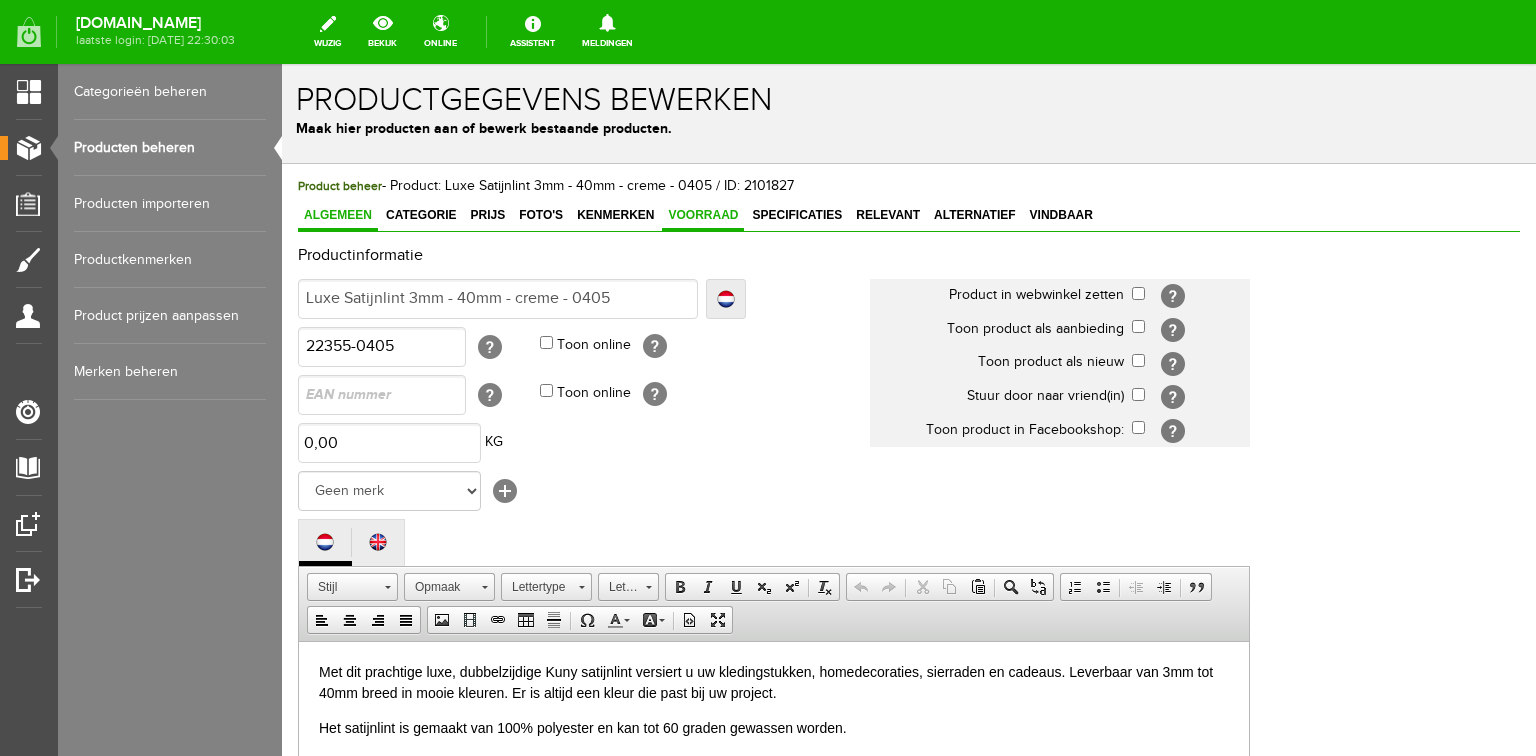click on "Voorraad" at bounding box center (703, 215) 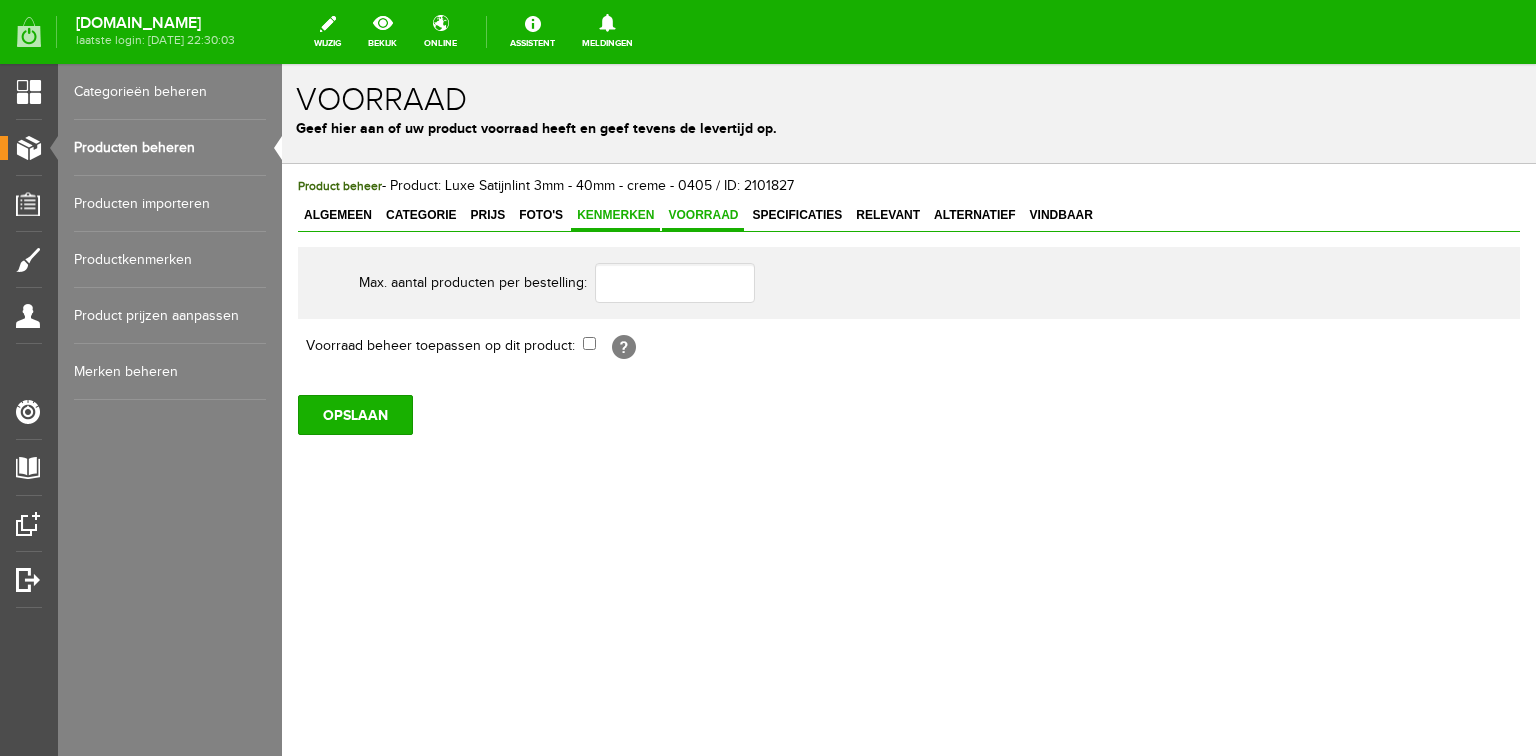 click on "Kenmerken" at bounding box center [615, 215] 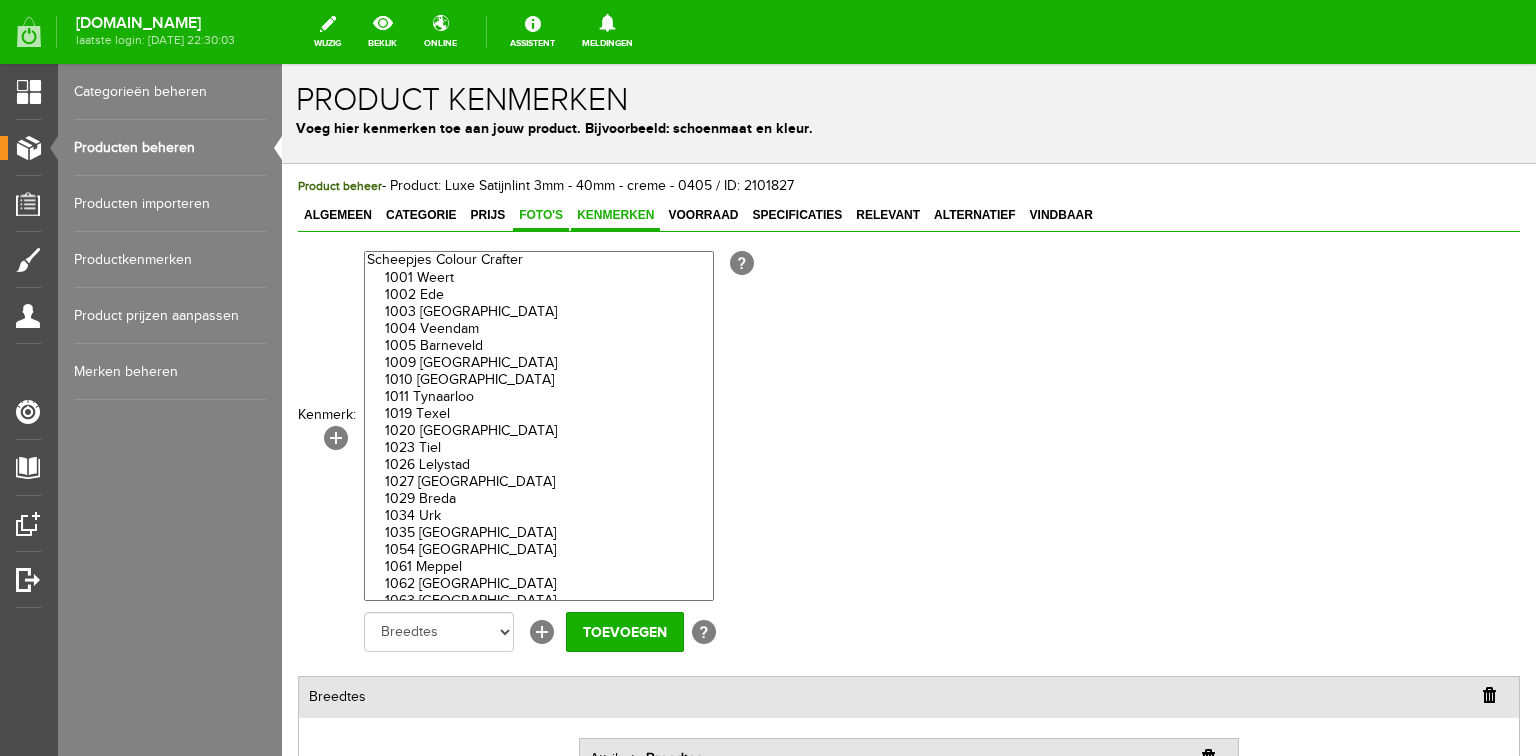 click on "Foto's" at bounding box center (541, 215) 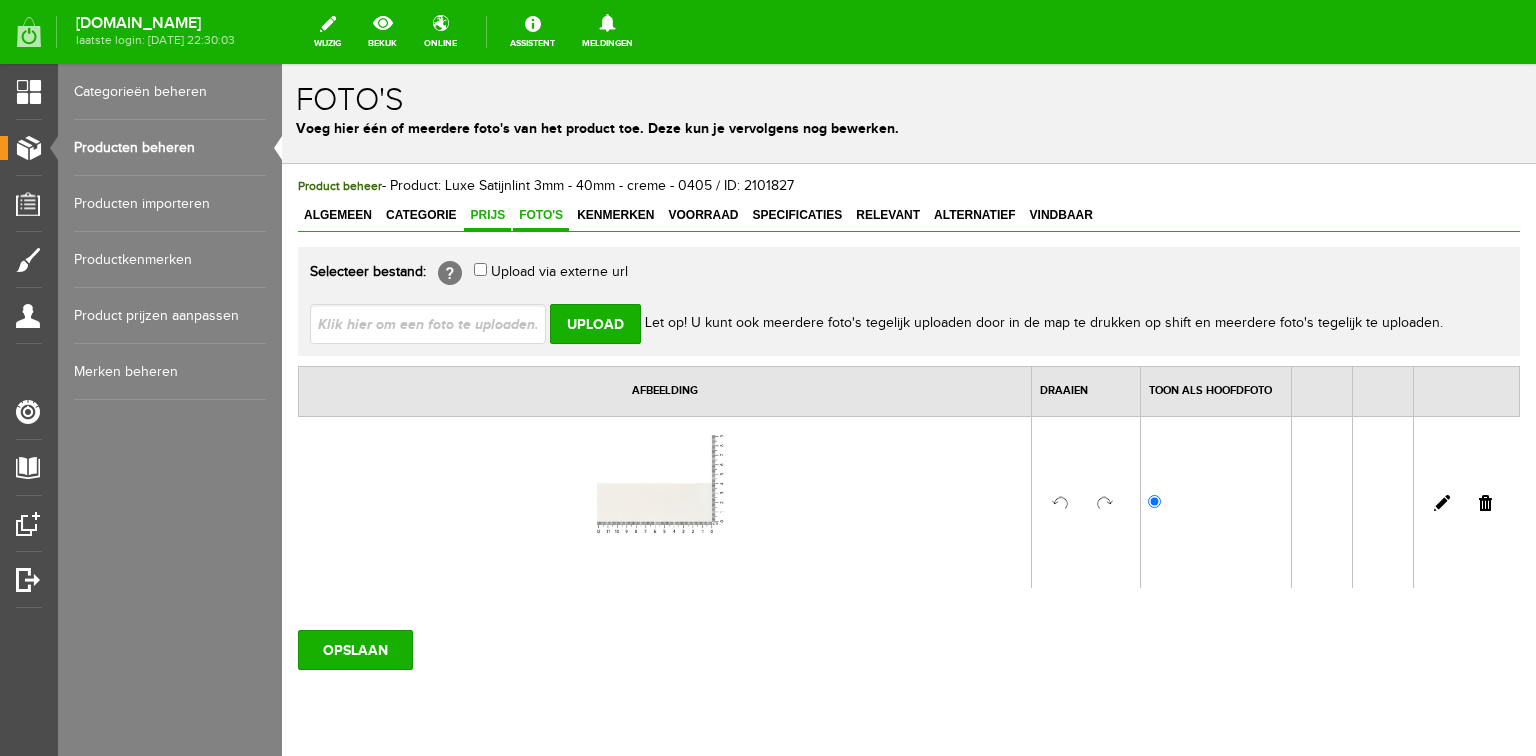 click on "Prijs" at bounding box center (487, 215) 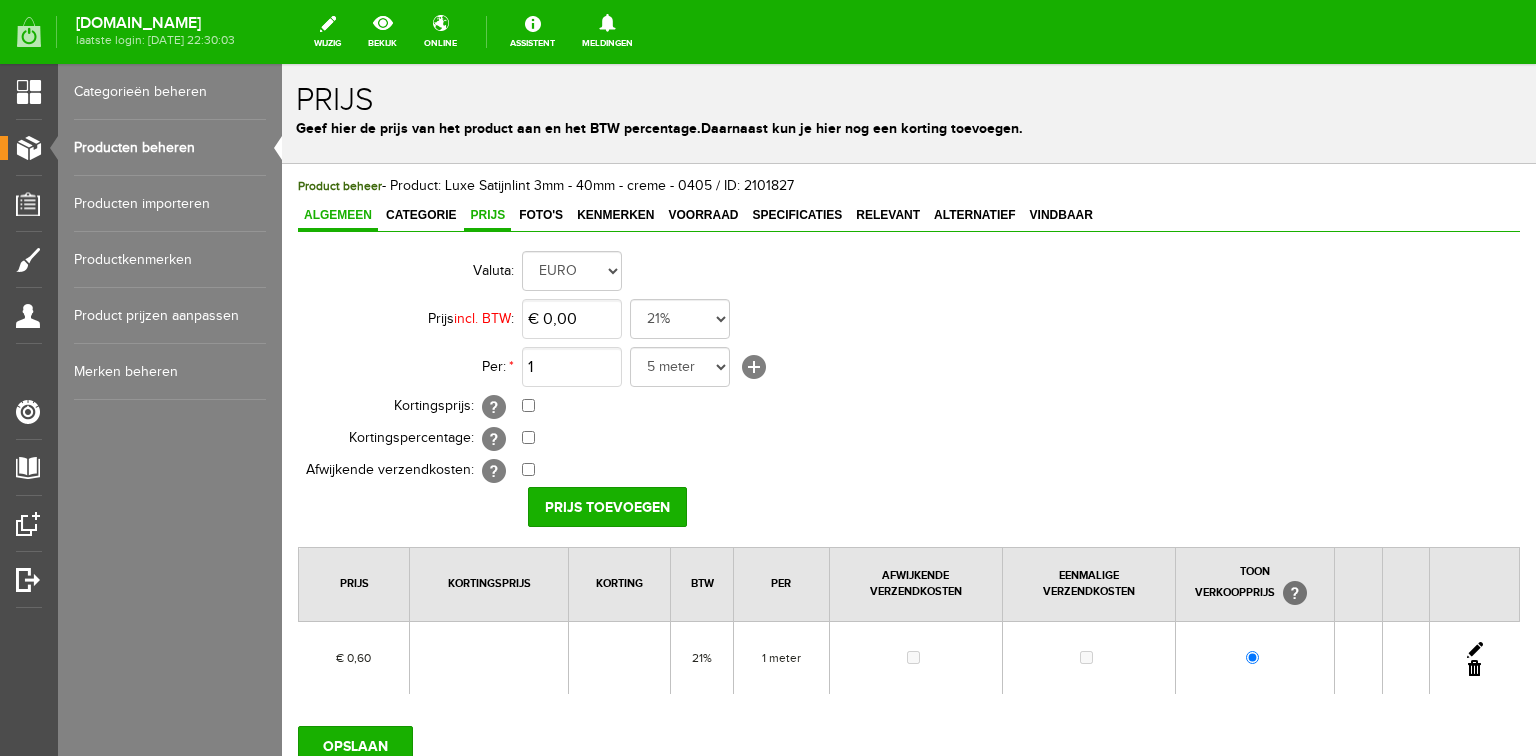 click on "Algemeen" at bounding box center (338, 215) 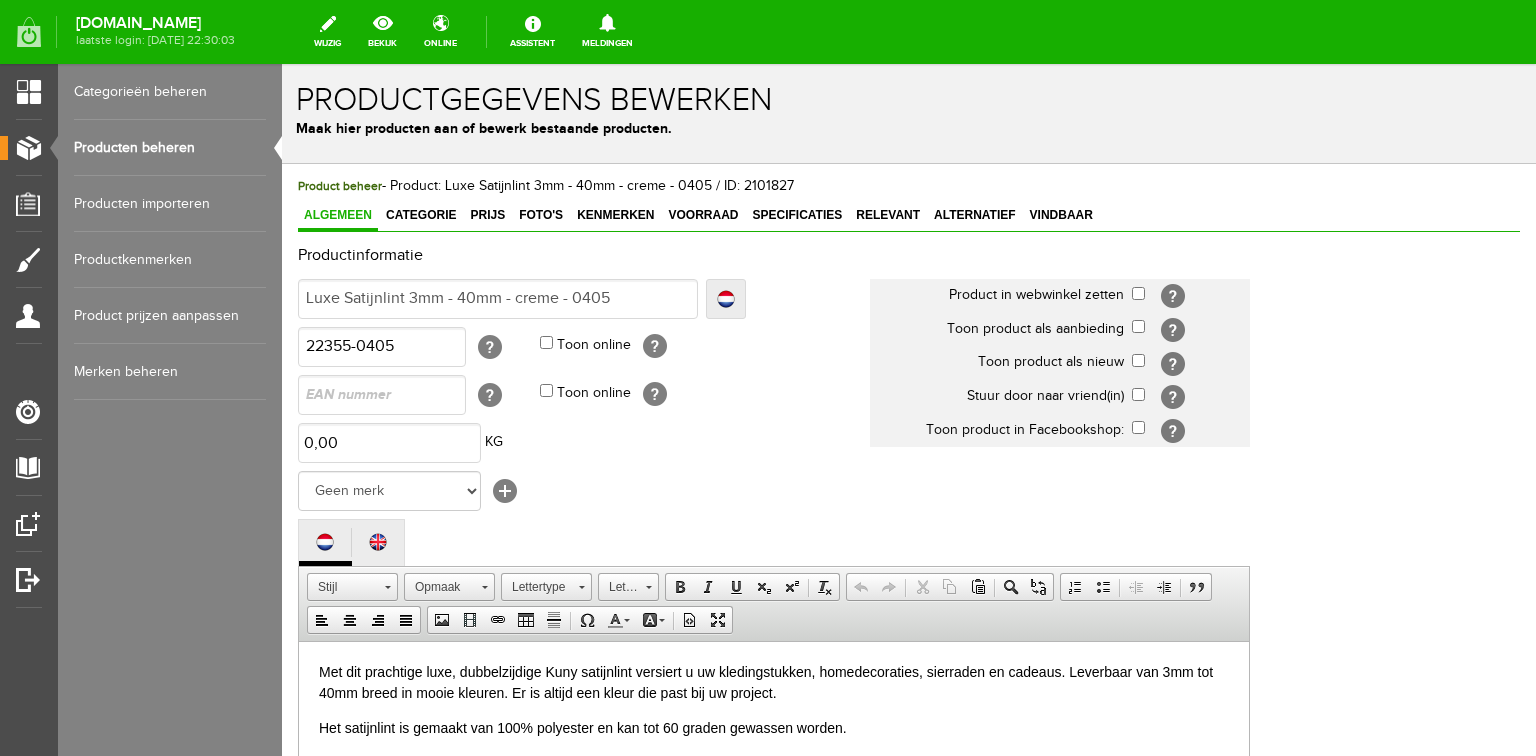 click on "Producten beheren" at bounding box center (170, 148) 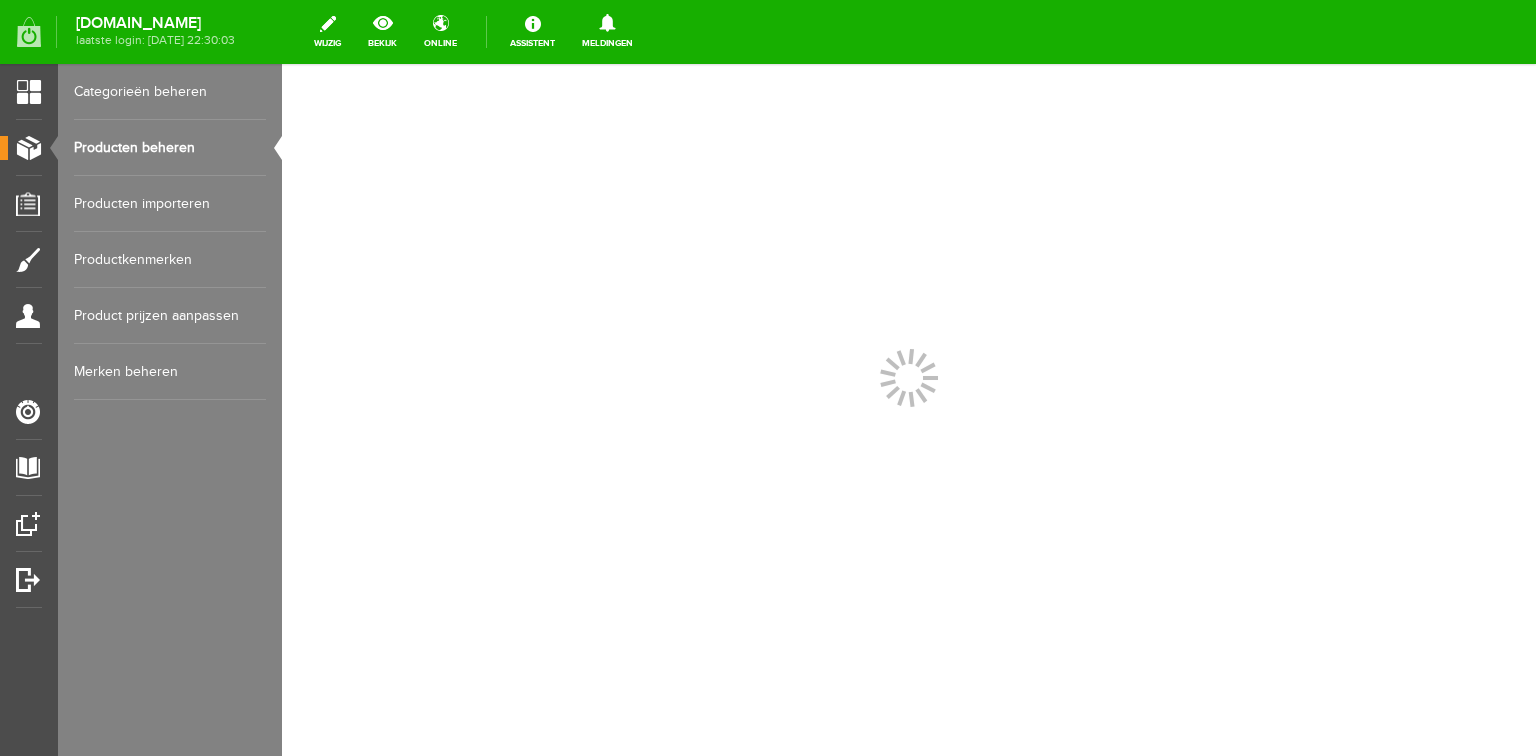 scroll, scrollTop: 0, scrollLeft: 0, axis: both 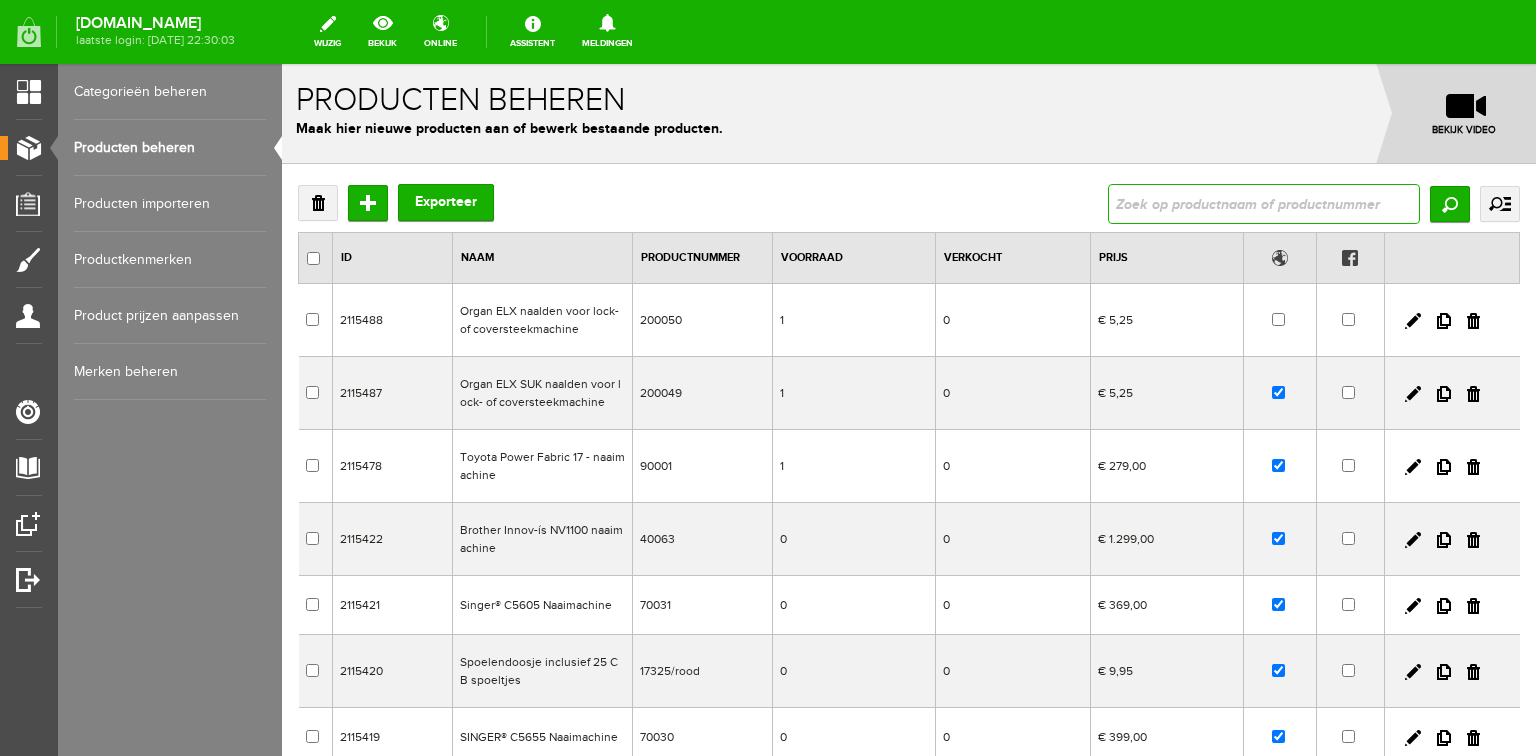 click at bounding box center [1264, 204] 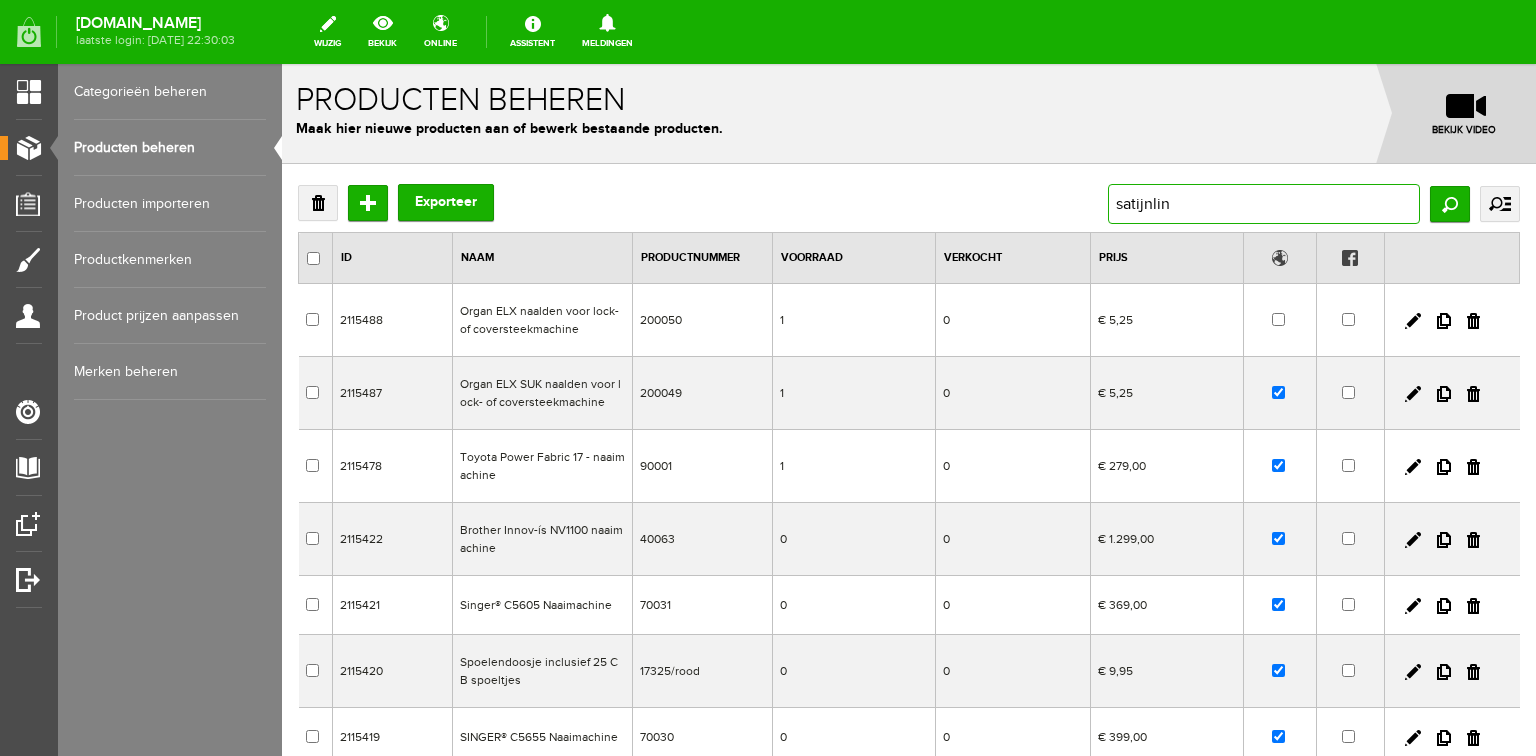 type on "satijnlint" 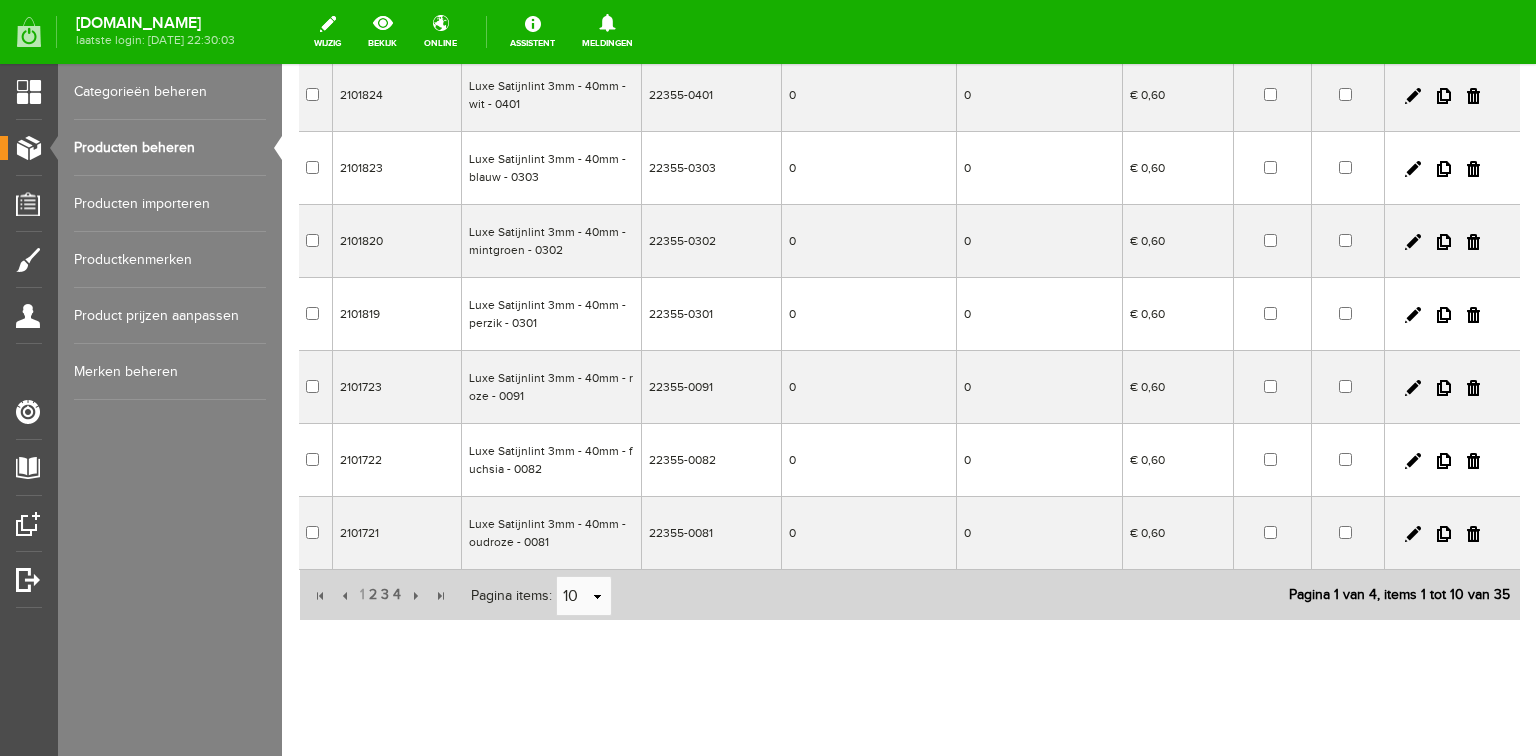 scroll, scrollTop: 456, scrollLeft: 0, axis: vertical 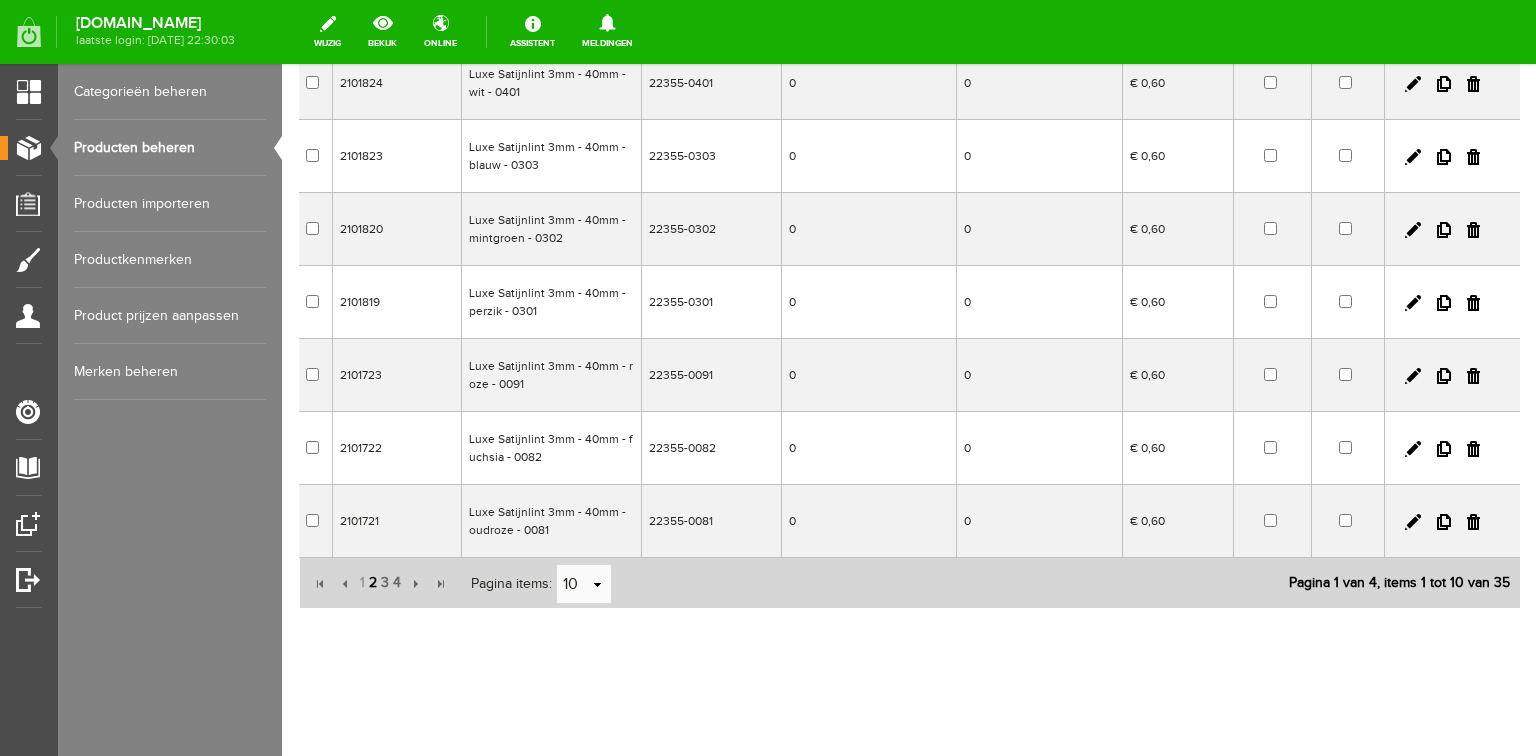 click on "2" at bounding box center (373, 583) 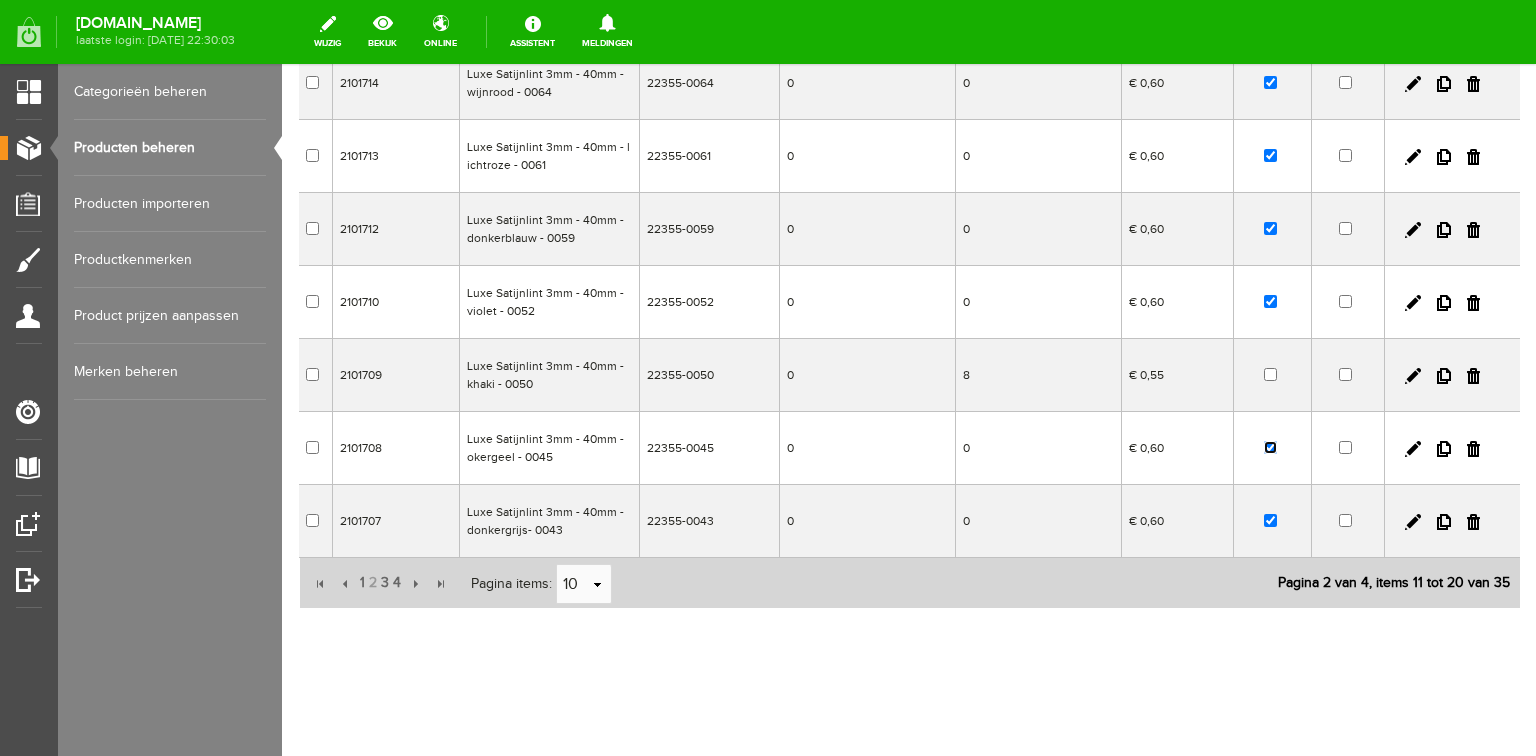 click at bounding box center (1270, 447) 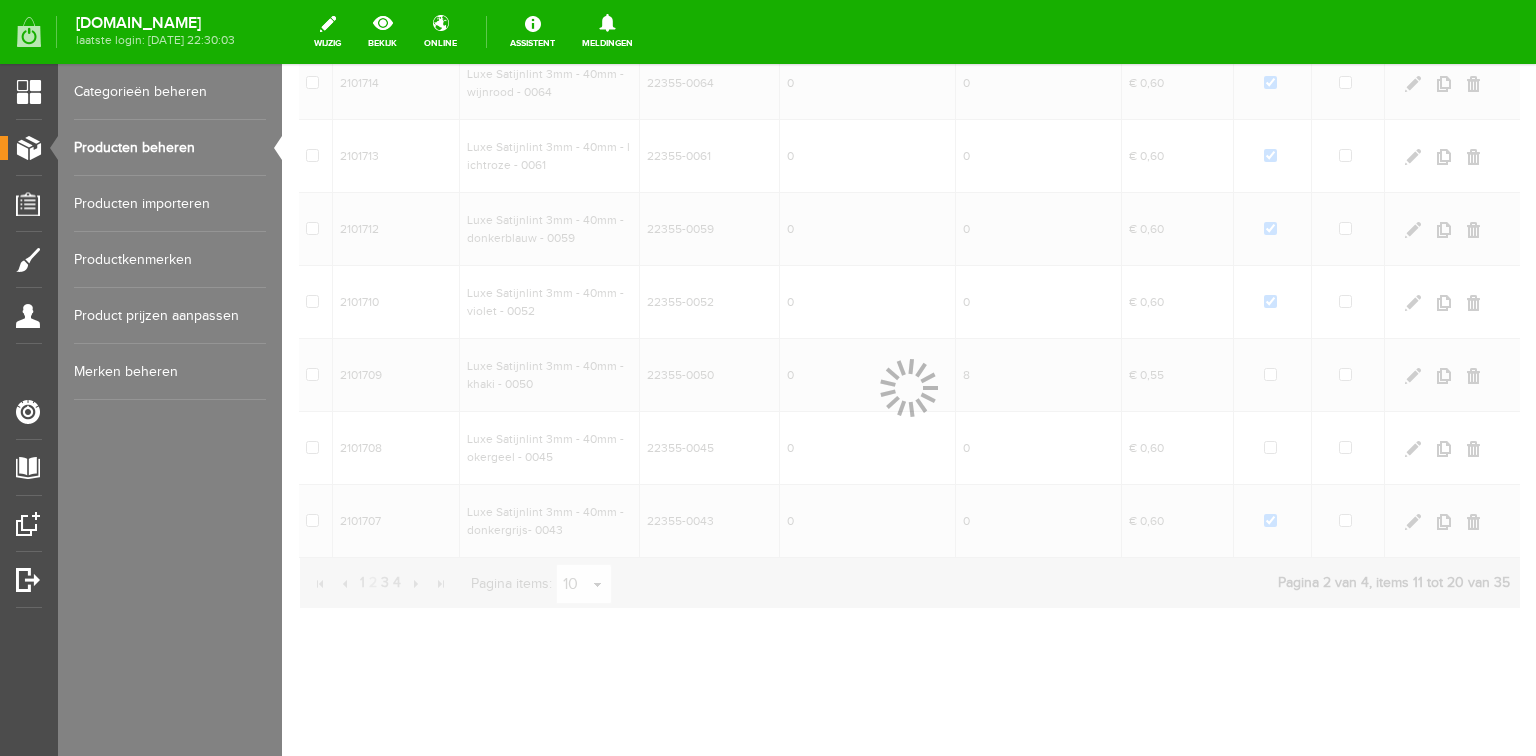 click at bounding box center [909, 410] 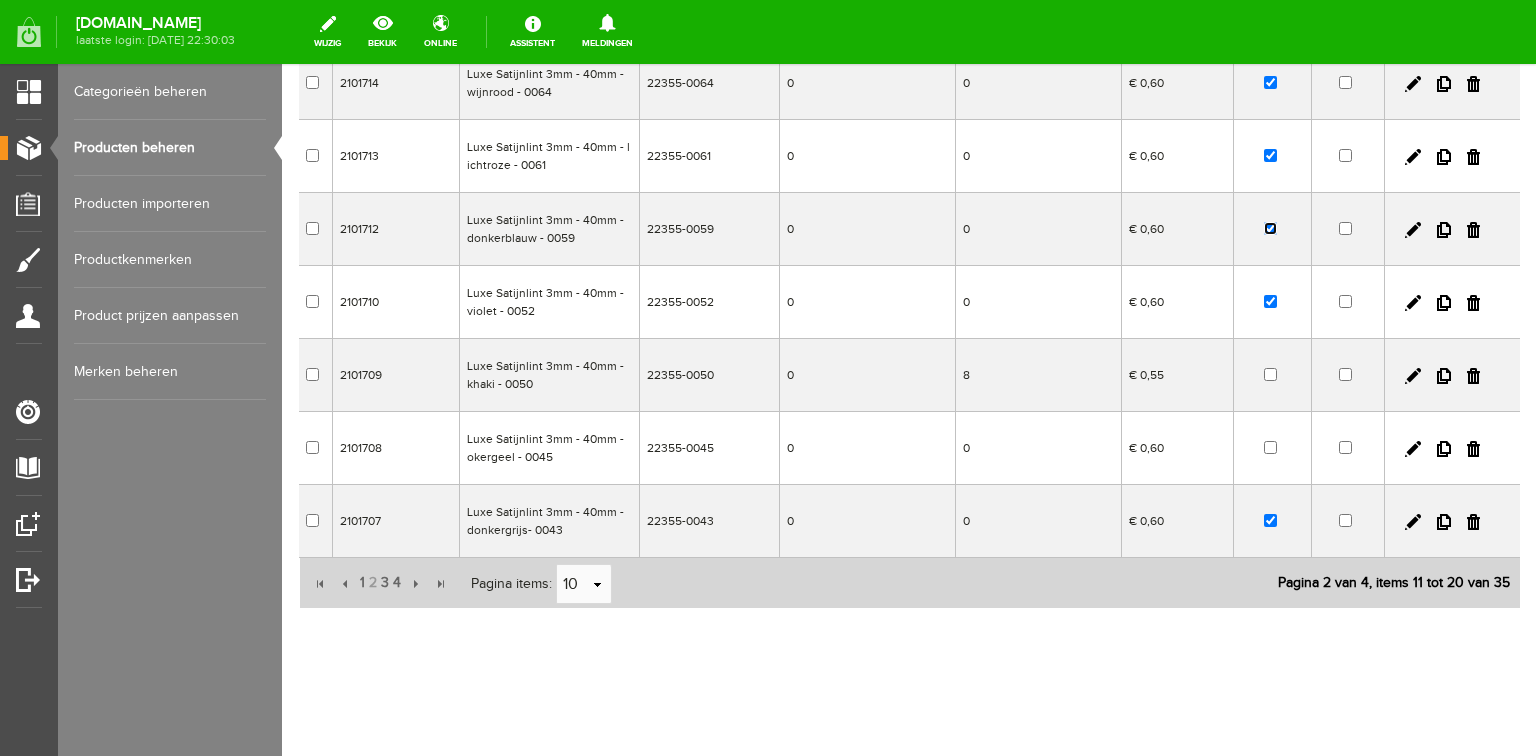 click at bounding box center (1270, 228) 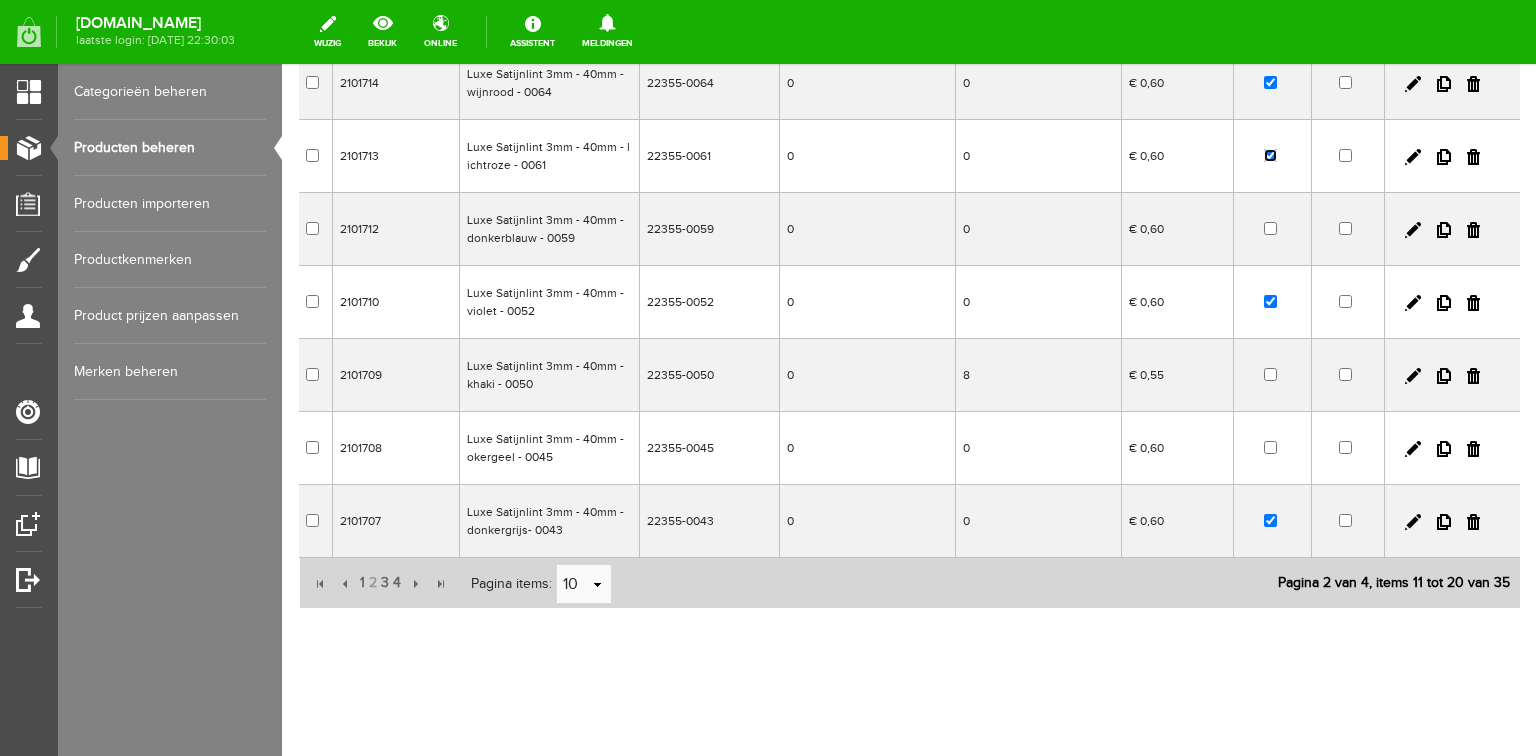 click at bounding box center [1270, 155] 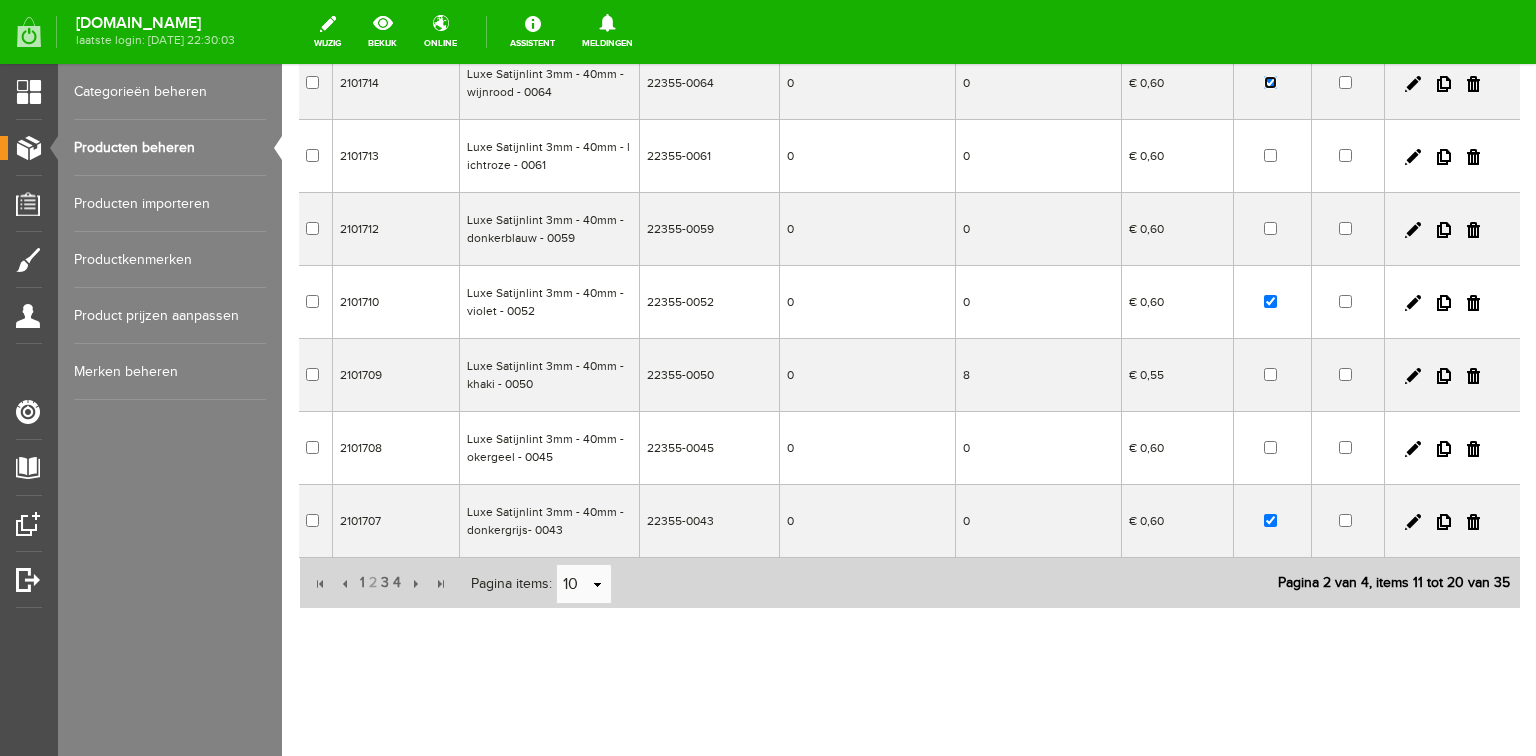 click at bounding box center (1270, 82) 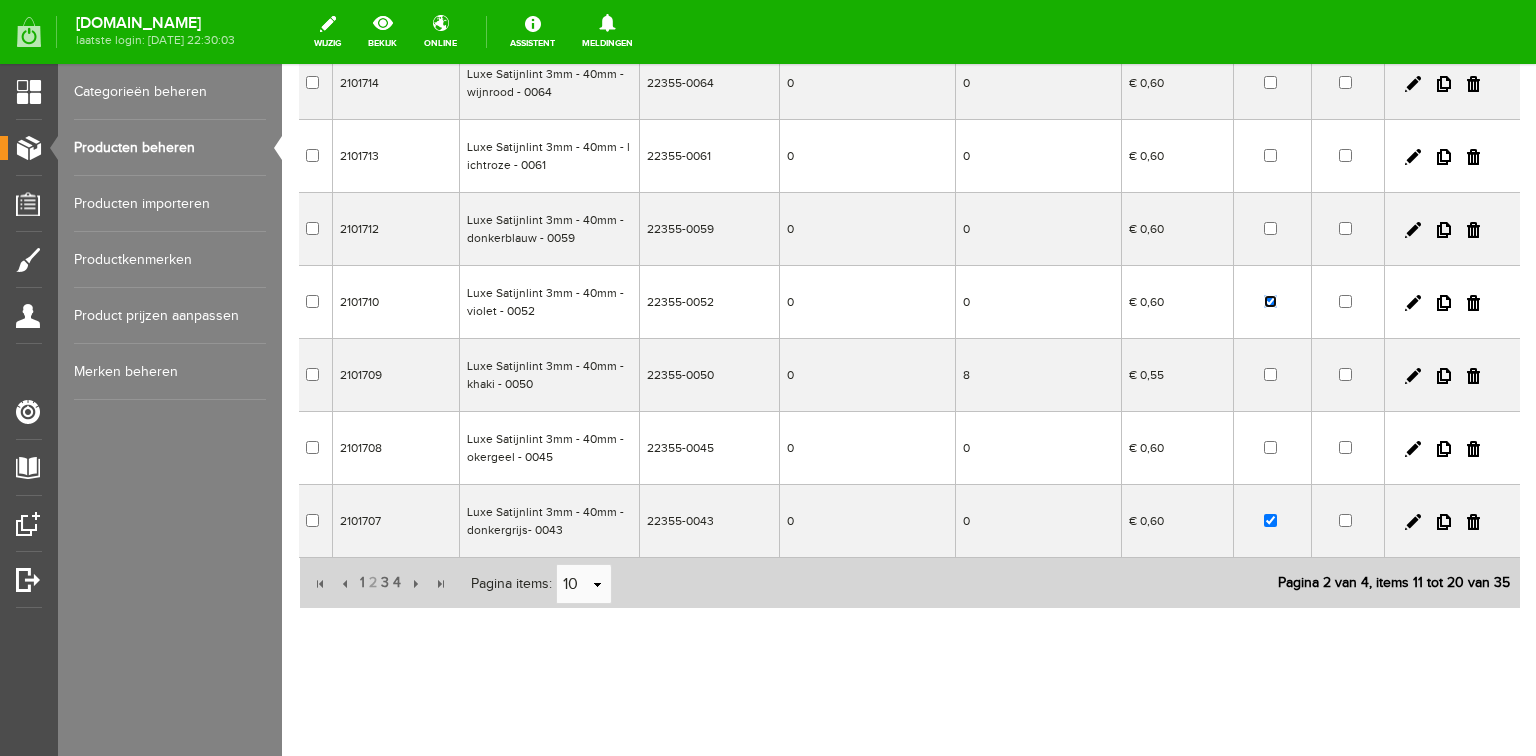 click at bounding box center (1270, 301) 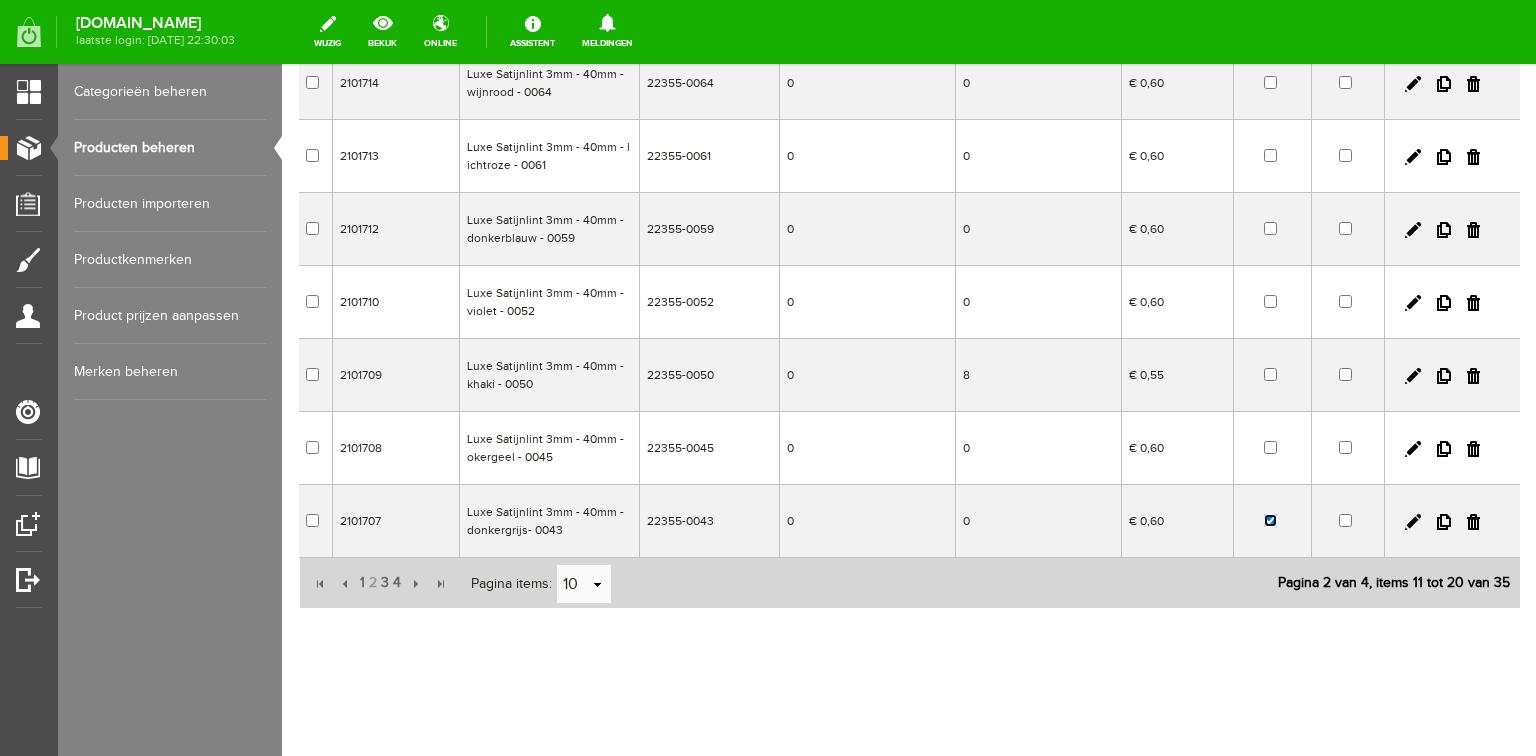 click at bounding box center [1270, 520] 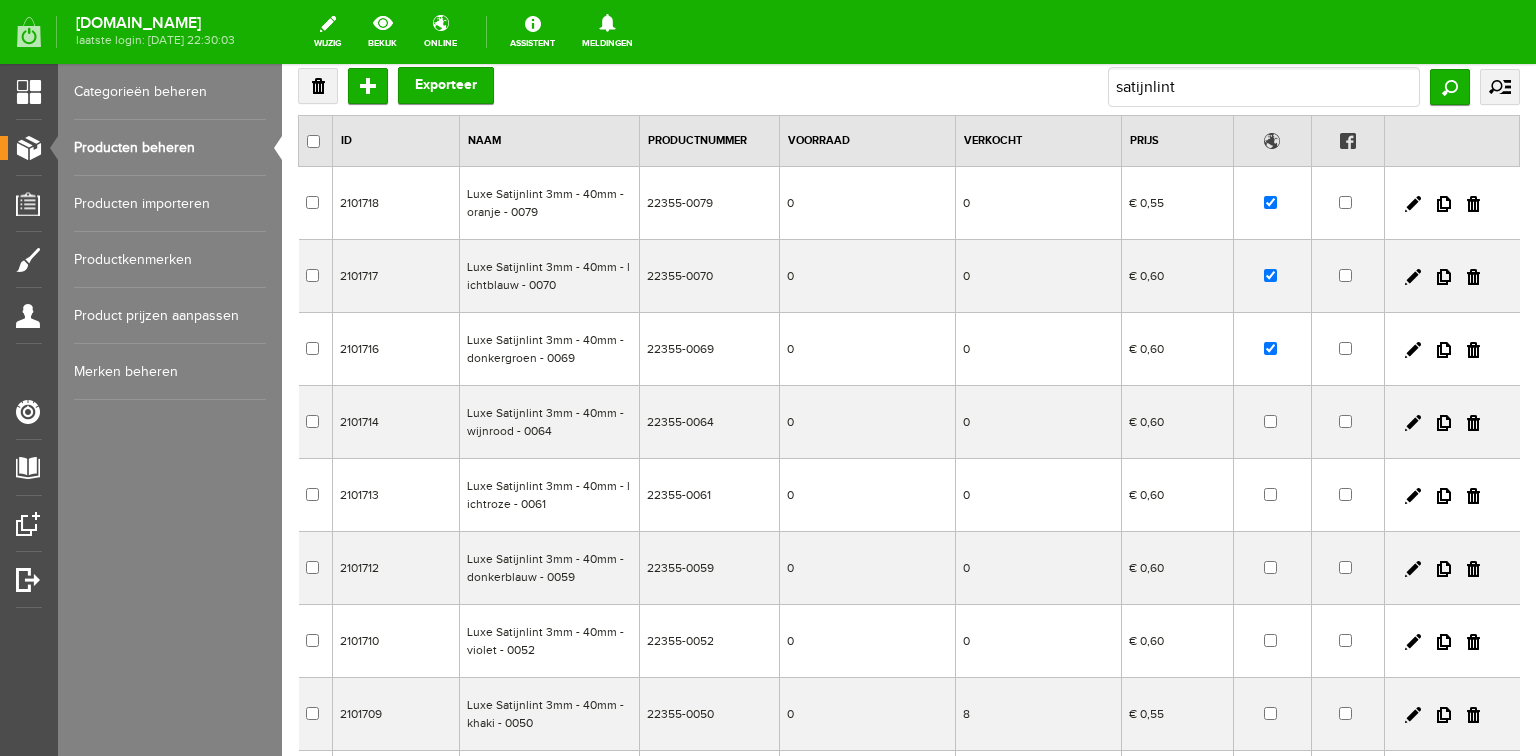 scroll, scrollTop: 56, scrollLeft: 0, axis: vertical 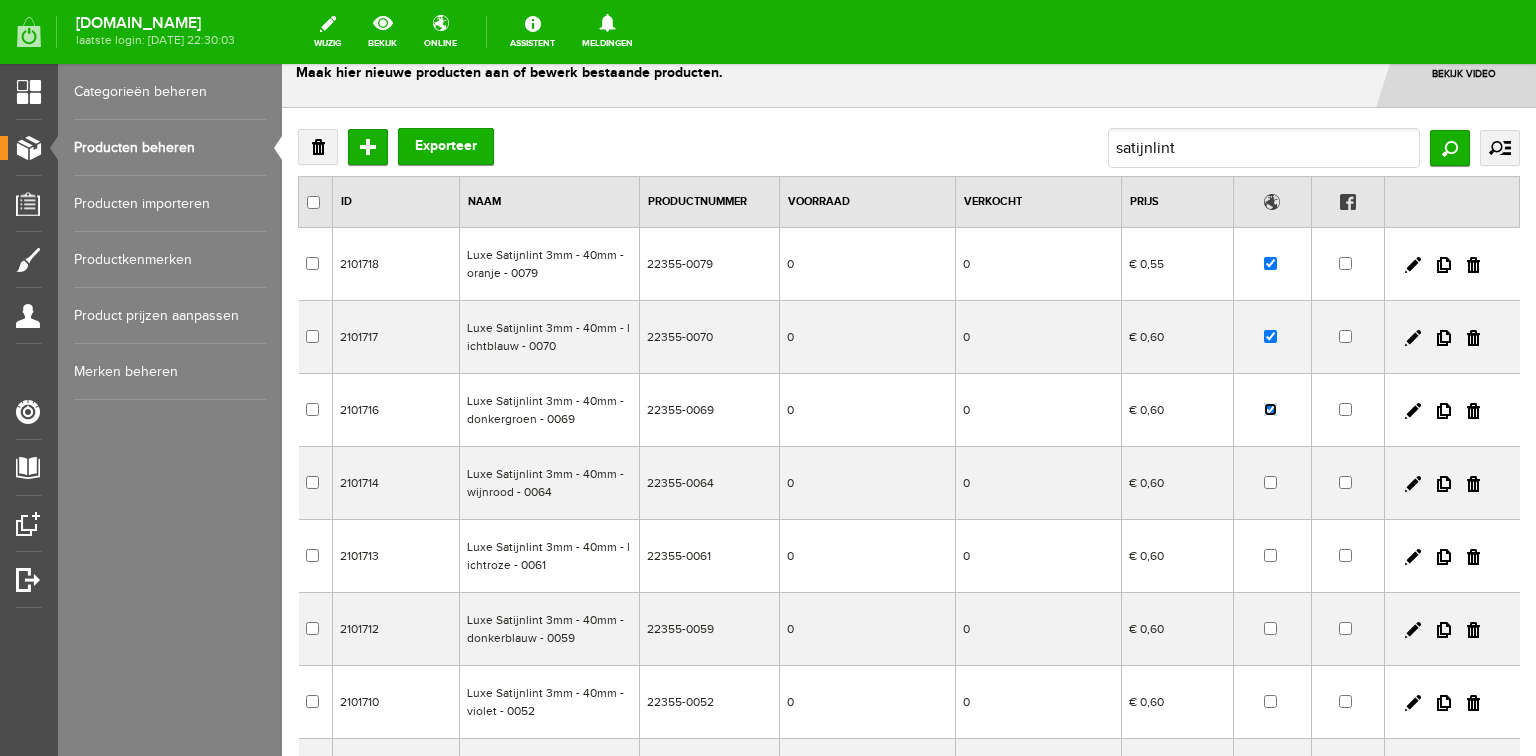 click at bounding box center [1270, 409] 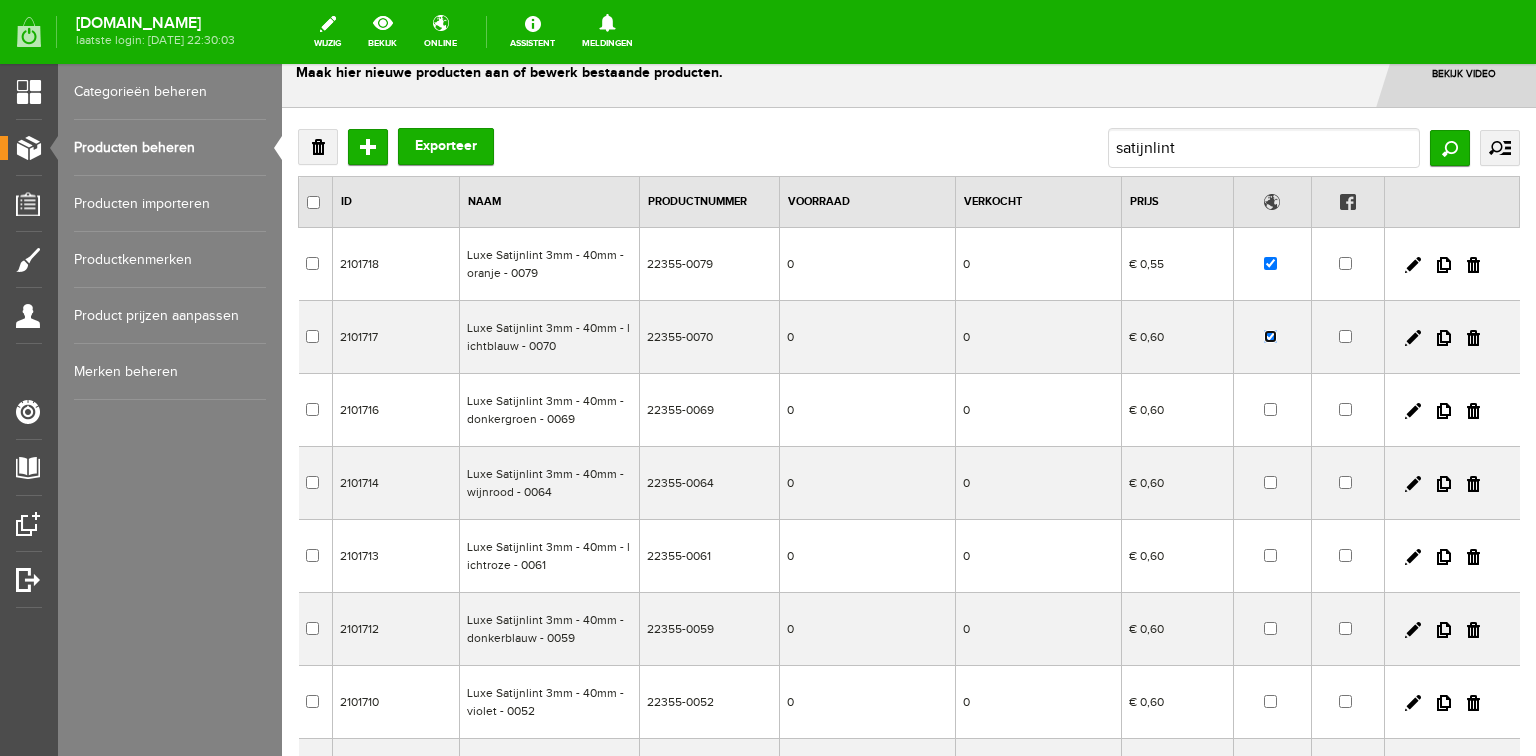 click at bounding box center [1270, 336] 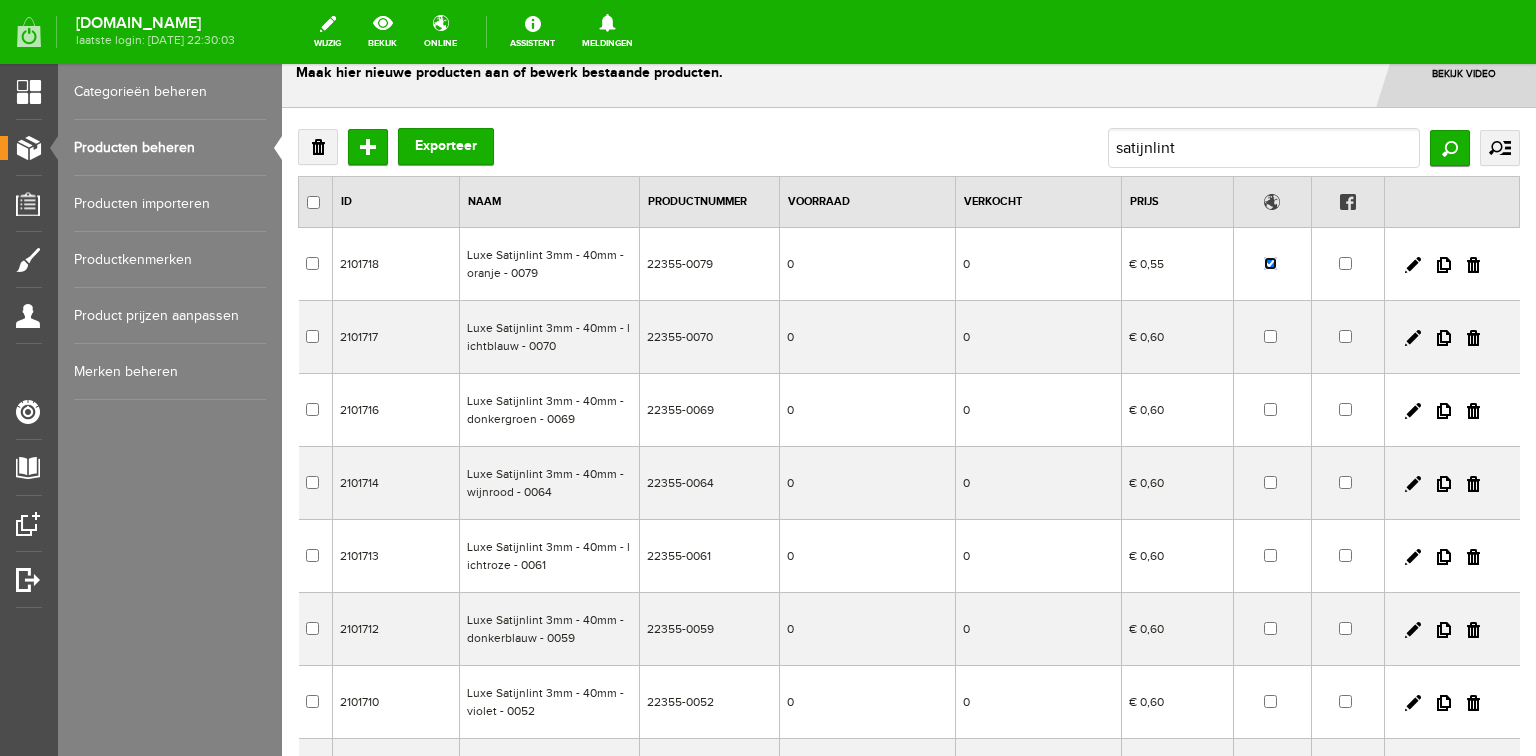 click at bounding box center [1270, 263] 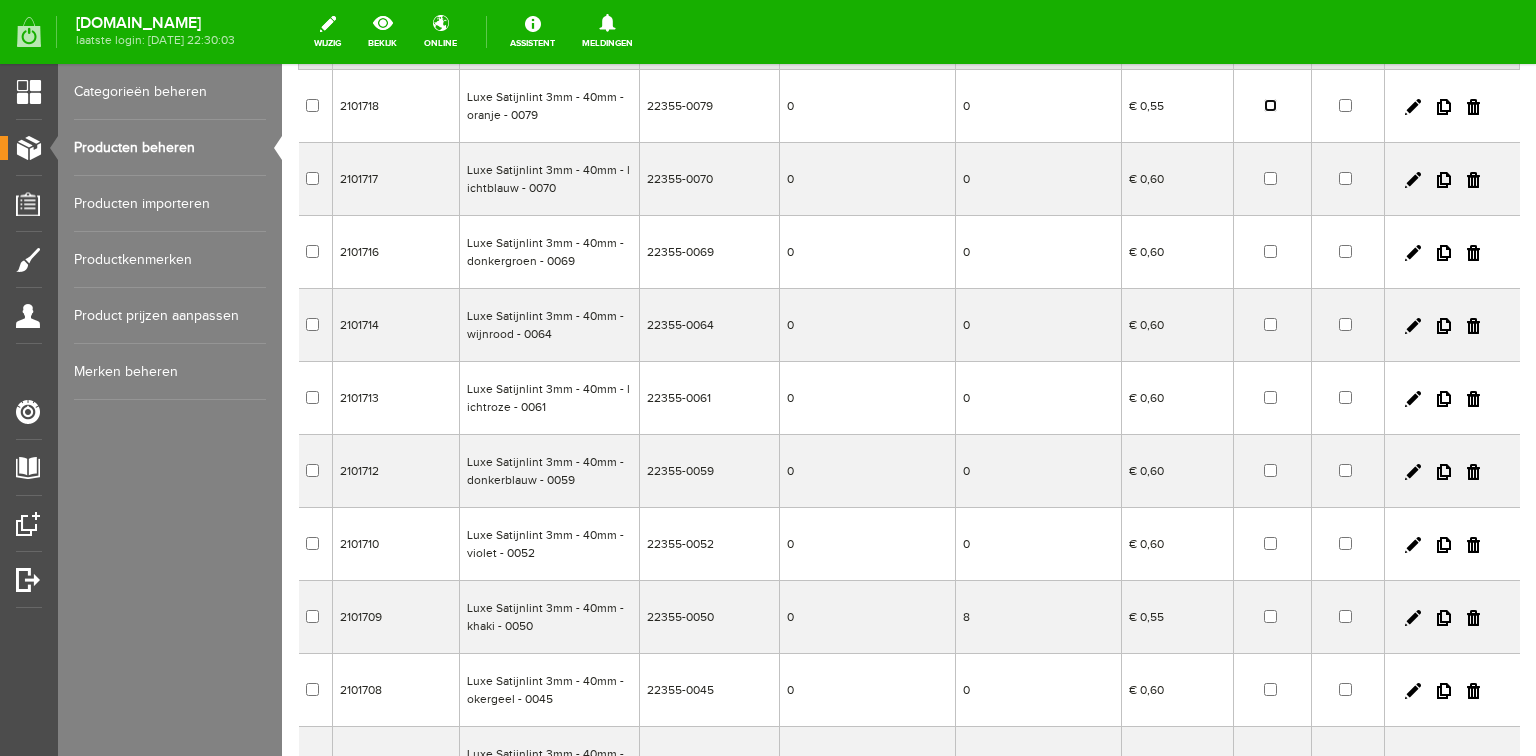scroll, scrollTop: 456, scrollLeft: 0, axis: vertical 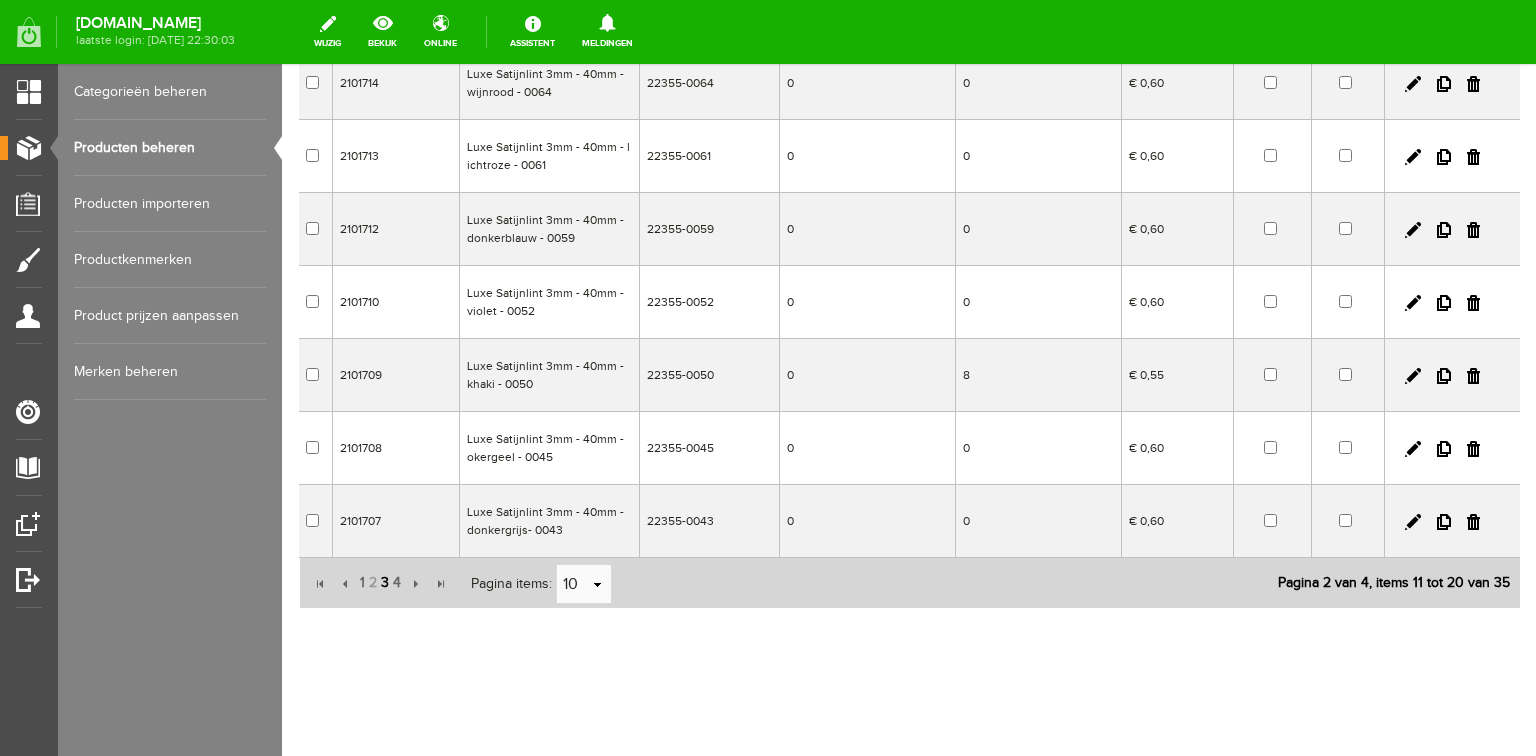 click on "3" at bounding box center [385, 583] 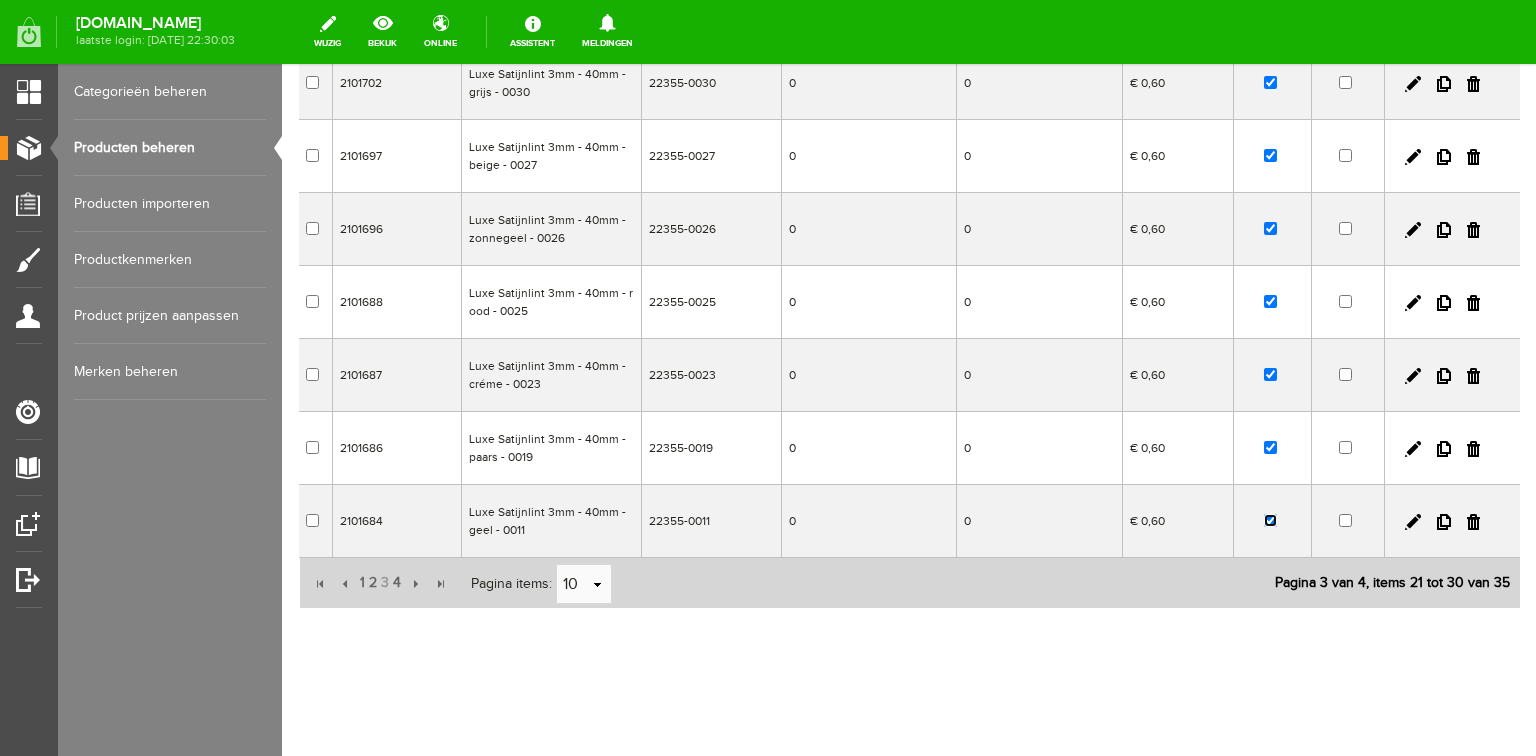 click at bounding box center (1270, 520) 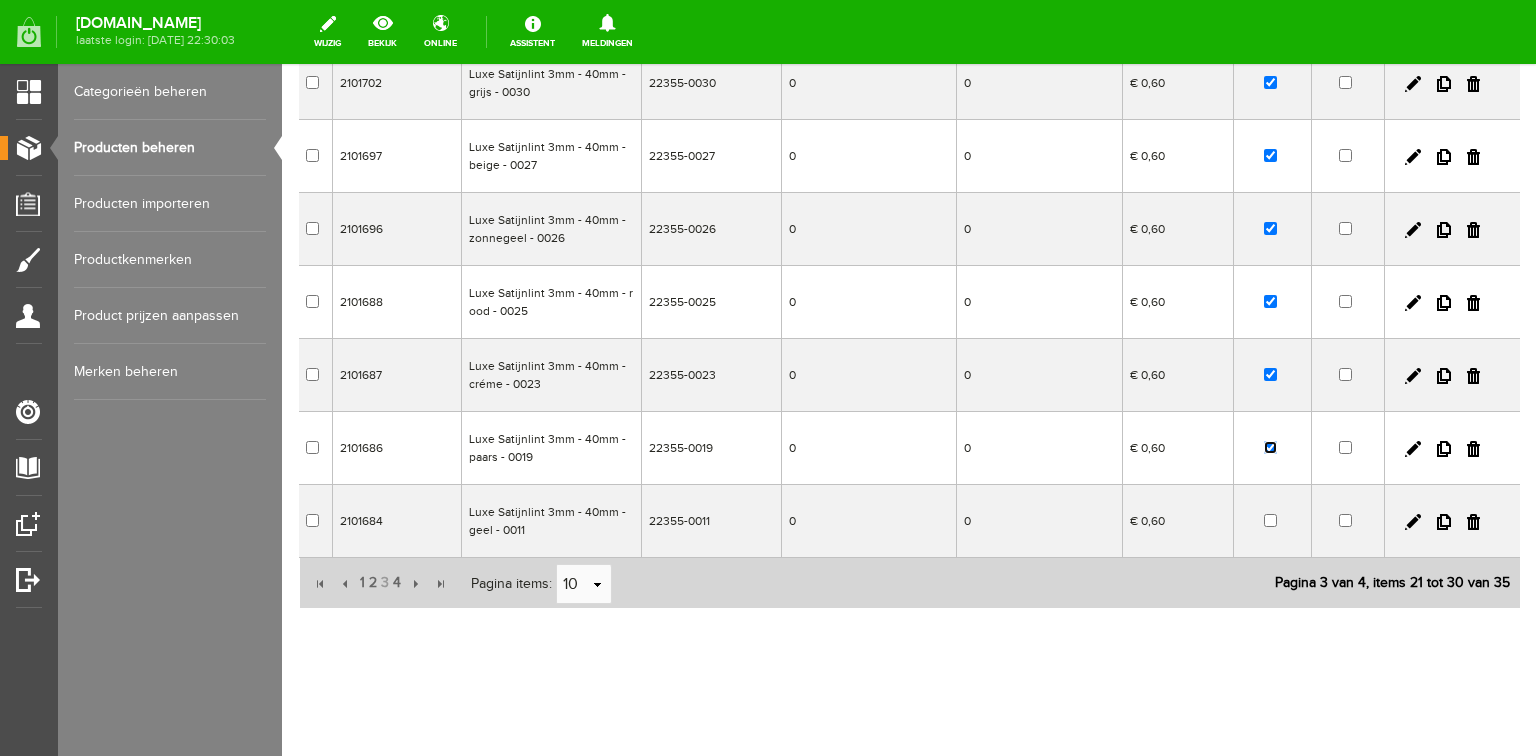 click at bounding box center (1270, 447) 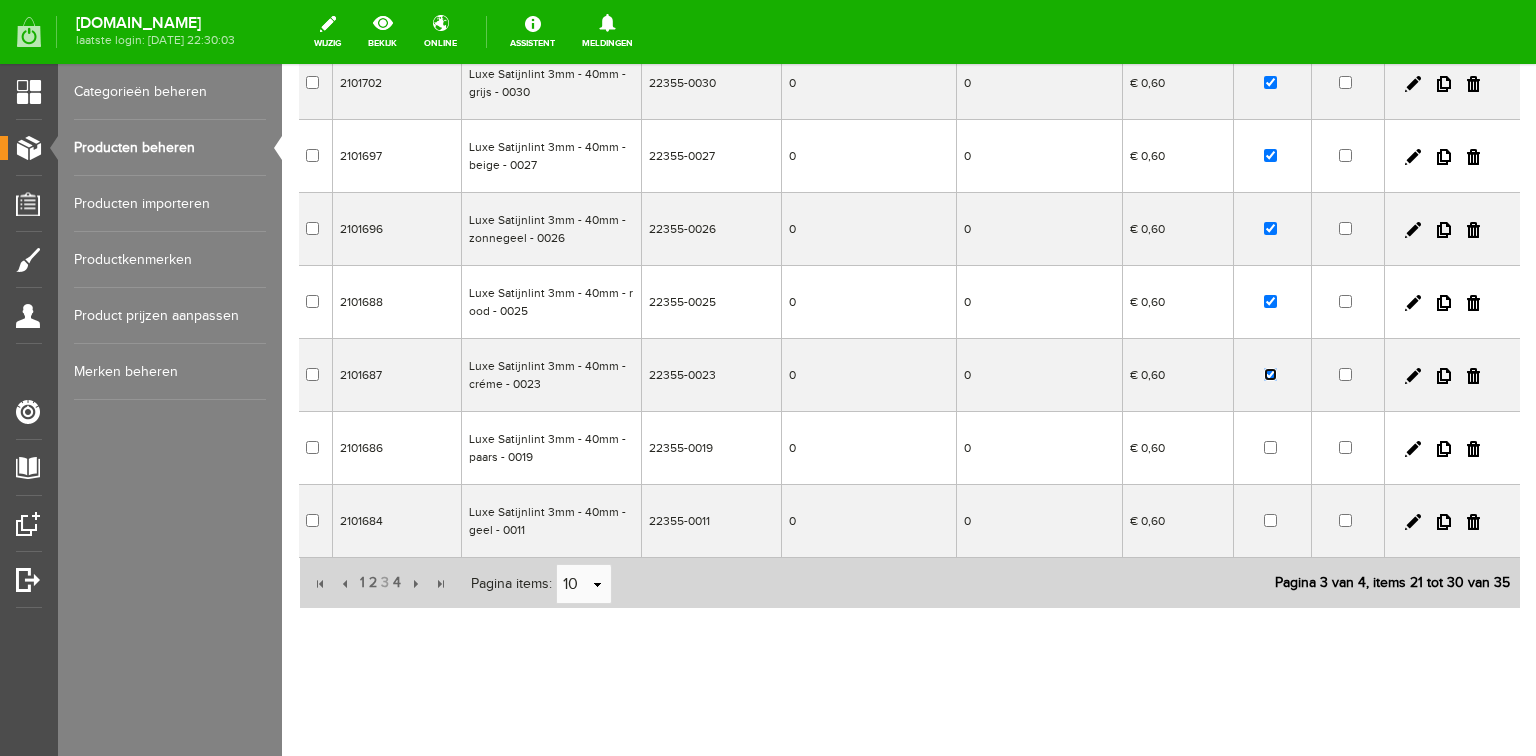 click at bounding box center (1270, 374) 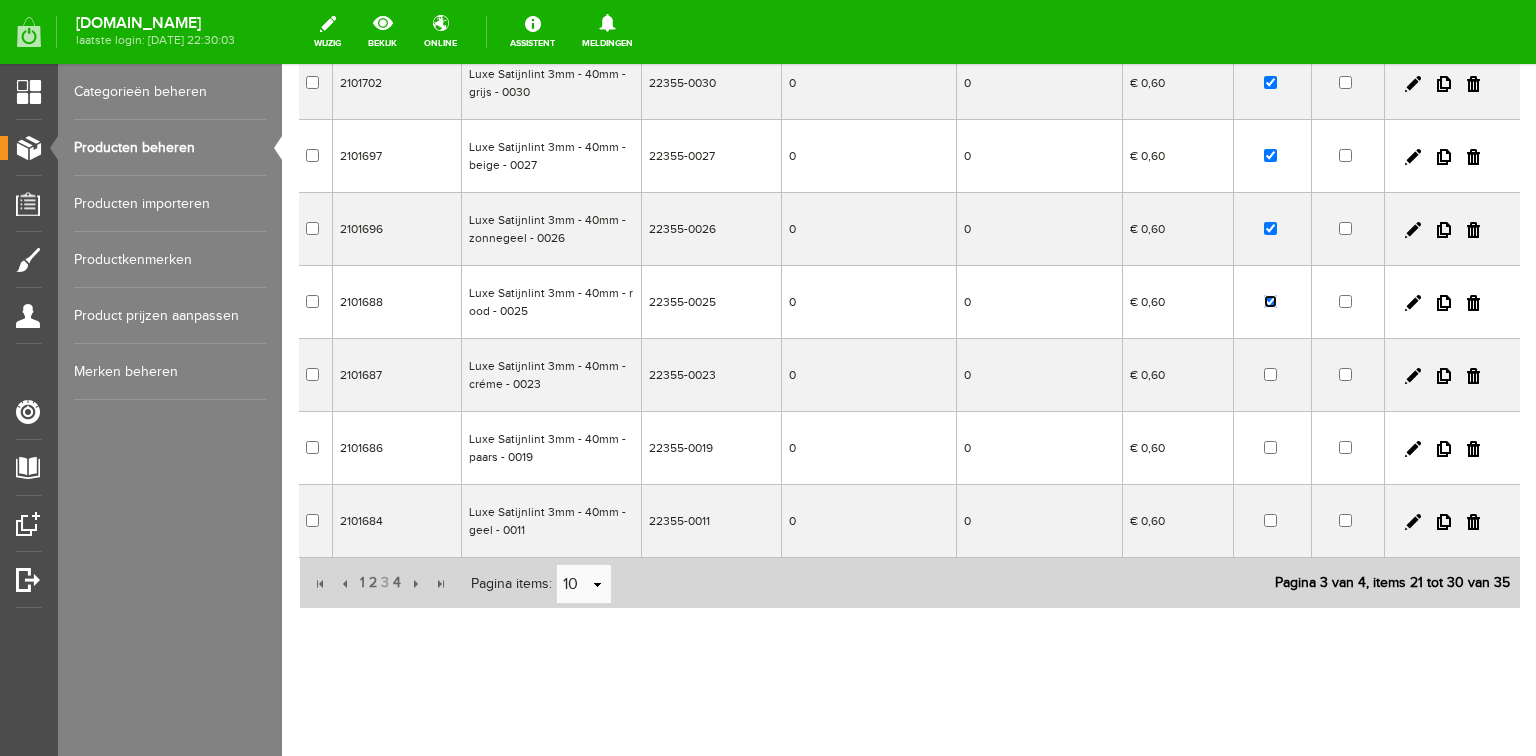 click at bounding box center [1270, 301] 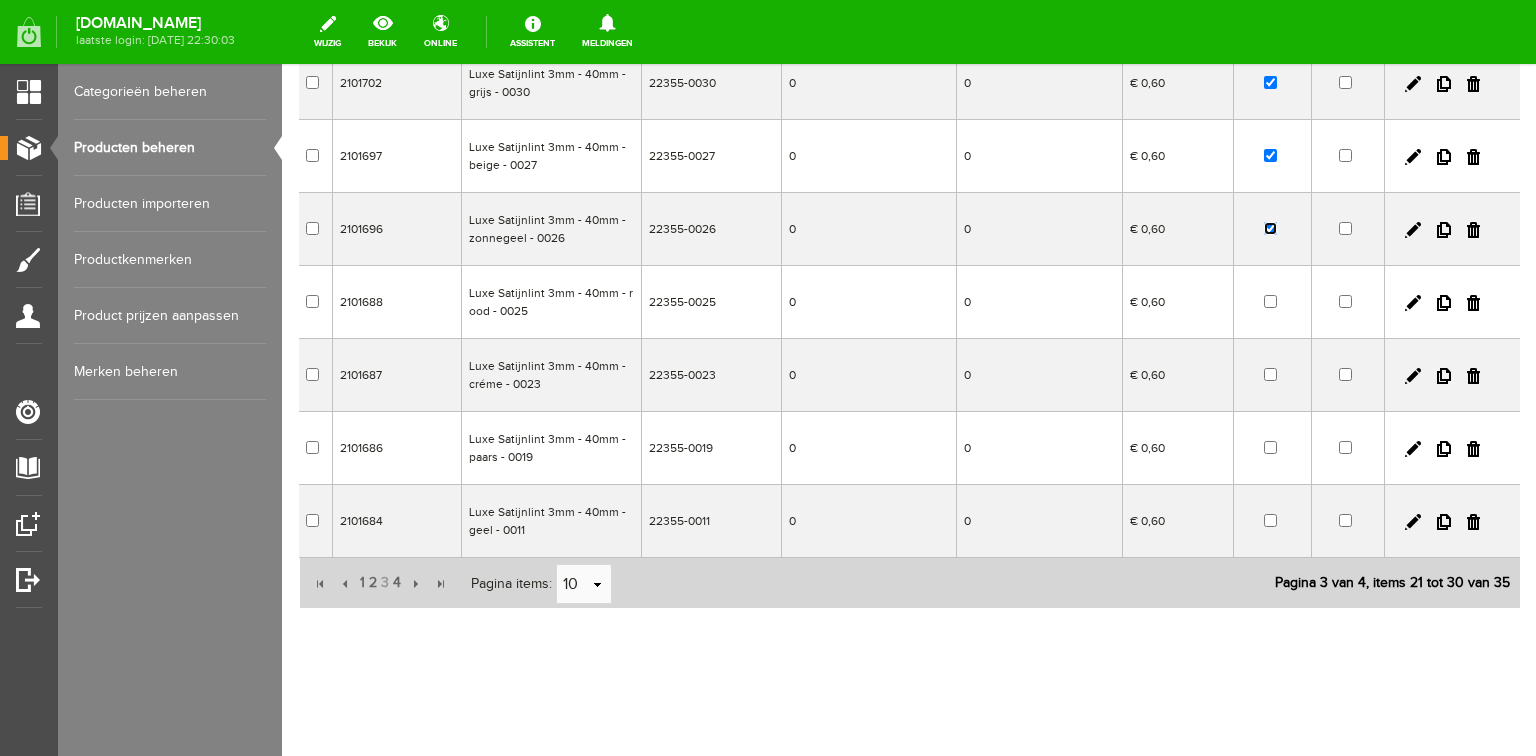 click at bounding box center [1270, 228] 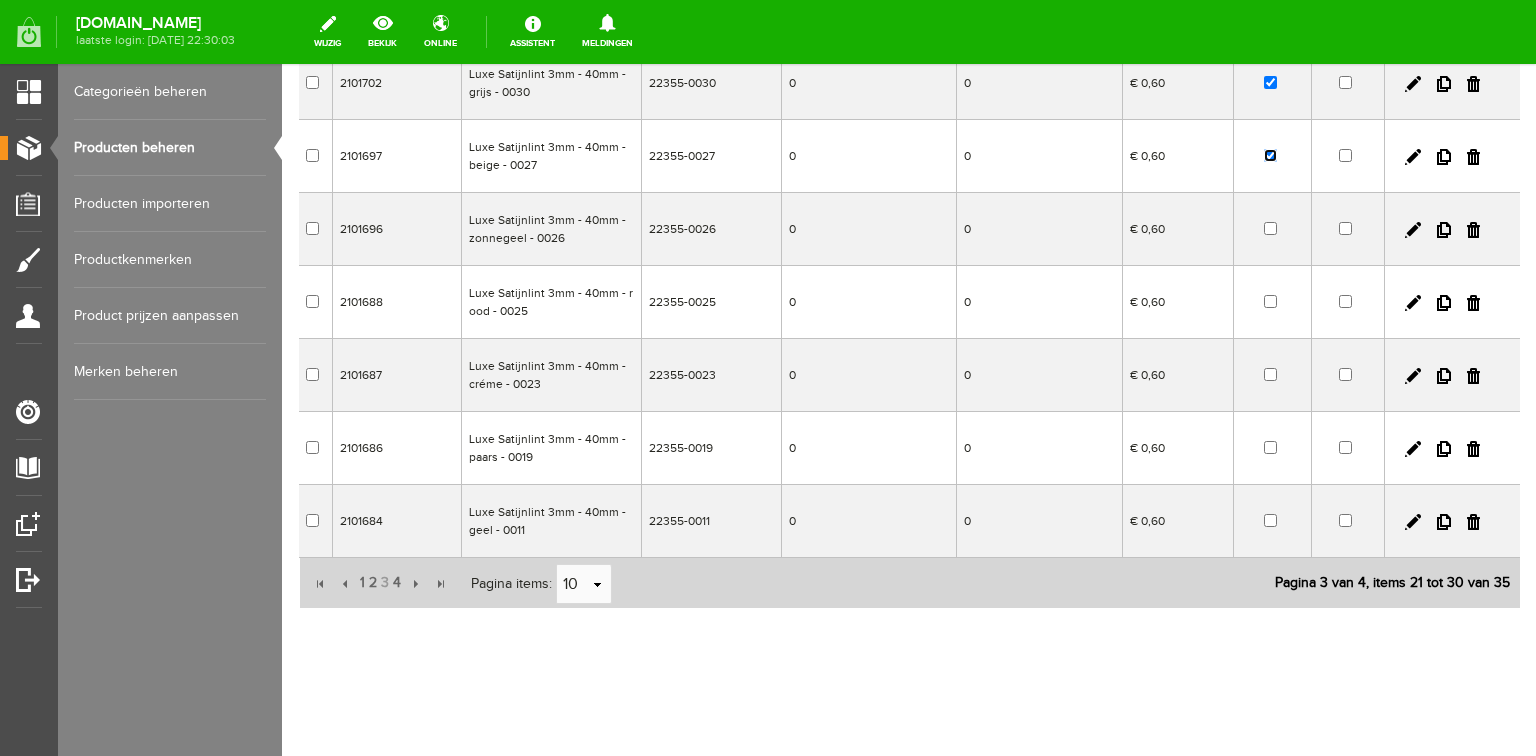 click at bounding box center (1270, 155) 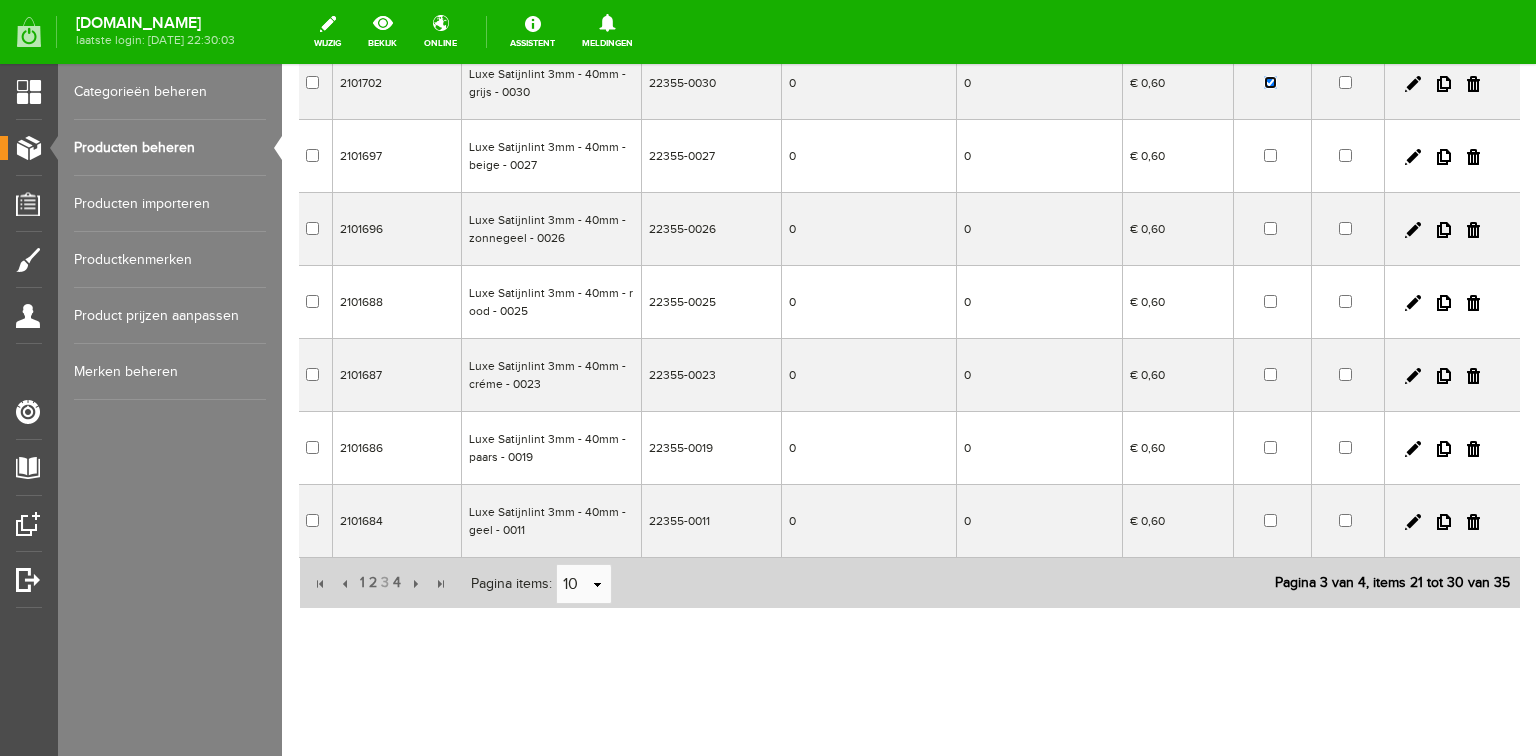 click at bounding box center [1270, 82] 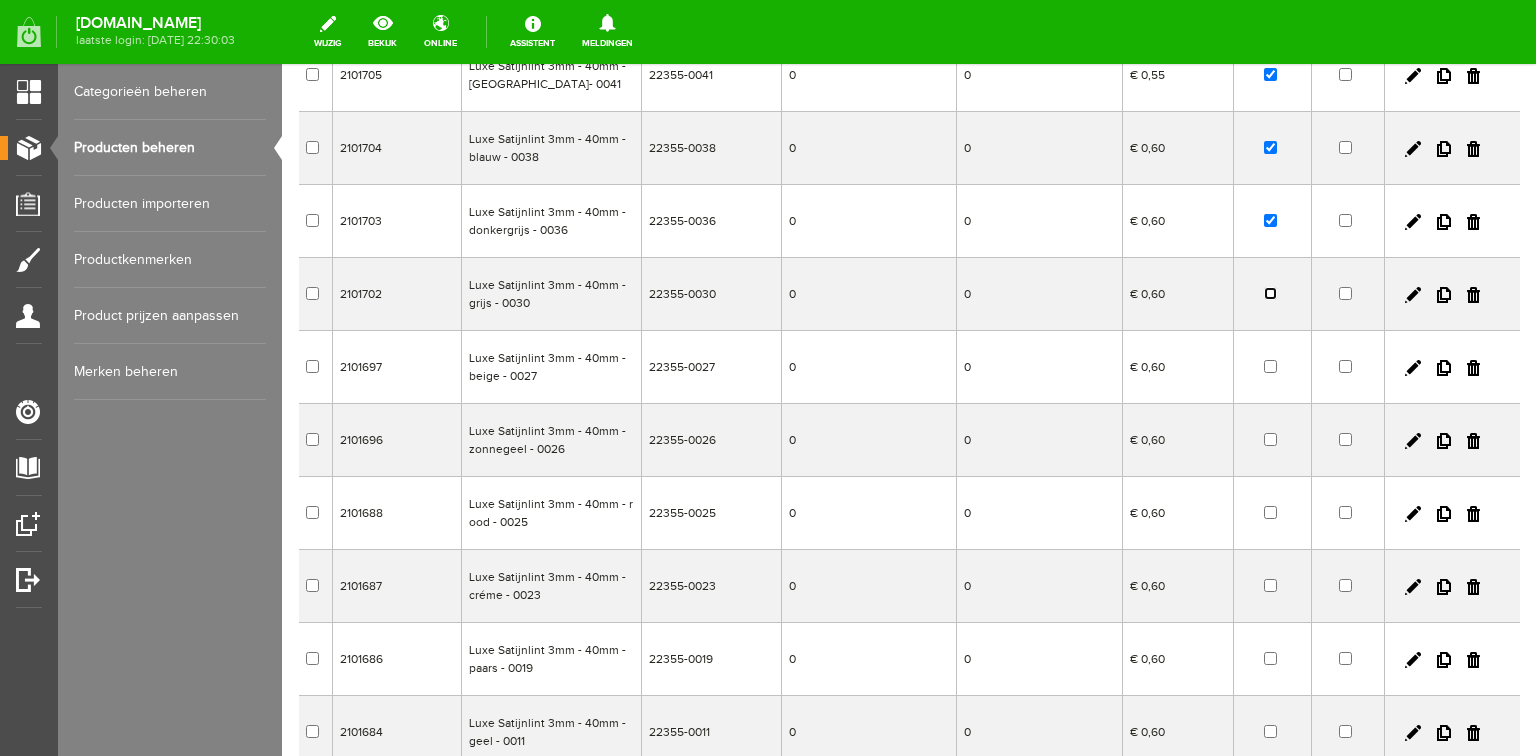 scroll, scrollTop: 216, scrollLeft: 0, axis: vertical 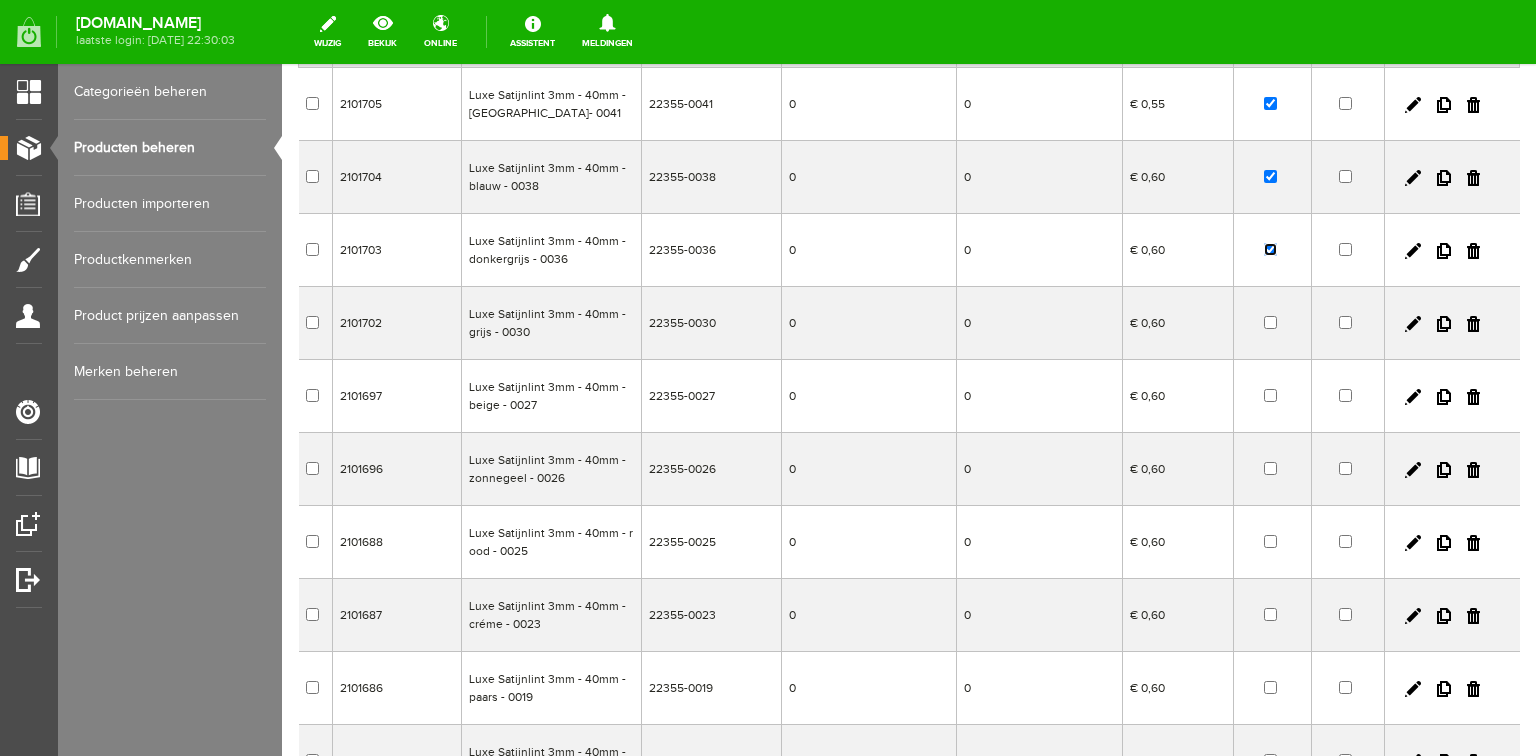 click at bounding box center [1270, 249] 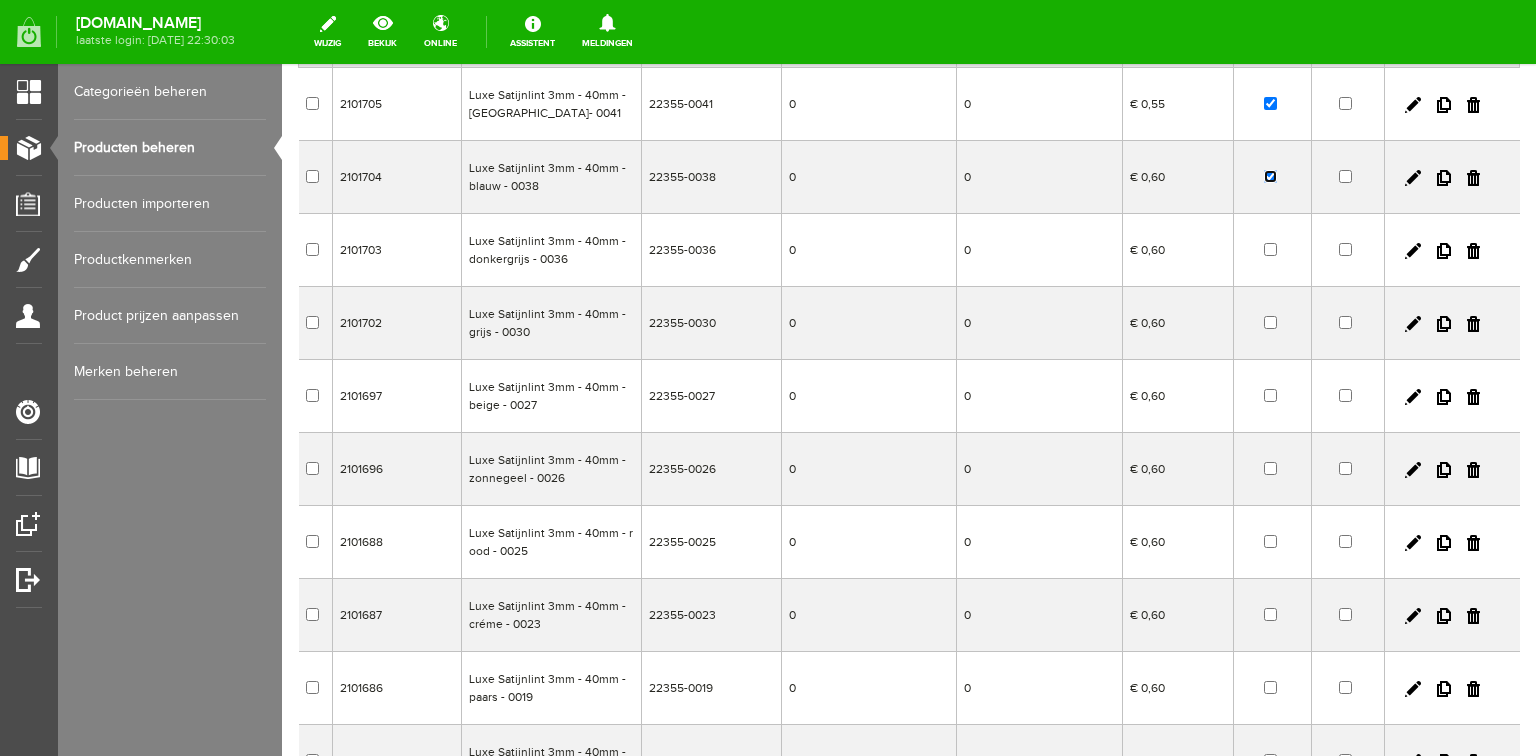 click at bounding box center [1270, 176] 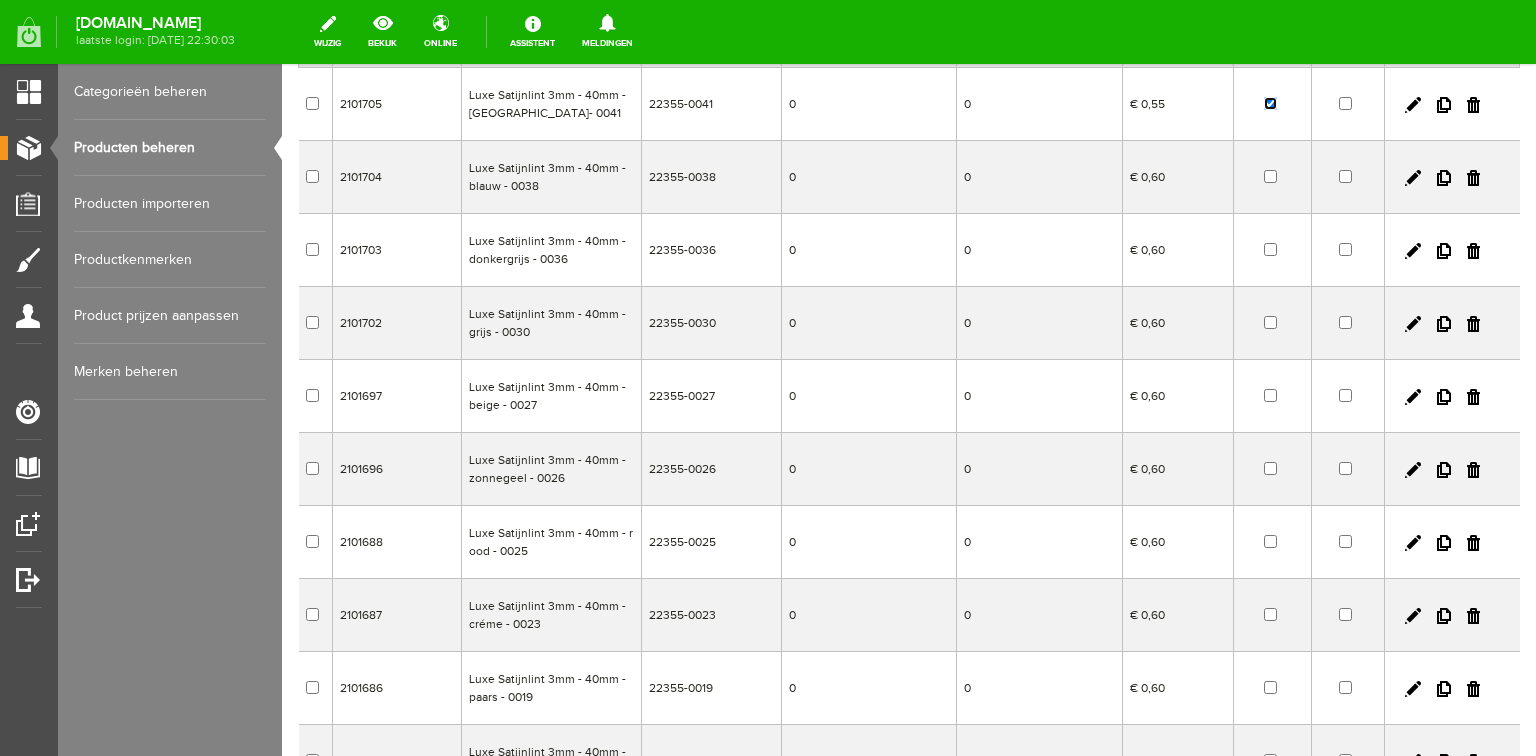 click at bounding box center (1270, 103) 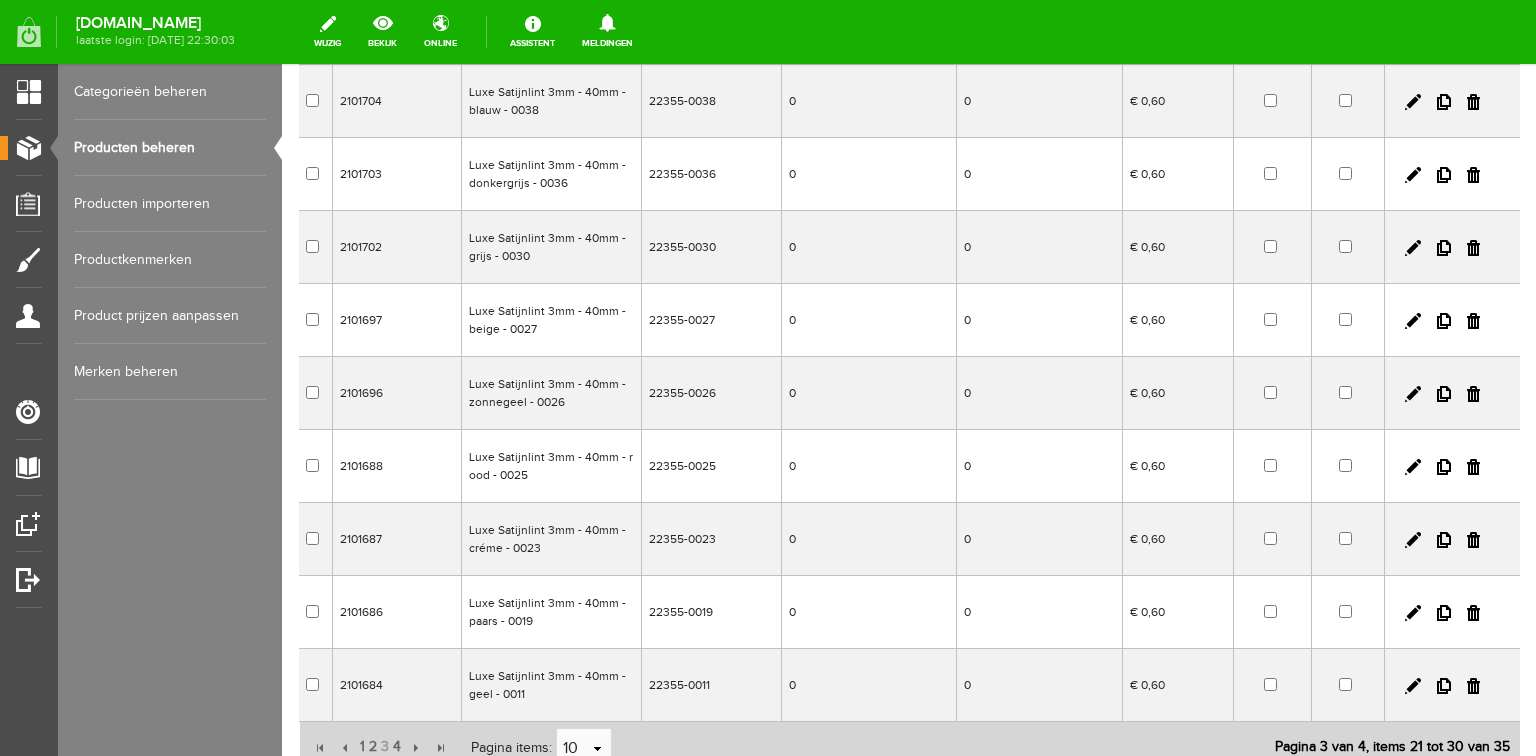 scroll, scrollTop: 456, scrollLeft: 0, axis: vertical 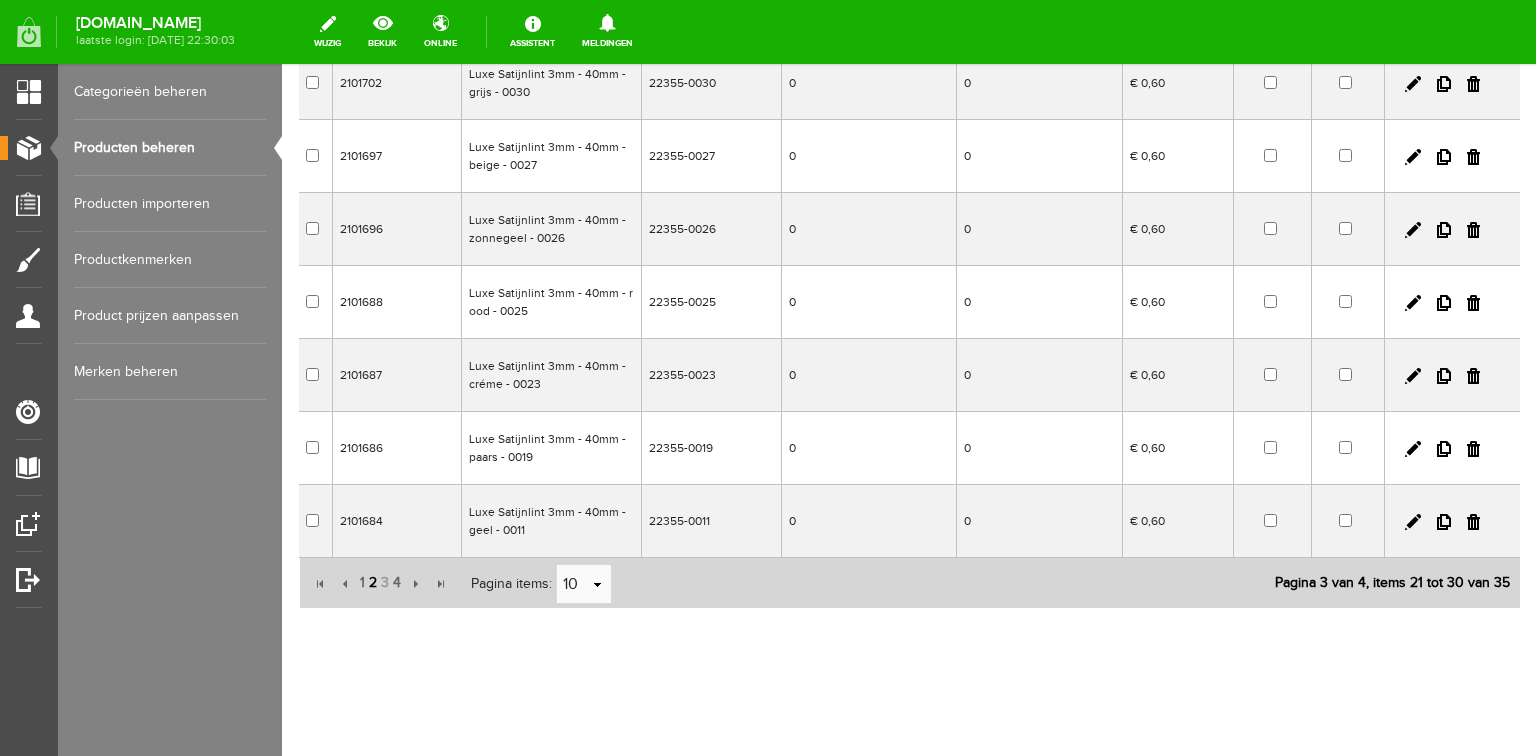 click on "2" at bounding box center (373, 583) 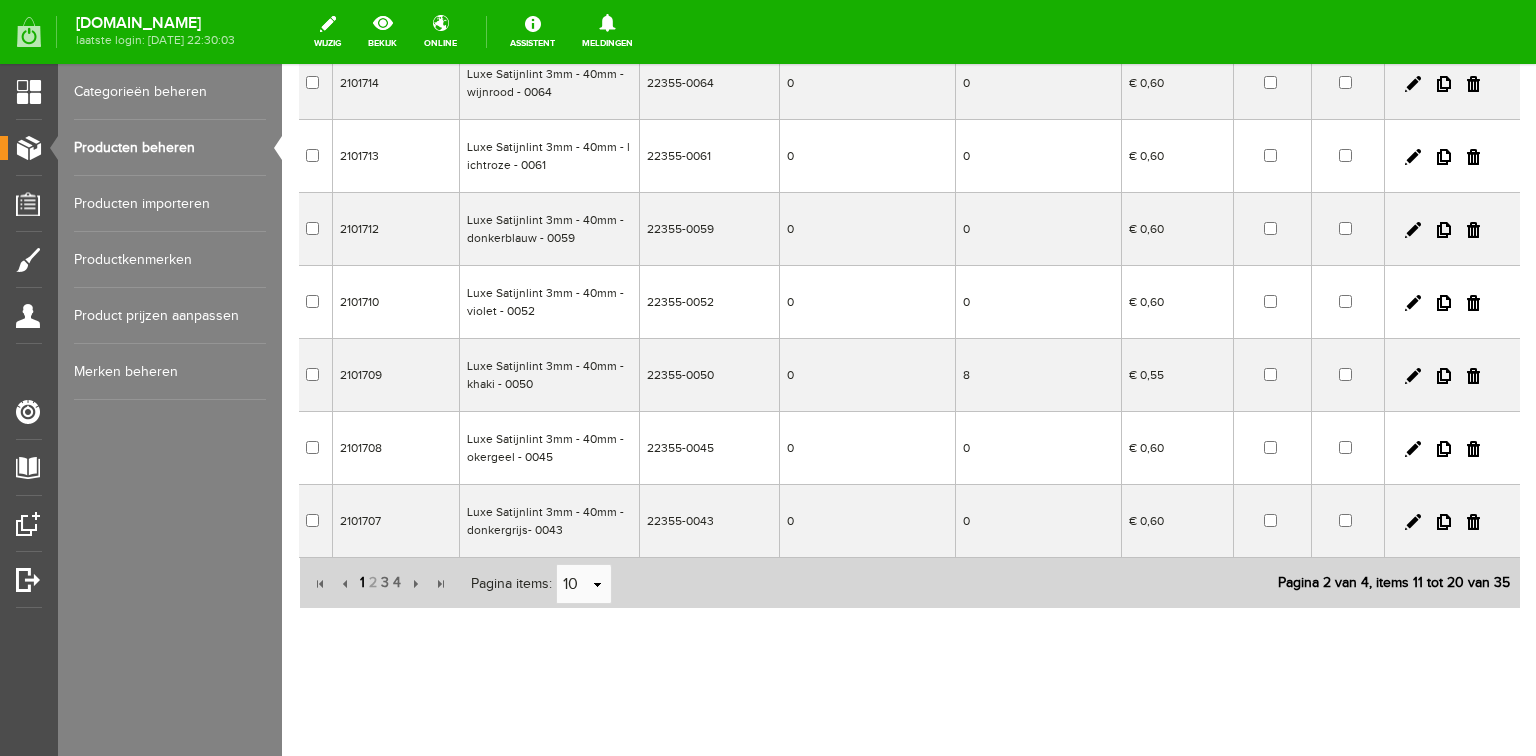 click on "1" at bounding box center (362, 583) 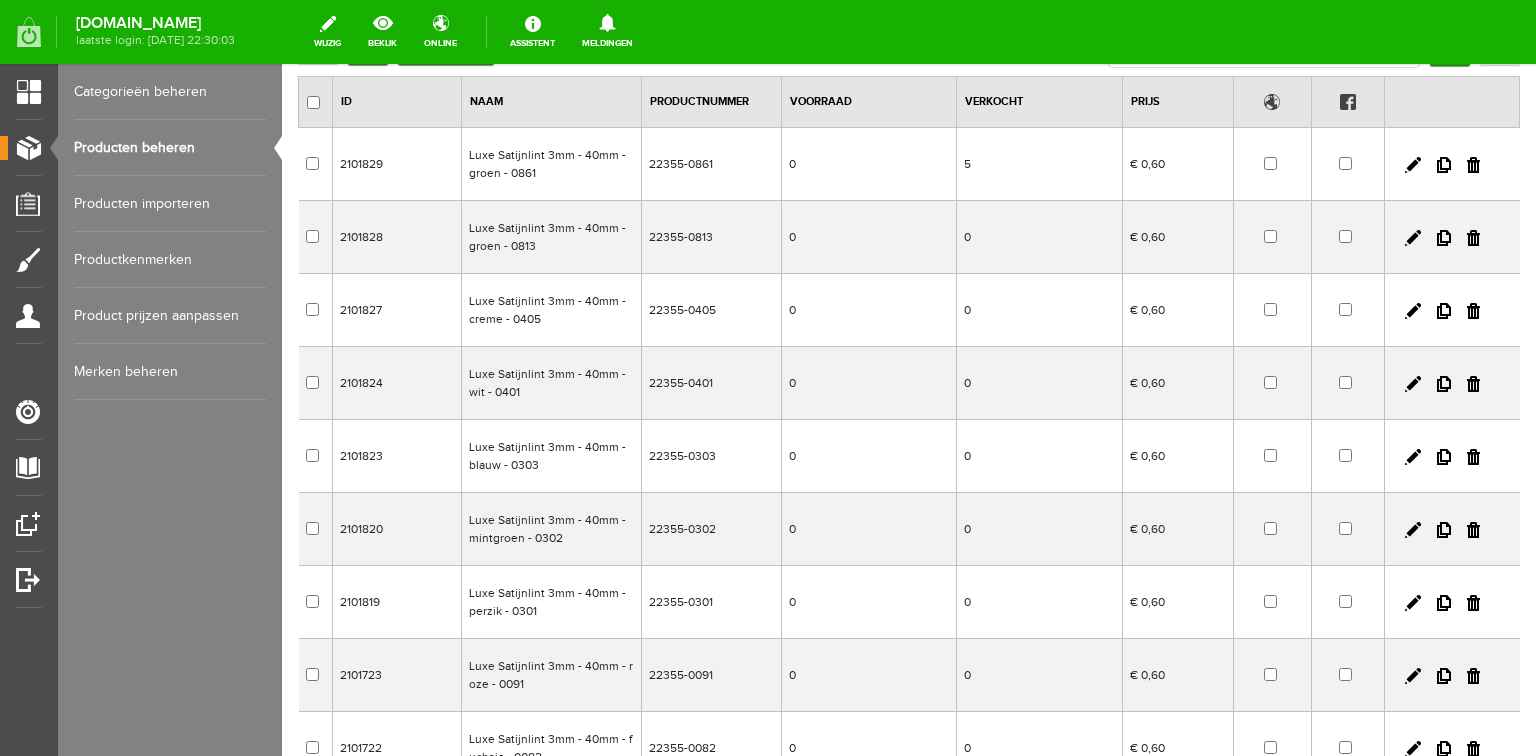 scroll, scrollTop: 136, scrollLeft: 0, axis: vertical 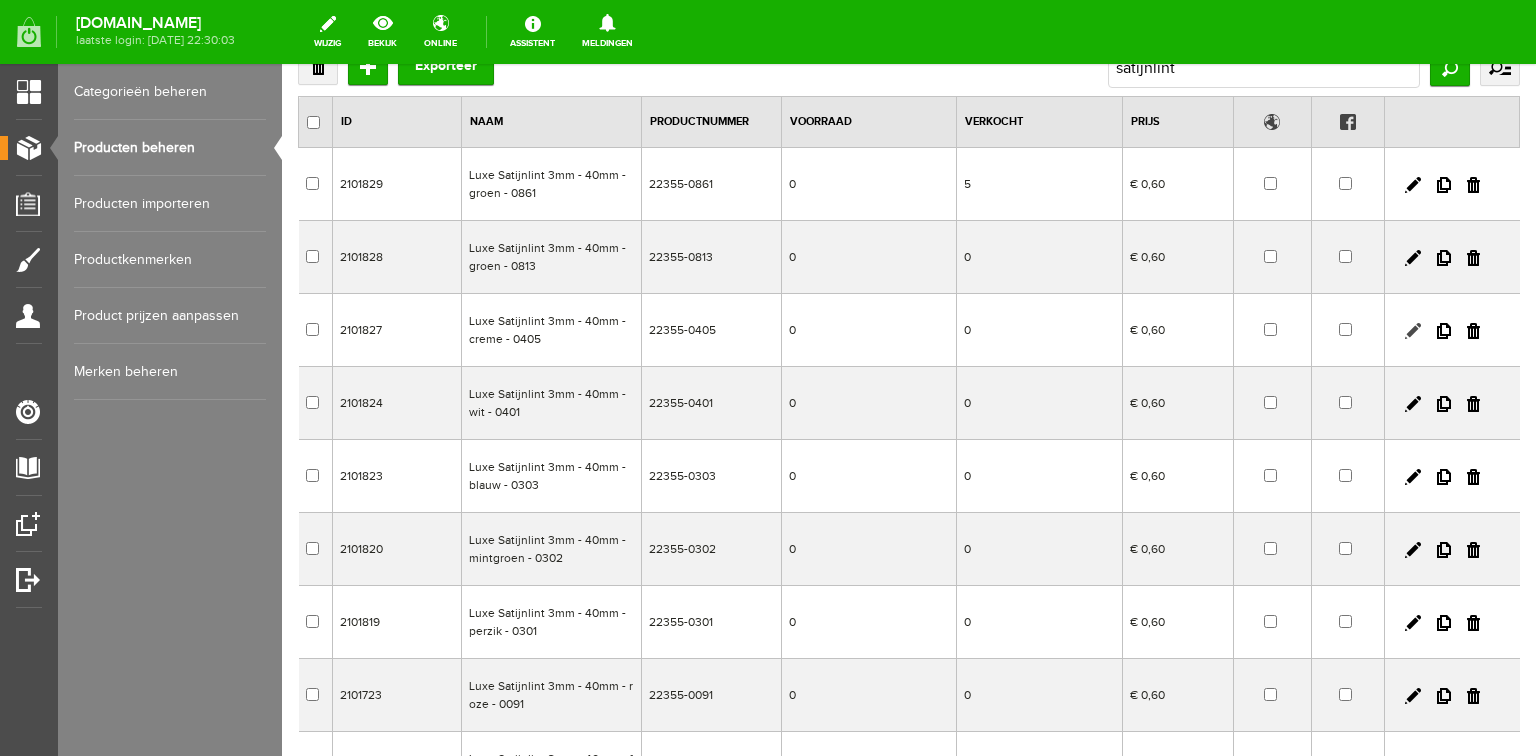 click at bounding box center [1413, 331] 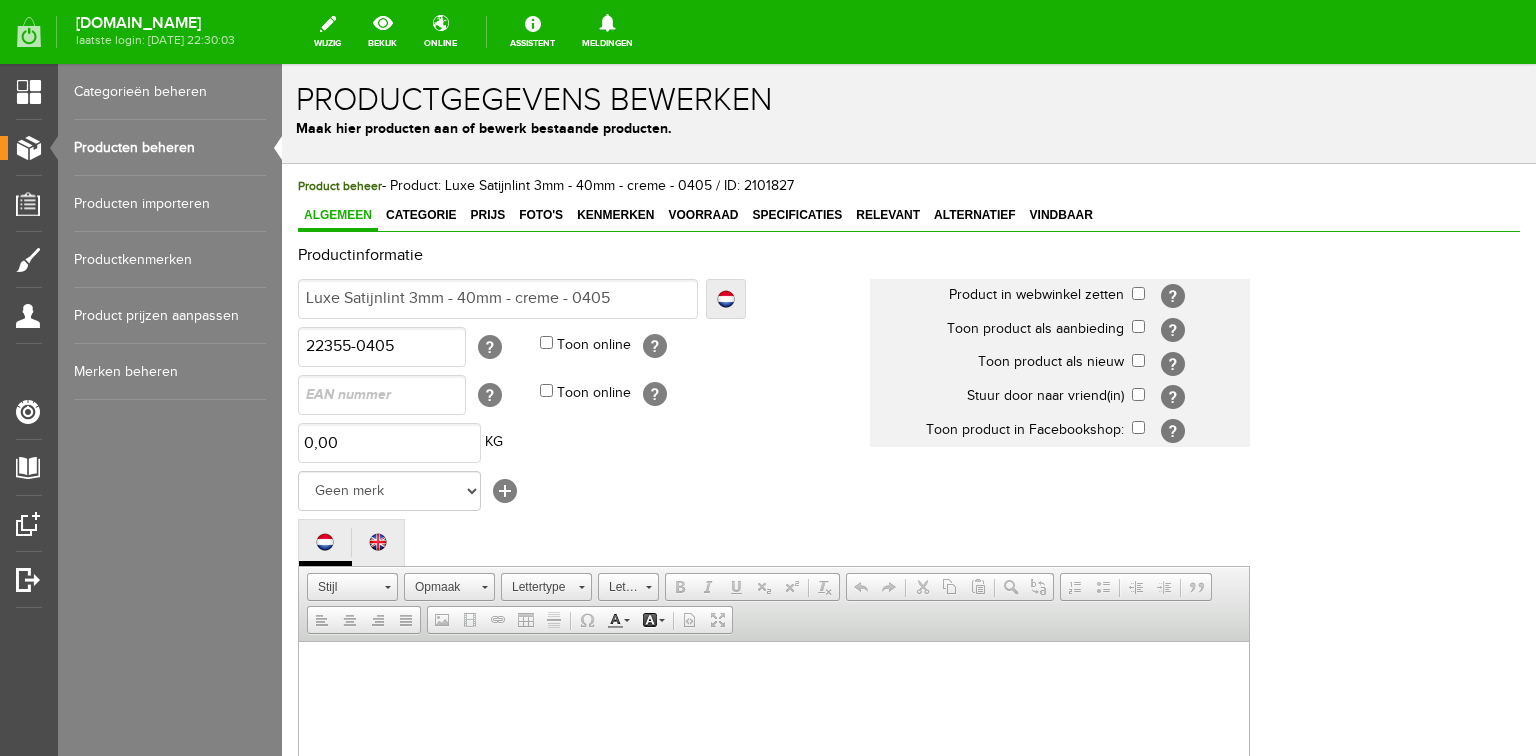 scroll, scrollTop: 0, scrollLeft: 0, axis: both 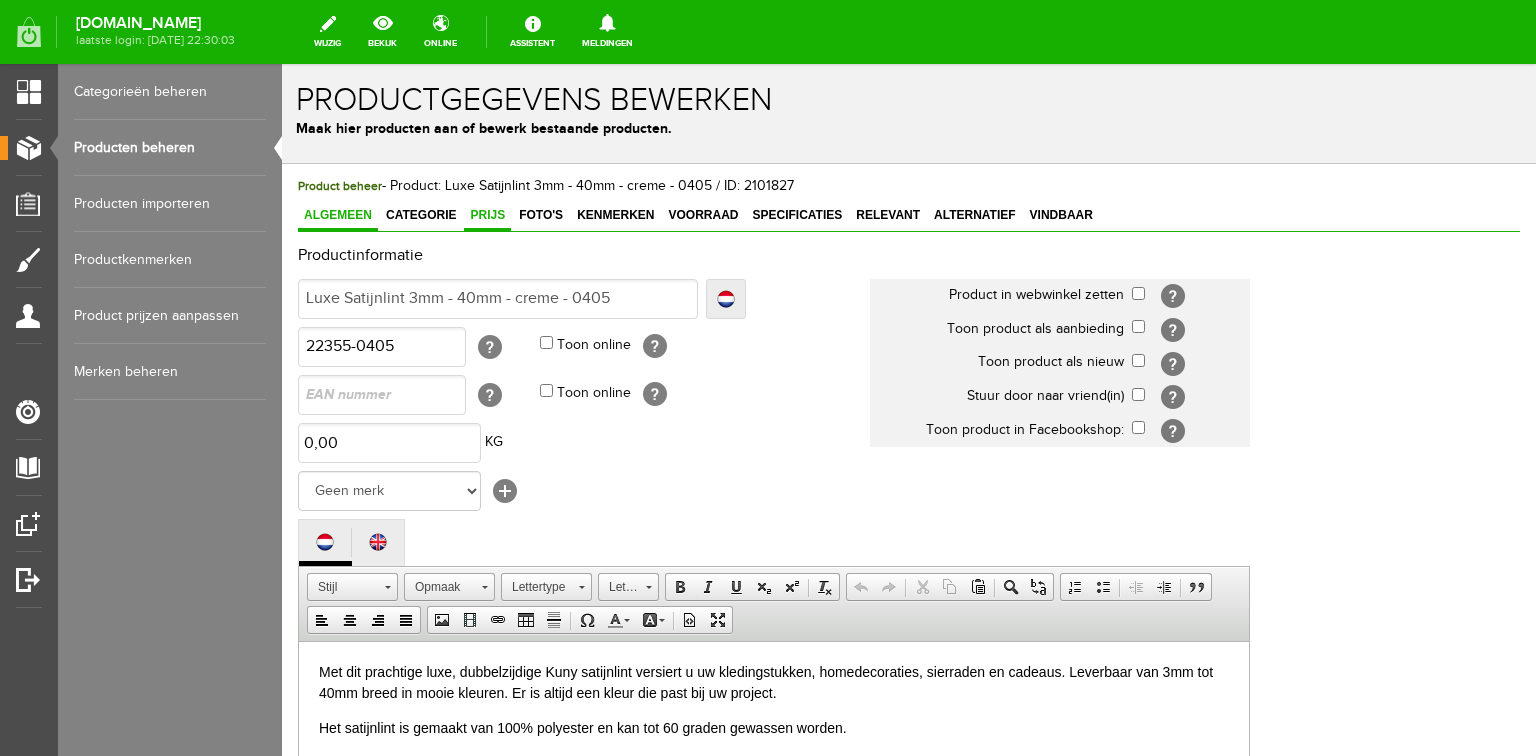 click on "Prijs" at bounding box center [487, 215] 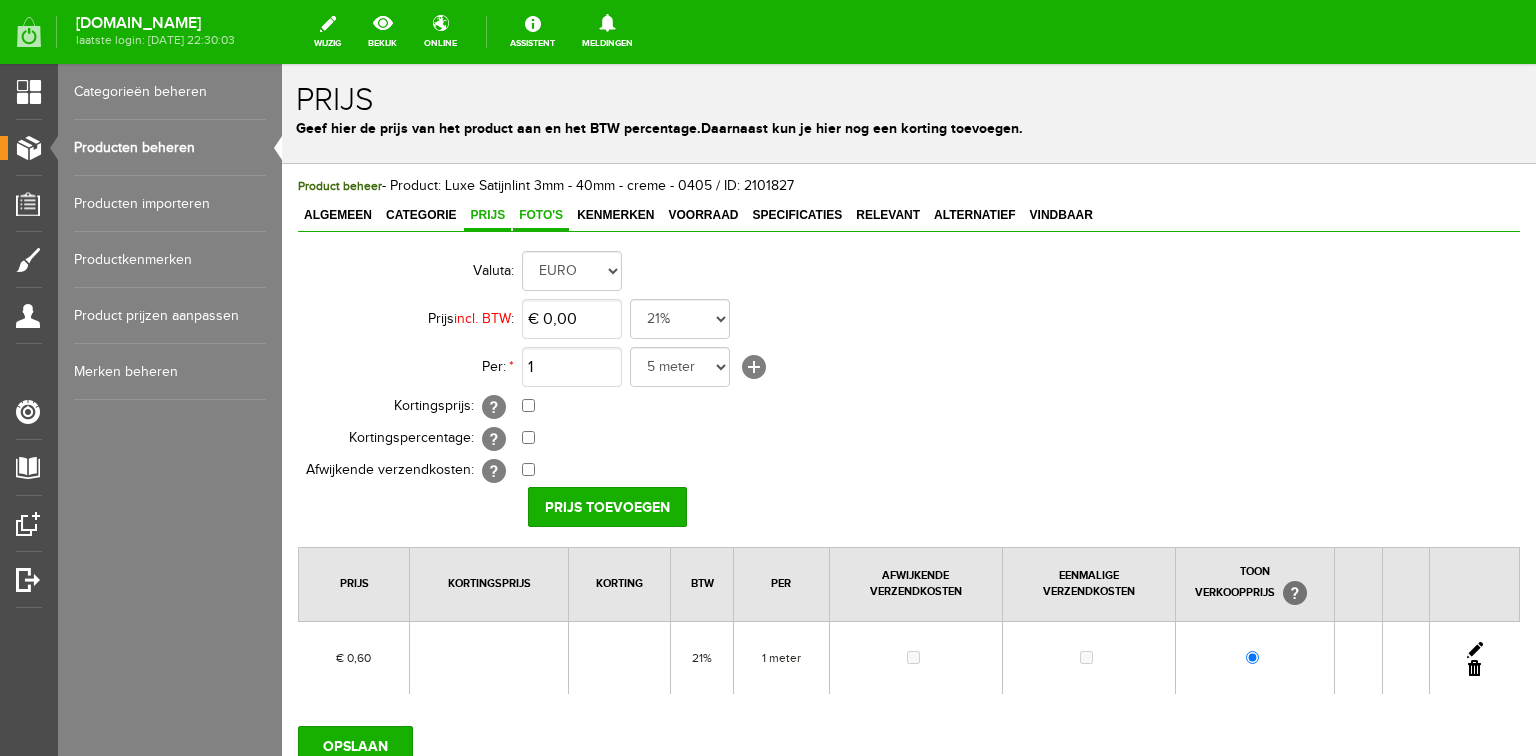 click on "Foto's" at bounding box center (541, 215) 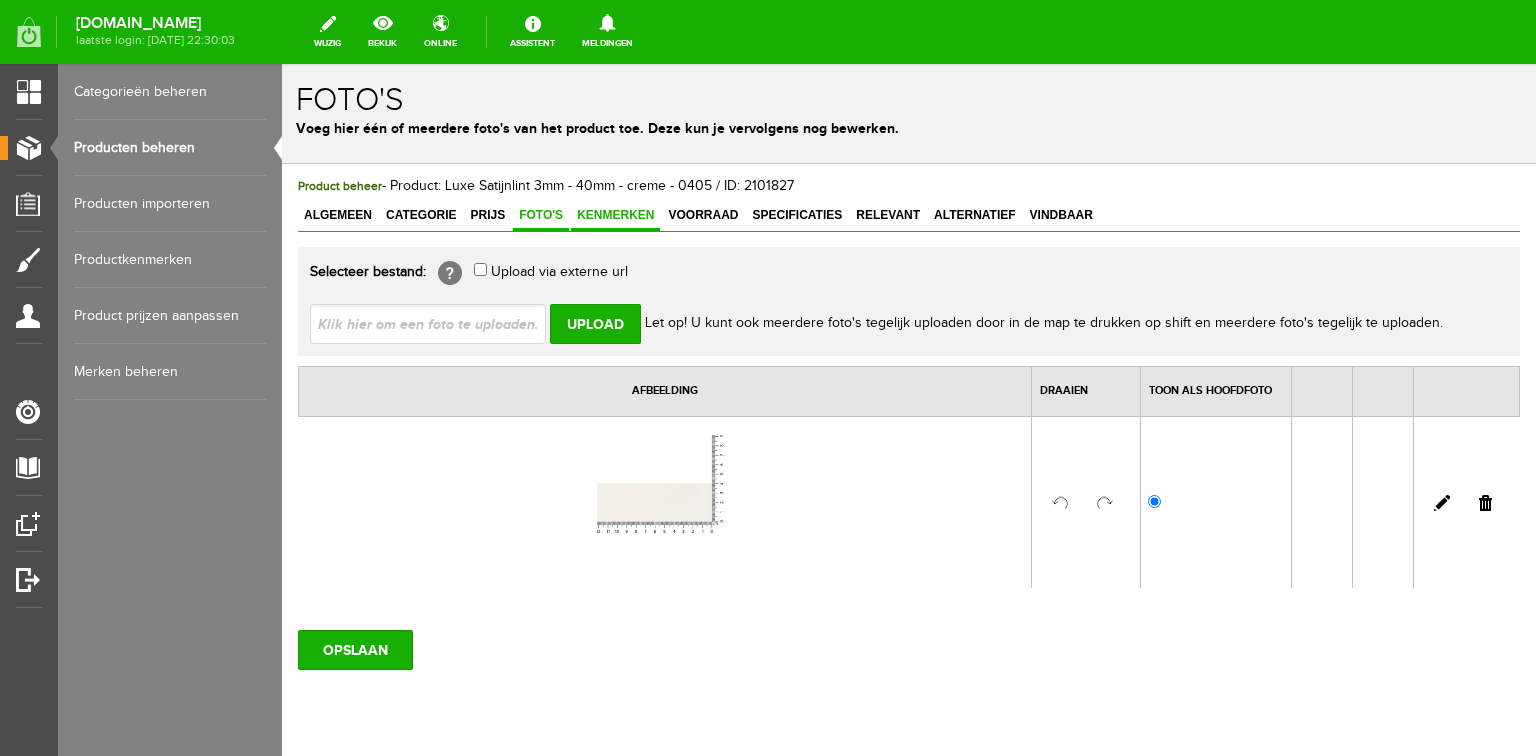 click on "Kenmerken" at bounding box center [615, 215] 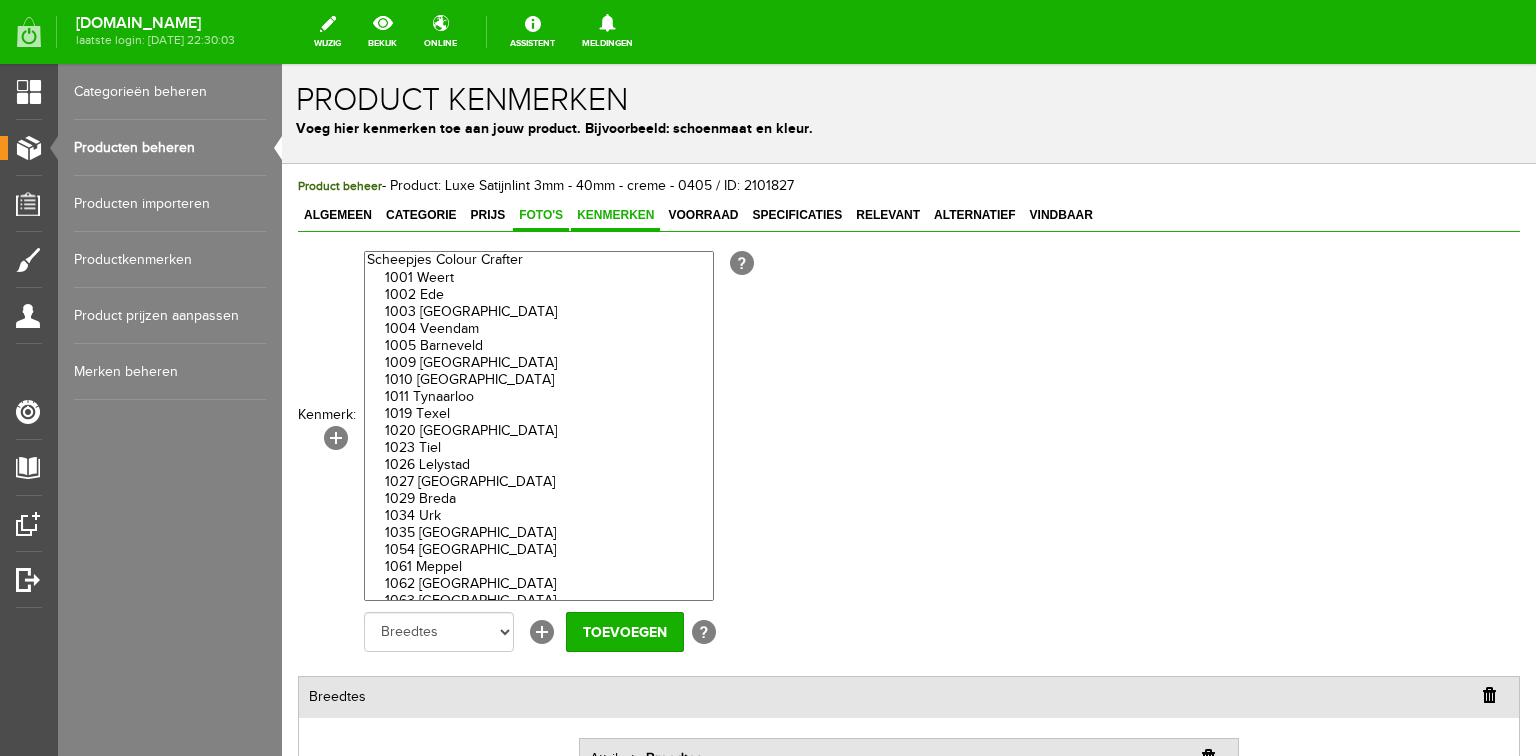click on "Foto's" at bounding box center (541, 215) 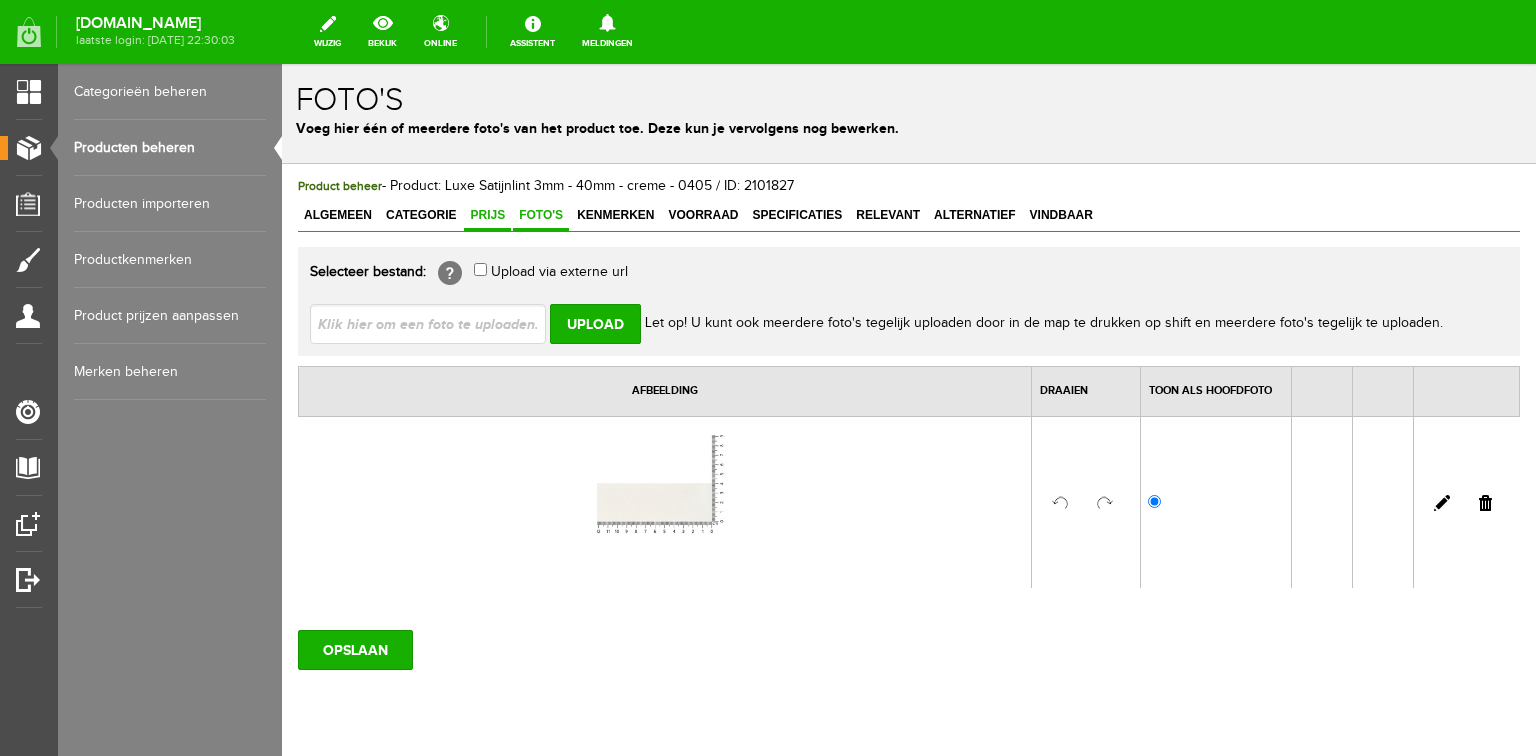 click on "Prijs" at bounding box center [487, 215] 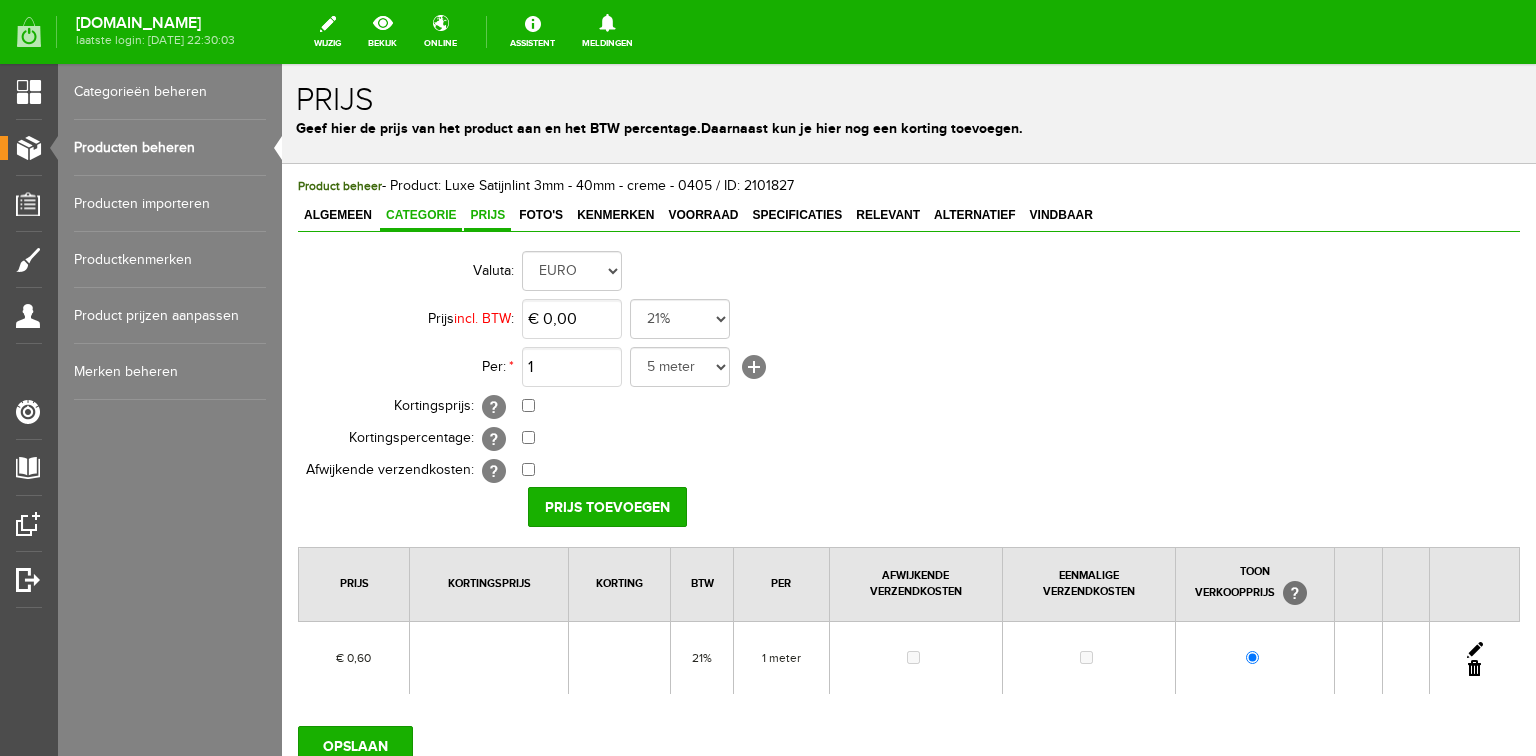 click on "Categorie" at bounding box center (421, 215) 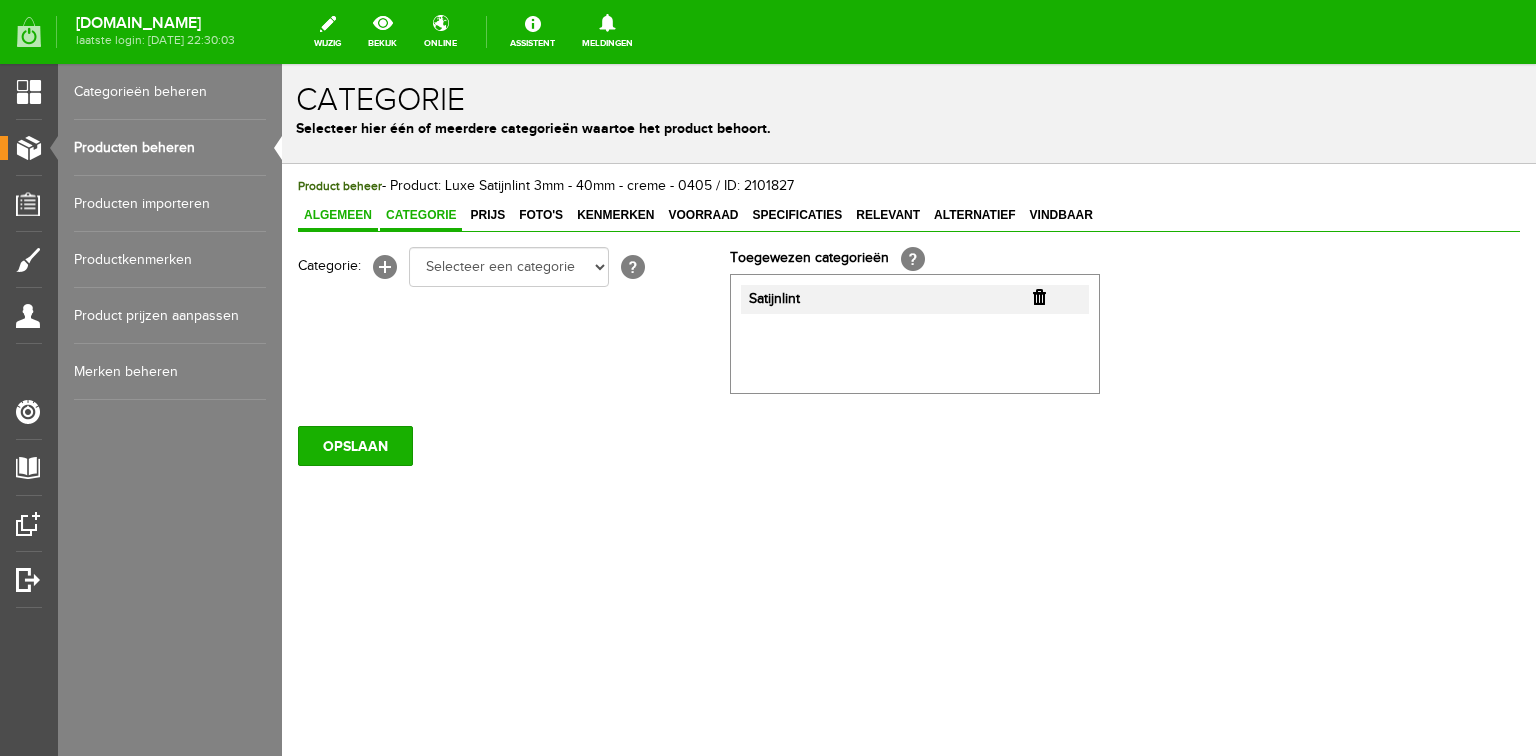 click on "Algemeen" at bounding box center [338, 215] 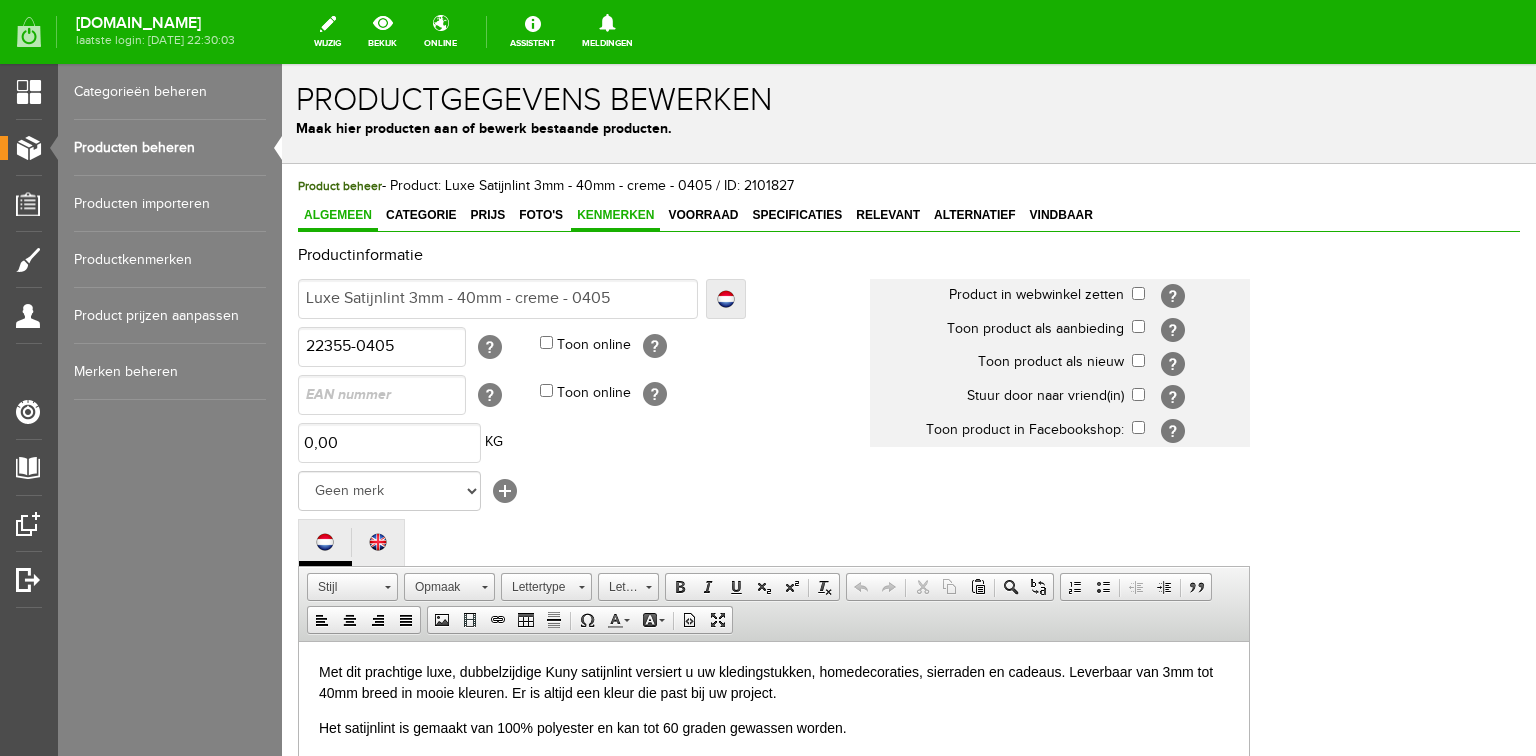 click on "Kenmerken" at bounding box center (615, 215) 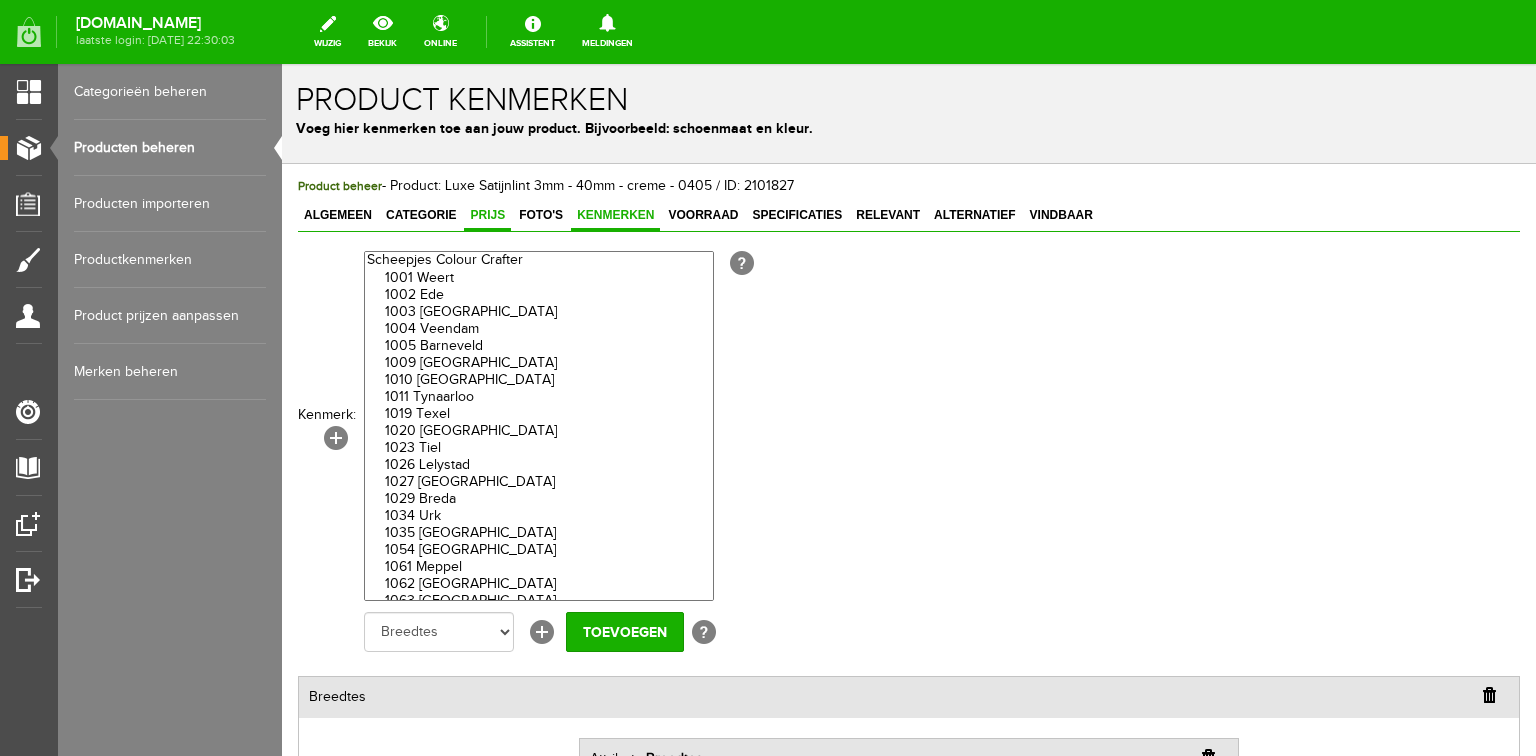 click on "Prijs" at bounding box center [487, 215] 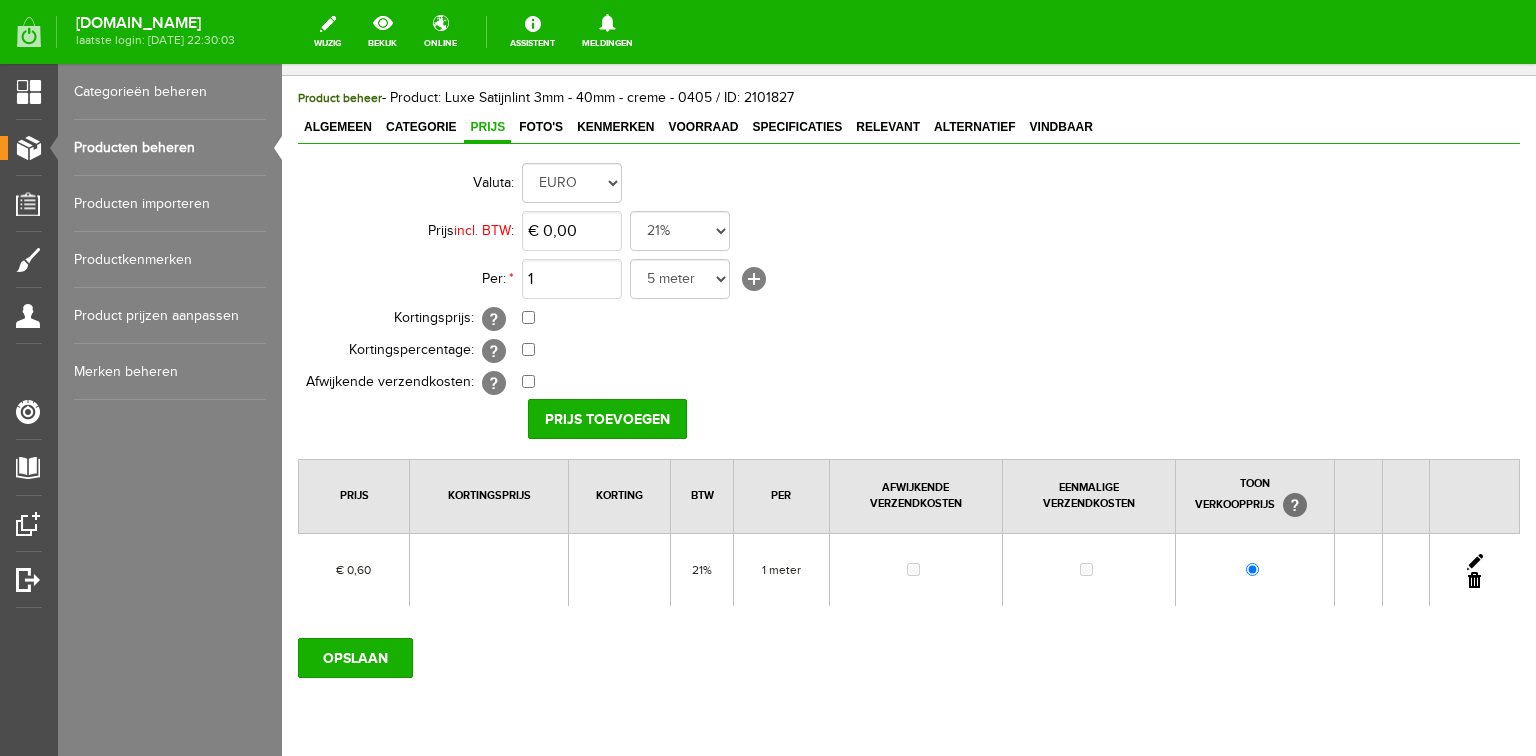 scroll, scrollTop: 0, scrollLeft: 0, axis: both 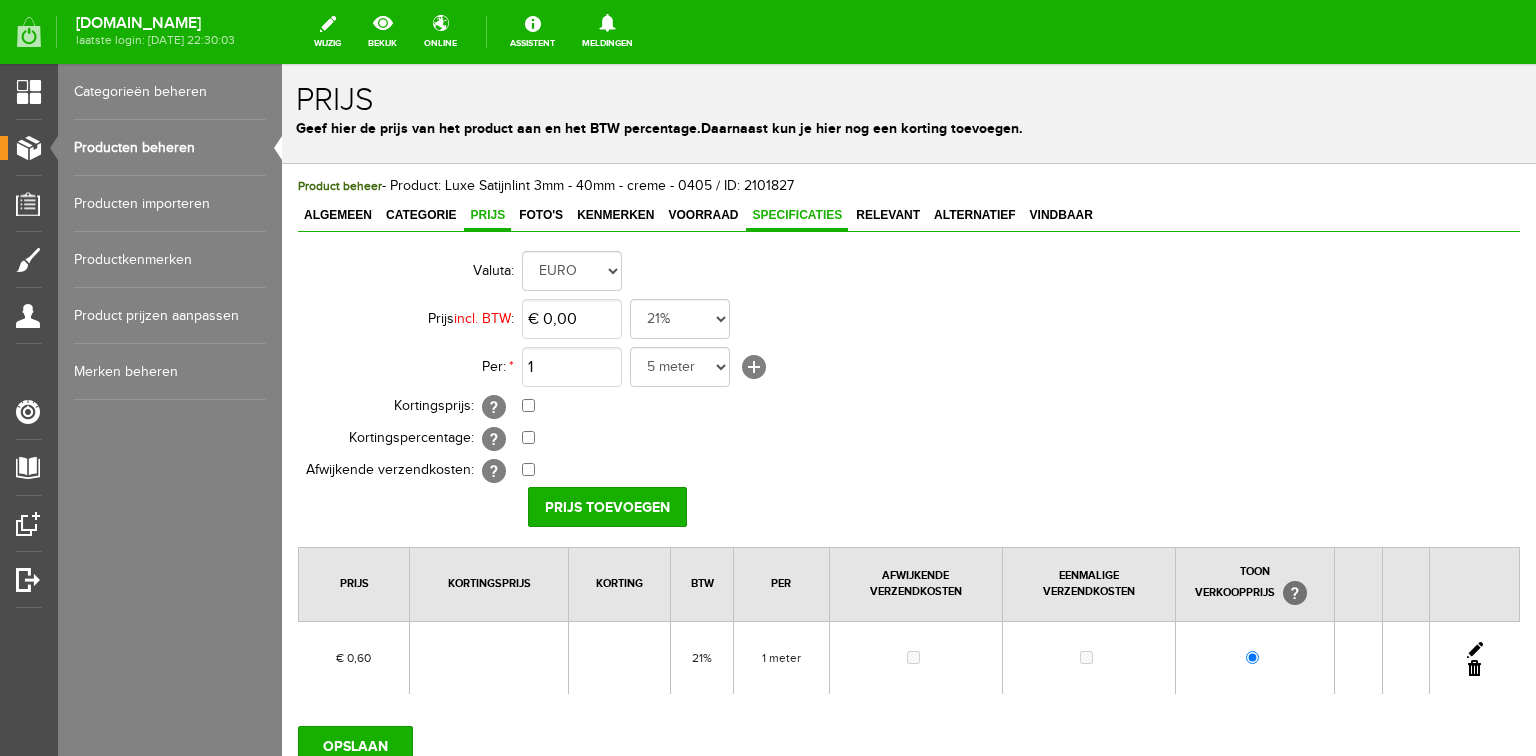 click on "Specificaties" at bounding box center [797, 215] 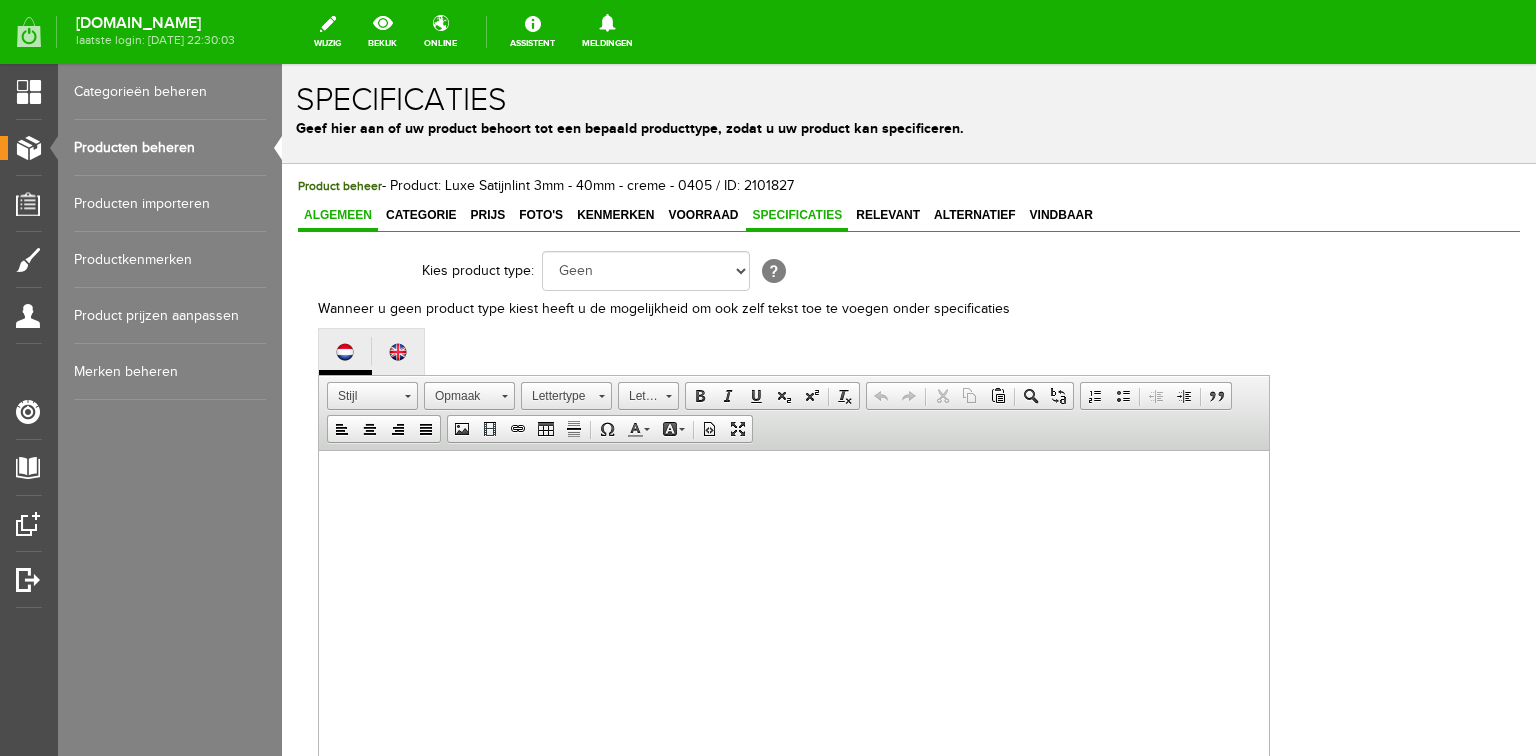 click on "Algemeen" at bounding box center [338, 215] 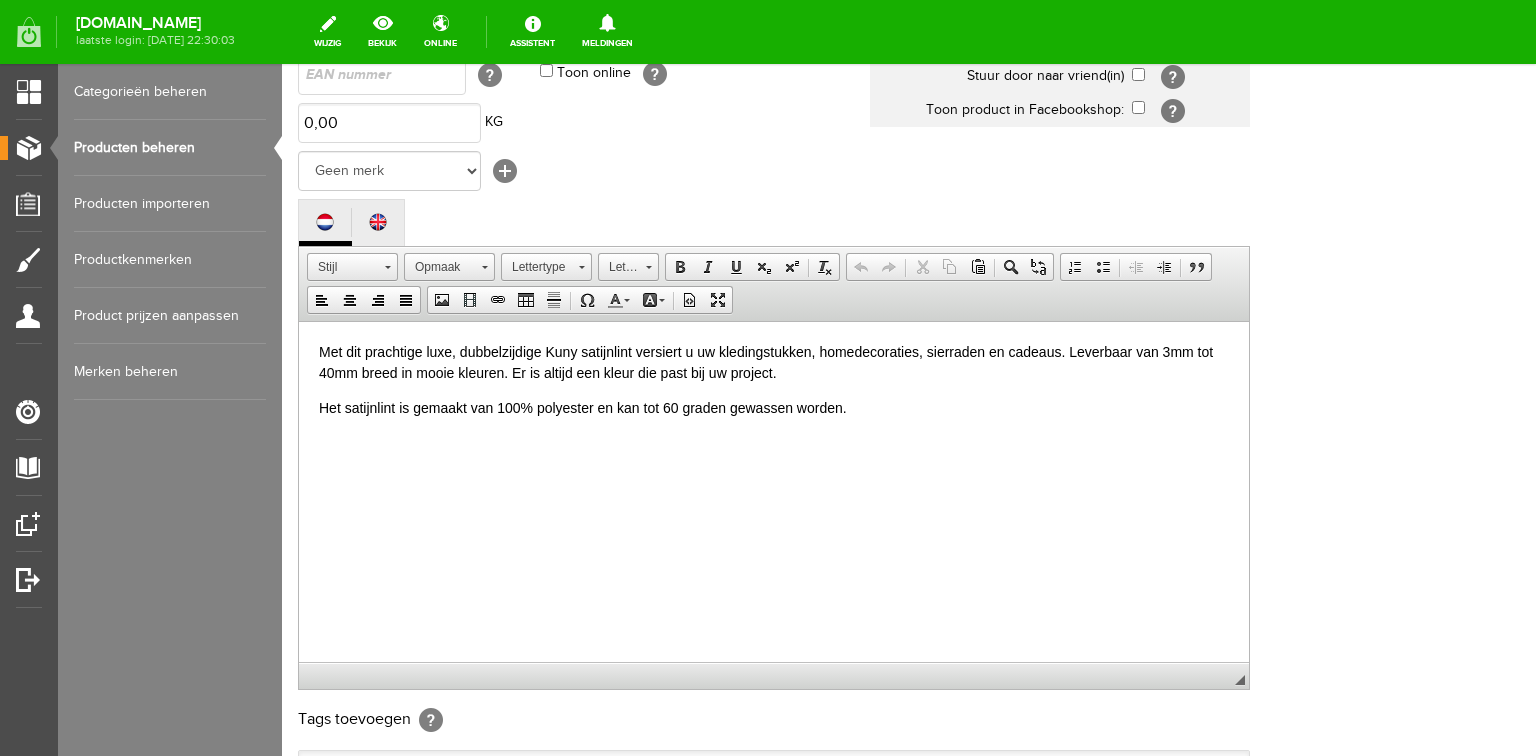 scroll, scrollTop: 0, scrollLeft: 0, axis: both 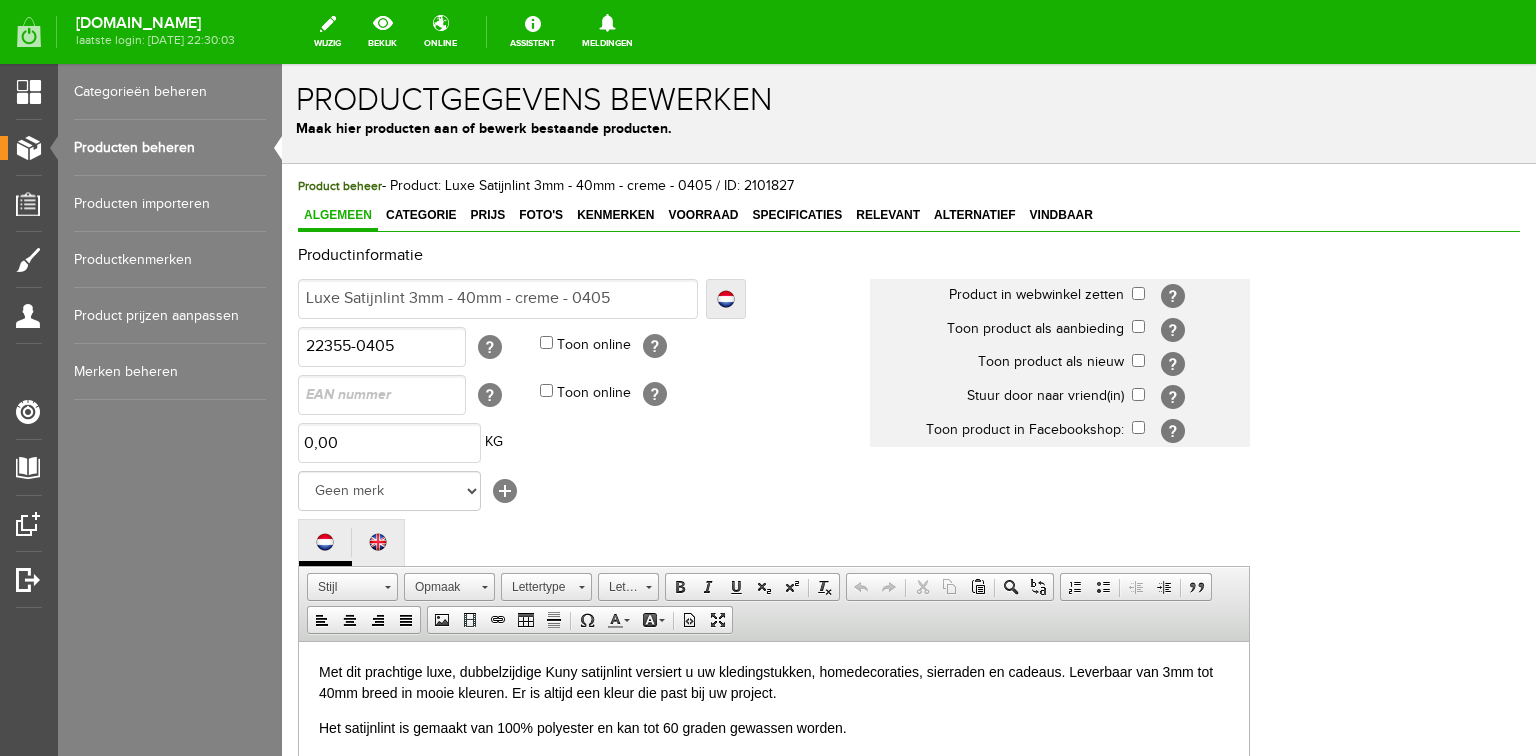 click on "Producten beheren" at bounding box center (170, 148) 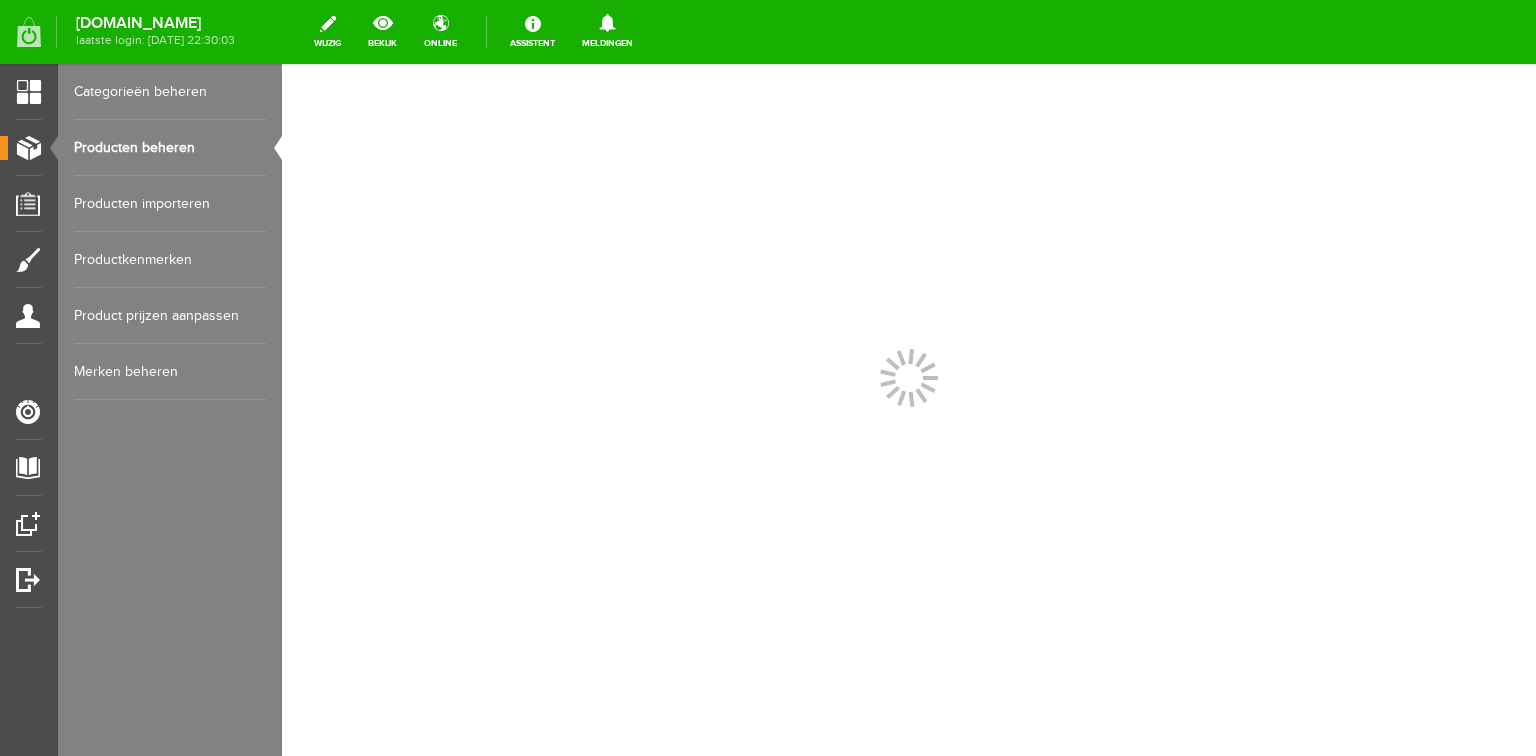 scroll, scrollTop: 0, scrollLeft: 0, axis: both 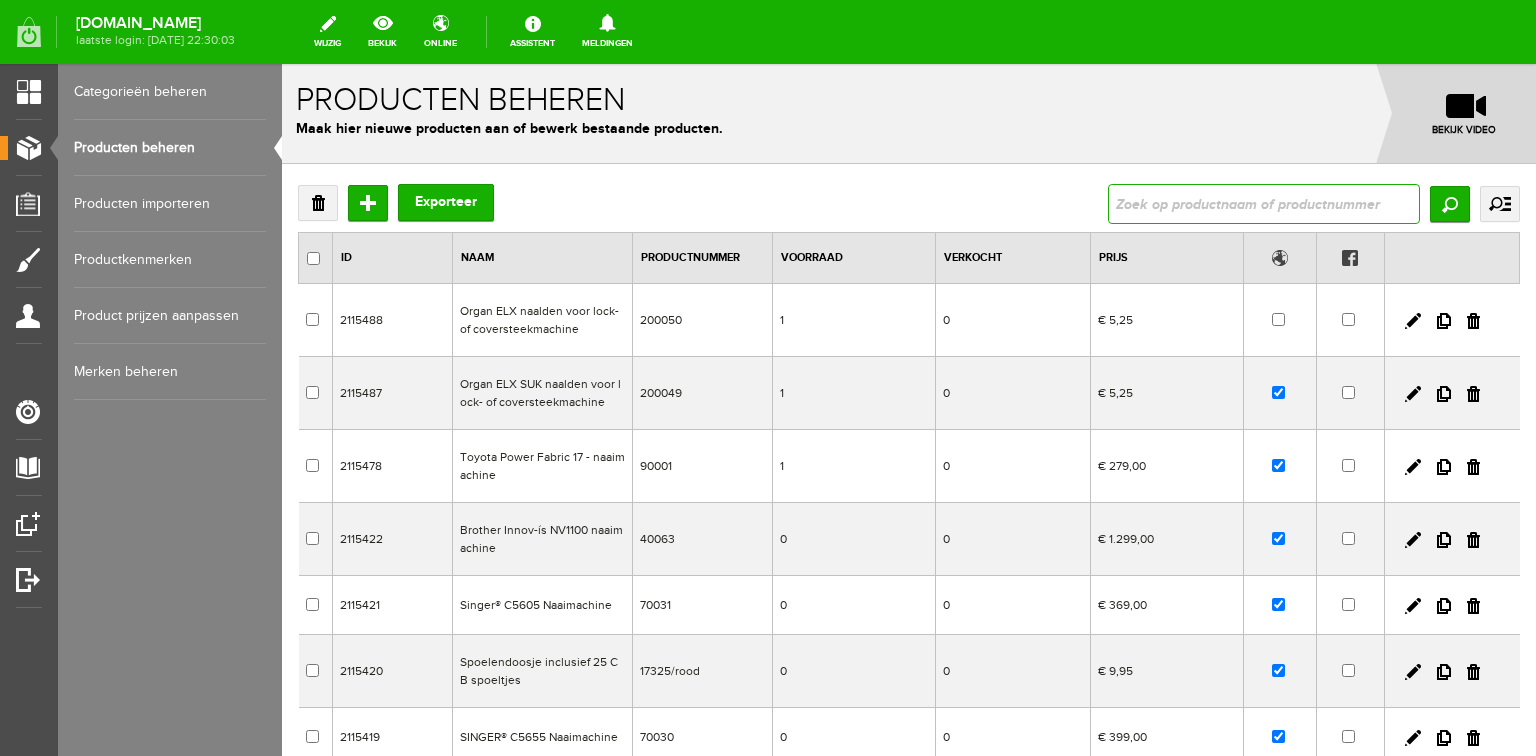 click at bounding box center (1264, 204) 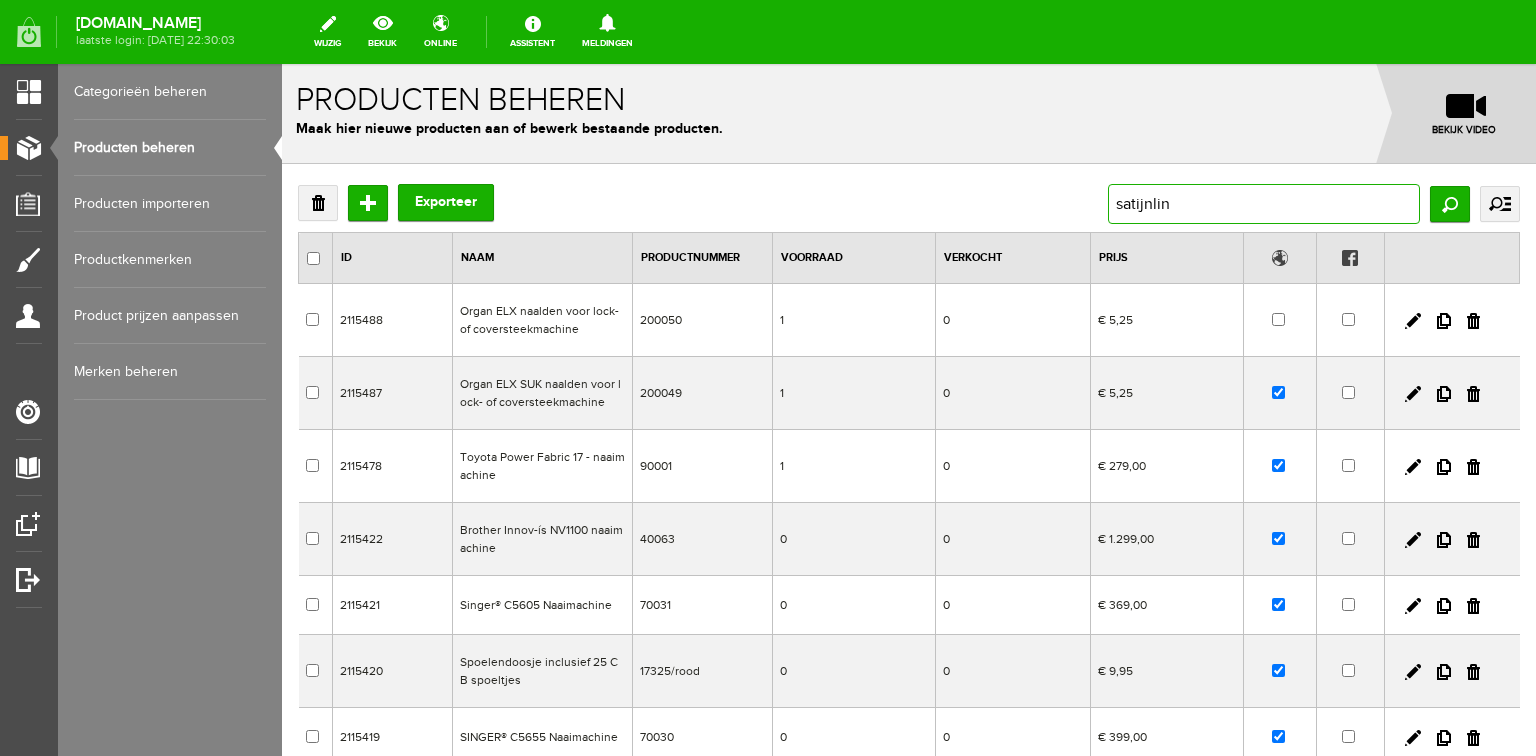type on "satijnlint" 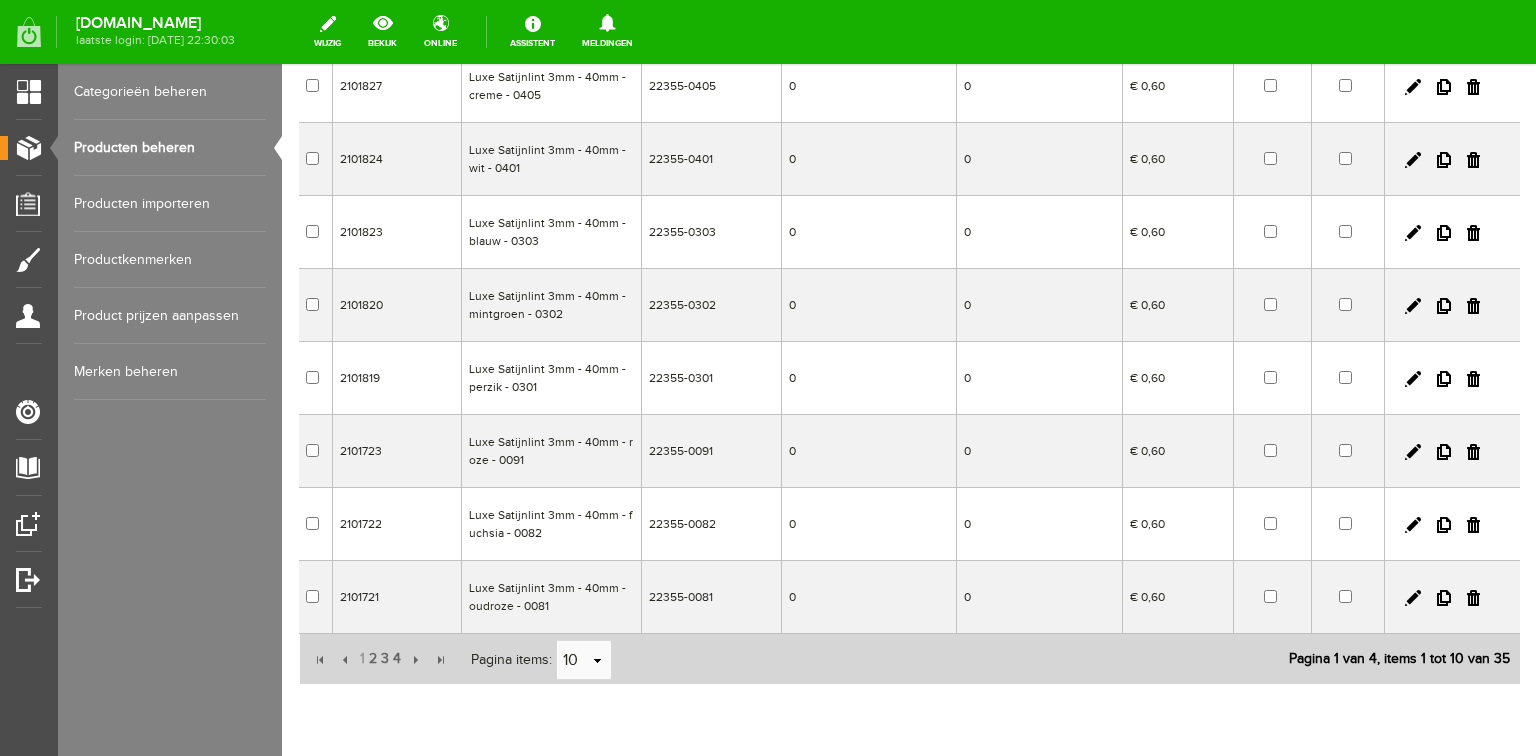 scroll, scrollTop: 400, scrollLeft: 0, axis: vertical 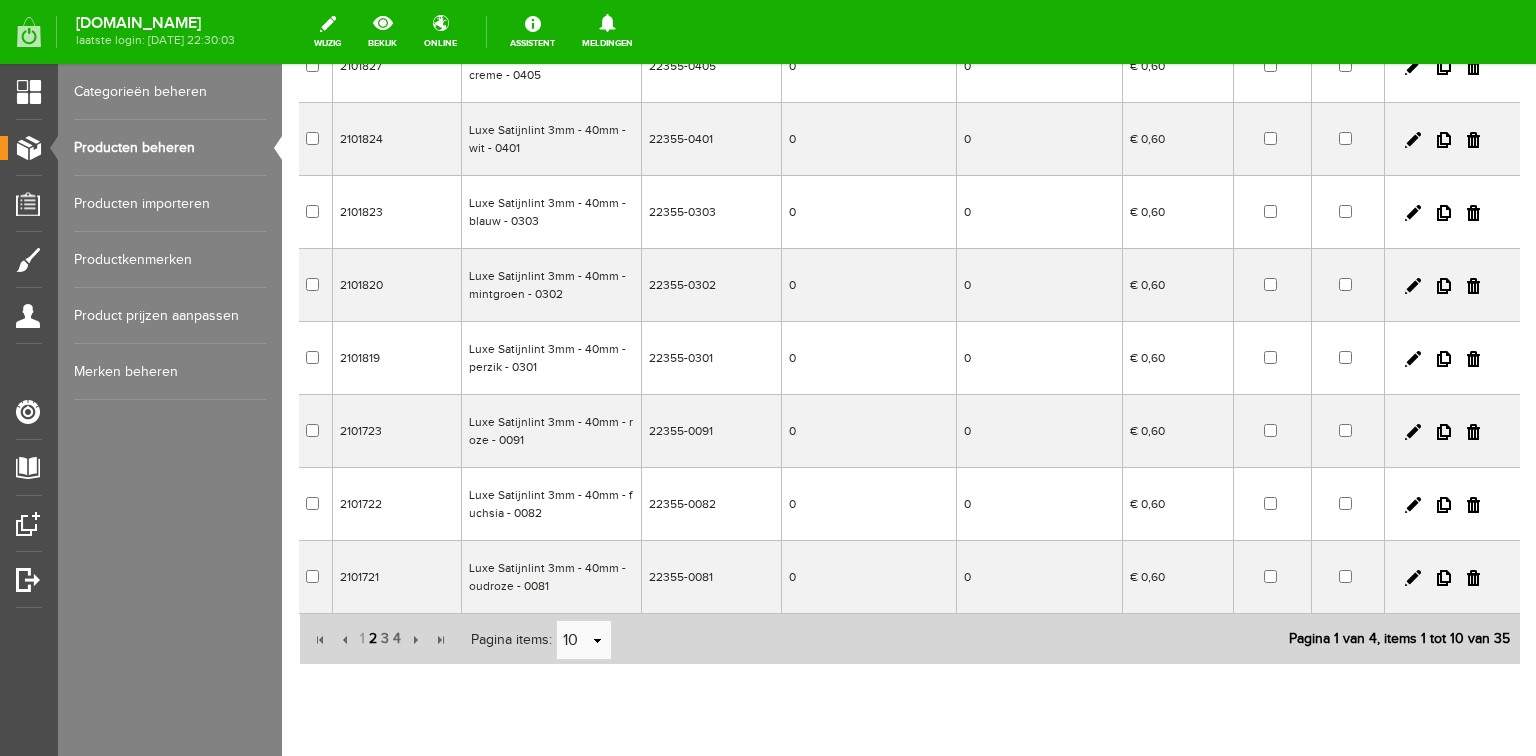 click on "2" at bounding box center (373, 639) 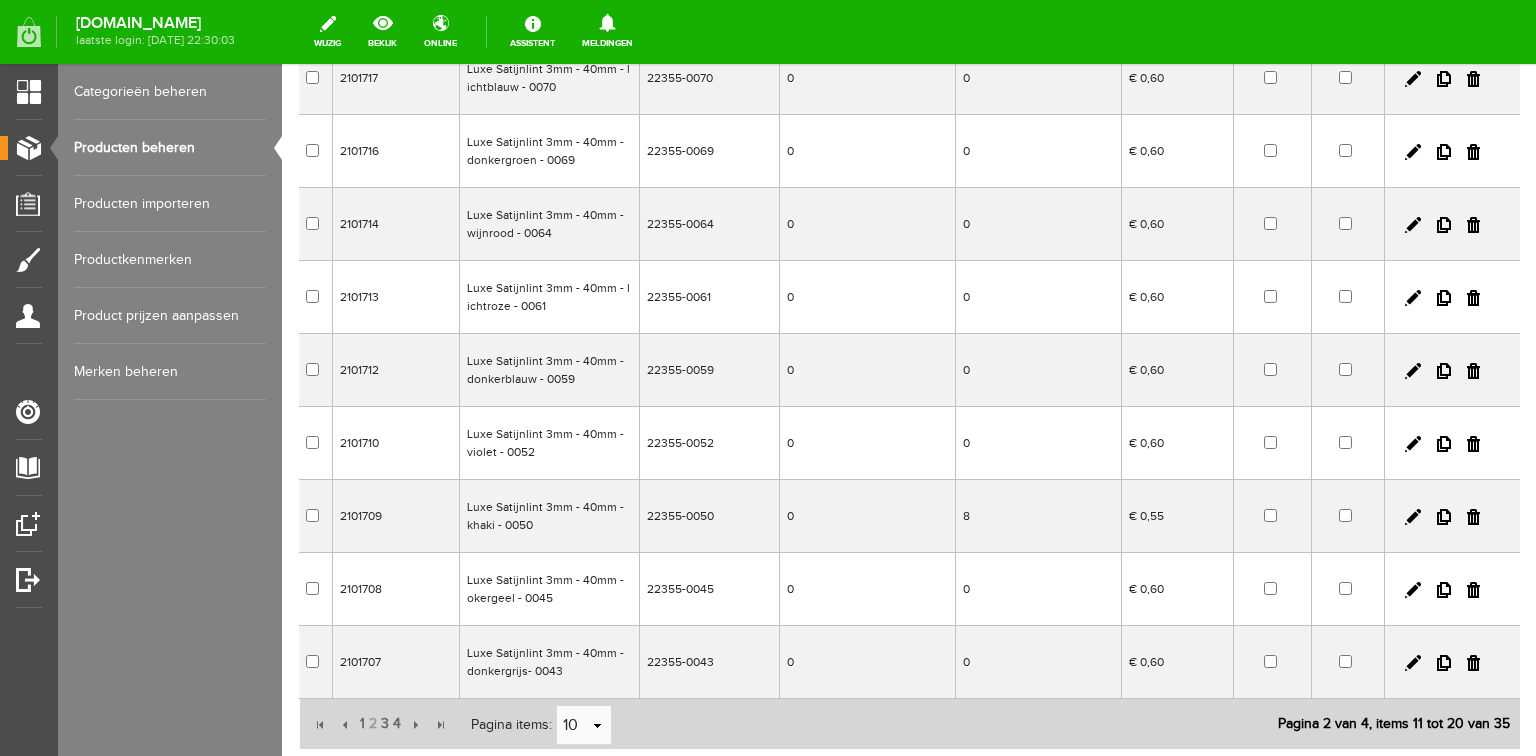 scroll, scrollTop: 240, scrollLeft: 0, axis: vertical 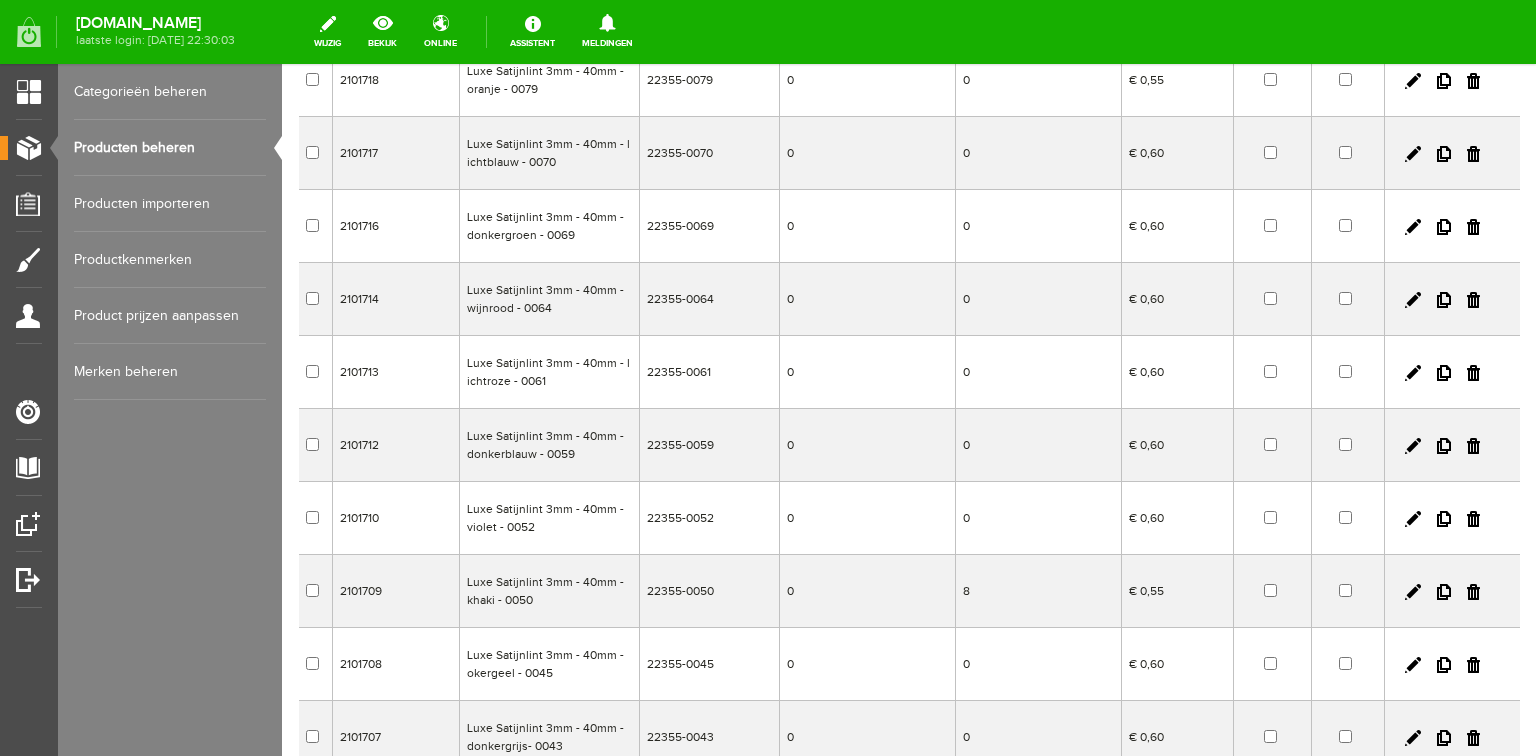 click at bounding box center (1452, 153) 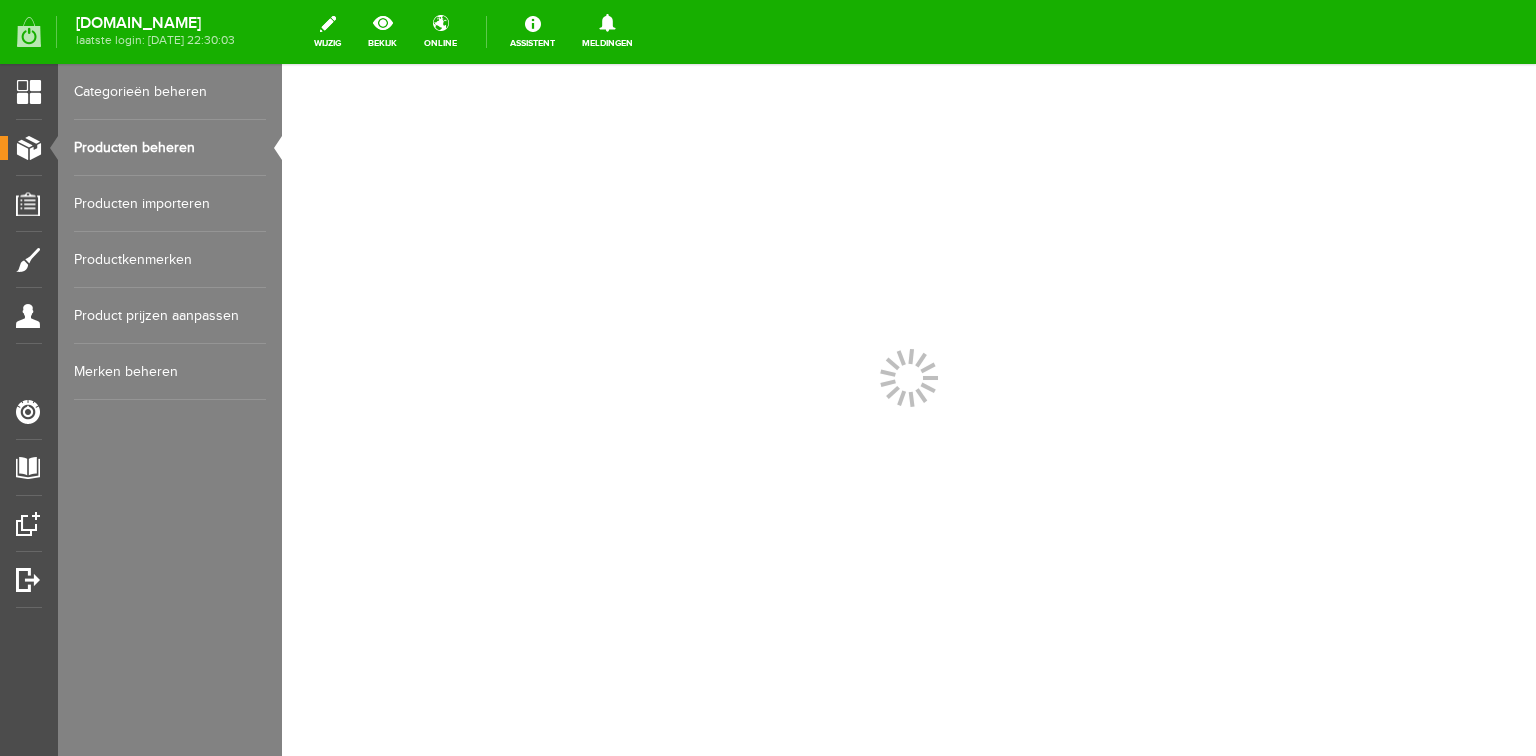 scroll, scrollTop: 0, scrollLeft: 0, axis: both 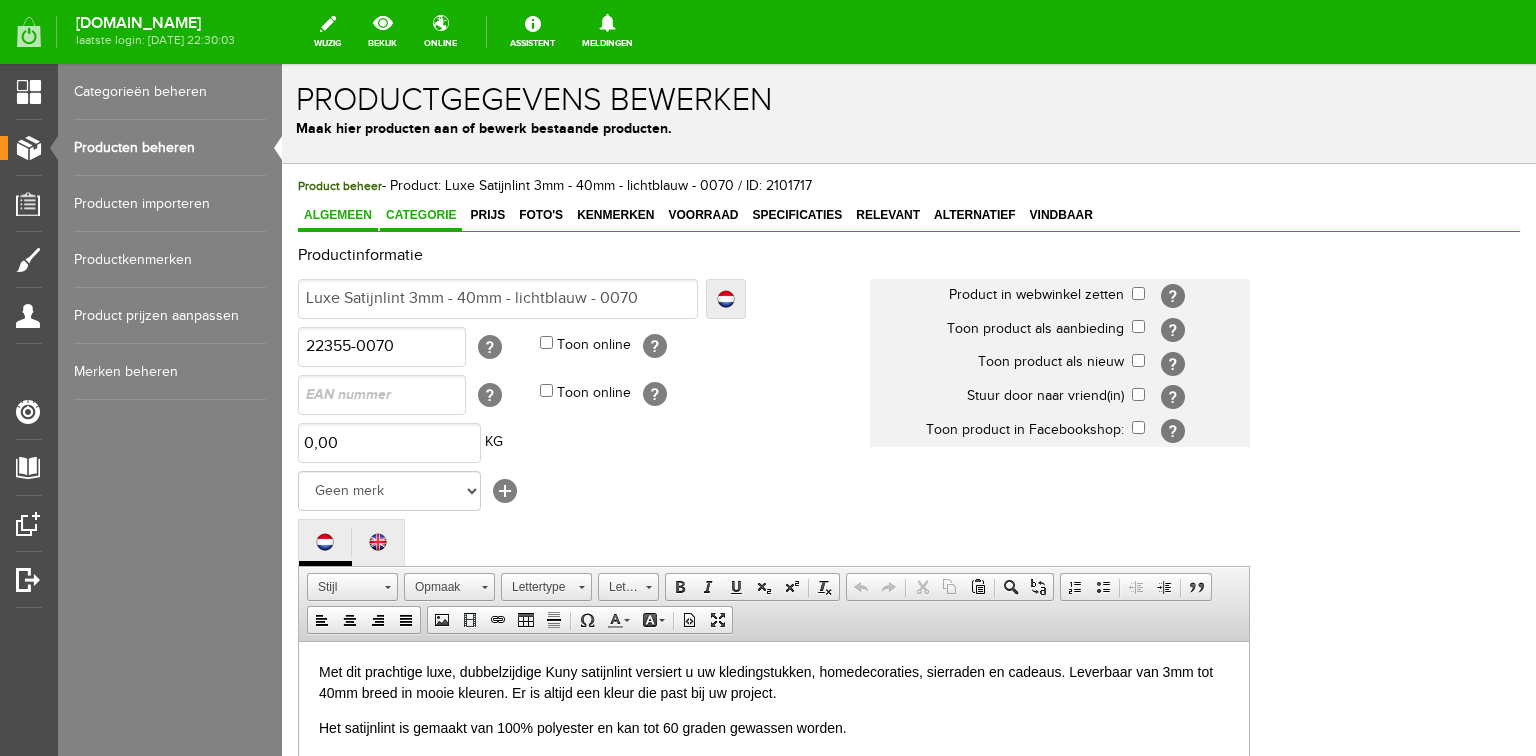 click on "Categorie" at bounding box center [421, 215] 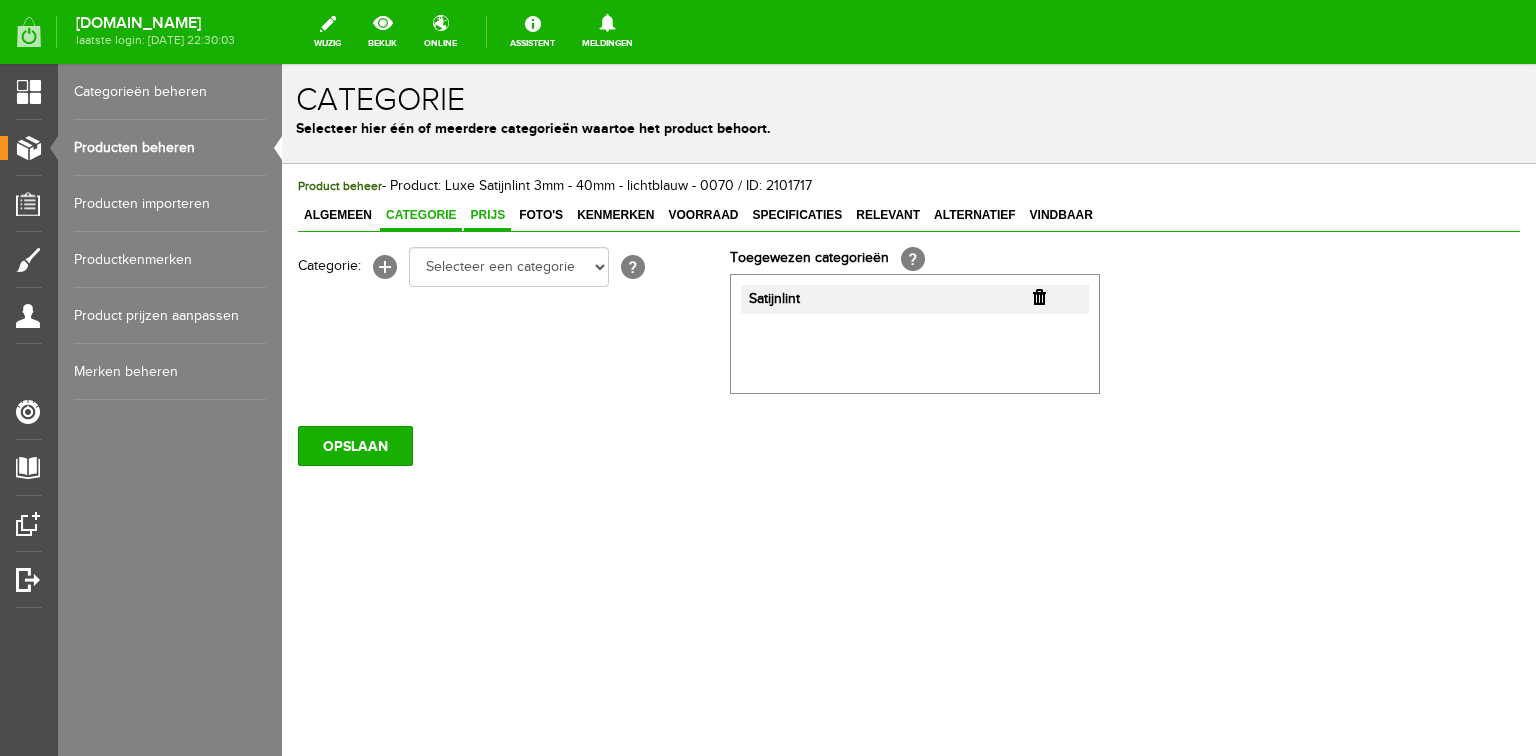 click on "Prijs" at bounding box center (487, 215) 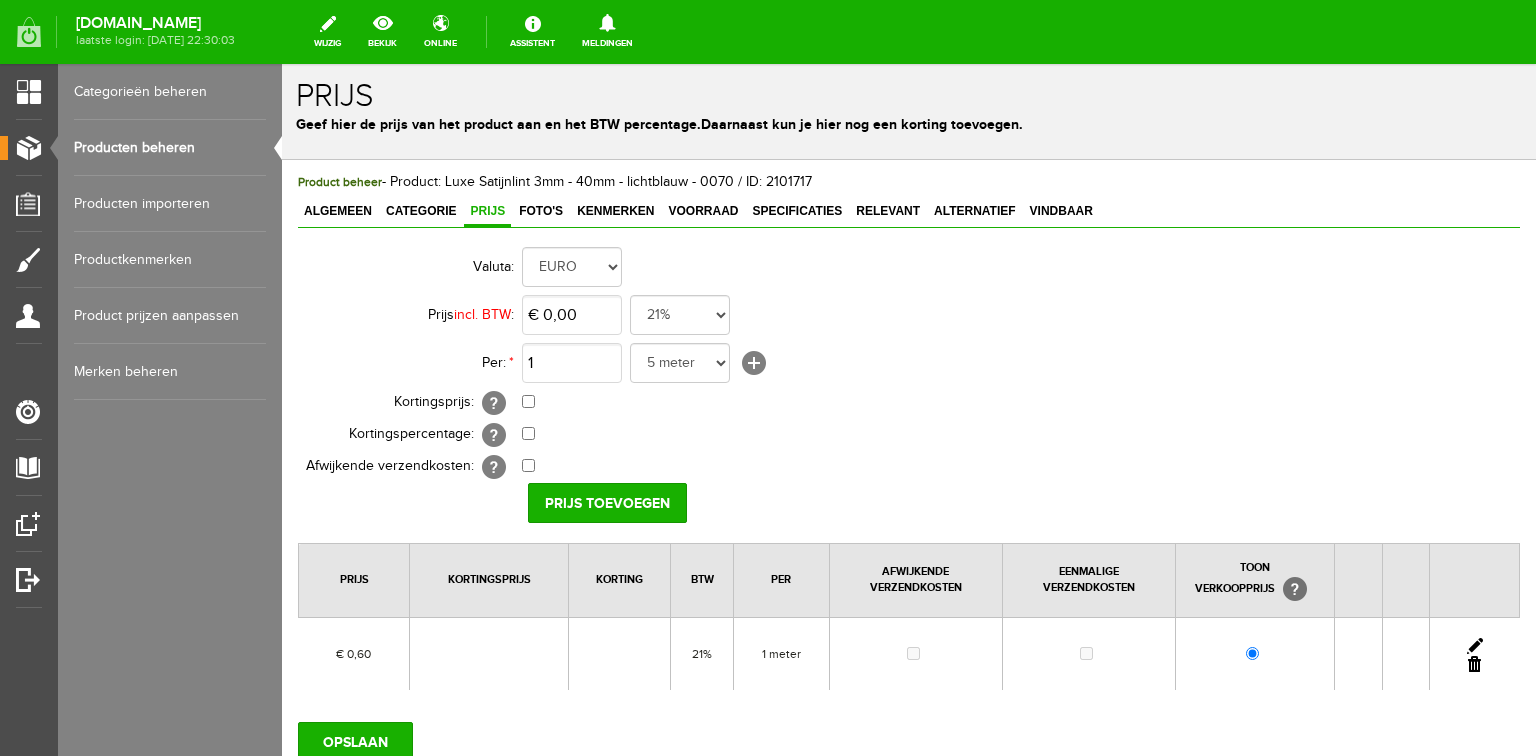 scroll, scrollTop: 0, scrollLeft: 0, axis: both 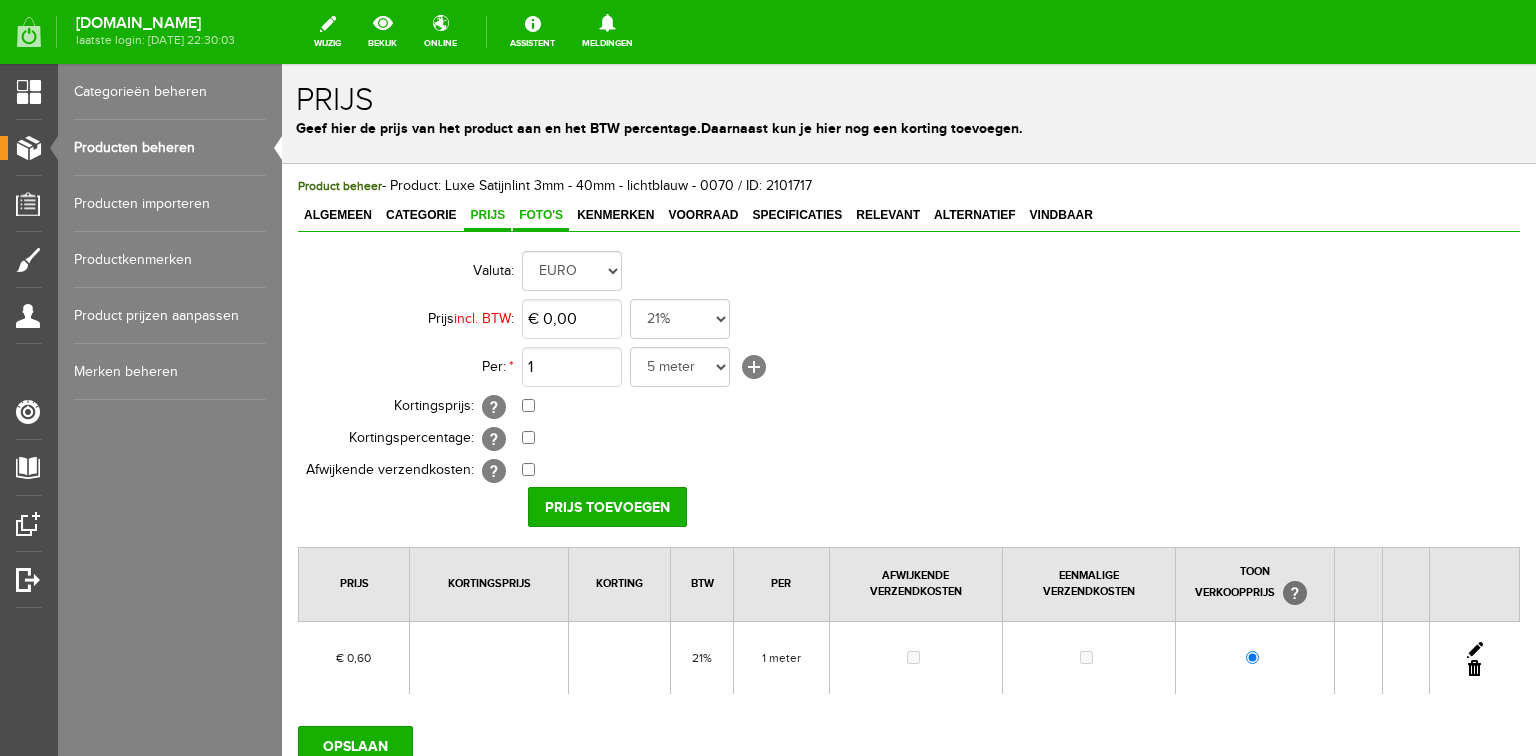 click on "Foto's" at bounding box center (541, 215) 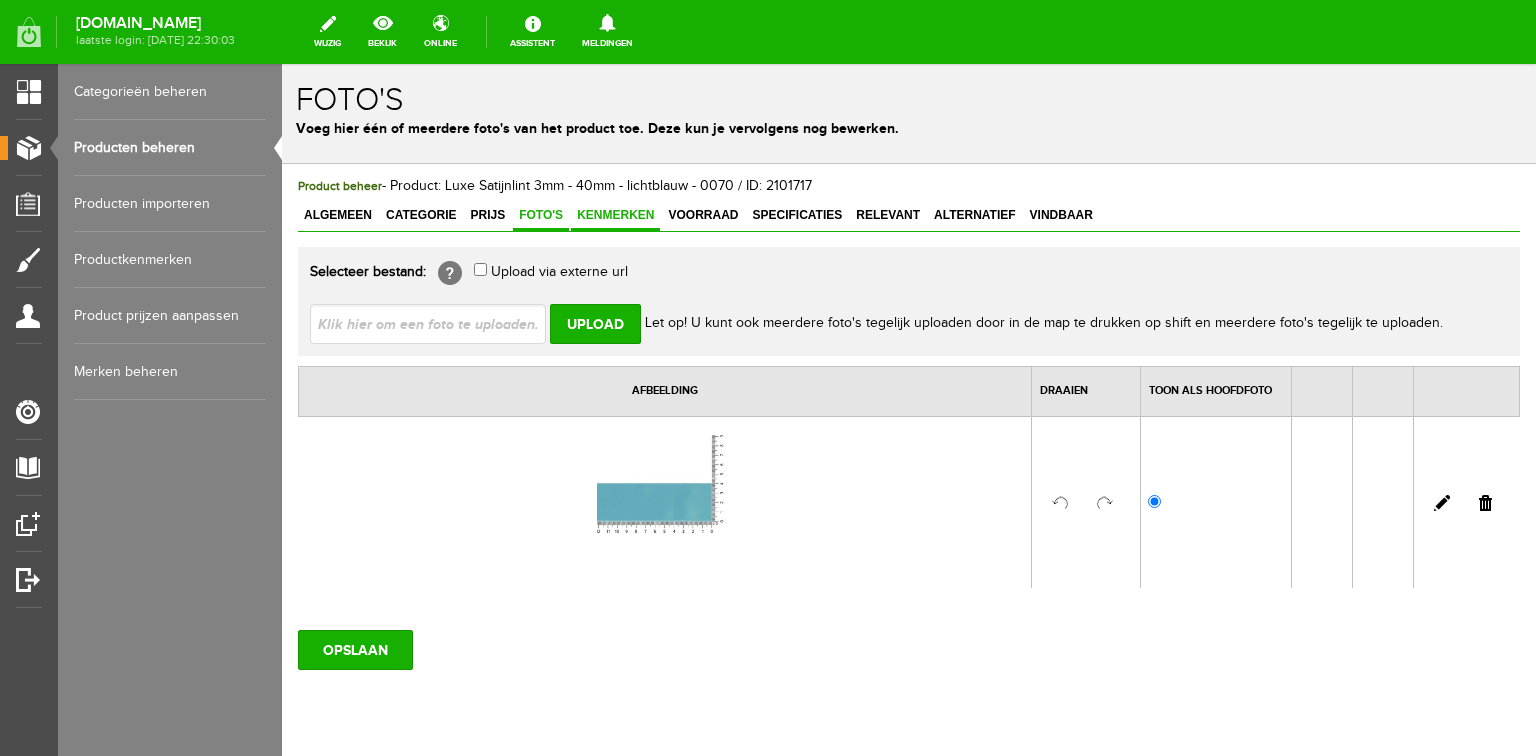 click on "Kenmerken" at bounding box center (615, 215) 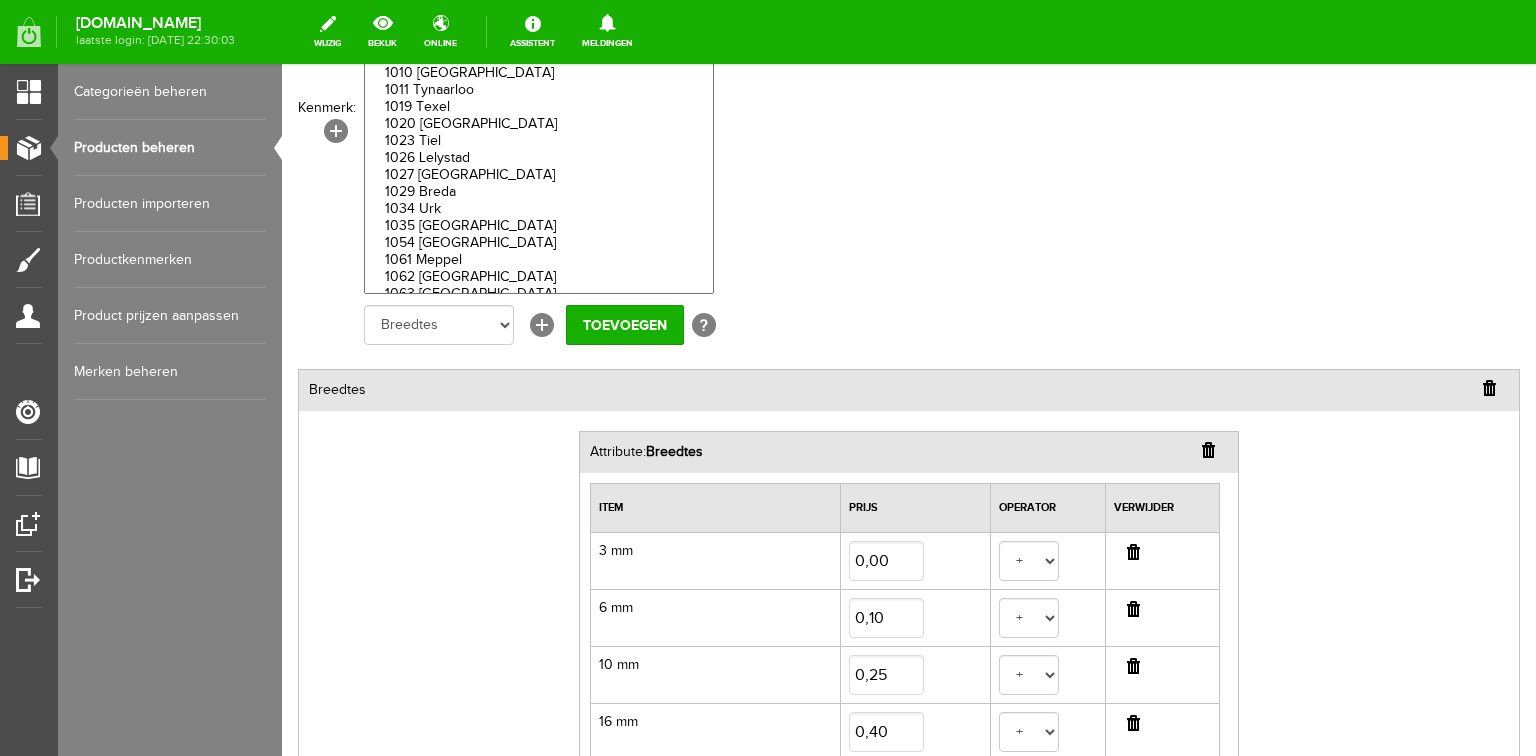 scroll, scrollTop: 320, scrollLeft: 0, axis: vertical 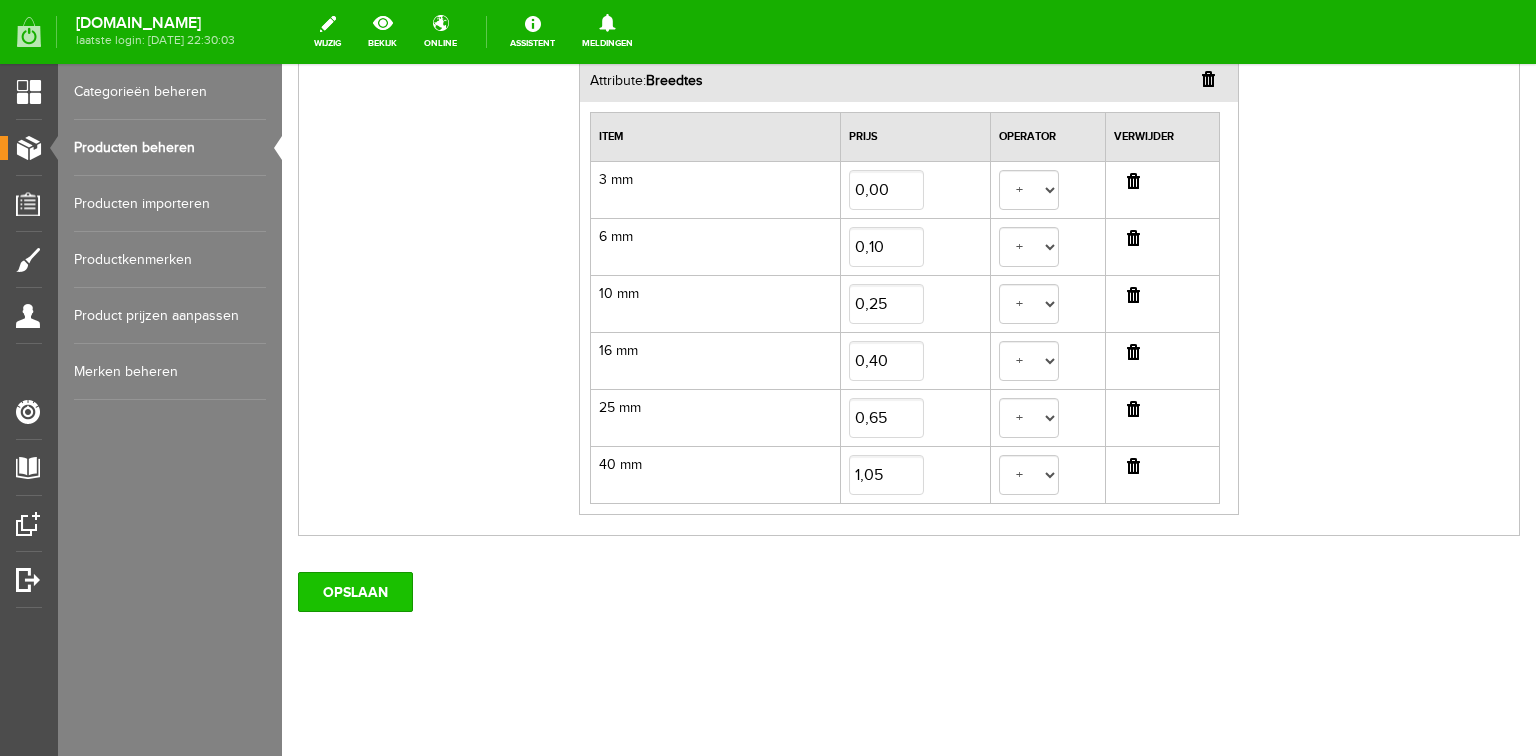 click on "OPSLAAN" at bounding box center [355, 592] 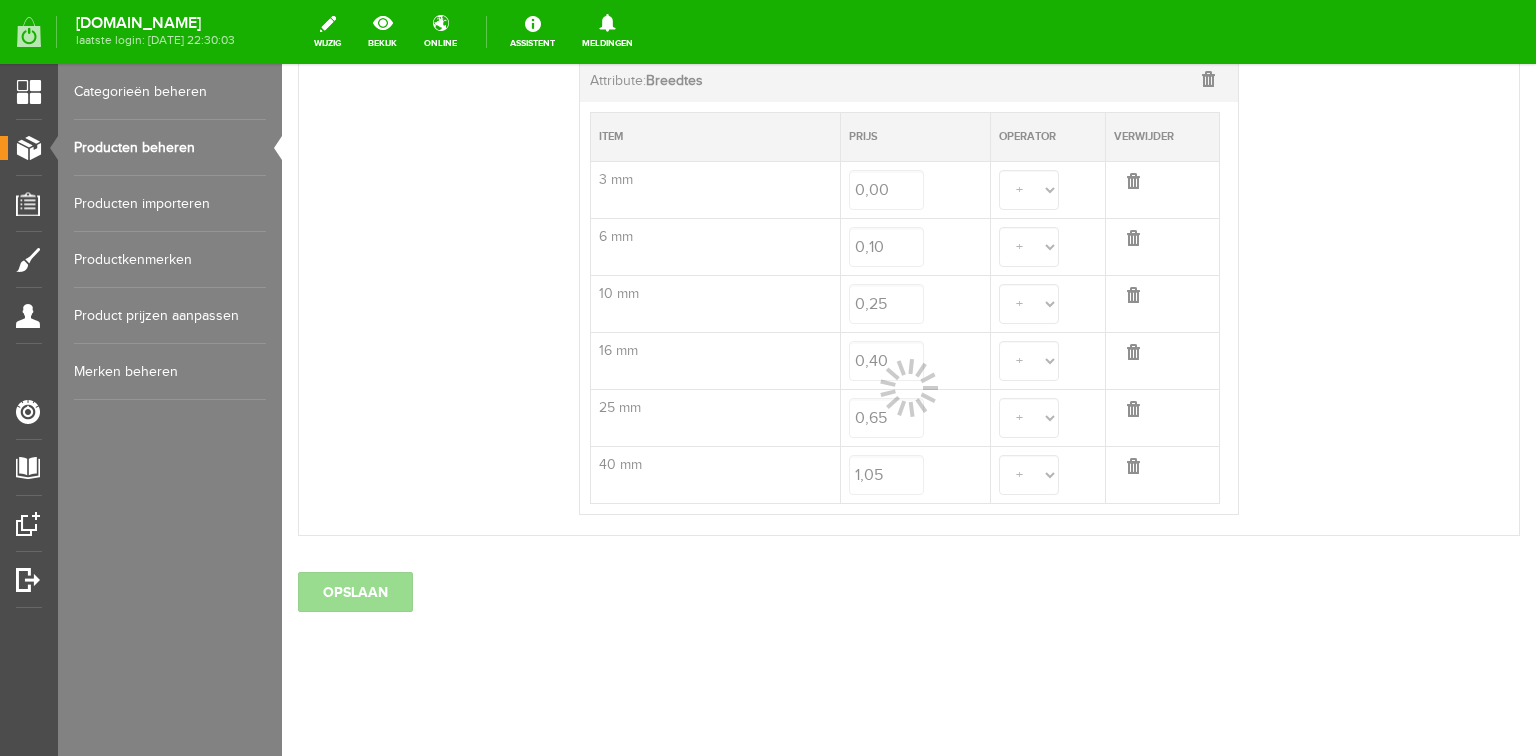 select 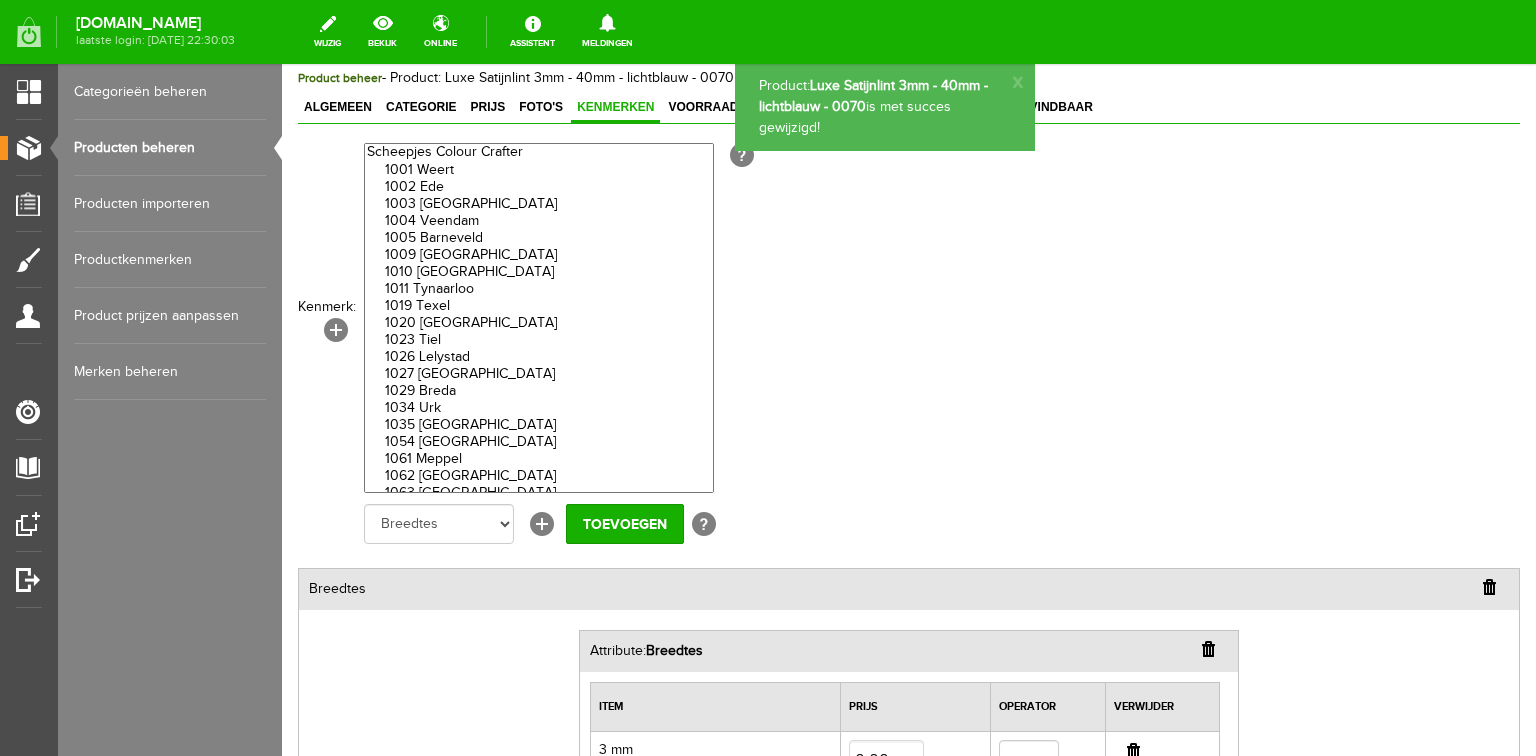 scroll, scrollTop: 0, scrollLeft: 0, axis: both 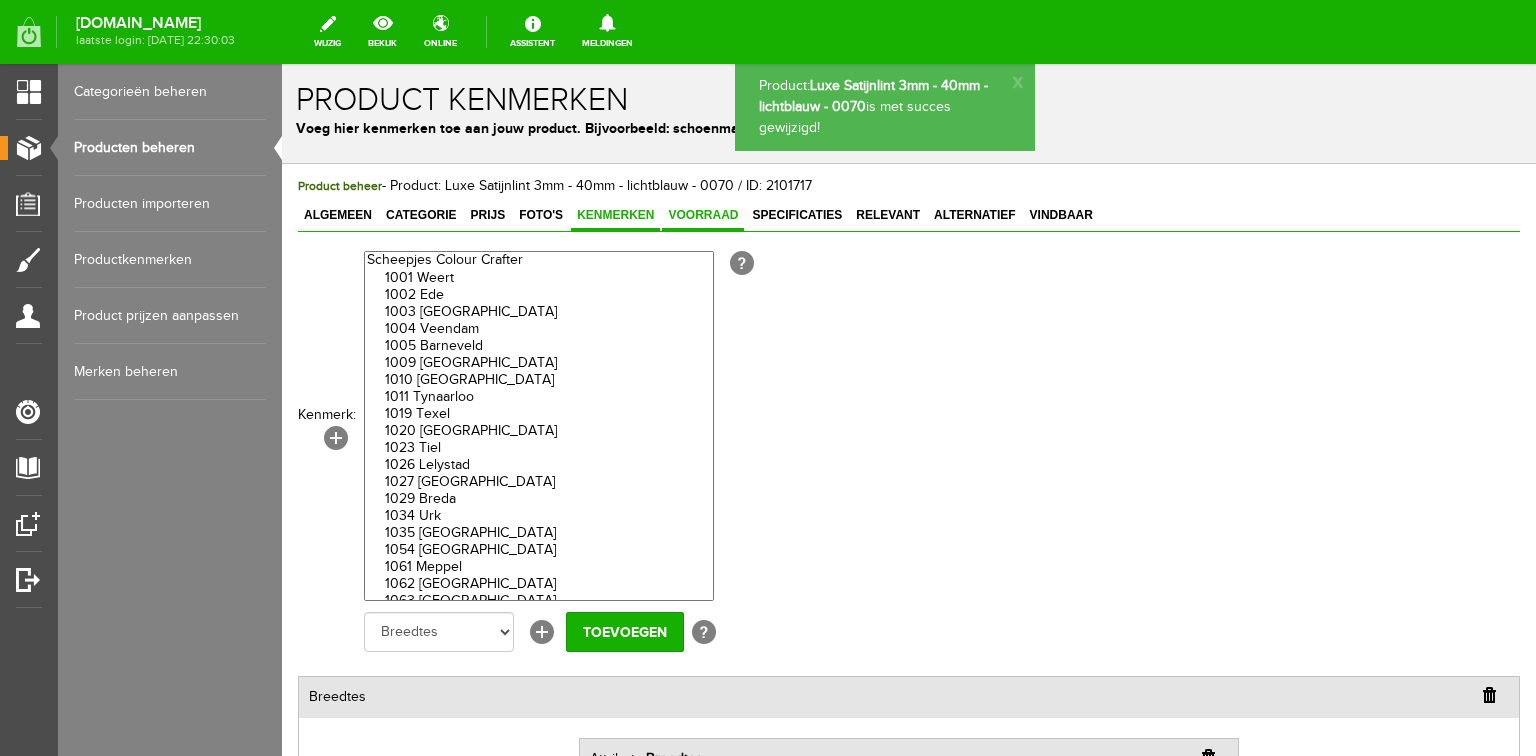 click on "Voorraad" at bounding box center [703, 215] 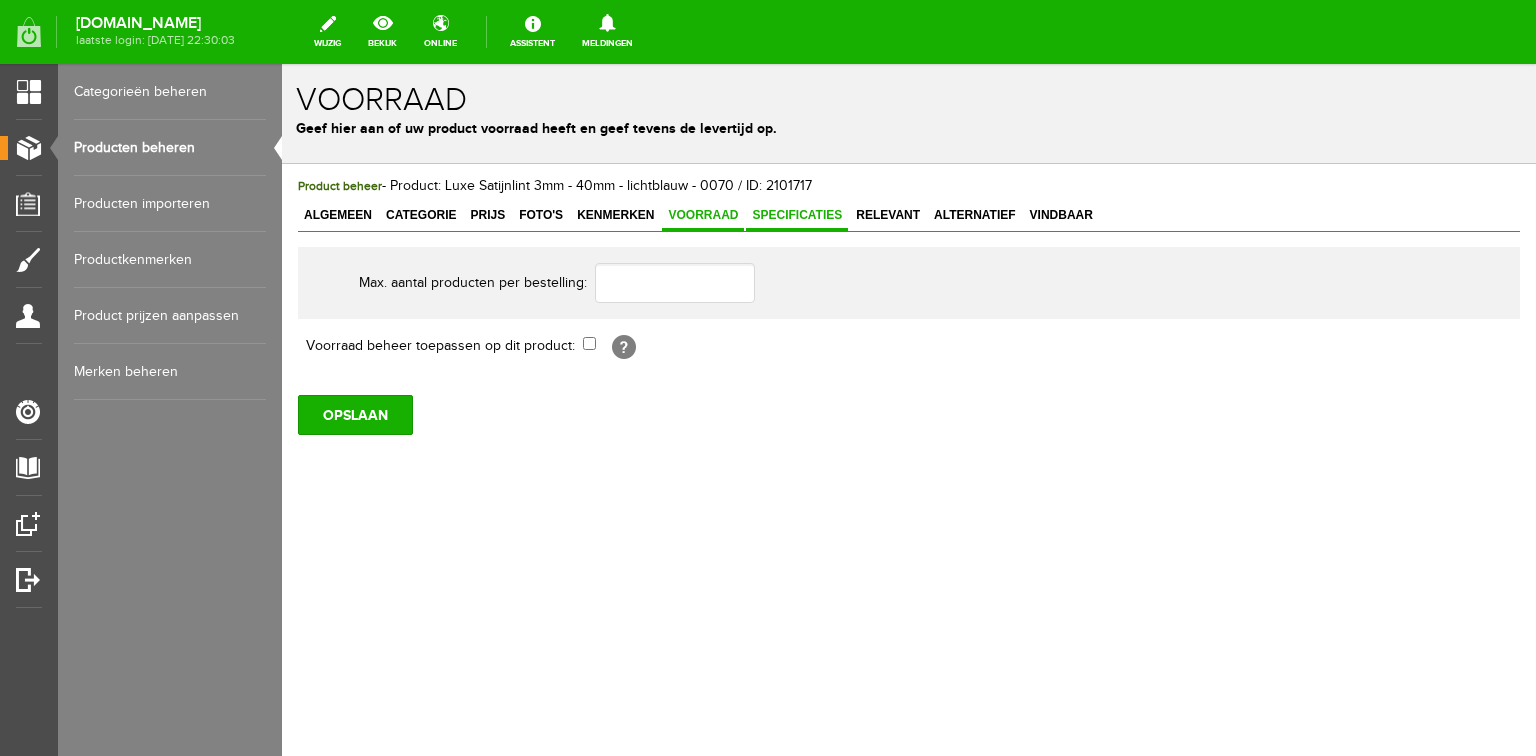 click on "Specificaties" at bounding box center [797, 215] 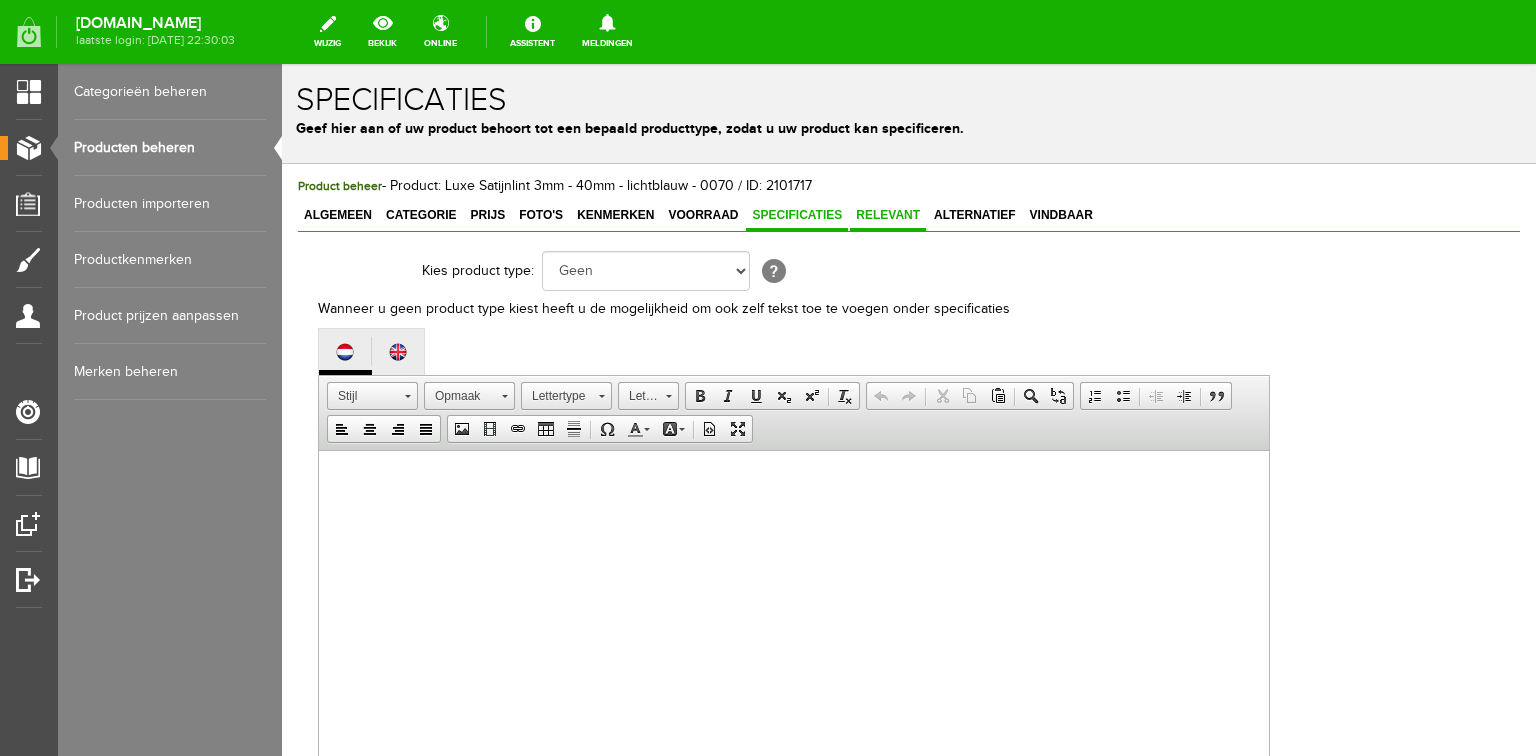 click on "Relevant" at bounding box center [888, 215] 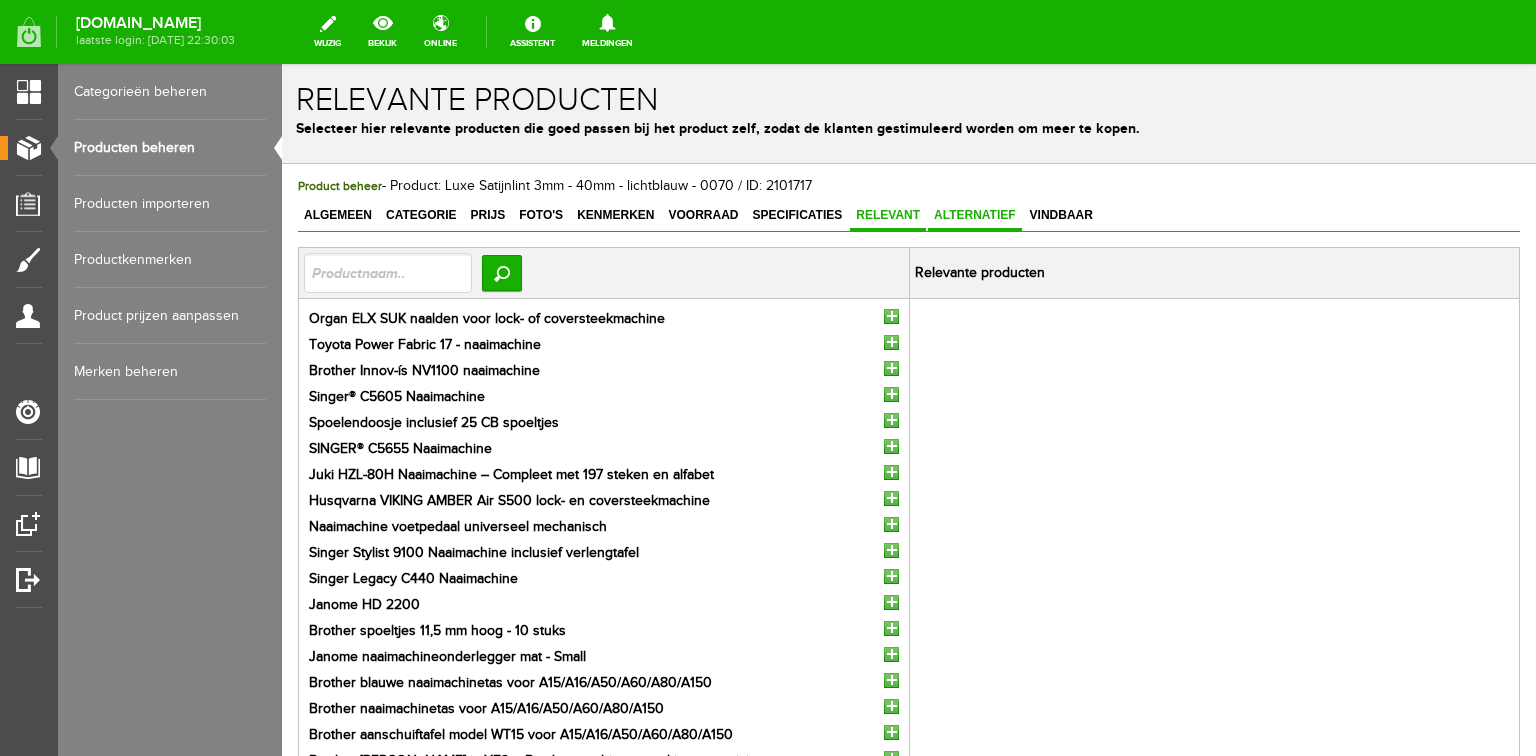 drag, startPoint x: 965, startPoint y: 212, endPoint x: 977, endPoint y: 215, distance: 12.369317 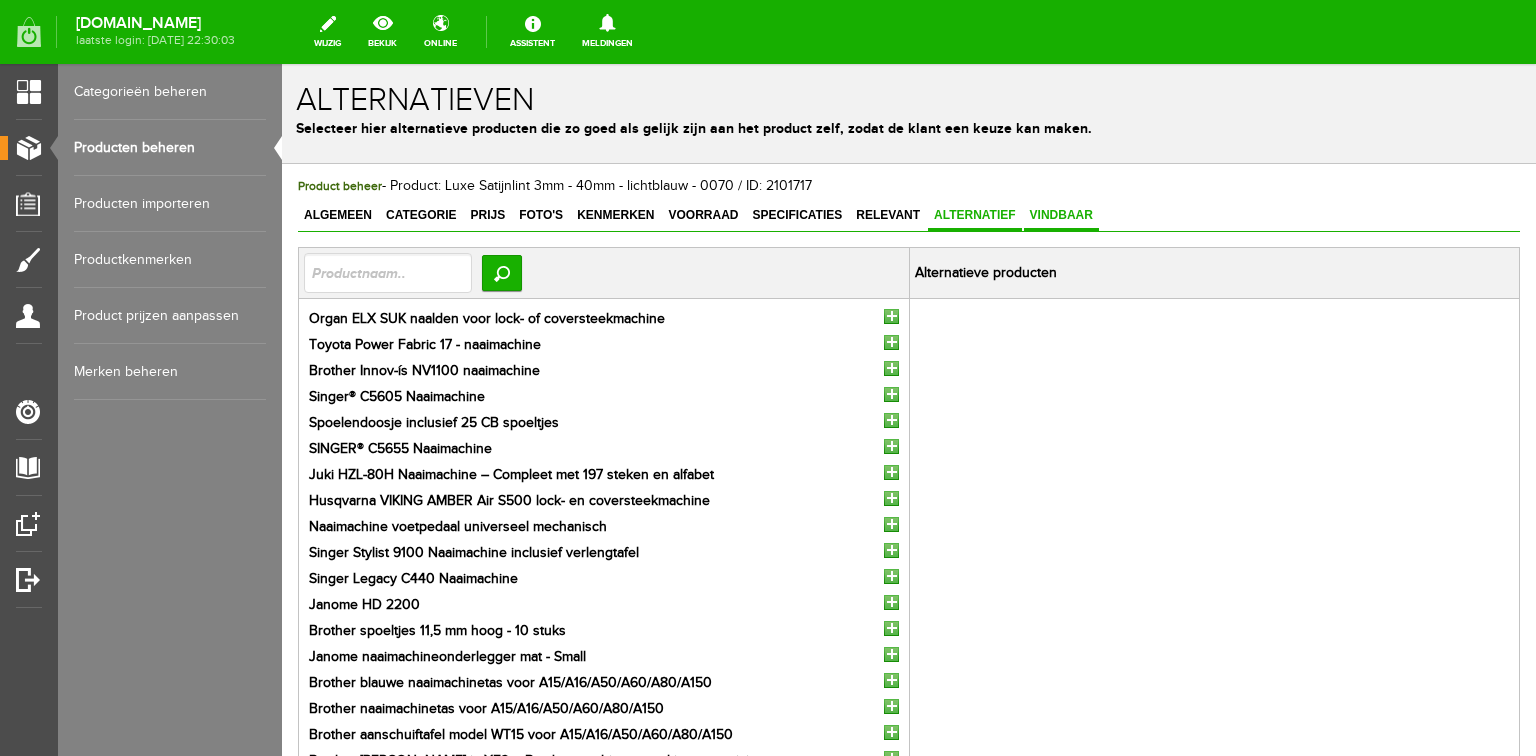click on "Vindbaar" at bounding box center (1061, 215) 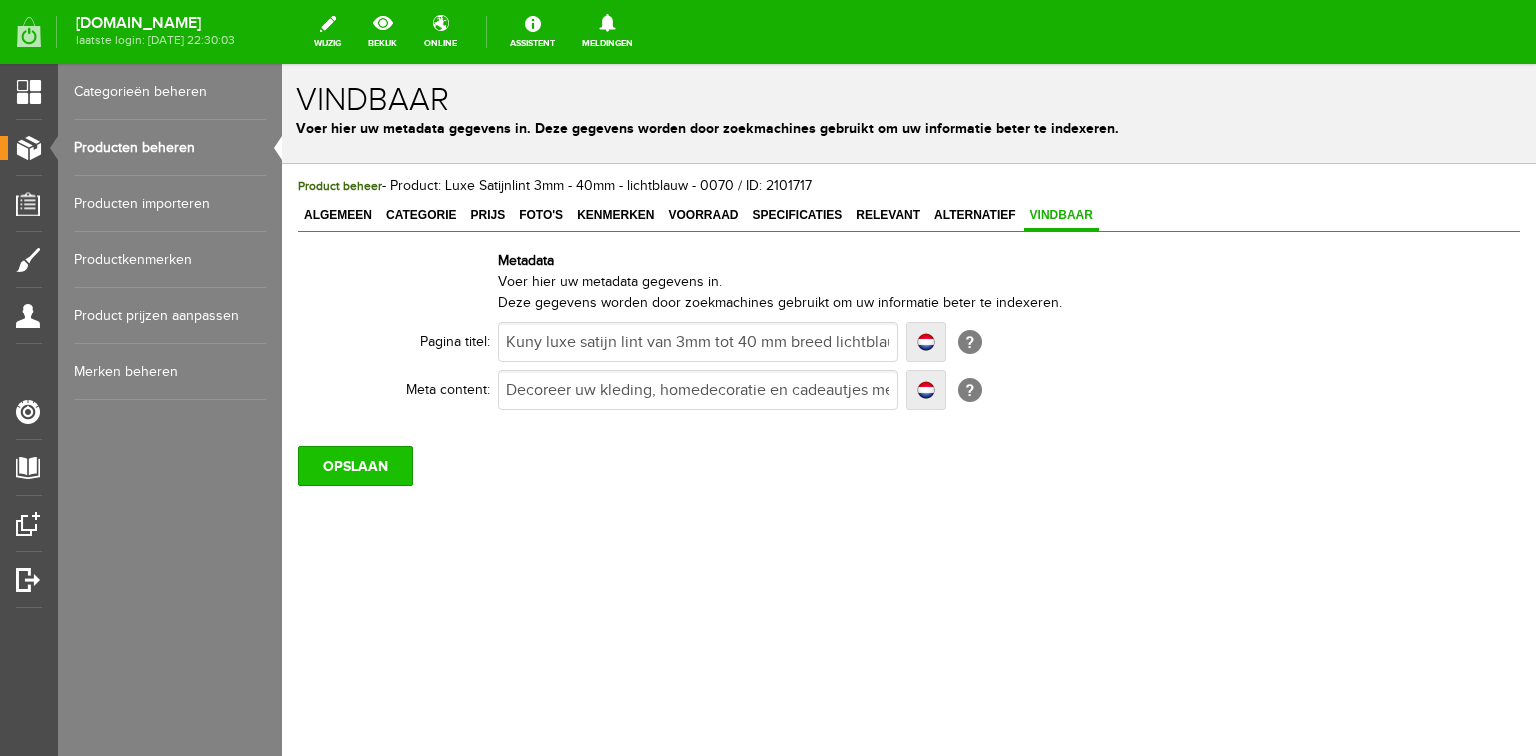 click on "OPSLAAN" at bounding box center (355, 466) 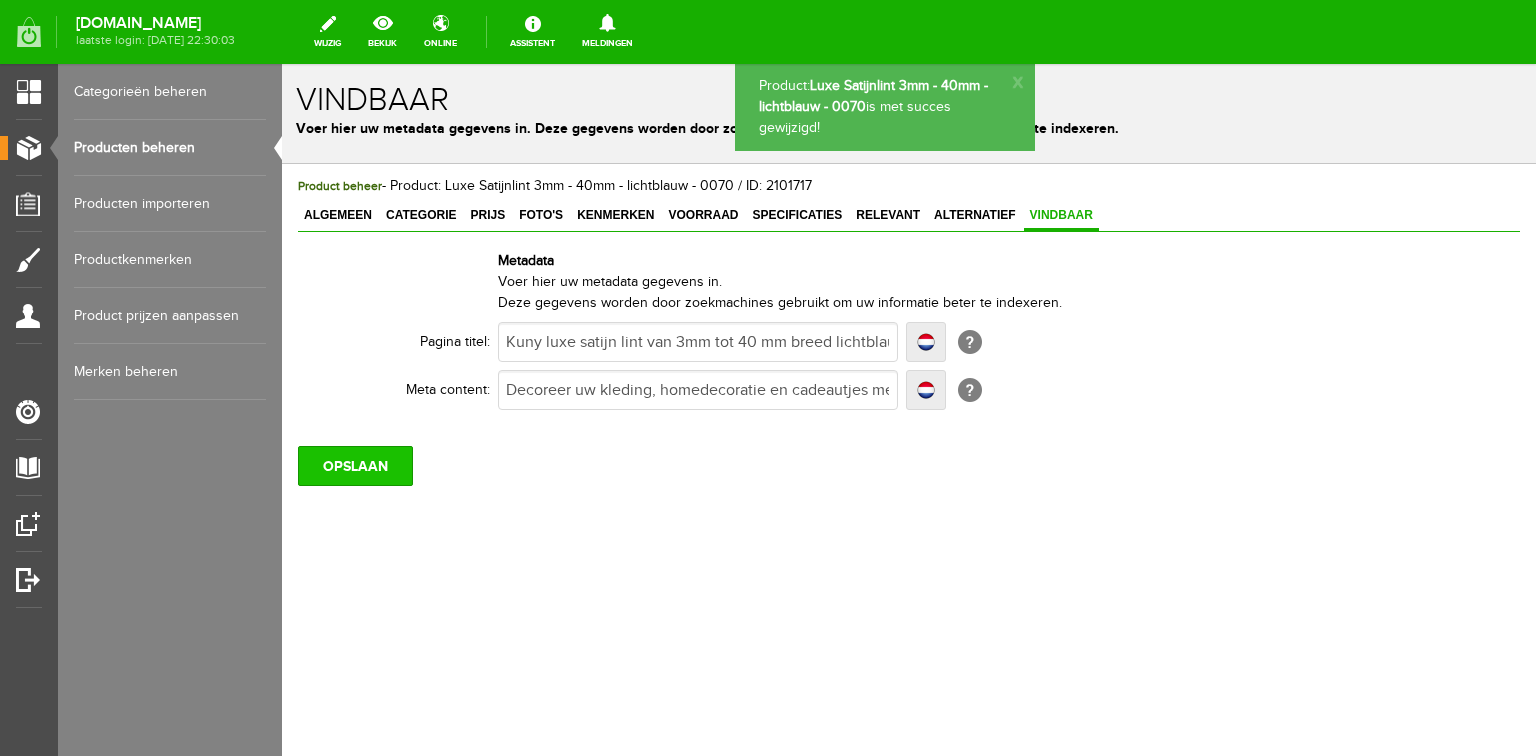 scroll, scrollTop: 0, scrollLeft: 0, axis: both 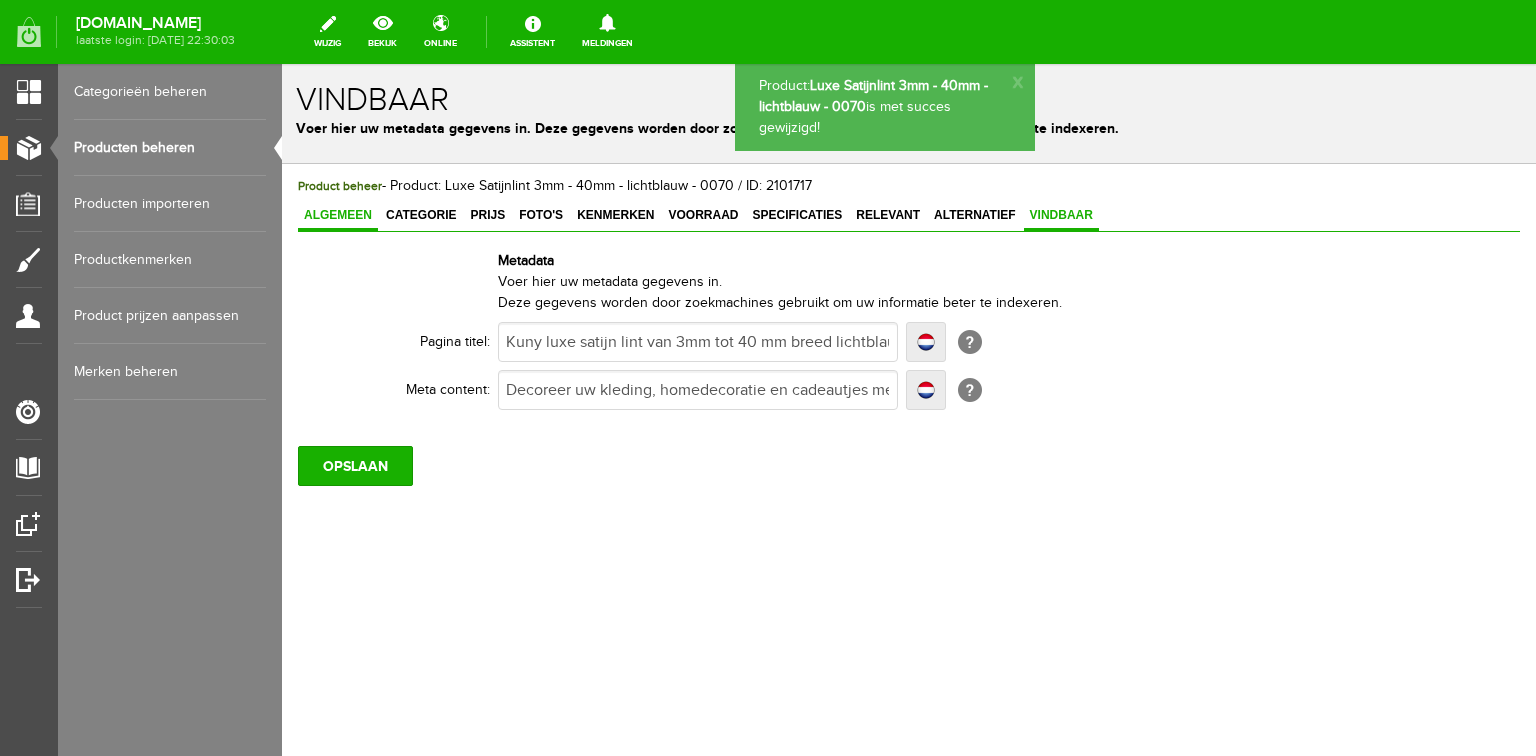 click on "Algemeen" at bounding box center (338, 215) 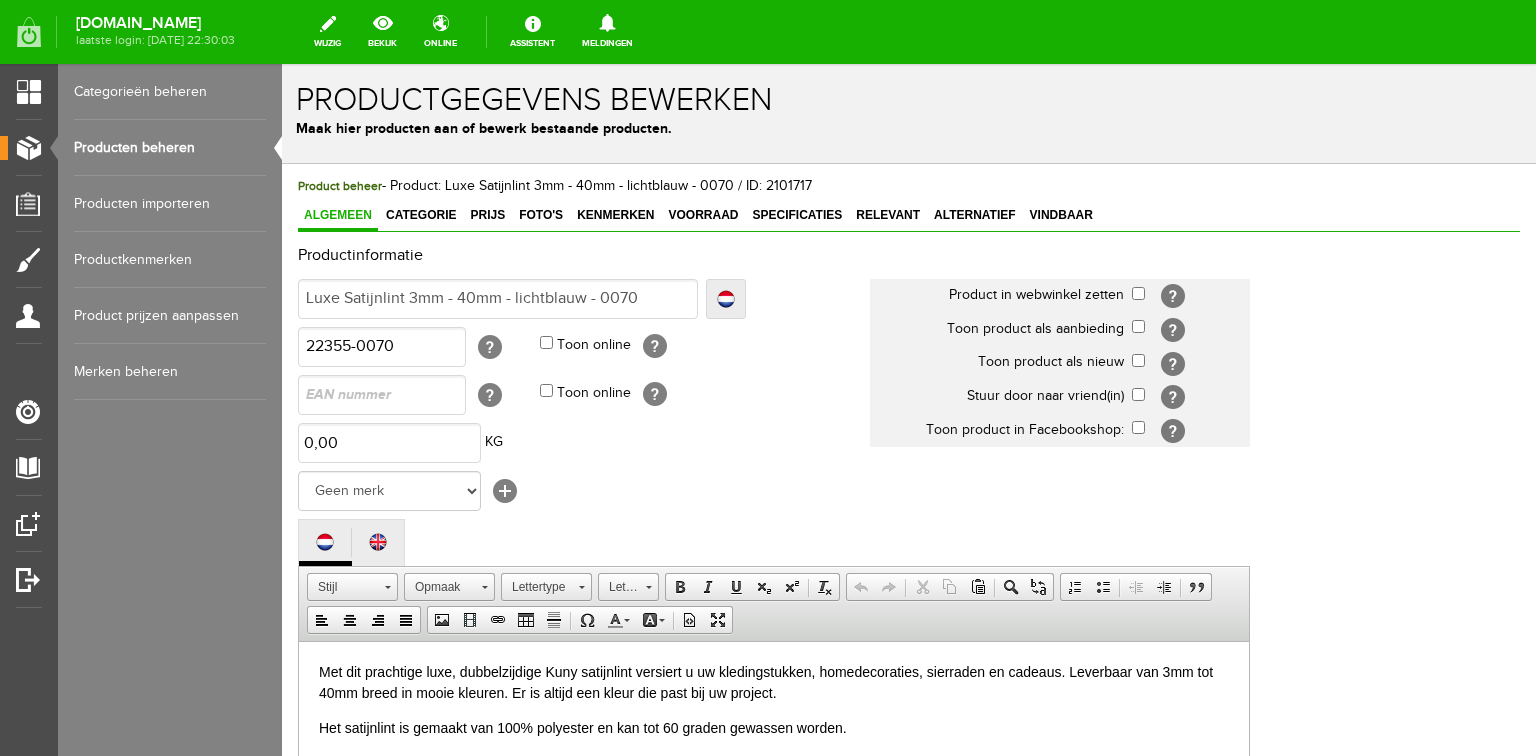 click on "Producten beheren" at bounding box center [170, 148] 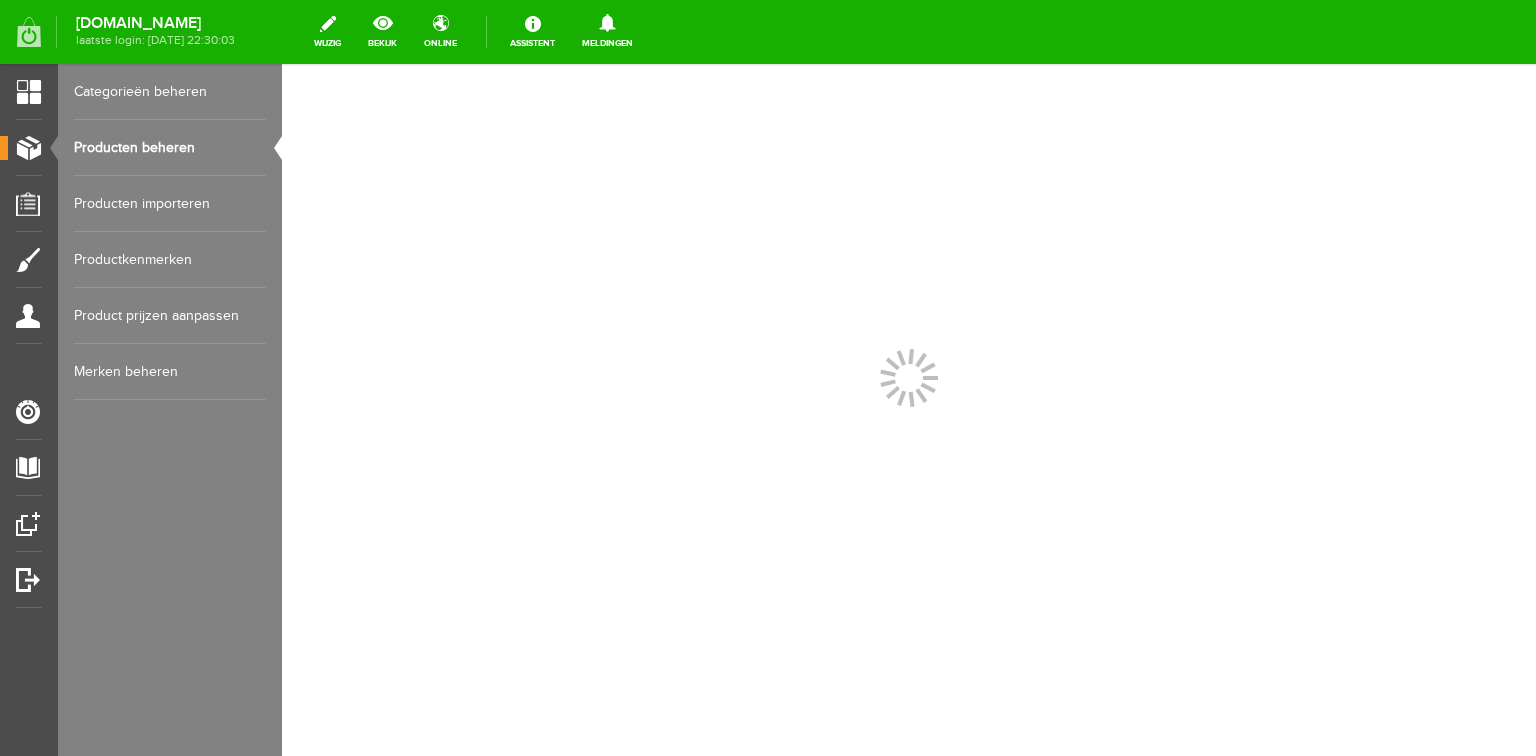 scroll, scrollTop: 0, scrollLeft: 0, axis: both 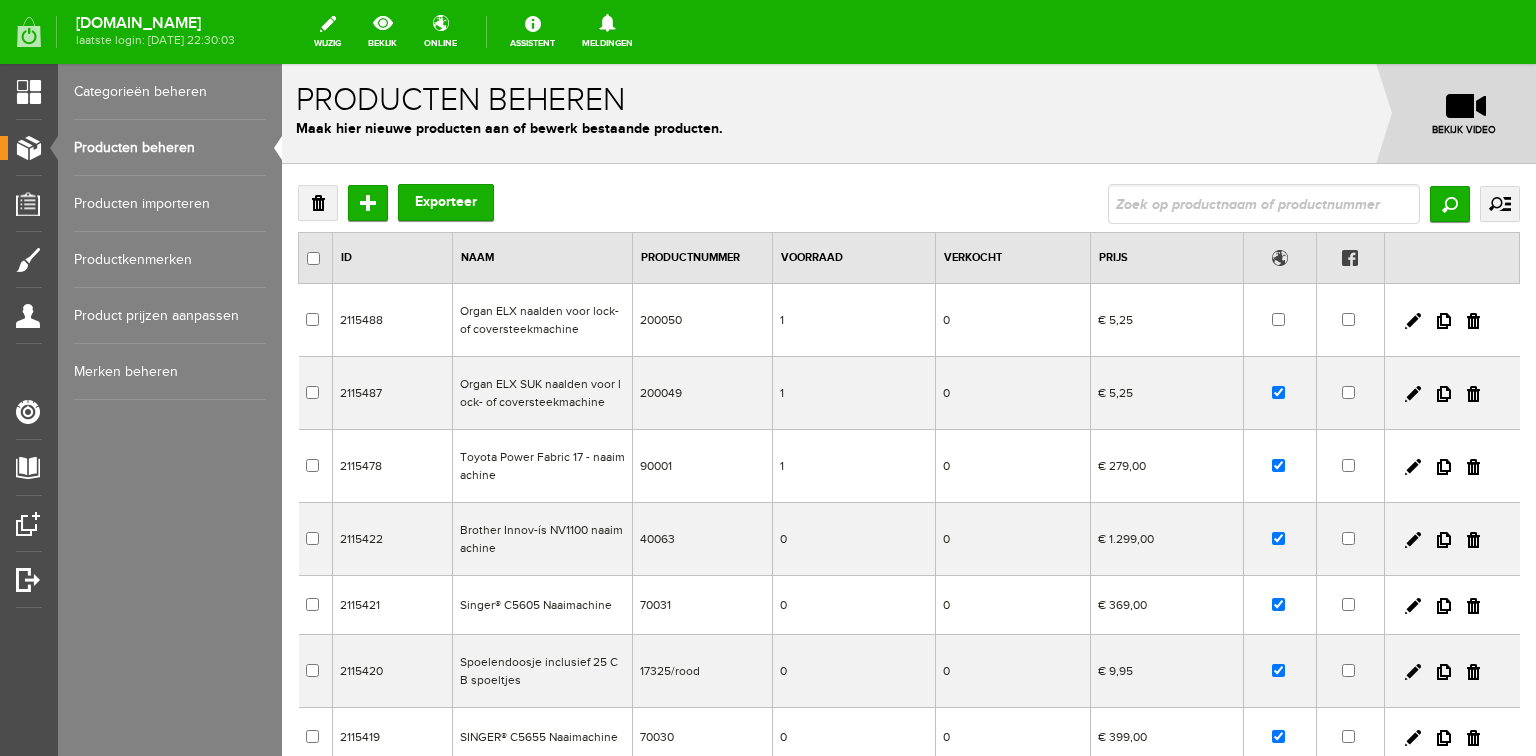 click on "Producten beheren" at bounding box center [170, 148] 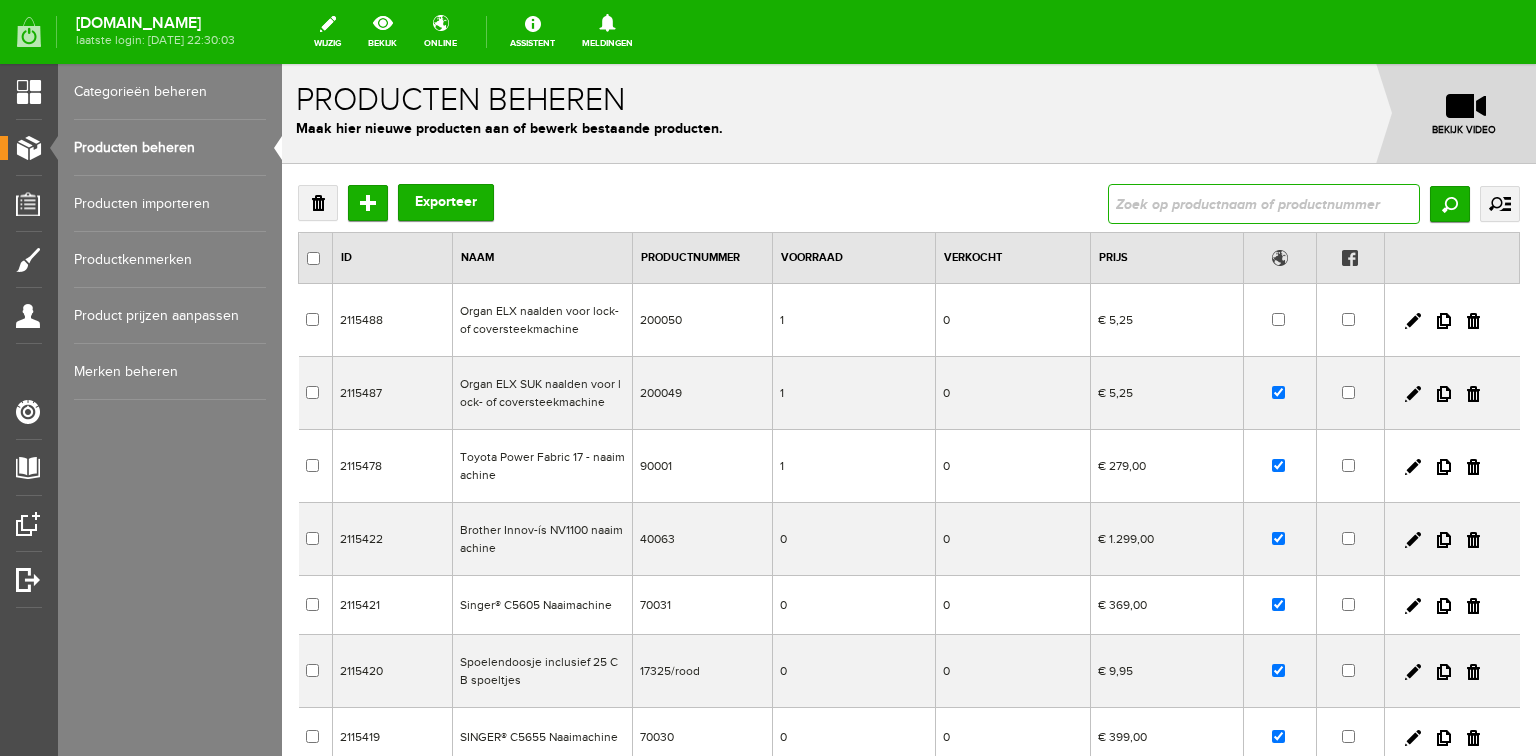 click at bounding box center [1264, 204] 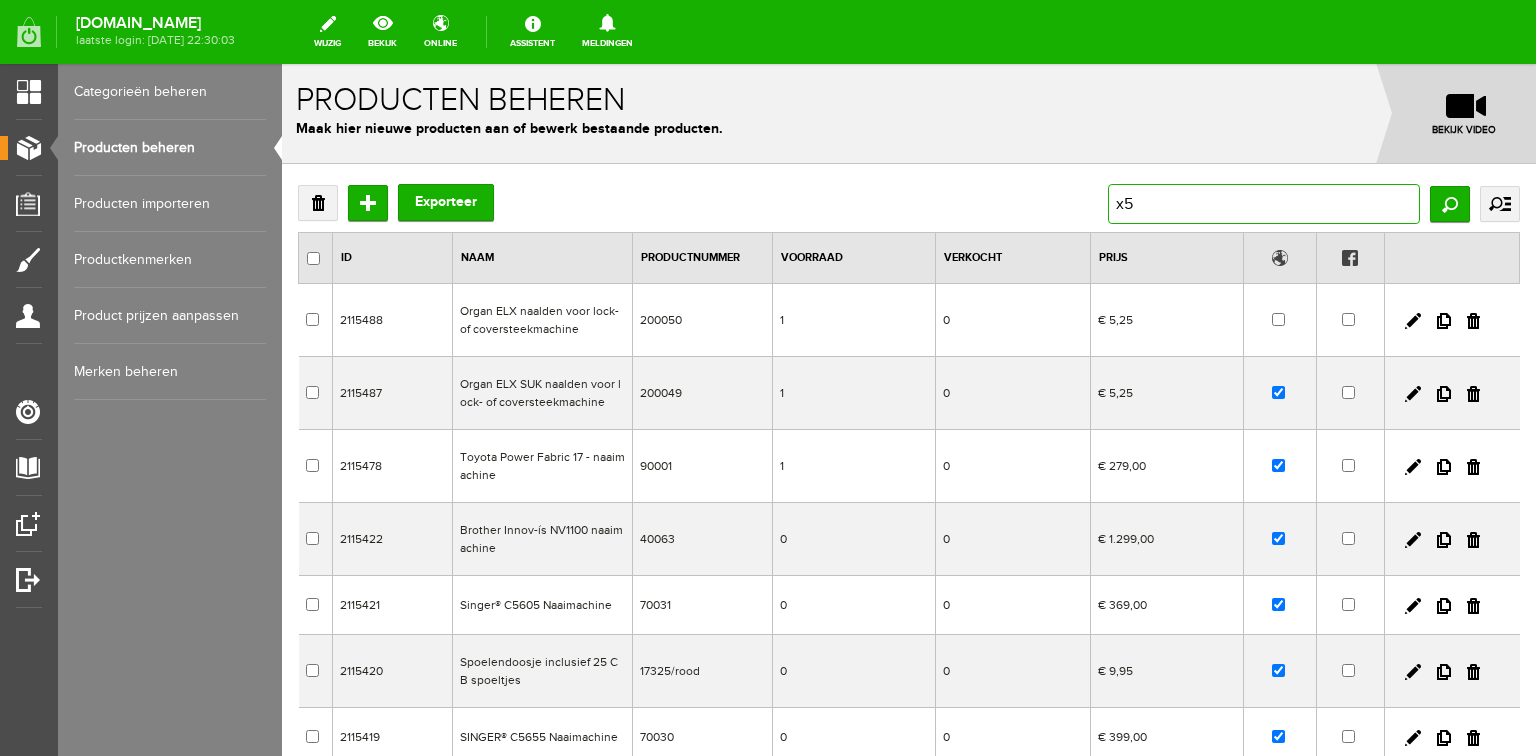 type on "x" 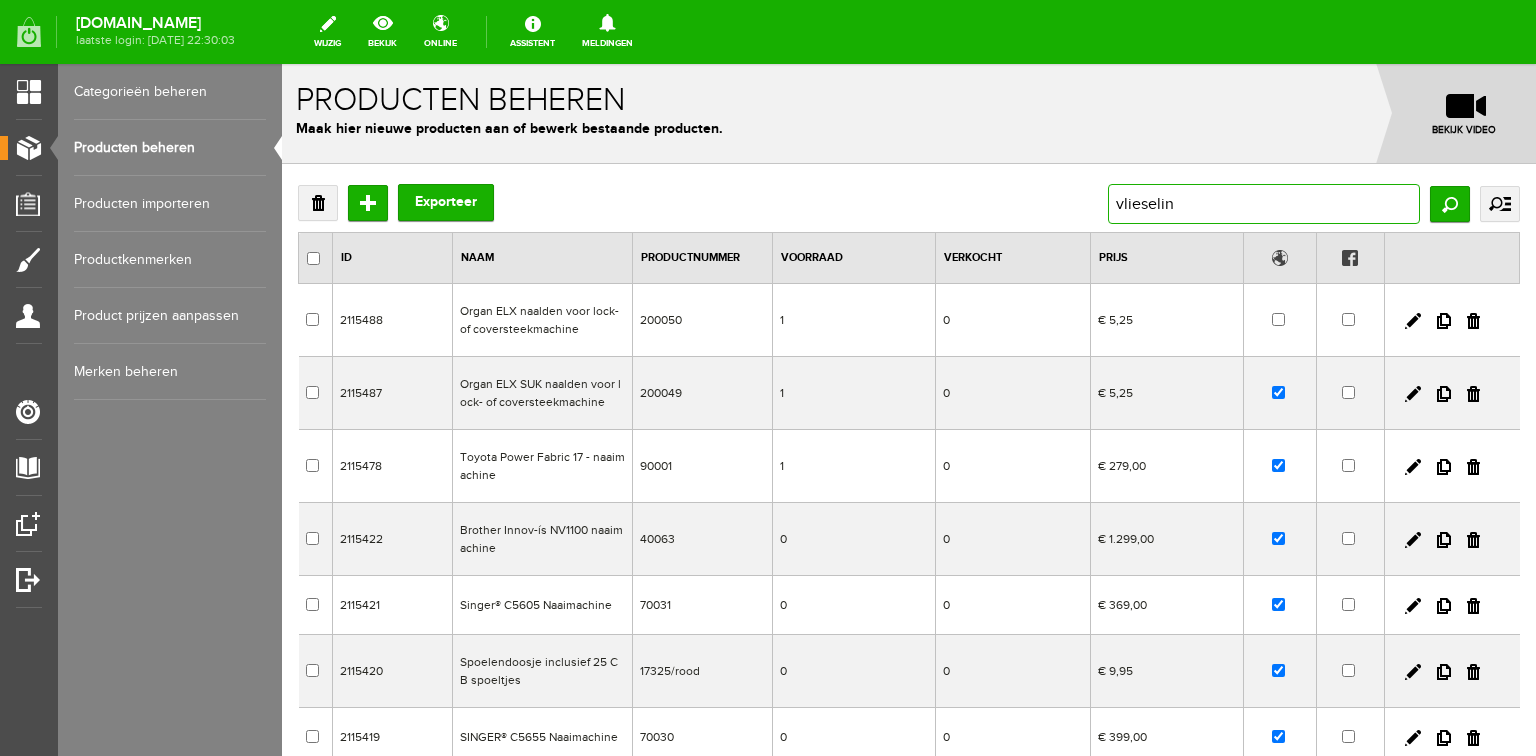 type on "vlieseline" 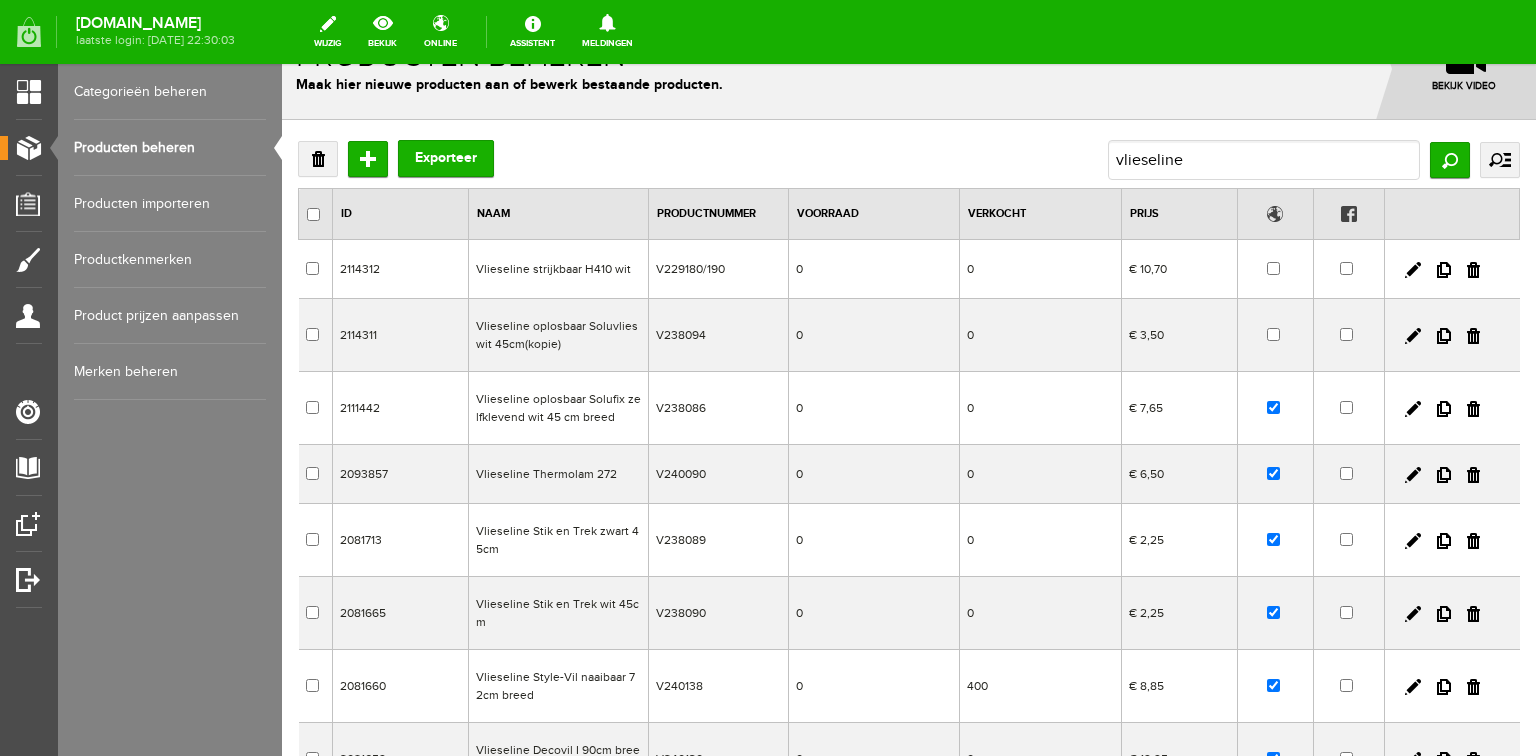 scroll, scrollTop: 0, scrollLeft: 0, axis: both 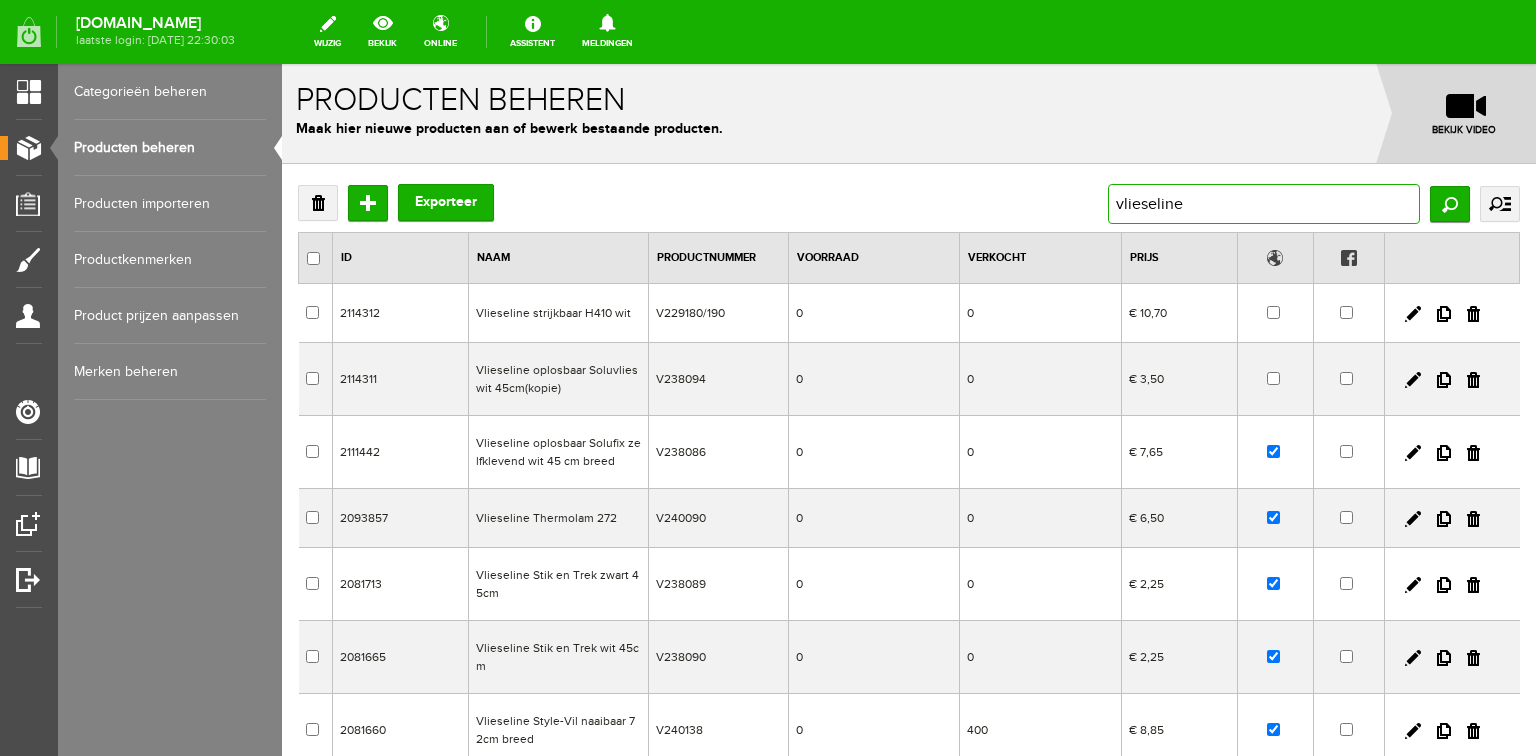 click on "vlieseline" at bounding box center (1264, 204) 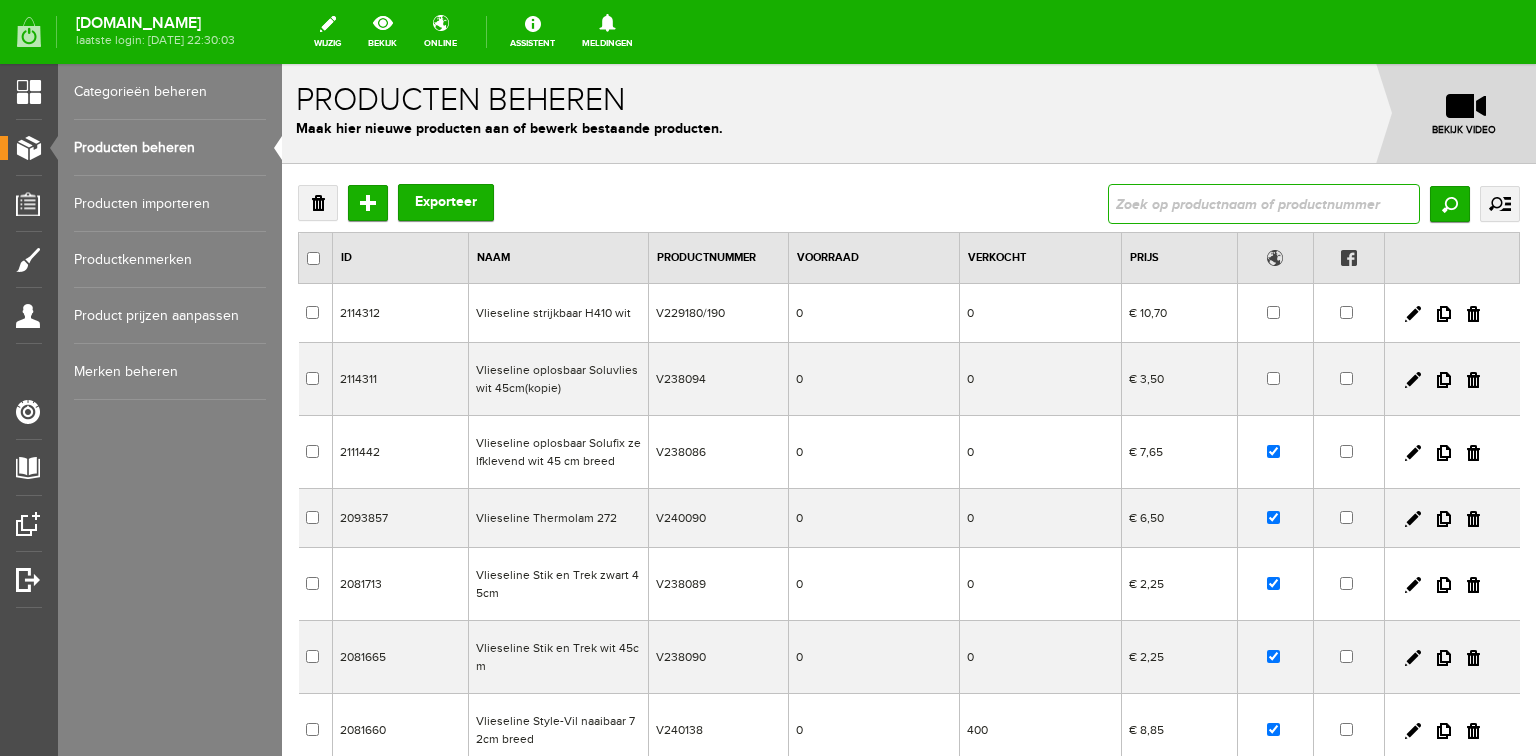type 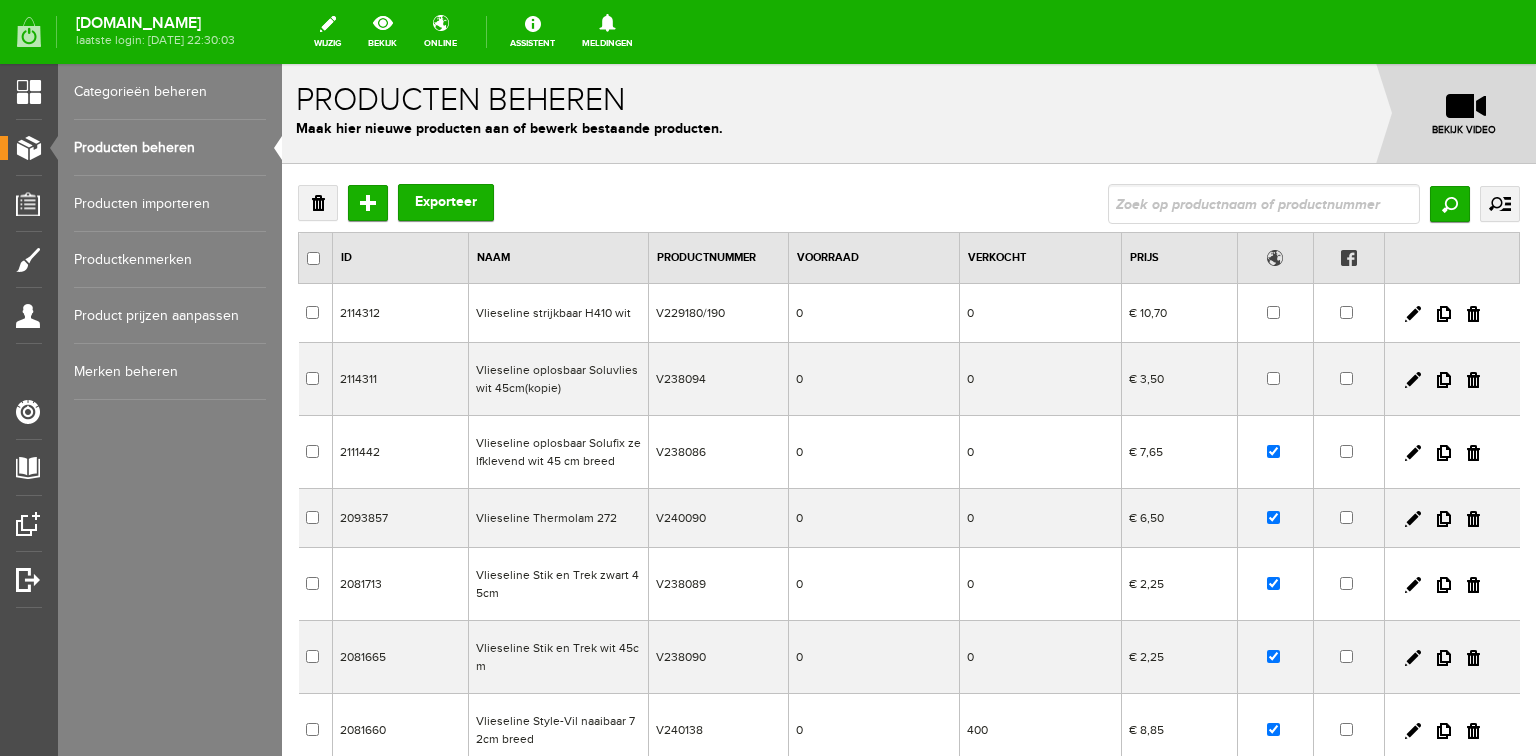 click on "Producten beheren" at bounding box center [170, 148] 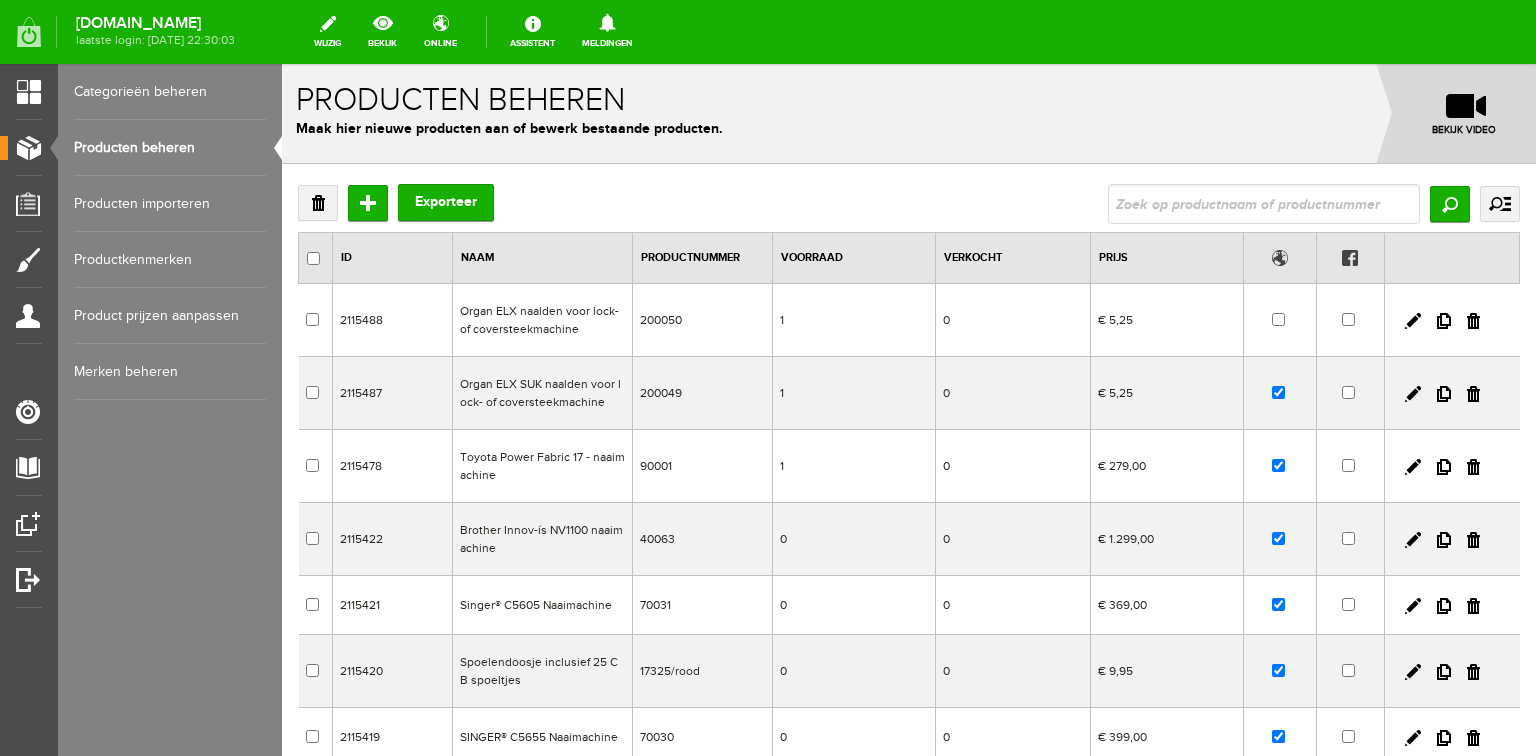scroll, scrollTop: 0, scrollLeft: 0, axis: both 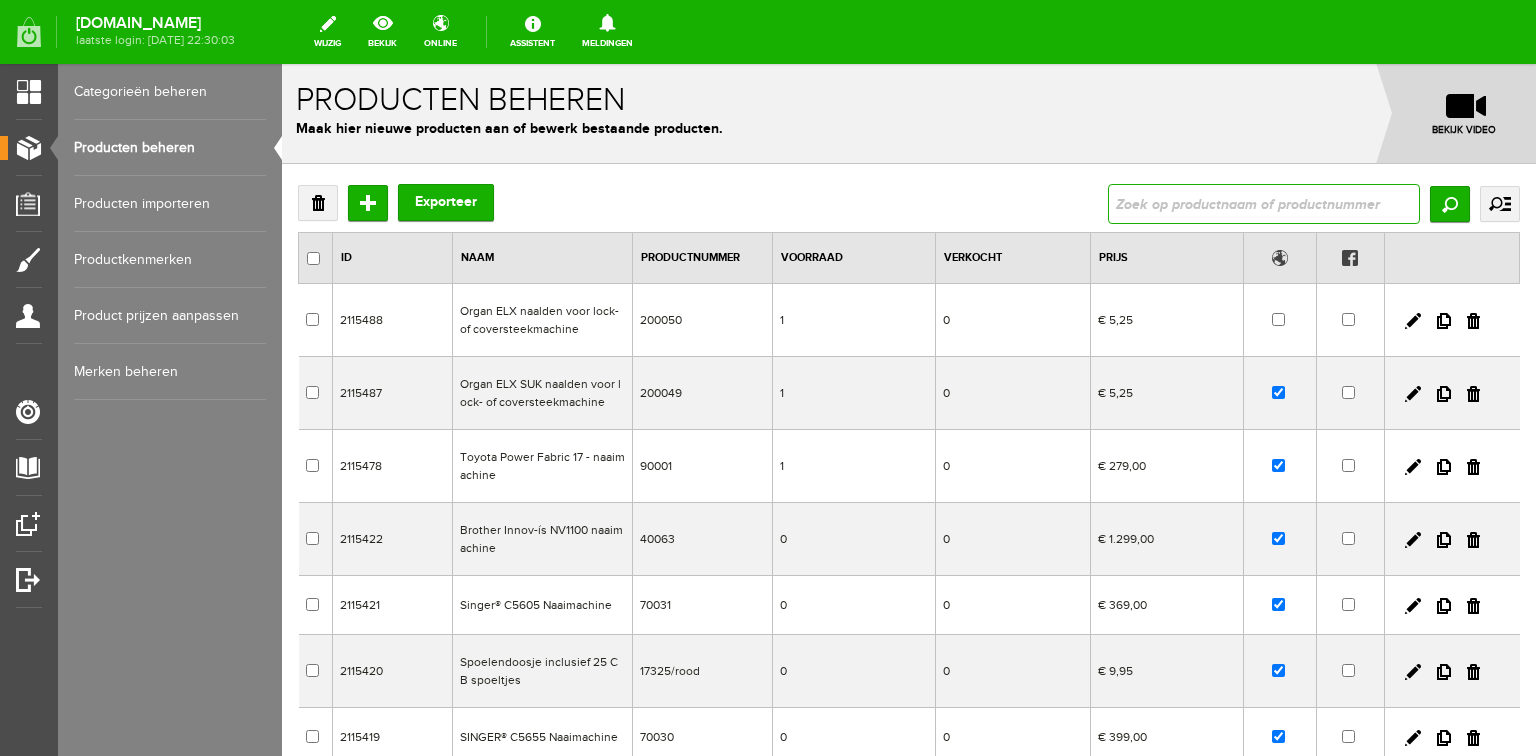 click at bounding box center [1264, 204] 